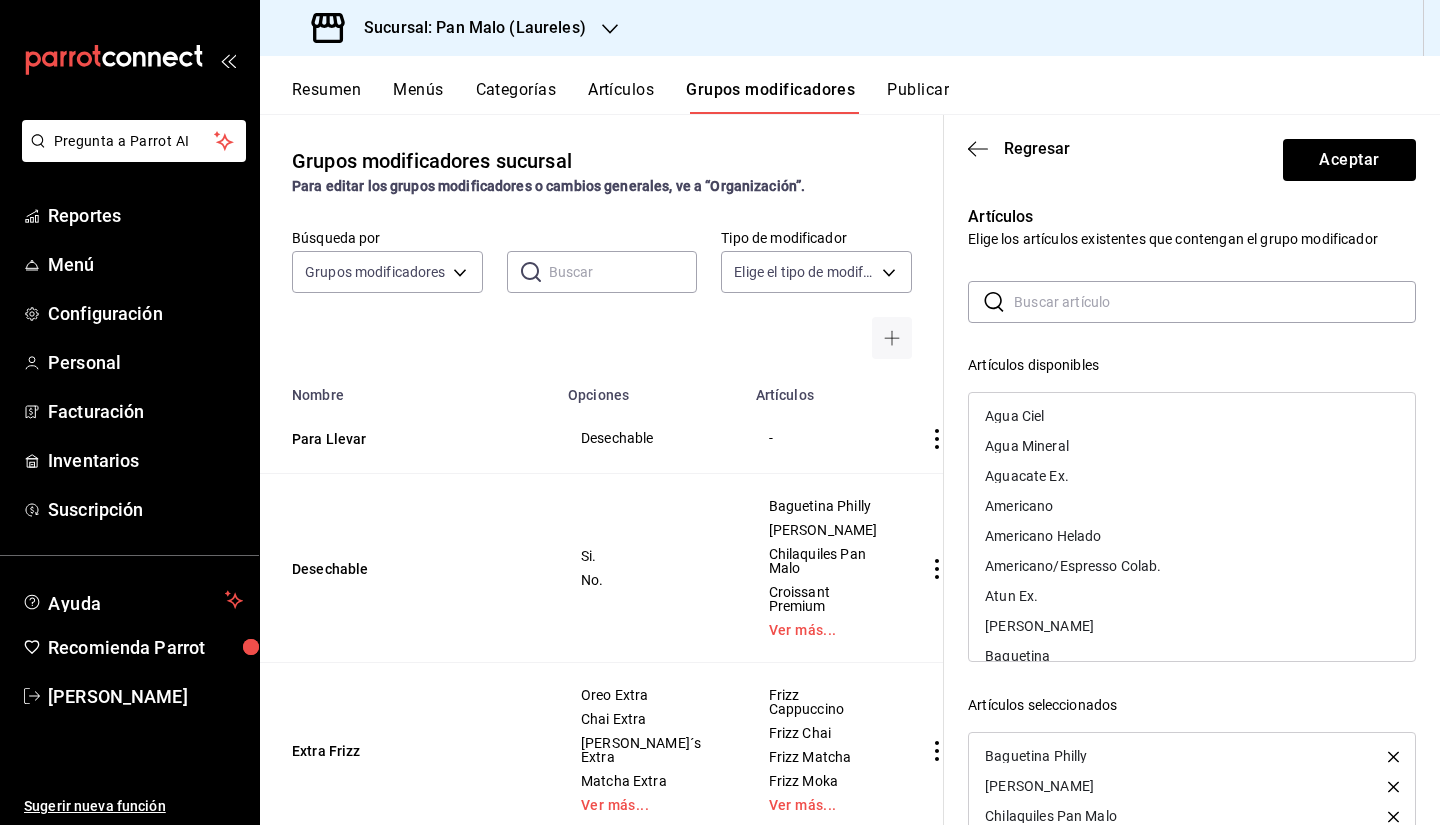 scroll, scrollTop: 0, scrollLeft: 0, axis: both 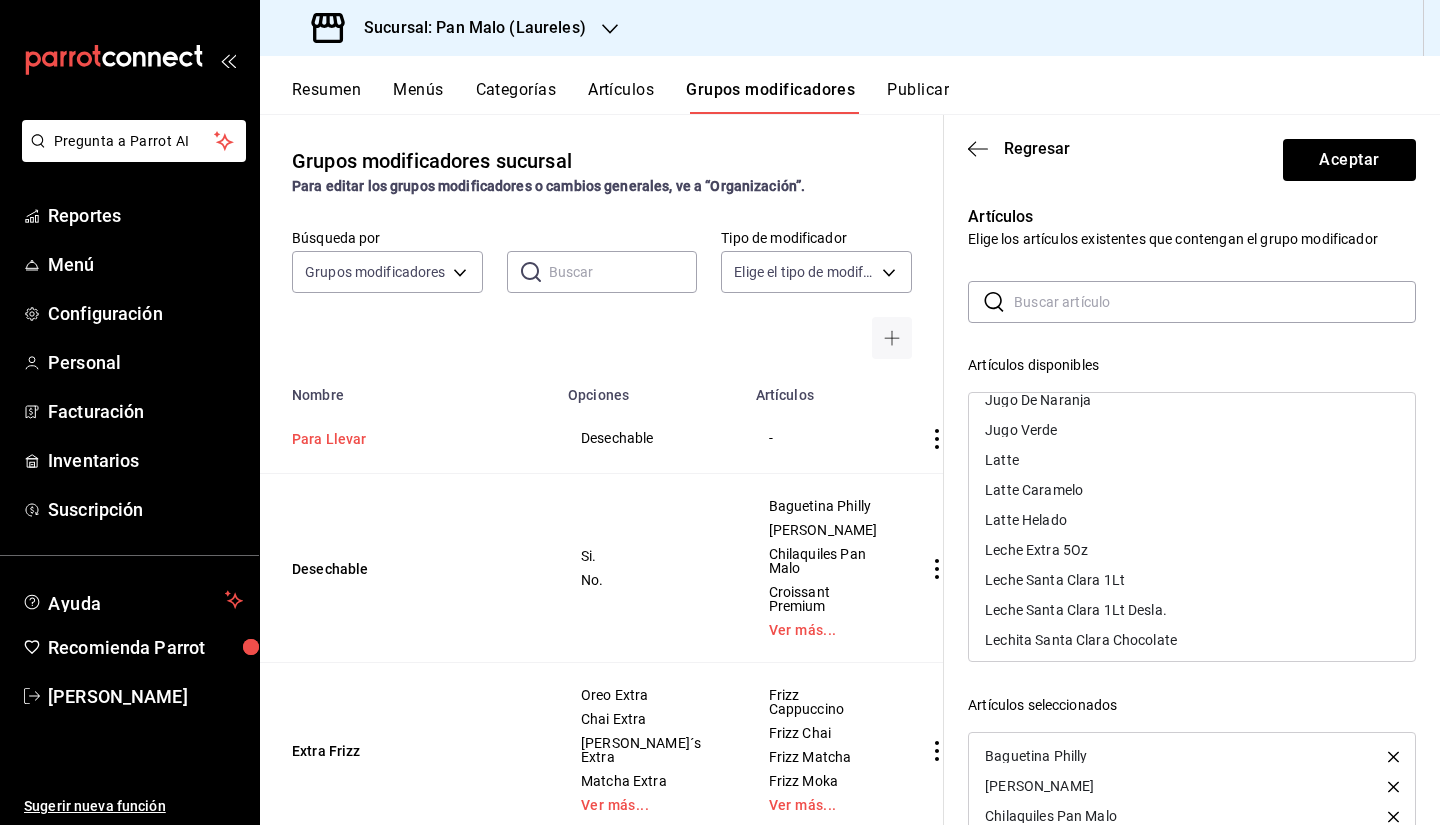 click on "Para Llevar" at bounding box center [412, 439] 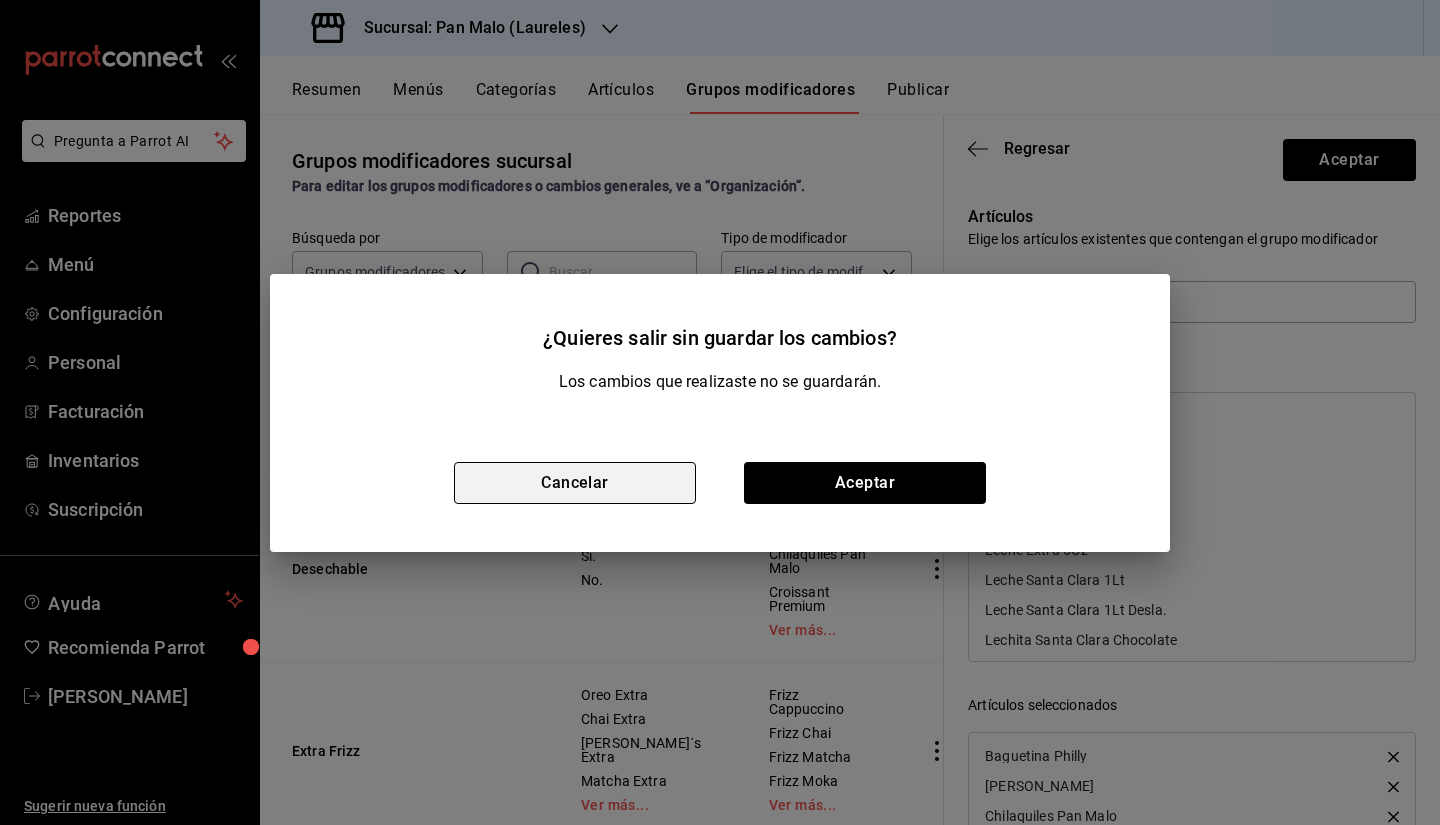 click on "Cancelar" at bounding box center (575, 483) 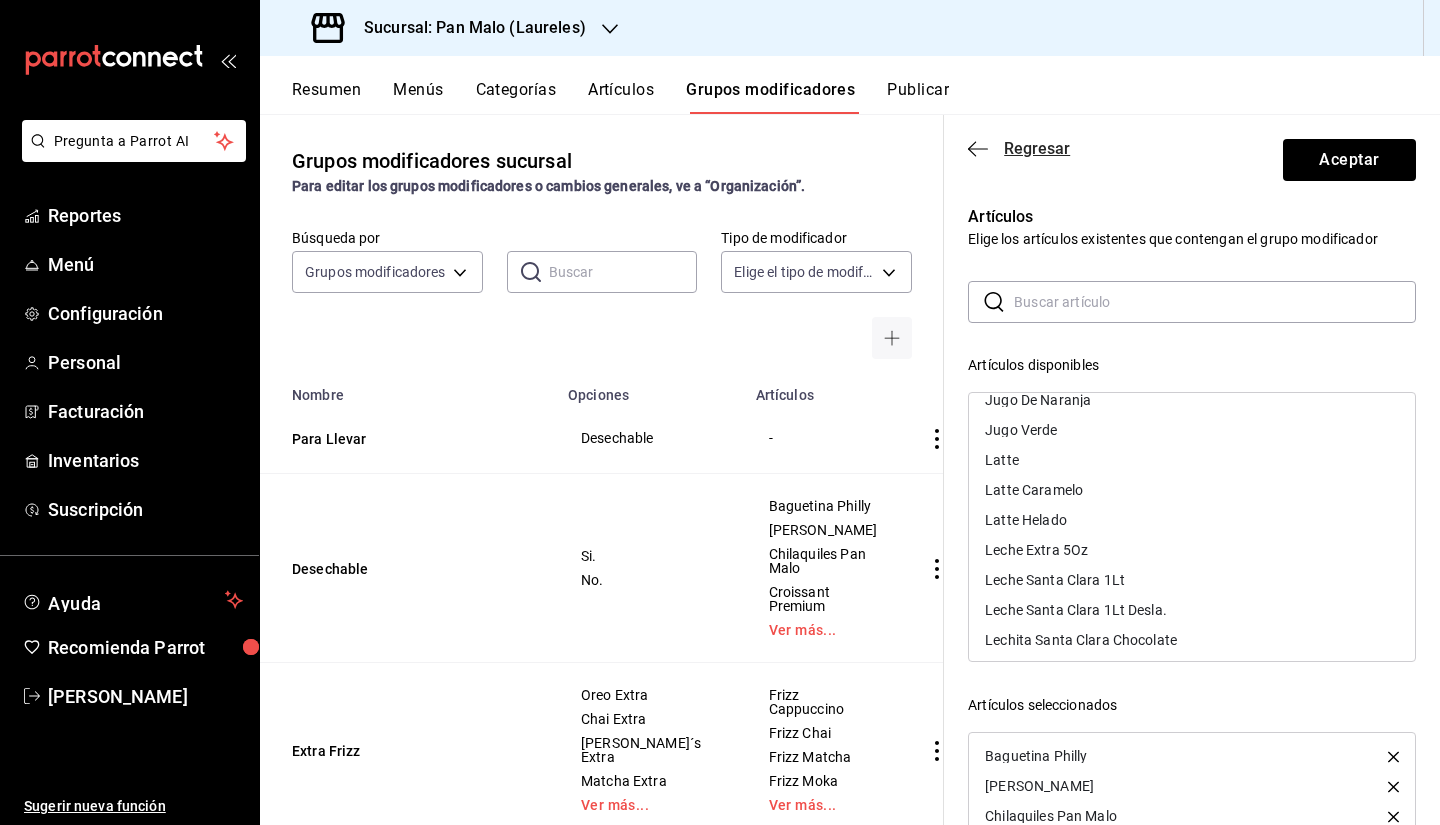 click 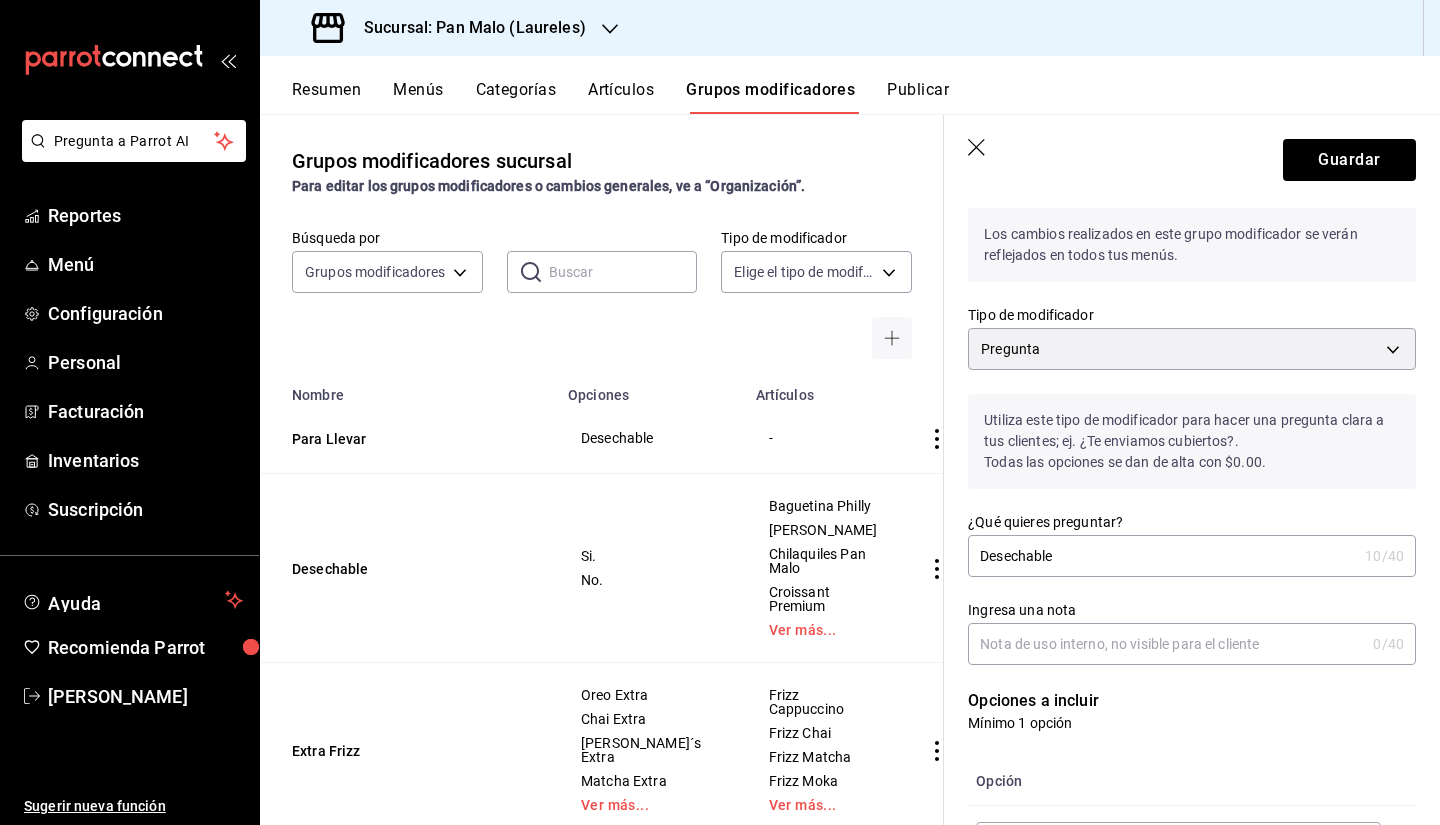scroll, scrollTop: 0, scrollLeft: 0, axis: both 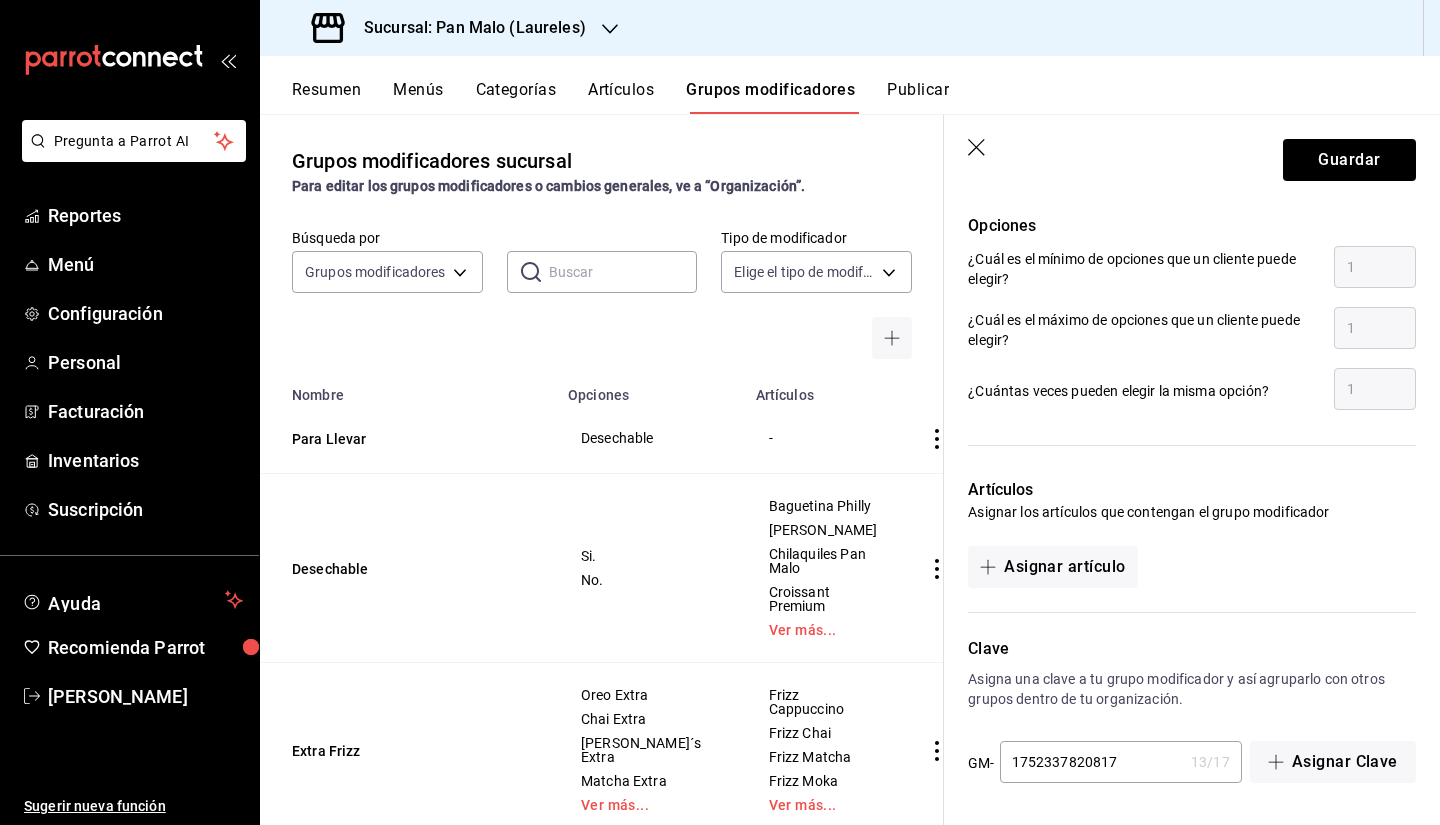 click on "Guardar" at bounding box center (1192, 156) 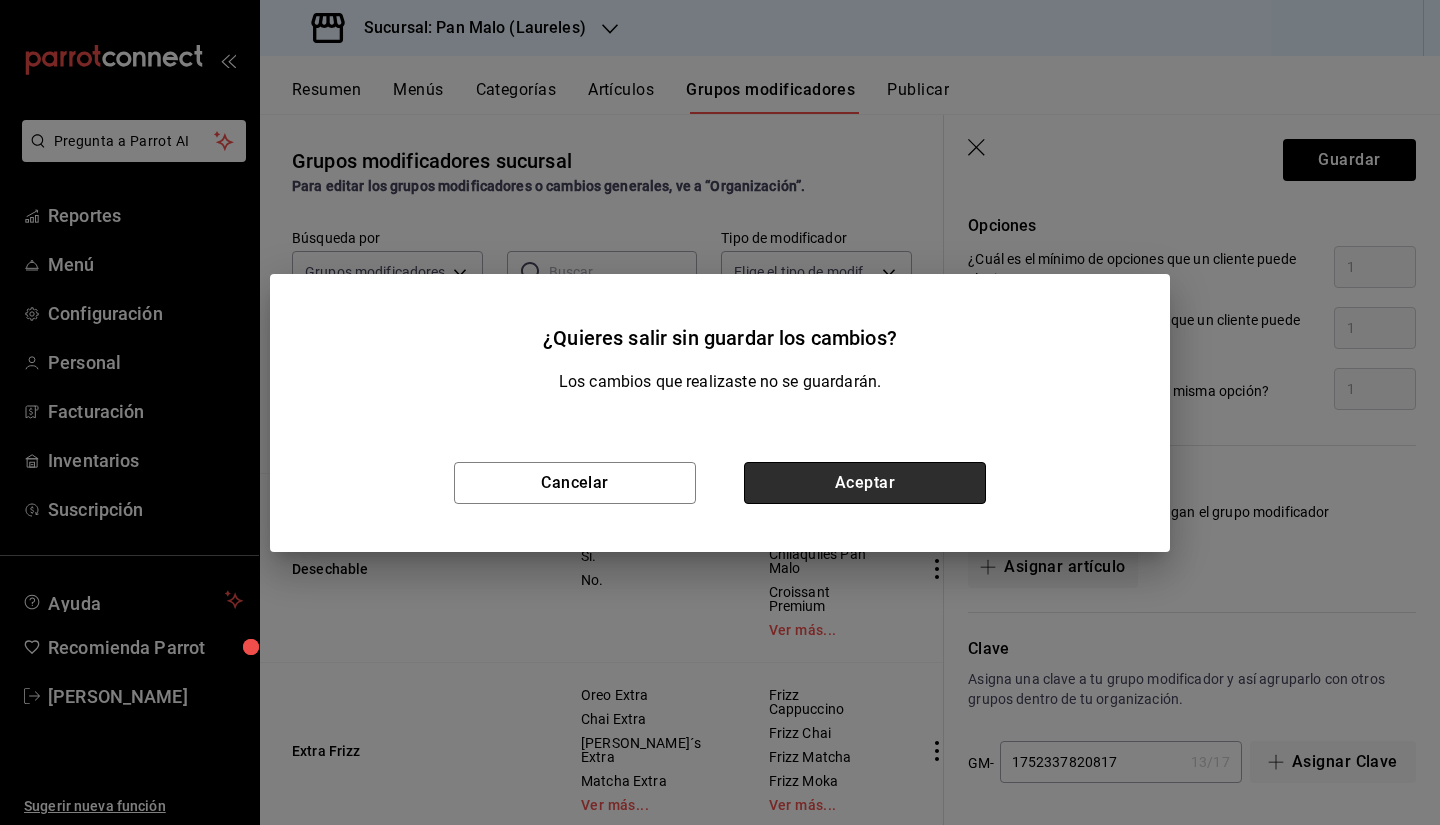 click on "Aceptar" at bounding box center (865, 483) 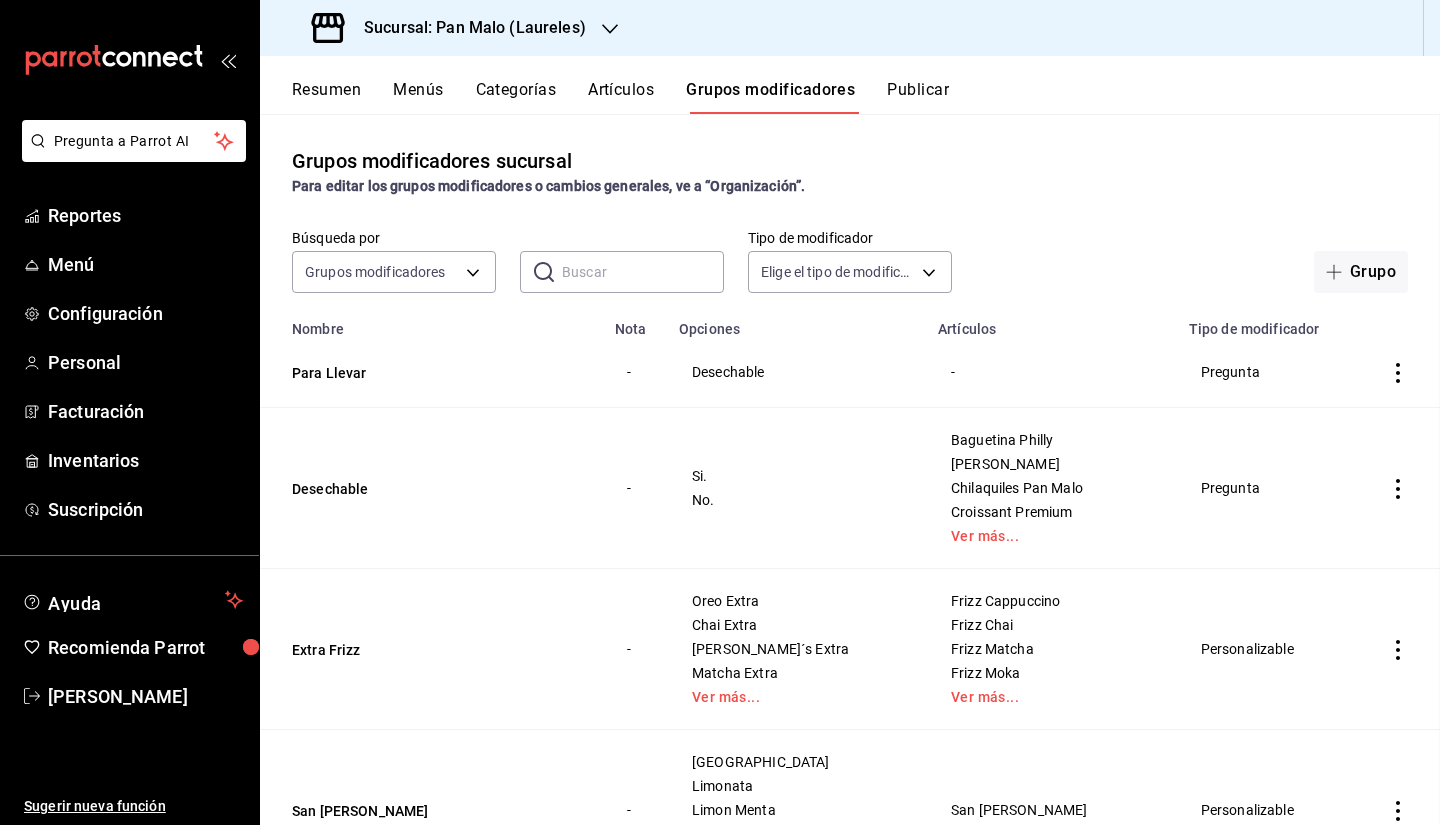 scroll, scrollTop: 0, scrollLeft: 0, axis: both 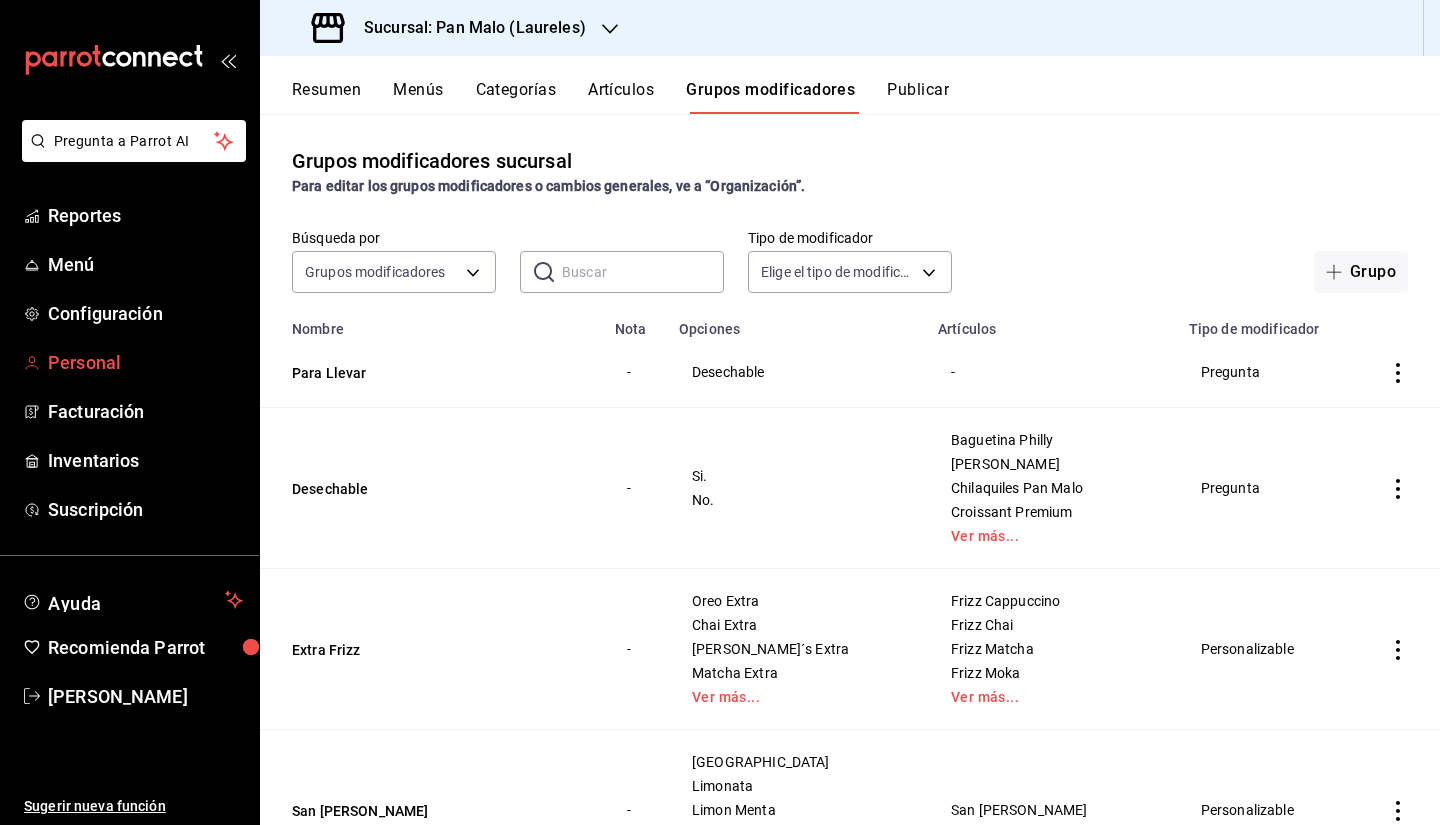click on "Personal" at bounding box center (129, 362) 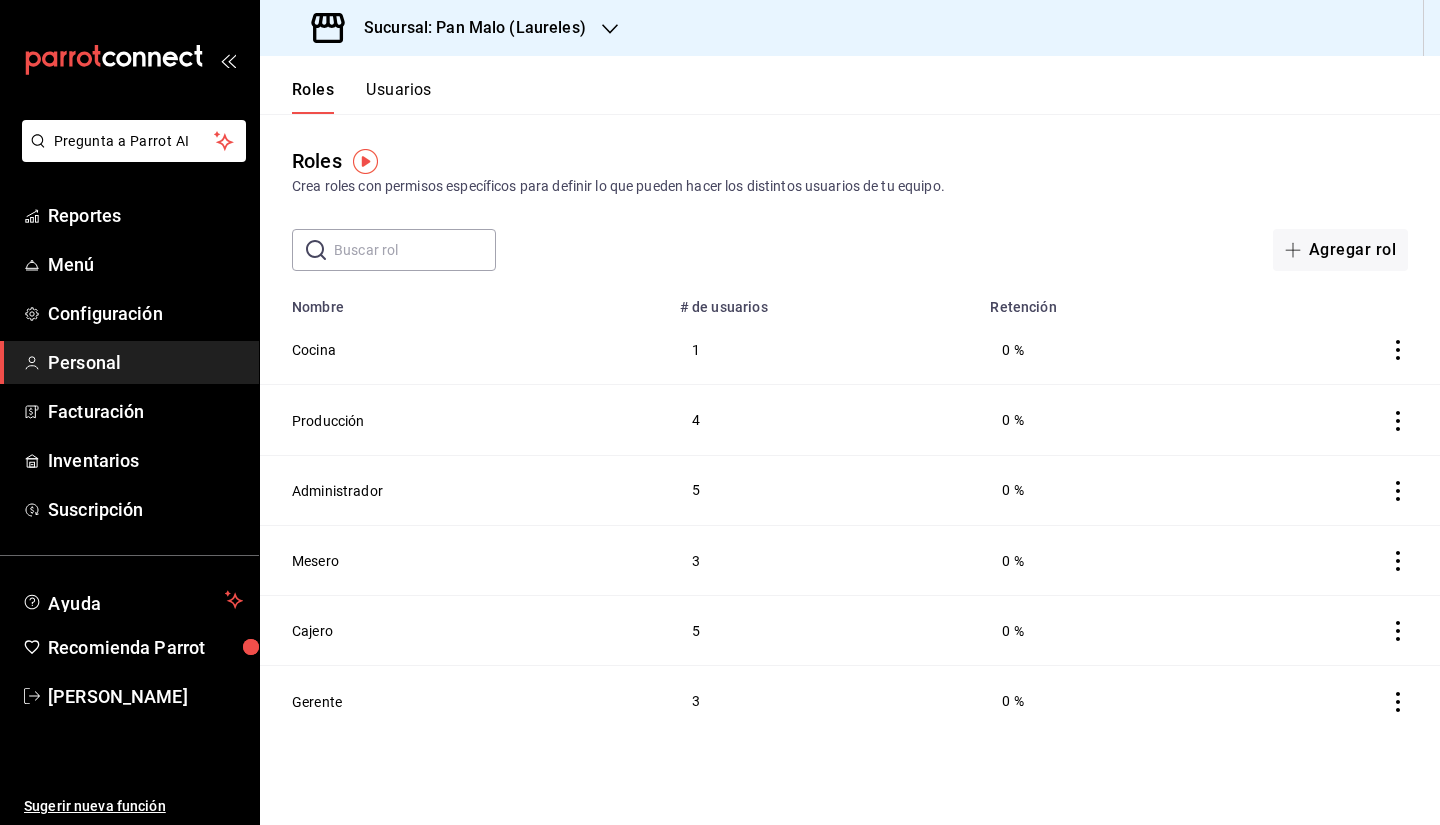 click on "Usuarios" at bounding box center [399, 97] 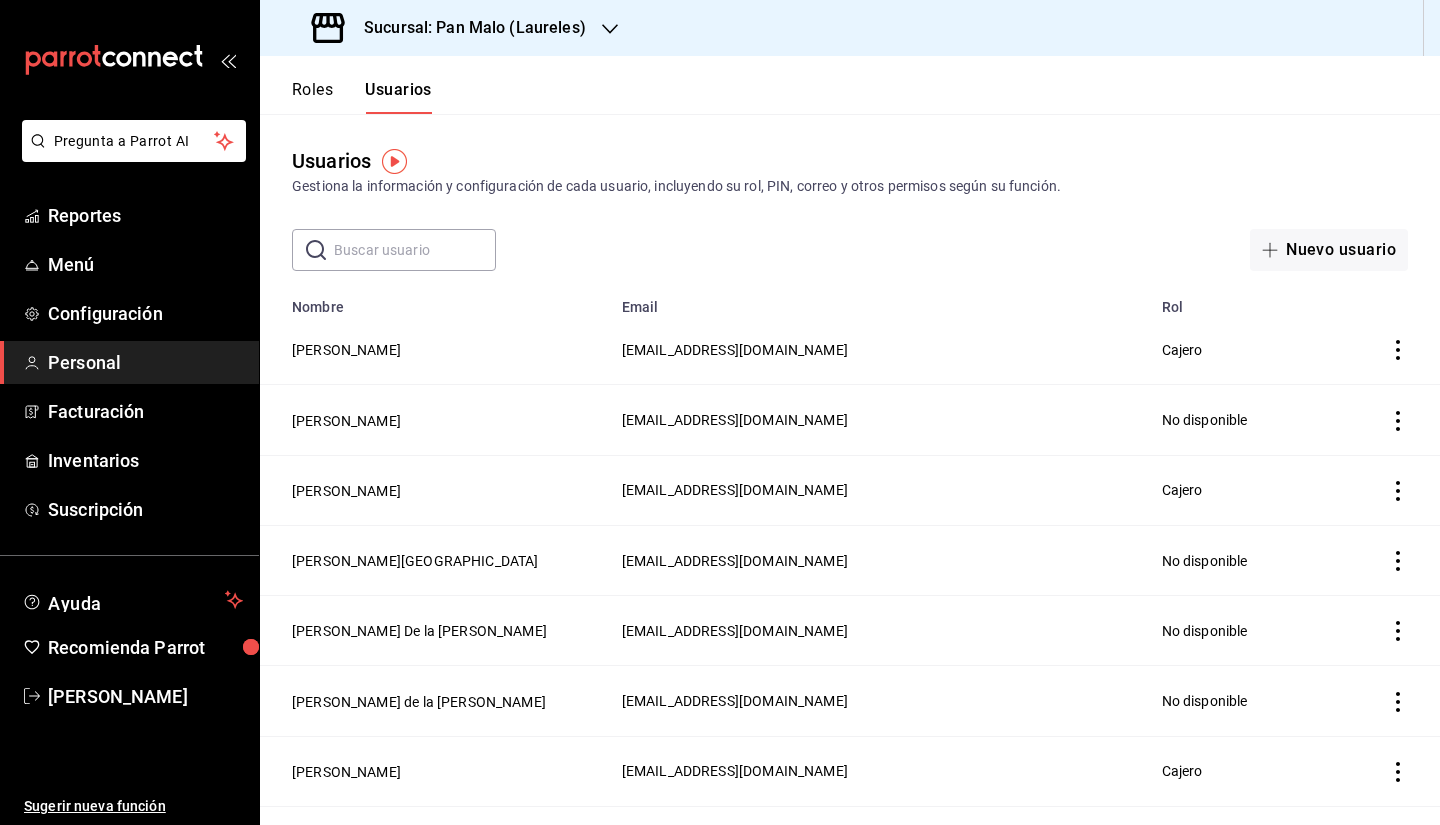click on "Sucursal: Pan Malo (Laureles)" at bounding box center (451, 28) 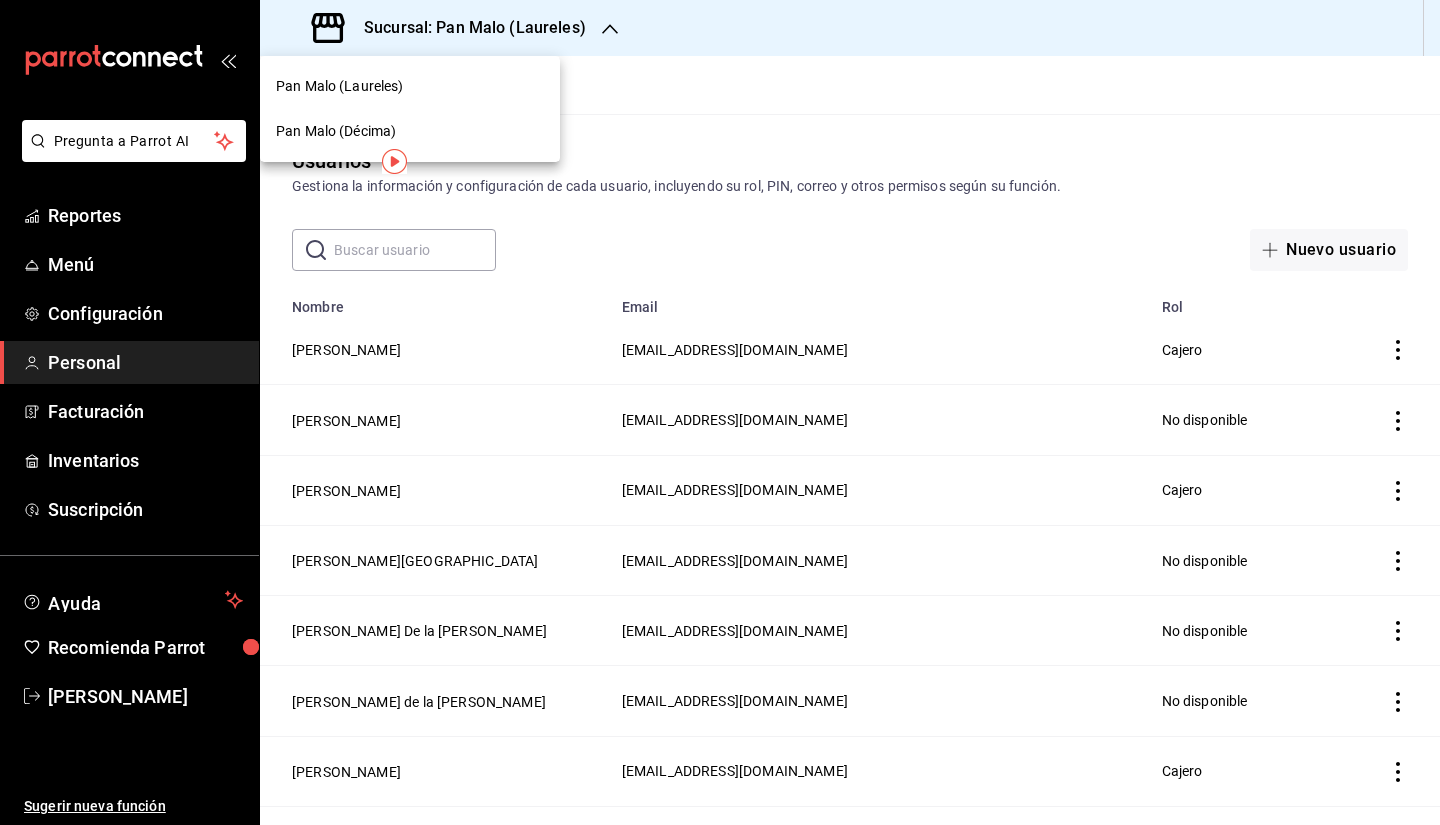 click on "Pan Malo (Décima)" at bounding box center (410, 131) 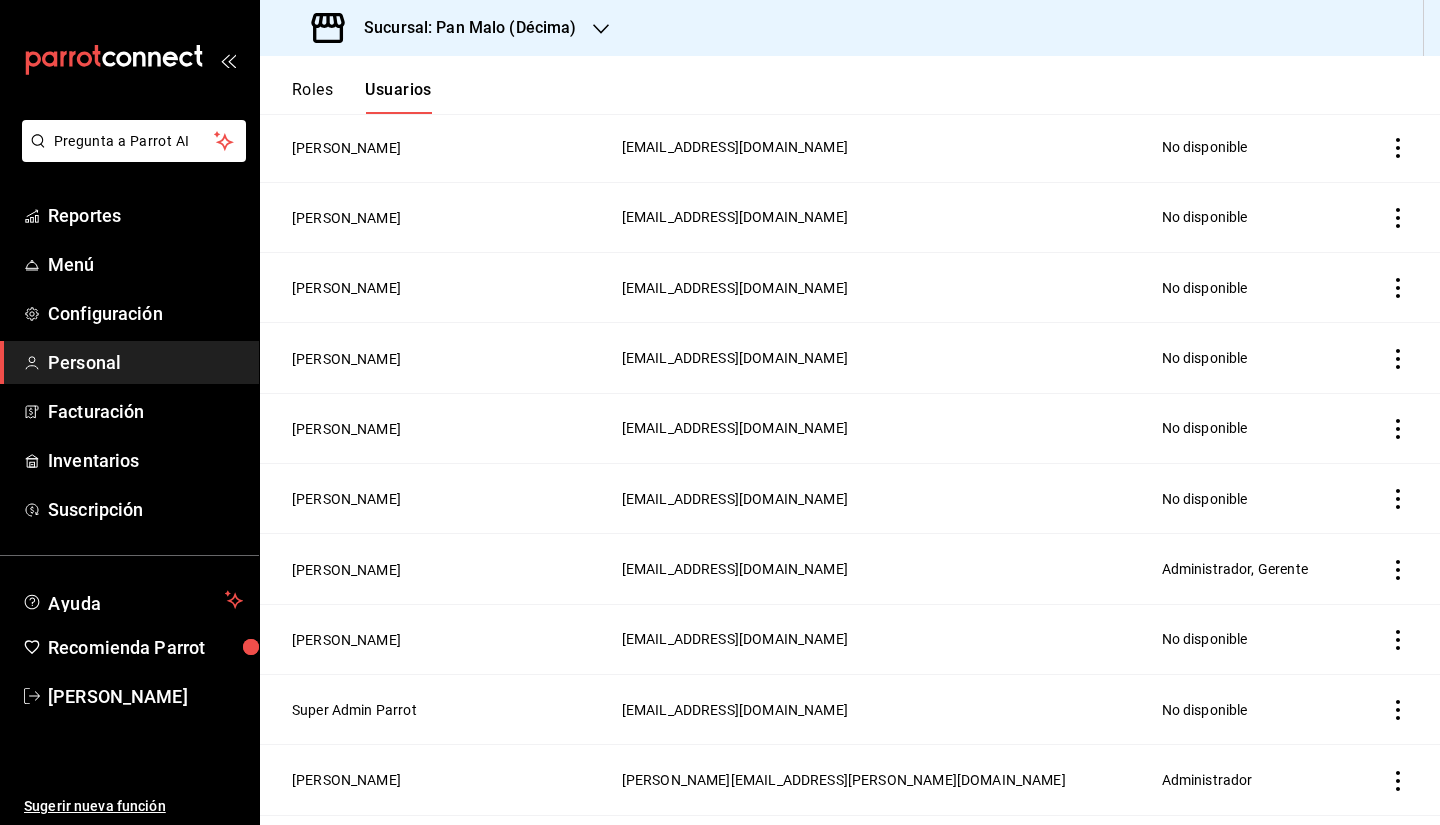 scroll, scrollTop: 1733, scrollLeft: 0, axis: vertical 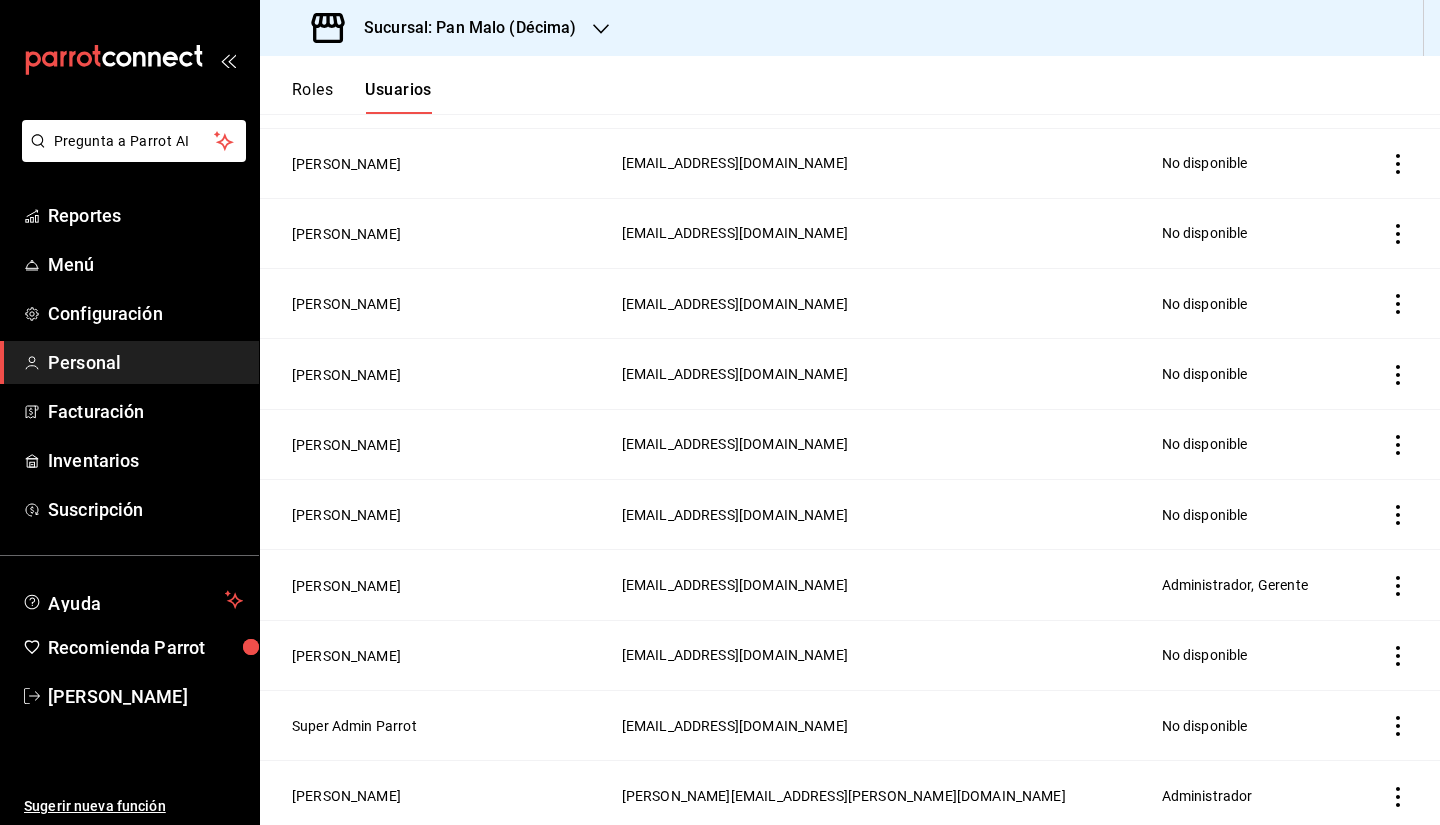click 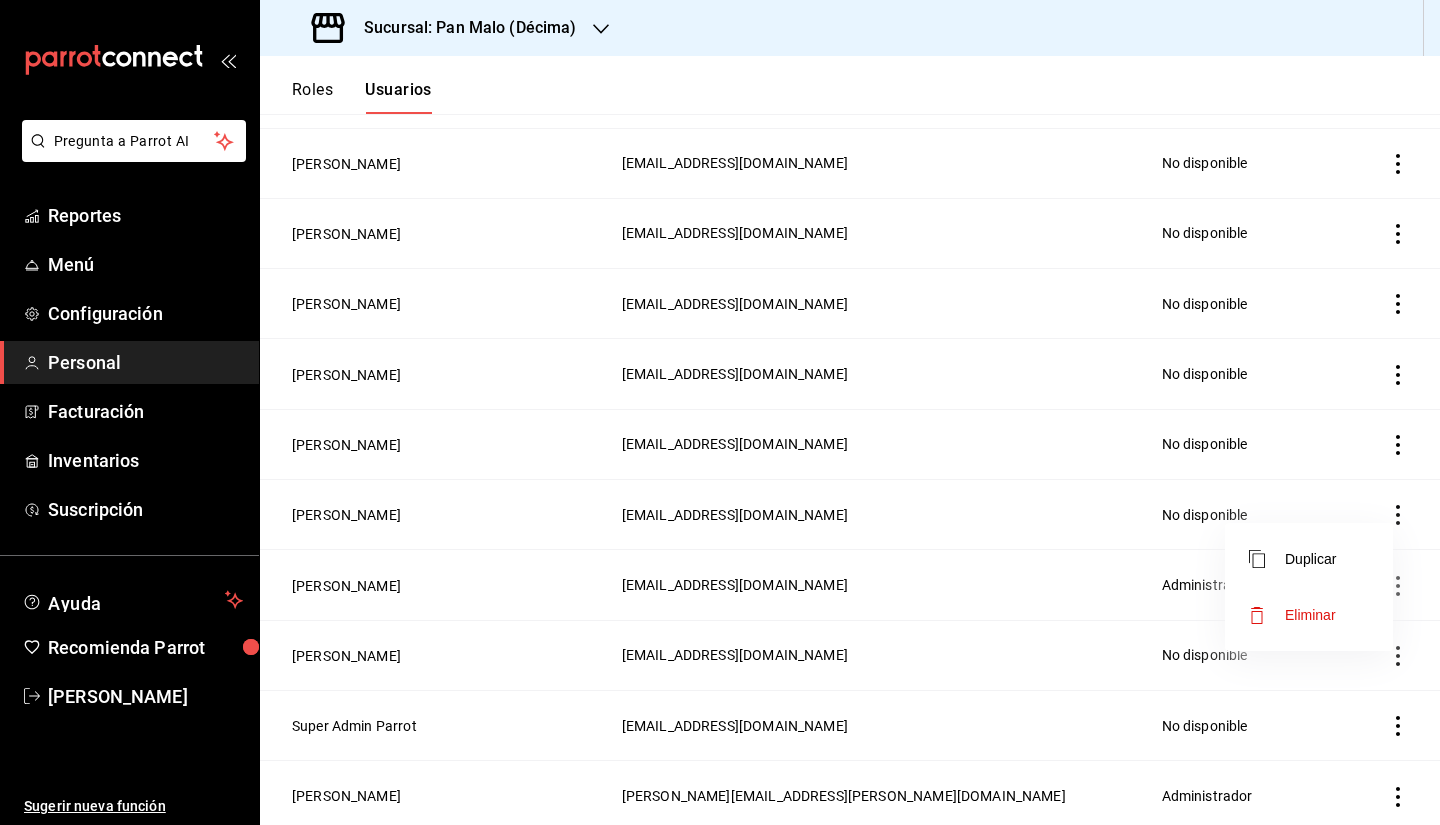 click at bounding box center (720, 412) 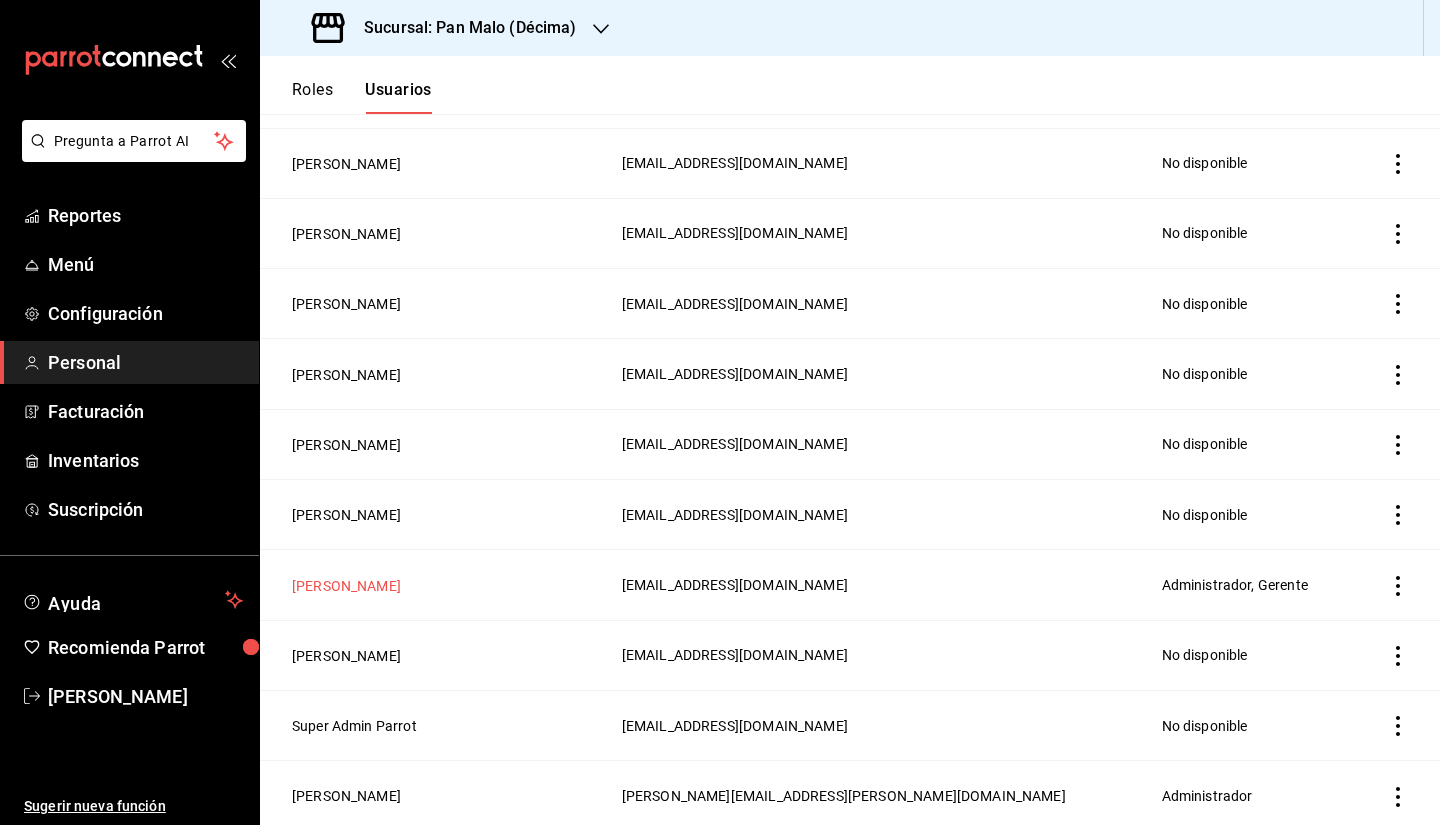 click on "[PERSON_NAME]" at bounding box center [346, 586] 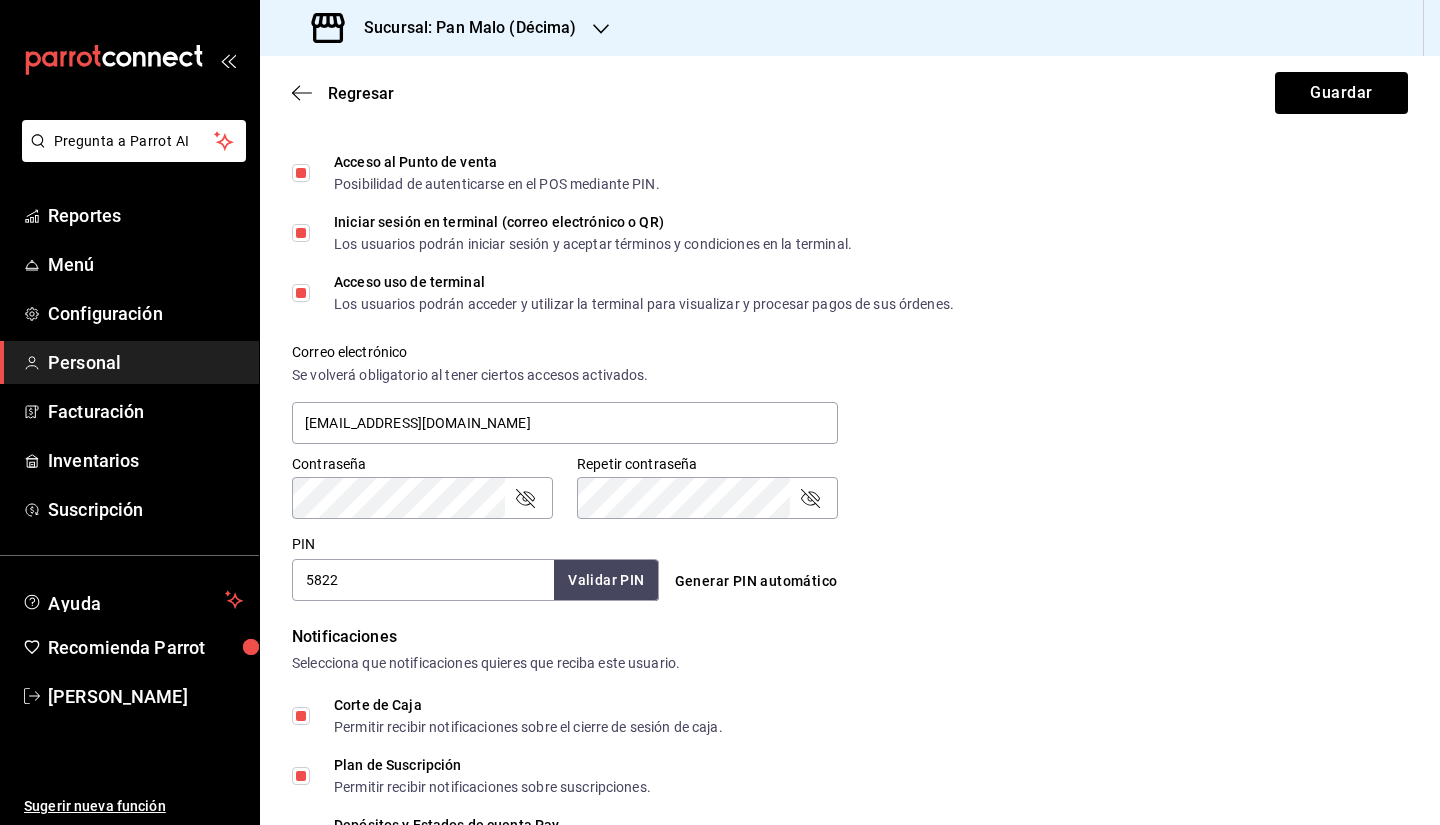 scroll, scrollTop: 580, scrollLeft: 0, axis: vertical 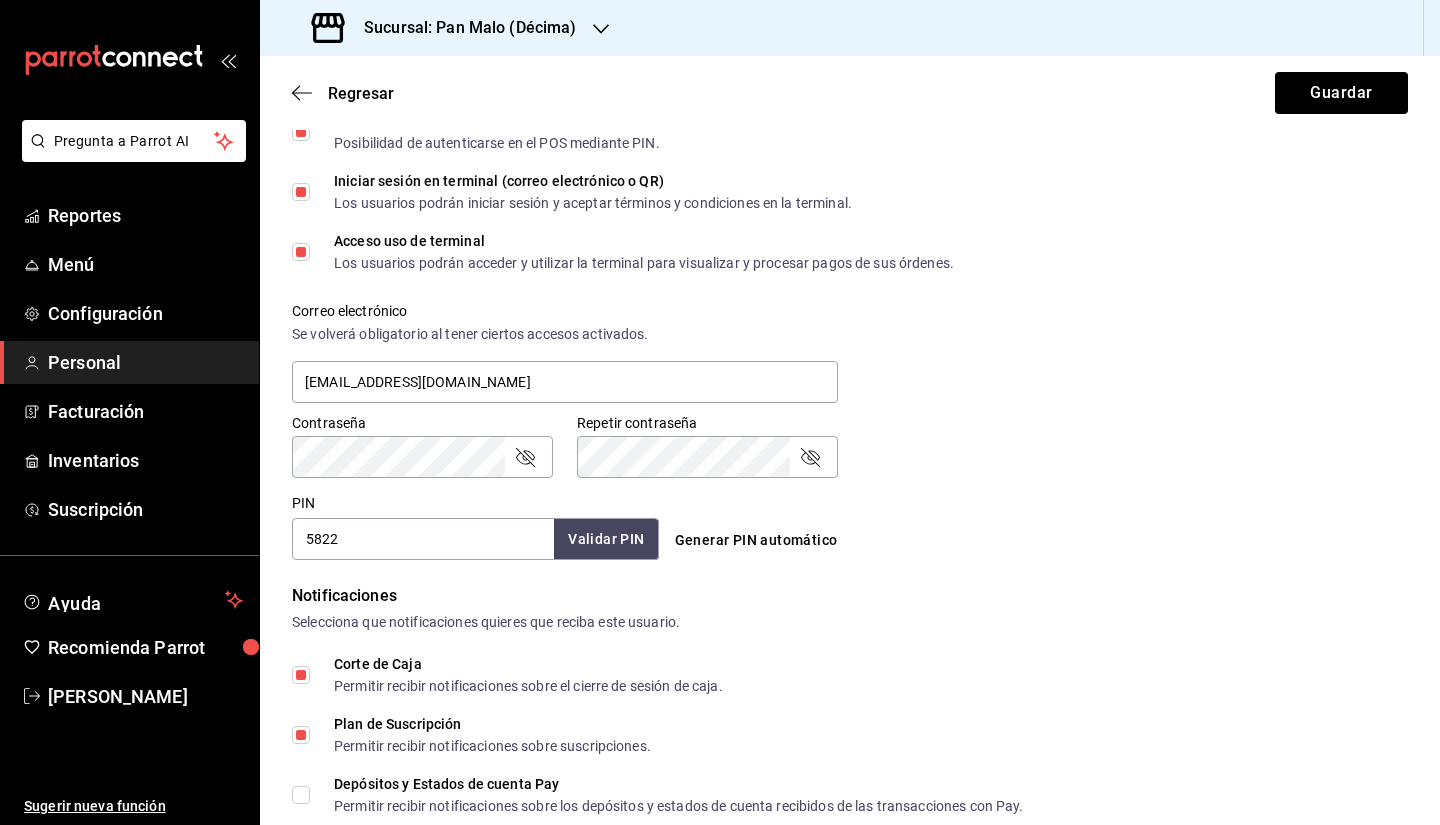 click on "5822" at bounding box center [423, 539] 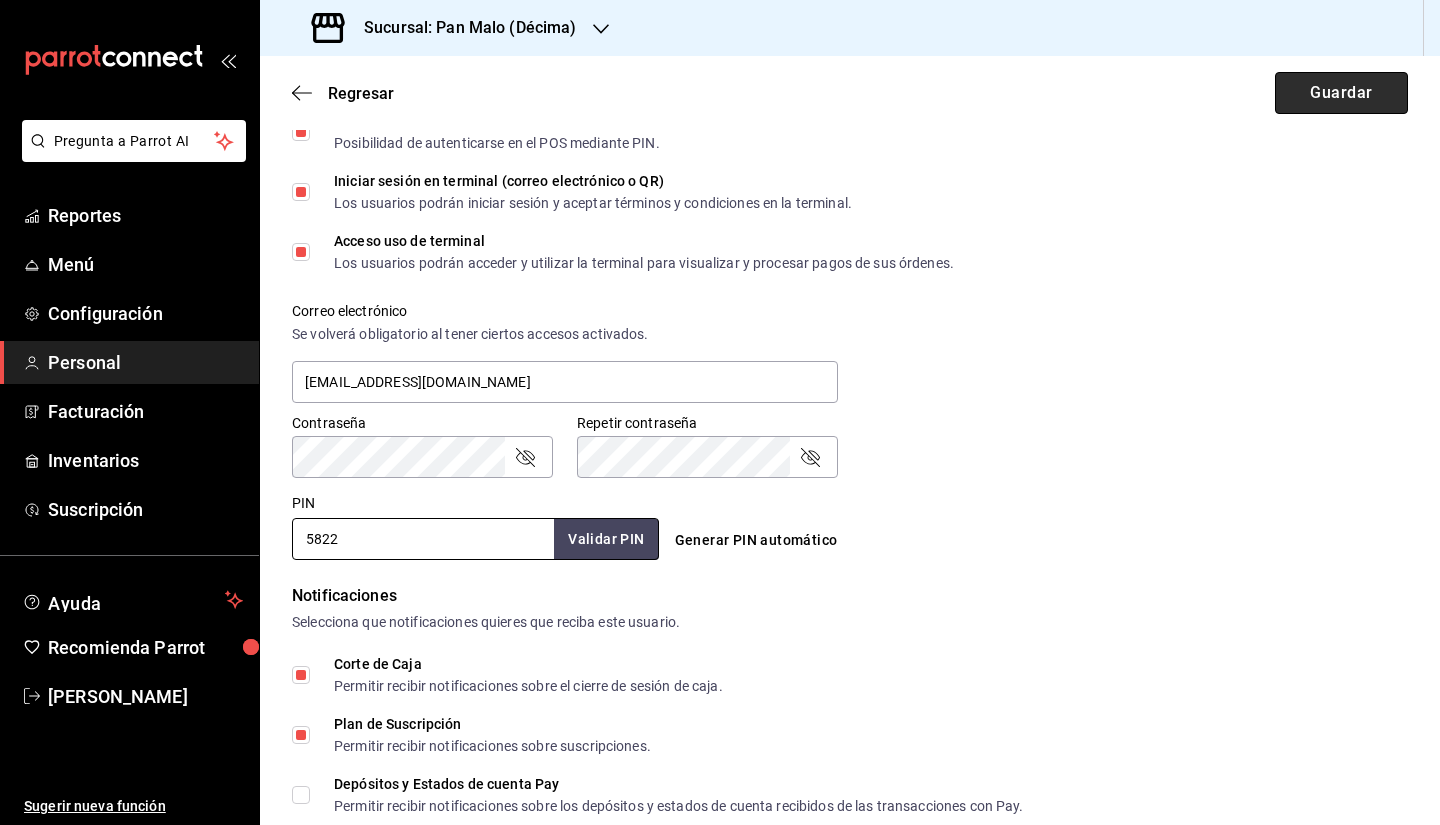 click on "Guardar" at bounding box center (1341, 93) 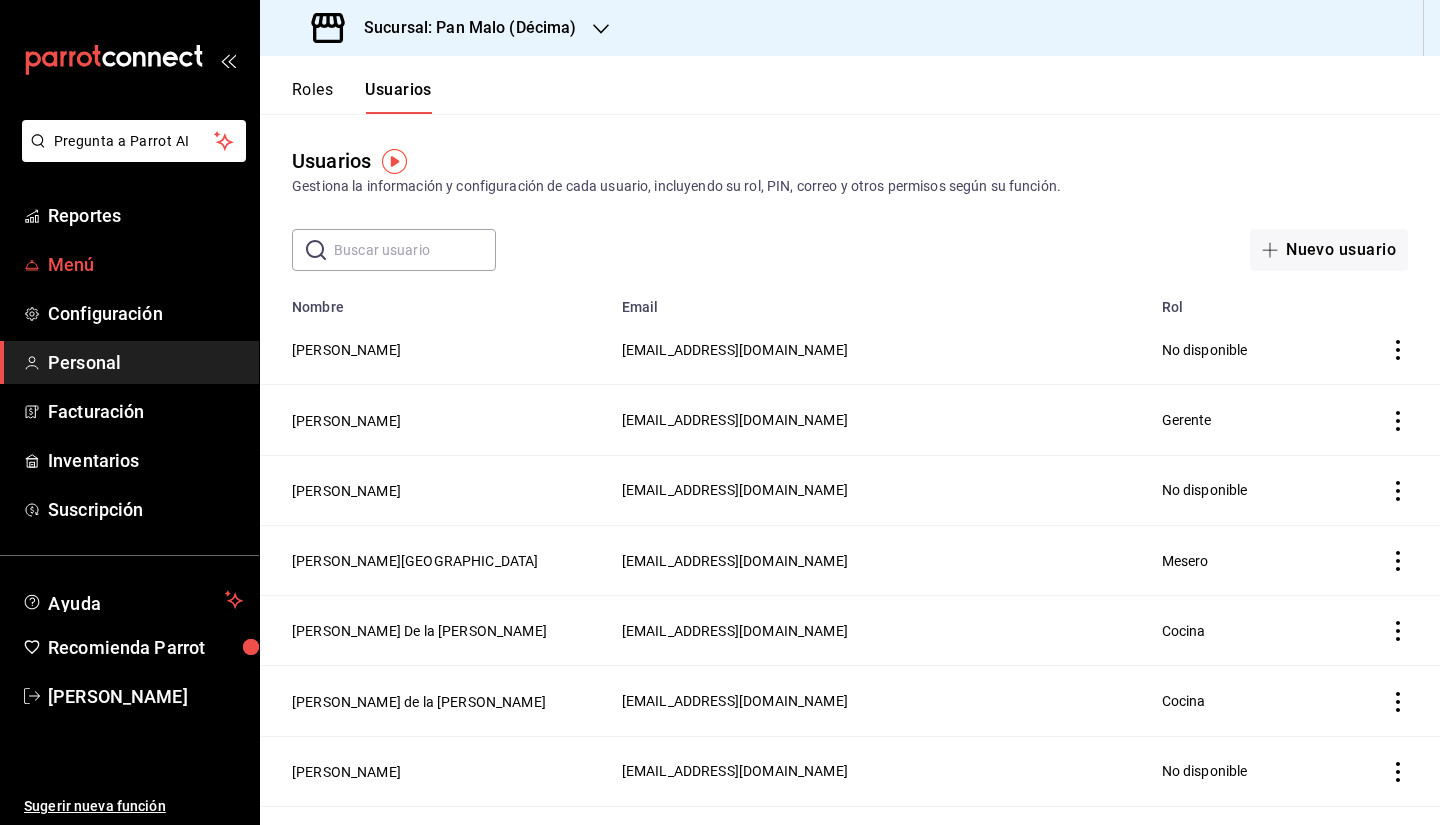 click on "Menú" at bounding box center (145, 264) 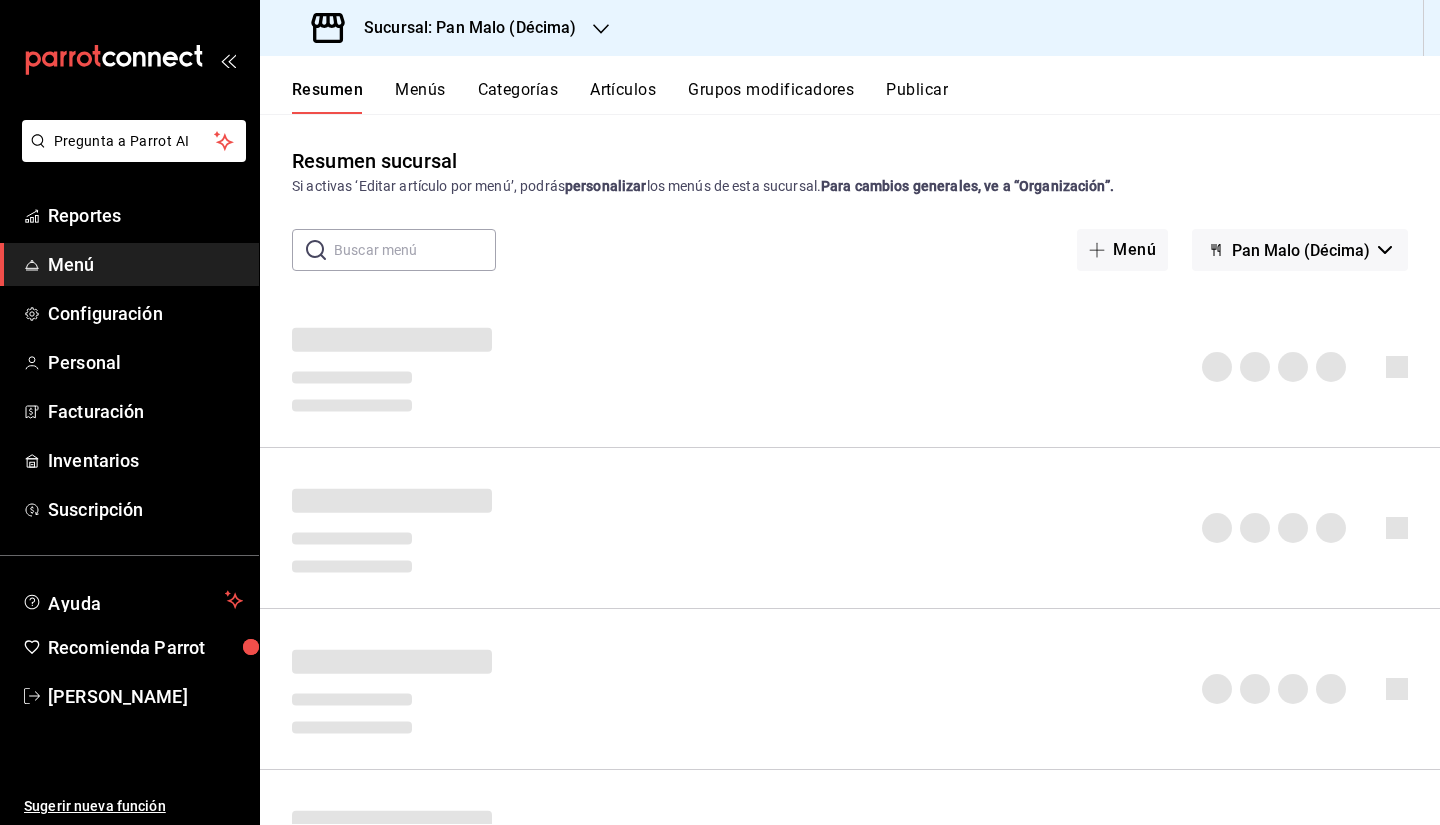 click on "Grupos modificadores" at bounding box center [771, 97] 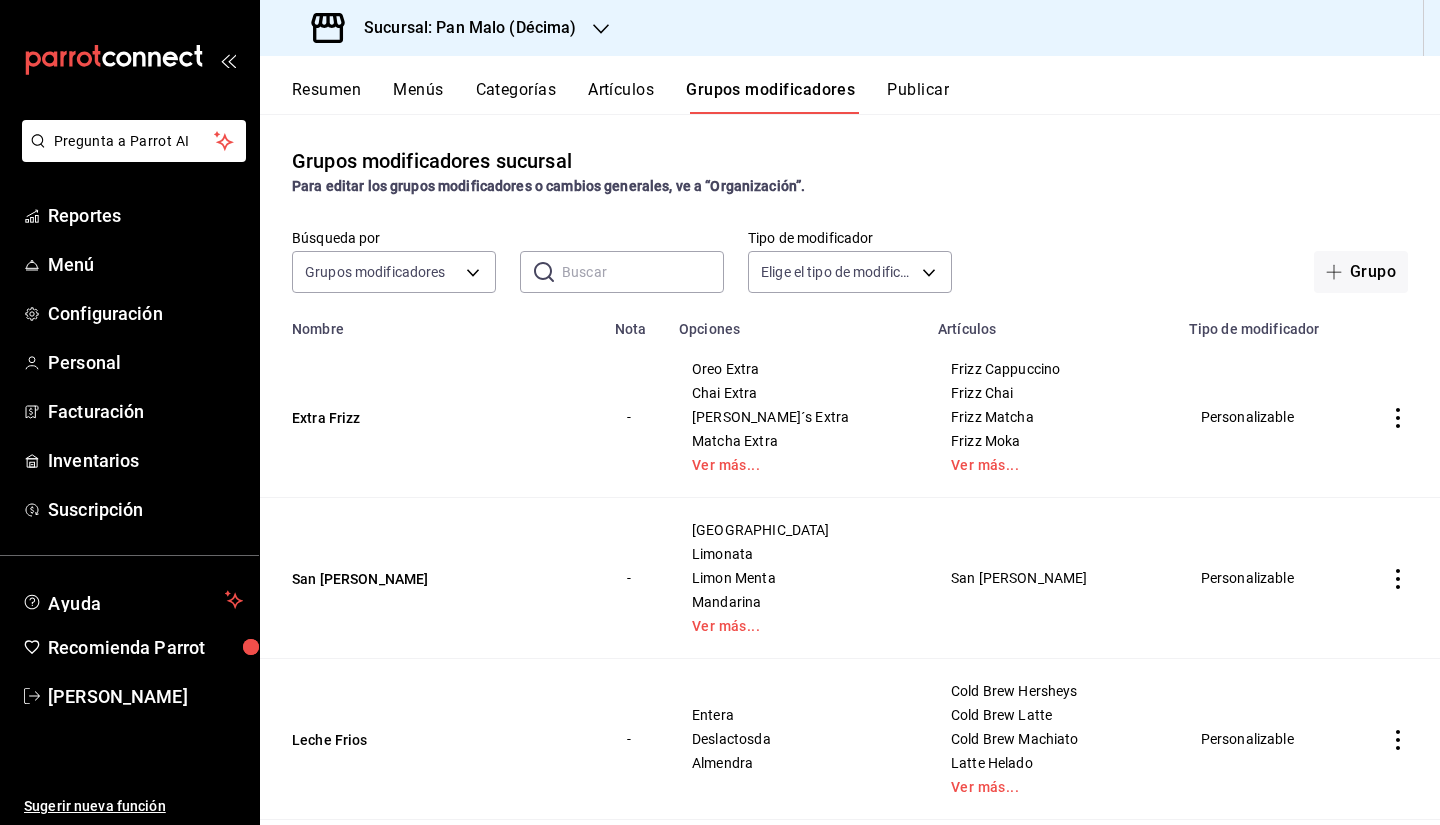 click on "Sucursal: Pan Malo (Décima)" at bounding box center [462, 28] 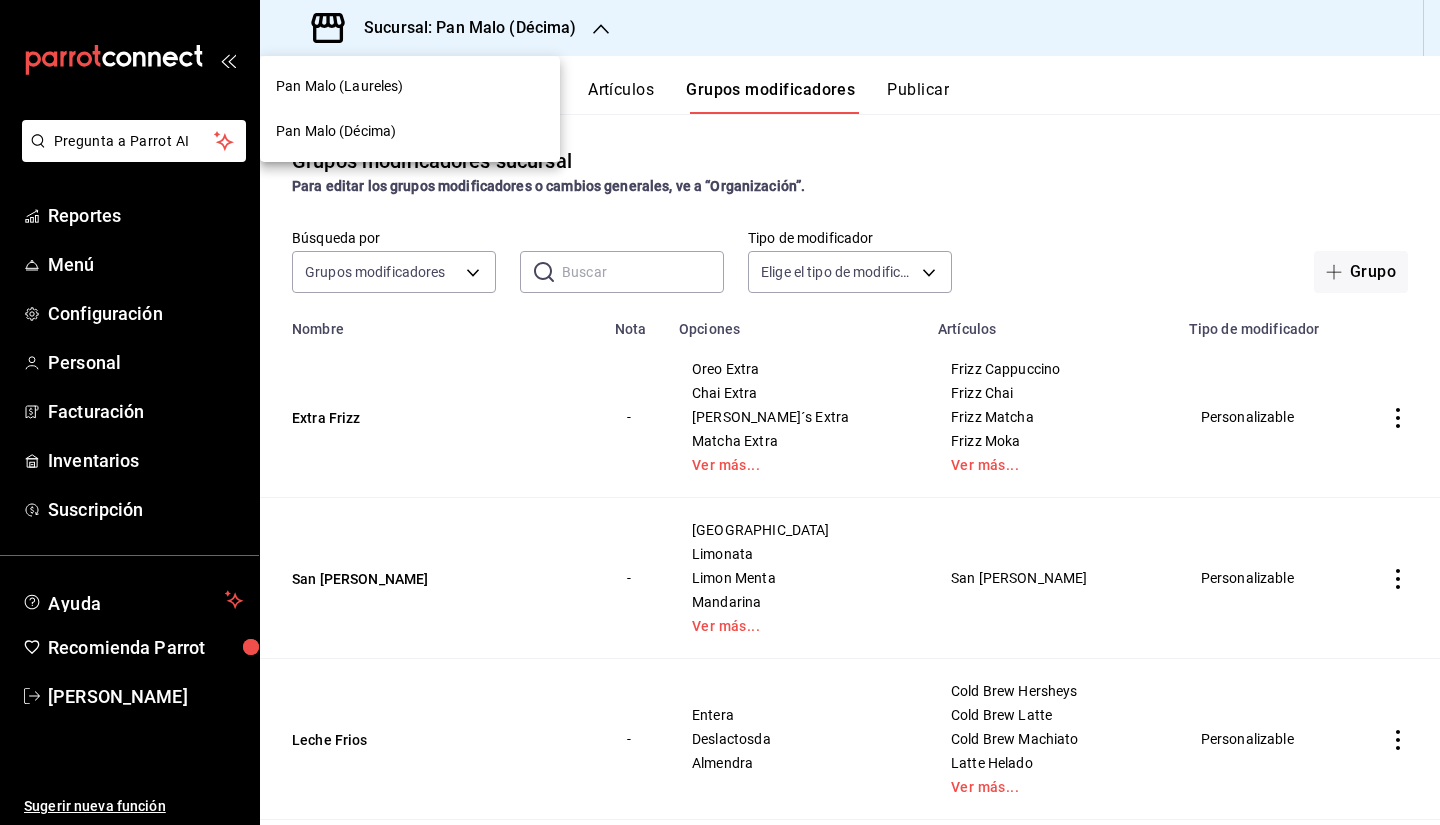 click on "Pan Malo (Laureles)" at bounding box center [410, 86] 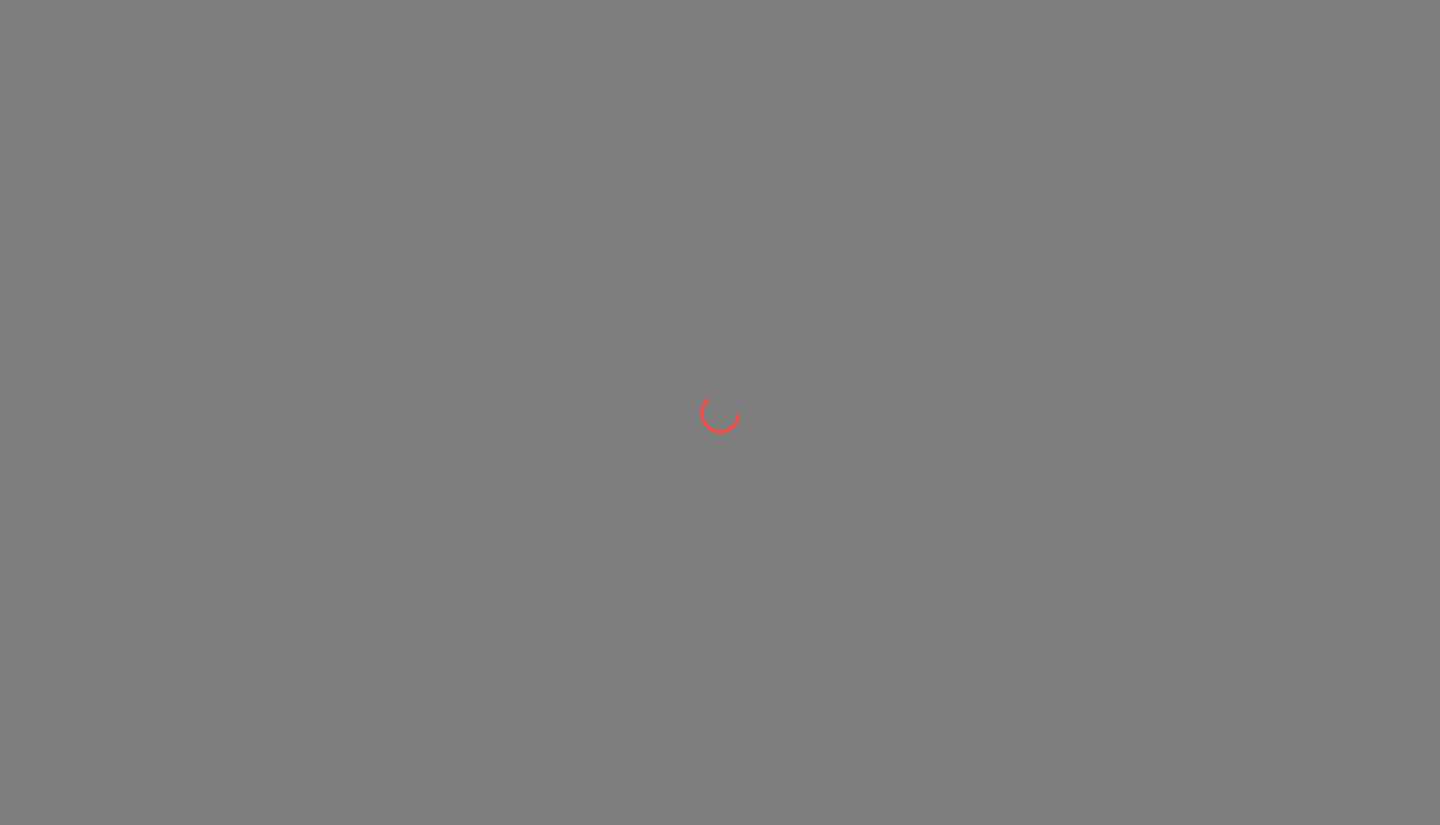 click at bounding box center [720, 412] 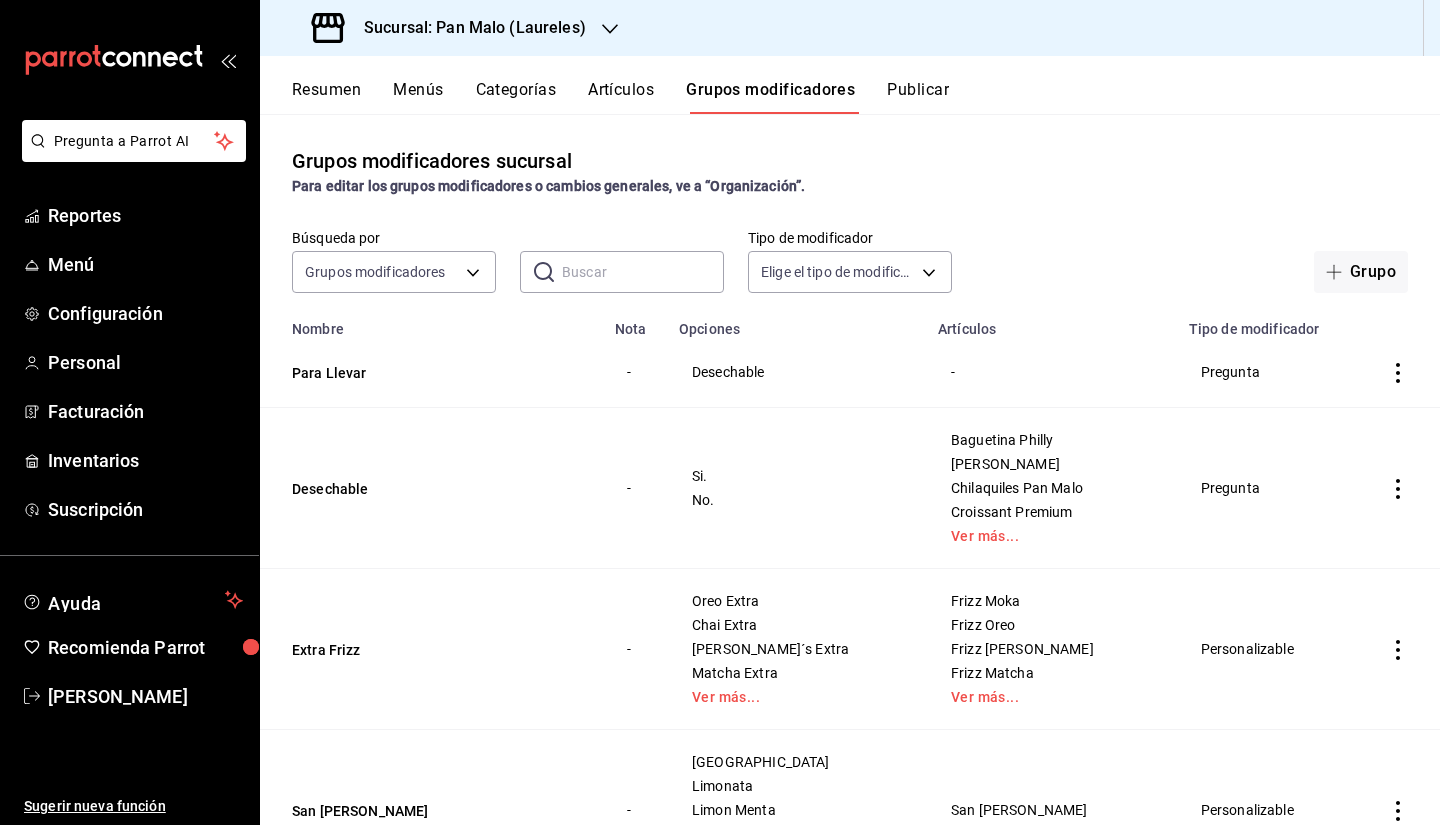 click 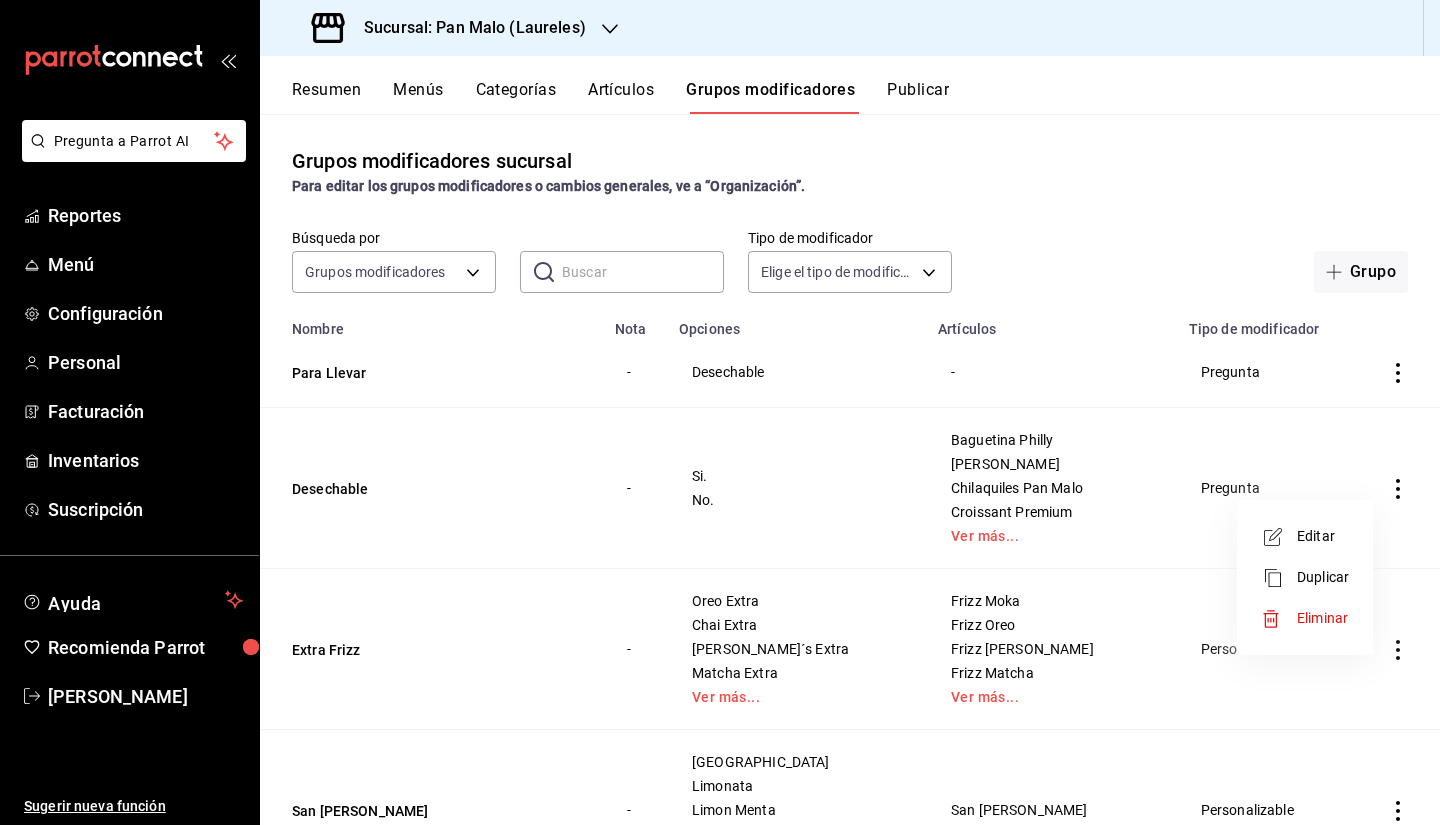 click at bounding box center (720, 412) 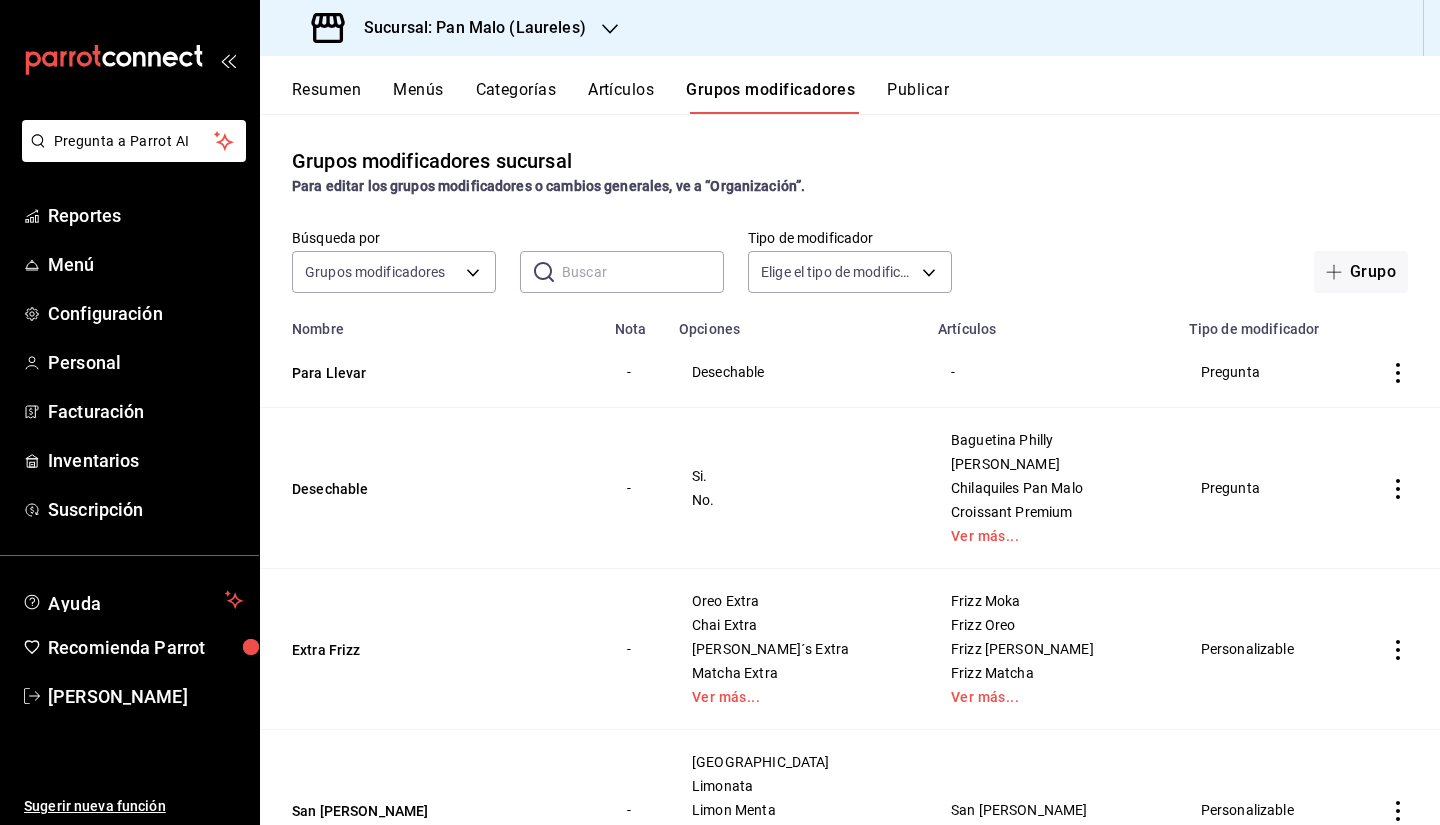 click on "Sucursal: Pan Malo (Laureles)" at bounding box center (467, 28) 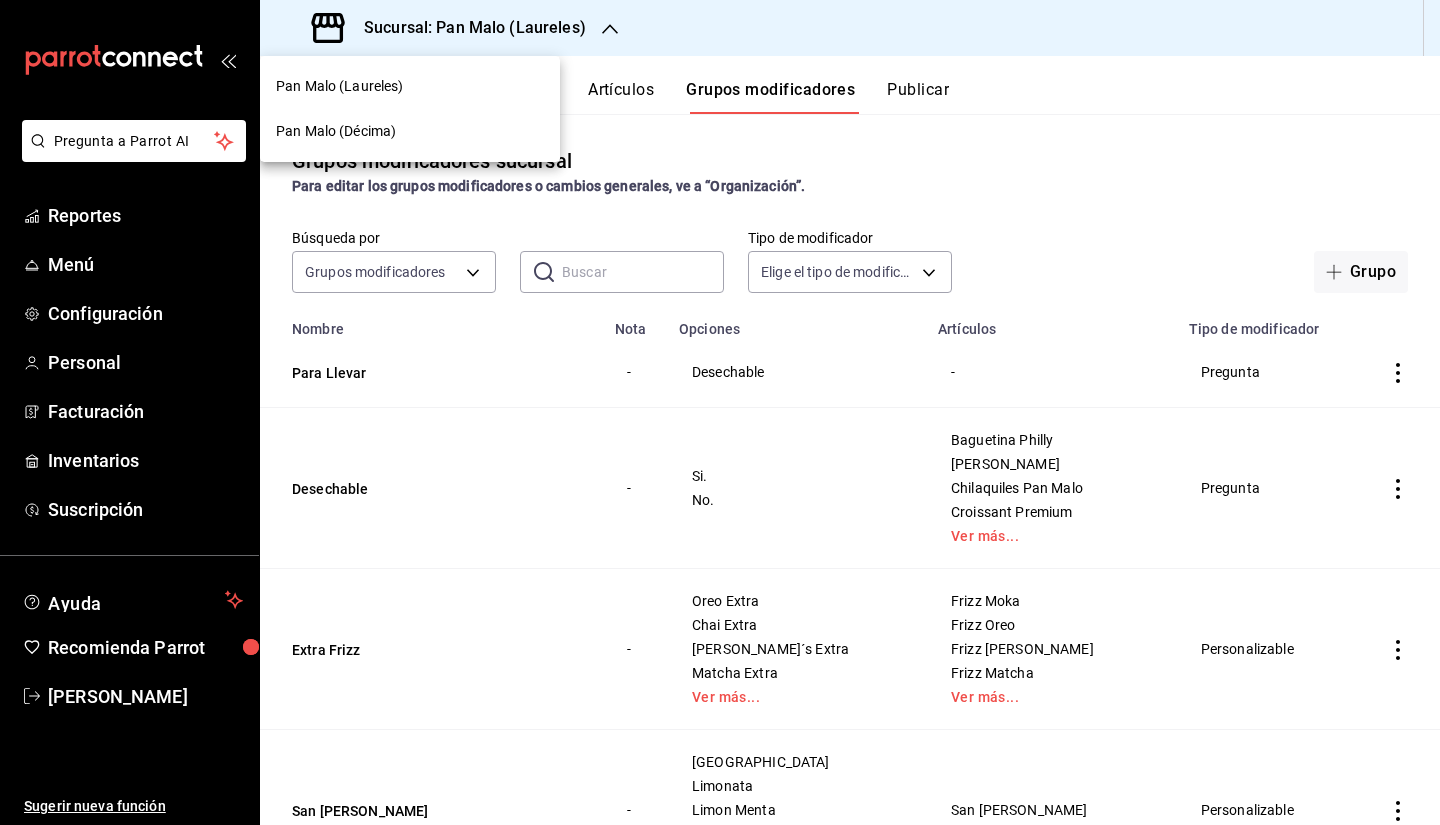 click on "Pan Malo (Décima)" at bounding box center (410, 131) 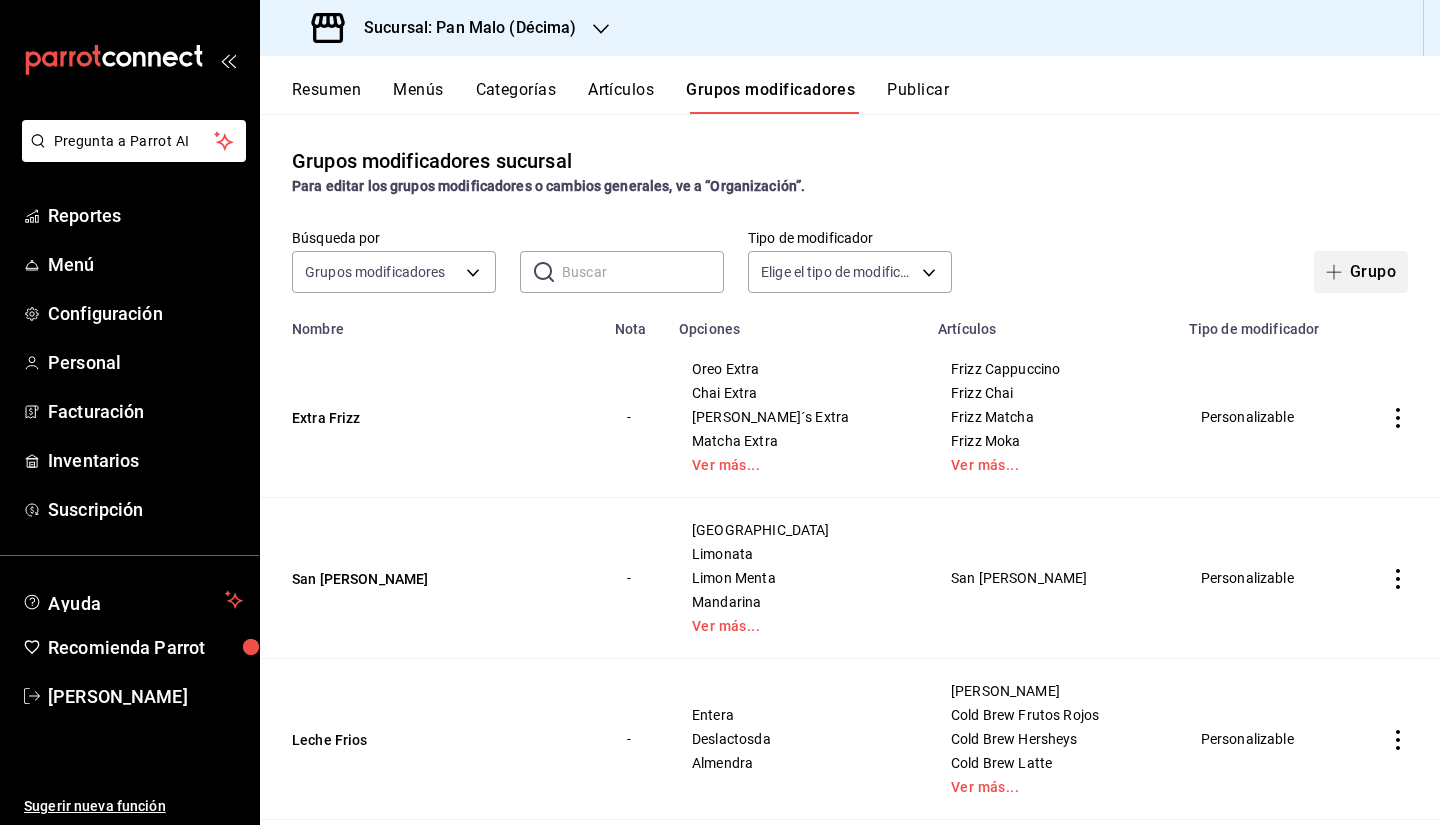 click at bounding box center (1338, 272) 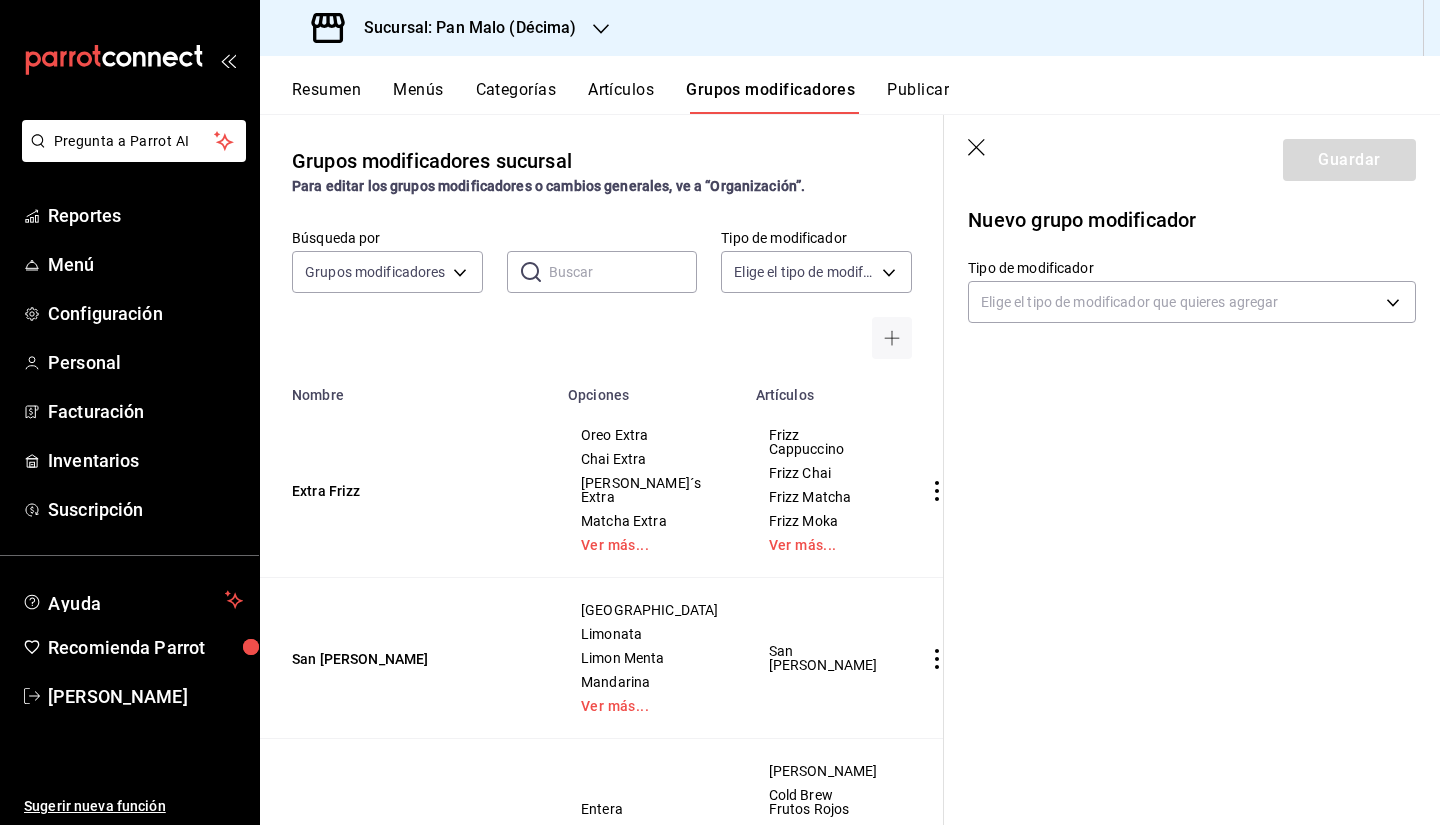 click on "Guardar" at bounding box center [1192, 156] 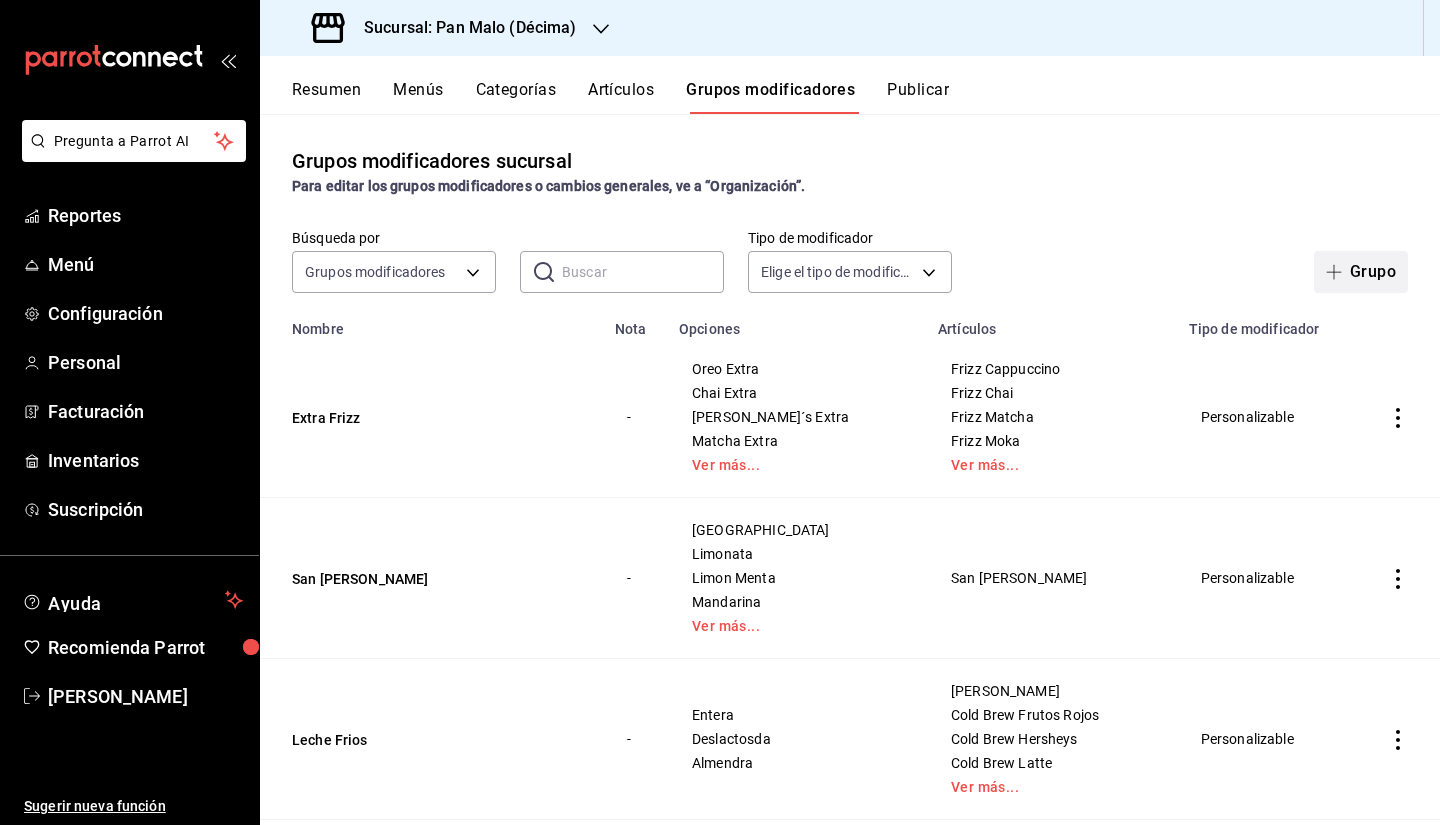 click 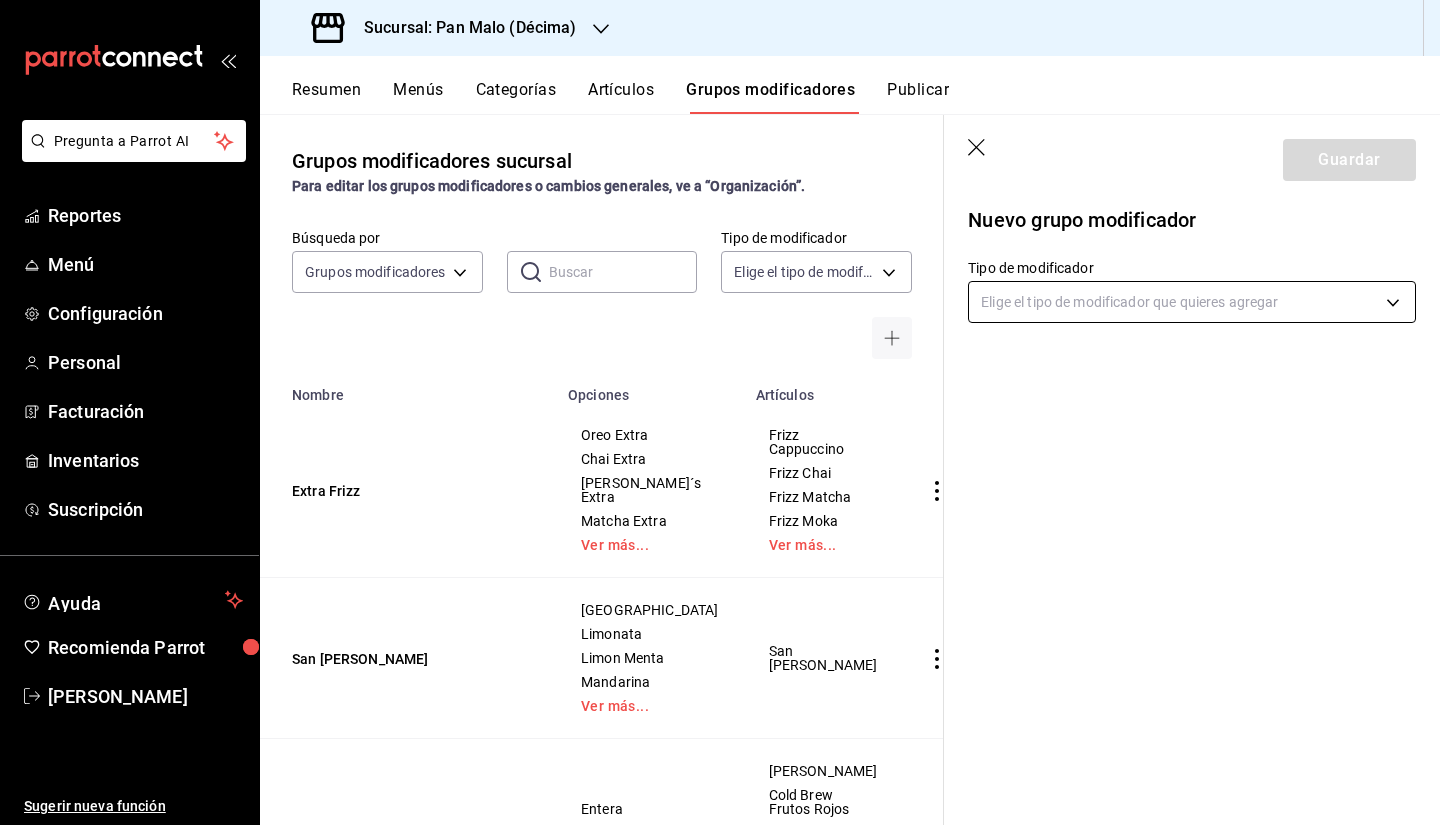 click on "Pregunta a Parrot AI Reportes   Menú   Configuración   Personal   Facturación   Inventarios   Suscripción   Ayuda Recomienda Parrot   Sebastian Viadero   Sugerir nueva función   Sucursal: Pan Malo (Décima) Resumen Menús Categorías Artículos Grupos modificadores Publicar Grupos modificadores sucursal Para editar los grupos modificadores o cambios generales, ve a “Organización”. Búsqueda por Grupos modificadores GROUP ​ ​ Tipo de modificador Elige el tipo de modificador Nombre Opciones Artículos Extra Frizz Oreo Extra Chai Extra Hershey´s Extra Matcha Extra Ver más... Frizz Cappuccino Frizz Chai Frizz Matcha Frizz Moka Ver más... San Pellegrino Granada Limonata Limon Menta Mandarina Ver más... San Pellegrino Leche Frios Entera Deslactosda Almendra Chai Frio Cold Brew Frutos Rojos Cold Brew Hersheys Cold Brew Latte Ver más... Leche Cortados Entera Deslactosda Almendra Cortado Doble Cortado Sencillo Flat White Pan Muerto T Ajonjoli Azucarado - Relleno Pan M. Cajeta Avellana - Glaseado Rol" at bounding box center (720, 412) 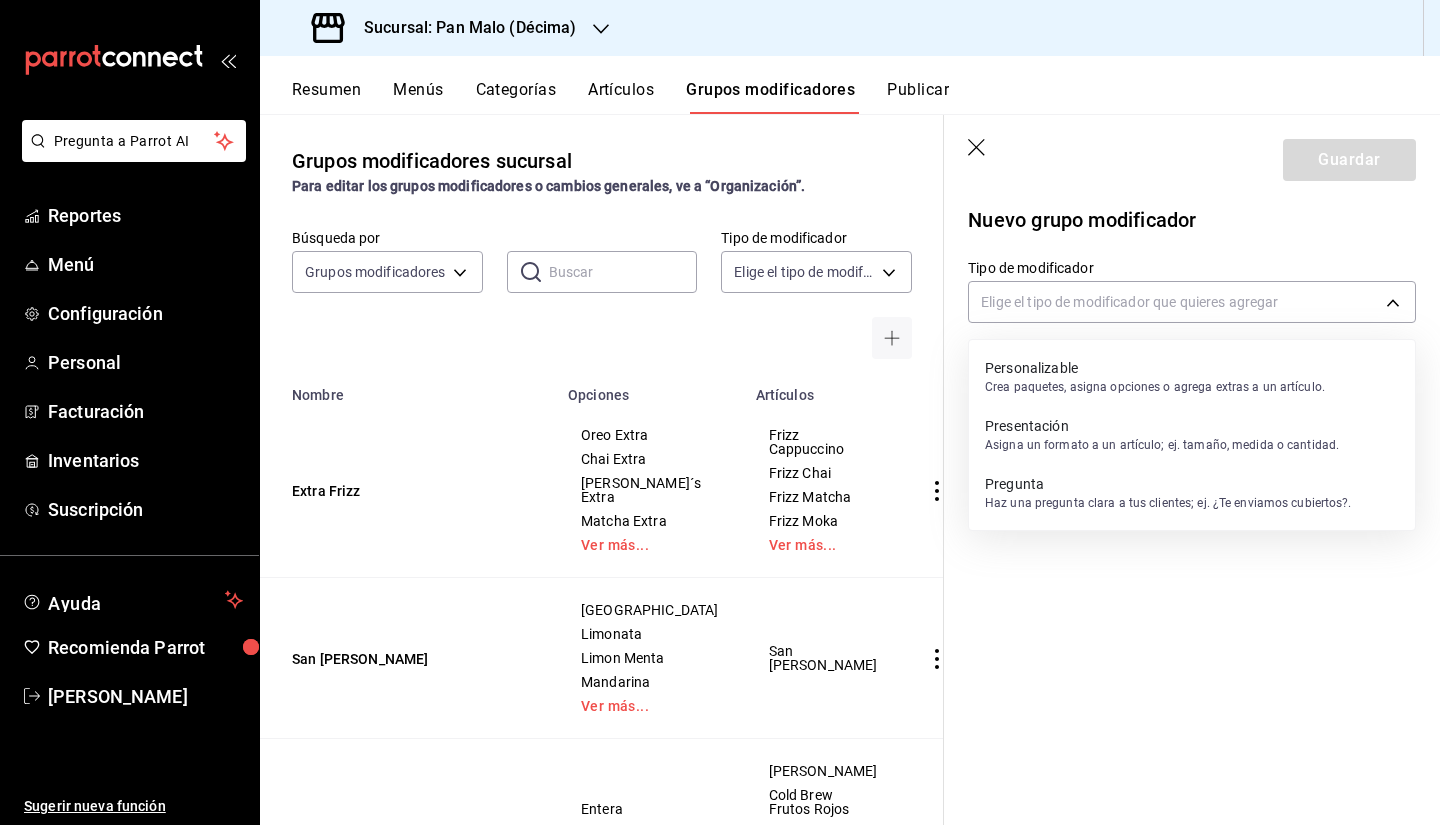 click on "Haz una pregunta clara a tus clientes; ej. ¿Te enviamos cubiertos?." at bounding box center [1168, 503] 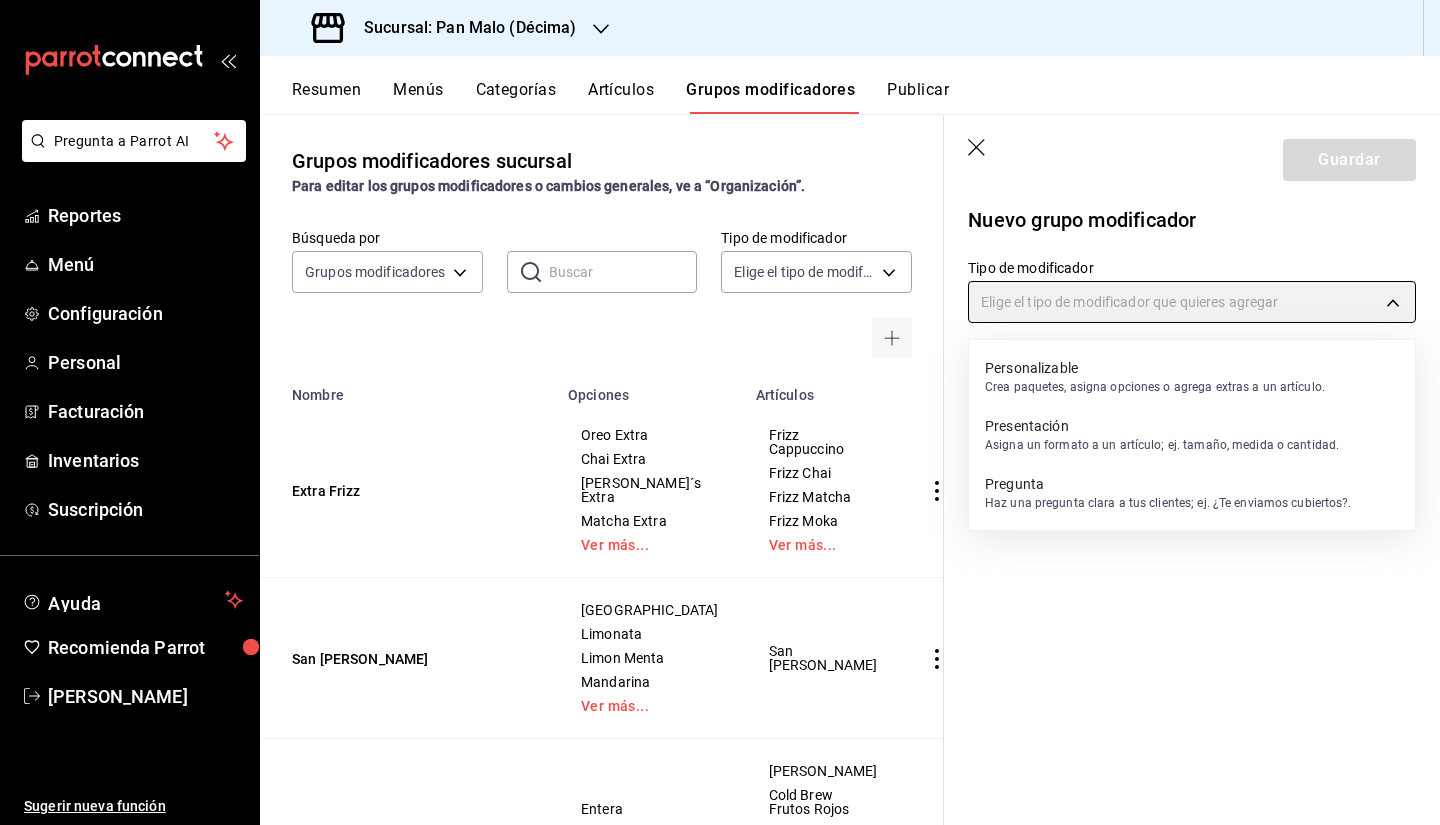 type on "QUESTION" 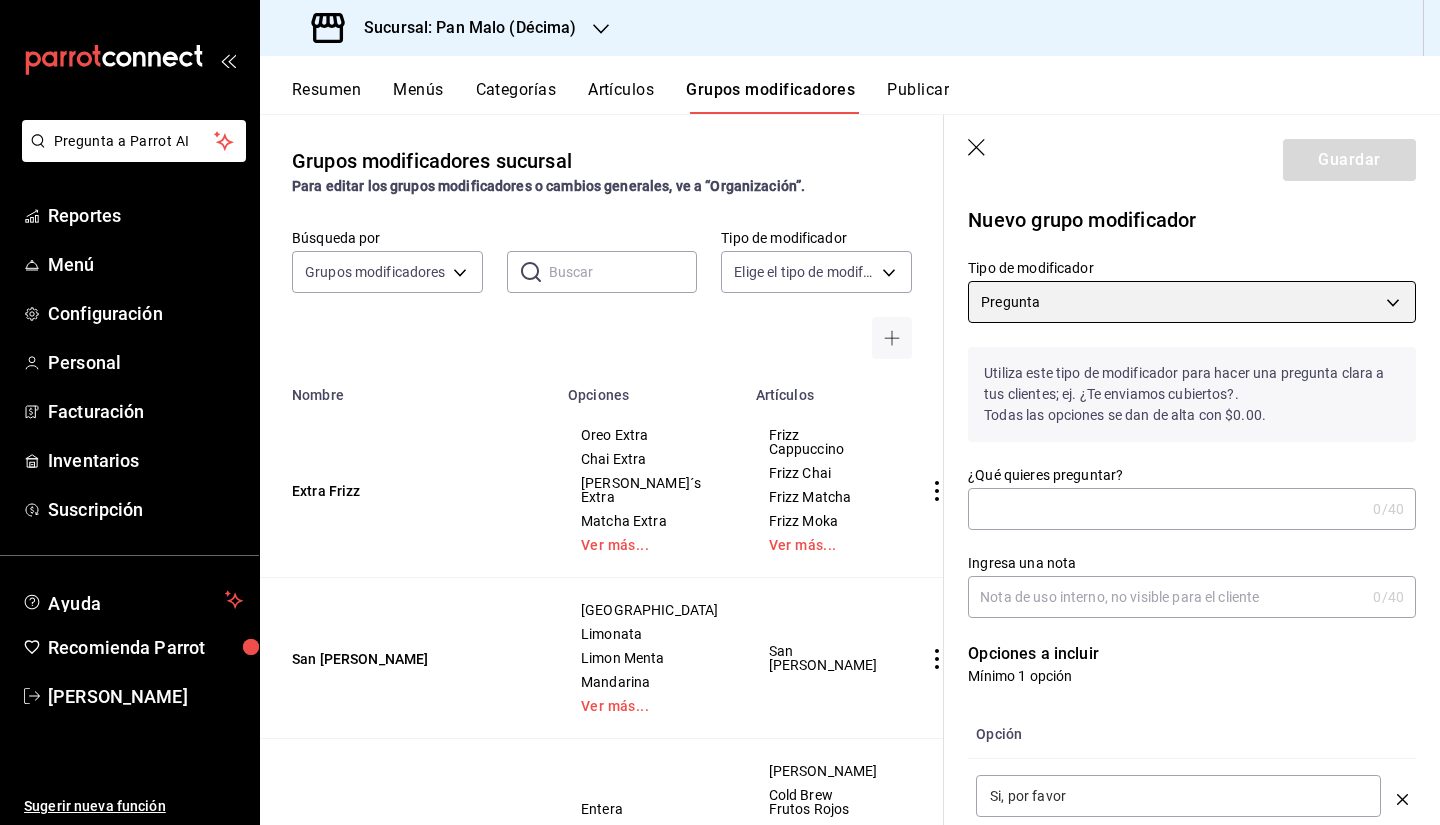 scroll, scrollTop: 239, scrollLeft: 0, axis: vertical 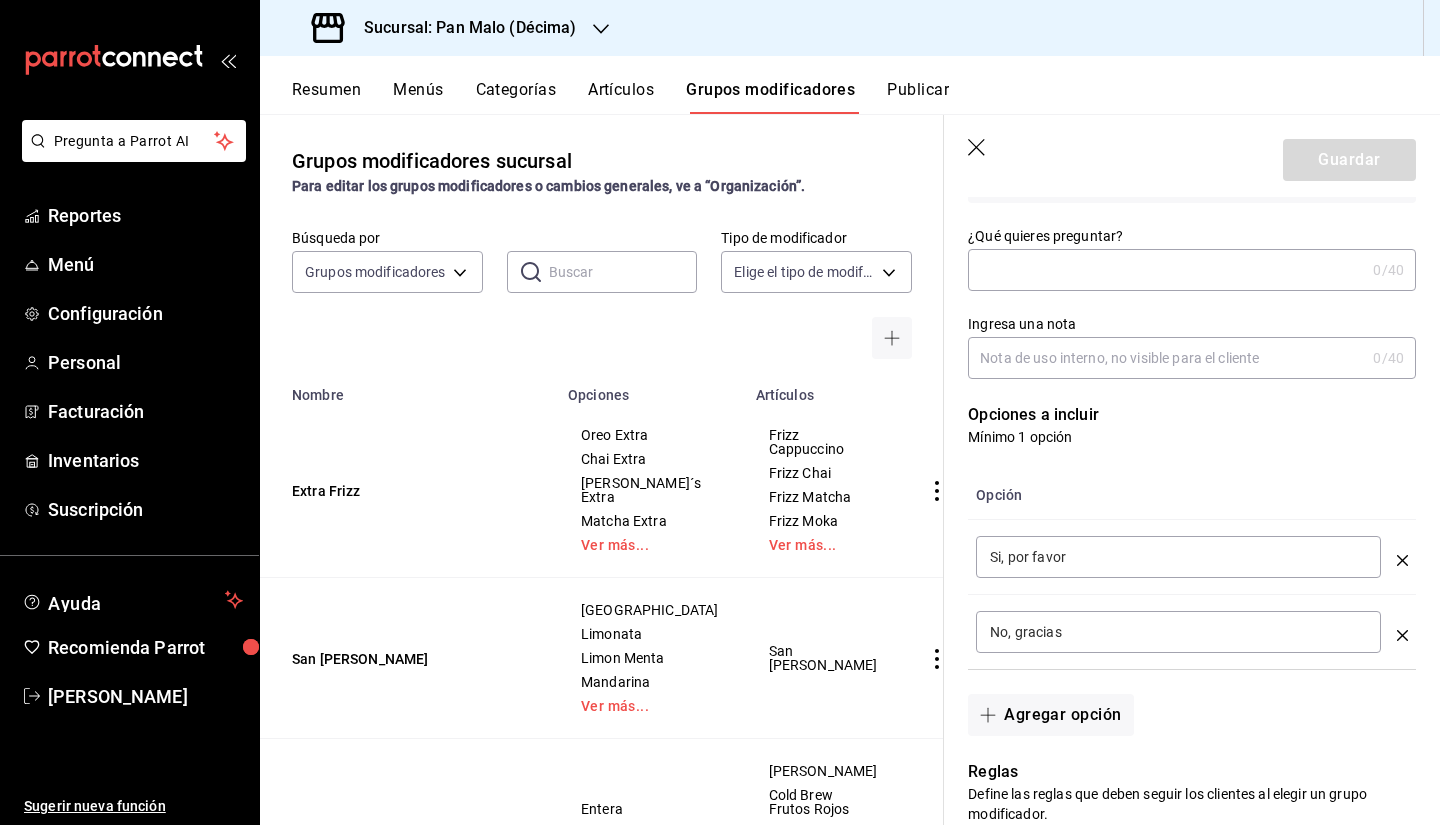 click on "¿Qué quieres preguntar?" at bounding box center (1166, 270) 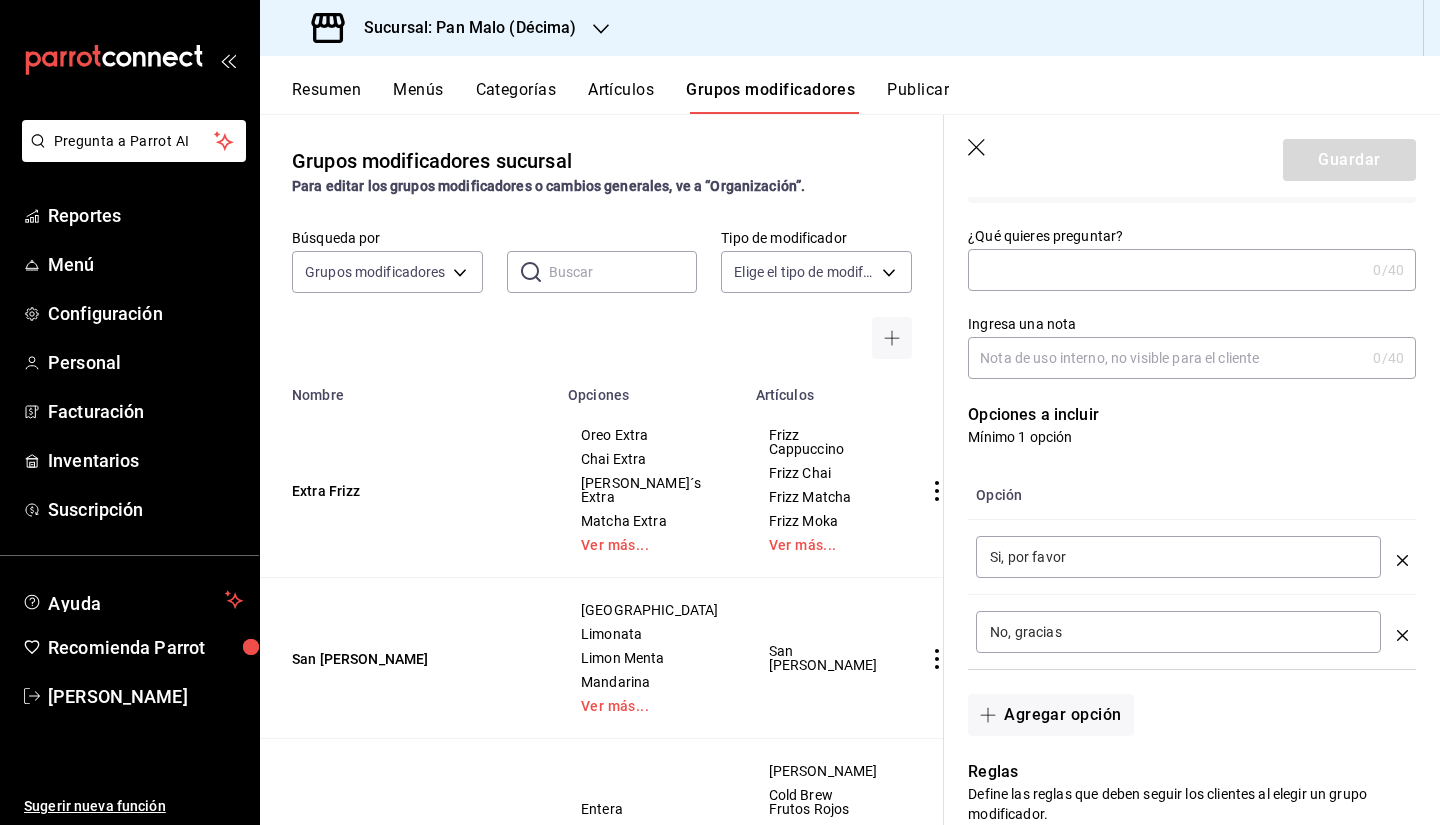 drag, startPoint x: 1065, startPoint y: 256, endPoint x: 1055, endPoint y: 251, distance: 11.18034 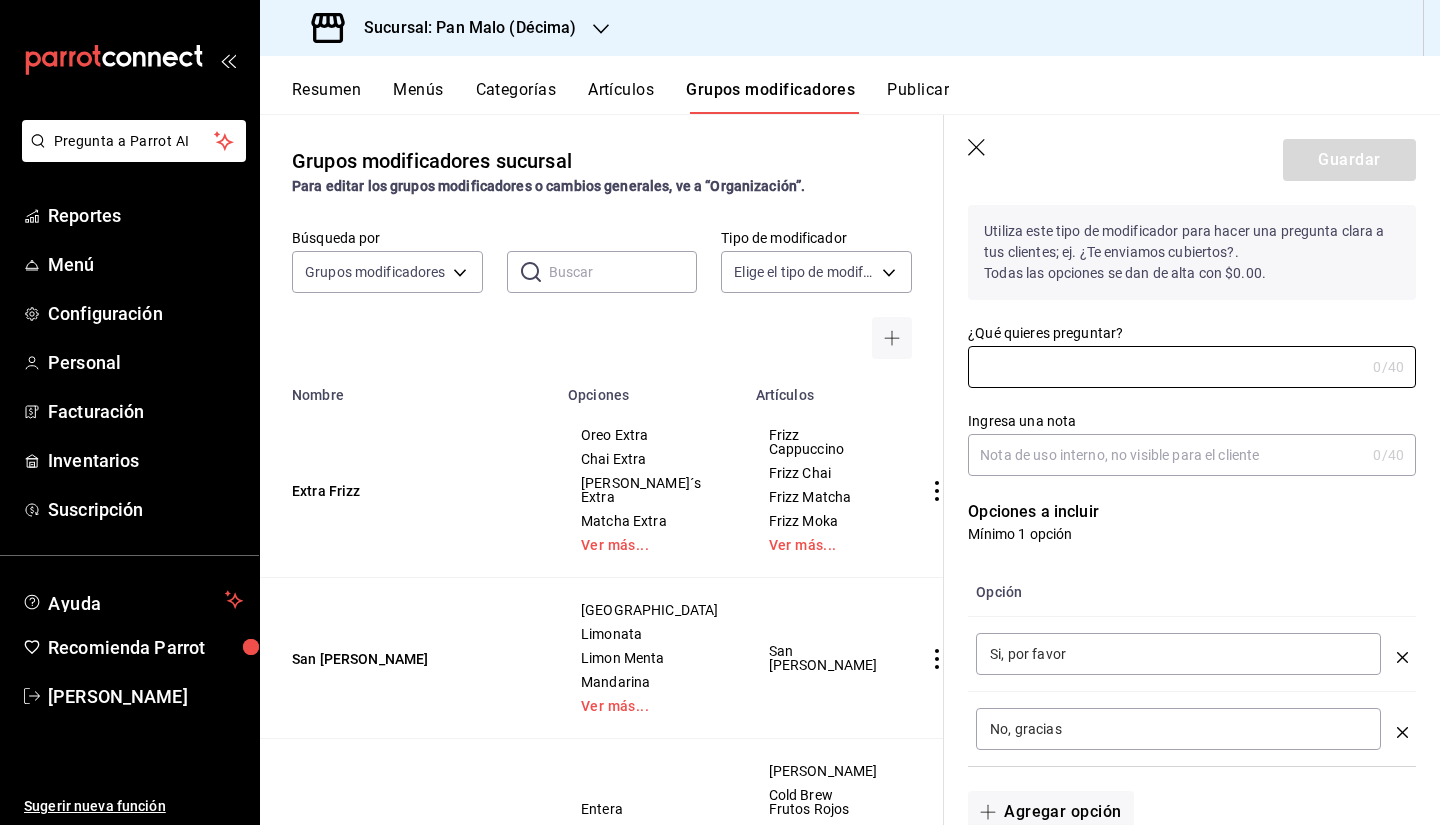 scroll, scrollTop: 146, scrollLeft: 0, axis: vertical 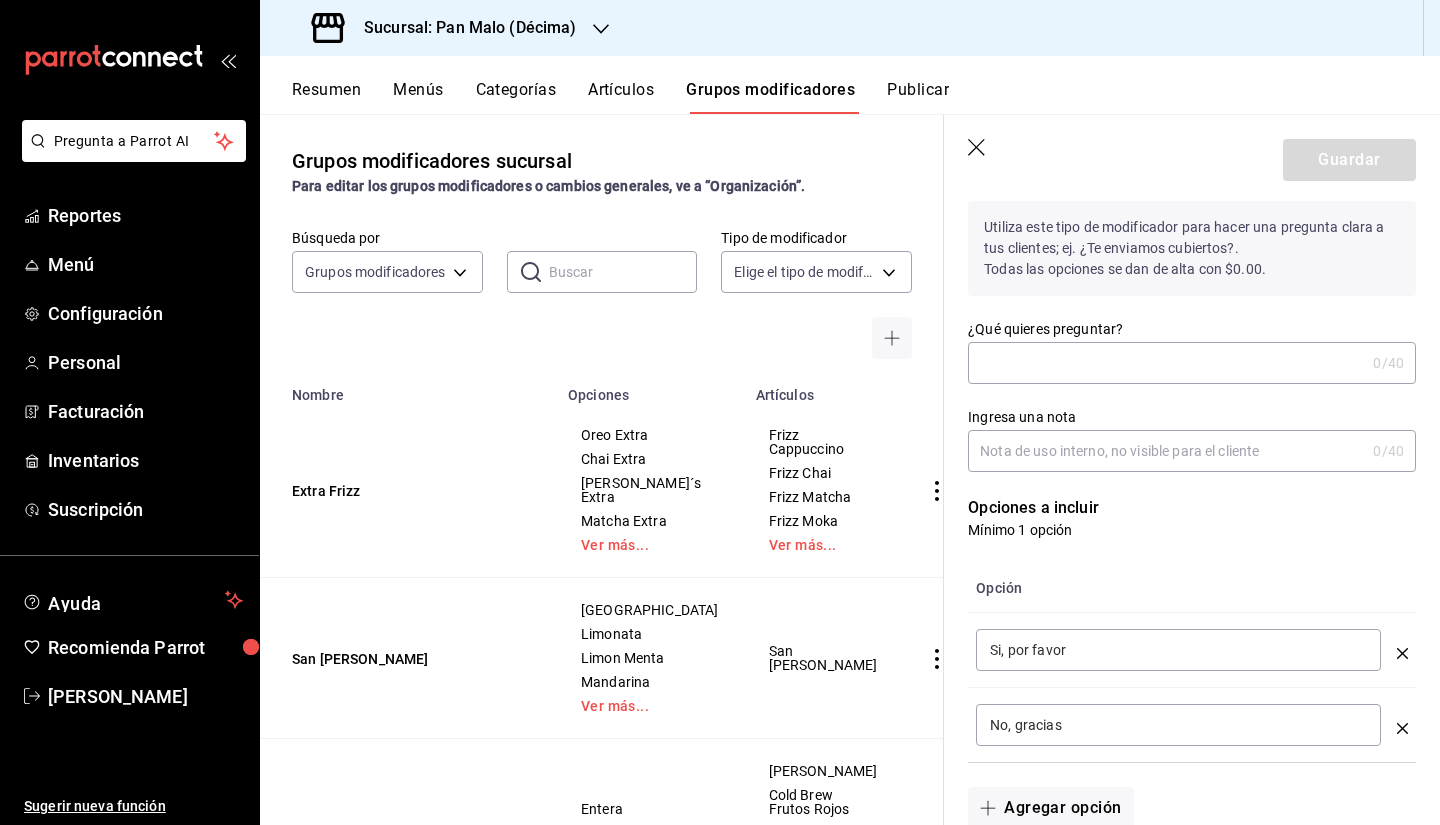 click on "¿Qué quieres preguntar?" at bounding box center (1166, 363) 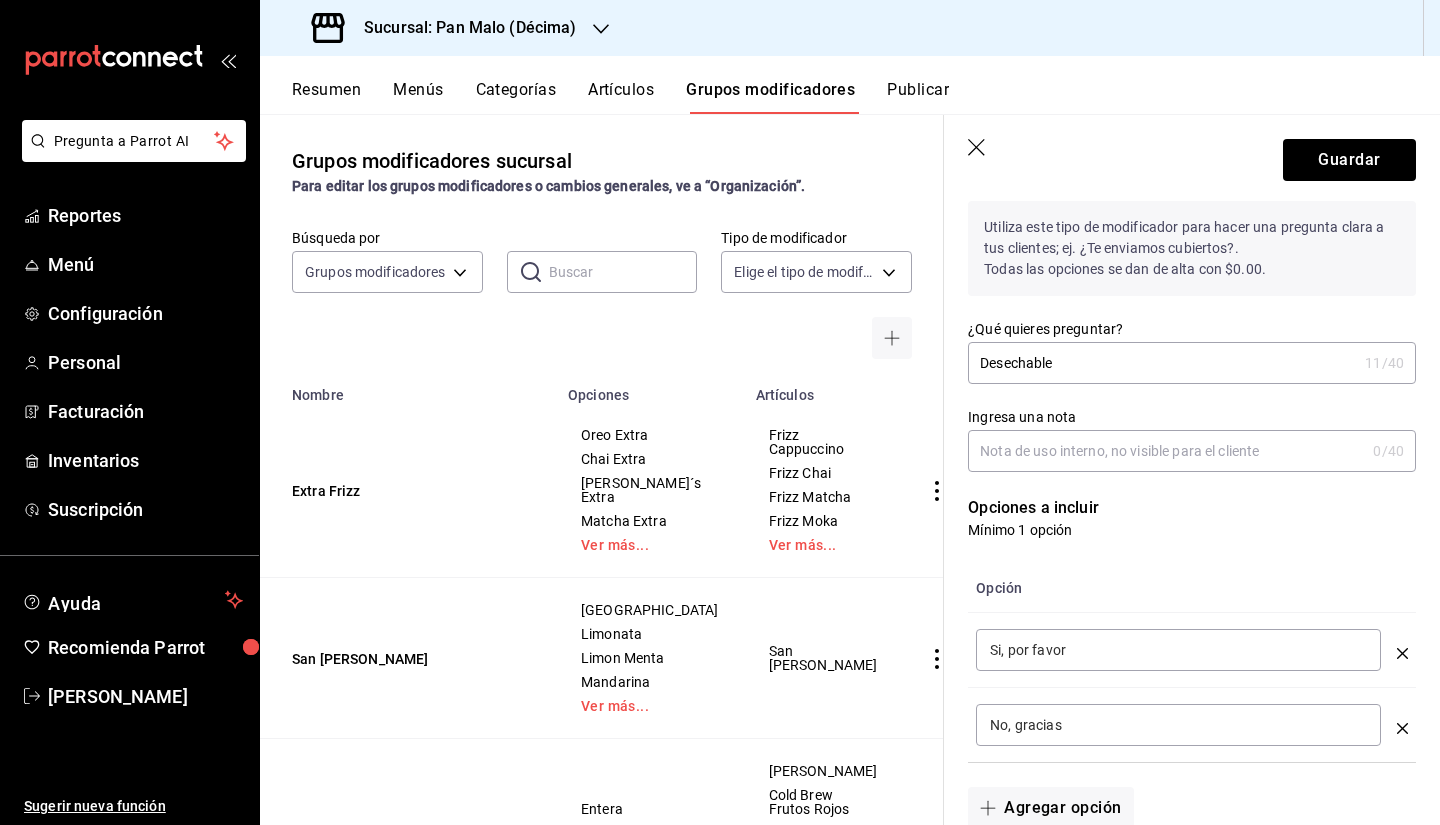 type on "Desechable" 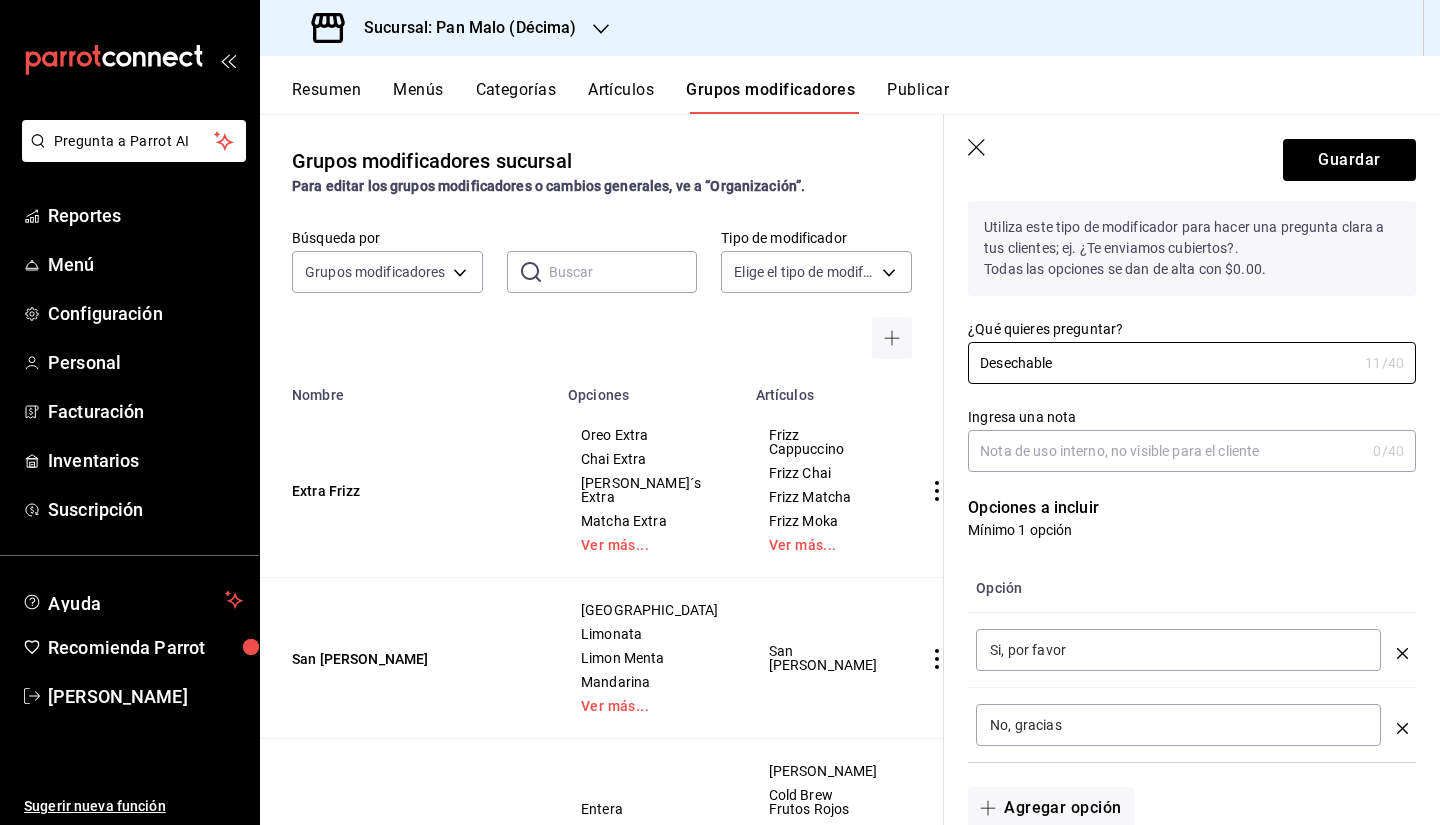 click on "Utiliza este tipo de modificador para hacer una pregunta clara a tus clientes; ej. ¿Te enviamos cubiertos?. Todas las opciones se dan de alta con $0.00." at bounding box center [1192, 248] 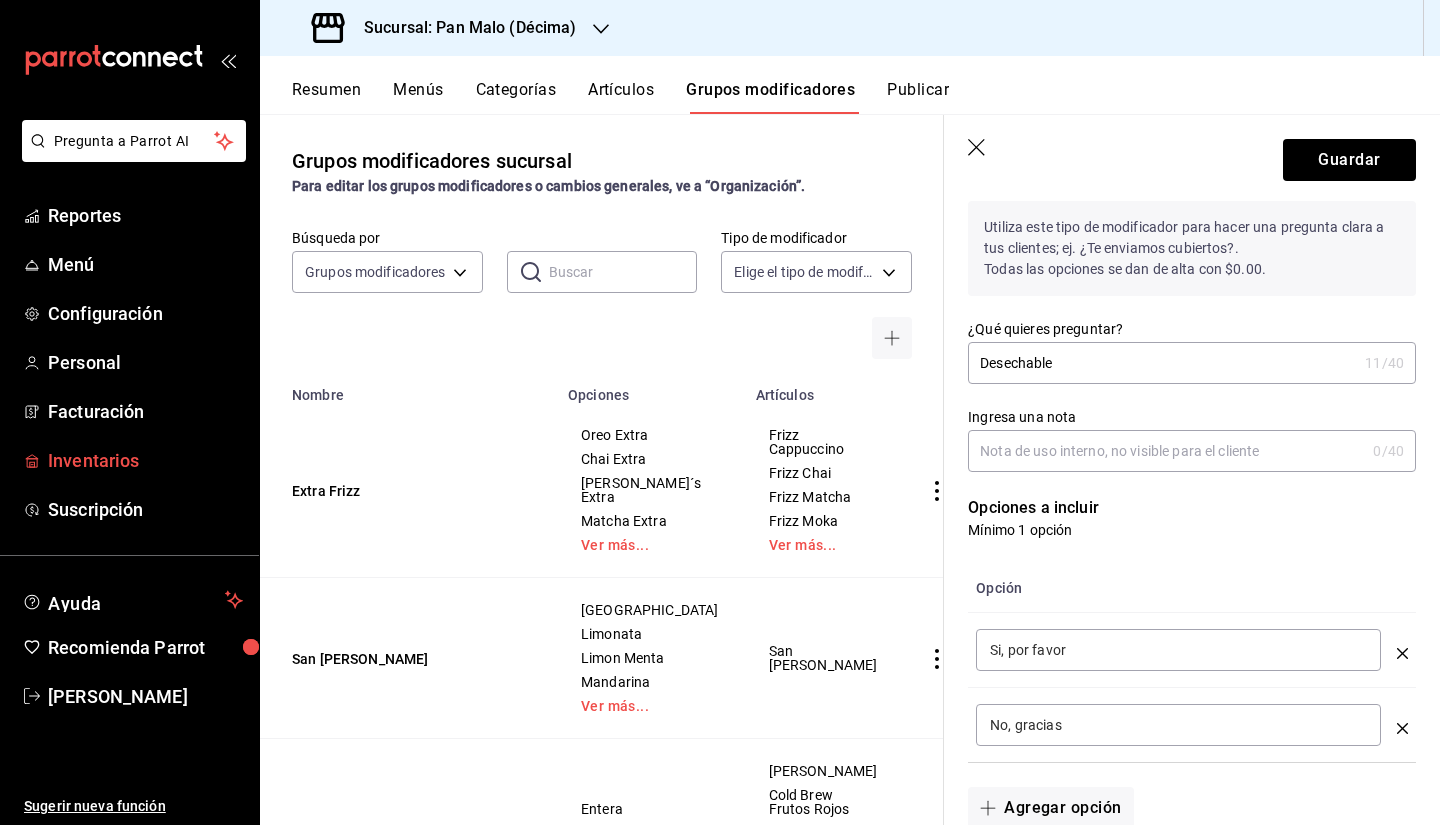click on "Inventarios" at bounding box center (145, 460) 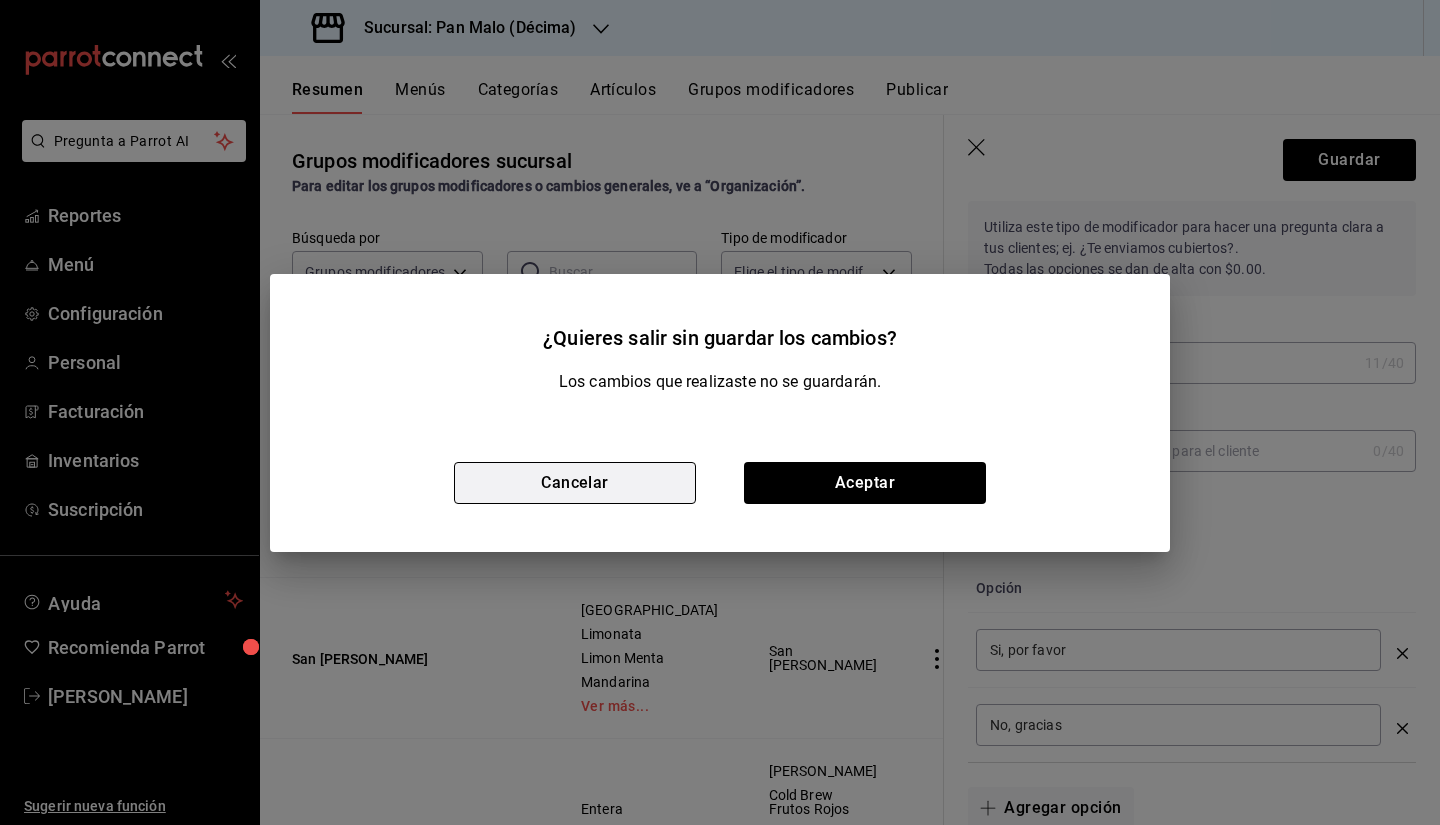 click on "Cancelar" at bounding box center [575, 483] 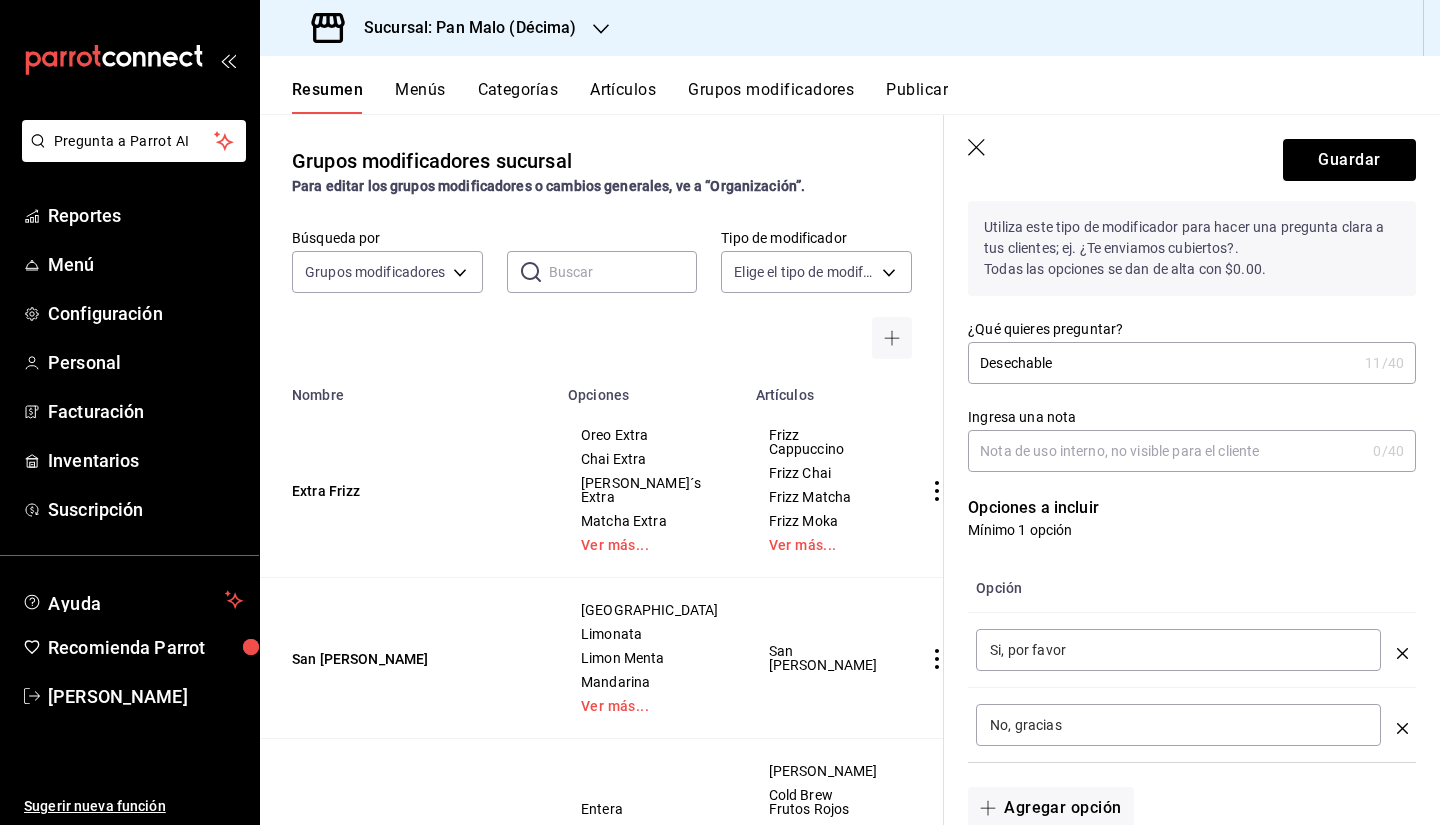 click on "Reportes   Menú   Configuración   Personal   Facturación   Inventarios   Suscripción" at bounding box center (129, 362) 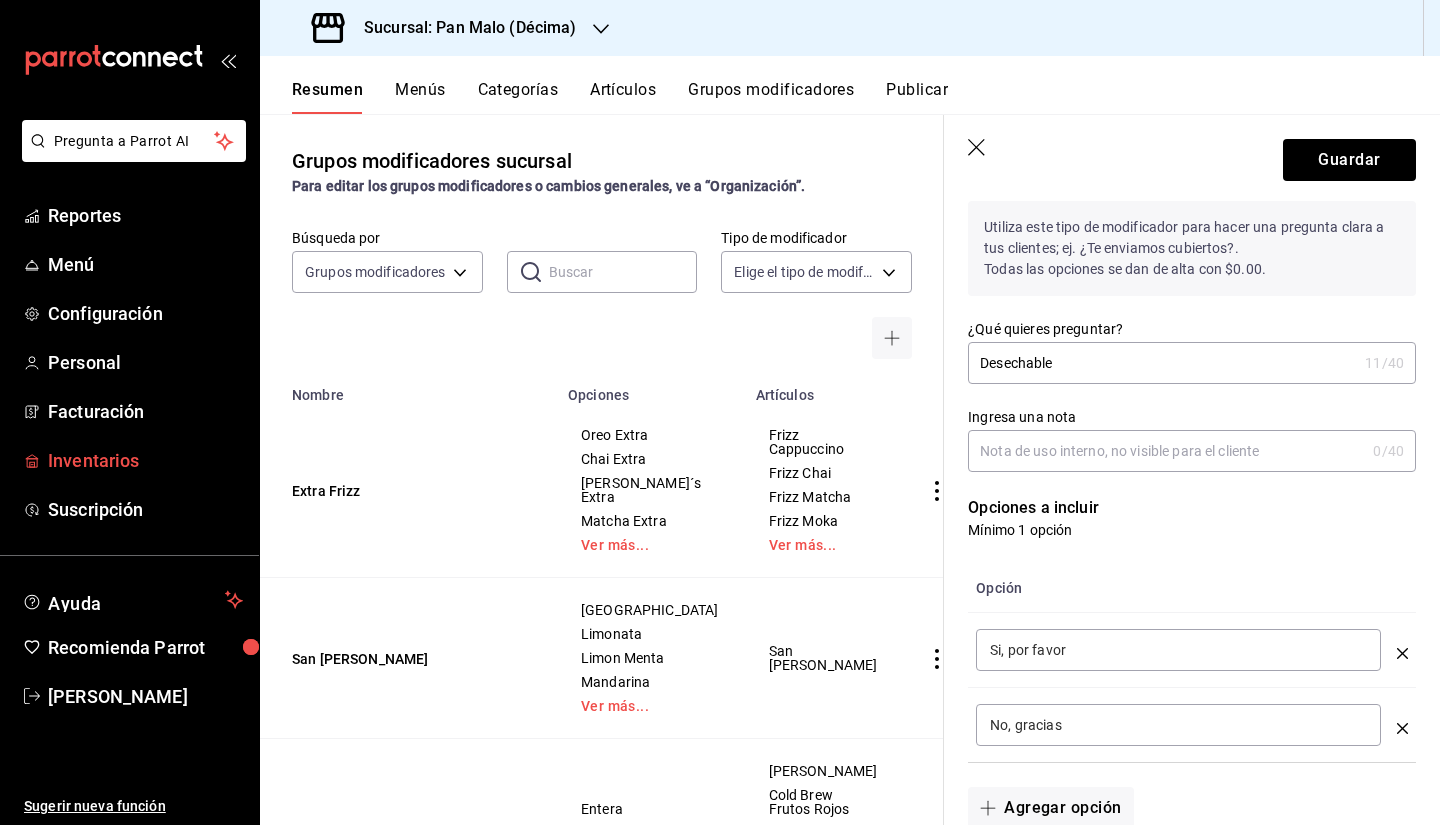 click on "Inventarios" at bounding box center (145, 460) 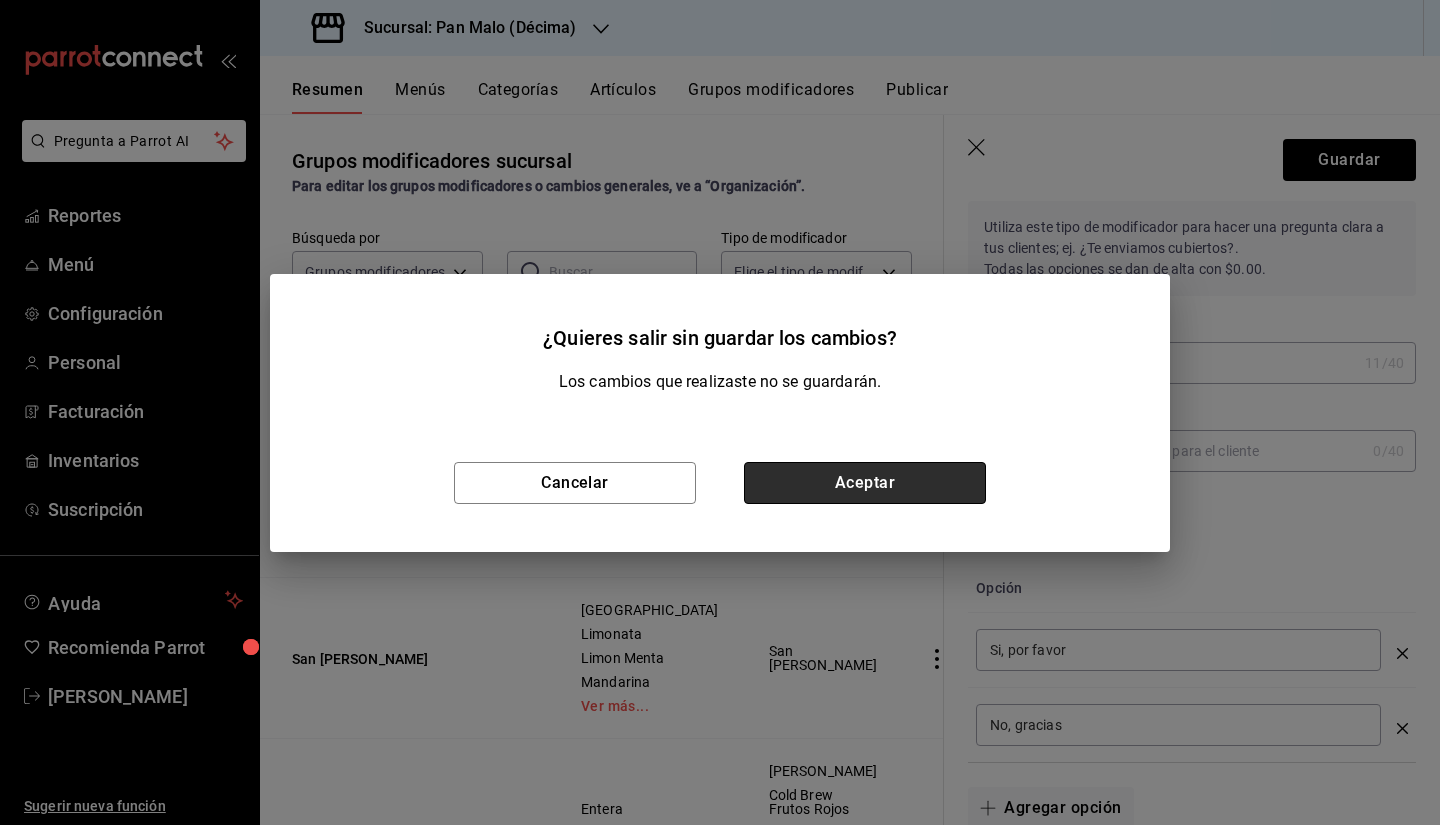 click on "Aceptar" at bounding box center (865, 483) 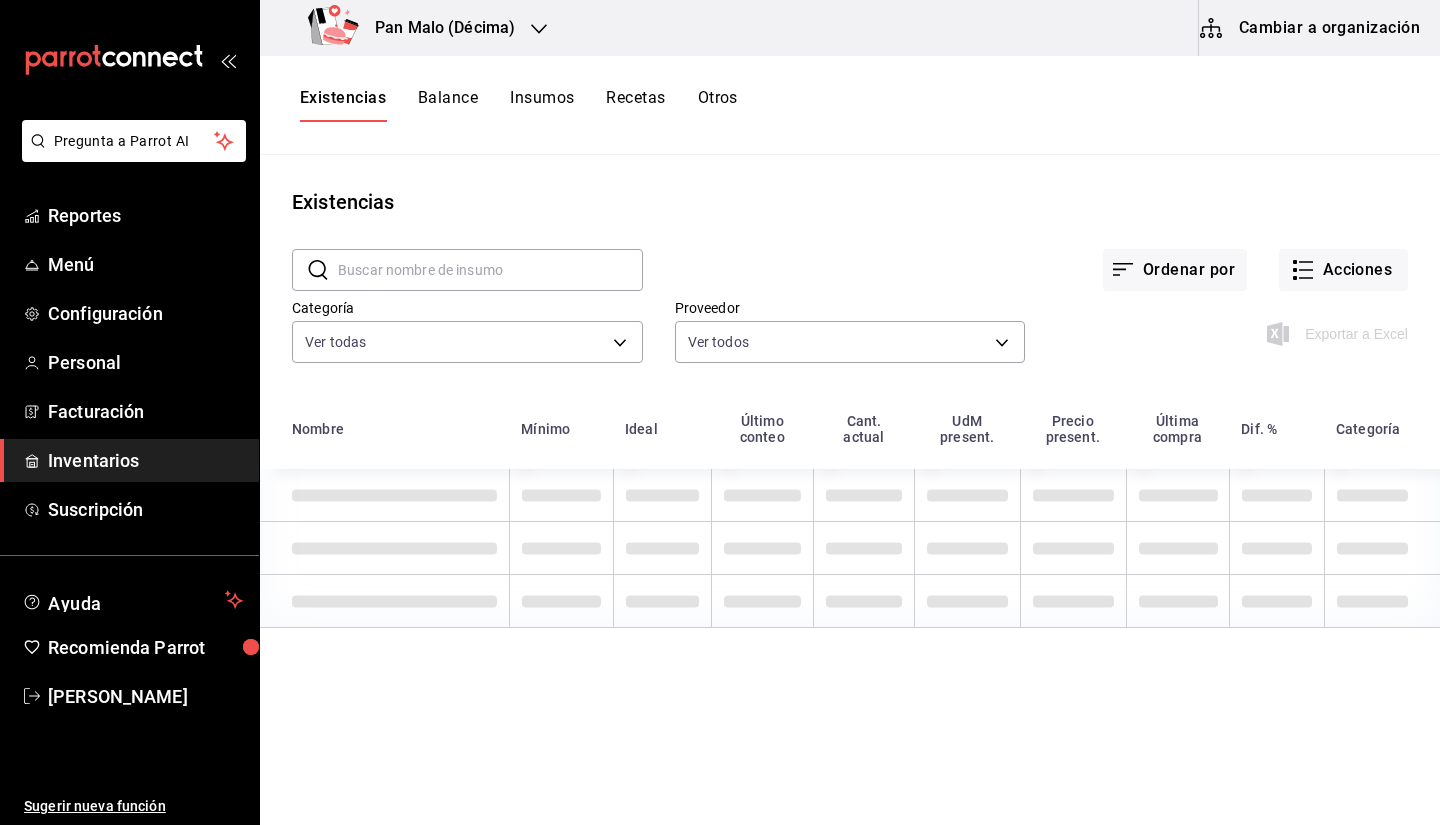 click on "Cambiar a organización" at bounding box center (1311, 28) 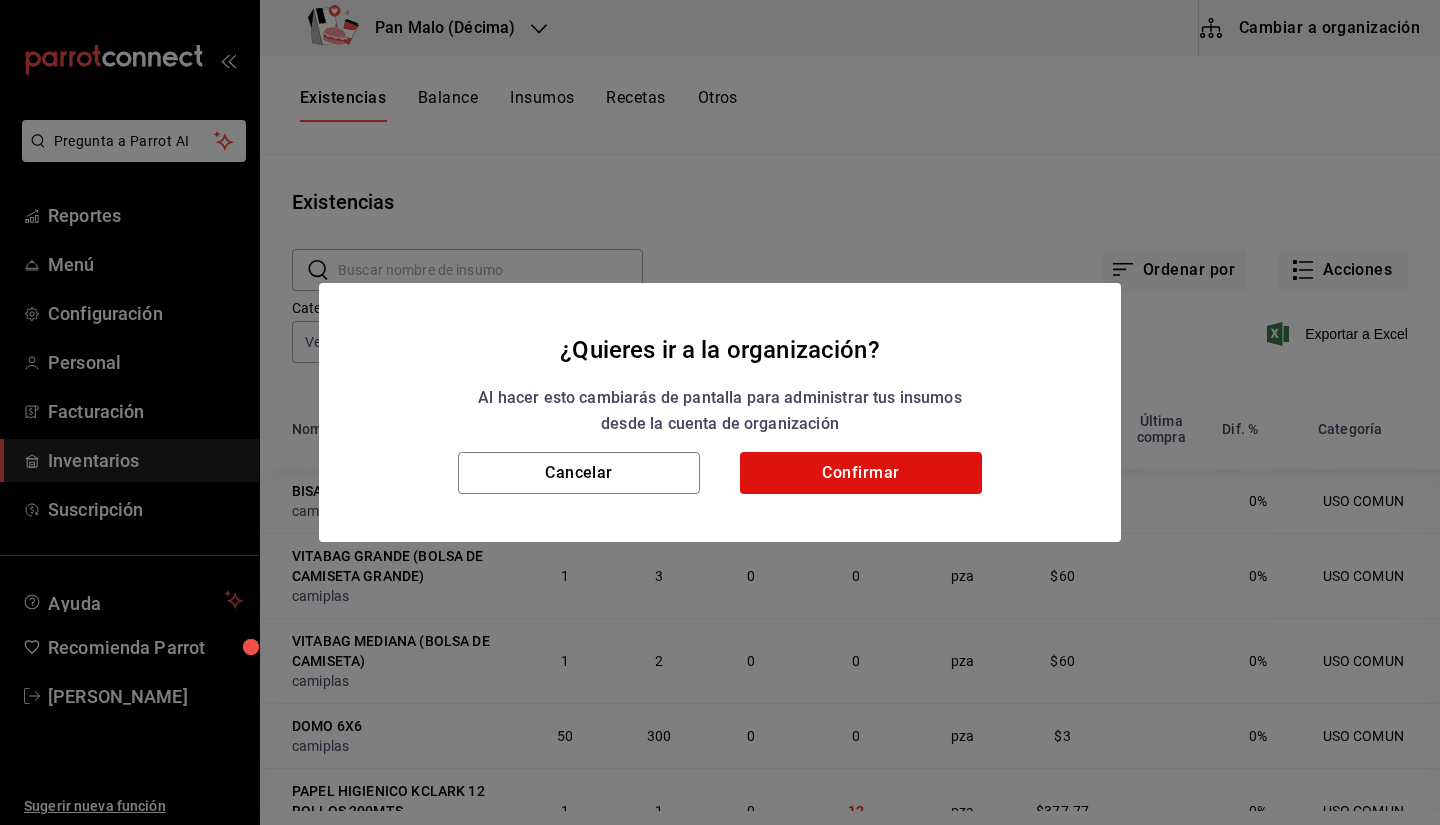 click on "Cancelar Confirmar" at bounding box center [720, 497] 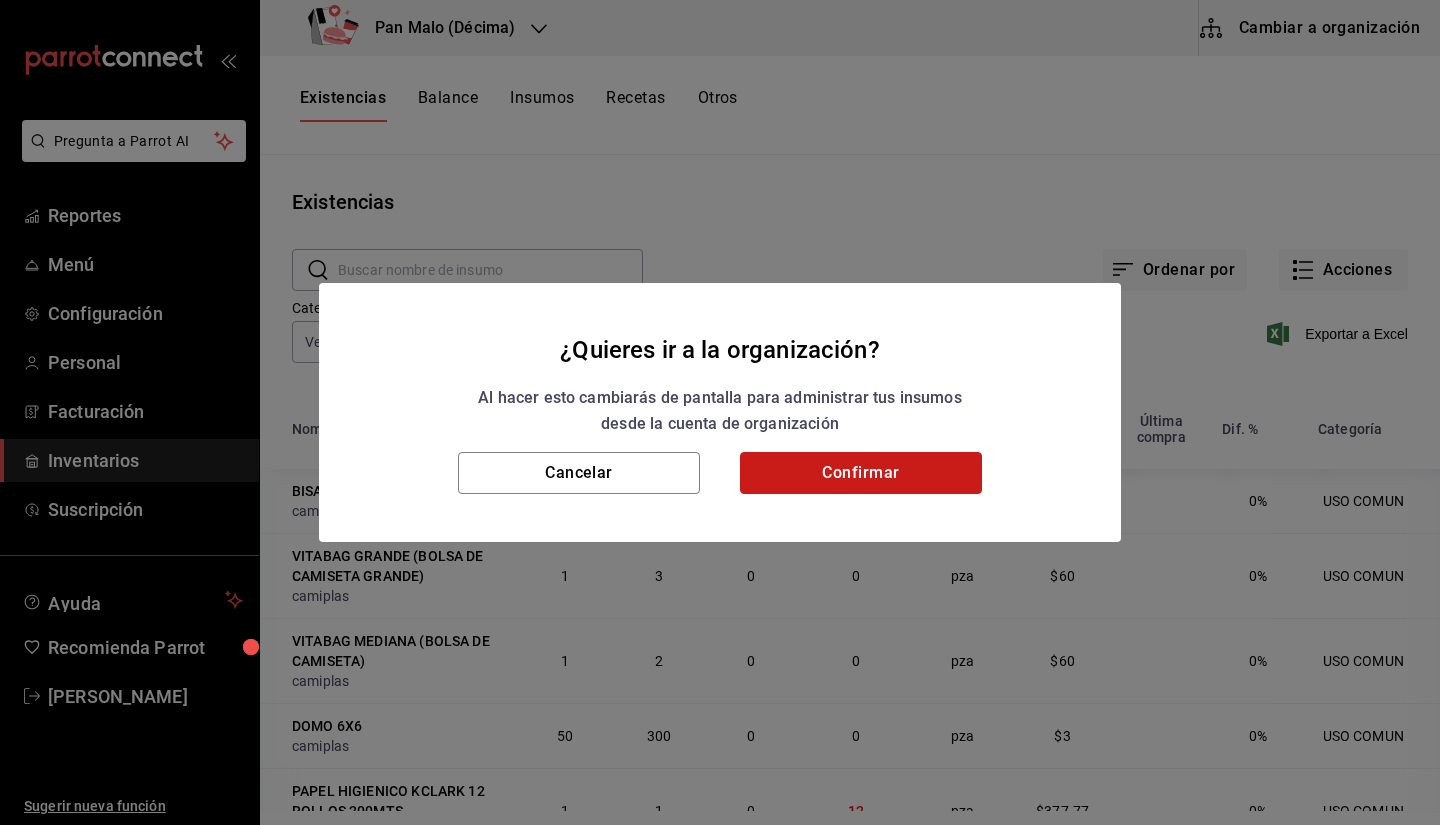 click on "Confirmar" at bounding box center [861, 473] 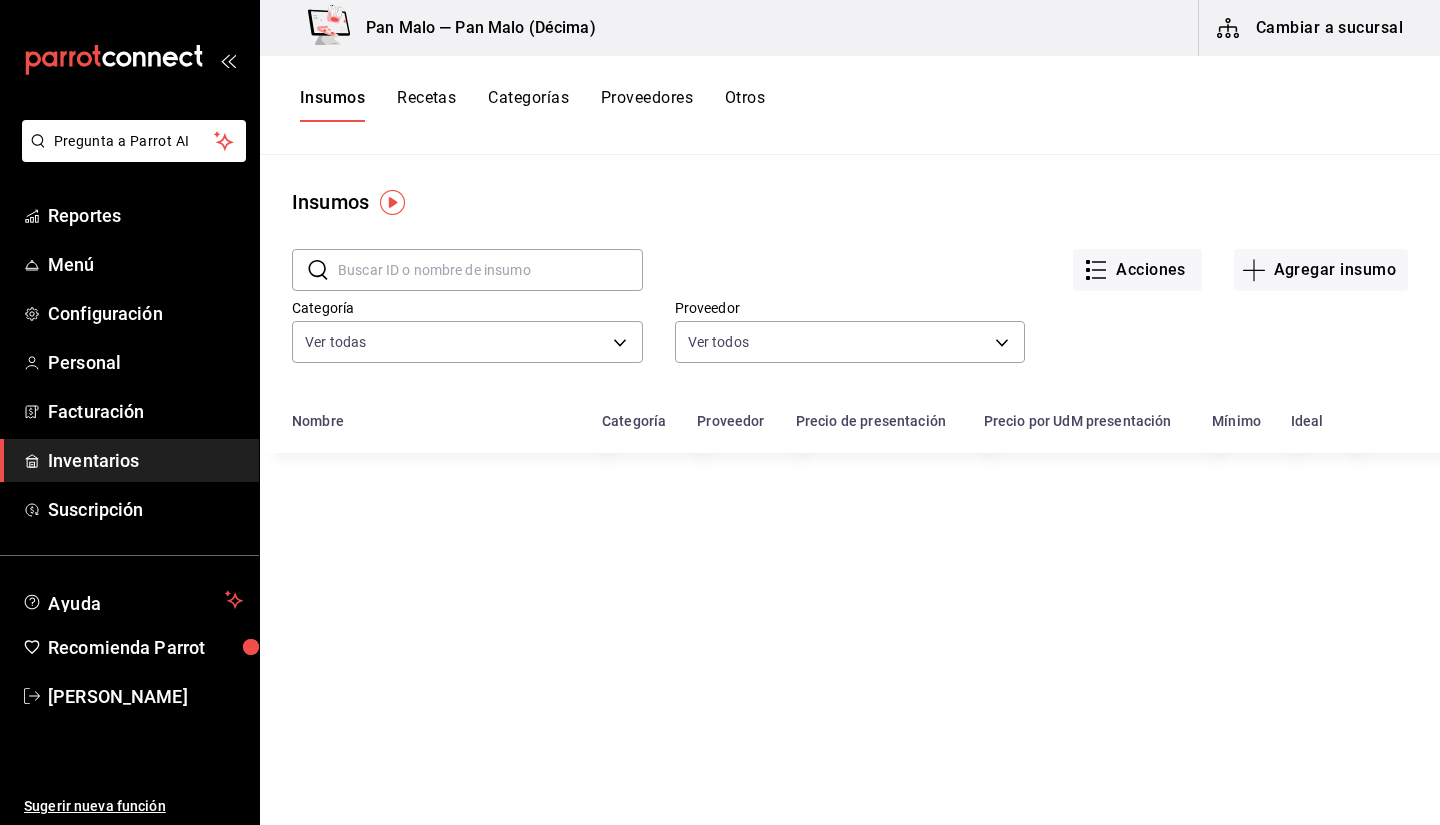 click on "Categorías" at bounding box center (528, 105) 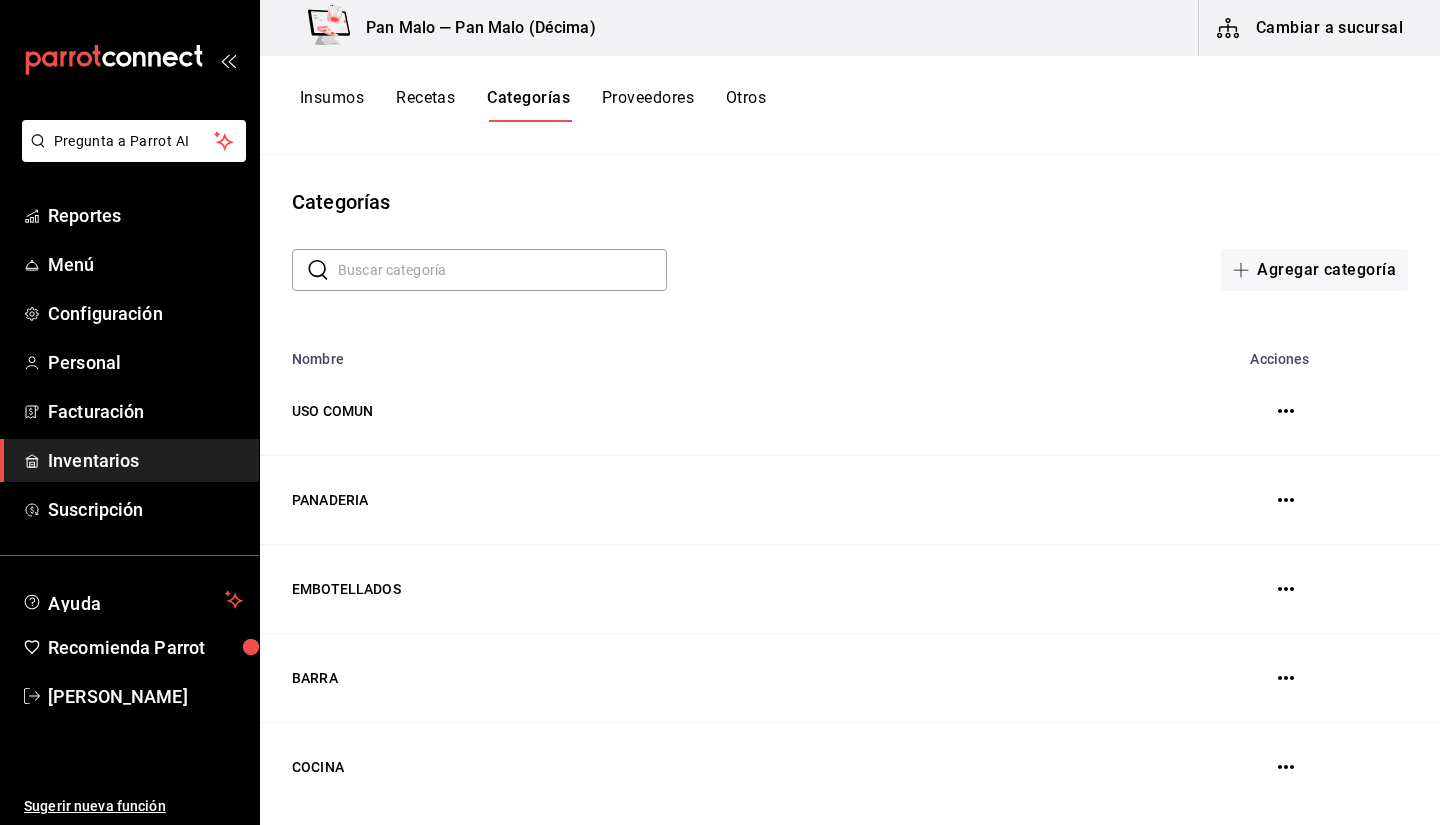 click on "Recetas" at bounding box center (425, 105) 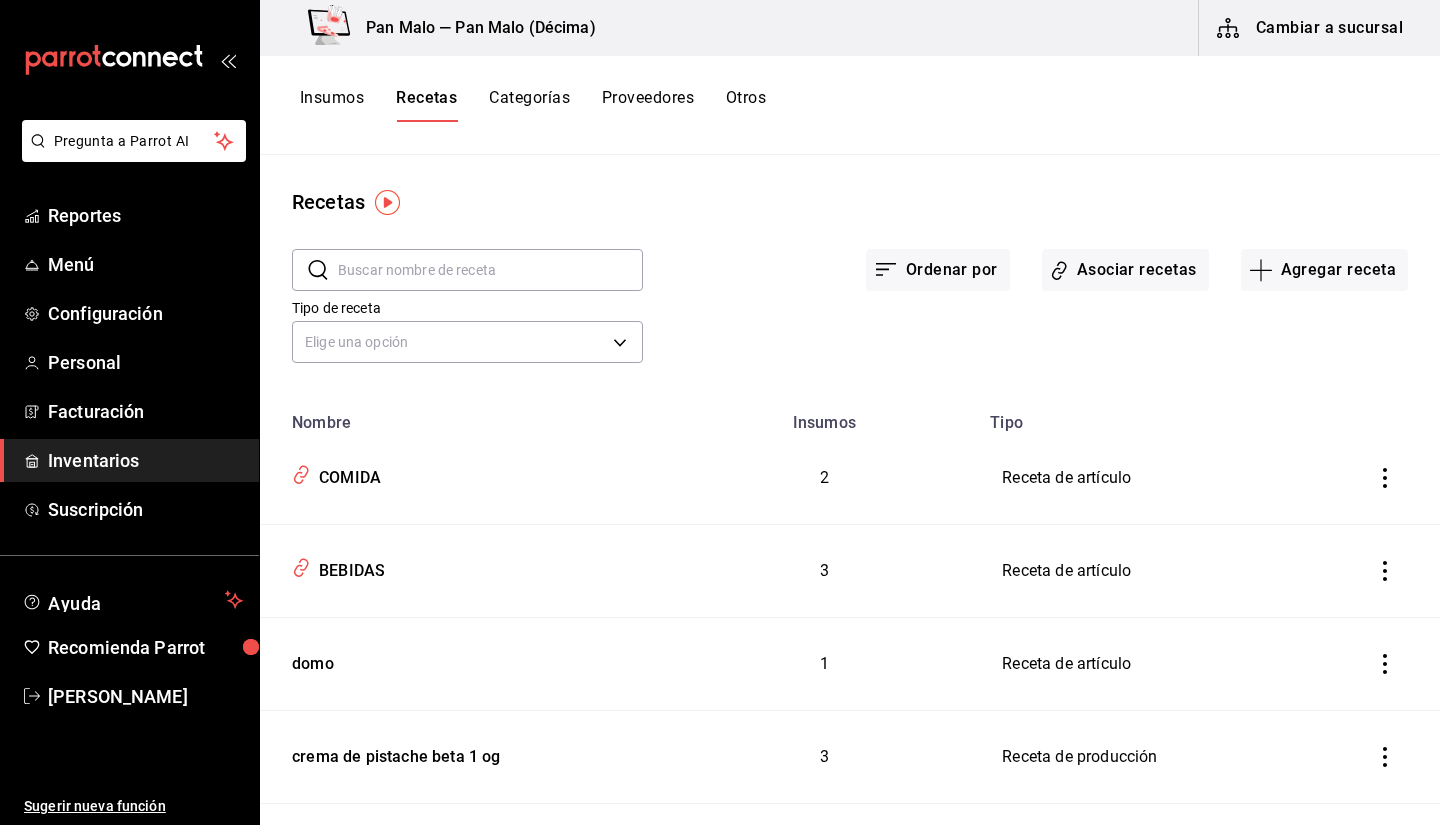 click at bounding box center (490, 270) 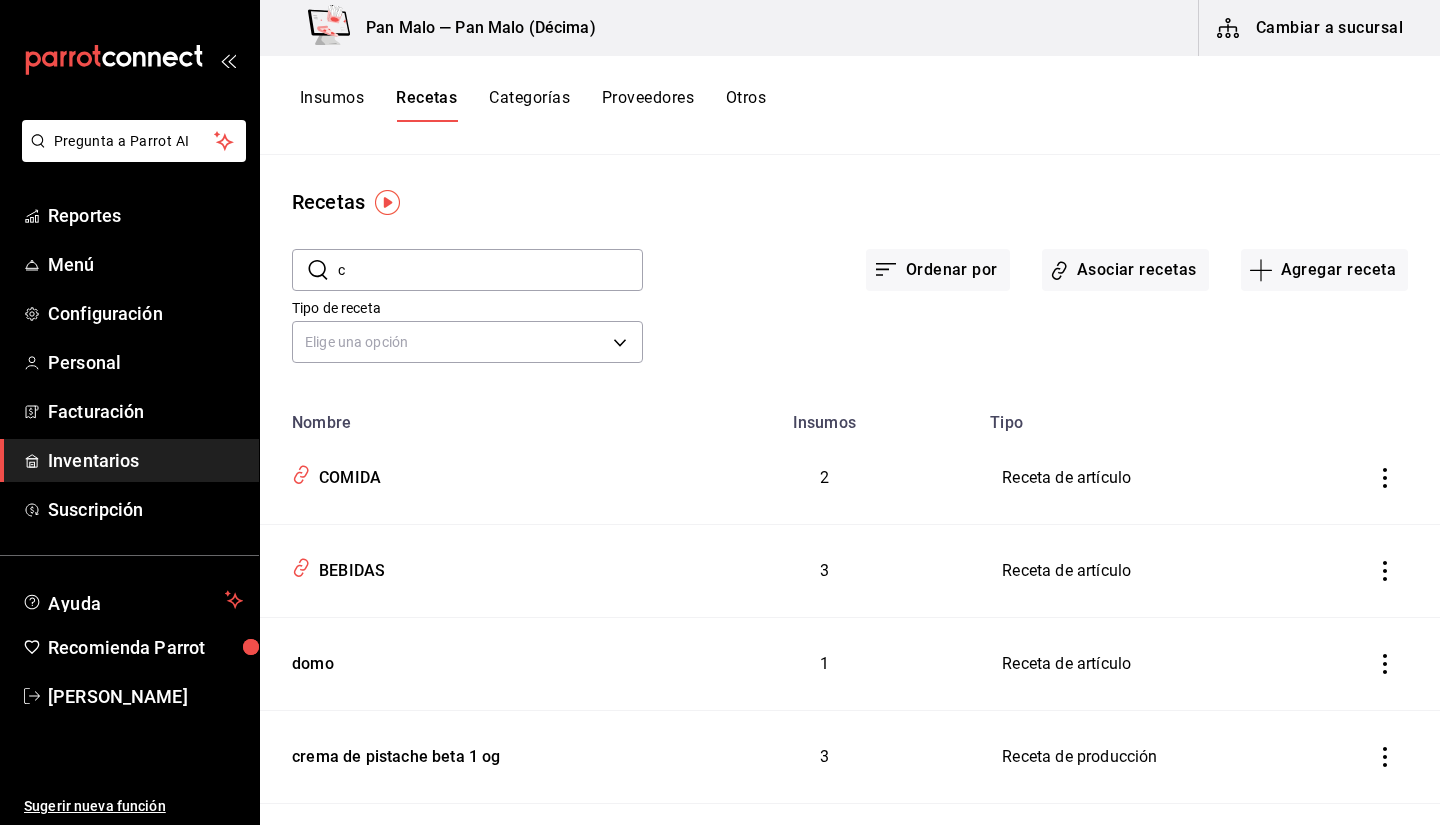 type 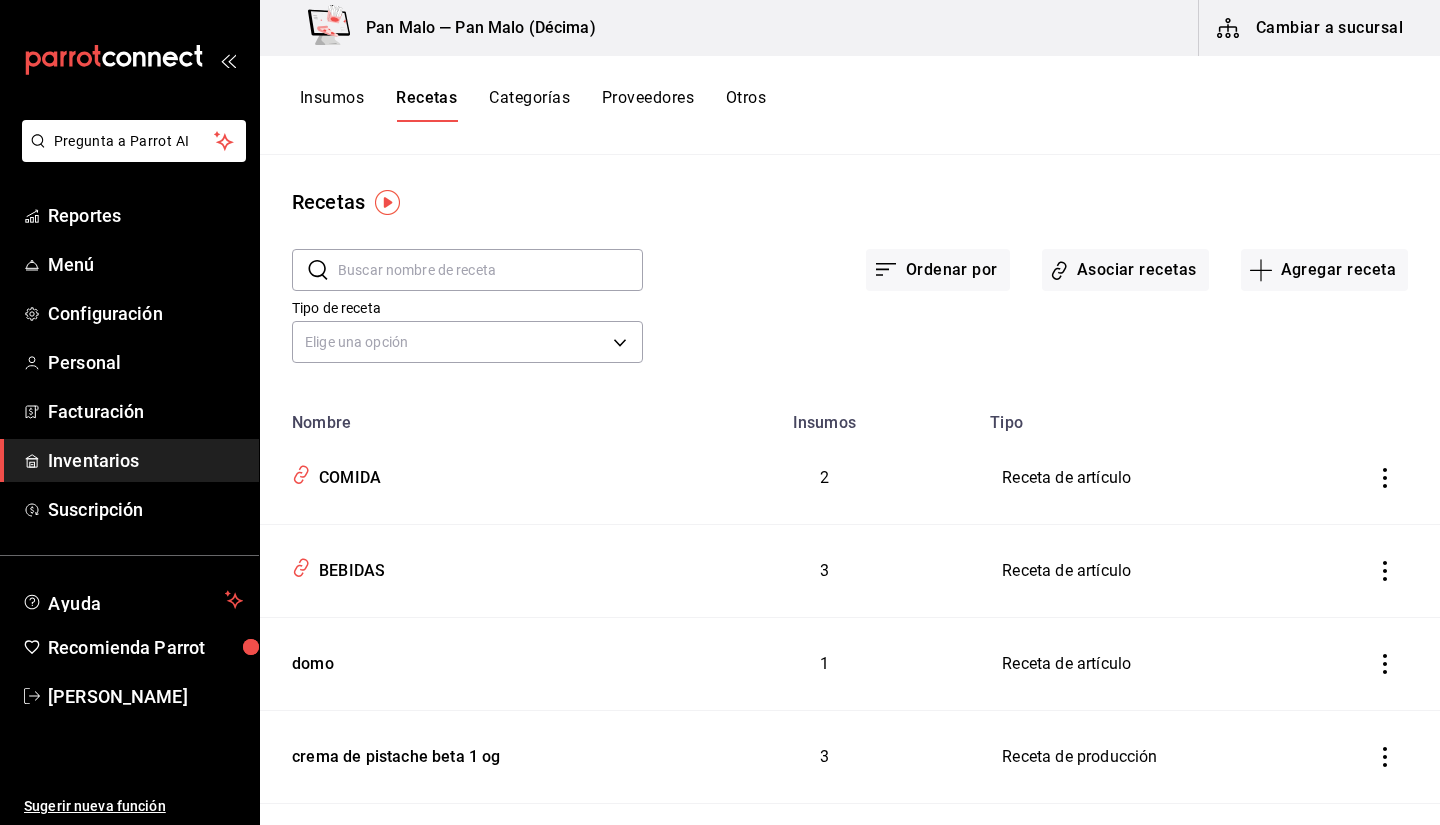 click at bounding box center [490, 270] 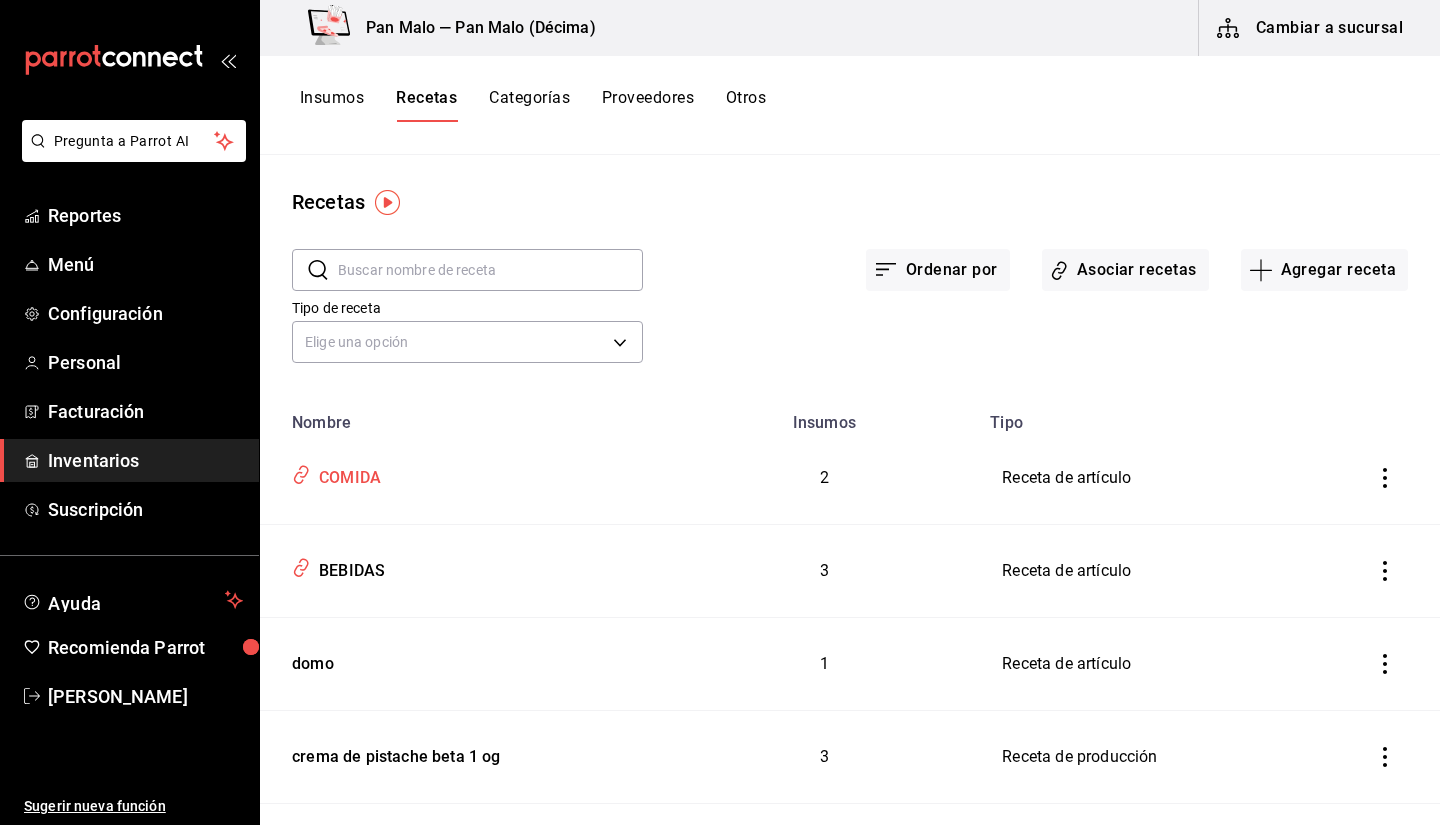 click on "COMIDA" at bounding box center [346, 474] 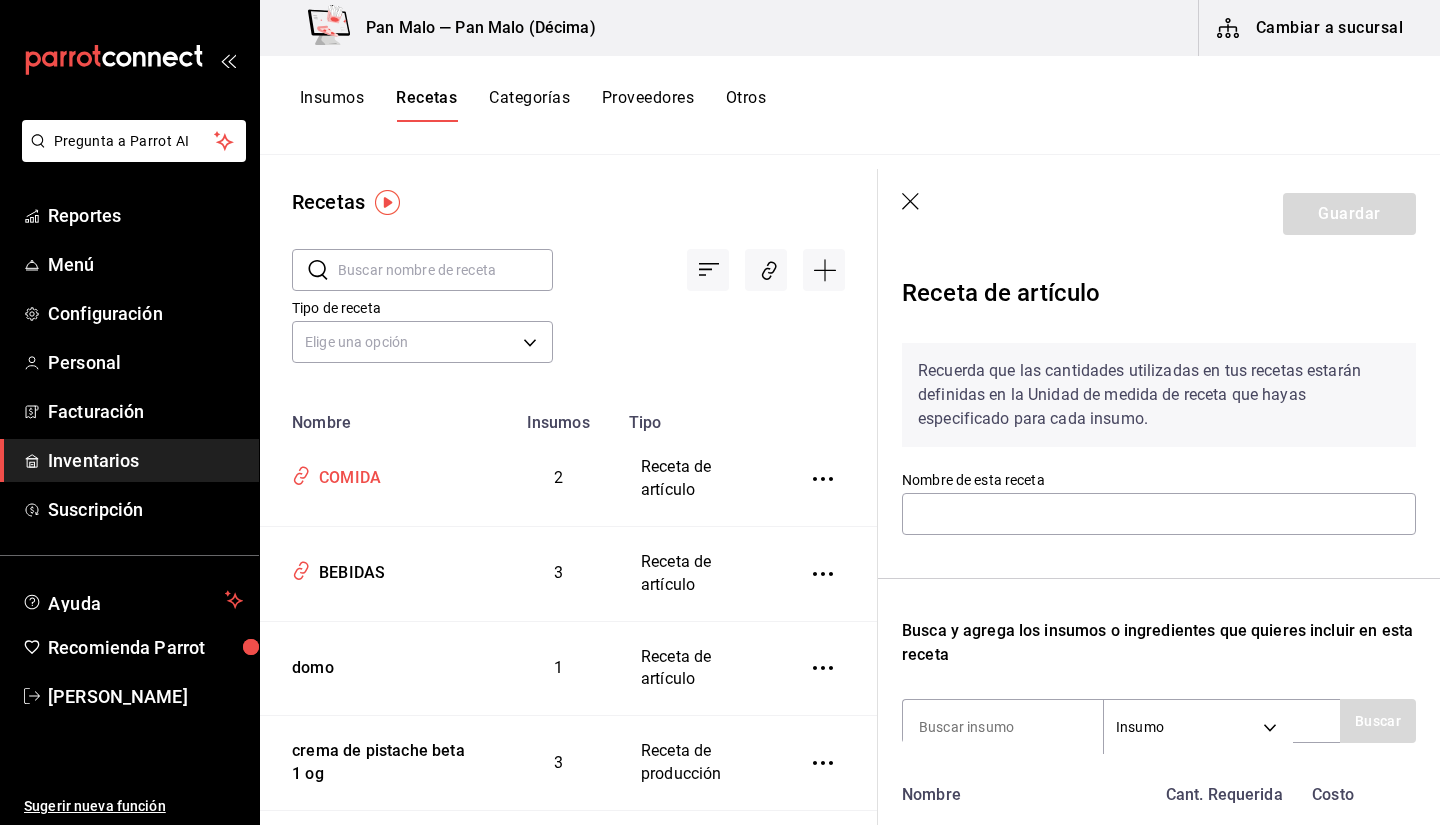 type on "COMIDA" 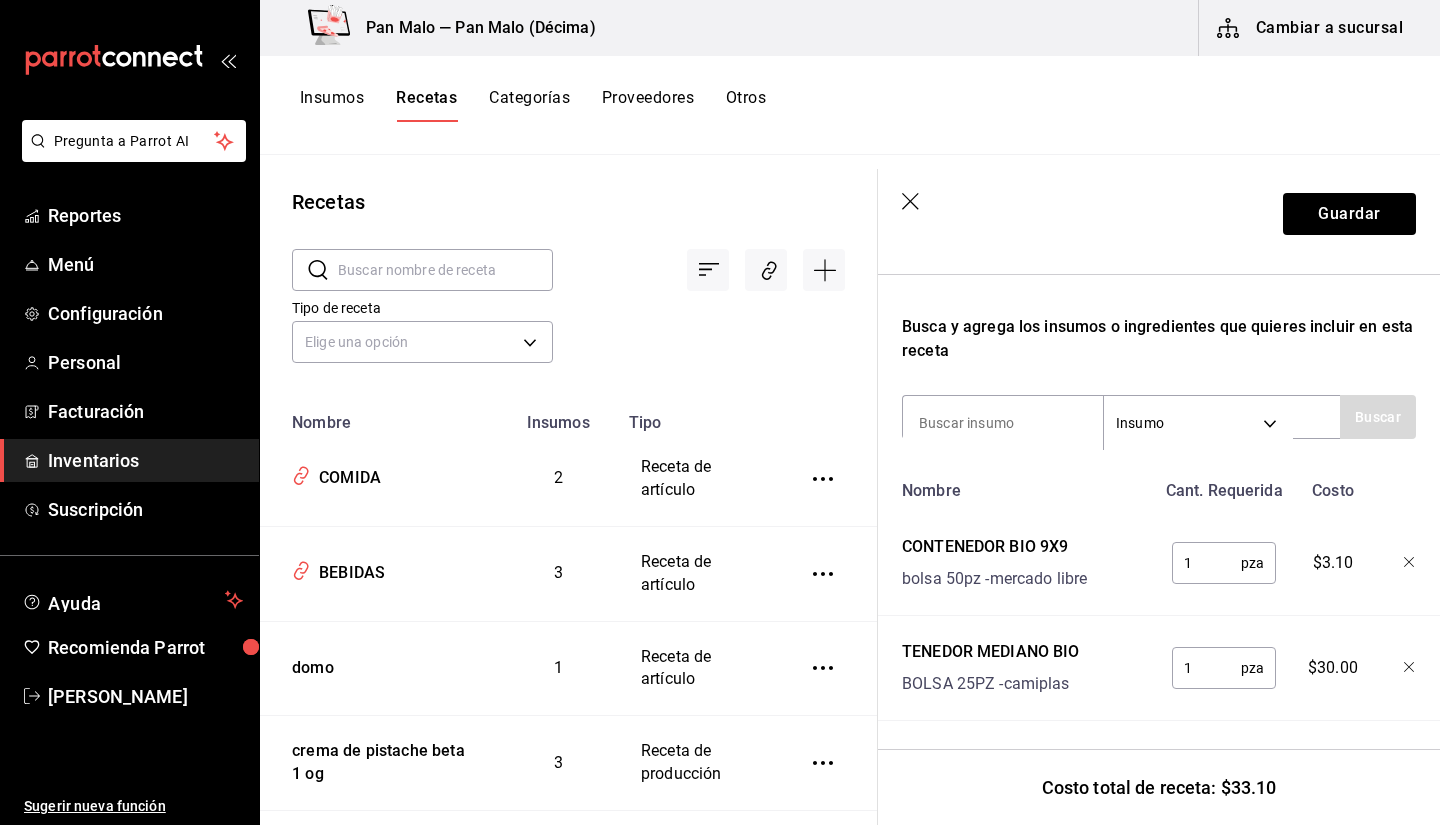 scroll, scrollTop: 108, scrollLeft: 0, axis: vertical 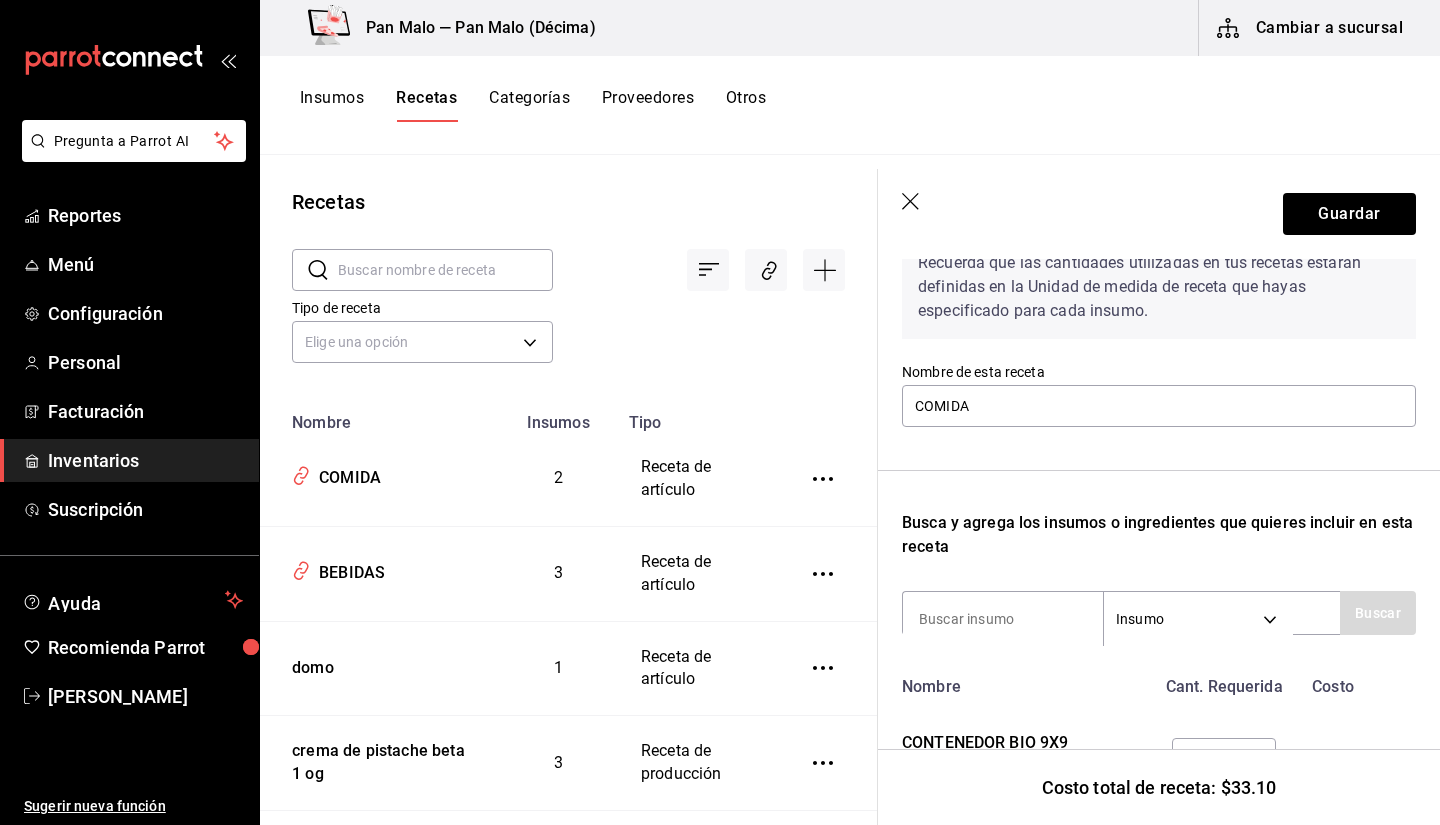 click 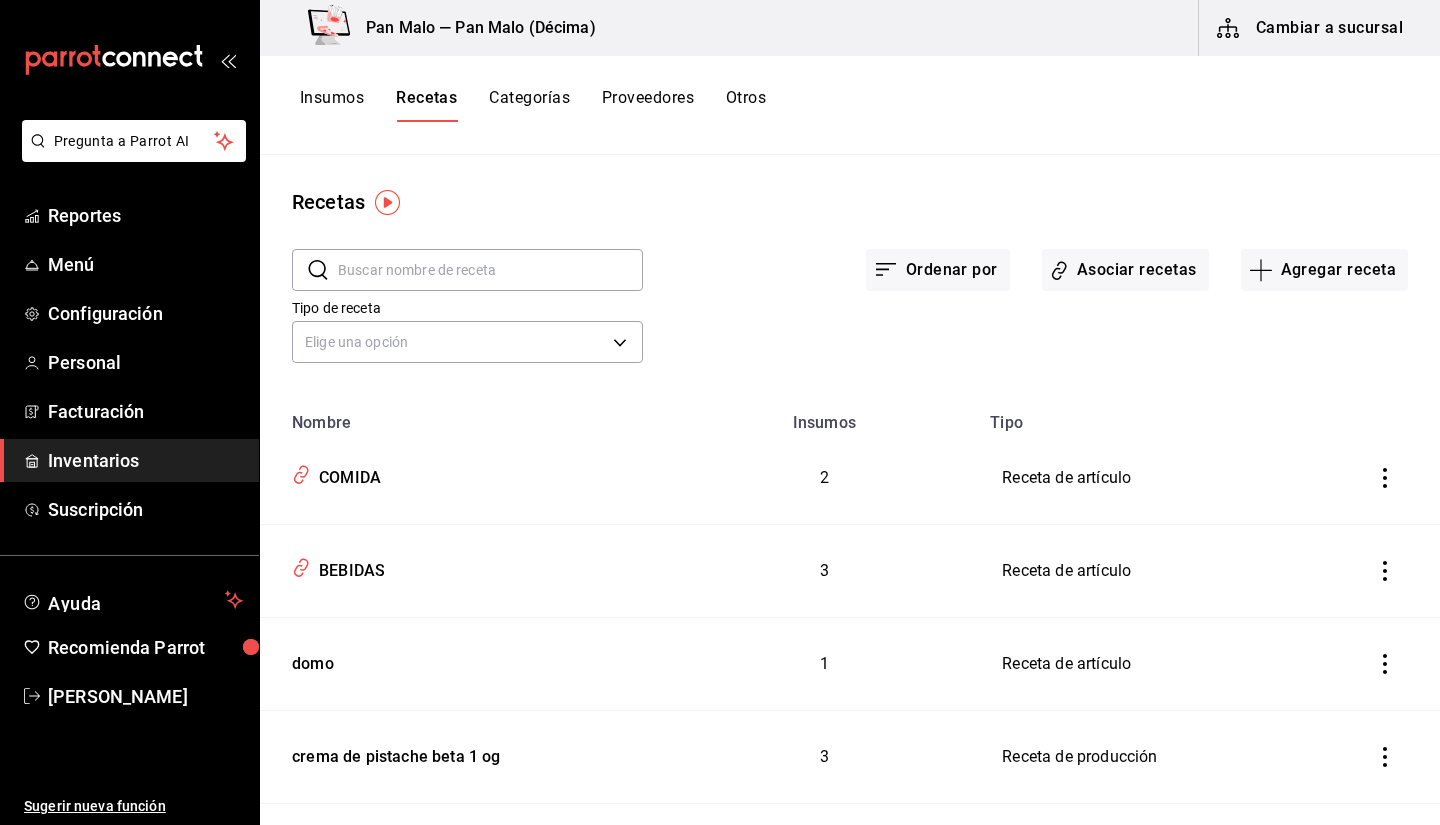 scroll, scrollTop: 0, scrollLeft: 0, axis: both 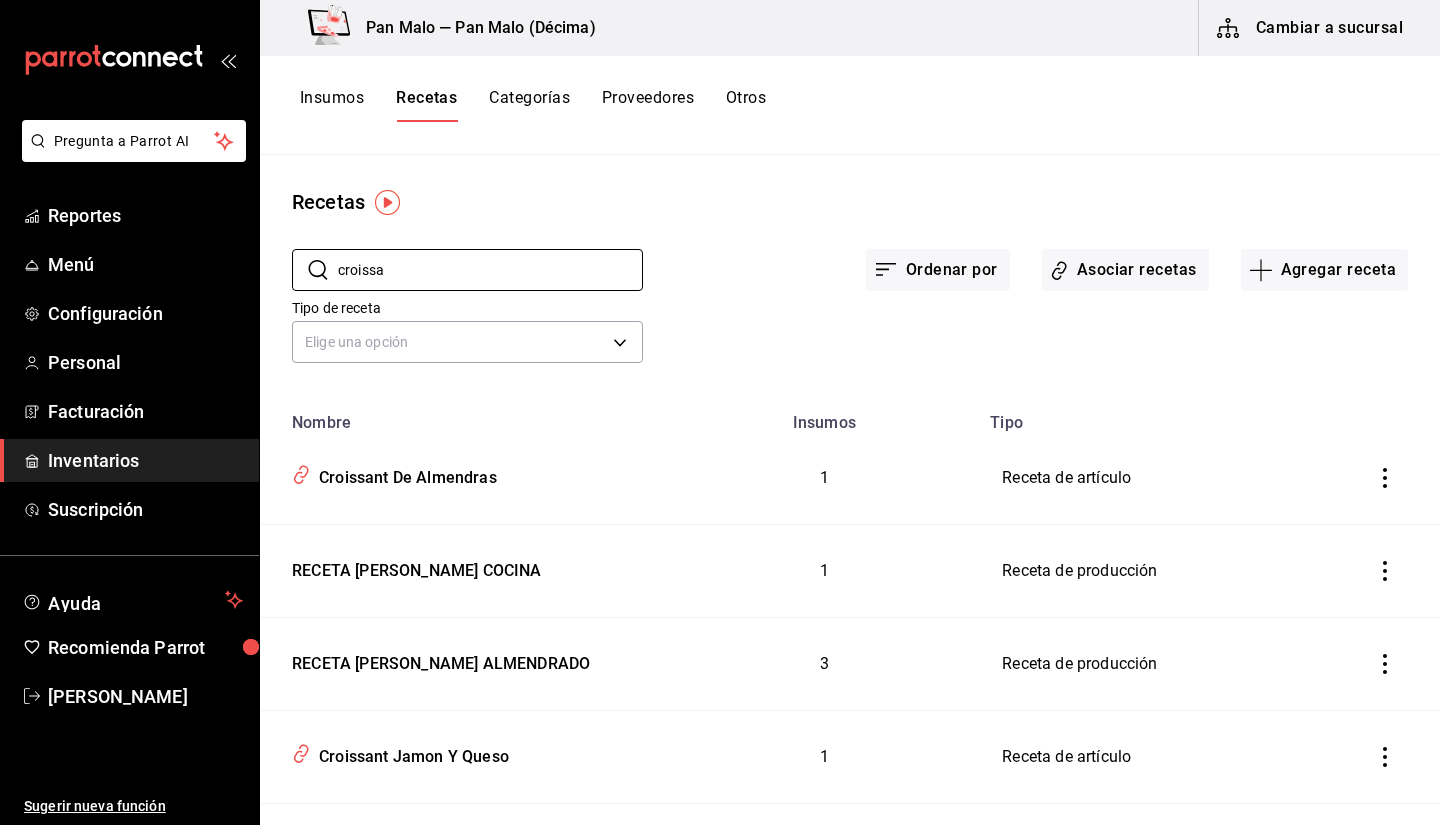 type on "croissa" 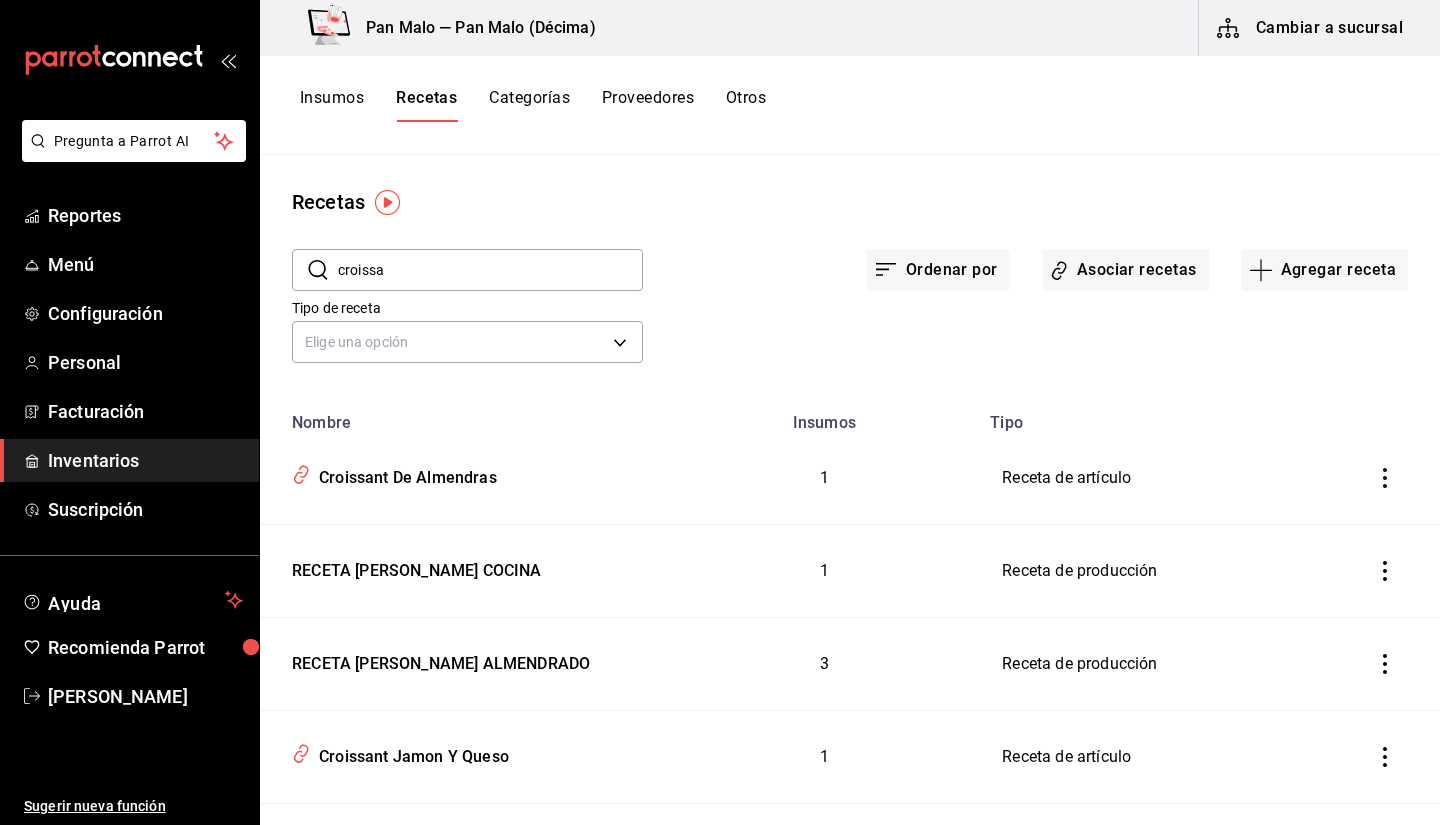 click on "croissa" at bounding box center (490, 270) 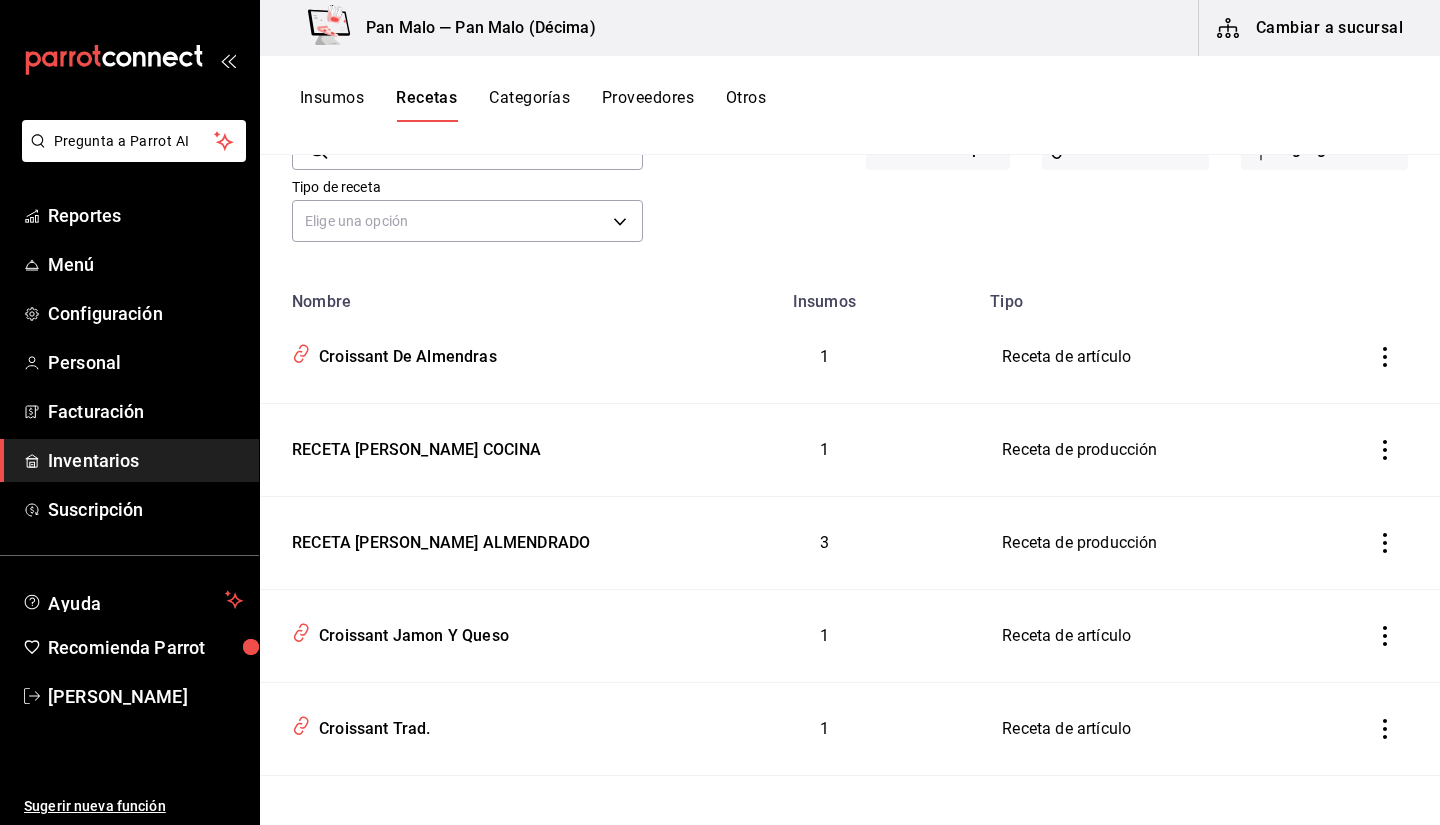 scroll, scrollTop: 123, scrollLeft: 0, axis: vertical 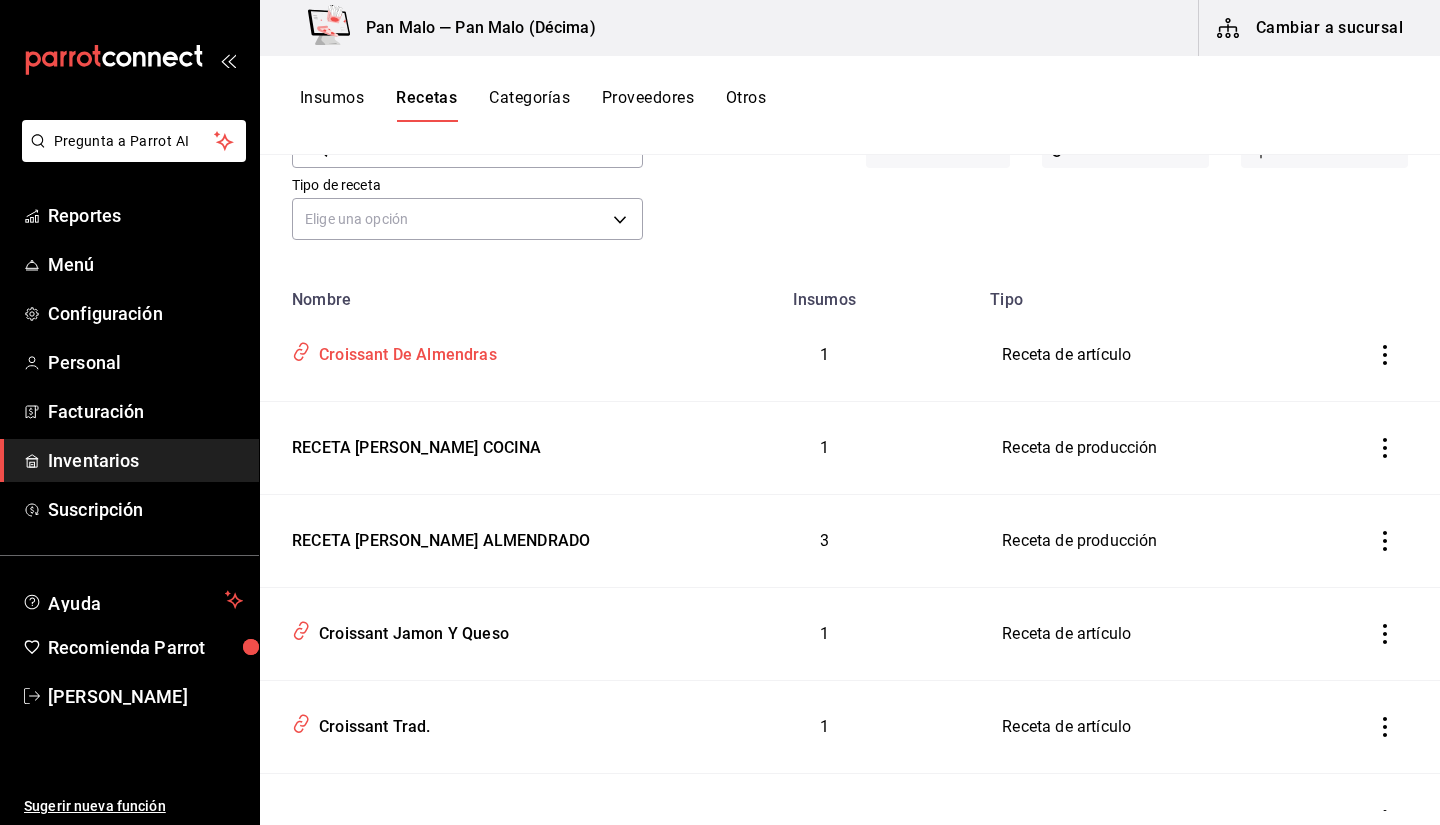 click on "Croissant De Almendras" at bounding box center (404, 351) 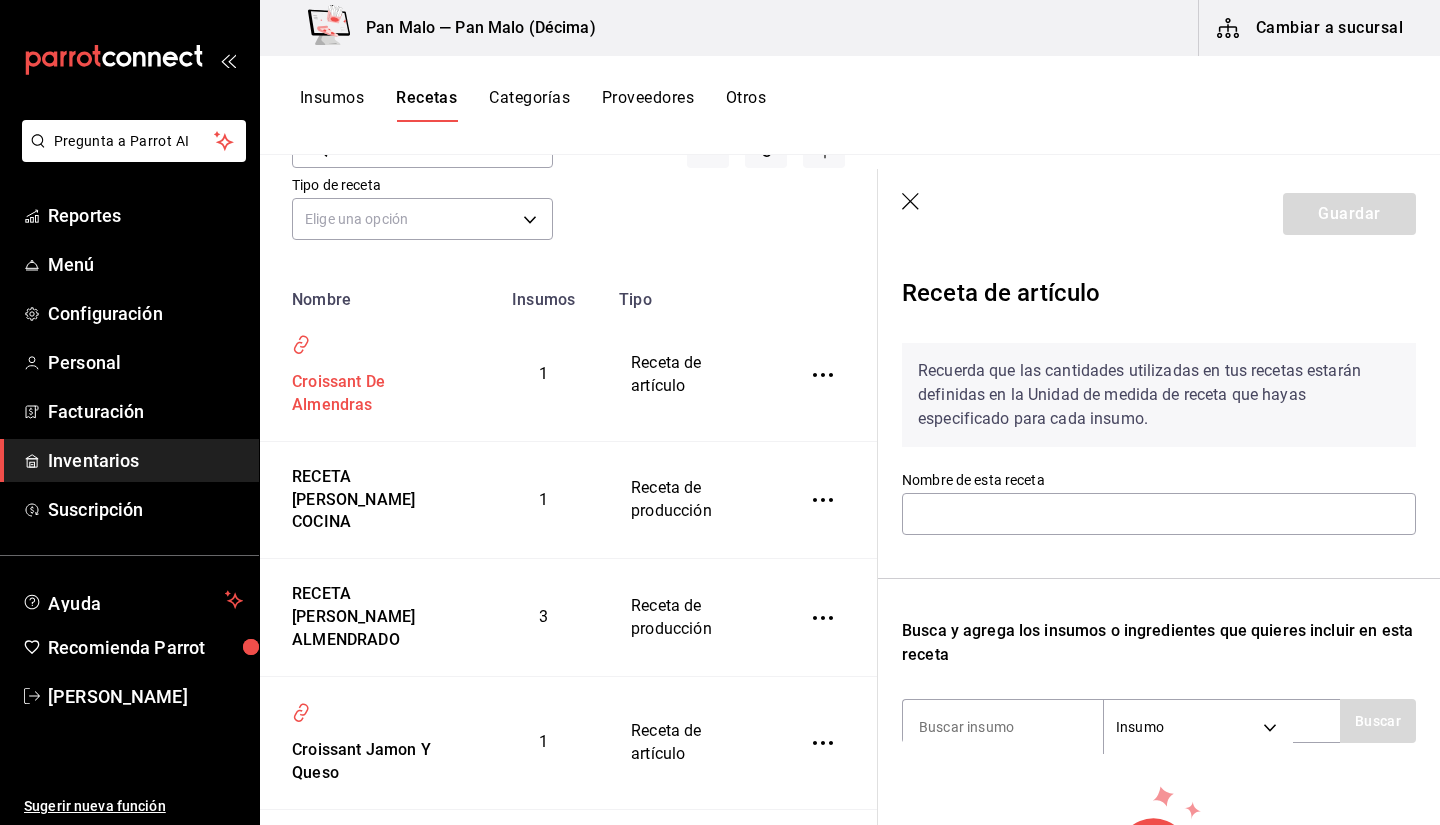 type on "Croissant De Almendras" 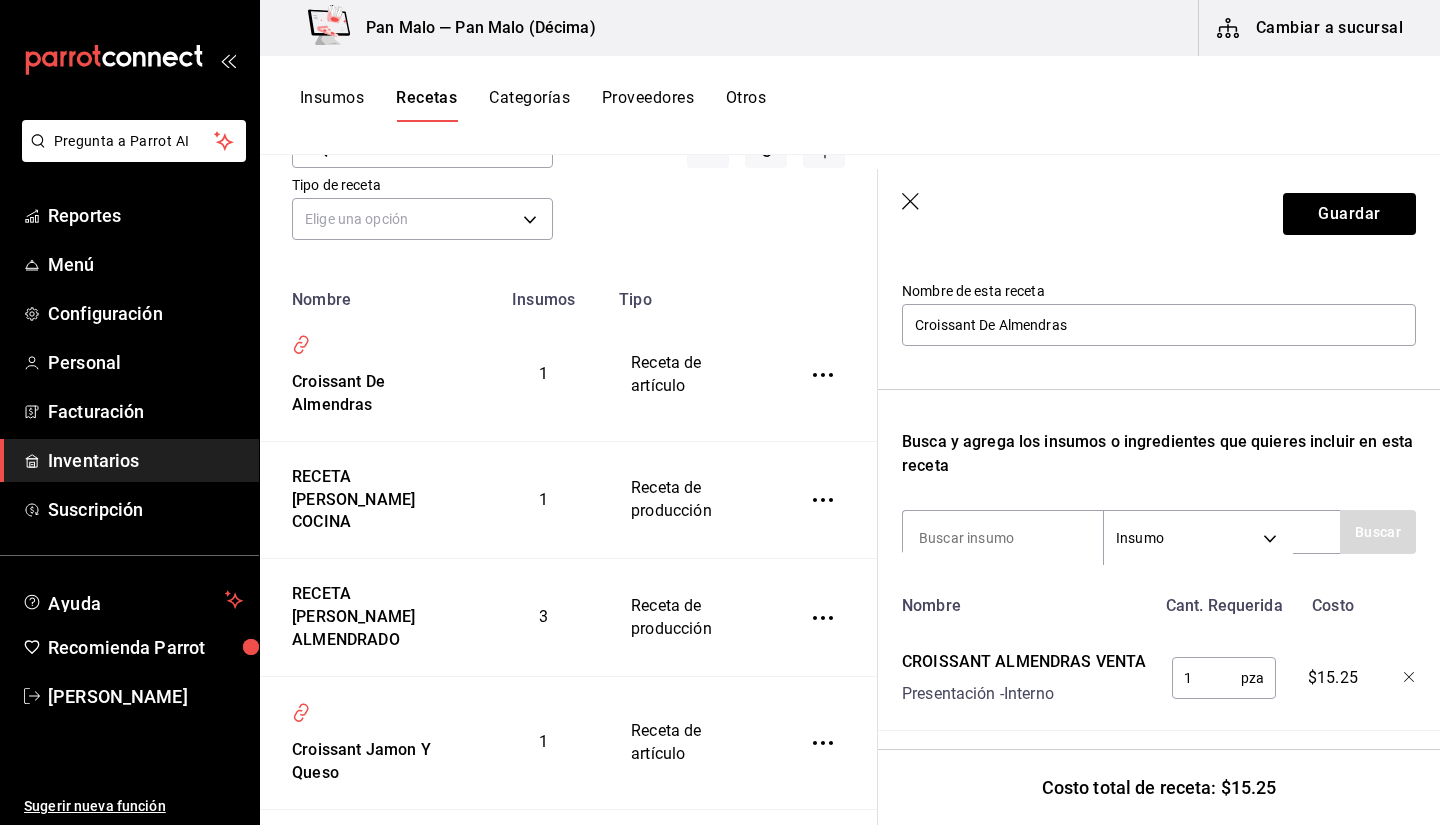 scroll, scrollTop: 214, scrollLeft: 0, axis: vertical 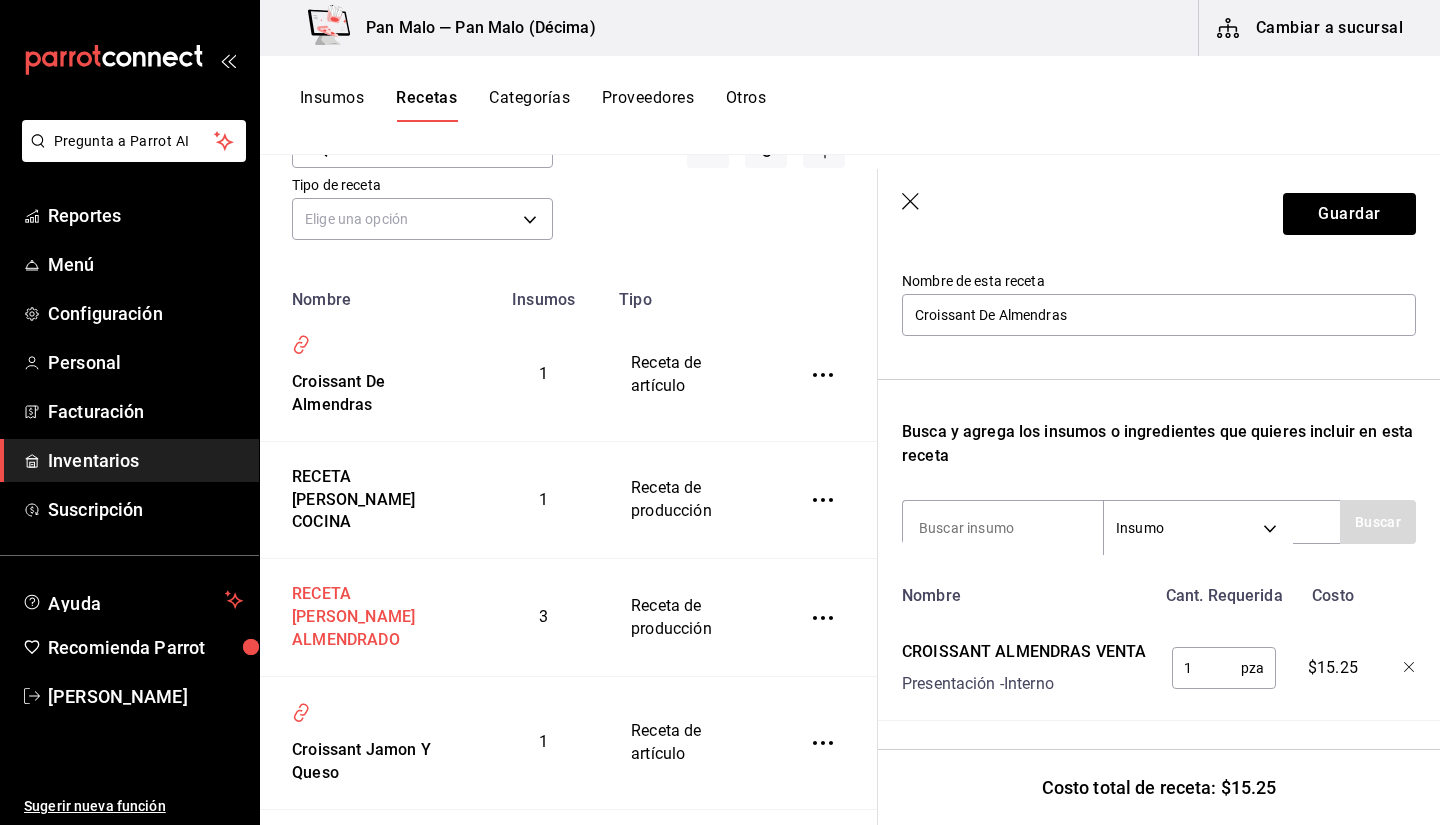 click on "RECETA DE CROISSANT ALMENDRADO" at bounding box center (370, 613) 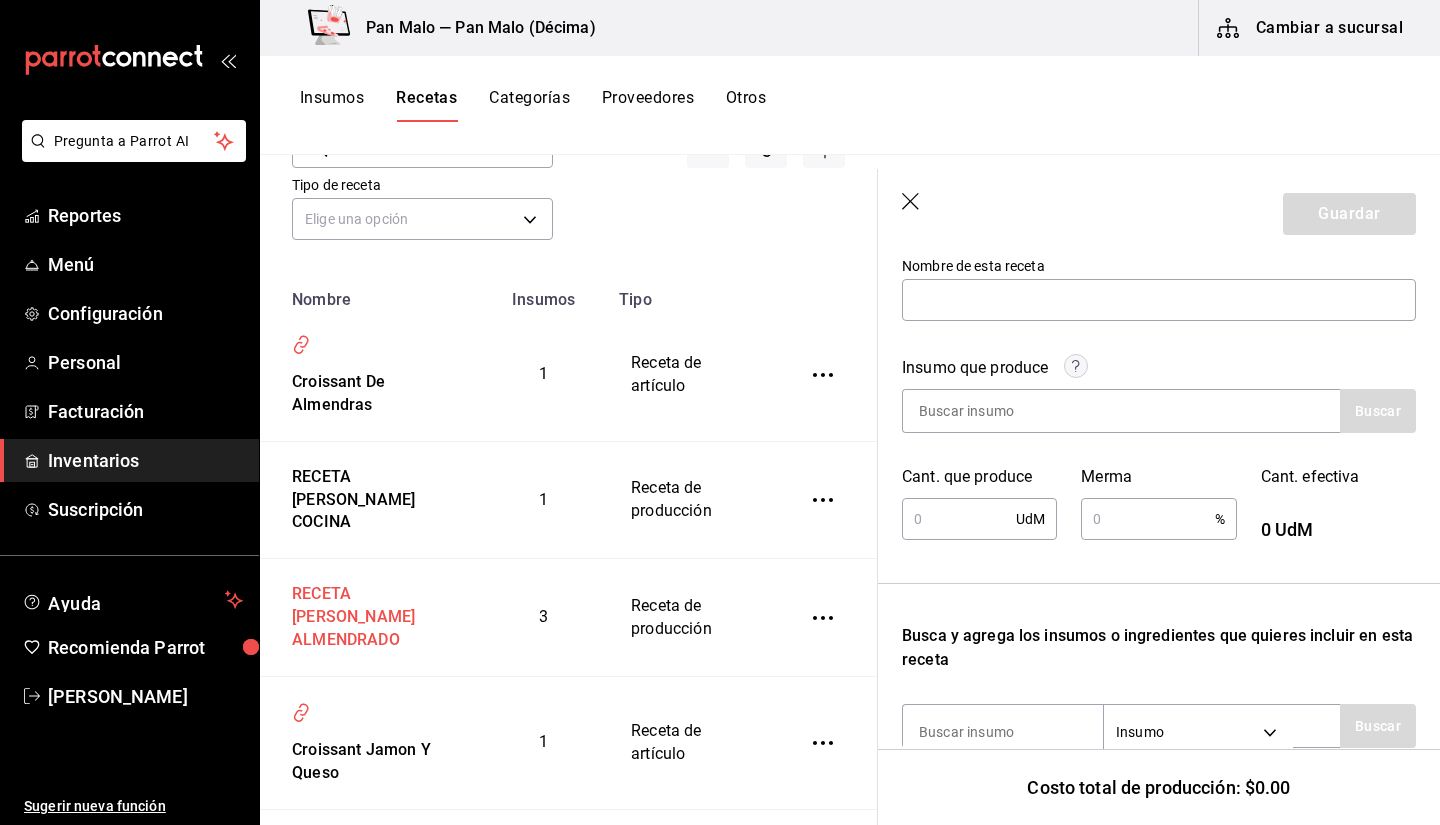 scroll, scrollTop: 0, scrollLeft: 0, axis: both 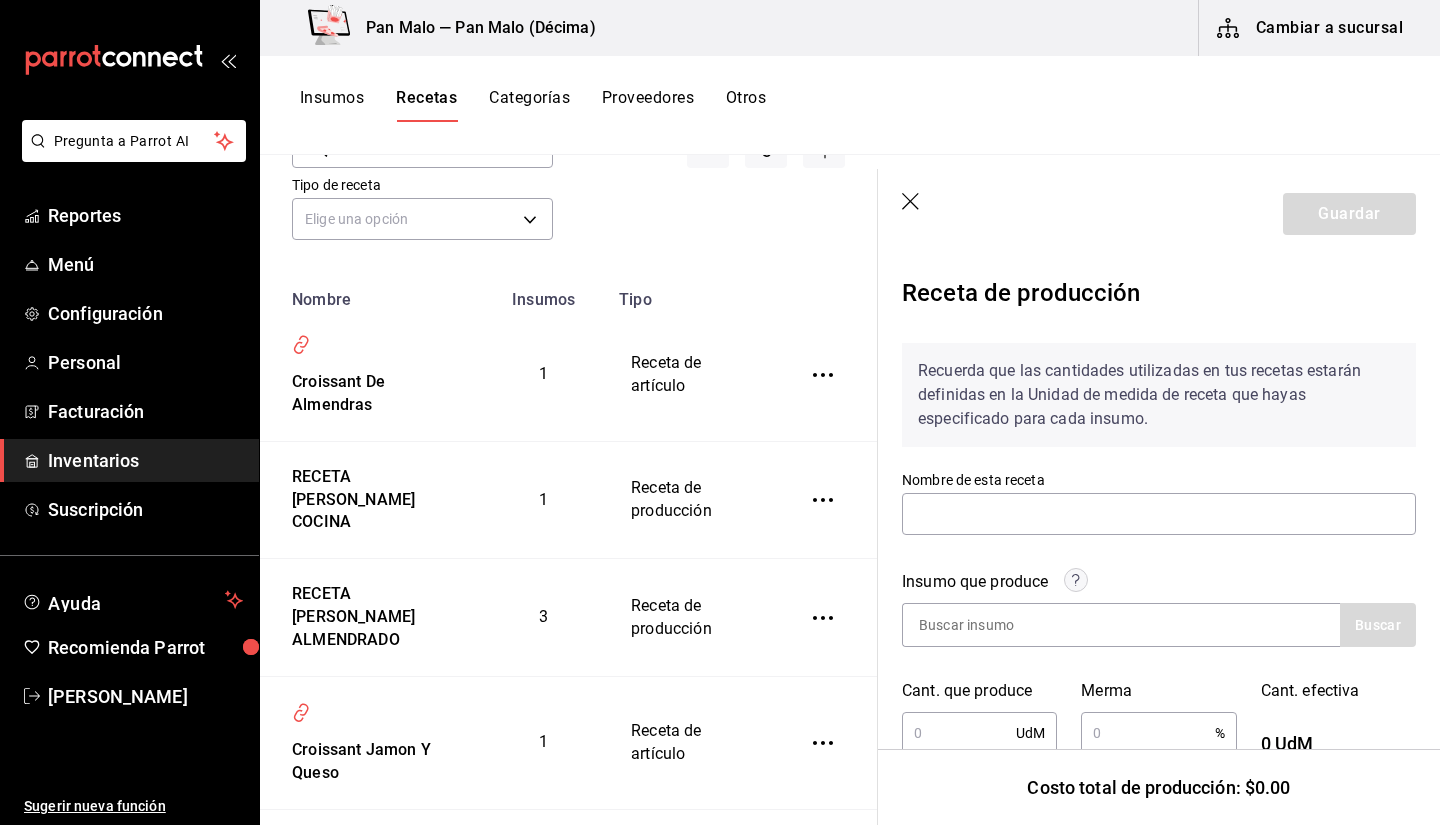 type on "RECETA DE CROISSANT ALMENDRADO" 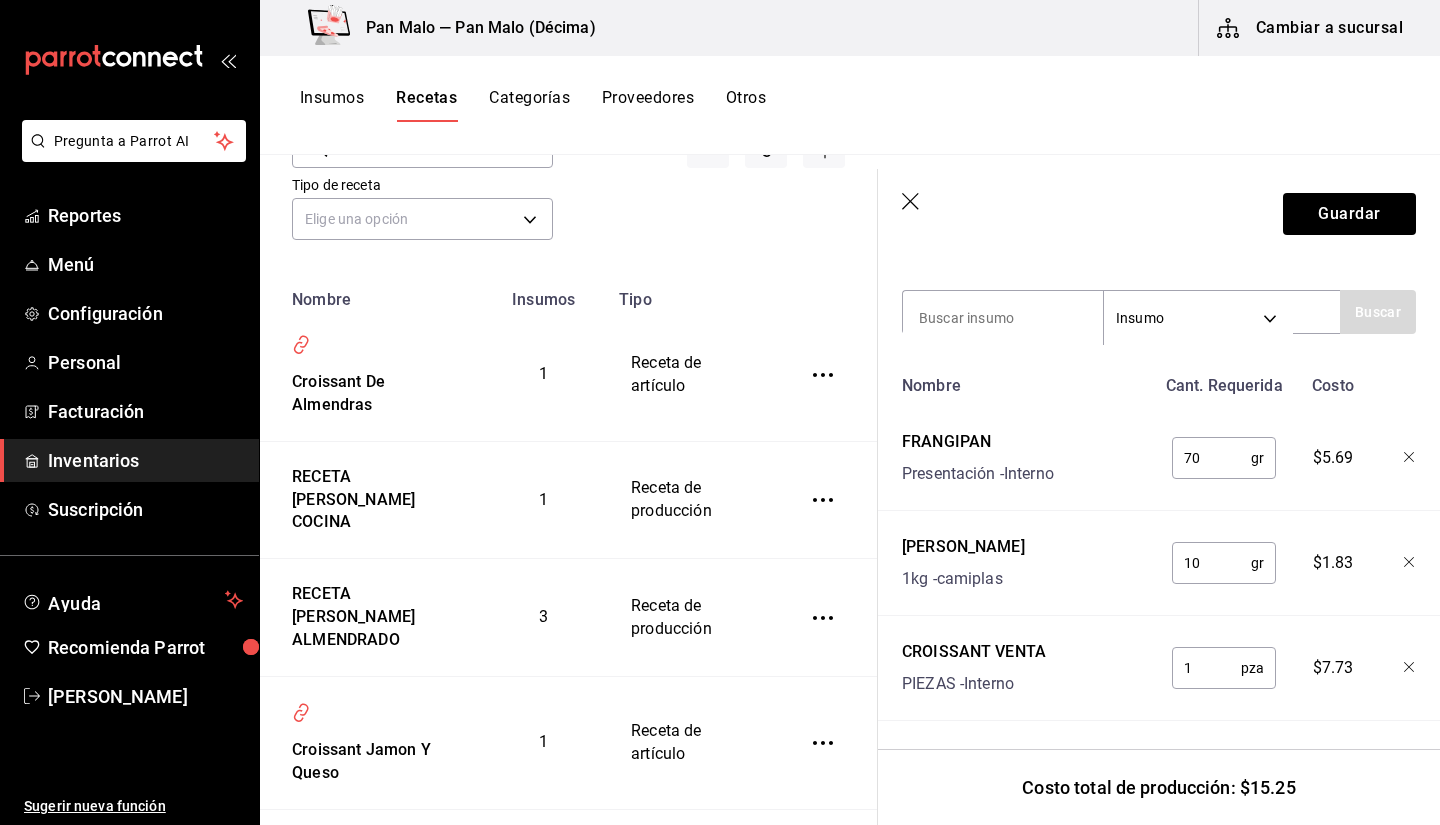 scroll, scrollTop: 691, scrollLeft: 0, axis: vertical 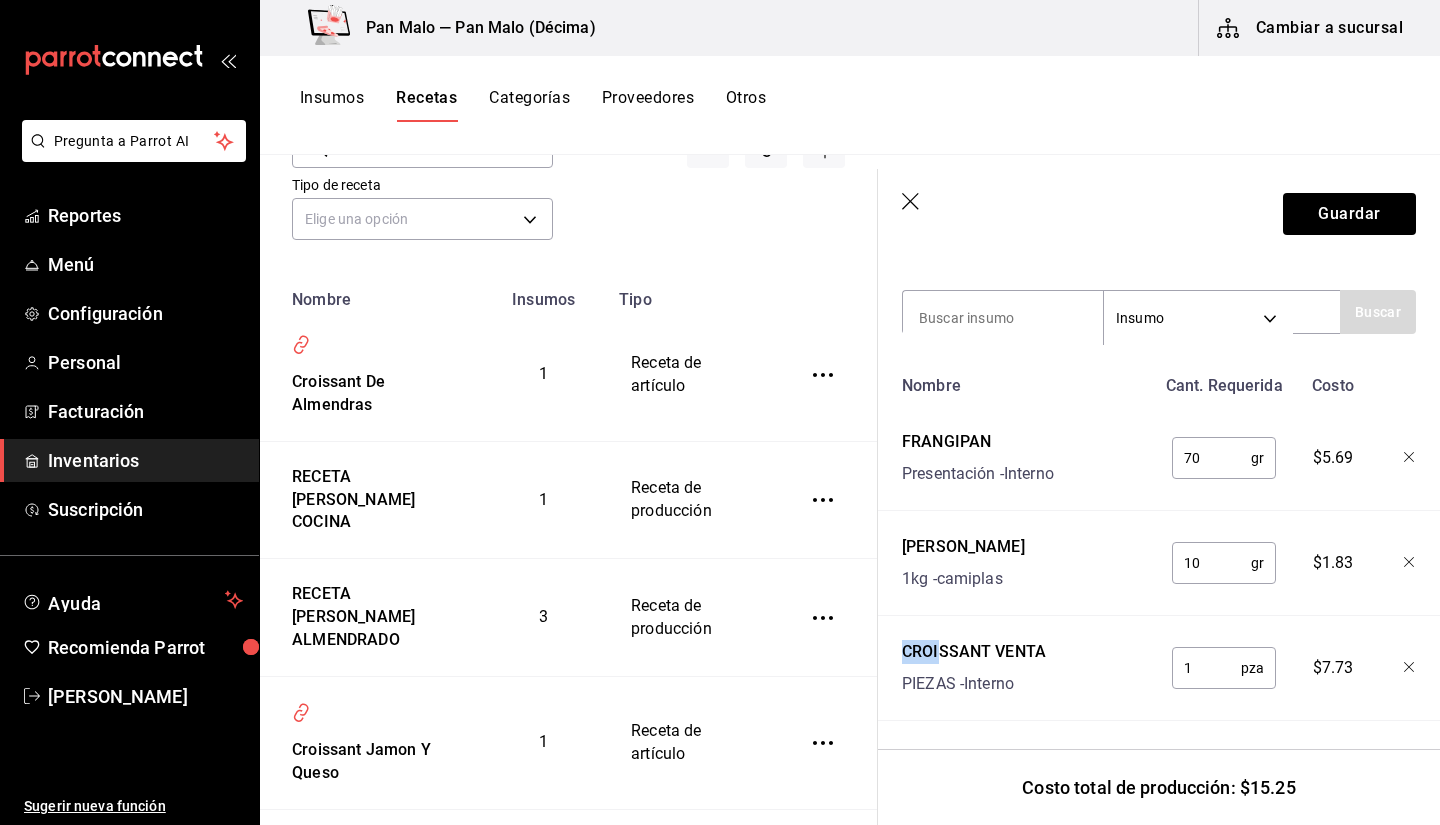 drag, startPoint x: 879, startPoint y: 641, endPoint x: 941, endPoint y: 625, distance: 64.03124 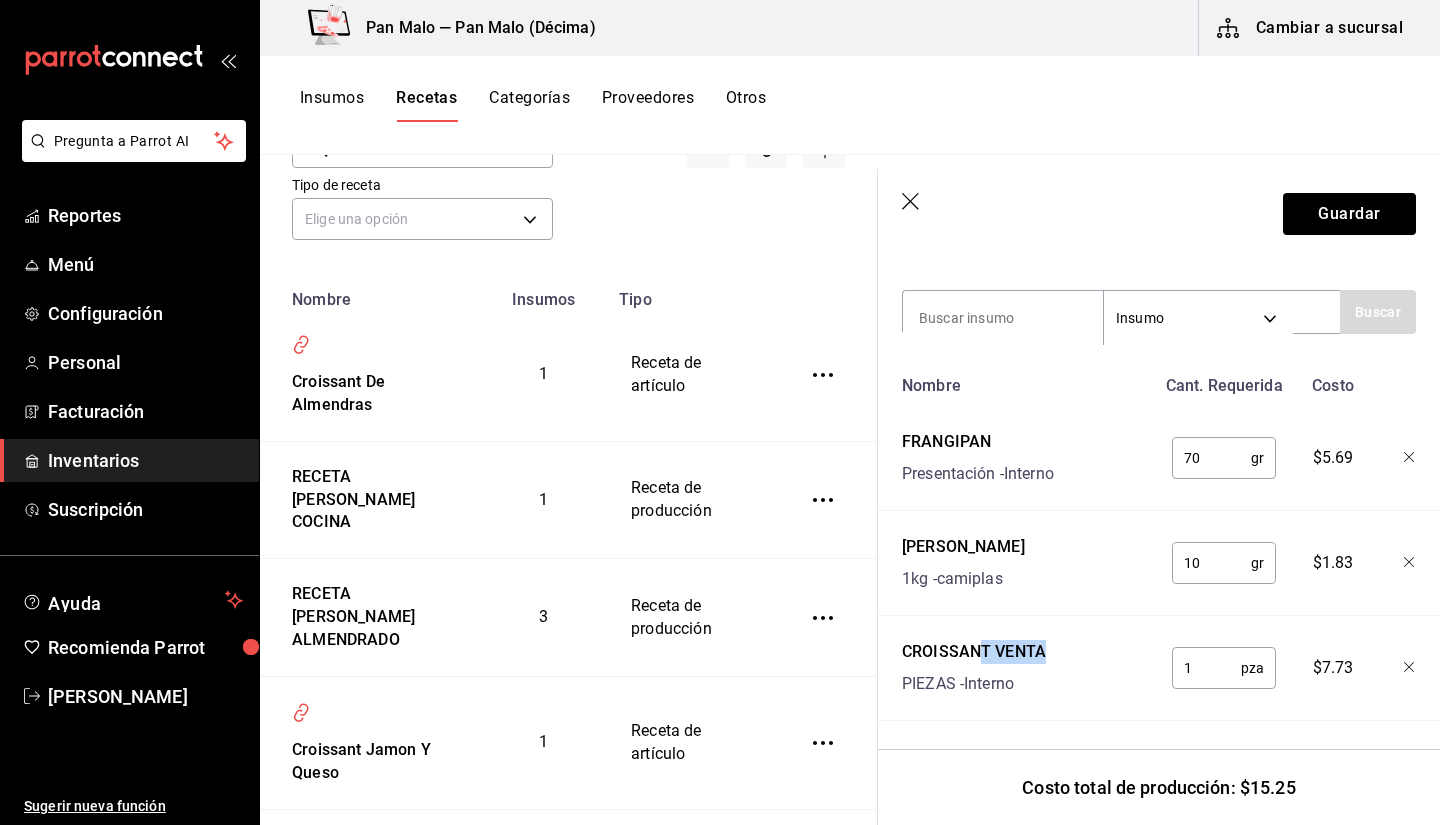 drag, startPoint x: 977, startPoint y: 641, endPoint x: 1059, endPoint y: 644, distance: 82.05486 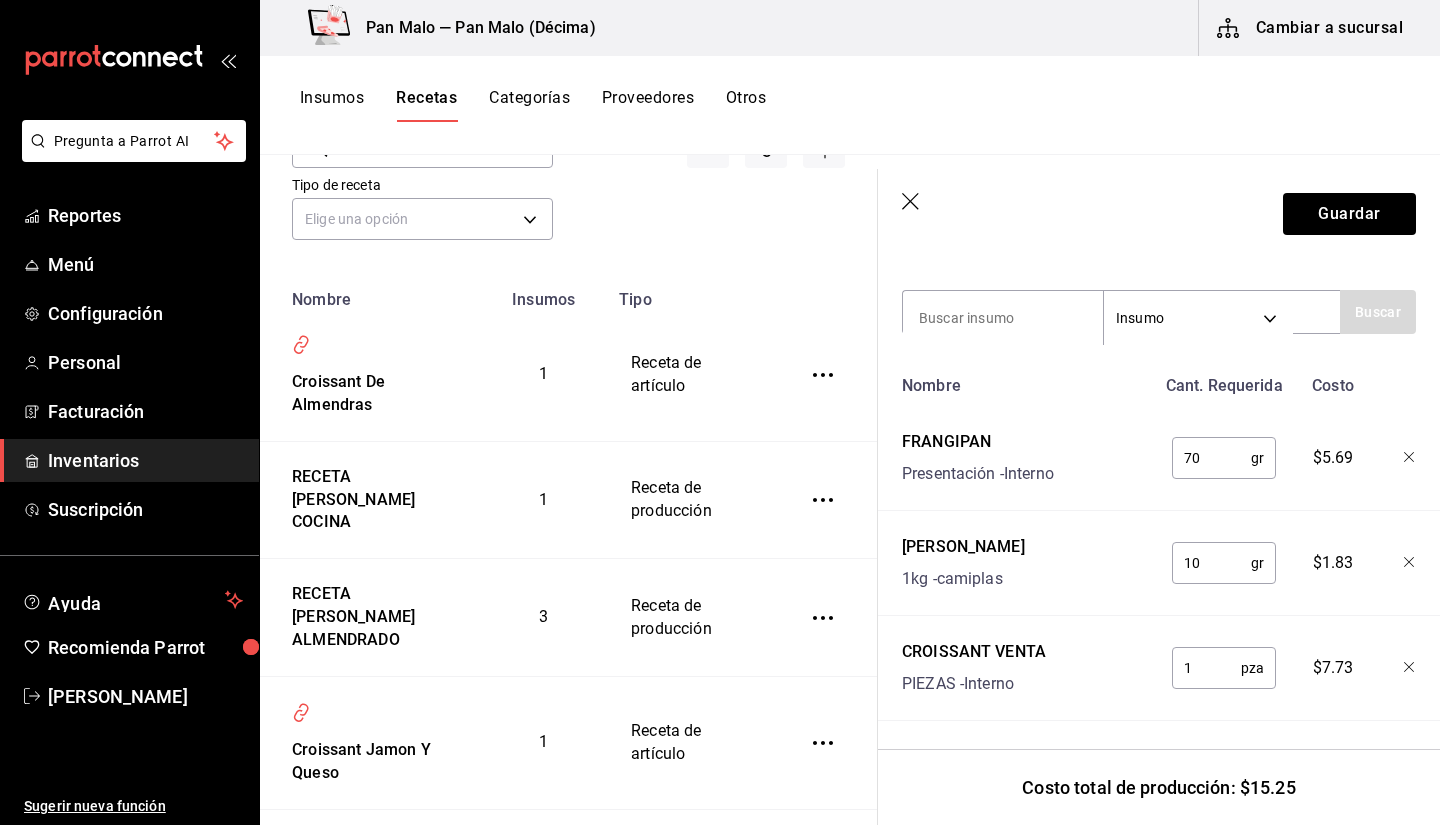 click on "Receta de producción  Recuerda que las cantidades utilizadas en tus recetas estarán definidas en la Unidad de medida de receta que hayas especificado para cada insumo. Nombre de esta receta RECETA DE CROISSANT ALMENDRADO Insumo que produce Buscar Cant. que produce 1 pza ​ Merma % ​ Cant. efectiva 1 pza CROISSANT ALMENDRAS VENTA Busca y agrega los insumos o ingredientes que quieres incluir en esta receta Insumo SUPPLY Buscar Nombre Cant. Requerida Costo FRANGIPAN  Presentación -  Interno 70 gr ​ $5.69 ALMENDRA REBANADA 1kg -  camiplas 10 gr ​ $1.83 CROISSANT VENTA PIEZAS -  Interno 1 pza ​ $7.73" at bounding box center (1159, 204) 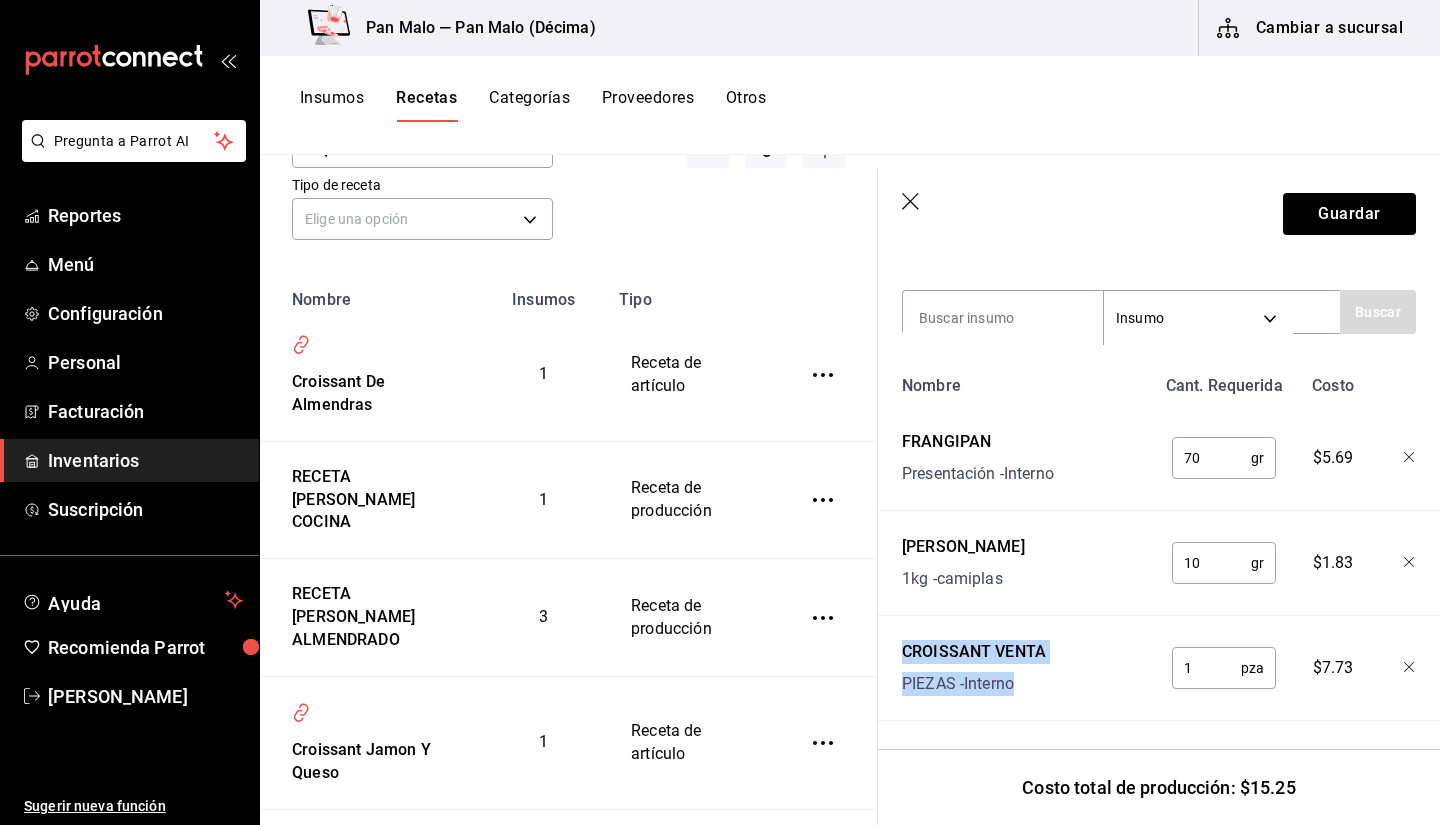 drag, startPoint x: 889, startPoint y: 643, endPoint x: 1091, endPoint y: 655, distance: 202.35612 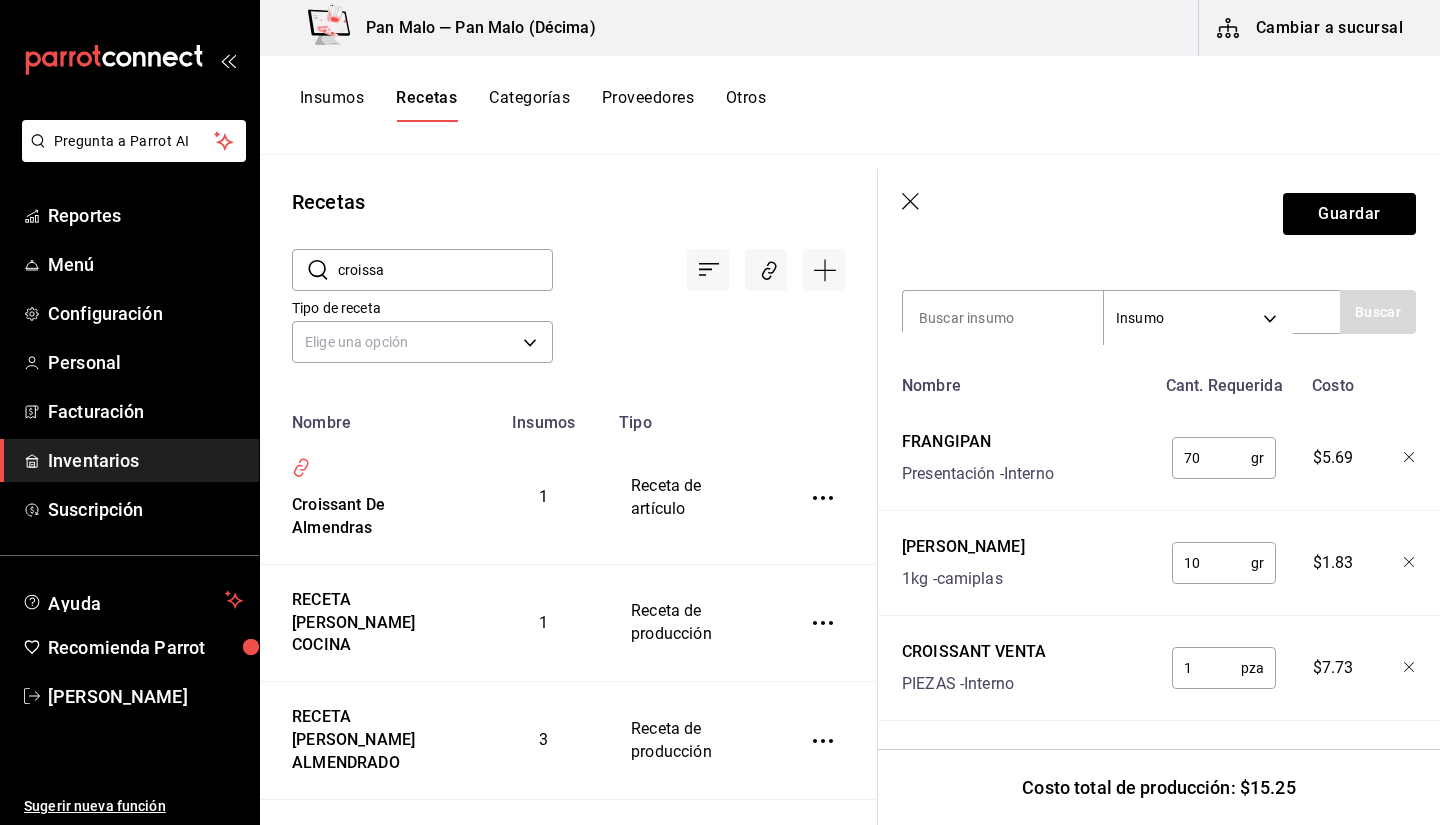 click on "croissa" at bounding box center (445, 270) 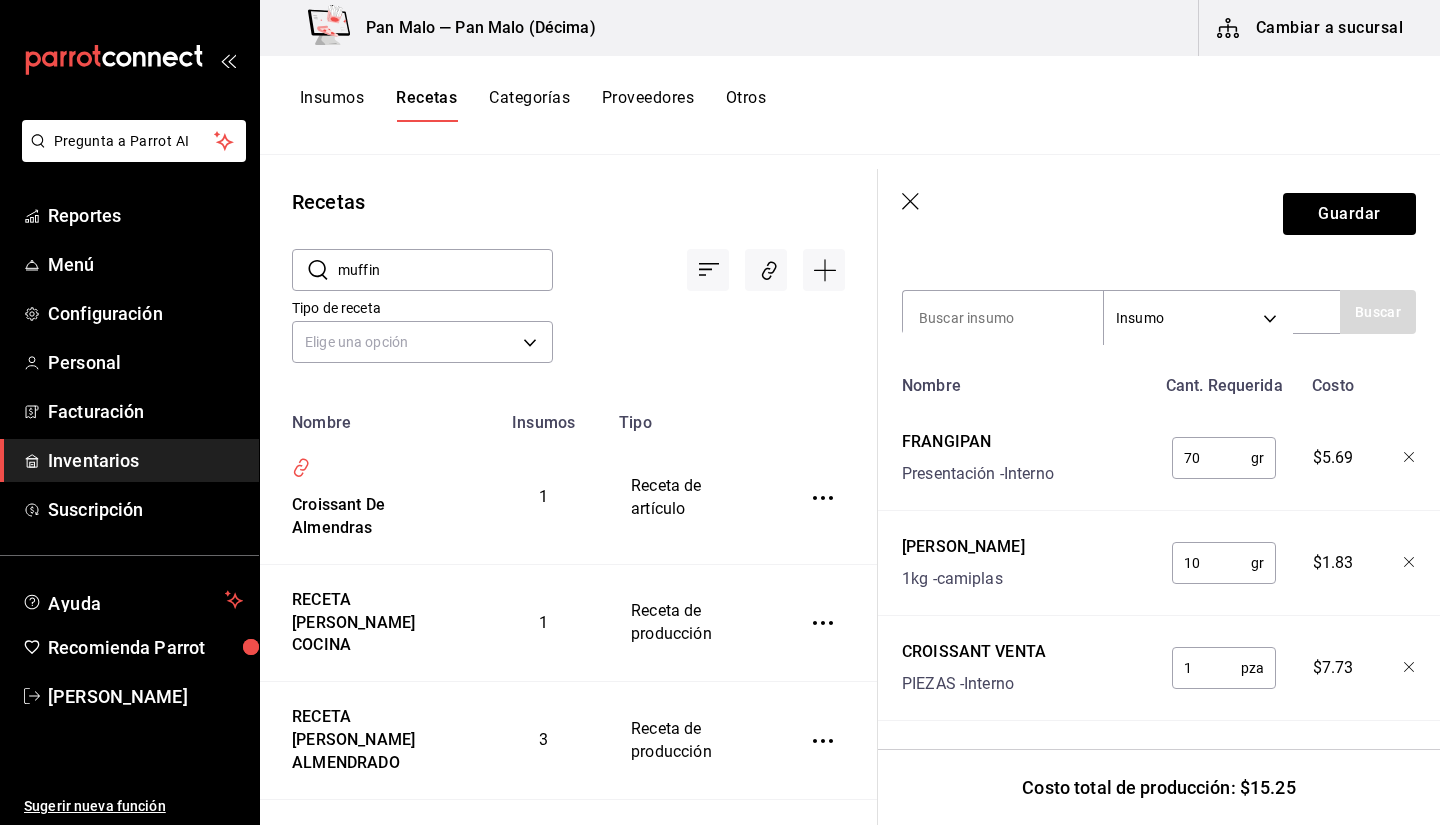 type on "muffin" 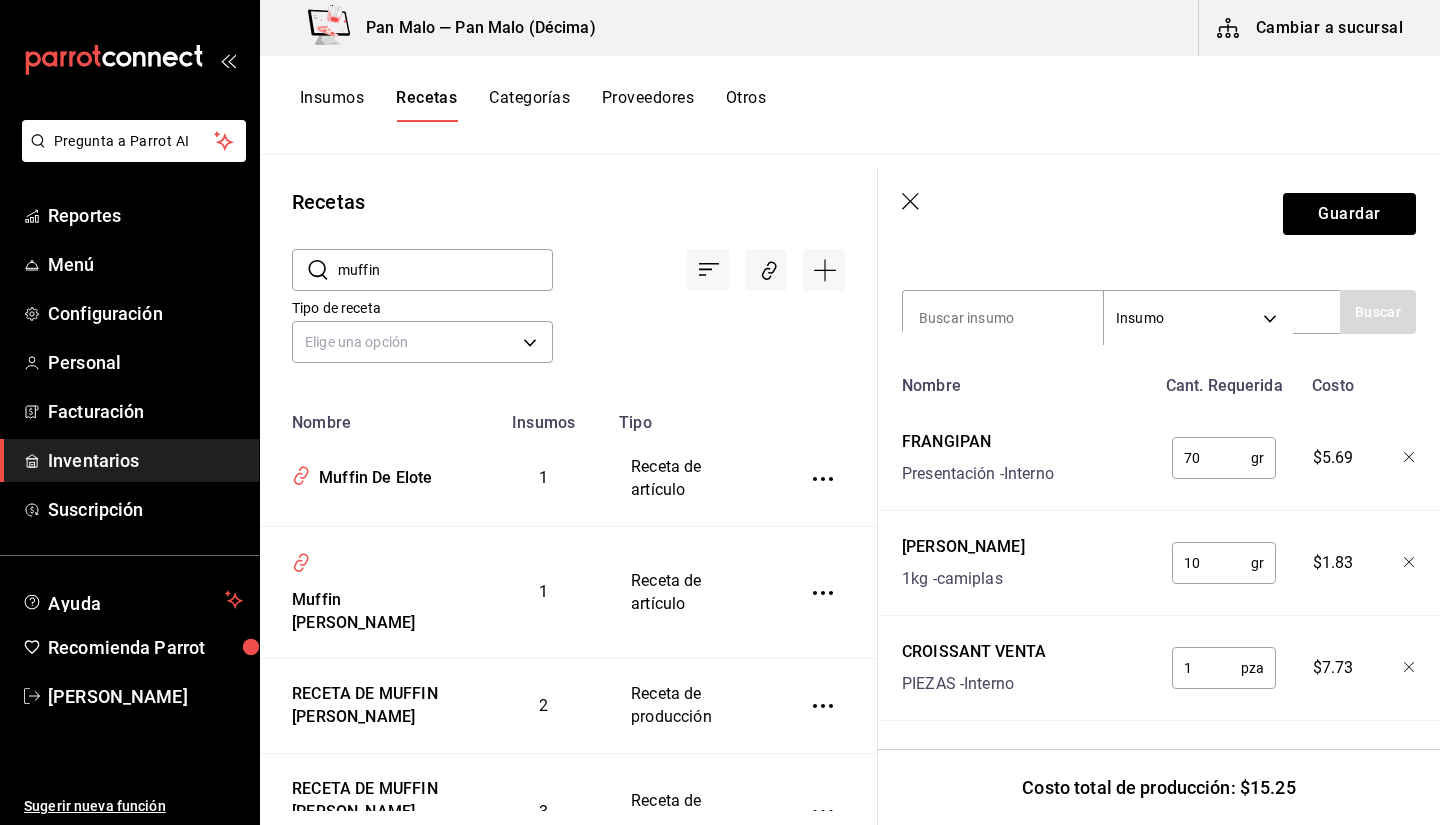 click on "muffin" at bounding box center (445, 270) 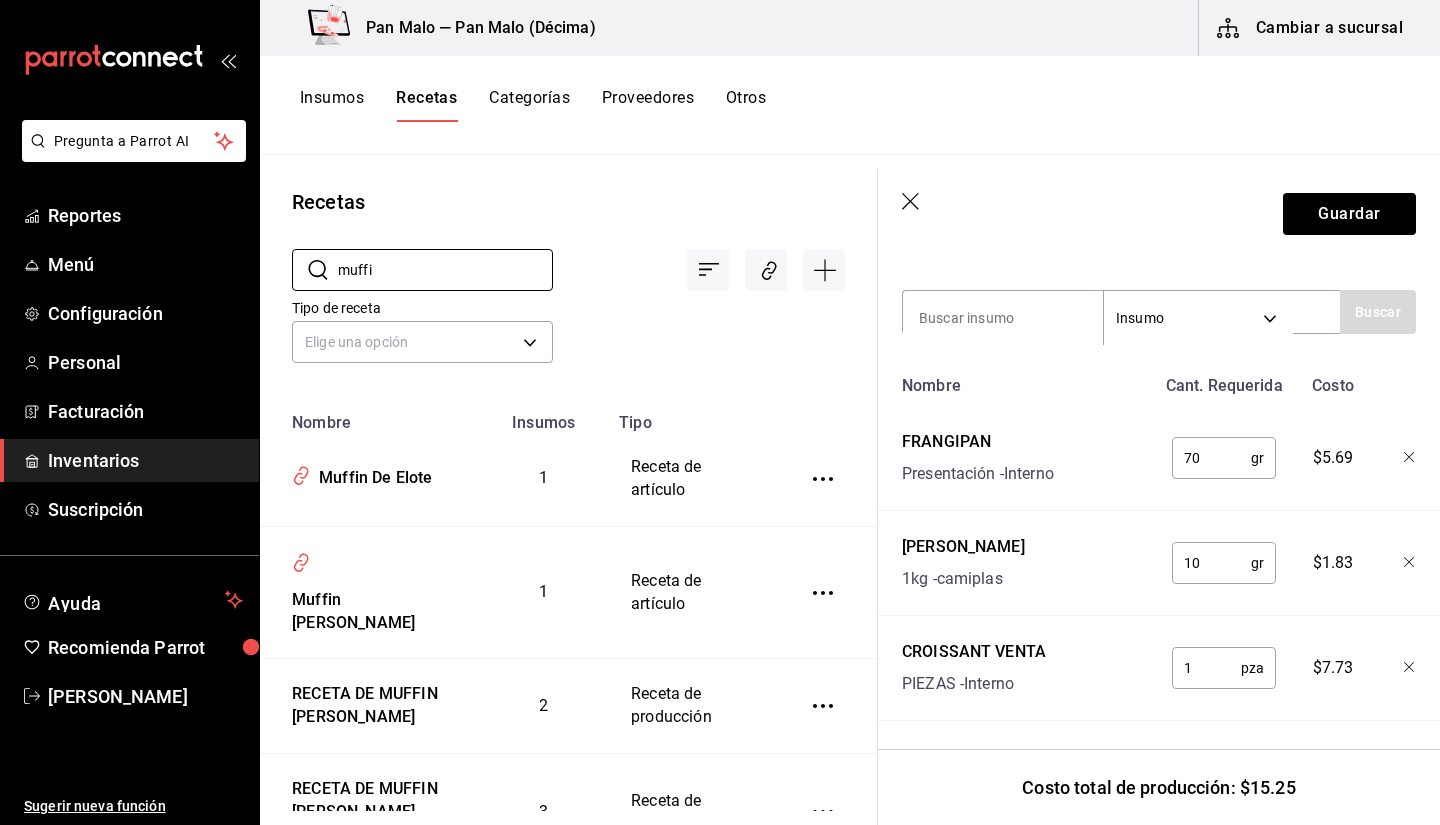 type on "muffin" 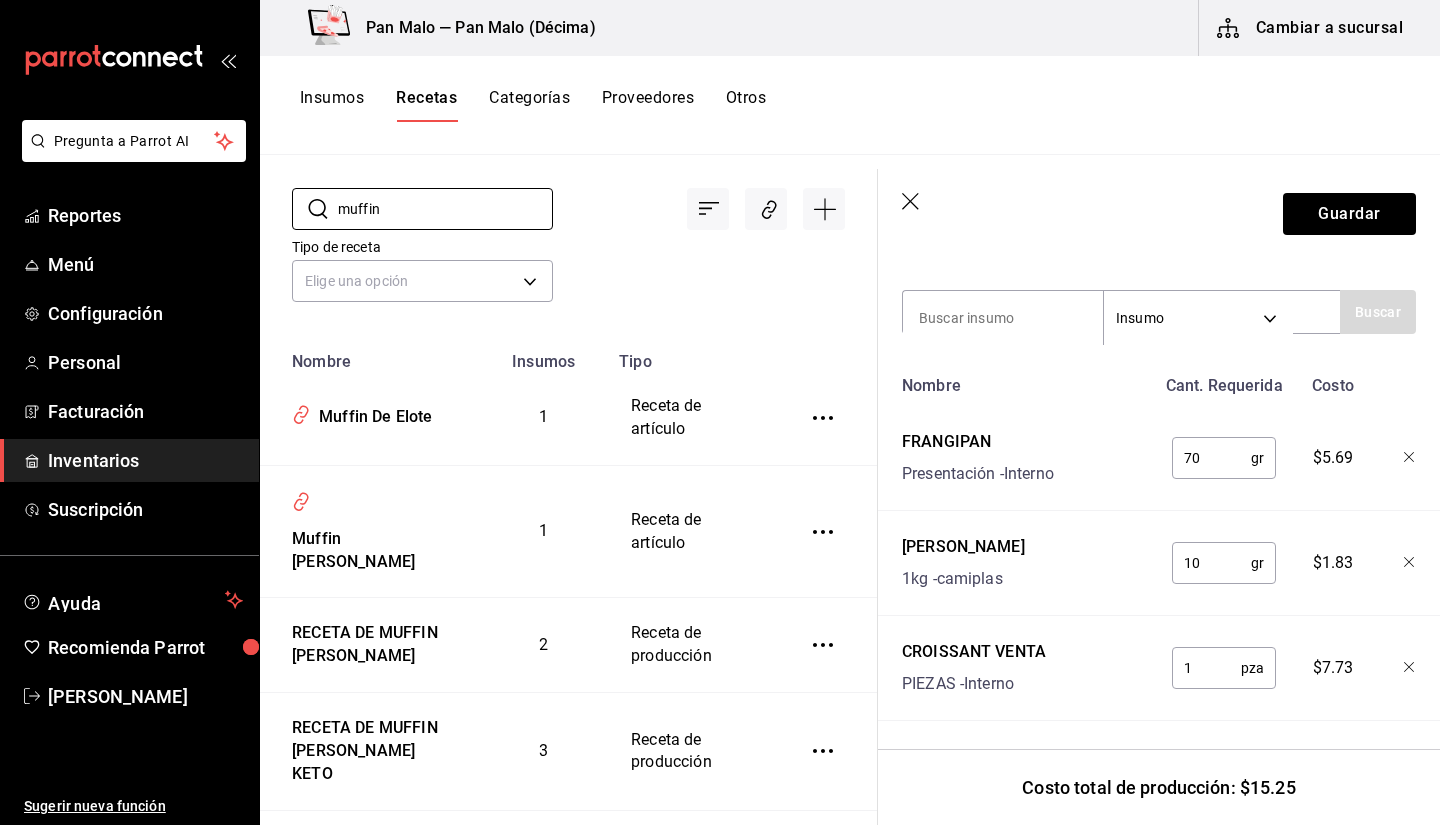 scroll, scrollTop: 85, scrollLeft: 0, axis: vertical 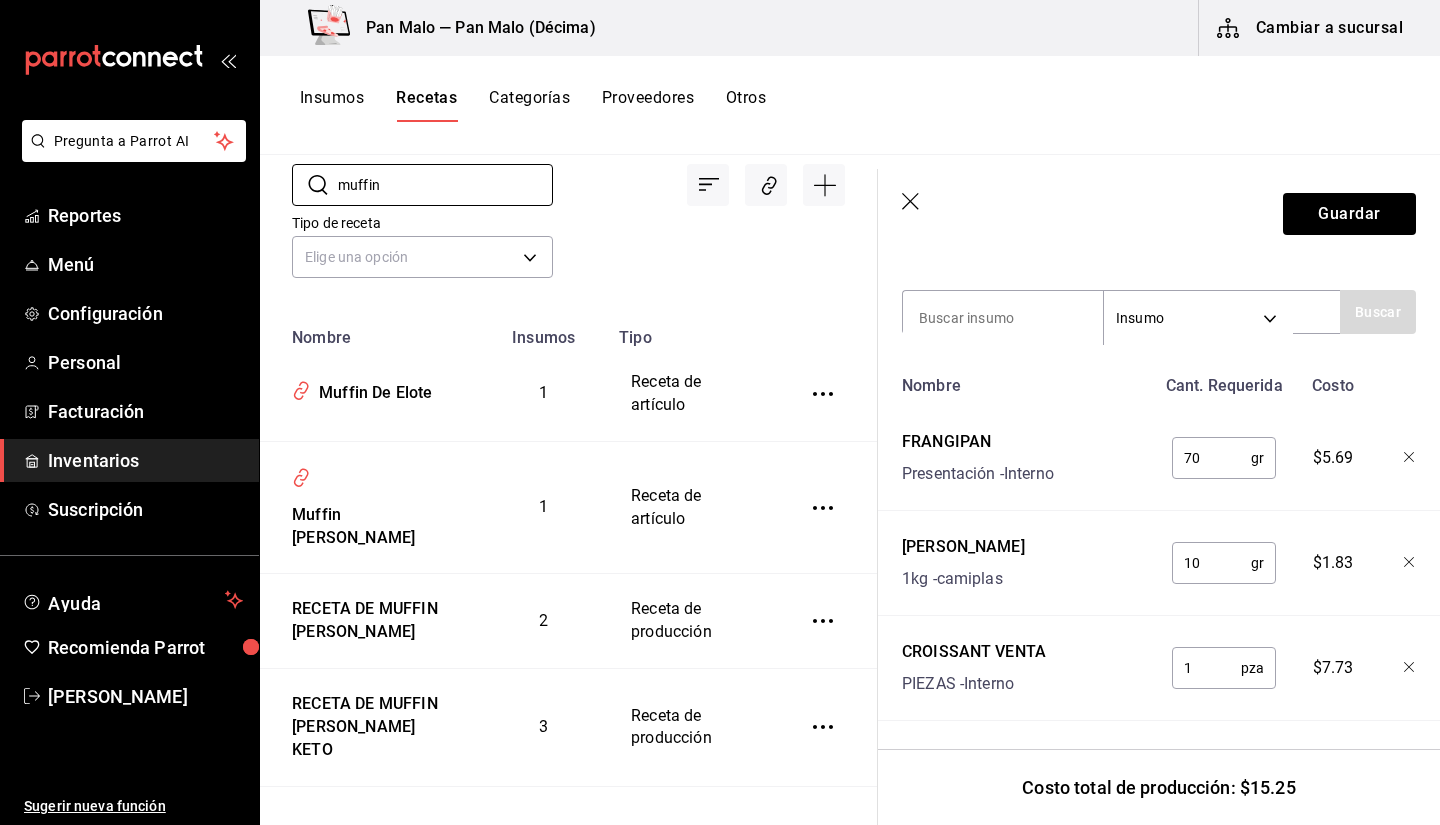 click on "Tipo de receta Elige una opción default" at bounding box center (552, 229) 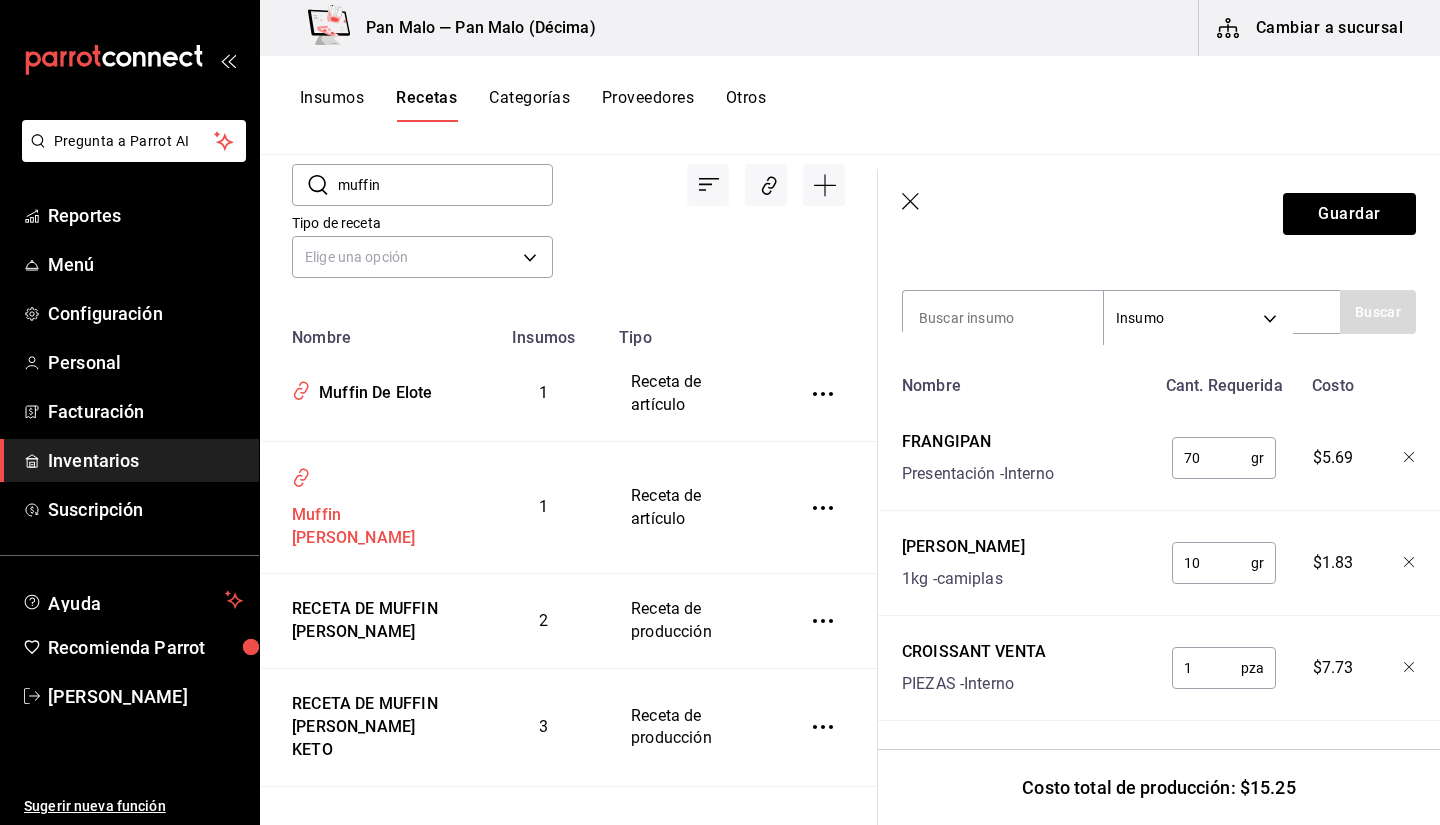 click on "Muffin [PERSON_NAME]" at bounding box center [370, 523] 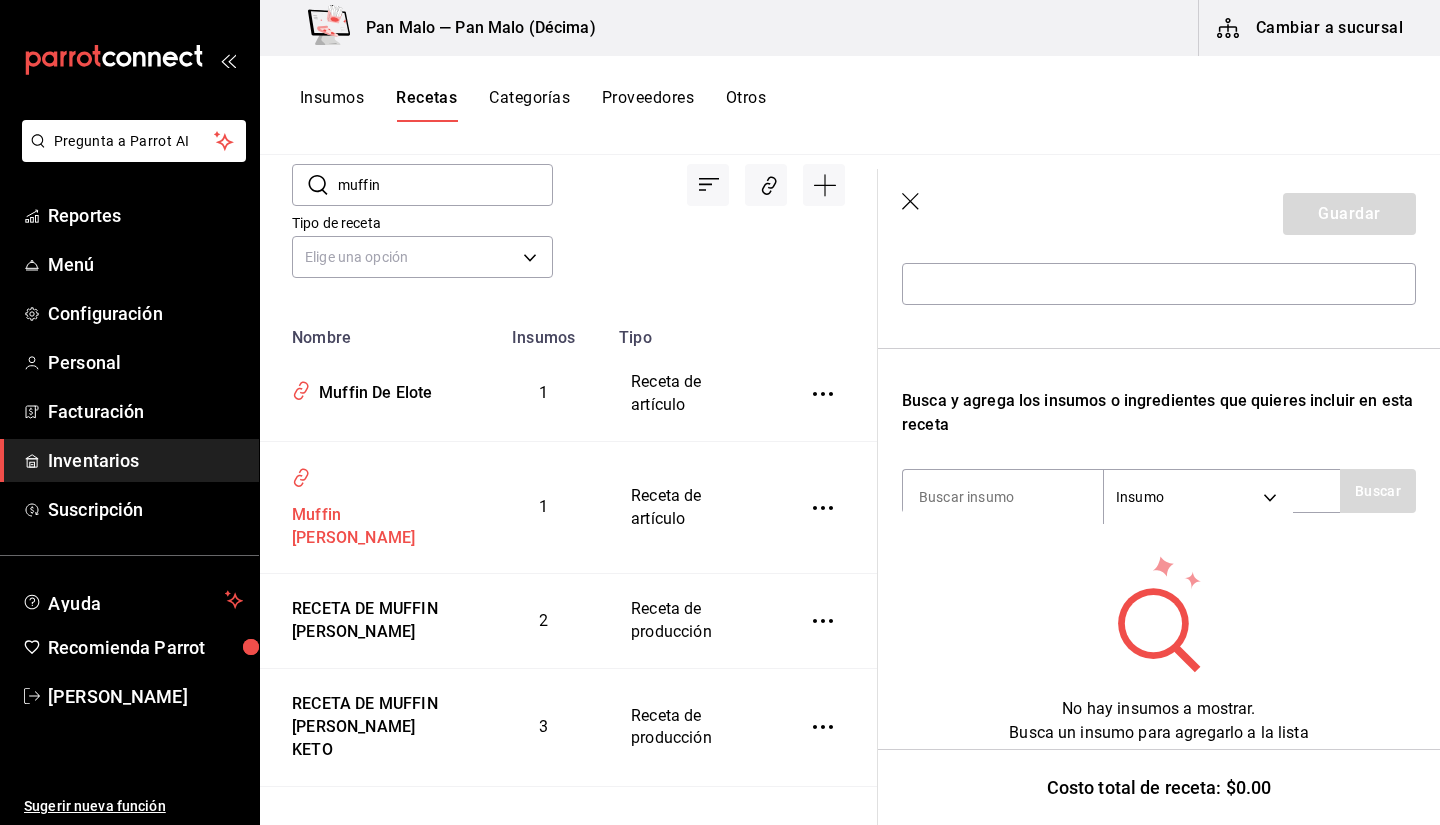 scroll, scrollTop: 0, scrollLeft: 0, axis: both 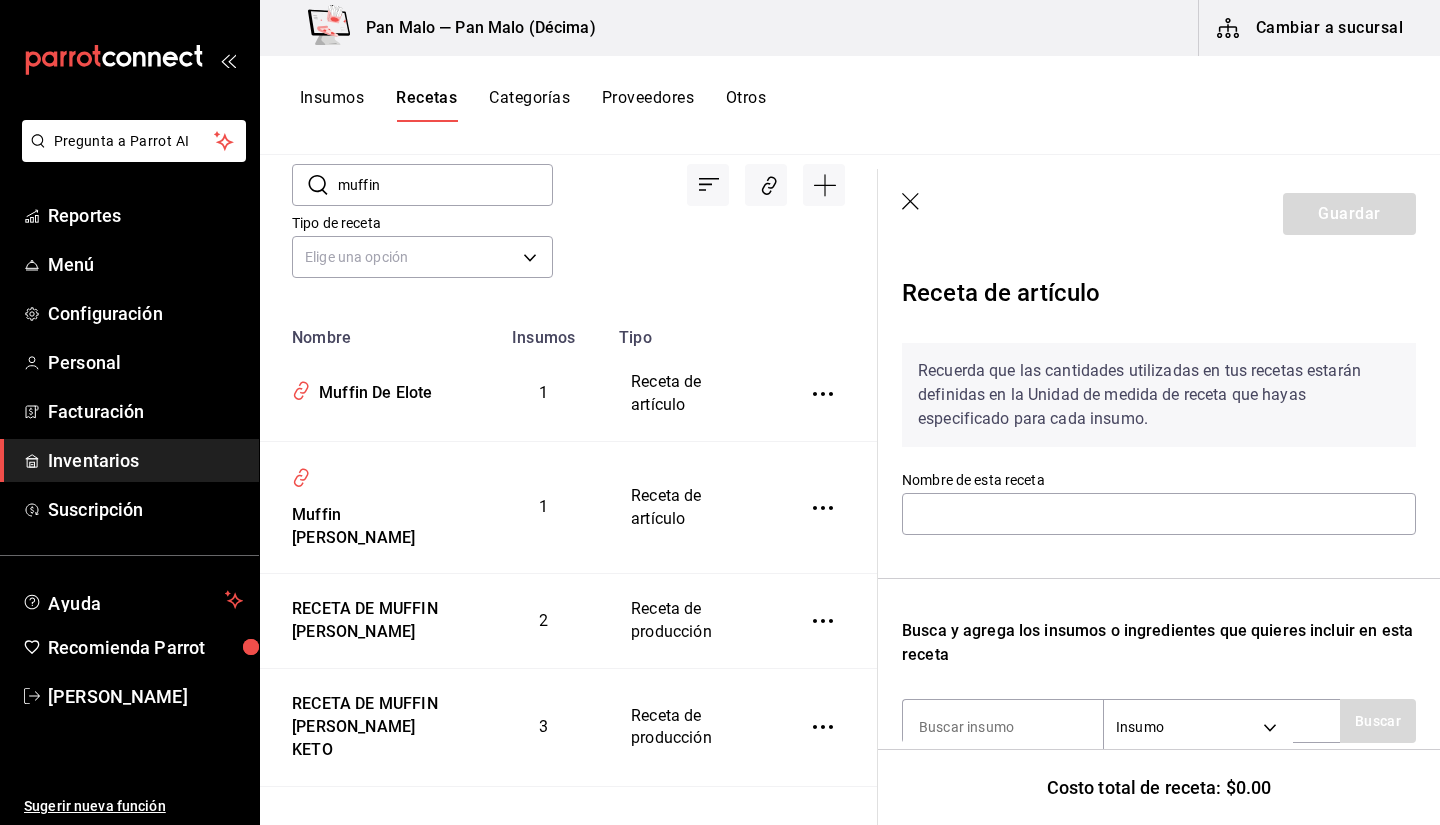 type on "Muffin [PERSON_NAME]" 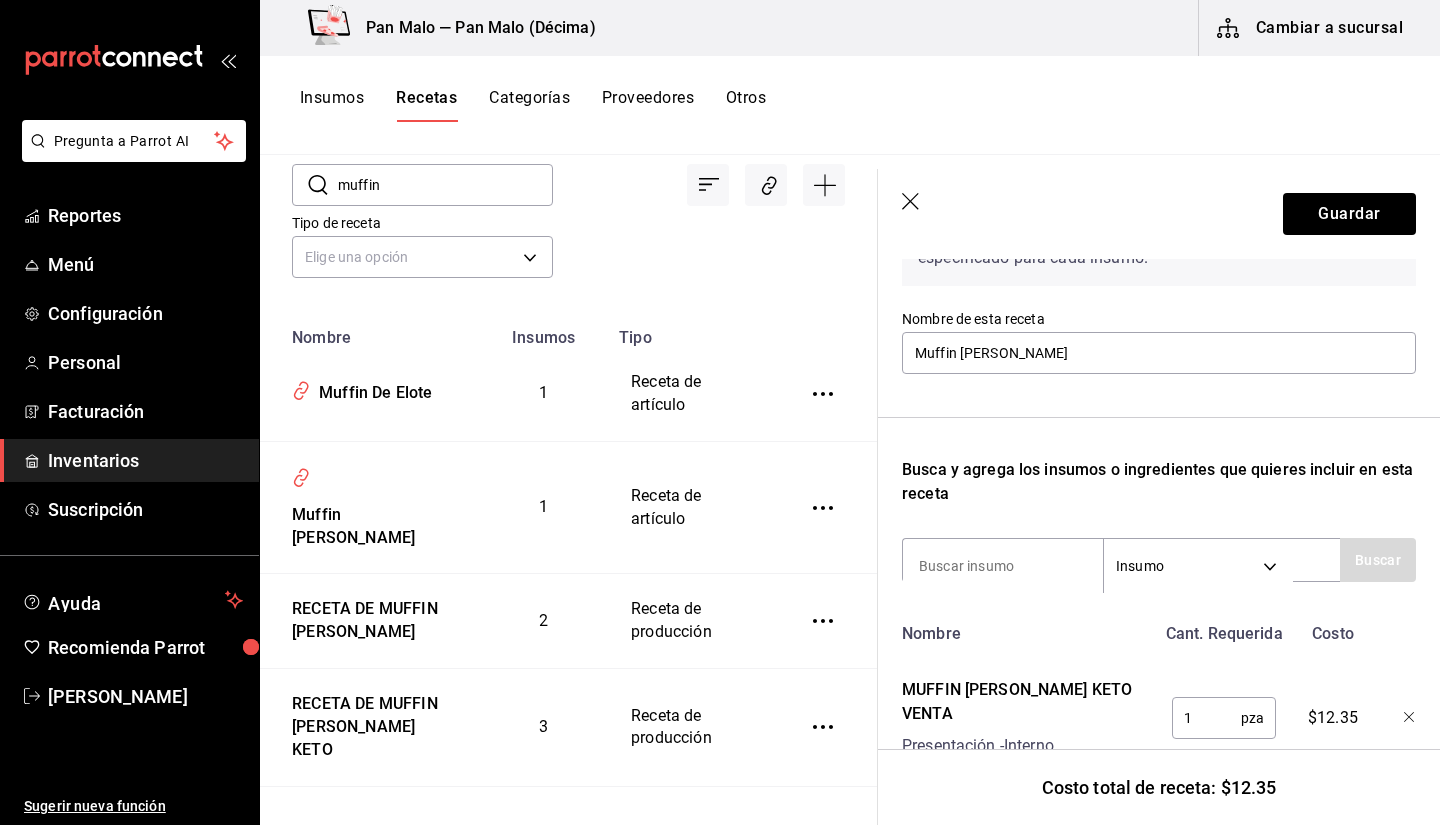 scroll, scrollTop: 214, scrollLeft: 0, axis: vertical 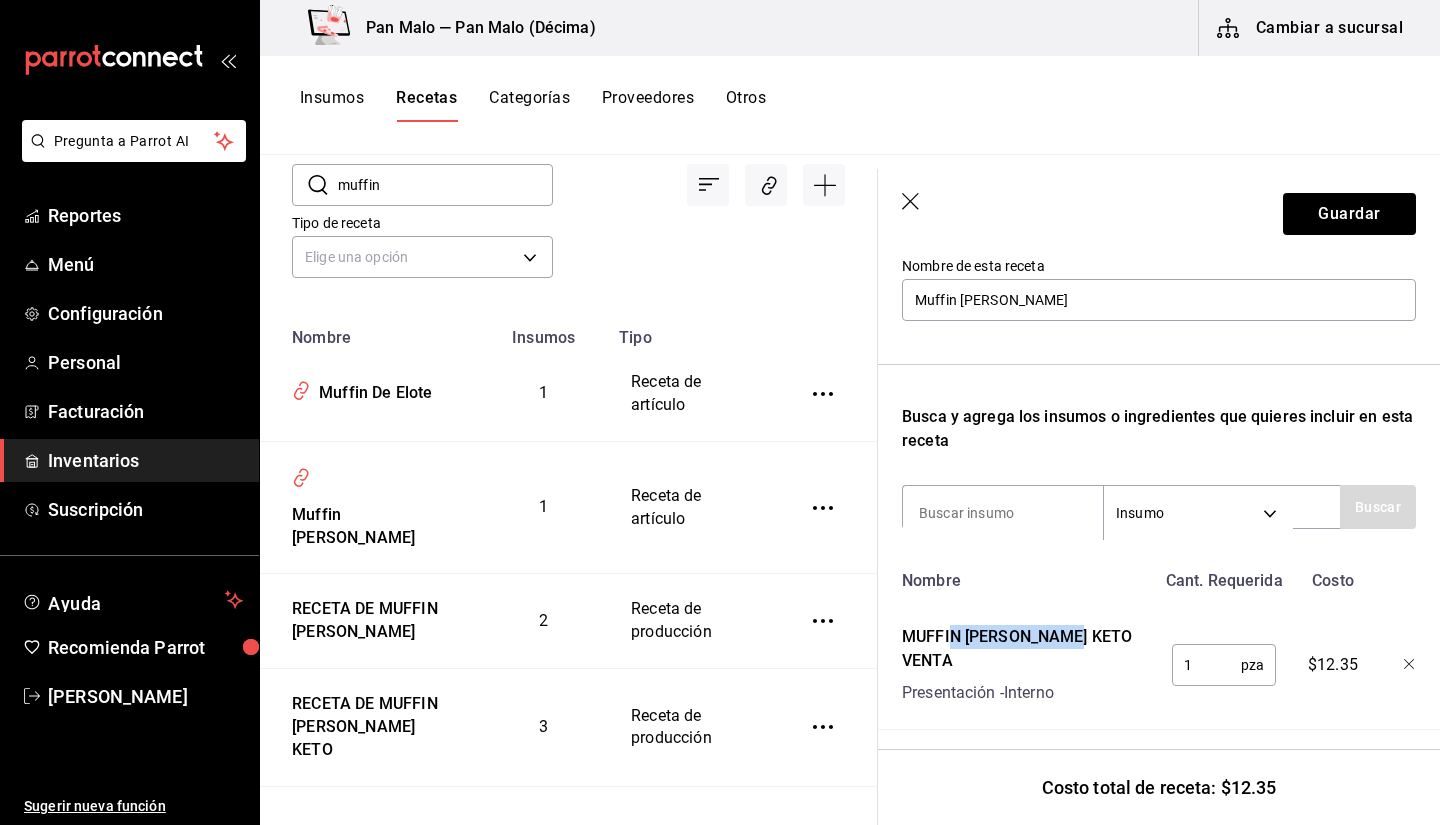 drag, startPoint x: 952, startPoint y: 638, endPoint x: 1082, endPoint y: 640, distance: 130.01538 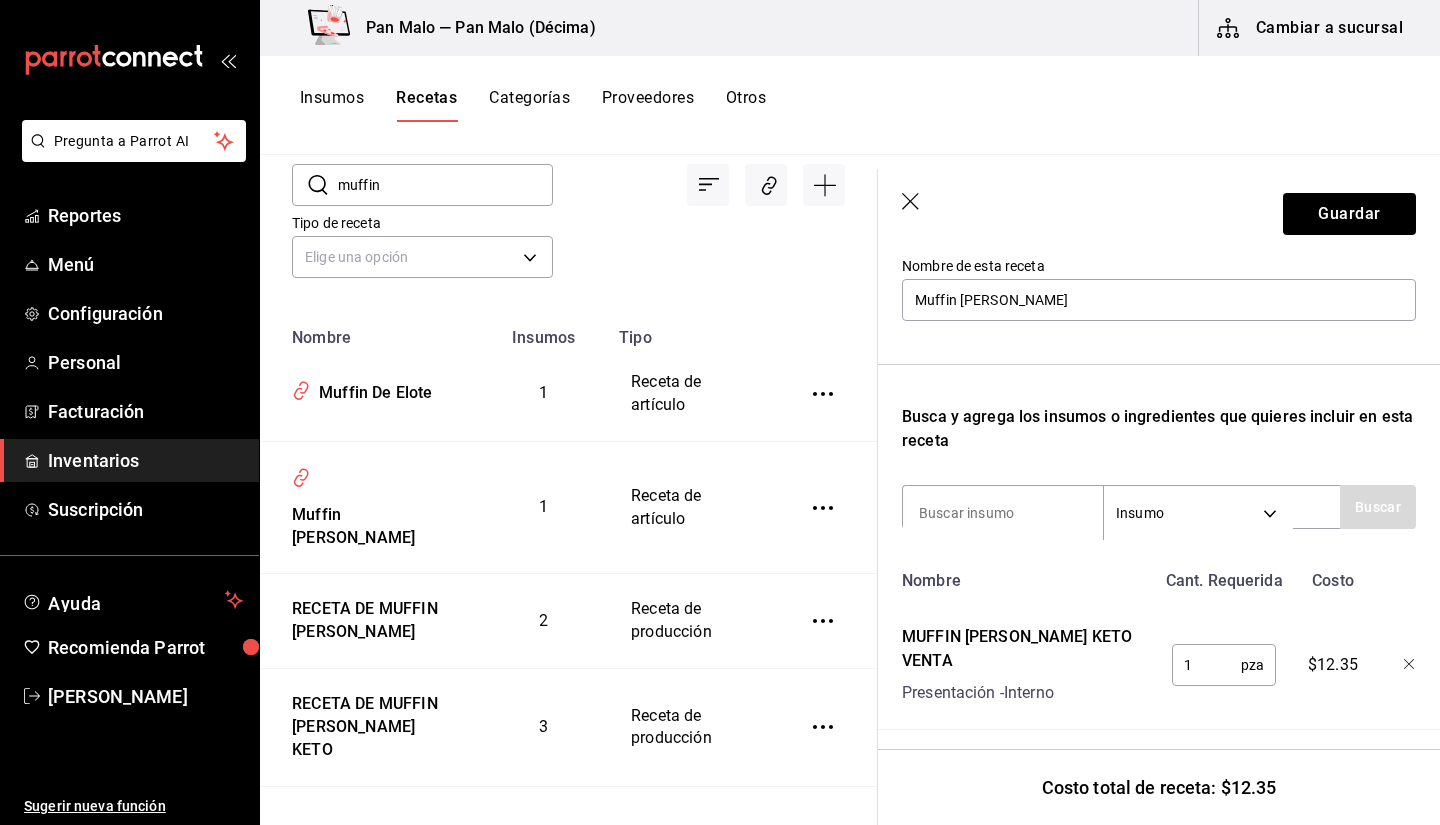 click on "Presentación -  Interno" at bounding box center [1028, 693] 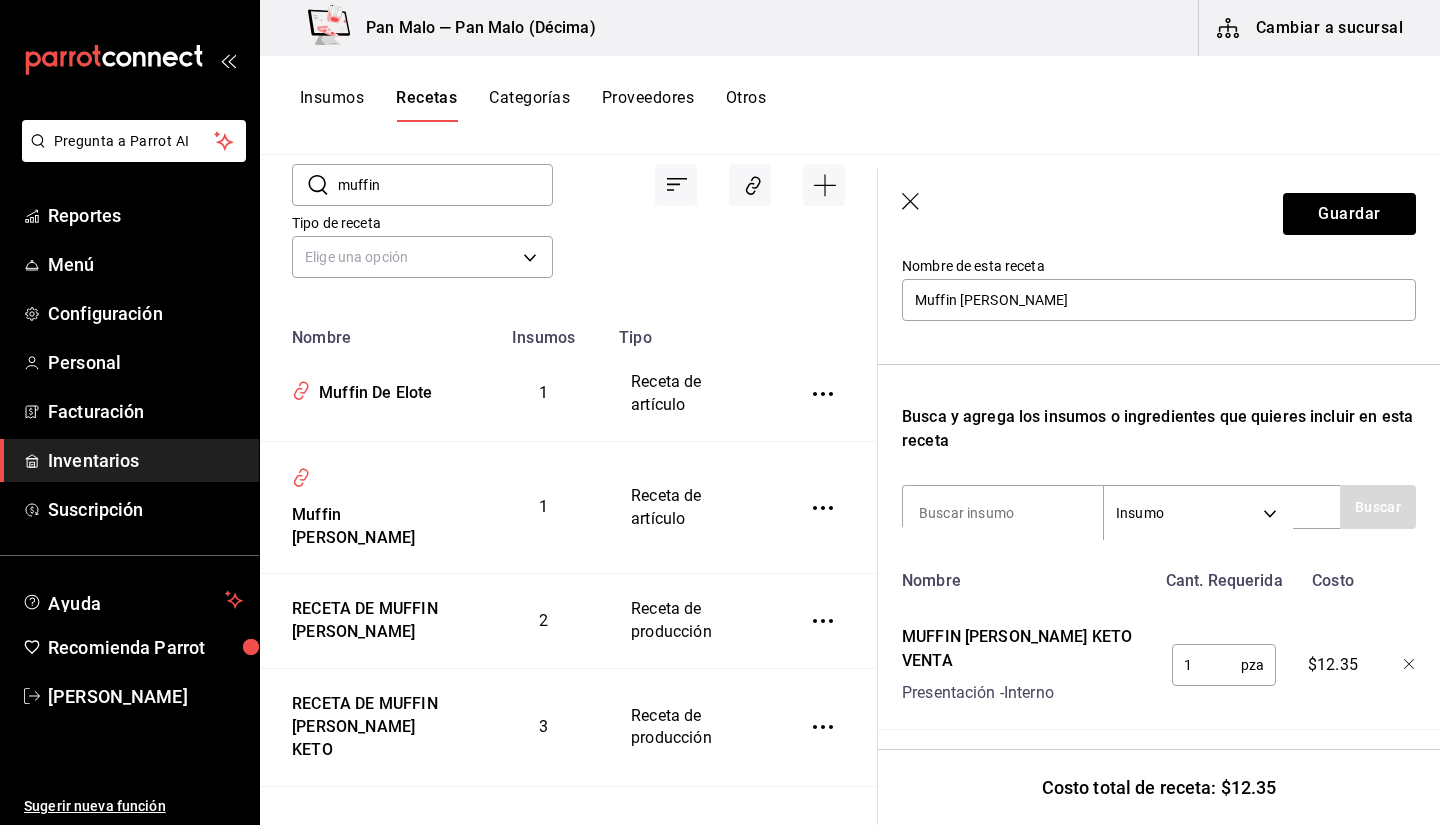 scroll, scrollTop: 0, scrollLeft: 0, axis: both 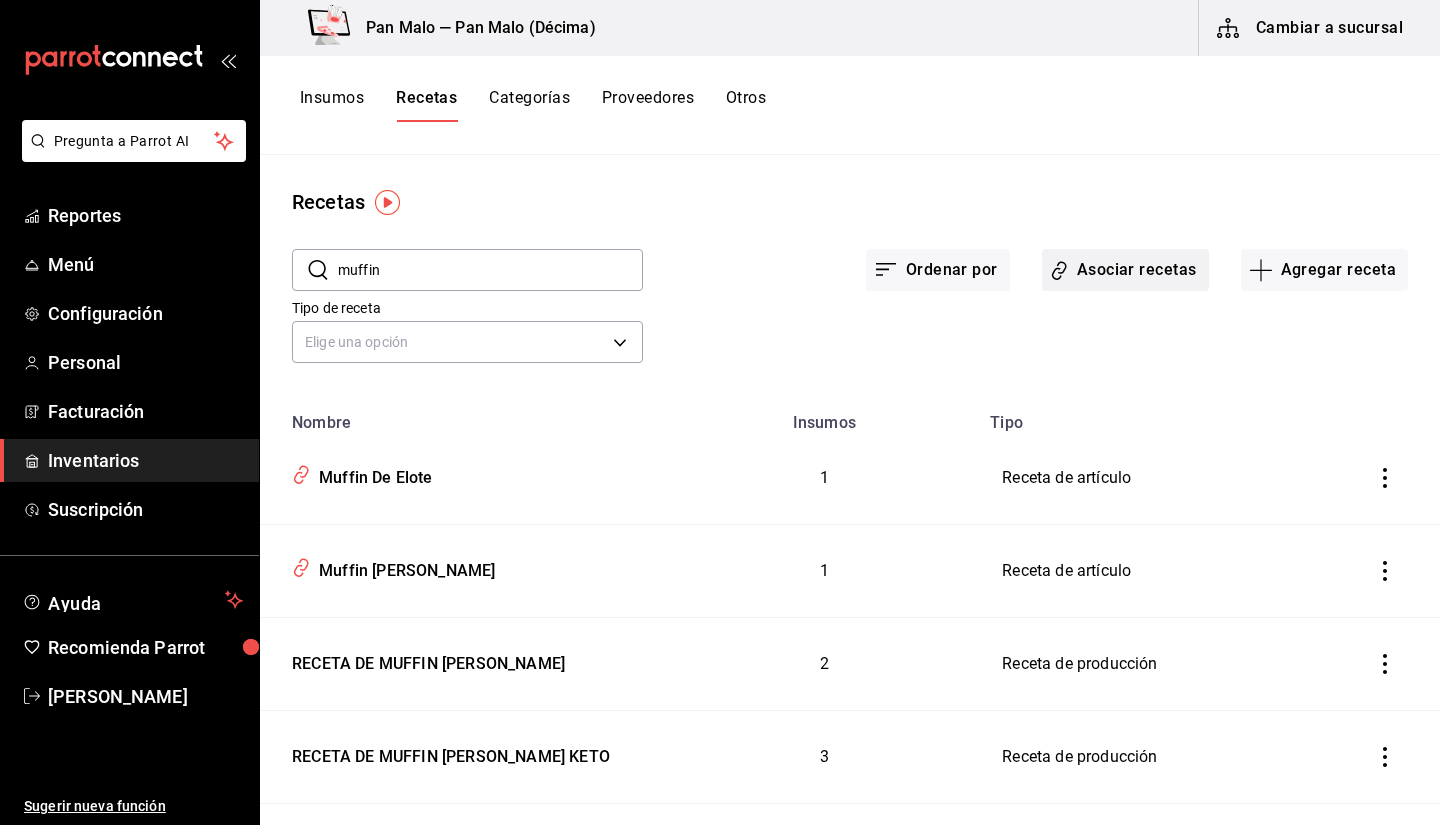 click on "Asociar recetas" at bounding box center (1125, 270) 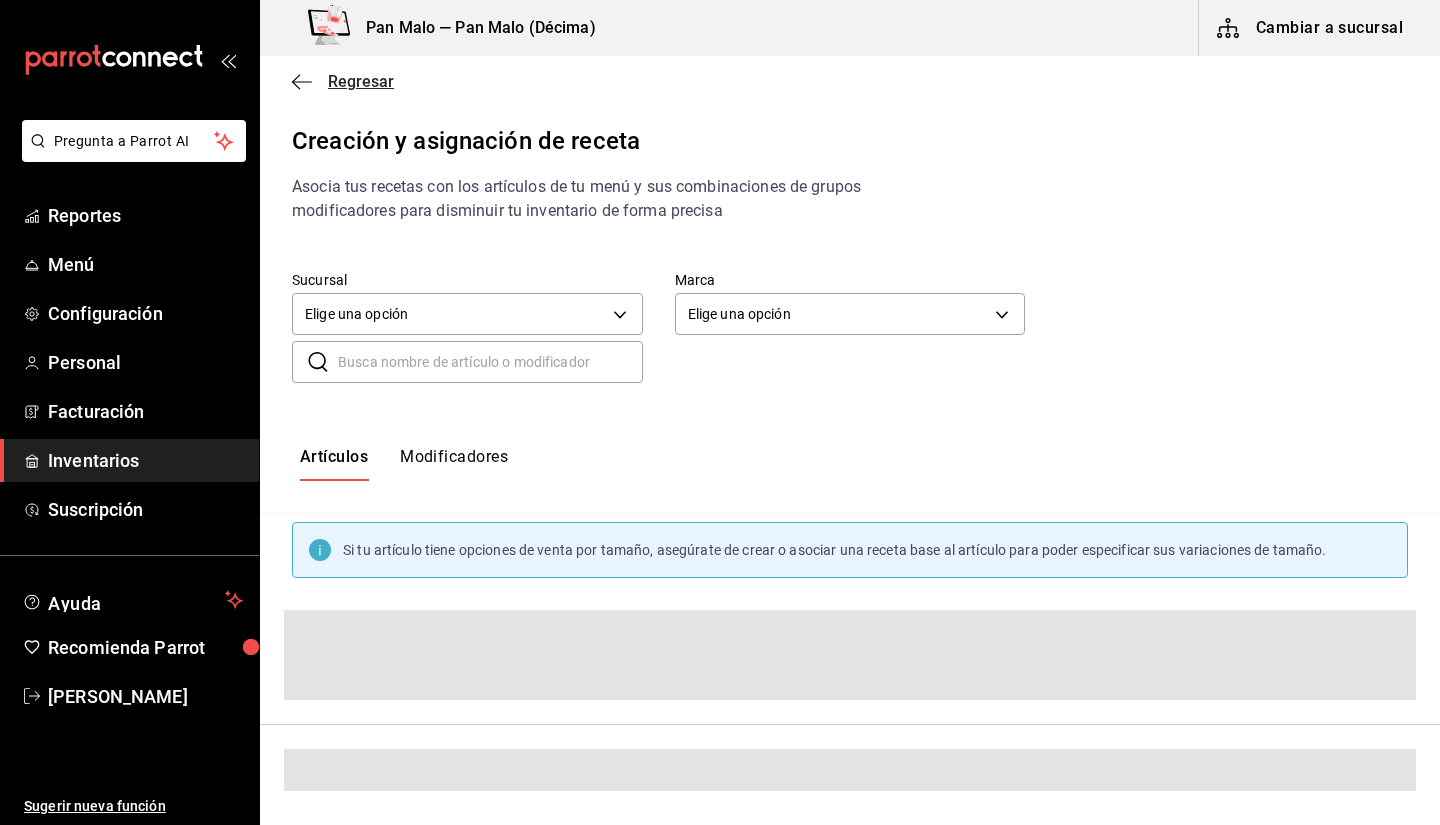 click 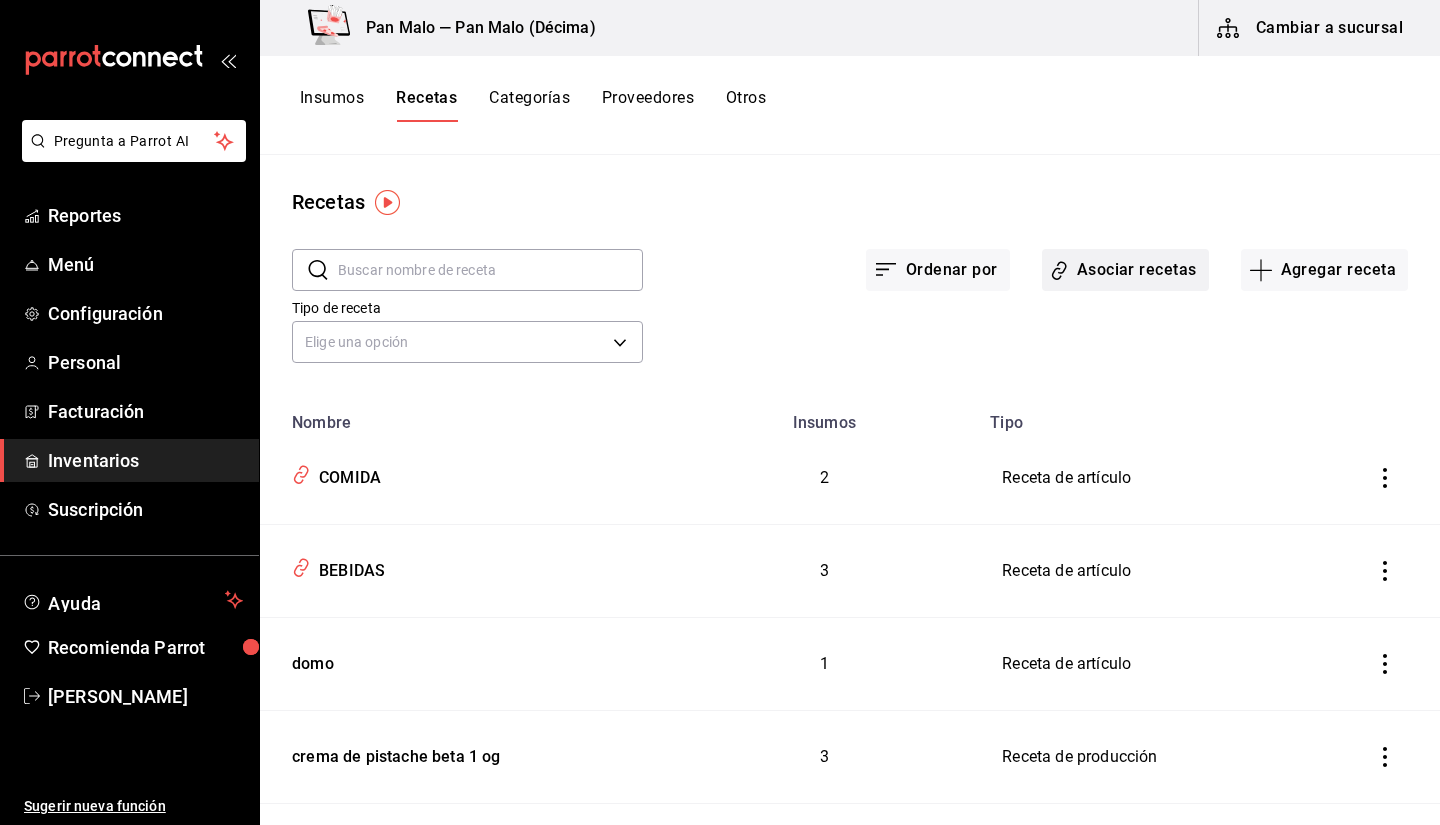 click on "Asociar recetas" at bounding box center [1125, 270] 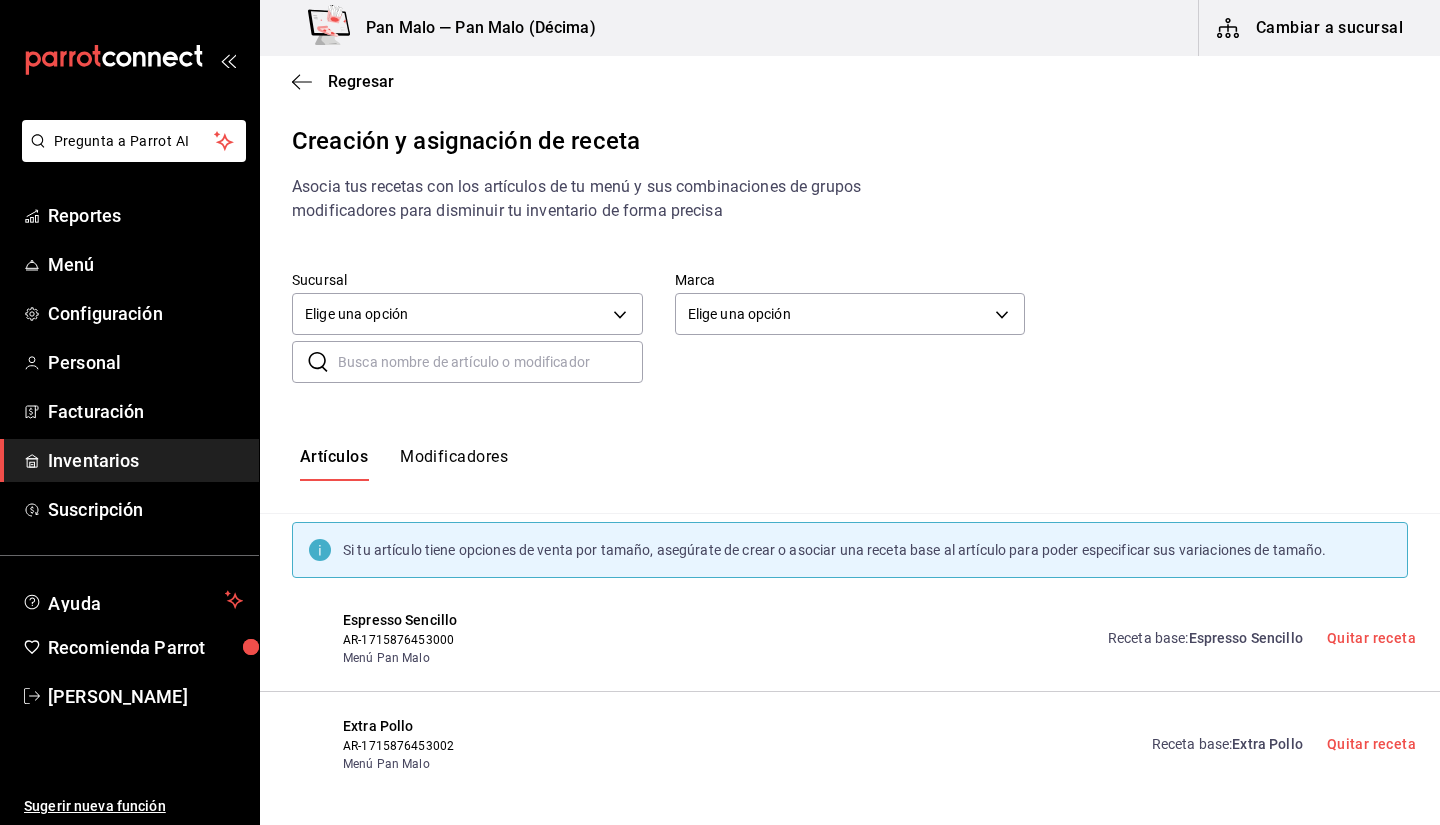 click at bounding box center (490, 362) 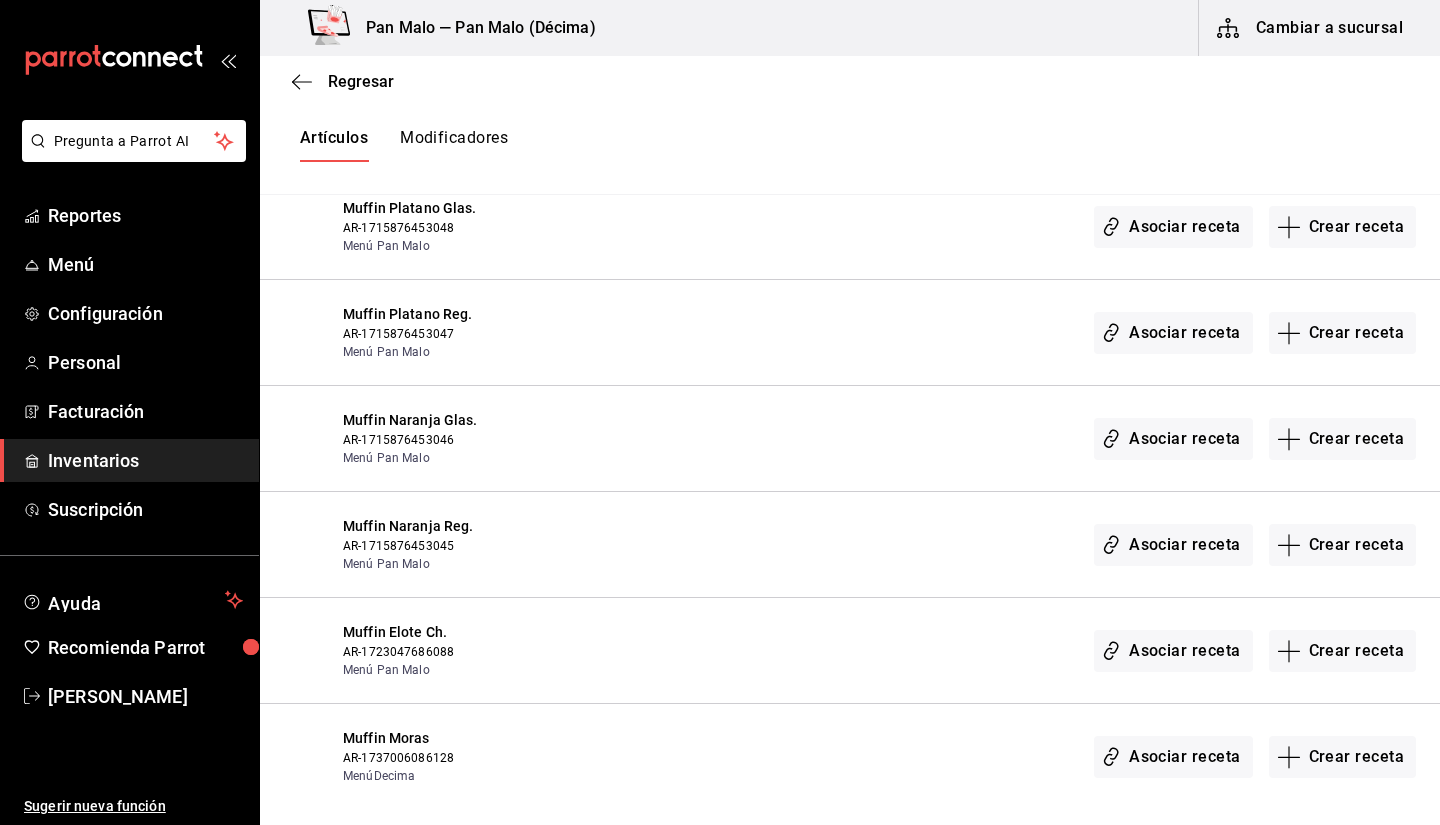 scroll, scrollTop: 1173, scrollLeft: 0, axis: vertical 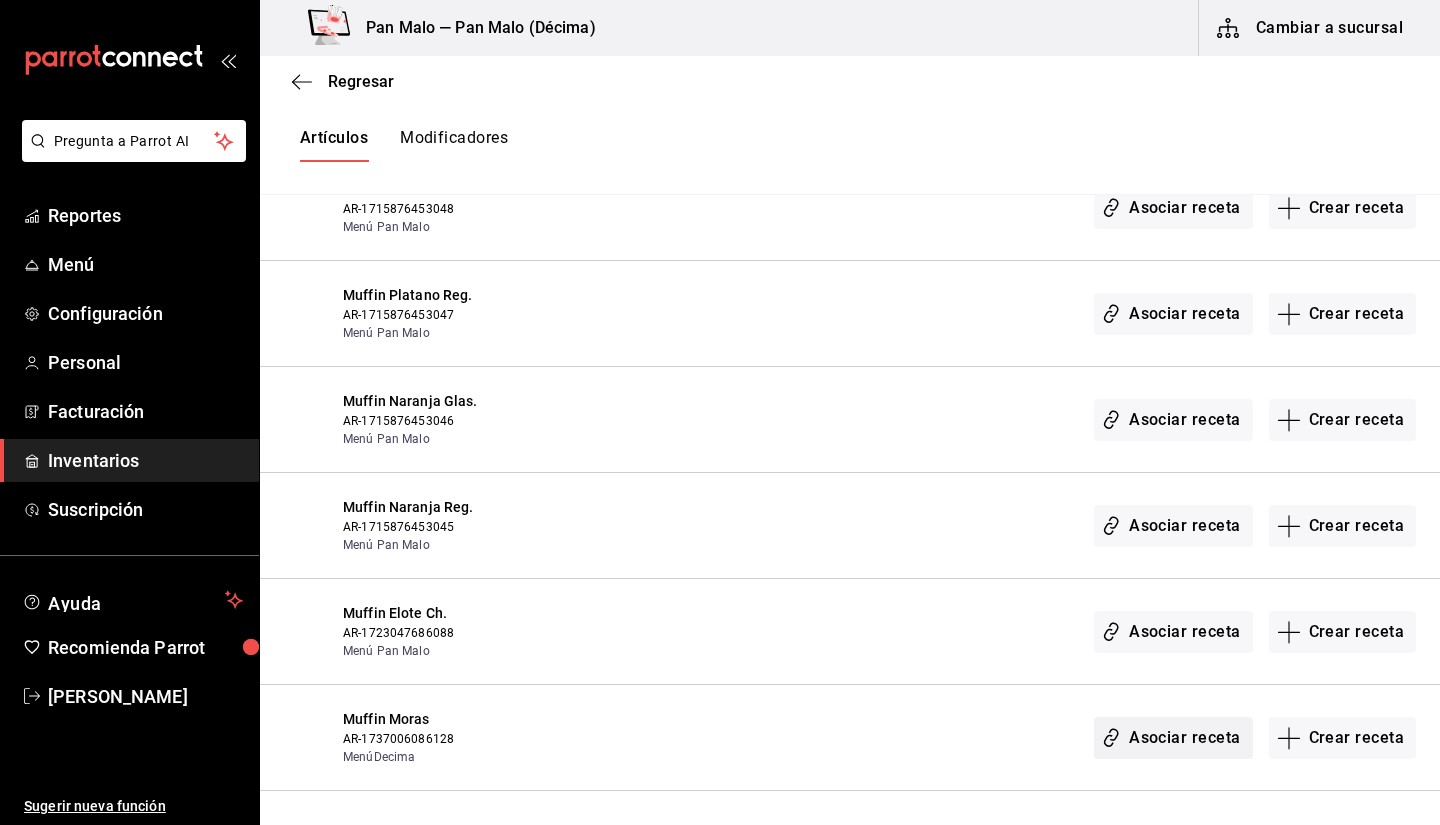 type on "muffin" 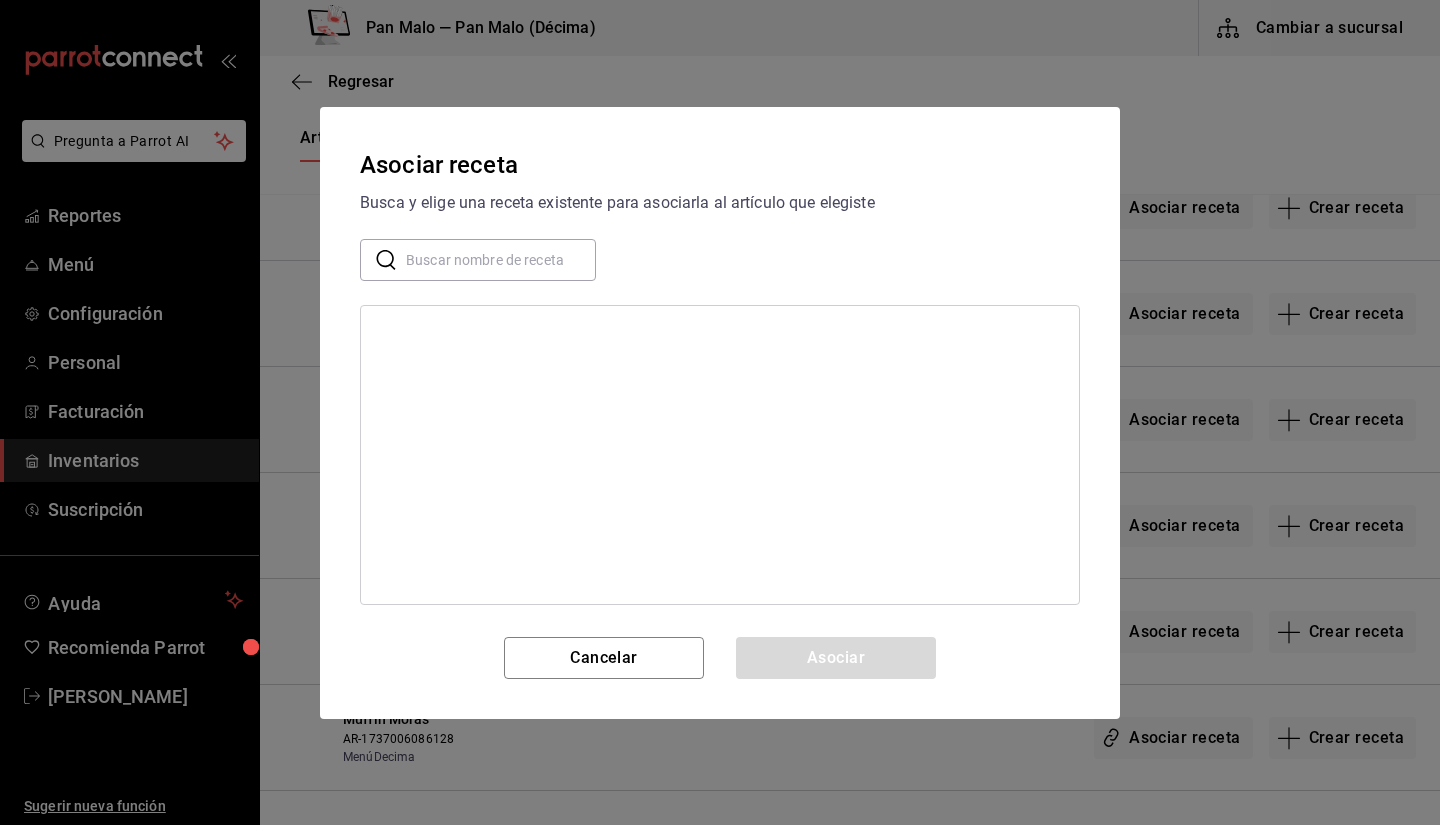 click at bounding box center (501, 259) 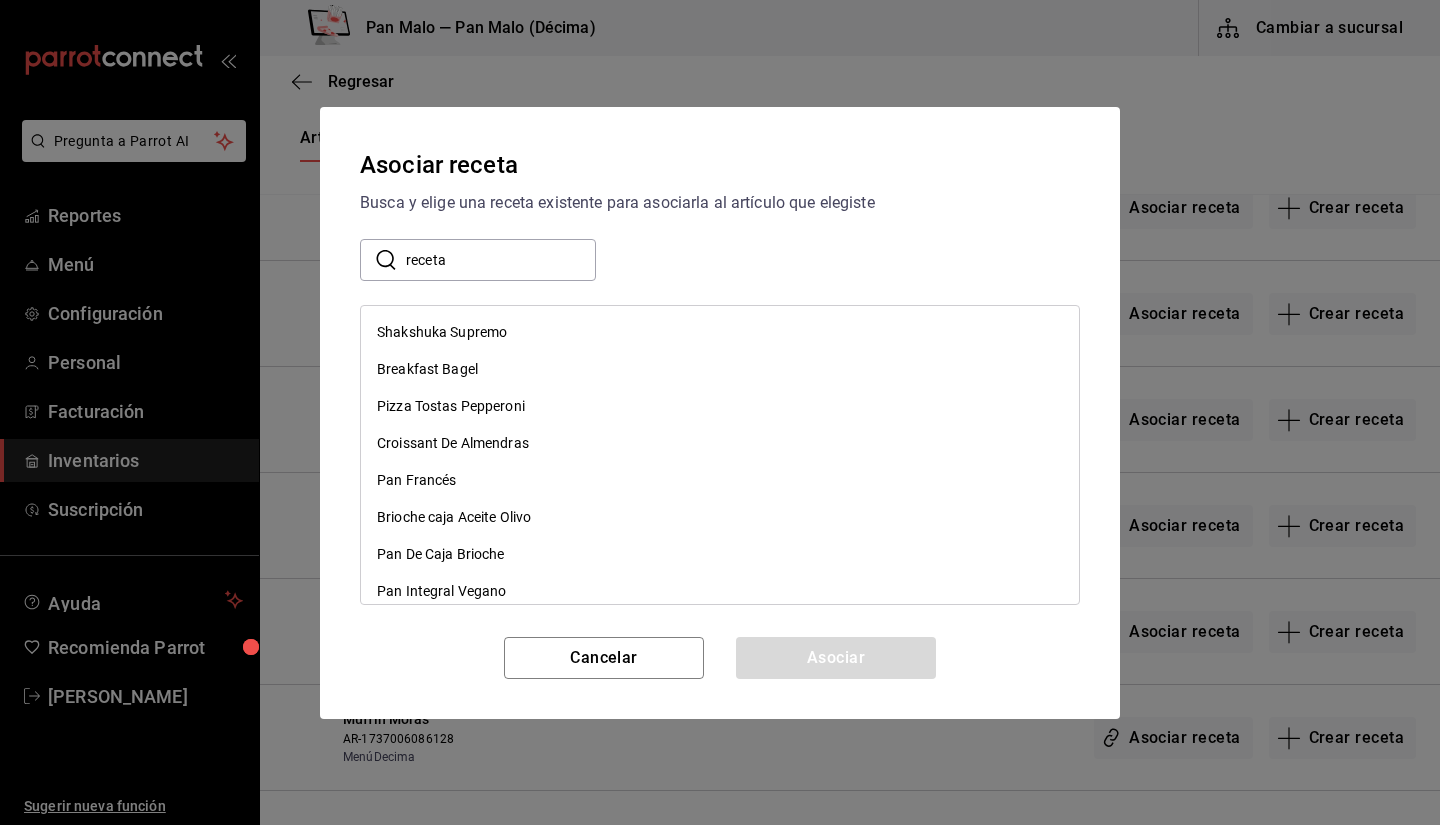 click on "Asociar receta Busca y elige una receta existente para asociarla al artículo que elegiste ​ receta ​ Shakshuka Supremo Breakfast Bagel Pizza Tostas Pepperoni Croissant De Almendras Pan Francés Brioche caja Aceite Olivo Pan De Caja Brioche Pan Integral Vegano Pan Masa Madre Caja Hogaza Masa Madre Gde. Baguette Ajo/Hierbas Bollo Hamb. Brioche 100G Bollo Hamb. Brioche 90G Bollo Hamb. Brioche 80G Pastel Red Velvet Cheese Tiramisu Cake Reb. Pastel Zanahoria Reb. Bizcocho Chocolate Reb. Torta Saludable Mora Azul Torta Saludable Almendras Magdalena Almendras Muffin Keto Mora Azul Bun De Cardamomo Croissant Jamon Y Queso Croissant Trad. Rol De Canela Chocolatin Turin Pan De Plátano Rebanada Pan De Zanahoria Rebanada Pan De Naranja Rebanada Pan Platano Vegano Rebanada Polvoron Tarta Queso Doble C. Tarta Manzana Tarta de manzana REBANADA DE PASTEL REDVELVET  Tarta Piña Pan Frances Manzana Canela TOSTA DE PEPERONI (VENTA) PAN FRANCES (VENTA) (pendiente) ROSCA DE ALMENDRA CON MERMELADA (VENTA) Jarabes - Vainilla" at bounding box center (720, 413) 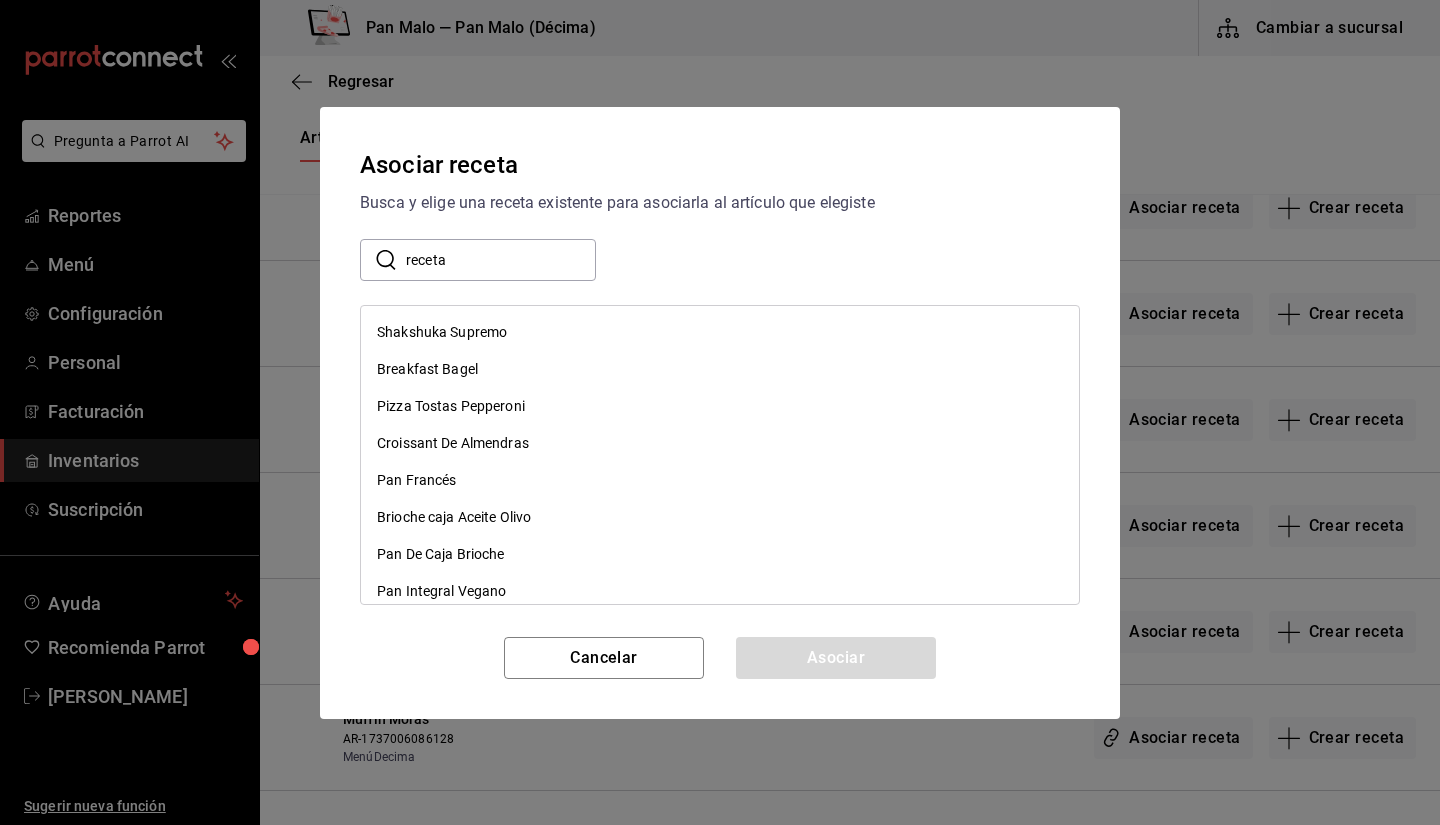 click on "receta" at bounding box center [501, 259] 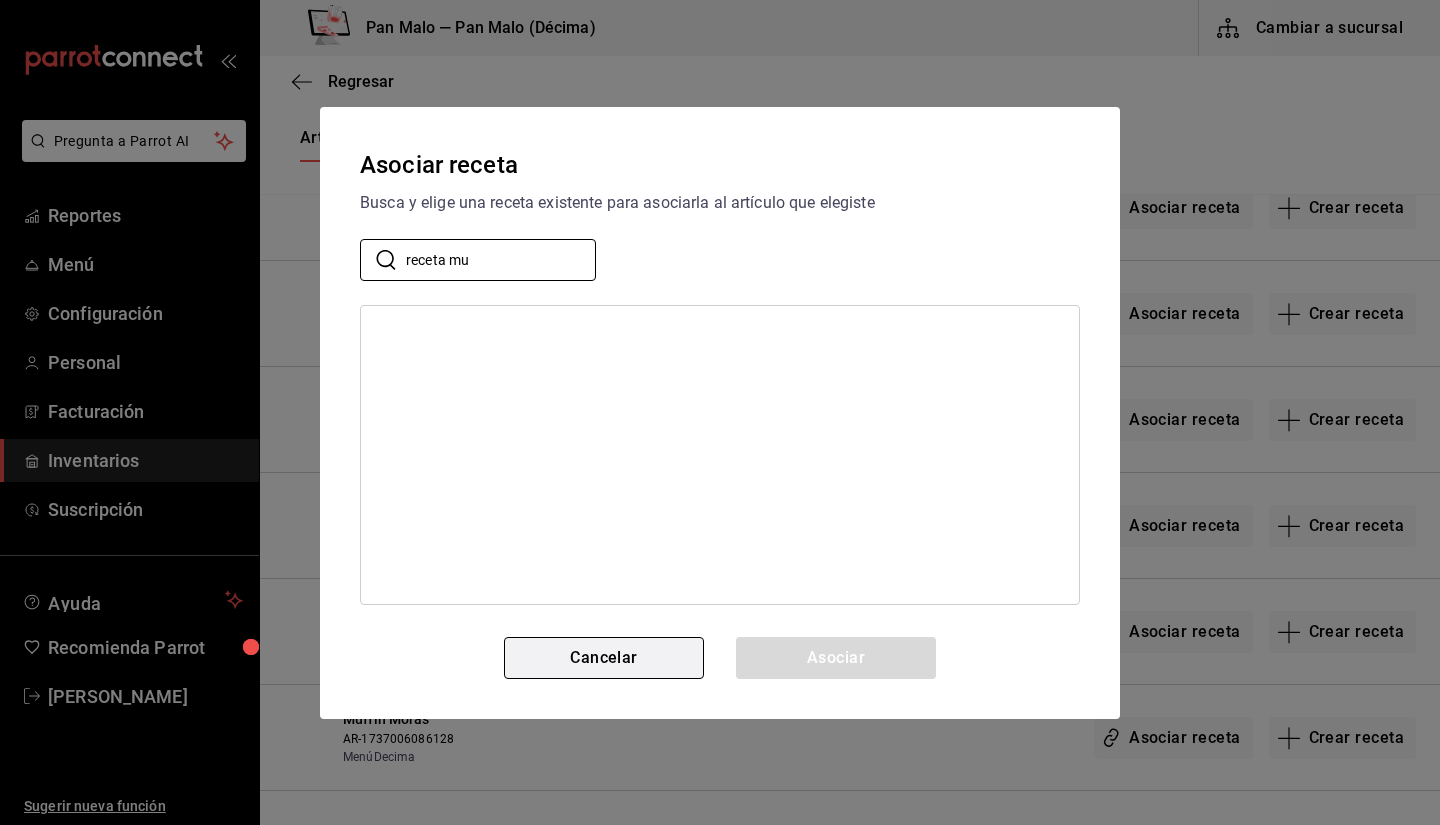 type on "receta mu" 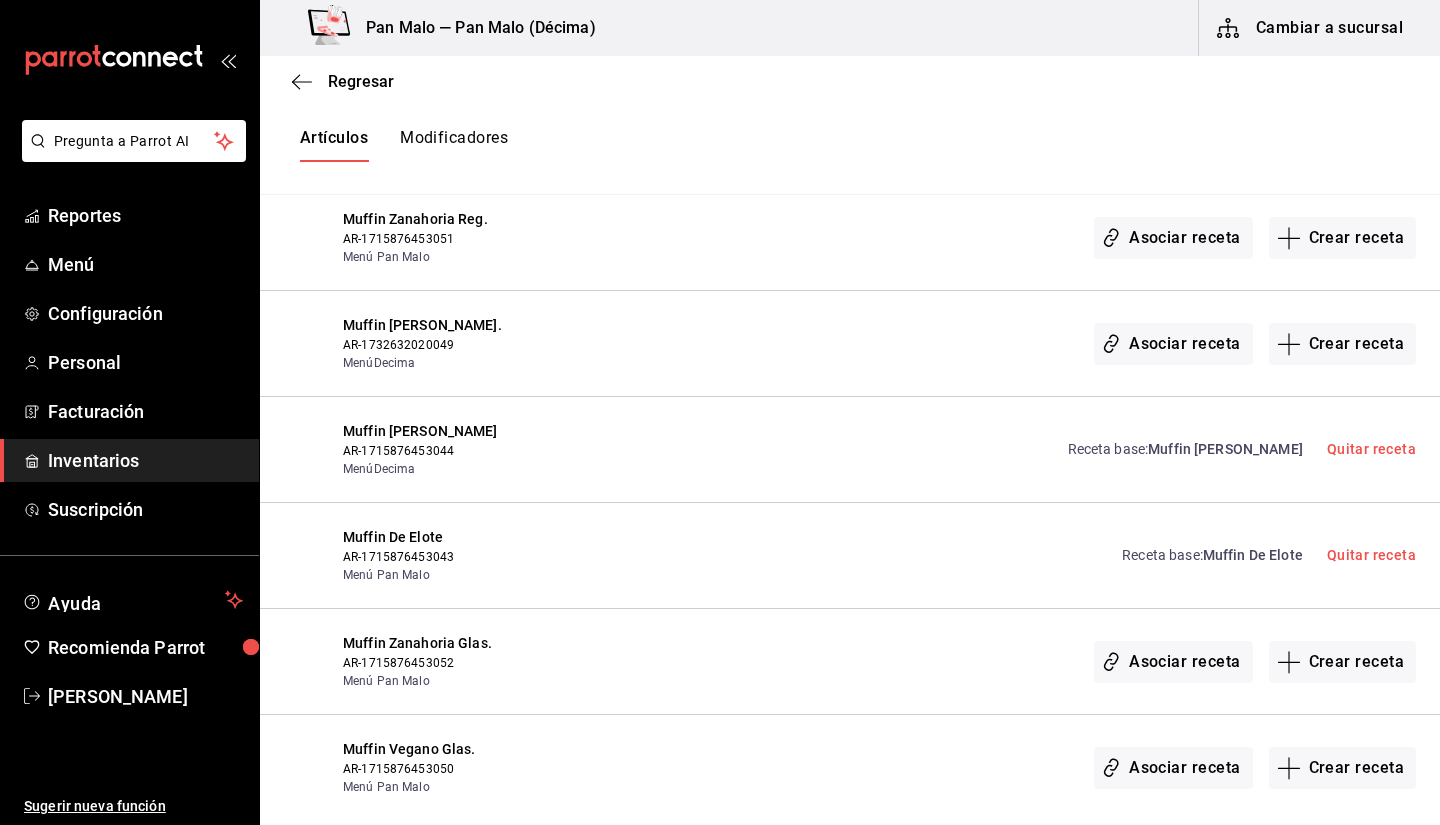 scroll, scrollTop: 401, scrollLeft: 0, axis: vertical 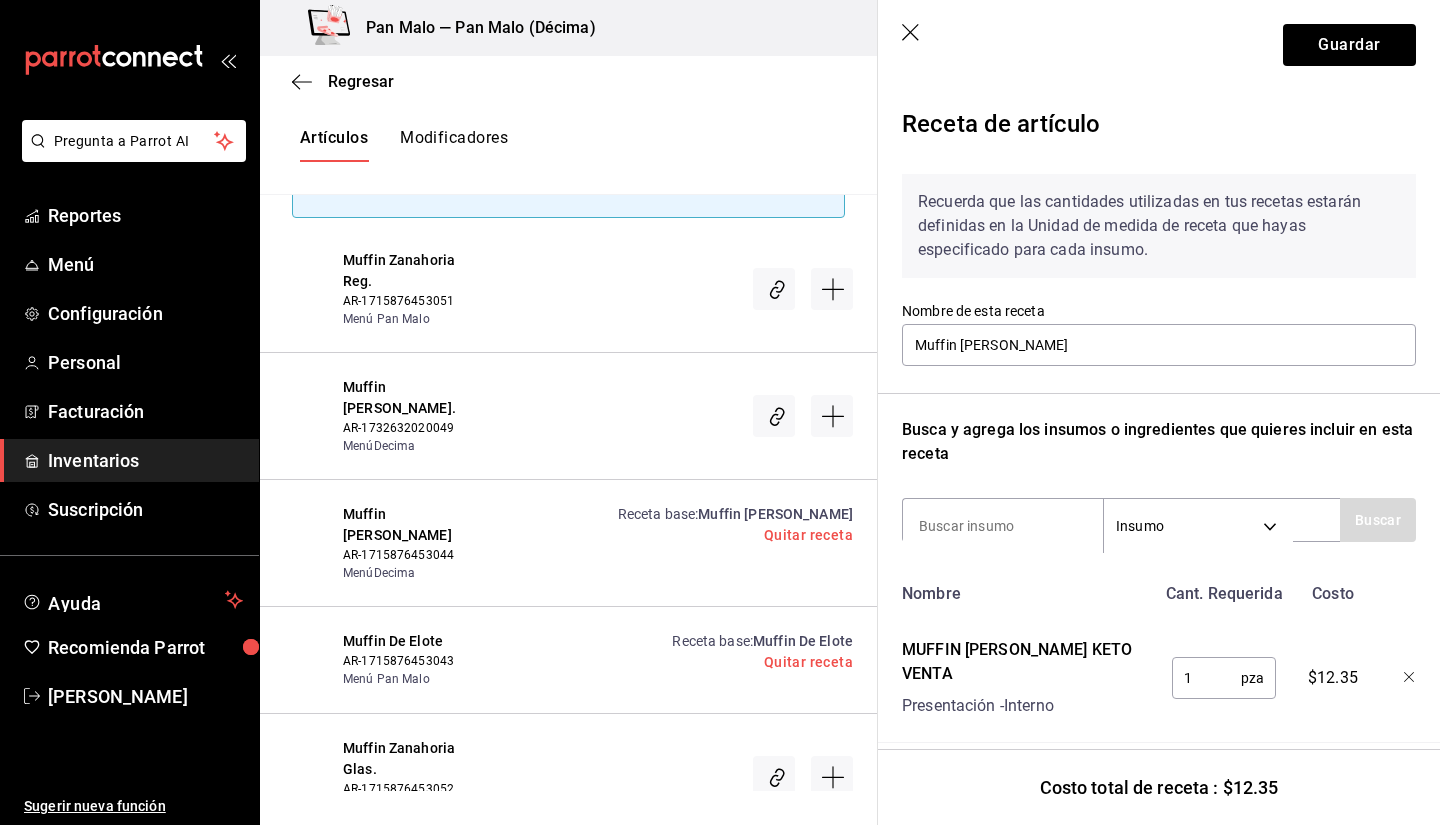 click 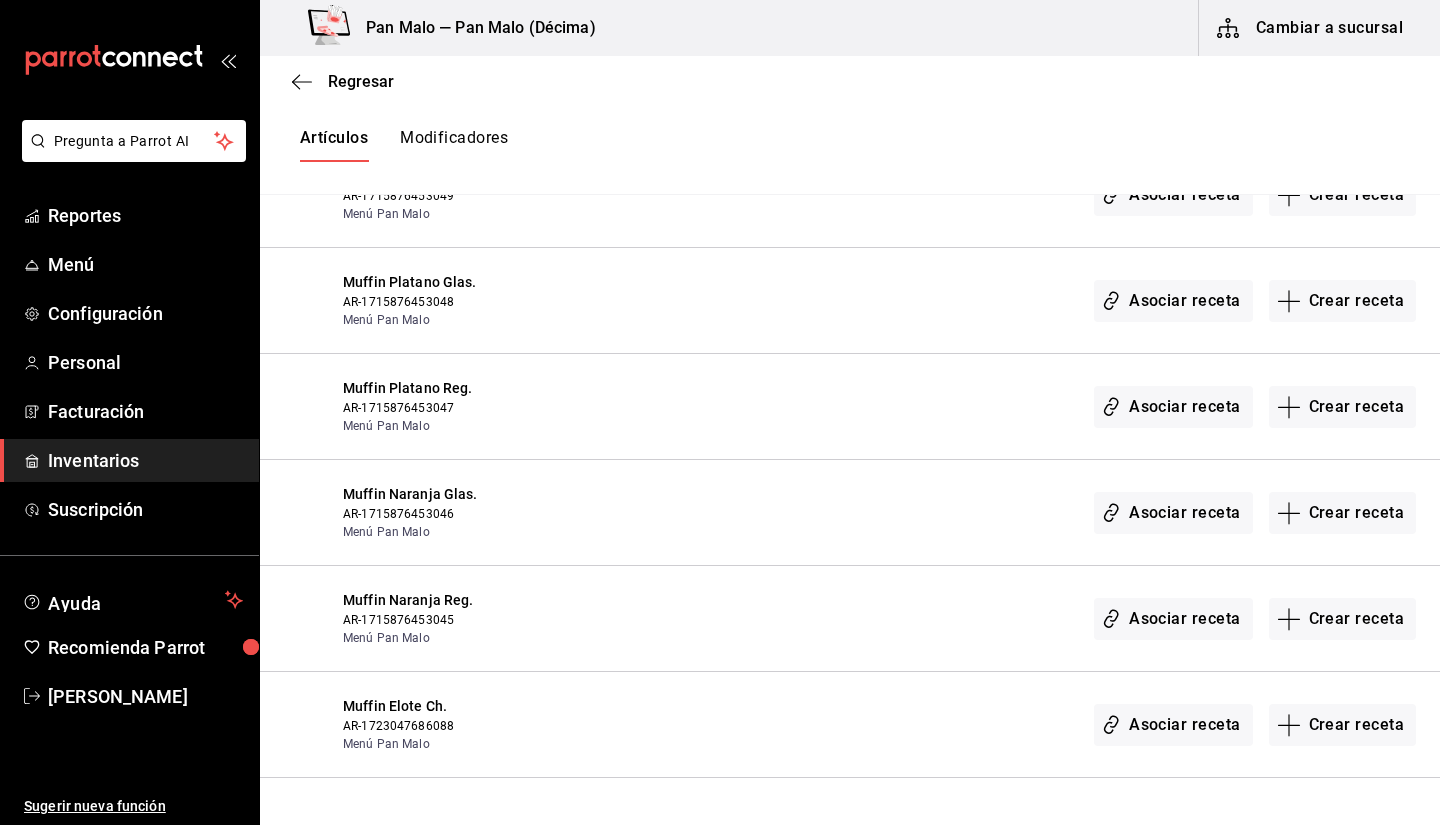 scroll, scrollTop: 1173, scrollLeft: 0, axis: vertical 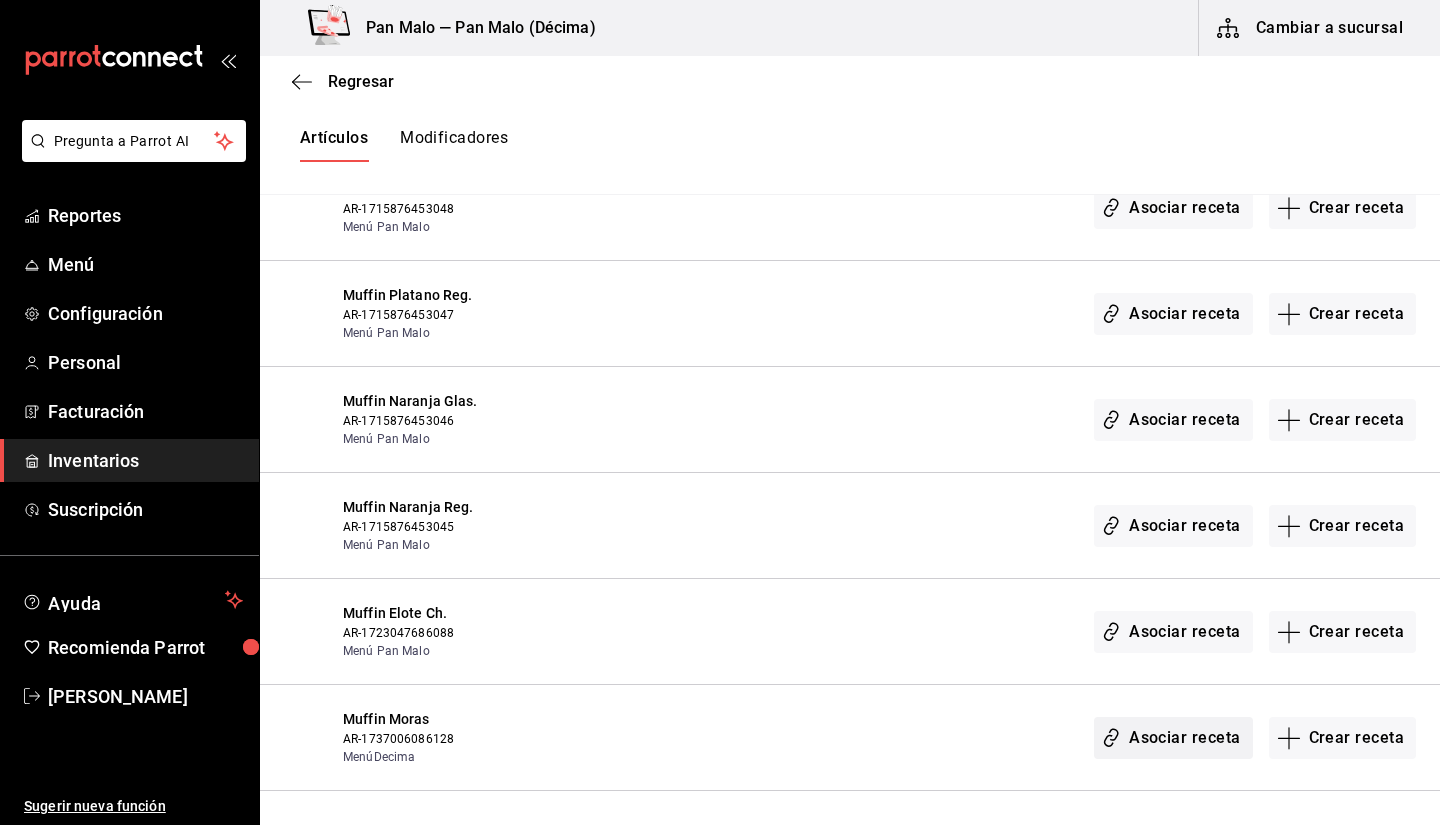 click on "Asociar receta" at bounding box center [1173, 738] 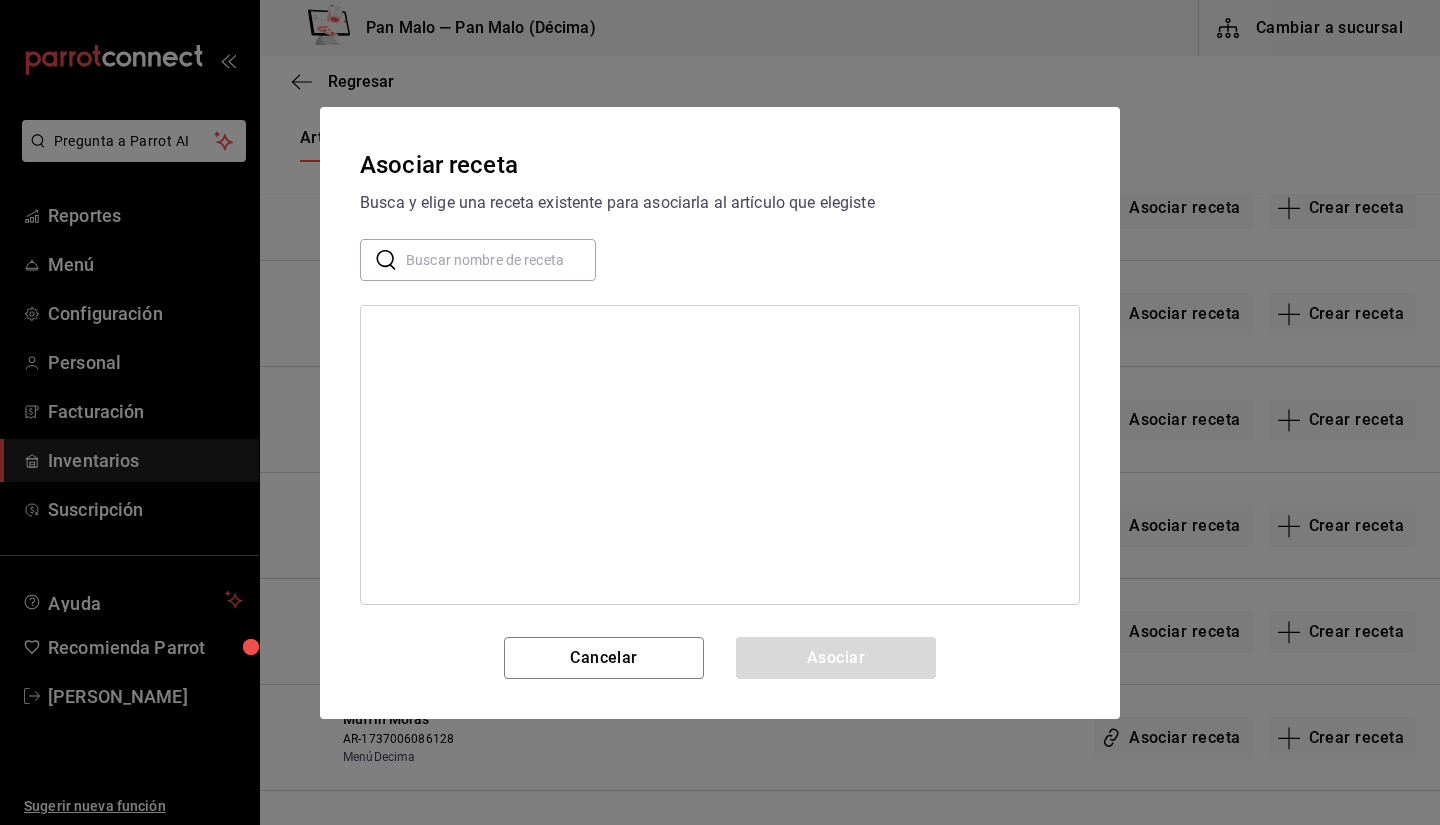 click on "Asociar receta Busca y elige una receta existente para asociarla al artículo que elegiste ​ ​ Cancelar Asociar" at bounding box center [720, 413] 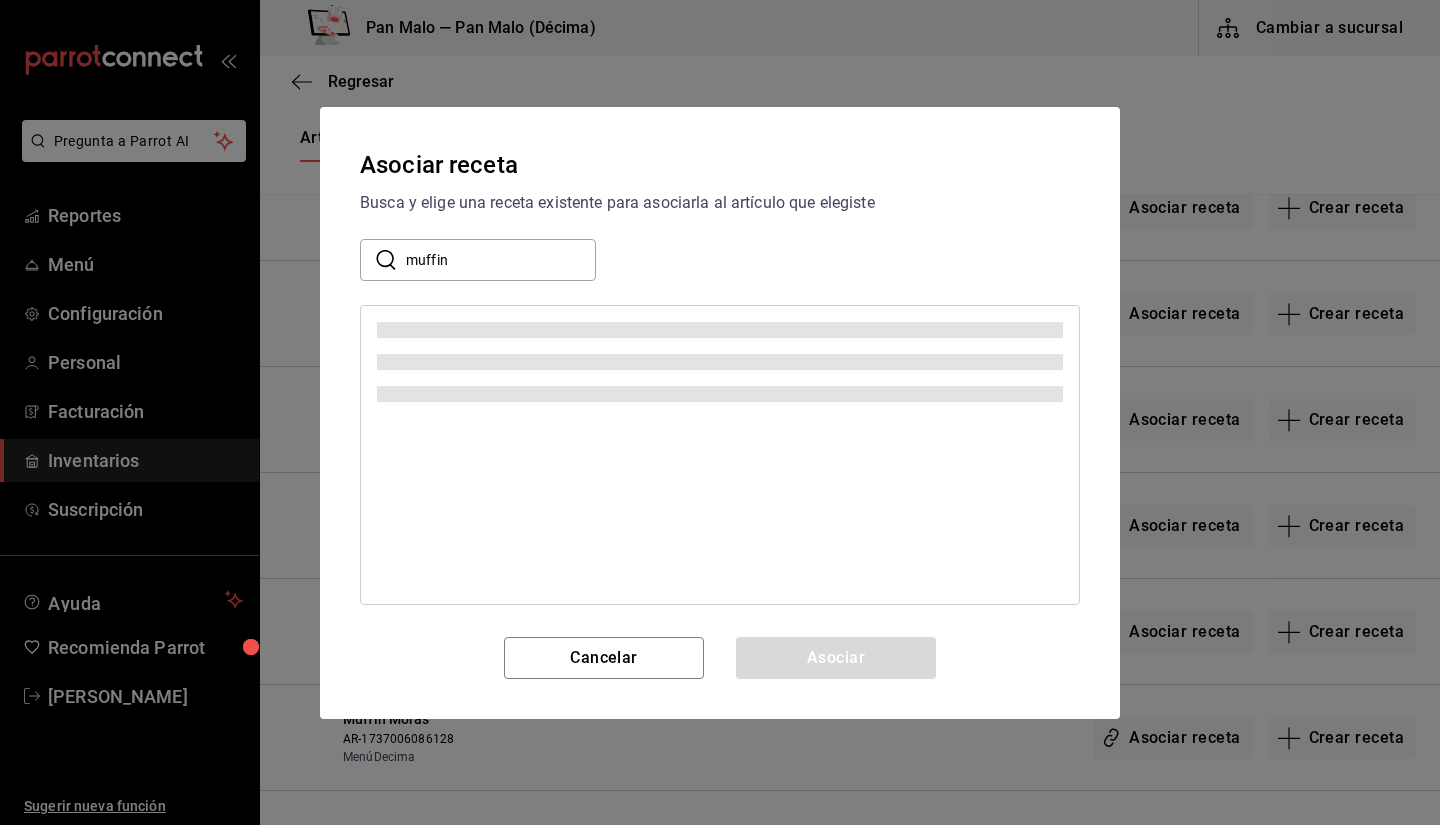 type on "muffin" 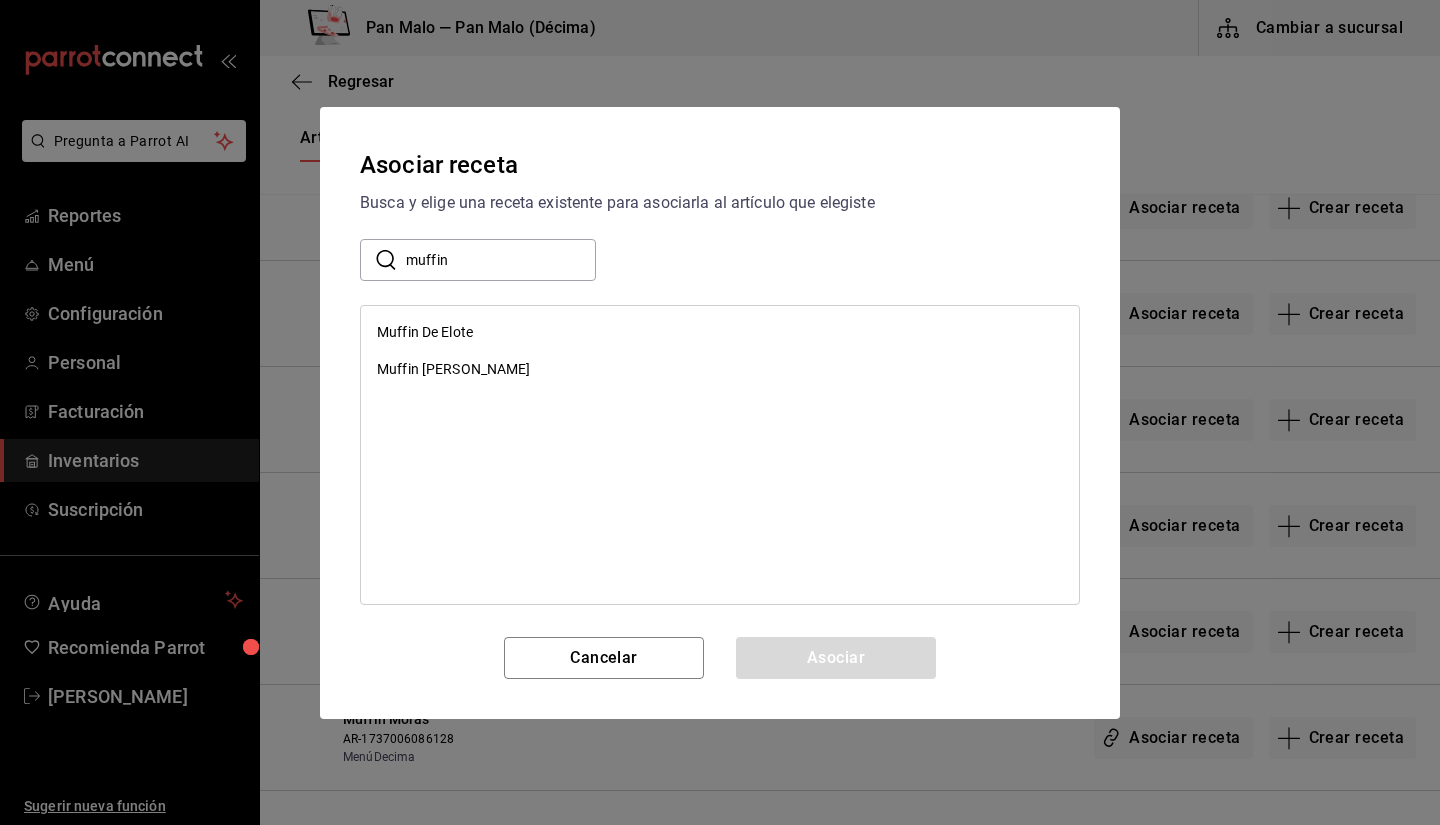 click on "Muffin De Elote Muffin Keto Mora Azul" at bounding box center [720, 455] 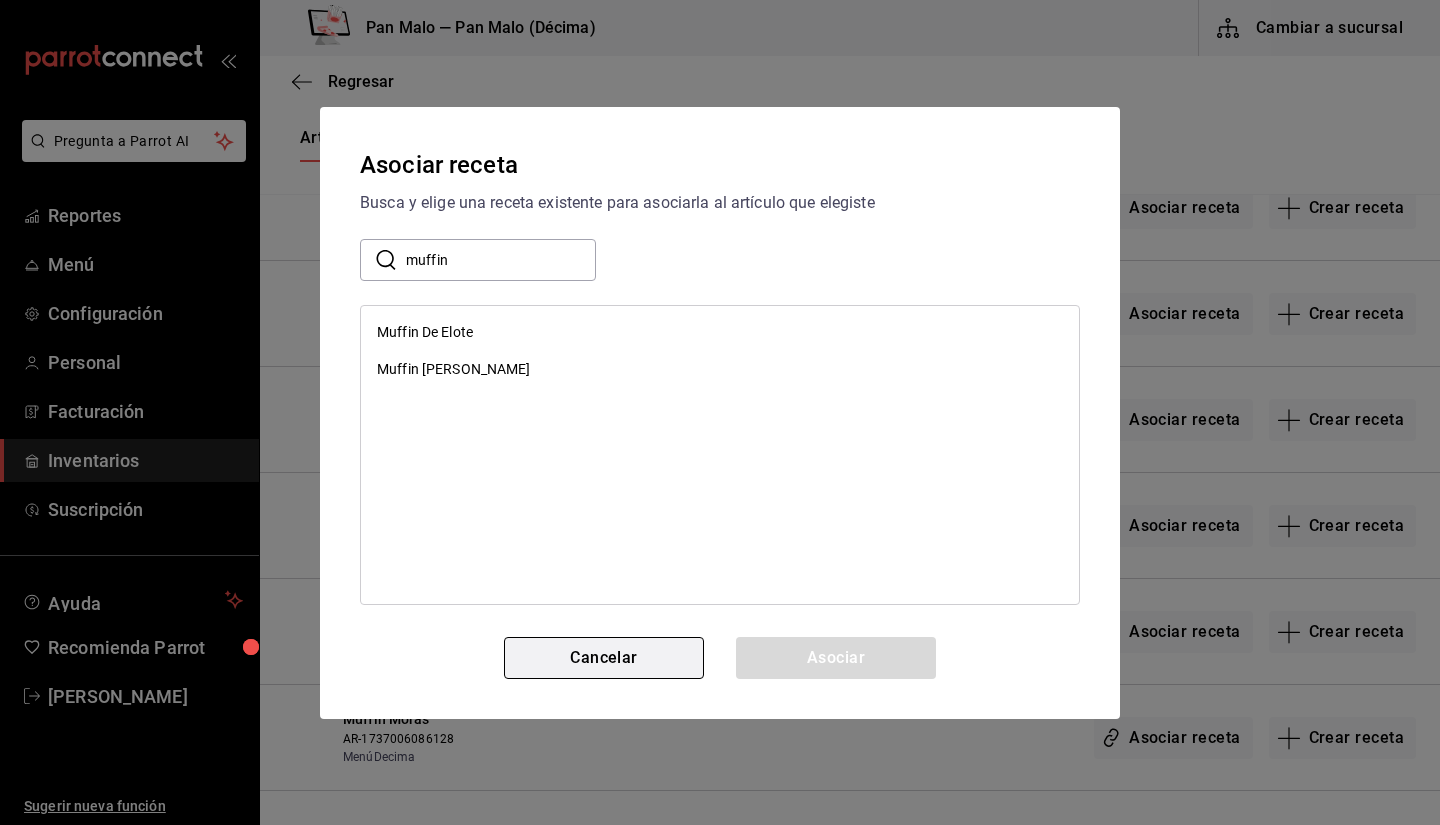 click on "Cancelar" at bounding box center (604, 658) 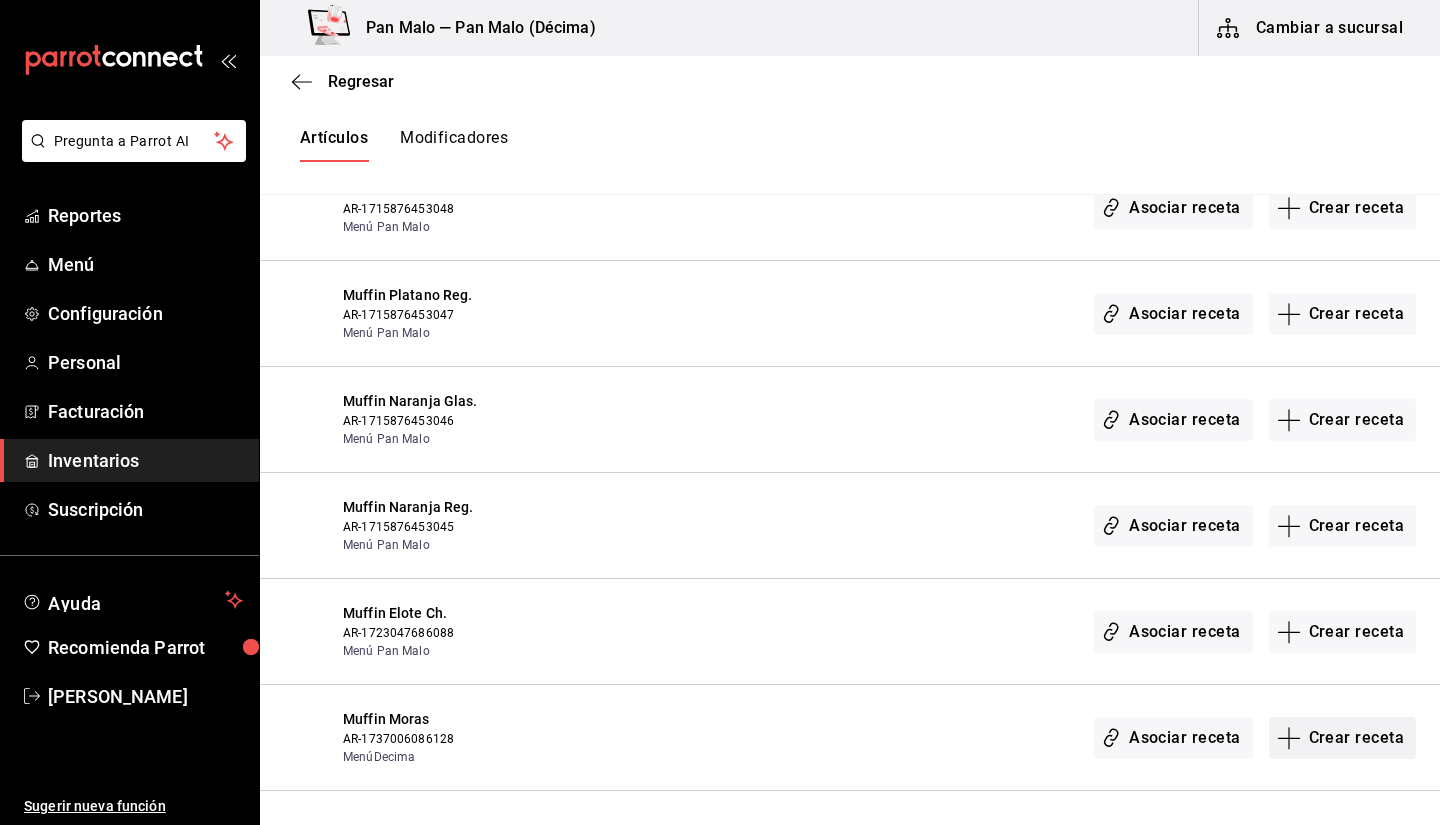 click on "Crear receta" at bounding box center [1343, 738] 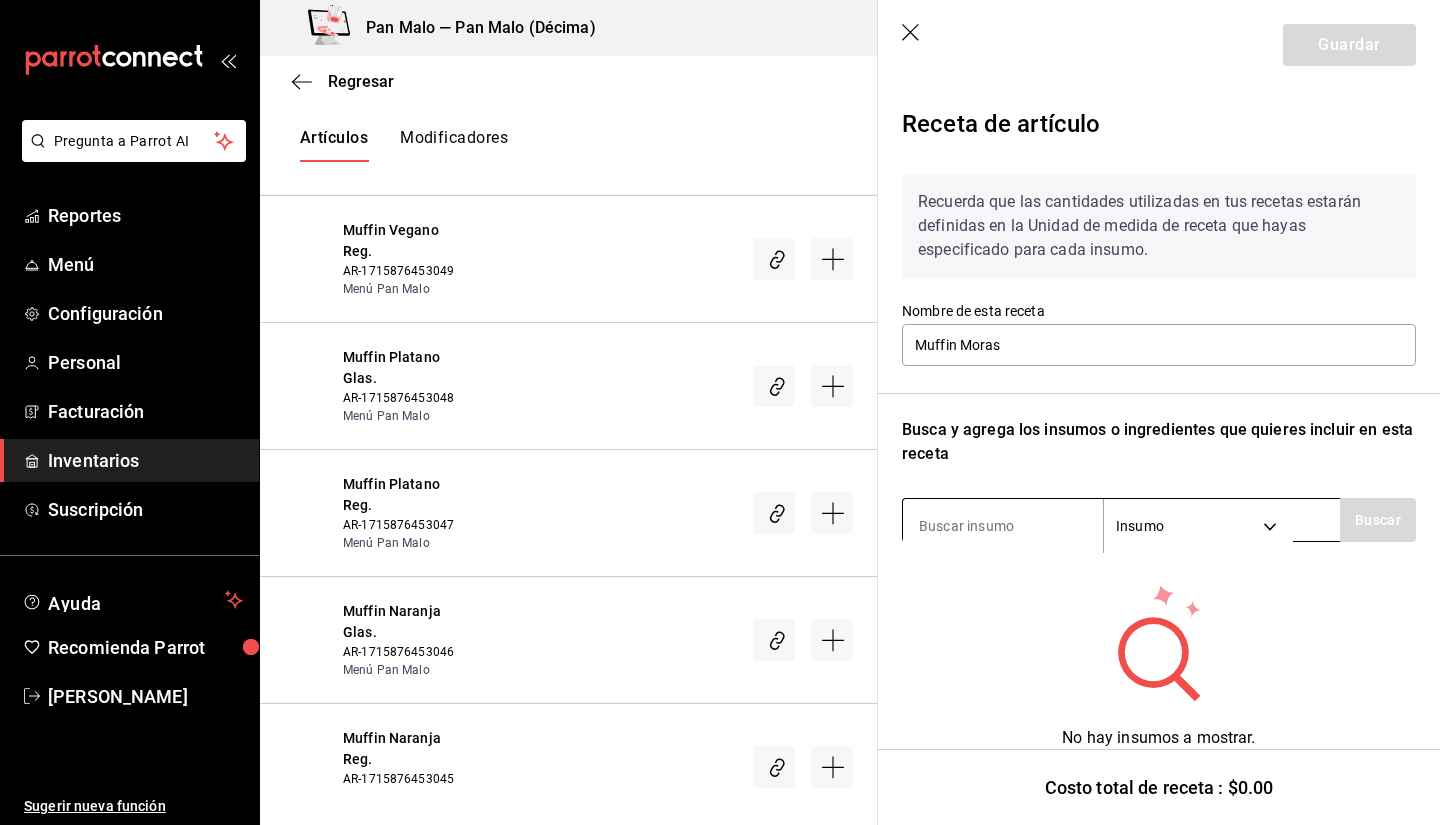 click at bounding box center (1003, 526) 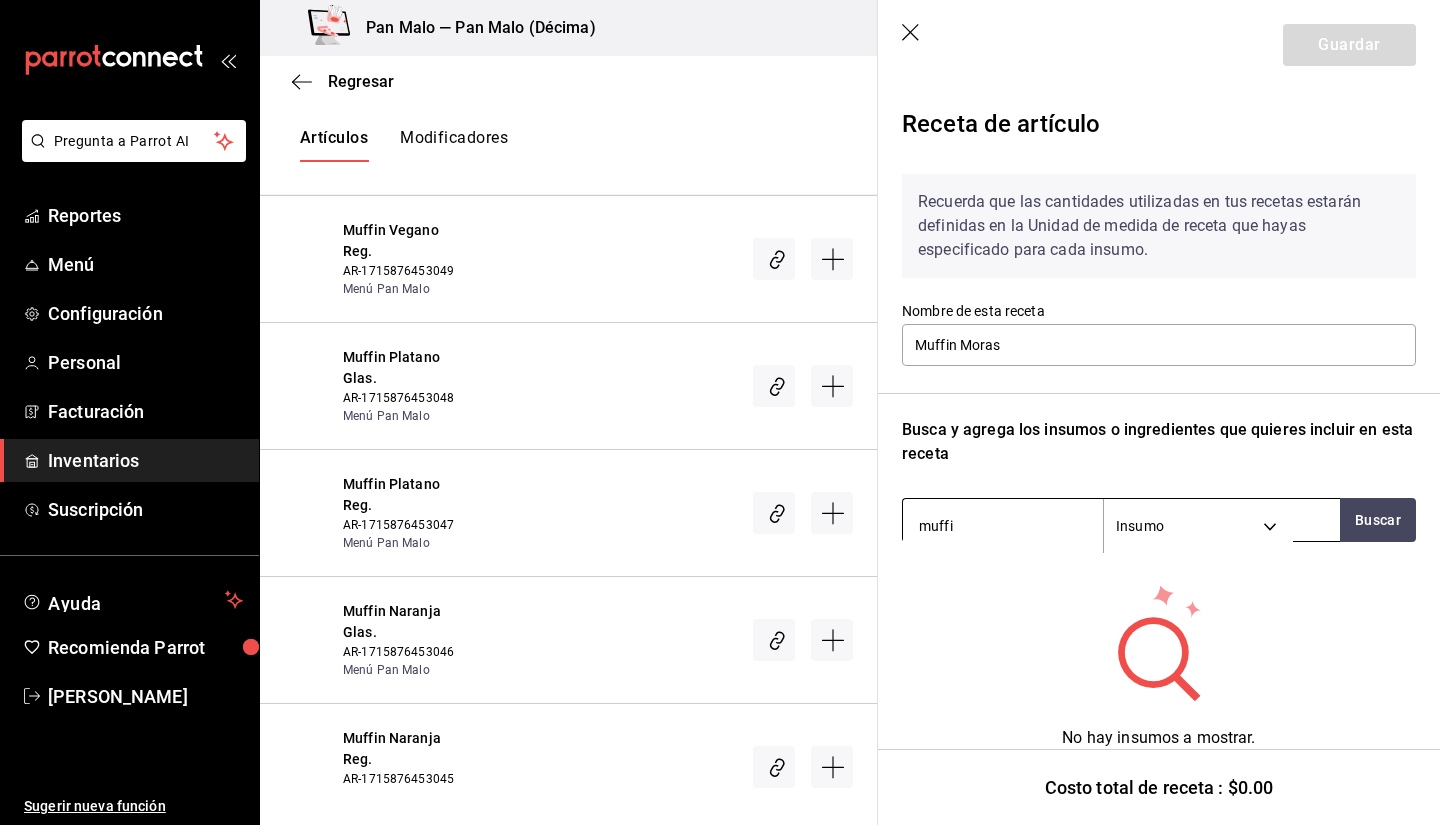type on "muffin" 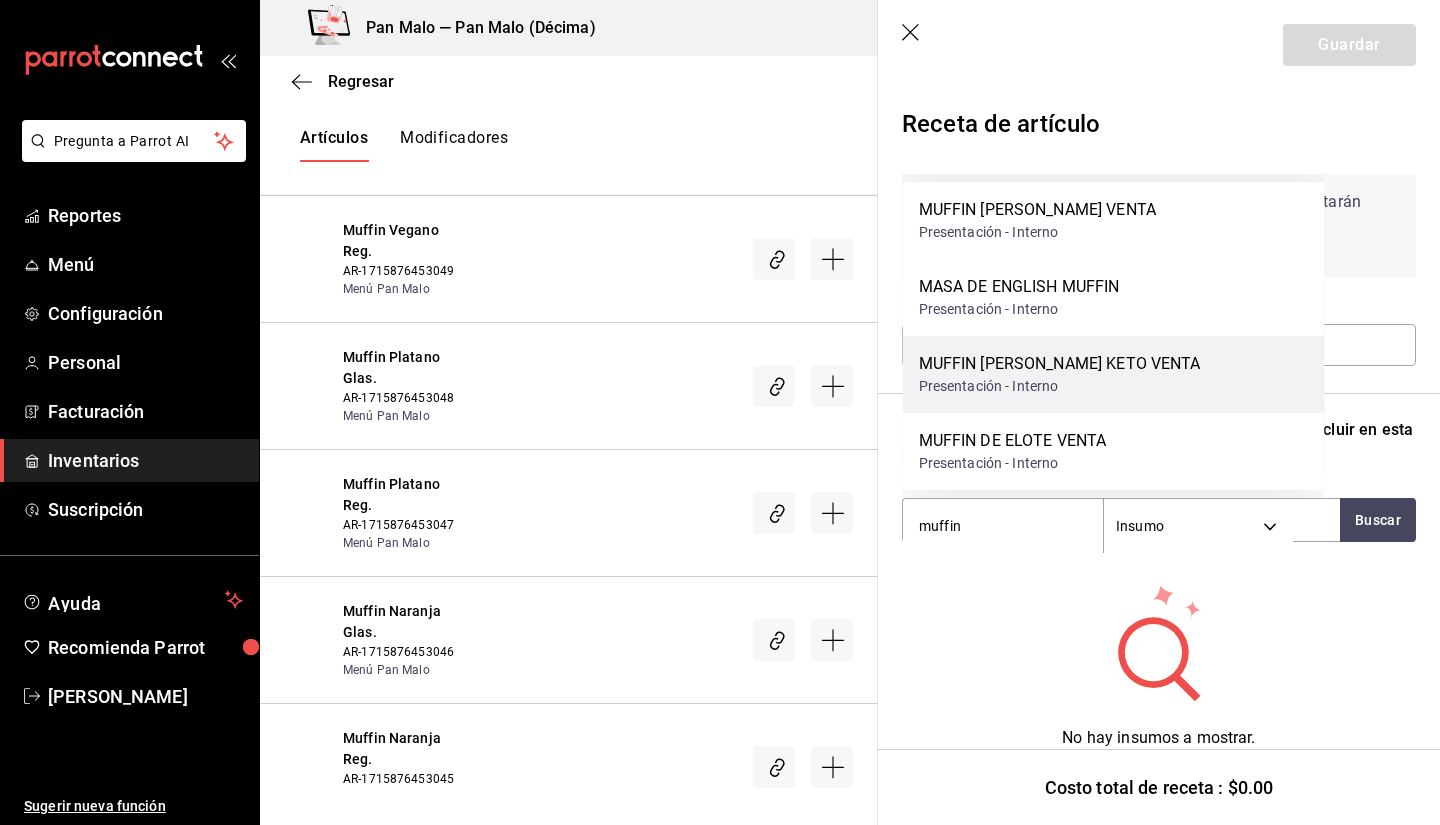 click on "Presentación - Interno" at bounding box center [1060, 386] 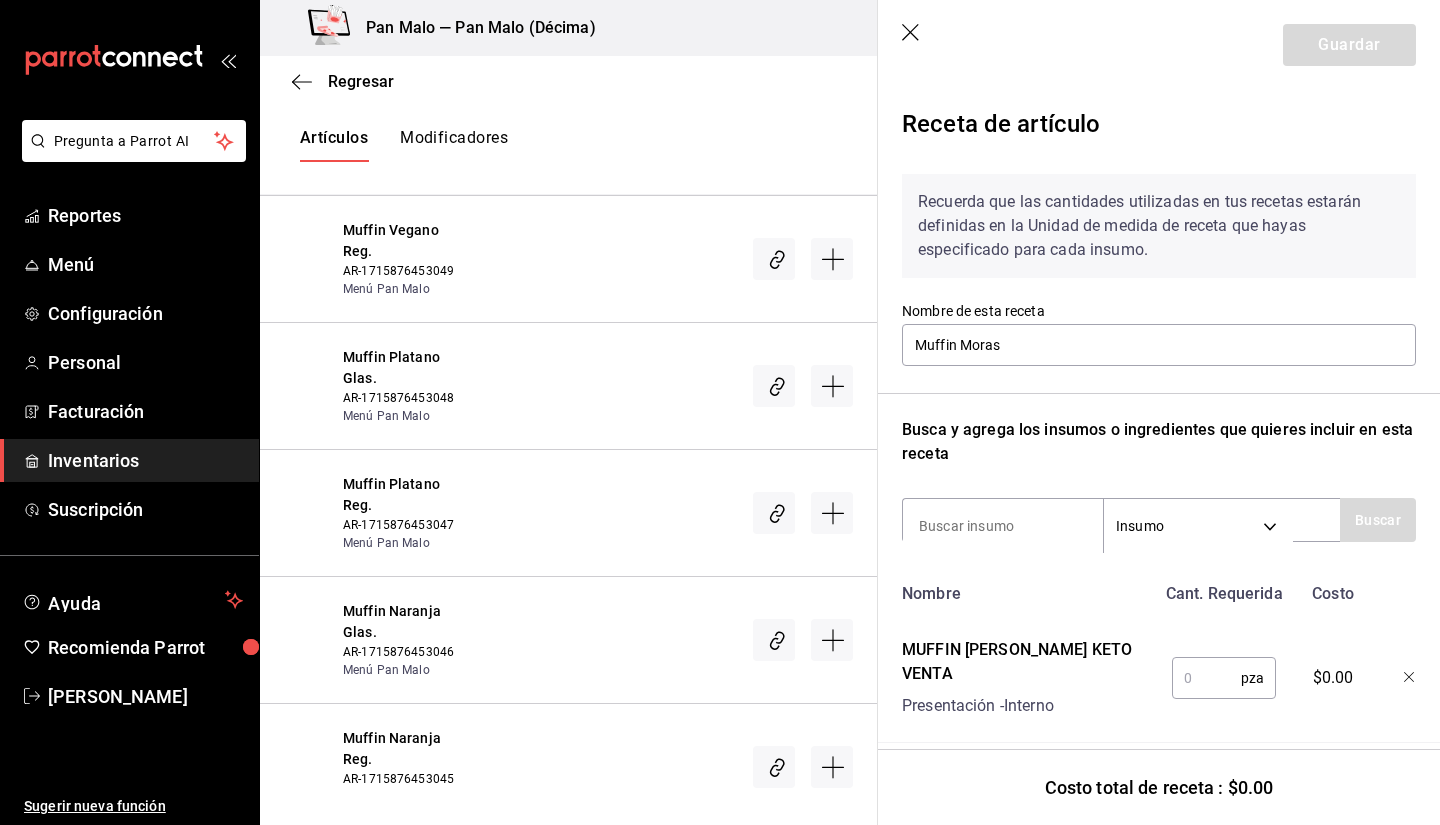 click at bounding box center [1206, 678] 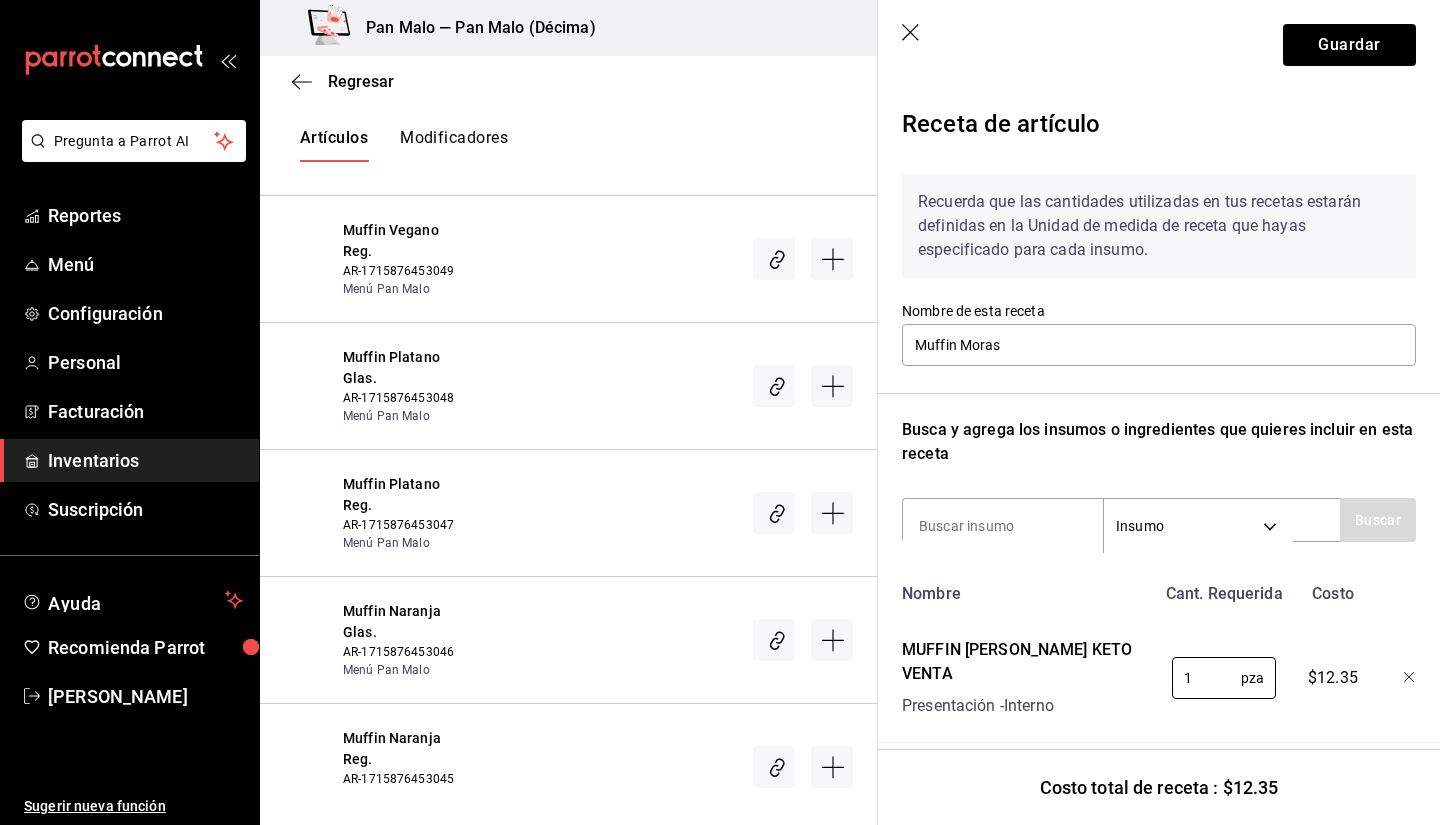 type on "1" 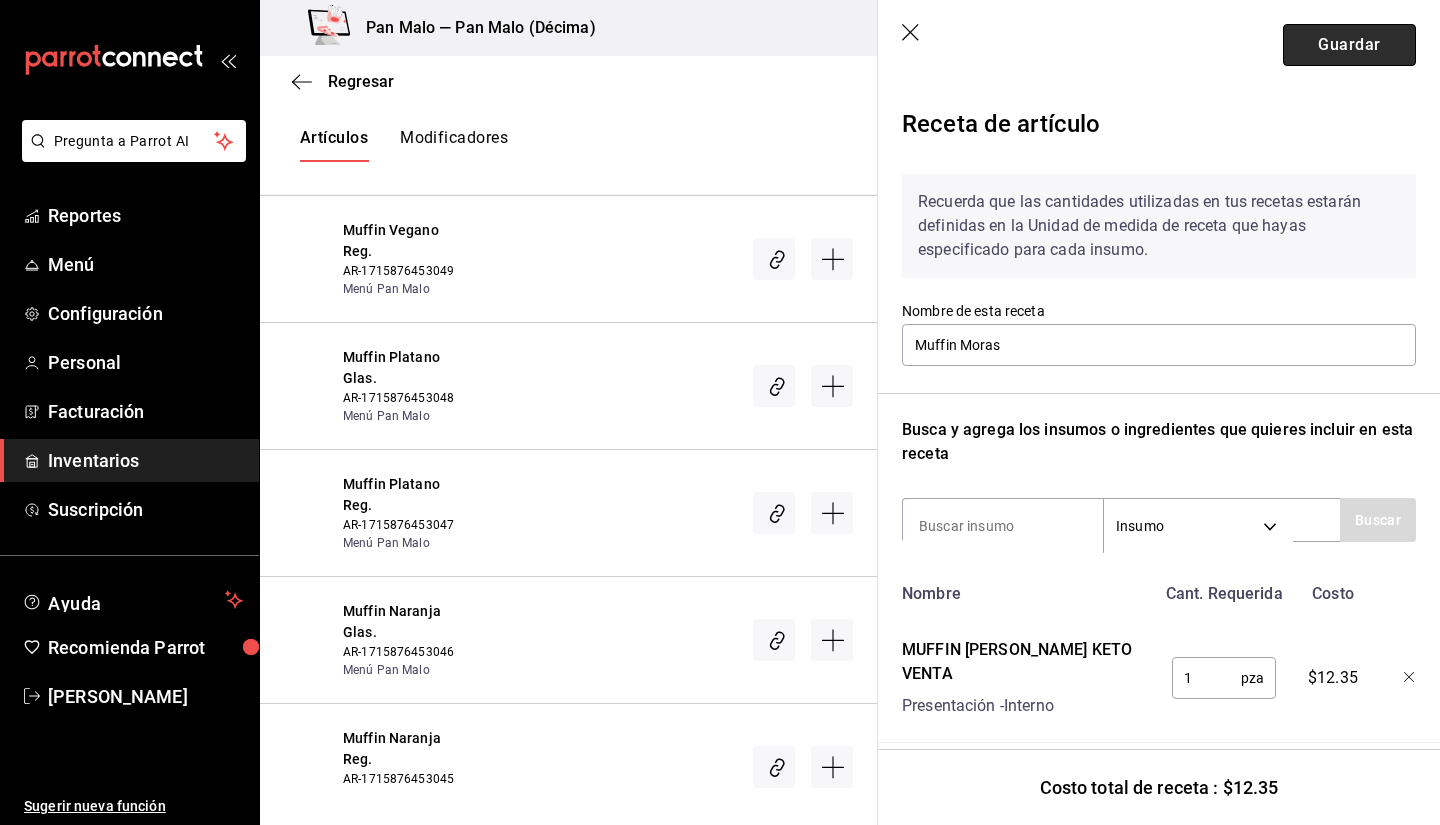 click on "Guardar" at bounding box center [1349, 45] 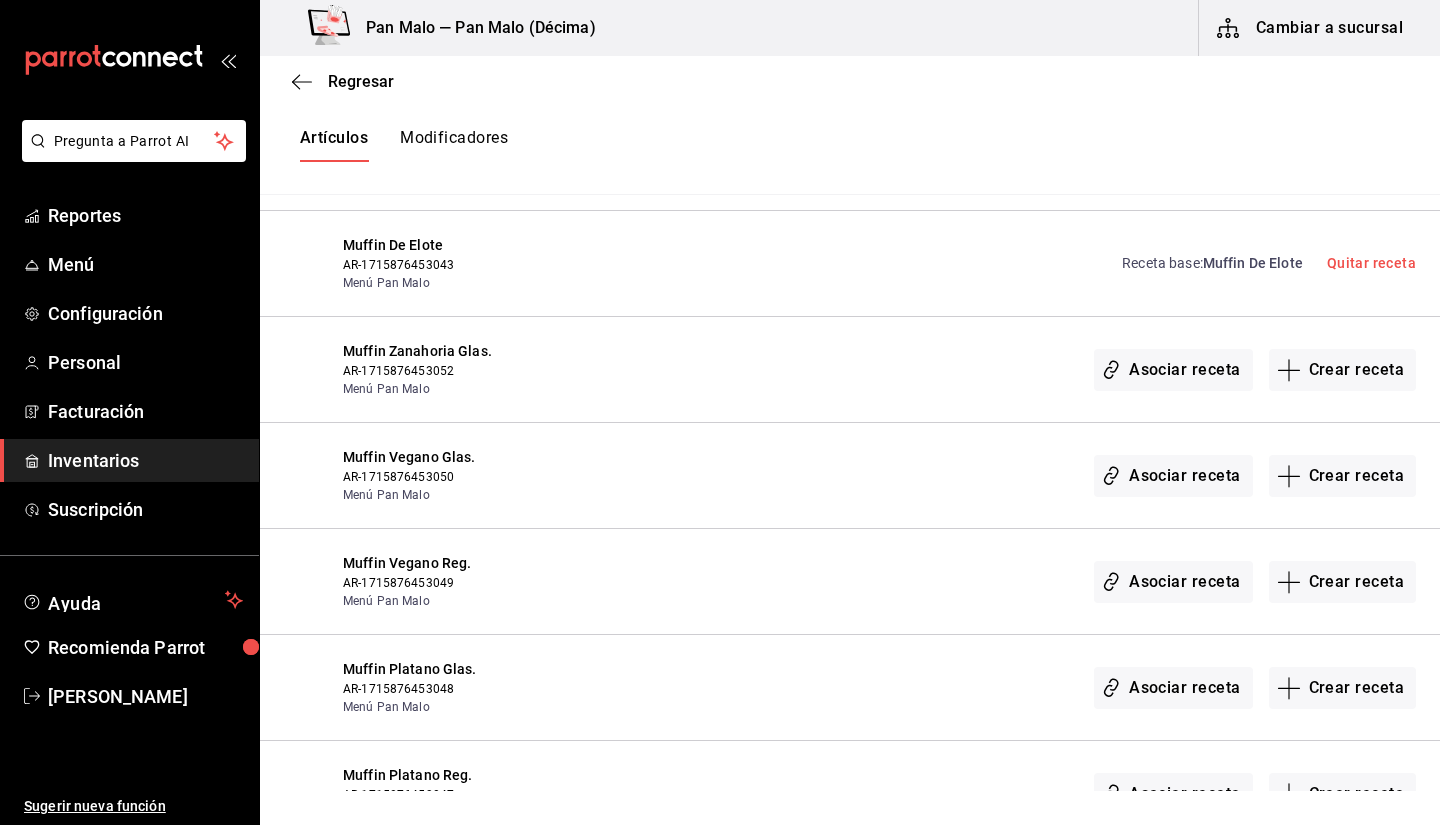 scroll, scrollTop: 599, scrollLeft: 0, axis: vertical 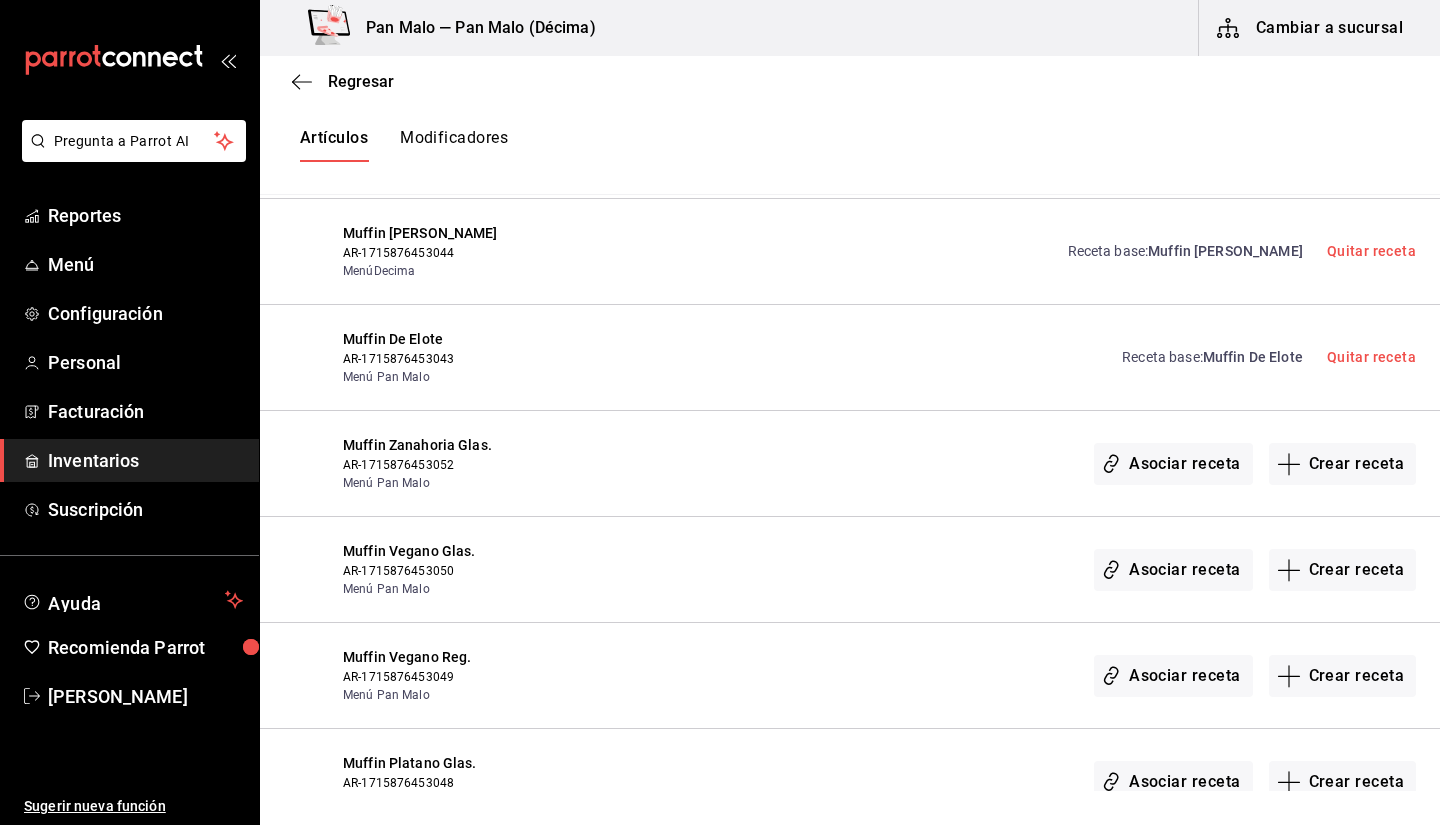 click on "Inventarios" at bounding box center [145, 460] 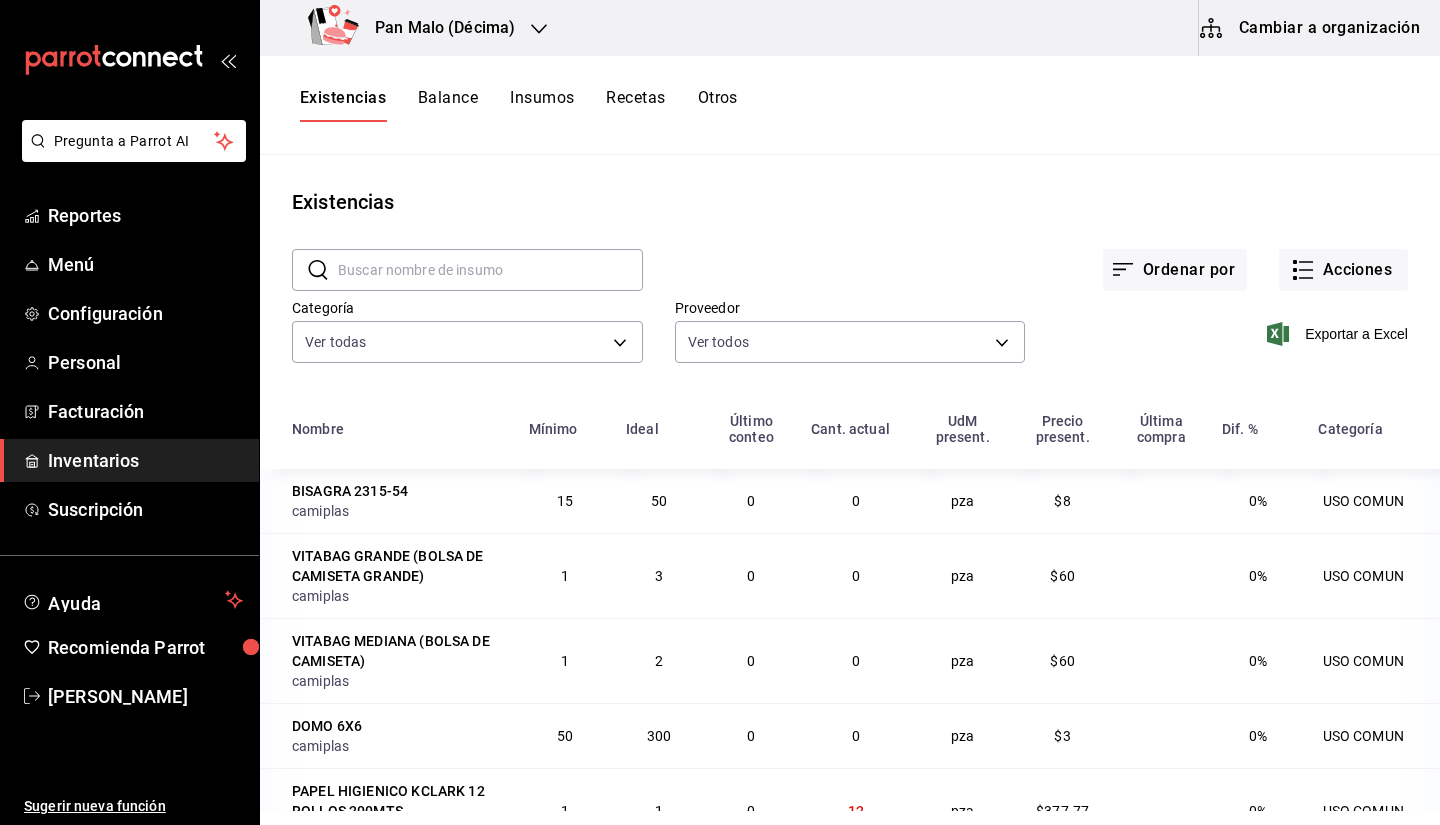 click on "Cambiar a organización" at bounding box center [1311, 28] 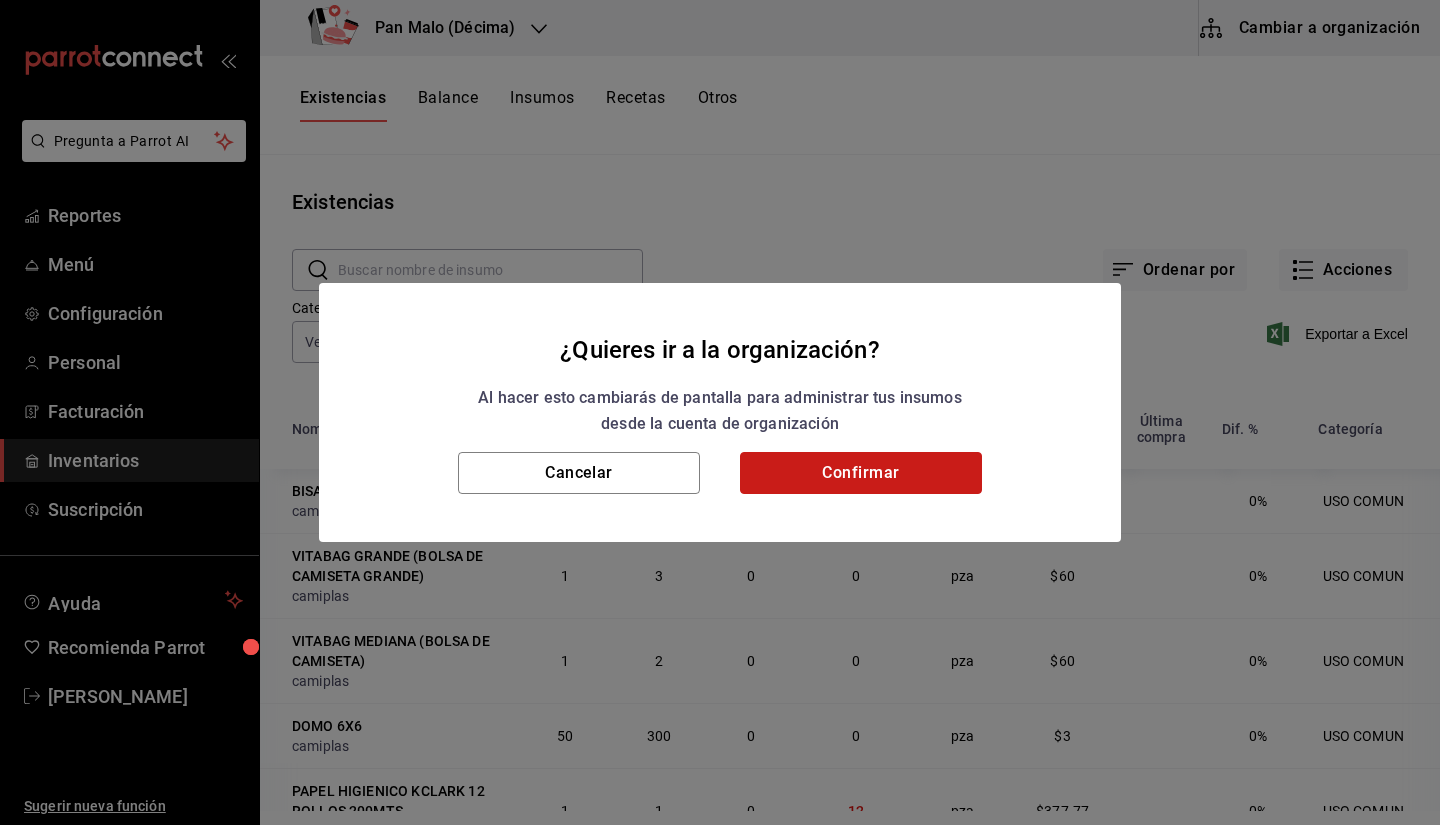 click on "Confirmar" at bounding box center (861, 473) 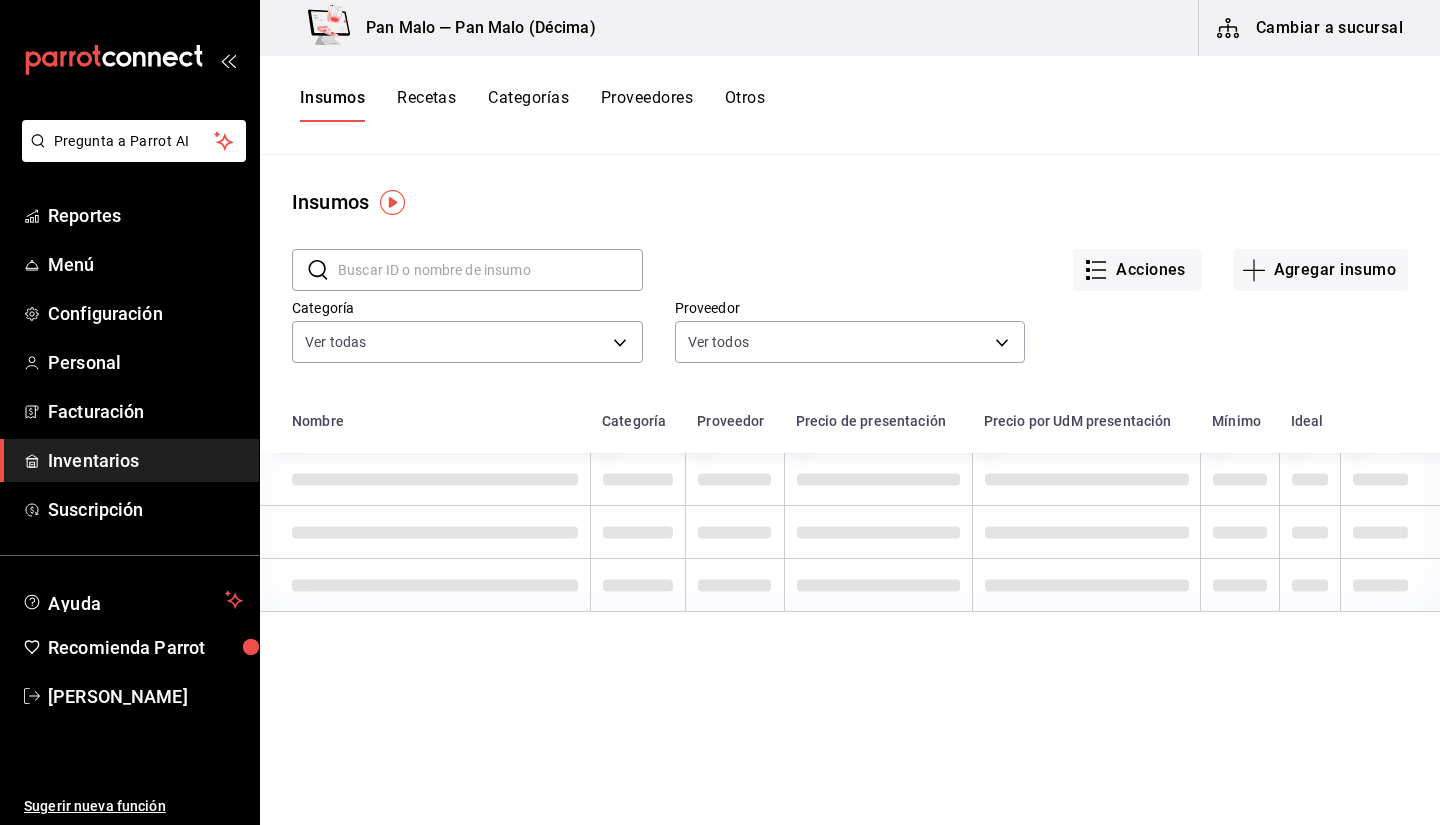 click at bounding box center [490, 270] 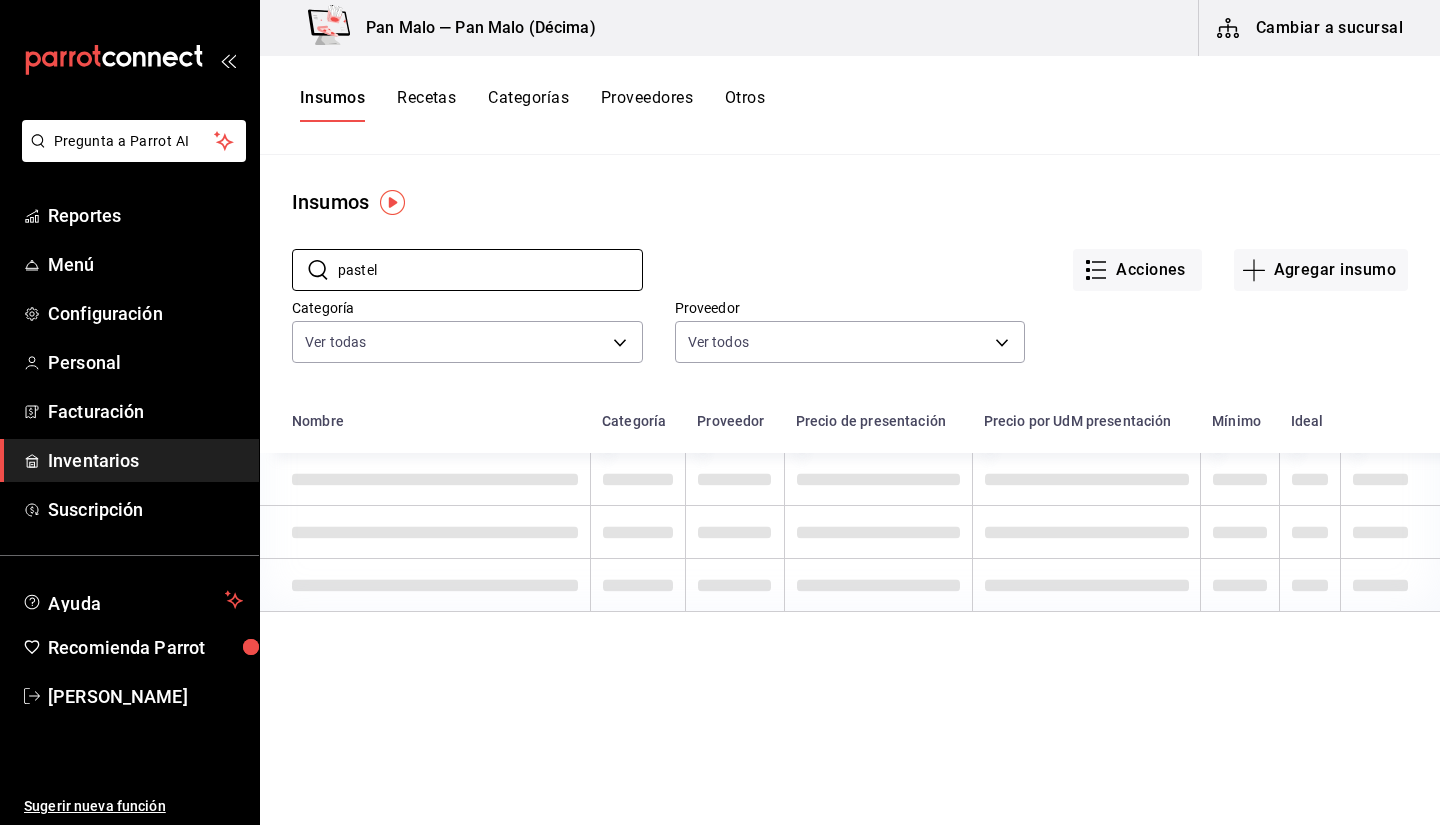 type on "pastel" 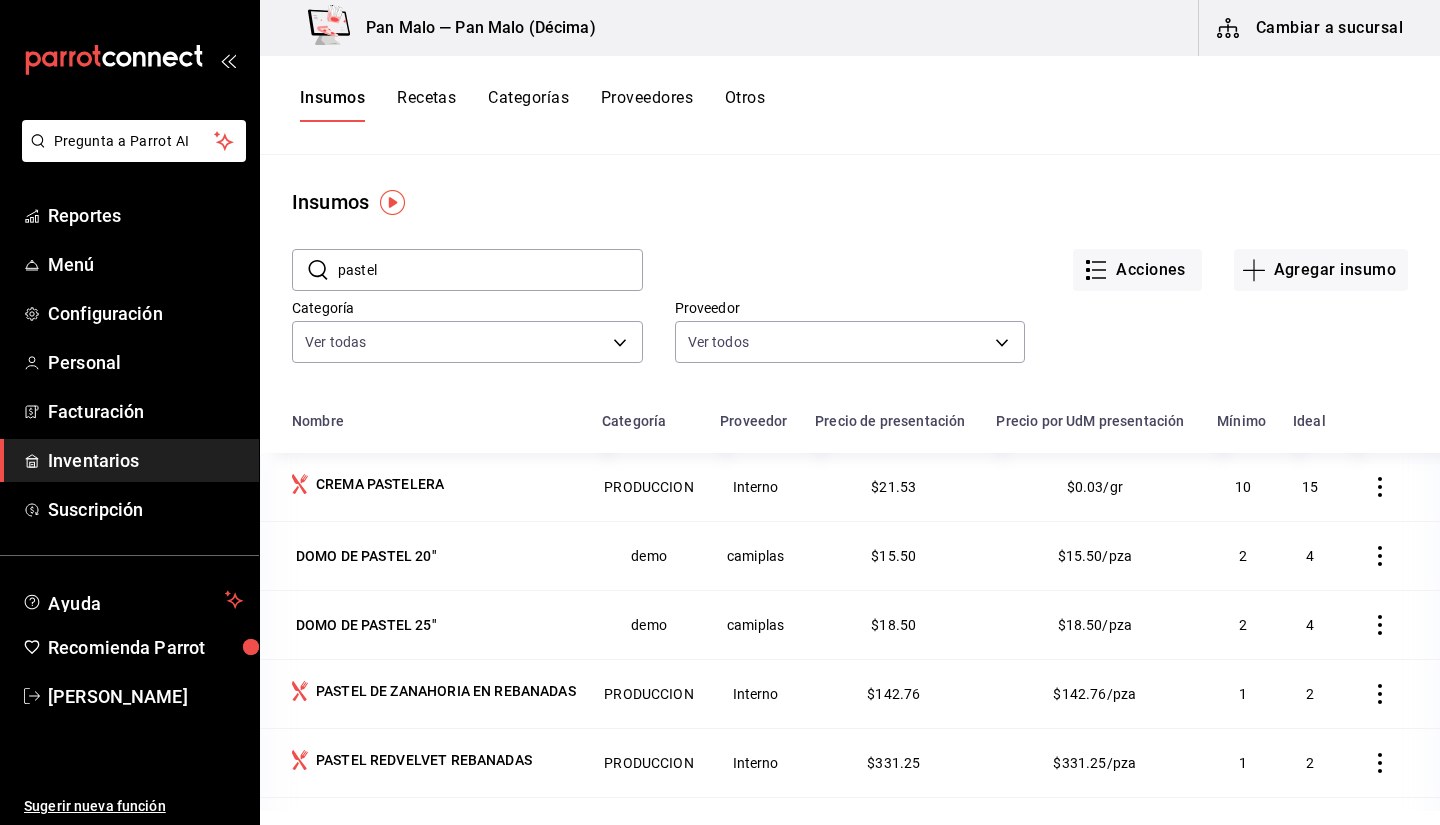drag, startPoint x: 819, startPoint y: 199, endPoint x: 792, endPoint y: 188, distance: 29.15476 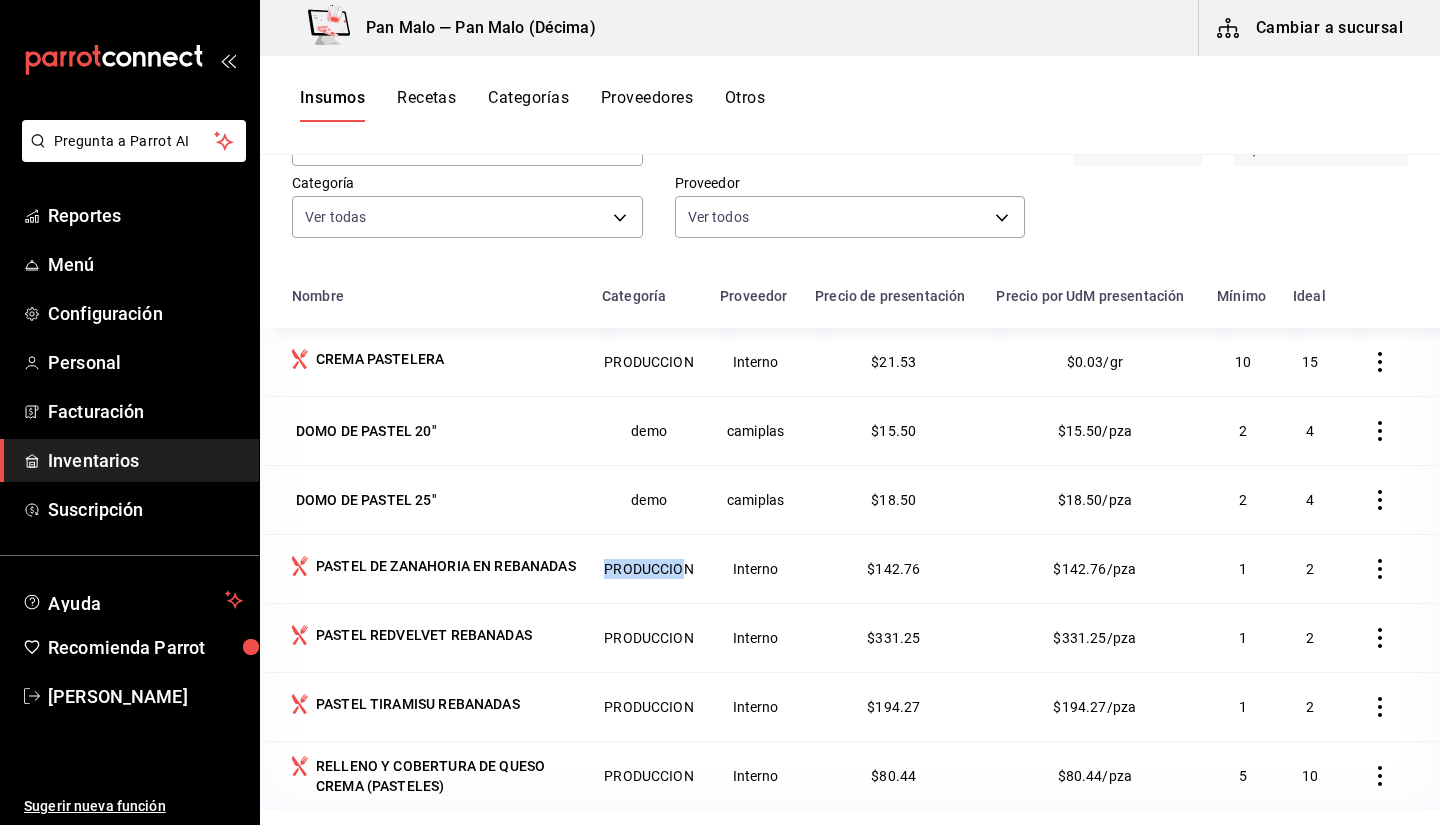 drag, startPoint x: 590, startPoint y: 566, endPoint x: 677, endPoint y: 581, distance: 88.28363 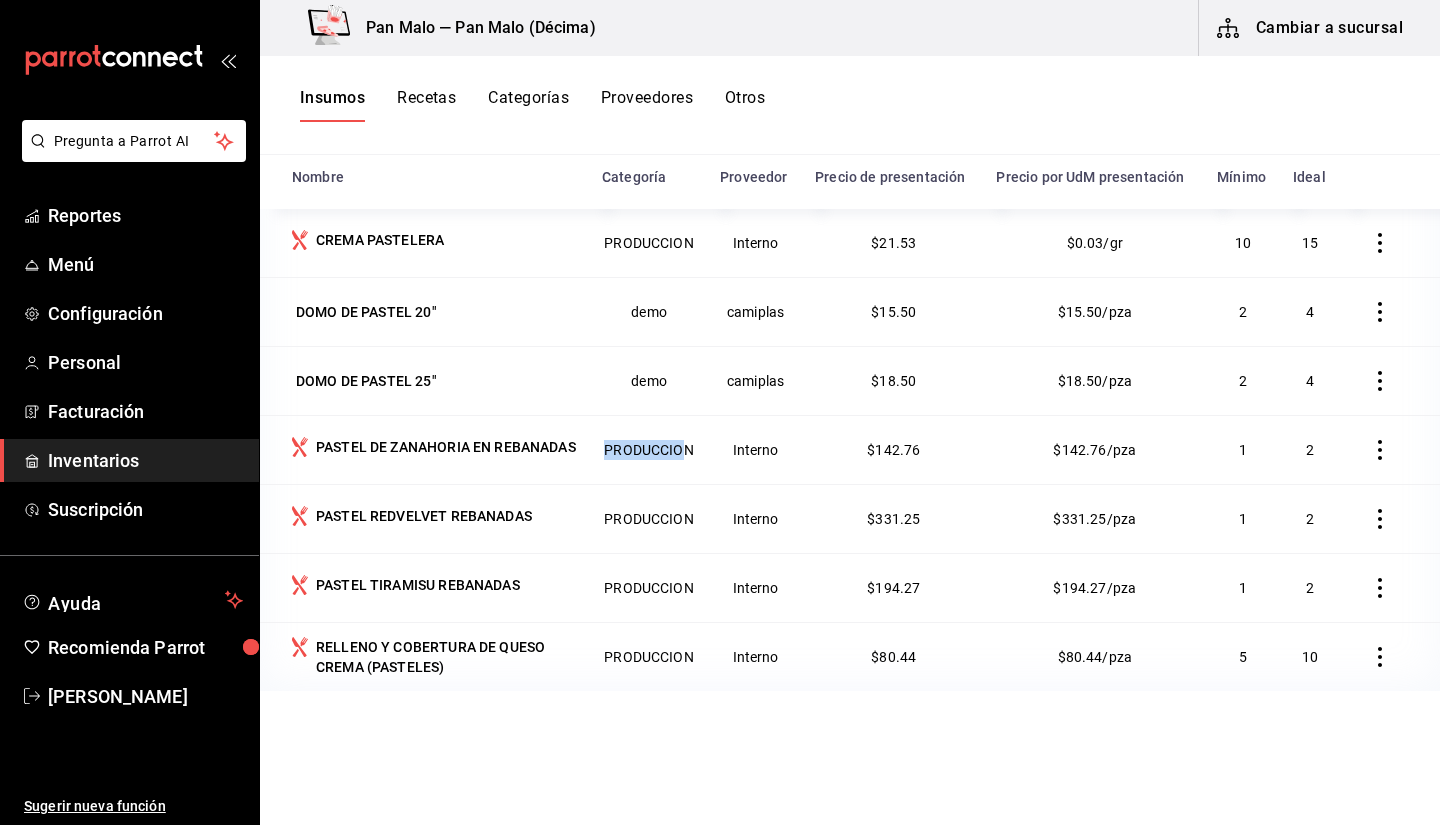 scroll, scrollTop: 246, scrollLeft: 0, axis: vertical 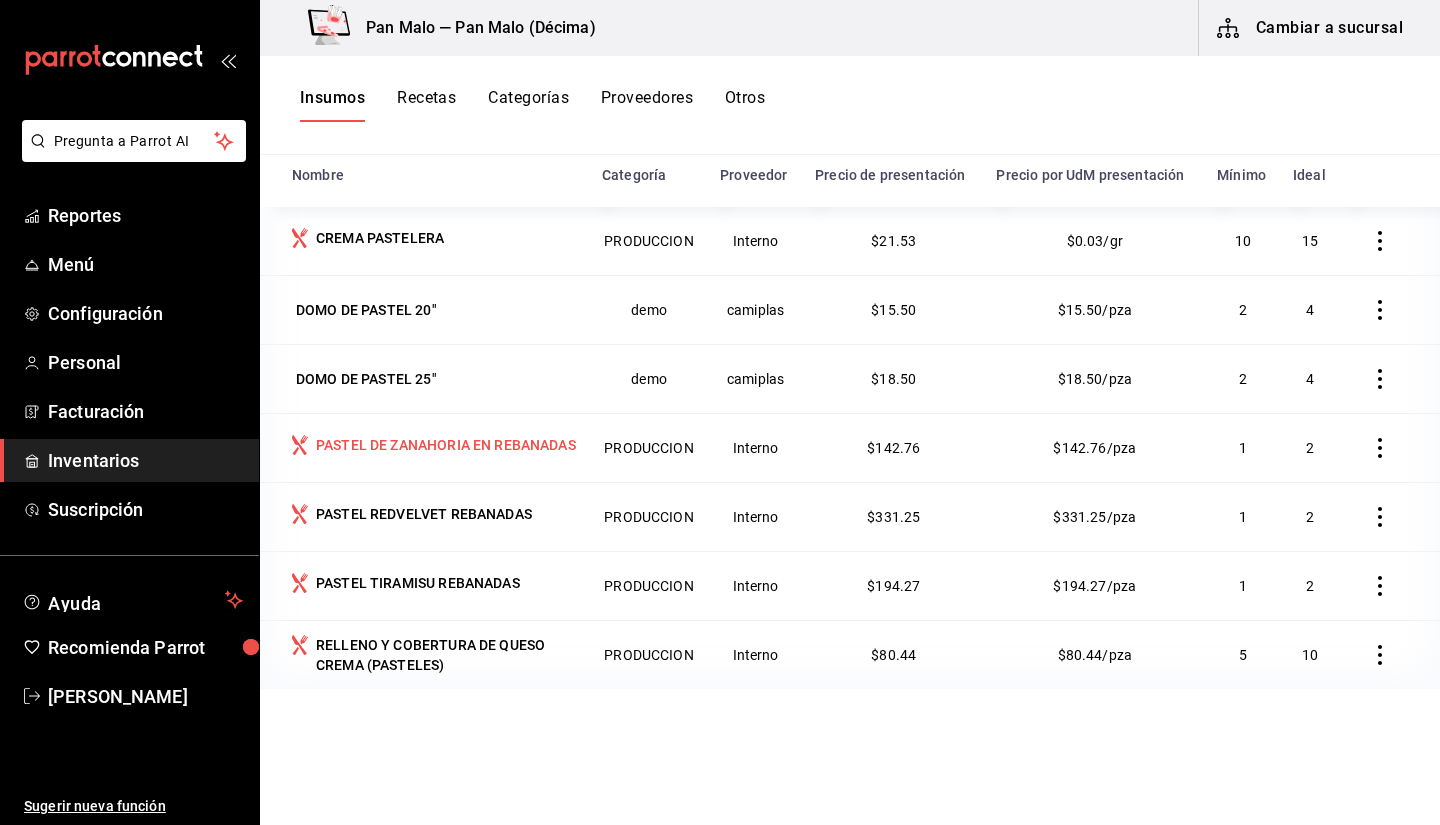 click on "PASTEL DE ZANAHORIA EN REBANADAS" at bounding box center [425, 447] 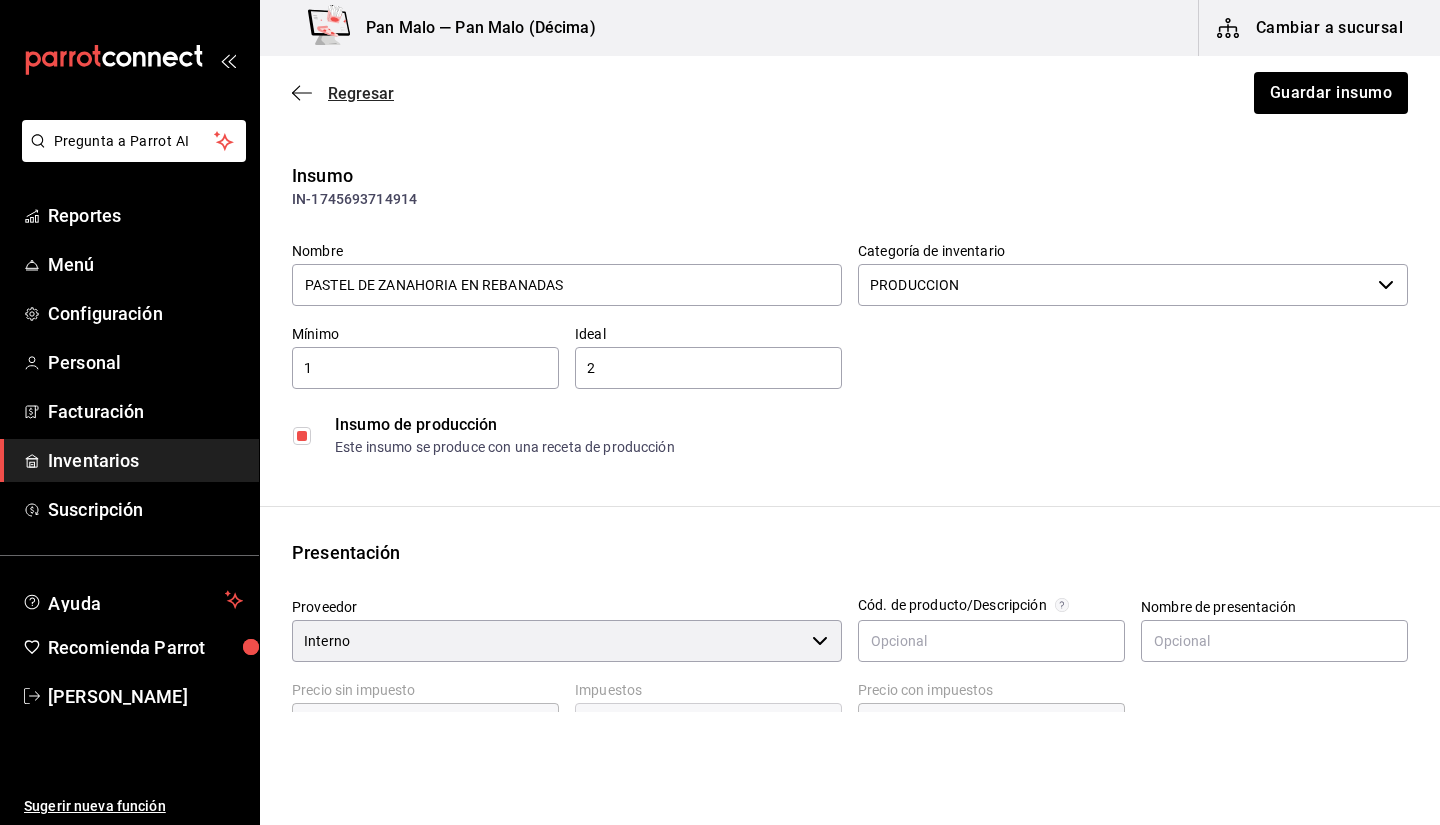 click 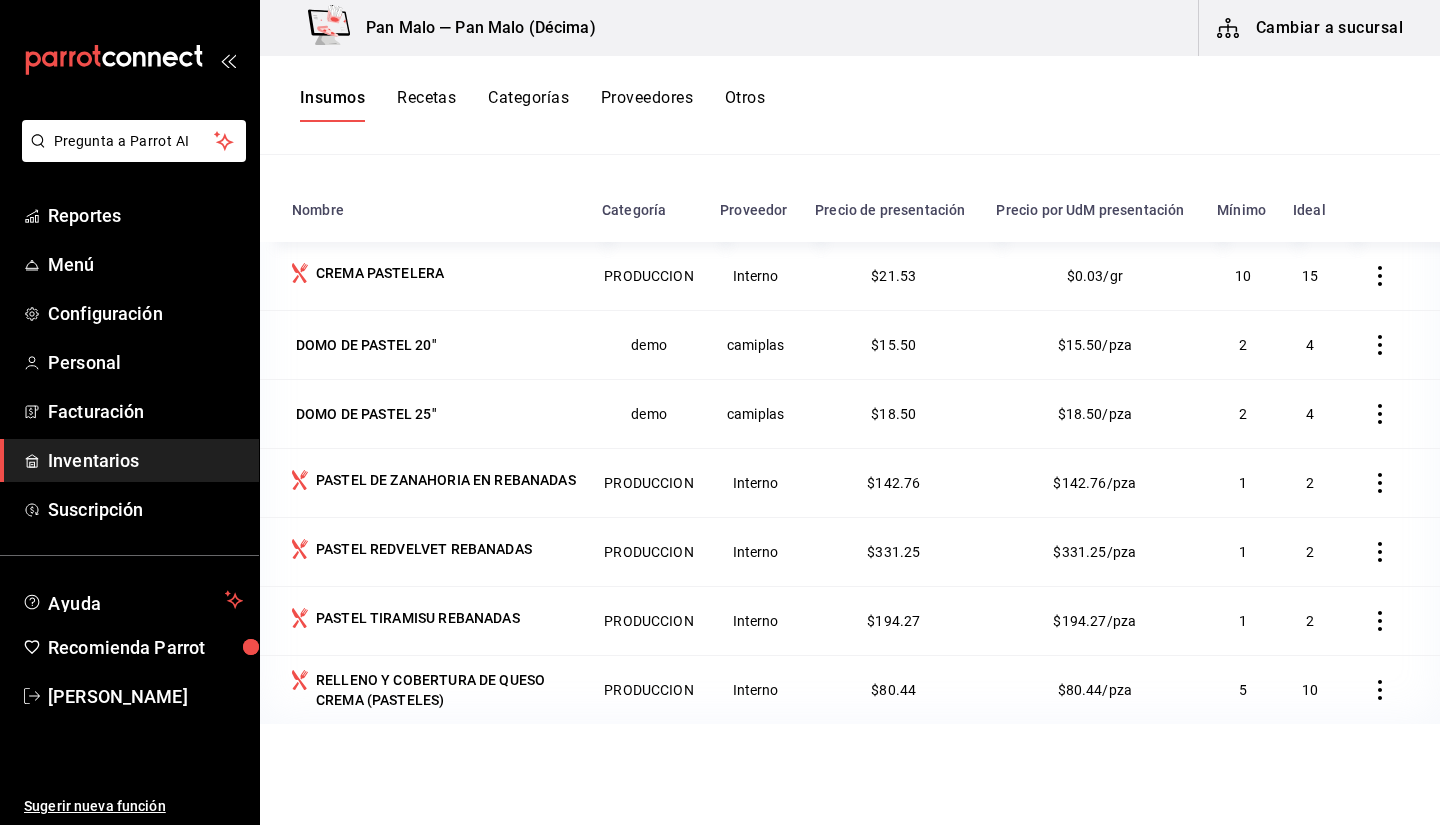scroll, scrollTop: 246, scrollLeft: 0, axis: vertical 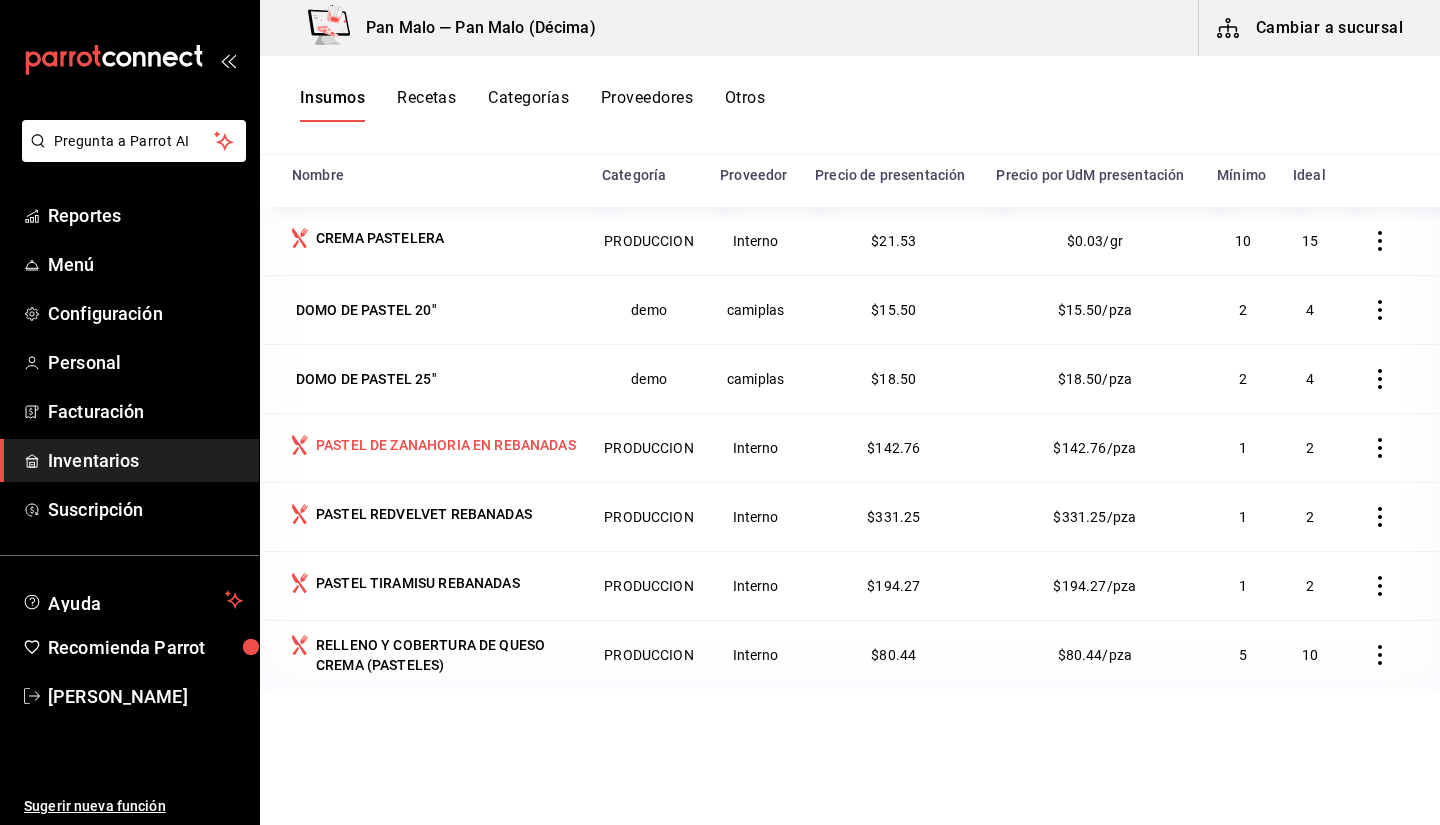click on "PASTEL DE ZANAHORIA EN REBANADAS" at bounding box center [446, 445] 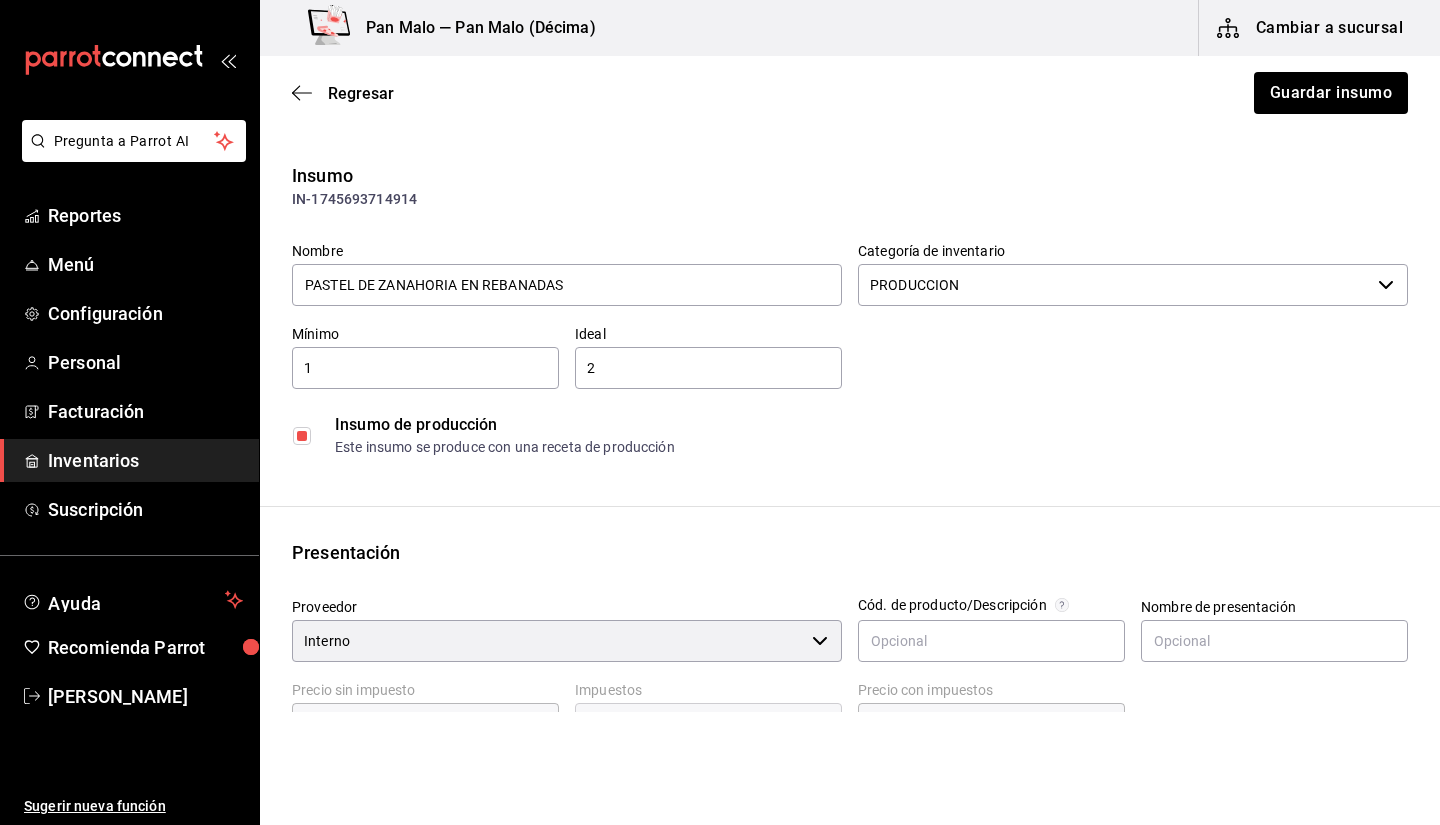 click on "PRODUCCION" at bounding box center (1114, 285) 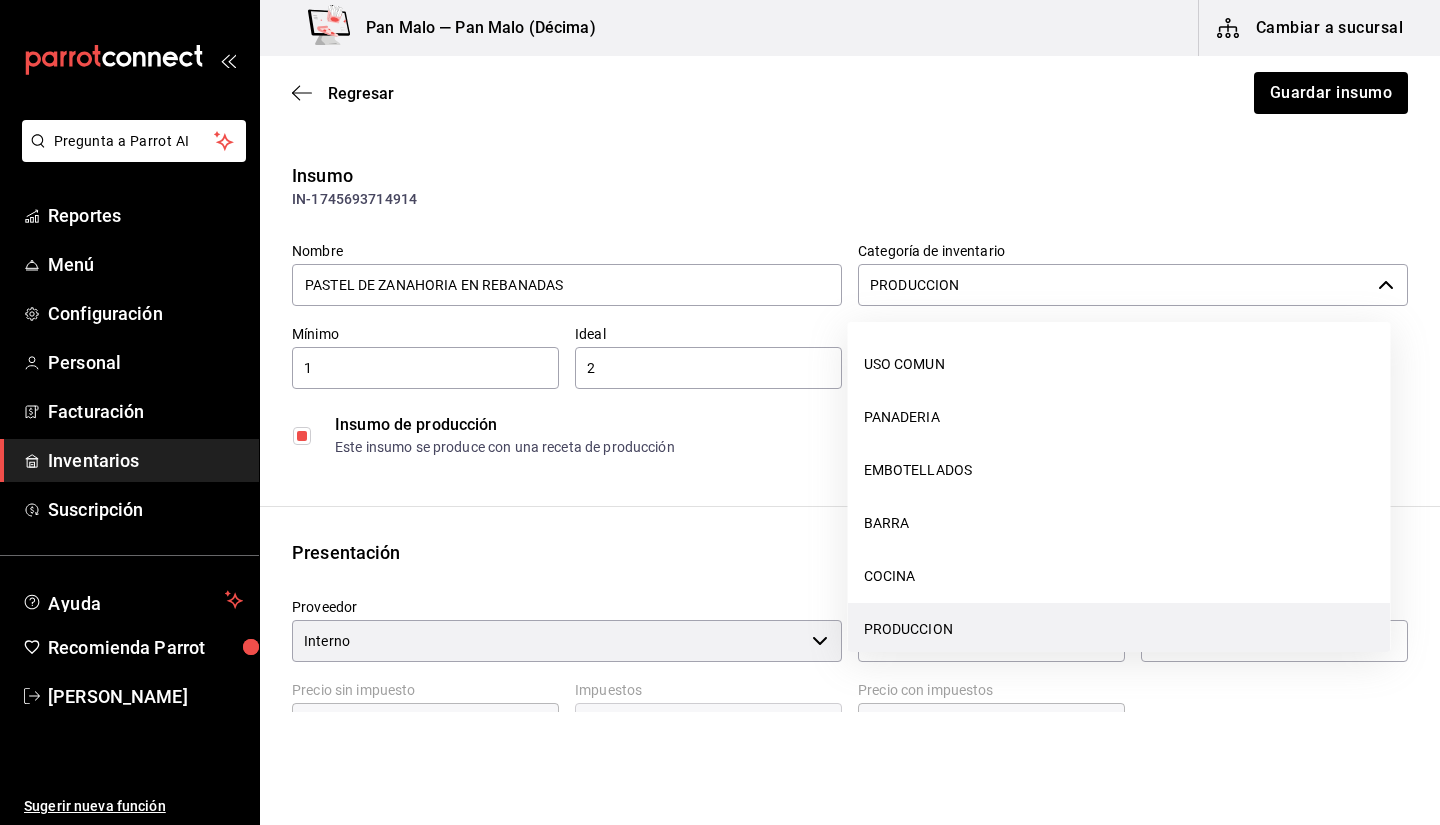 scroll, scrollTop: 20, scrollLeft: 0, axis: vertical 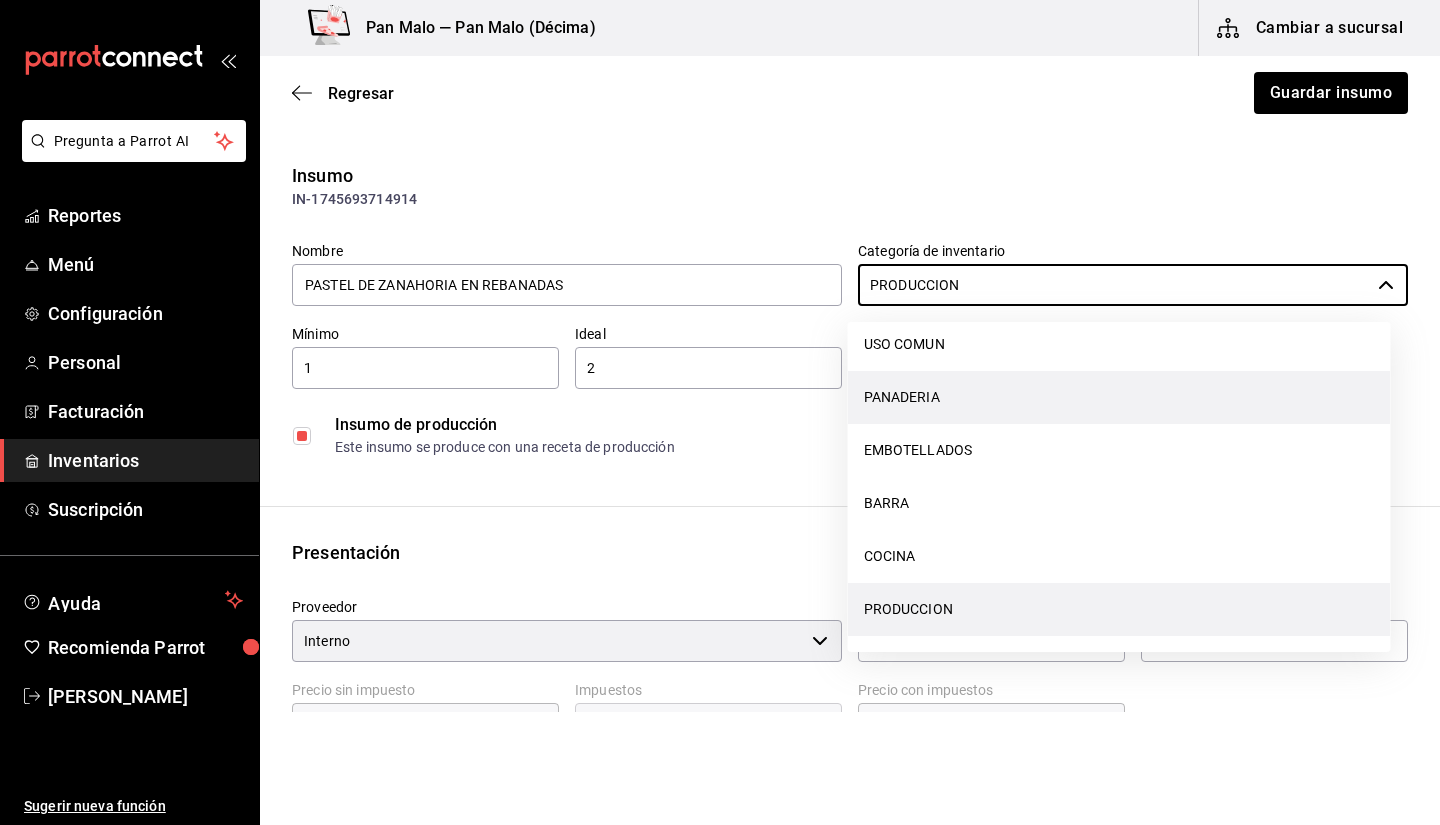 click on "PANADERIA" at bounding box center [1119, 397] 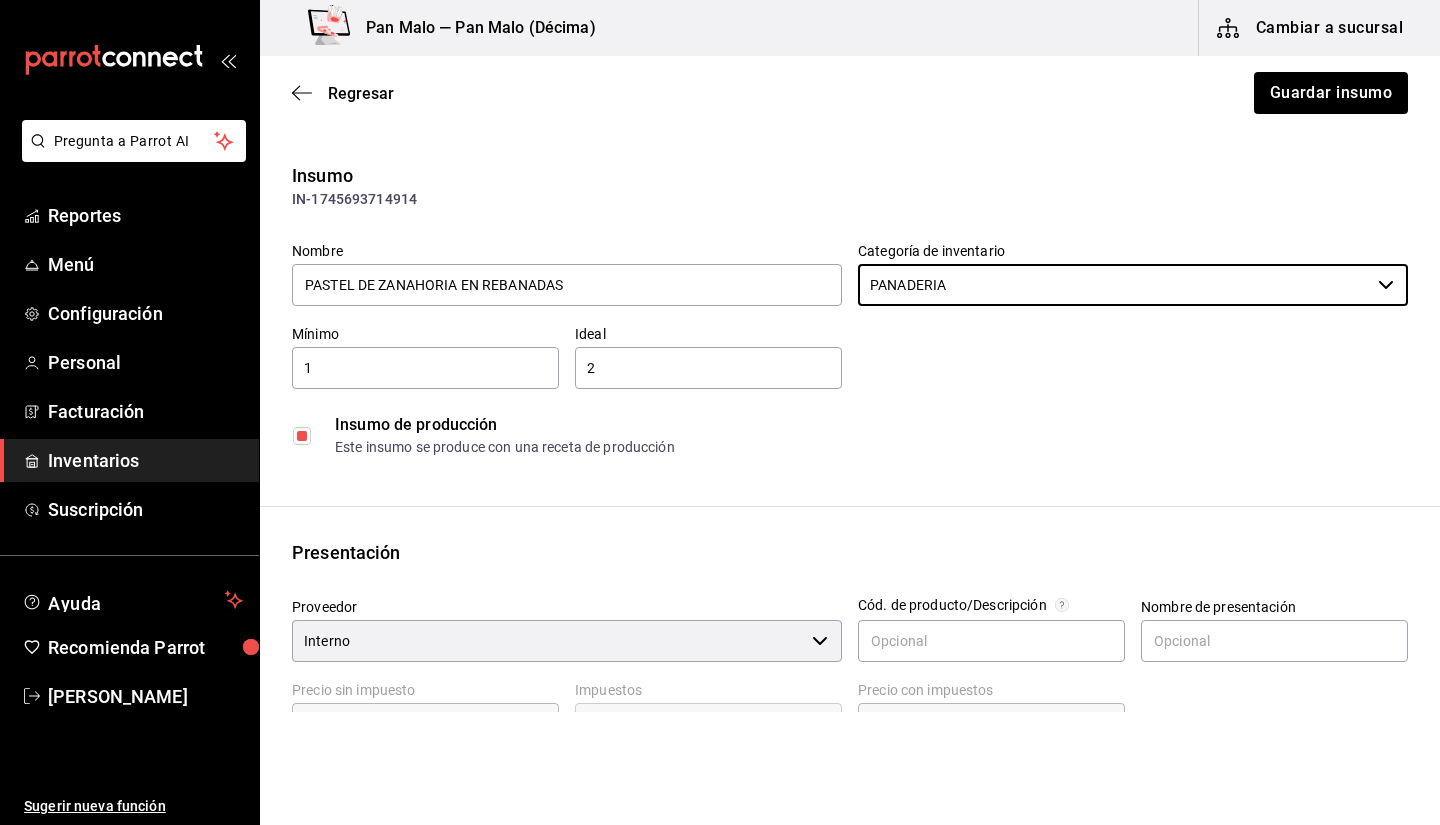 click on "Regresar Guardar insumo" at bounding box center [850, 93] 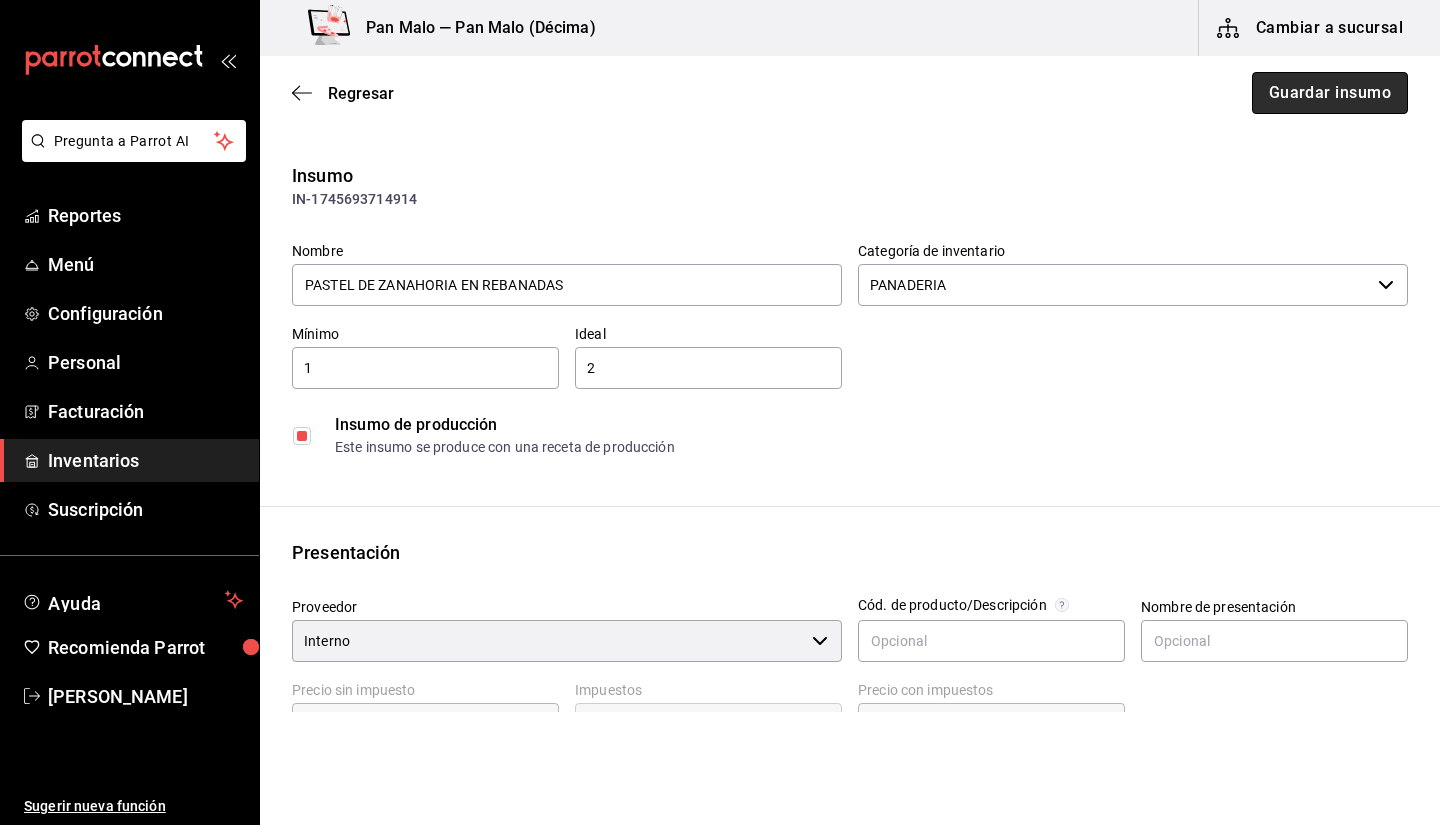 click on "Guardar insumo" at bounding box center [1330, 93] 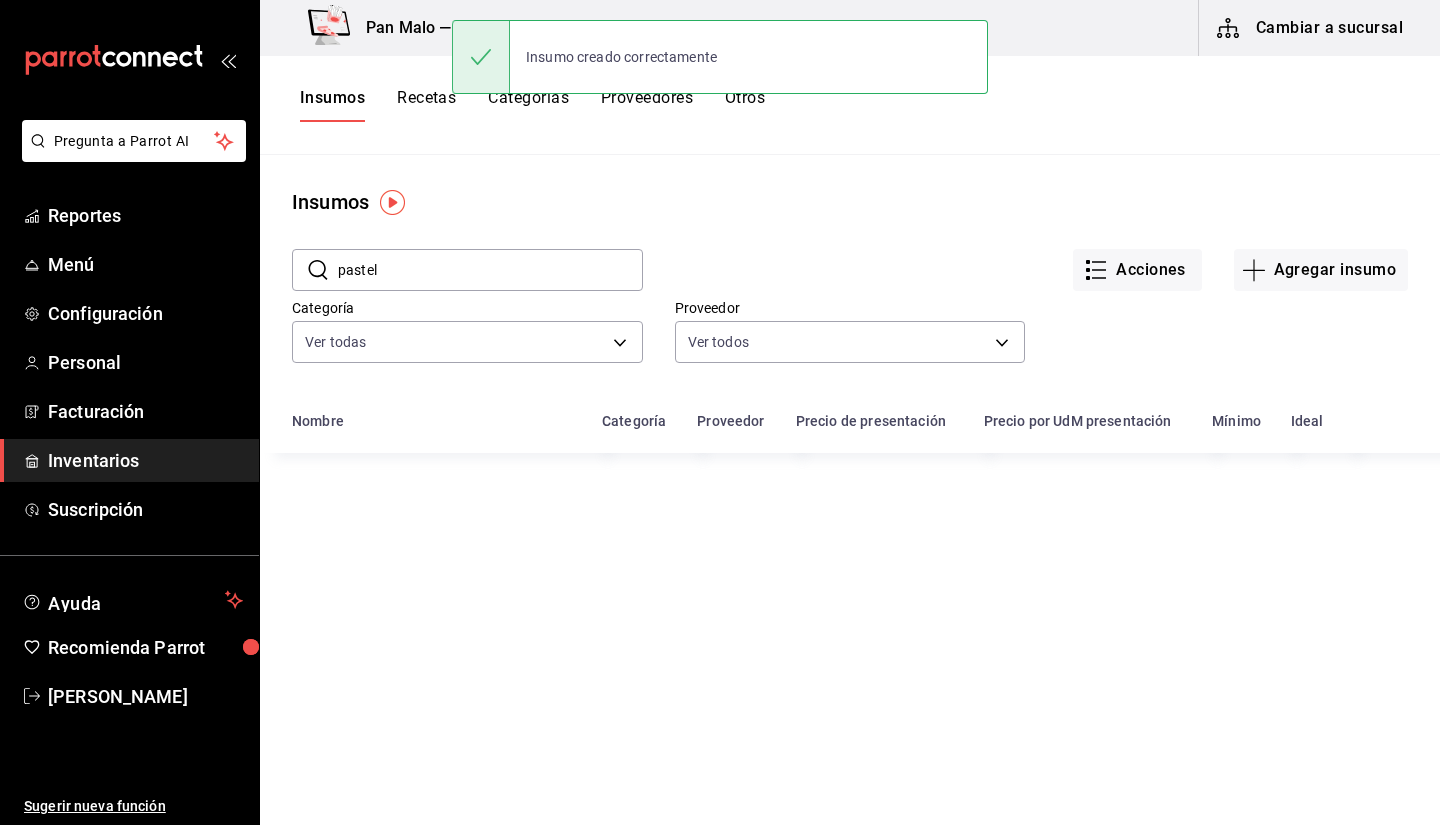 click on "Insumos Recetas Categorías Proveedores Otros" at bounding box center (850, 105) 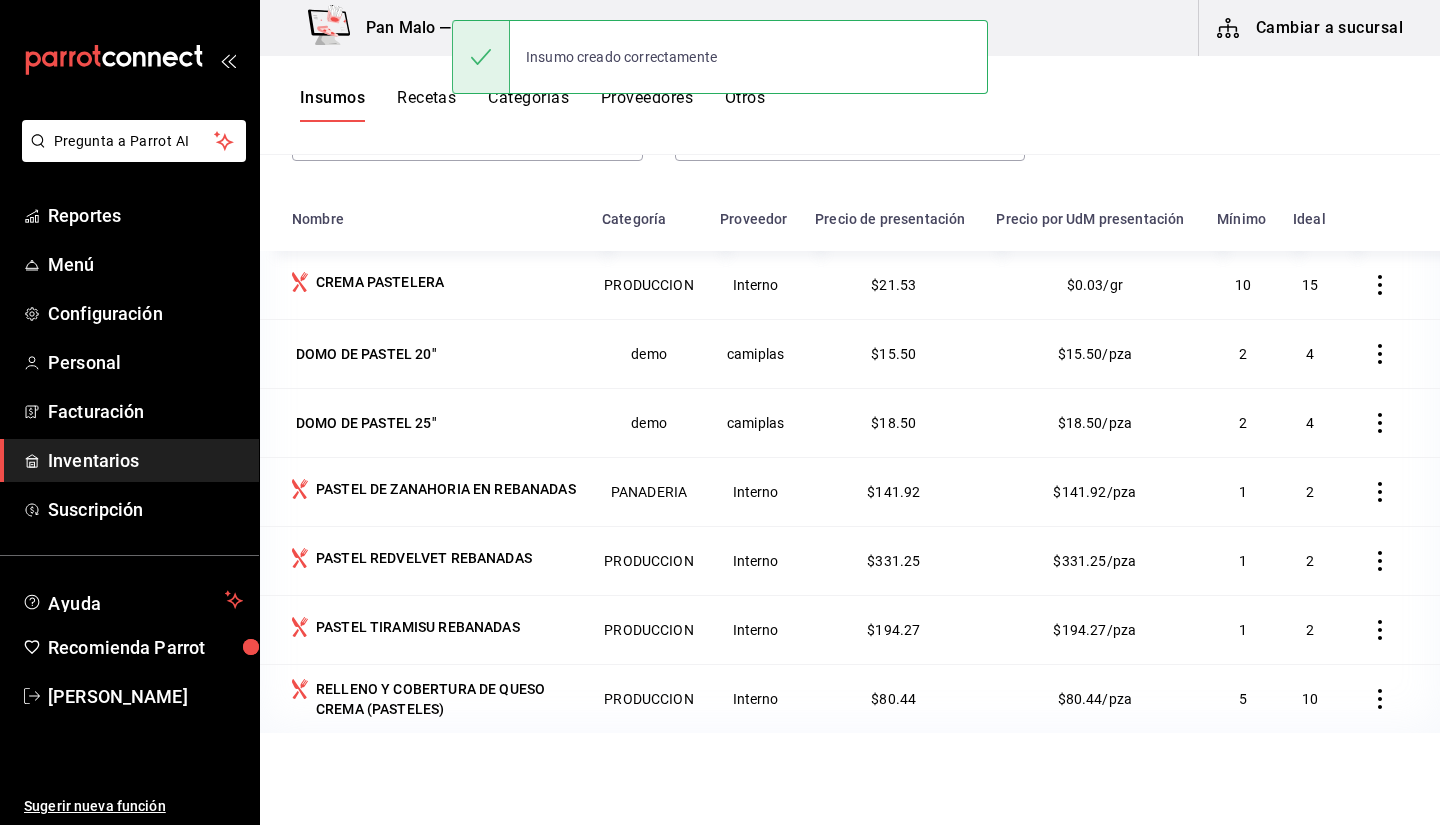 scroll, scrollTop: 215, scrollLeft: 0, axis: vertical 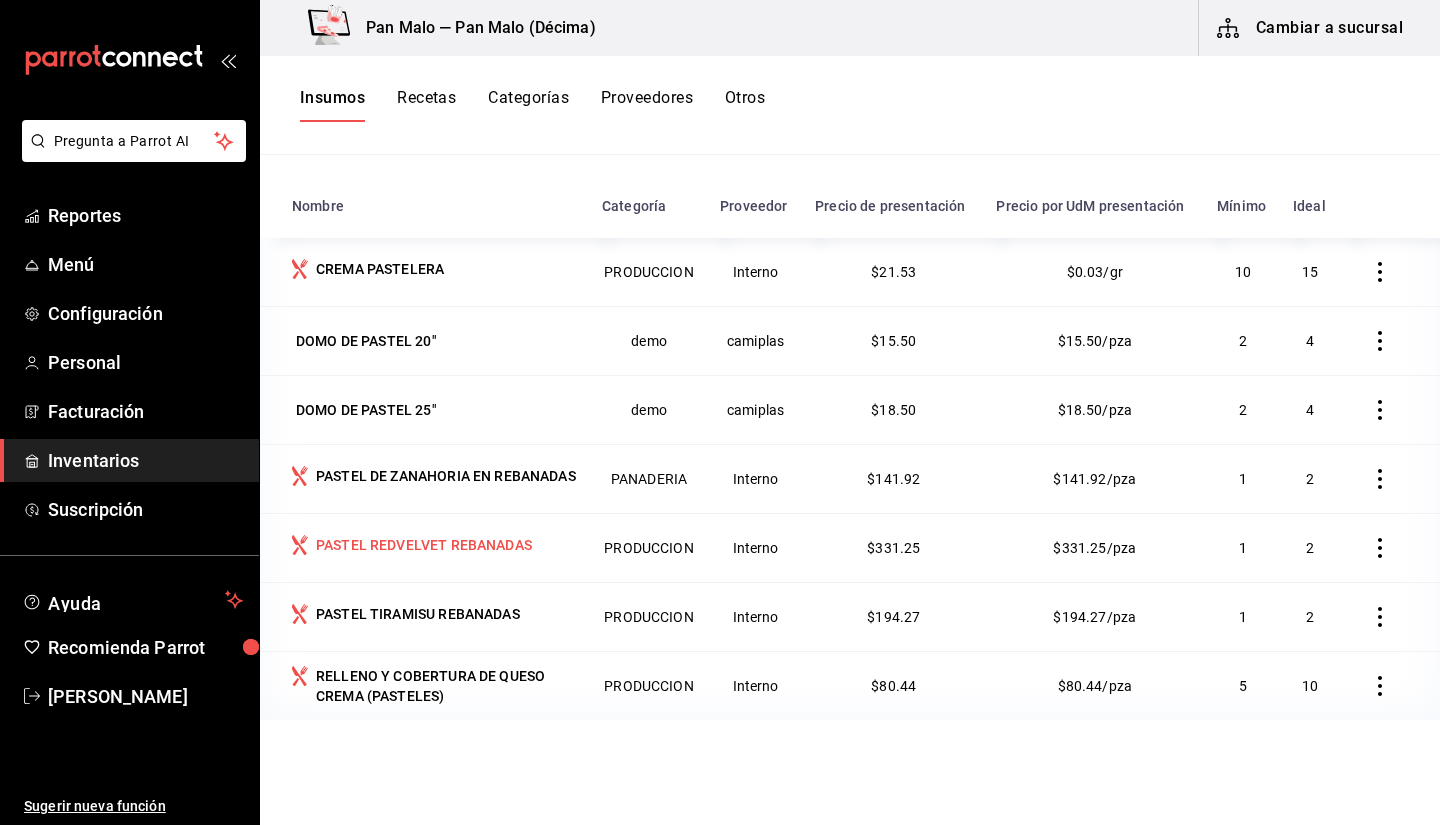 click on "PASTEL REDVELVET REBANADAS" at bounding box center [424, 545] 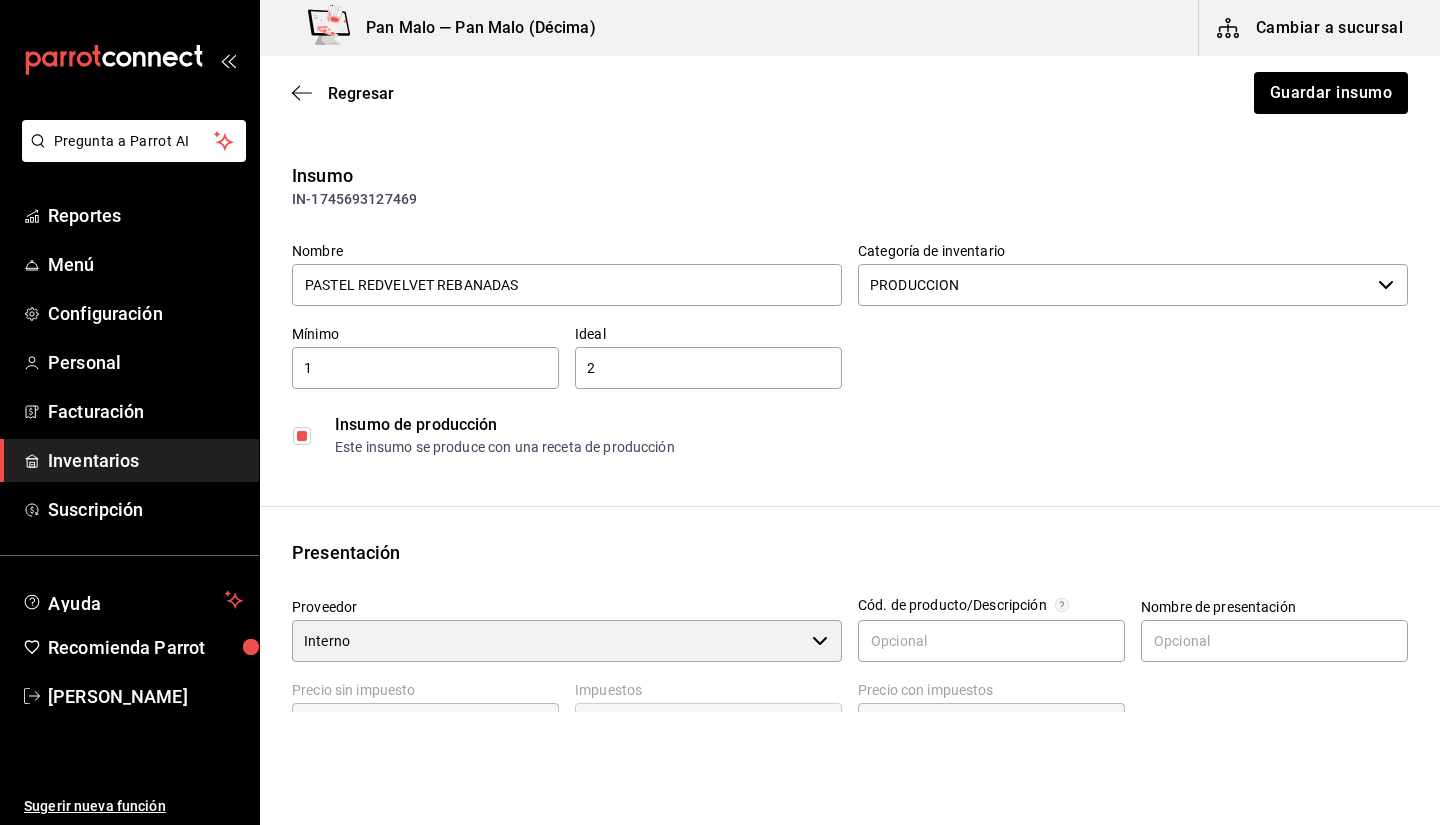 drag, startPoint x: 1100, startPoint y: 293, endPoint x: 1100, endPoint y: 304, distance: 11 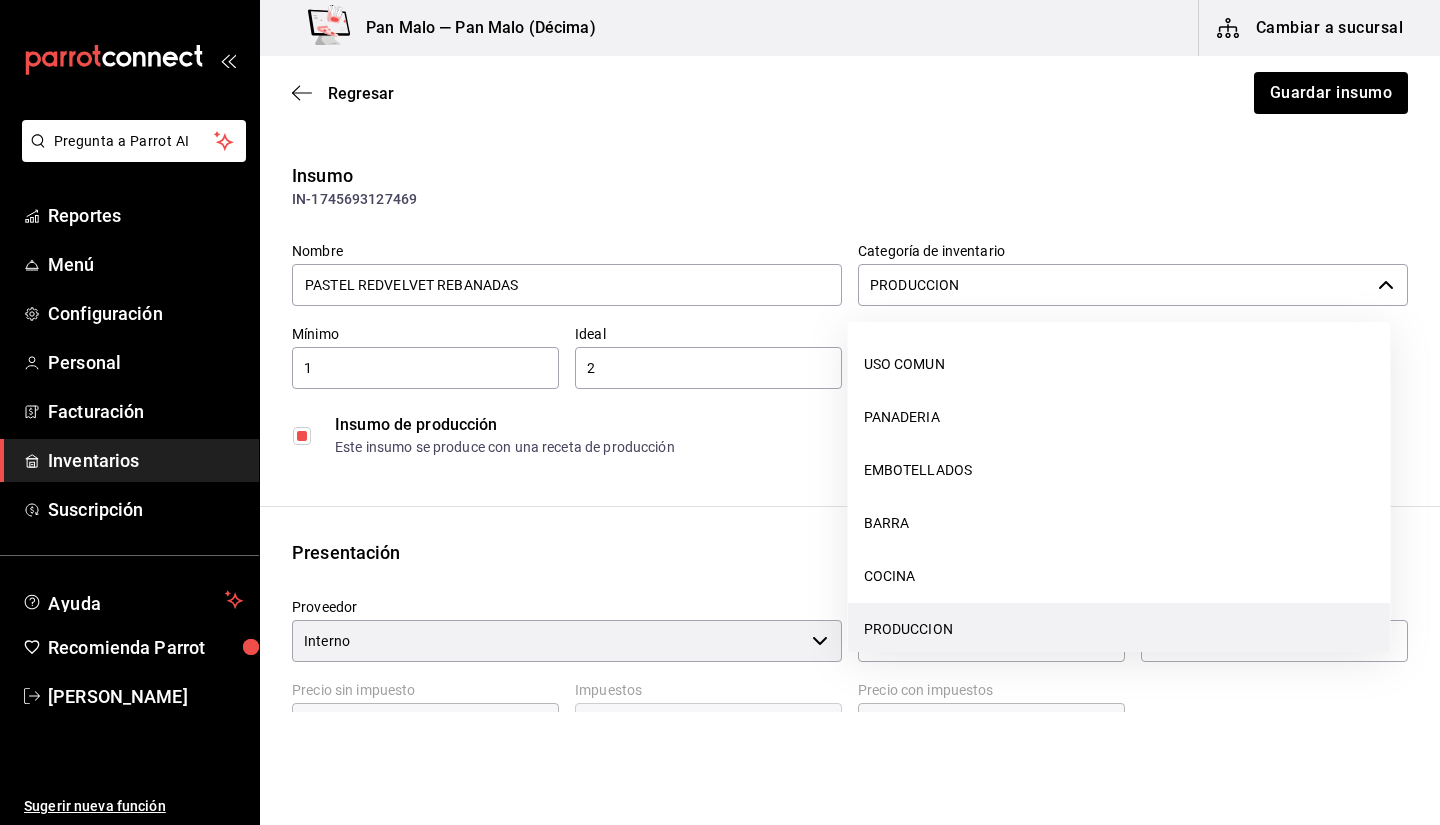 scroll, scrollTop: 20, scrollLeft: 0, axis: vertical 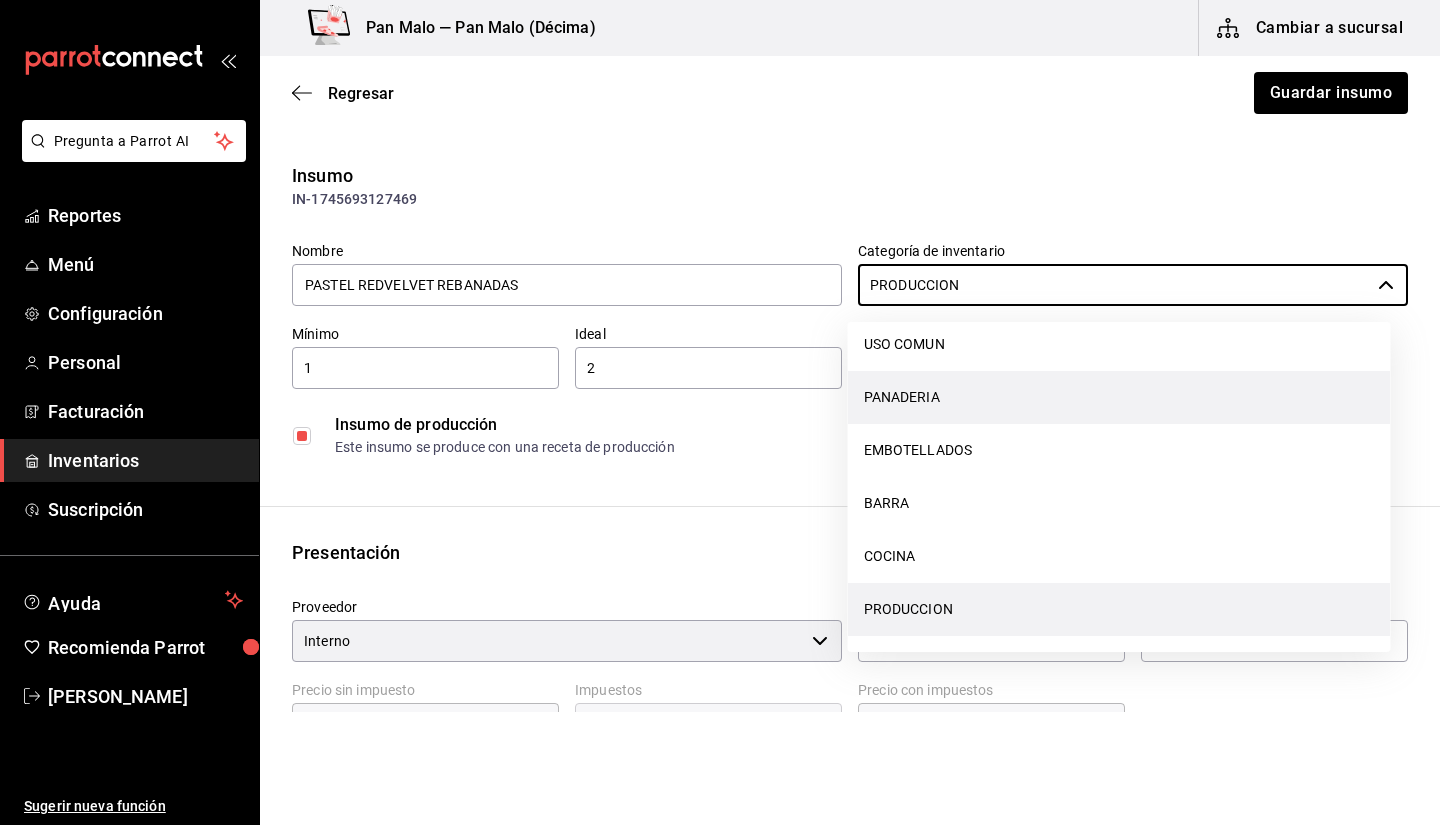click on "PANADERIA" at bounding box center [1119, 397] 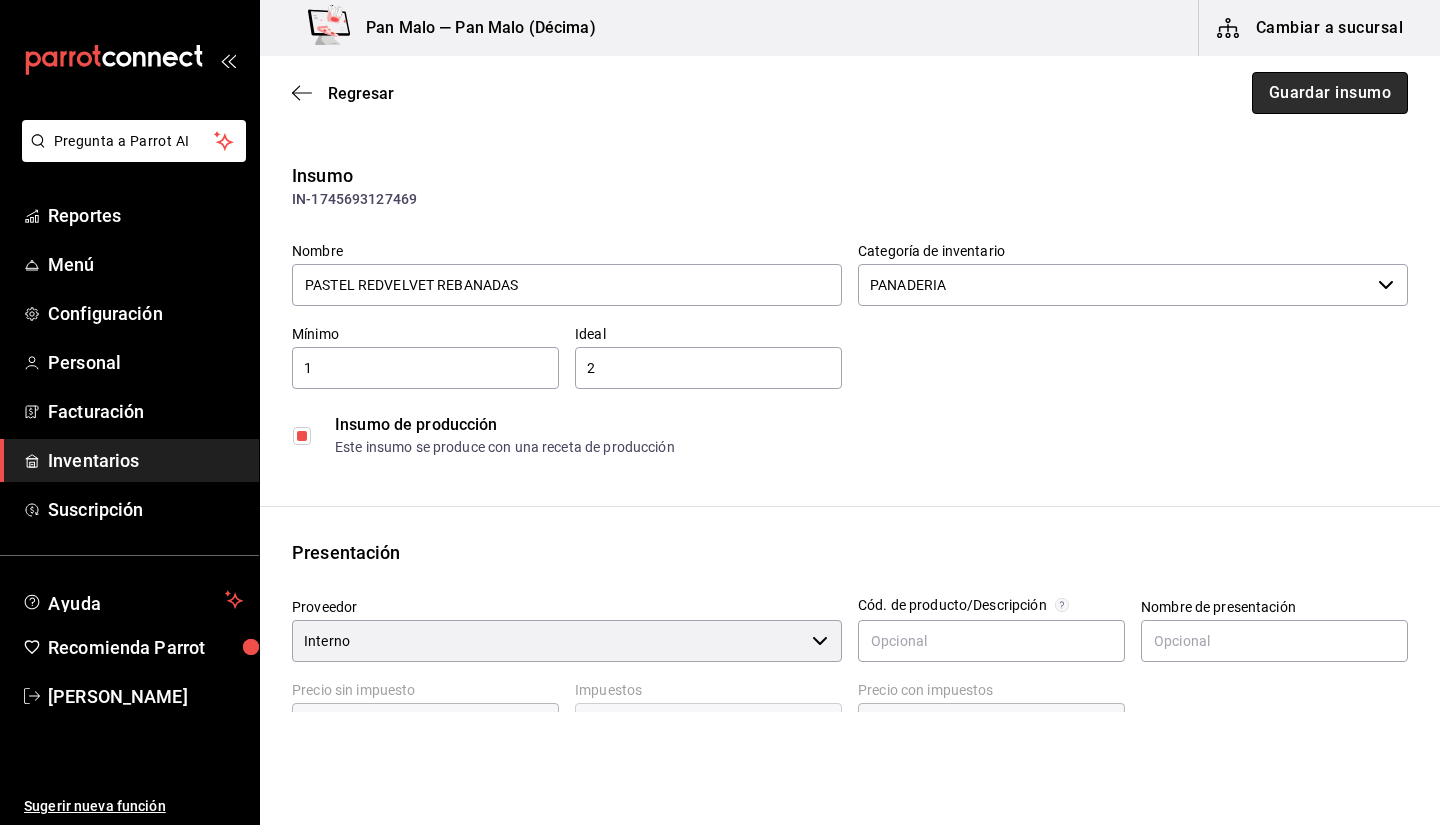 click on "Guardar insumo" at bounding box center (1330, 93) 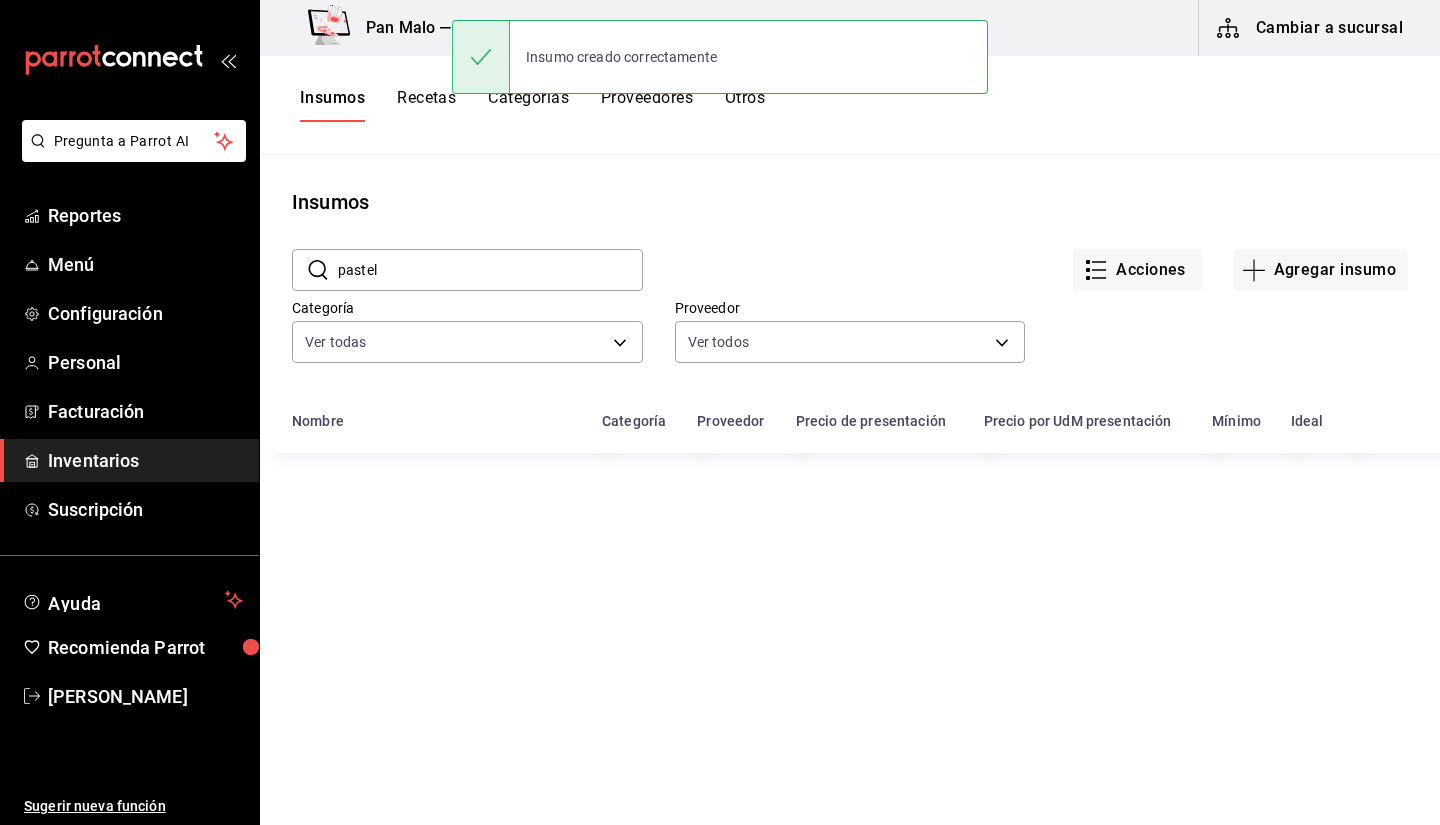scroll, scrollTop: 246, scrollLeft: 0, axis: vertical 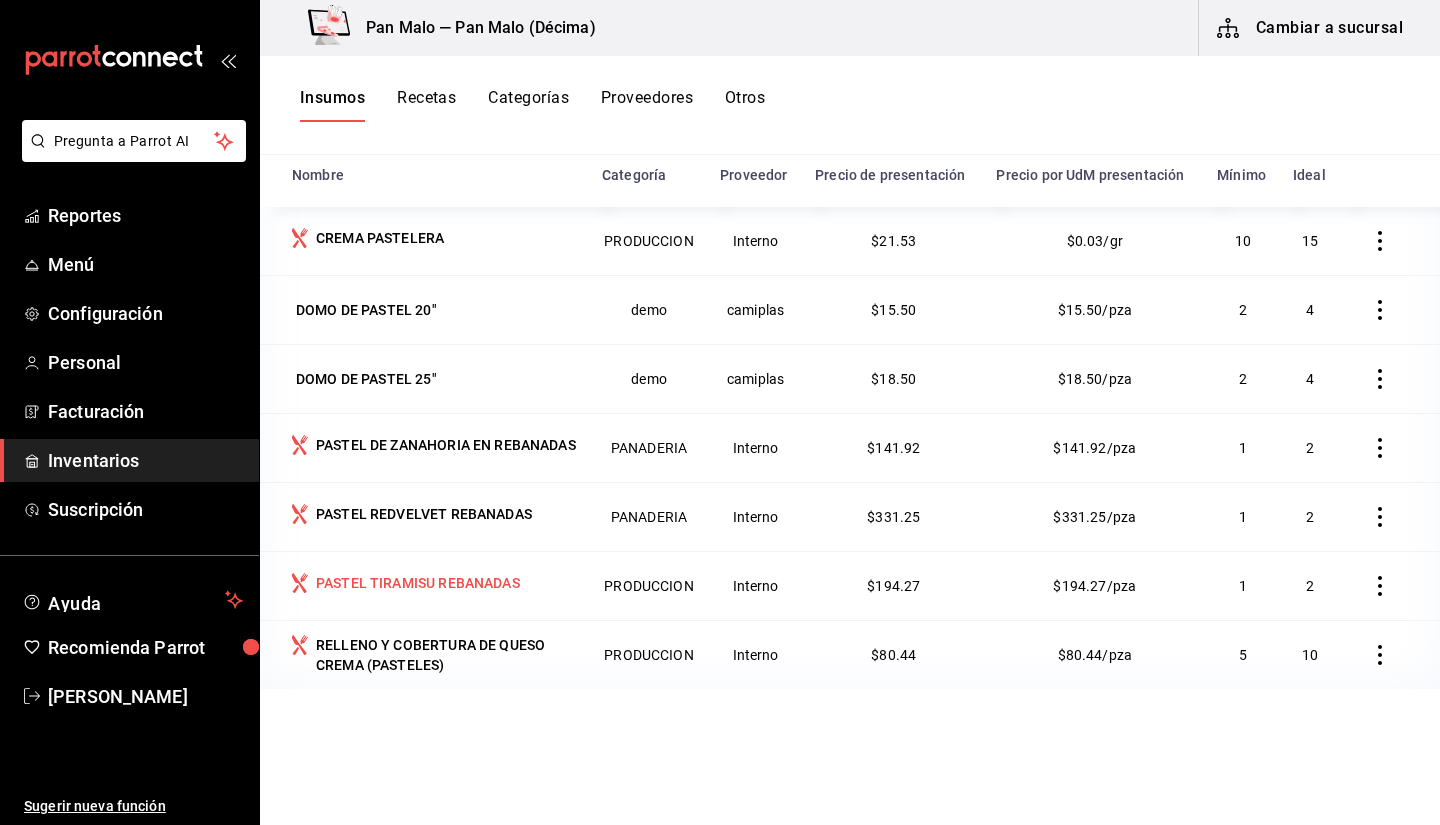 click on "PASTEL TIRAMISU REBANADAS" at bounding box center (418, 583) 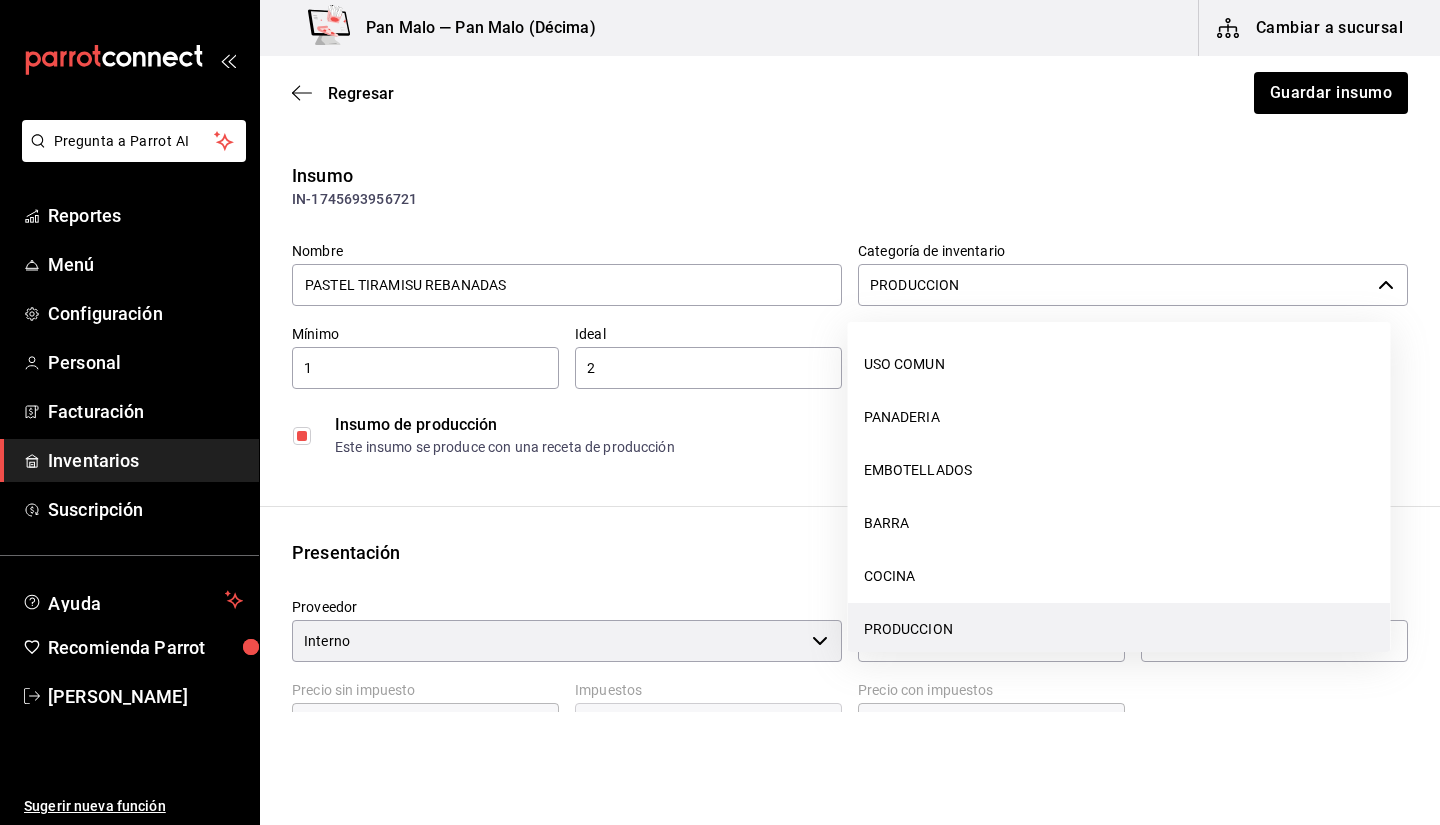 click on "PRODUCCION" at bounding box center (1114, 285) 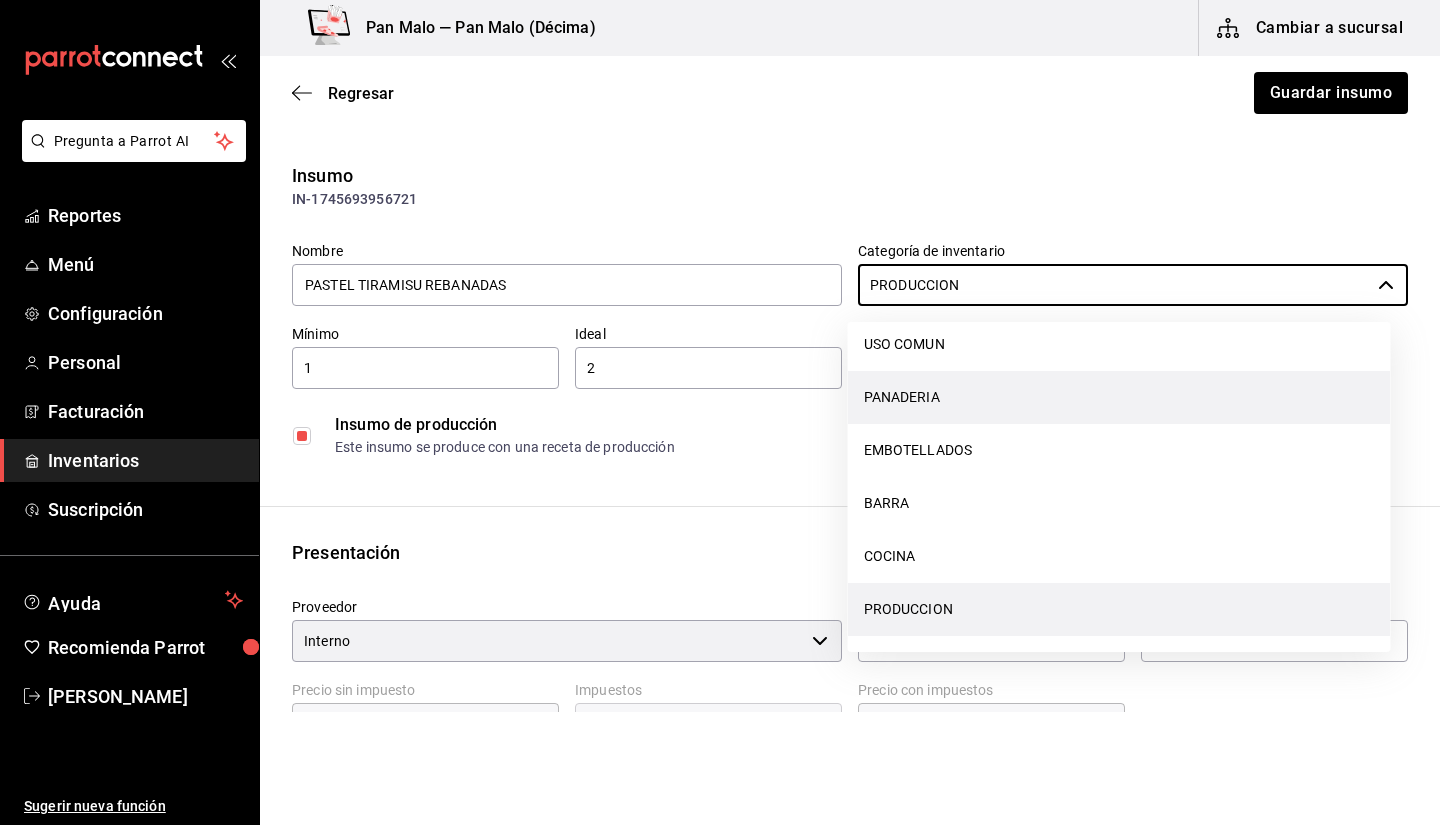click on "PANADERIA" at bounding box center (1119, 397) 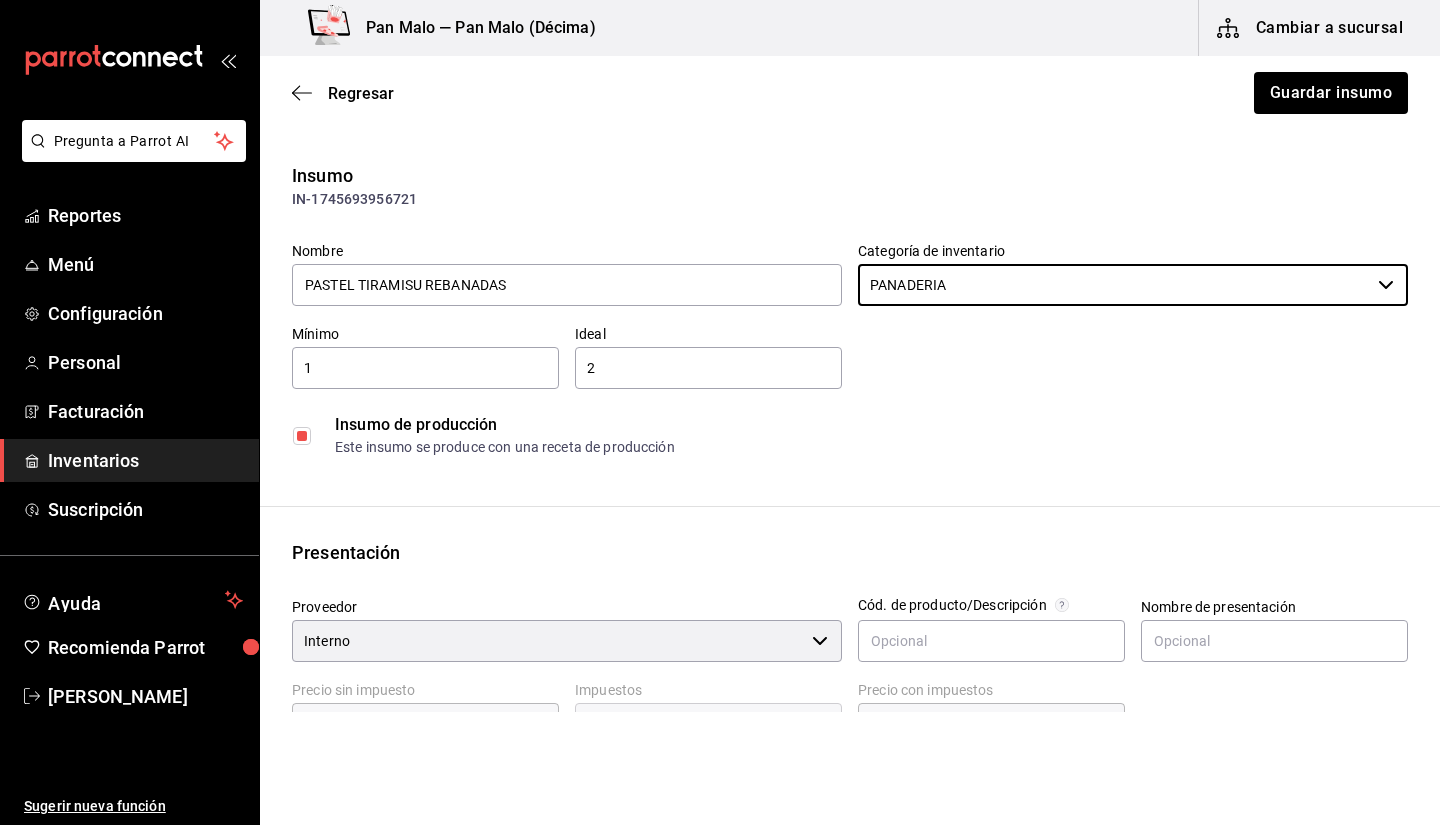 click on "Regresar Guardar insumo" at bounding box center [850, 93] 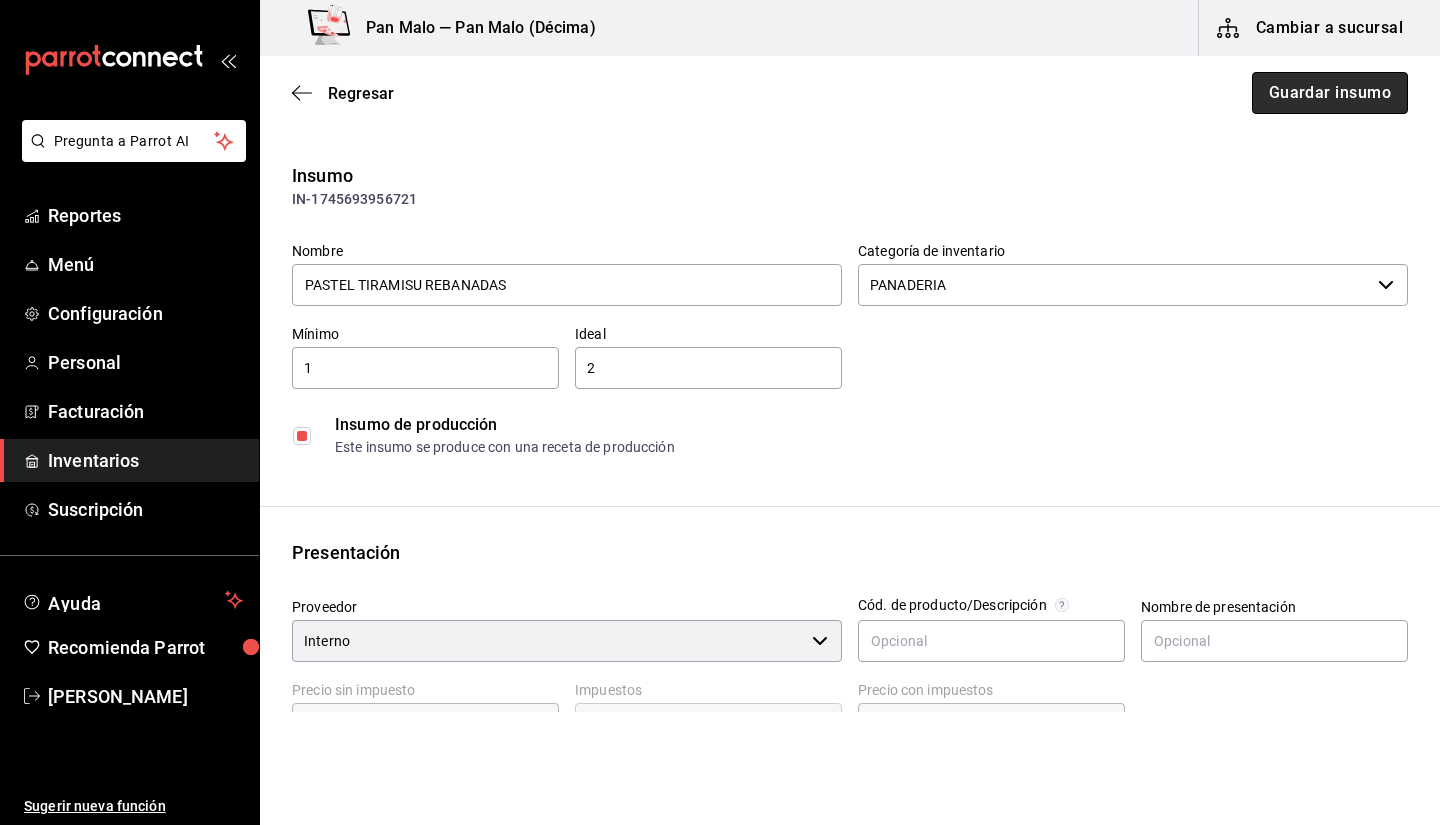 click on "Guardar insumo" at bounding box center (1330, 93) 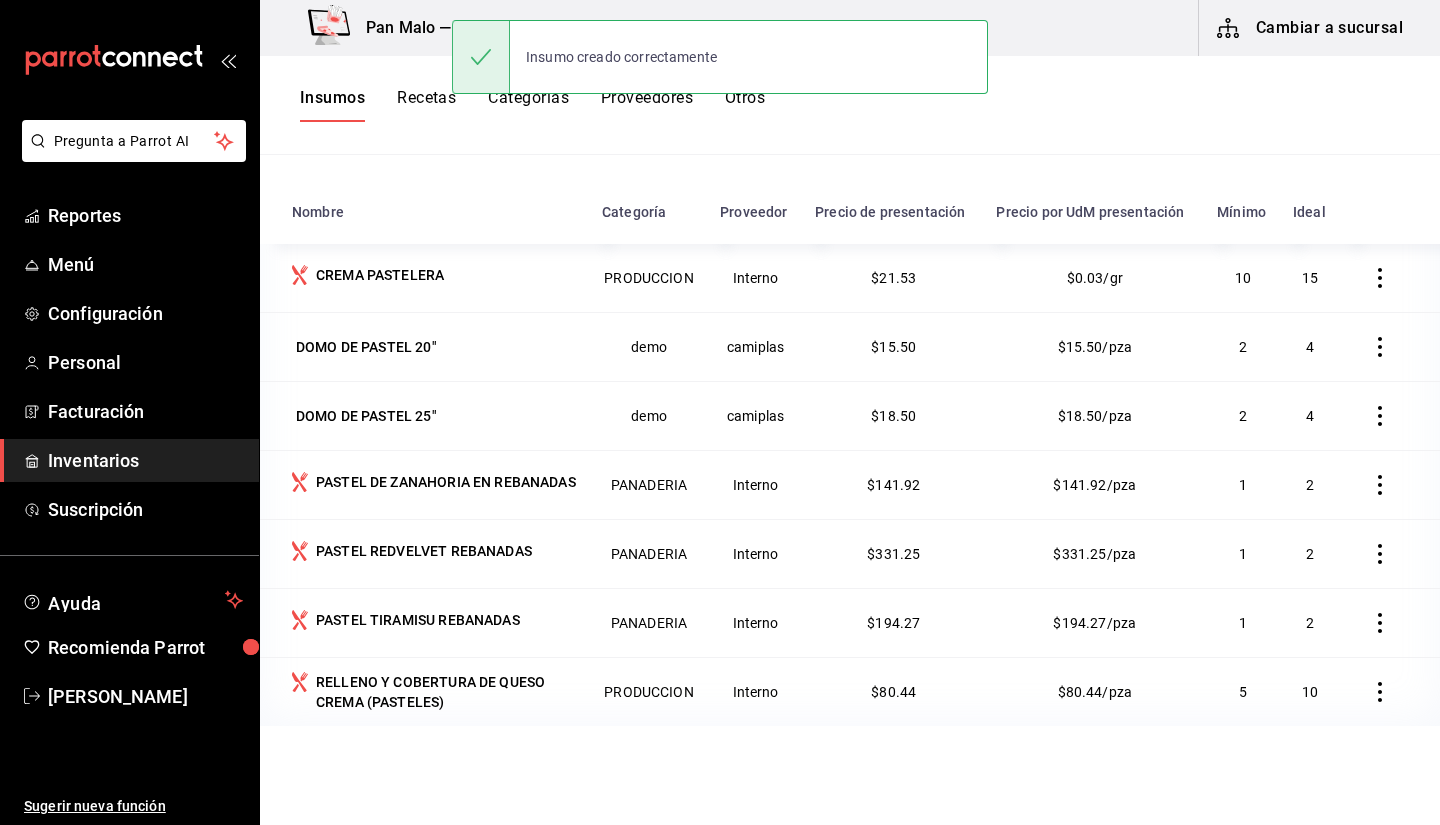 scroll, scrollTop: 246, scrollLeft: 0, axis: vertical 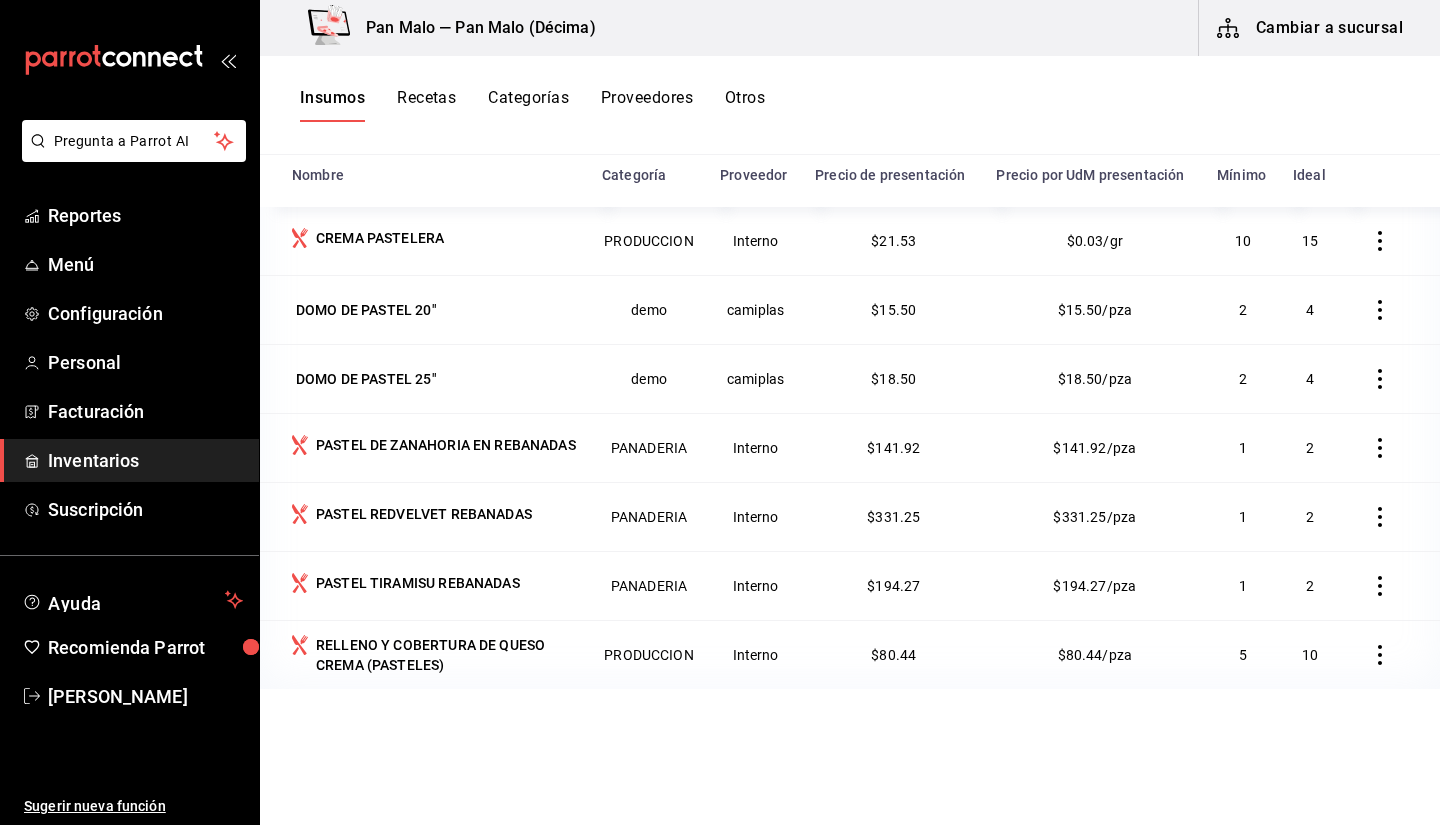 drag, startPoint x: 382, startPoint y: 647, endPoint x: 428, endPoint y: 678, distance: 55.470715 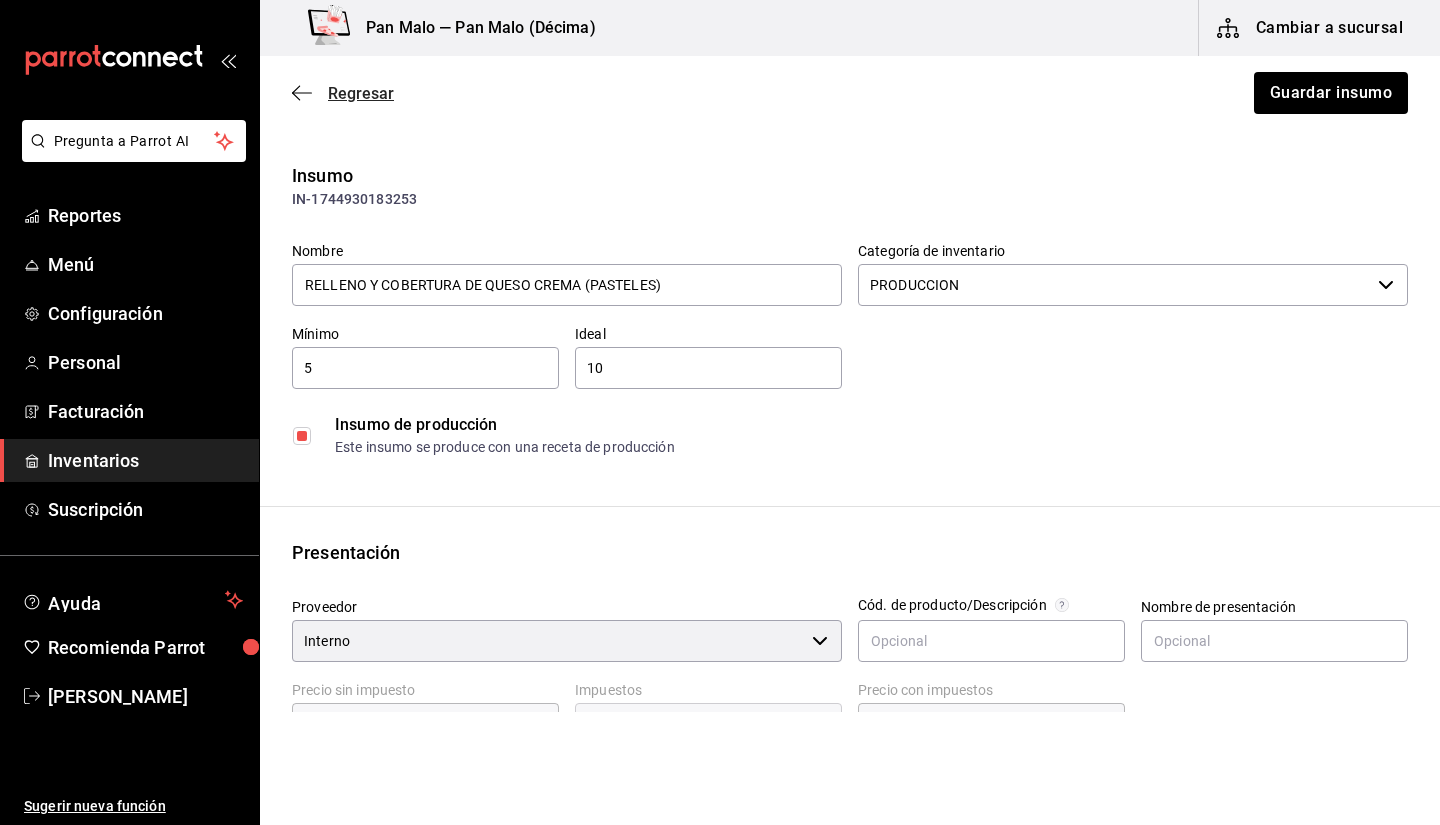 click on "Regresar" at bounding box center (343, 93) 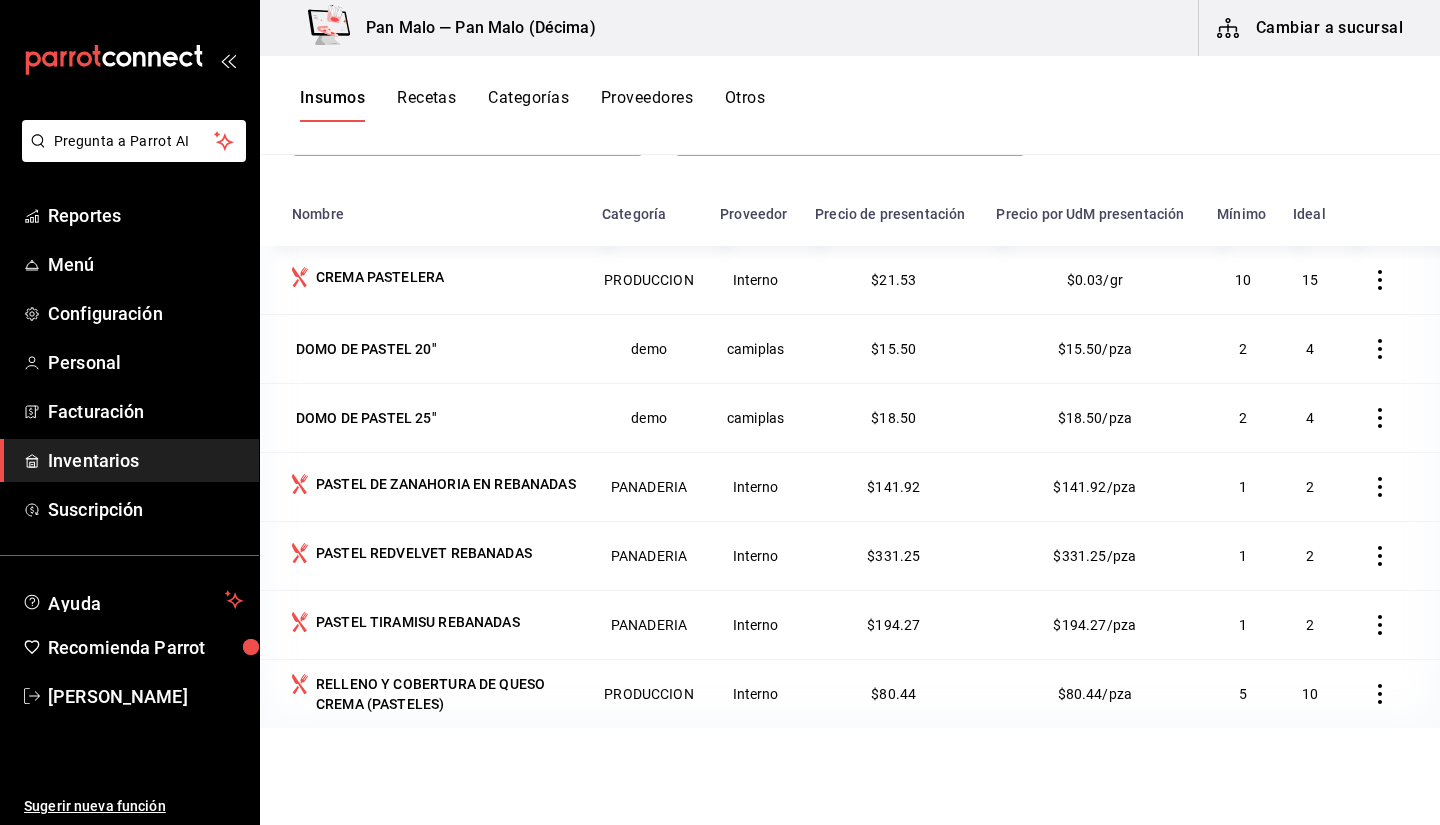 scroll, scrollTop: 246, scrollLeft: 0, axis: vertical 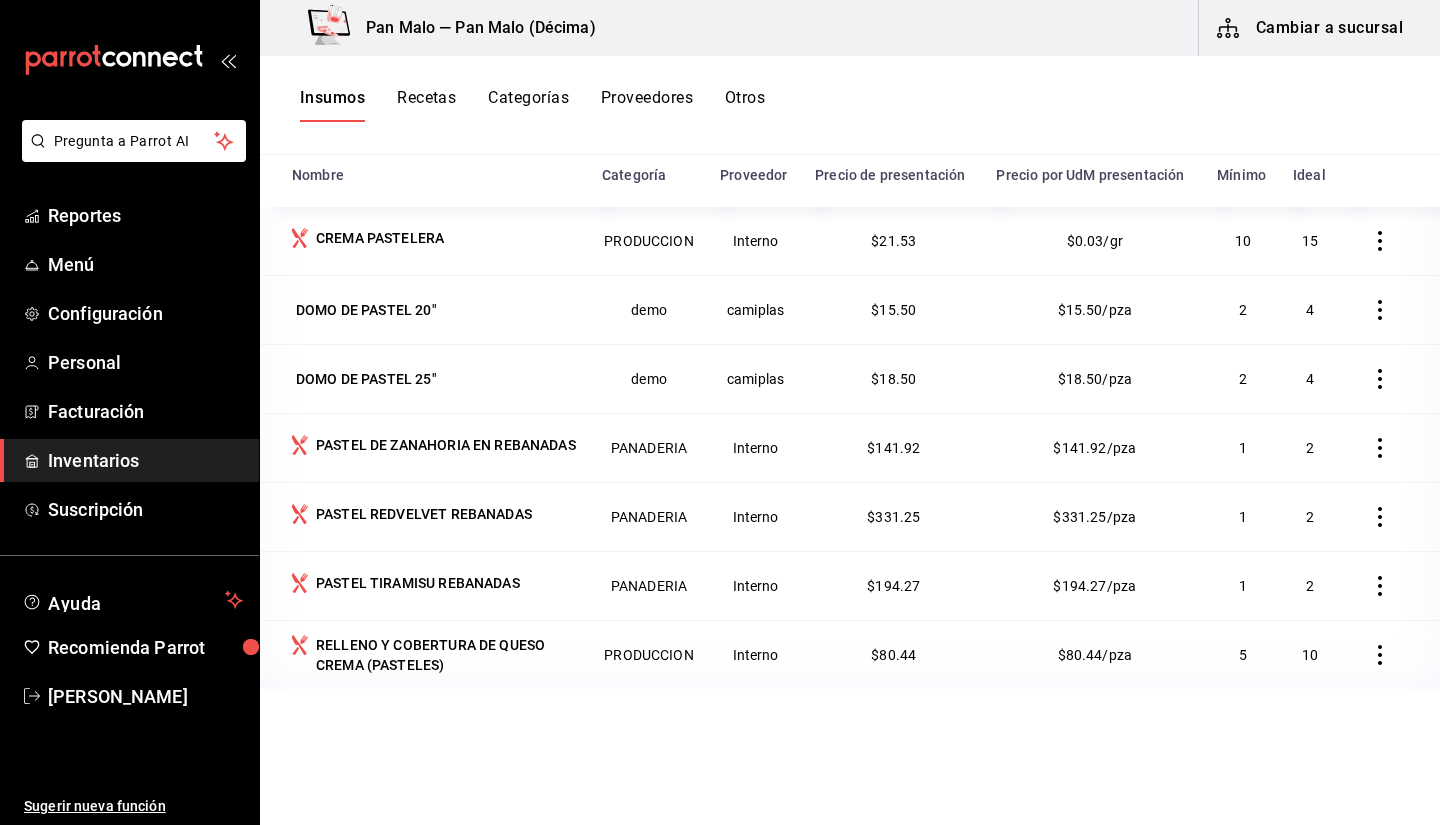 click on "Nombre Categoría Proveedor Precio de presentación Precio por UdM presentación Mínimo Ideal   CREMA PASTELERA PRODUCCION Interno $21.53 $0.03/gr 10 15 DOMO DE PASTEL 20" demo camiplas $15.50 $15.50/pza 2 4 DOMO DE PASTEL 25" demo camiplas $18.50 $18.50/pza 2 4   PASTEL DE ZANAHORIA EN REBANADAS PANADERIA Interno $141.92 $141.92/pza 1 2   PASTEL REDVELVET REBANADAS PANADERIA Interno $331.25 $331.25/pza 1 2   PASTEL TIRAMISU REBANADAS PANADERIA Interno $194.27 $194.27/pza 1 2   RELLENO Y COBERTURA DE QUESO CREMA (PASTELES) PRODUCCION Interno $80.44 $80.44/pza 5 10" at bounding box center [850, 482] 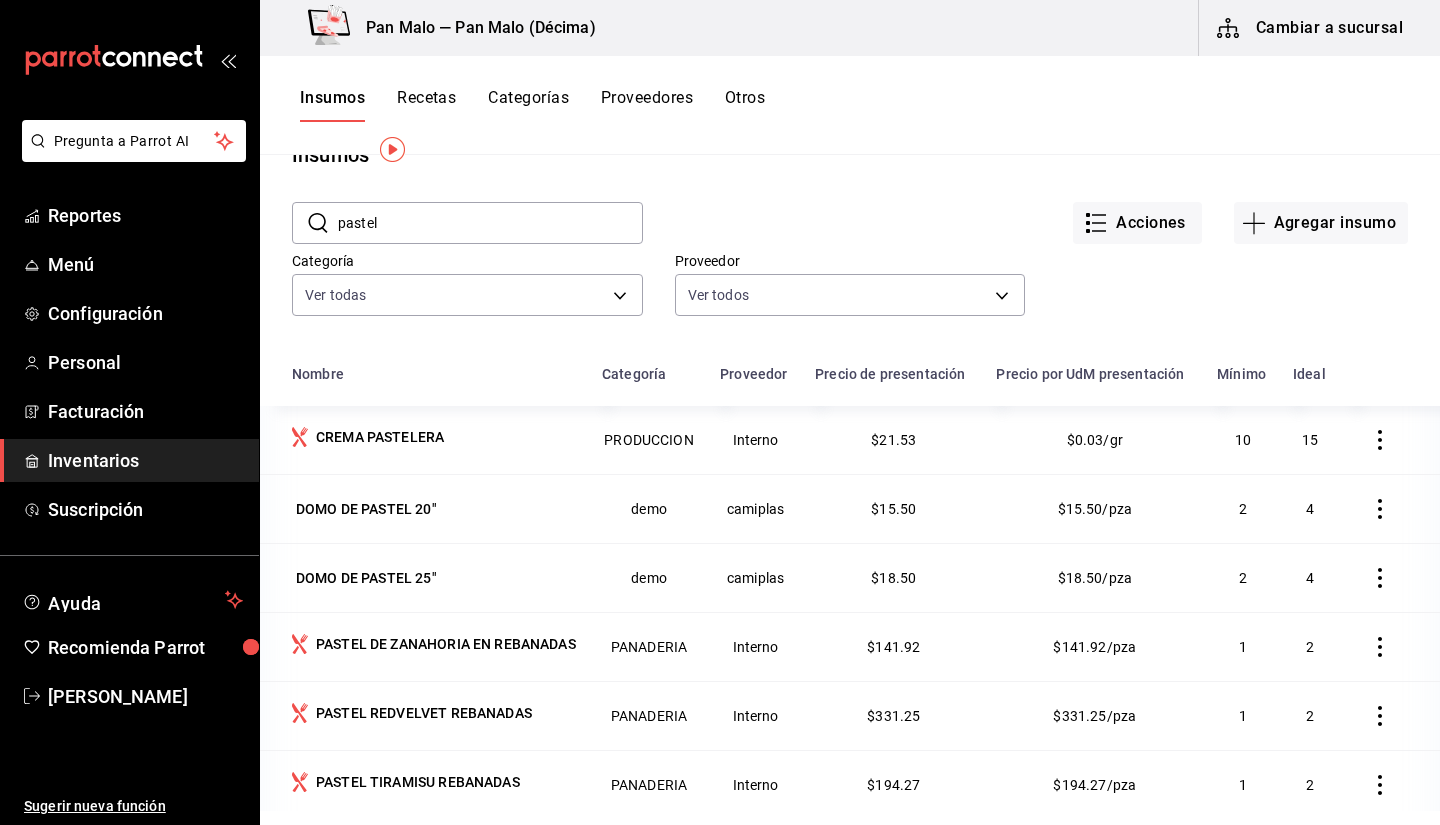 scroll, scrollTop: 37, scrollLeft: 0, axis: vertical 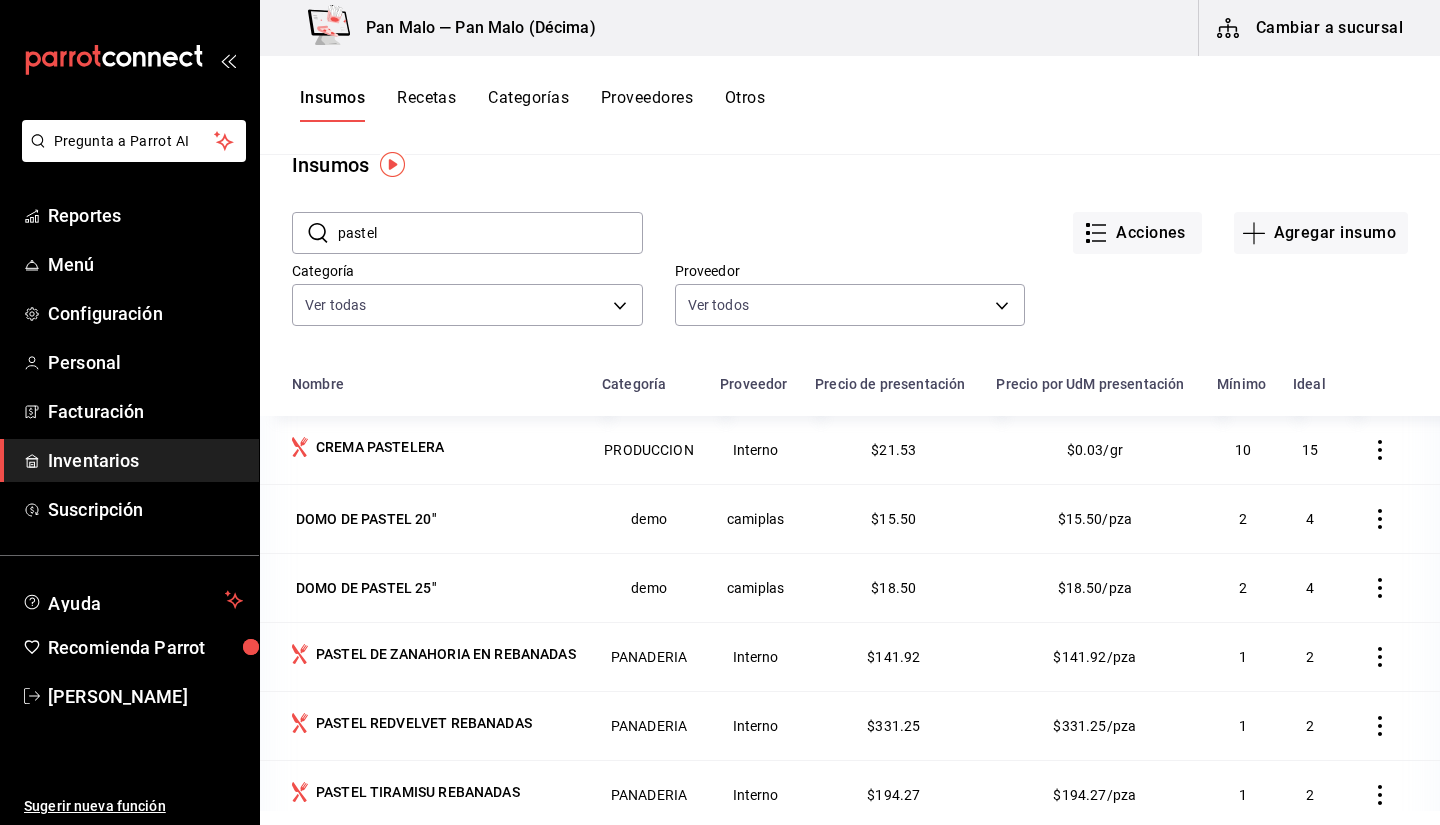 click on "pastel" at bounding box center [490, 233] 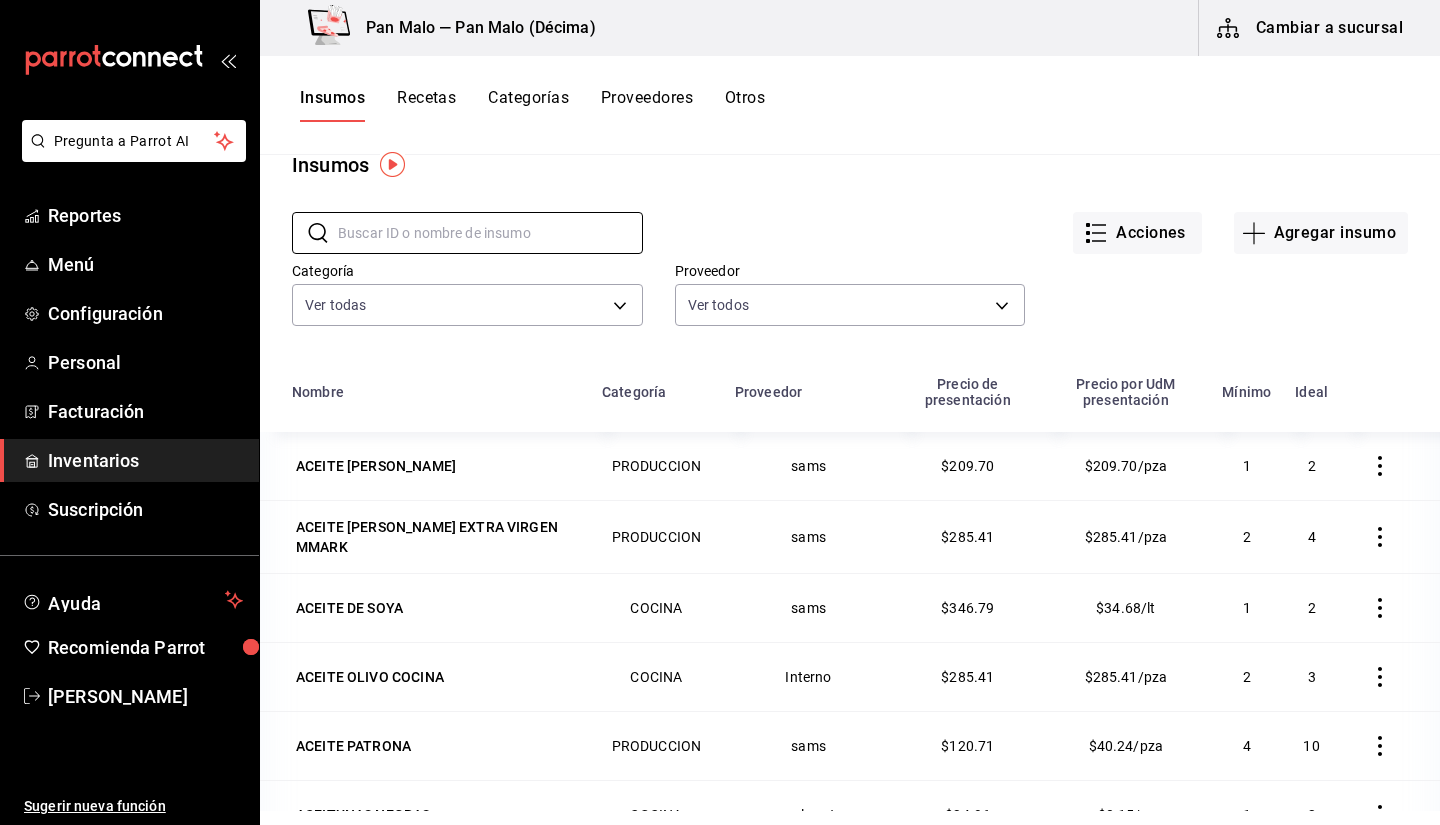 type 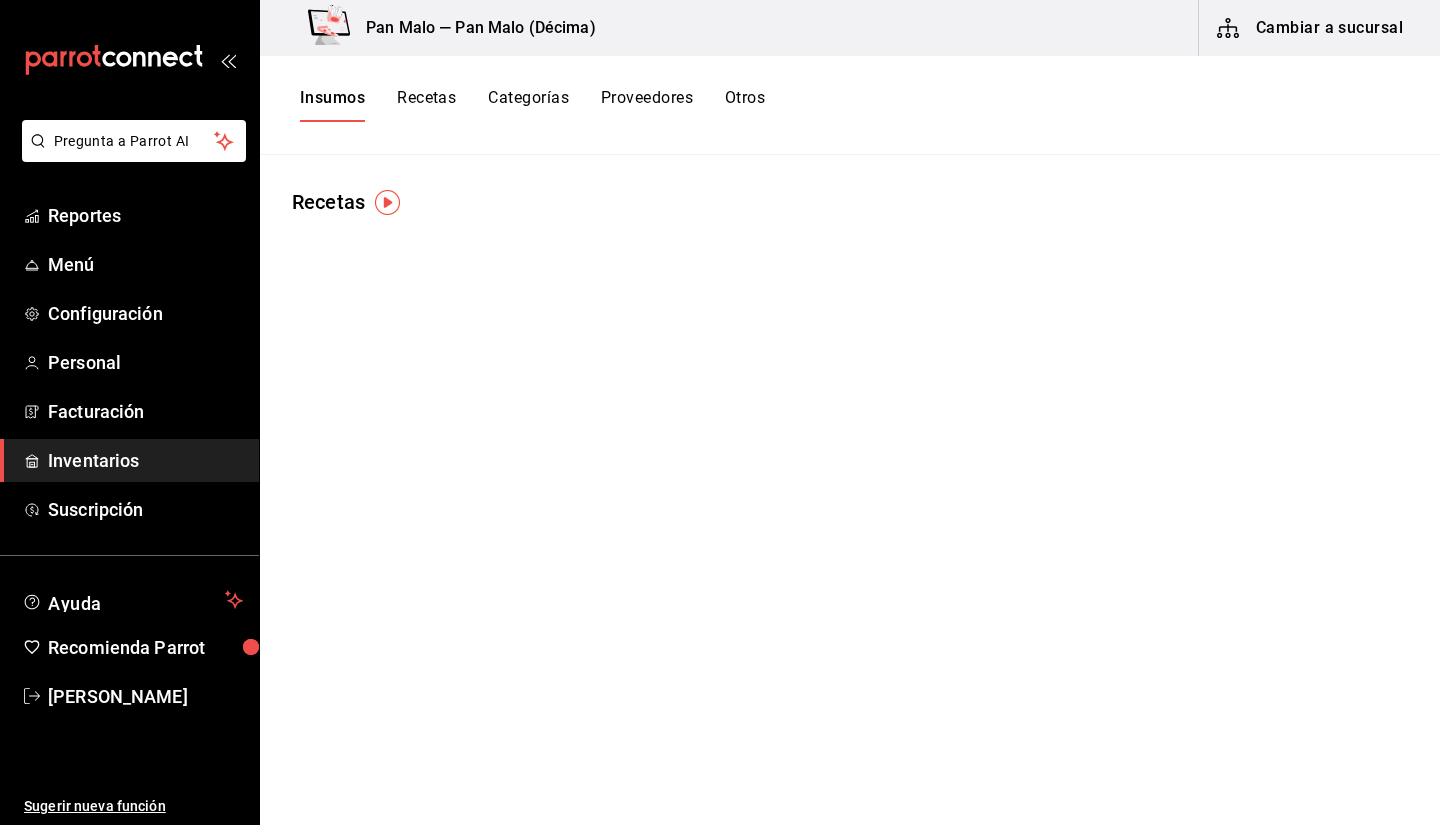 scroll, scrollTop: 0, scrollLeft: 0, axis: both 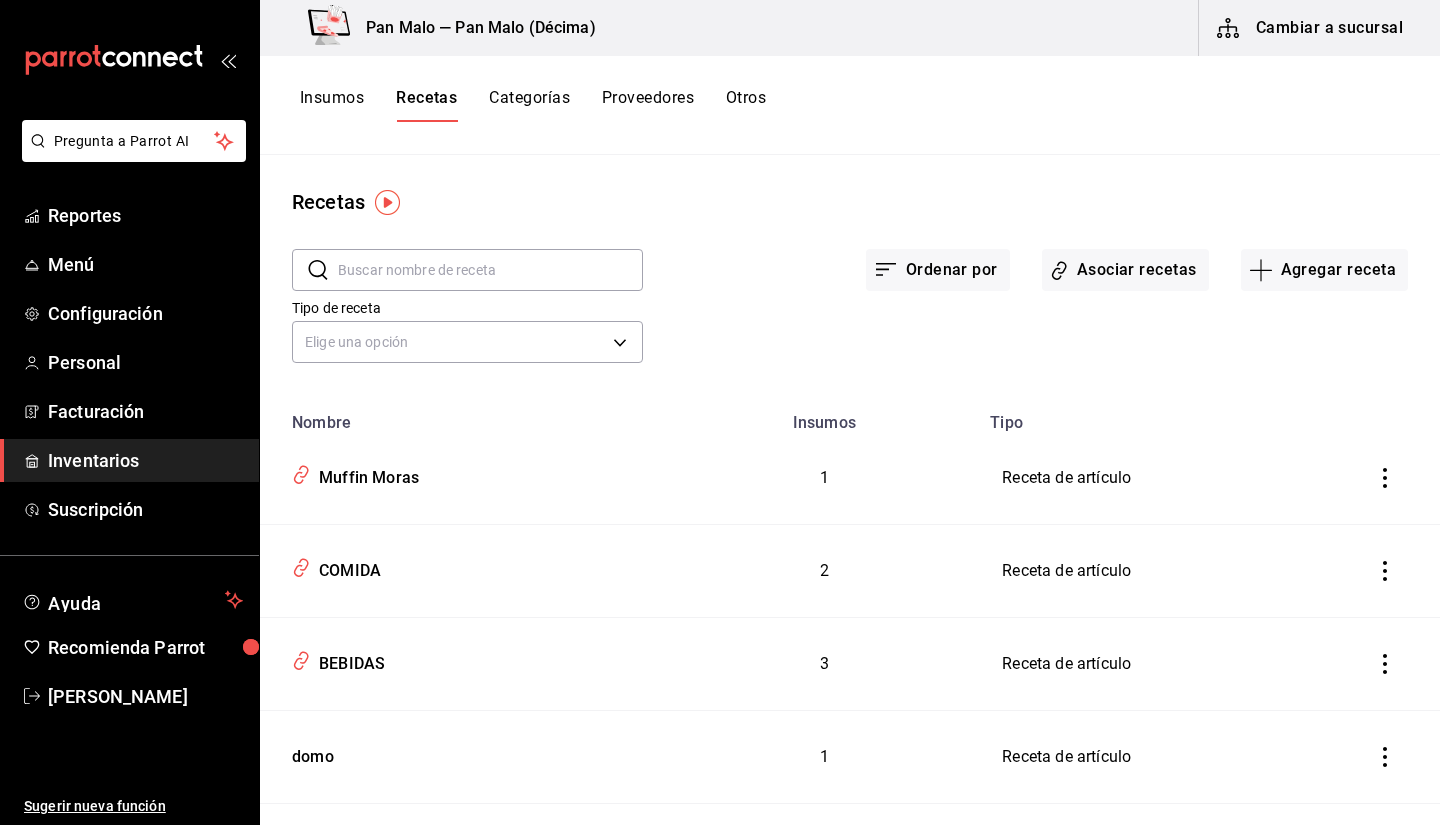 click at bounding box center [490, 270] 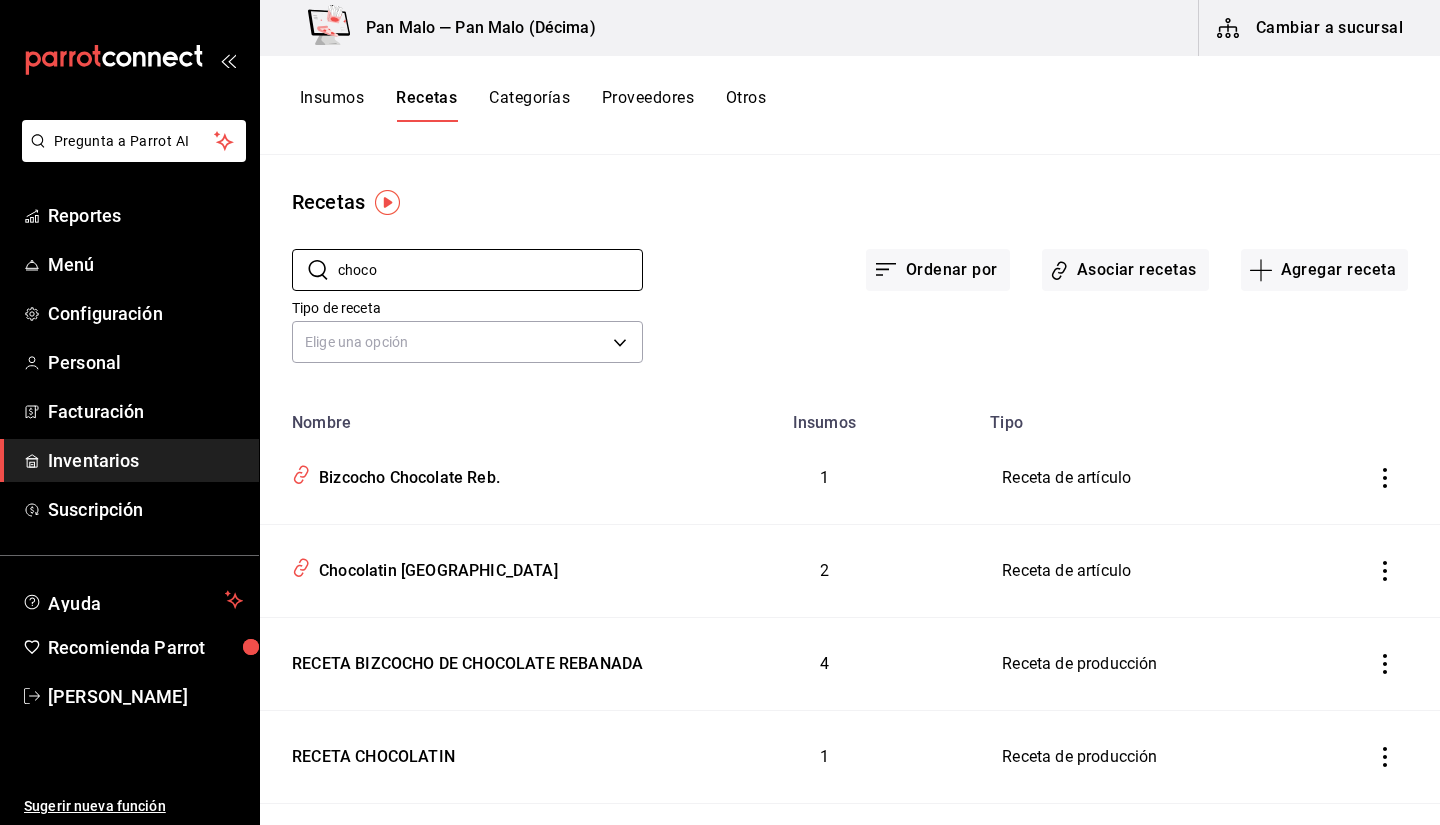 type on "choco" 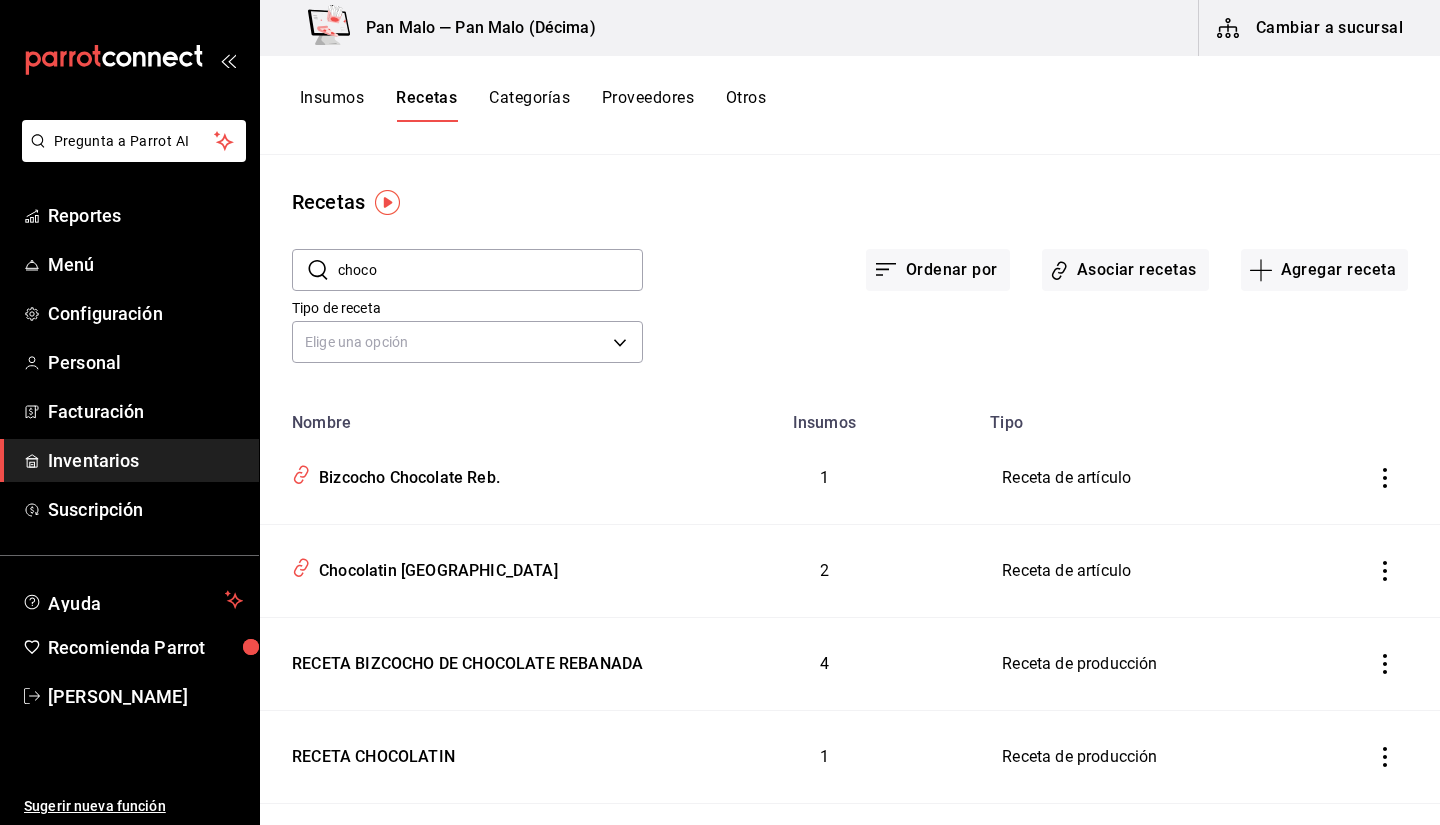 click on "Ordenar por Asociar recetas Agregar receta" at bounding box center [1025, 254] 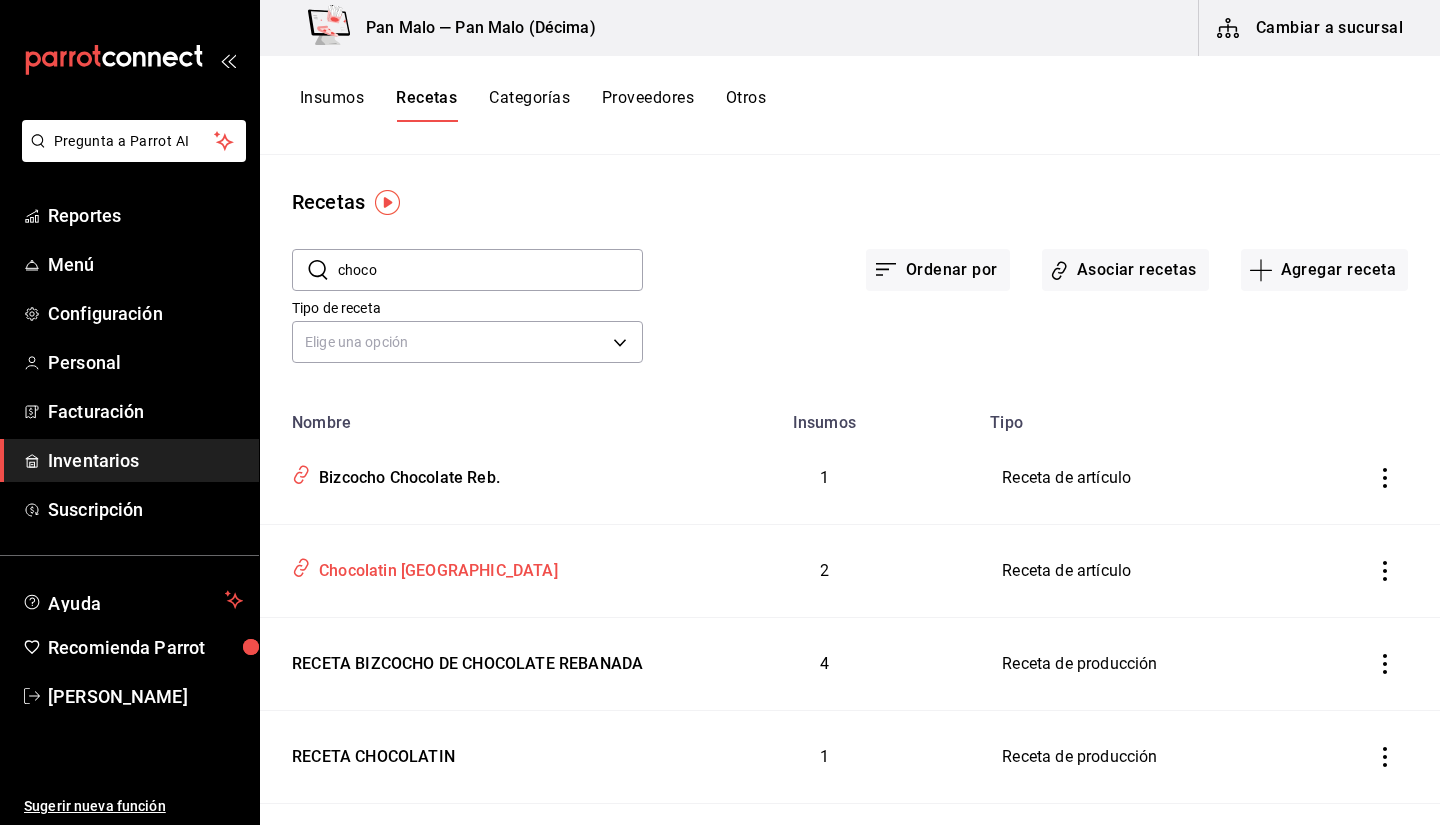 click on "Chocolatin [GEOGRAPHIC_DATA]" at bounding box center (434, 567) 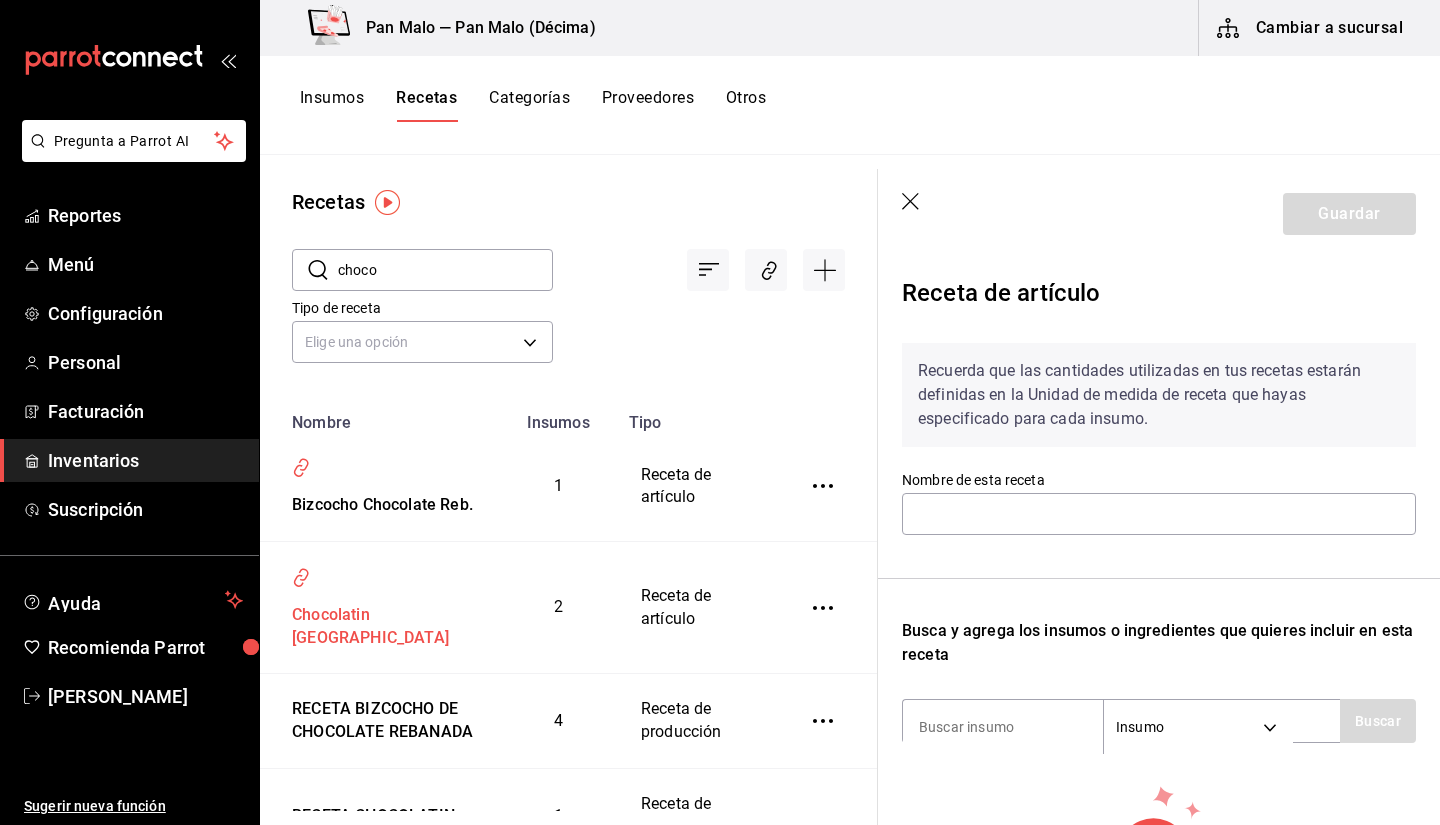 type on "Chocolatin [GEOGRAPHIC_DATA]" 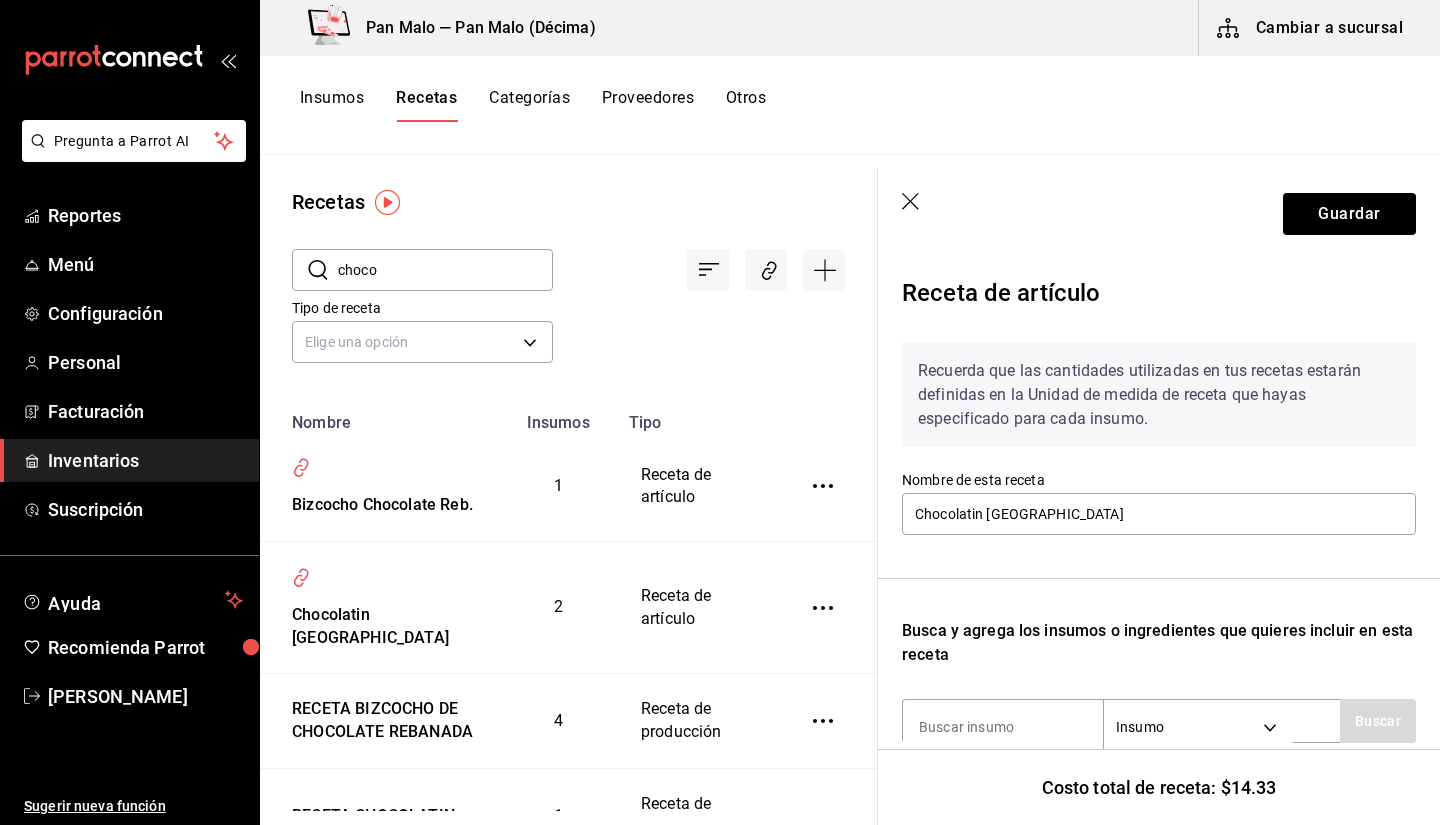 scroll, scrollTop: 319, scrollLeft: 0, axis: vertical 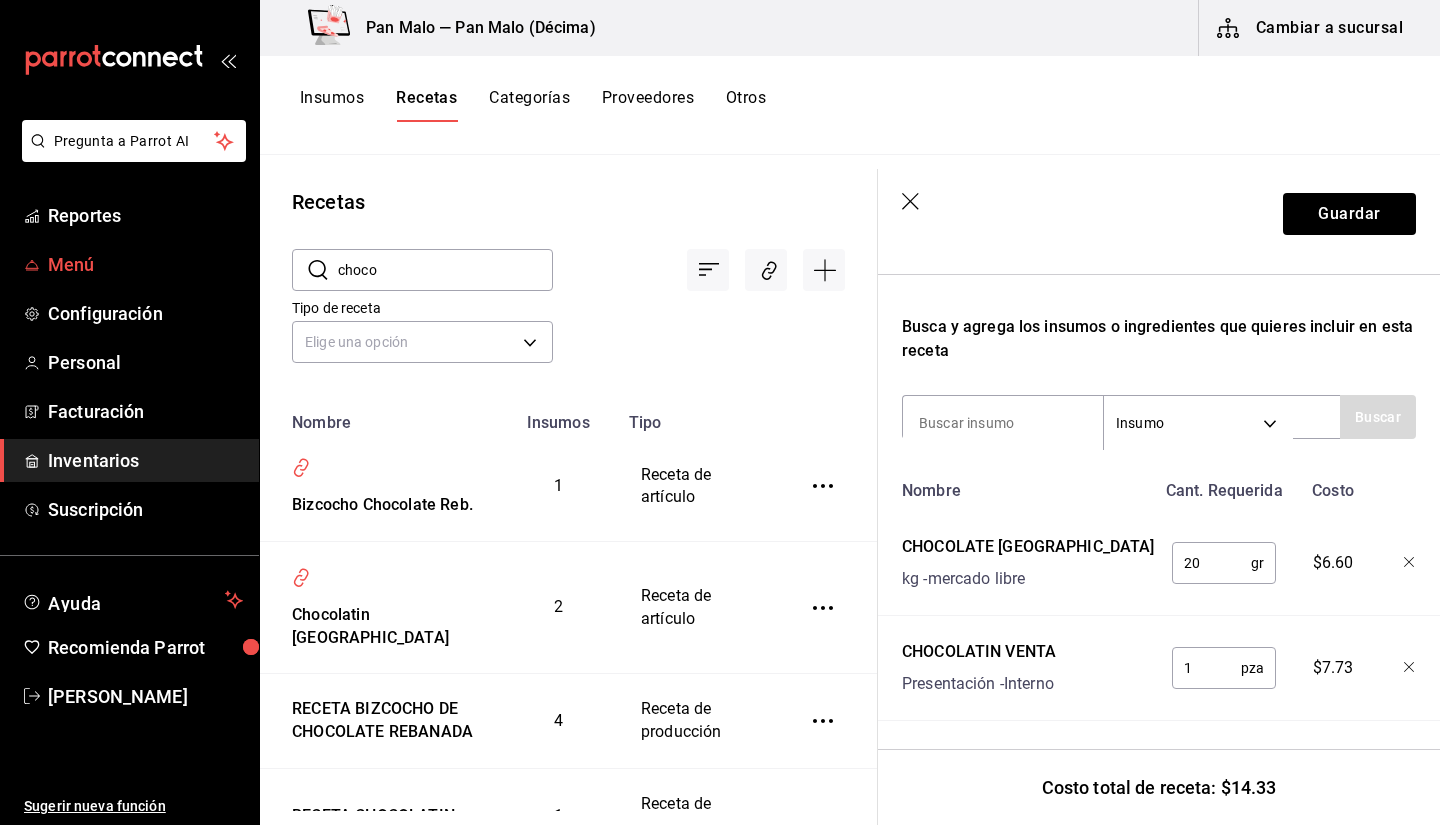 click on "Menú" at bounding box center [145, 264] 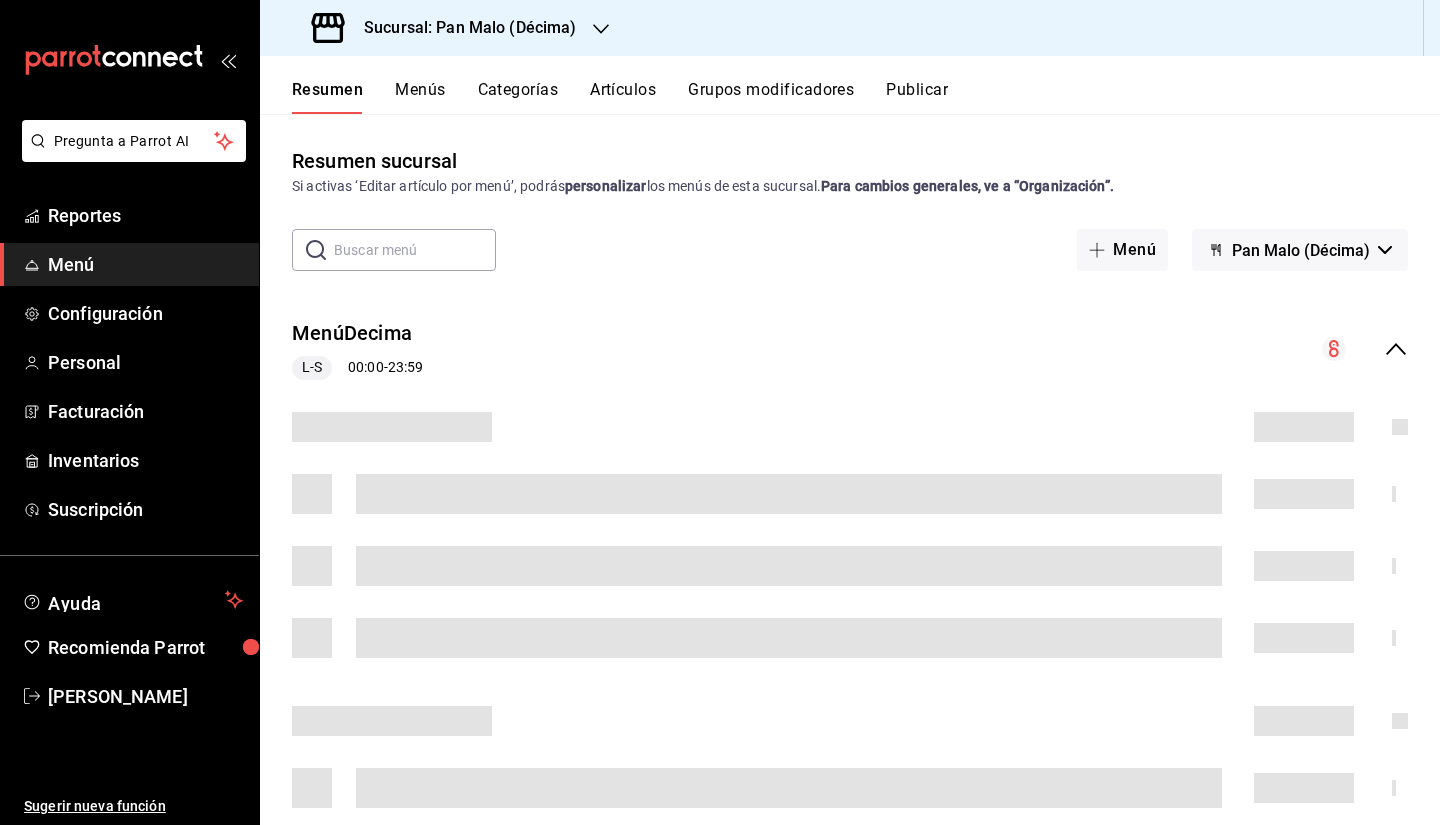 click on "Menús" at bounding box center (420, 97) 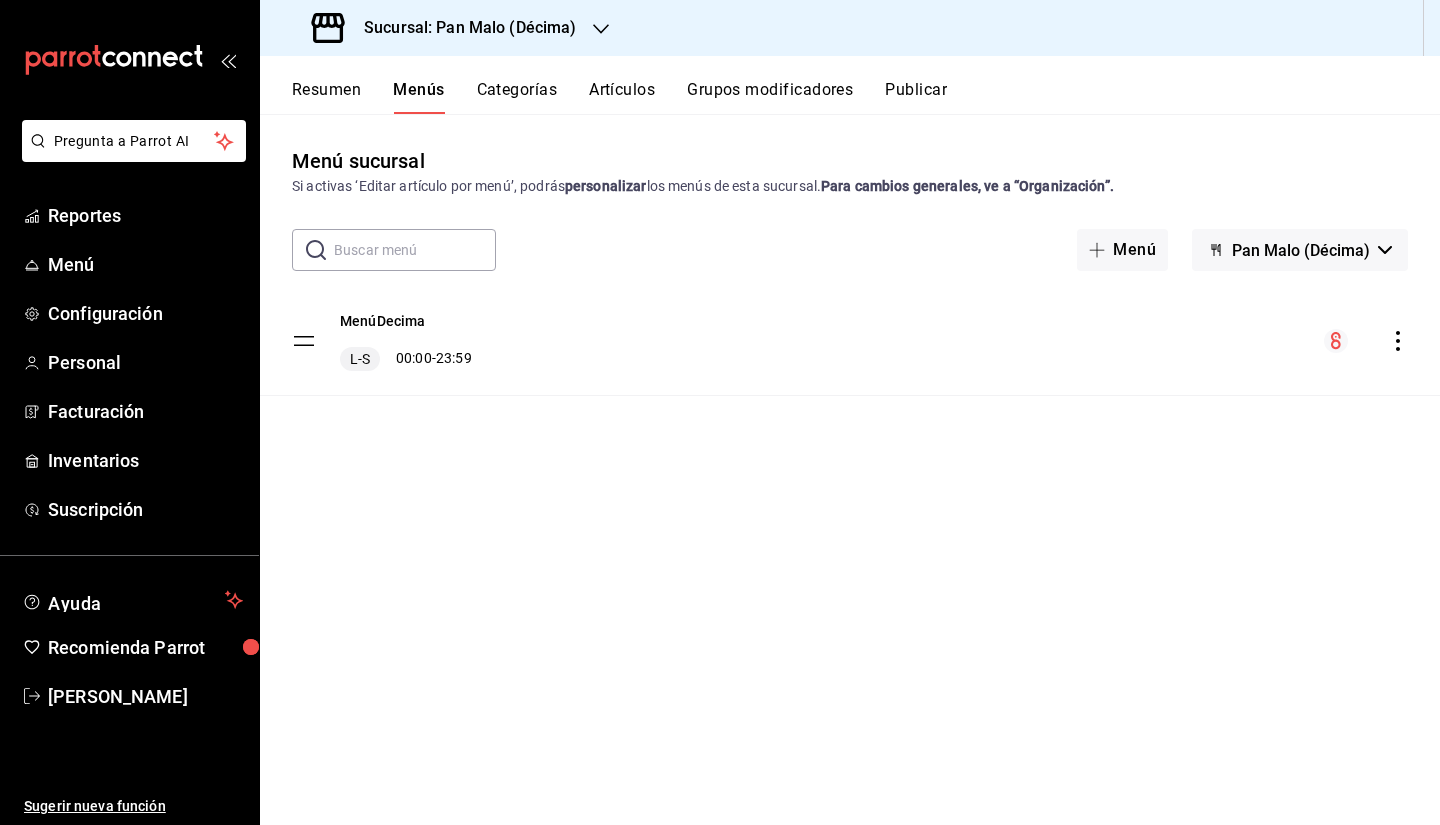 click on "Menú sucursal Si activas ‘Editar artículo por menú’, podrás  personalizar  los menús de esta sucursal.  Para cambios generales, ve a “Organización”." at bounding box center [850, 171] 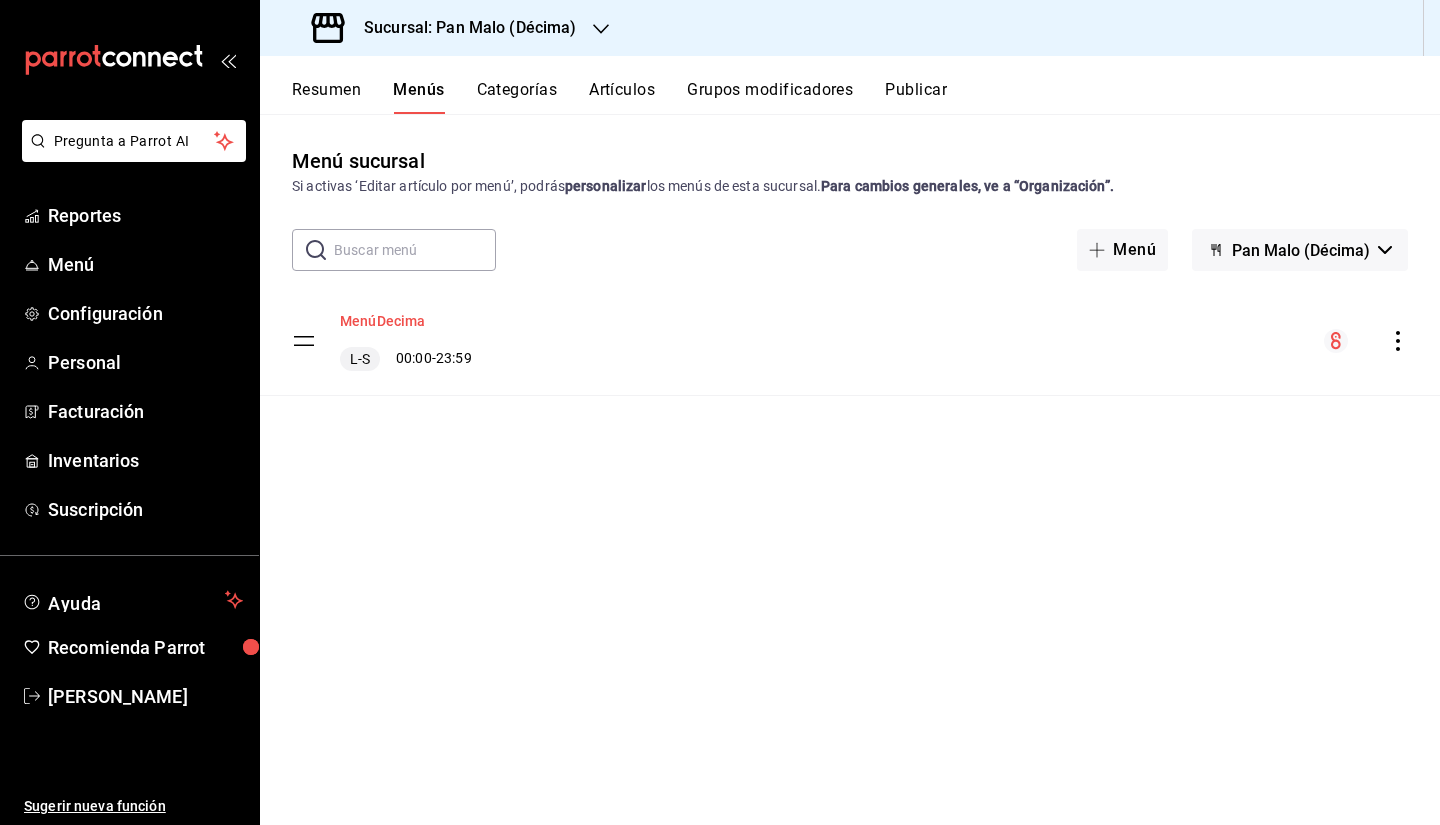 click on "MenúDecima" at bounding box center [383, 321] 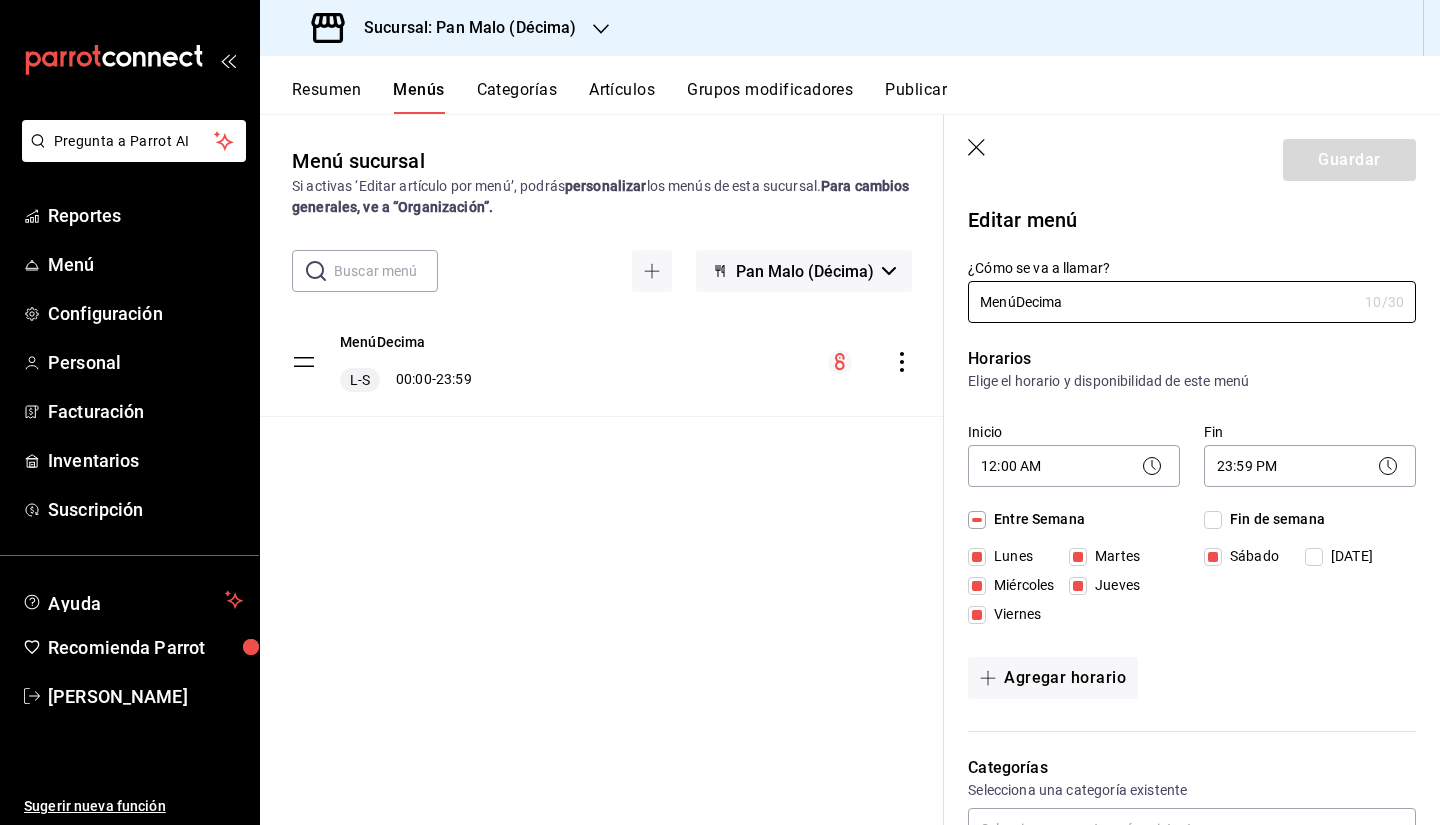 click on "Artículos" at bounding box center (622, 97) 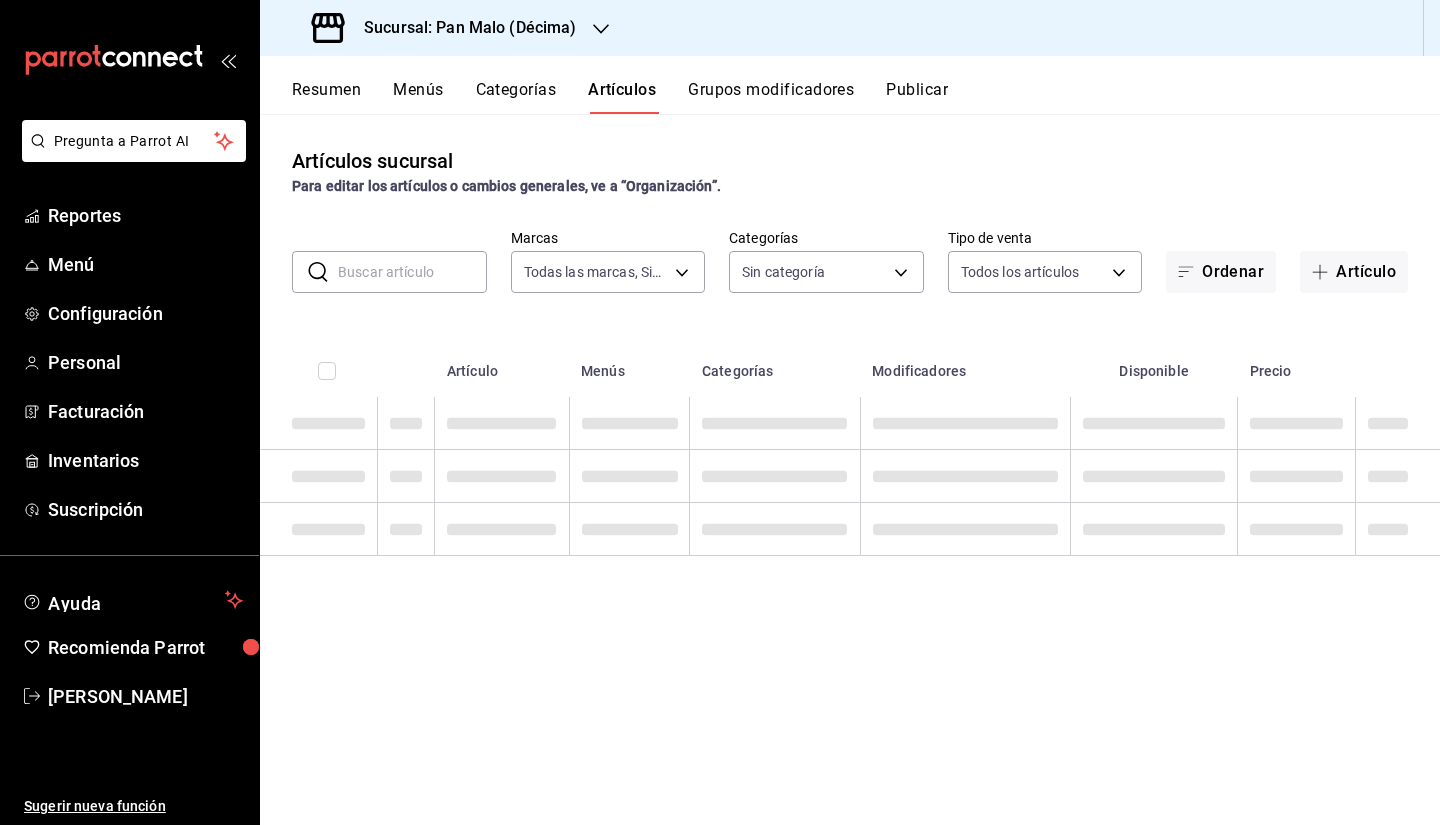 type on "466bce2b-5cc3-4329-804f-08308640c70a" 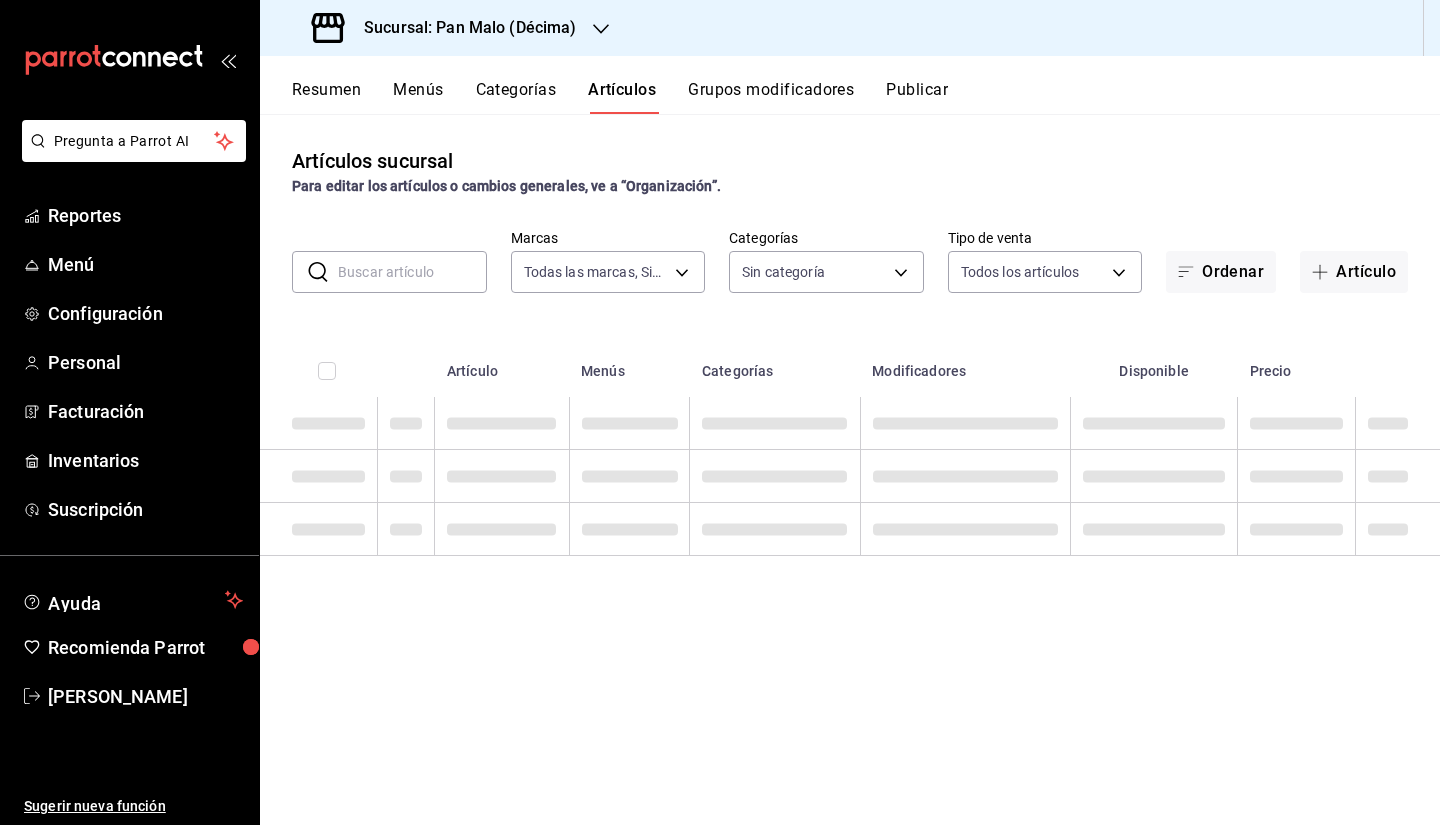 type on "a76e23ba-8092-426a-a52d-0d66dea9f822,03a84f17-dc91-419f-965e-e312bb062027,53f1563e-a1fc-4923-b19c-390cdfab6df3,c45700c4-3eae-4f69-8580-faf771c00d09,449a7ec3-916a-4a3f-bce9-836dad20a183,cae0a9d9-d54d-4328-b65b-171427569df5,50ae4836-86d2-4c62-8a67-642560635f91,2f130845-f697-4534-ad05-16edebaed8b9,3ad94f59-d7cd-4f20-8f84-b3f887a3f6cf,e67997cb-1da7-4530-83fe-6d0a86b8798d,848dfed7-bfc8-41a9-9852-9e0c6e20c199,86abd59f-6273-4a18-a8ff-d84e4066c449,57811180-2eb4-47a2-8b86-4071cca97e43,bc32a75d-76fd-4718-a560-b26a5646f777,558d60a9-b5ad-461f-bbf3-3ca1cd178cb8,e2cfdf18-32b7-41c7-b5c6-bffeeea20e19,e03c527a-1725-4ca4-9dba-83e902750a0e,0b2f9ba5-f6f2-452c-8189-a72645db1af8,4b642ea3-5c07-4375-b844-d10f666a146c,343906ee-a748-46e5-a6b1-0b45854446e5,e7fbfe01-344f-44f3-96a7-5030bdc3a083,0dc91e30-7e89-485f-8a27-6d286e4479e5,03cb80e4-20bb-4679-b22d-42c408226d19" 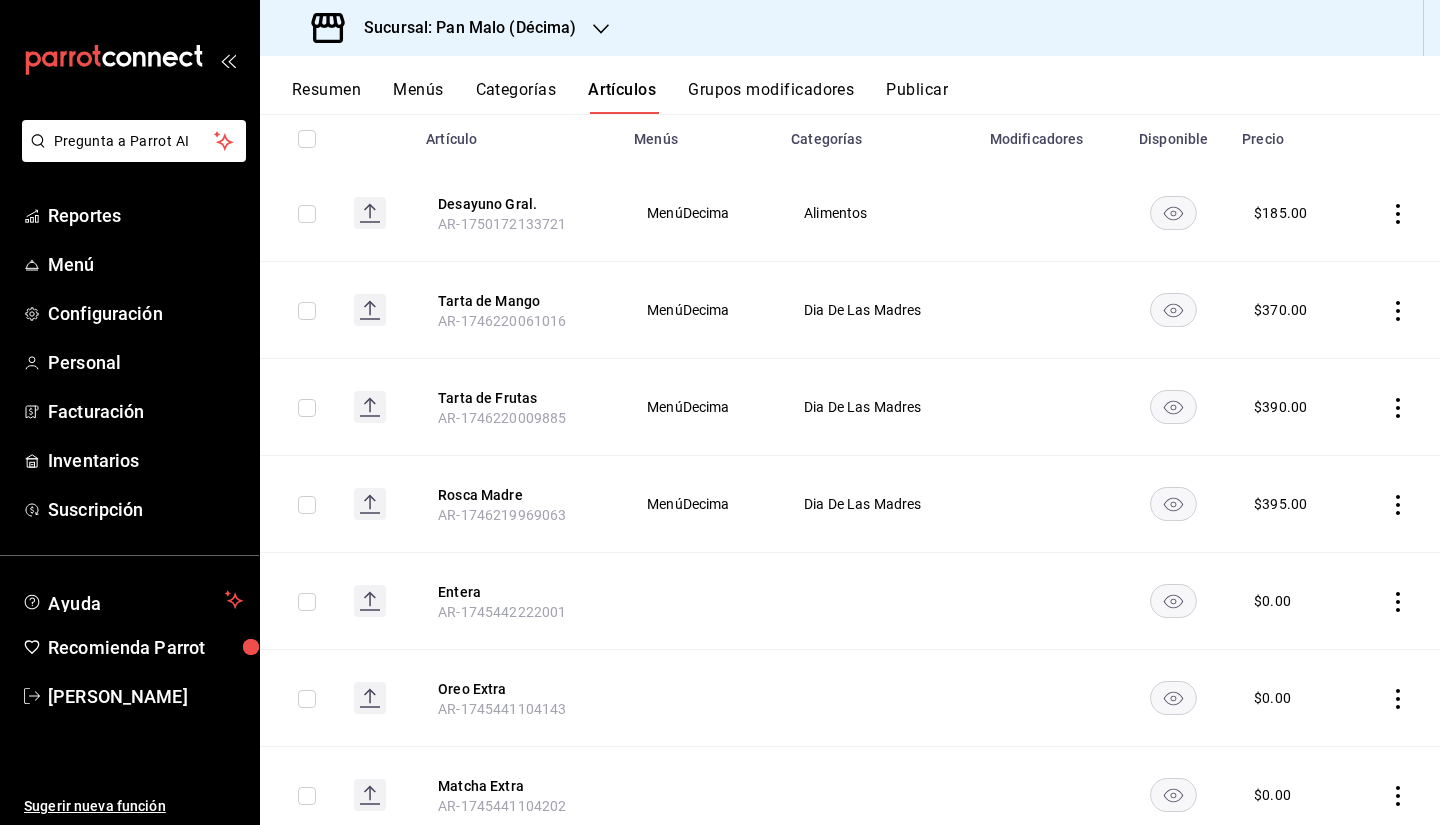 scroll, scrollTop: 0, scrollLeft: 0, axis: both 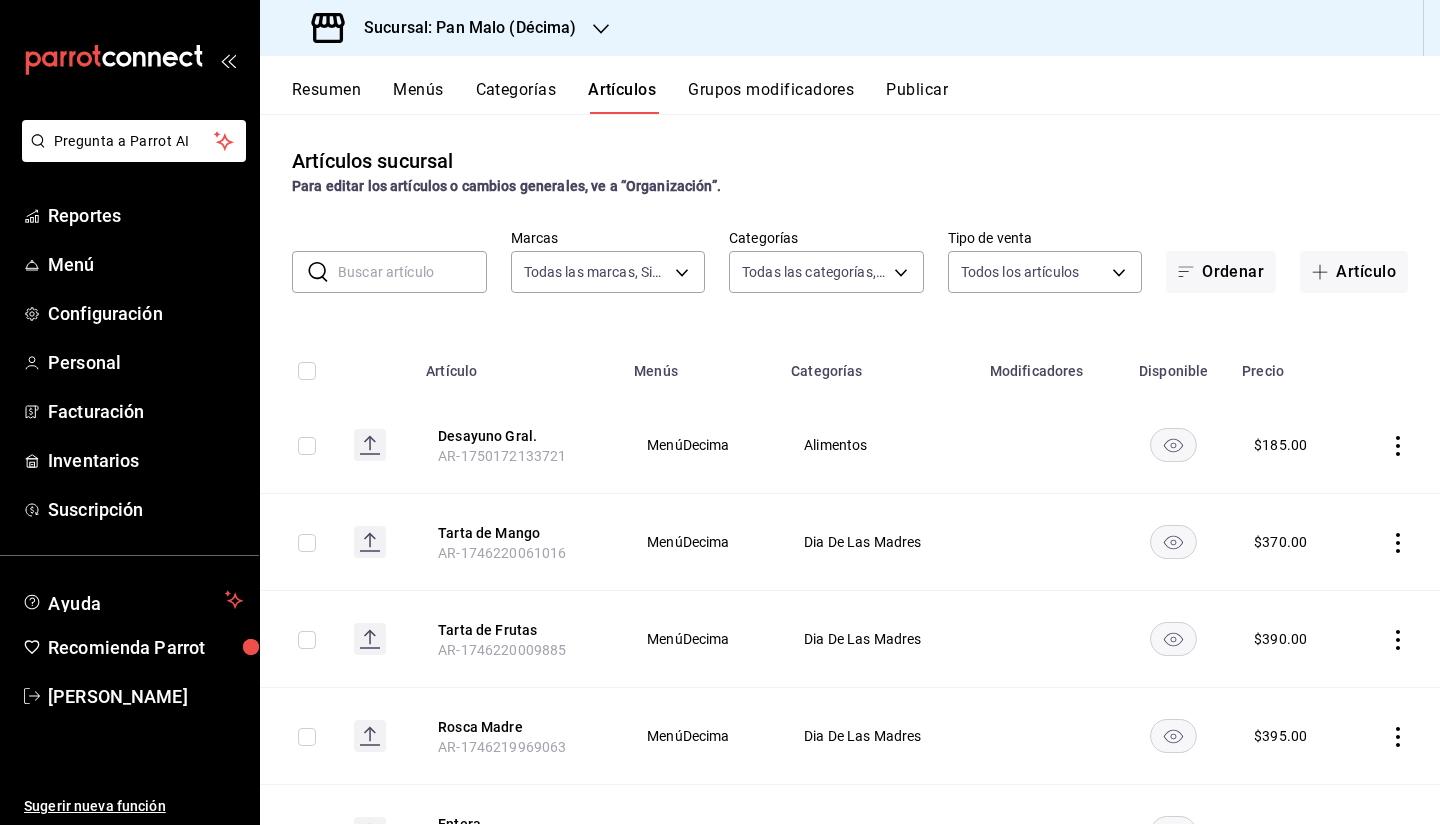 click at bounding box center (412, 272) 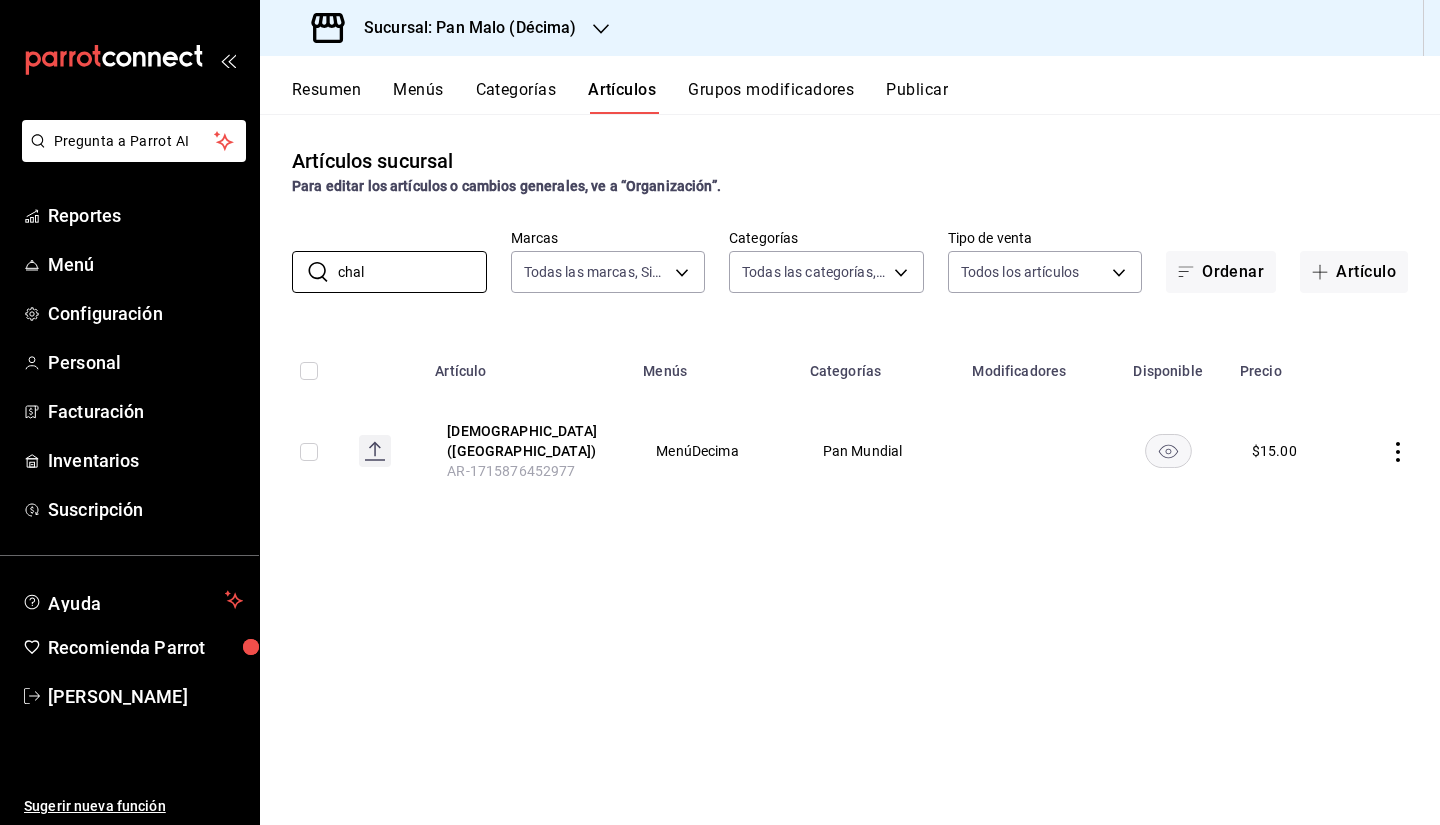 type on "chal" 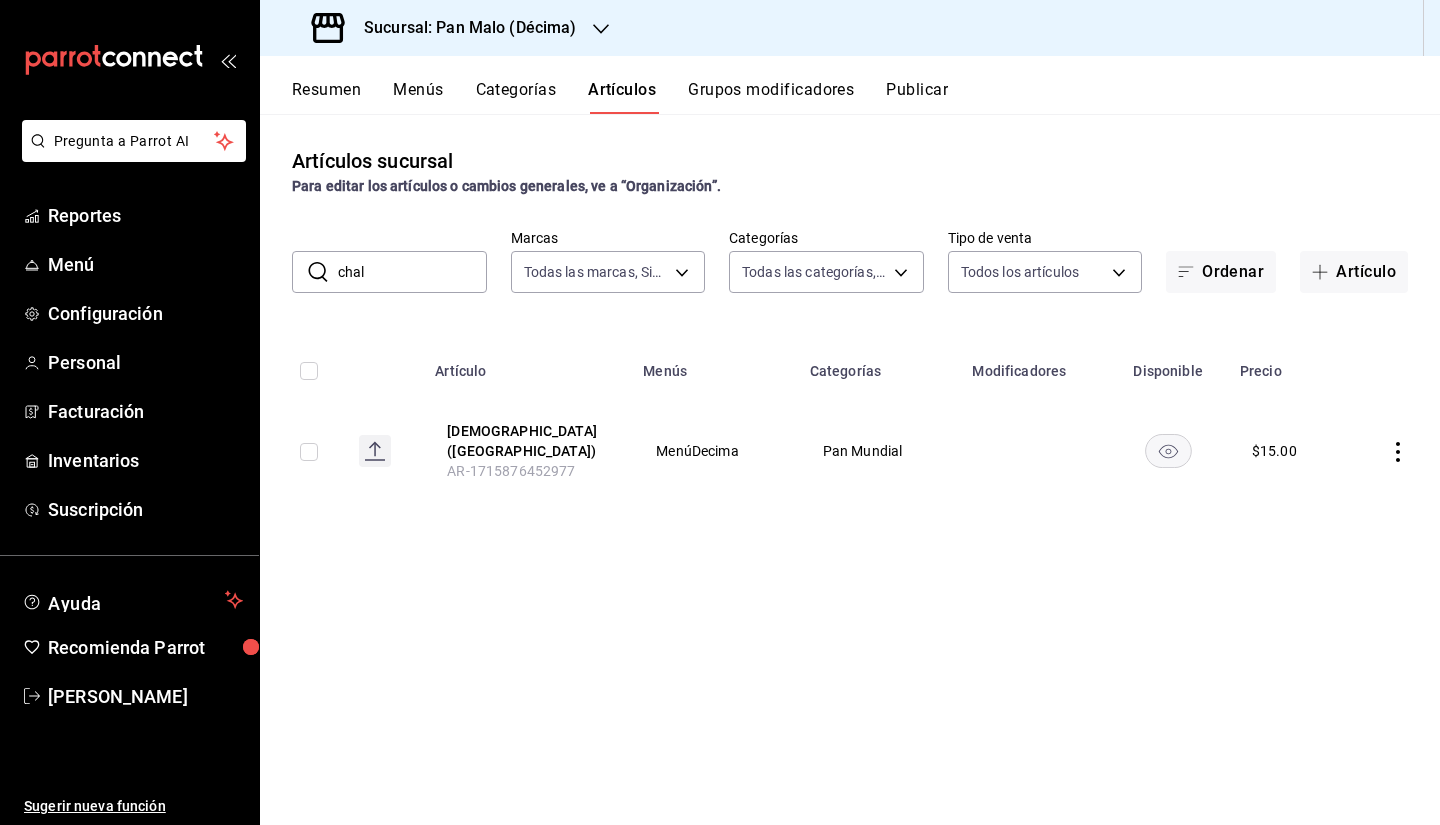 click 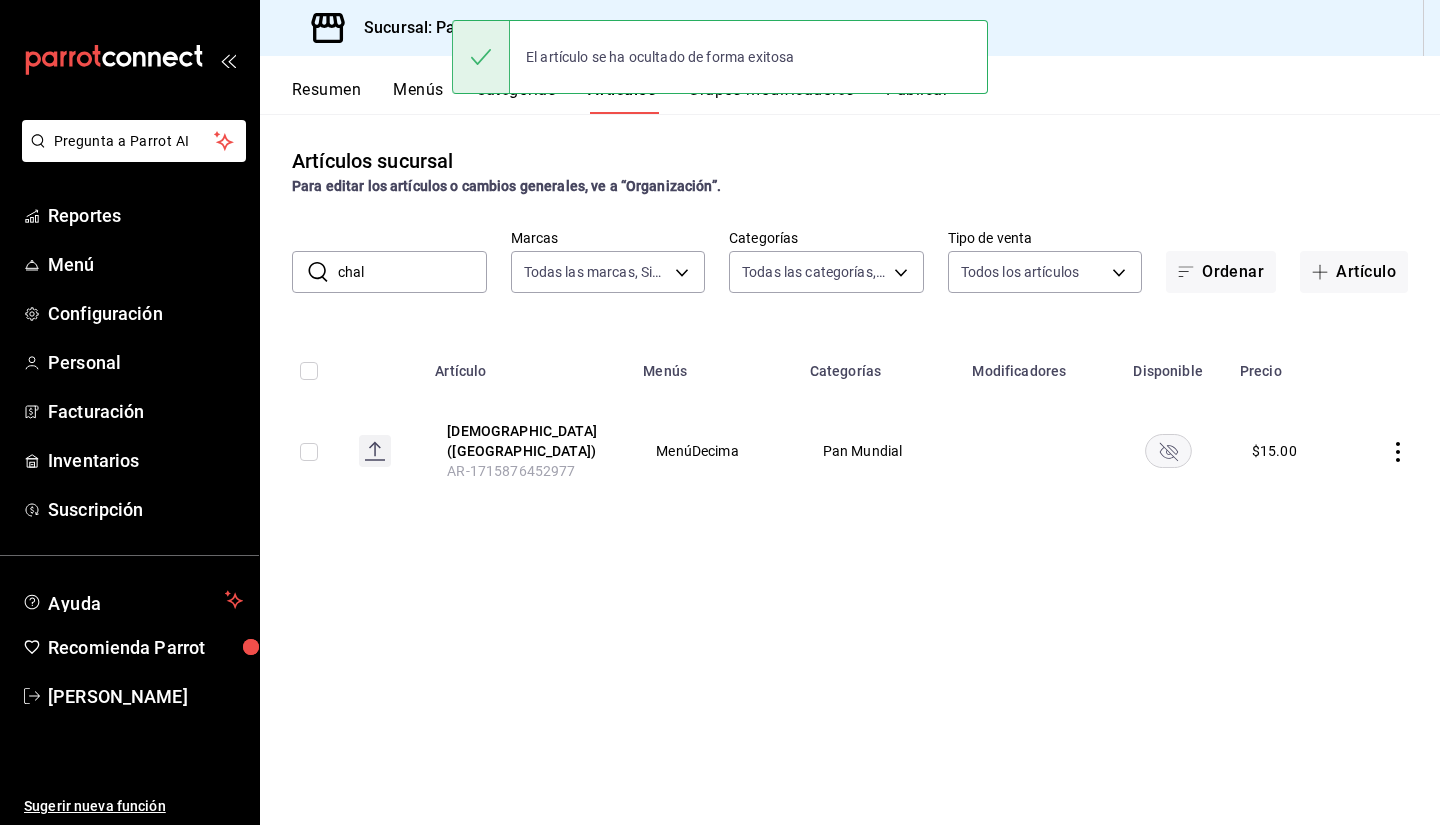 click on "chal" at bounding box center (412, 272) 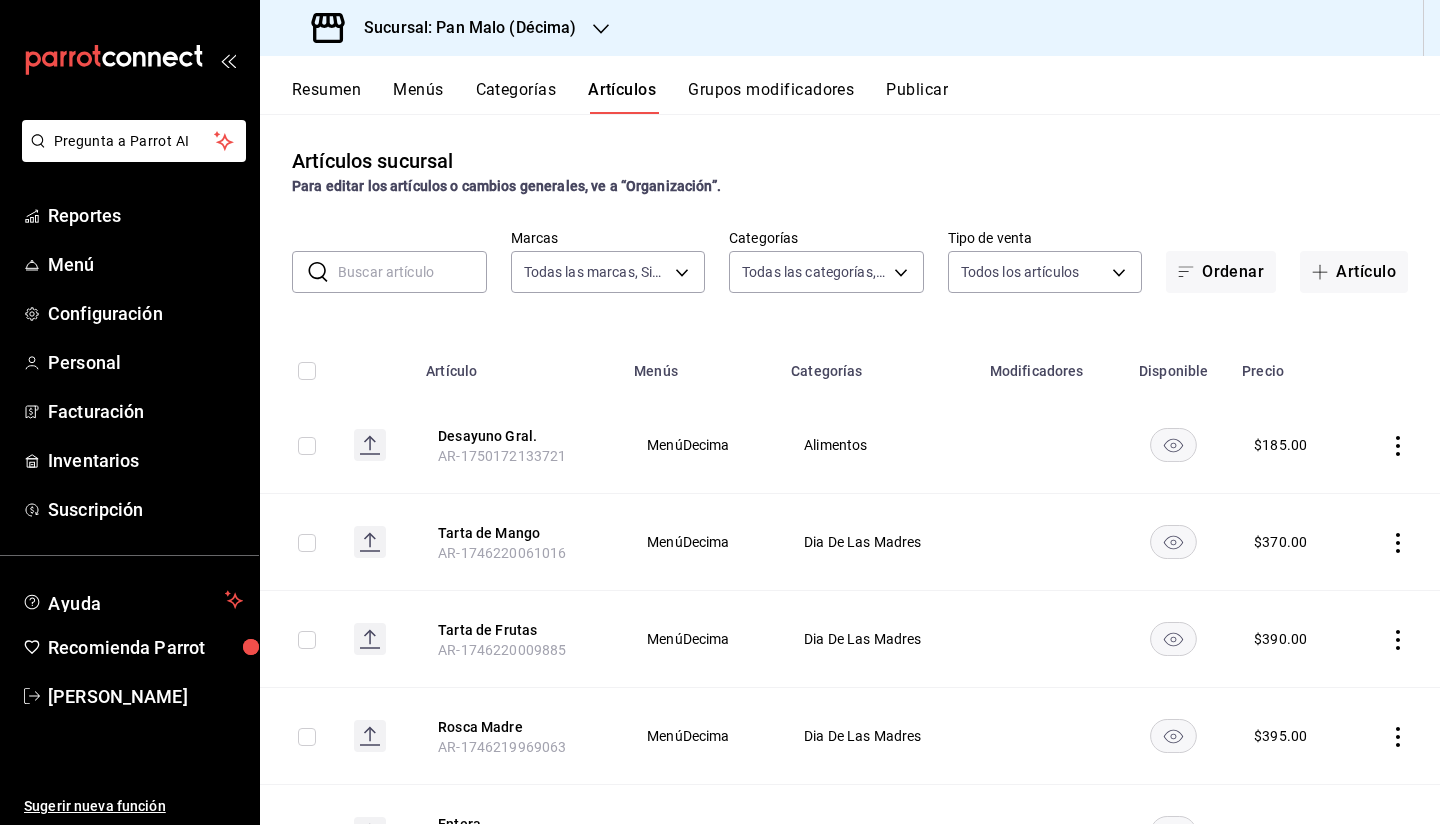 click 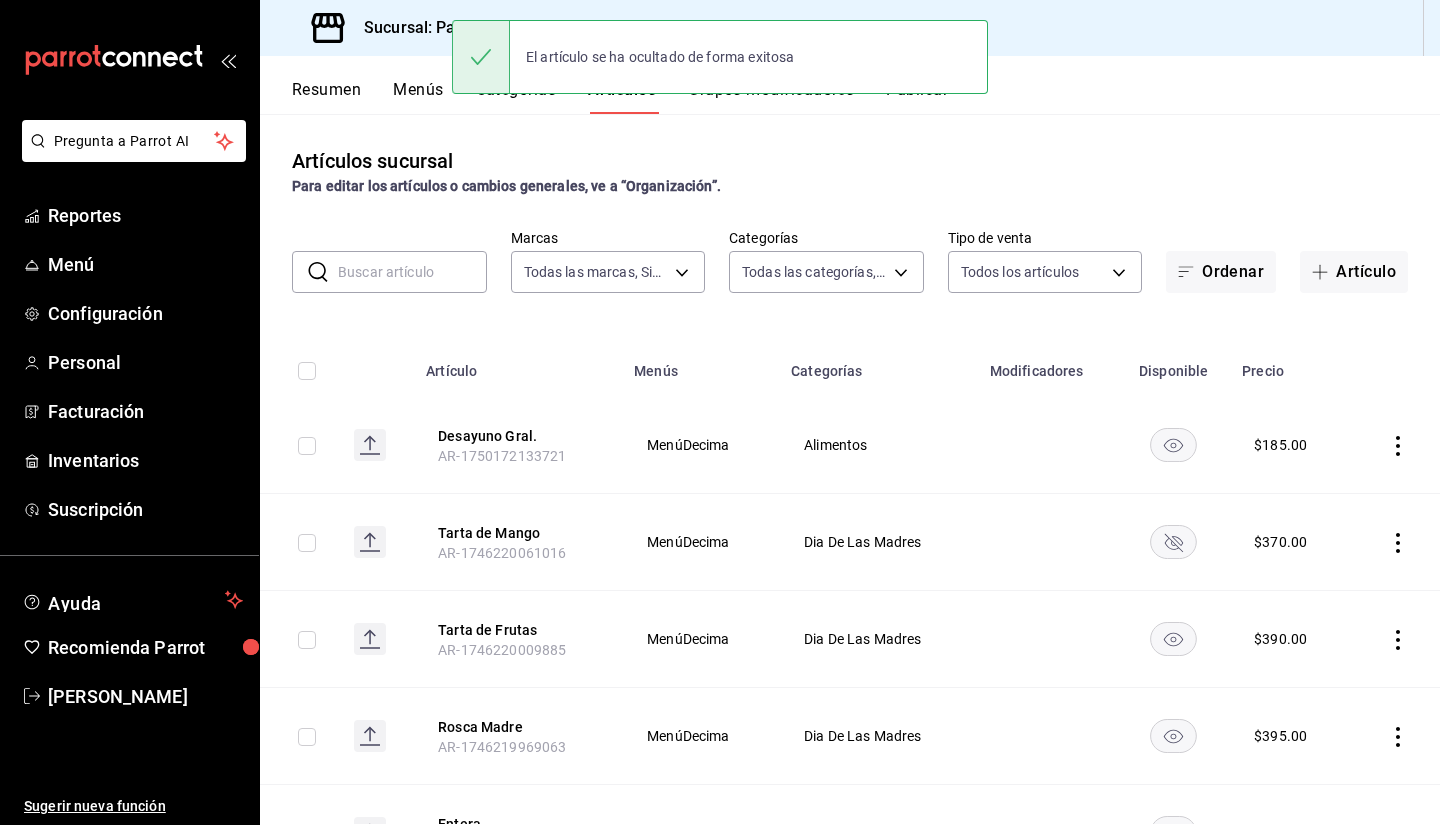 click 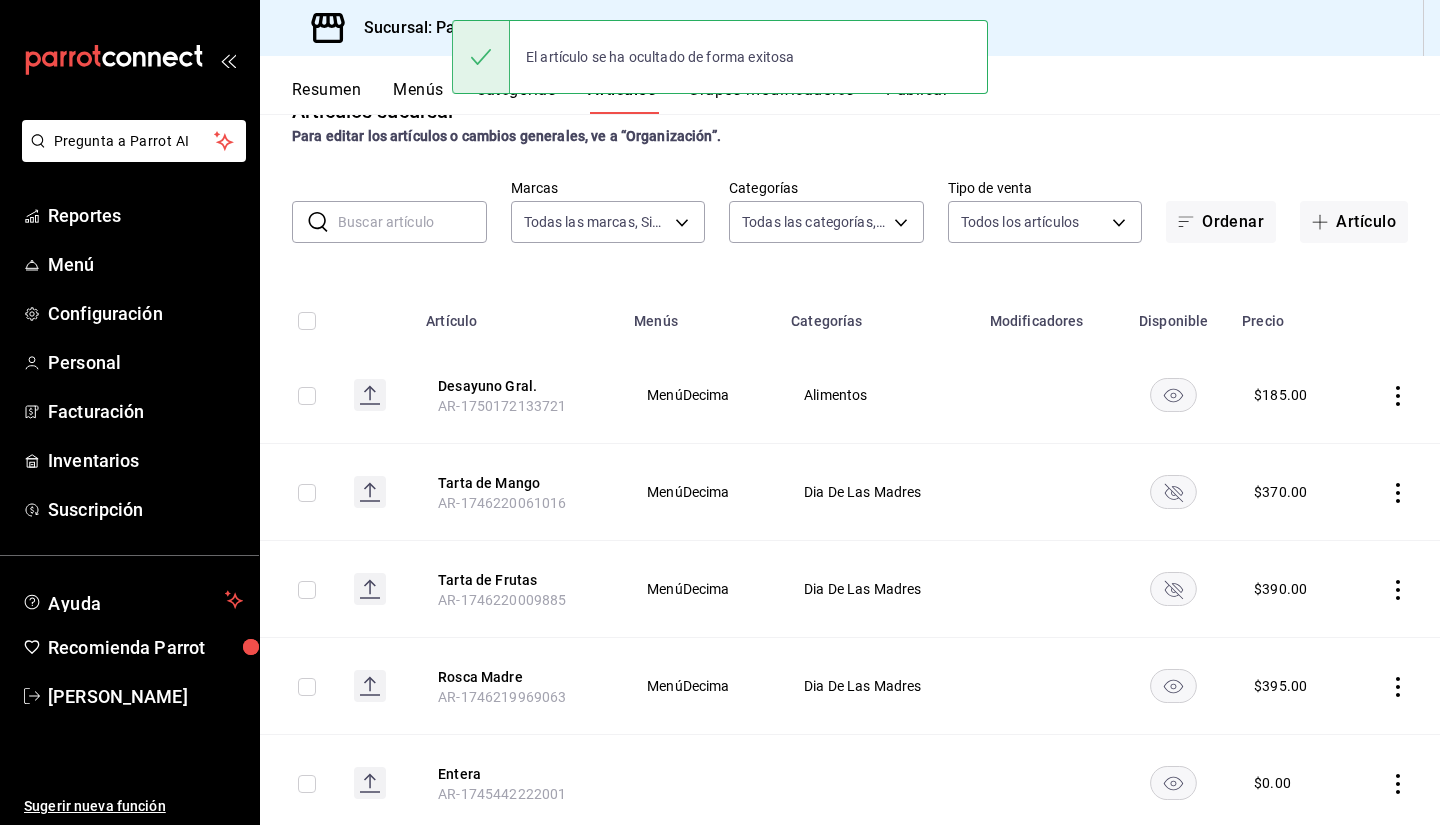 scroll, scrollTop: 0, scrollLeft: 0, axis: both 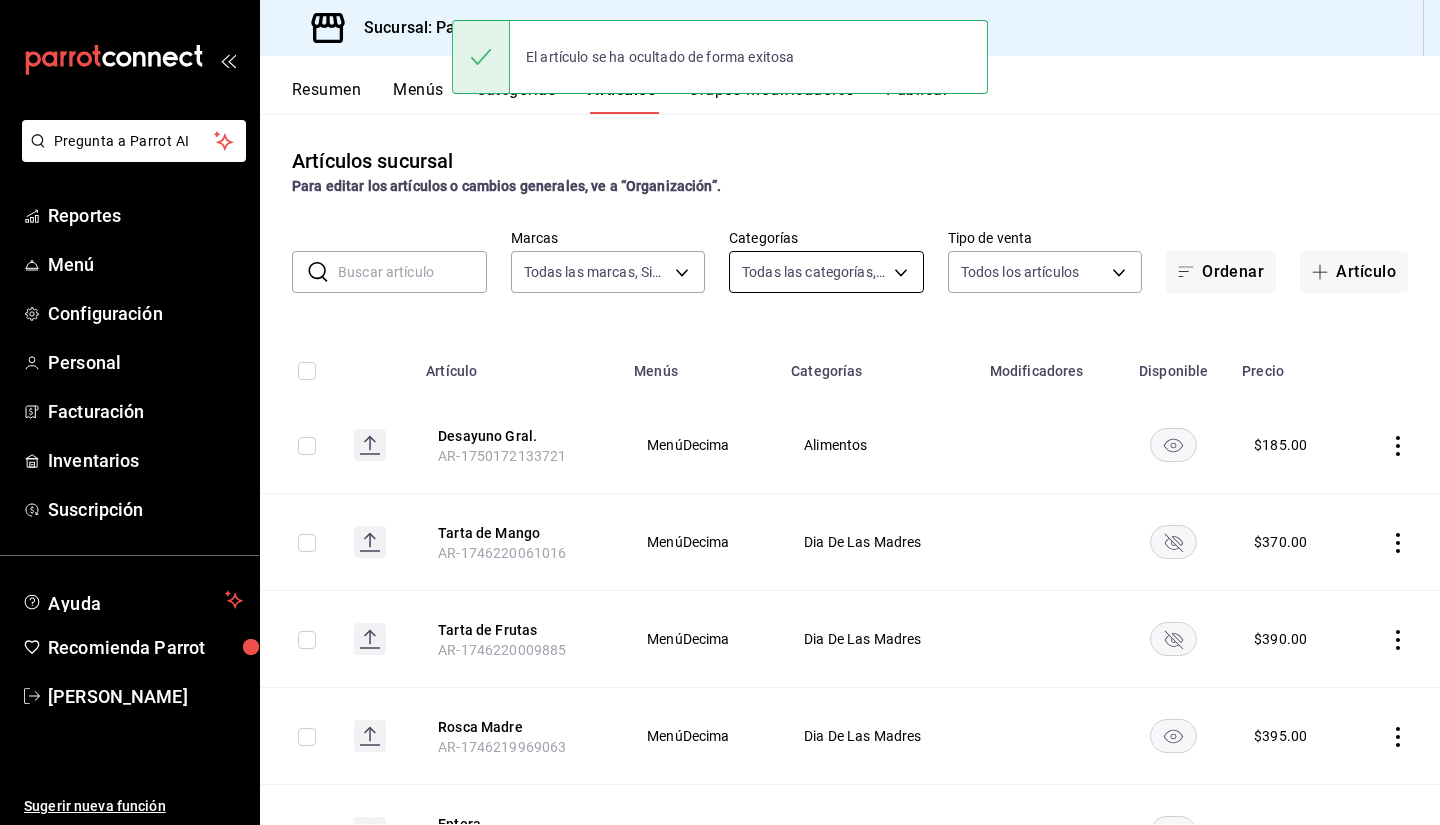 click on "Pregunta a Parrot AI Reportes   Menú   Configuración   Personal   Facturación   Inventarios   Suscripción   Ayuda Recomienda Parrot   Sebastian Viadero   Sugerir nueva función   Sucursal: Pan Malo (Décima) Resumen Menús Categorías Artículos Grupos modificadores Publicar Artículos sucursal Para editar los artículos o cambios generales, ve a “Organización”. ​ ​ Marcas Todas las marcas, Sin marca 466bce2b-5cc3-4329-804f-08308640c70a Categorías Todas las categorías, Sin categoría Tipo de venta Todos los artículos ALL Ordenar Artículo Artículo Menús Categorías Modificadores Disponible Precio Desayuno Gral. AR-1750172133721 MenúDecima Alimentos $ 185.00 Tarta de Mango AR-1746220061016 MenúDecima Dia De Las Madres $ 370.00 Tarta de Frutas AR-1746220009885 MenúDecima Dia De Las Madres $ 390.00 Rosca Madre AR-1746219969063 MenúDecima Dia De Las Madres $ 395.00 Entera AR-1745442222001 $ 0.00 Oreo Extra AR-1745441104143 $ 0.00 Matcha Extra AR-1745441104202 $ 0.00 Hershey´s Extra $ 0.00 $" at bounding box center (720, 412) 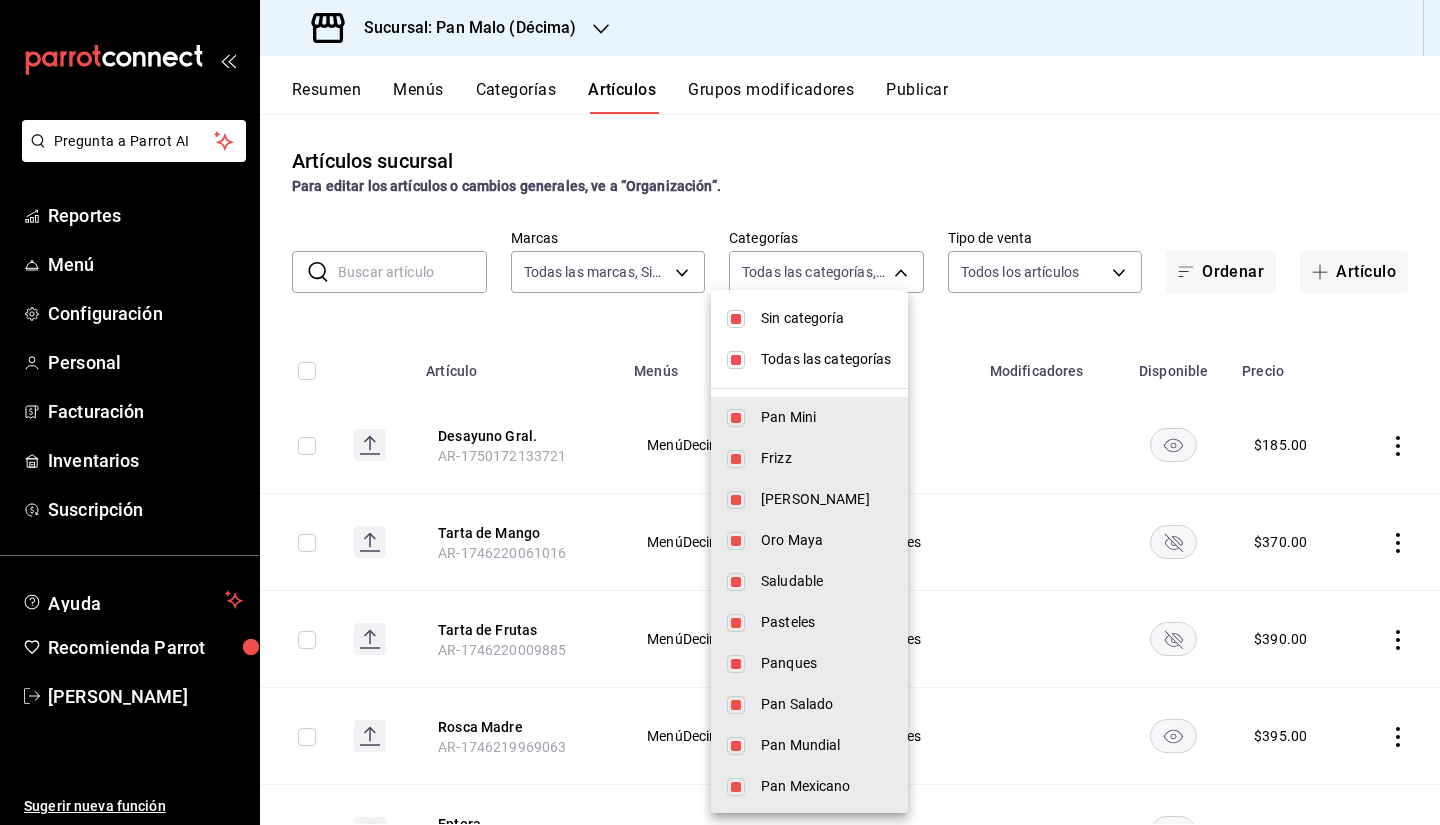 click at bounding box center (720, 412) 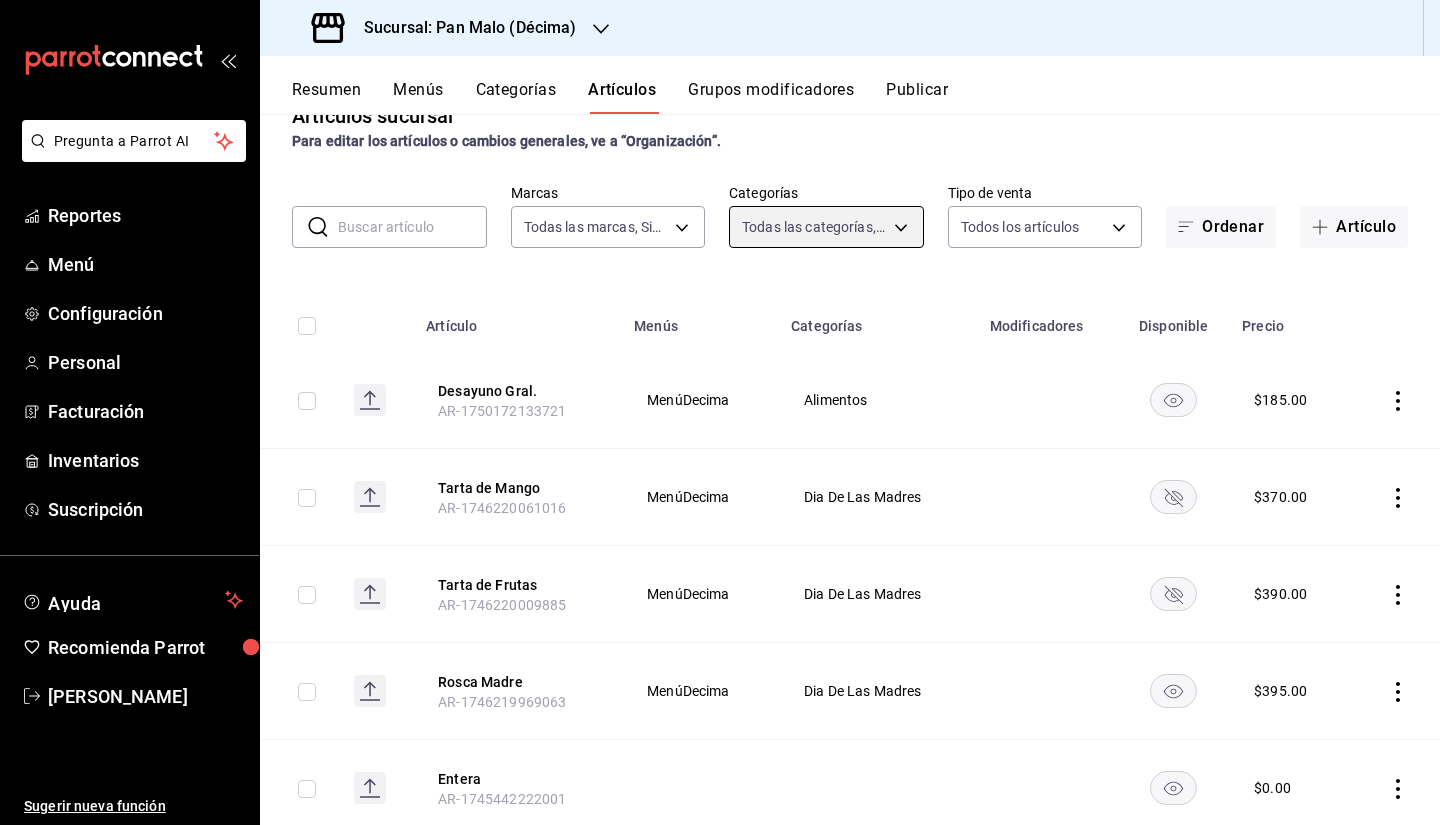 scroll, scrollTop: 57, scrollLeft: 0, axis: vertical 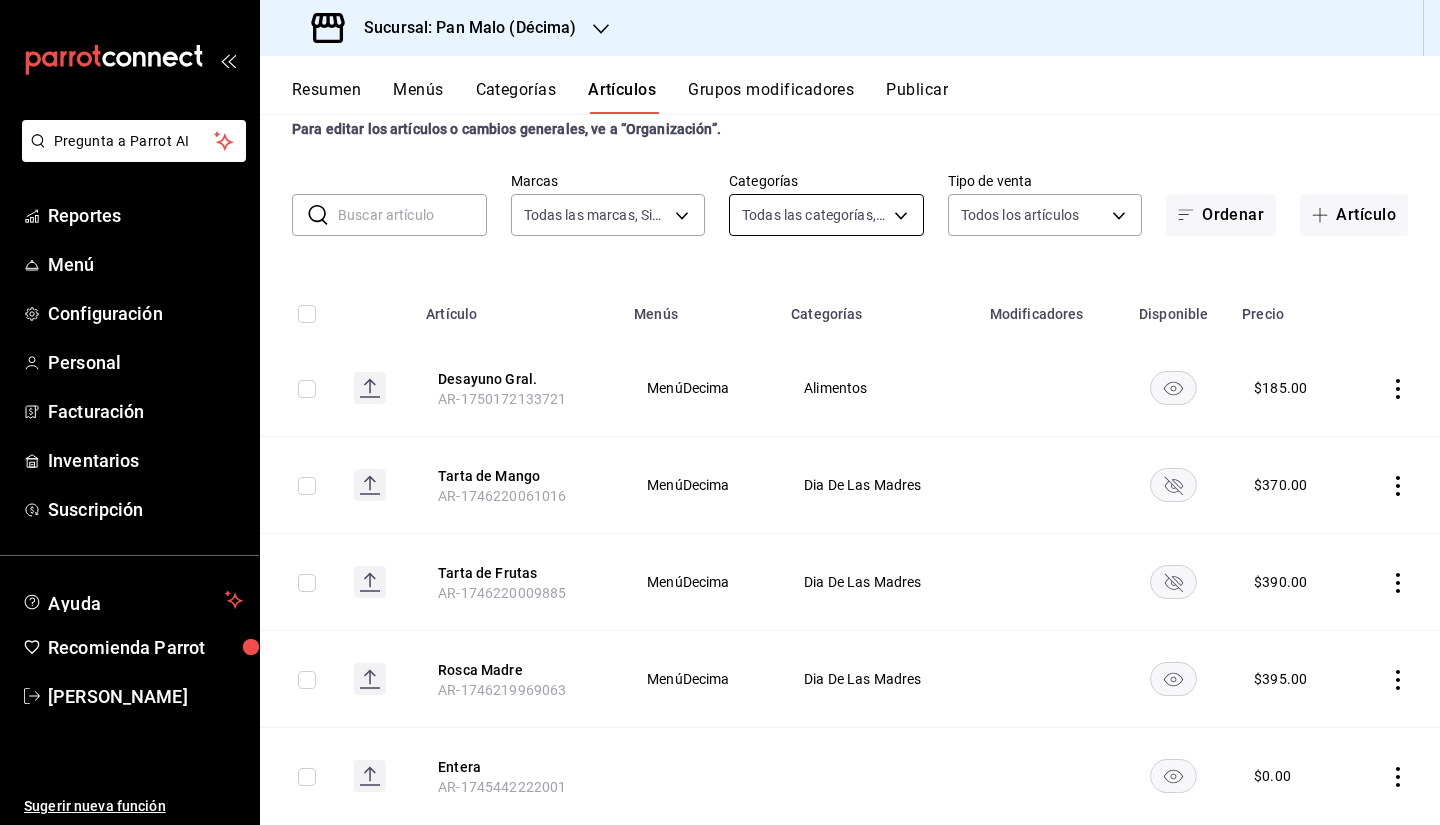 click on "Pregunta a Parrot AI Reportes   Menú   Configuración   Personal   Facturación   Inventarios   Suscripción   Ayuda Recomienda Parrot   Sebastian Viadero   Sugerir nueva función   Sucursal: Pan Malo (Décima) Resumen Menús Categorías Artículos Grupos modificadores Publicar Artículos sucursal Para editar los artículos o cambios generales, ve a “Organización”. ​ ​ Marcas Todas las marcas, Sin marca 466bce2b-5cc3-4329-804f-08308640c70a Categorías Todas las categorías, Sin categoría Tipo de venta Todos los artículos ALL Ordenar Artículo Artículo Menús Categorías Modificadores Disponible Precio Desayuno Gral. AR-1750172133721 MenúDecima Alimentos $ 185.00 Tarta de Mango AR-1746220061016 MenúDecima Dia De Las Madres $ 370.00 Tarta de Frutas AR-1746220009885 MenúDecima Dia De Las Madres $ 390.00 Rosca Madre AR-1746219969063 MenúDecima Dia De Las Madres $ 395.00 Entera AR-1745442222001 $ 0.00 Oreo Extra AR-1745441104143 $ 0.00 Matcha Extra AR-1745441104202 $ 0.00 Hershey´s Extra $ 0.00 $" at bounding box center (720, 412) 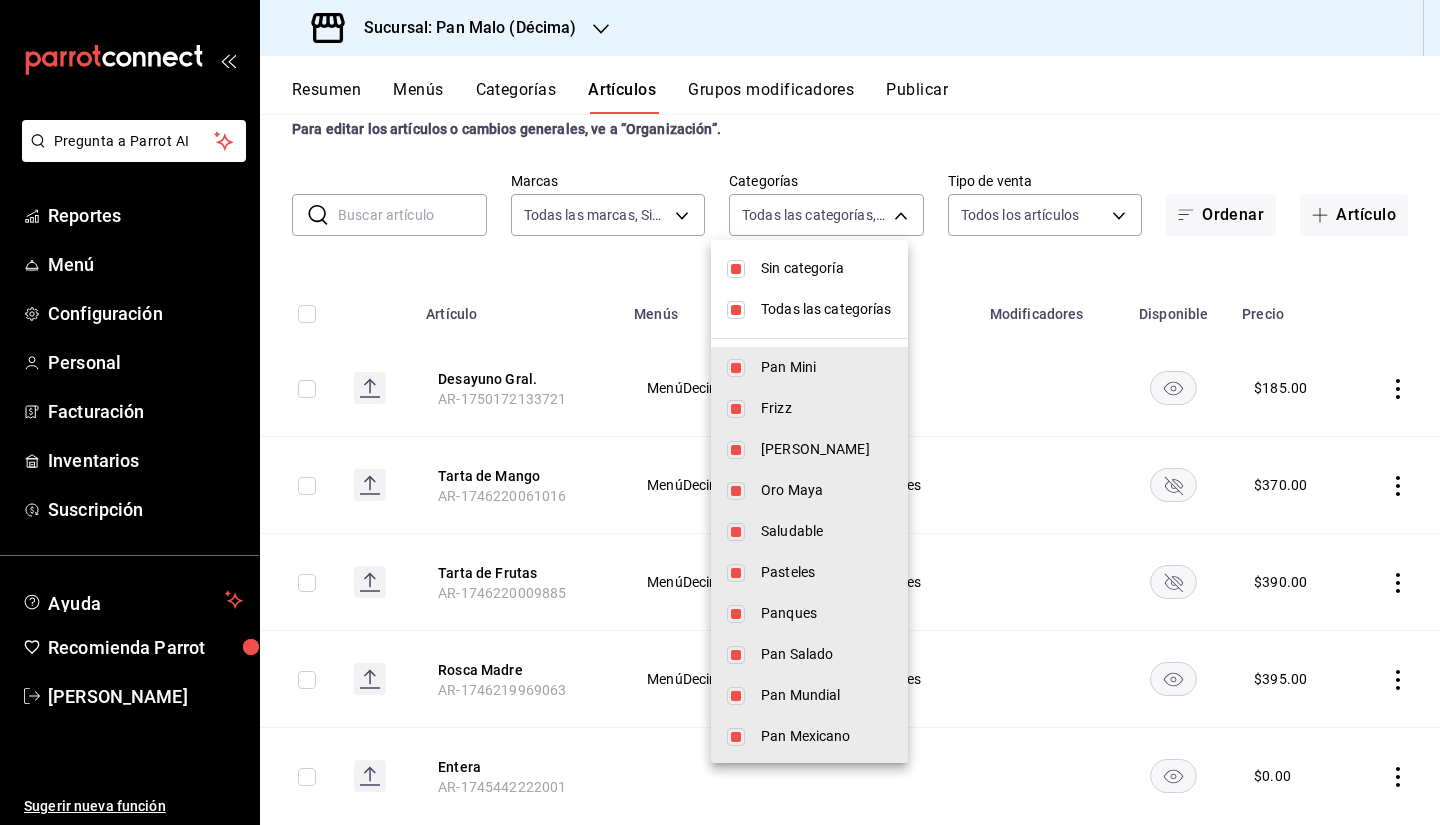click at bounding box center [720, 412] 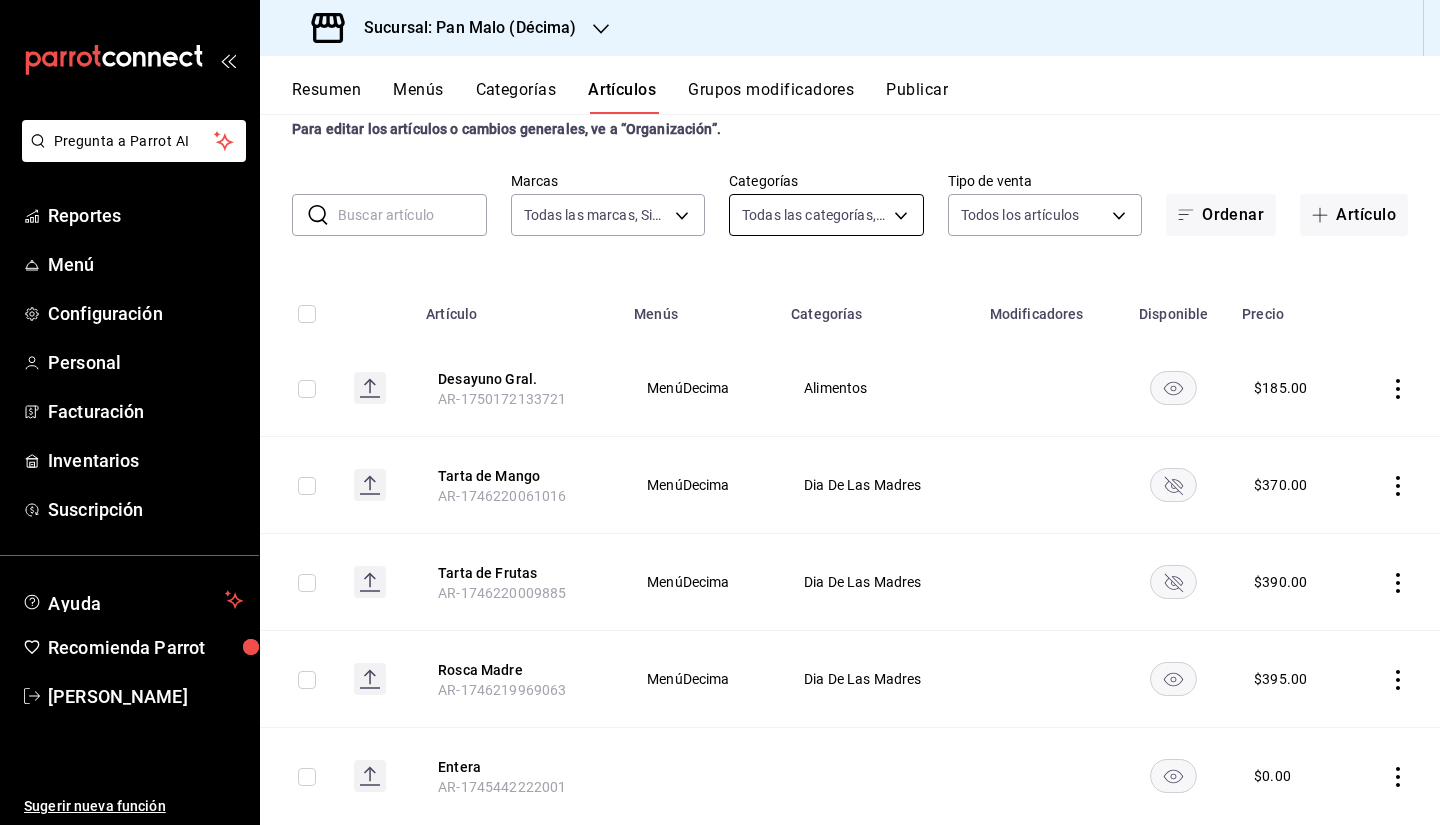 click on "Pregunta a Parrot AI Reportes   Menú   Configuración   Personal   Facturación   Inventarios   Suscripción   Ayuda Recomienda Parrot   Sebastian Viadero   Sugerir nueva función   Sucursal: Pan Malo (Décima) Resumen Menús Categorías Artículos Grupos modificadores Publicar Artículos sucursal Para editar los artículos o cambios generales, ve a “Organización”. ​ ​ Marcas Todas las marcas, Sin marca 466bce2b-5cc3-4329-804f-08308640c70a Categorías Todas las categorías, Sin categoría Tipo de venta Todos los artículos ALL Ordenar Artículo Artículo Menús Categorías Modificadores Disponible Precio Desayuno Gral. AR-1750172133721 MenúDecima Alimentos $ 185.00 Tarta de Mango AR-1746220061016 MenúDecima Dia De Las Madres $ 370.00 Tarta de Frutas AR-1746220009885 MenúDecima Dia De Las Madres $ 390.00 Rosca Madre AR-1746219969063 MenúDecima Dia De Las Madres $ 395.00 Entera AR-1745442222001 $ 0.00 Oreo Extra AR-1745441104143 $ 0.00 Matcha Extra AR-1745441104202 $ 0.00 Hershey´s Extra $ 0.00 $" at bounding box center [720, 412] 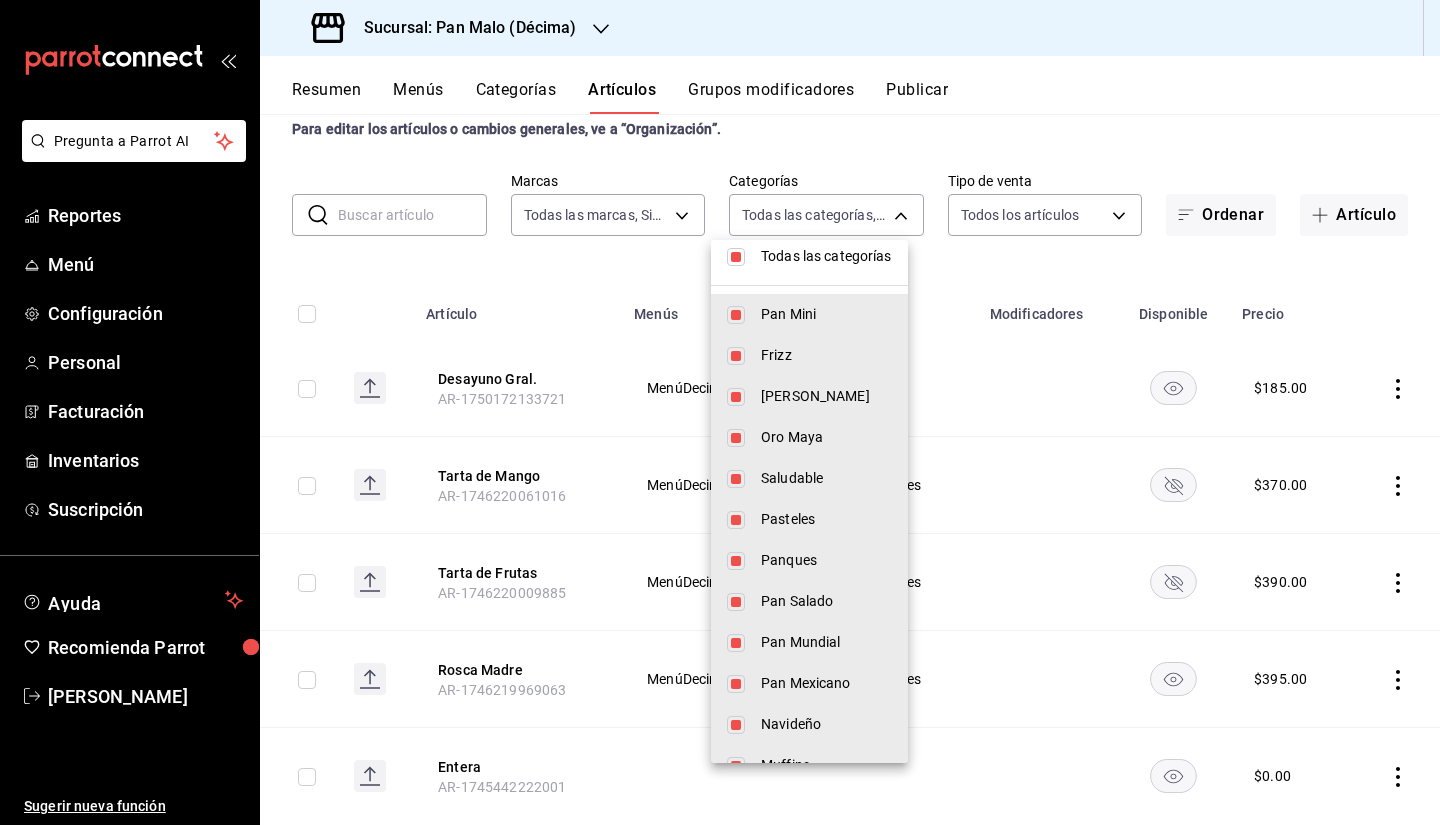 scroll, scrollTop: 0, scrollLeft: 0, axis: both 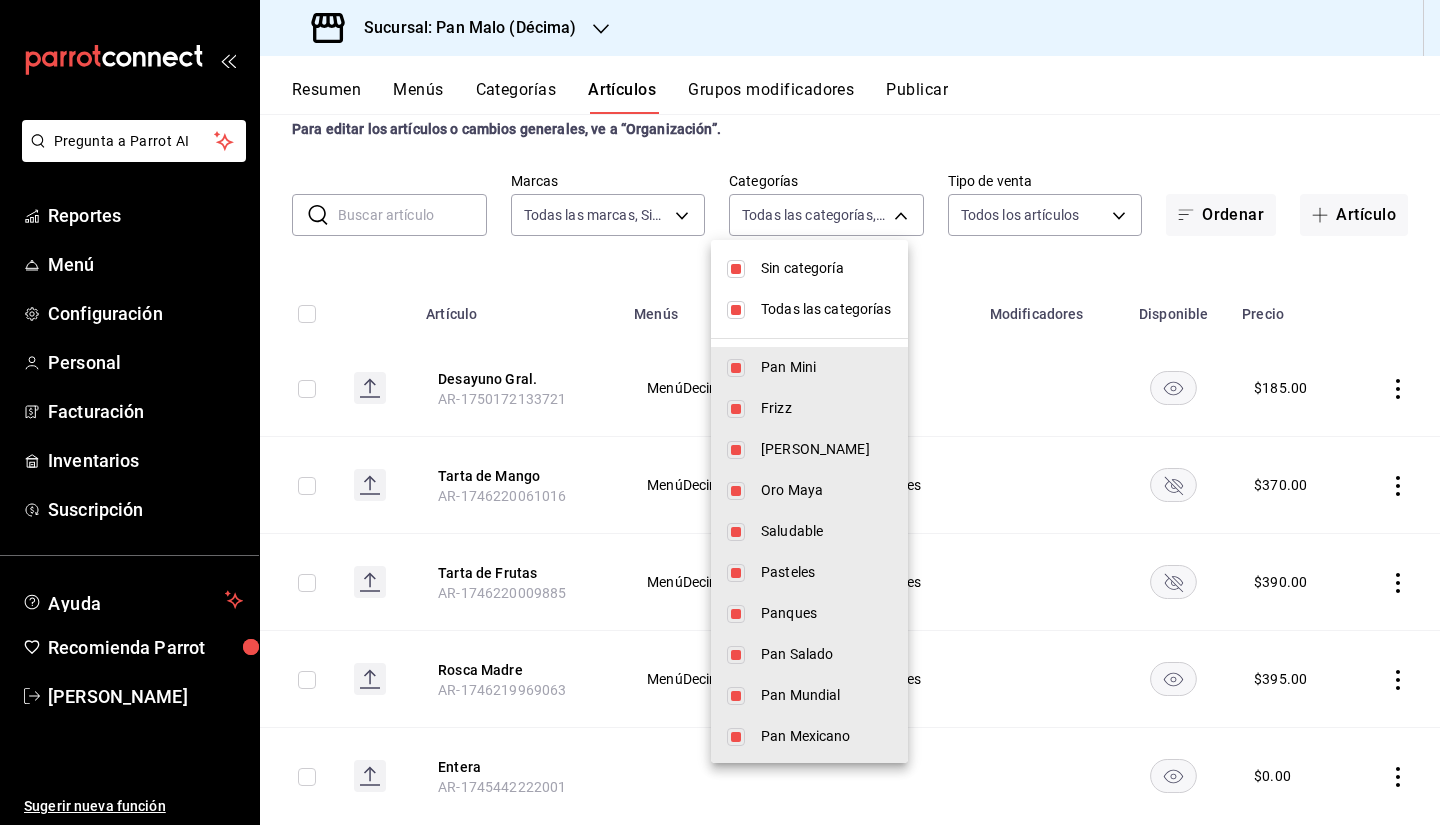 click at bounding box center [720, 412] 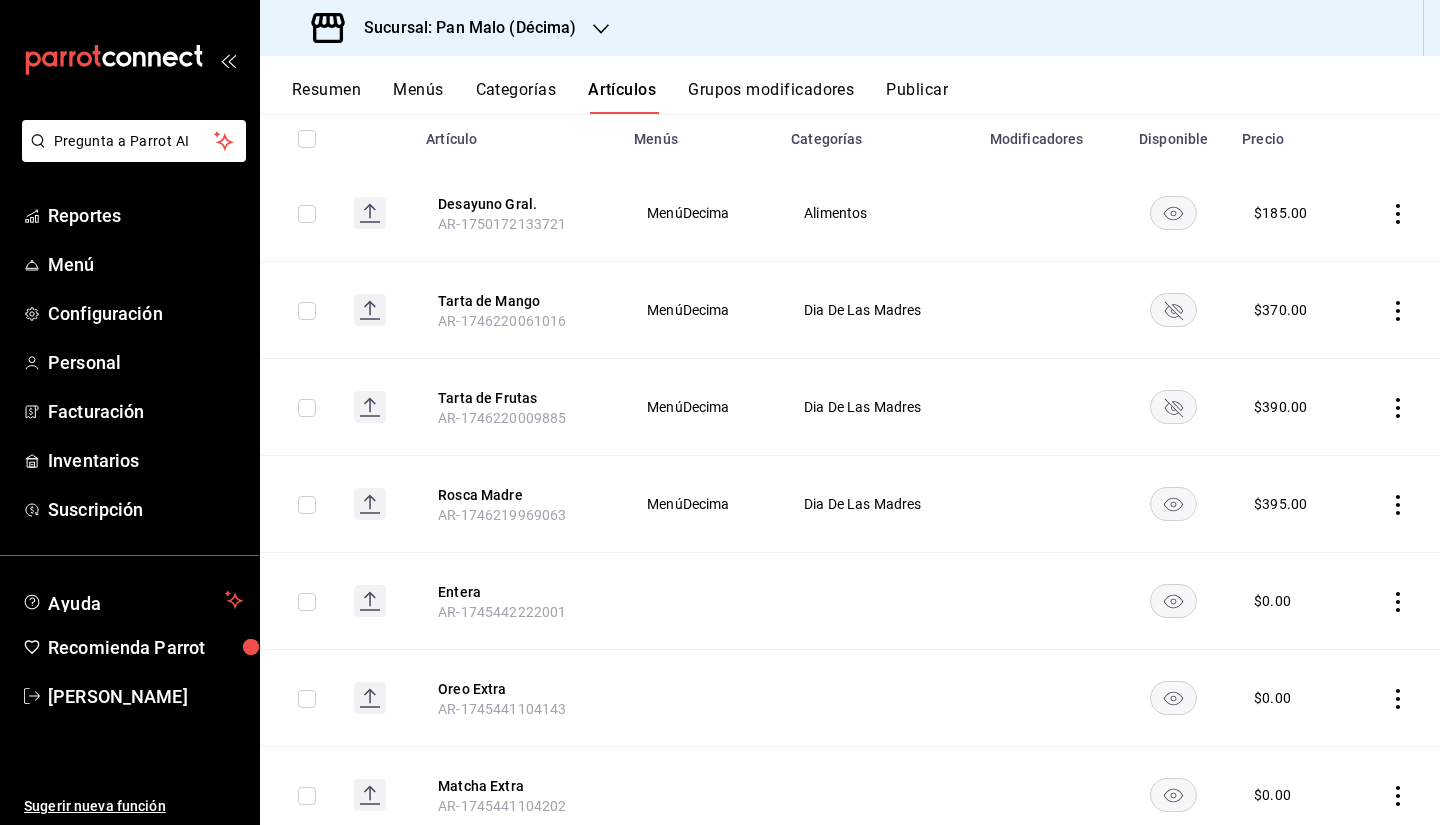 scroll, scrollTop: 242, scrollLeft: 0, axis: vertical 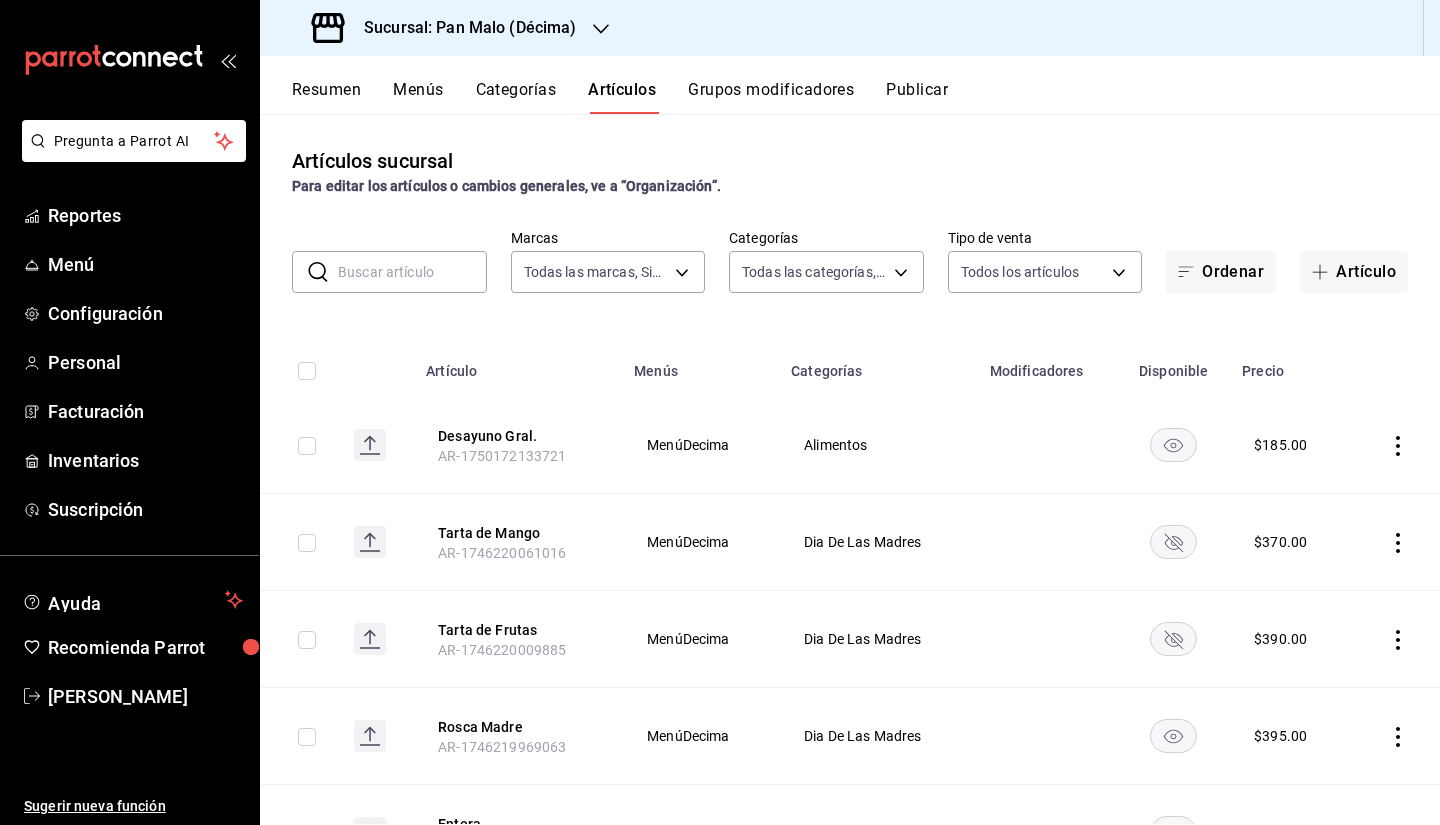 click at bounding box center [412, 272] 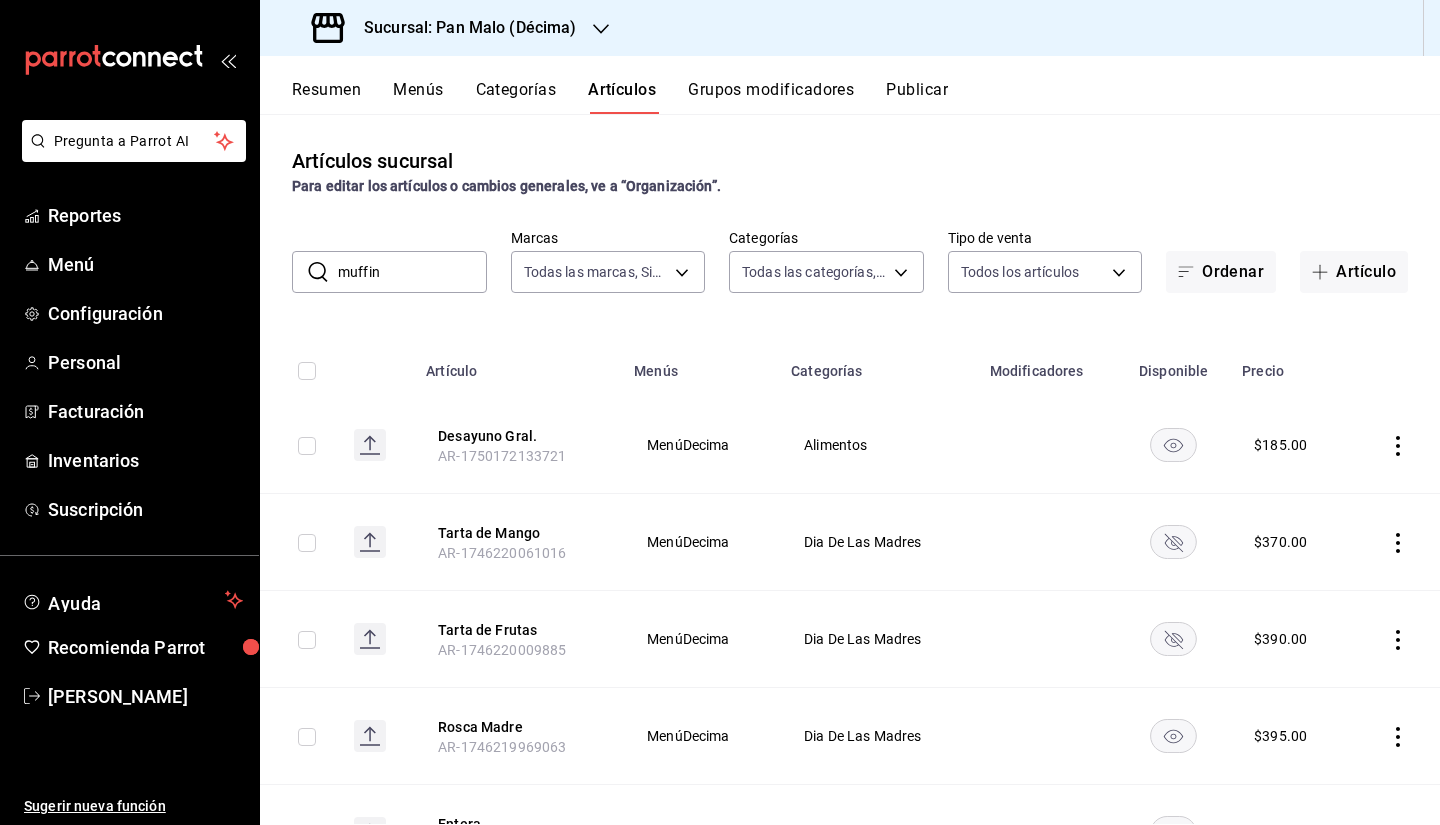 type on "muffin" 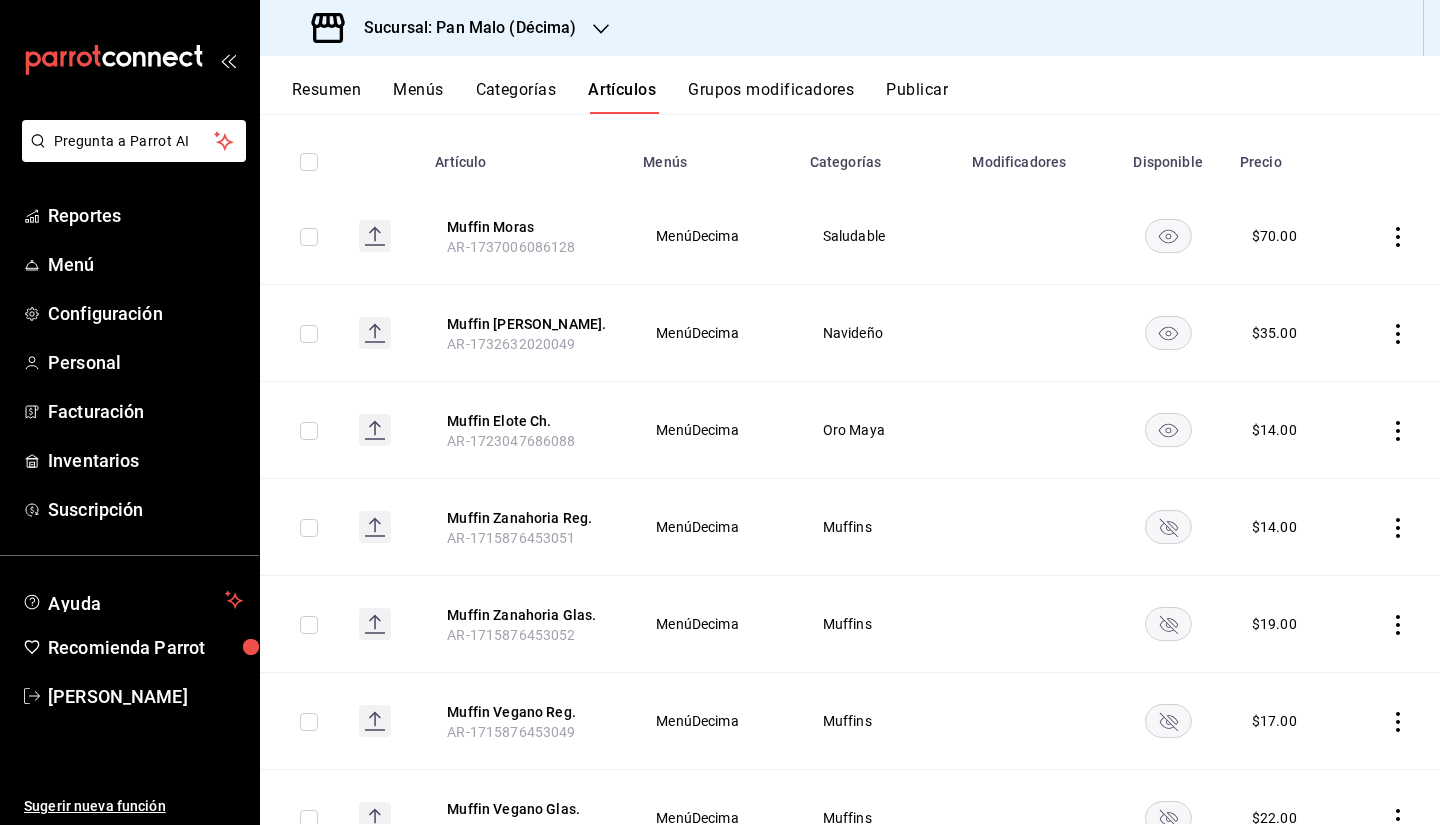 scroll, scrollTop: 210, scrollLeft: 0, axis: vertical 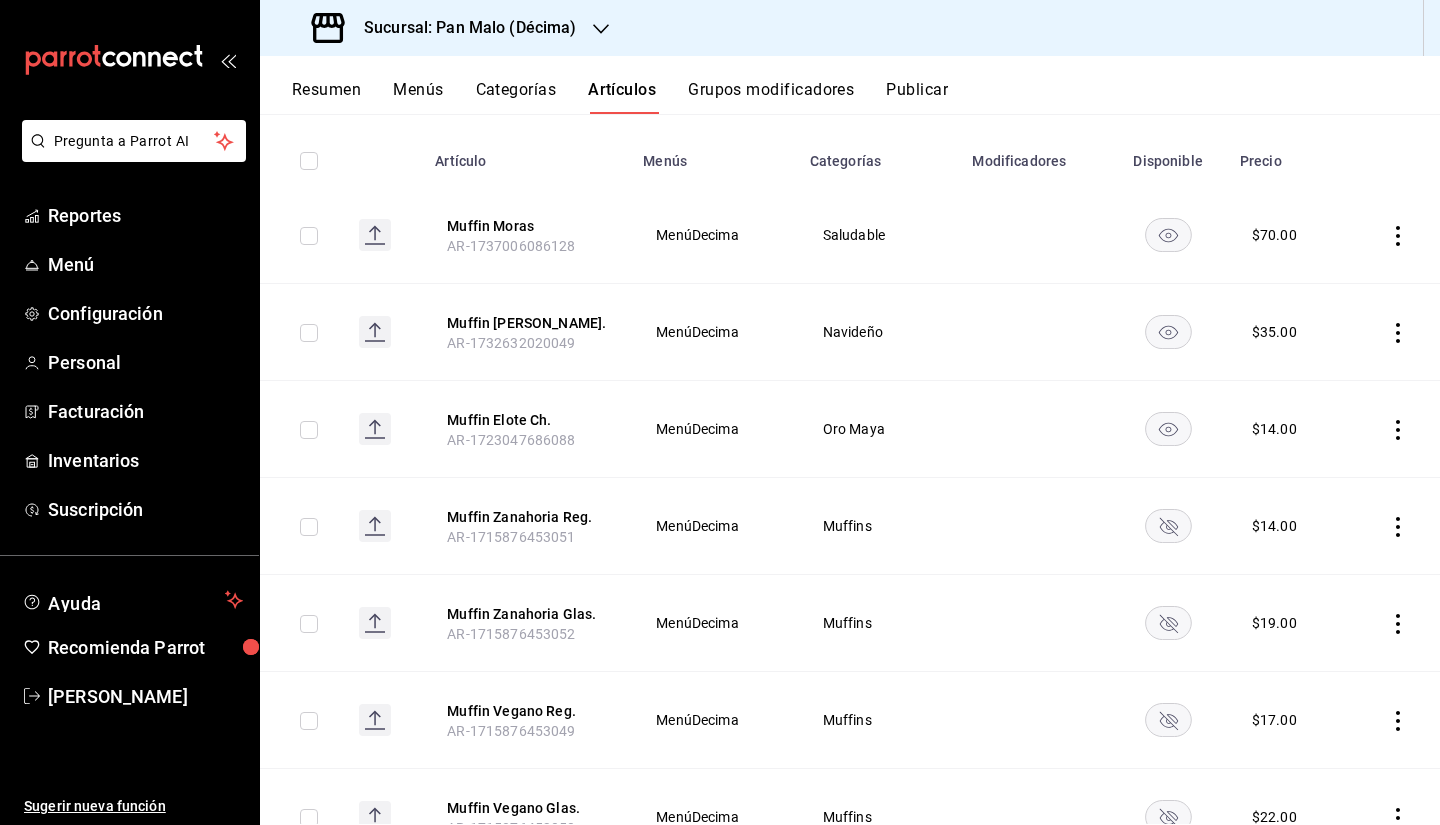 click 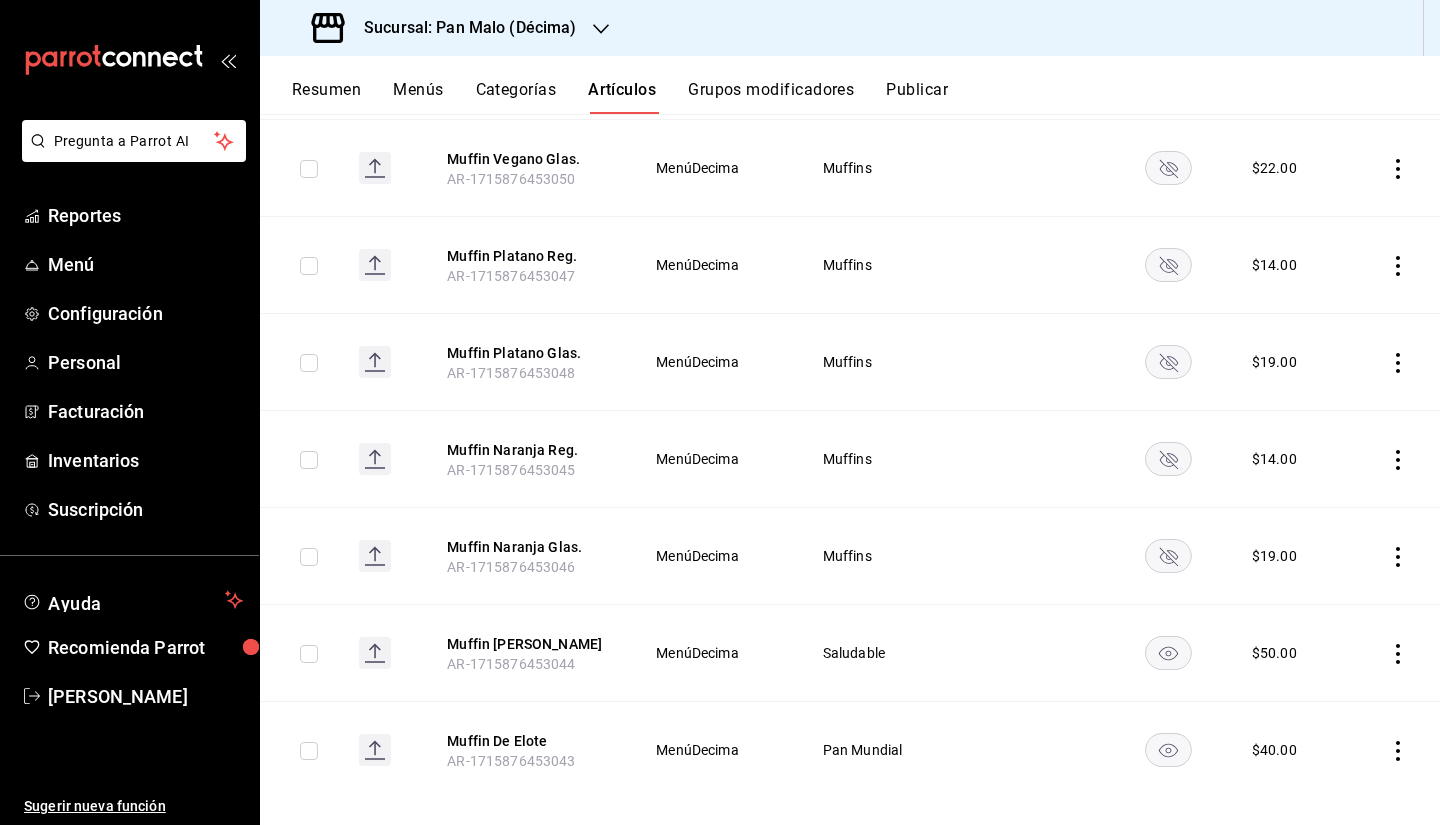 scroll, scrollTop: 881, scrollLeft: 0, axis: vertical 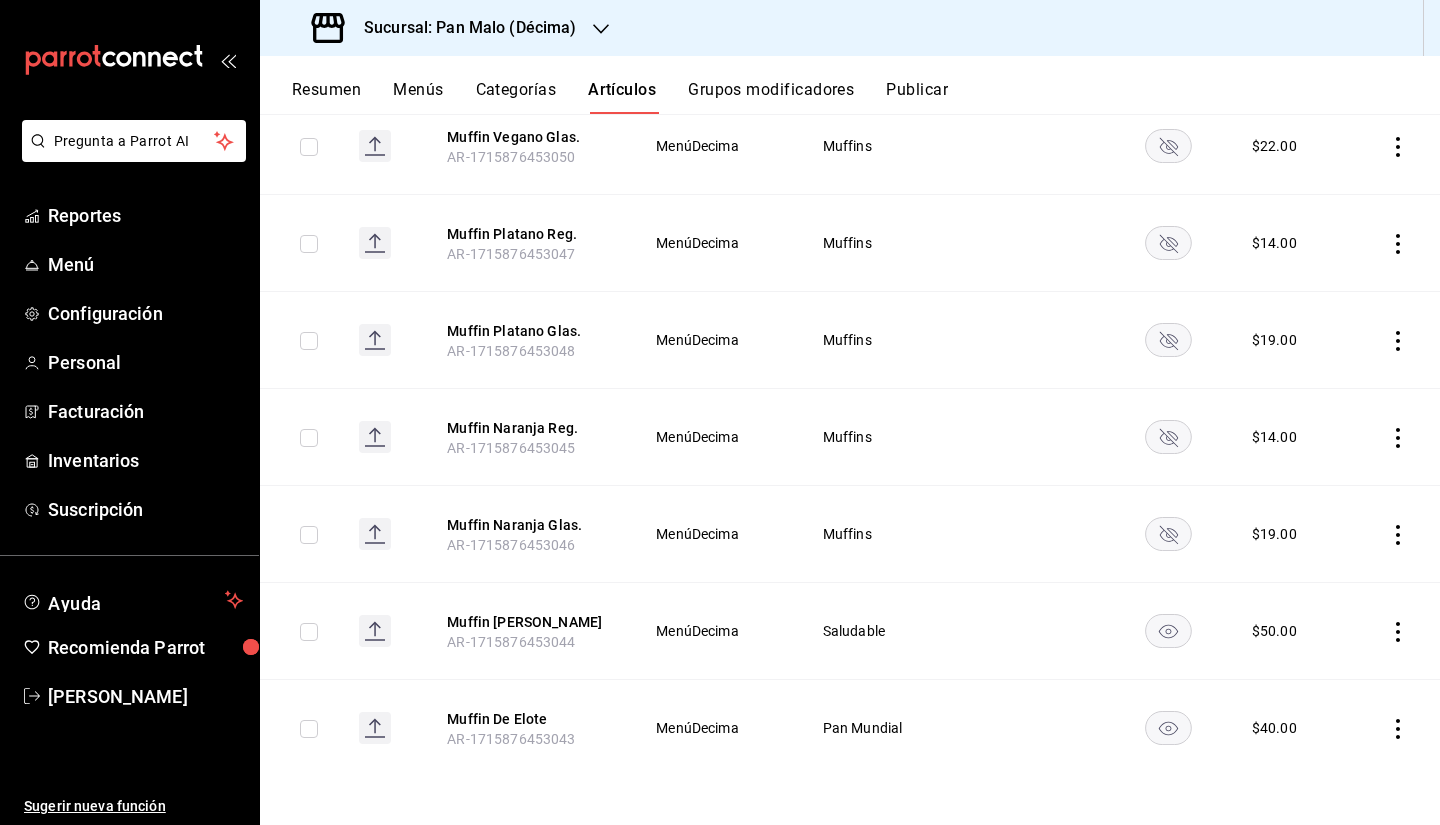 click 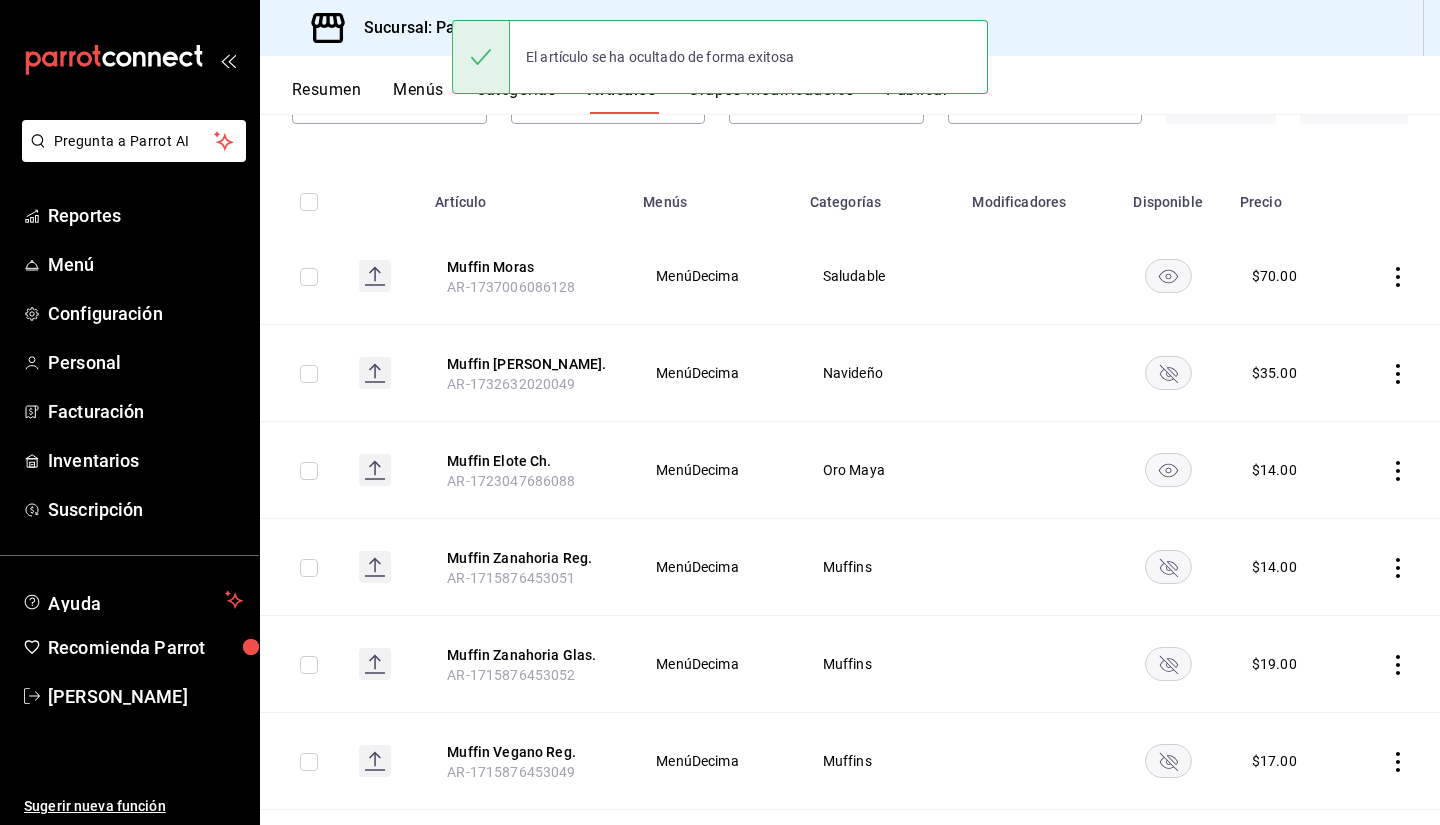 scroll, scrollTop: 165, scrollLeft: 0, axis: vertical 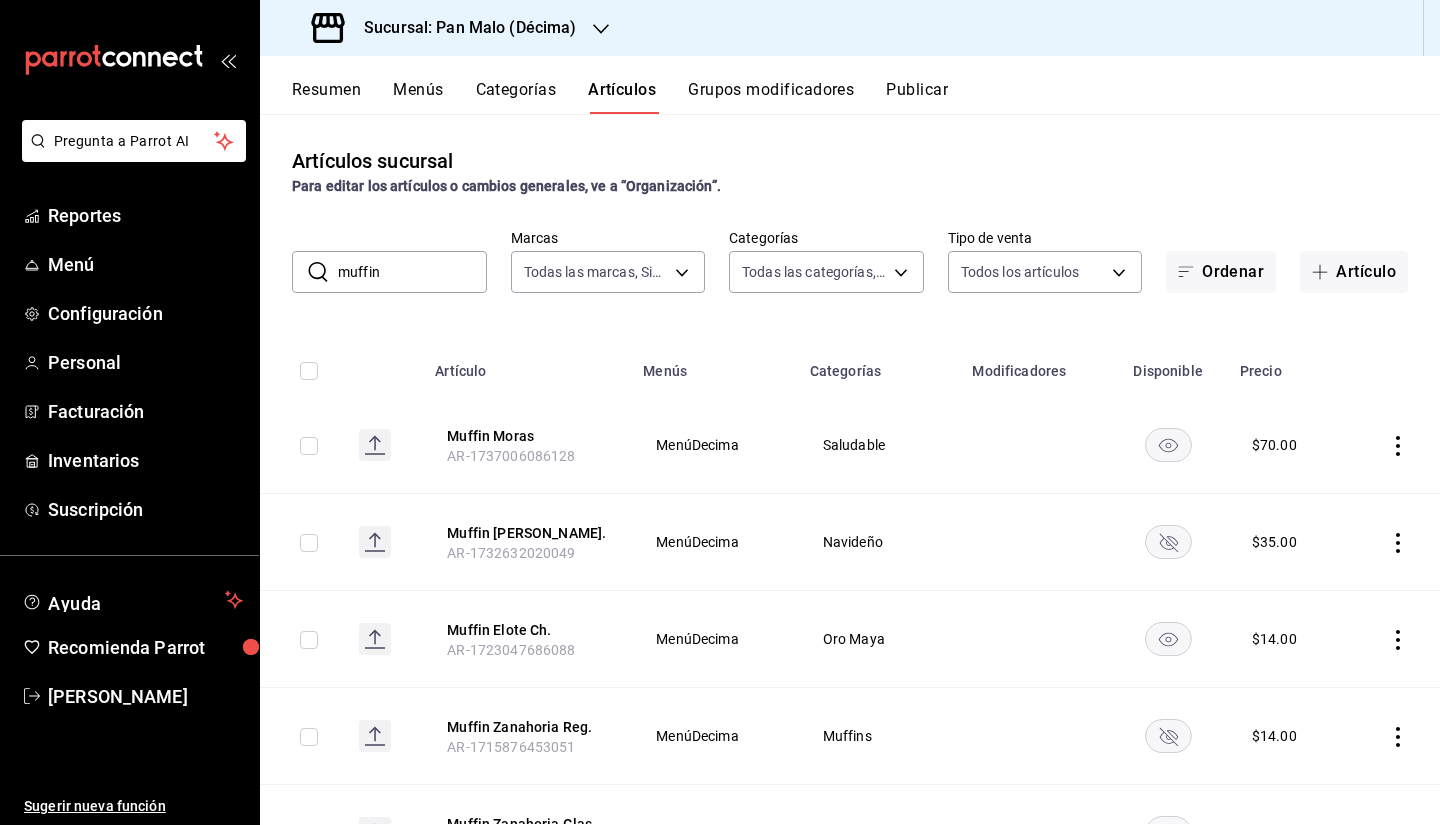 click on "muffin" at bounding box center (412, 272) 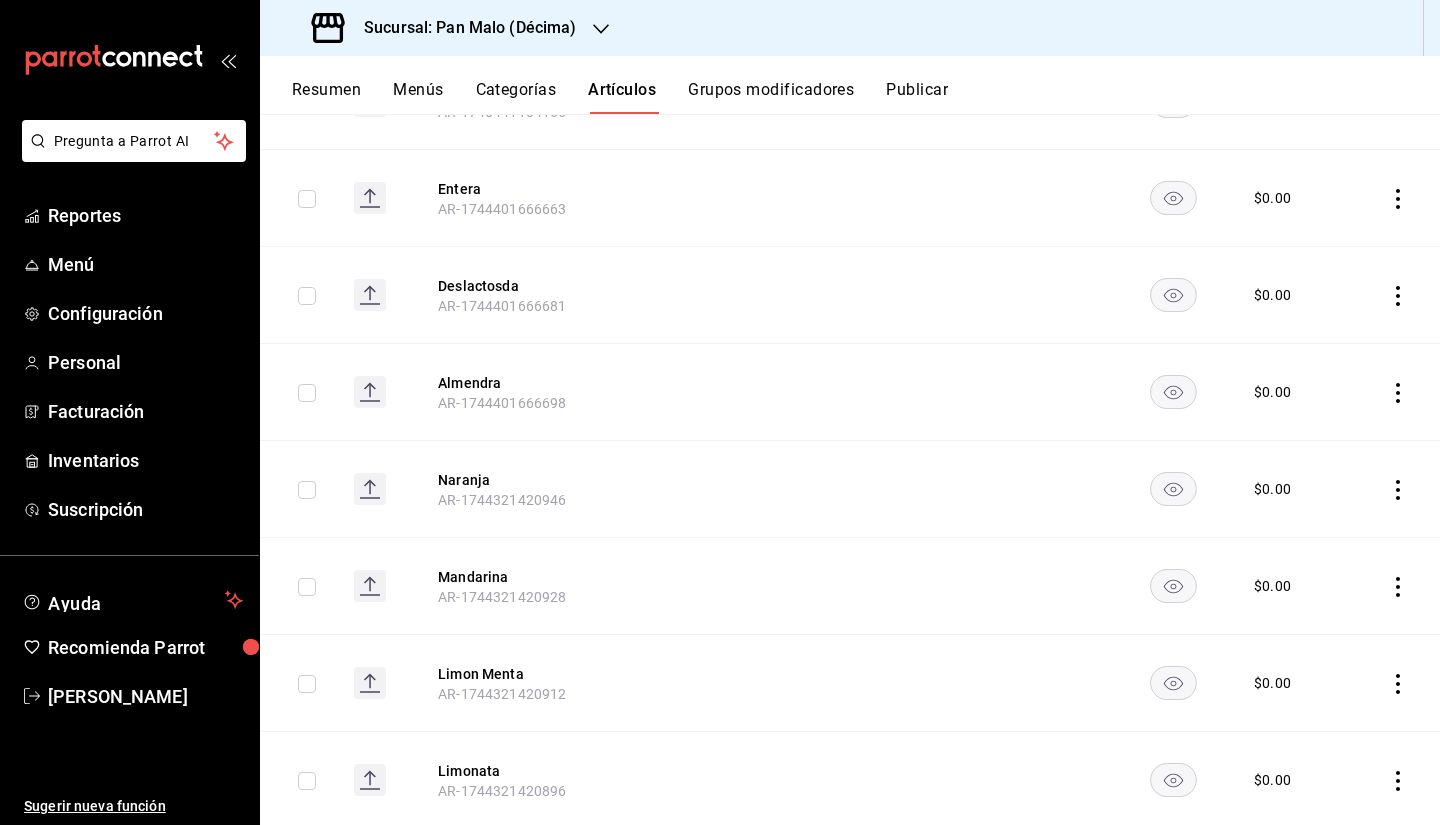 scroll, scrollTop: 1560, scrollLeft: 0, axis: vertical 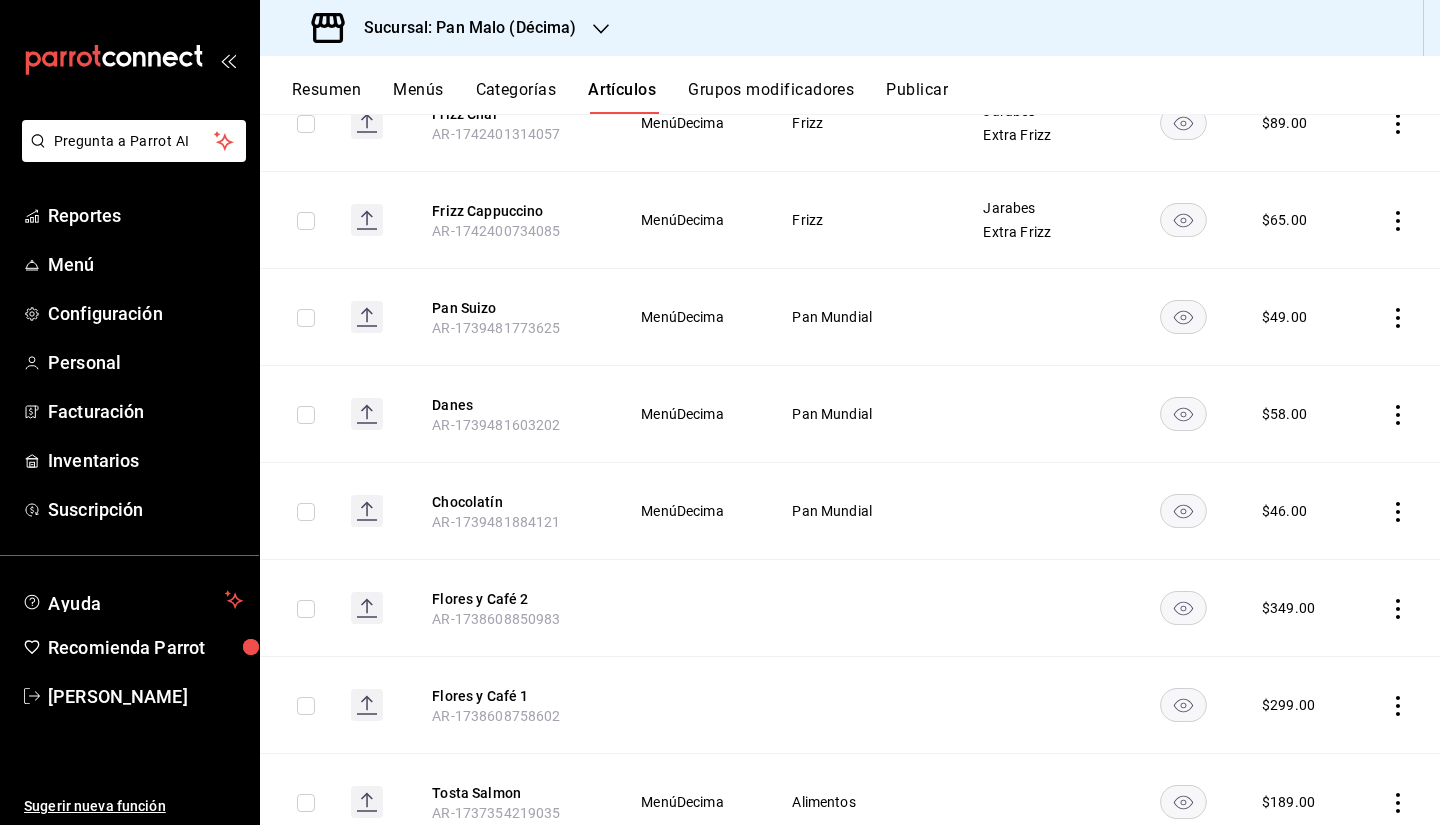 type 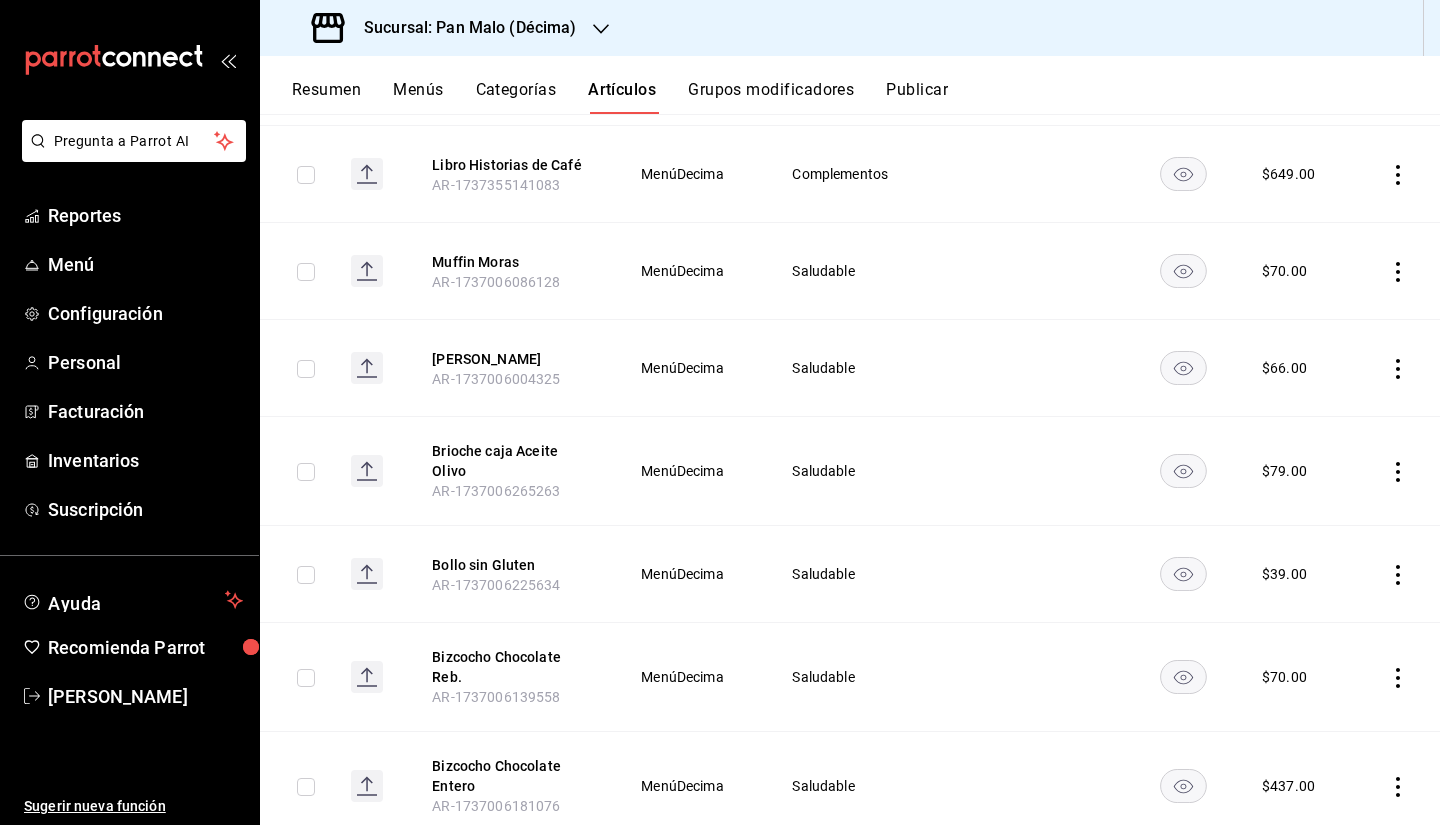 scroll, scrollTop: 4819, scrollLeft: 0, axis: vertical 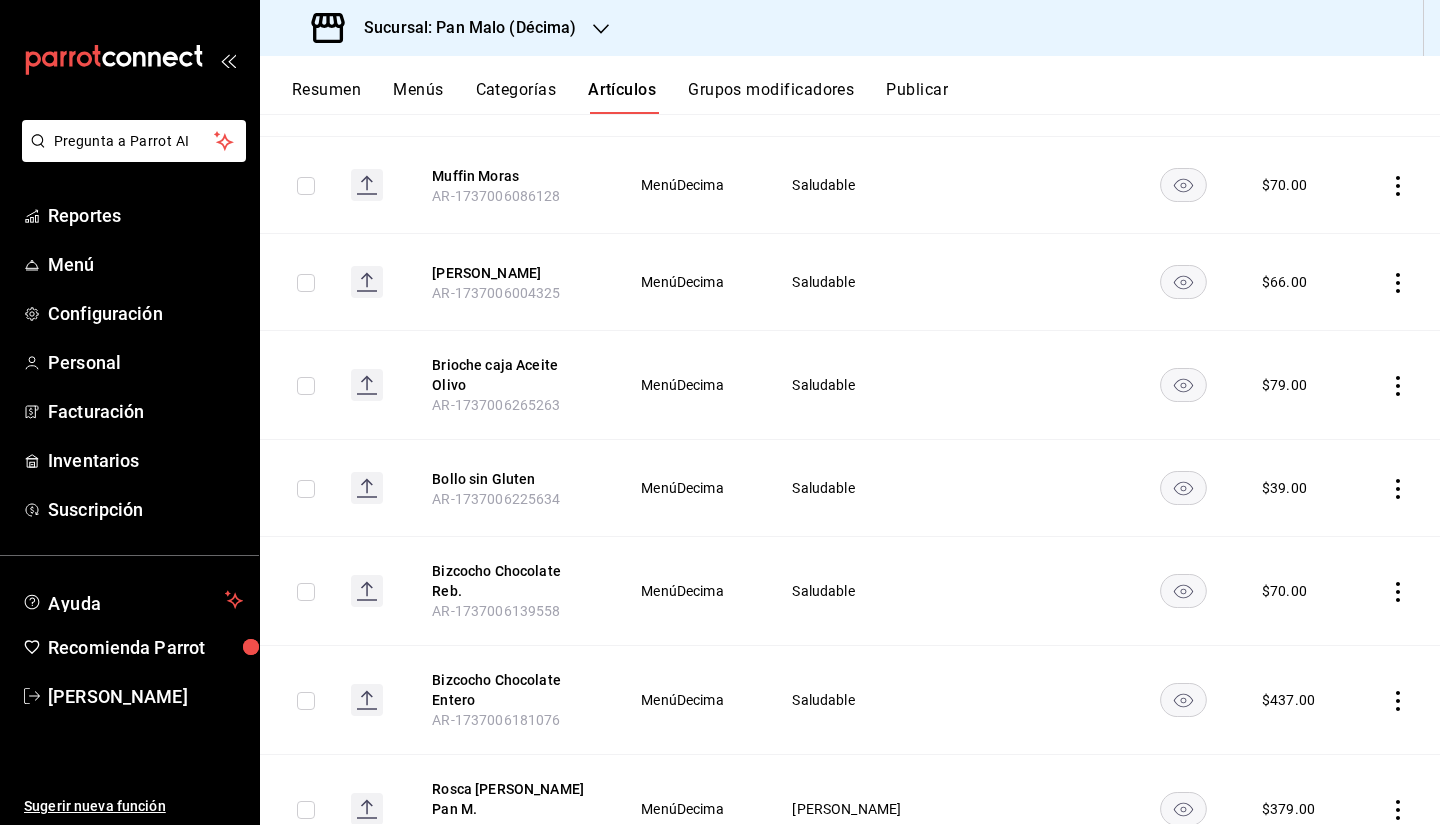 click 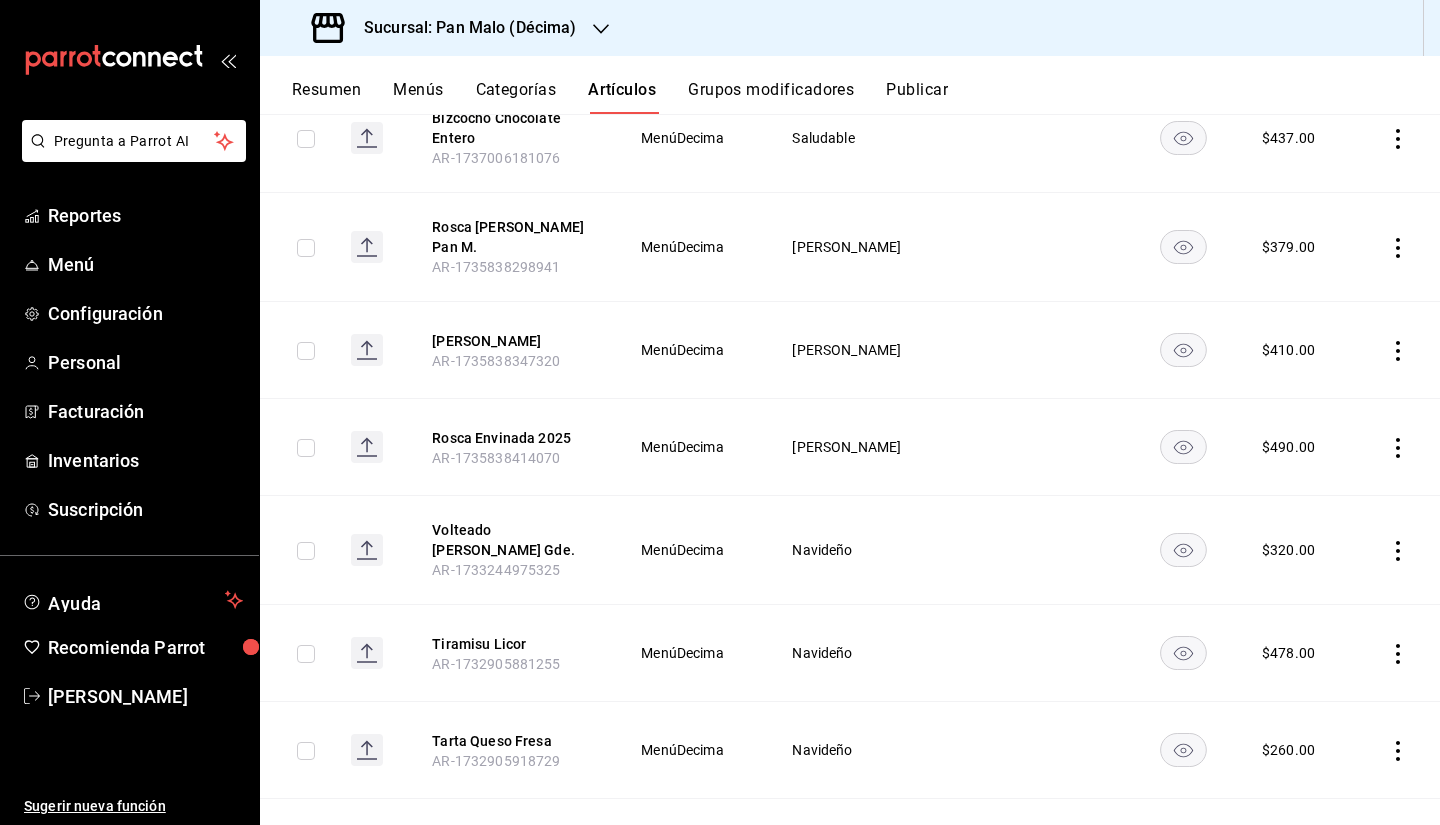 scroll, scrollTop: 5400, scrollLeft: 0, axis: vertical 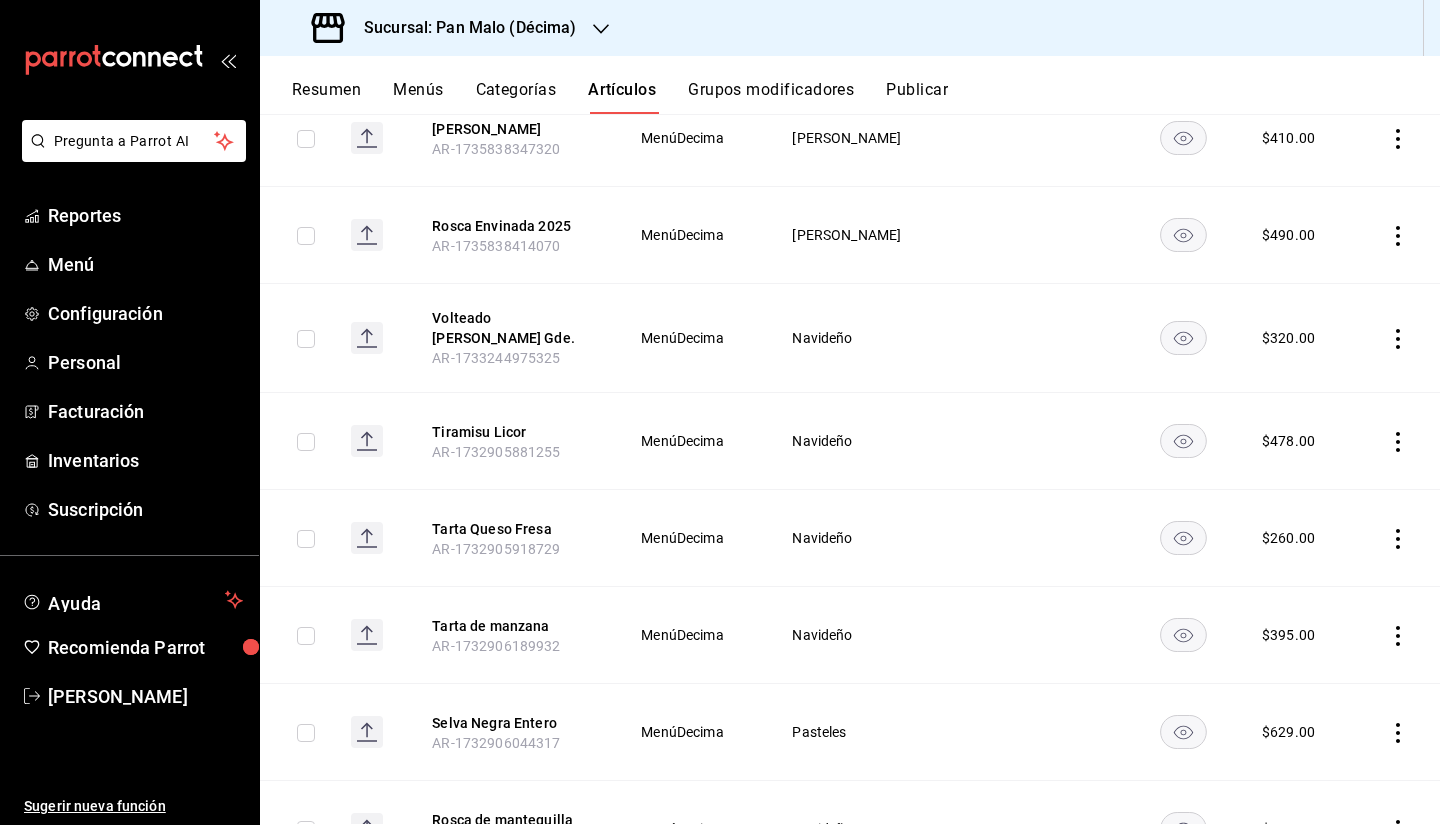 click 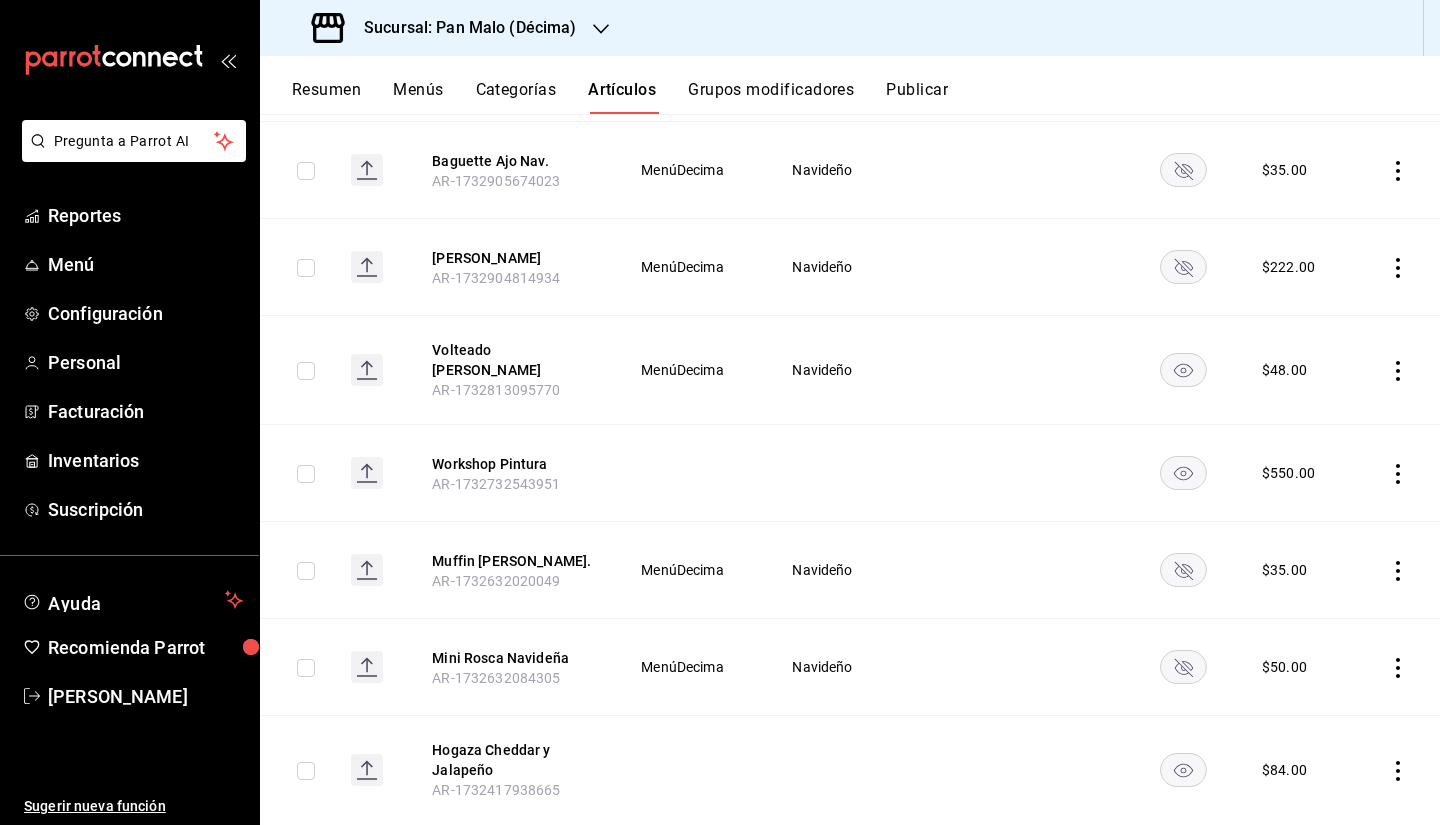 scroll, scrollTop: 6943, scrollLeft: 0, axis: vertical 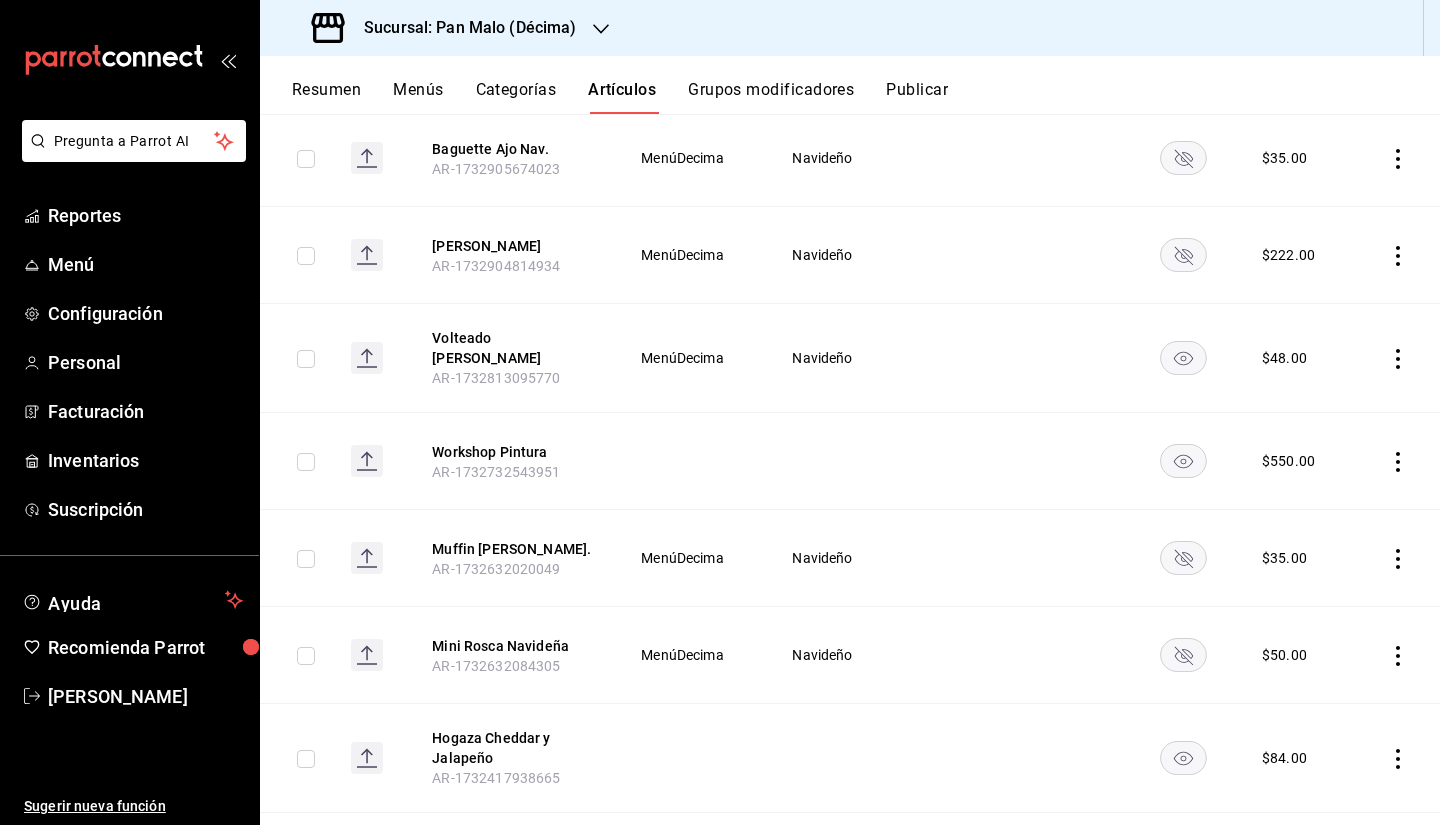 click 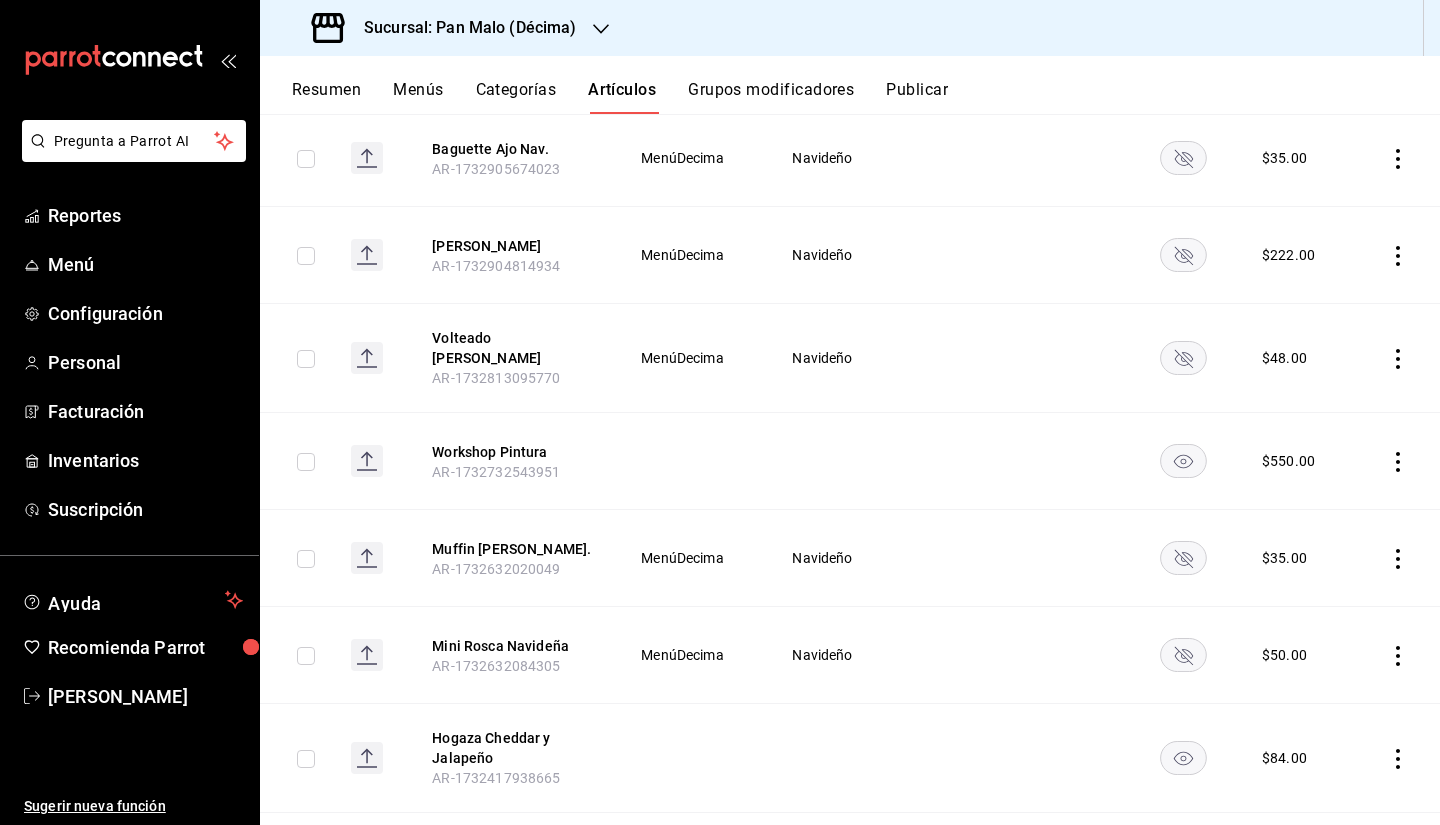 click 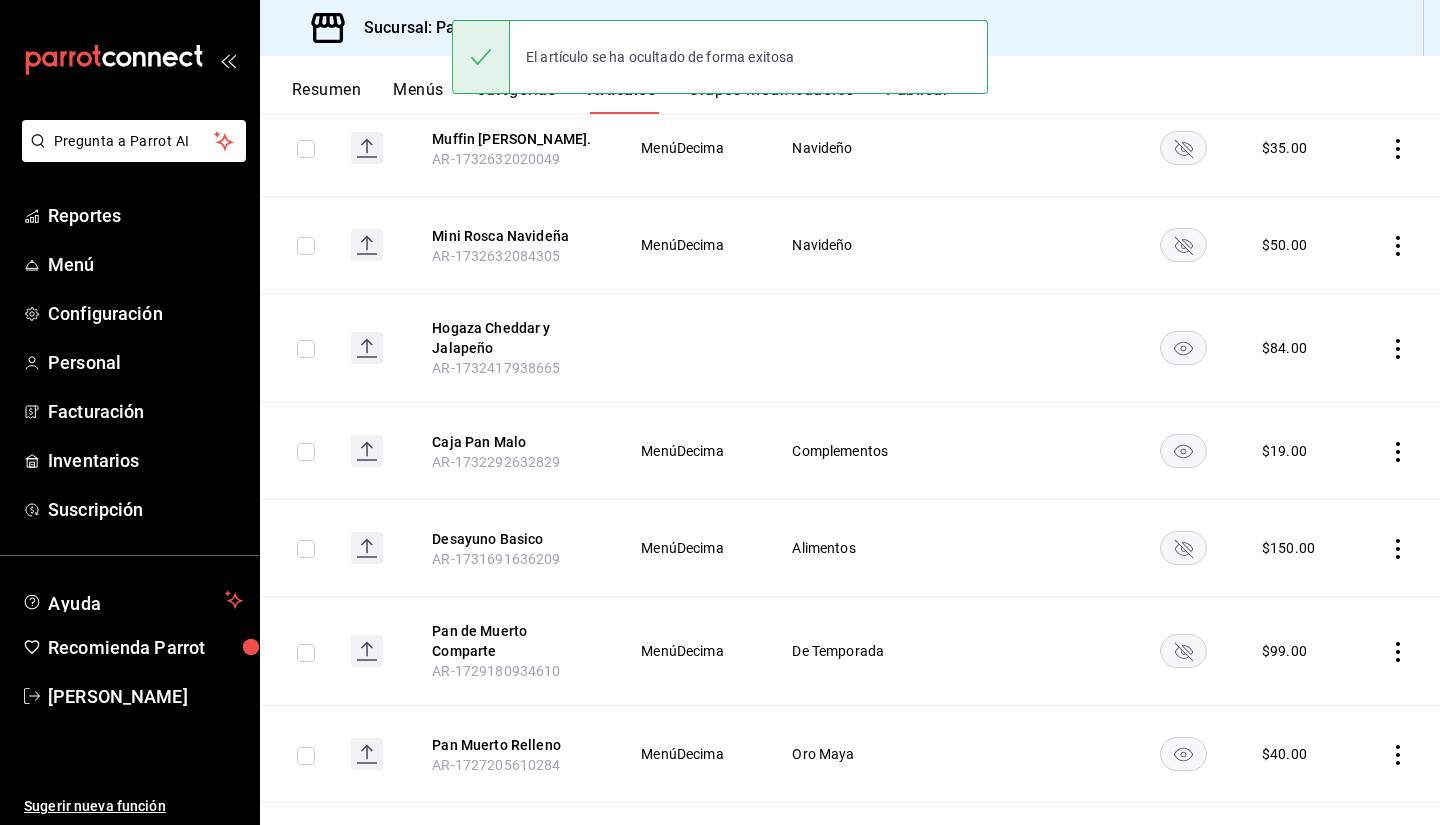 scroll, scrollTop: 7359, scrollLeft: 0, axis: vertical 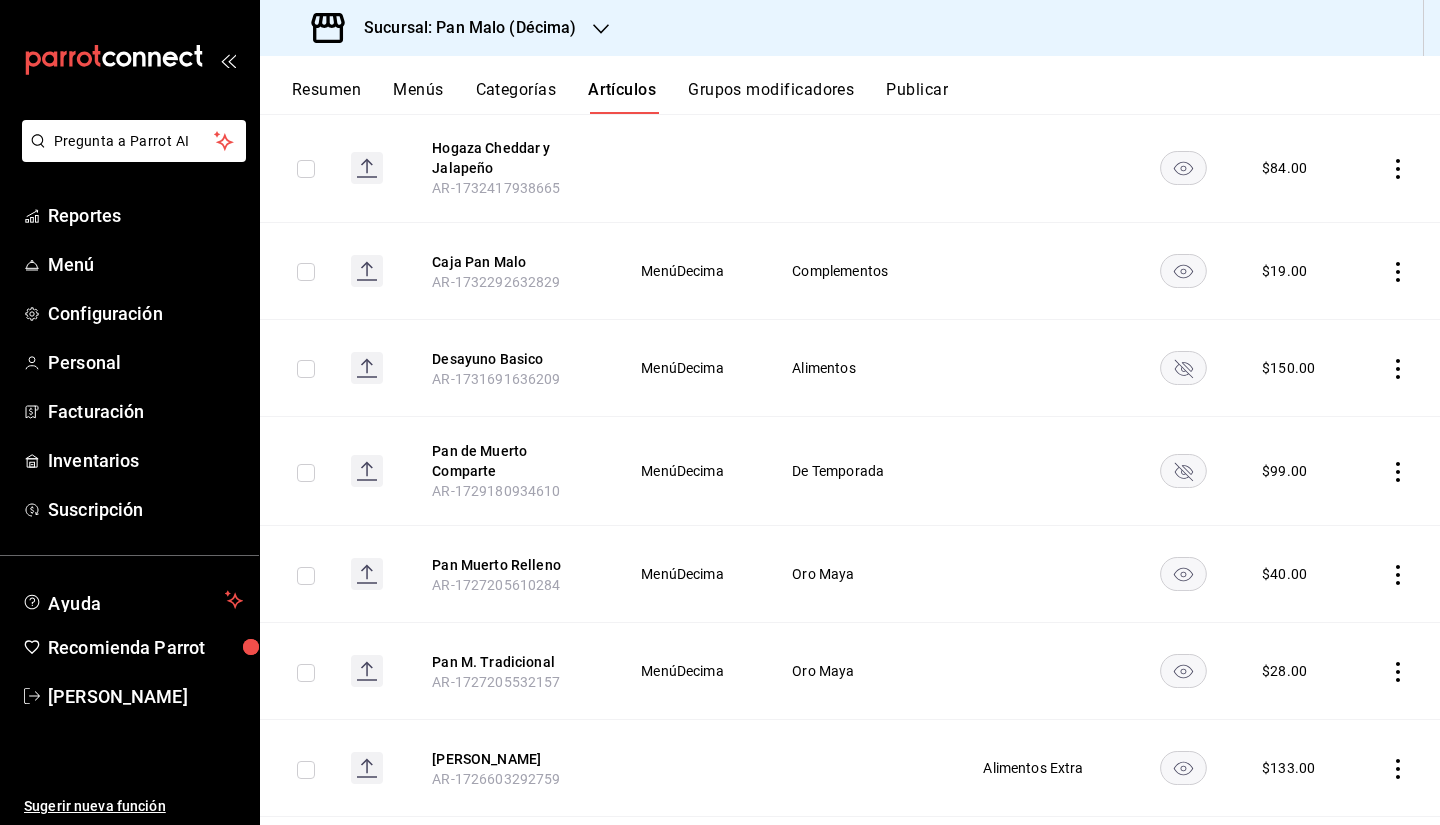 click at bounding box center [1396, 671] 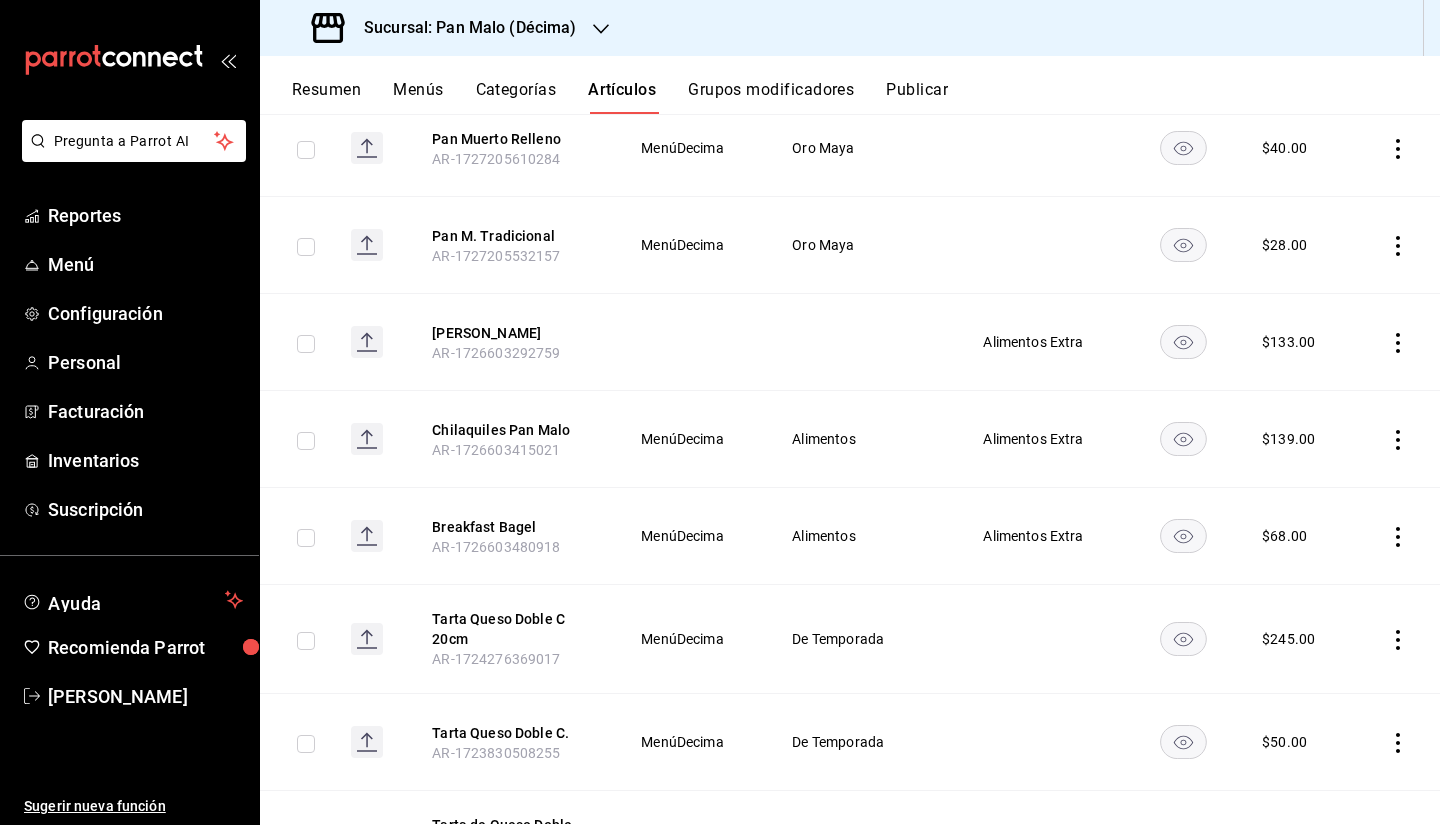 scroll, scrollTop: 7922, scrollLeft: 0, axis: vertical 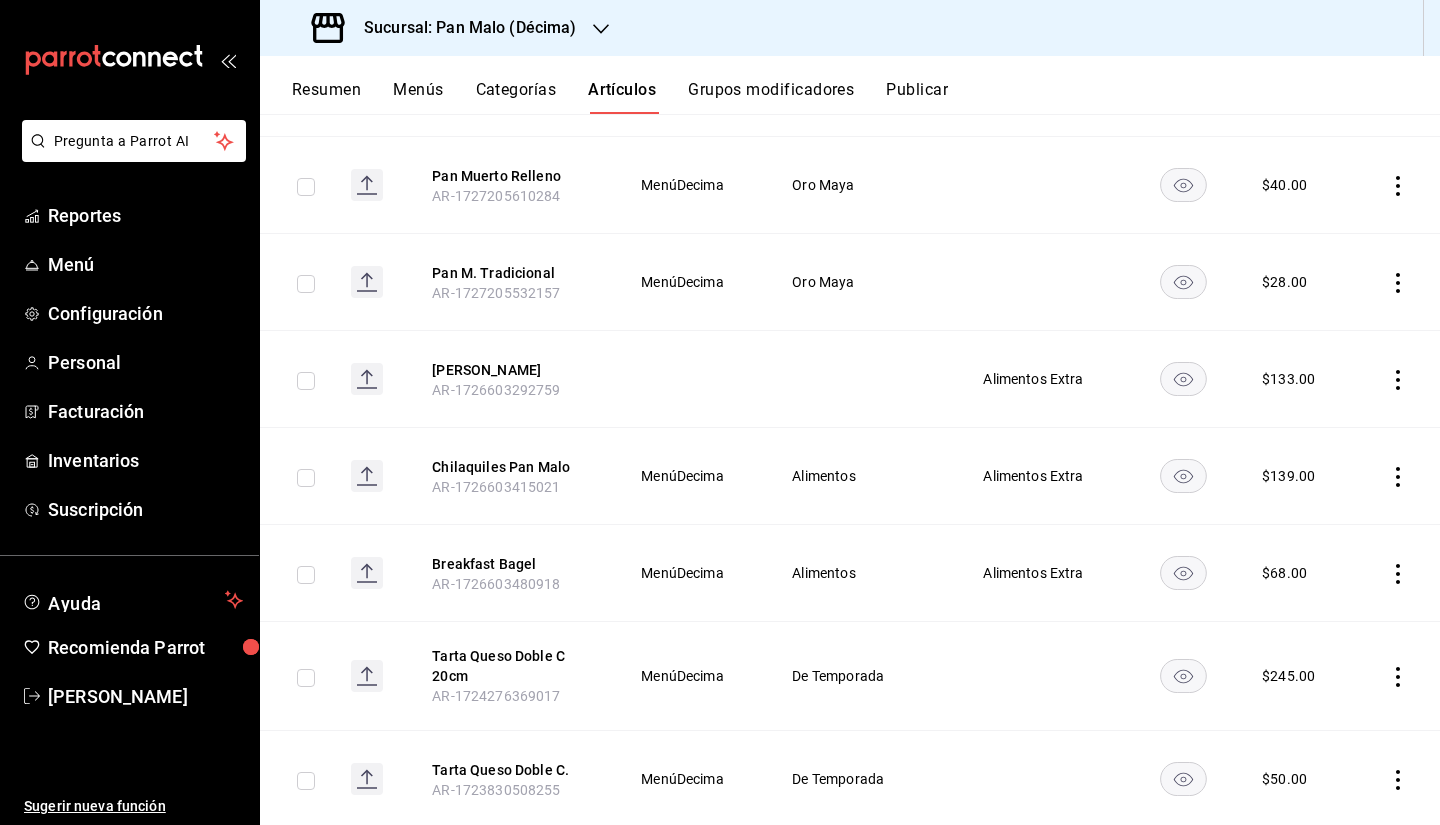 click 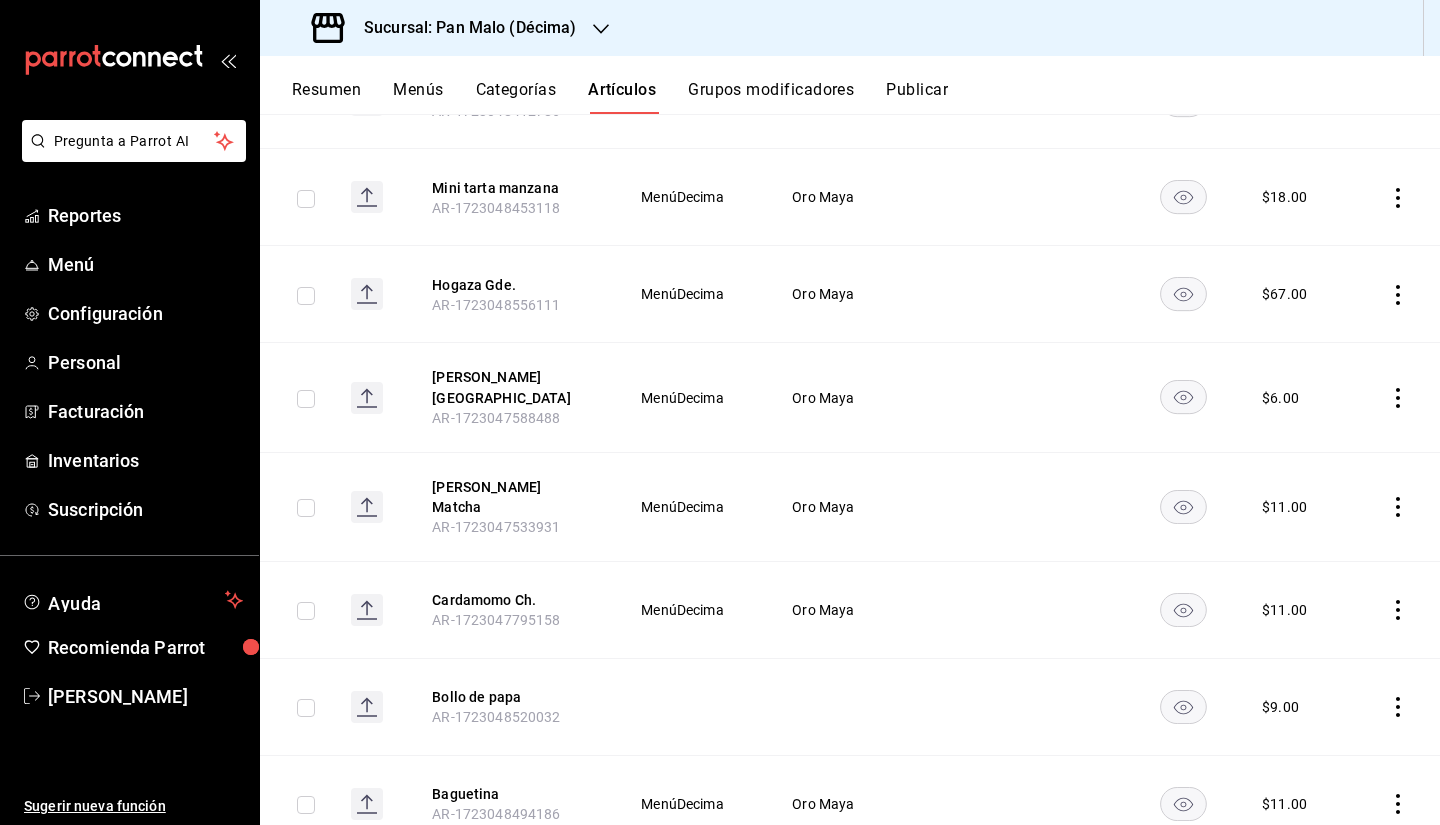 scroll, scrollTop: 9754, scrollLeft: 0, axis: vertical 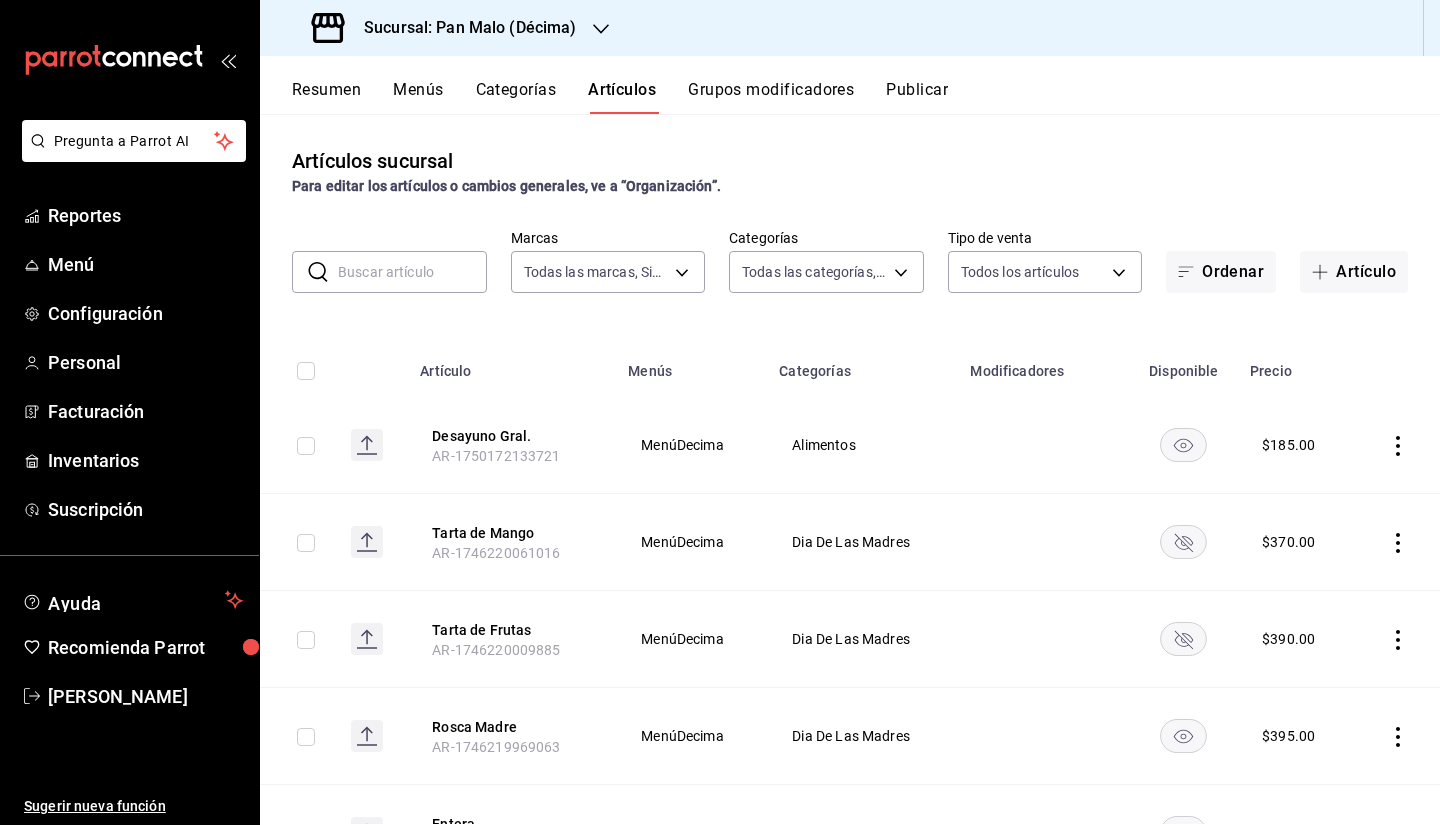 click on "Artículos sucursal Para editar los artículos o cambios generales, ve a “Organización”. ​ ​ Marcas Todas las marcas, Sin marca 466bce2b-5cc3-4329-804f-08308640c70a Categorías Todas las categorías, Sin categoría Tipo de venta Todos los artículos ALL Ordenar Artículo Artículo Menús Categorías Modificadores Disponible Precio Desayuno Gral. AR-1750172133721 MenúDecima Alimentos $ 185.00 Tarta de Mango AR-1746220061016 MenúDecima Dia De Las Madres $ 370.00 Tarta de Frutas AR-1746220009885 MenúDecima Dia De Las Madres $ 390.00 Rosca Madre AR-1746219969063 MenúDecima Dia De Las Madres $ 395.00 Entera AR-1745442222001 $ 0.00 Oreo Extra AR-1745441104143 $ 0.00 Matcha Extra AR-1745441104202 $ 0.00 Hershey´s Extra AR-1745441104184 $ 0.00 Espresso Extra AR-1745441104221 $ 0.00 Chantilli Extra AR-1745441104238 $ 10.00 Chai Extra AR-1745441104166 $ 0.00 Entera AR-1744401666663 $ 0.00 Deslactosda AR-1744401666681 $ 0.00 Almendra AR-1744401666698 $ 0.00 Naranja AR-1744321420946 $ 0.00 Mandarina $ 0.00" at bounding box center [850, 469] 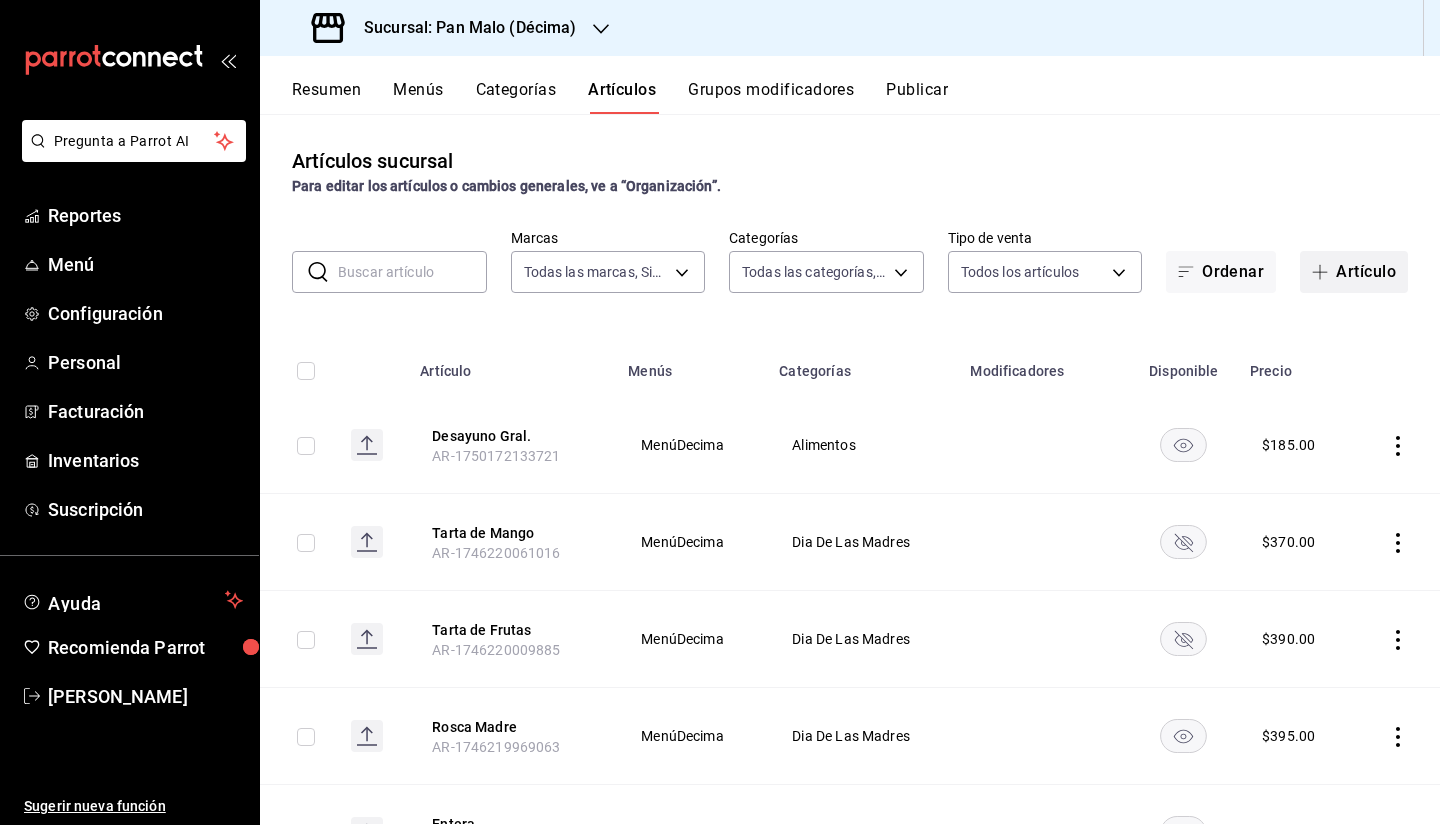 click on "Artículo" at bounding box center (1354, 272) 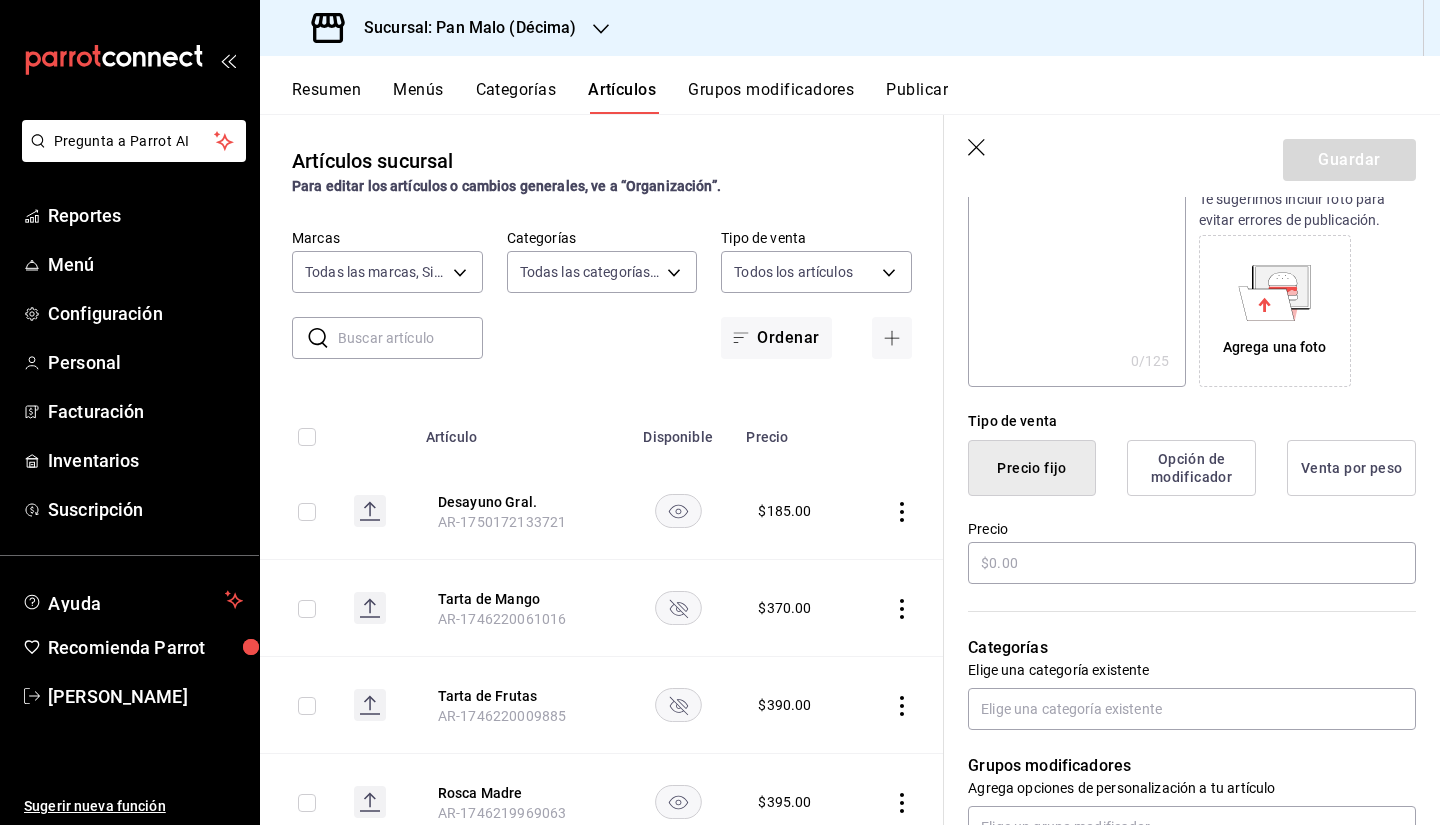 scroll, scrollTop: 264, scrollLeft: 0, axis: vertical 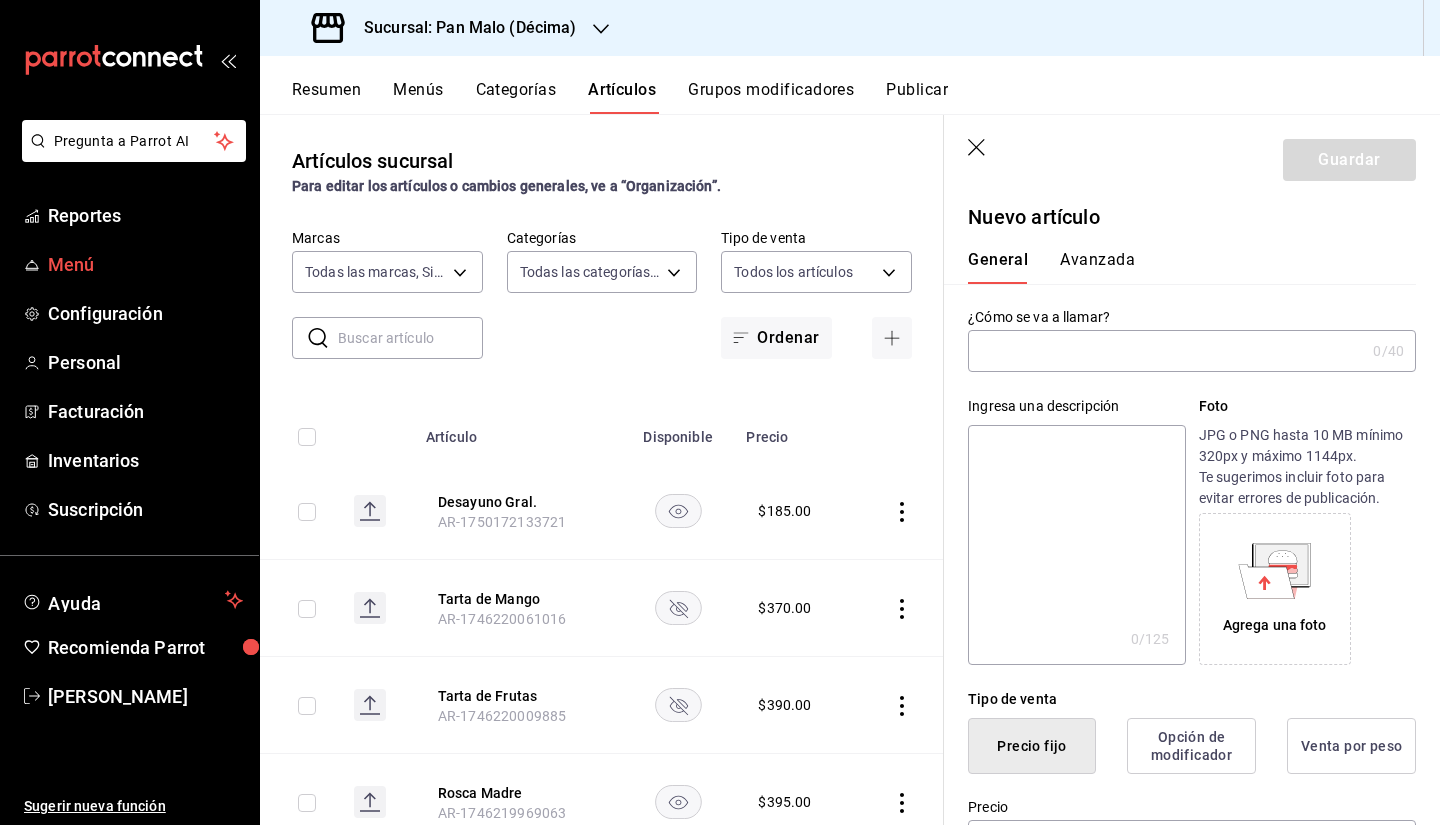 click on "Menú" at bounding box center [145, 264] 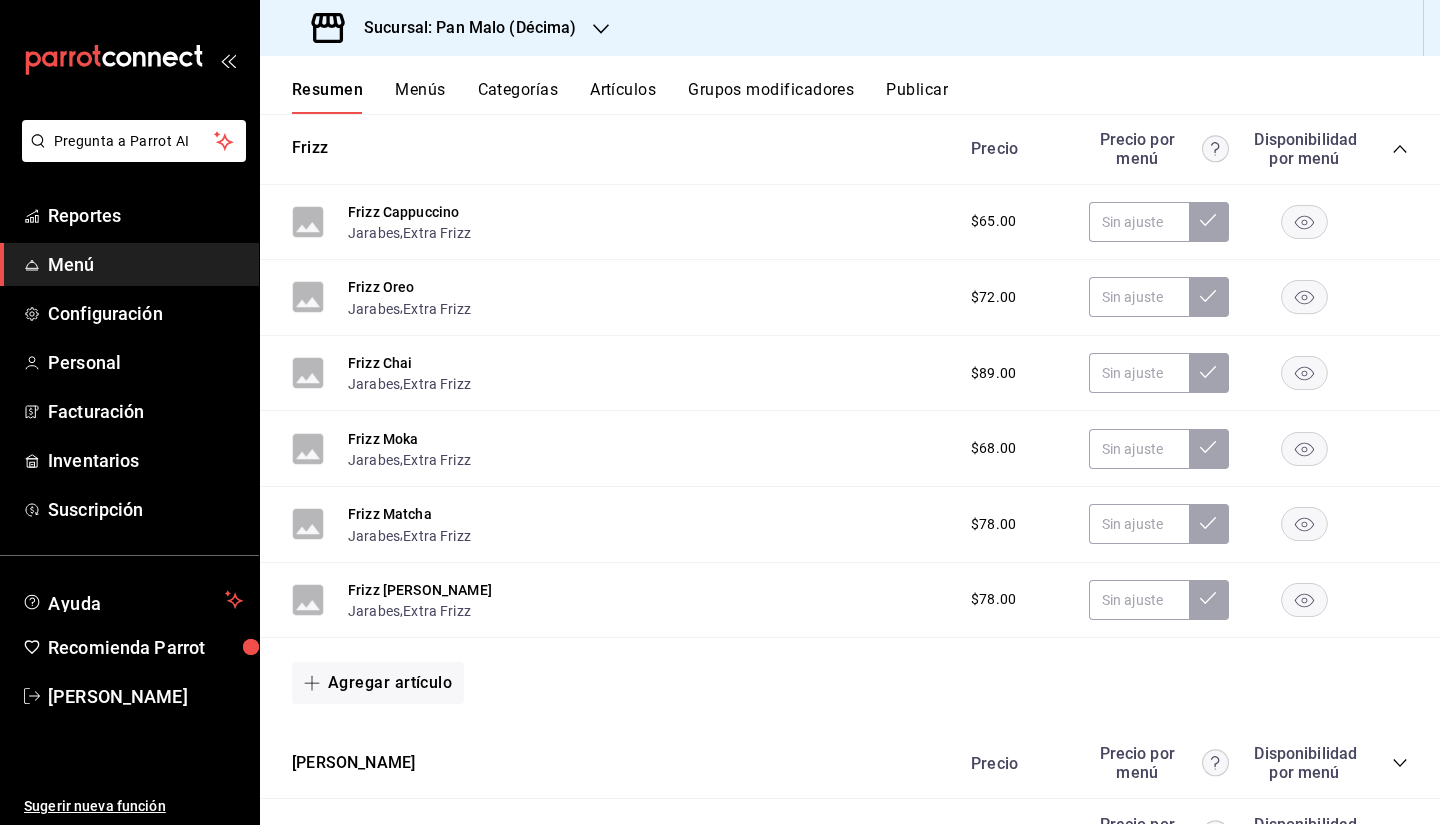 scroll, scrollTop: 713, scrollLeft: 0, axis: vertical 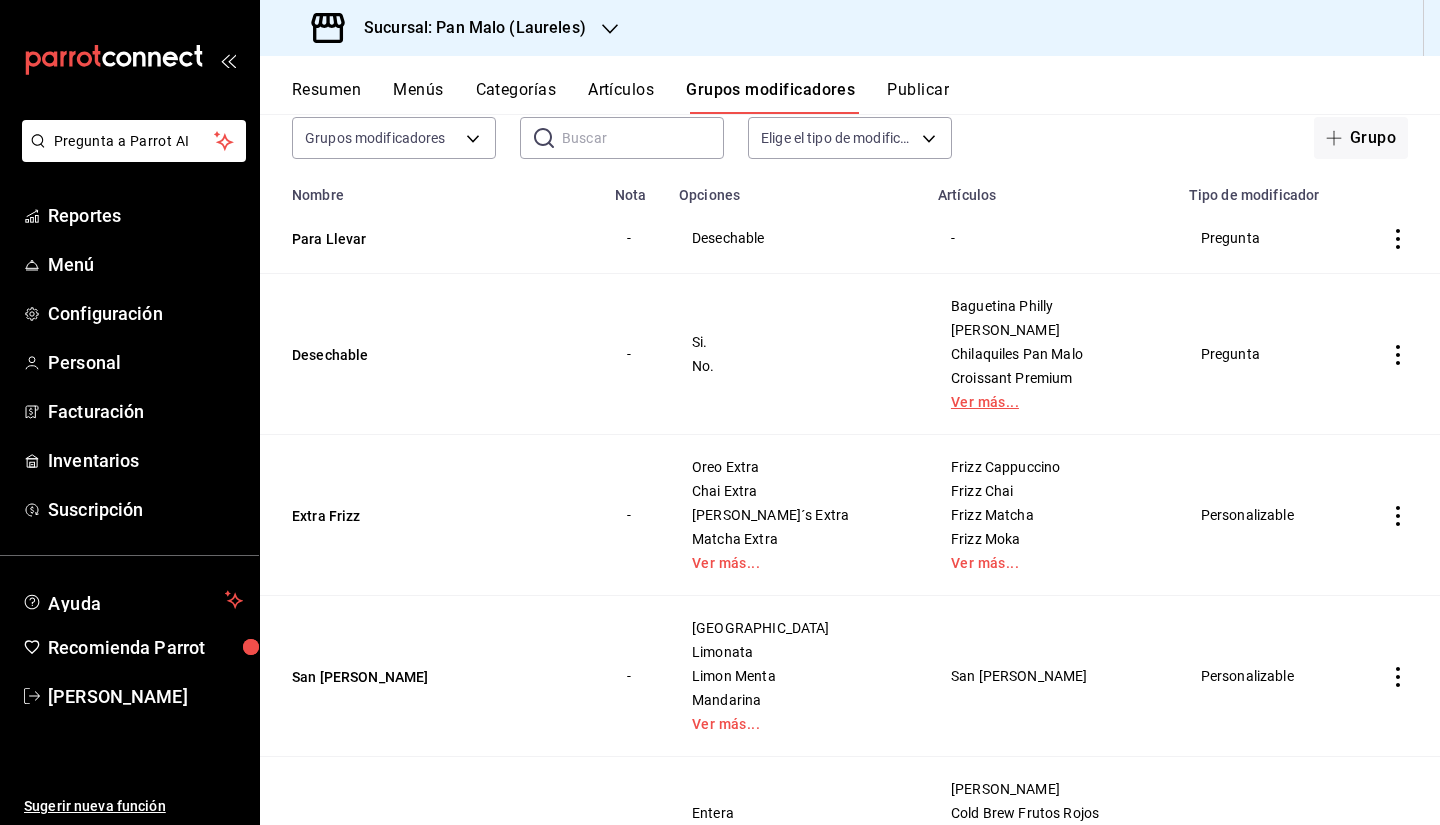 click on "Ver más..." at bounding box center [1051, 402] 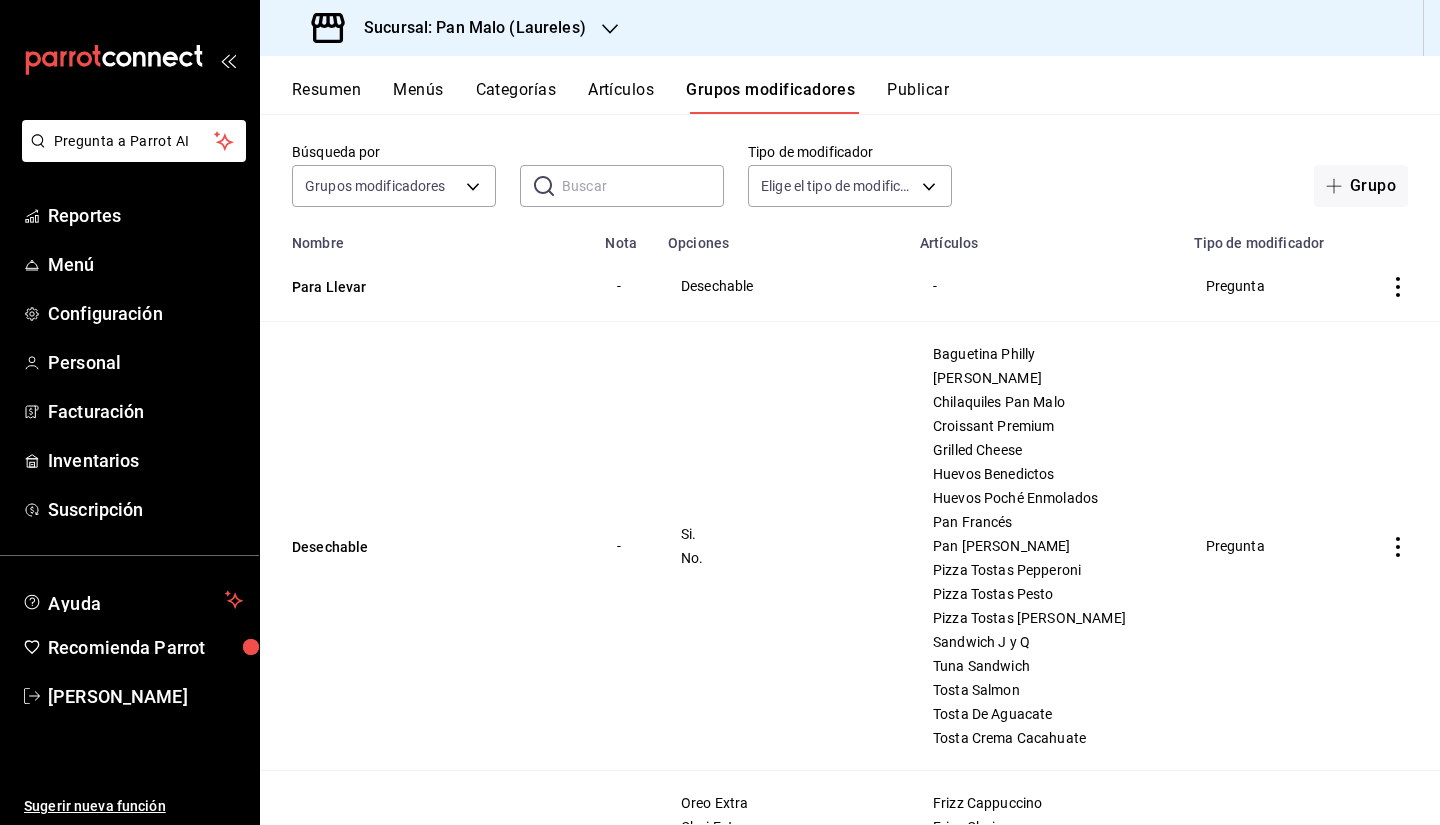 scroll, scrollTop: 73, scrollLeft: 0, axis: vertical 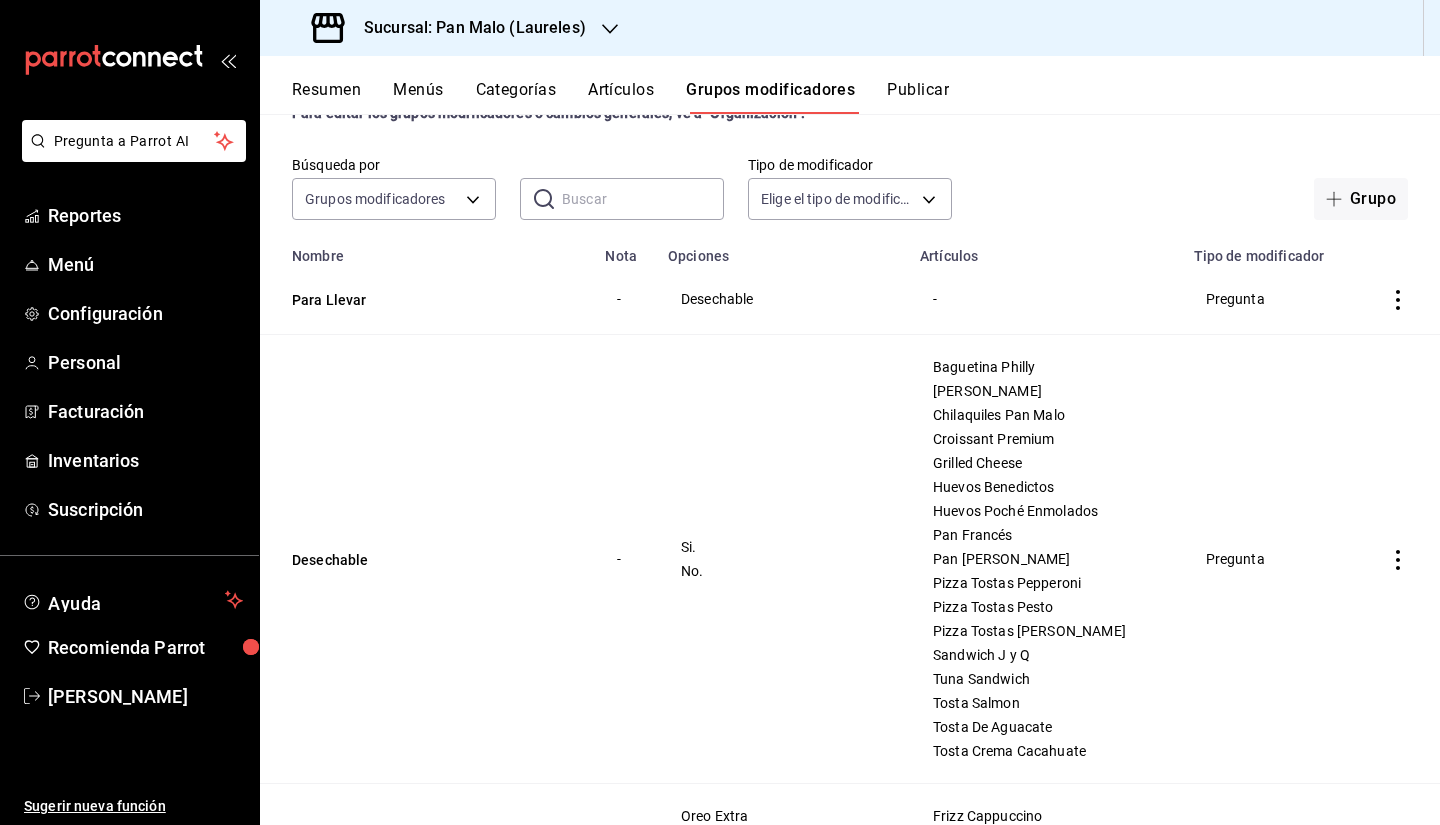 click at bounding box center (1398, 299) 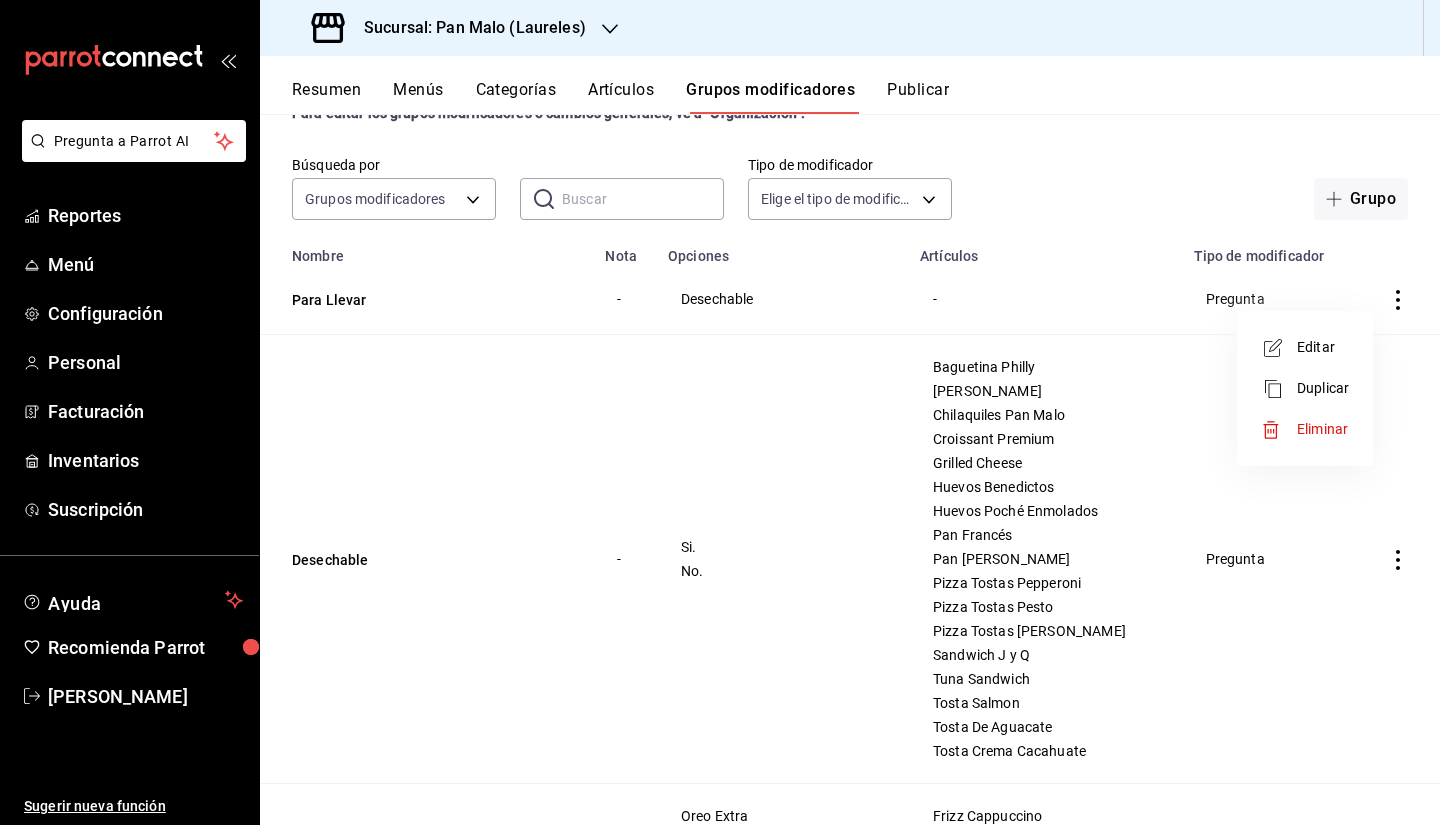 click at bounding box center (720, 412) 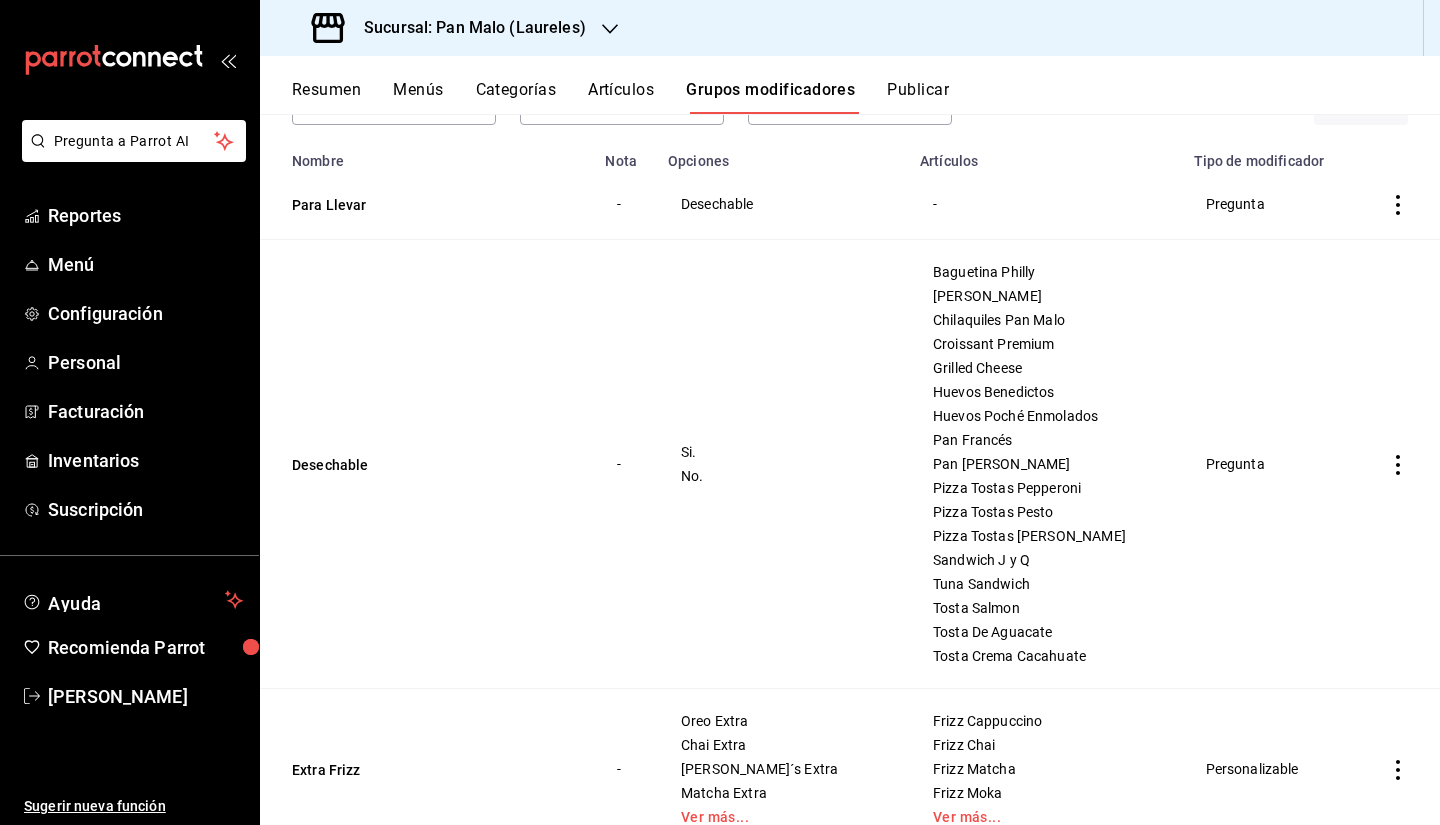 scroll, scrollTop: 154, scrollLeft: 0, axis: vertical 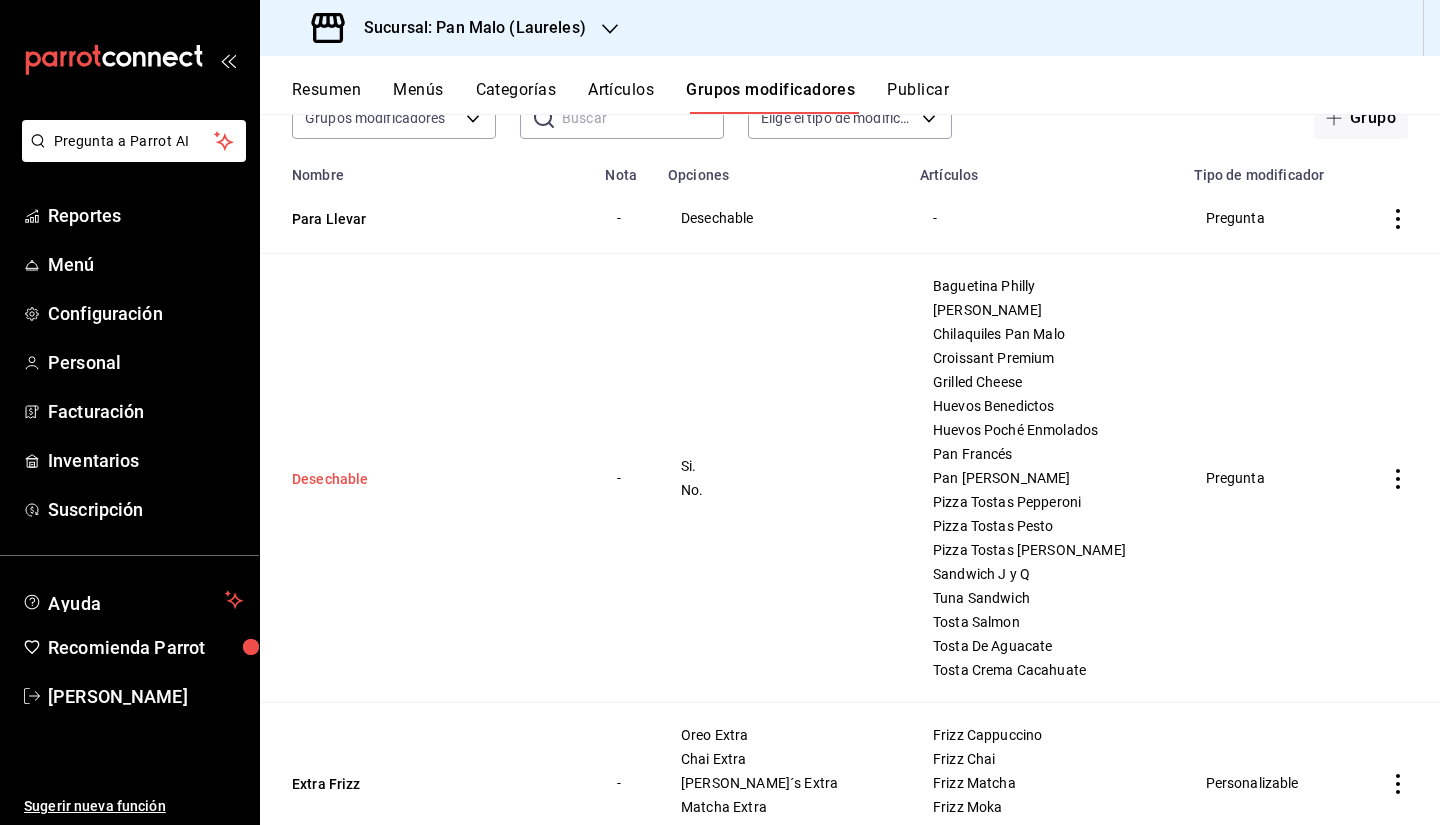 click on "Desechable" at bounding box center (412, 479) 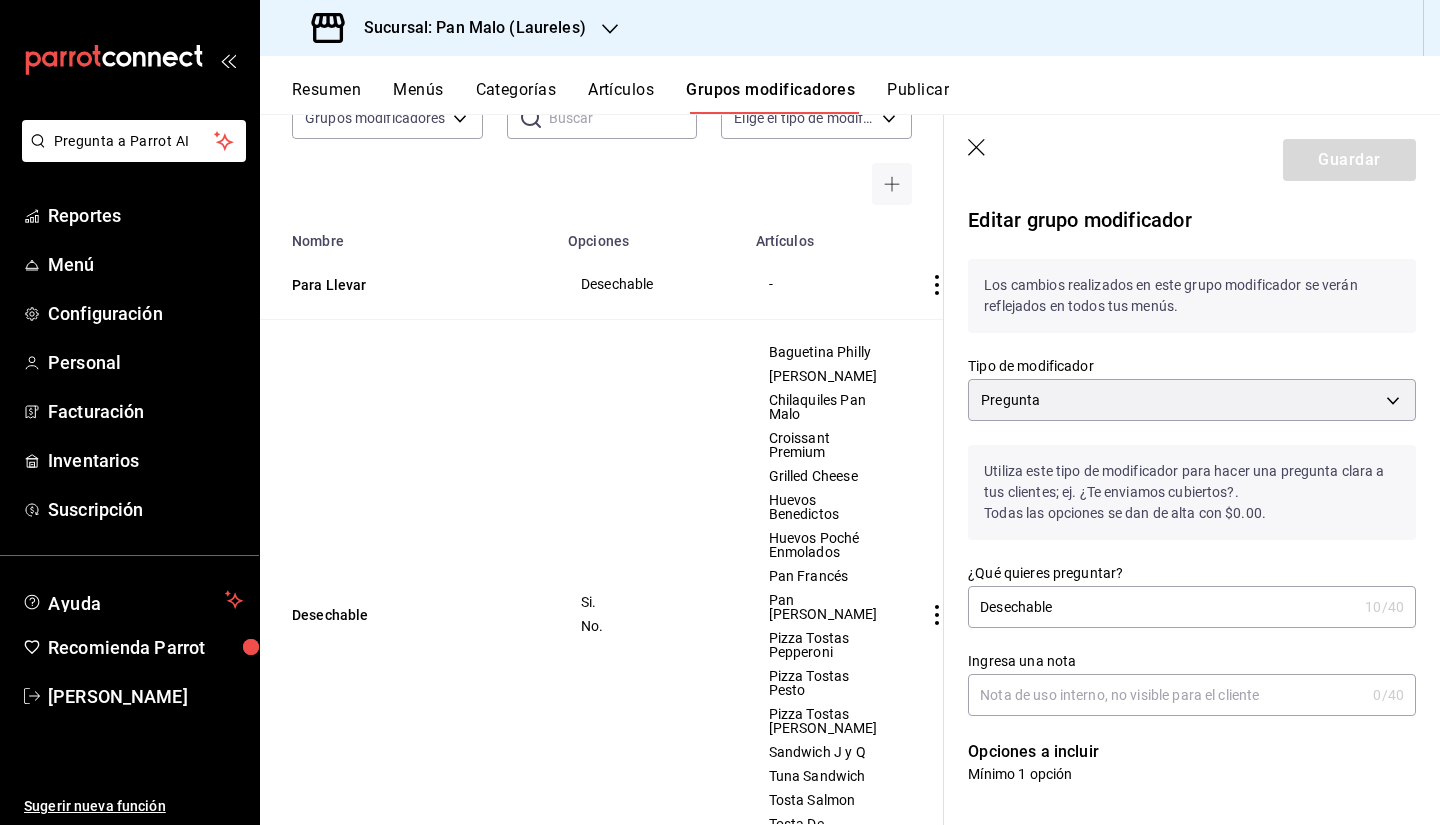 drag, startPoint x: 1424, startPoint y: 241, endPoint x: 1425, endPoint y: 272, distance: 31.016125 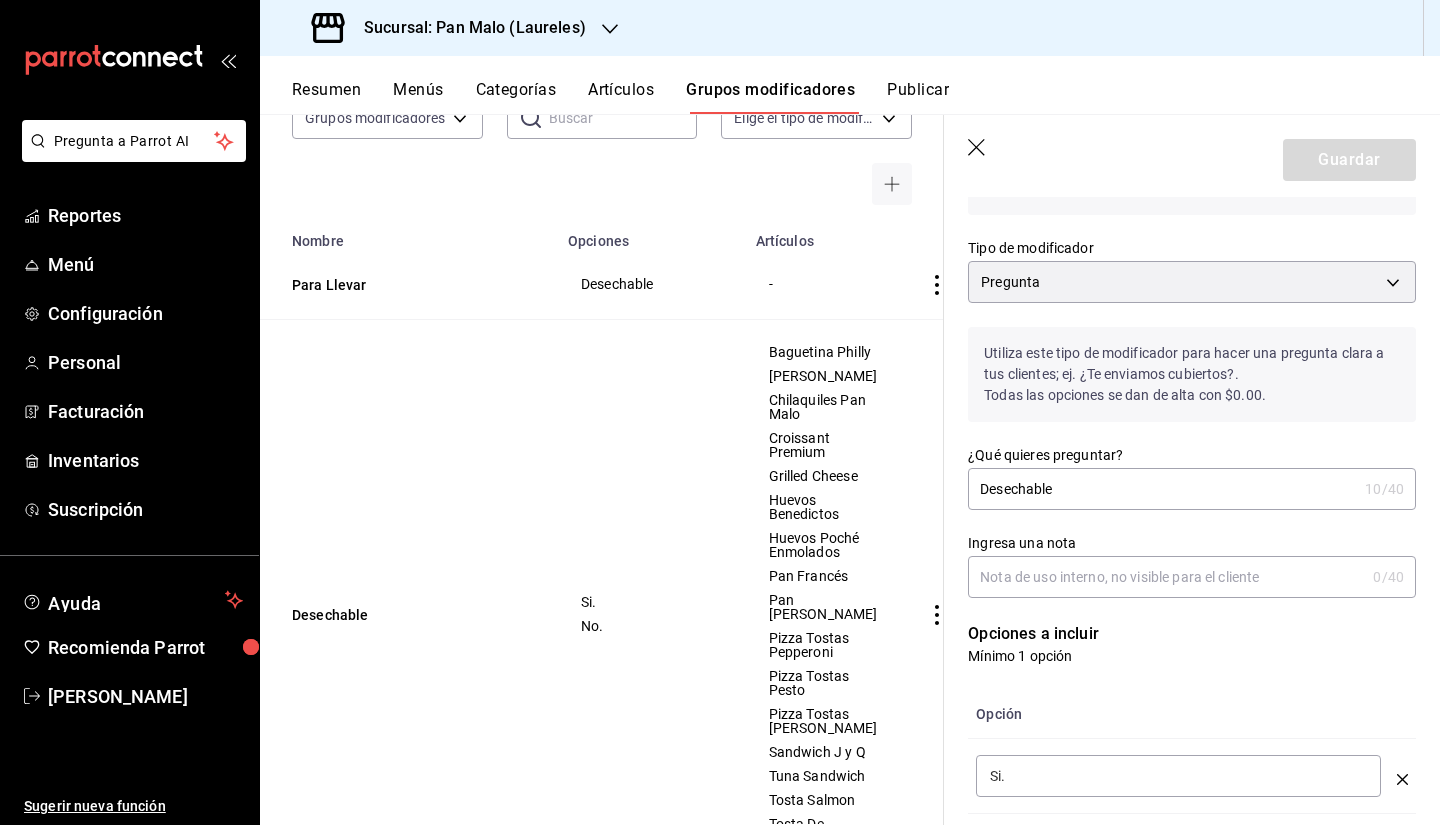 scroll, scrollTop: 127, scrollLeft: 0, axis: vertical 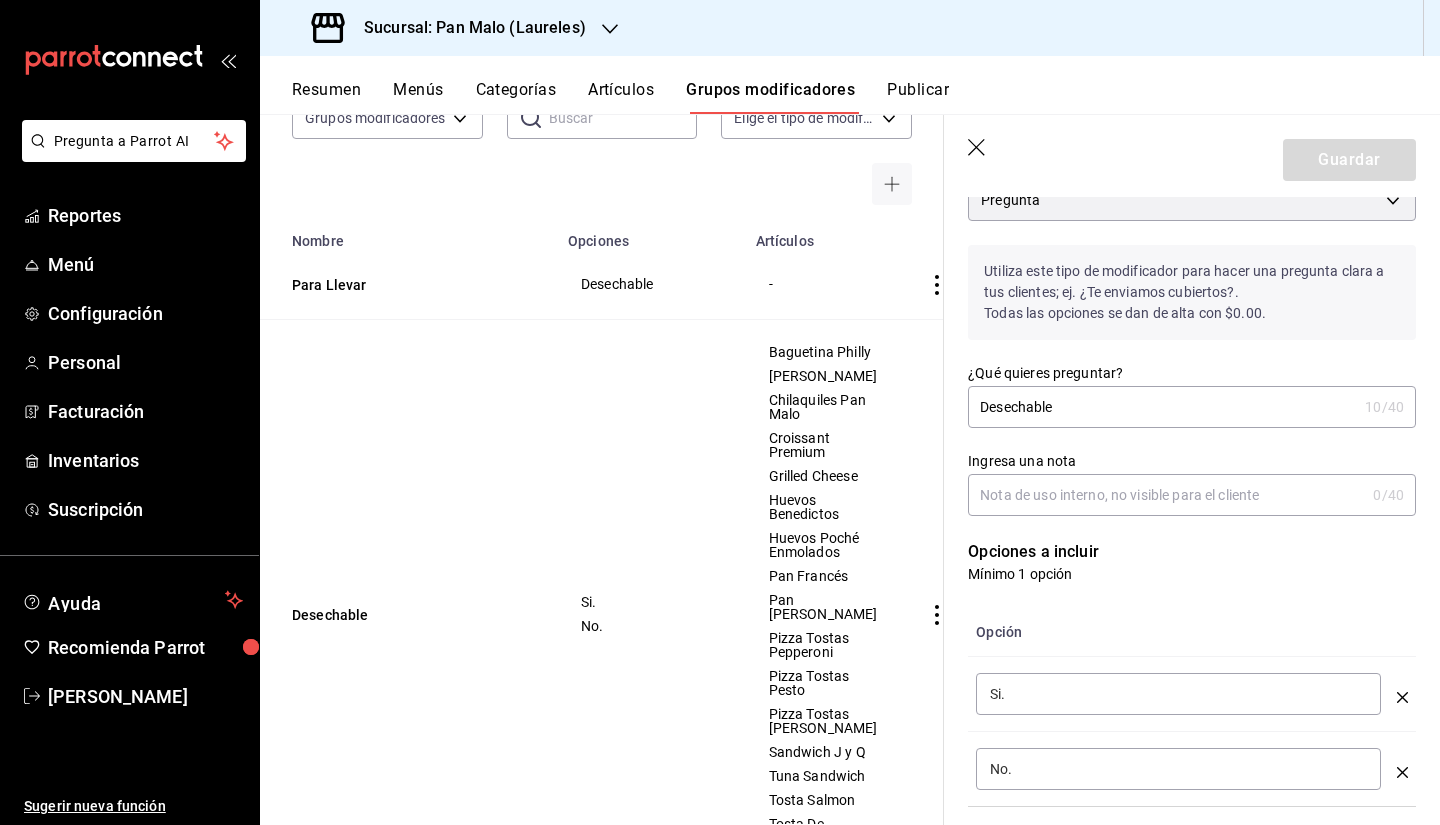 click on "Desechable" at bounding box center (1162, 407) 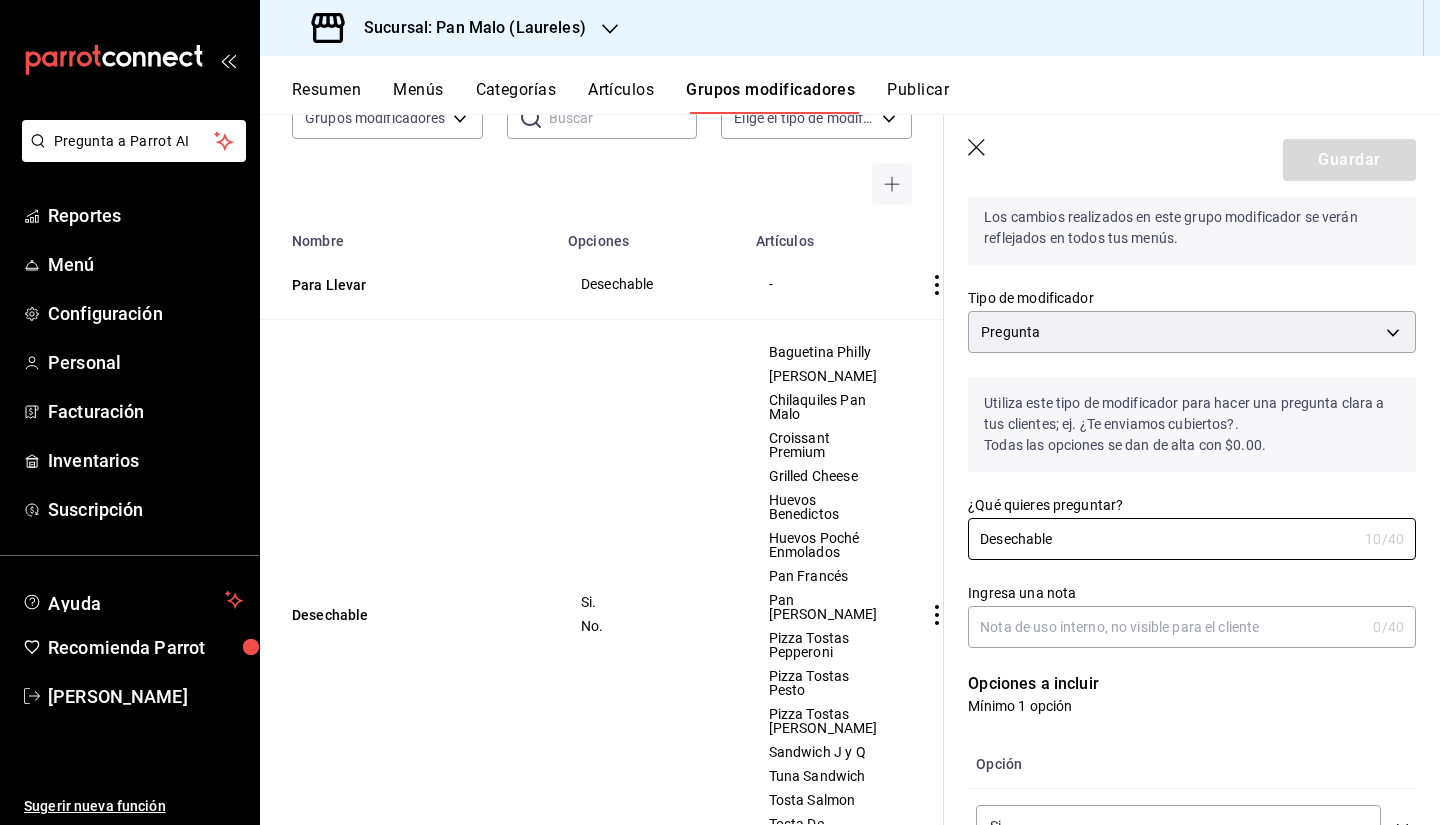 scroll, scrollTop: 0, scrollLeft: 0, axis: both 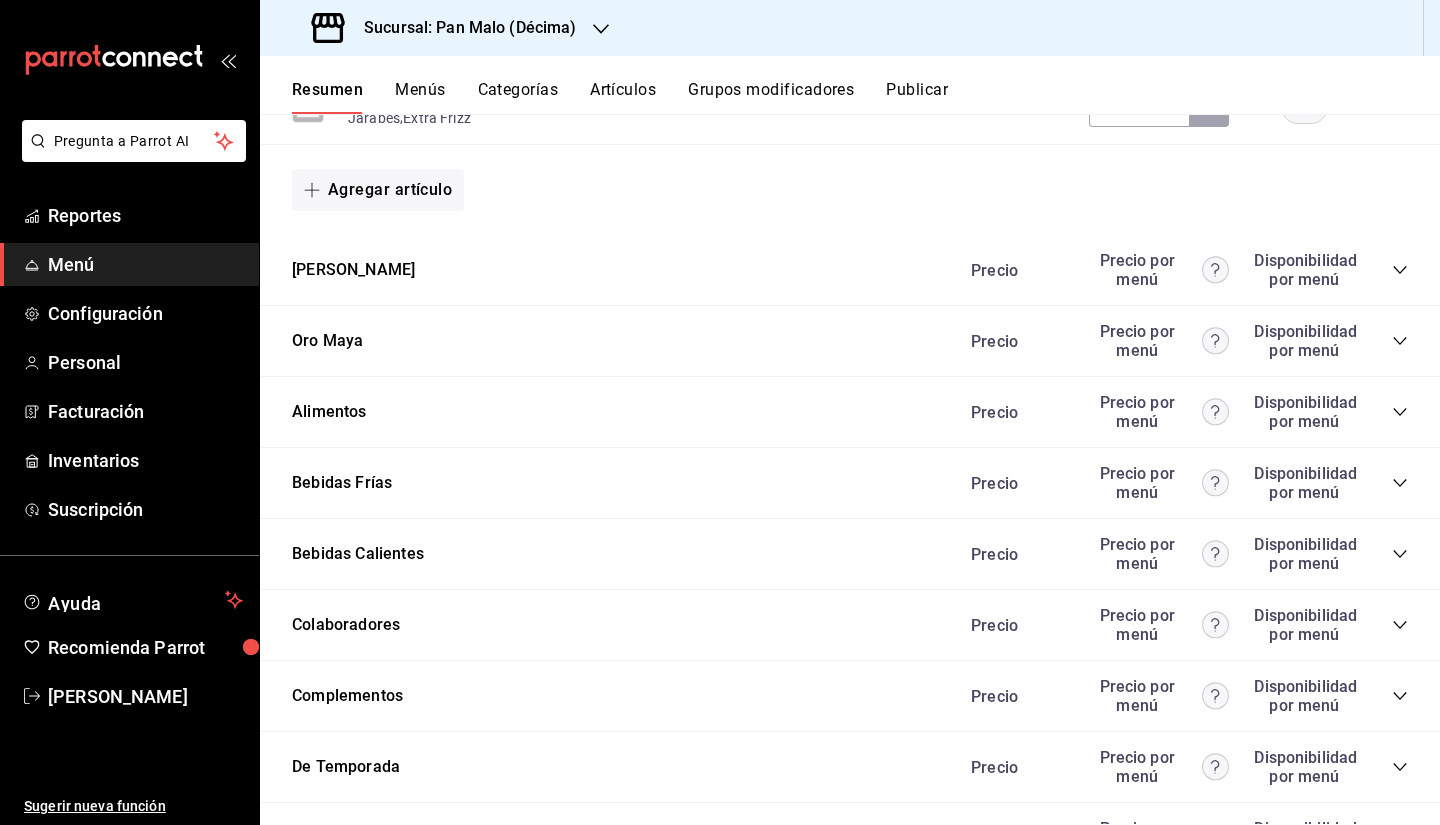 click 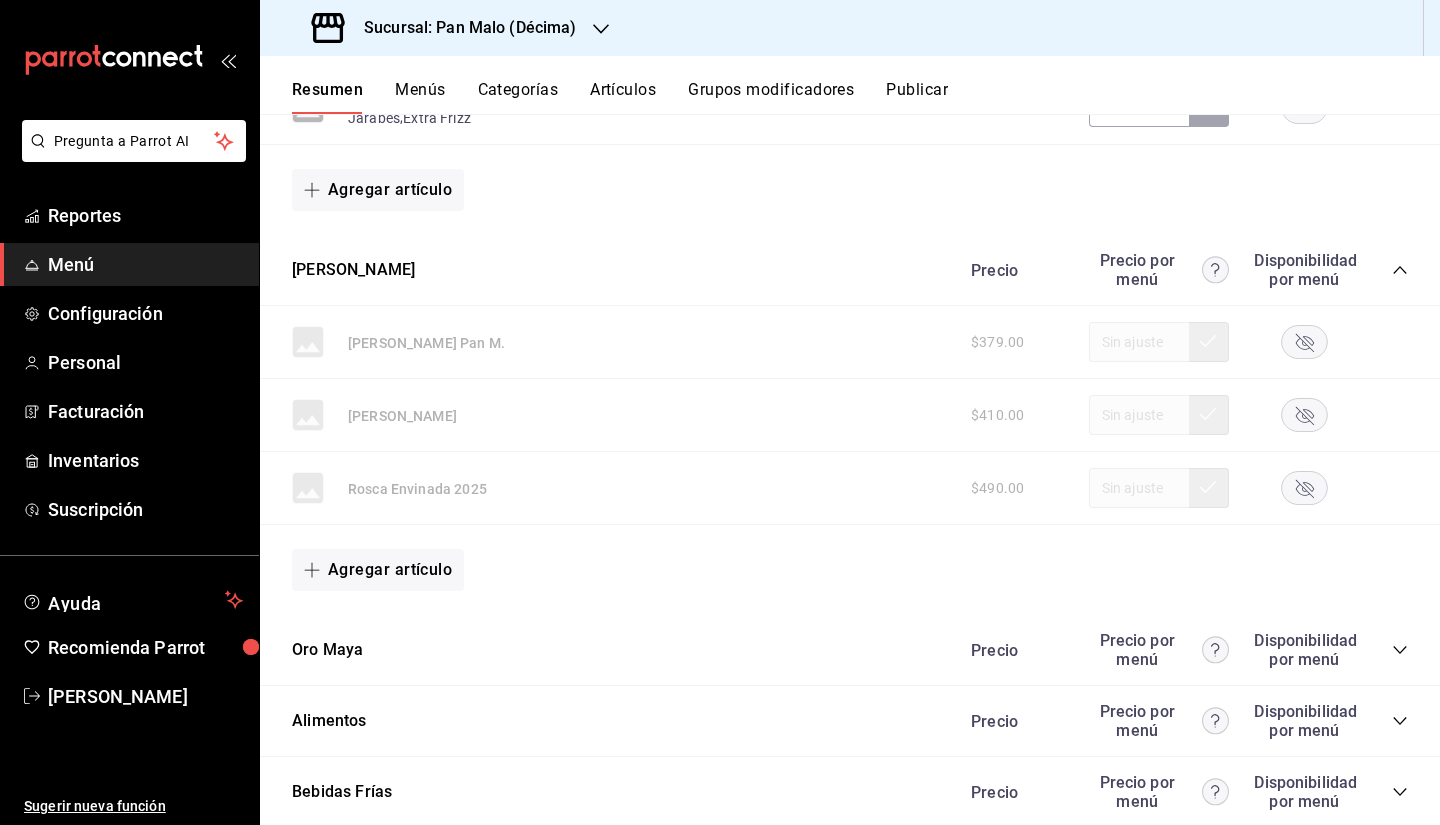 click on "[PERSON_NAME] Precio Precio por menú   Disponibilidad por menú" at bounding box center [850, 270] 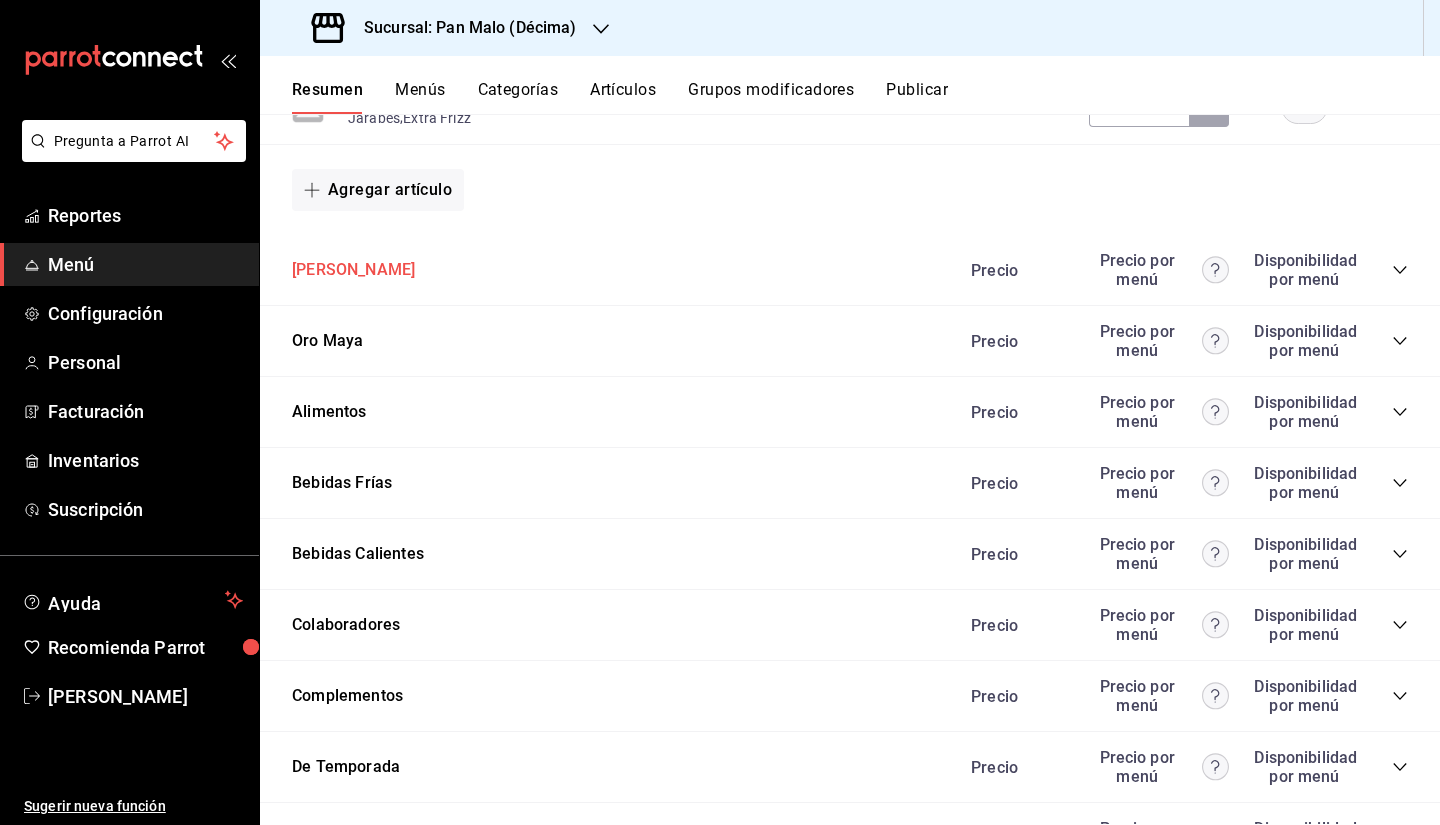 click on "Reyes Magos" at bounding box center [353, 270] 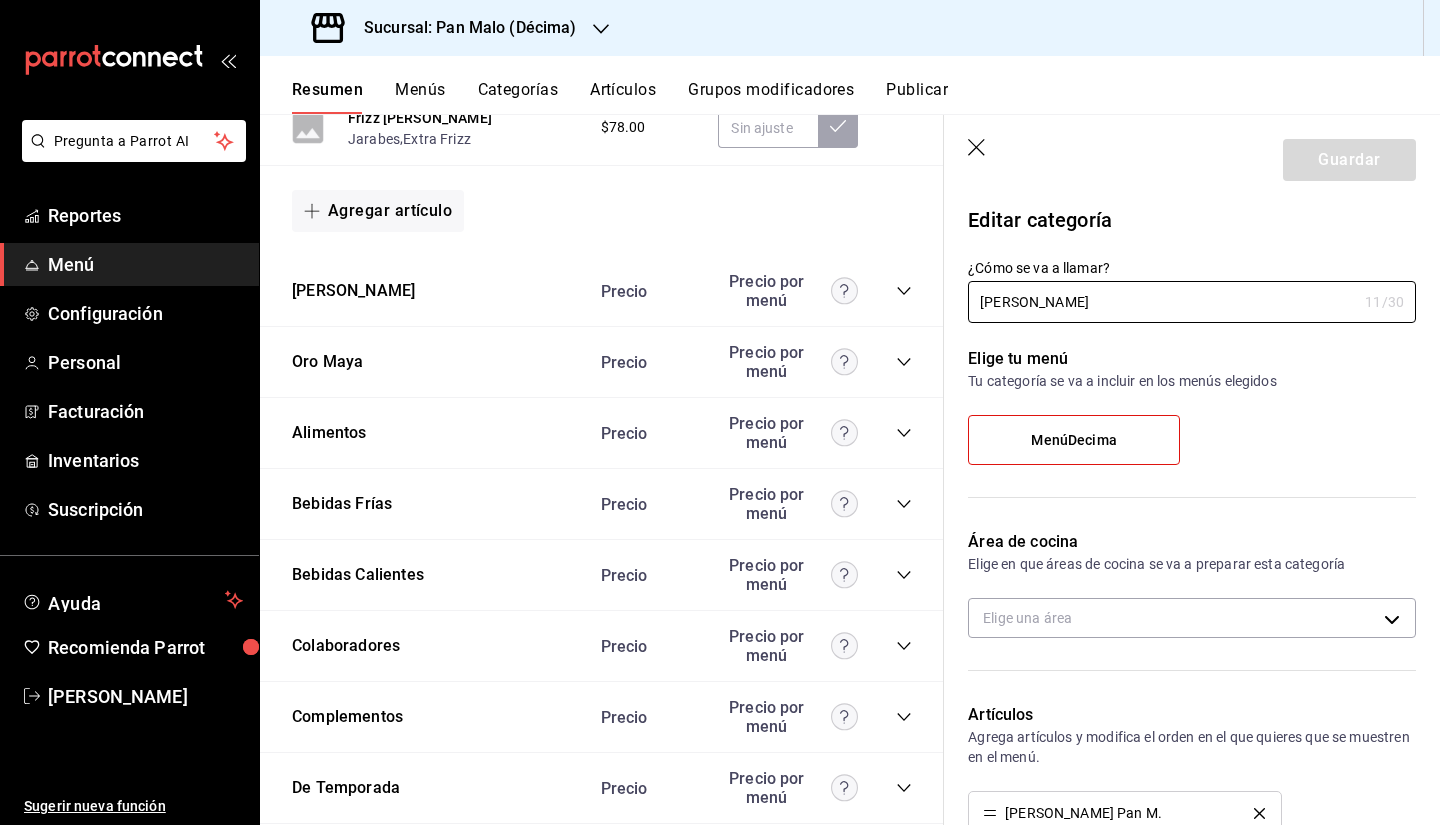 type on "76d711da-481e-4c6c-851b-a0e9b9f13b62,acaba004-e6d9-47b0-95aa-b4e438291bd1" 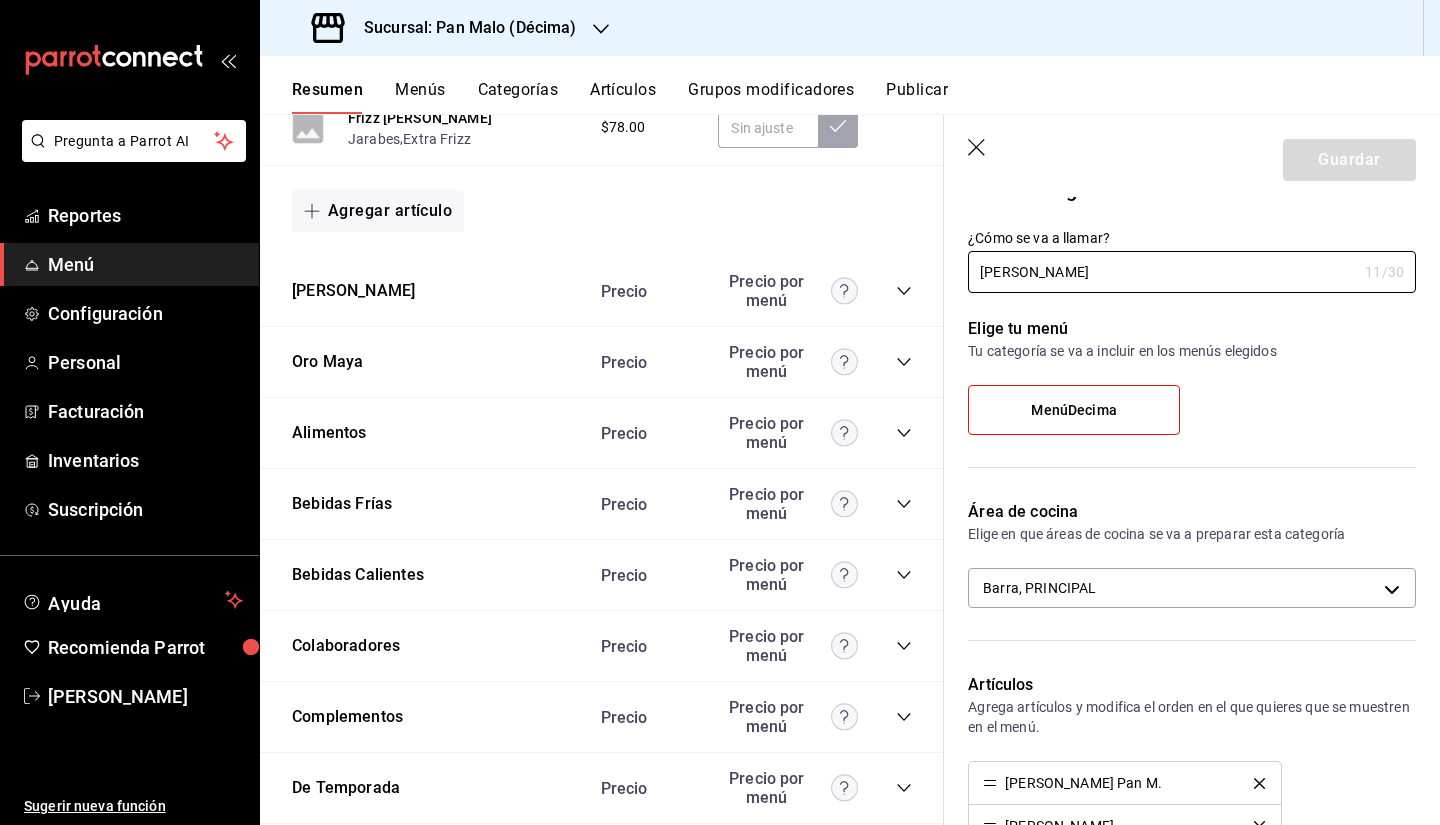 scroll, scrollTop: 5, scrollLeft: 0, axis: vertical 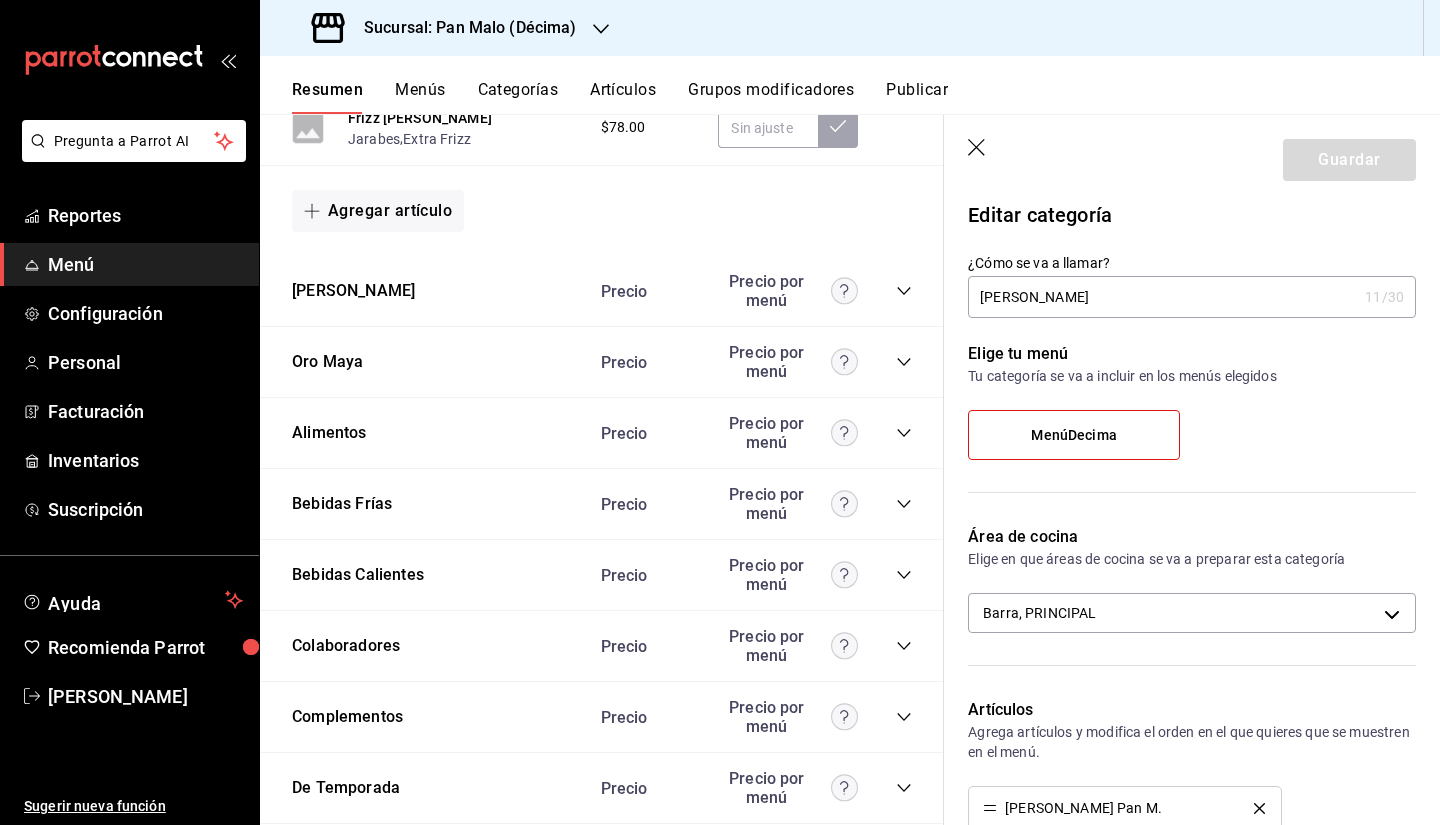 click 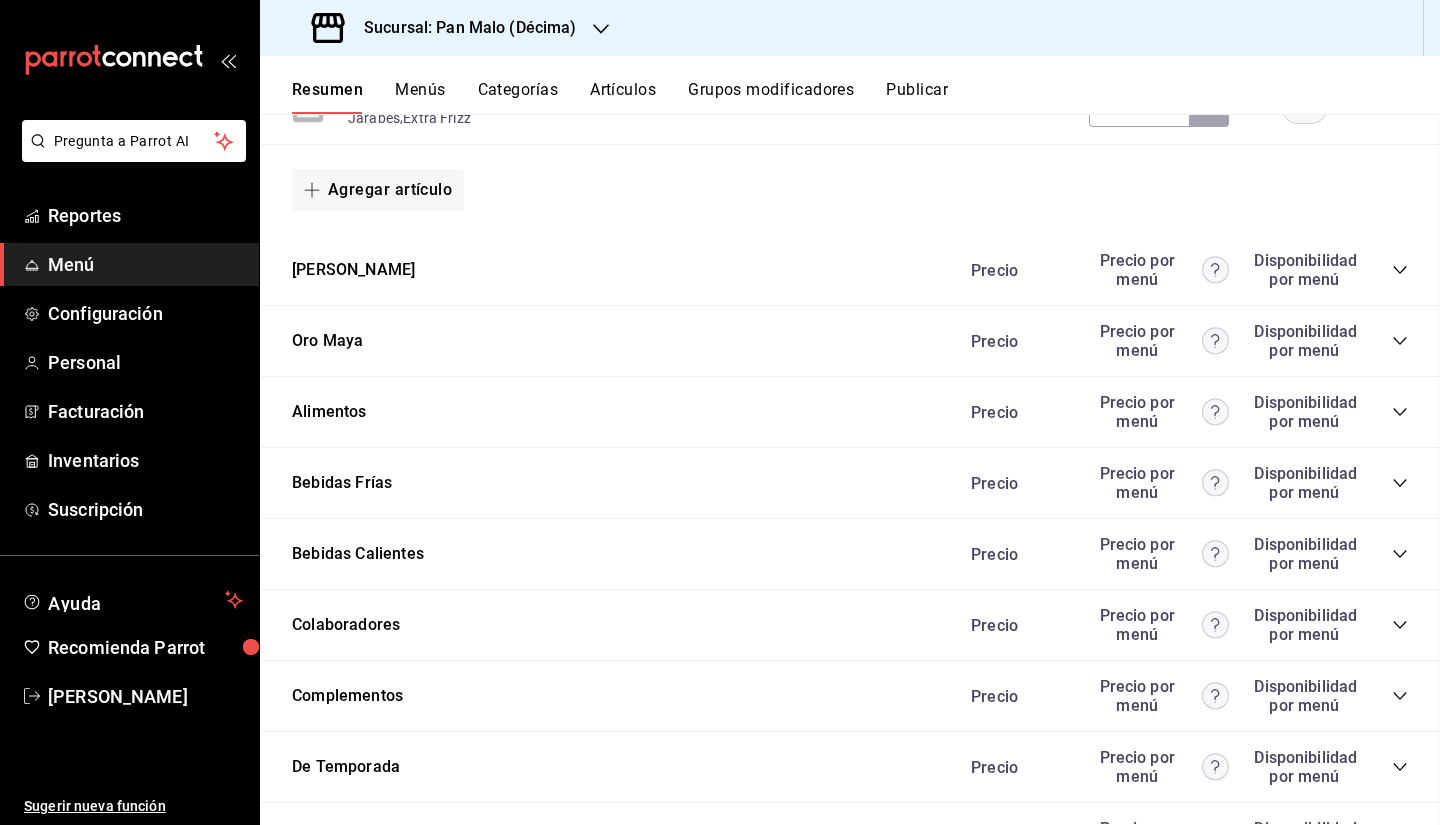 scroll, scrollTop: 1288, scrollLeft: 0, axis: vertical 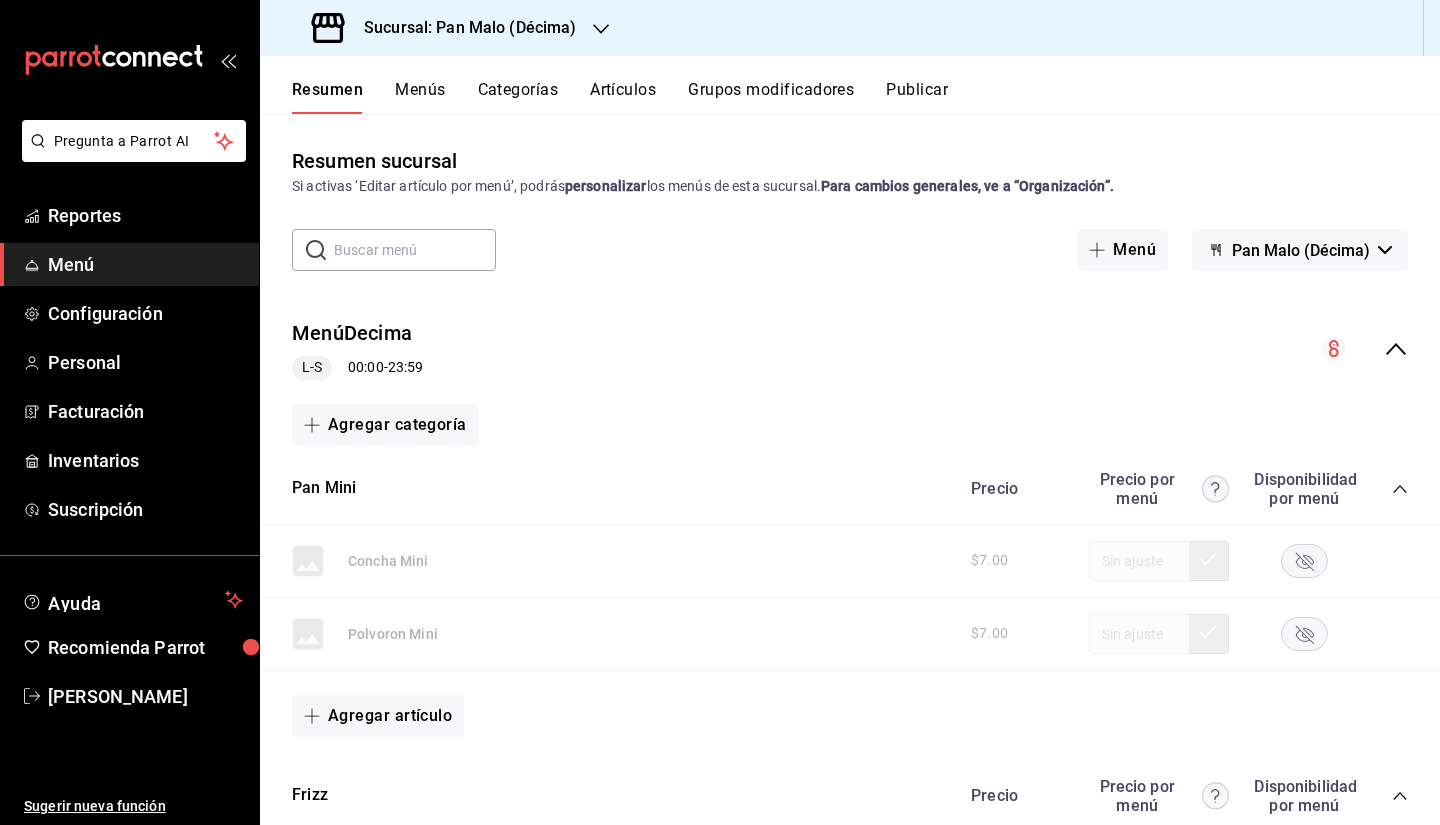 click on "Sucursal: Pan Malo (Décima)" at bounding box center [850, 28] 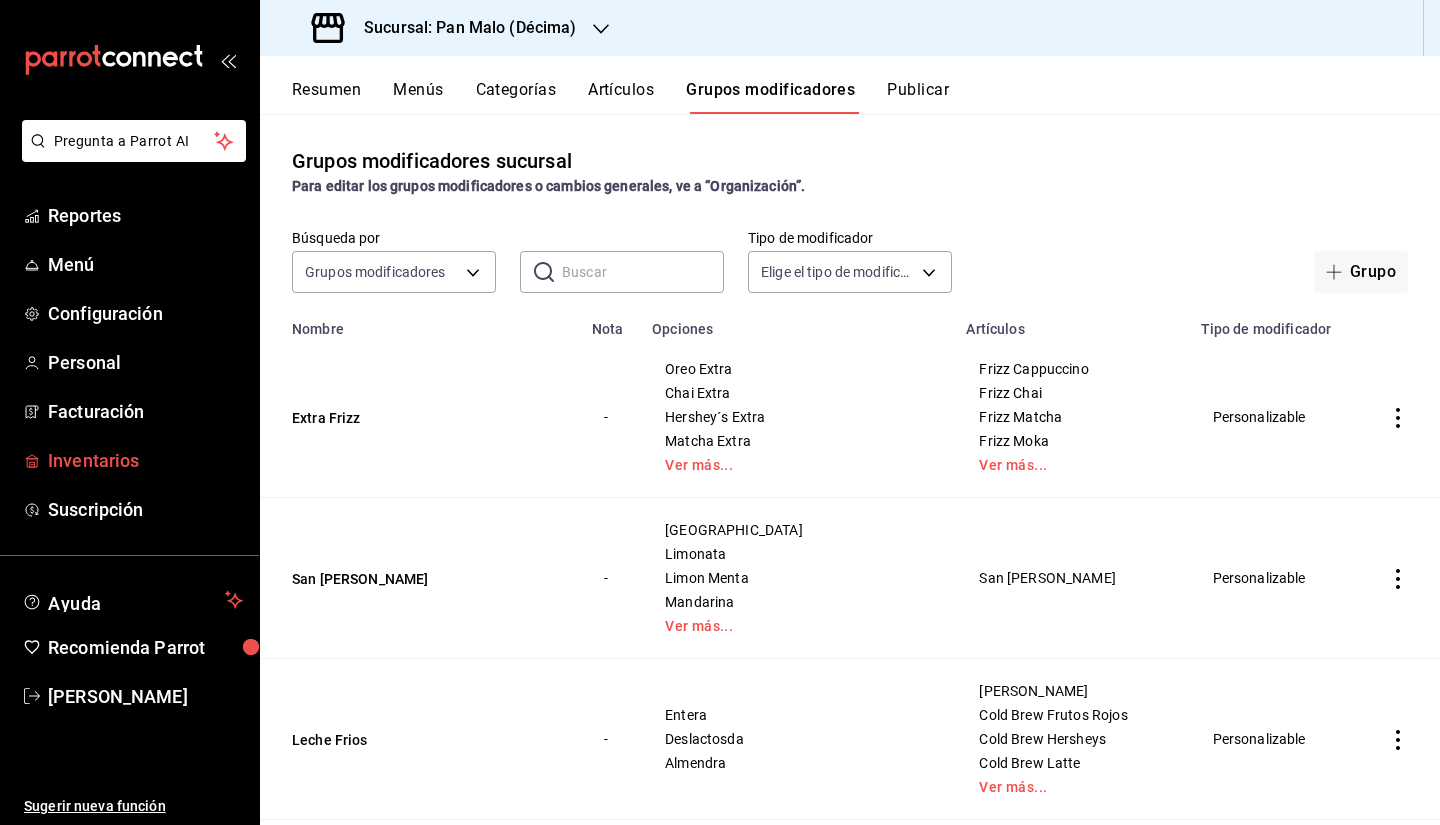 click on "Inventarios" at bounding box center (145, 460) 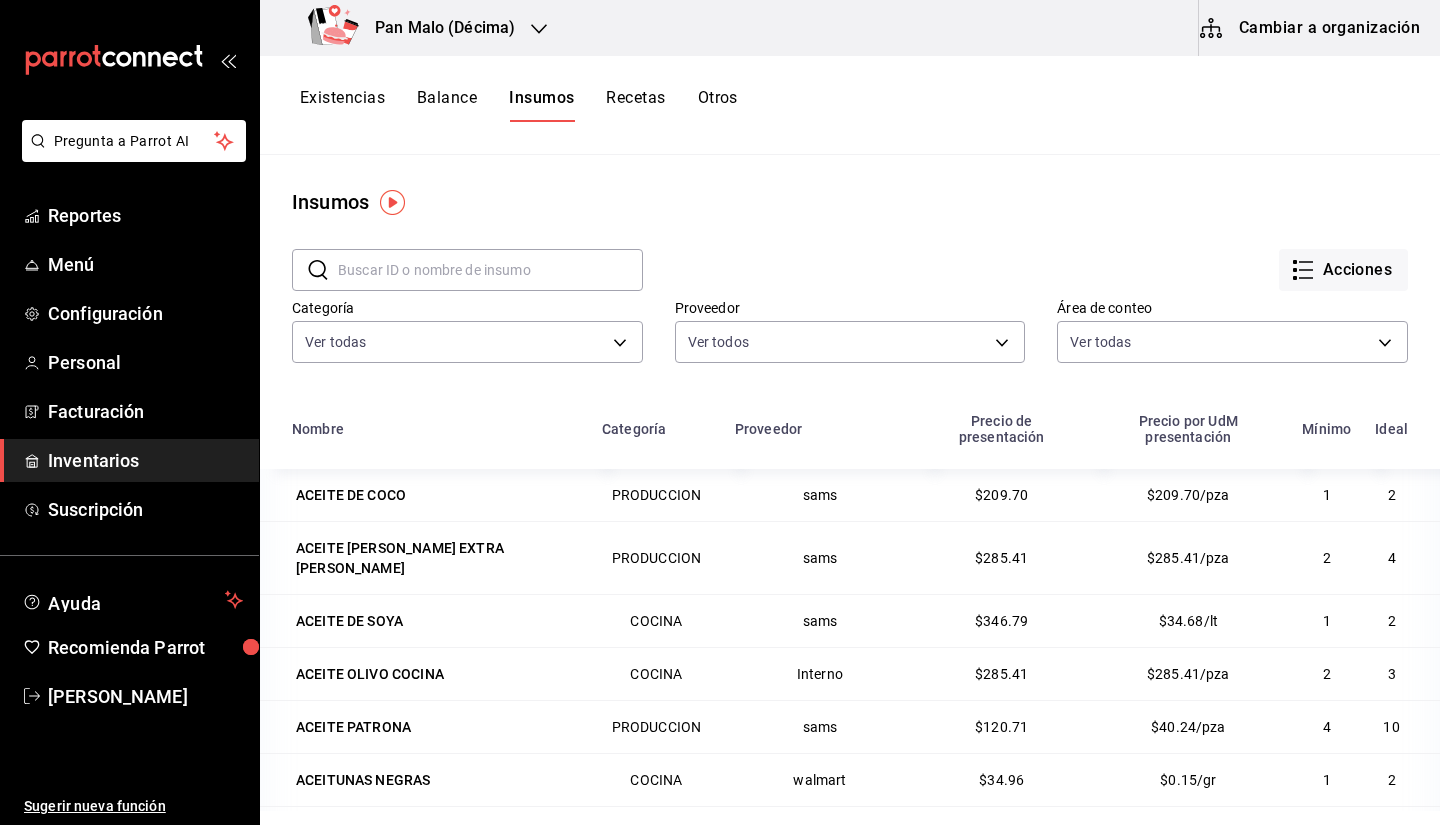 click on "Inventarios" at bounding box center [145, 460] 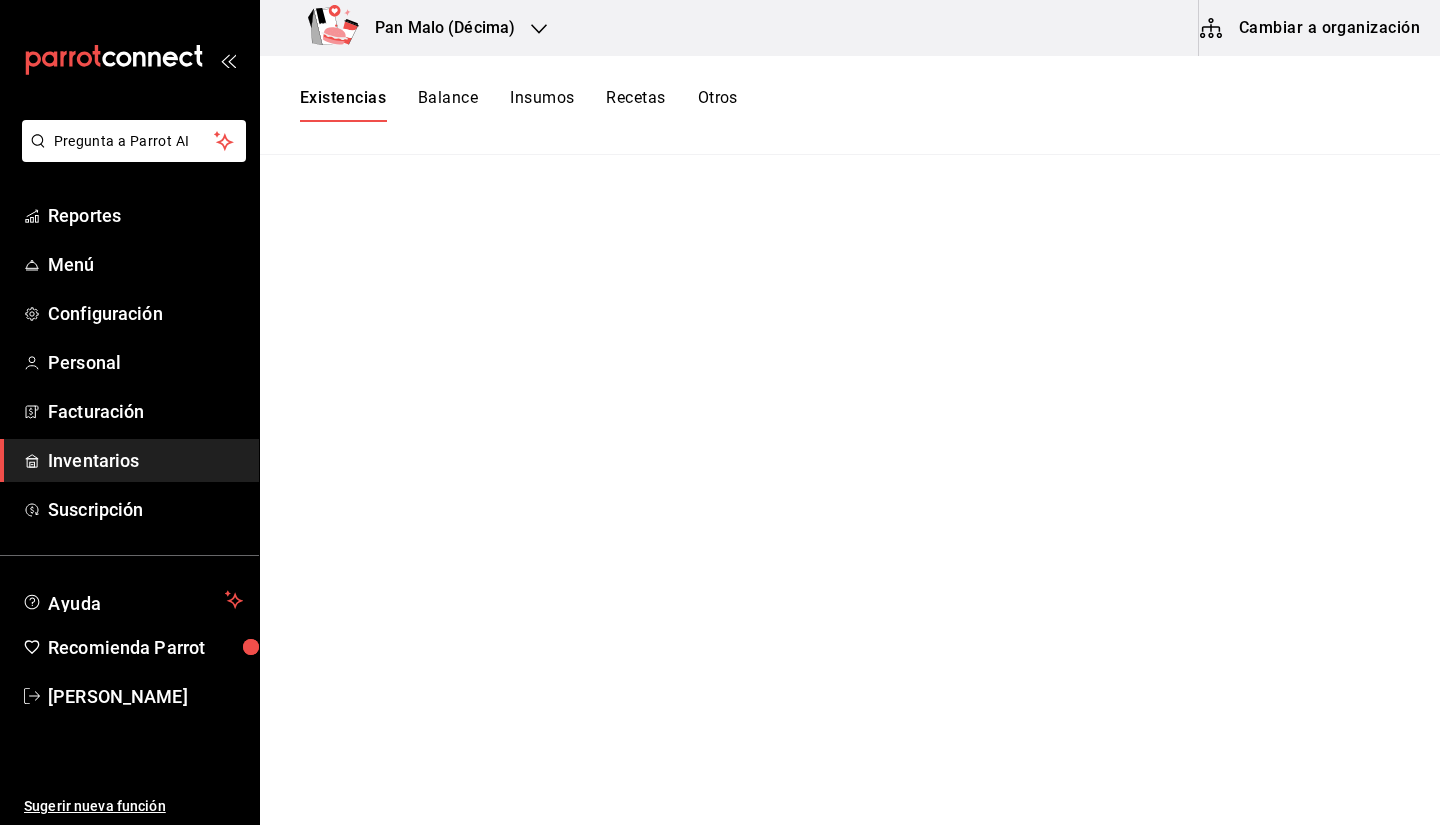 click on "Existencias" at bounding box center [343, 105] 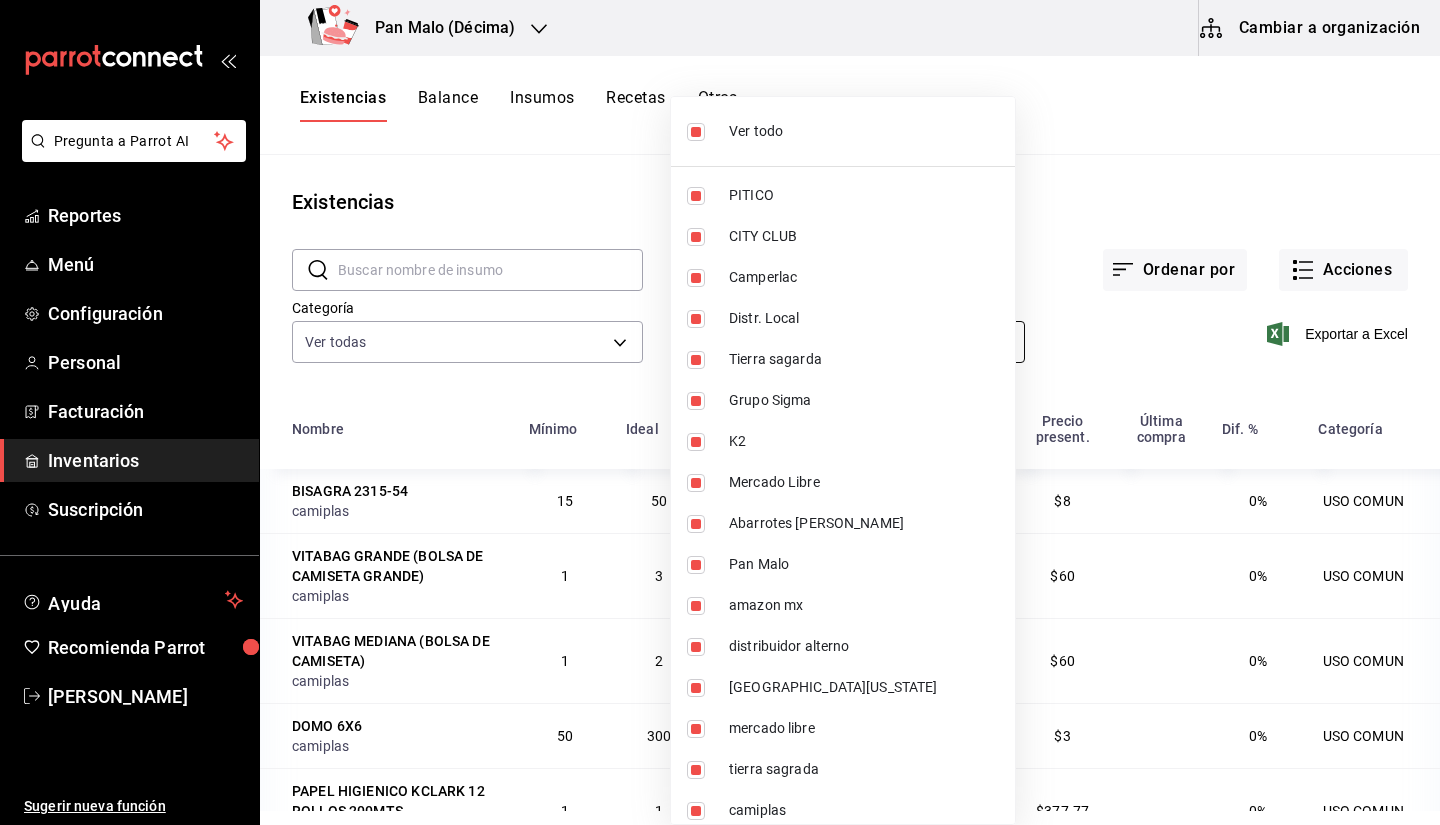 click on "Pregunta a Parrot AI Reportes   Menú   Configuración   Personal   Facturación   Inventarios   Suscripción   Ayuda Recomienda Parrot   Sebastian Viadero   Sugerir nueva función   Pan Malo (Décima) Cambiar a organización Existencias Balance Insumos Recetas Otros Existencias ​ ​ Ordenar por Acciones Categoría Ver todas b487d5ec-9a72-45d0-bbdf-ace0a58857df,b7fa4d3f-7896-4504-b4eb-29f52eb713d6,244b5d13-ccc3-40e0-adb2-1f470b7c2b02,5221ede4-7101-46e2-abe0-c56c9f57c453,97c4540b-fae9-4f1d-bf52-72ae5b7112b3,dfca19a1-d0af-4dd2-9161-d29e1e6480e6,845fc0d5-bafa-4929-a86e-e534cf7c03f2 Proveedor Ver todos Exportar a Excel Nombre Mínimo Ideal Último conteo Cant. actual UdM present. Precio present. Última compra Dif. % Categoría BISAGRA 2315-54  camiplas 15 50 0 0 pza $8 0% USO COMUN VITABAG GRANDE (BOLSA DE CAMISETA GRANDE) camiplas 1 3 0 0 pza $60 0% USO COMUN VITABAG MEDIANA (BOLSA DE CAMISETA) camiplas 1 2 0 0 pza $60 0% USO COMUN DOMO 6X6 camiplas 50 300 0 0 pza $3 0% USO COMUN sams 1 1 0 12 pza $377.77 0%" at bounding box center (720, 405) 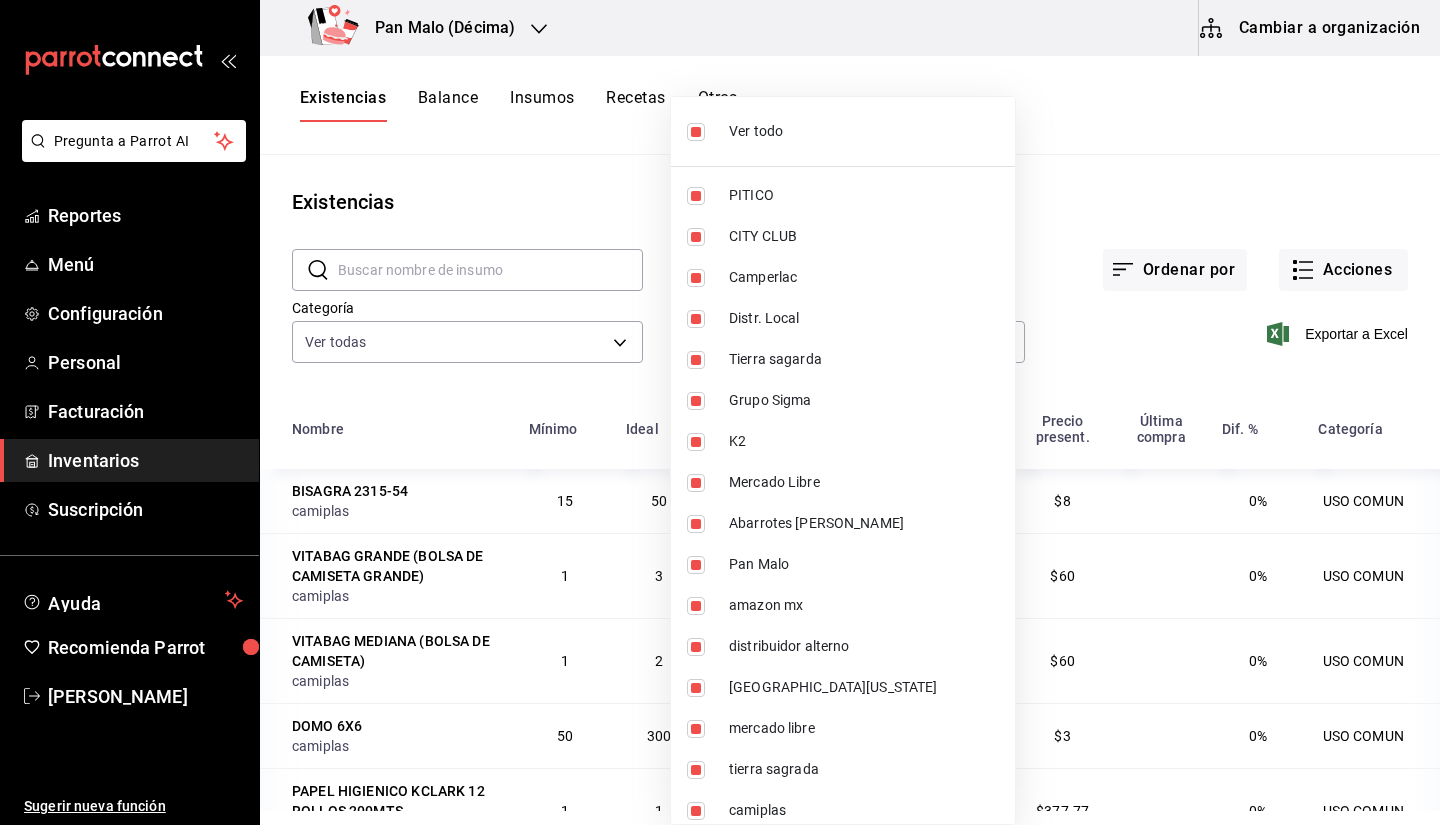 click at bounding box center [720, 412] 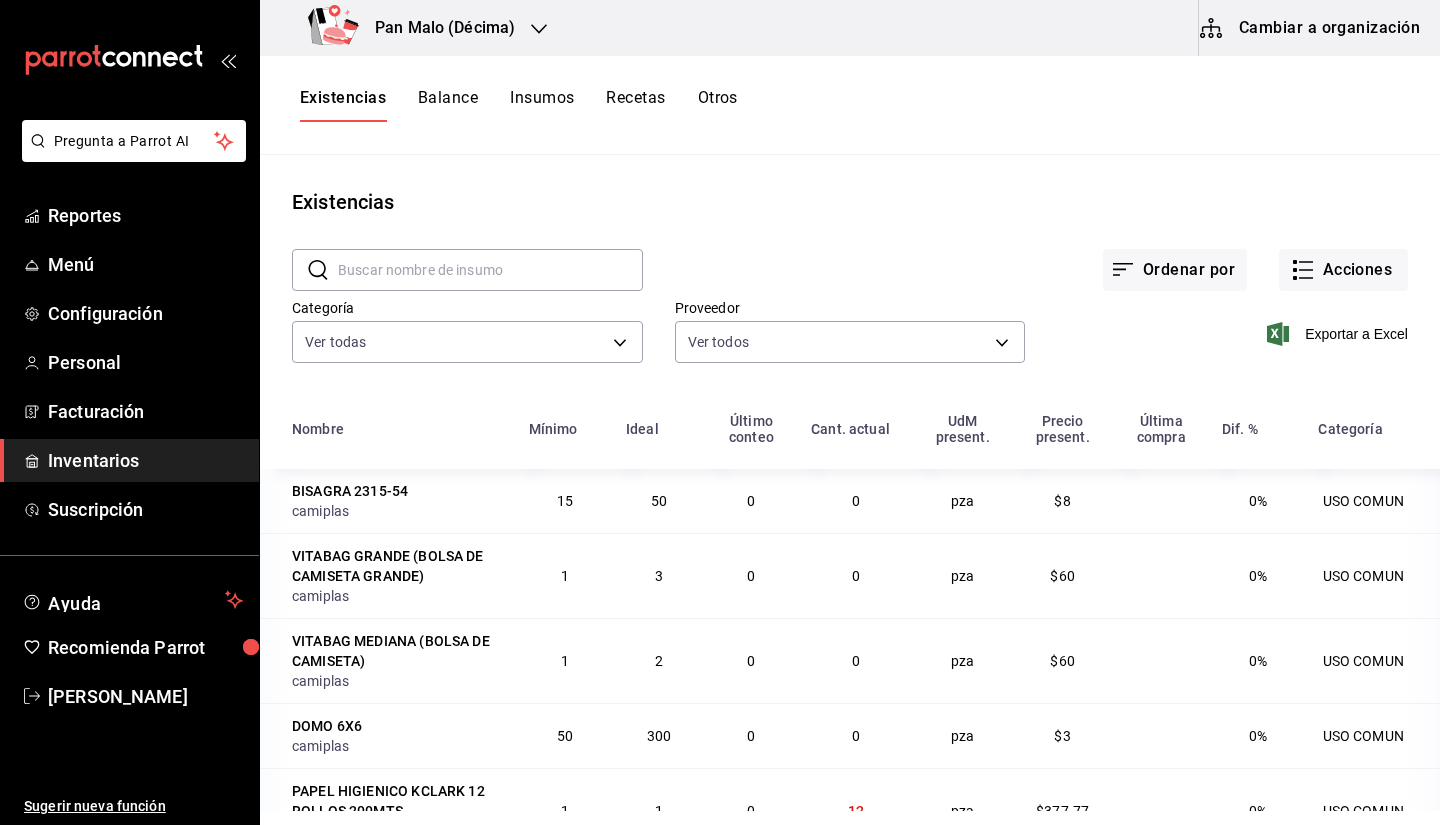 click at bounding box center (490, 270) 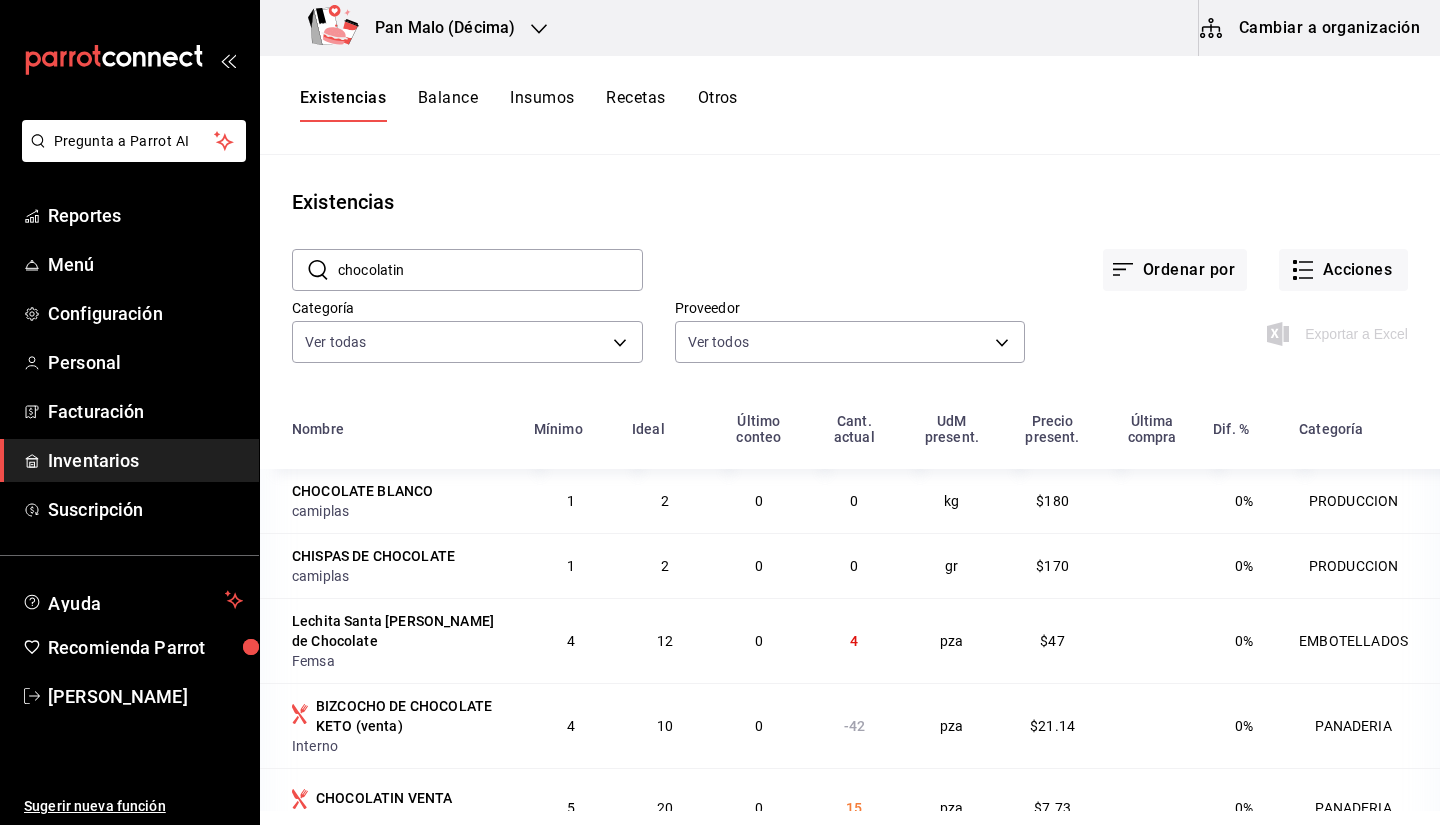 type on "chocolatin" 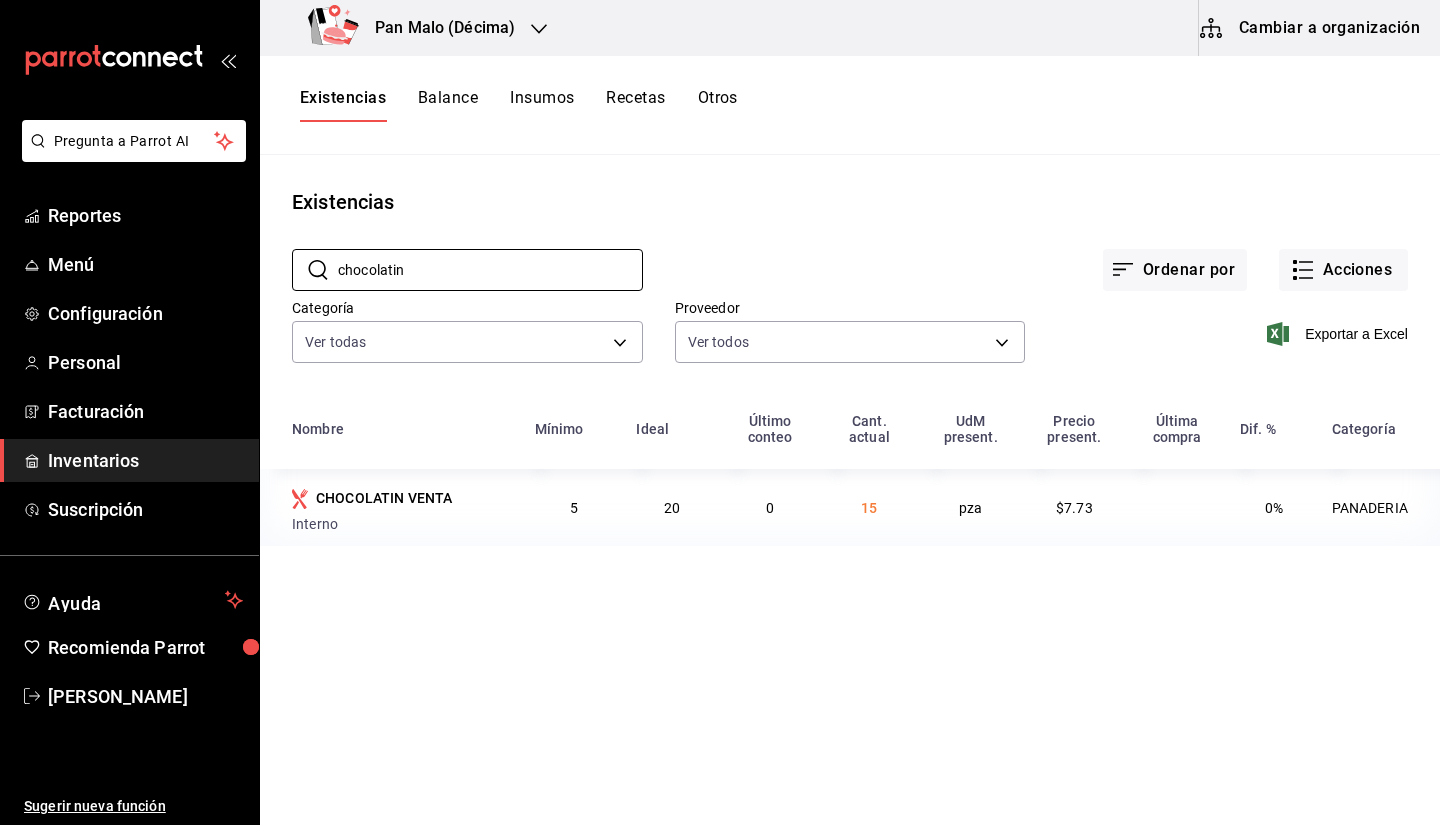 click on "Cambiar a organización" at bounding box center (1311, 28) 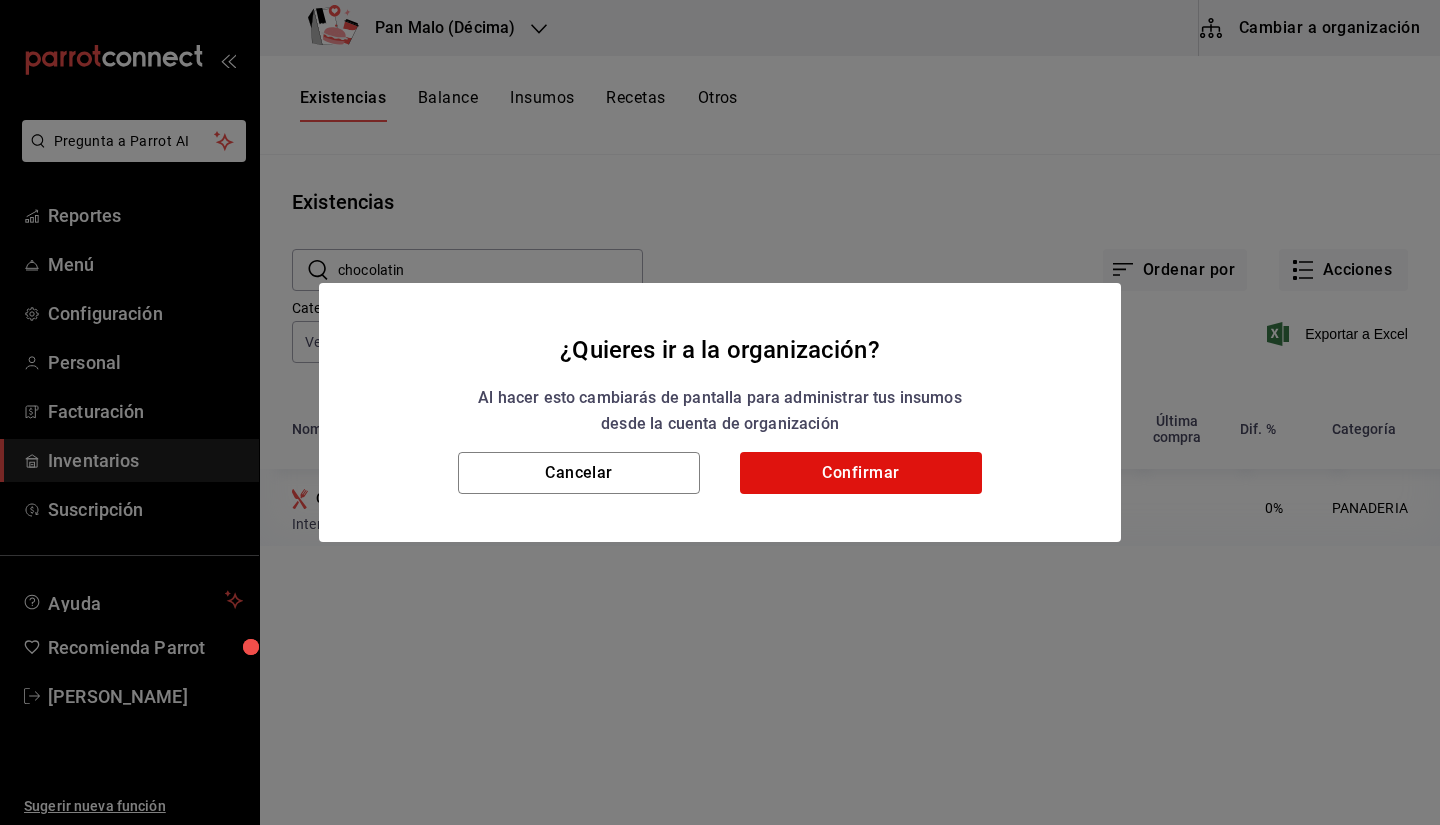click on "Cancelar Confirmar" at bounding box center [720, 497] 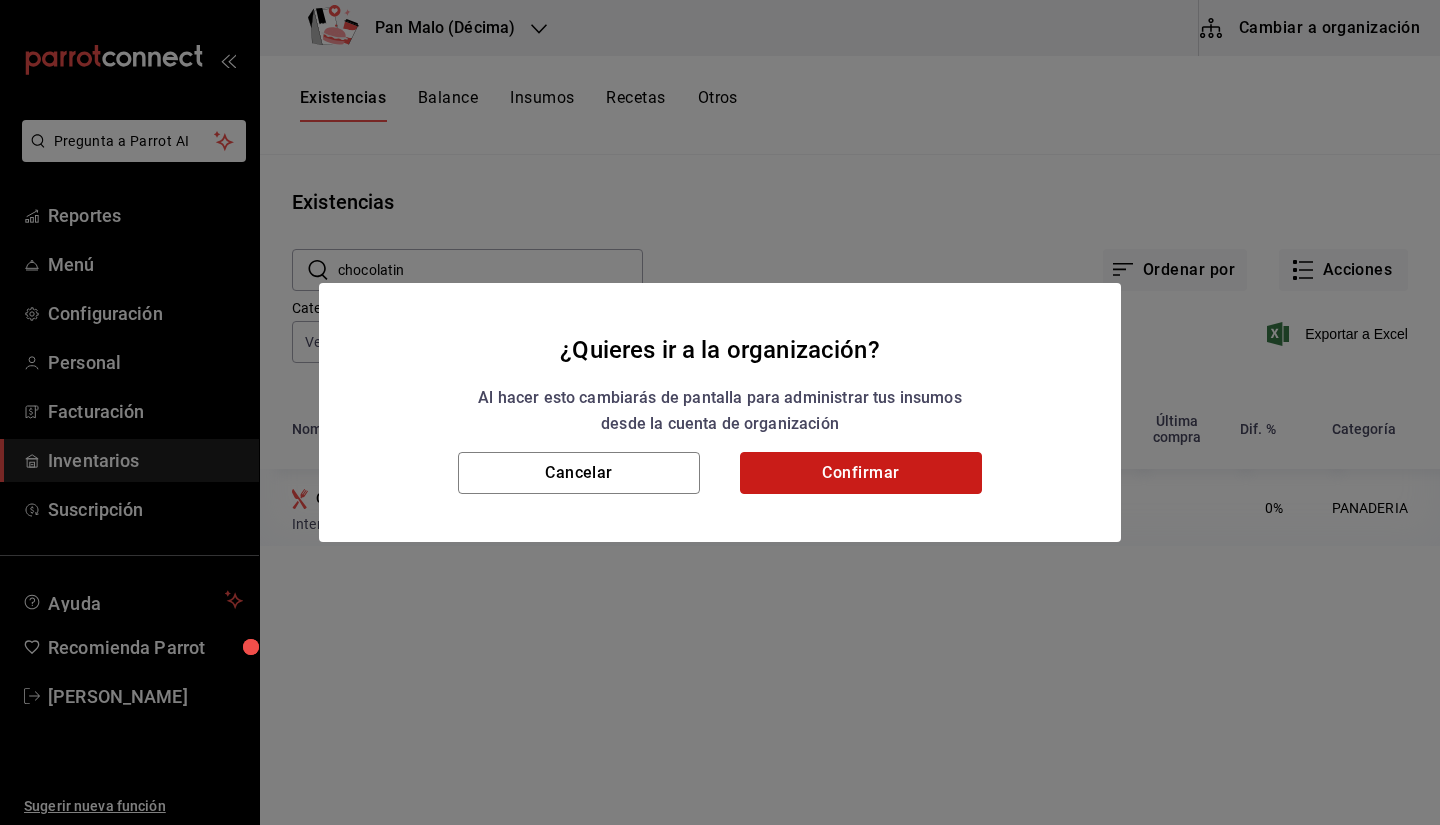 click on "Confirmar" at bounding box center [861, 473] 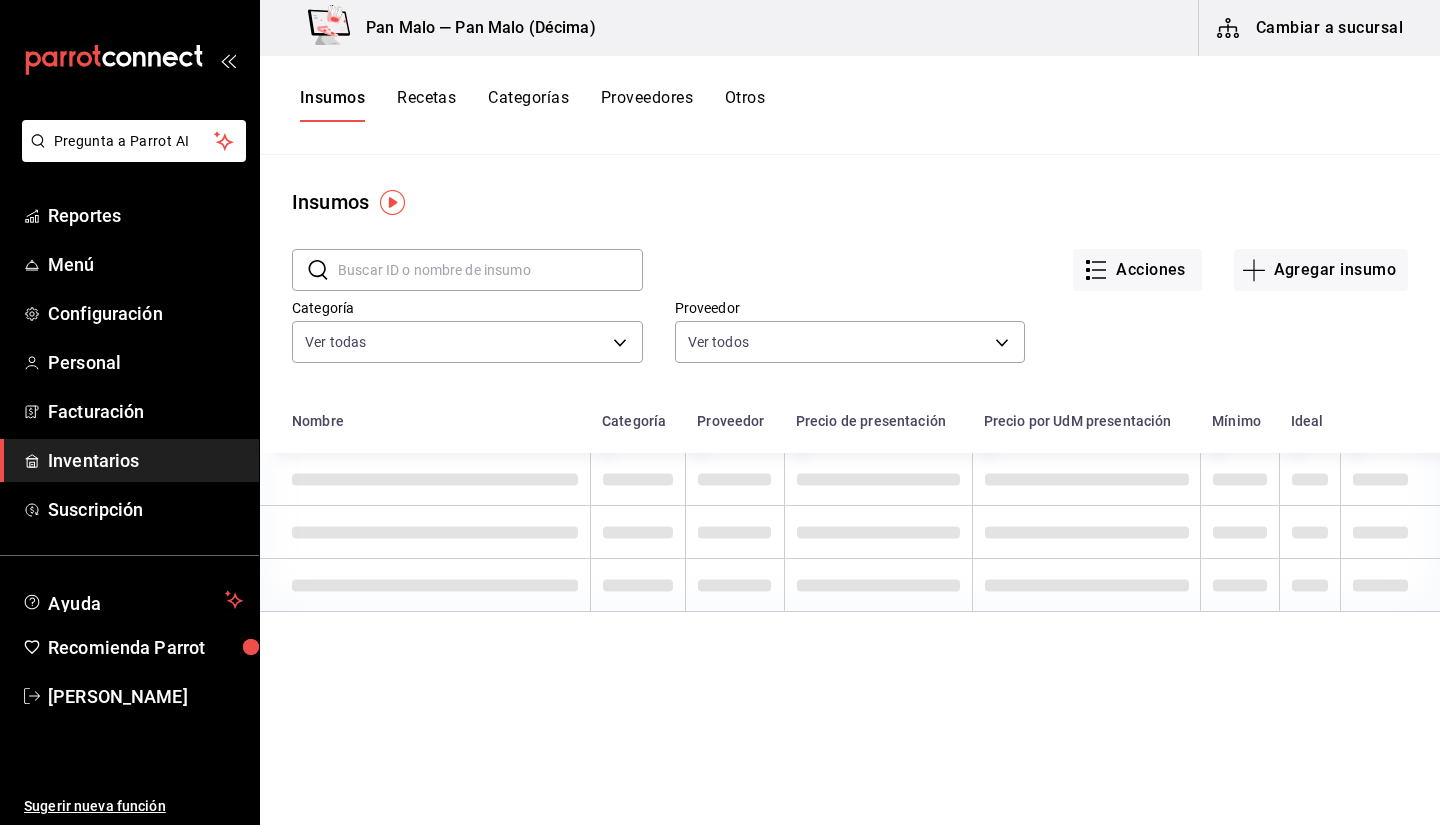 click at bounding box center (490, 270) 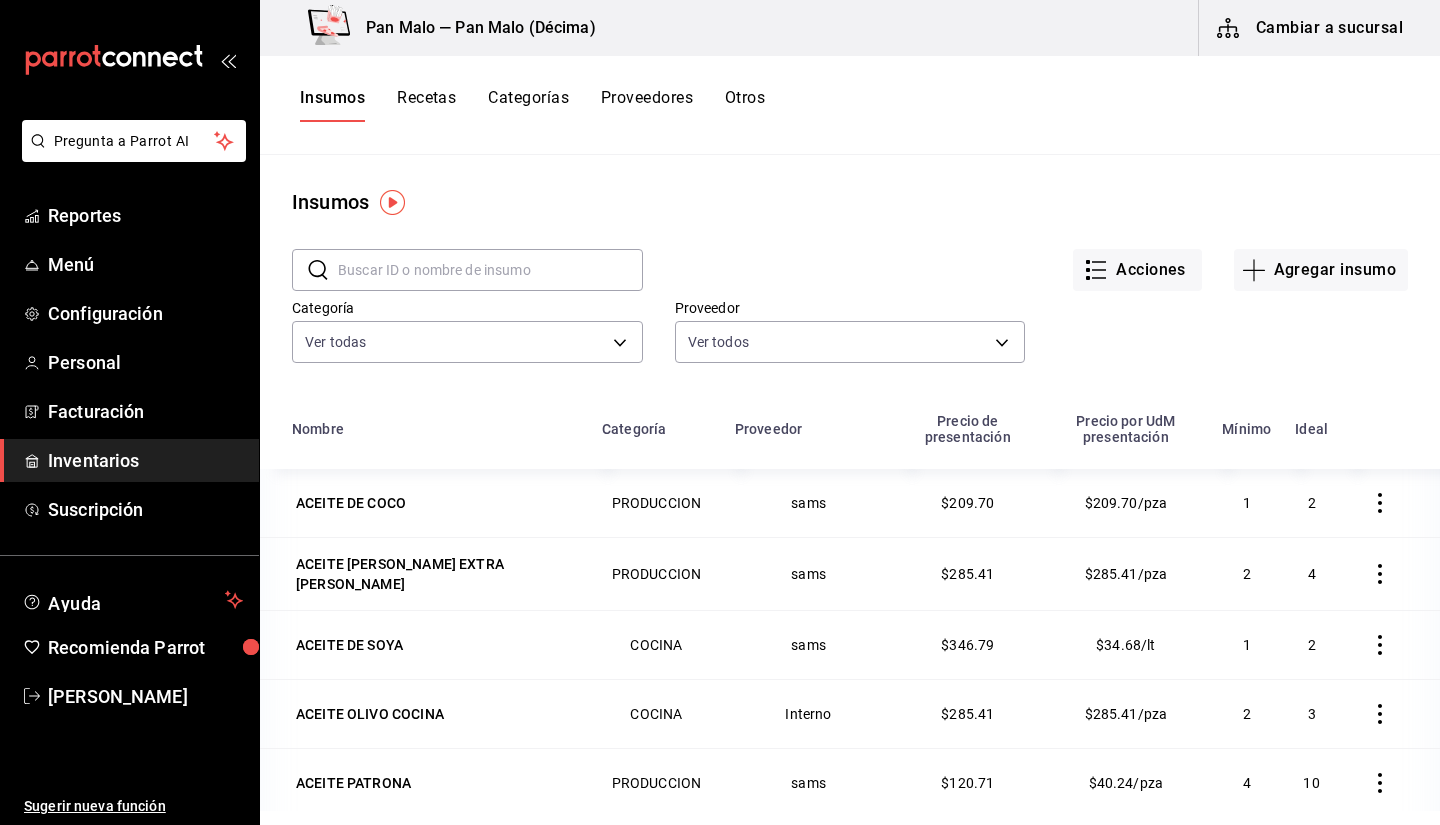 click on "Recetas" at bounding box center (426, 105) 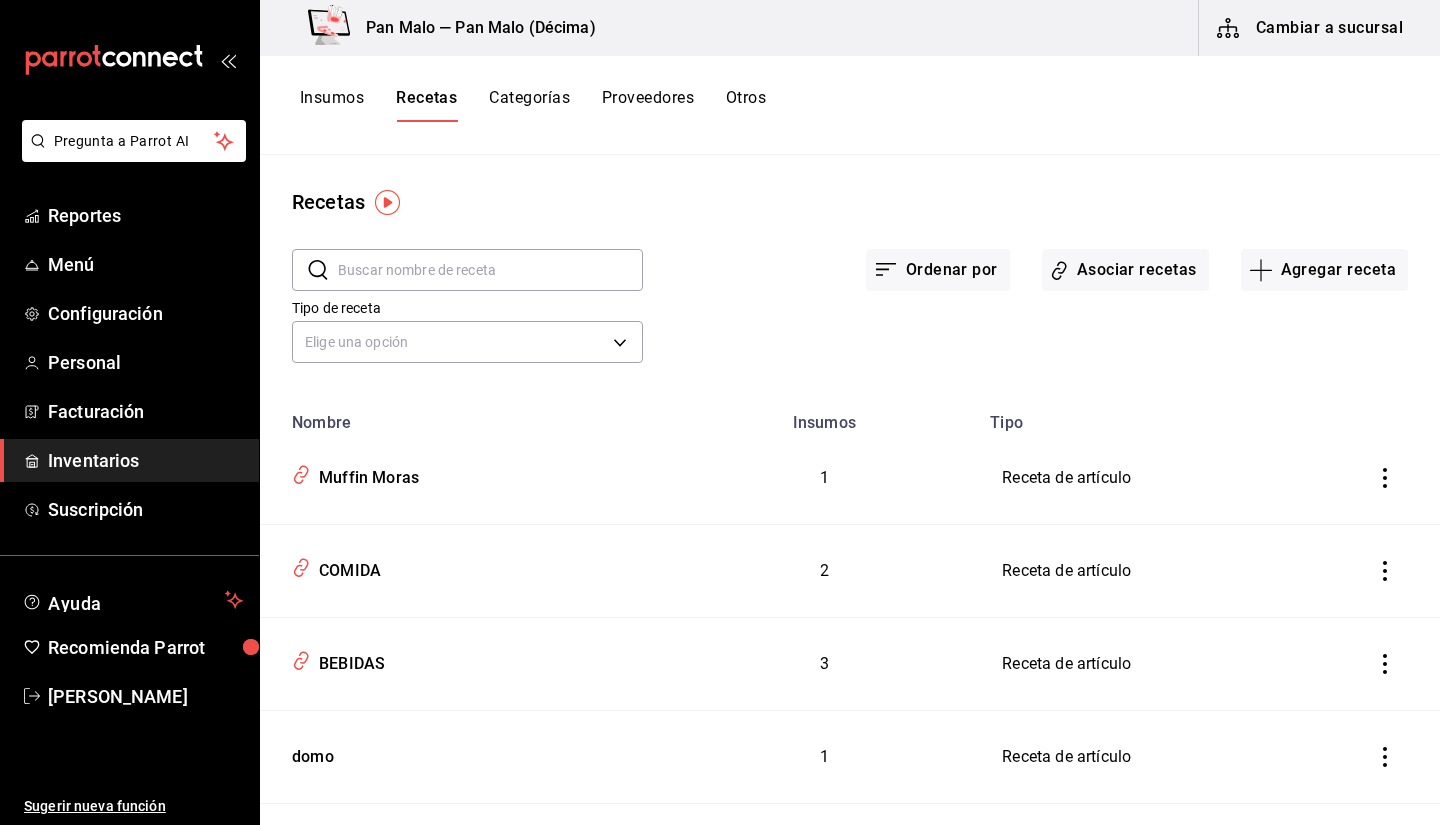 click at bounding box center (490, 270) 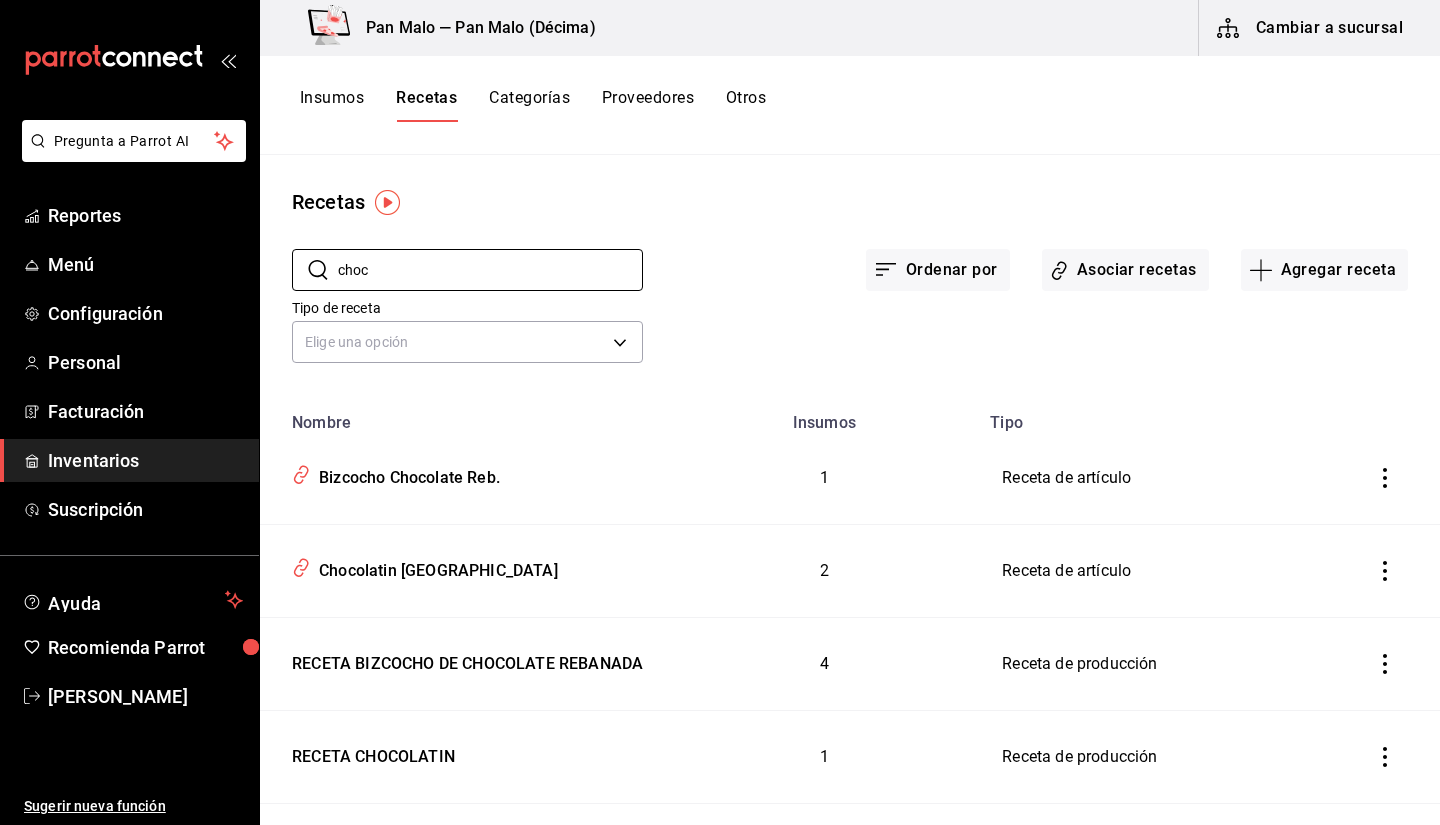 type on "choc" 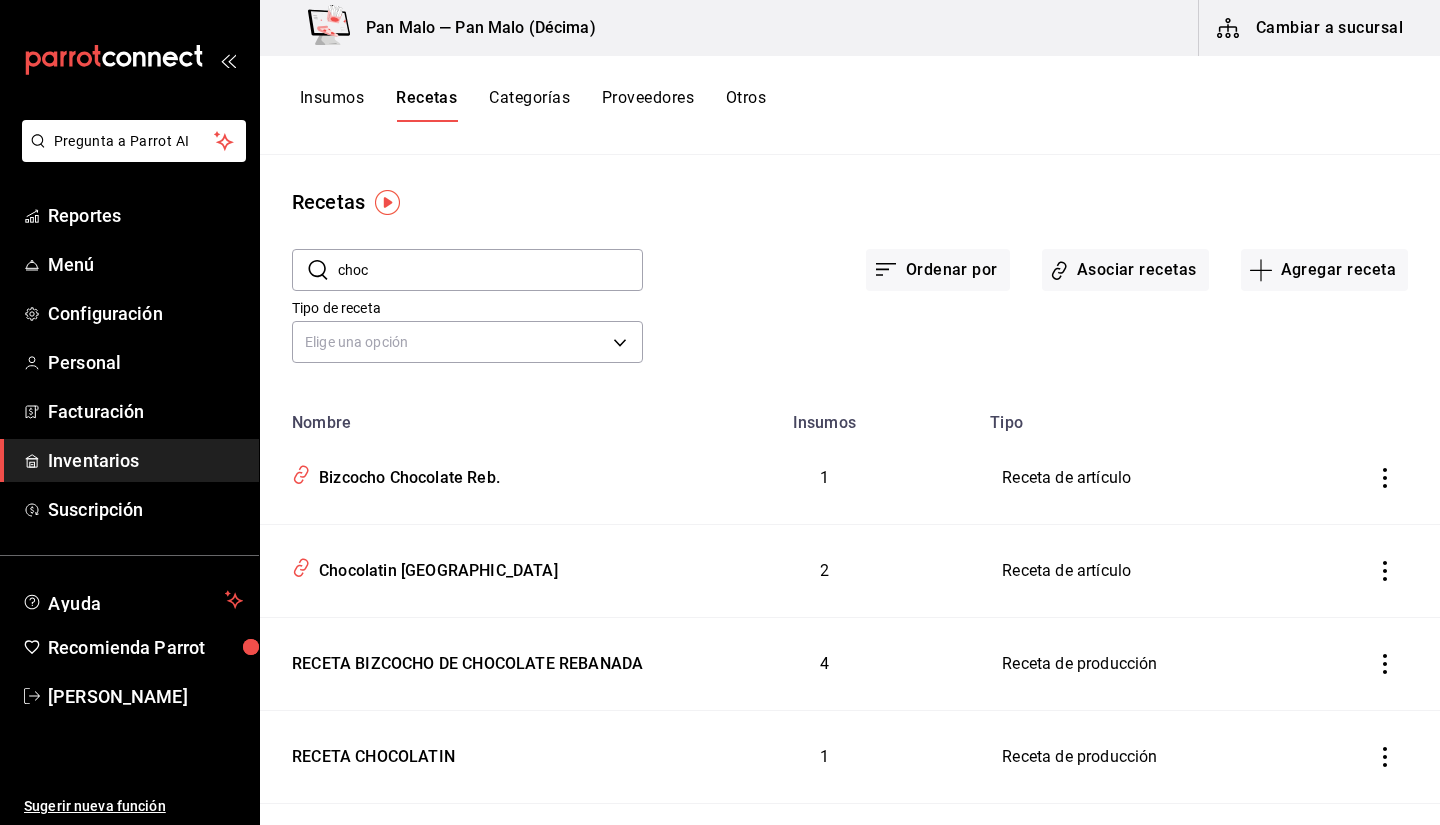 click on "Ordenar por Asociar recetas Agregar receta" at bounding box center [1025, 254] 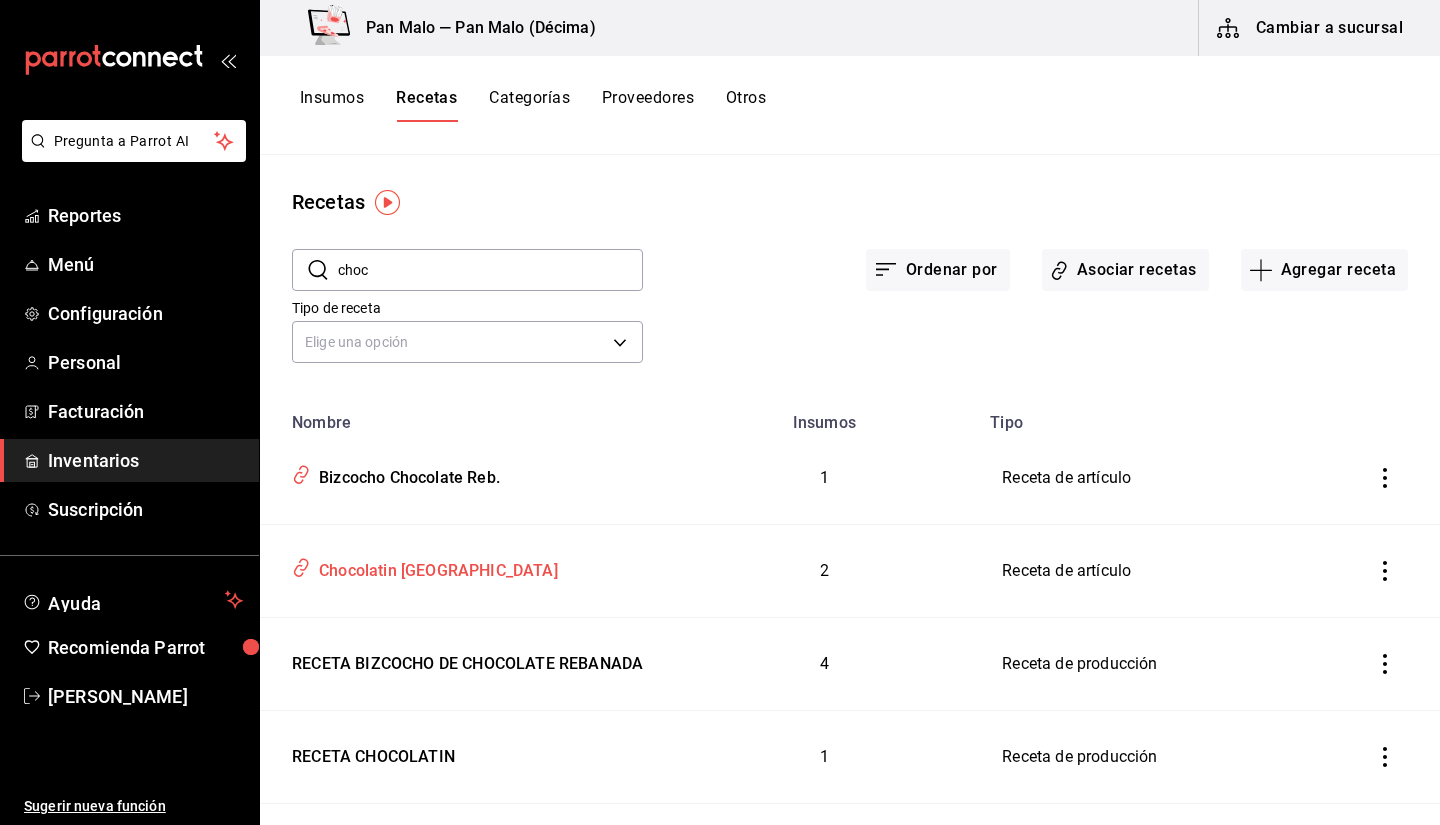 click on "Chocolatin Turin" at bounding box center [465, 567] 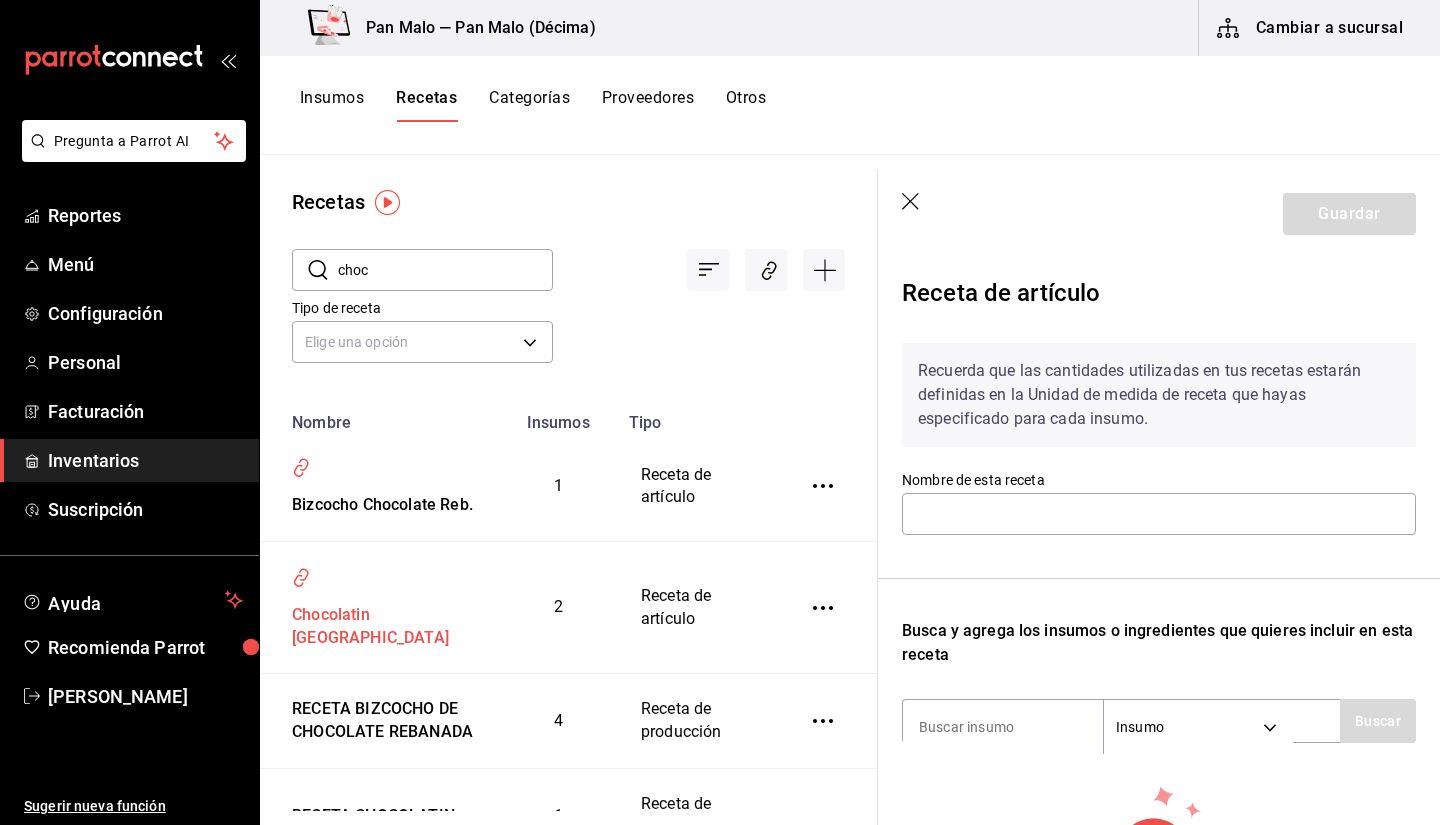 type on "Chocolatin Turin" 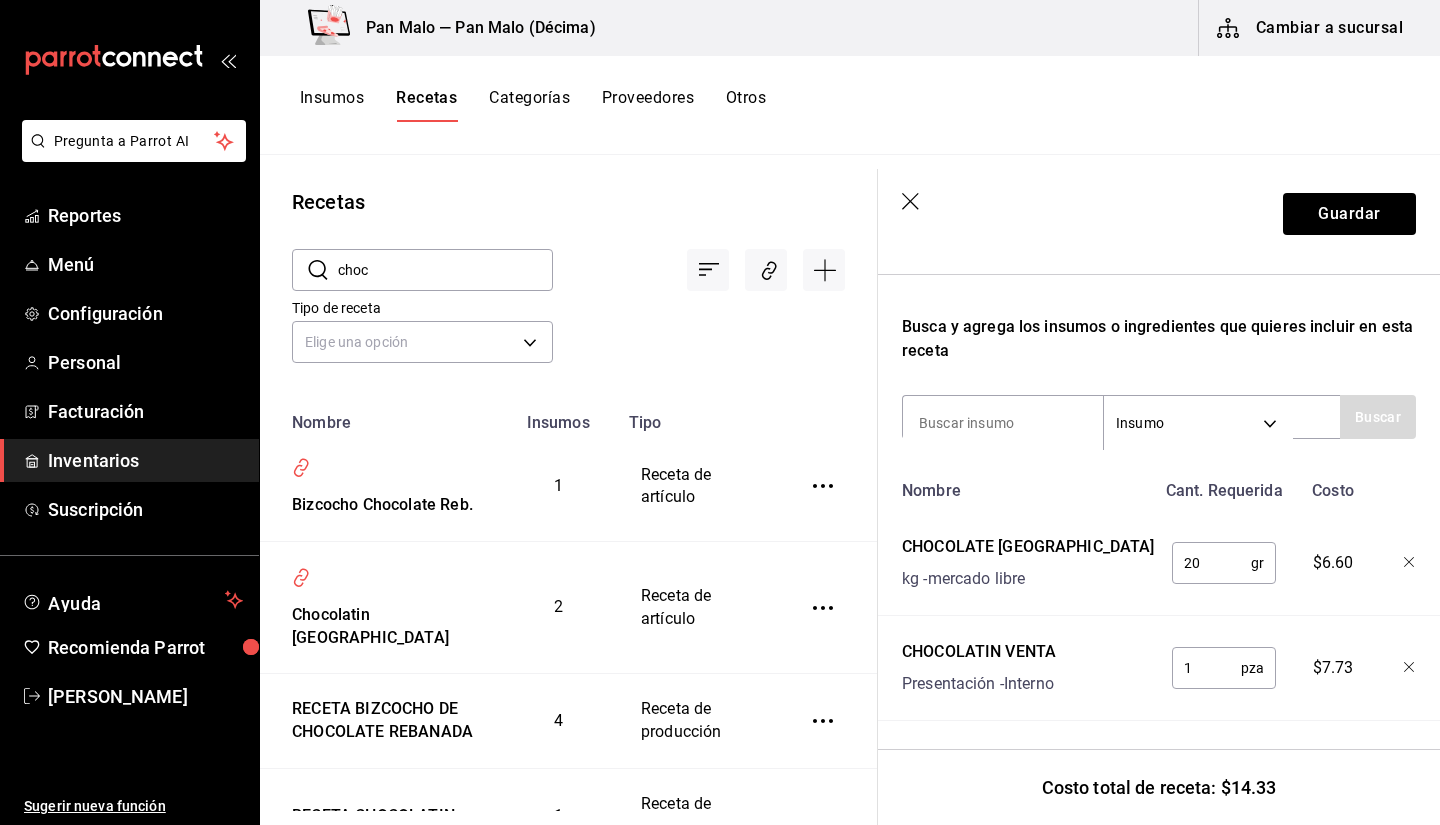 scroll, scrollTop: 319, scrollLeft: 0, axis: vertical 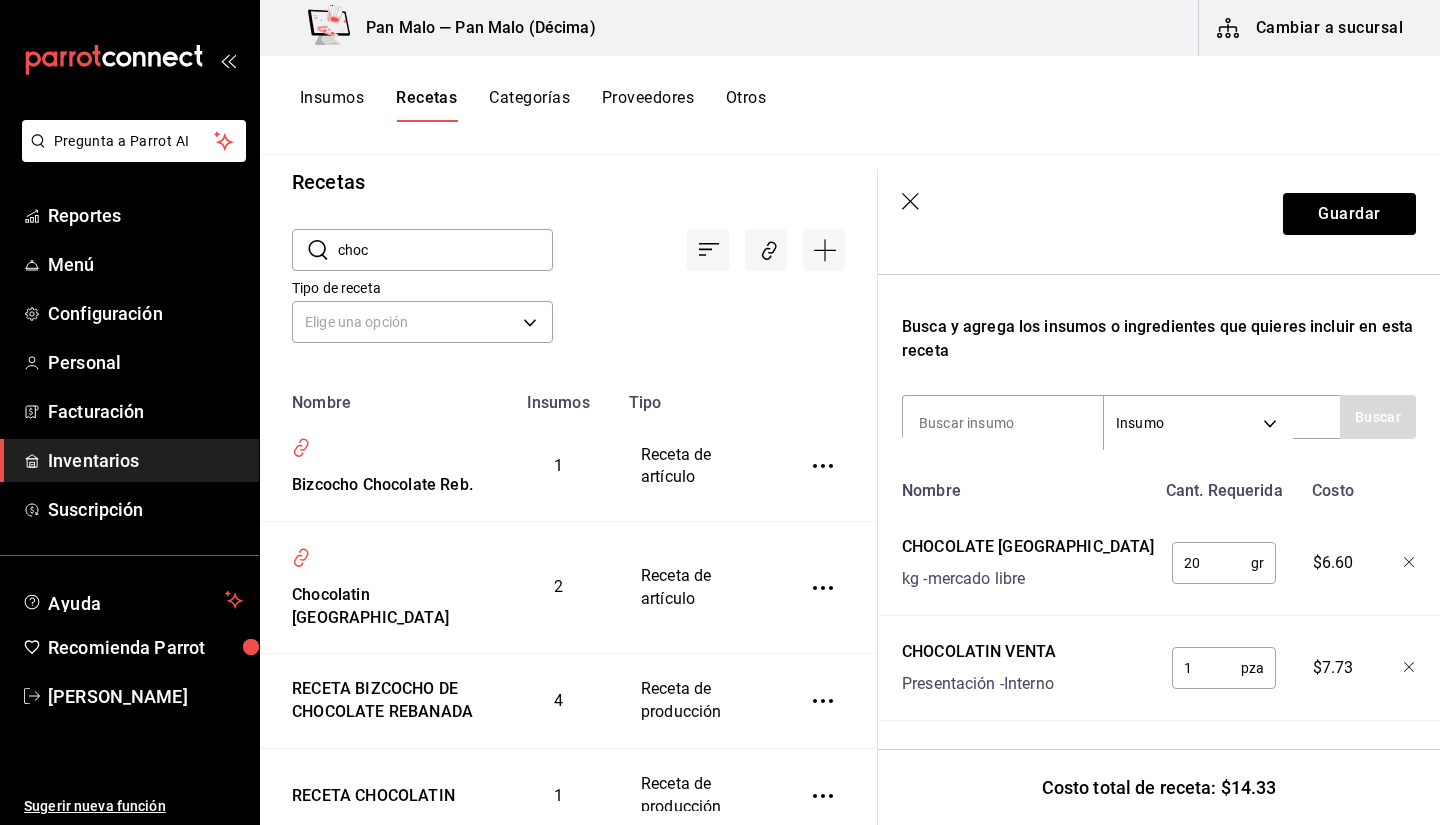click 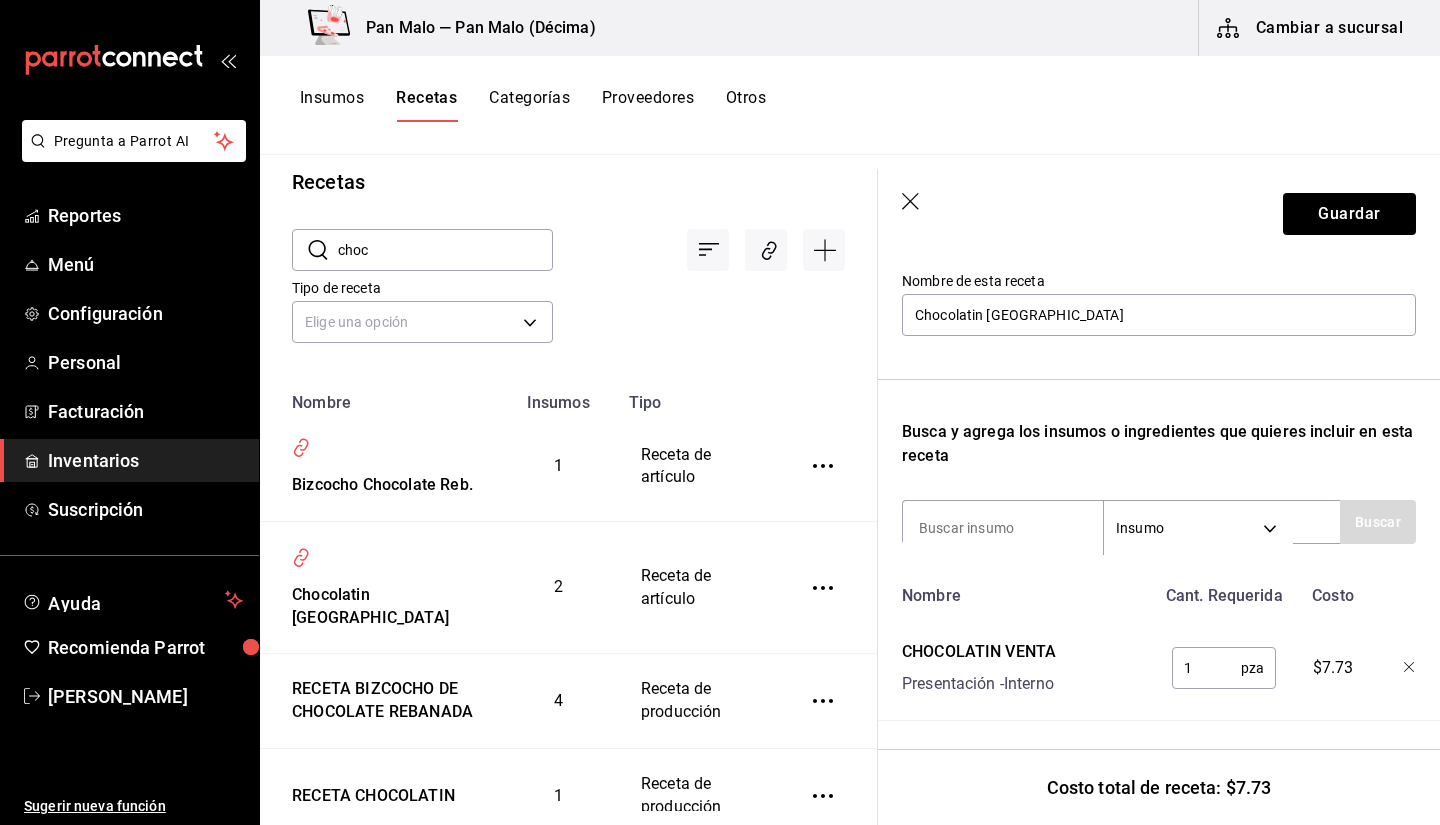 scroll, scrollTop: 214, scrollLeft: 0, axis: vertical 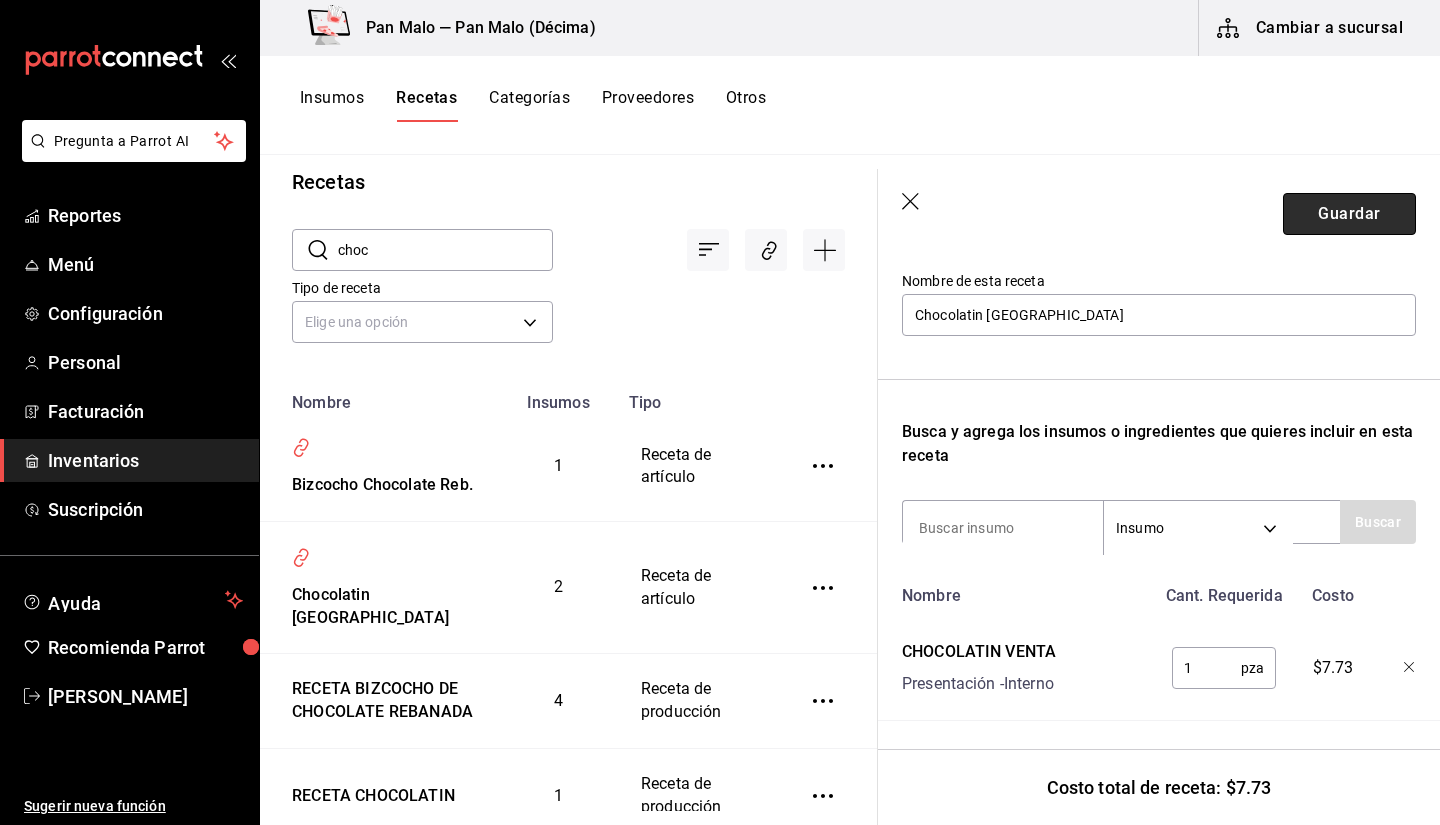 click on "Guardar" at bounding box center [1349, 214] 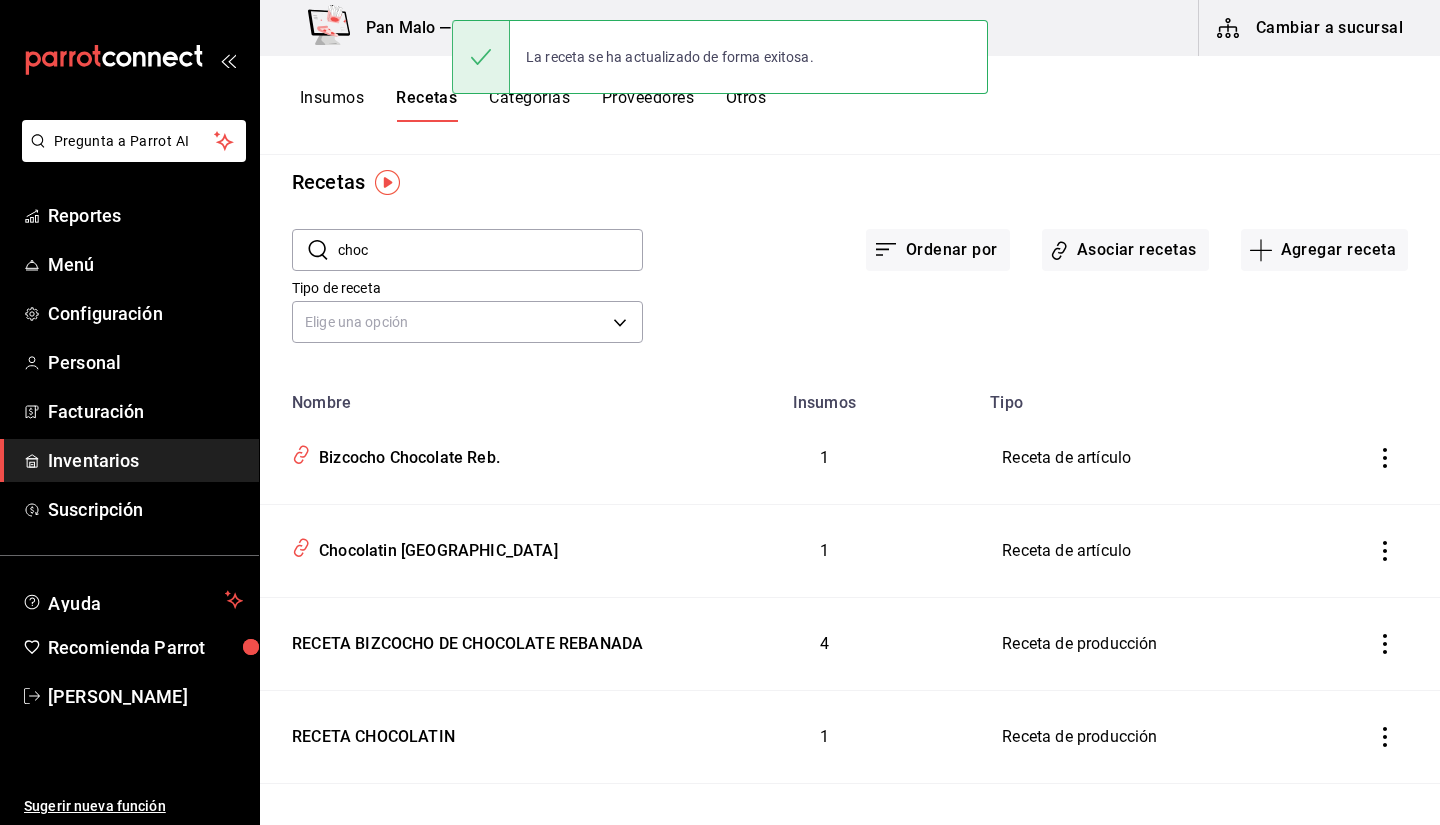 scroll, scrollTop: 0, scrollLeft: 0, axis: both 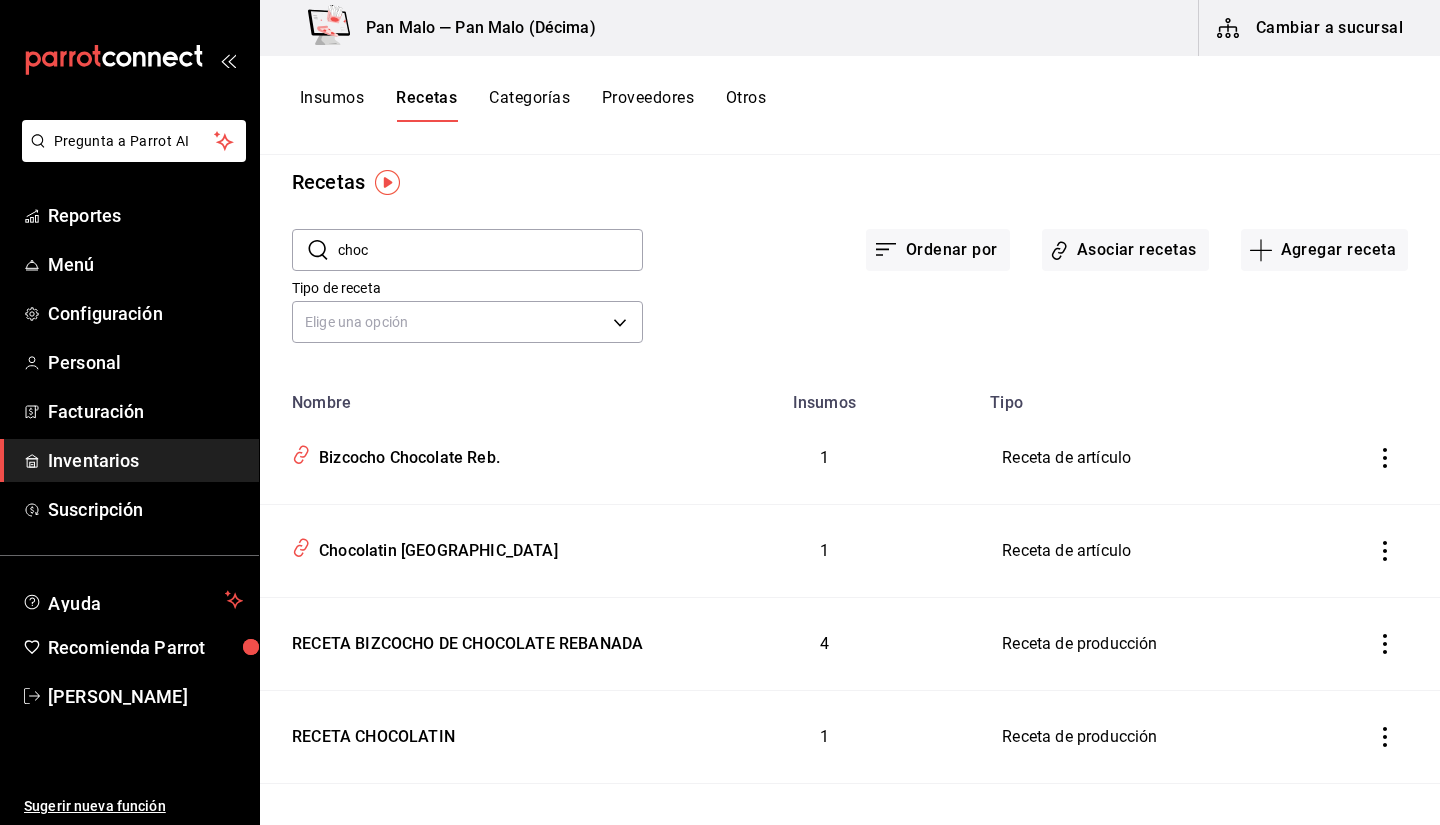 click on "choc" at bounding box center (490, 250) 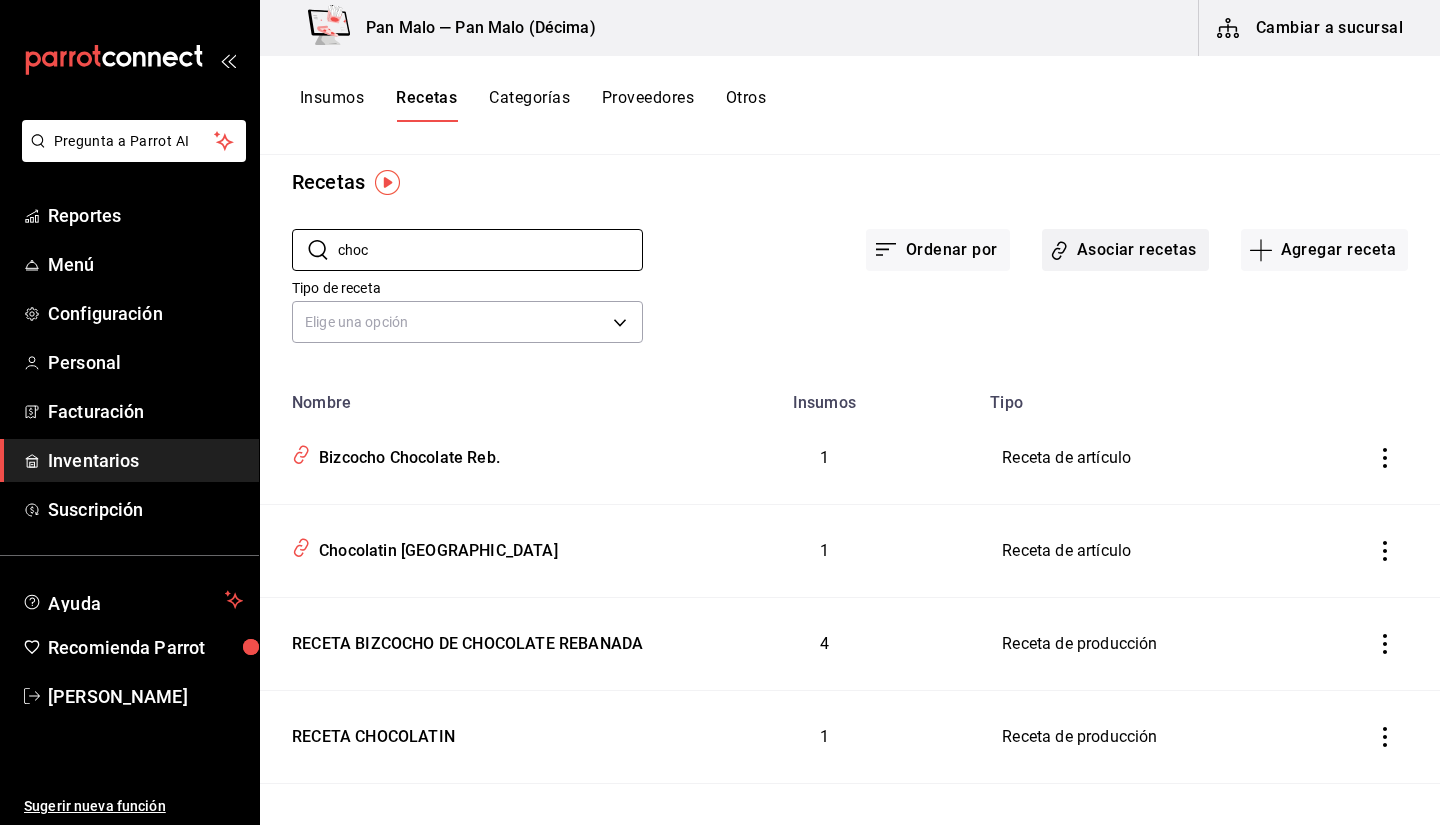 click on "Asociar recetas" at bounding box center [1125, 250] 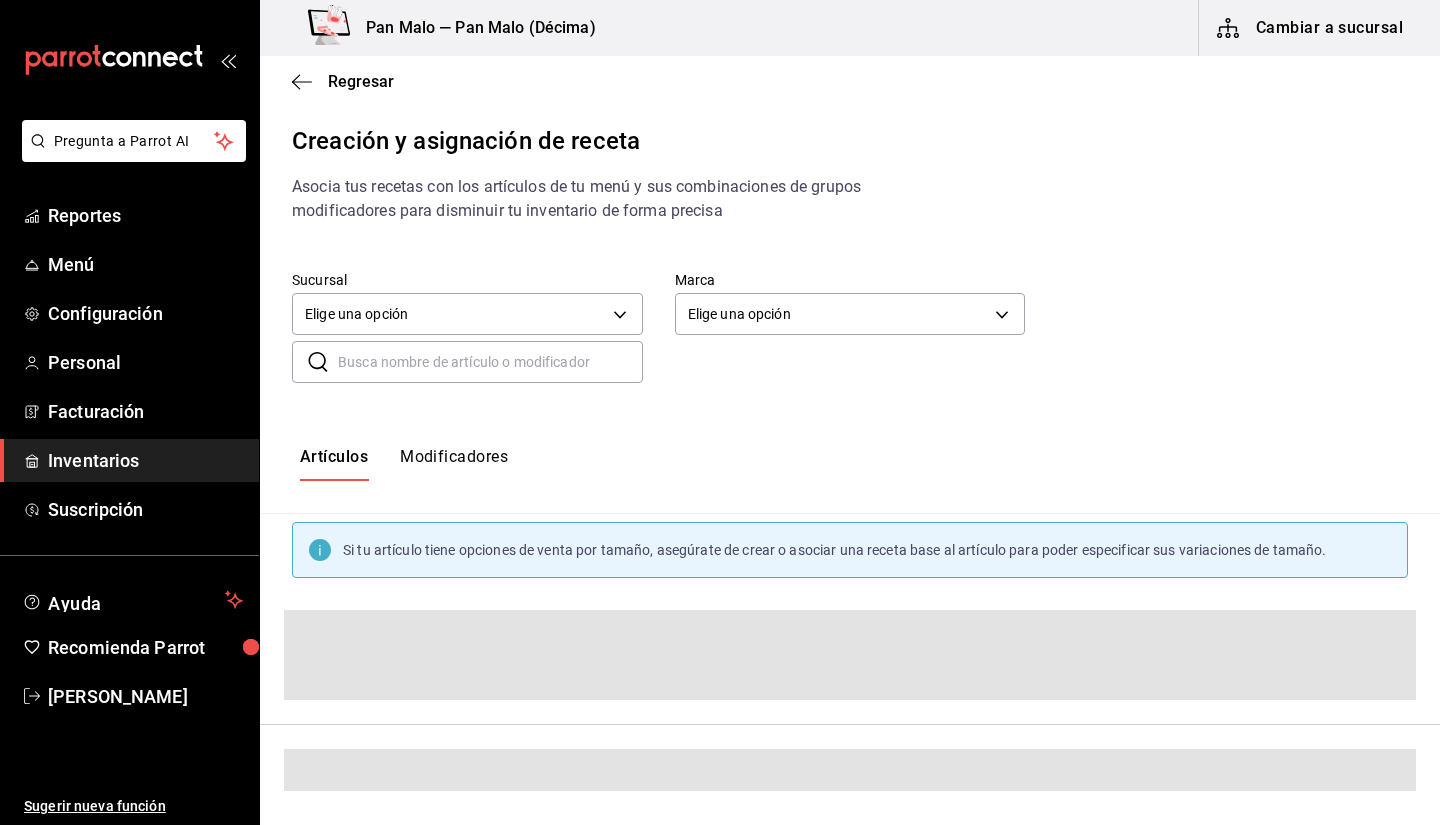 click at bounding box center (490, 362) 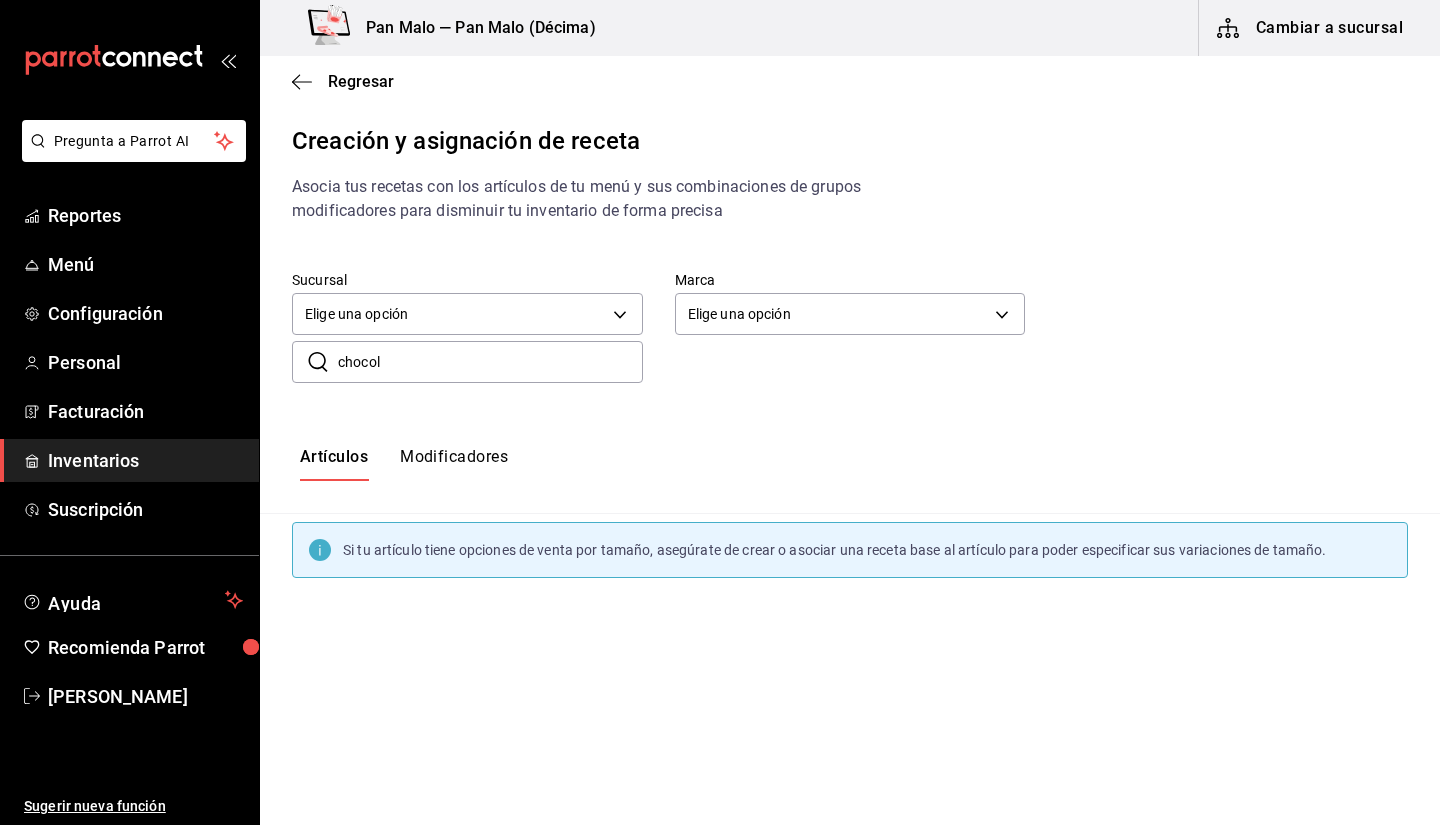 type on "chocol" 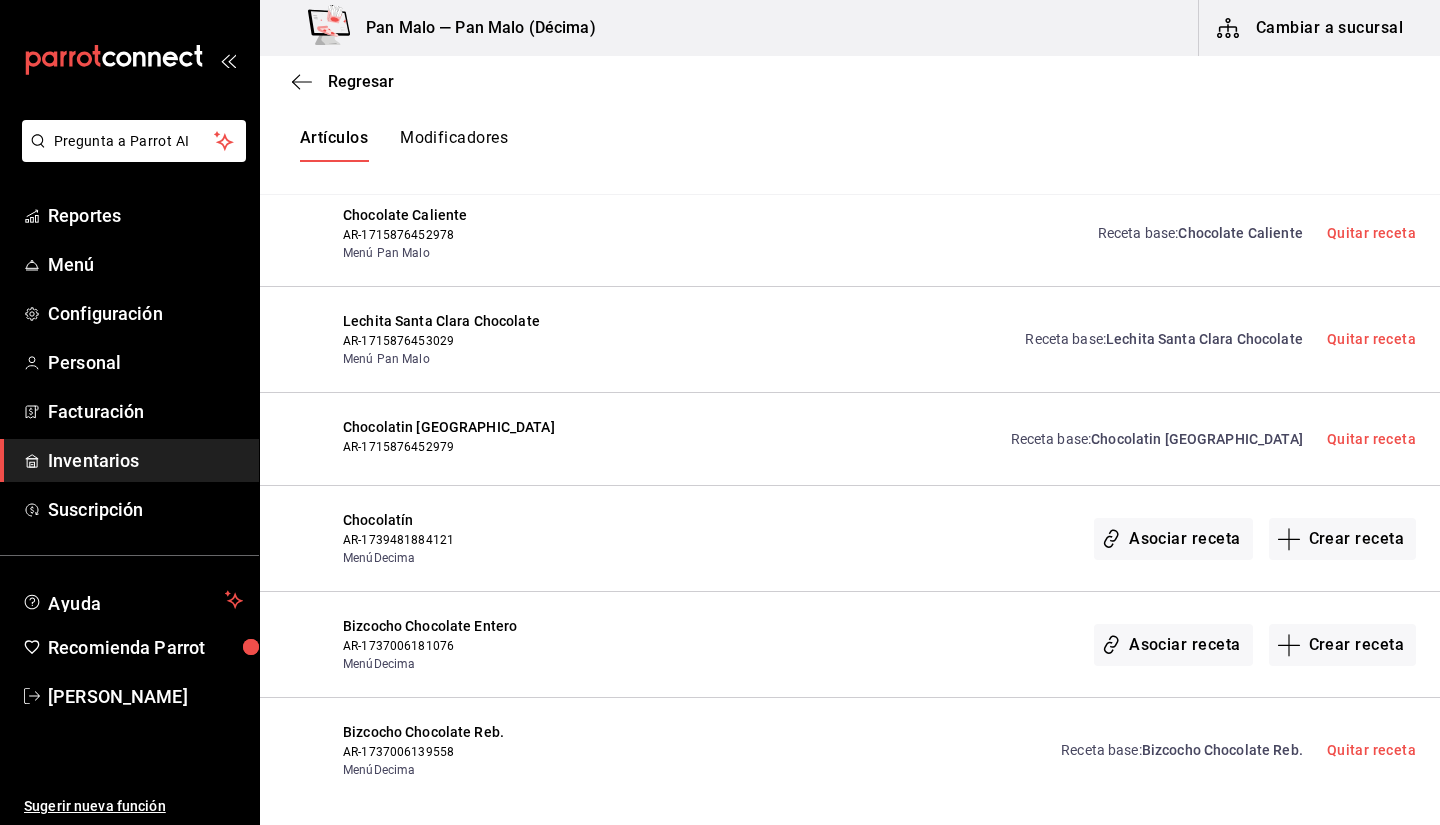 scroll, scrollTop: 418, scrollLeft: 0, axis: vertical 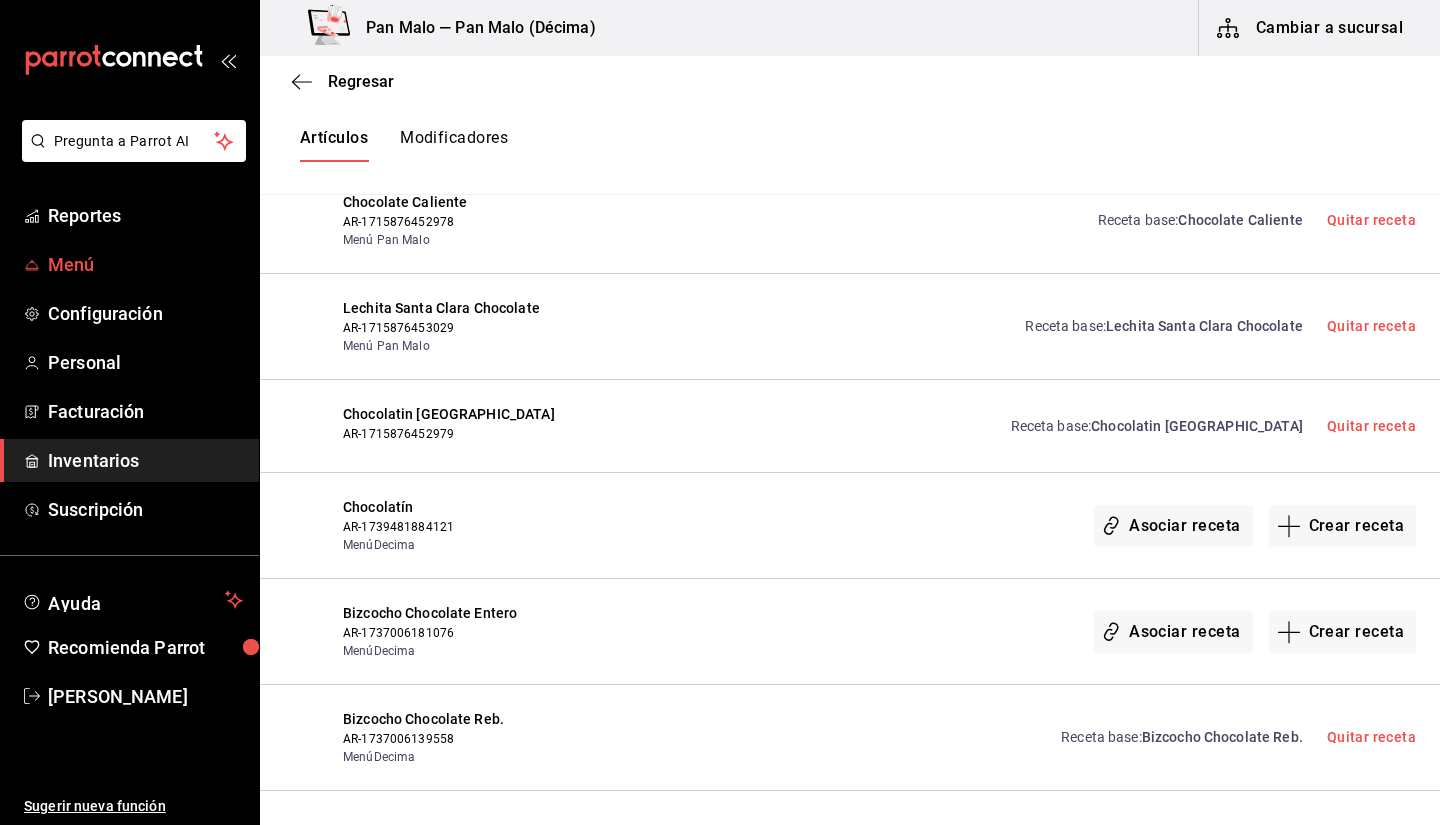 click on "Menú" at bounding box center (145, 264) 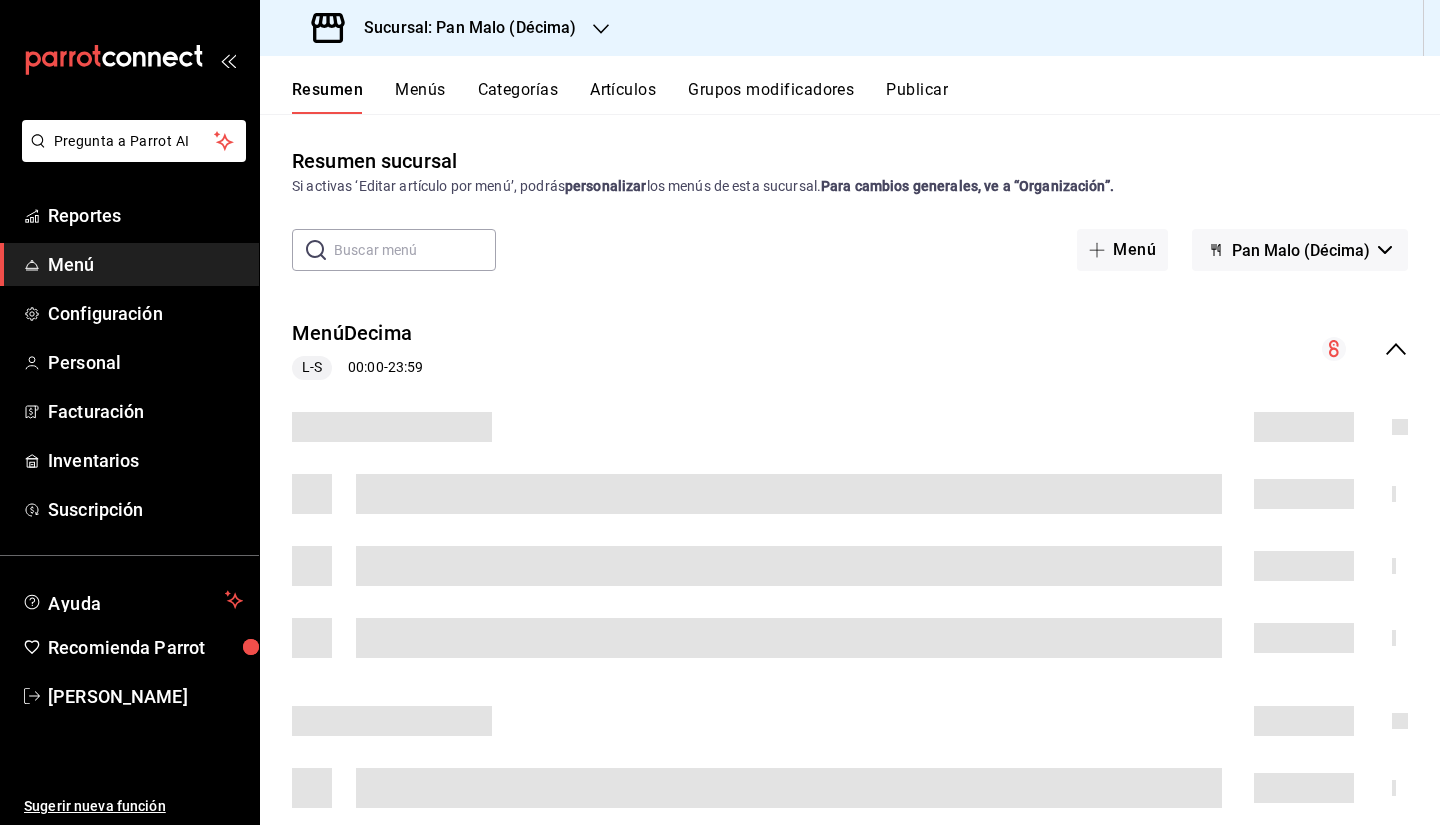 click on "Sucursal: Pan Malo (Décima)" at bounding box center (462, 28) 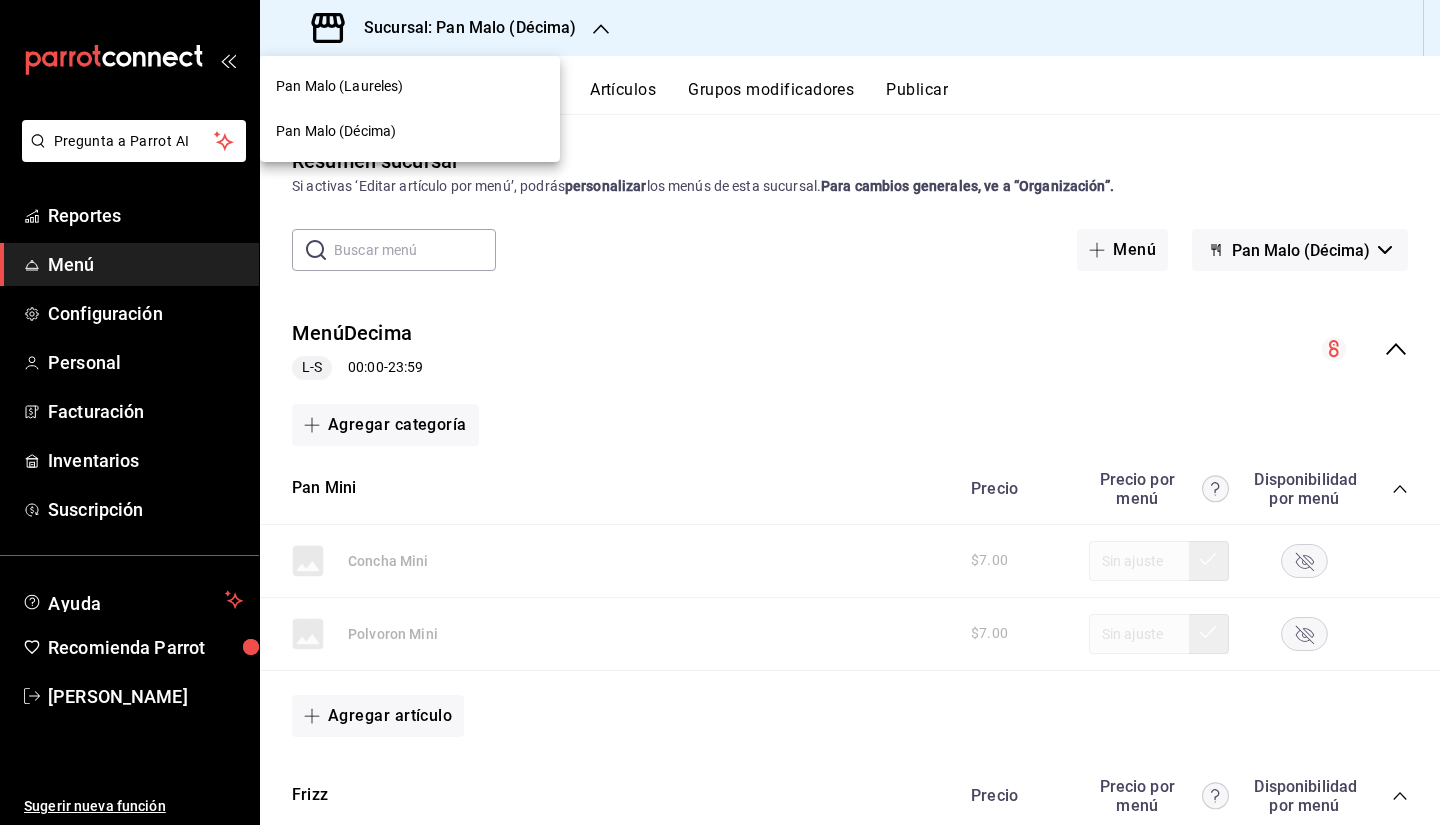 click at bounding box center [720, 412] 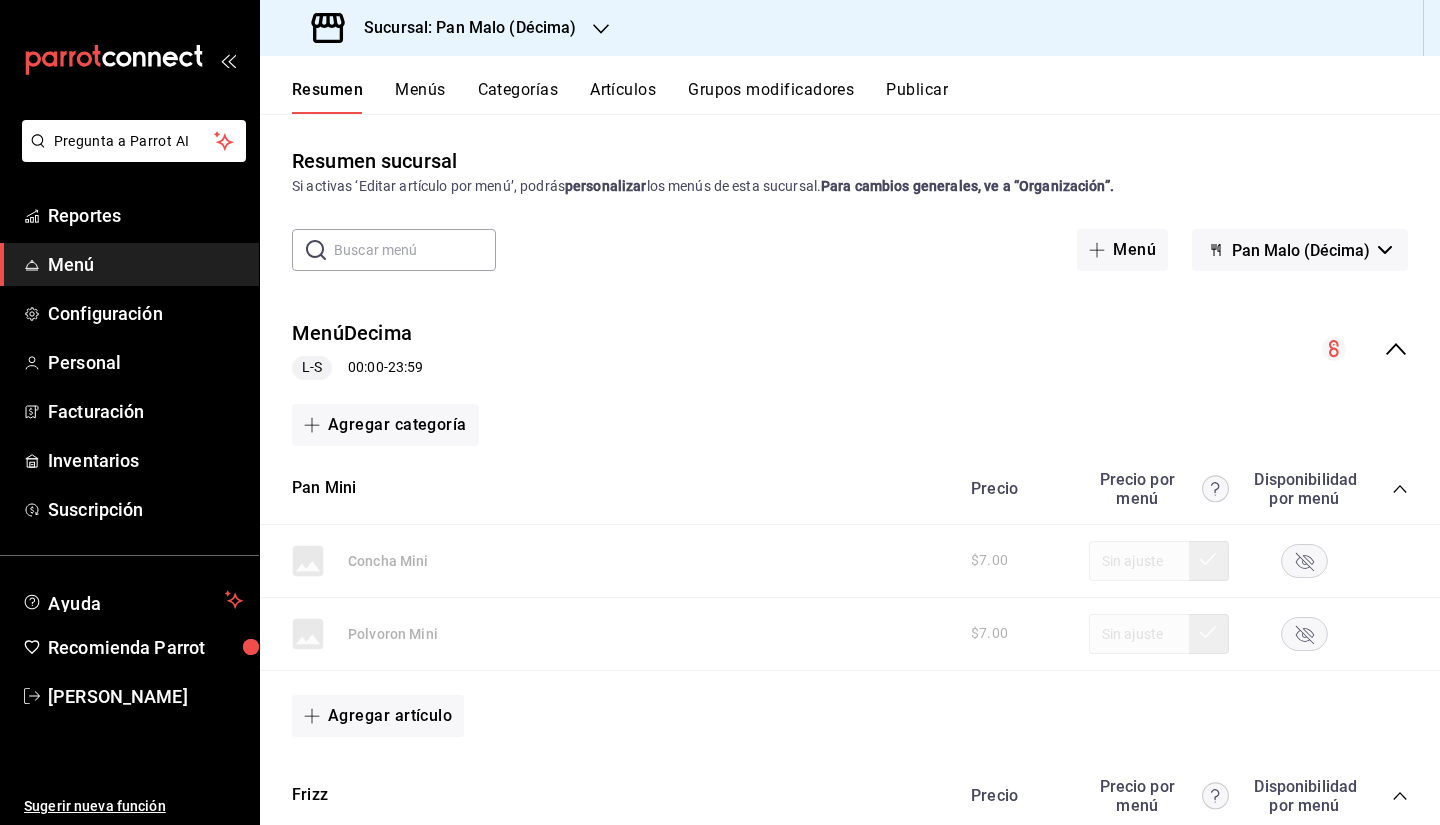 click on "Sucursal: Pan Malo (Décima)" at bounding box center [462, 28] 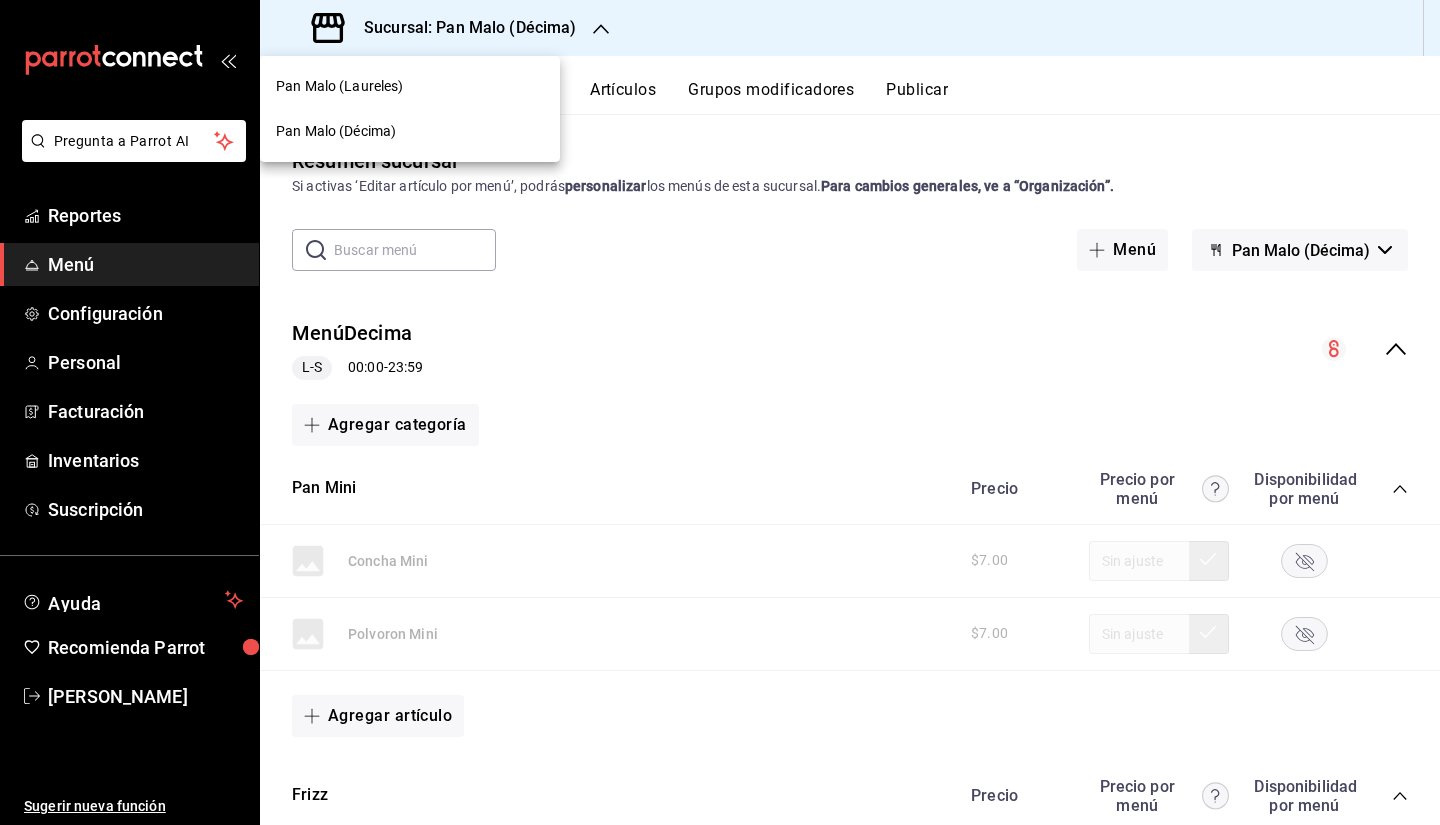 click on "Pan Malo (Laureles)" at bounding box center [410, 86] 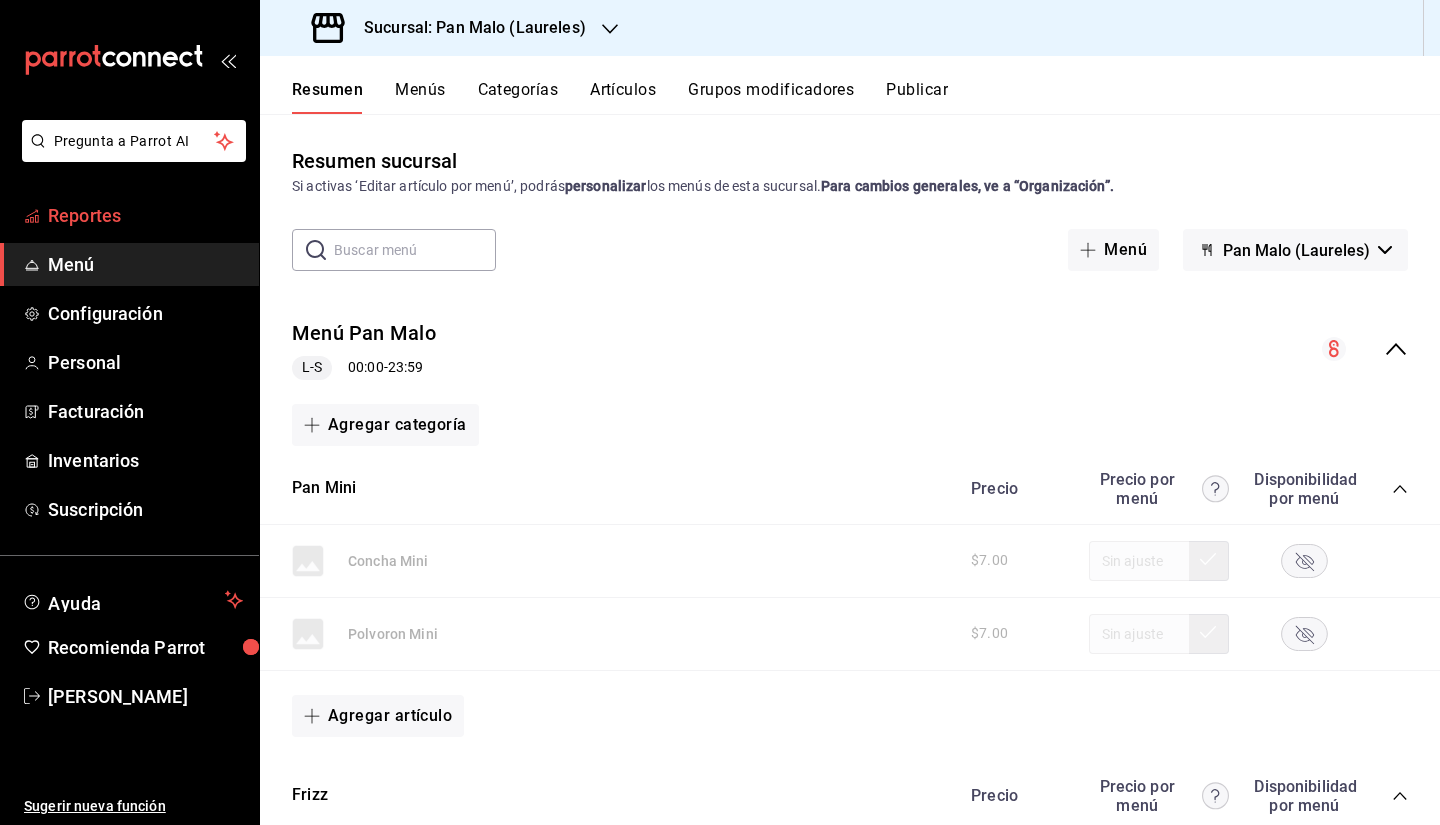 click on "Reportes" at bounding box center (145, 215) 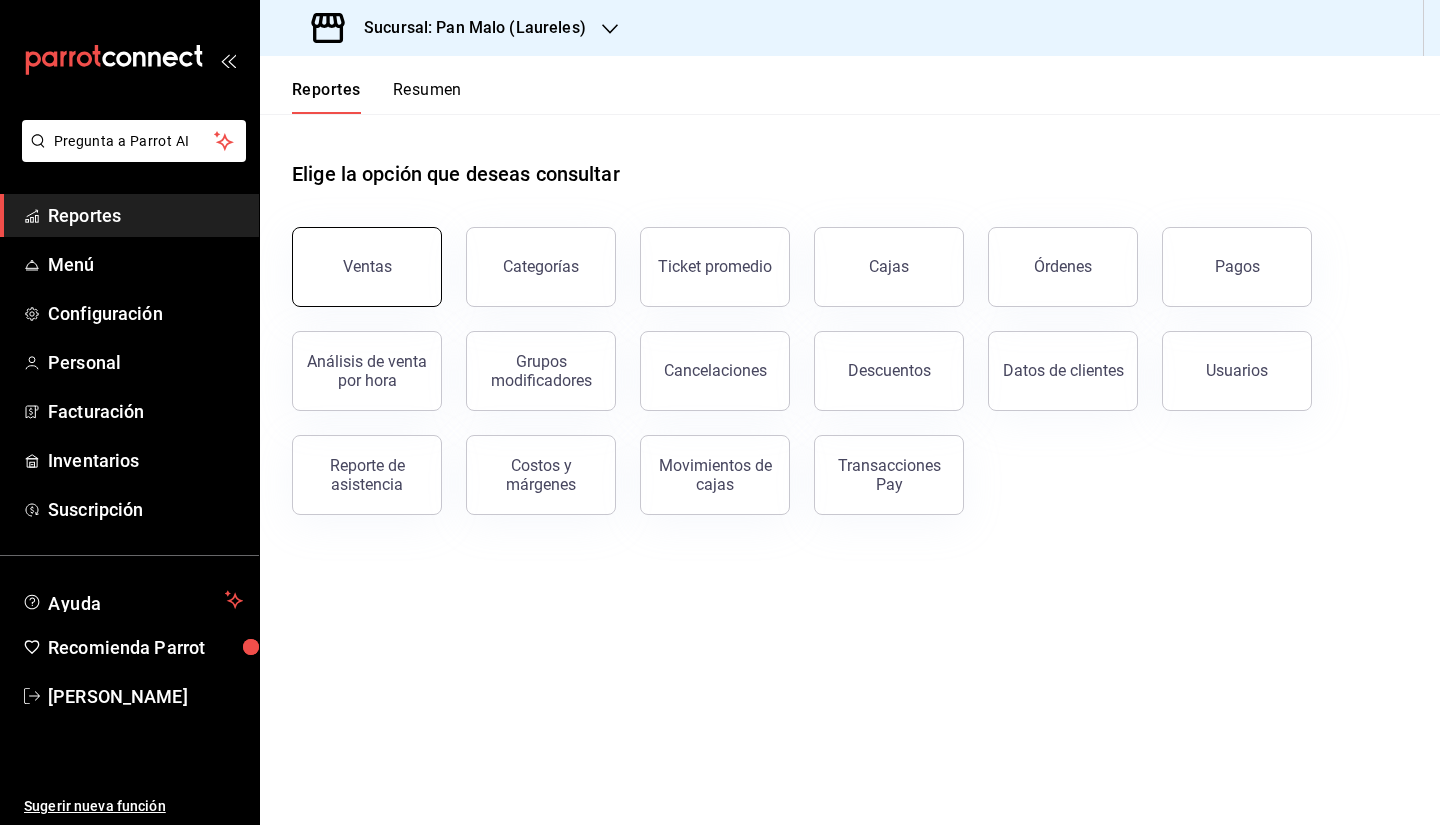 click on "Ventas" at bounding box center (367, 267) 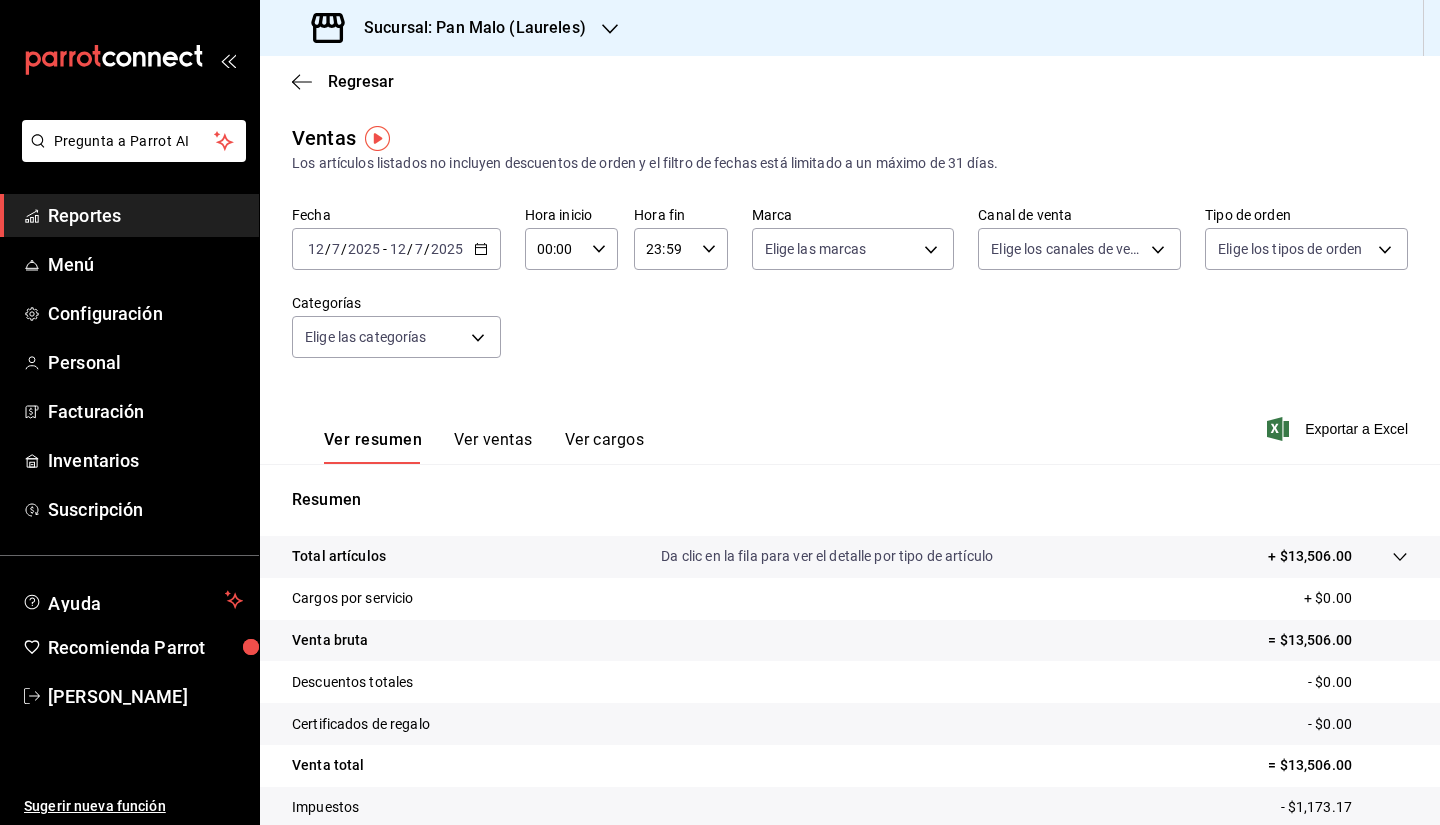 click on "Ver cargos" at bounding box center [605, 447] 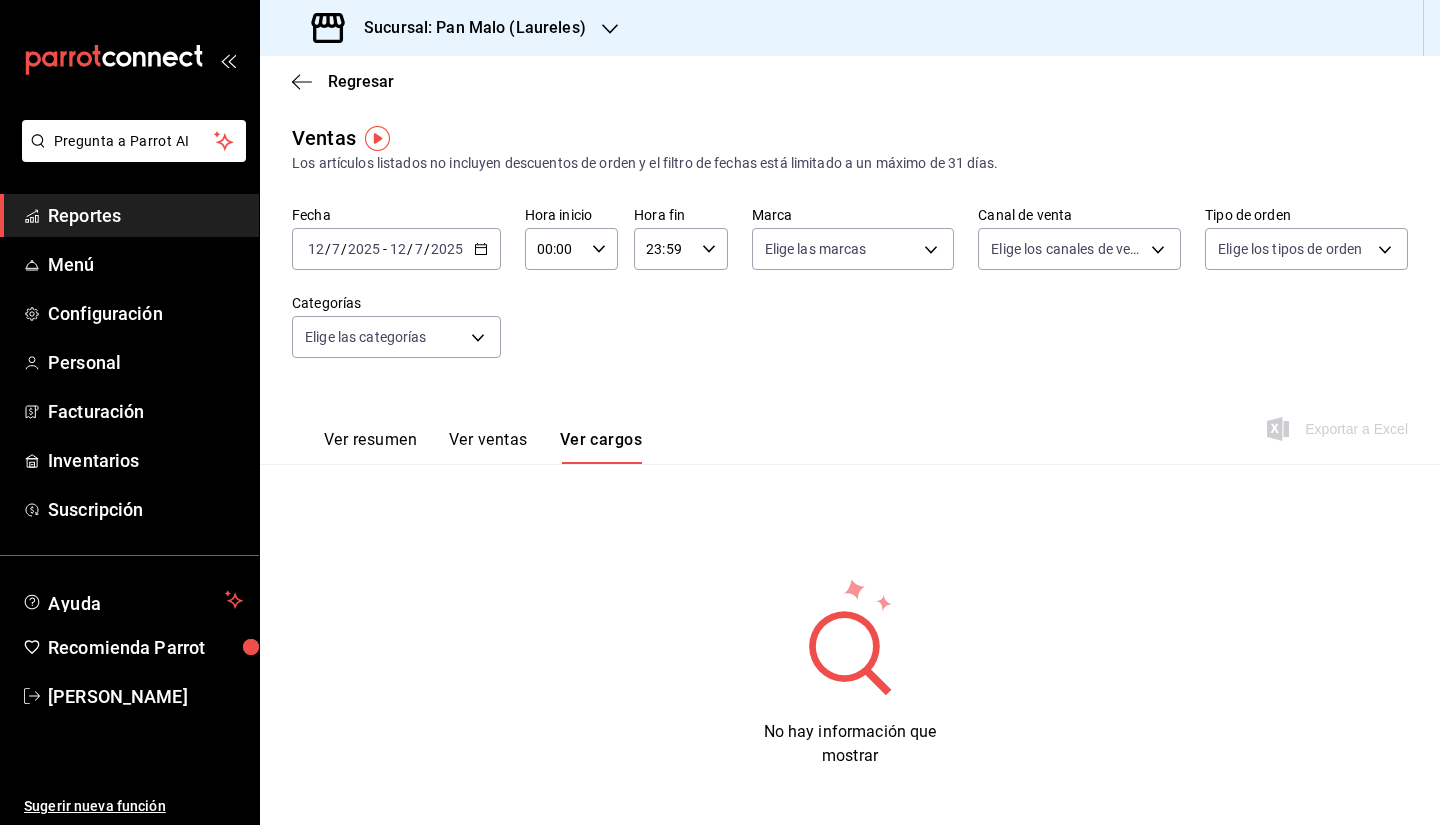 click on "Ver ventas" at bounding box center [488, 447] 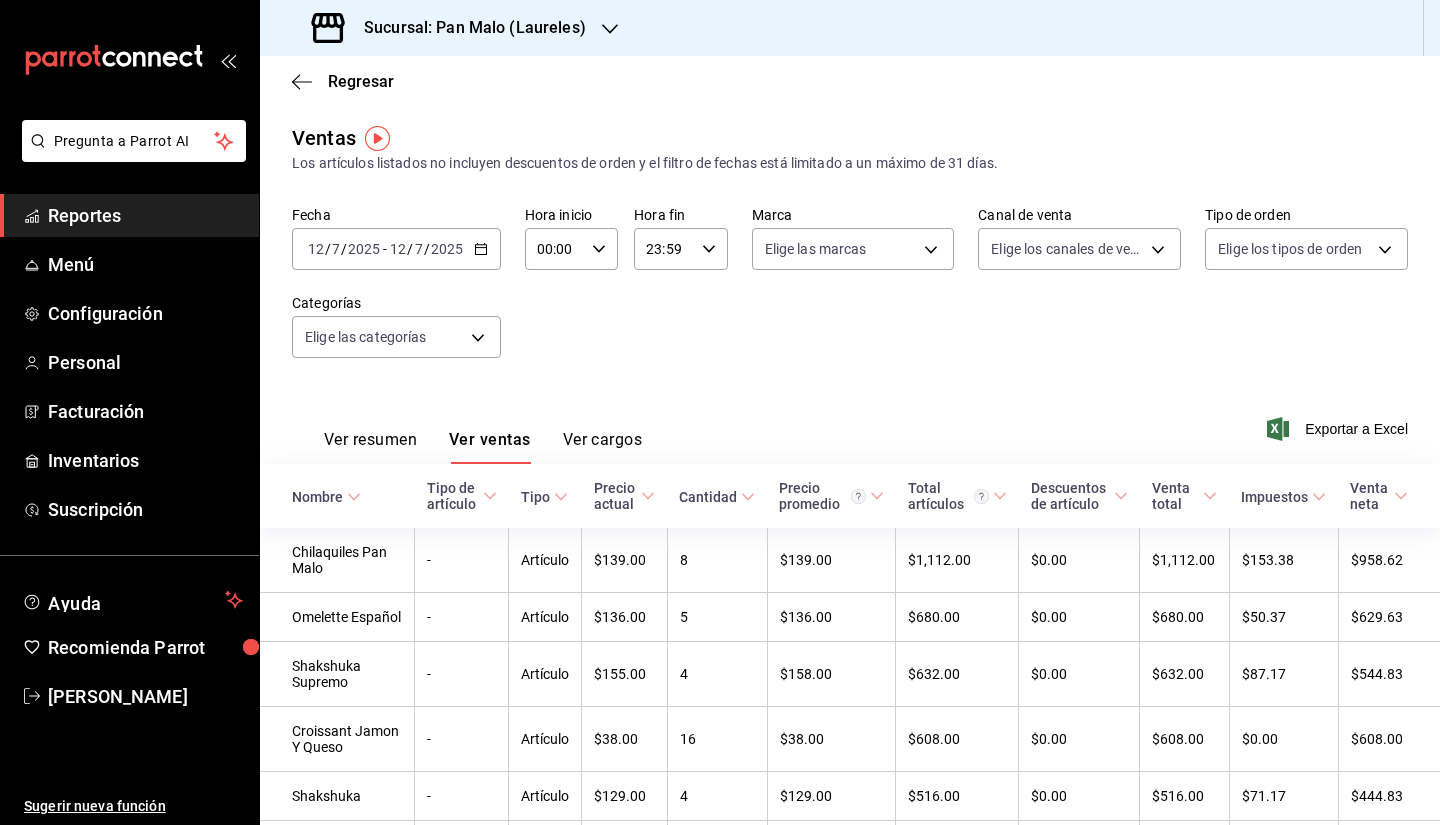click on "Ver resumen" at bounding box center [370, 447] 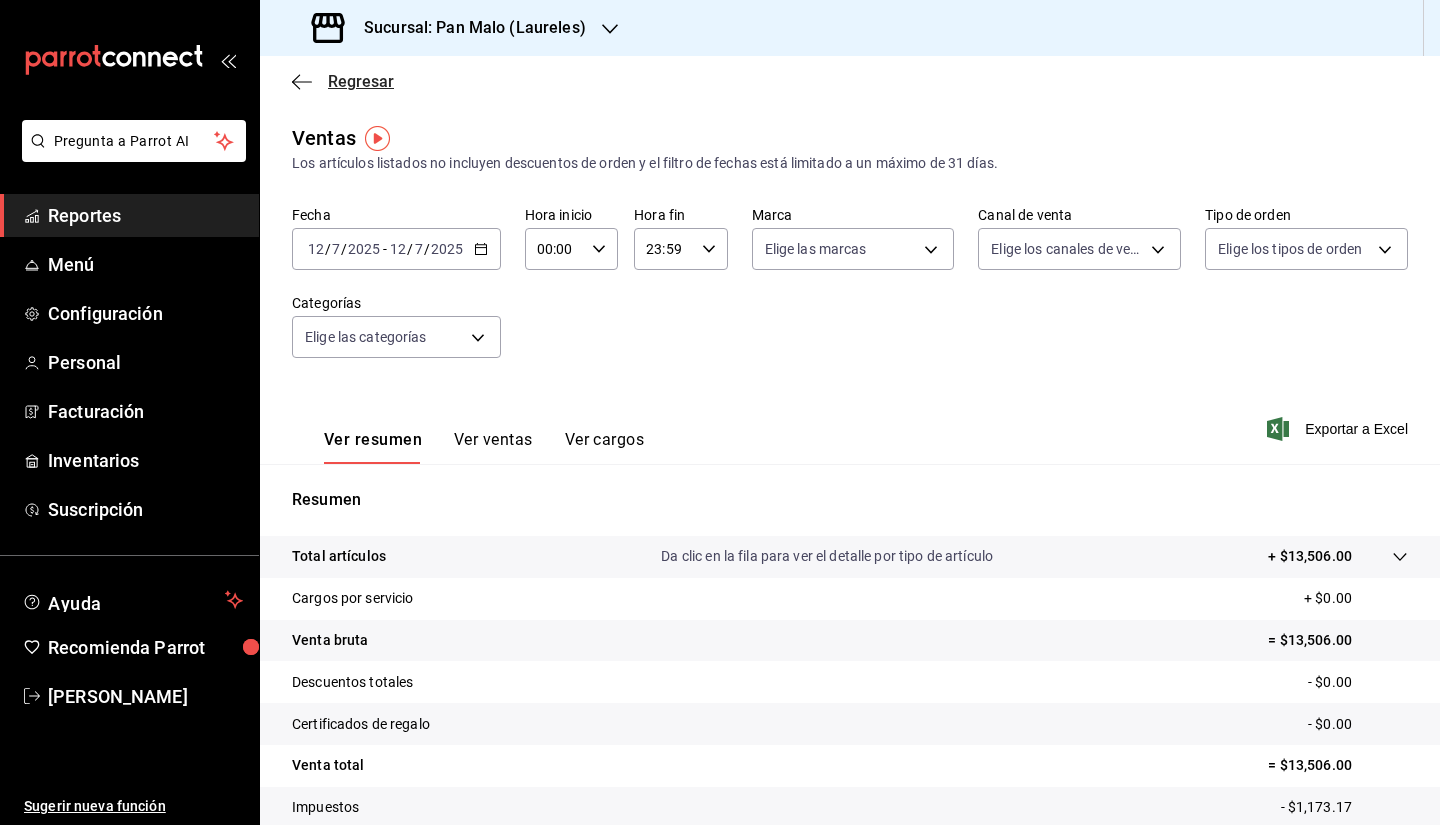 click on "Regresar" at bounding box center [361, 81] 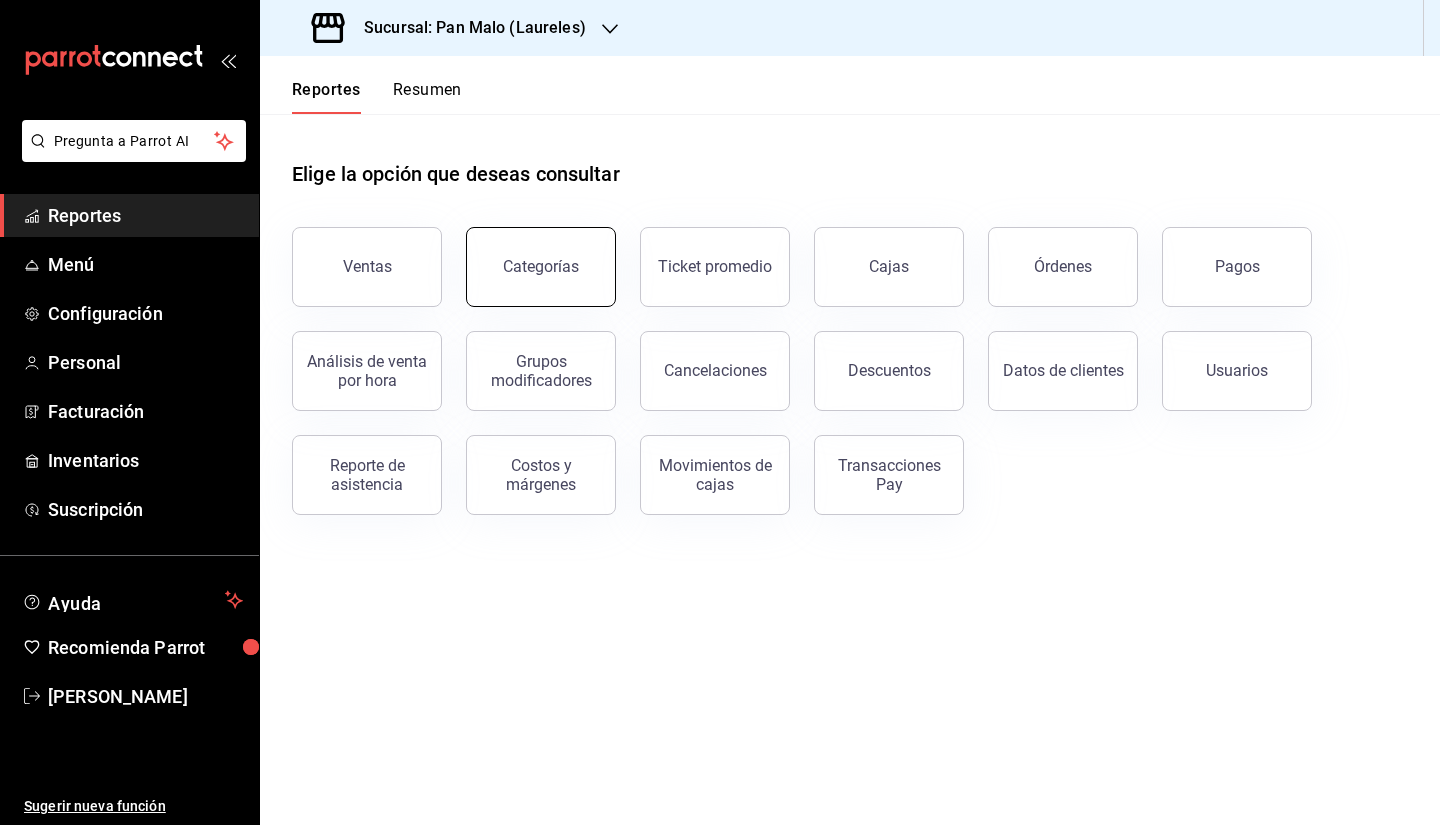 click on "Categorías" at bounding box center [541, 267] 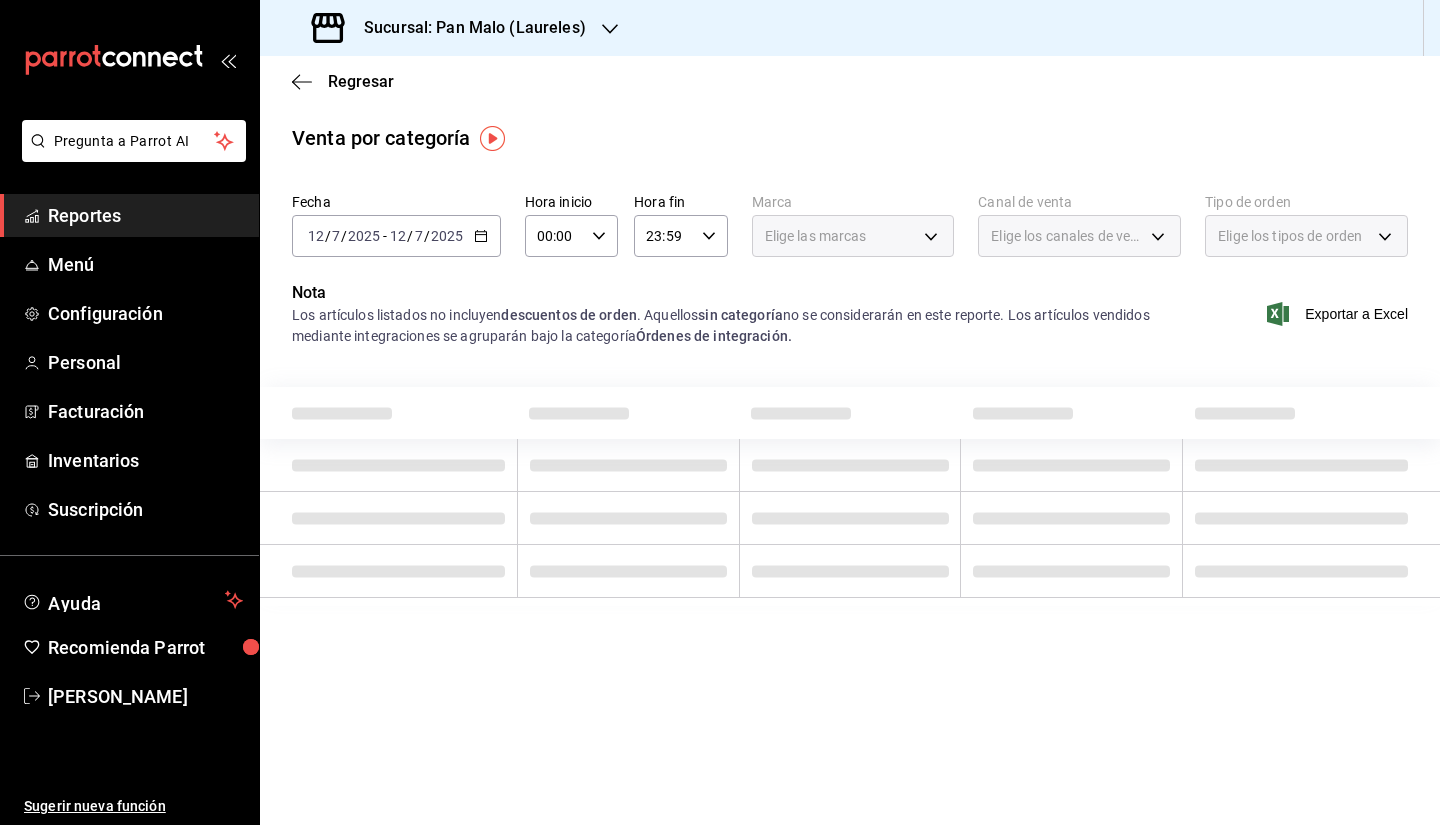 click on "Regresar" at bounding box center (850, 81) 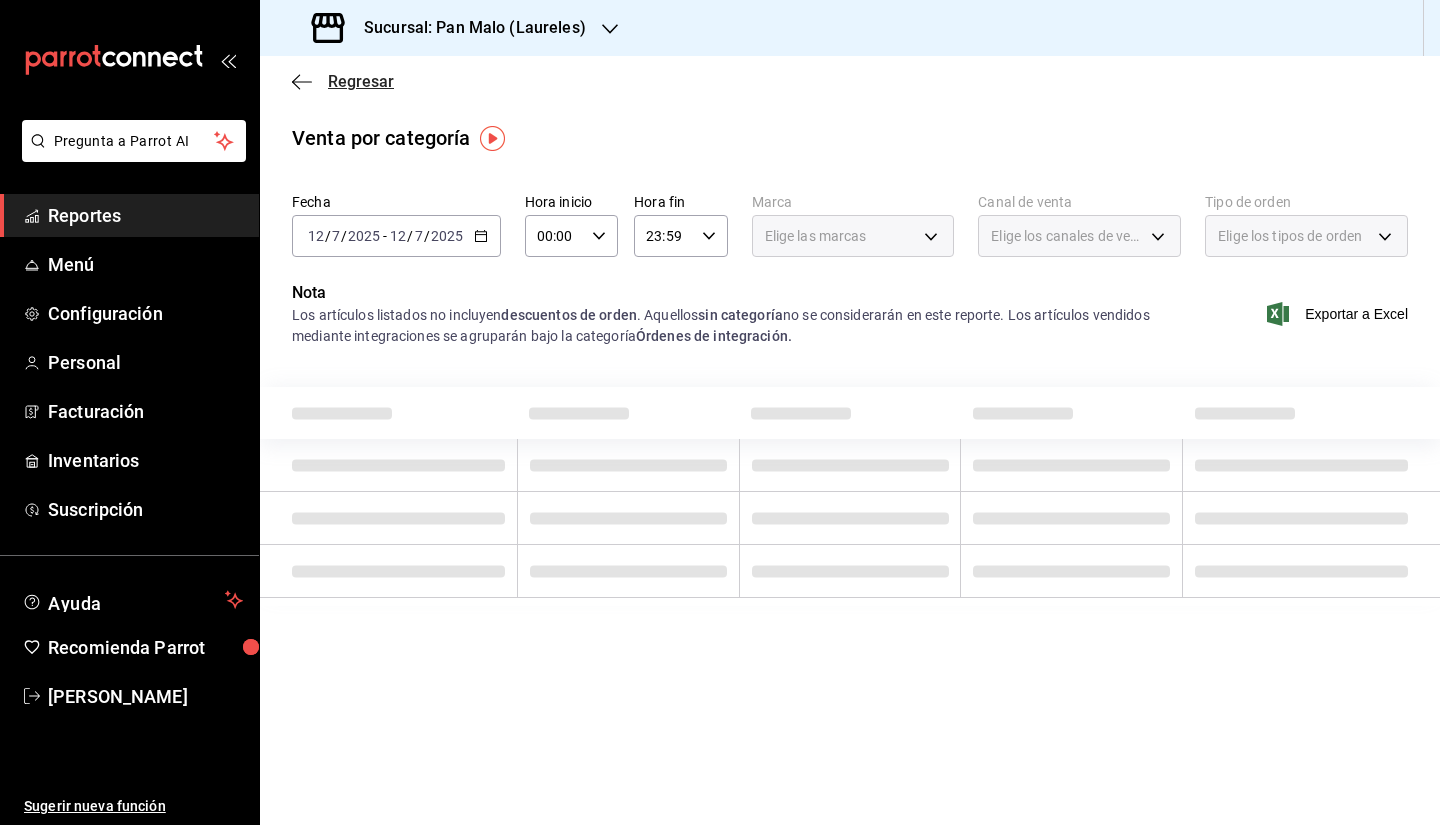 click on "Regresar" at bounding box center (343, 81) 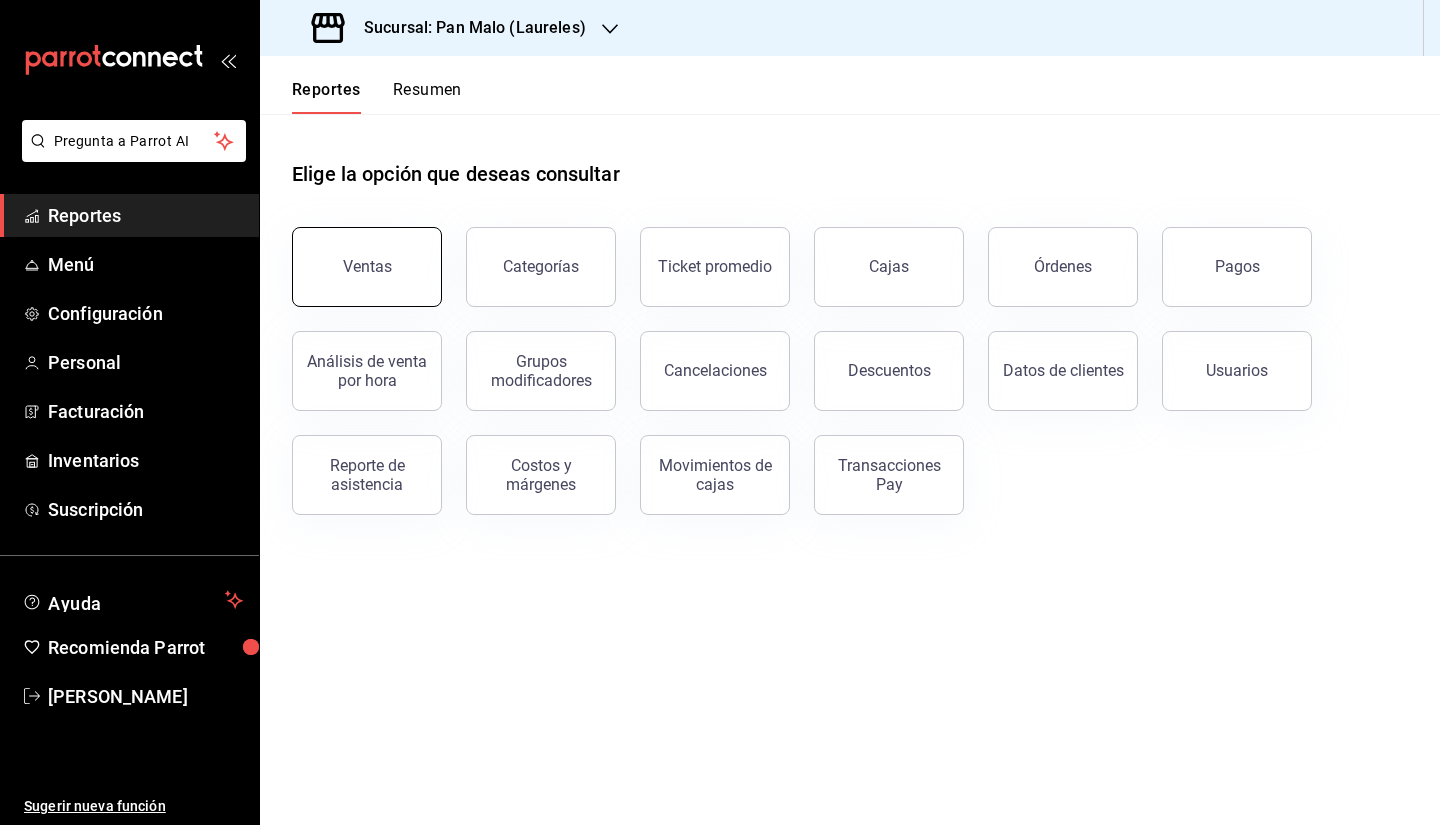 click on "Ventas" at bounding box center [367, 267] 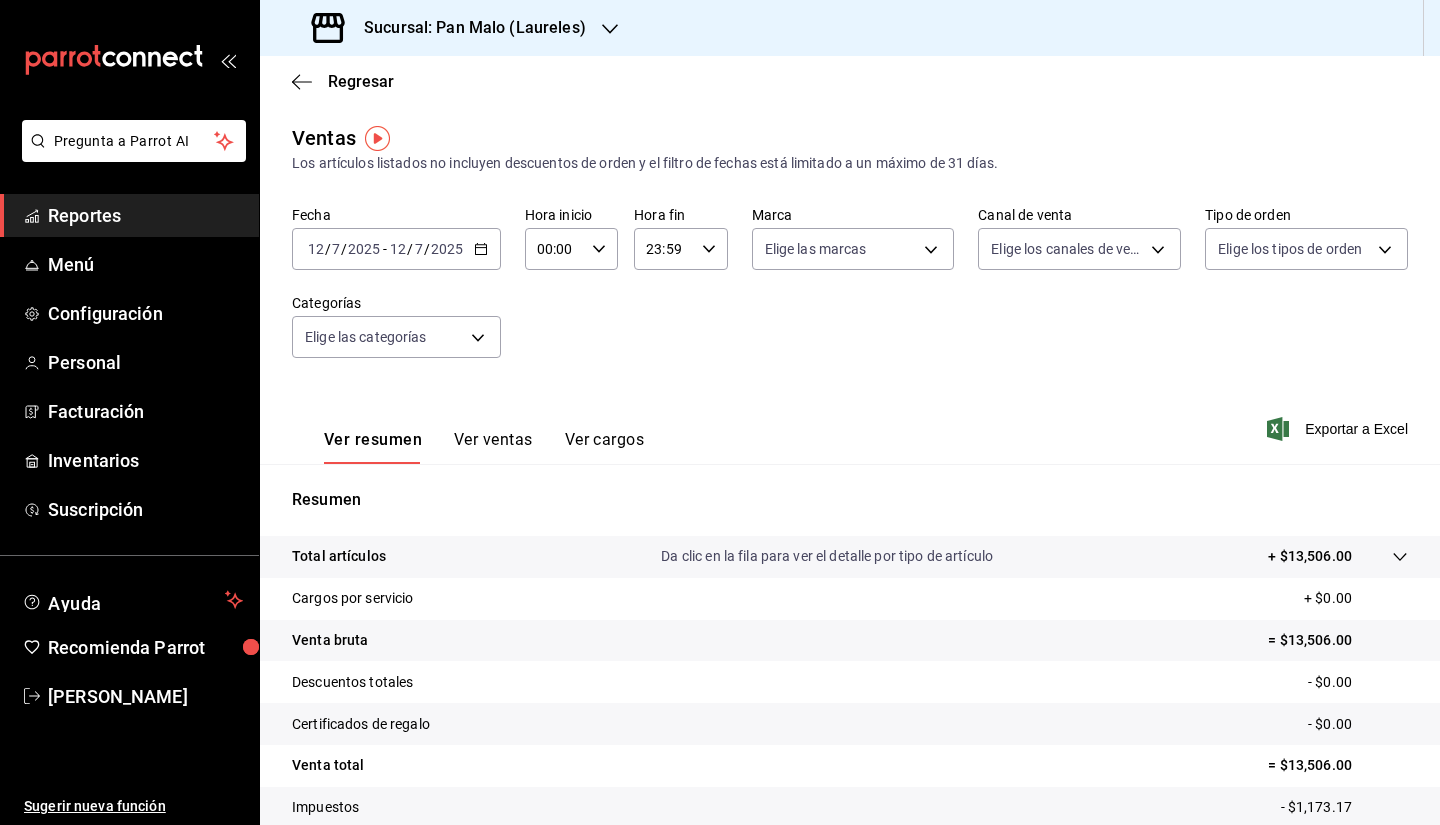 click on "Ver ventas" at bounding box center (493, 447) 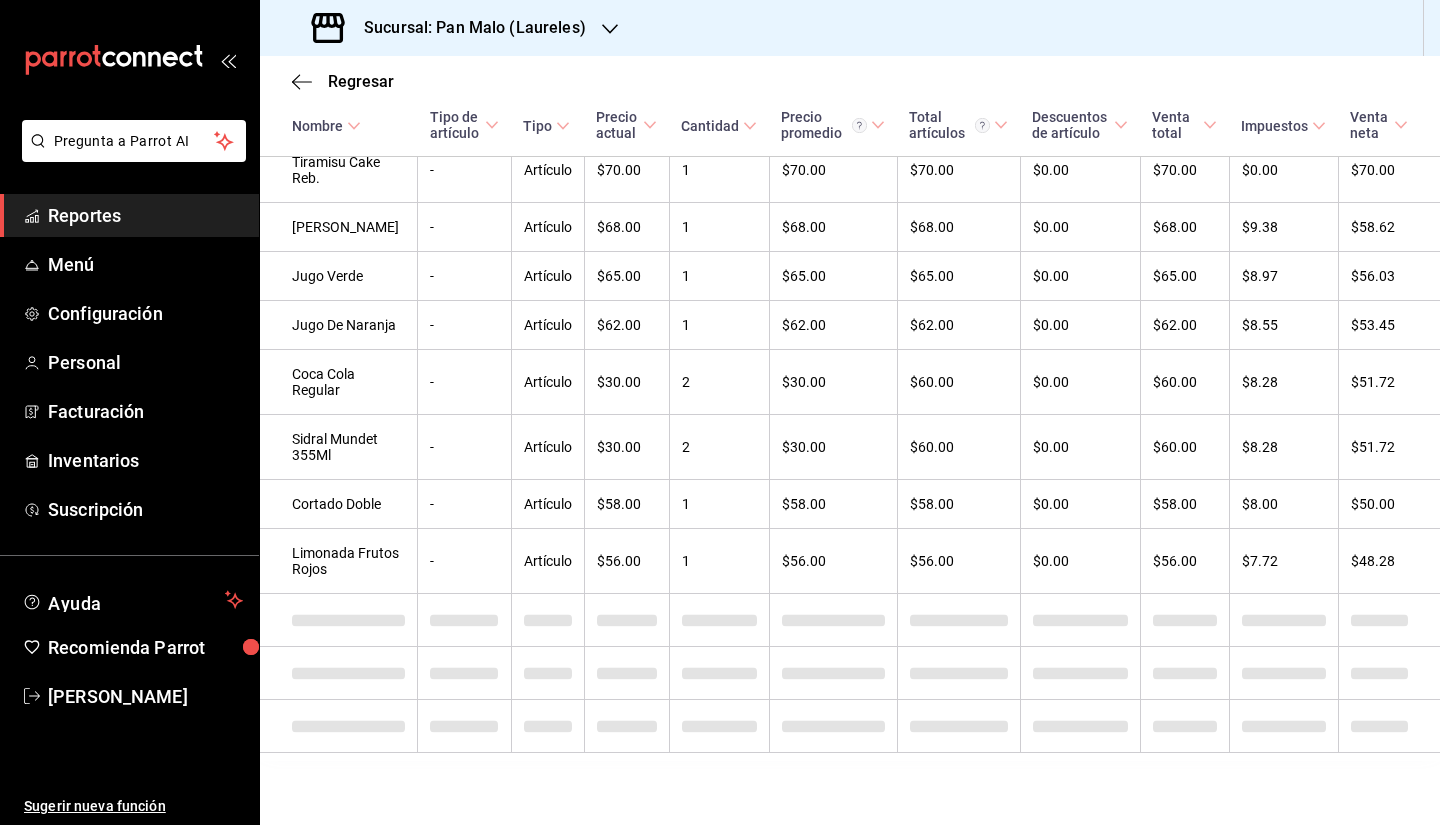 scroll, scrollTop: 3660, scrollLeft: 0, axis: vertical 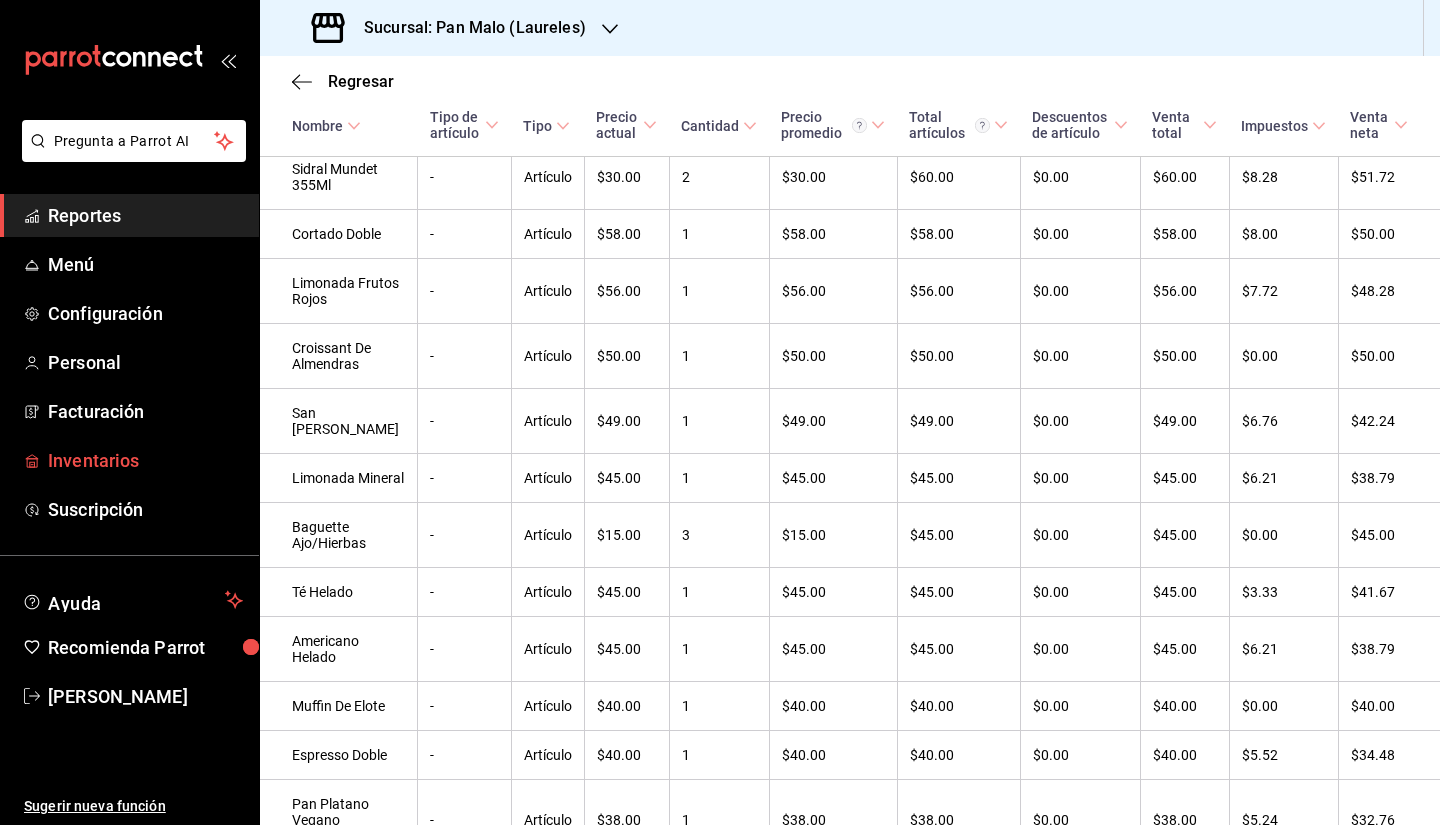 click on "Inventarios" at bounding box center (145, 460) 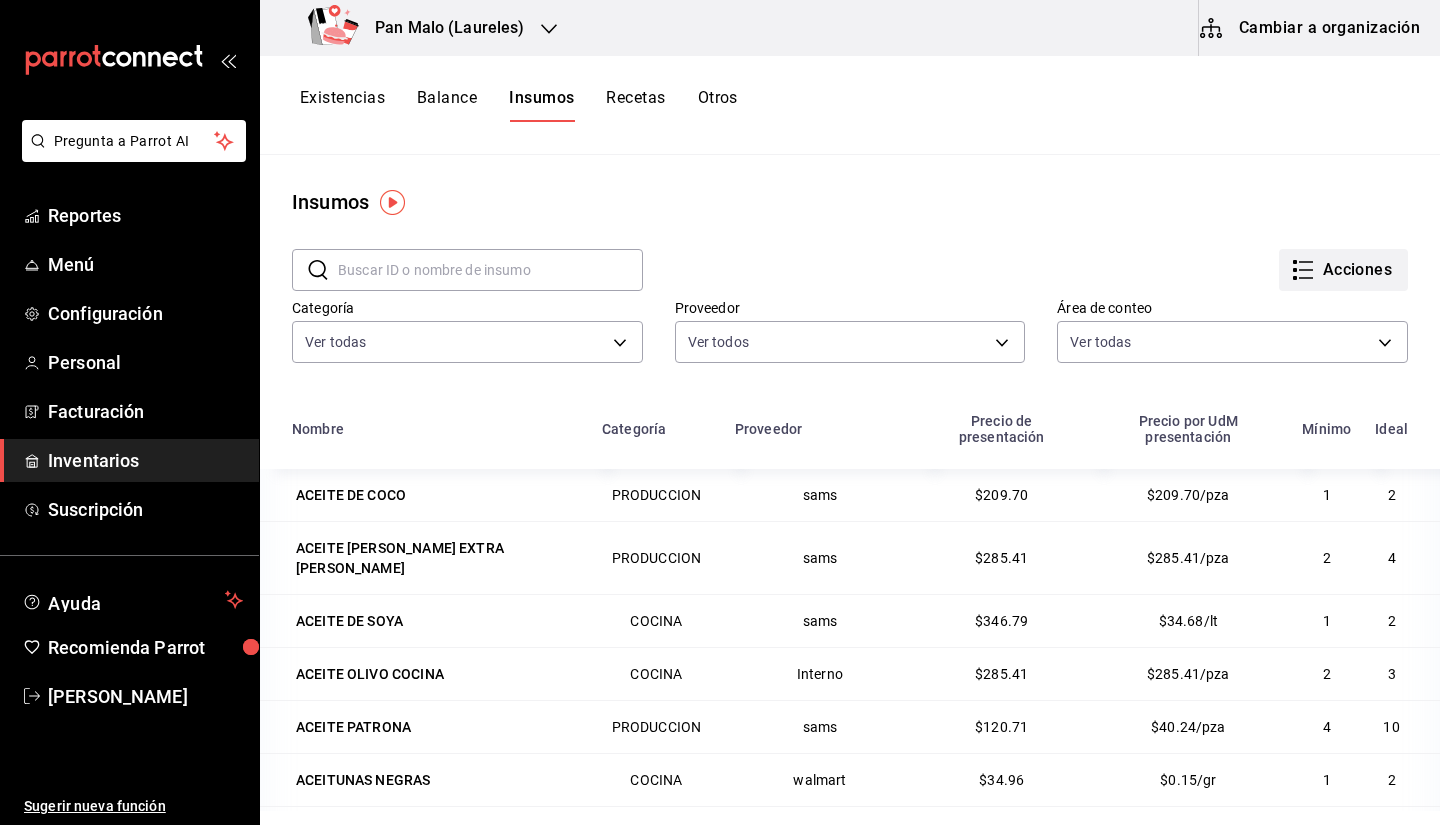 click on "Acciones" at bounding box center (1343, 270) 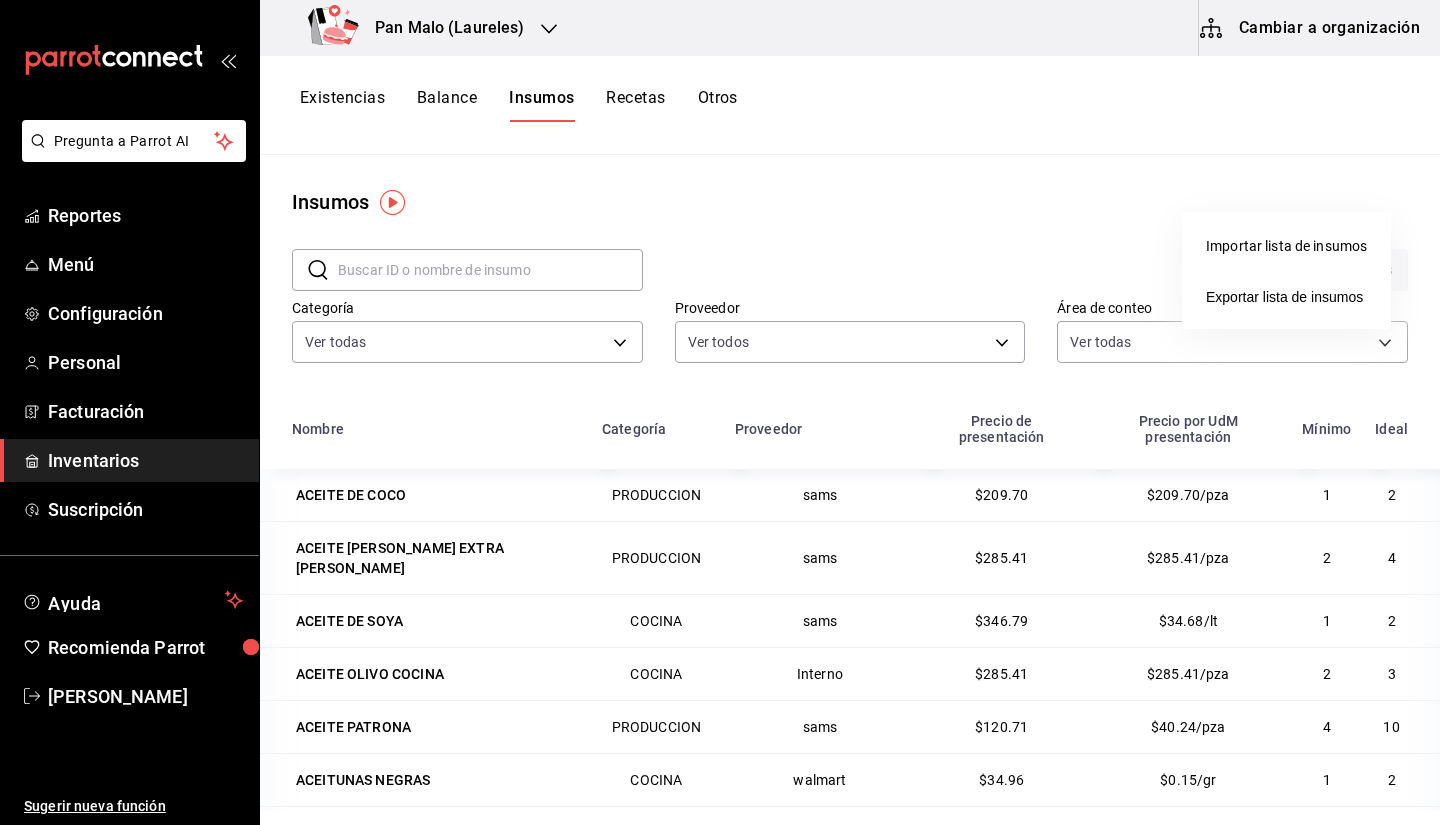 click at bounding box center (720, 412) 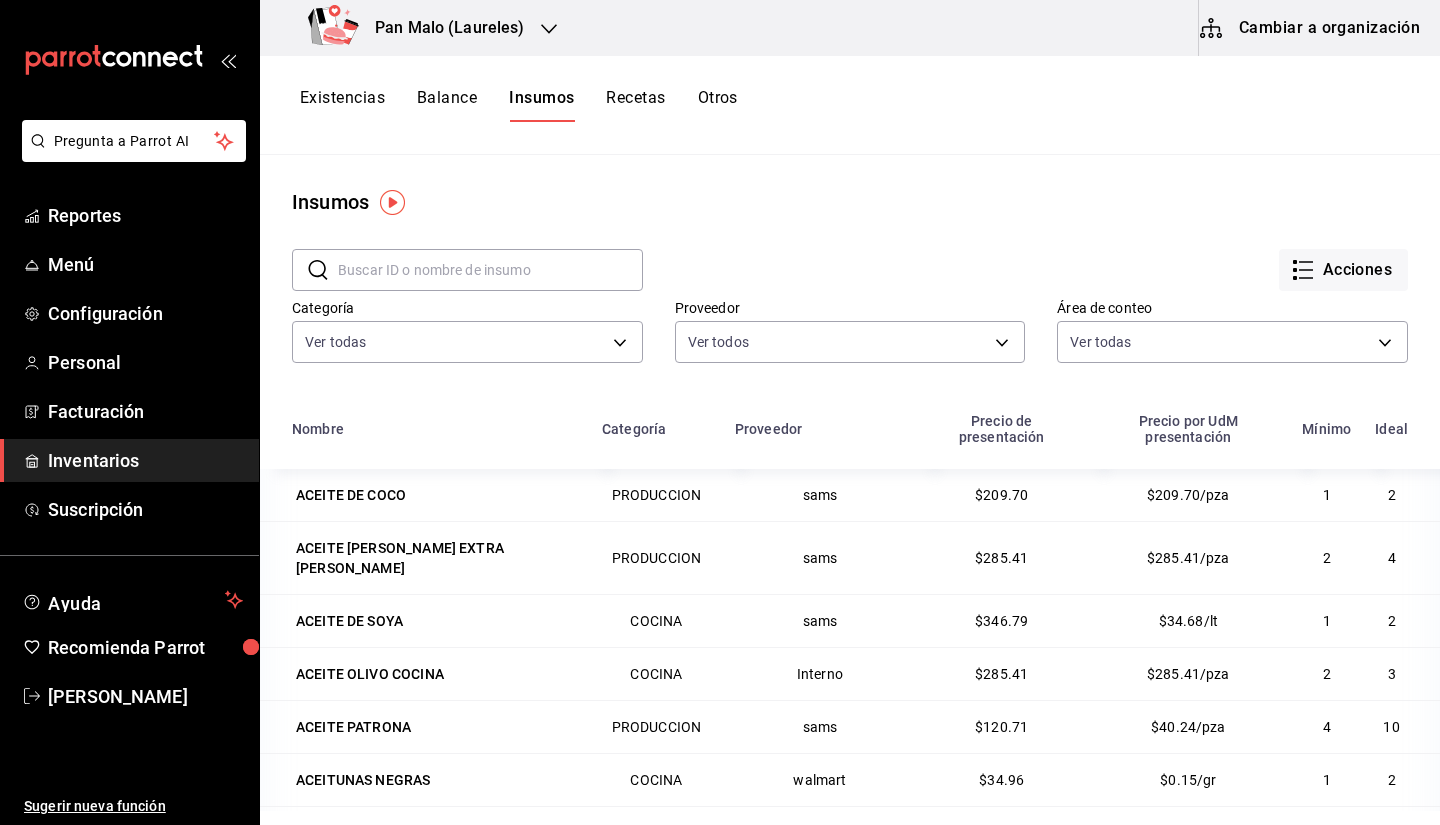 drag, startPoint x: 359, startPoint y: 129, endPoint x: 338, endPoint y: 90, distance: 44.294468 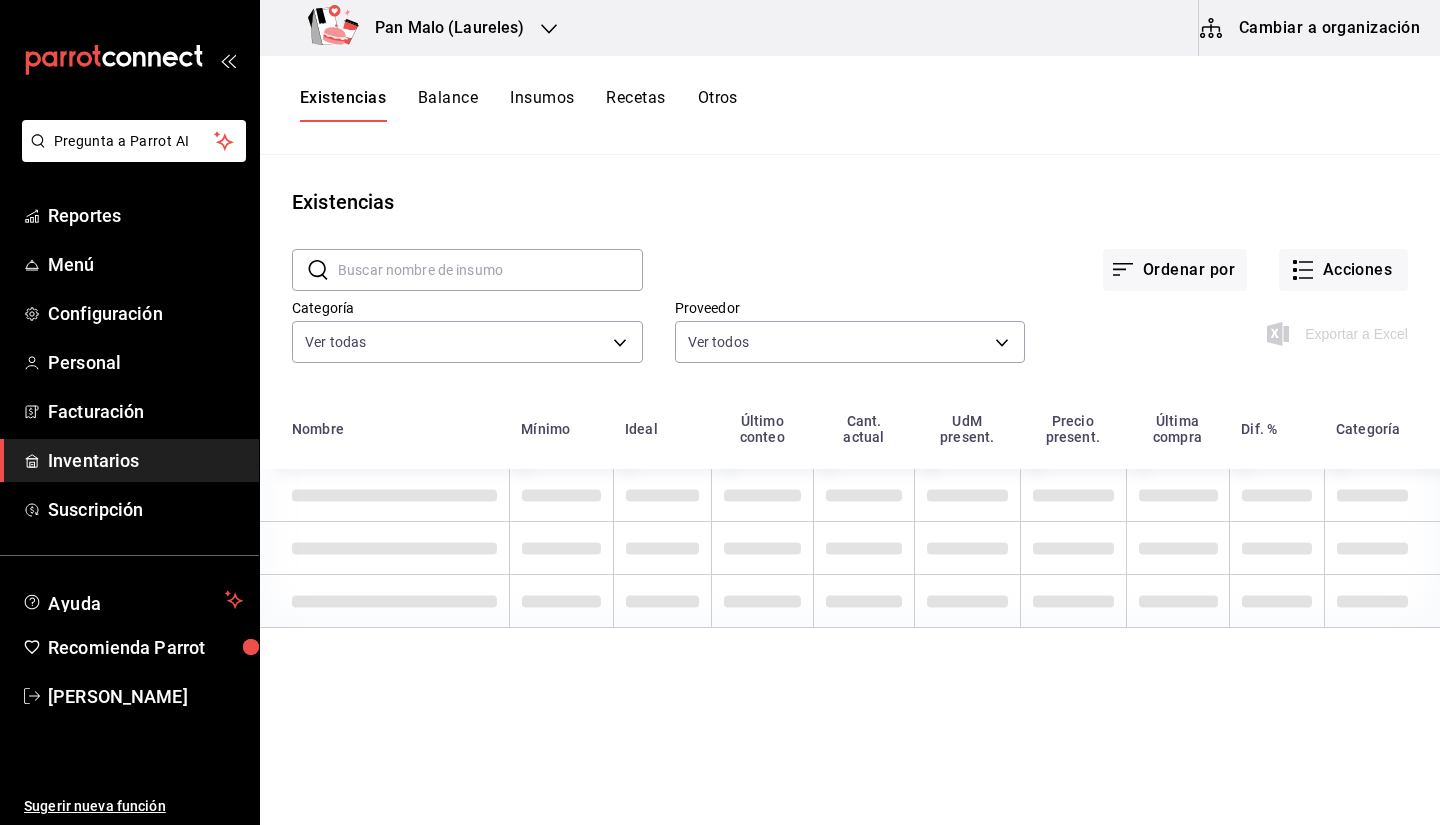 click at bounding box center (490, 270) 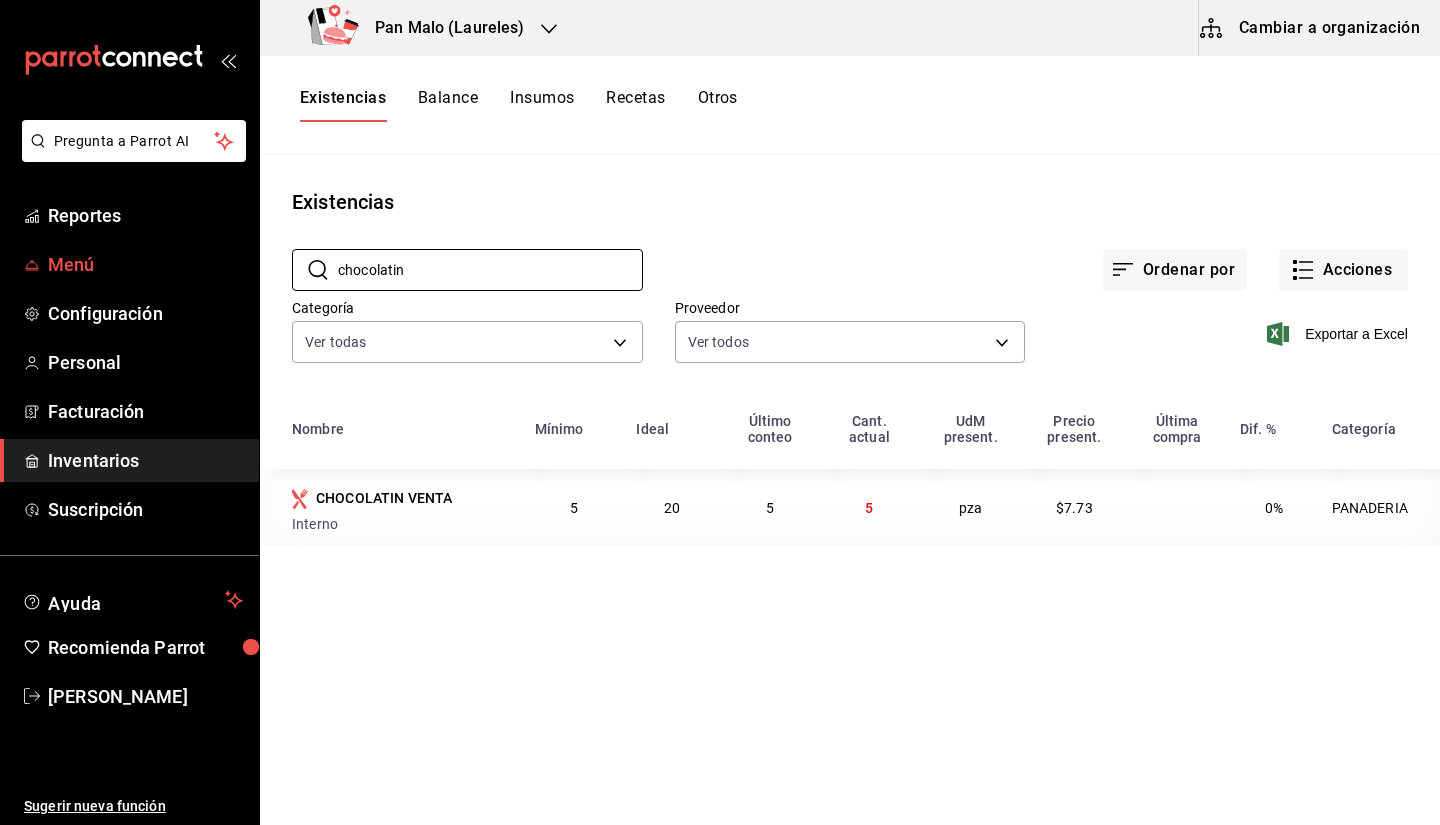type on "chocolatin" 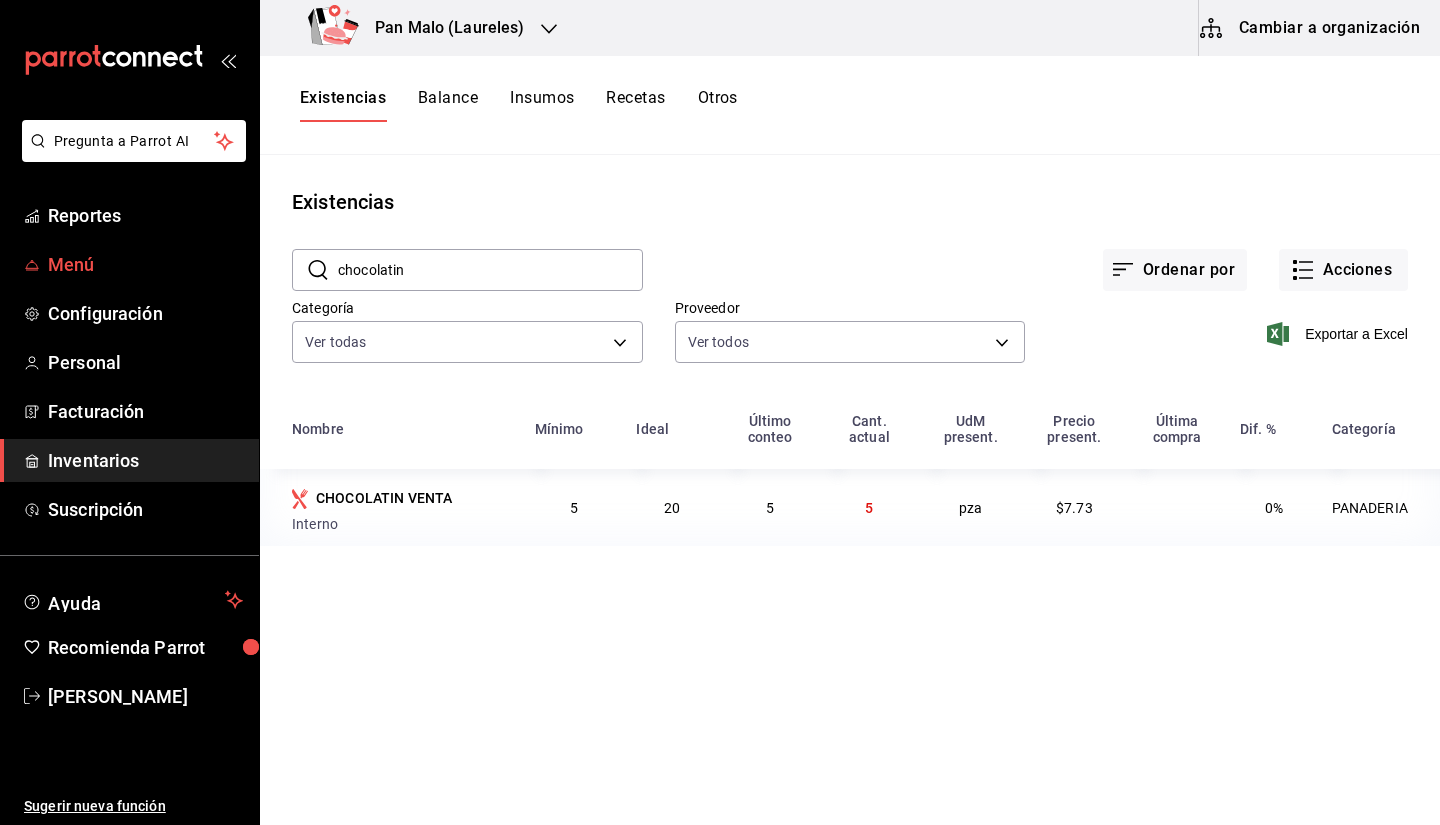 click on "Menú" at bounding box center [145, 264] 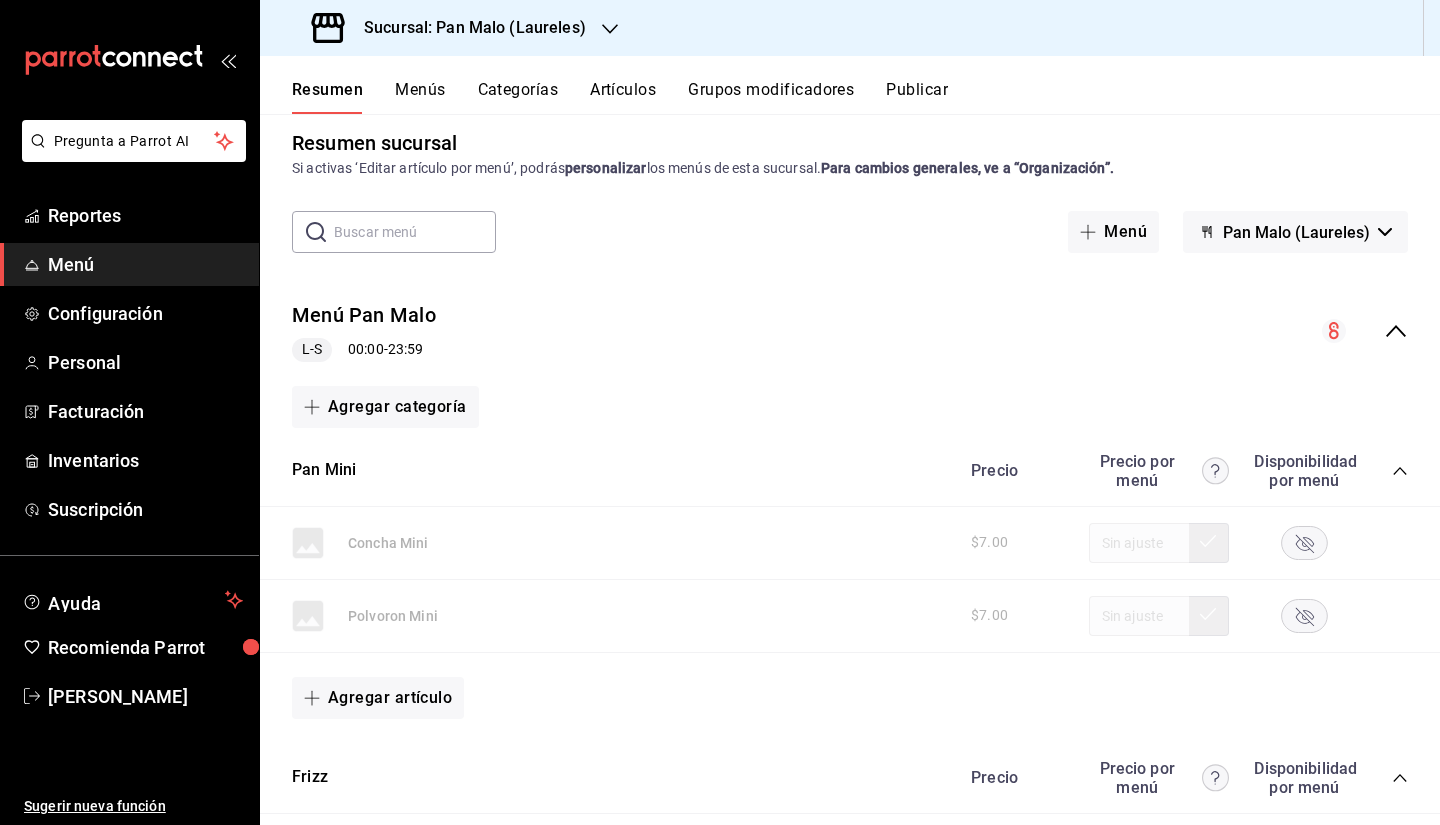 scroll, scrollTop: 15, scrollLeft: 0, axis: vertical 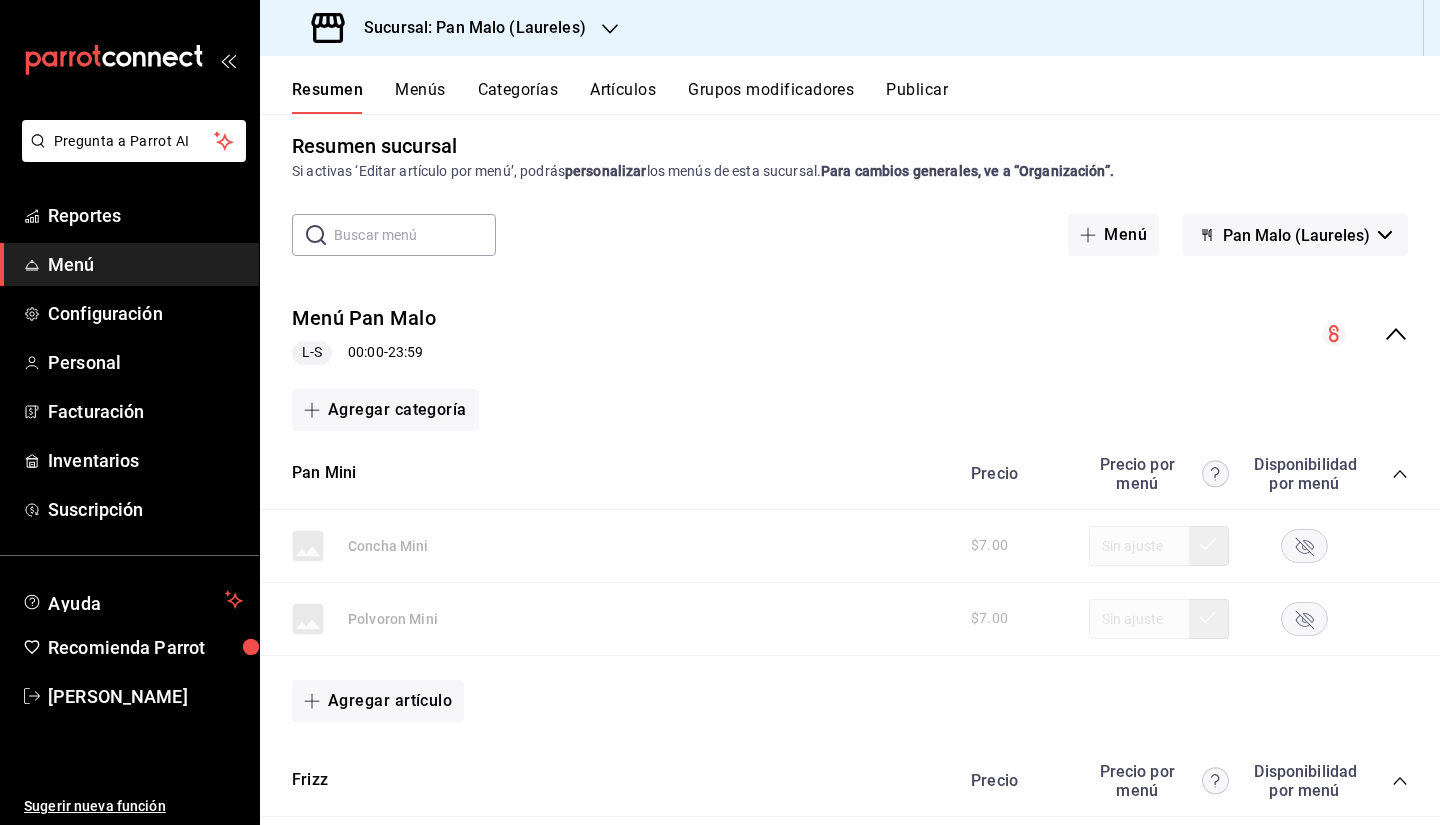 click at bounding box center (415, 235) 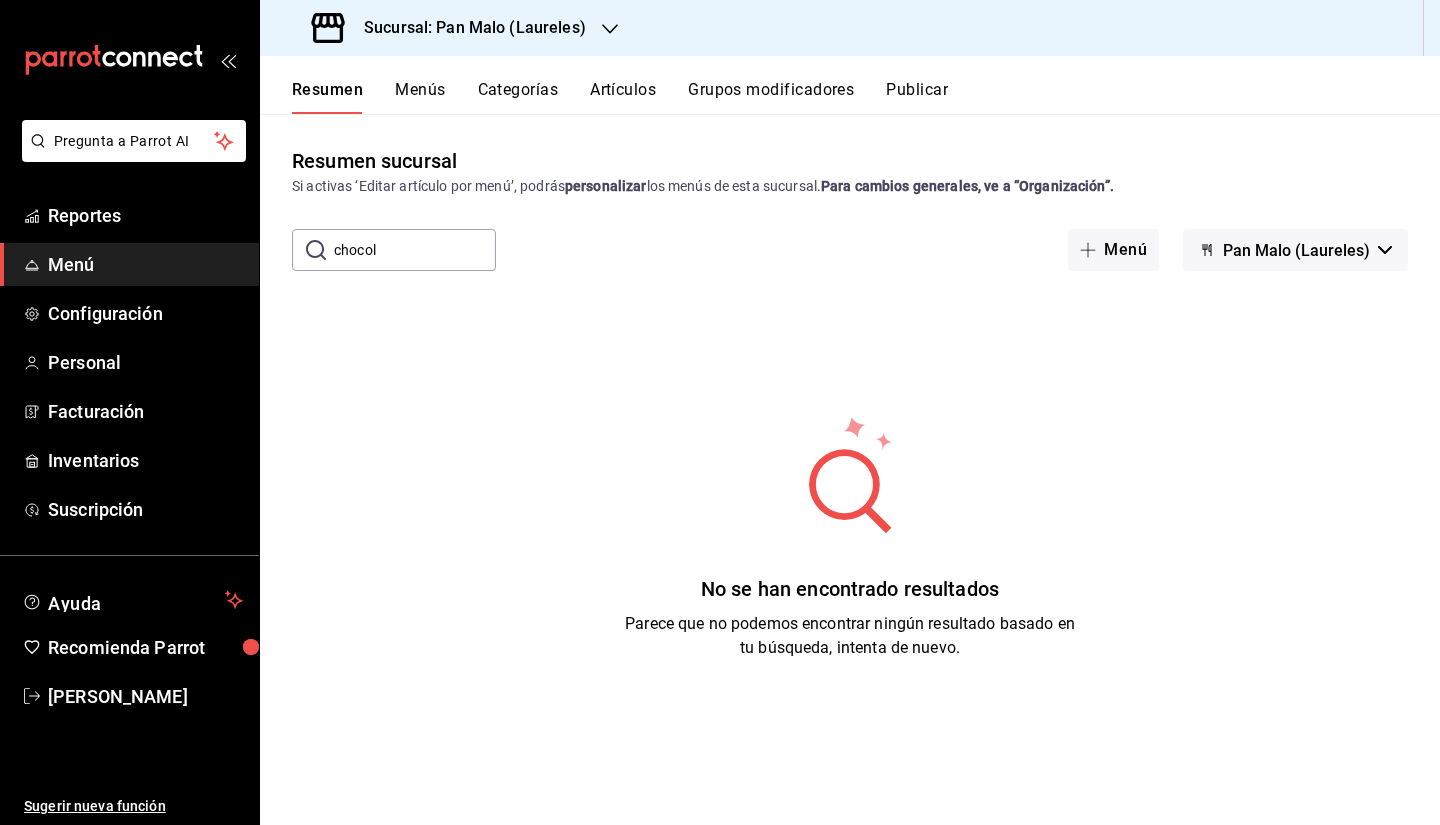 scroll, scrollTop: 0, scrollLeft: 0, axis: both 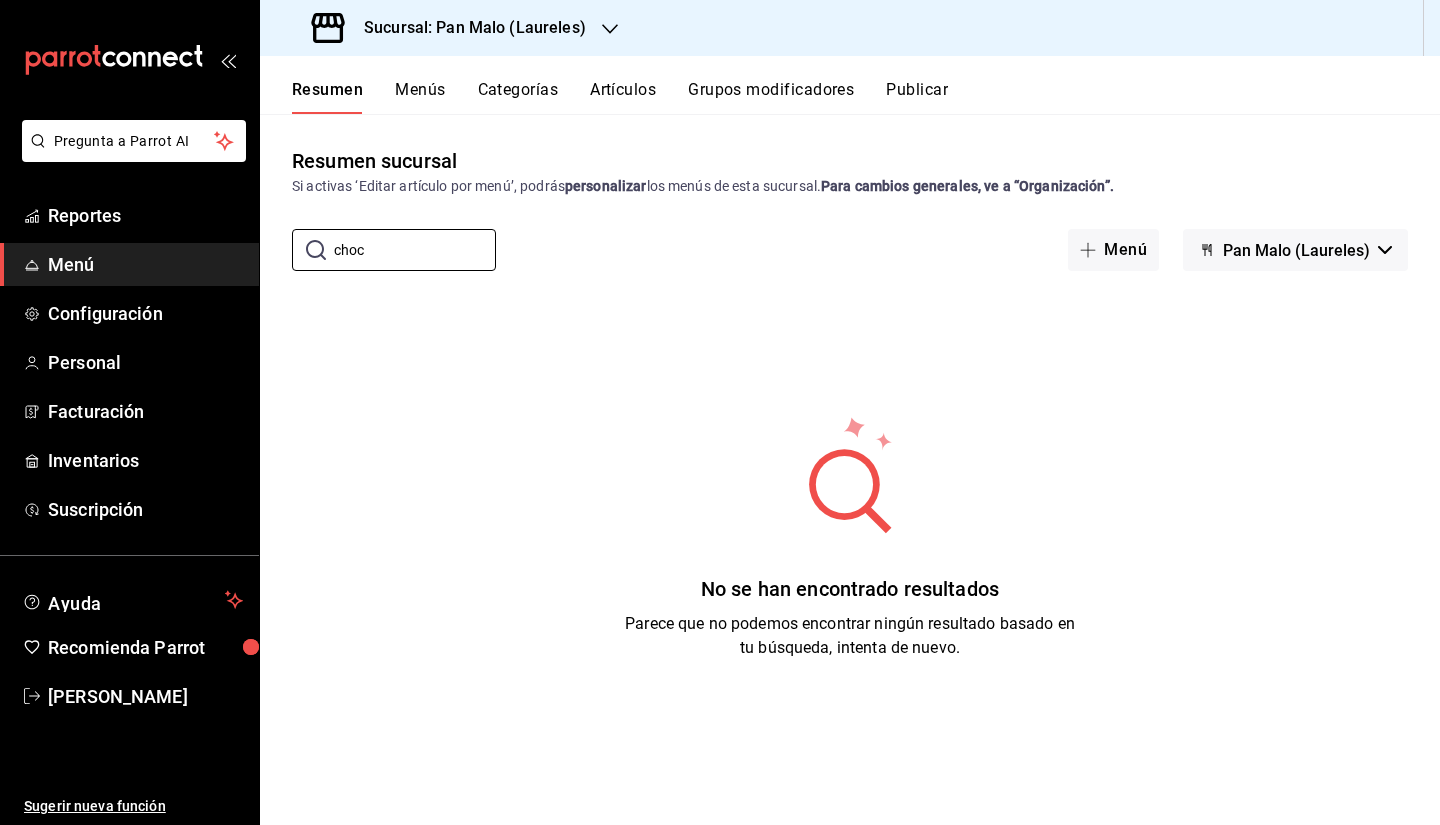 type on "choc" 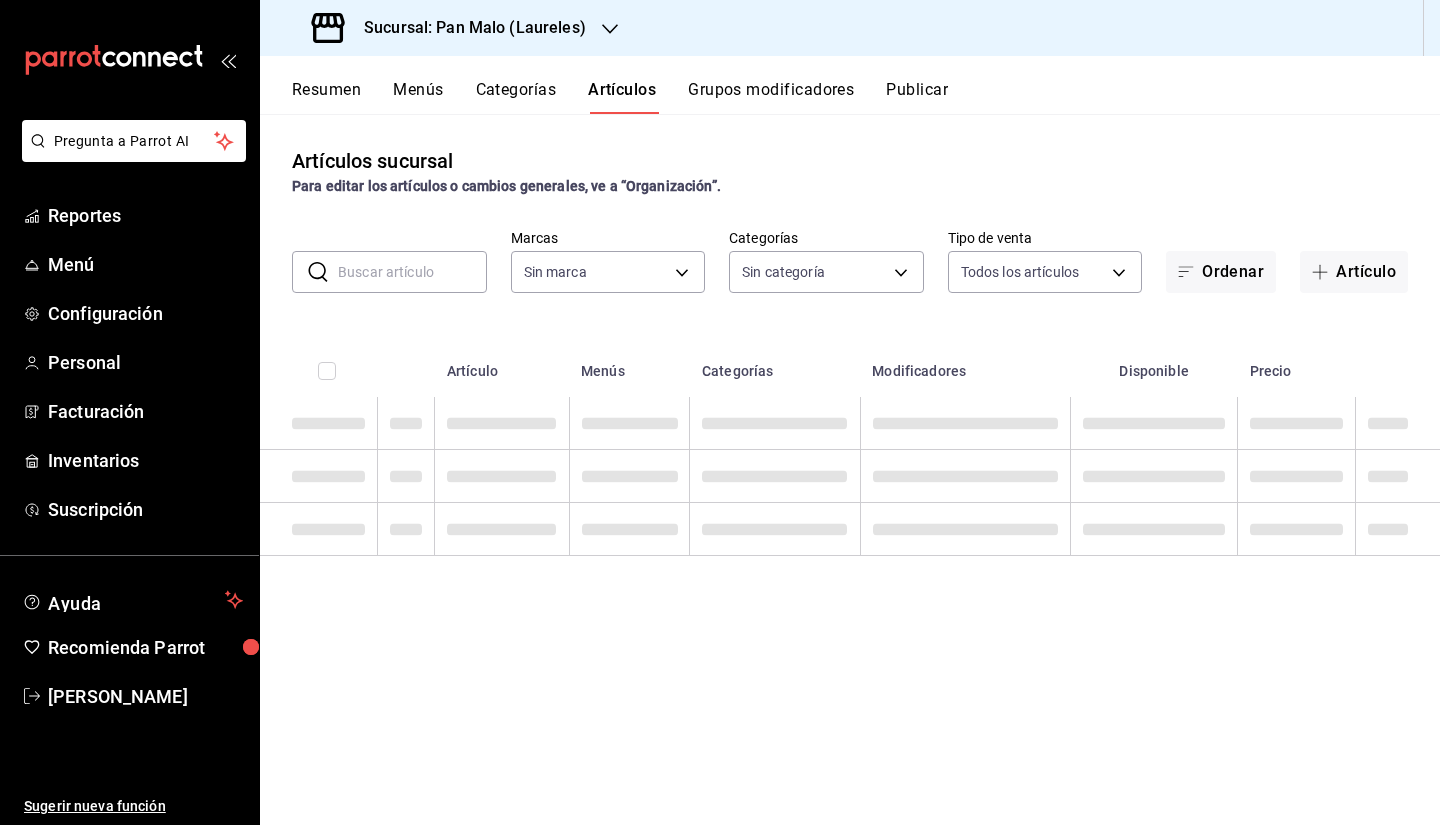 type on "f06aabe6-618c-447d-9268-685567b964da" 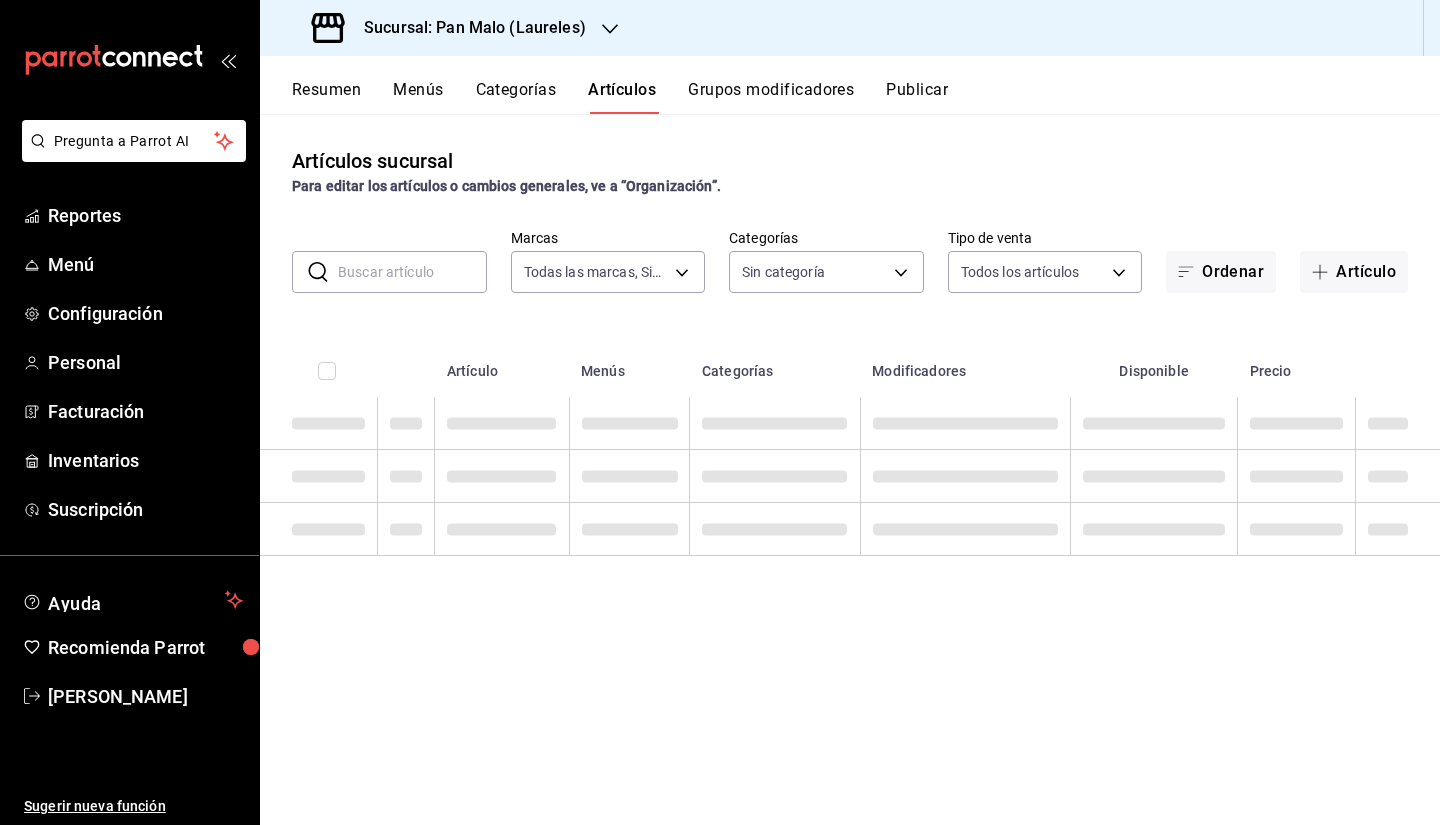 type on "5089e37f-0123-4945-b7d6-c40a75384c92,3337f4f5-cab2-45df-8f84-322559574ce7,c8647aeb-87a0-4c8f-926c-6049e55f0973,48f78f79-a825-4a48-b7cf-6ac2b8df8aac,4a38d214-074c-4a4e-9ac5-9f39429dfe14,63ed6851-e4bb-43e1-9541-fb0f74251f44,b7362bf2-4dd9-4809-99ca-e670ad950cbb,fe4b291c-58e8-4590-a97b-ae791c10babb,0fb8f3ea-523c-4994-8405-c6ce6f9256b6,e81c53c2-79b9-490e-a629-ae3e8a91de27,a10ec6e3-990a-4aa2-880f-9ba82df187d4,377a7972-e6f3-47f1-8ded-555bf3aef151,c08f4421-6e66-4f8b-81e4-cfc0b425853e,553bb6a9-22e2-4384-98cf-55a1d1ddd43a,f7a4ebbe-6318-4db8-80c8-a7bae5298bca,9553ddc2-5e8a-4025-9ef3-08605015b14d,5ba1795a-3d3c-4d93-9b43-a51d940822c2,d9c6981b-d75f-45df-a8b4-724695519f1d,dda50039-2f86-4e11-a9e9-c0c4984eb0d0,c1dcbbb5-05ab-4b52-942b-0cd3543d1321,07c73617-f350-4e7f-a61c-934bca0602f2,b1602665-967d-44a8-9255-d1803af05b3d,50d99674-8396-4ef7-808b-15233c86e770" 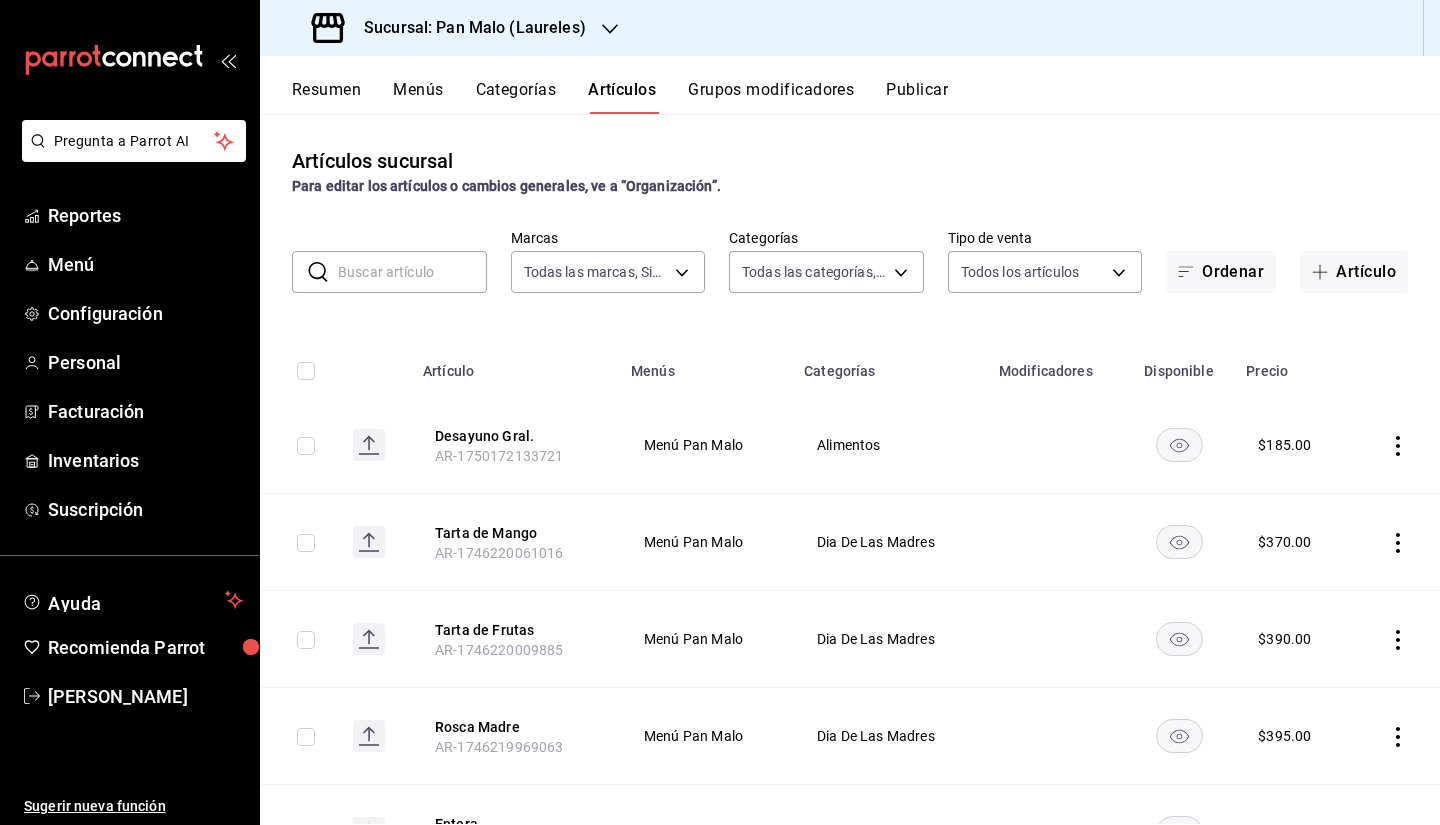 click at bounding box center (412, 272) 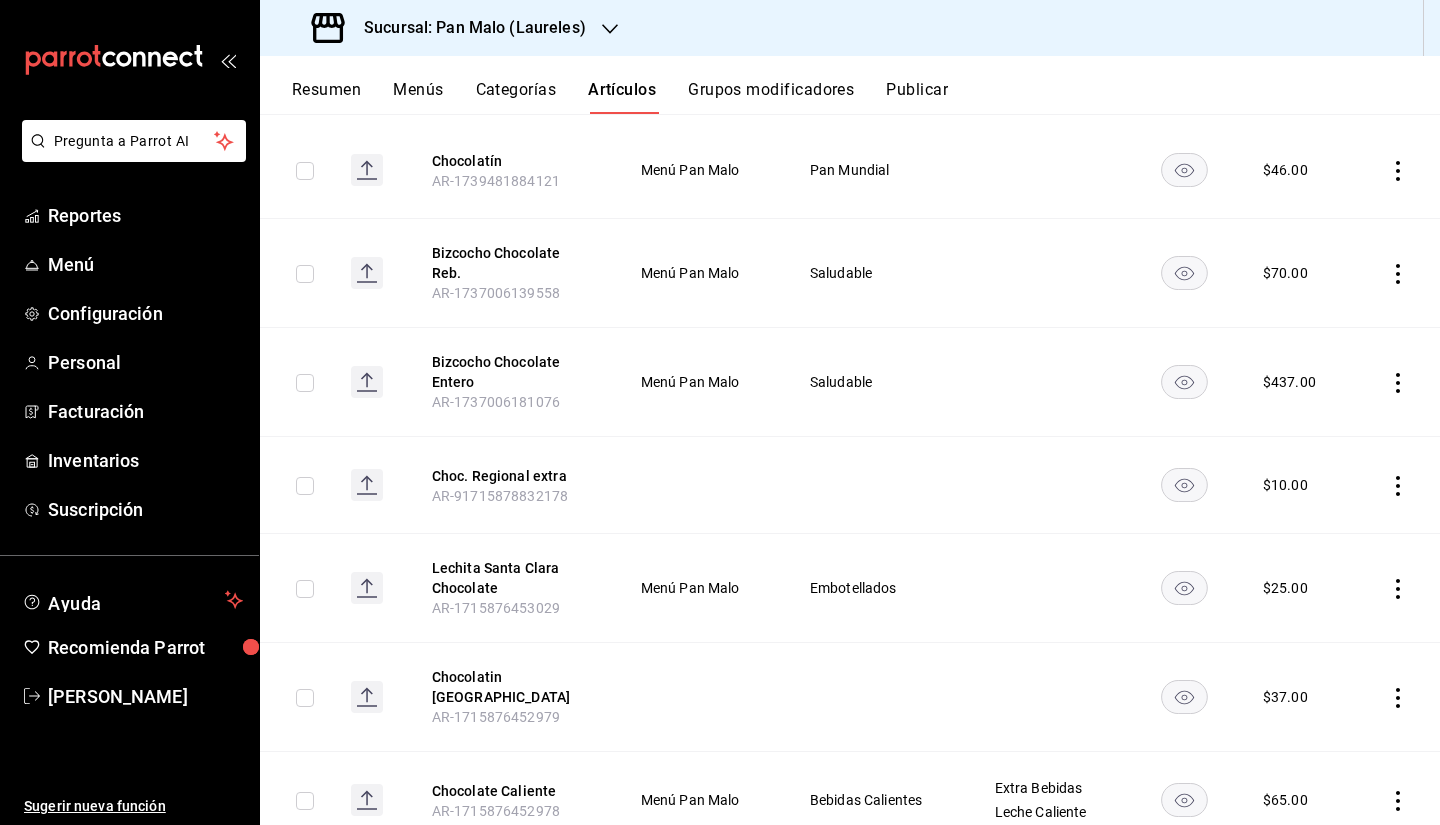 scroll, scrollTop: 296, scrollLeft: 0, axis: vertical 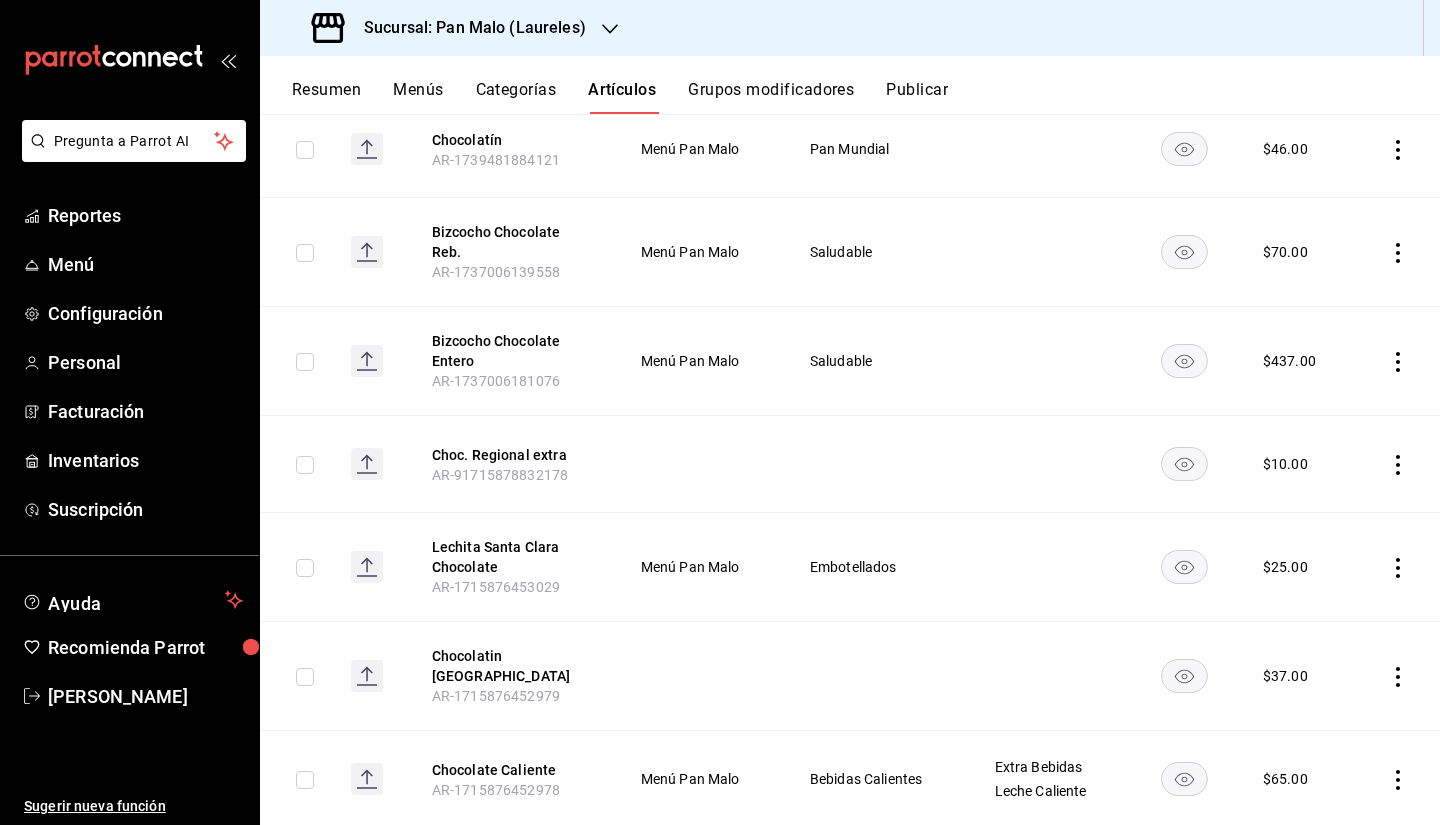 type on "cho" 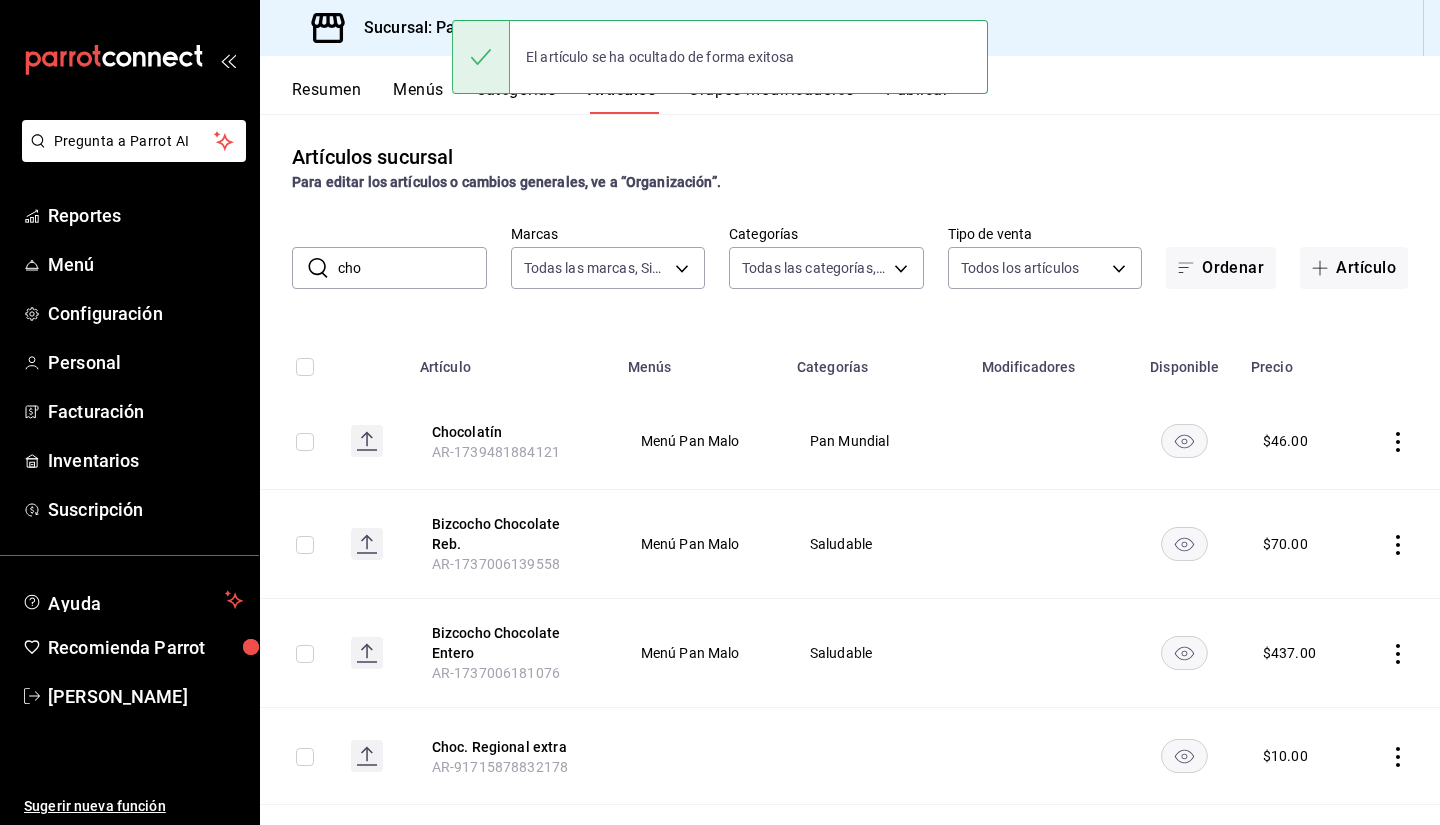 scroll, scrollTop: 2, scrollLeft: 0, axis: vertical 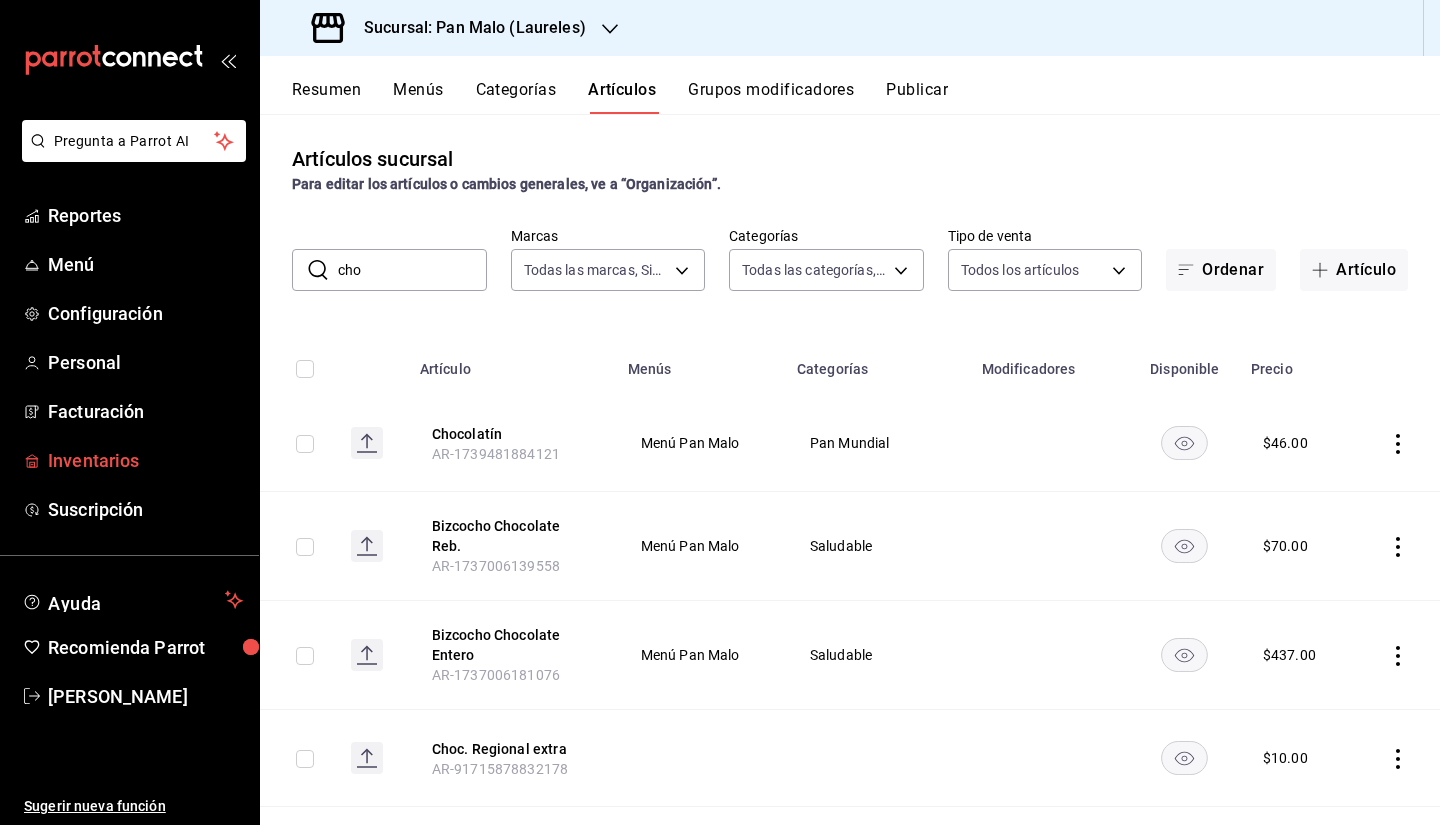 click on "Inventarios" at bounding box center [129, 460] 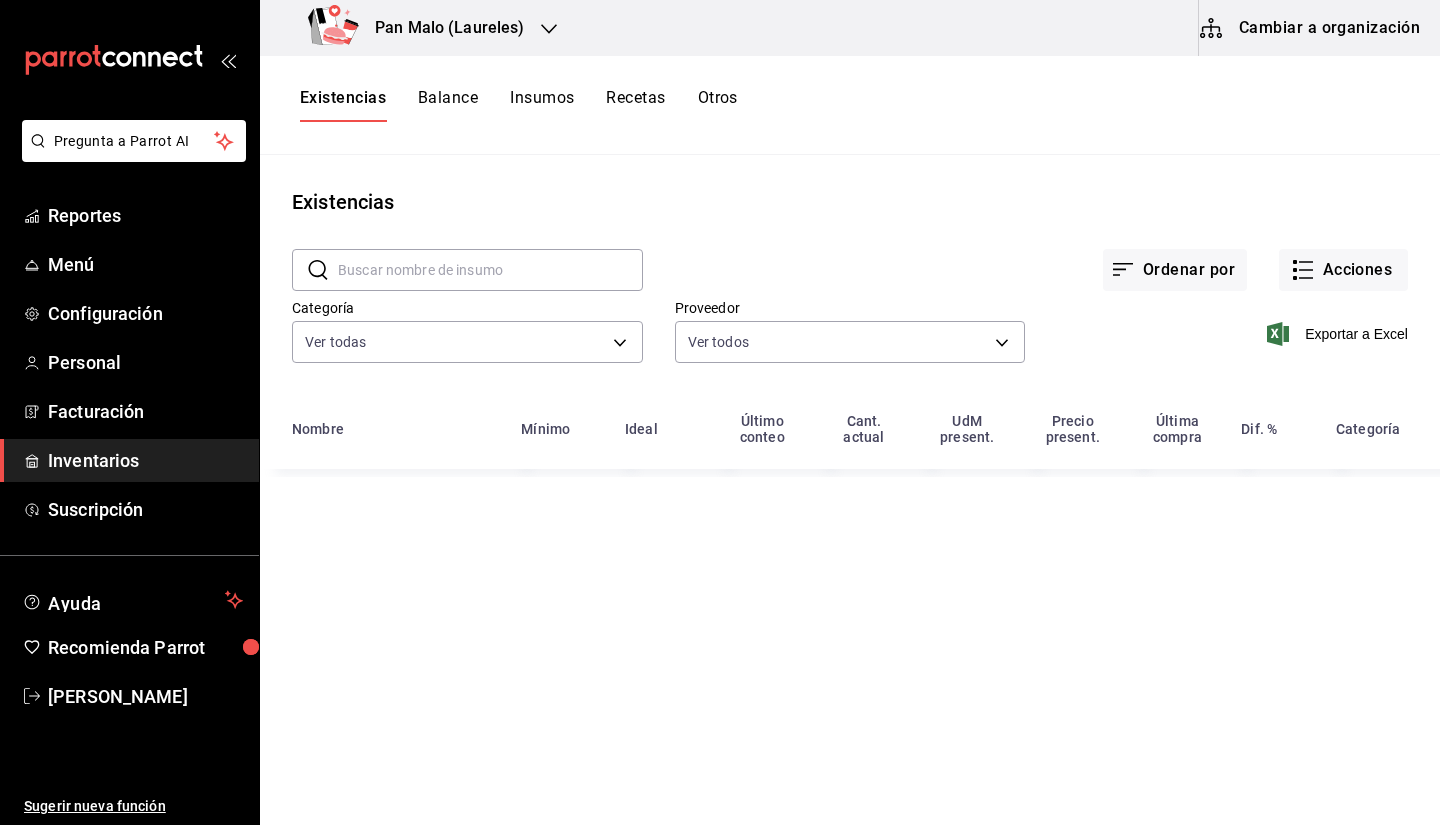 click on "Inventarios" at bounding box center (129, 460) 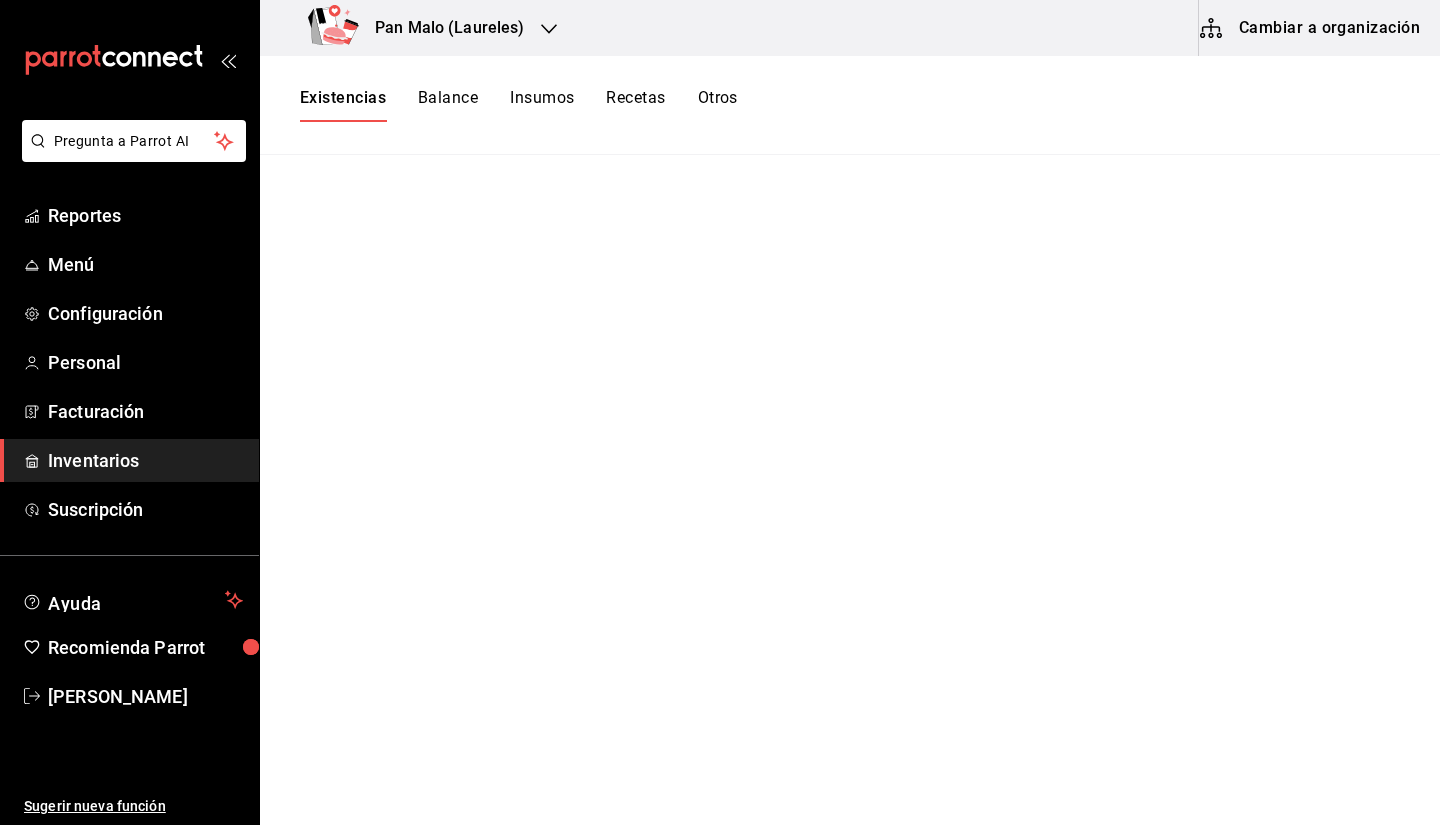 click on "Cambiar a organización" at bounding box center (1311, 28) 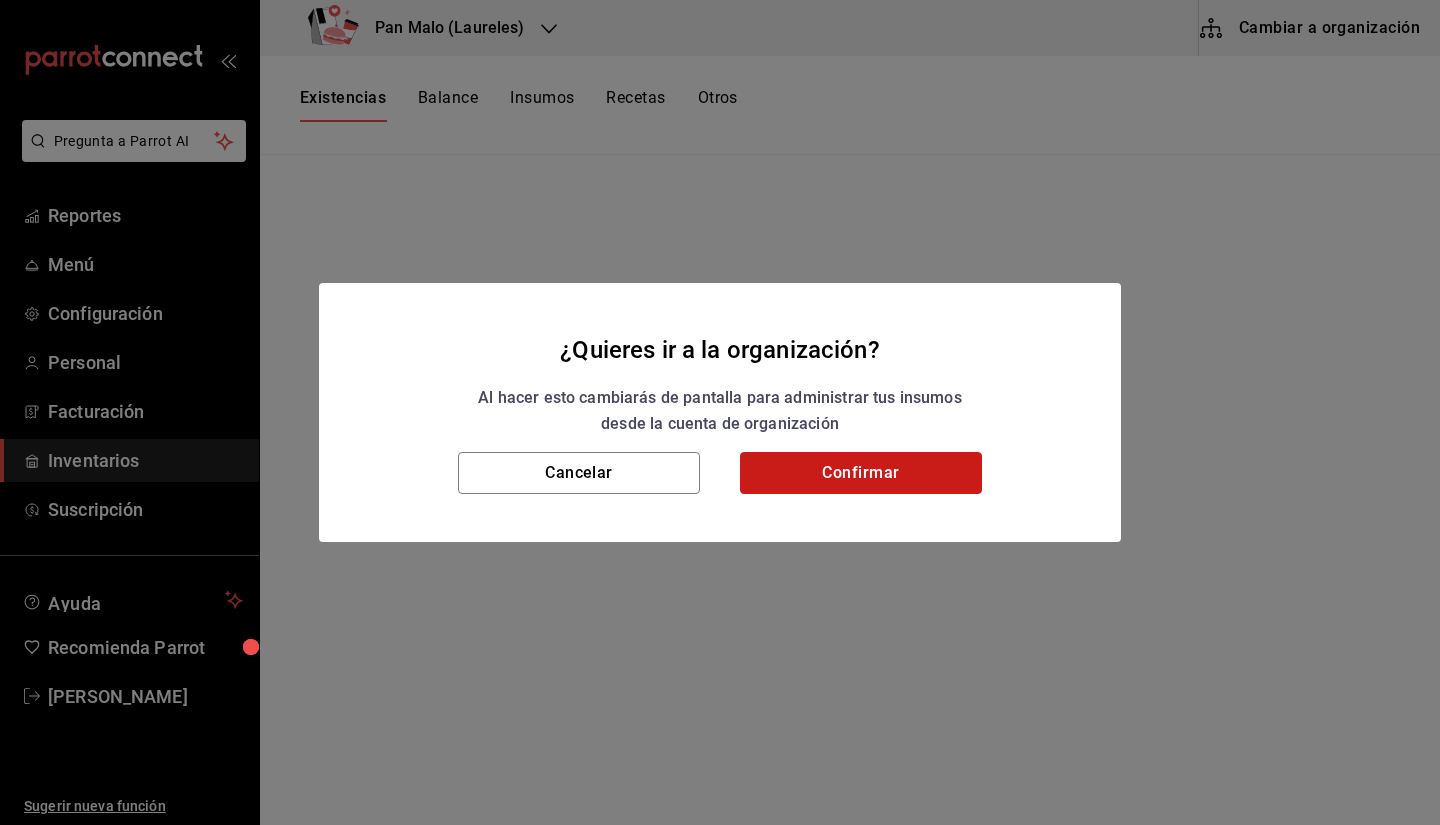 click on "Confirmar" at bounding box center [861, 473] 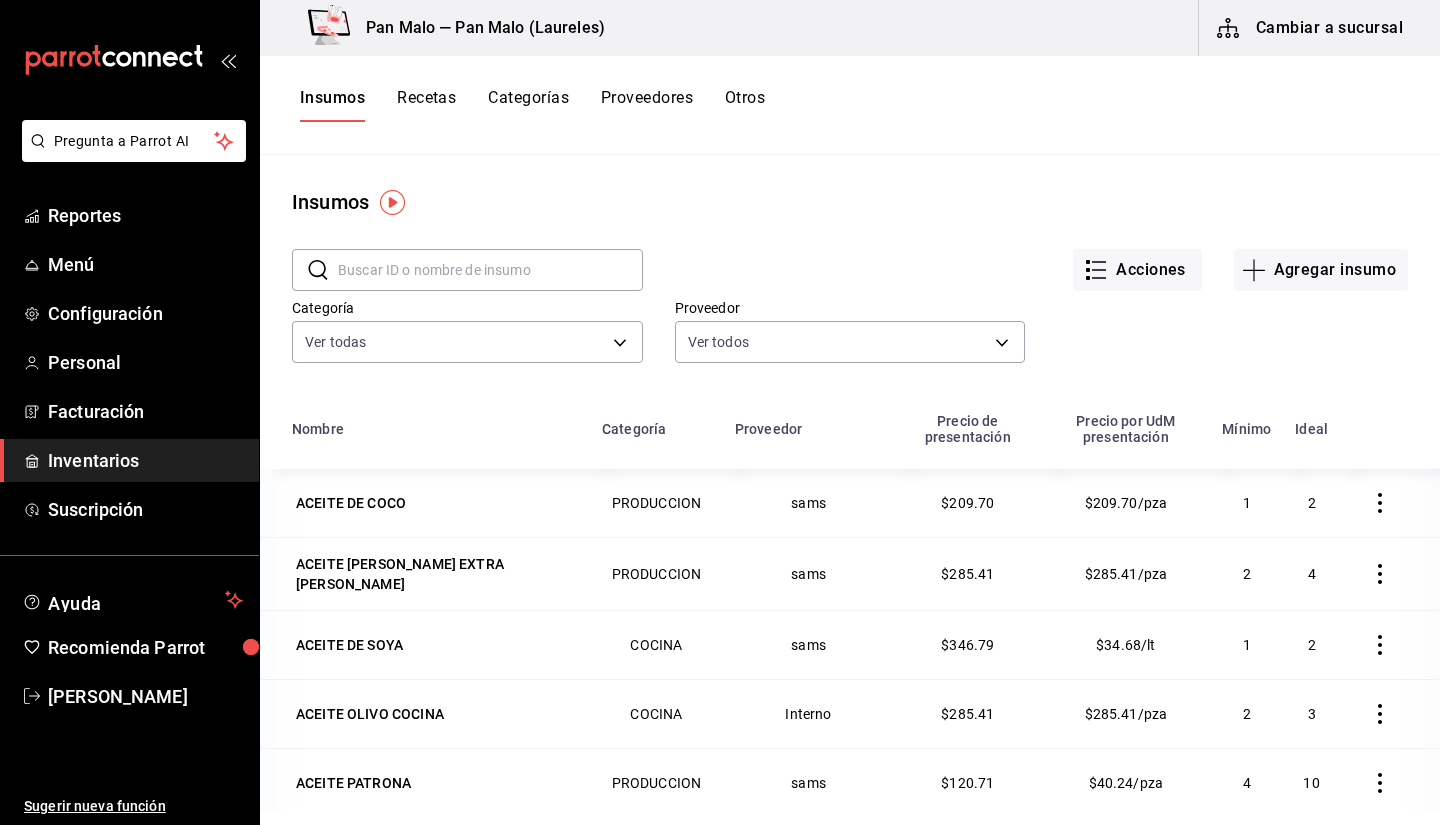 click on "Recetas" at bounding box center (426, 105) 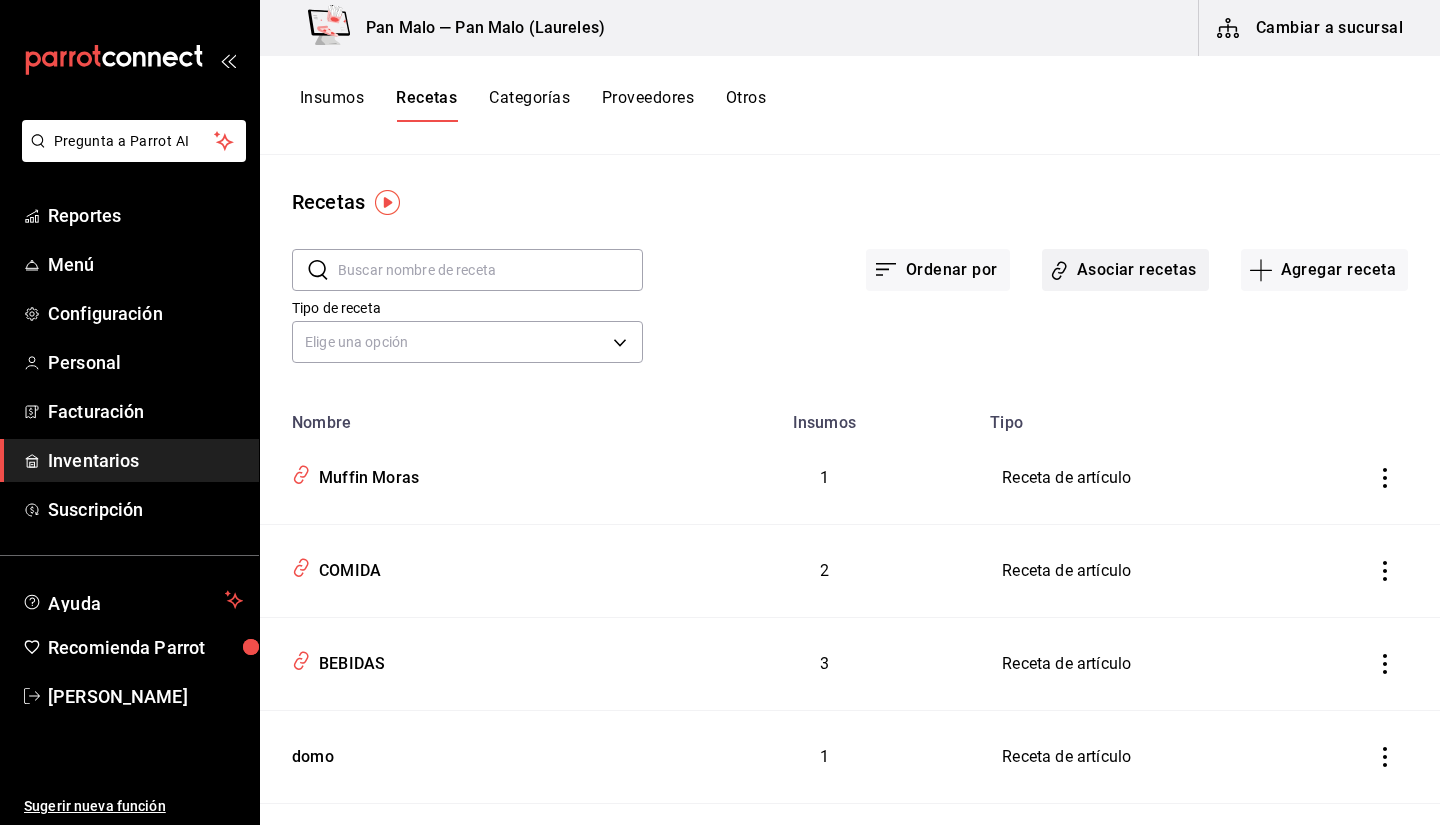 click on "Asociar recetas" at bounding box center (1125, 270) 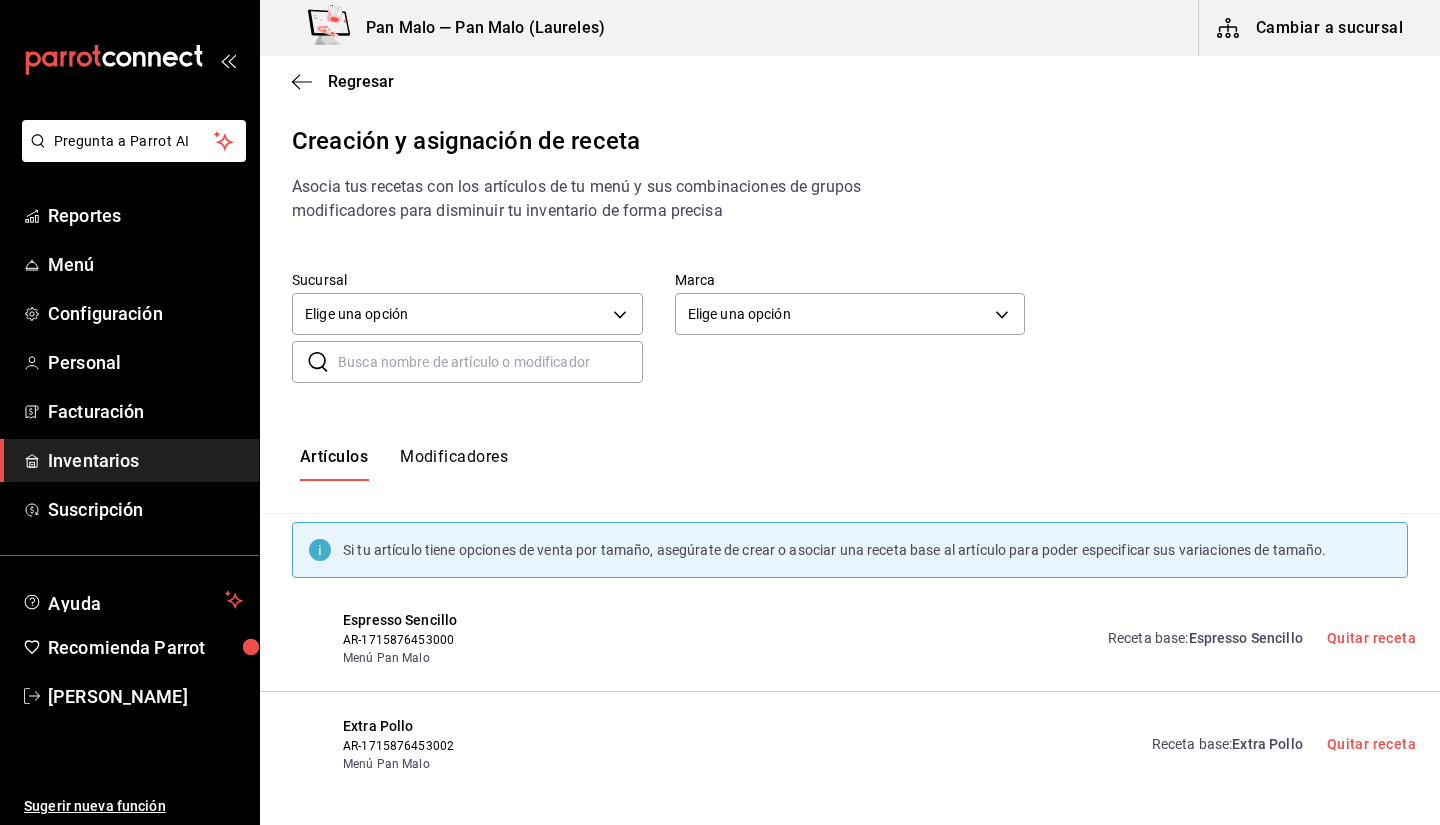 click at bounding box center (490, 362) 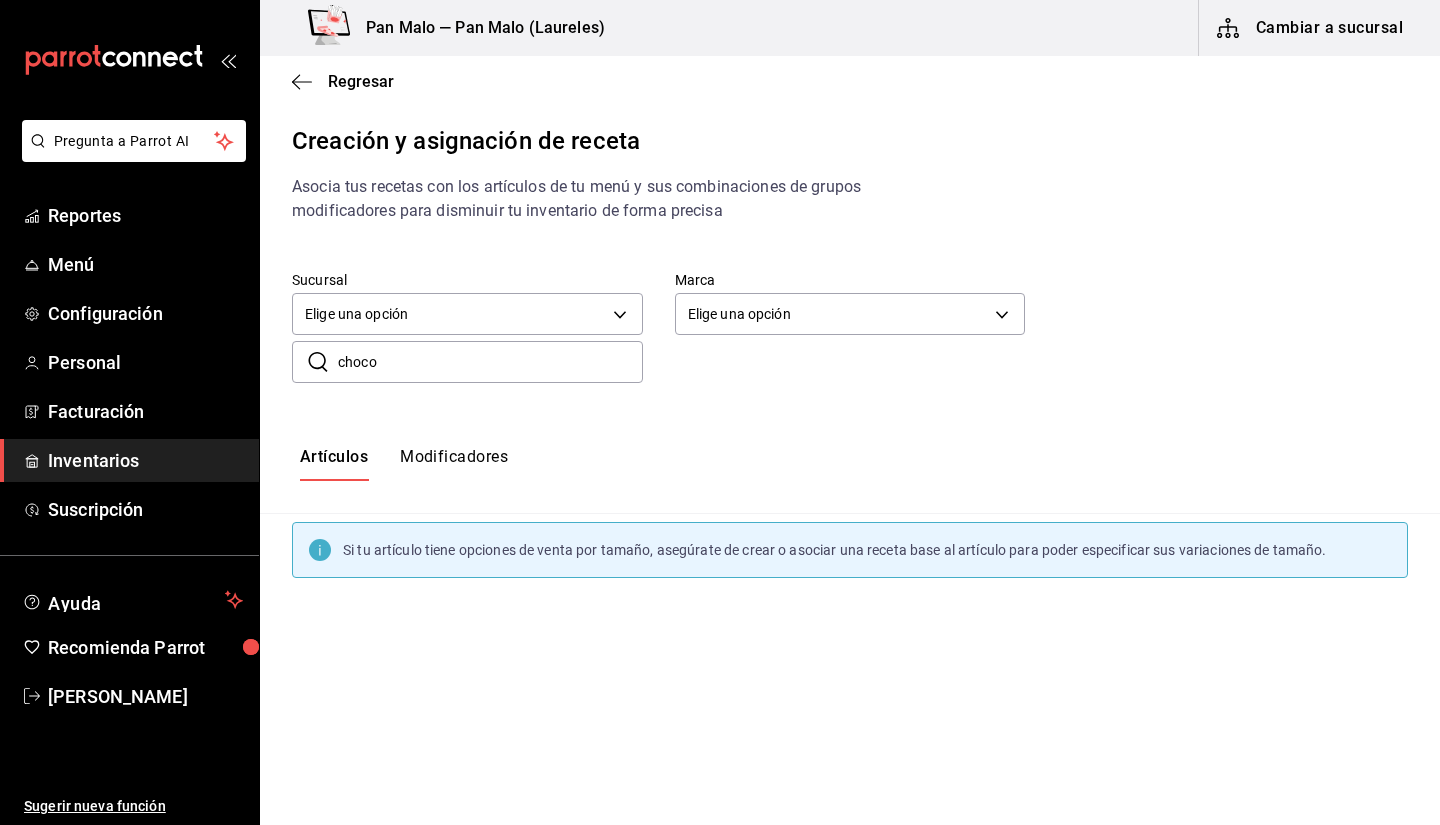 type on "choco" 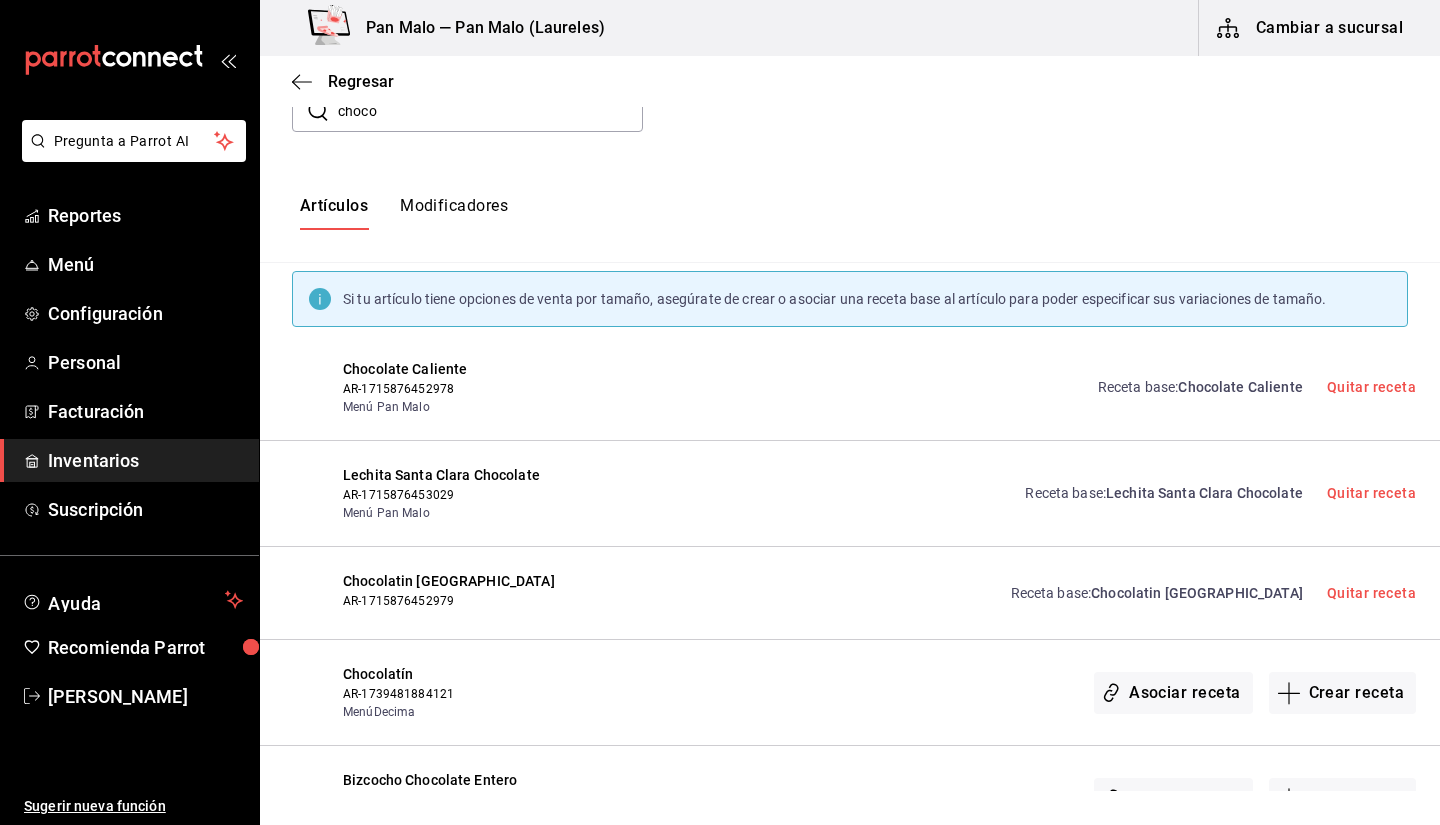 scroll, scrollTop: 252, scrollLeft: 0, axis: vertical 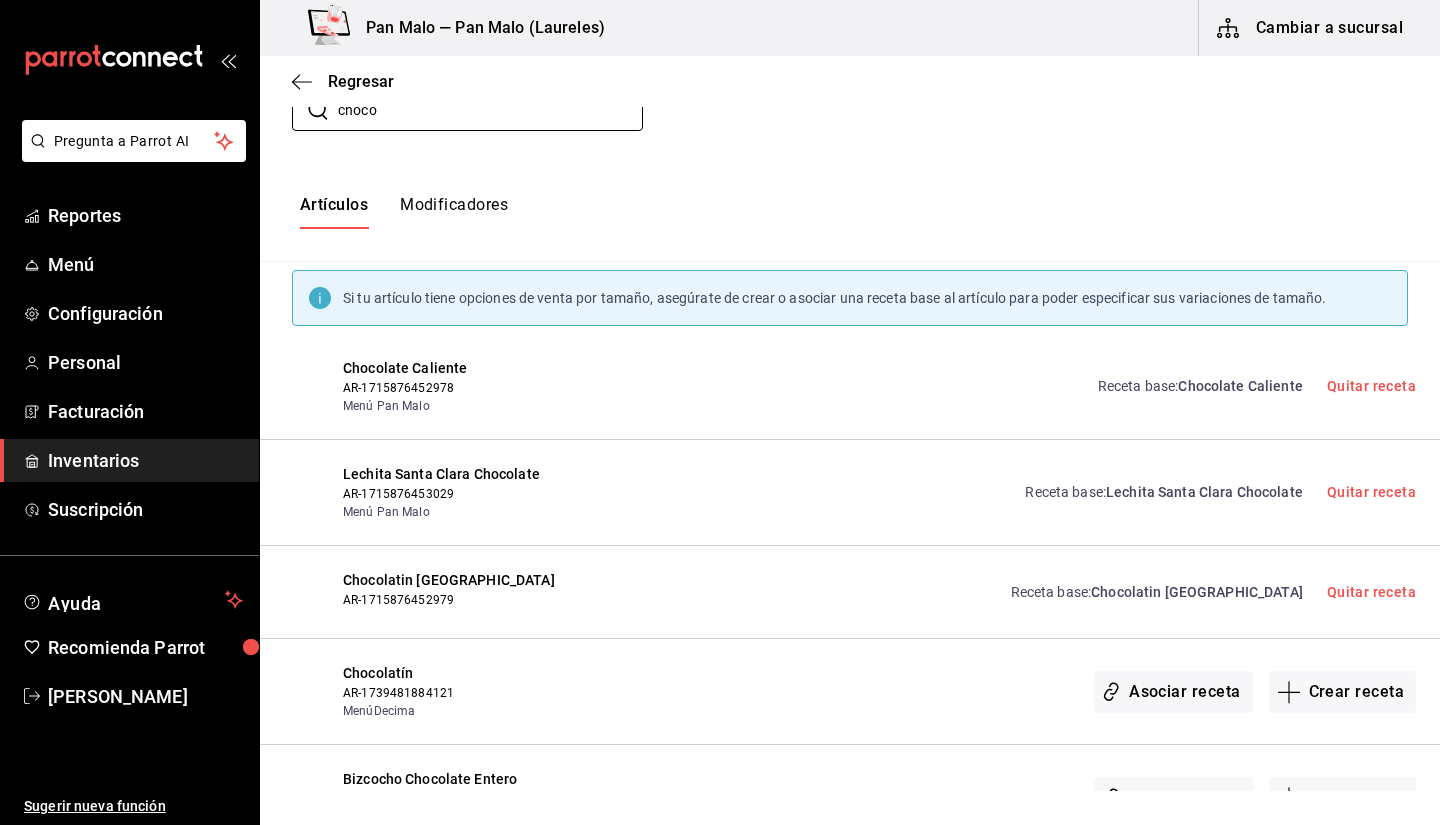 click on "Chocolatin [GEOGRAPHIC_DATA]" at bounding box center [1197, 592] 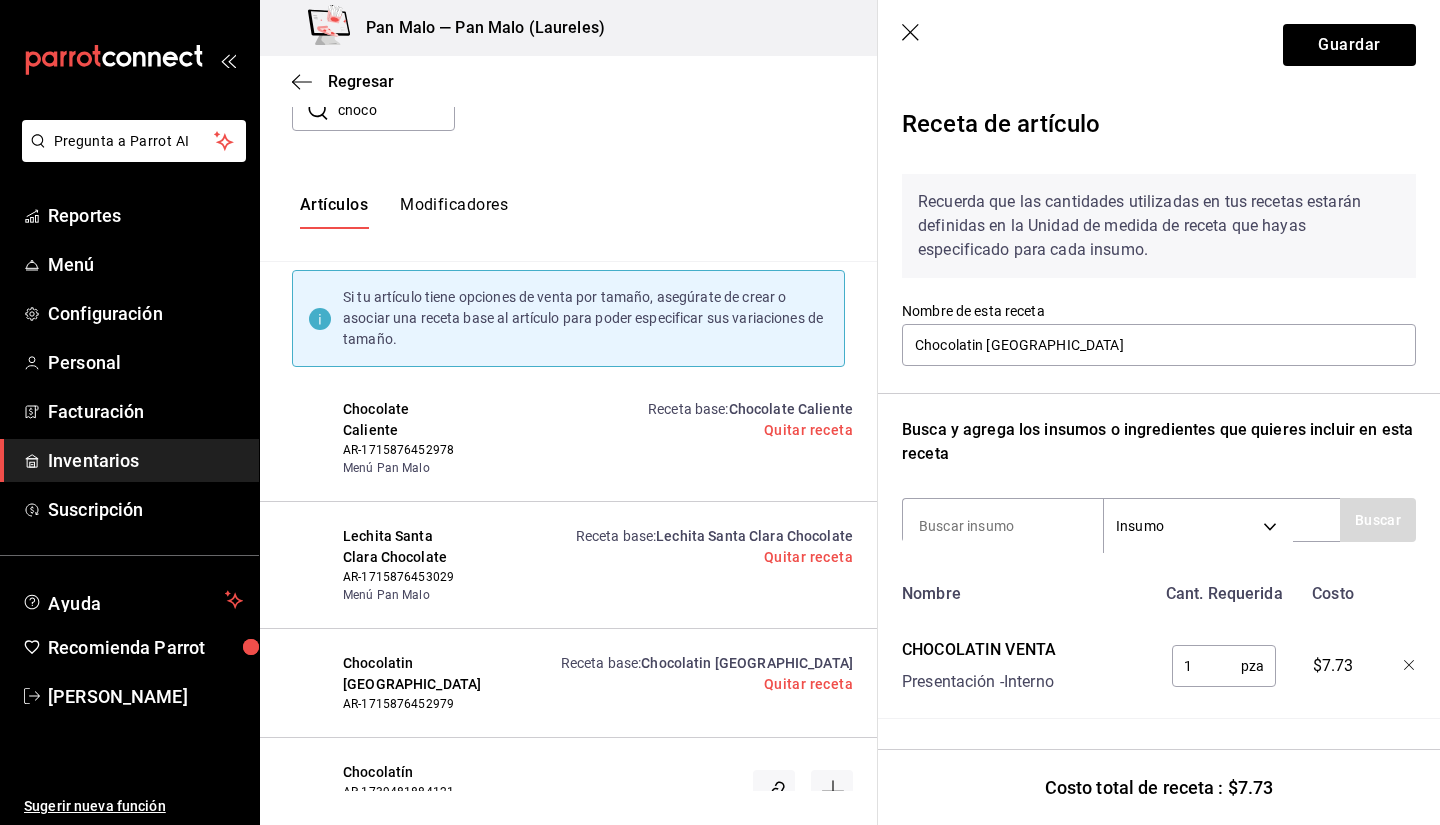 click 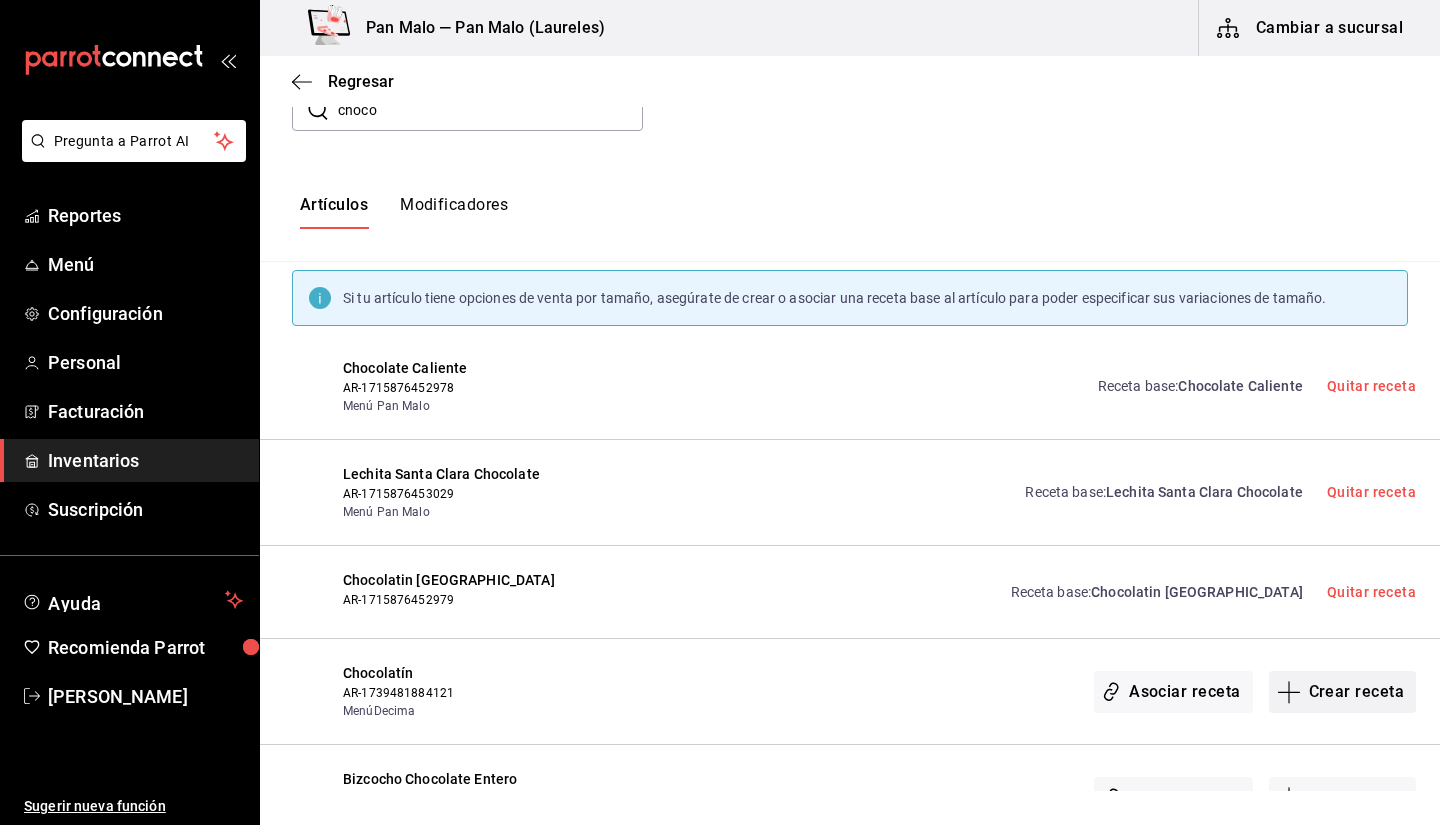 click on "Crear receta" at bounding box center [1343, 692] 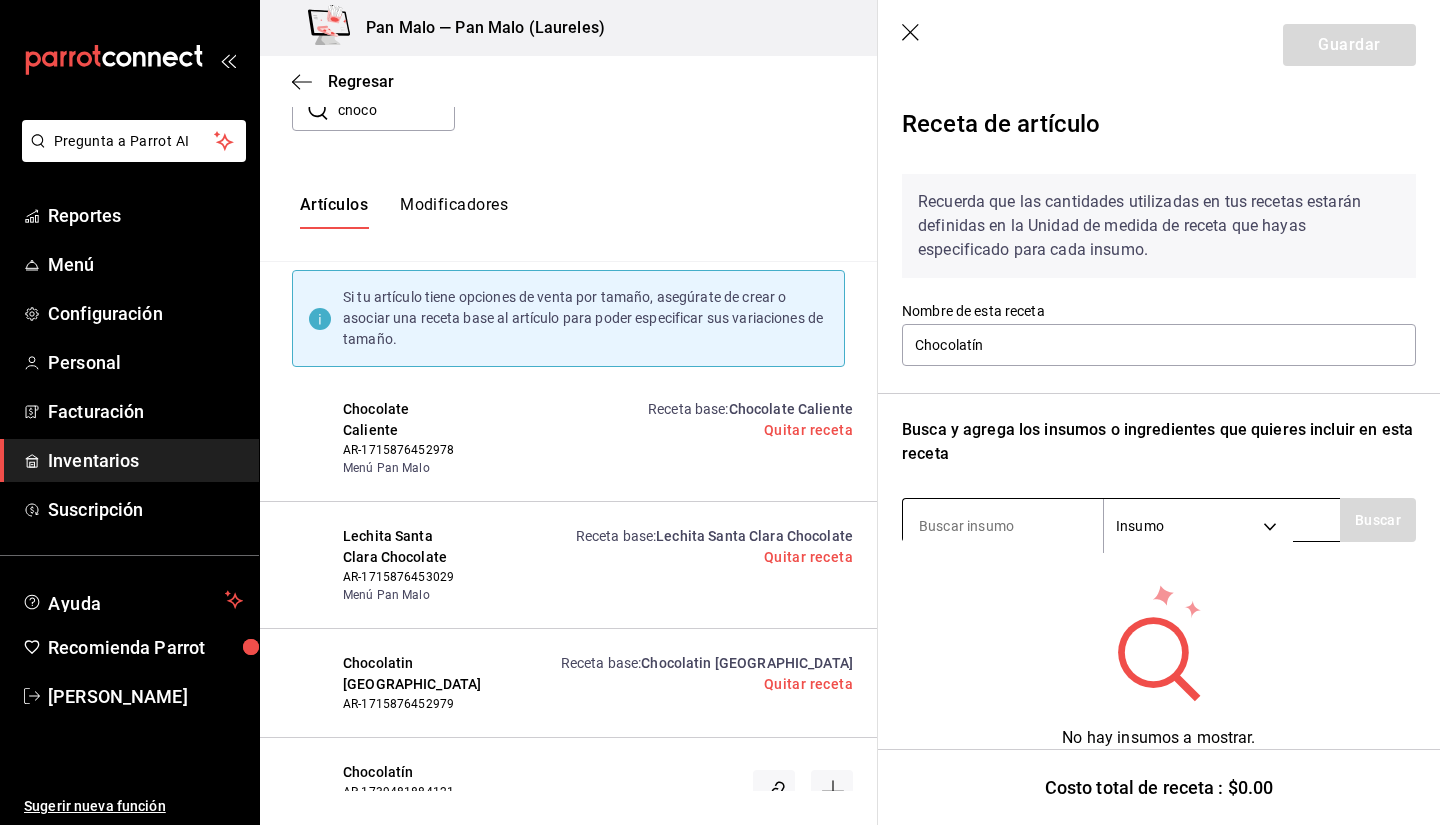 click at bounding box center [1003, 526] 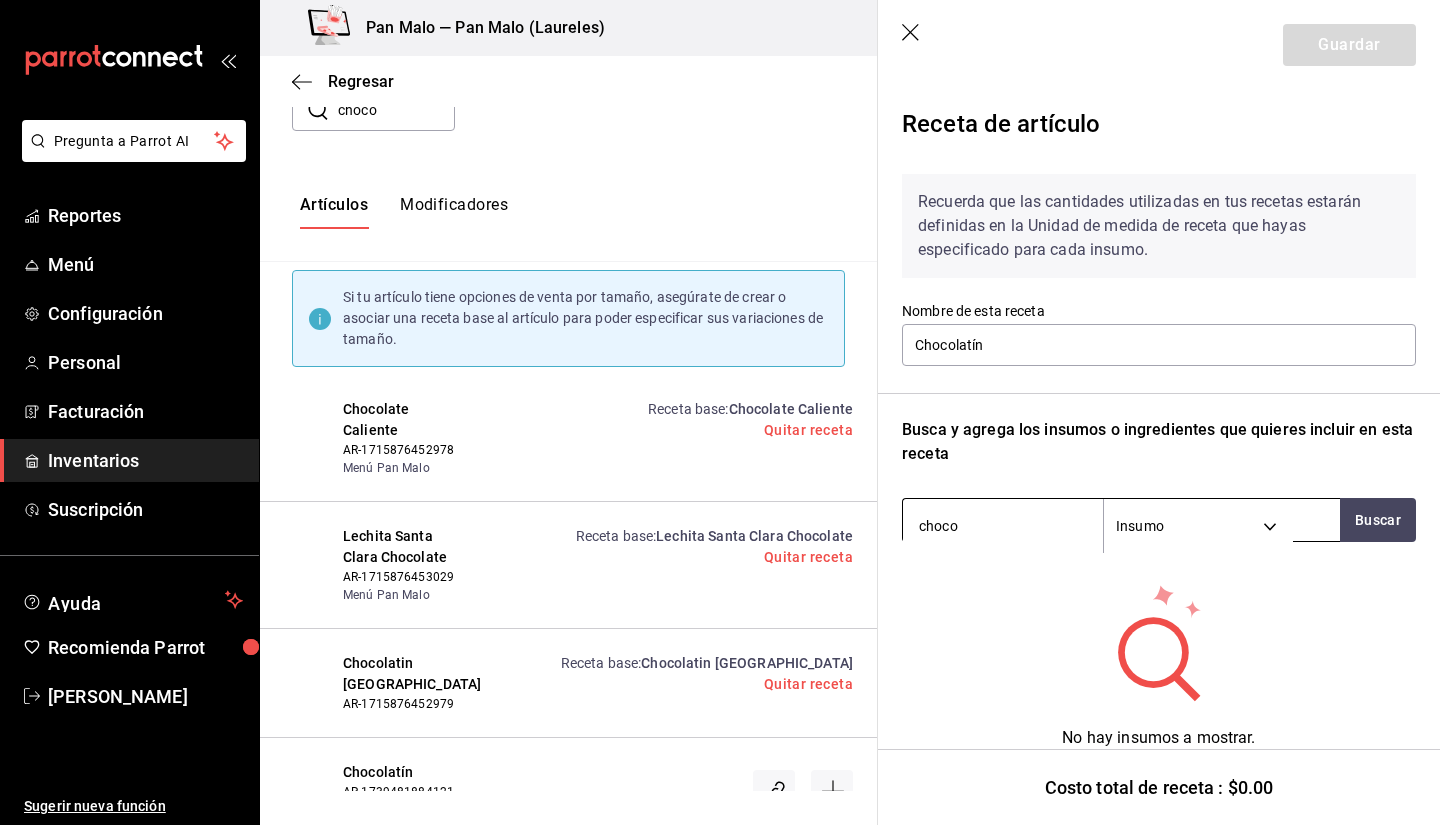 type on "chocol" 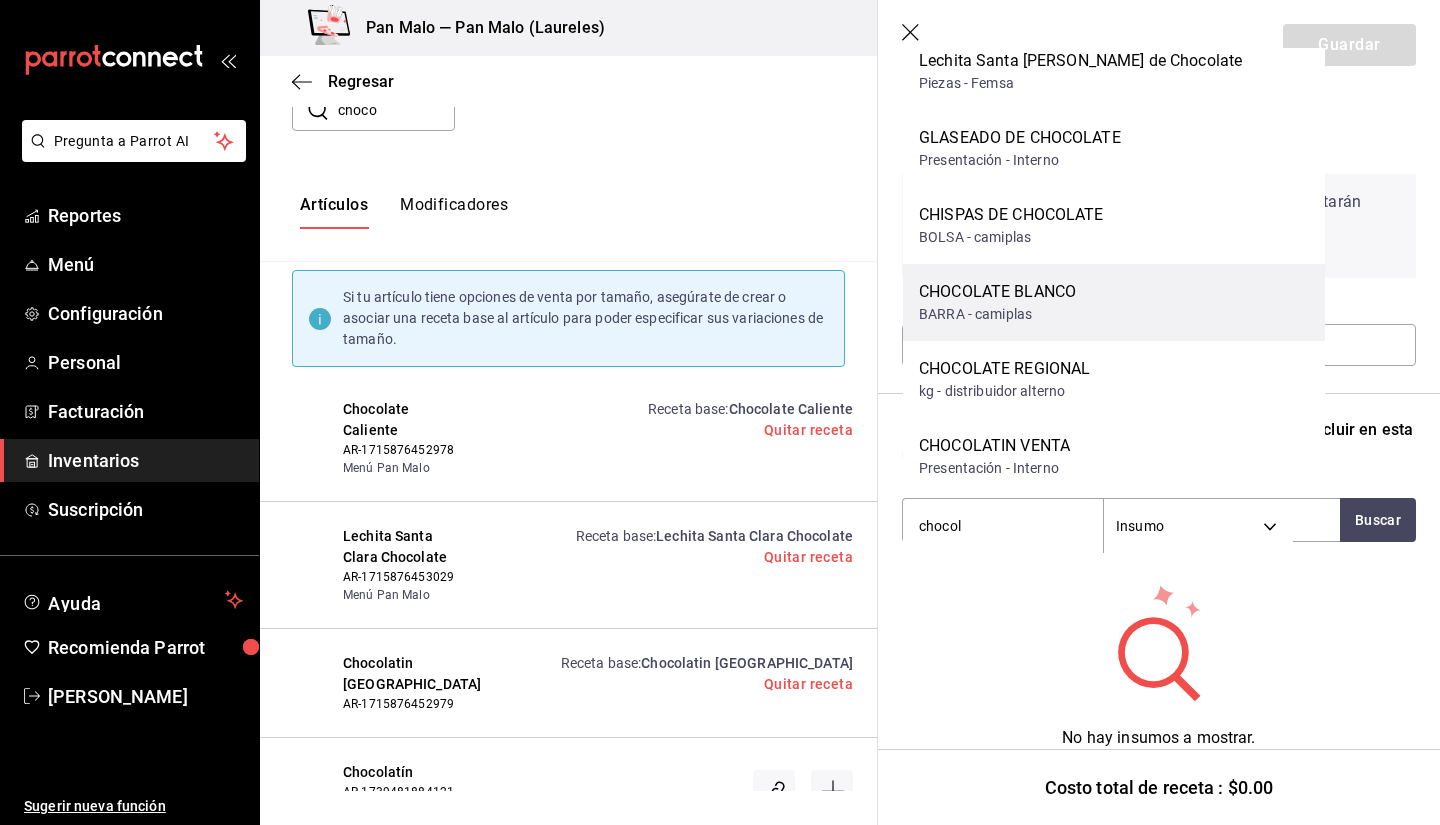 scroll, scrollTop: 182, scrollLeft: 0, axis: vertical 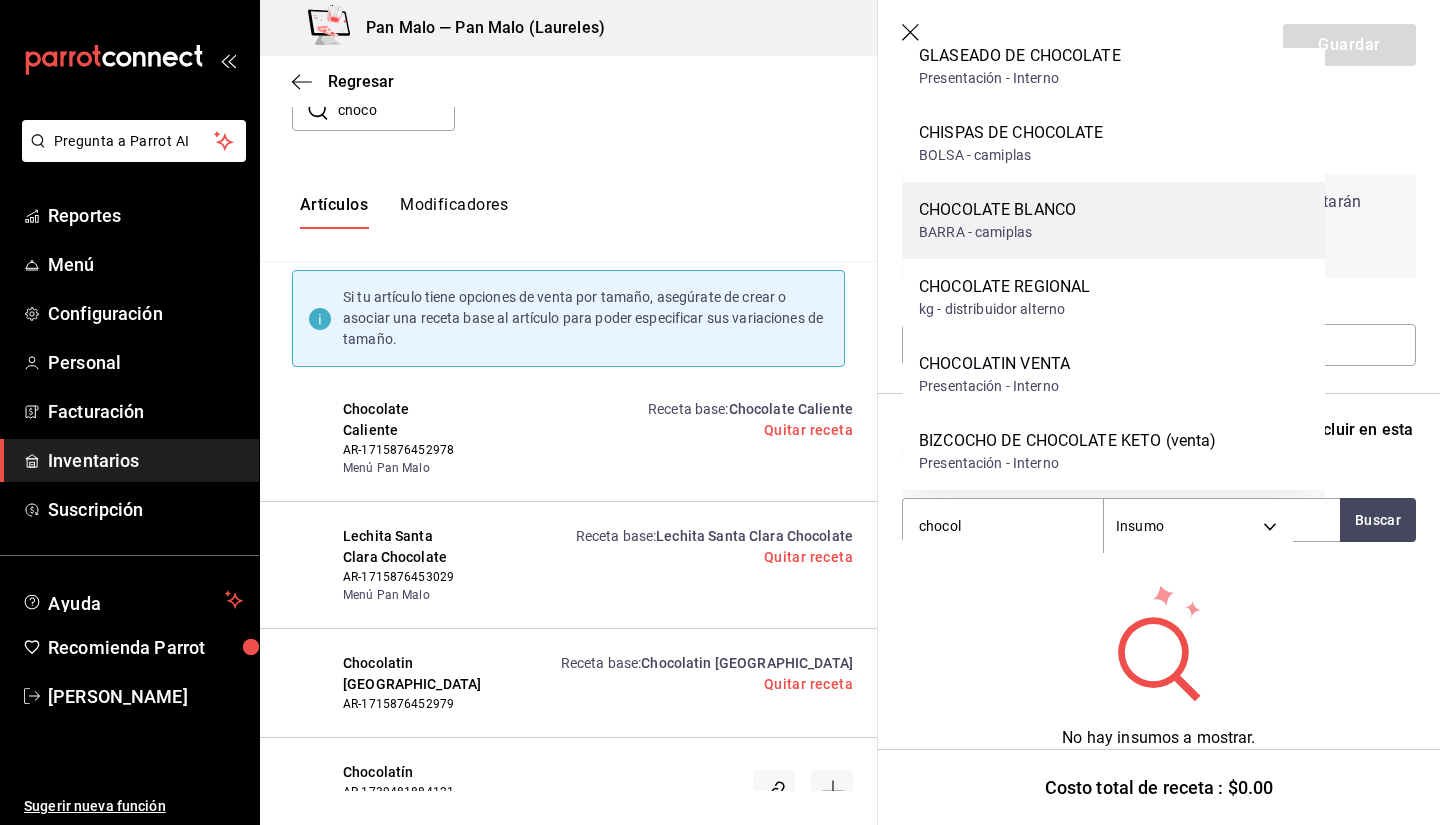 click on "CHOCOLATIN VENTA Presentación - Interno" at bounding box center [1114, 374] 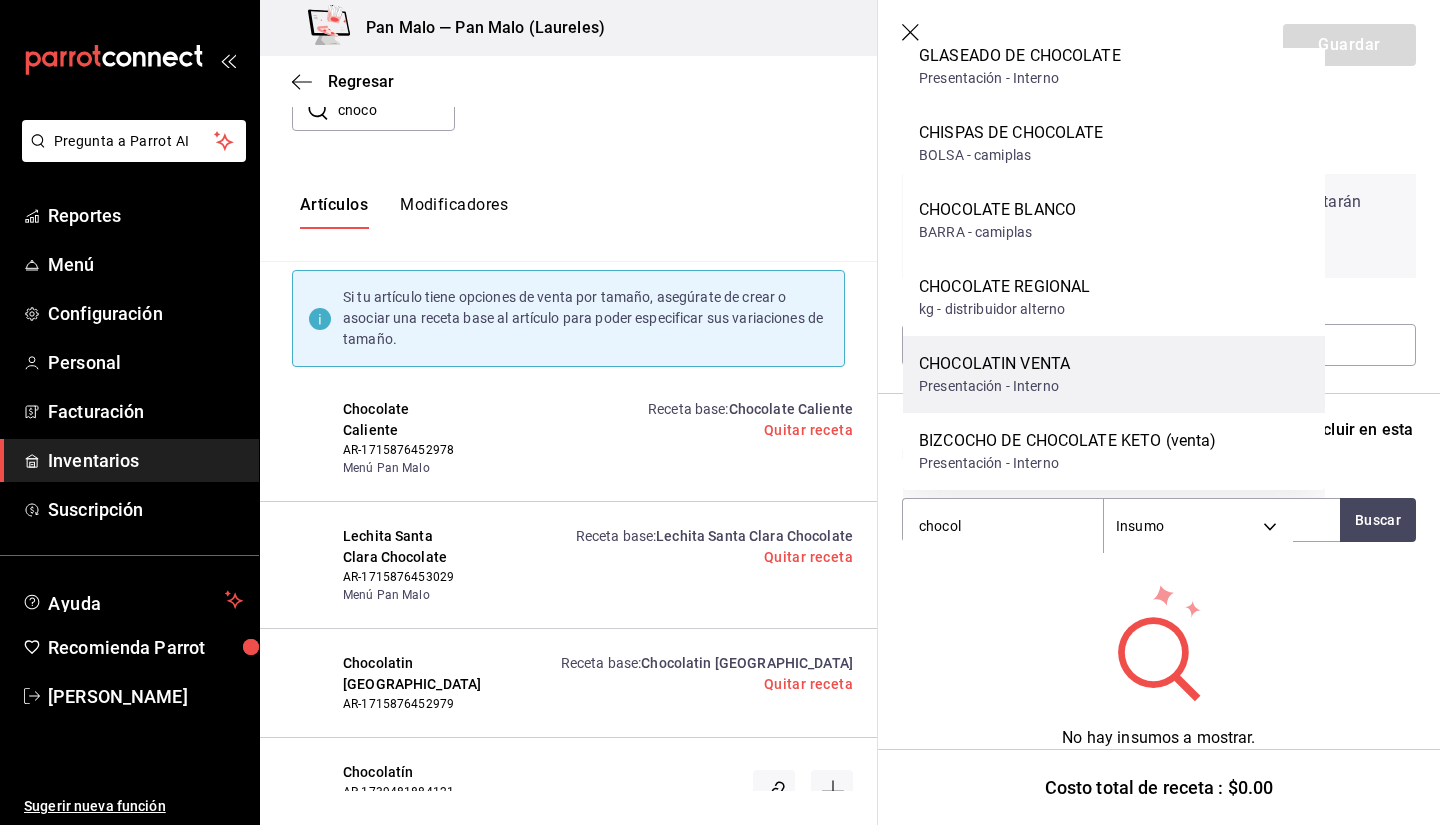 type 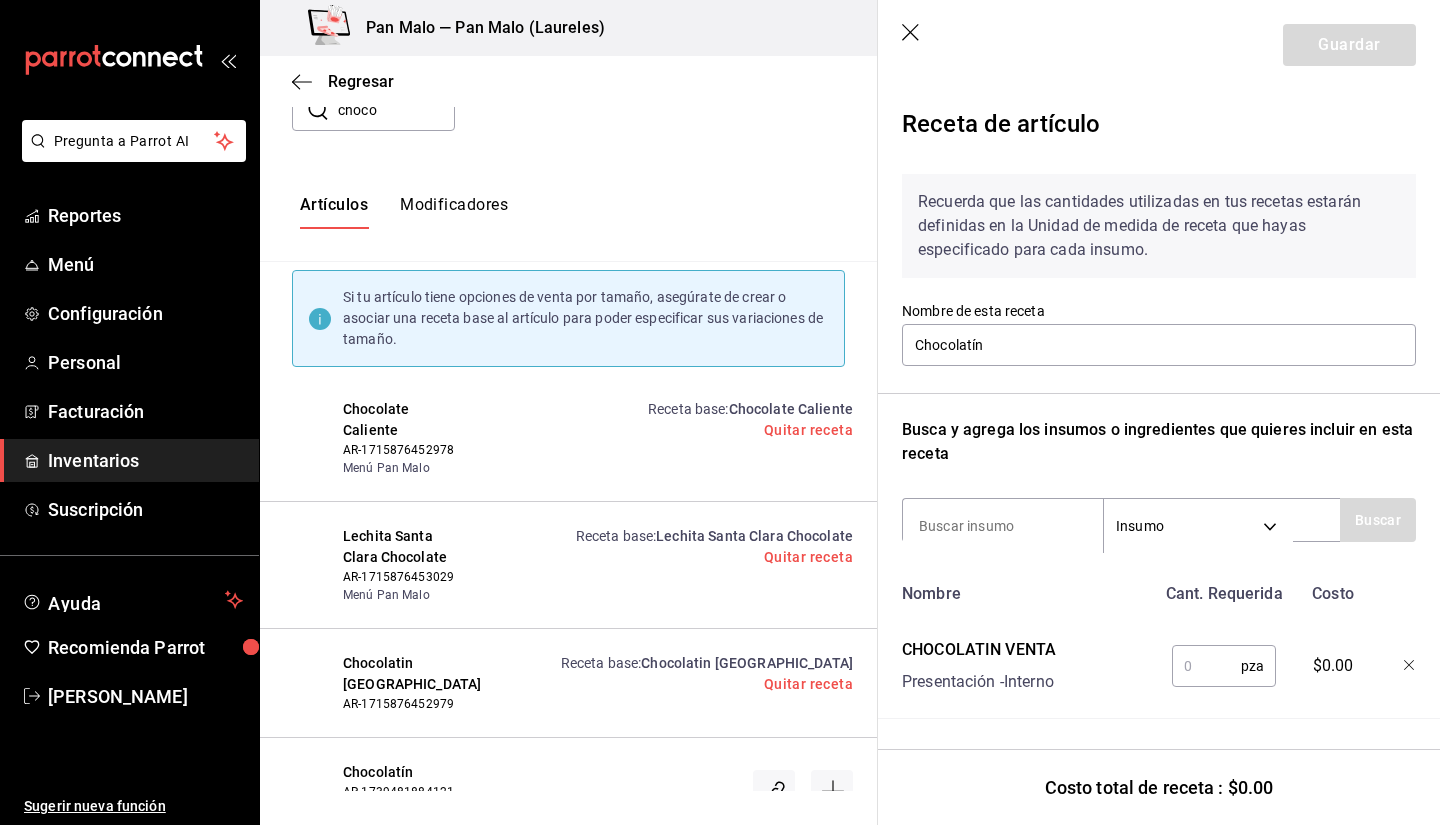 scroll, scrollTop: 13, scrollLeft: 0, axis: vertical 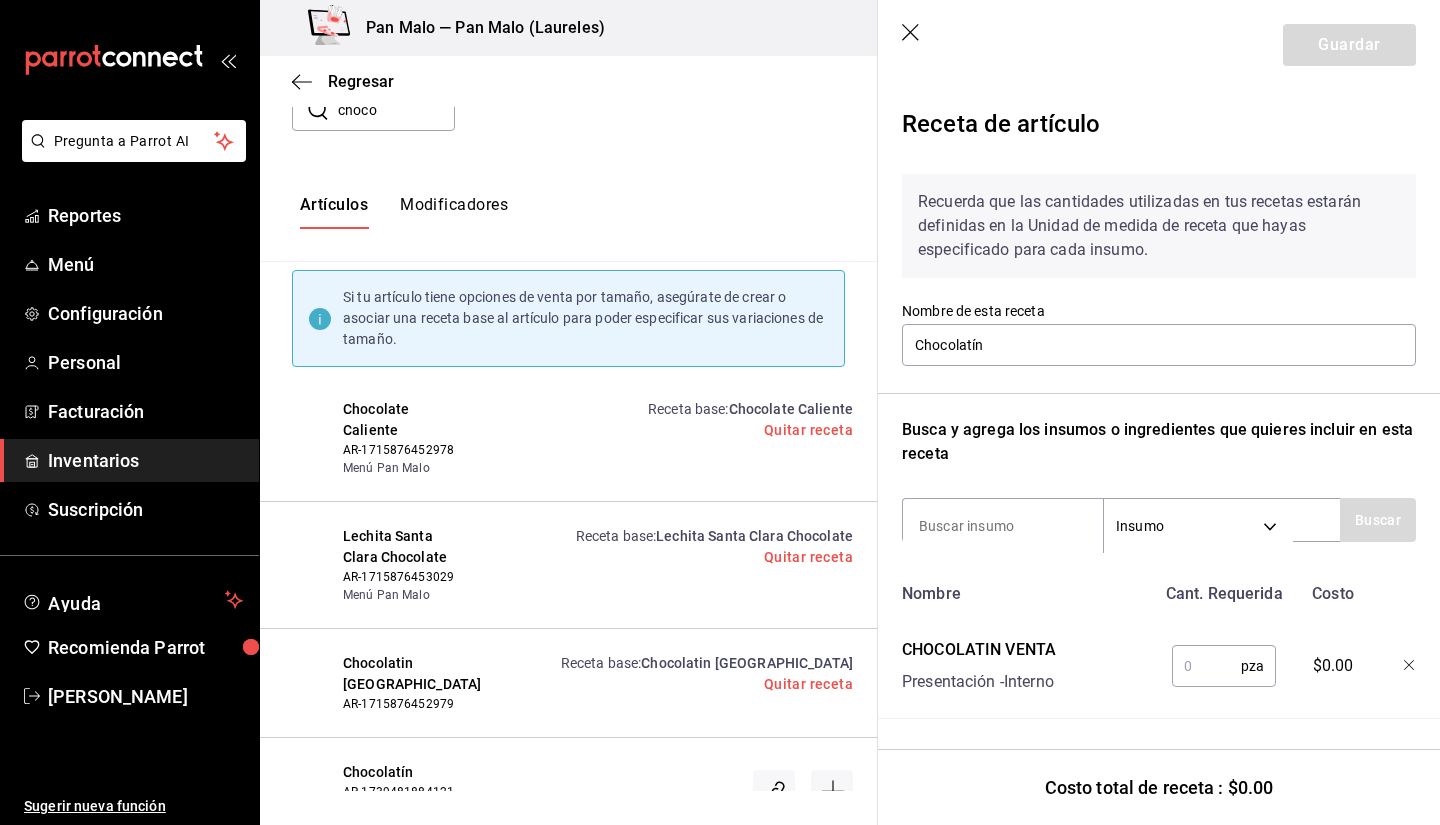 click at bounding box center (1206, 666) 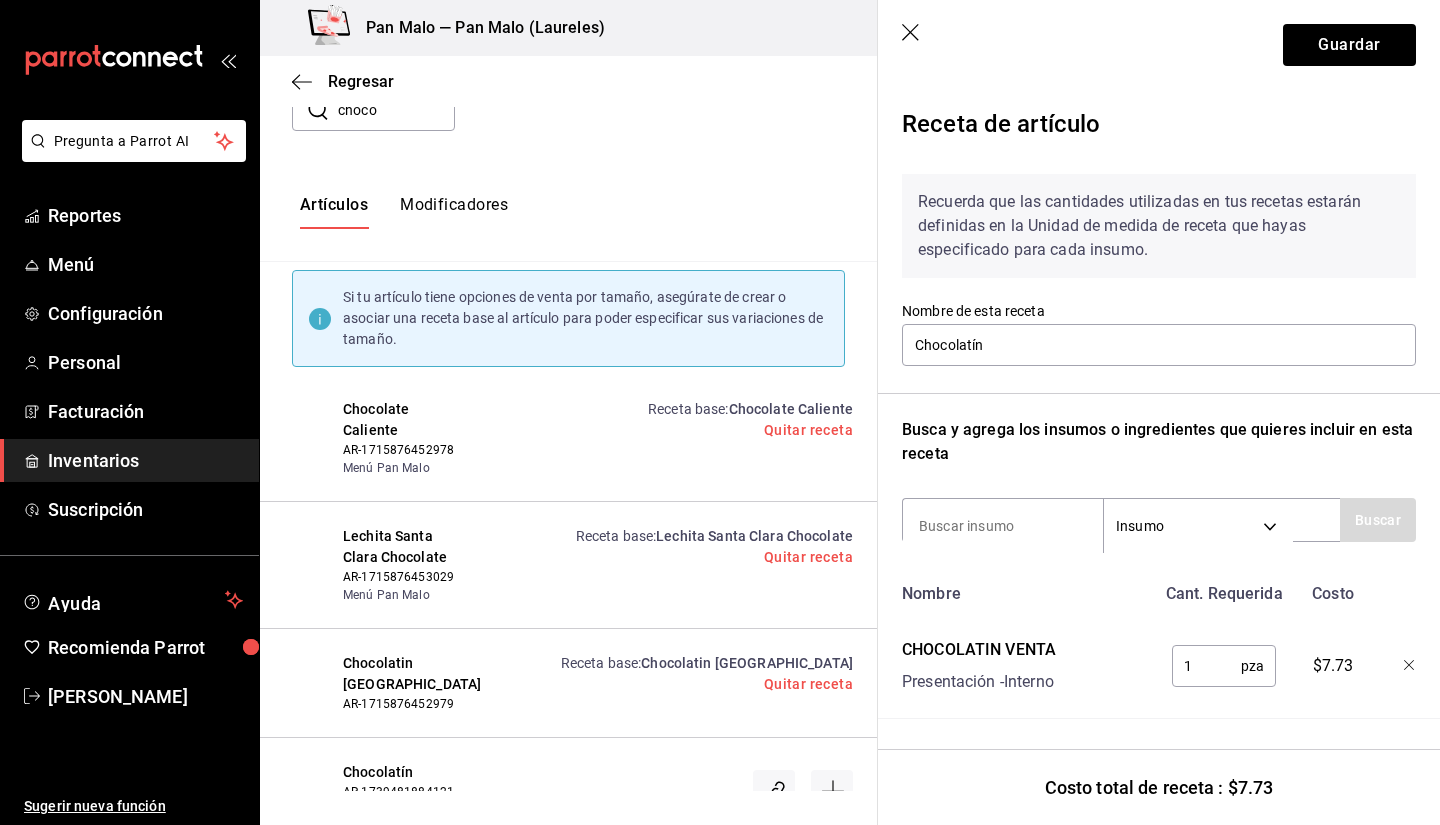 scroll, scrollTop: 0, scrollLeft: 0, axis: both 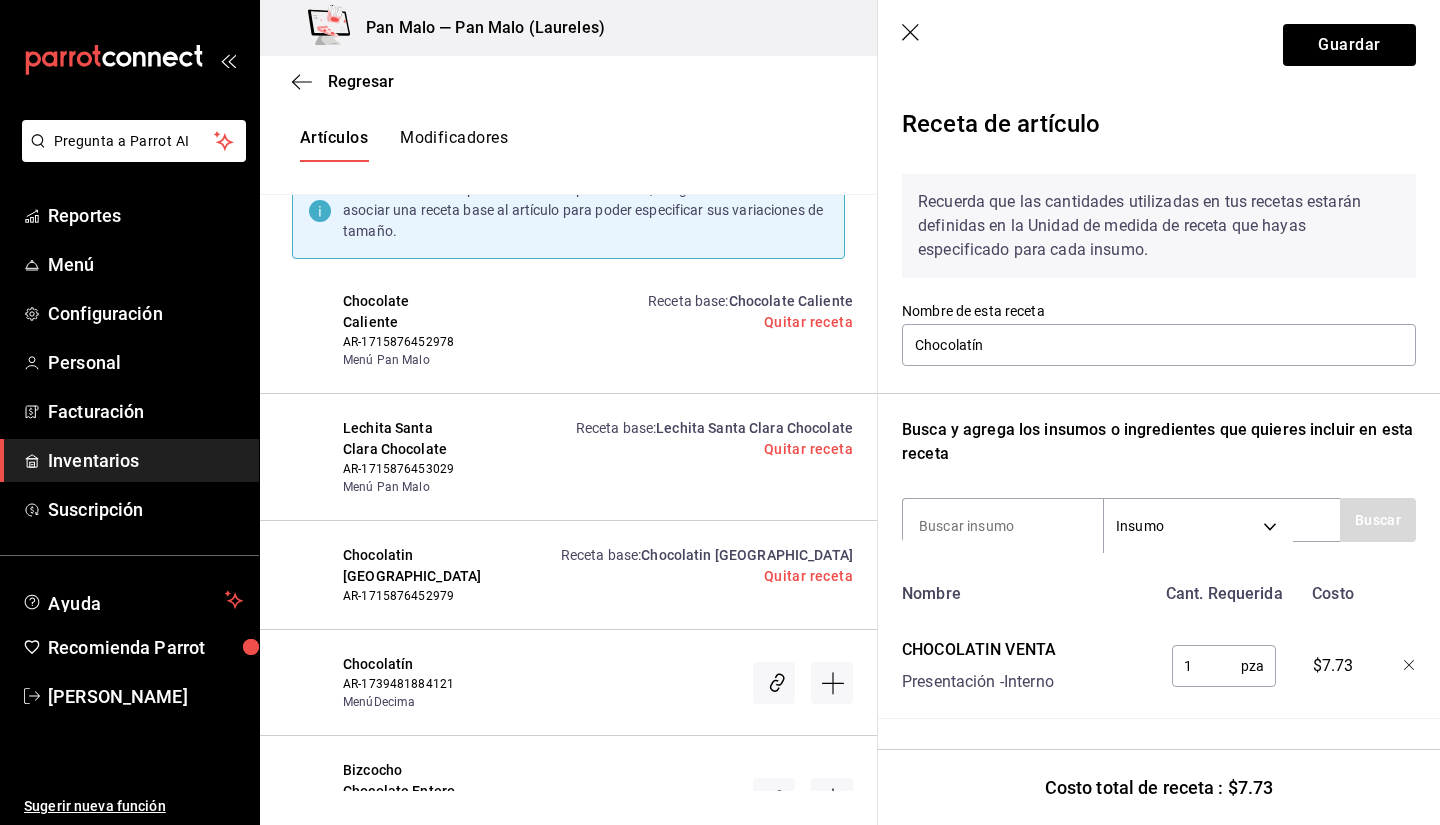 type on "1" 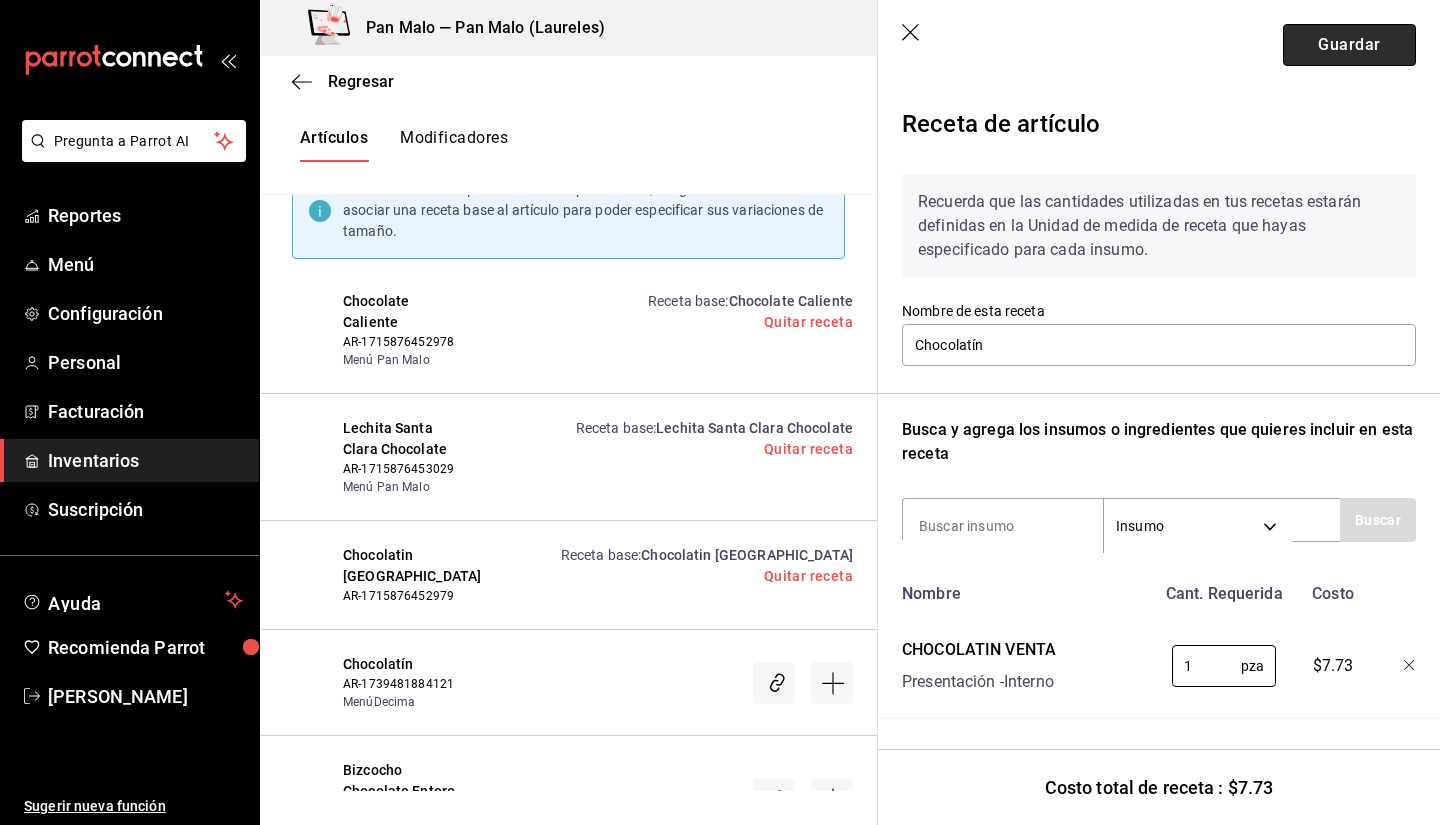 click on "Guardar" at bounding box center (1349, 45) 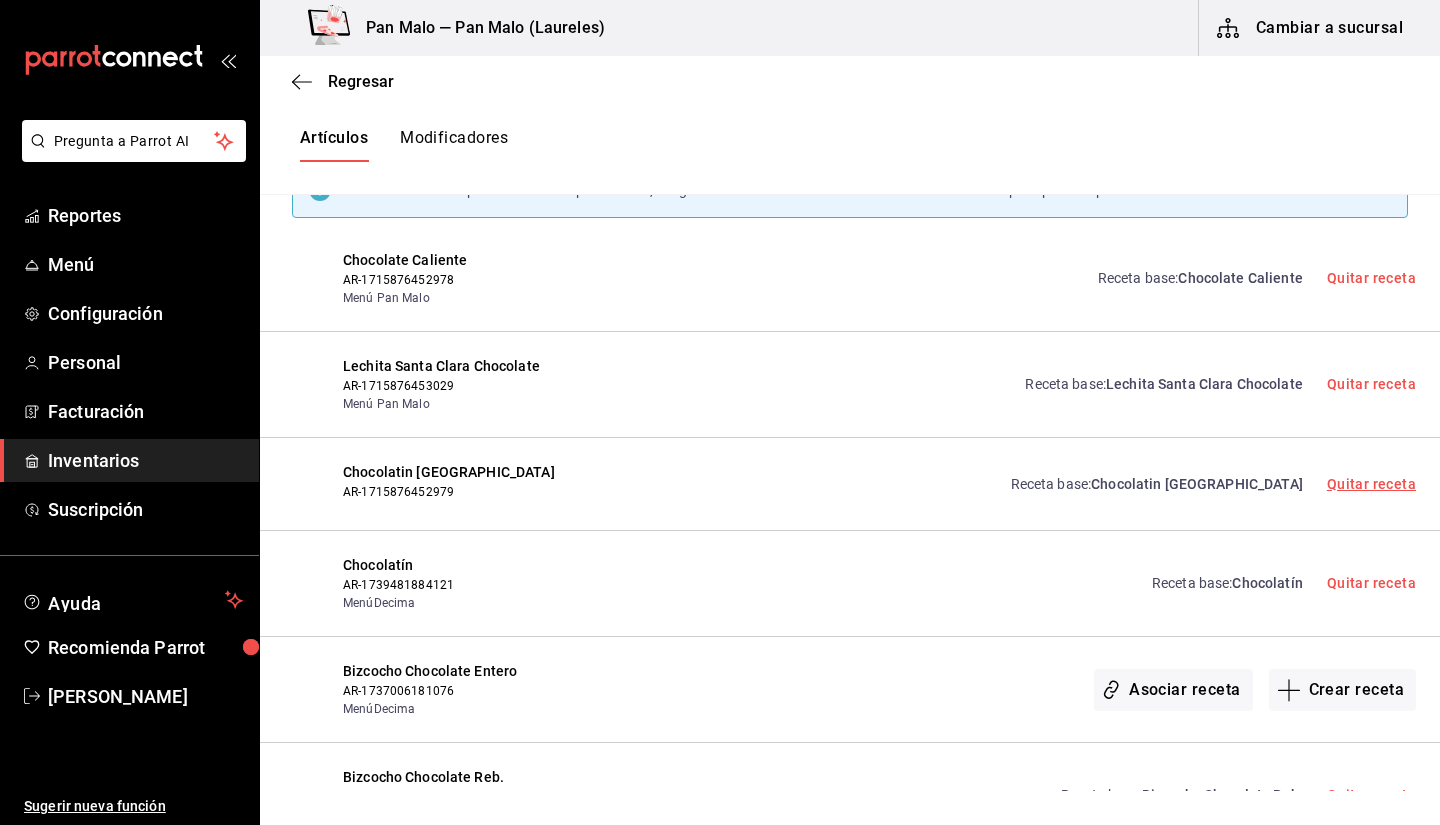 click on "Quitar receta" at bounding box center [1371, 484] 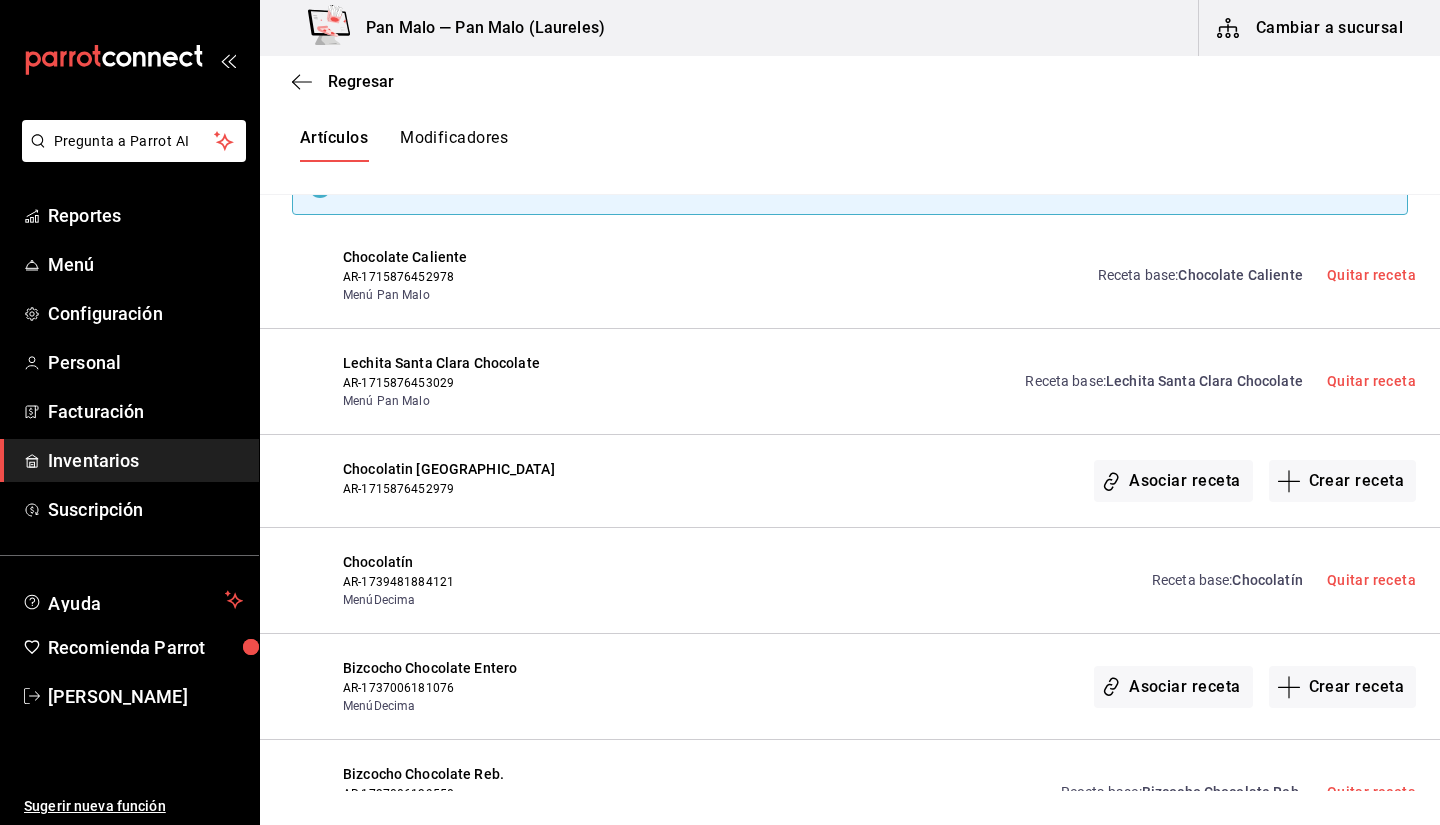 scroll, scrollTop: 361, scrollLeft: 0, axis: vertical 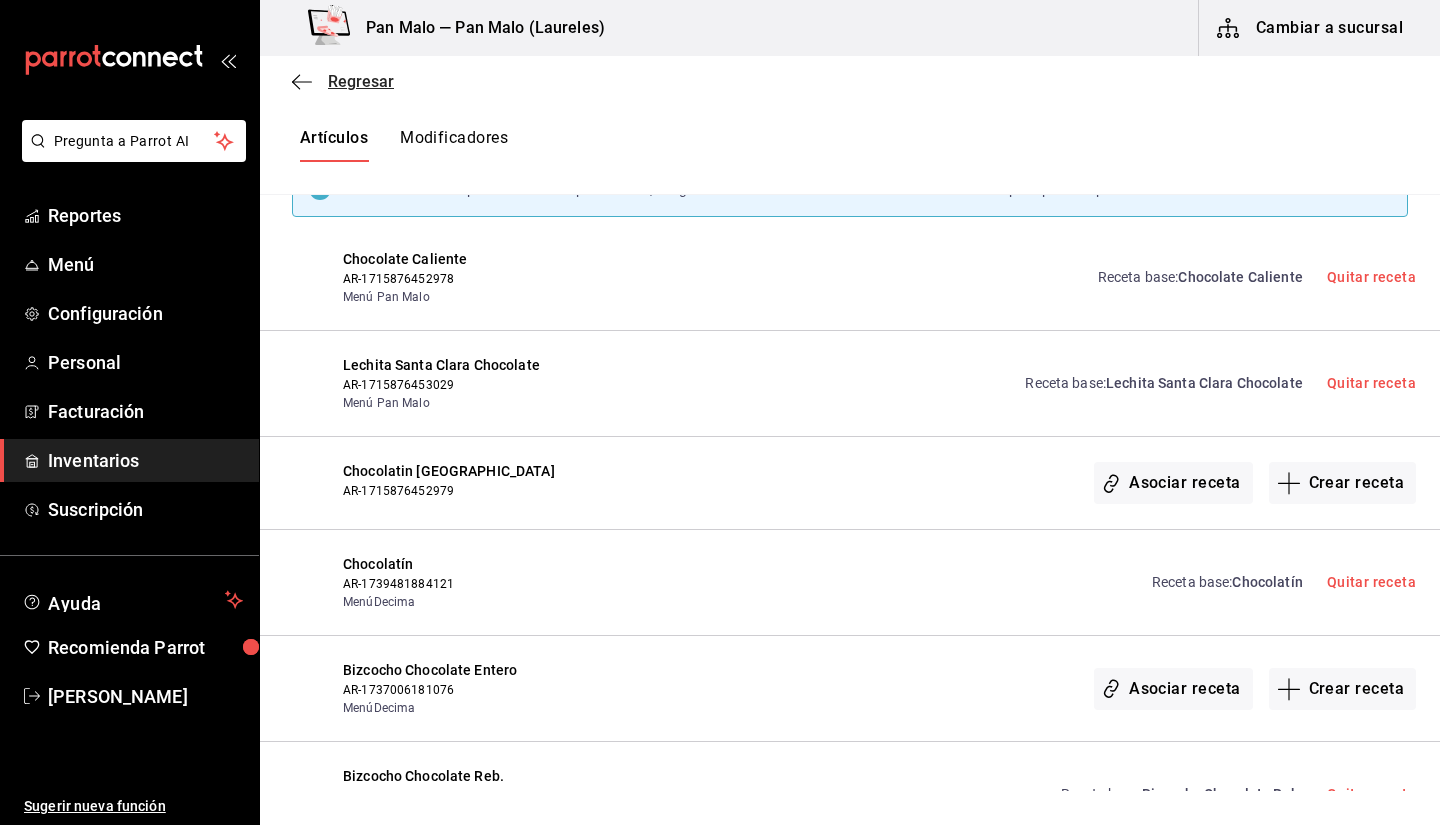 click 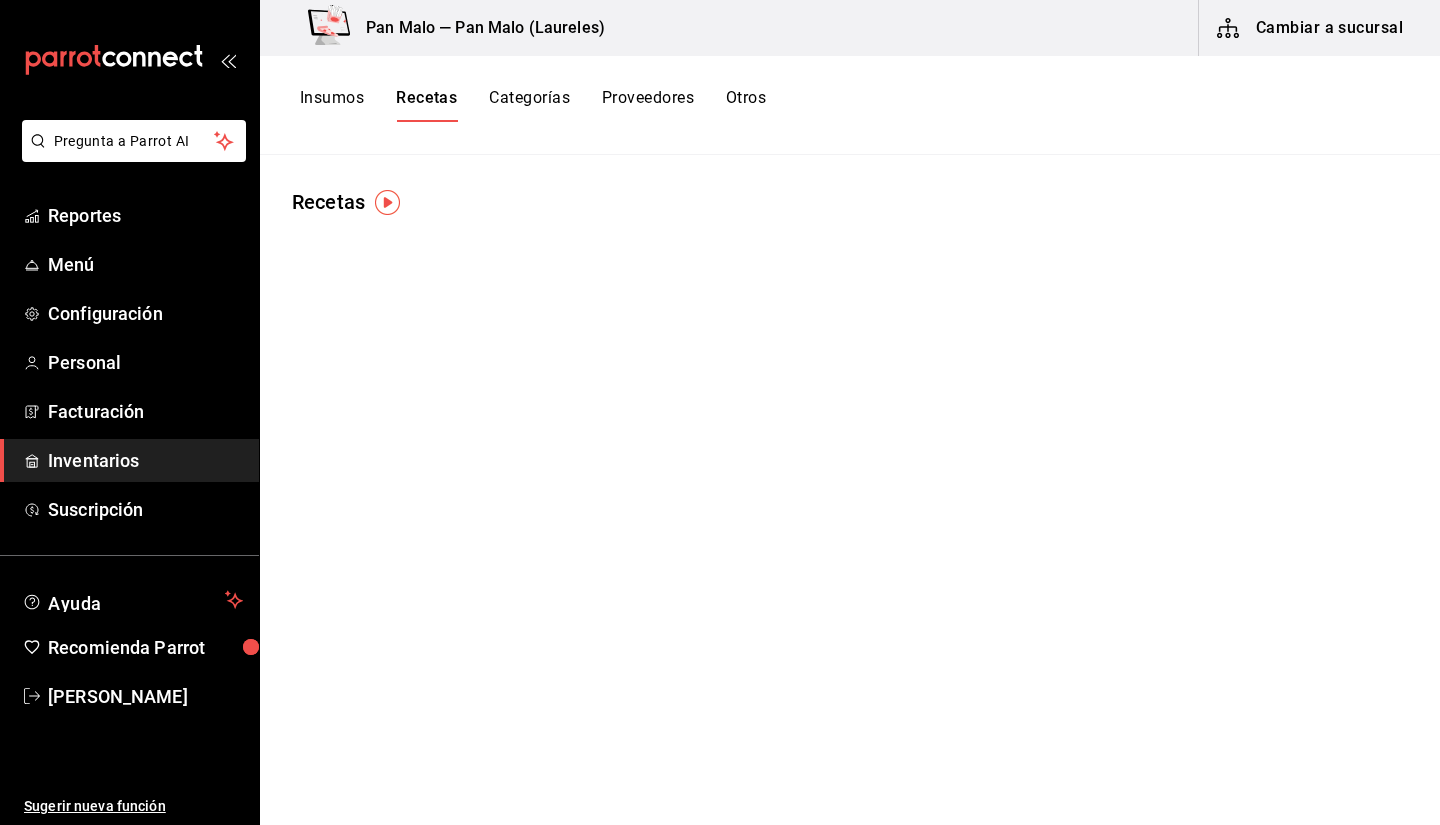 click on "Insumos" at bounding box center [332, 105] 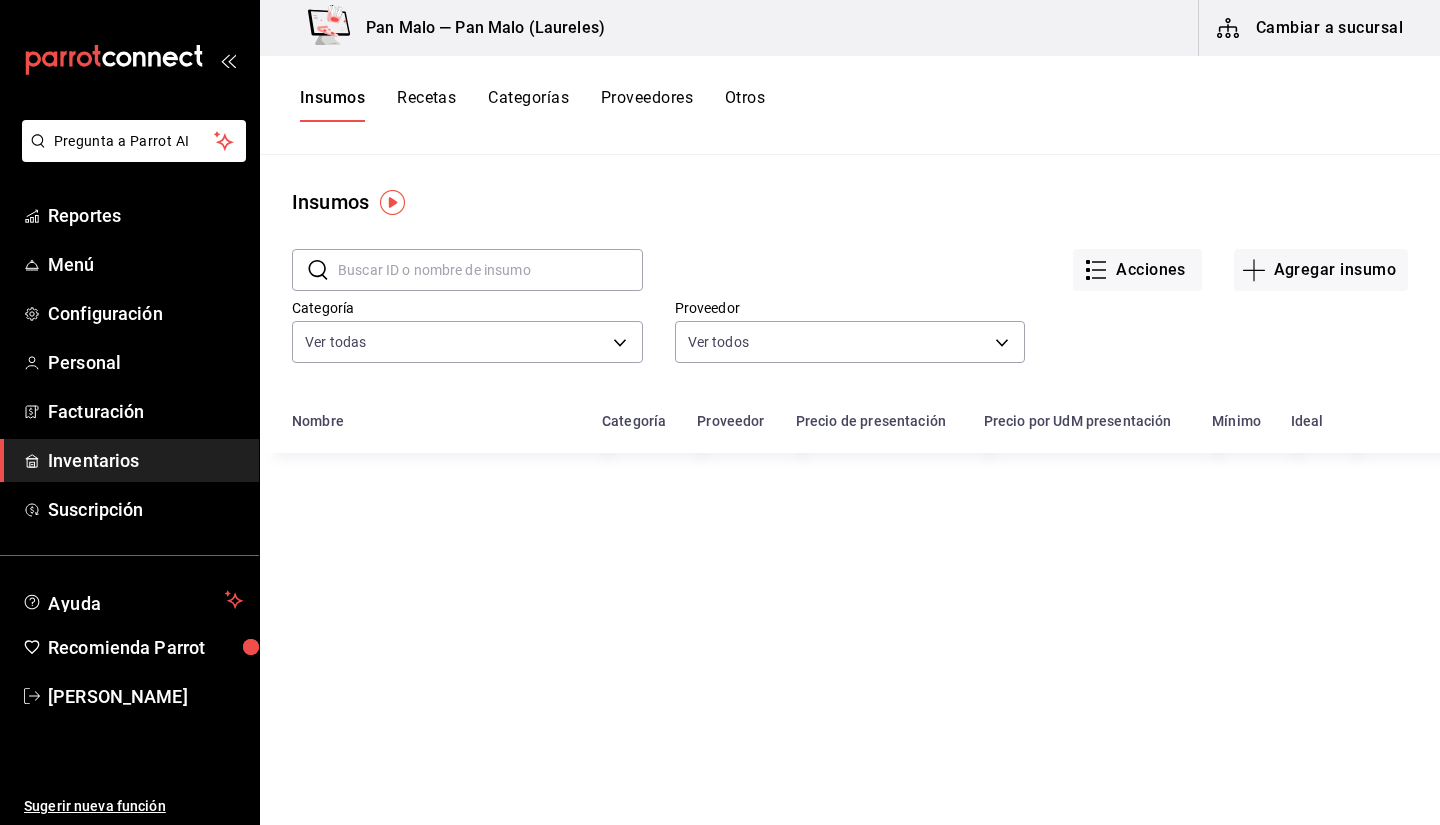 click on "Cambiar a sucursal" at bounding box center (1311, 28) 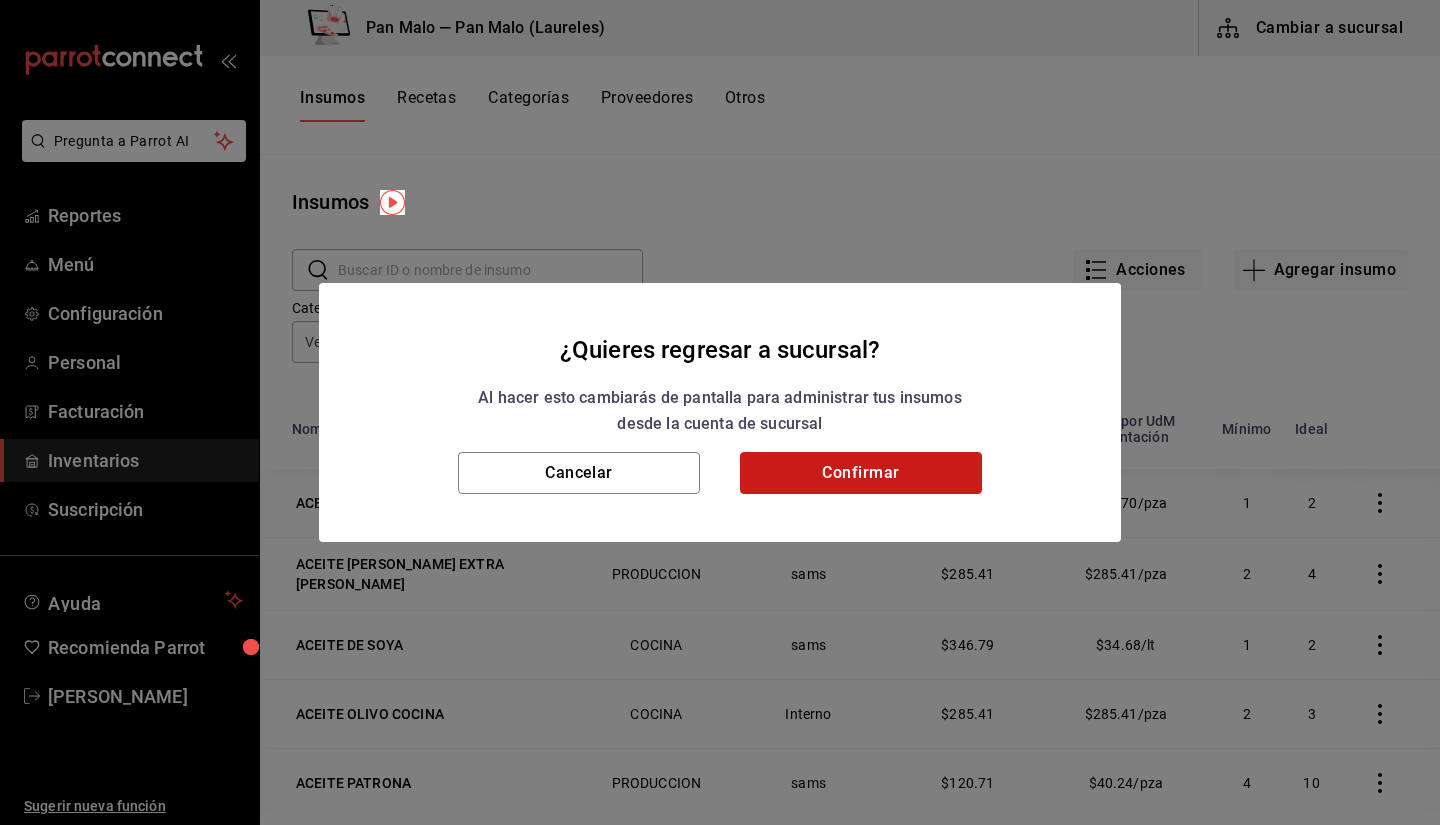 click on "Confirmar" at bounding box center [861, 473] 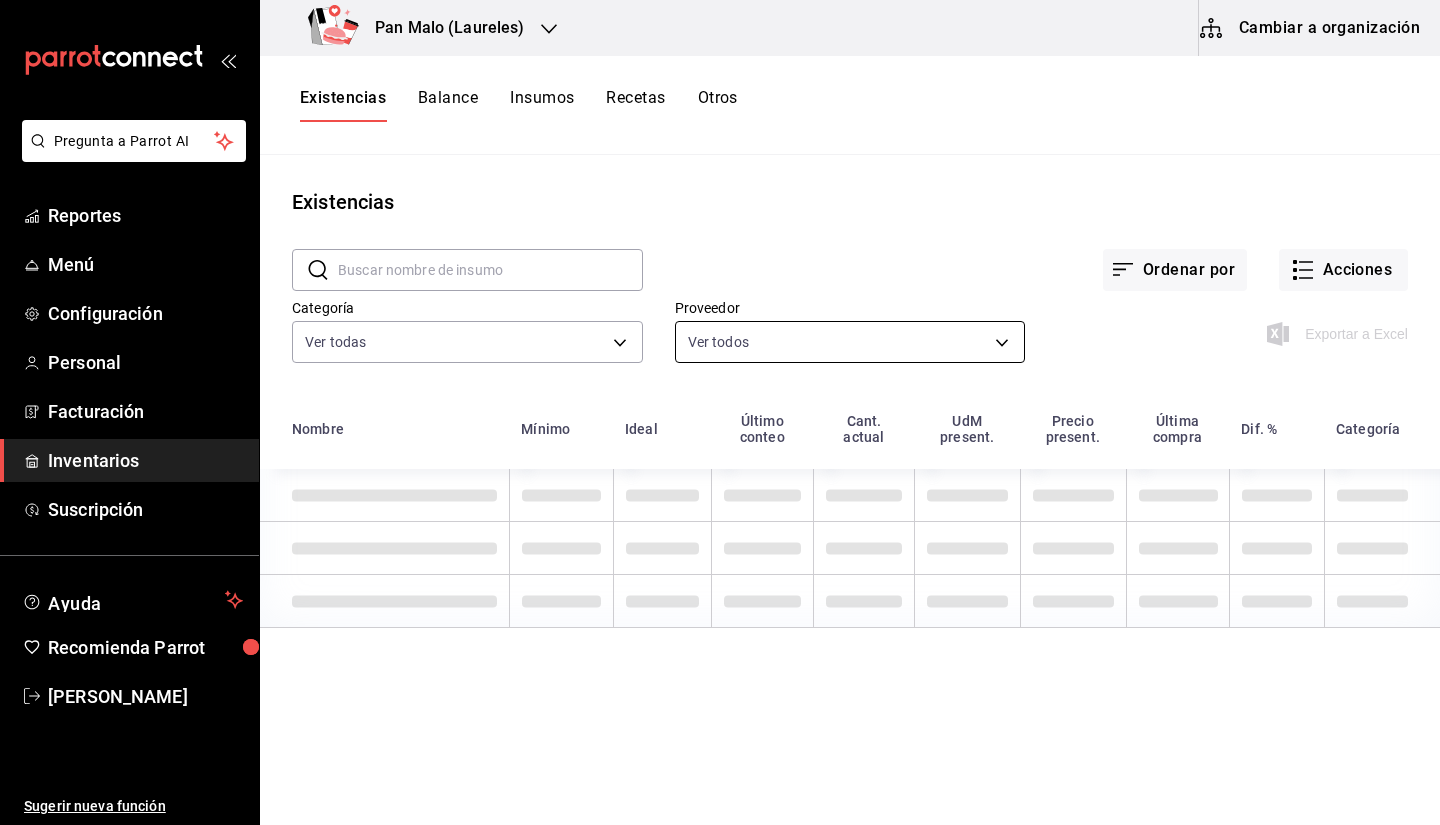 click on "Pregunta a Parrot AI Reportes   Menú   Configuración   Personal   Facturación   Inventarios   Suscripción   Ayuda Recomienda Parrot   Sebastian Viadero   Sugerir nueva función   Pan Malo (Laureles) Cambiar a organización Existencias Balance Insumos Recetas Otros Existencias ​ ​ Ordenar por Acciones Categoría Ver todas b487d5ec-9a72-45d0-bbdf-ace0a58857df,b7fa4d3f-7896-4504-b4eb-29f52eb713d6,244b5d13-ccc3-40e0-adb2-1f470b7c2b02,5221ede4-7101-46e2-abe0-c56c9f57c453,97c4540b-fae9-4f1d-bf52-72ae5b7112b3,dfca19a1-d0af-4dd2-9161-d29e1e6480e6,845fc0d5-bafa-4929-a86e-e534cf7c03f2 Proveedor Ver todos Exportar a Excel Nombre Mínimo Ideal Último conteo Cant. actual UdM present. Precio present. Última compra Dif. % Categoría GANA 1 MES GRATIS EN TU SUSCRIPCIÓN AQUÍ Ver video tutorial Ir a video Pregunta a Parrot AI Reportes   Menú   Configuración   Personal   Facturación   Inventarios   Suscripción   Ayuda Recomienda Parrot   Sebastian Viadero   Sugerir nueva función   Visitar centro de ayuda" at bounding box center [720, 405] 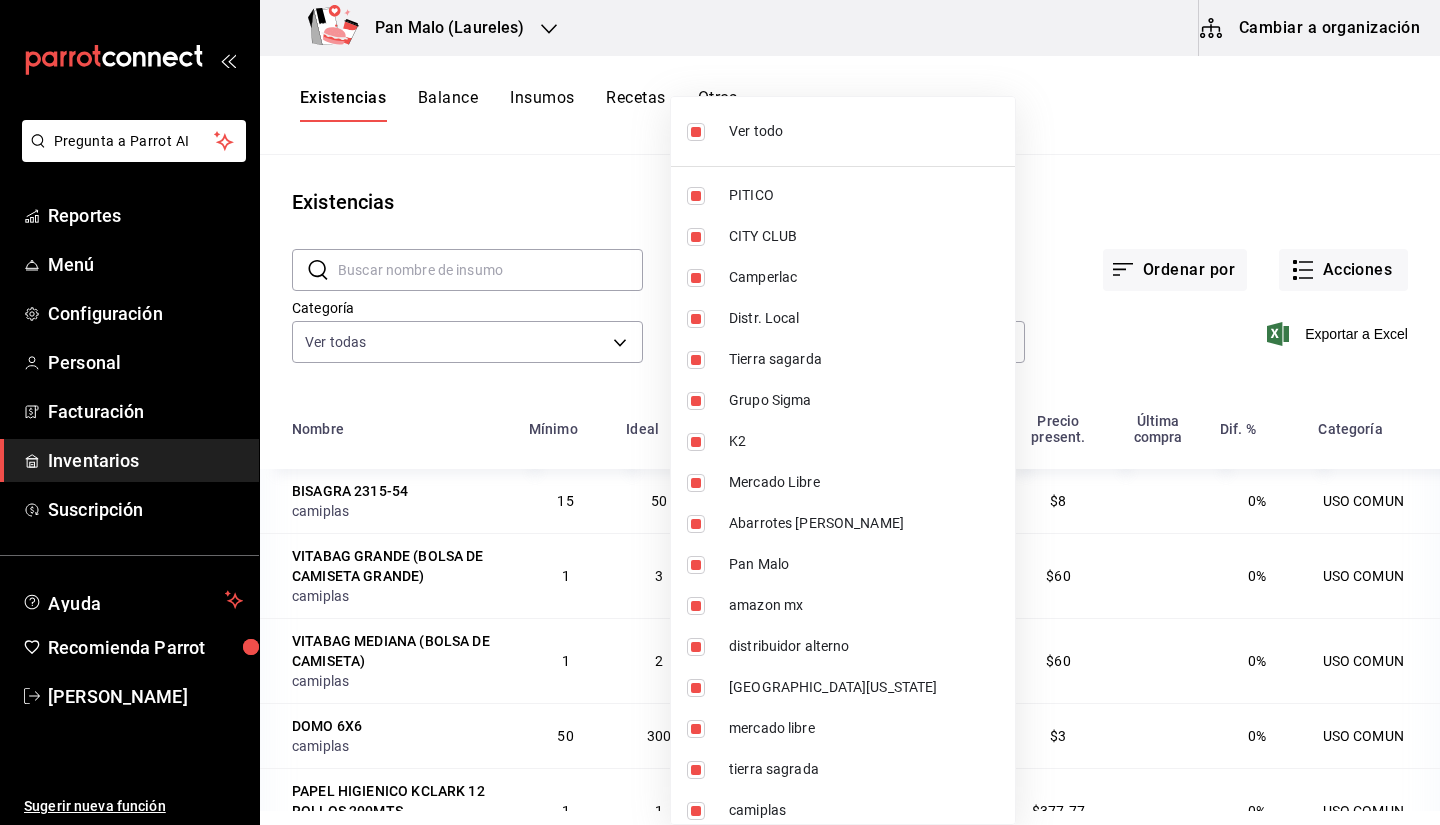 click on "Ver todo" at bounding box center [864, 131] 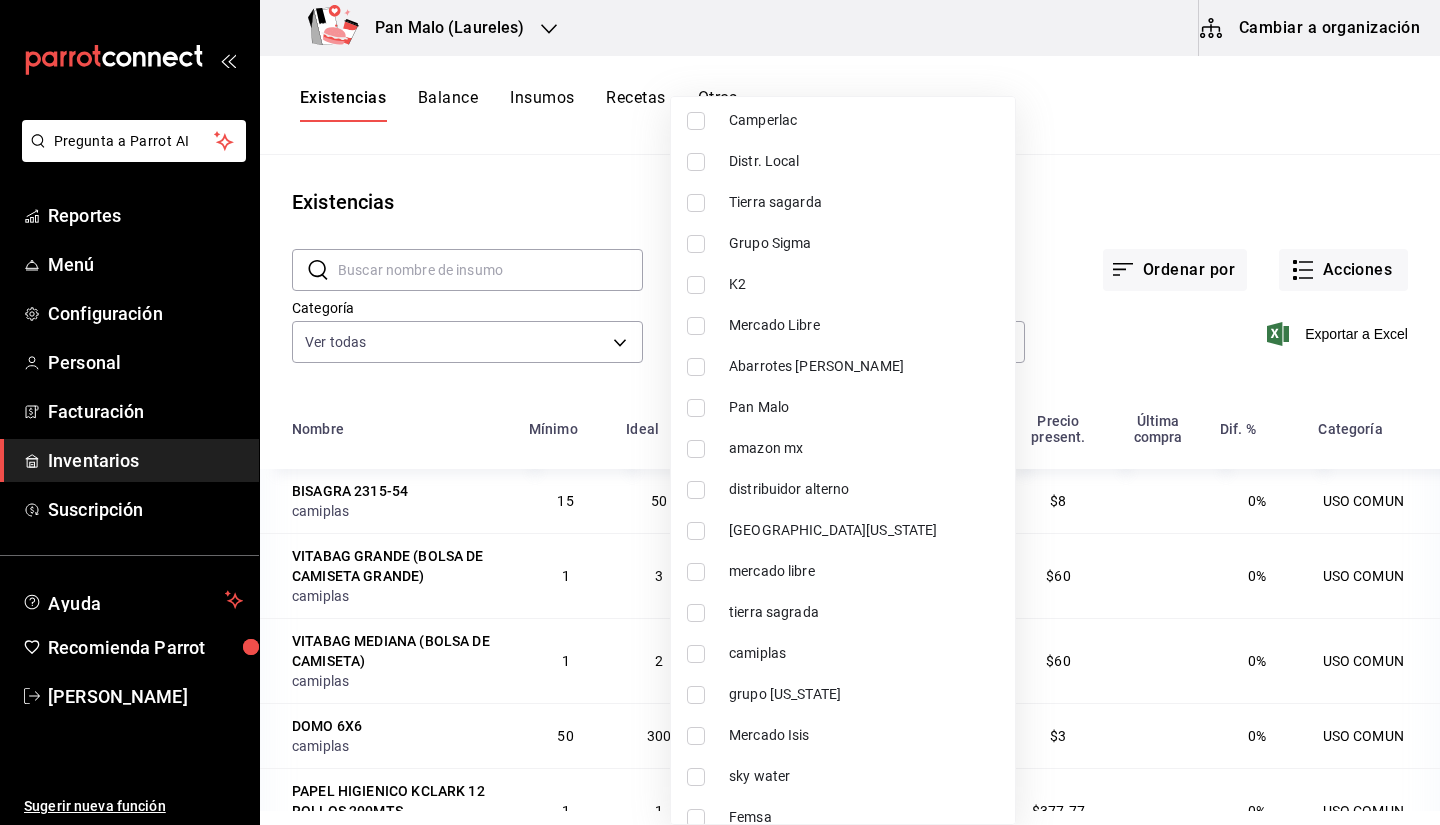 scroll, scrollTop: 183, scrollLeft: 0, axis: vertical 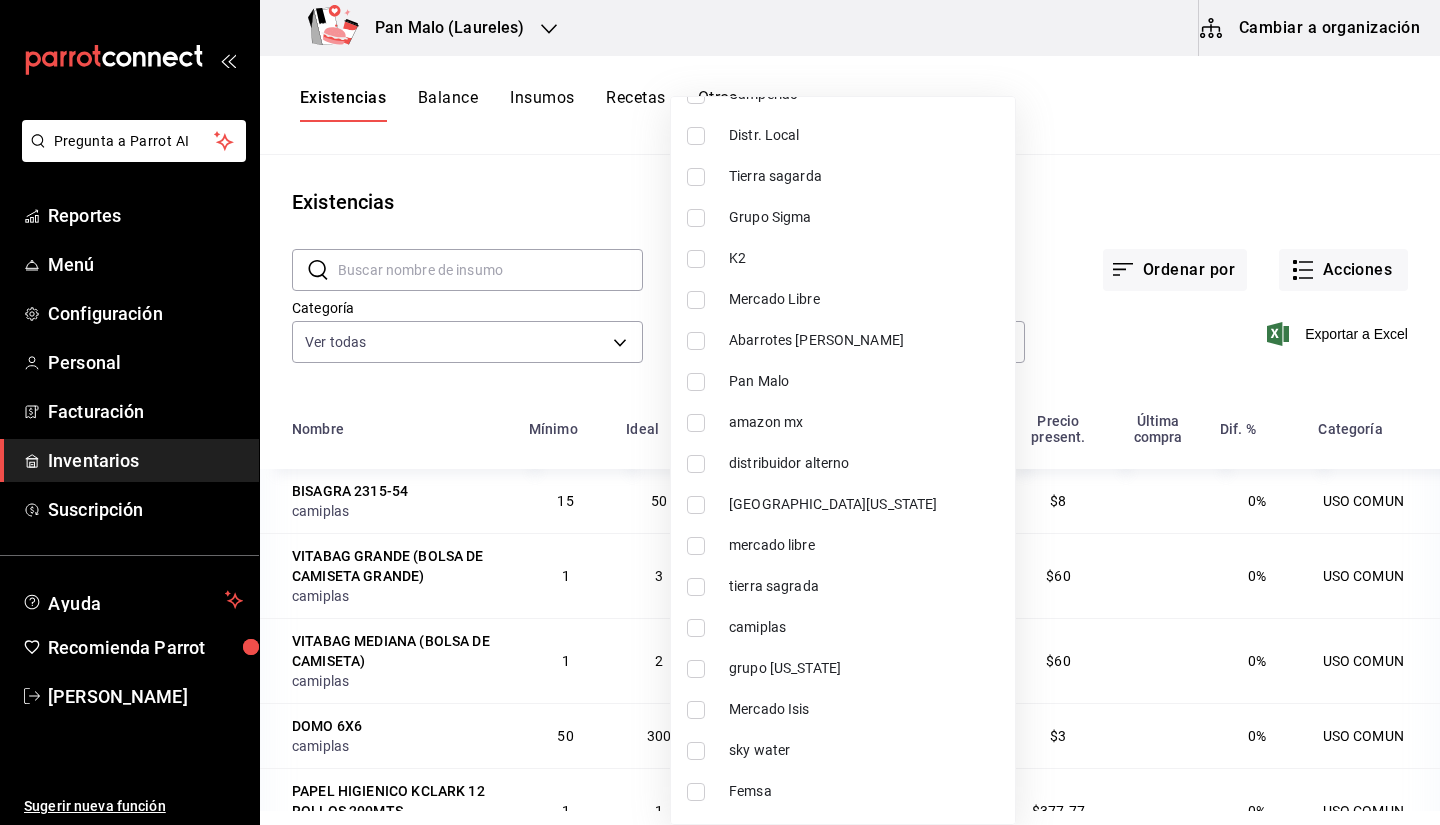 click at bounding box center (696, 587) 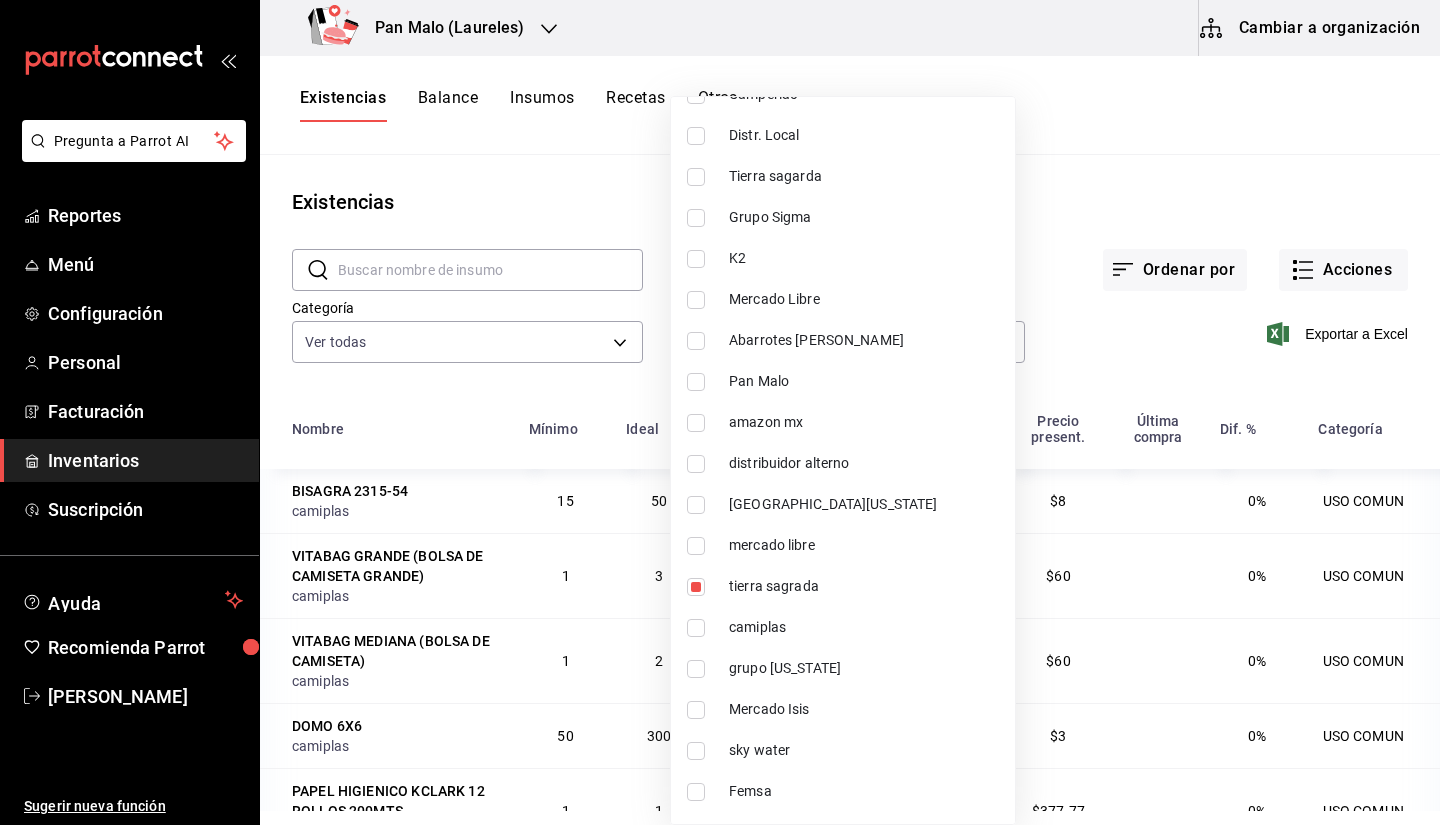 click at bounding box center [696, 587] 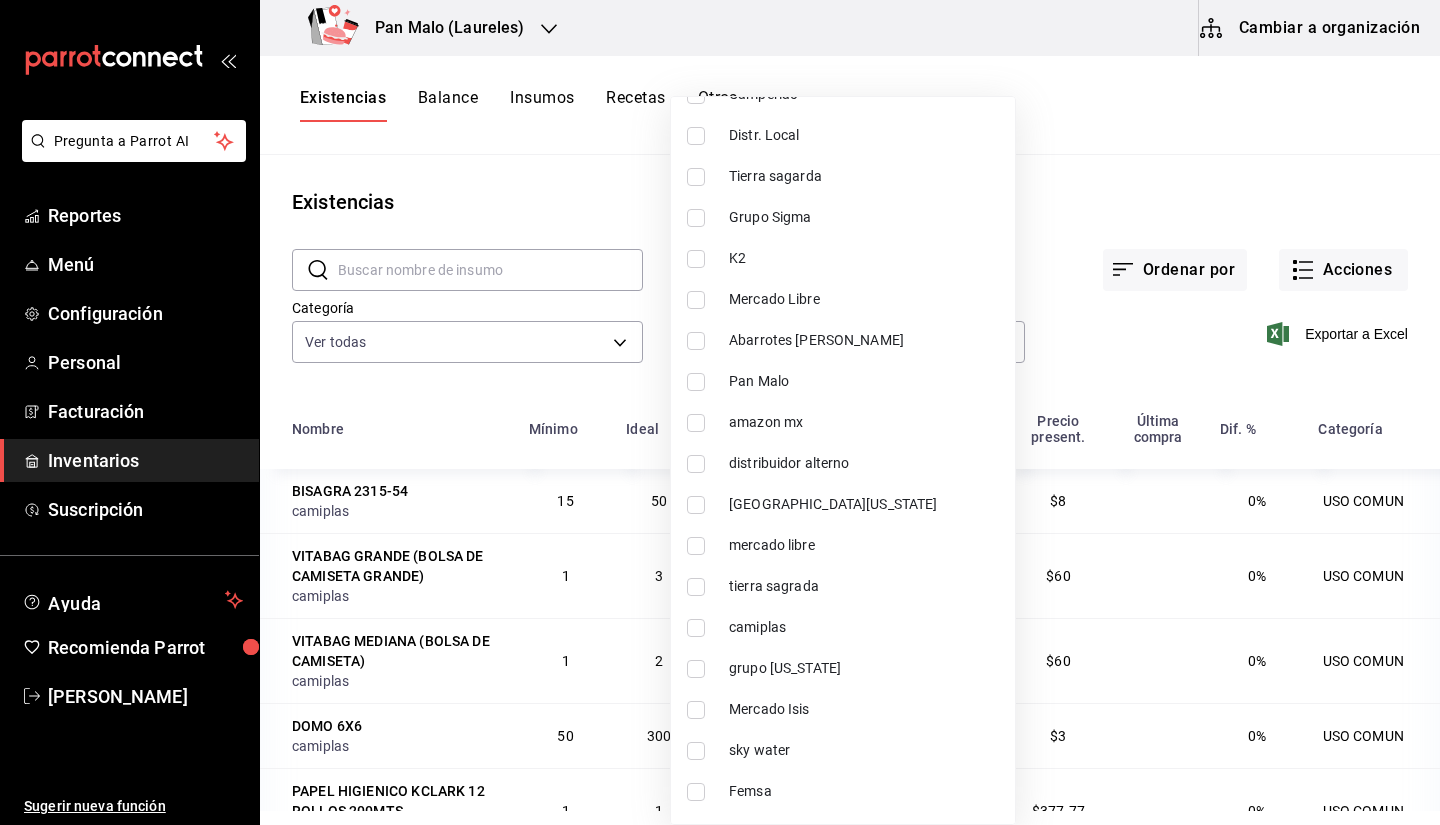 click at bounding box center (696, 587) 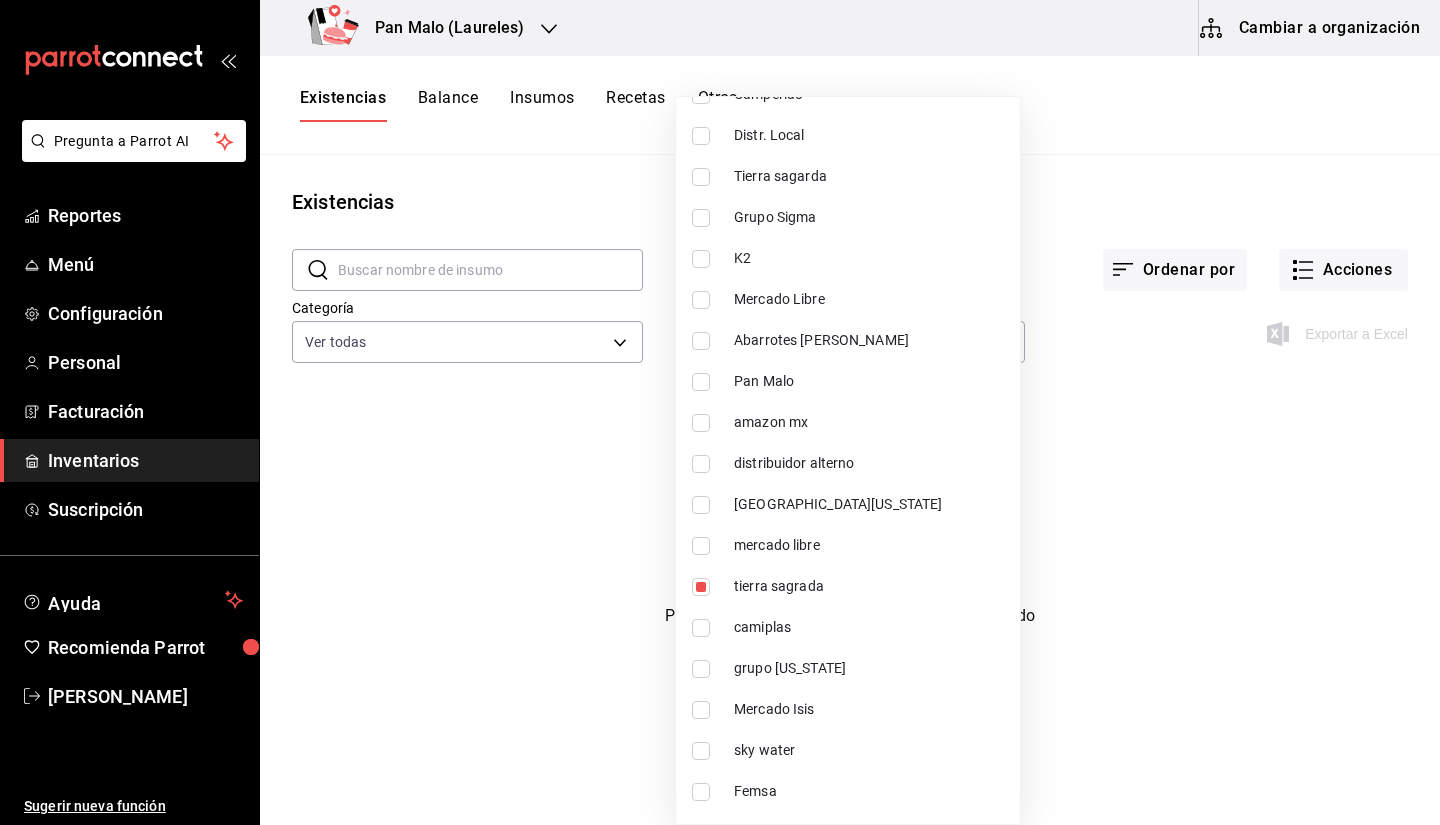 click on "Tierra sagarda" at bounding box center (848, 176) 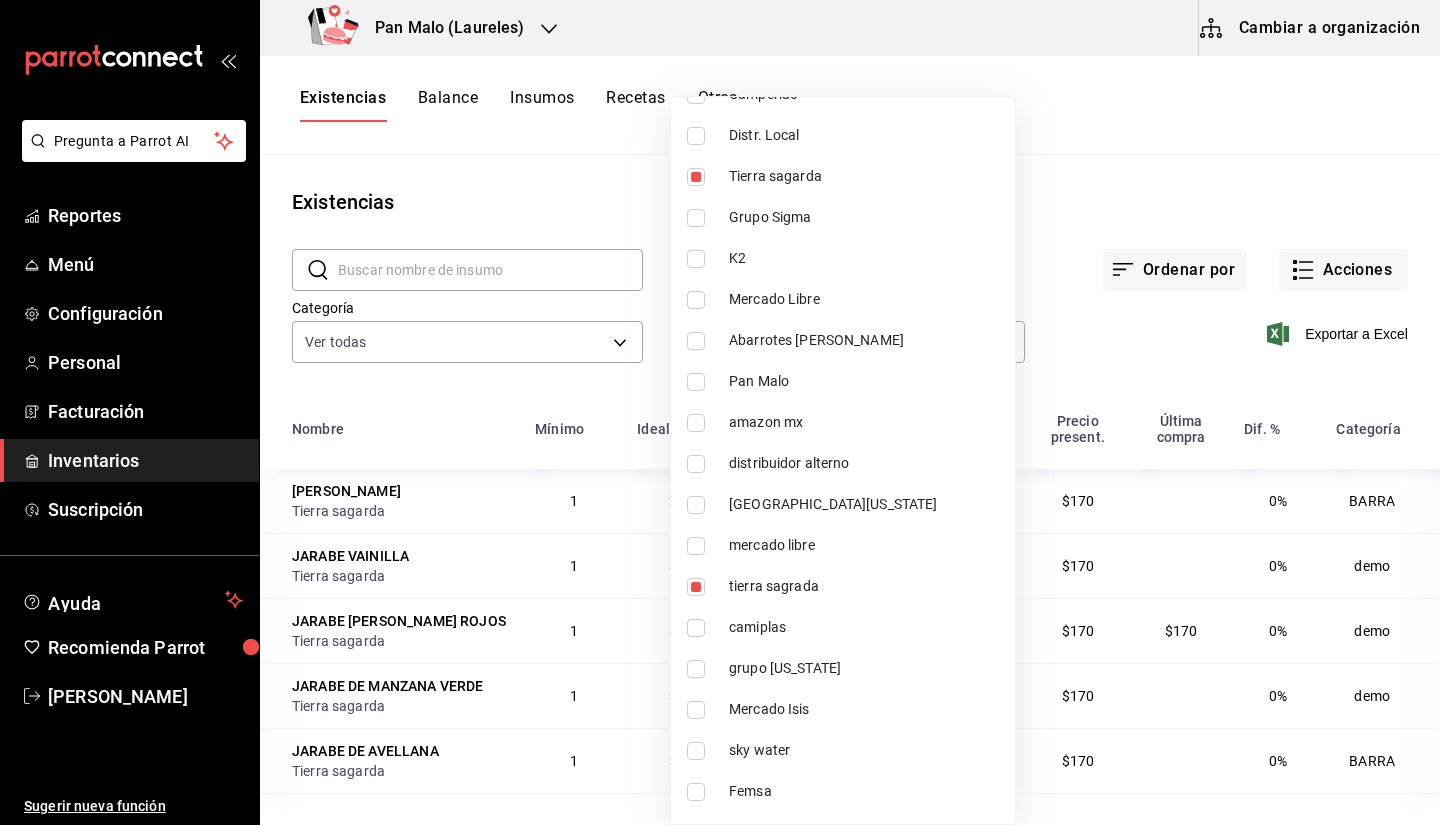 click at bounding box center [696, 587] 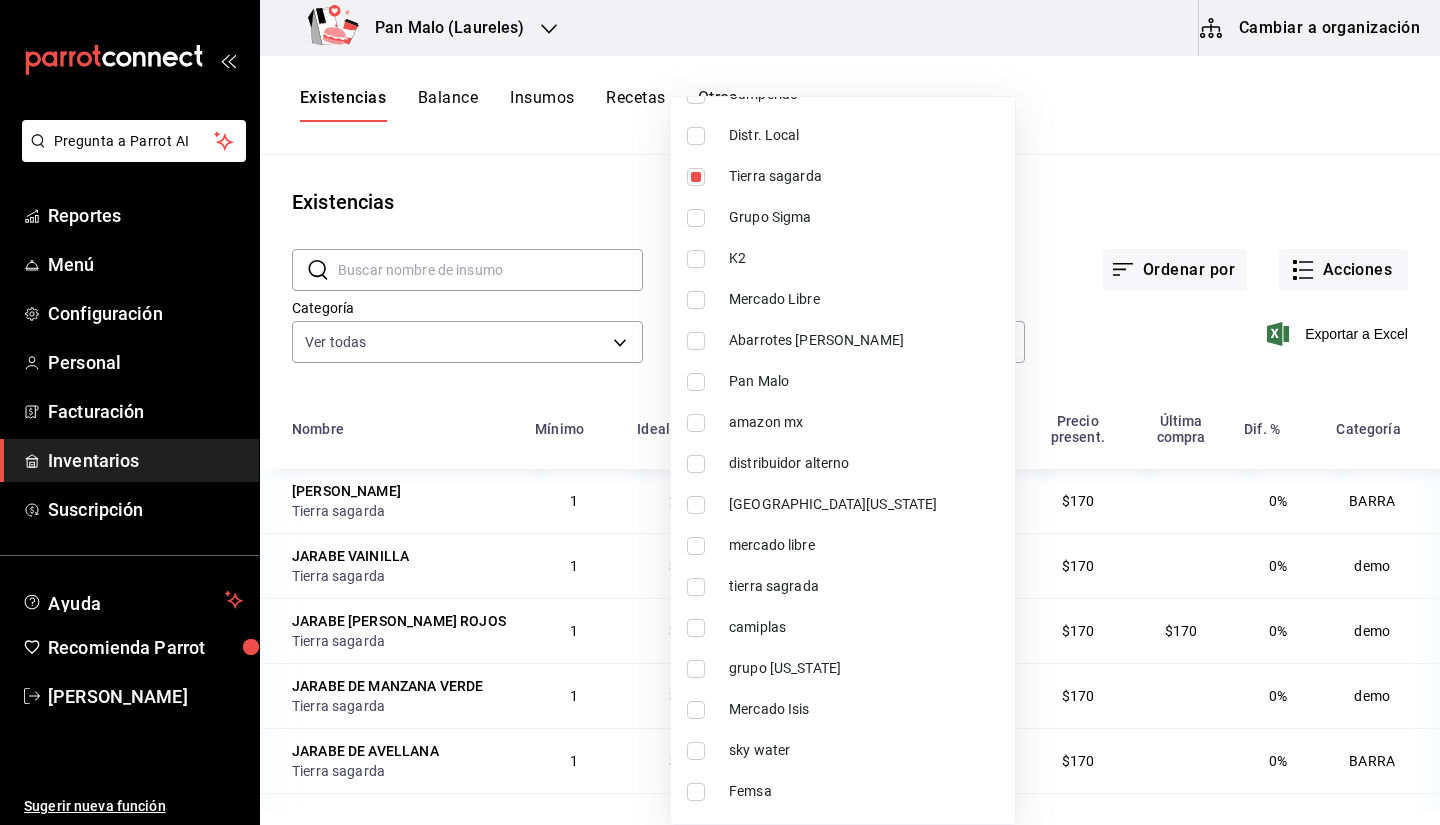 click on "tierra sagrada" at bounding box center (864, 586) 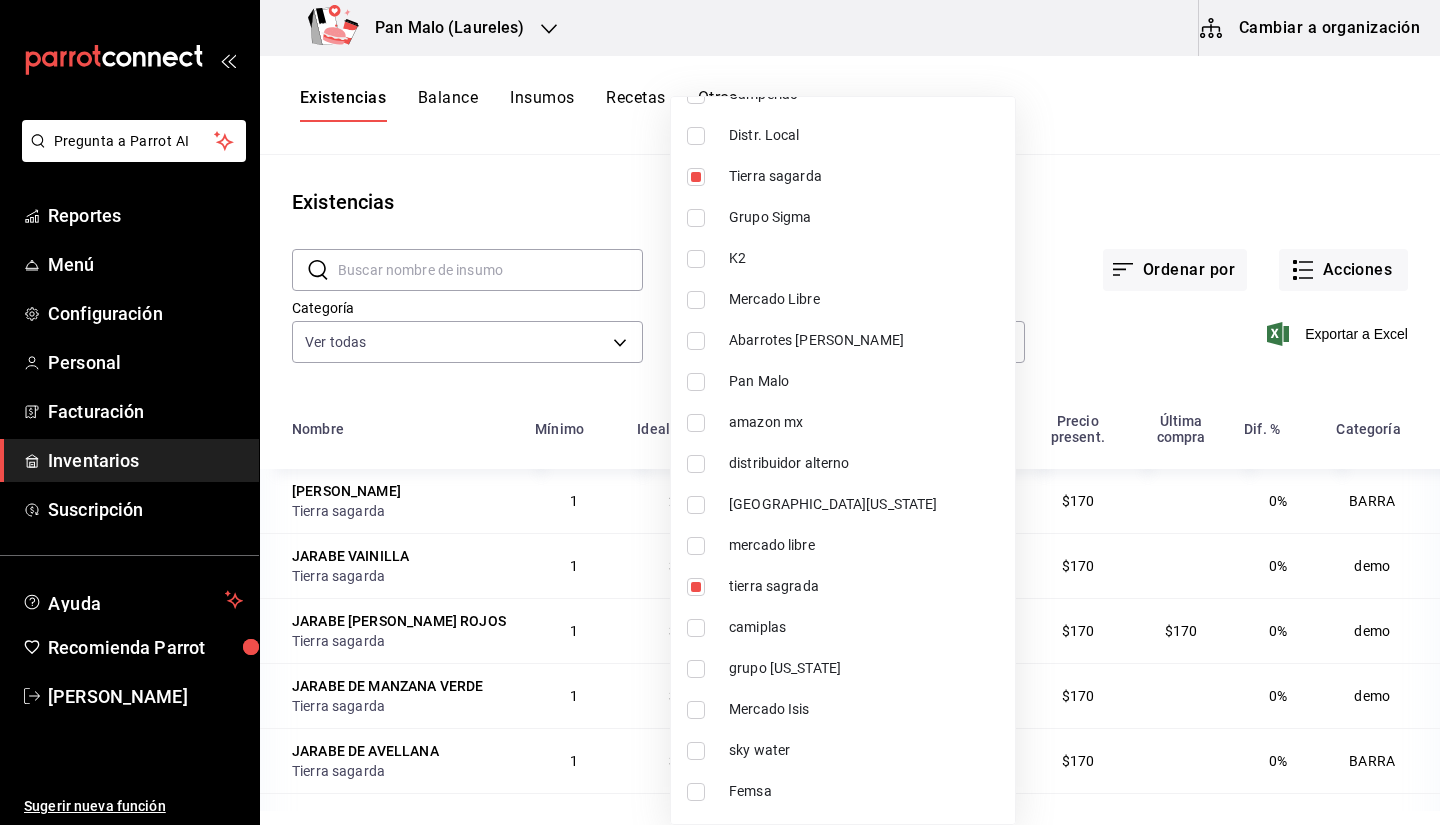 click on "Tierra sagarda" at bounding box center [864, 176] 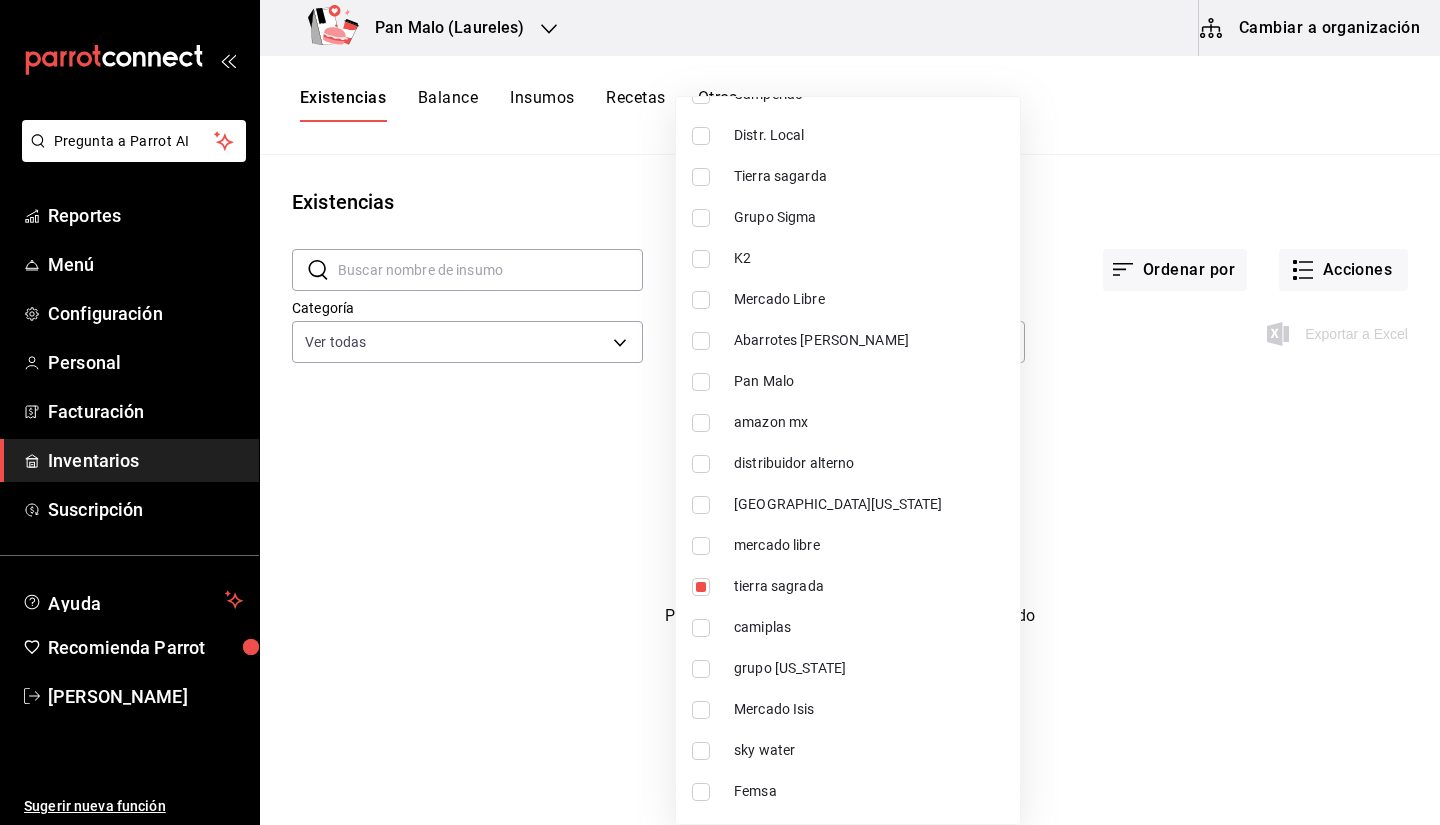 click on "Tierra sagarda" at bounding box center (848, 176) 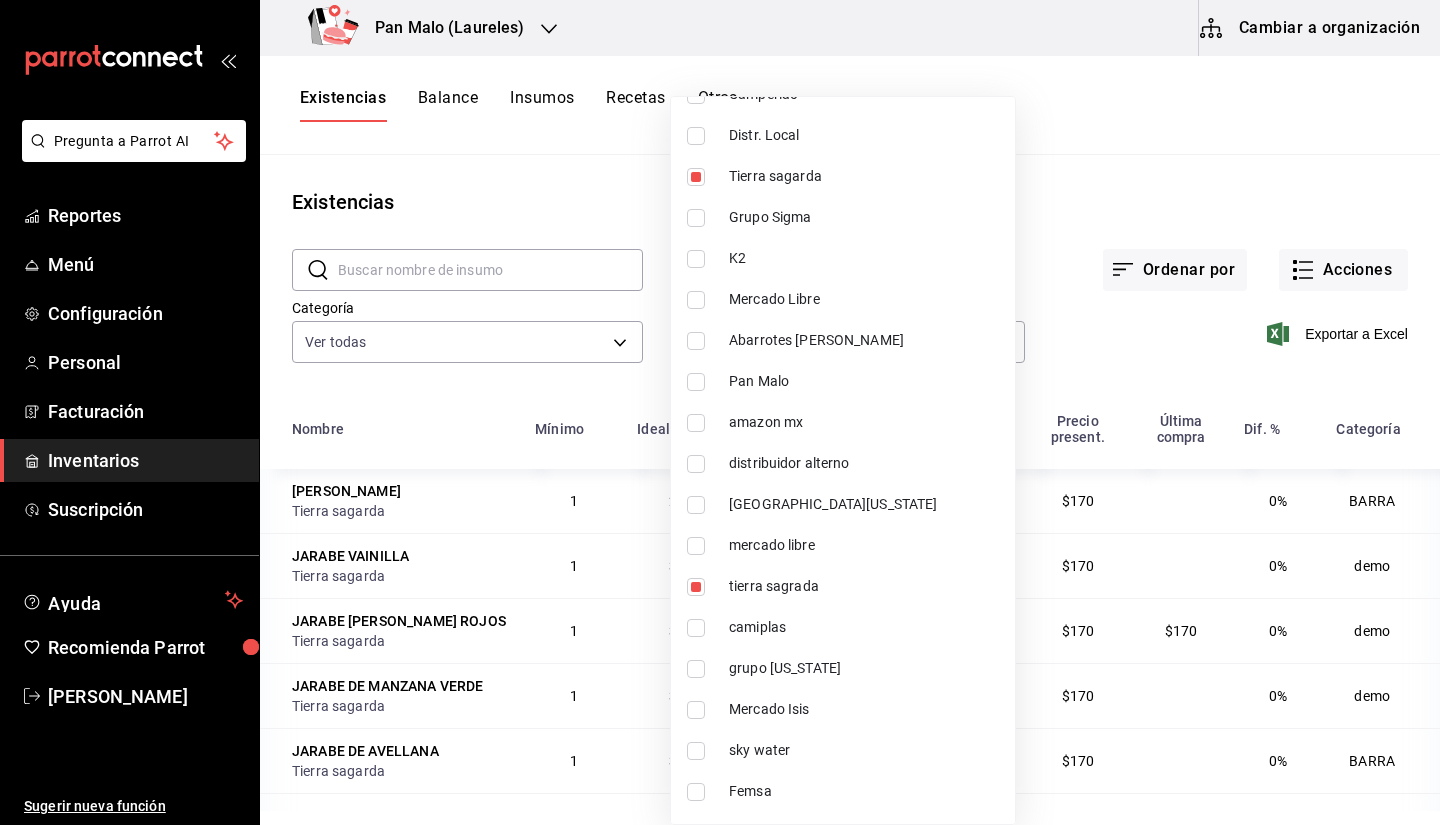 click on "Tierra sagarda" at bounding box center (843, 176) 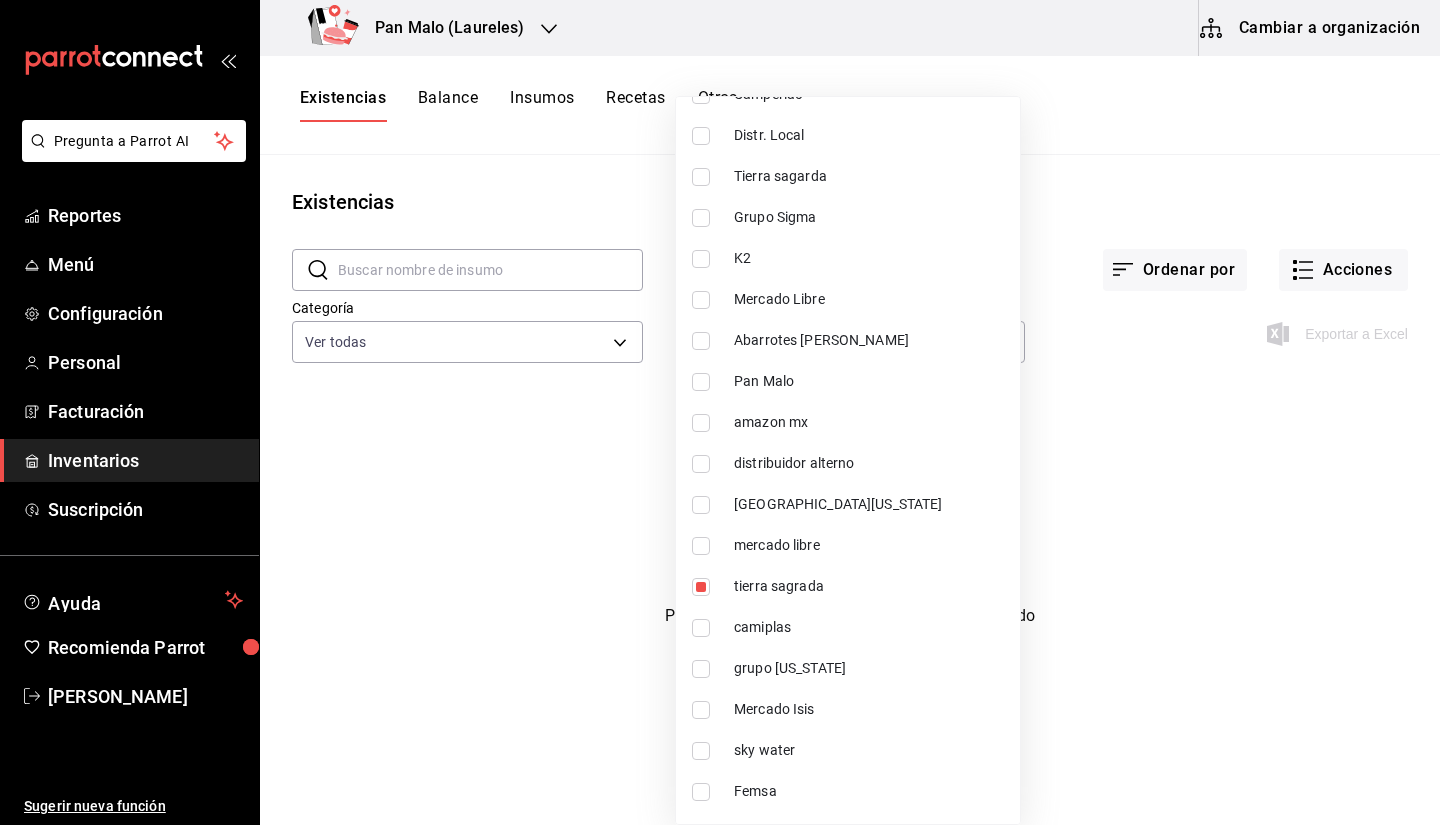 click at bounding box center [701, 587] 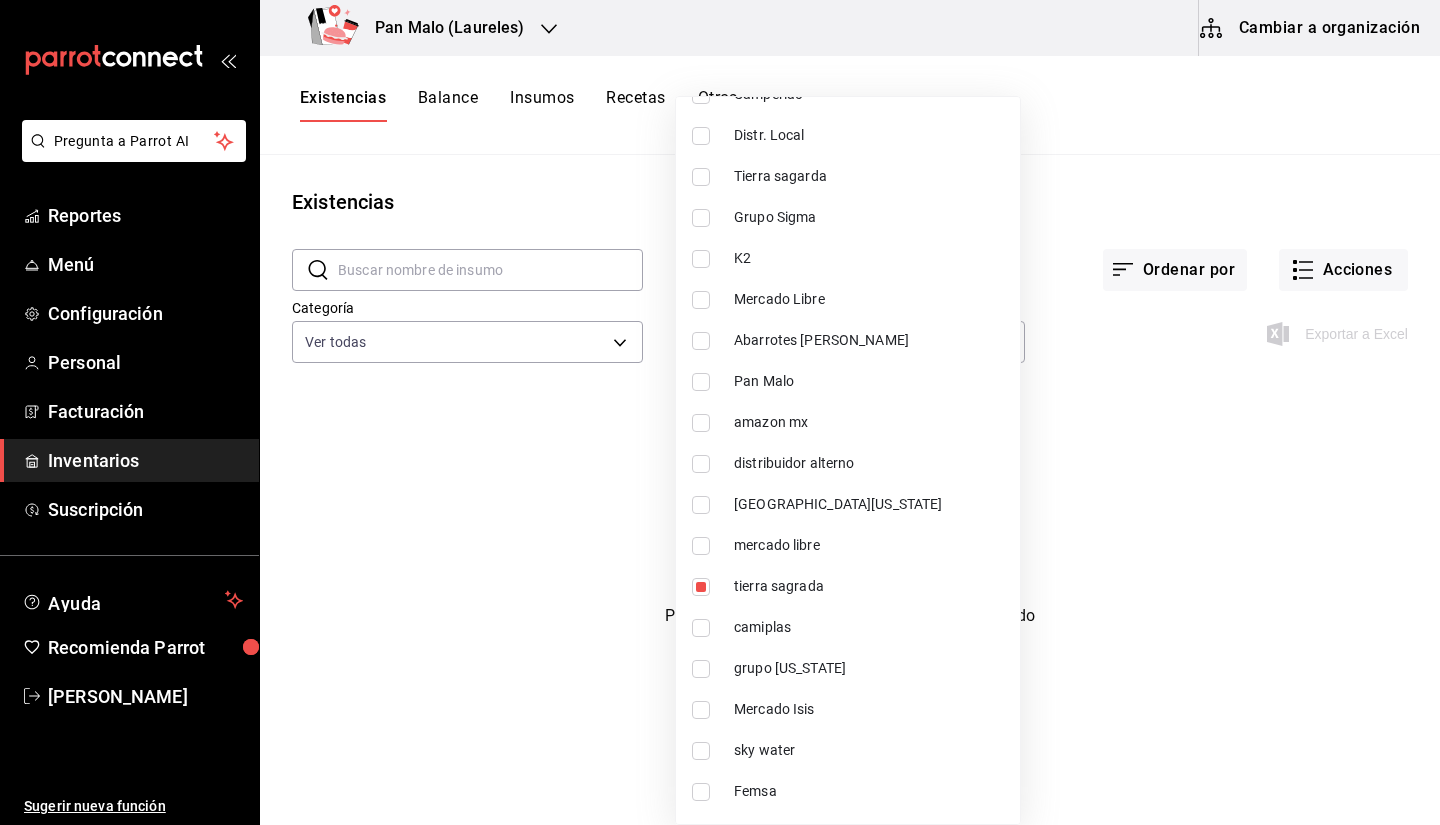 checkbox on "false" 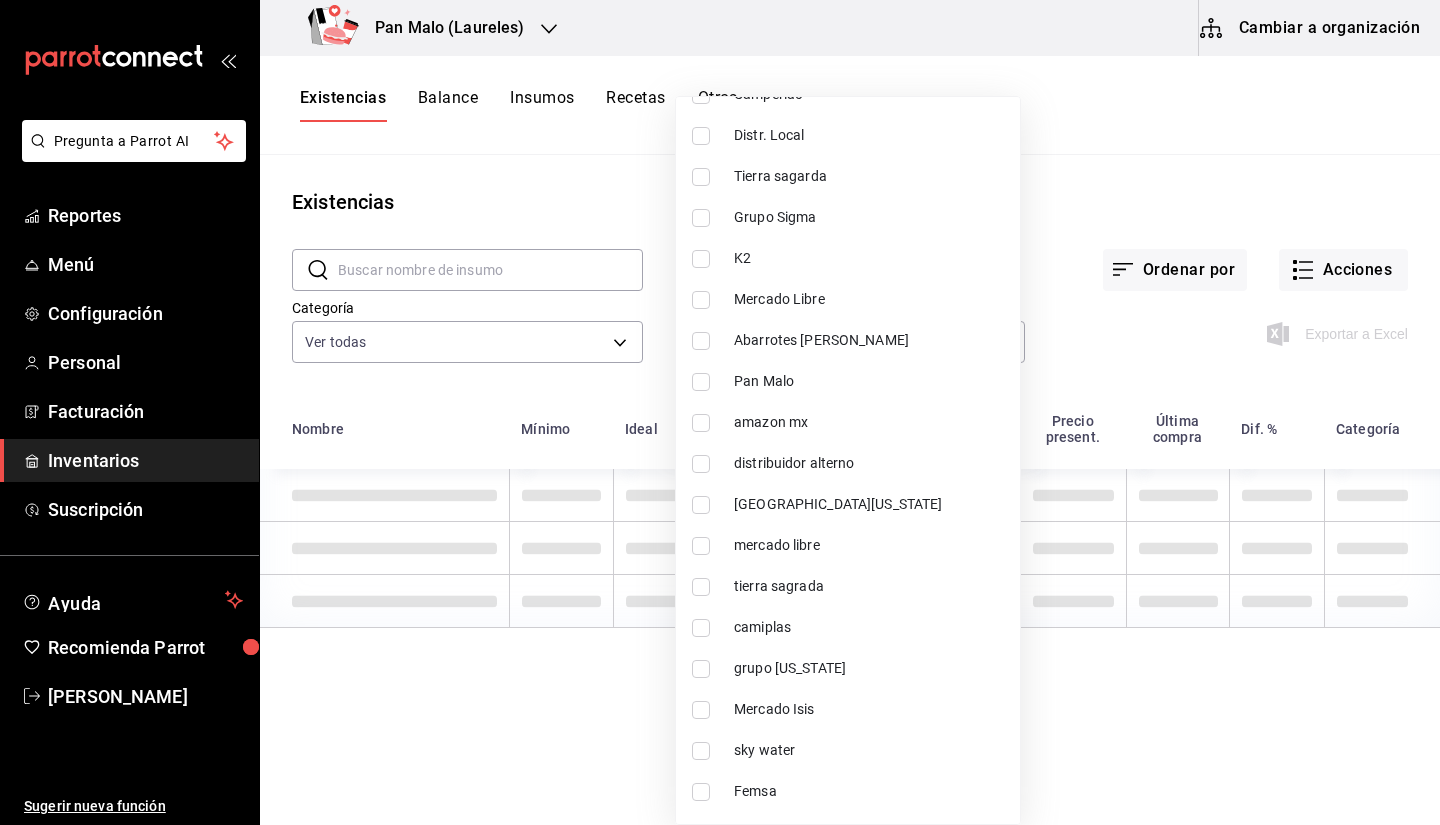 click at bounding box center (720, 412) 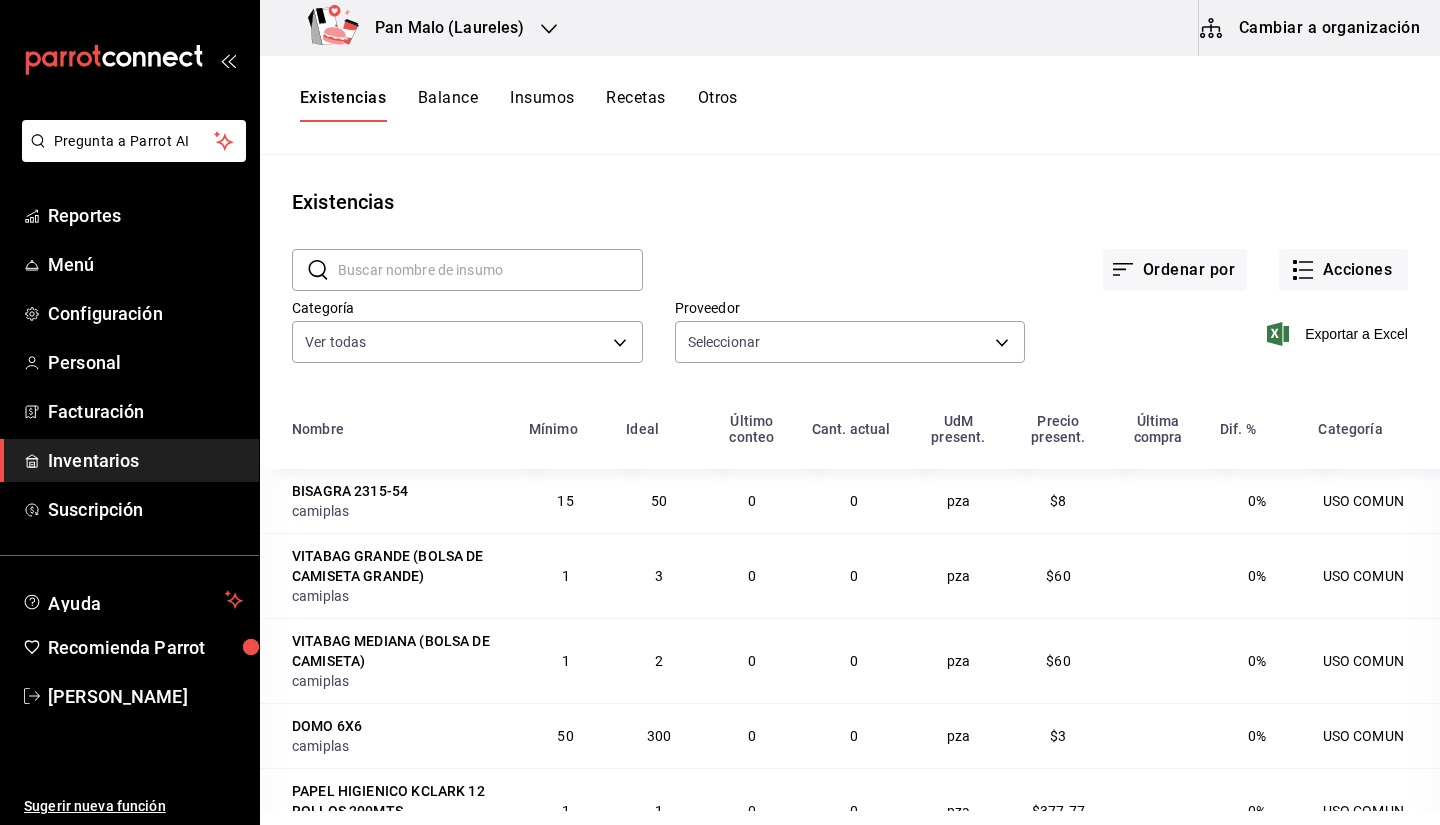 click on "Recetas" at bounding box center (635, 105) 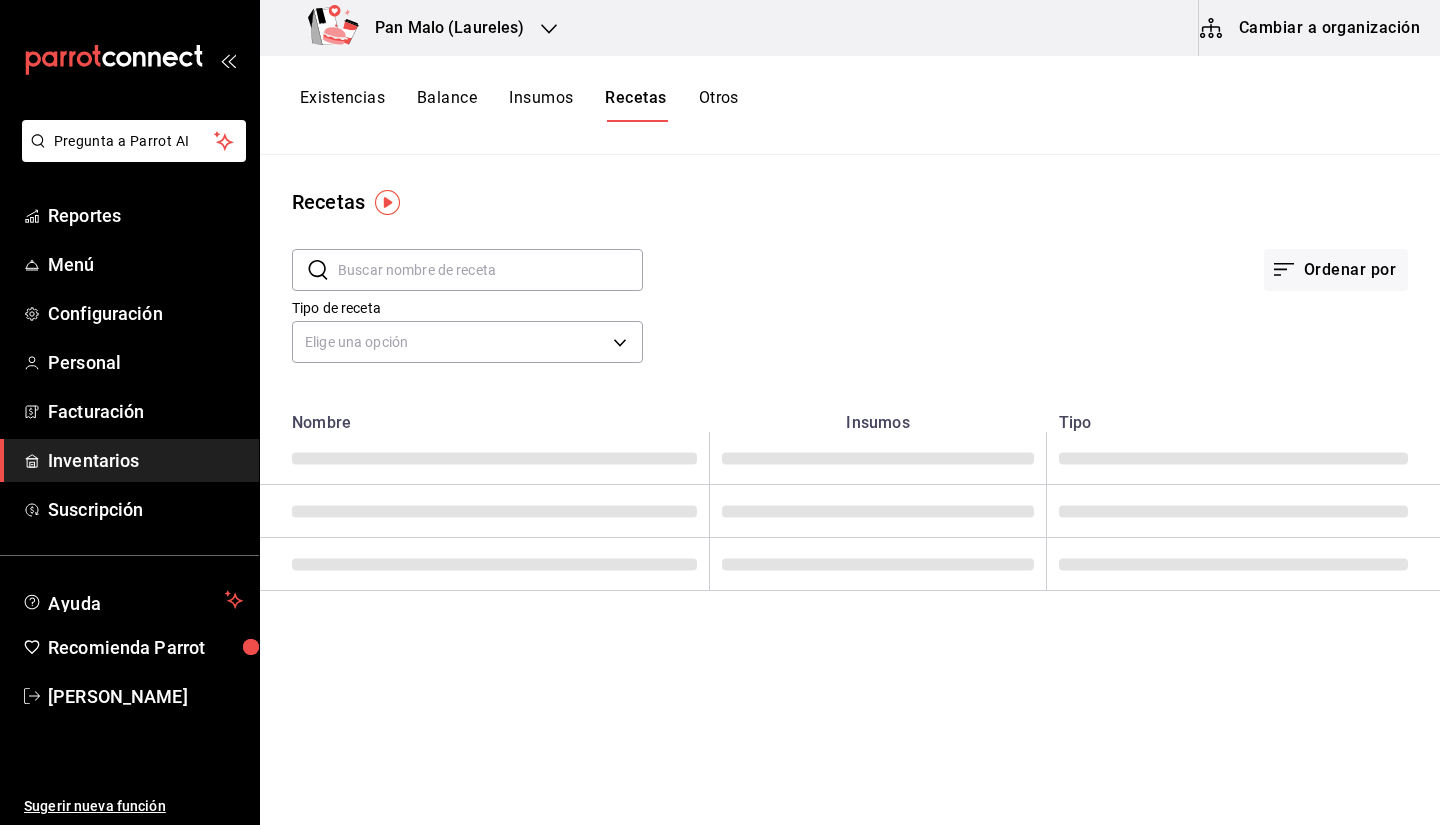 click on "Insumos" at bounding box center (541, 105) 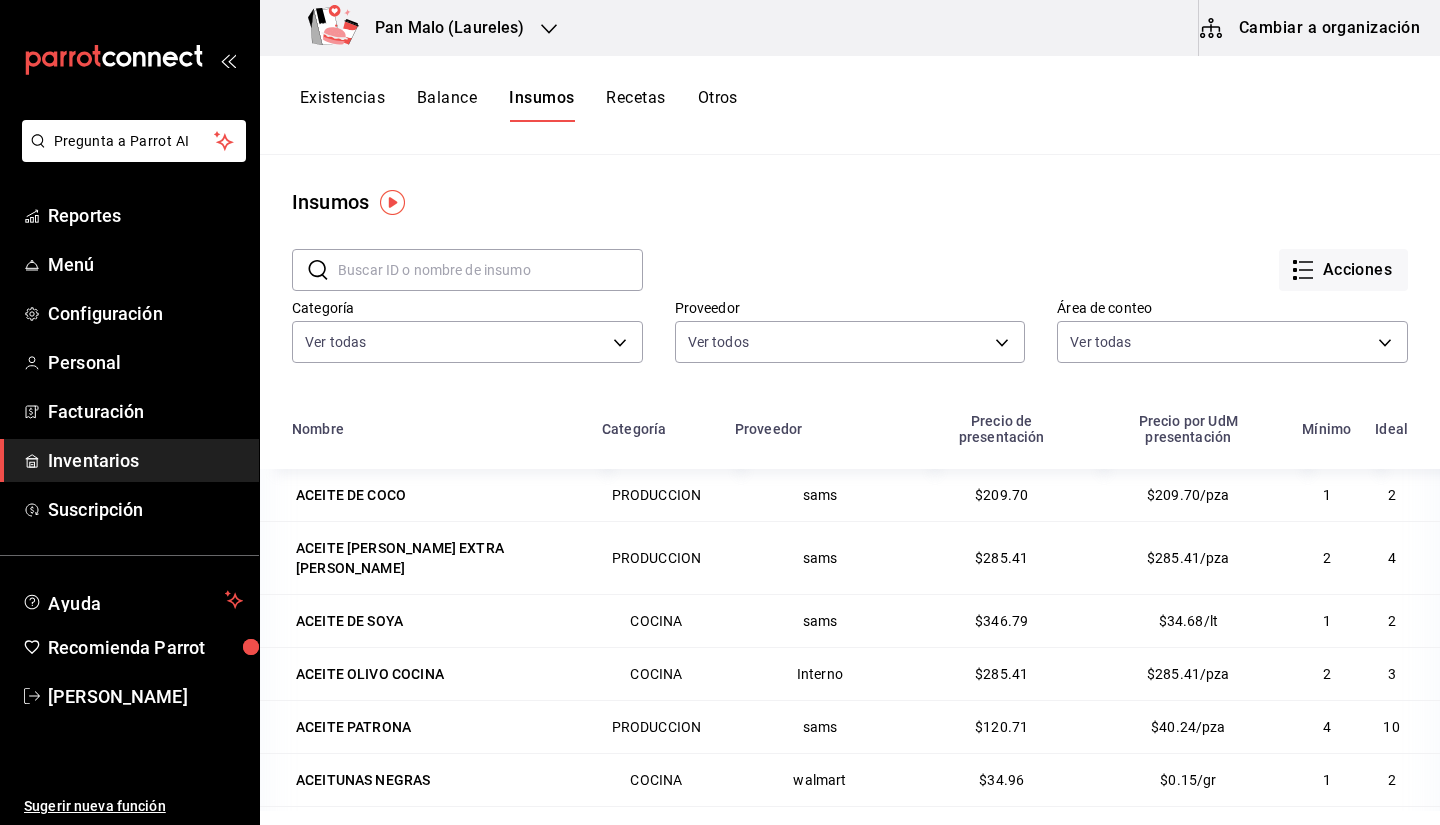 click on "Otros" at bounding box center [718, 105] 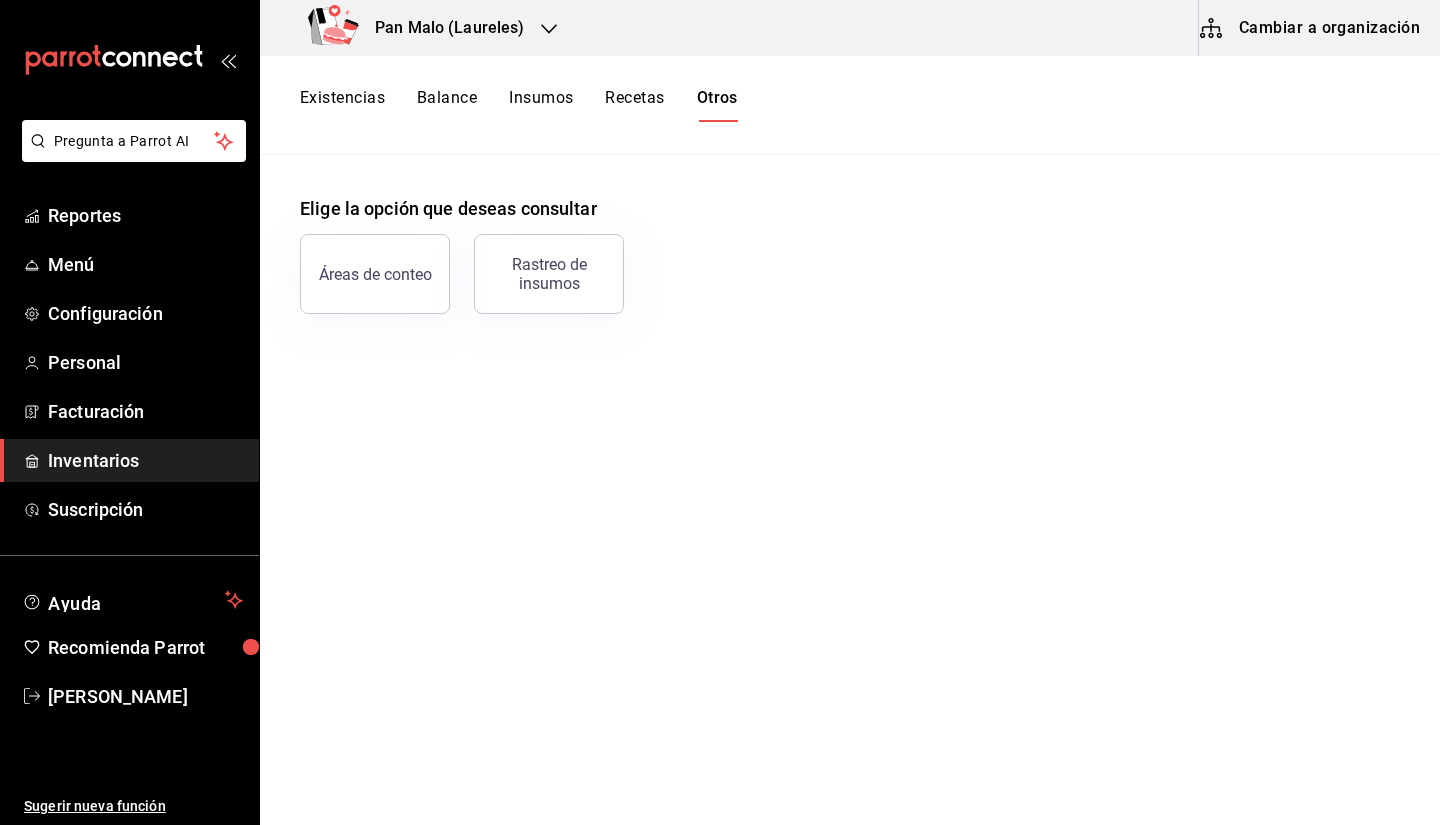 click on "Existencias Balance Insumos Recetas Otros" at bounding box center (850, 105) 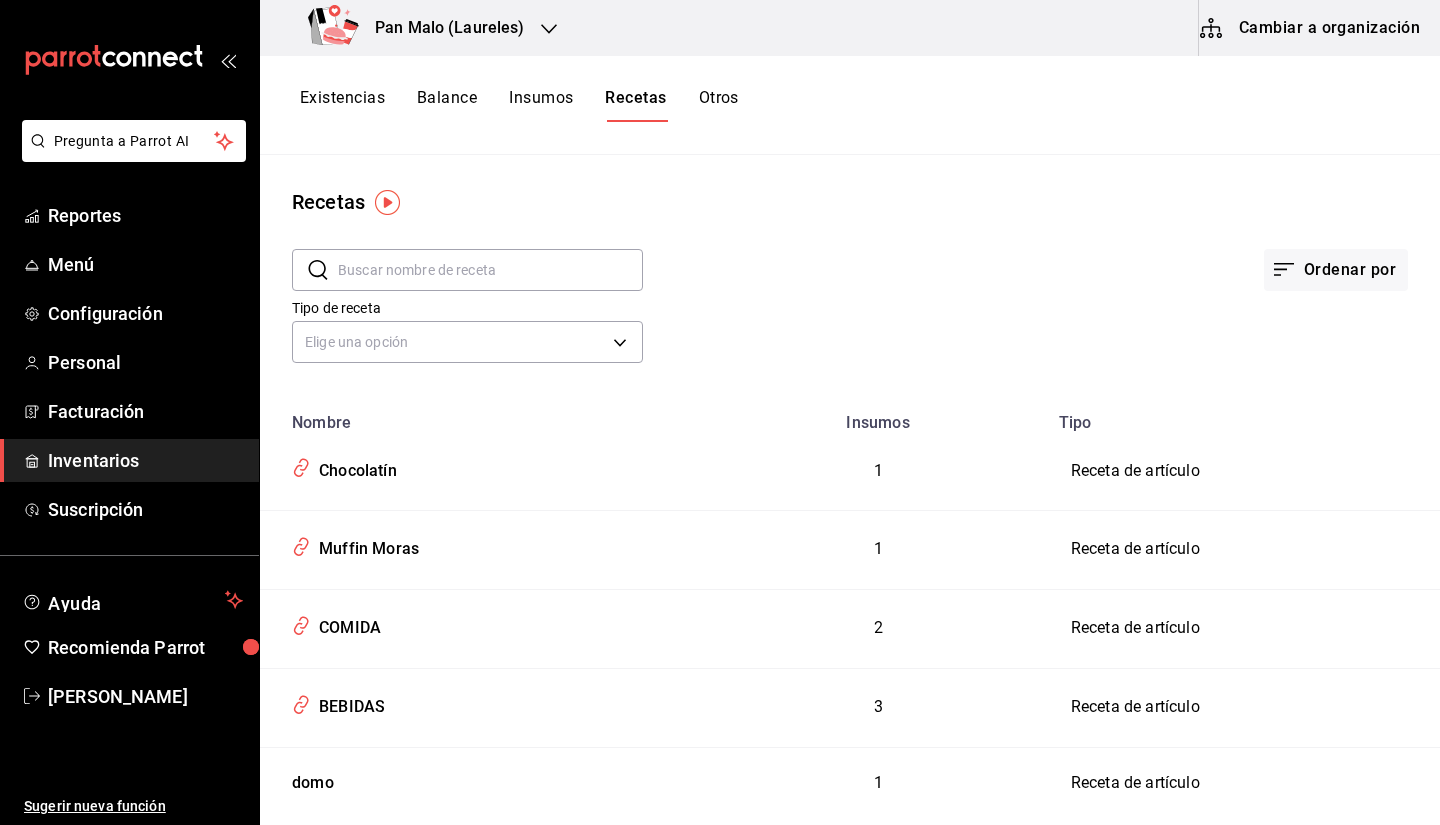 click on "Existencias" at bounding box center [342, 105] 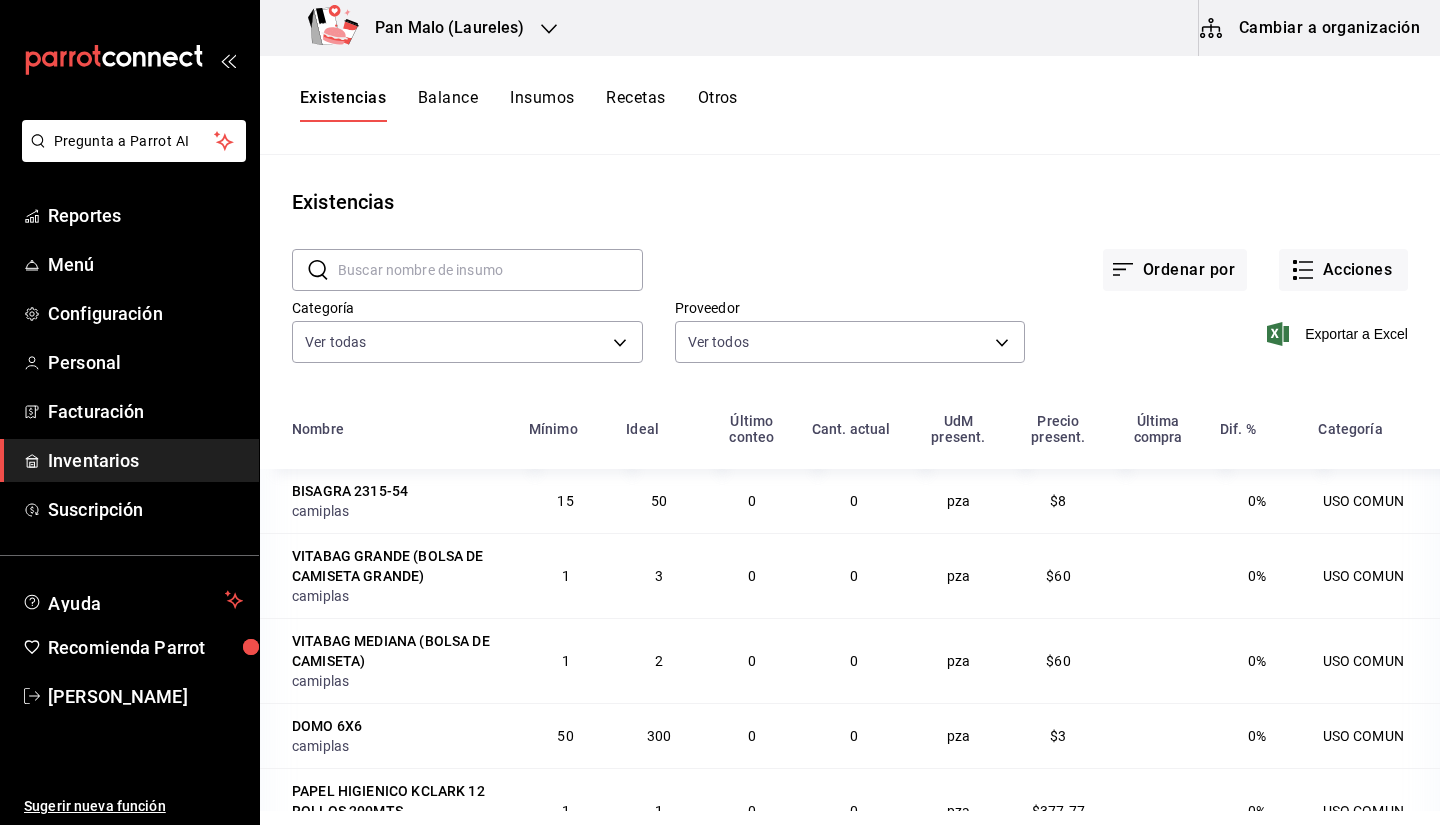click on "Cambiar a organización" at bounding box center [1311, 28] 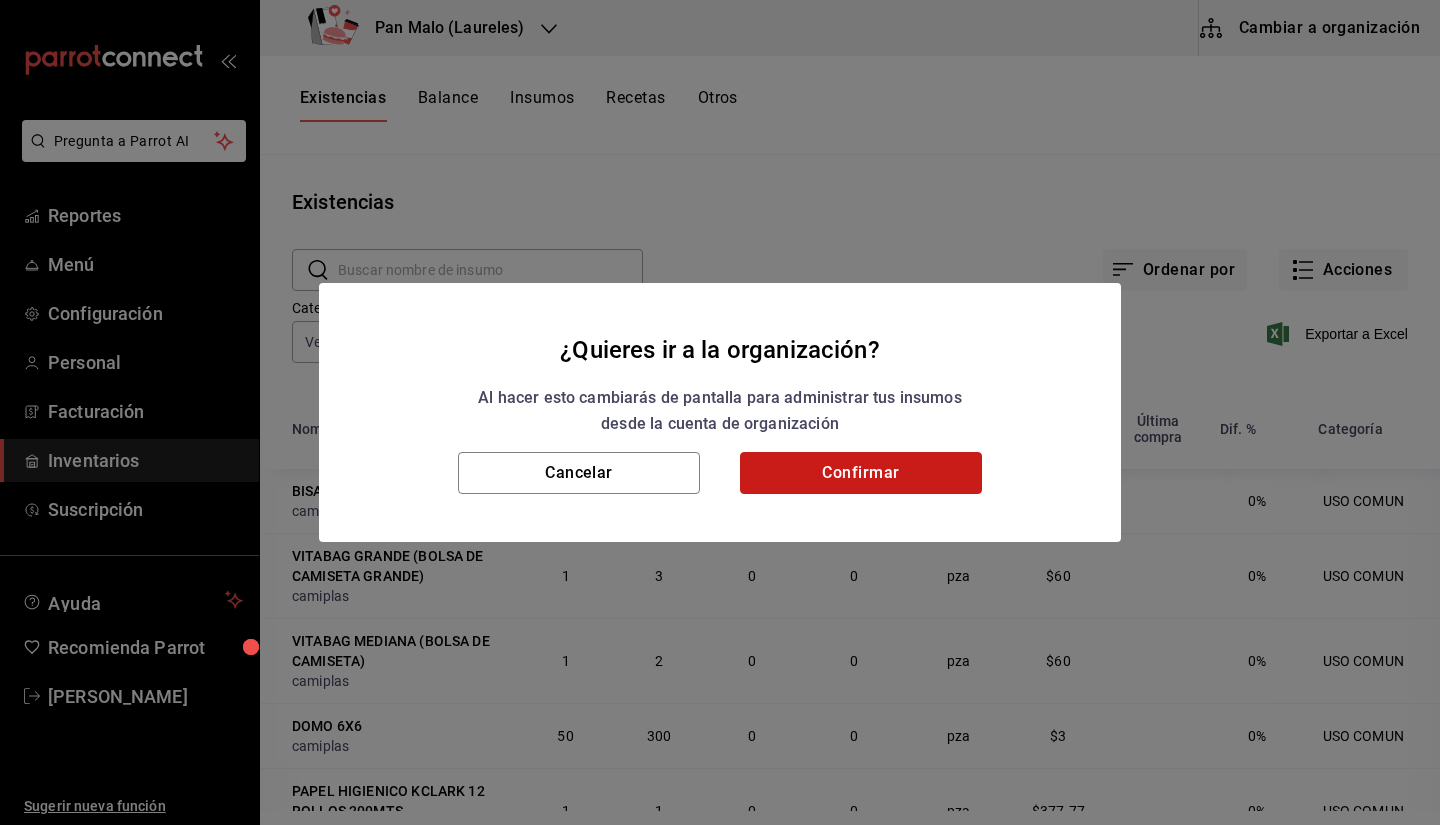 click on "Confirmar" at bounding box center (861, 473) 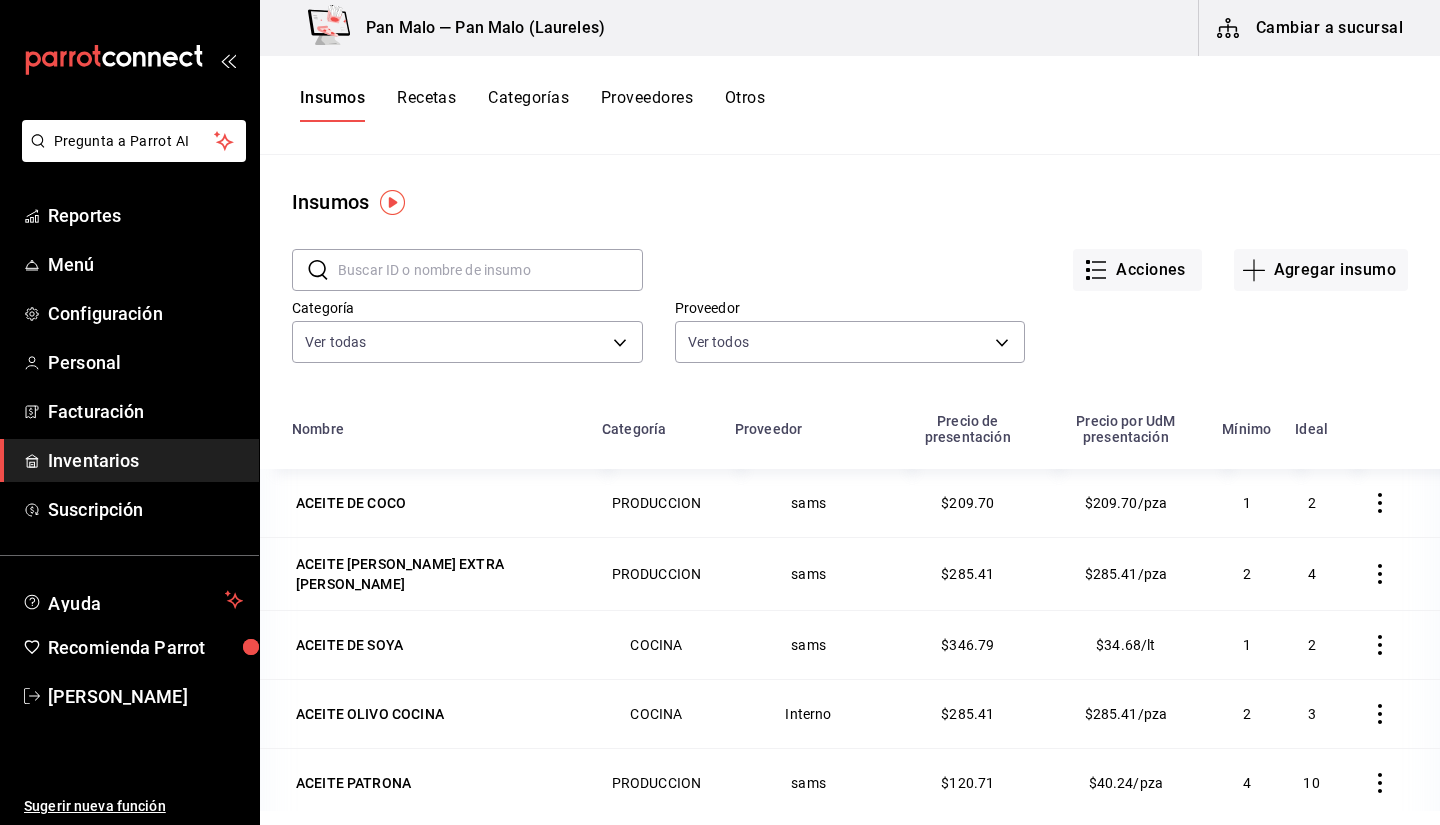 click on "Proveedores" at bounding box center (647, 105) 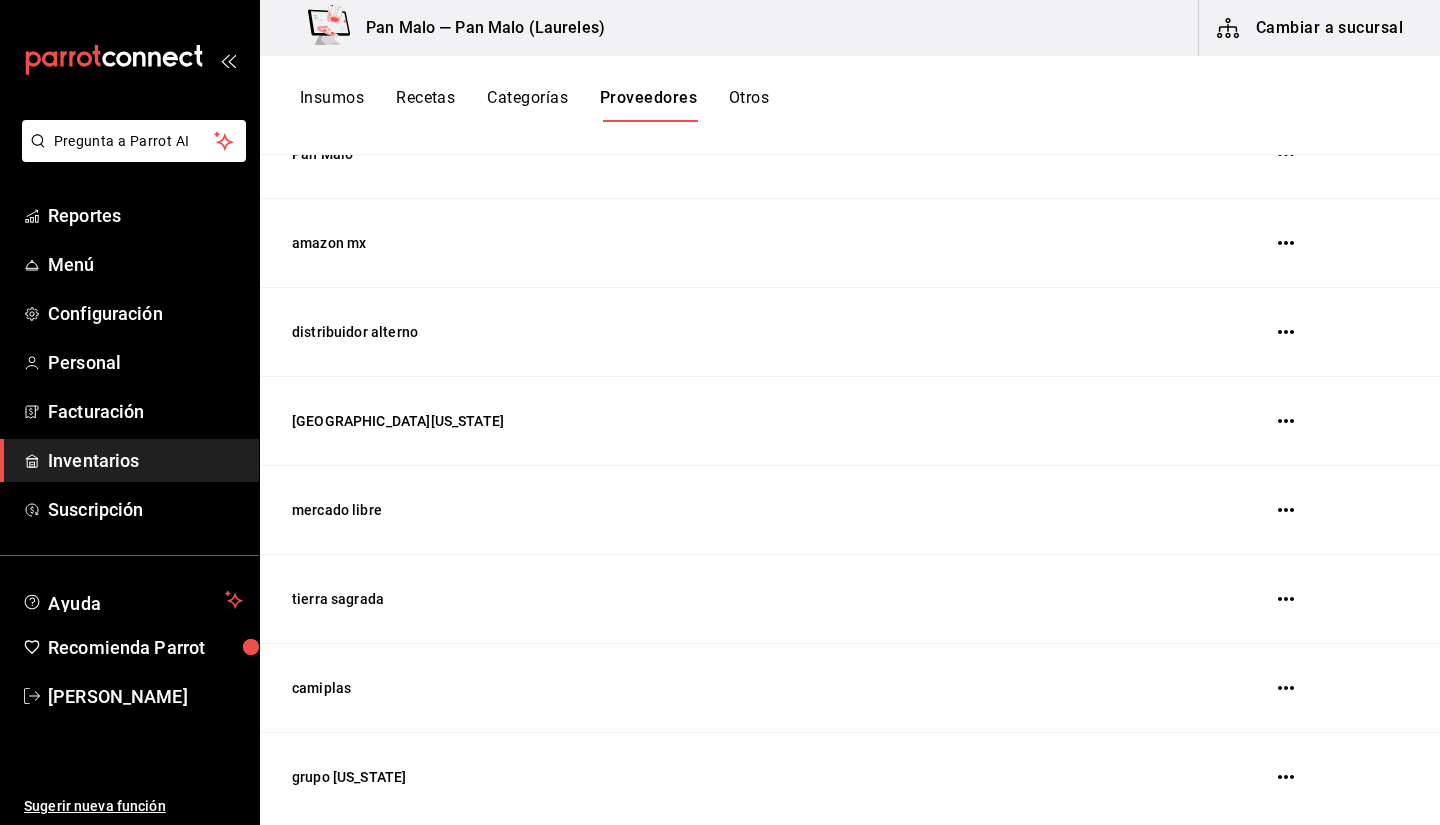 scroll, scrollTop: 1060, scrollLeft: 0, axis: vertical 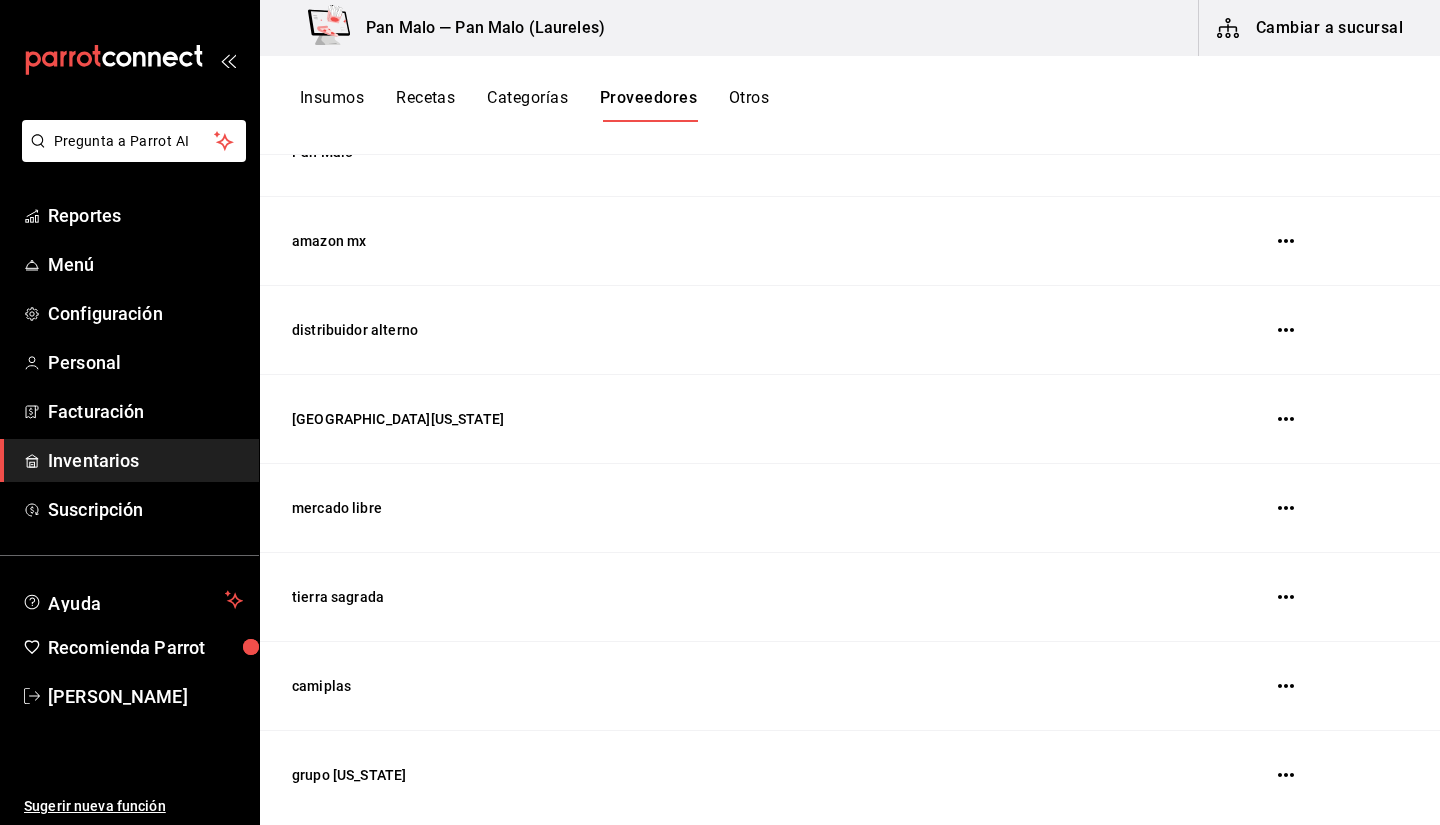 click on "Insumos" at bounding box center (332, 105) 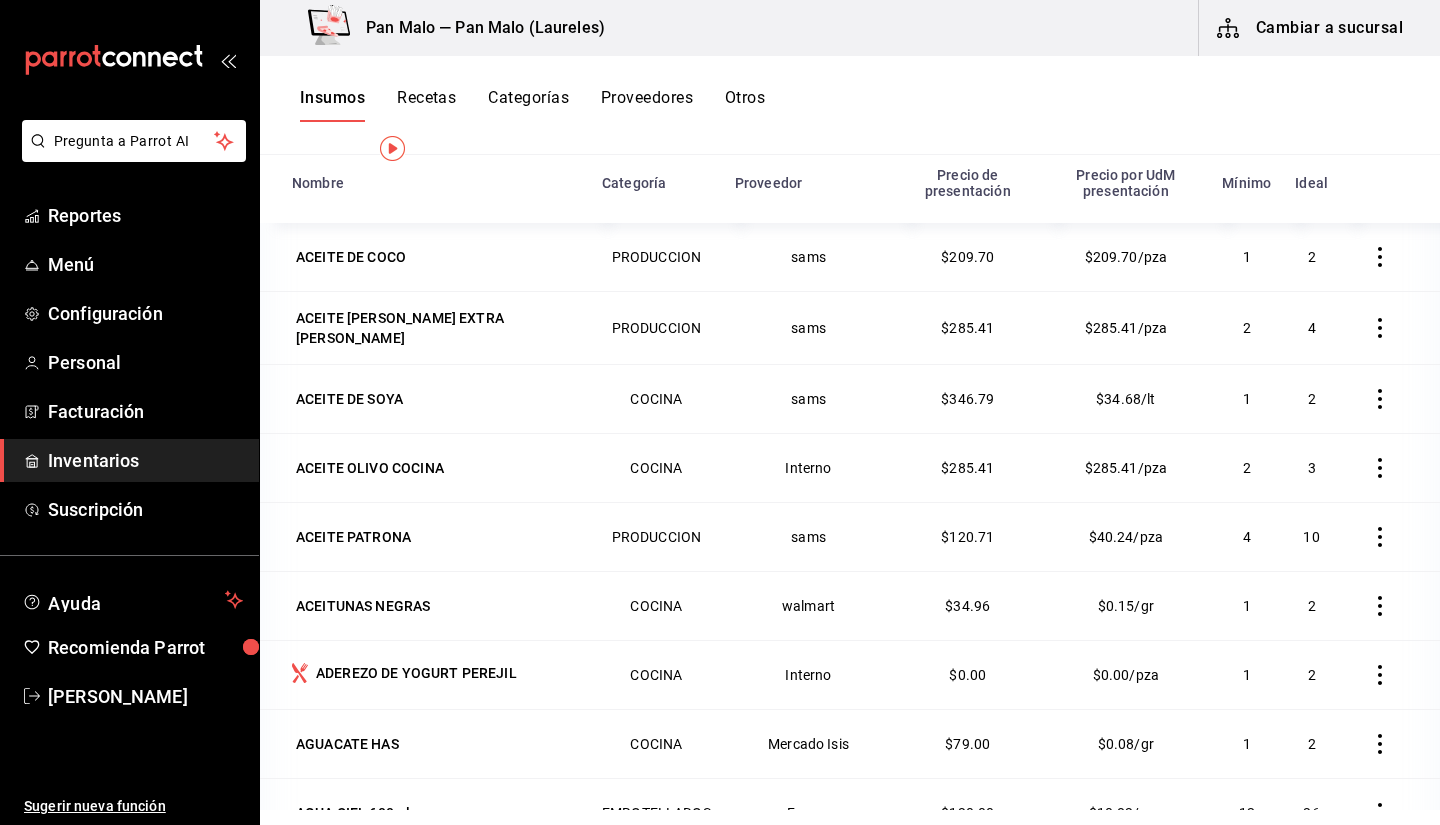 scroll, scrollTop: 0, scrollLeft: 0, axis: both 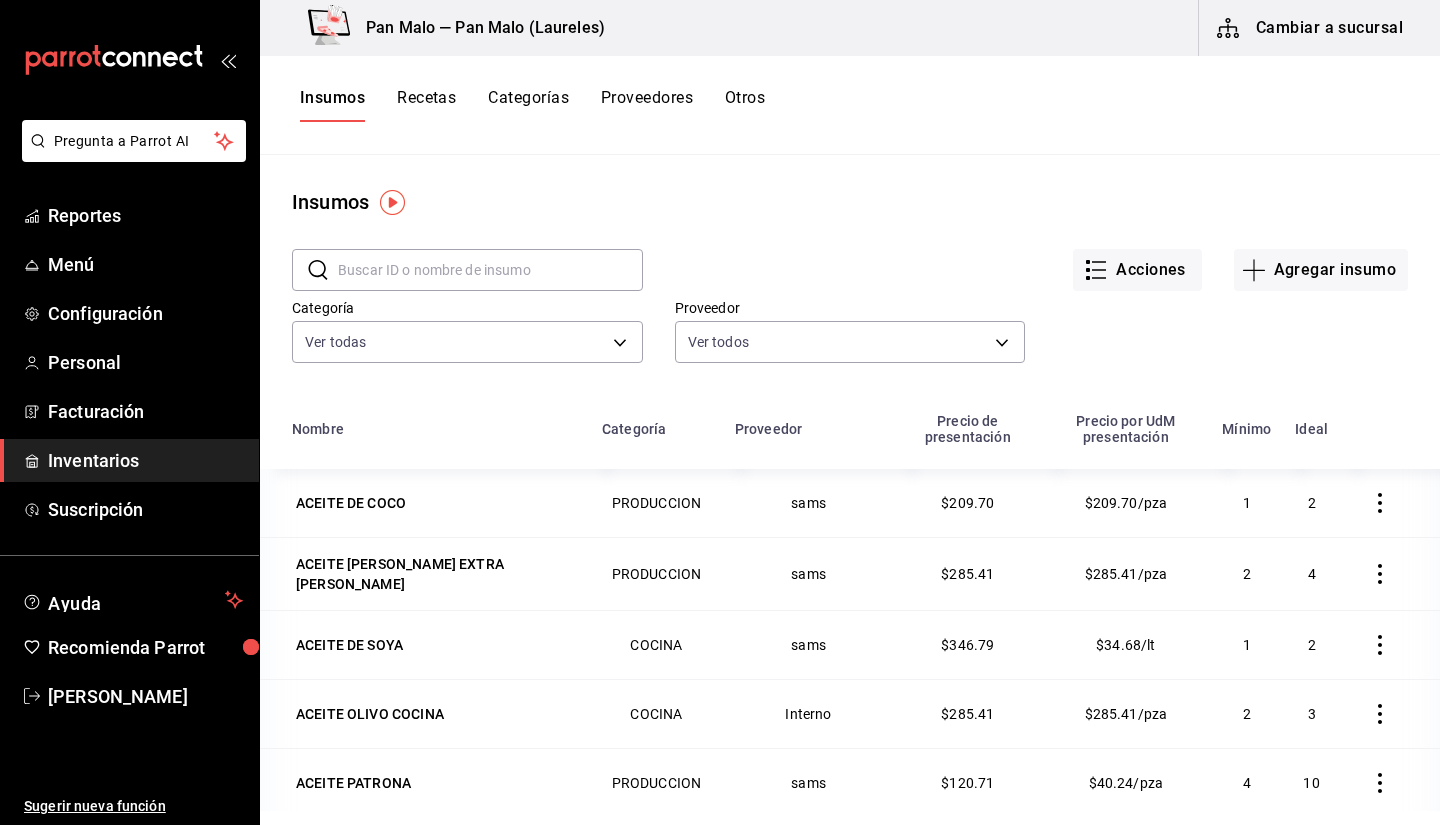 click at bounding box center (490, 270) 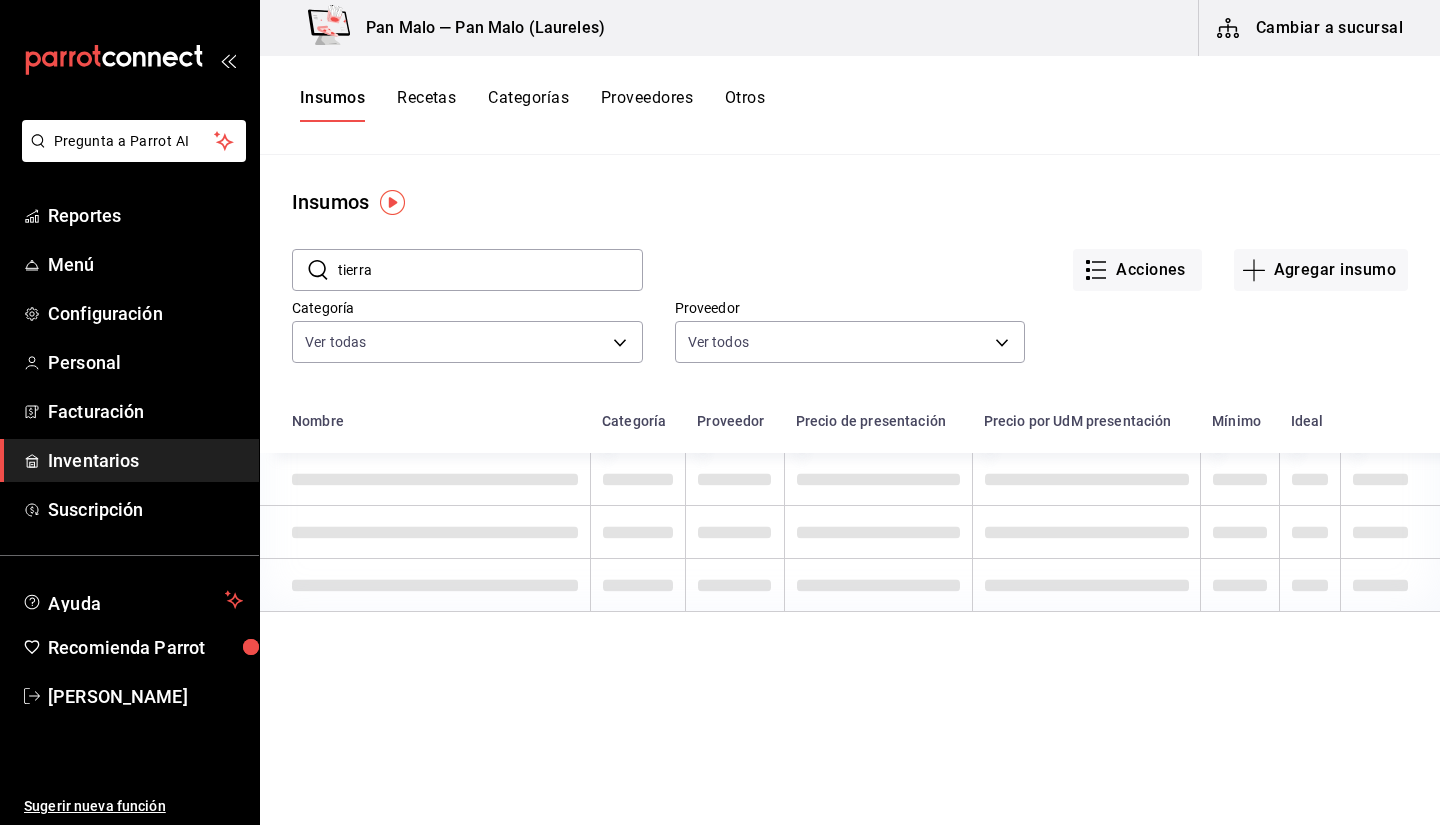 type on "tierra" 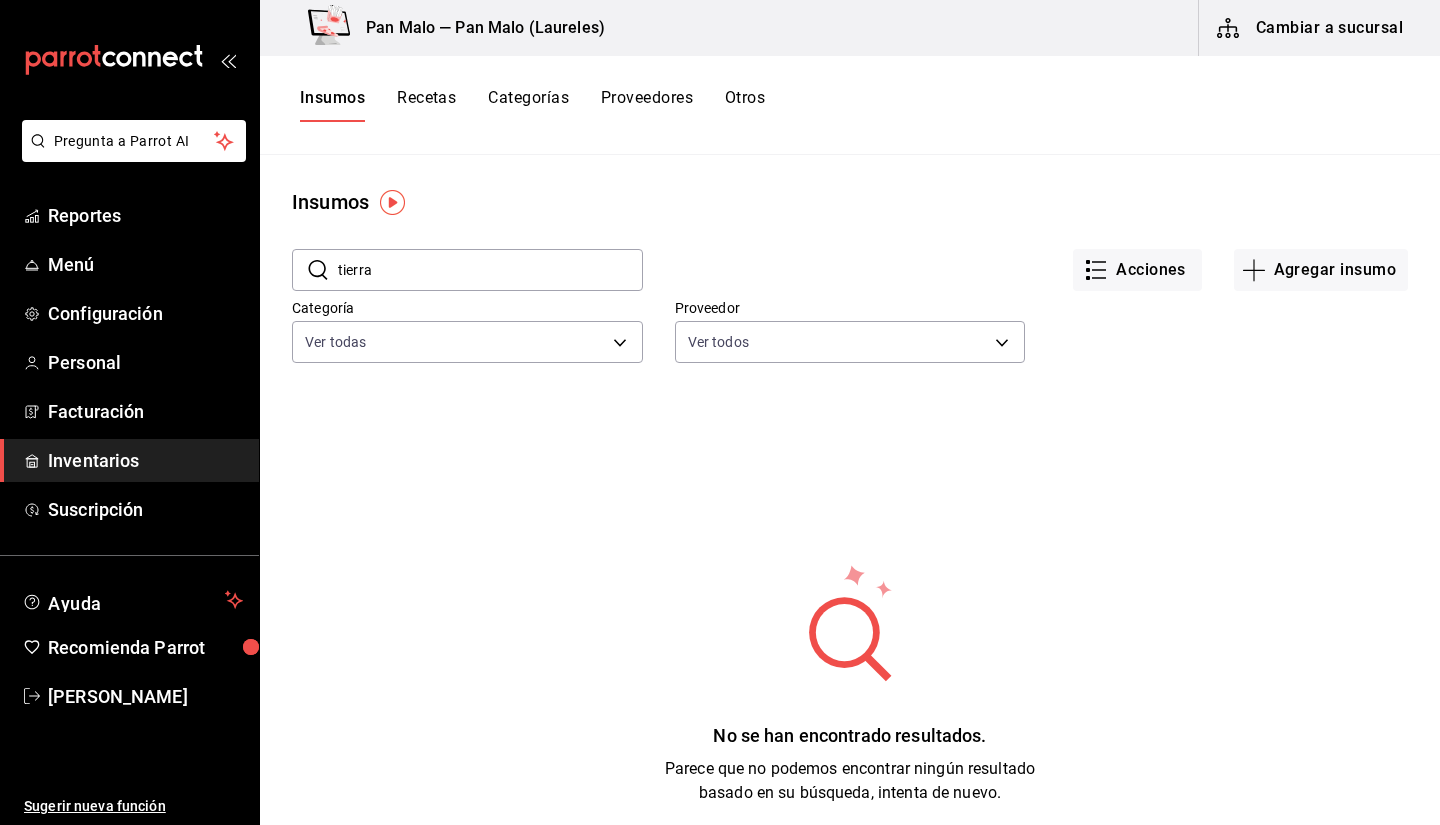 scroll, scrollTop: 0, scrollLeft: 0, axis: both 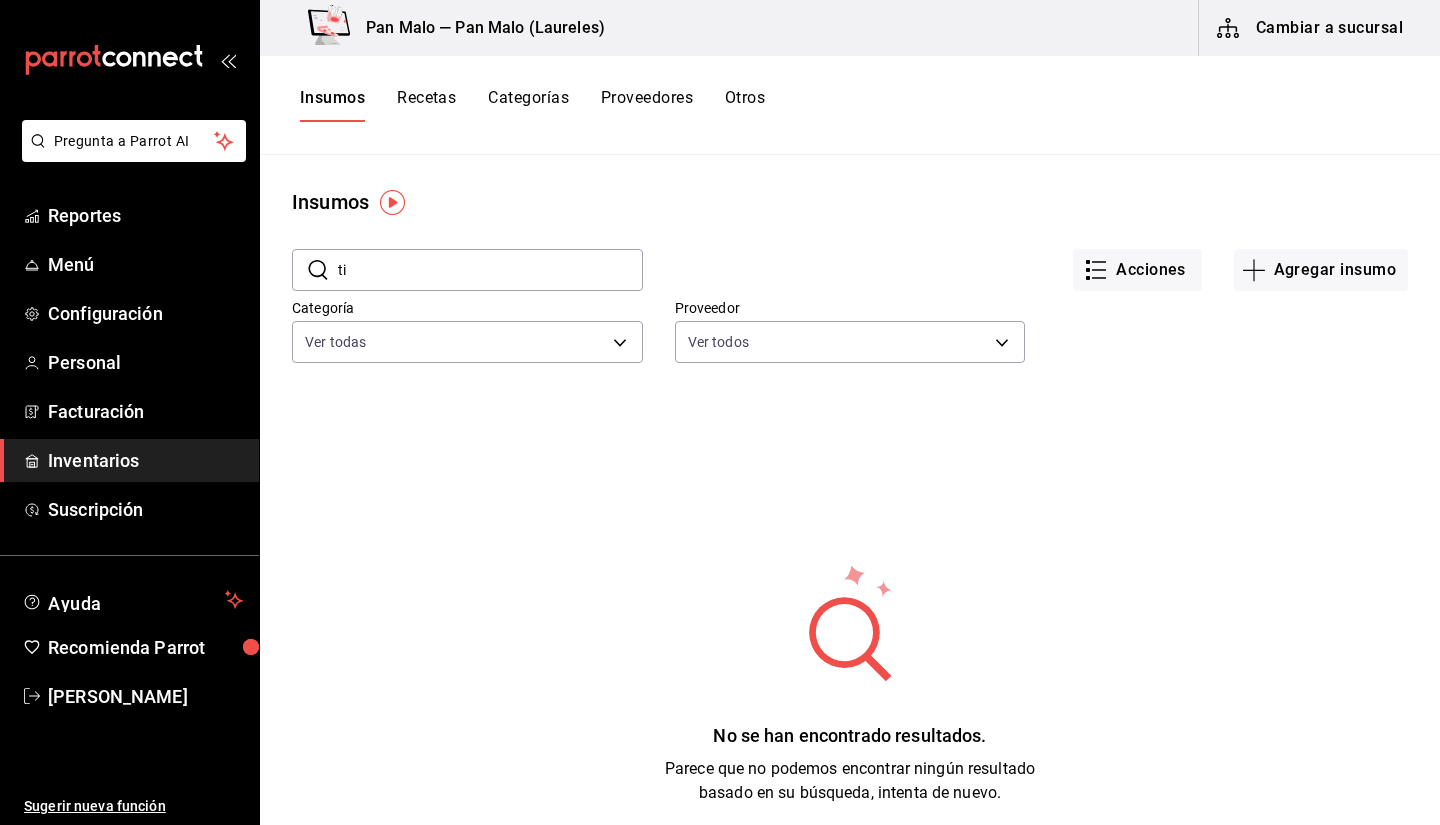 type on "t" 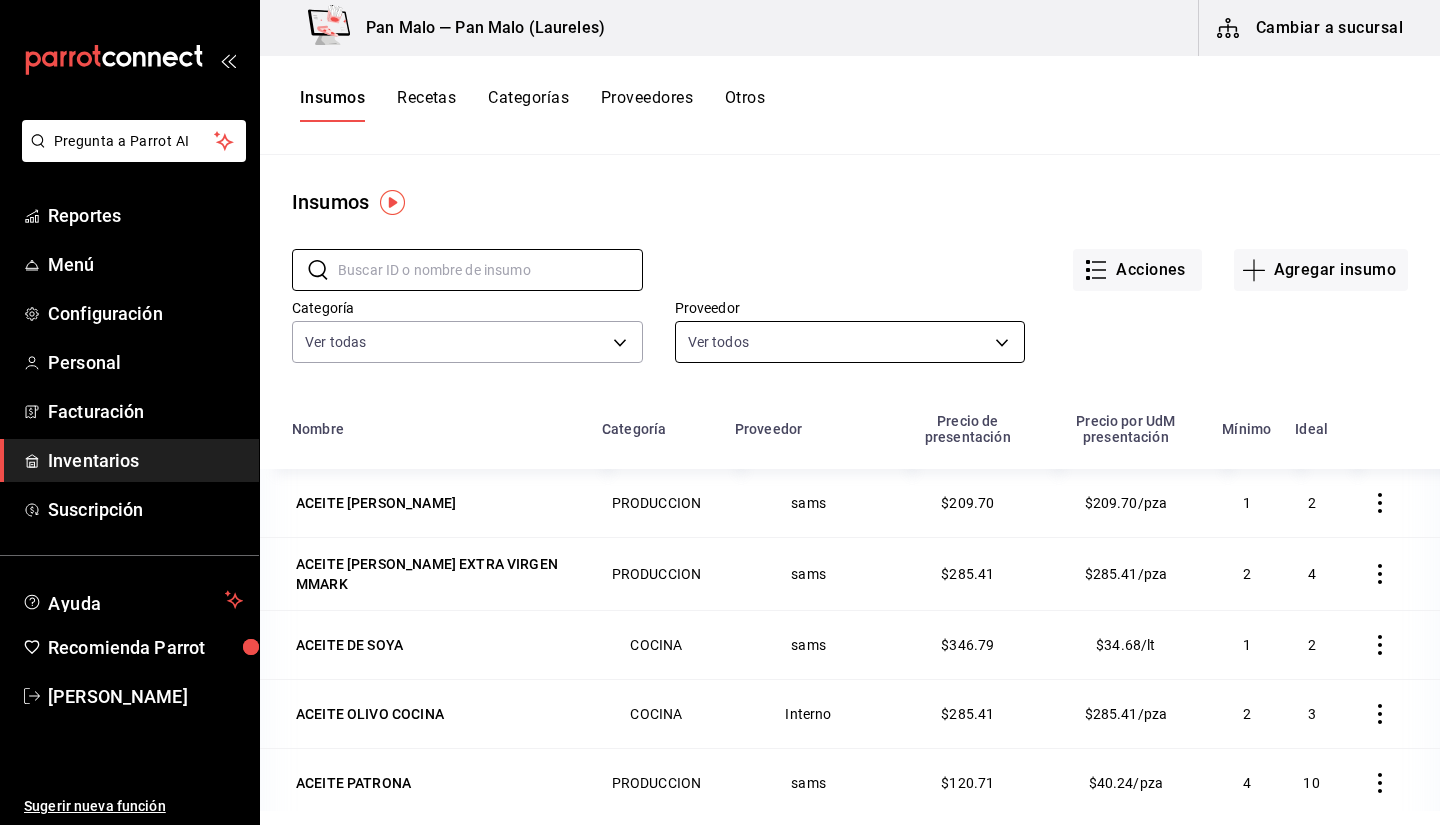 type 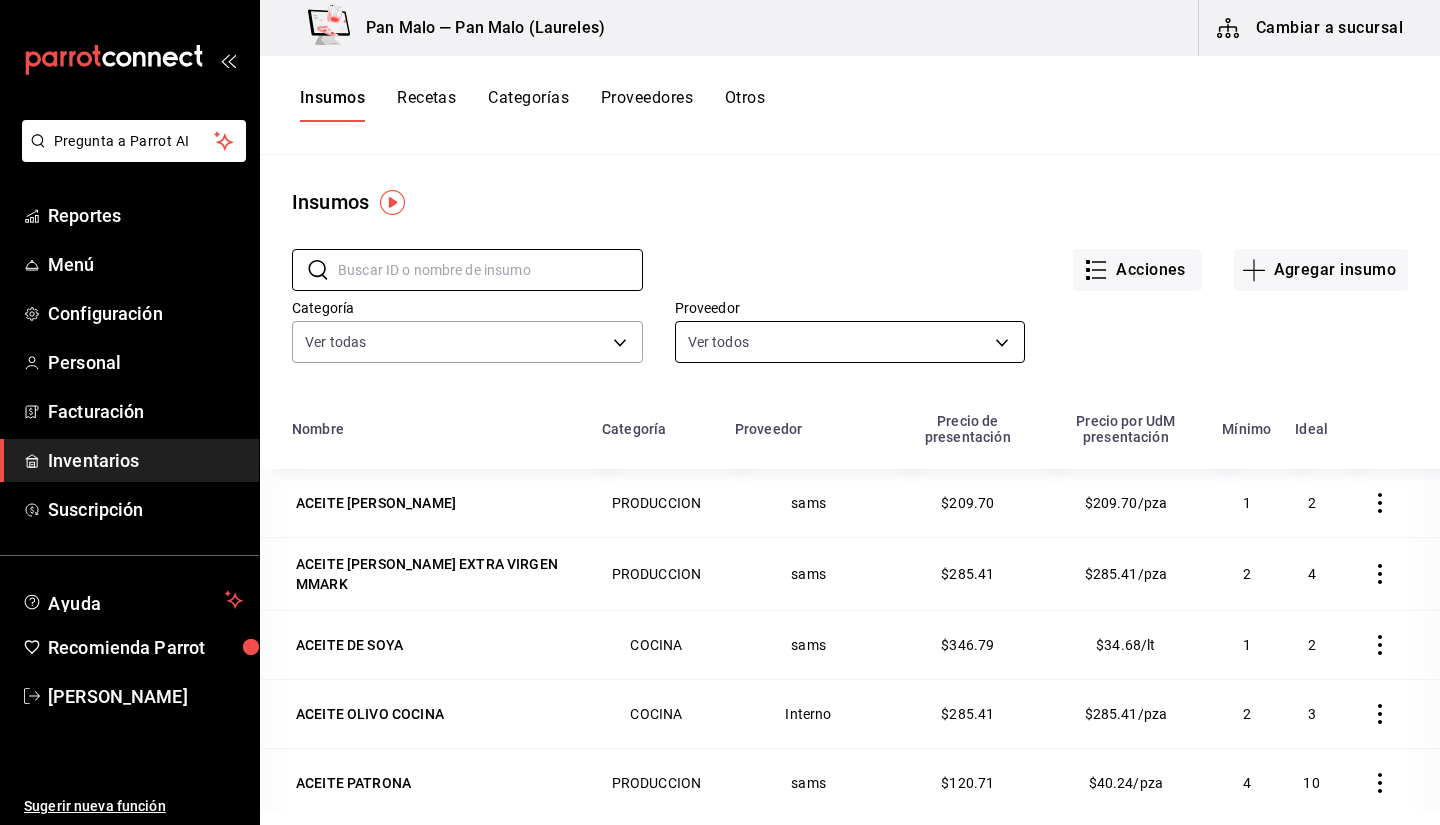 click on "Pregunta a Parrot AI Reportes   Menú   Configuración   Personal   Facturación   Inventarios   Suscripción   Ayuda Recomienda Parrot   Sebastian Viadero   Sugerir nueva función   Pan Malo — Pan Malo (Laureles) Cambiar a sucursal Insumos Recetas Categorías Proveedores Otros Insumos ​ ​ Acciones Agregar insumo Categoría Ver todas b487d5ec-9a72-45d0-bbdf-ace0a58857df,b7fa4d3f-7896-4504-b4eb-29f52eb713d6,244b5d13-ccc3-40e0-adb2-1f470b7c2b02,5221ede4-7101-46e2-abe0-c56c9f57c453,97c4540b-fae9-4f1d-bf52-72ae5b7112b3,dfca19a1-d0af-4dd2-9161-d29e1e6480e6,845fc0d5-bafa-4929-a86e-e534cf7c03f2 Proveedor Ver todos Nombre Categoría Proveedor Precio de presentación Precio por UdM presentación Mínimo Ideal ACEITE DE COCO PRODUCCION sams $209.70 $209.70/pza 1 2 ACEITE DE OLIVA EXTRA VIRGEN MMARK PRODUCCION sams $285.41 $285.41/pza 2 4 ACEITE DE SOYA COCINA sams $346.79 $34.68/lt 1 2 ACEITE OLIVO COCINA COCINA Interno $285.41 $285.41/pza 2 3 ACEITE PATRONA PRODUCCION sams $120.71 $40.24/pza 4 10 COCINA walmart" at bounding box center (720, 405) 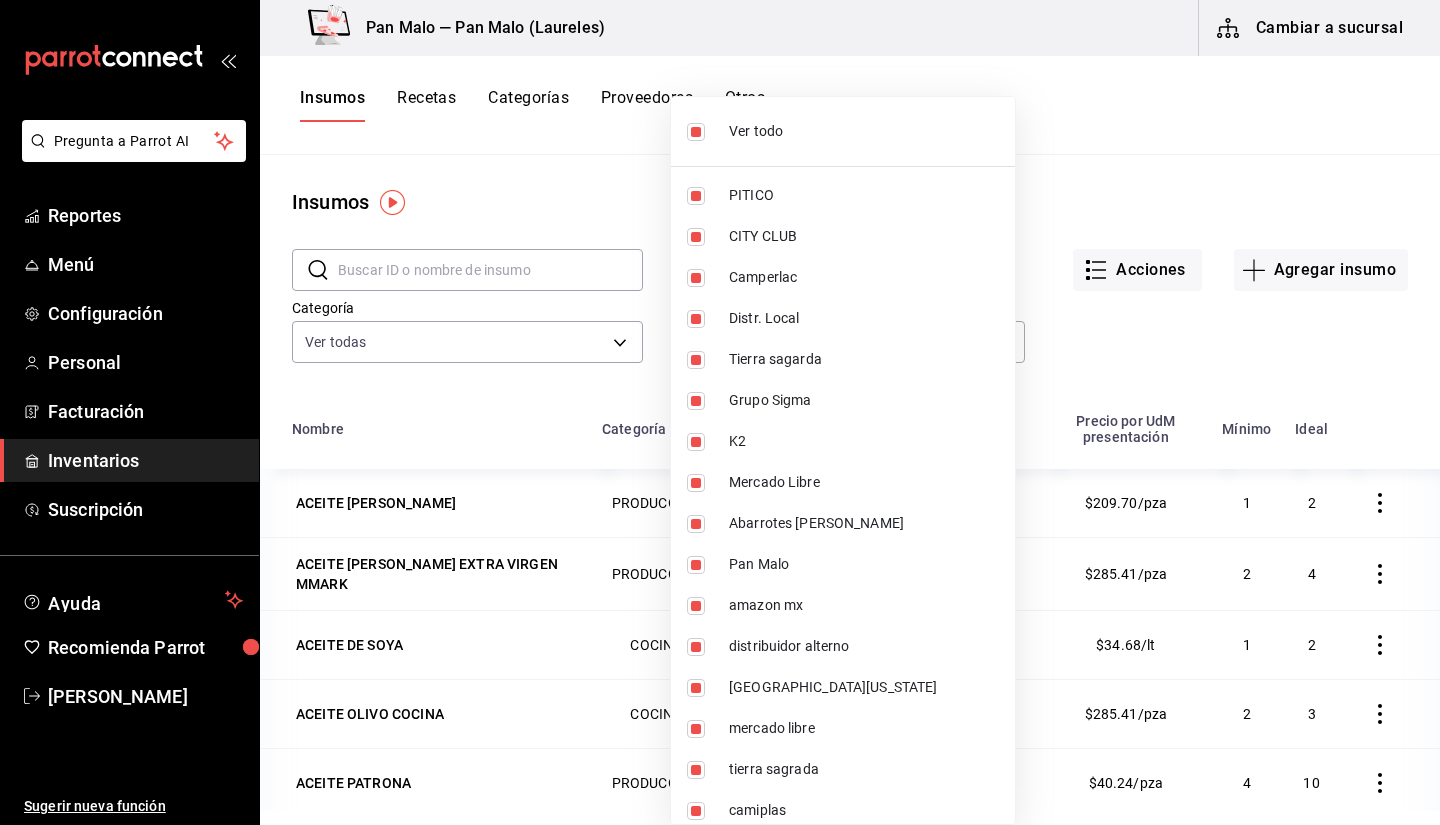 click on "Ver todo" at bounding box center [864, 131] 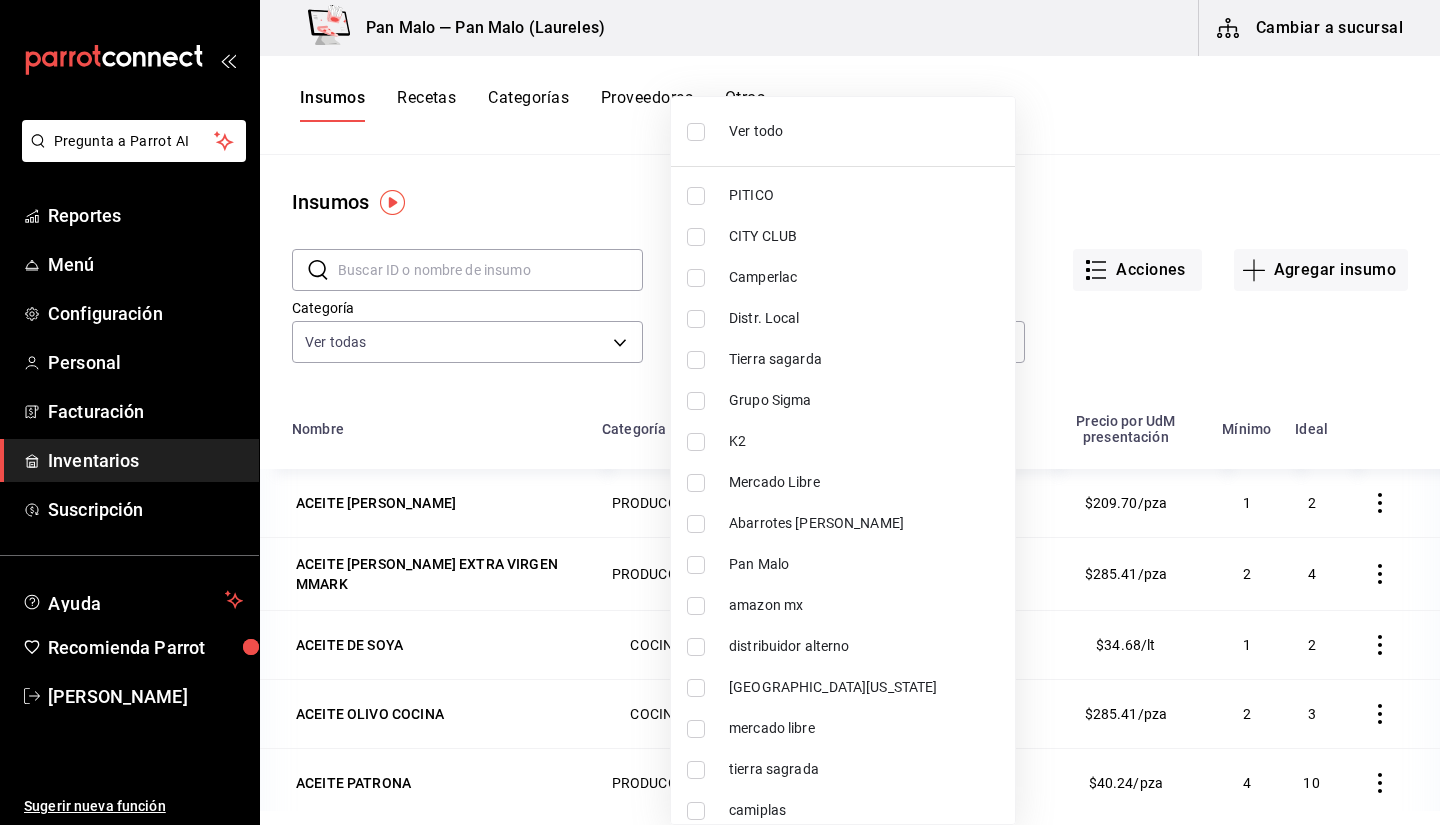 click on "tierra sagrada" at bounding box center [864, 769] 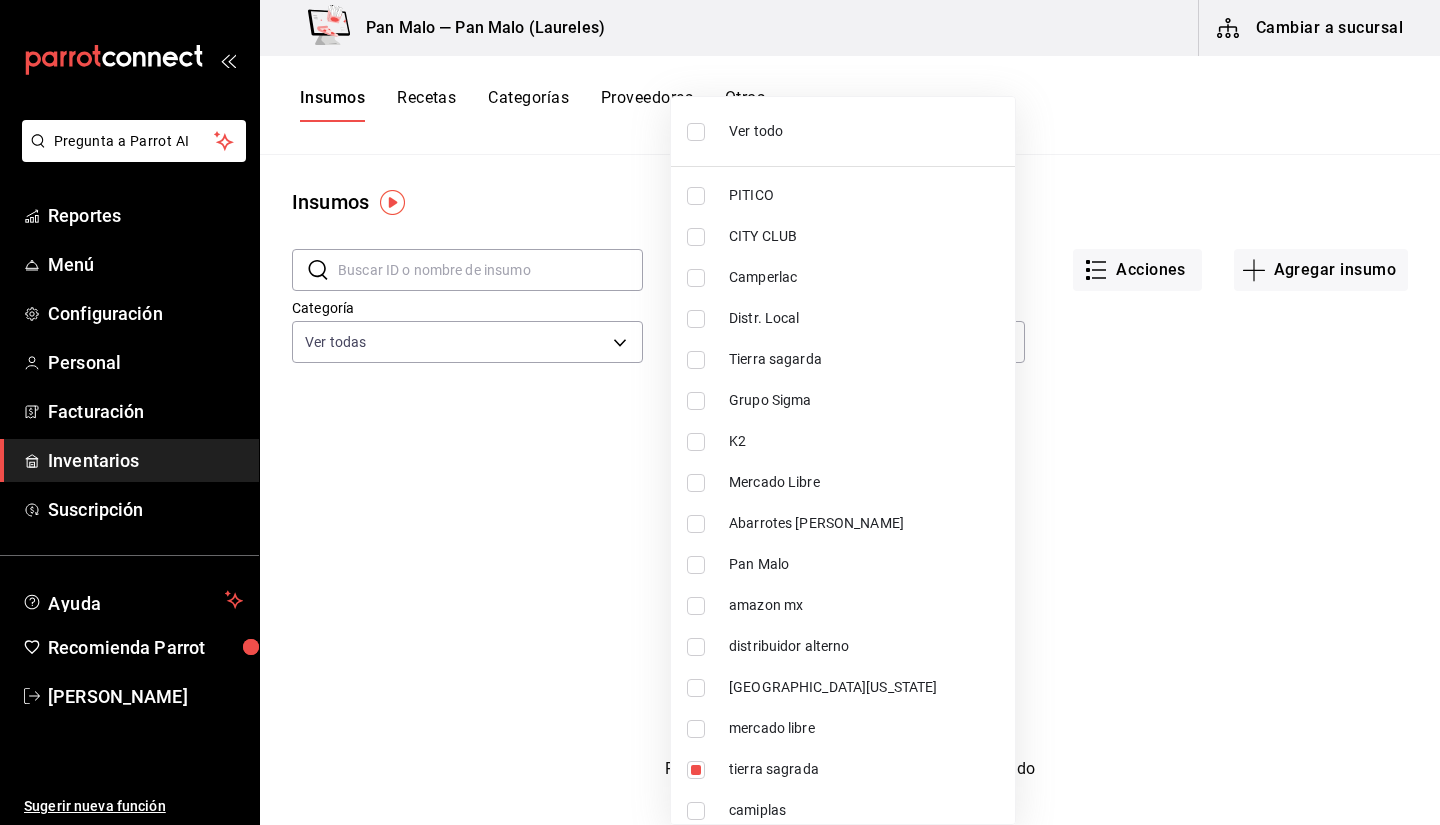 click at bounding box center [720, 412] 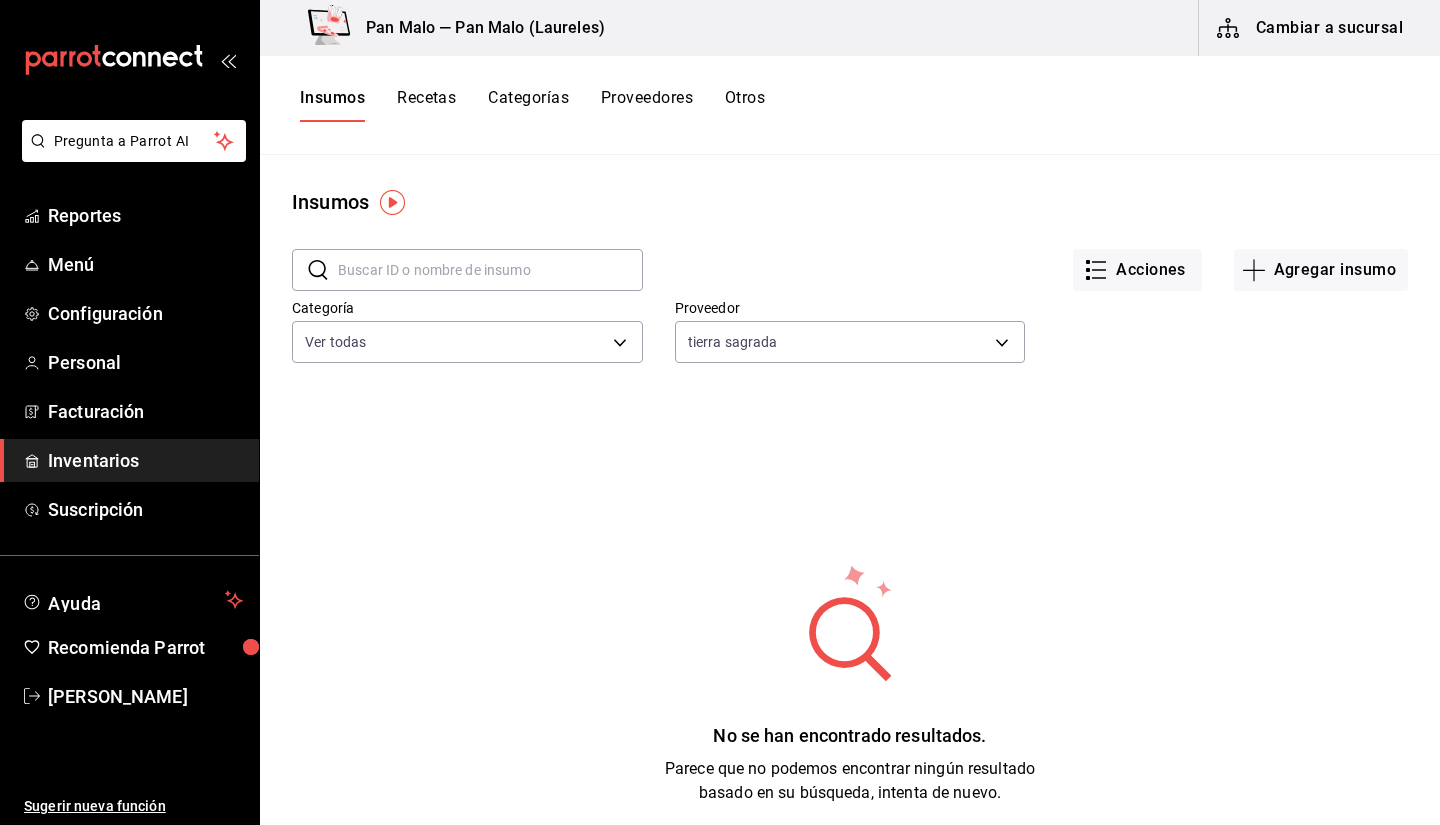 click on "Proveedores" at bounding box center (647, 105) 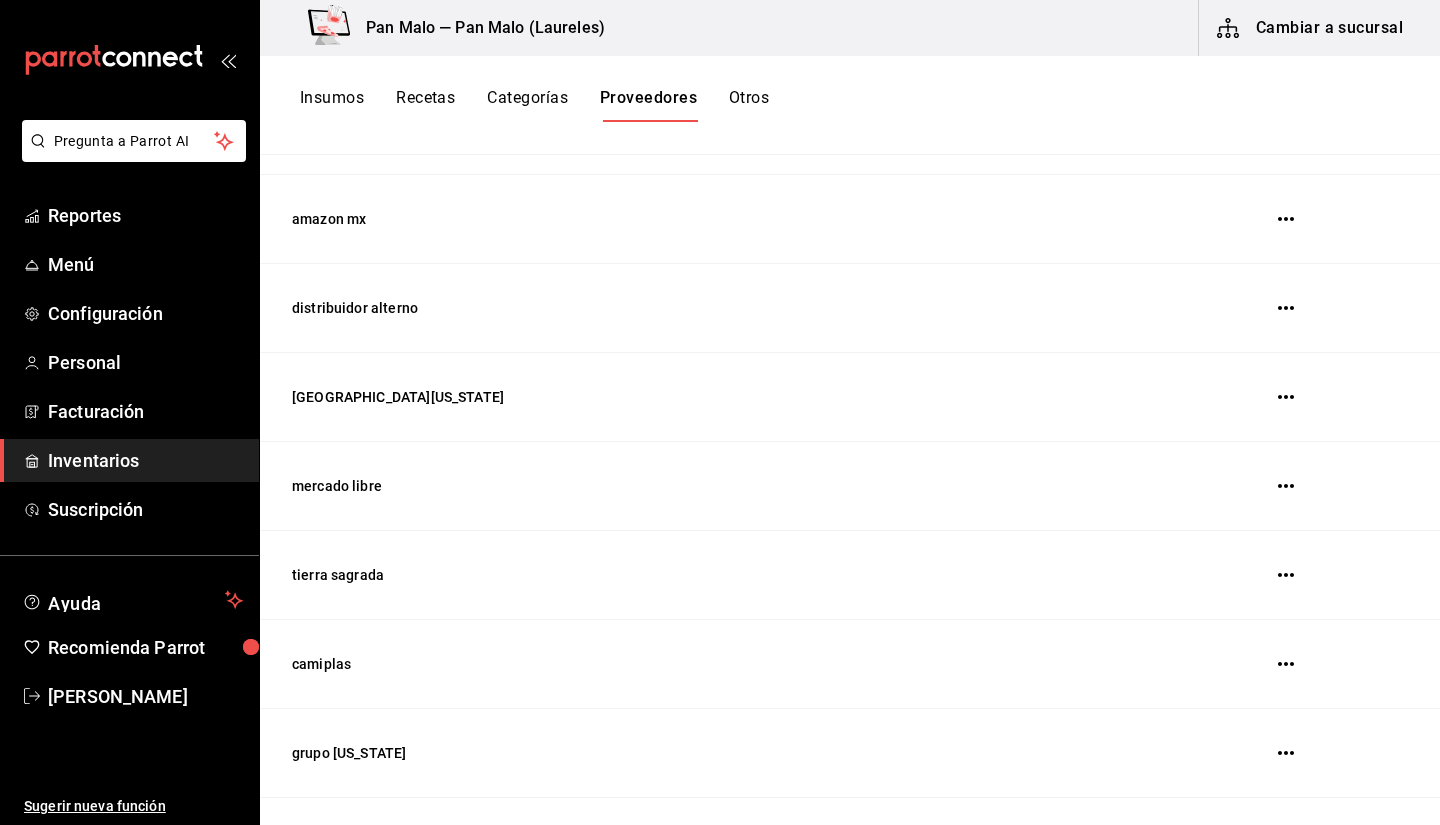 scroll, scrollTop: 1086, scrollLeft: 0, axis: vertical 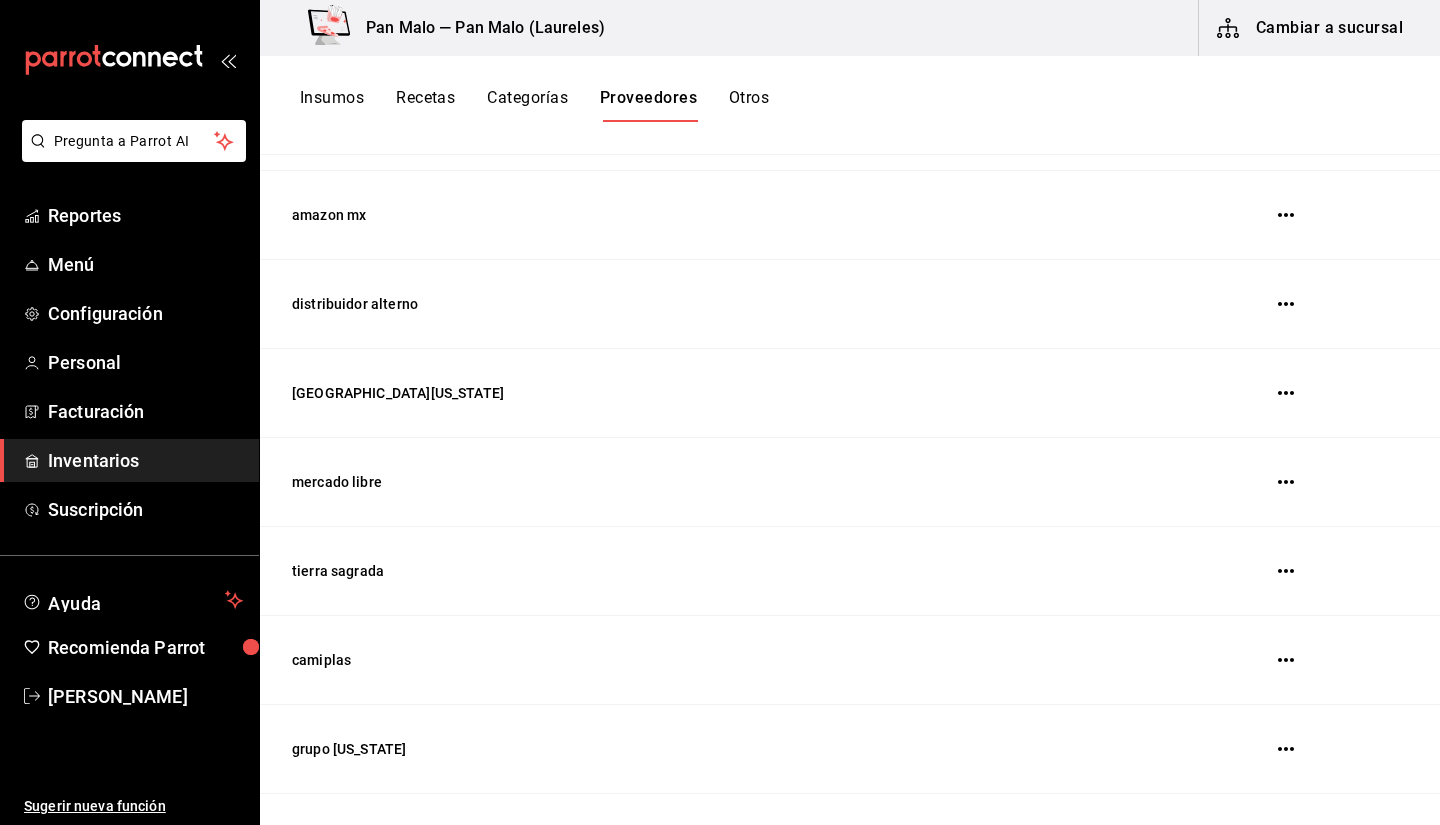 click at bounding box center [1286, 571] 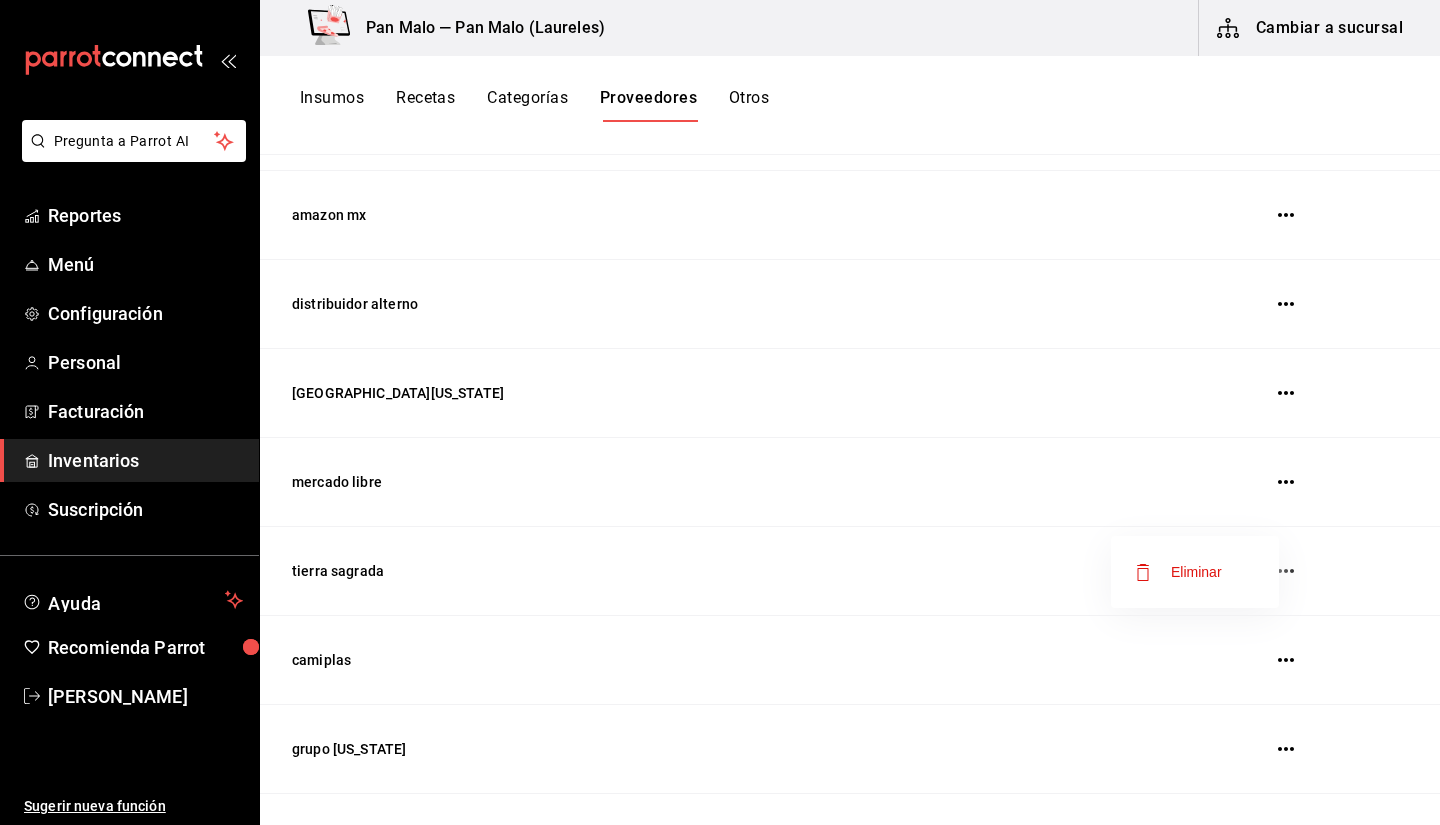 click on "Eliminar" at bounding box center [1196, 572] 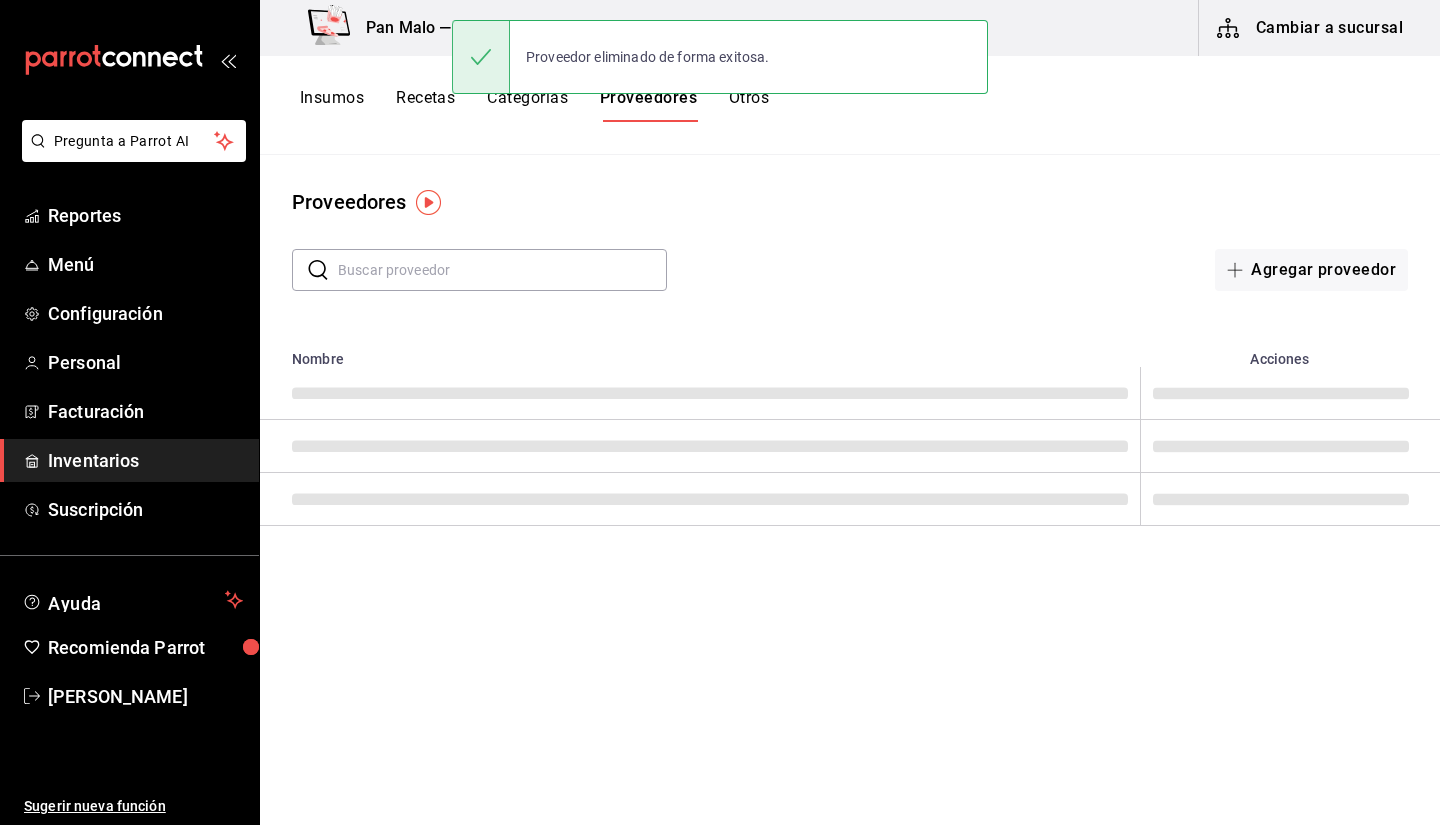 scroll, scrollTop: 0, scrollLeft: 0, axis: both 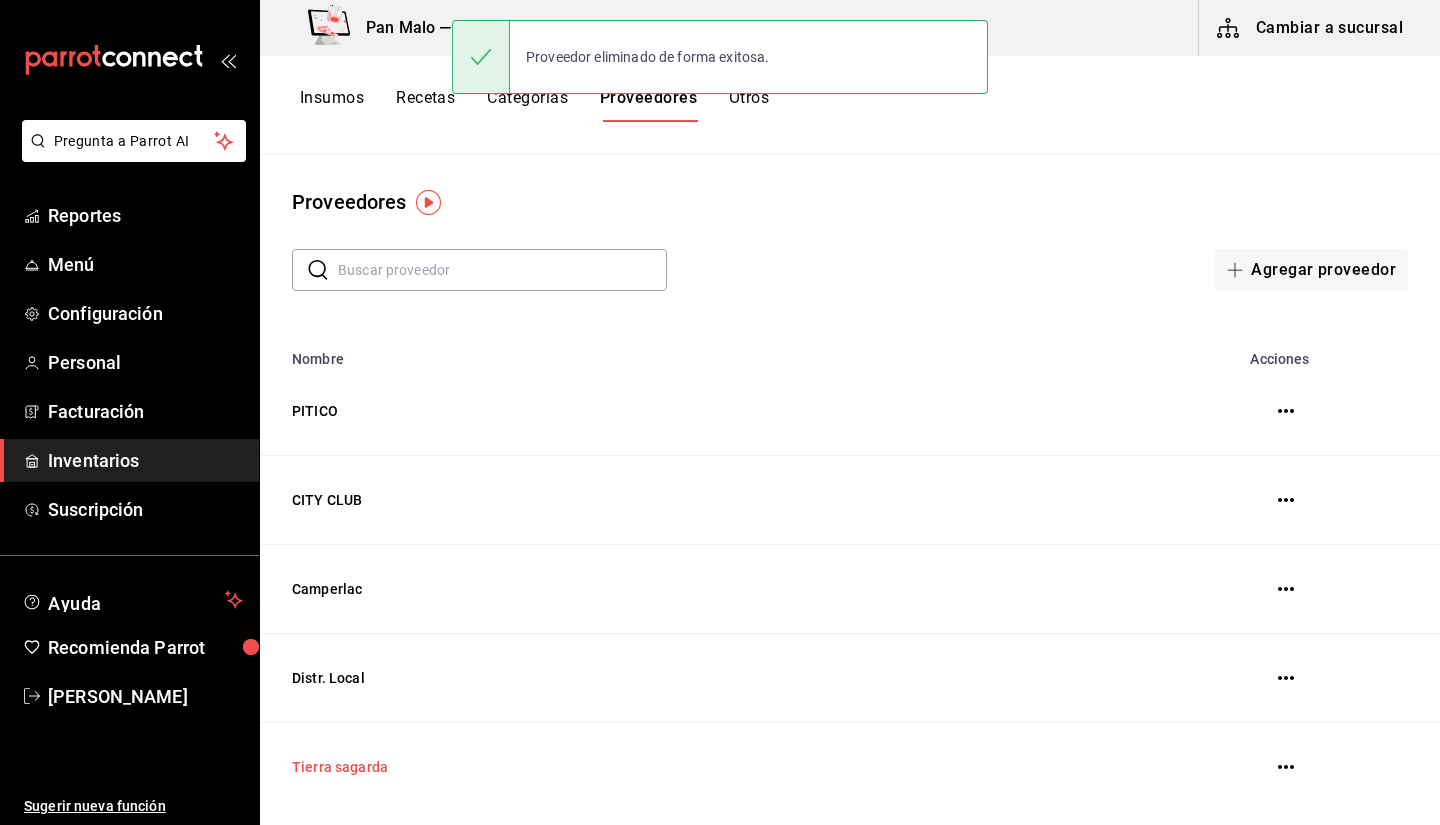 click on "Tierra sagarda" at bounding box center [700, 767] 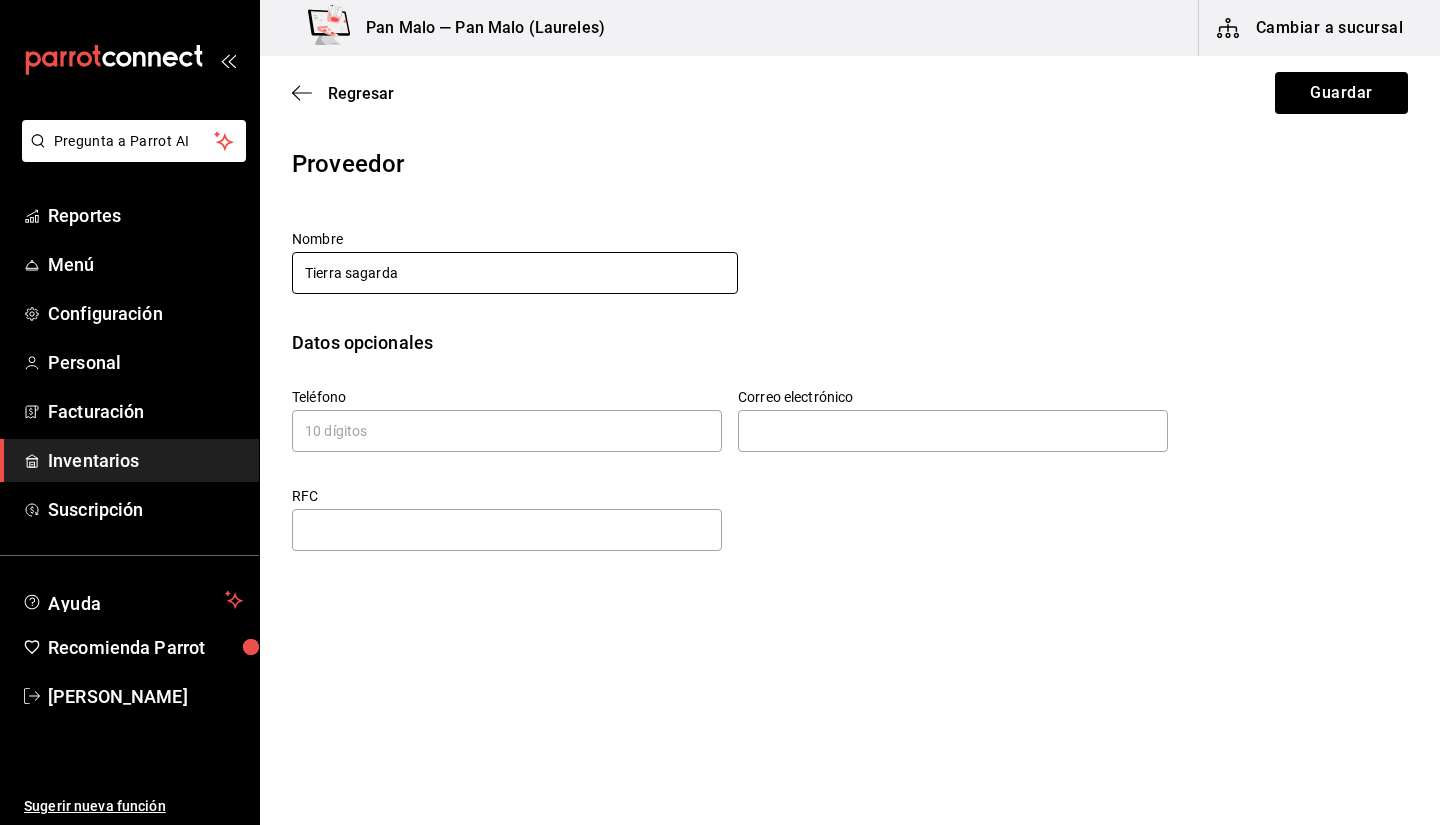 click on "Tierra sagarda" at bounding box center (515, 273) 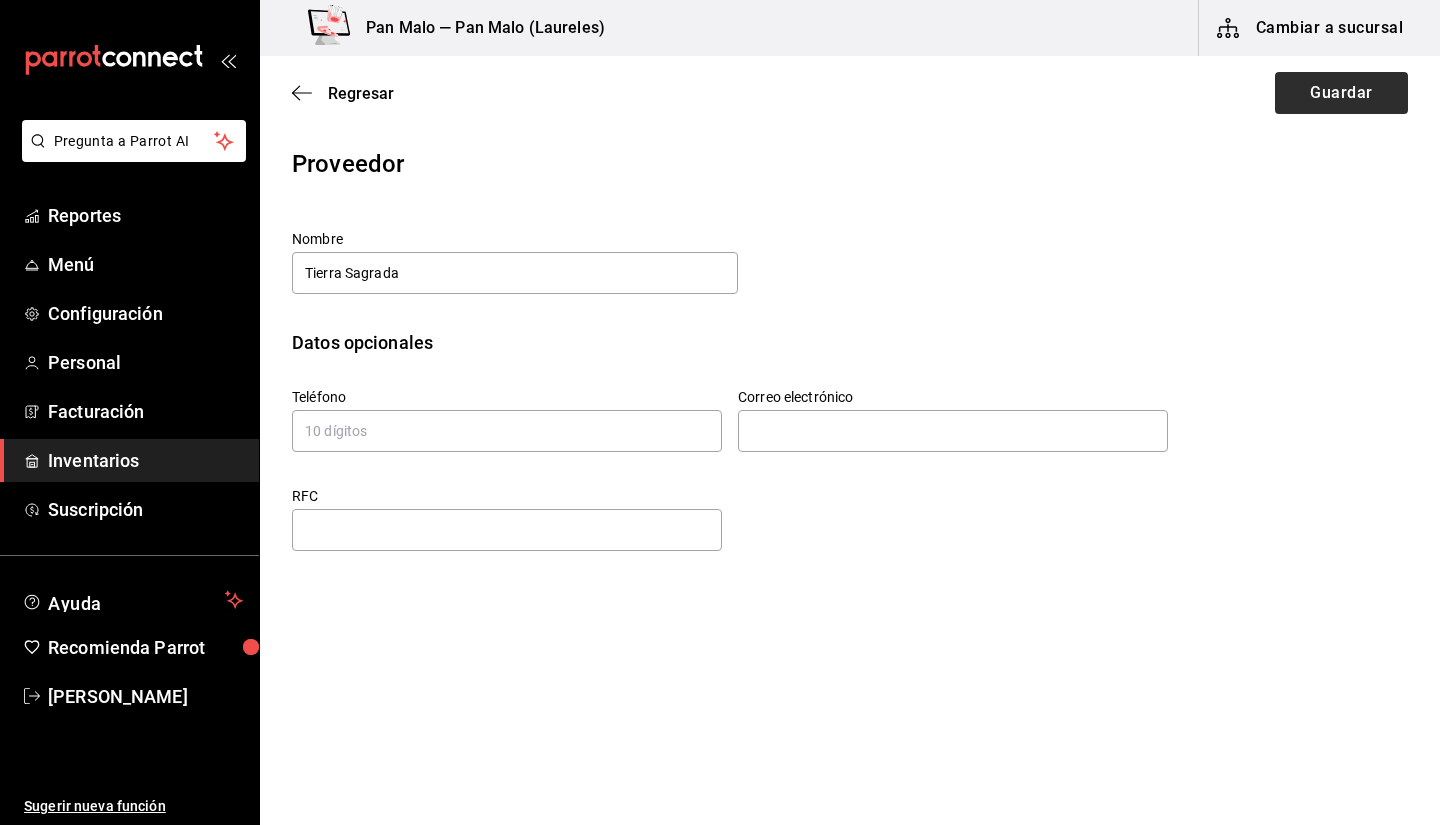 type on "Tierra Sagrada" 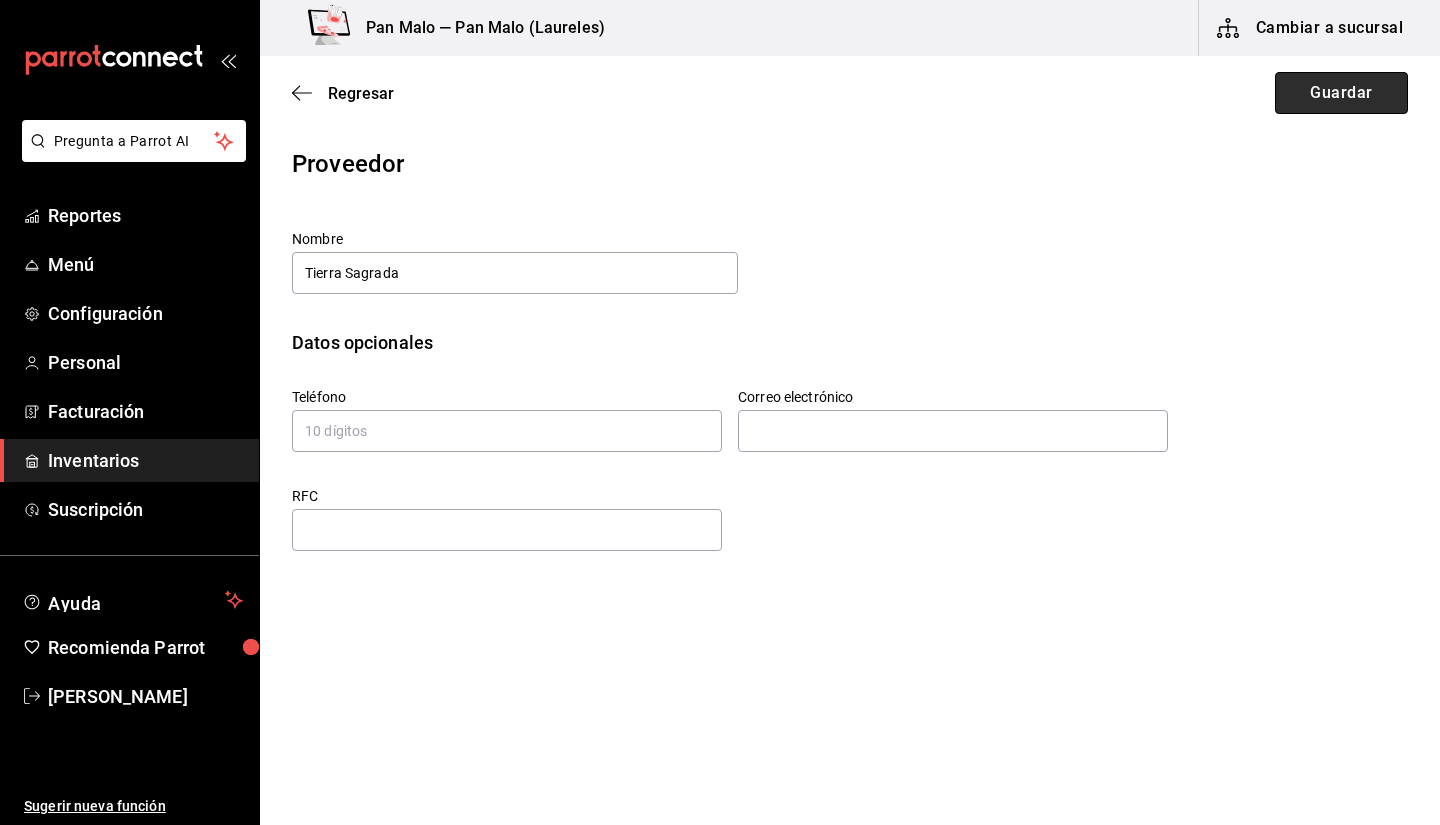 click on "Guardar" at bounding box center [1341, 93] 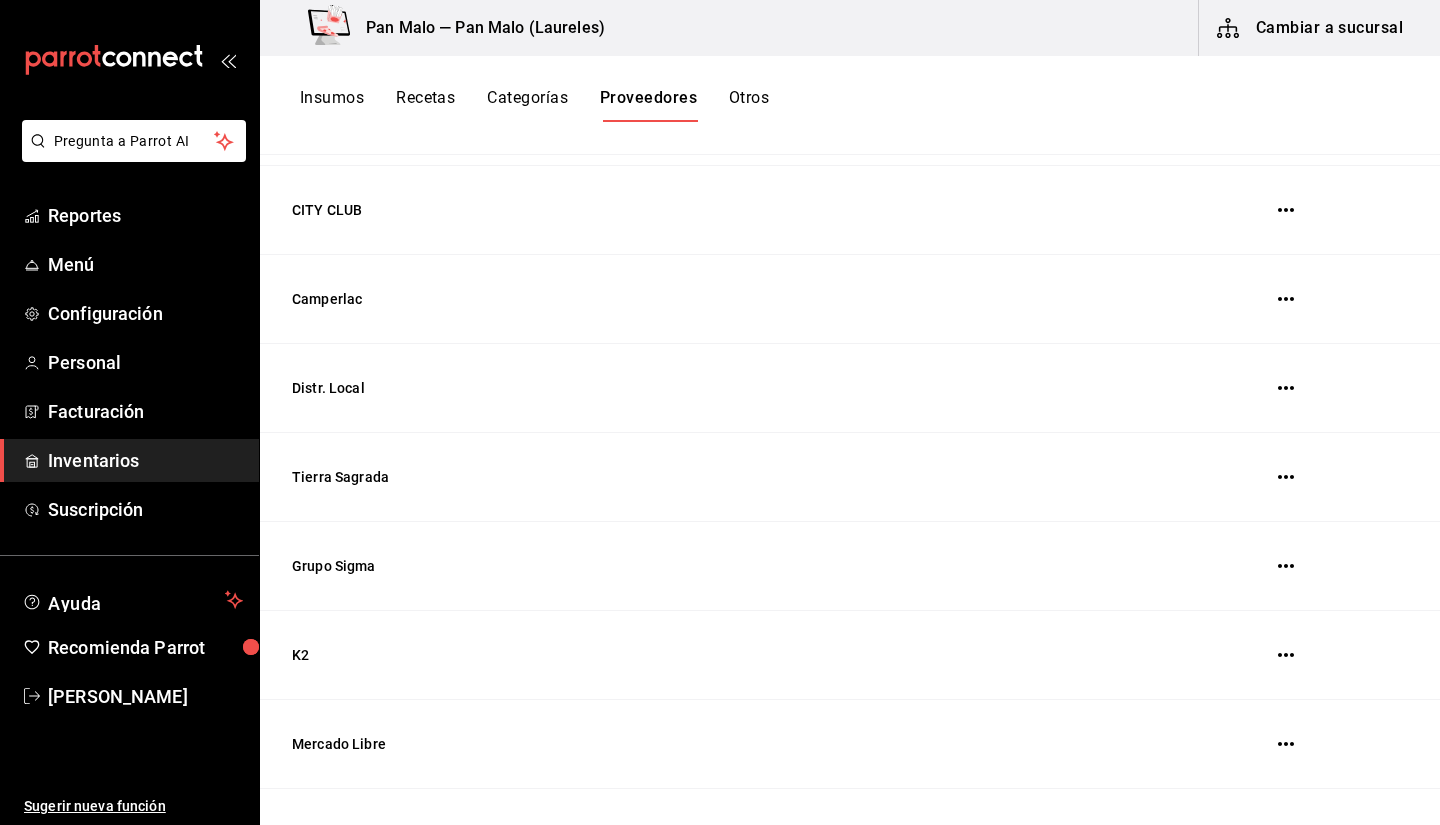 scroll, scrollTop: 372, scrollLeft: 0, axis: vertical 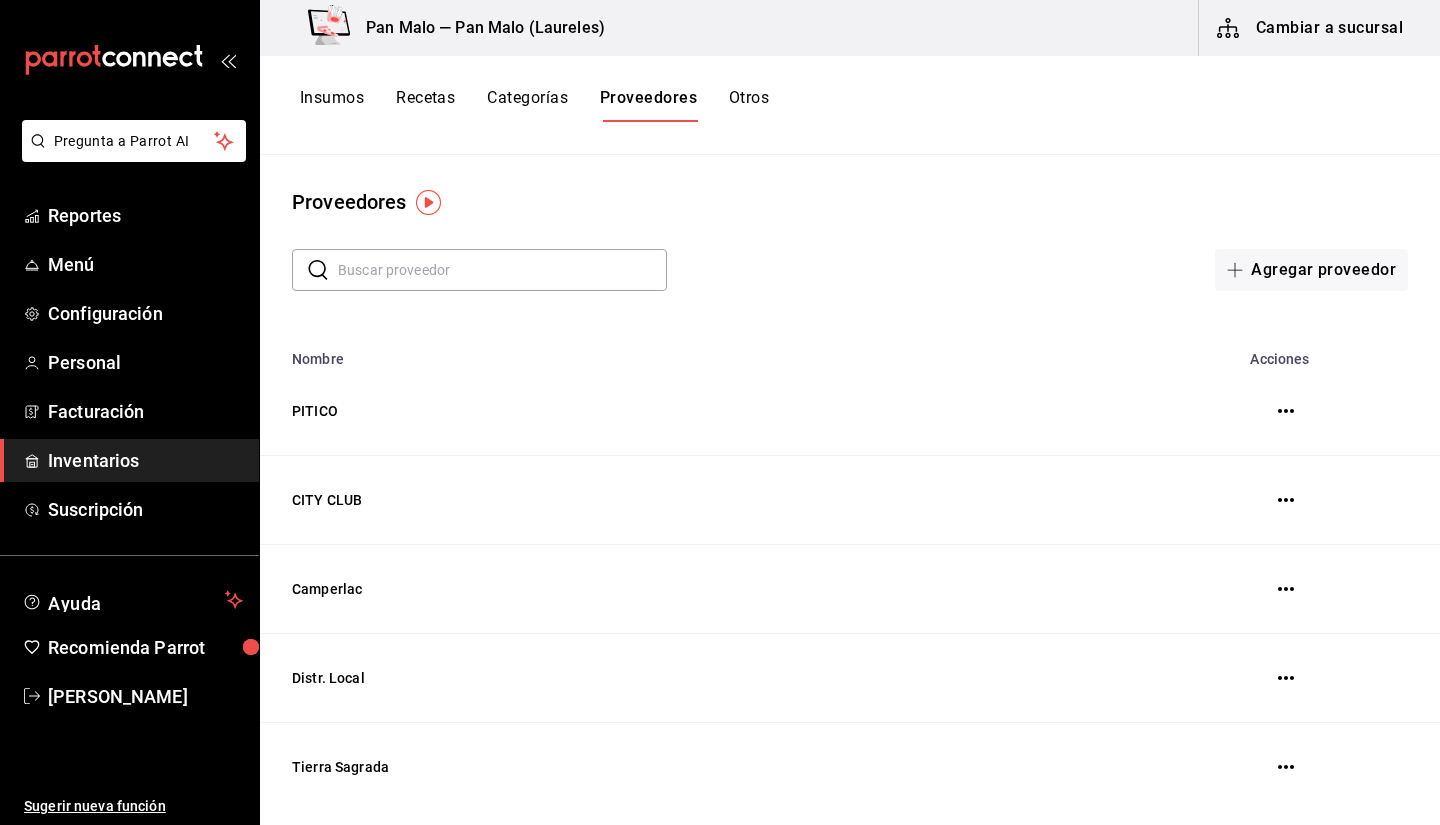 click on "Inventarios" at bounding box center [145, 460] 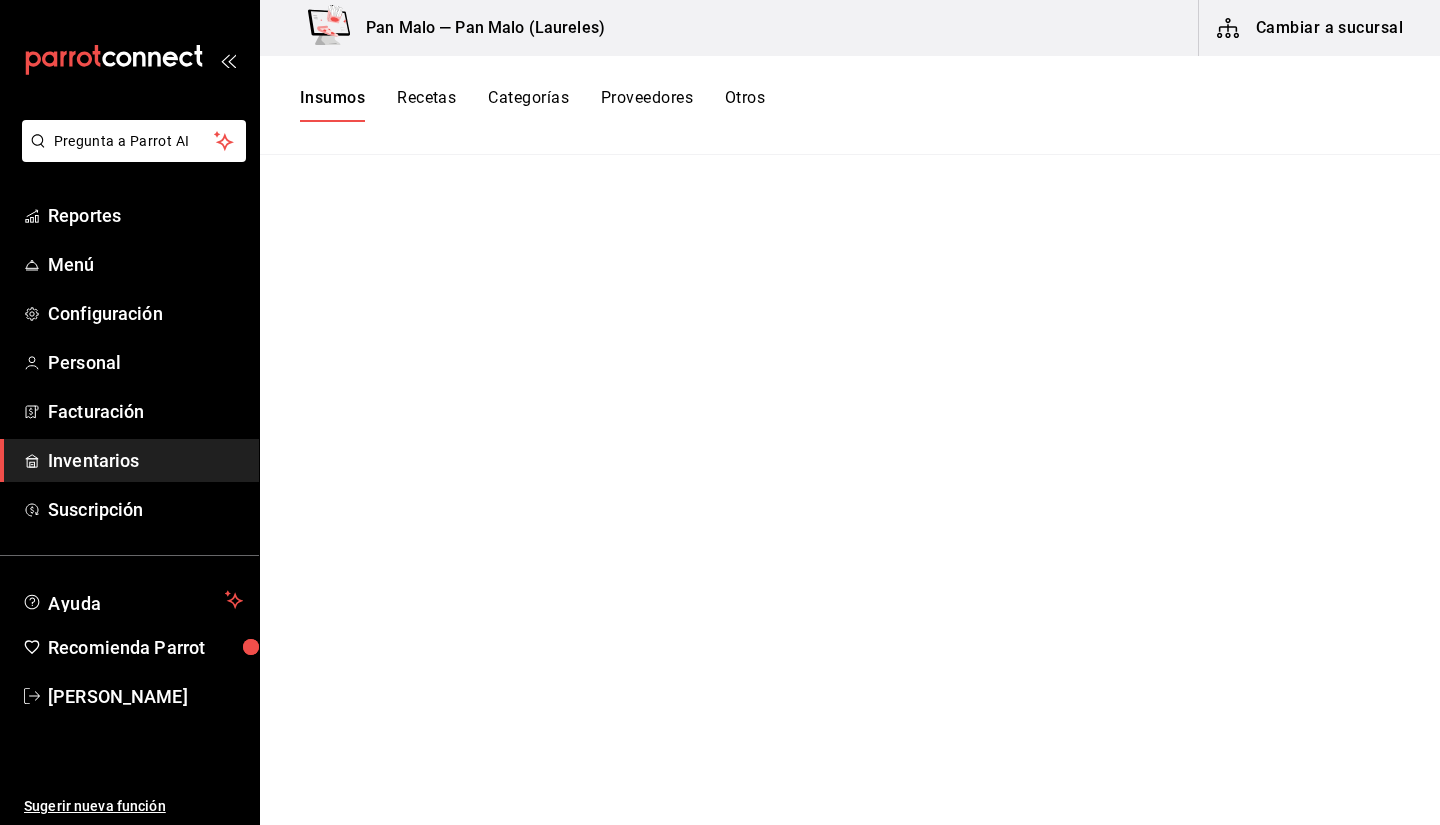 click on "Insumos" at bounding box center [332, 105] 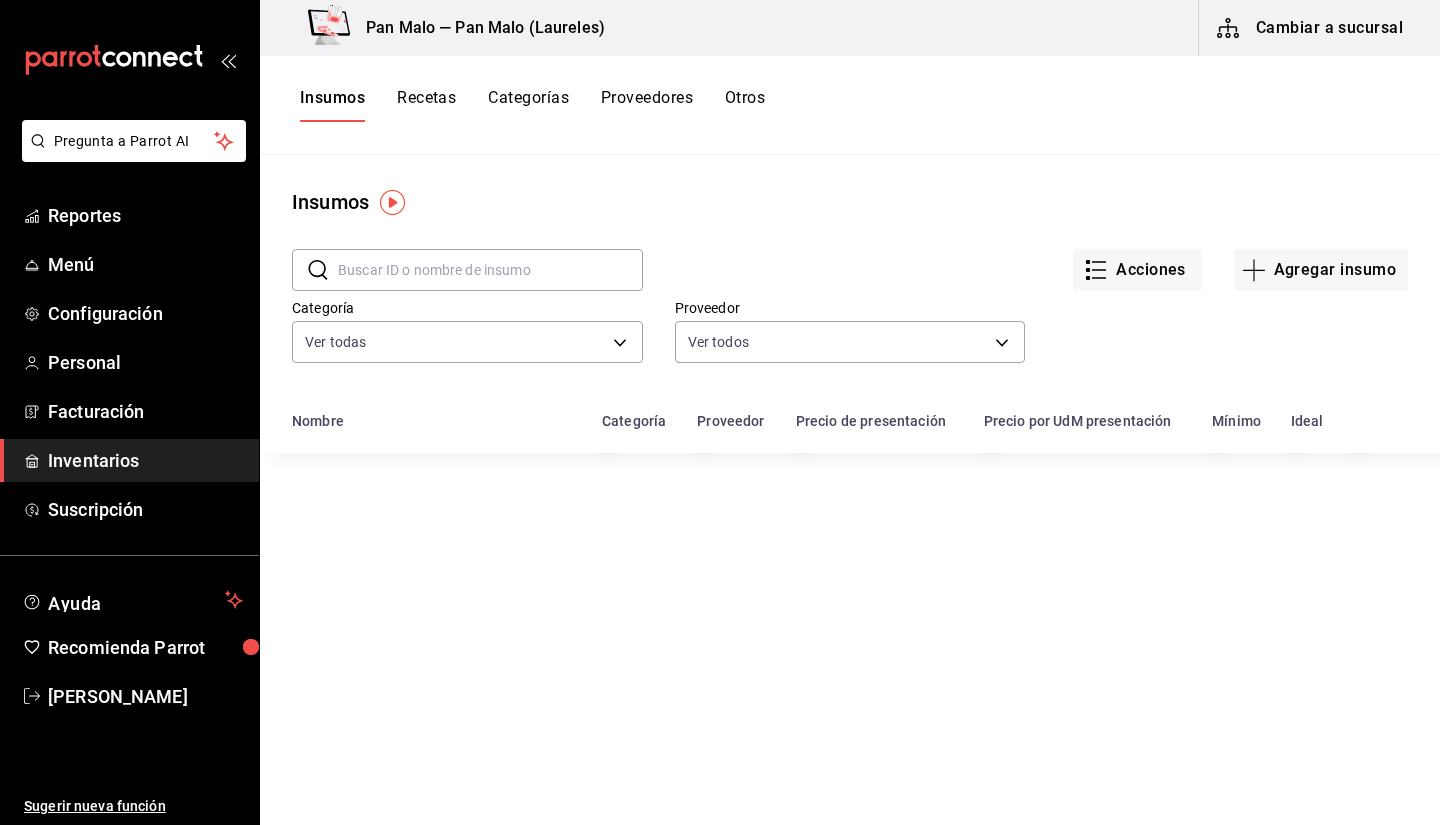 click on "Insumos Recetas Categorías Proveedores Otros" at bounding box center (532, 105) 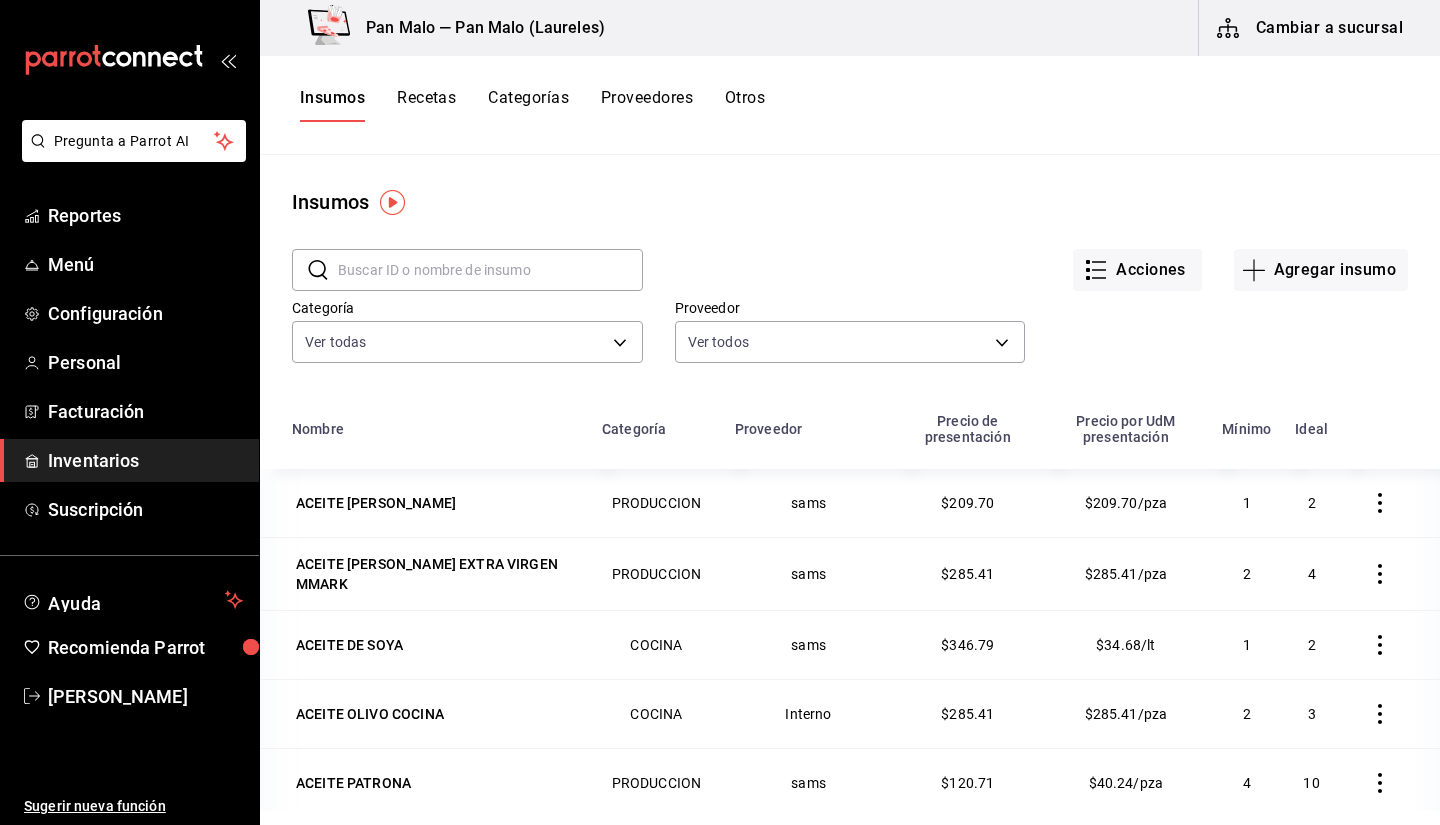 click on "Recetas" at bounding box center [426, 105] 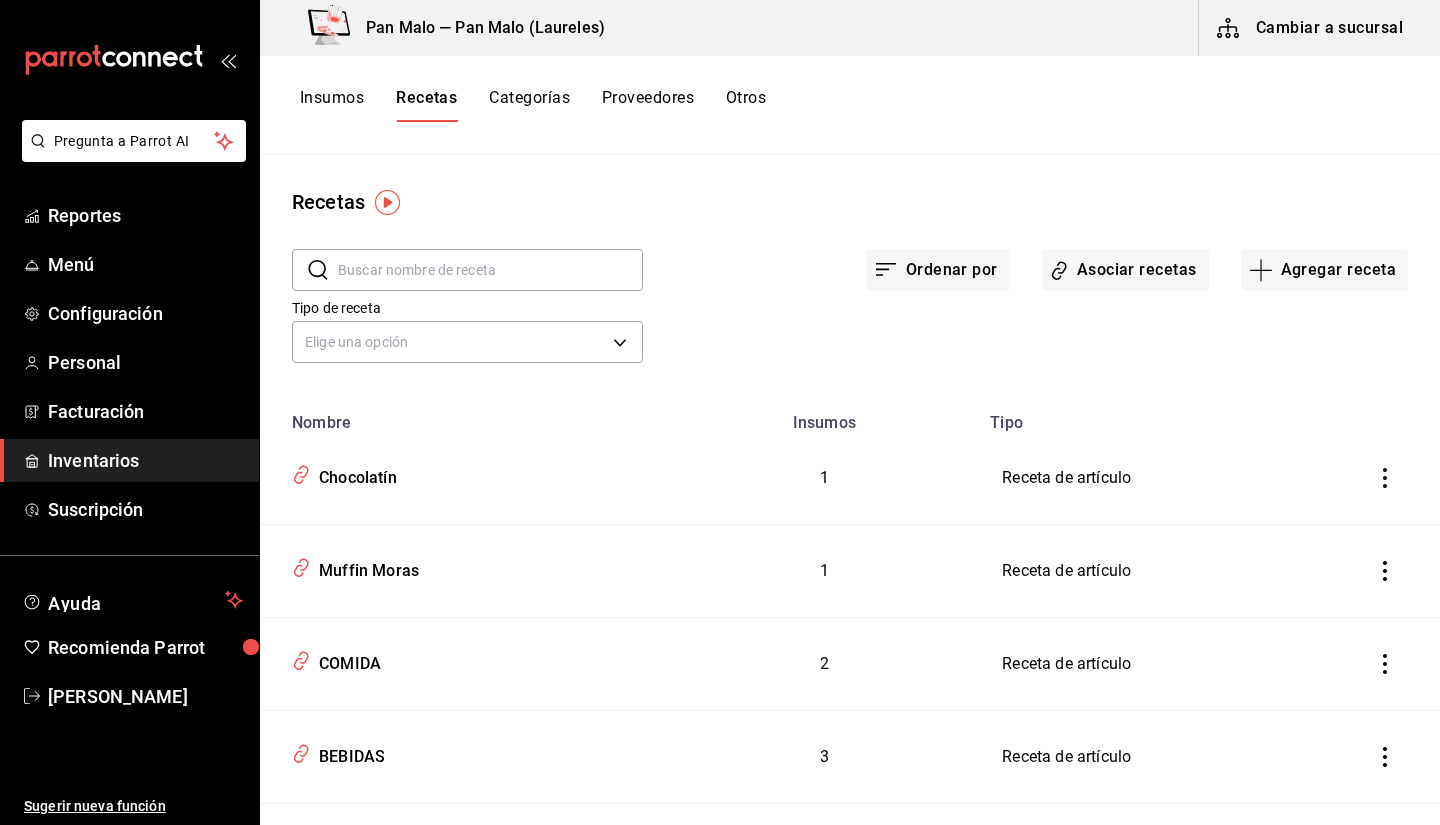 drag, startPoint x: 1072, startPoint y: 281, endPoint x: 1082, endPoint y: 248, distance: 34.48188 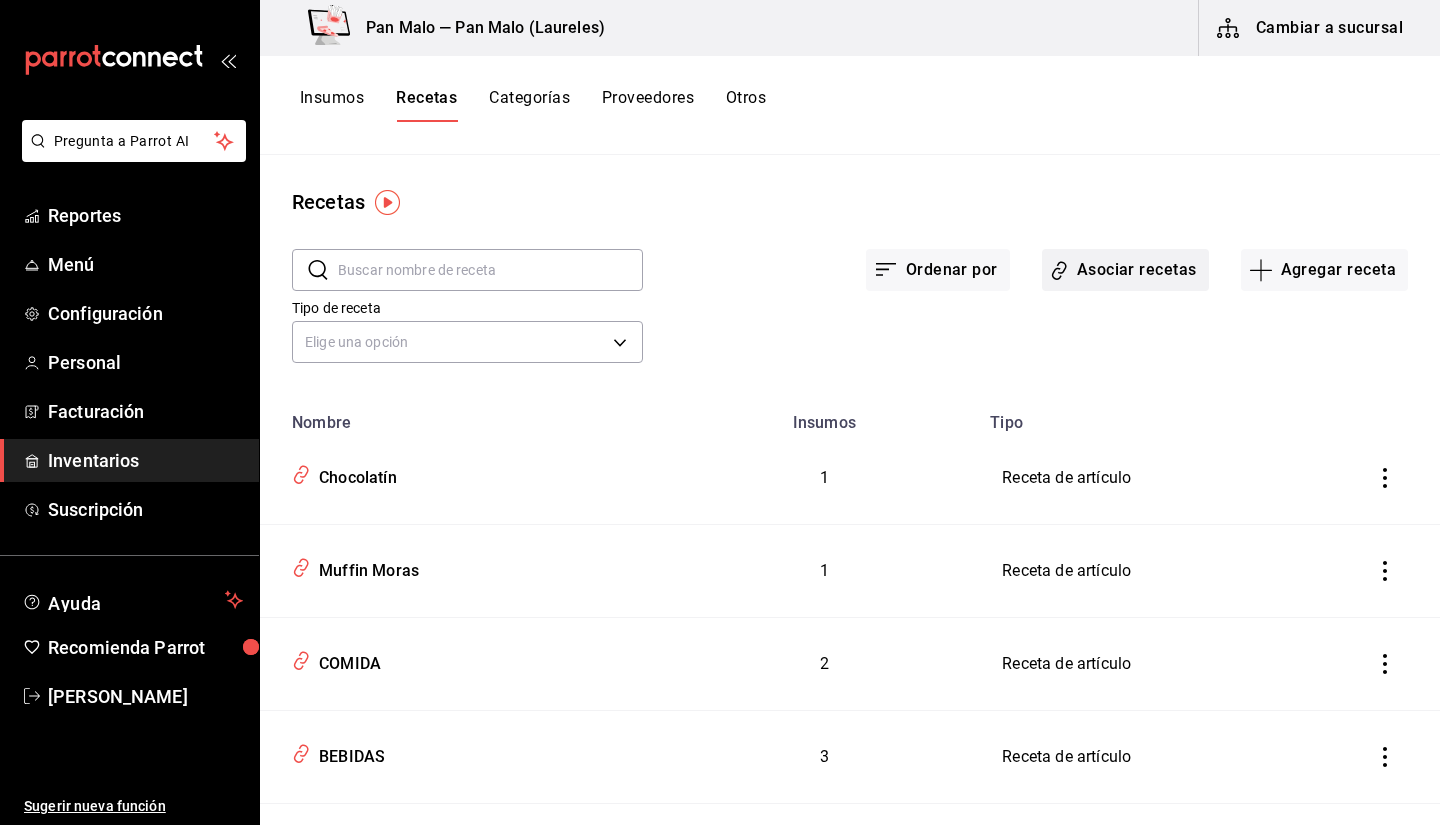 click on "Asociar recetas" at bounding box center (1125, 270) 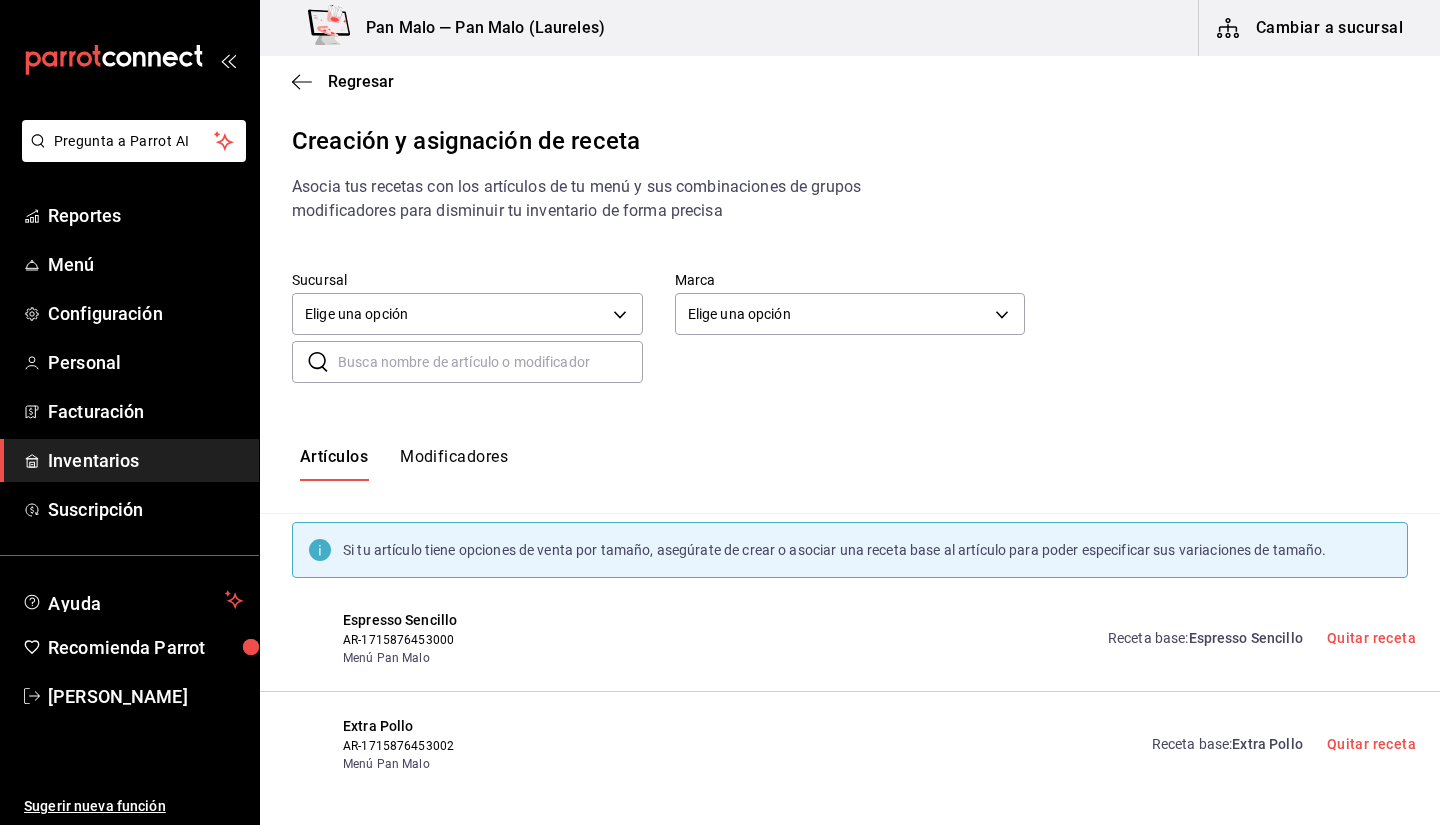click at bounding box center (490, 362) 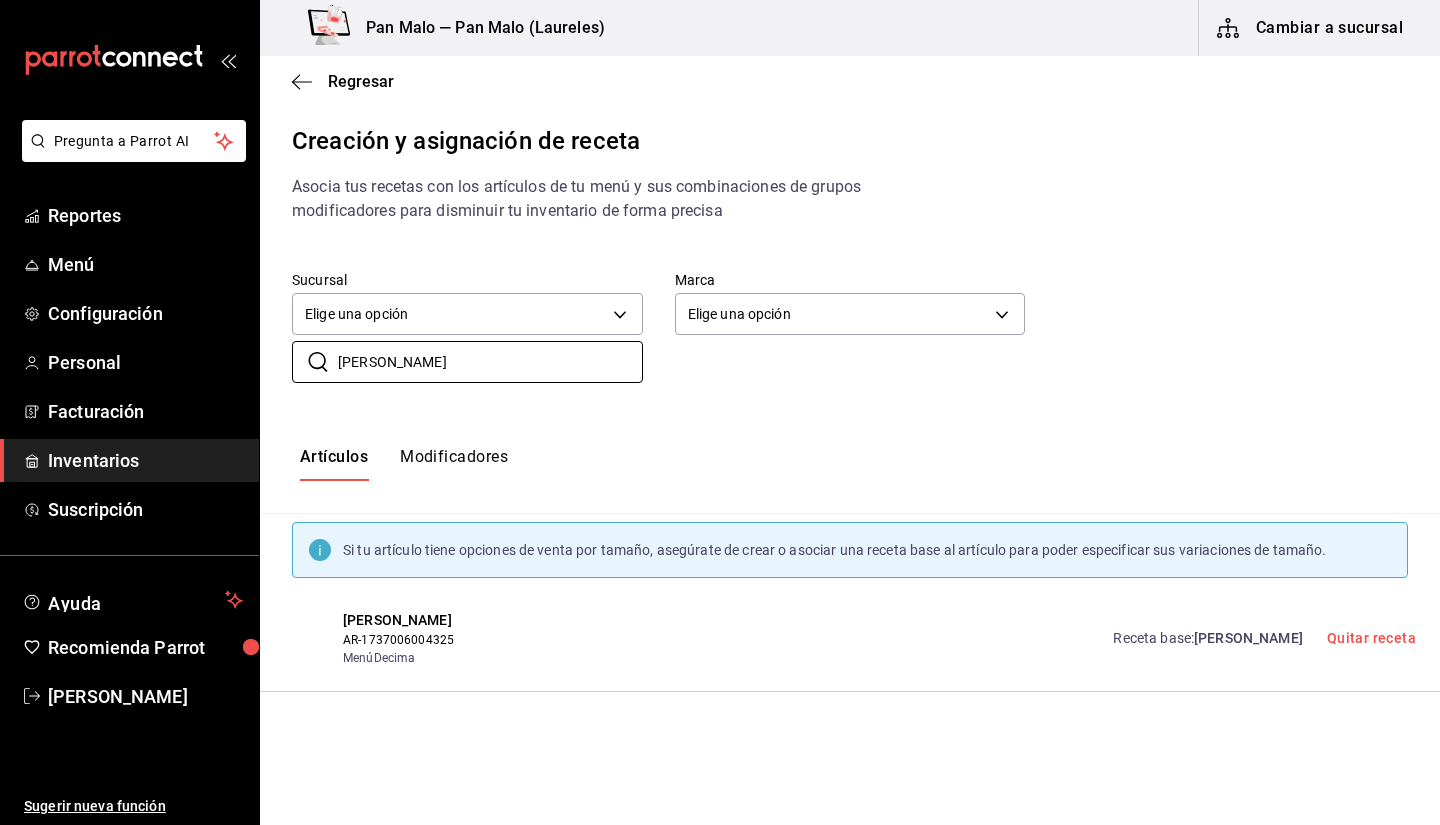 type on "magda" 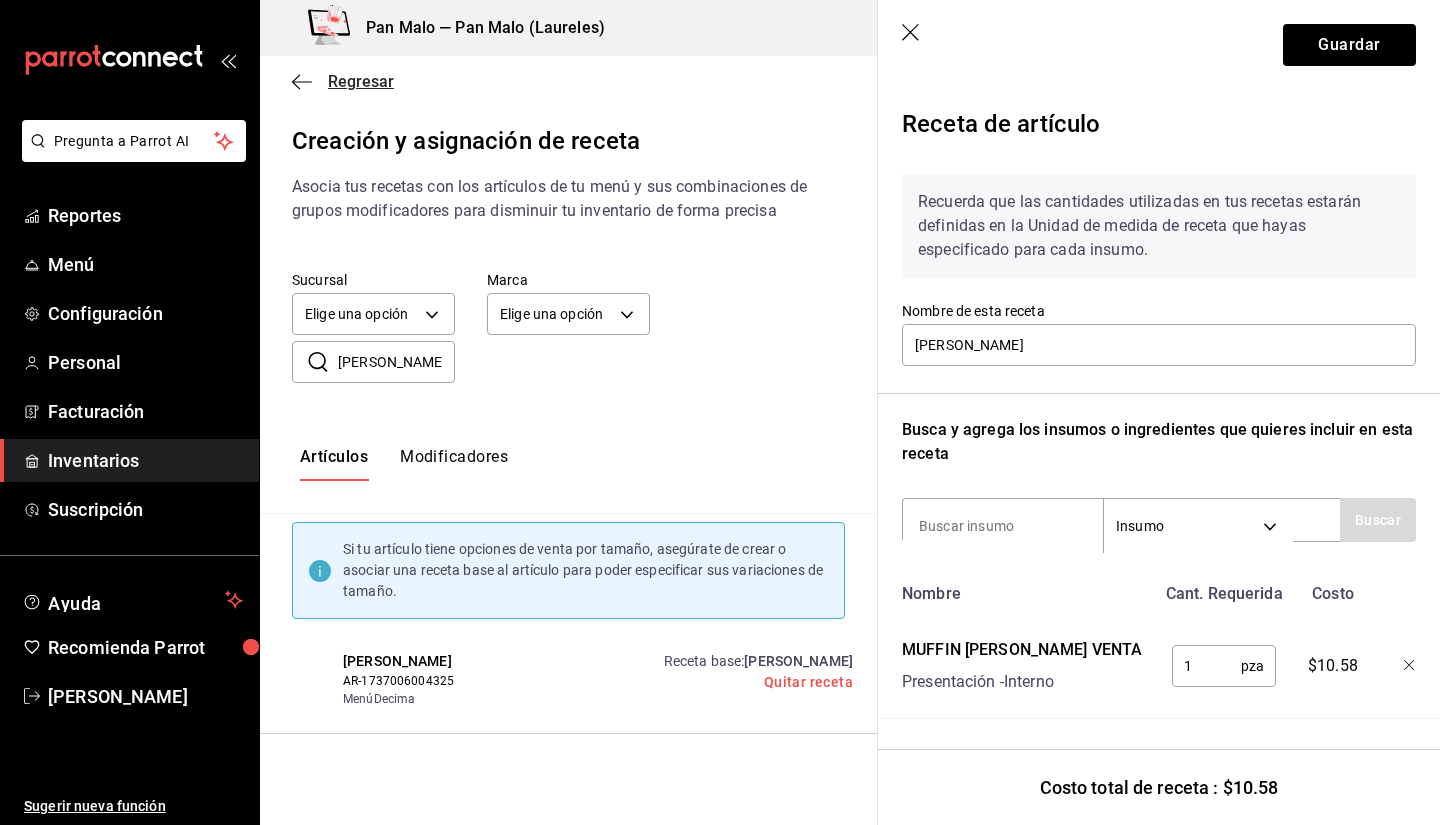 click 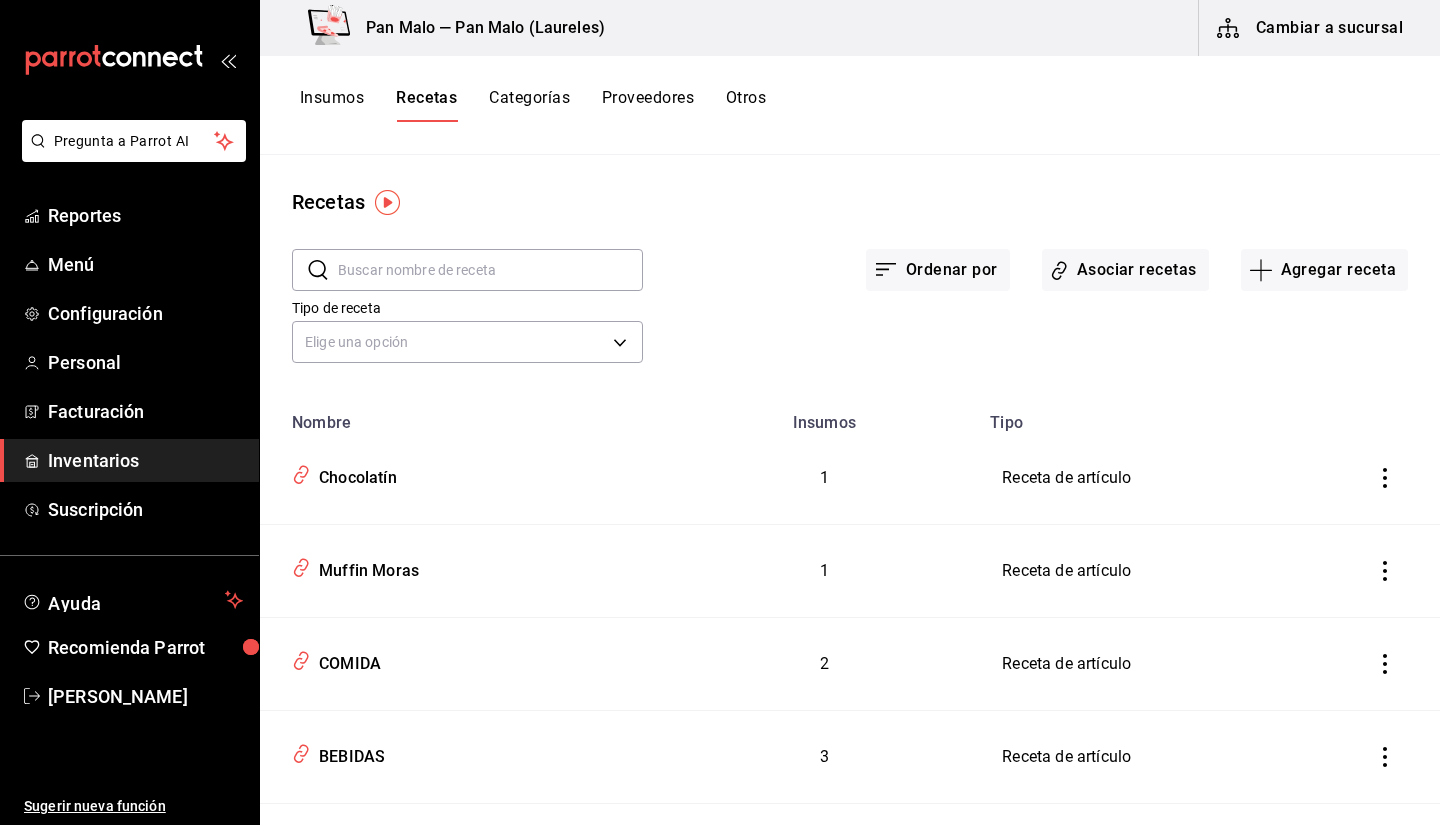 click on "Recetas" at bounding box center (426, 105) 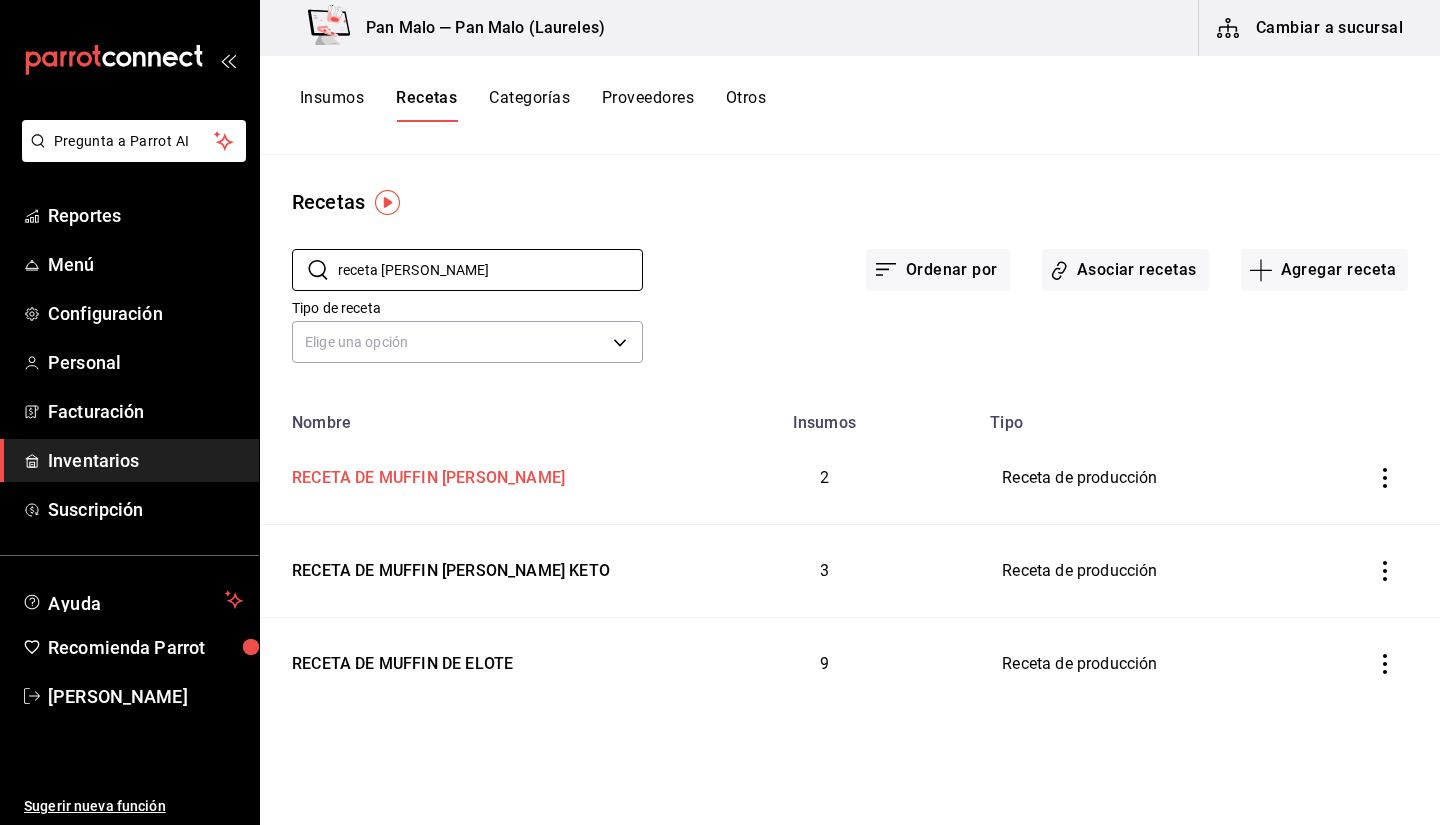 type on "receta de muff" 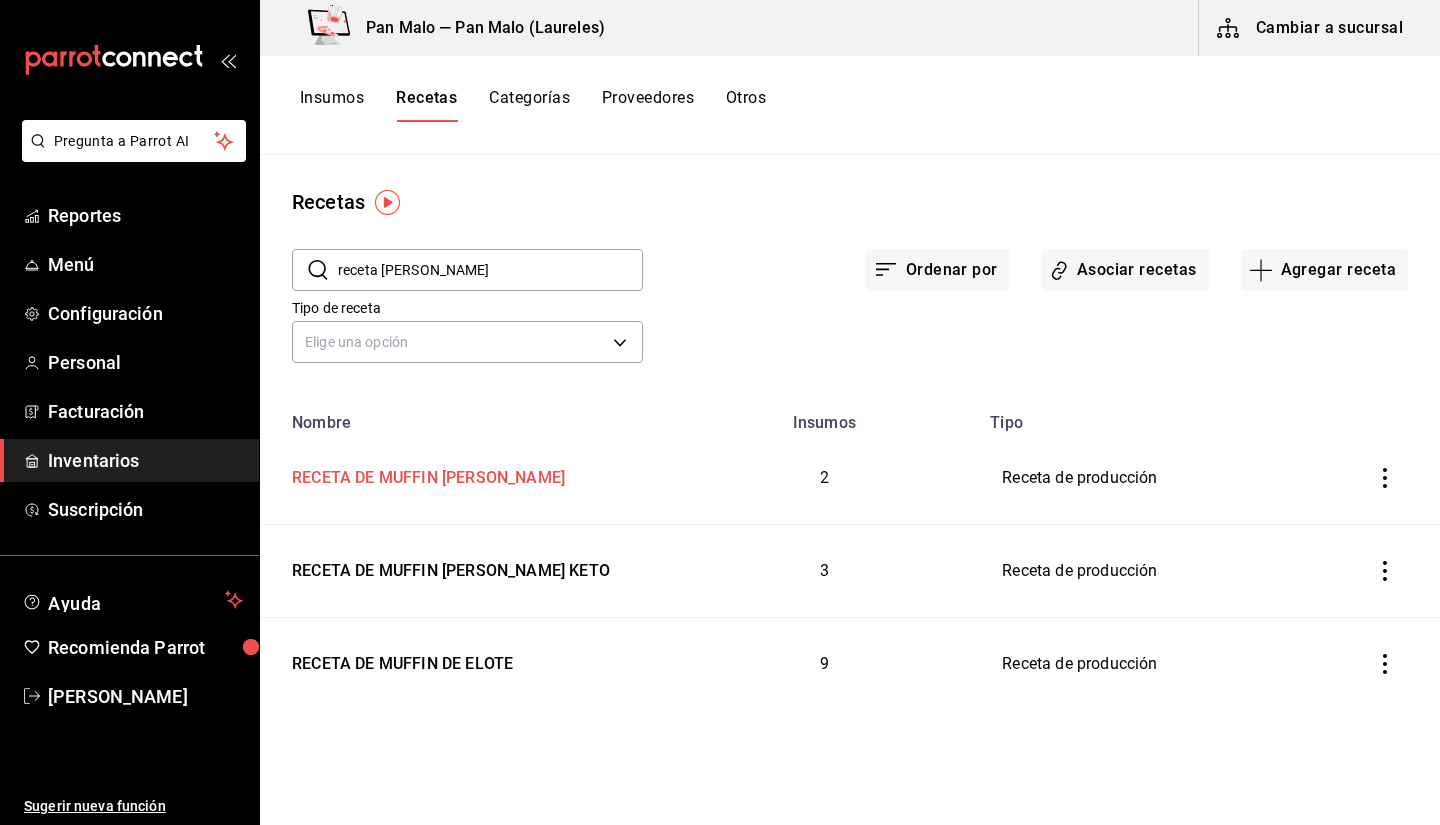 click on "RECETA DE MUFFIN DE ALMENDRA" at bounding box center (465, 478) 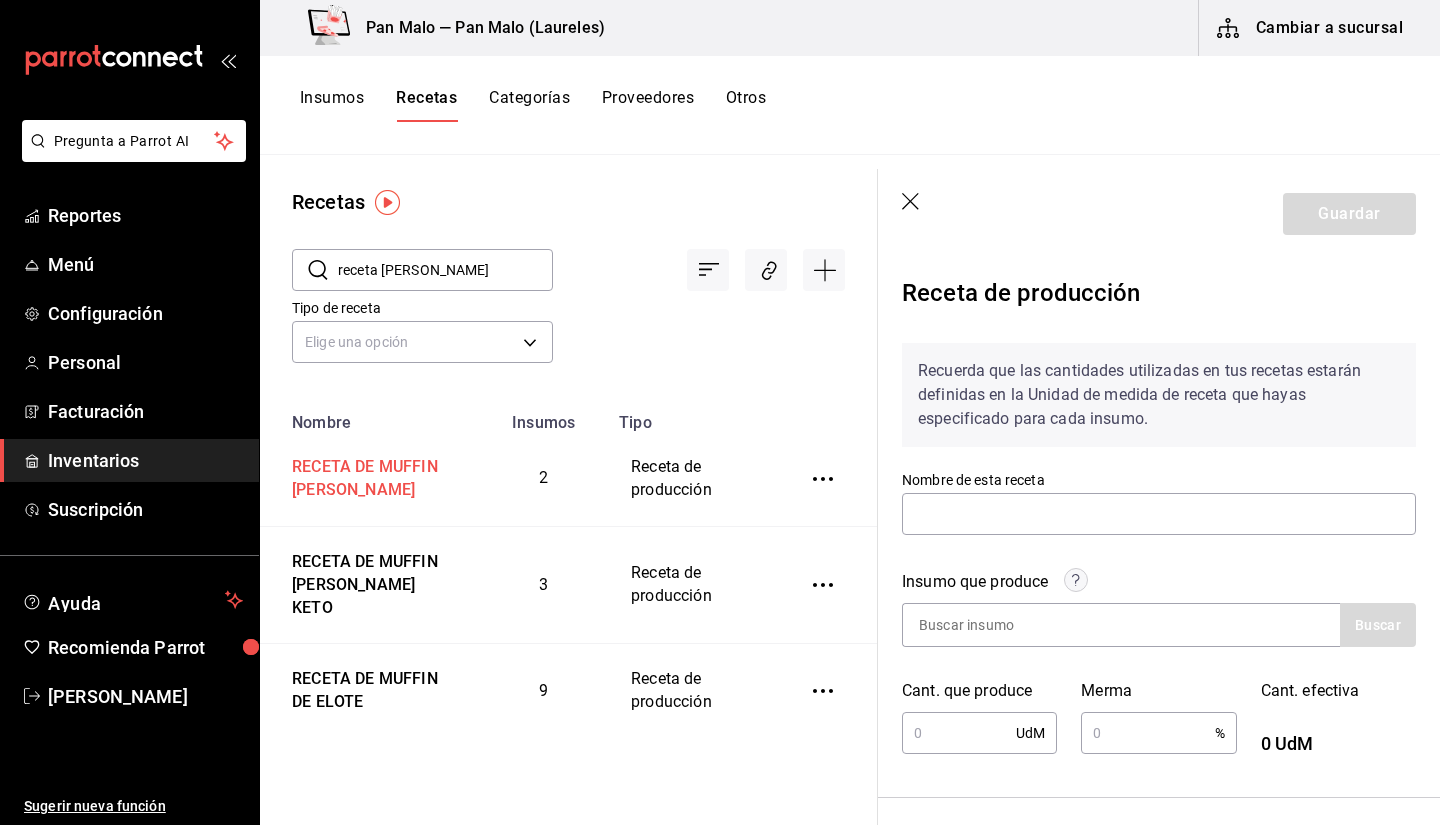 type on "RECETA DE MUFFIN DE ALMENDRA" 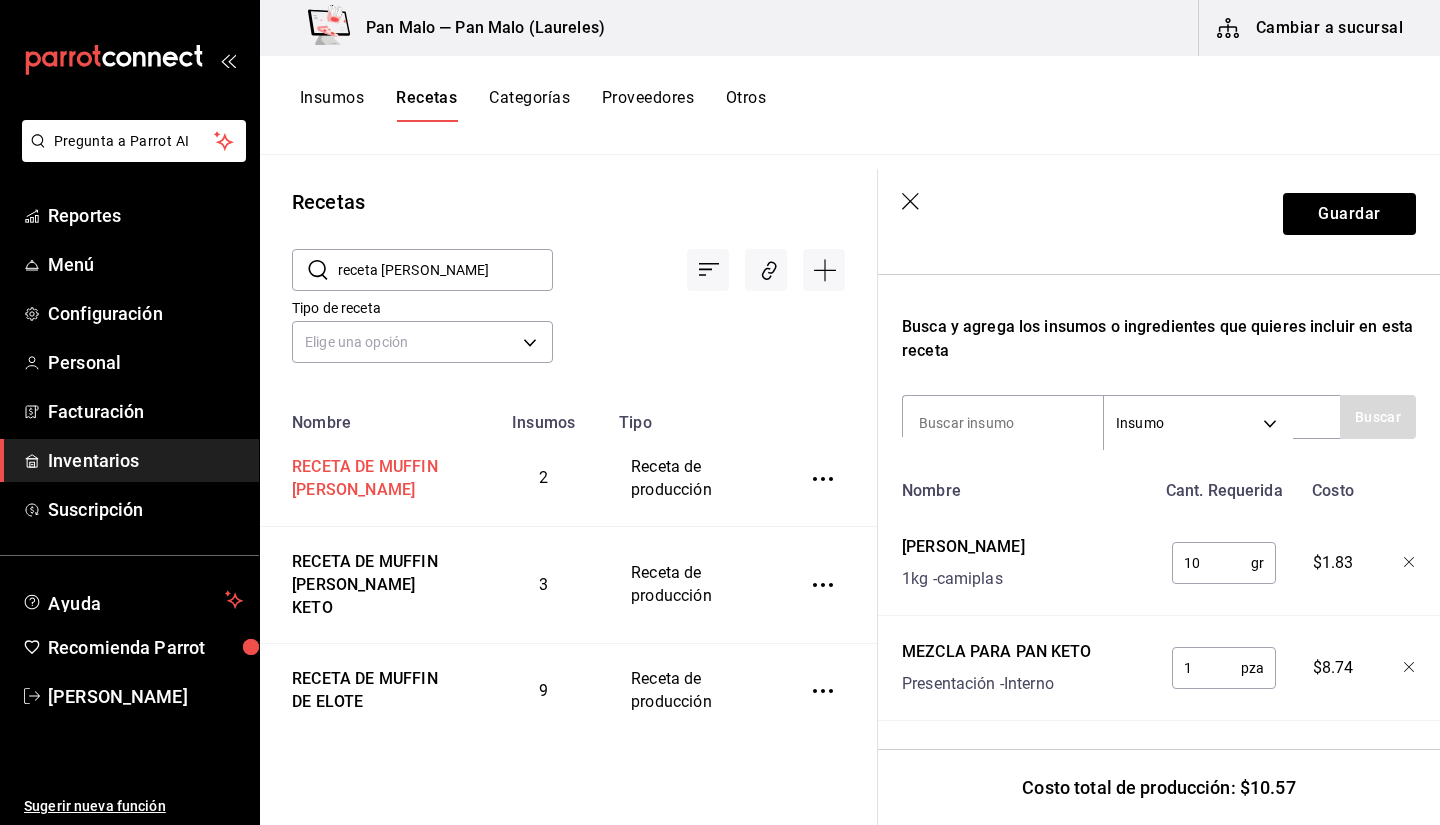 scroll, scrollTop: 586, scrollLeft: 0, axis: vertical 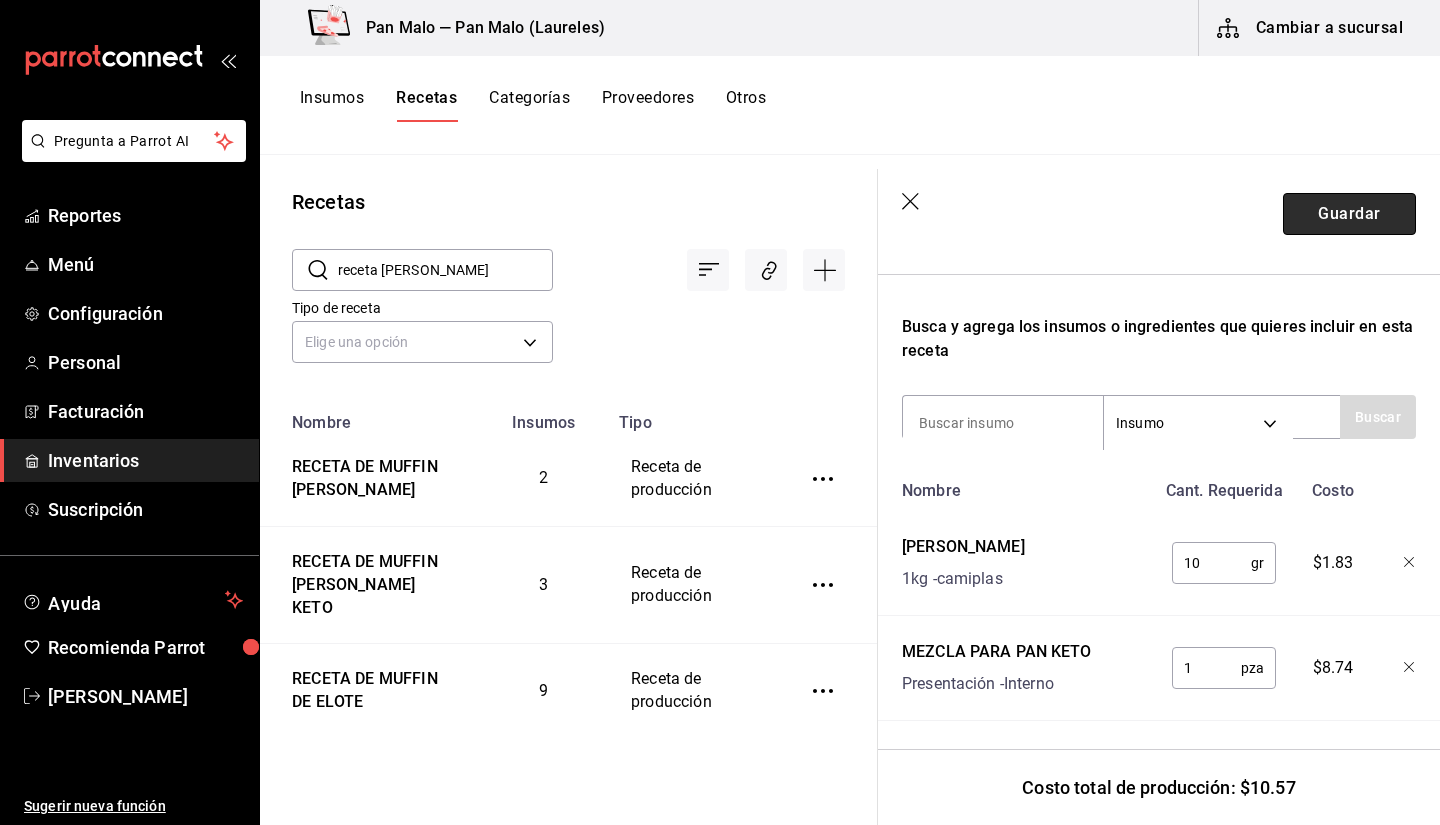click on "Guardar" at bounding box center (1349, 214) 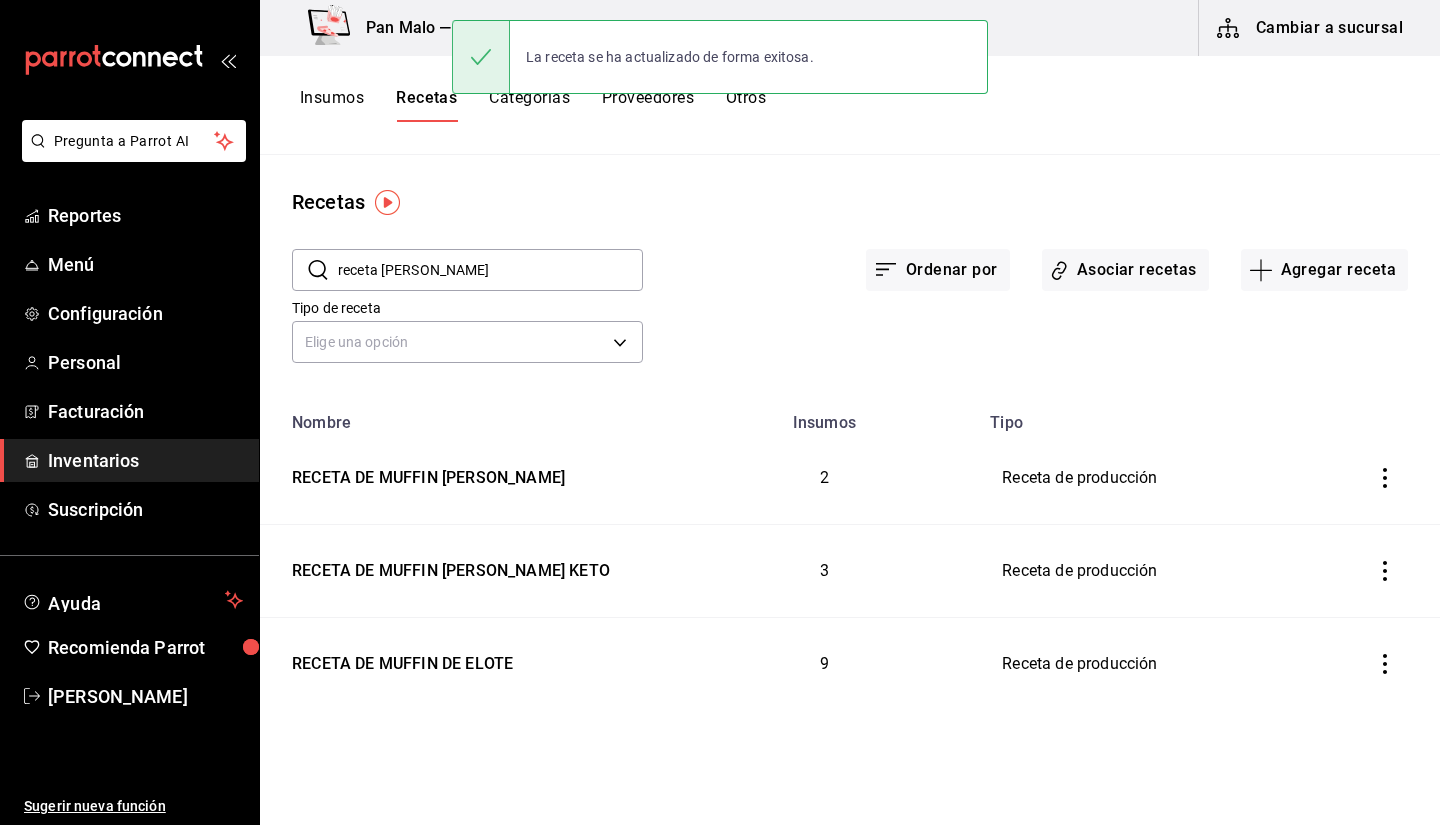 scroll, scrollTop: 0, scrollLeft: 0, axis: both 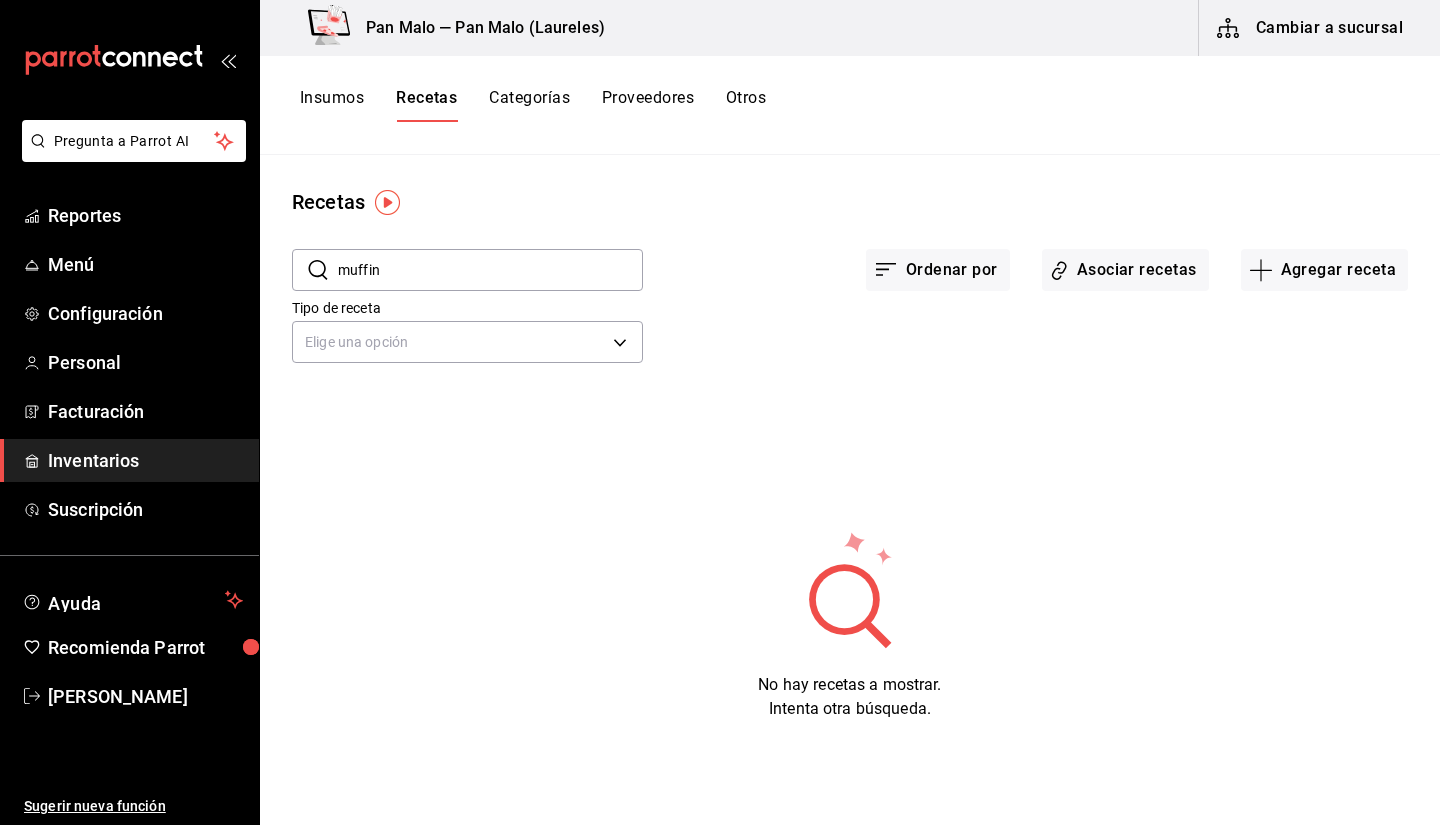 click on "muffin" at bounding box center (490, 270) 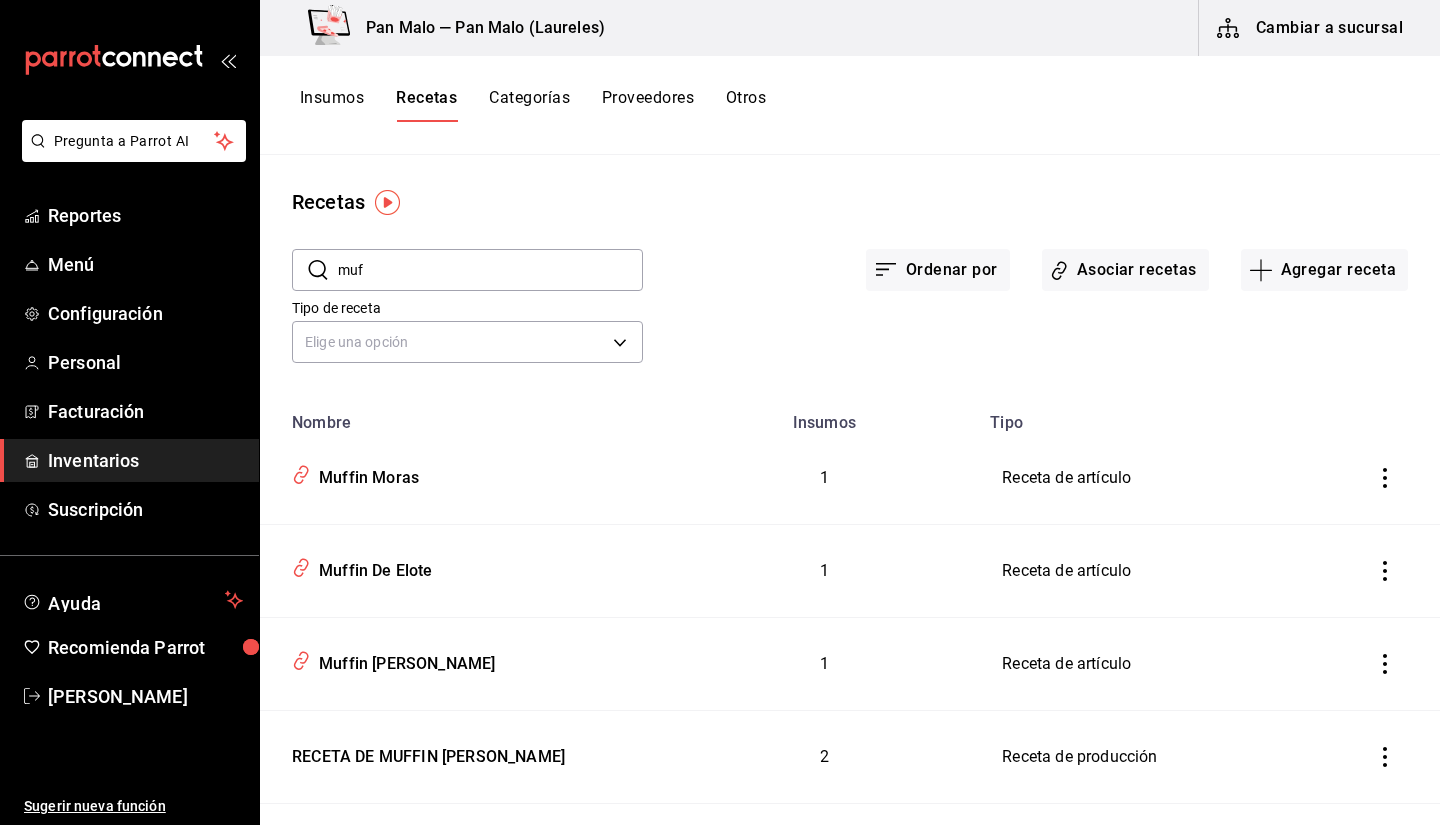 click on "Recetas" at bounding box center [850, 202] 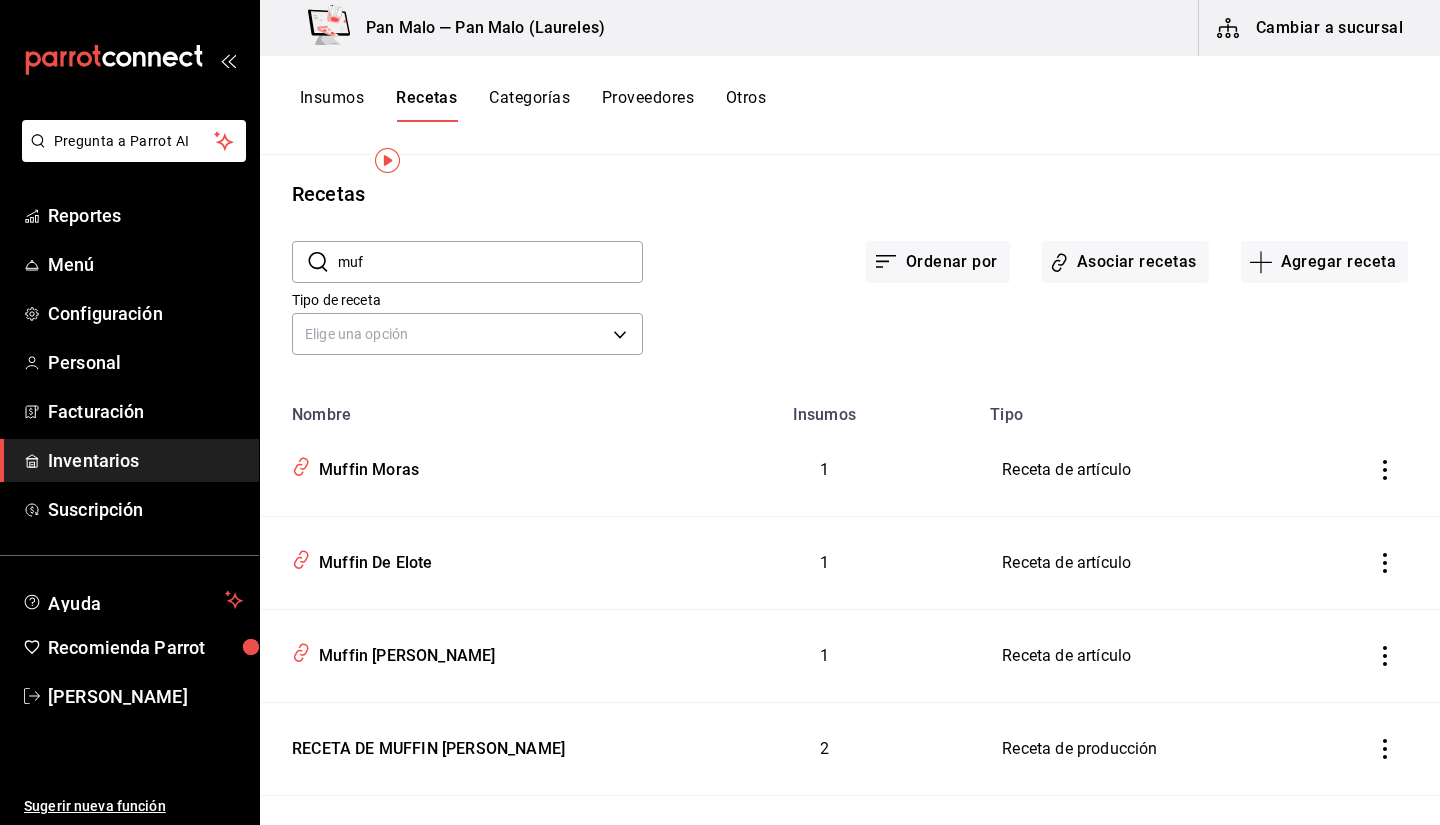 scroll, scrollTop: 0, scrollLeft: 0, axis: both 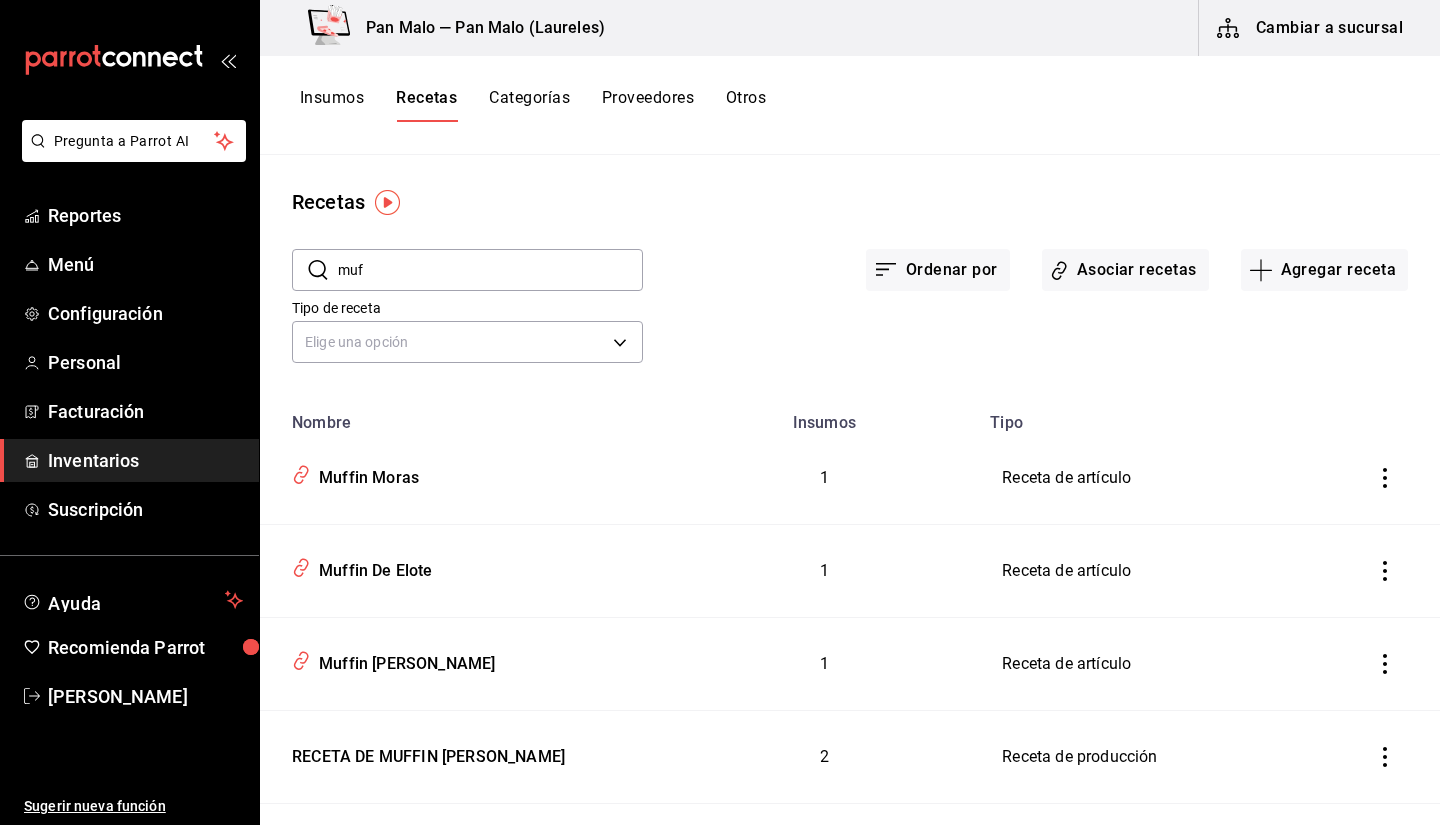 click on "Tipo de receta" at bounding box center (467, 308) 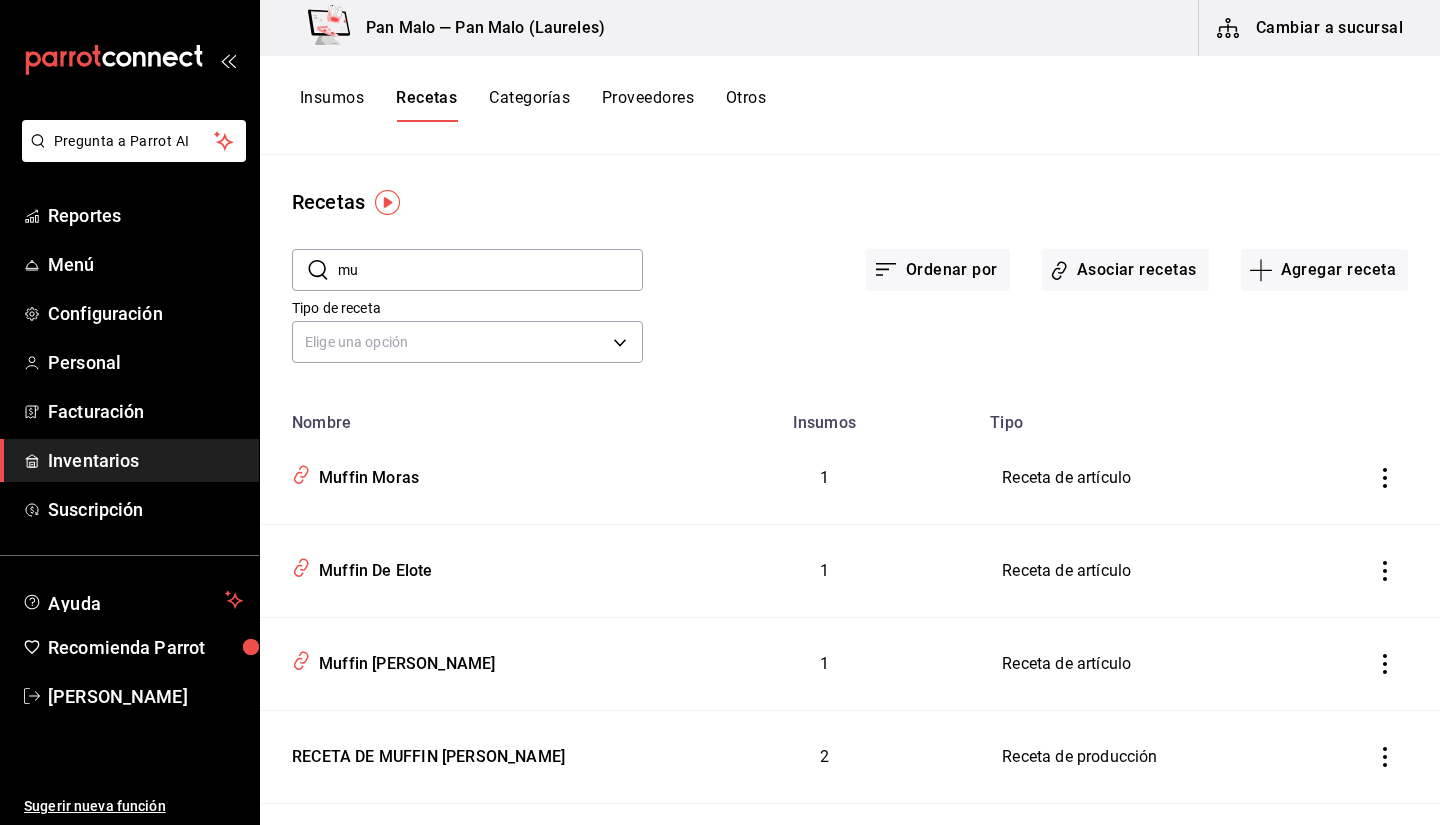 type on "m" 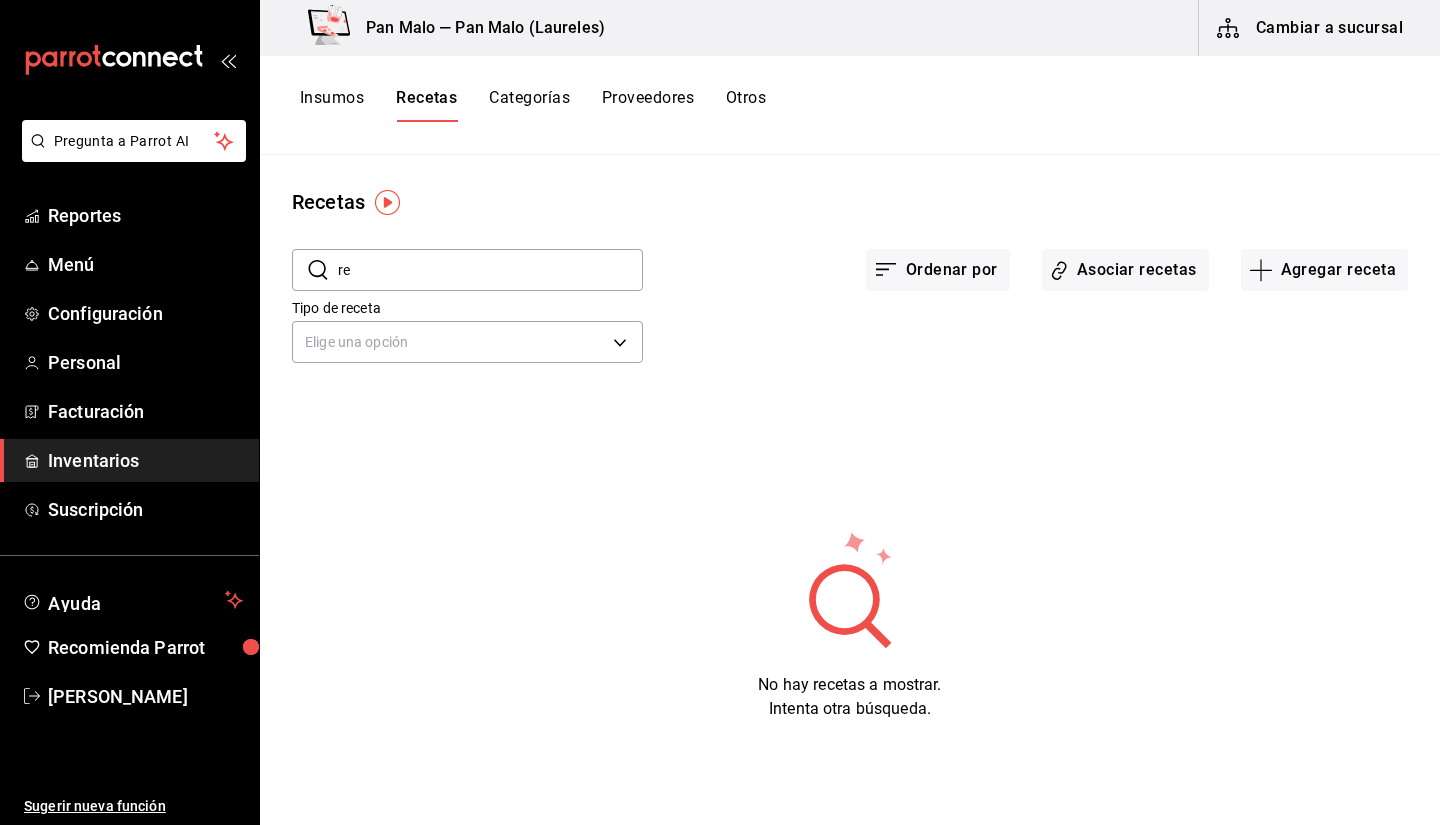 type on "r" 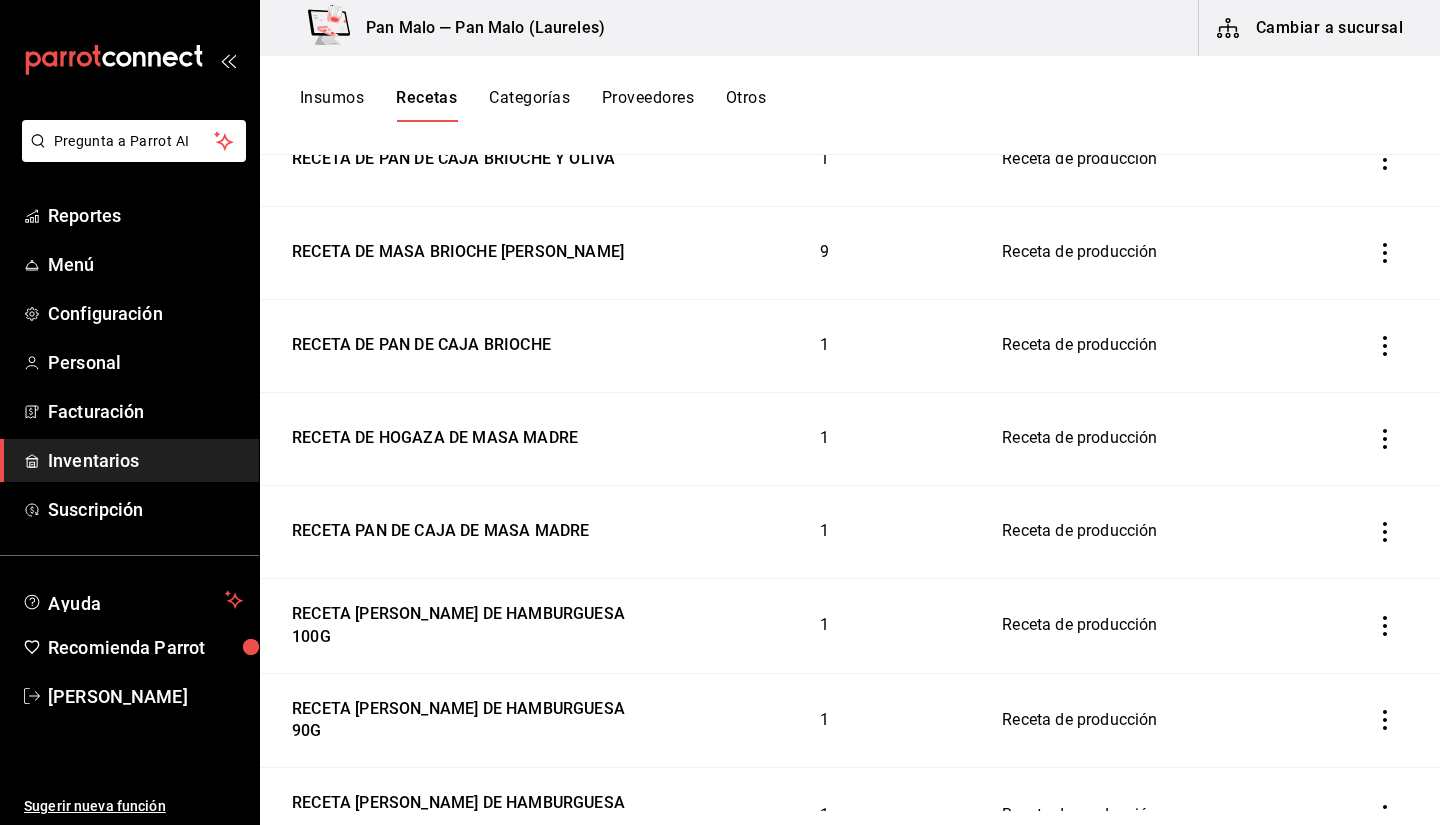 scroll, scrollTop: 0, scrollLeft: 0, axis: both 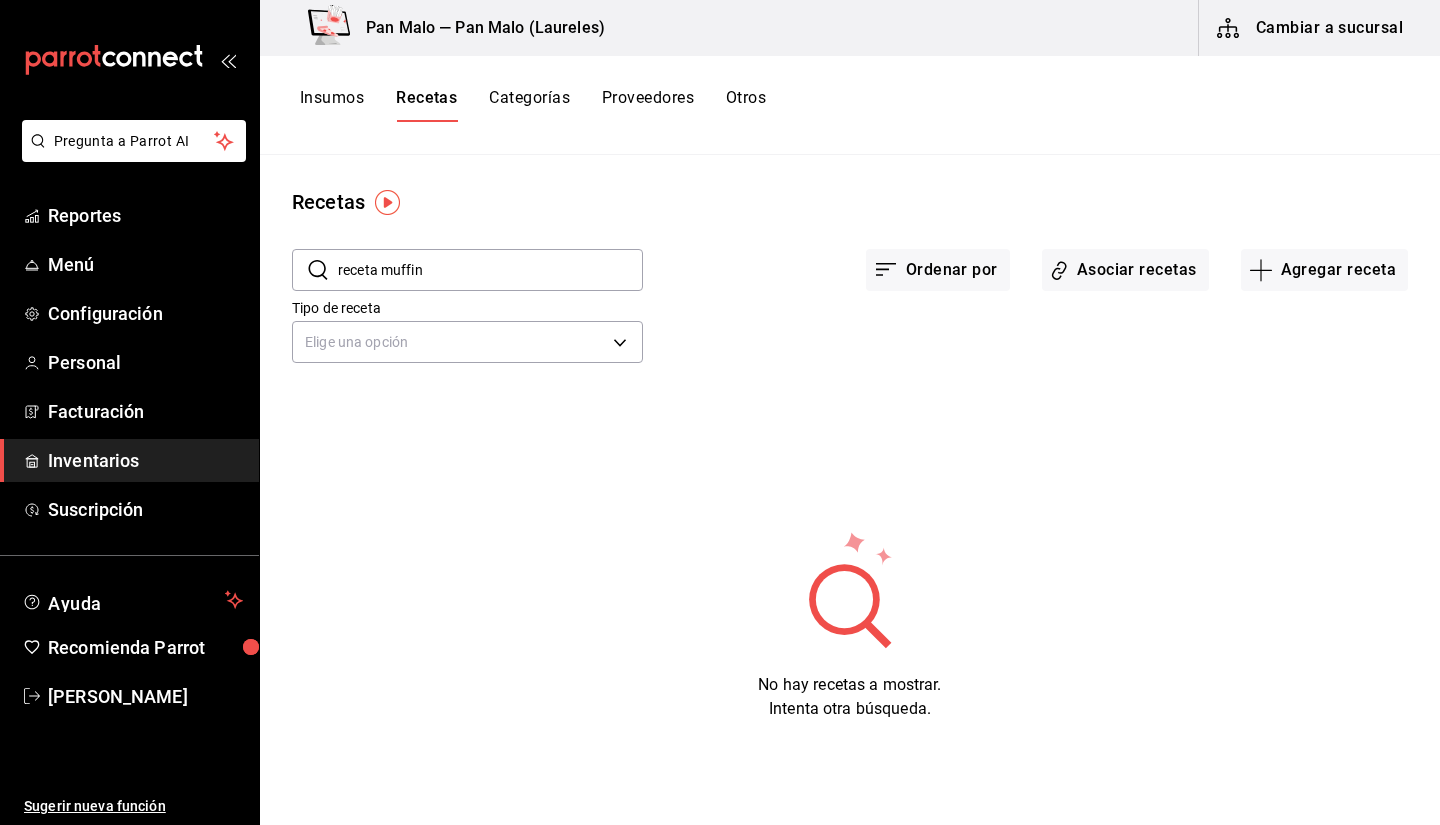 click on "receta muffin" at bounding box center (490, 270) 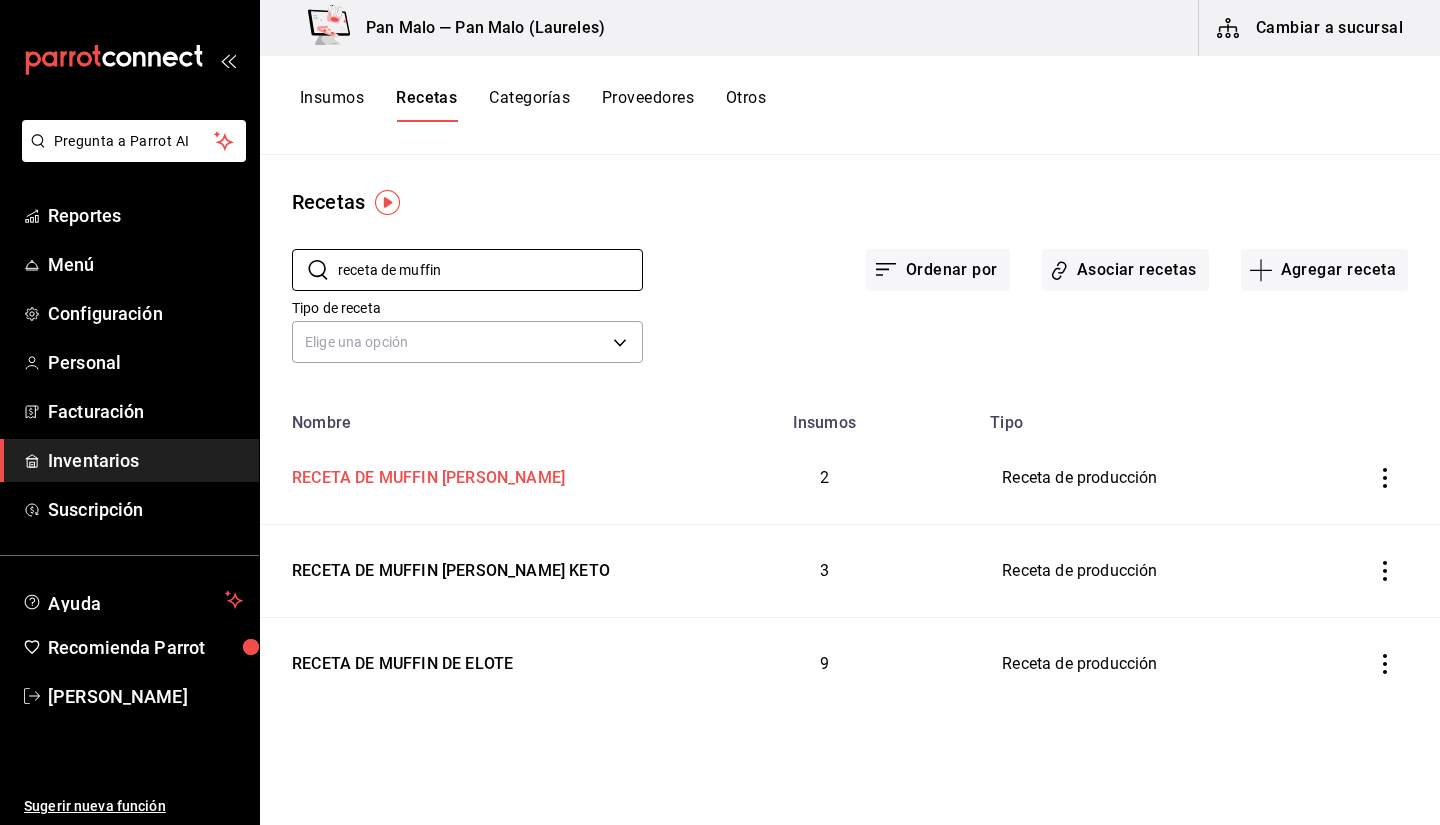 type on "receta de muffin" 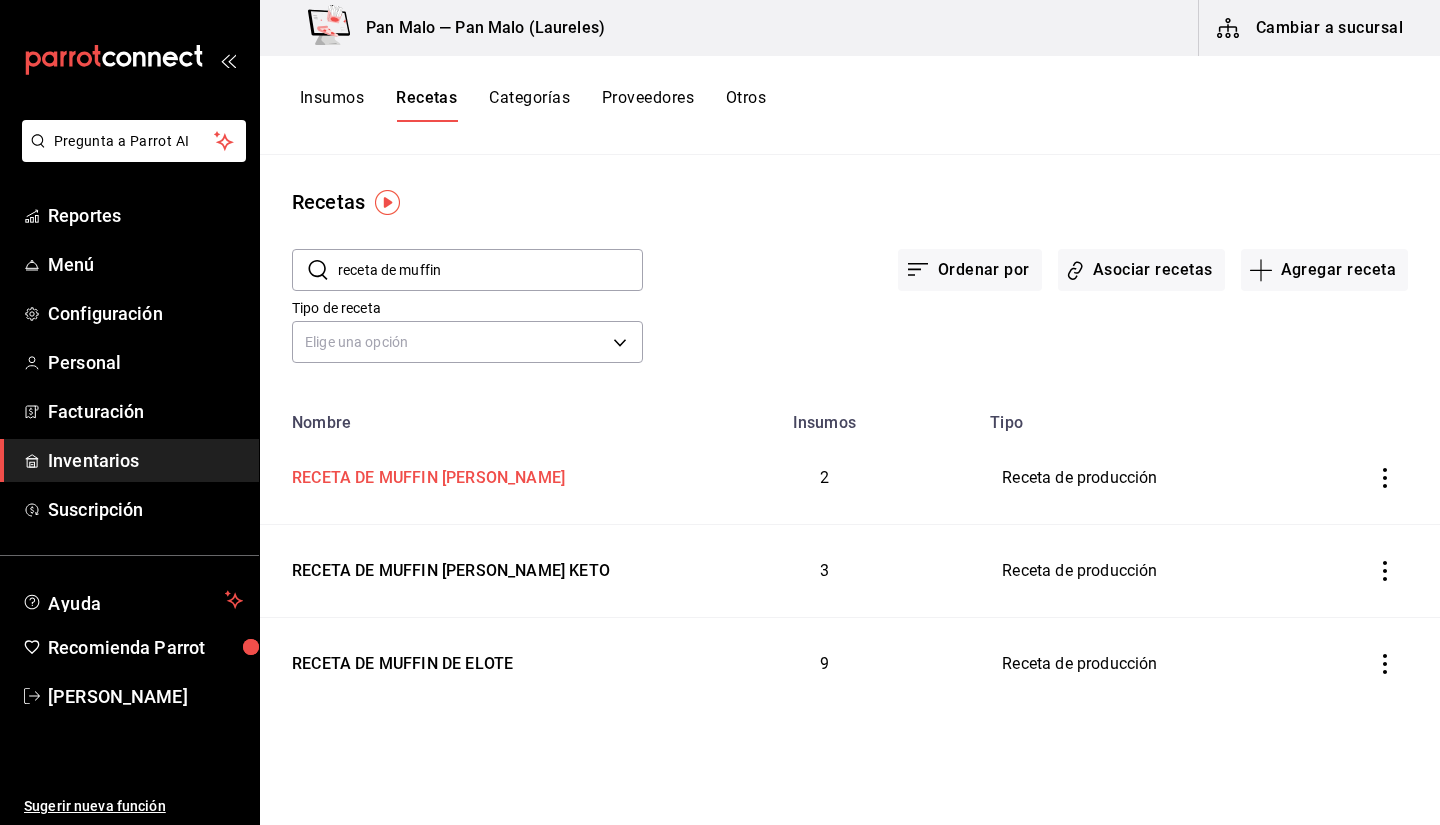 type on "RECETA DE MUFFIN DE ALMENDRA" 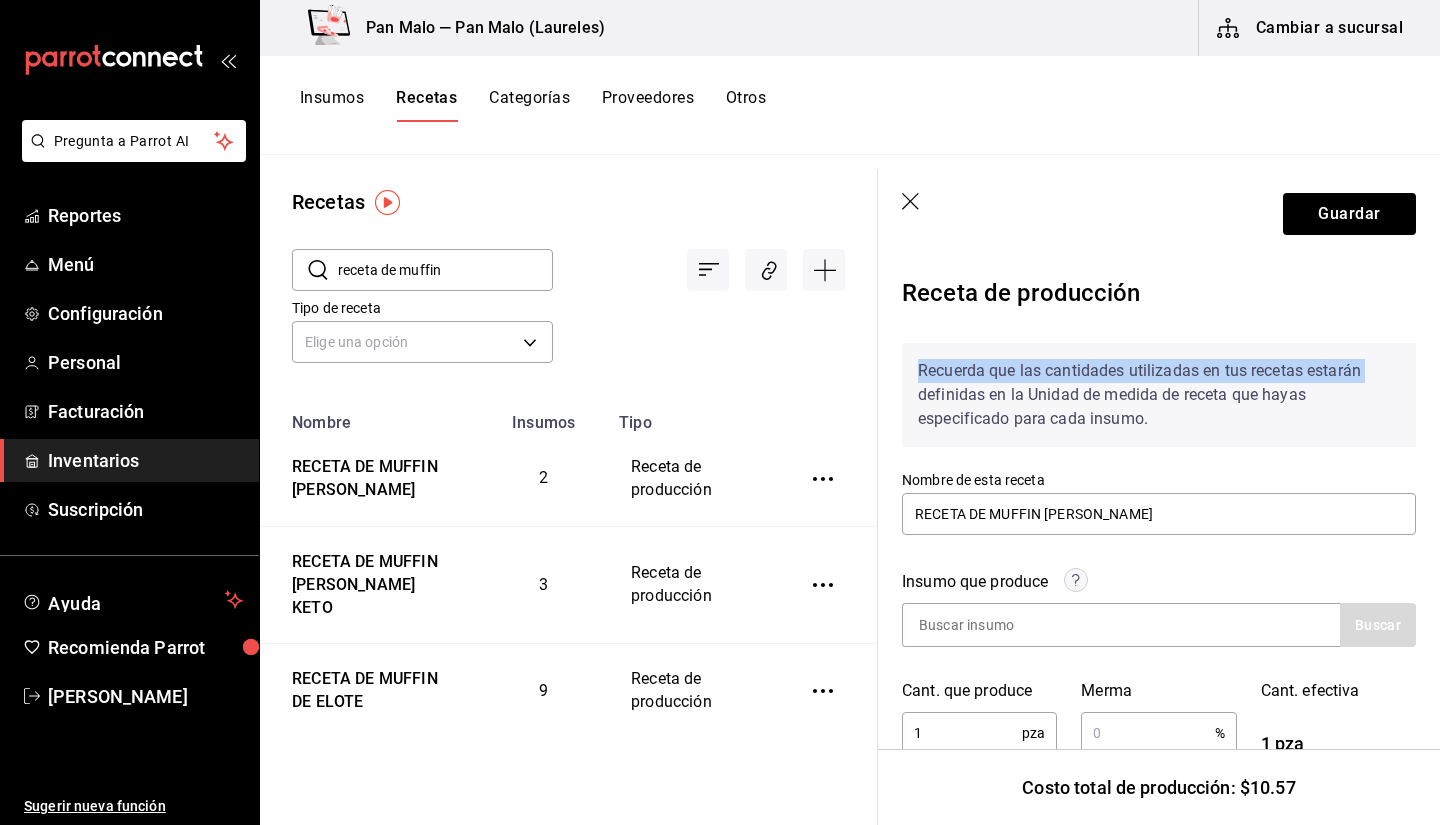 scroll, scrollTop: 0, scrollLeft: 2, axis: horizontal 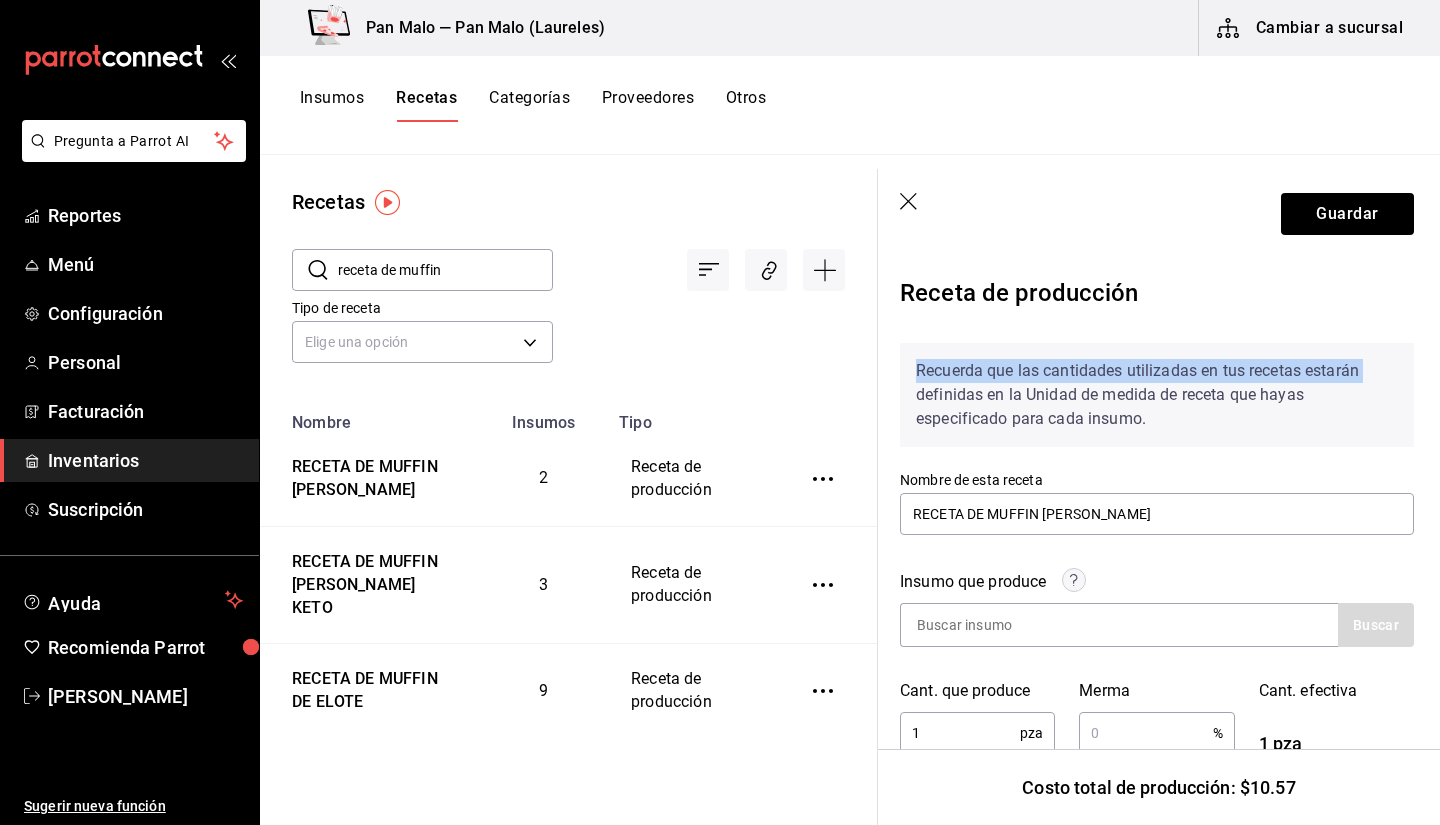 drag, startPoint x: 1422, startPoint y: 294, endPoint x: 1393, endPoint y: 376, distance: 86.977005 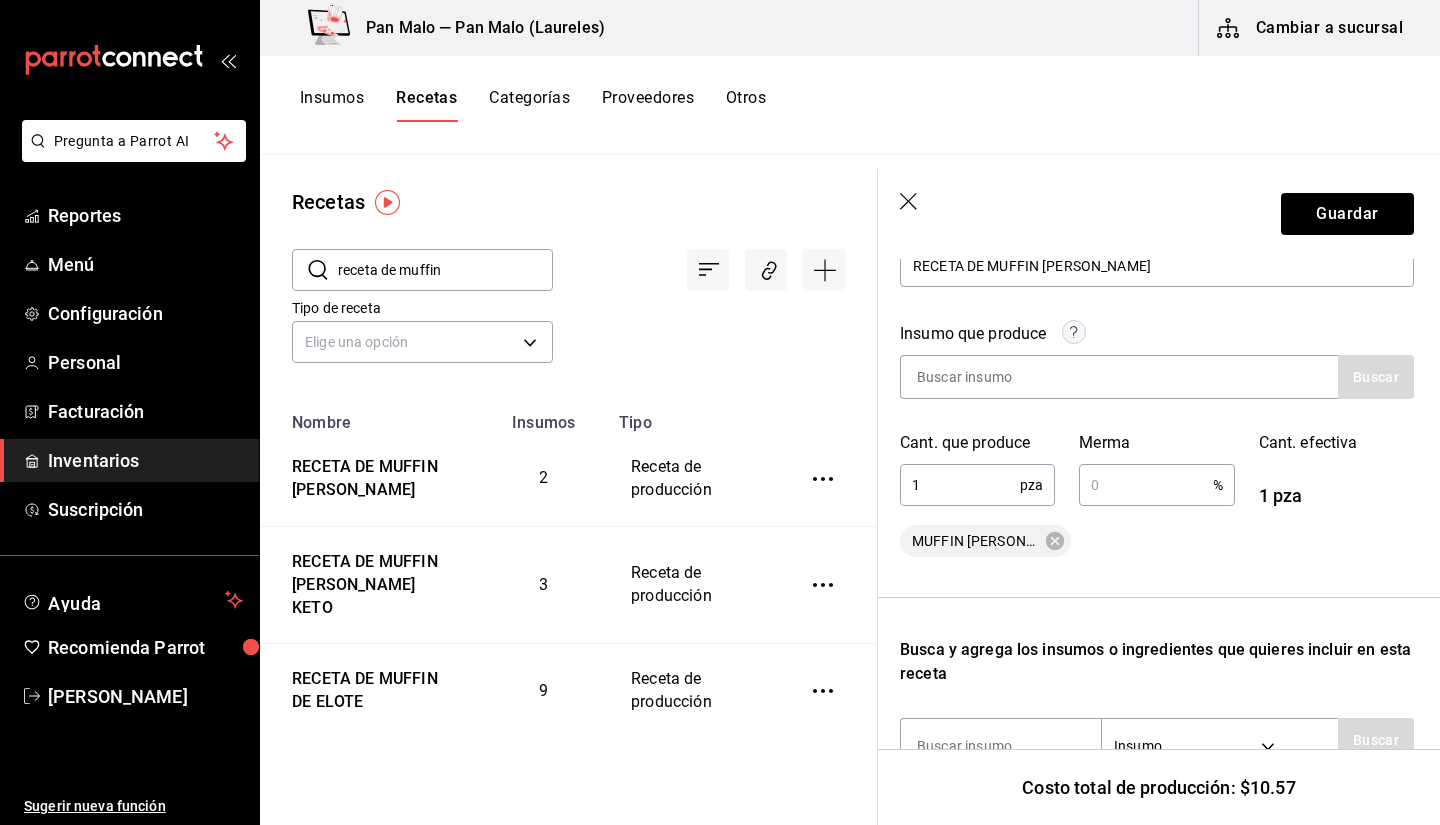 scroll, scrollTop: 249, scrollLeft: 2, axis: both 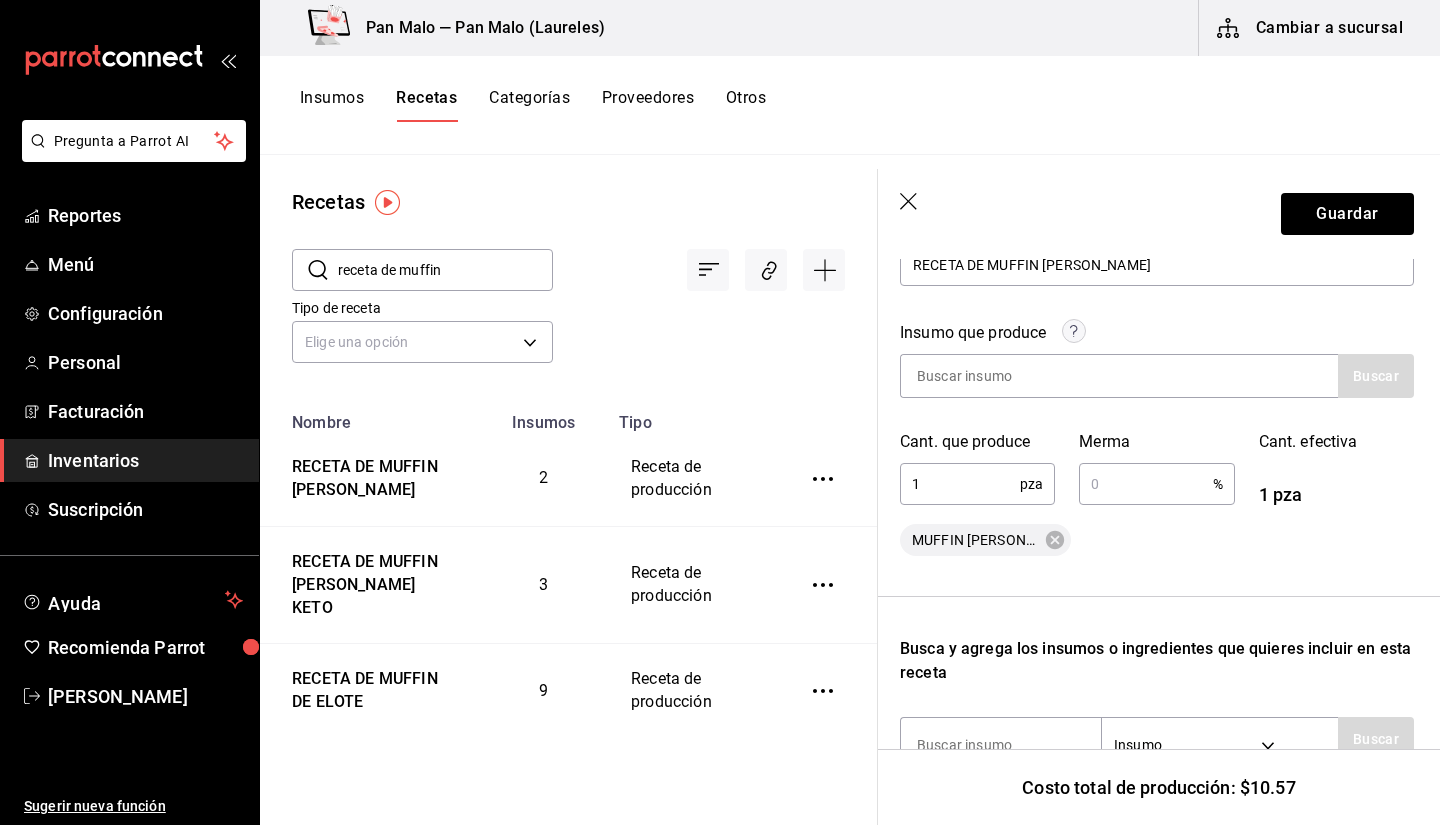 click on "MUFFIN DE ALMENDRA VENTA" at bounding box center [975, 540] 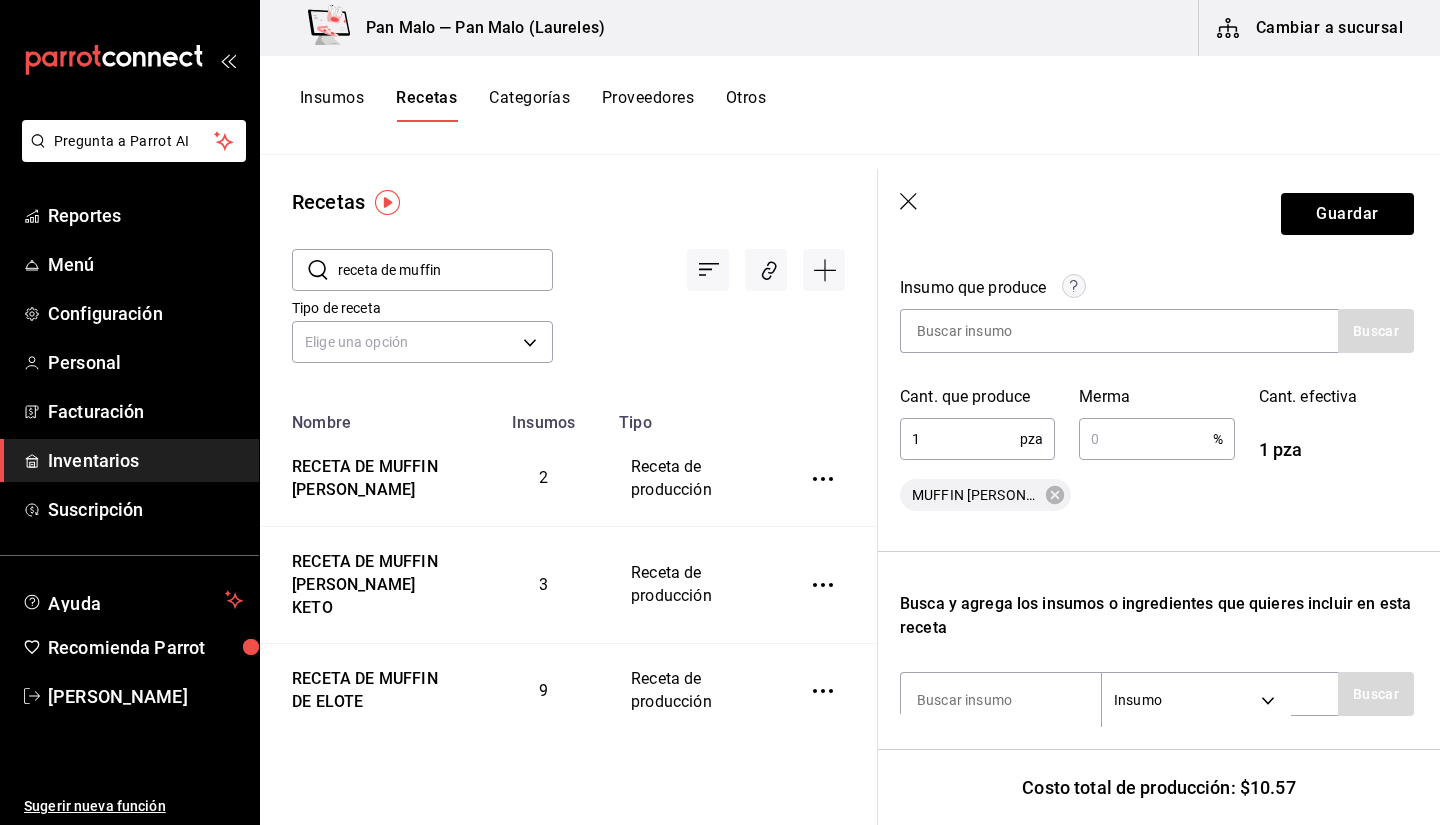 scroll, scrollTop: 340, scrollLeft: 2, axis: both 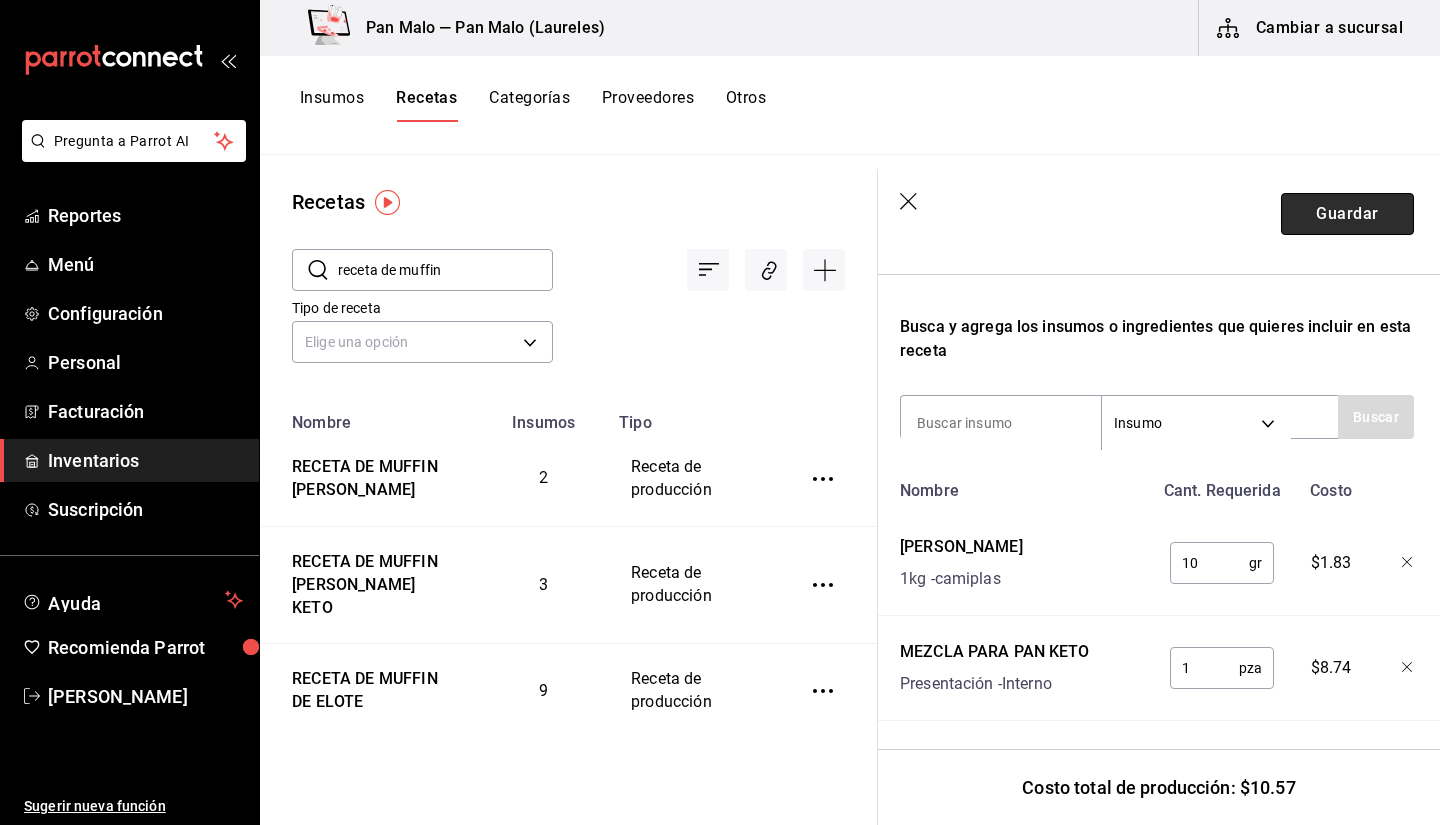click on "Guardar" at bounding box center [1347, 214] 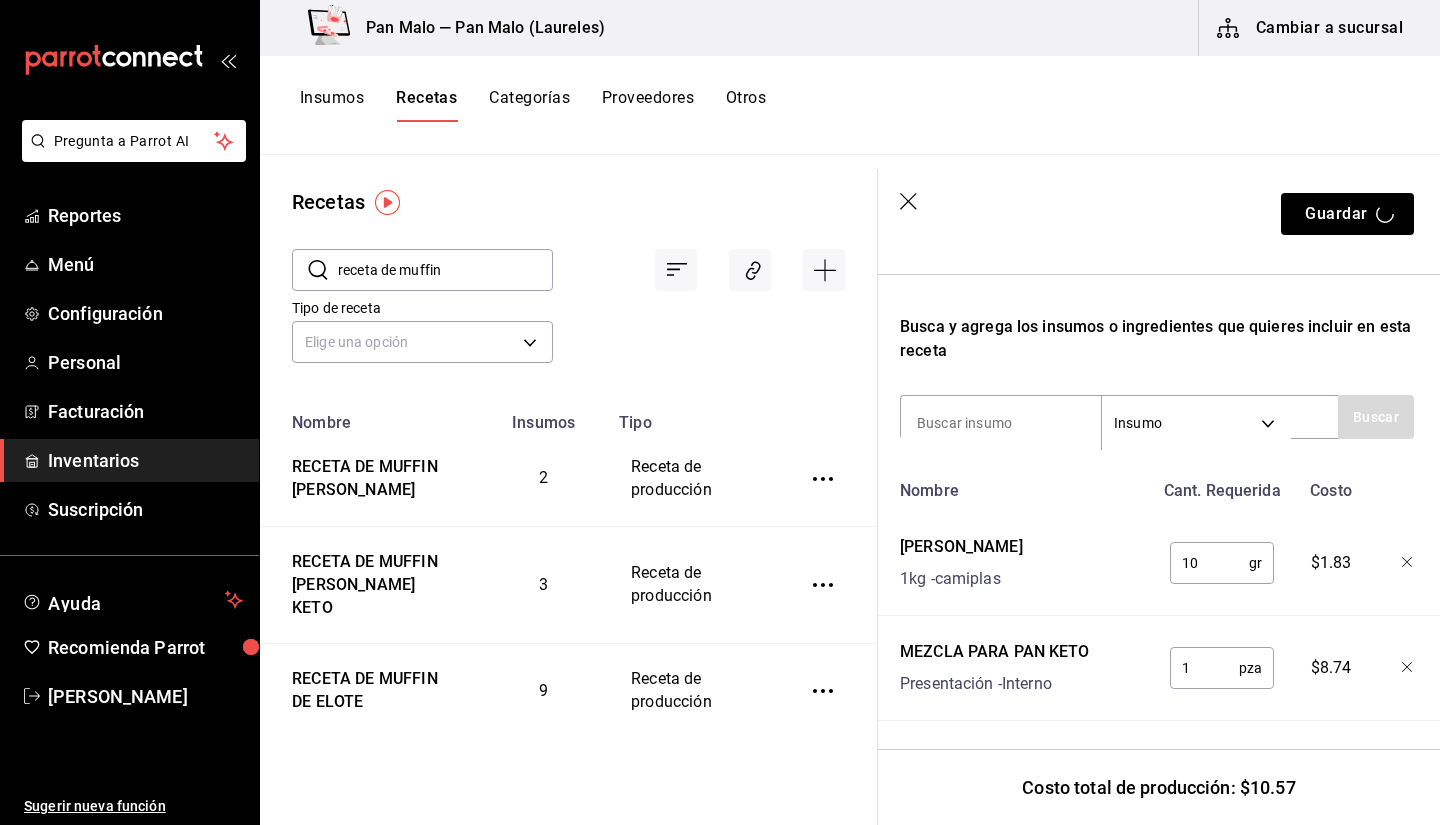 scroll, scrollTop: 0, scrollLeft: 0, axis: both 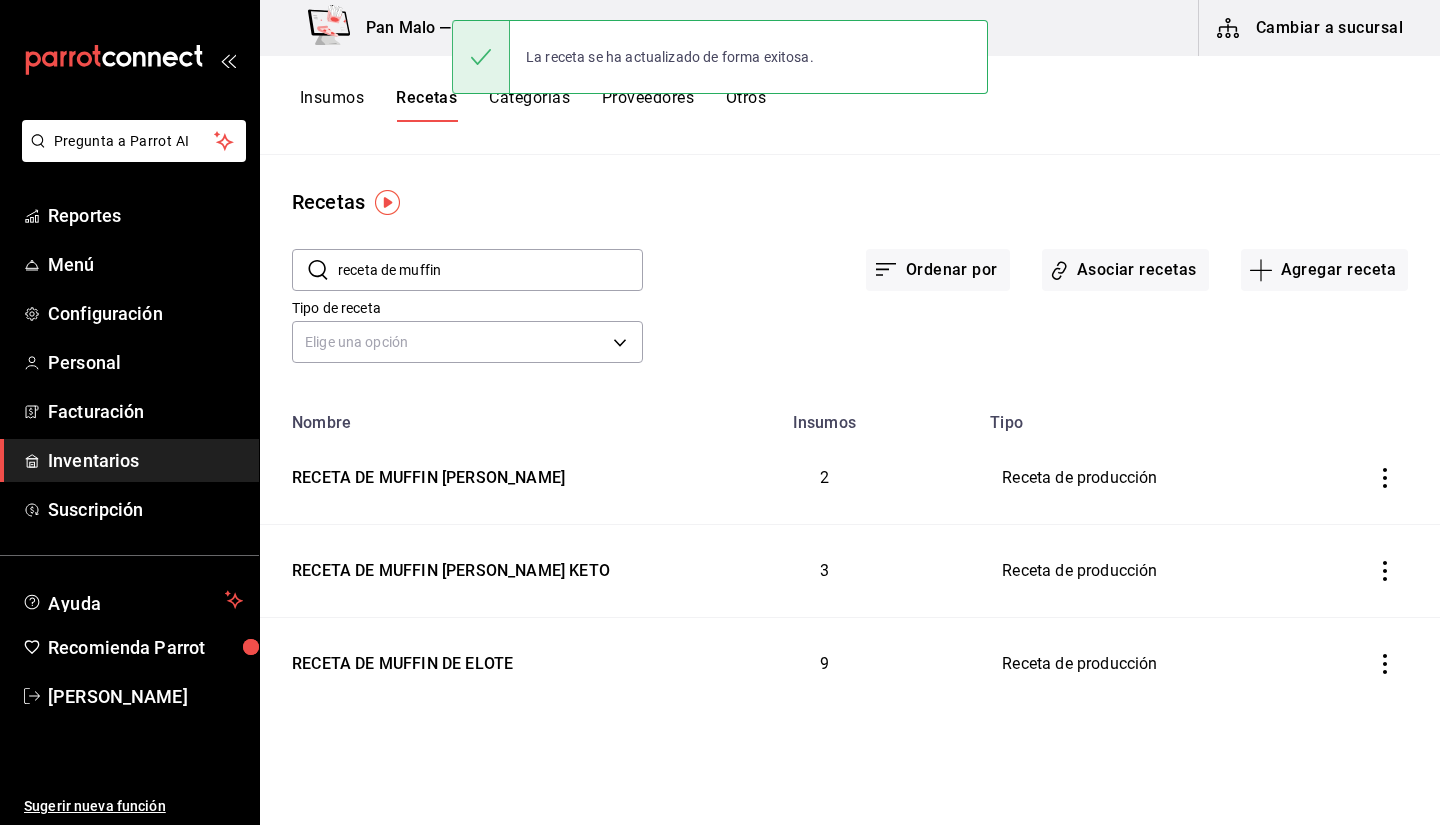 click on "receta de muffin" at bounding box center [490, 270] 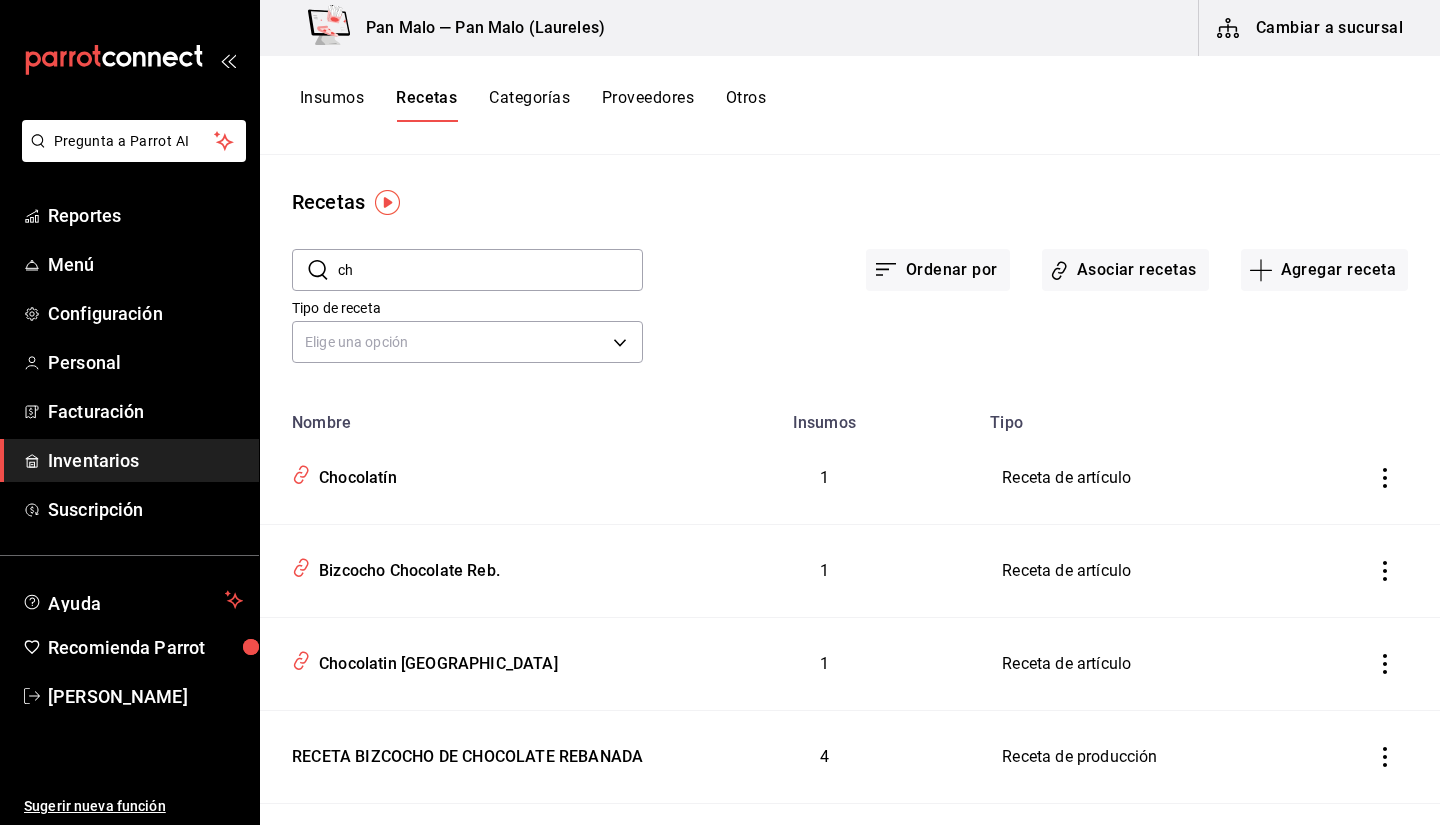 type on "c" 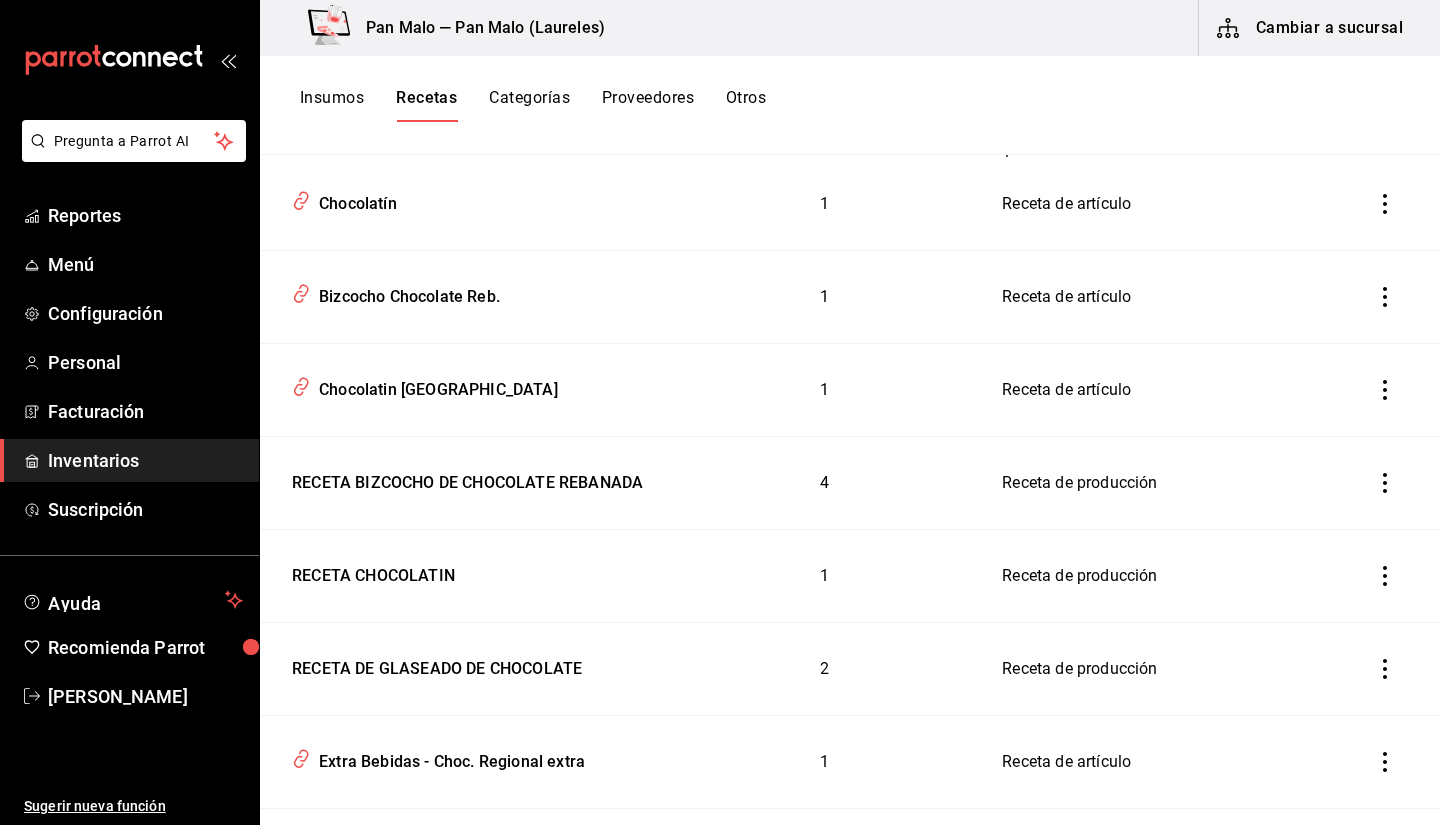 scroll, scrollTop: 274, scrollLeft: 0, axis: vertical 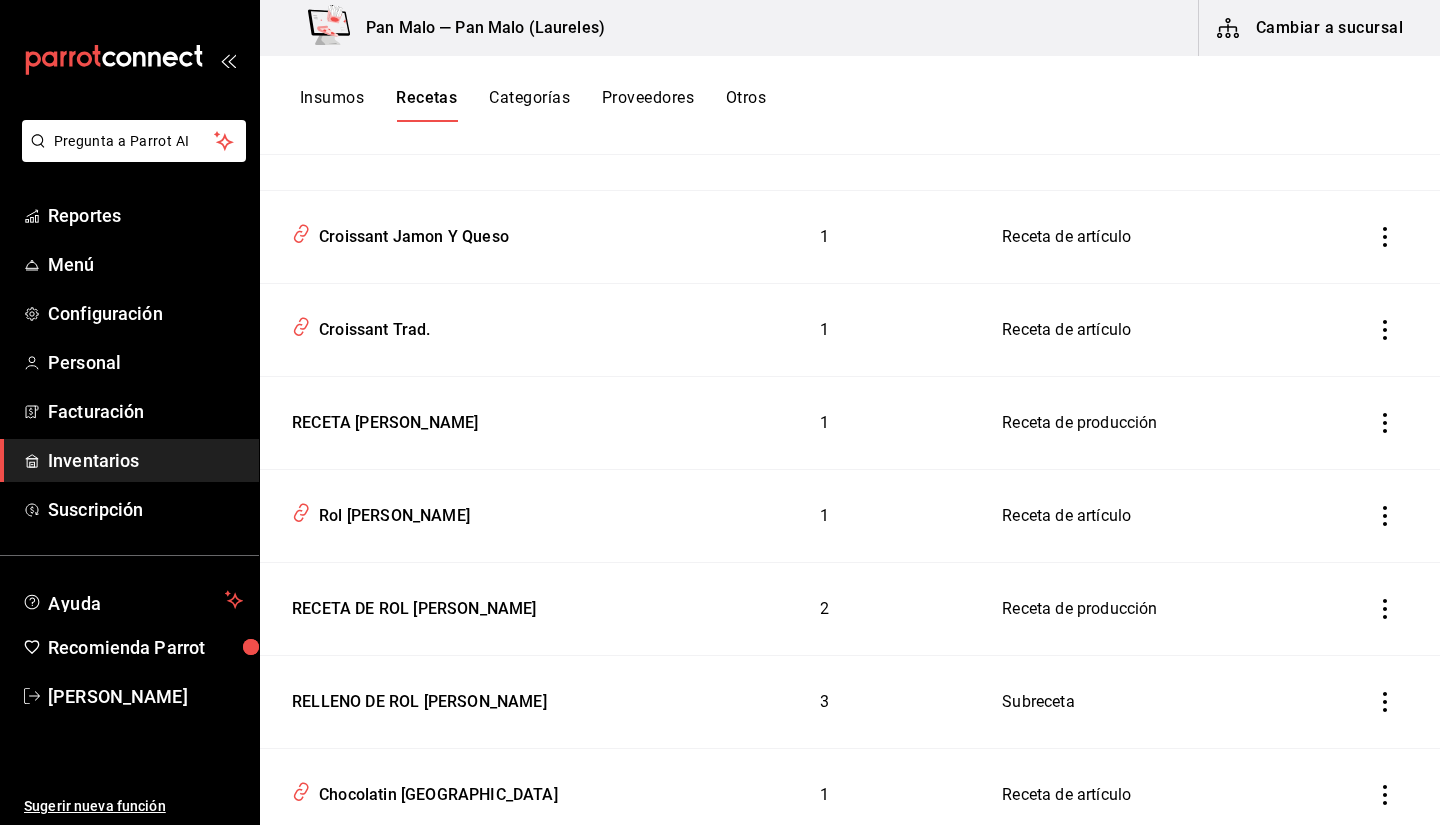 drag, startPoint x: 1393, startPoint y: 592, endPoint x: 1425, endPoint y: 588, distance: 32.24903 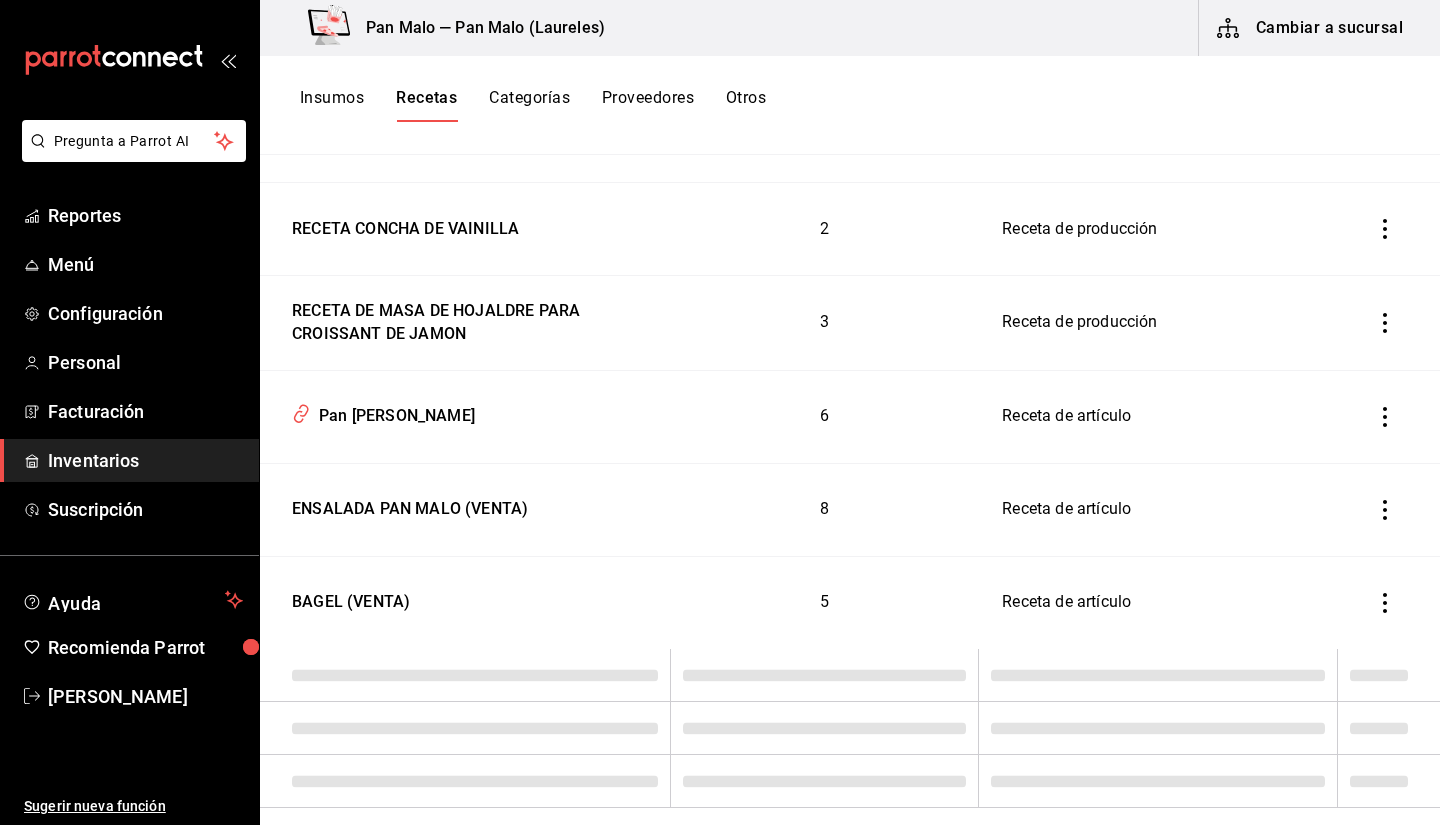 scroll, scrollTop: 9123, scrollLeft: 0, axis: vertical 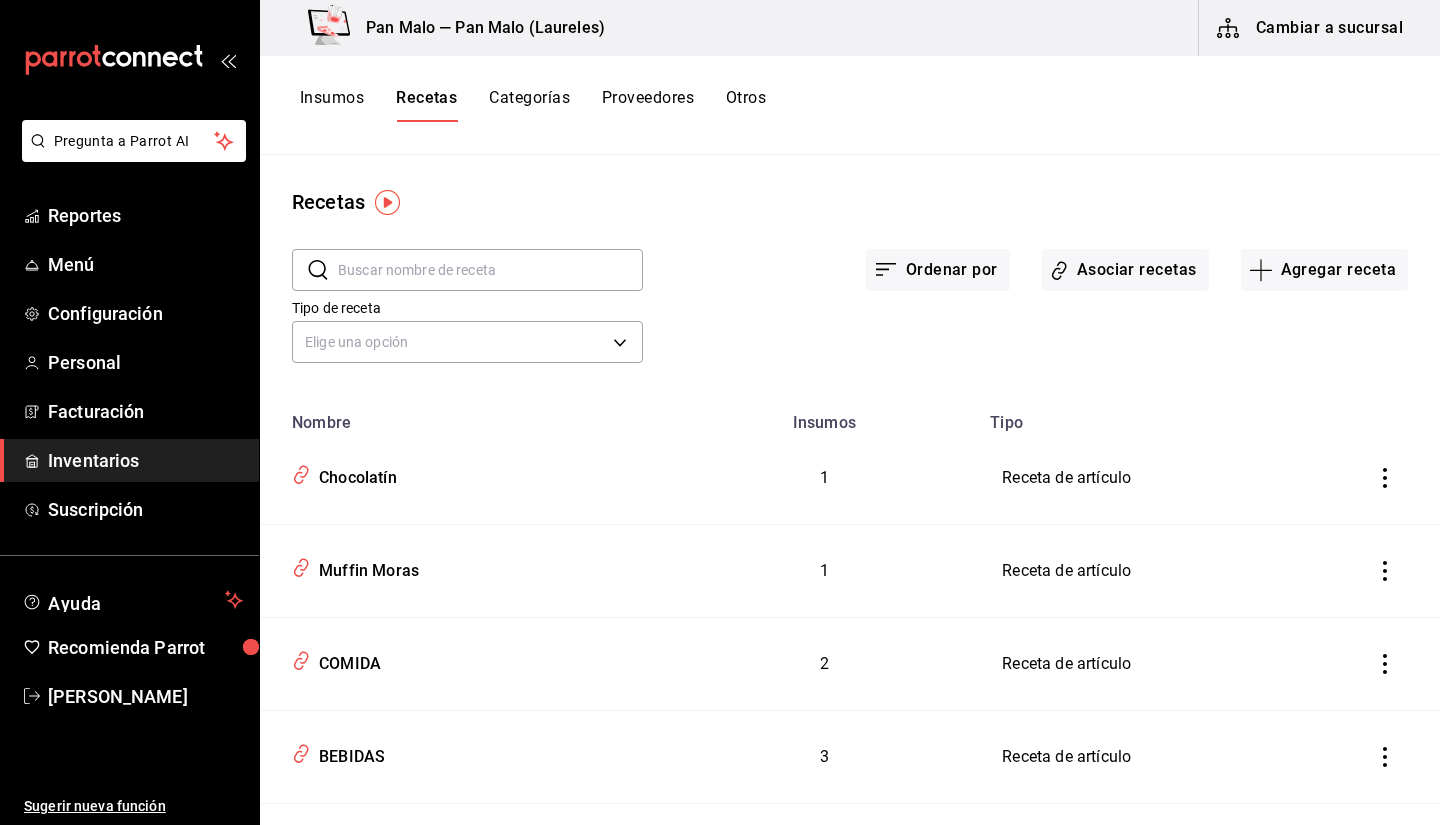 click at bounding box center (490, 270) 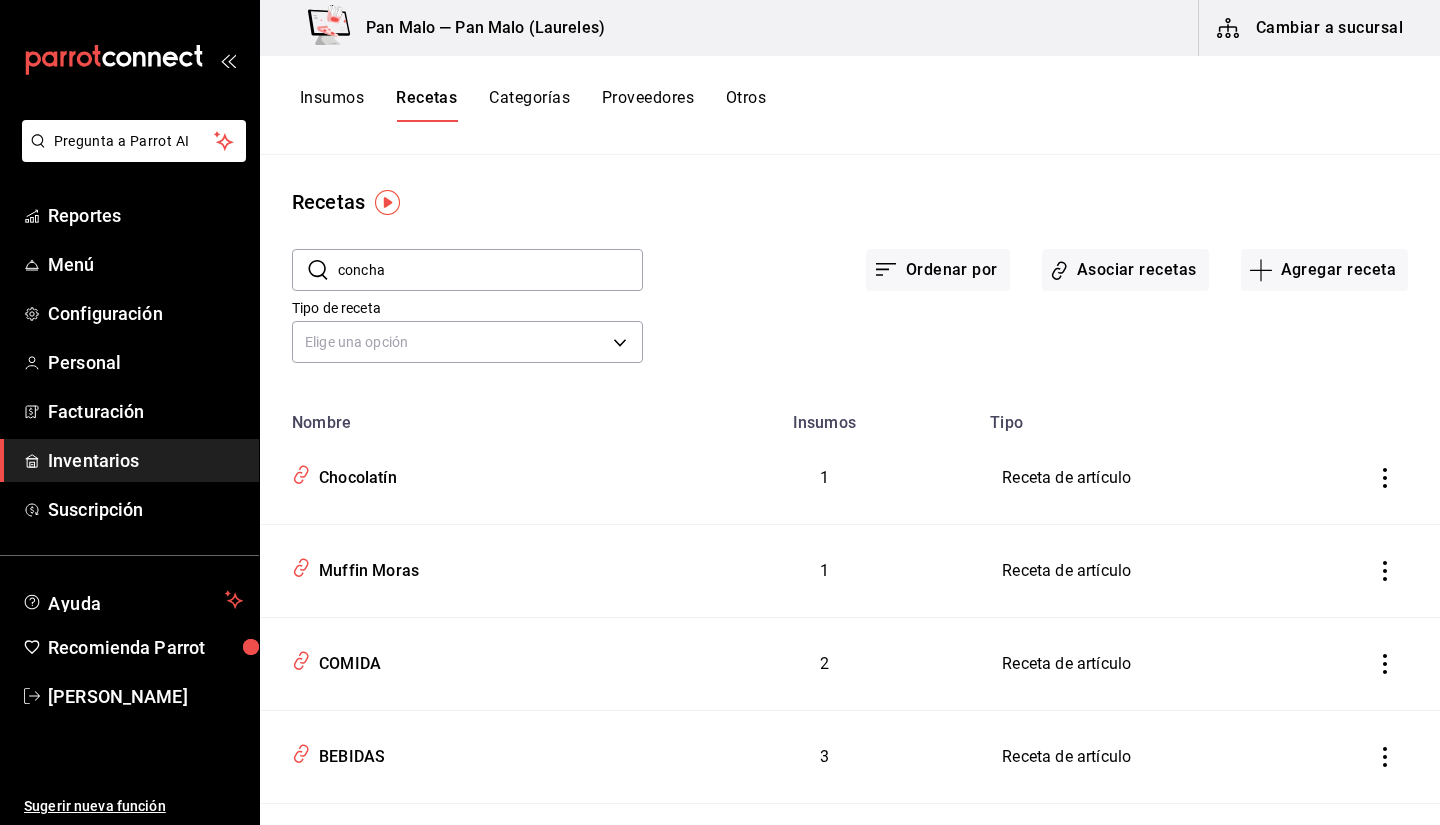 type on "concha" 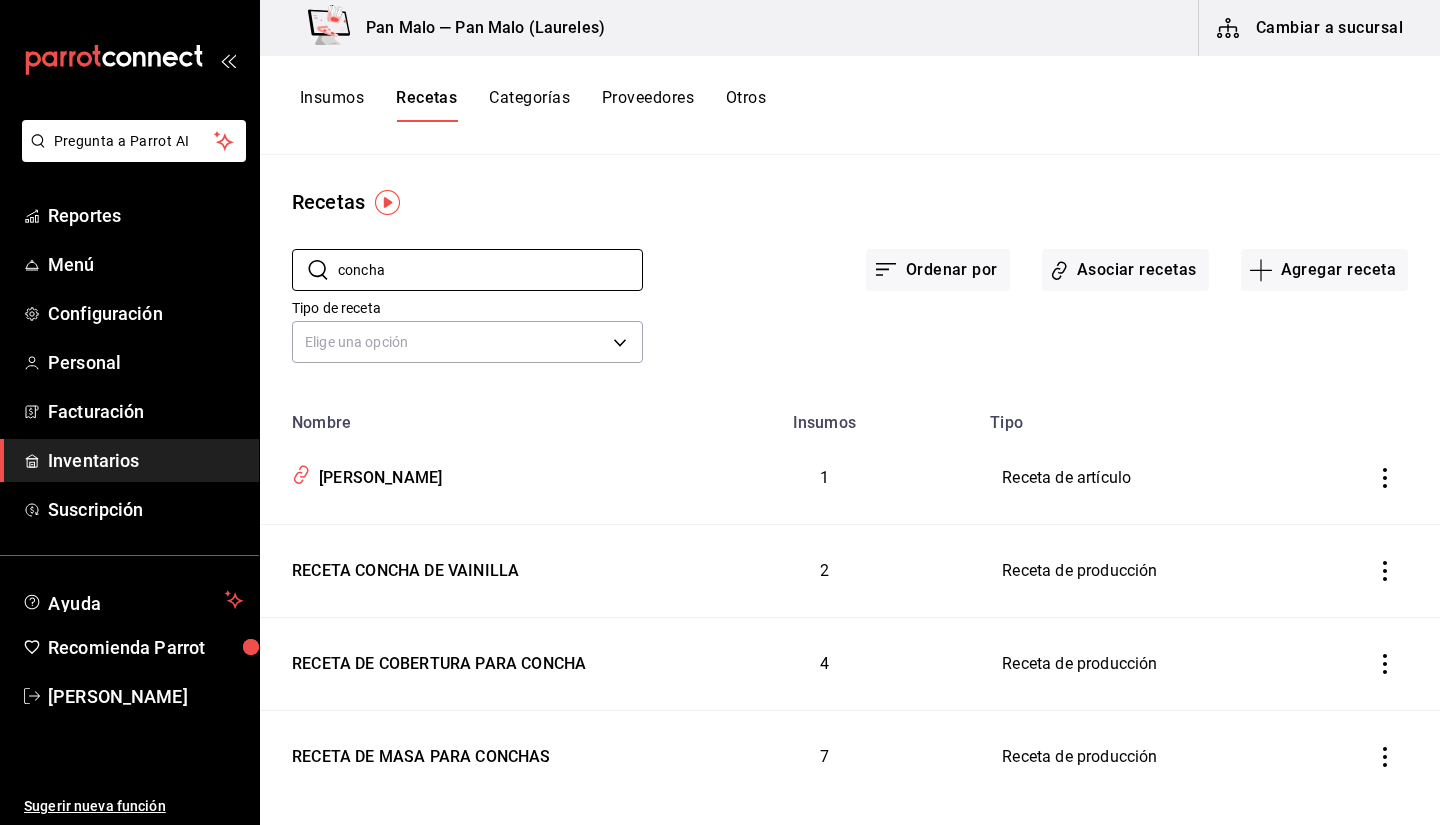 click on "Recetas ​ concha ​ Ordenar por Asociar recetas Agregar receta Tipo de receta Elige una opción default Nombre Insumos Tipo Concha Vainilla 1 Receta de artículo RECETA CONCHA DE VAINILLA  2 Receta de producción RECETA DE COBERTURA PARA CONCHA 4 Receta de producción RECETA DE MASA PARA CONCHAS 7 Receta de producción" at bounding box center [850, 483] 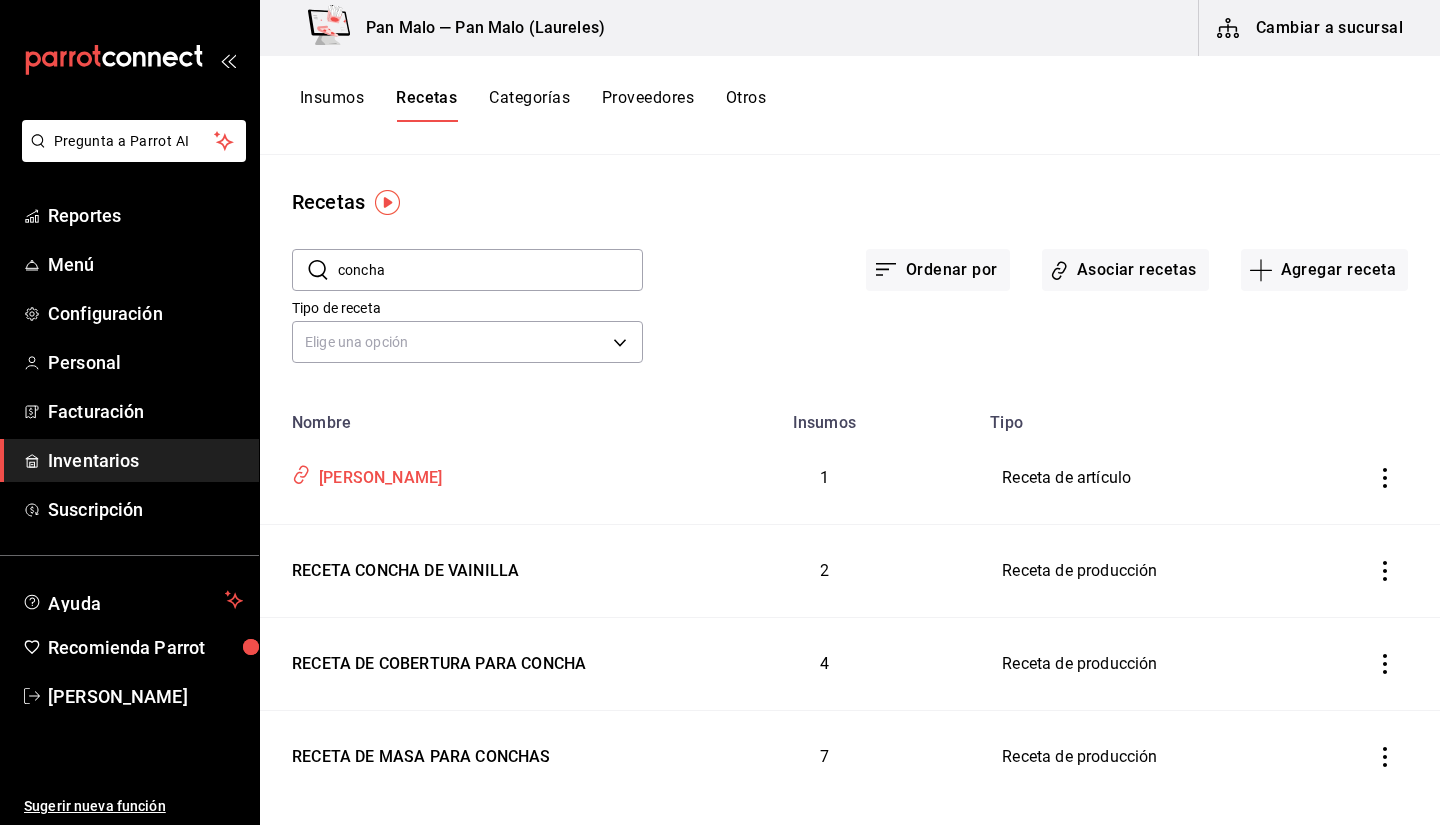 click on "Concha Vainilla" at bounding box center [376, 474] 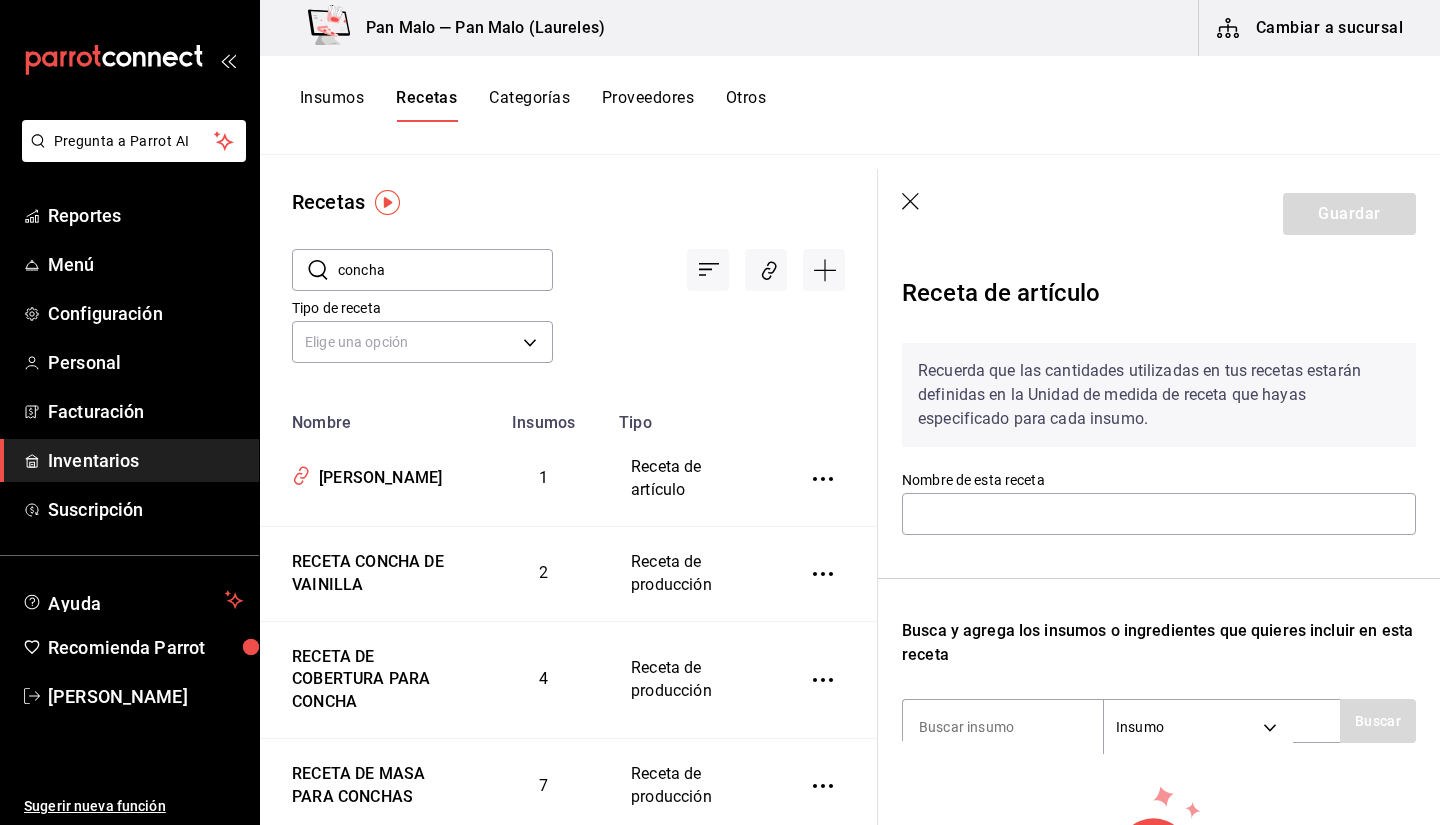 type on "Concha Vainilla" 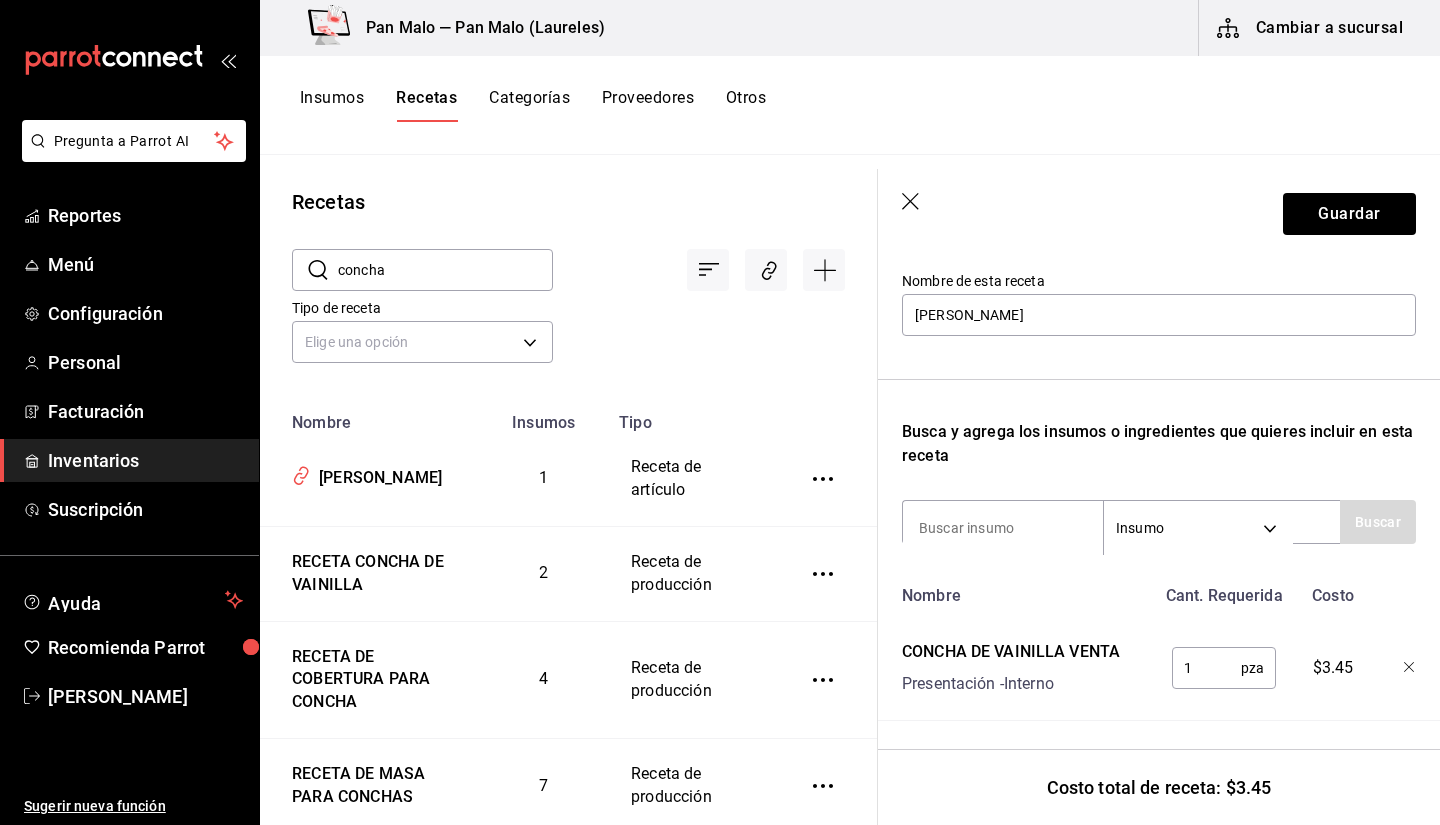 scroll, scrollTop: 0, scrollLeft: 0, axis: both 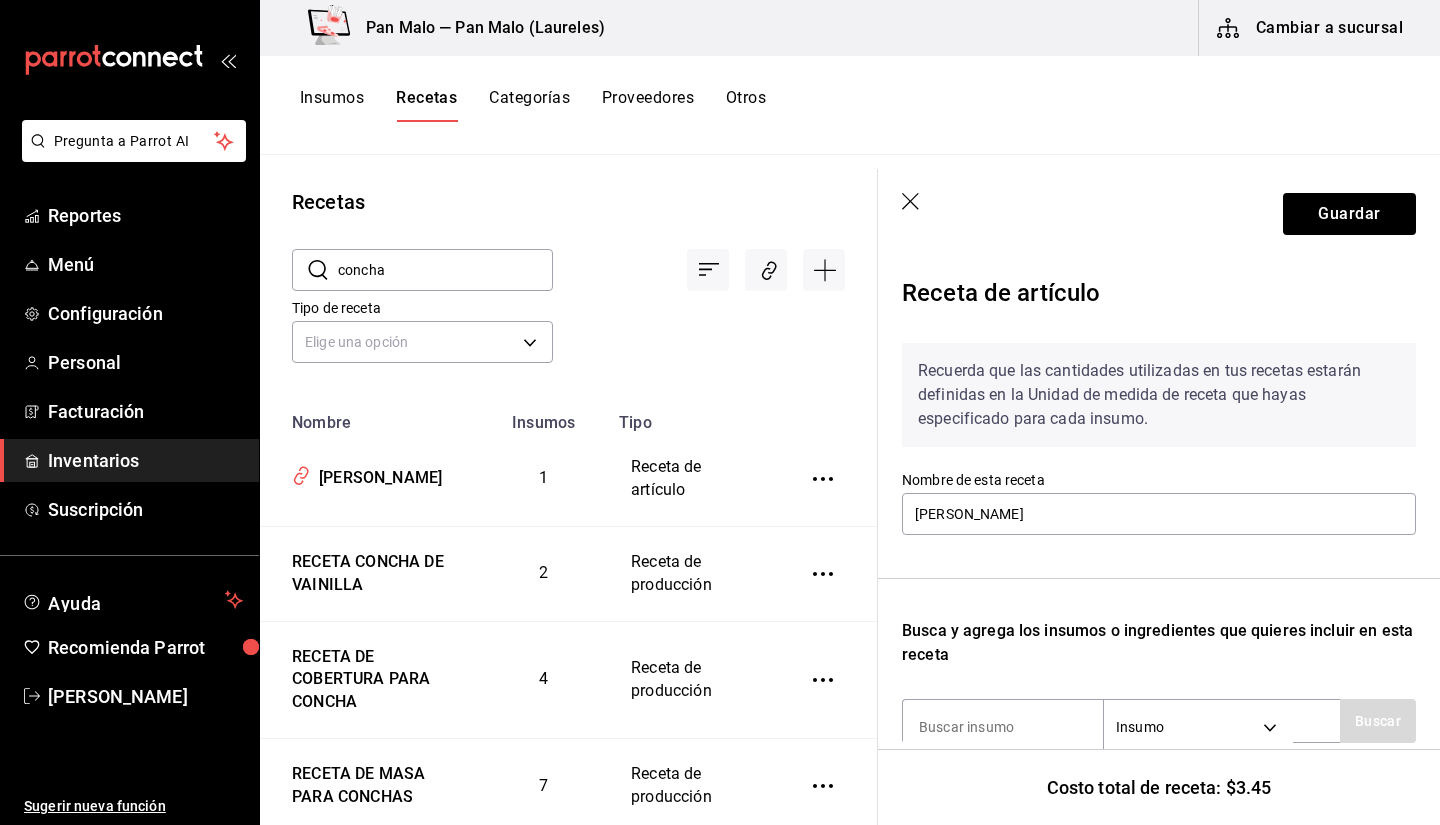 click on "Guardar" at bounding box center (1159, 214) 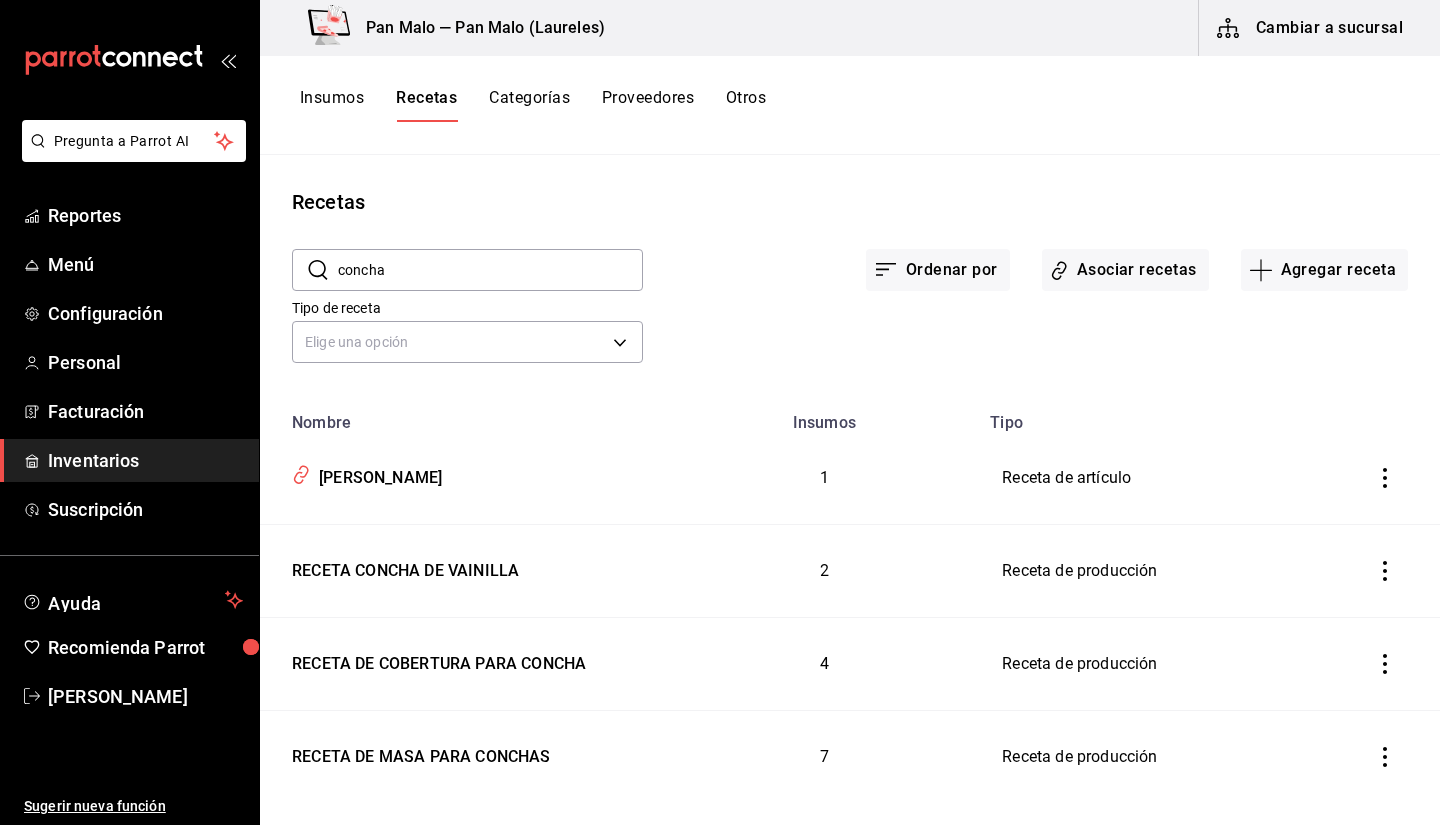 scroll, scrollTop: 0, scrollLeft: 0, axis: both 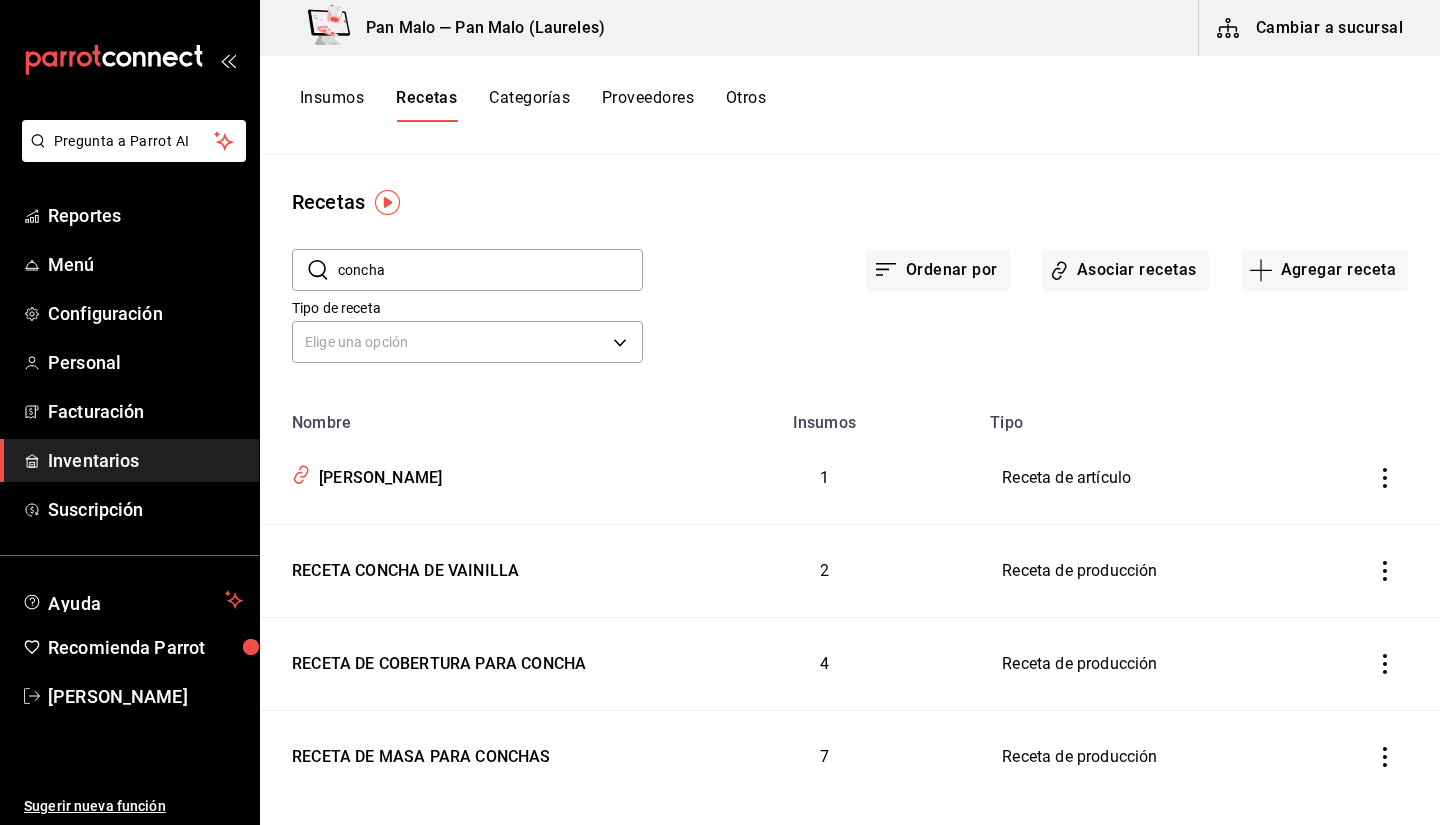 click on "Insumos" at bounding box center (332, 105) 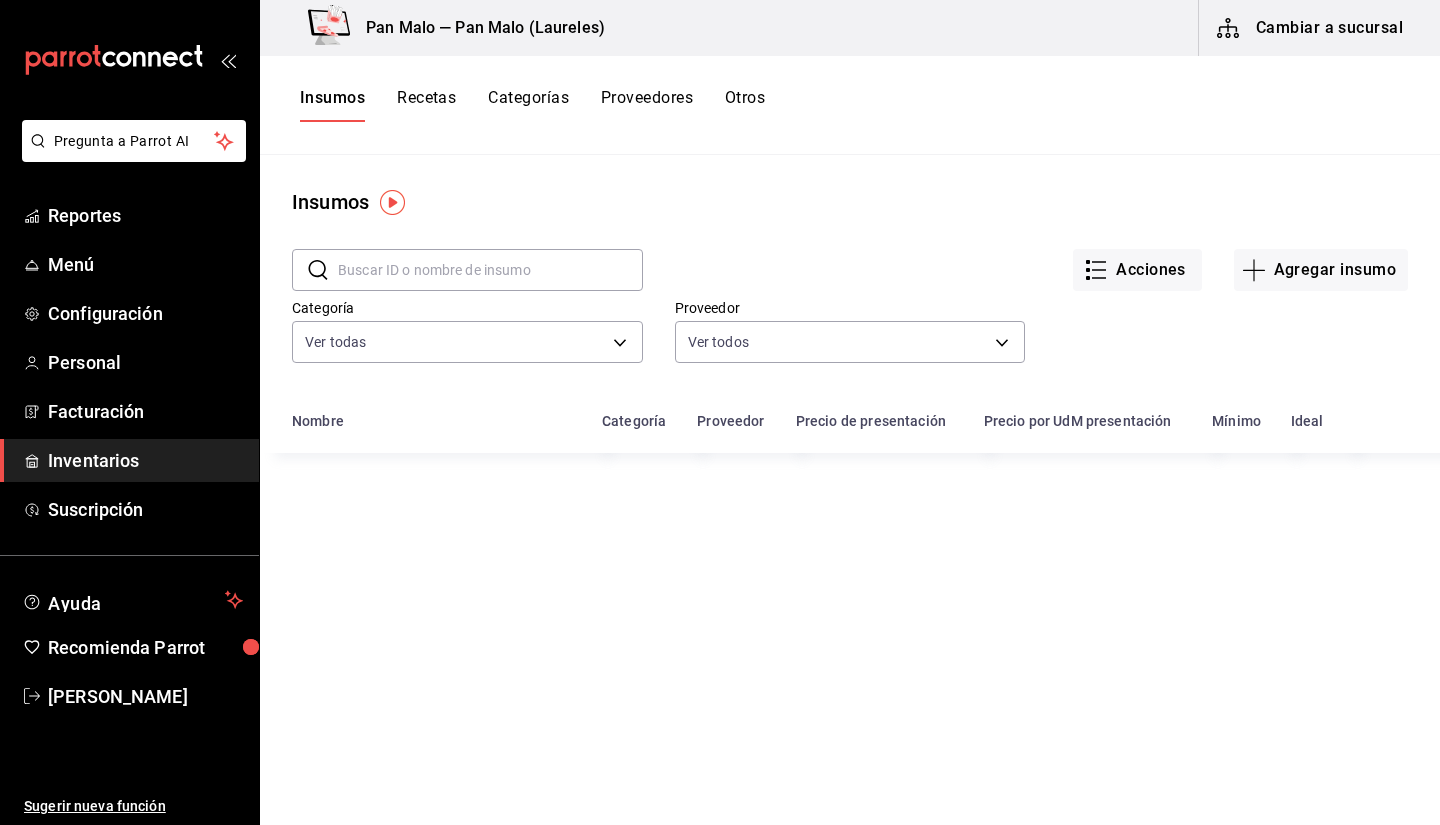 click at bounding box center [490, 270] 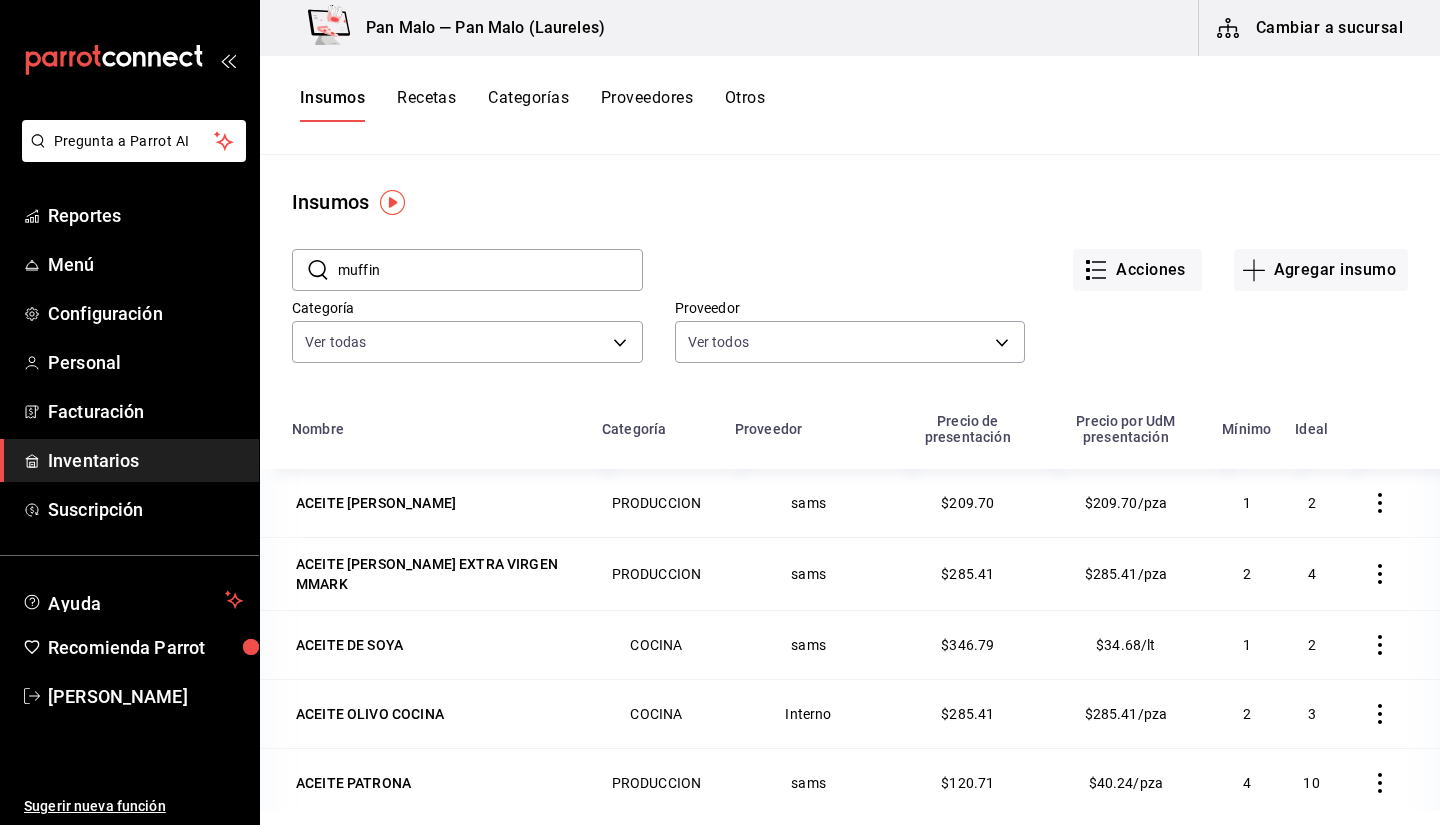 type on "muffin" 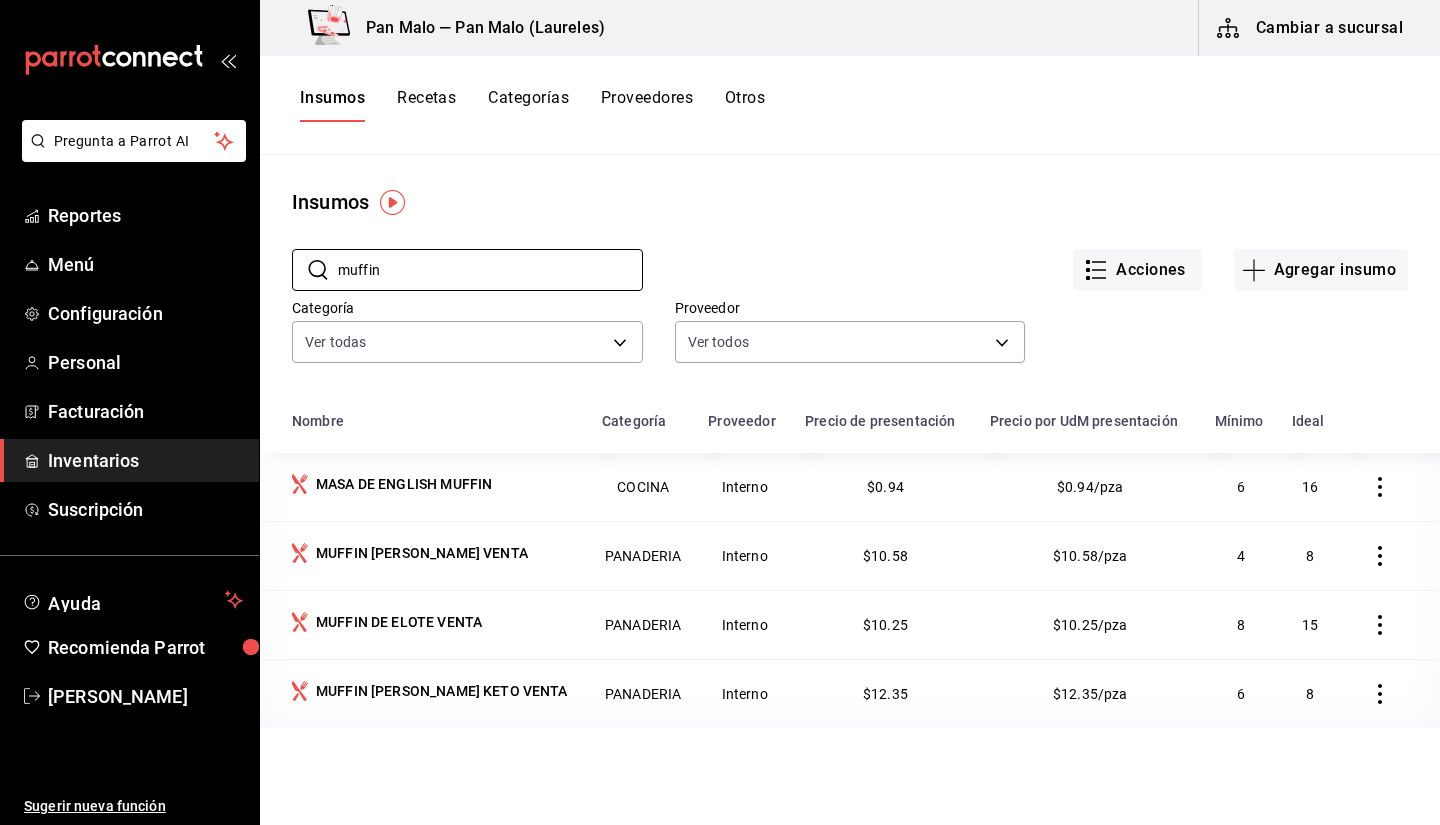 click on "Acciones Agregar insumo" at bounding box center (1025, 254) 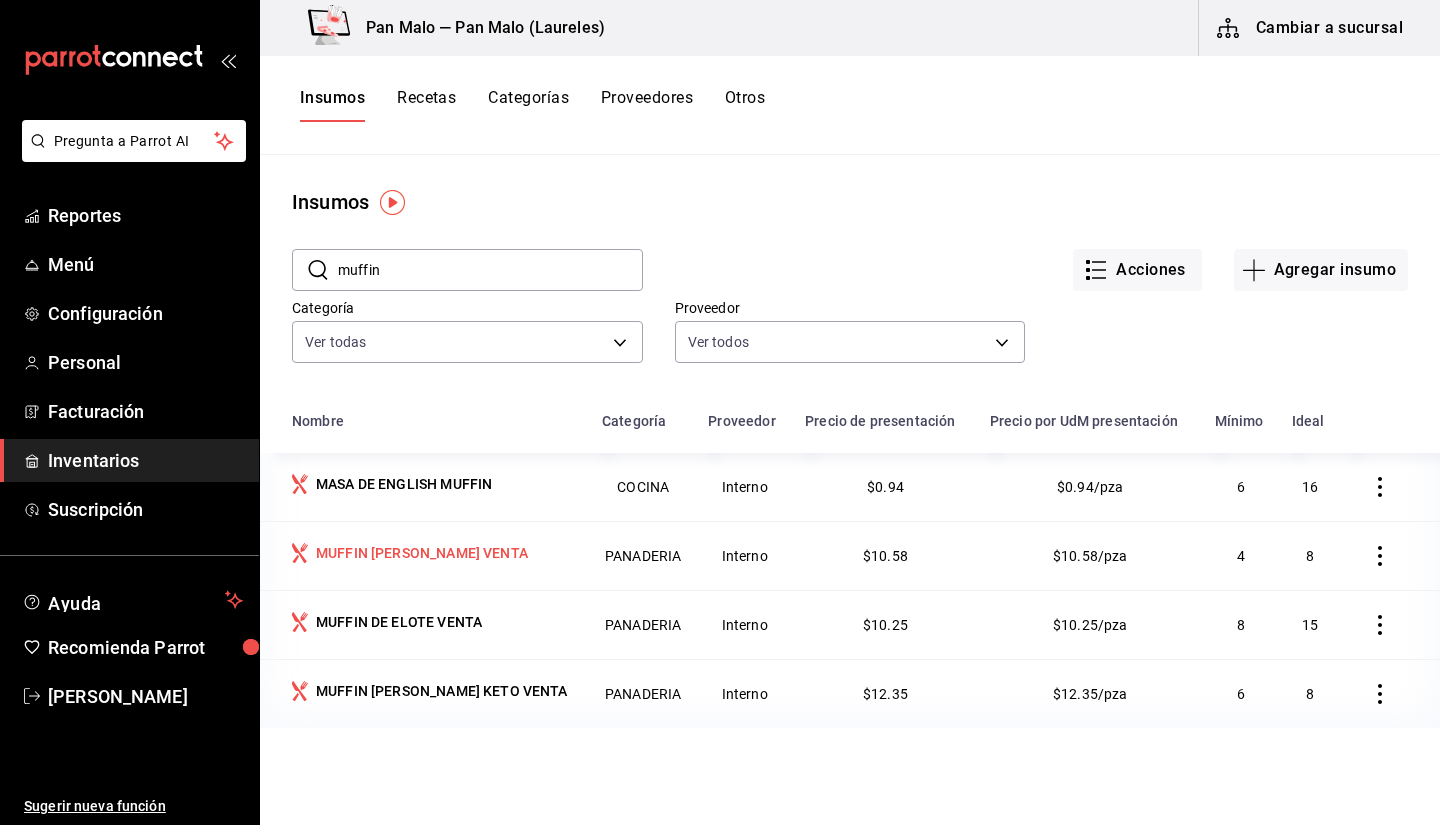 click on "MUFFIN DE ALMENDRA VENTA" at bounding box center (422, 553) 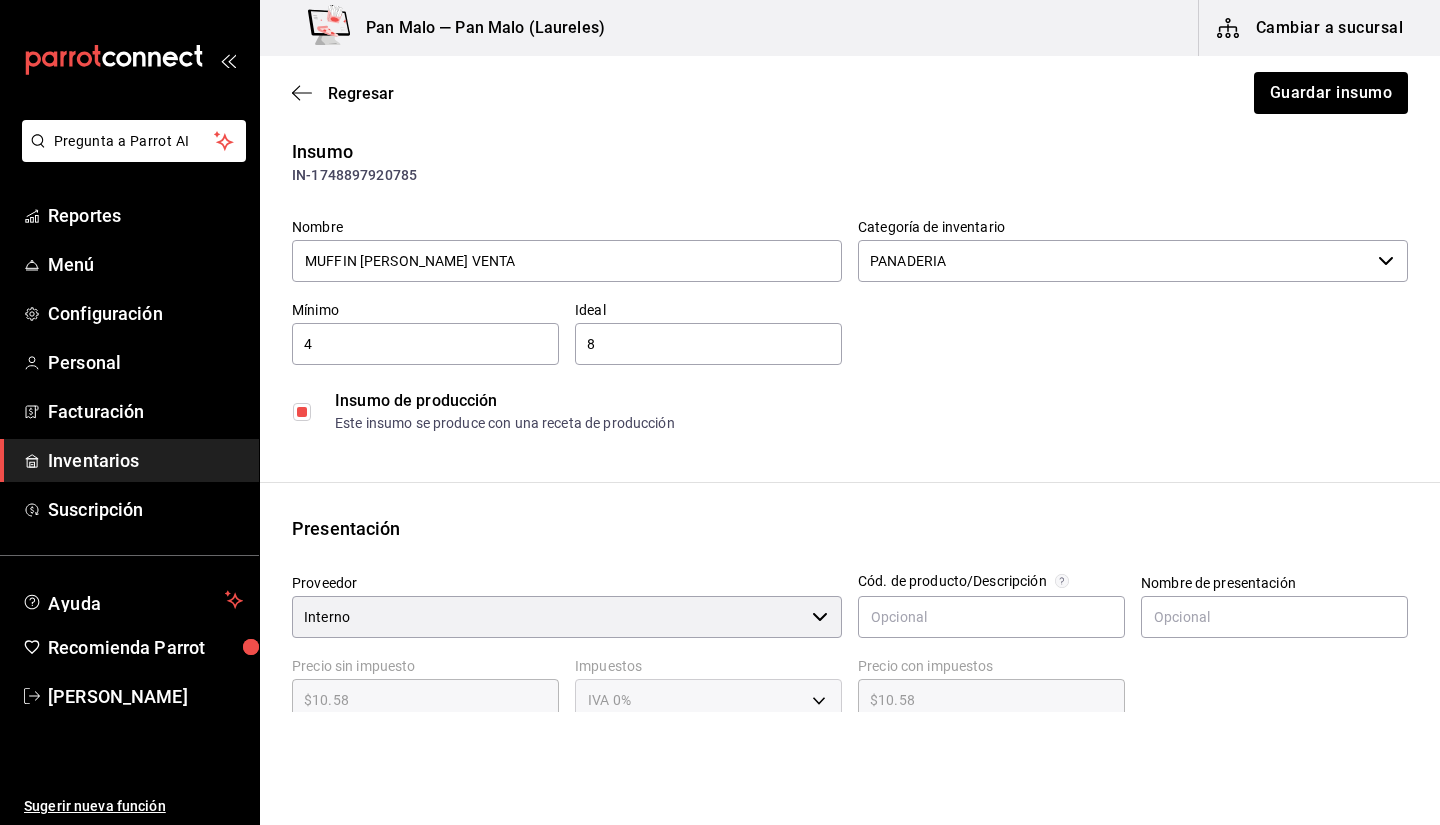 scroll, scrollTop: 0, scrollLeft: 0, axis: both 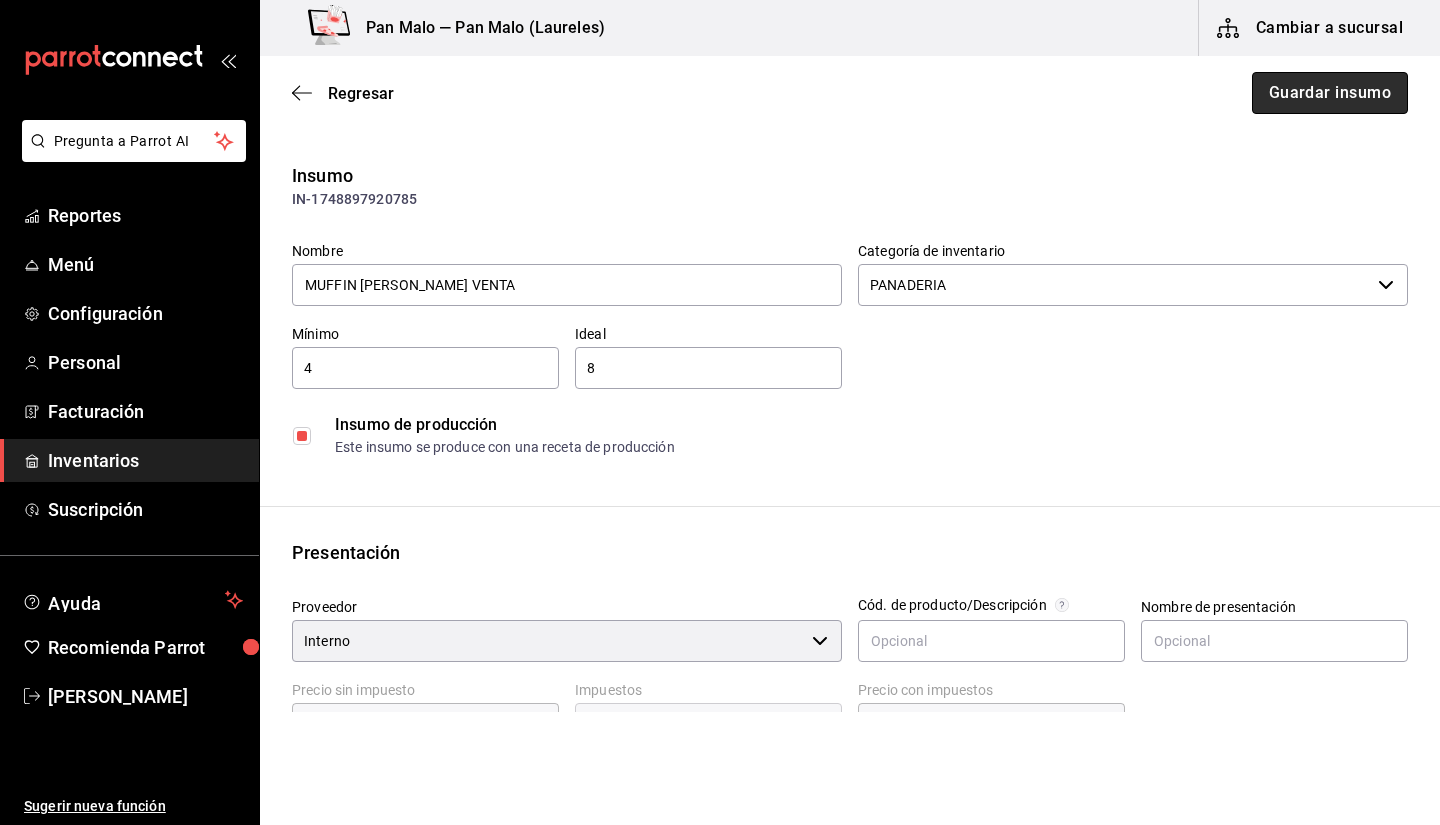 click on "Guardar insumo" at bounding box center (1330, 93) 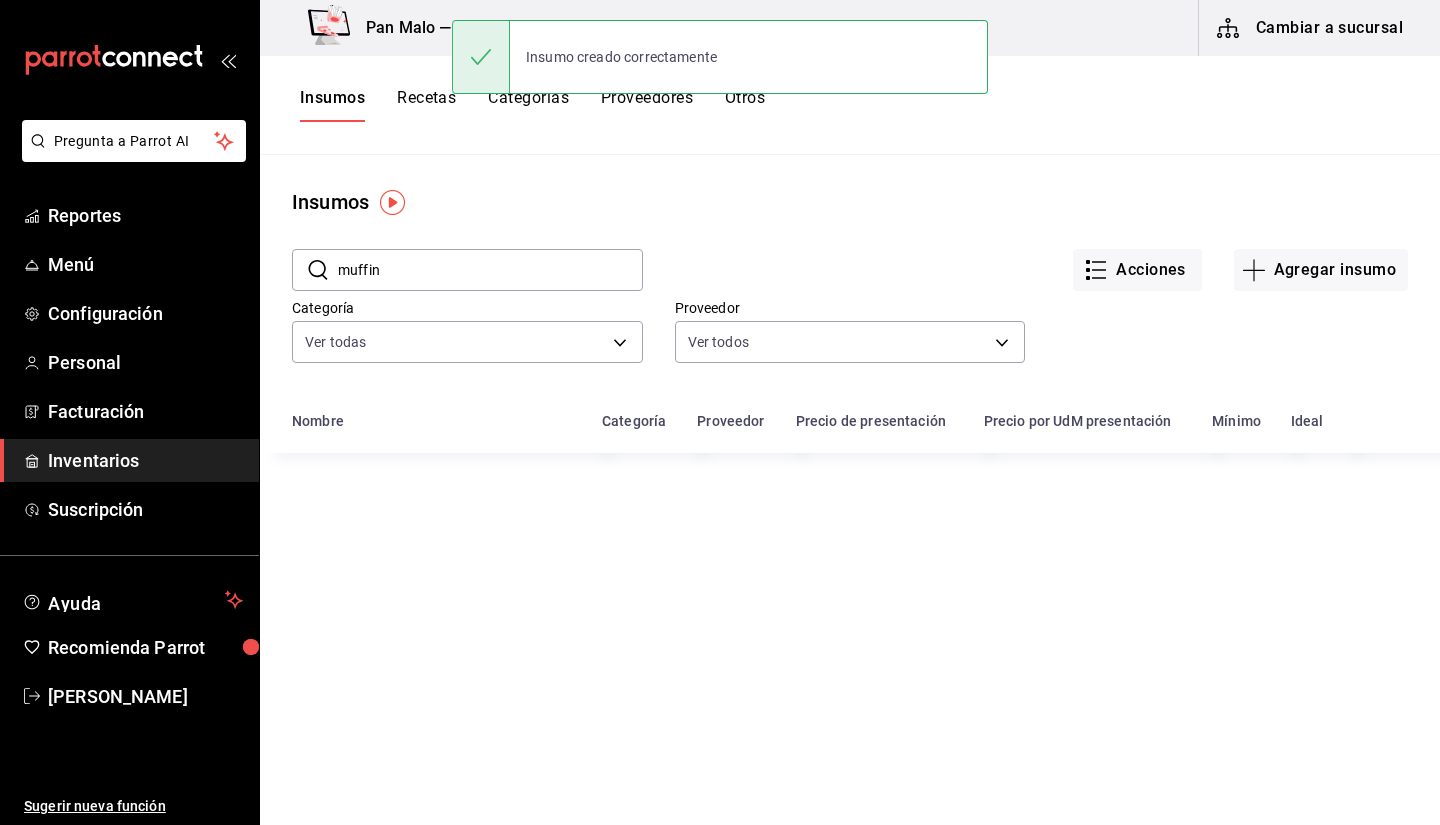 click on "Insumos Recetas Categorías Proveedores Otros" at bounding box center (850, 105) 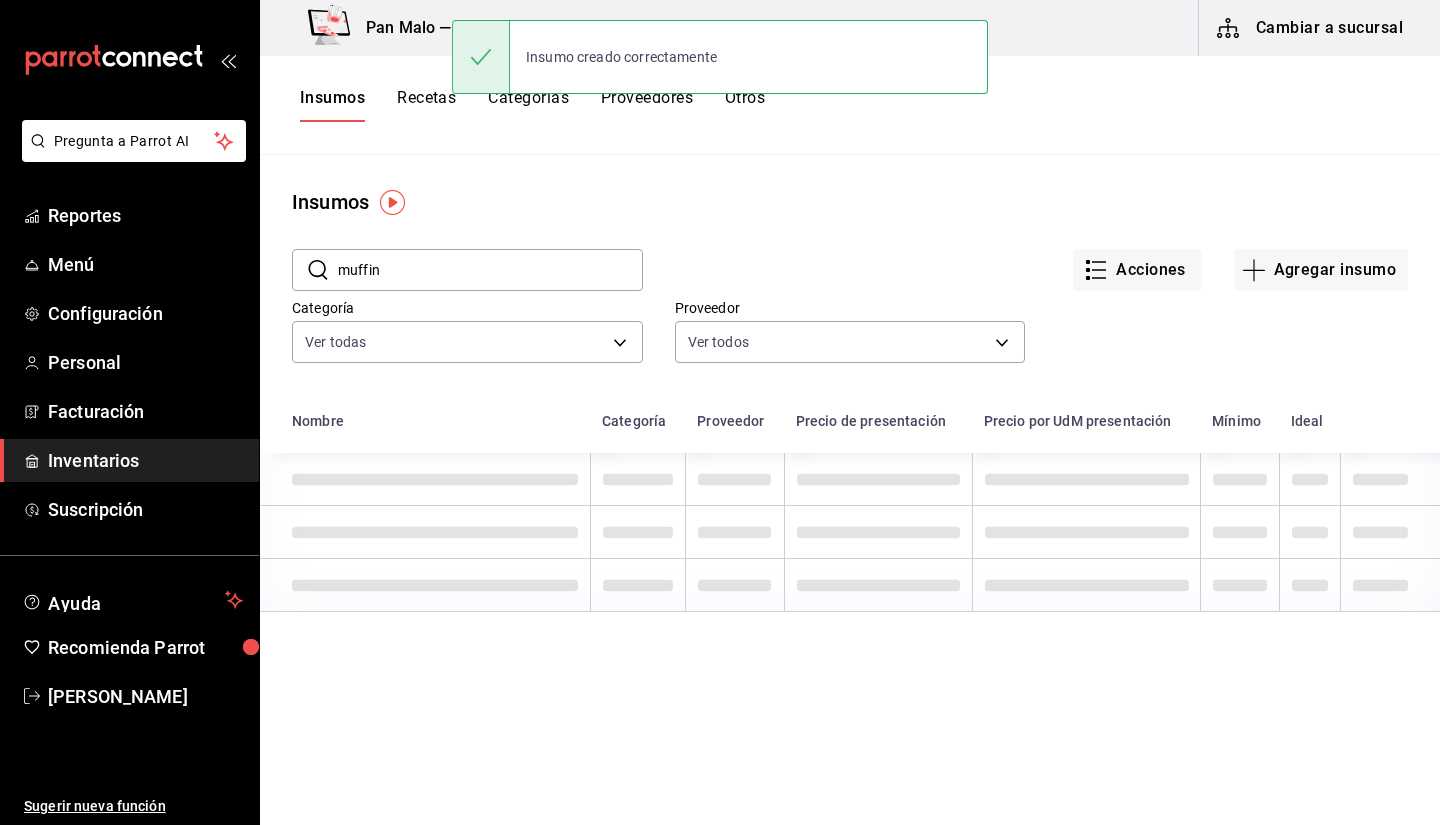 click on "Recetas" at bounding box center (426, 105) 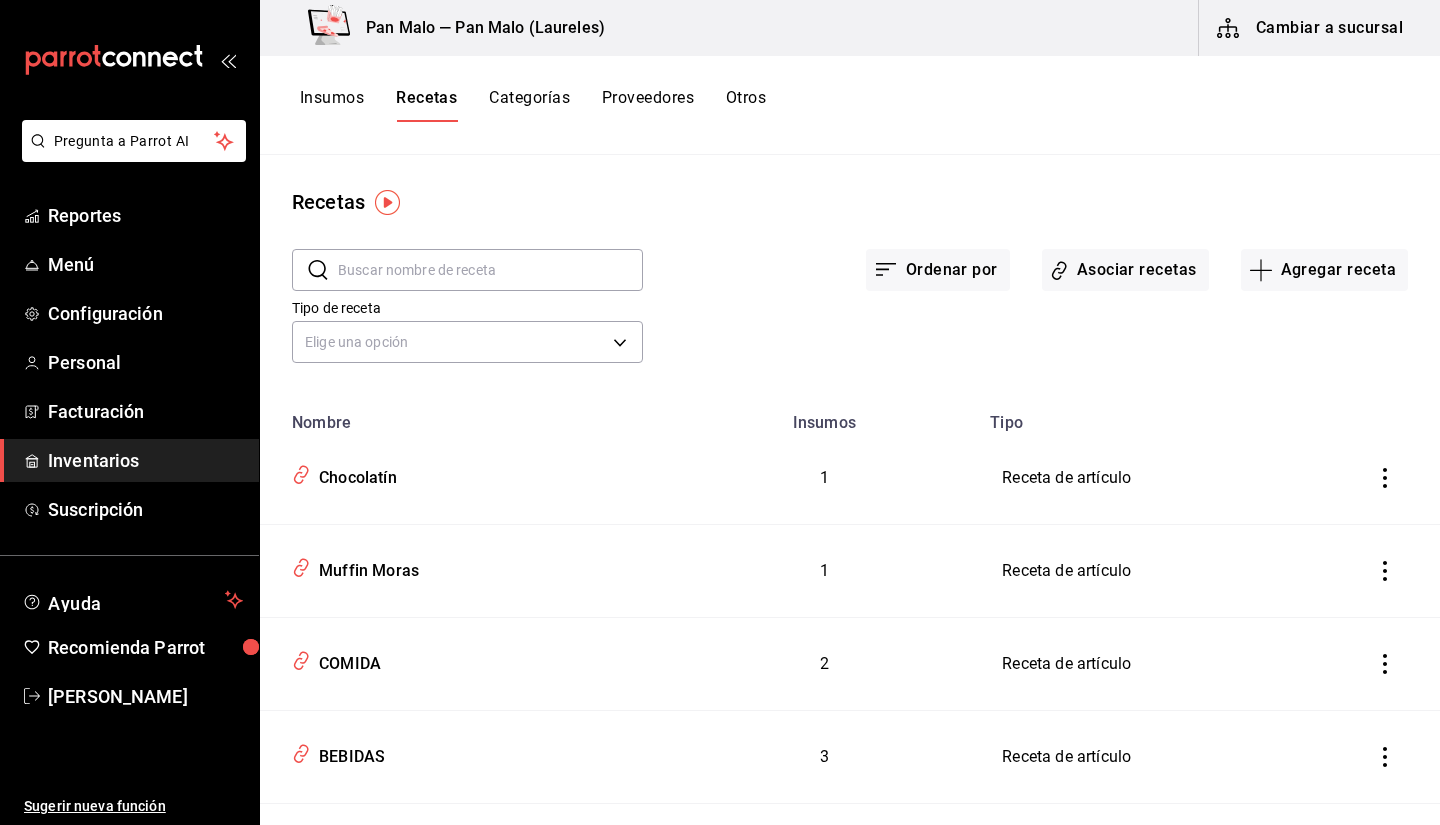 click at bounding box center [490, 270] 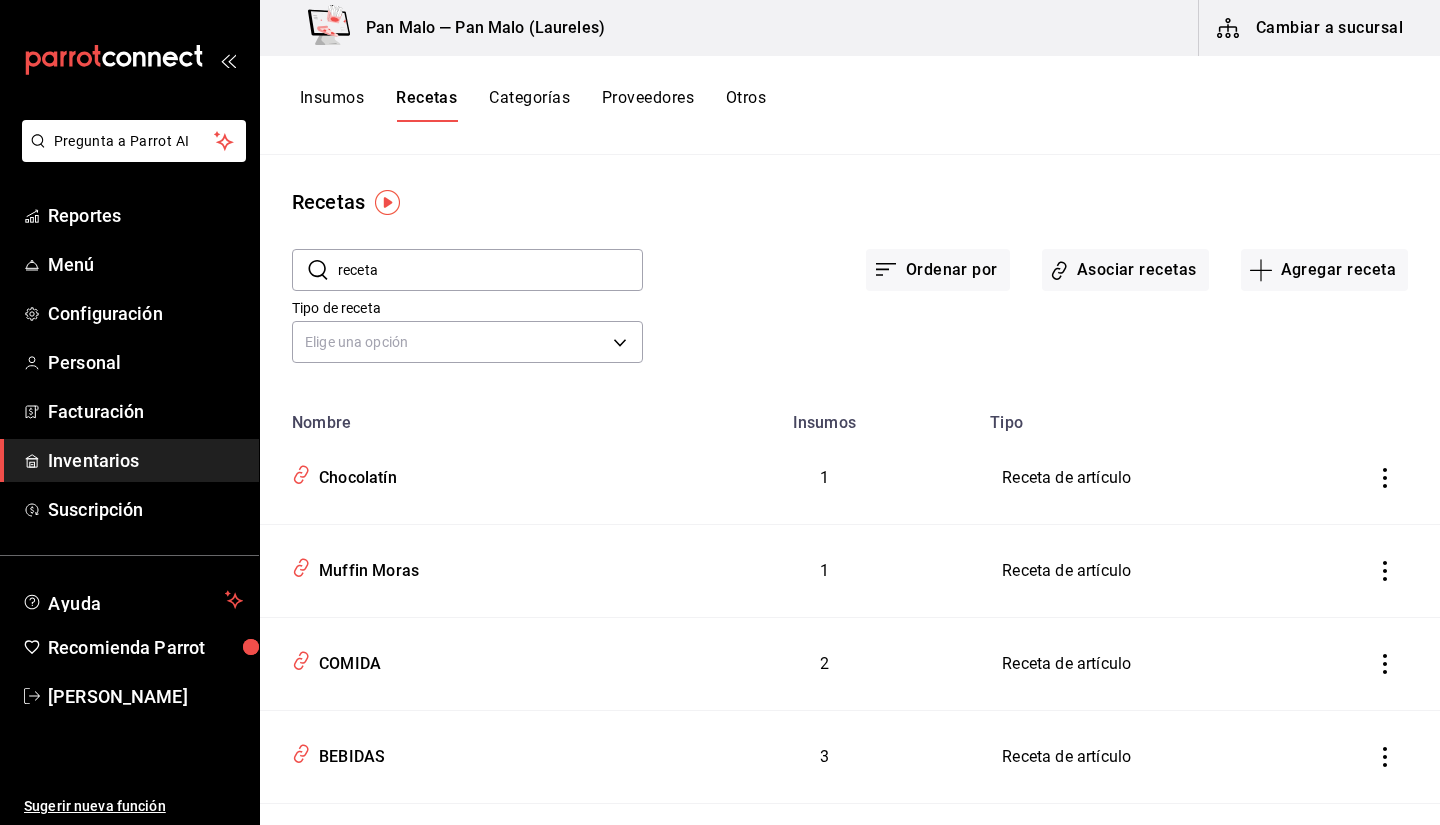 type on "receta" 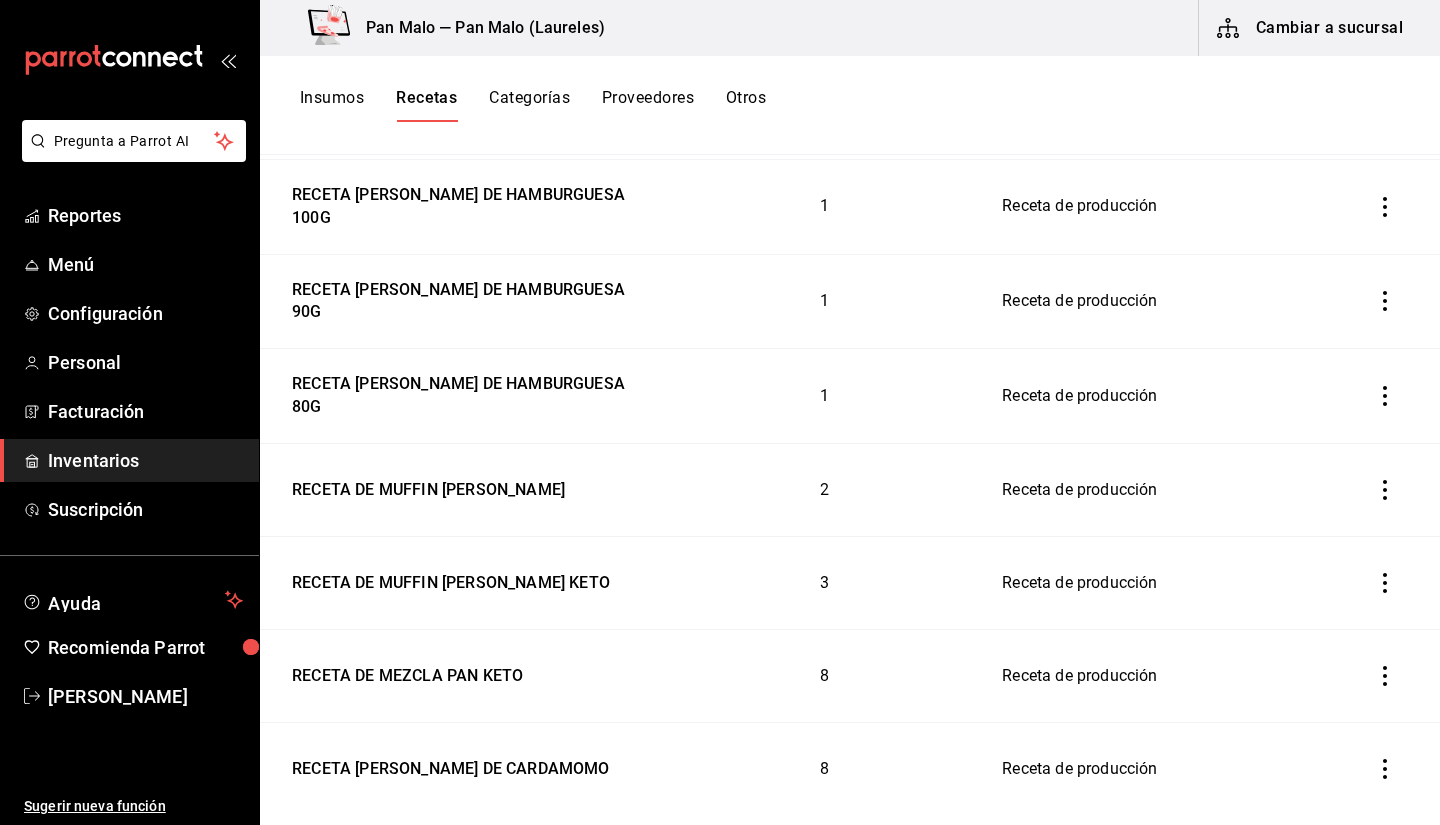 scroll, scrollTop: 1862, scrollLeft: 0, axis: vertical 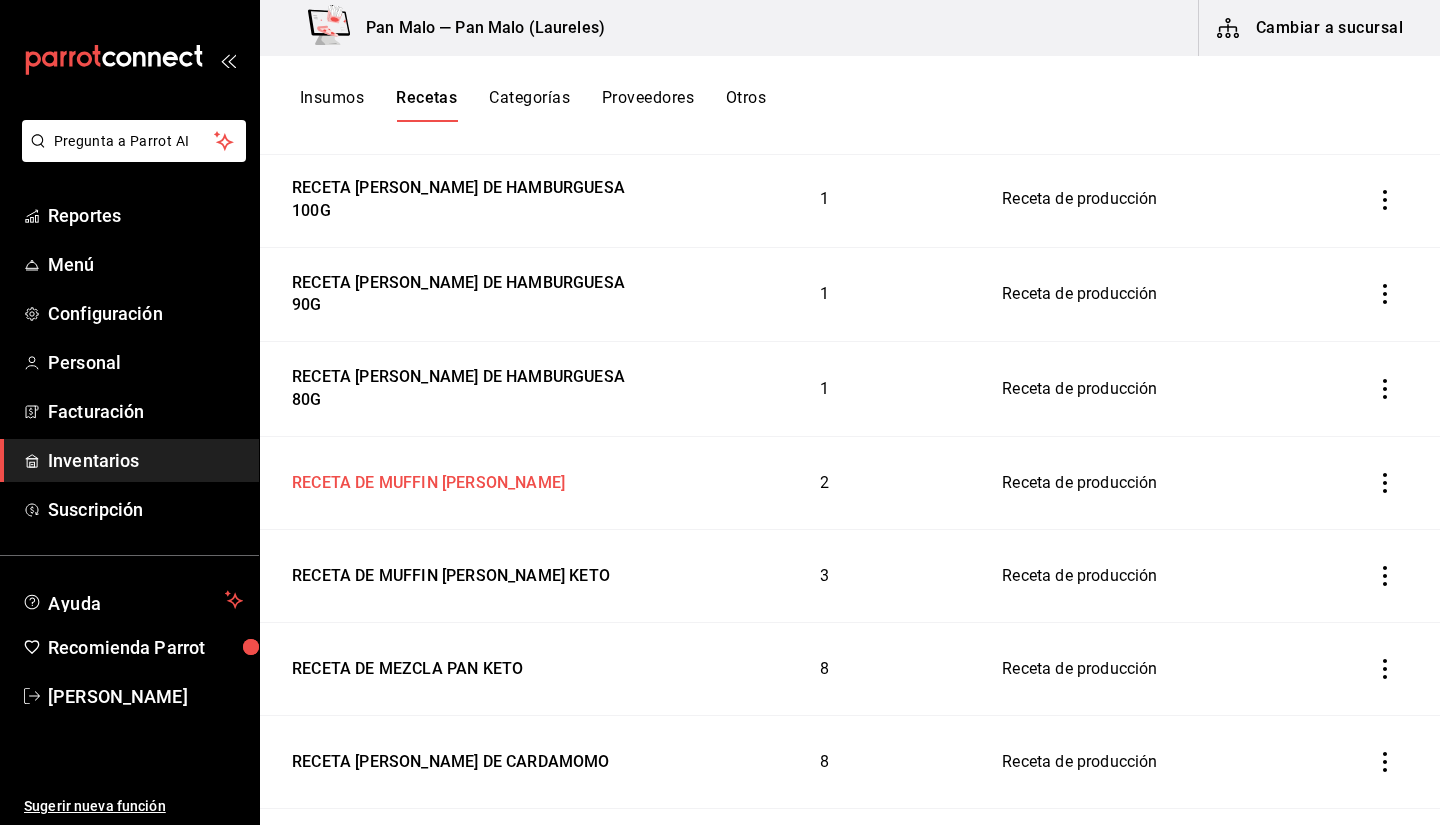 click on "RECETA DE MUFFIN DE ALMENDRA" at bounding box center (424, 479) 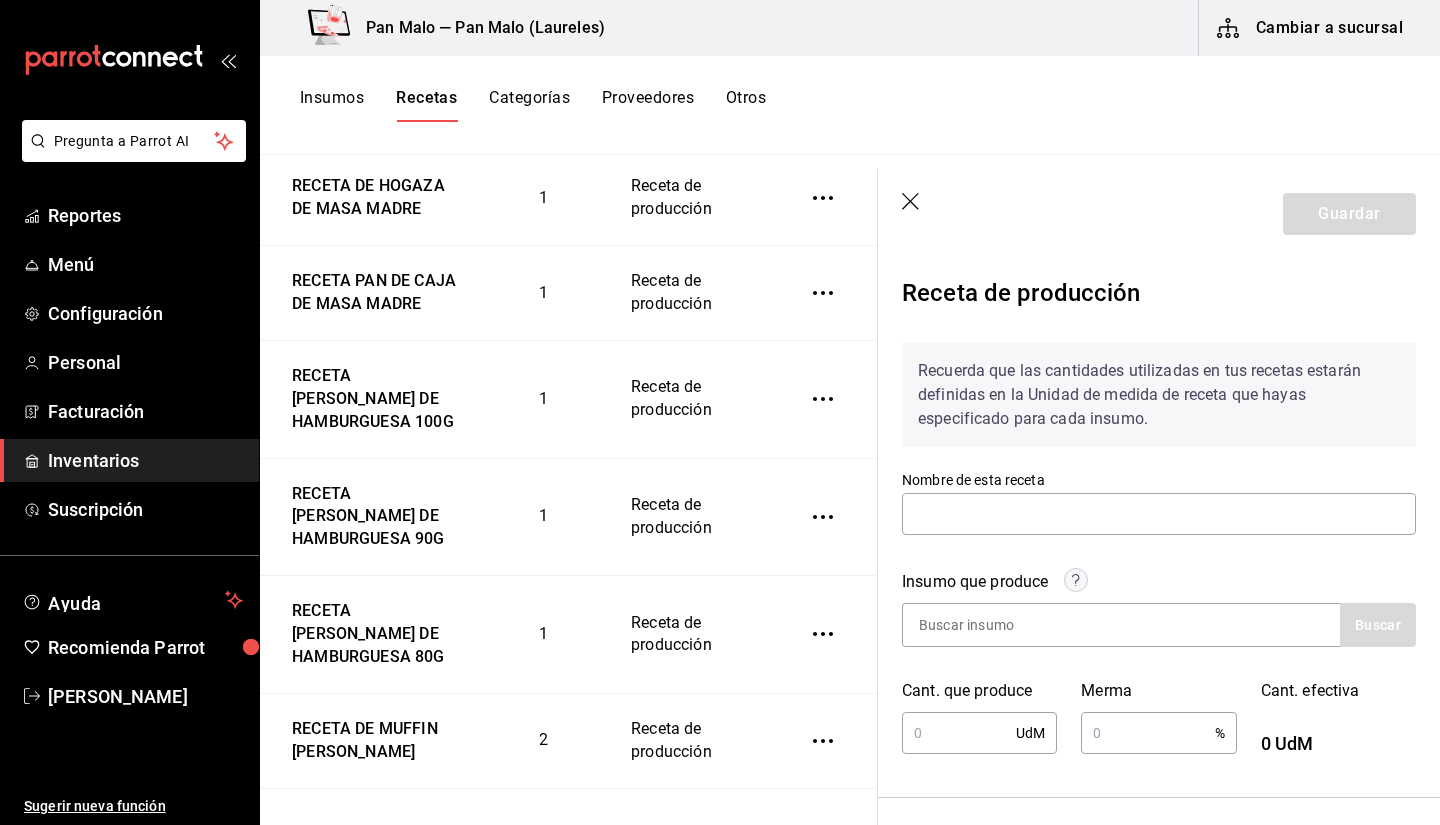 type on "RECETA DE MUFFIN DE ALMENDRA" 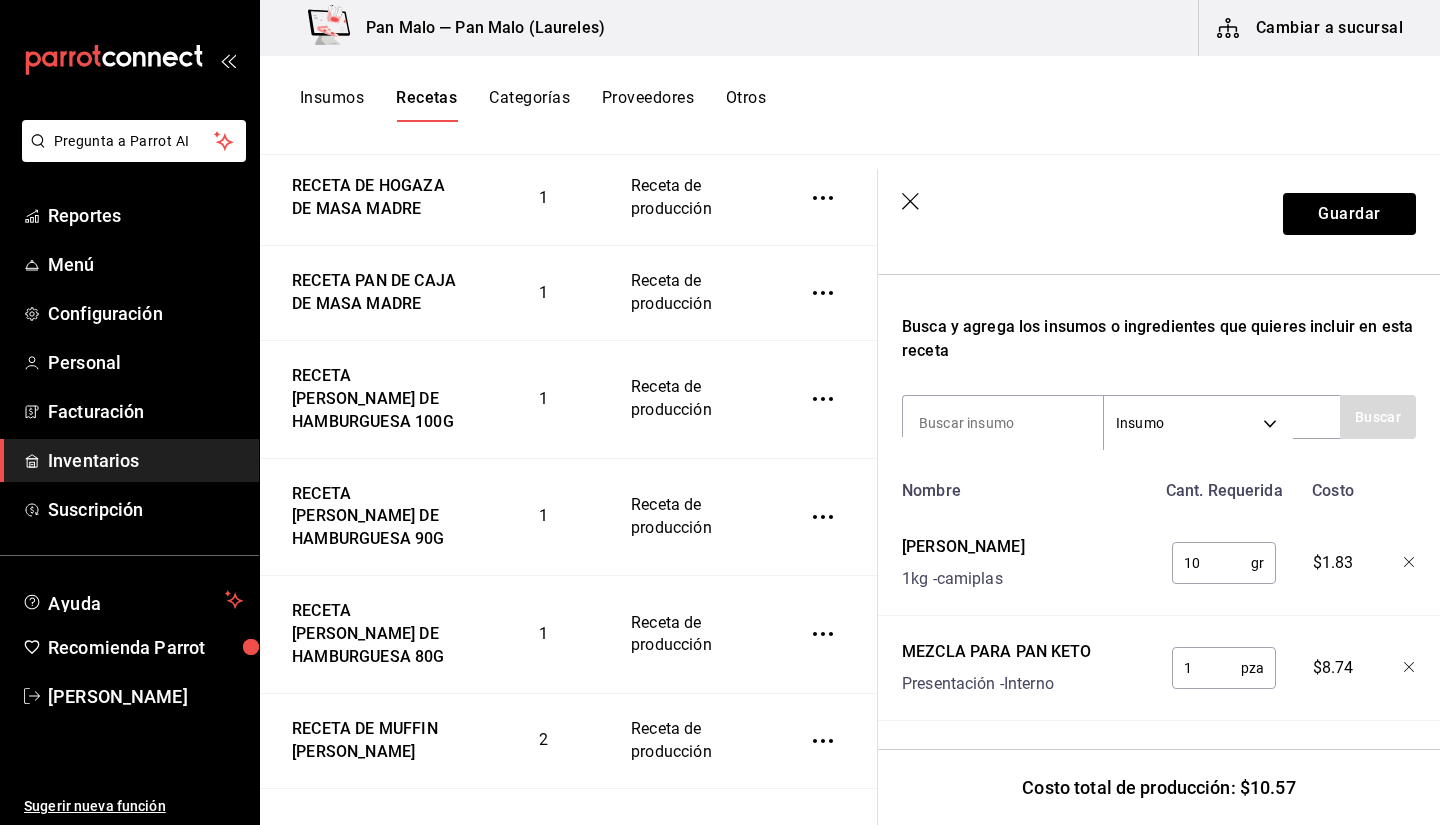 scroll, scrollTop: 586, scrollLeft: 0, axis: vertical 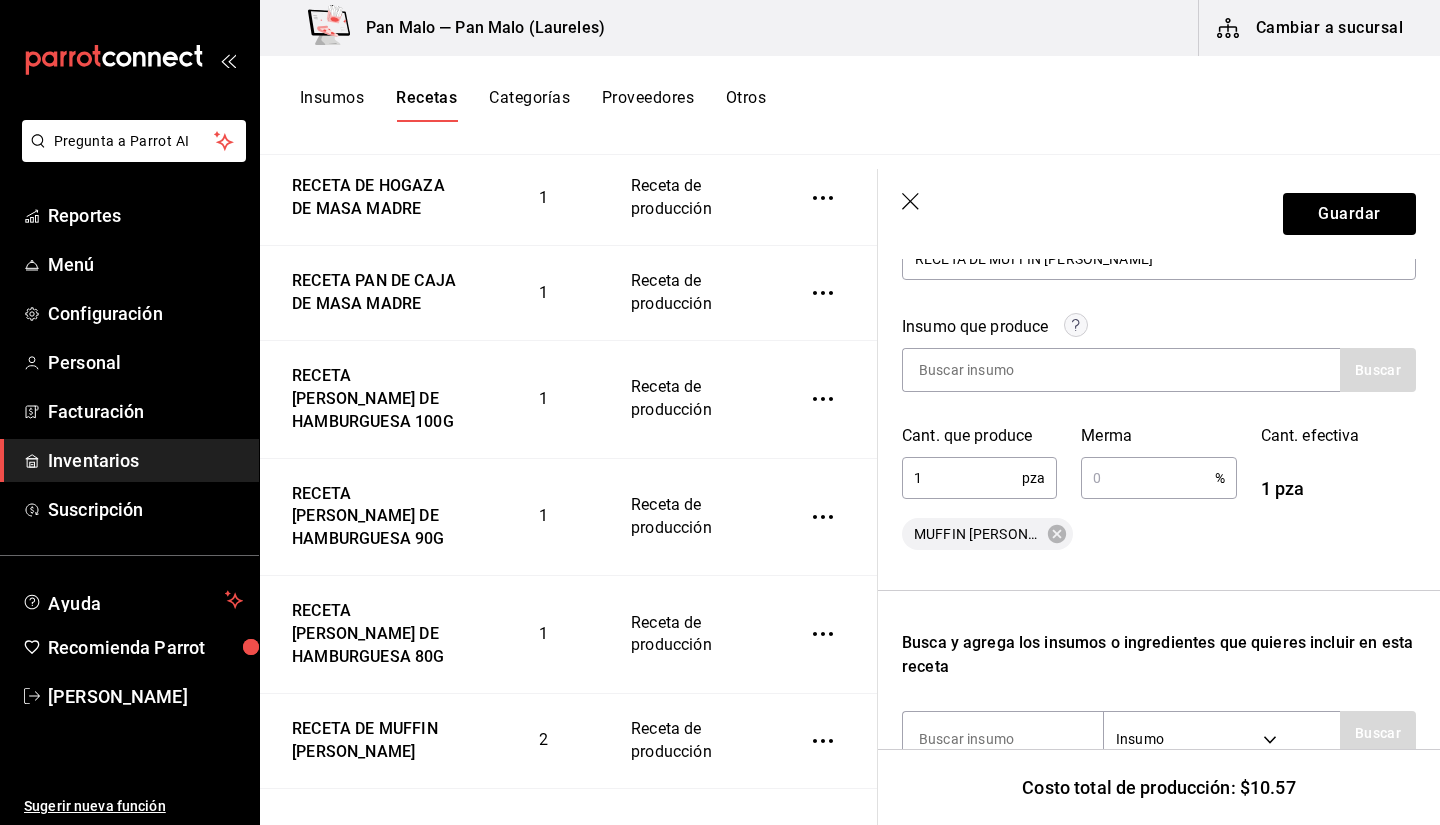 drag, startPoint x: 981, startPoint y: 536, endPoint x: 1010, endPoint y: 529, distance: 29.832869 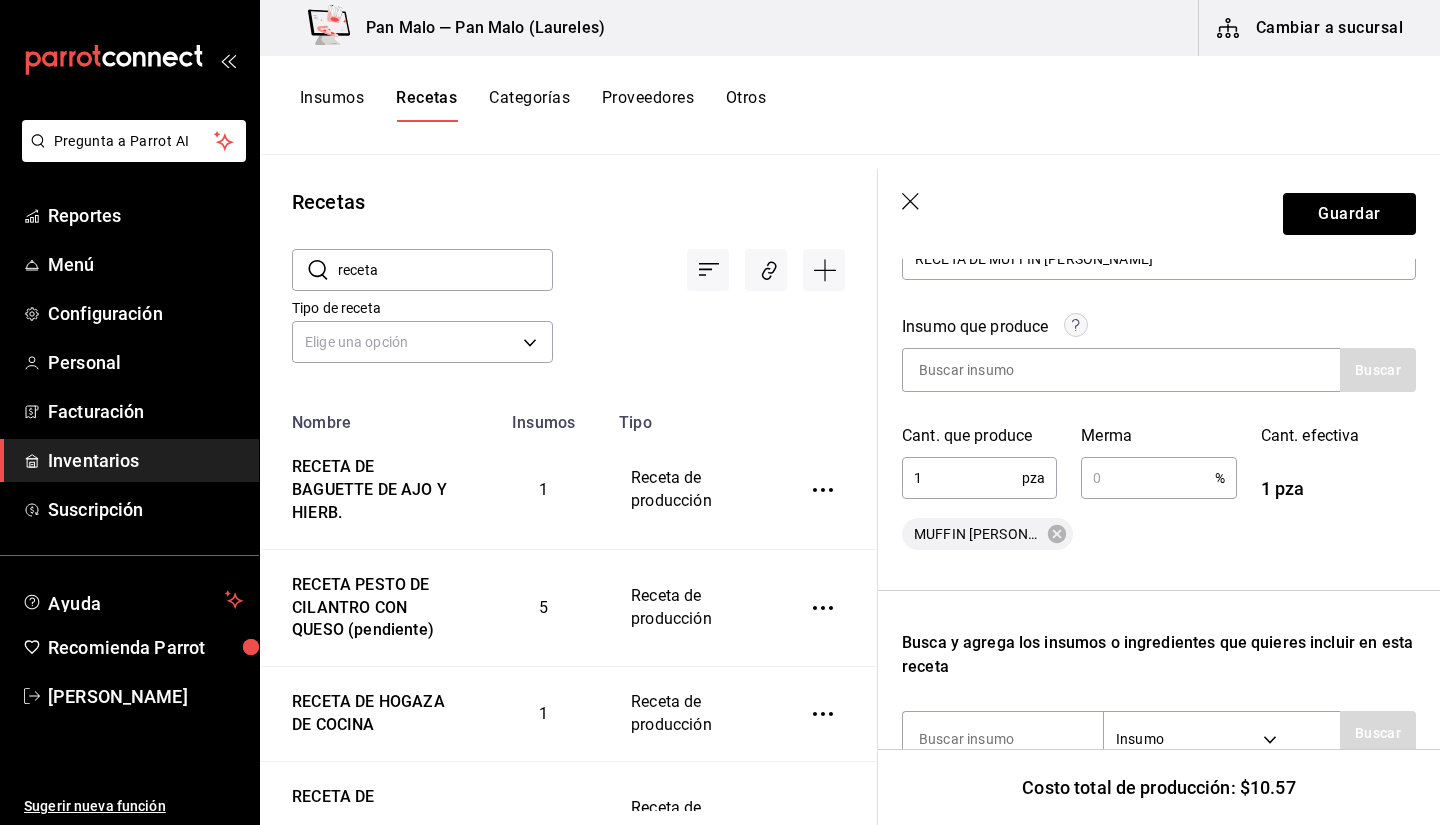 click 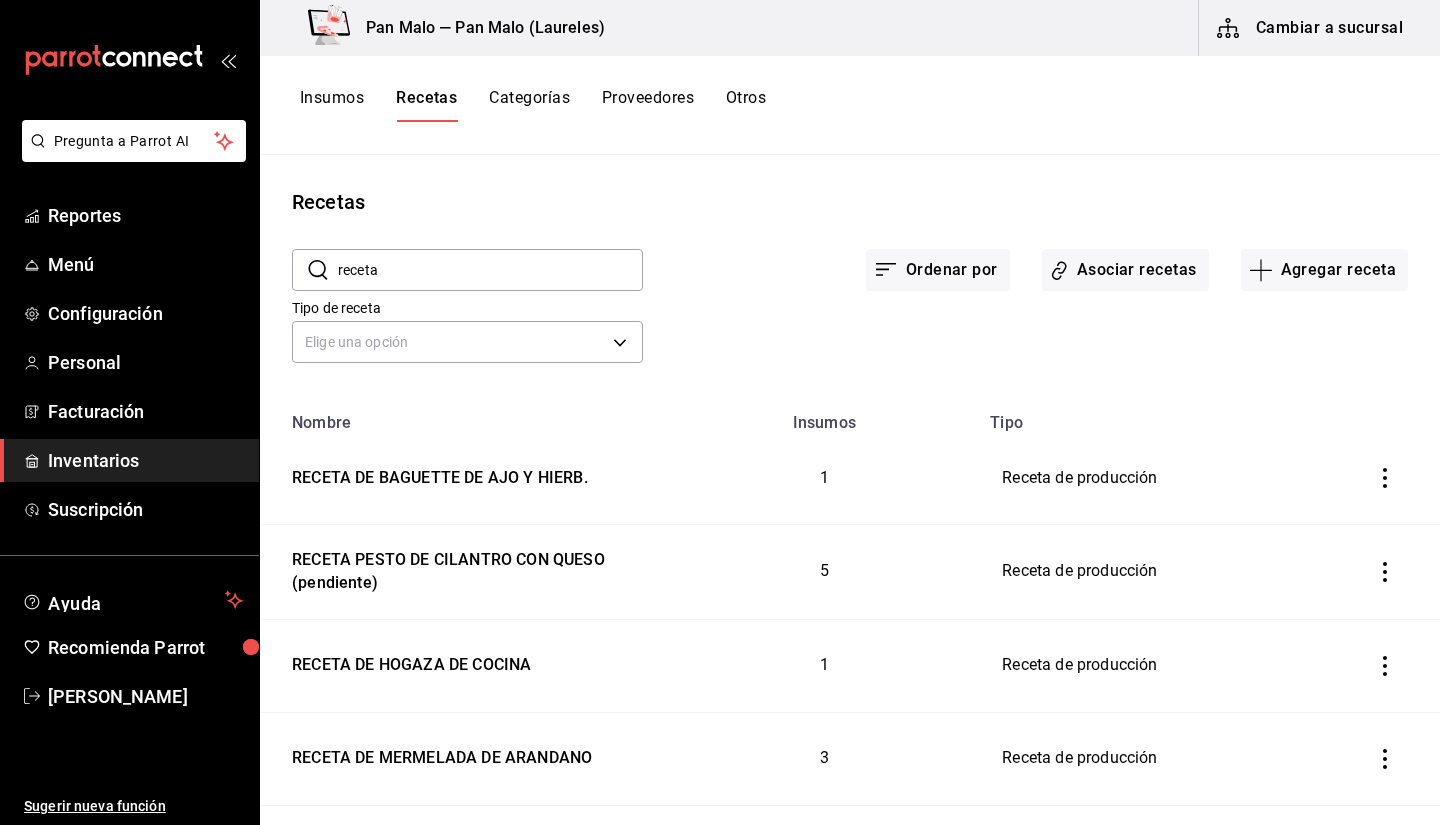 scroll, scrollTop: 0, scrollLeft: 0, axis: both 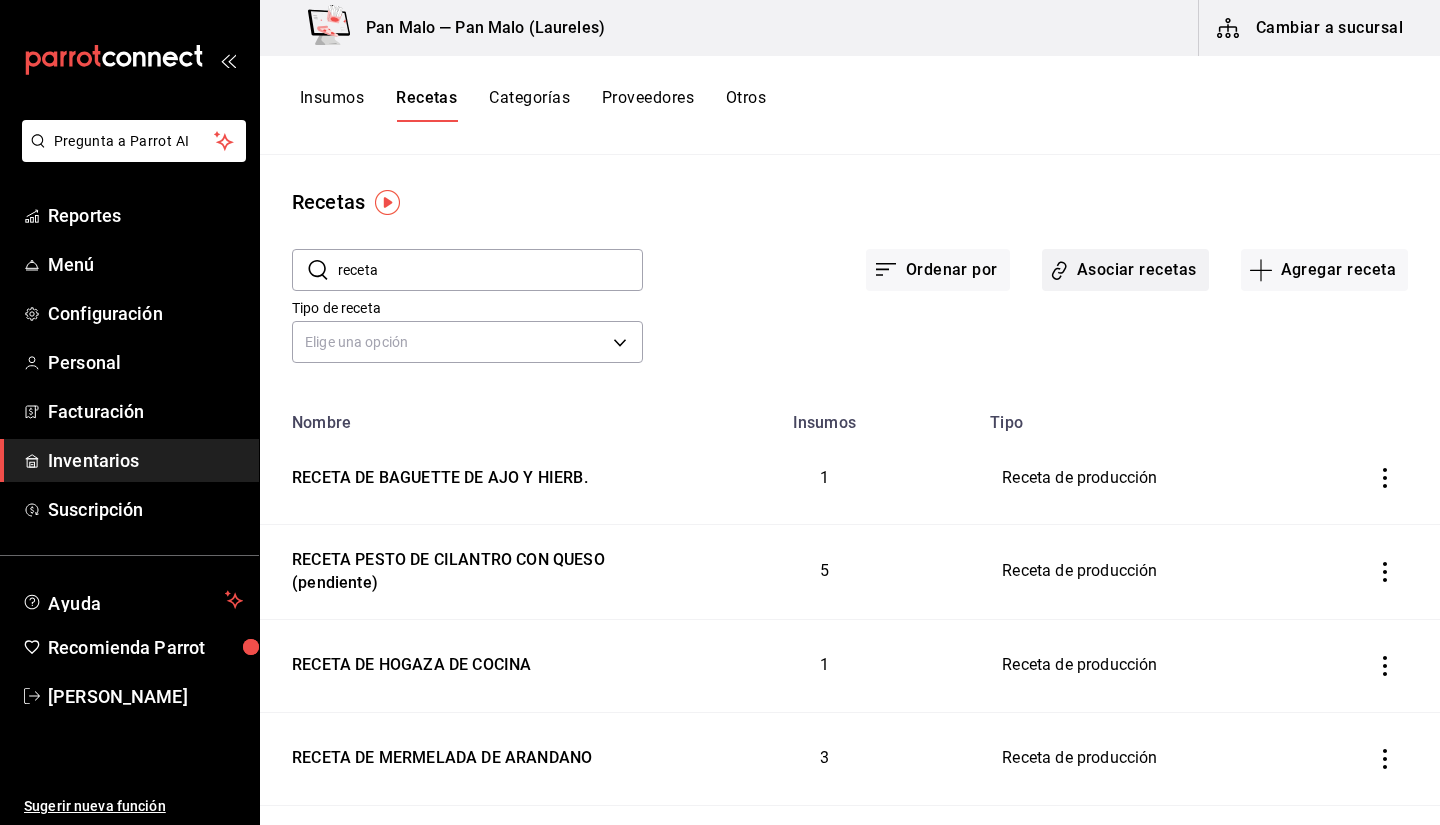 click on "Asociar recetas" at bounding box center [1125, 270] 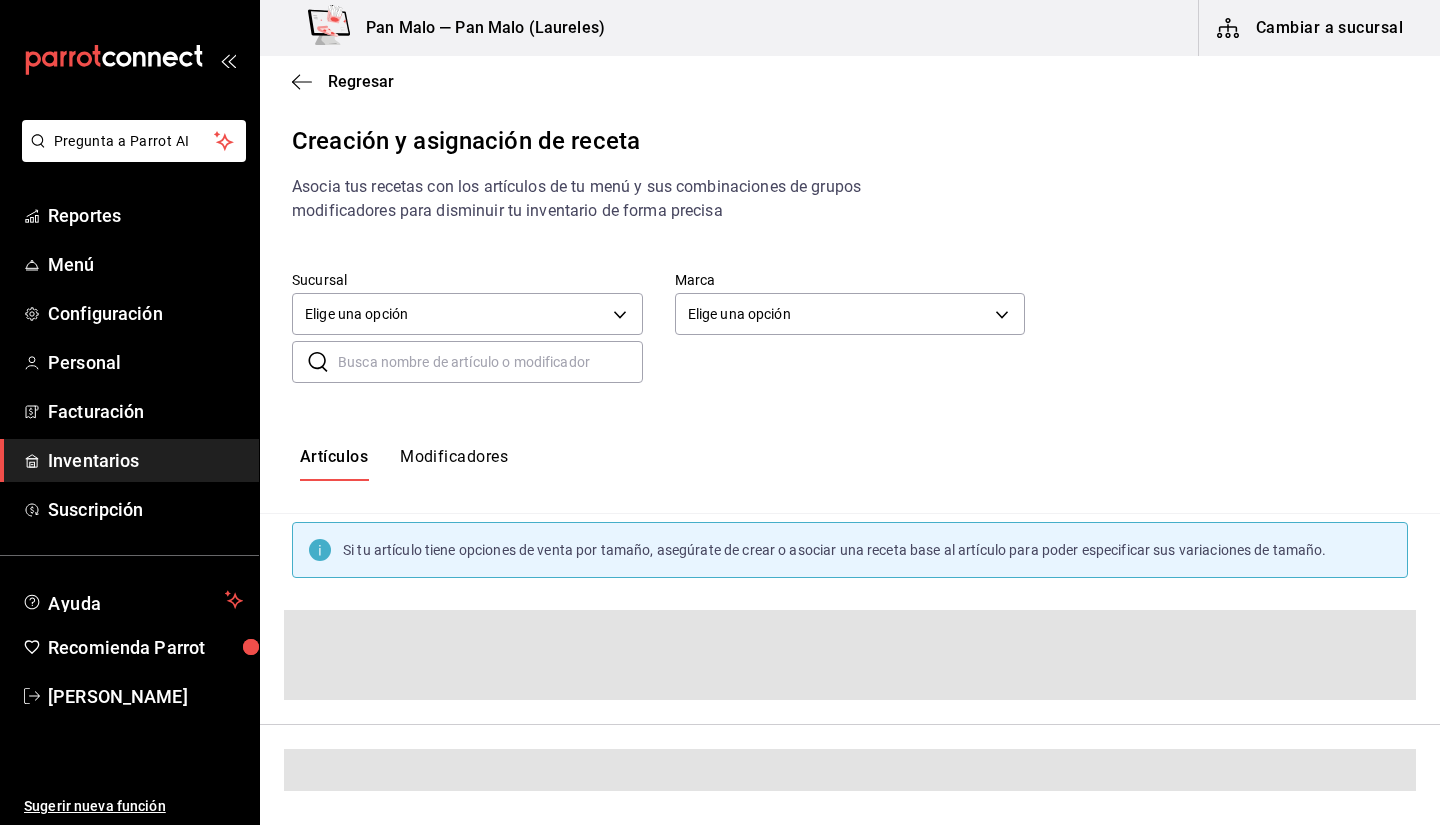 click at bounding box center [490, 362] 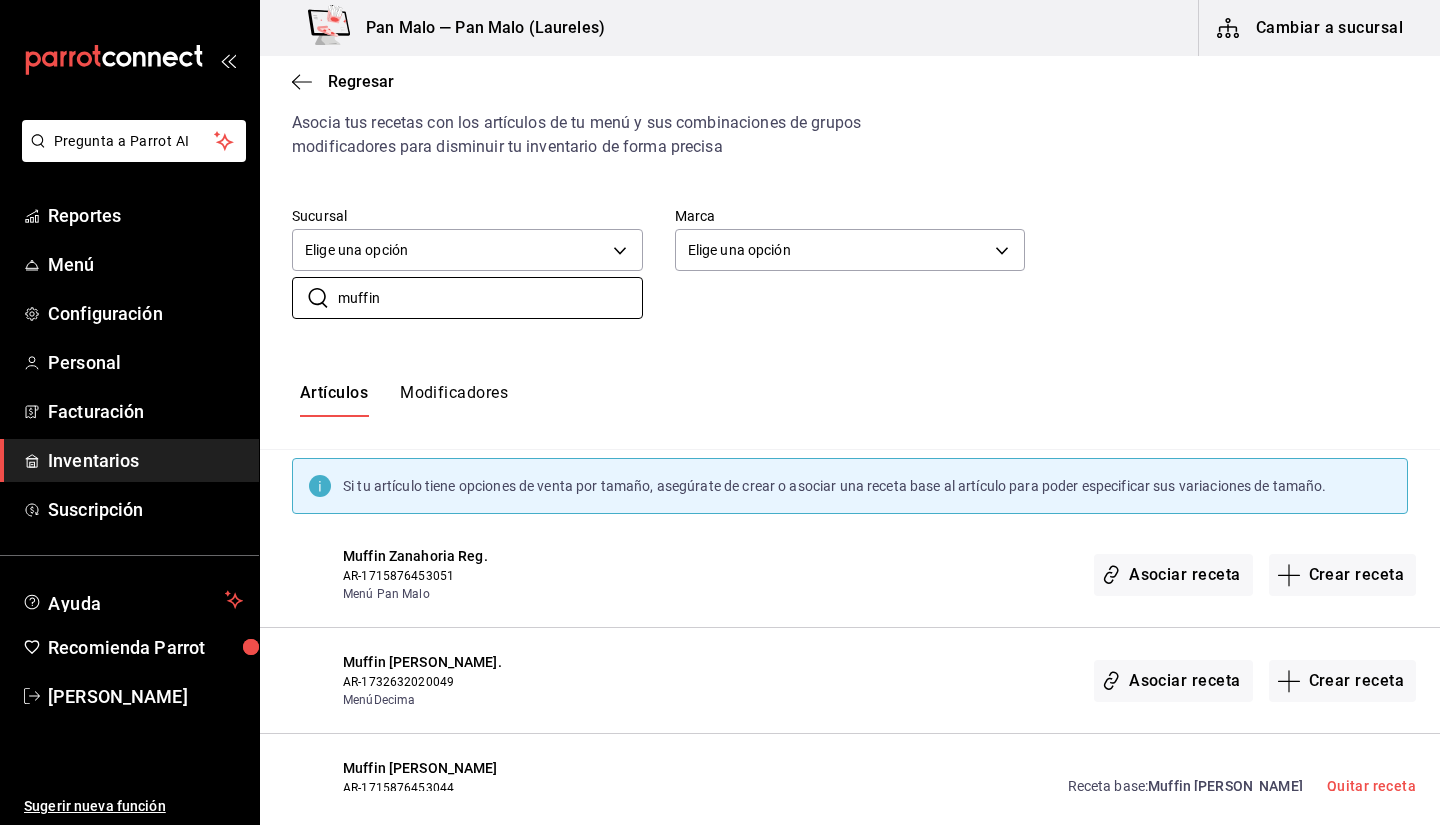 scroll, scrollTop: 45, scrollLeft: 0, axis: vertical 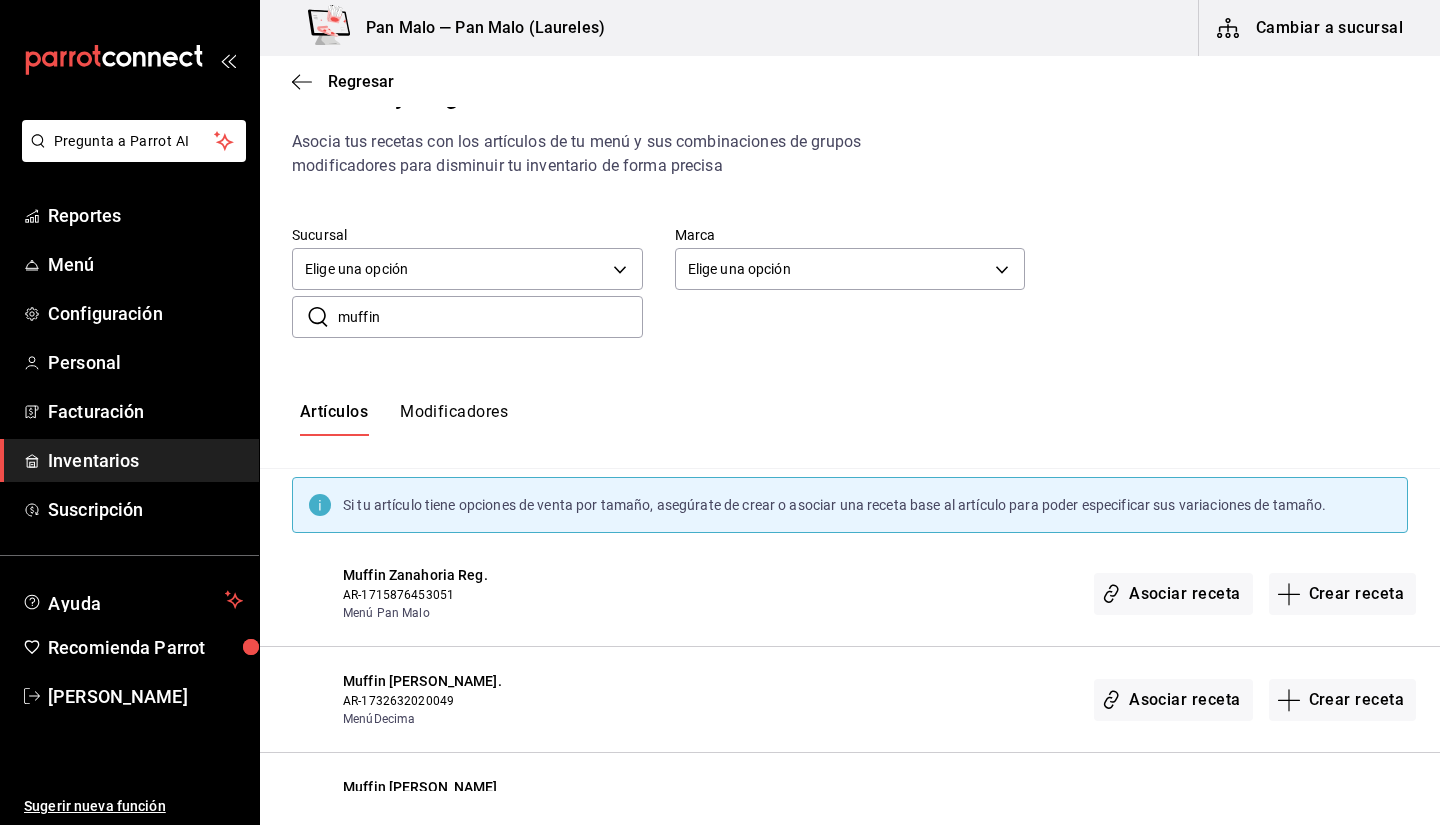 click on "muffin" at bounding box center [490, 317] 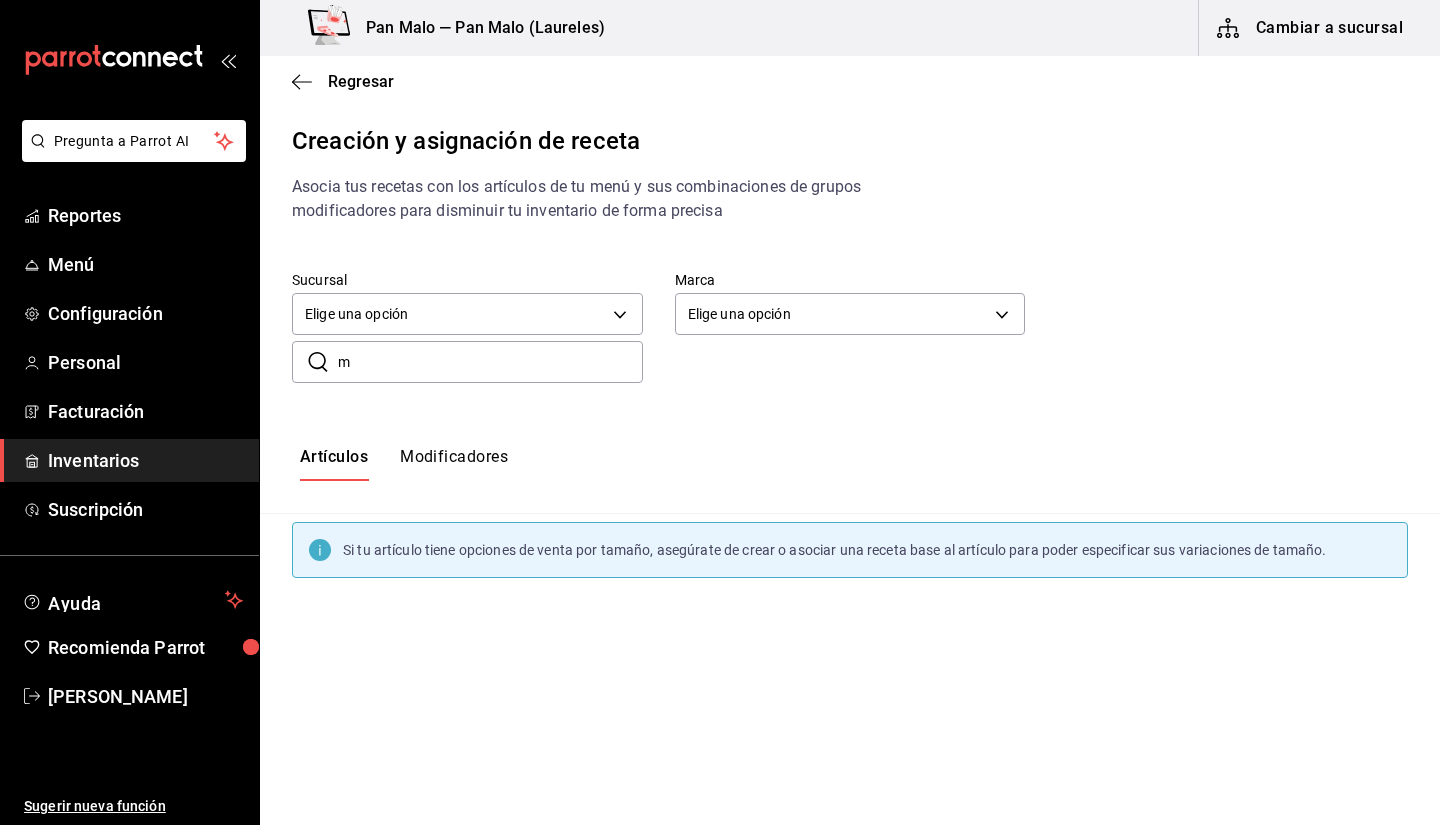 scroll, scrollTop: 0, scrollLeft: 0, axis: both 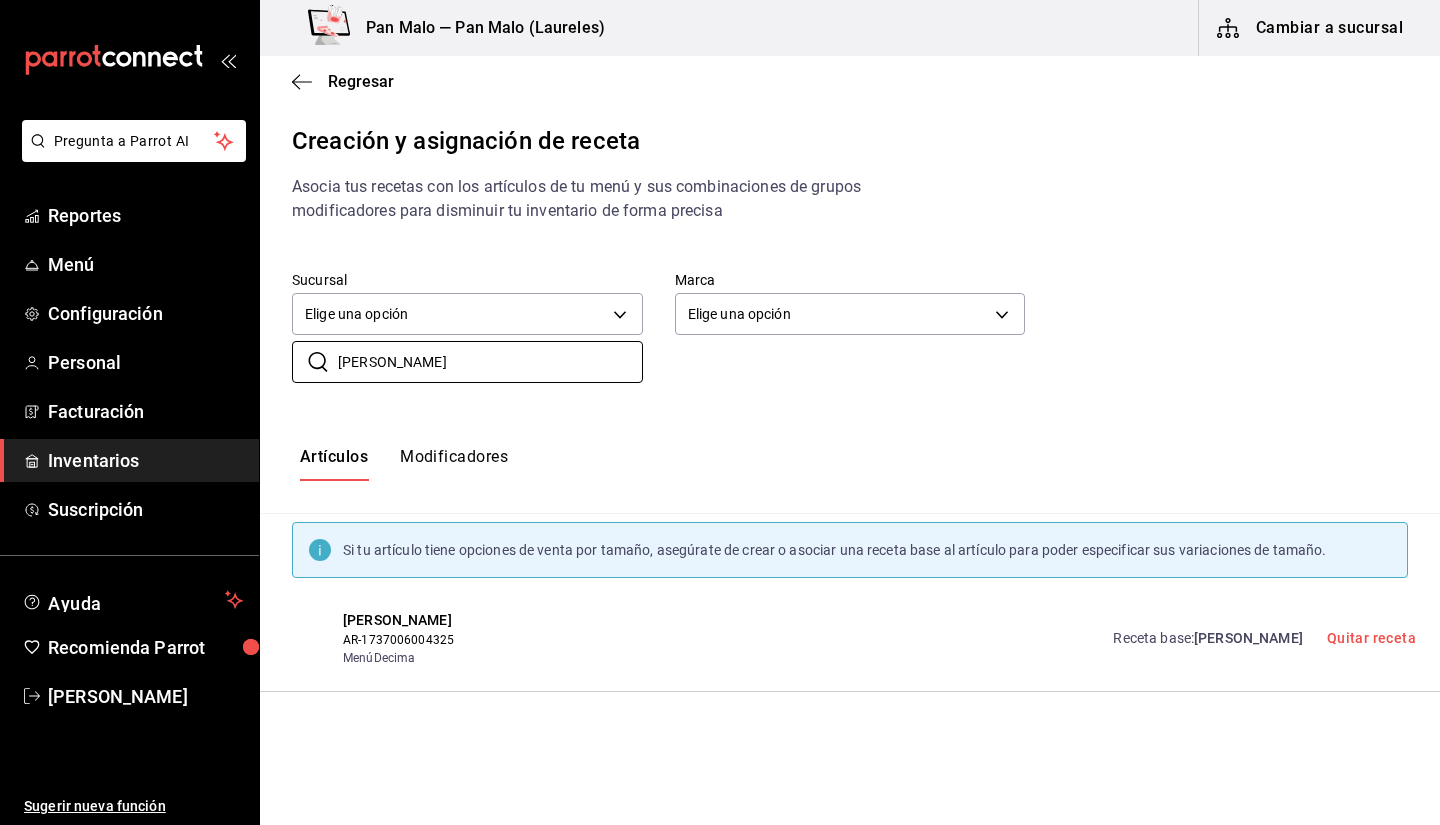 type on "magda" 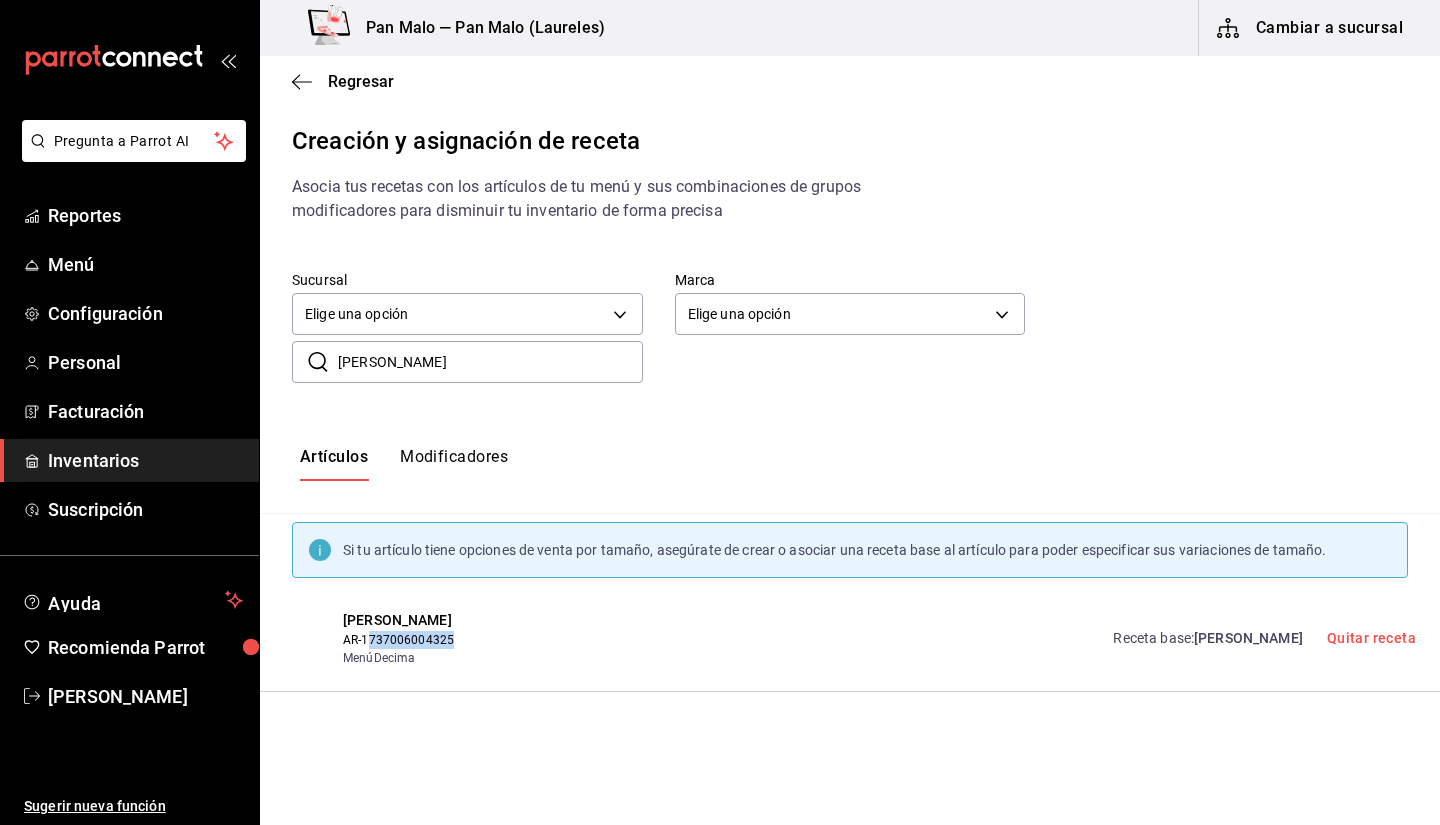 drag, startPoint x: 372, startPoint y: 637, endPoint x: 524, endPoint y: 636, distance: 152.0033 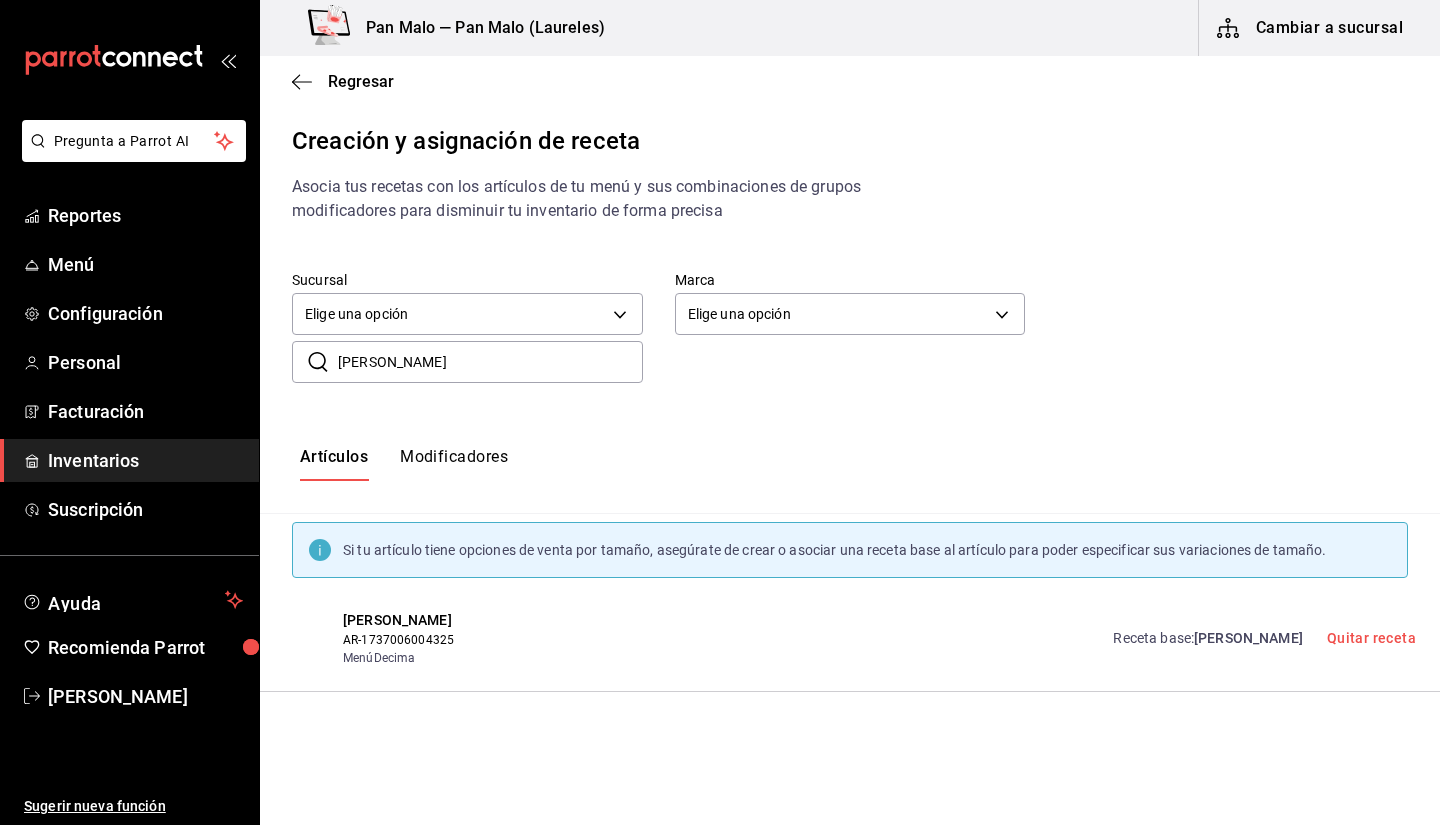 drag, startPoint x: 492, startPoint y: 619, endPoint x: 314, endPoint y: 609, distance: 178.28067 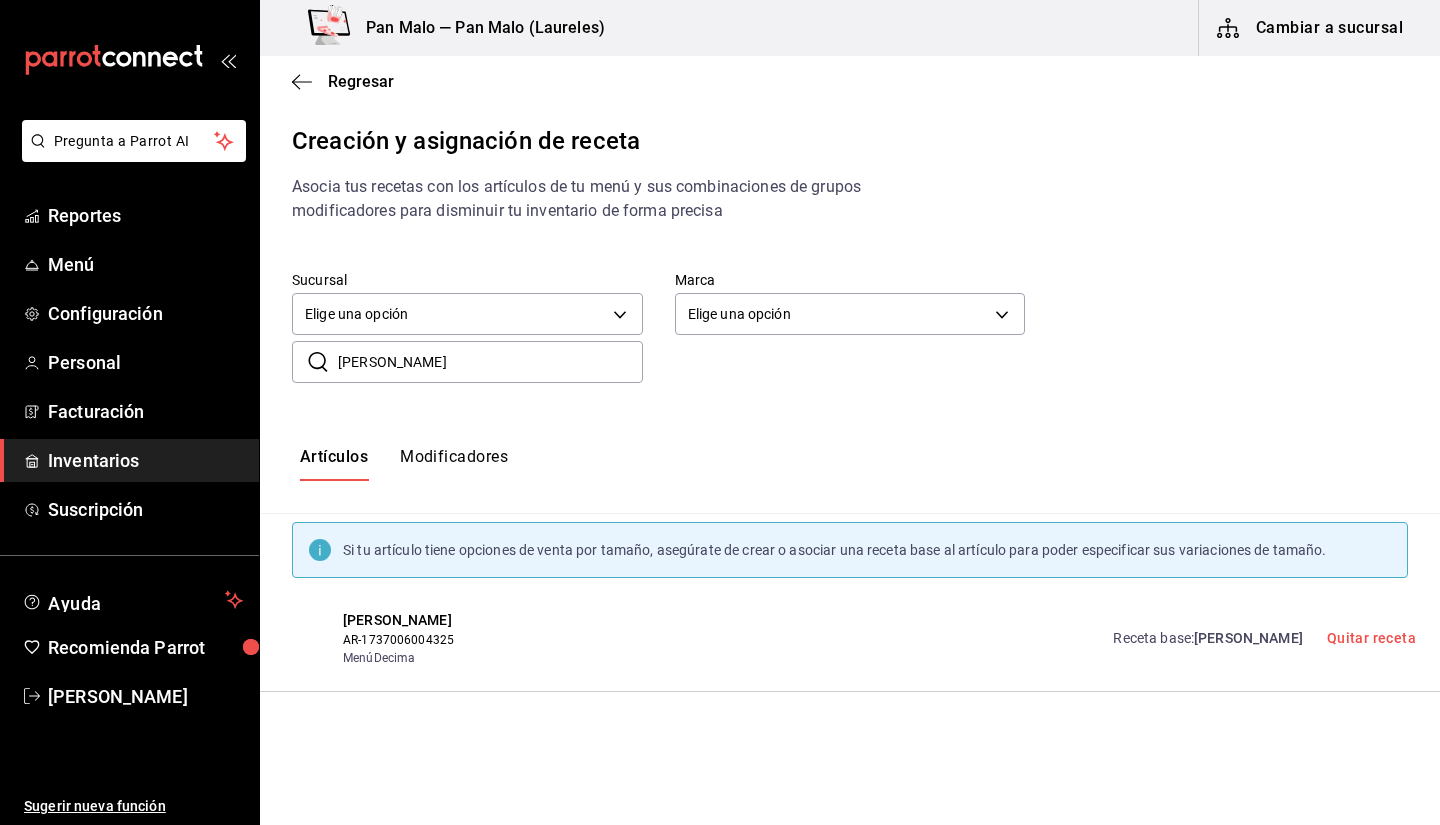 click on "Receta base :  Magdalena Almendras Quitar receta" at bounding box center [1252, 638] 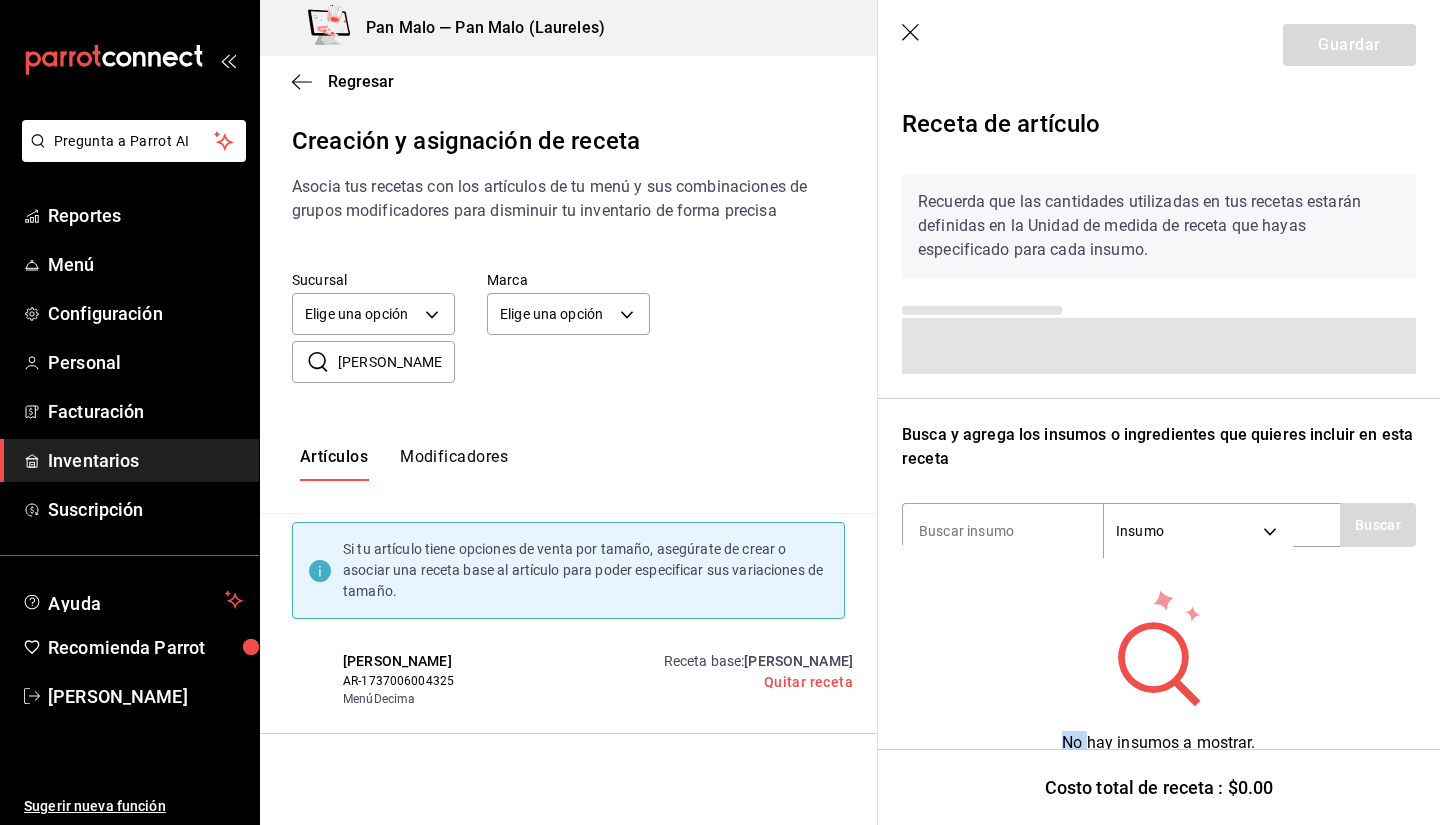 click 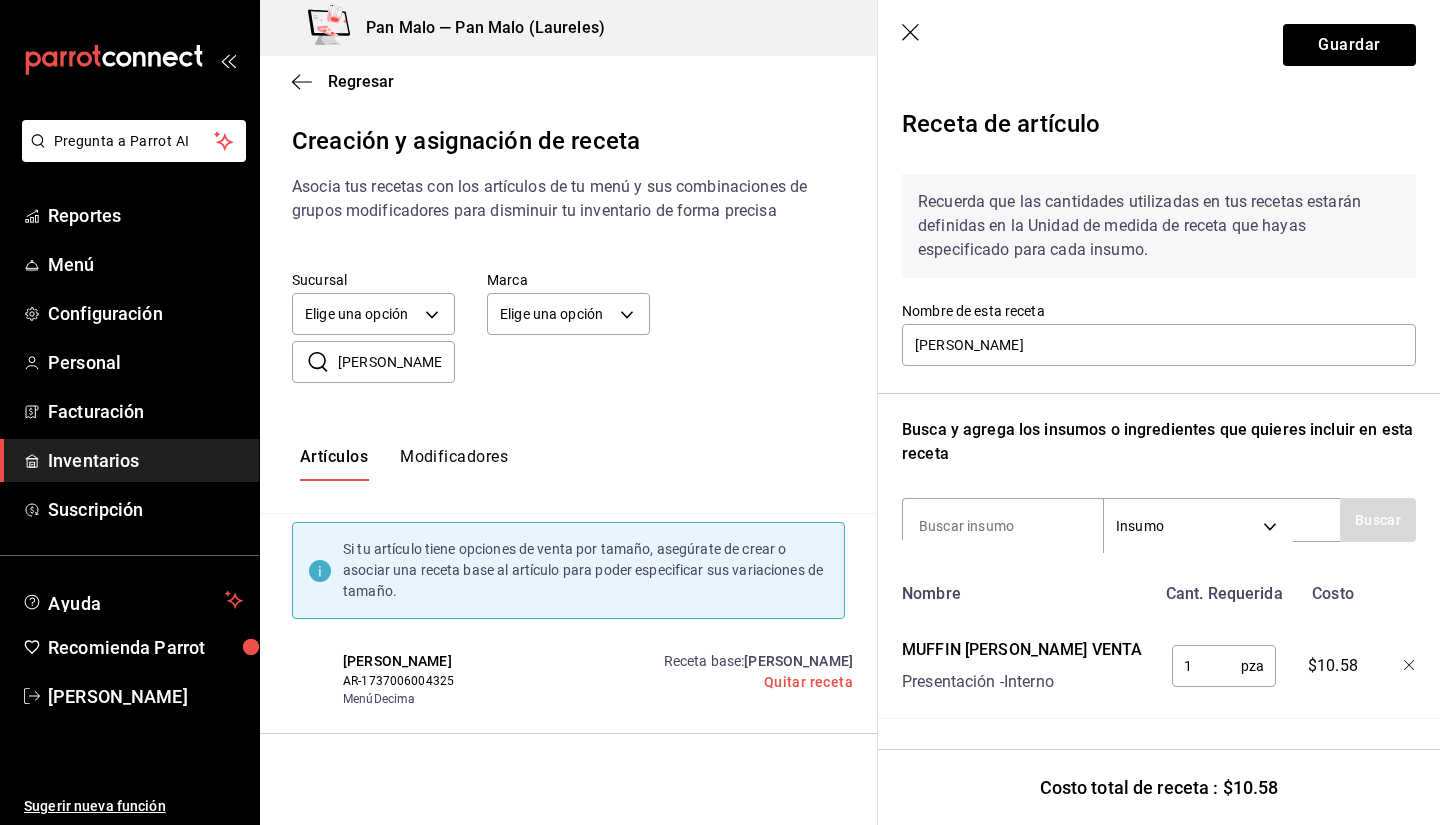 scroll, scrollTop: 13, scrollLeft: 0, axis: vertical 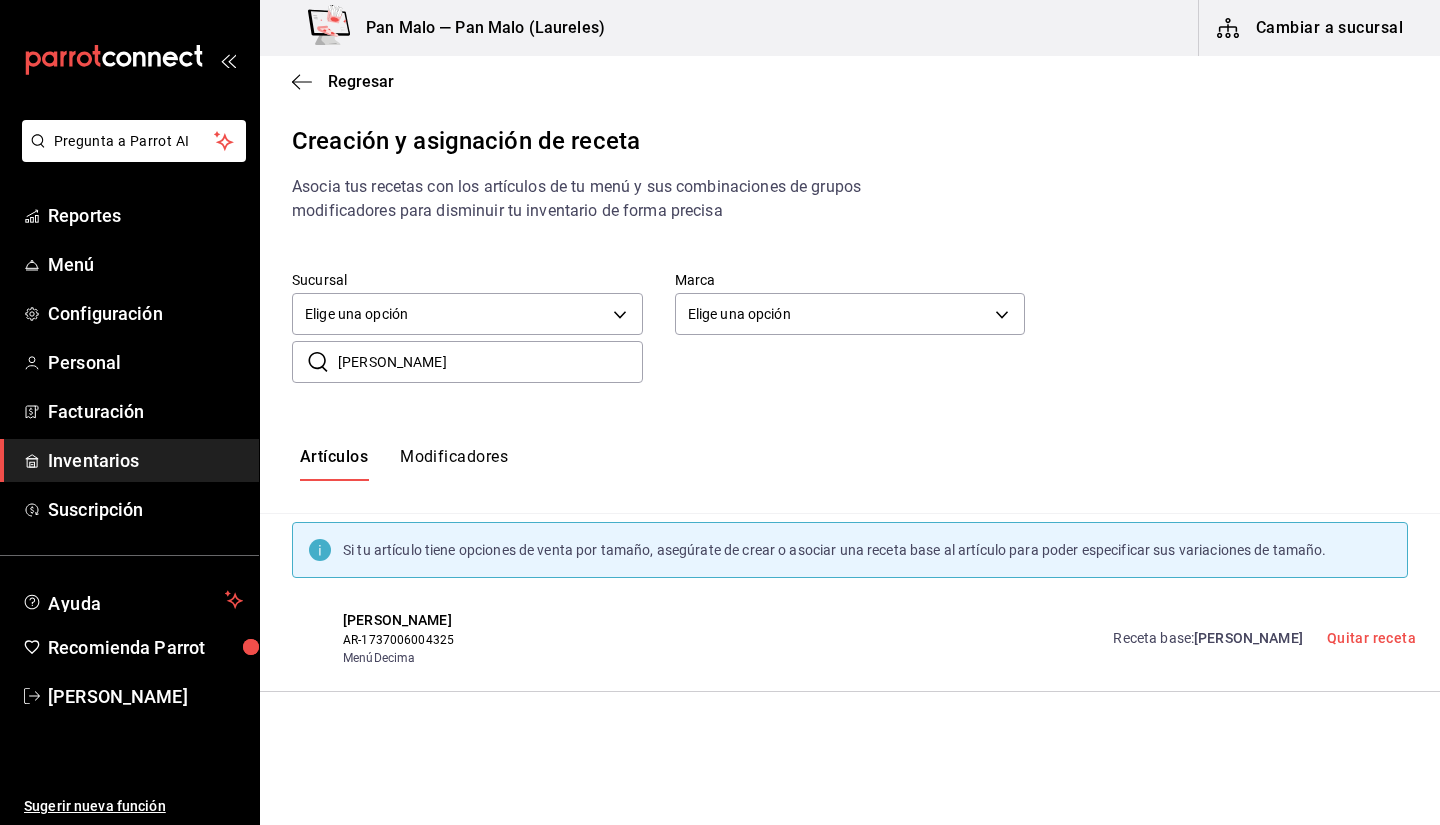 click on "Regresar" at bounding box center (850, 81) 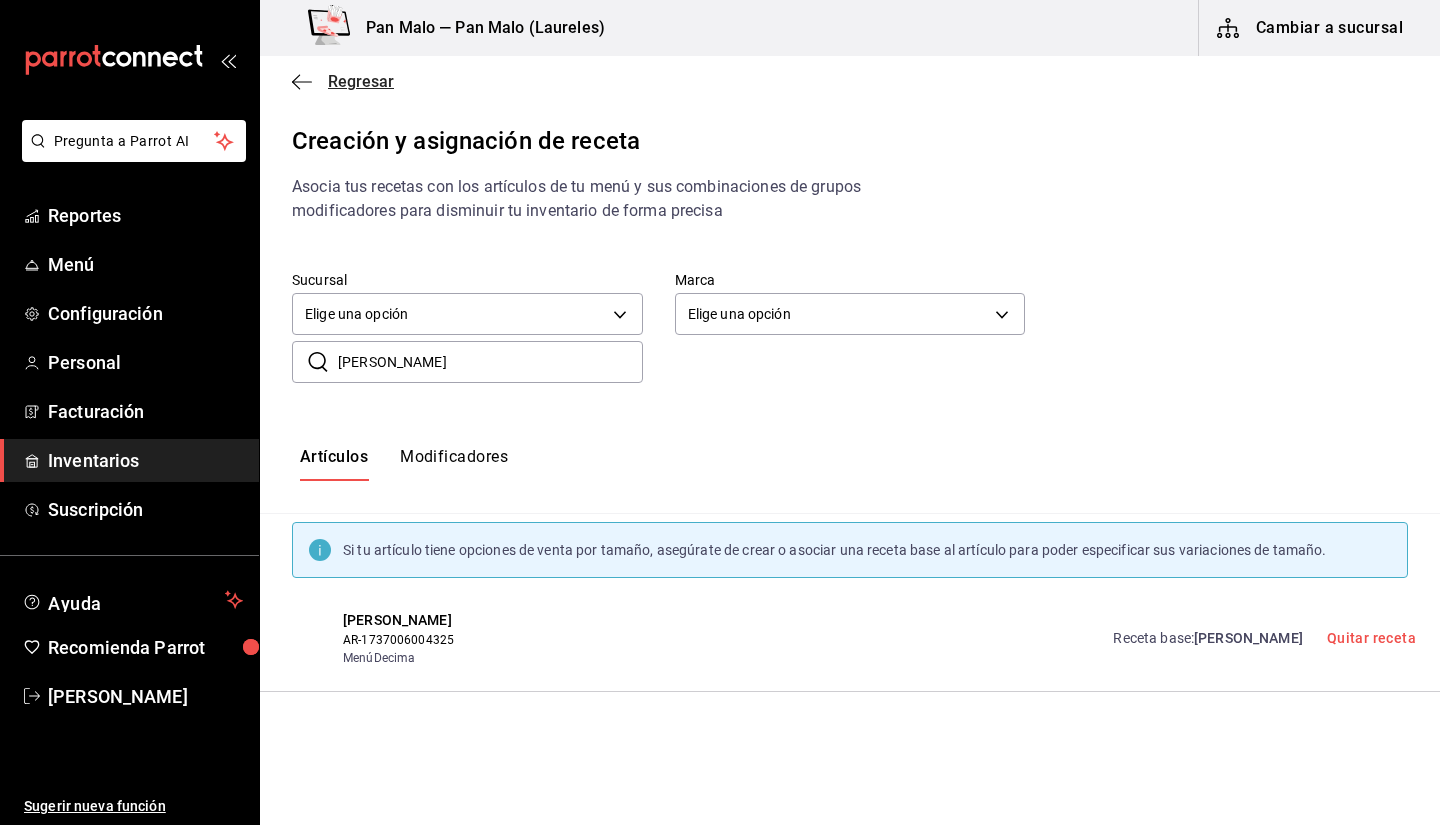 click 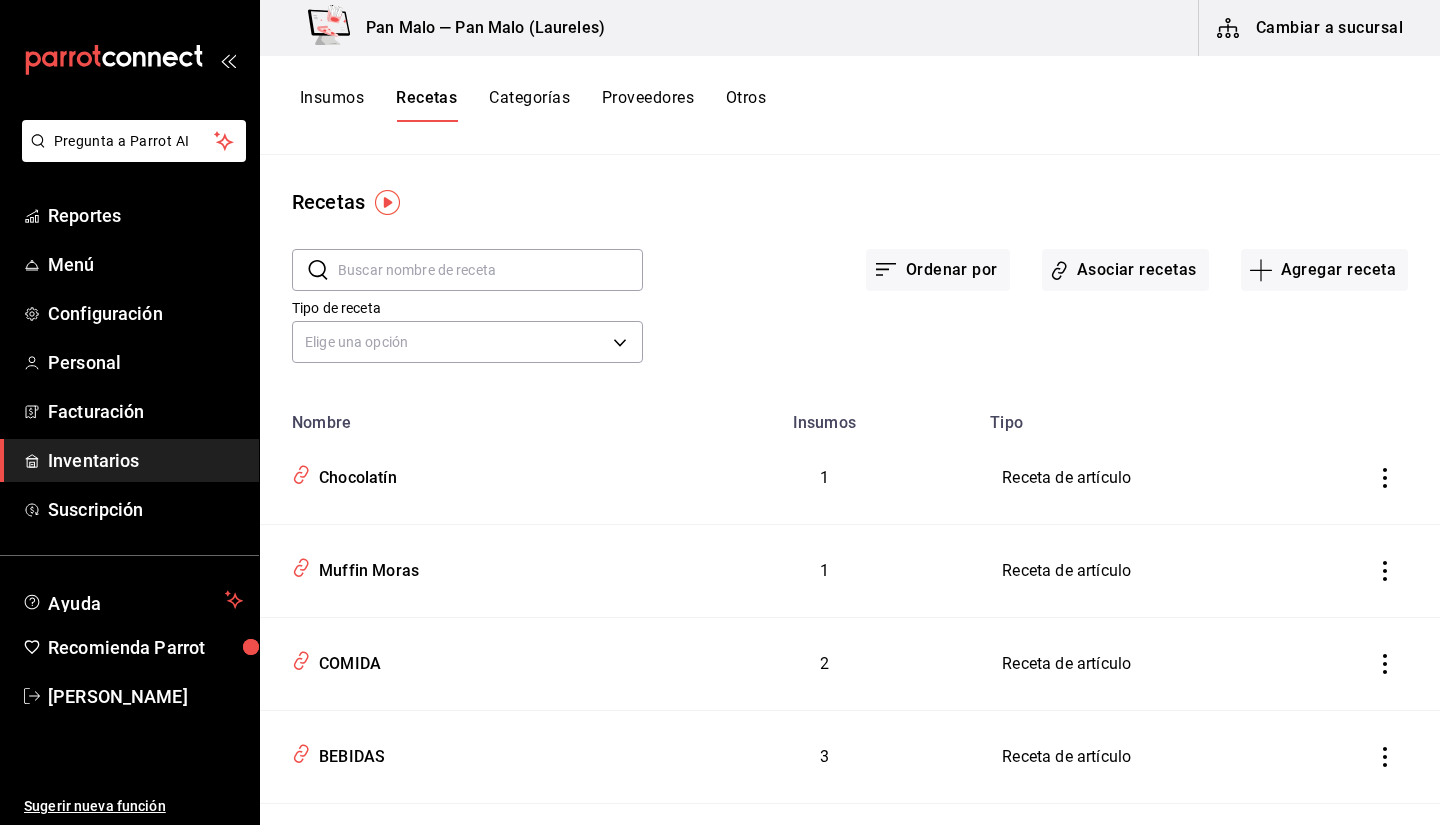 click on "Ordenar por Asociar recetas Agregar receta" at bounding box center [1025, 254] 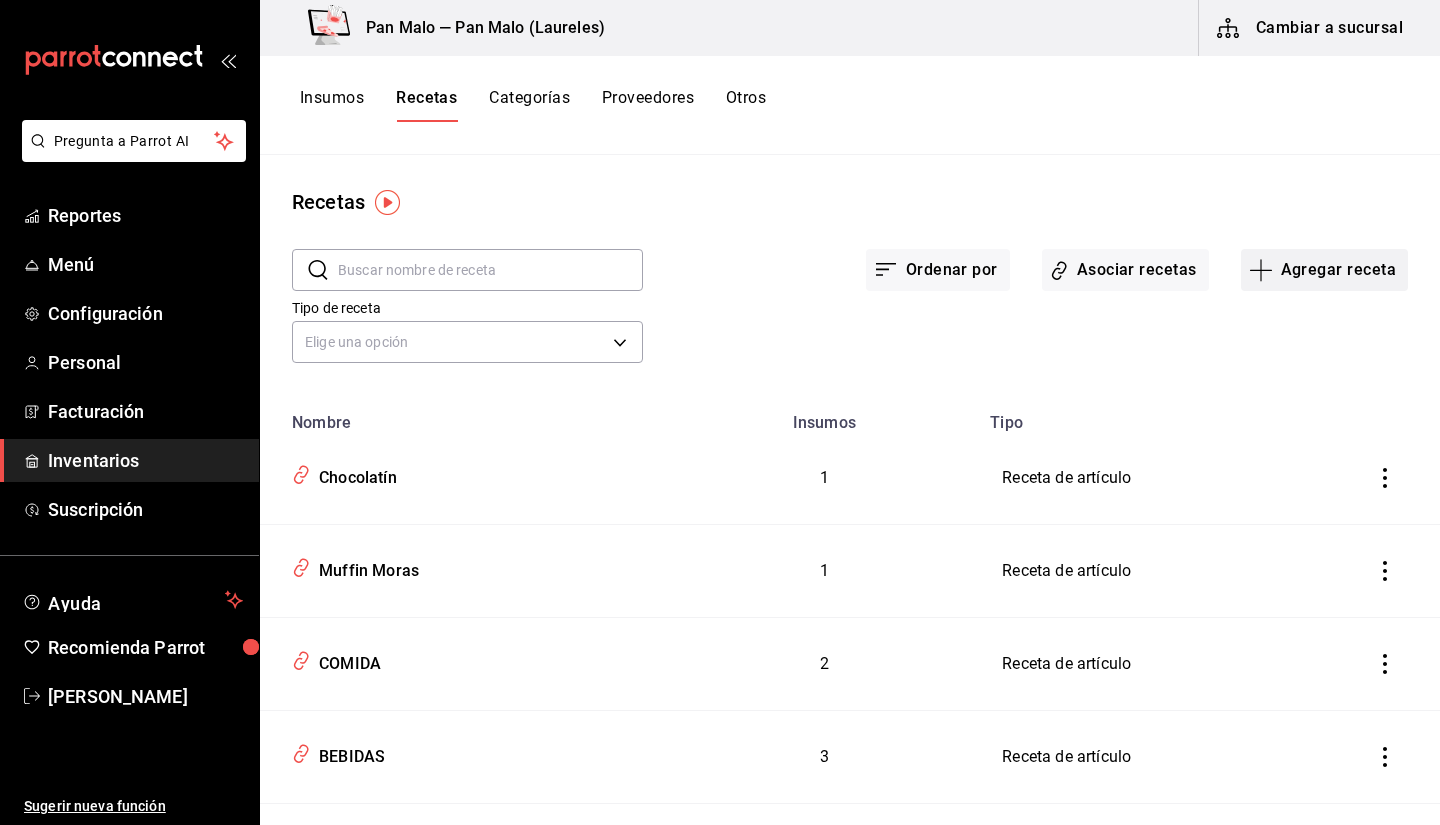 click on "Agregar receta" at bounding box center [1324, 270] 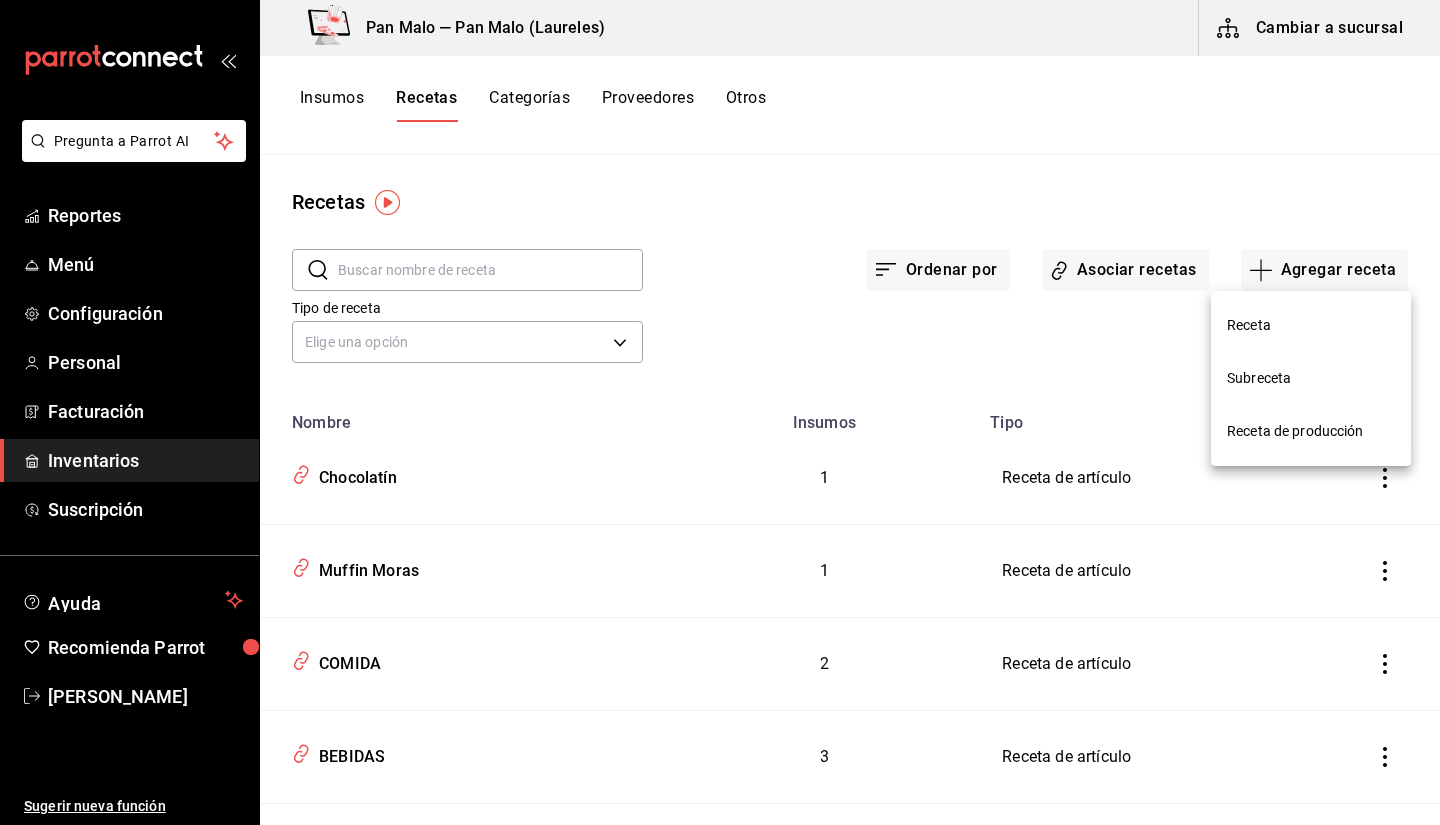 click on "Receta" at bounding box center [1311, 325] 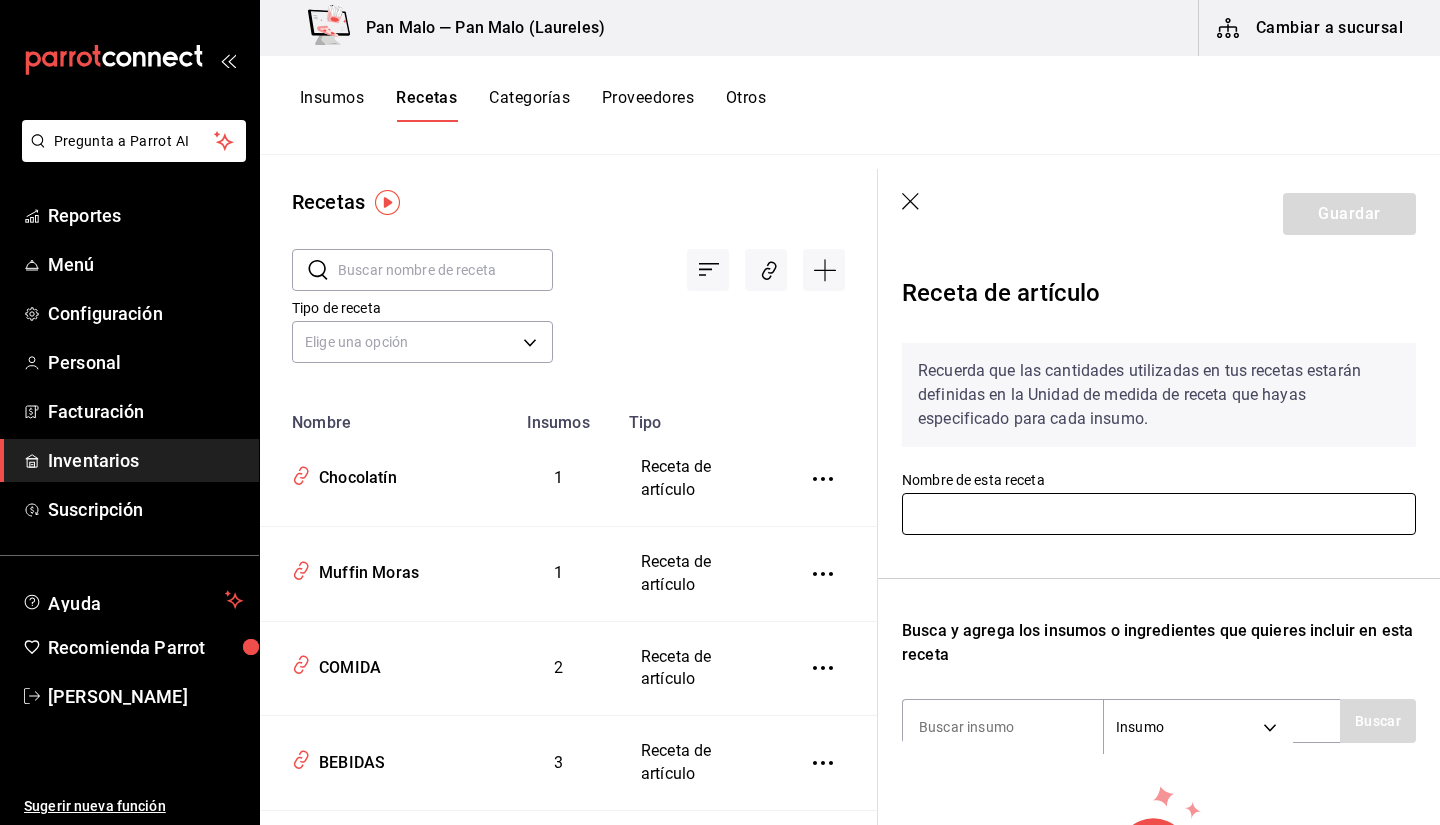 click at bounding box center (1159, 514) 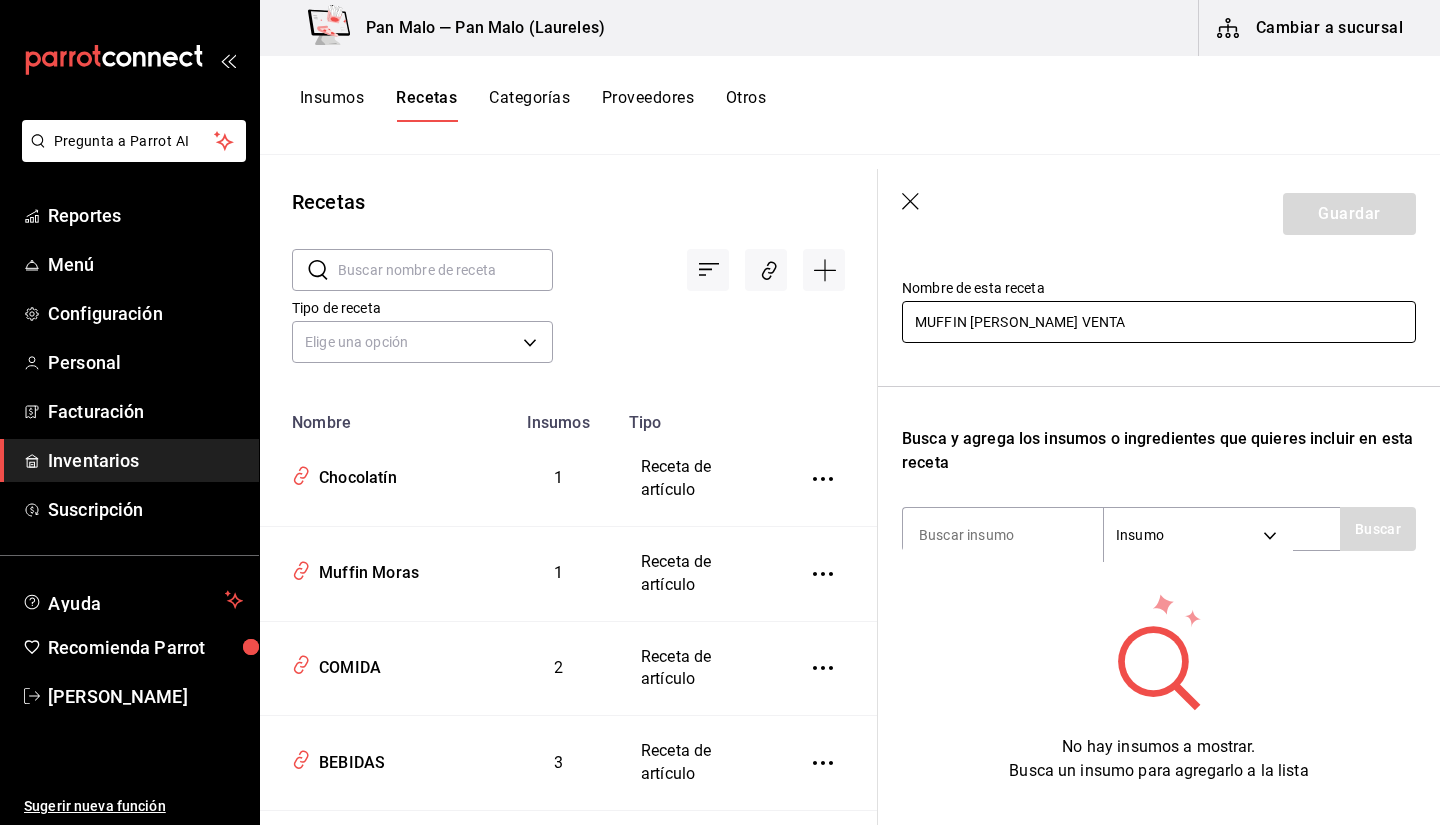 scroll, scrollTop: 245, scrollLeft: 0, axis: vertical 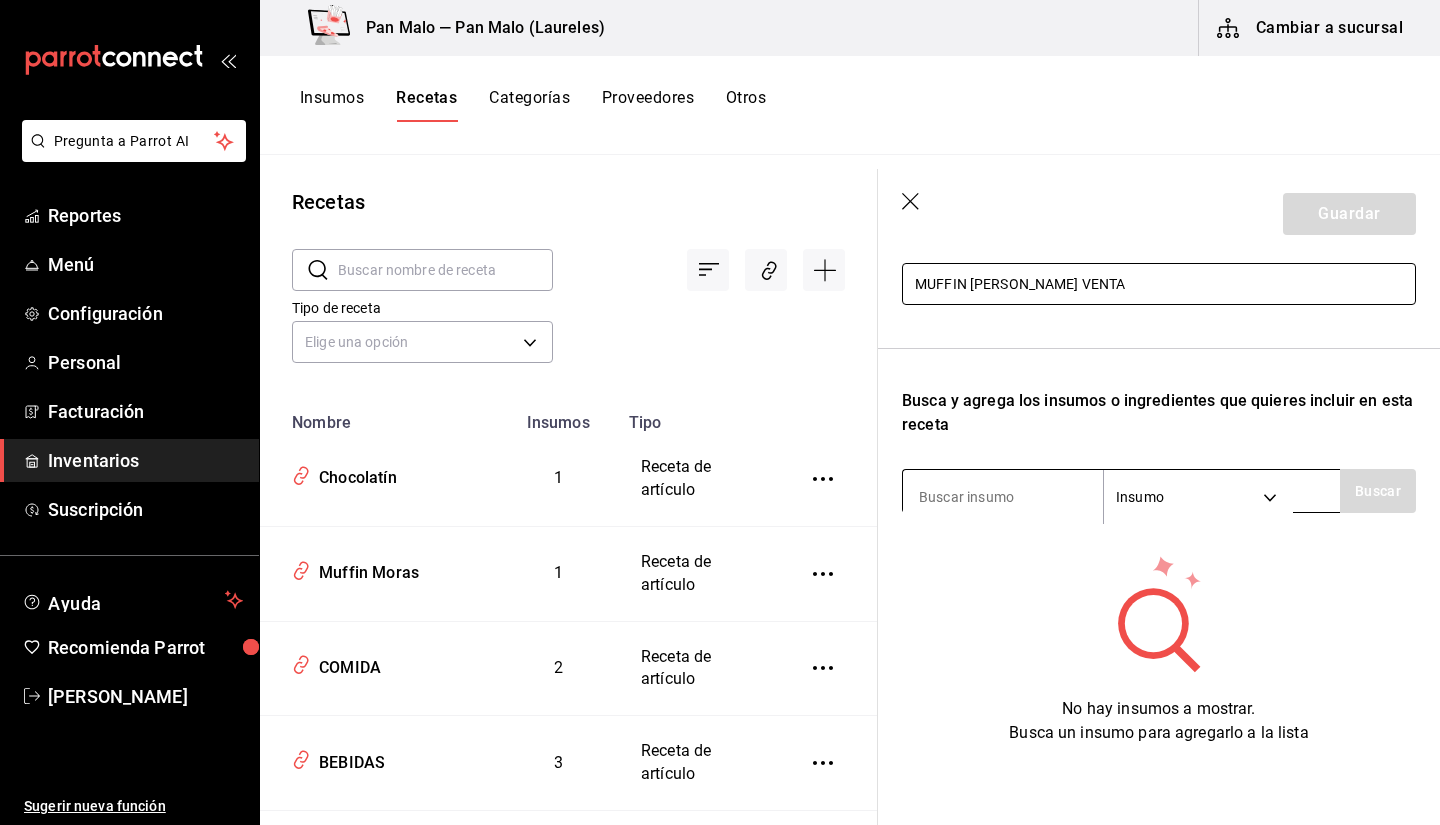 type on "MUFFIN DE ALMENDRA VENTA" 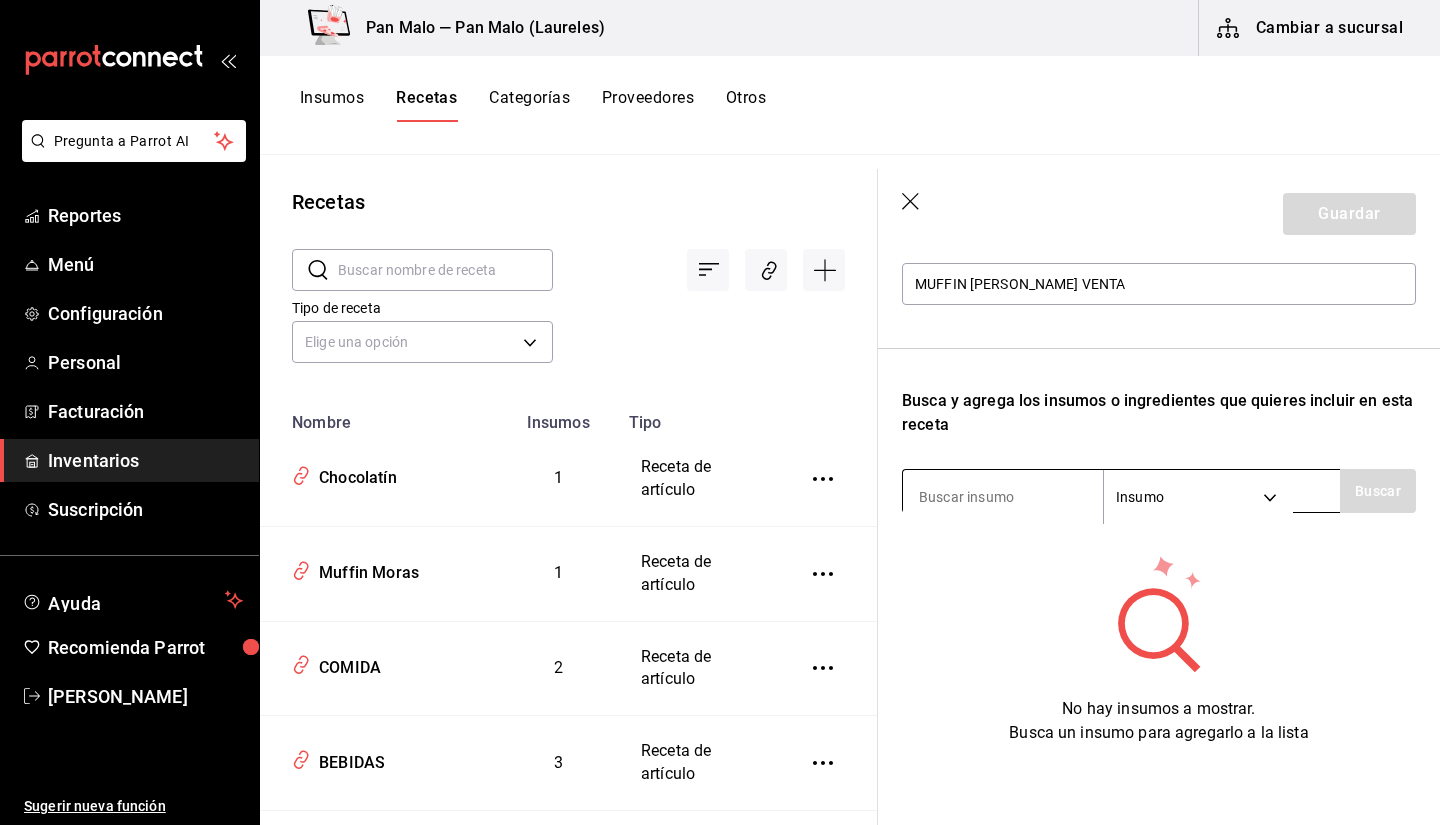 click at bounding box center [1003, 497] 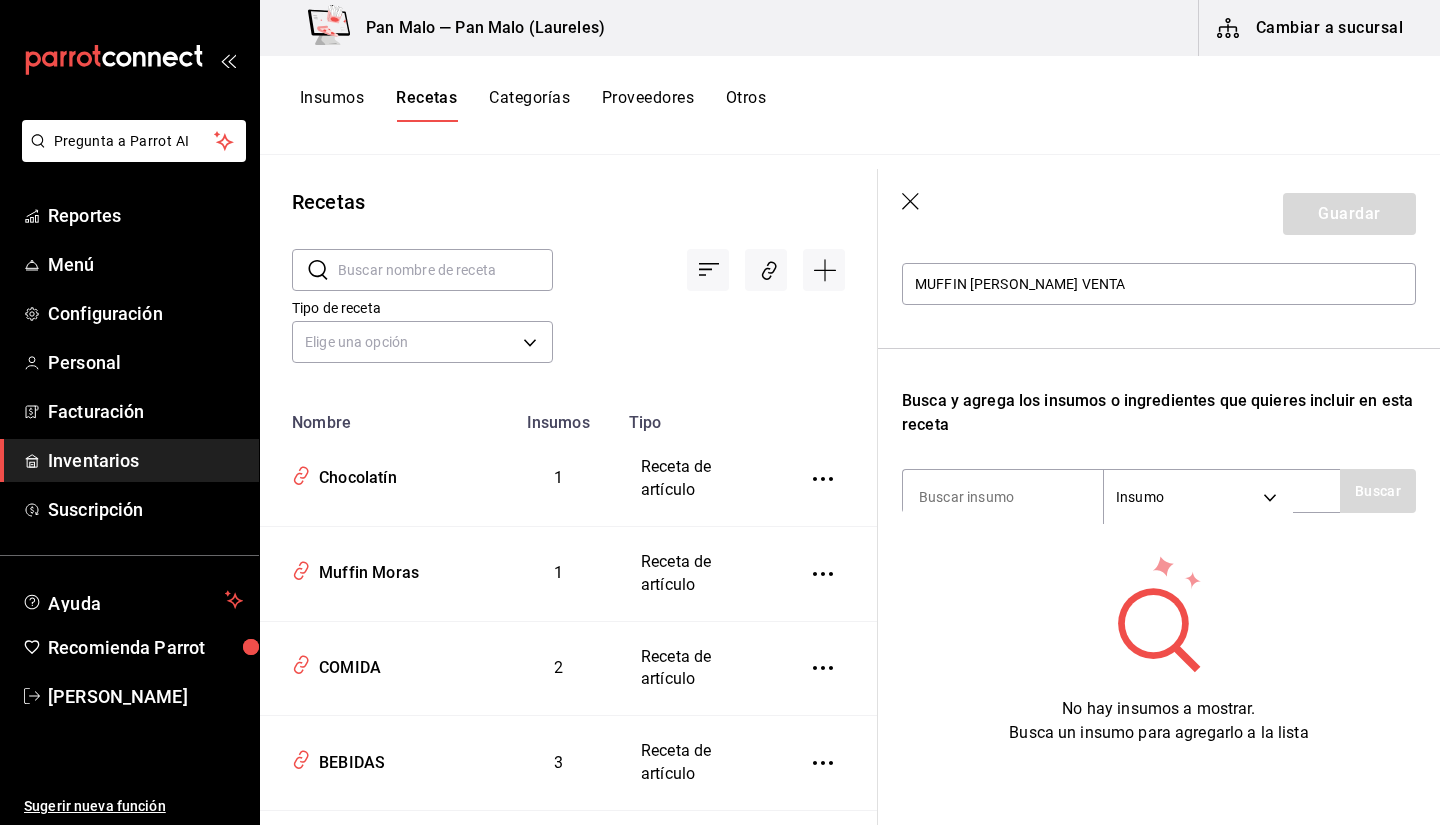 click on "Recuerda que las cantidades utilizadas en tus recetas estarán definidas en la Unidad de medida de receta que hayas especificado para cada insumo. Nombre de esta receta MUFFIN DE ALMENDRA VENTA Busca y agrega los insumos o ingredientes que quieres incluir en esta receta Insumo SUPPLY Buscar No hay insumos a mostrar. Busca un insumo para agregarlo a la lista" at bounding box center (1159, 421) 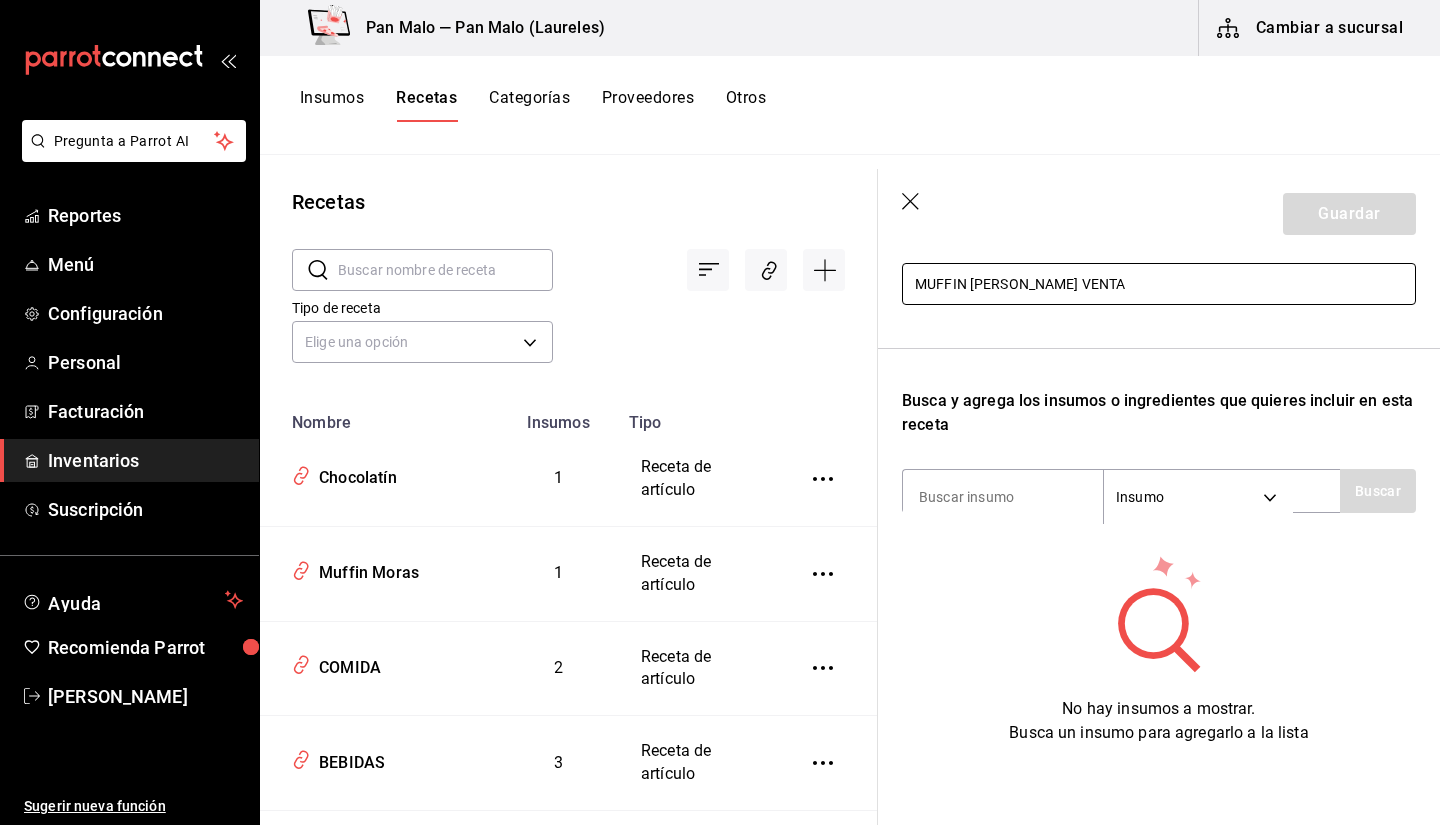 click on "MUFFIN DE ALMENDRA VENTA" at bounding box center (1159, 284) 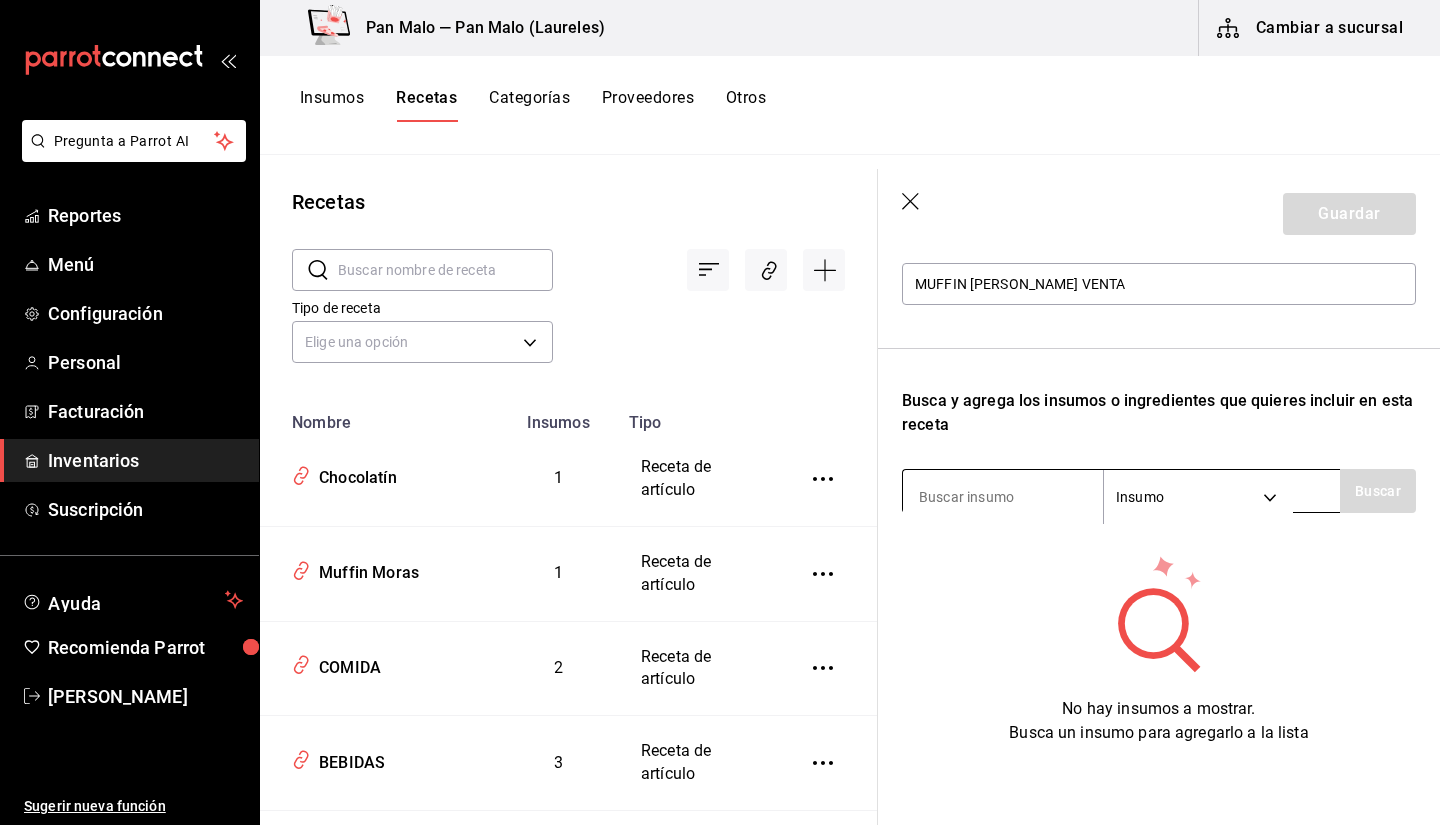 click at bounding box center [1003, 497] 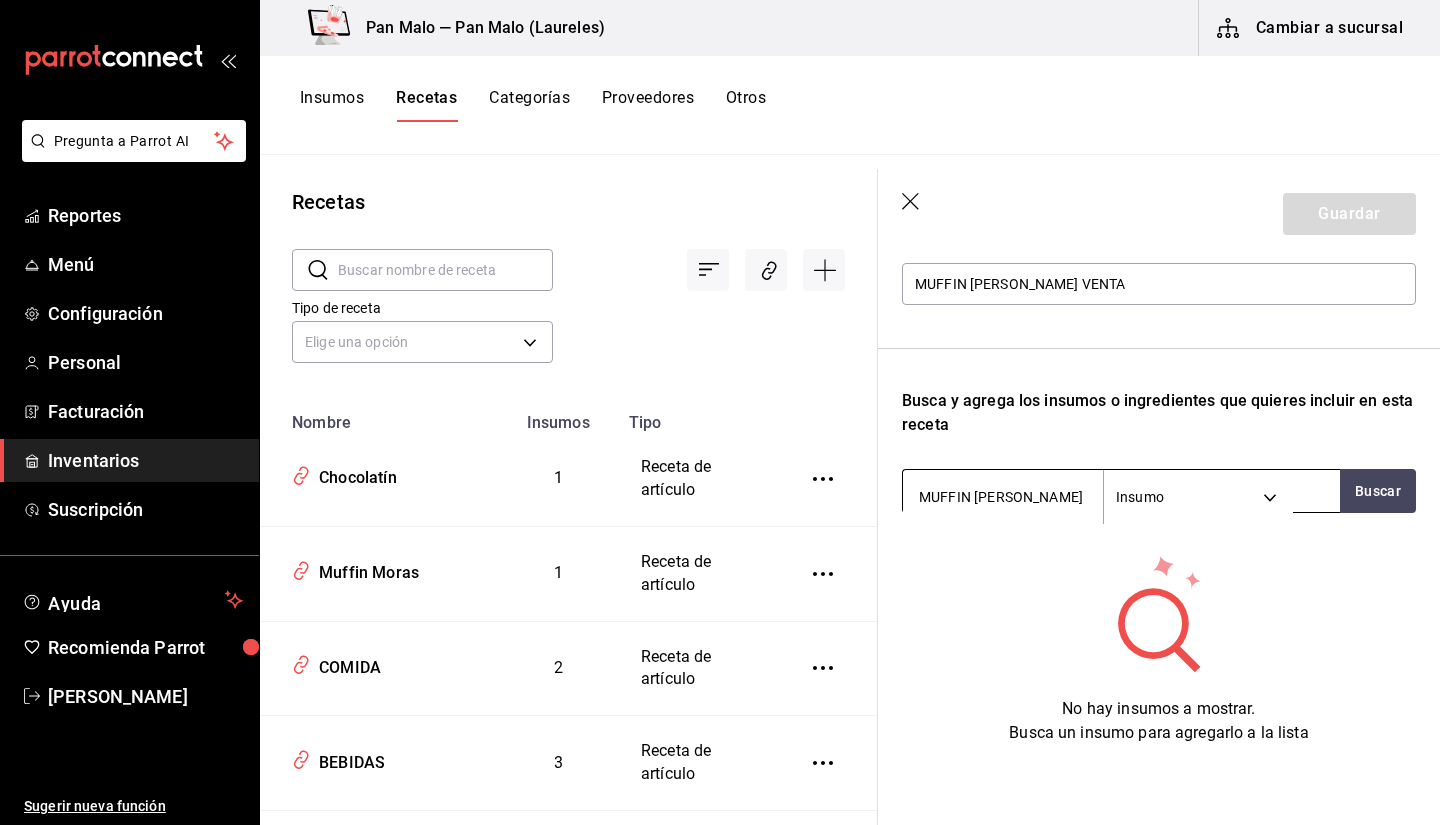 scroll, scrollTop: 0, scrollLeft: 0, axis: both 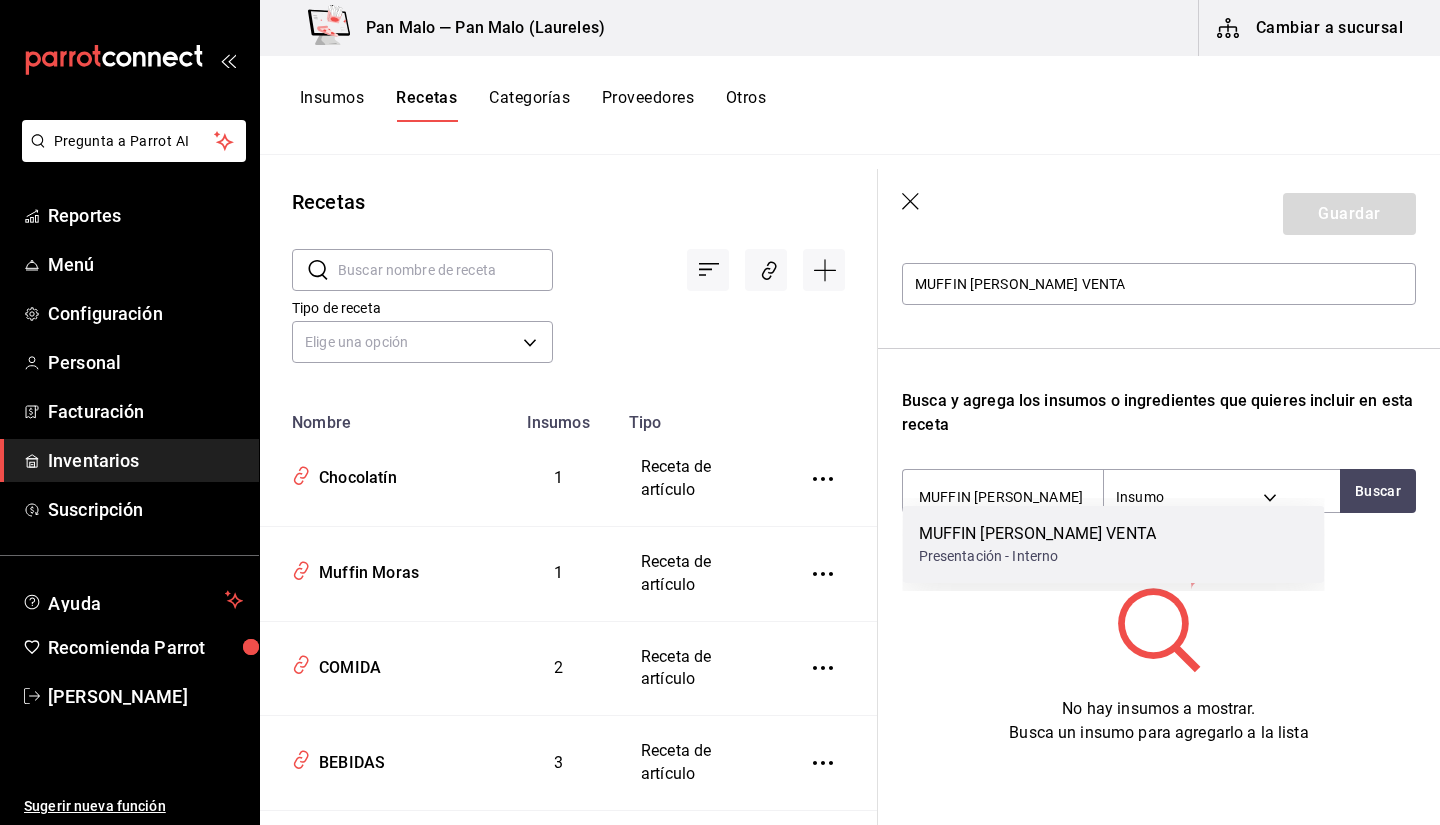 click on "MUFFIN DE ALMENDRA VENTA" at bounding box center (1037, 534) 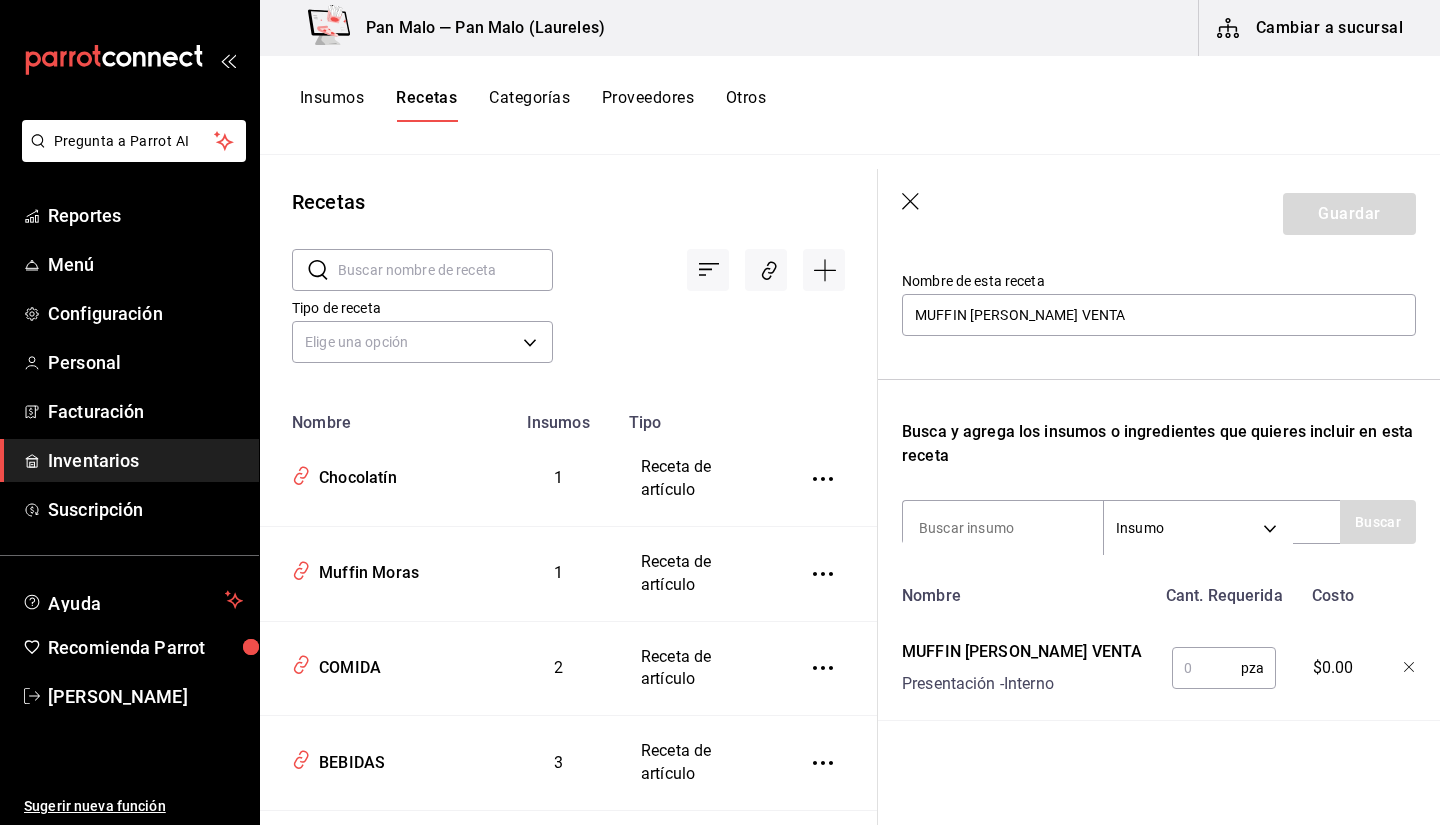 scroll, scrollTop: 214, scrollLeft: 0, axis: vertical 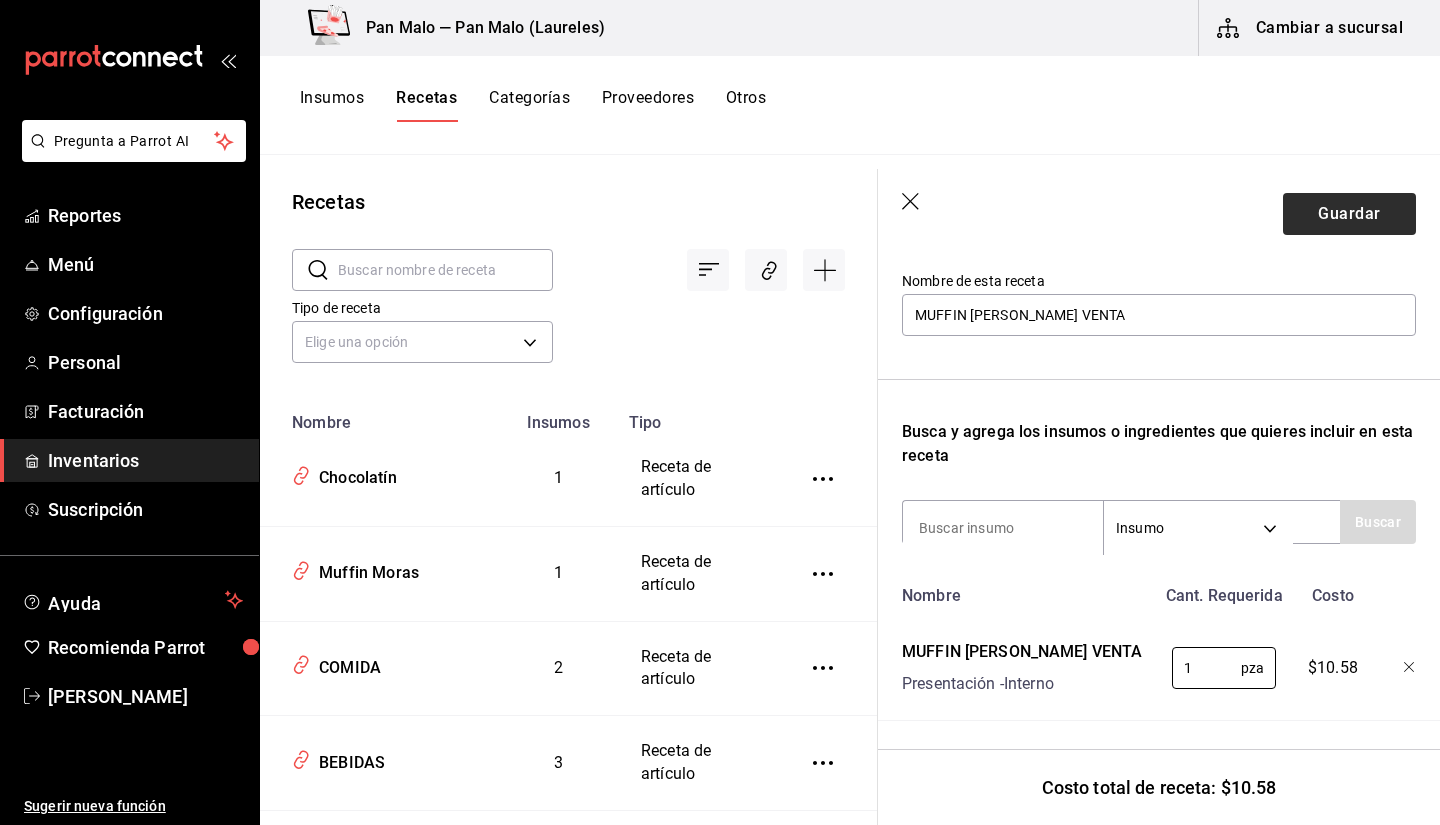 type on "1" 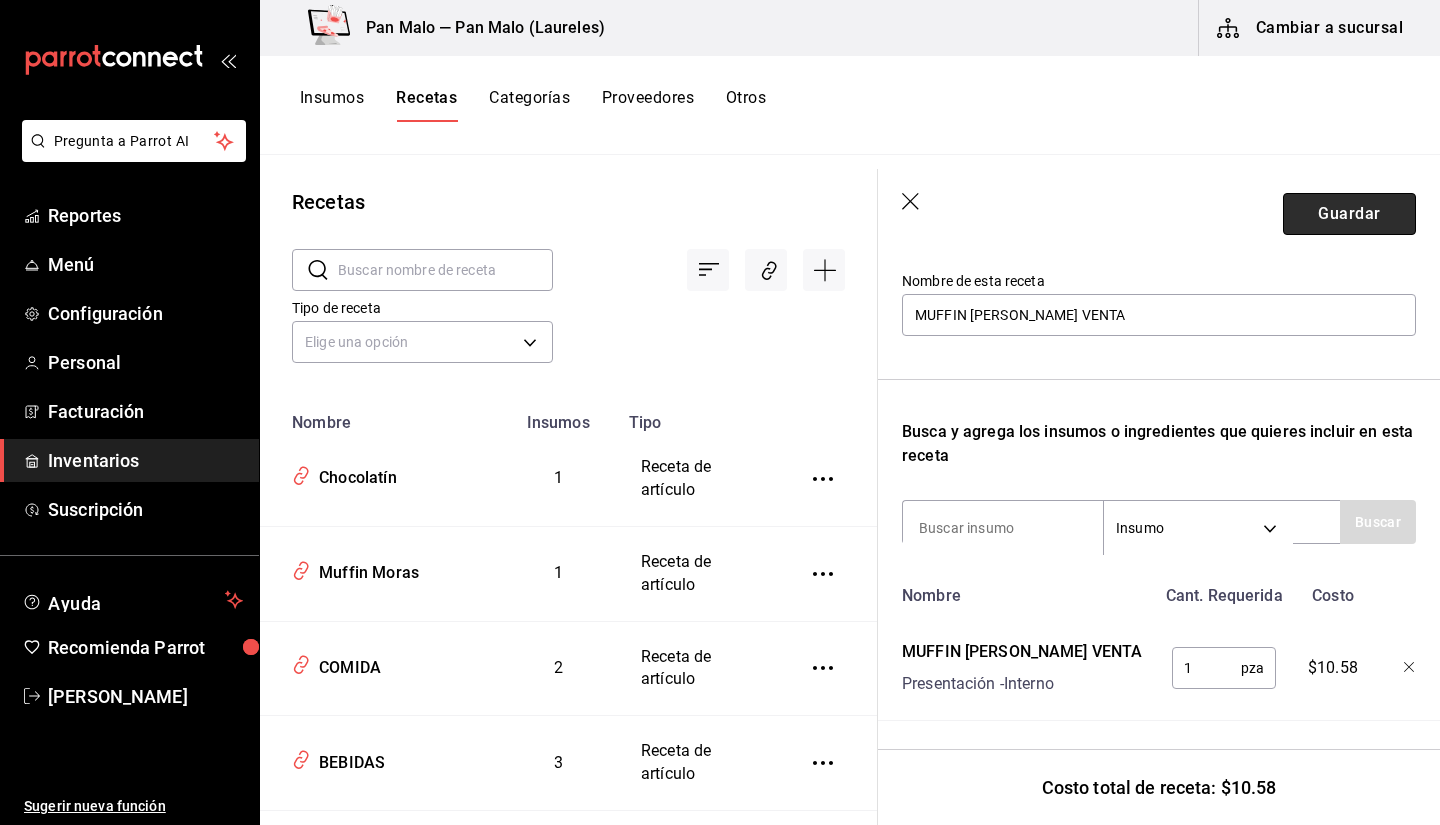 click on "Guardar" at bounding box center [1349, 214] 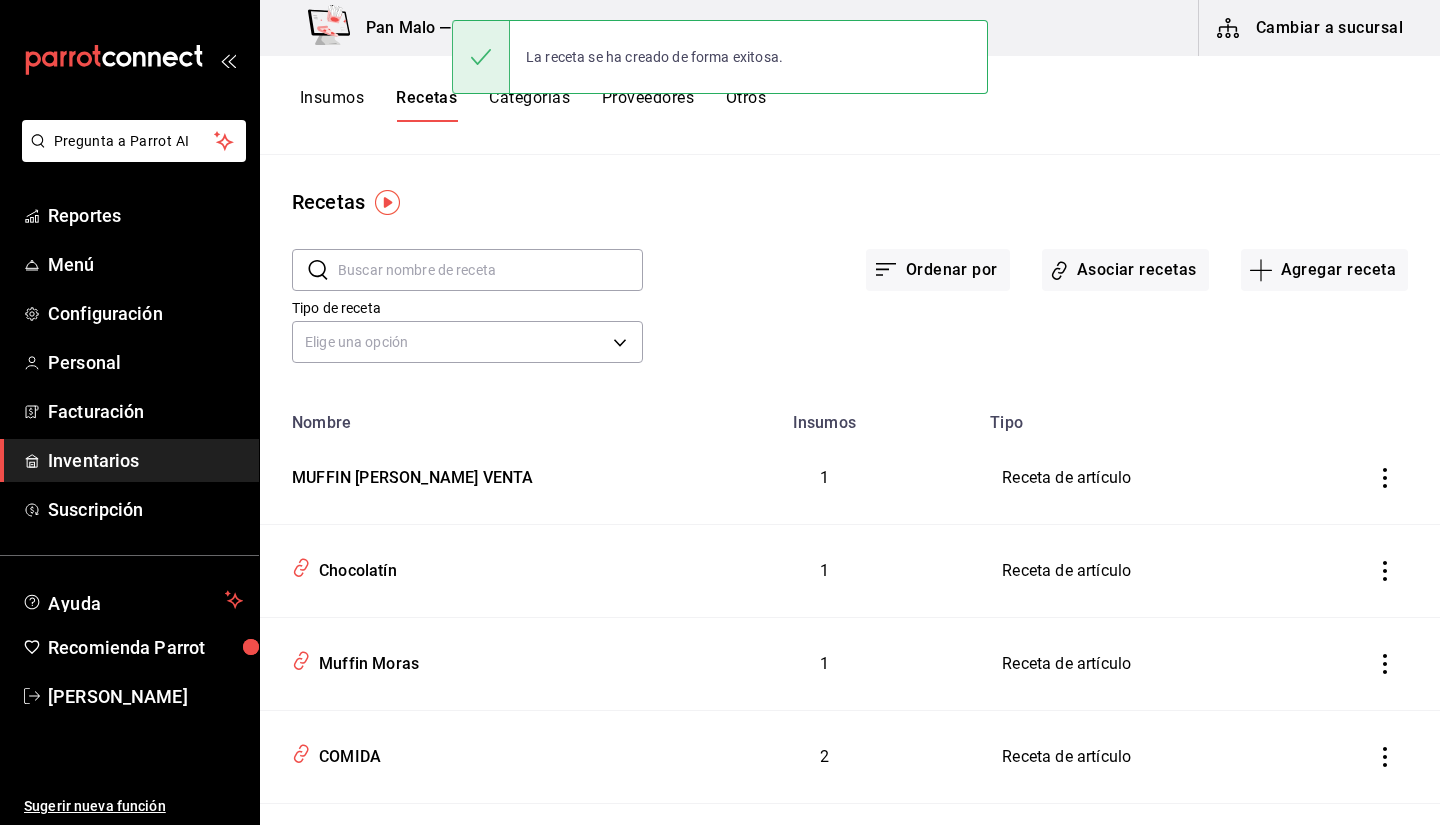 scroll, scrollTop: 0, scrollLeft: 0, axis: both 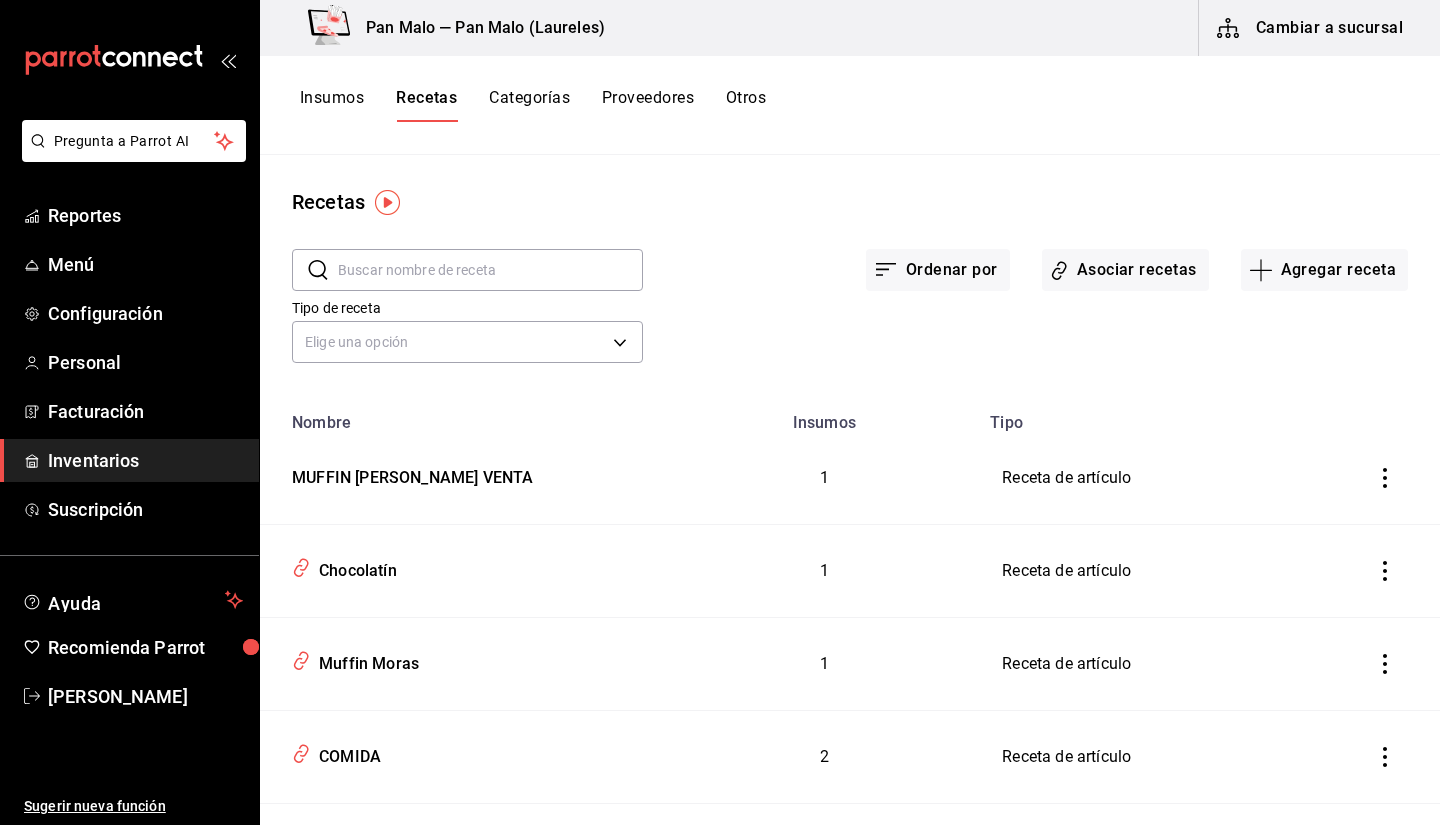 click at bounding box center (490, 270) 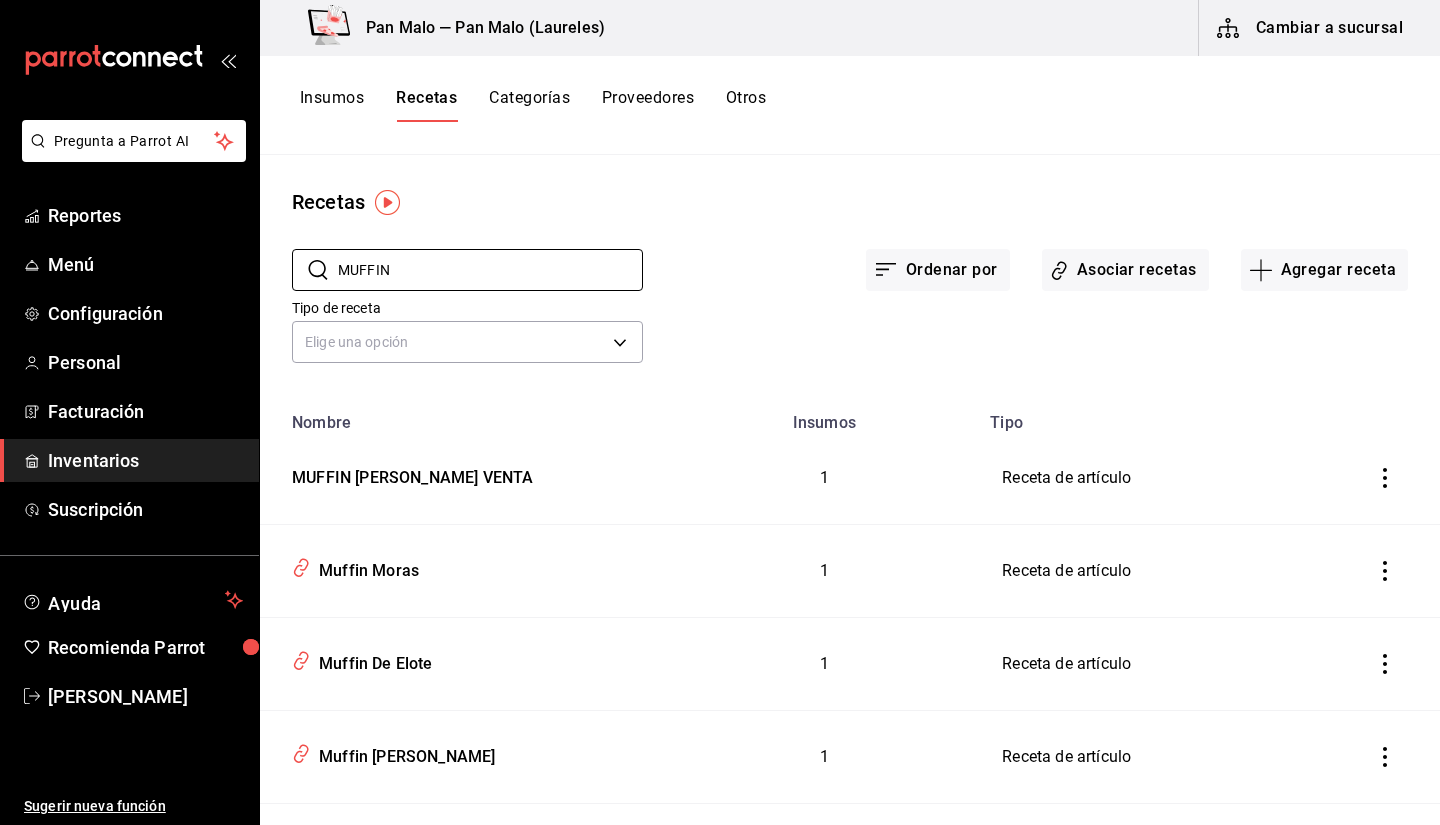 type on "MUFFIN" 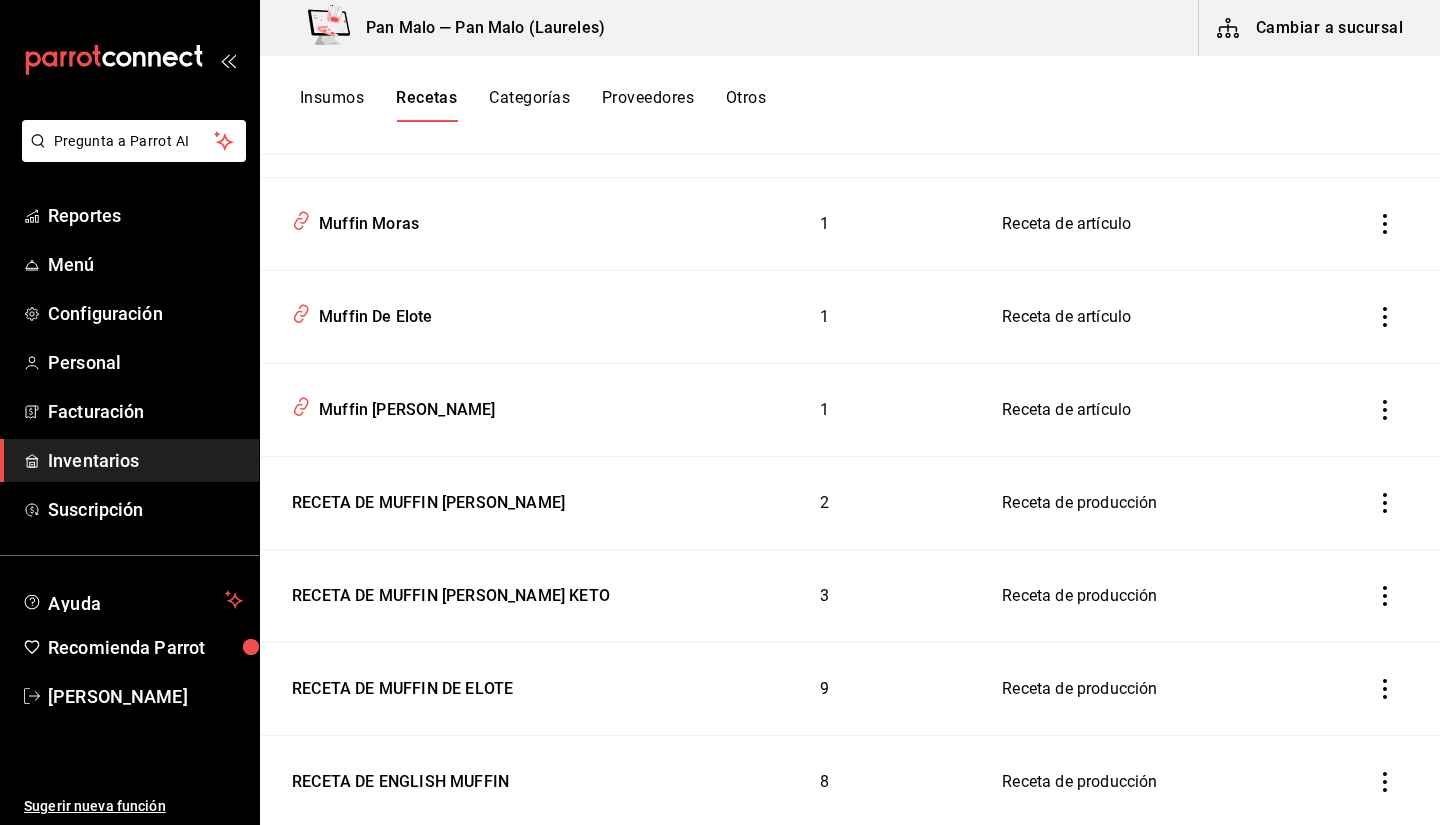 scroll, scrollTop: 404, scrollLeft: 0, axis: vertical 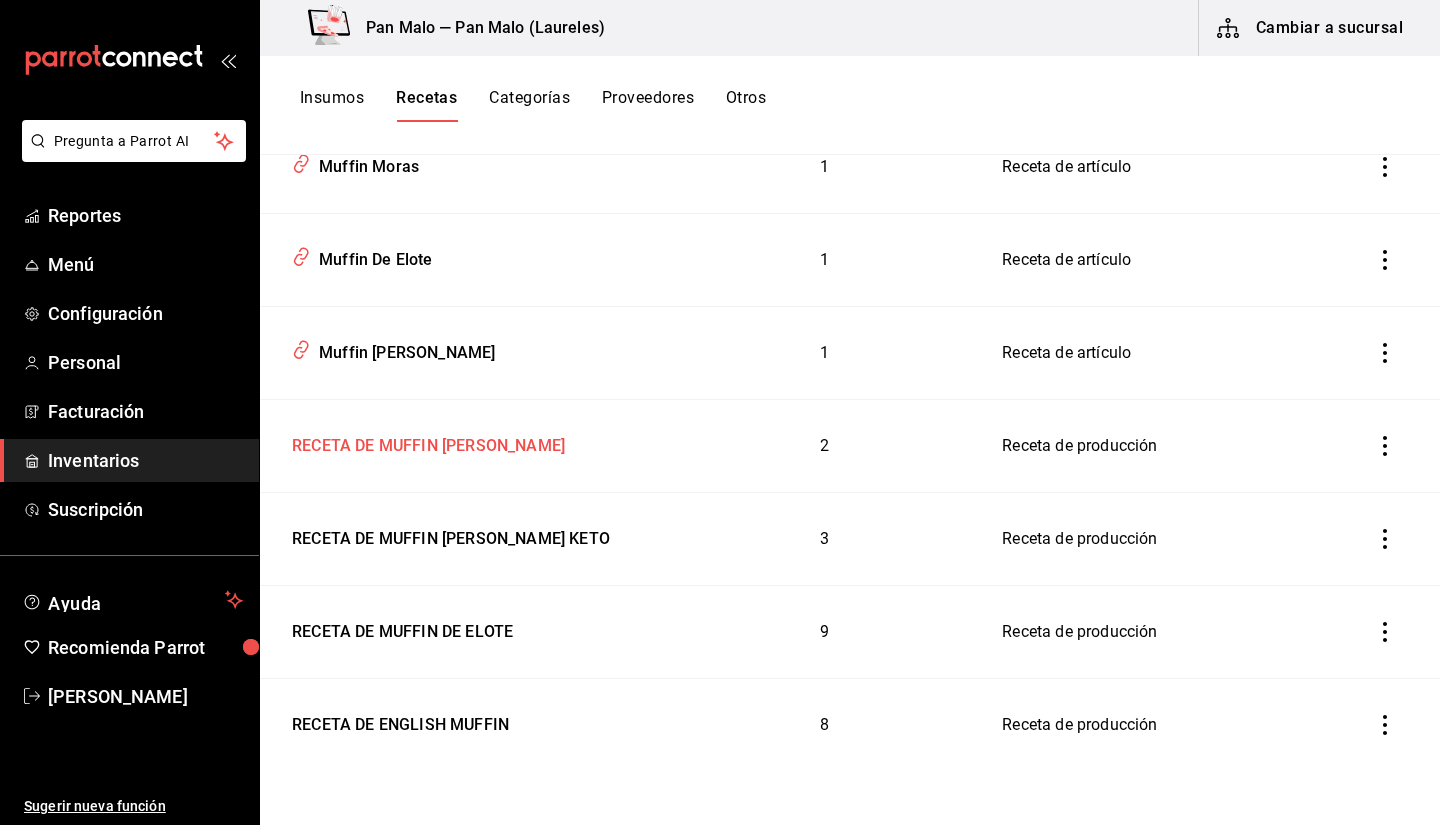 click on "RECETA DE MUFFIN [PERSON_NAME]" at bounding box center (465, 442) 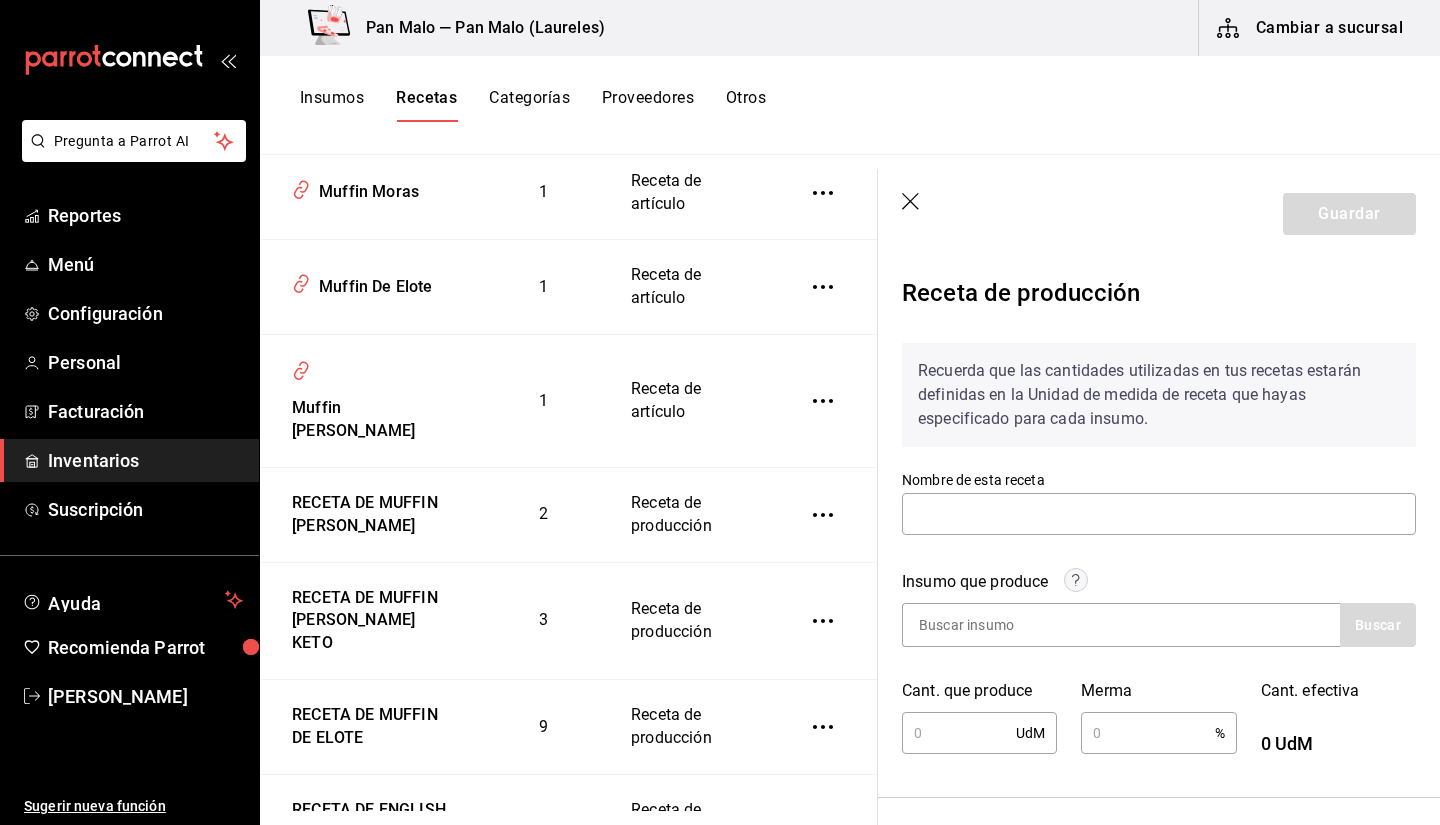 type on "RECETA DE MUFFIN [PERSON_NAME]" 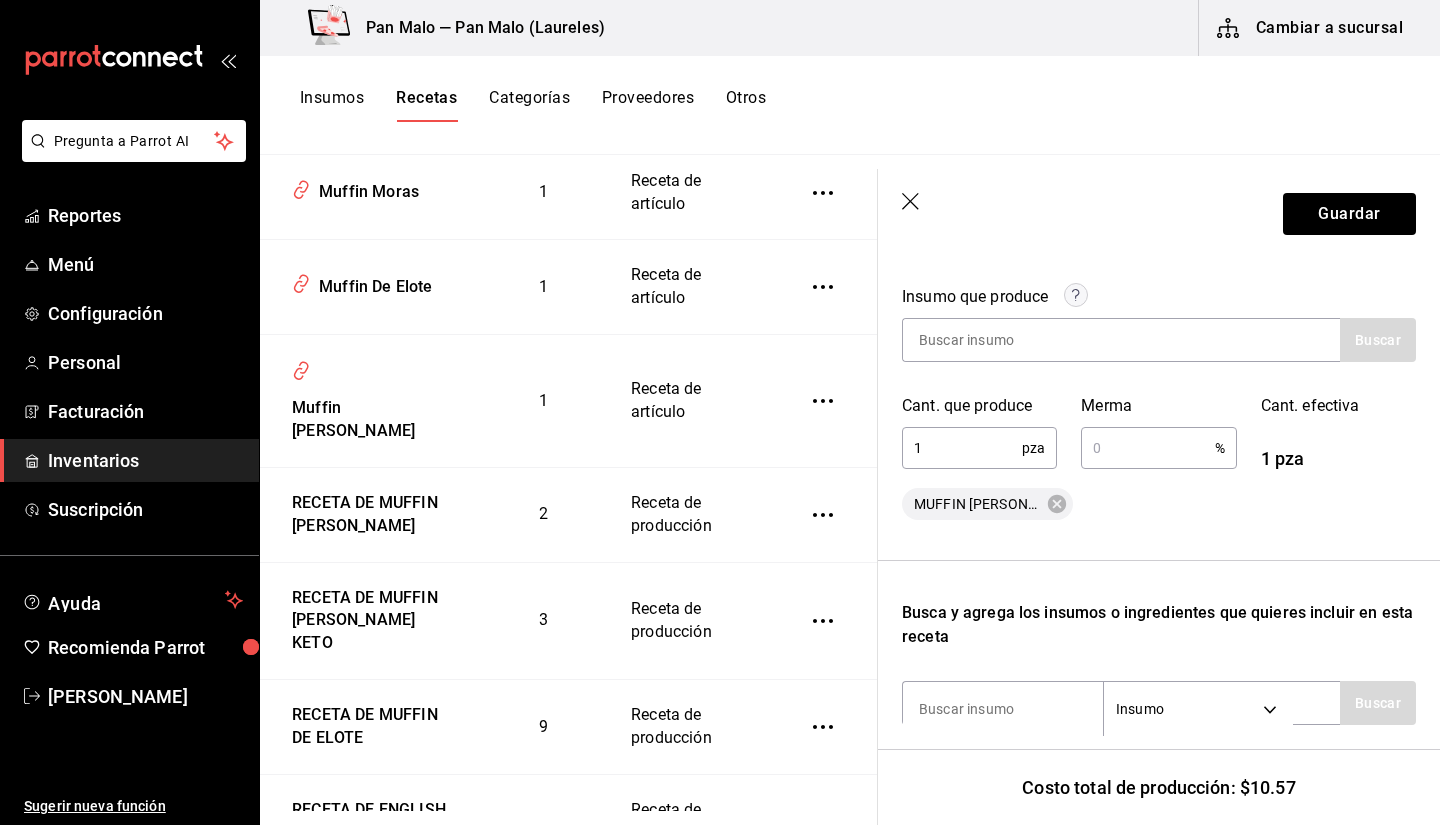 scroll, scrollTop: 247, scrollLeft: 0, axis: vertical 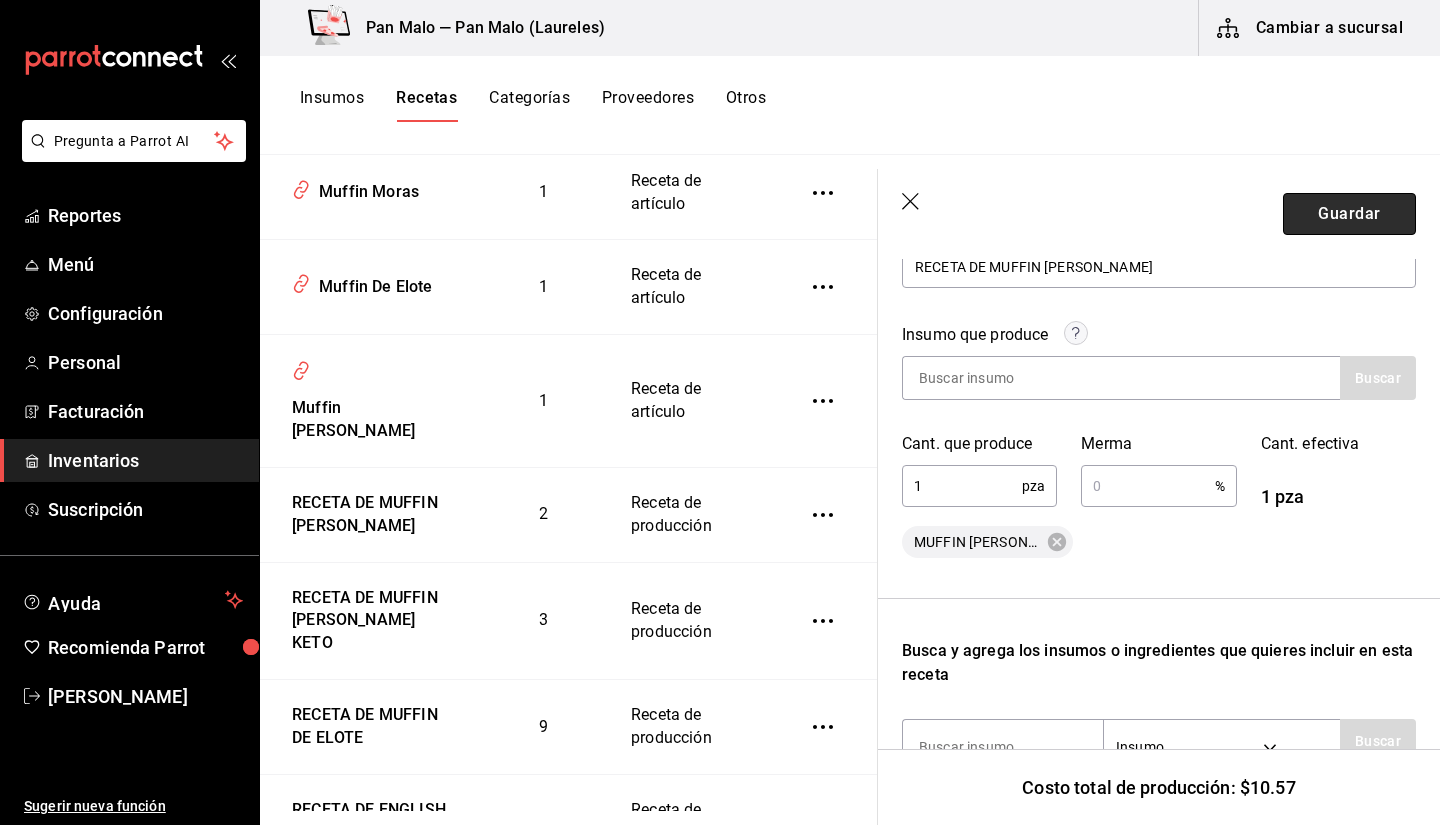 click on "Guardar" at bounding box center (1349, 214) 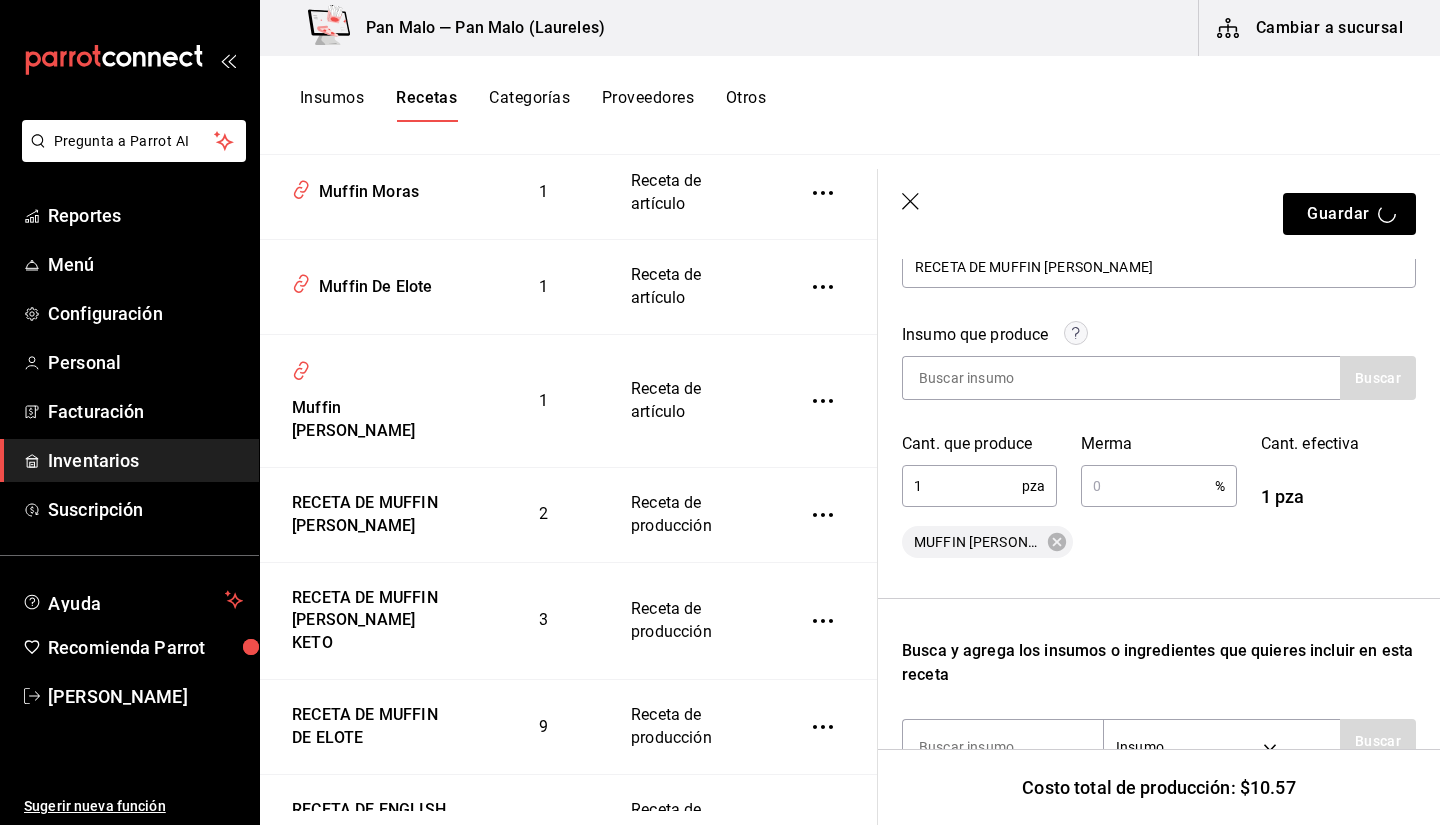 scroll, scrollTop: 0, scrollLeft: 0, axis: both 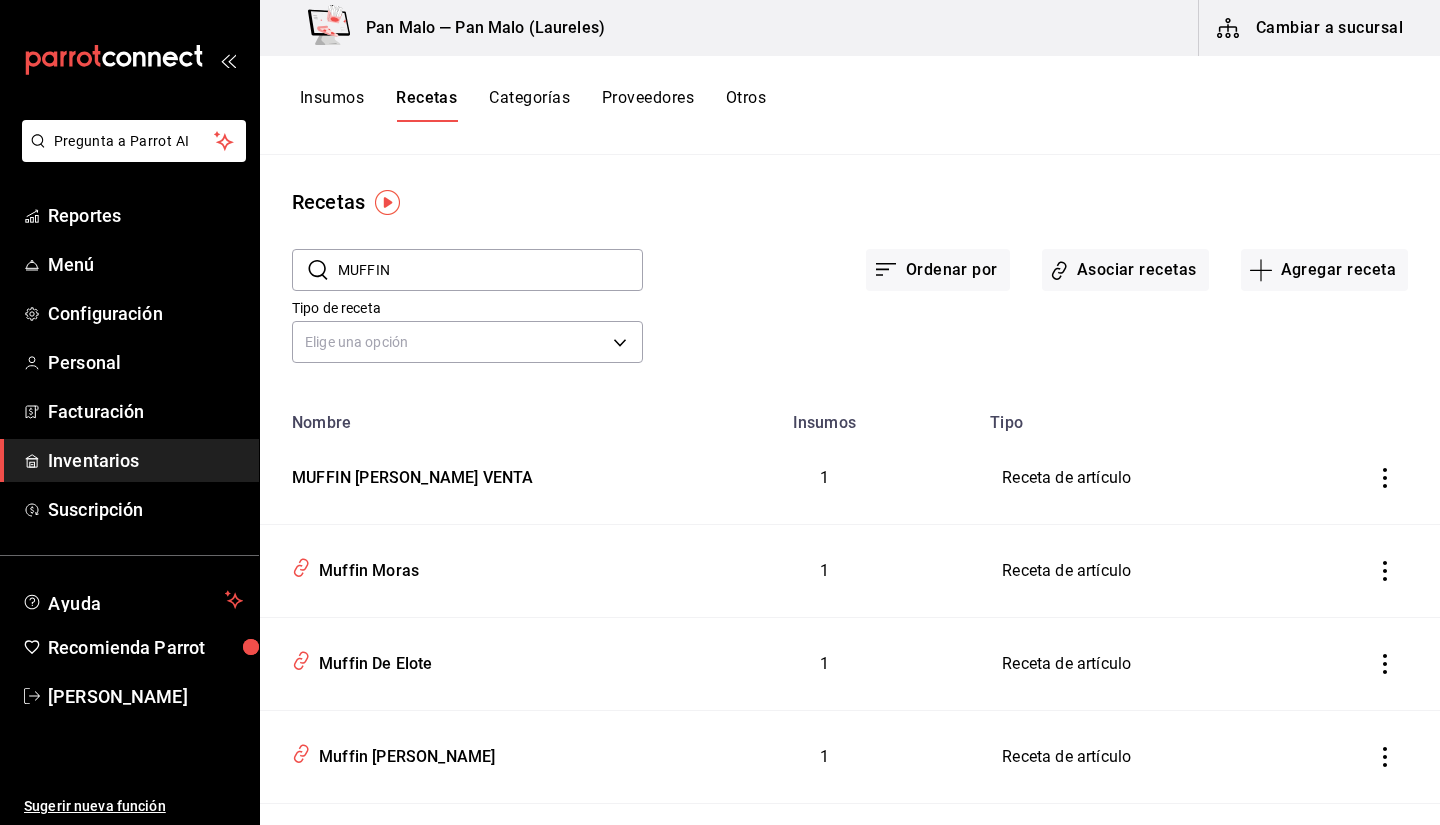 click on "MUFFIN" at bounding box center [490, 270] 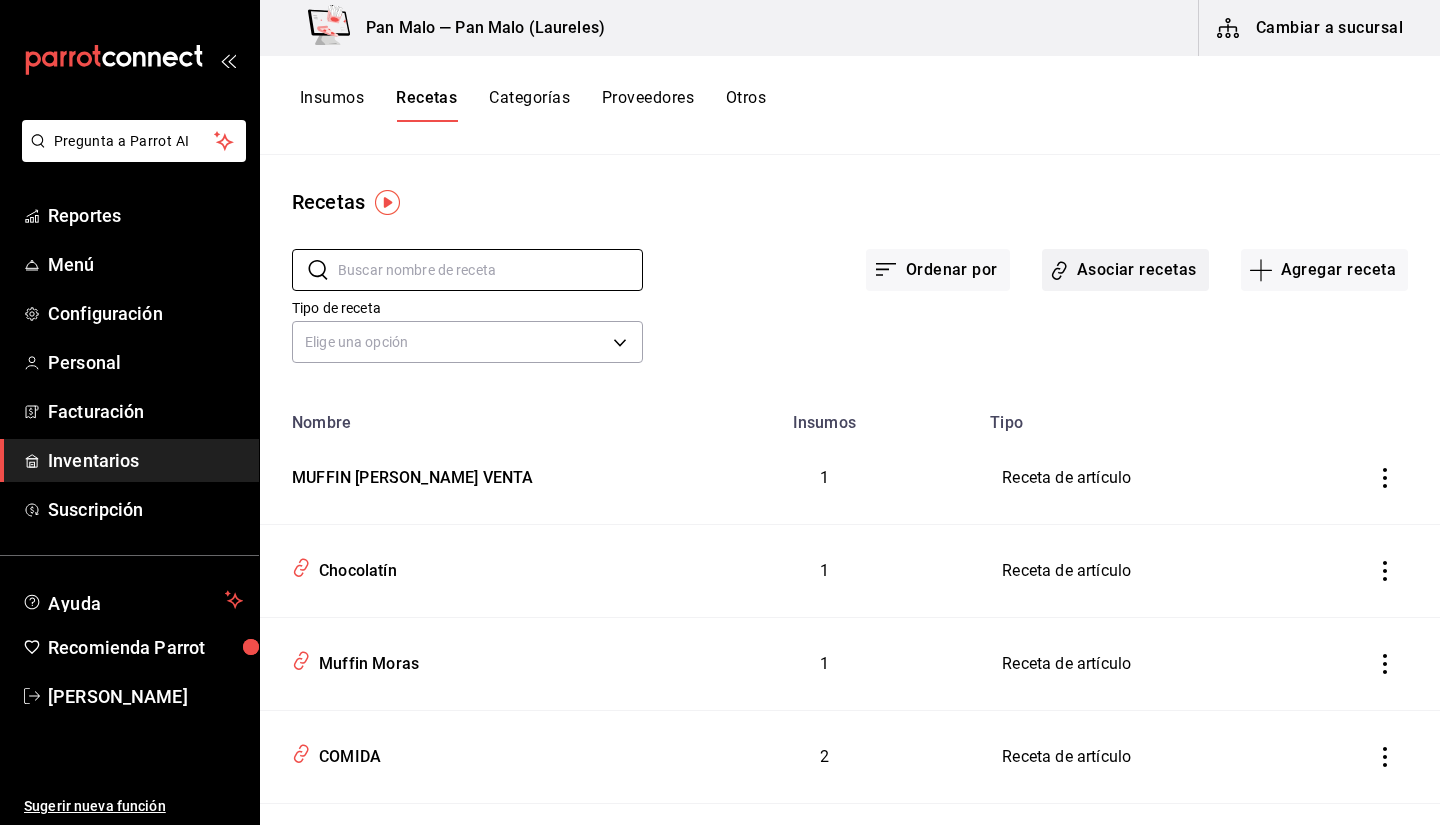 type 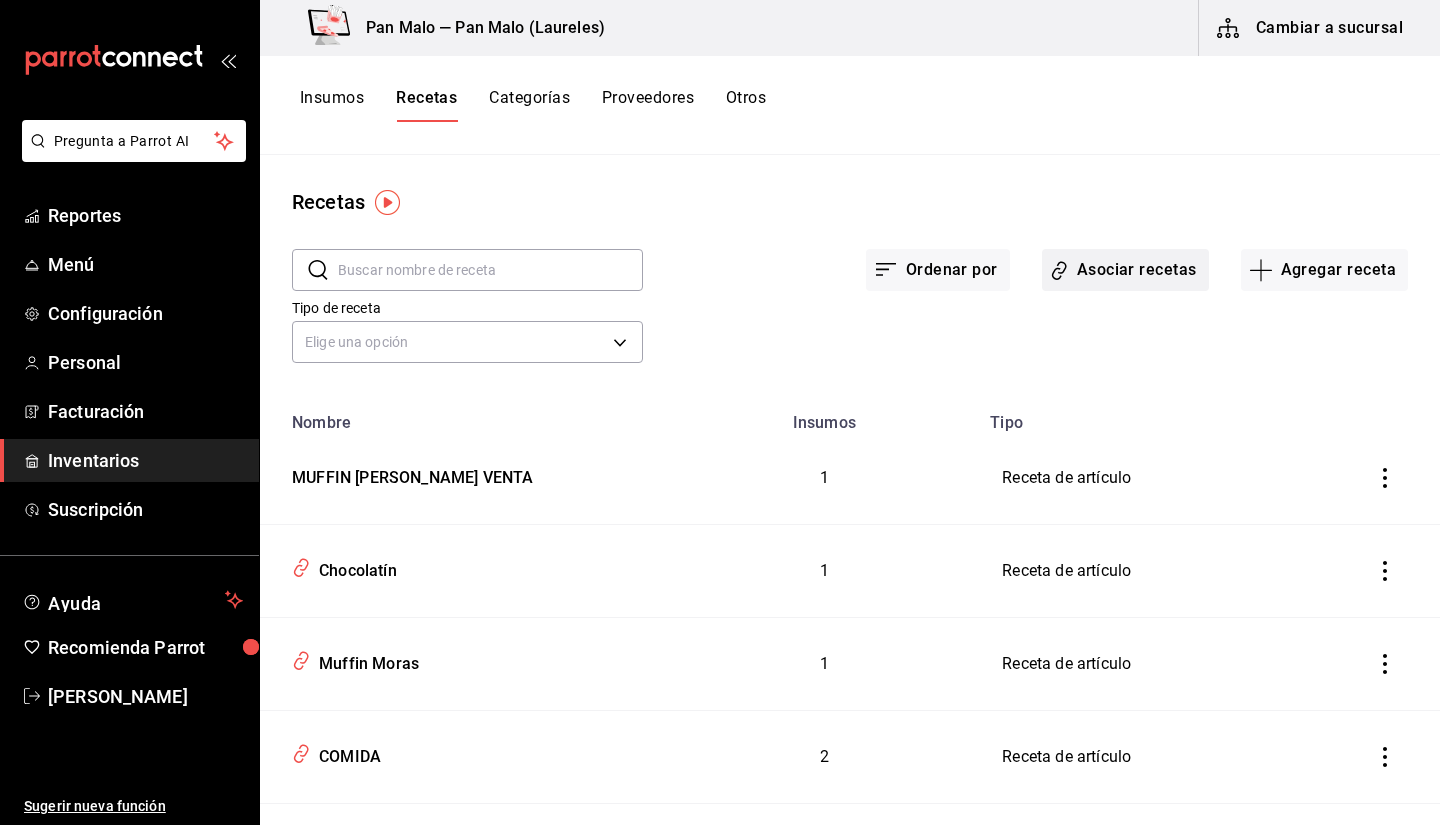 click on "Asociar recetas" at bounding box center [1125, 270] 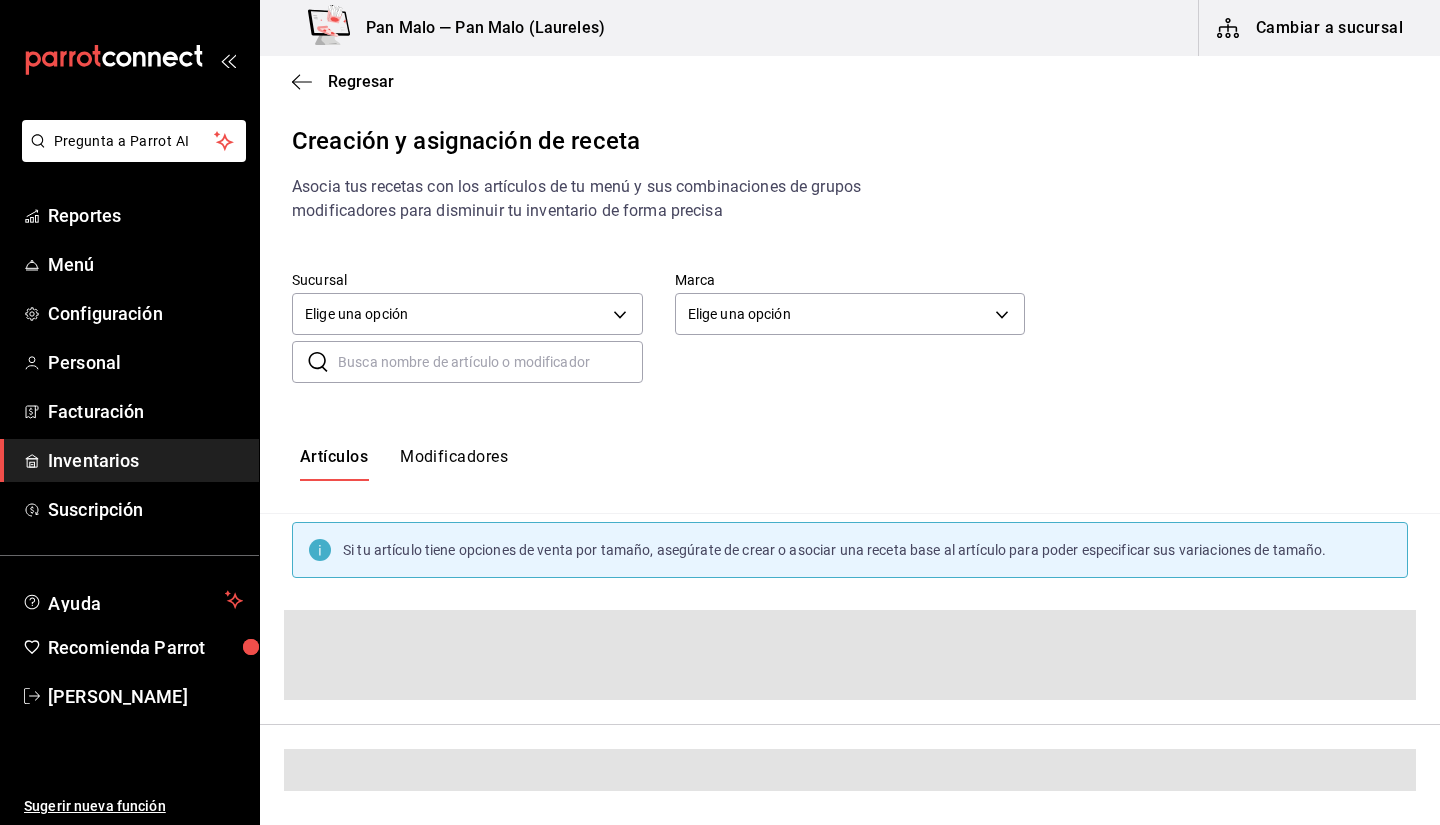 click at bounding box center [490, 362] 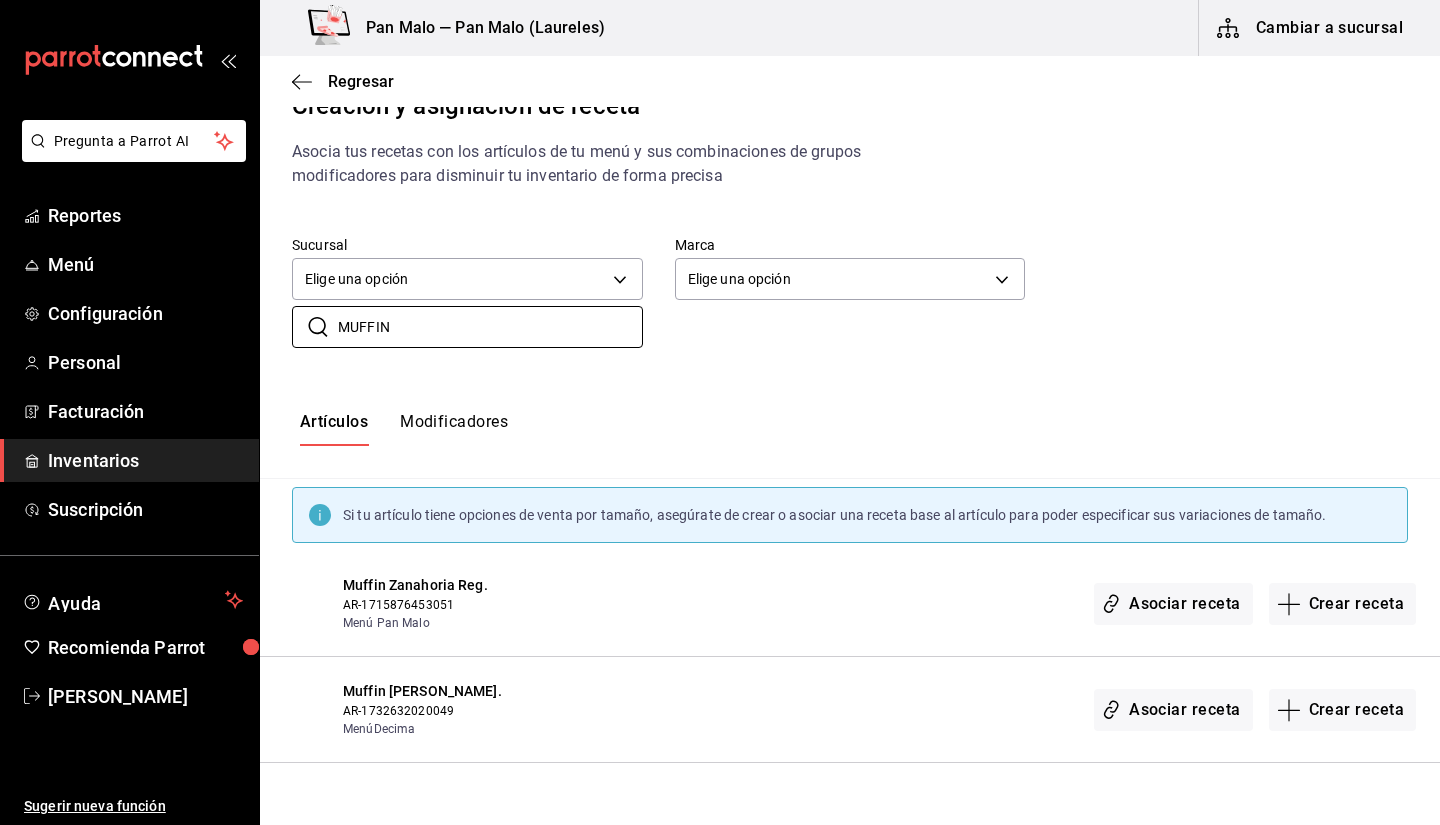 scroll, scrollTop: 0, scrollLeft: 0, axis: both 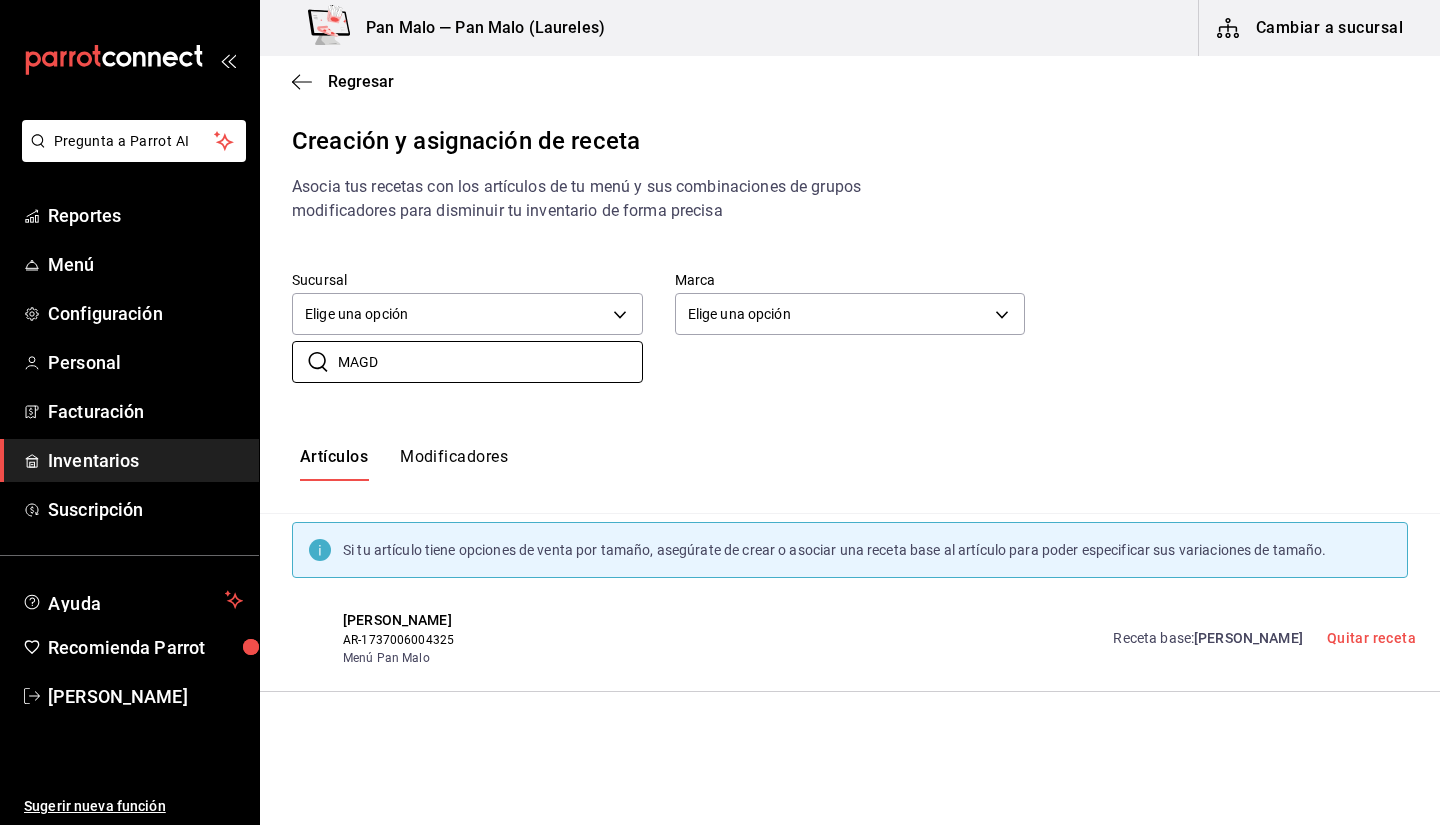 type on "MAGD" 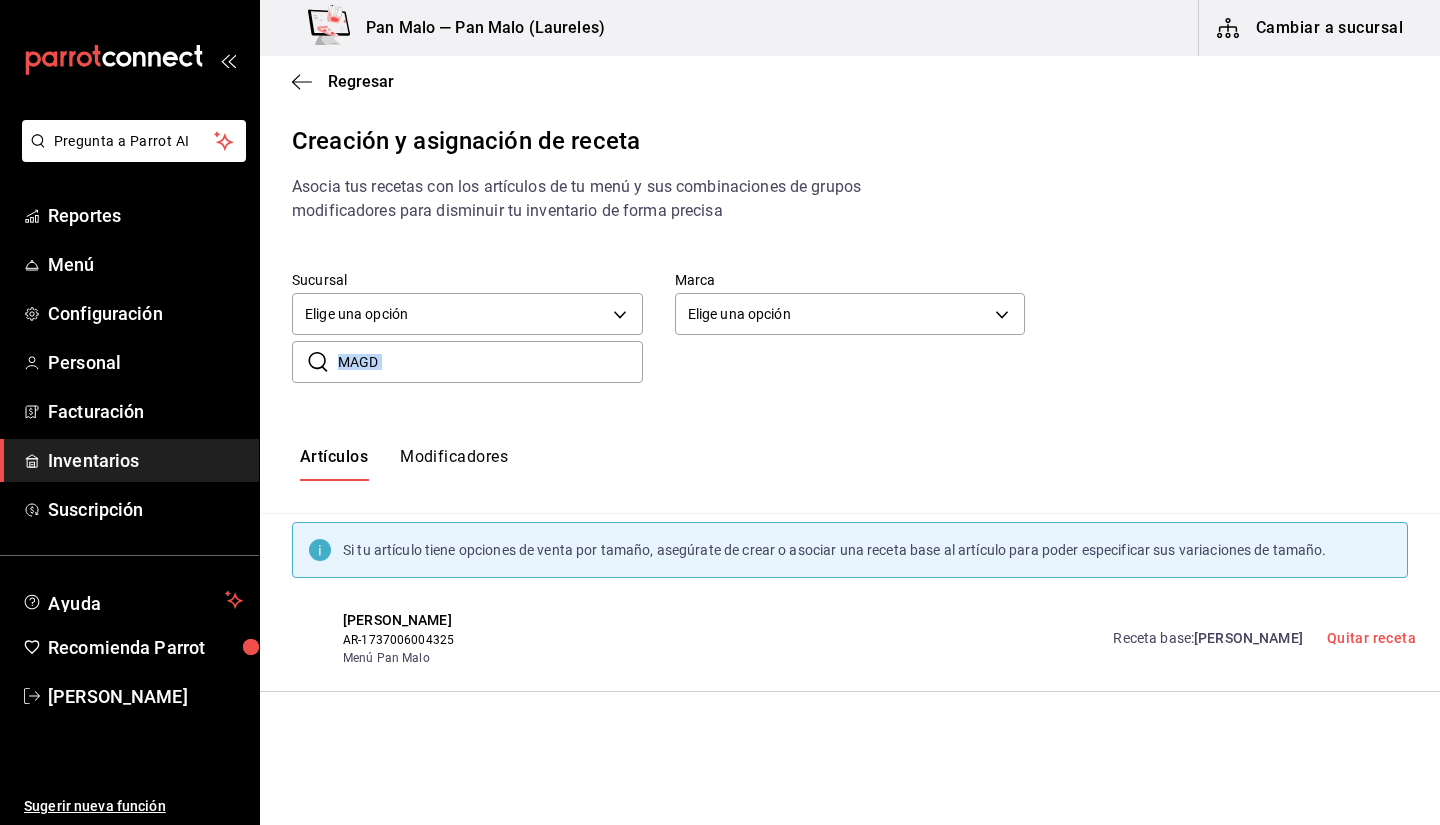 drag, startPoint x: 1439, startPoint y: 323, endPoint x: 1414, endPoint y: 409, distance: 89.560036 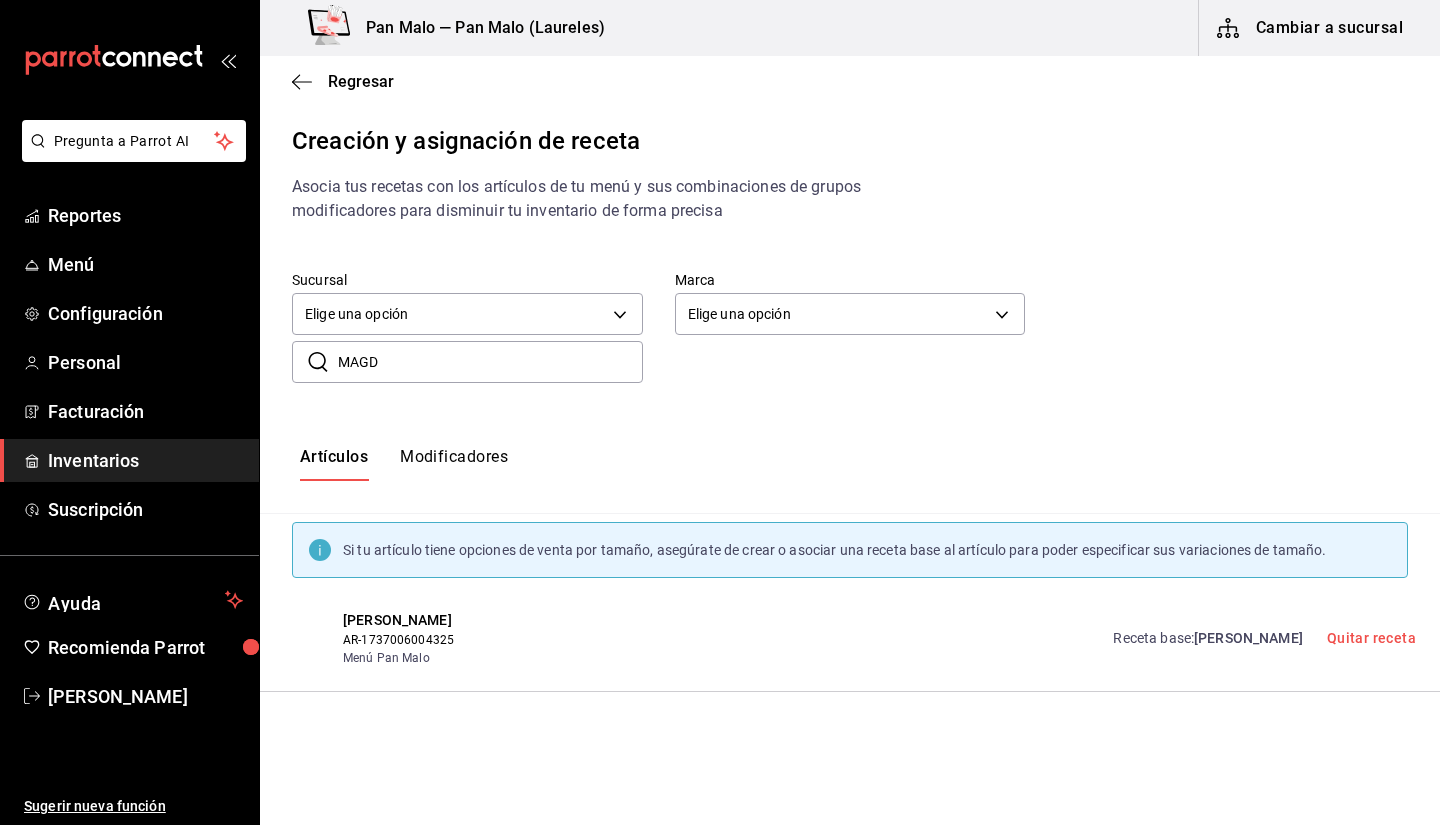 click on "​ MAGD ​" at bounding box center [834, 346] 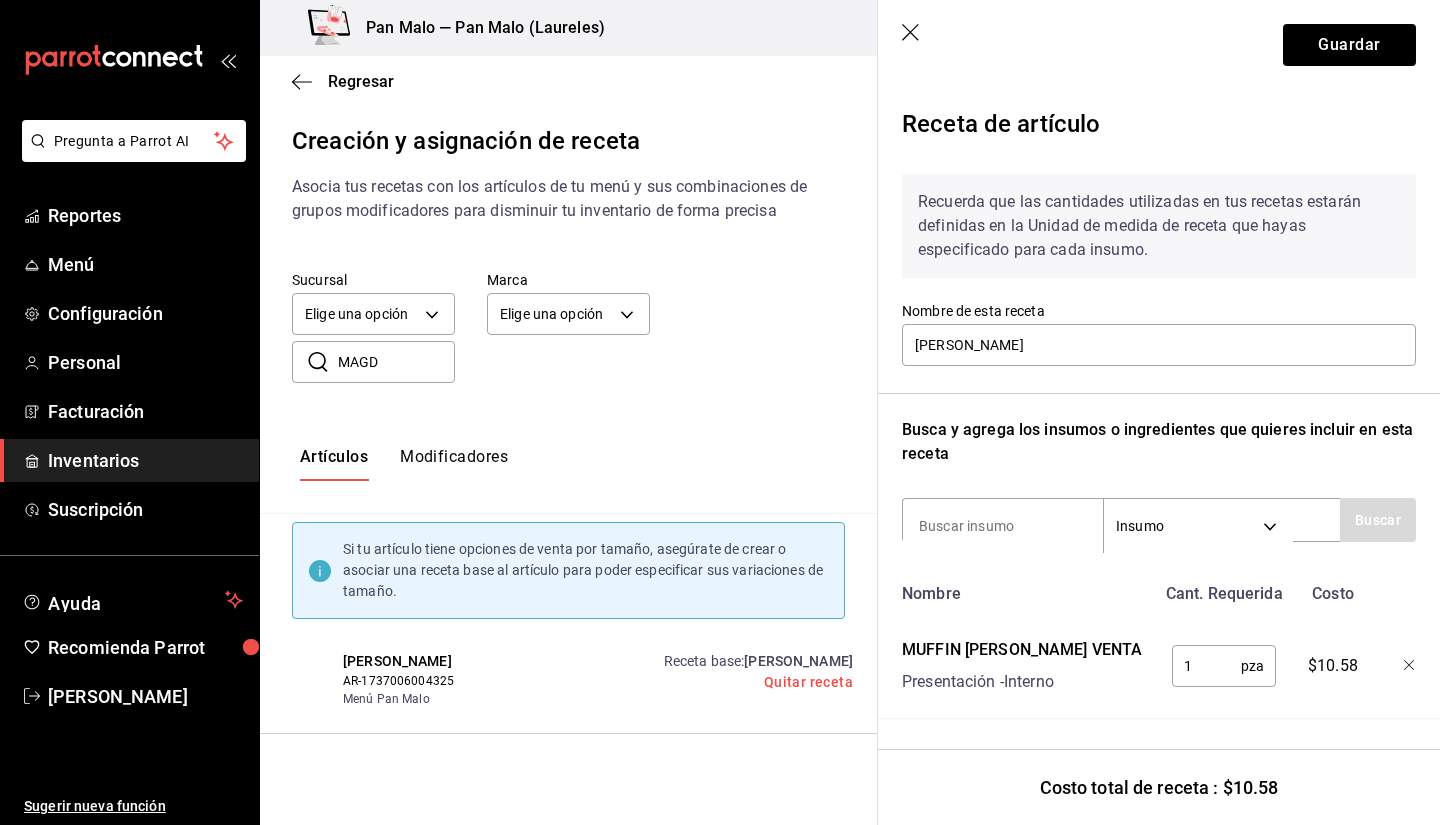 scroll, scrollTop: 13, scrollLeft: 0, axis: vertical 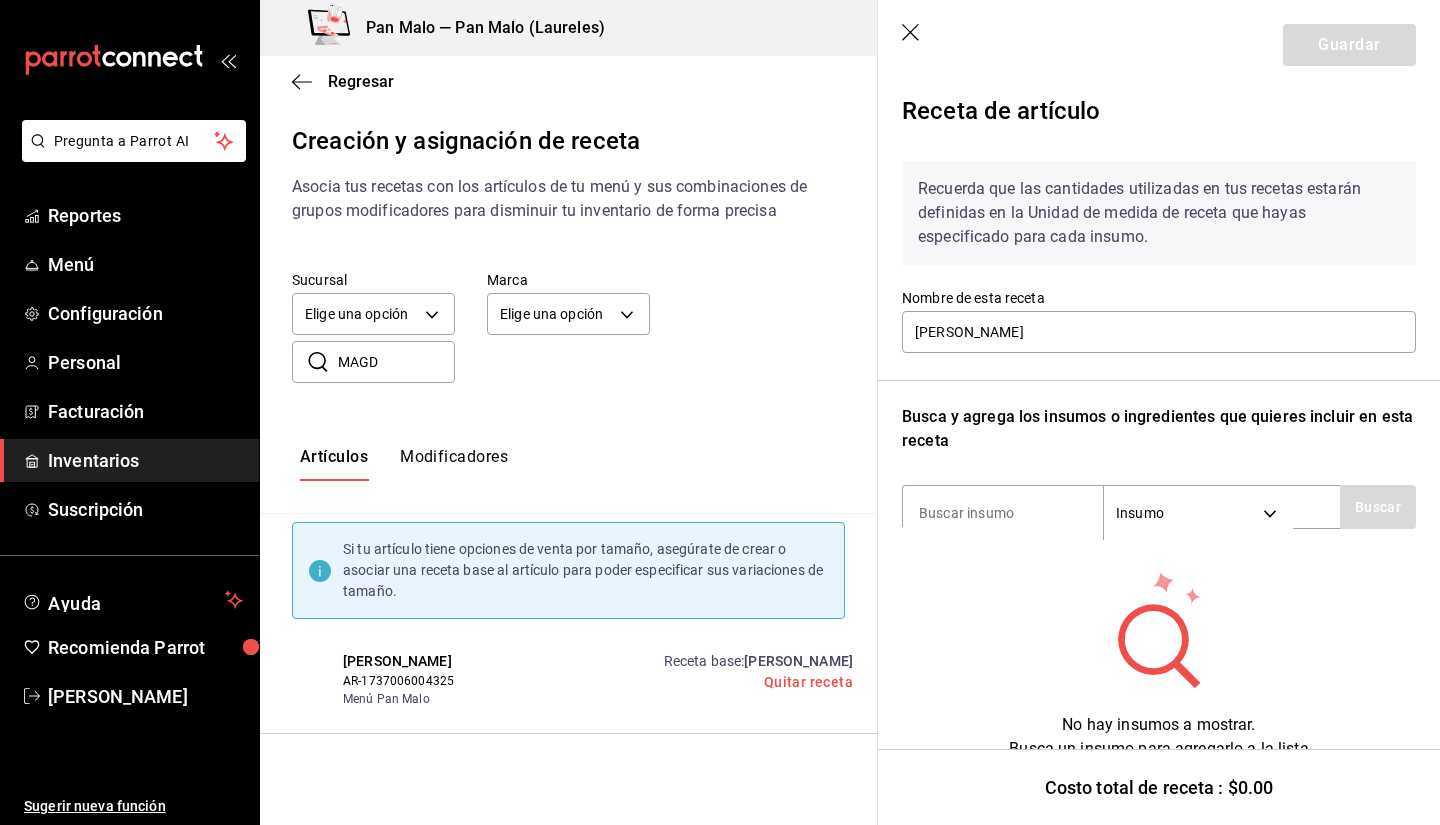 click 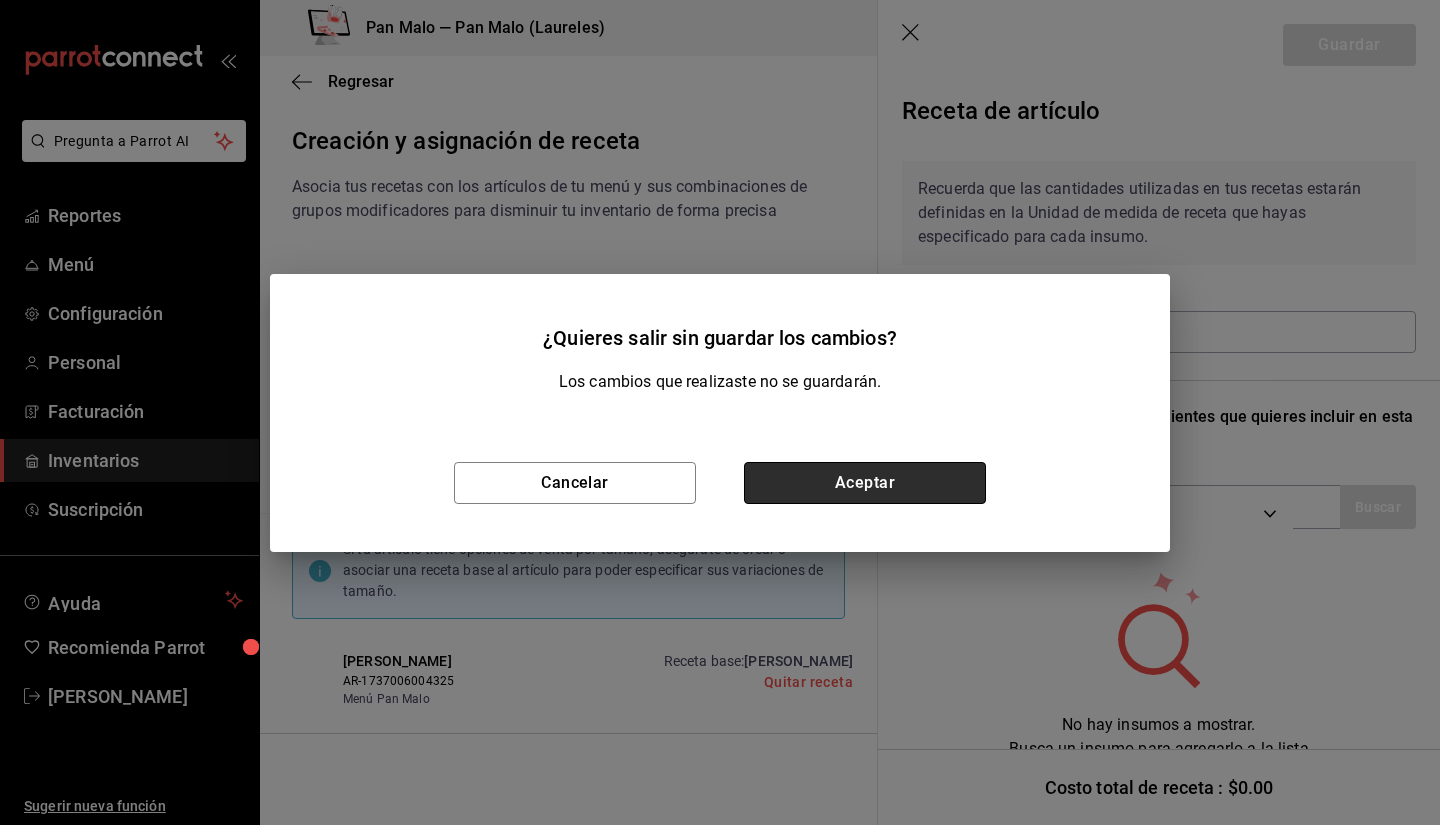 click on "Aceptar" at bounding box center (865, 483) 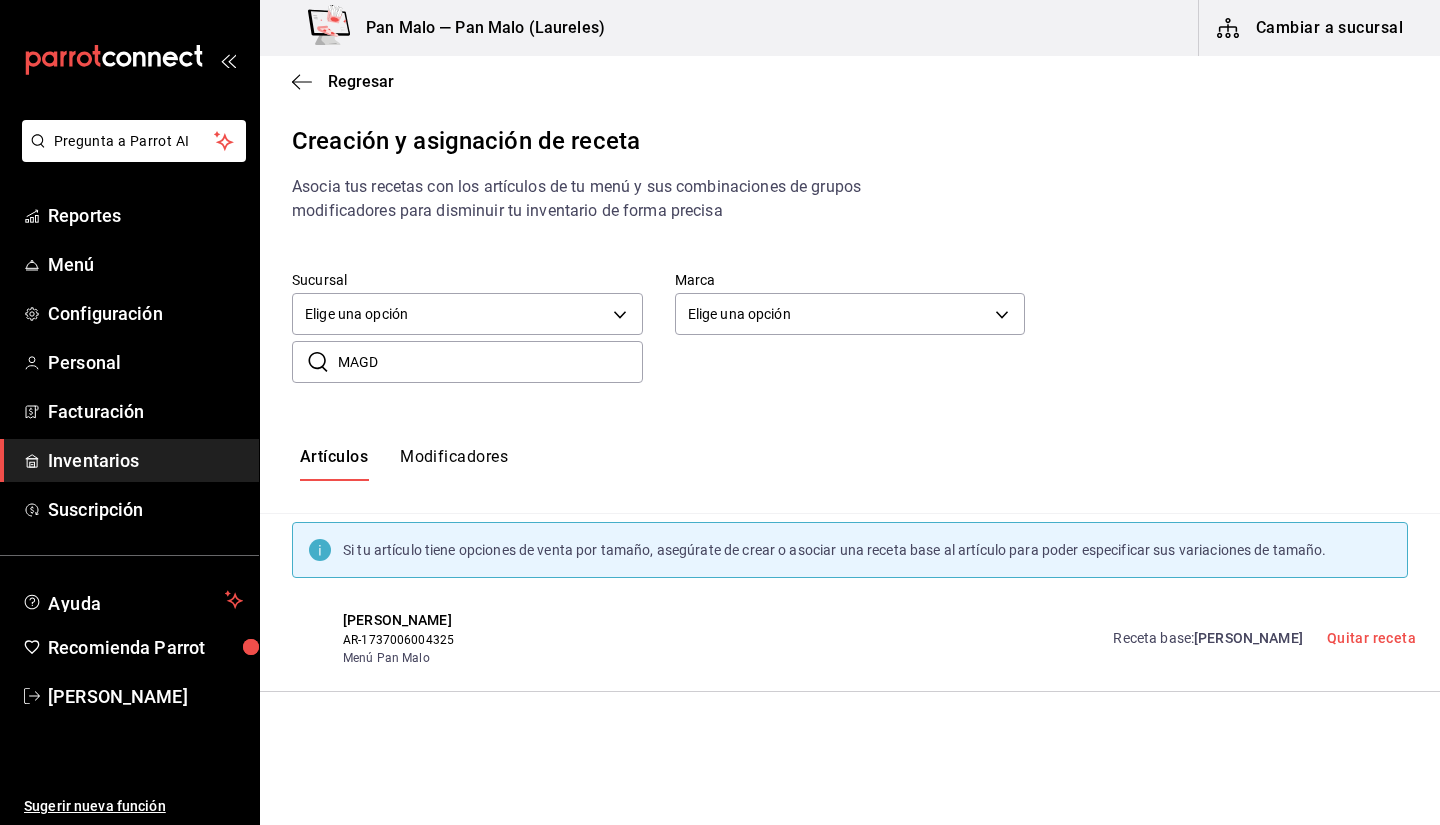 scroll, scrollTop: 0, scrollLeft: 0, axis: both 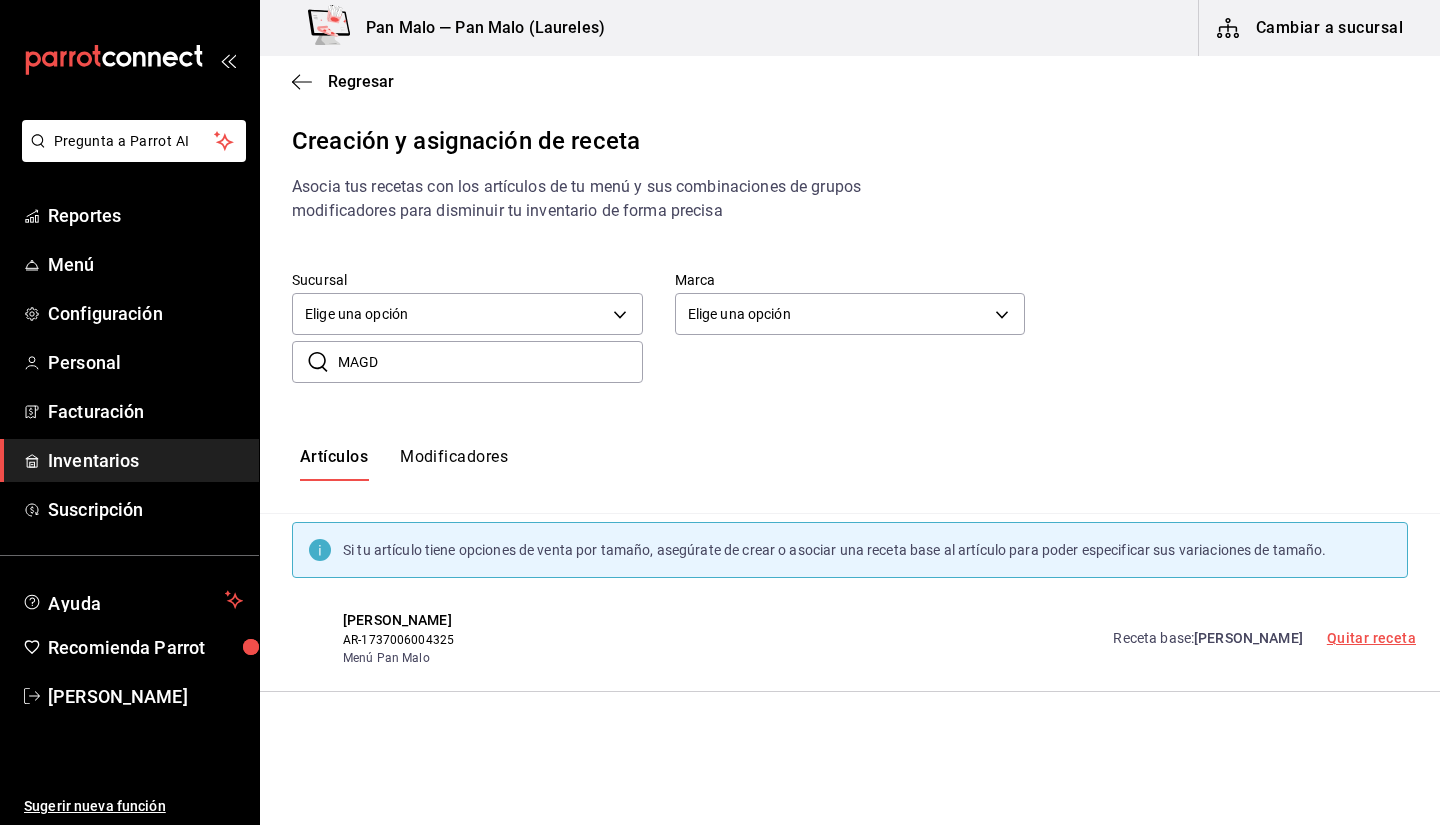 click on "Quitar receta" at bounding box center (1371, 638) 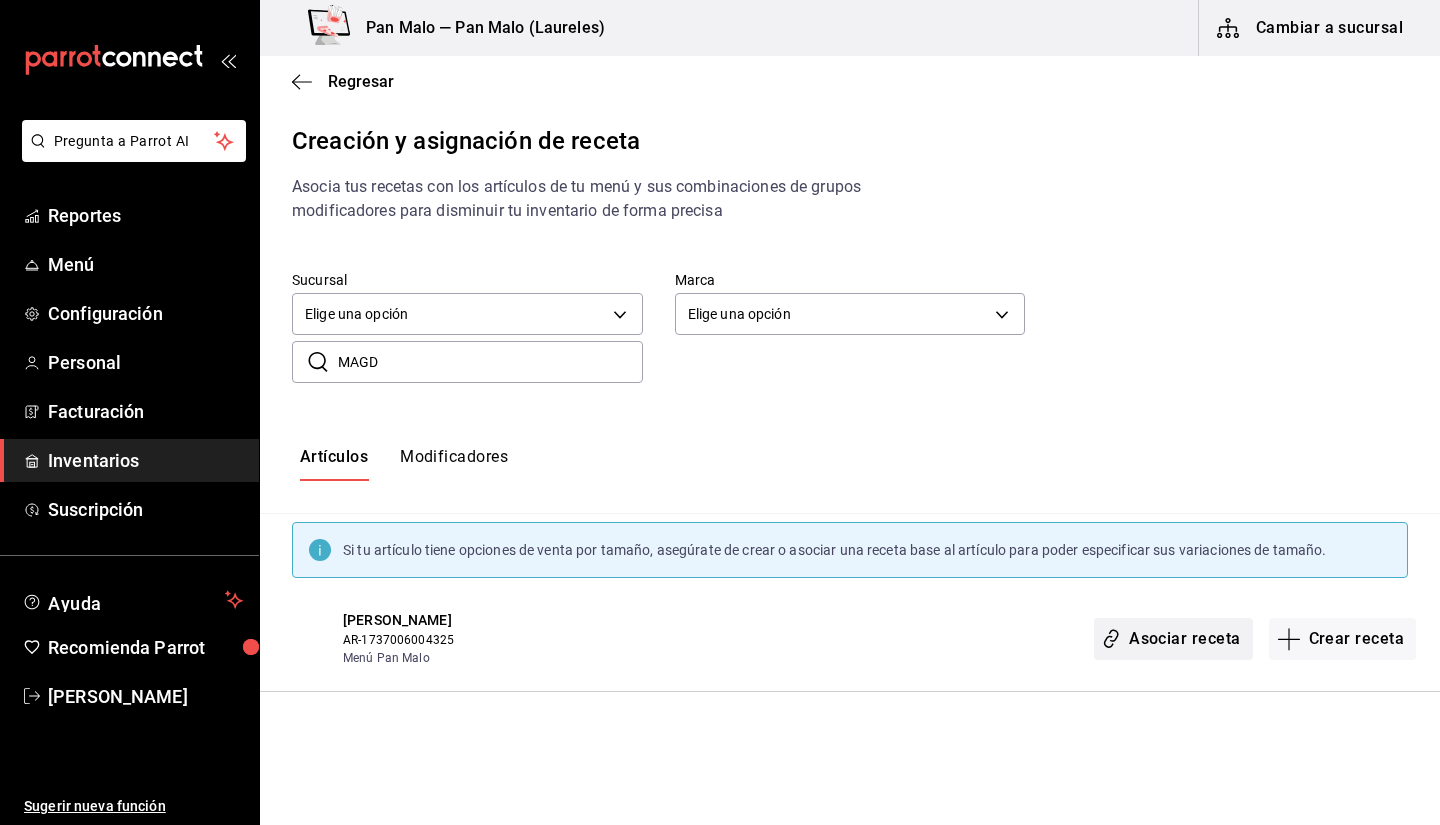click on "Asociar receta" at bounding box center (1173, 639) 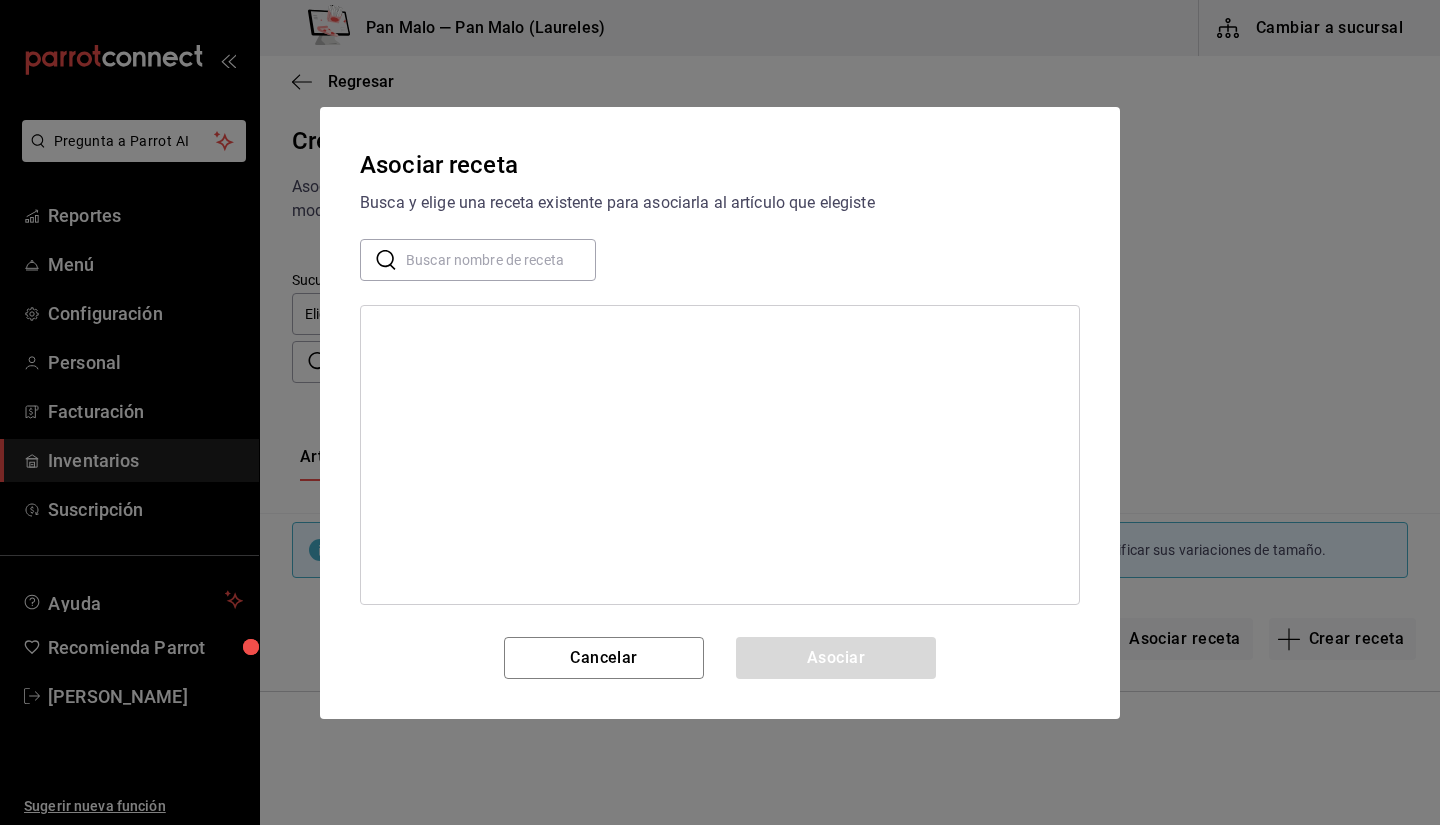 click at bounding box center [501, 259] 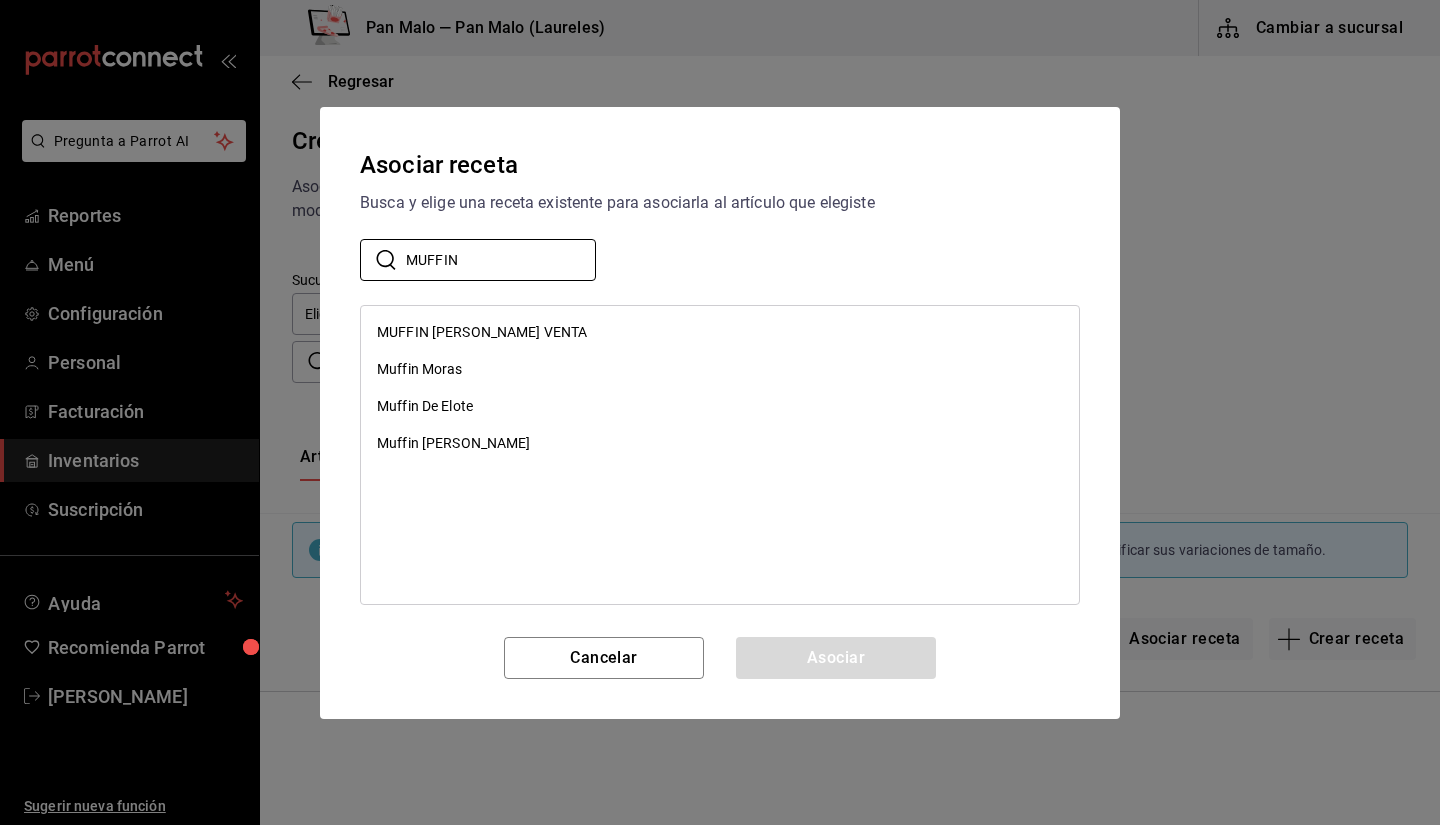 type on "MUFFIN" 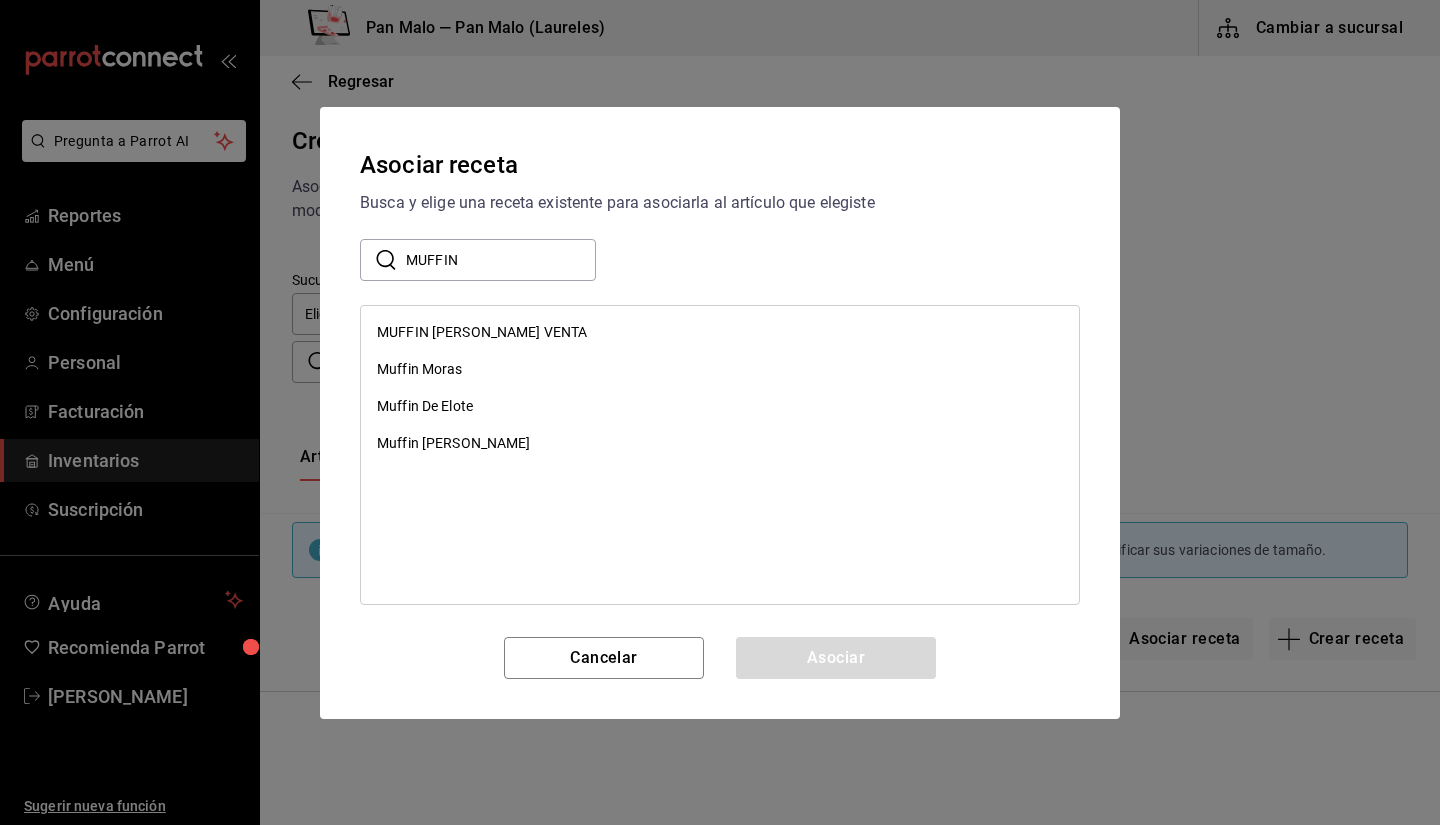 click on "MUFFIN DE ALMENDRA VENTA" at bounding box center [720, 332] 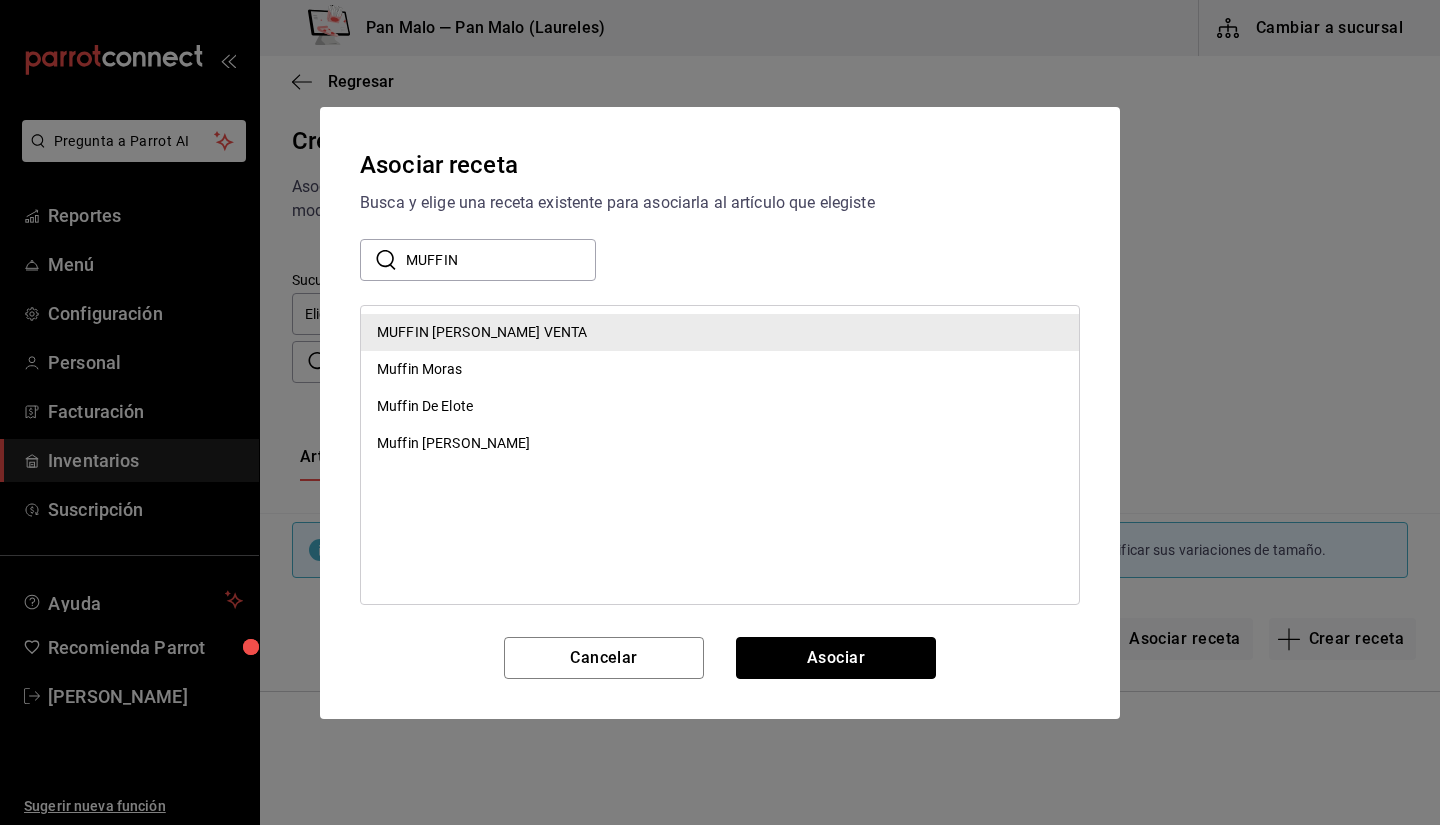 drag, startPoint x: 803, startPoint y: 671, endPoint x: 805, endPoint y: 692, distance: 21.095022 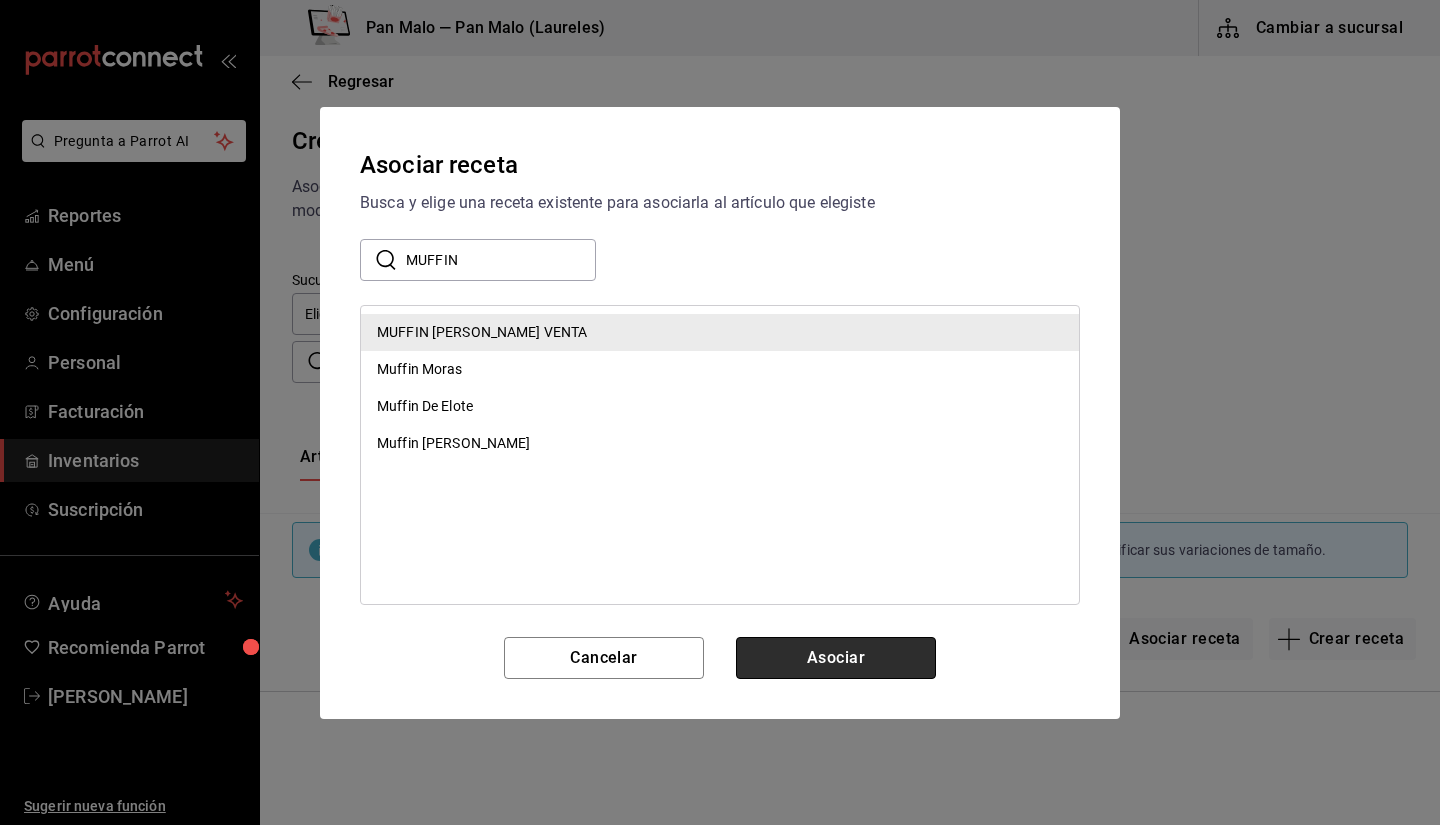 click on "Asociar" at bounding box center [836, 658] 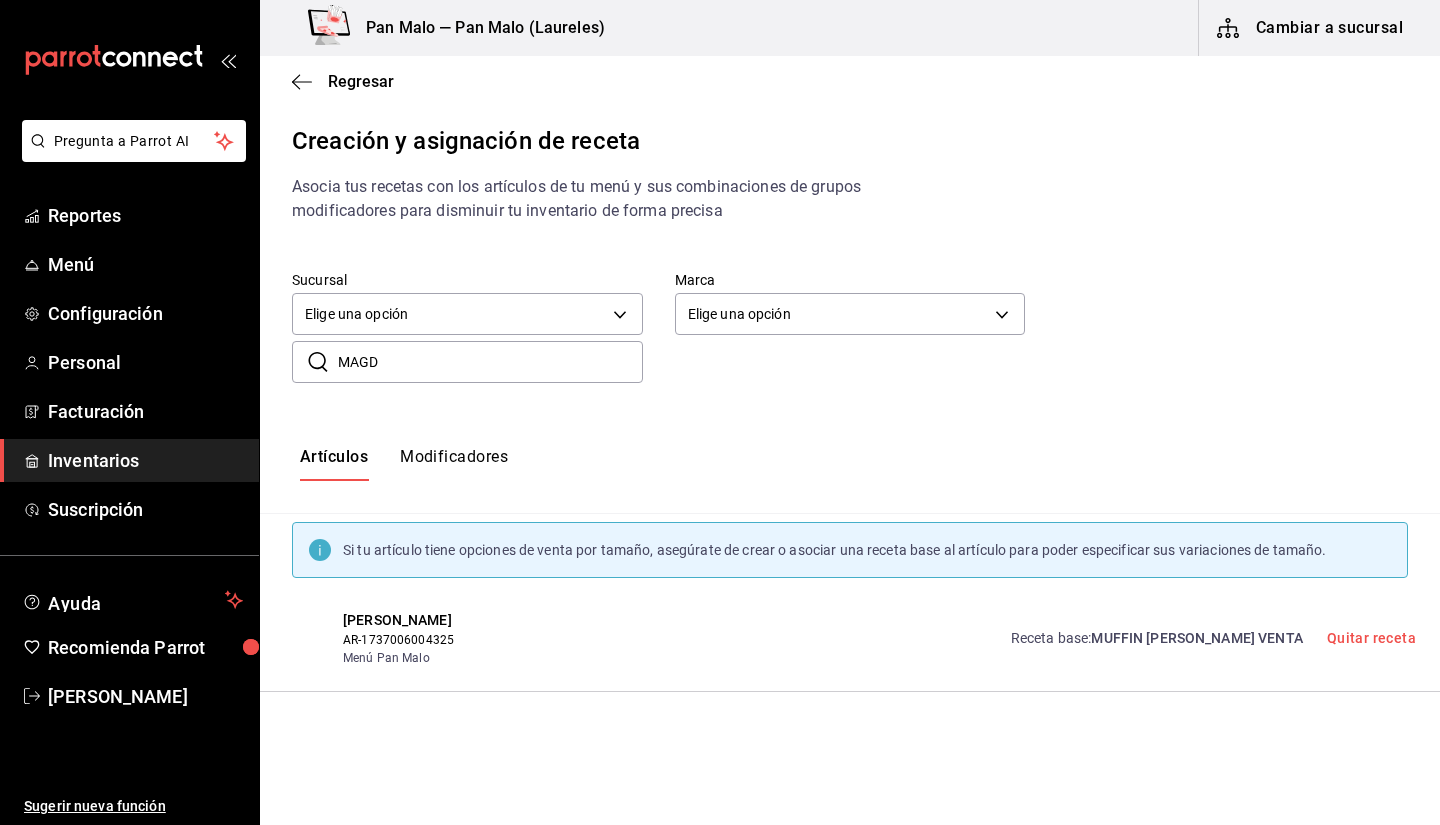 click 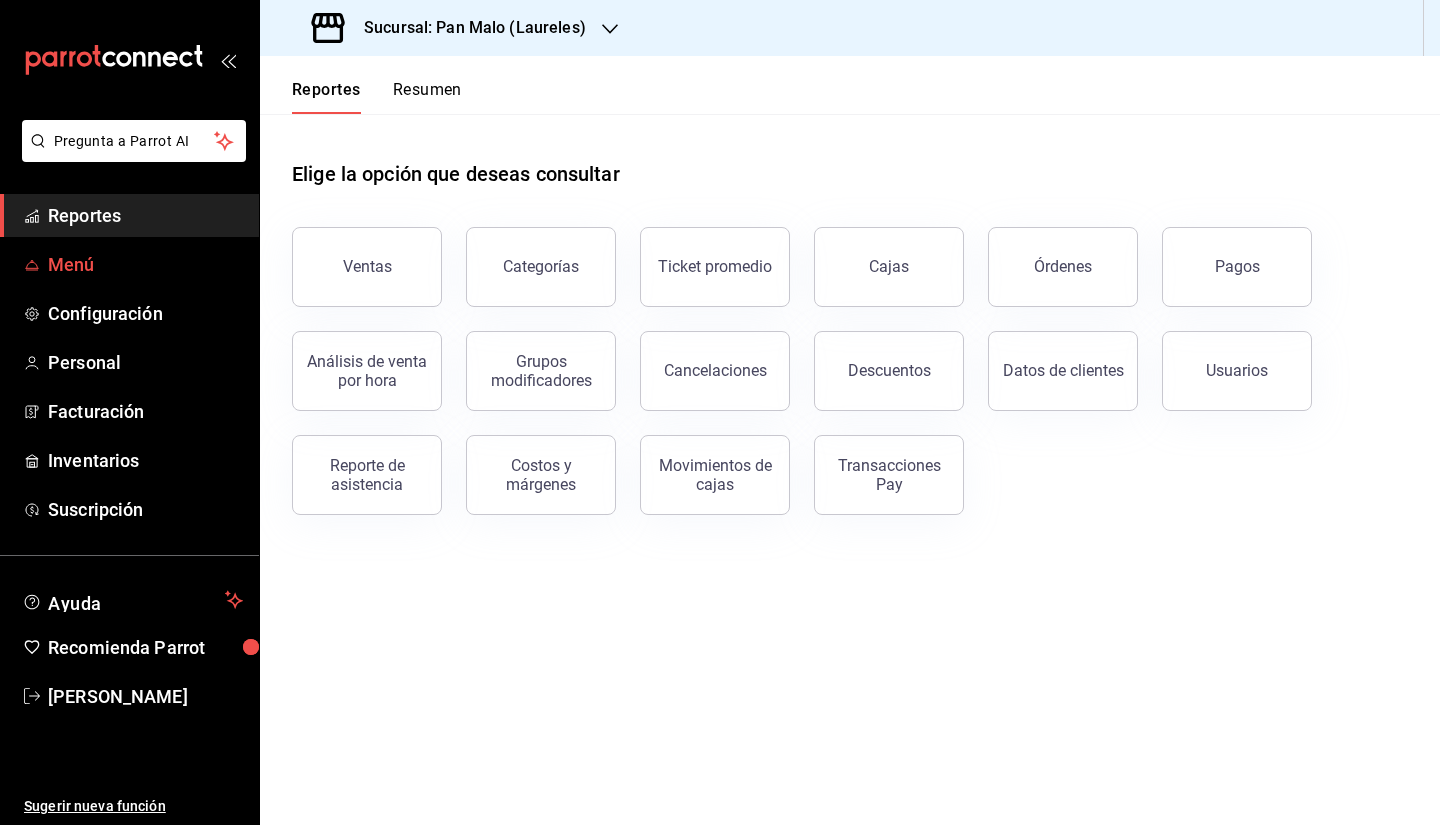 click on "Menú" at bounding box center (145, 264) 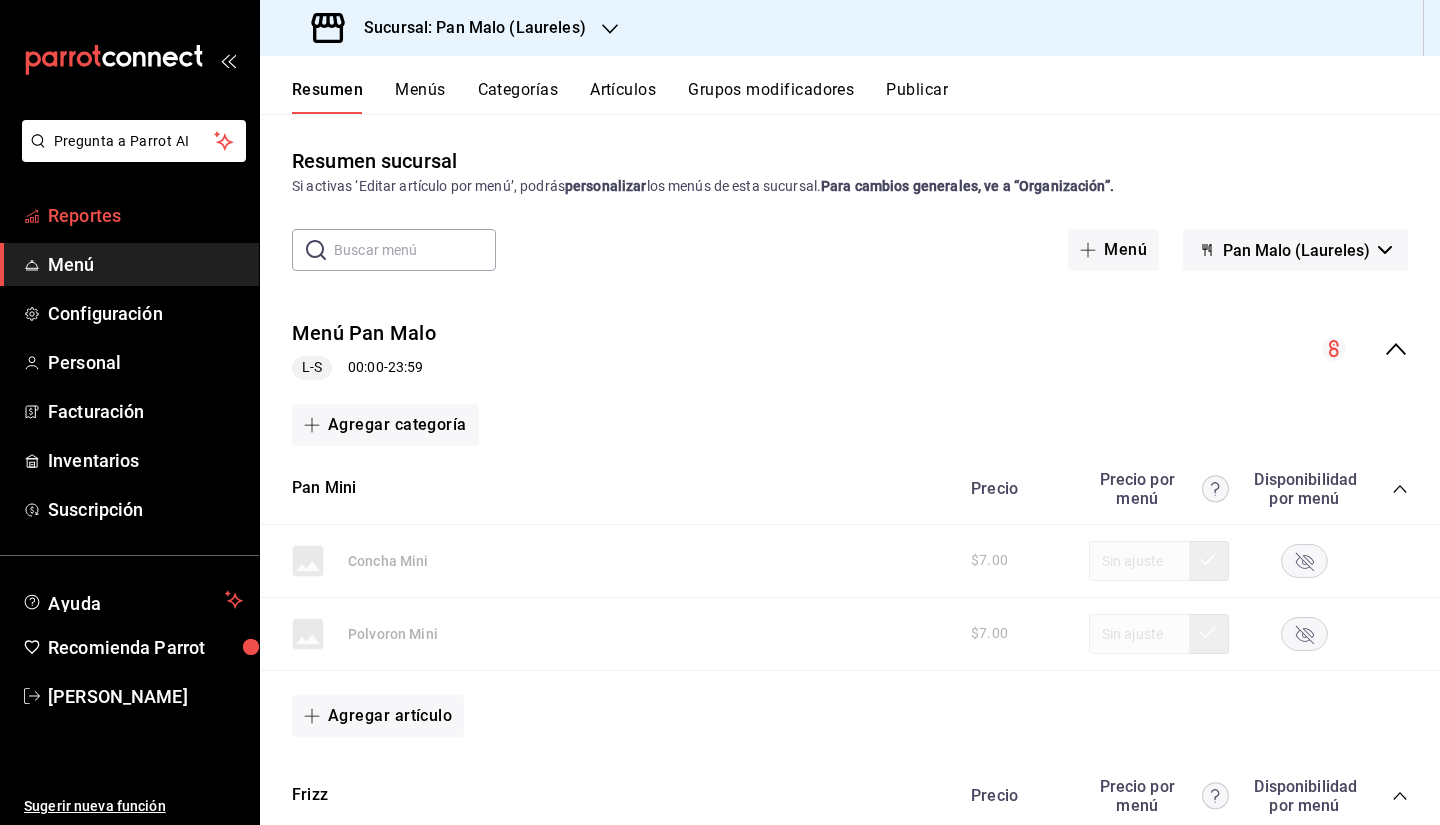click on "Reportes" at bounding box center (129, 215) 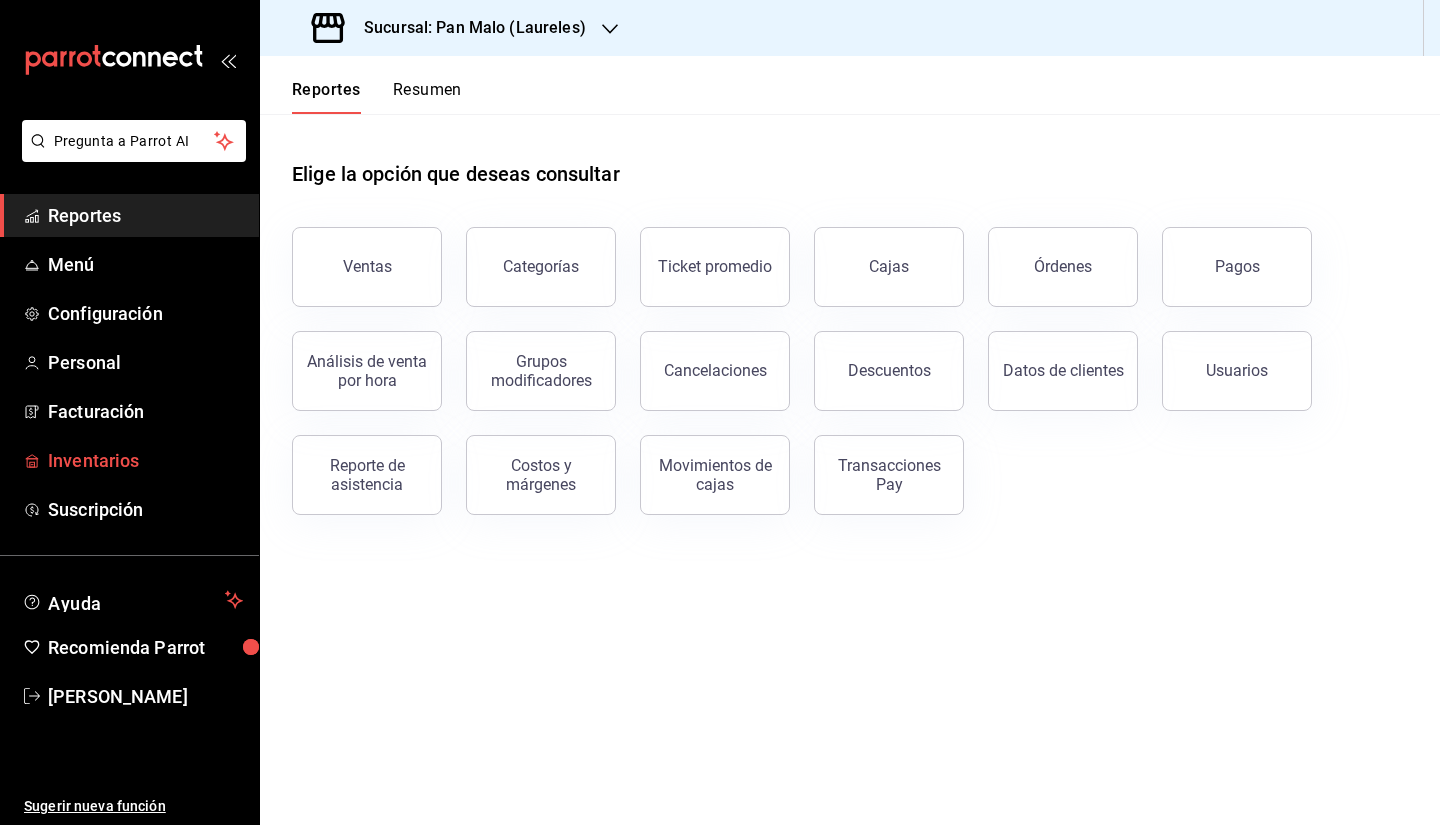 click on "Inventarios" at bounding box center [129, 460] 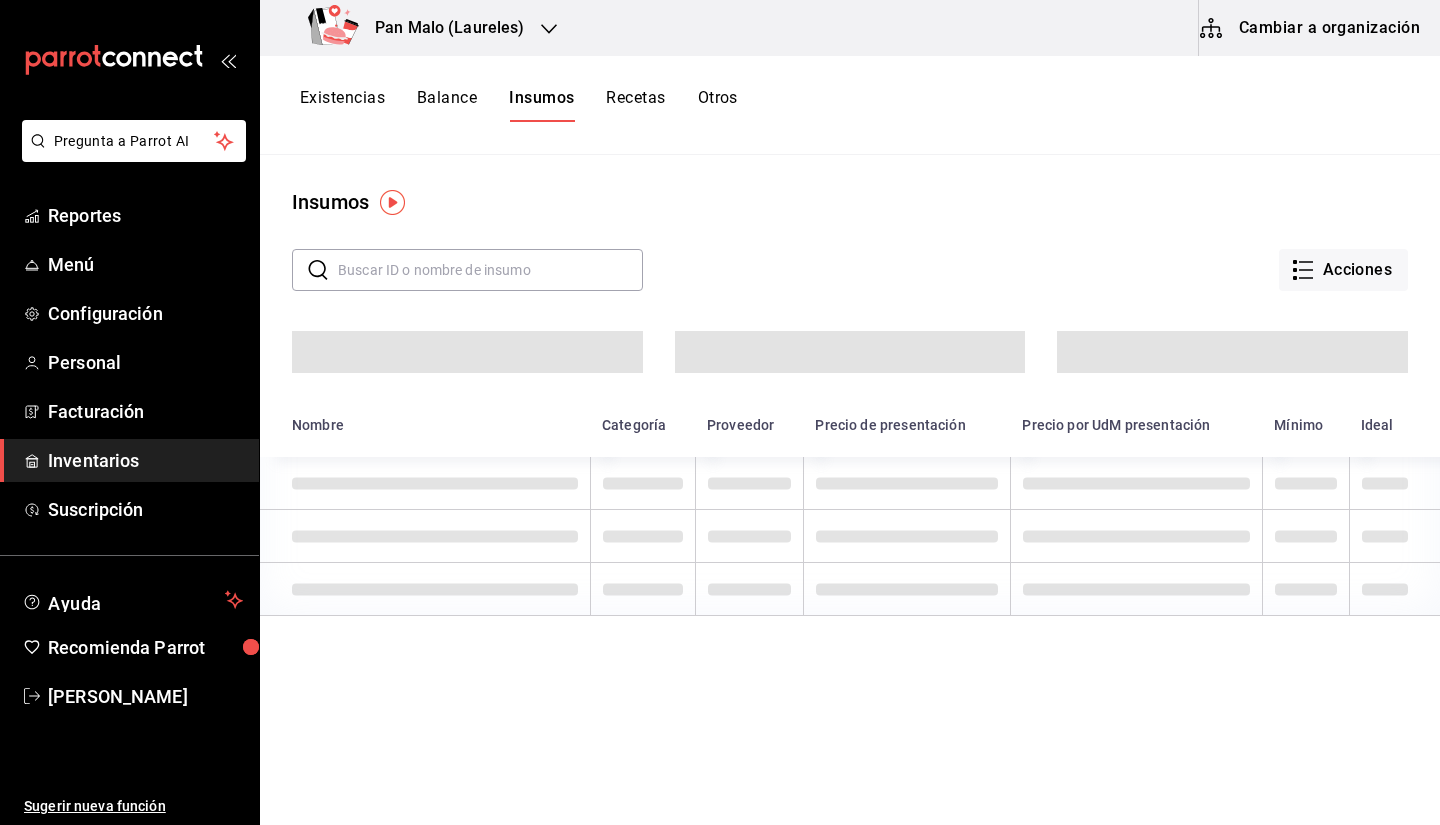 click on "Existencias" at bounding box center (342, 105) 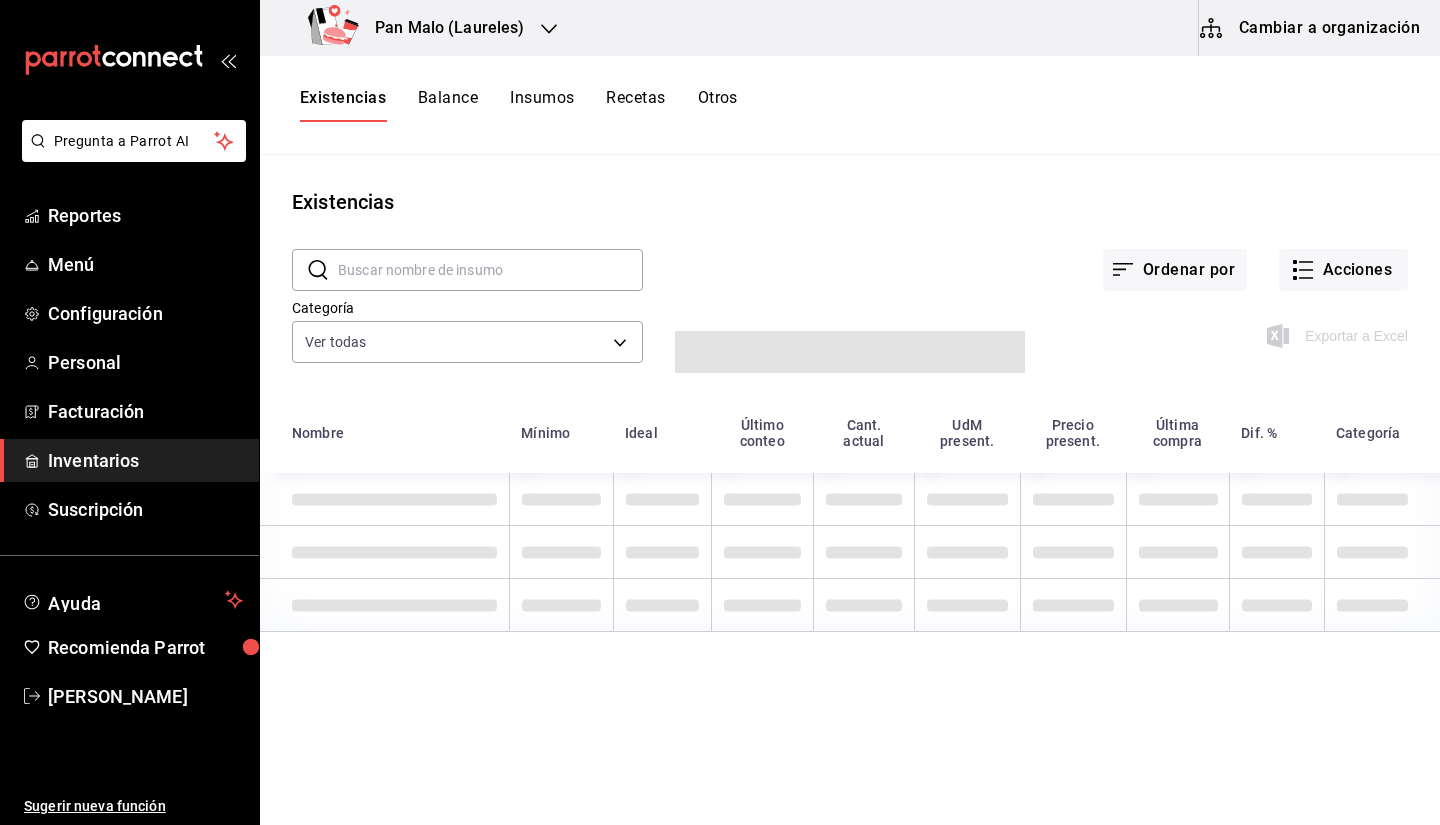 click at bounding box center [490, 270] 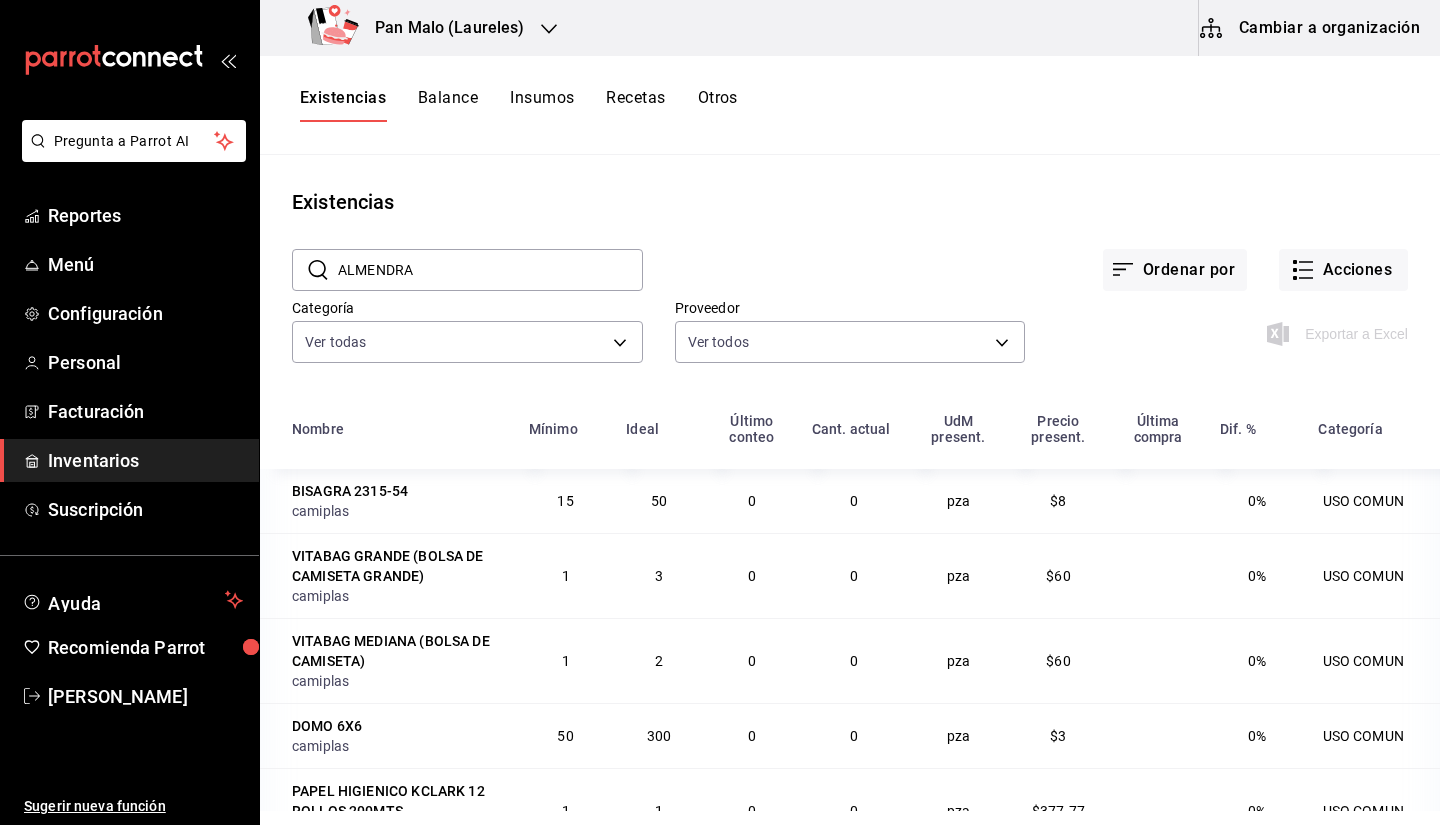 type on "ALMENDRA" 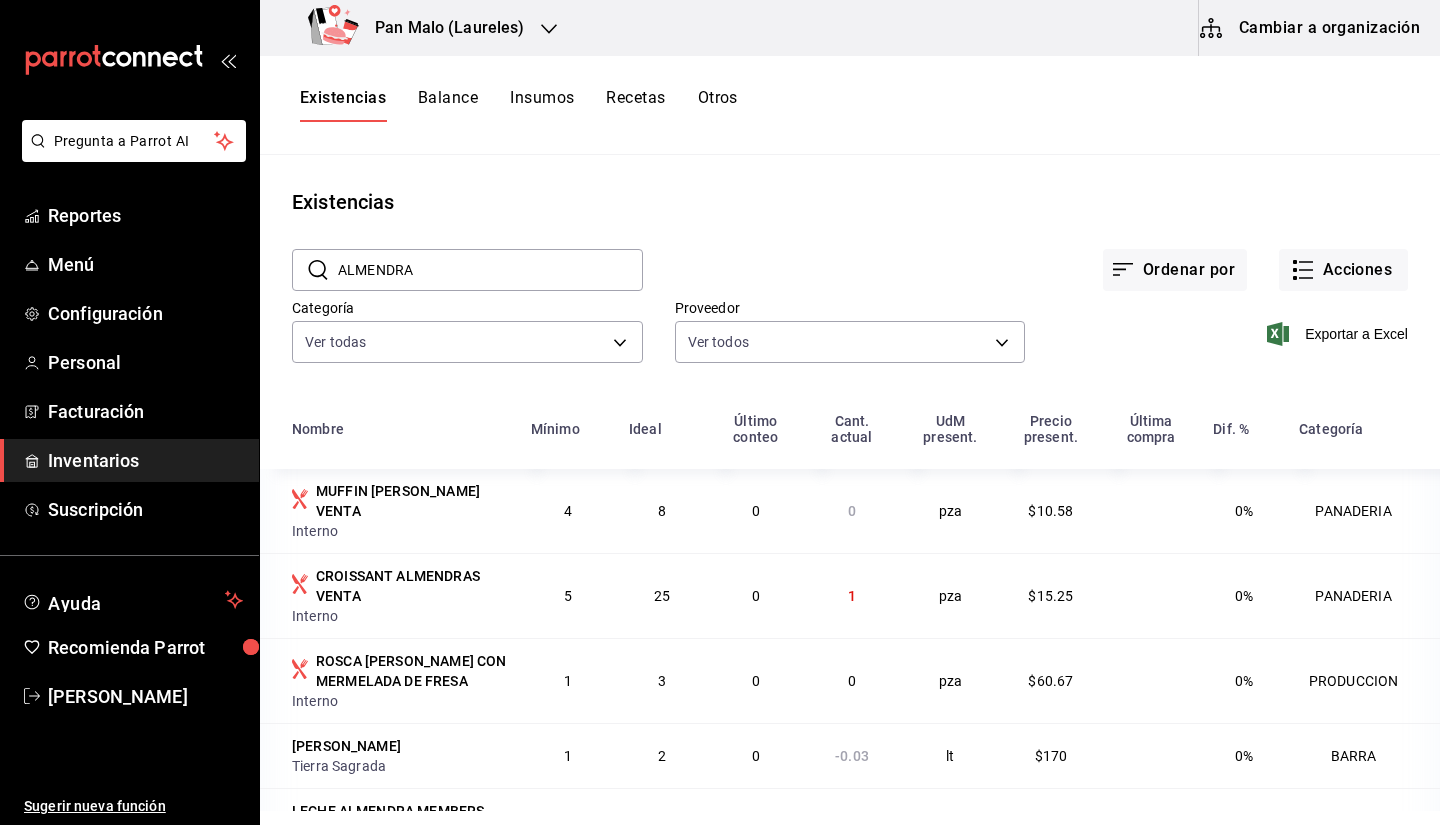 drag, startPoint x: 709, startPoint y: 261, endPoint x: 724, endPoint y: 262, distance: 15.033297 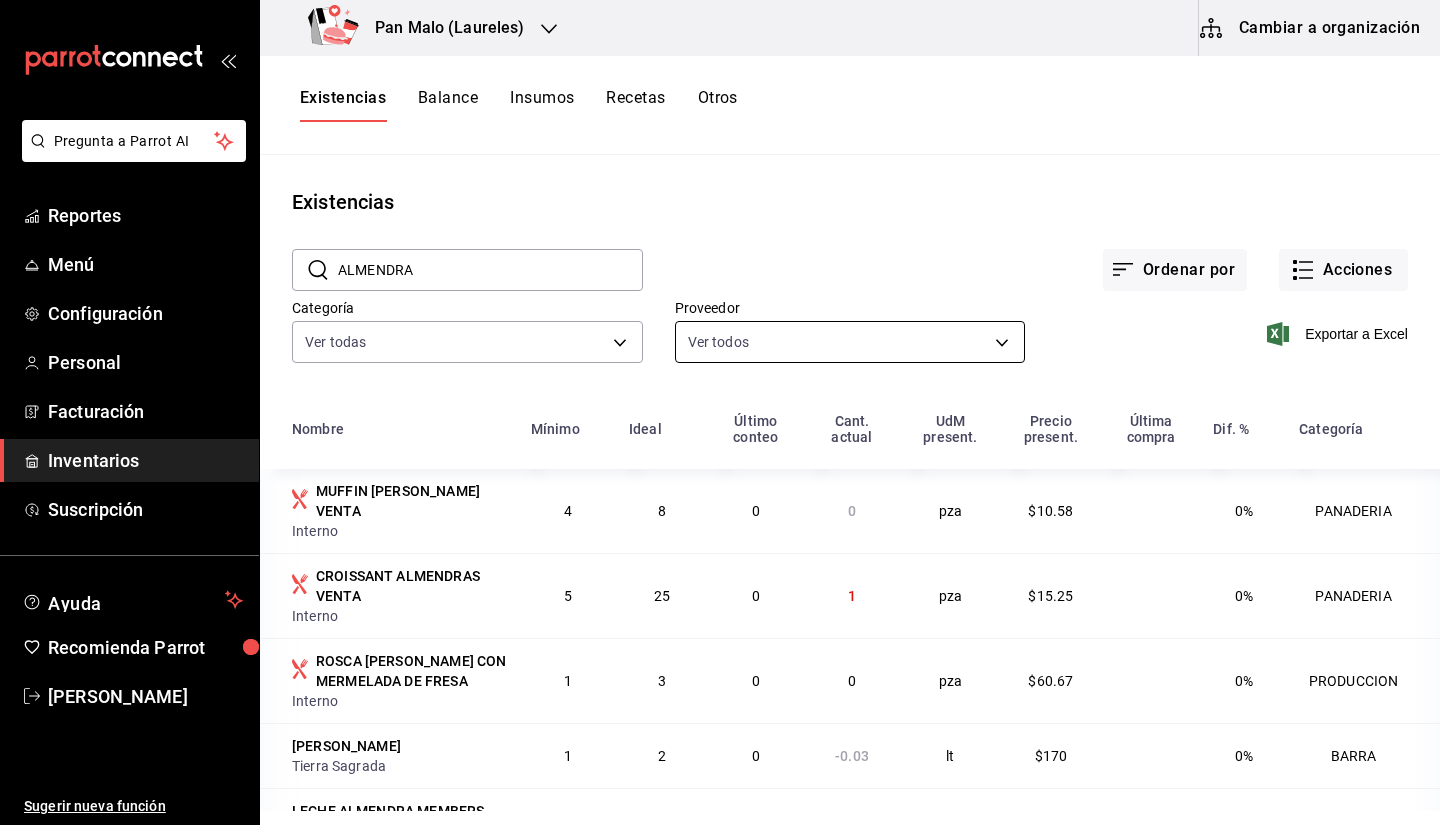 click on "Pregunta a Parrot AI Reportes   Menú   Configuración   Personal   Facturación   Inventarios   Suscripción   Ayuda Recomienda Parrot   Sebastian Viadero   Sugerir nueva función   Pan Malo (Laureles) Cambiar a organización Existencias Balance Insumos Recetas Otros Existencias ​ ALMENDRA ​ Ordenar por Acciones Categoría Ver todas b487d5ec-9a72-45d0-bbdf-ace0a58857df,b7fa4d3f-7896-4504-b4eb-29f52eb713d6,244b5d13-ccc3-40e0-adb2-1f470b7c2b02,5221ede4-7101-46e2-abe0-c56c9f57c453,97c4540b-fae9-4f1d-bf52-72ae5b7112b3,dfca19a1-d0af-4dd2-9161-d29e1e6480e6,845fc0d5-bafa-4929-a86e-e534cf7c03f2 Proveedor Ver todos Exportar a Excel Nombre Mínimo Ideal Último conteo Cant. actual UdM present. Precio present. Última compra Dif. % Categoría   MUFFIN DE ALMENDRA VENTA Interno 4 8 0 0 pza $10.58 0% PANADERIA   CROISSANT ALMENDRAS VENTA Interno 5 25 0 1 pza $15.25 0% PANADERIA   ROSCA DE ALMENDRA CON MERMELADA DE FRESA Interno 1 3 0 0 pza $60.67 0% PRODUCCION JARABE ALMENDRA Tierra Sagrada 1 2 0 -0.03 lt $170 0% 5 0" at bounding box center [720, 405] 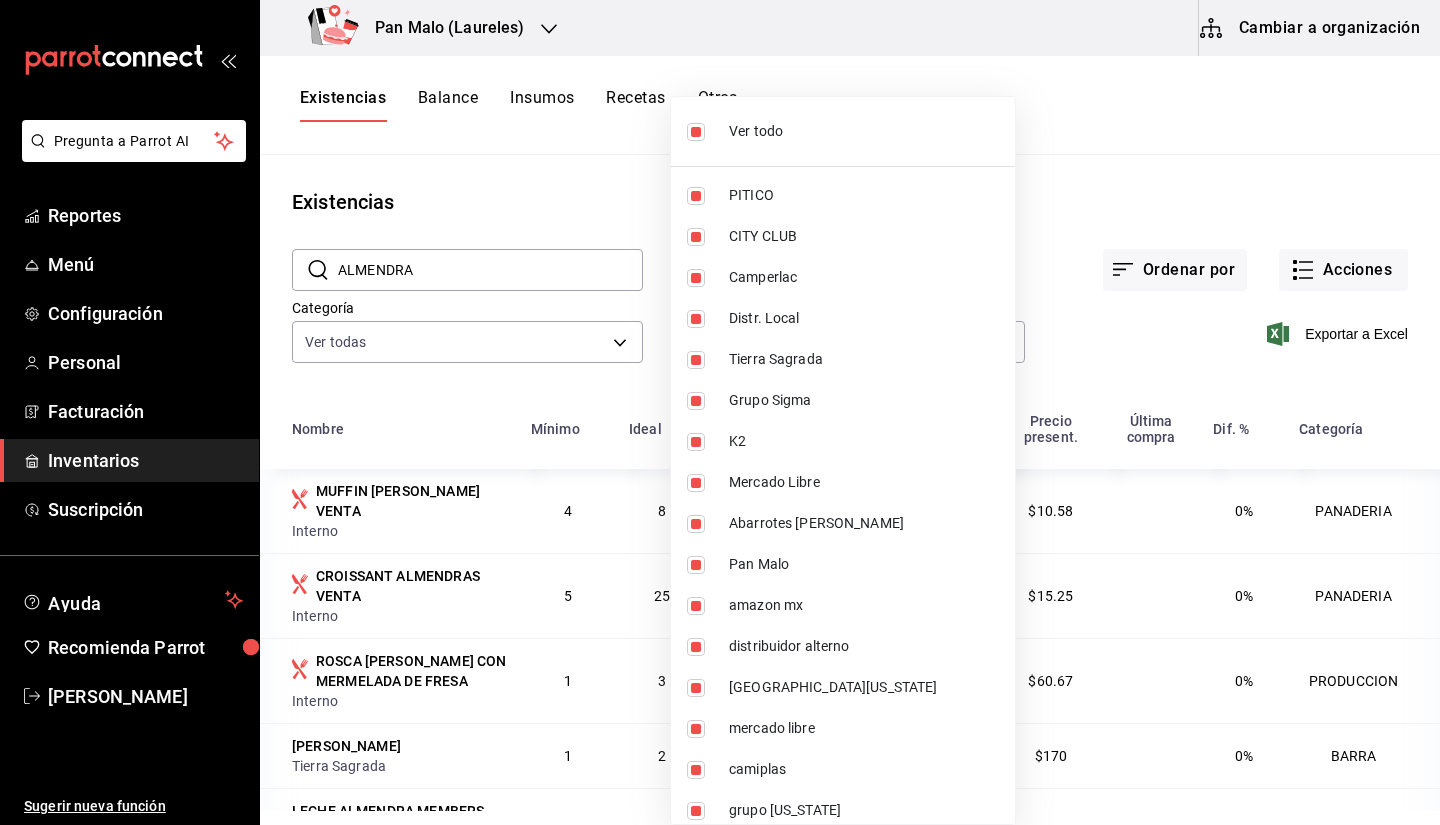 click at bounding box center (720, 412) 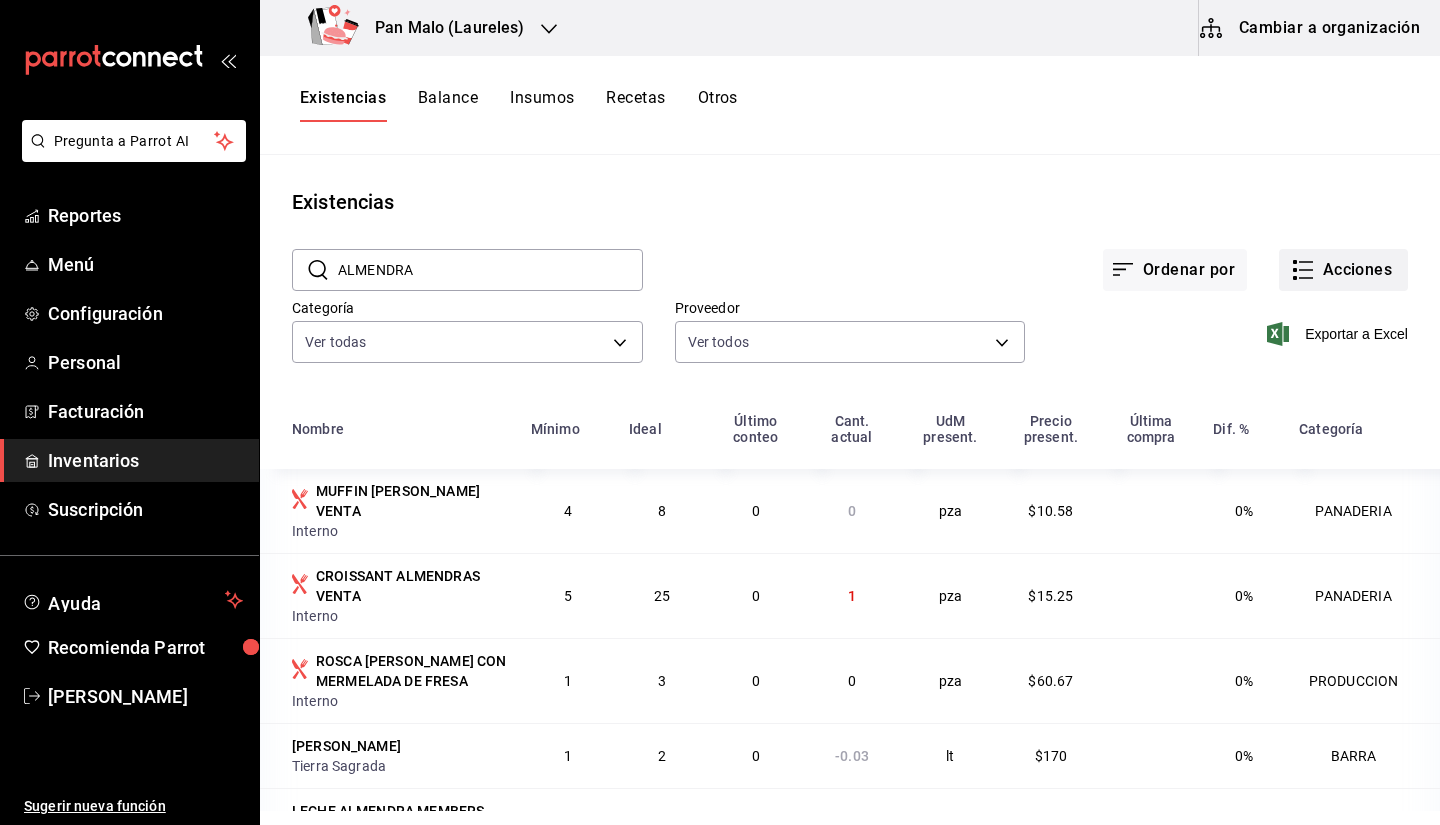 click 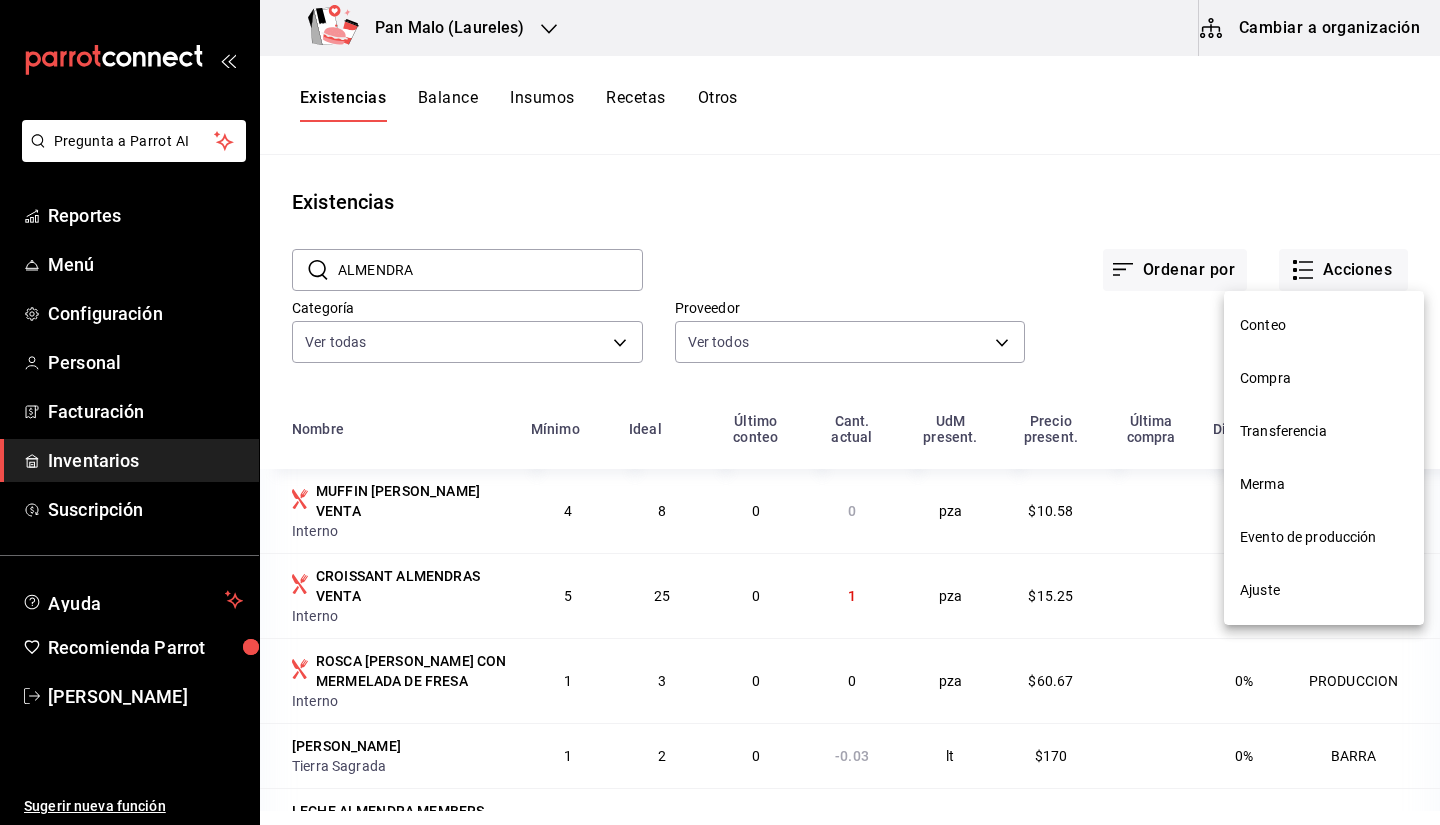 click on "Ajuste" at bounding box center (1324, 590) 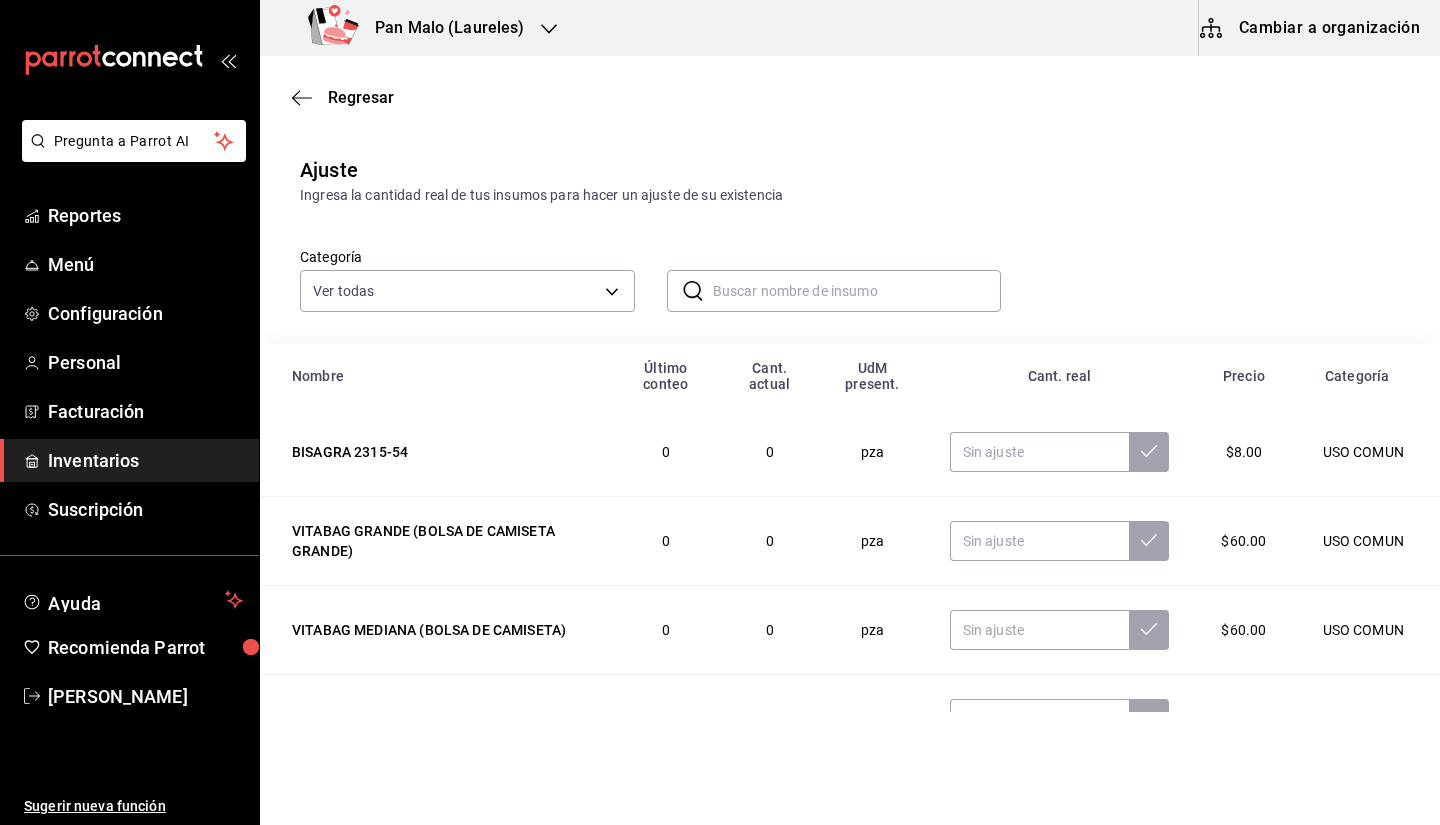 click at bounding box center [857, 291] 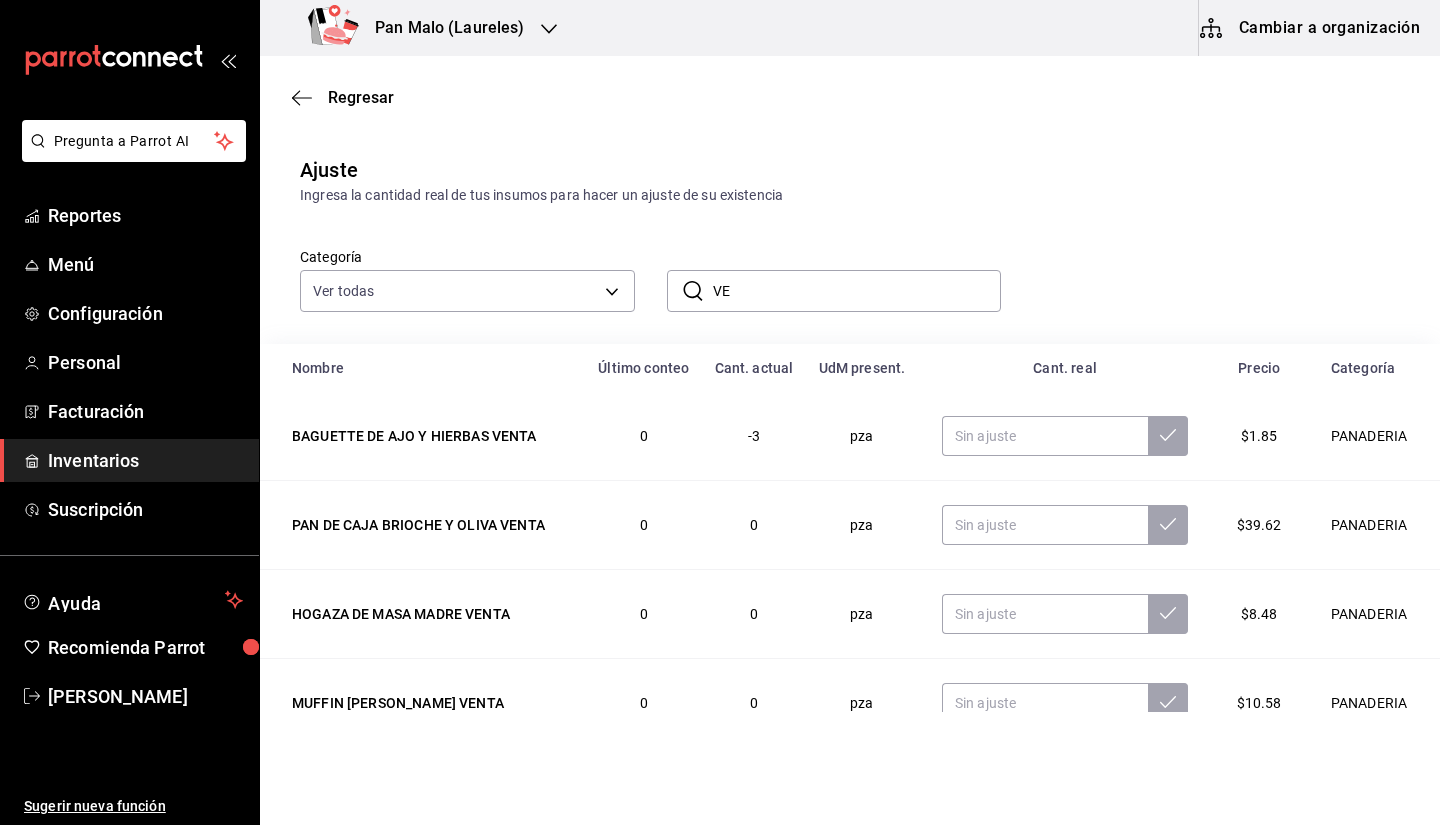 type on "V" 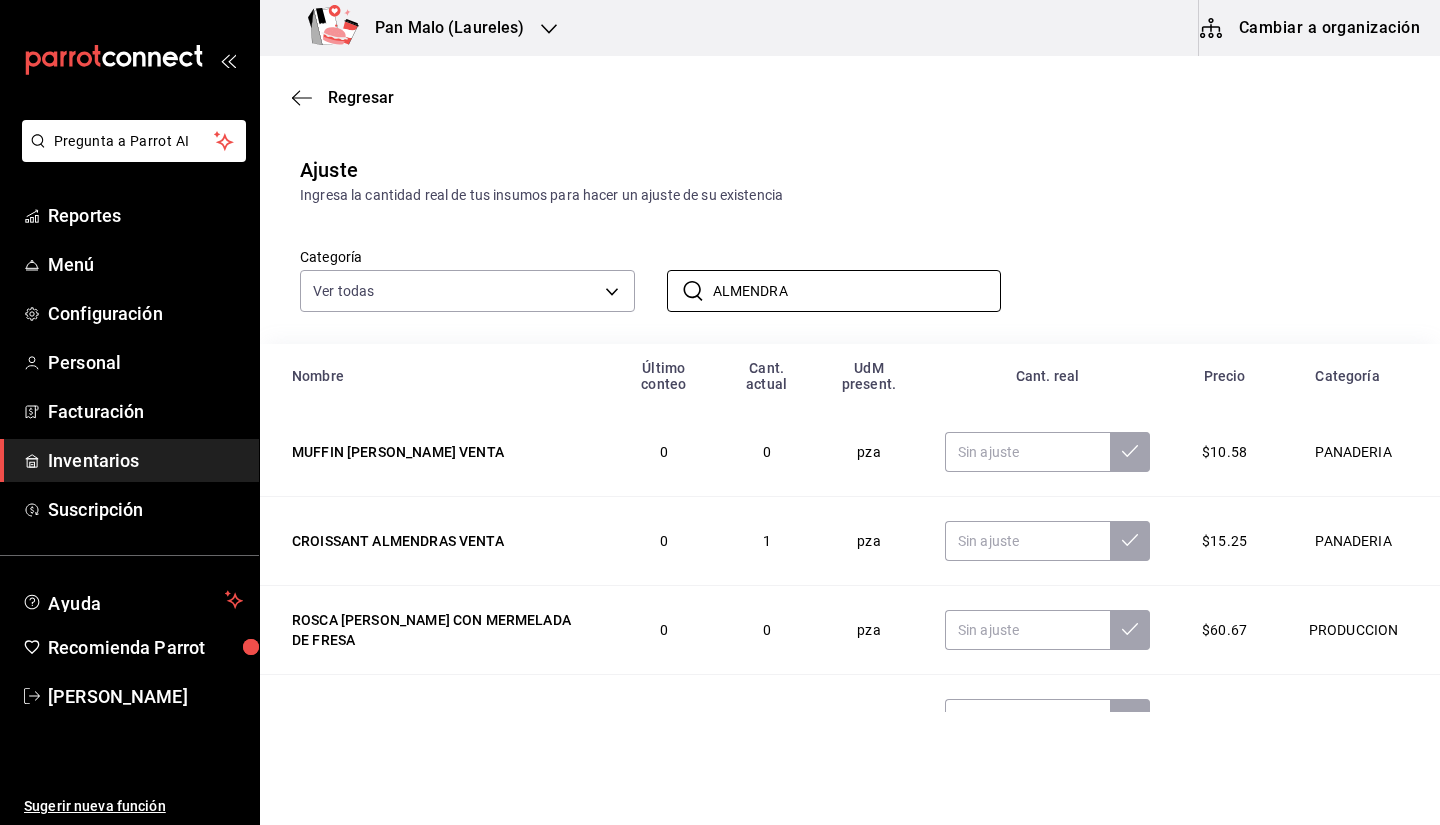 type on "ALMENDRA" 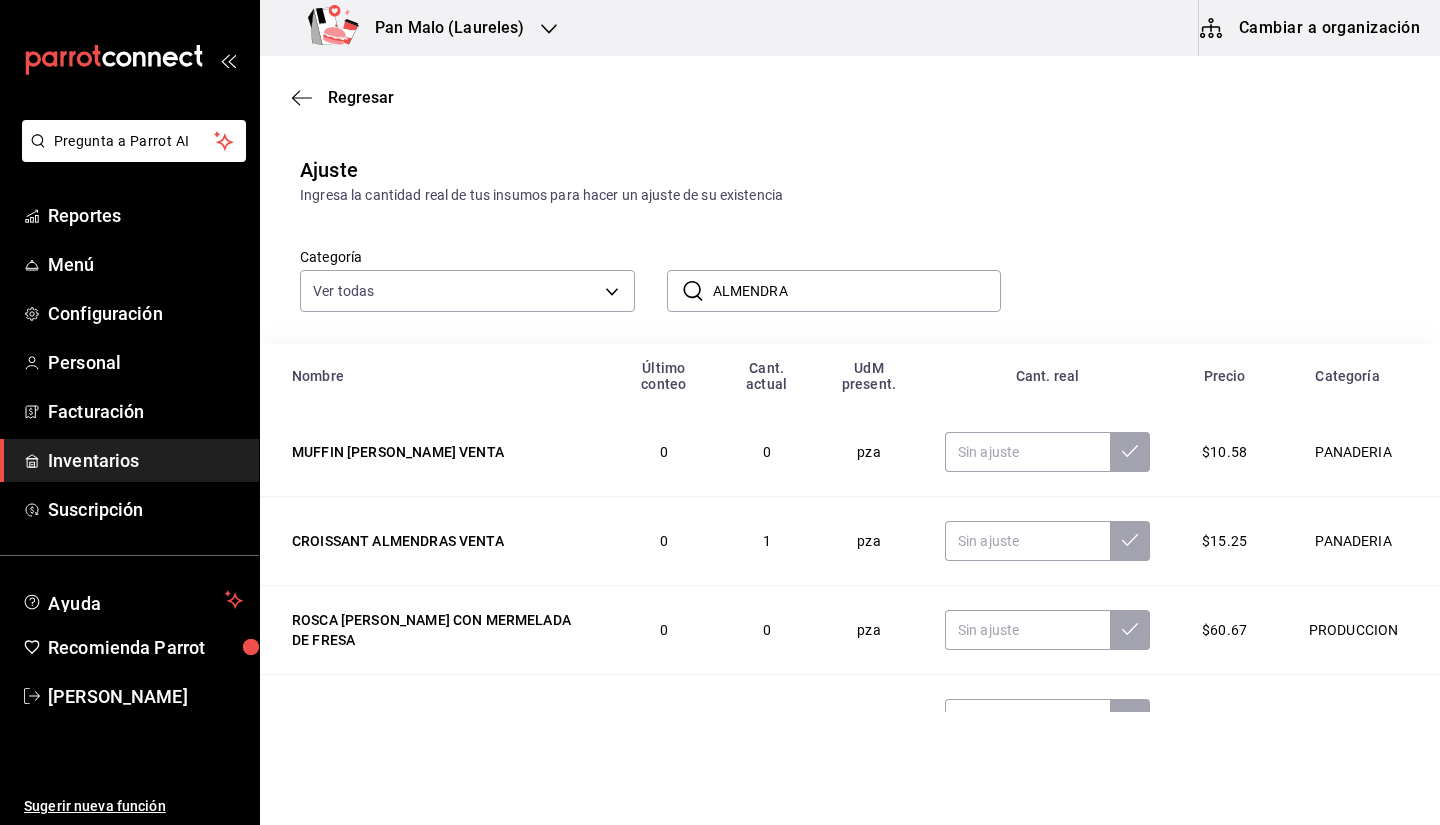 click on "Categoría Ver todas b487d5ec-9a72-45d0-bbdf-ace0a58857df,b7fa4d3f-7896-4504-b4eb-29f52eb713d6,244b5d13-ccc3-40e0-adb2-1f470b7c2b02,5221ede4-7101-46e2-abe0-c56c9f57c453,97c4540b-fae9-4f1d-bf52-72ae5b7112b3,dfca19a1-d0af-4dd2-9161-d29e1e6480e6,845fc0d5-bafa-4929-a86e-e534cf7c03f2 ​ ALMENDRA ​" at bounding box center [818, 259] 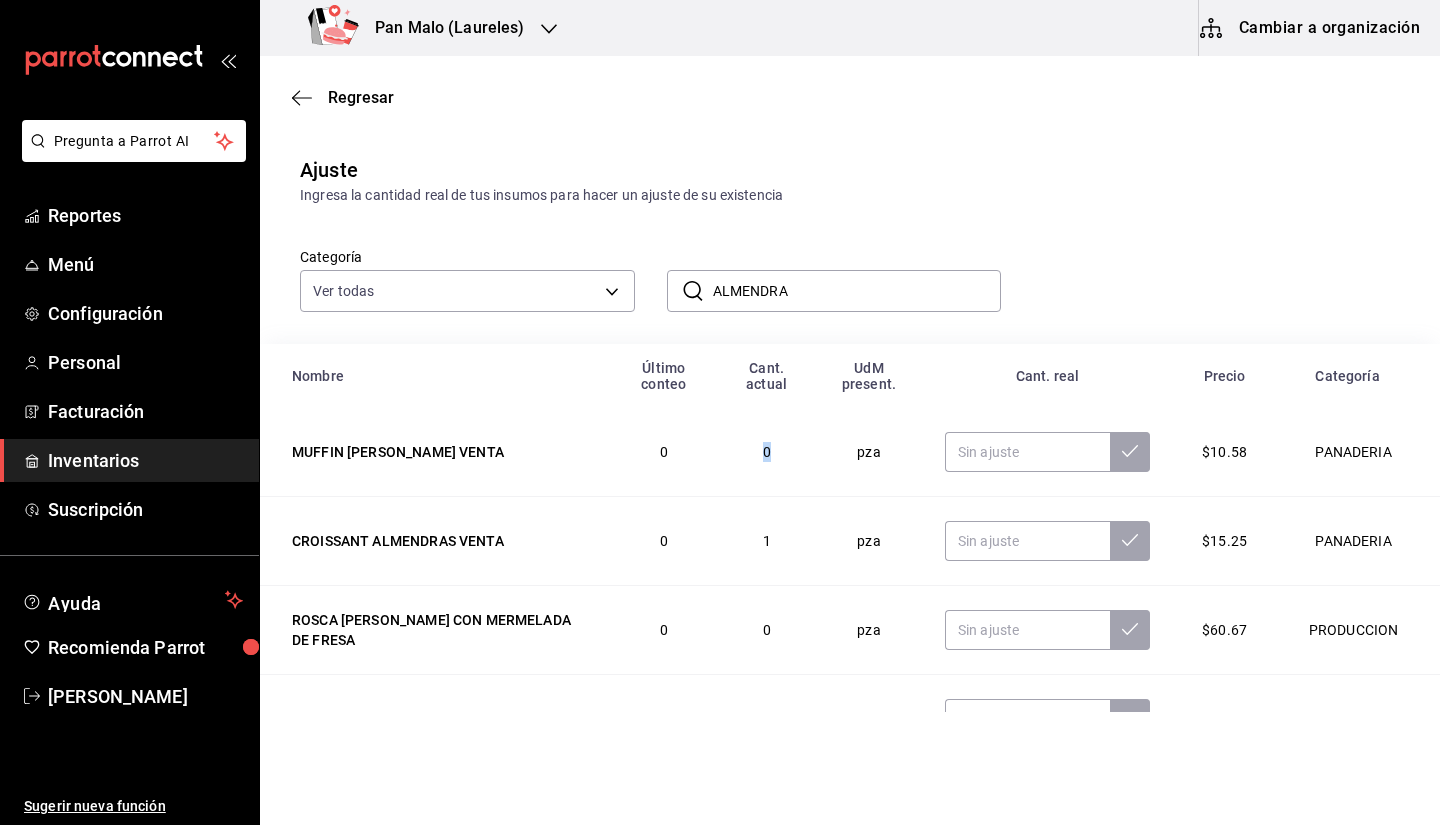 drag, startPoint x: 752, startPoint y: 453, endPoint x: 765, endPoint y: 457, distance: 13.601471 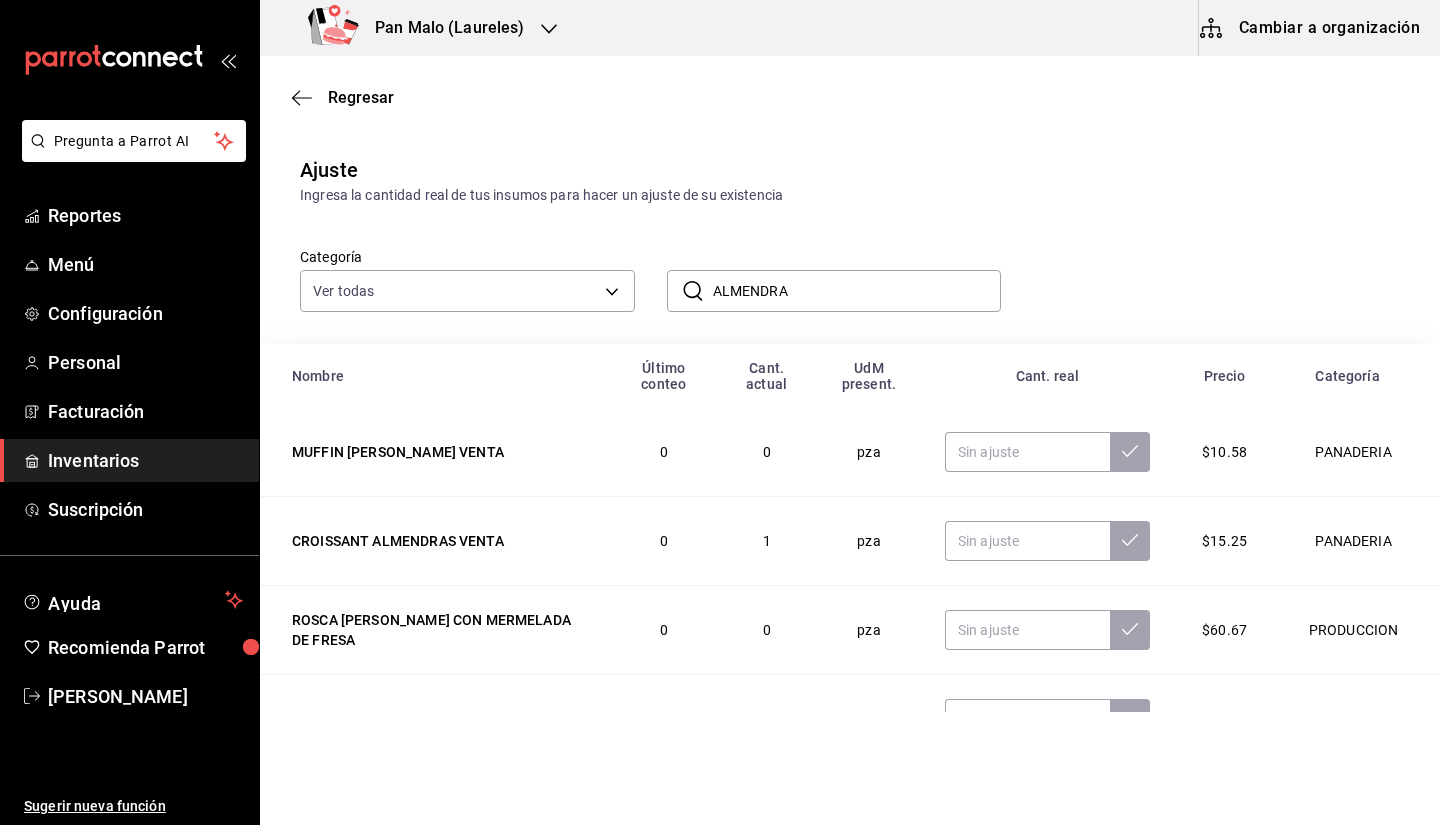 click on "Categoría Ver todas b487d5ec-9a72-45d0-bbdf-ace0a58857df,b7fa4d3f-7896-4504-b4eb-29f52eb713d6,244b5d13-ccc3-40e0-adb2-1f470b7c2b02,5221ede4-7101-46e2-abe0-c56c9f57c453,97c4540b-fae9-4f1d-bf52-72ae5b7112b3,dfca19a1-d0af-4dd2-9161-d29e1e6480e6,845fc0d5-bafa-4929-a86e-e534cf7c03f2 ​ ALMENDRA ​" at bounding box center [818, 259] 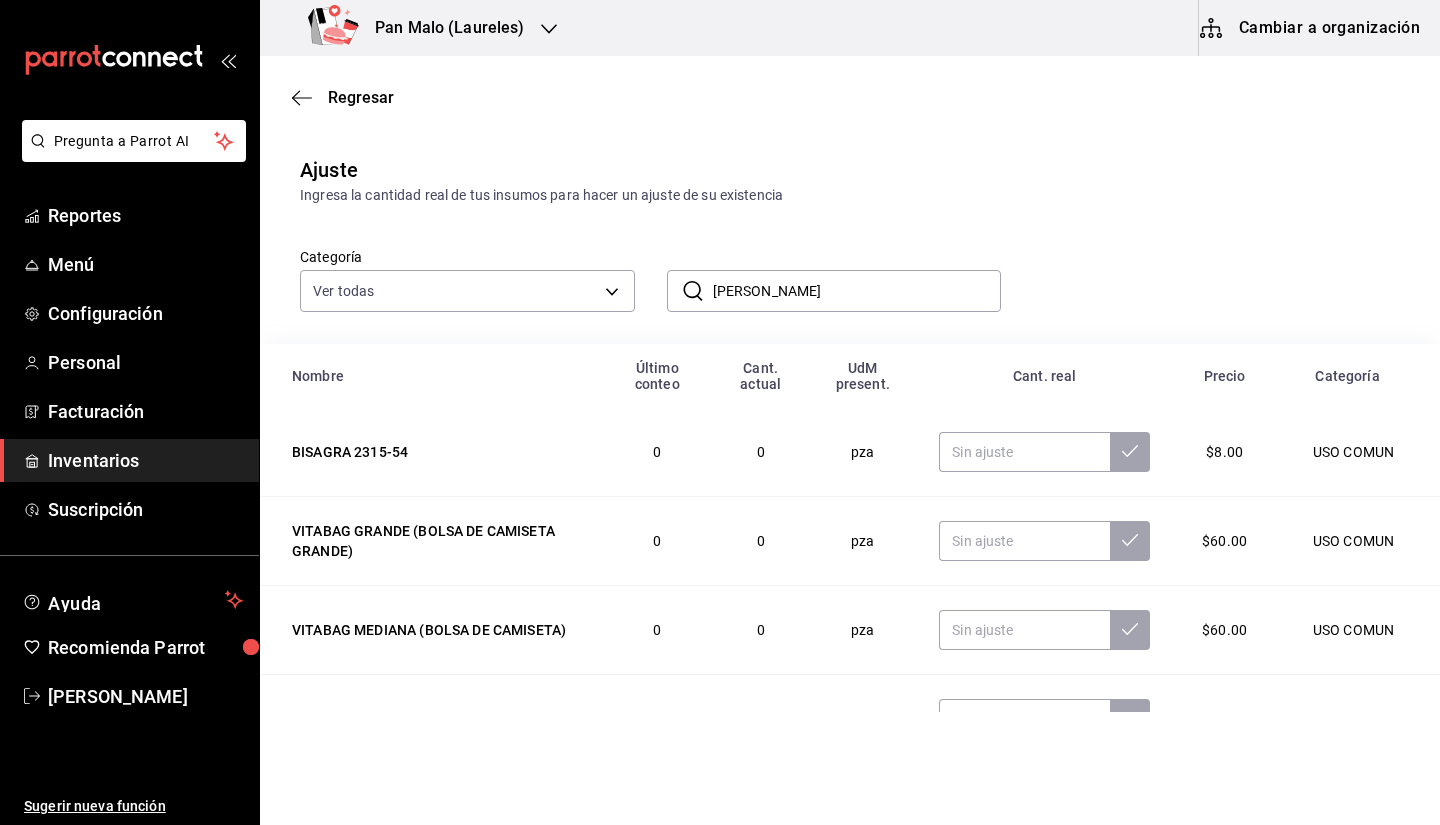 type on "MORA" 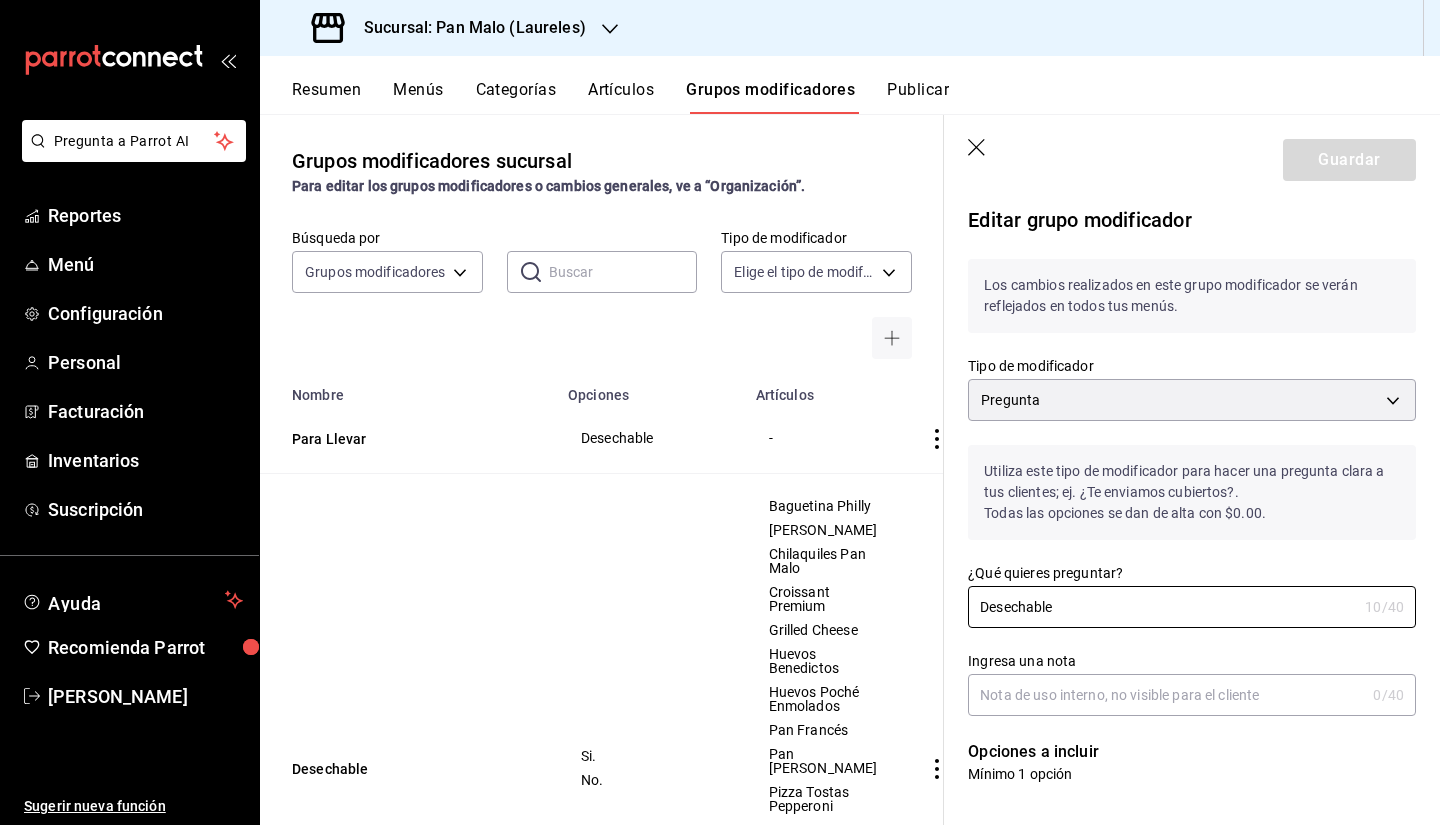 scroll, scrollTop: 0, scrollLeft: 0, axis: both 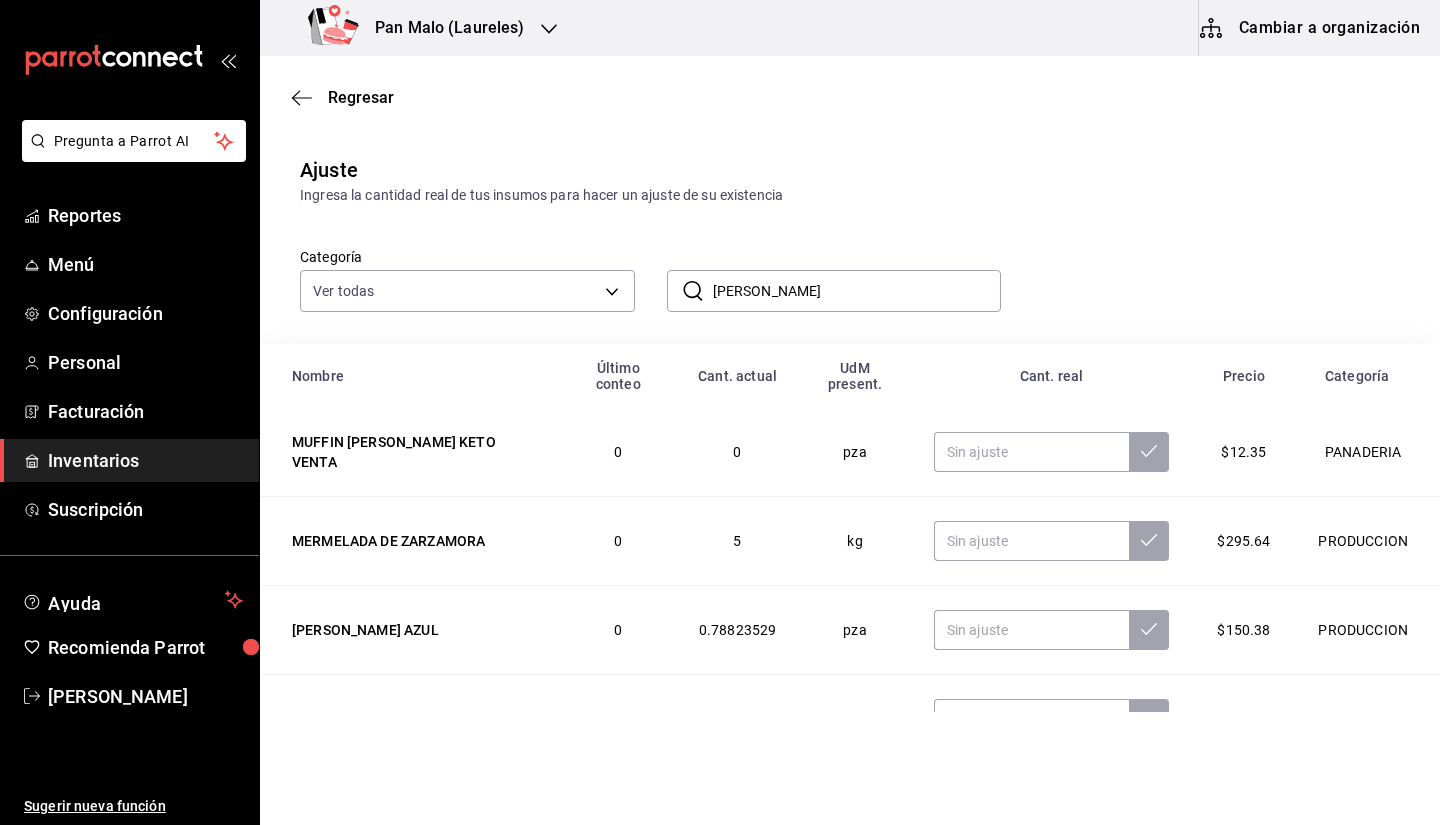 click on "[PERSON_NAME]" at bounding box center (857, 291) 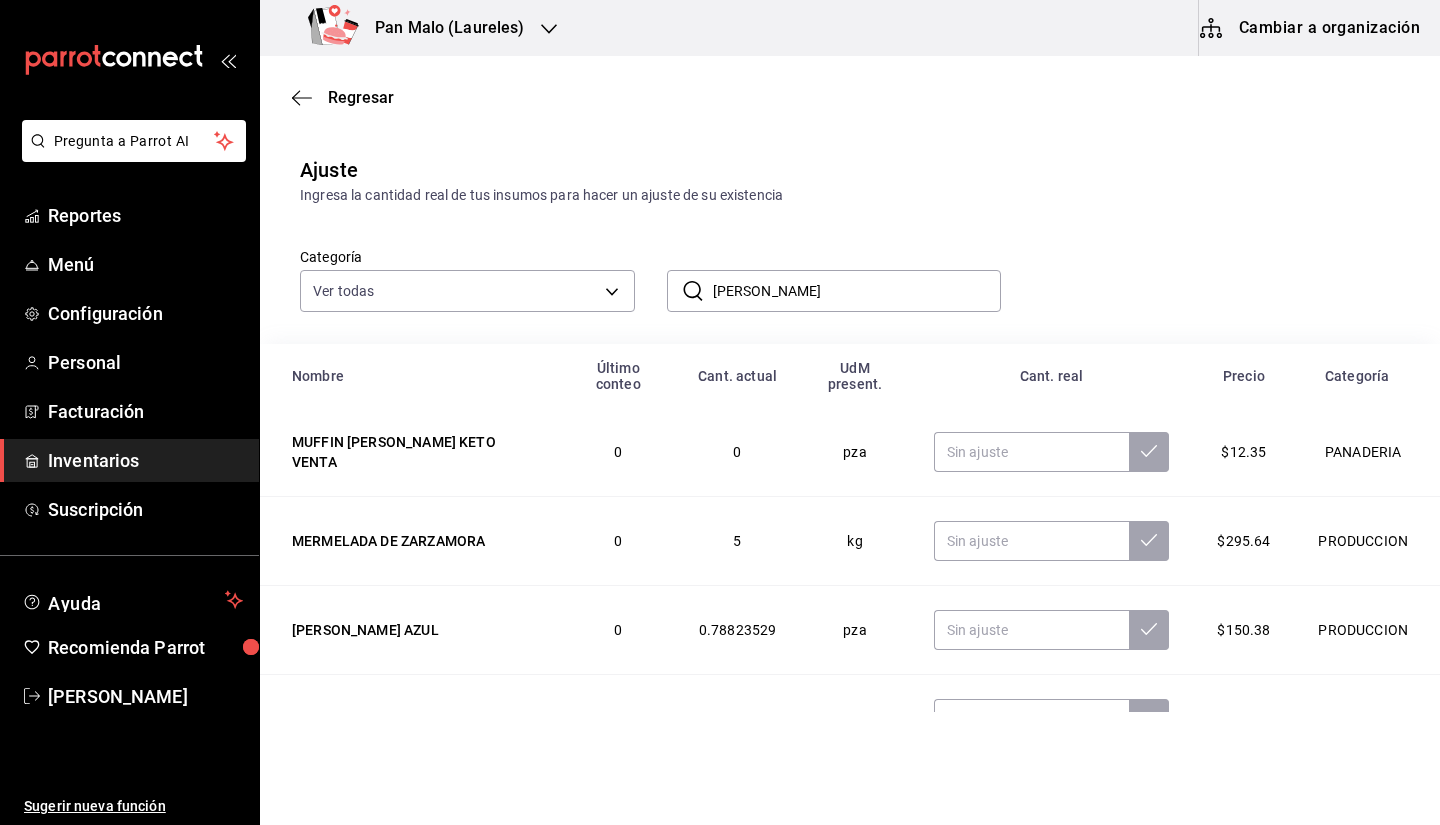 click on "Pan Malo (Laureles)" at bounding box center (420, 28) 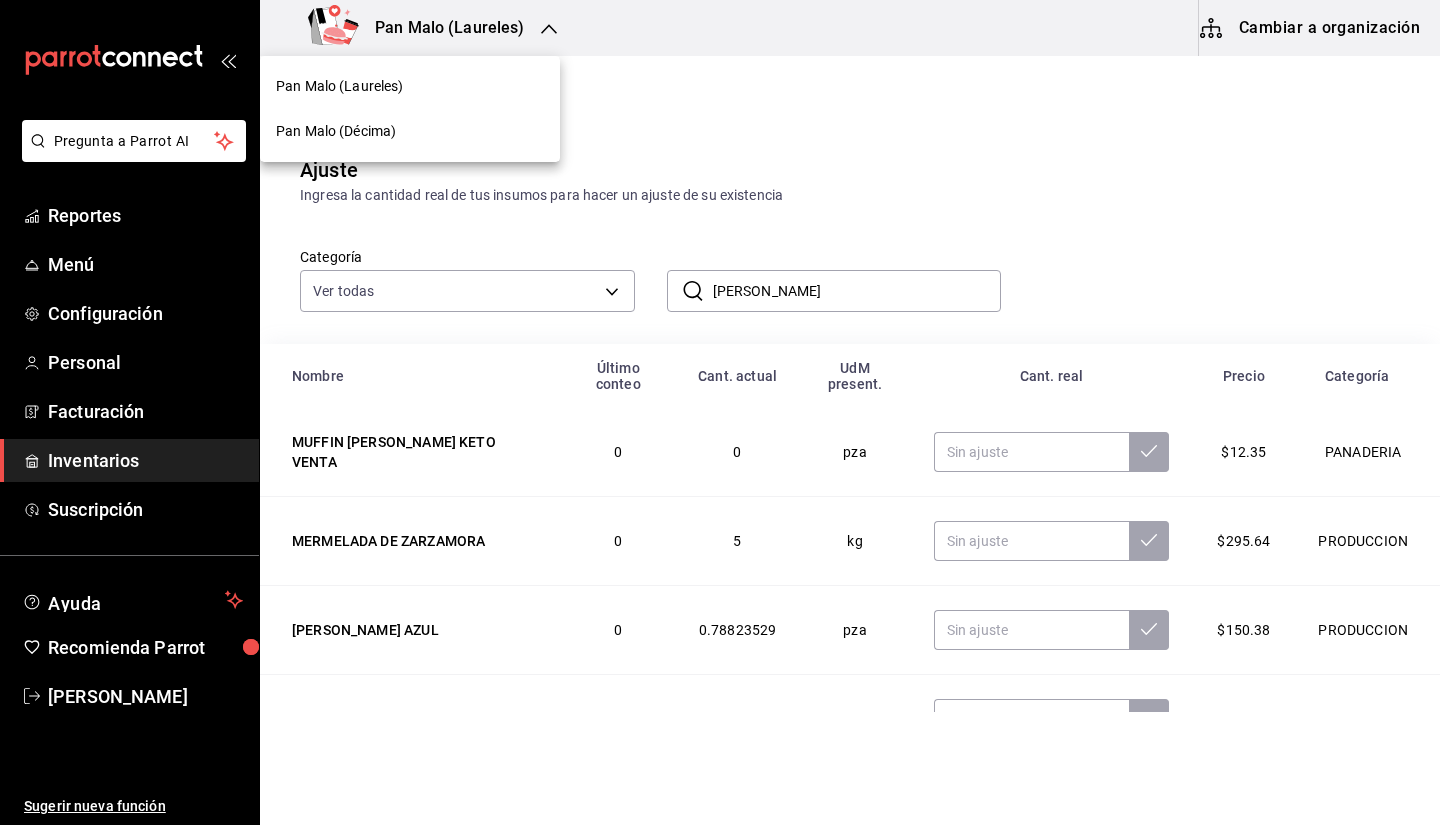 click on "Pan Malo (Décima)" at bounding box center (336, 131) 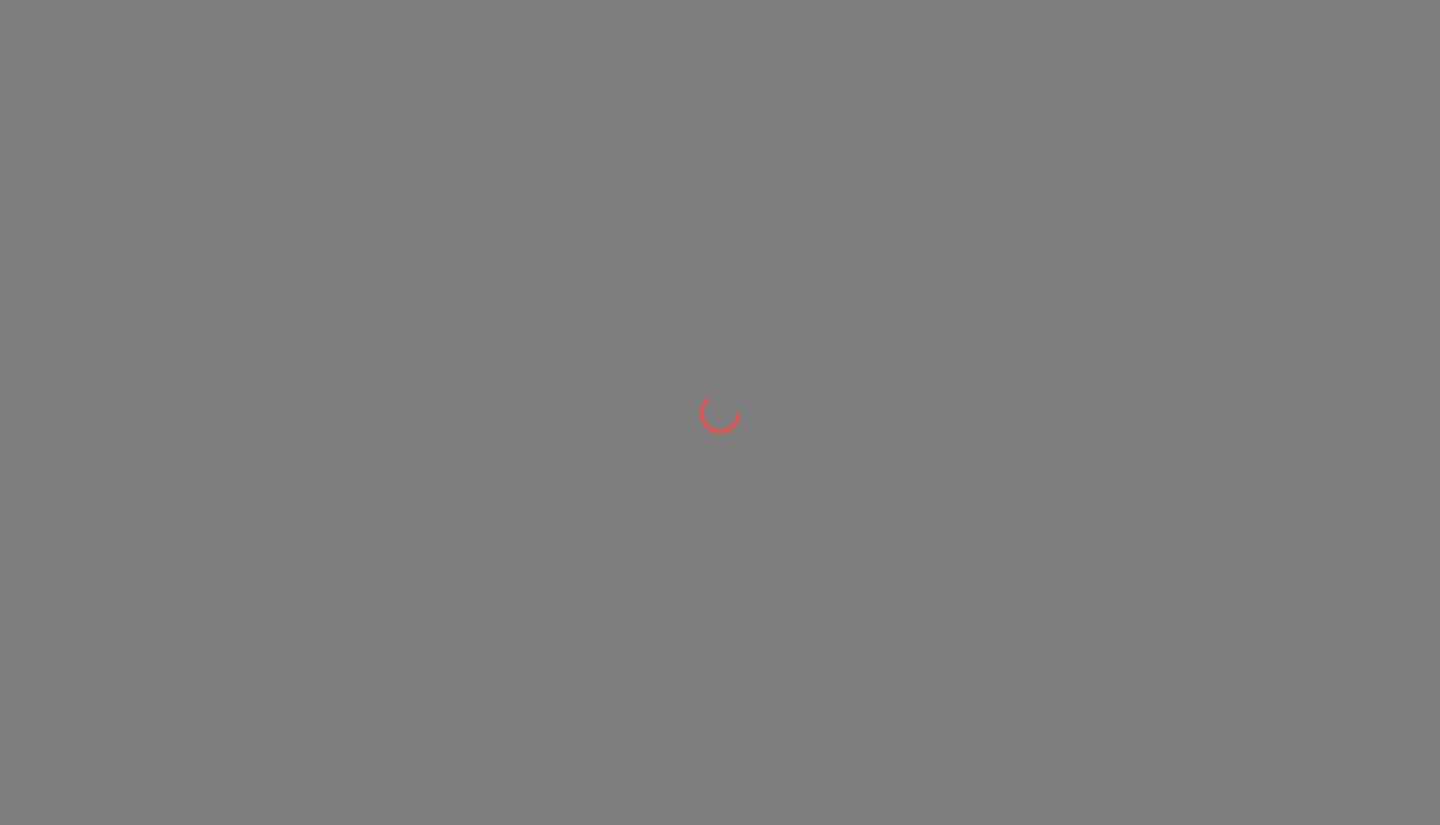 scroll, scrollTop: 0, scrollLeft: 0, axis: both 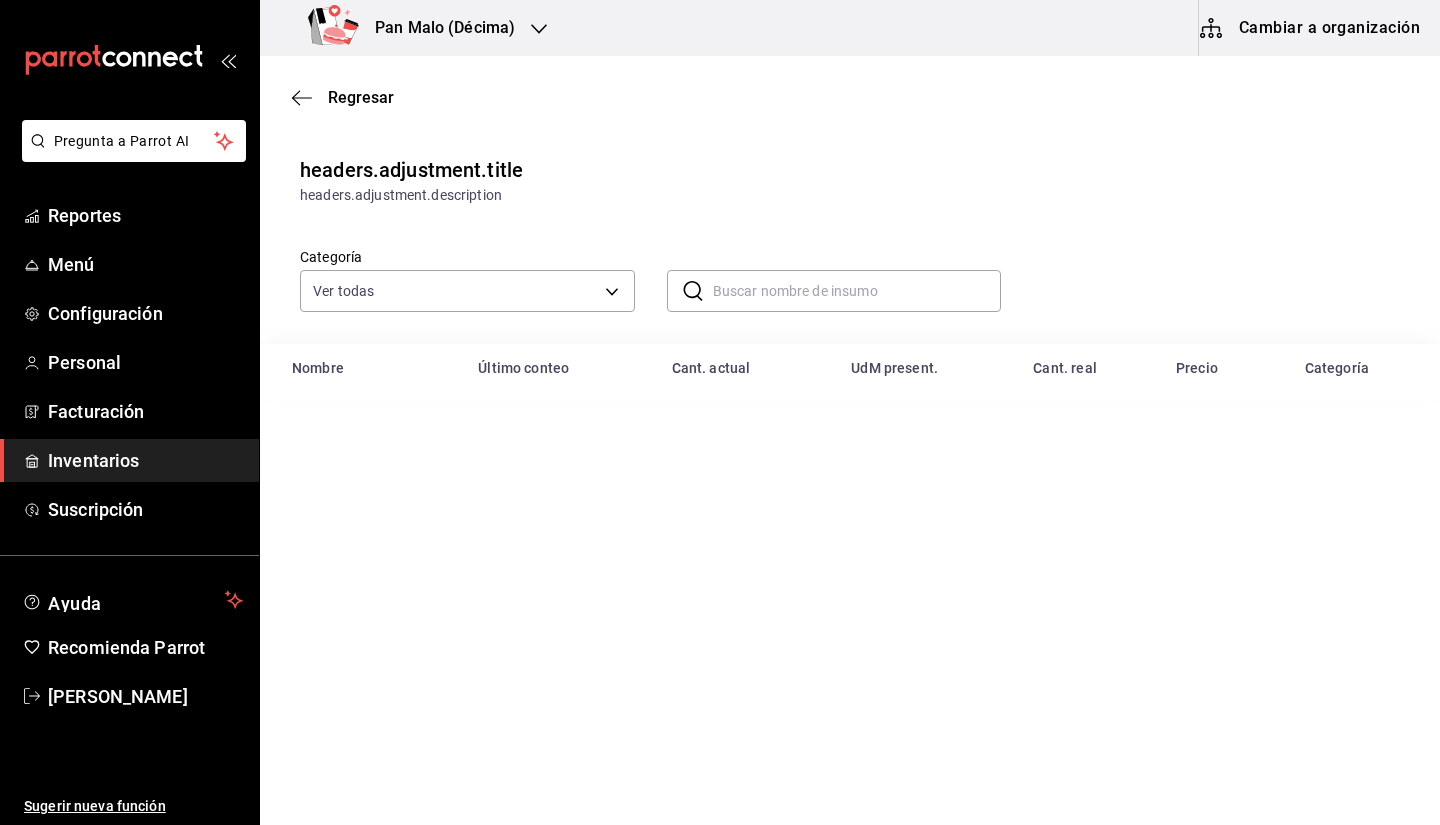 click at bounding box center (857, 291) 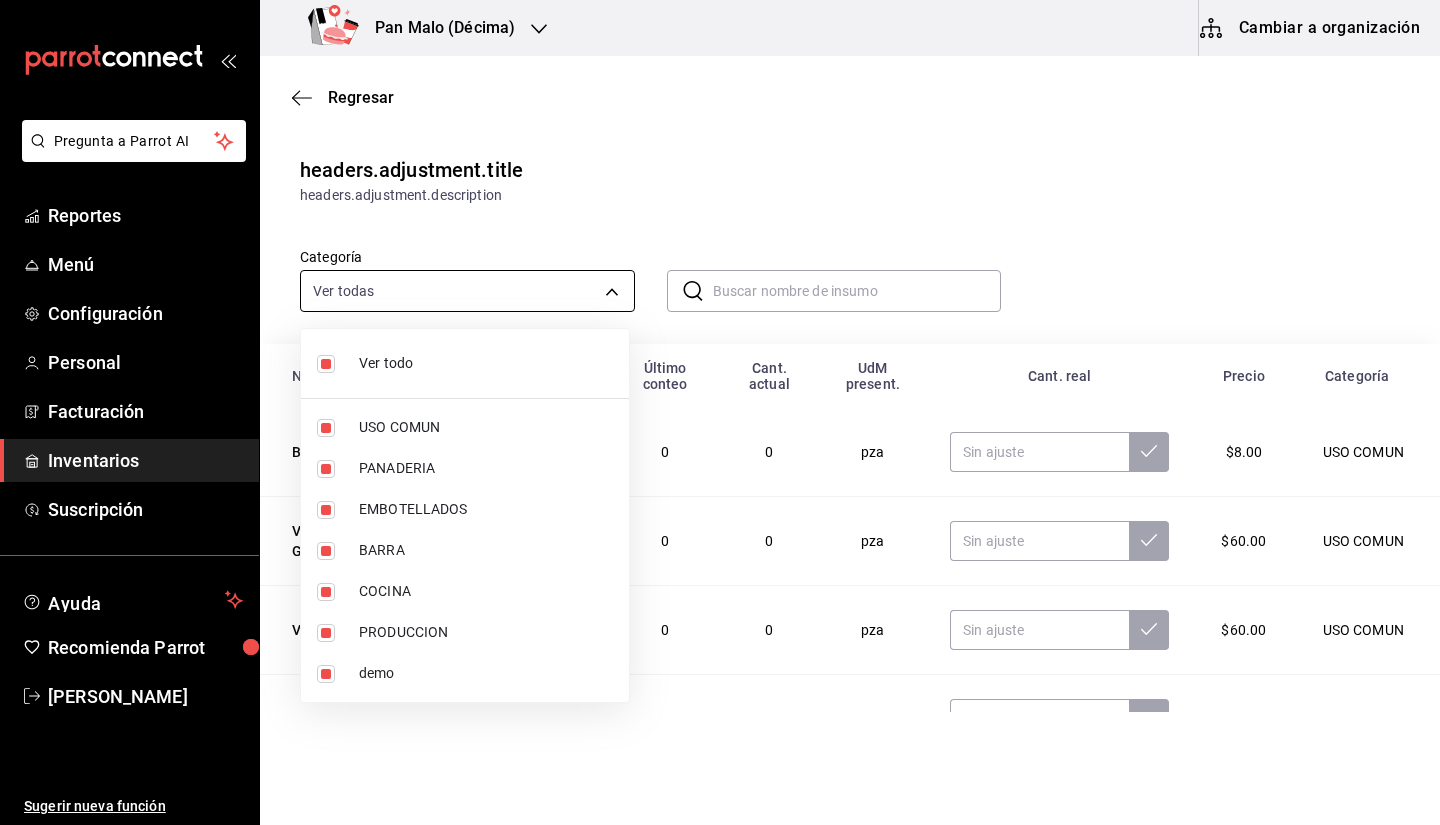 click on "Pregunta a Parrot AI Reportes   Menú   Configuración   Personal   Facturación   Inventarios   Suscripción   Ayuda Recomienda Parrot   [PERSON_NAME]   Sugerir nueva función   Pan Malo (Décima) Cambiar a organización Regresar headers.adjustment.title headers.adjustment.description Categoría Ver todas b487d5ec-9a72-45d0-bbdf-ace0a58857df,b7fa4d3f-7896-4504-b4eb-29f52eb713d6,244b5d13-ccc3-40e0-adb2-1f470b7c2b02,5221ede4-7101-46e2-abe0-c56c9f57c453,97c4540b-fae9-4f1d-bf52-72ae5b7112b3,dfca19a1-d0af-4dd2-9161-d29e1e6480e6,845fc0d5-bafa-4929-a86e-e534cf7c03f2 ​ ​ Nombre Último conteo Cant. actual [GEOGRAPHIC_DATA] present. Cant. real Precio Categoría BISAGRA 2315-54  0 0 pza $8.00 USO COMUN VITABAG GRANDE (BOLSA DE CAMISETA GRANDE) 0 0 pza $60.00 USO COMUN VITABAG MEDIANA (BOLSA DE CAMISETA) 0 0 pza $60.00 USO COMUN DOMO 6X6 0 0 pza $3.00 USO COMUN PAPEL HIGIENICO KCLARK 12 ROLLOS 200MTS 0 12 pza $377.77 USO COMUN PASTA CODITOS MODERNA 0 200 gr $8.00 COCINA TOCINO CHIMEX 0 1,190 gr $43.00 COCINA MANZANA VERDE 0" at bounding box center [720, 356] 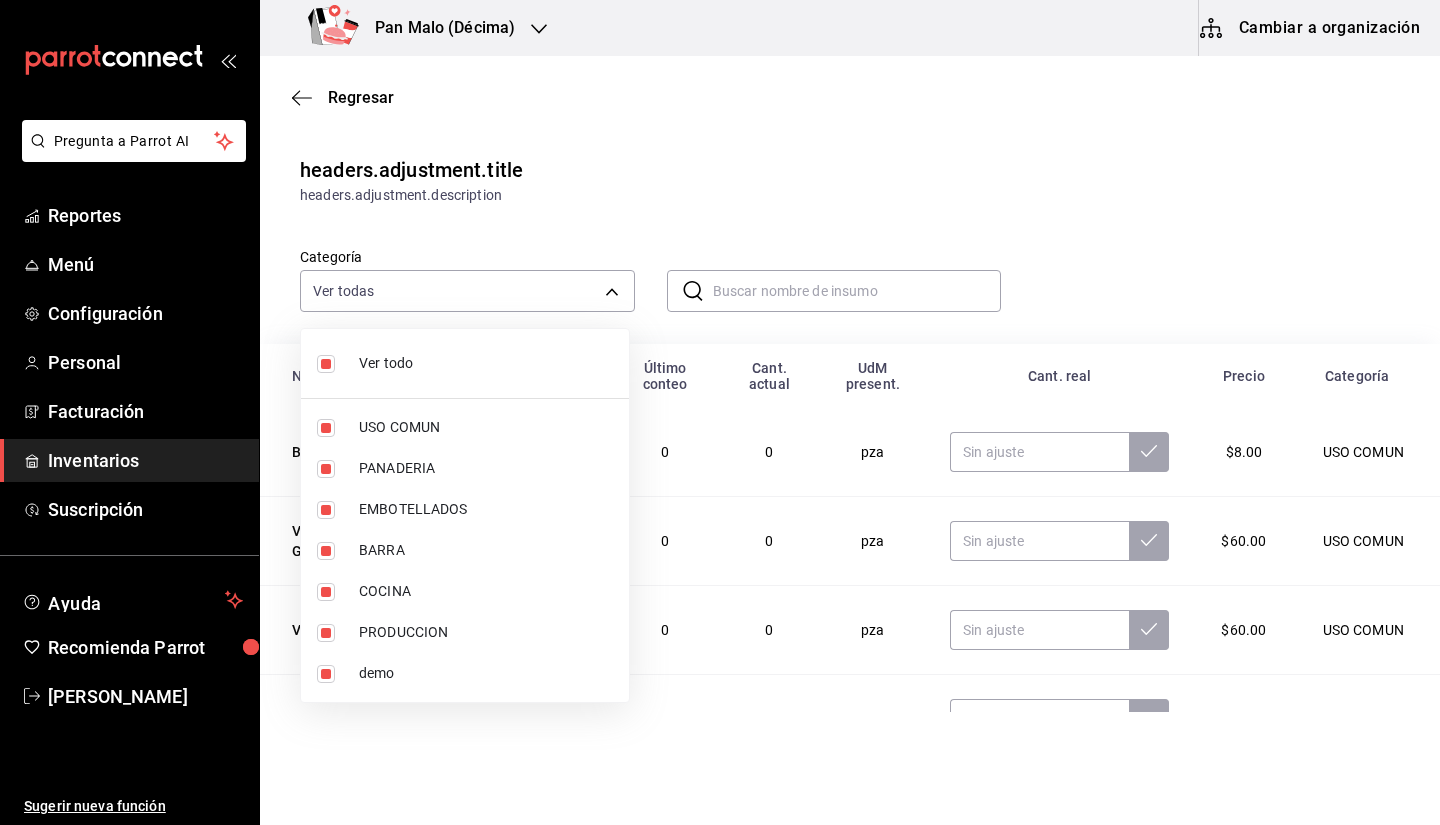 click at bounding box center (720, 412) 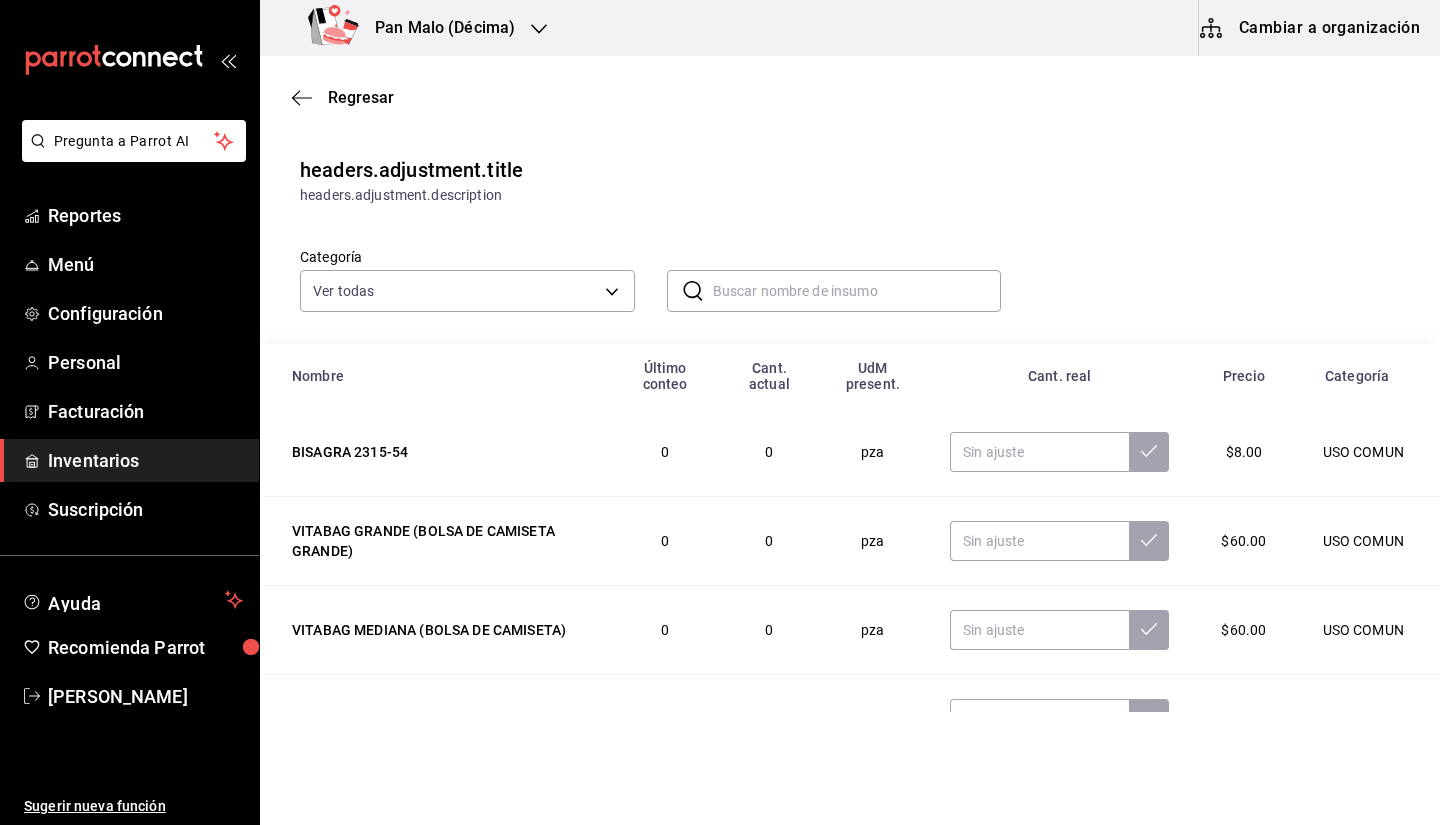click at bounding box center [857, 291] 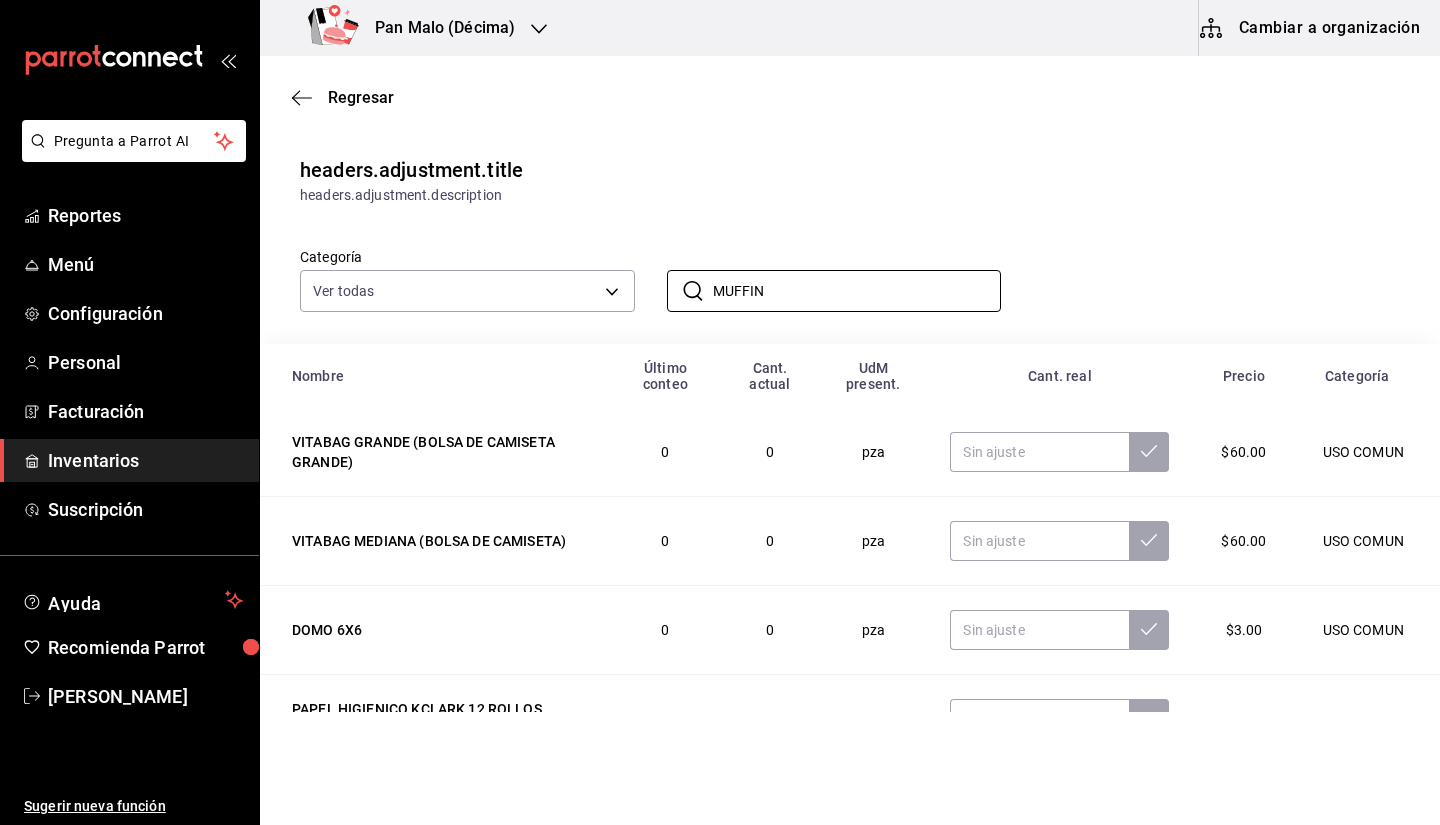 click on "headers.adjustment.title headers.adjustment.description Categoría Ver todas b487d5ec-9a72-45d0-bbdf-ace0a58857df,b7fa4d3f-7896-4504-b4eb-29f52eb713d6,244b5d13-ccc3-40e0-adb2-1f470b7c2b02,5221ede4-7101-46e2-abe0-c56c9f57c453,97c4540b-fae9-4f1d-bf52-72ae5b7112b3,dfca19a1-d0af-4dd2-9161-d29e1e6480e6,845fc0d5-bafa-4929-a86e-e534cf7c03f2 ​ MUFFIN ​ Nombre Último conteo Cant. actual [GEOGRAPHIC_DATA] present. Cant. real Precio Categoría VITABAG GRANDE (BOLSA DE CAMISETA GRANDE) 0 0 pza $60.00 USO COMUN VITABAG MEDIANA (BOLSA DE CAMISETA) 0 0 pza $60.00 USO COMUN DOMO 6X6 0 0 pza $3.00 USO COMUN PAPEL HIGIENICO KCLARK 12 ROLLOS 200MTS 0 12 pza $377.77 USO COMUN PASTA CODITOS MODERNA 0 200 gr $8.00 COCINA TOCINO CHIMEX 0 1,190 gr $43.00 COCINA MANZANA VERDE 0 4.14 kg $73.00 COCINA crema de pistache 1 og  0 0 pza $52.13 PRODUCCION CREMA DE PISTACHE  0 0 pza $599.00 PRODUCCION ATOMIZADOR  0 0 pza $50.00 USO COMUN" at bounding box center [850, 591] 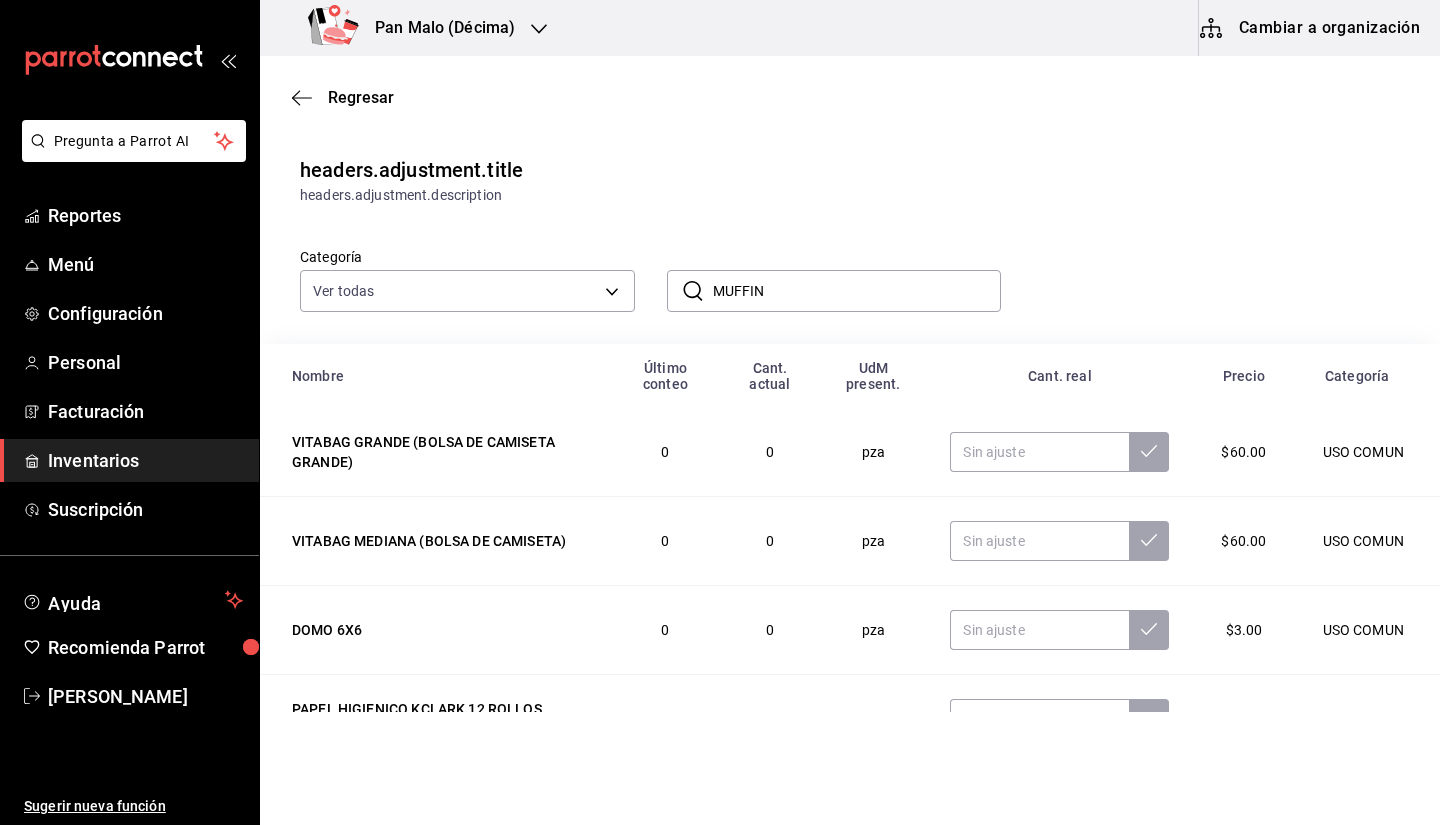 click on "MUFFIN" at bounding box center (857, 291) 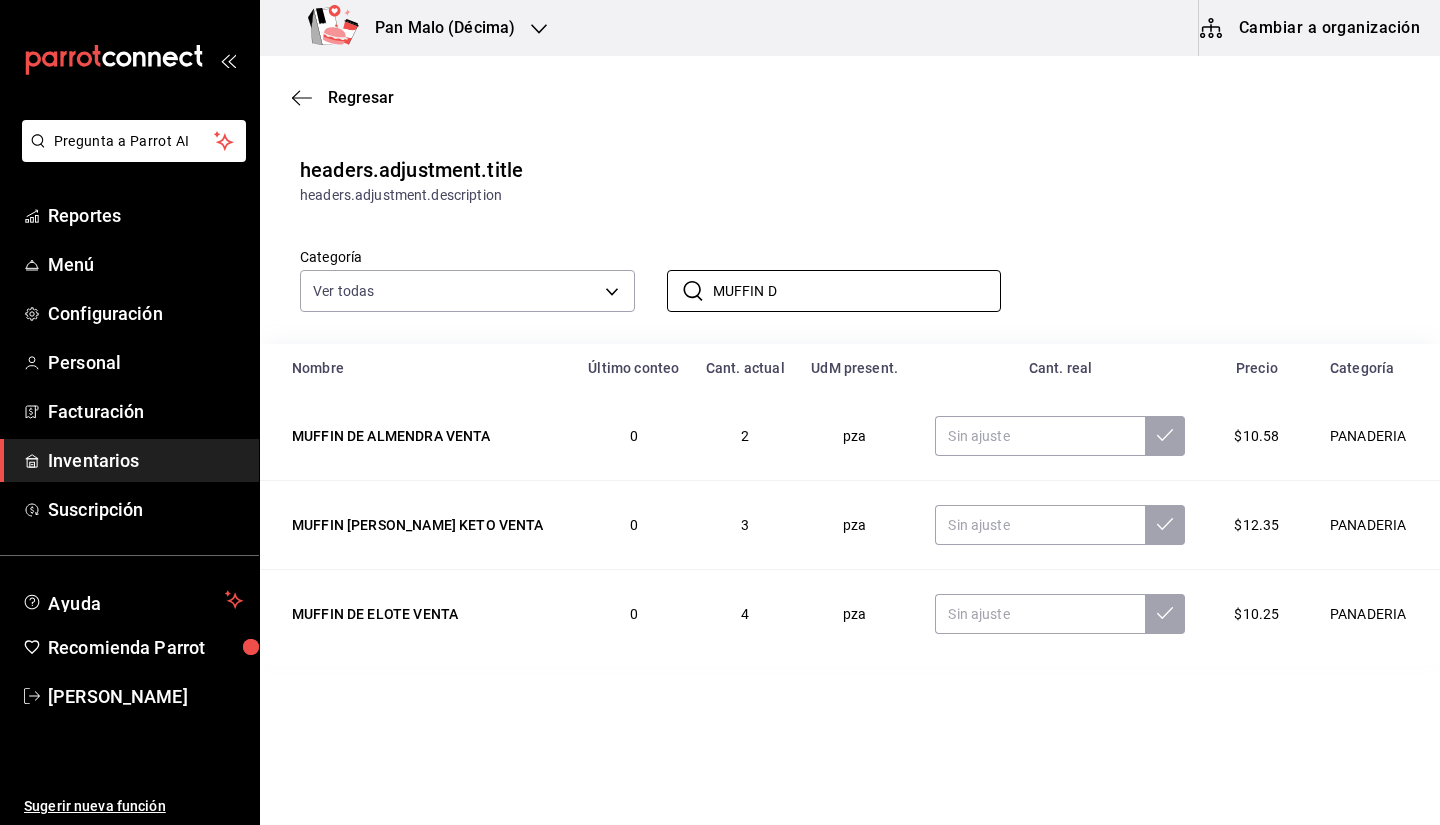 type on "MUFFIN D" 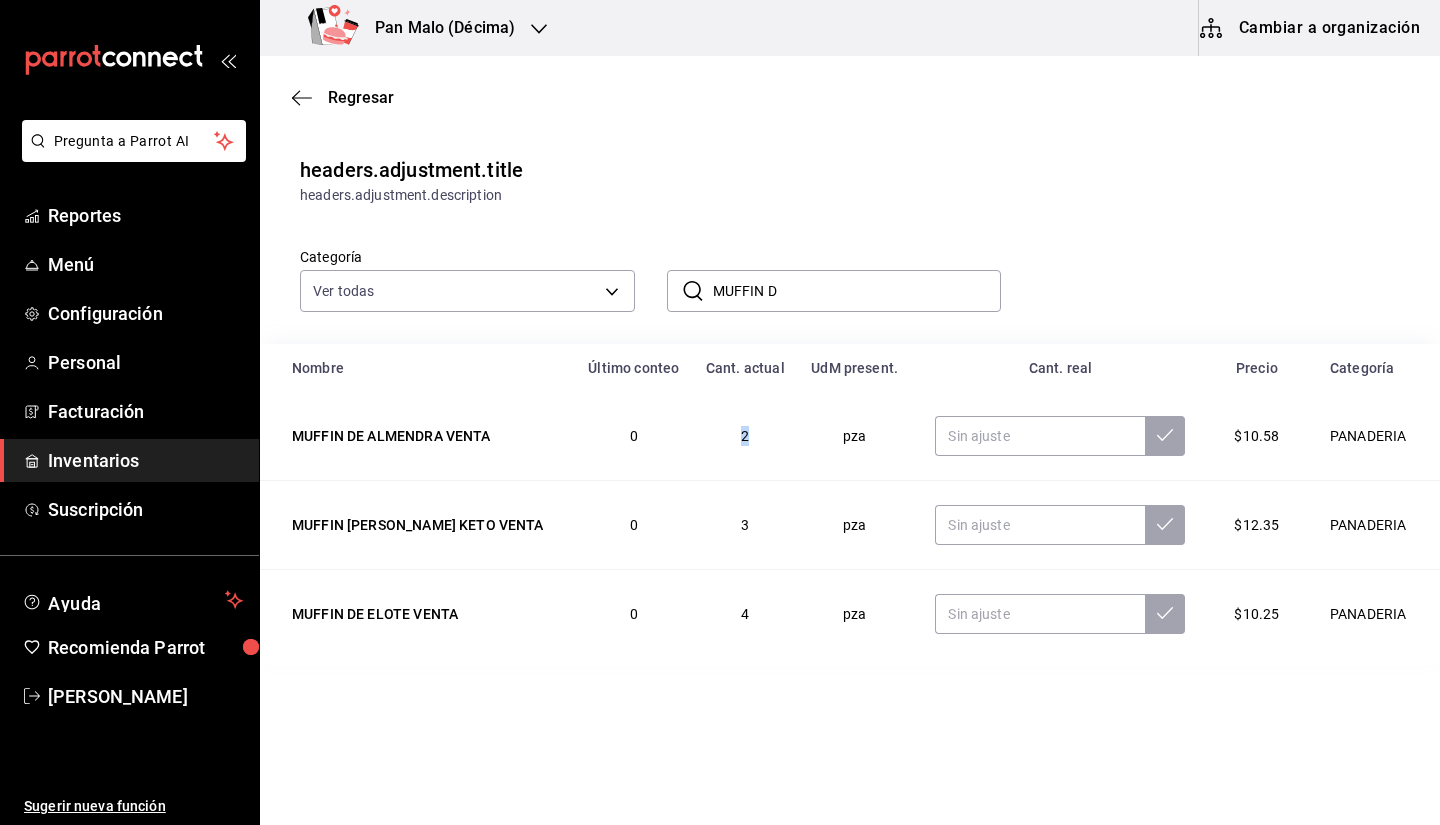 drag, startPoint x: 711, startPoint y: 449, endPoint x: 766, endPoint y: 456, distance: 55.443665 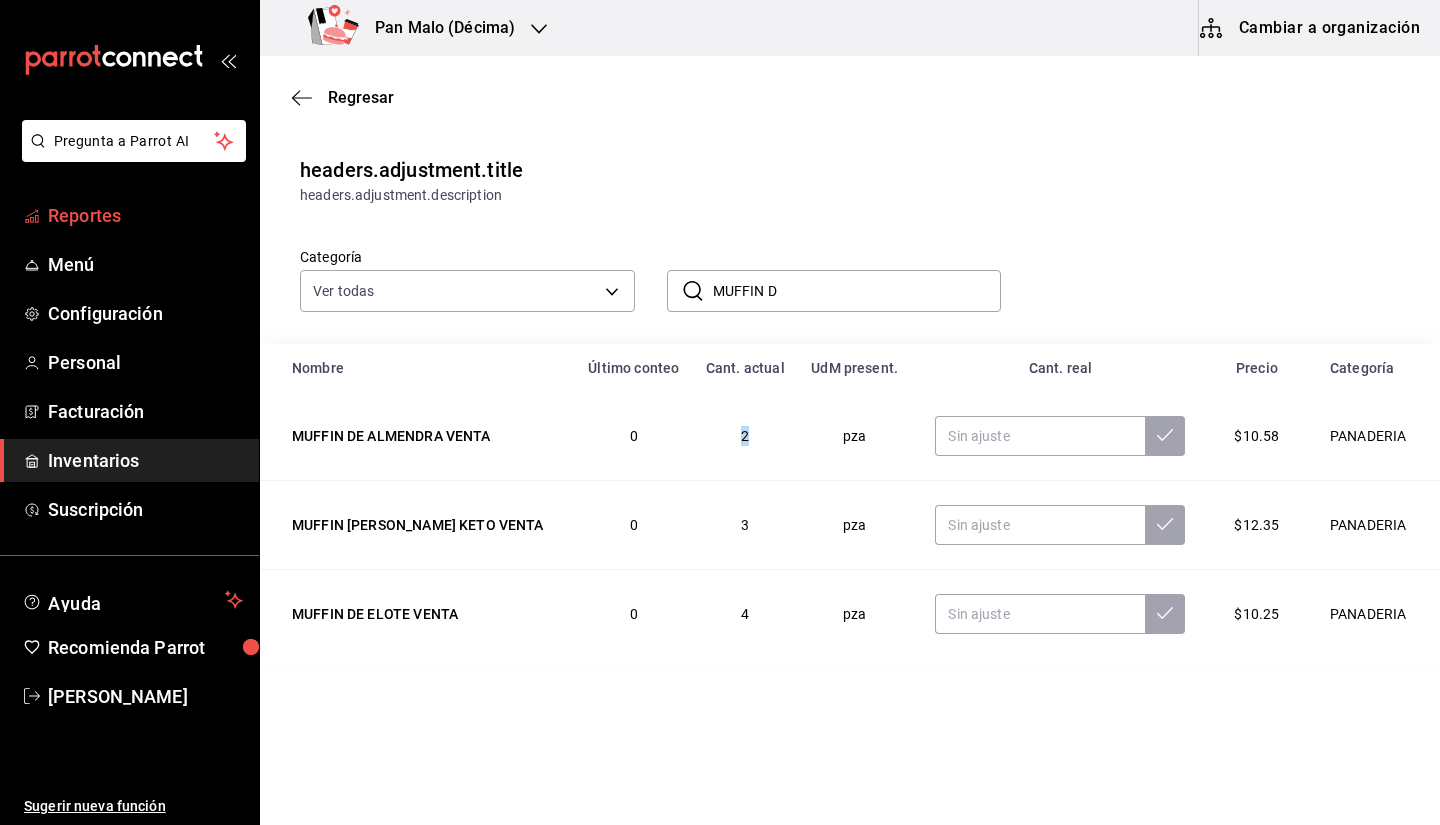 click on "Reportes" at bounding box center [145, 215] 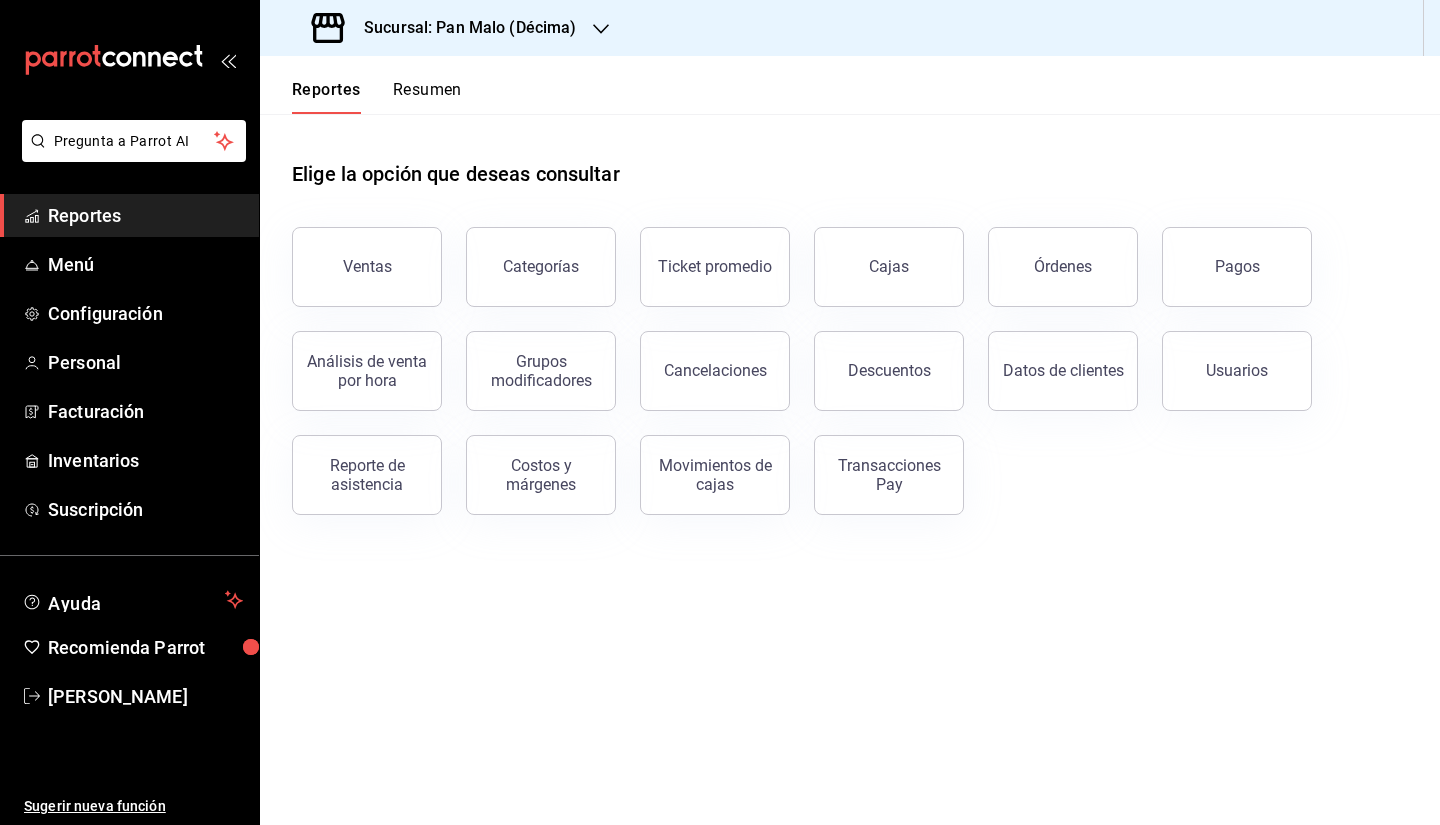 click on "Elige la opción que deseas consultar" at bounding box center [850, 158] 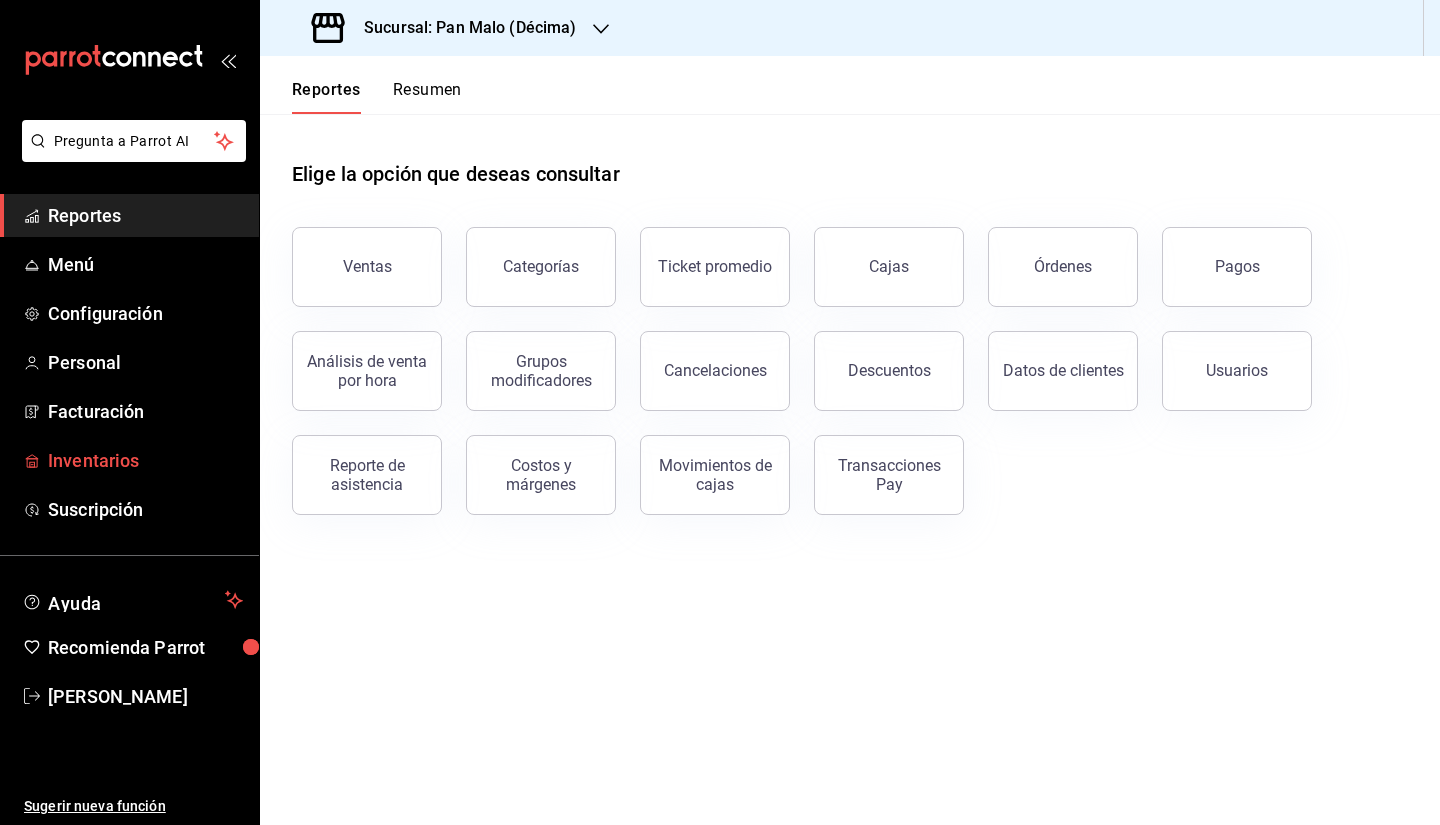 click on "Inventarios" at bounding box center [145, 460] 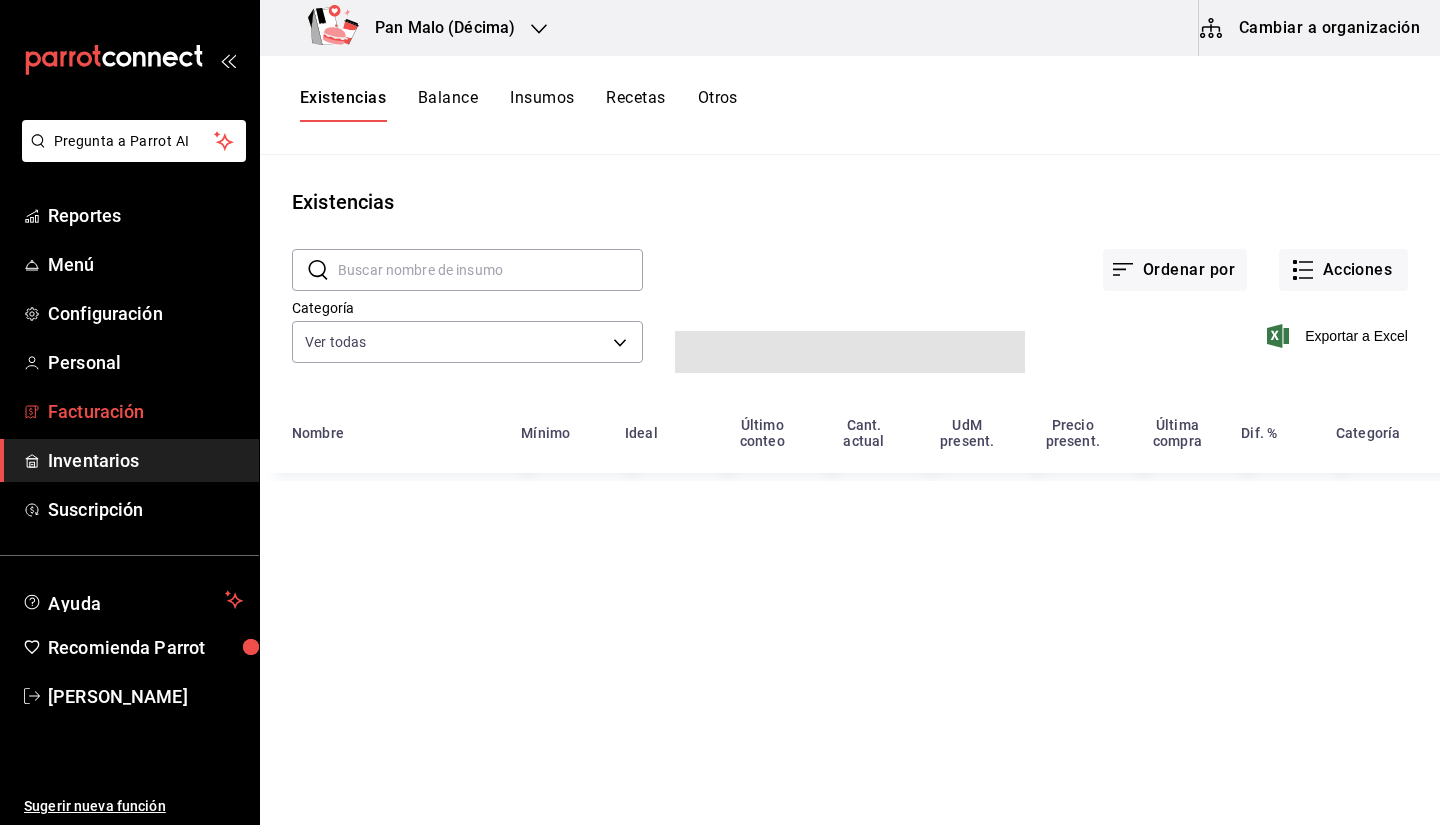 click on "Facturación" at bounding box center [145, 411] 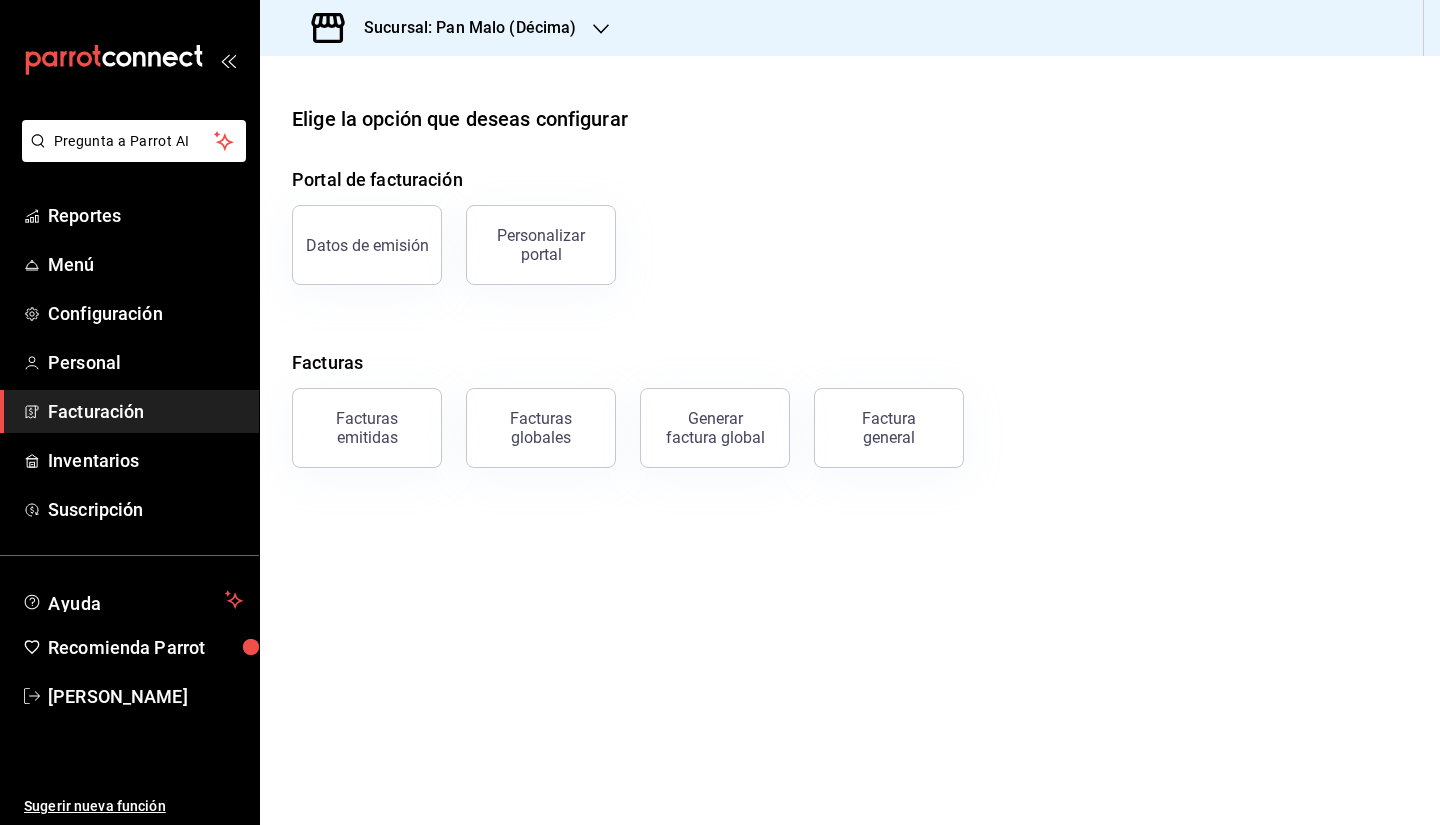 click on "Facturación" at bounding box center [129, 411] 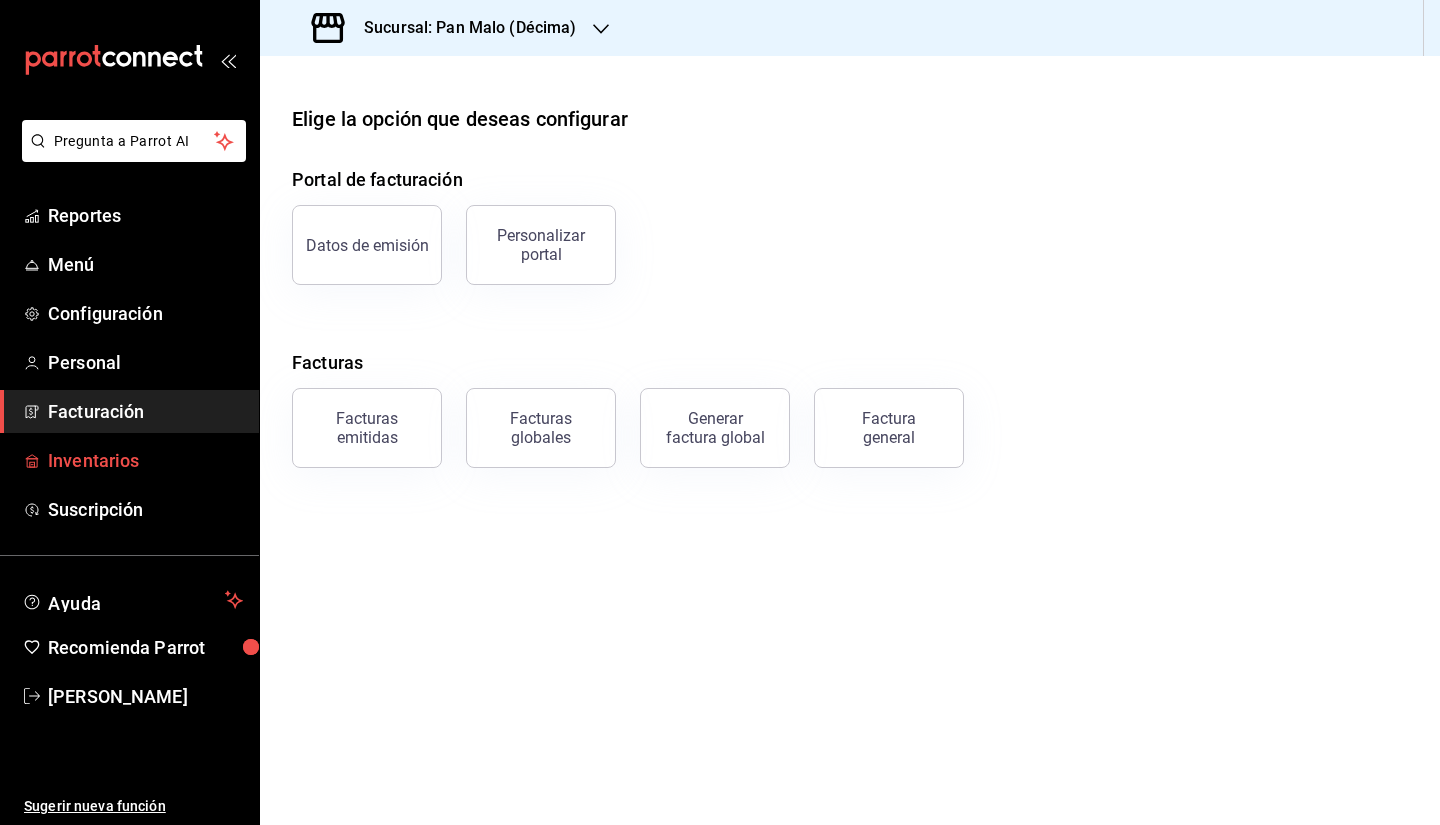 click on "Inventarios" at bounding box center (145, 460) 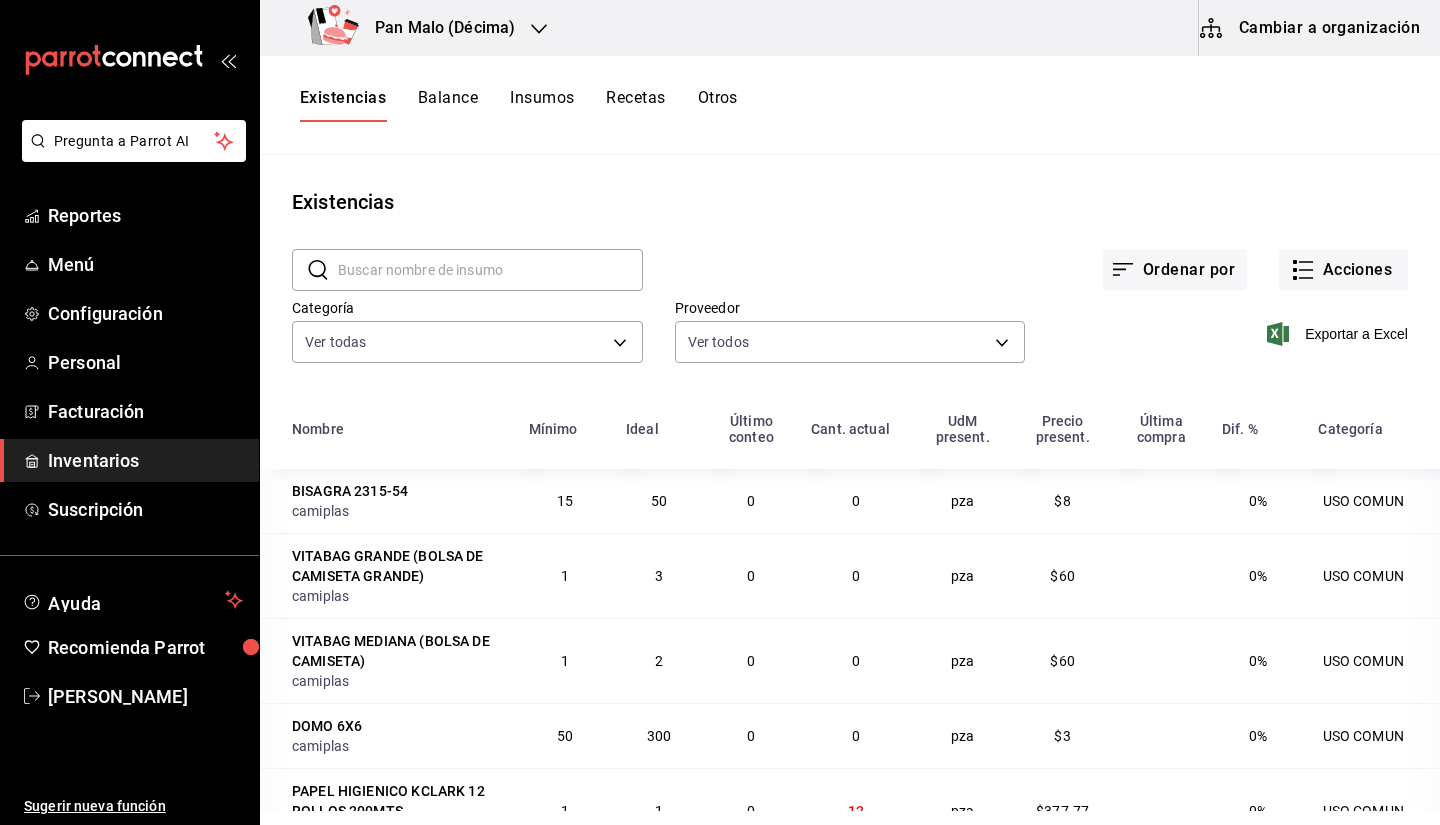 click on "Ver todos 40f0ed46-a491-4019-b2ad-94e6773055b1,82ef63eb-817e-4166-93aa-9c7bcb1e8b07,d85ba3cd-9ecd-400e-b61d-50564ee6ee8e,e4bb31fb-8d9b-468f-93a7-67e598b2ea2f,b1625572-25b1-41f5-a67d-48b06f9789f7,8f81ebe1-45b3-42c3-afac-65fa33287308,5d4a506c-29c0-47da-a140-0ad6bfdc4d5f,7989fe5a-54f7-4c94-8f5a-cf28a3606b6d,7b391052-05b9-4709-86fd-f586bcdffb43,1b338937-f6c4-41ff-b9f6-08ed5ba596a2,5d62ca4c-629d-4ca4-b617-40afada3bf40,3eaf502b-bb24-4481-bbee-bde4b15cca62,daab91eb-c20c-429f-ba10-399b7096123f,bd9cdce5-51e2-471c-a57b-b4baab646469,7b8896bb-6492-4595-be19-67d068d1168f,35f5d814-04dd-40b2-b51c-400a1c2d161f,9682bada-e18d-4fbf-9ecb-c91b81603bff,4e6fddc3-4cee-49d4-8c11-b5b7a366ba4d,dfa34982-91ca-44c3-8f2c-caf8ee46daaa,22a15c0c-584b-481a-be0f-79ef147d521c,308522c8-0057-4993-8dd7-5f75c49b9ee7,a354c14f-b523-4790-b00e-6b1458811c44,735e762a-c091-4a0f-acf6-cb8cdc652d1e" at bounding box center [850, 339] 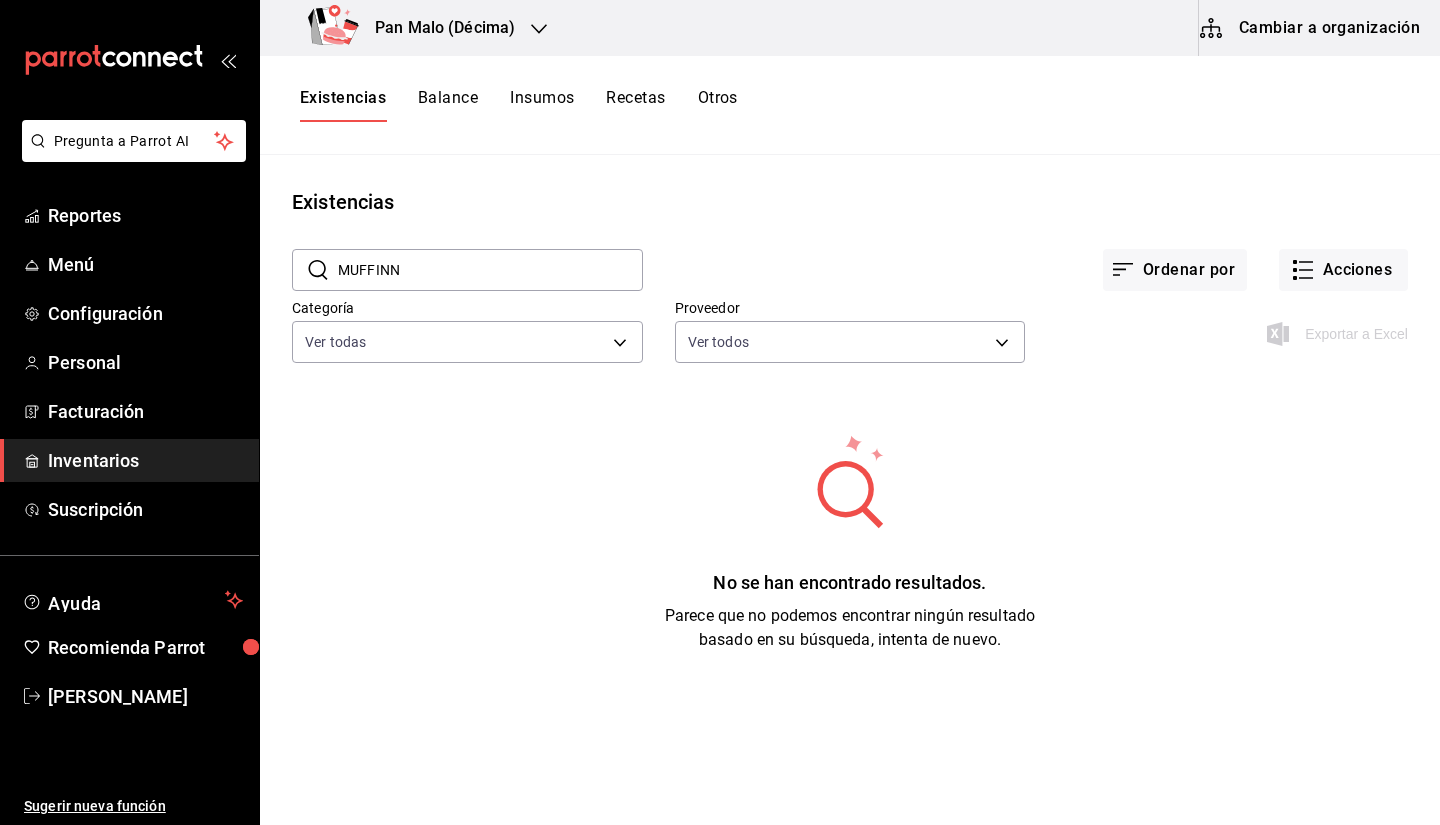 type on "MUFFIN" 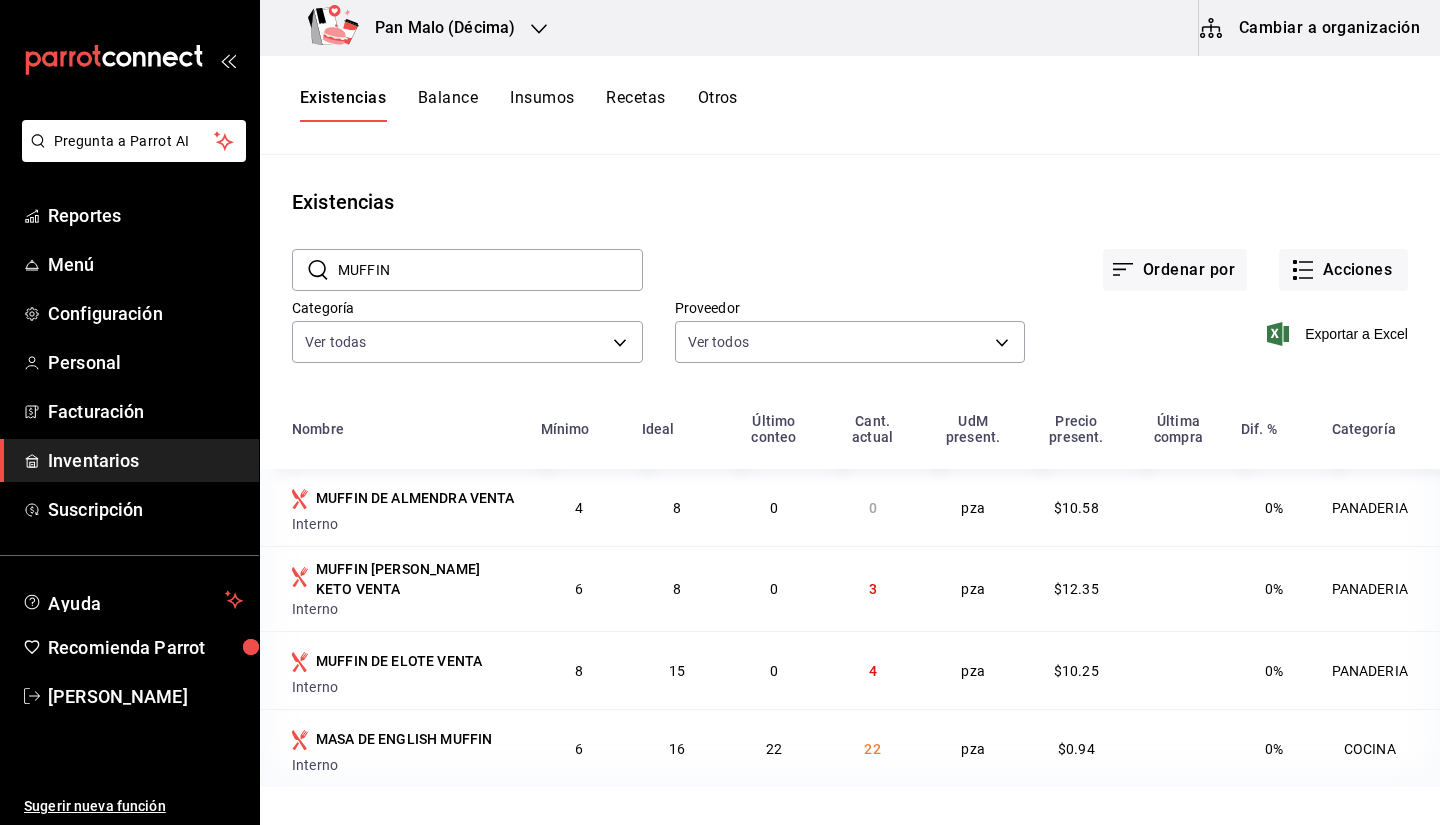 click on "Ordenar por Acciones" at bounding box center (1025, 254) 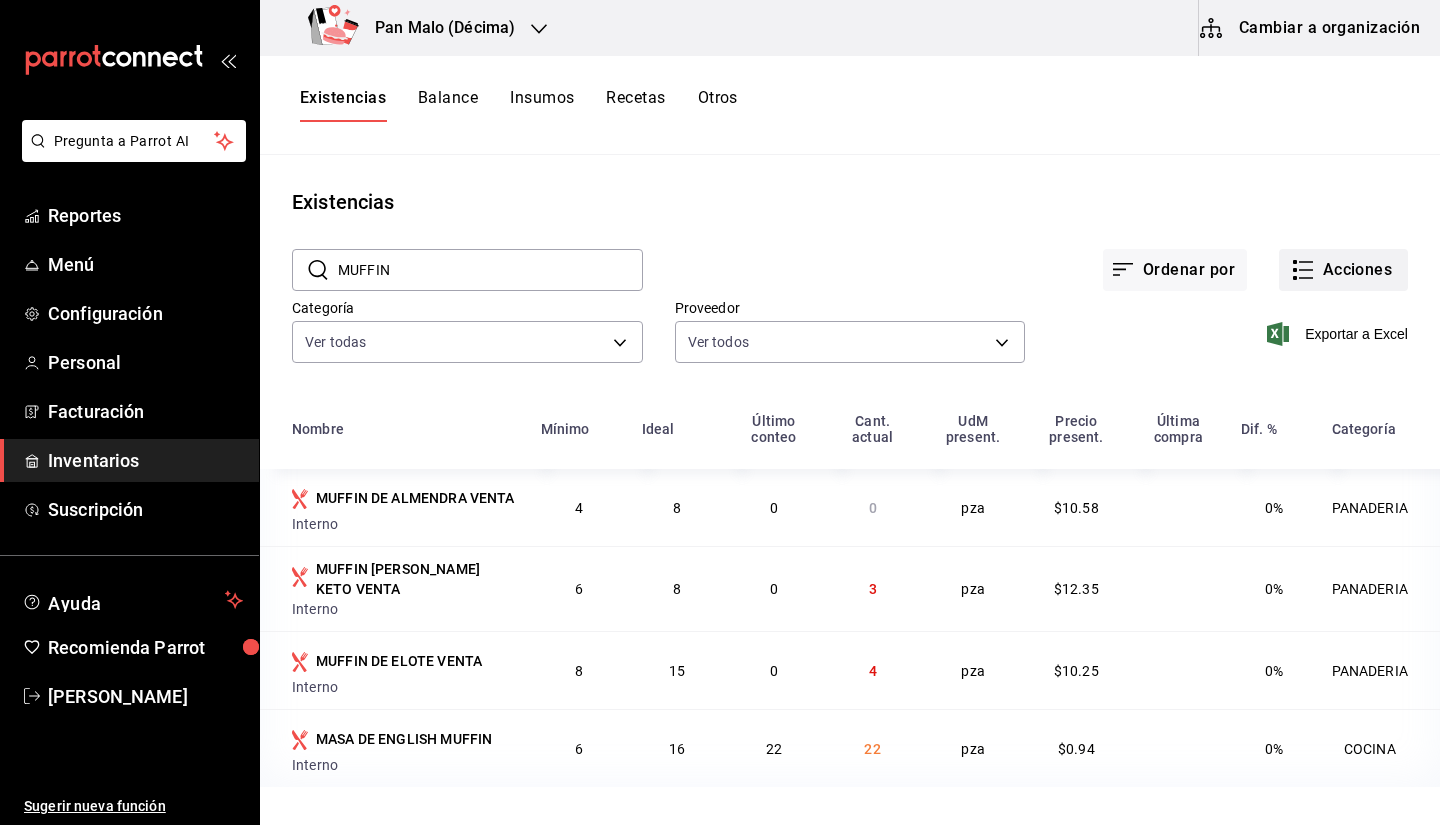 click 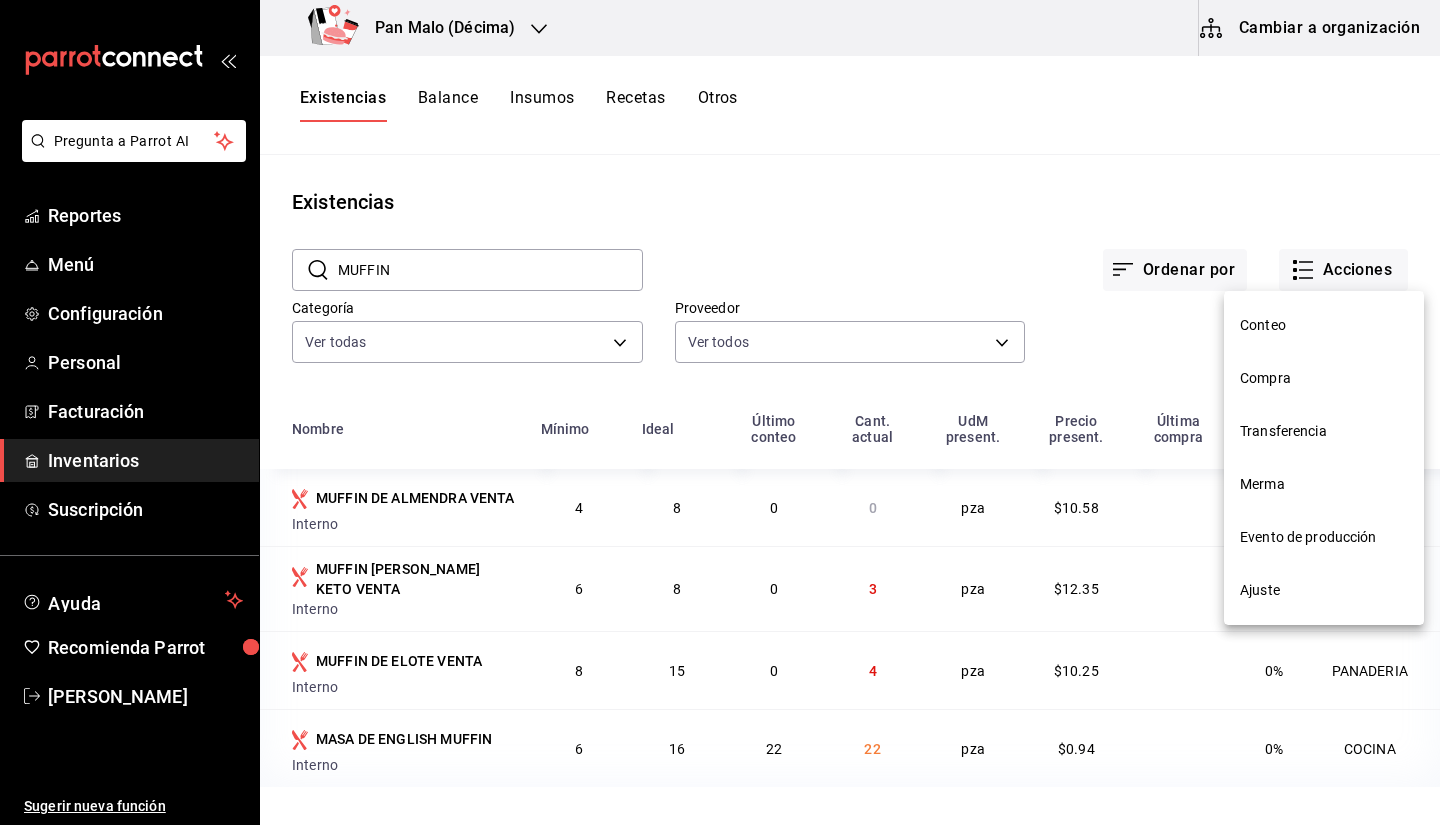 click on "Ajuste" at bounding box center [1324, 590] 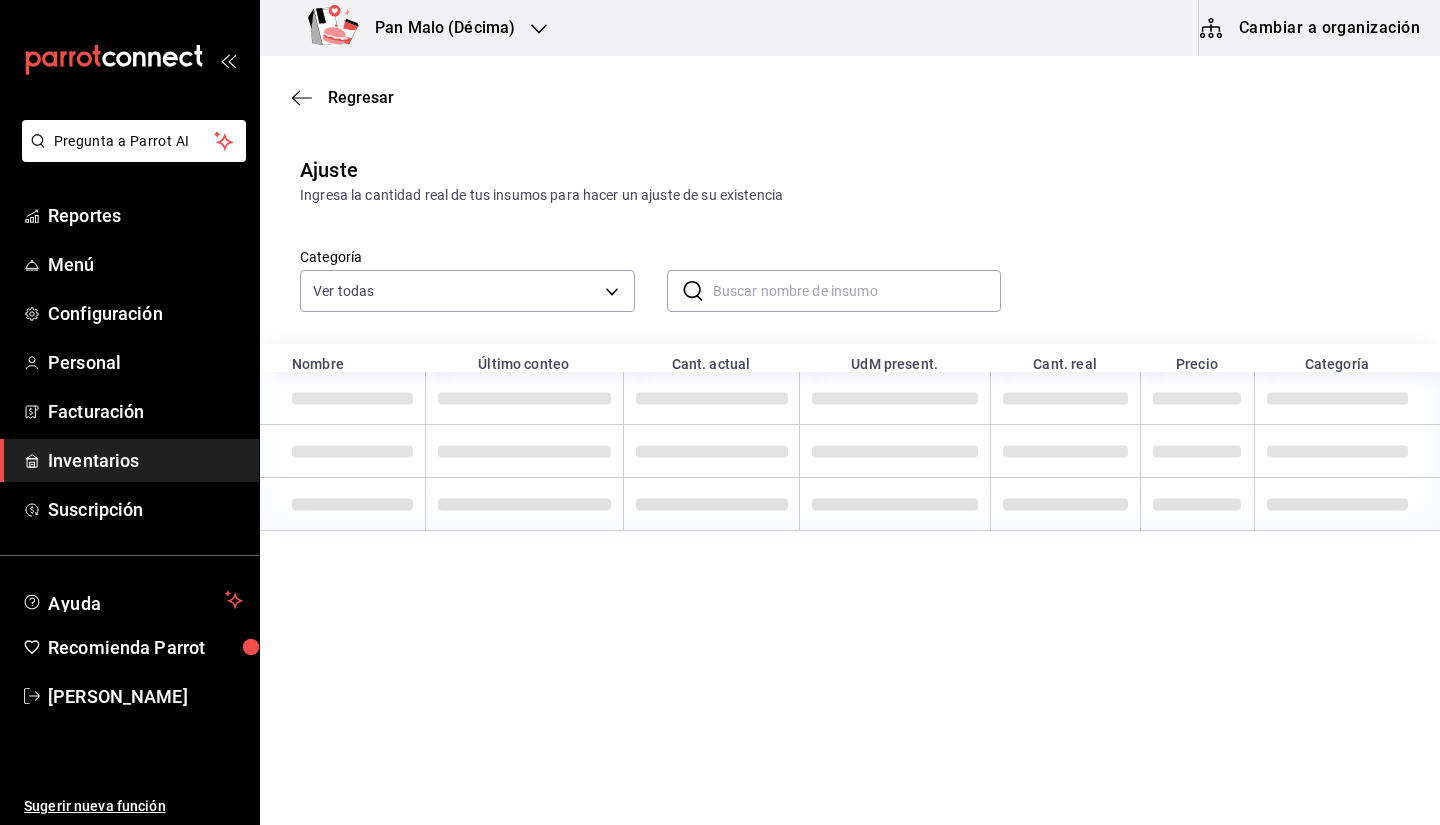 click at bounding box center (857, 291) 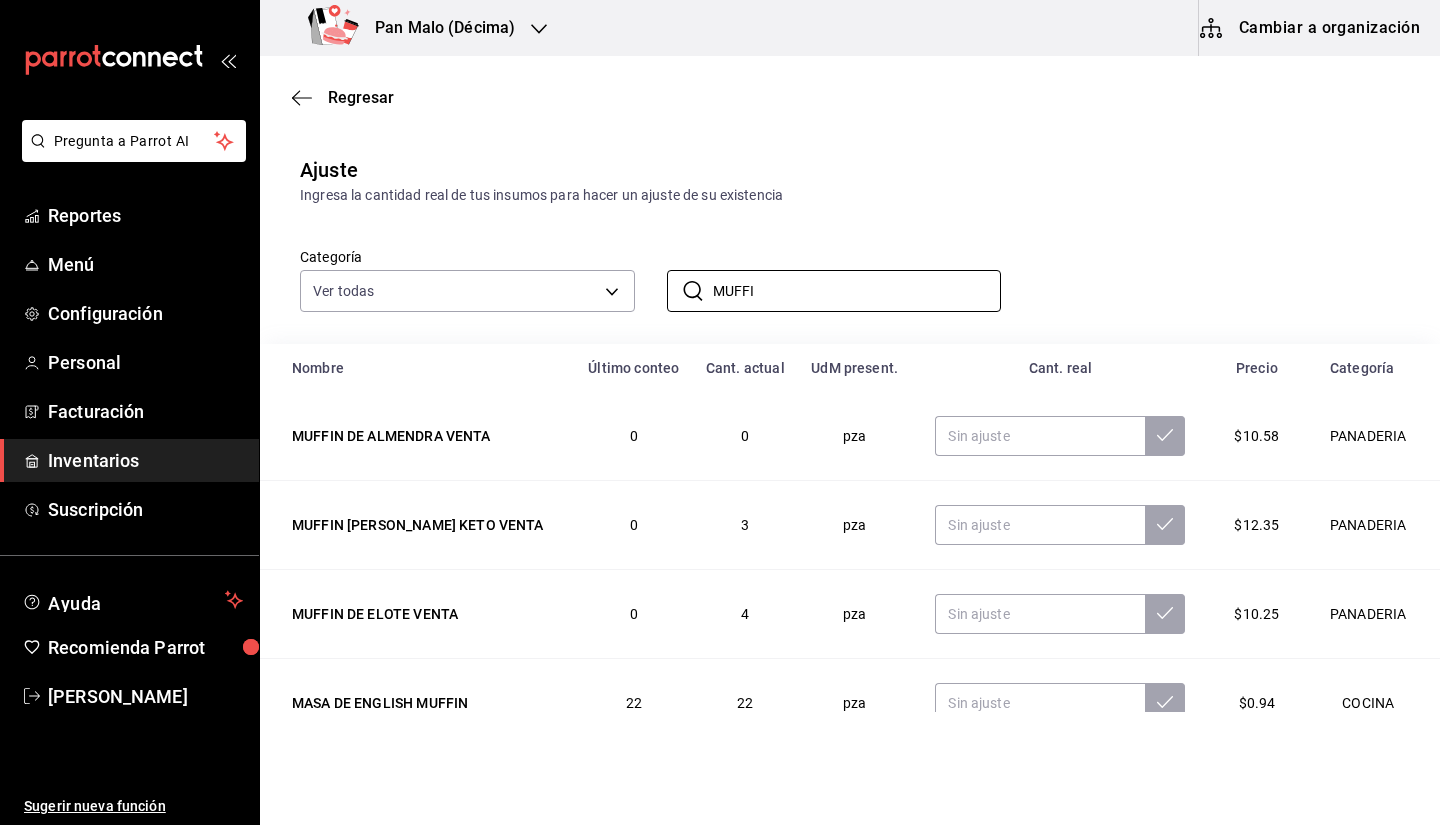 type on "MUFFI" 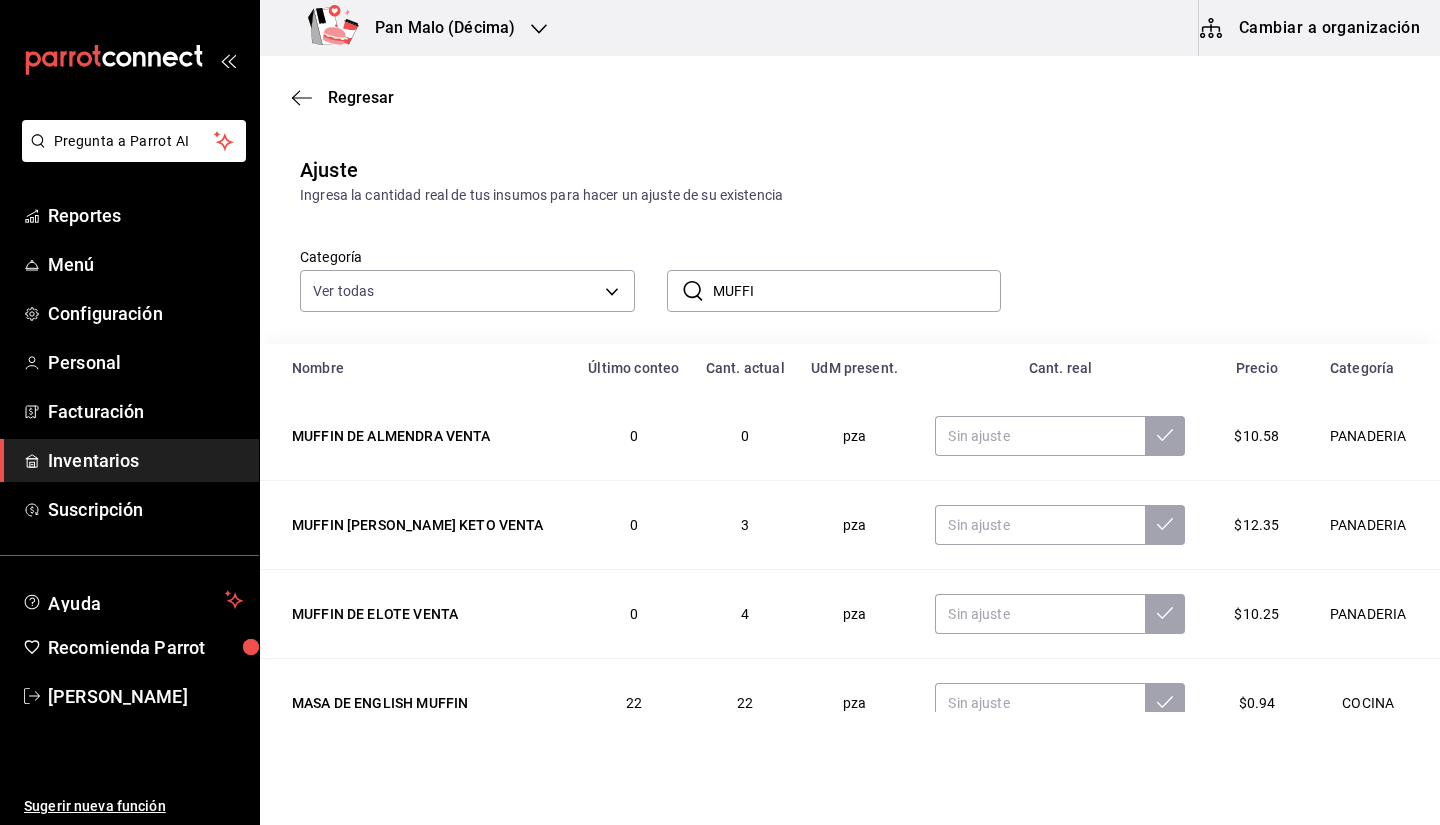 click on "Ingresa la cantidad real de tus insumos para hacer un ajuste de su existencia" at bounding box center (850, 195) 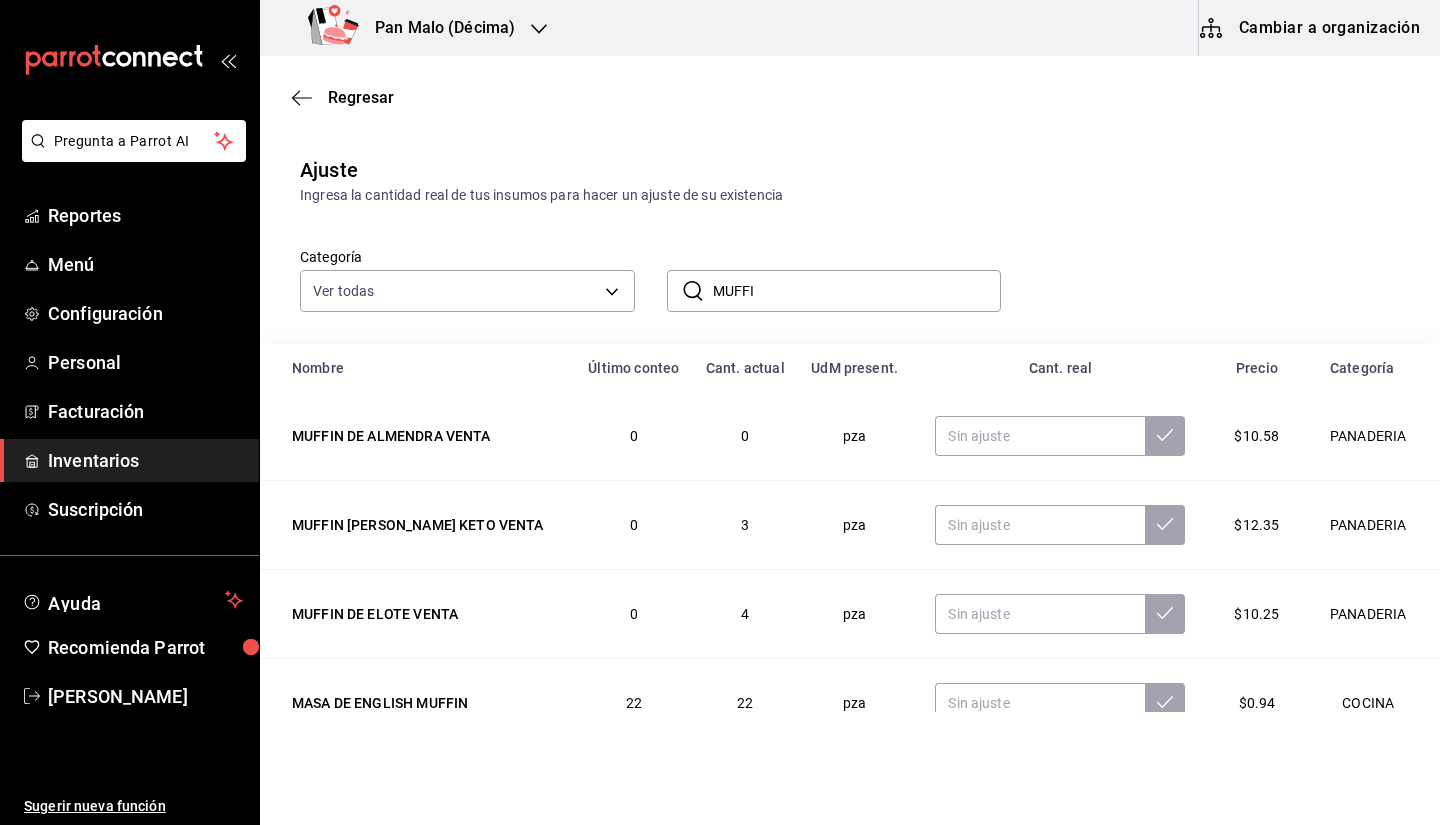click on "Ingresa la cantidad real de tus insumos para hacer un ajuste de su existencia" at bounding box center [850, 195] 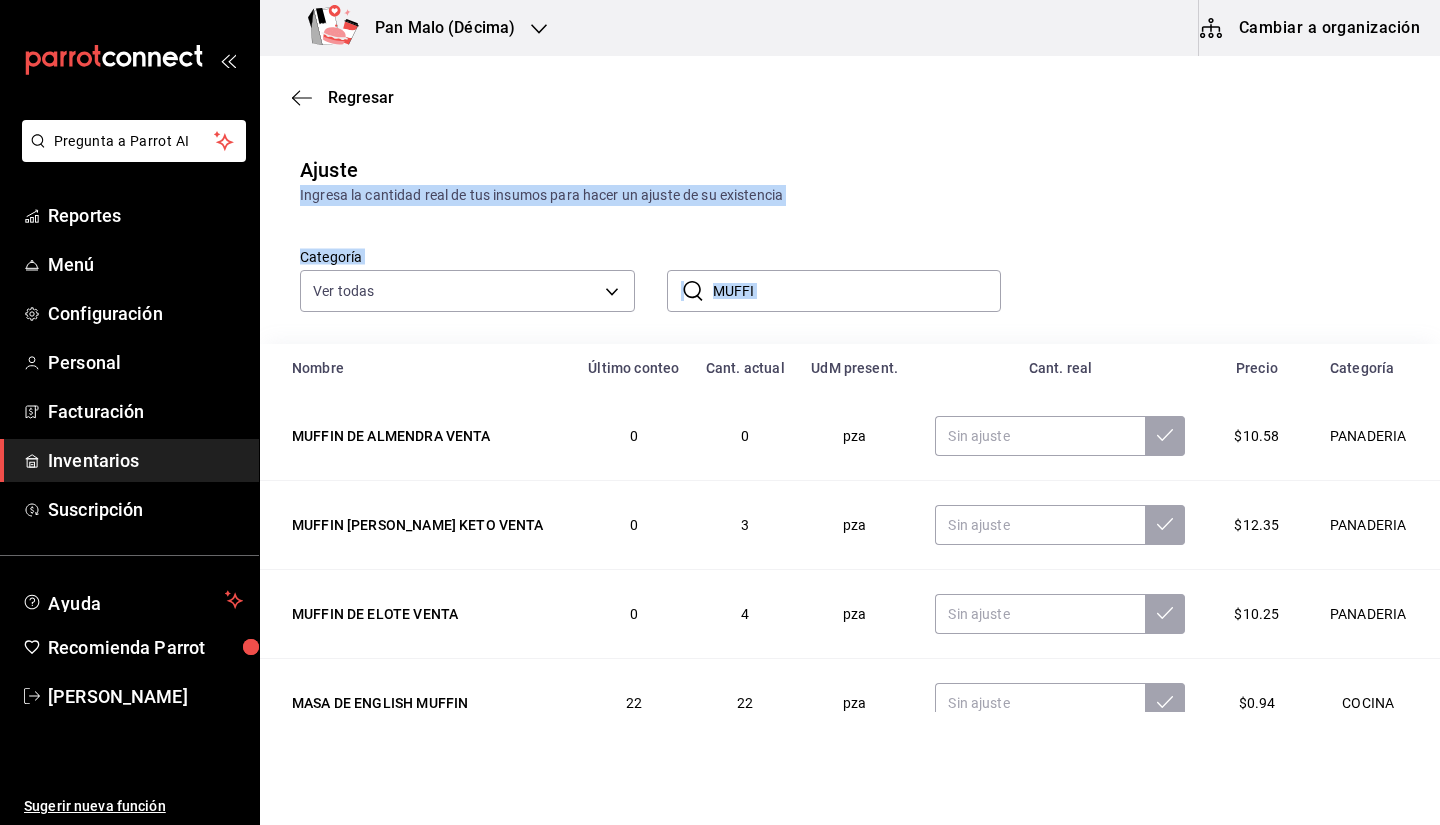 drag, startPoint x: 1421, startPoint y: 169, endPoint x: 1421, endPoint y: 221, distance: 52 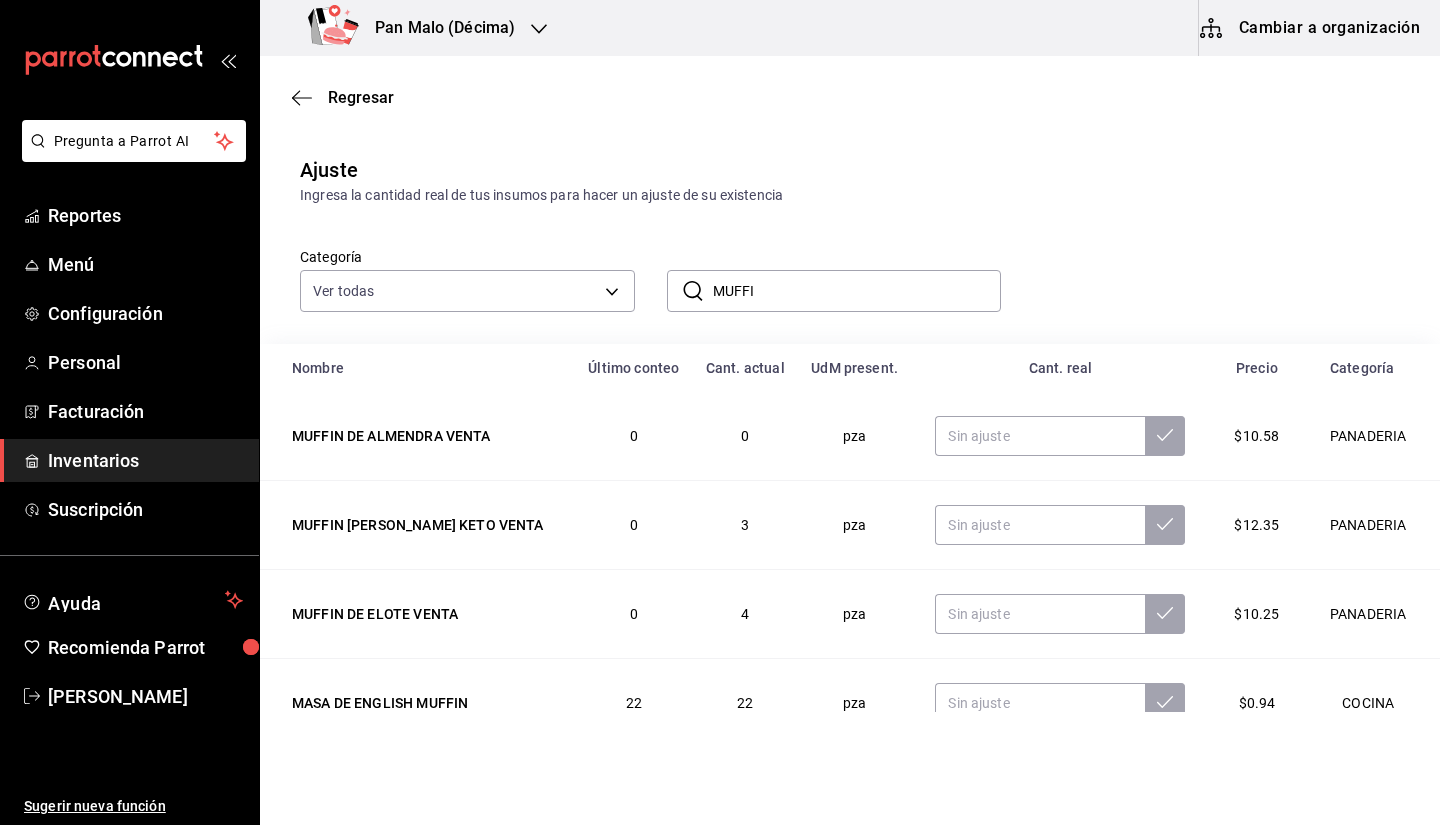 click on "Categoría Ver todas b487d5ec-9a72-45d0-bbdf-ace0a58857df,b7fa4d3f-7896-4504-b4eb-29f52eb713d6,244b5d13-ccc3-40e0-adb2-1f470b7c2b02,5221ede4-7101-46e2-abe0-c56c9f57c453,97c4540b-fae9-4f1d-bf52-72ae5b7112b3,dfca19a1-d0af-4dd2-9161-d29e1e6480e6,845fc0d5-bafa-4929-a86e-e534cf7c03f2 ​ MUFFI ​" at bounding box center (850, 275) 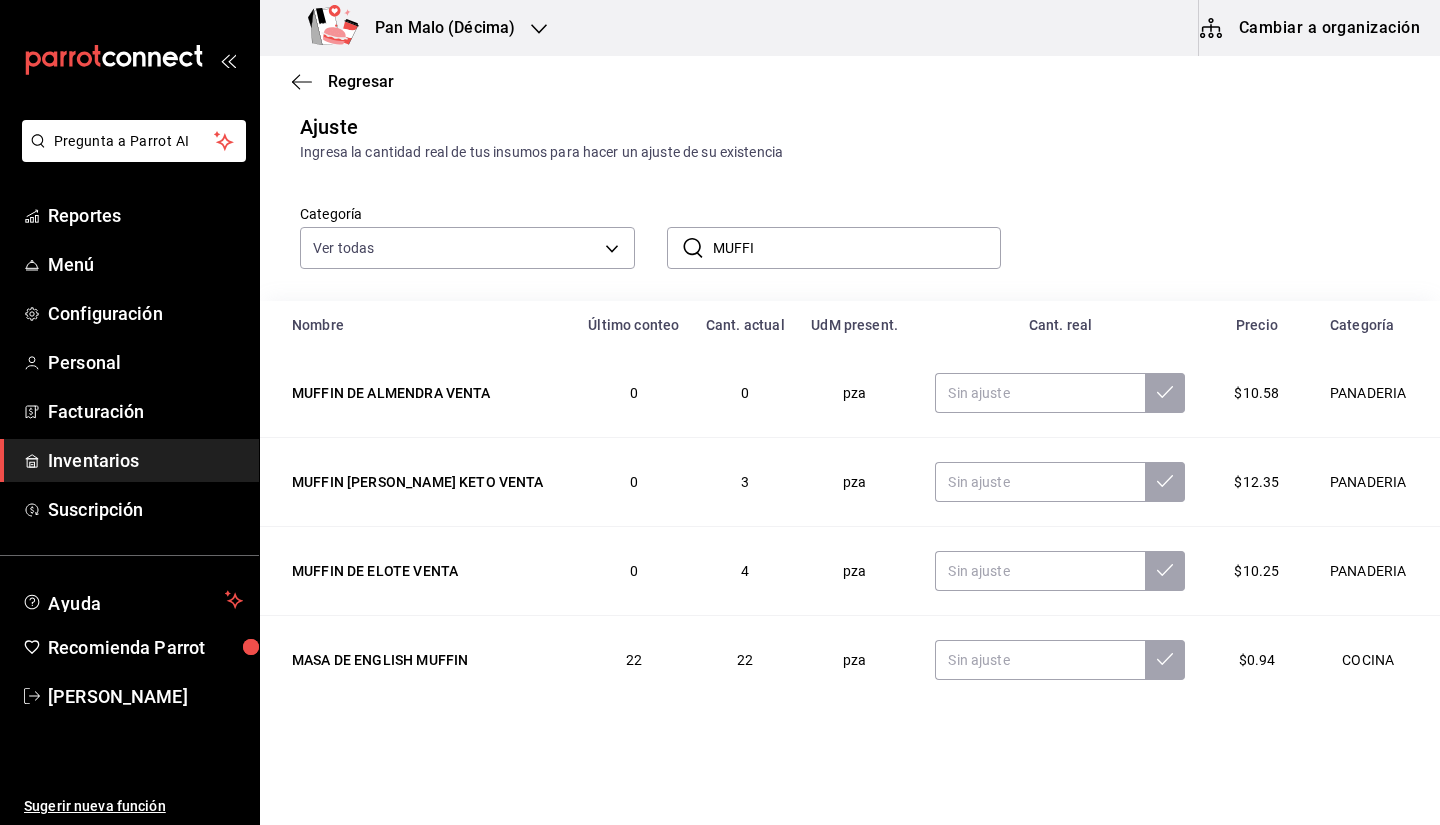 click on "Categoría Ver todas b487d5ec-9a72-45d0-bbdf-ace0a58857df,b7fa4d3f-7896-4504-b4eb-29f52eb713d6,244b5d13-ccc3-40e0-adb2-1f470b7c2b02,5221ede4-7101-46e2-abe0-c56c9f57c453,97c4540b-fae9-4f1d-bf52-72ae5b7112b3,dfca19a1-d0af-4dd2-9161-d29e1e6480e6,845fc0d5-bafa-4929-a86e-e534cf7c03f2 ​ MUFFI ​" at bounding box center (850, 232) 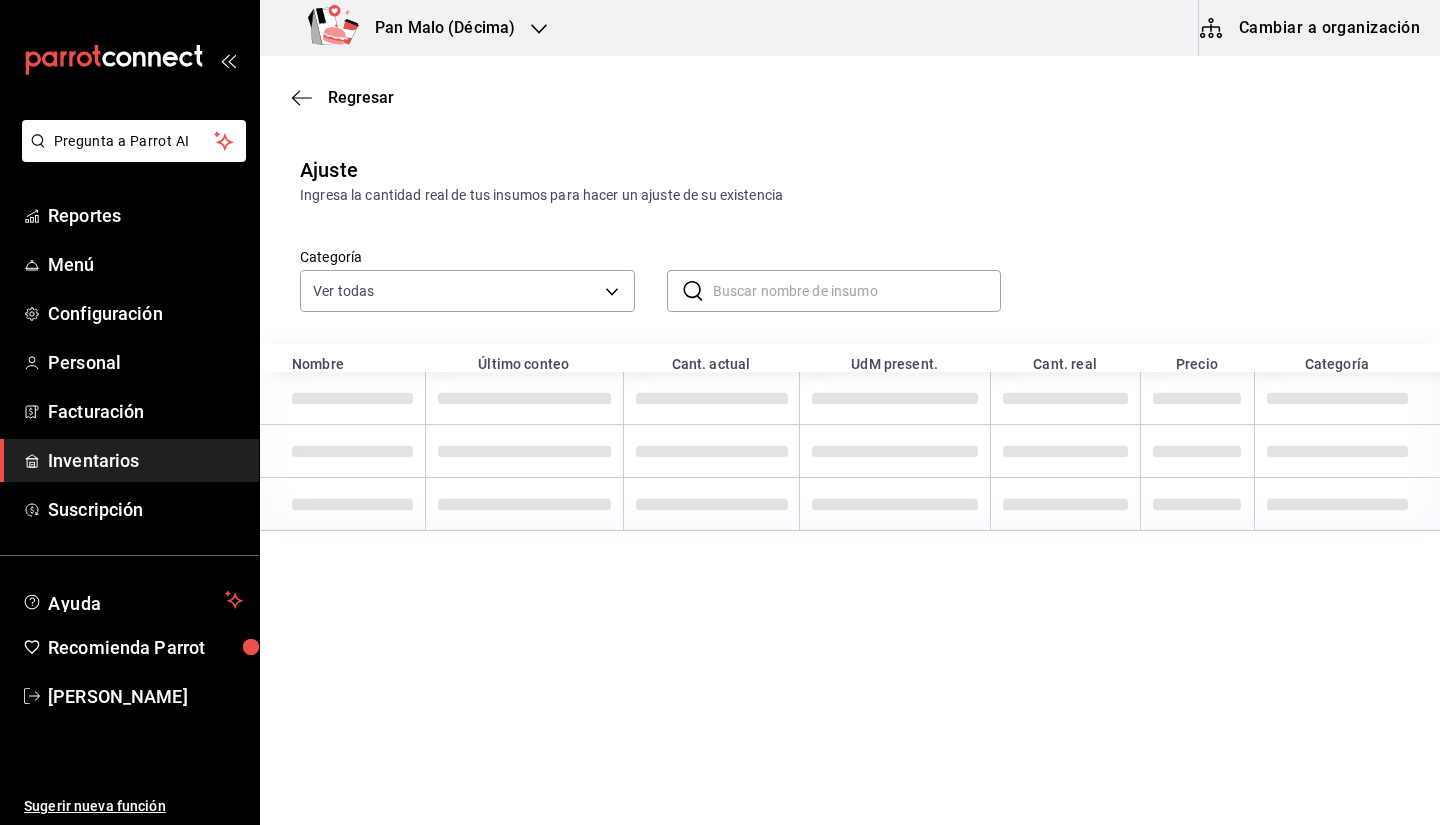 scroll, scrollTop: 0, scrollLeft: 0, axis: both 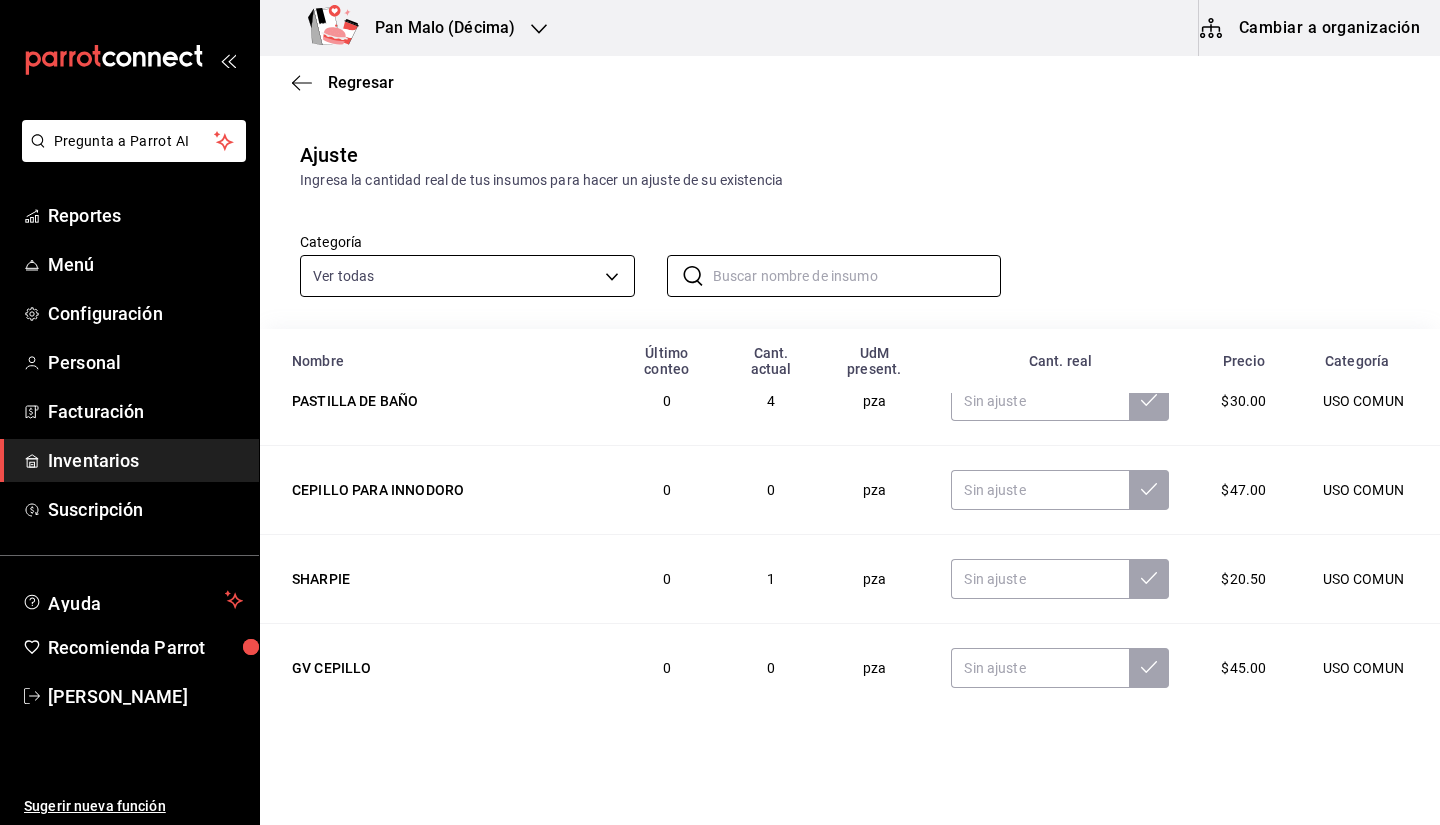 type 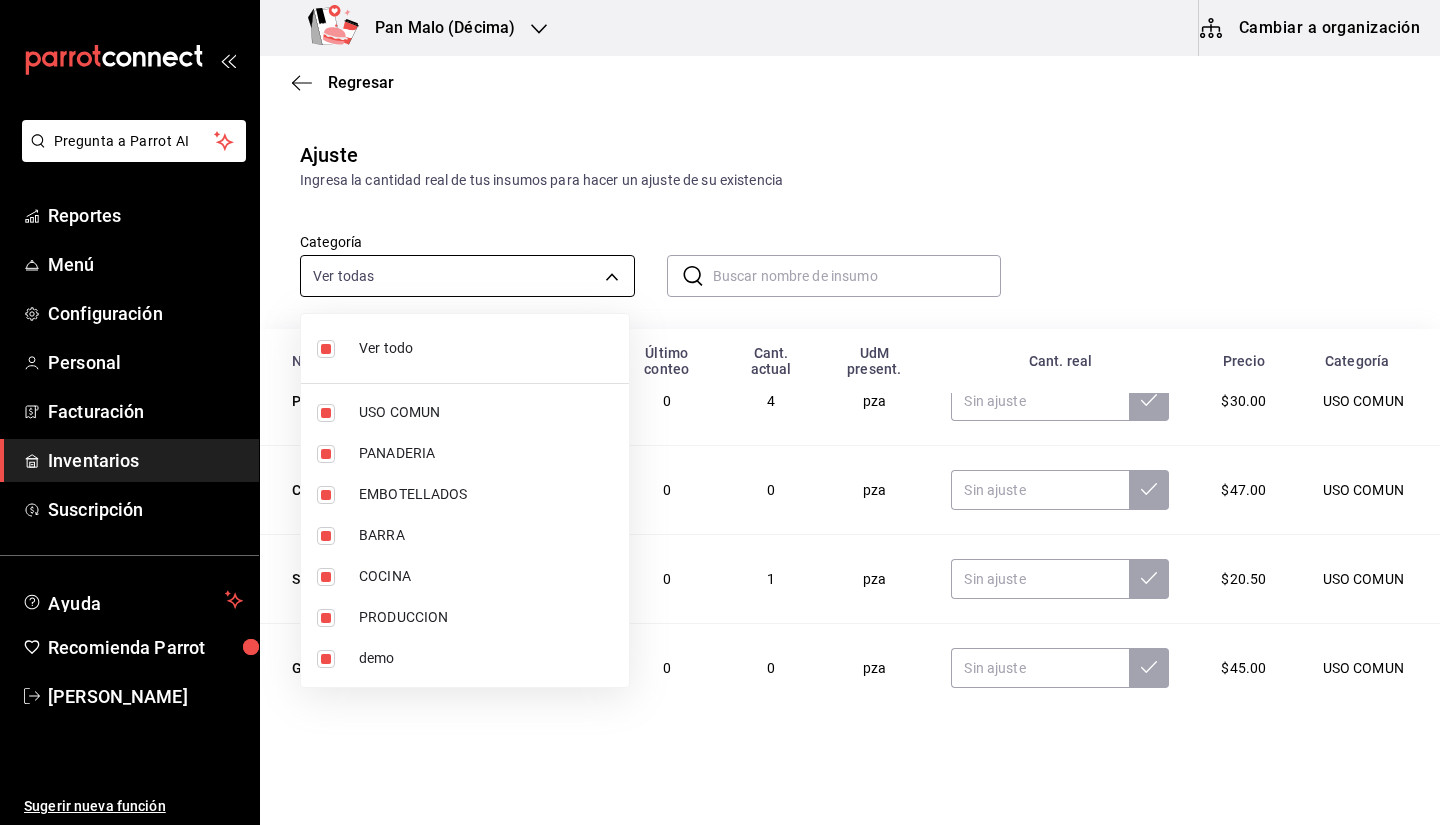 click on "Pregunta a Parrot AI Reportes   Menú   Configuración   Personal   Facturación   Inventarios   Suscripción   Ayuda Recomienda Parrot   [PERSON_NAME]   Sugerir nueva función   Pan Malo (Décima) Cambiar a organización Regresar Ajuste Ingresa la cantidad real de tus insumos para hacer un ajuste de su existencia Categoría Ver todas b487d5ec-9a72-45d0-bbdf-ace0a58857df,b7fa4d3f-7896-4504-b4eb-29f52eb713d6,244b5d13-ccc3-40e0-adb2-1f470b7c2b02,5221ede4-7101-46e2-abe0-c56c9f57c453,97c4540b-fae9-4f1d-bf52-72ae5b7112b3,dfca19a1-d0af-4dd2-9161-d29e1e6480e6,845fc0d5-bafa-4929-a86e-e534cf7c03f2 ​ ​ Nombre Último conteo Cant. actual [GEOGRAPHIC_DATA] present. Cant. real Precio Categoría BISAGRA 2315-54  0 0 pza $8.00 USO COMUN VITABAG GRANDE (BOLSA DE CAMISETA GRANDE) 0 0 pza $60.00 USO COMUN VITABAG MEDIANA (BOLSA DE CAMISETA) 0 0 pza $60.00 USO COMUN DOMO 6X6 0 0 pza $3.00 USO COMUN PAPEL HIGIENICO KCLARK 12 ROLLOS 200MTS 0 12 pza $377.77 USO COMUN PASTA CODITOS MODERNA 0 200 gr $8.00 COCINA TOCINO CHIMEX 0 1,190 gr 0" at bounding box center [720, 356] 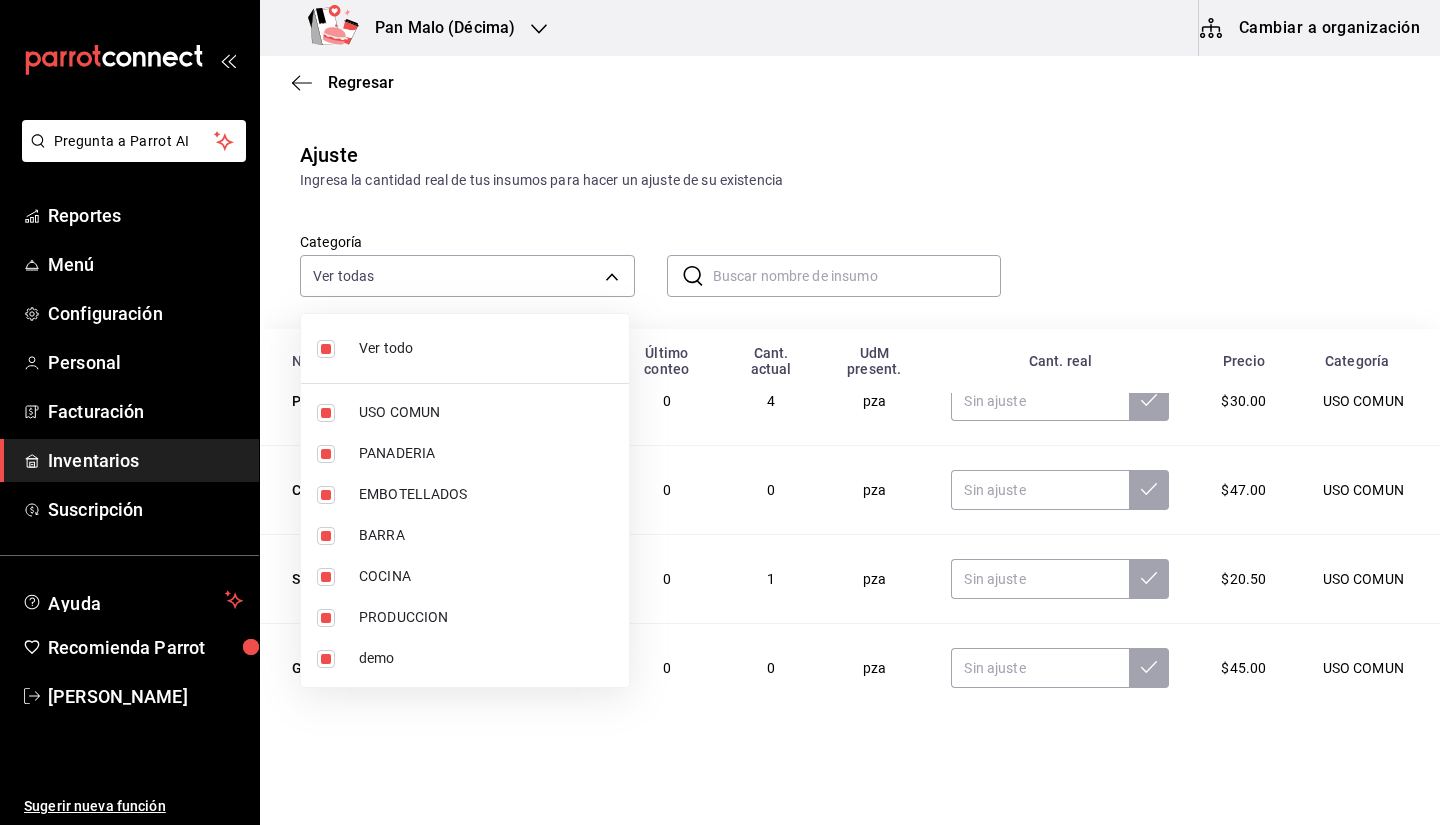 click on "Ver todo" at bounding box center [465, 348] 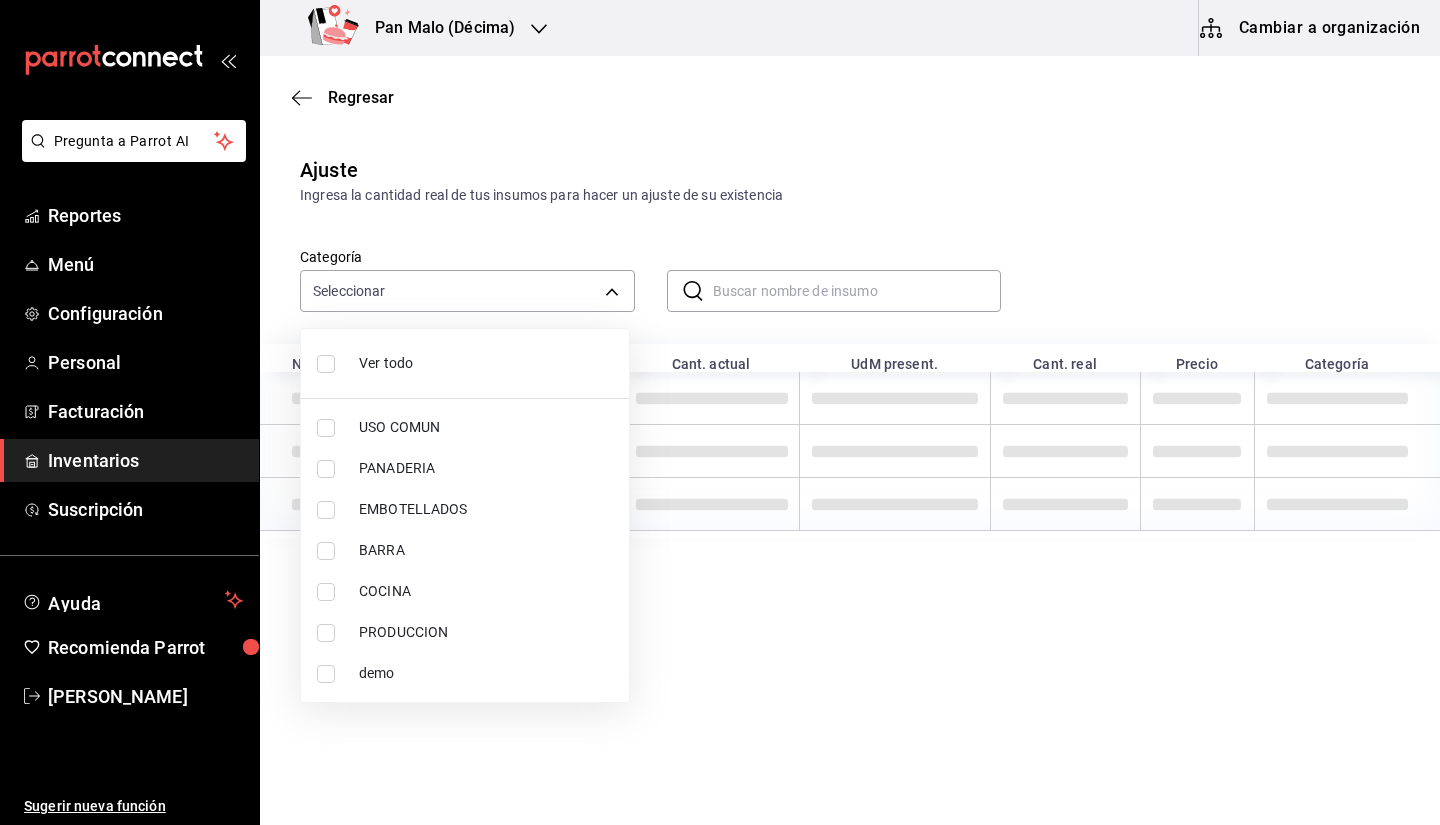 scroll, scrollTop: 0, scrollLeft: 0, axis: both 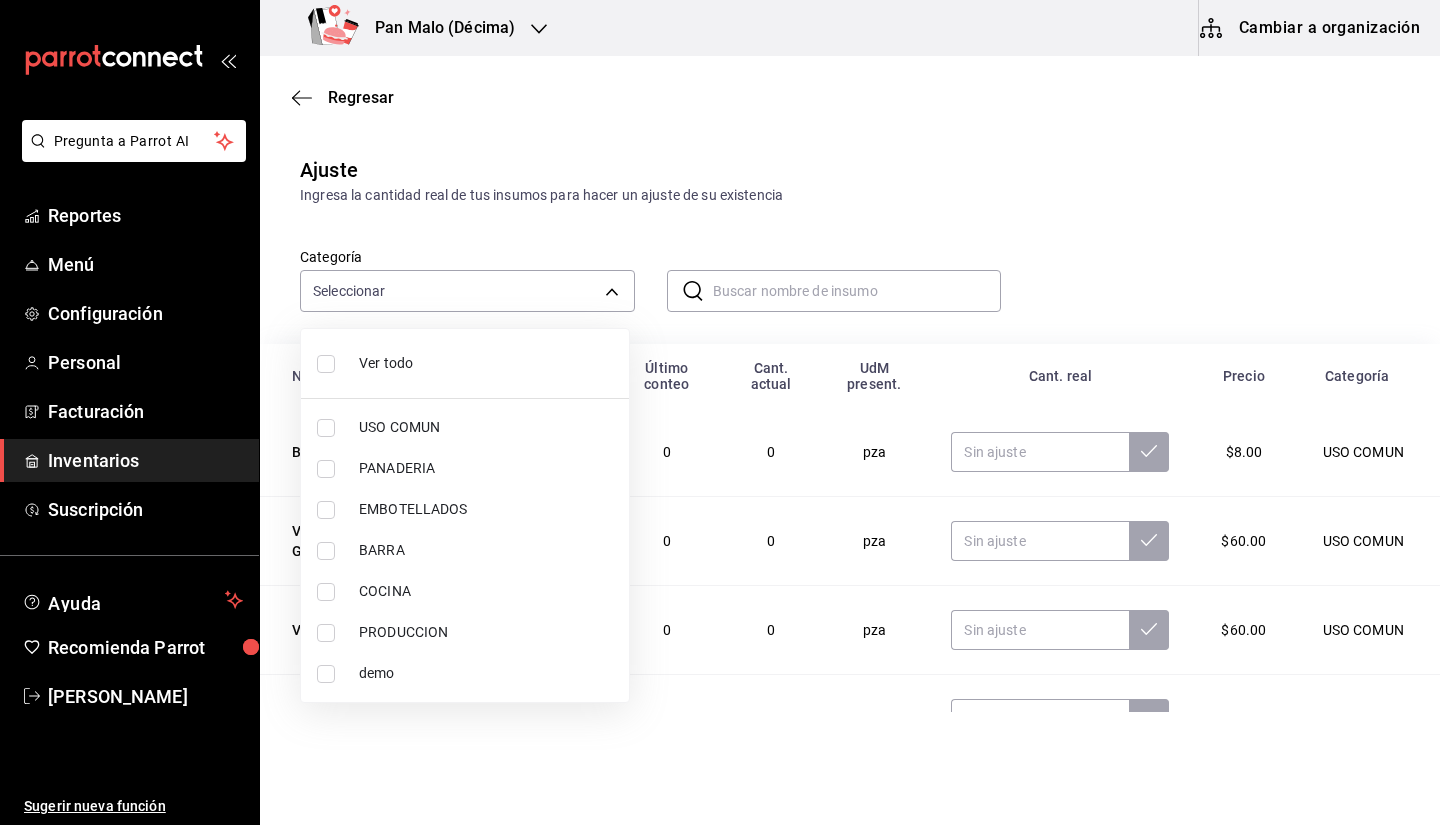 click on "Ver todo" at bounding box center (486, 363) 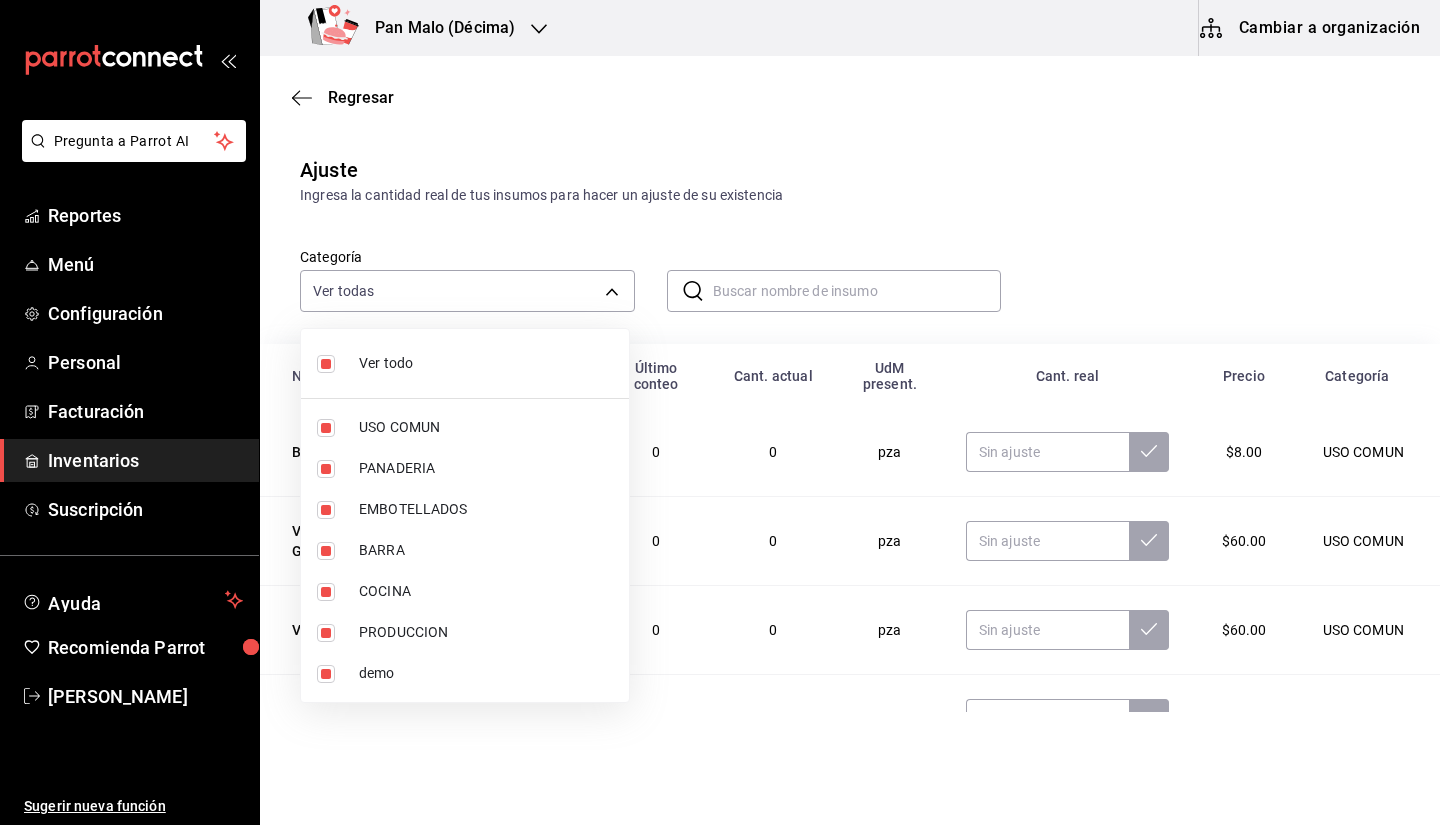 drag, startPoint x: 723, startPoint y: 288, endPoint x: 710, endPoint y: 285, distance: 13.341664 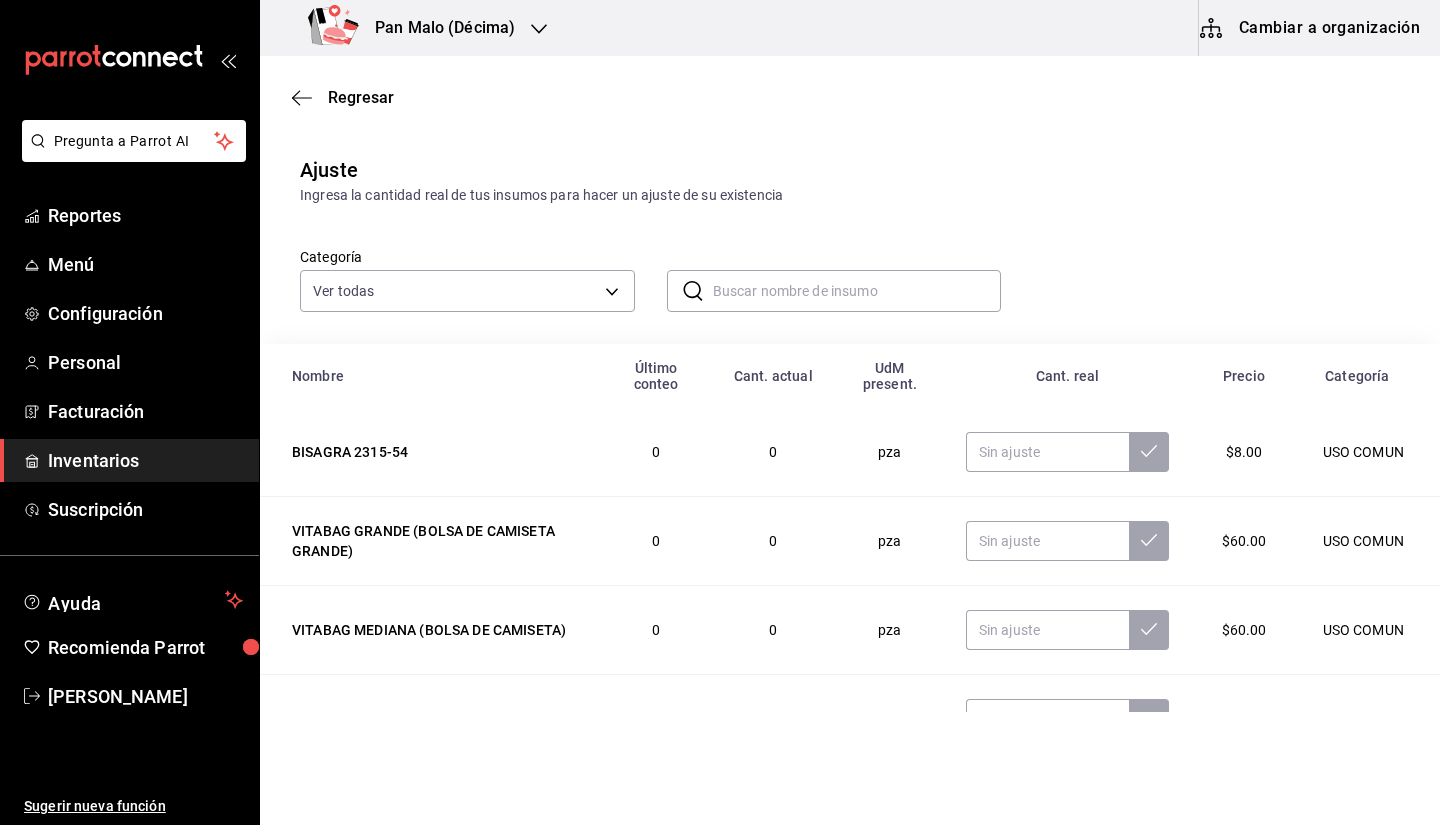 click at bounding box center [857, 291] 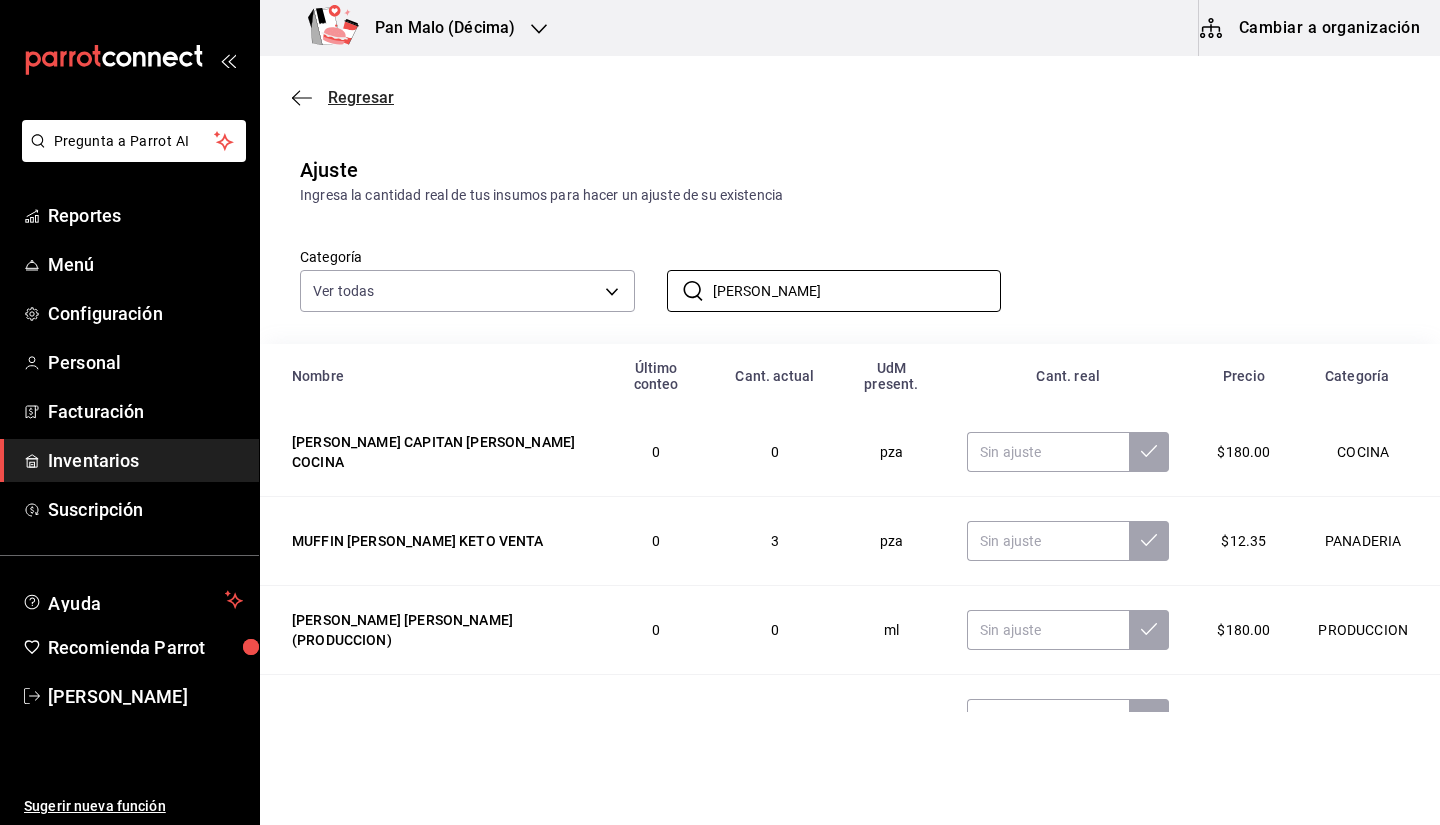 type on "[PERSON_NAME]" 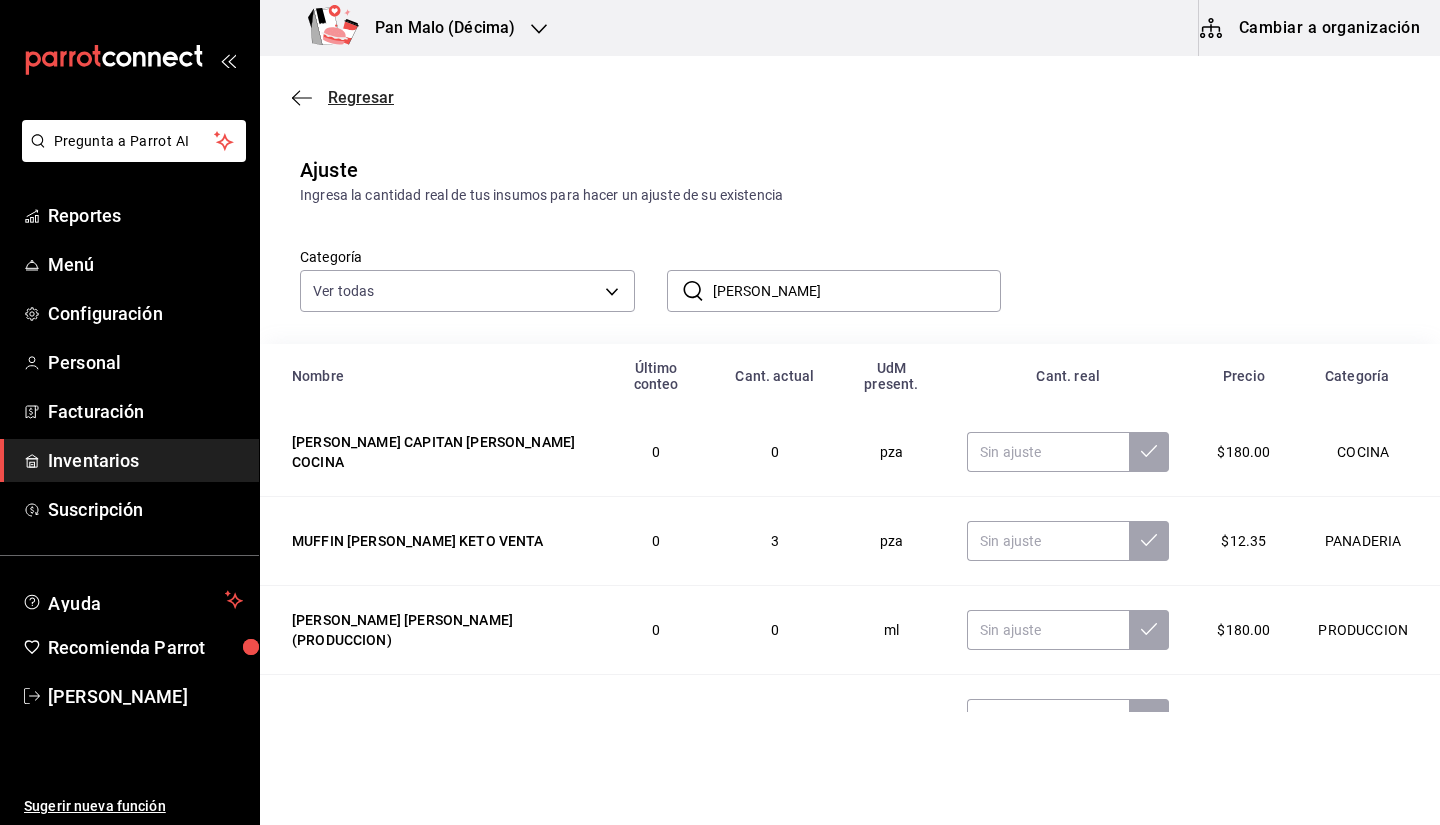 click on "Regresar" at bounding box center [343, 97] 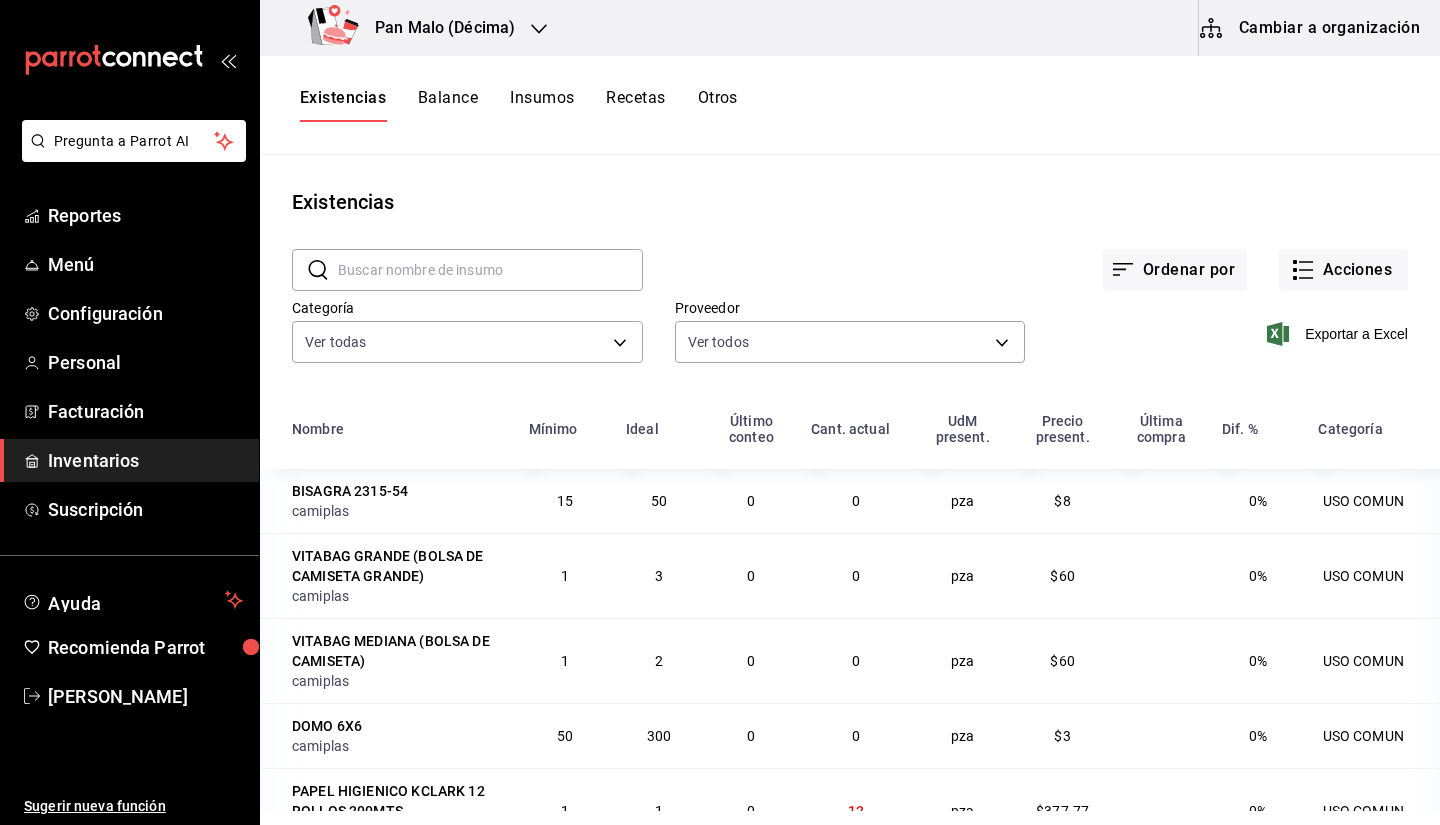 click at bounding box center [490, 270] 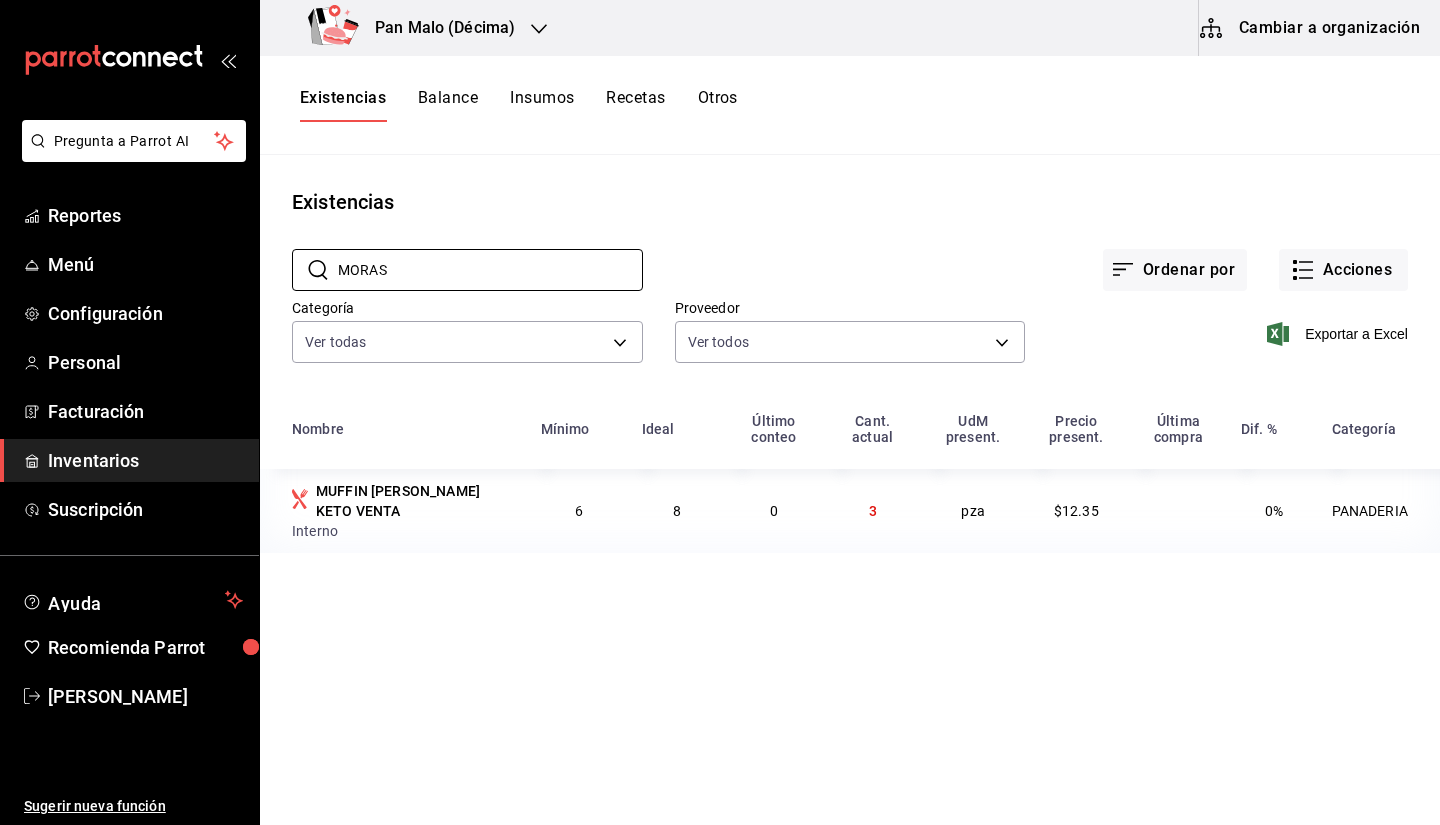 type on "MORAS" 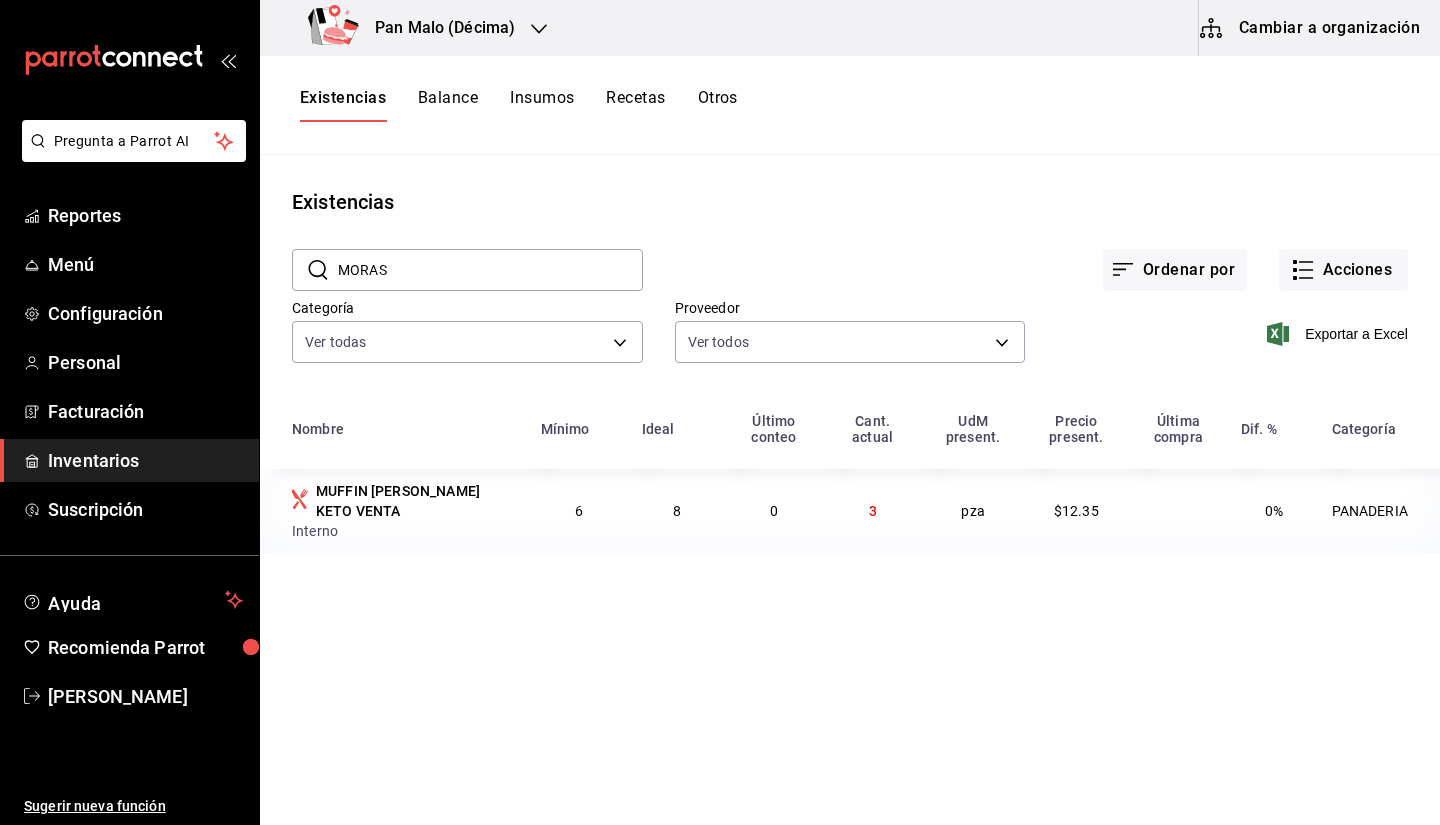click at bounding box center (129, 60) 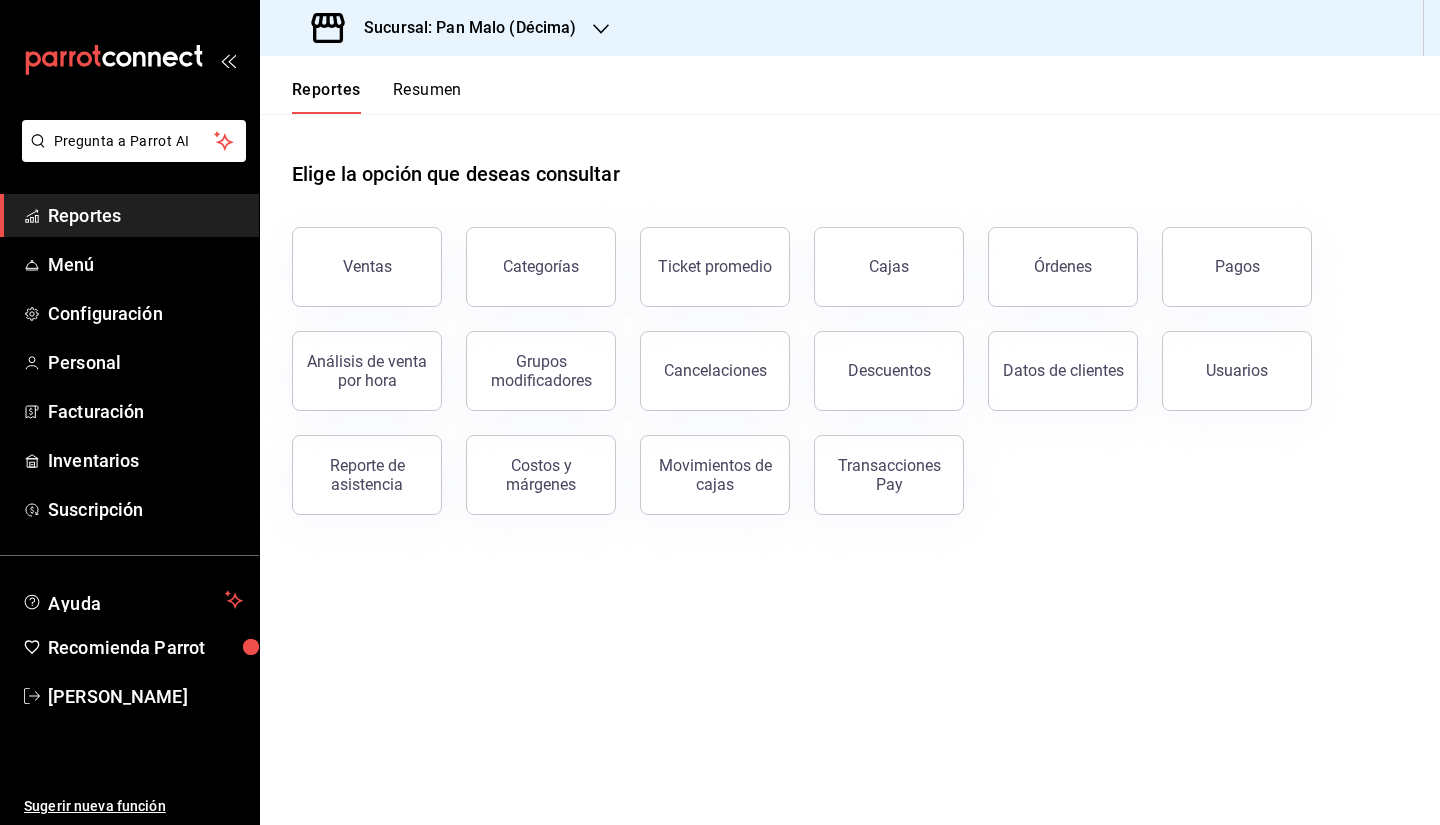 click 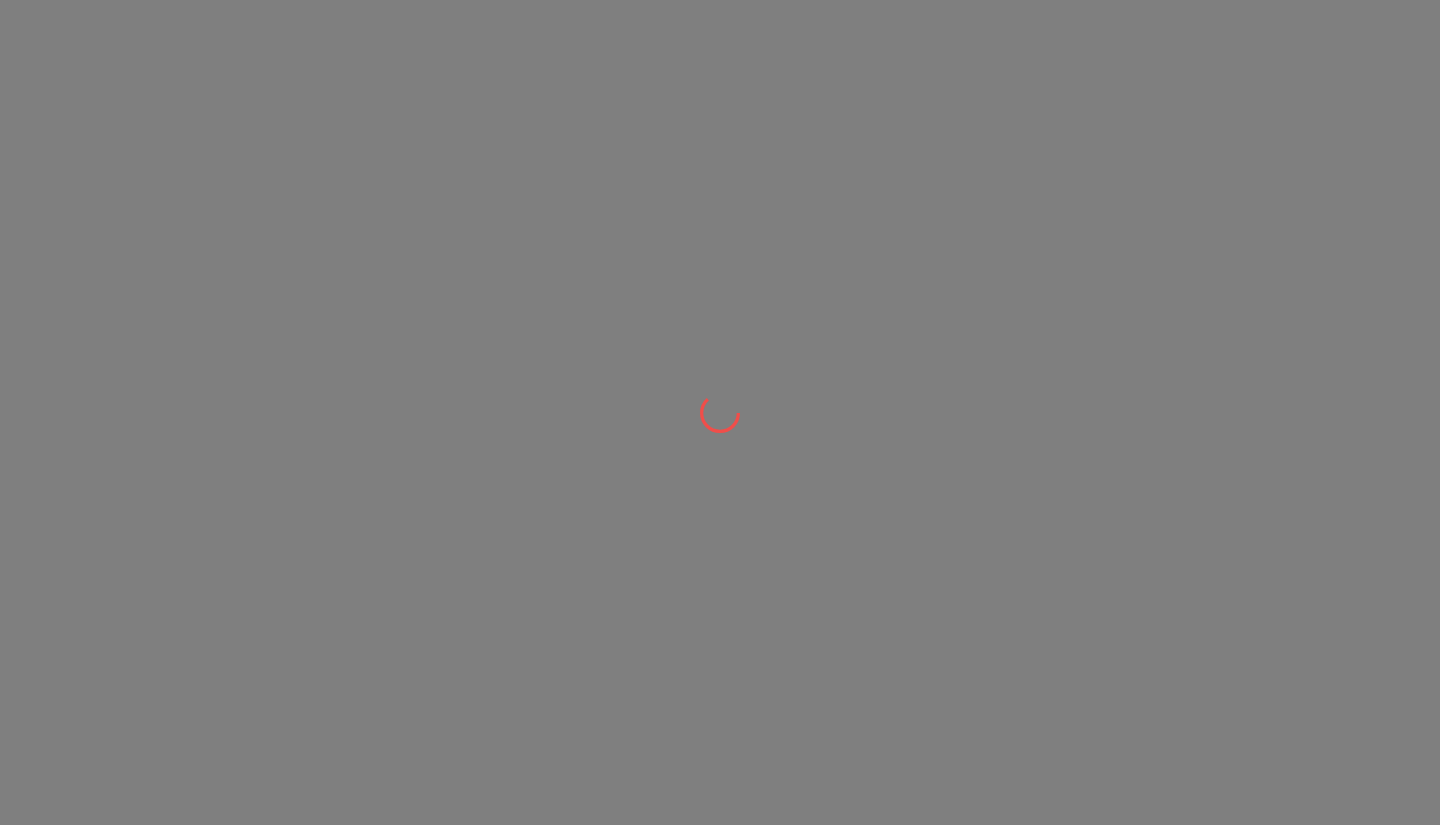 scroll, scrollTop: 0, scrollLeft: 0, axis: both 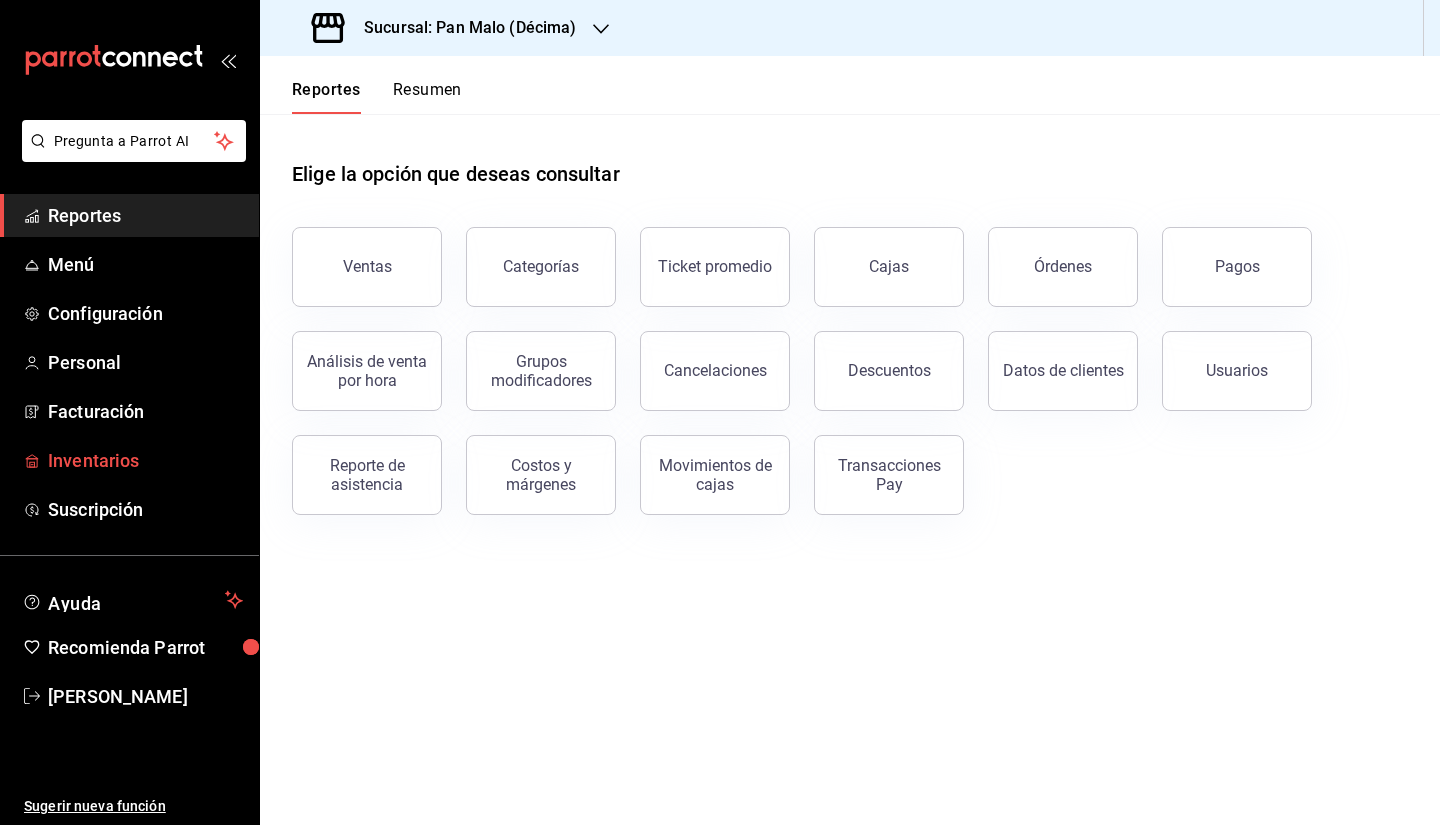 click on "Inventarios" at bounding box center (145, 460) 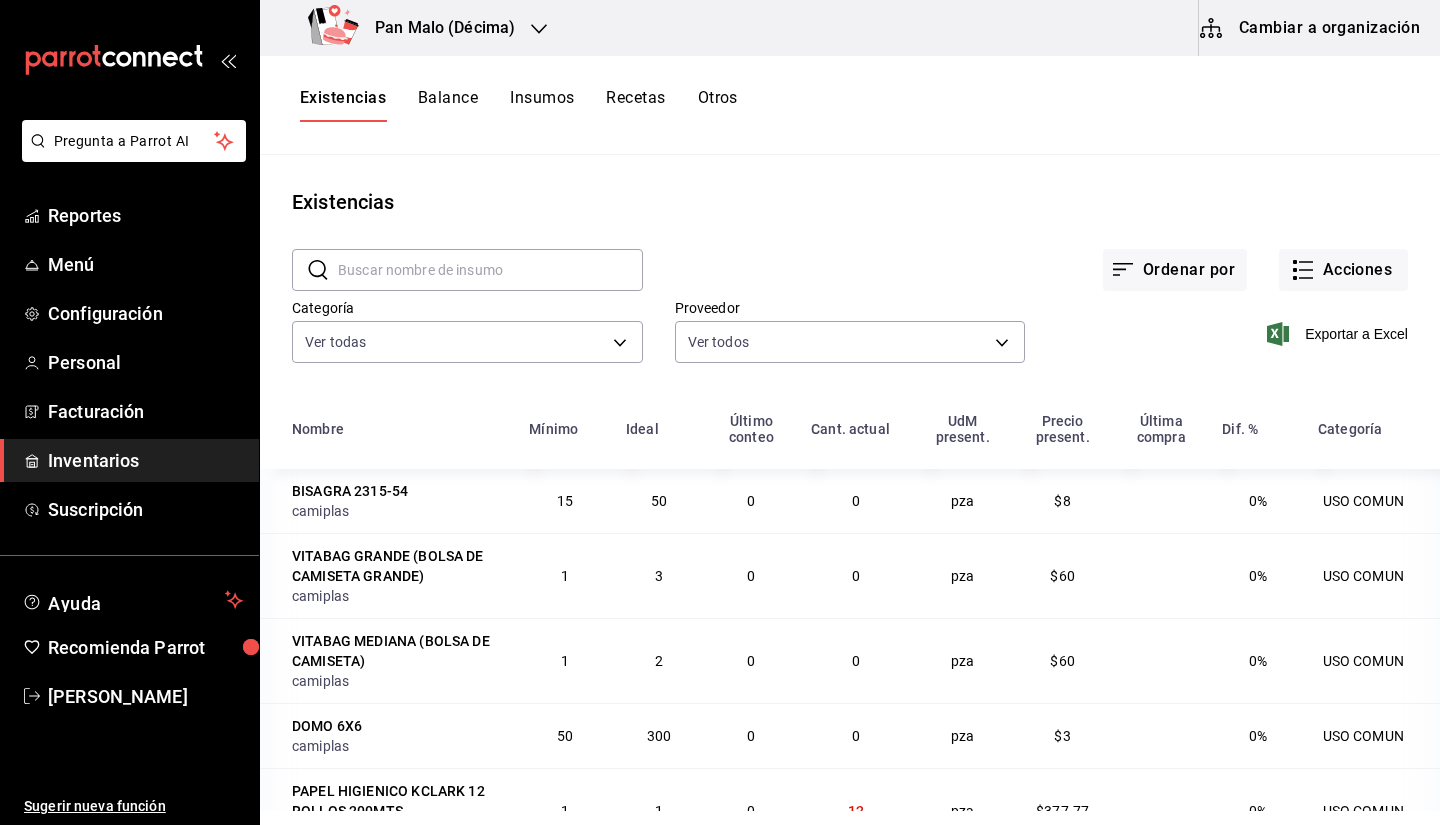 click on "Insumos" at bounding box center [542, 105] 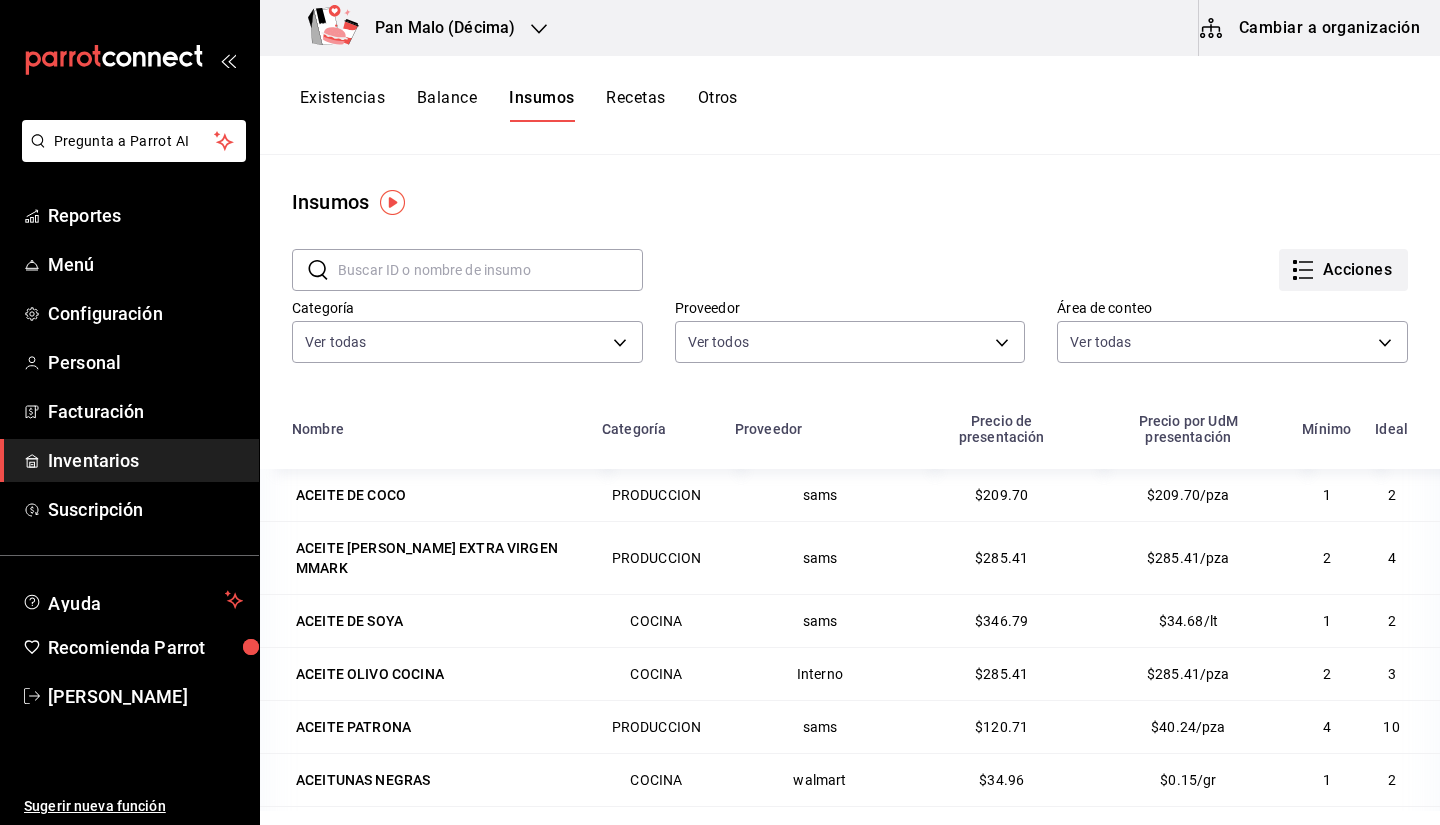 click 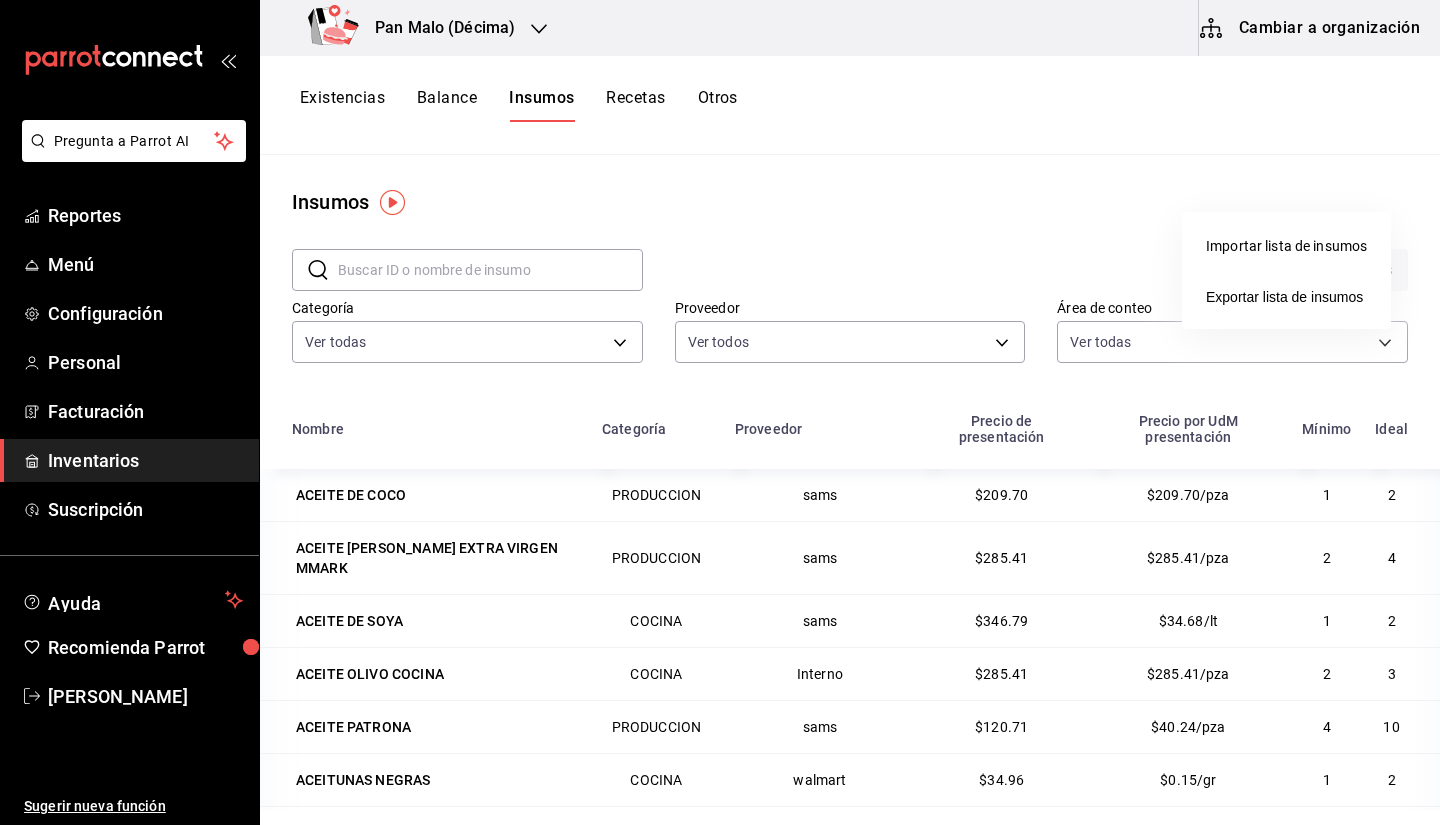 click at bounding box center (720, 412) 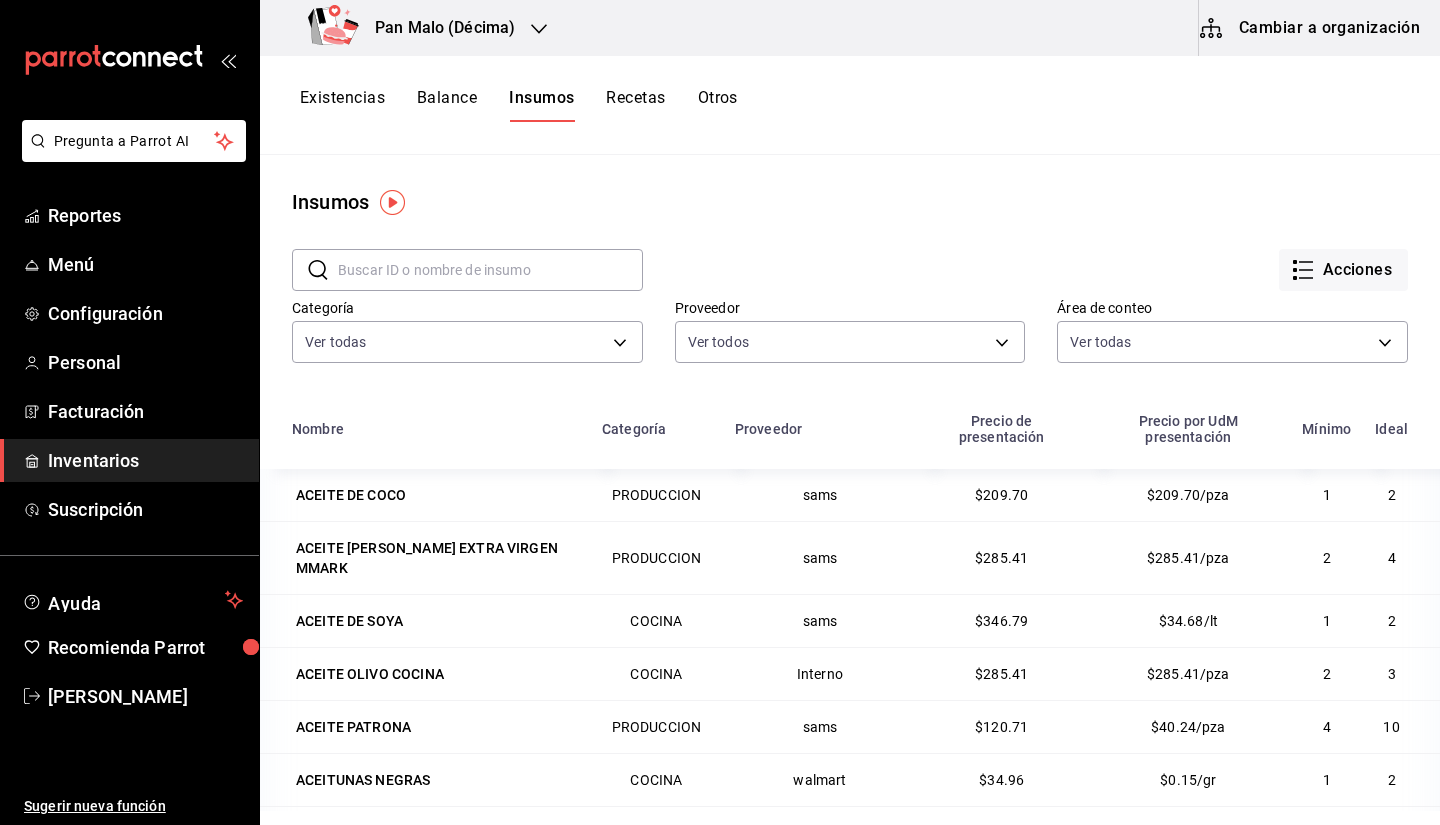 click on "Existencias" at bounding box center [342, 105] 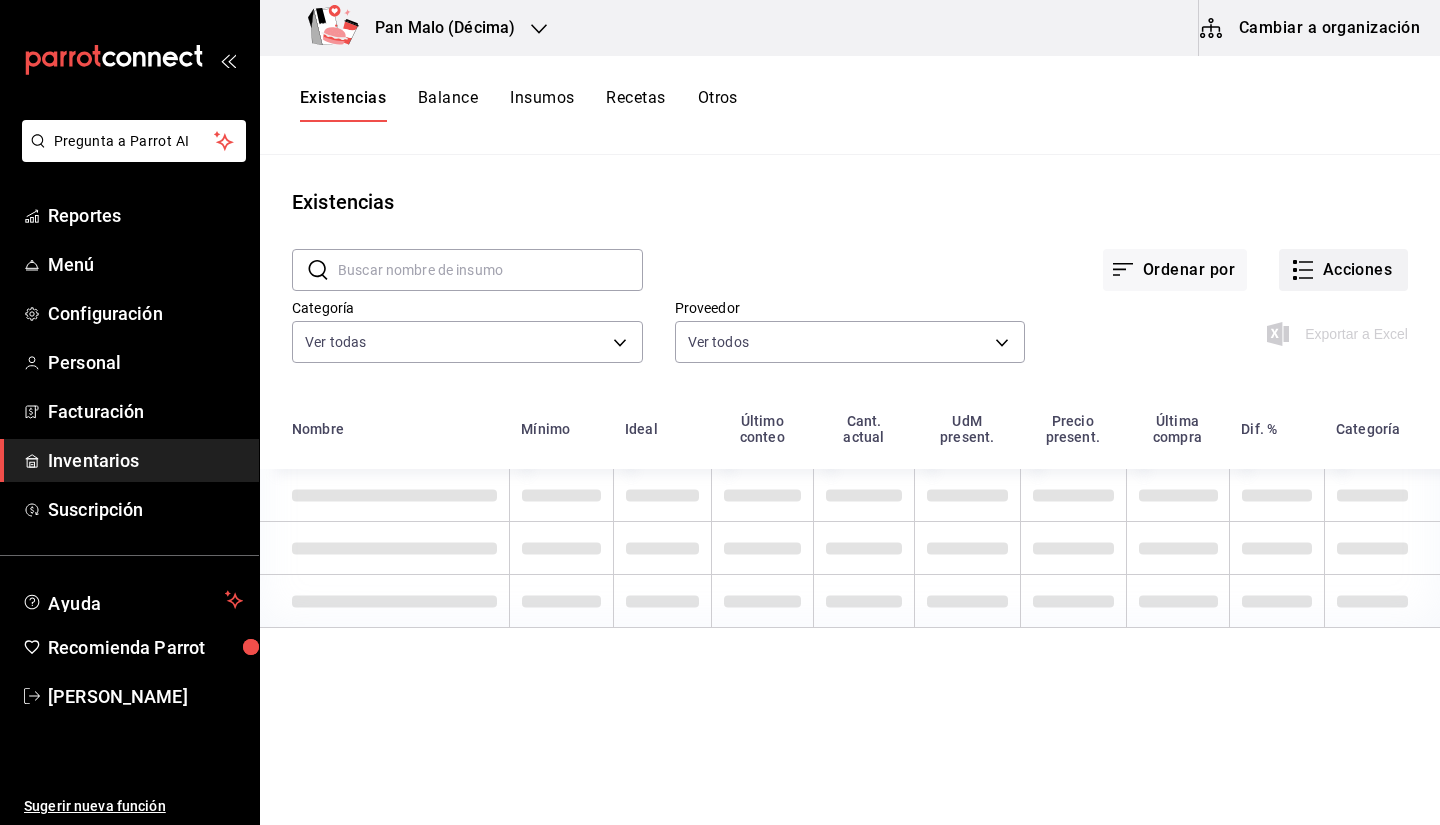 click on "Acciones" at bounding box center [1343, 270] 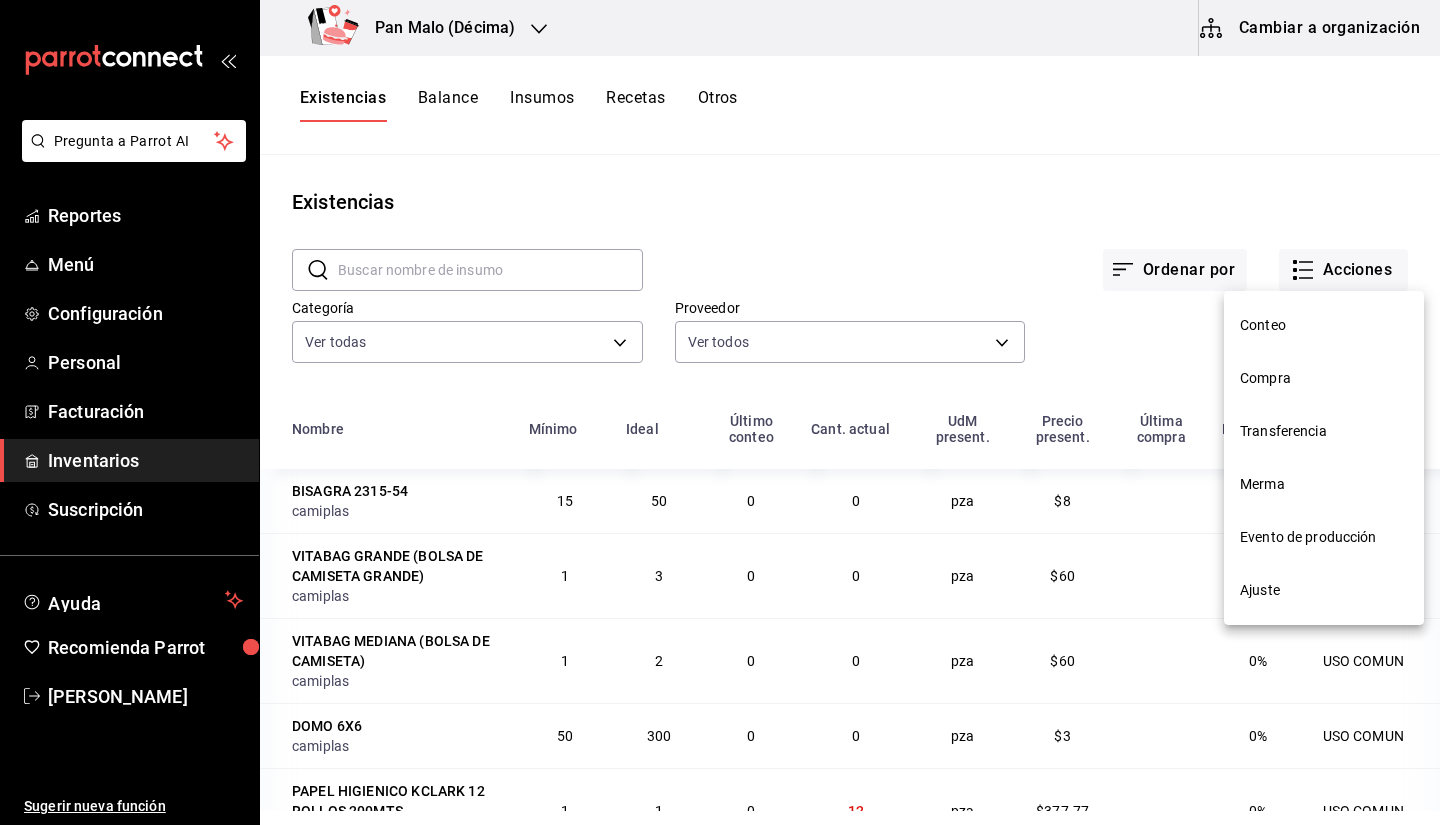 click on "Ajuste" at bounding box center (1324, 590) 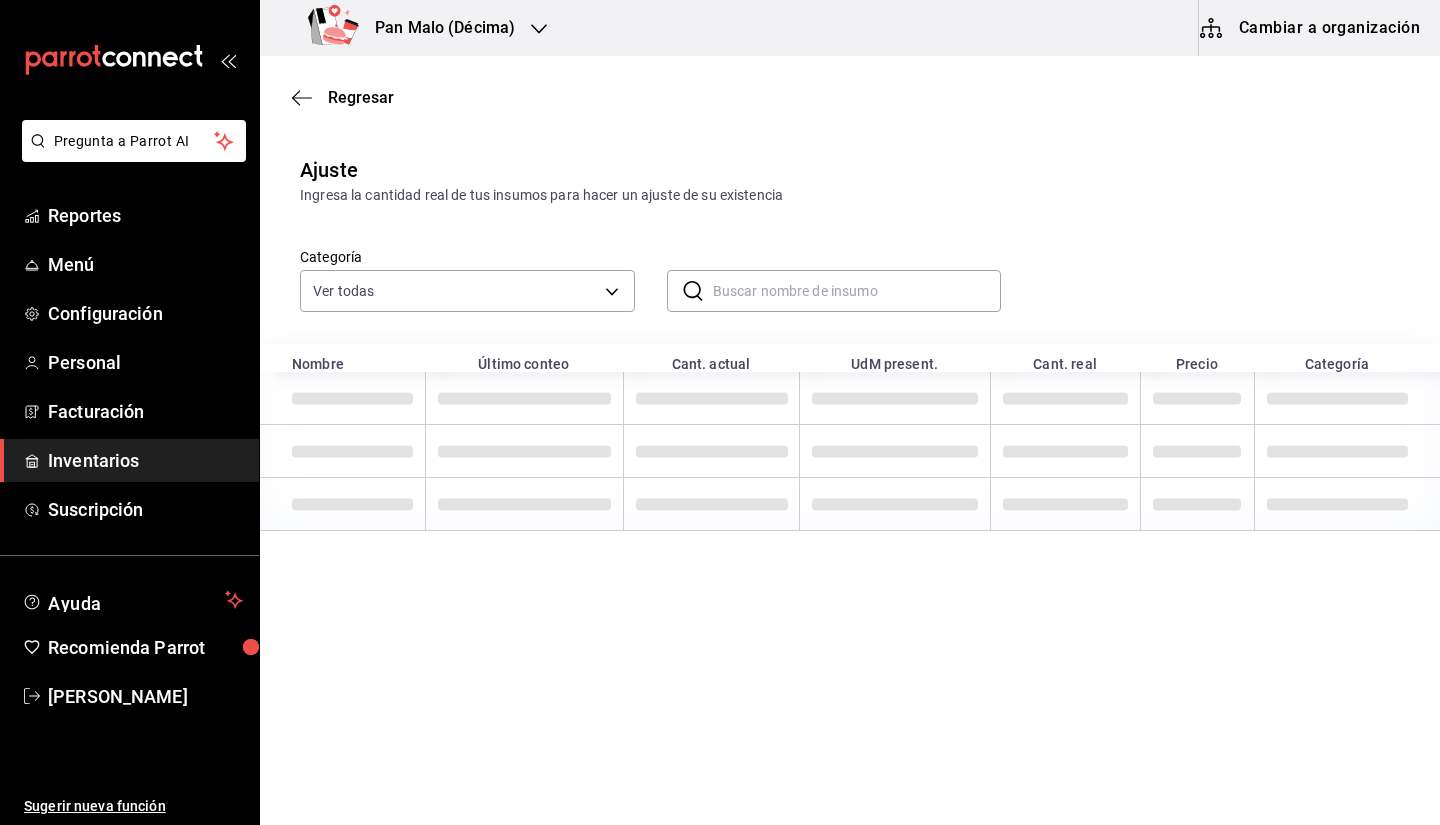 click at bounding box center (857, 291) 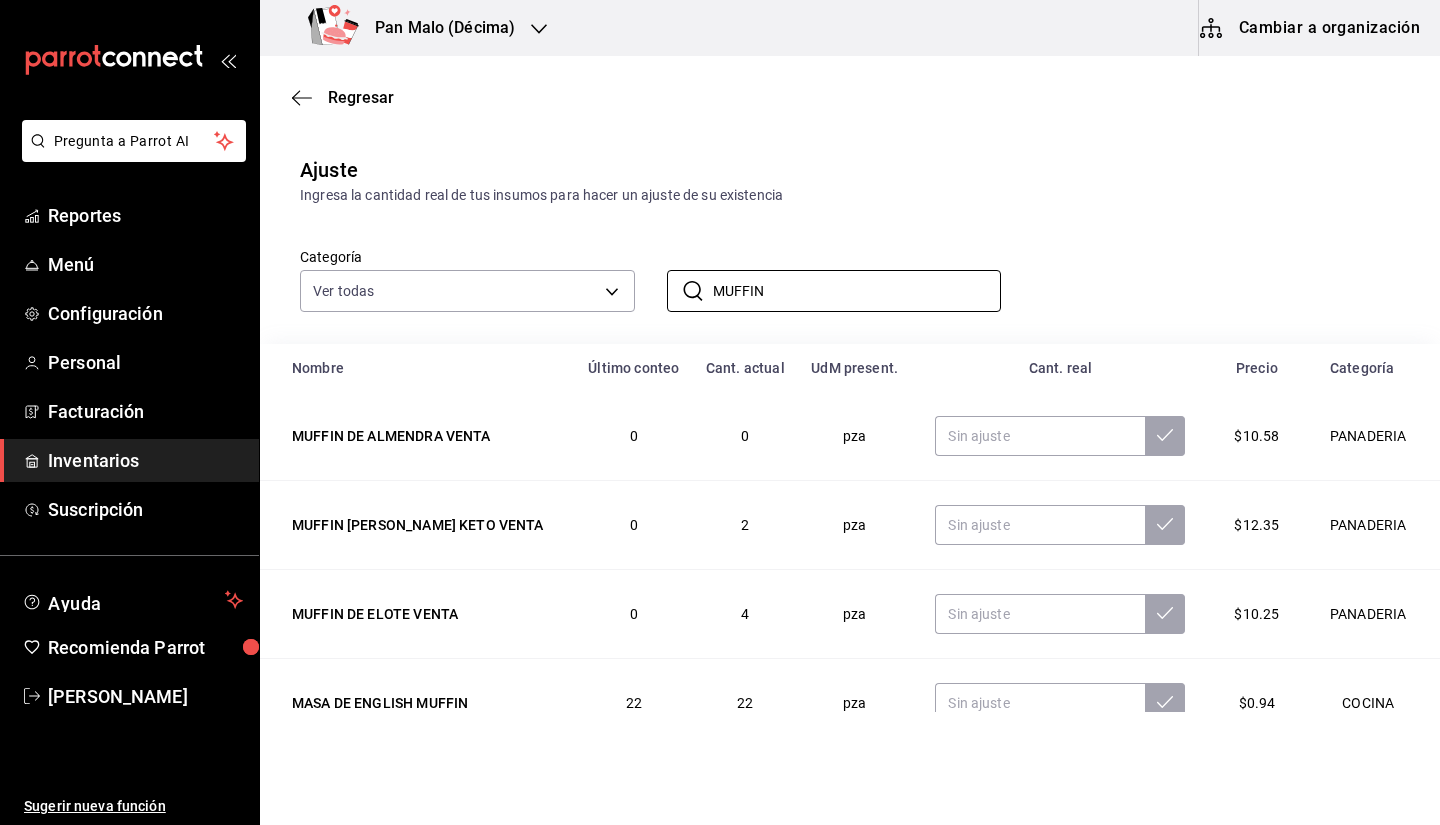 type on "MUFFIN" 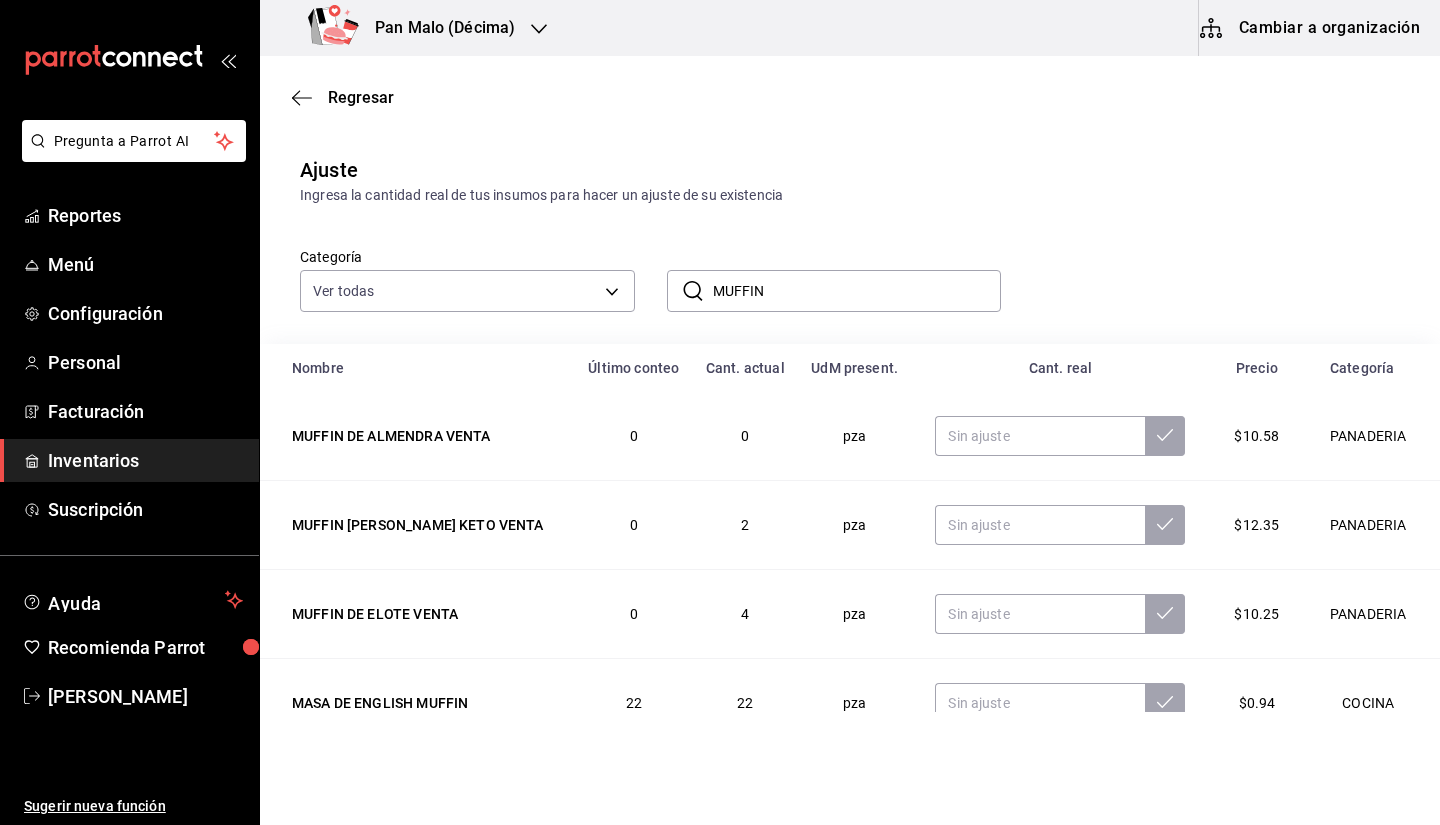 click on "Ingresa la cantidad real de tus insumos para hacer un ajuste de su existencia" at bounding box center (850, 195) 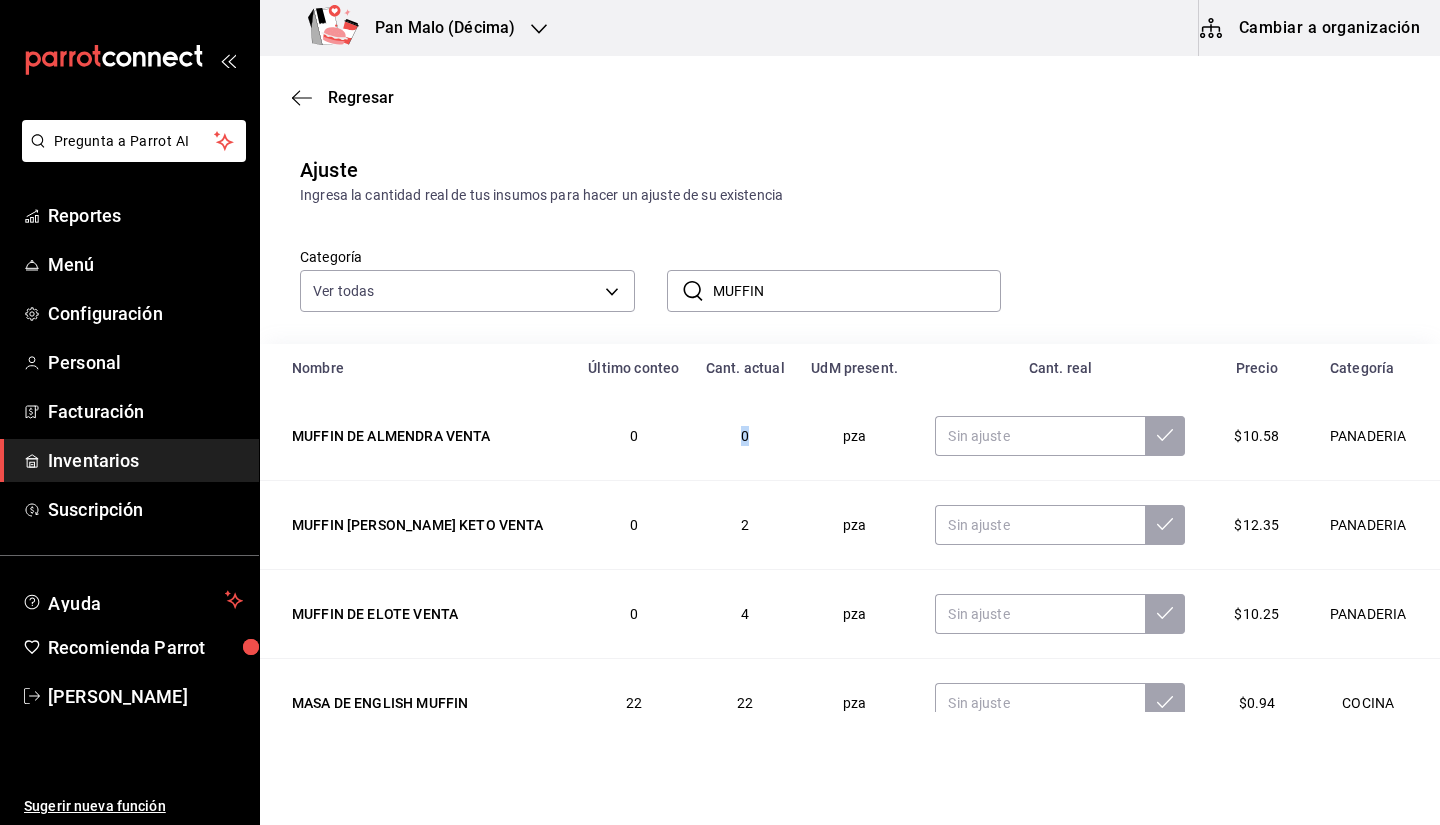 drag, startPoint x: 720, startPoint y: 432, endPoint x: 759, endPoint y: 450, distance: 42.953465 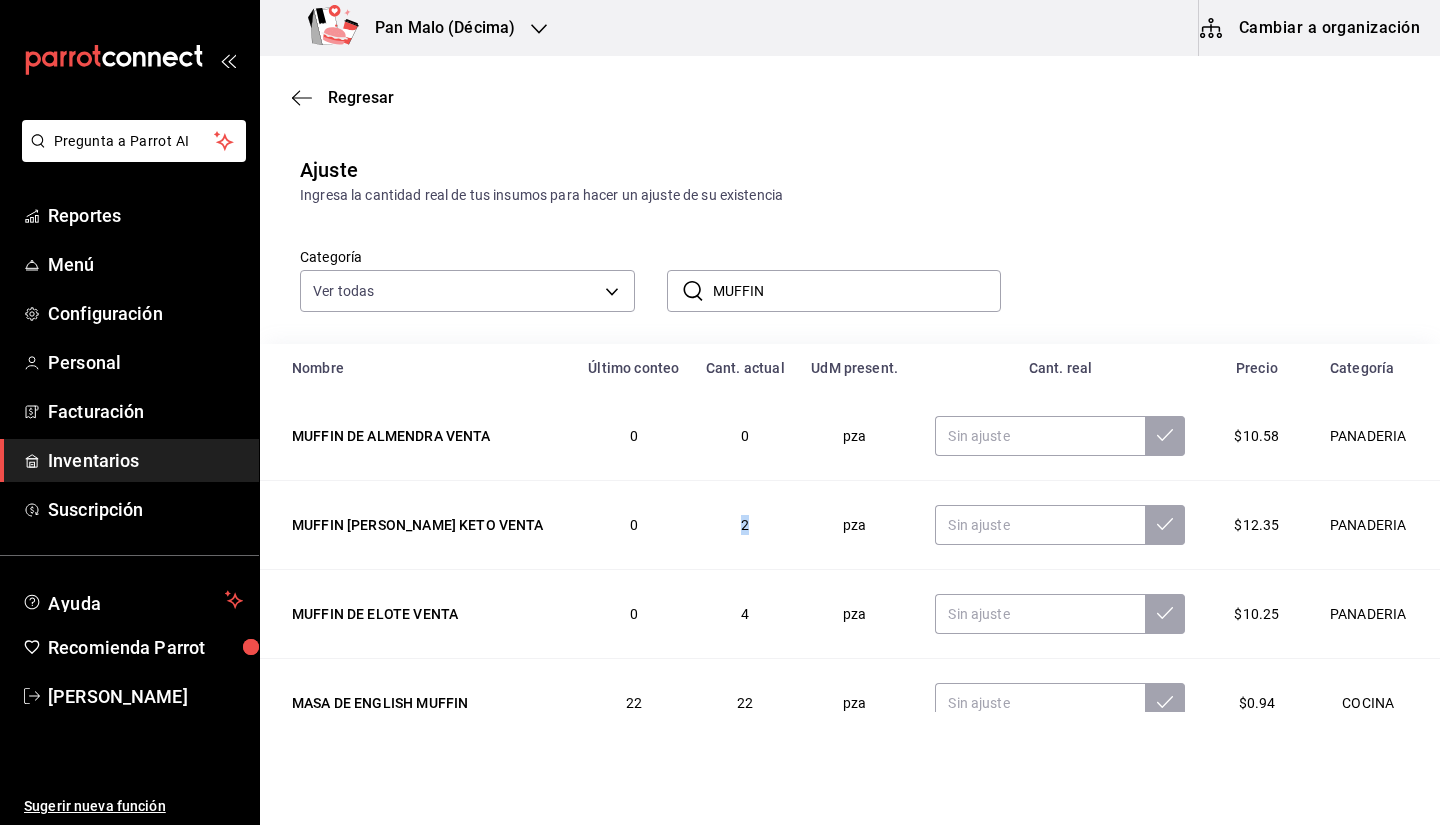 drag, startPoint x: 705, startPoint y: 524, endPoint x: 765, endPoint y: 521, distance: 60.074955 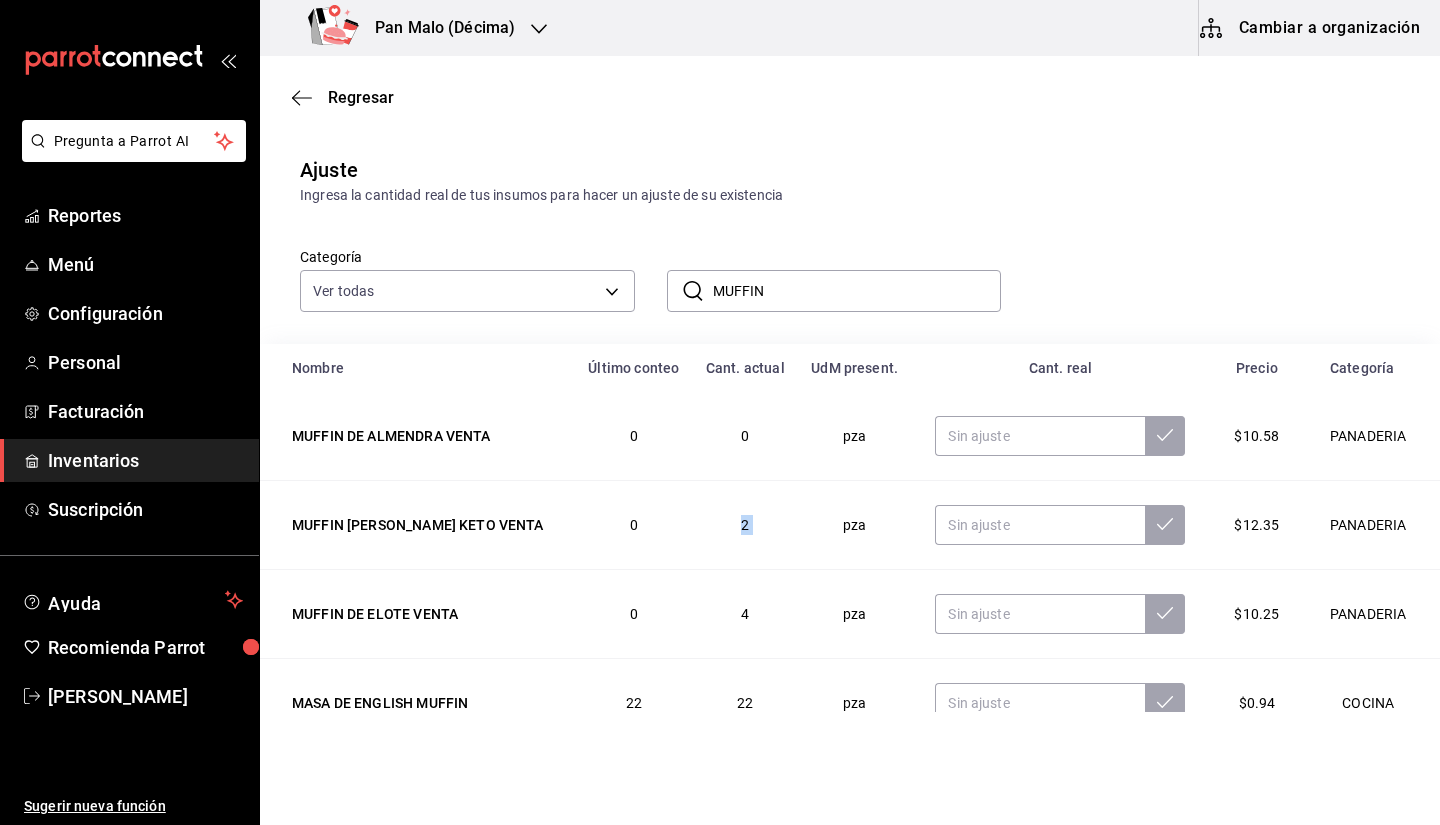 drag, startPoint x: 708, startPoint y: 520, endPoint x: 804, endPoint y: 508, distance: 96.74709 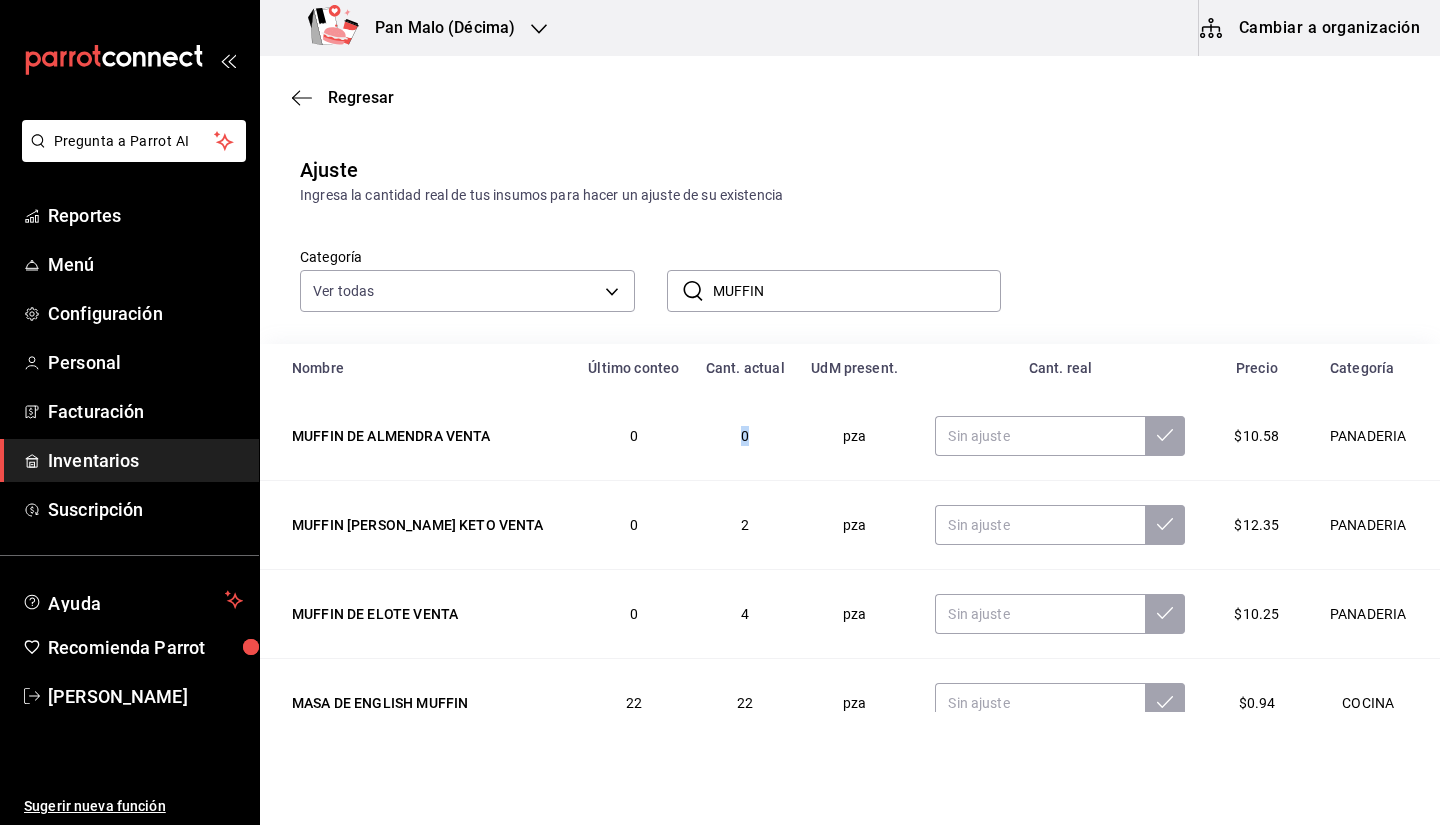 drag, startPoint x: 721, startPoint y: 438, endPoint x: 761, endPoint y: 434, distance: 40.1995 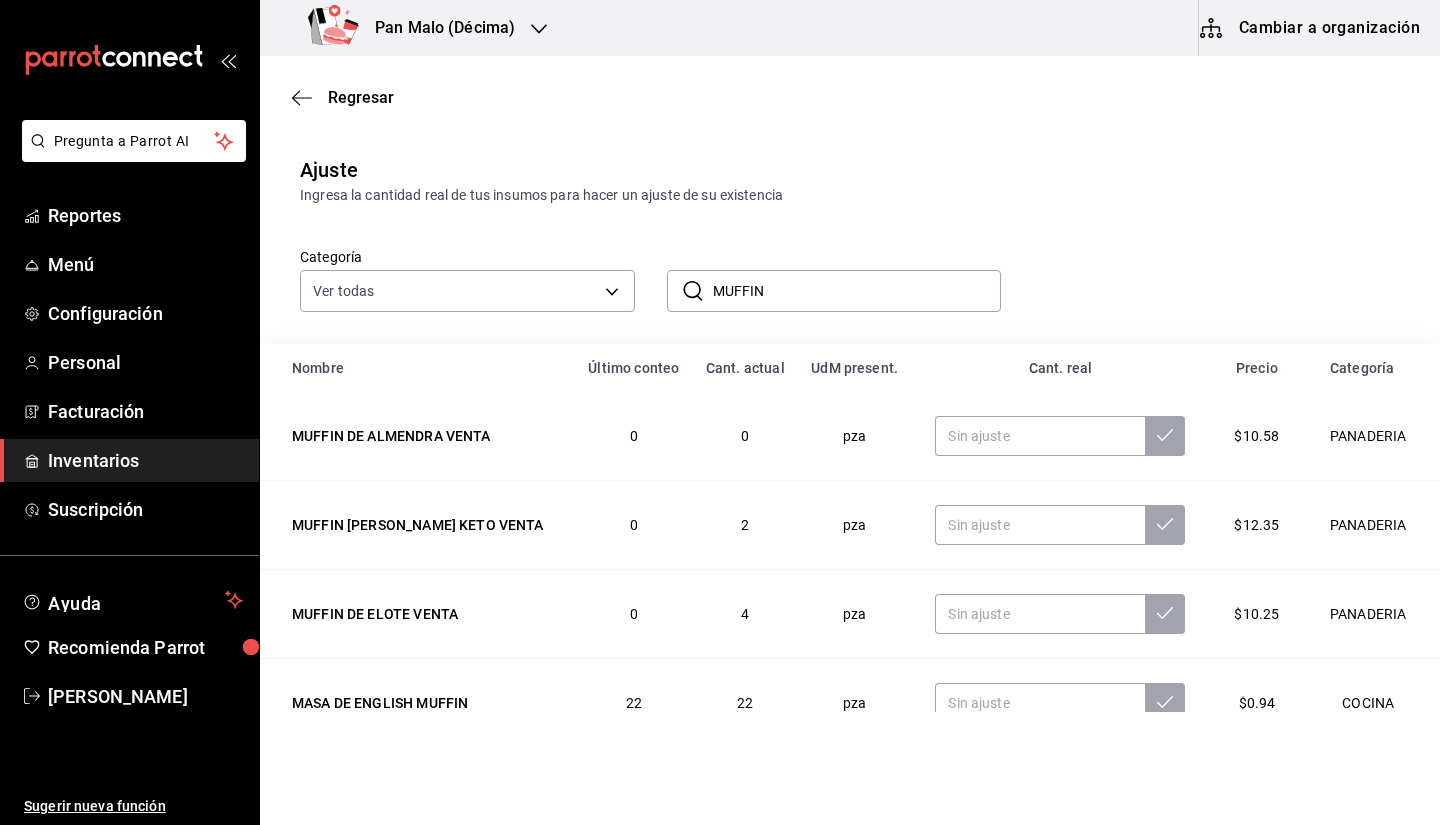 click on "2" at bounding box center (745, 525) 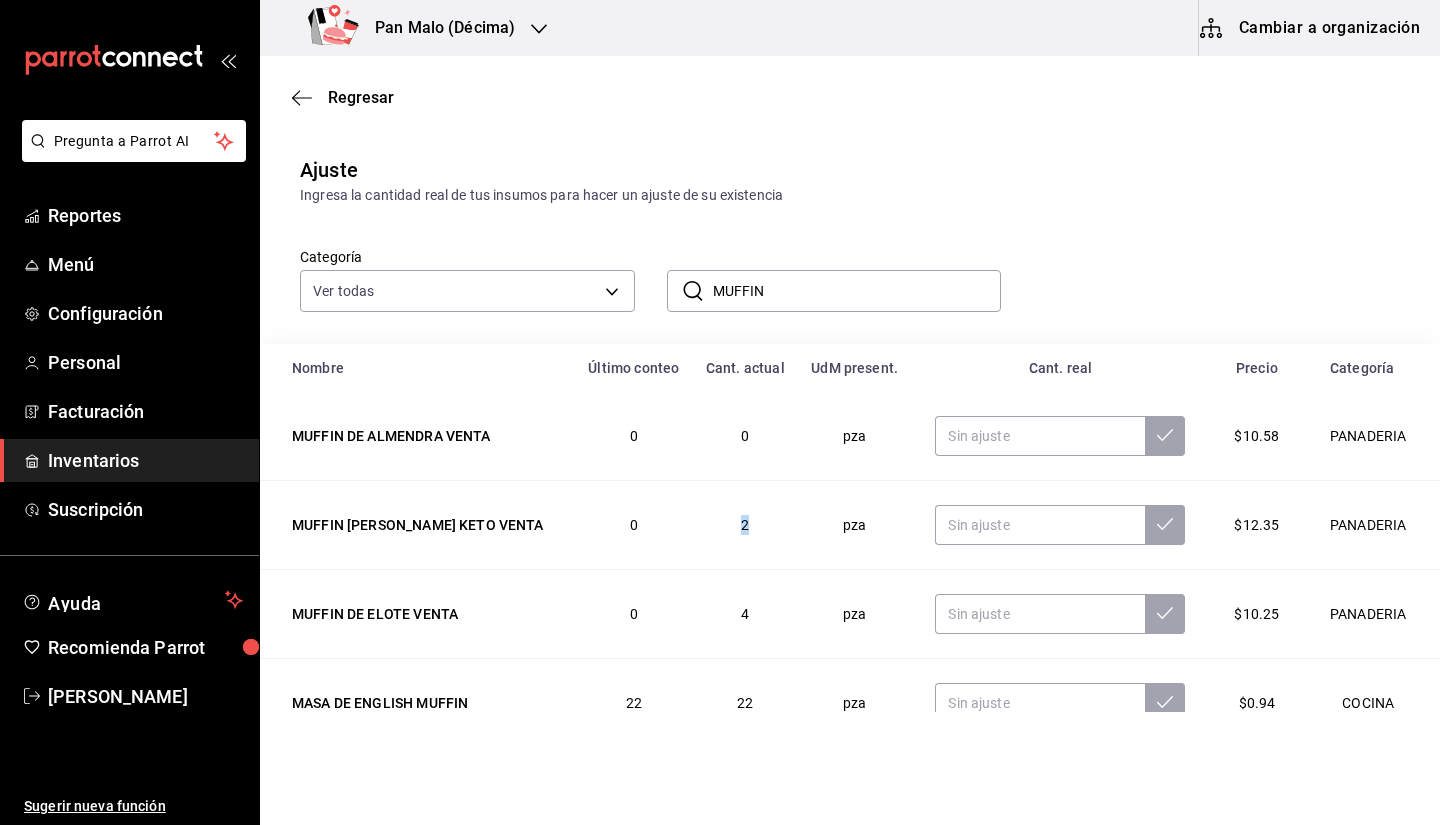 drag, startPoint x: 719, startPoint y: 537, endPoint x: 774, endPoint y: 531, distance: 55.326305 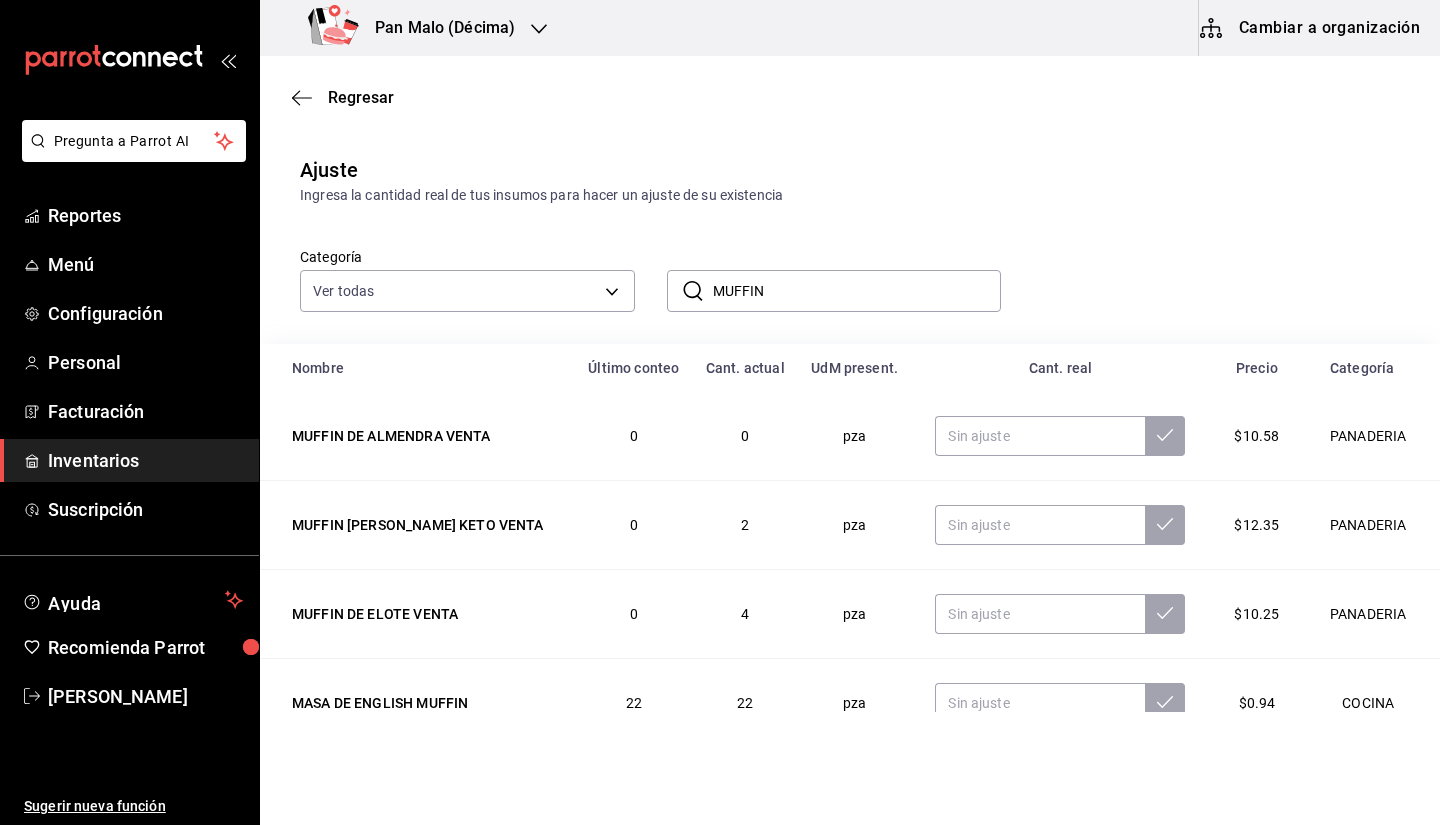 click on "0" at bounding box center (745, 436) 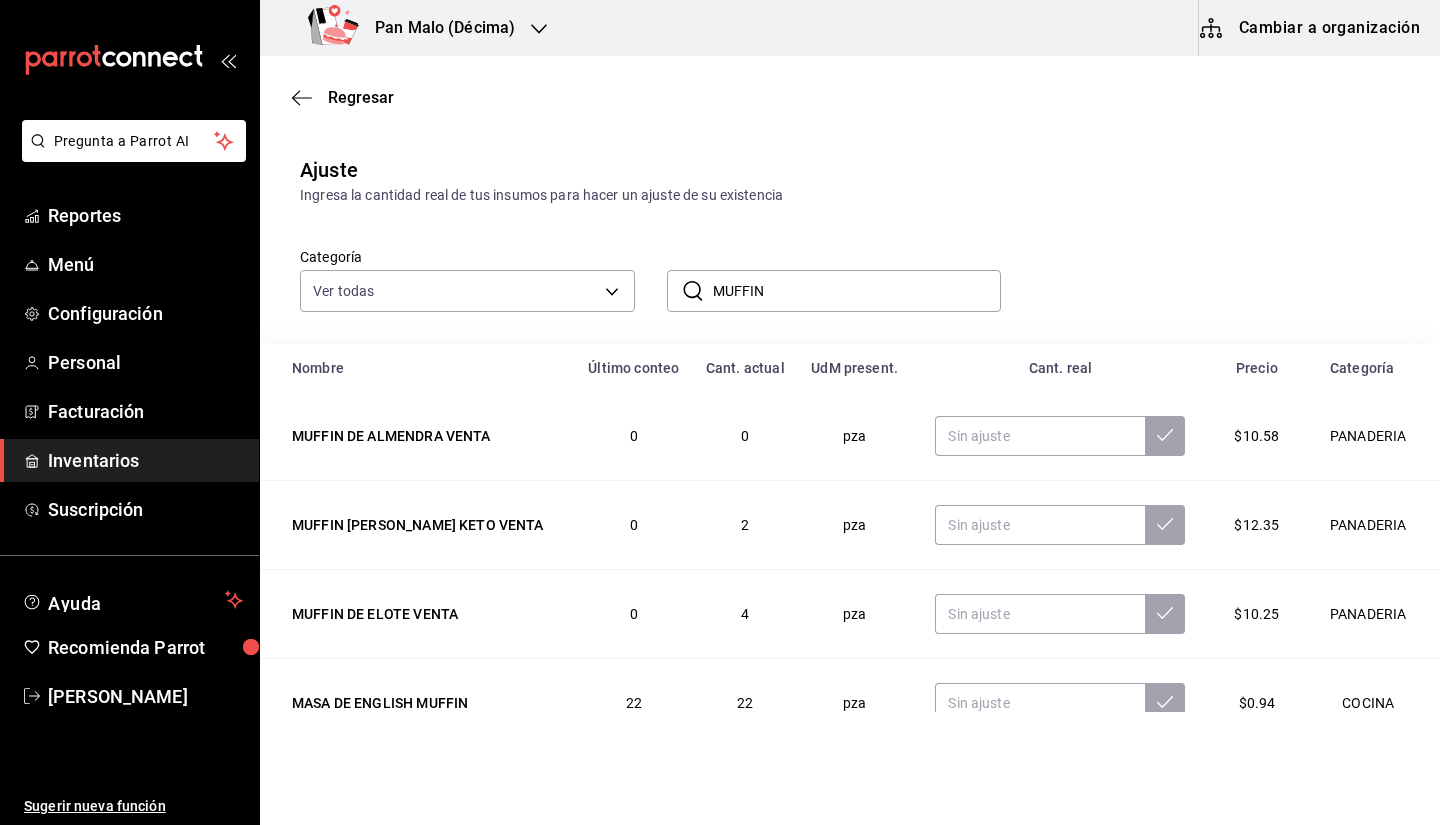 click on "MUFFIN DE ELOTE VENTA" at bounding box center [417, 614] 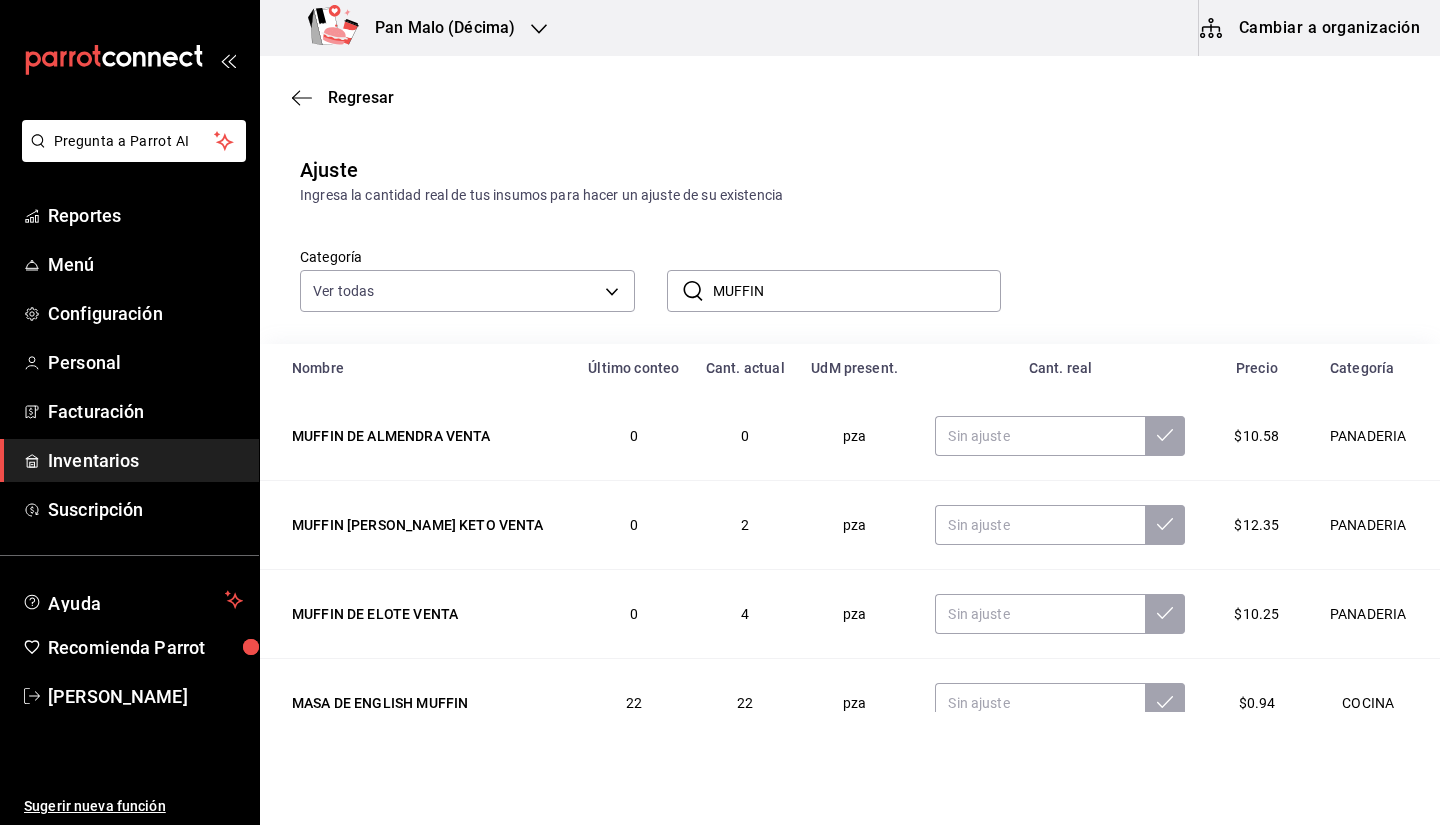 click on "Inventarios" at bounding box center (145, 460) 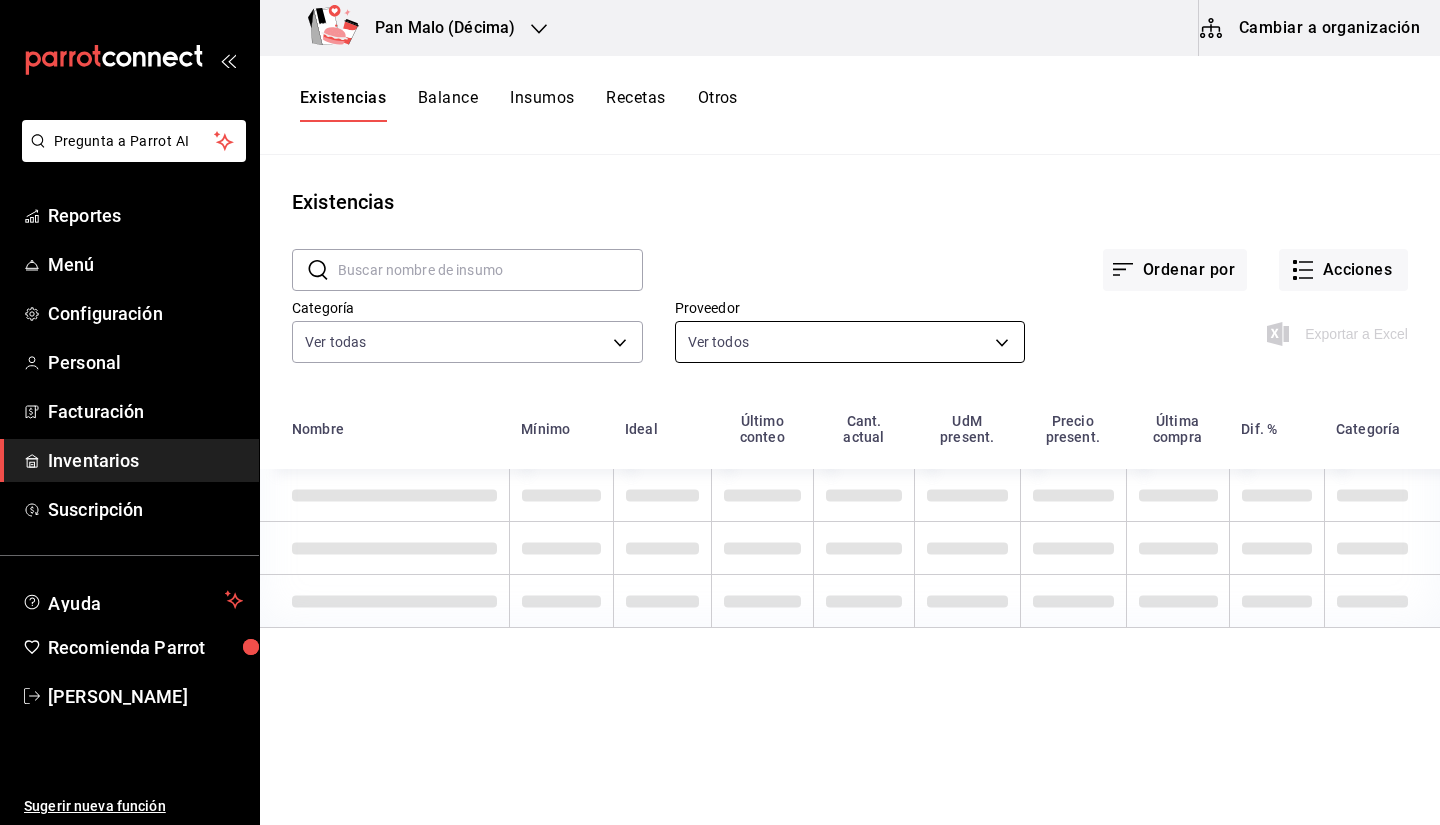 click on "Pregunta a Parrot AI Reportes   Menú   Configuración   Personal   Facturación   Inventarios   Suscripción   Ayuda Recomienda Parrot   [PERSON_NAME]   Sugerir nueva función   Pan Malo (Décima) Cambiar a organización Existencias Balance Insumos Recetas Otros Existencias ​ ​ Ordenar por Acciones Categoría Ver todas b487d5ec-9a72-45d0-bbdf-ace0a58857df,b7fa4d3f-7896-4504-b4eb-29f52eb713d6,244b5d13-ccc3-40e0-adb2-1f470b7c2b02,5221ede4-7101-46e2-abe0-c56c9f57c453,97c4540b-fae9-4f1d-bf52-72ae5b7112b3,dfca19a1-d0af-4dd2-9161-d29e1e6480e6,845fc0d5-bafa-4929-a86e-e534cf7c03f2 Proveedor Ver todos Exportar a Excel Nombre Mínimo Ideal Último conteo Cant. actual [GEOGRAPHIC_DATA] present. Precio present. Última compra Dif. % Categoría GANA 1 MES GRATIS EN TU SUSCRIPCIÓN AQUÍ Pregunta a Parrot AI Reportes   Menú   Configuración   Personal   Facturación   Inventarios   Suscripción   Ayuda Recomienda Parrot   [PERSON_NAME]   Sugerir nueva función   Visitar centro de ayuda [PHONE_NUMBER] [PHONE_NUMBER]" at bounding box center [720, 405] 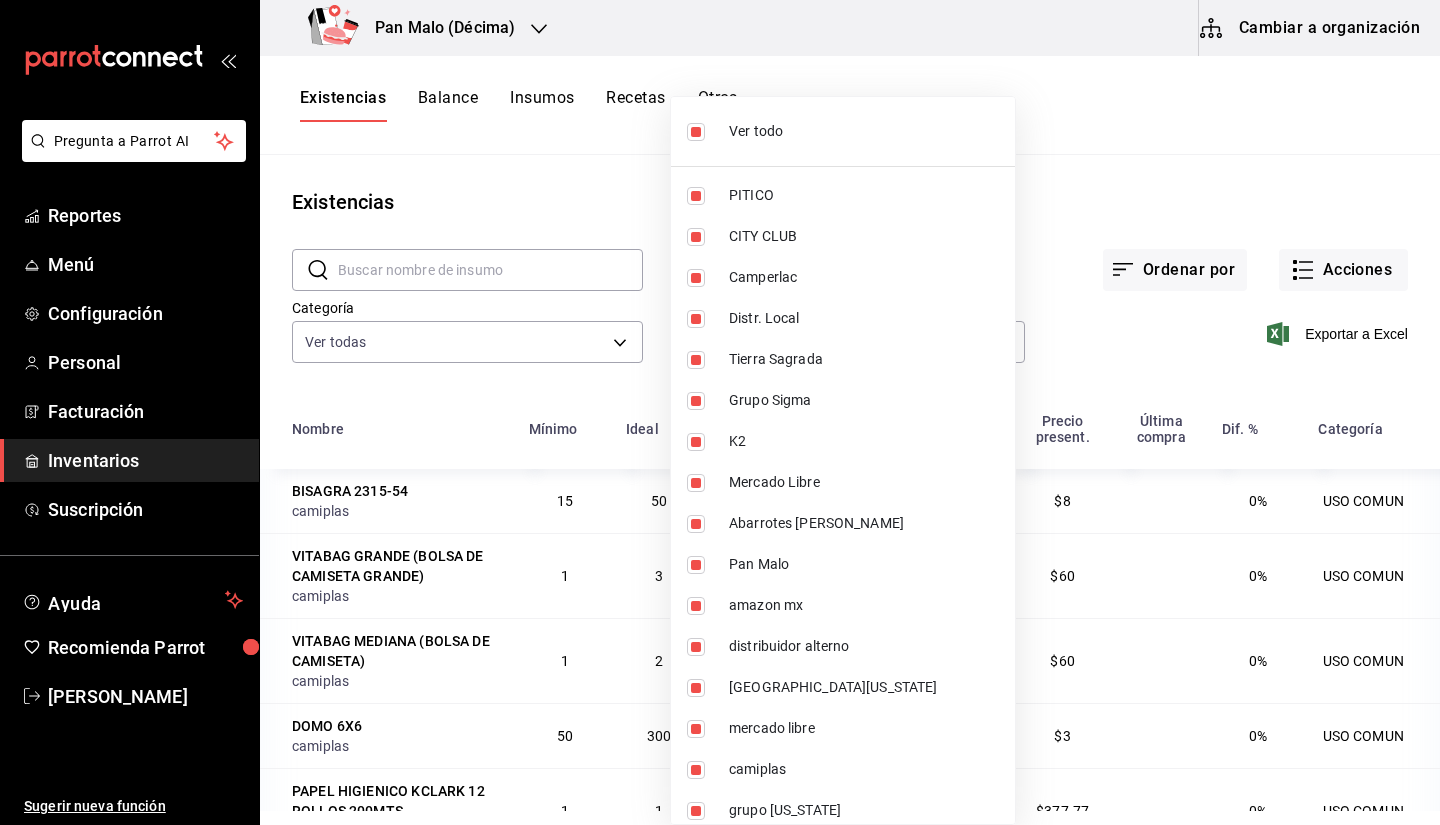 click at bounding box center (720, 412) 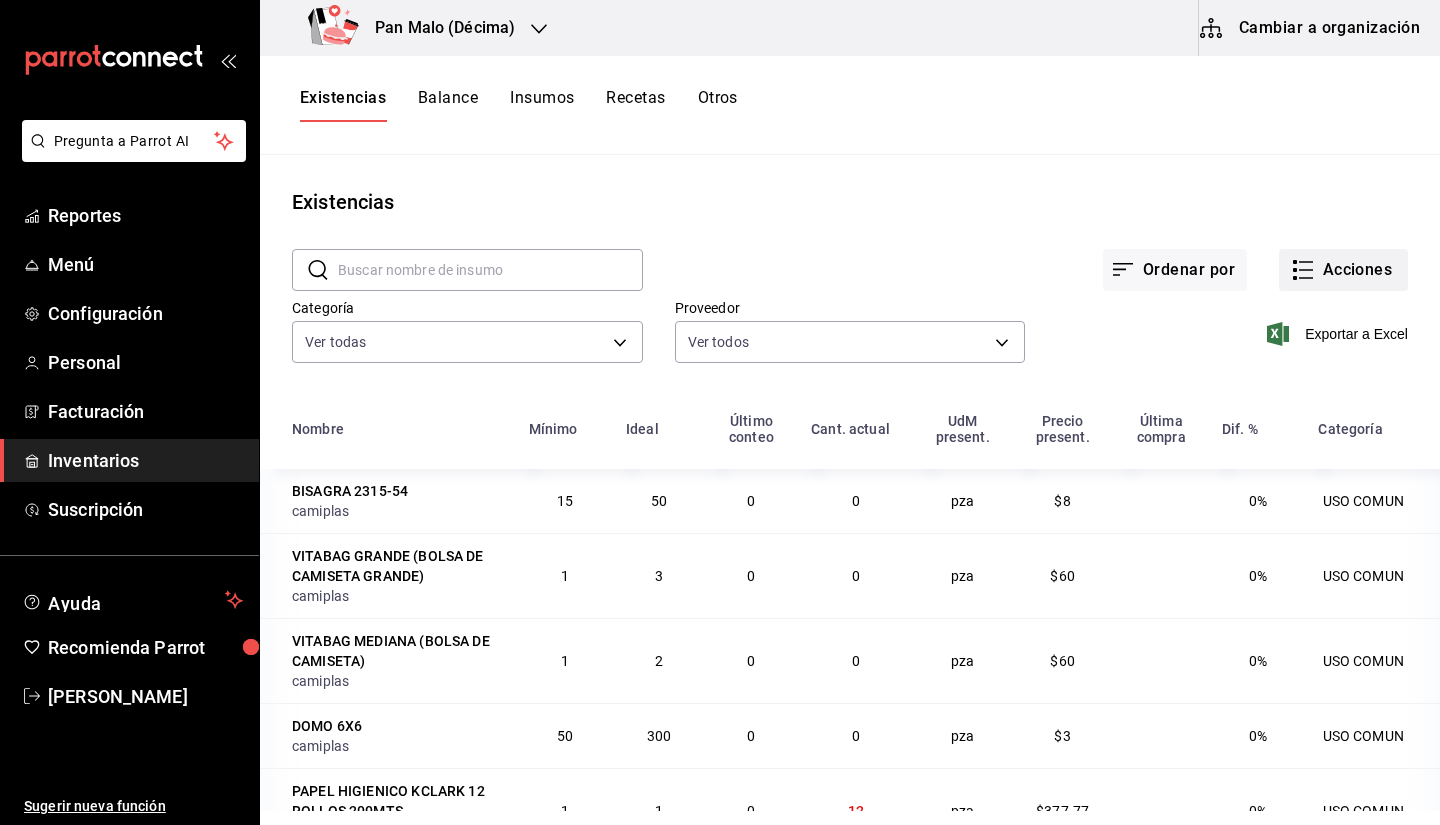 click on "Acciones" at bounding box center [1343, 270] 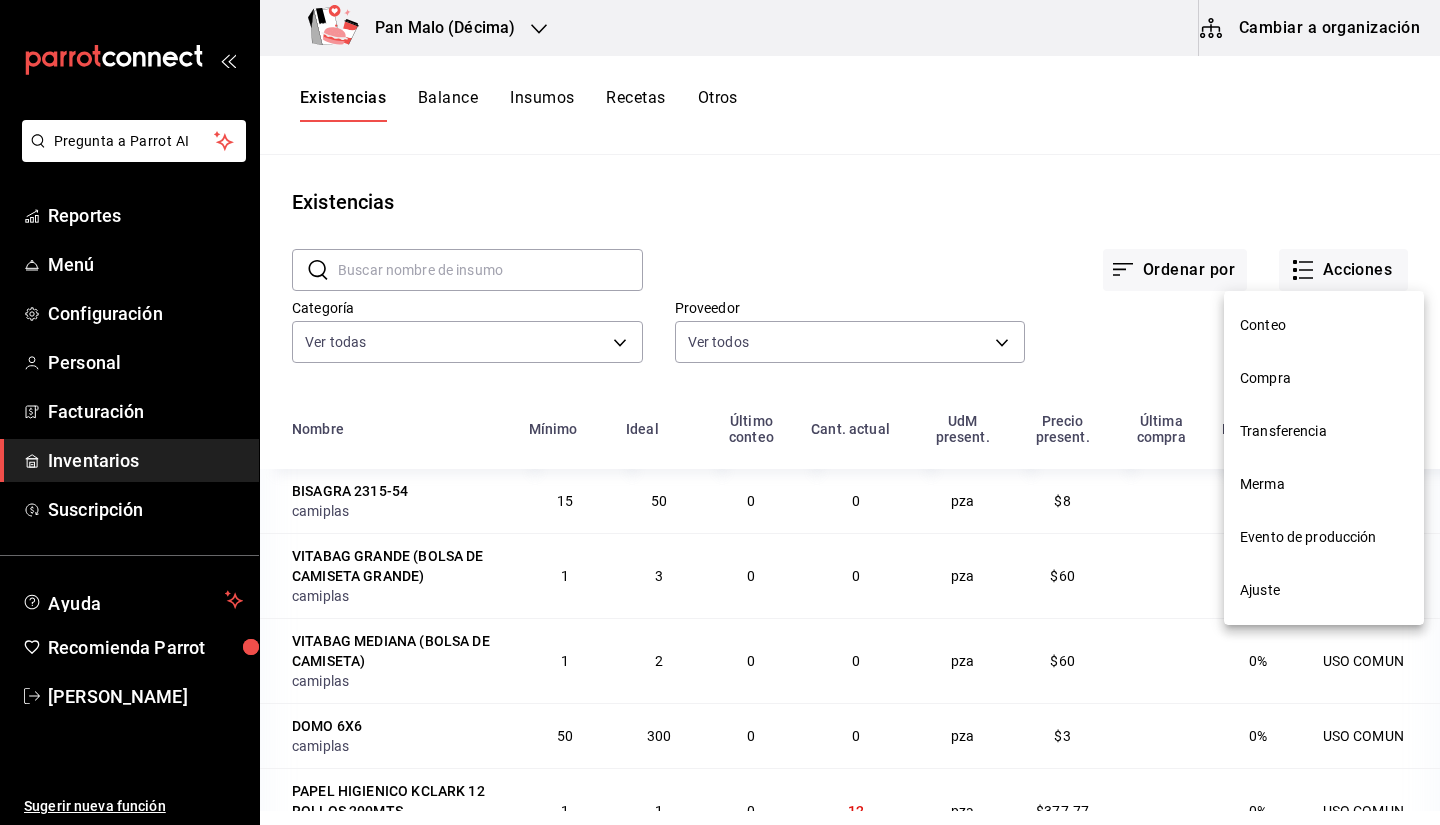 click on "Ajuste" at bounding box center (1324, 590) 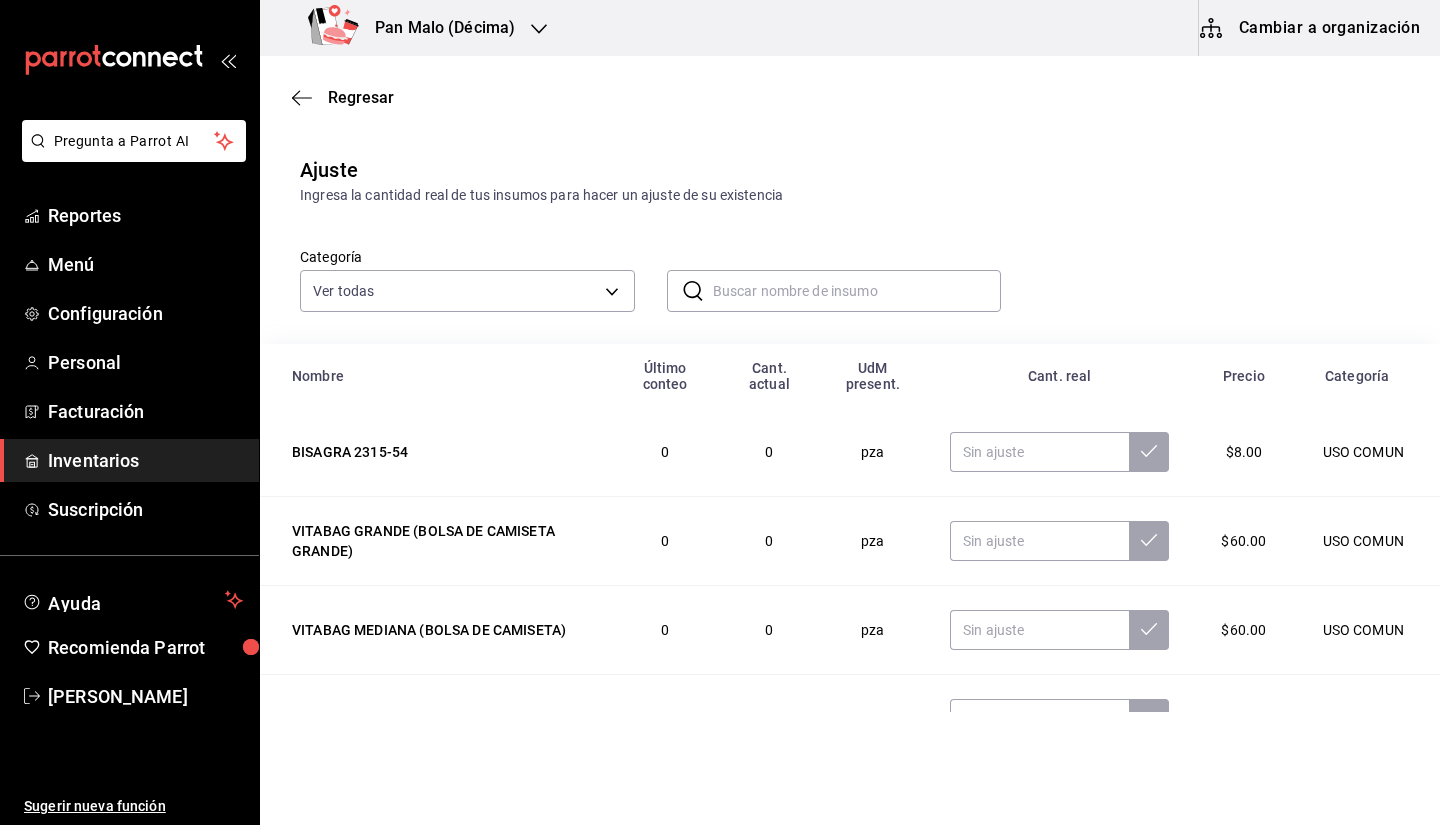 click at bounding box center [857, 291] 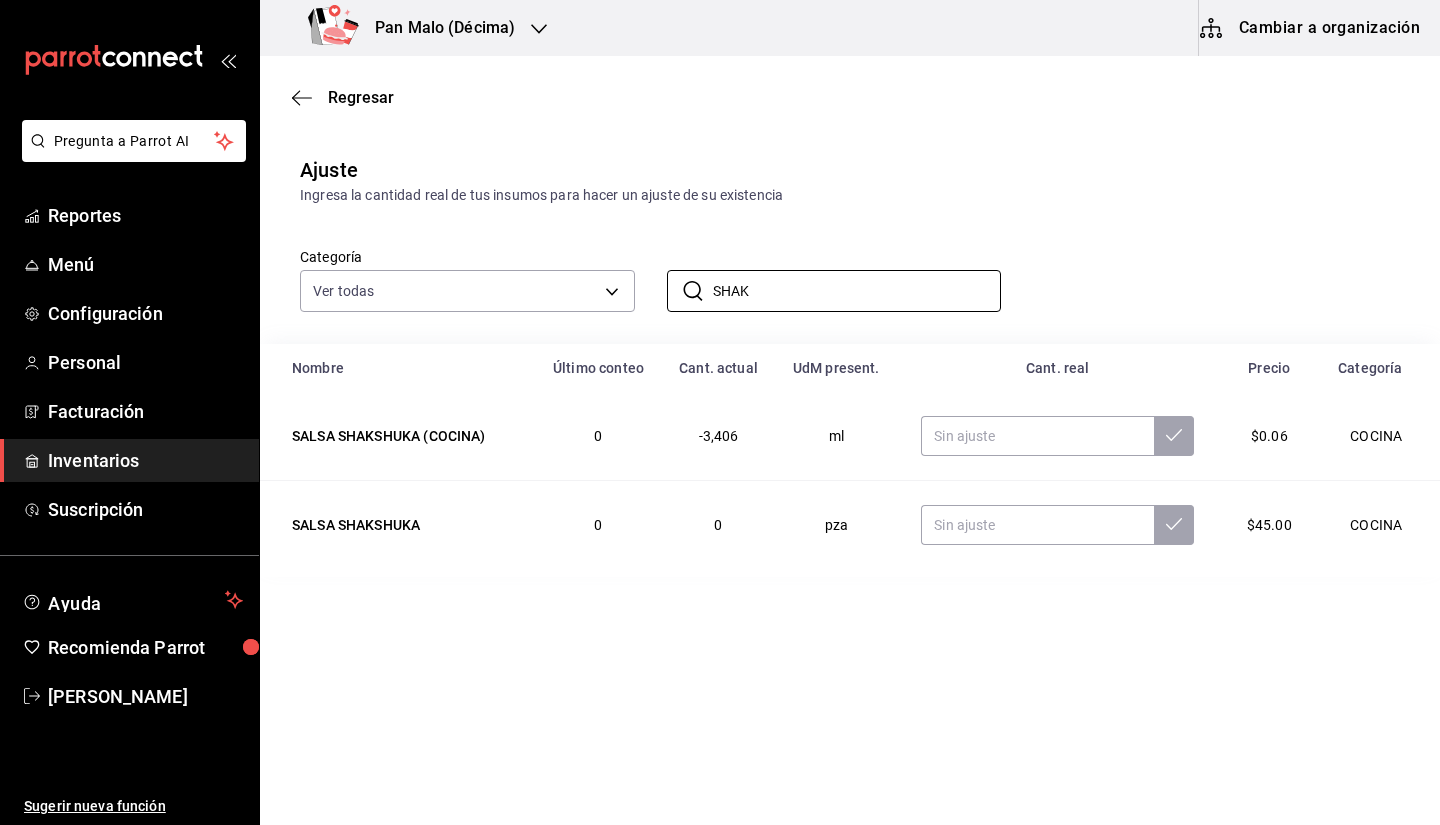 type on "SHAK" 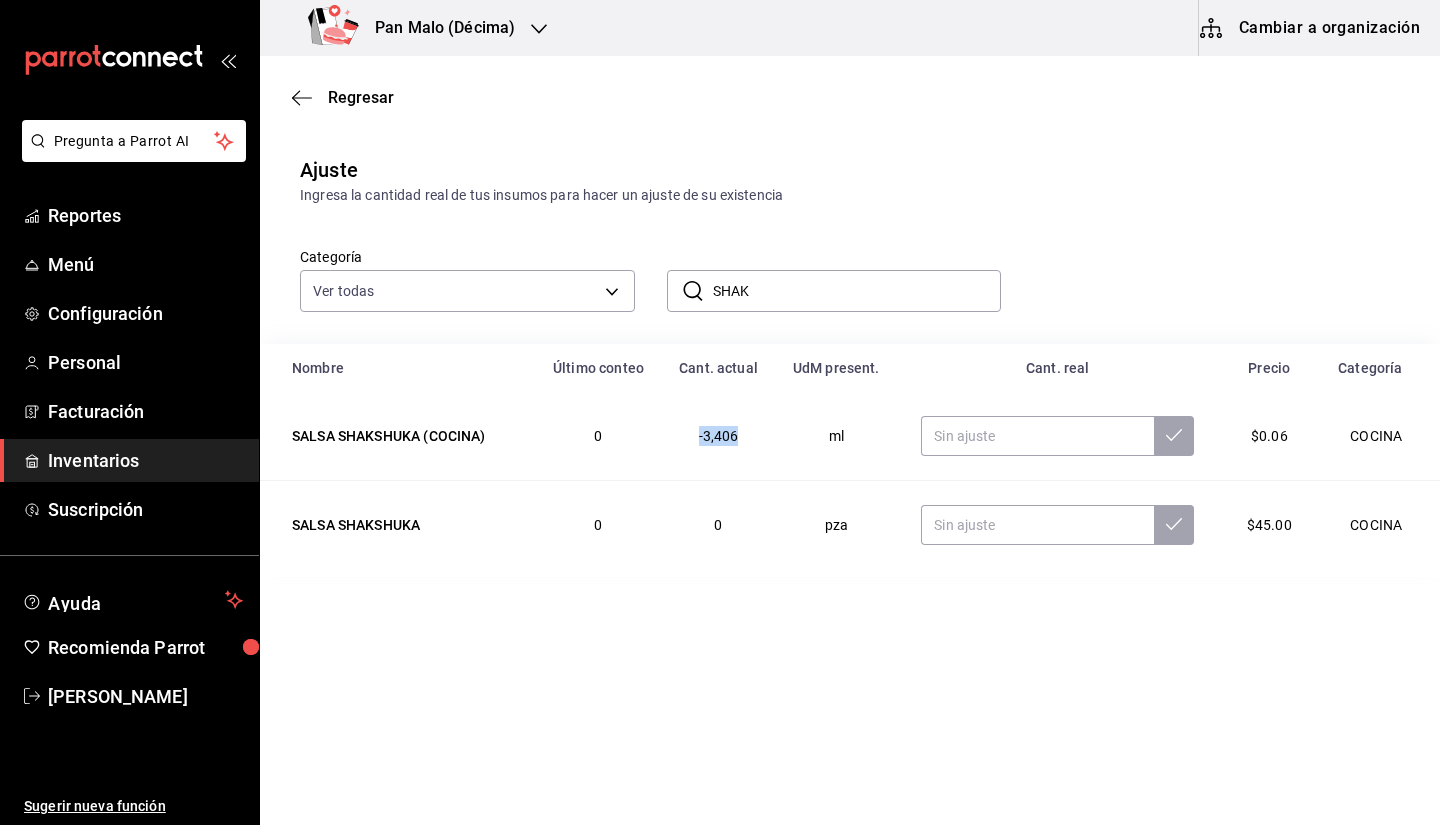 drag, startPoint x: 702, startPoint y: 430, endPoint x: 756, endPoint y: 433, distance: 54.08327 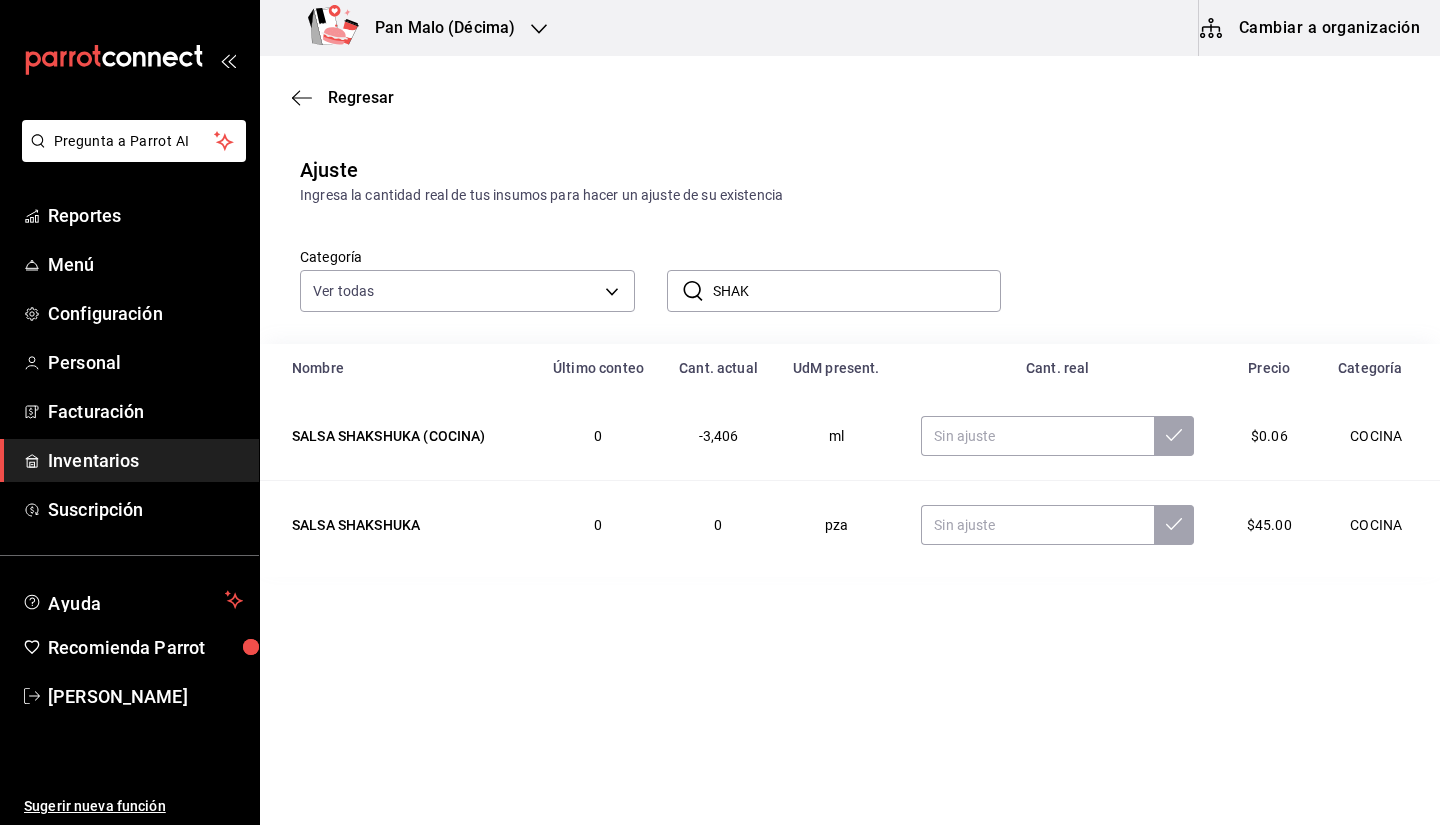 click on "pza" at bounding box center [836, 525] 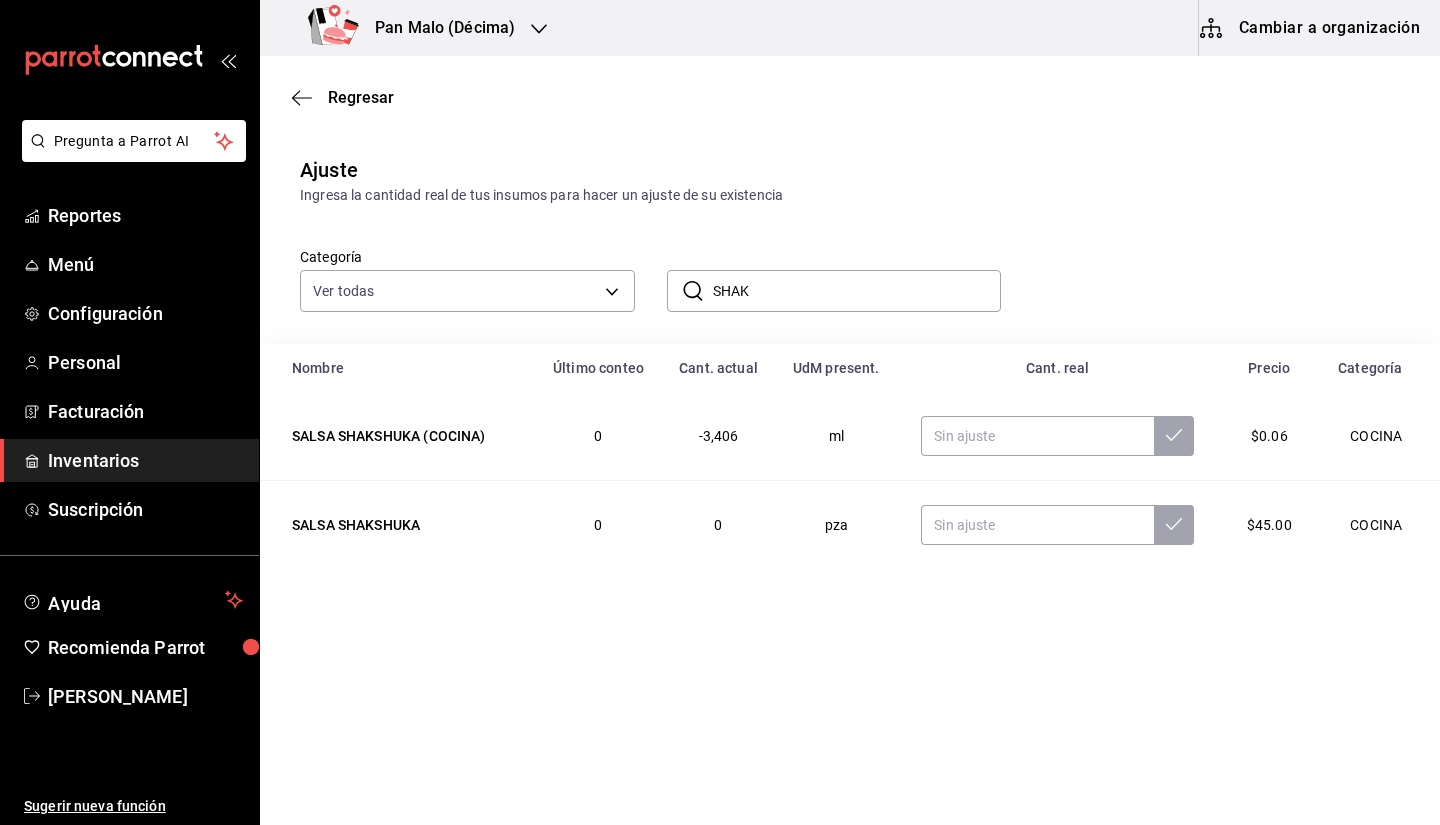drag, startPoint x: 446, startPoint y: 513, endPoint x: 573, endPoint y: 516, distance: 127.03543 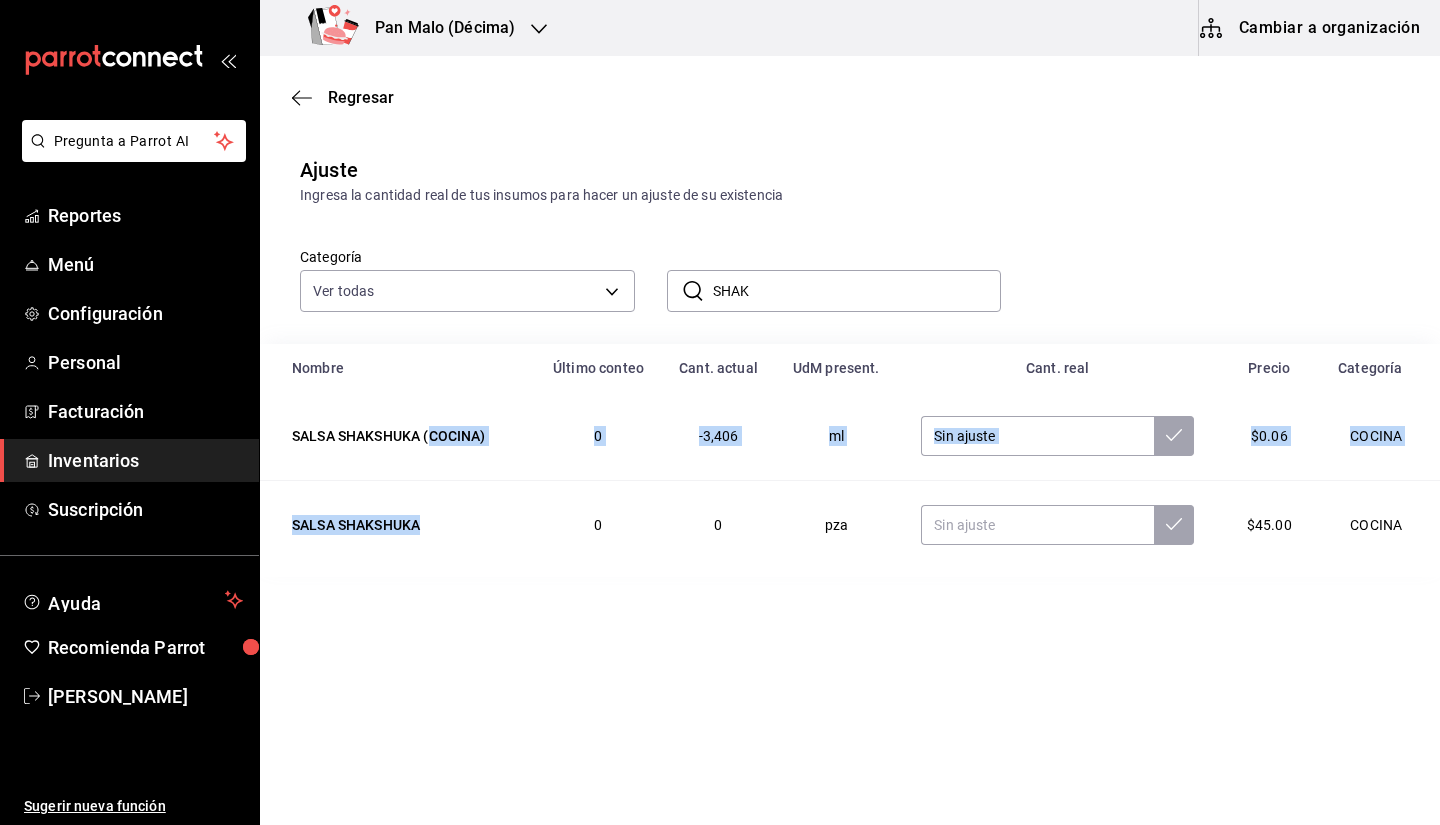 drag, startPoint x: 430, startPoint y: 396, endPoint x: 577, endPoint y: 531, distance: 199.58456 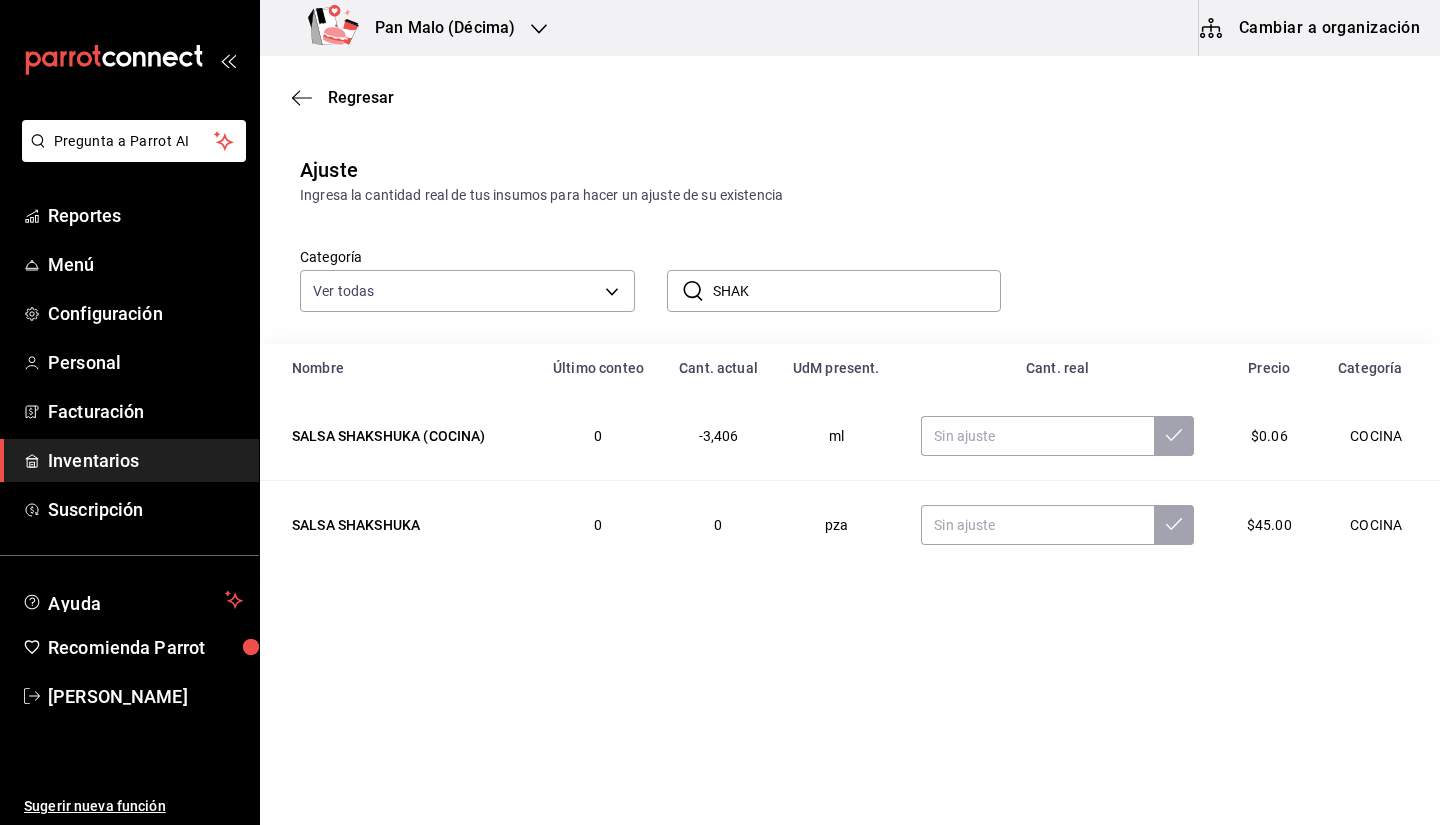 click on "SALSA SHAKSHUKA (COCINA)" at bounding box center (397, 436) 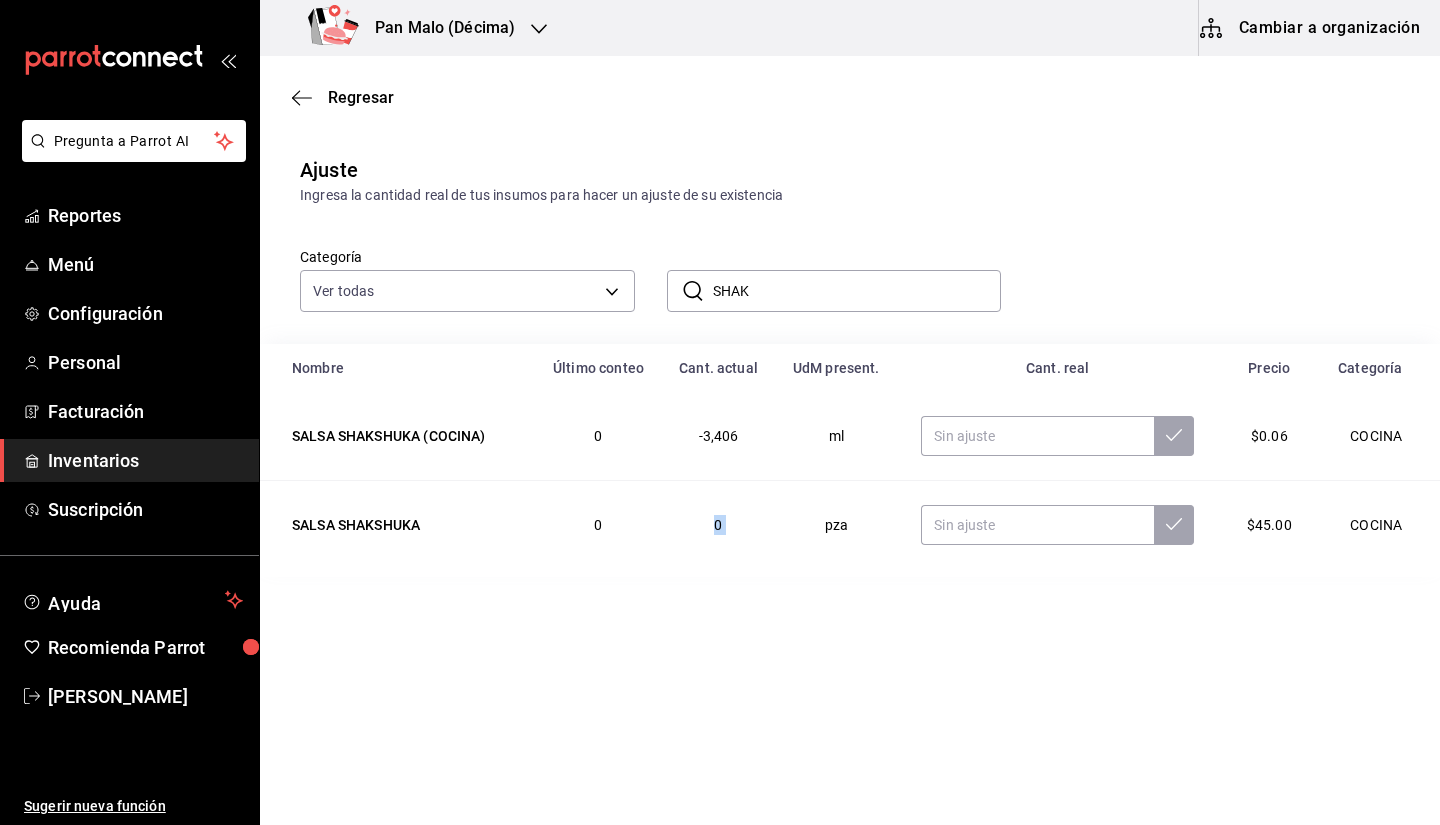 drag, startPoint x: 694, startPoint y: 545, endPoint x: 724, endPoint y: 549, distance: 30.265491 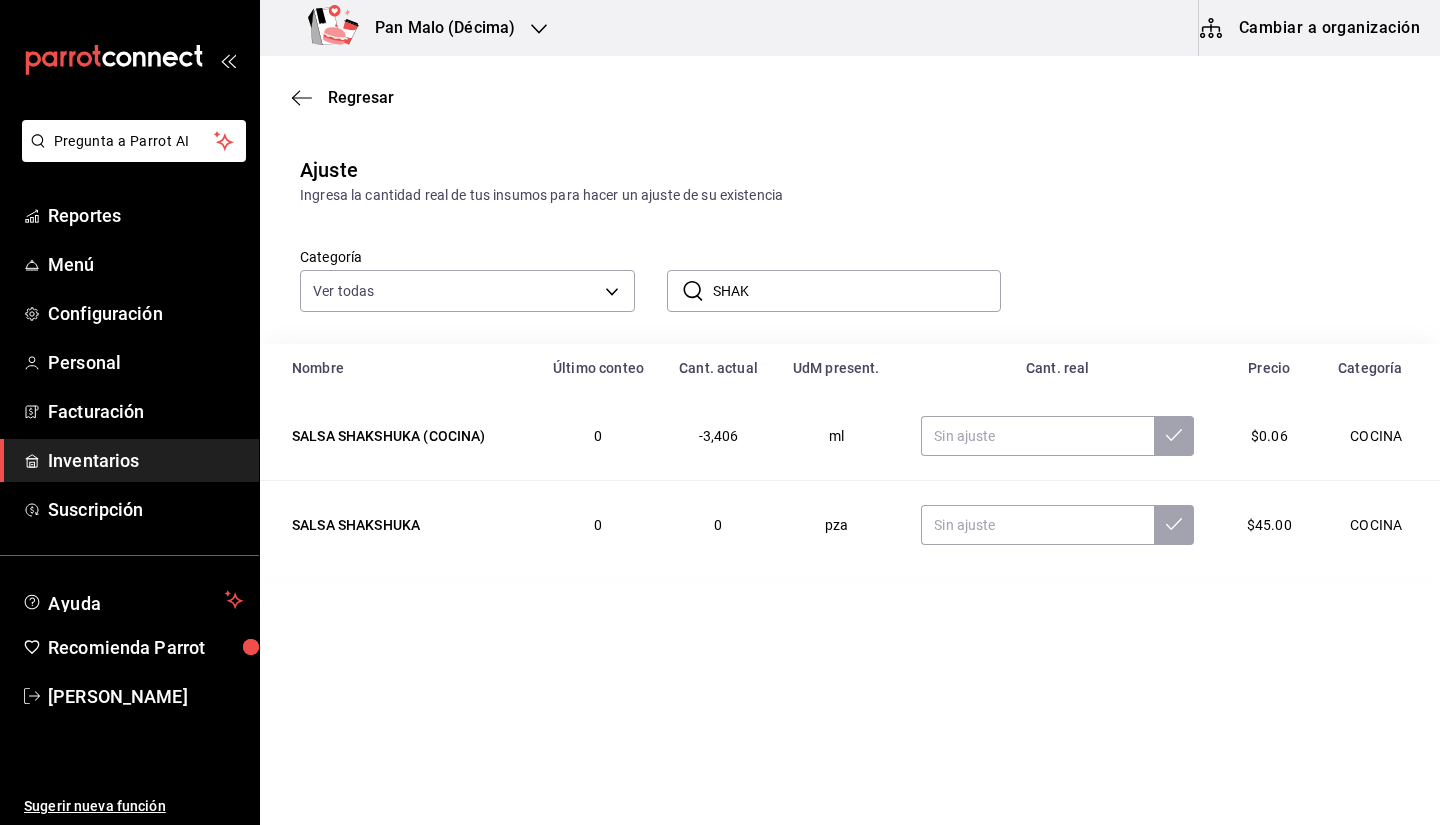 click on "0" at bounding box center [598, 436] 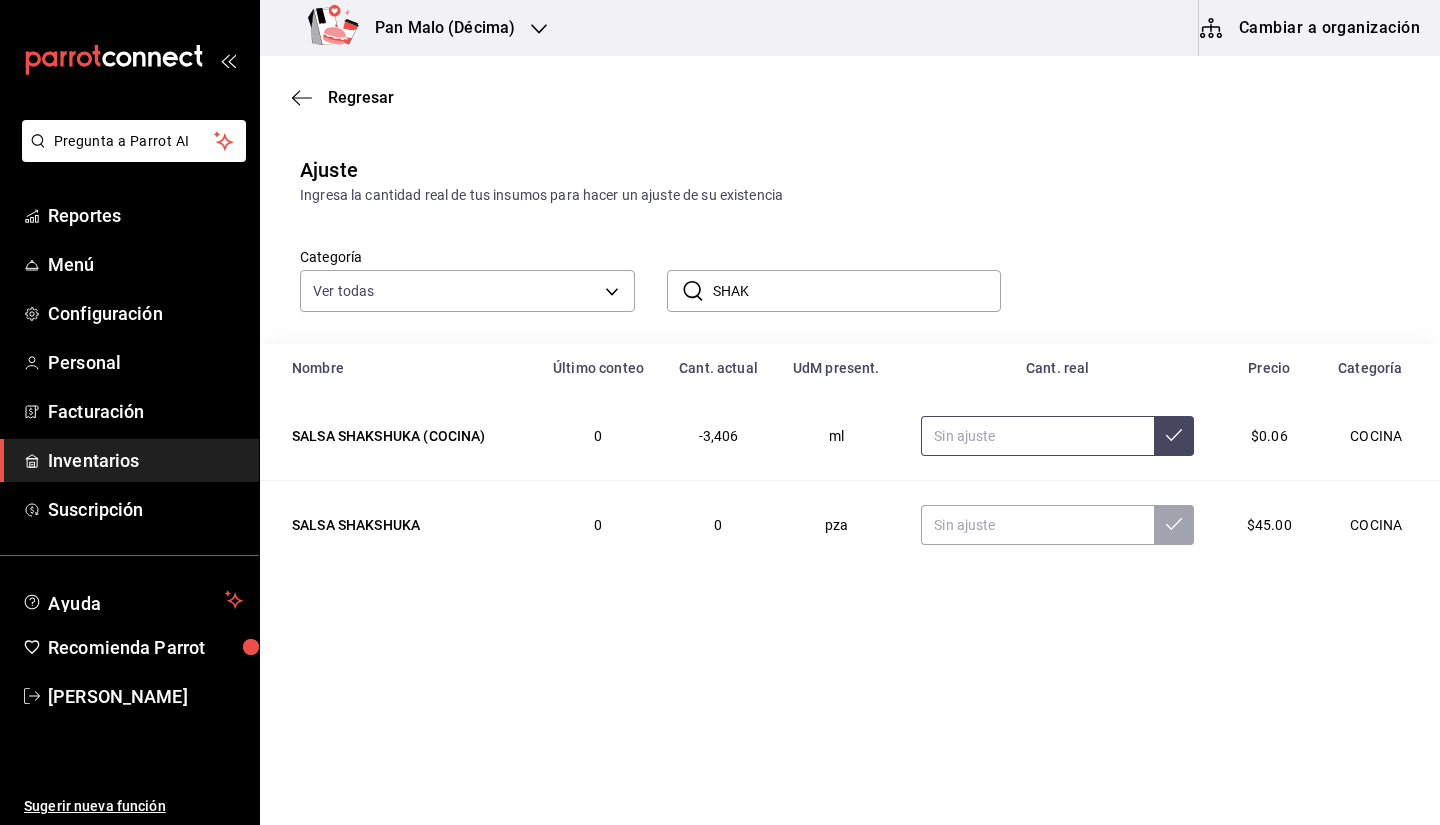 click at bounding box center (1037, 436) 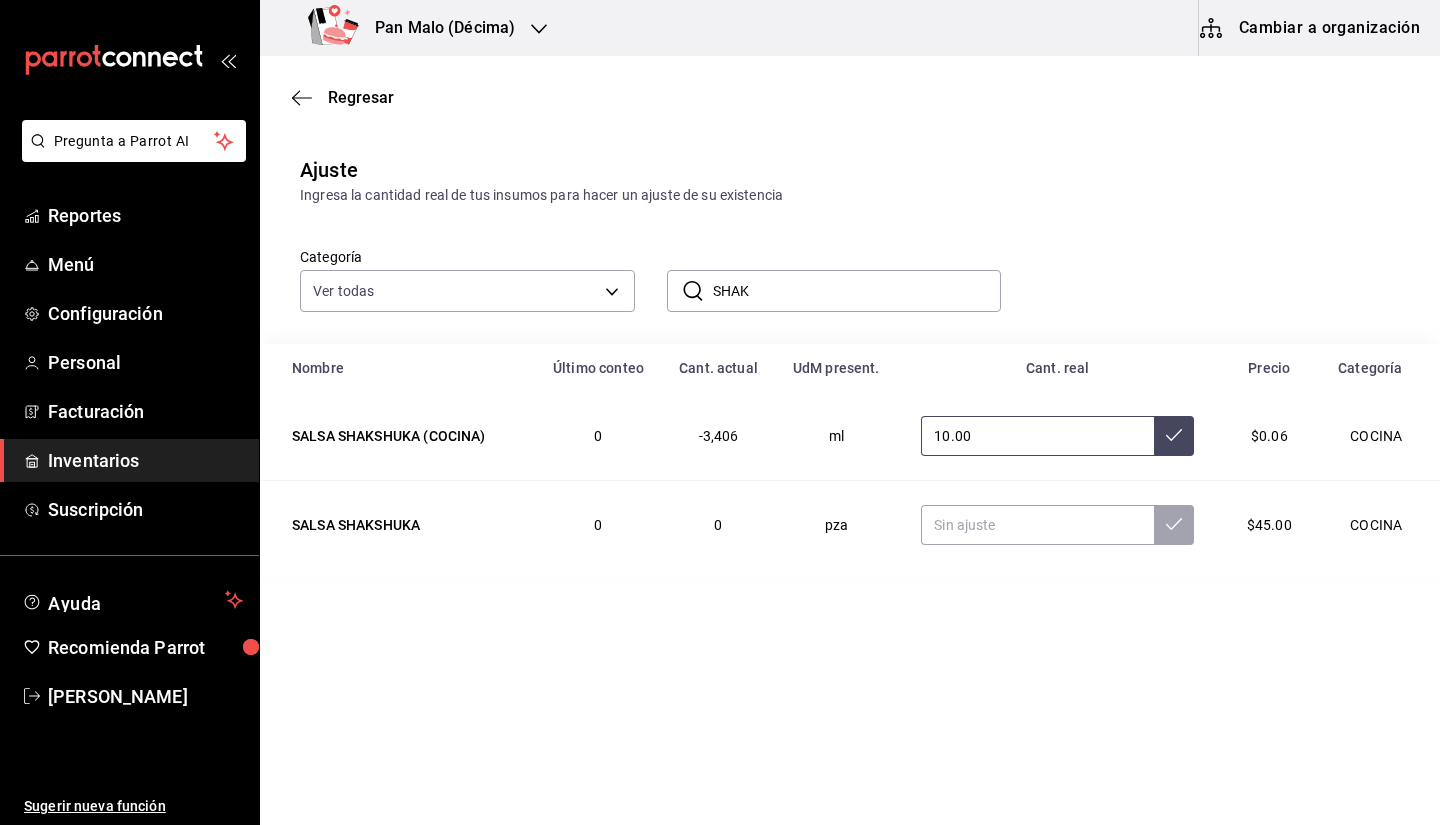 type on "1.00" 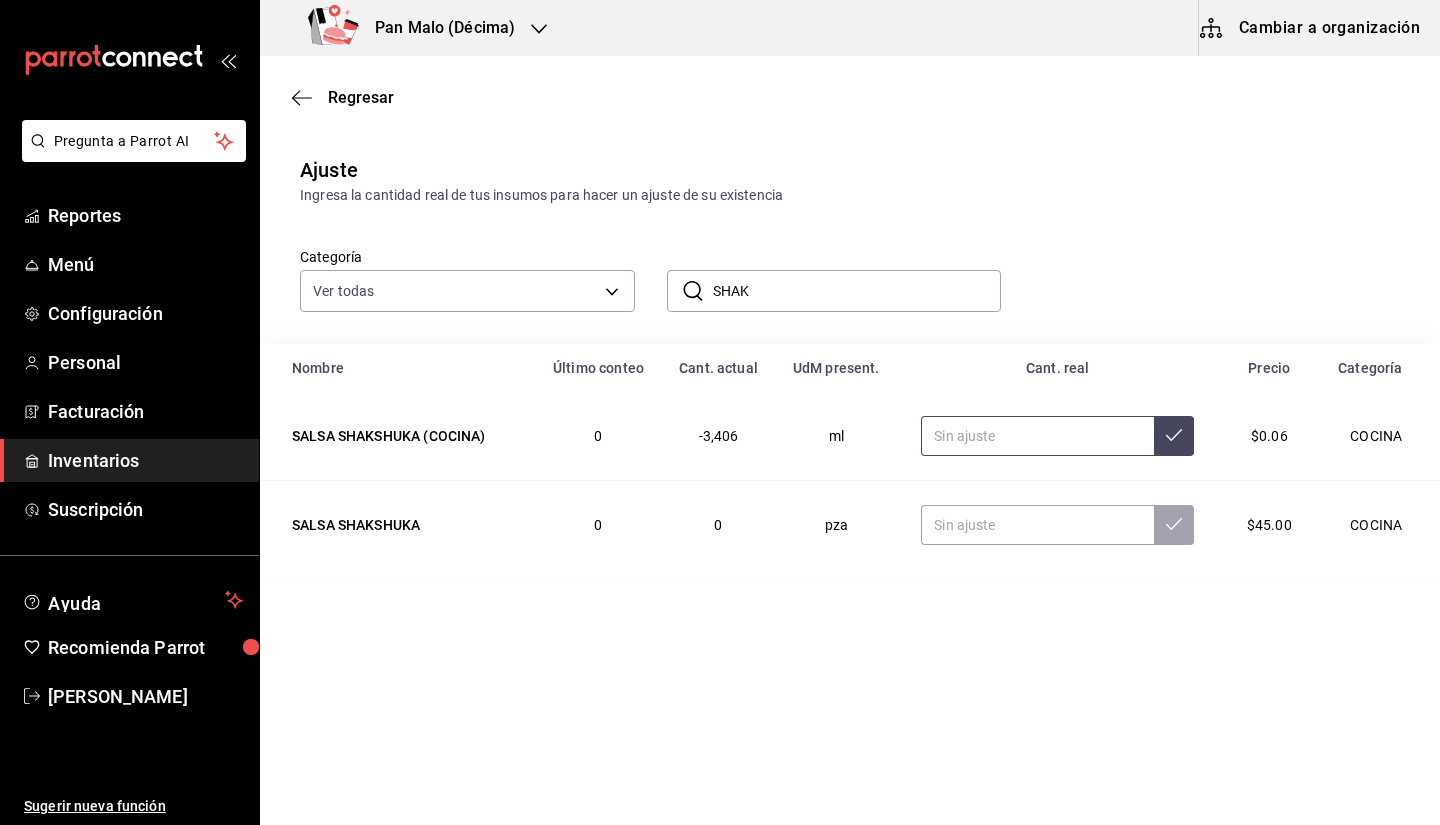 click at bounding box center [1037, 436] 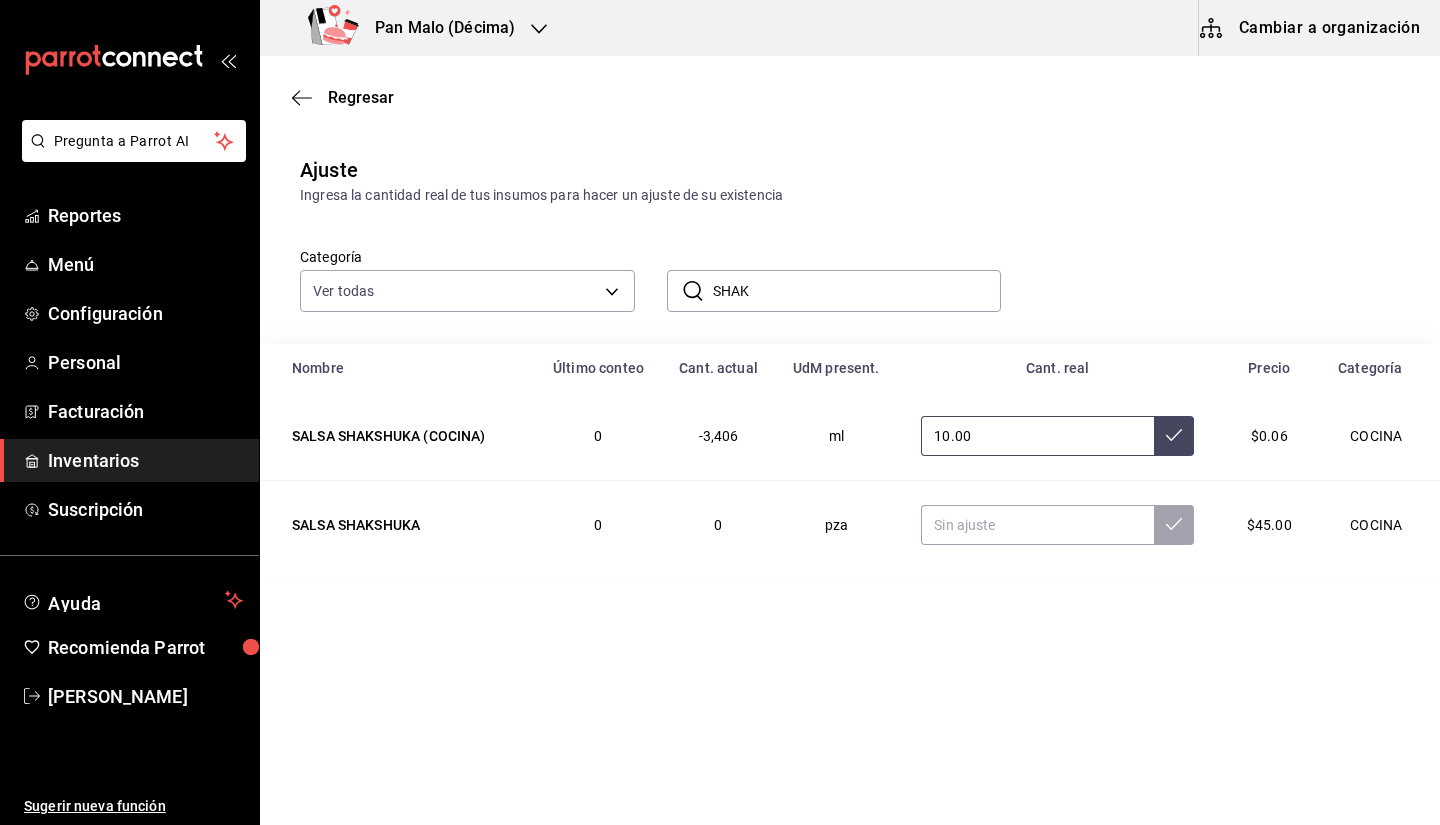 type on "1.00" 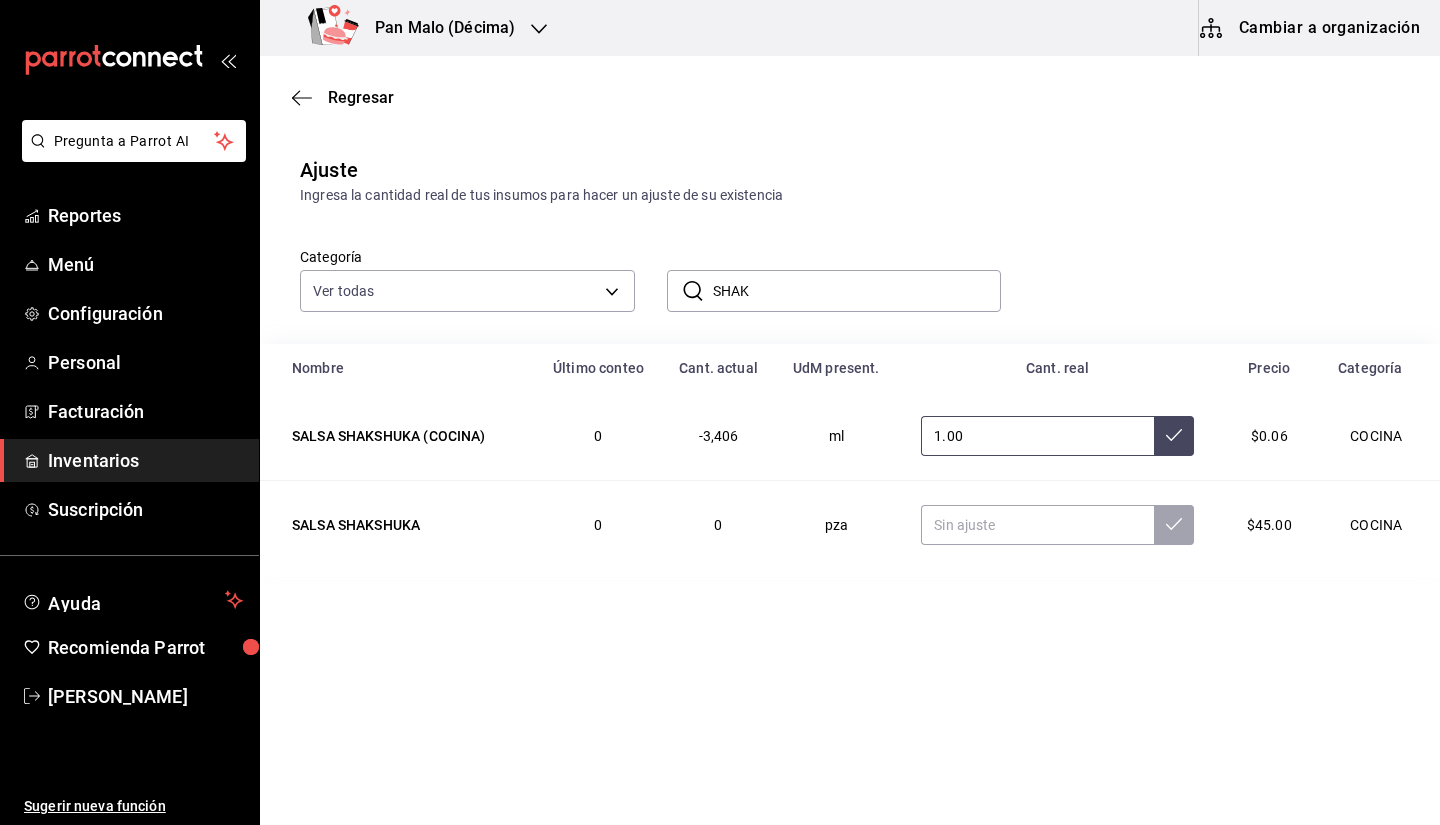 type 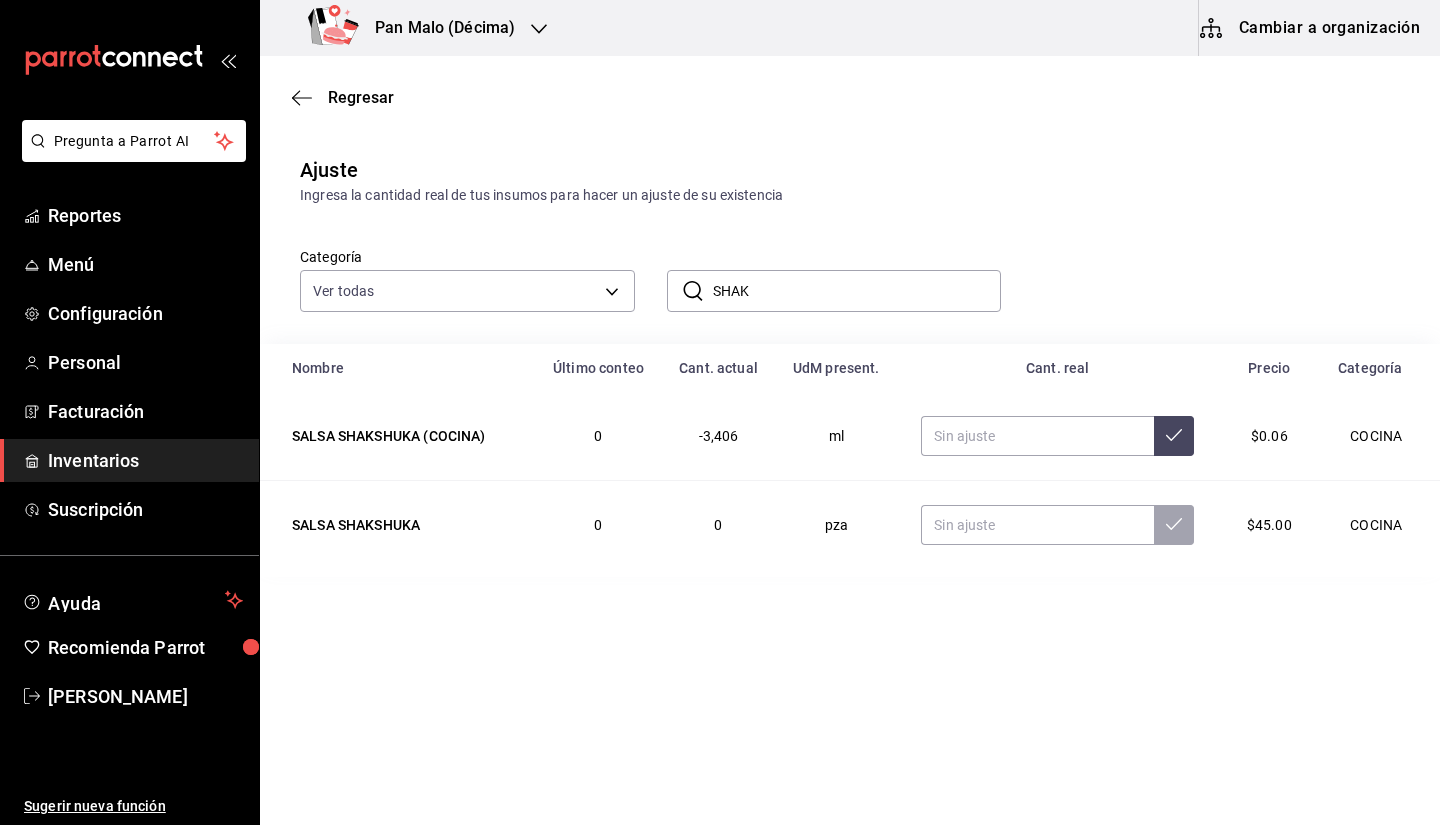 click on "SHAK" at bounding box center (857, 291) 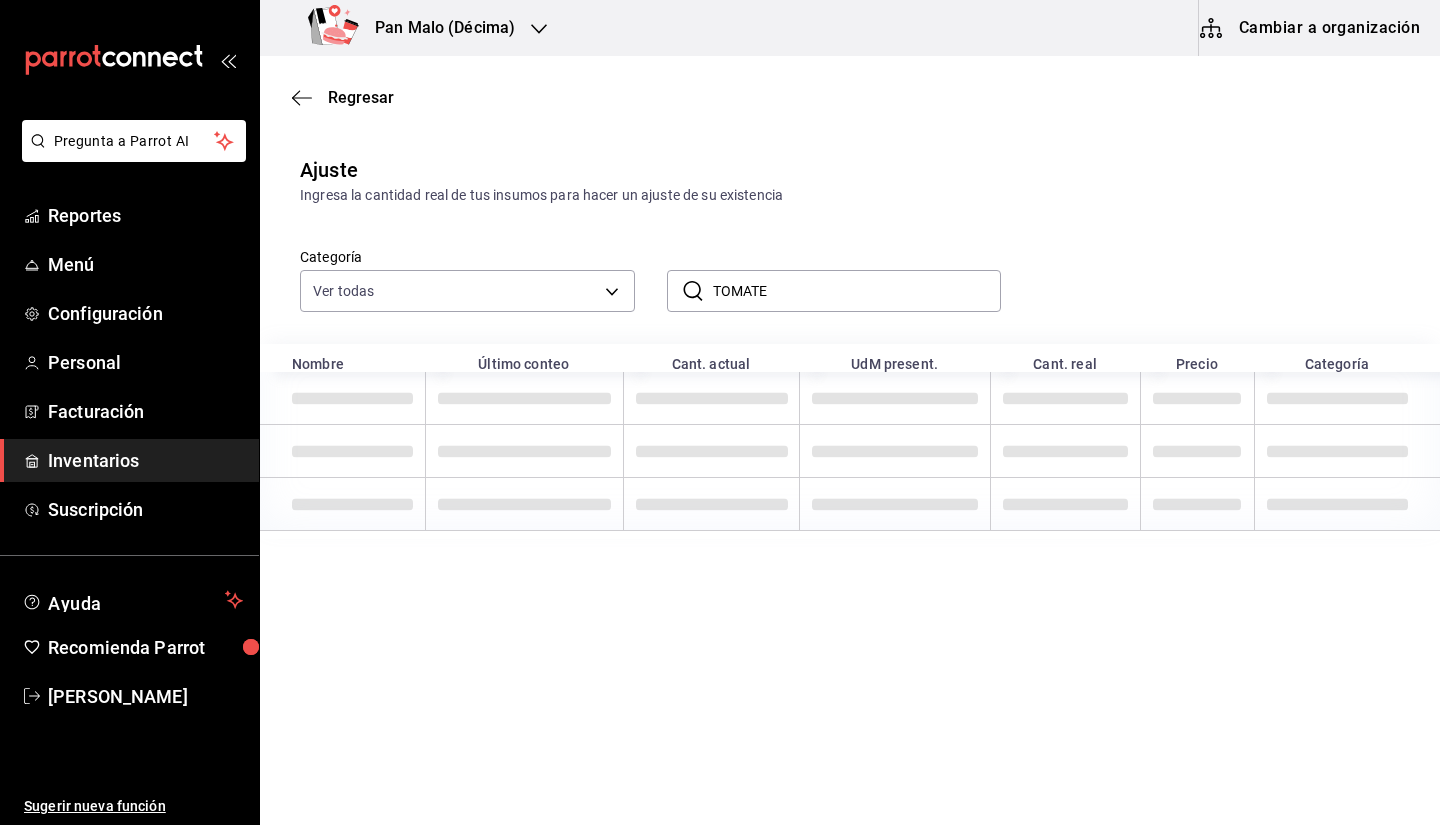 type on "TOMATE" 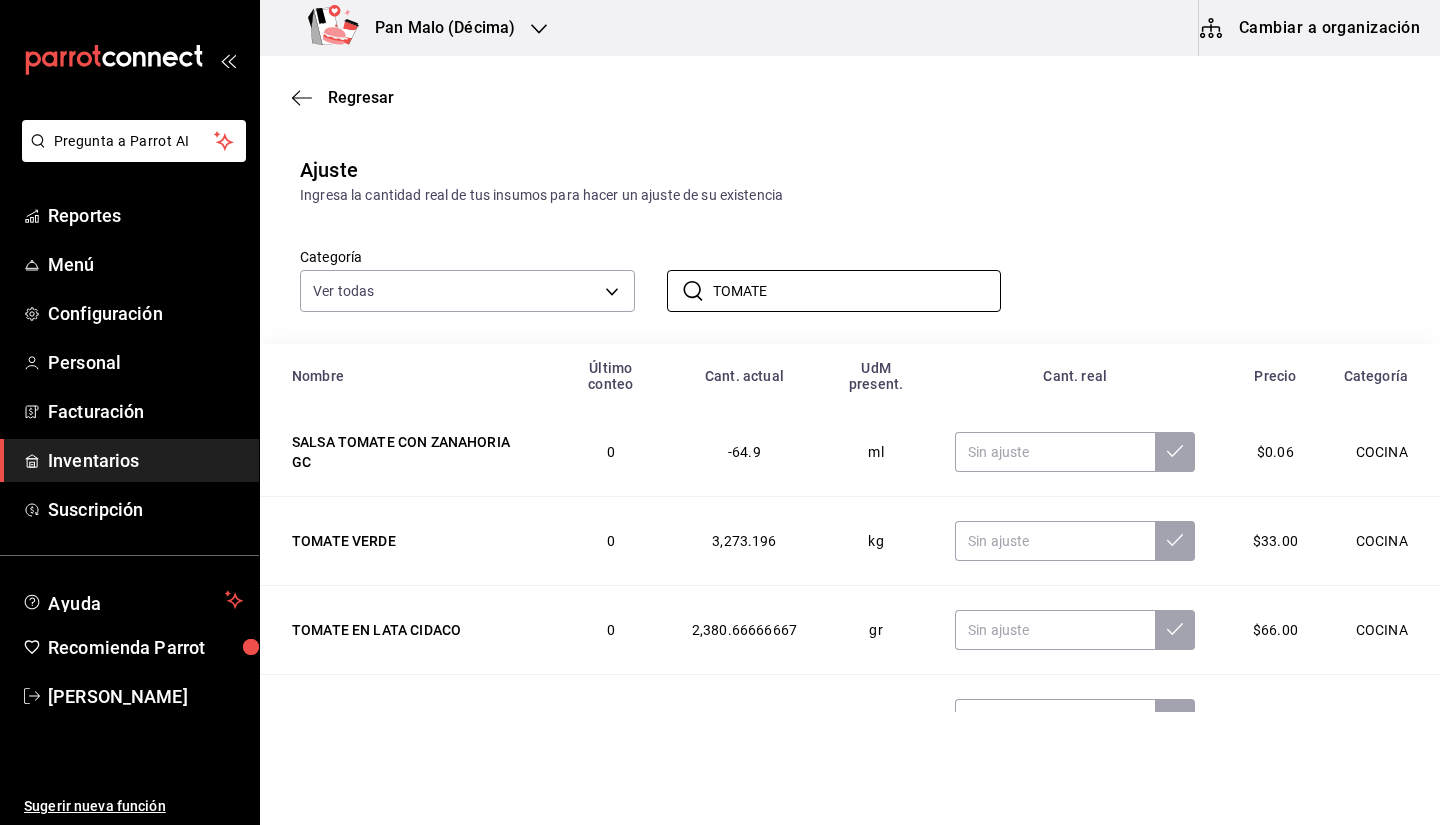 click on "Ajuste Ingresa la cantidad real de tus insumos para hacer un ajuste de su existencia" at bounding box center [850, 180] 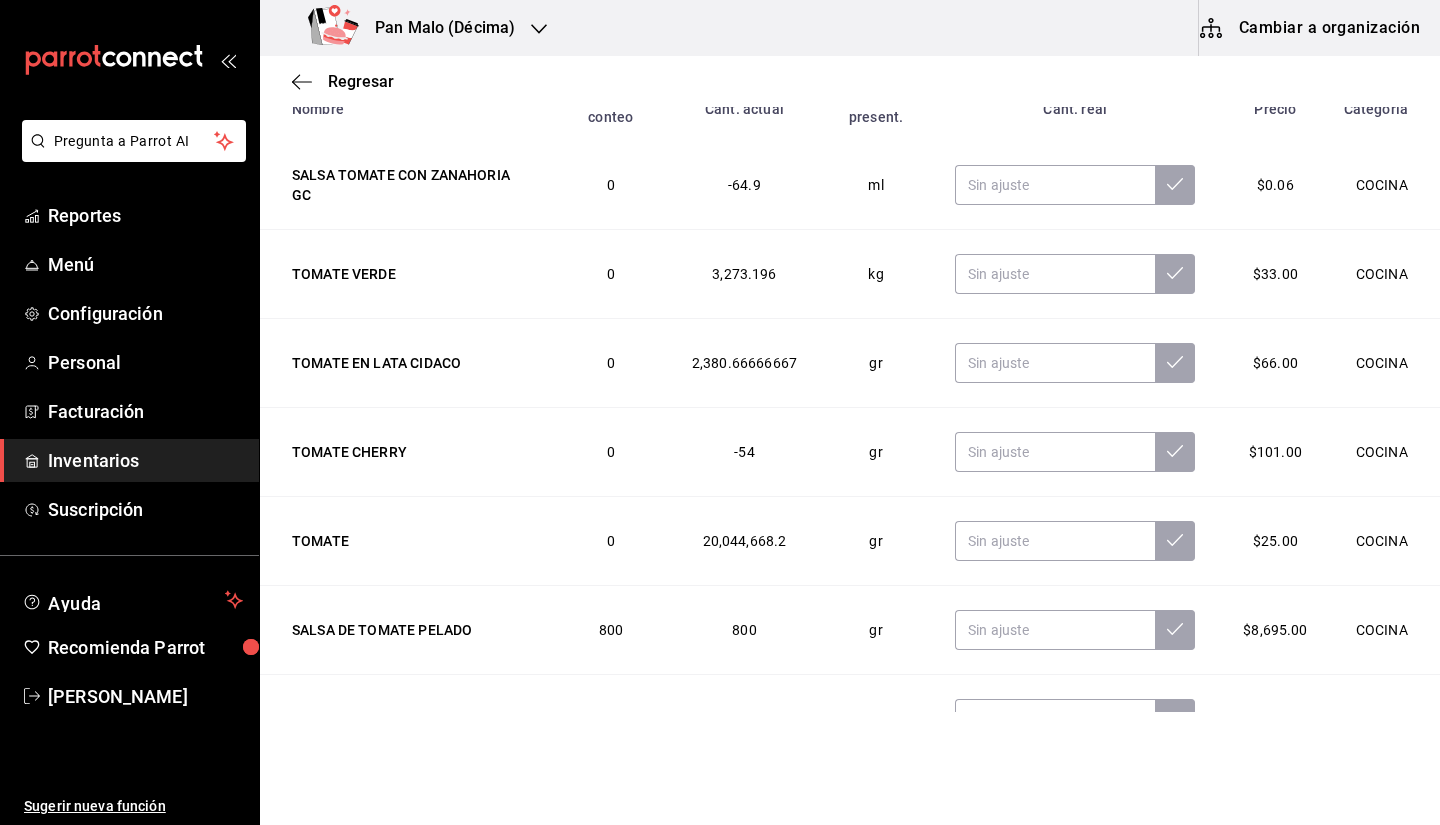 scroll, scrollTop: 272, scrollLeft: 0, axis: vertical 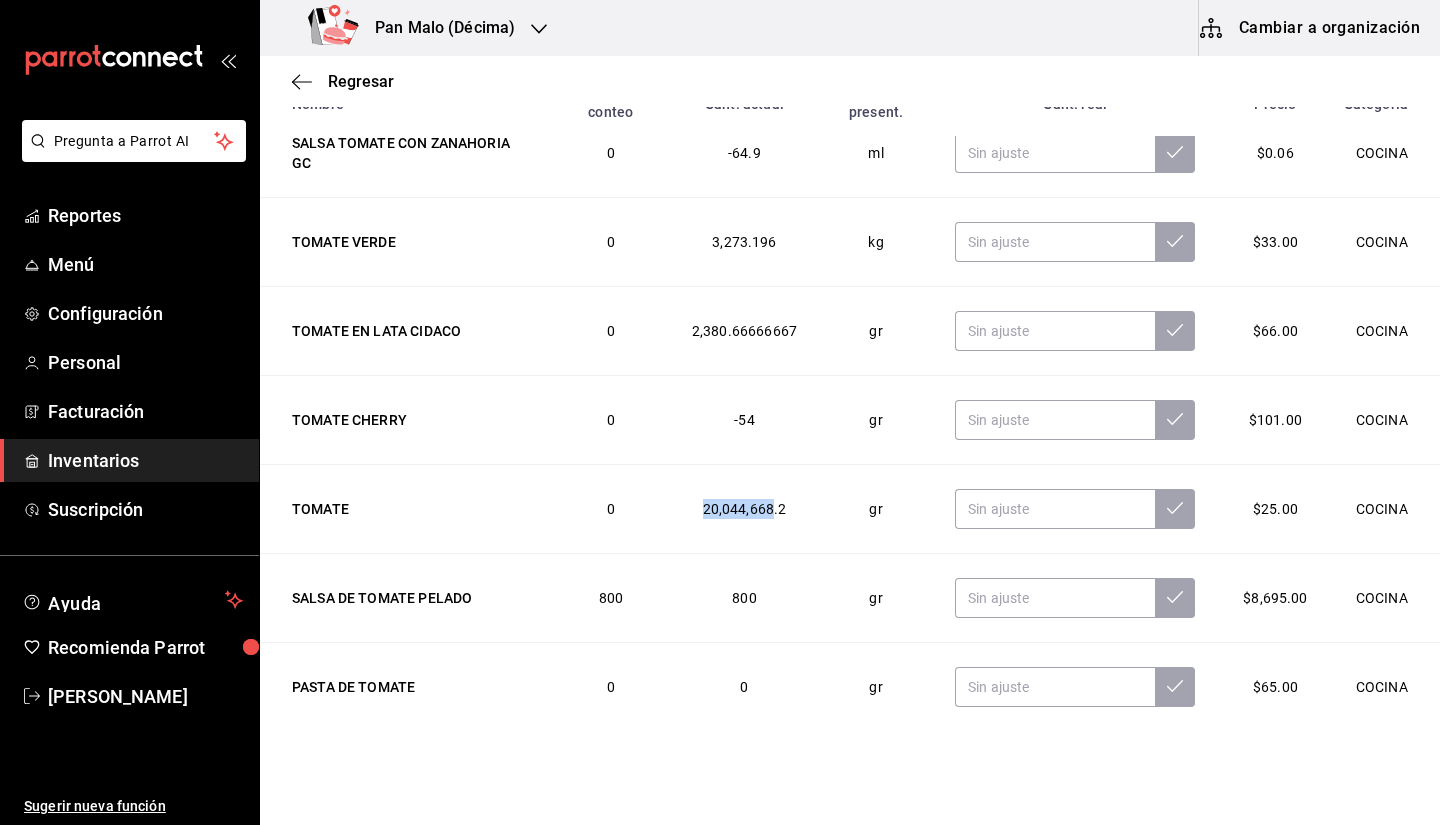 drag, startPoint x: 687, startPoint y: 498, endPoint x: 767, endPoint y: 528, distance: 85.44004 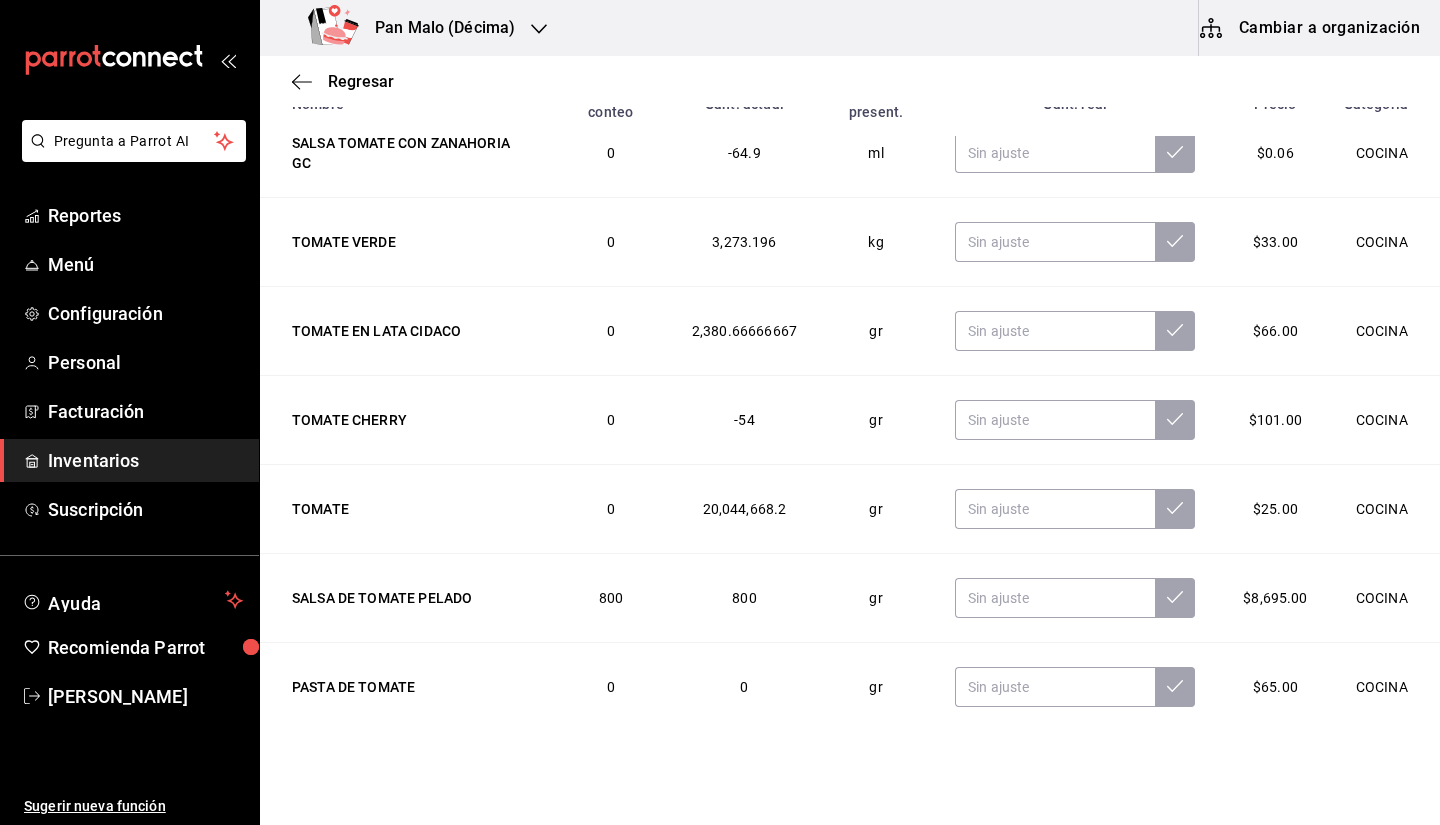 click on "20,044,668.2" at bounding box center [745, 509] 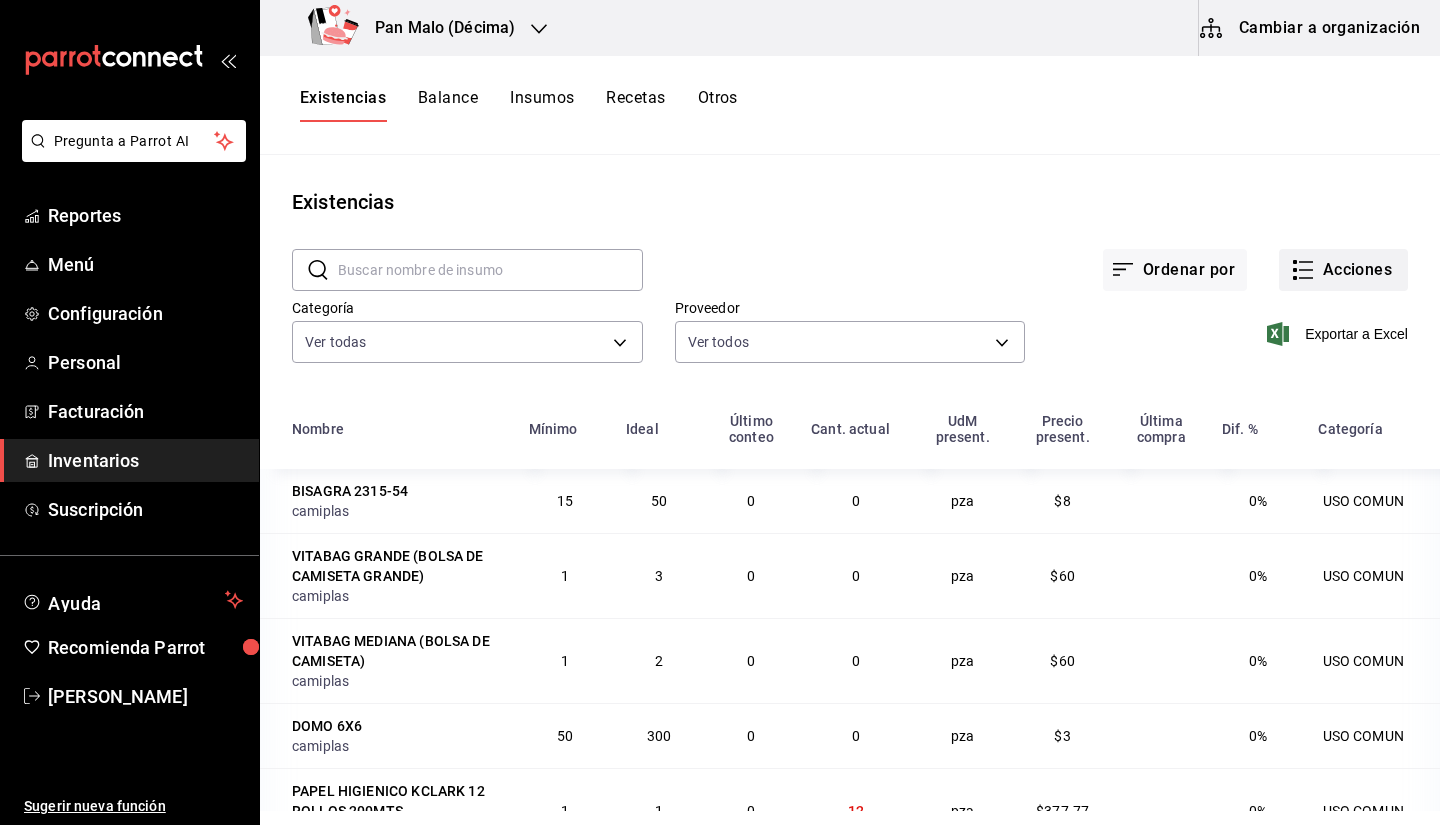 click on "Acciones" at bounding box center [1343, 270] 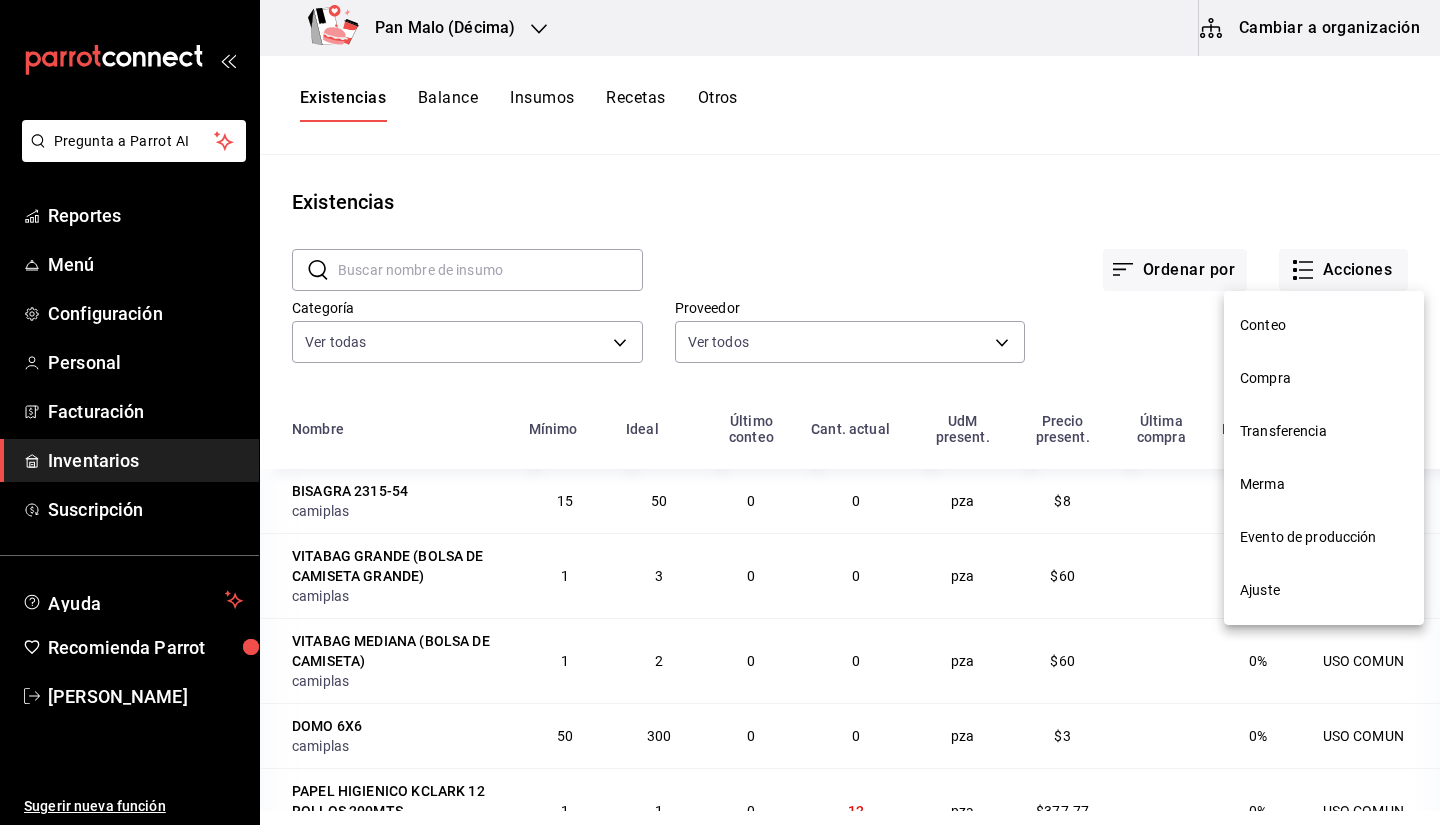 click at bounding box center [720, 412] 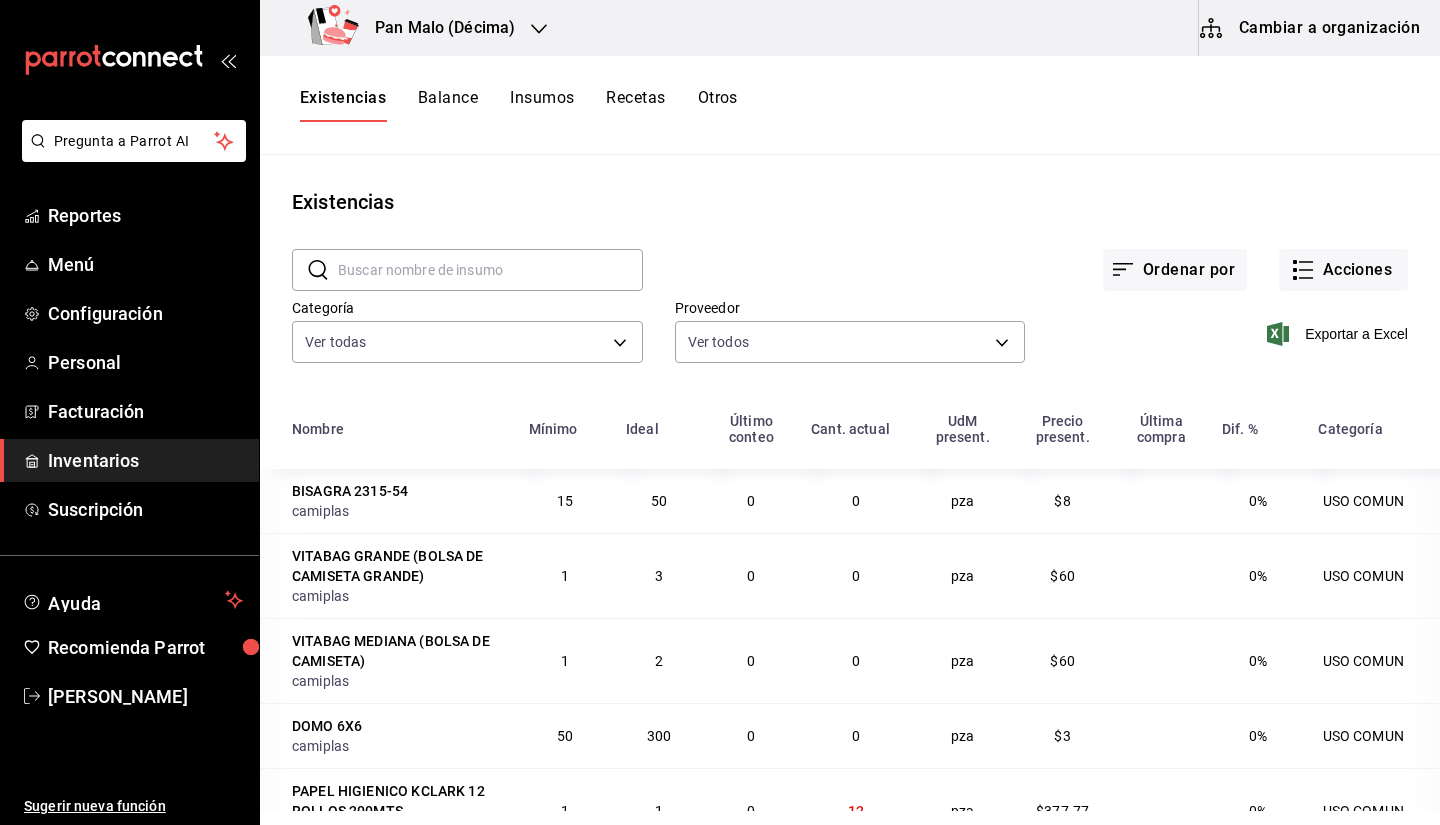 click on "Cambiar a organización" at bounding box center (1311, 28) 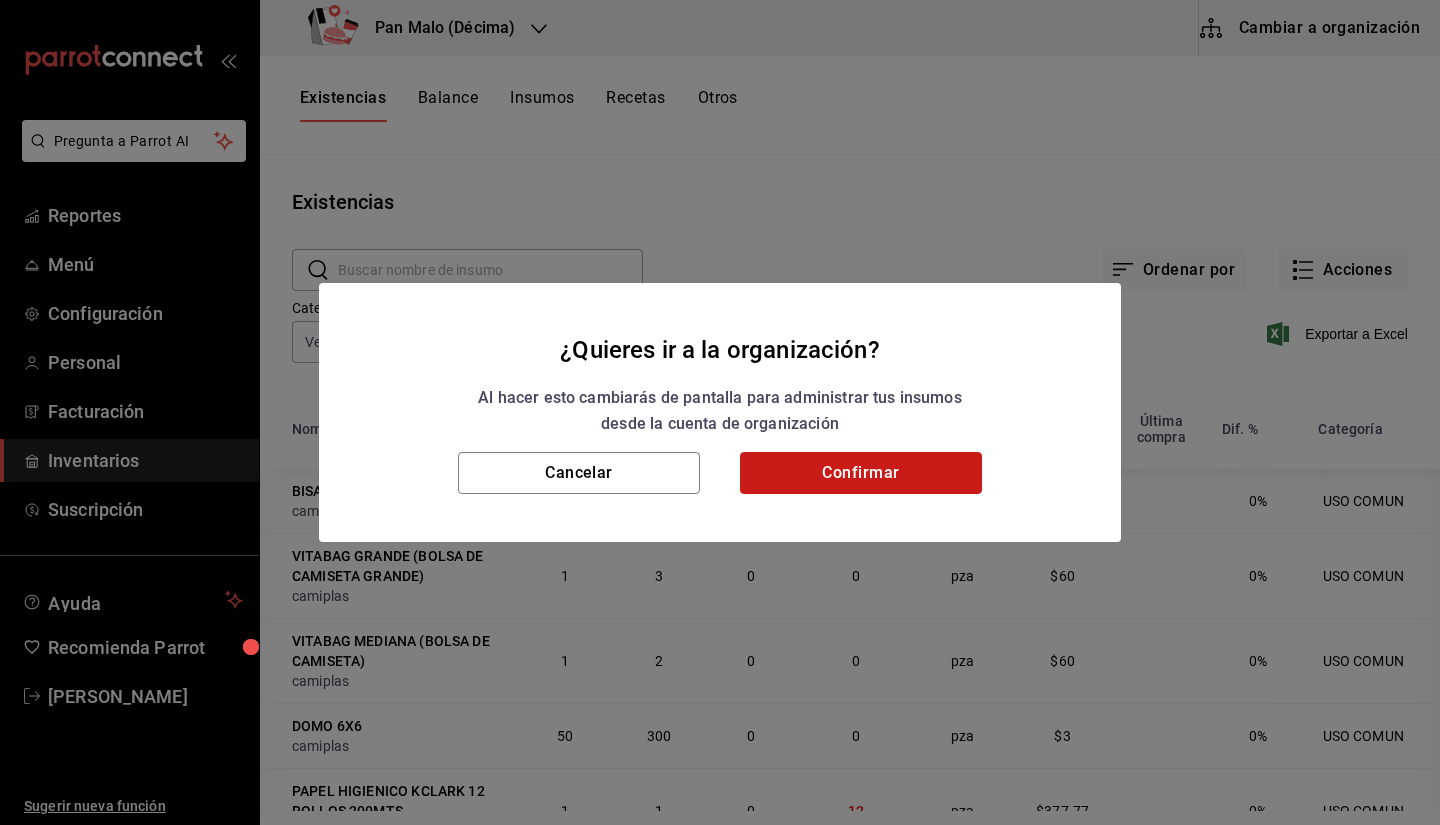 click on "Confirmar" at bounding box center [861, 473] 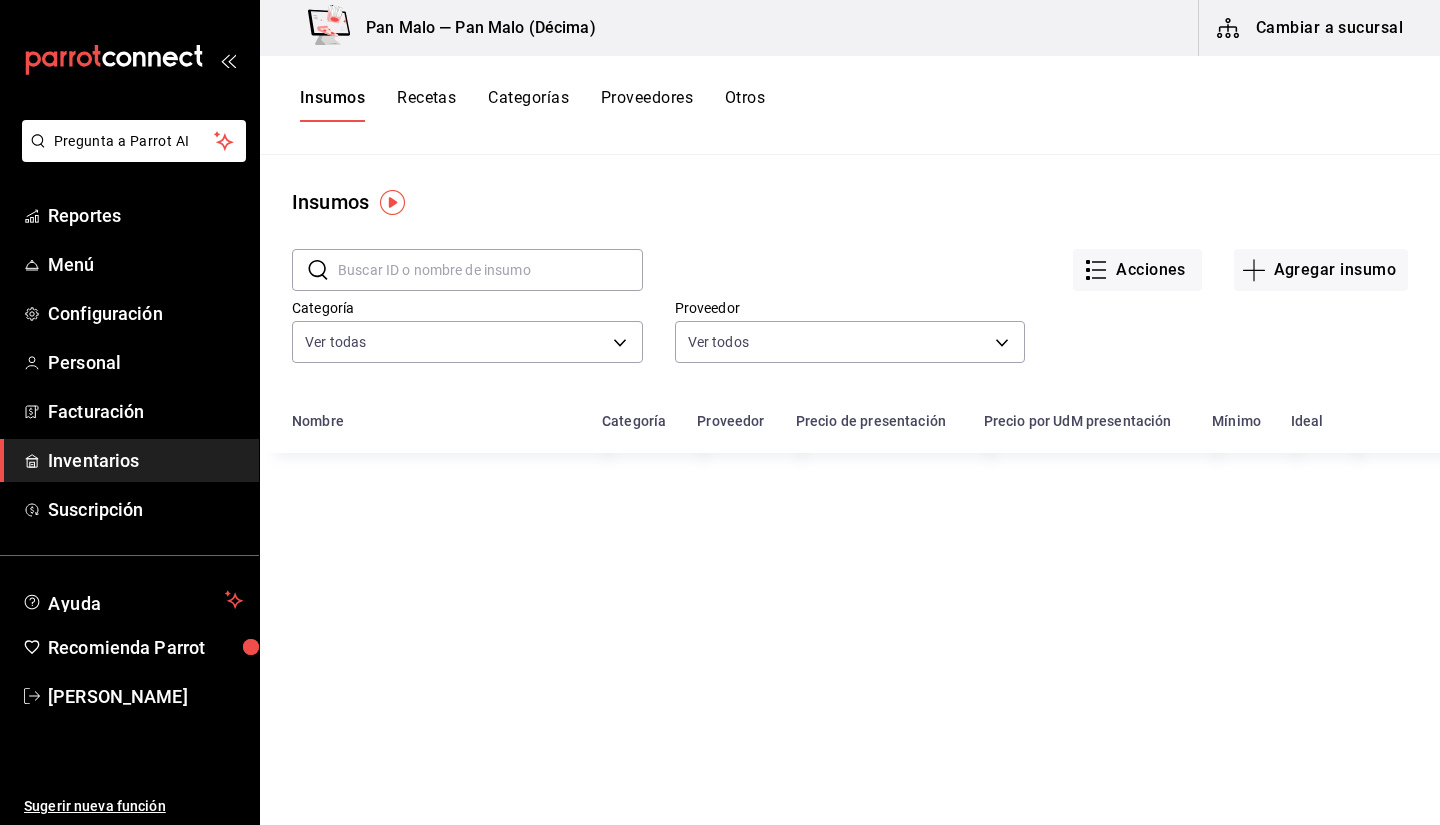 click on "Recetas" at bounding box center [426, 105] 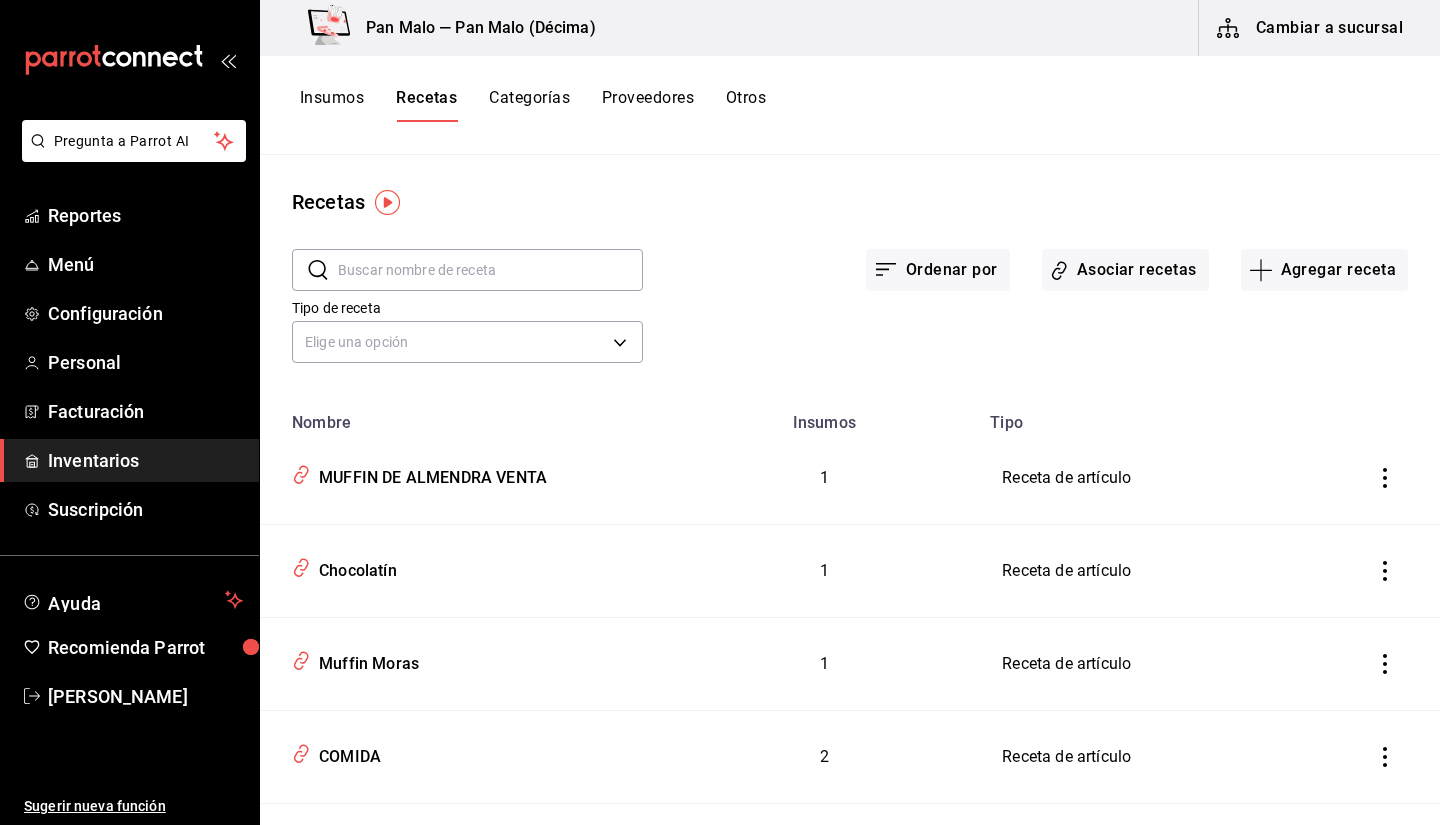 click at bounding box center (490, 270) 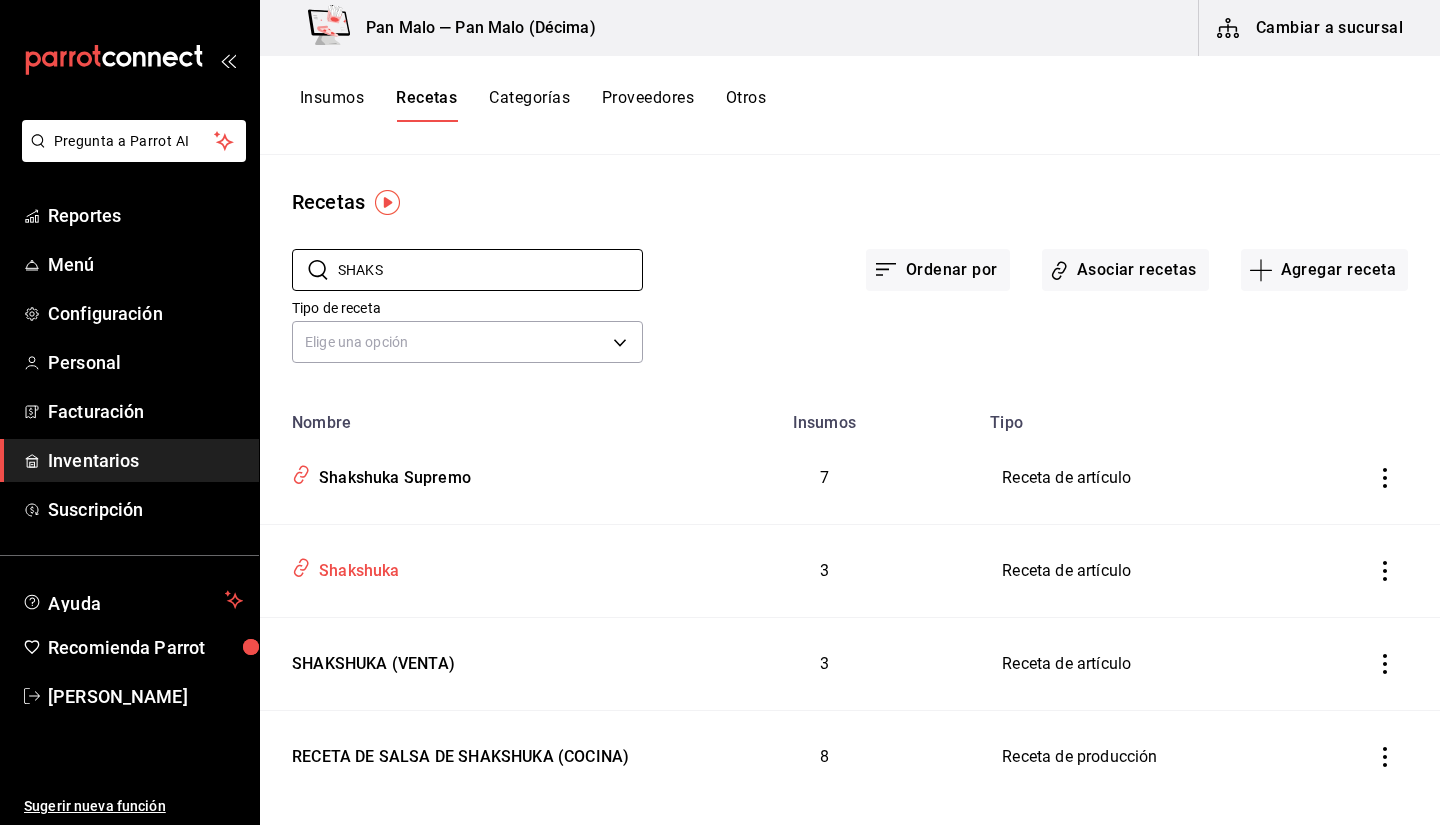 type on "SHAKS" 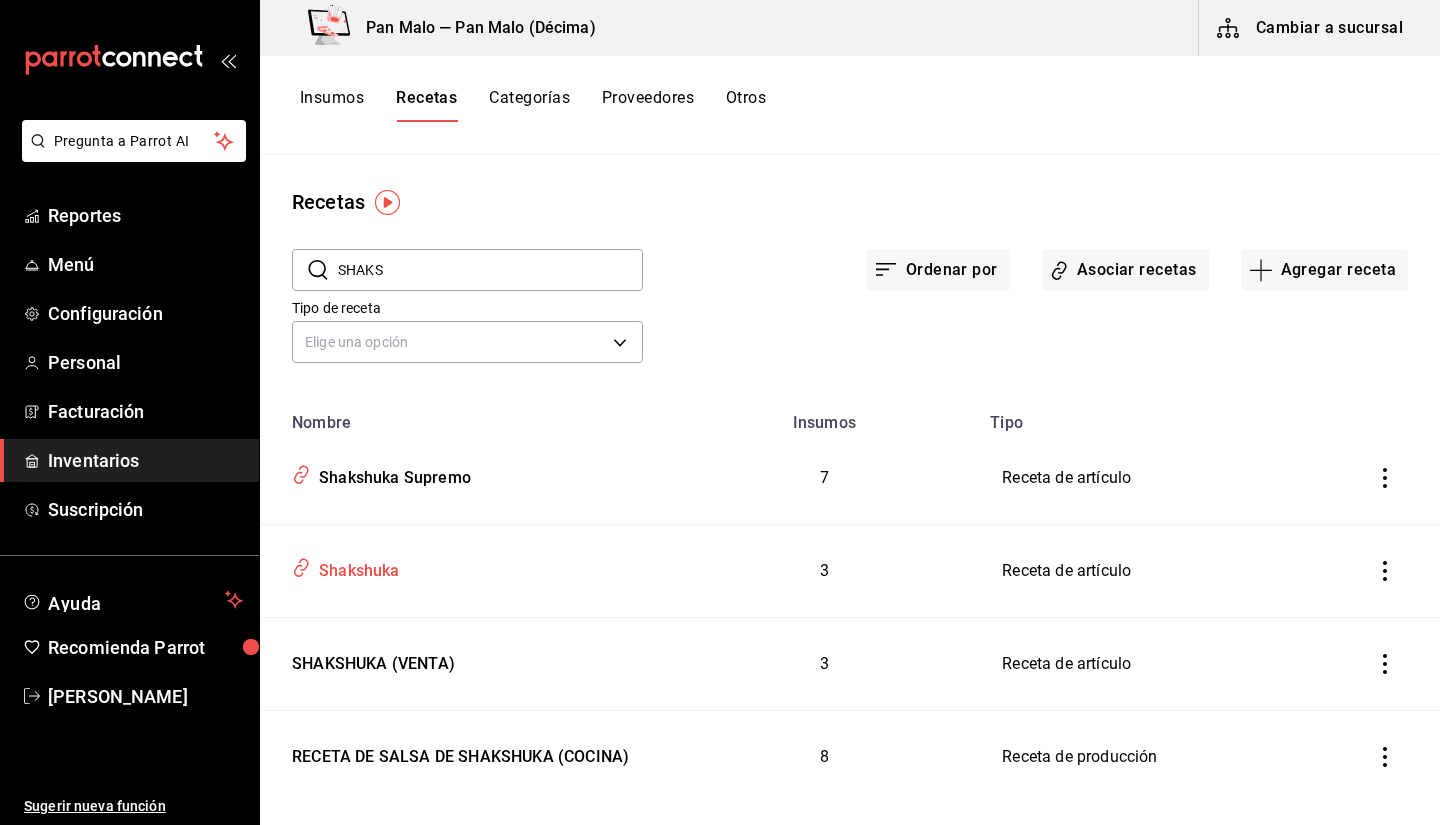 click on "Shakshuka" at bounding box center (465, 571) 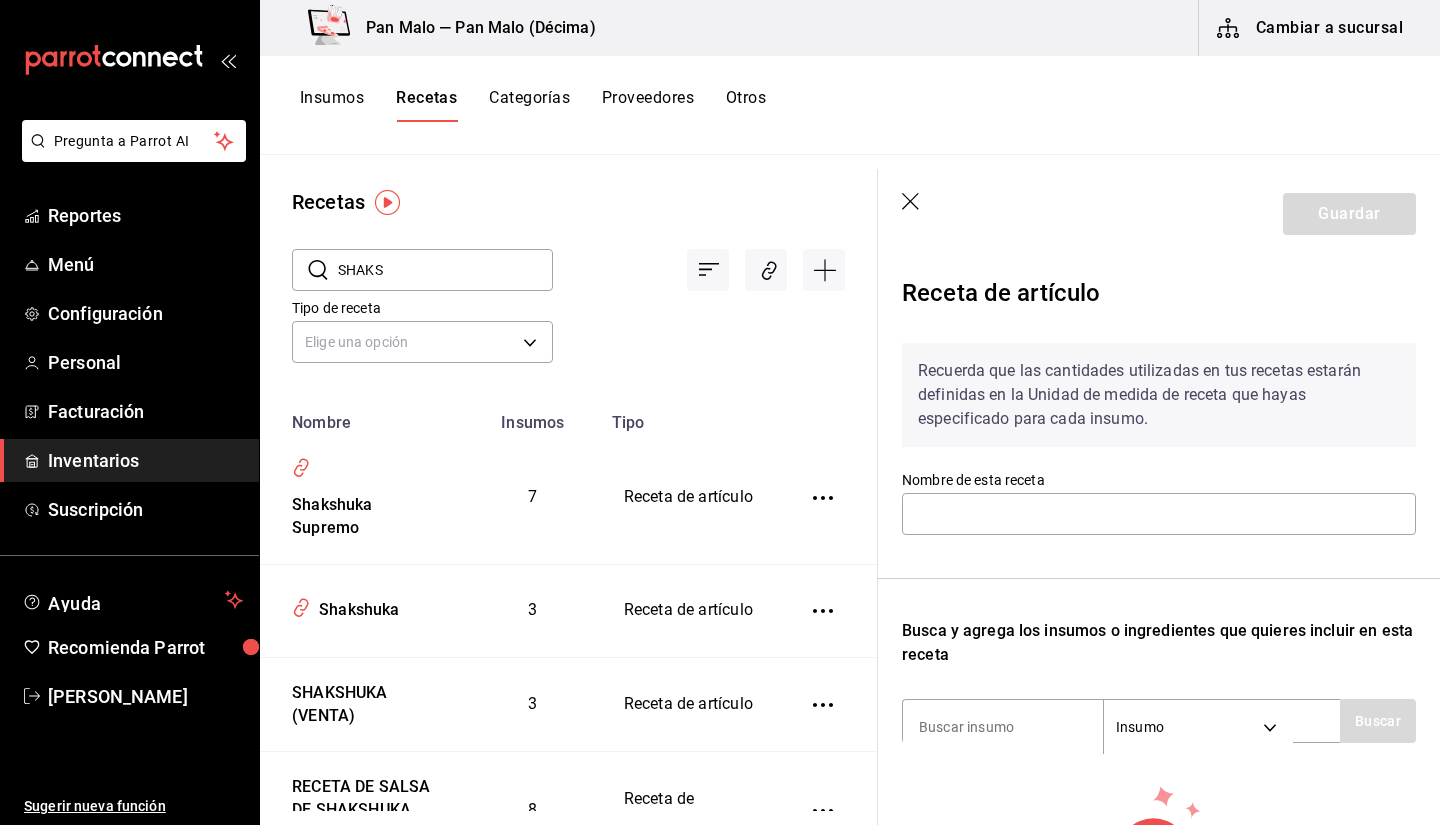 type on "Shakshuka" 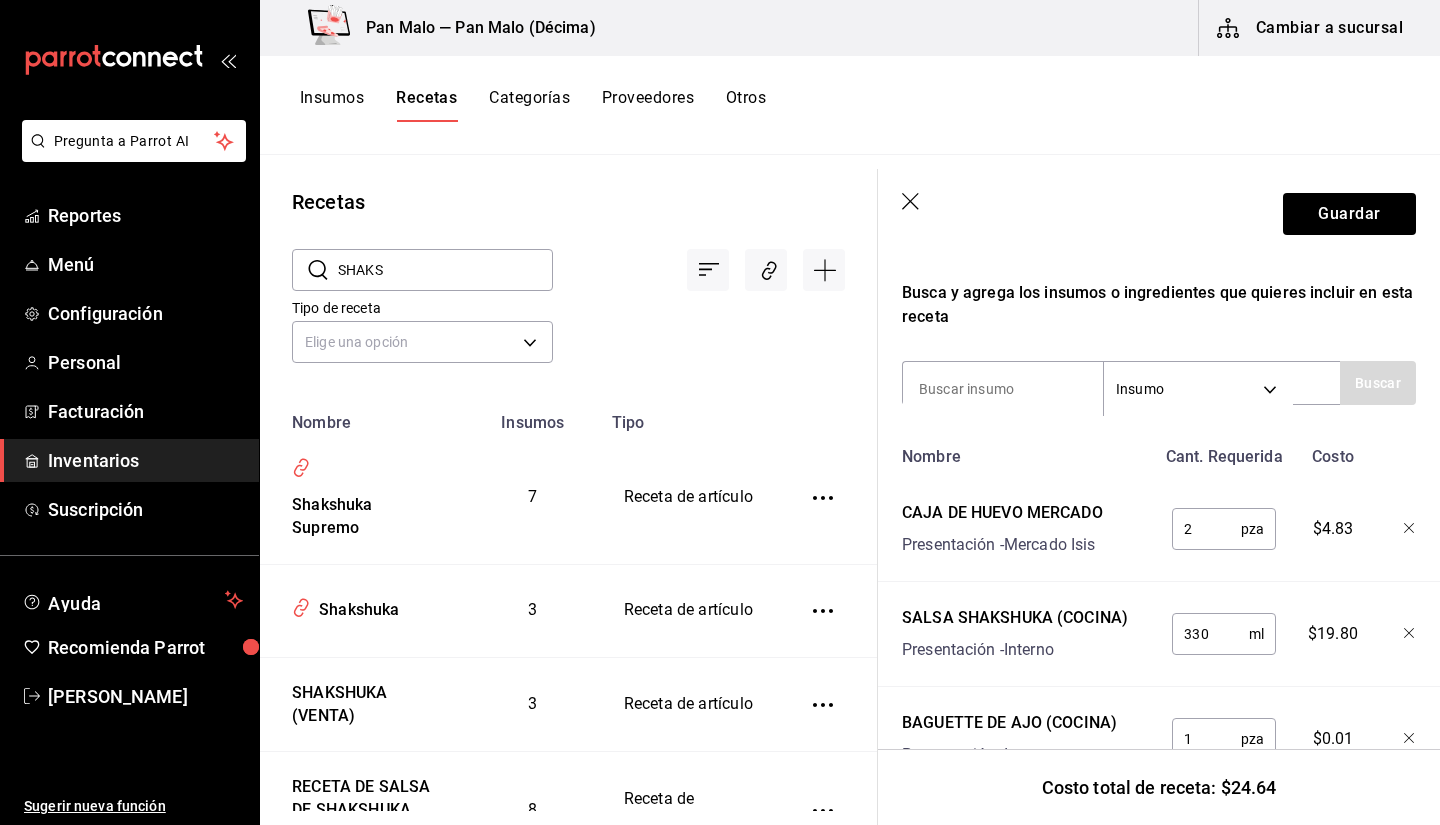 scroll, scrollTop: 424, scrollLeft: 0, axis: vertical 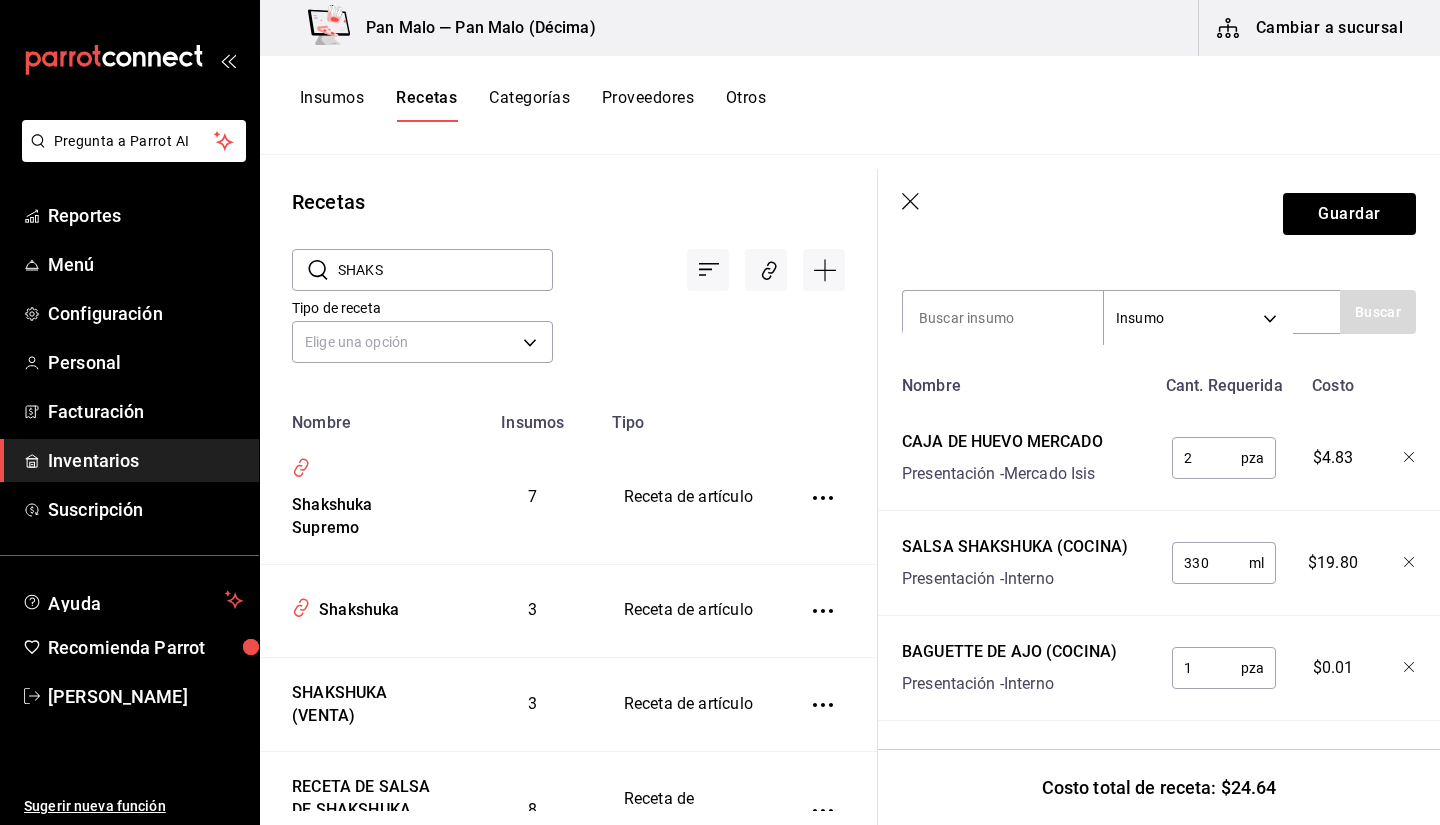 click on "SHAKS" at bounding box center [445, 270] 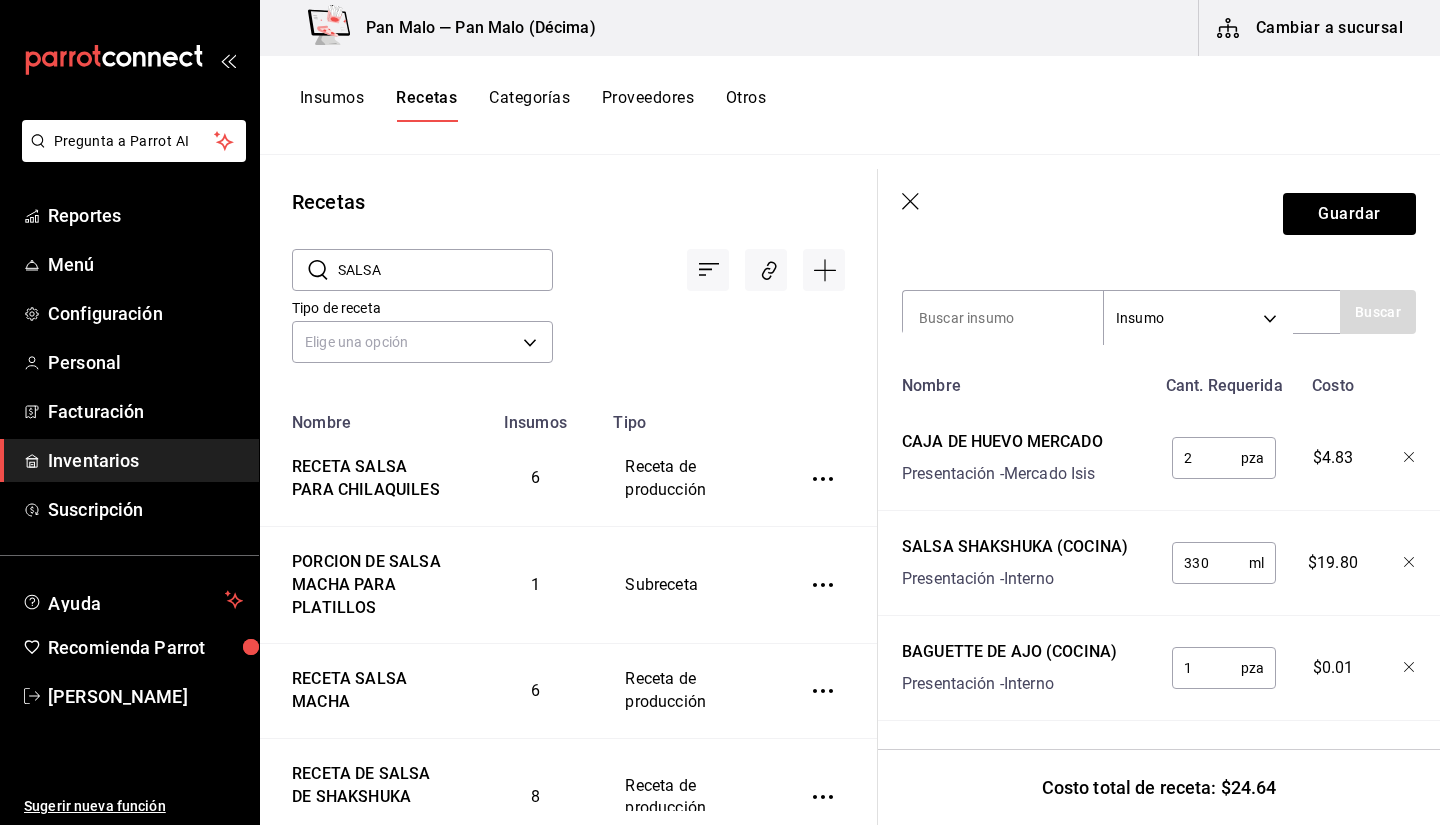click on "SALSA" at bounding box center [445, 270] 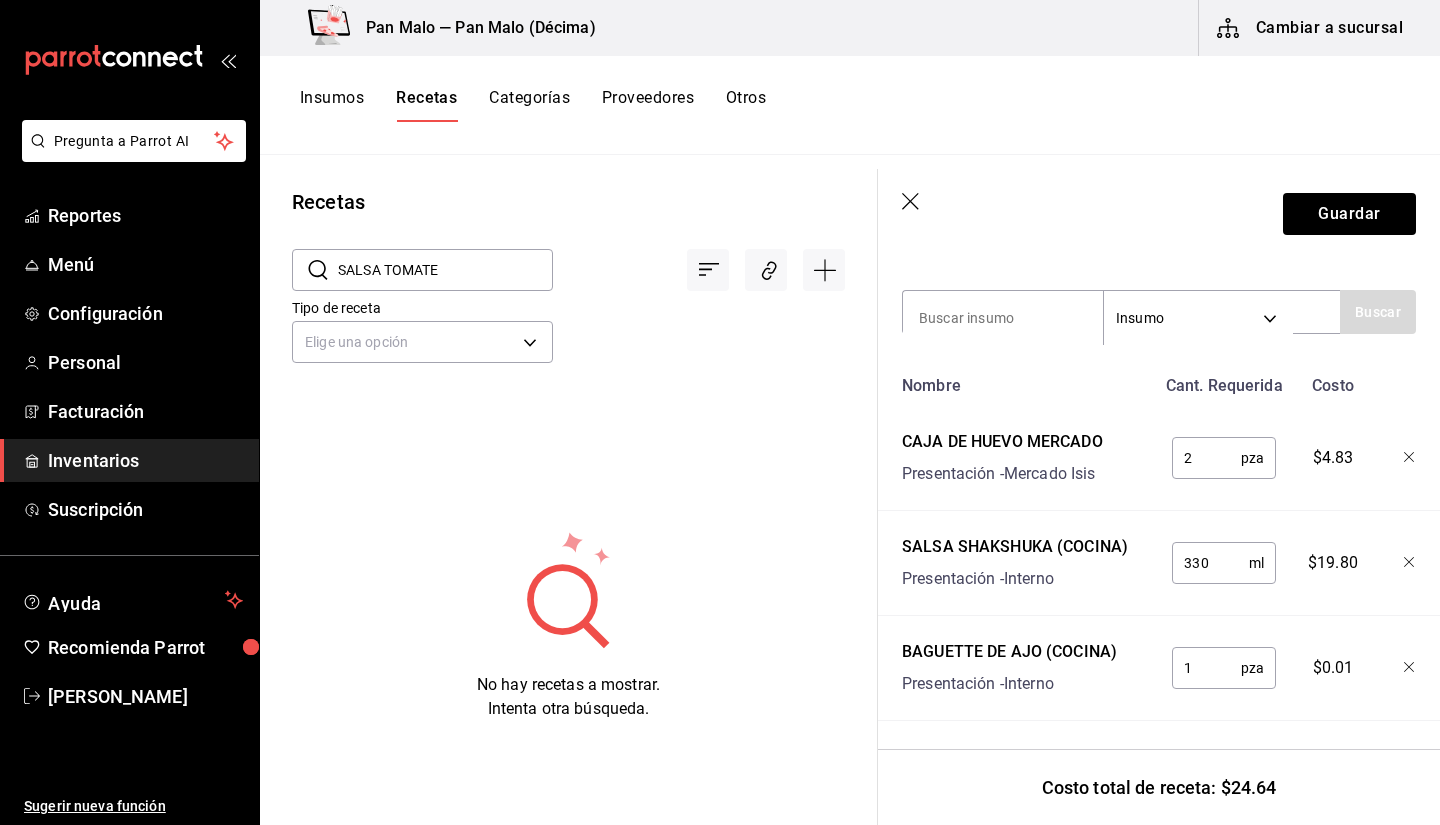 click on "SALSA TOMATE" at bounding box center [445, 270] 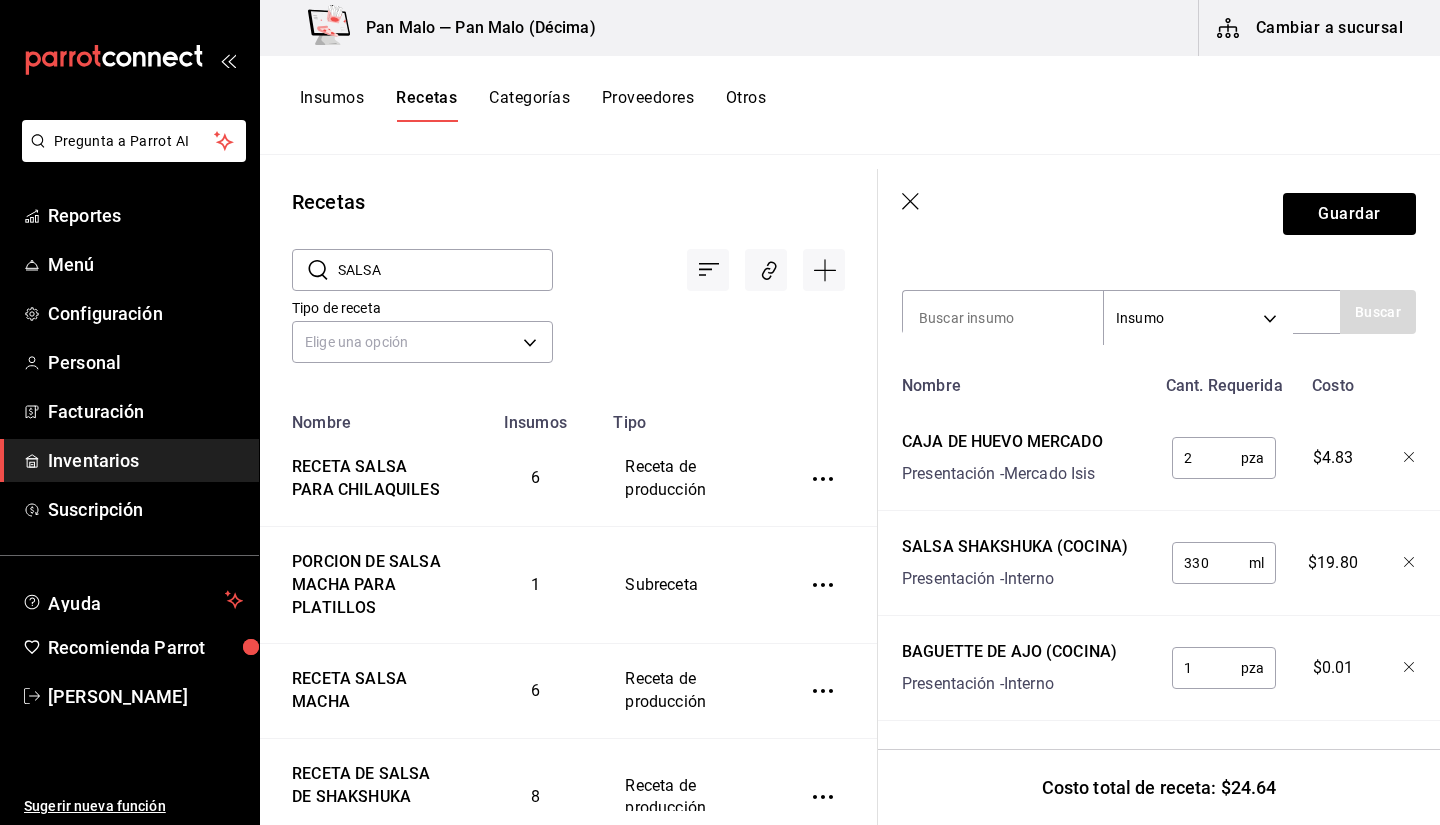click on "Guardar" at bounding box center (1159, 214) 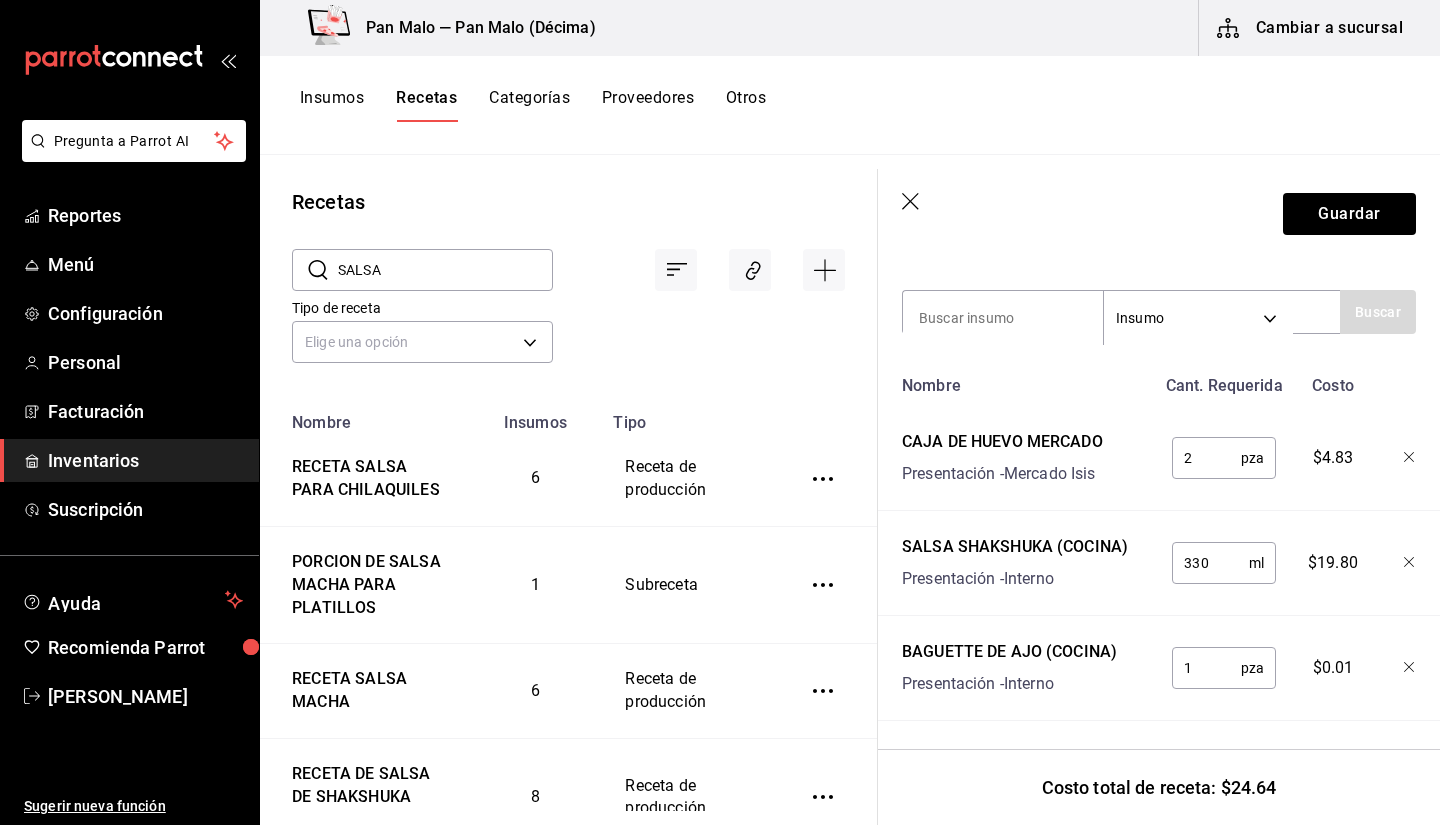 scroll, scrollTop: 0, scrollLeft: 0, axis: both 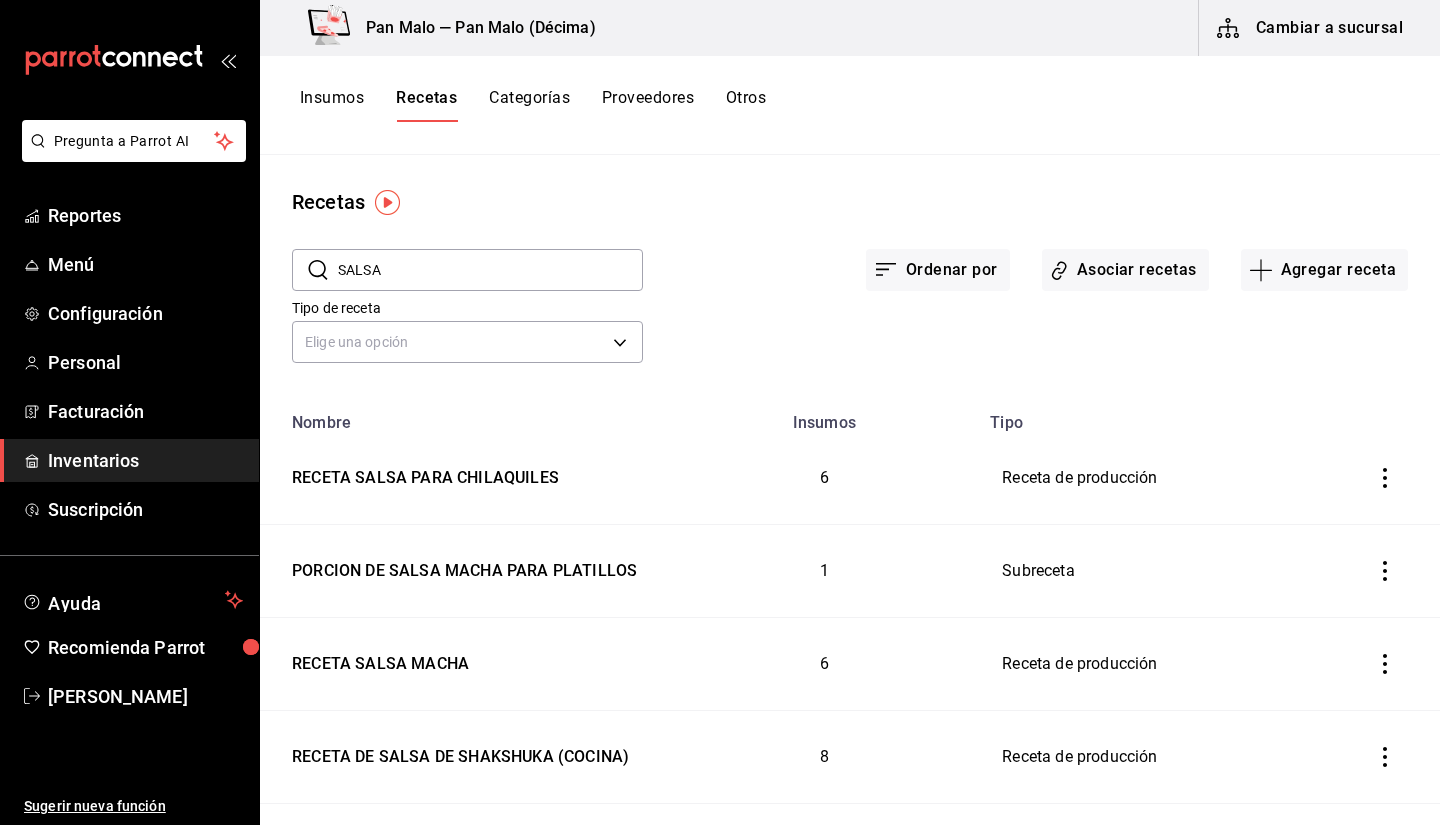 click on "SALSA" at bounding box center (490, 270) 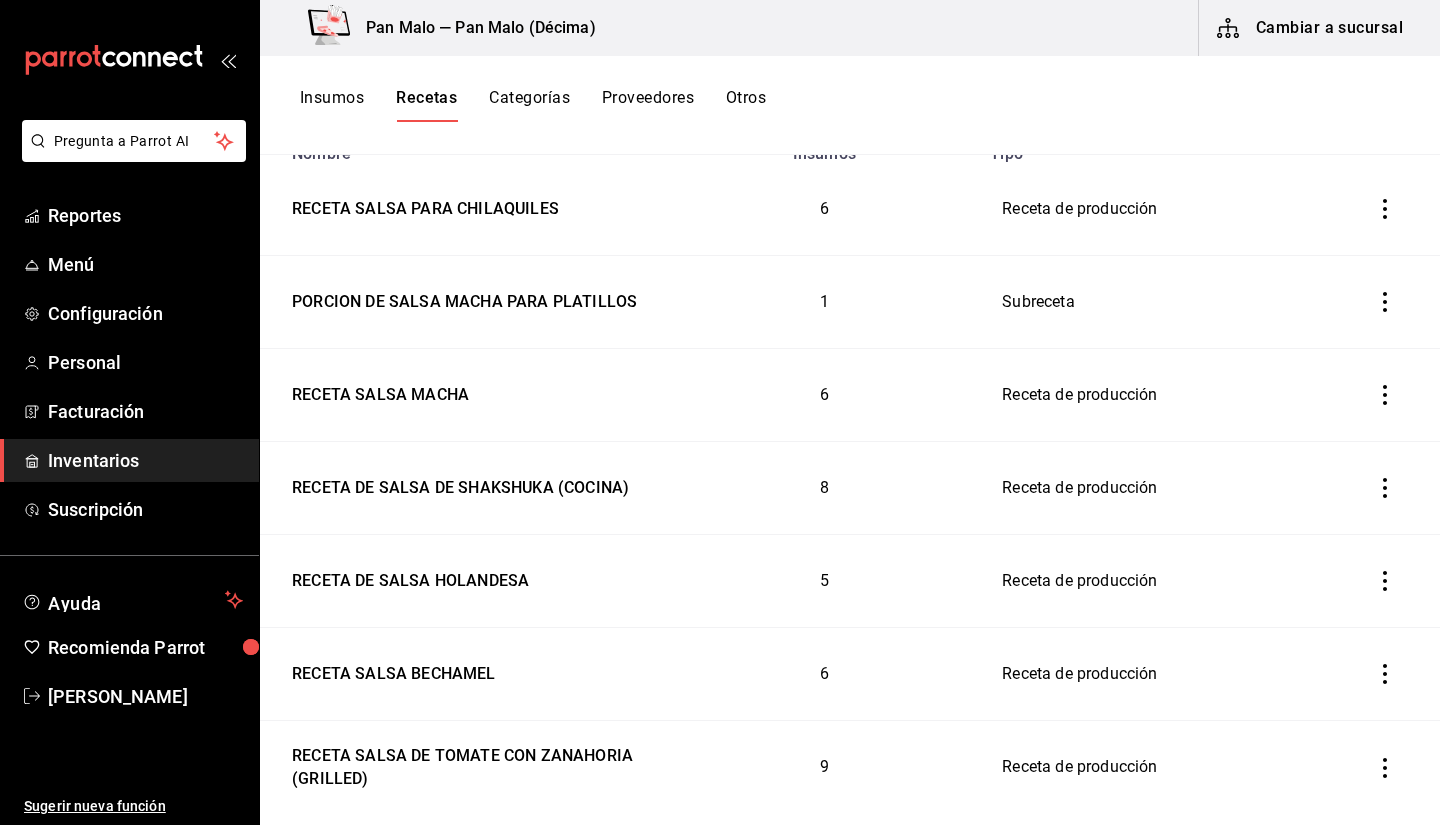 scroll, scrollTop: 268, scrollLeft: 0, axis: vertical 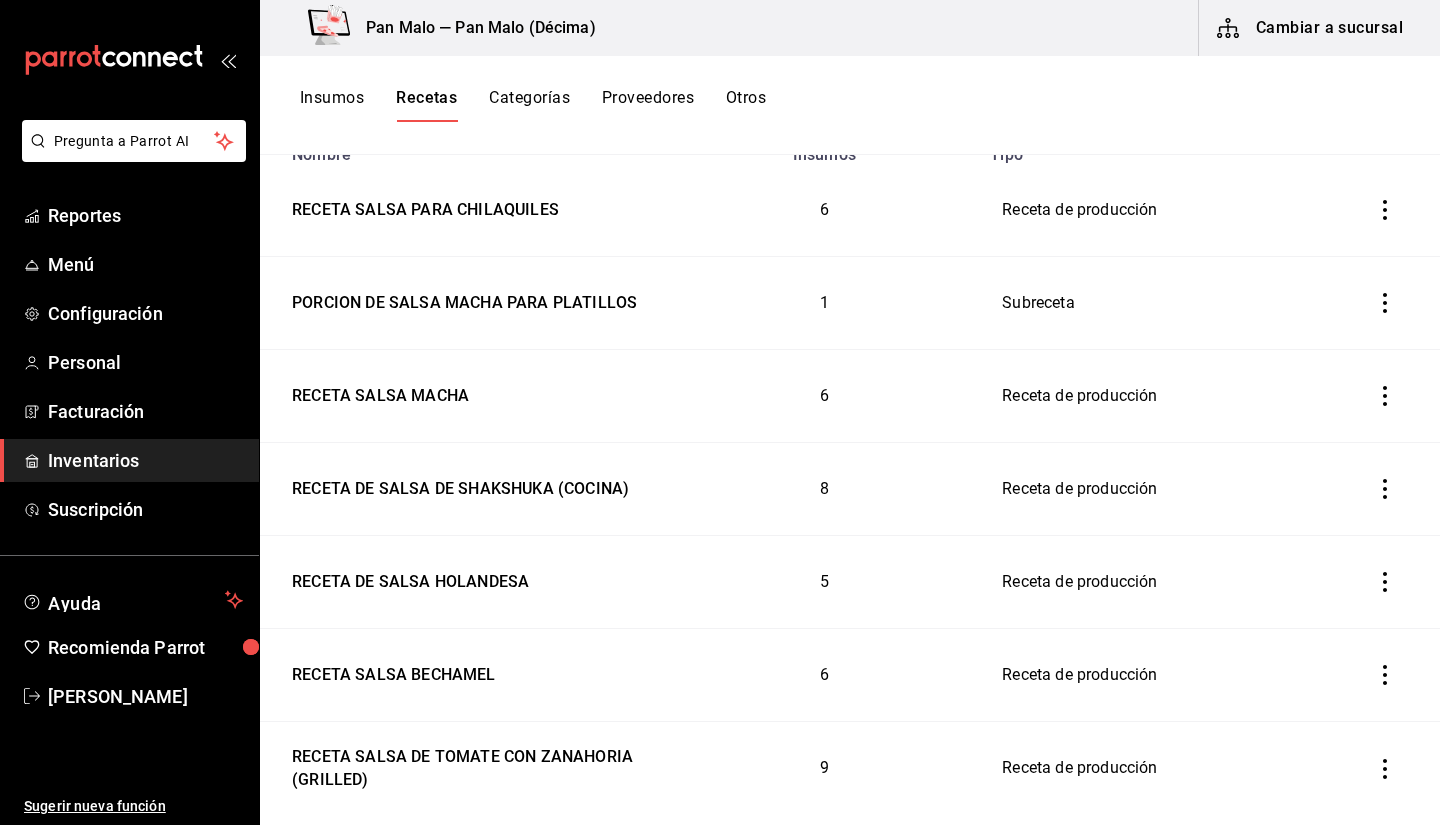 type on "SALSA" 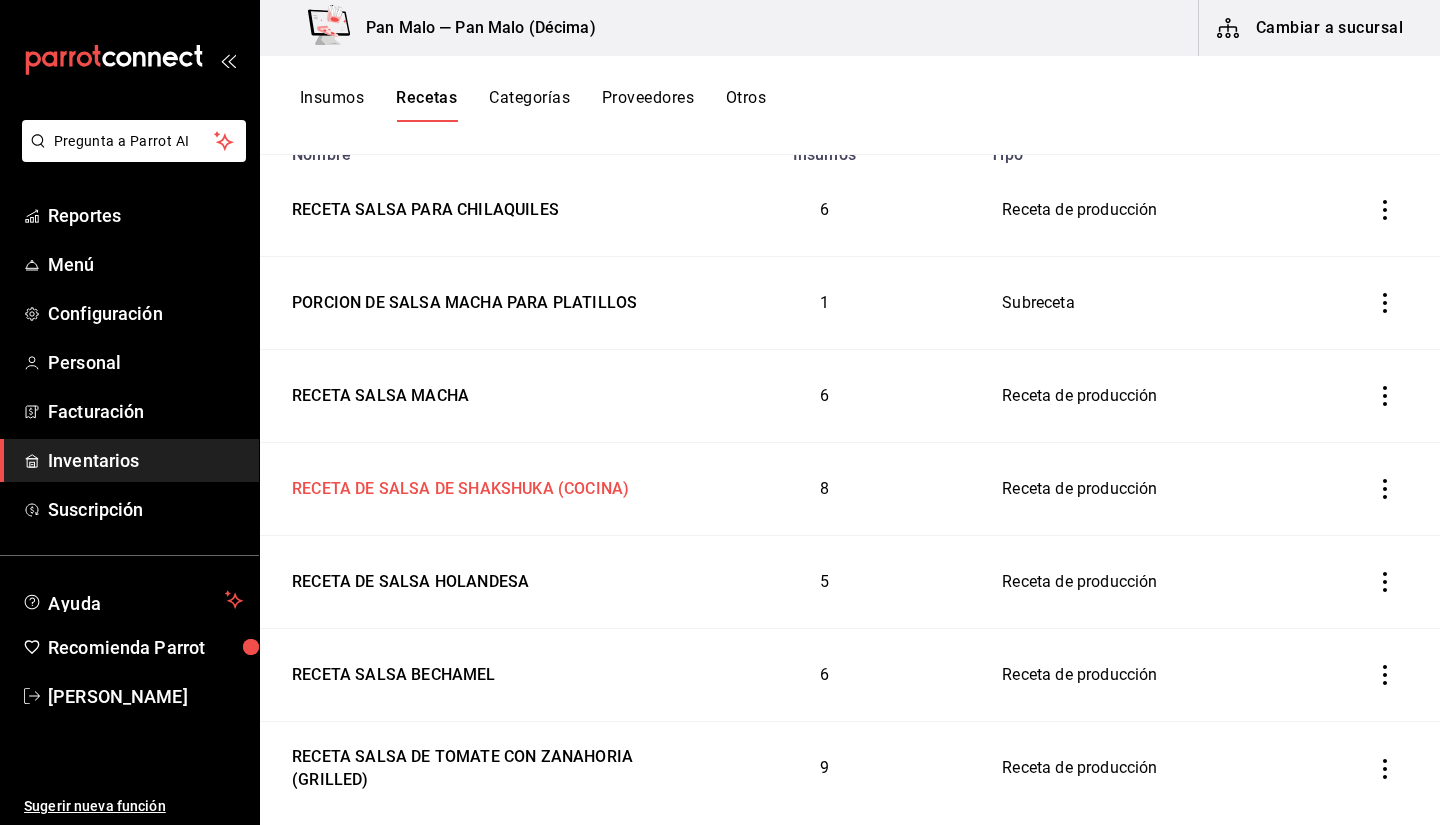 click on "RECETA DE SALSA DE SHAKSHUKA (COCINA)" at bounding box center (456, 485) 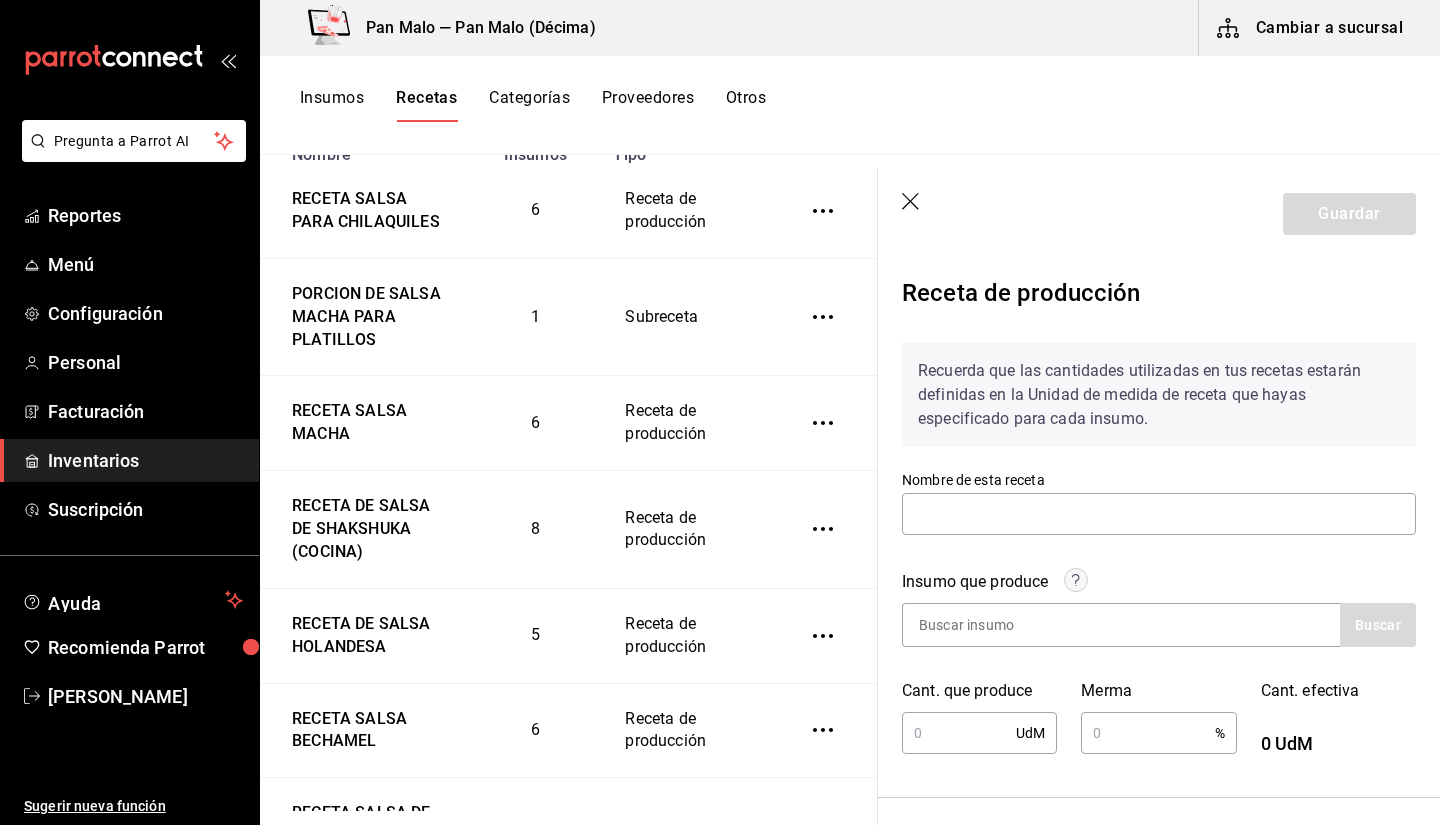 type on "RECETA DE SALSA DE SHAKSHUKA (COCINA)" 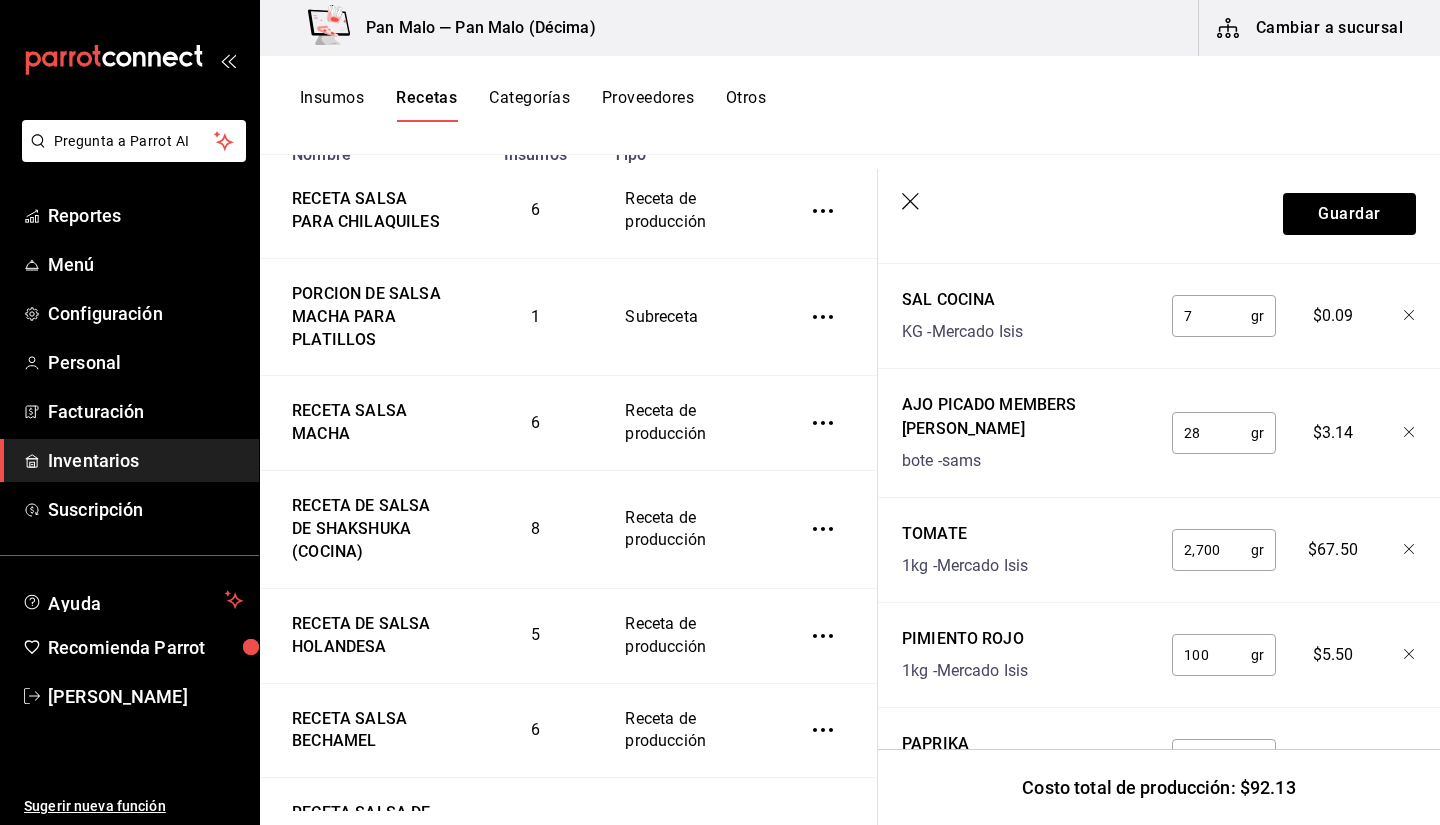 scroll, scrollTop: 1122, scrollLeft: 0, axis: vertical 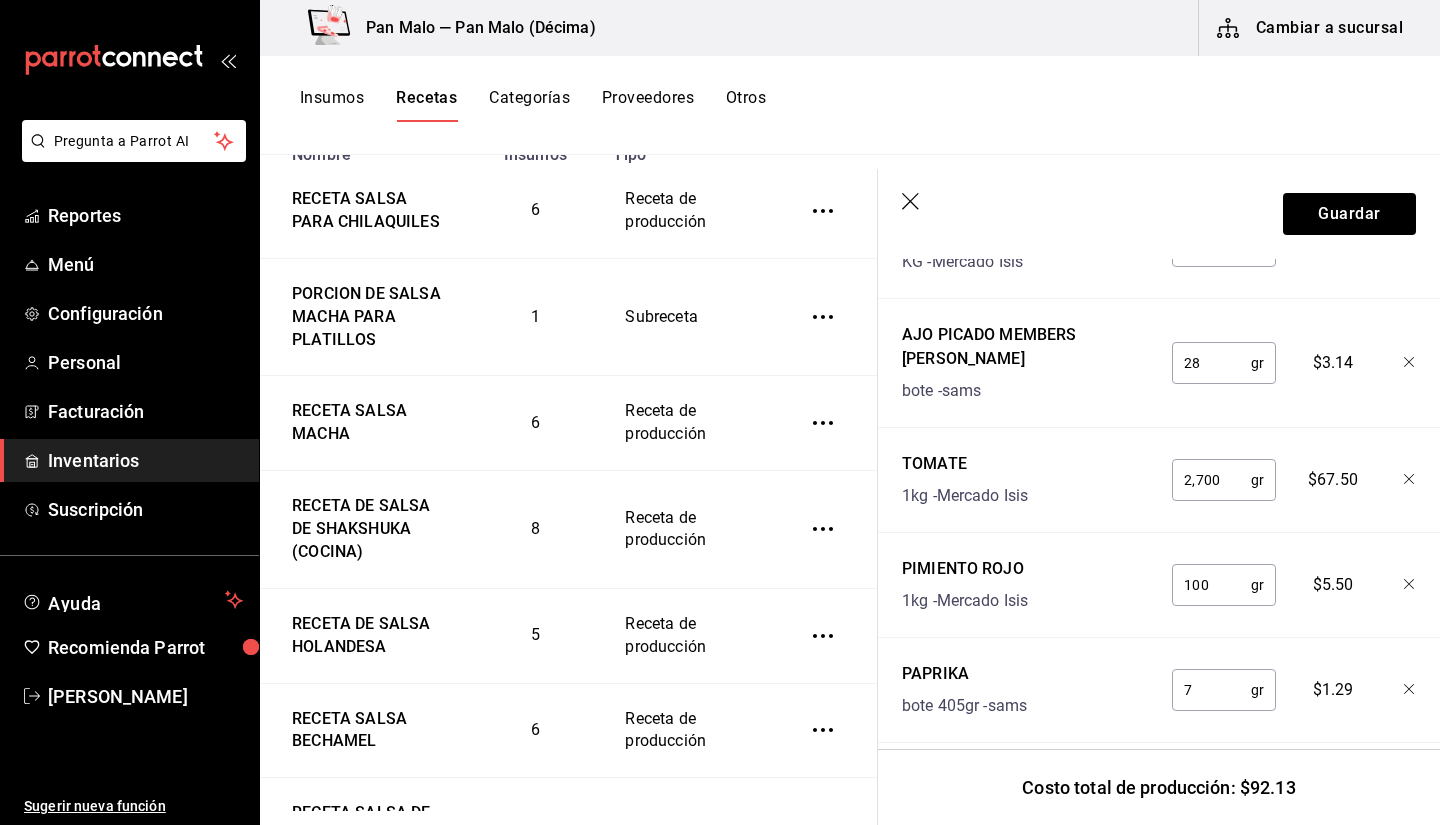 click on "2,700" at bounding box center [1211, 480] 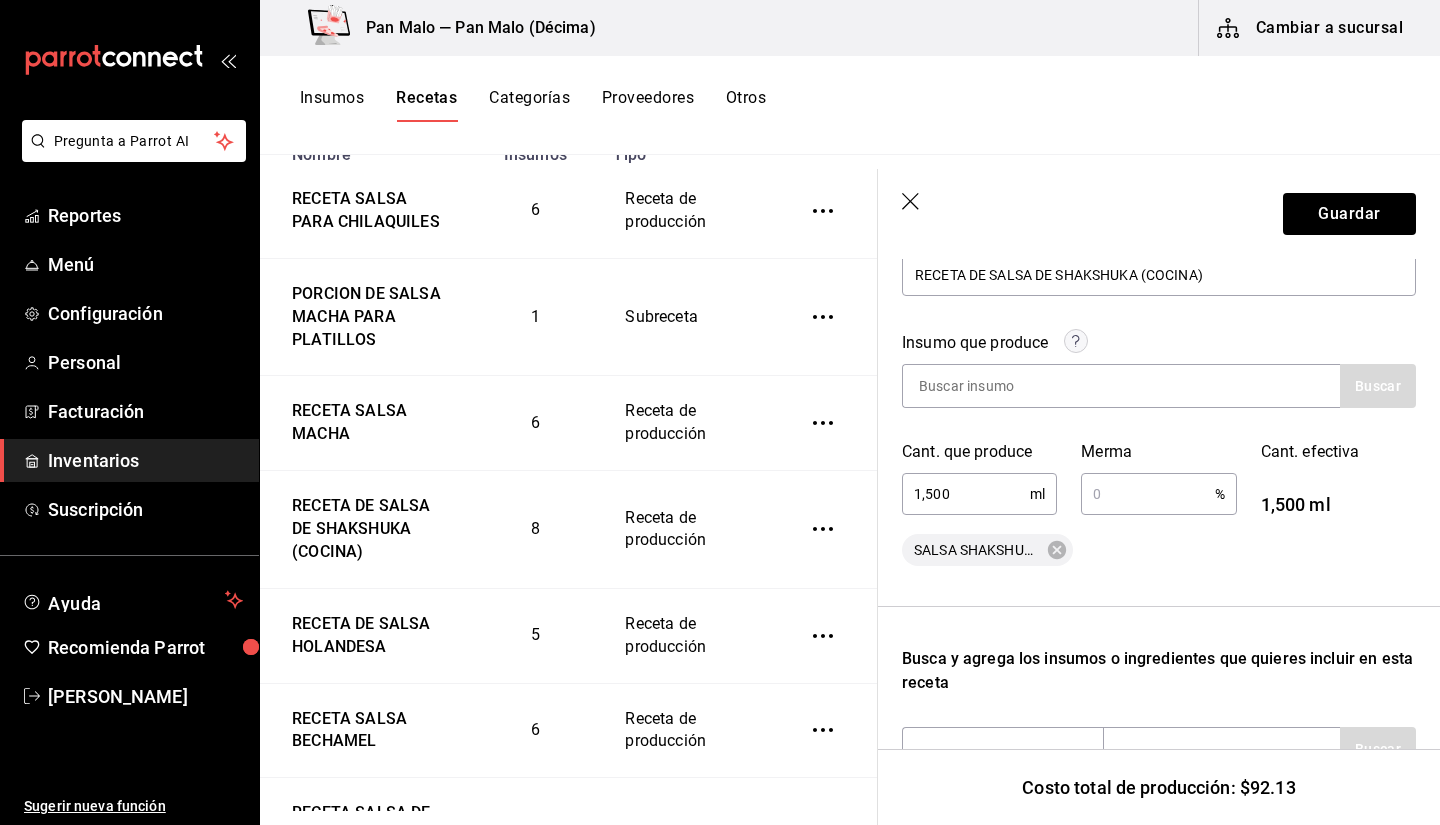 scroll, scrollTop: 225, scrollLeft: 0, axis: vertical 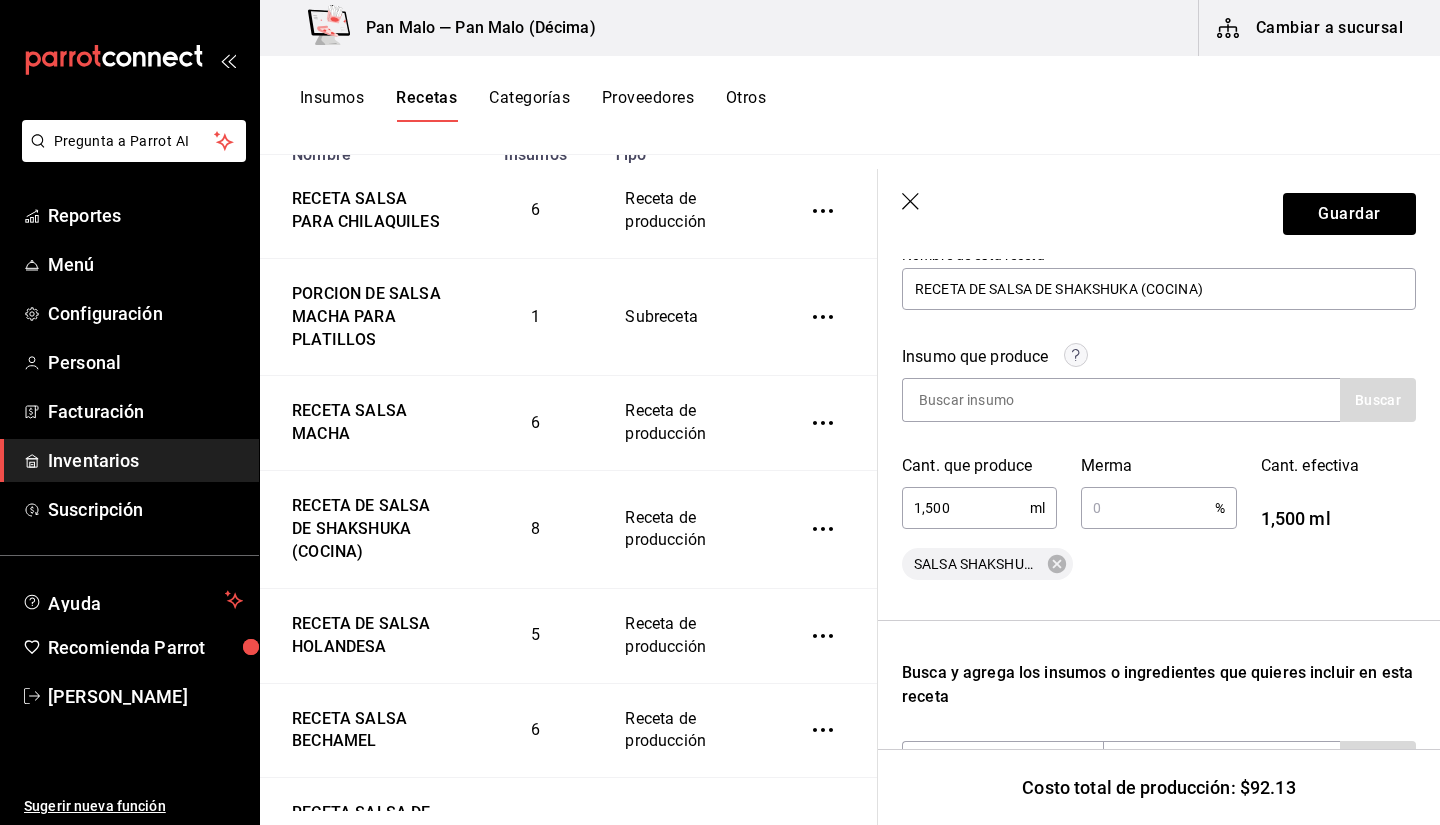 click on "SALSA SHAKSHUKA (COCINA)" at bounding box center [987, 564] 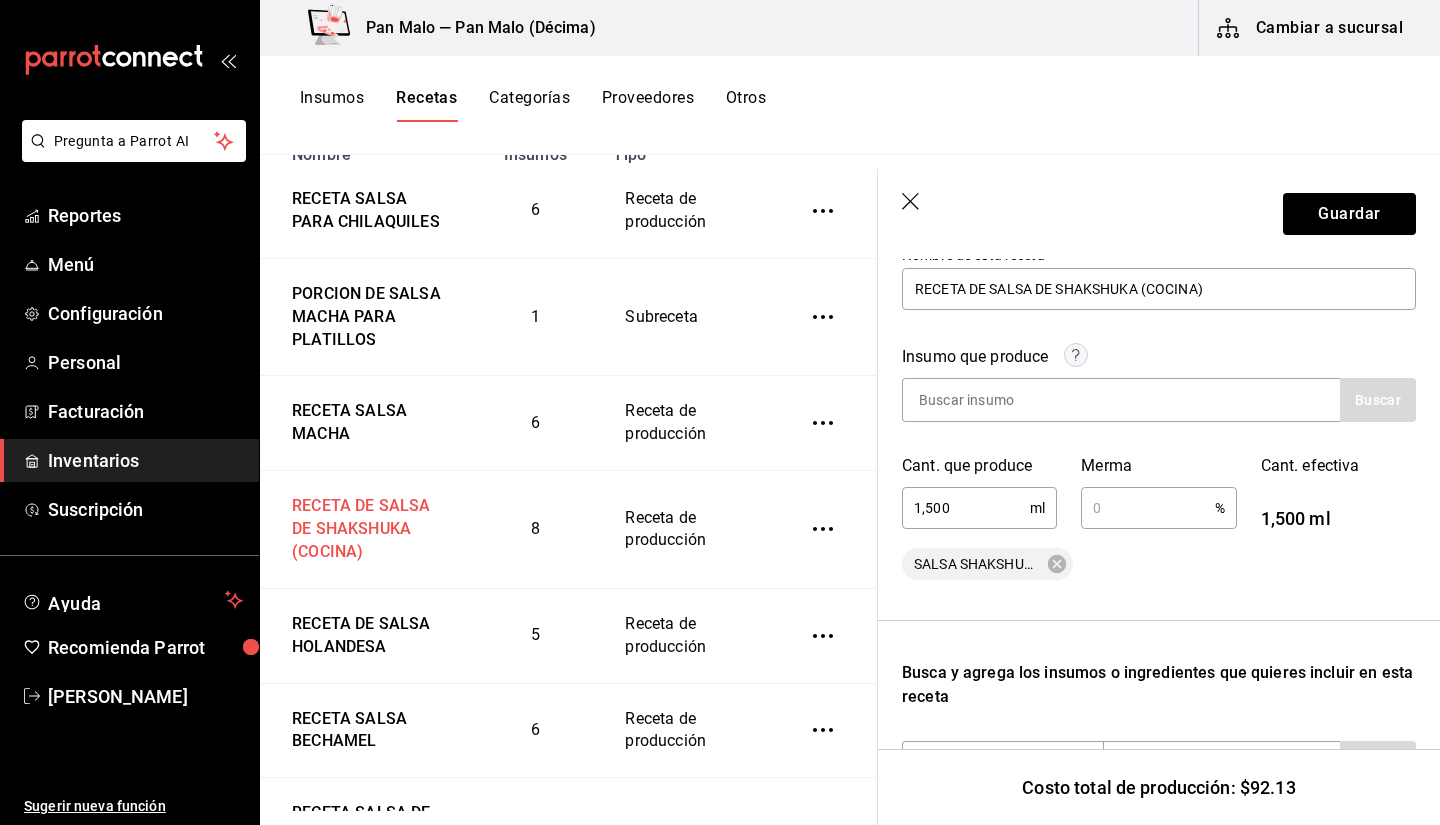 scroll, scrollTop: 281, scrollLeft: 0, axis: vertical 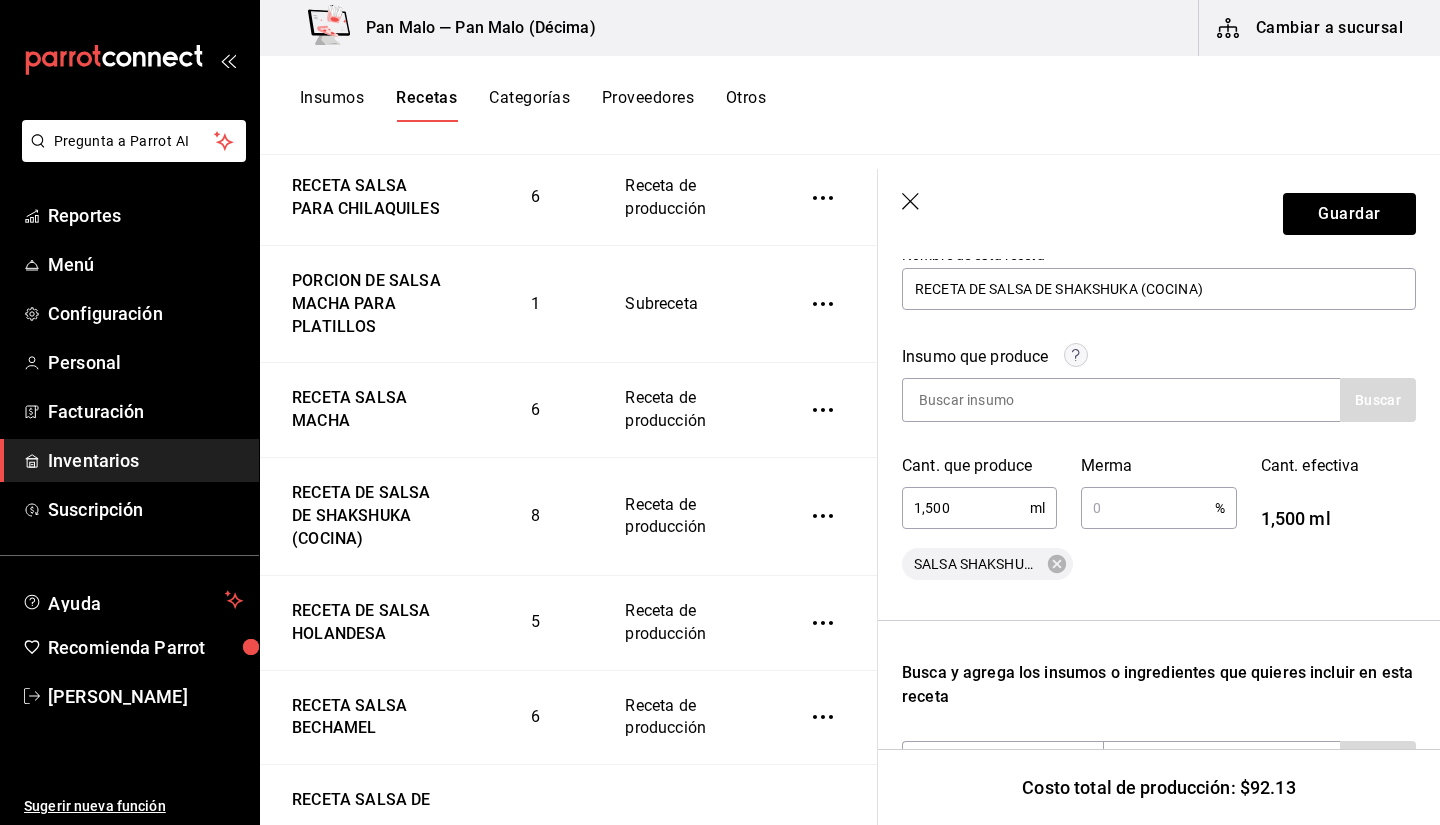 click on "Guardar" at bounding box center [1159, 214] 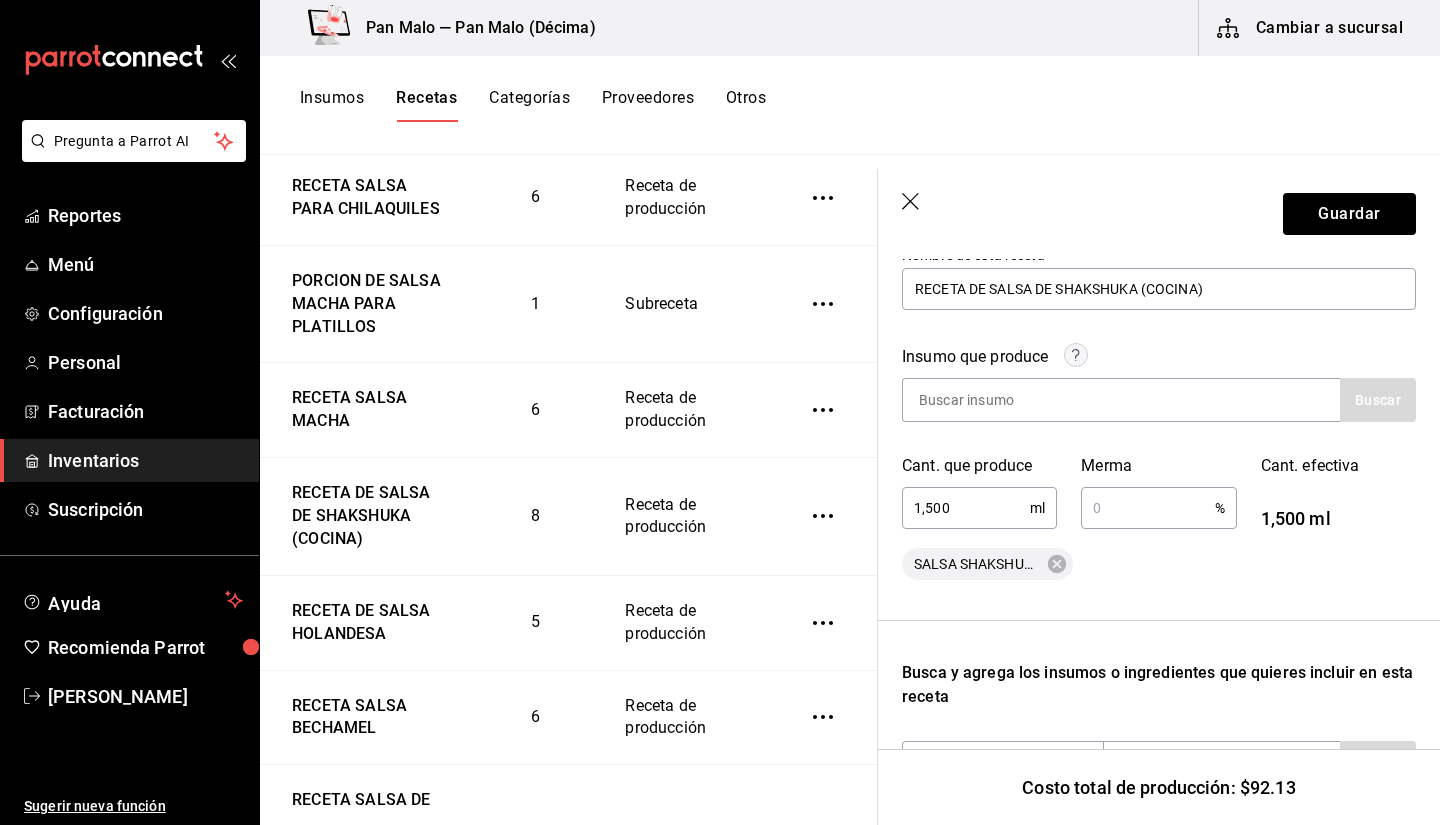 click 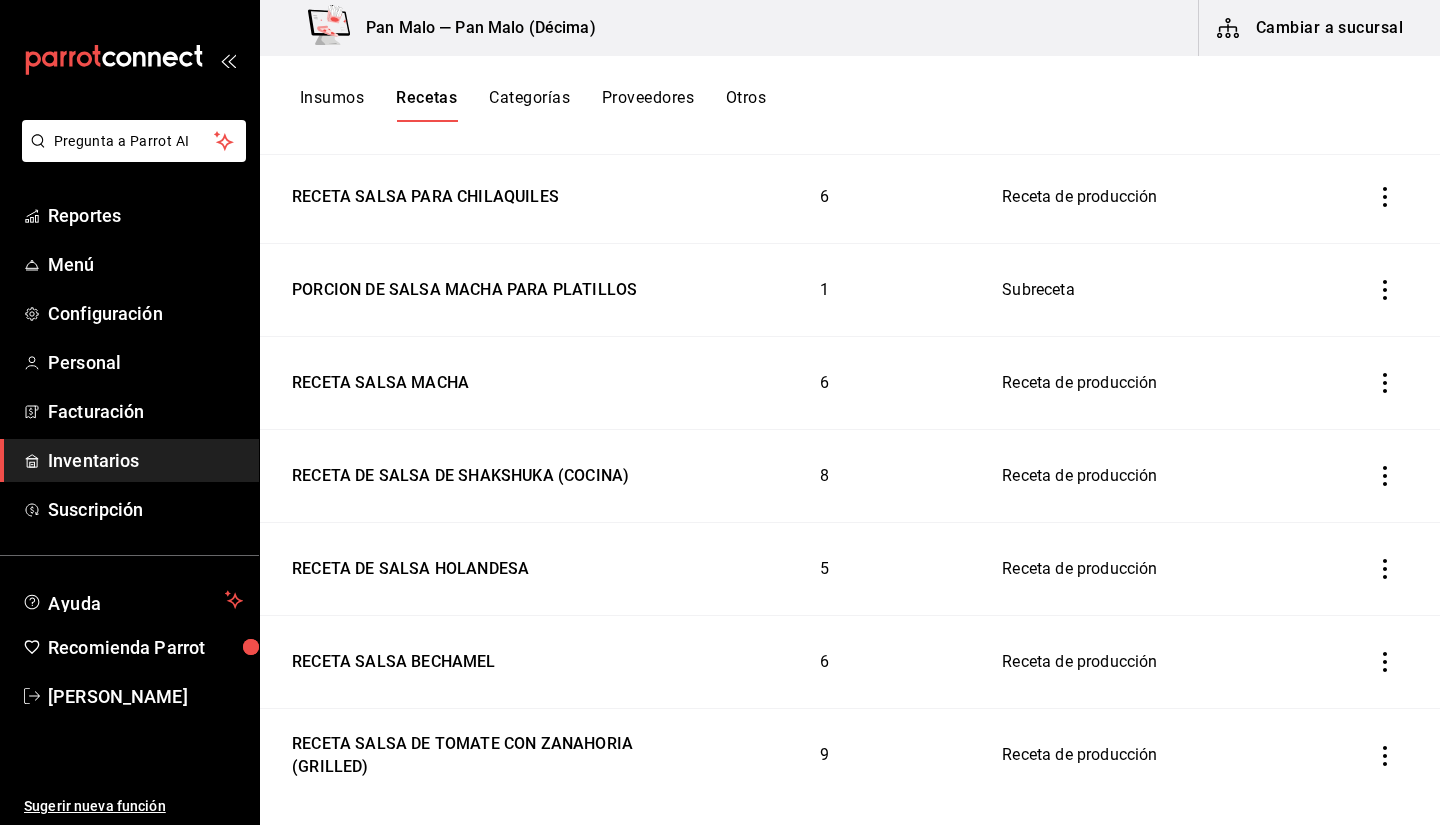 scroll, scrollTop: 0, scrollLeft: 0, axis: both 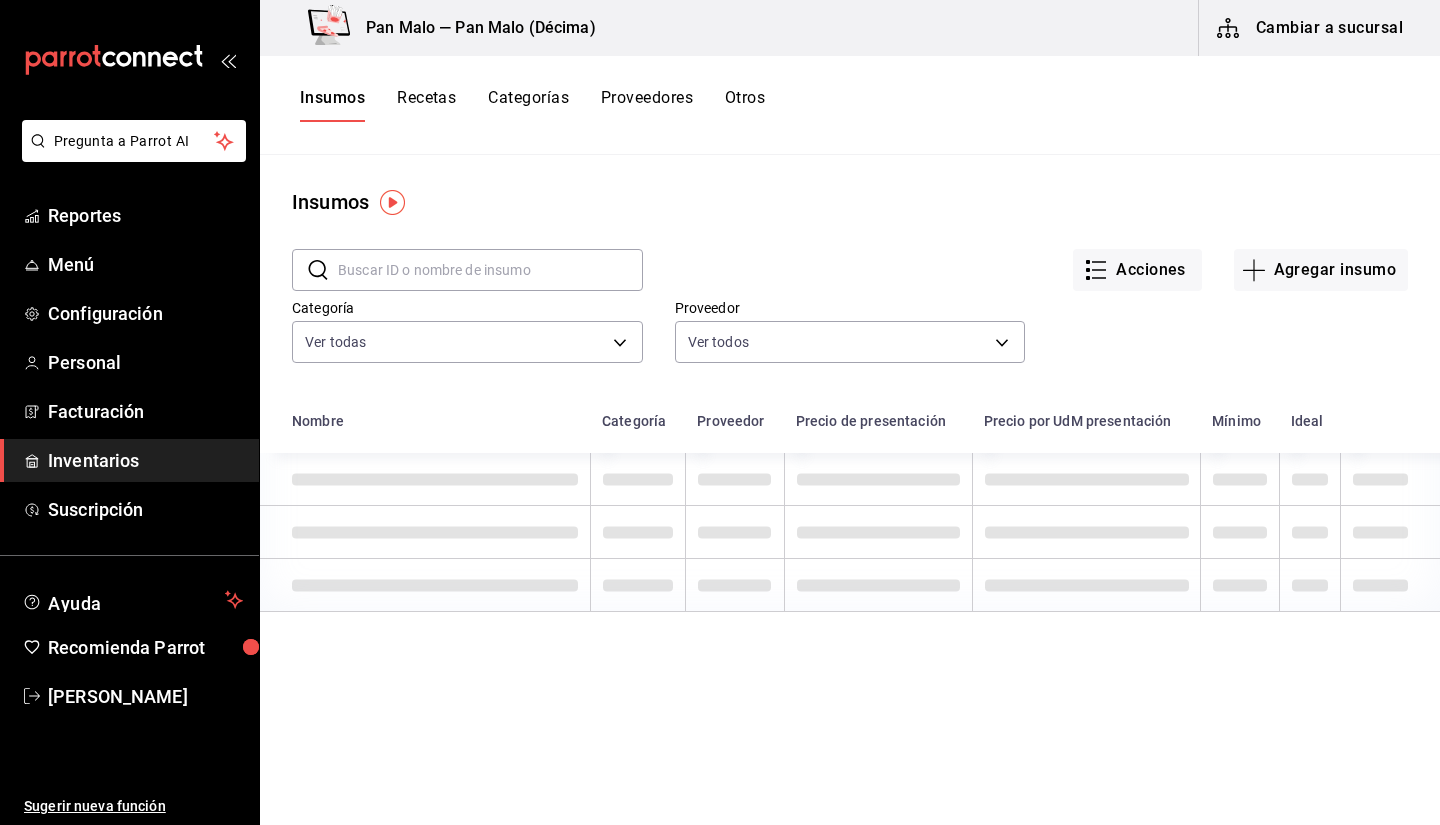 click at bounding box center (490, 270) 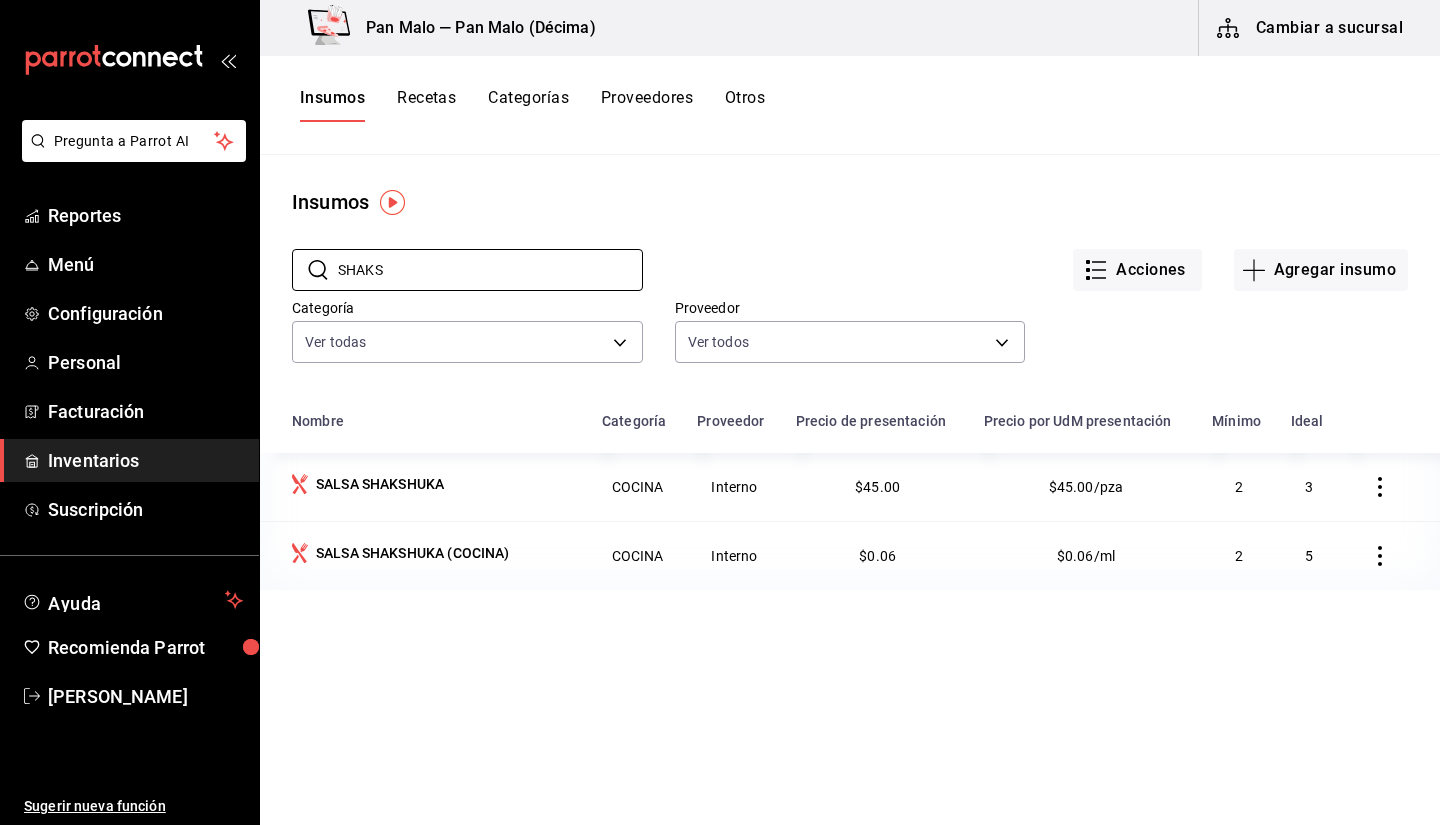 type on "SHAKS" 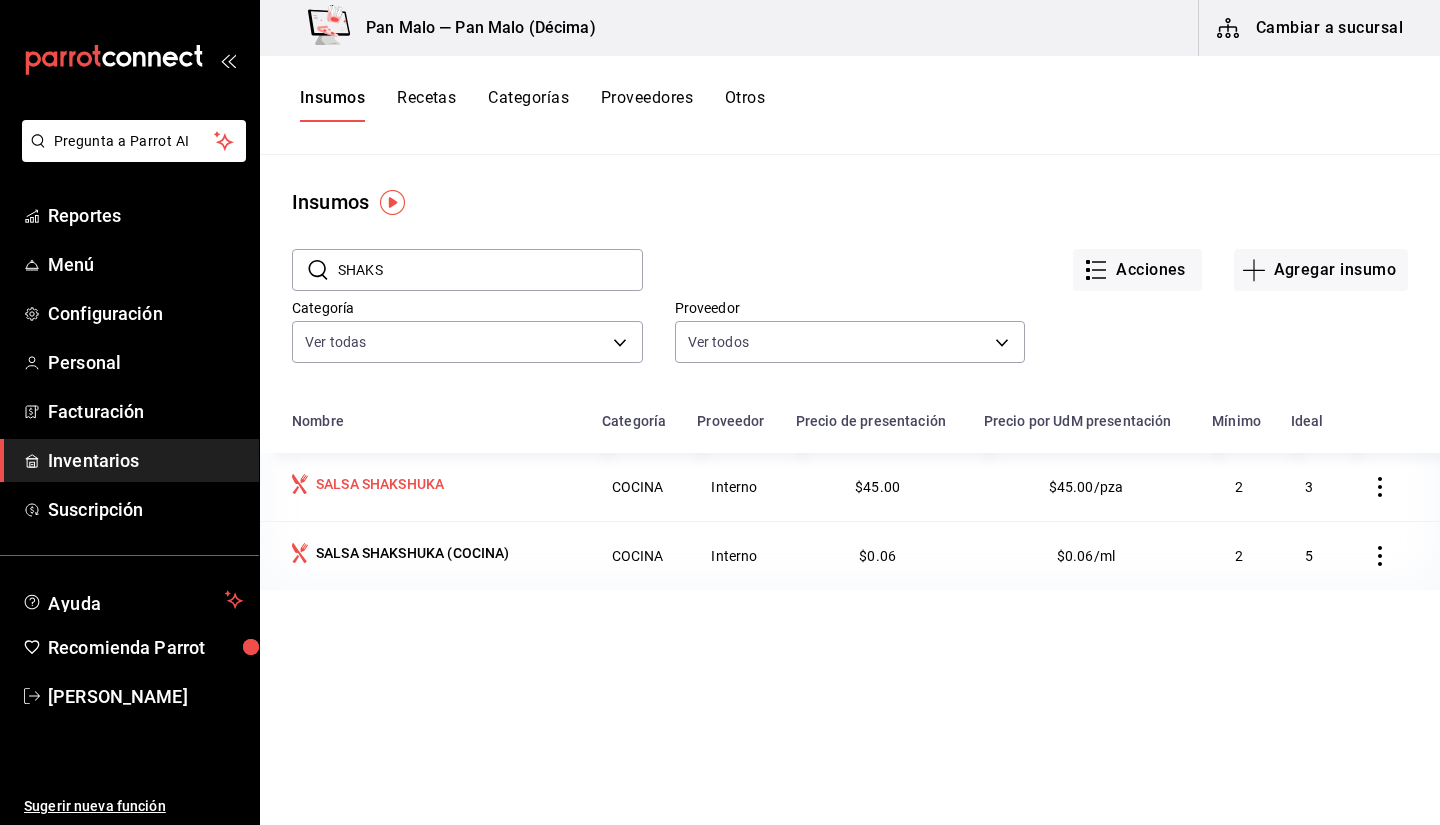 click on "SALSA SHAKSHUKA" at bounding box center (435, 486) 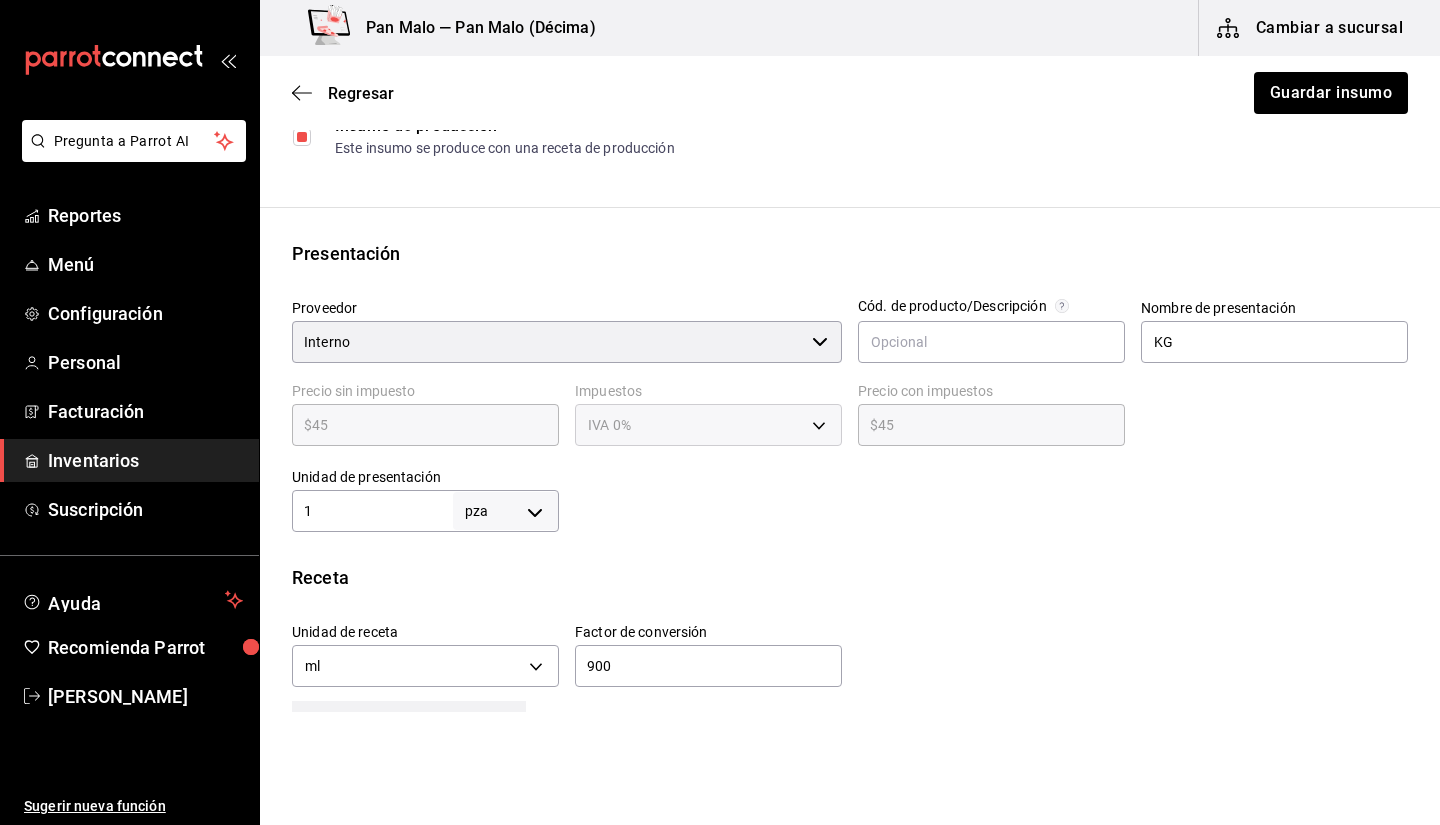 scroll, scrollTop: 197, scrollLeft: 0, axis: vertical 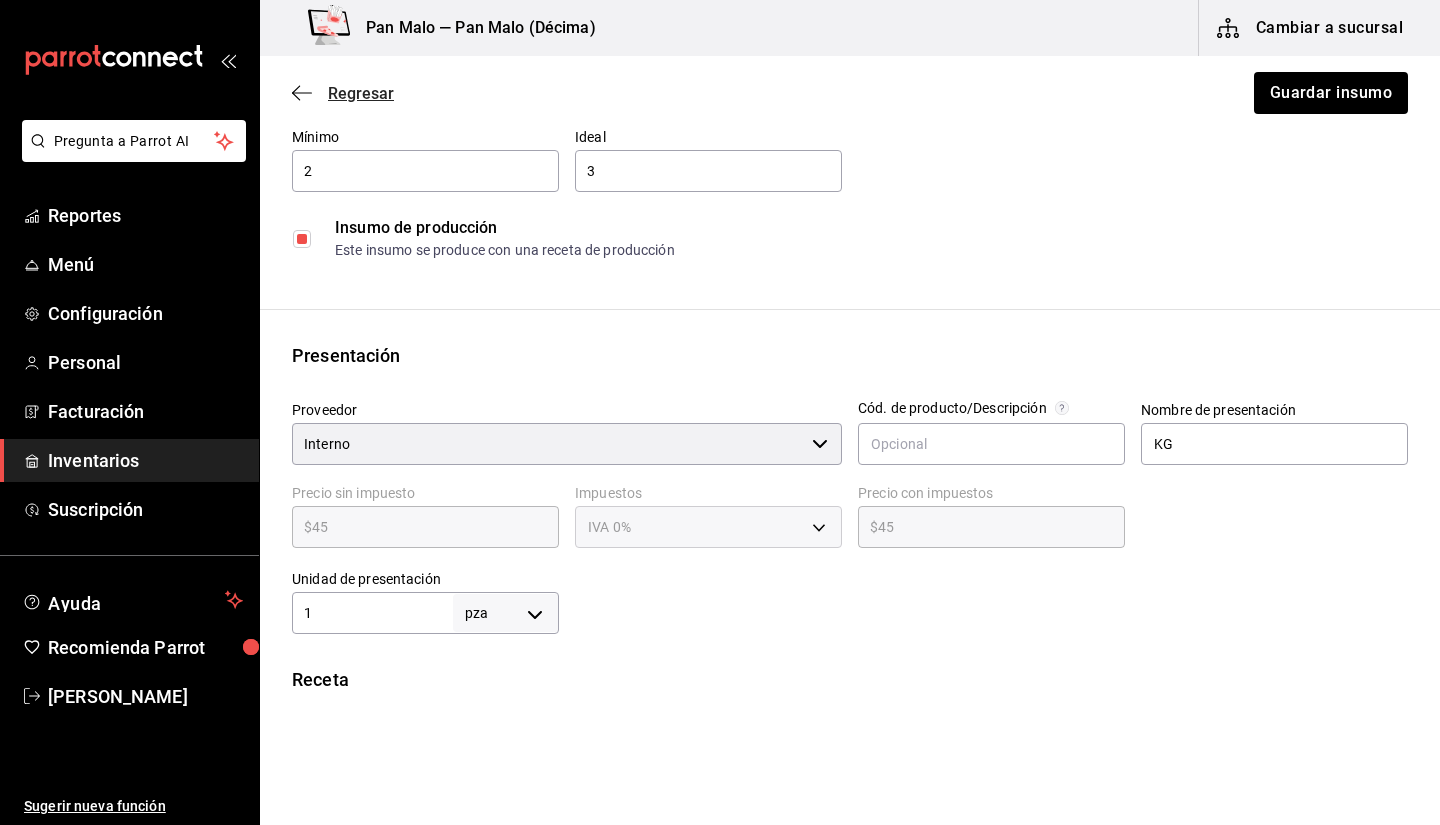click 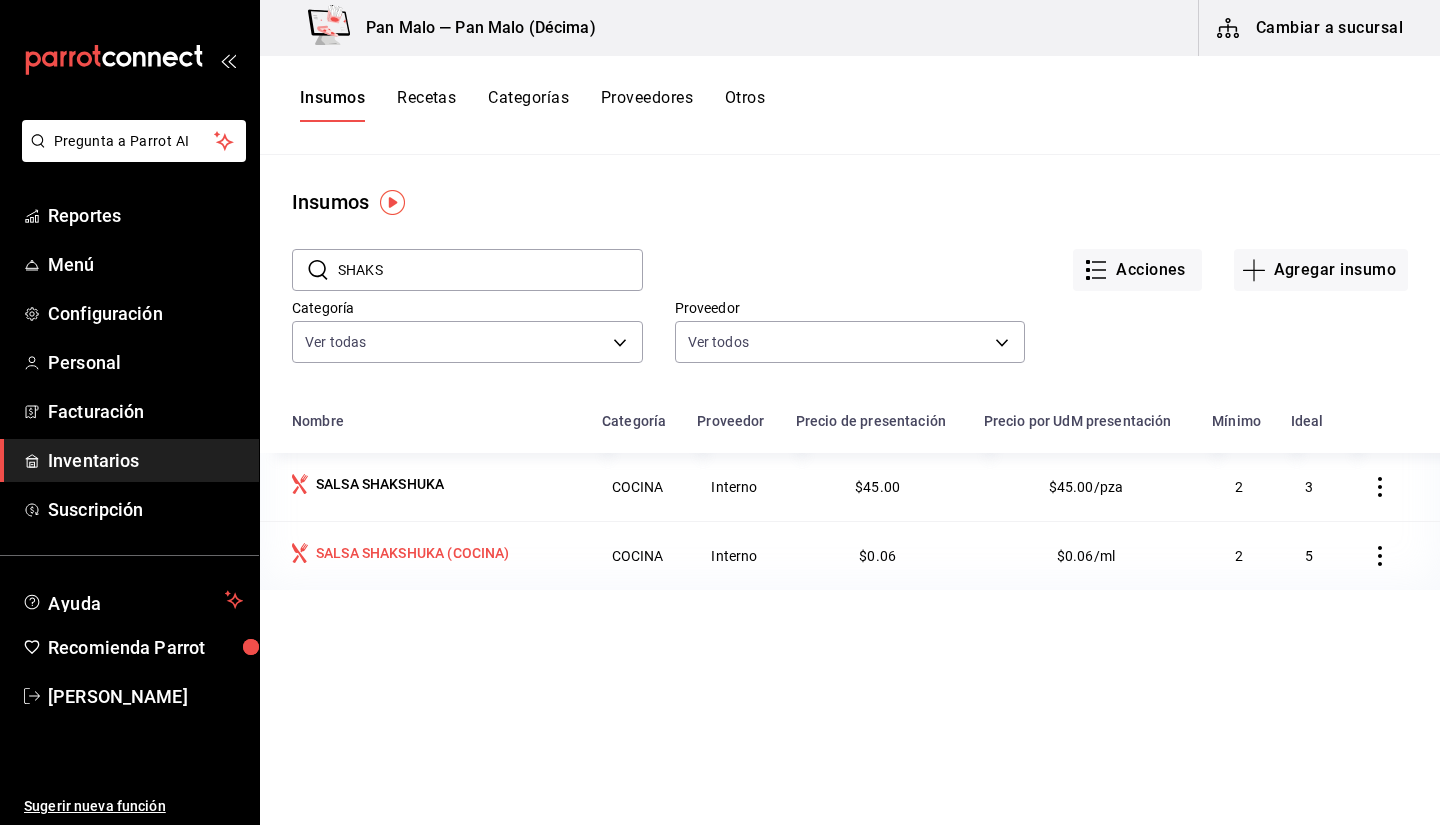 click on "SALSA SHAKSHUKA (COCINA)" at bounding box center [413, 553] 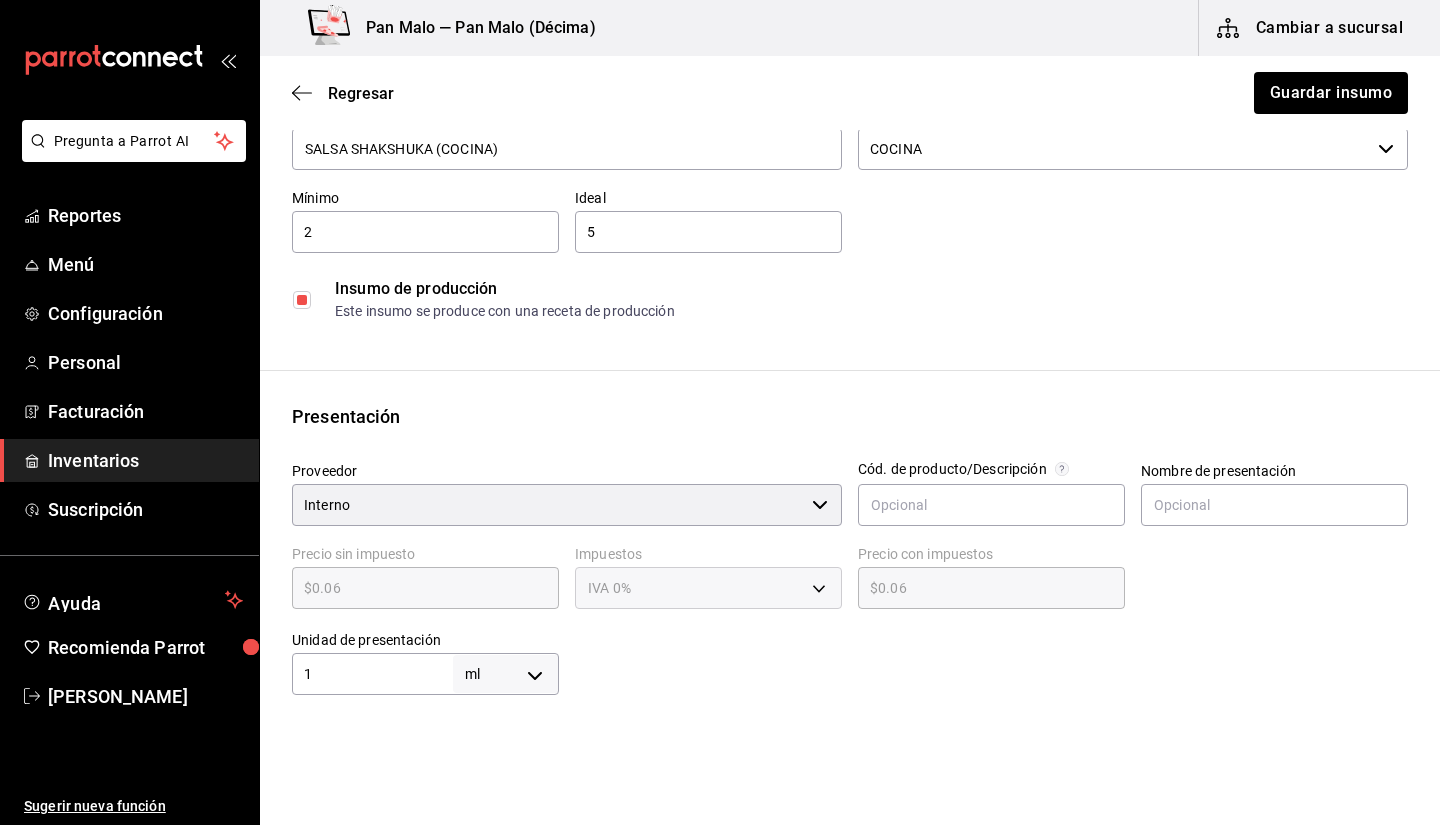scroll, scrollTop: 84, scrollLeft: 0, axis: vertical 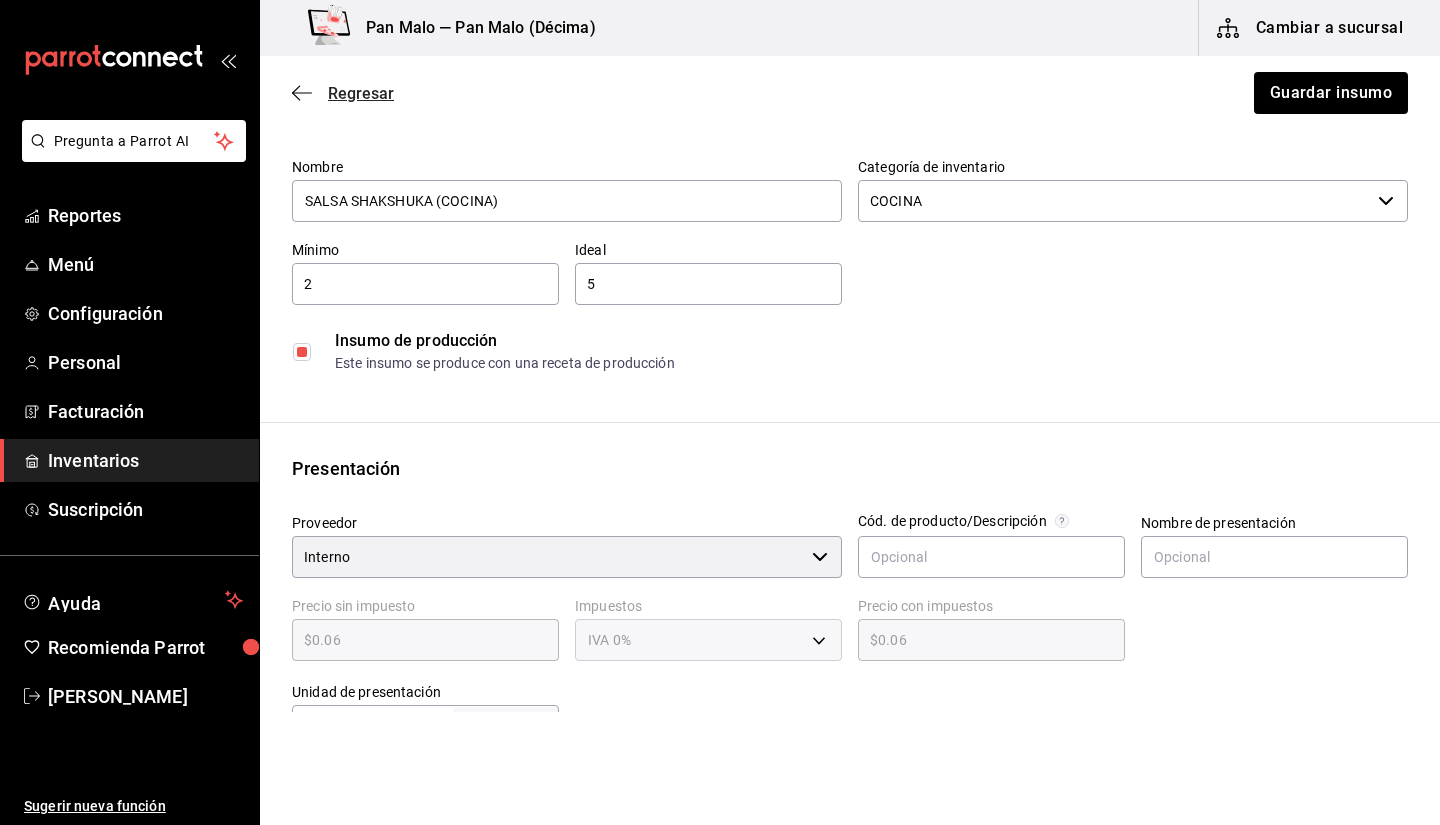 click 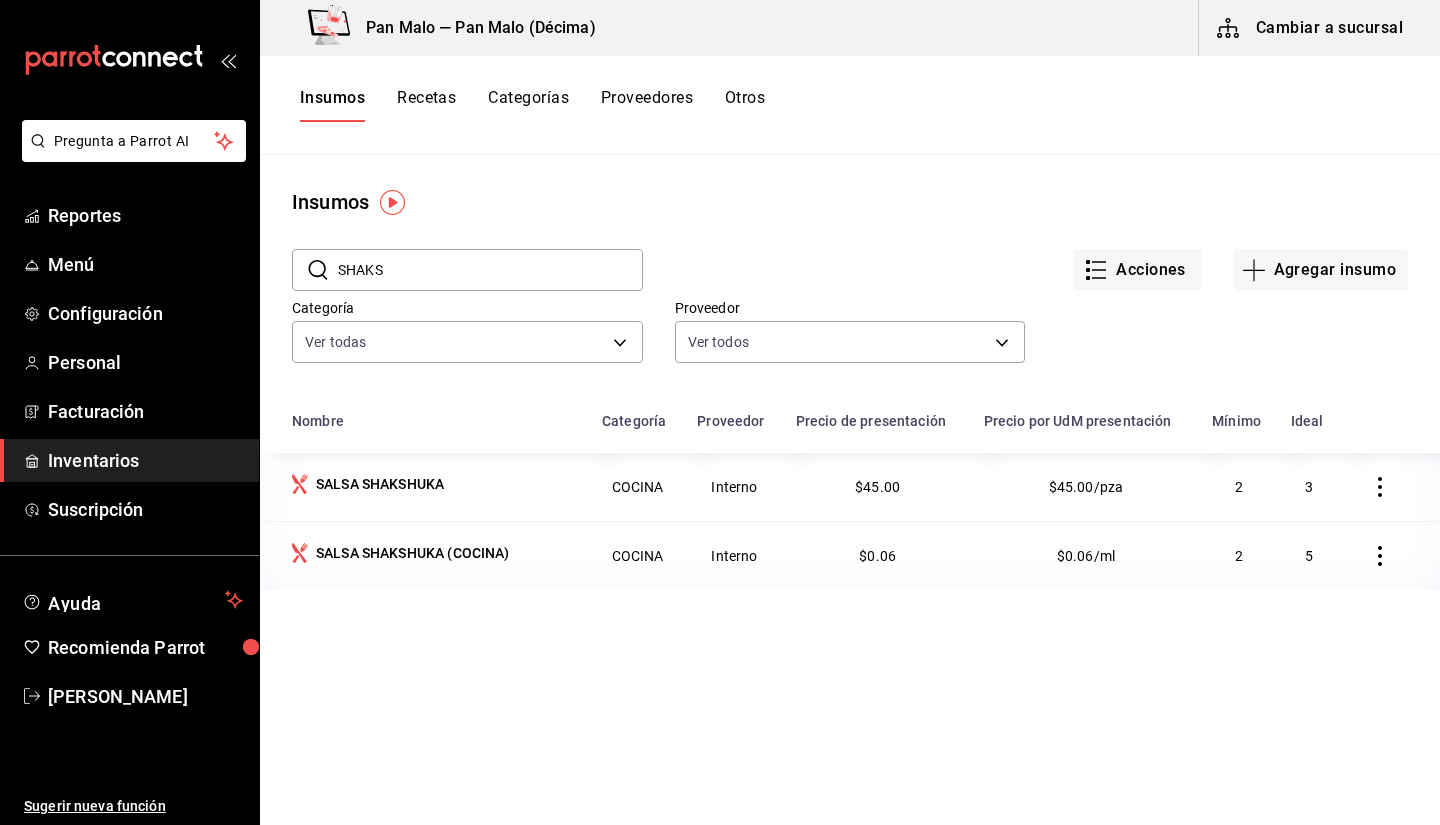 click on "Insumos Recetas Categorías Proveedores Otros" at bounding box center (850, 105) 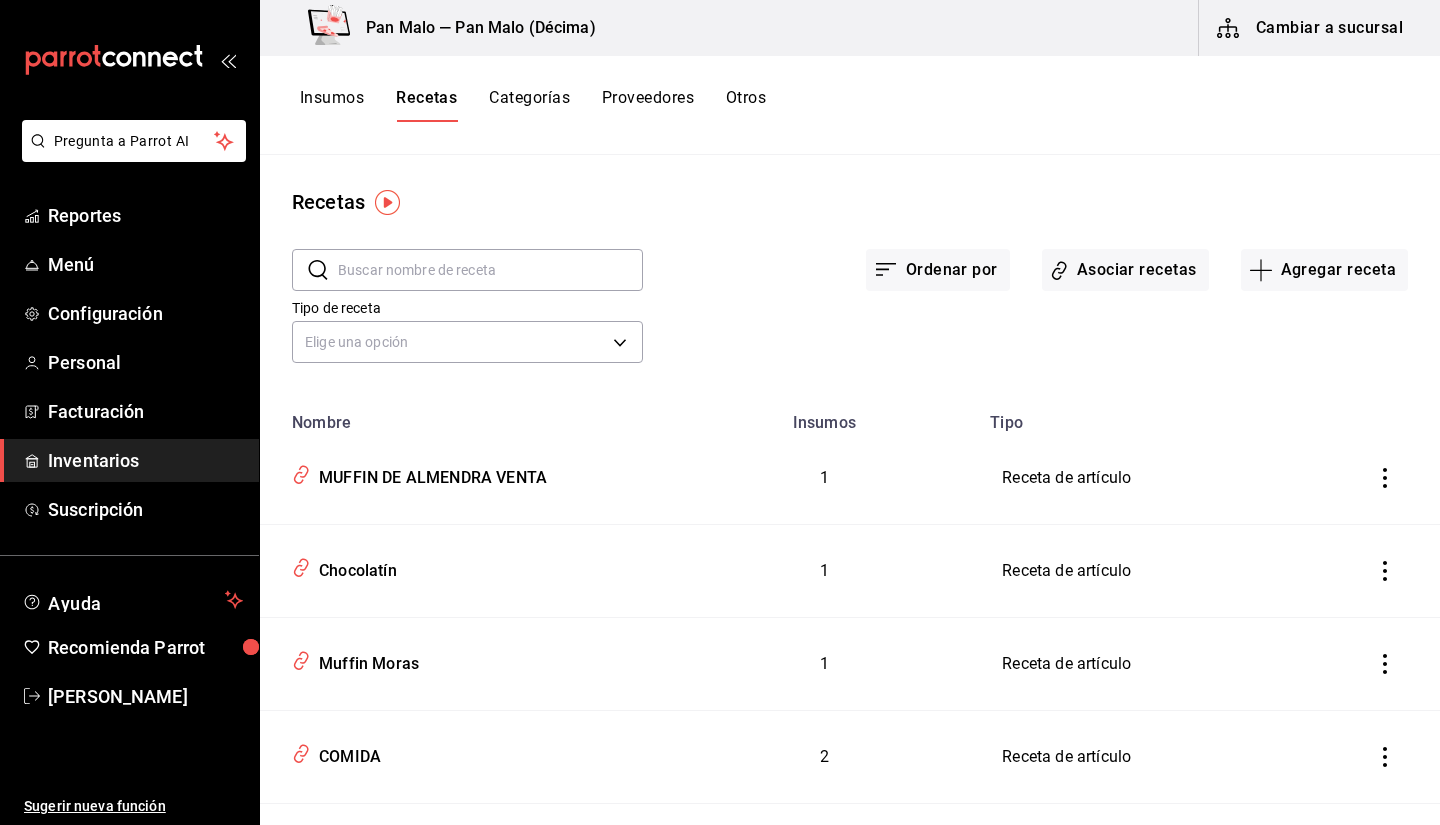 click at bounding box center [490, 270] 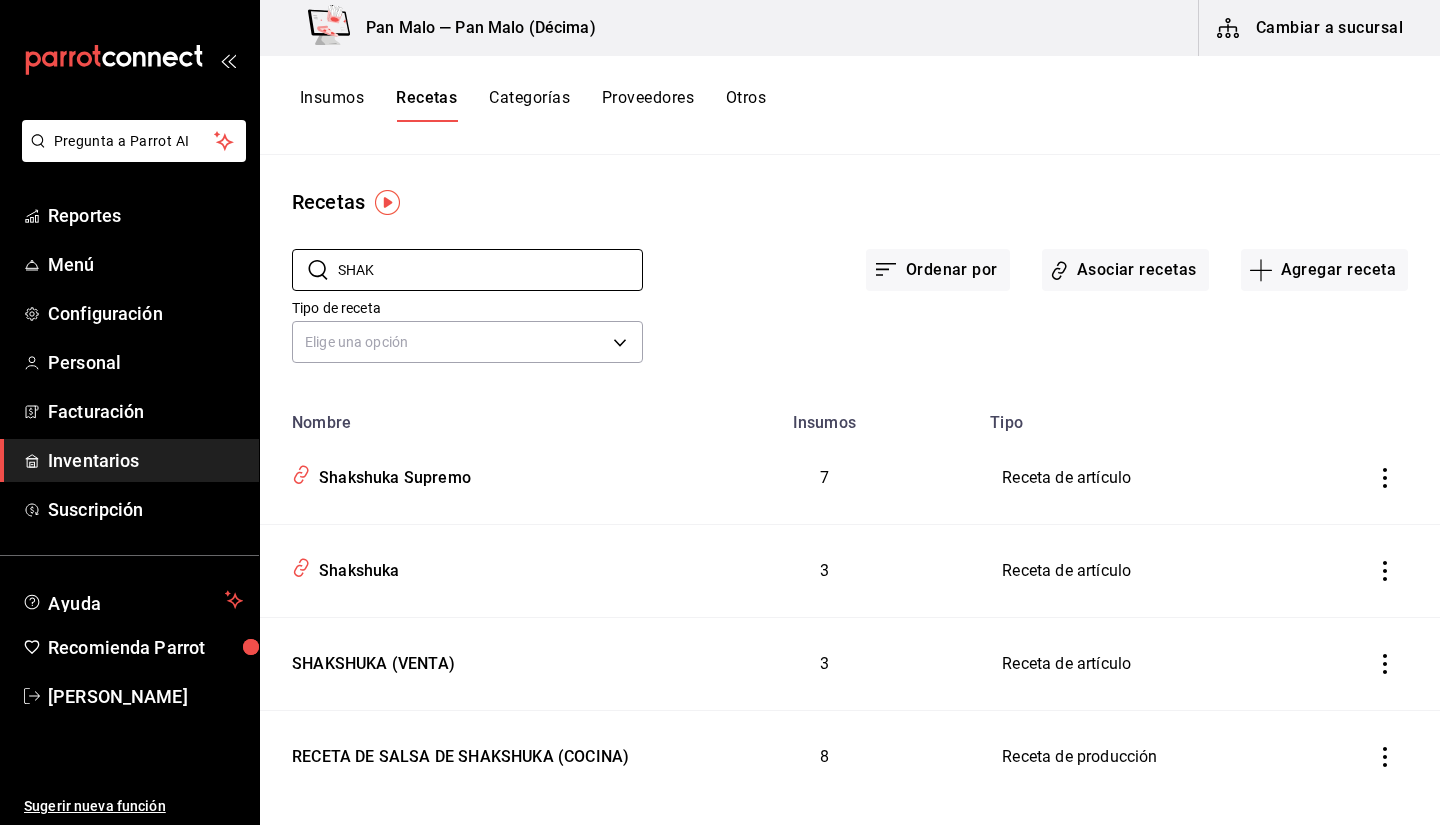 type on "SHAK" 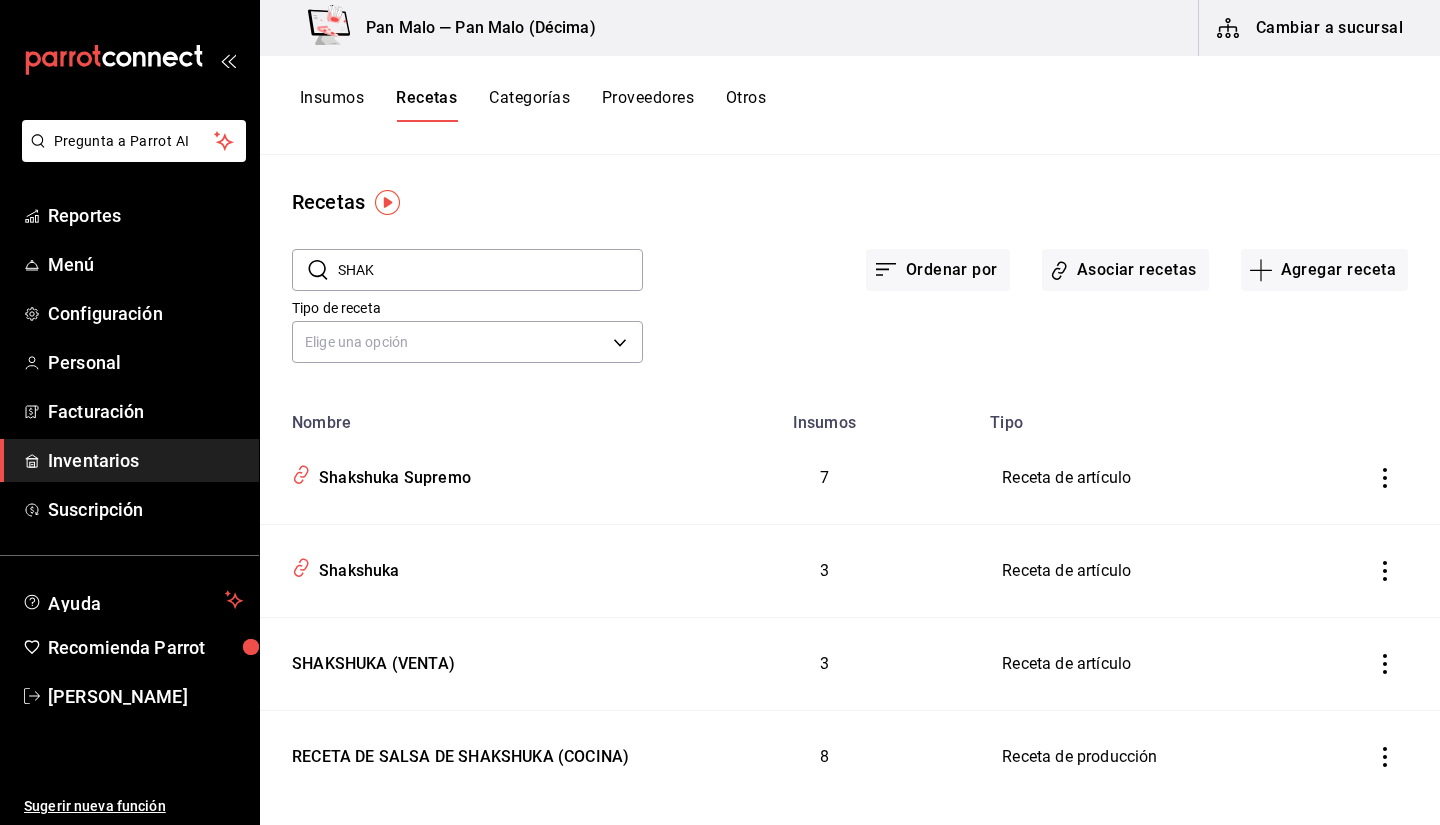 click on "Tipo de receta Elige una opción default" at bounding box center (834, 314) 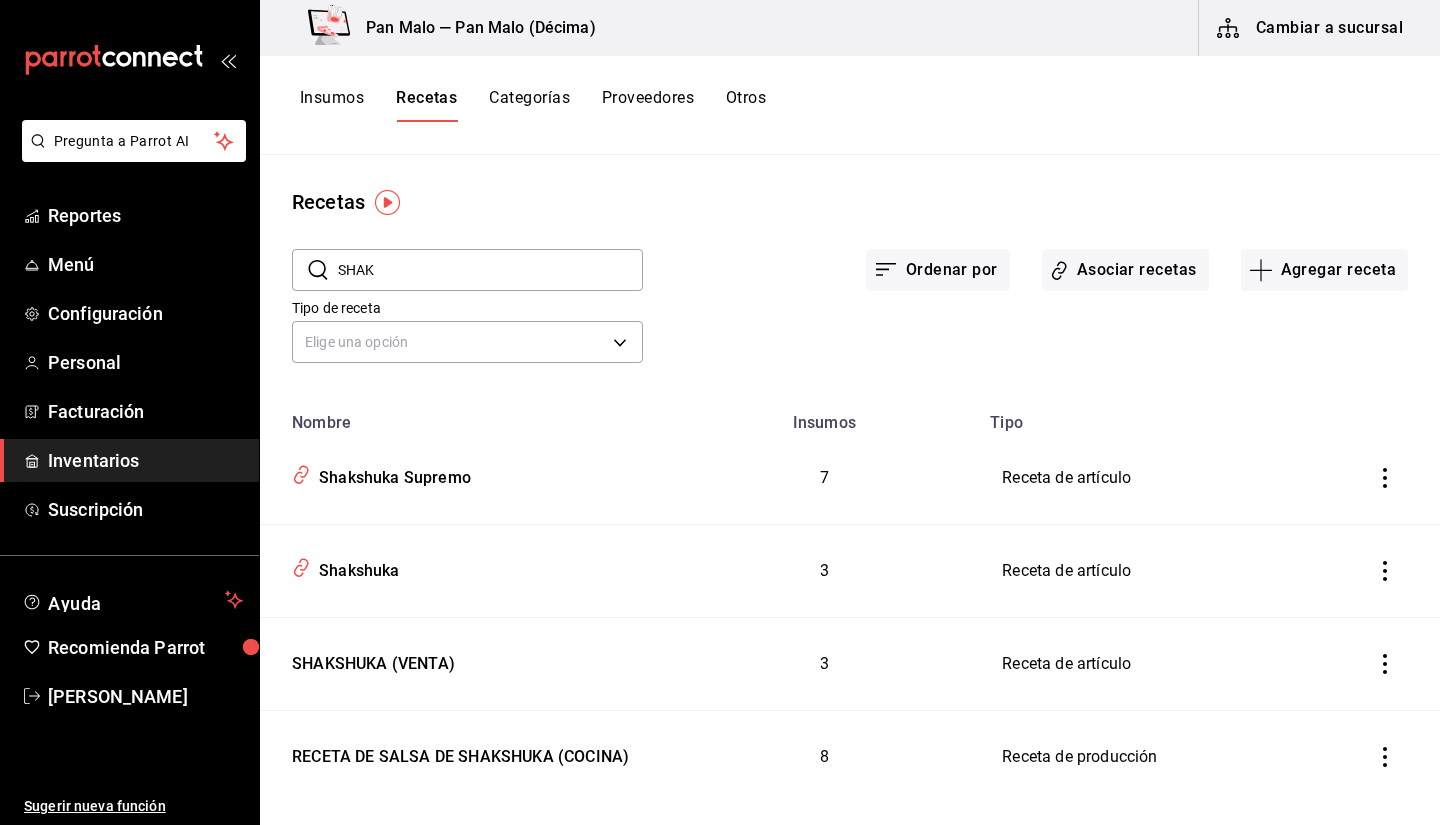 scroll, scrollTop: 32, scrollLeft: 0, axis: vertical 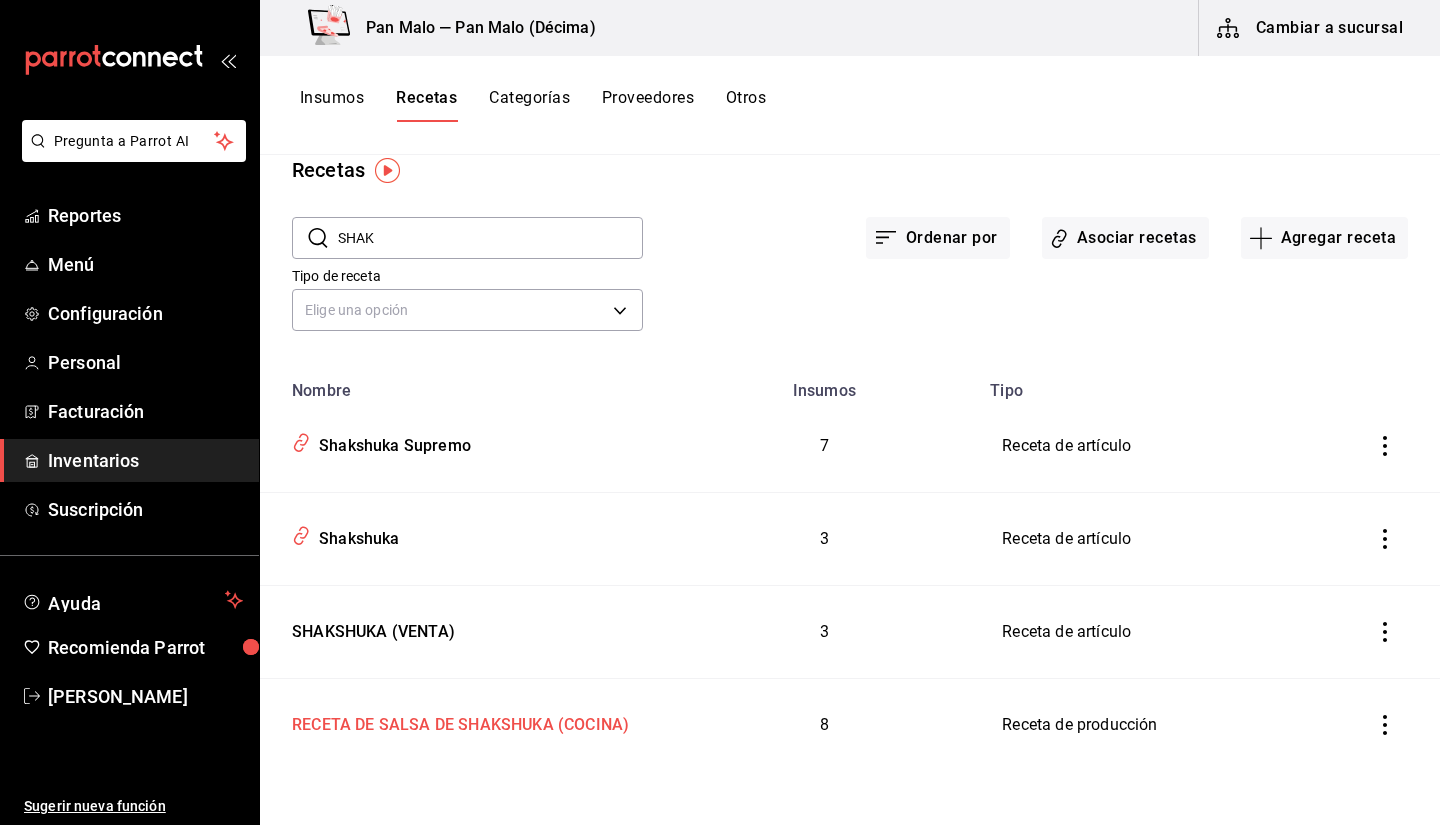 click on "RECETA DE SALSA DE SHAKSHUKA (COCINA)" at bounding box center [456, 721] 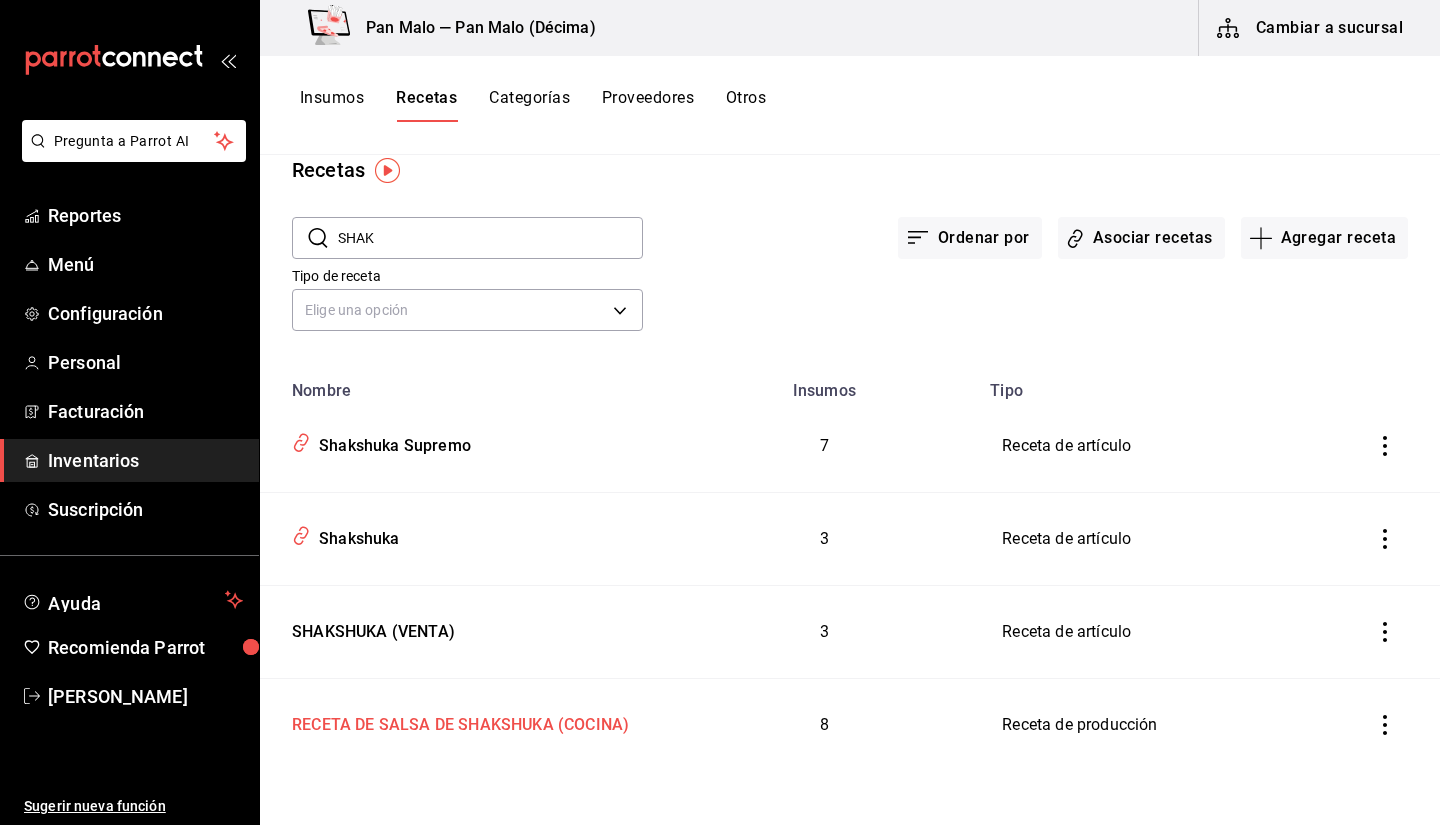type on "RECETA DE SALSA DE SHAKSHUKA (COCINA)" 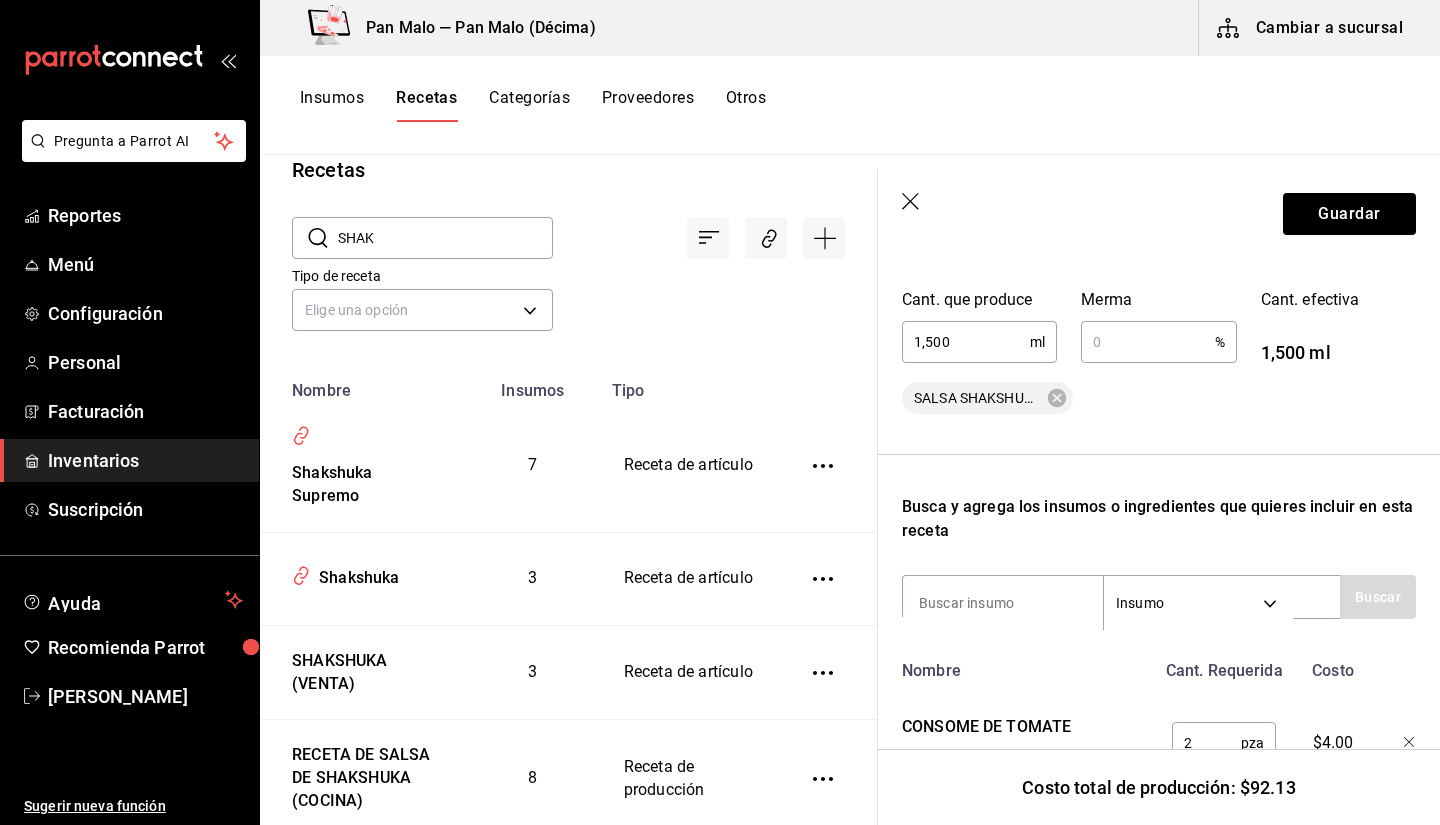 scroll, scrollTop: 379, scrollLeft: 0, axis: vertical 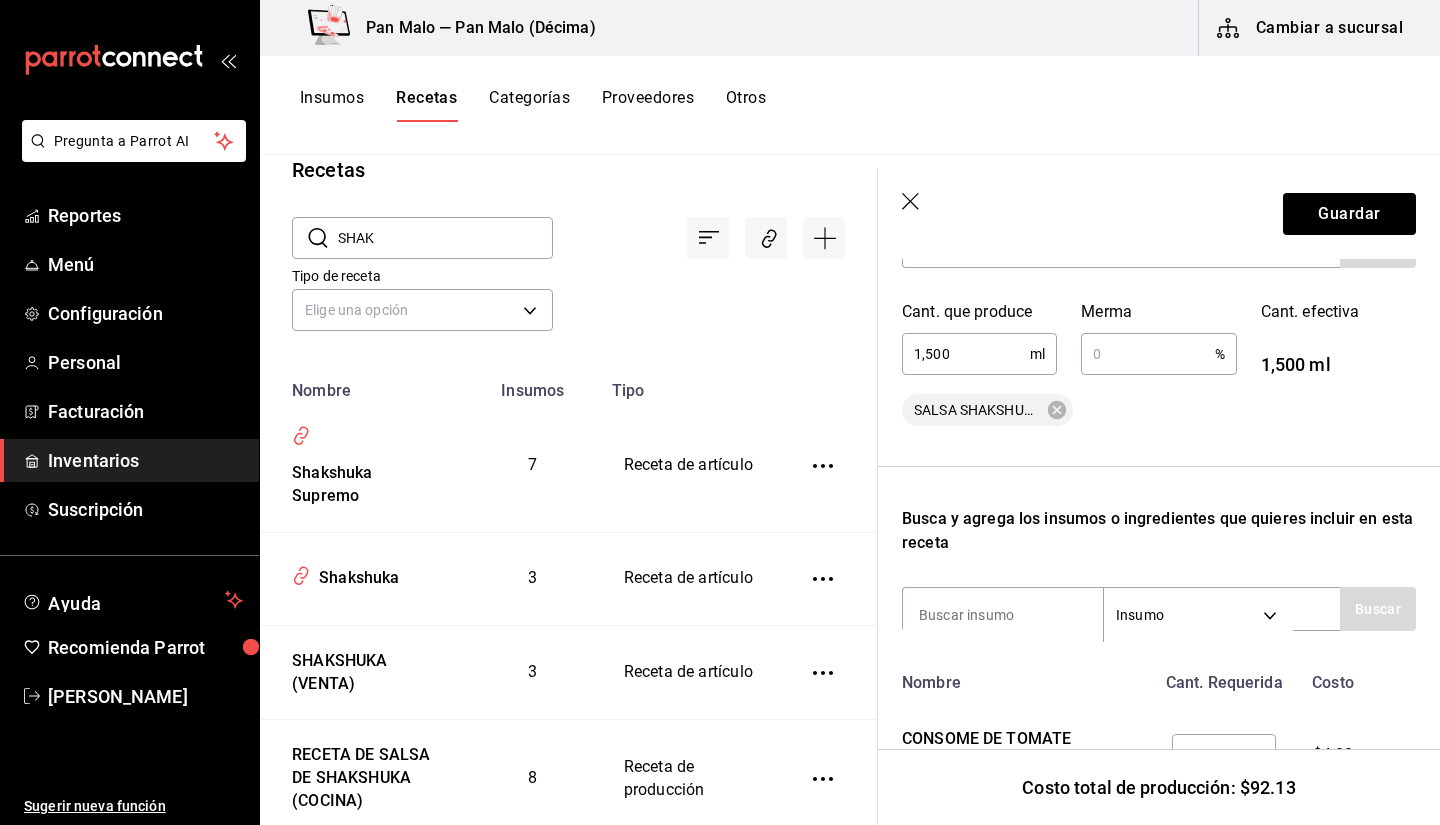 click on "SALSA SHAKSHUKA (COCINA)" at bounding box center (977, 410) 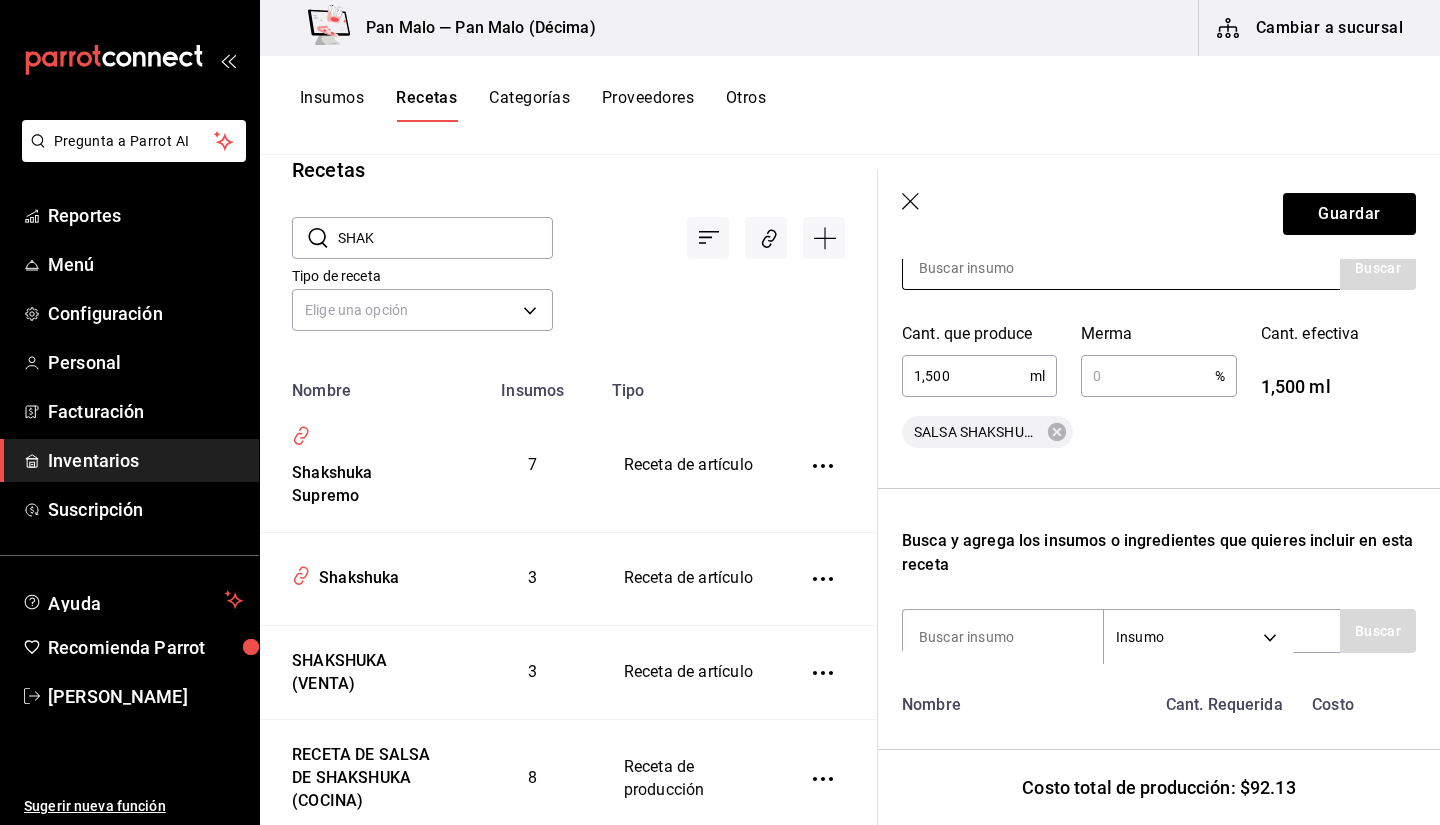 click at bounding box center [1003, 268] 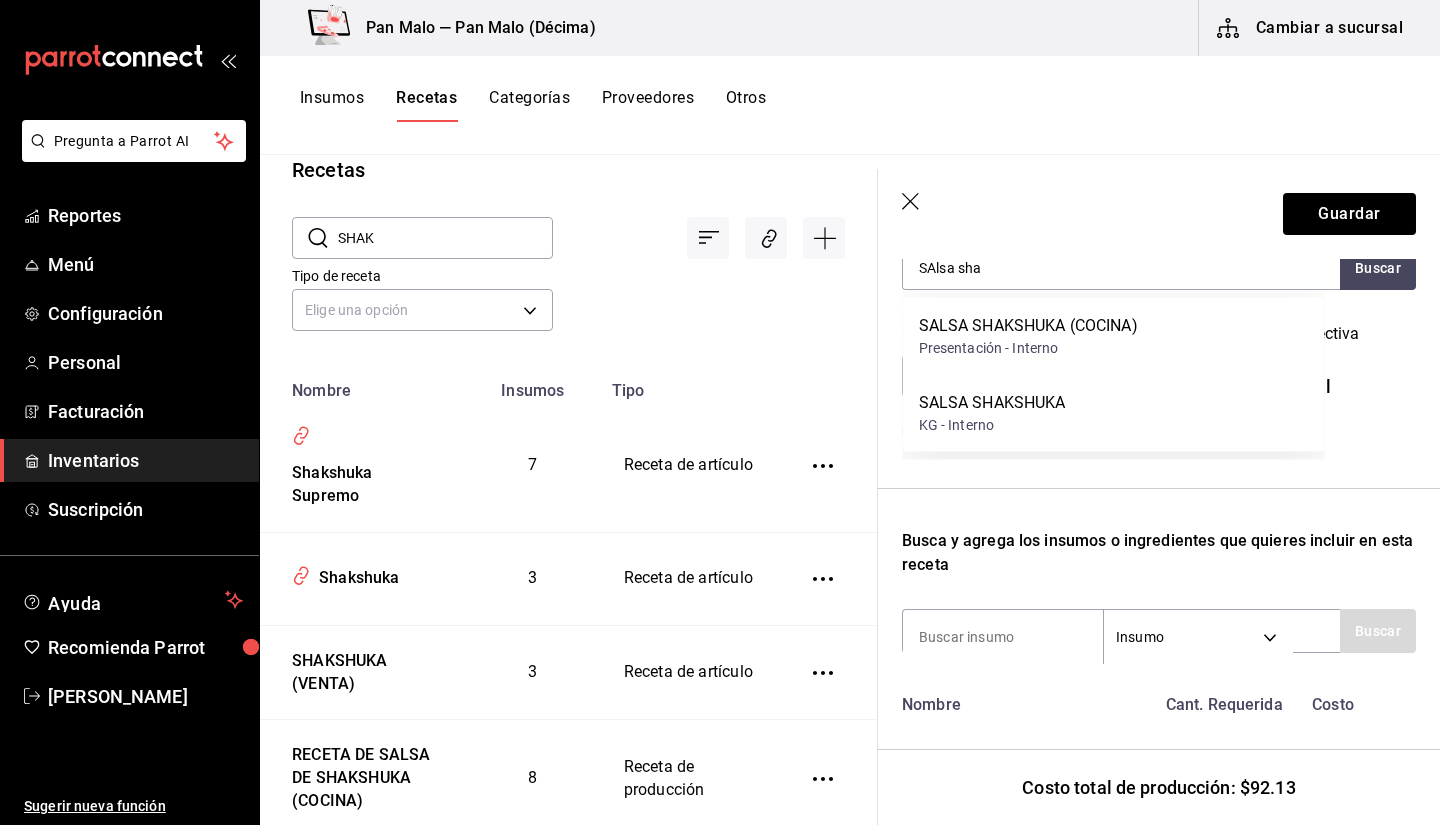 type on "SAlsa sha" 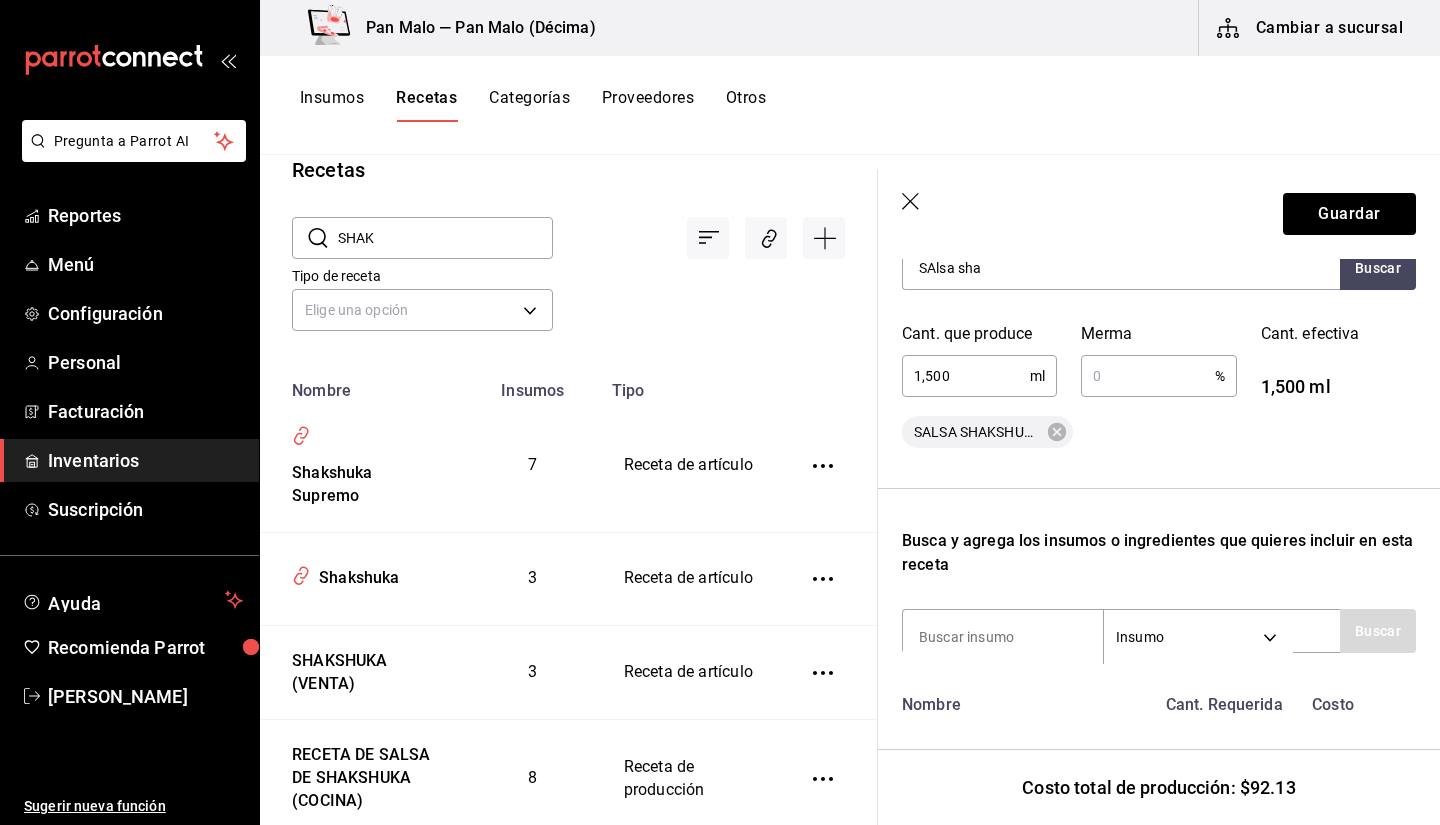 click on "Recuerda que las cantidades utilizadas en tus recetas estarán definidas en la Unidad de medida de receta que hayas especificado para cada insumo. Nombre de esta receta RECETA DE SALSA DE SHAKSHUKA (COCINA) Insumo que produce SAlsa sha Buscar Cant. que produce 1,500 ml ​ Merma % ​ Cant. efectiva 1,500 ml SALSA SHAKSHUKA (COCINA) Busca y agrega los insumos o ingredientes que quieres incluir en esta receta Insumo SUPPLY Buscar Nombre Cant. Requerida Costo CONSOME DE TOMATE  caja de 125gr  -  walmart 2 pza ​ $4.00 ACEITE DE OLIVA EXTRA VIRGEN MMARK litro -  sams 29 gr ​ $8.28 SAL COCINA KG -  Mercado Isis 7 gr ​ $0.09 AJO PICADO MEMBERS MARK bote -  sams 28 gr ​ $3.14 TOMATE 1kg -  Mercado Isis 2,700 gr ​ $67.50 PIMIENTO ROJO 1kg  -  Mercado Isis 100 gr ​ $5.50 PAPRIKA bote 405gr -  sams 7 gr ​ $1.29 COMINO EN POLVO  60gr -  walmart 7 gr ​ $2.33" at bounding box center [1159, 791] 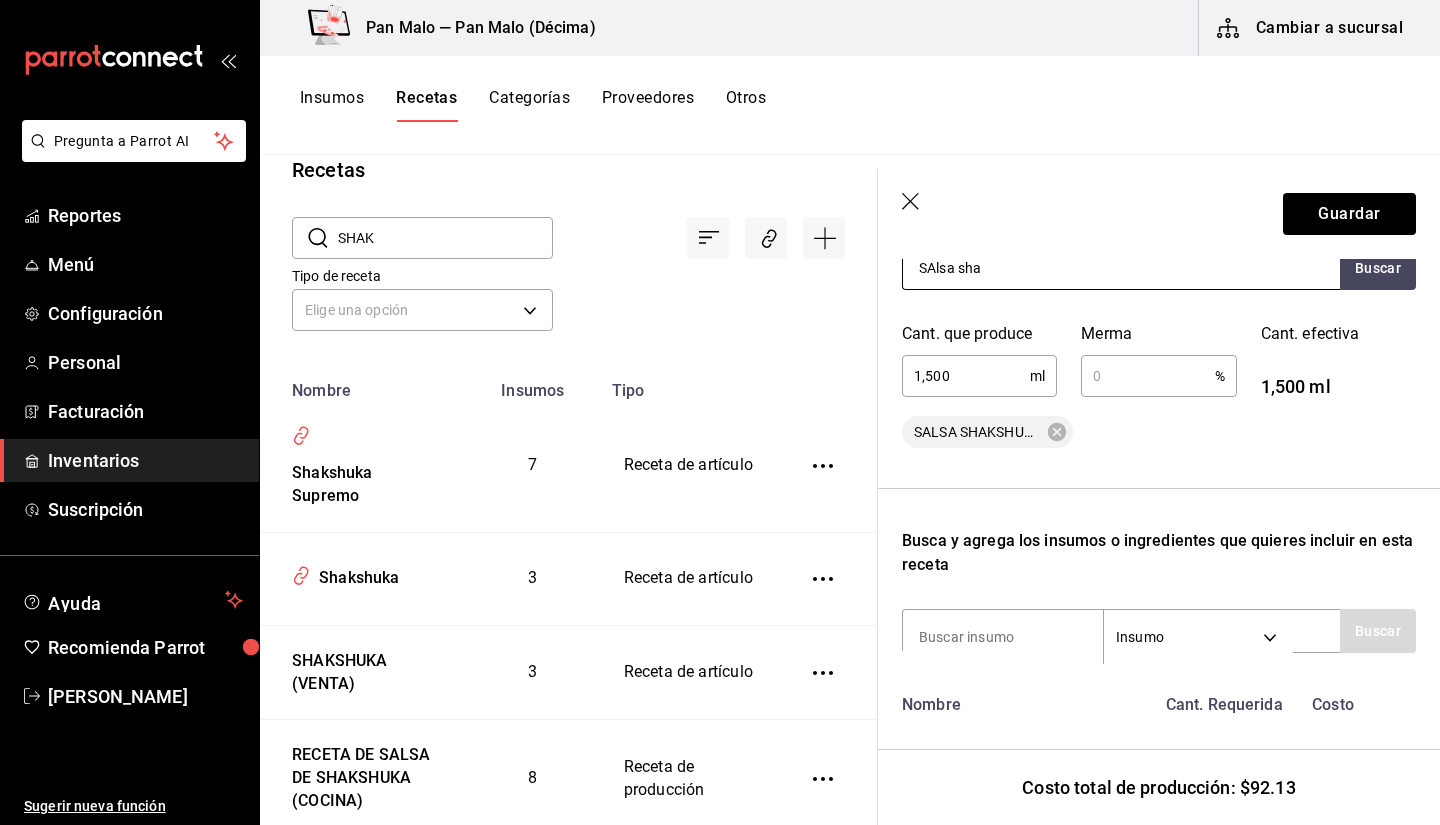 click on "SAlsa sha" at bounding box center [1003, 268] 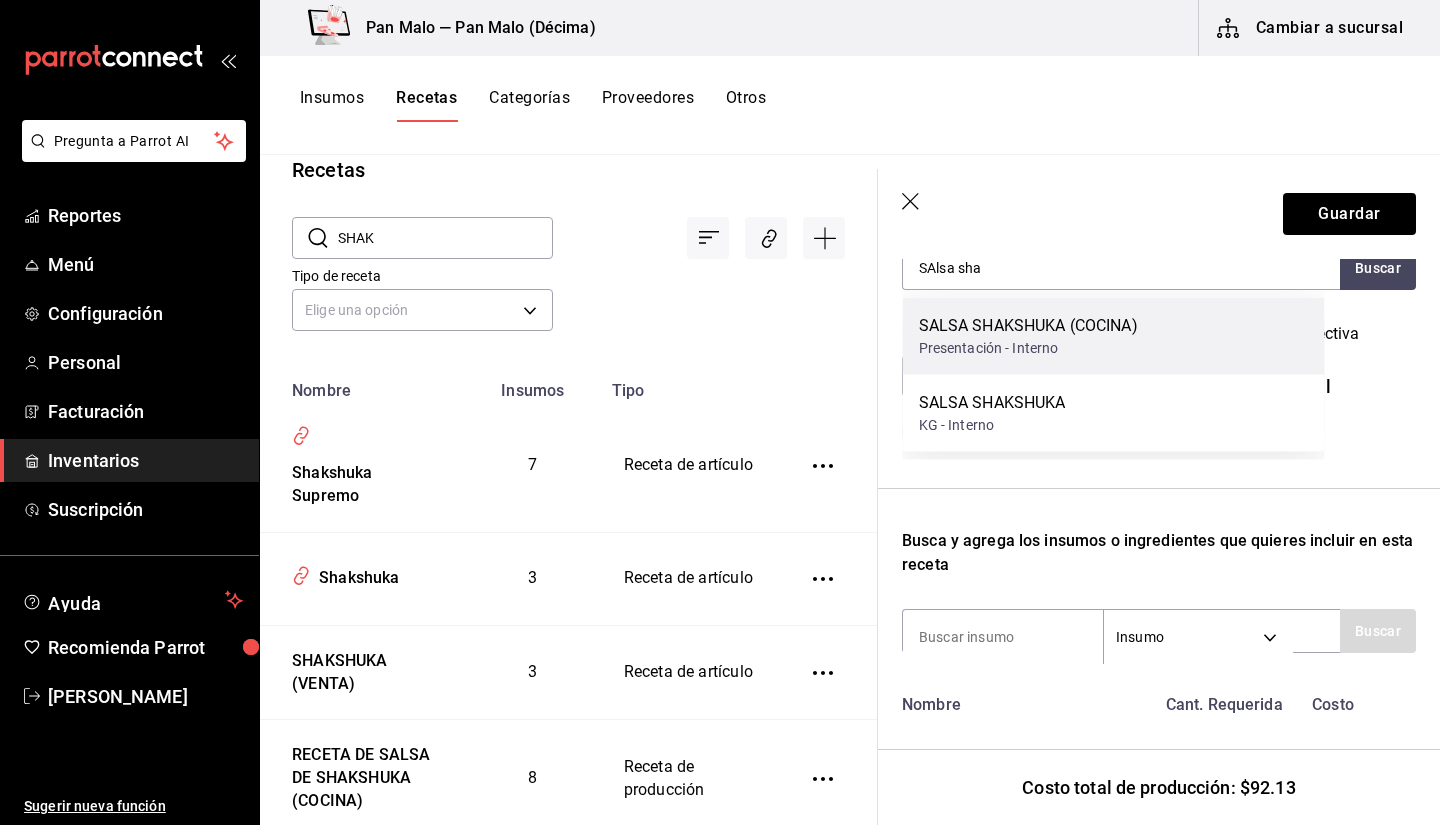 click on "Presentación - Interno" at bounding box center (1028, 348) 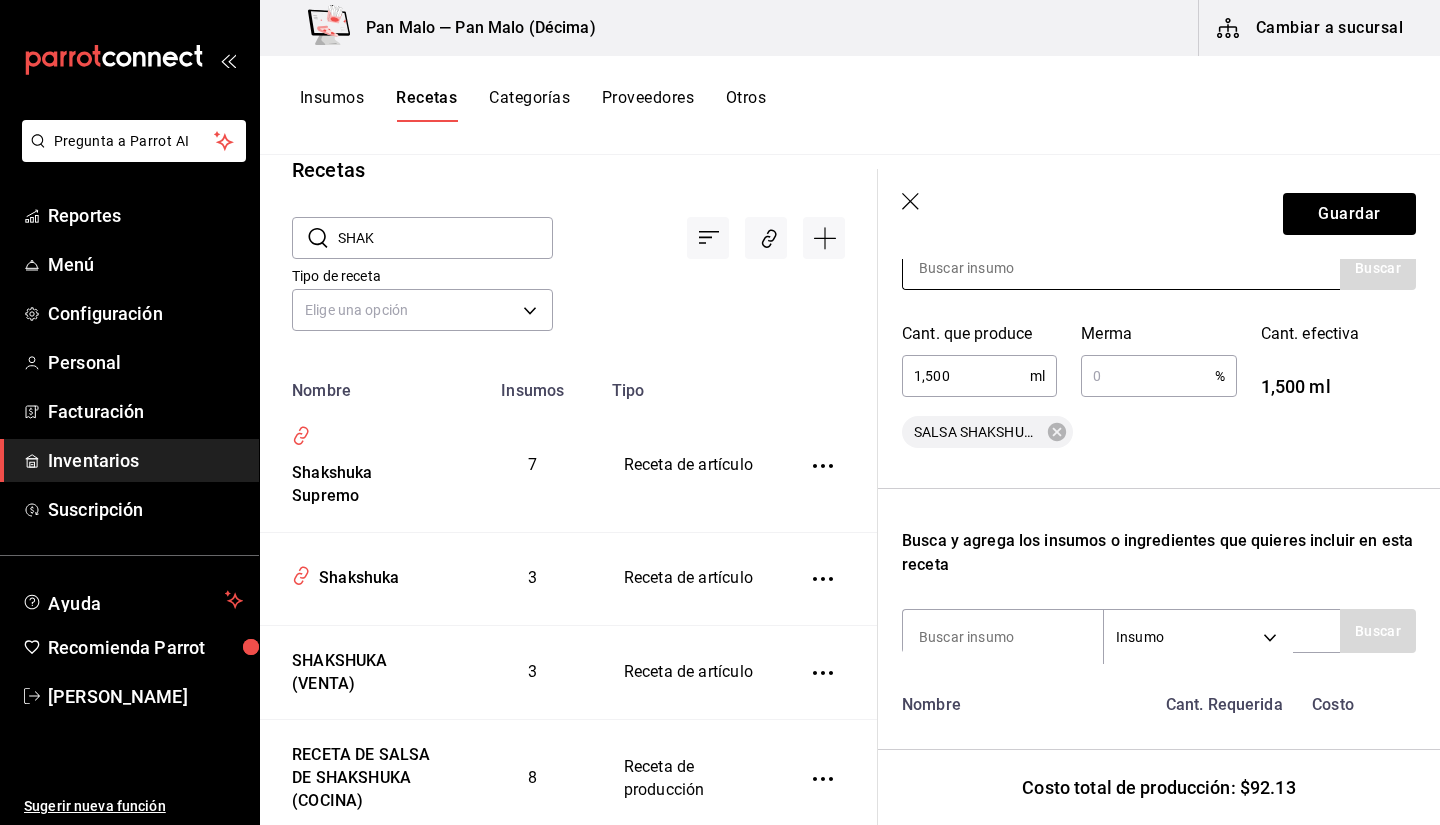 click at bounding box center (1003, 268) 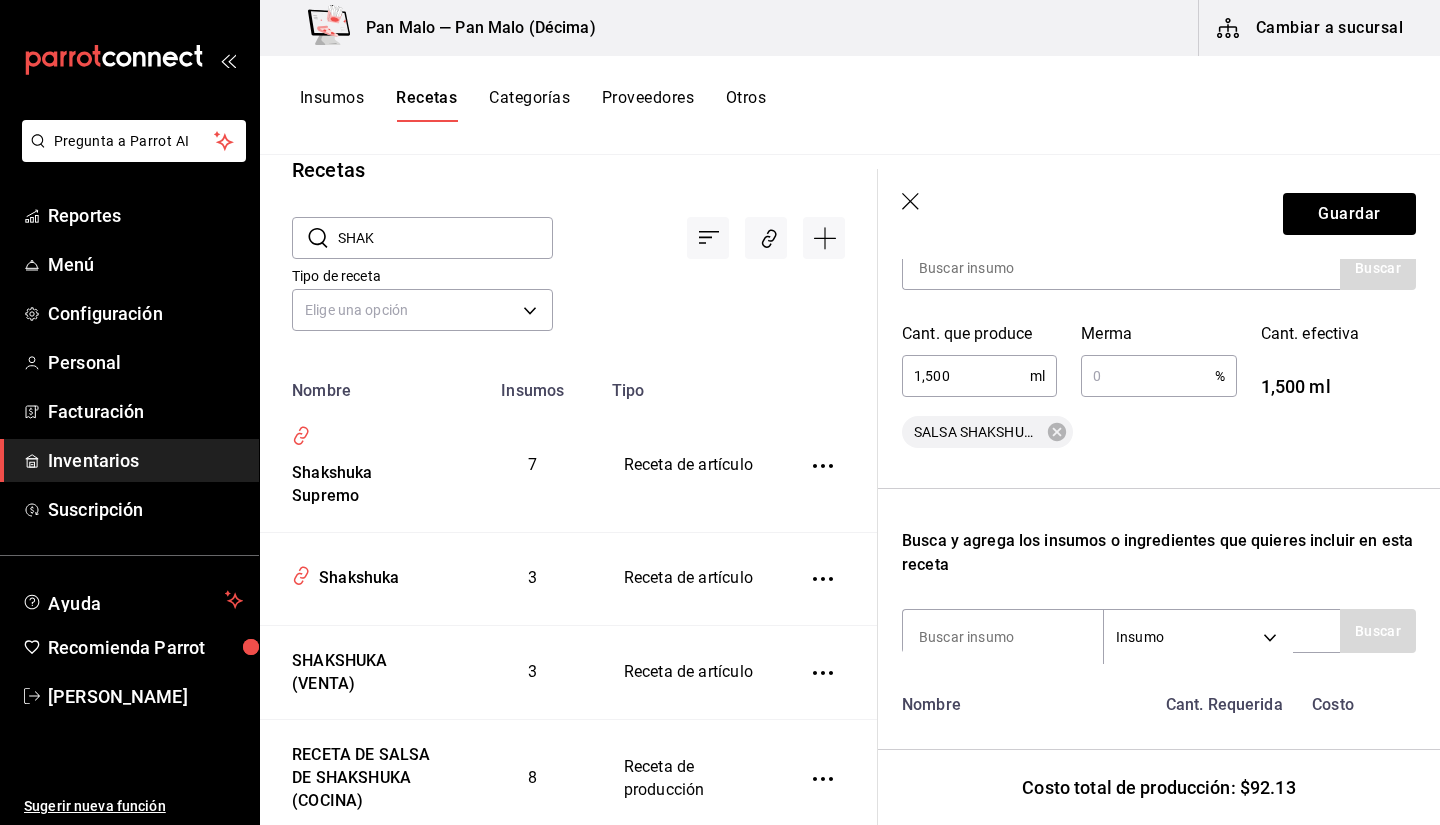 click 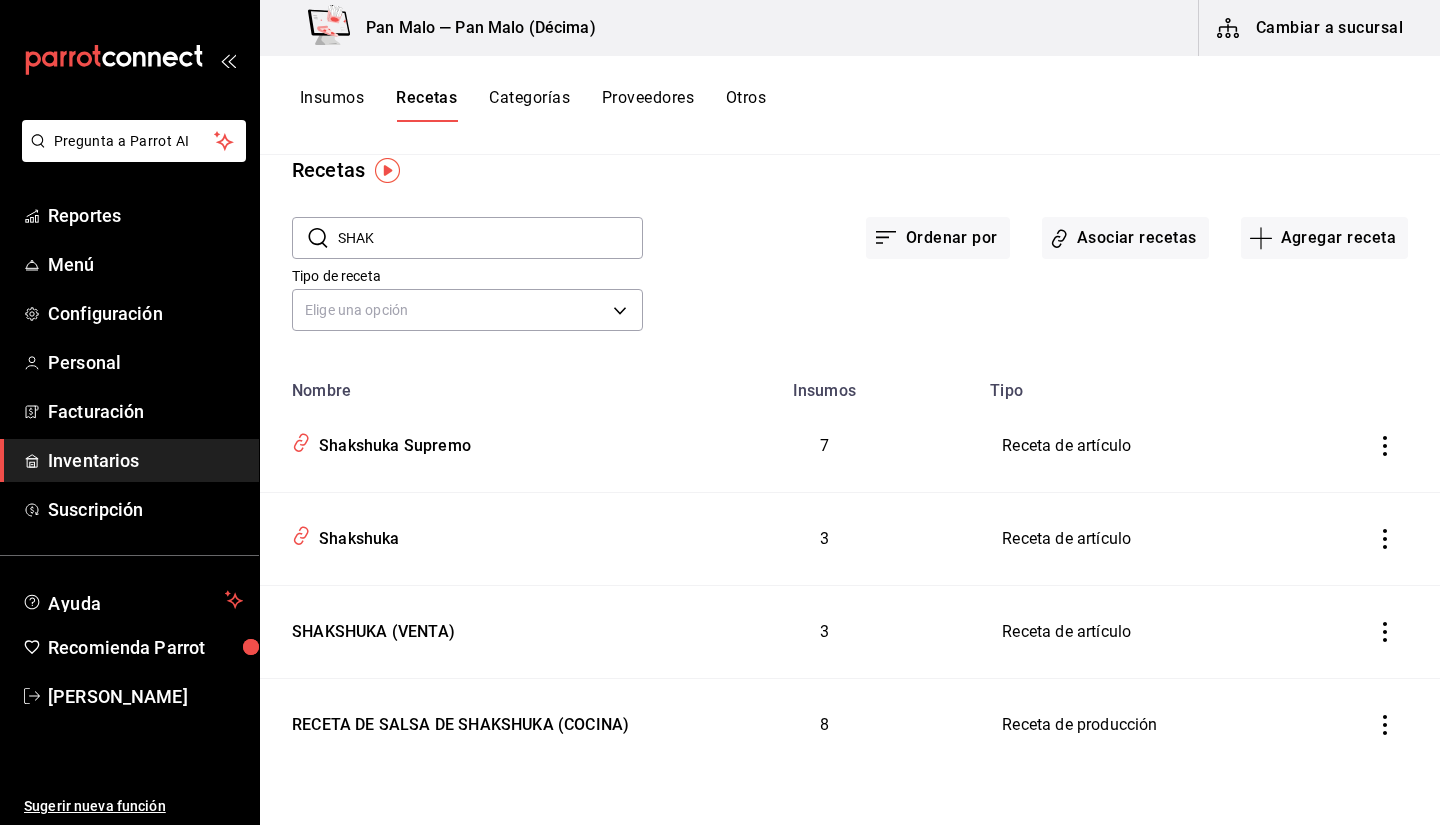 scroll, scrollTop: 0, scrollLeft: 0, axis: both 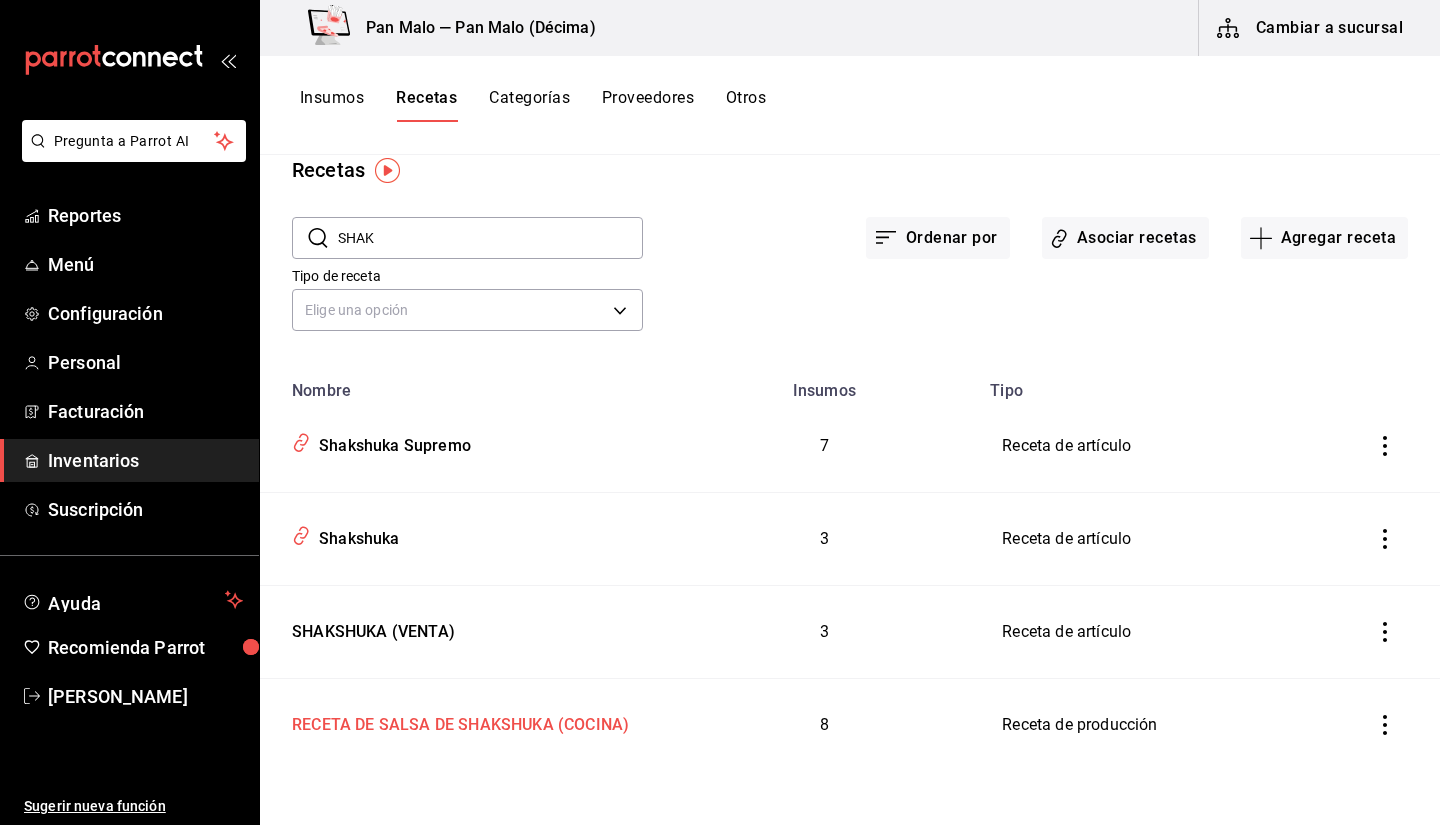 click on "RECETA DE SALSA DE SHAKSHUKA (COCINA)" at bounding box center (465, 725) 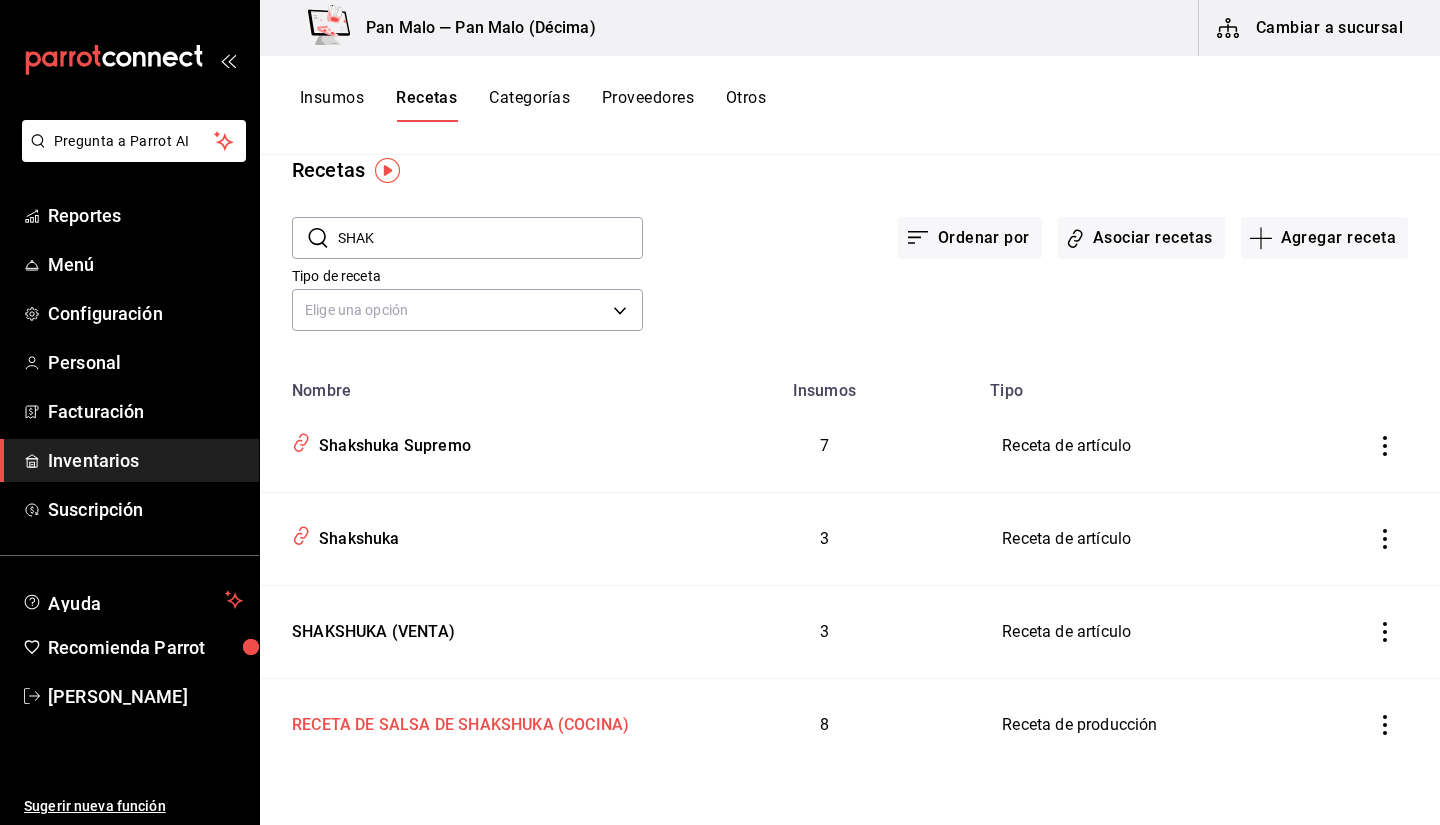type on "RECETA DE SALSA DE SHAKSHUKA (COCINA)" 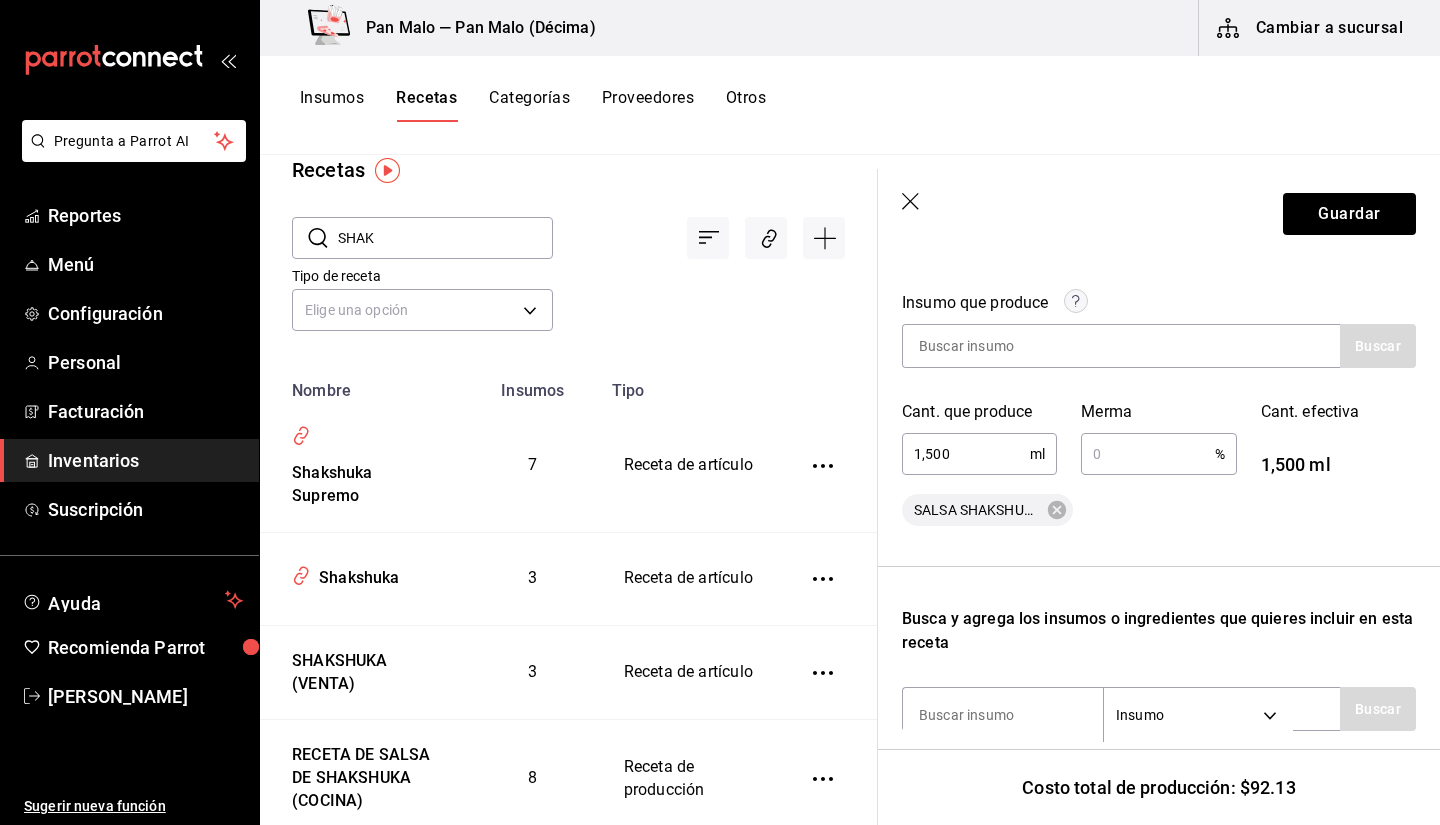 scroll, scrollTop: 337, scrollLeft: 0, axis: vertical 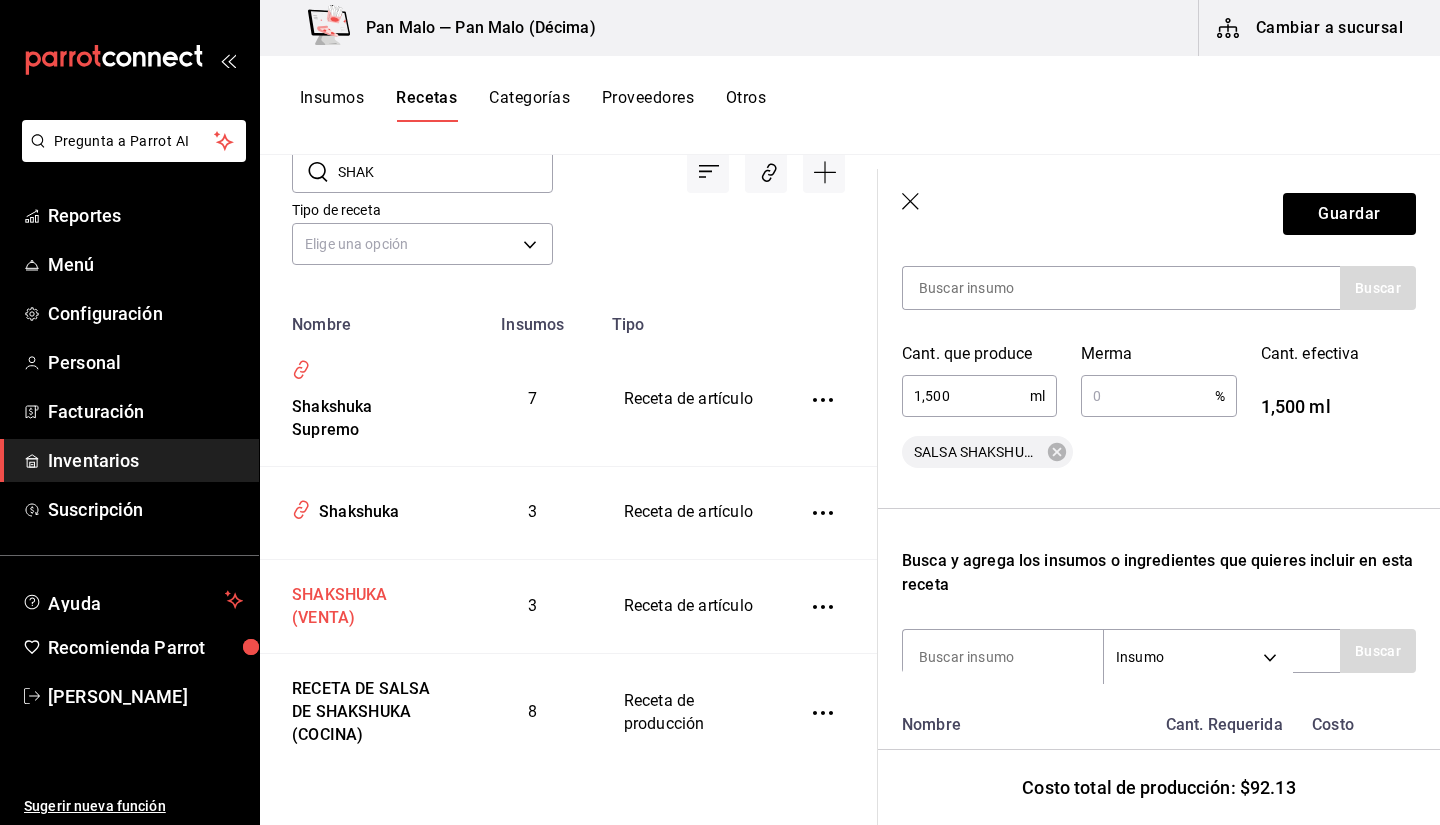 click on "SHAKSHUKA (VENTA)" at bounding box center [363, 603] 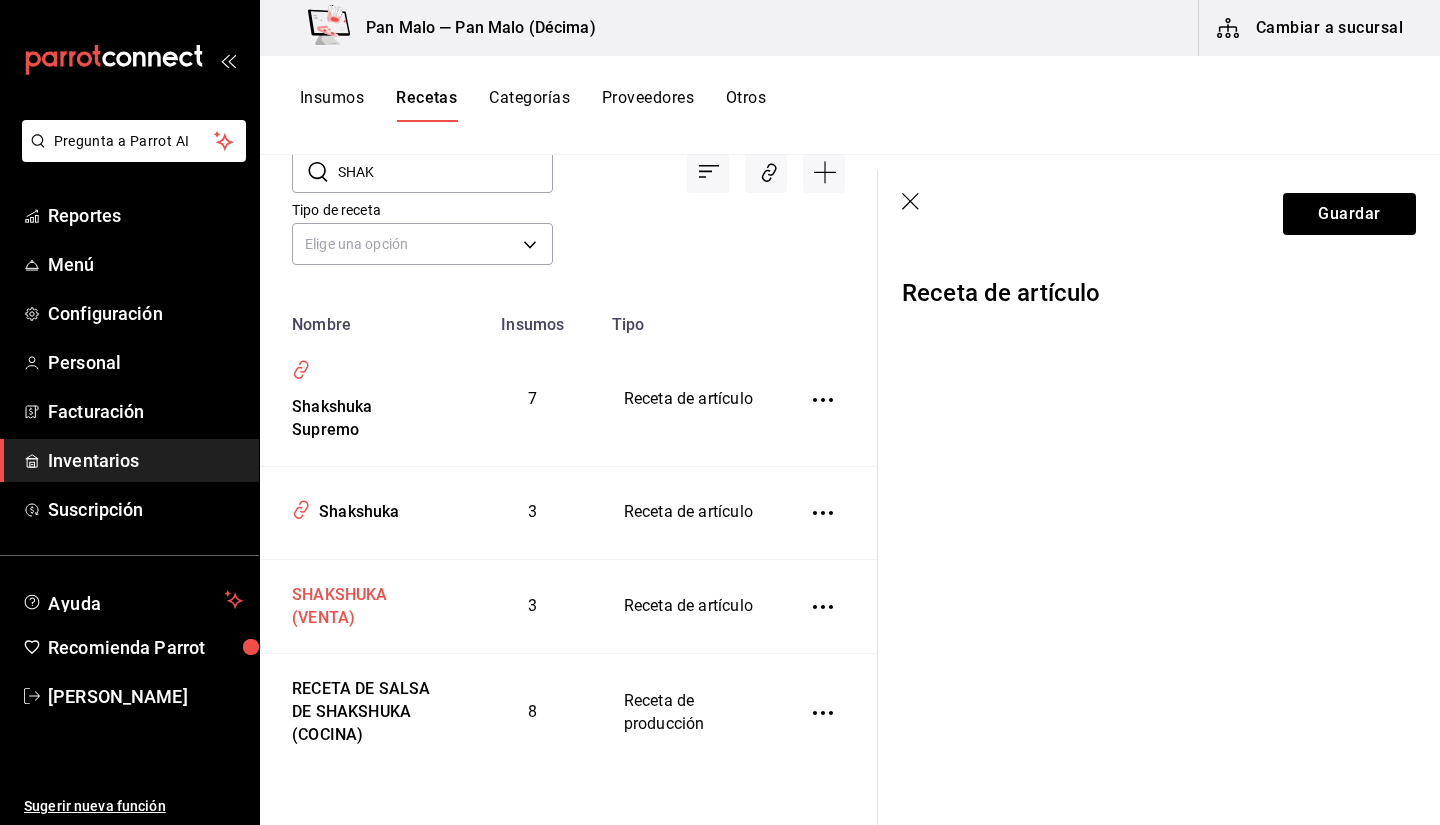 scroll, scrollTop: 0, scrollLeft: 0, axis: both 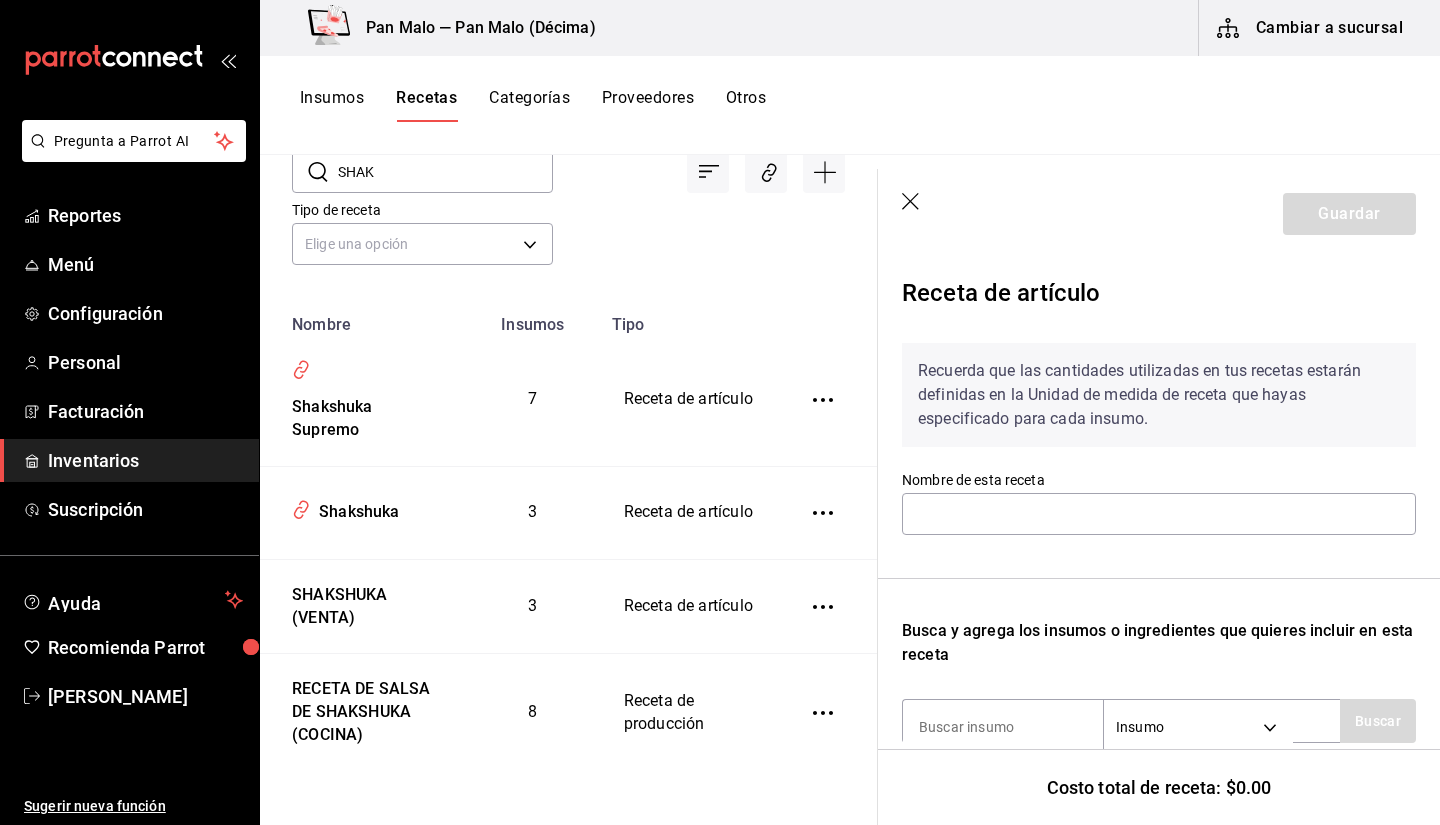 type on "SHAKSHUKA (VENTA)" 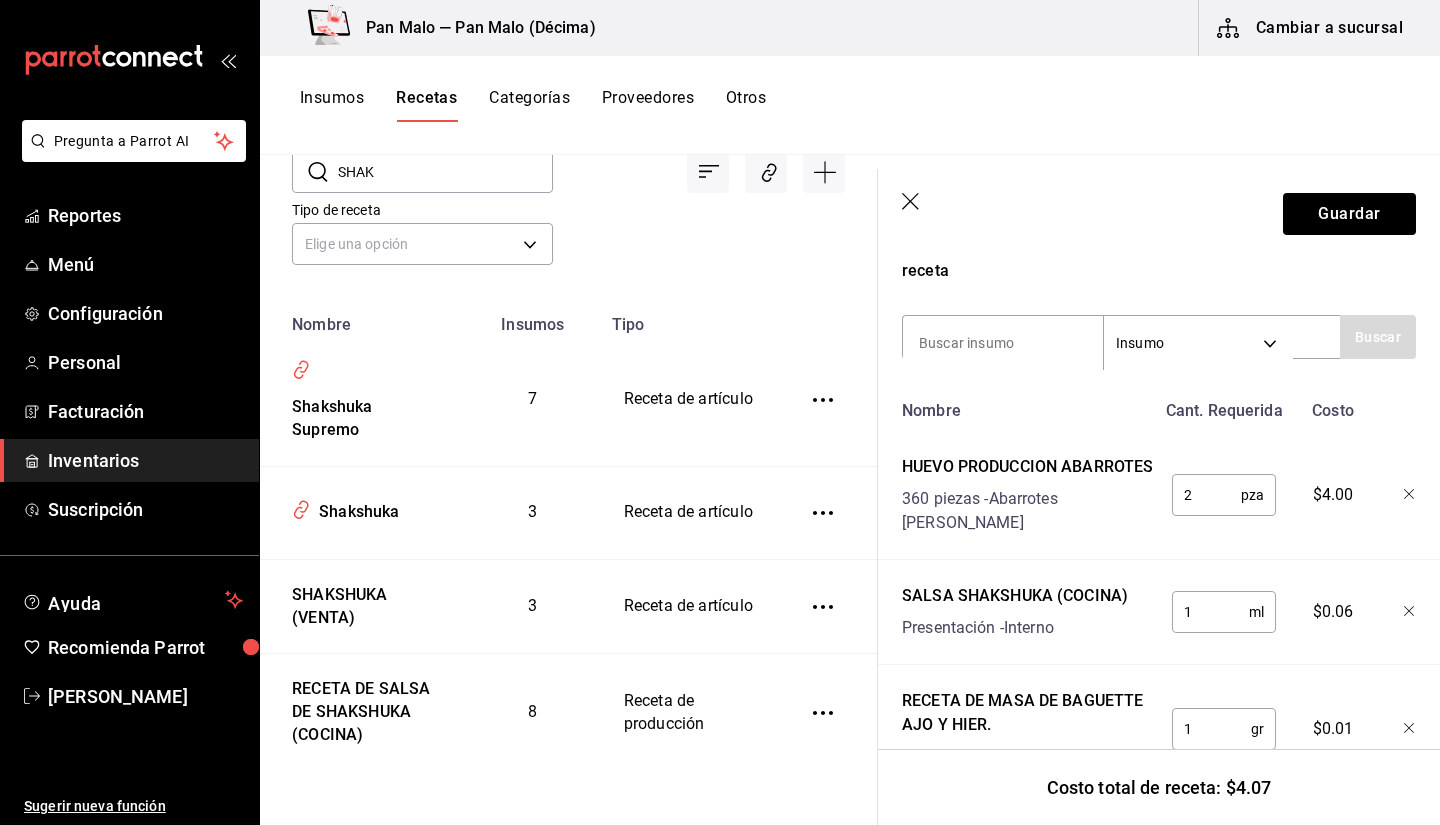 scroll, scrollTop: 429, scrollLeft: 0, axis: vertical 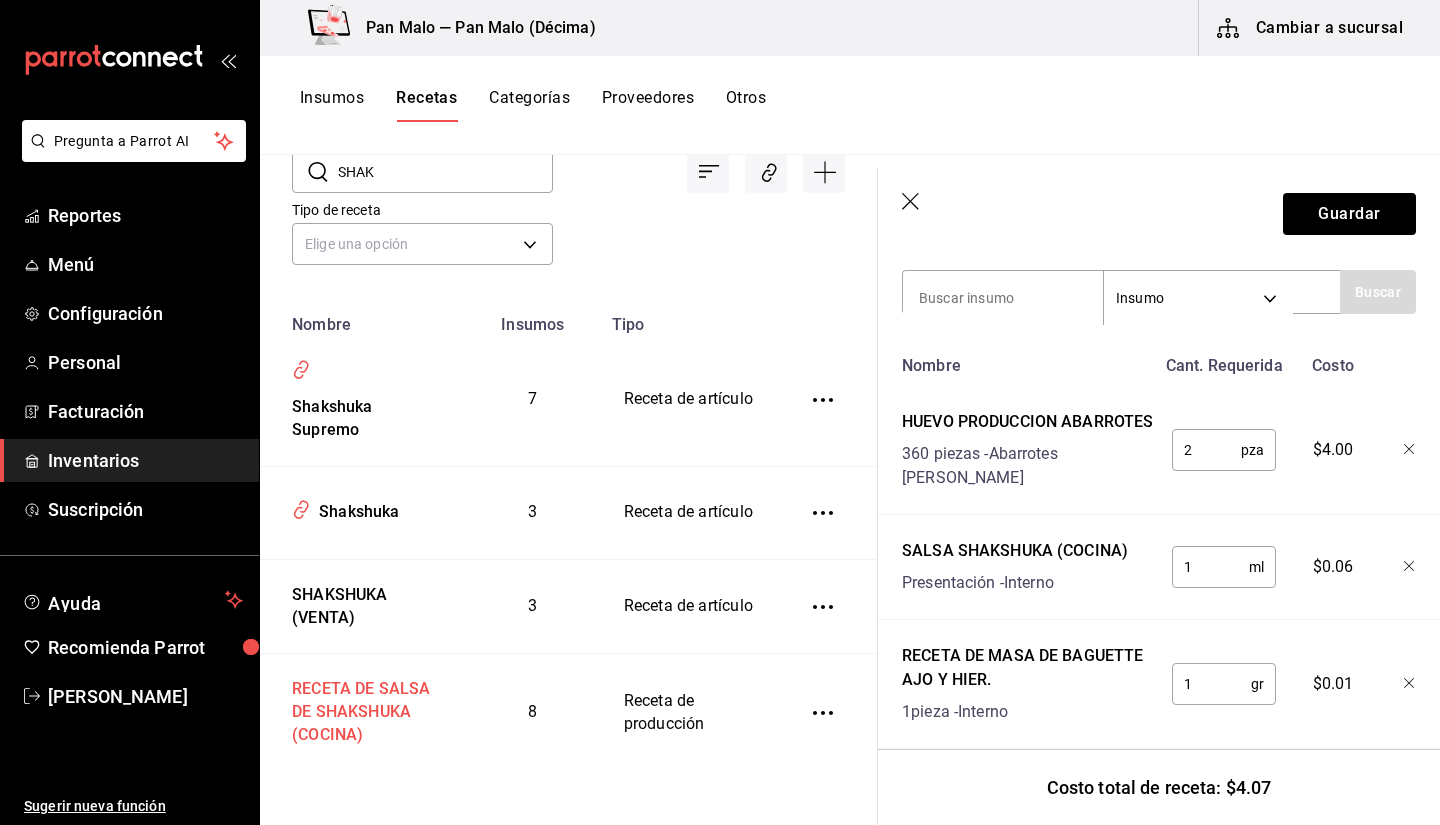 click on "RECETA DE SALSA DE SHAKSHUKA (COCINA)" at bounding box center [363, 708] 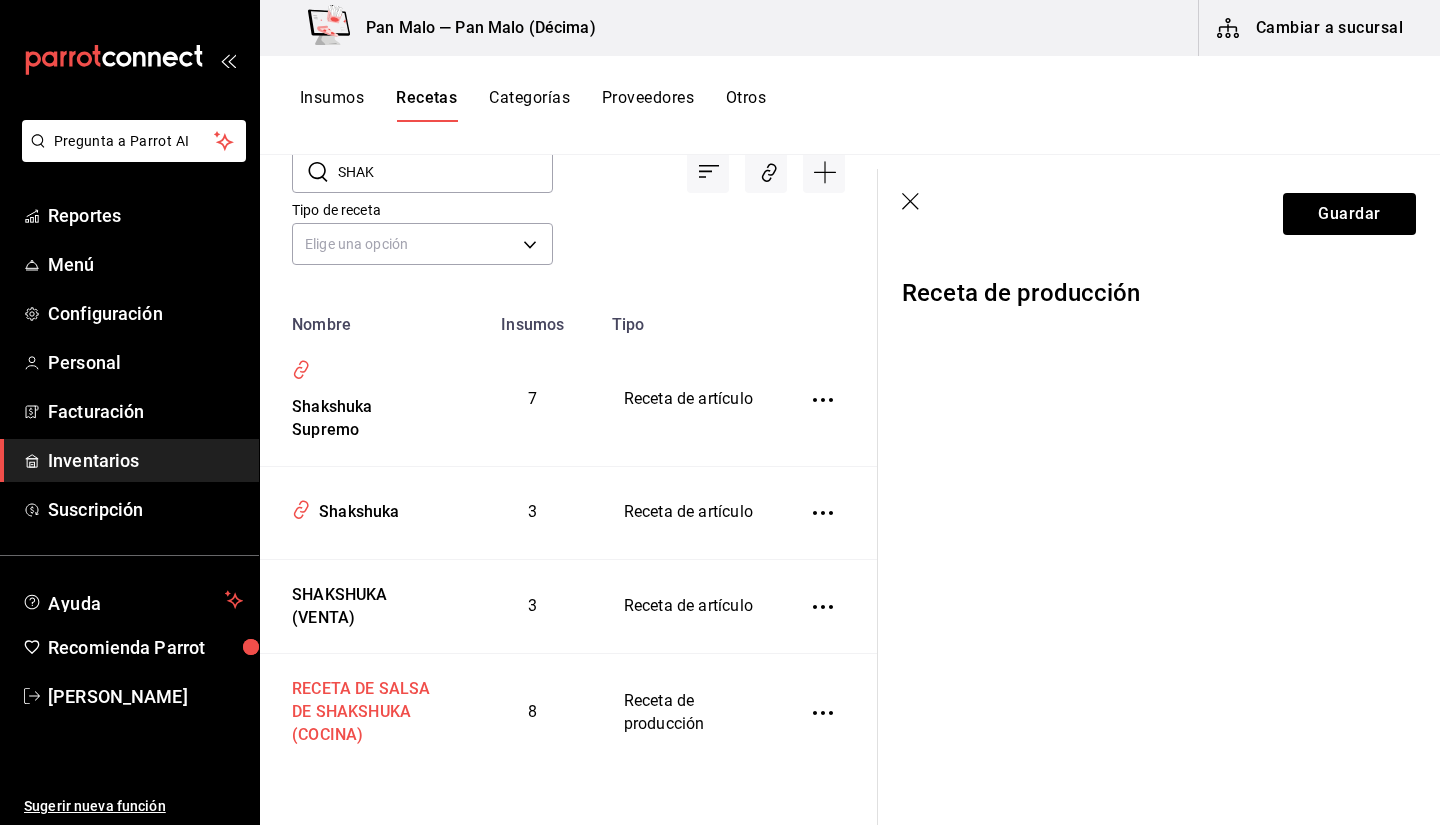 scroll, scrollTop: 0, scrollLeft: 0, axis: both 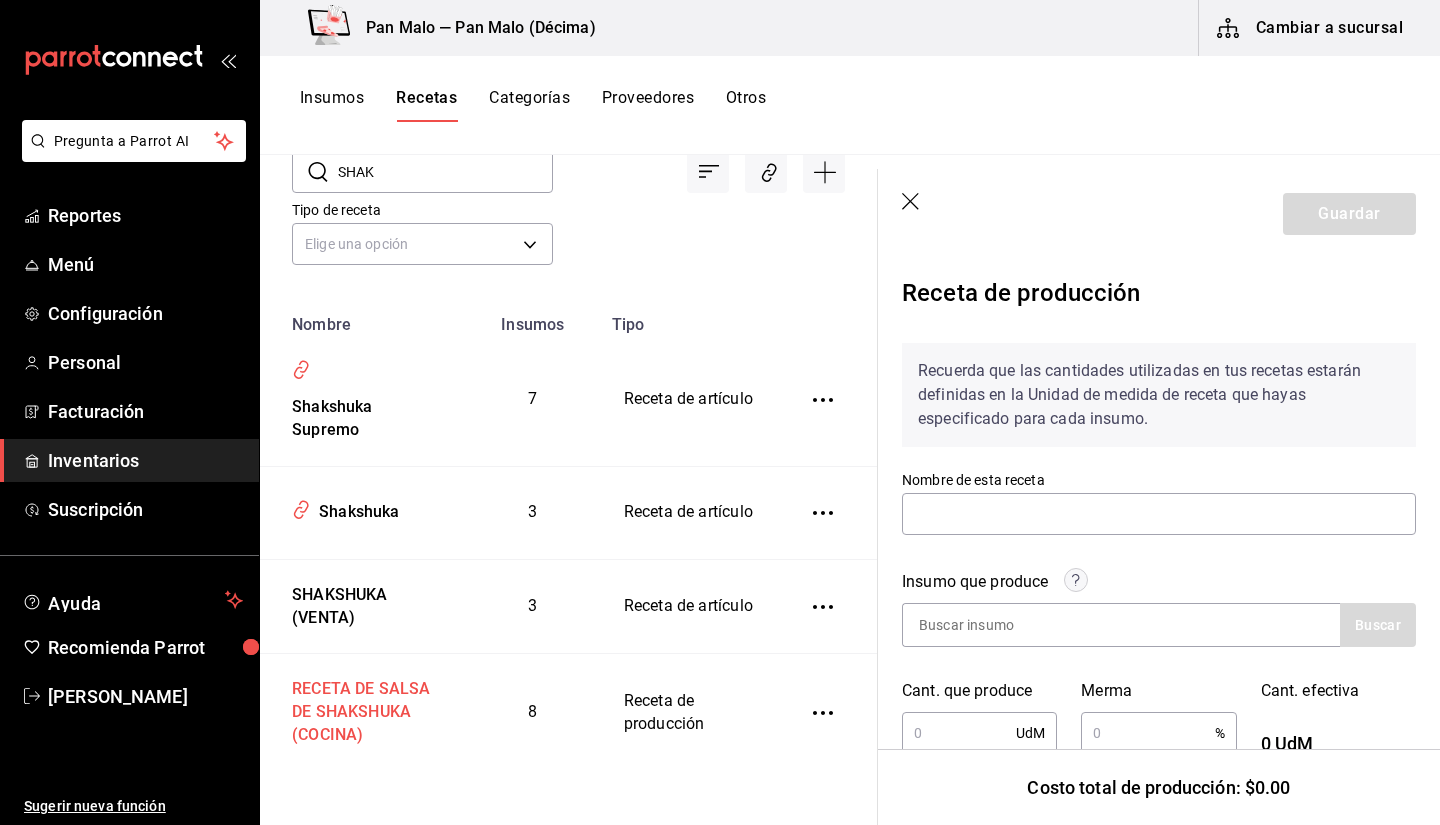 type on "RECETA DE SALSA DE SHAKSHUKA (COCINA)" 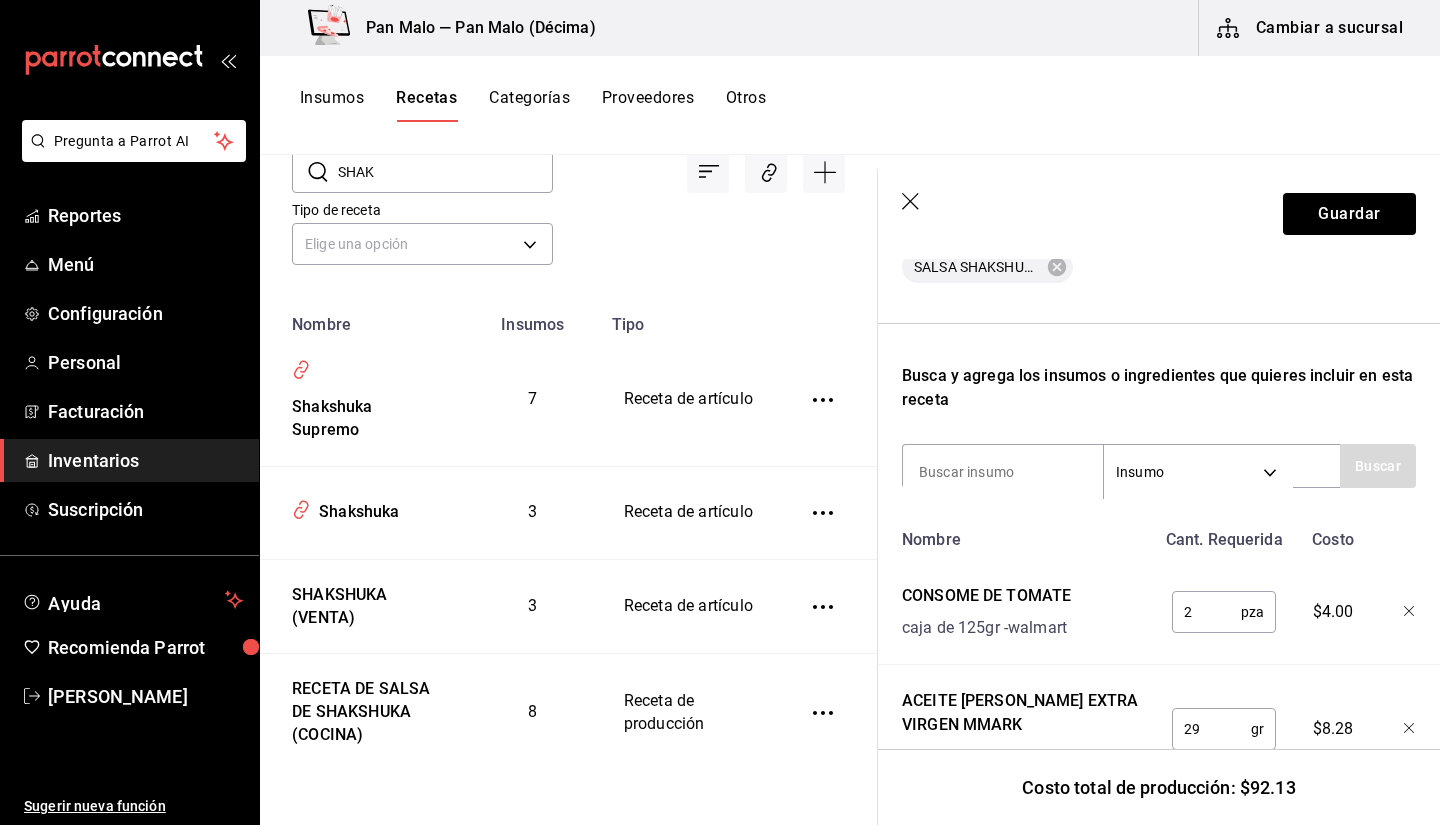 scroll, scrollTop: 444, scrollLeft: 0, axis: vertical 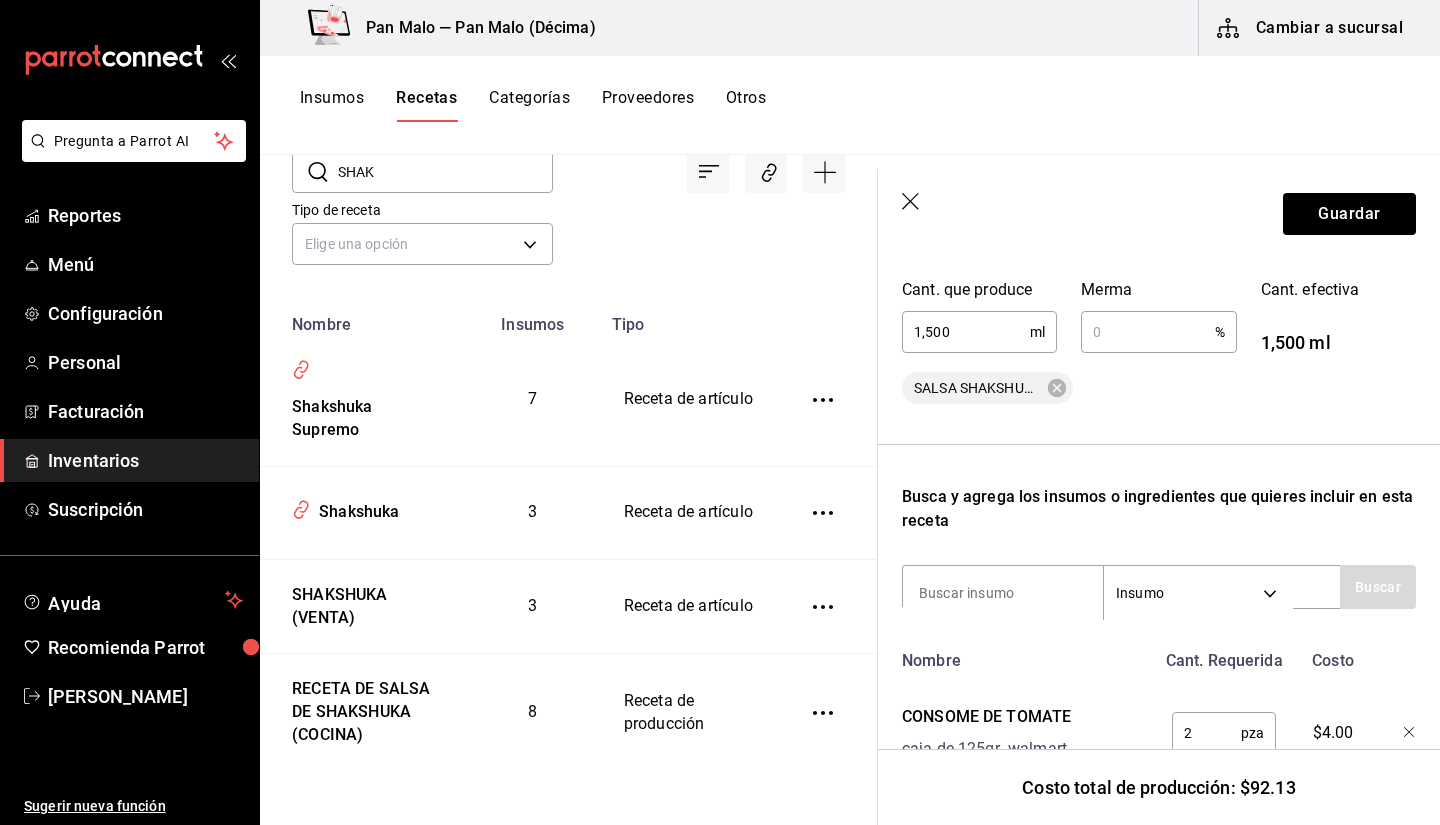 click on "Receta de producción  Recuerda que las cantidades utilizadas en tus recetas estarán definidas en la Unidad de medida de receta que hayas especificado para cada insumo. Nombre de esta receta RECETA DE SALSA DE SHAKSHUKA (COCINA) Insumo que produce Buscar Cant. que produce 1,500 ml ​ Merma % ​ Cant. efectiva 1,500 ml SALSA SHAKSHUKA (COCINA) Busca y agrega los insumos o ingredientes que quieres incluir en esta receta Insumo SUPPLY Buscar Nombre Cant. Requerida Costo CONSOME DE TOMATE  caja de 125gr  -  walmart 2 pza ​ $4.00 ACEITE DE OLIVA EXTRA VIRGEN MMARK litro -  sams 29 gr ​ $8.28 SAL COCINA KG -  Mercado Isis 7 gr ​ $0.09 AJO PICADO MEMBERS MARK bote -  sams 28 gr ​ $3.14 TOMATE 1kg -  Mercado Isis 2,700 gr ​ $67.50 PIMIENTO ROJO 1kg  -  Mercado Isis 100 gr ​ $5.50 PAPRIKA bote 405gr -  sams 7 gr ​ $1.29 COMINO EN POLVO  60gr -  walmart 7 gr ​ $2.33" at bounding box center (1159, 765) 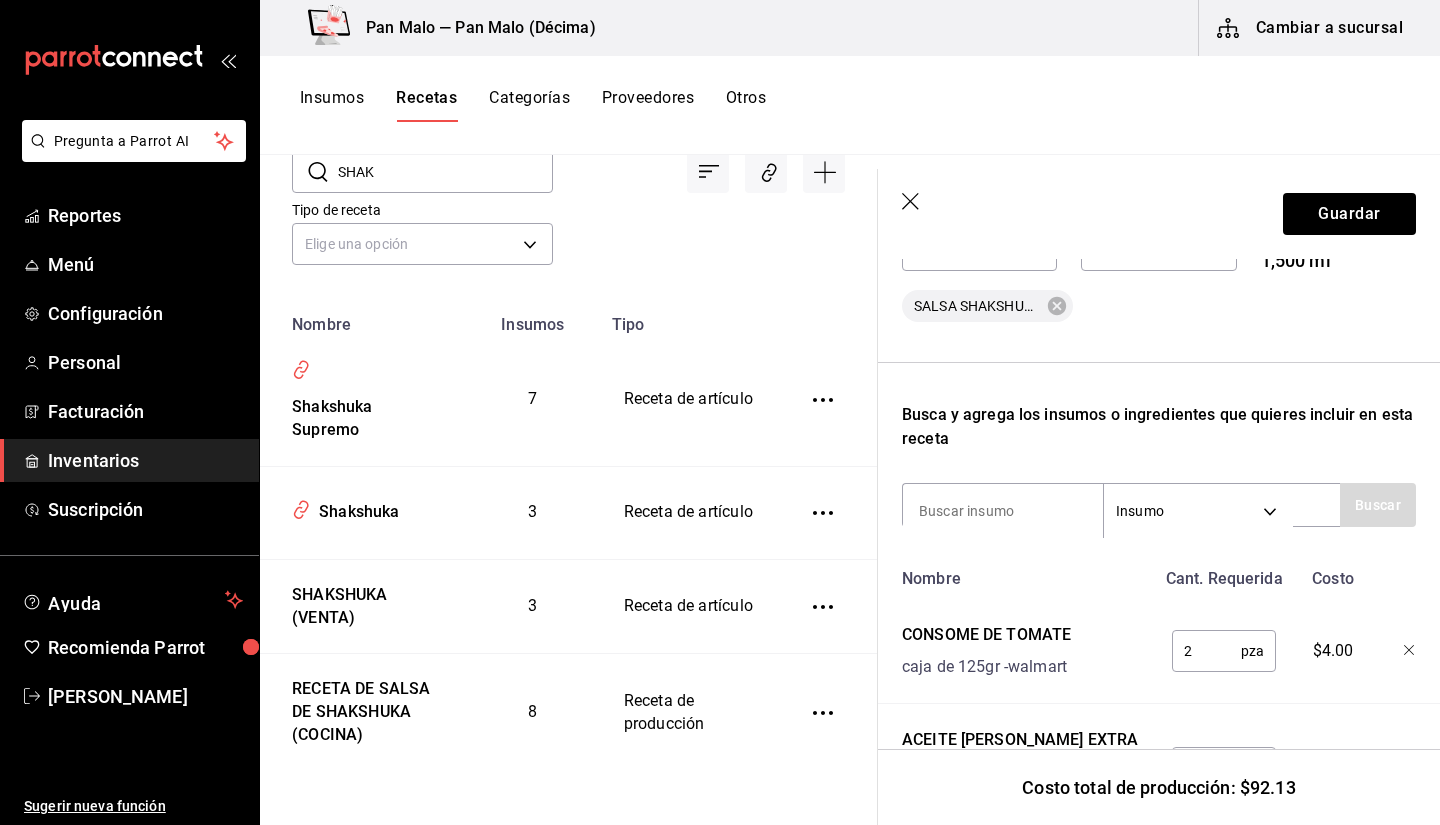 scroll, scrollTop: 391, scrollLeft: 0, axis: vertical 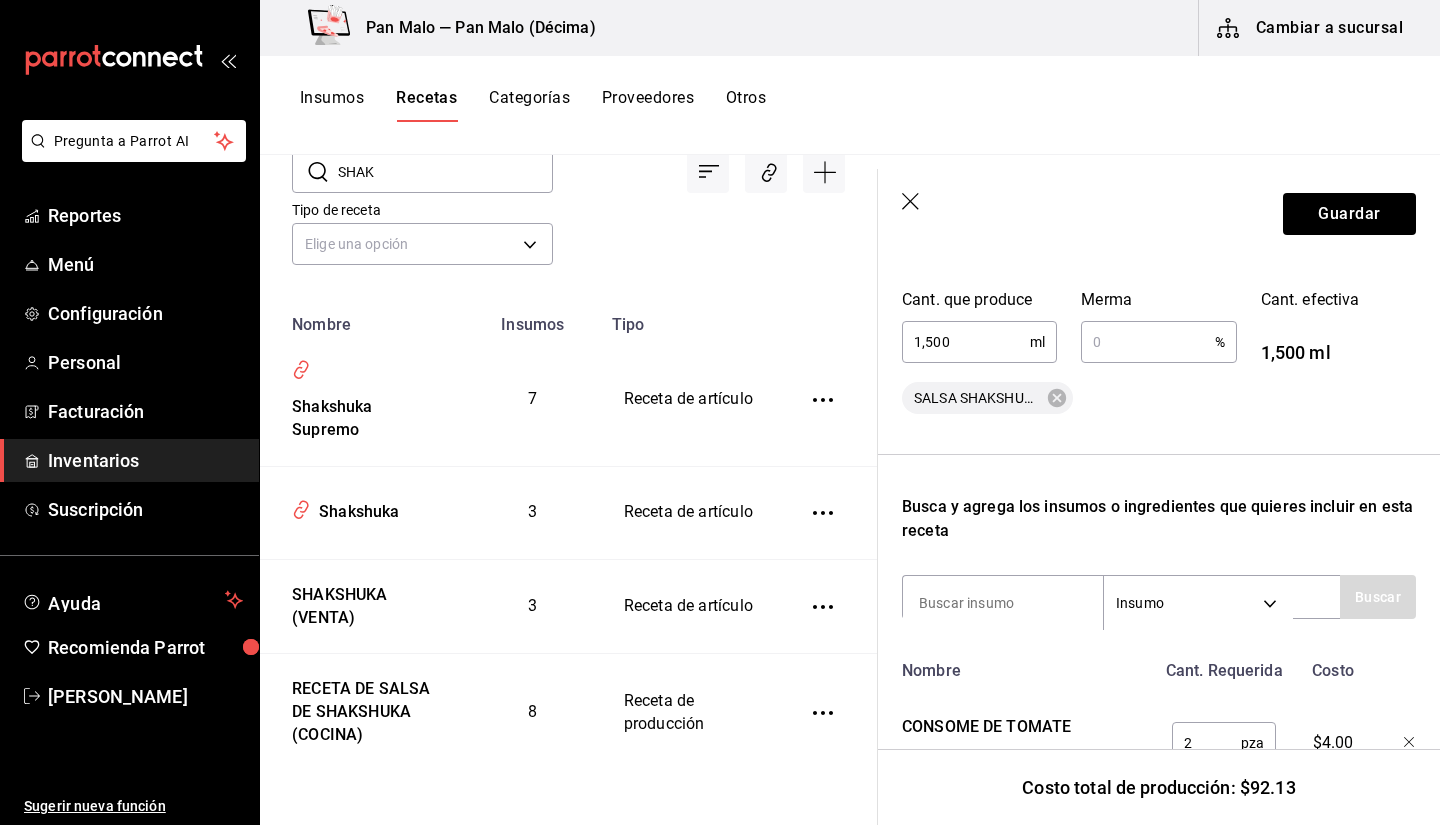click on "SALSA SHAKSHUKA (COCINA)" at bounding box center [977, 398] 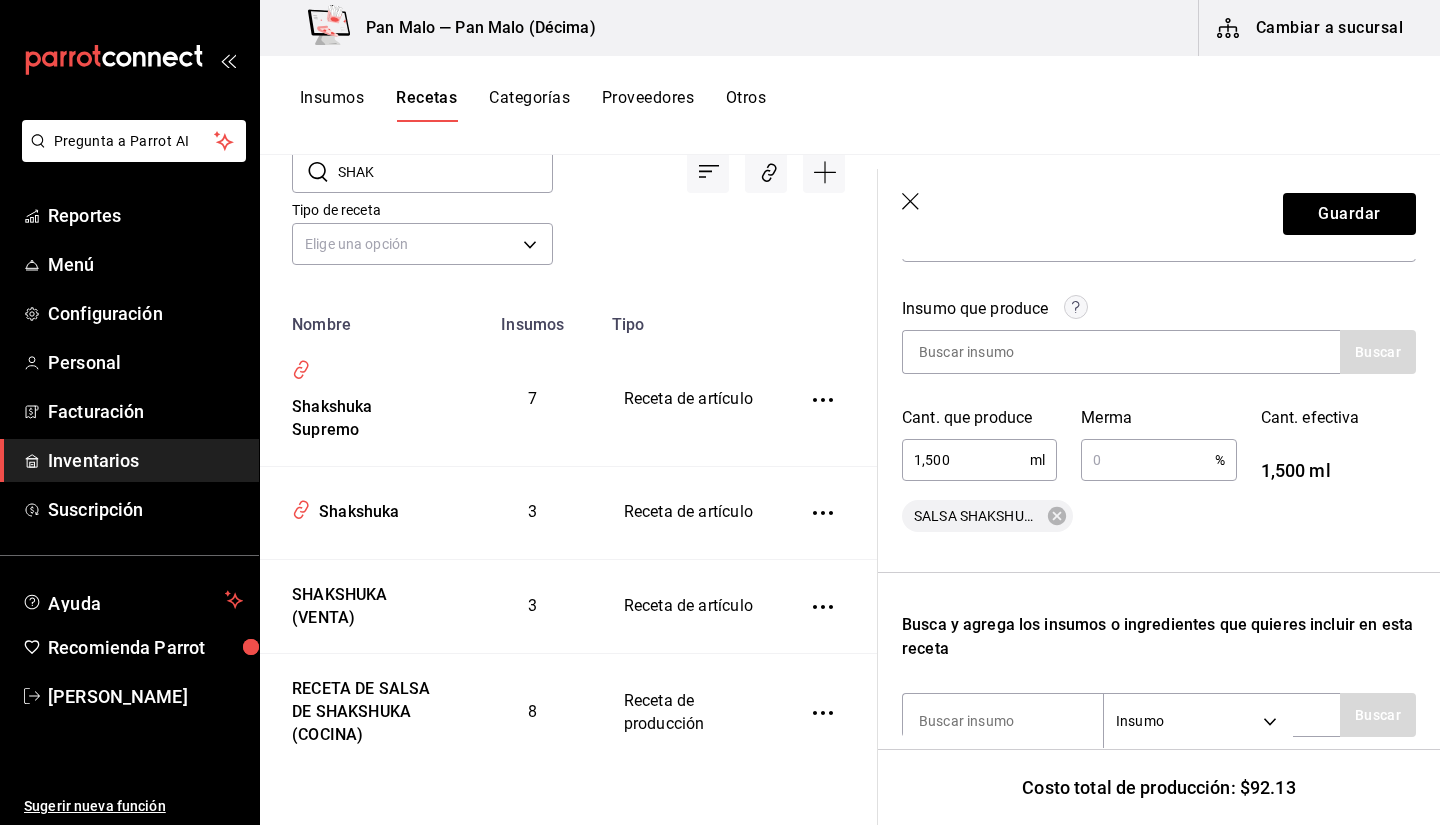scroll, scrollTop: 275, scrollLeft: 0, axis: vertical 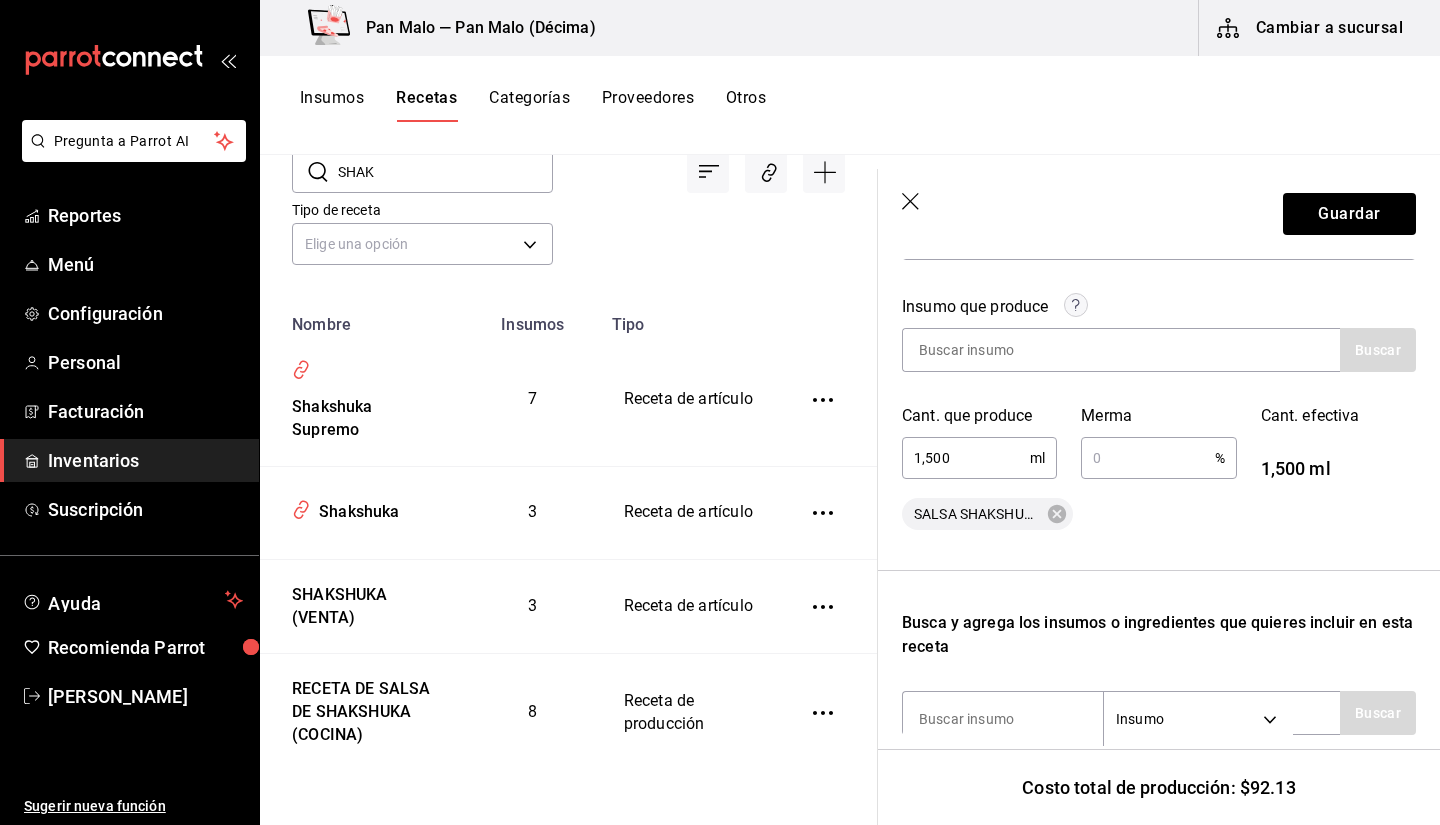 click on "​ SHAK ​ Tipo de receta Elige una opción default" at bounding box center (568, 211) 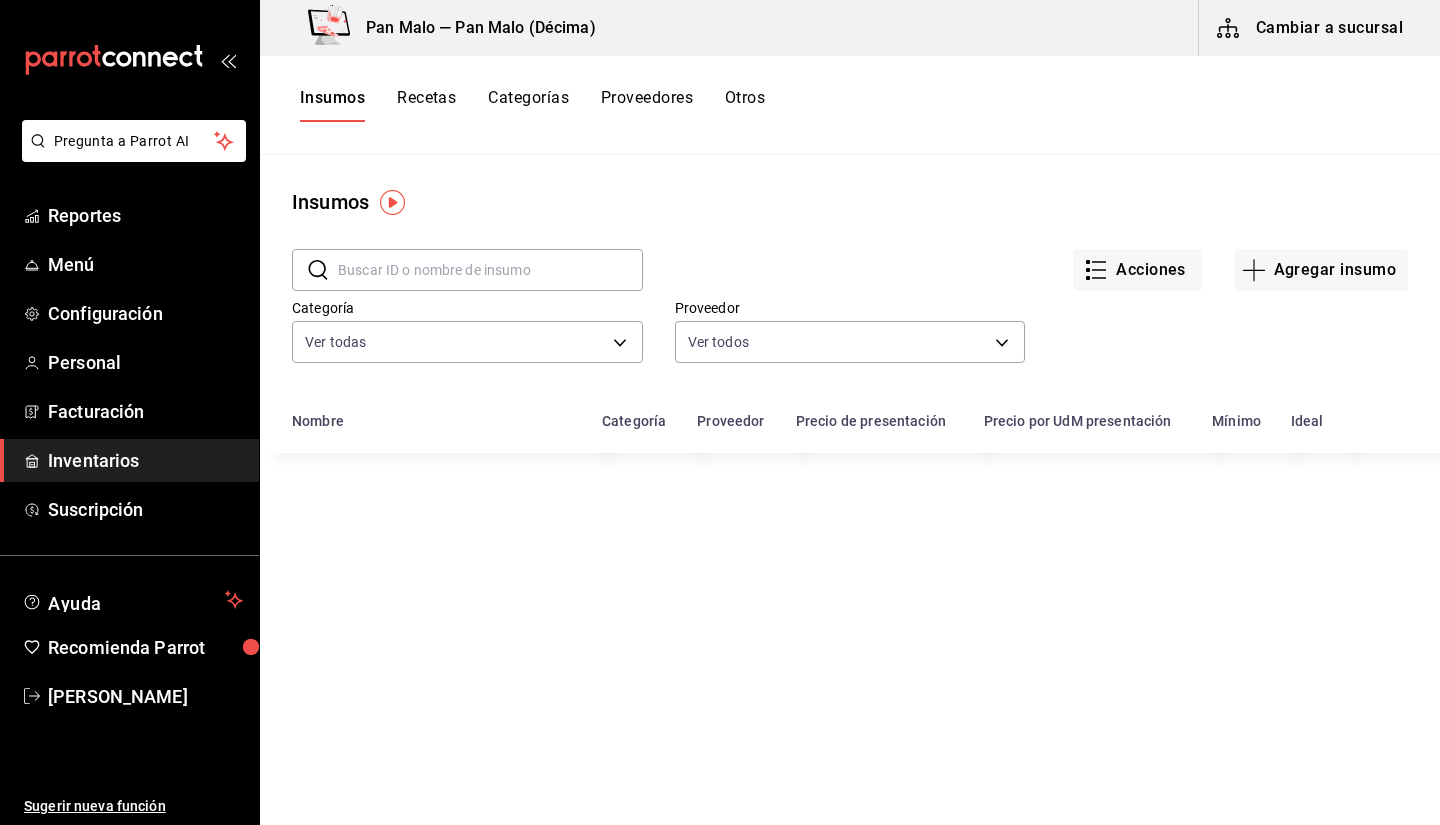 click at bounding box center [490, 270] 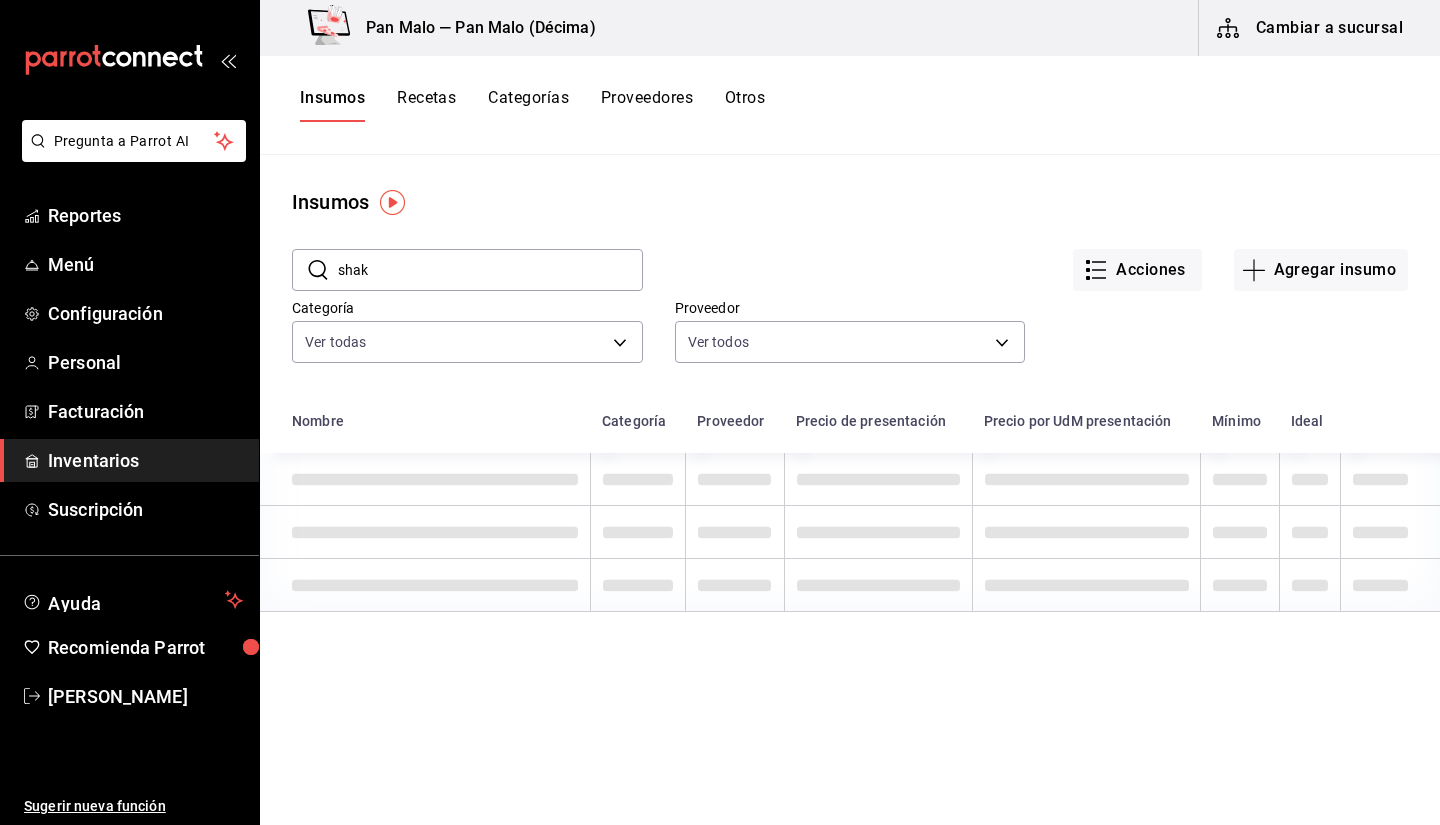 type on "shak" 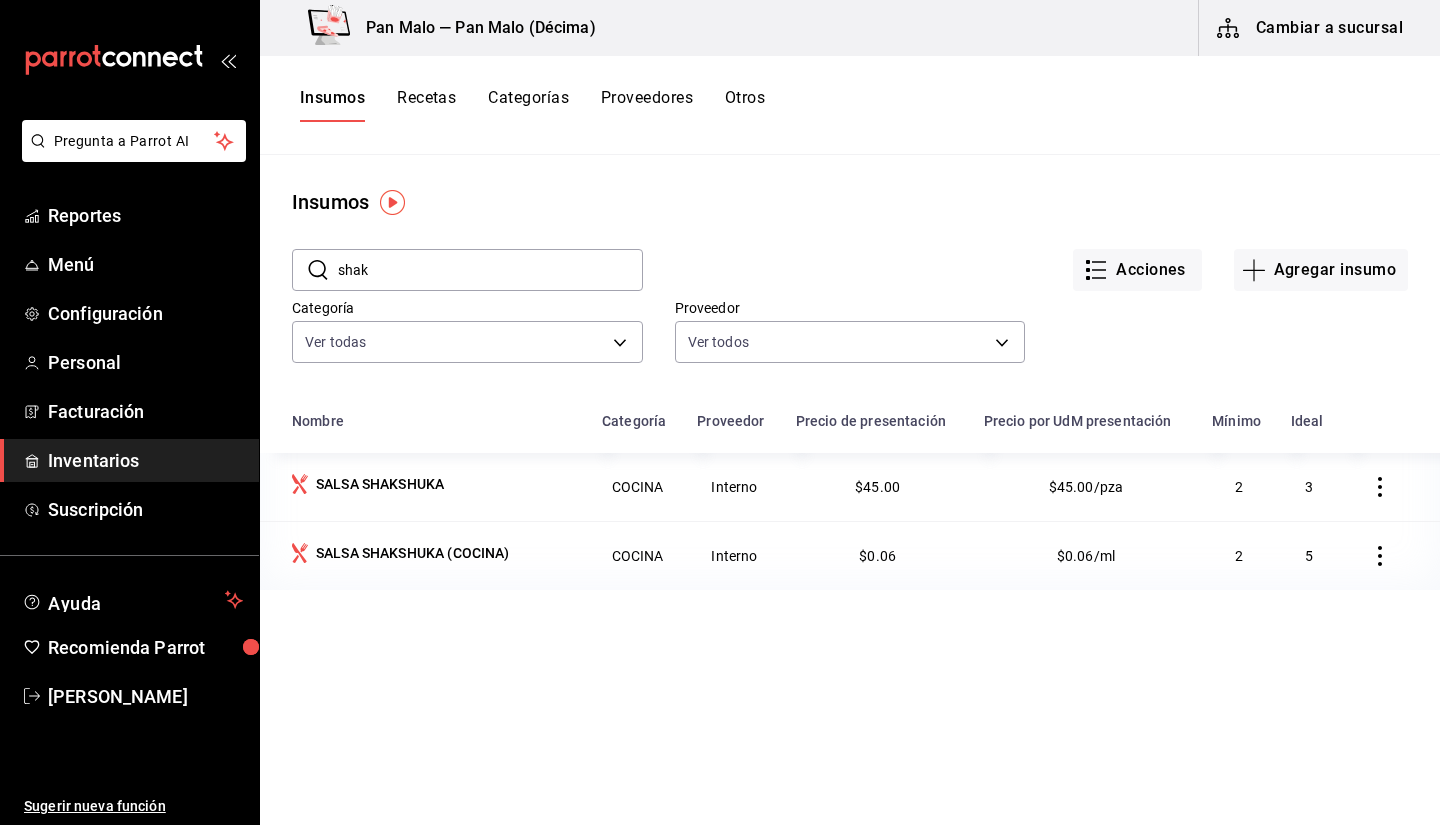 click on "Nombre Categoría Proveedor Precio de presentación Precio por UdM presentación Mínimo Ideal   SALSA SHAKSHUKA COCINA Interno $45.00 $45.00/pza 2 3   SALSA SHAKSHUKA (COCINA) COCINA Interno $0.06 $0.06/ml 2 5" at bounding box center [850, 728] 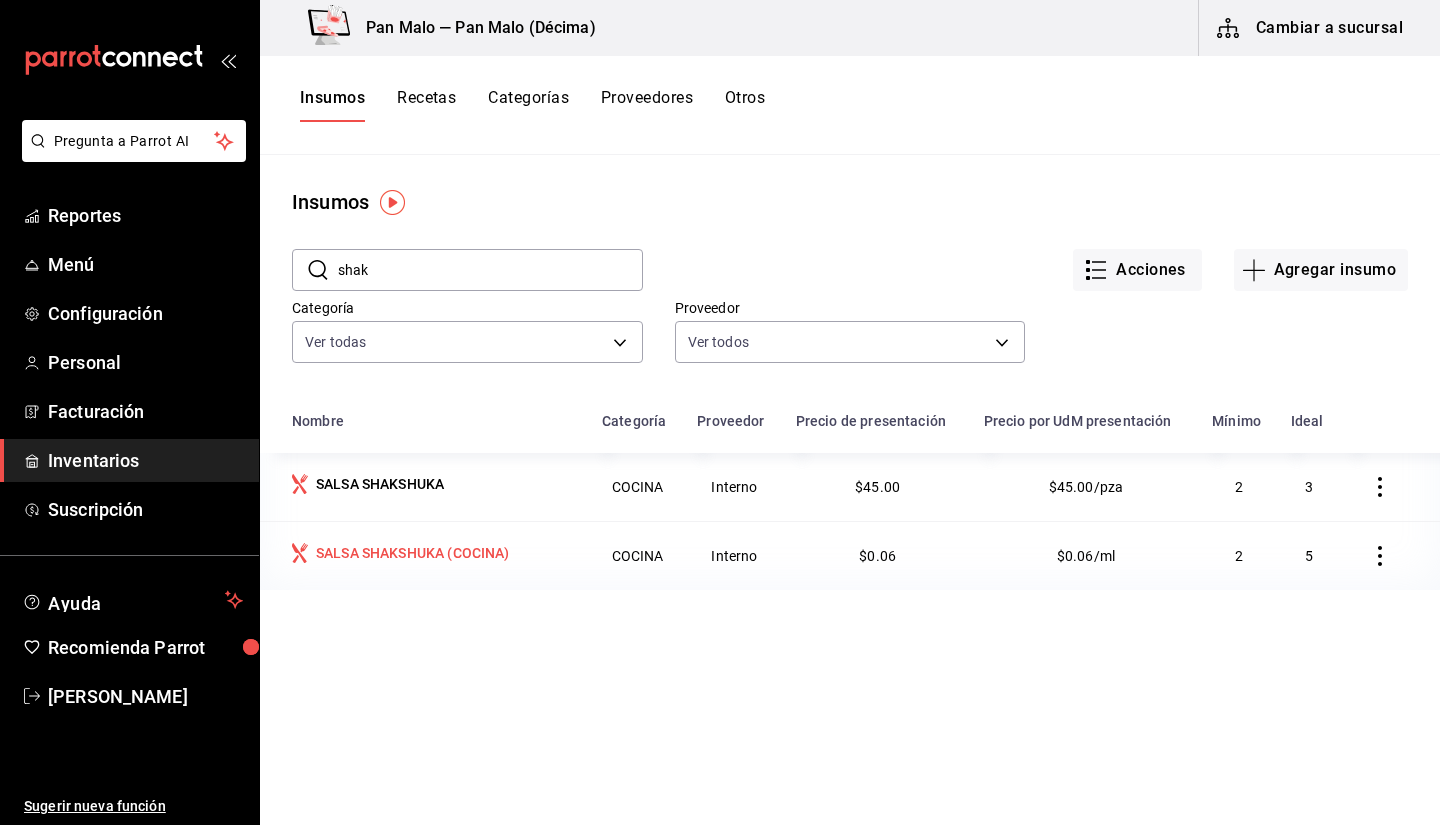 click on "SALSA SHAKSHUKA (COCINA)" at bounding box center (413, 553) 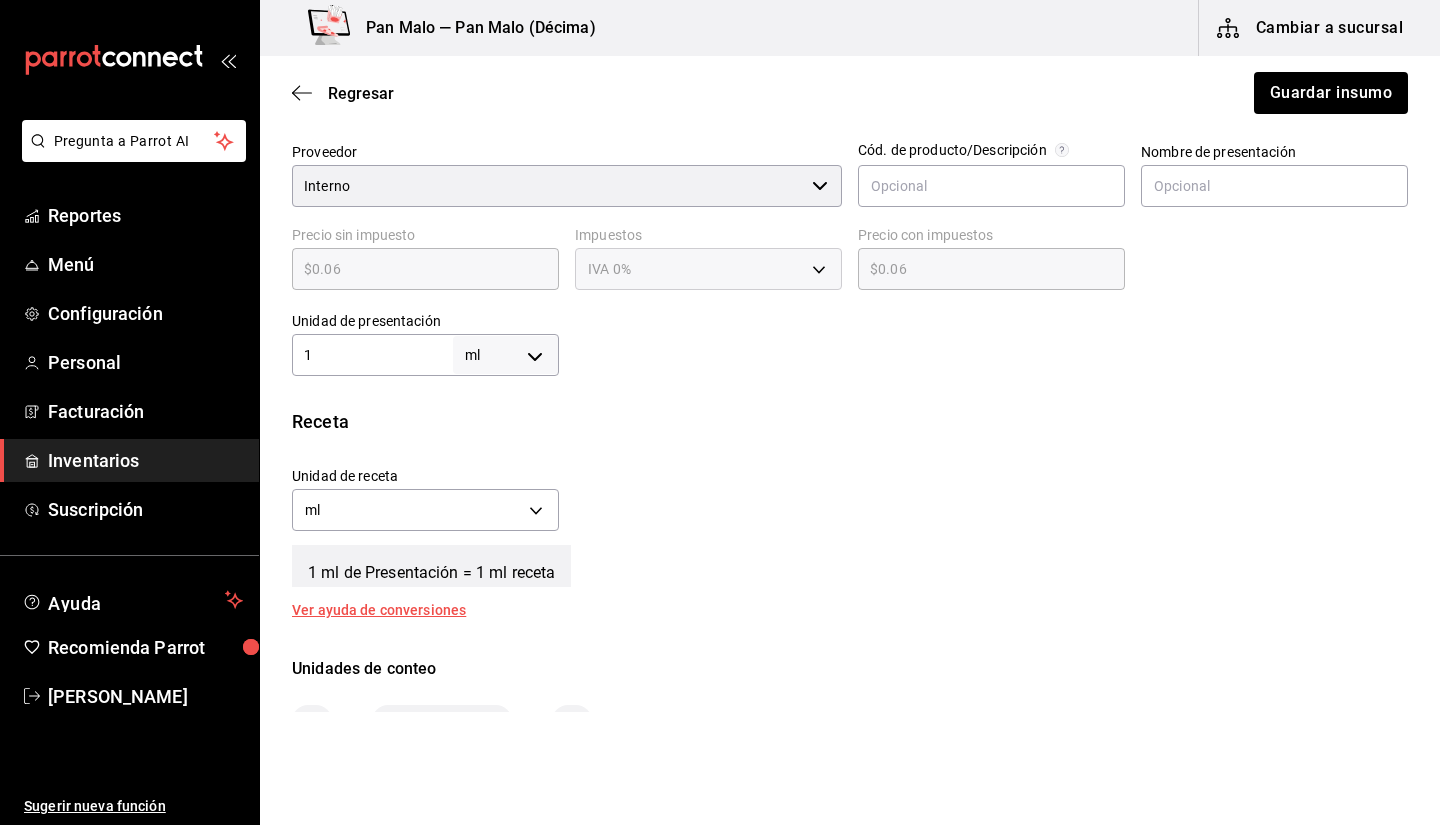 scroll, scrollTop: 448, scrollLeft: 0, axis: vertical 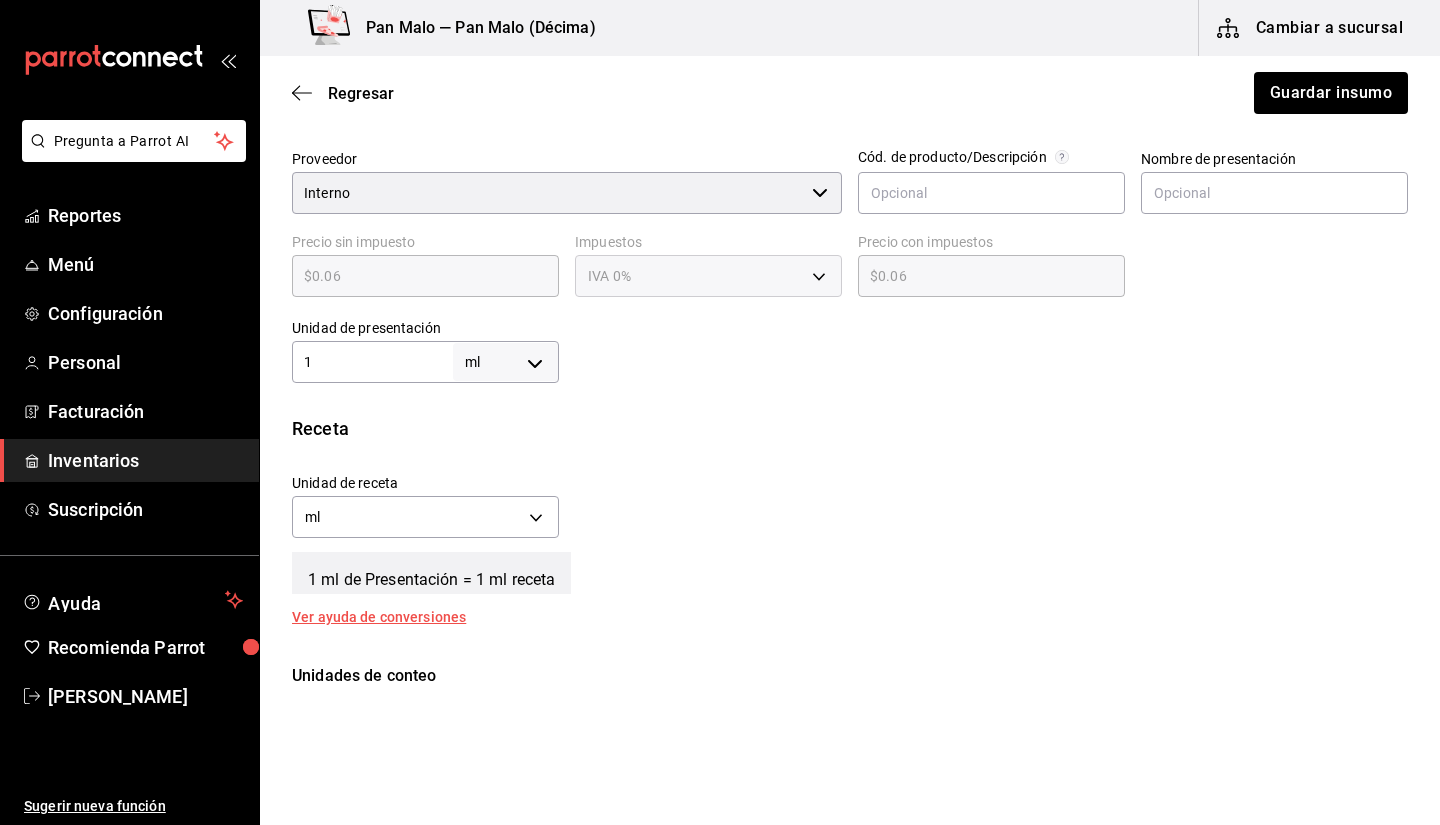 click at bounding box center [983, 343] 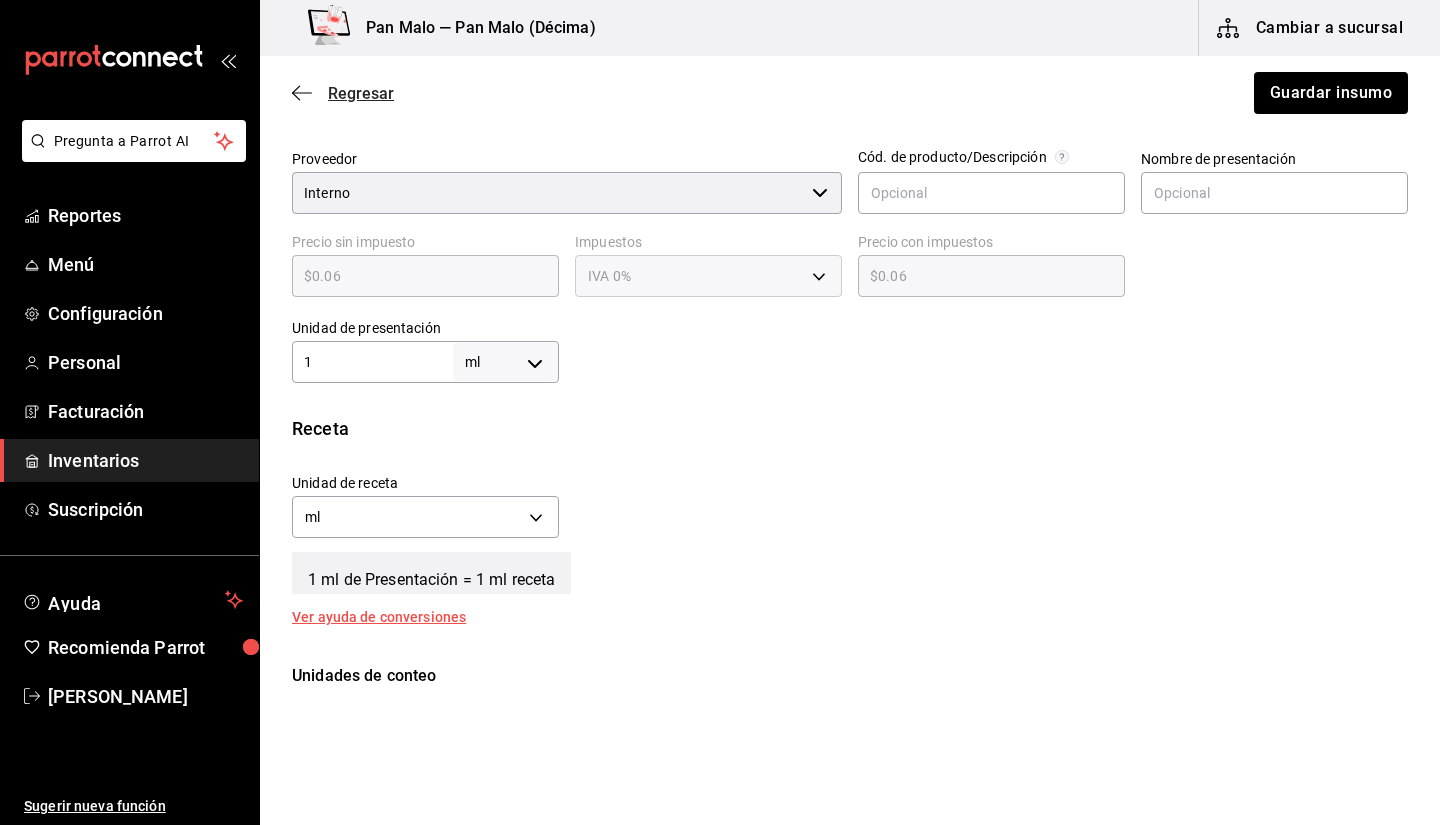 click 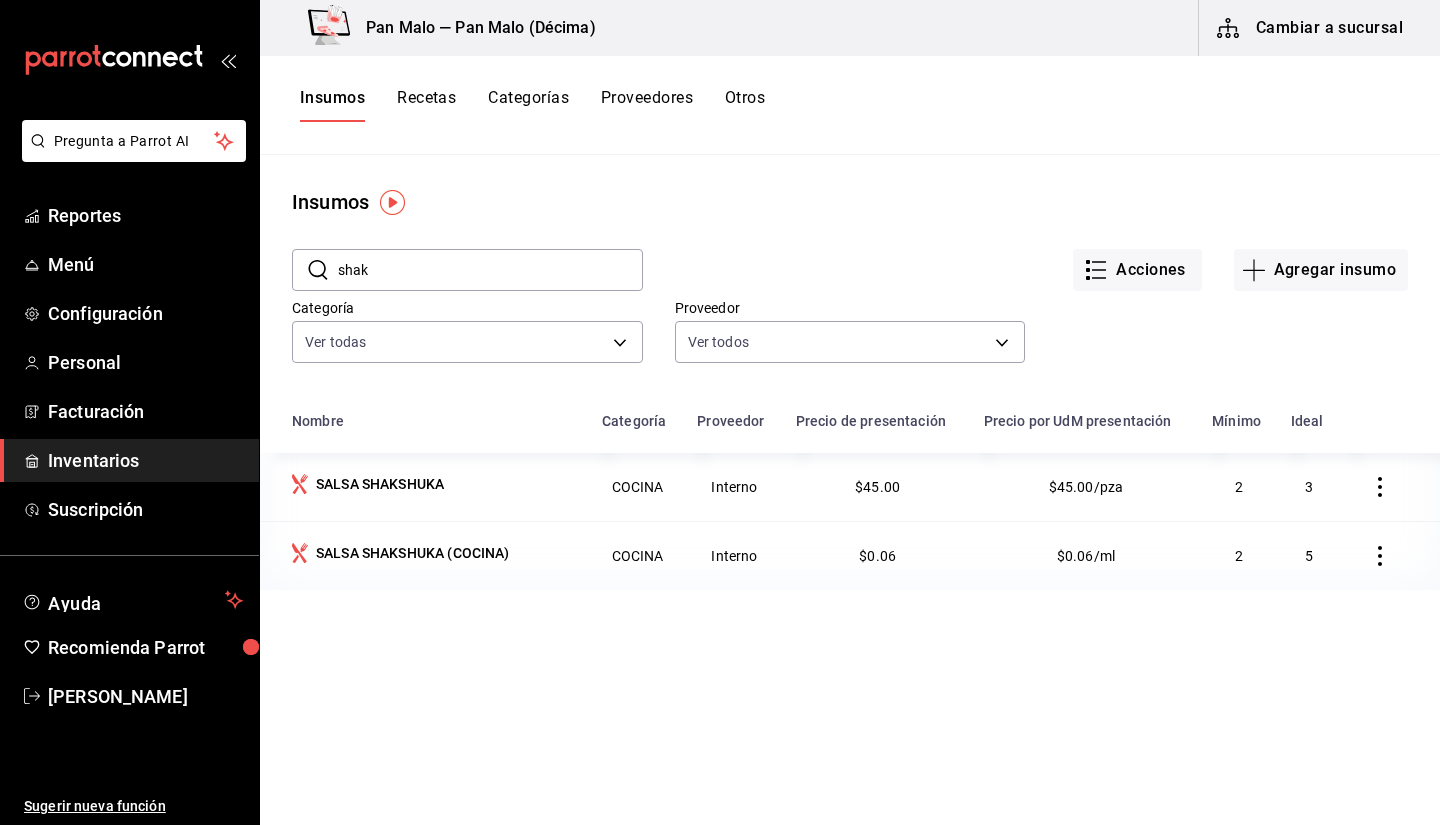 click 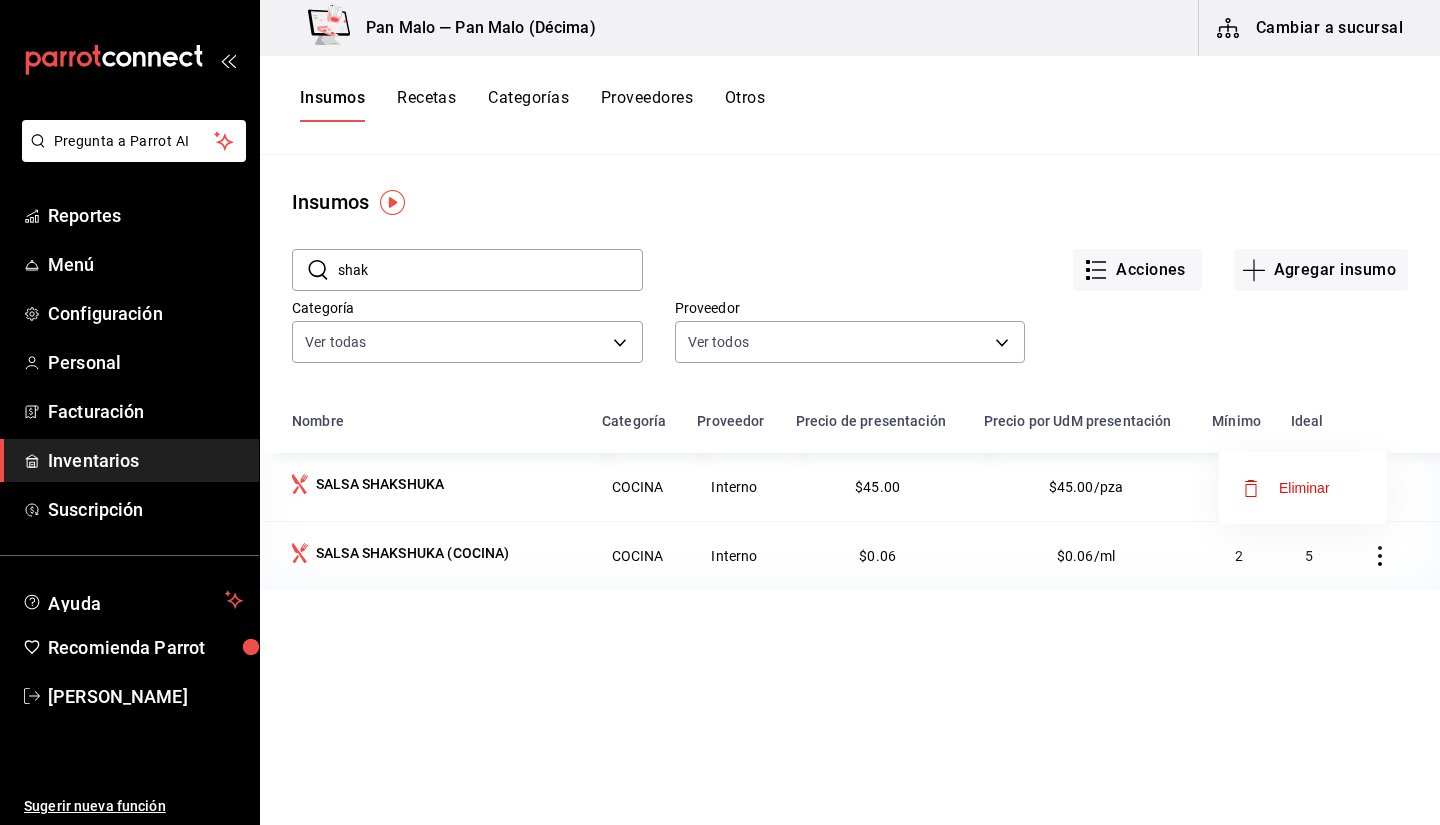 click on "Eliminar" at bounding box center [1304, 488] 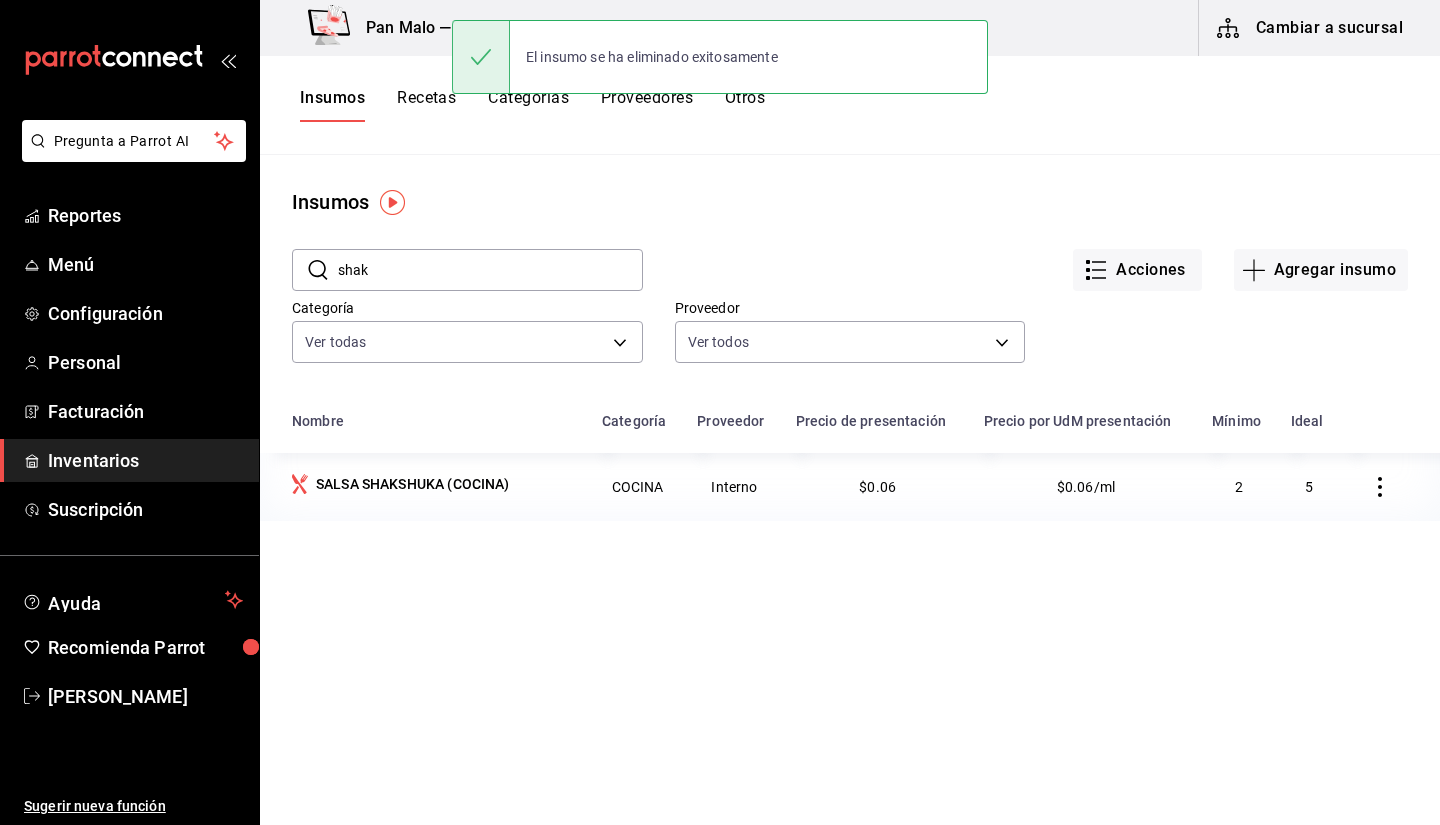 click on "Recetas" at bounding box center [426, 105] 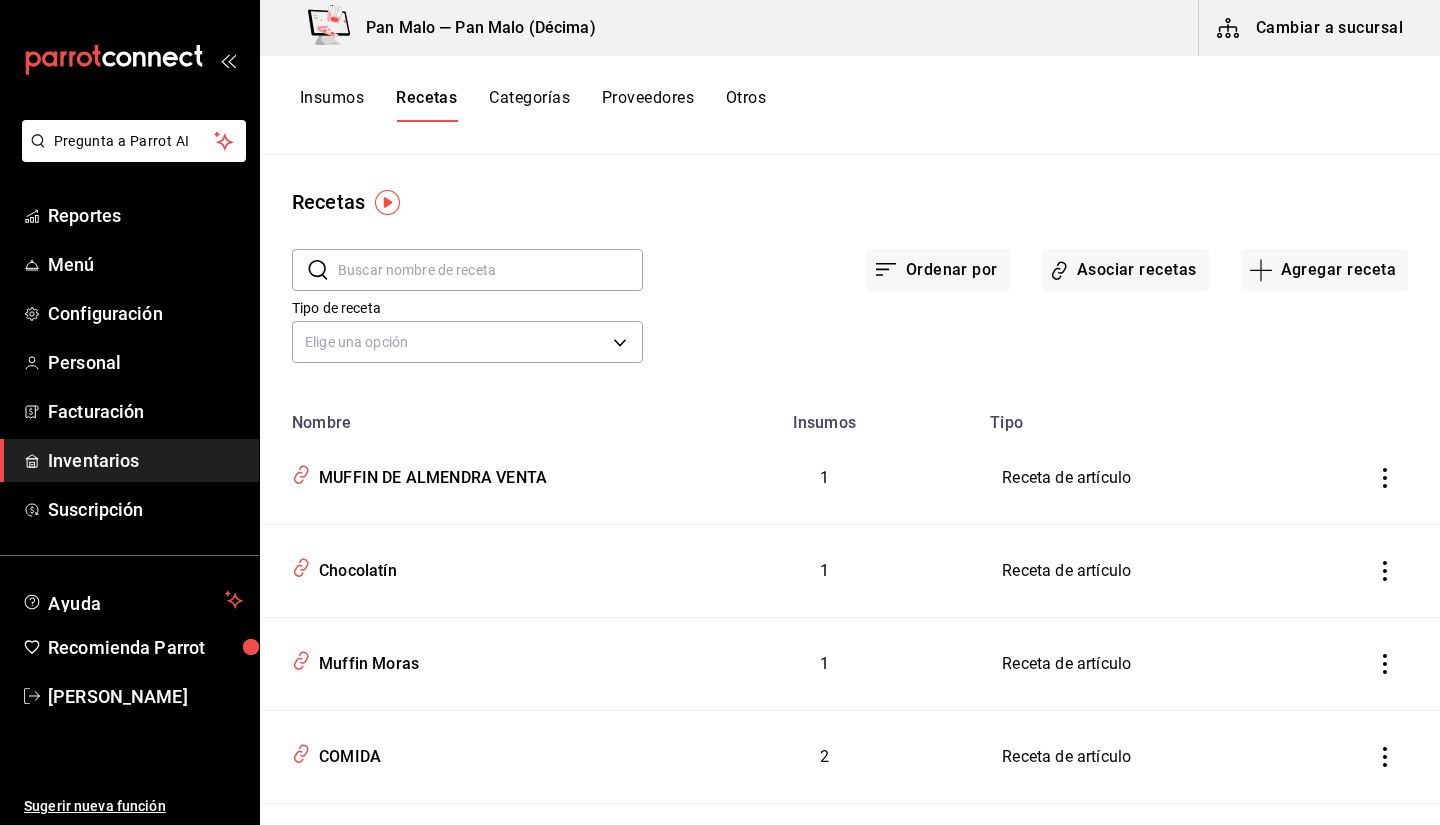 click on "Insumos Recetas Categorías Proveedores Otros" at bounding box center (533, 105) 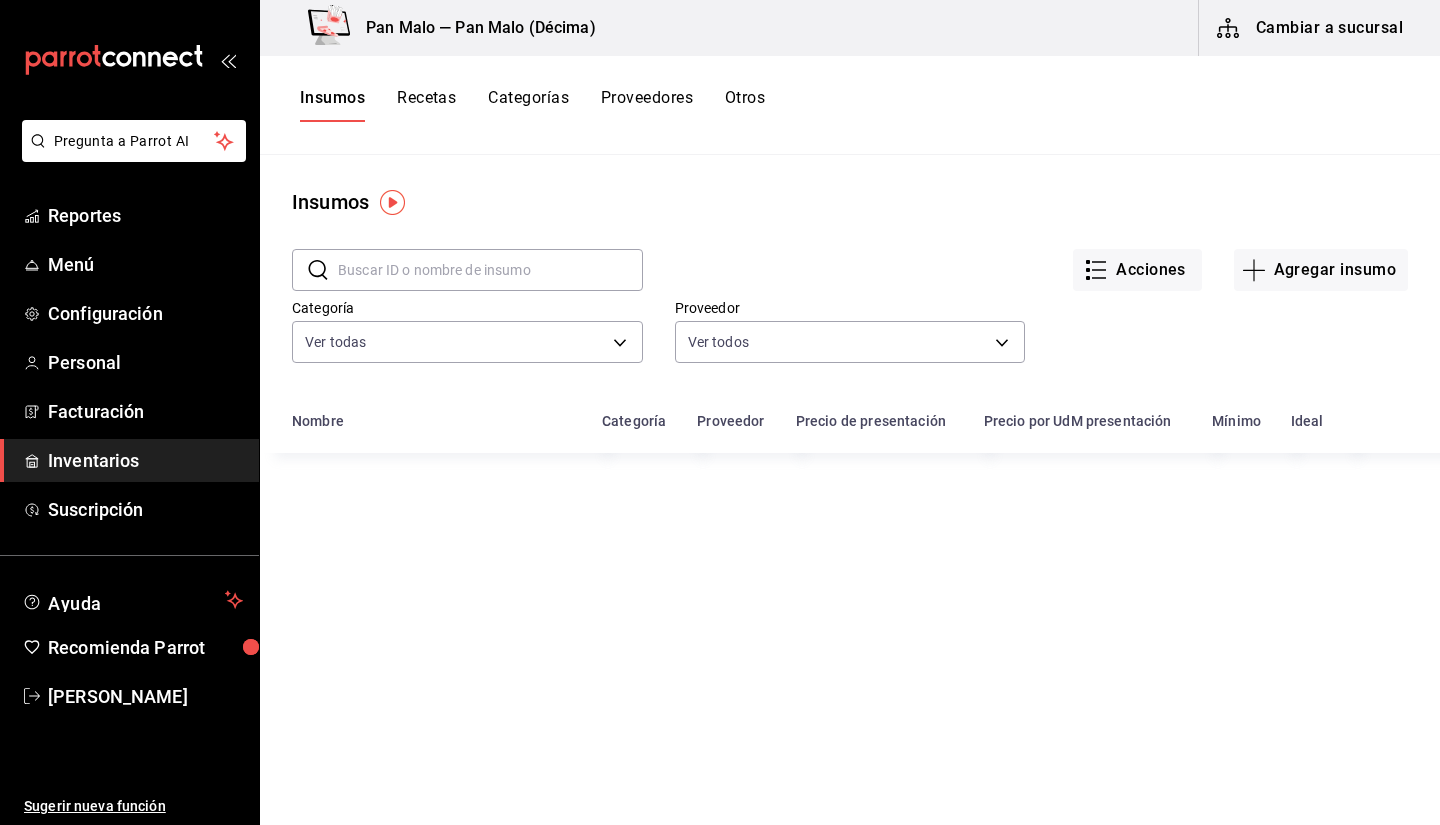 click at bounding box center [490, 270] 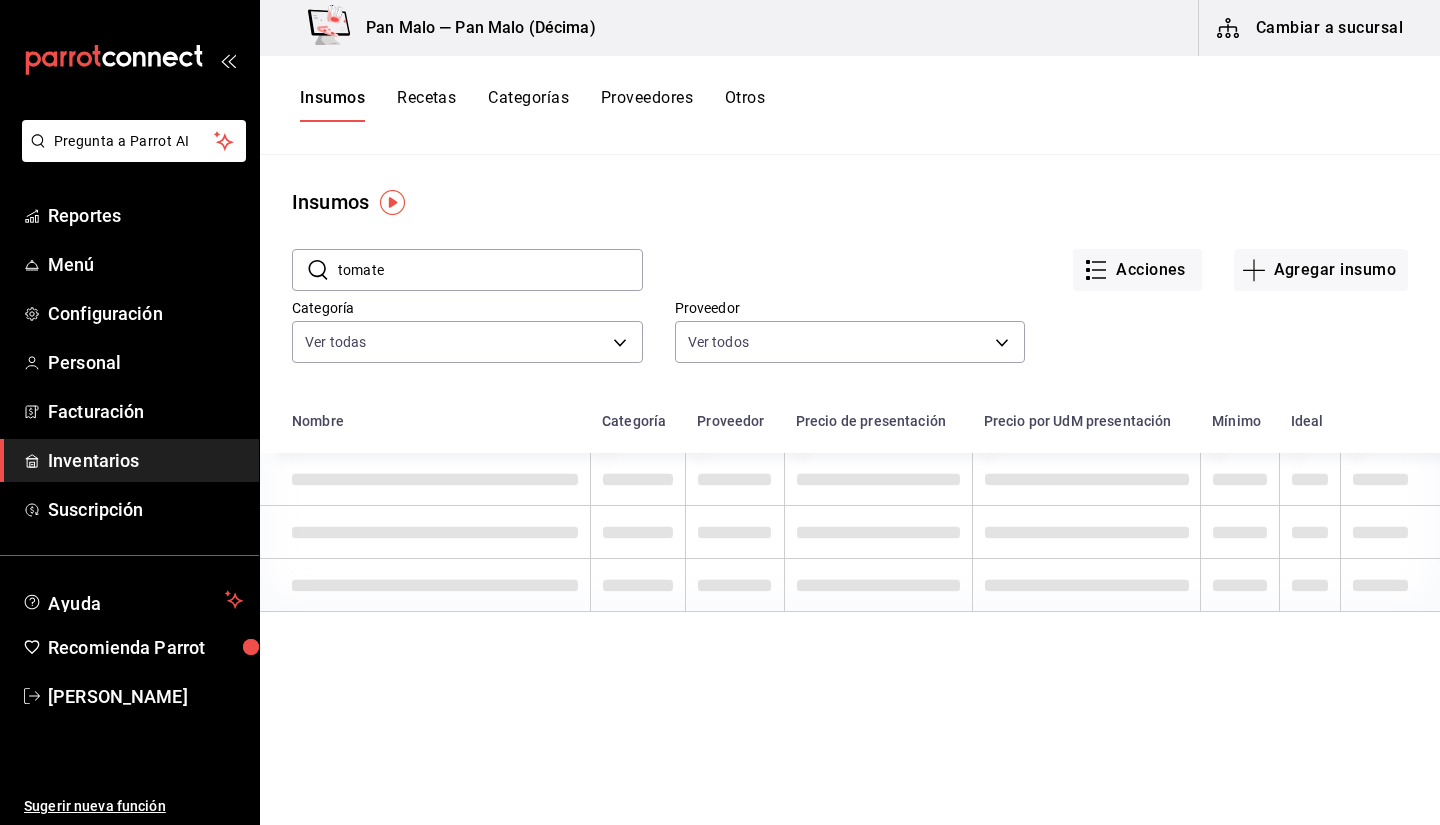 type on "tomate" 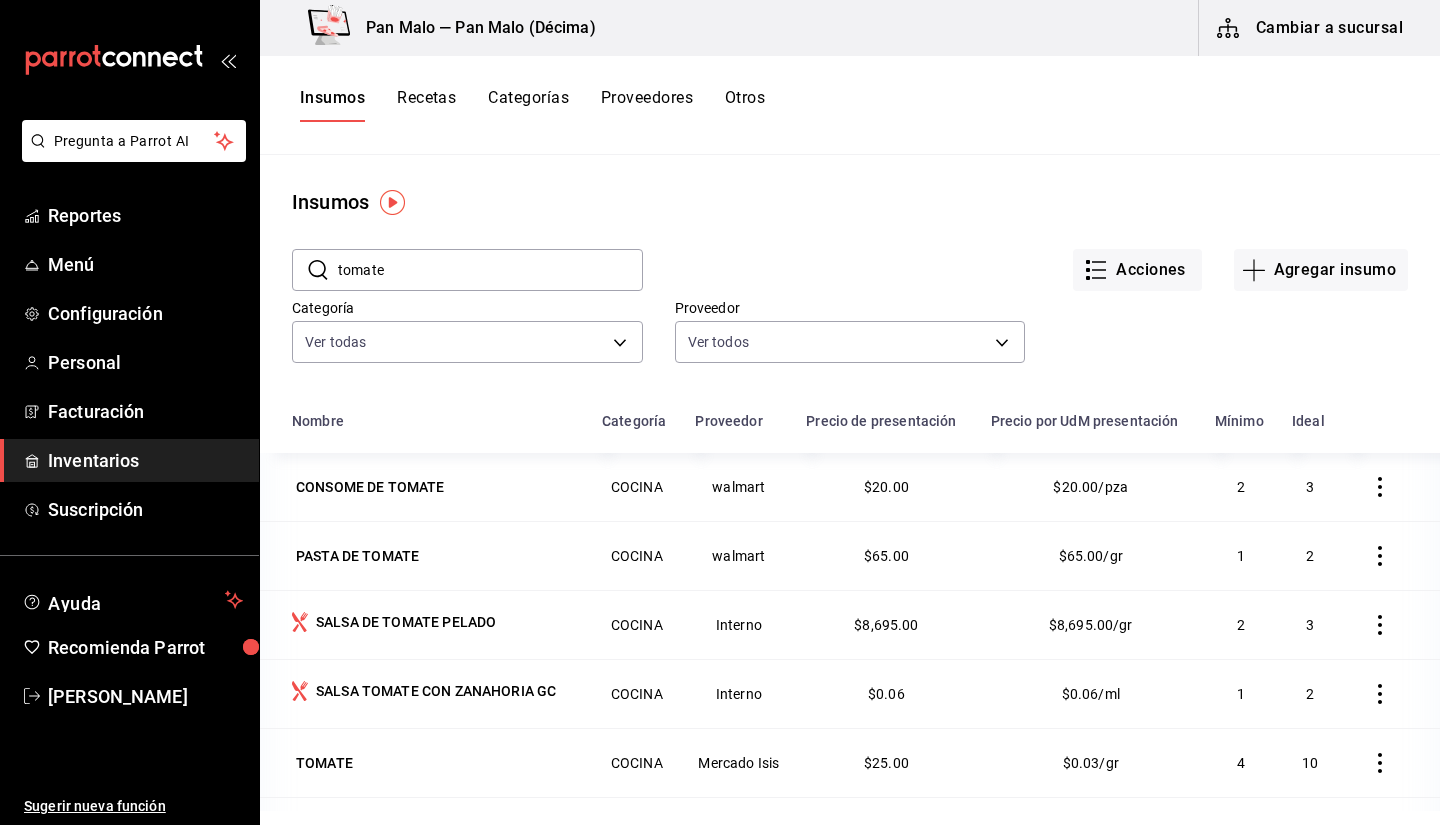 drag, startPoint x: 1422, startPoint y: 334, endPoint x: 1439, endPoint y: 421, distance: 88.64536 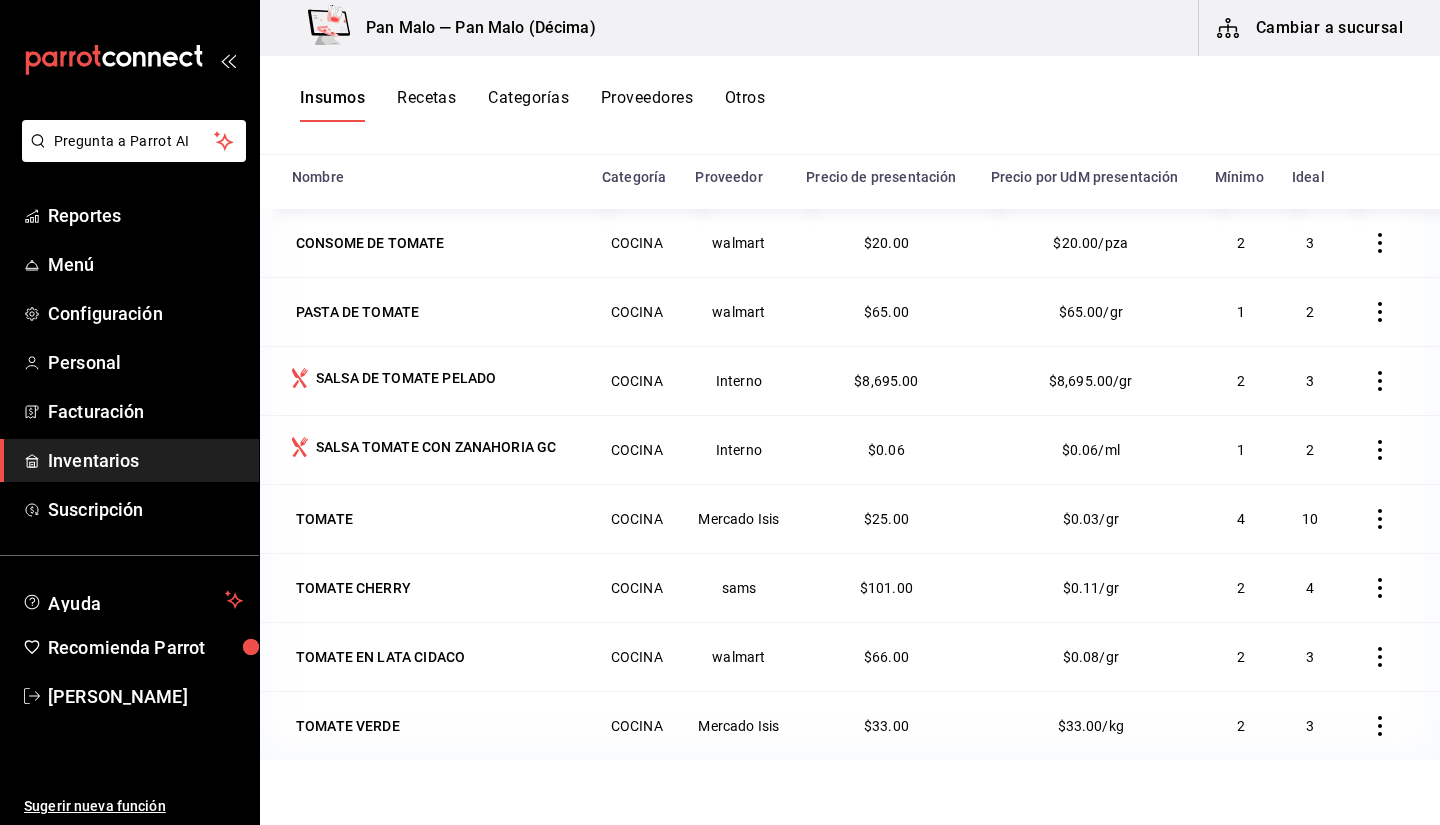 scroll, scrollTop: 246, scrollLeft: 0, axis: vertical 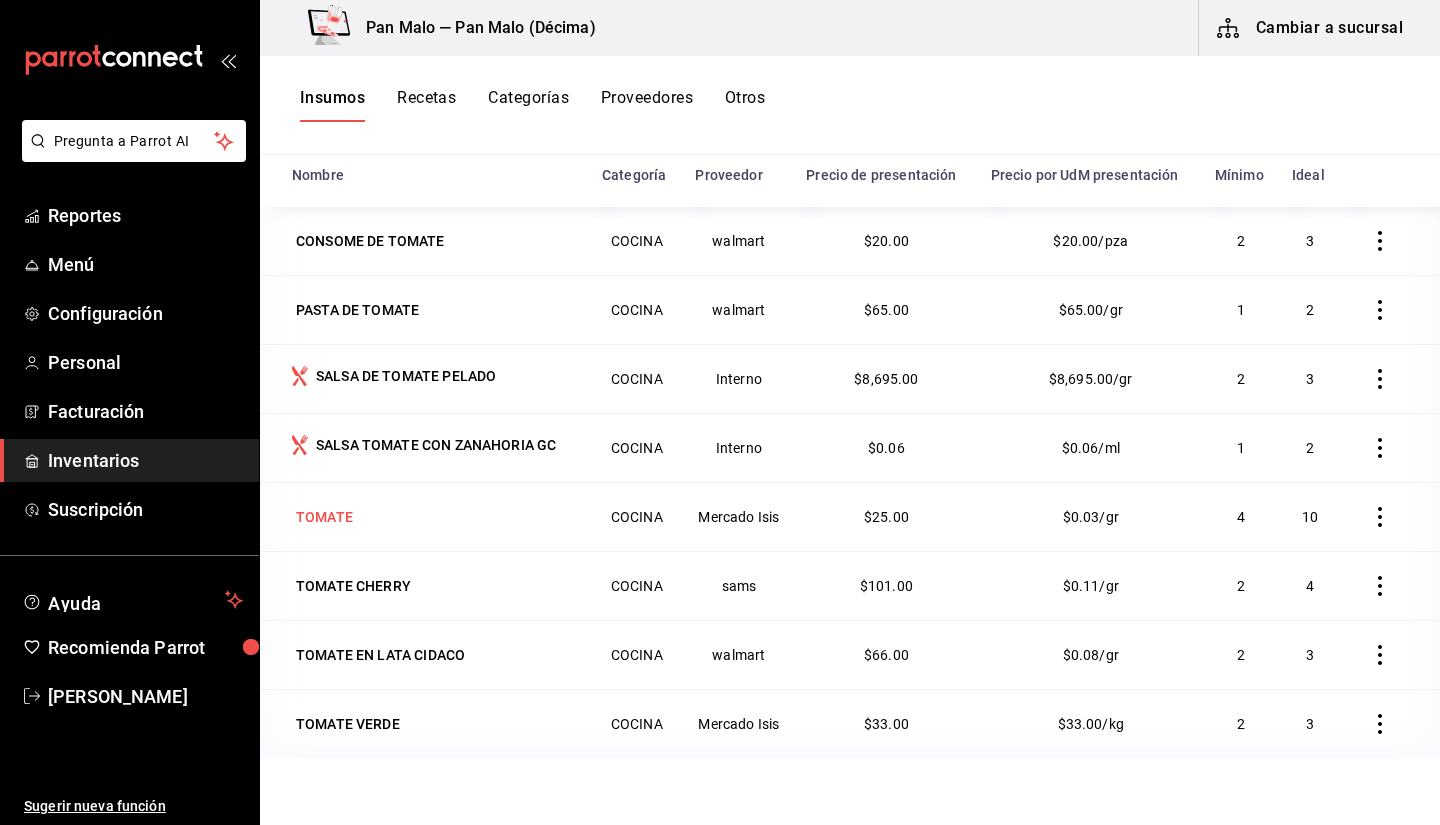drag, startPoint x: 374, startPoint y: 535, endPoint x: 437, endPoint y: 524, distance: 63.953106 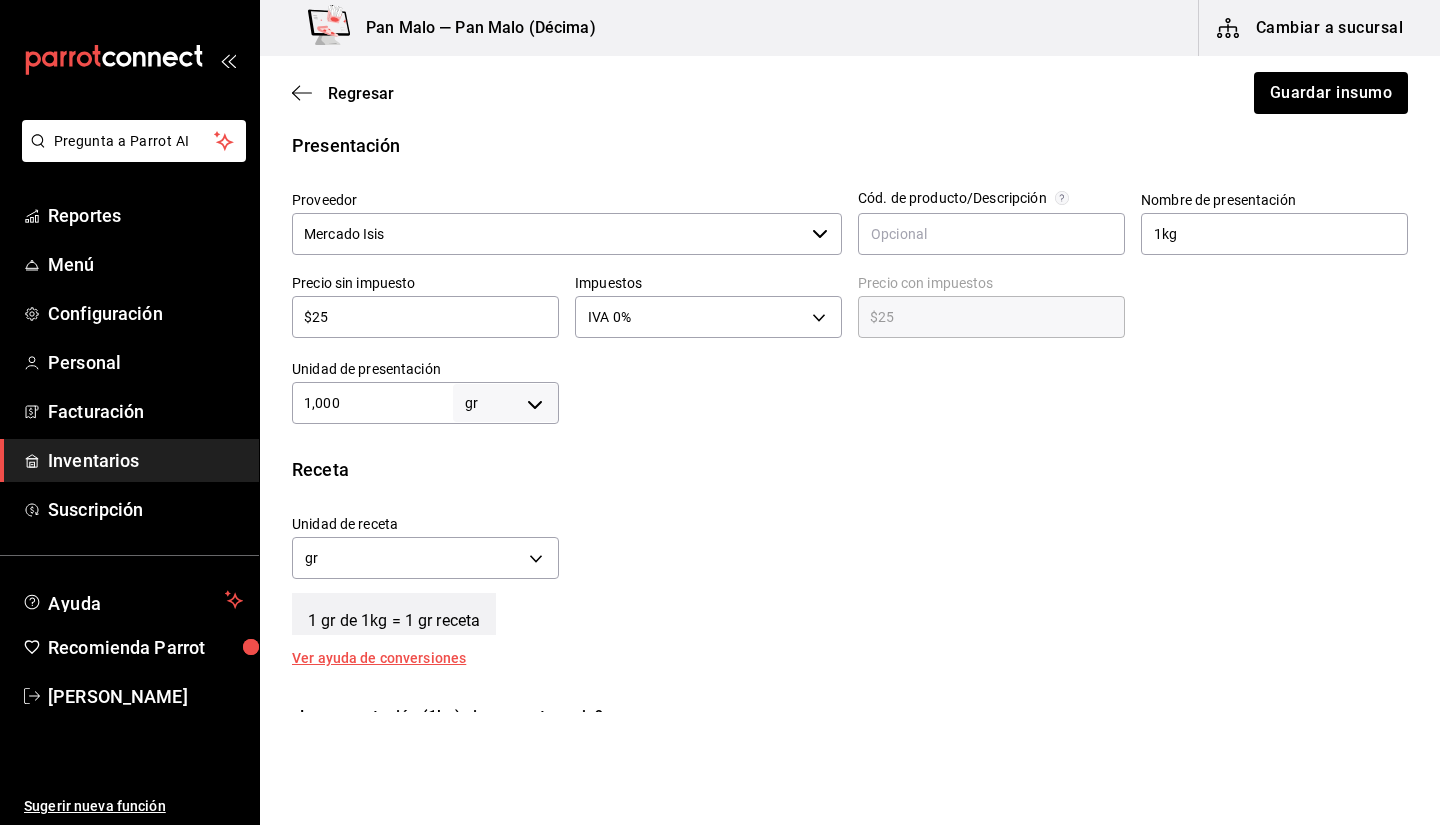 scroll, scrollTop: 452, scrollLeft: 0, axis: vertical 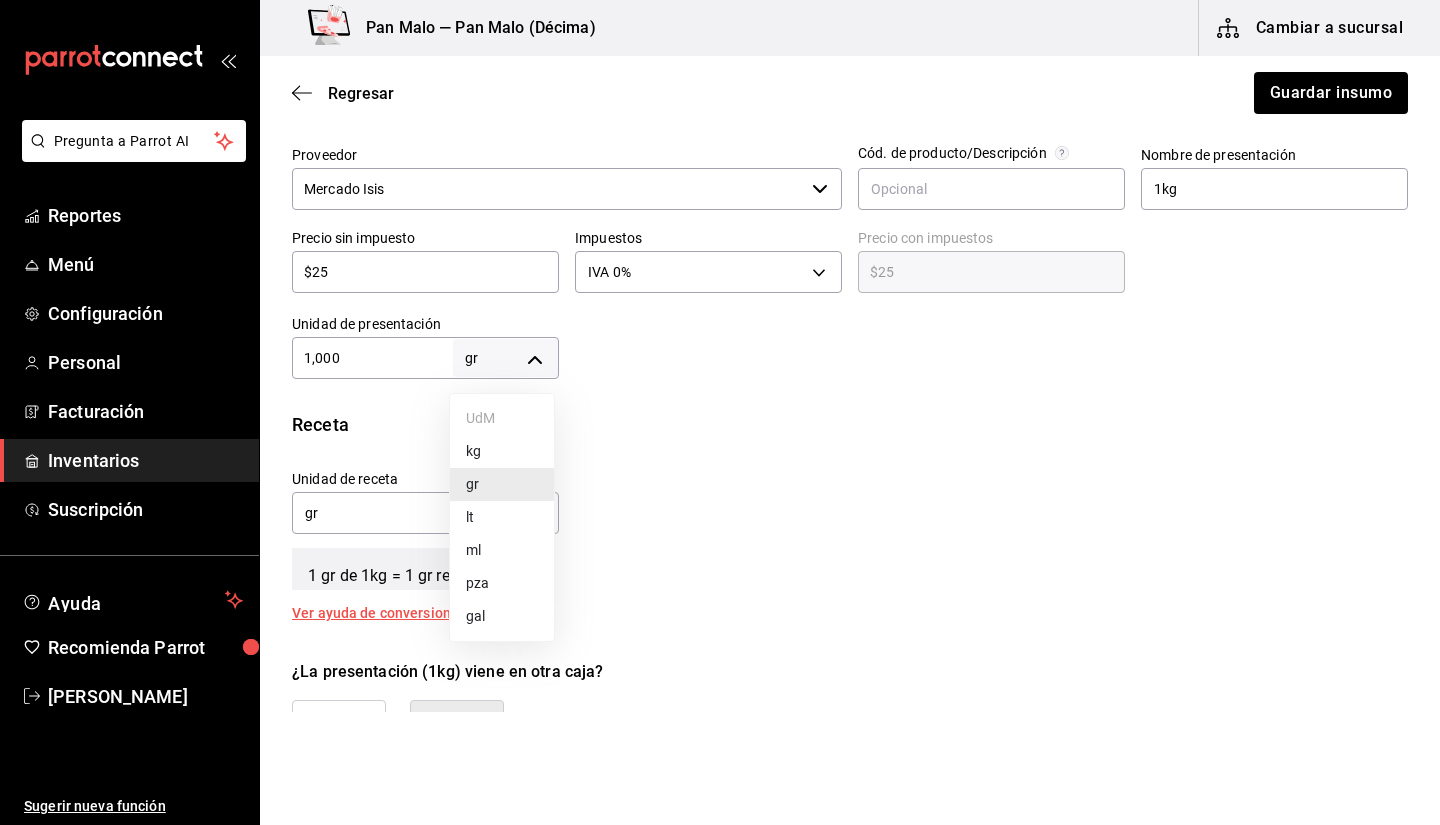 click on "Pregunta a Parrot AI Reportes   Menú   Configuración   Personal   Facturación   Inventarios   Suscripción   Ayuda Recomienda Parrot   Sebastian Viadero   Sugerir nueva función   Pan Malo — Pan Malo (Décima) Cambiar a sucursal Regresar Guardar insumo Insumo IN-1723575693010 Nombre TOMATE Categoría de inventario COCINA ​ Mínimo 4 ​ Ideal 10 ​ Insumo de producción Este insumo se produce con una receta de producción Presentación Proveedor Mercado Isis ​ Cód. de producto/Descripción Nombre de presentación 1kg Precio sin impuesto $25 ​ Impuestos IVA 0% IVA_0 Precio con impuestos $25 ​ Unidad de presentación 1,000 gr GRAM ​ Receta Unidad de receta gr GRAM Factor de conversión 1,000 ​ 1 gr de 1kg = 1 gr receta Ver ayuda de conversiones ¿La presentación (1kg) viene en otra caja? Si No Unidades de conteo gr 1kg (1,000 gr) ; GANA 1 MES GRATIS EN TU SUSCRIPCIÓN AQUÍ Pregunta a Parrot AI Reportes   Menú   Configuración   Personal   Facturación   Inventarios   Suscripción   Ayuda" at bounding box center (720, 356) 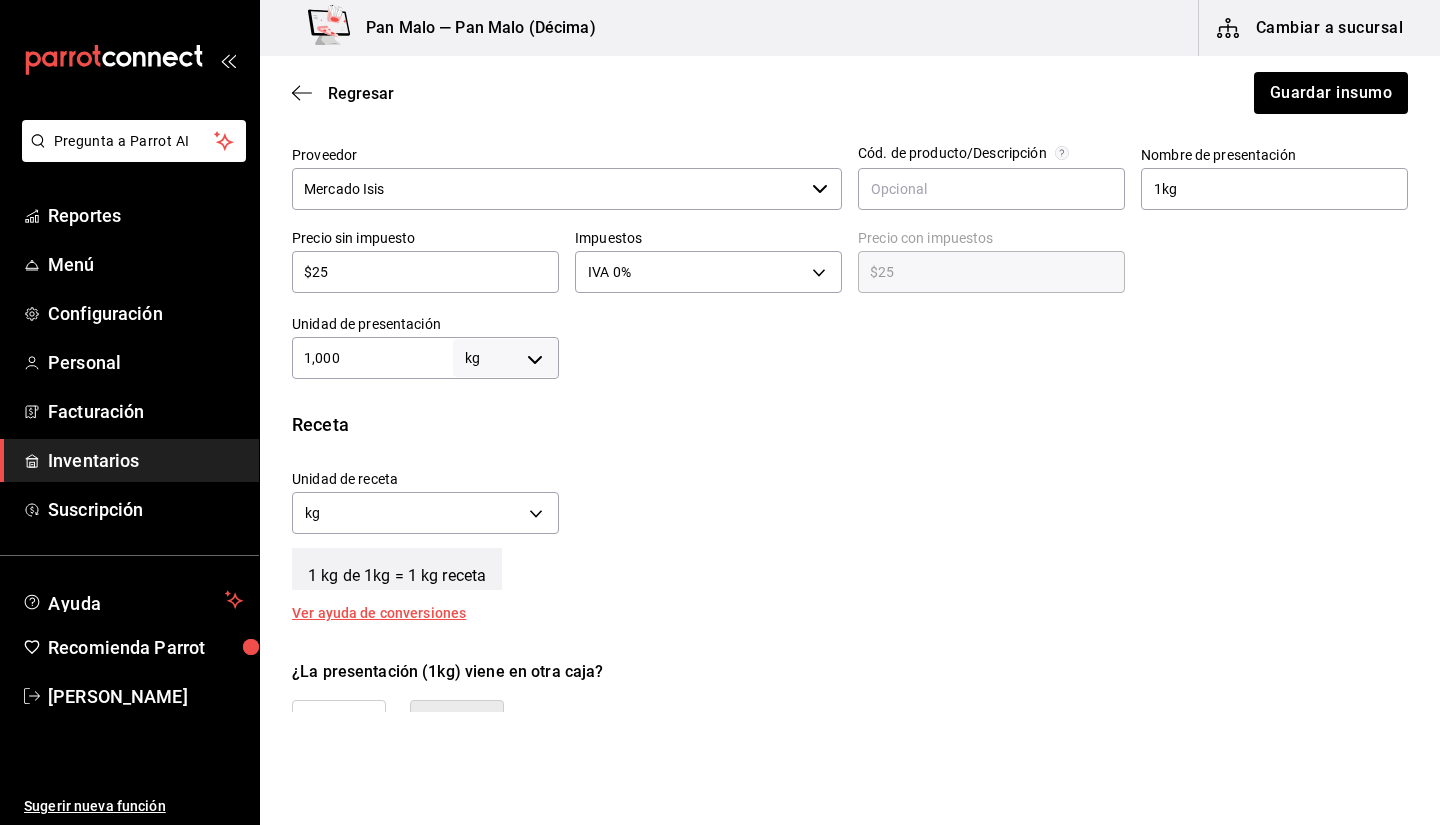 type on "1,000" 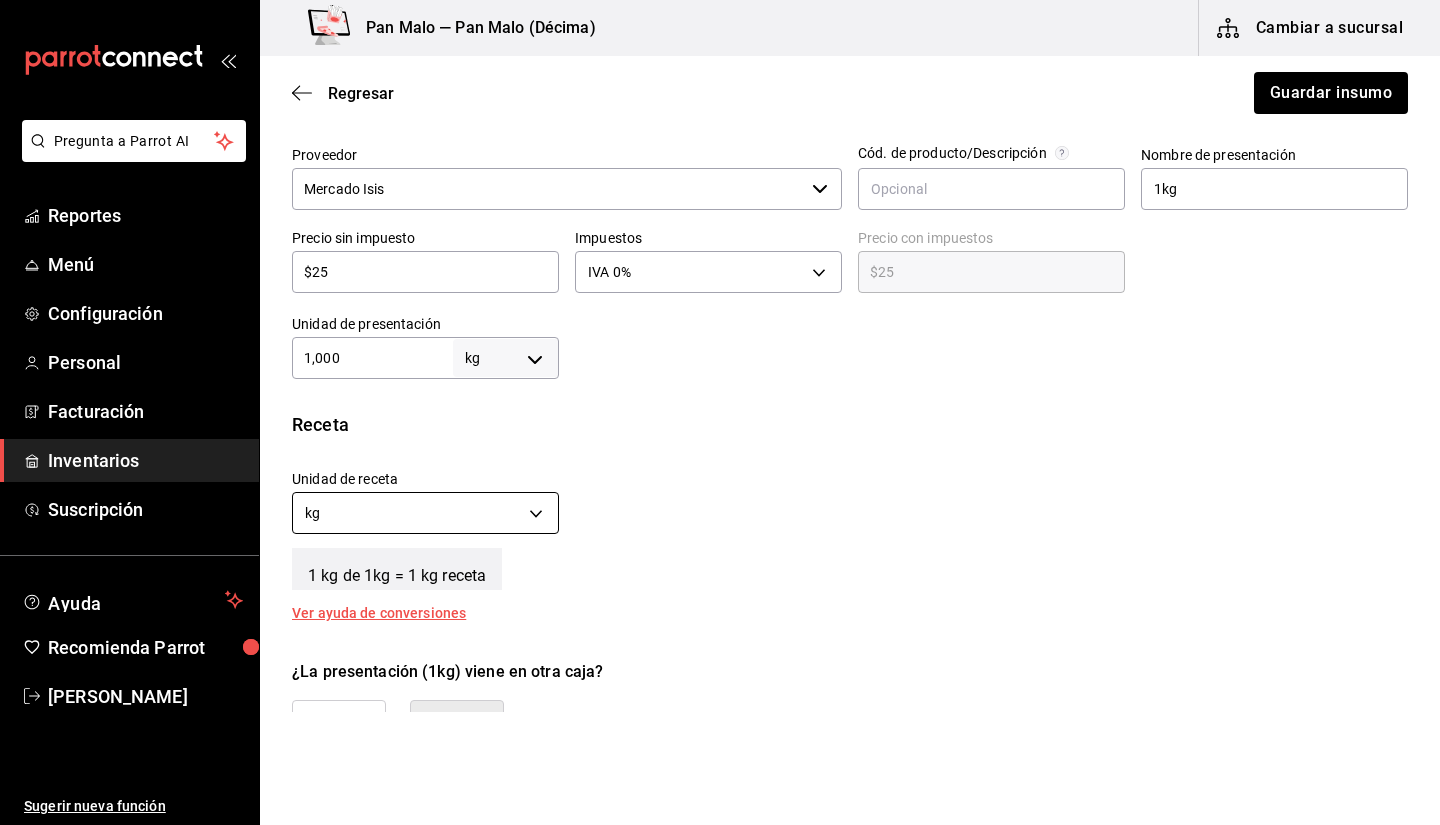 click on "Pregunta a Parrot AI Reportes   Menú   Configuración   Personal   Facturación   Inventarios   Suscripción   Ayuda Recomienda Parrot   Sebastian Viadero   Sugerir nueva función   Pan Malo — Pan Malo (Décima) Cambiar a sucursal Regresar Guardar insumo Insumo IN-1723575693010 Nombre TOMATE Categoría de inventario COCINA ​ Mínimo 4 ​ Ideal 10 ​ Insumo de producción Este insumo se produce con una receta de producción Presentación Proveedor Mercado Isis ​ Cód. de producto/Descripción Nombre de presentación 1kg Precio sin impuesto $25 ​ Impuestos IVA 0% IVA_0 Precio con impuestos $25 ​ Unidad de presentación 1,000 kg KILOGRAM ​ Receta Unidad de receta kg KILOGRAM Factor de conversión 1,000 ​ 1 kg de 1kg = 1 kg receta Ver ayuda de conversiones ¿La presentación (1kg) viene en otra caja? Si No Unidades de conteo kg 1kg (1,000 kg) ; GANA 1 MES GRATIS EN TU SUSCRIPCIÓN AQUÍ Pregunta a Parrot AI Reportes   Menú   Configuración   Personal   Facturación   Inventarios   Suscripción" at bounding box center (720, 356) 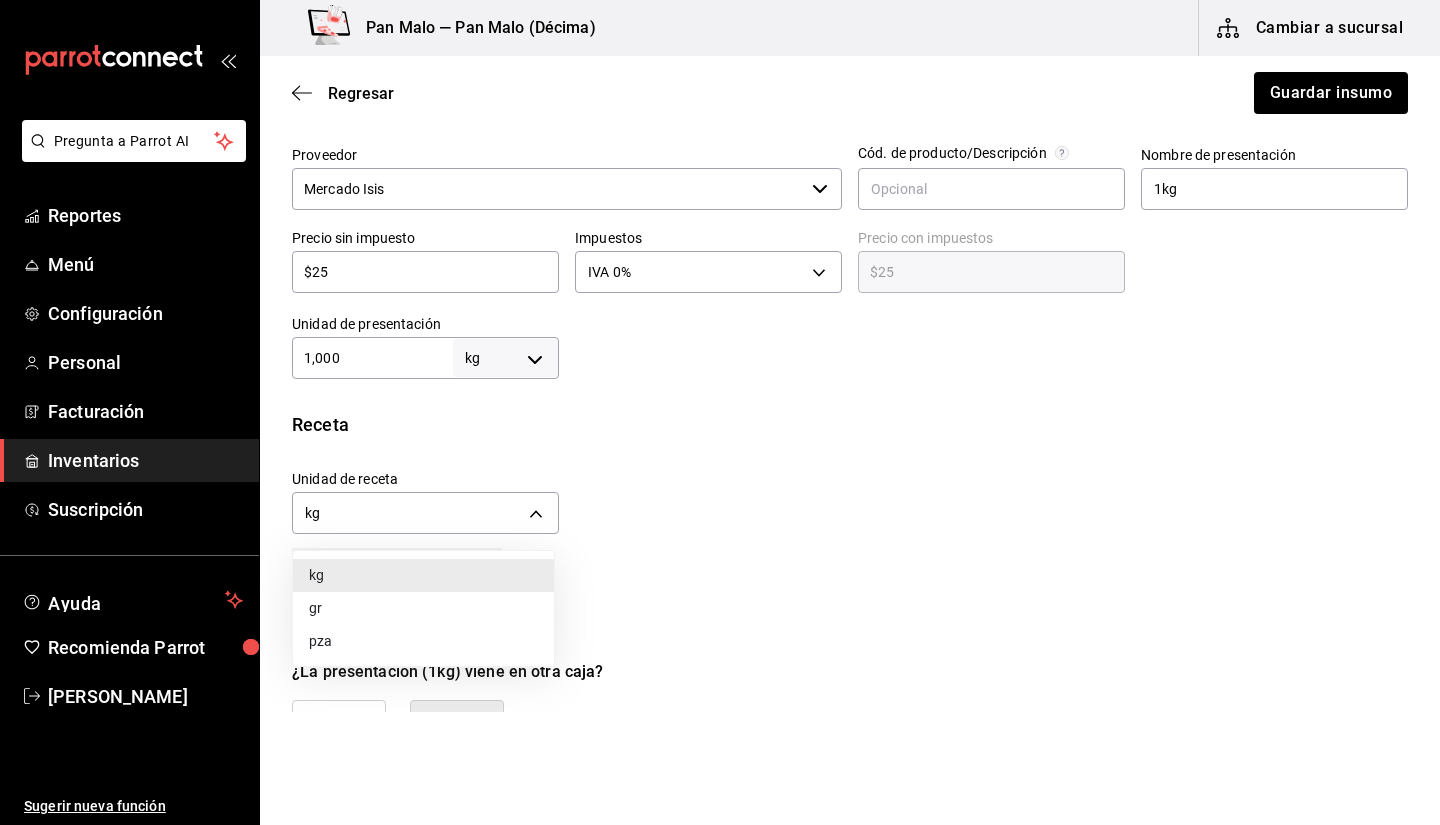 click on "gr" at bounding box center (423, 608) 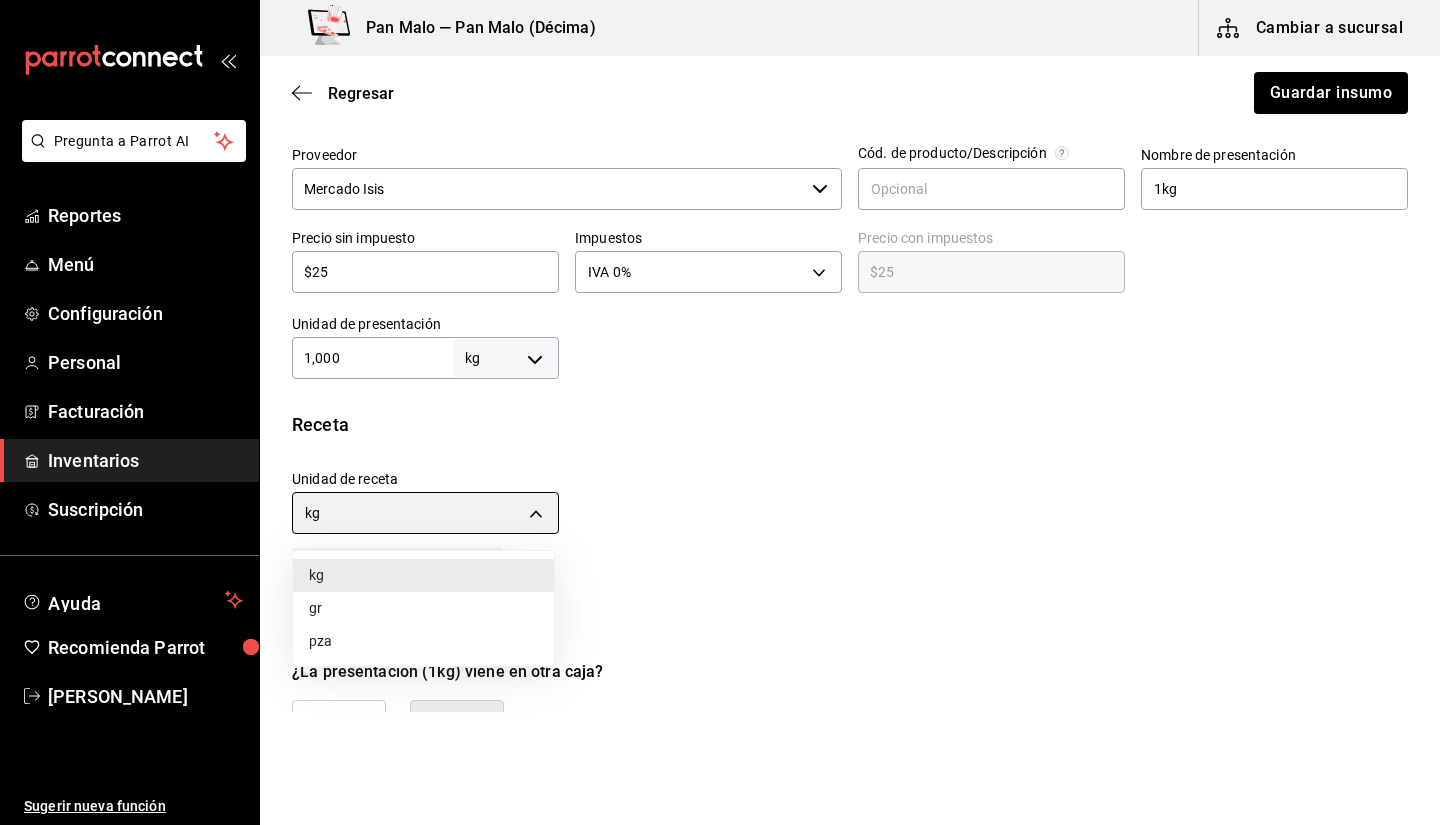 type on "GRAM" 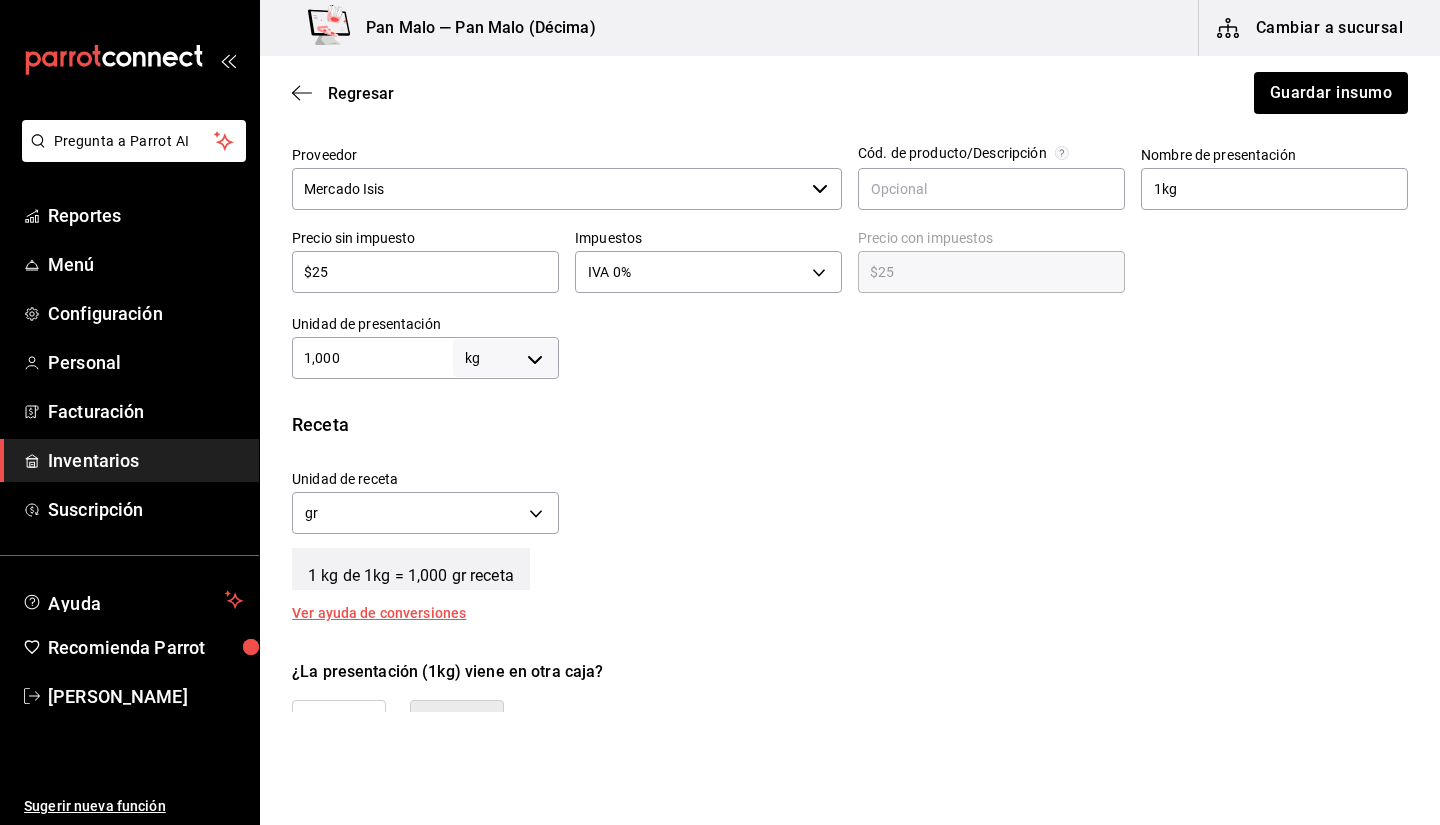 click on "1,000 kg KILOGRAM ​" at bounding box center [425, 358] 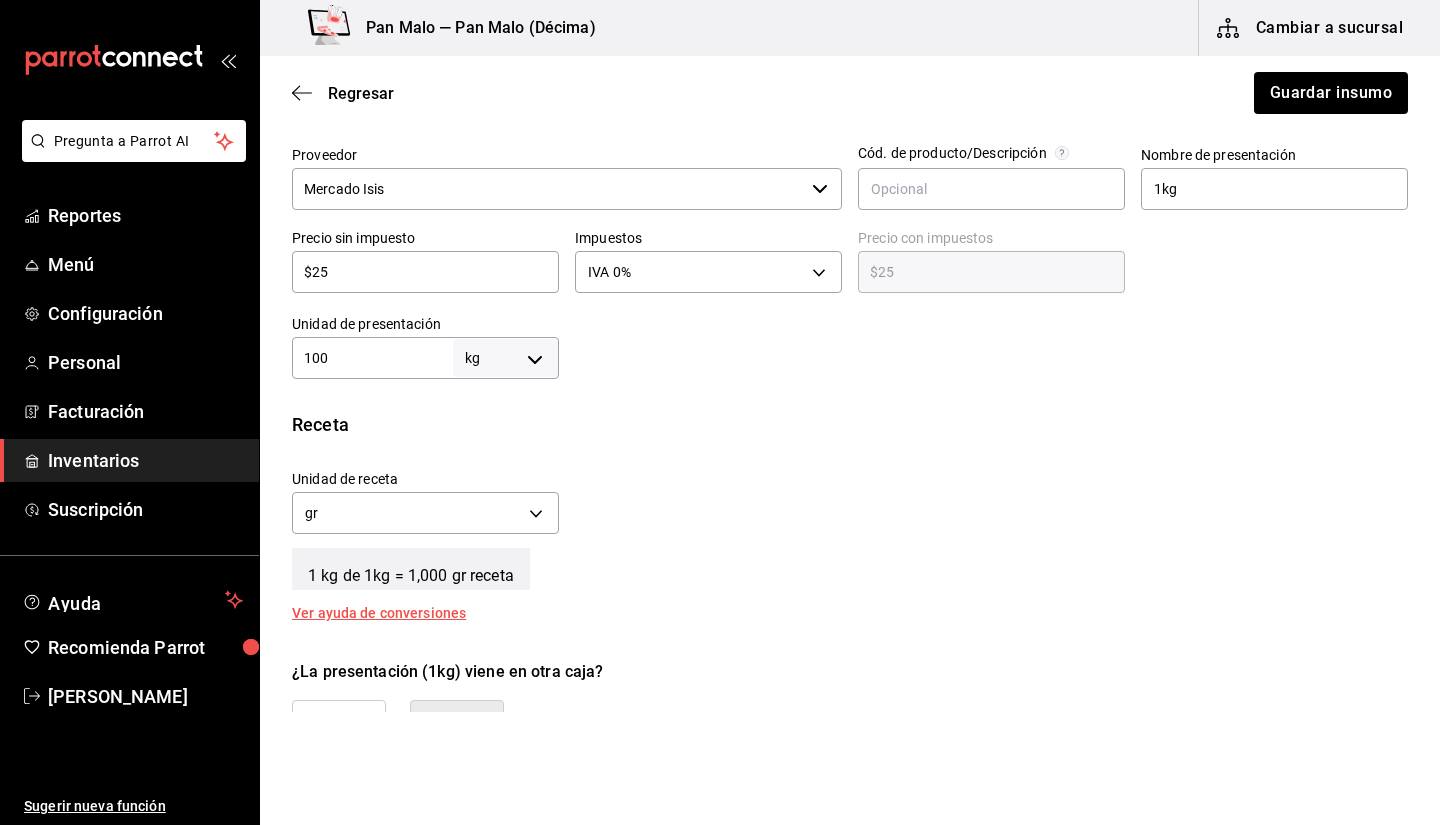 type on "100,000" 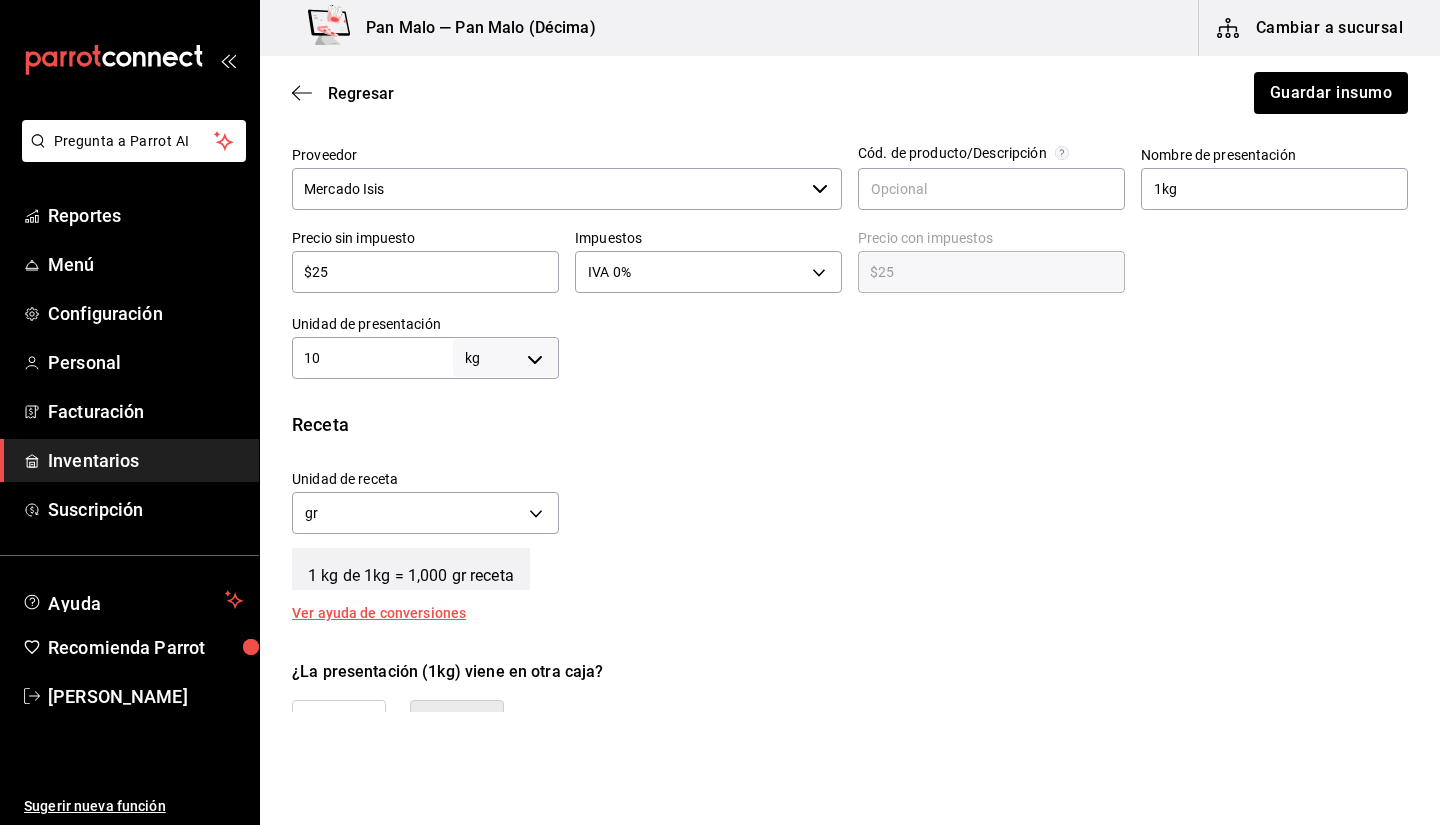 type on "10,000" 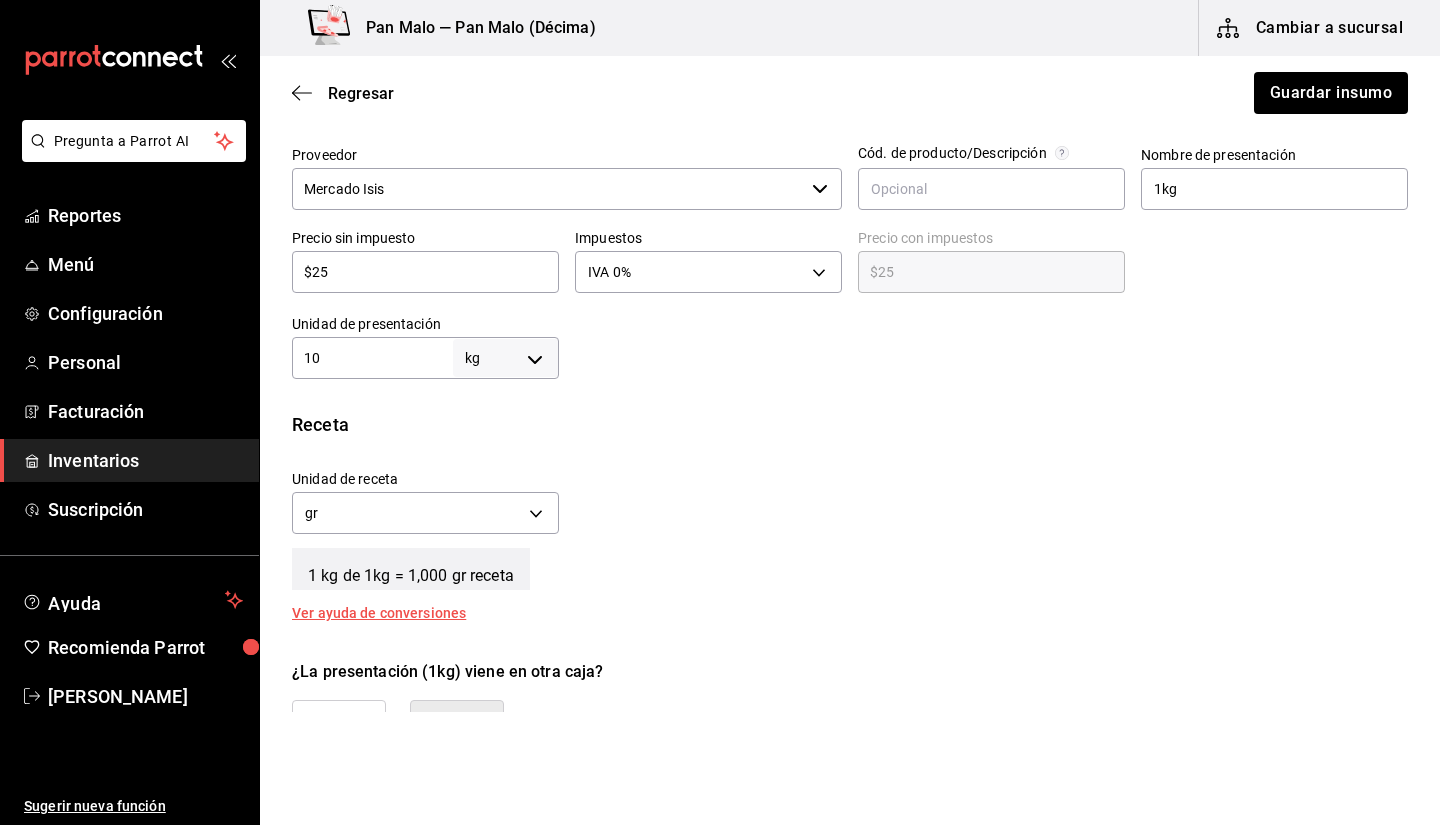 type on "1" 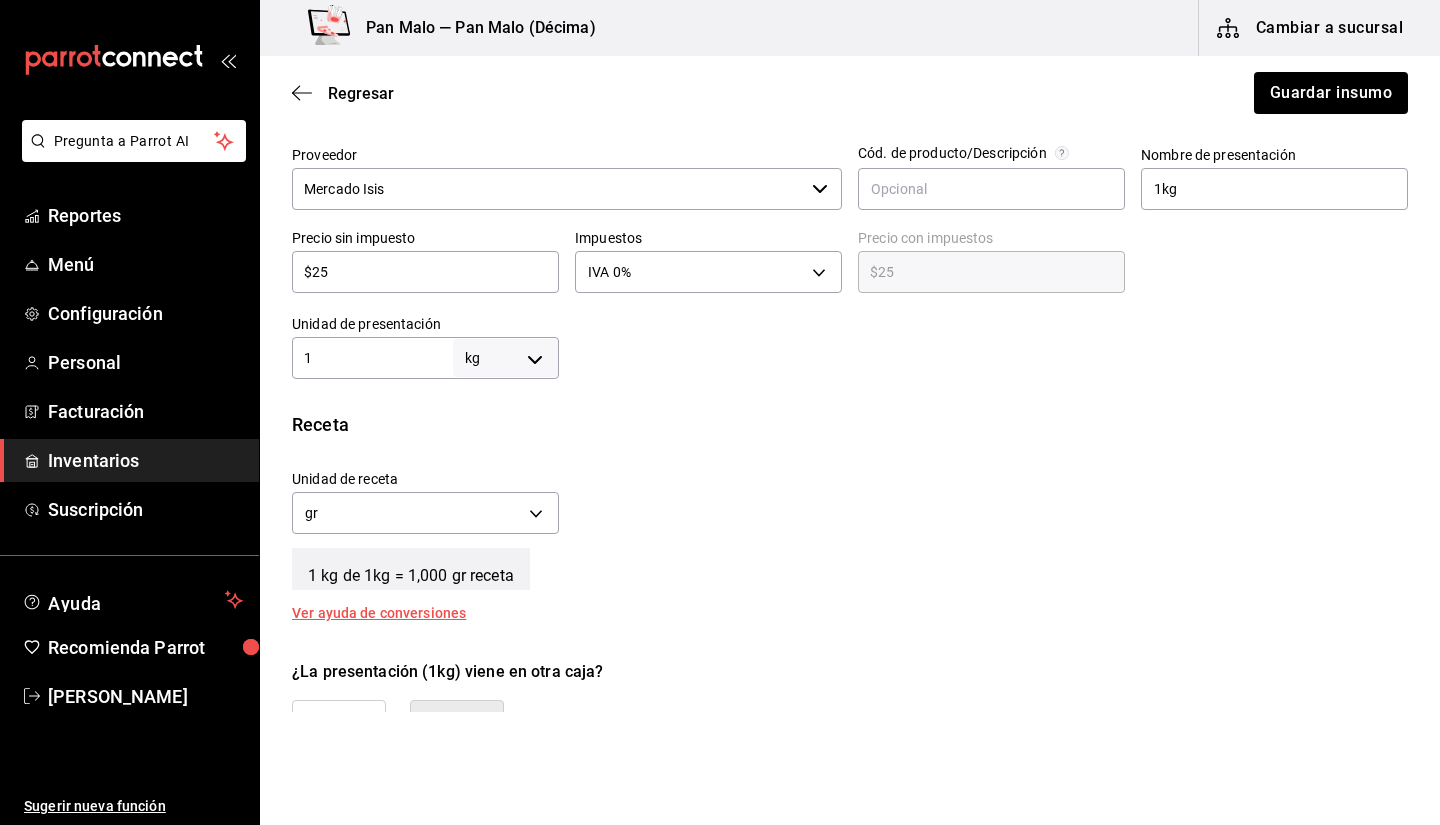 type on "1,000" 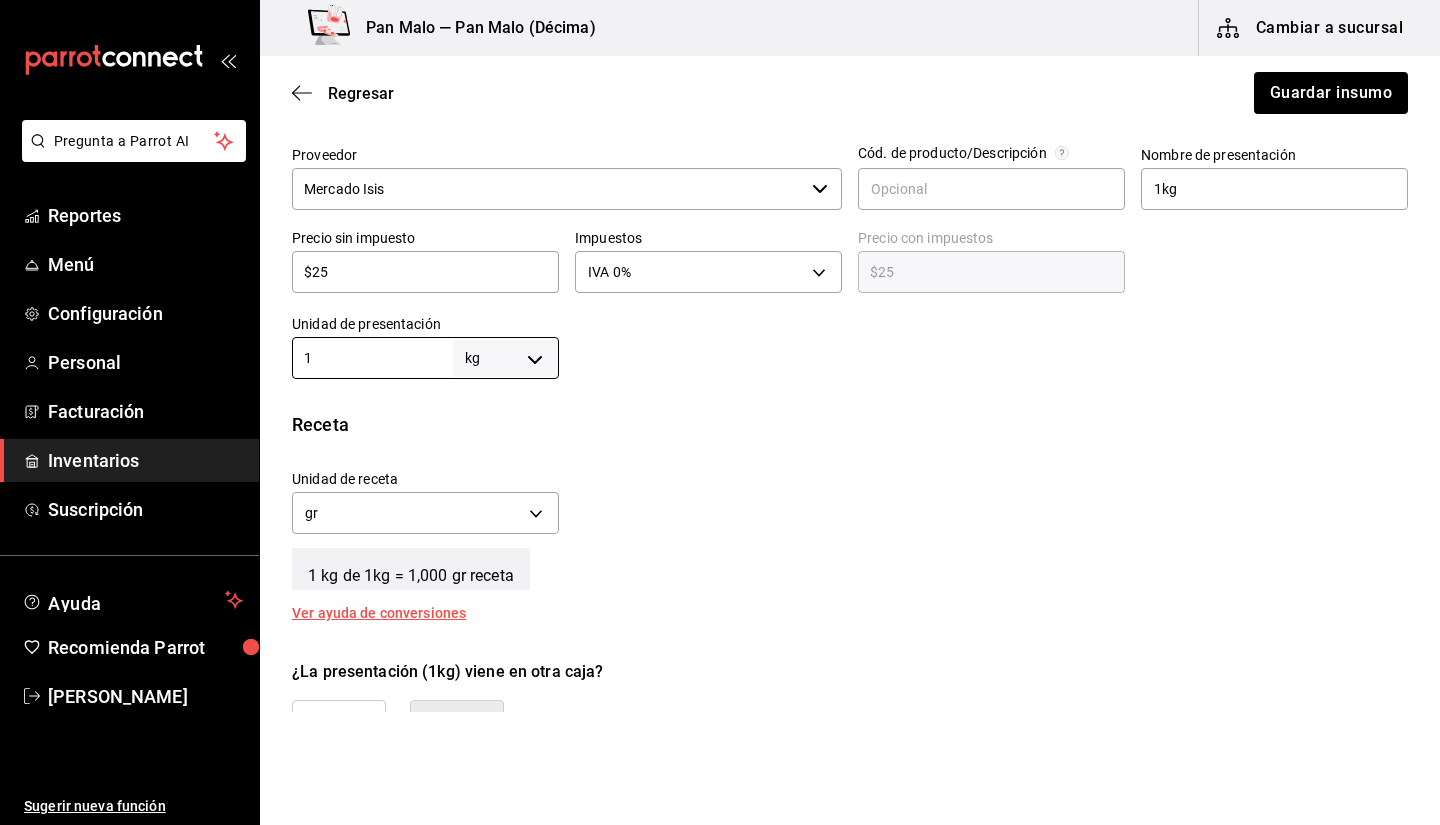 type on "1" 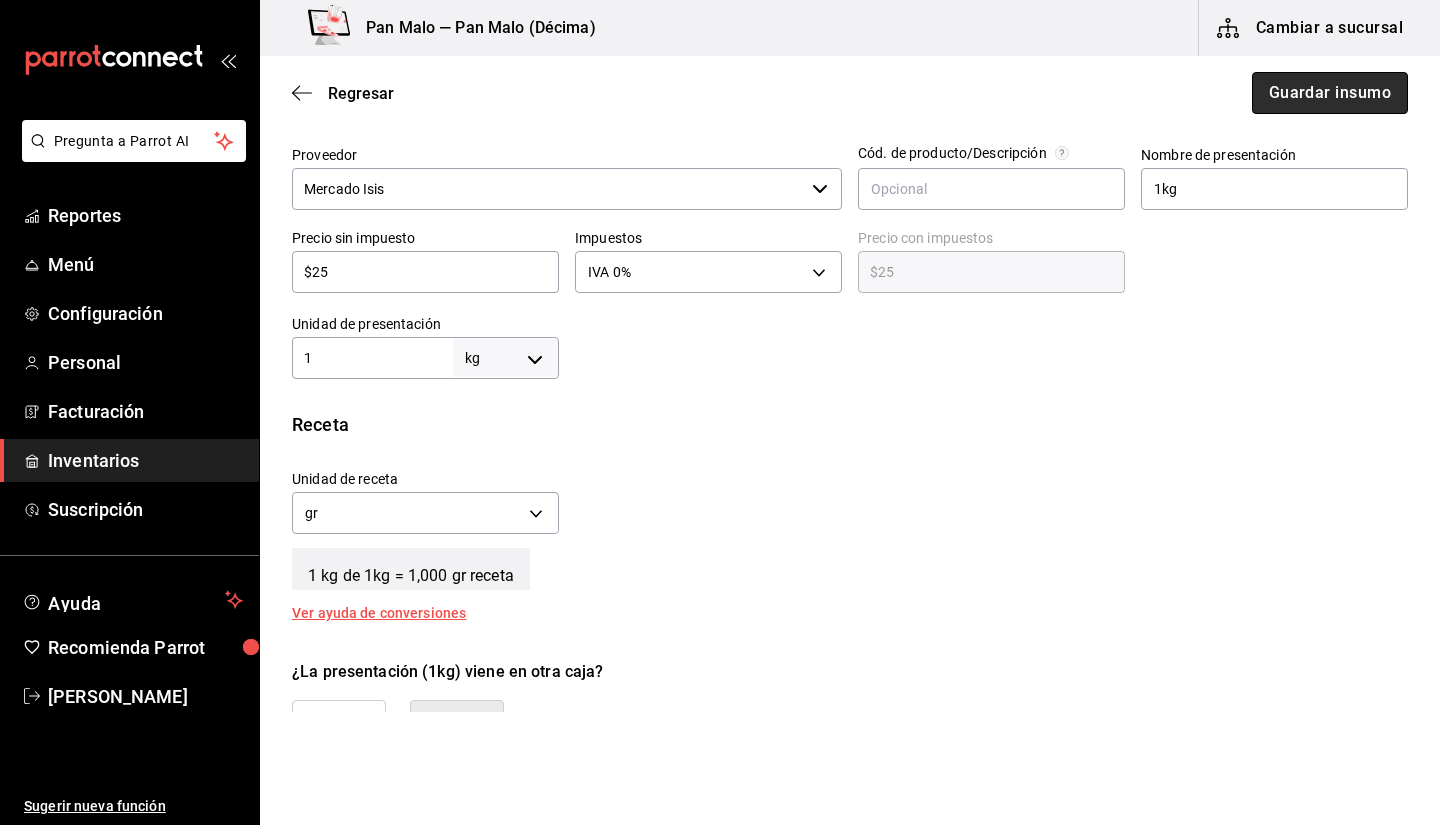 click on "Guardar insumo" at bounding box center [1330, 93] 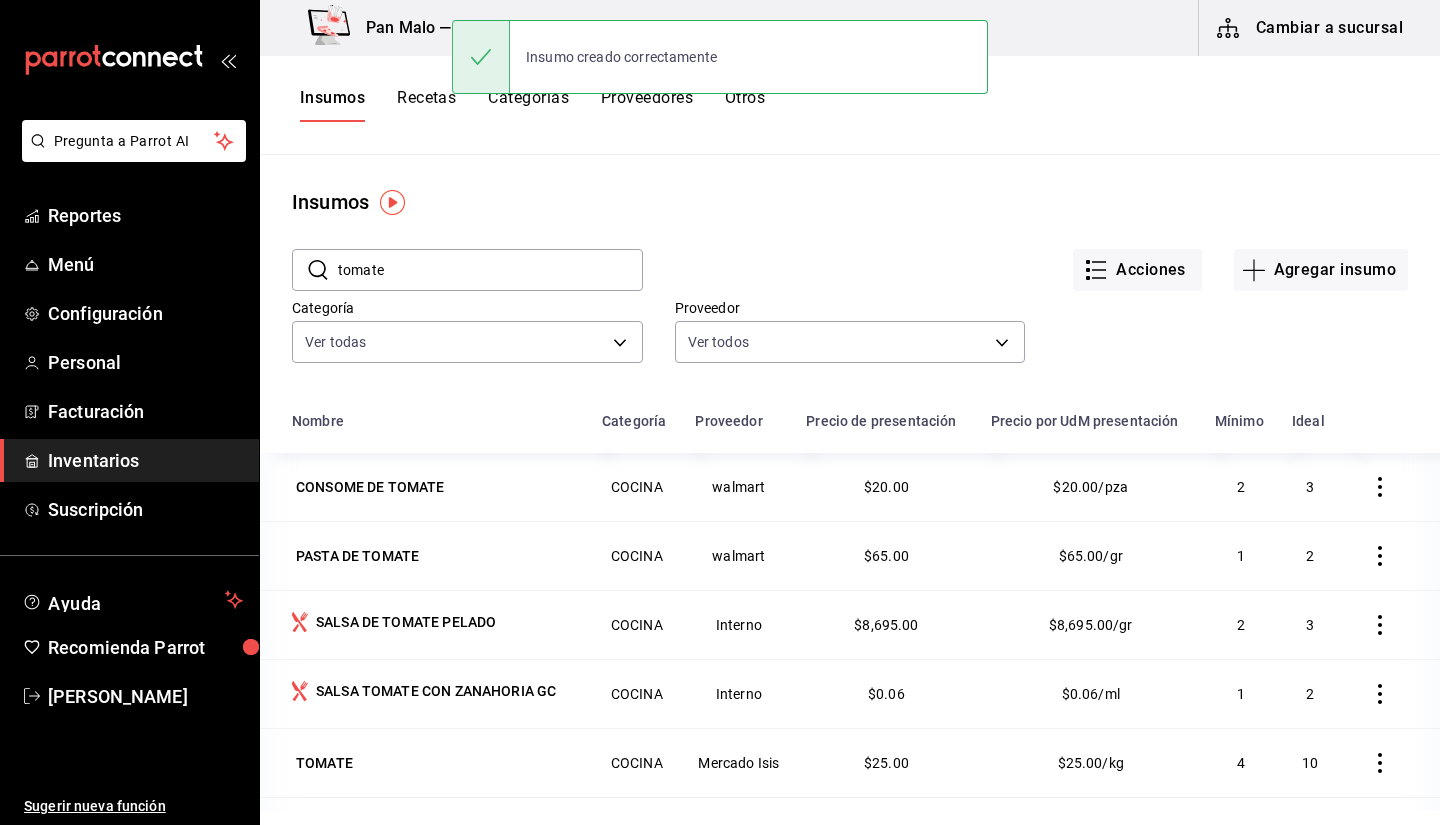 click on "Inventarios" at bounding box center (129, 460) 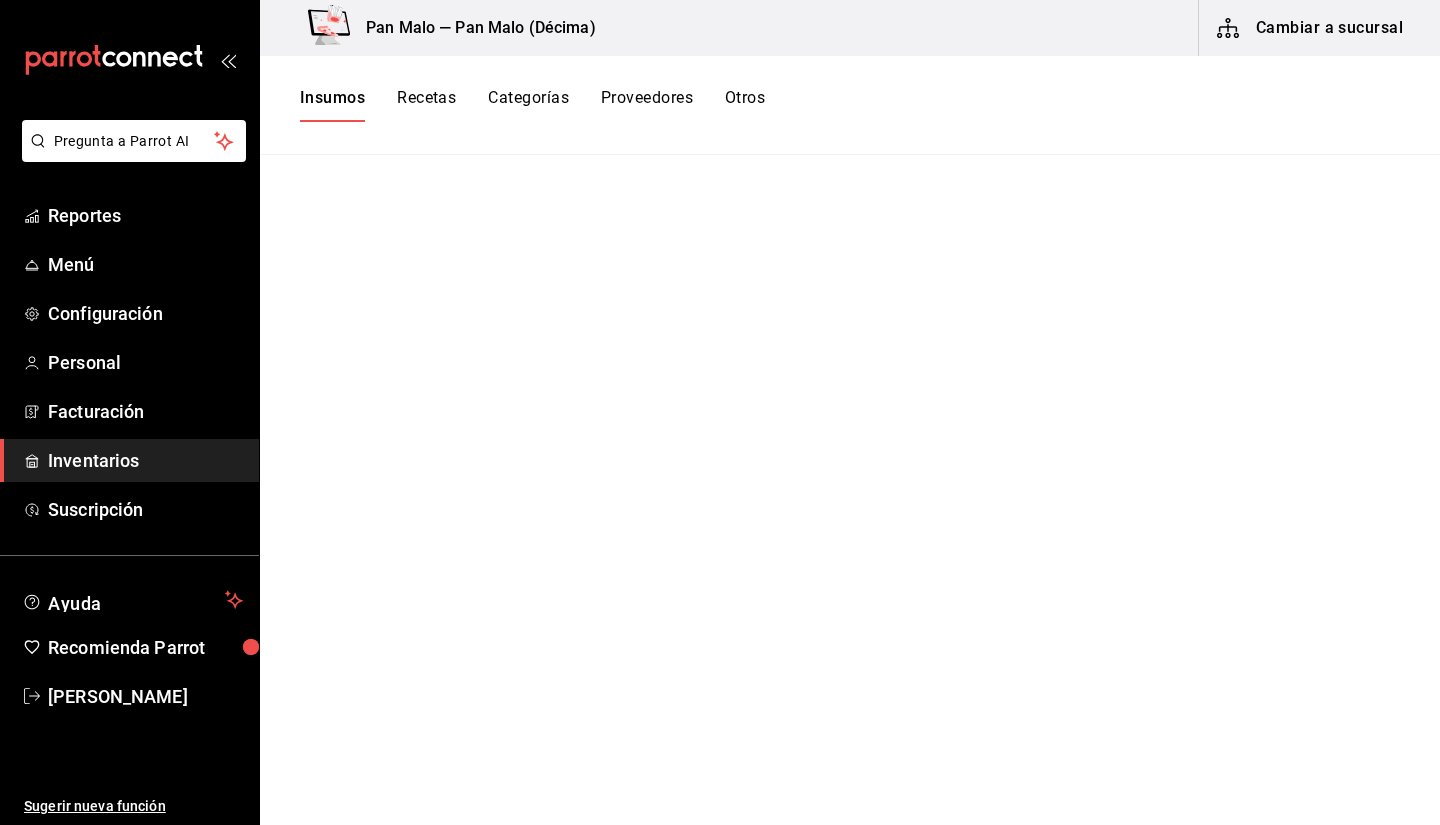 click on "Inventarios" at bounding box center (129, 460) 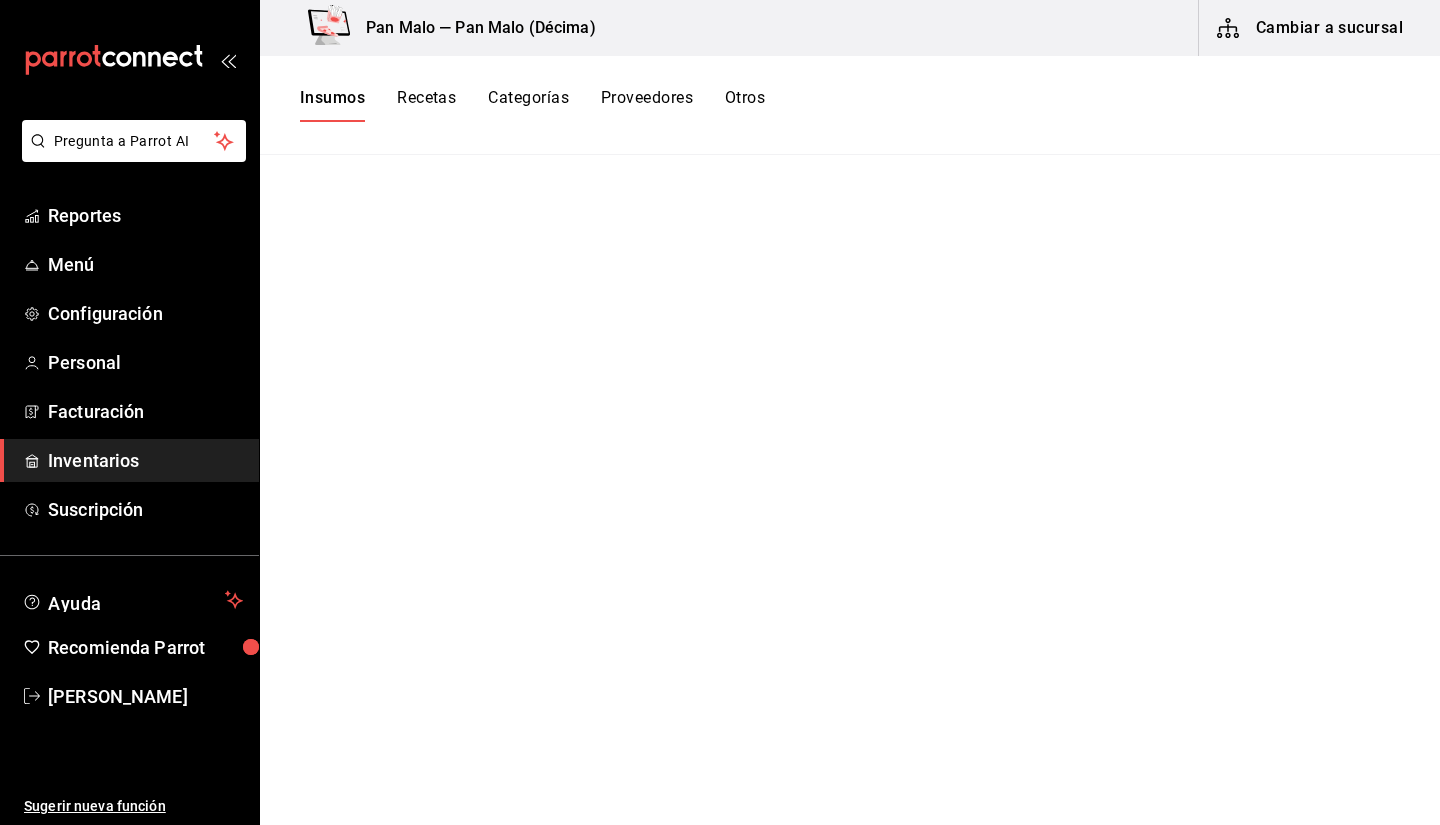 click on "Inventarios" at bounding box center [145, 460] 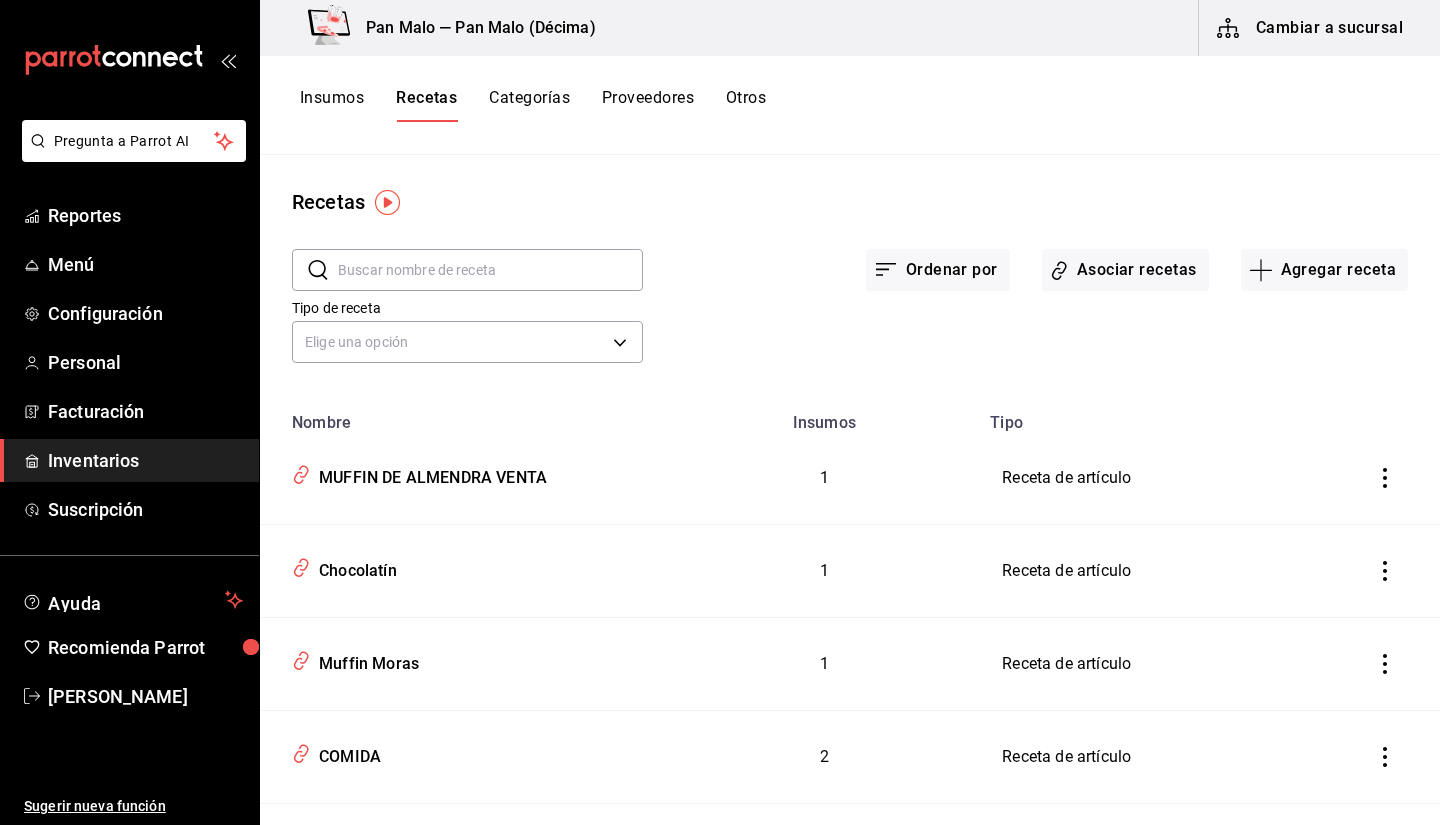 click on "Cambiar a sucursal" at bounding box center (1311, 28) 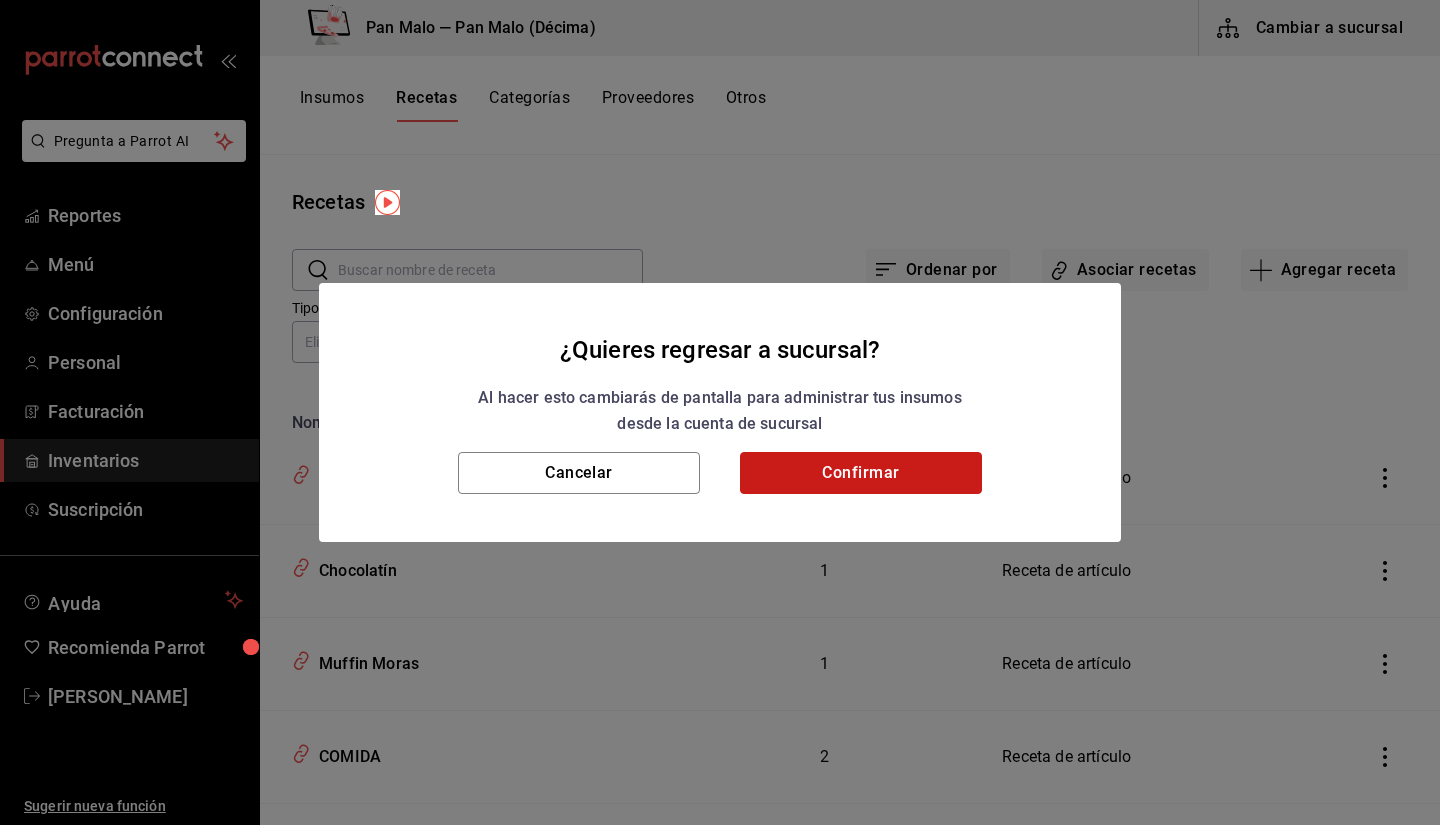 click on "Confirmar" at bounding box center [861, 473] 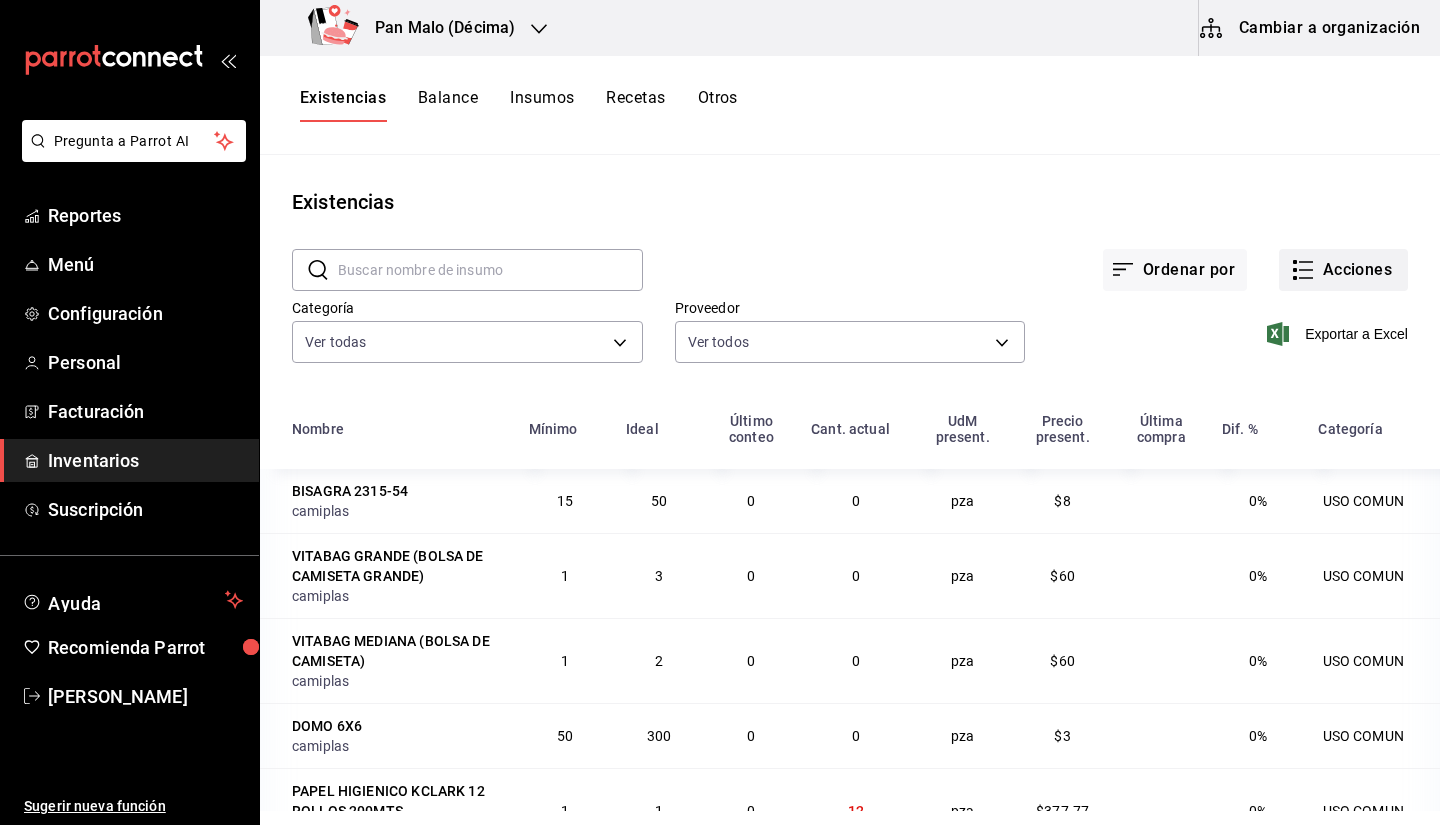 click on "Acciones" at bounding box center (1343, 270) 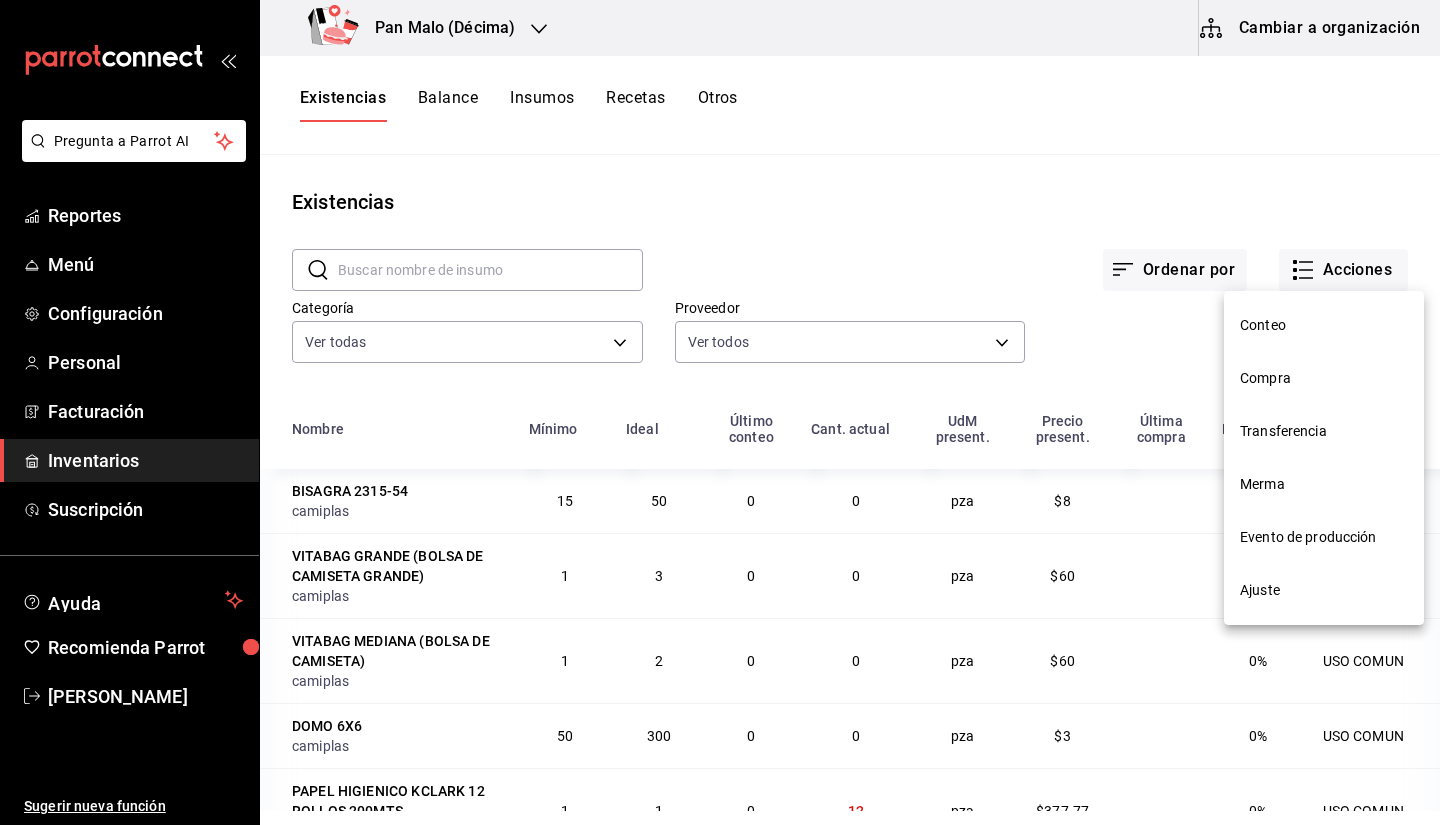 click at bounding box center [720, 412] 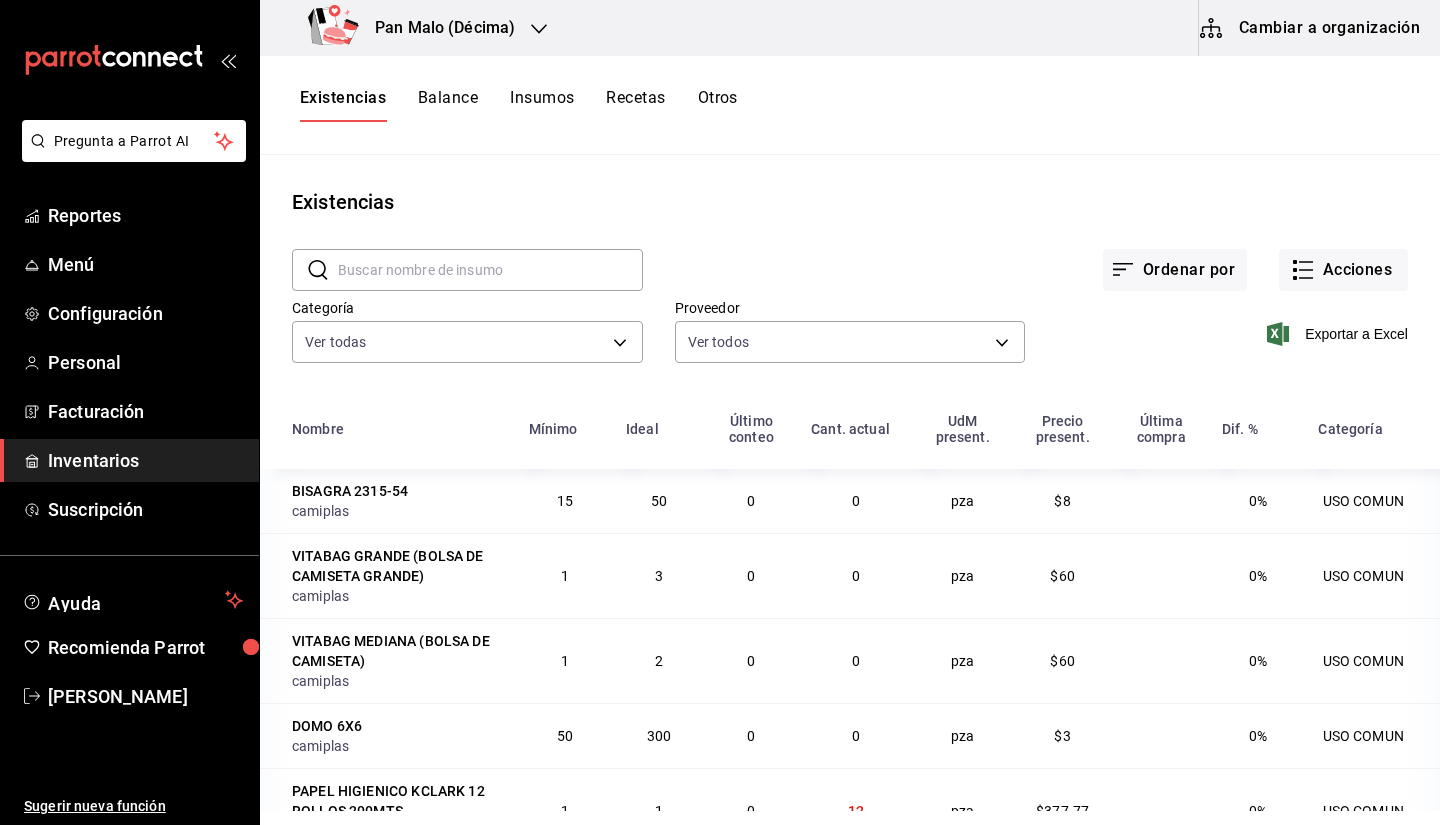 click at bounding box center (490, 270) 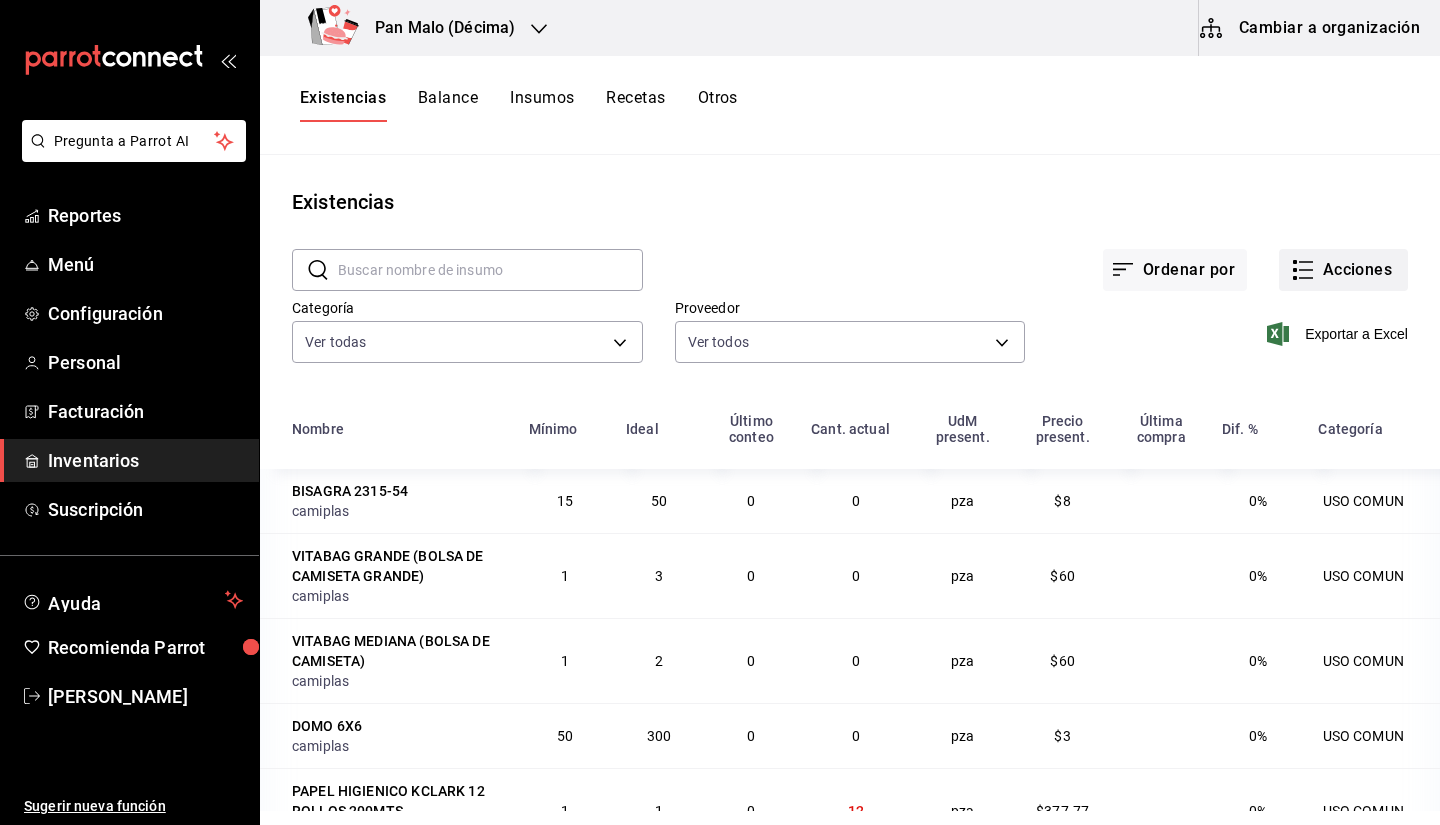click on "Acciones" at bounding box center [1343, 270] 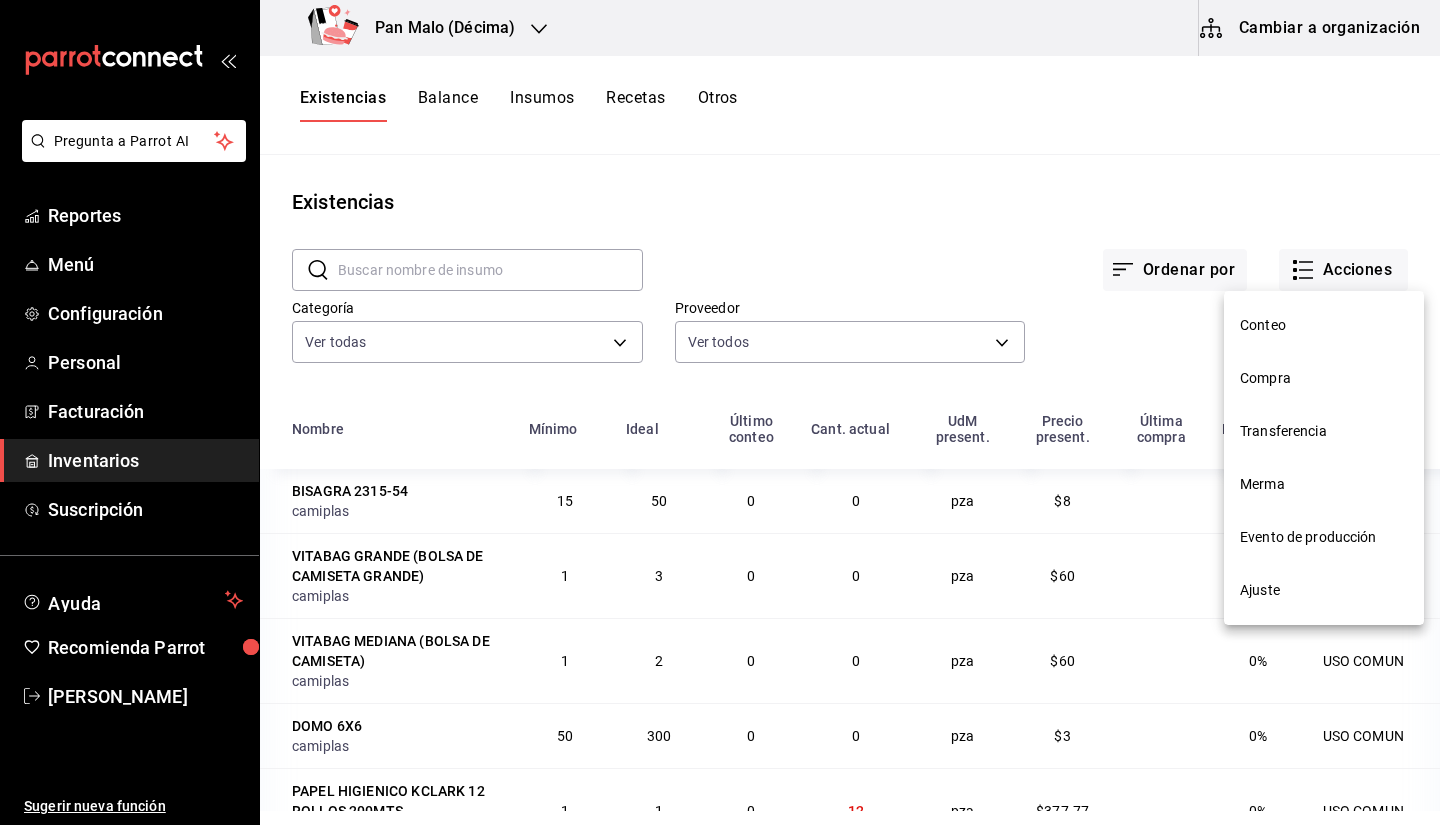 click on "Ajuste" at bounding box center (1324, 590) 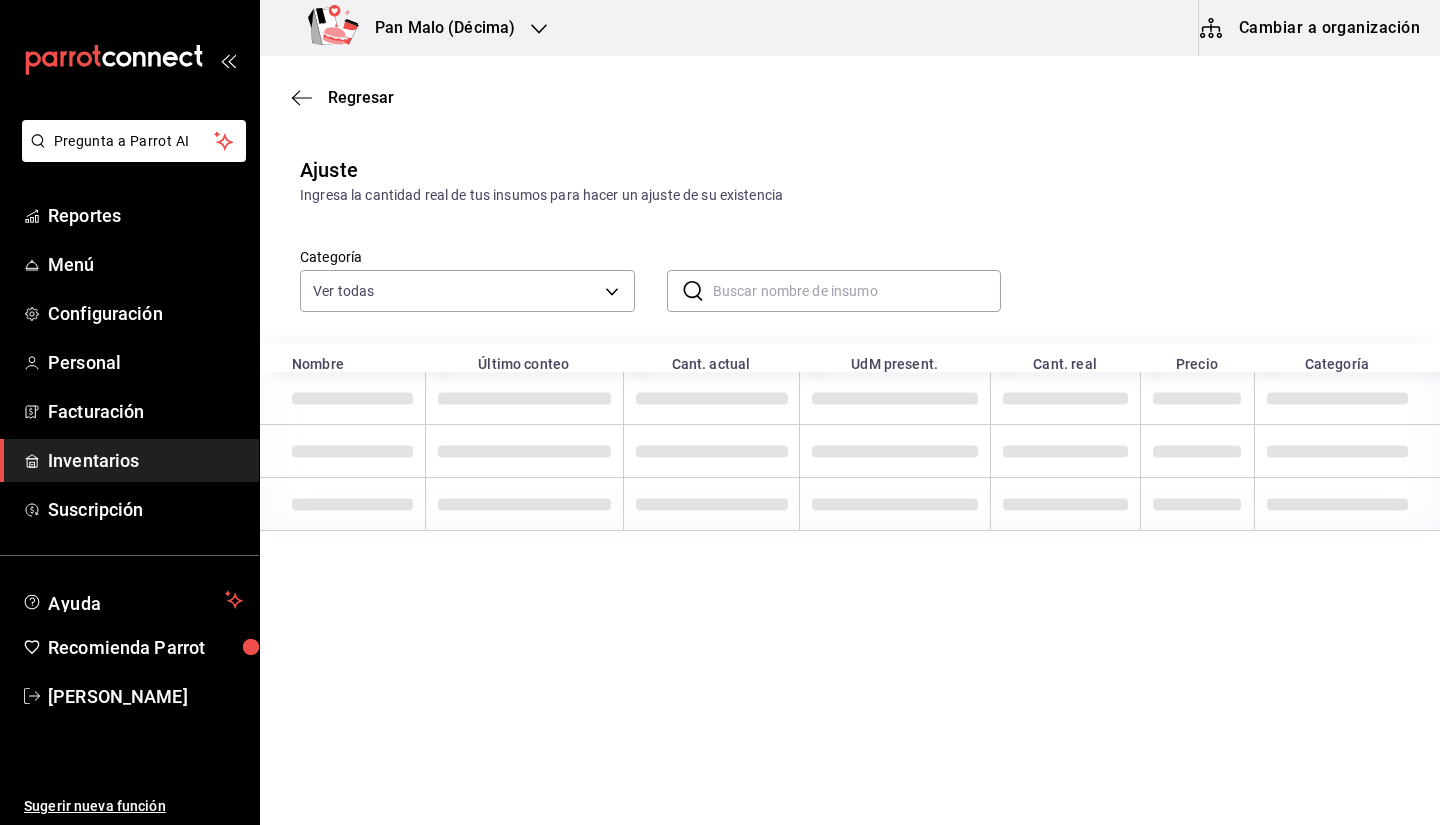 click at bounding box center (857, 291) 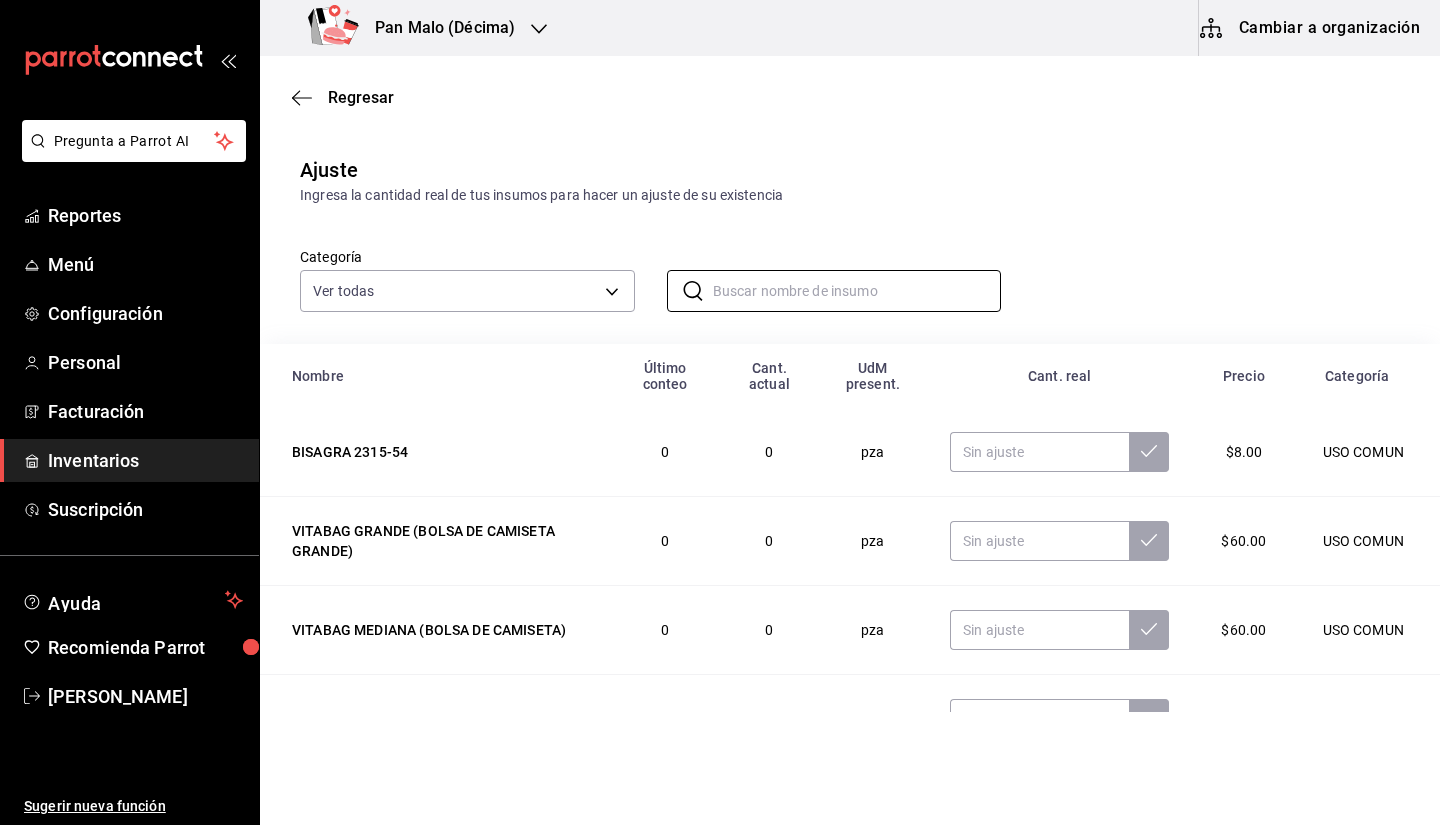click on "​ ​" at bounding box center [818, 275] 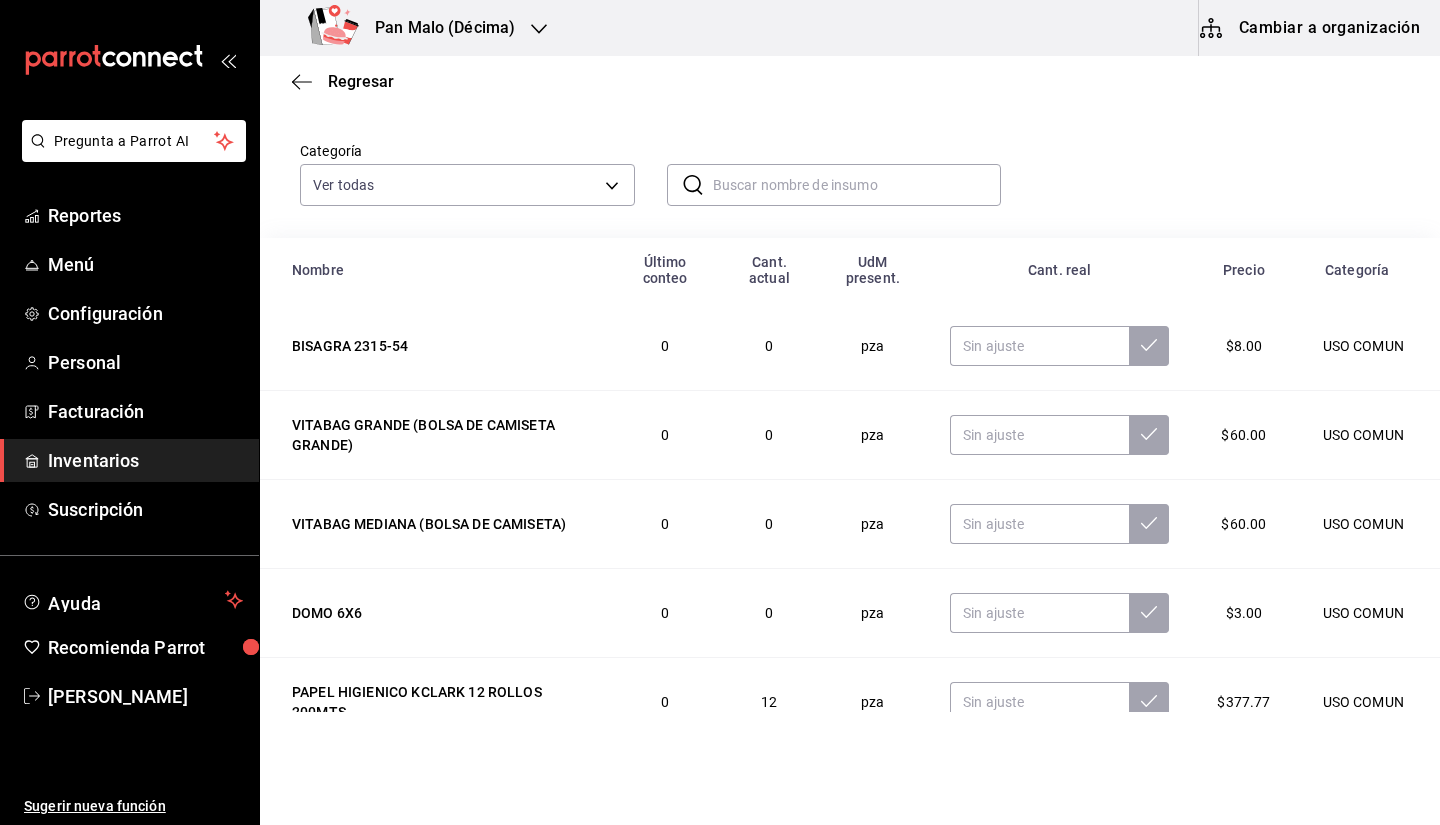 scroll, scrollTop: 0, scrollLeft: 0, axis: both 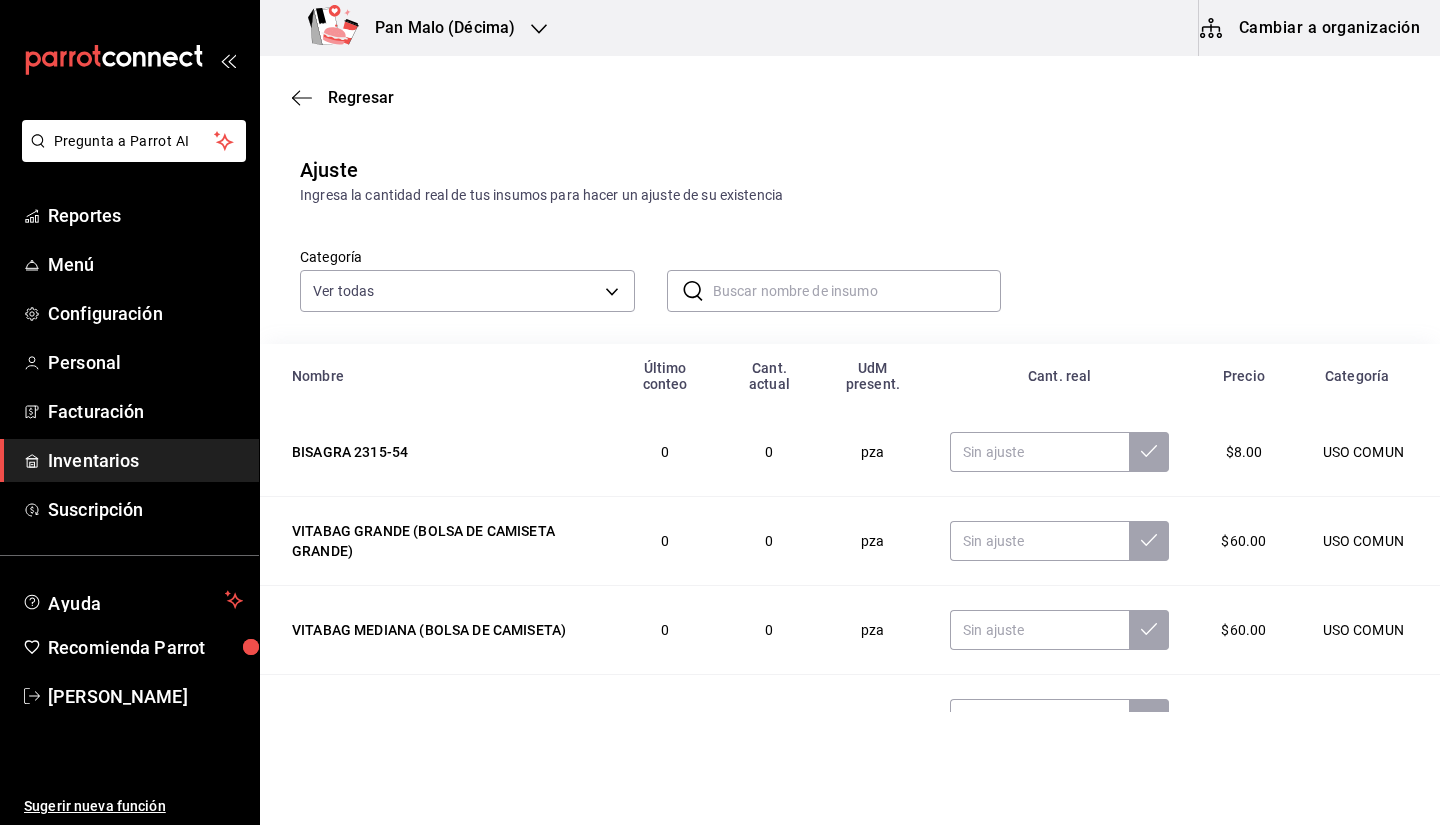 click at bounding box center (857, 291) 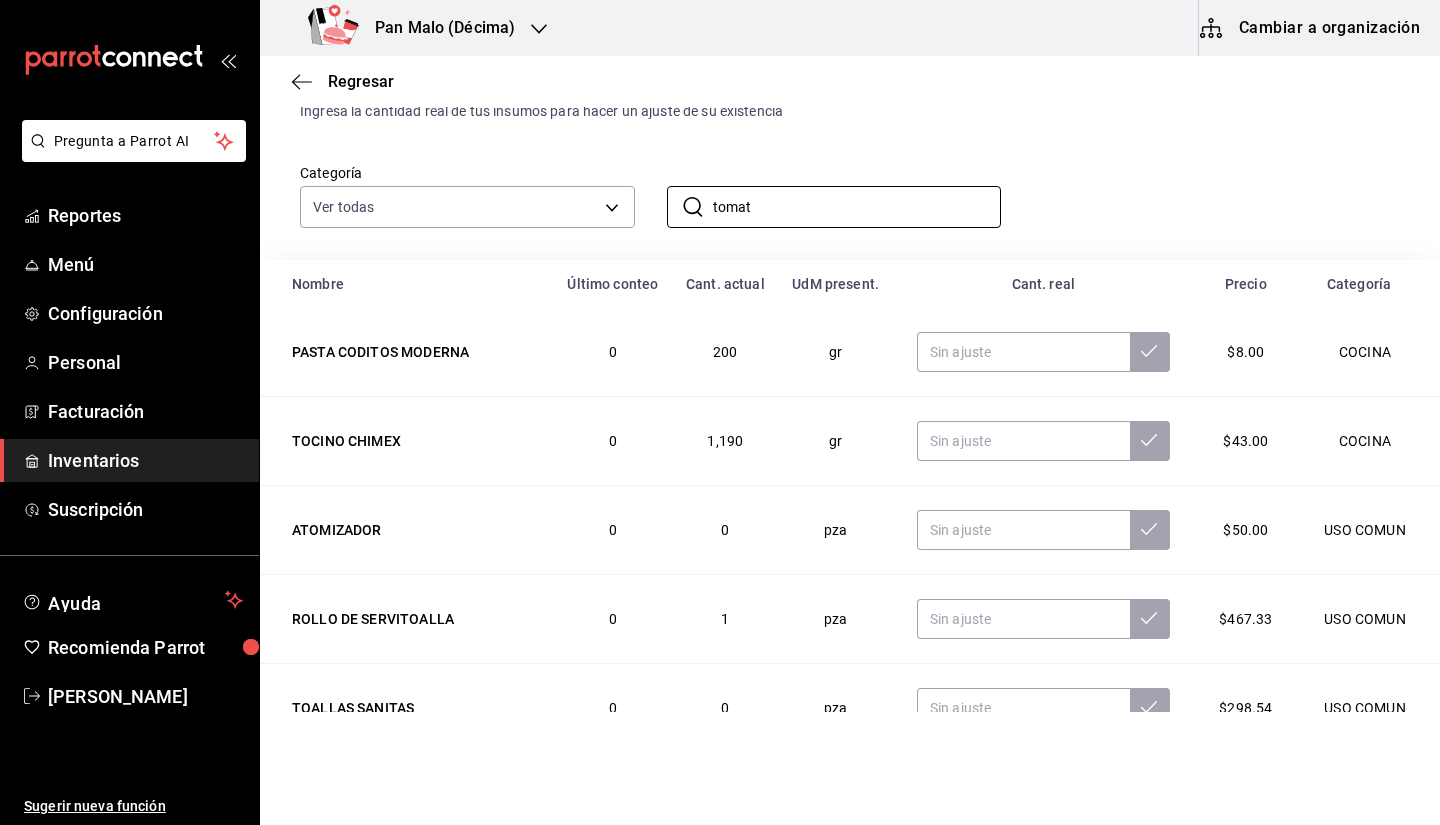 scroll, scrollTop: 41, scrollLeft: 0, axis: vertical 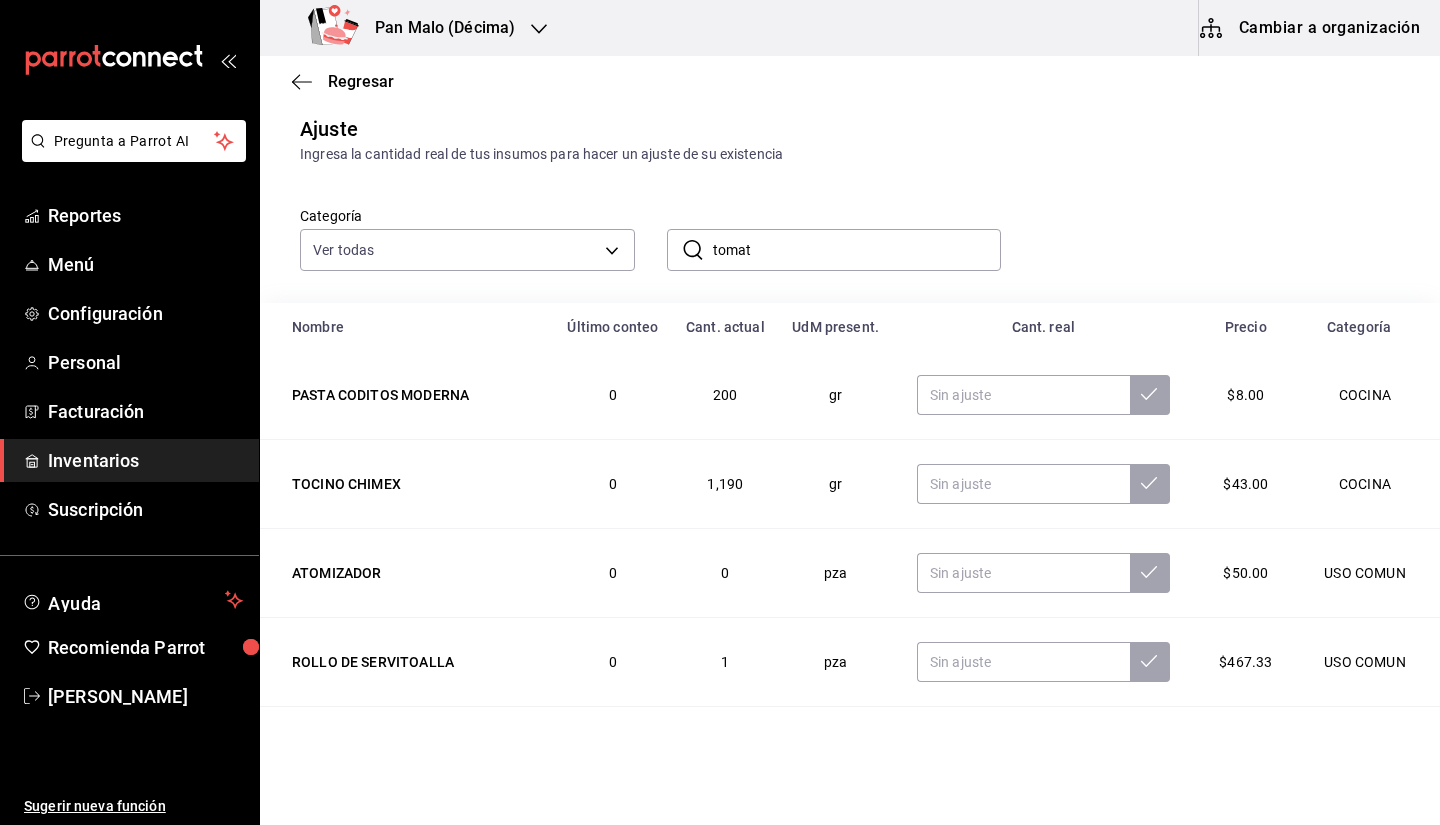 click on "tomat" at bounding box center (857, 250) 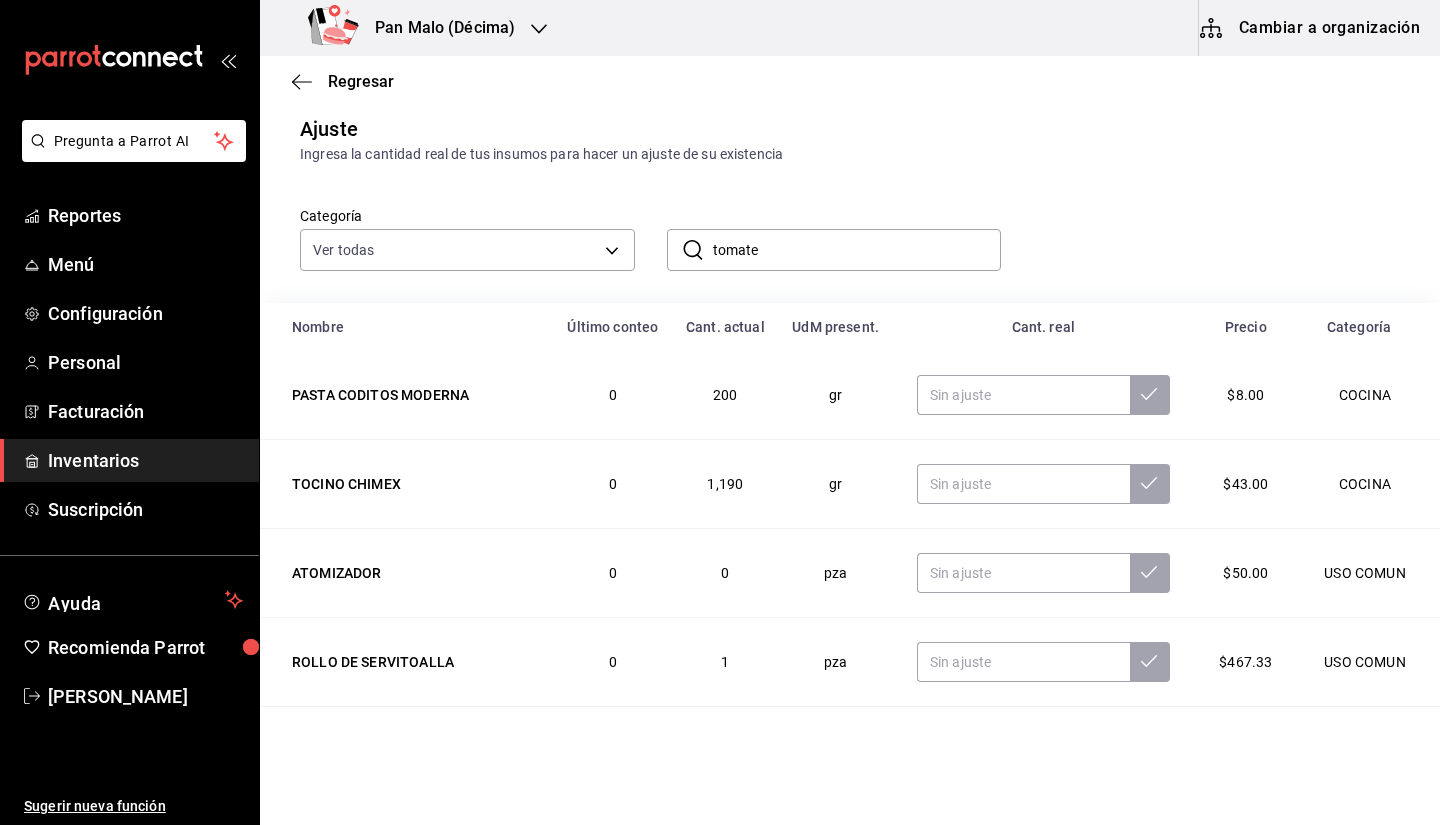 scroll, scrollTop: 0, scrollLeft: 0, axis: both 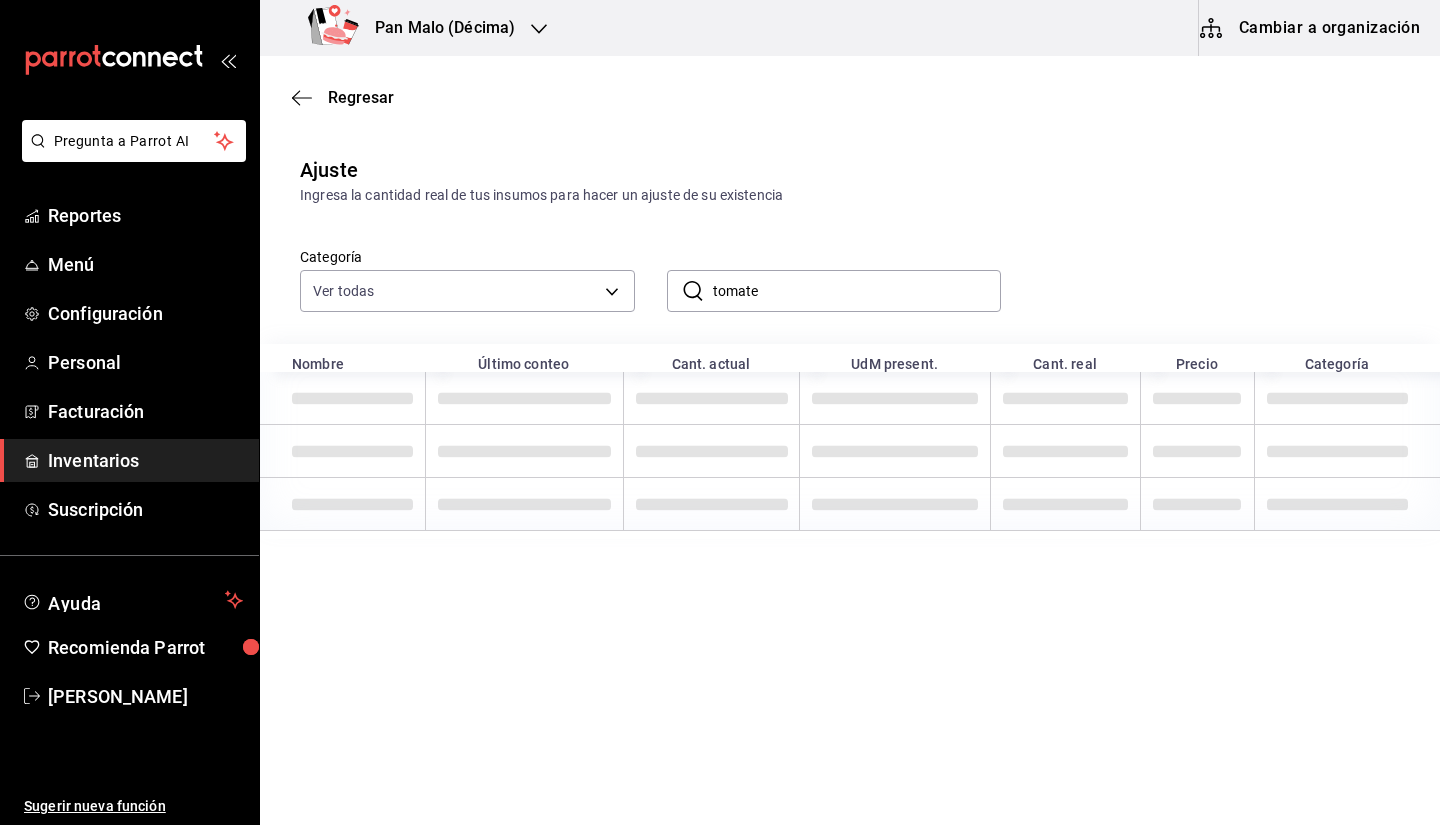 type on "tomate" 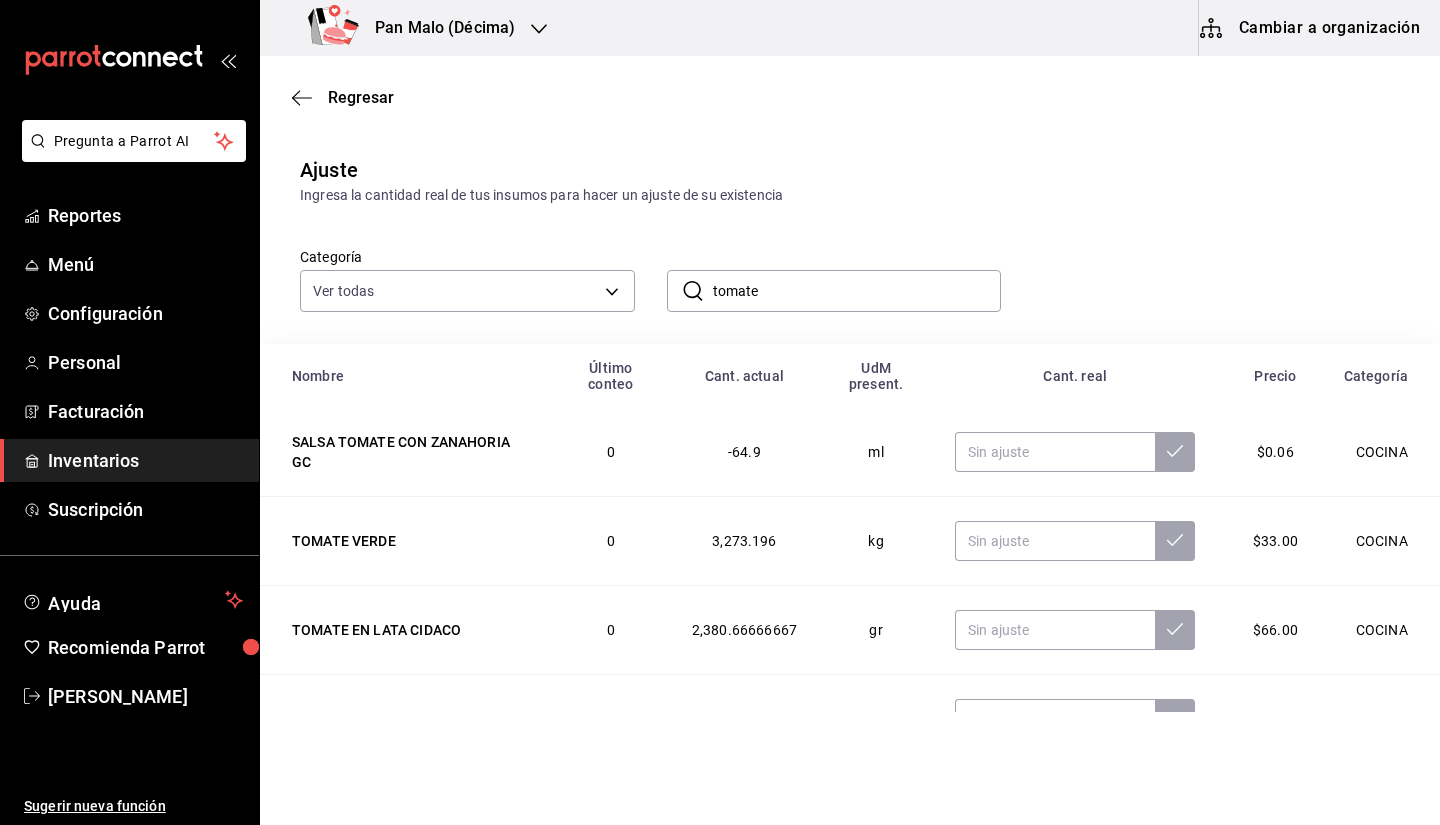 click on "Categoría Ver todas b487d5ec-9a72-45d0-bbdf-ace0a58857df,b7fa4d3f-7896-4504-b4eb-29f52eb713d6,244b5d13-ccc3-40e0-adb2-1f470b7c2b02,5221ede4-7101-46e2-abe0-c56c9f57c453,97c4540b-fae9-4f1d-bf52-72ae5b7112b3,dfca19a1-d0af-4dd2-9161-d29e1e6480e6,845fc0d5-bafa-4929-a86e-e534cf7c03f2 ​ tomate ​" at bounding box center [818, 259] 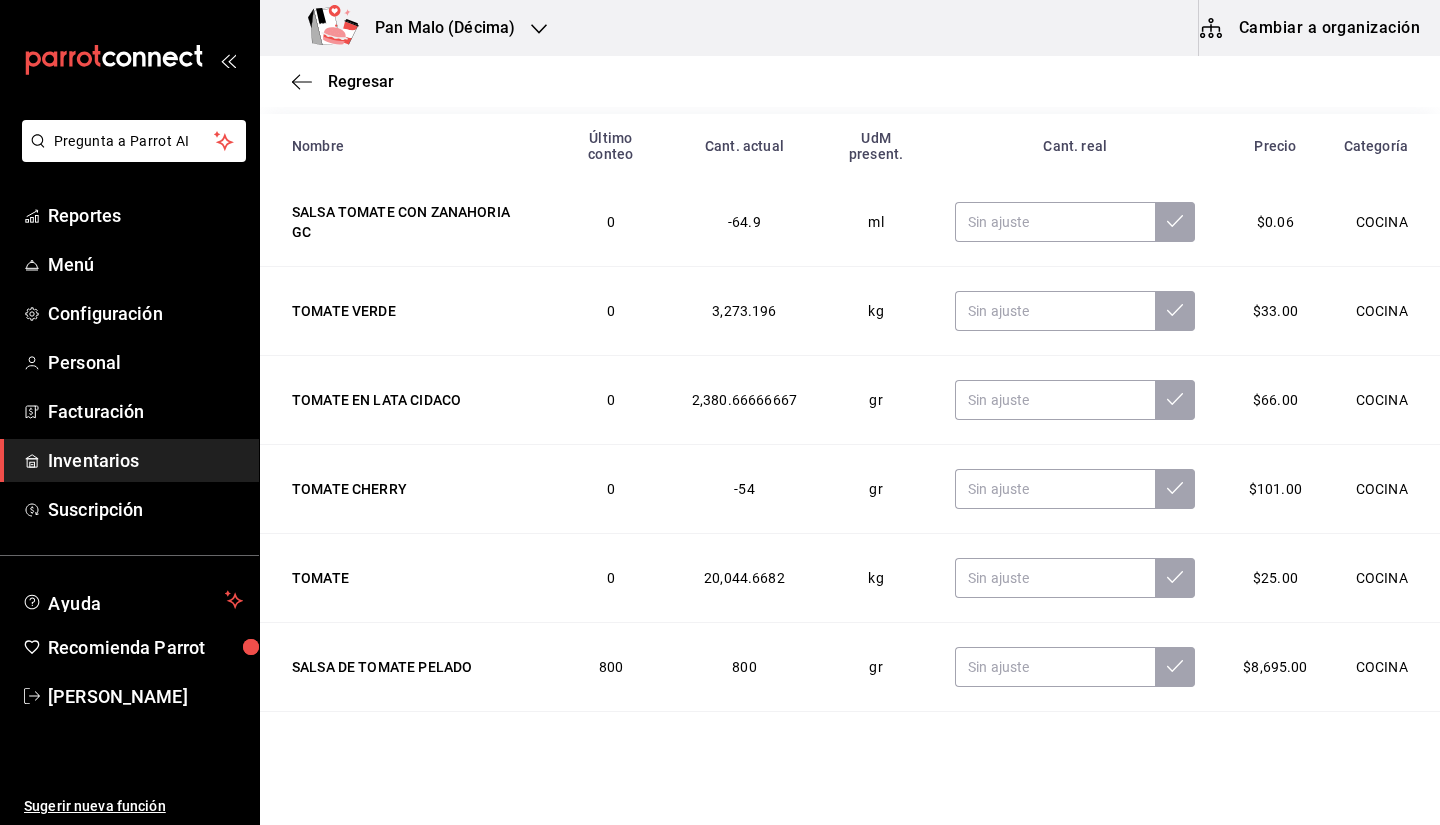 scroll, scrollTop: 230, scrollLeft: 0, axis: vertical 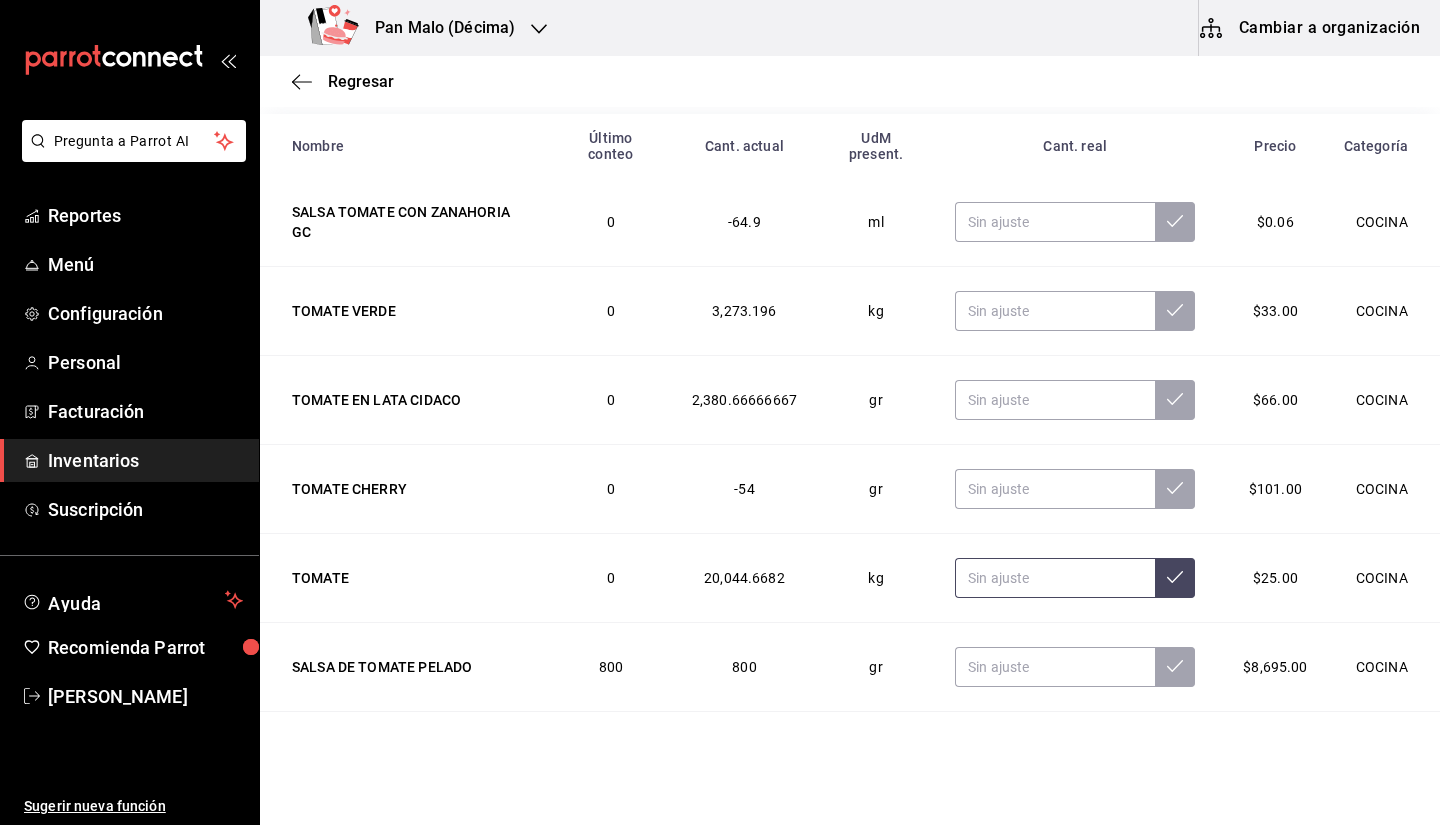 click at bounding box center [1055, 578] 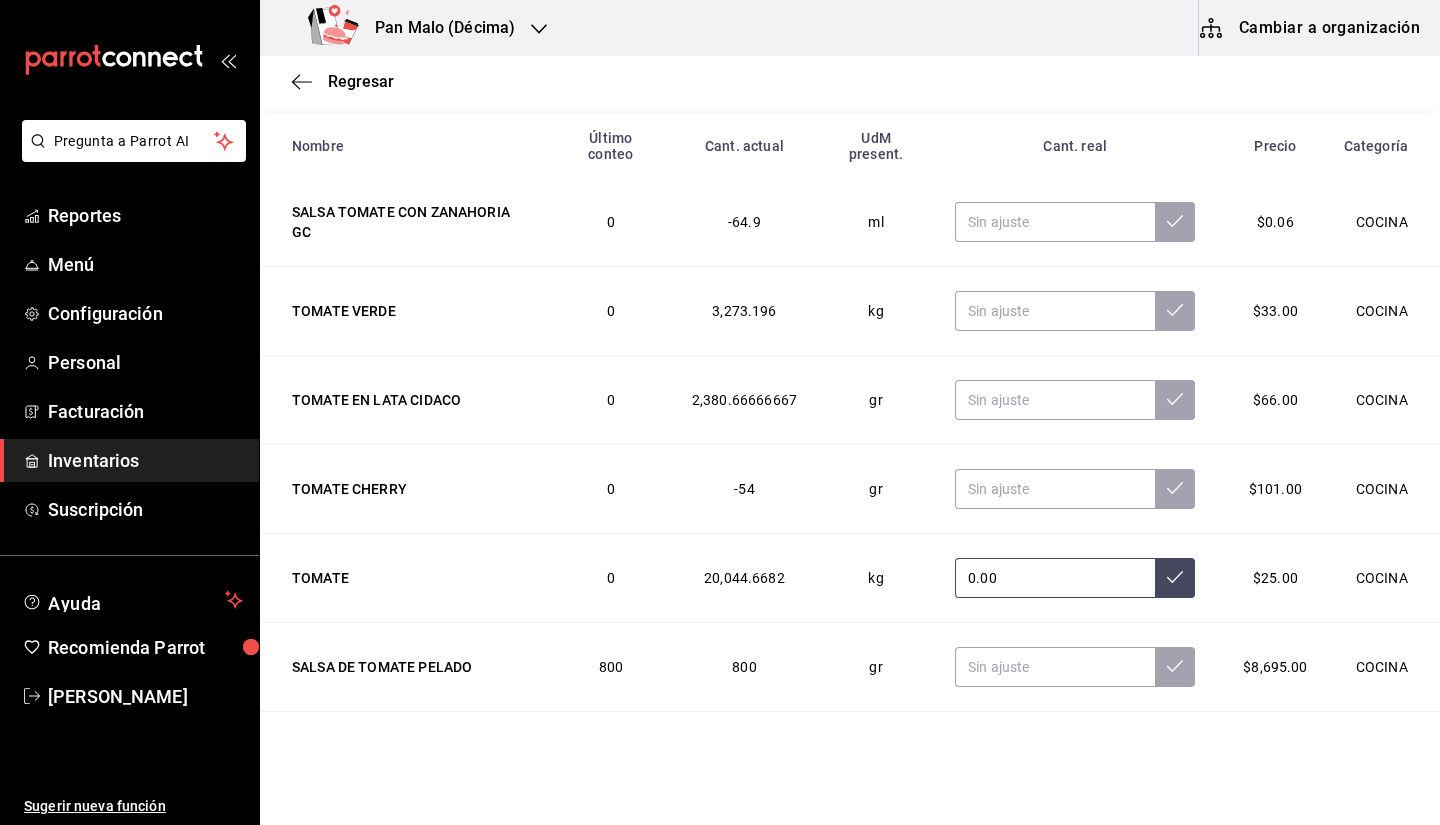 type on "0.00" 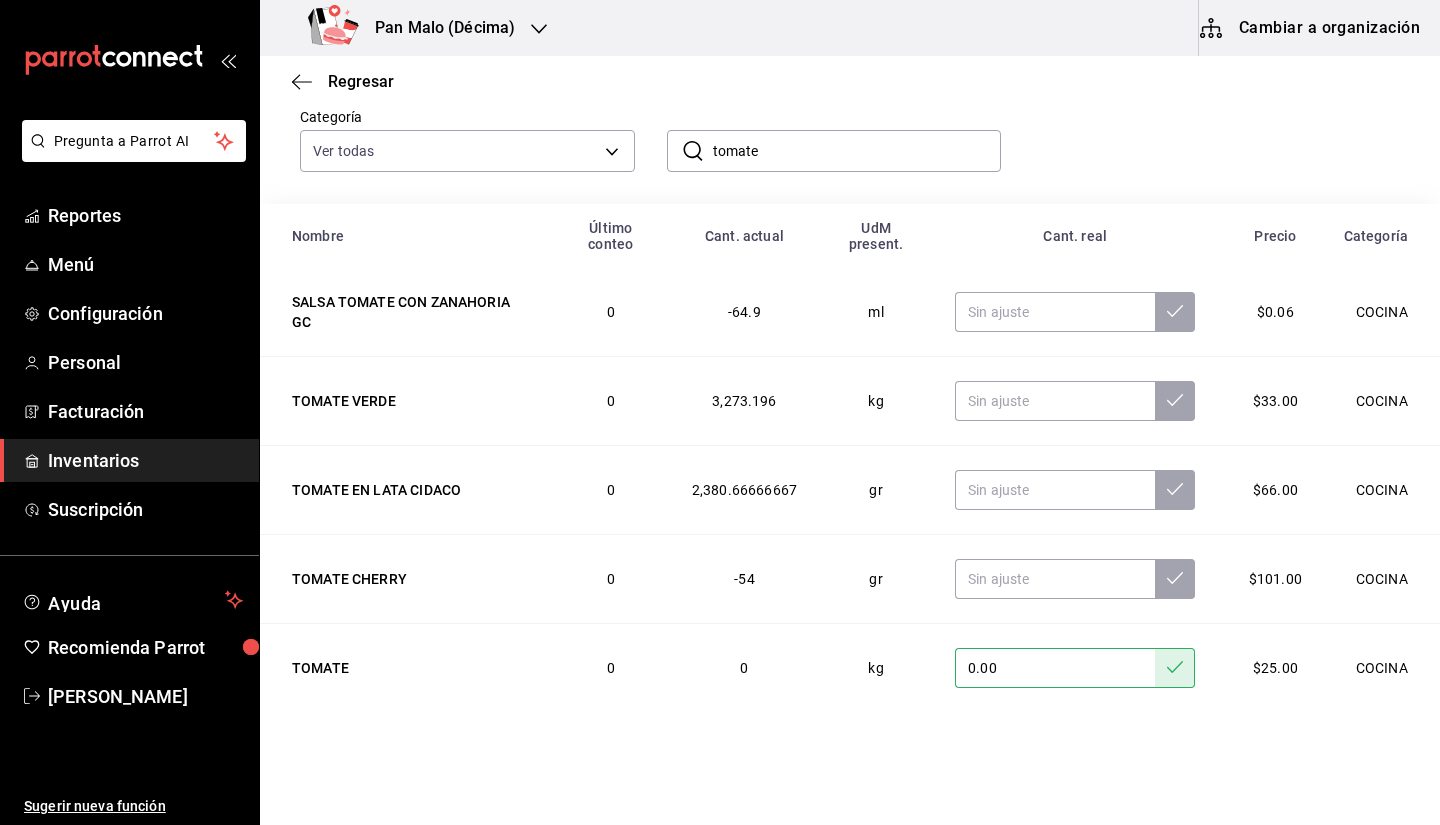 scroll, scrollTop: 9, scrollLeft: 0, axis: vertical 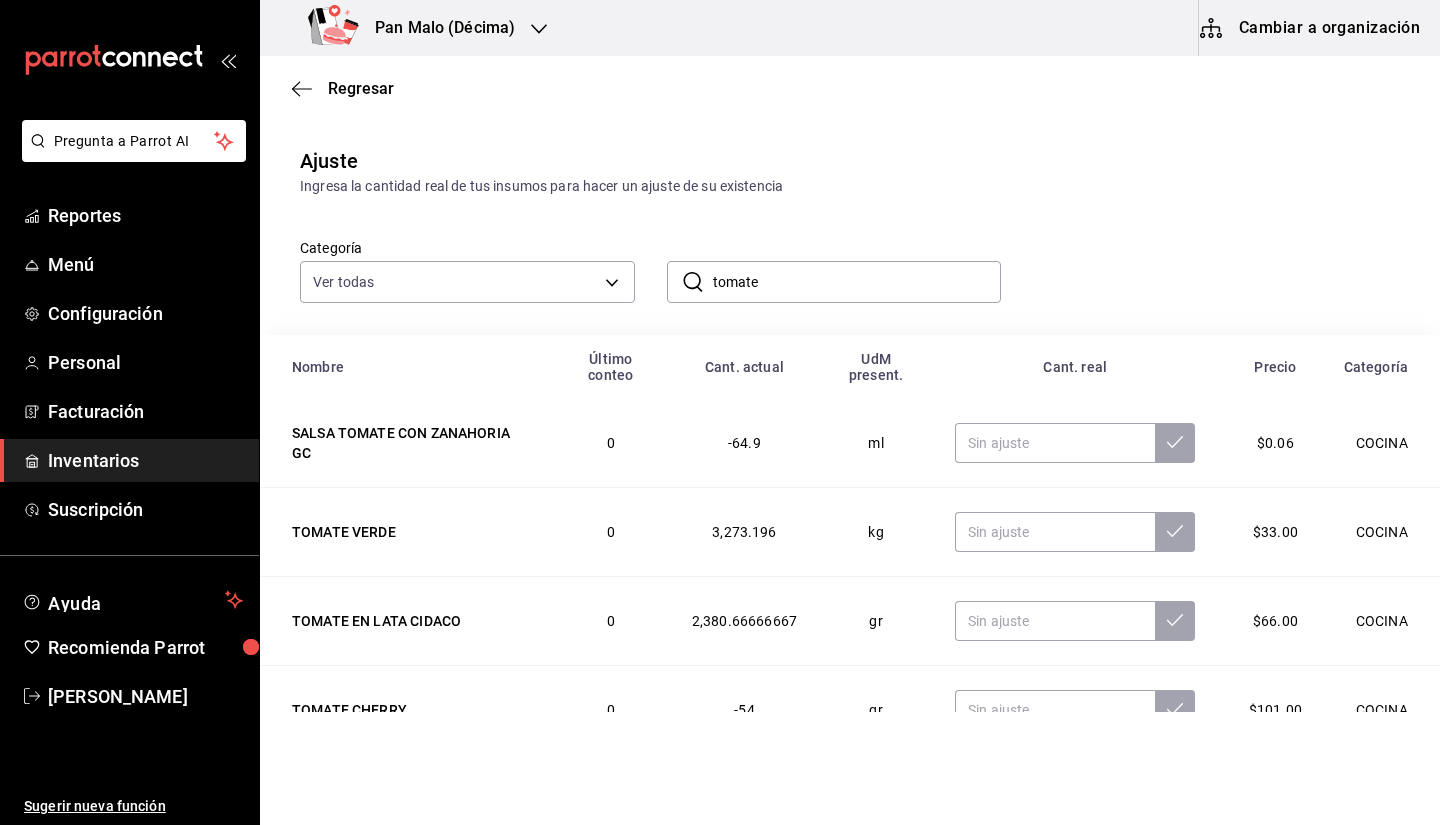 click on "tomate" at bounding box center (857, 282) 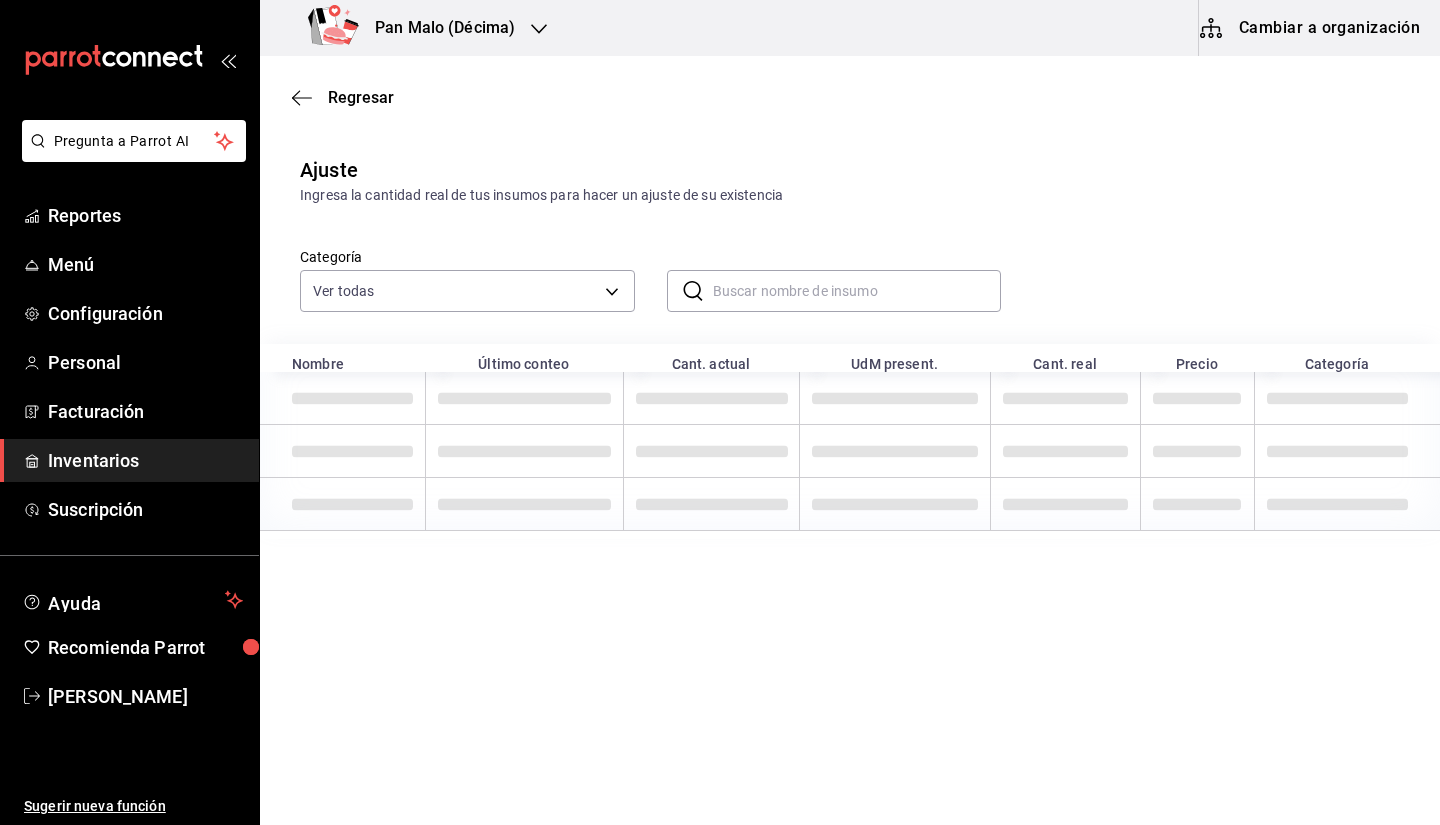 scroll, scrollTop: 0, scrollLeft: 0, axis: both 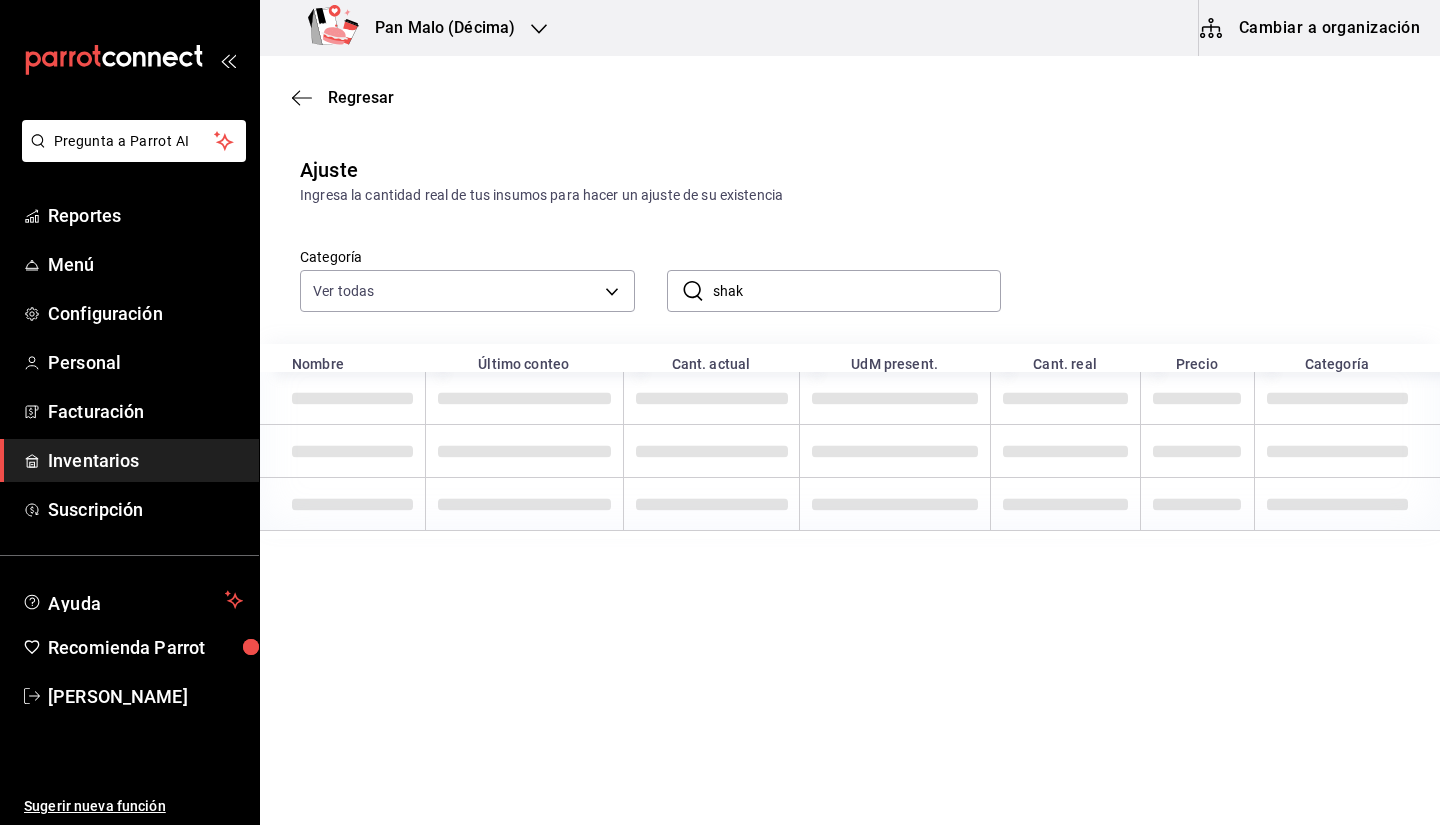 type on "shak" 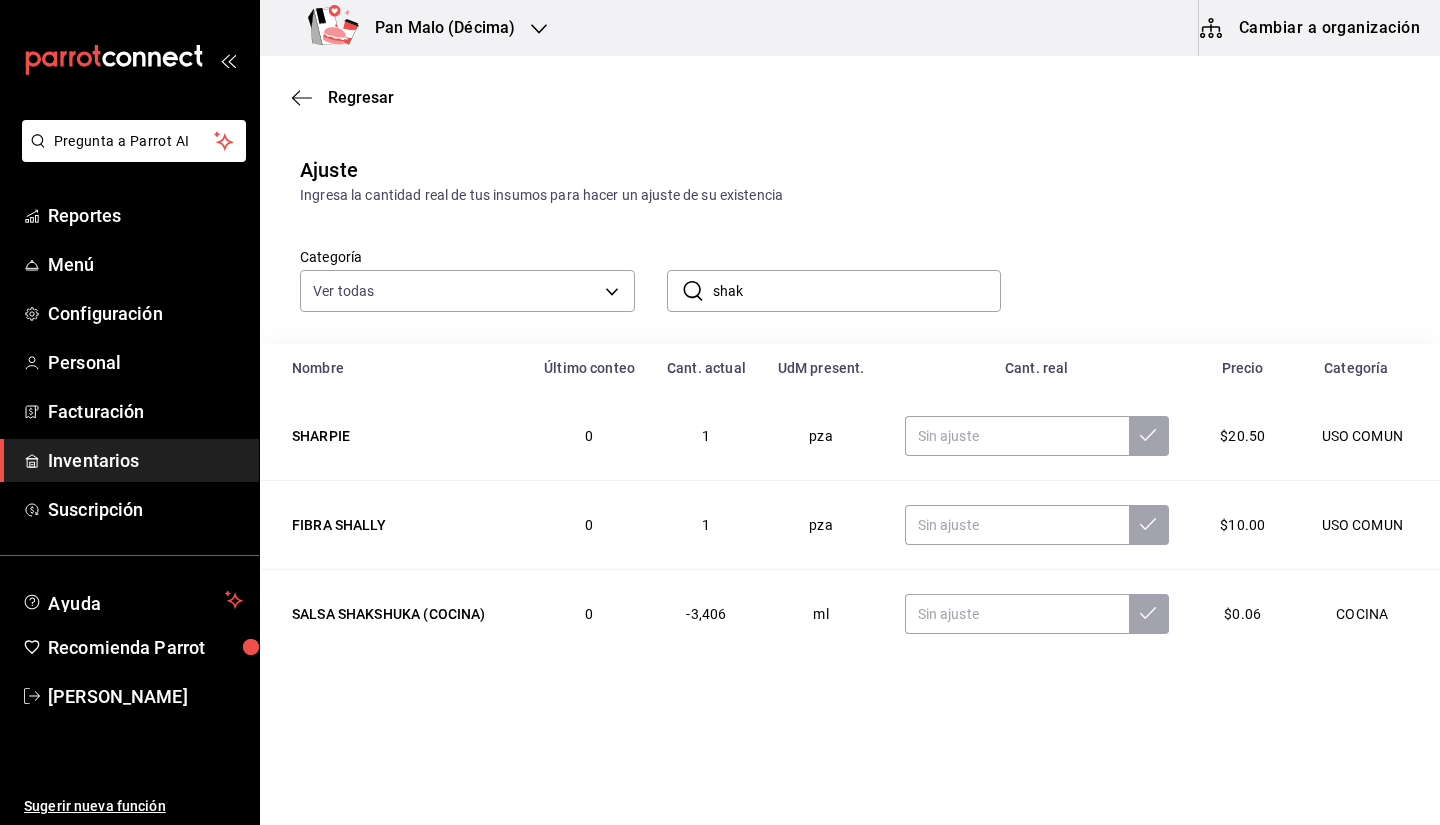 click on "Categoría Ver todas b487d5ec-9a72-45d0-bbdf-ace0a58857df,b7fa4d3f-7896-4504-b4eb-29f52eb713d6,244b5d13-ccc3-40e0-adb2-1f470b7c2b02,5221ede4-7101-46e2-abe0-c56c9f57c453,97c4540b-fae9-4f1d-bf52-72ae5b7112b3,dfca19a1-d0af-4dd2-9161-d29e1e6480e6,845fc0d5-bafa-4929-a86e-e534cf7c03f2 ​ shak ​" at bounding box center [818, 259] 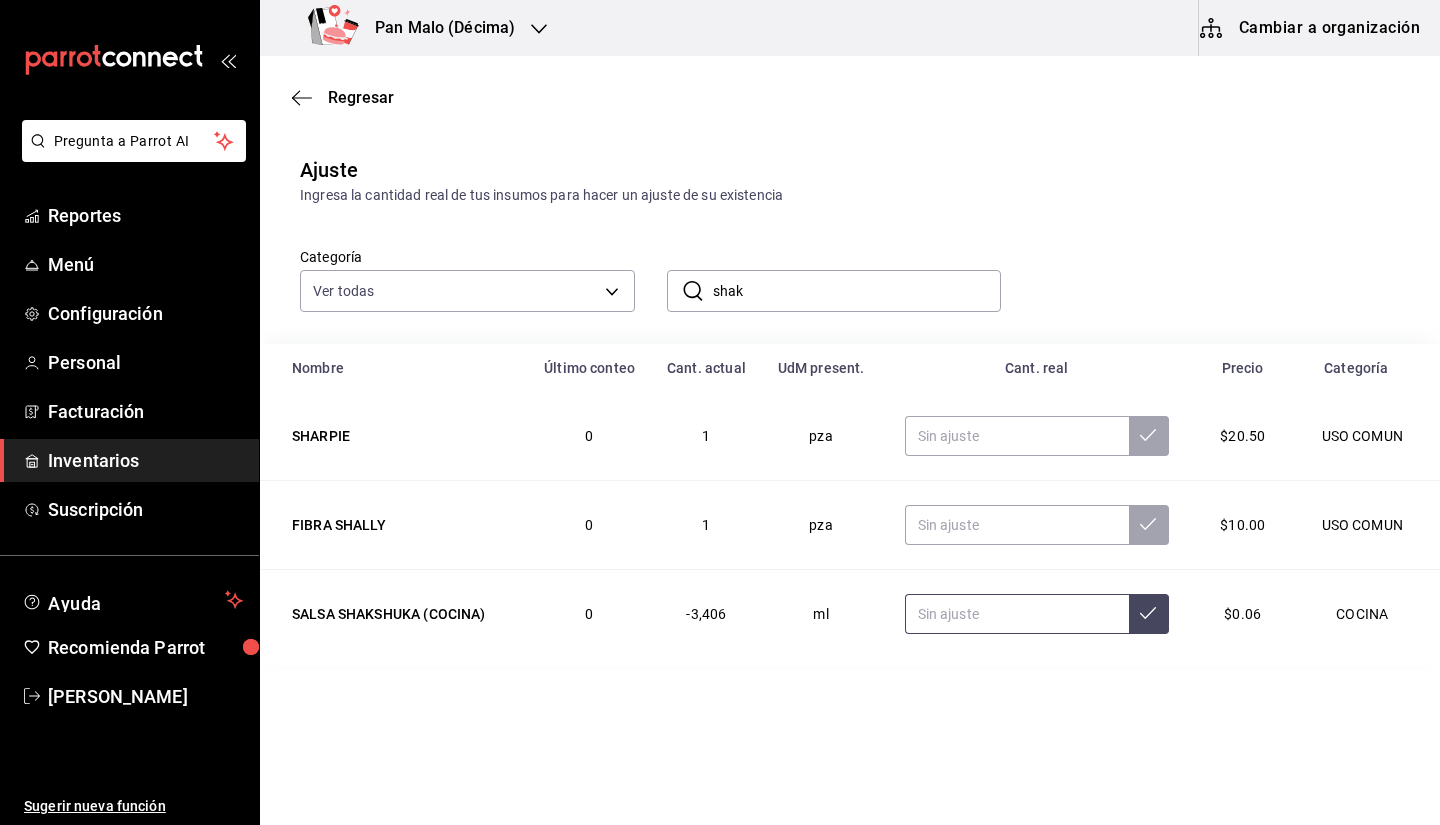 click at bounding box center [1017, 614] 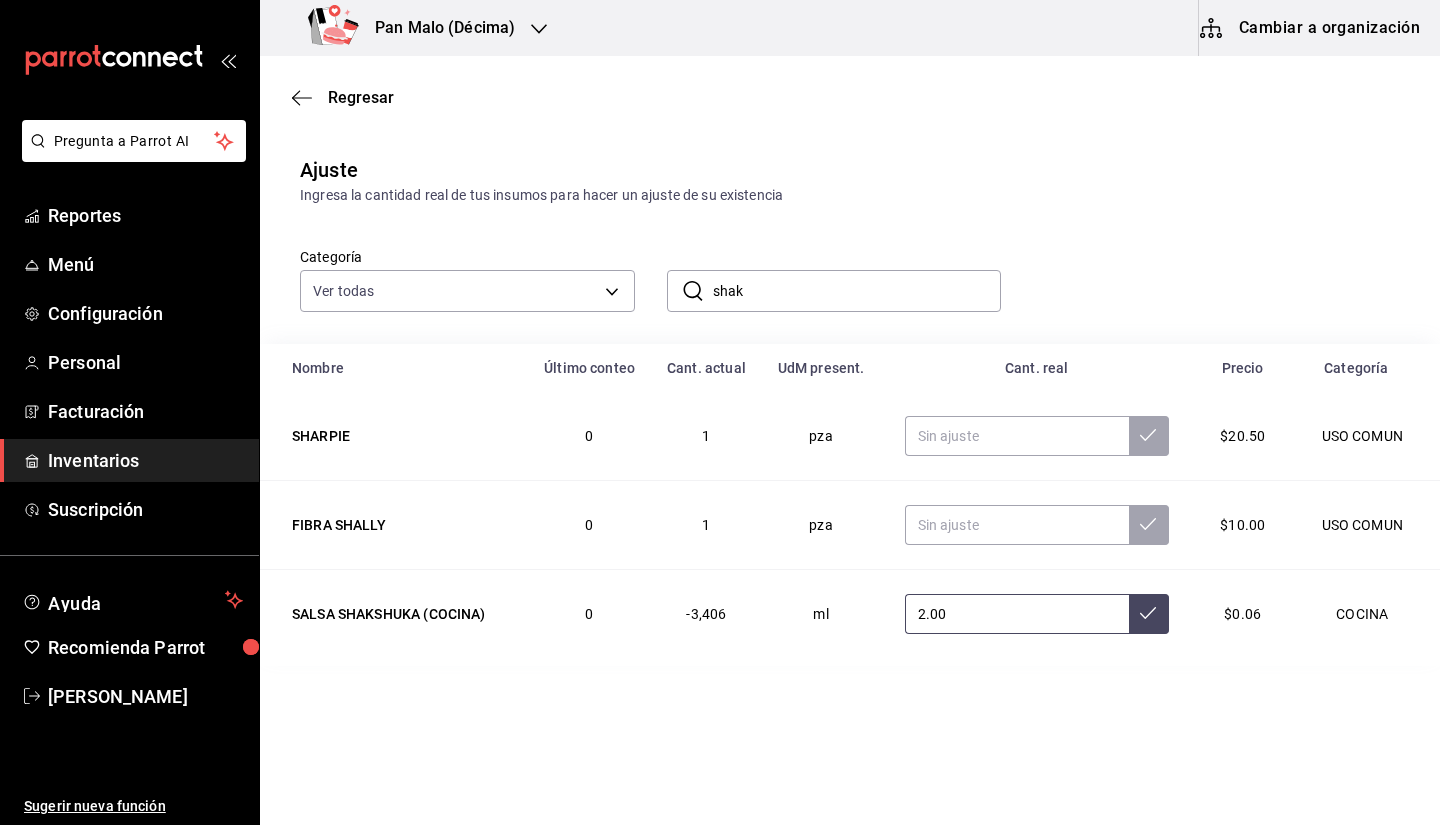 type on "2.00" 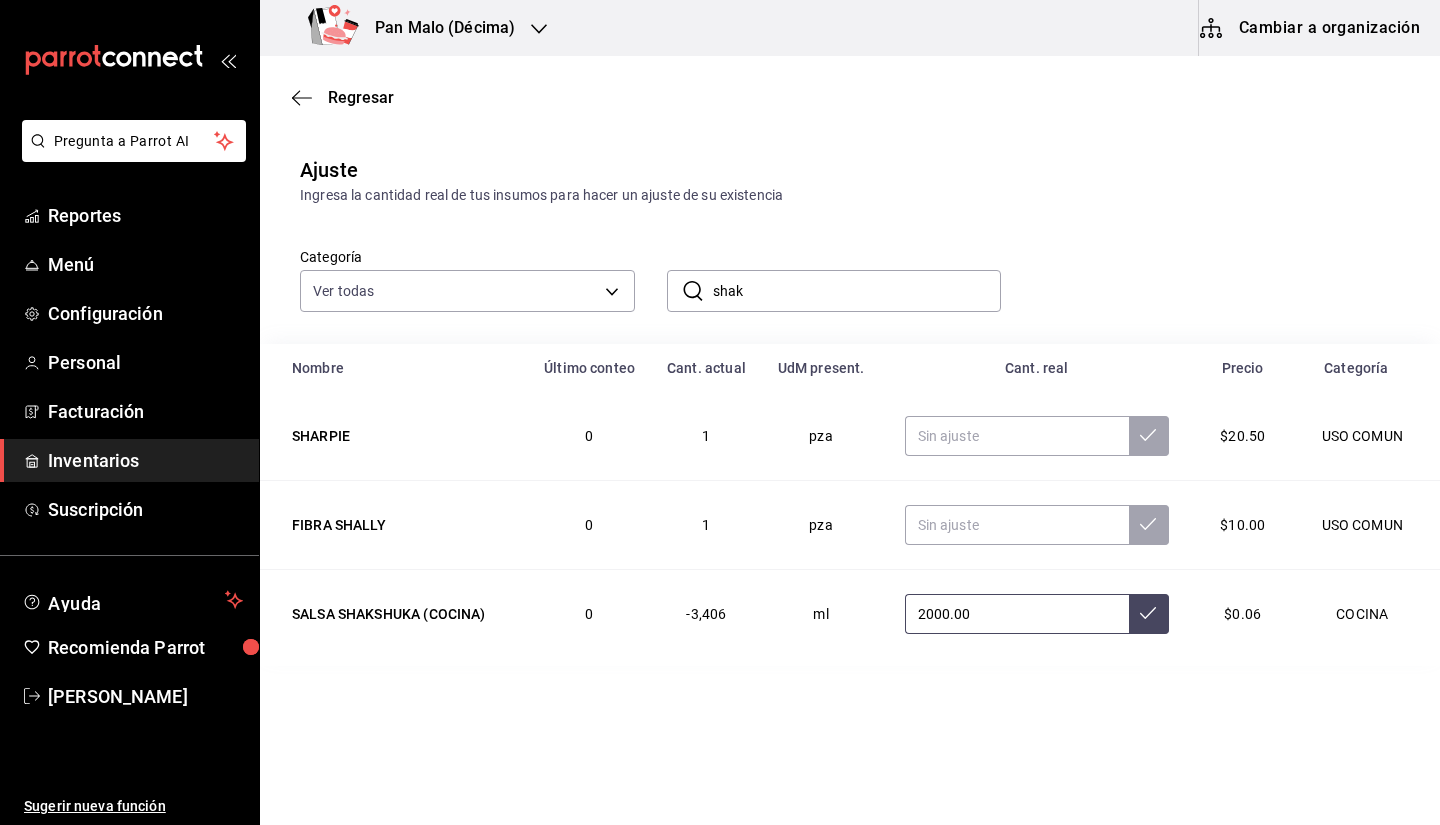 type on "2000.00" 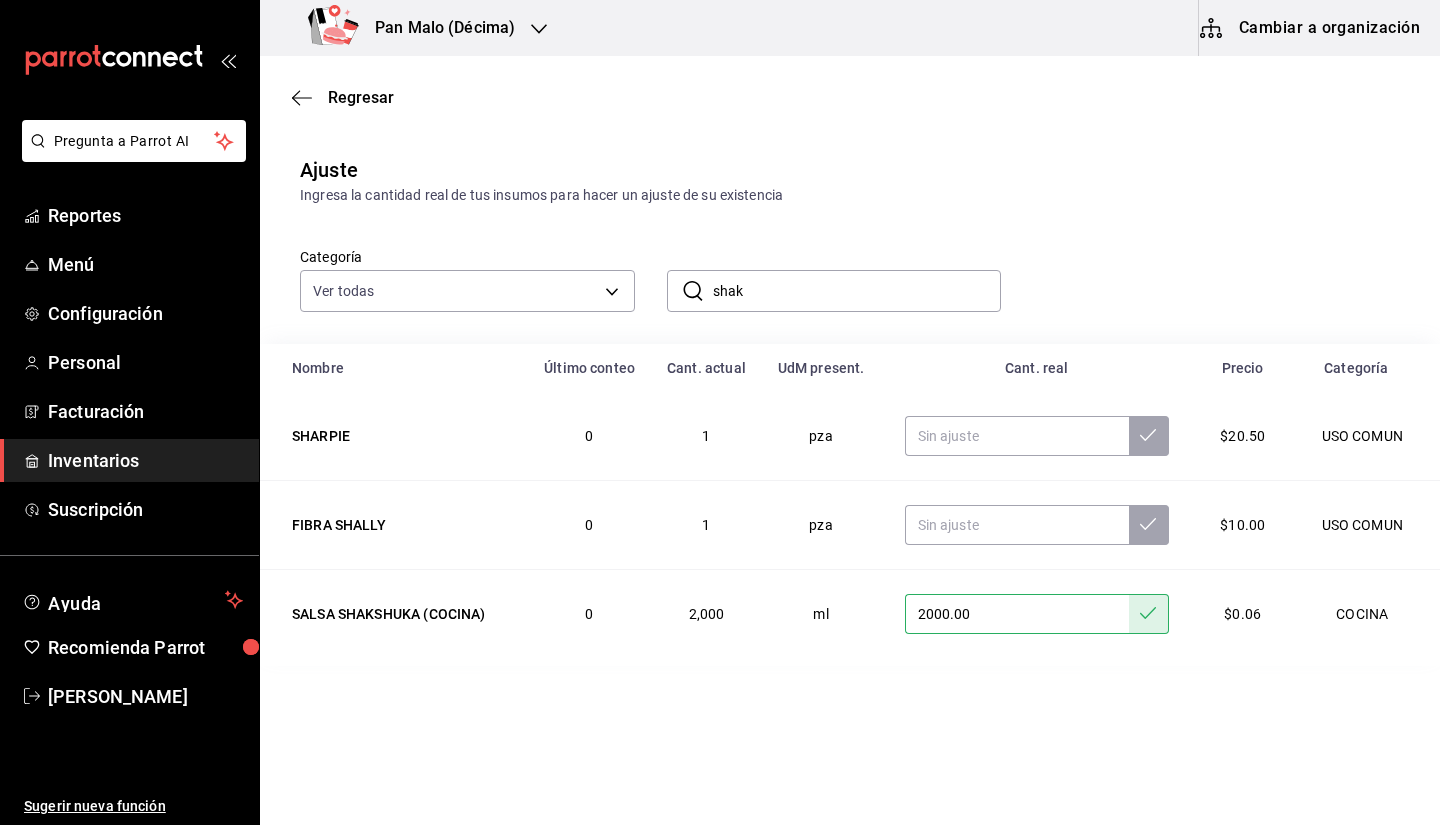 click on "2000.00" at bounding box center (1017, 614) 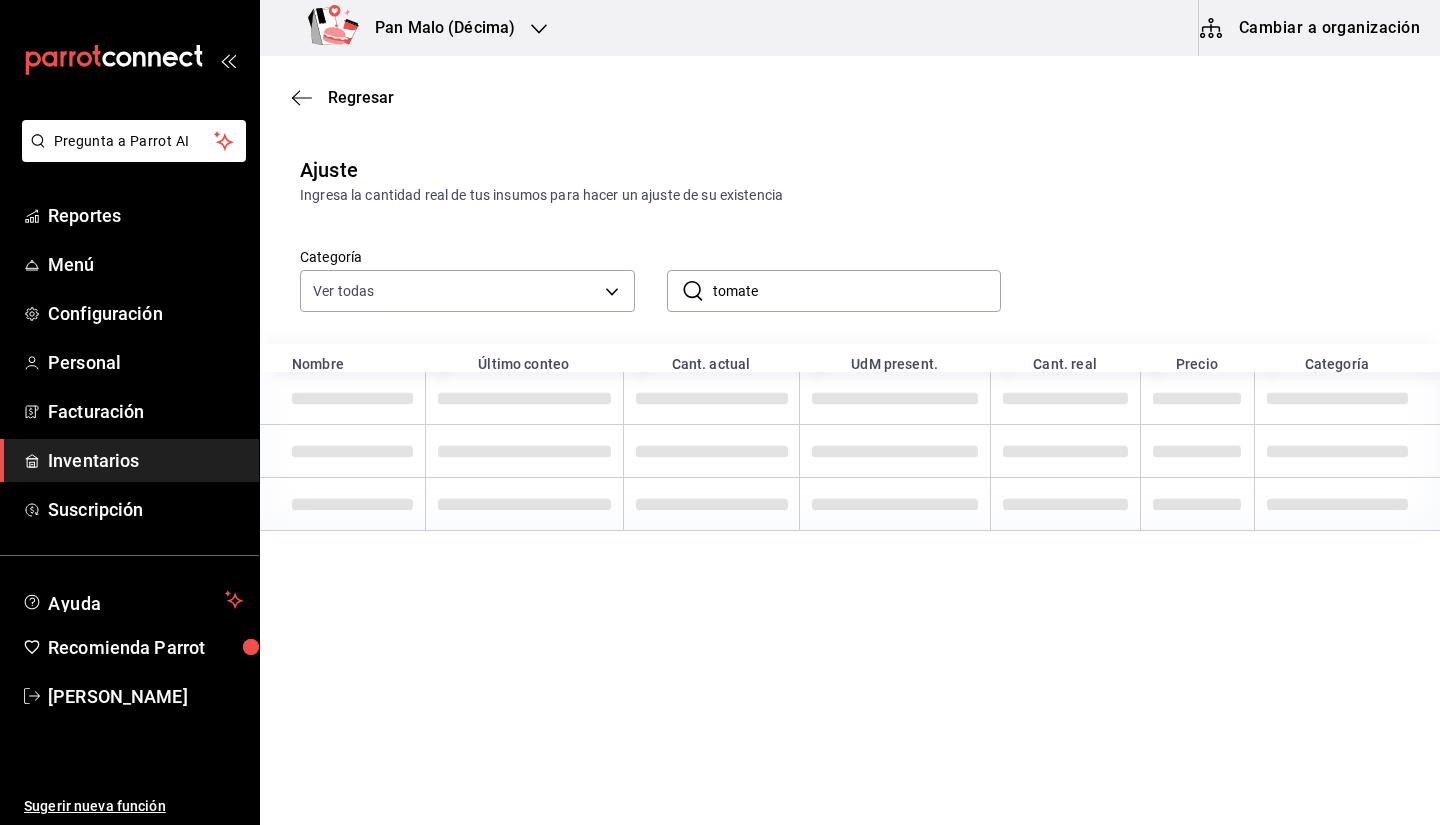 type on "tomate" 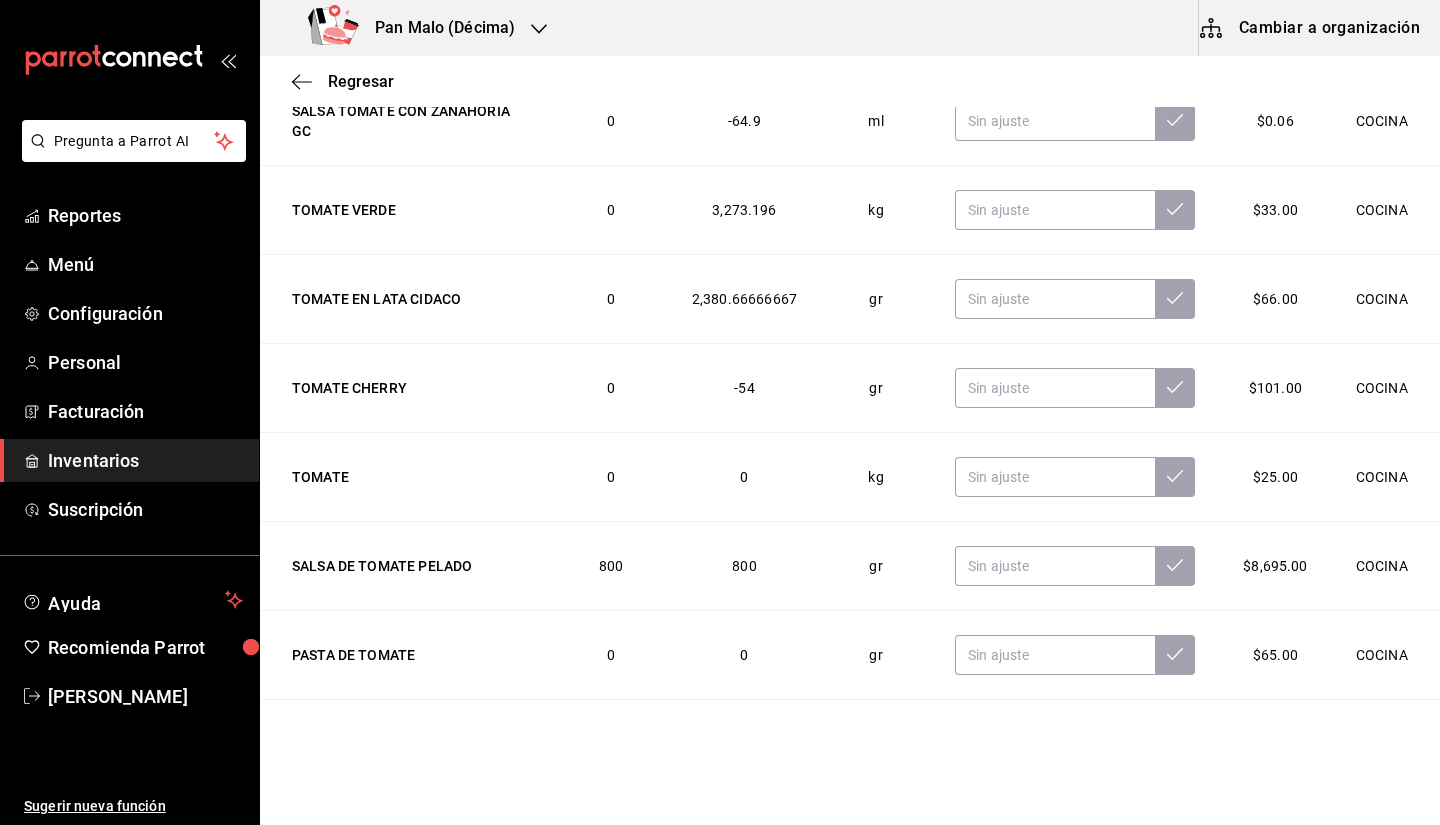 scroll, scrollTop: 307, scrollLeft: 0, axis: vertical 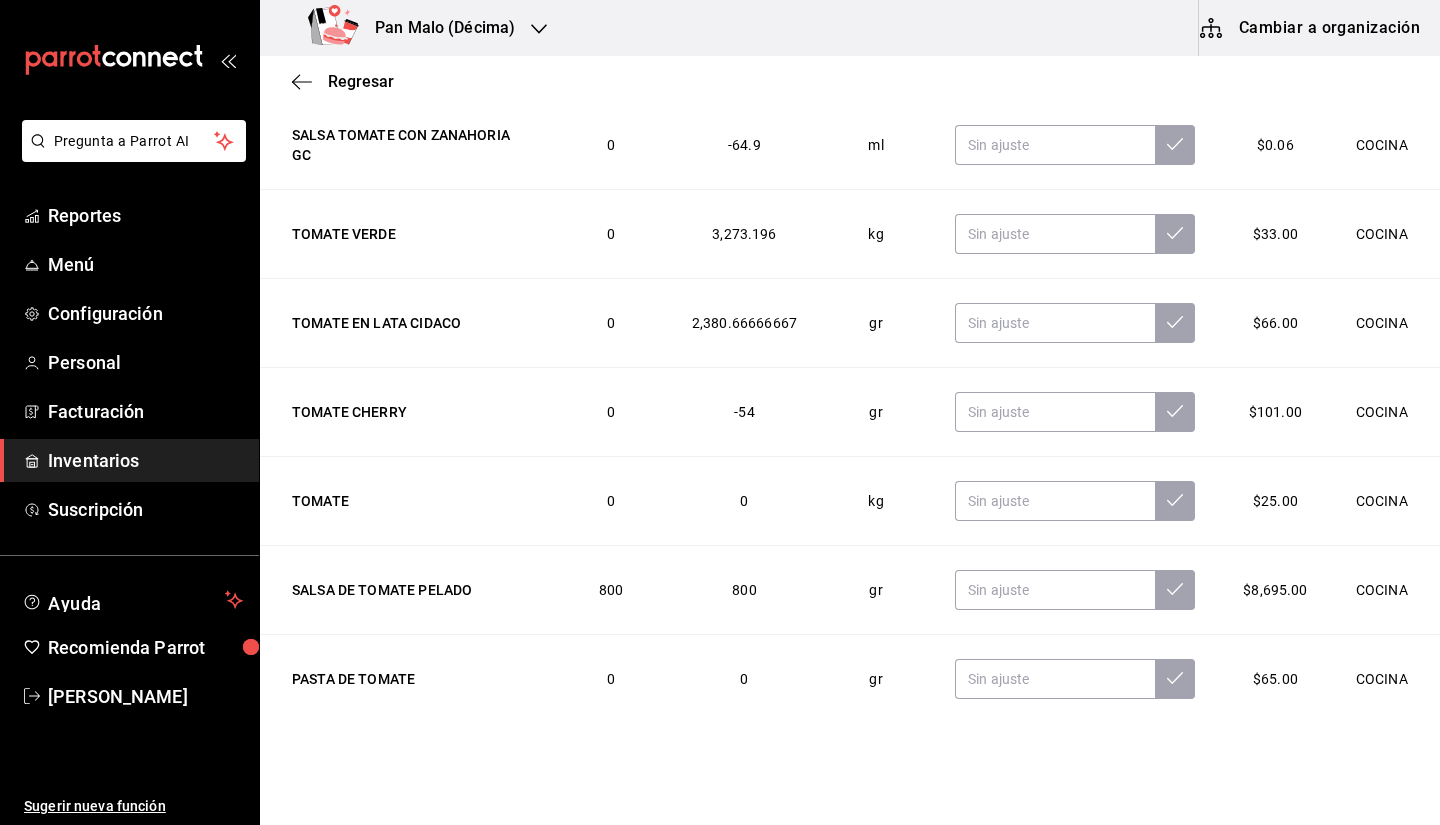 click on "0" at bounding box center [744, 501] 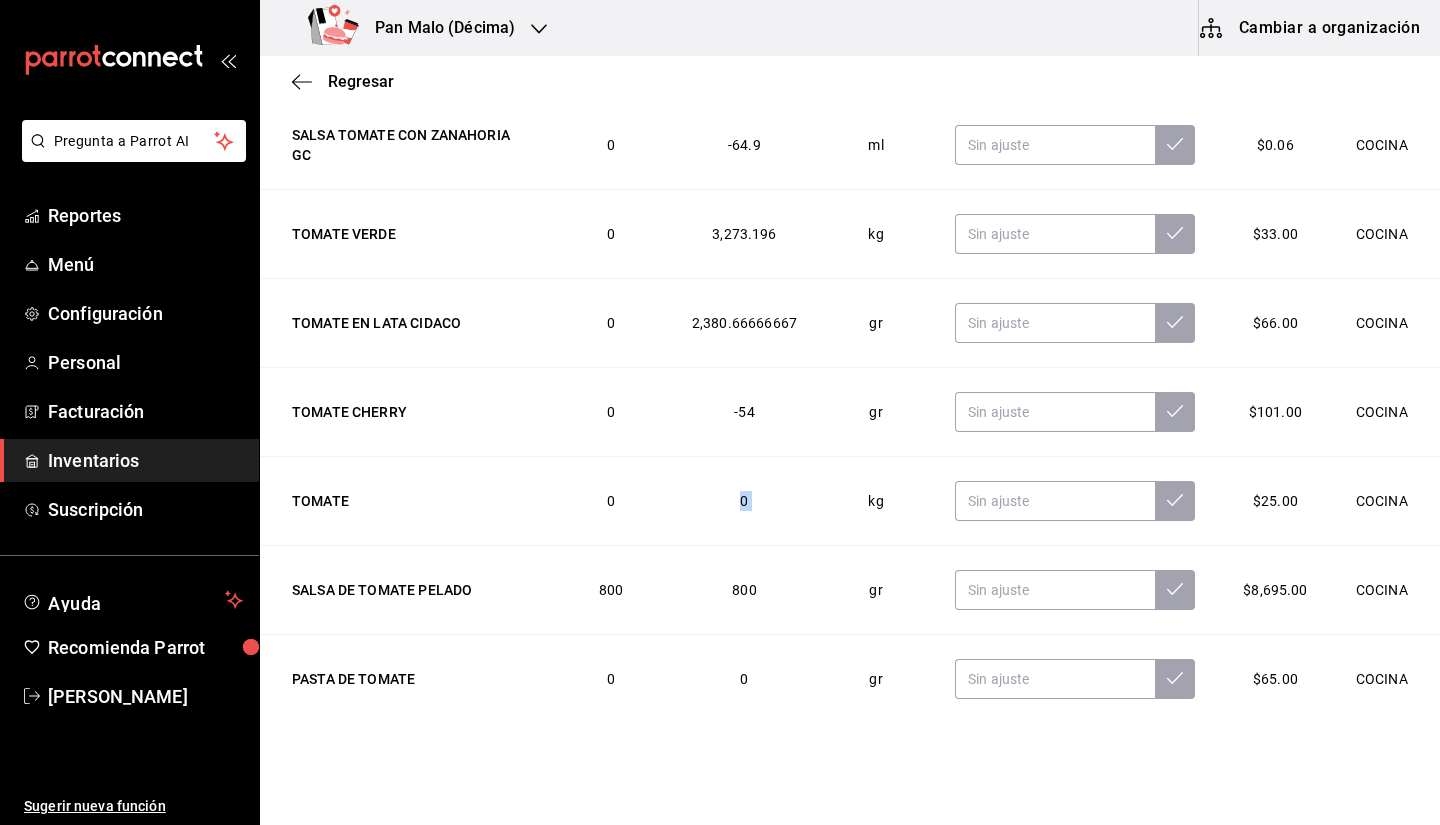 drag, startPoint x: 725, startPoint y: 511, endPoint x: 838, endPoint y: 490, distance: 114.93476 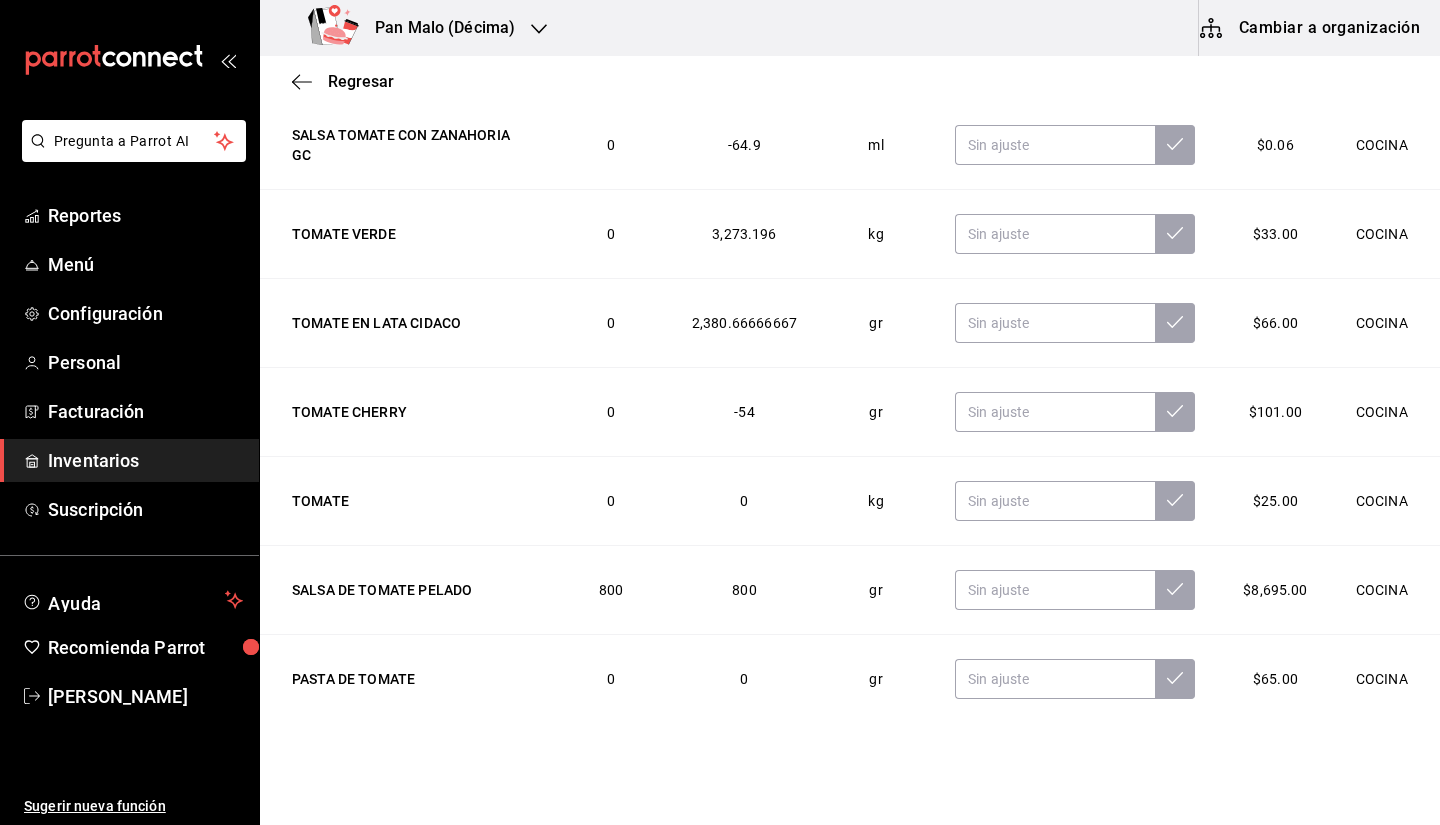 click on "kg" at bounding box center [876, 501] 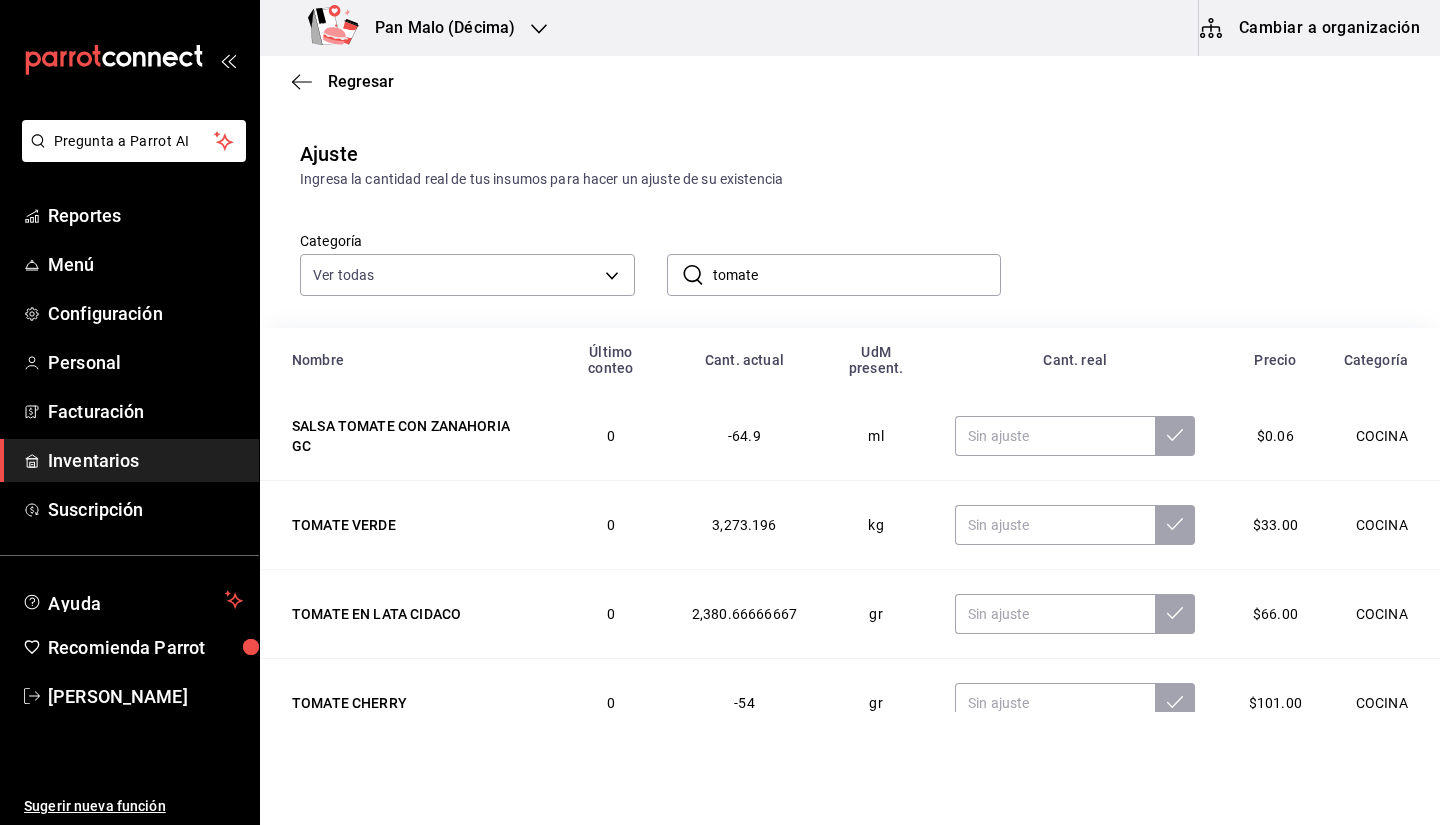 click on "Regresar" at bounding box center (850, 81) 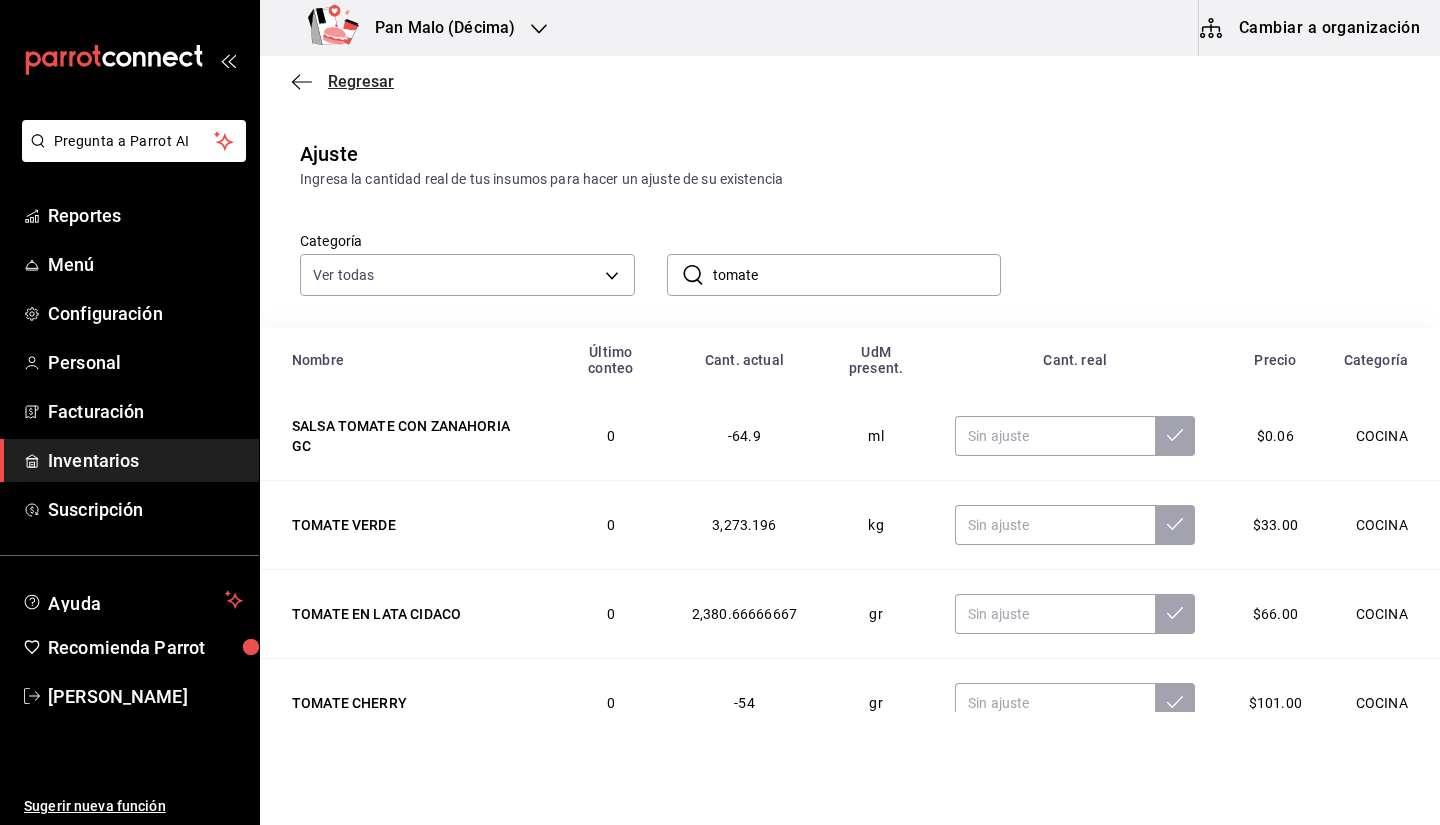 click 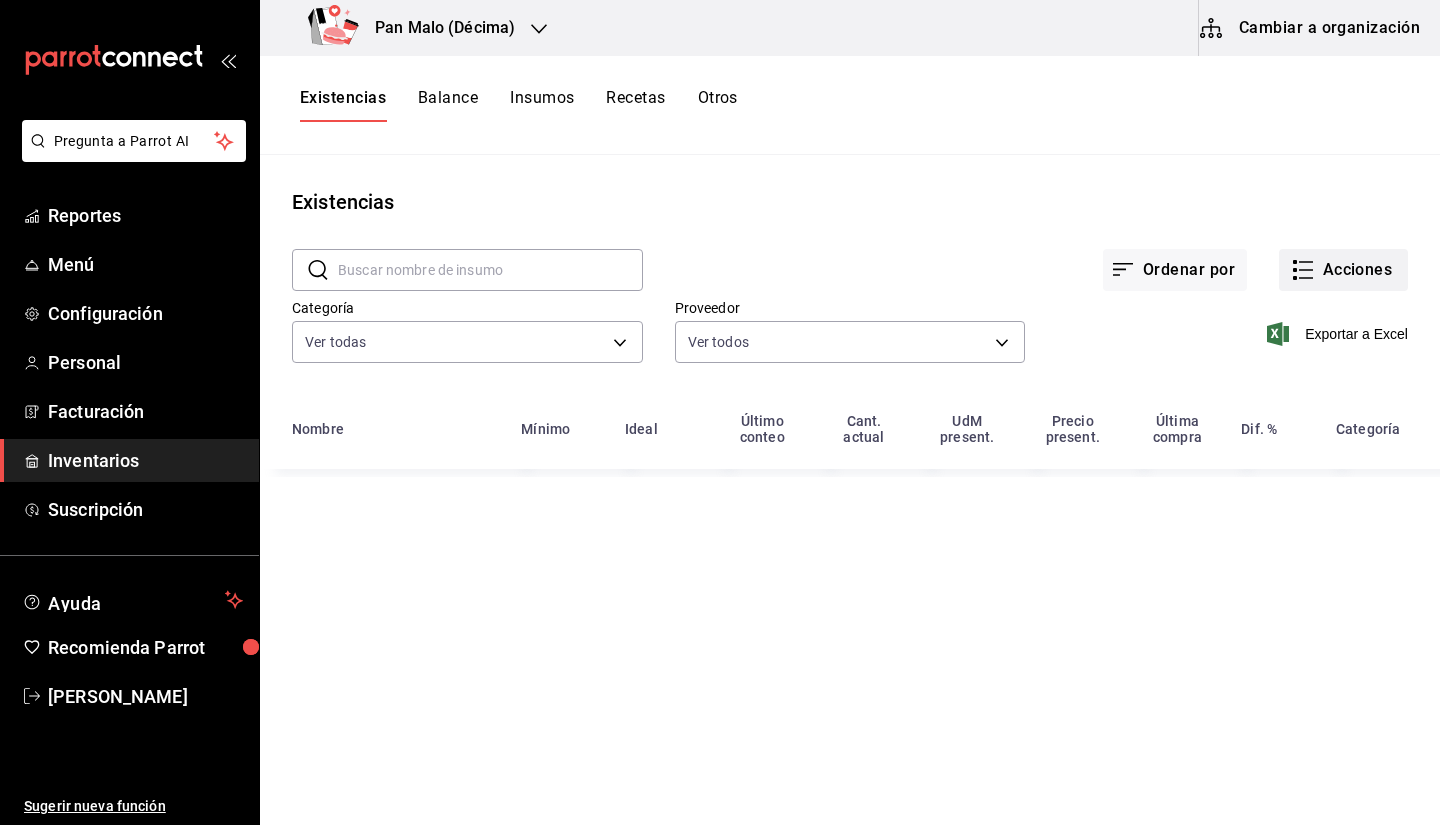 click on "Acciones" at bounding box center (1343, 270) 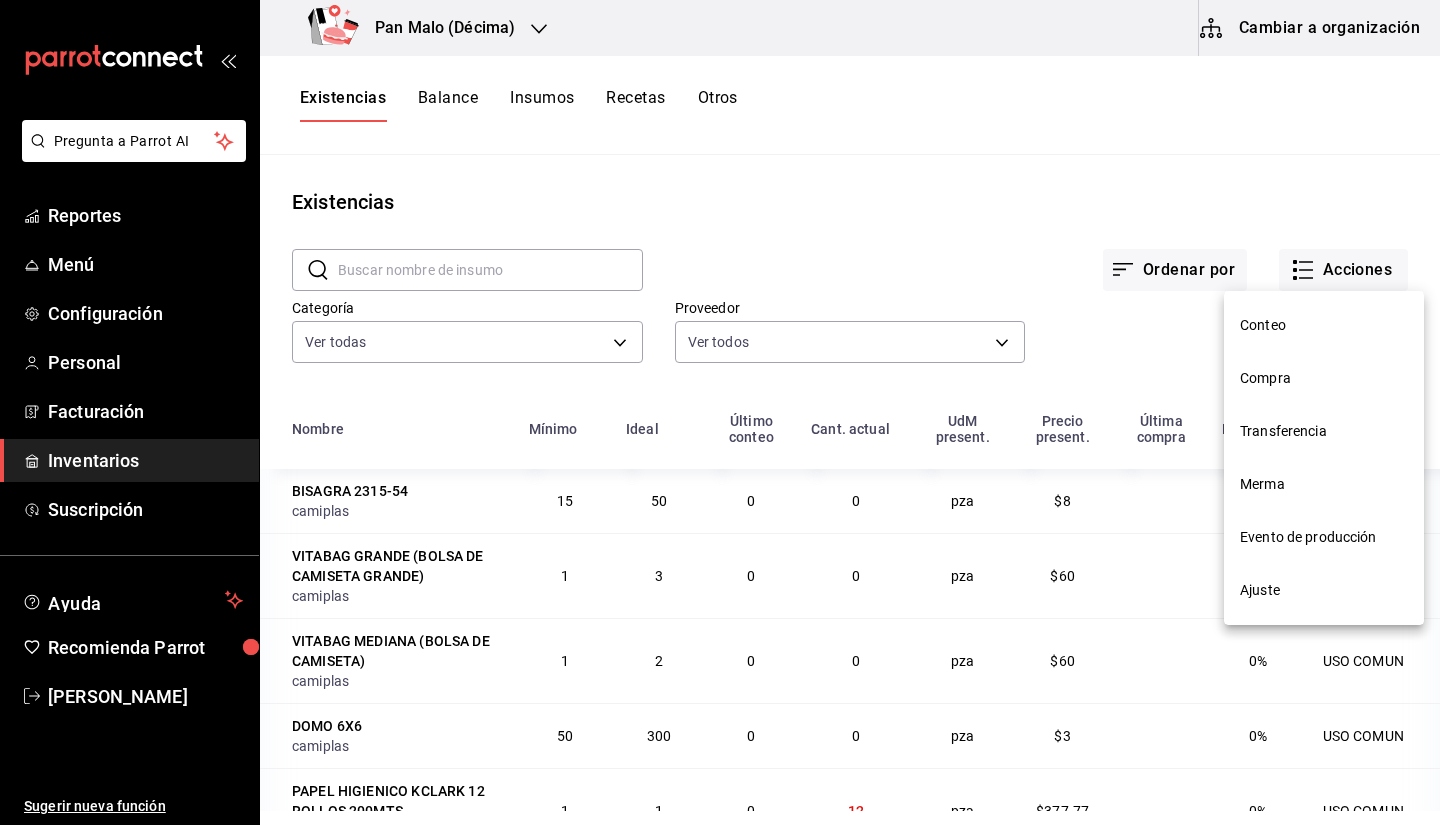 click on "Compra" at bounding box center (1324, 378) 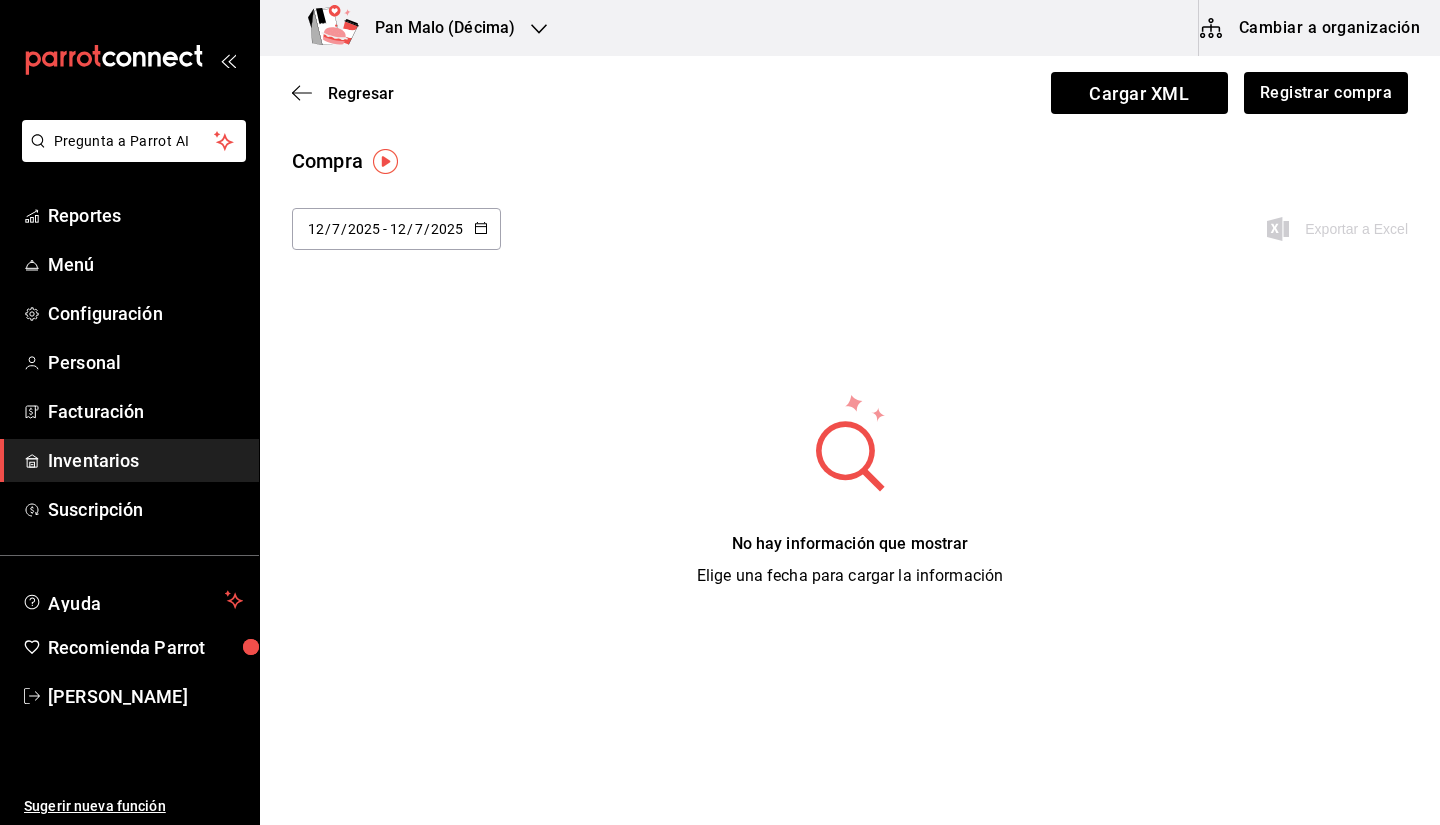 click on "2025" at bounding box center (364, 229) 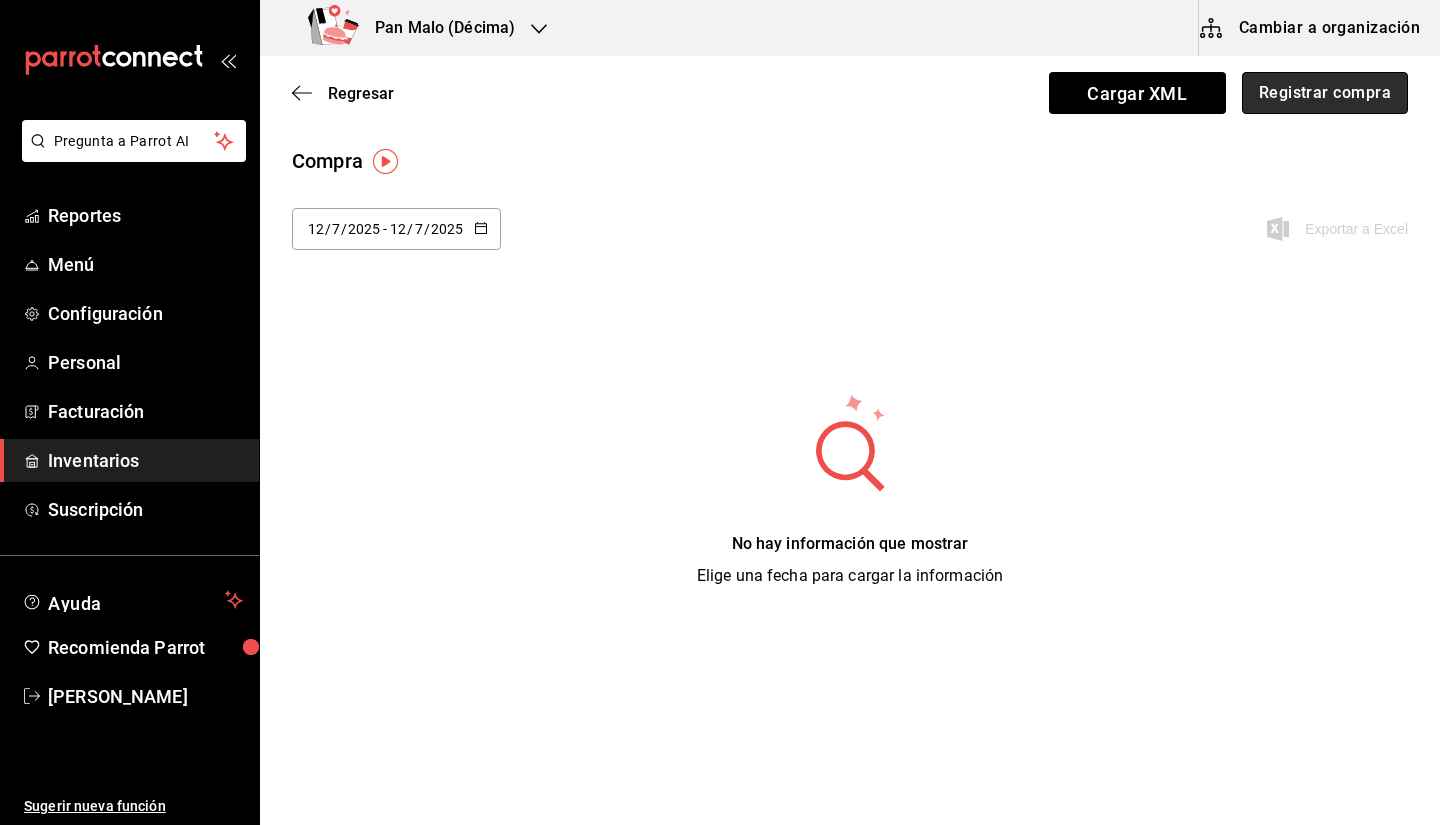 click on "Registrar compra" at bounding box center (1325, 93) 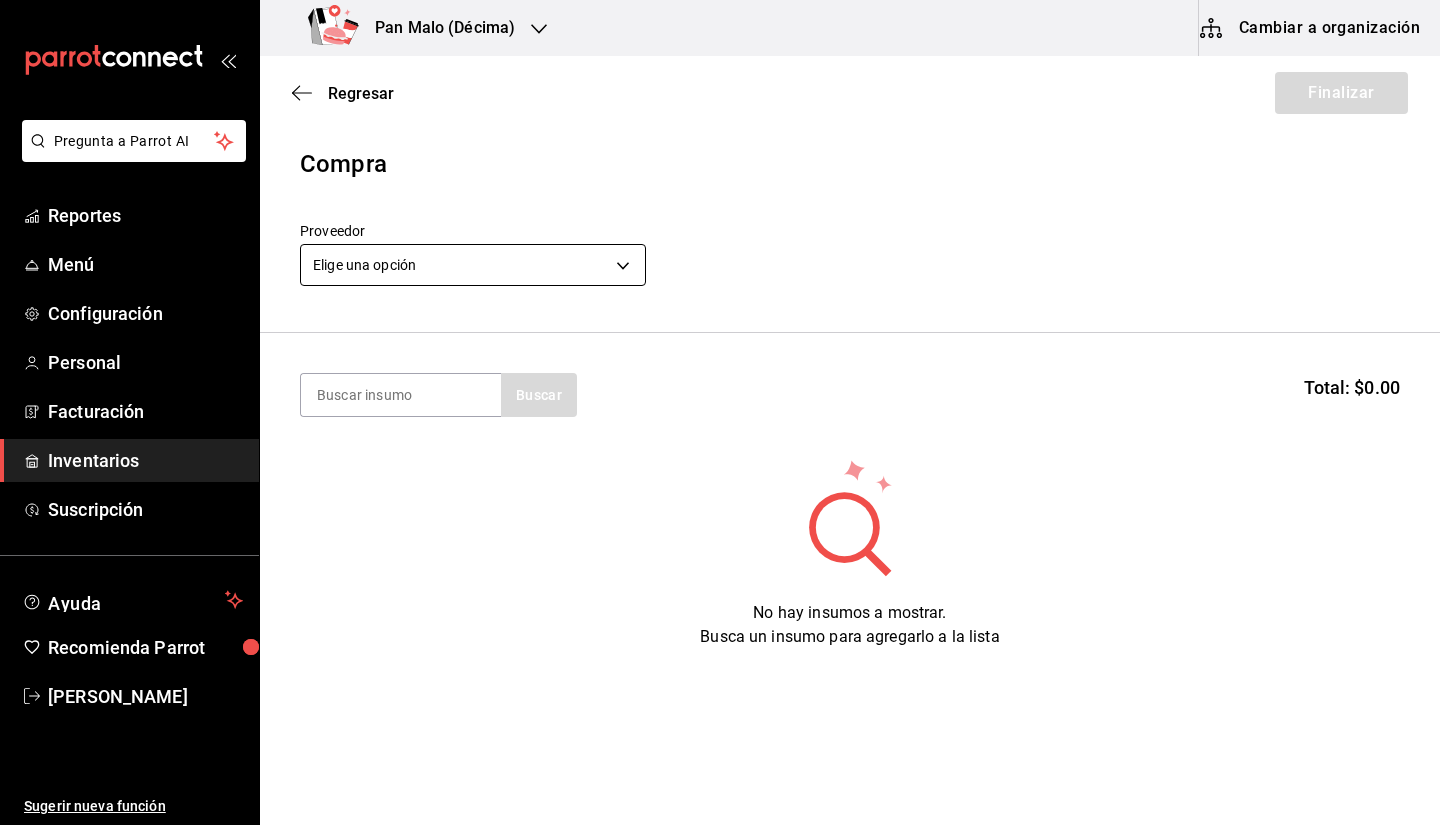 click on "Pregunta a Parrot AI Reportes   Menú   Configuración   Personal   Facturación   Inventarios   Suscripción   Ayuda Recomienda Parrot   Sebastian Viadero   Sugerir nueva función   Pan Malo (Décima) Cambiar a organización Regresar Finalizar Compra Proveedor Elige una opción default Buscar Total: $0.00 No hay insumos a mostrar. Busca un insumo para agregarlo a la lista GANA 1 MES GRATIS EN TU SUSCRIPCIÓN AQUÍ ¿Recuerdas cómo empezó tu restaurante?
Hoy puedes ayudar a un colega a tener el mismo cambio que tú viviste.
Recomienda Parrot directamente desde tu Portal Administrador.
Es fácil y rápido.
🎁 Por cada restaurante que se una, ganas 1 mes gratis. Ver video tutorial Ir a video Pregunta a Parrot AI Reportes   Menú   Configuración   Personal   Facturación   Inventarios   Suscripción   Ayuda Recomienda Parrot   Sebastian Viadero   Sugerir nueva función   Editar Eliminar Visitar centro de ayuda (81) 2046 6363 soporte@parrotsoftware.io Visitar centro de ayuda (81) 2046 6363" at bounding box center [720, 356] 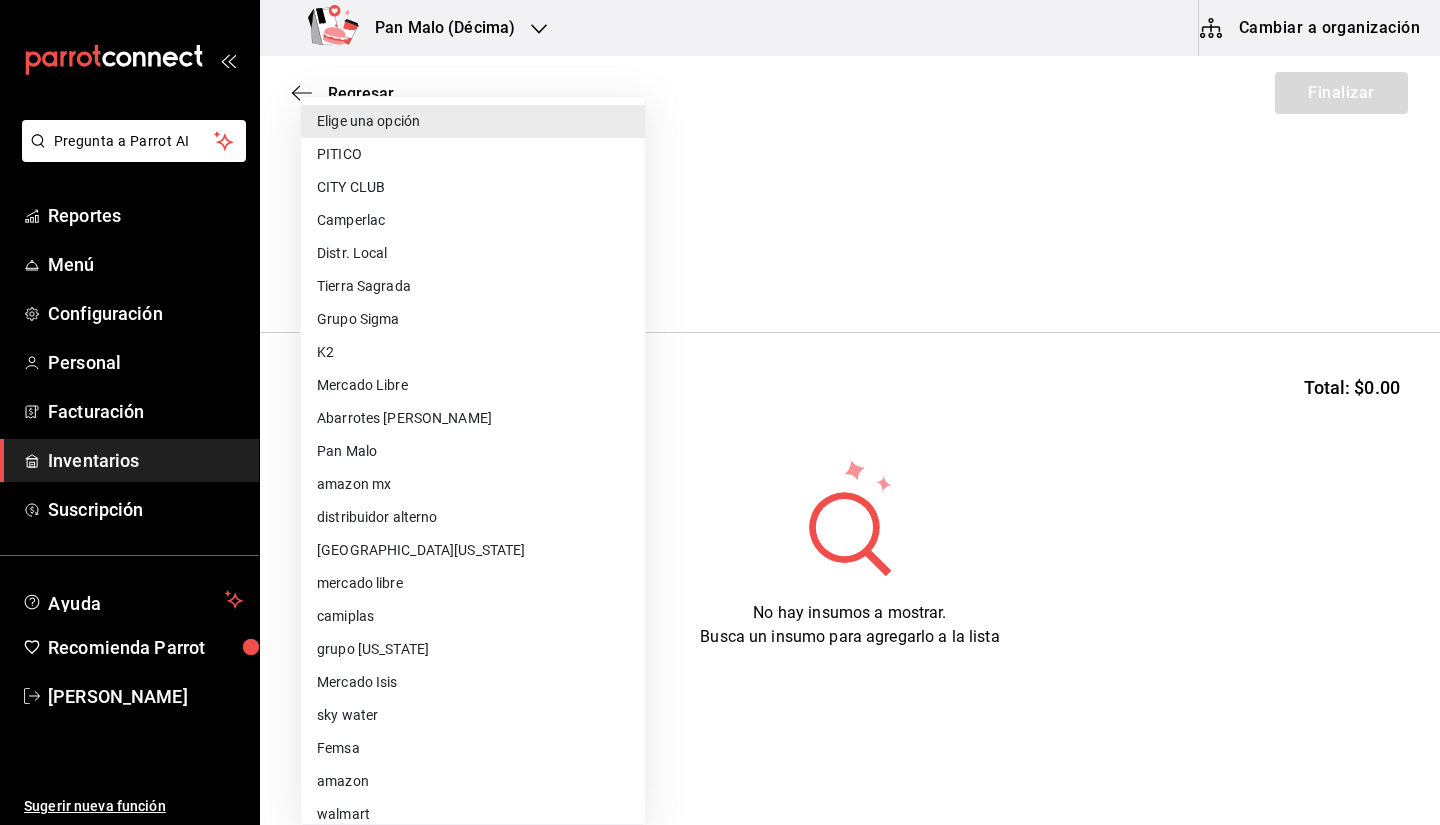 type 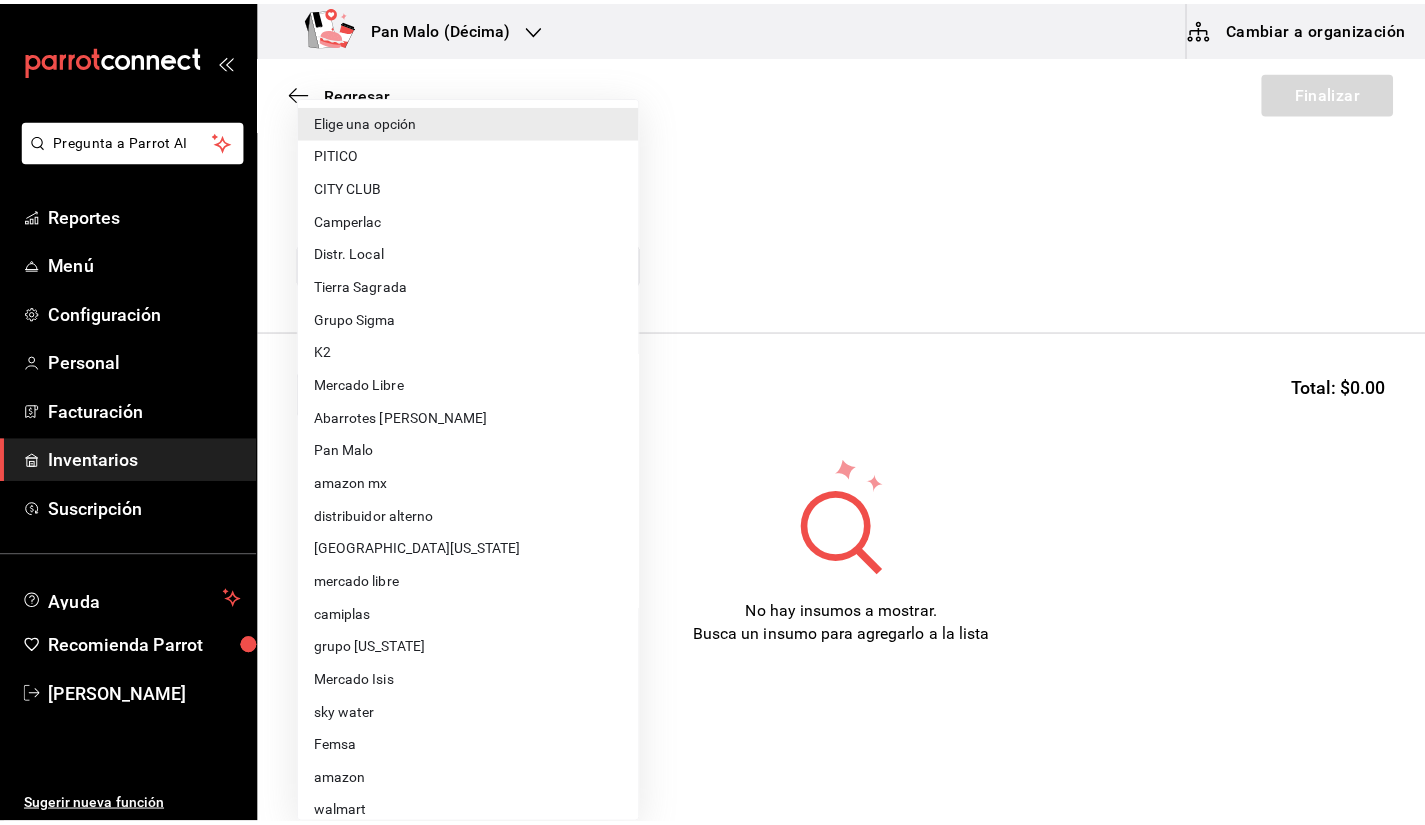 scroll, scrollTop: 81, scrollLeft: 0, axis: vertical 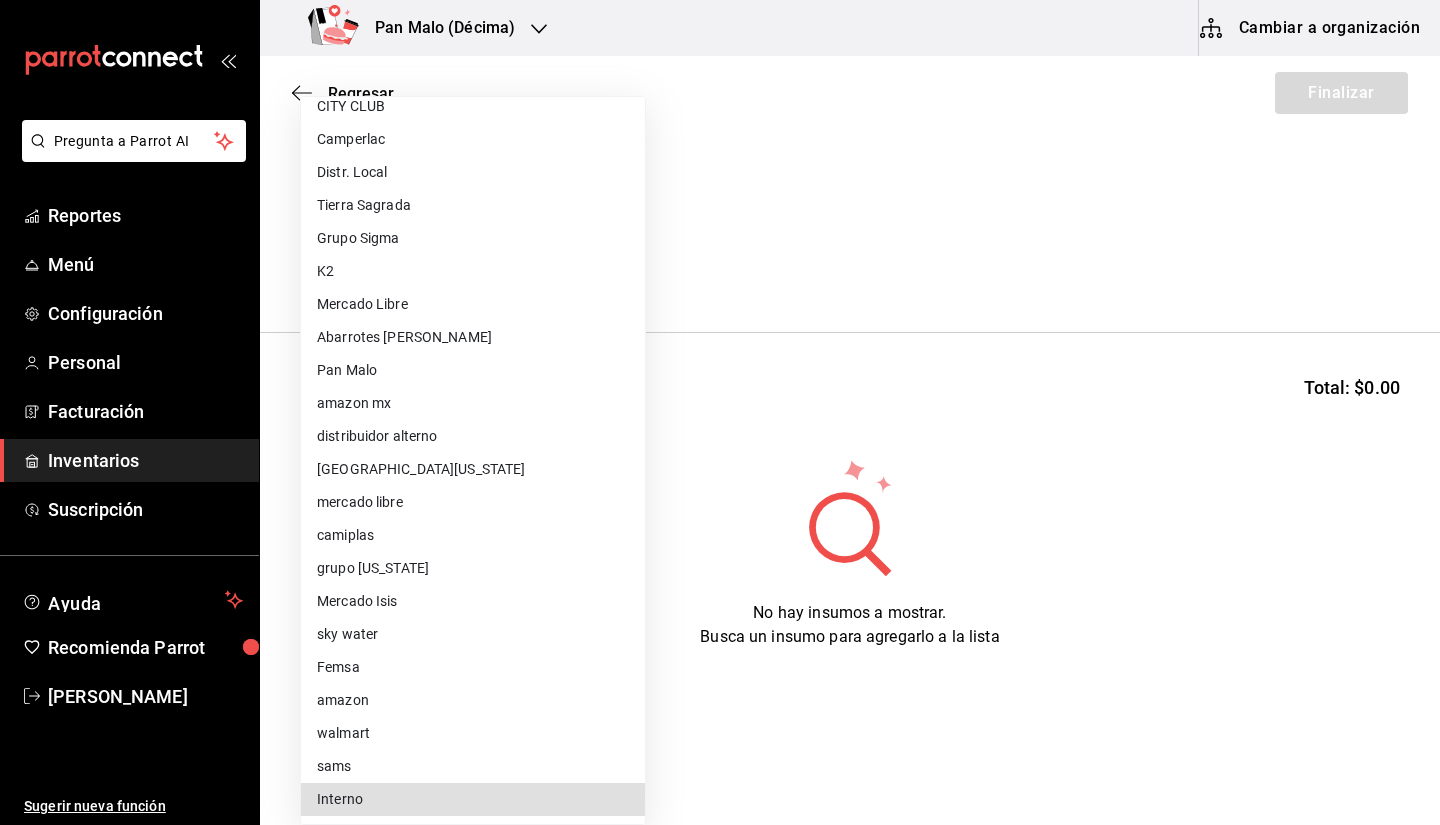 type 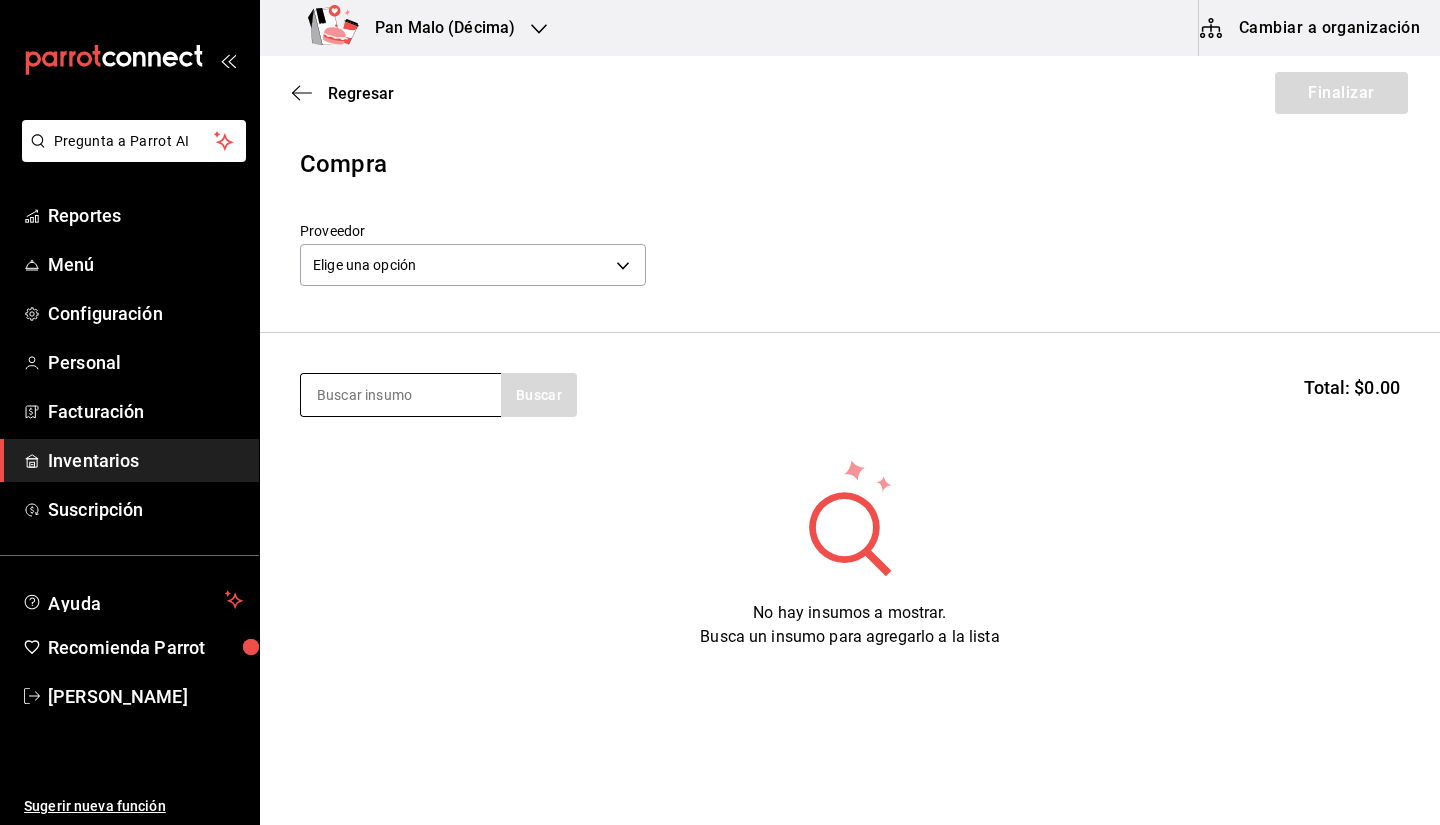 click at bounding box center (401, 395) 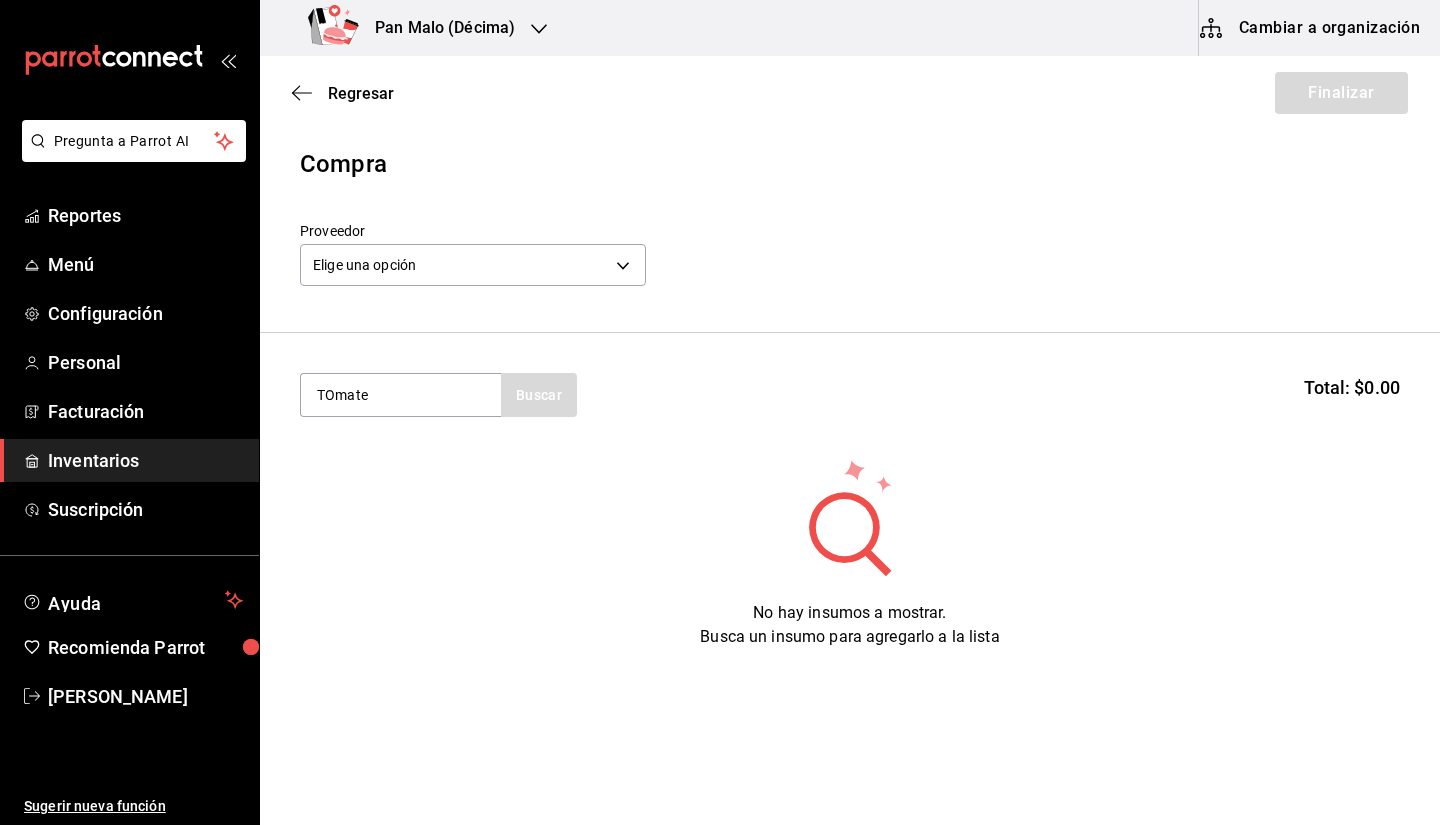 type on "TOmate" 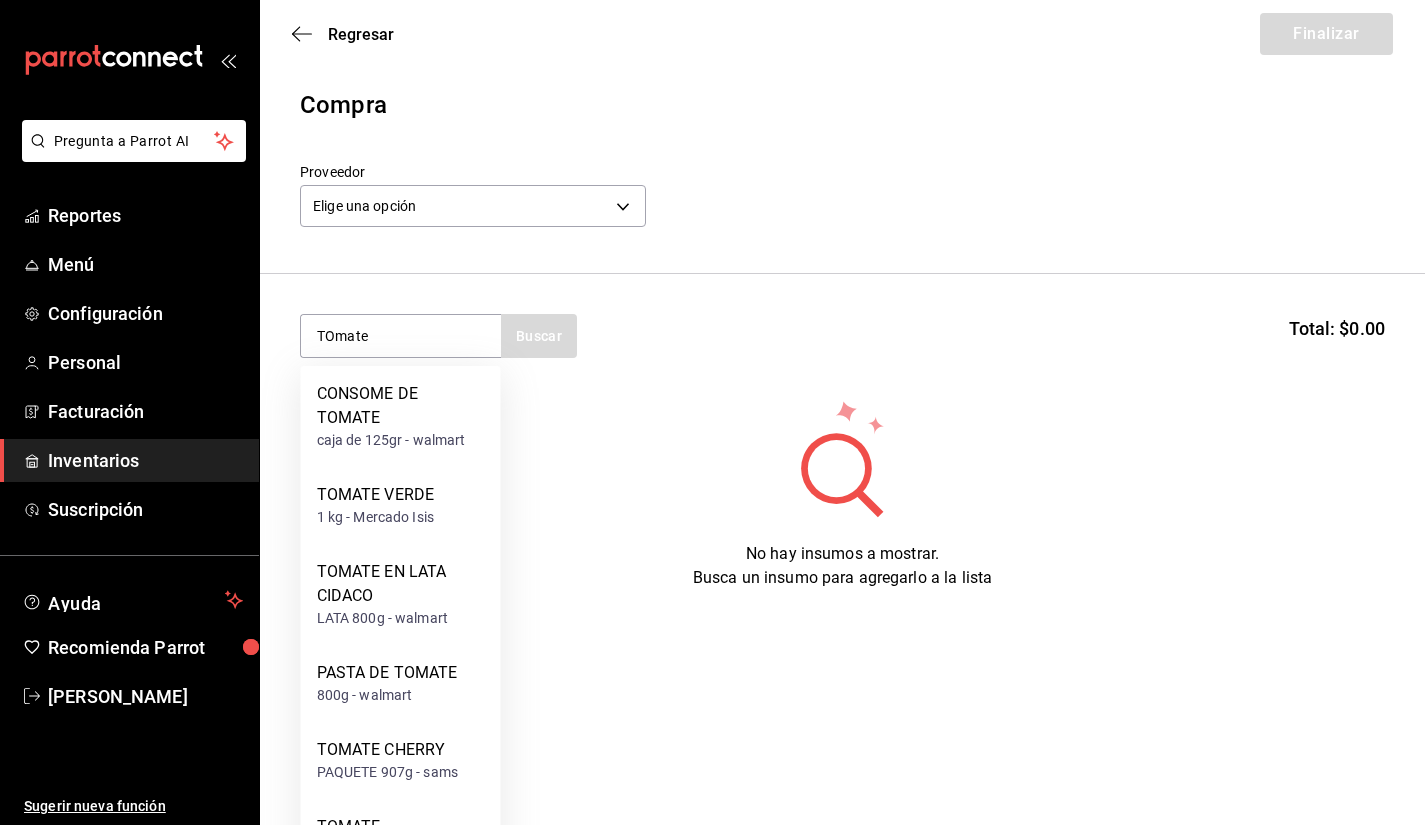 scroll, scrollTop: 118, scrollLeft: 0, axis: vertical 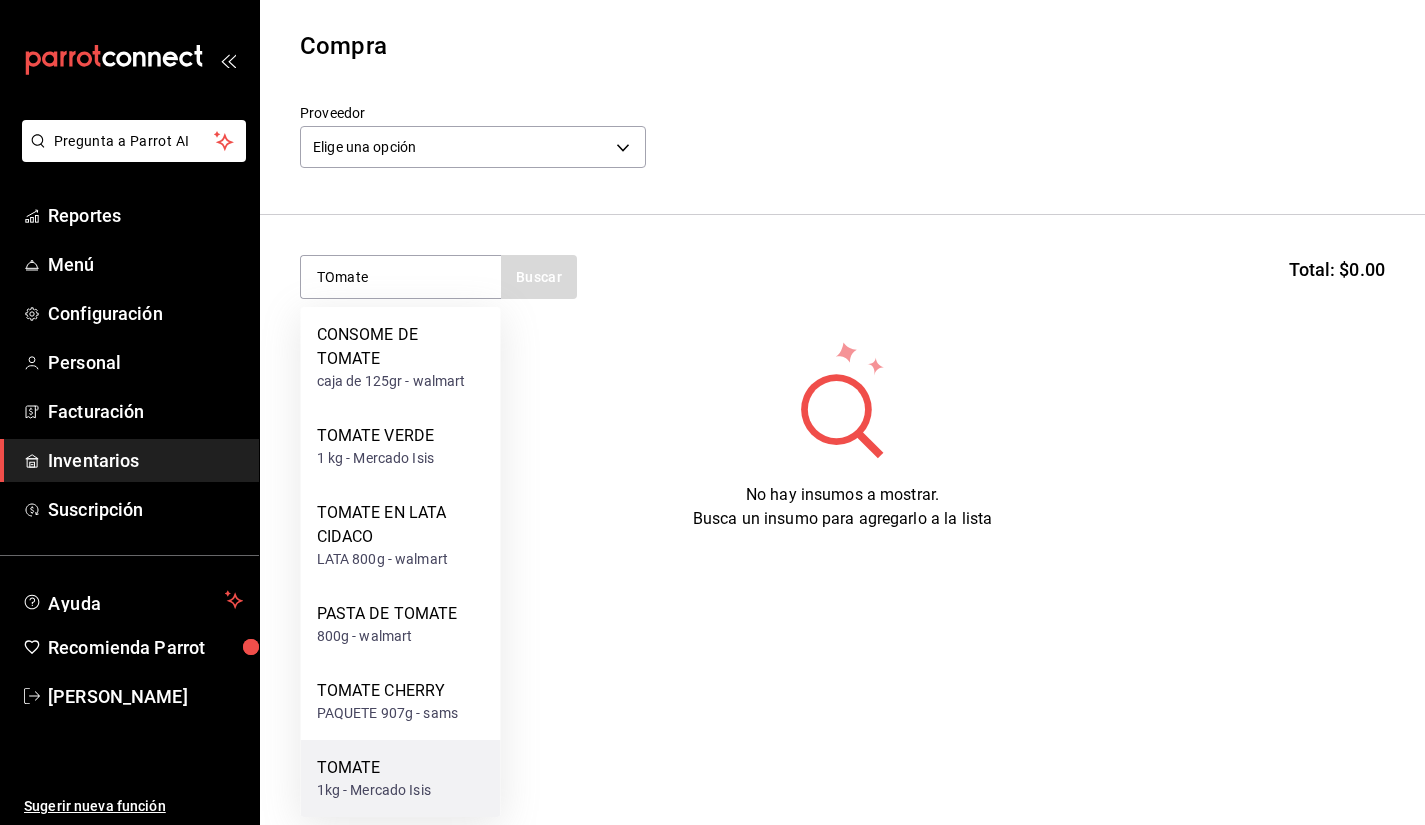 click on "TOMATE" at bounding box center [374, 768] 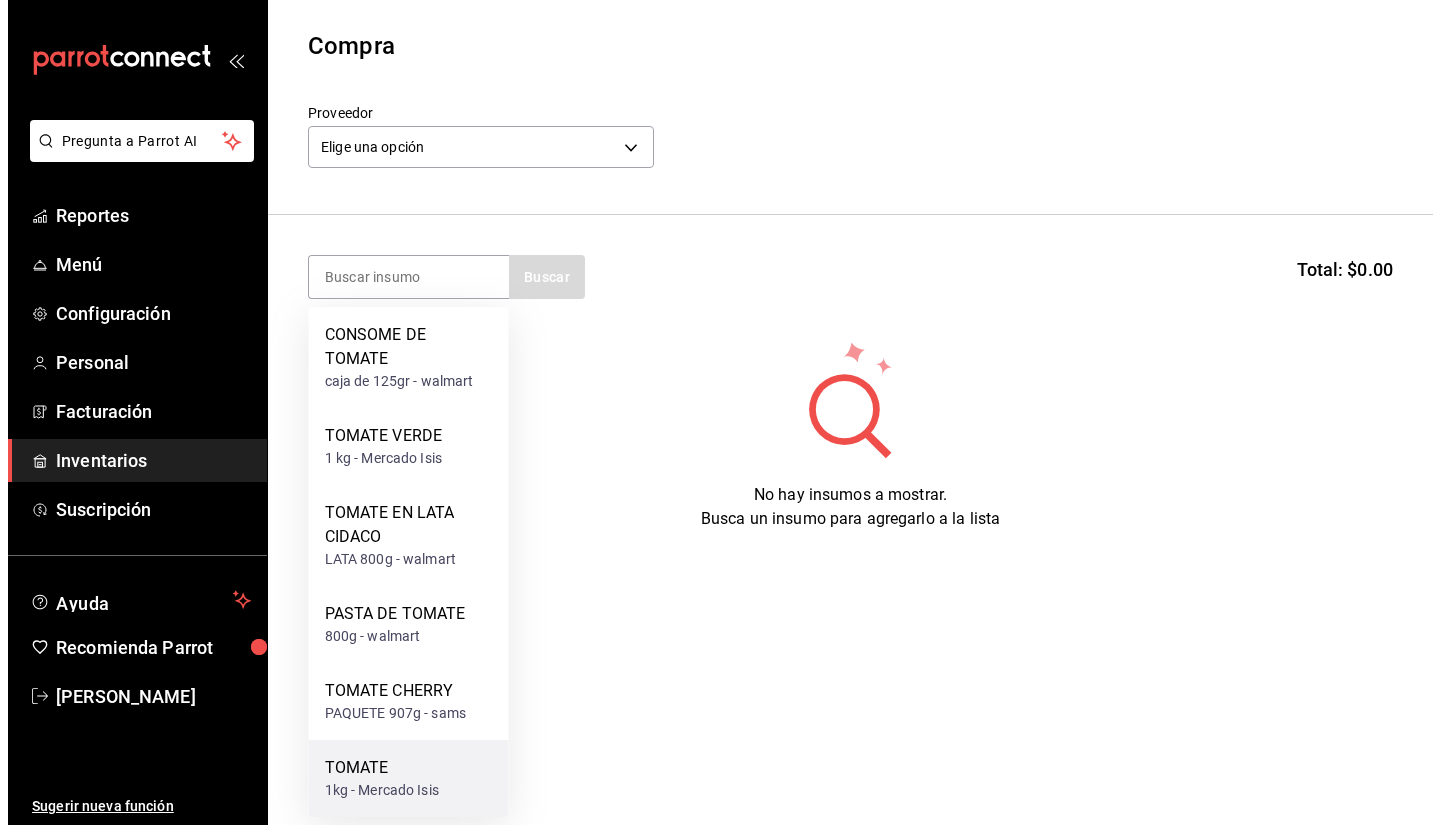 scroll, scrollTop: 0, scrollLeft: 0, axis: both 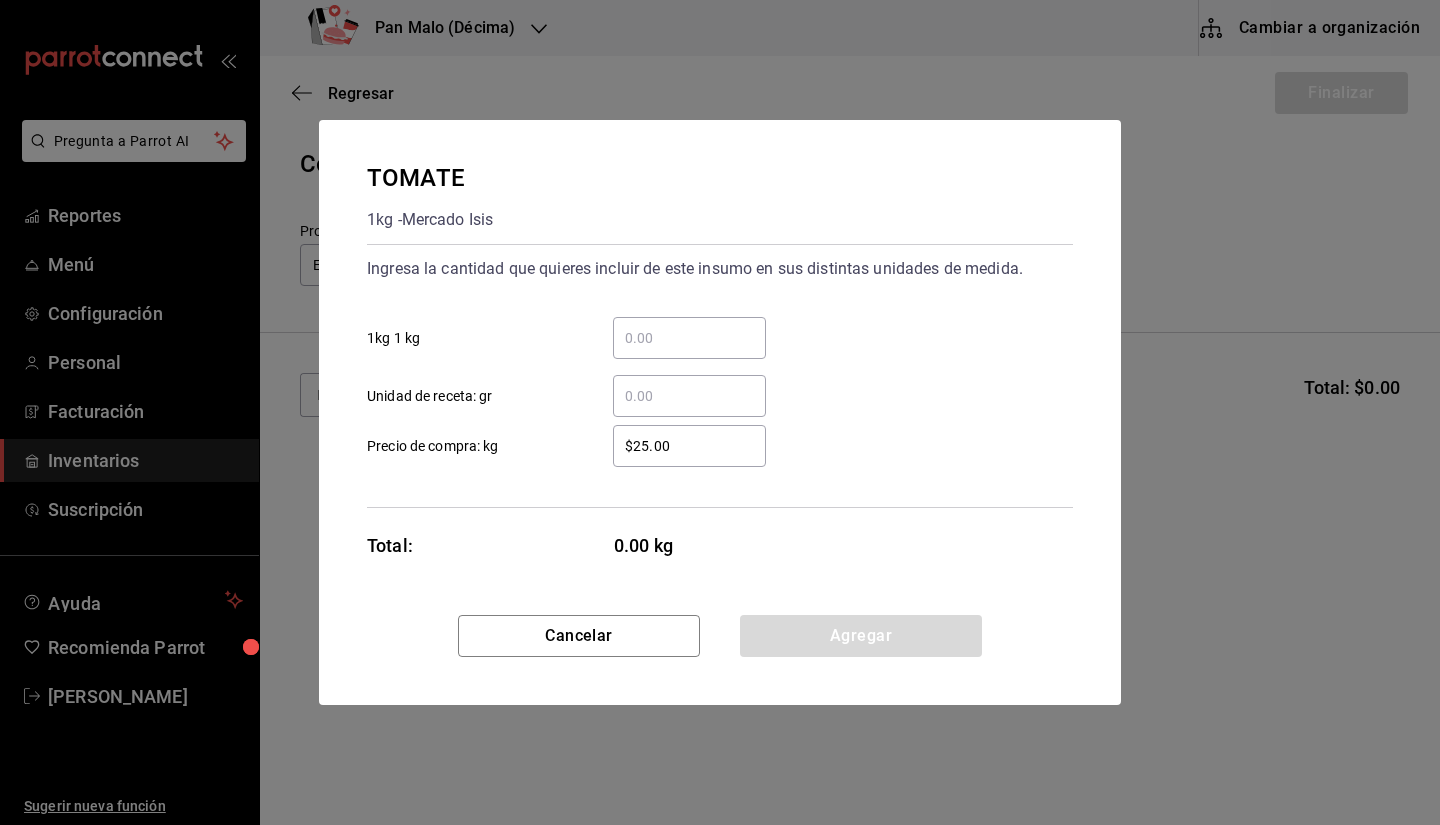 click on "​ 1kg 1 kg" at bounding box center [689, 338] 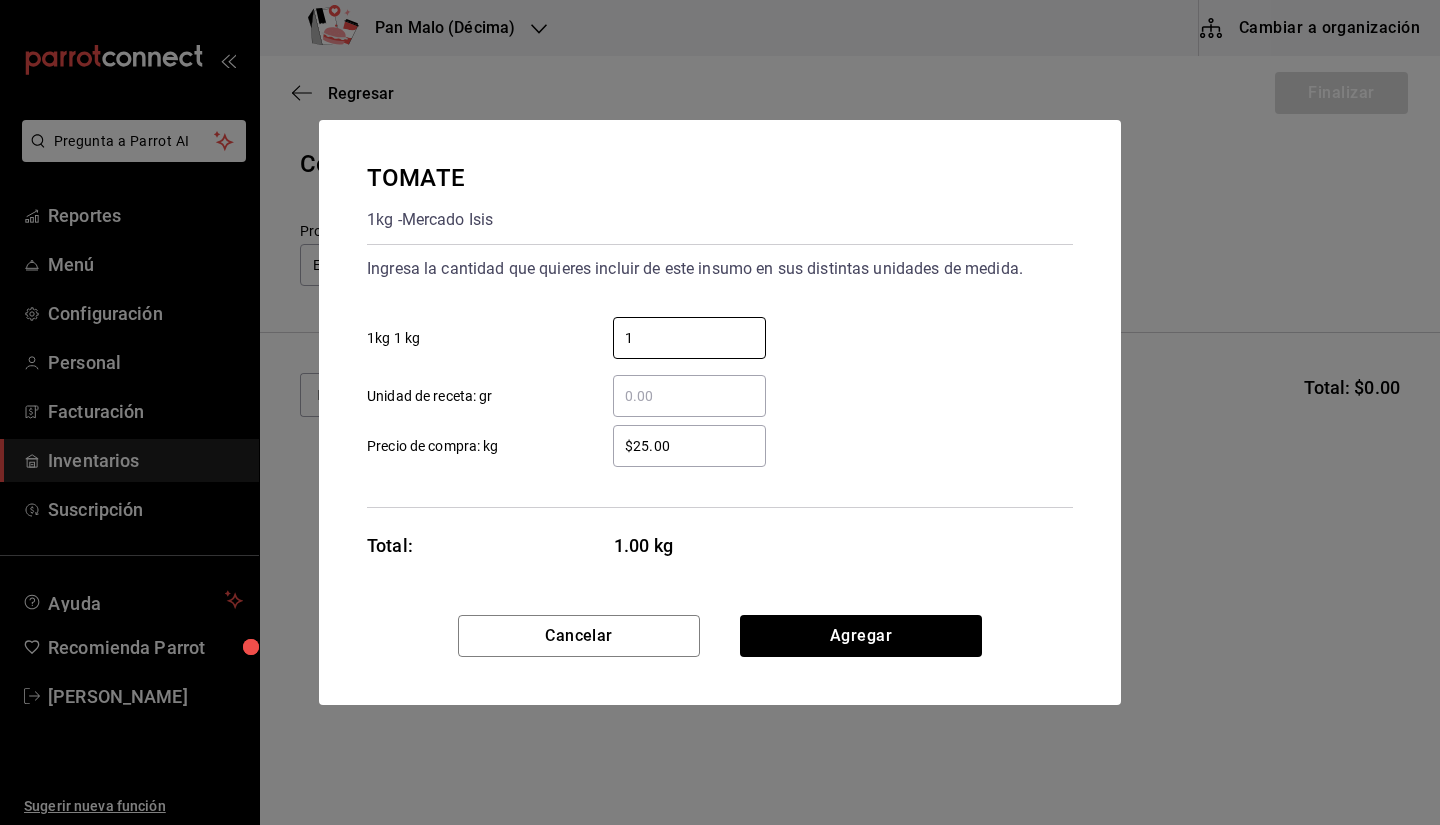 type on "1" 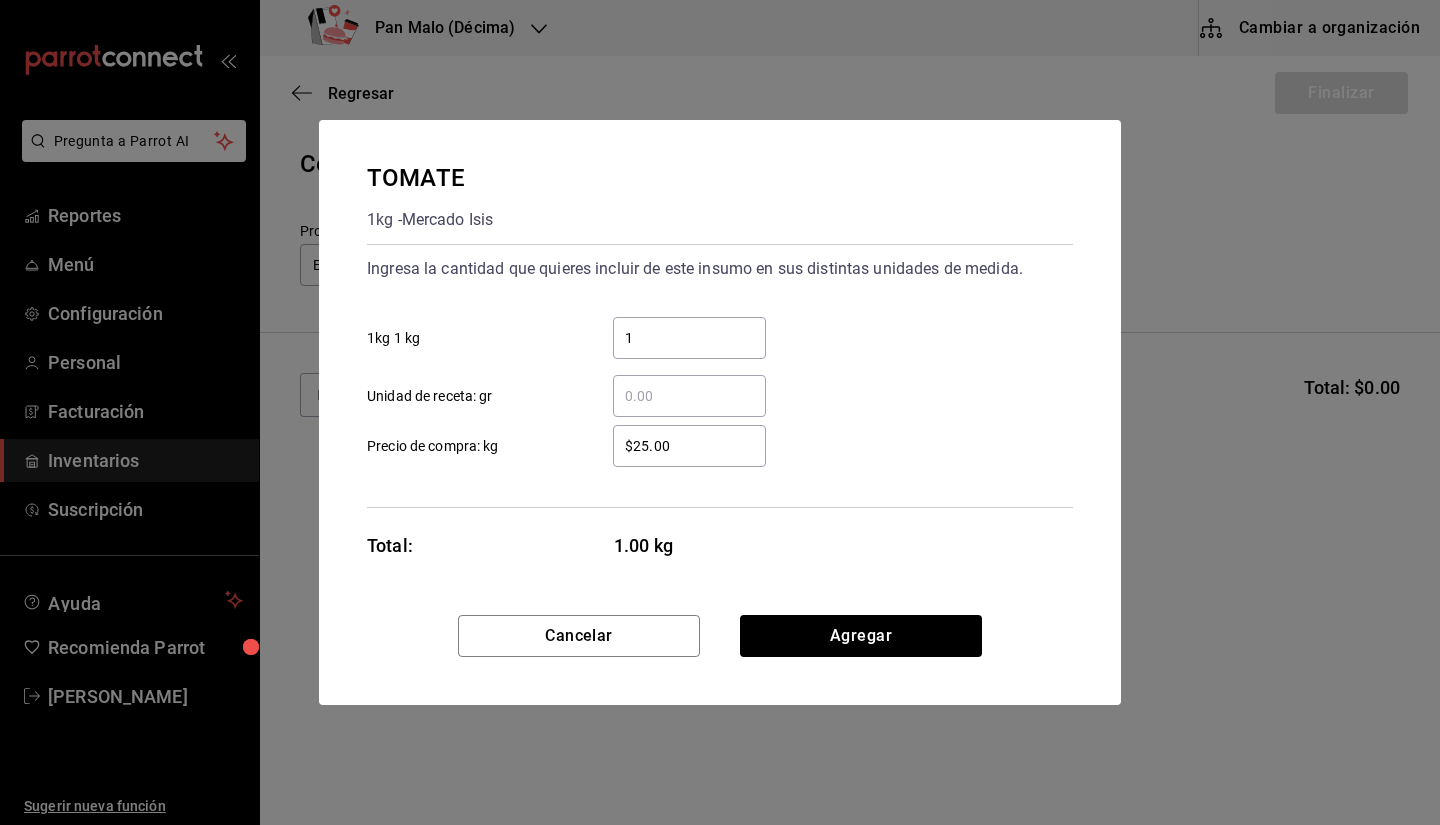 click on "1 ​ 1kg 1 kg" at bounding box center [712, 330] 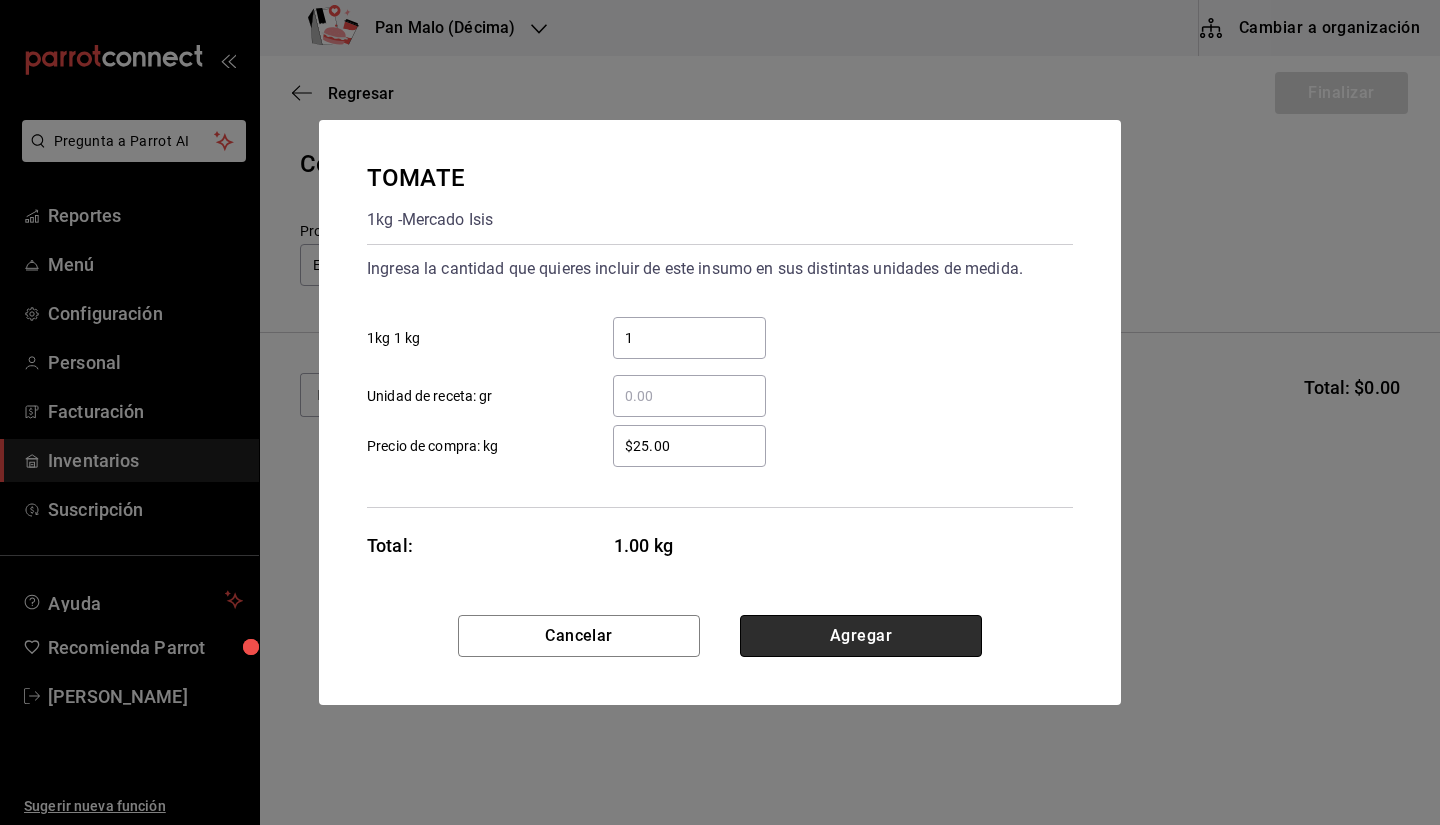 click on "Agregar" at bounding box center (861, 636) 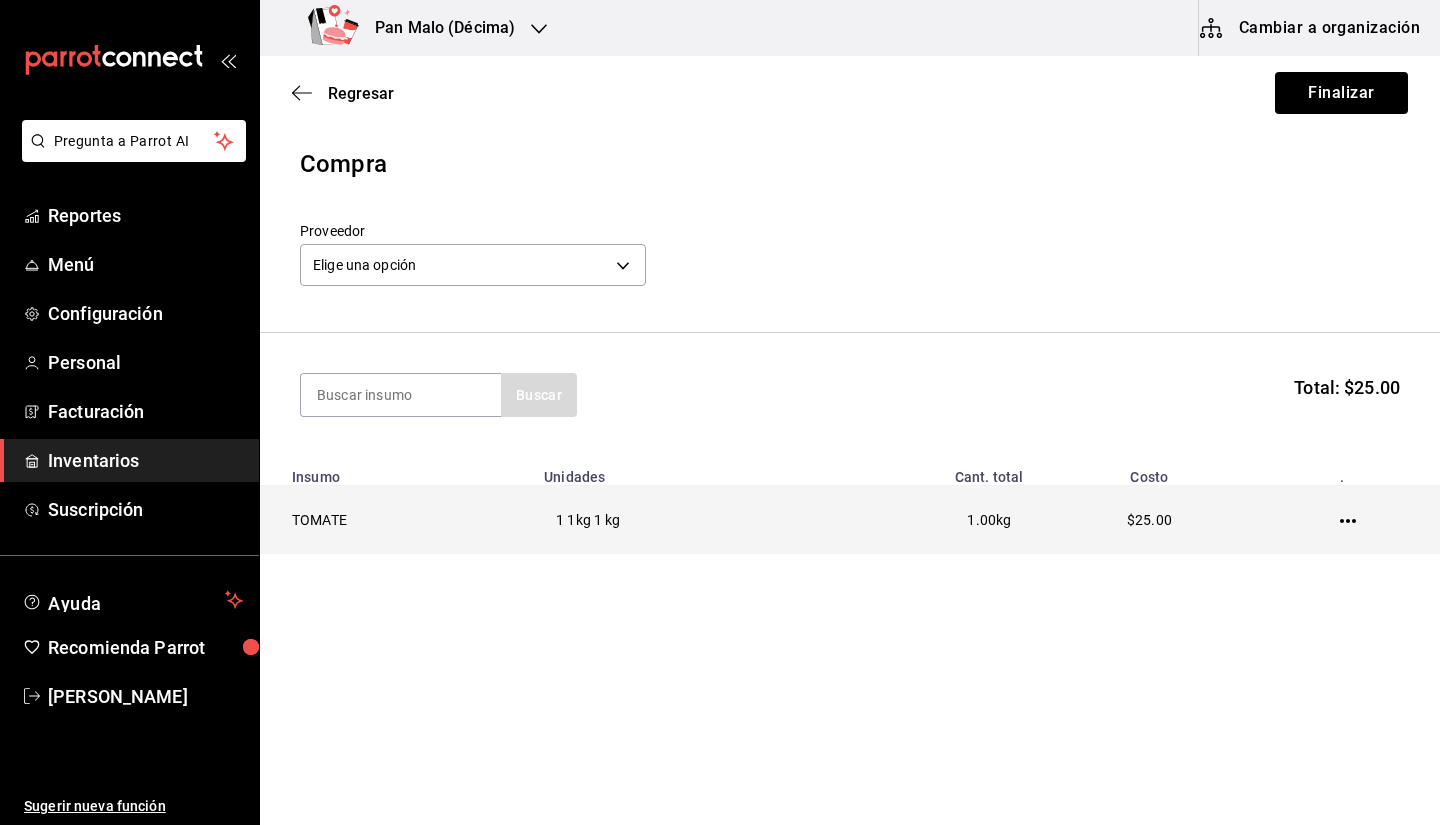 click on "1.00  kg" at bounding box center (921, 520) 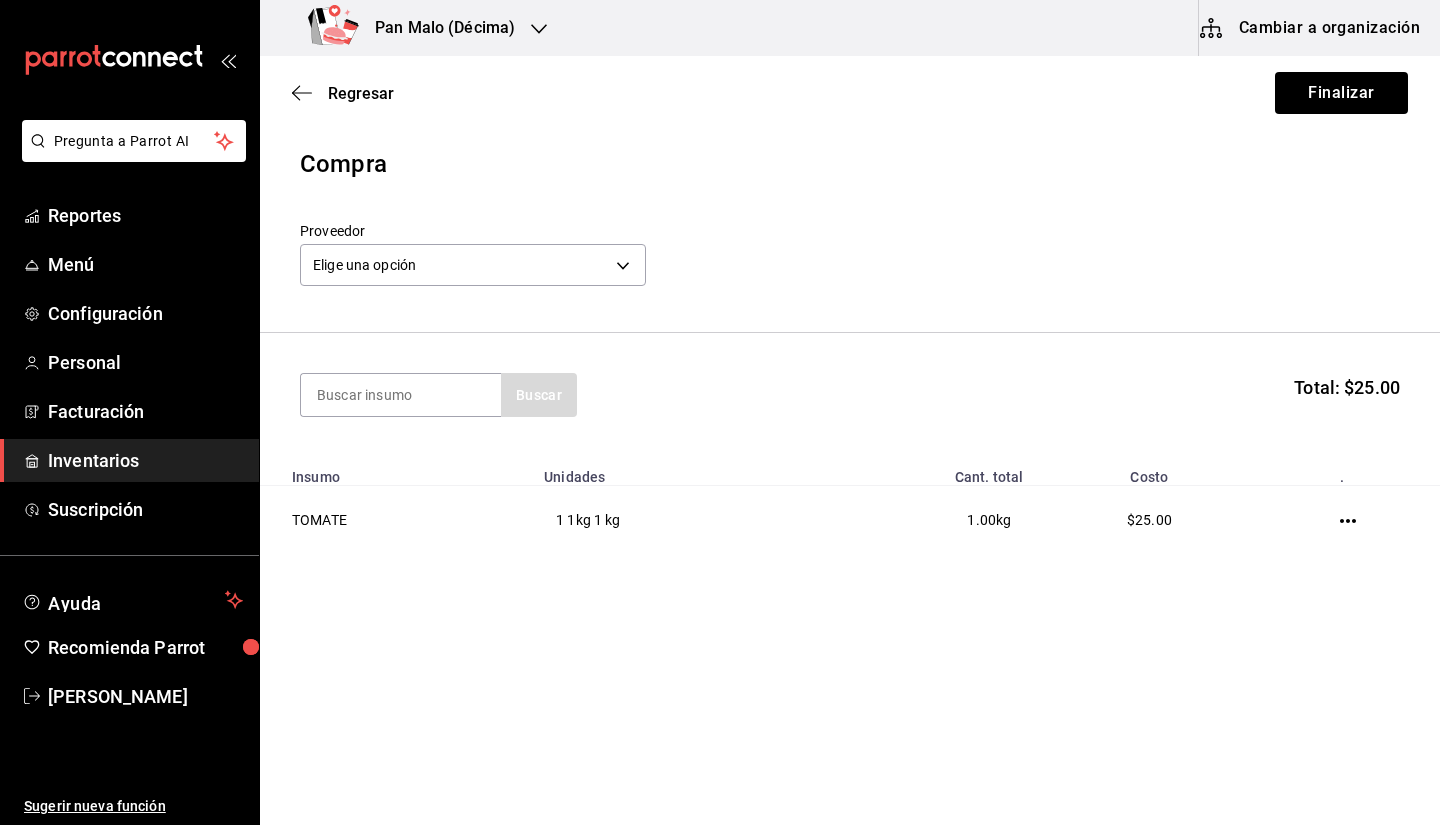 click on "Regresar Finalizar Compra Proveedor Elige una opción default Buscar Total: $25.00 Insumo Unidades Cant. total Costo  .  TOMATE 1 1kg 1 kg 1.00  kg $25.00" at bounding box center (850, 384) 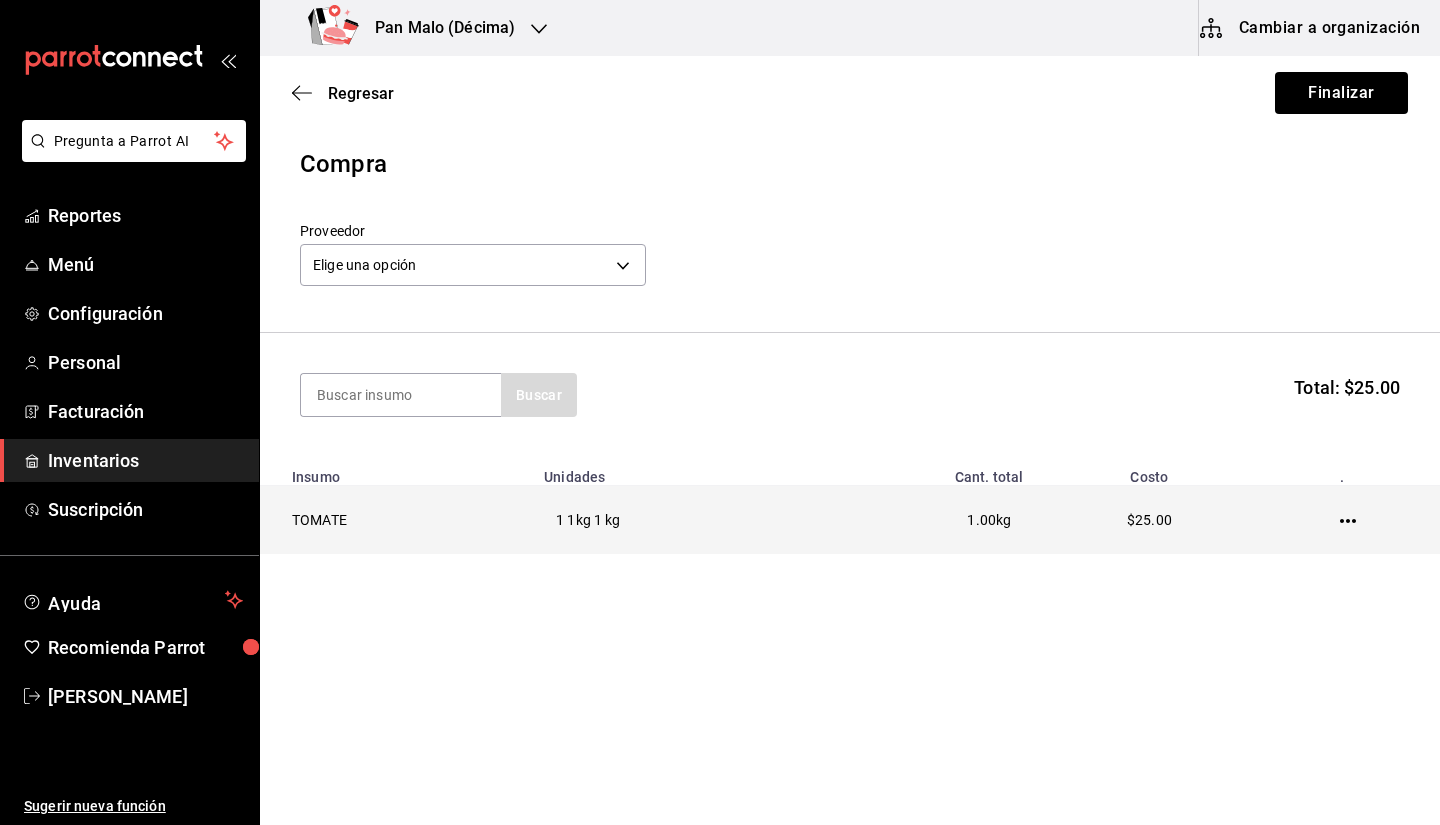 click 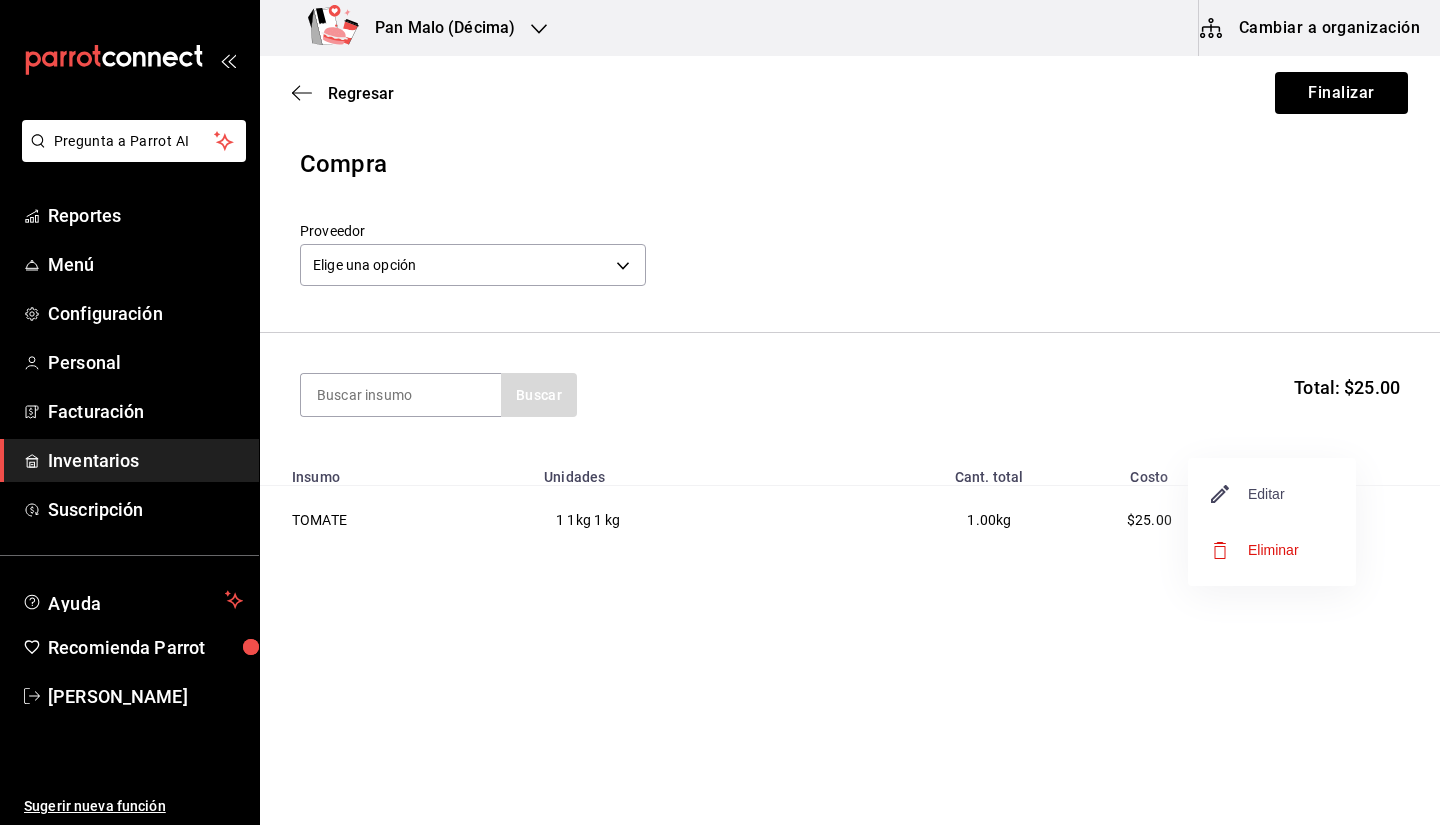 click 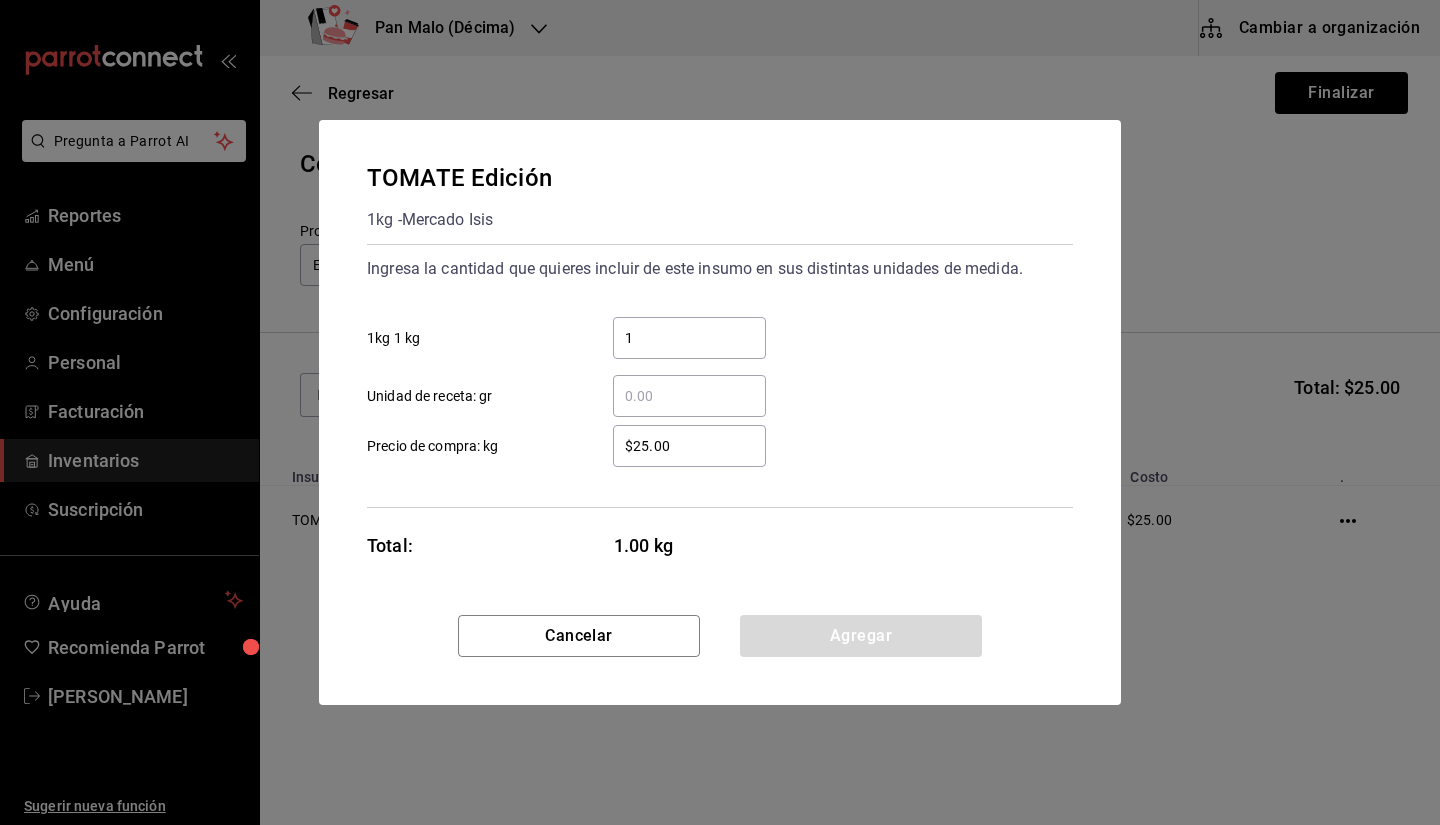 click on "​ Unidad de receta: gr" at bounding box center [689, 396] 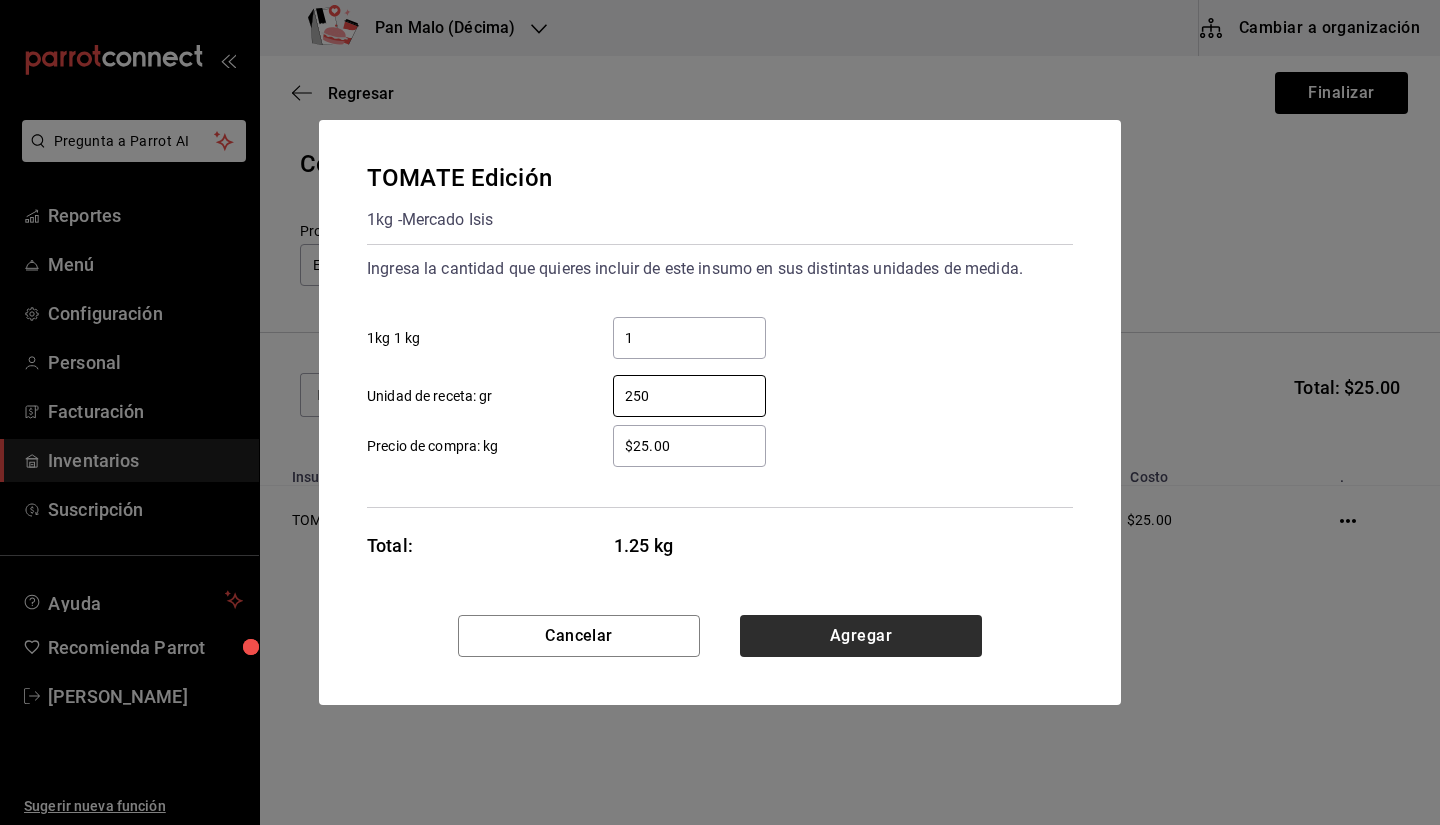 type on "250" 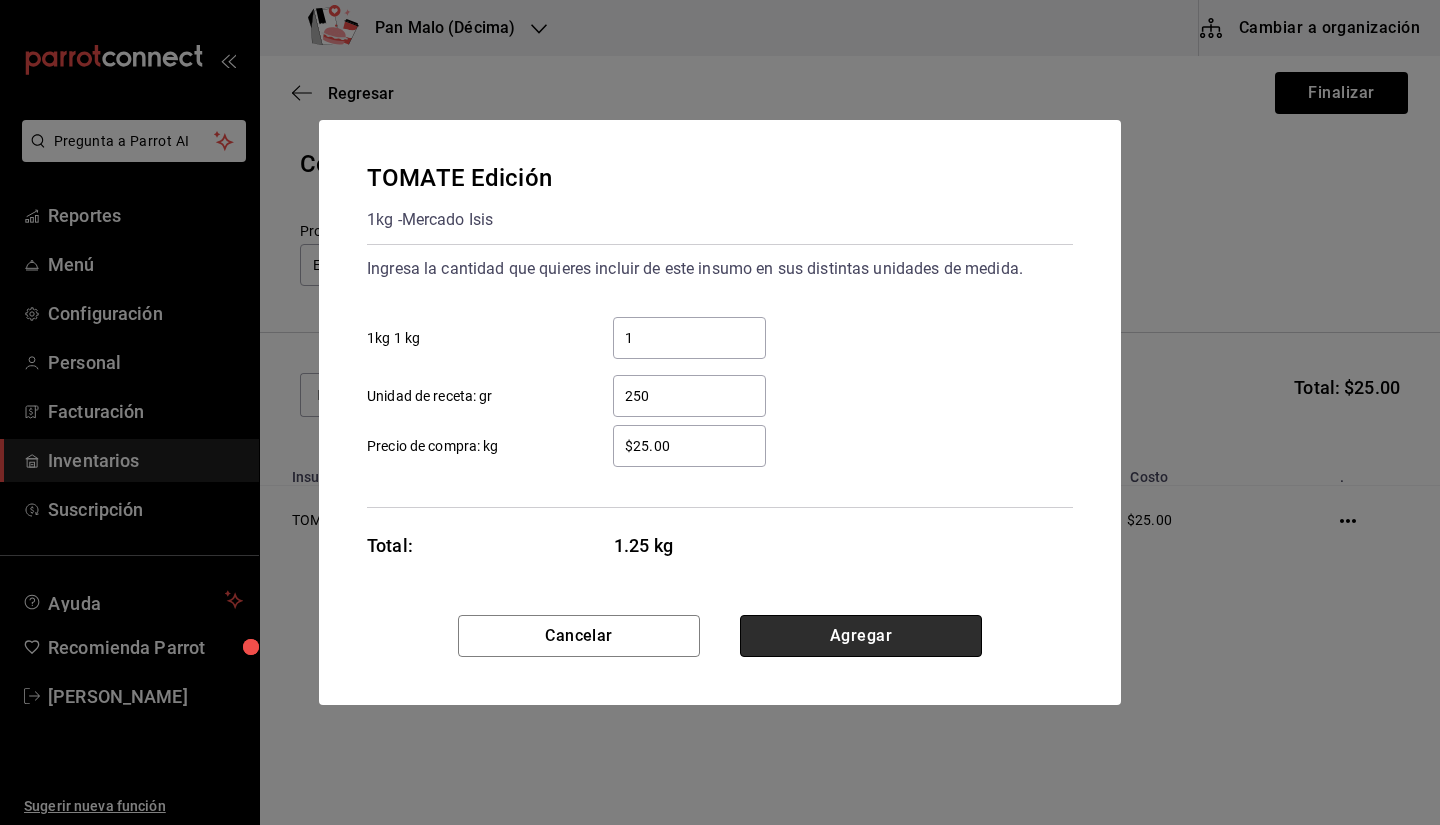 click on "Agregar" at bounding box center (861, 636) 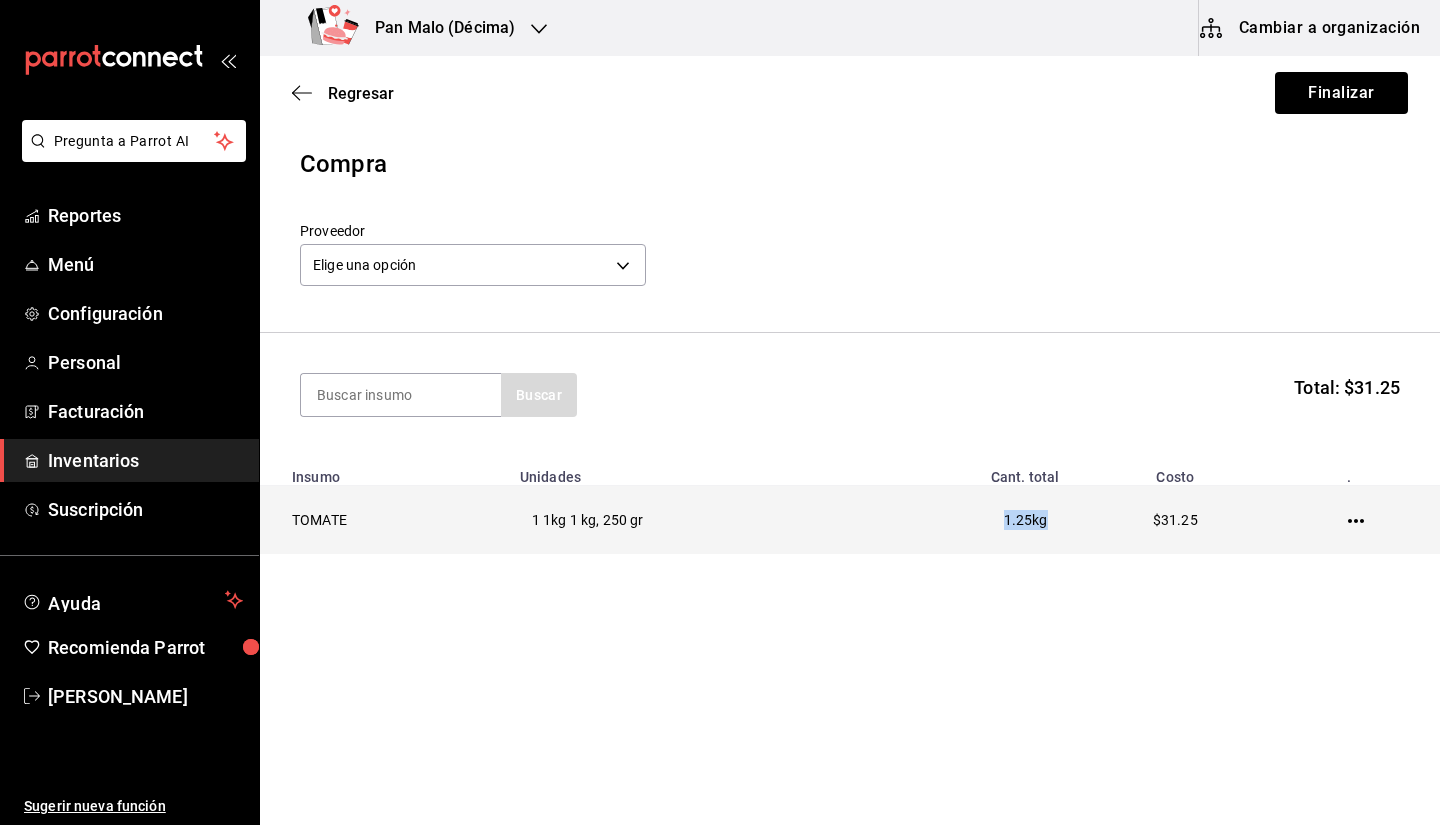 drag, startPoint x: 950, startPoint y: 529, endPoint x: 1120, endPoint y: 548, distance: 171.05847 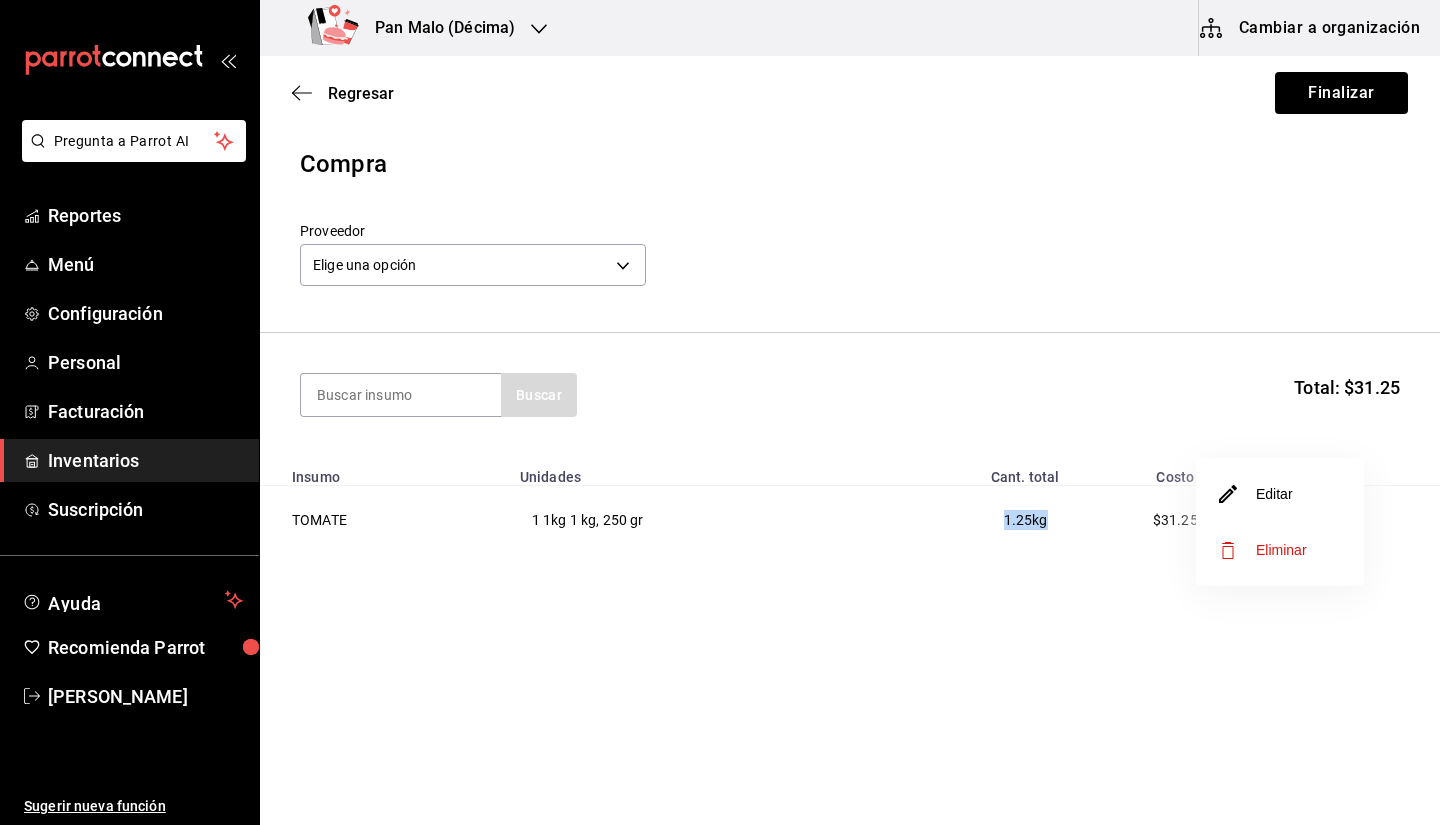 click on "Editar" at bounding box center (1280, 494) 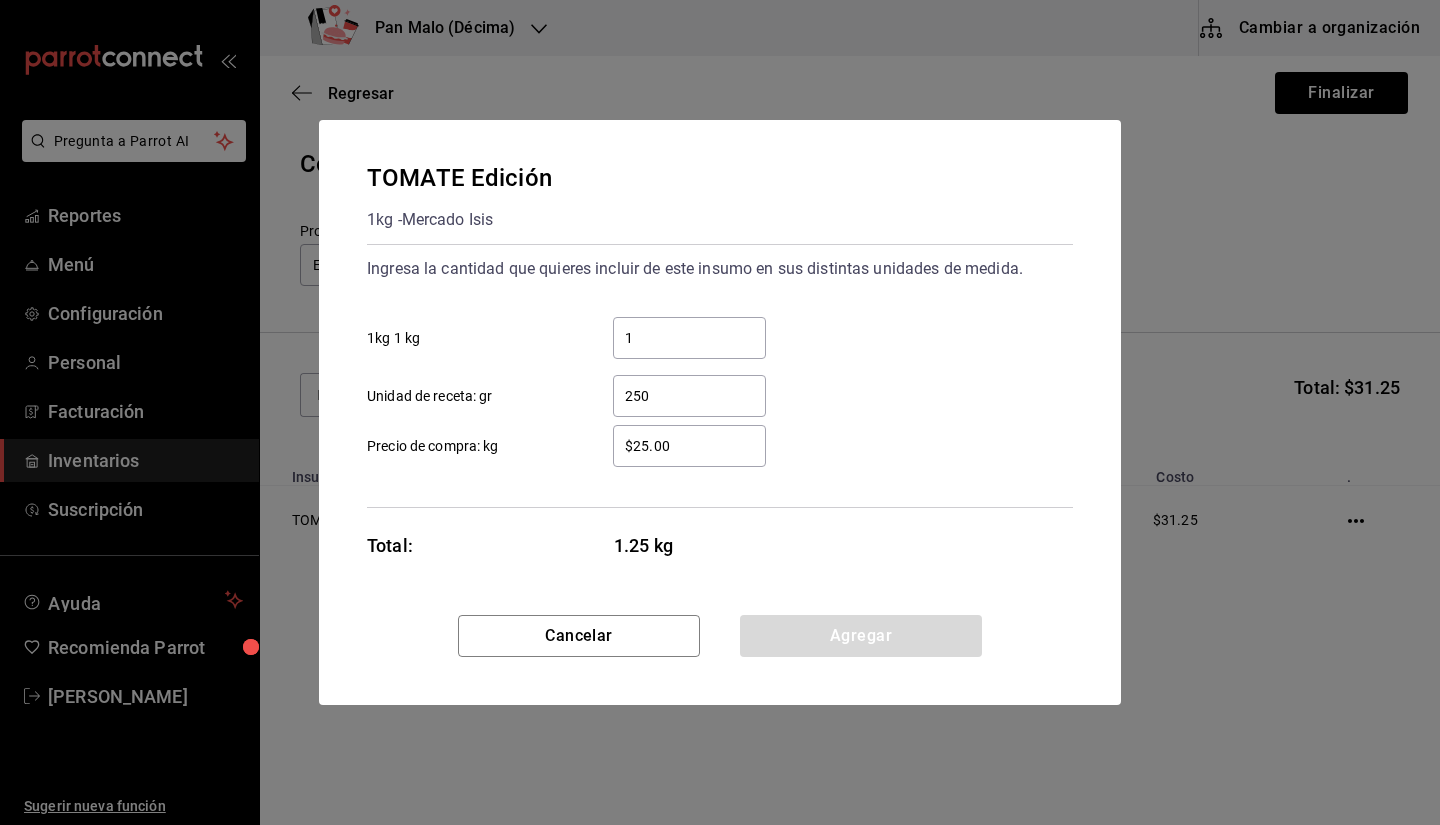 drag, startPoint x: 660, startPoint y: 402, endPoint x: 668, endPoint y: 393, distance: 12.0415945 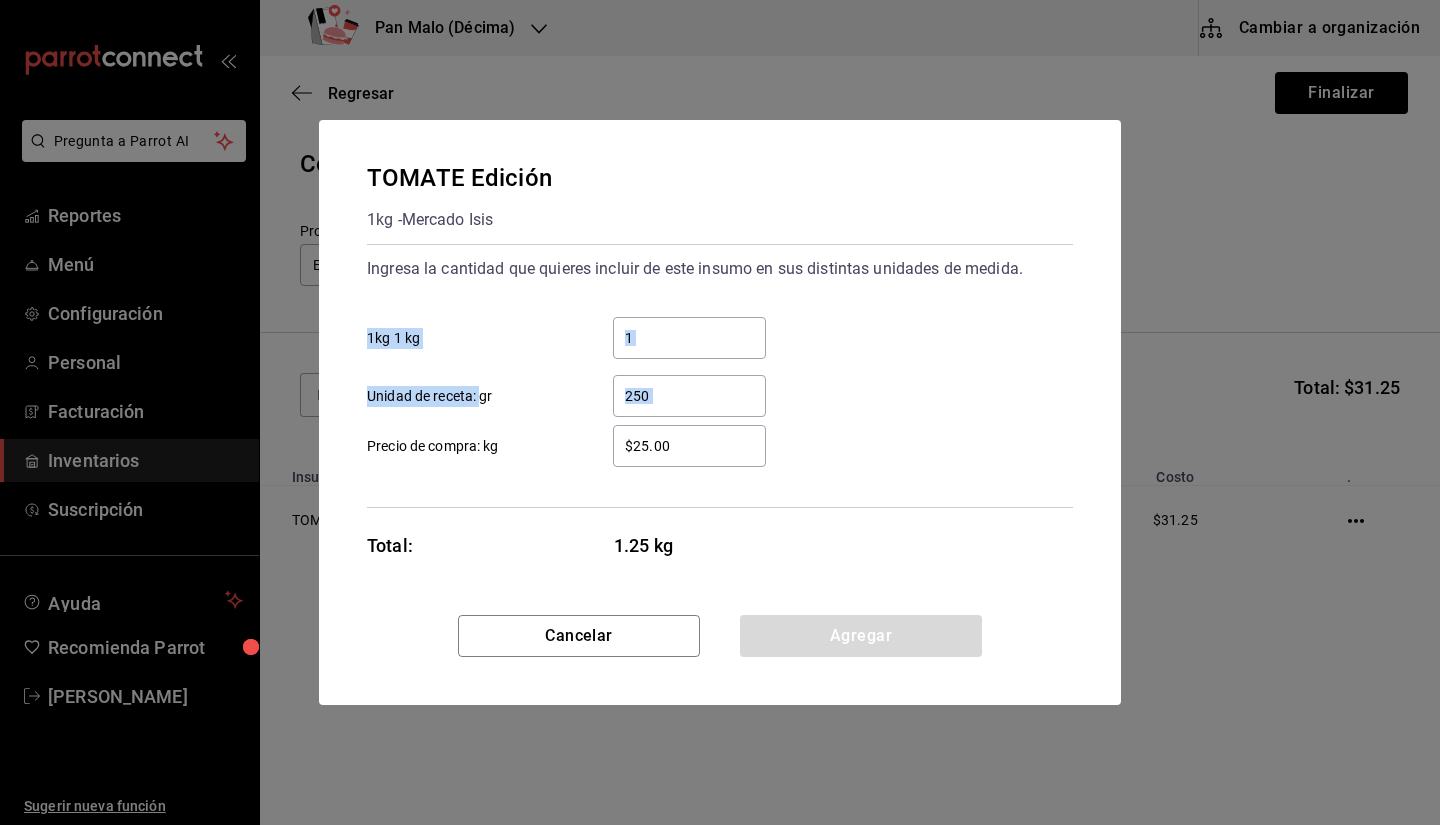 drag, startPoint x: 480, startPoint y: 392, endPoint x: 646, endPoint y: 346, distance: 172.25563 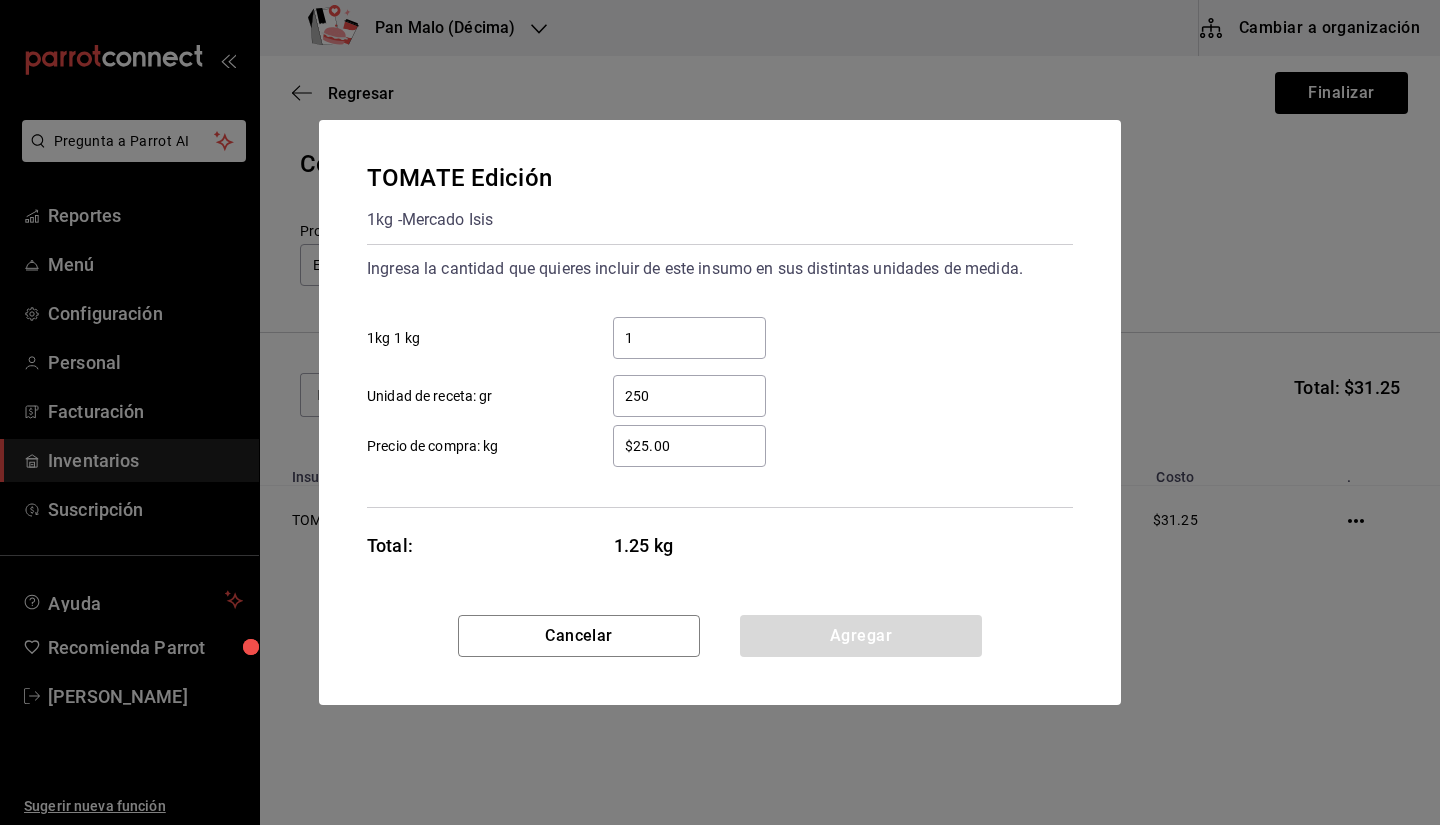 click on "1 ​" at bounding box center [689, 338] 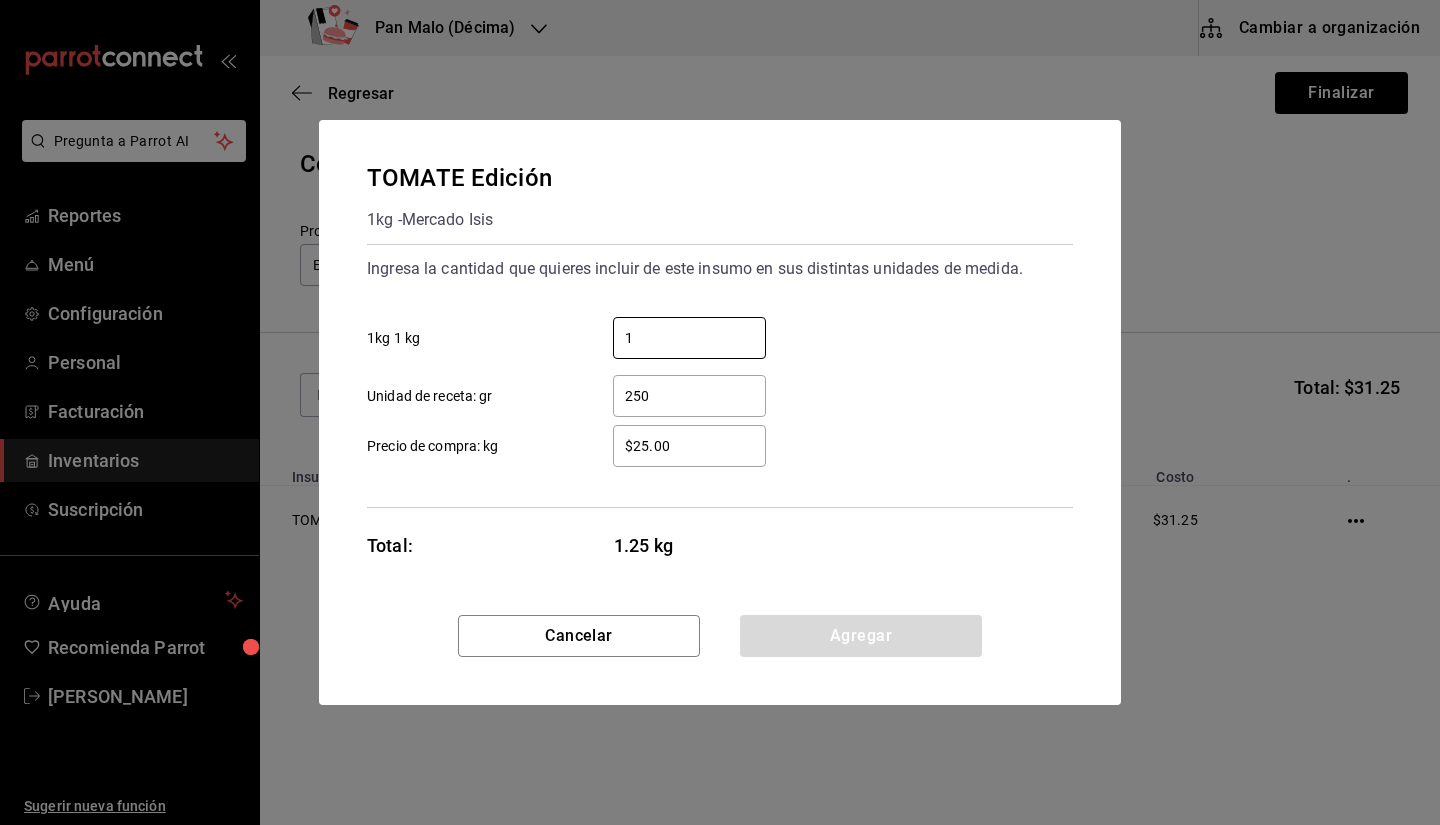 click on "250 ​" at bounding box center (689, 396) 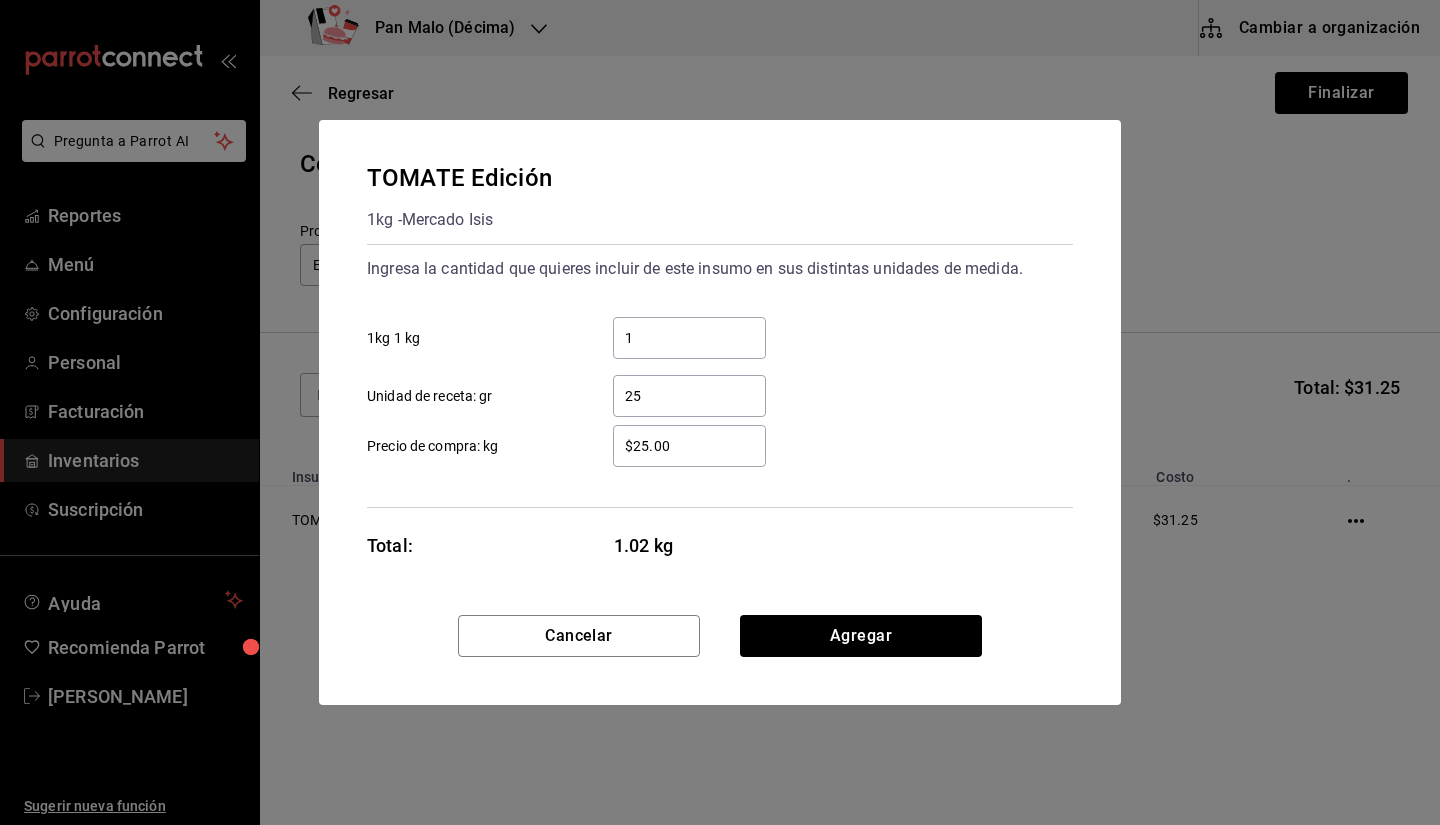 type on "2" 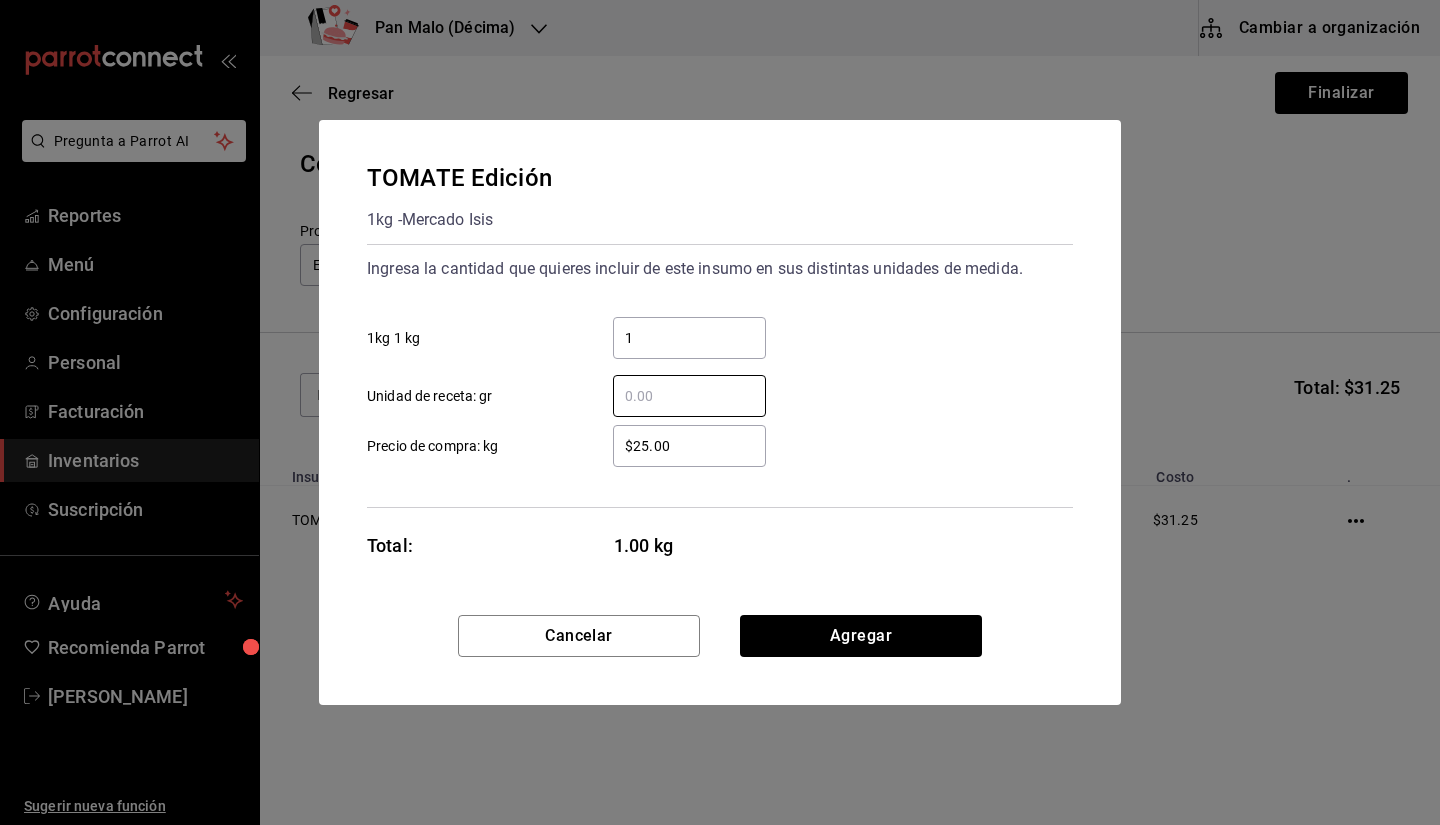 type 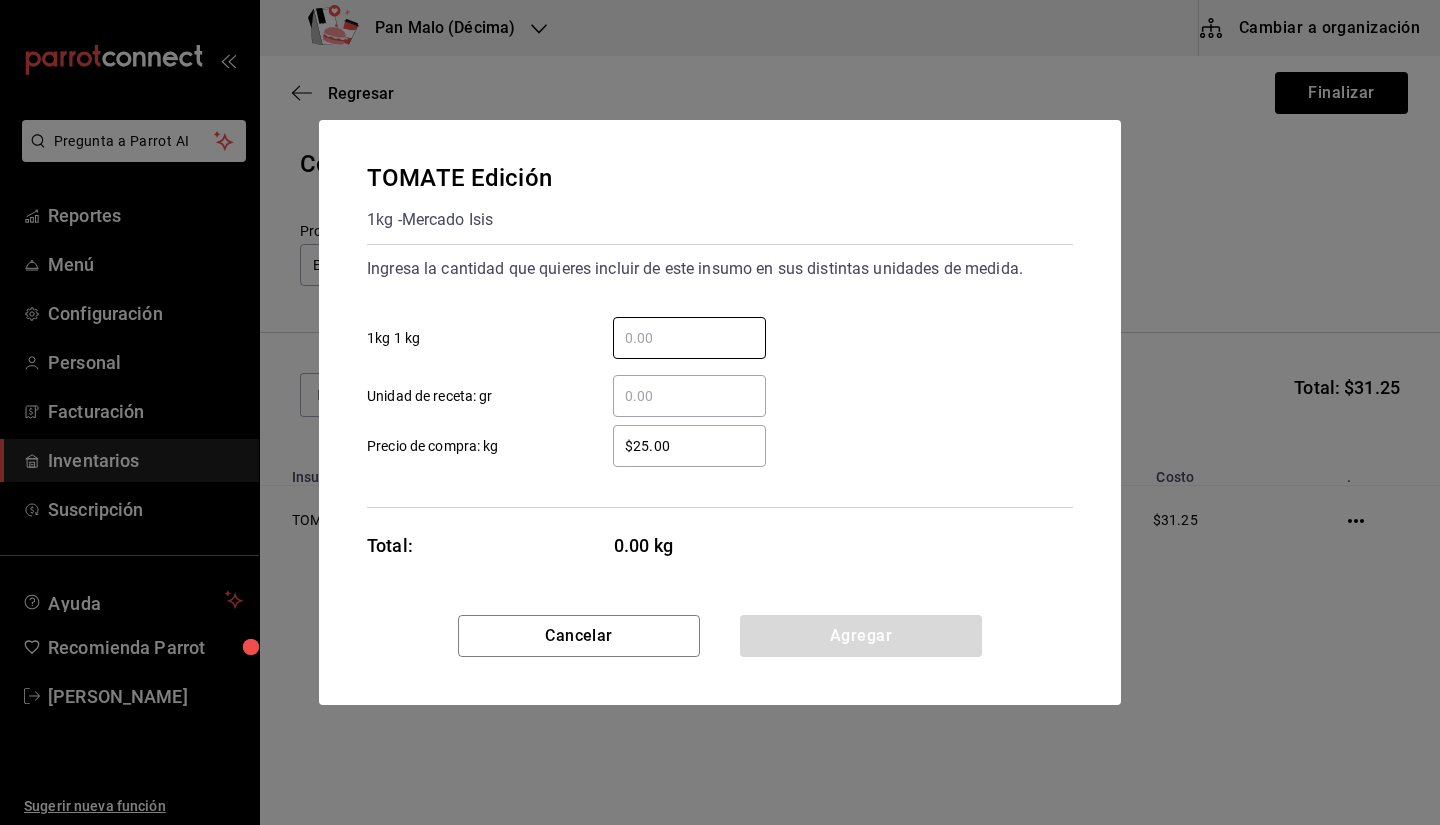 type 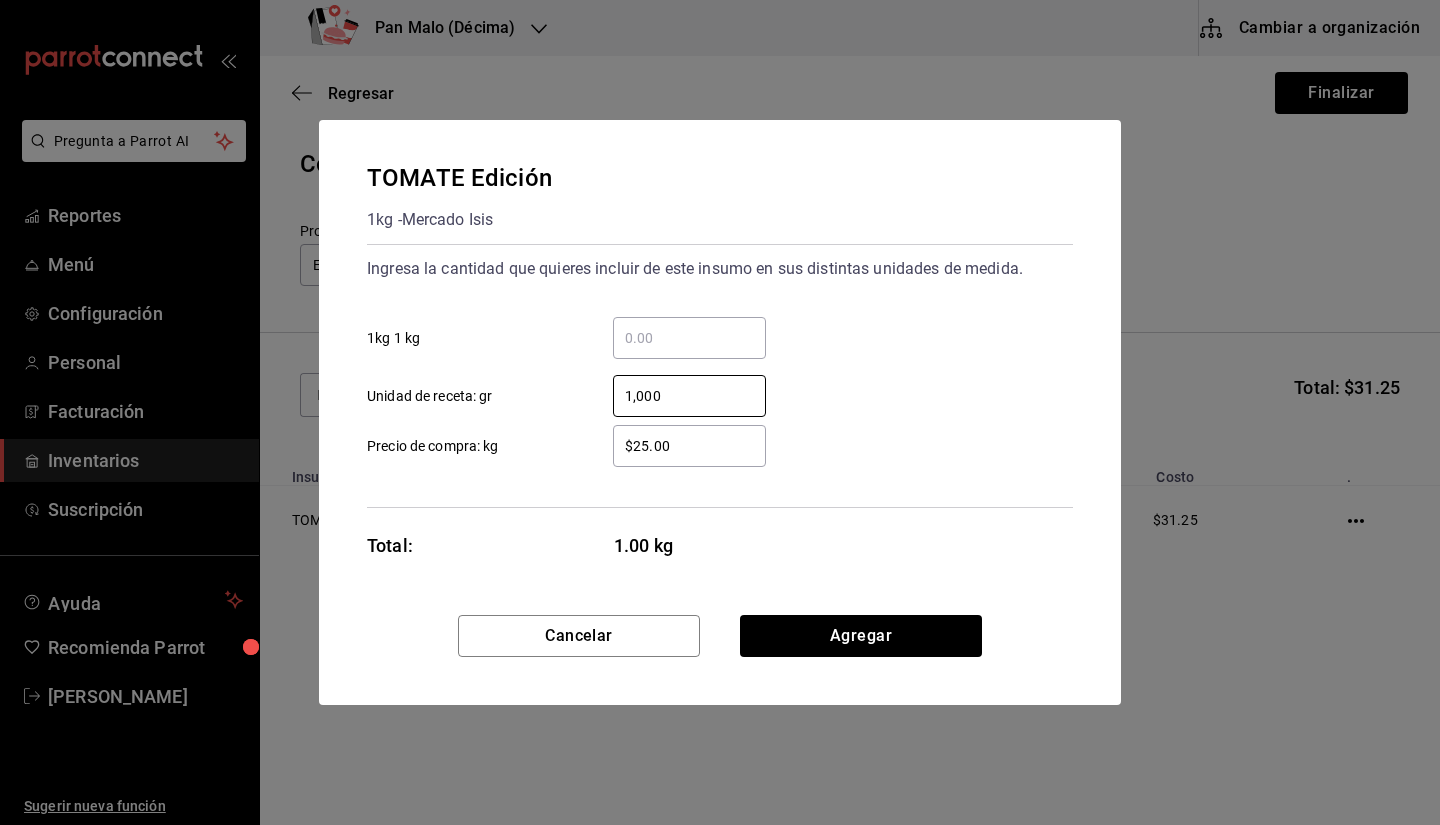 type on "1,000" 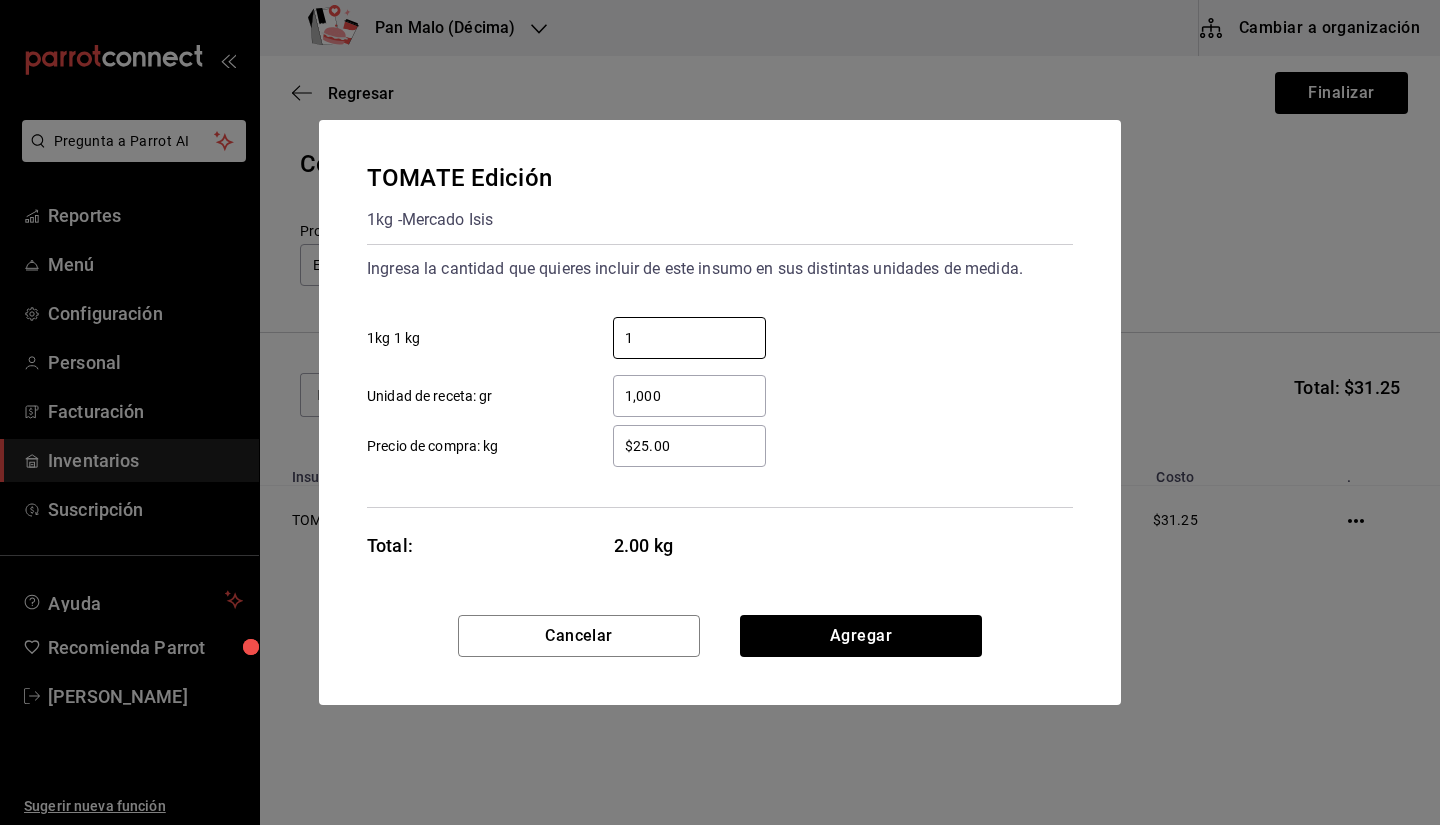 type on "1" 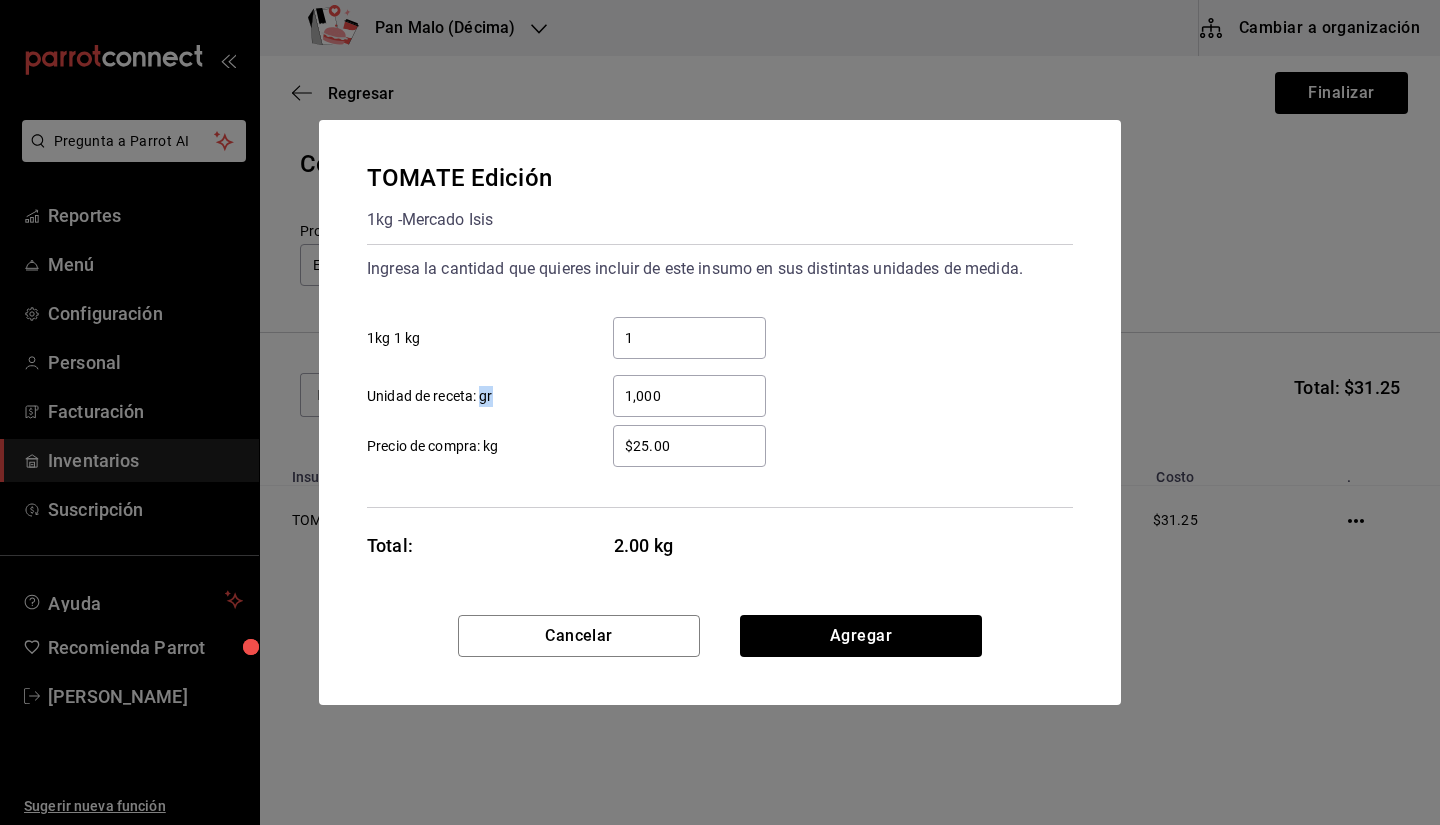 click on "$25.00 ​ Precio de compra: kg" at bounding box center [712, 438] 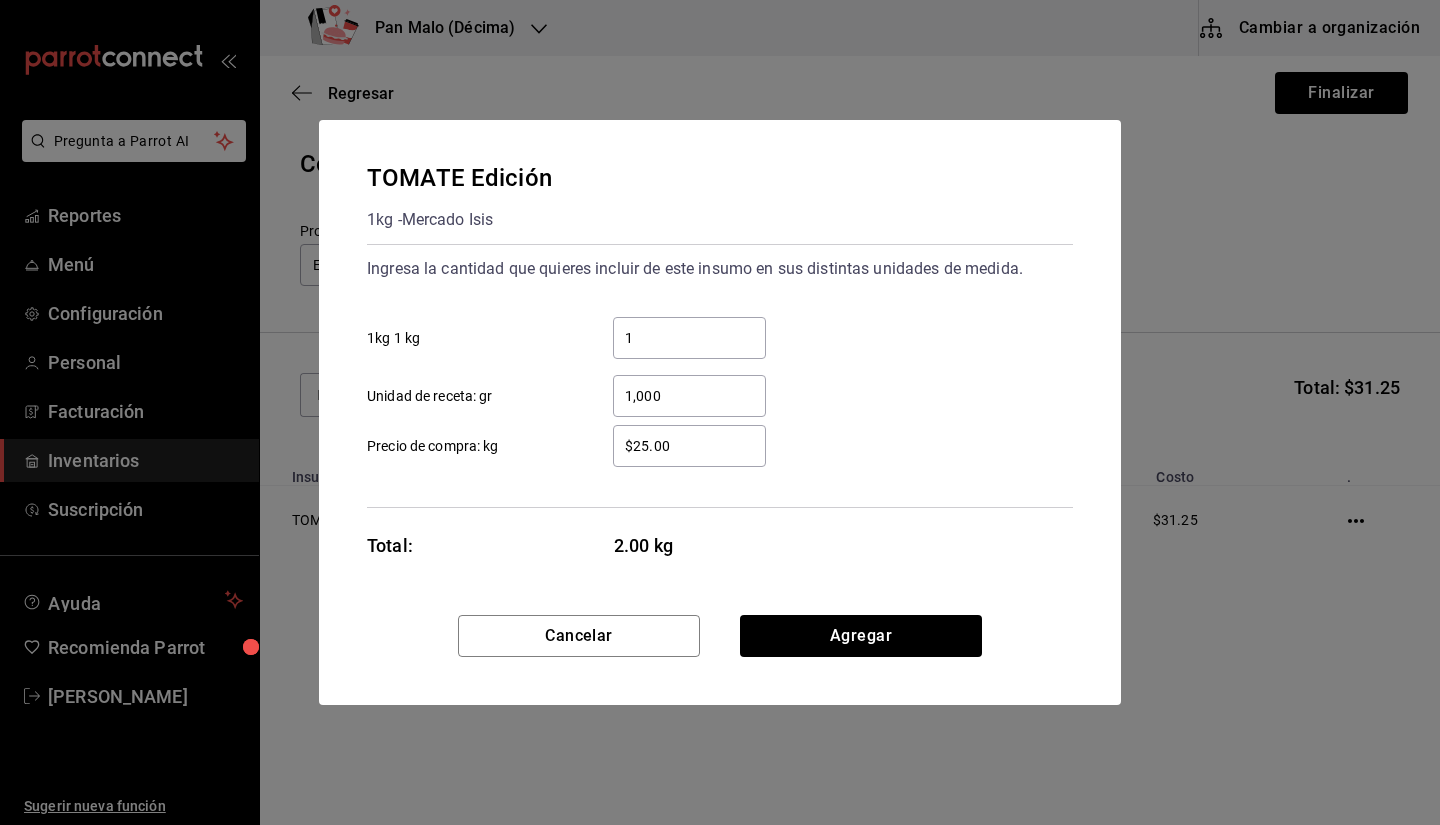 click on "1,000" at bounding box center [689, 396] 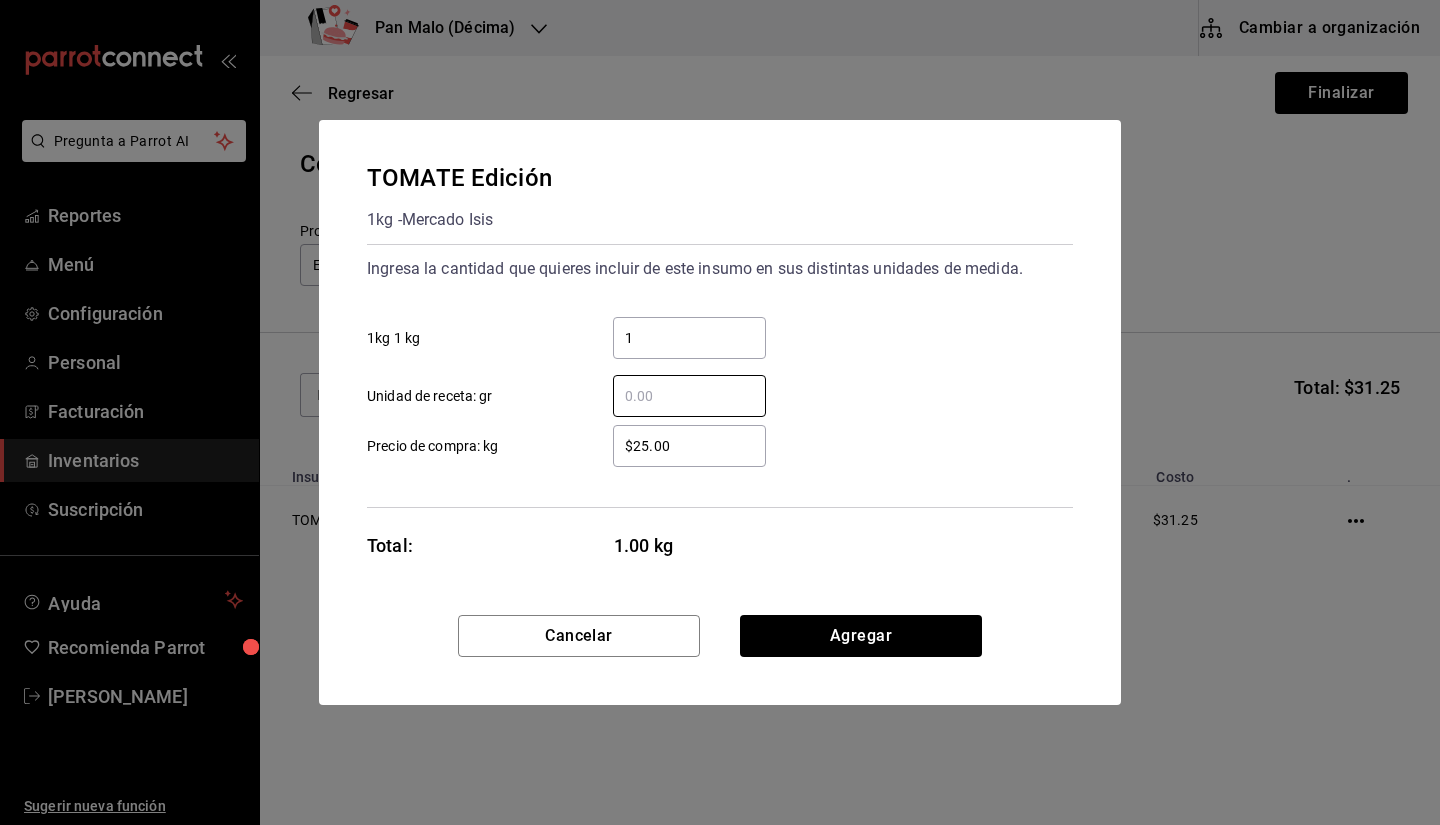click on "1" at bounding box center [689, 338] 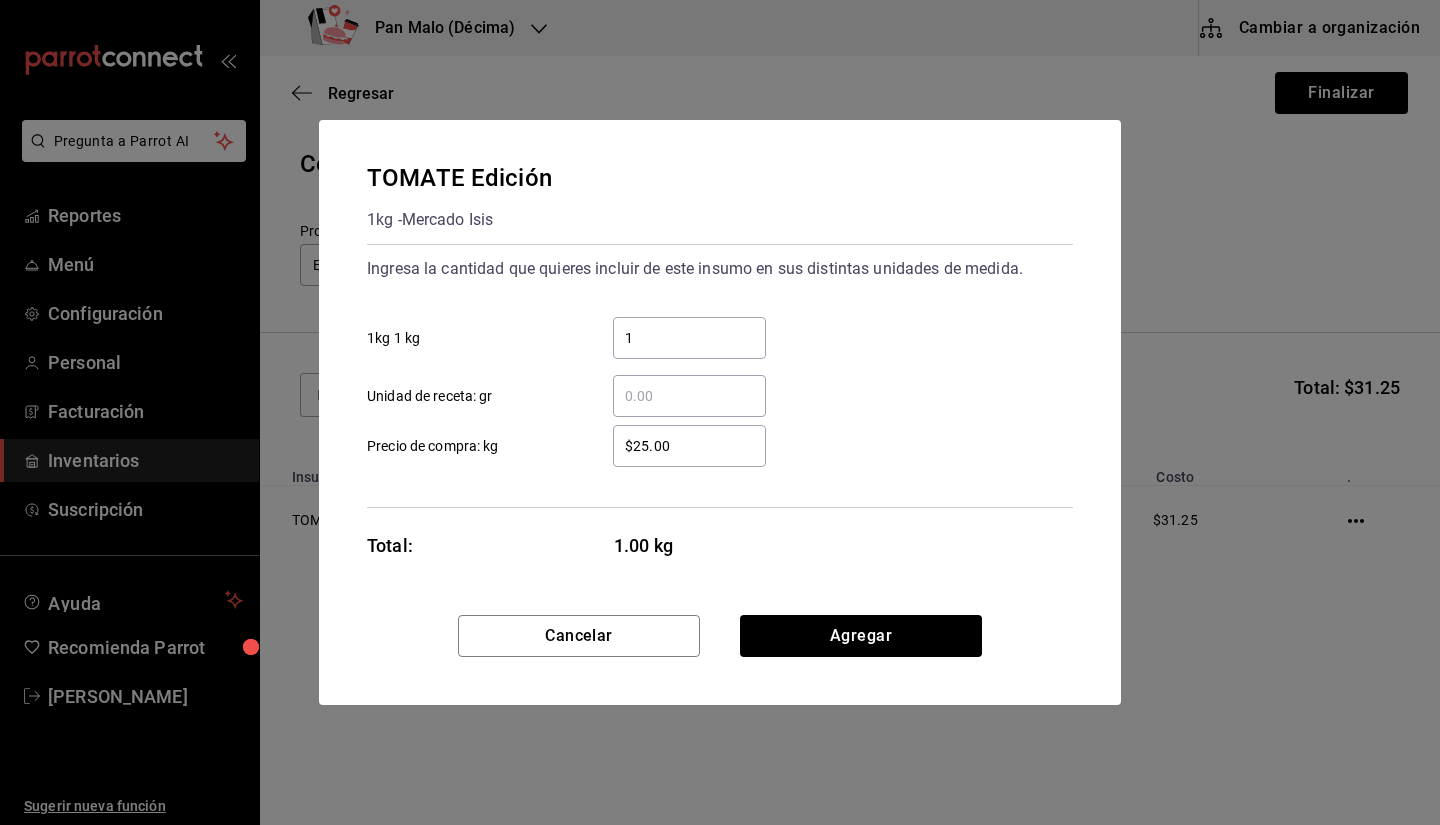 click on "​ Unidad de receta: gr" at bounding box center (689, 396) 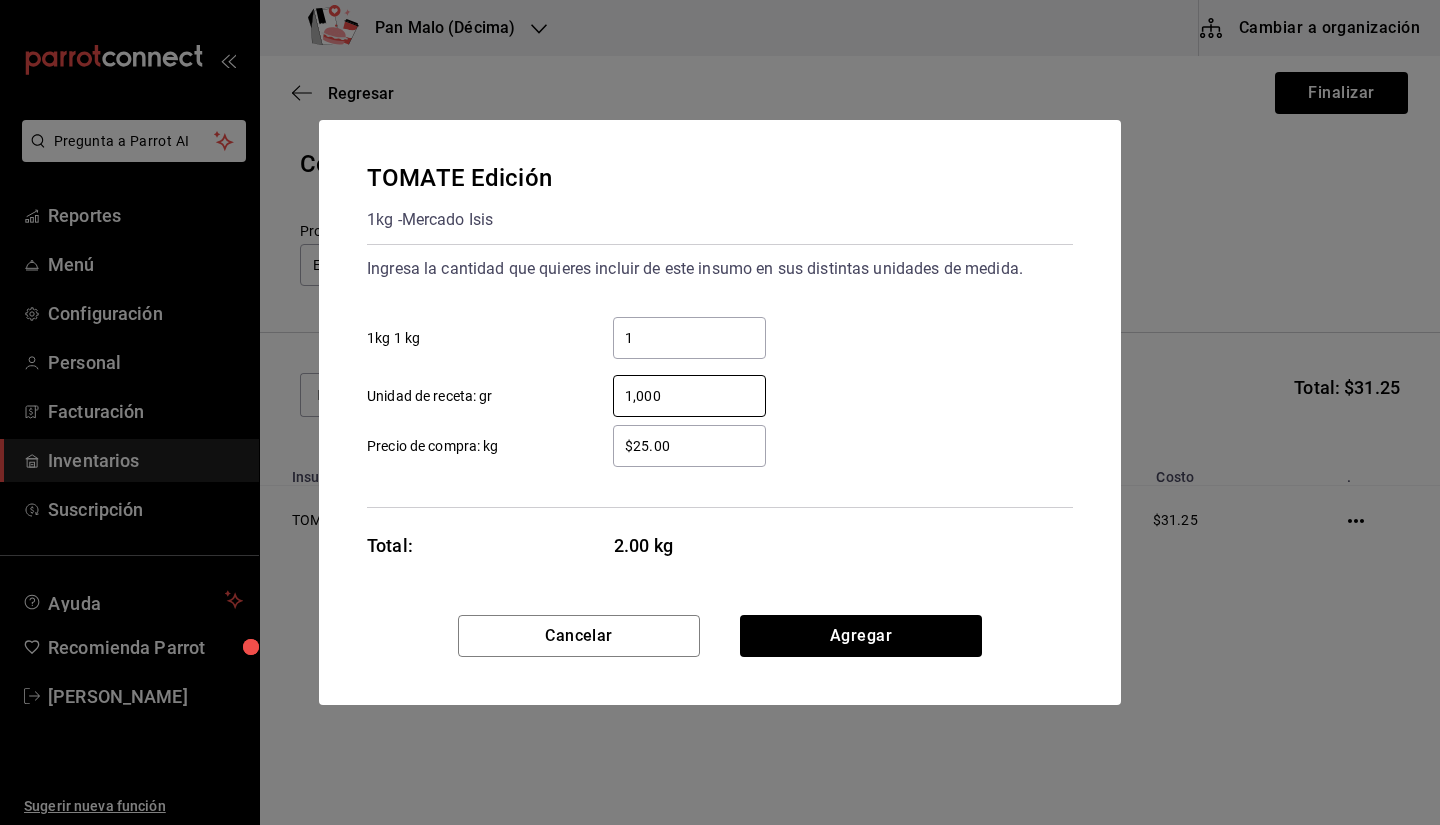 click on "$25.00 ​ Precio de compra: kg" at bounding box center (712, 438) 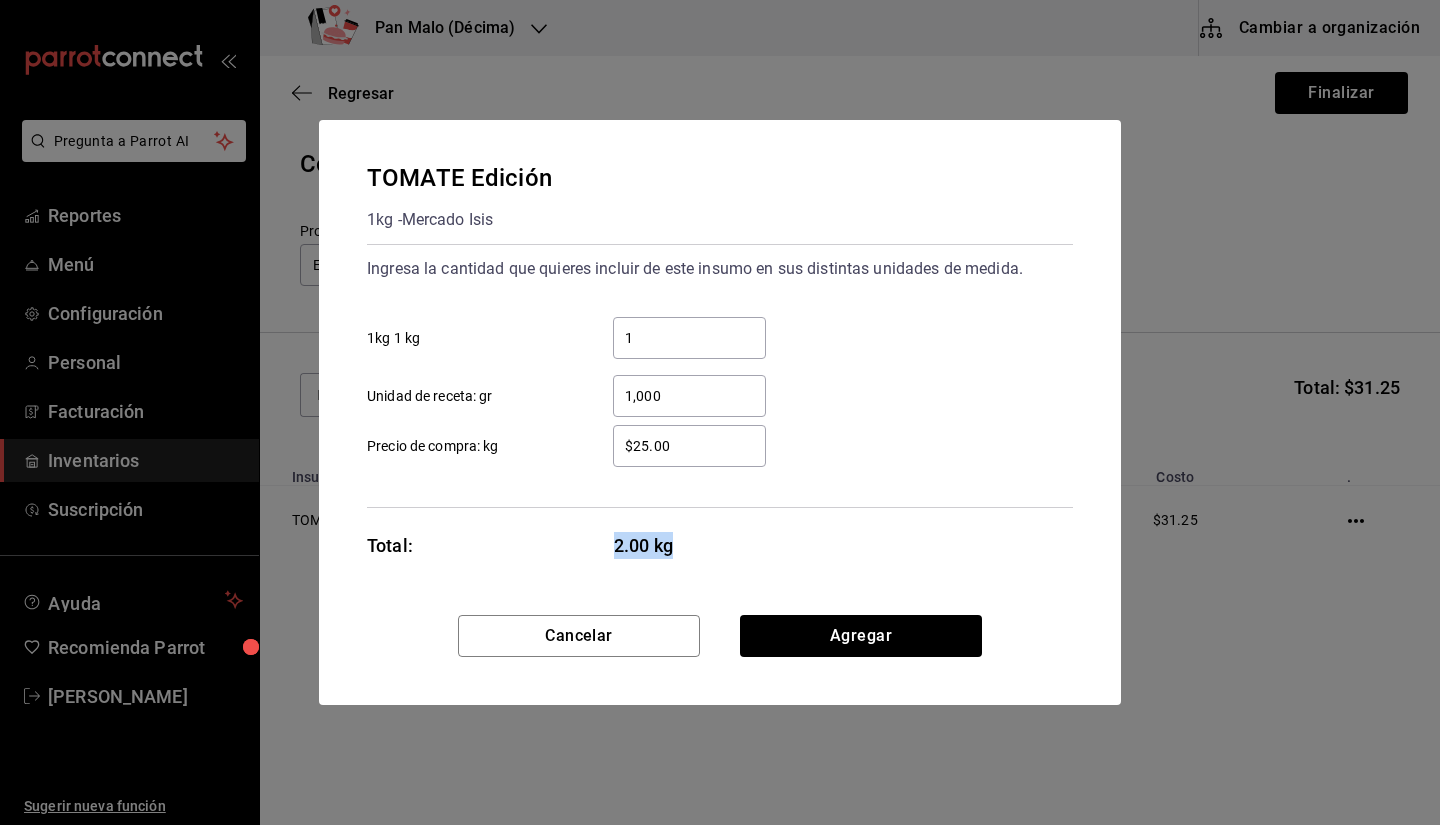 drag, startPoint x: 604, startPoint y: 552, endPoint x: 697, endPoint y: 548, distance: 93.08598 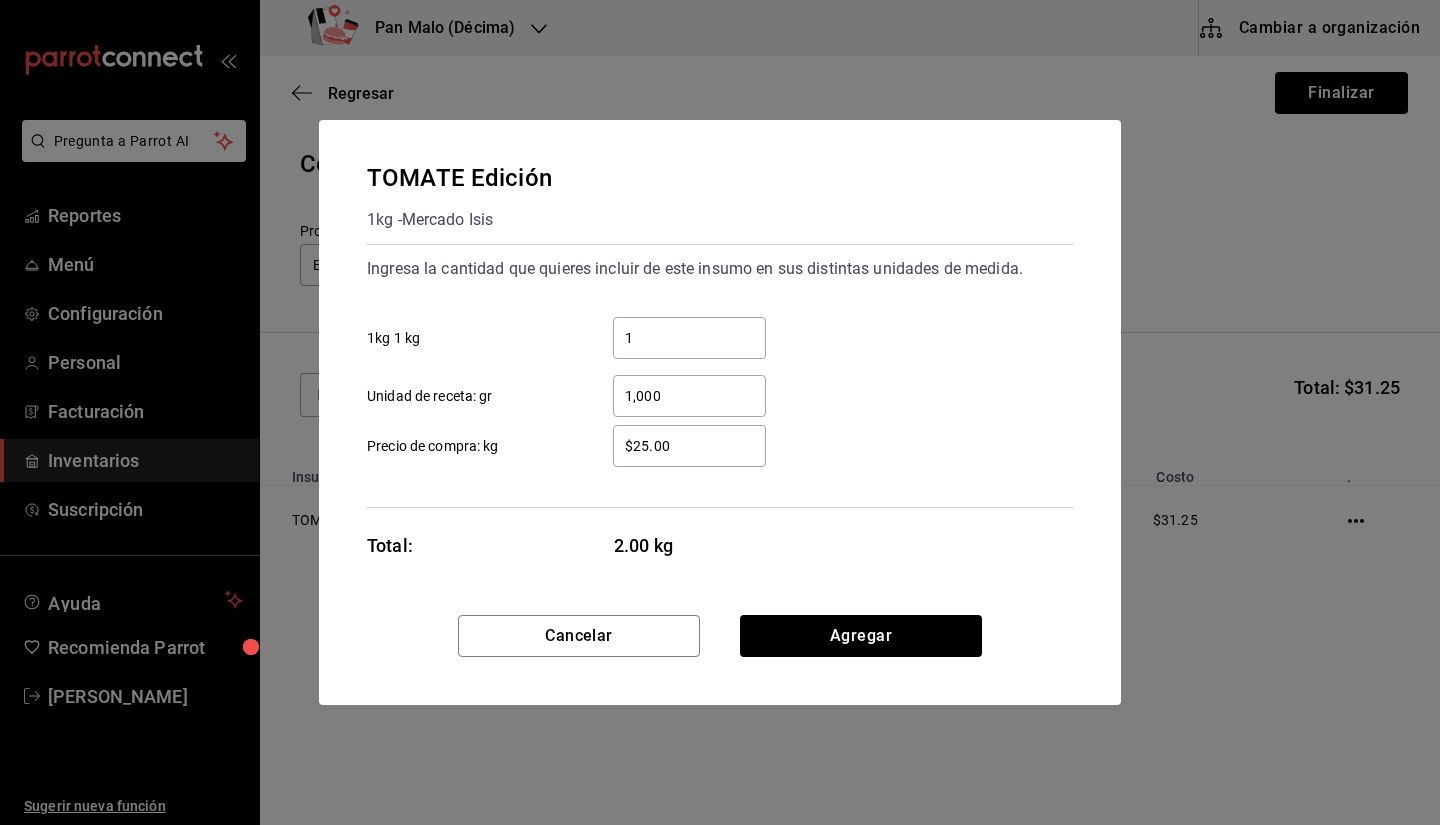 click on "Ingresa la cantidad que quieres incluir de este insumo en sus distintas unidades de medida. 1 ​ 1kg 1 kg 1,000 ​ Unidad de receta: gr $25.00 ​ Precio de compra: kg" at bounding box center [720, 376] 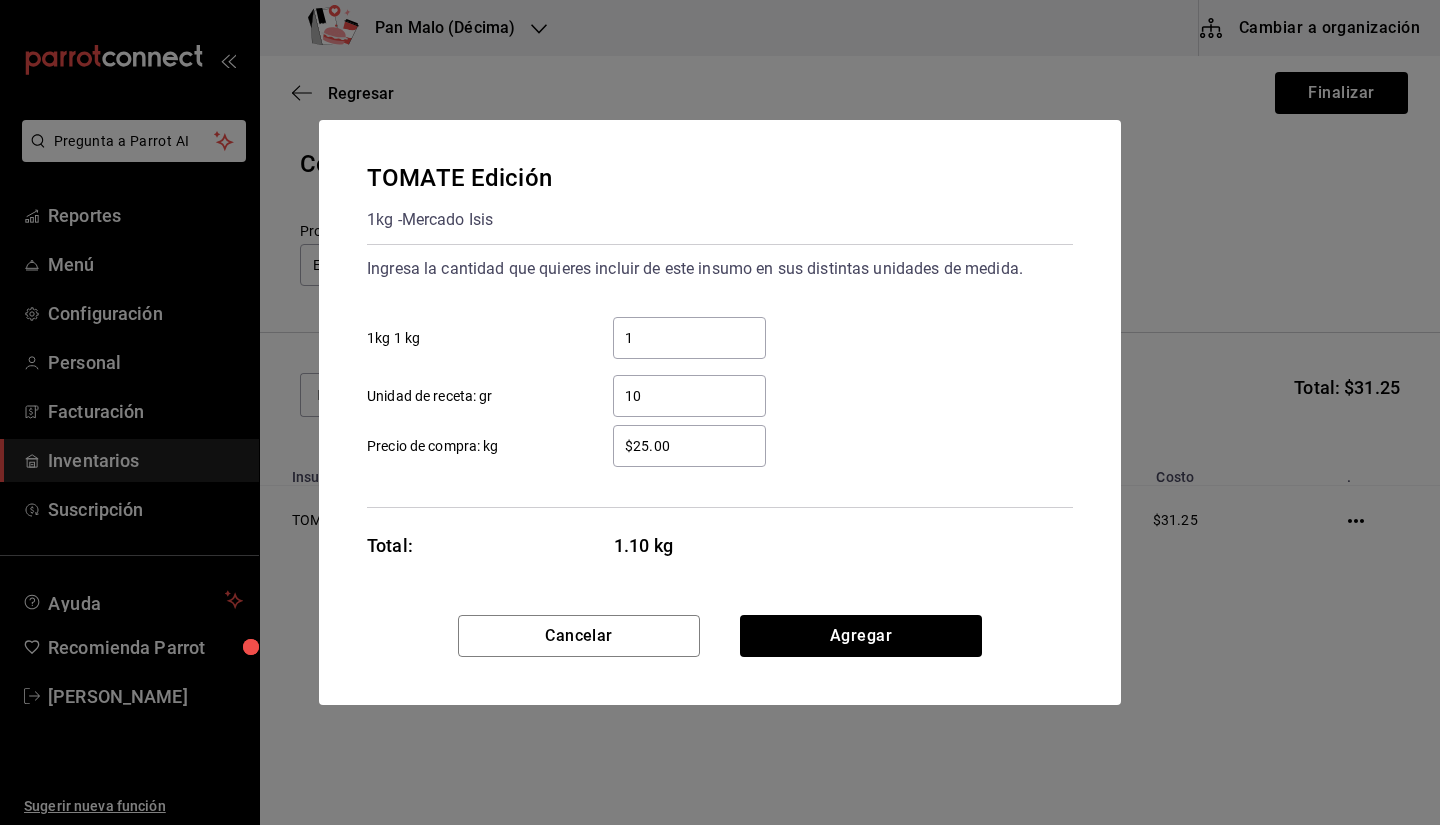 type on "1" 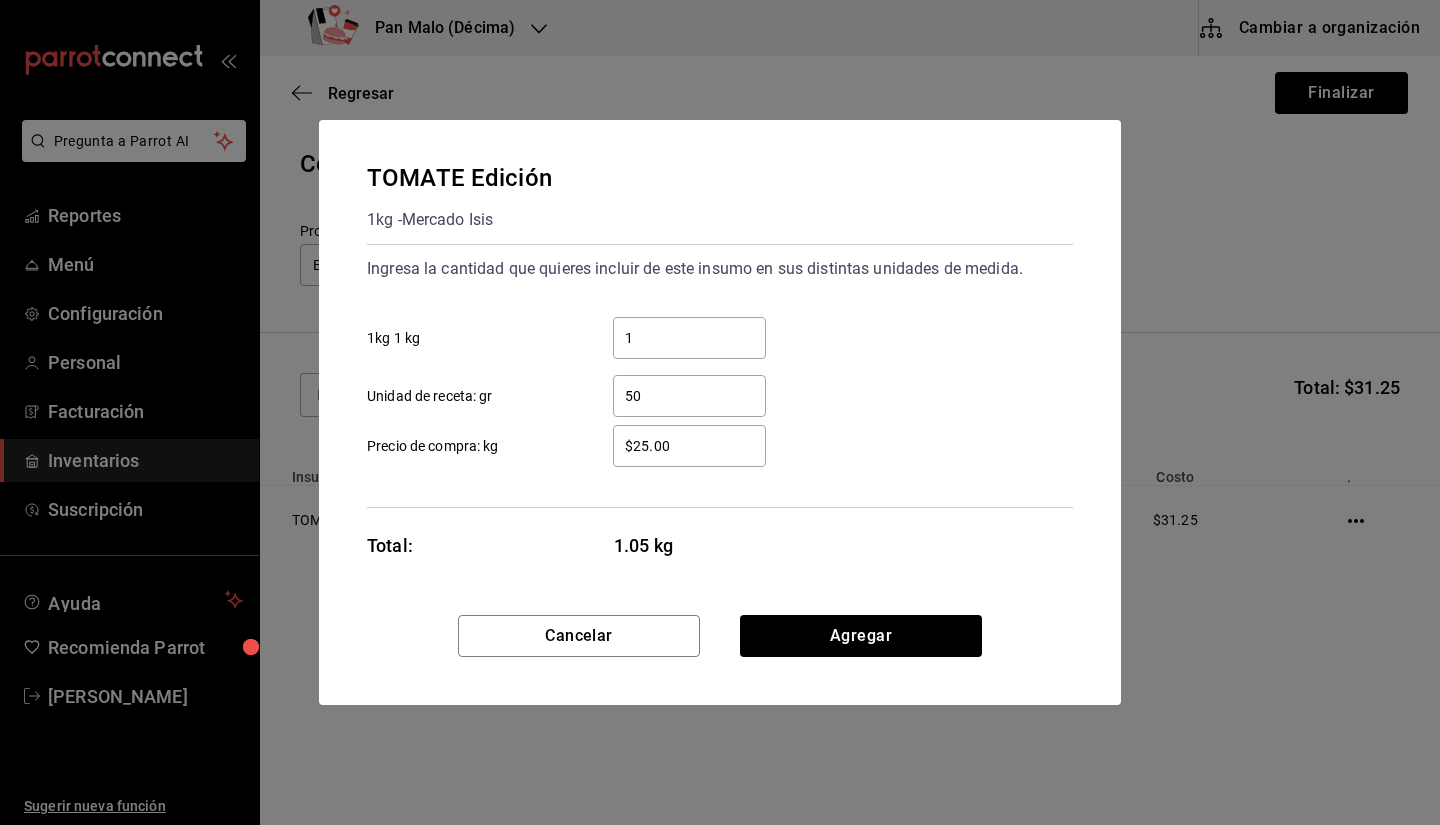 type on "5" 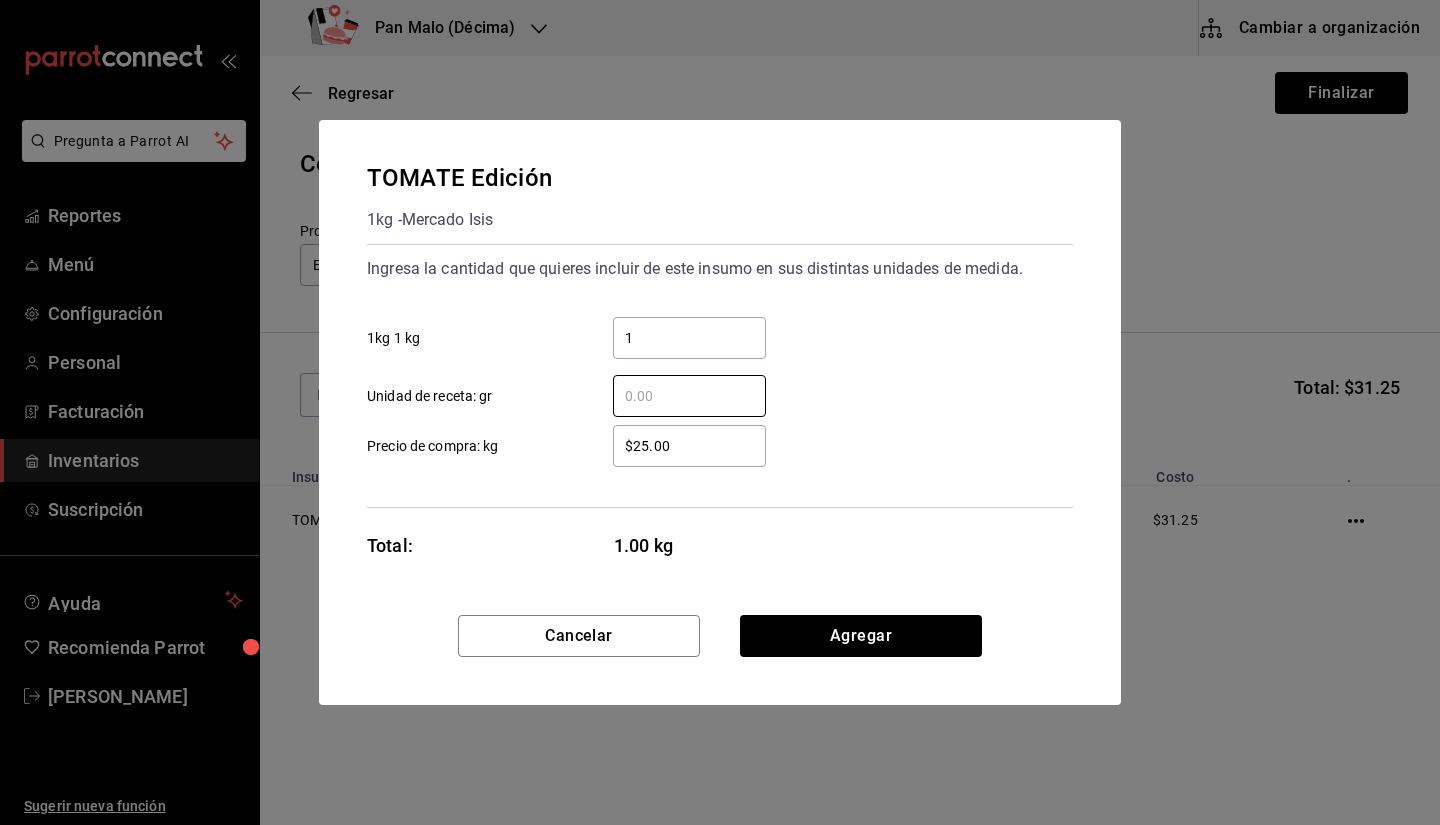type 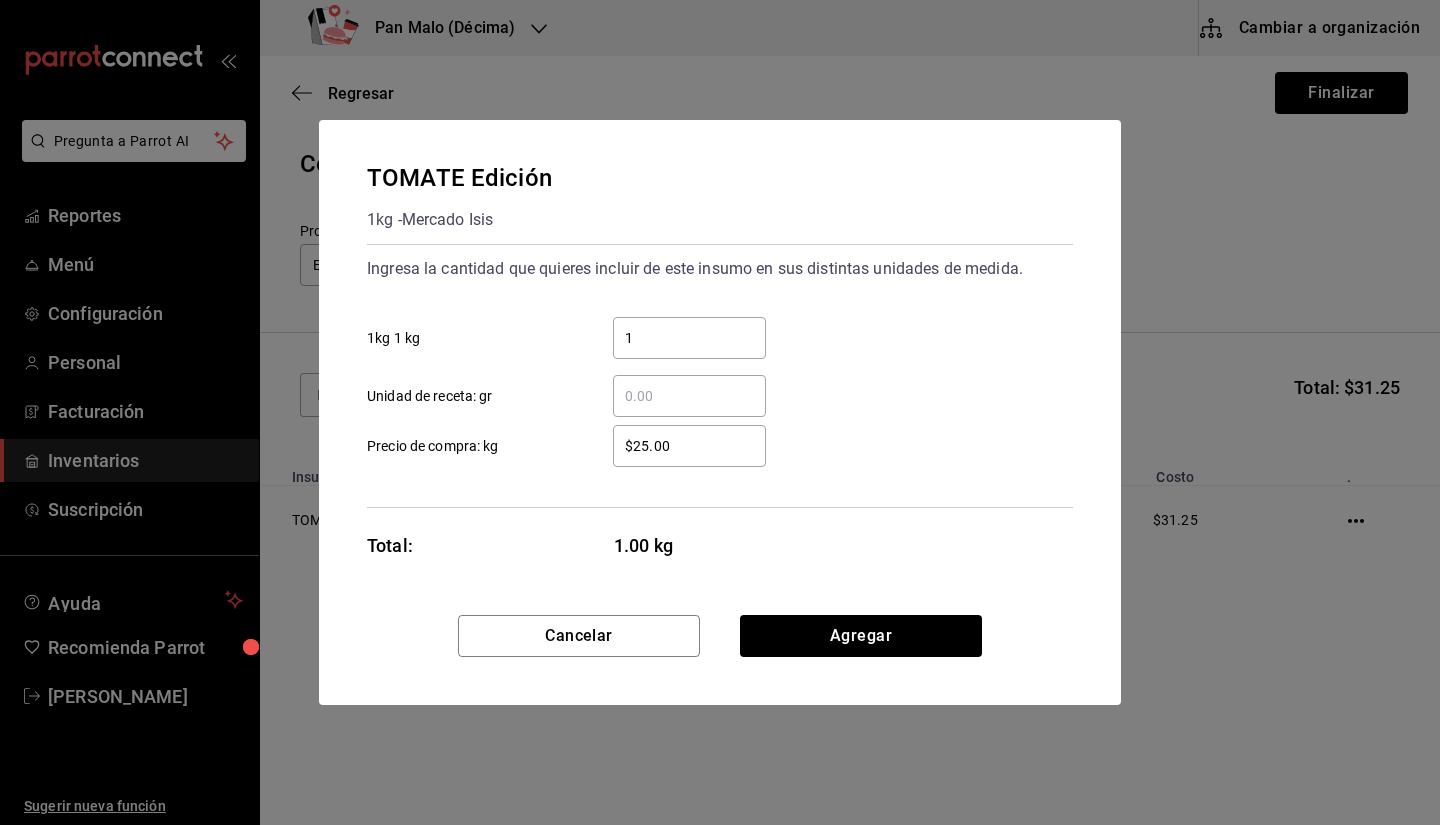 click on "1" at bounding box center [689, 338] 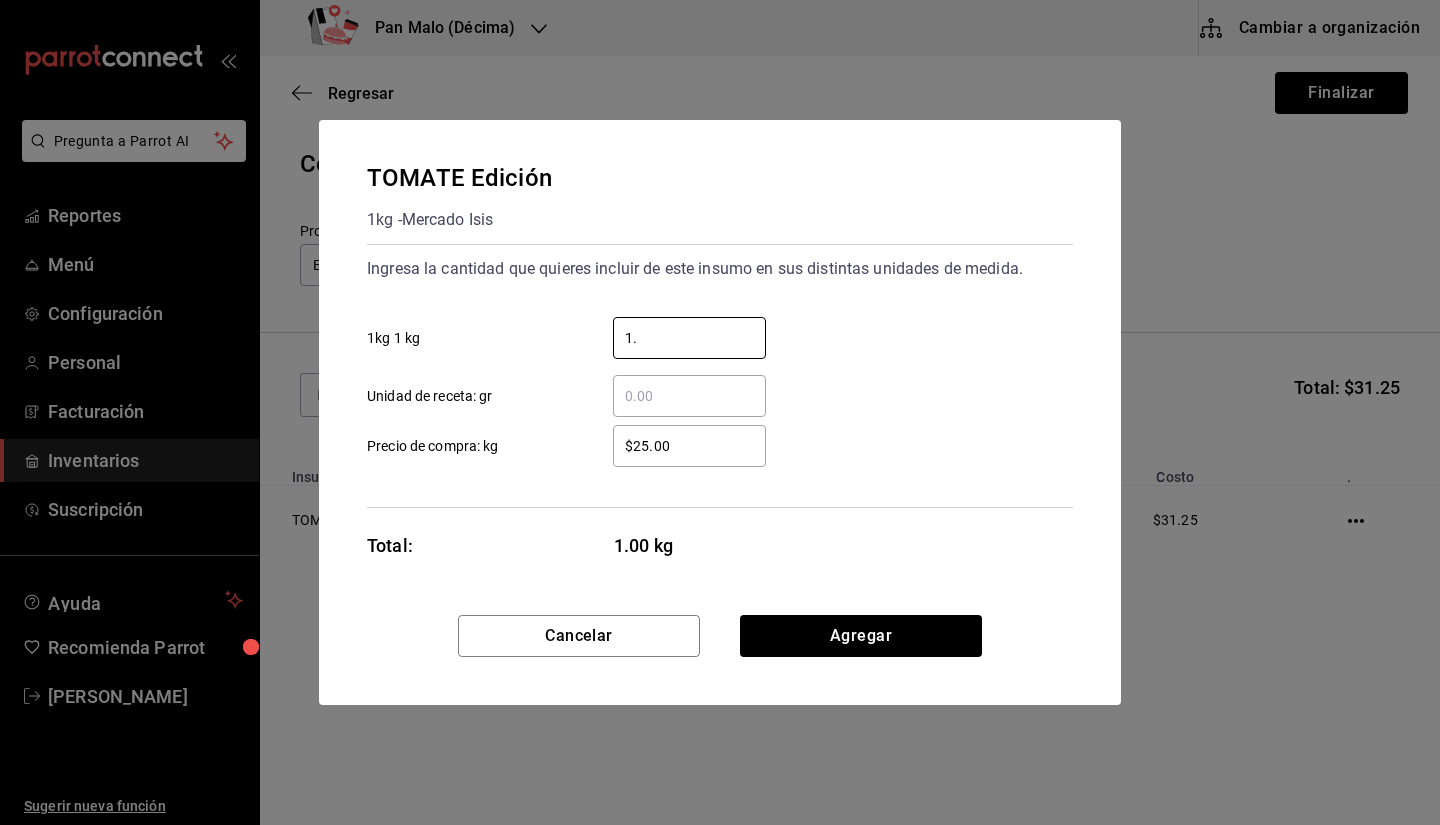 type on "1" 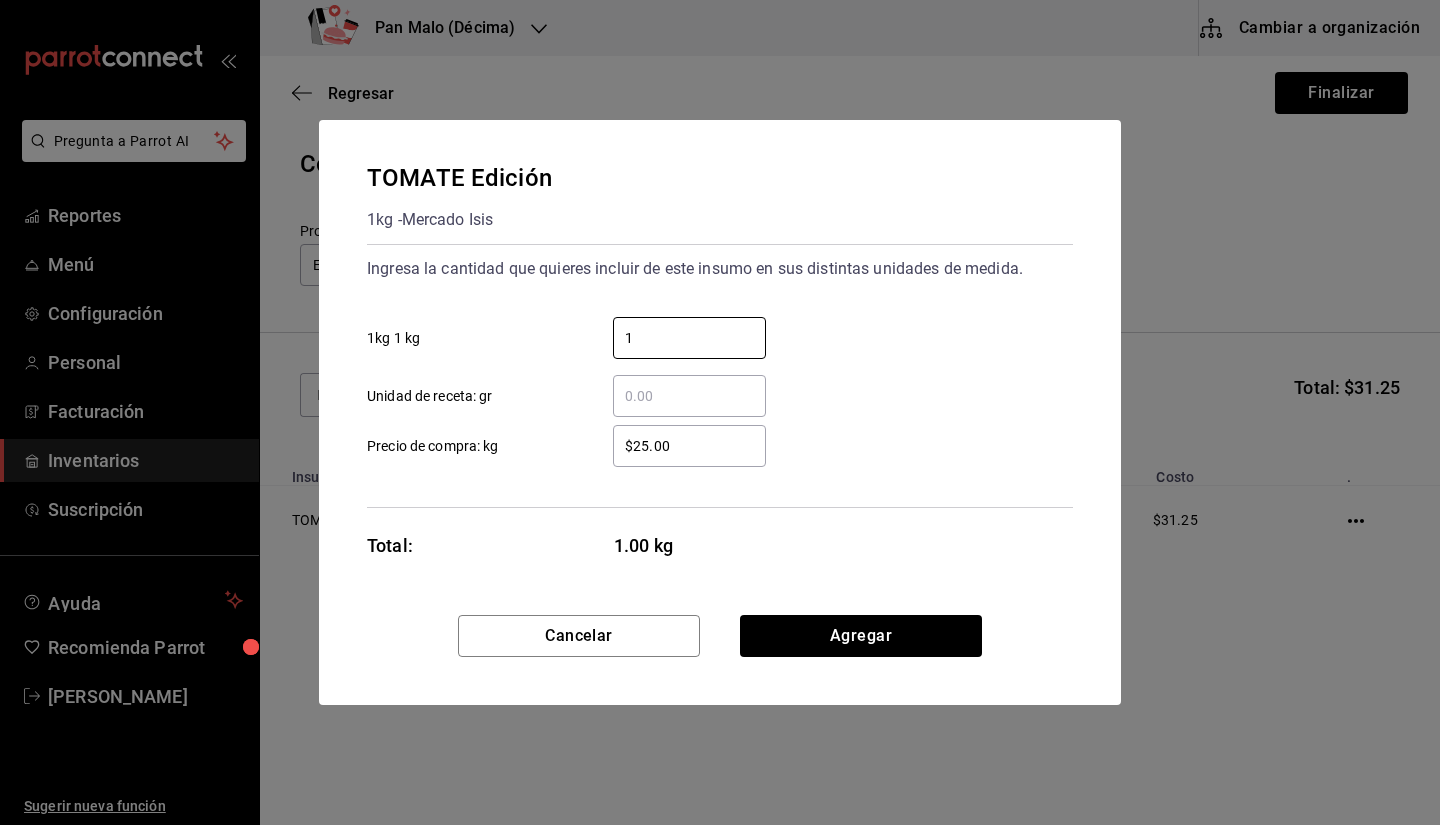 click on "​ Unidad de receta: gr" at bounding box center [689, 396] 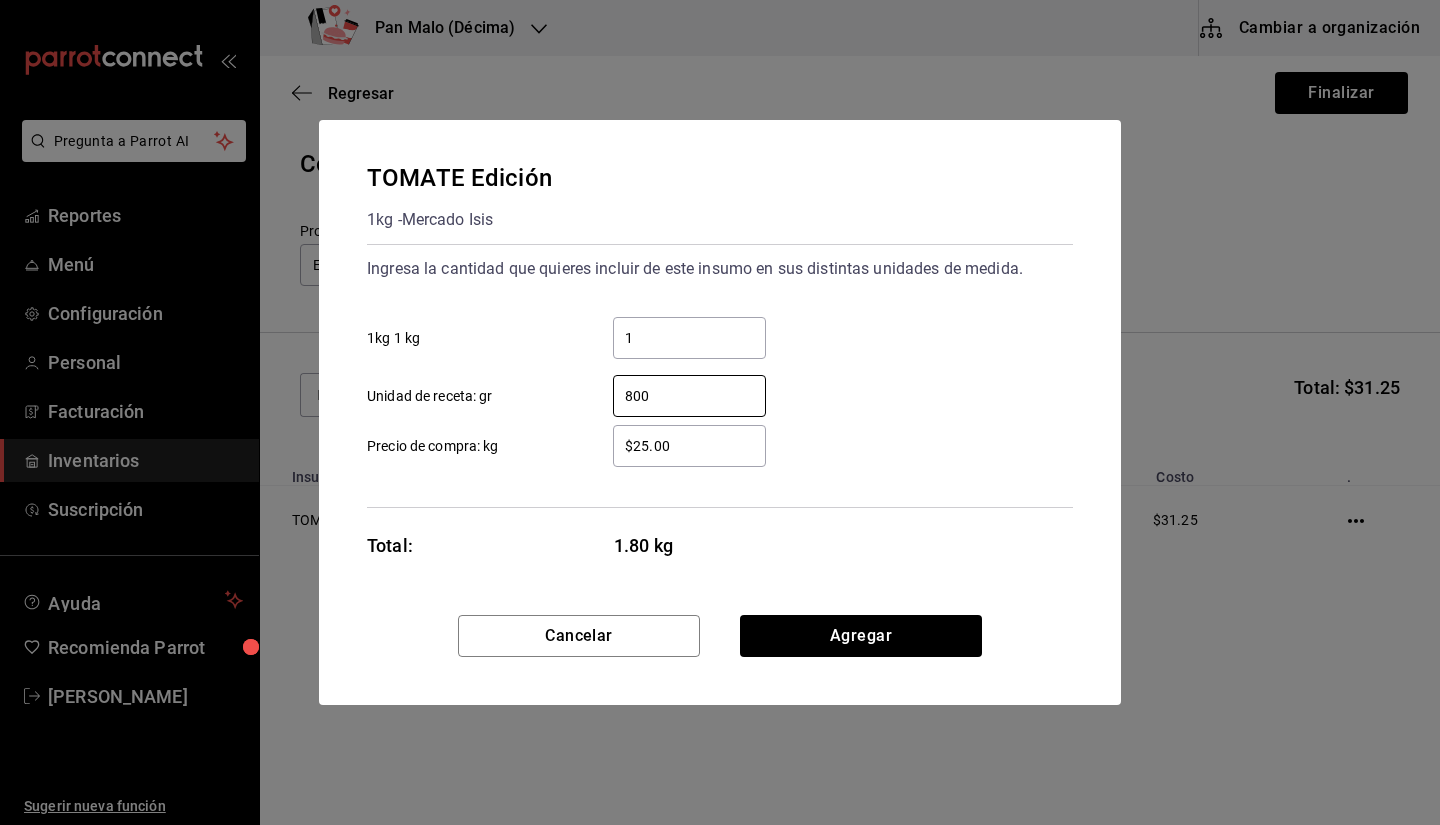 type on "800" 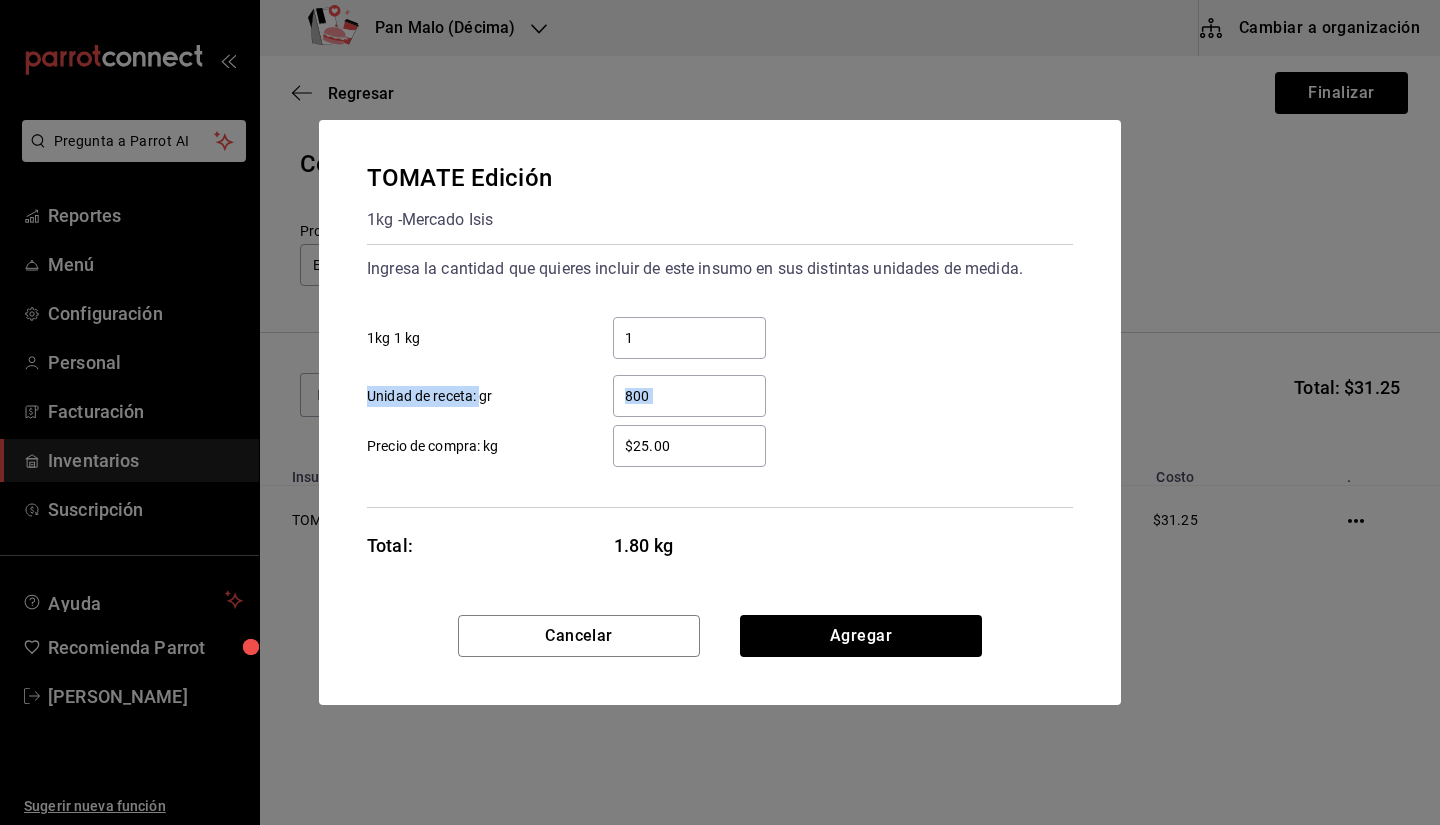 drag, startPoint x: 484, startPoint y: 397, endPoint x: 545, endPoint y: 403, distance: 61.294373 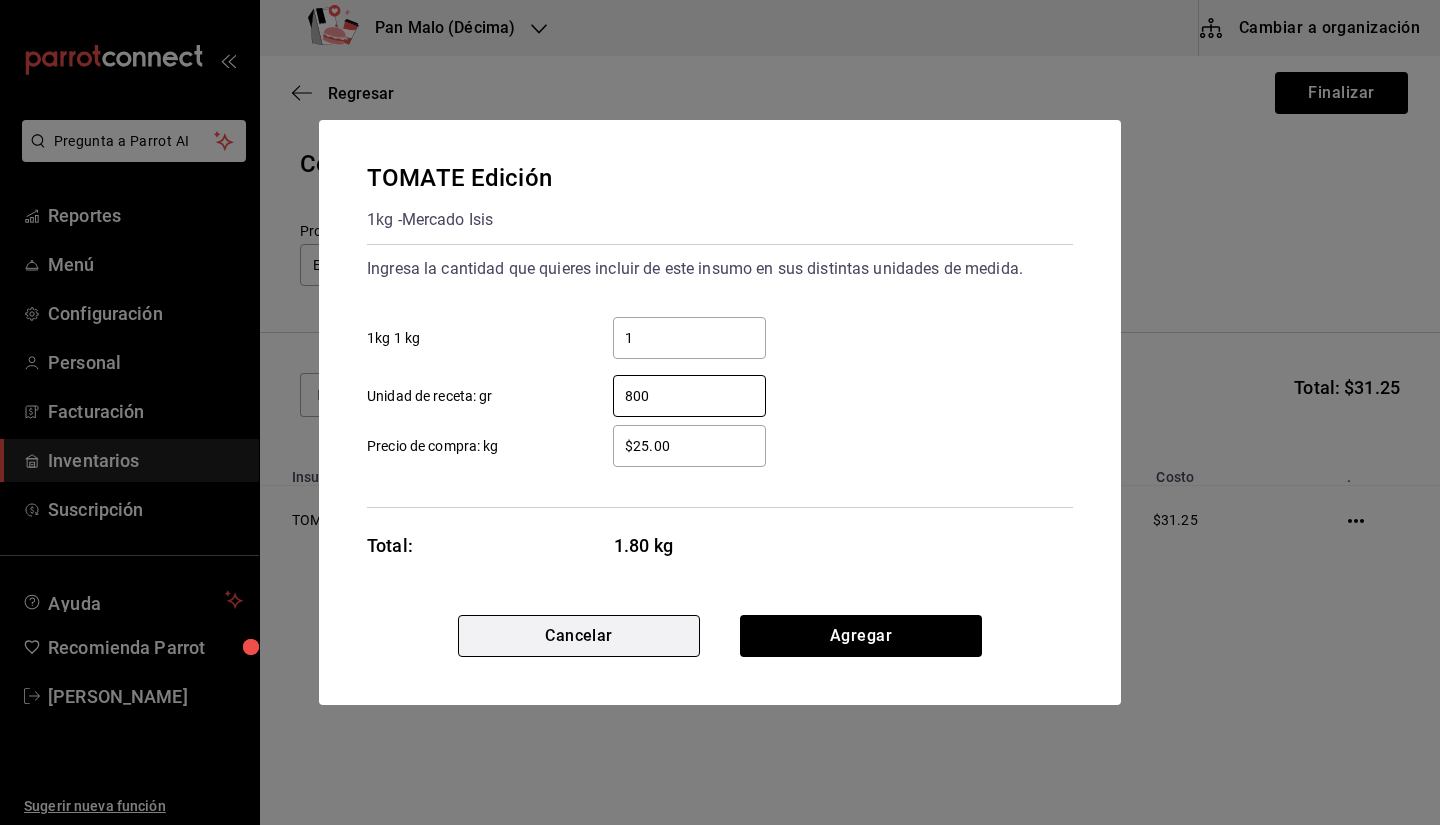 click on "Cancelar" at bounding box center (579, 636) 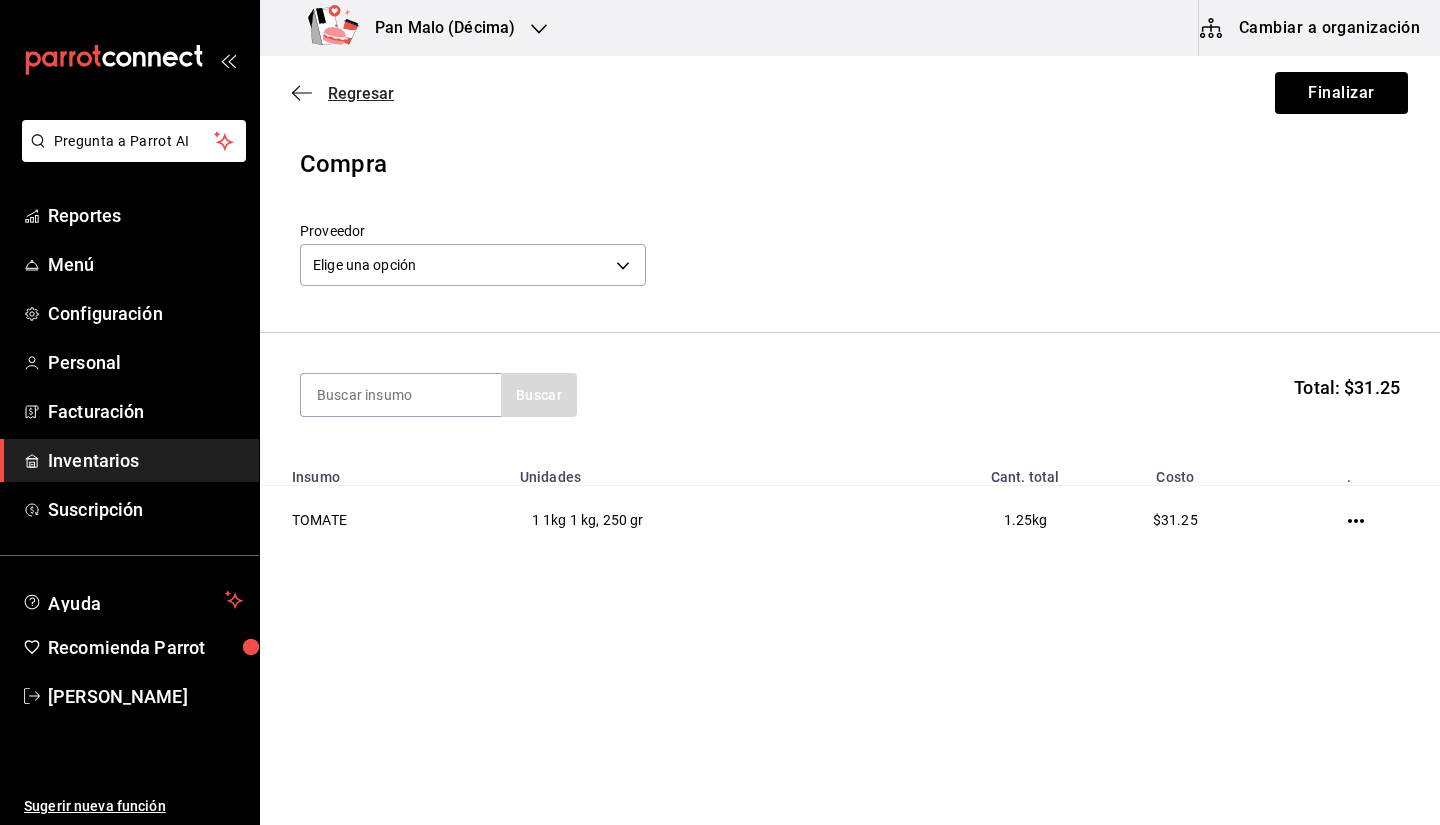 click 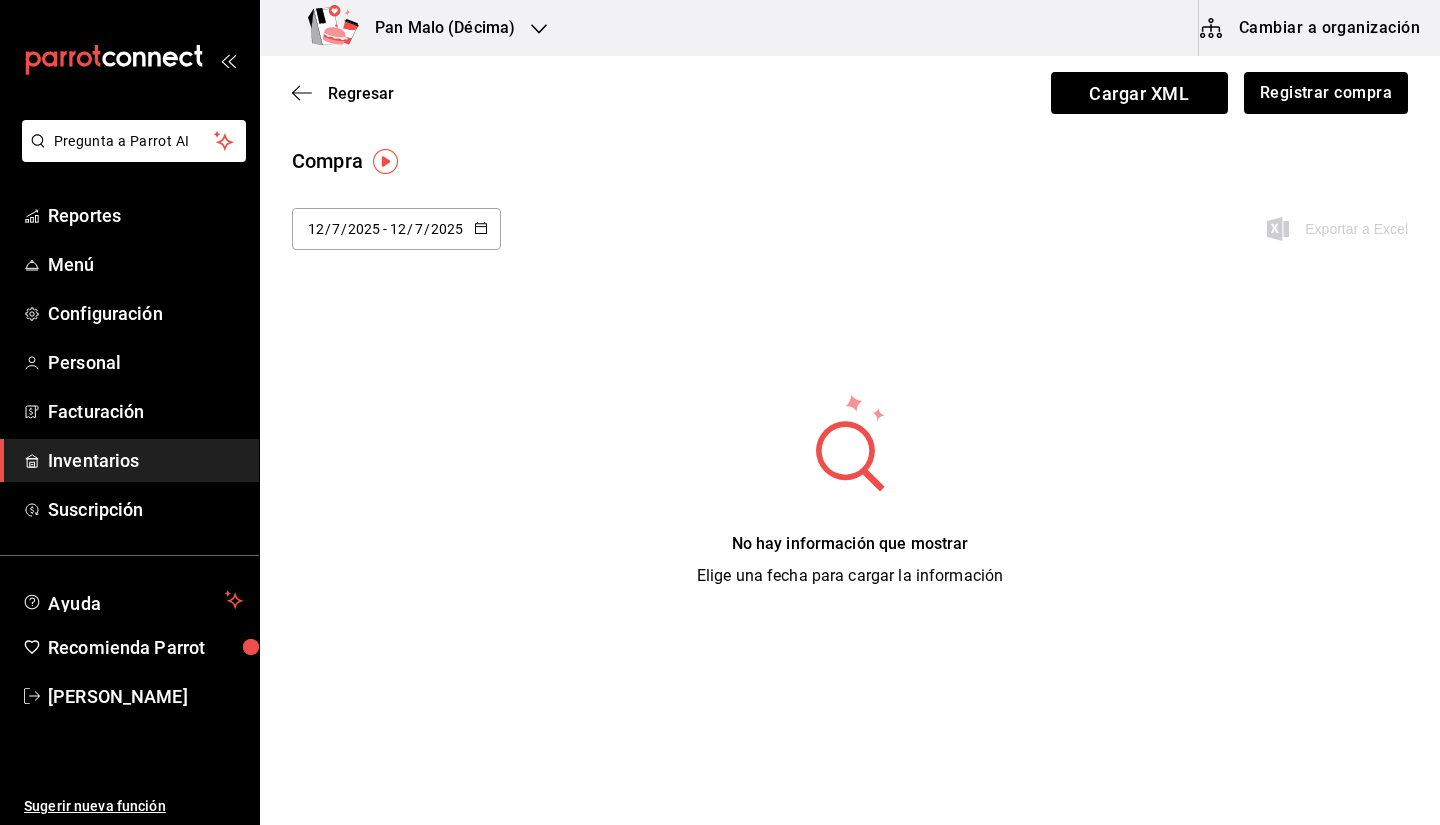 click on "Inventarios" at bounding box center [145, 460] 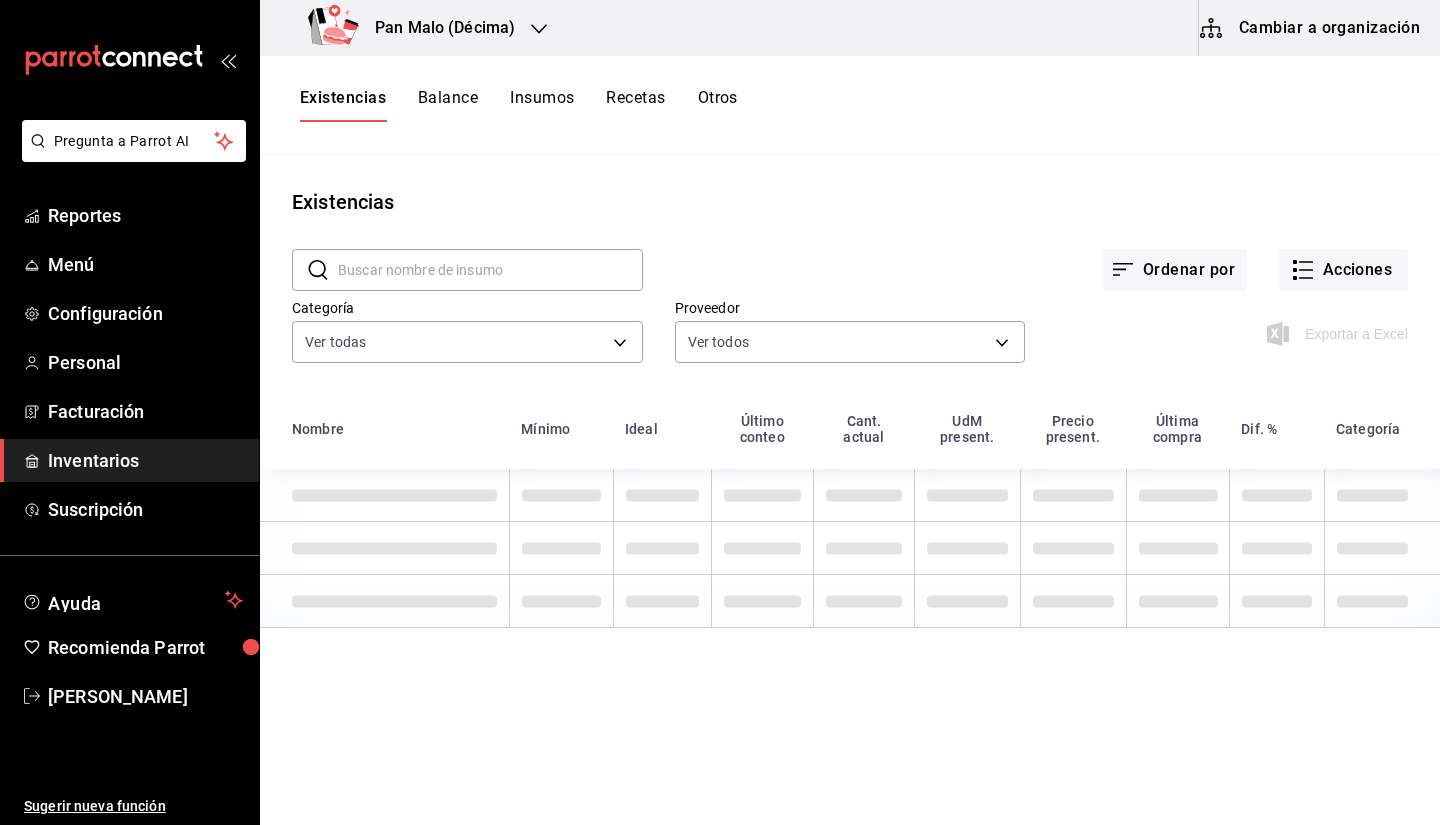 click on "Cambiar a organización" at bounding box center (1311, 28) 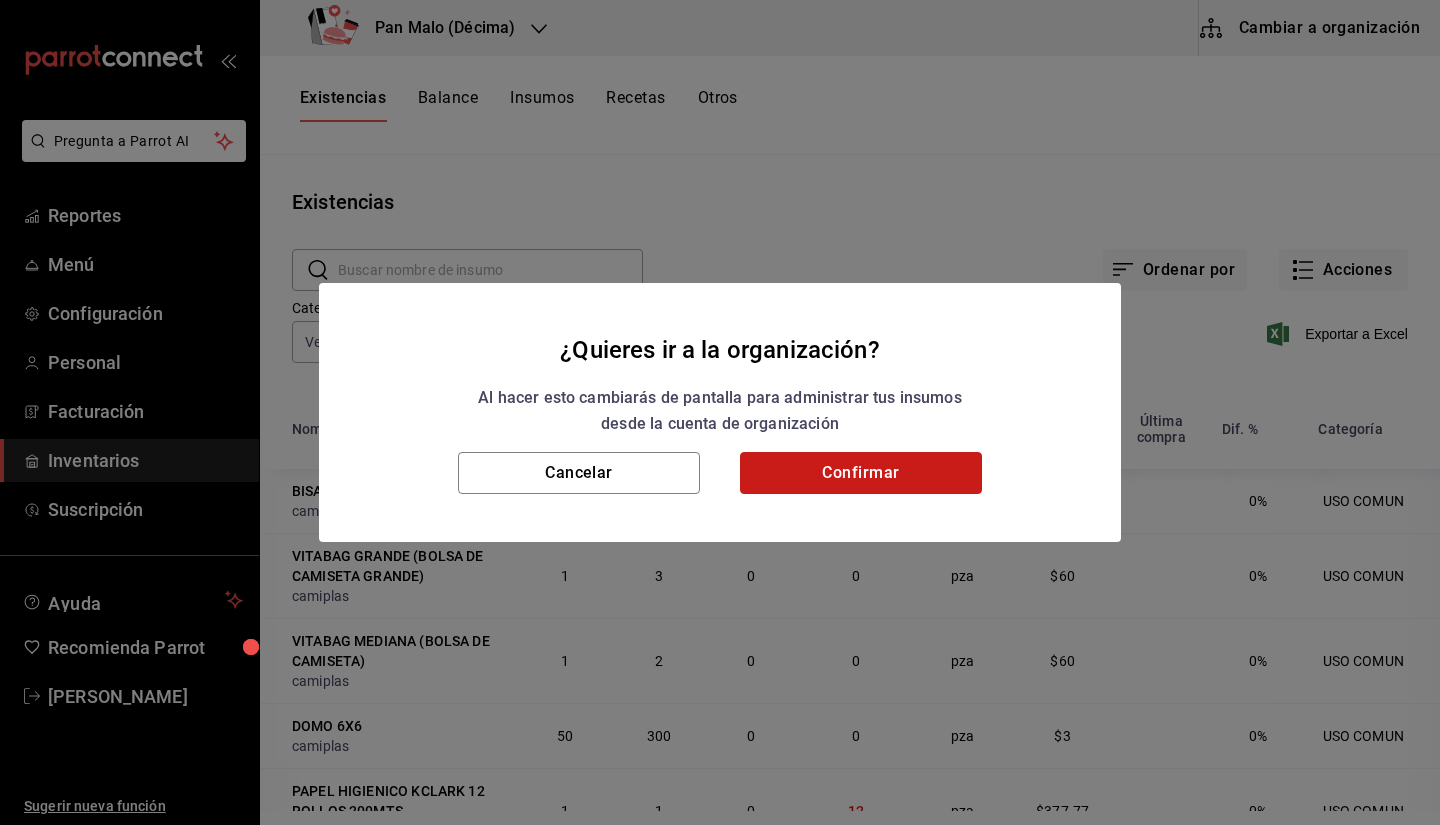 click on "Confirmar" at bounding box center (861, 473) 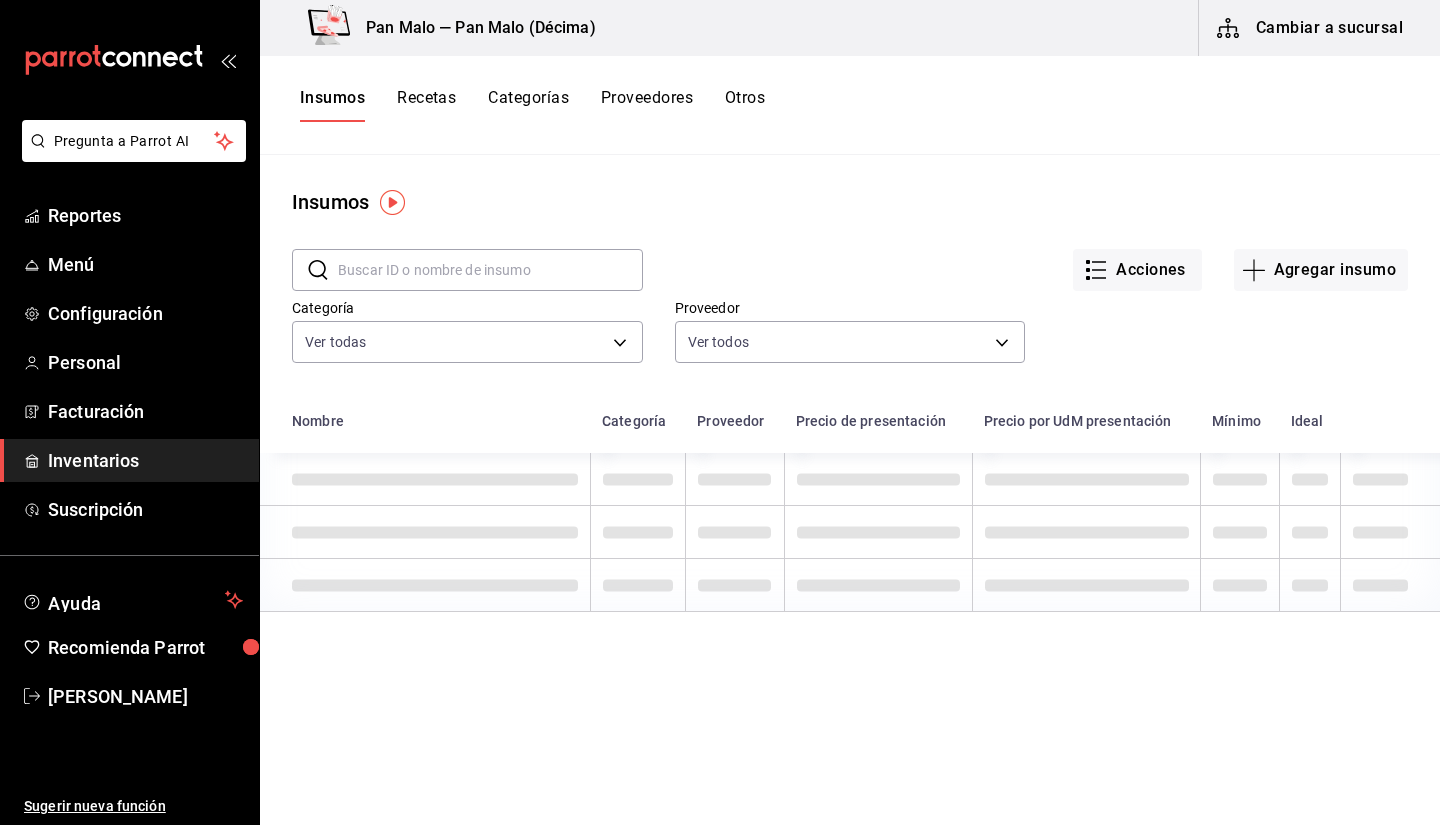 click at bounding box center (490, 270) 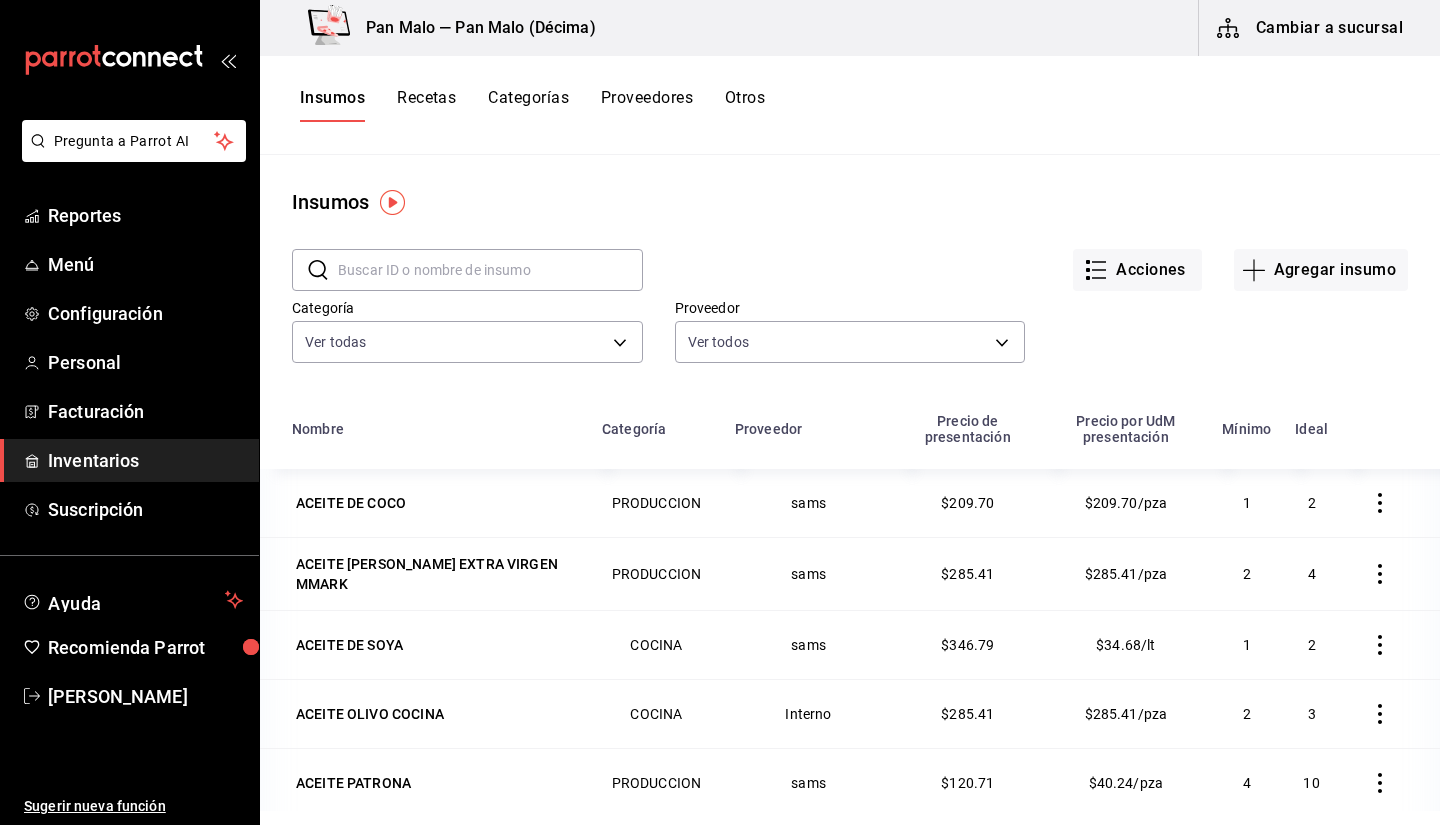 type on "r" 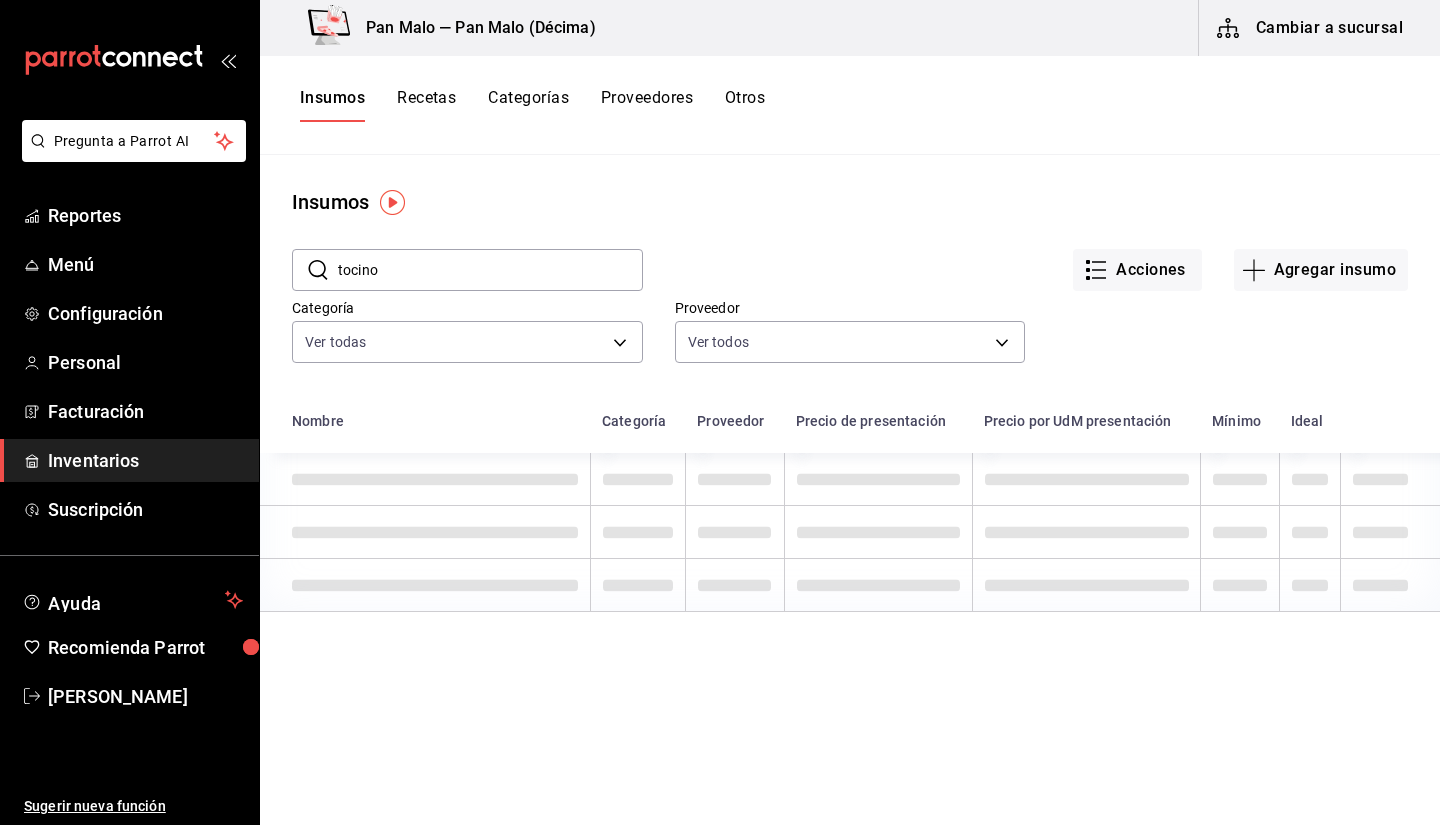type on "tocino" 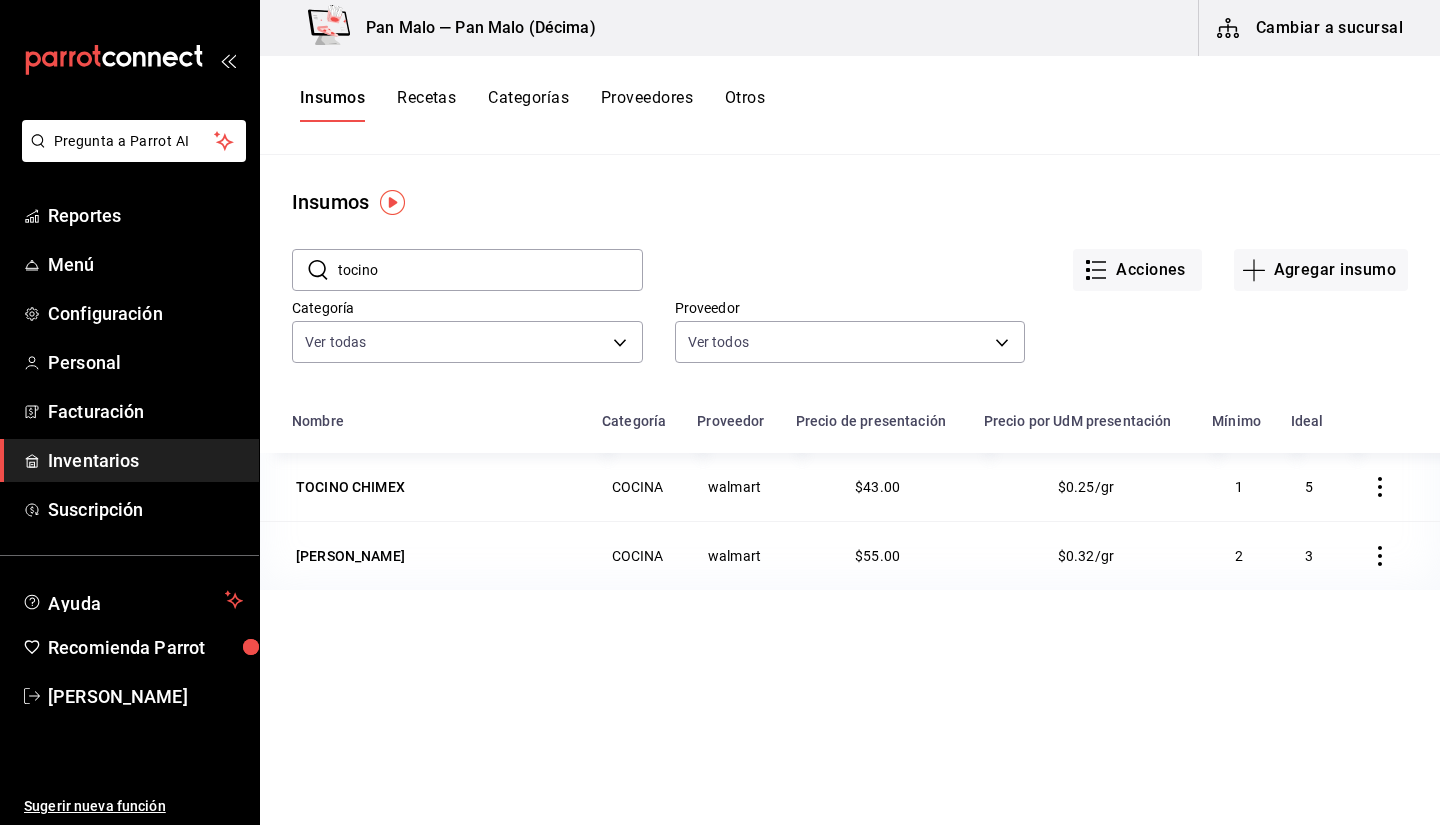 click on "Recetas" at bounding box center [426, 105] 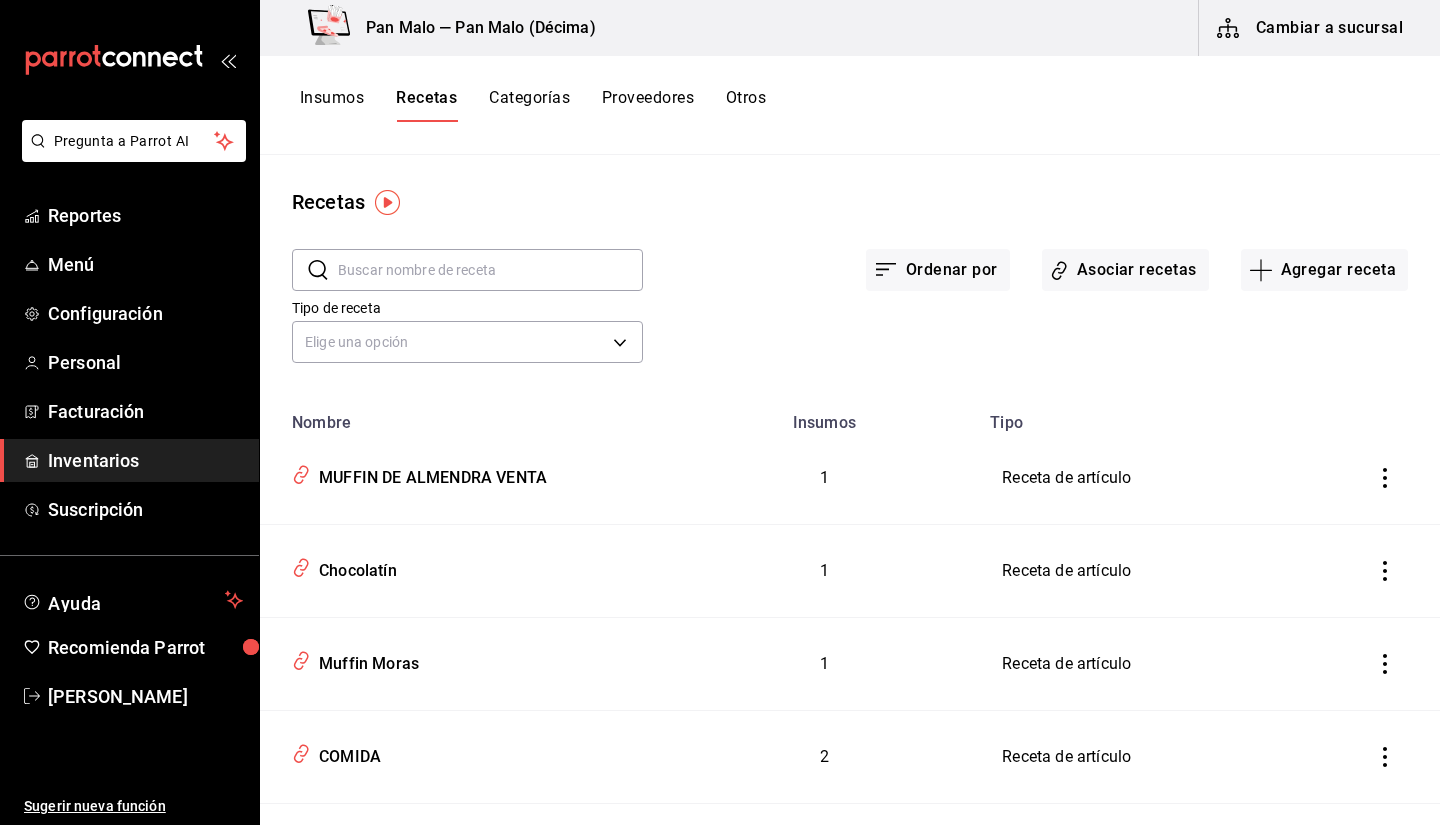click at bounding box center (490, 270) 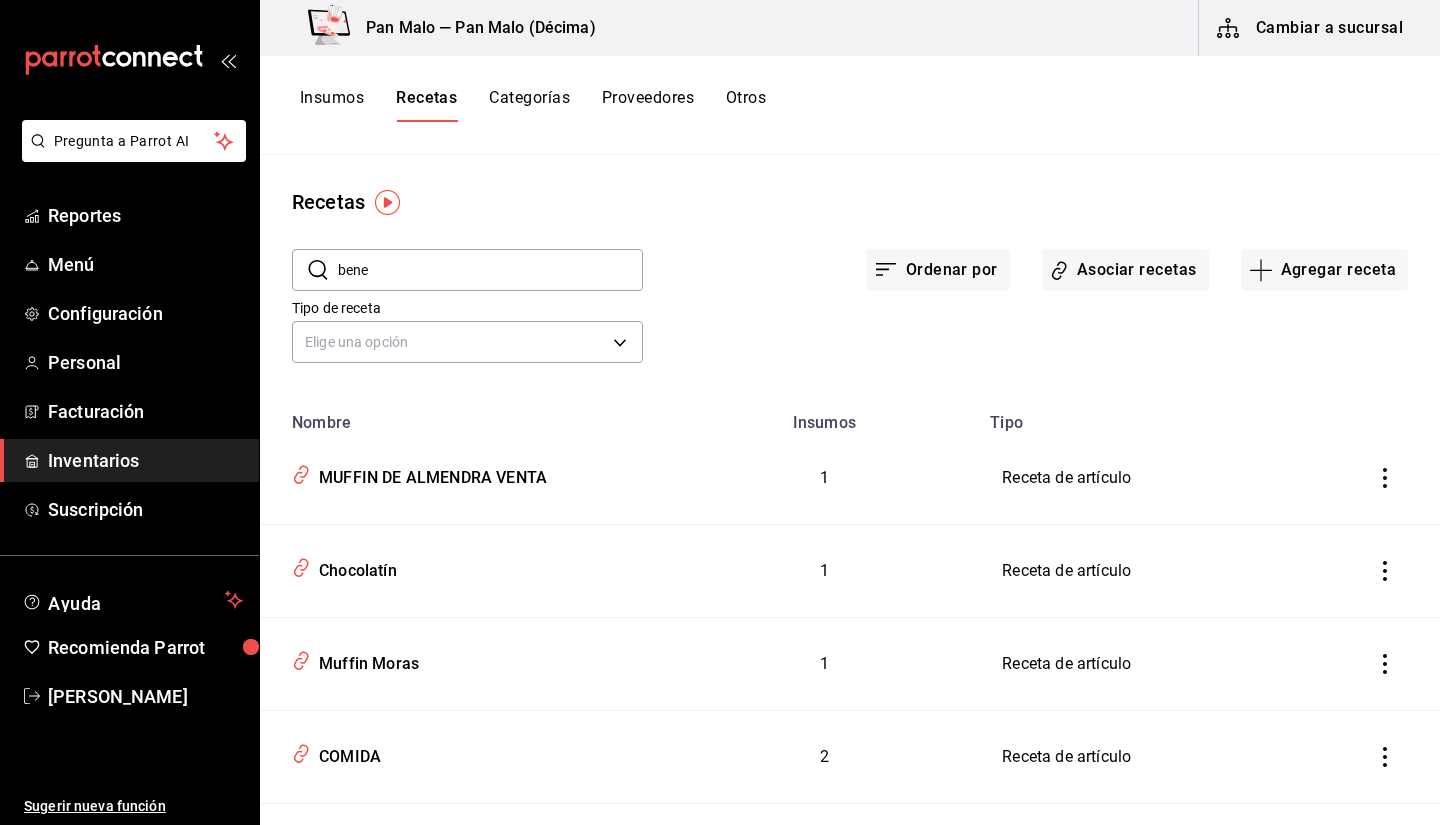type on "bene" 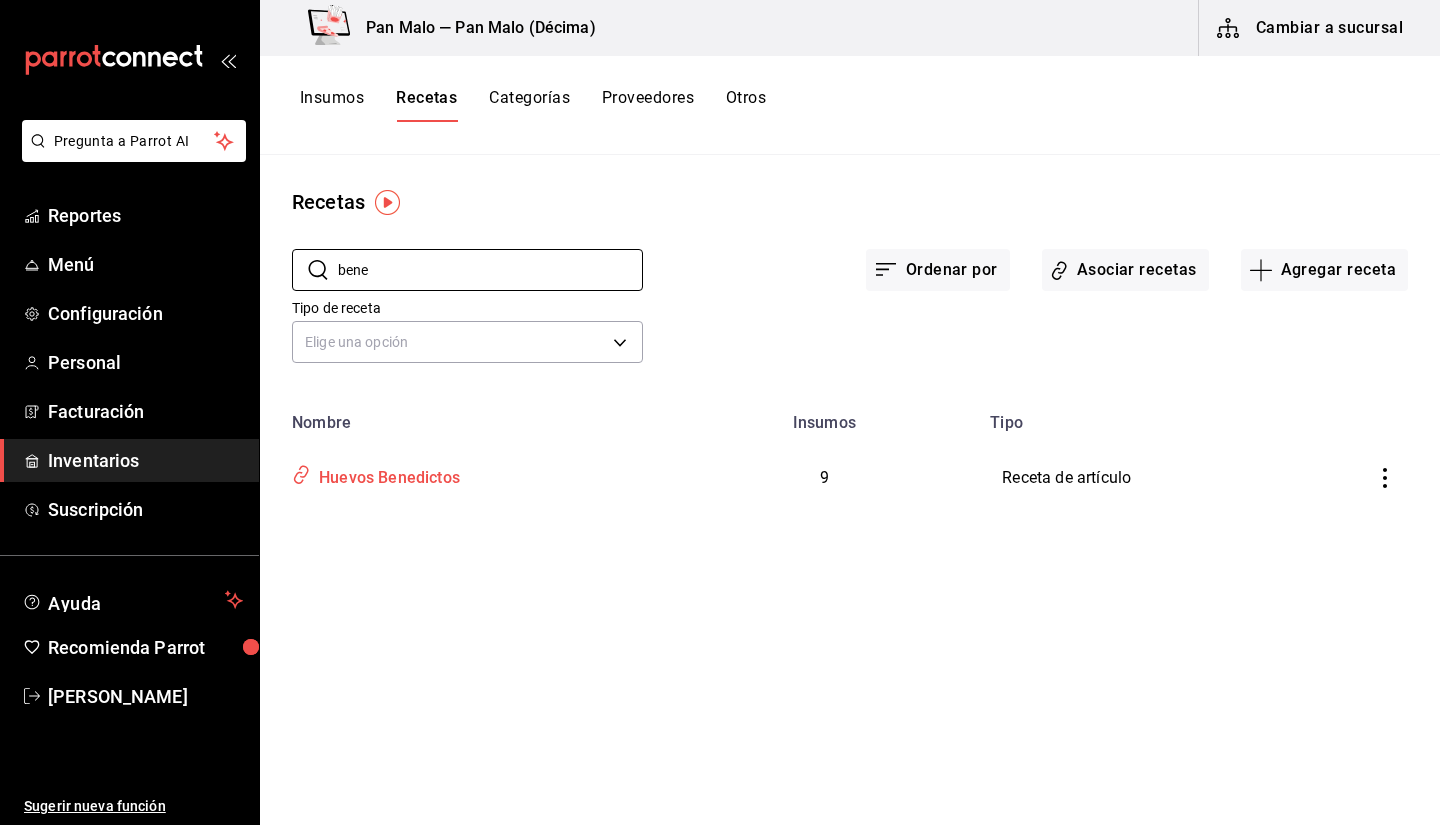 click on "Huevos Benedictos" at bounding box center [465, 478] 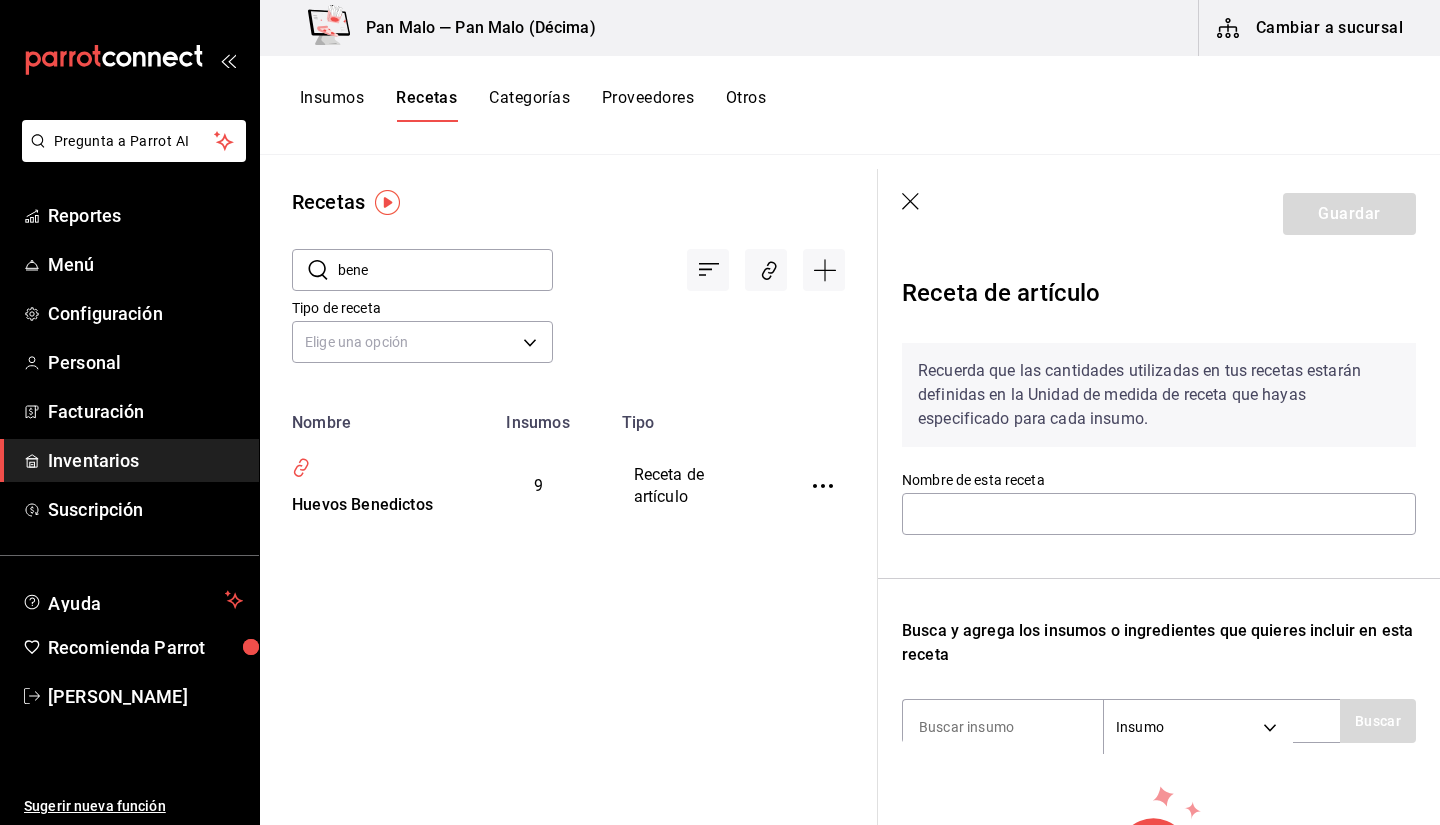 type on "Huevos Benedictos" 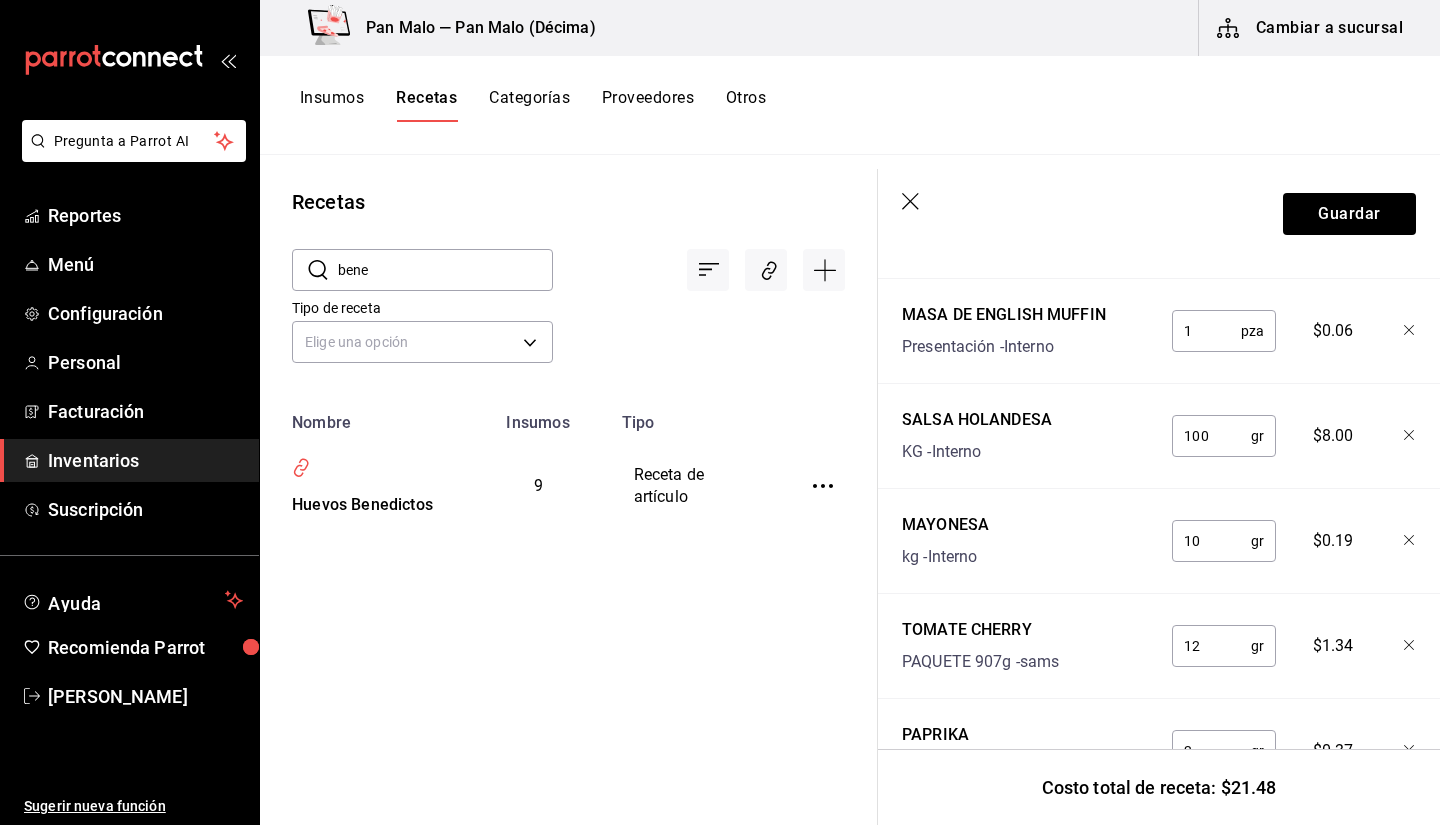 scroll, scrollTop: 1048, scrollLeft: 0, axis: vertical 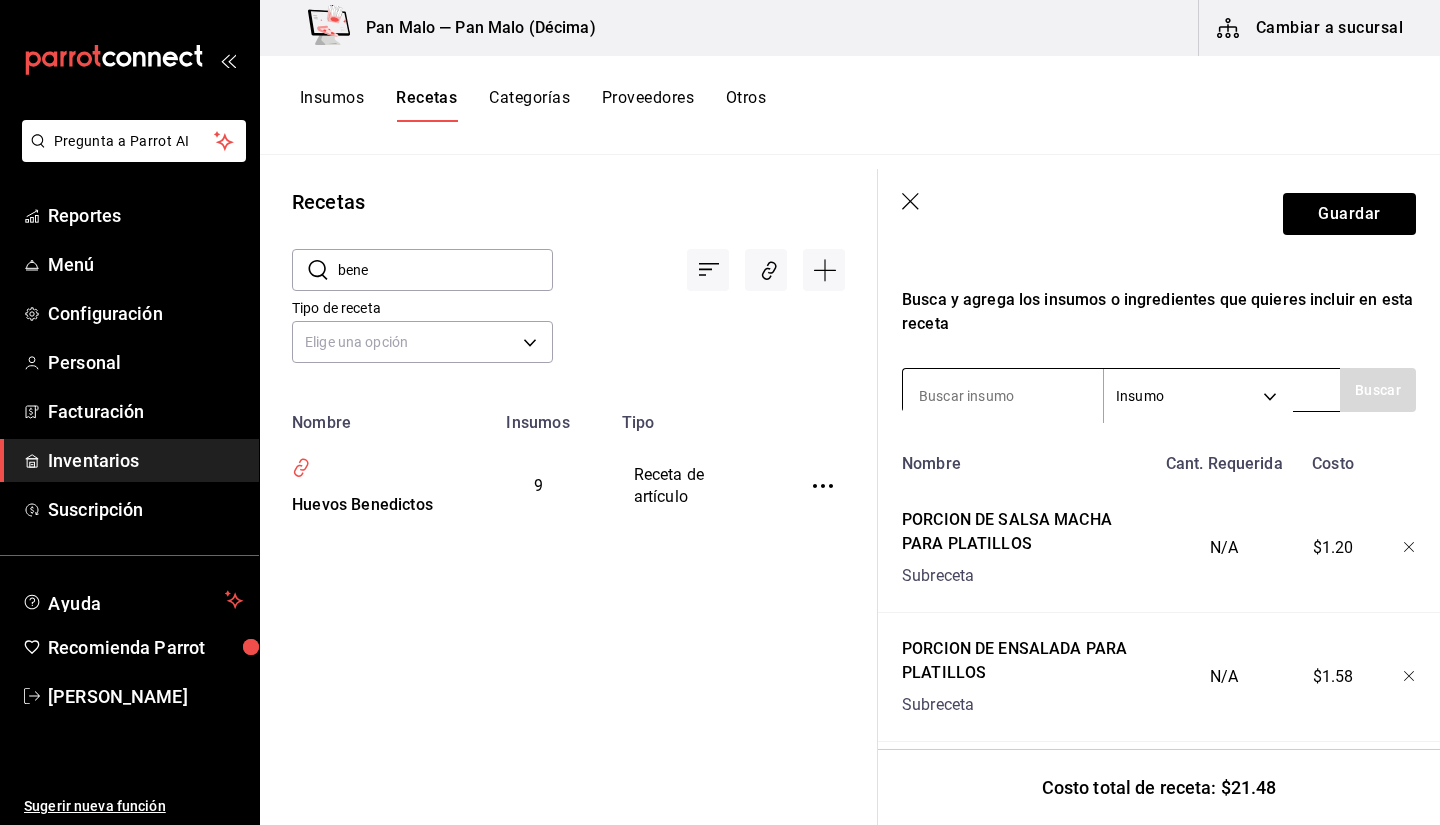 click at bounding box center [1003, 396] 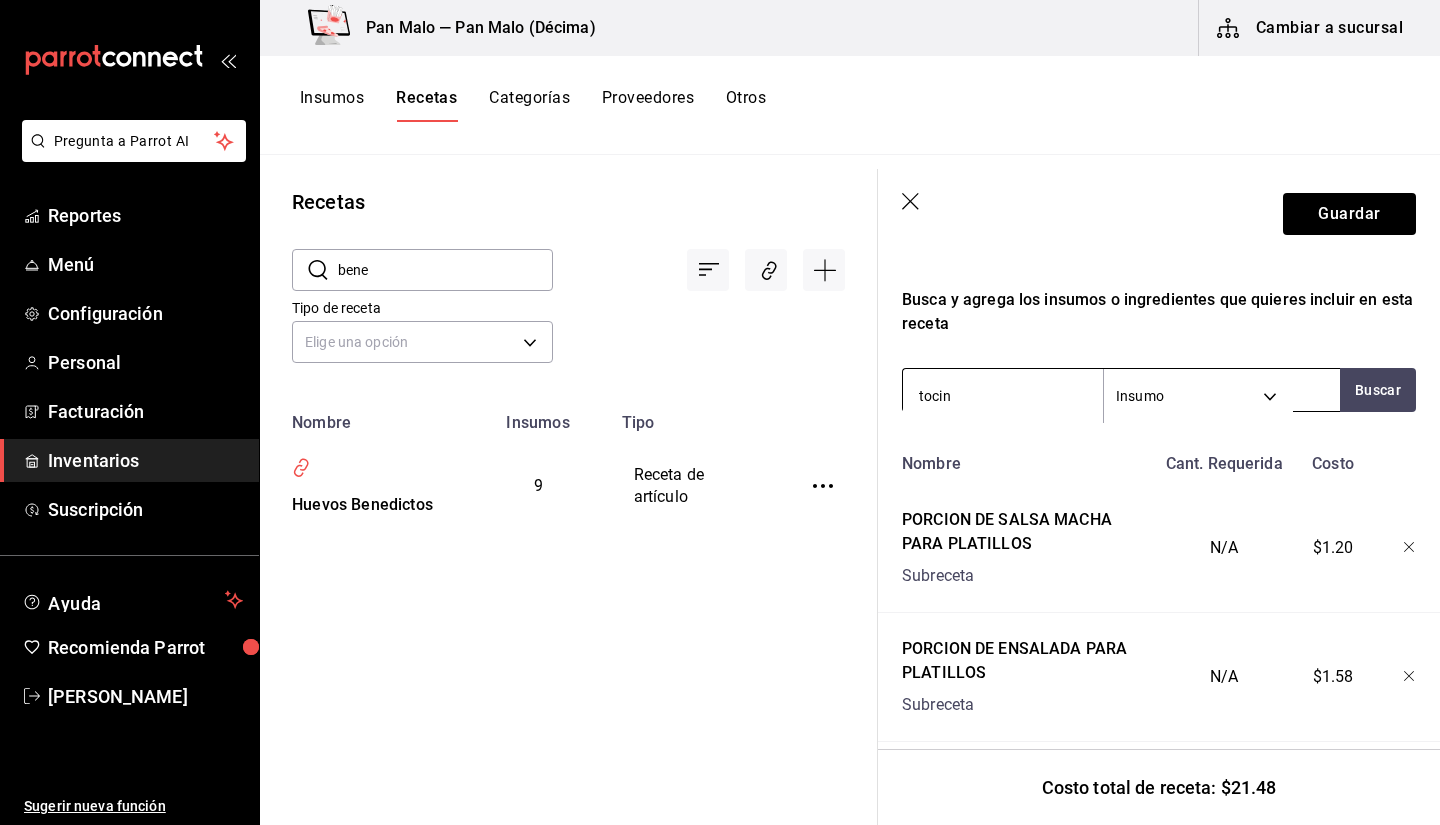 type on "tocino" 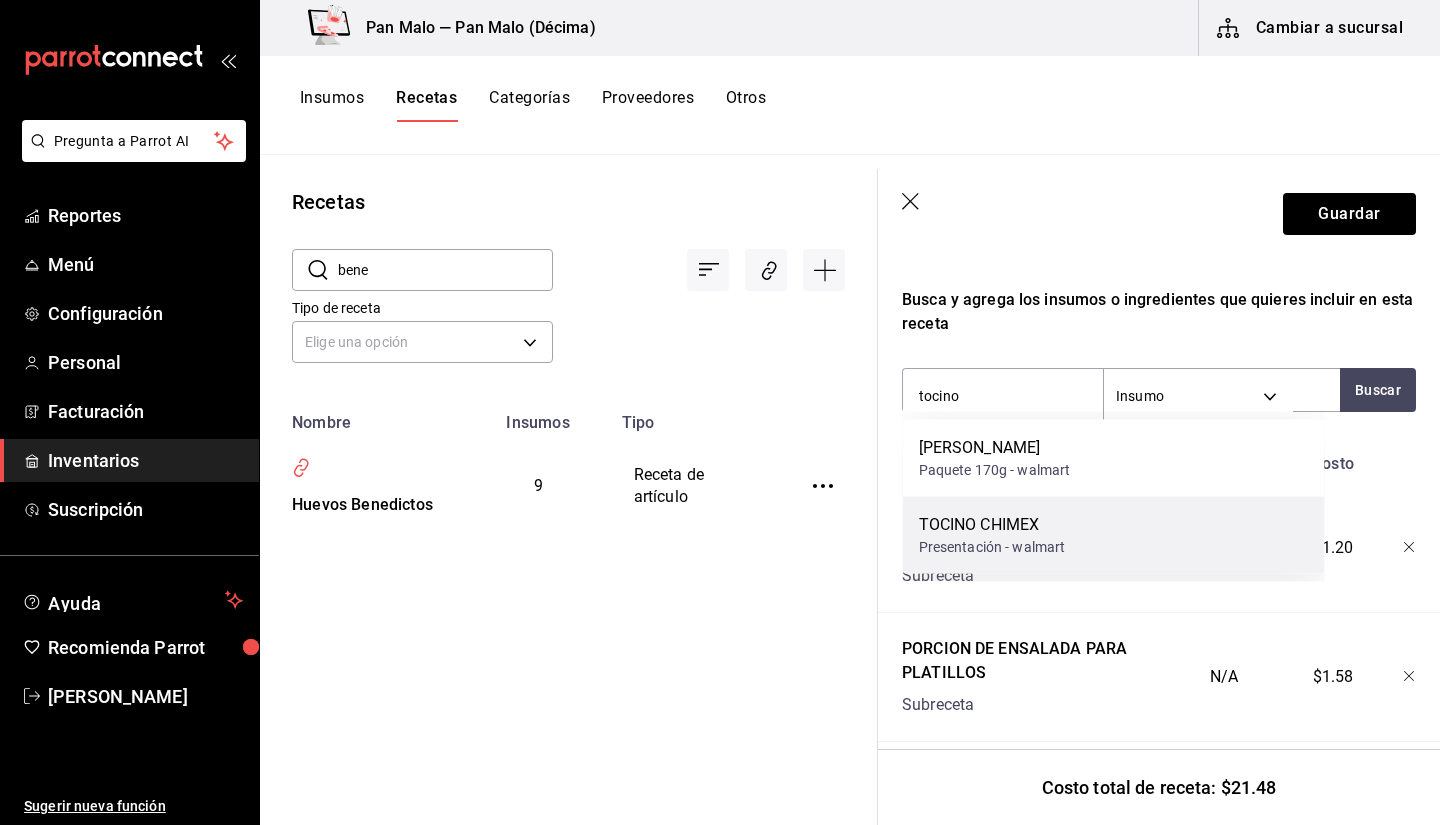 click on "TOCINO CHIMEX" at bounding box center [992, 525] 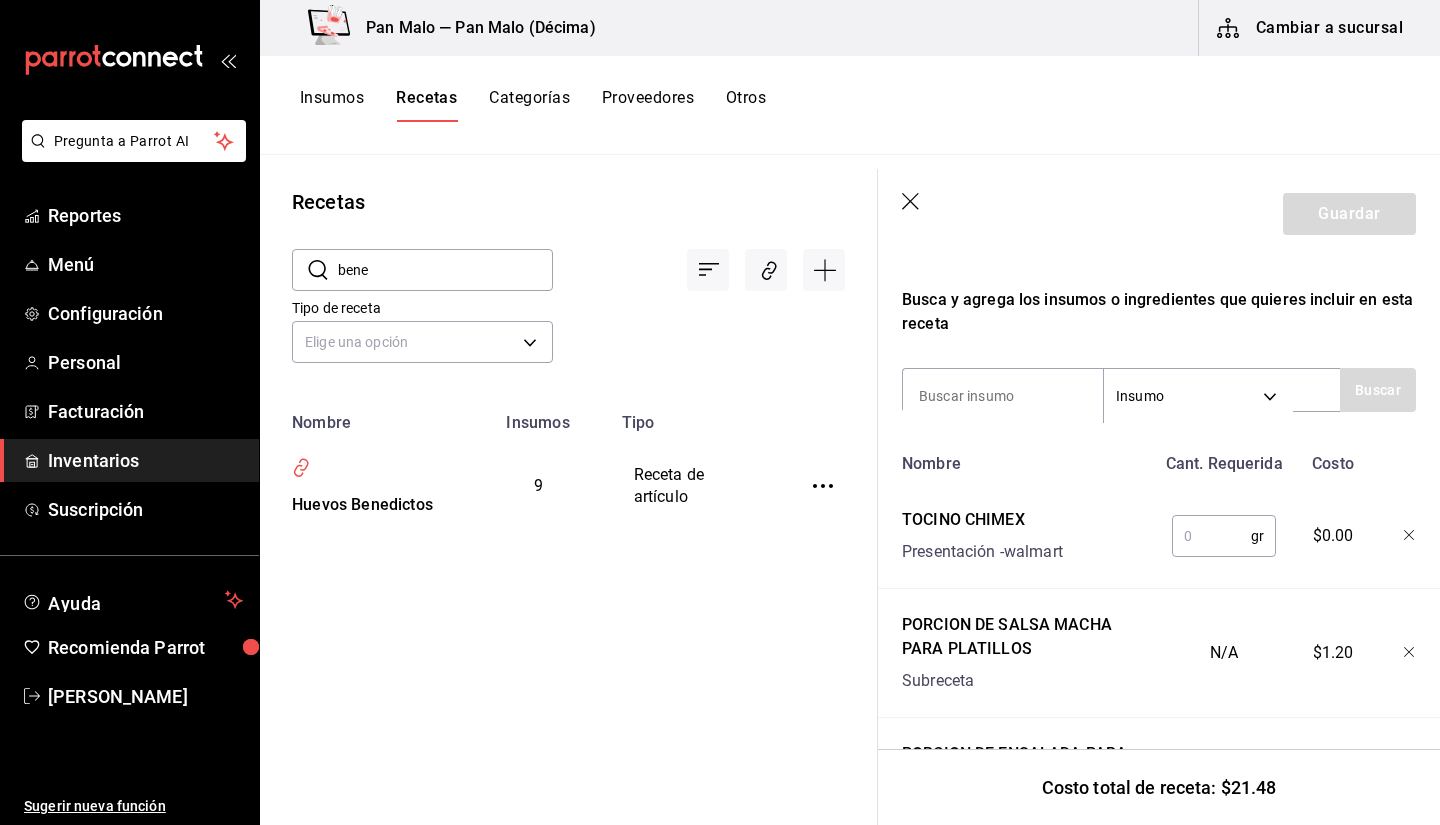 click at bounding box center (1211, 536) 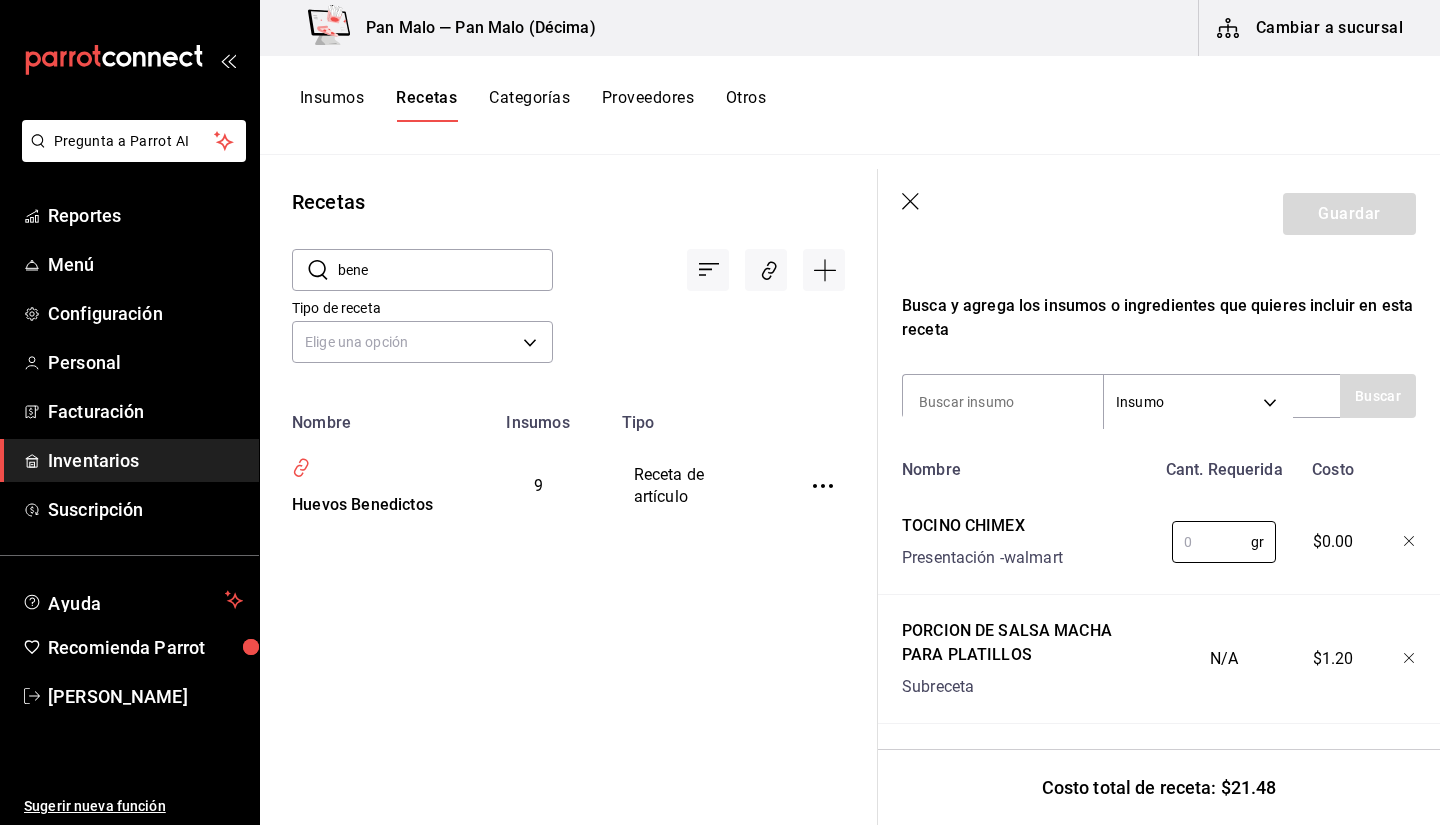 scroll, scrollTop: 322, scrollLeft: 0, axis: vertical 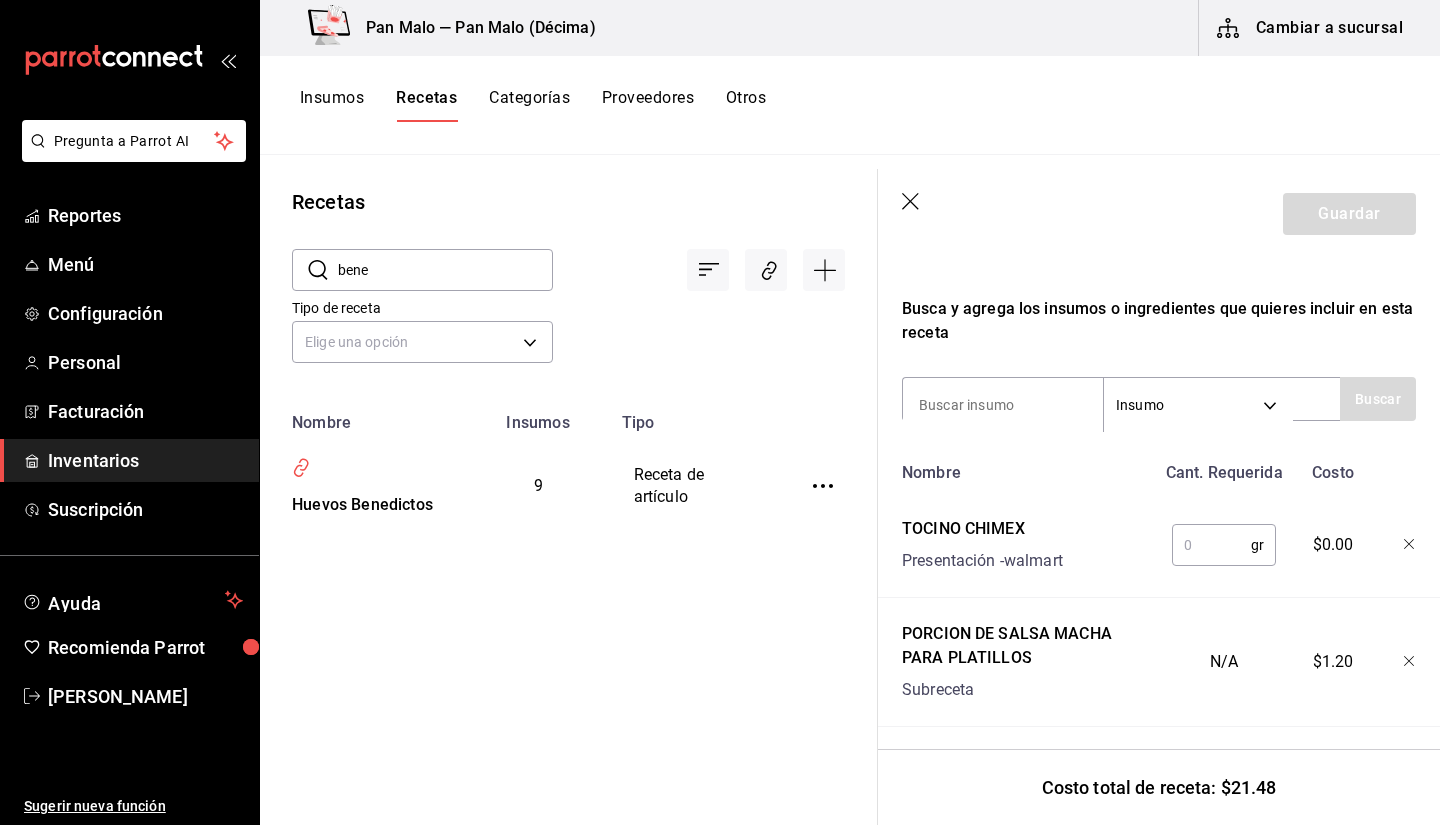 click at bounding box center (1211, 545) 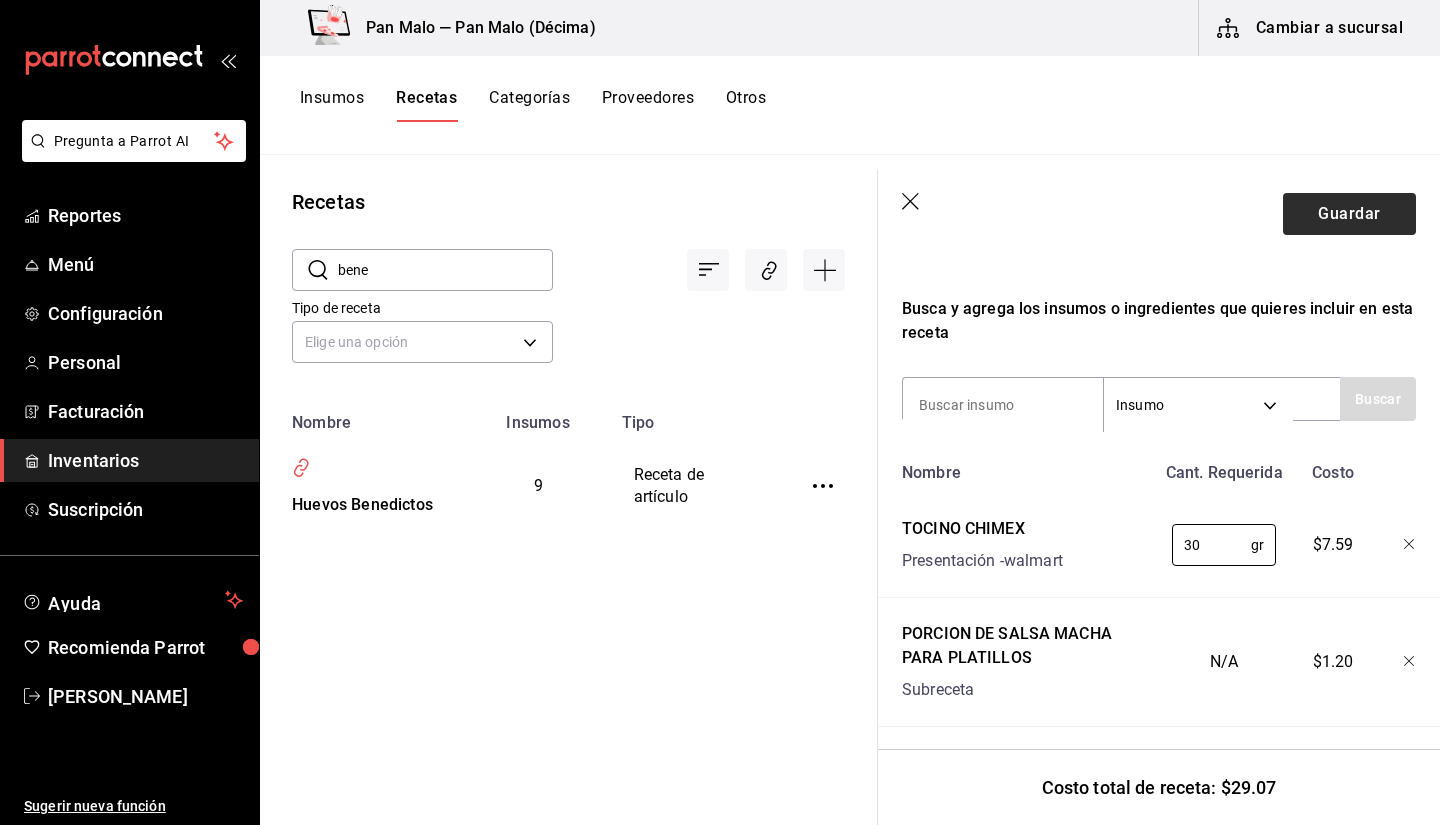 type on "30" 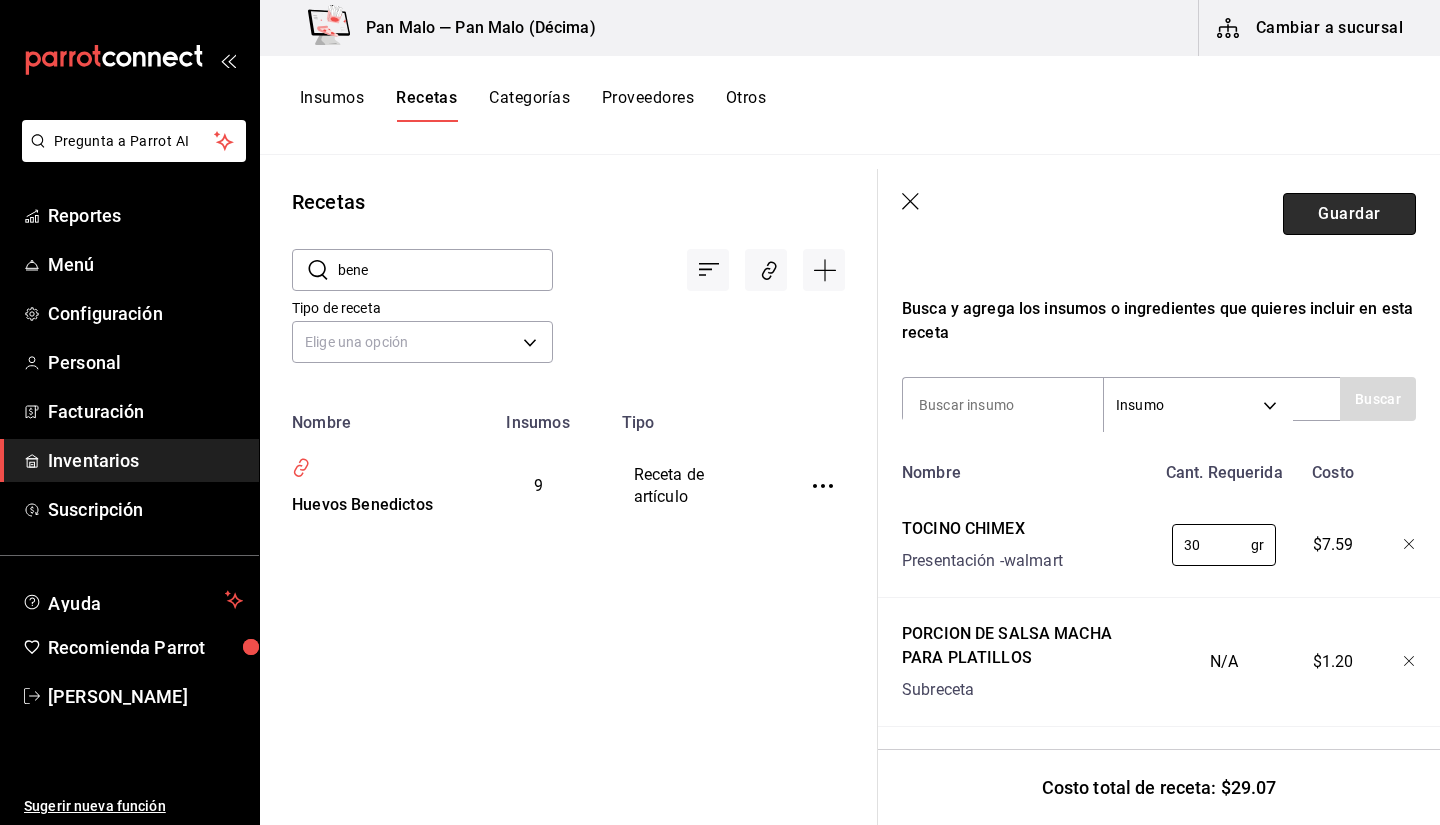 click on "Guardar" at bounding box center (1349, 214) 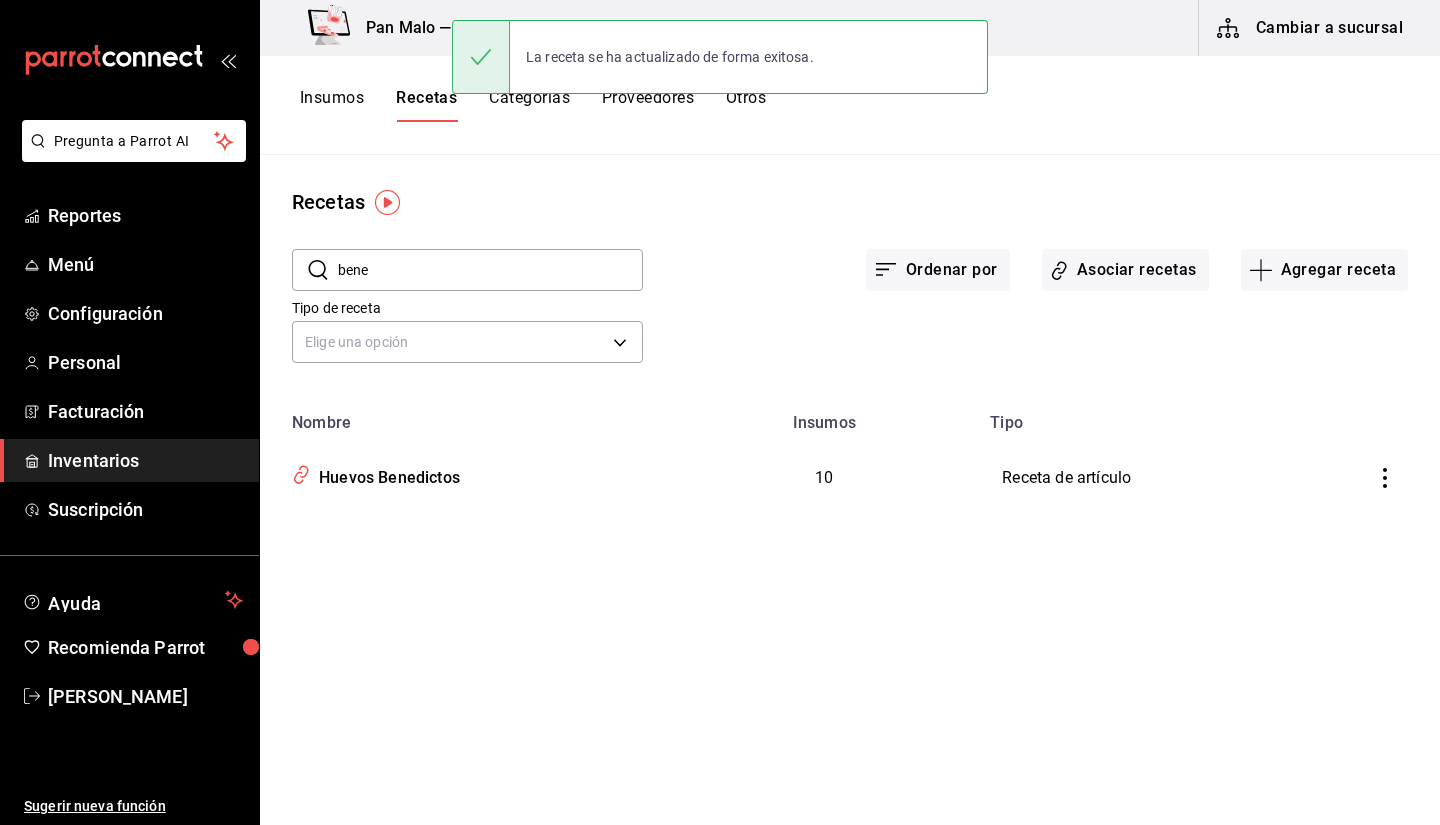 scroll, scrollTop: 0, scrollLeft: 0, axis: both 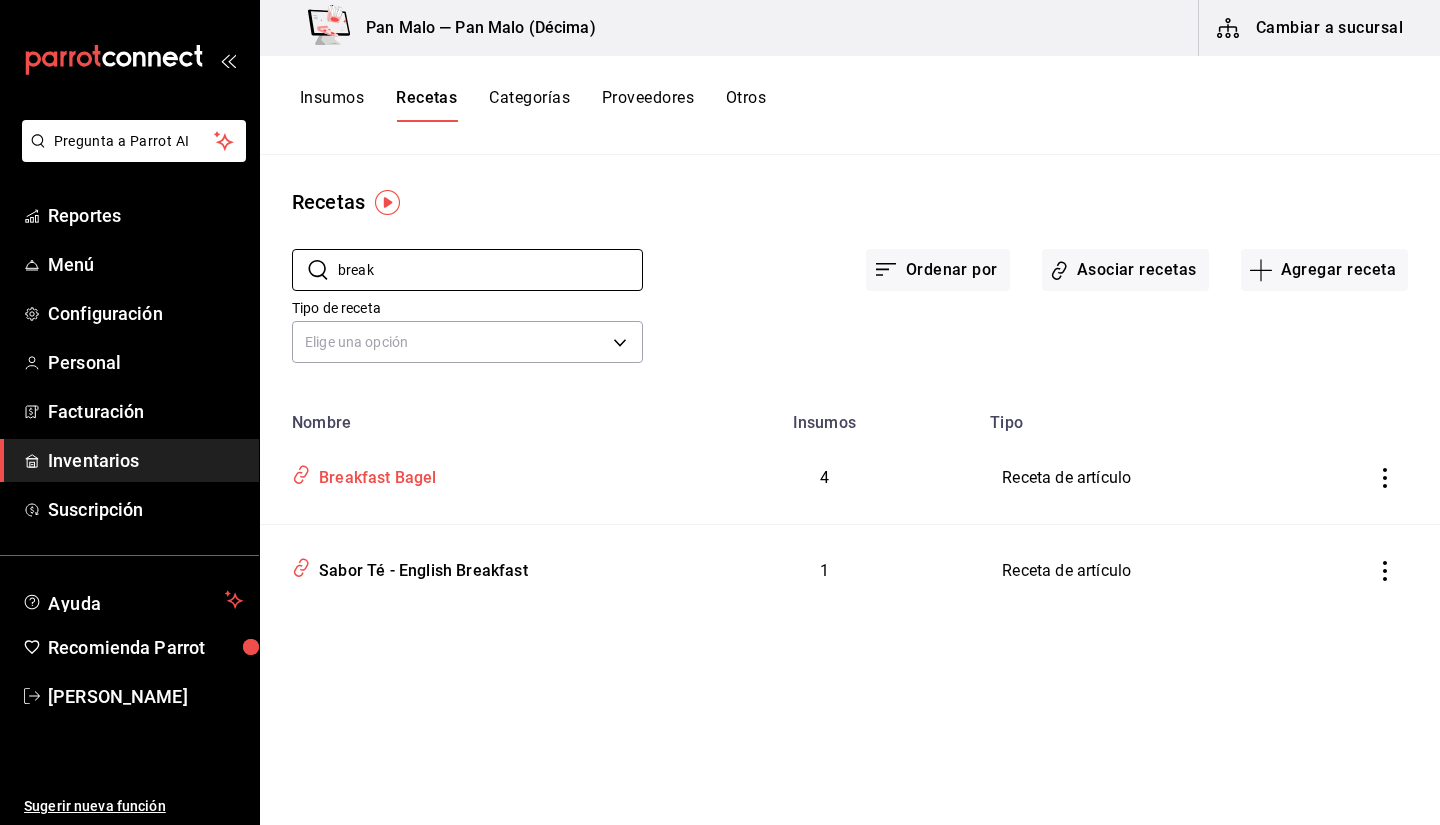type on "break" 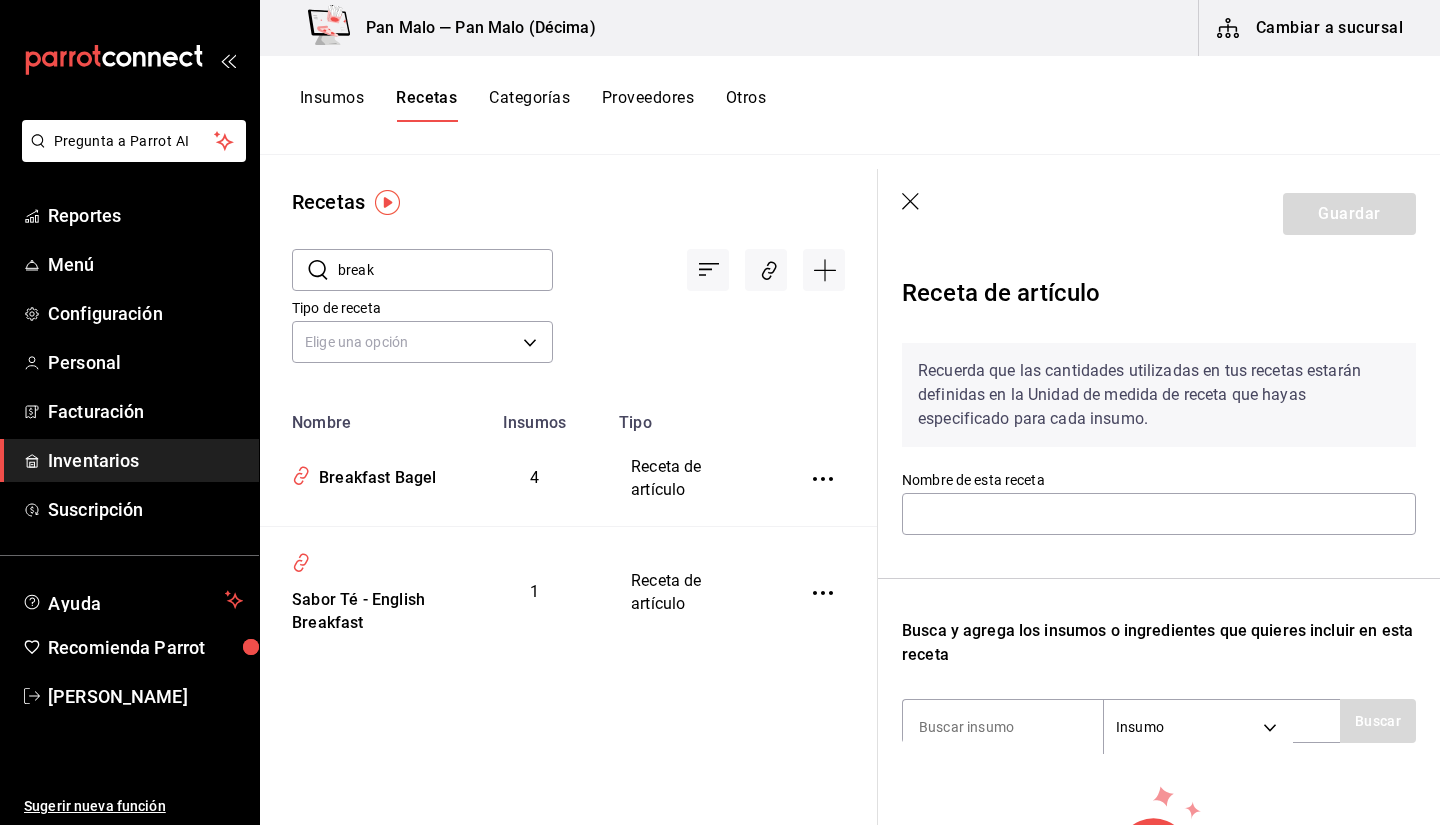 type on "Breakfast Bagel" 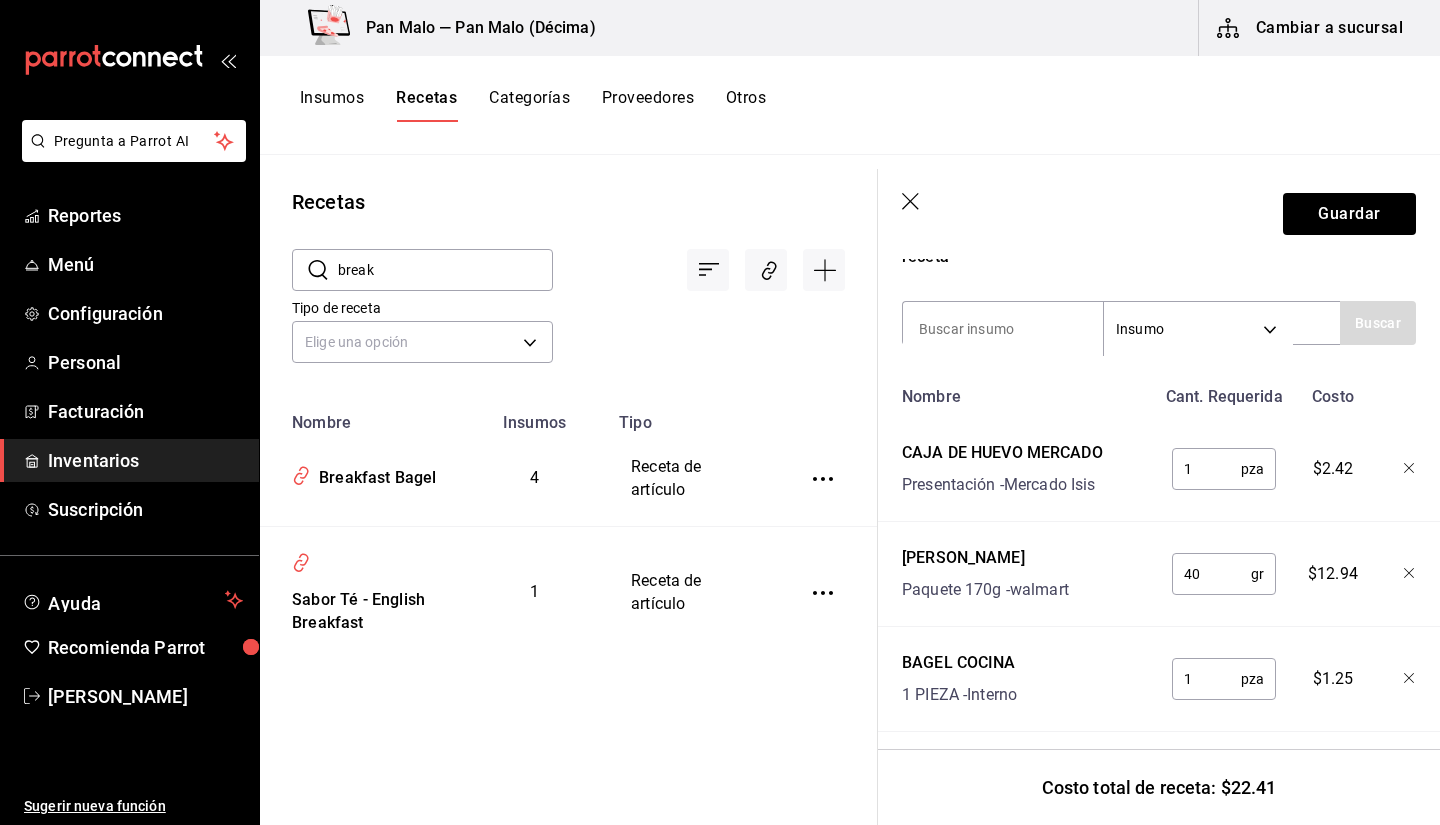 scroll, scrollTop: 378, scrollLeft: 0, axis: vertical 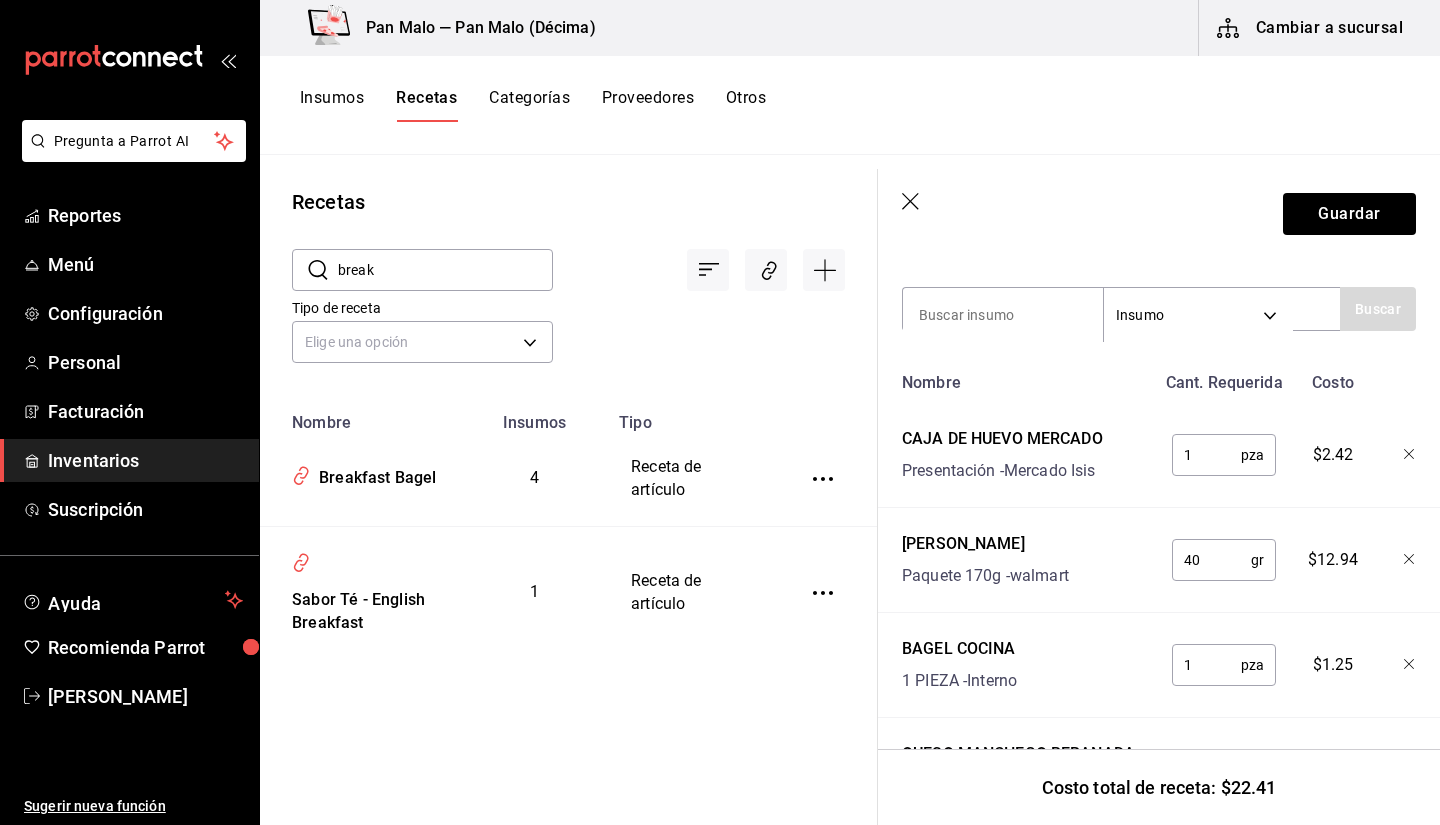 click 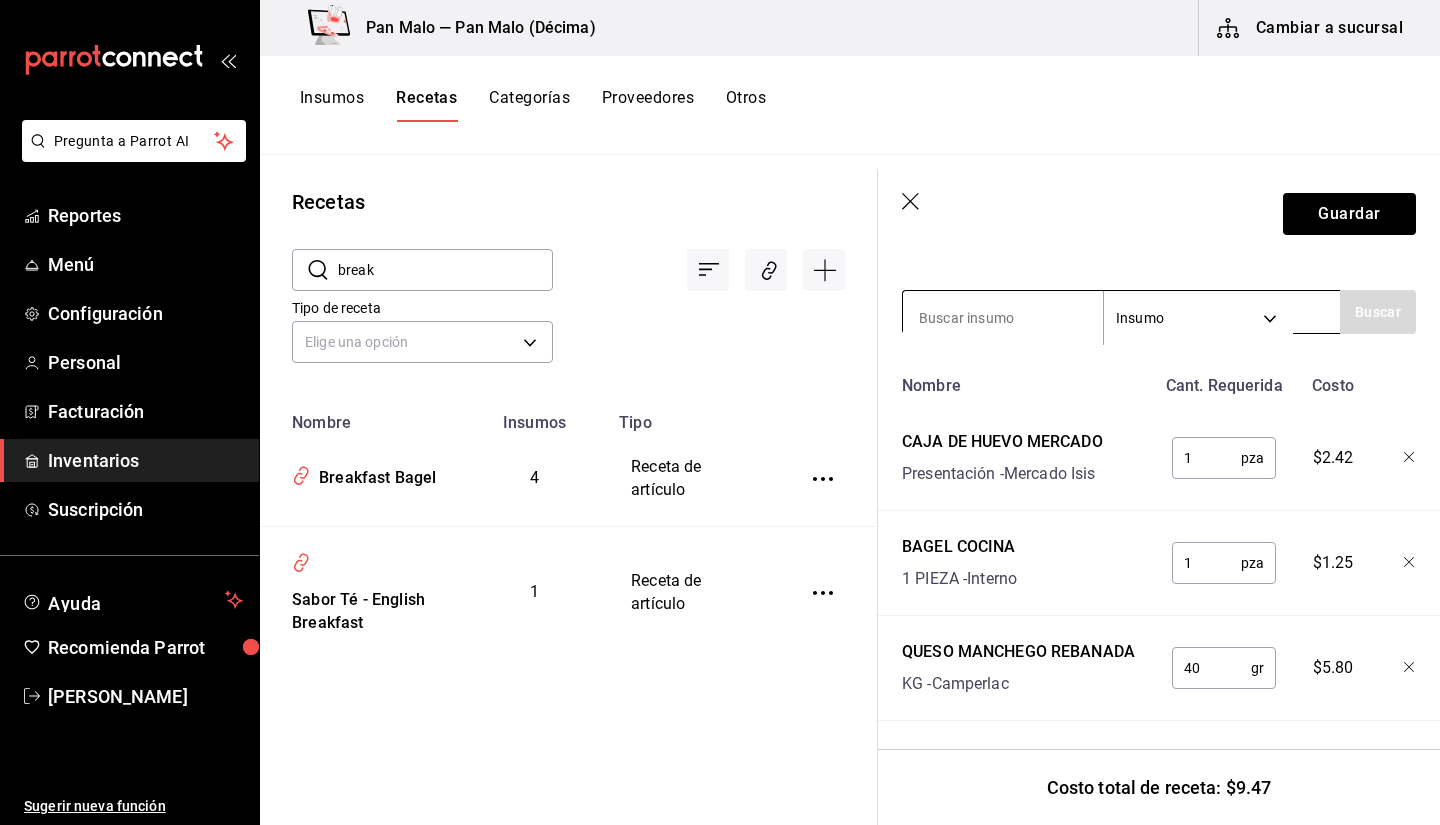 click at bounding box center (1003, 318) 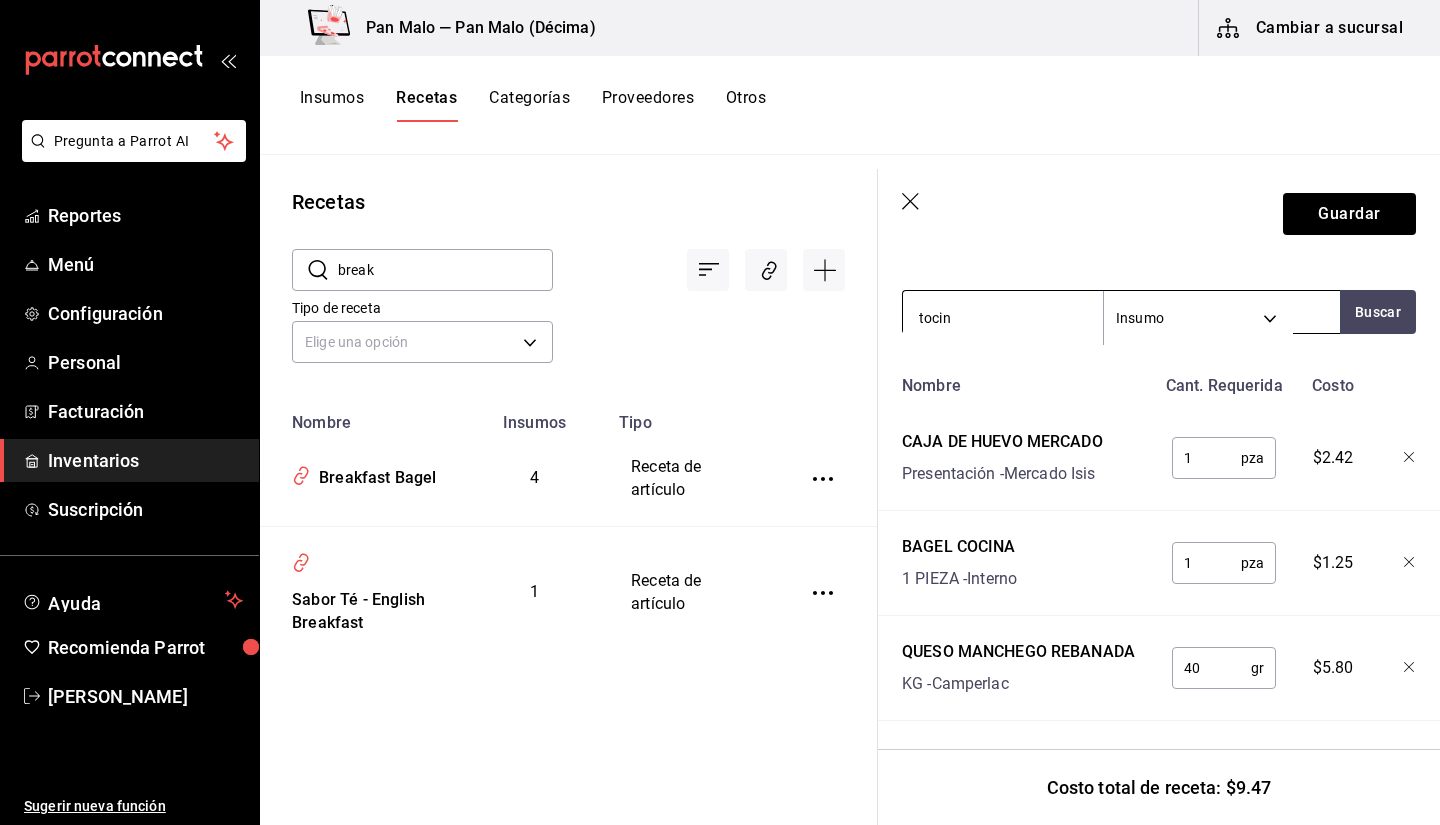 type on "tocino" 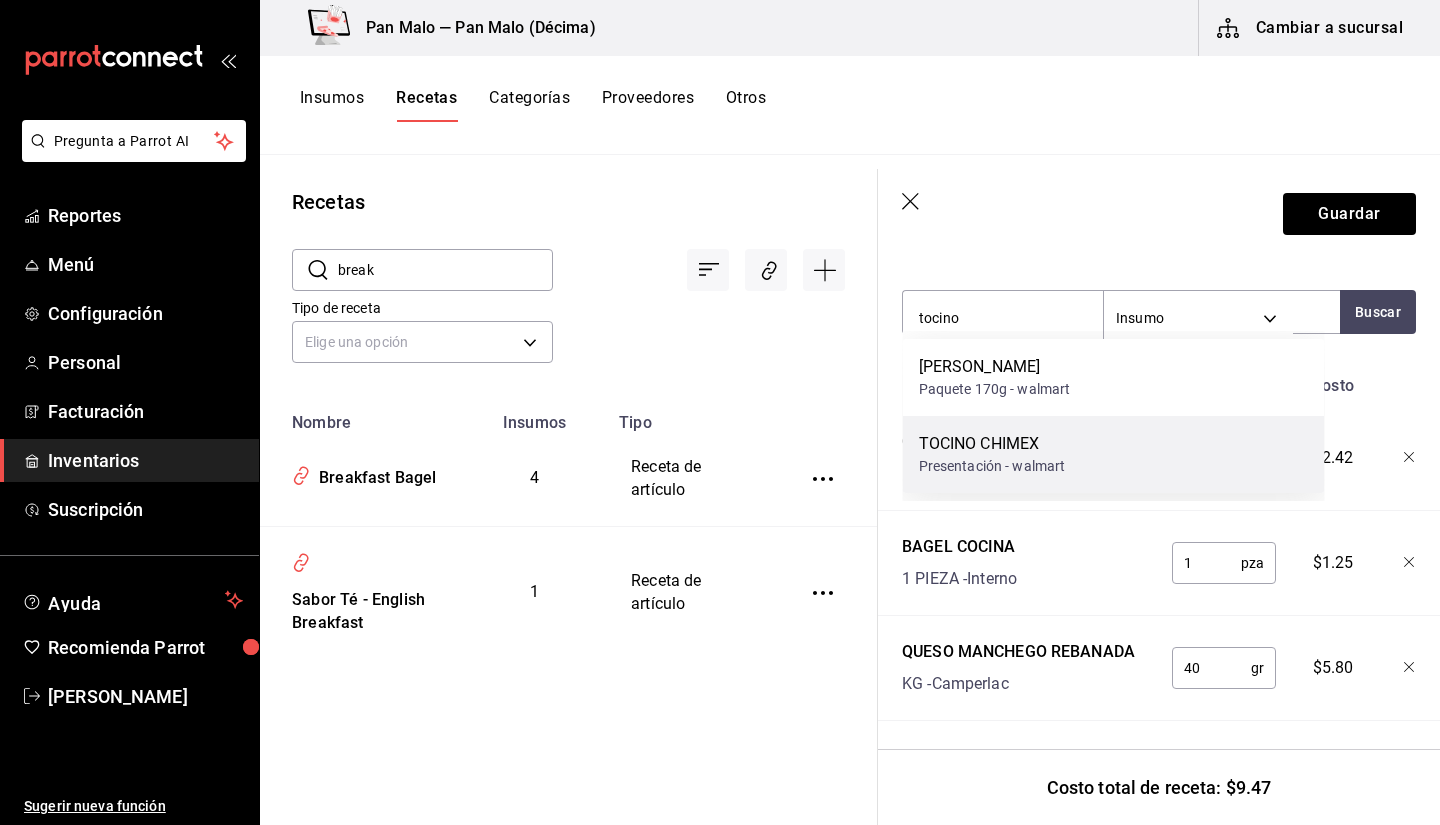 click on "Presentación - walmart" at bounding box center (992, 466) 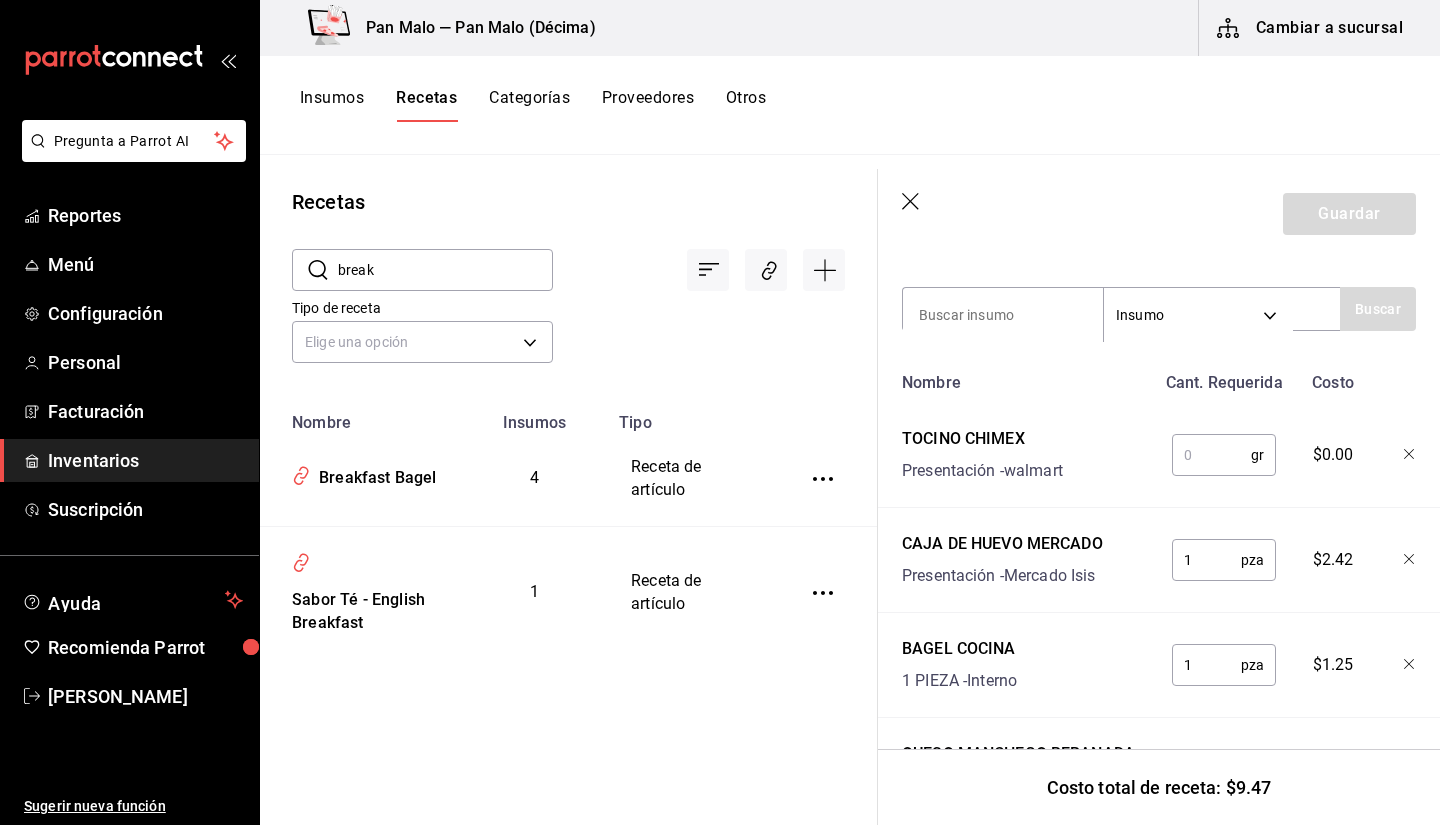 click at bounding box center [1211, 455] 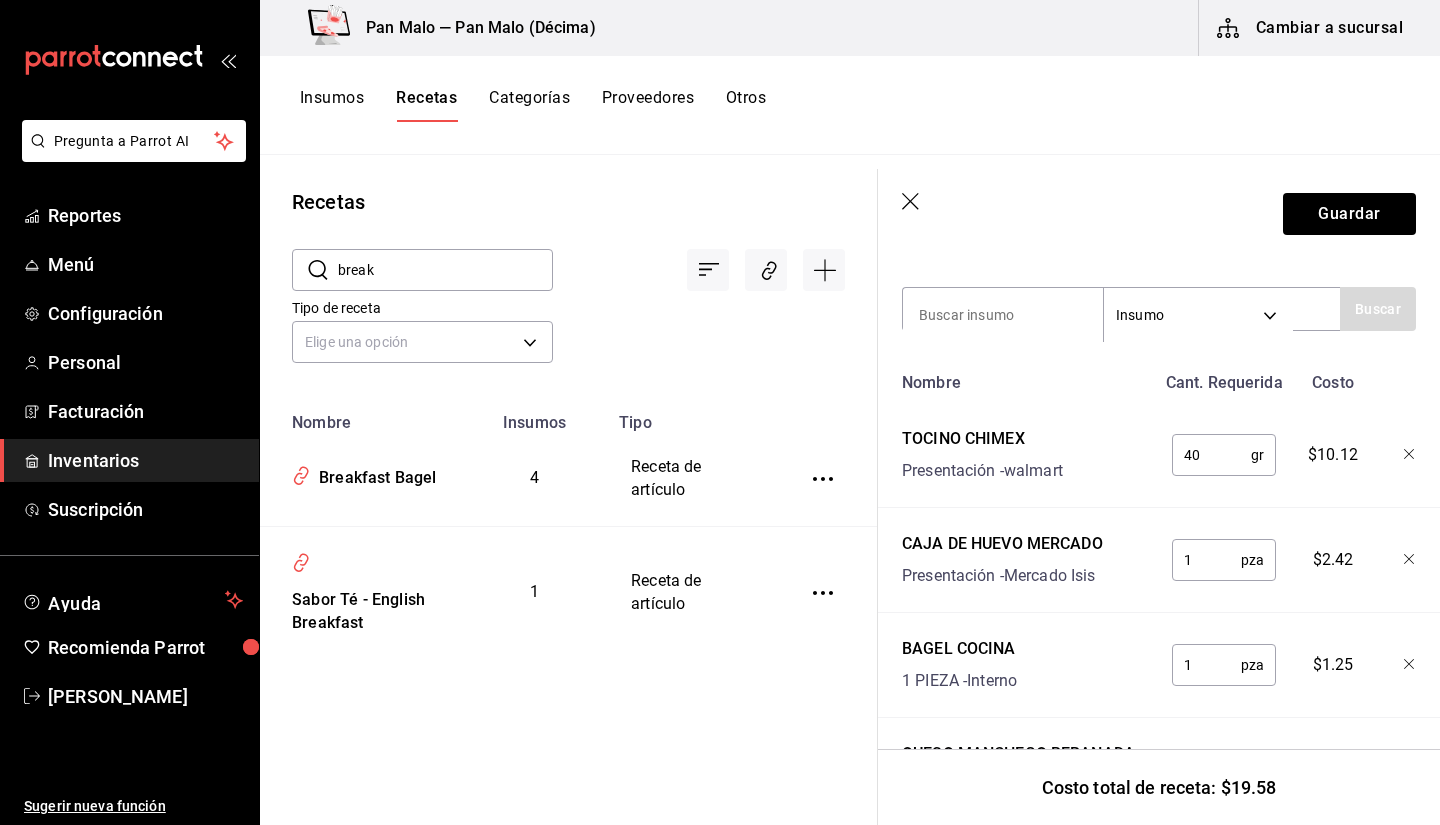 type on "4" 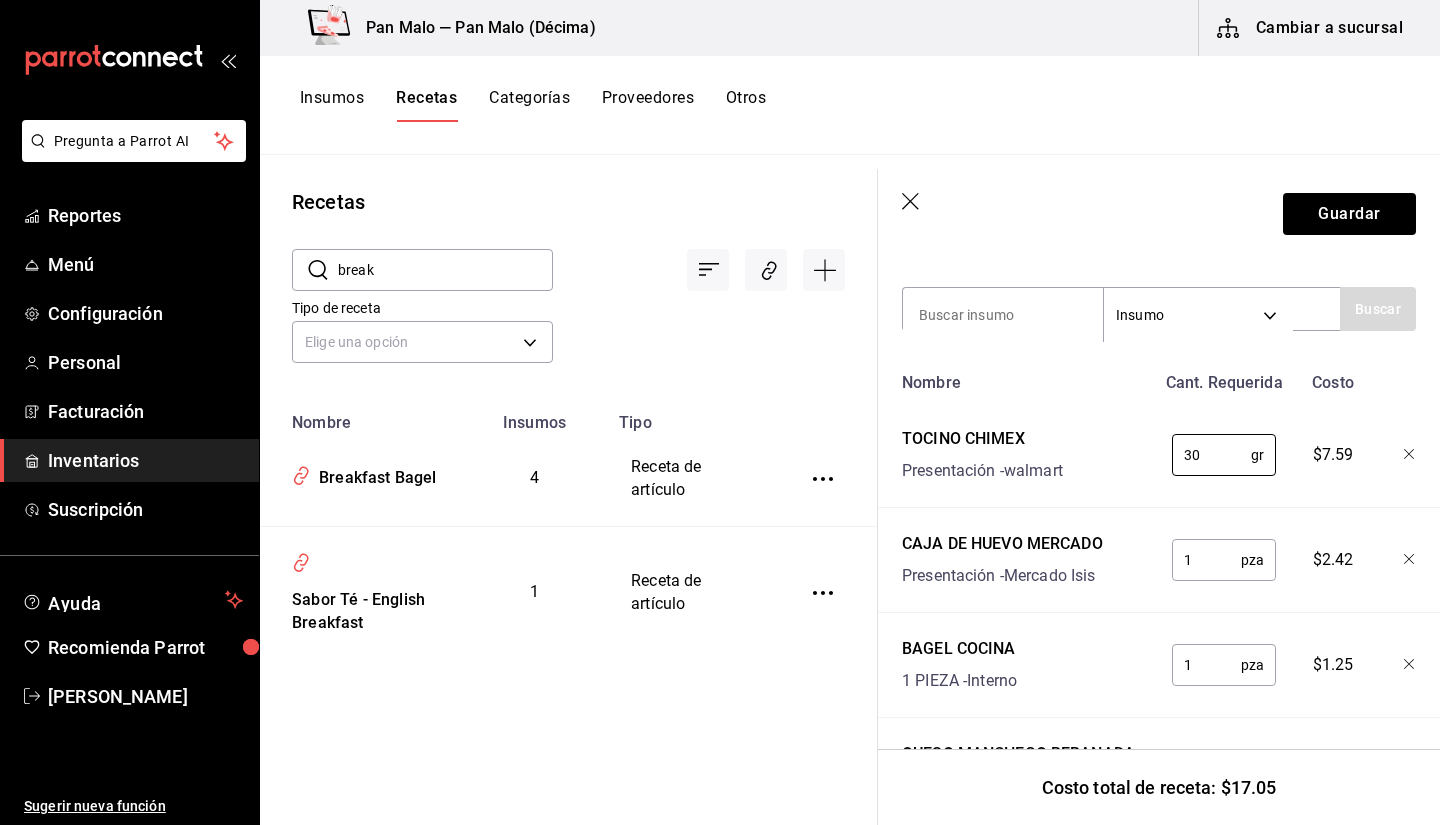 type on "30" 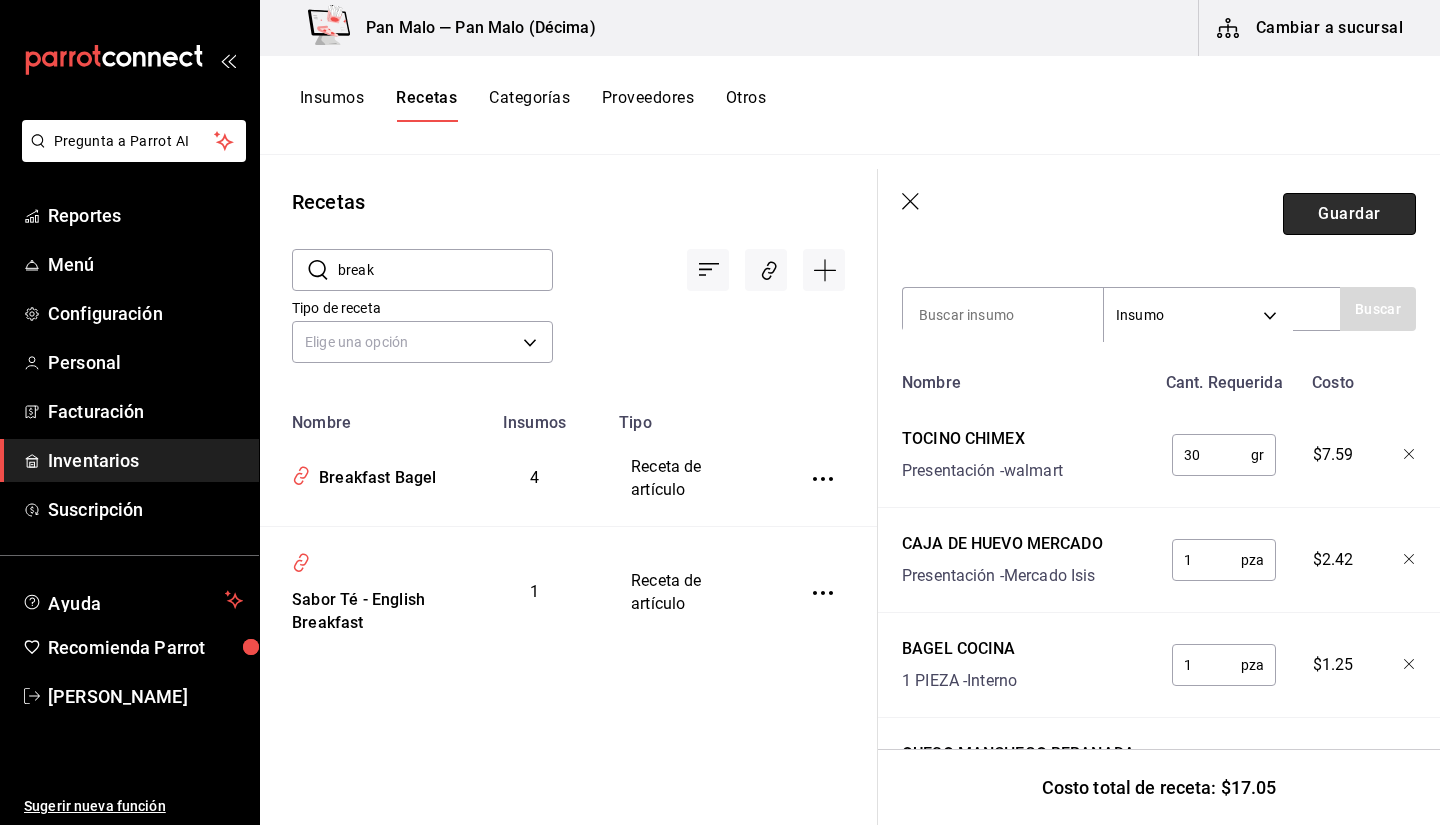 click on "Guardar" at bounding box center (1349, 214) 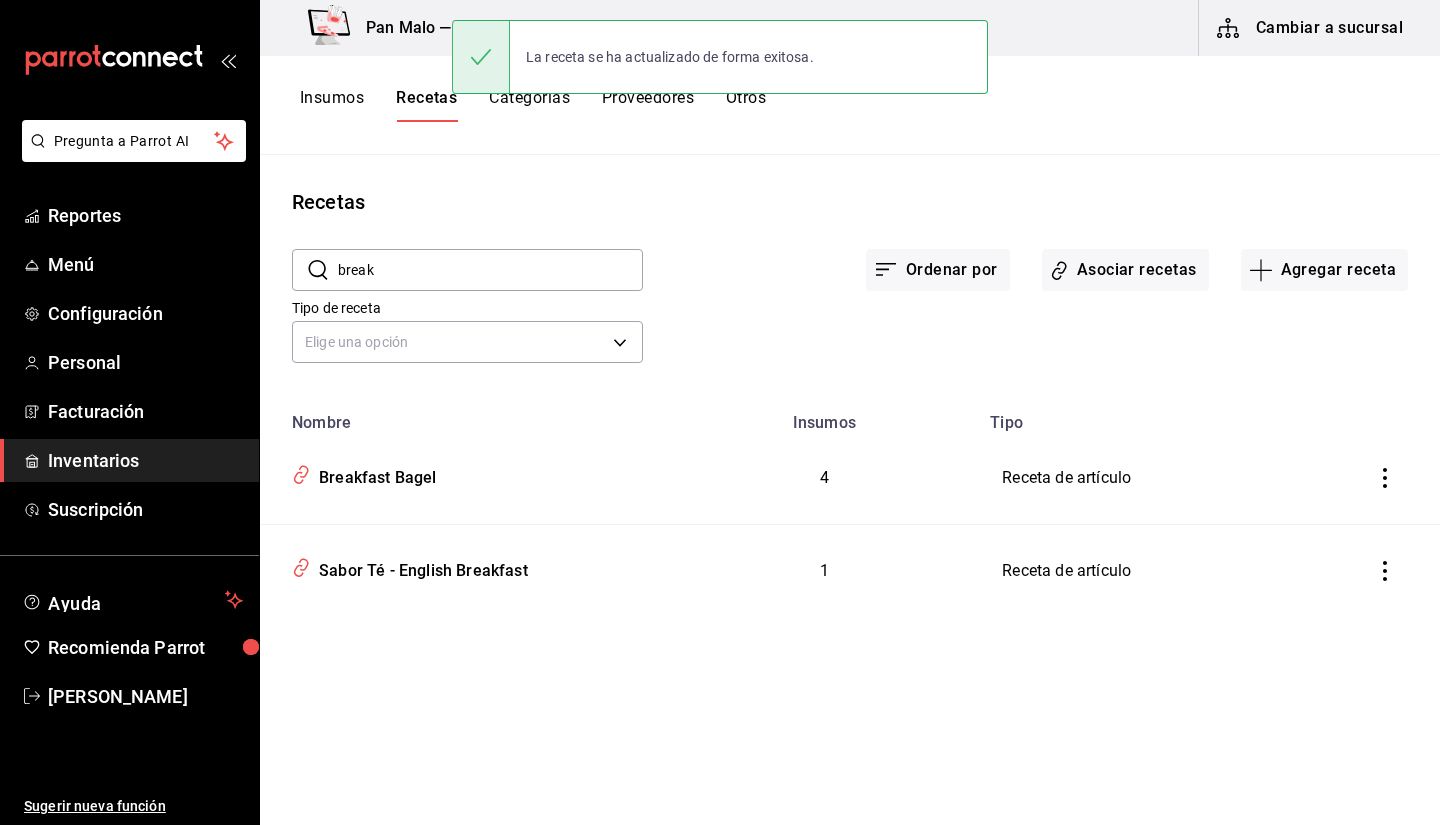 scroll, scrollTop: 0, scrollLeft: 0, axis: both 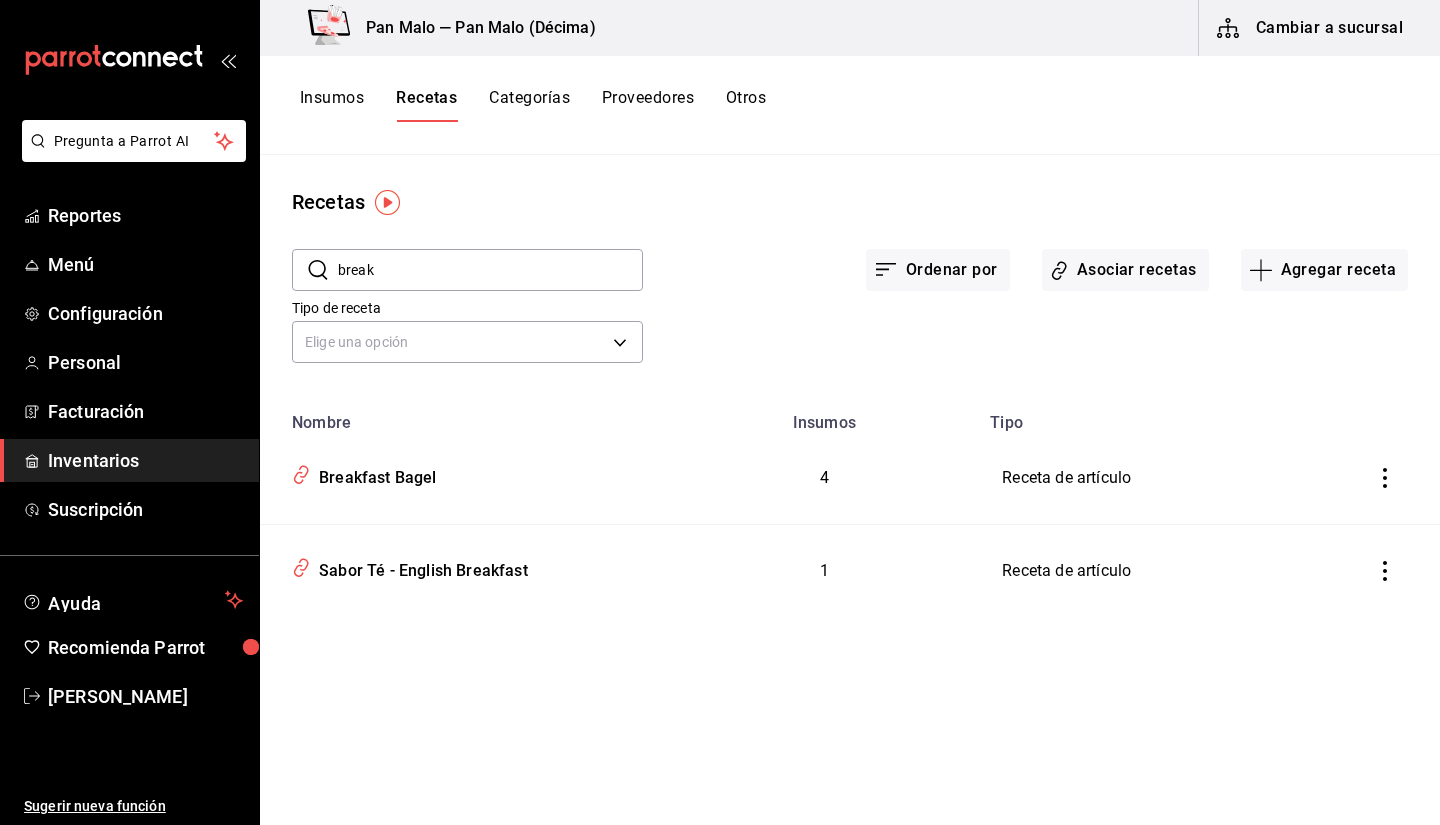 click on "​ break ​" at bounding box center [467, 270] 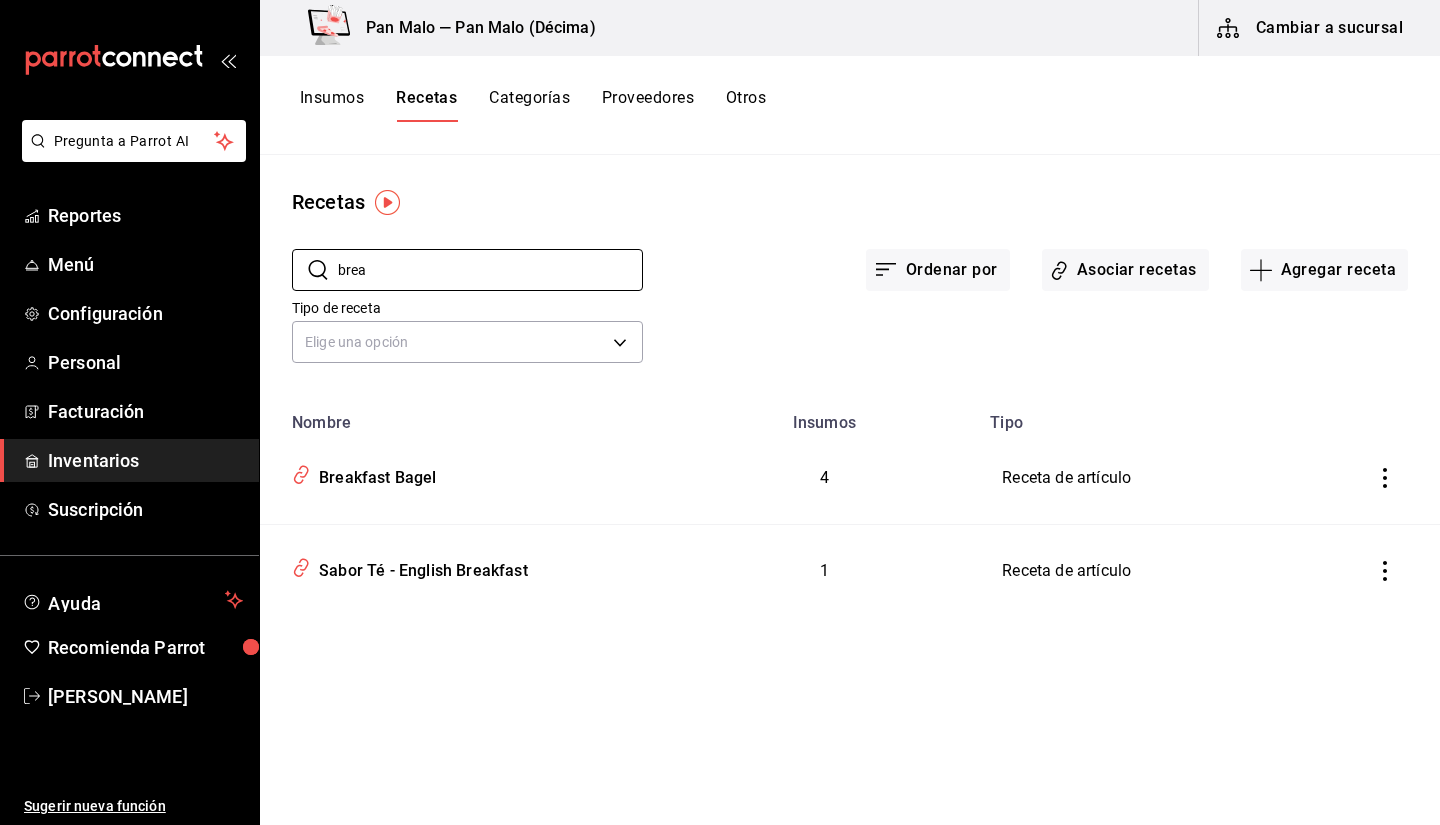 type on "brea" 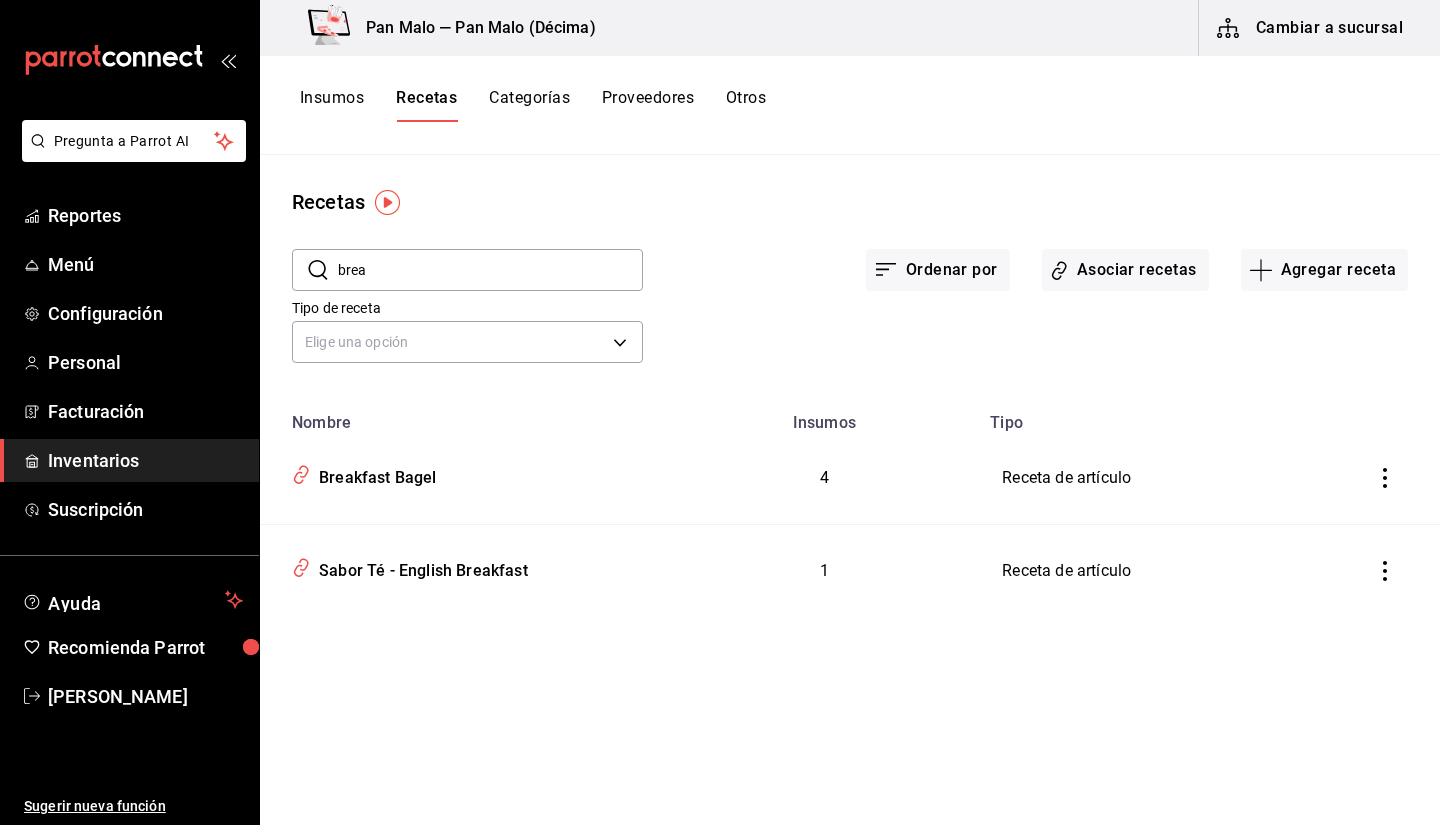 drag, startPoint x: 362, startPoint y: 114, endPoint x: 365, endPoint y: 126, distance: 12.369317 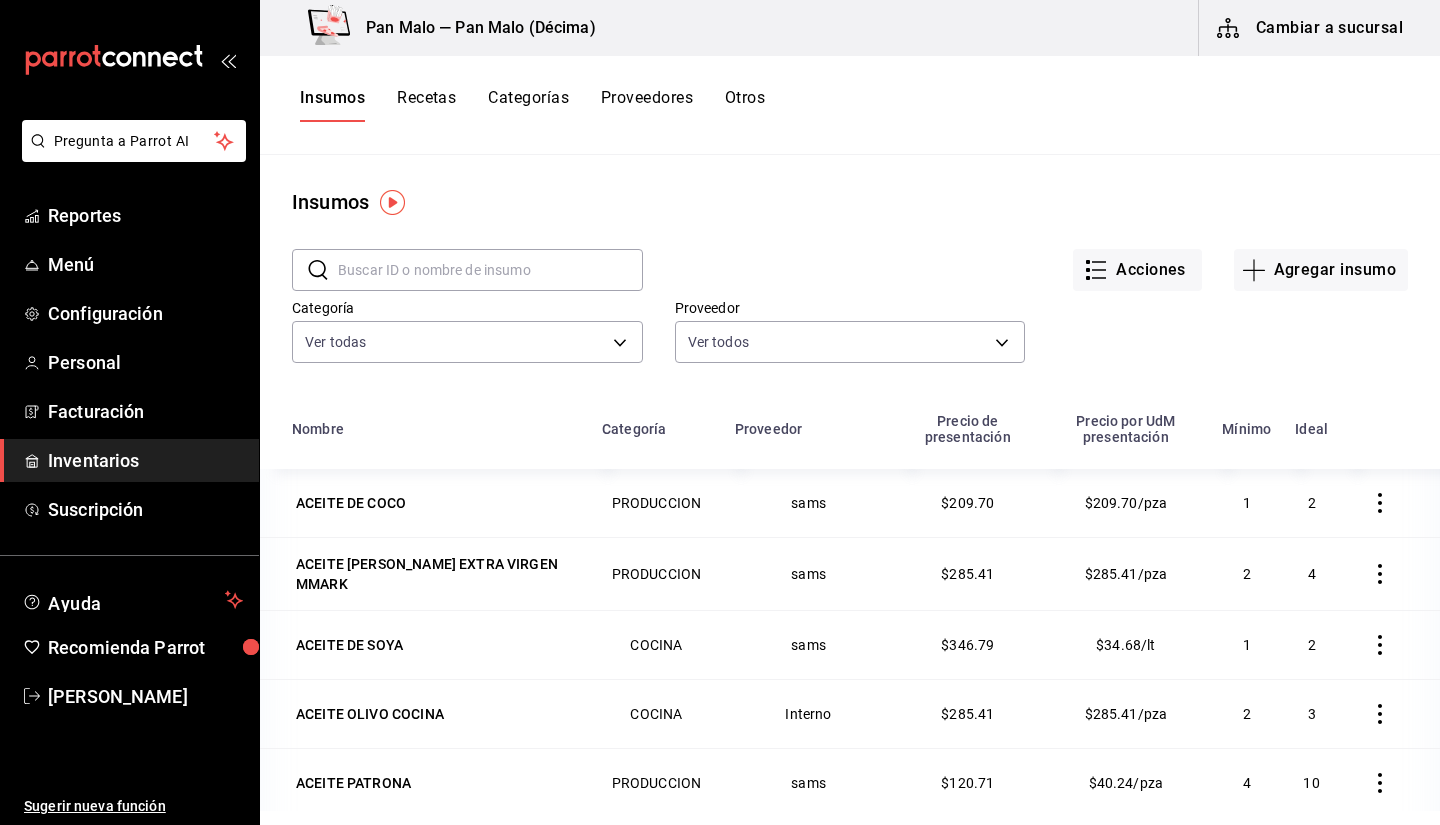 click at bounding box center [490, 270] 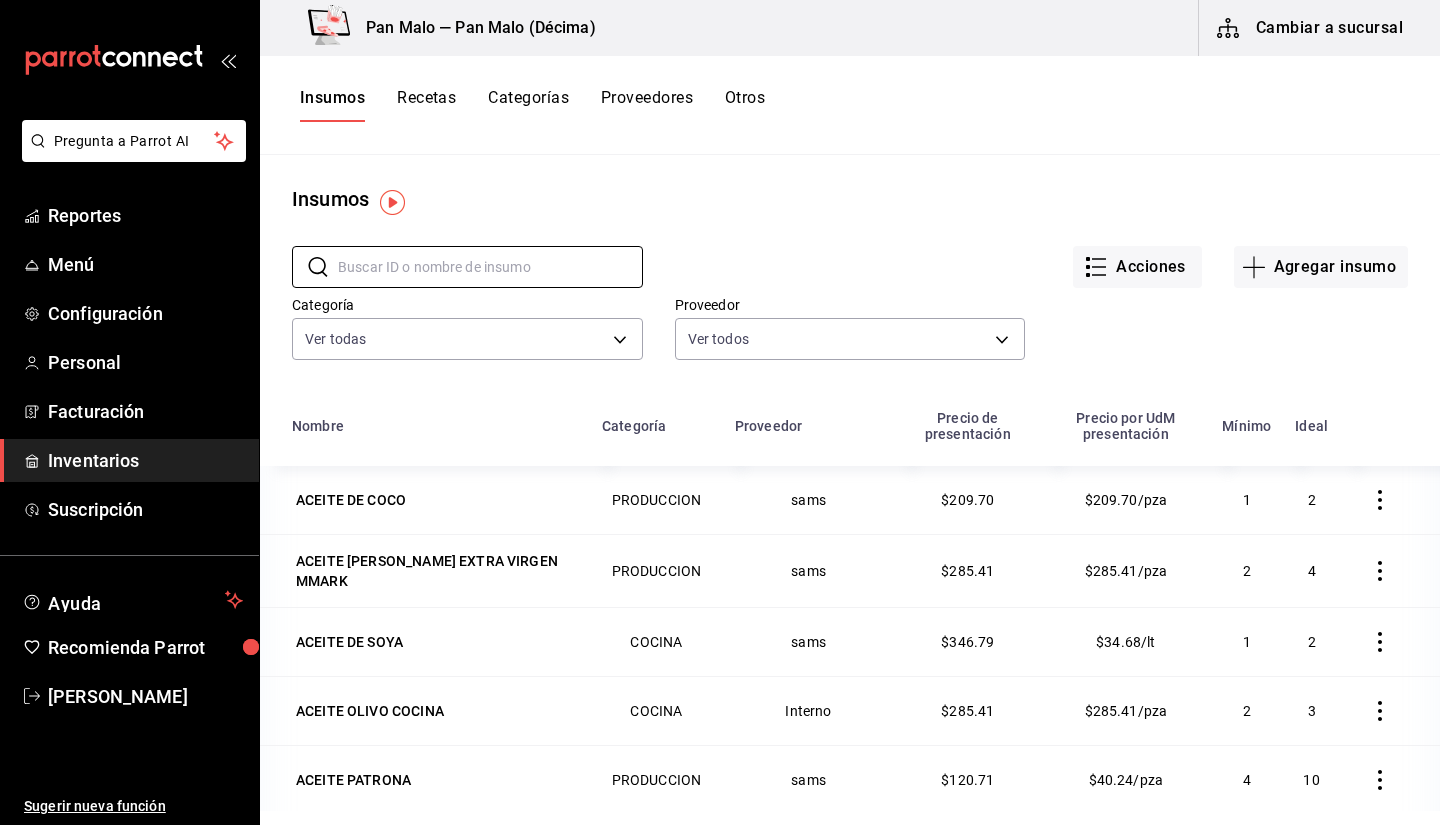 scroll, scrollTop: 0, scrollLeft: 0, axis: both 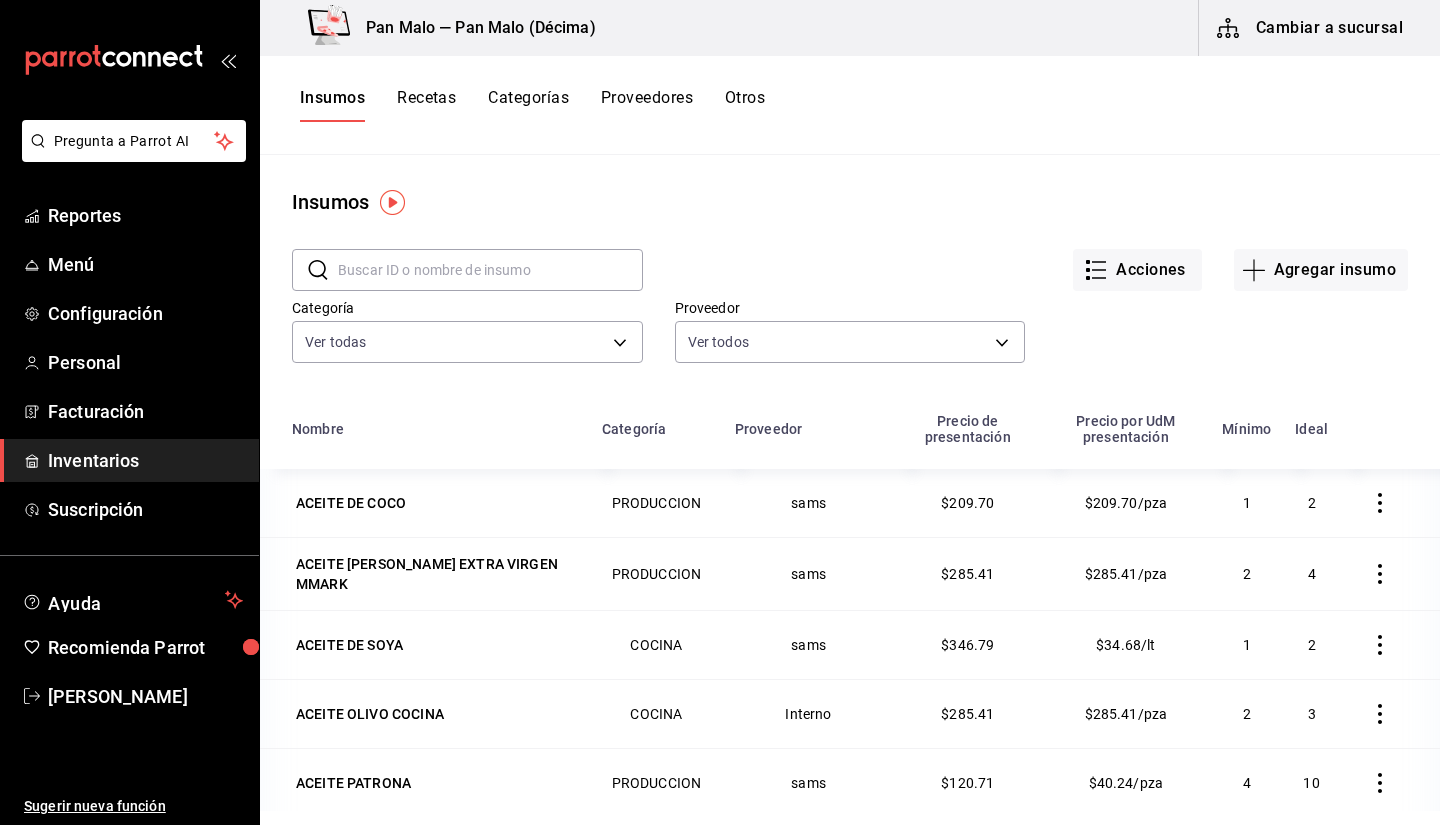 click at bounding box center [490, 270] 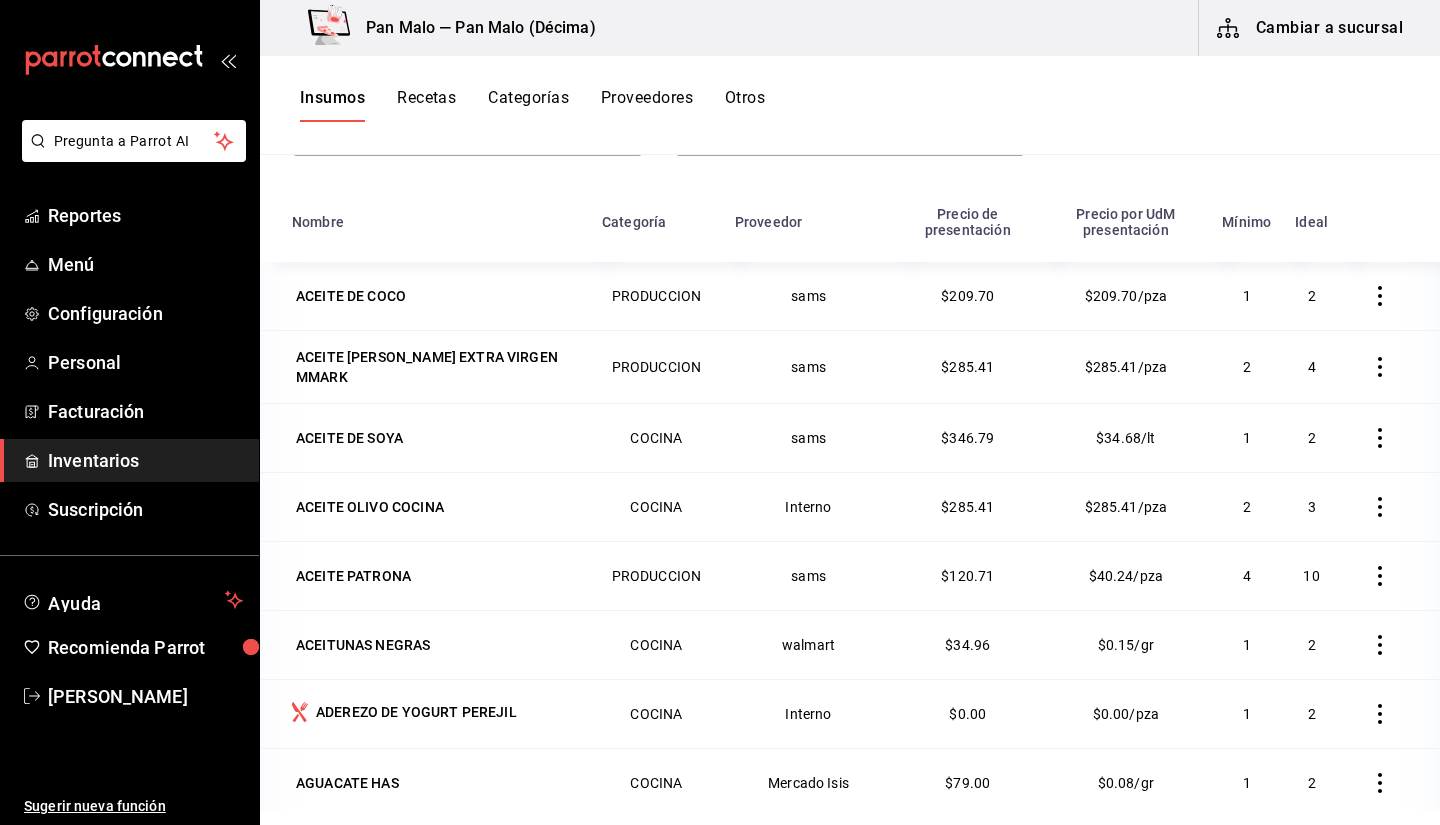 scroll, scrollTop: 246, scrollLeft: 0, axis: vertical 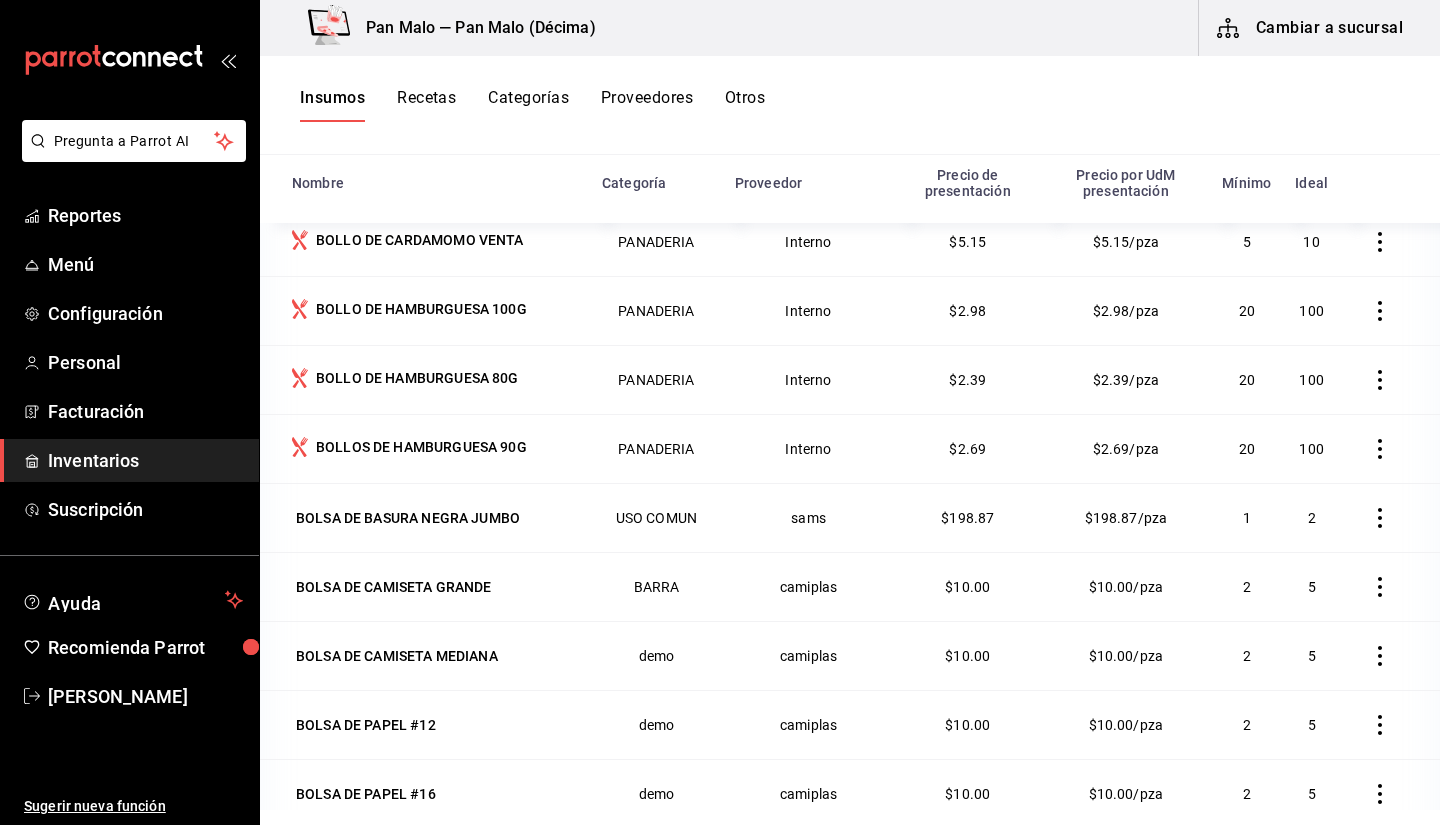click at bounding box center [1390, 586] 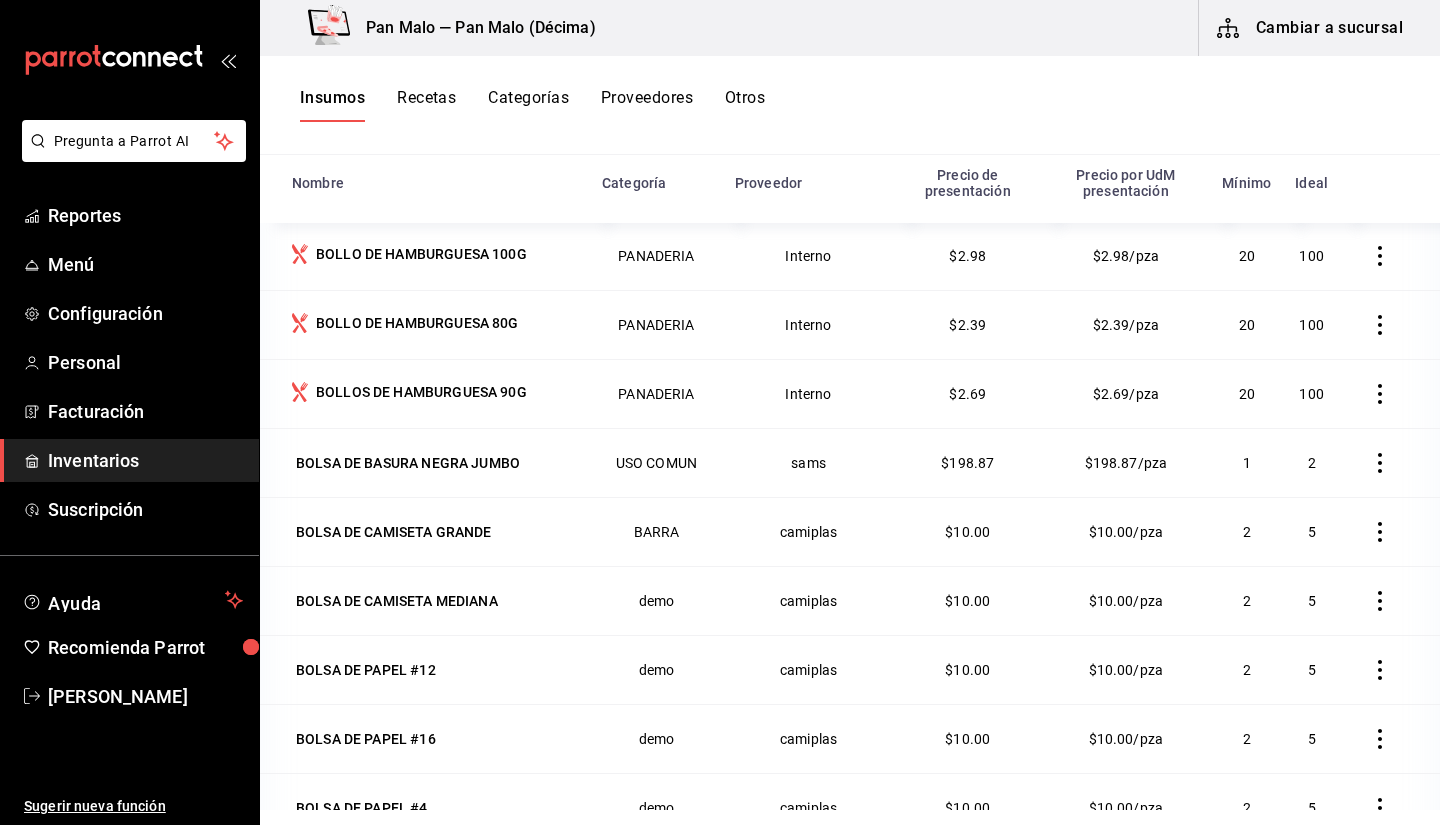 scroll, scrollTop: 3293, scrollLeft: 0, axis: vertical 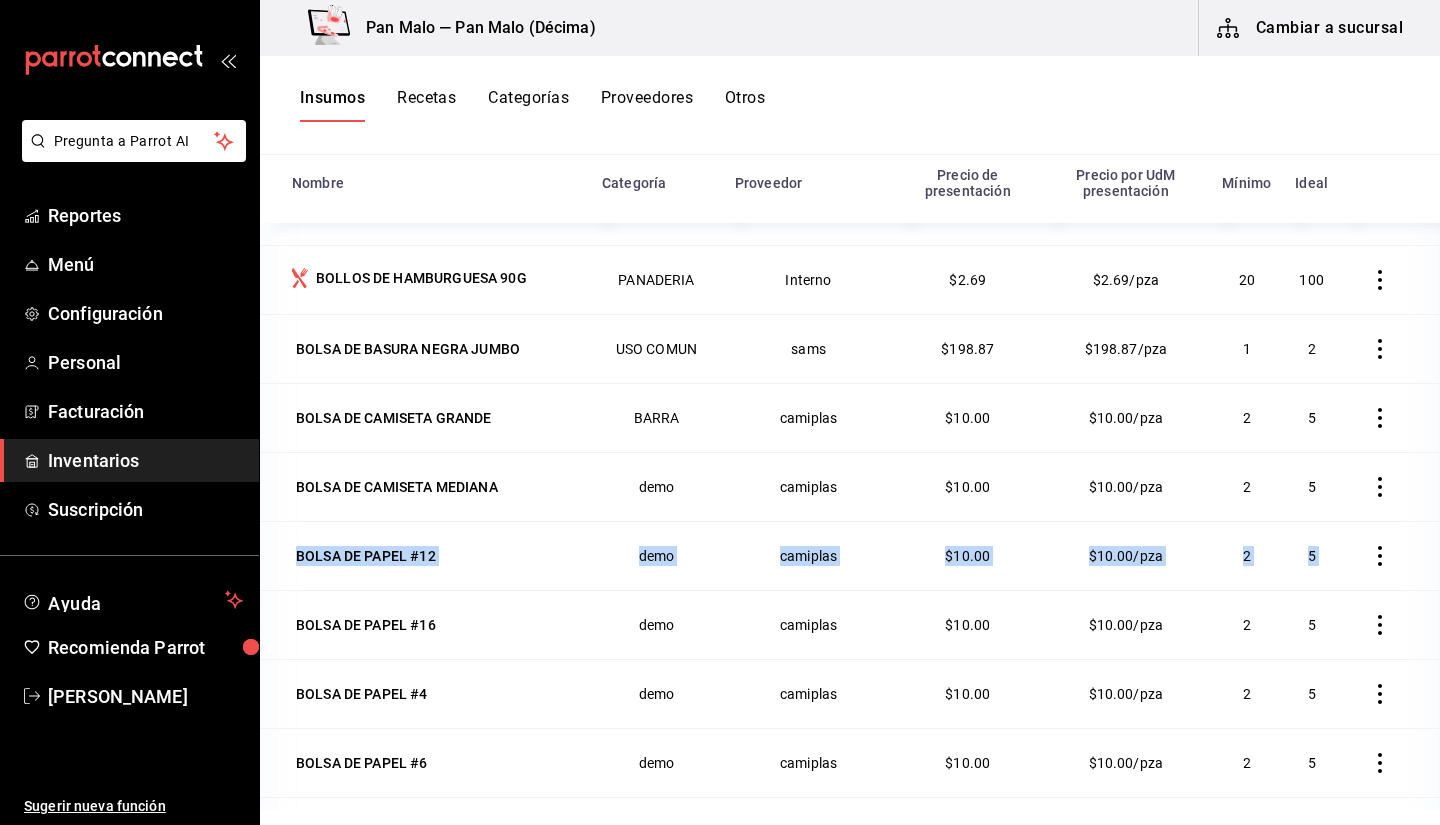 drag, startPoint x: 1409, startPoint y: 549, endPoint x: 1406, endPoint y: 490, distance: 59.07622 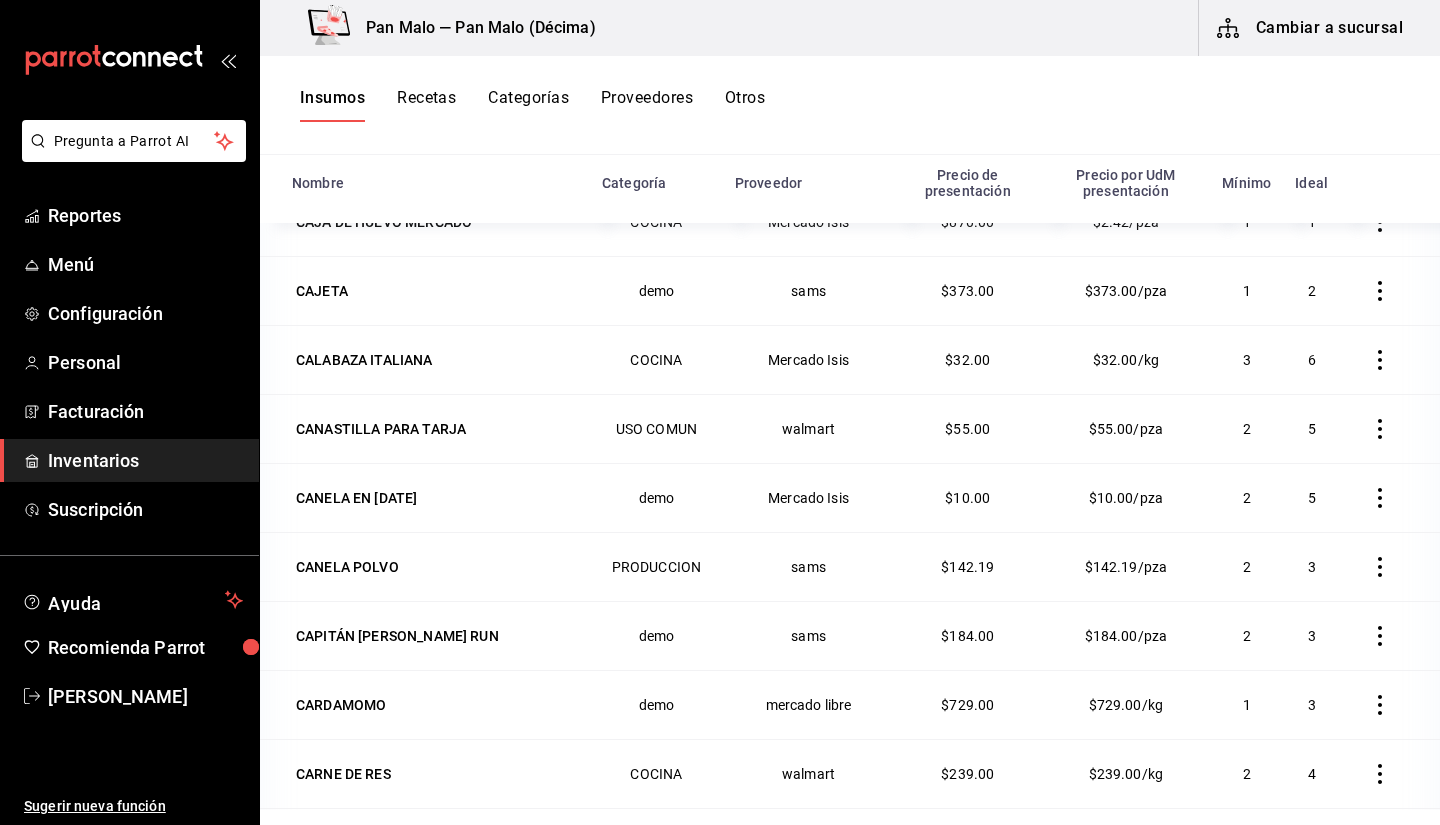 scroll, scrollTop: 4598, scrollLeft: 0, axis: vertical 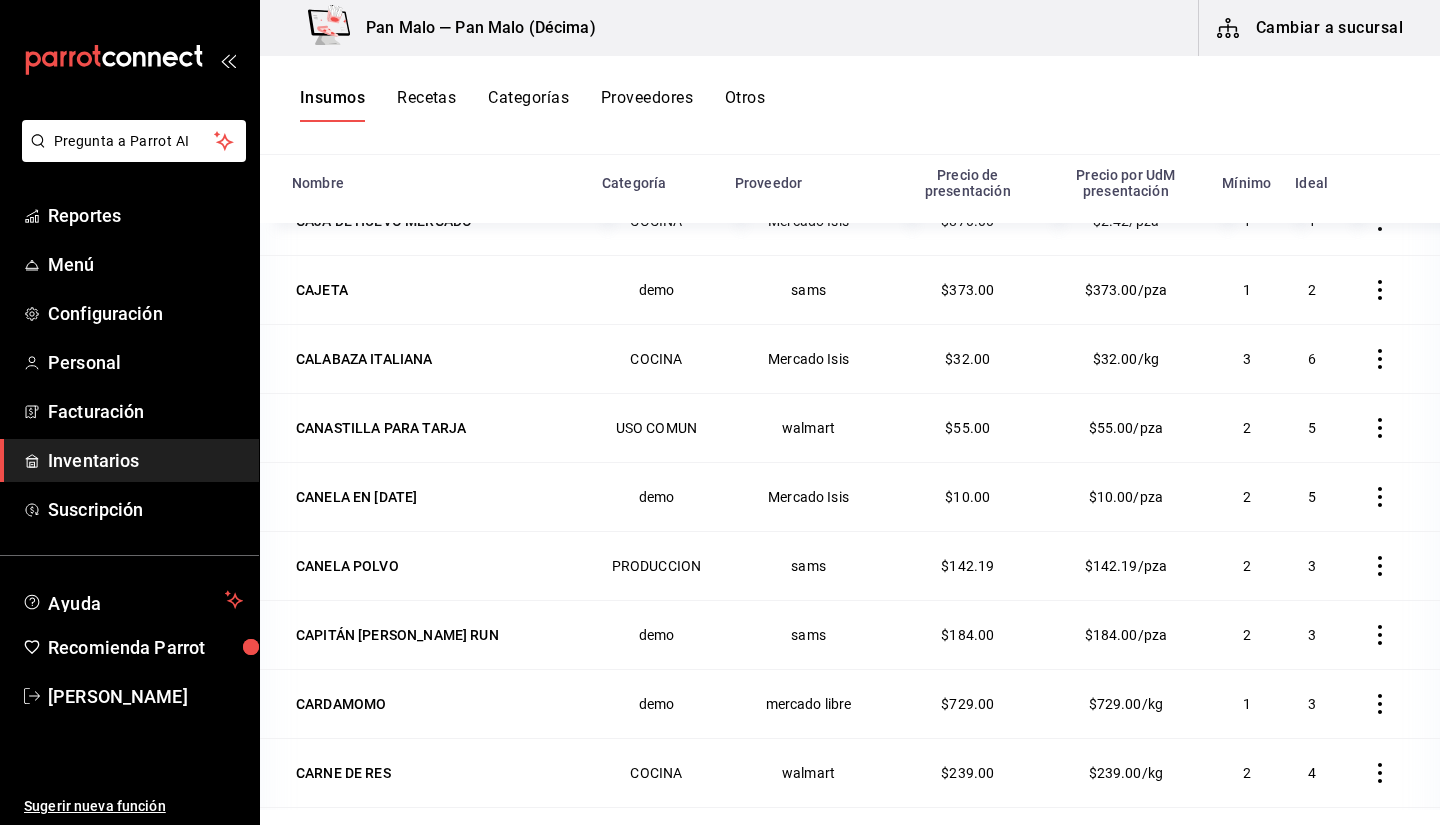 click on "Recetas" at bounding box center [426, 105] 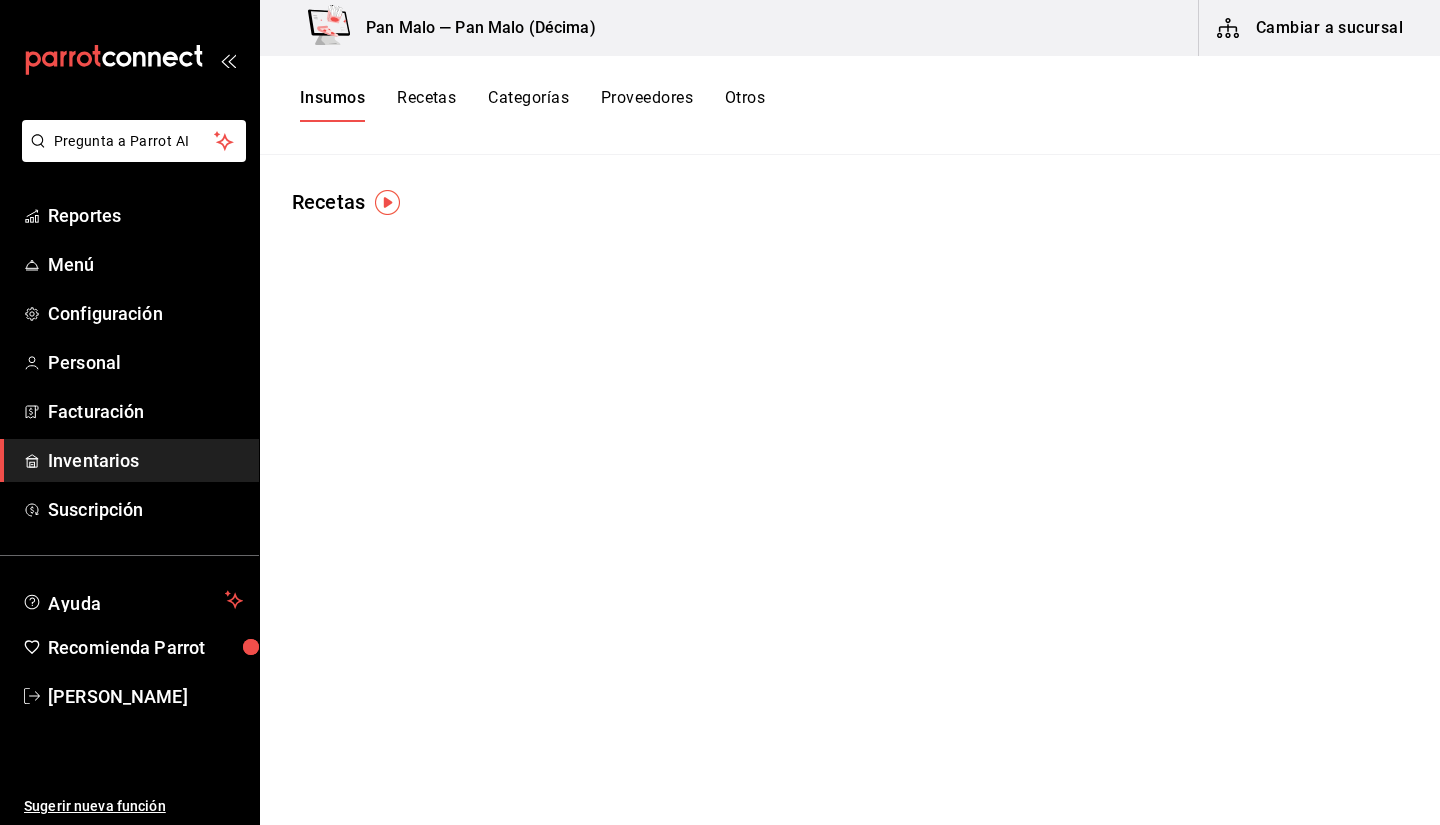 scroll, scrollTop: 0, scrollLeft: 0, axis: both 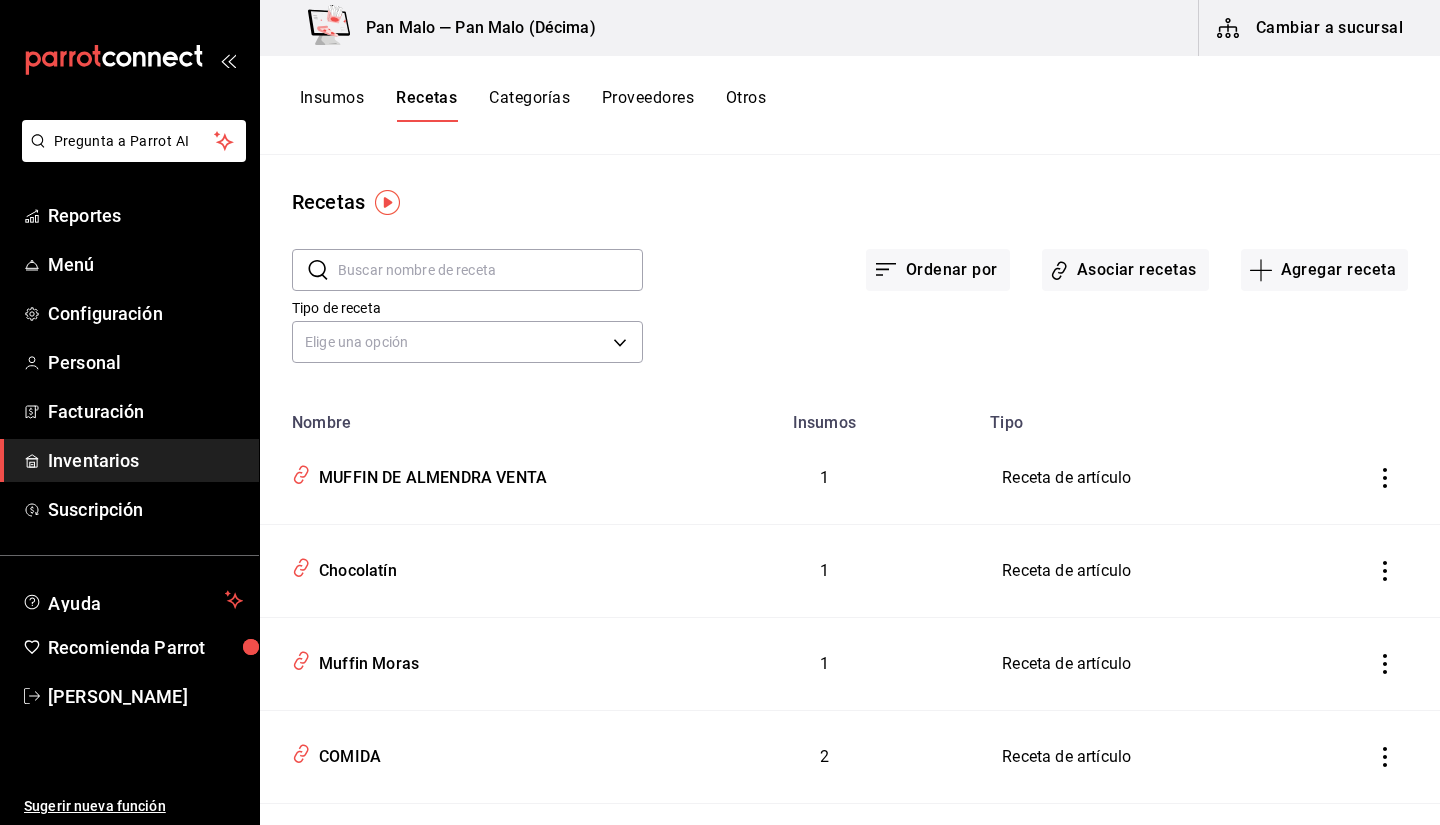 click on "Inventarios" at bounding box center [145, 460] 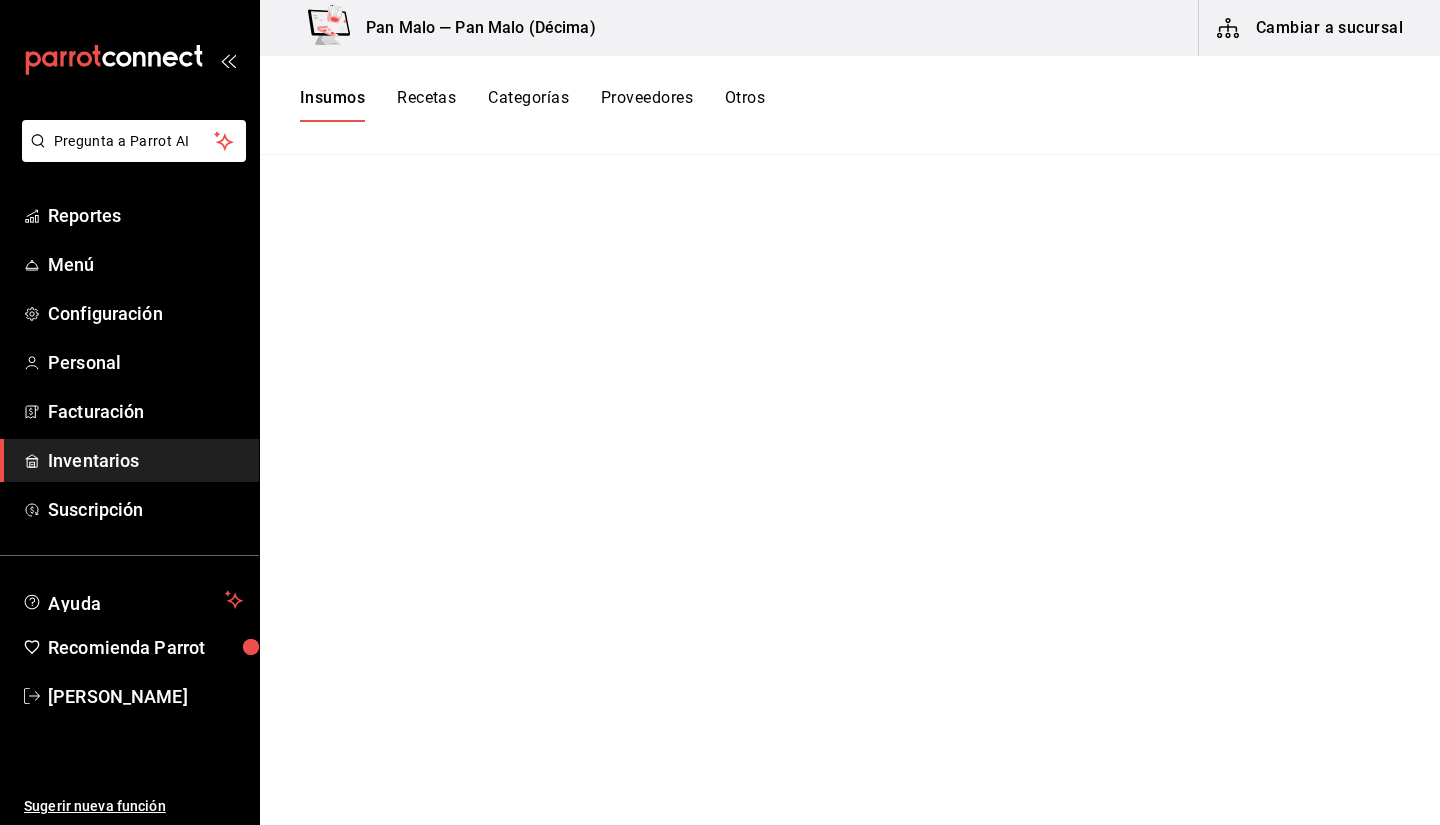 click on "Recetas" at bounding box center (426, 105) 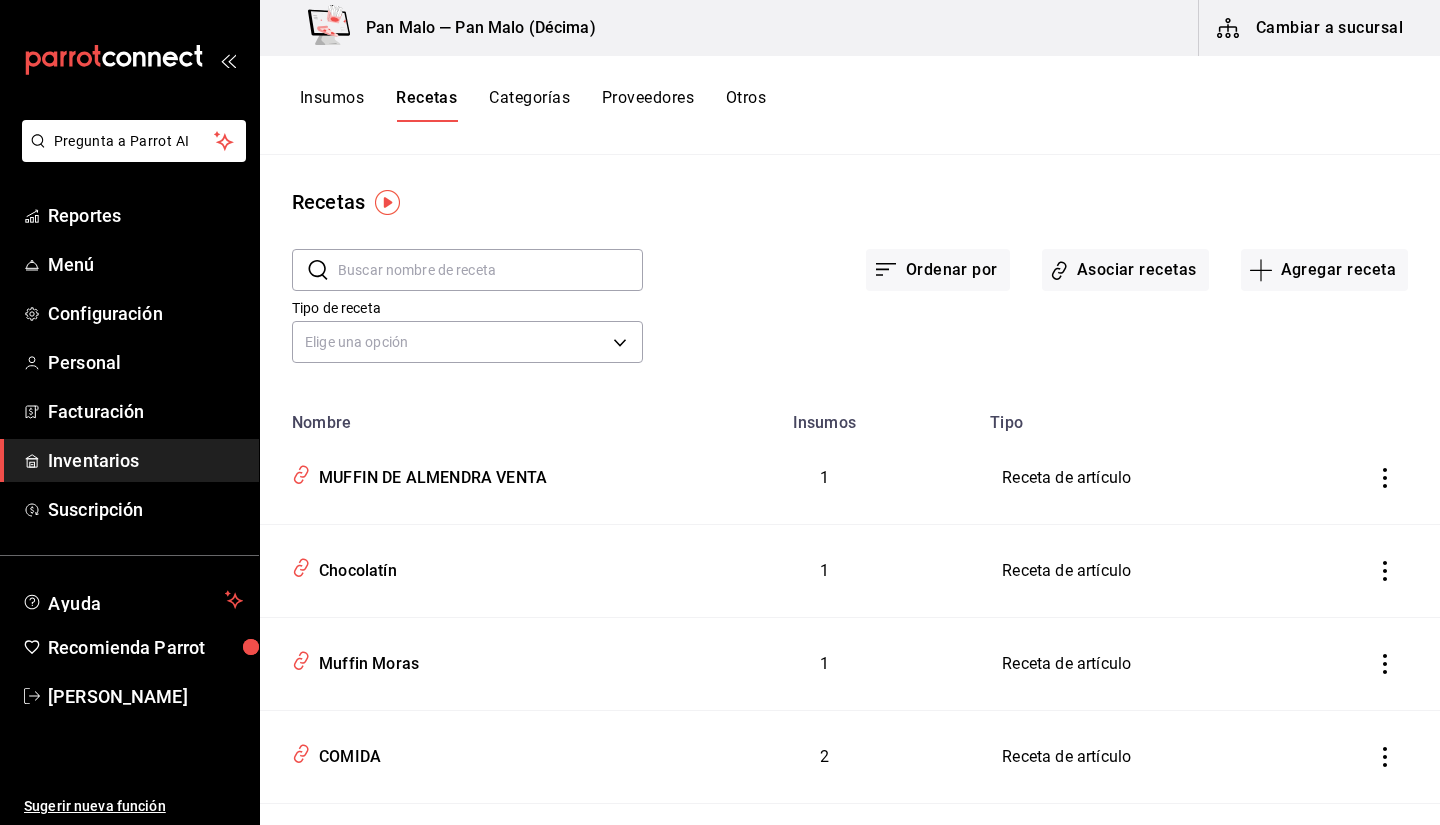 click on "Insumos" at bounding box center [332, 105] 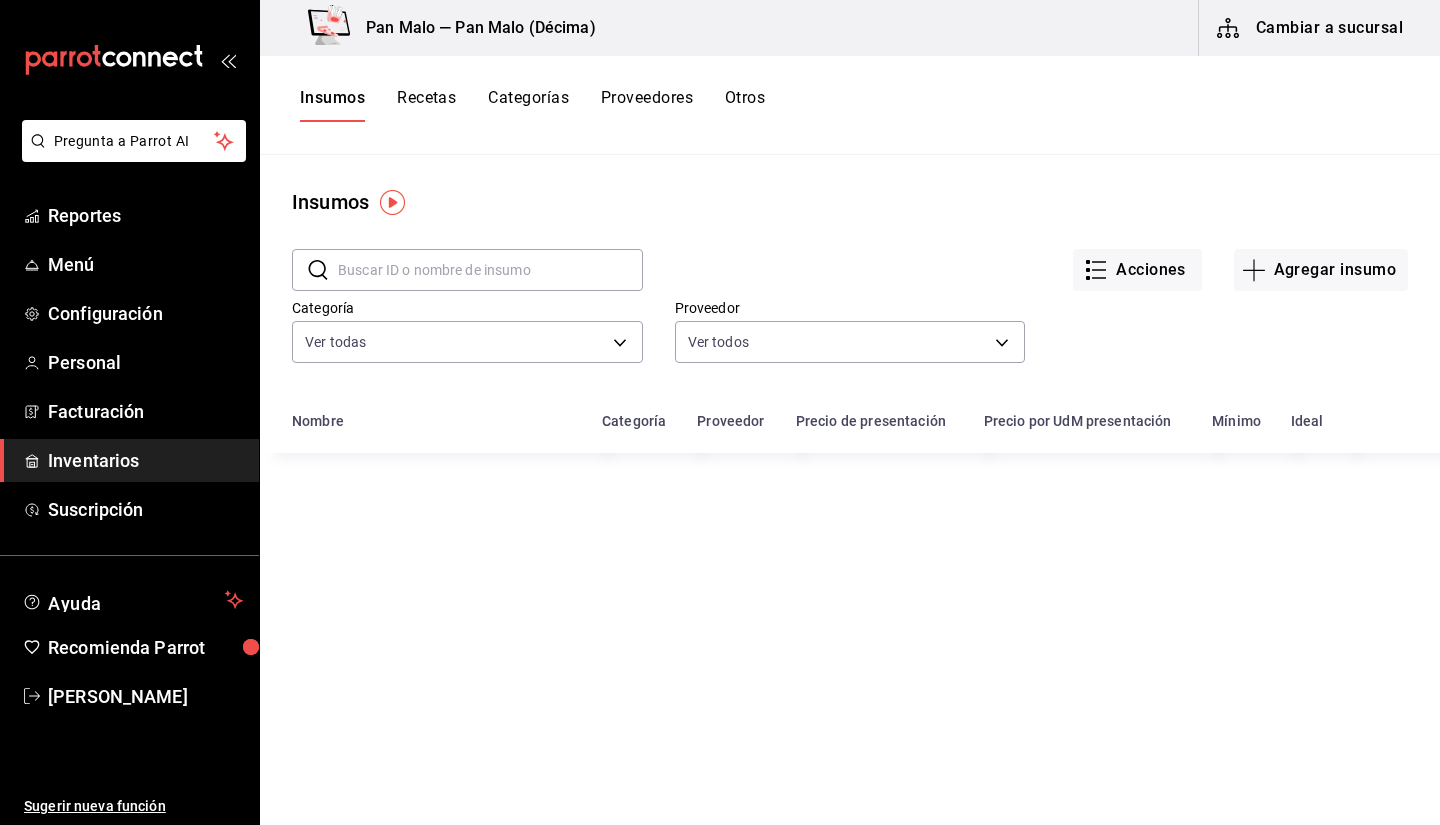 click on "Recetas" at bounding box center (426, 105) 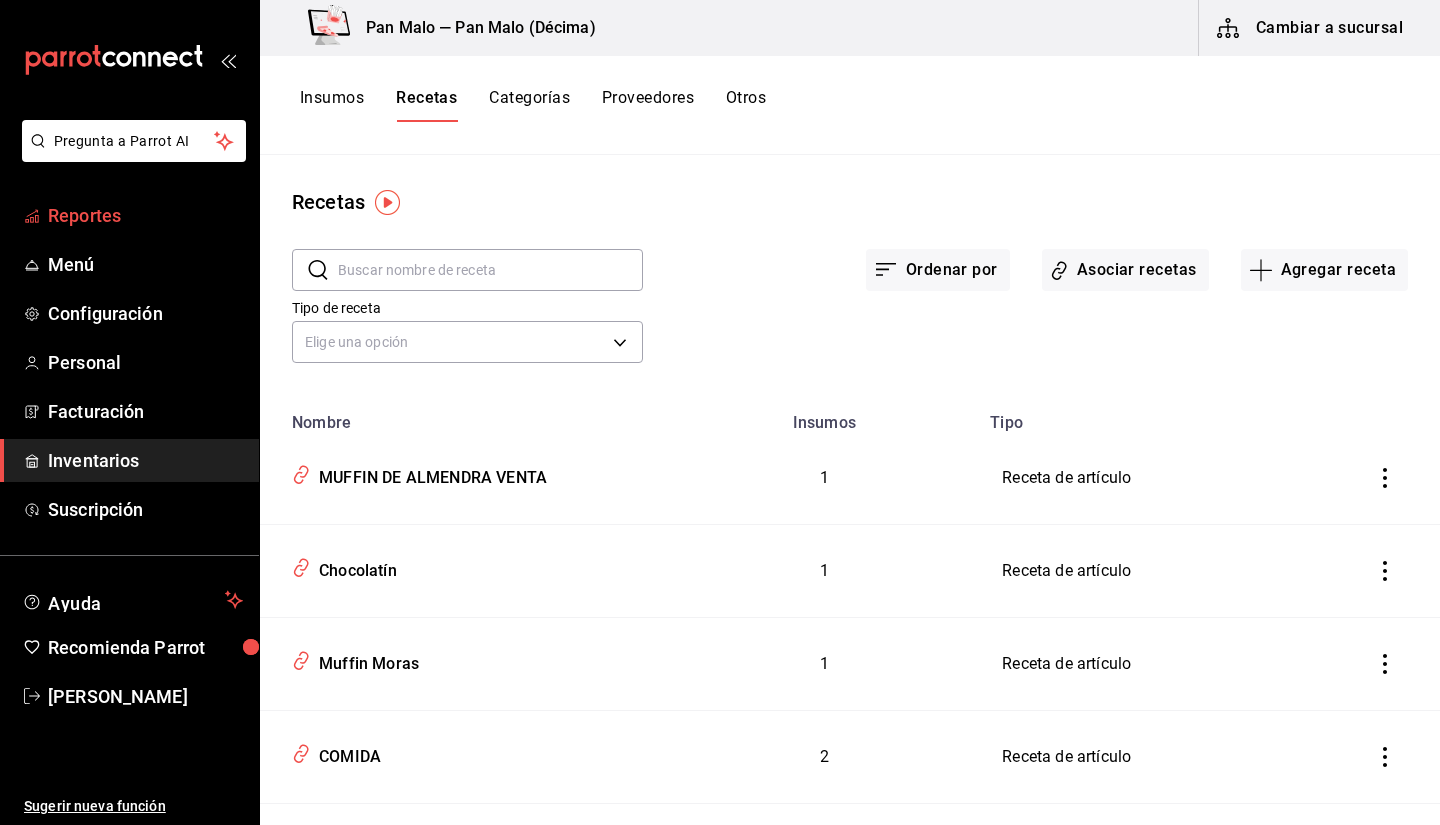 click on "Reportes" at bounding box center [145, 215] 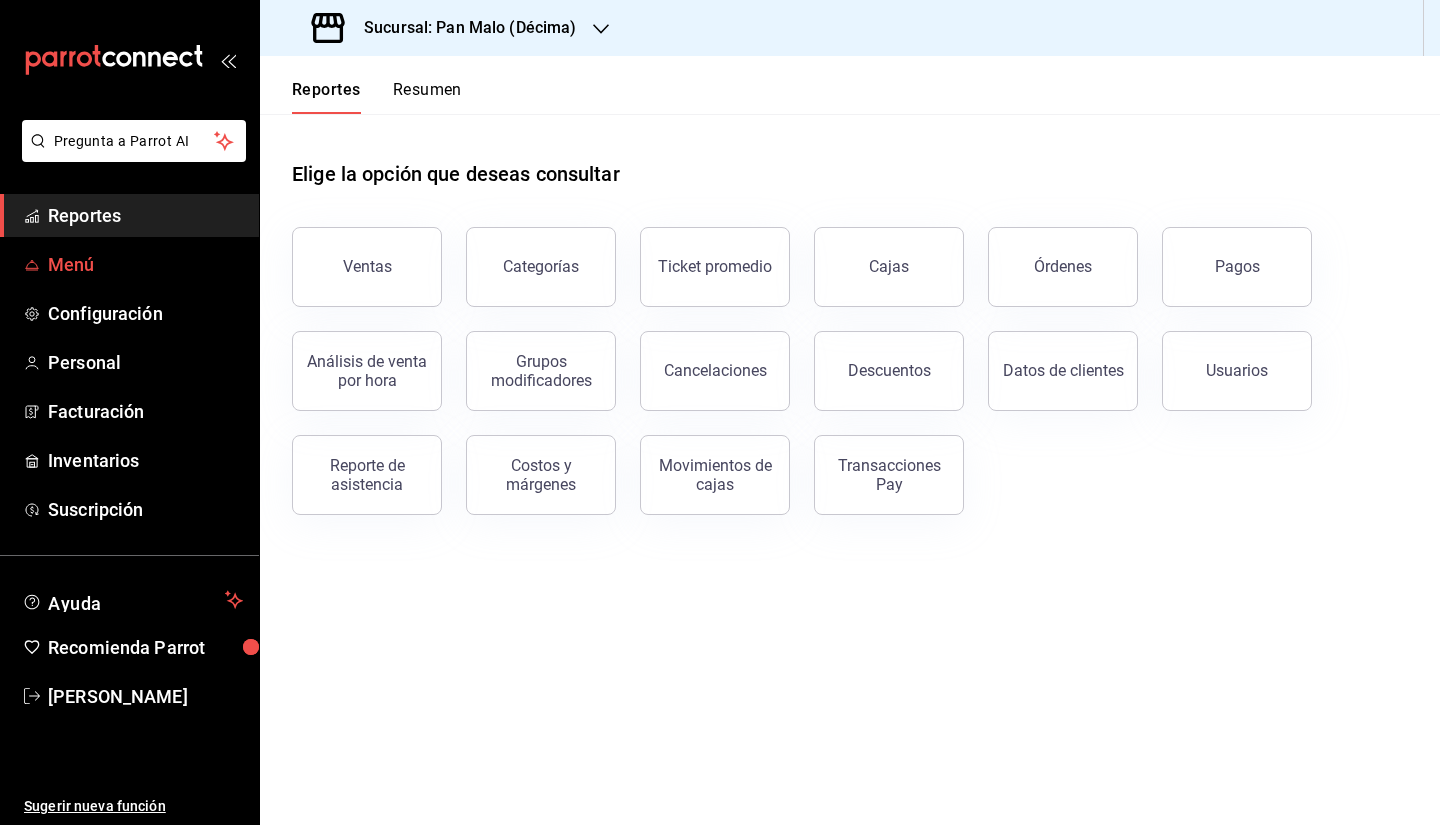 click on "Menú" at bounding box center [129, 264] 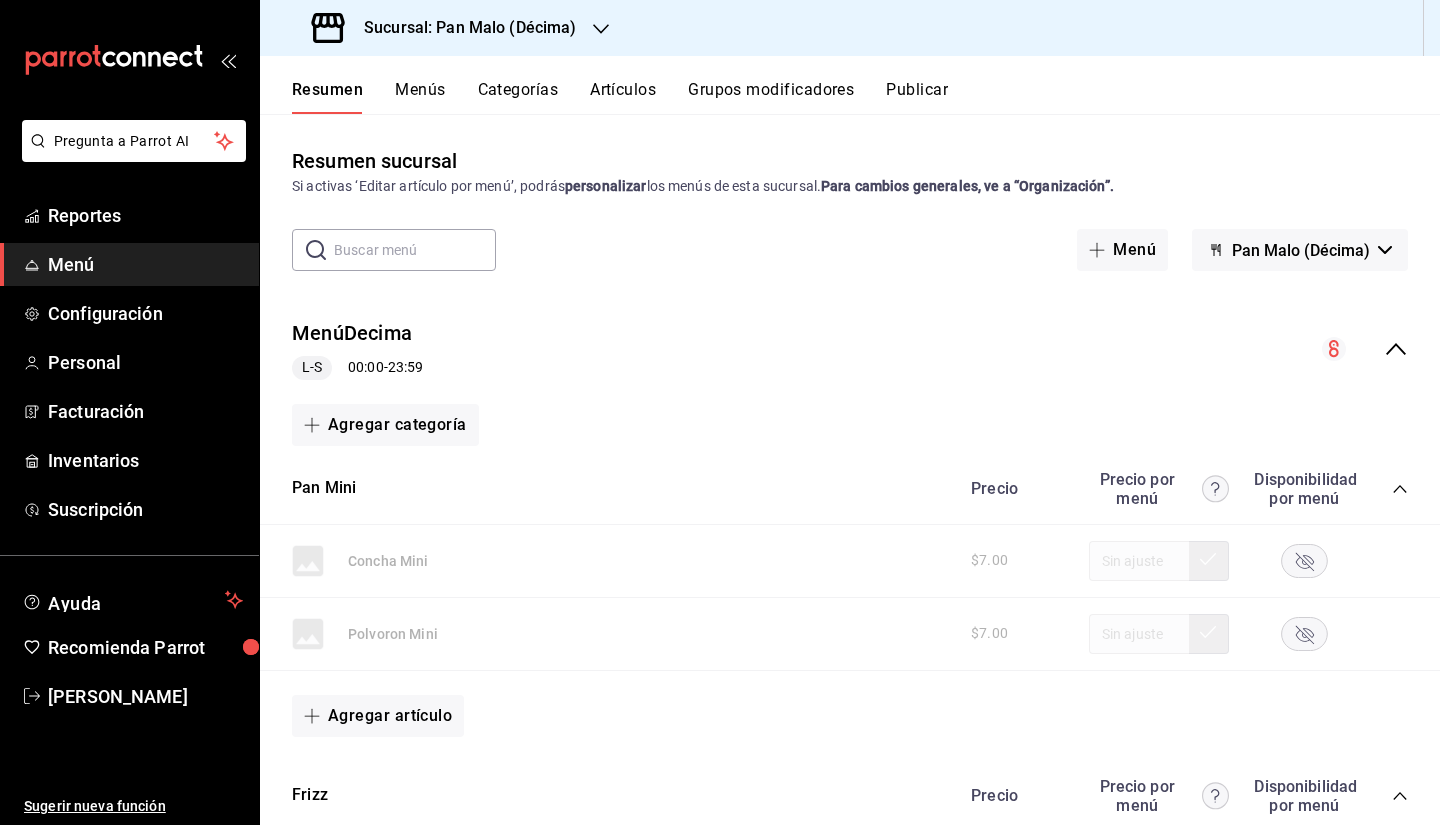 click on "Grupos modificadores" at bounding box center [771, 97] 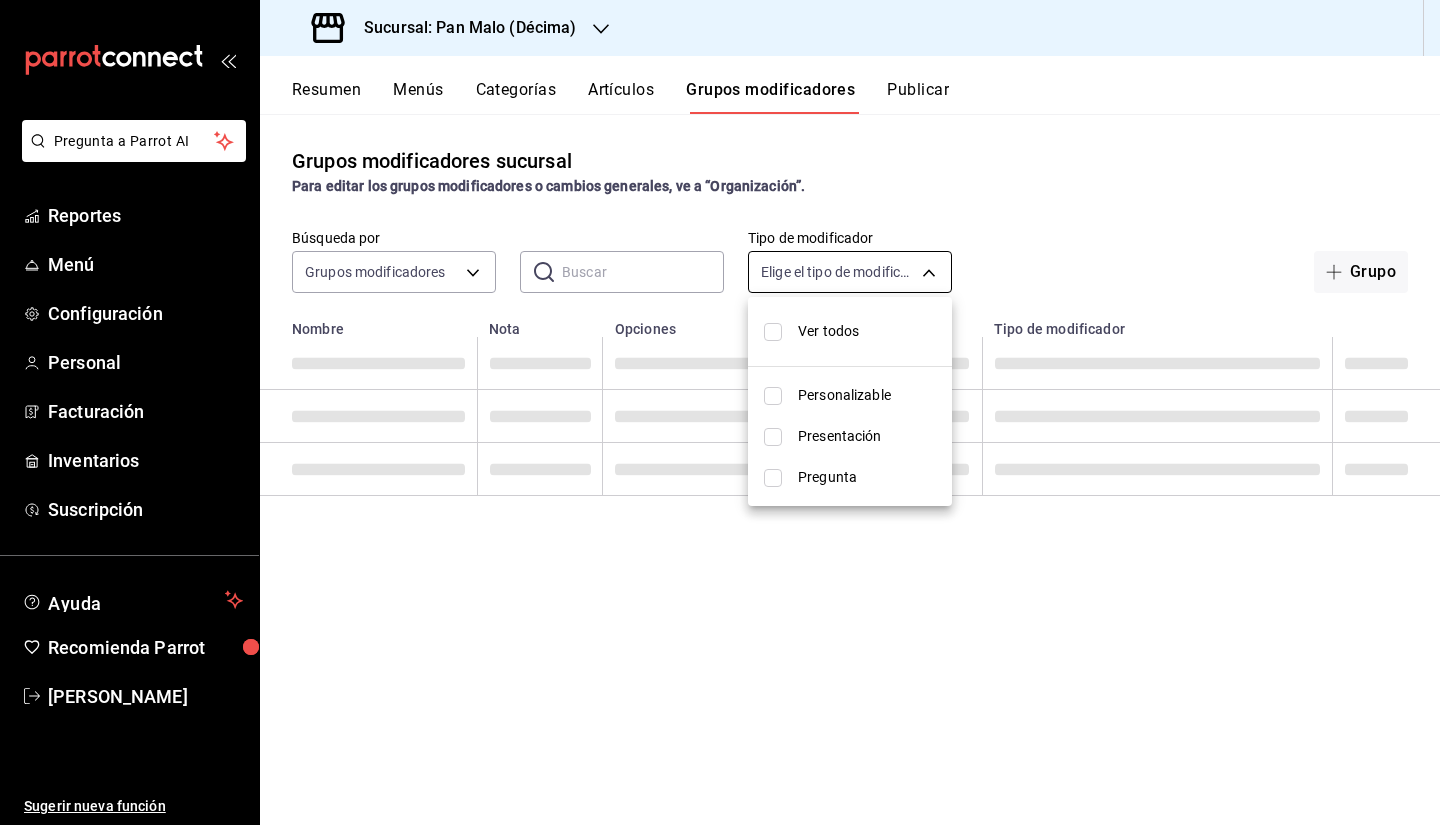 click on "Pregunta a Parrot AI Reportes   Menú   Configuración   Personal   Facturación   Inventarios   Suscripción   Ayuda Recomienda Parrot   [PERSON_NAME]   Sugerir nueva función   Sucursal: Pan Malo (Décima) Resumen Menús Categorías Artículos Grupos modificadores Publicar Grupos modificadores sucursal Para editar los grupos modificadores o cambios generales, ve a “Organización”. Búsqueda por Grupos modificadores GROUP ​ ​ Tipo de modificador Elige el tipo de modificador Grupo Nombre Nota Opciones Artículos Tipo de modificador Guardar Nuevo grupo modificador GANA 1 MES GRATIS EN TU SUSCRIPCIÓN AQUÍ ¿Recuerdas cómo empezó tu restaurante?
[DATE] puedes ayudar a un colega a tener el mismo cambio que tú viviste.
Recomienda Parrot directamente desde tu Portal Administrador.
Es fácil y rápido.
🎁 Por cada restaurante que se una, ganas 1 mes gratis. Ver video tutorial Ir a video Pregunta a Parrot AI Reportes   Menú   Configuración   Personal   Facturación   Inventarios   Suscripción" at bounding box center [720, 412] 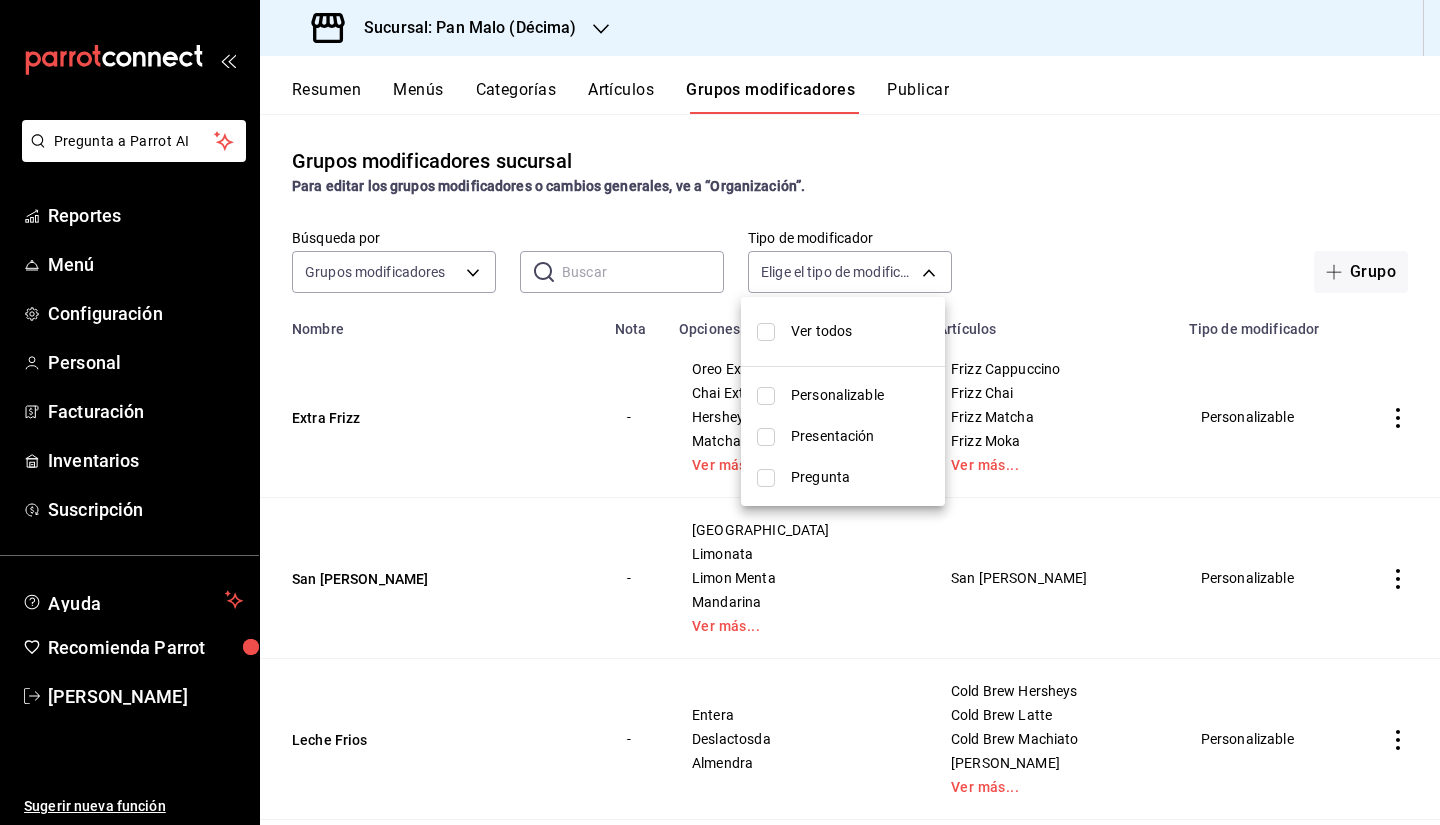 click at bounding box center (720, 412) 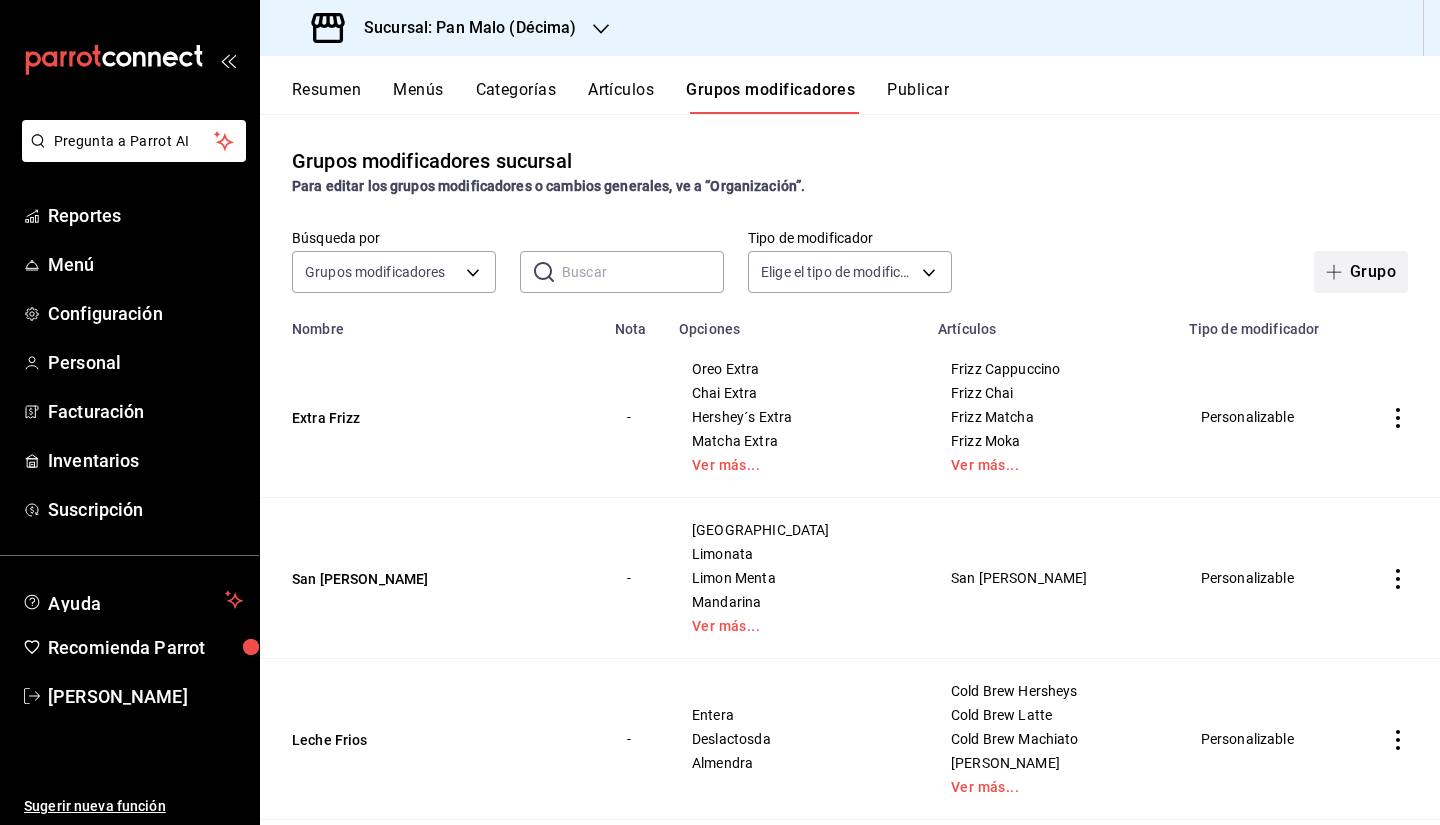 click on "Grupo" at bounding box center (1361, 272) 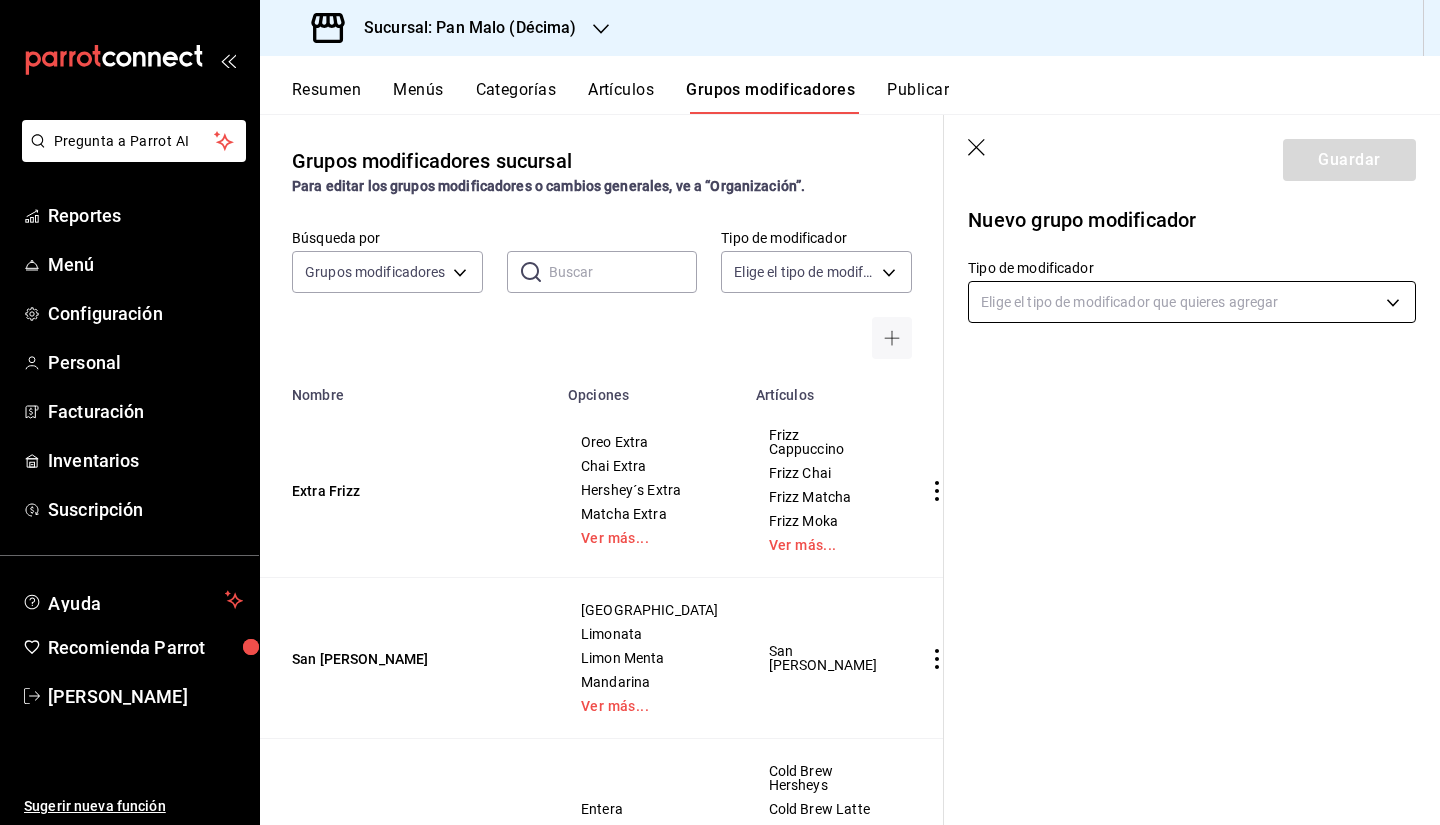 type 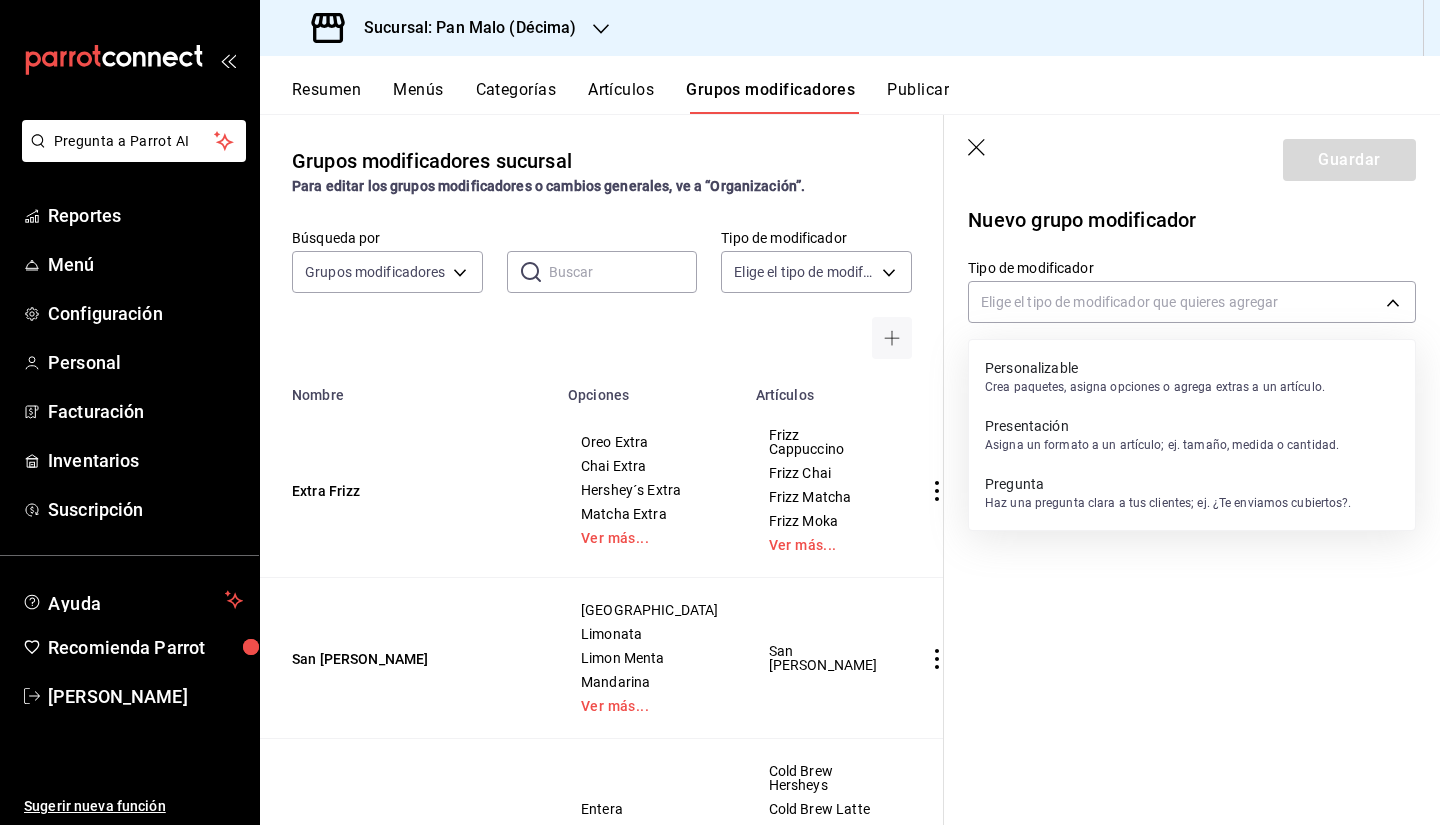 click on "Pregunta Haz una pregunta clara a tus clientes; ej. ¿Te enviamos cubiertos?." at bounding box center [1168, 493] 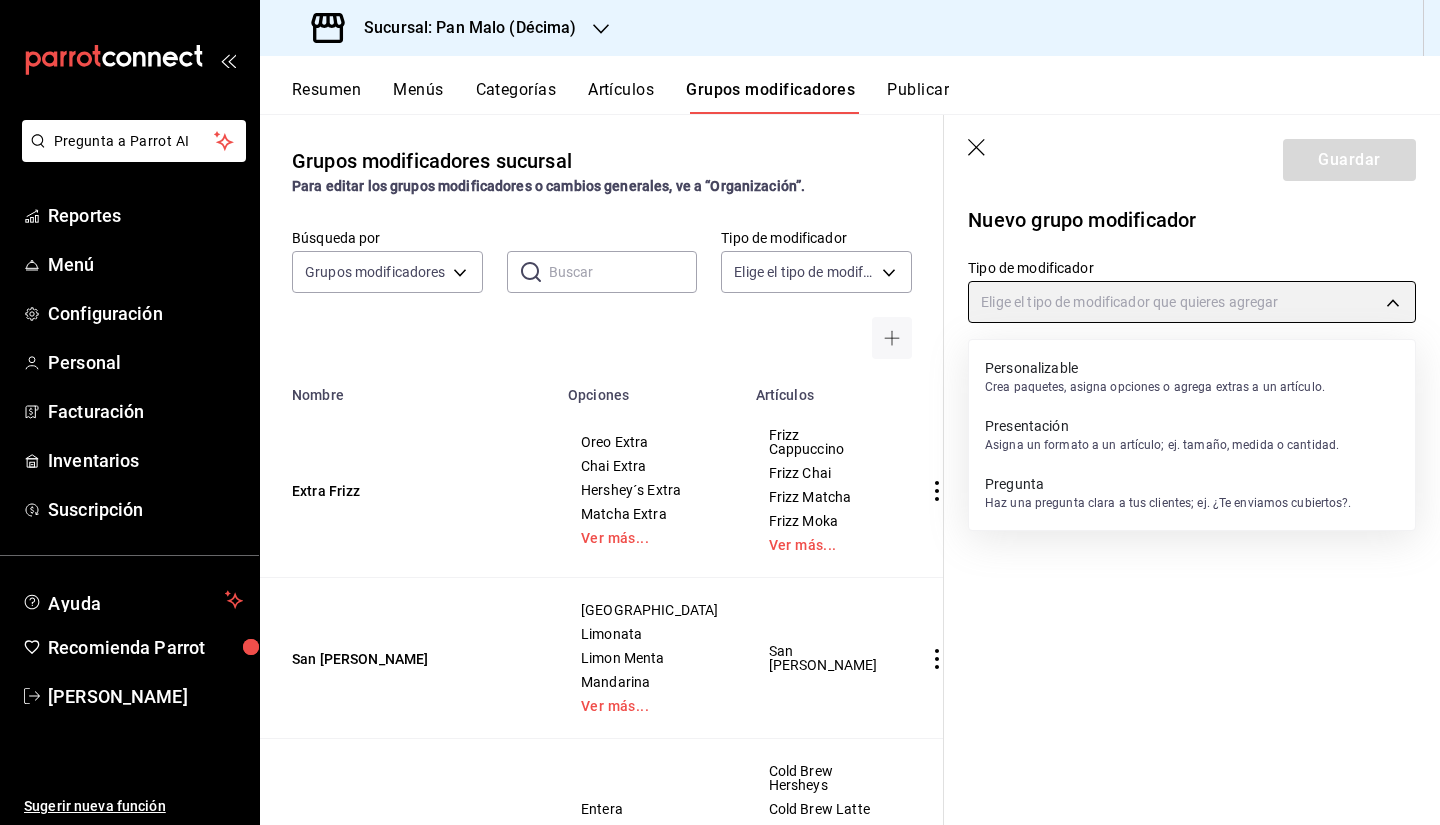 type on "QUESTION" 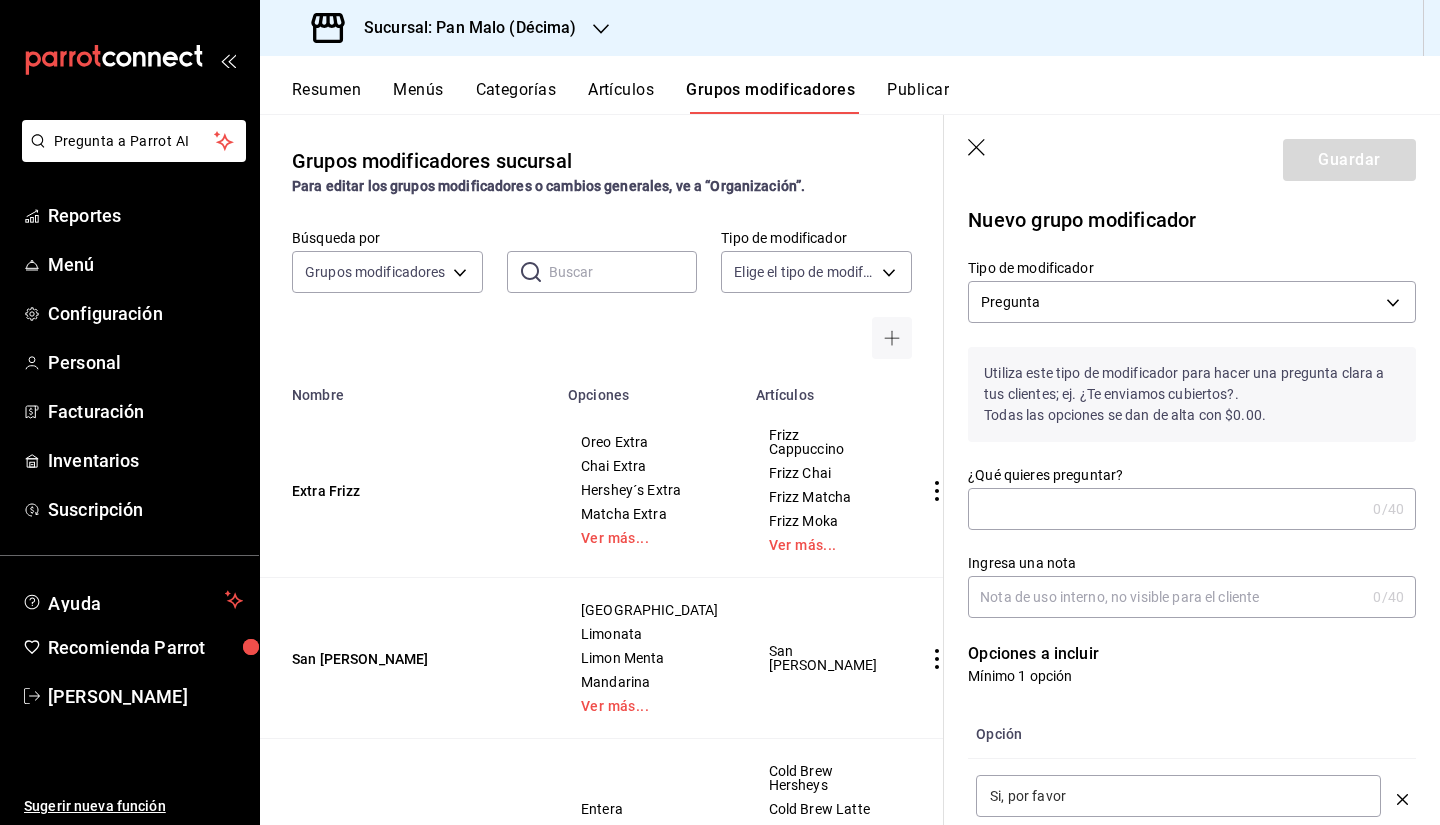 click on "¿Qué quieres preguntar?" at bounding box center [1166, 509] 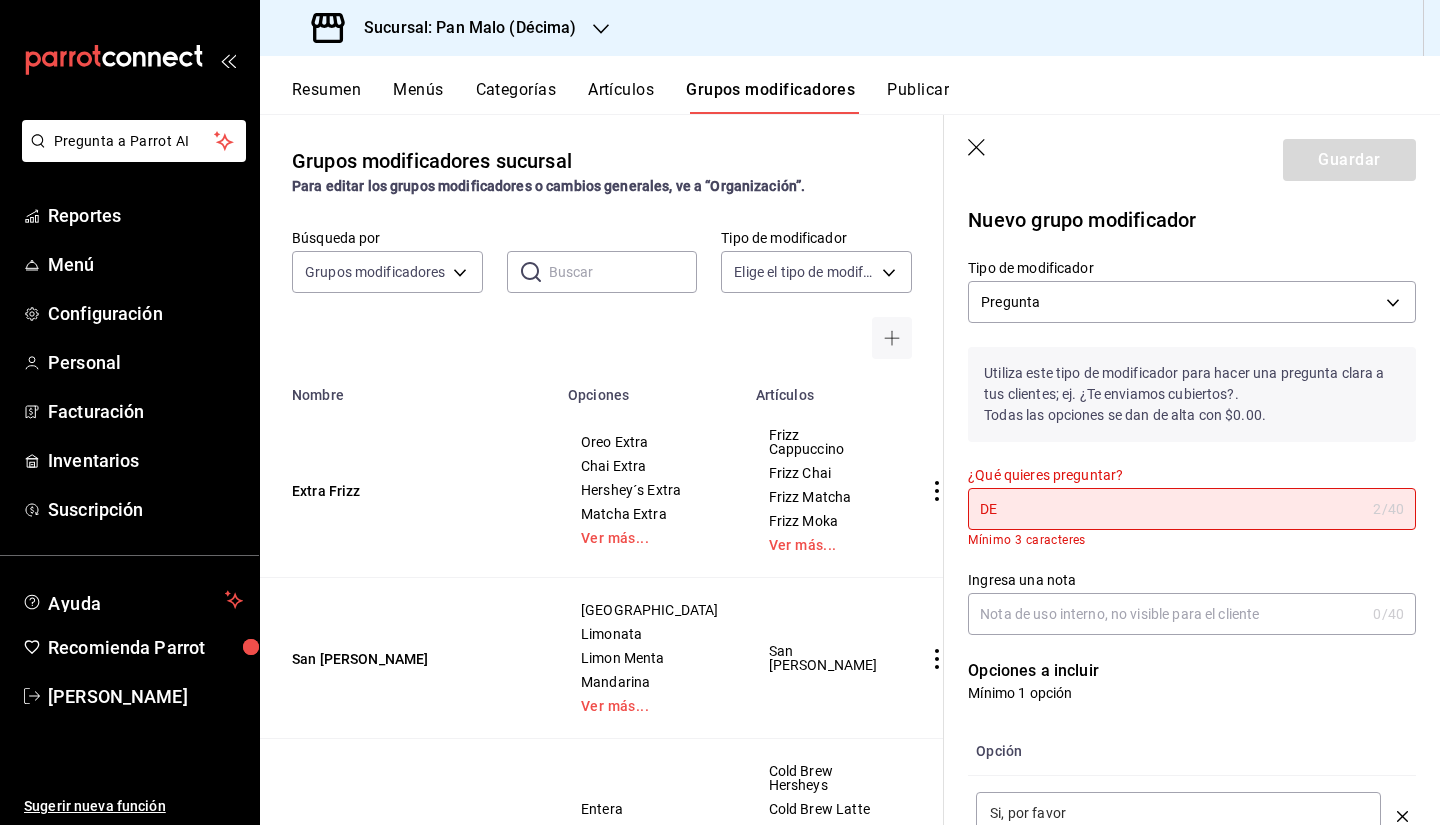 type on "D" 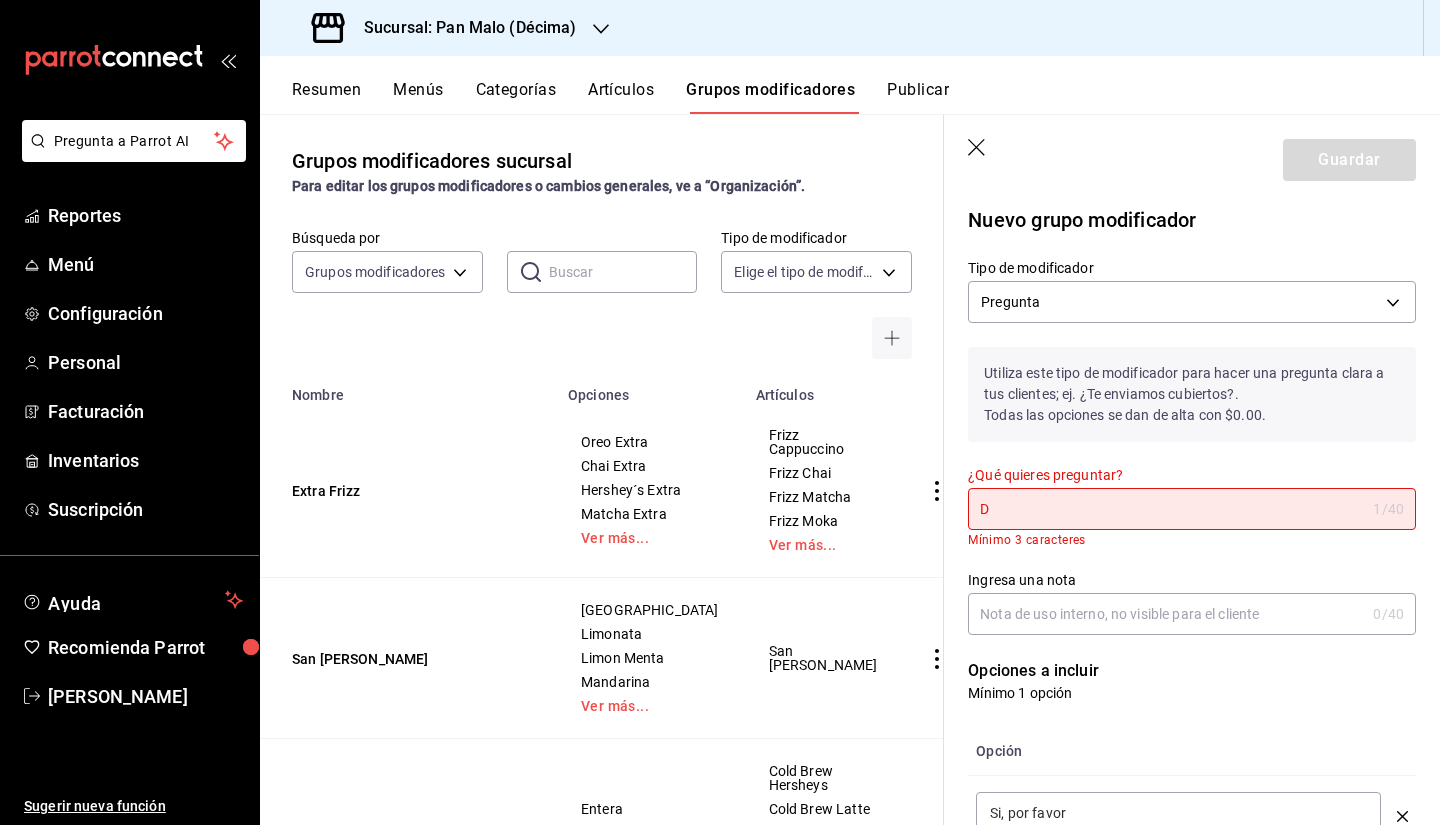 type 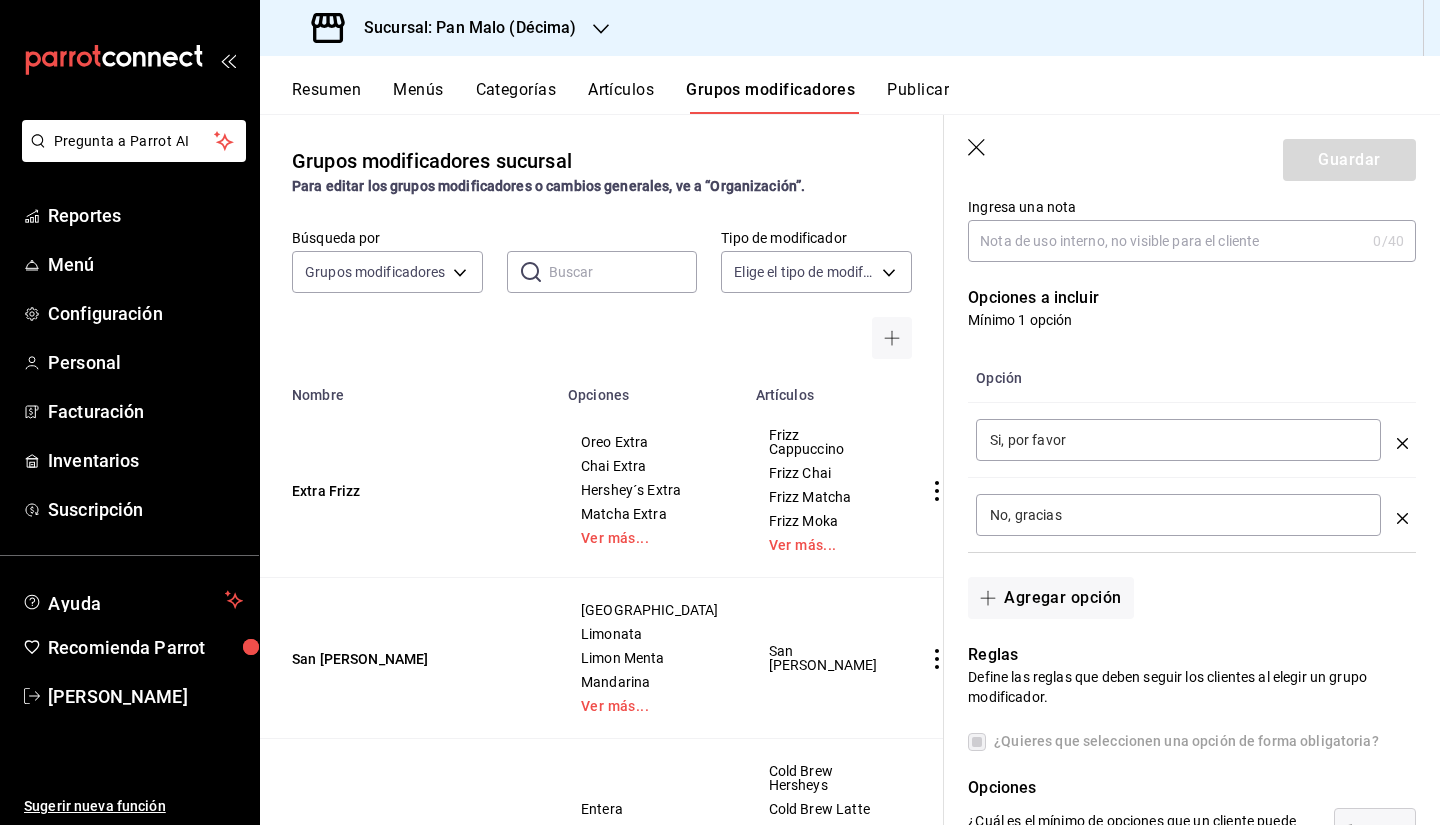 scroll, scrollTop: 390, scrollLeft: 0, axis: vertical 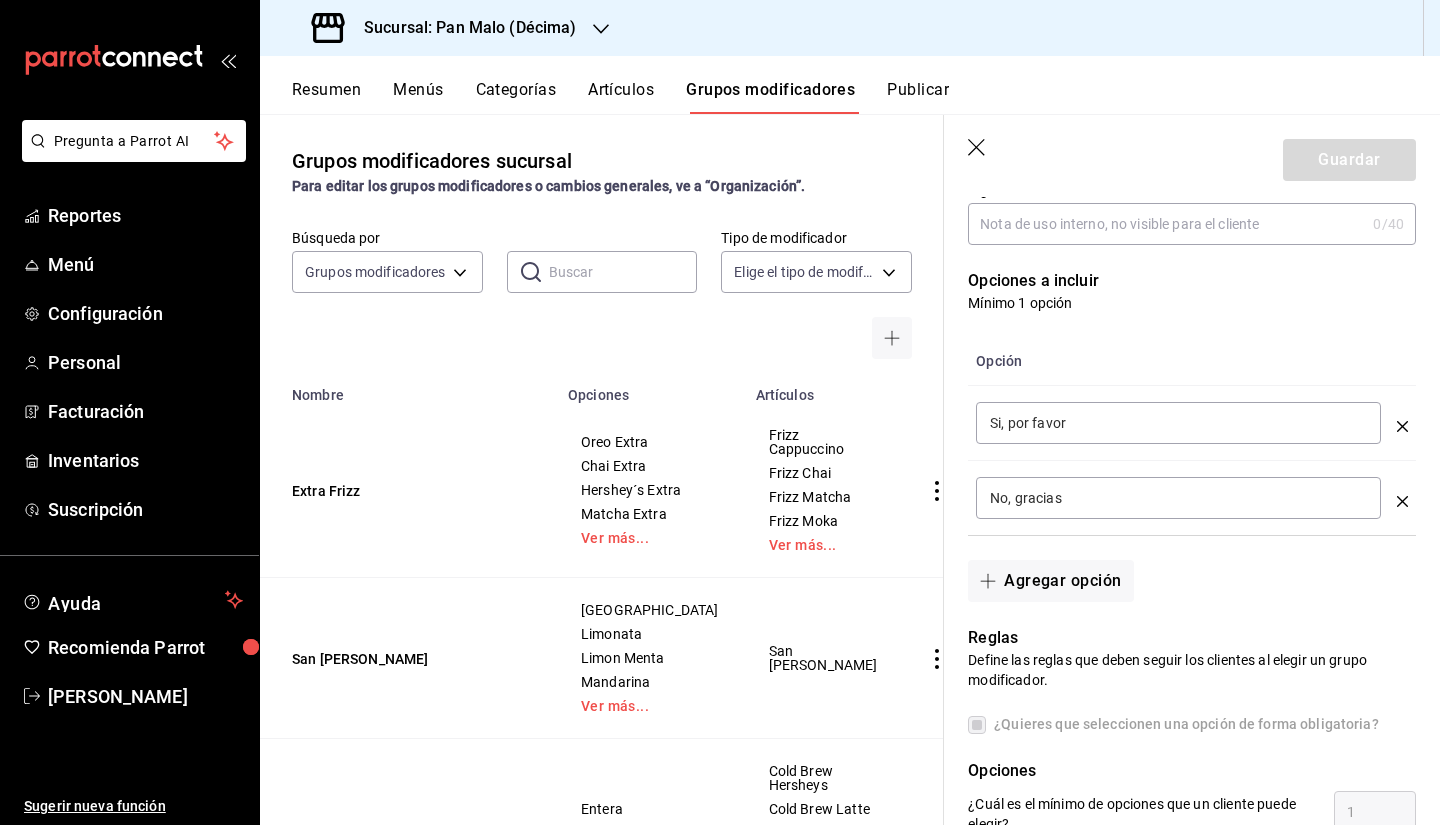 click on "Si, por favor ​" at bounding box center (1178, 423) 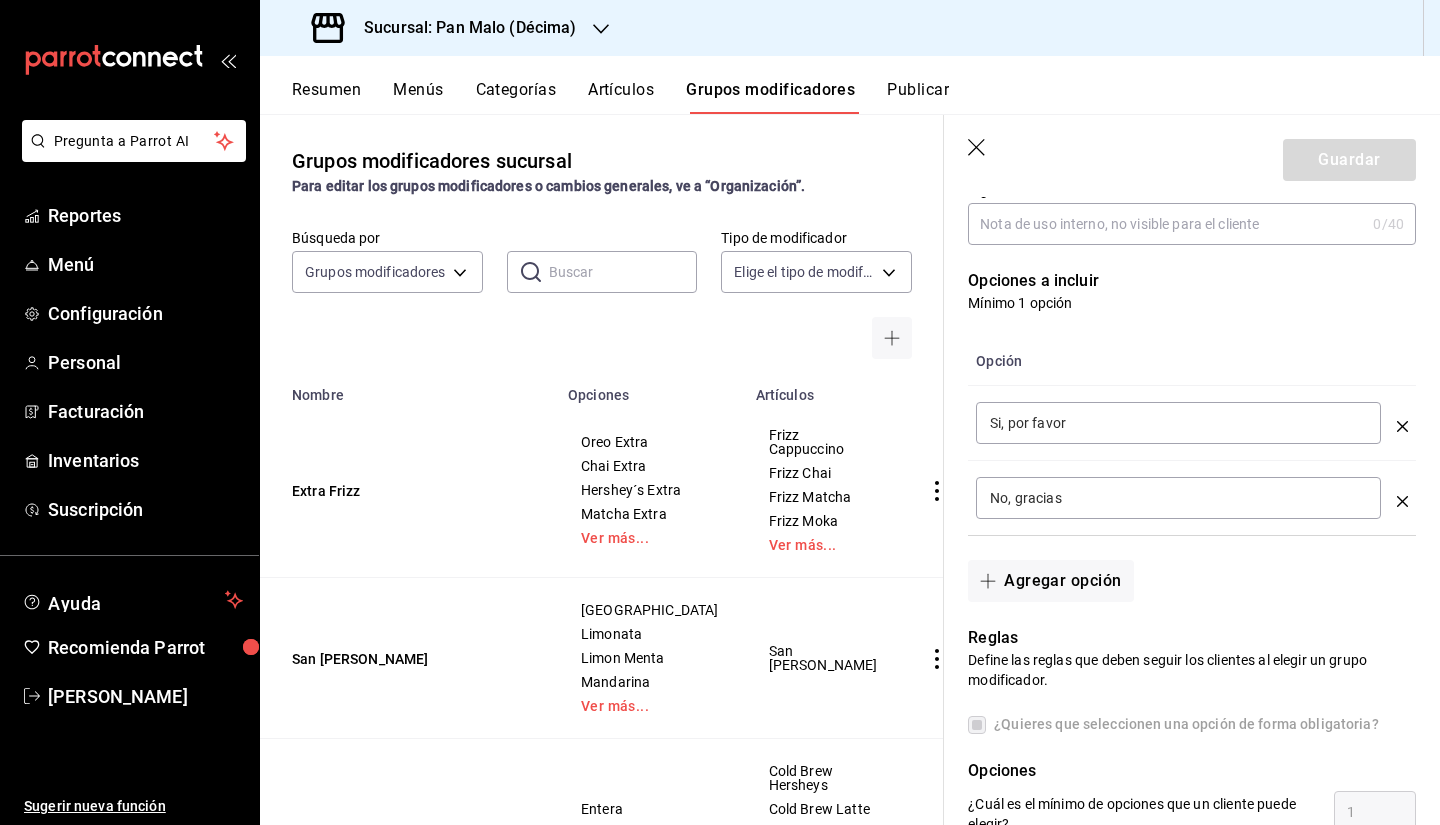 click on "Si, por favor" at bounding box center (1178, 423) 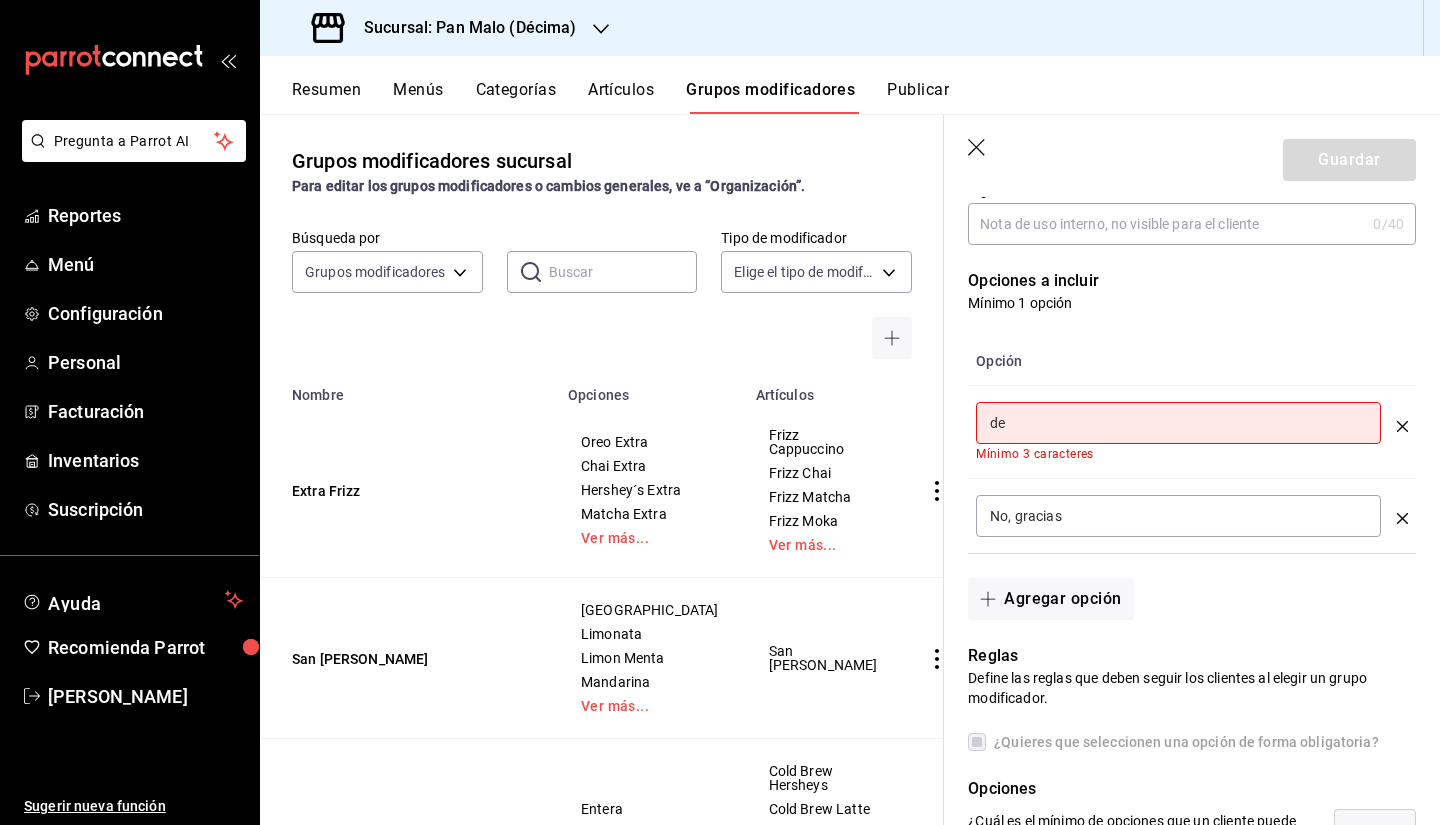 type on "d" 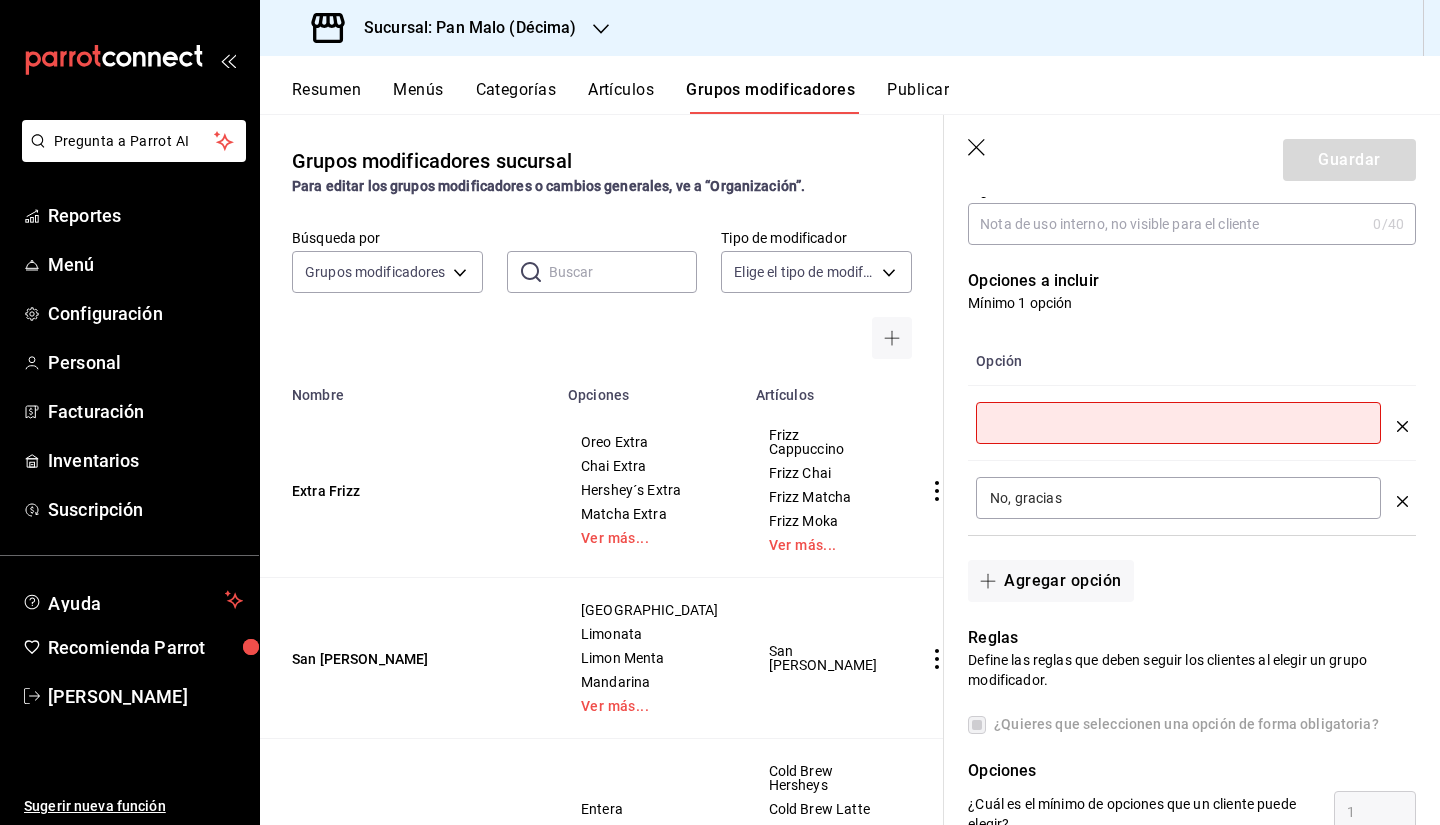 type on "S" 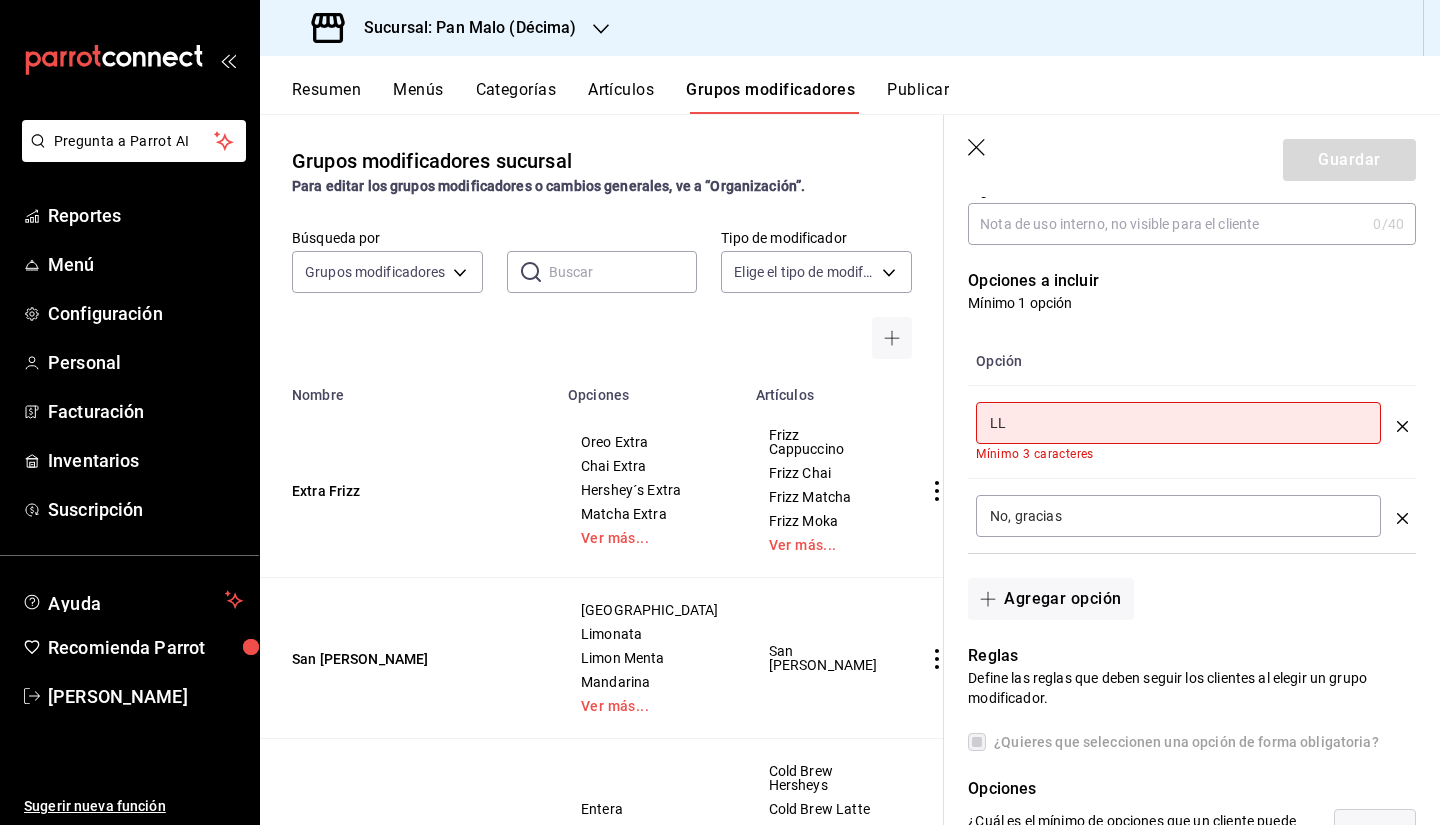 type on "L" 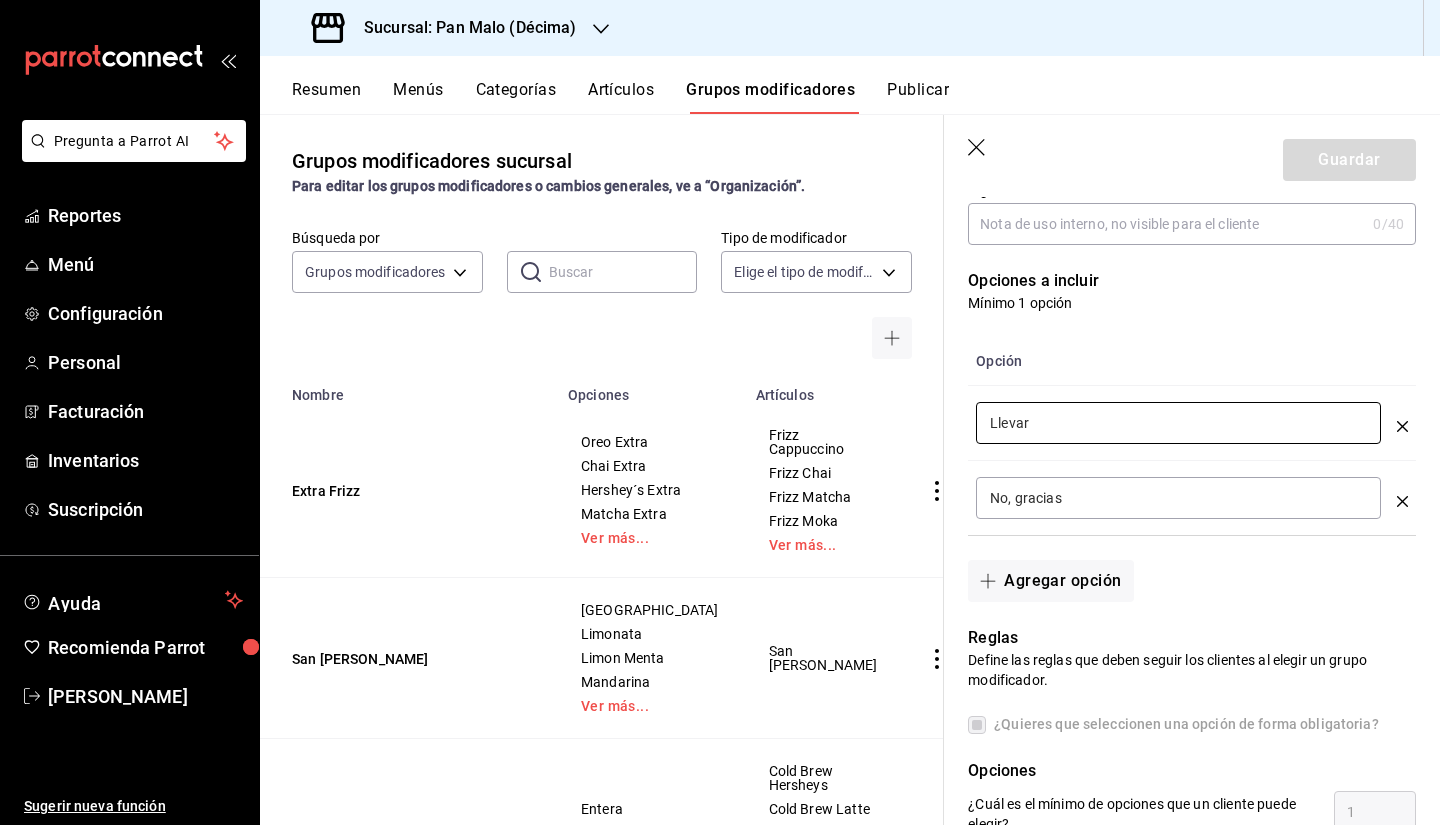 type on "Llevar" 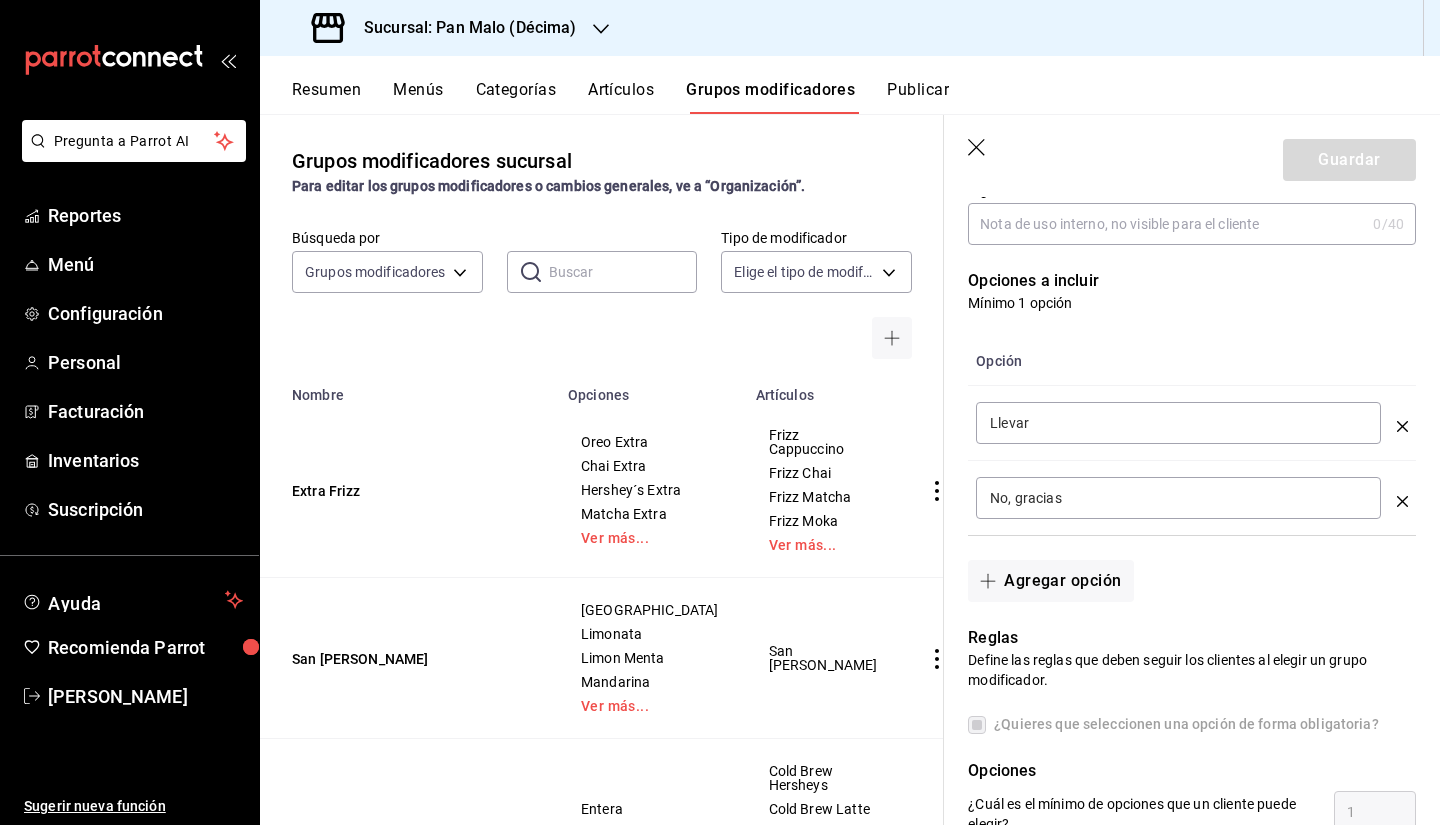 click on "No, gracias ​" at bounding box center [1178, 498] 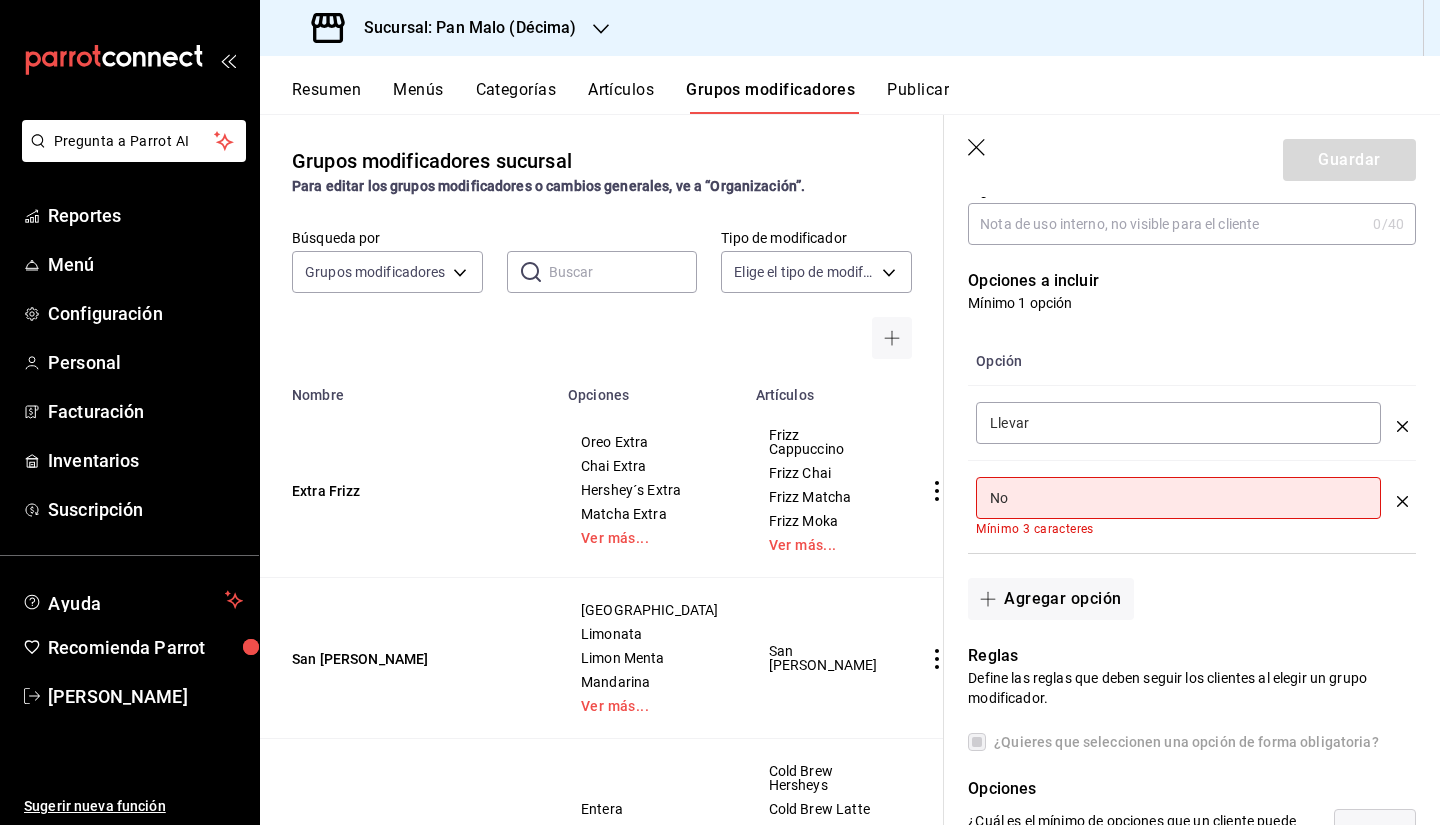 type on "N" 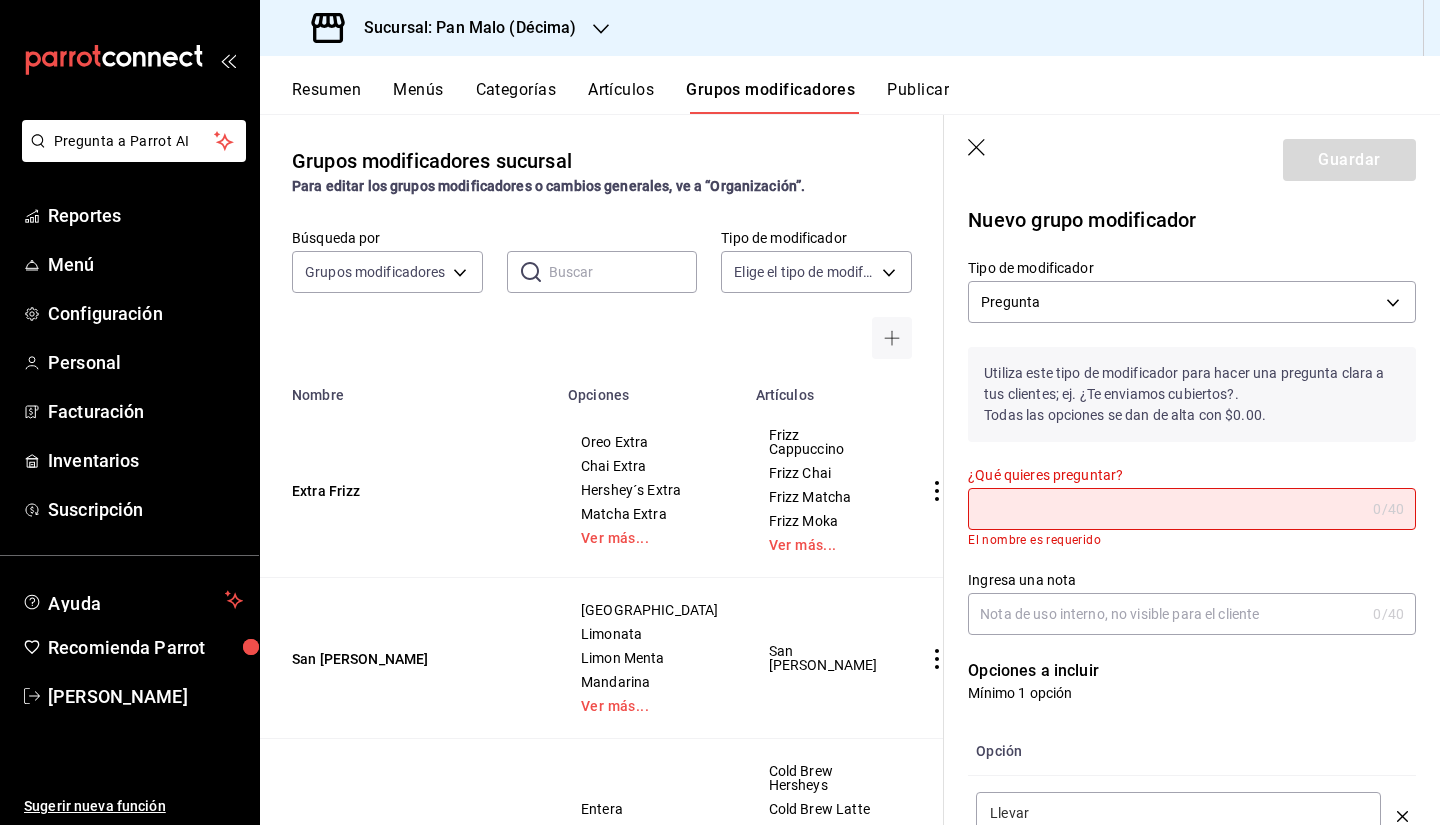 scroll, scrollTop: 7, scrollLeft: 0, axis: vertical 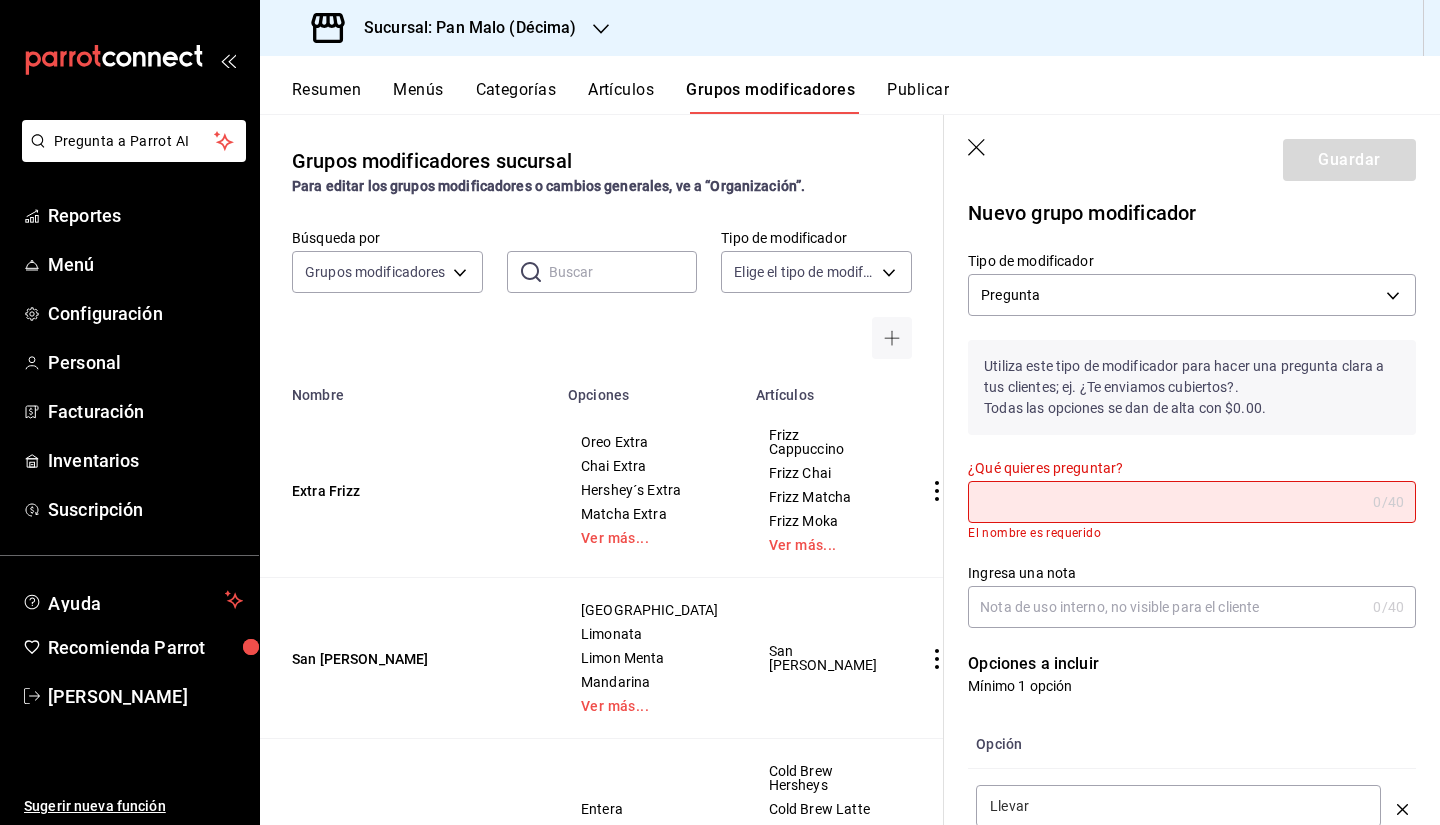 type on "Comer Aqui" 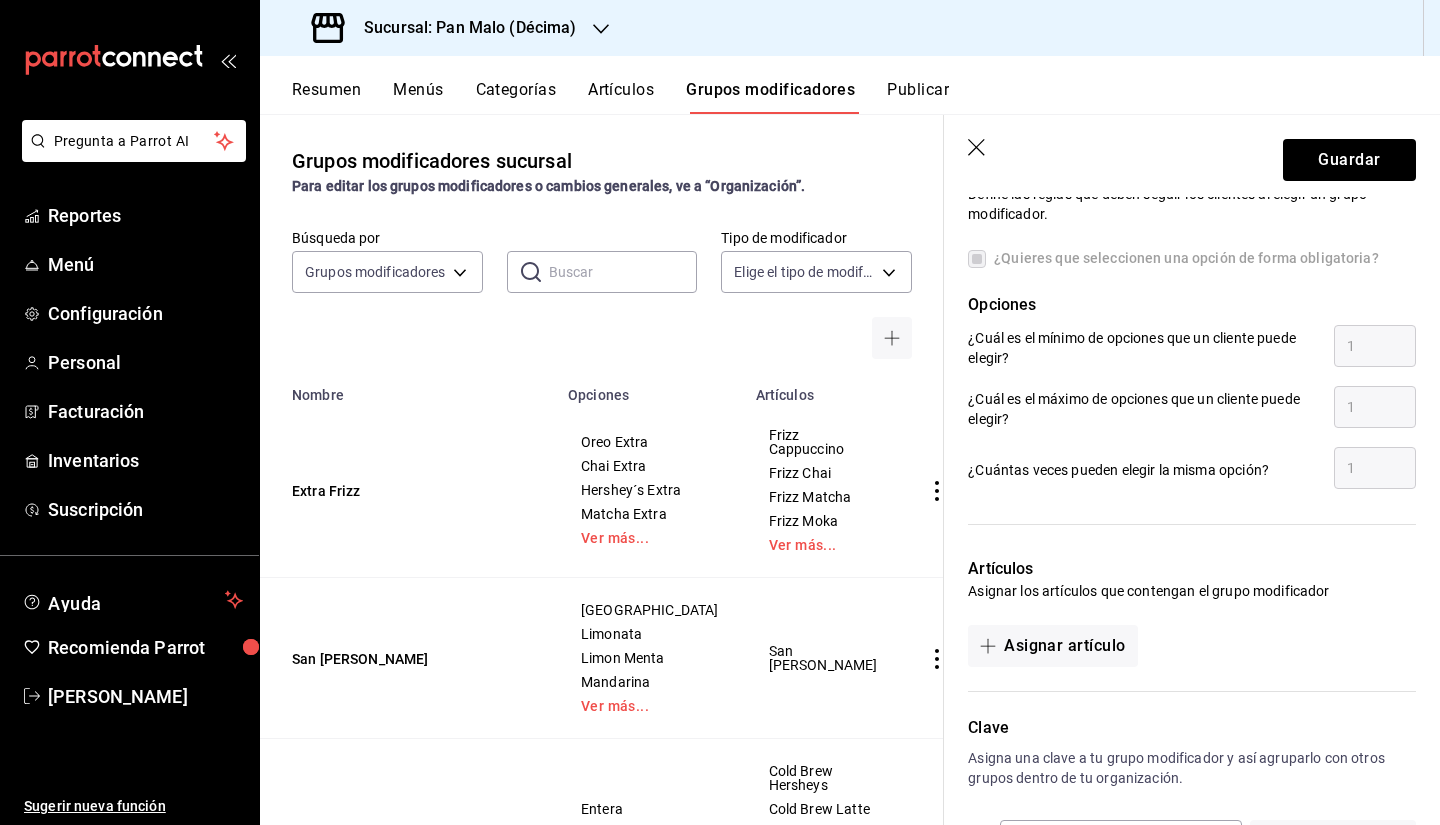 scroll, scrollTop: 919, scrollLeft: 0, axis: vertical 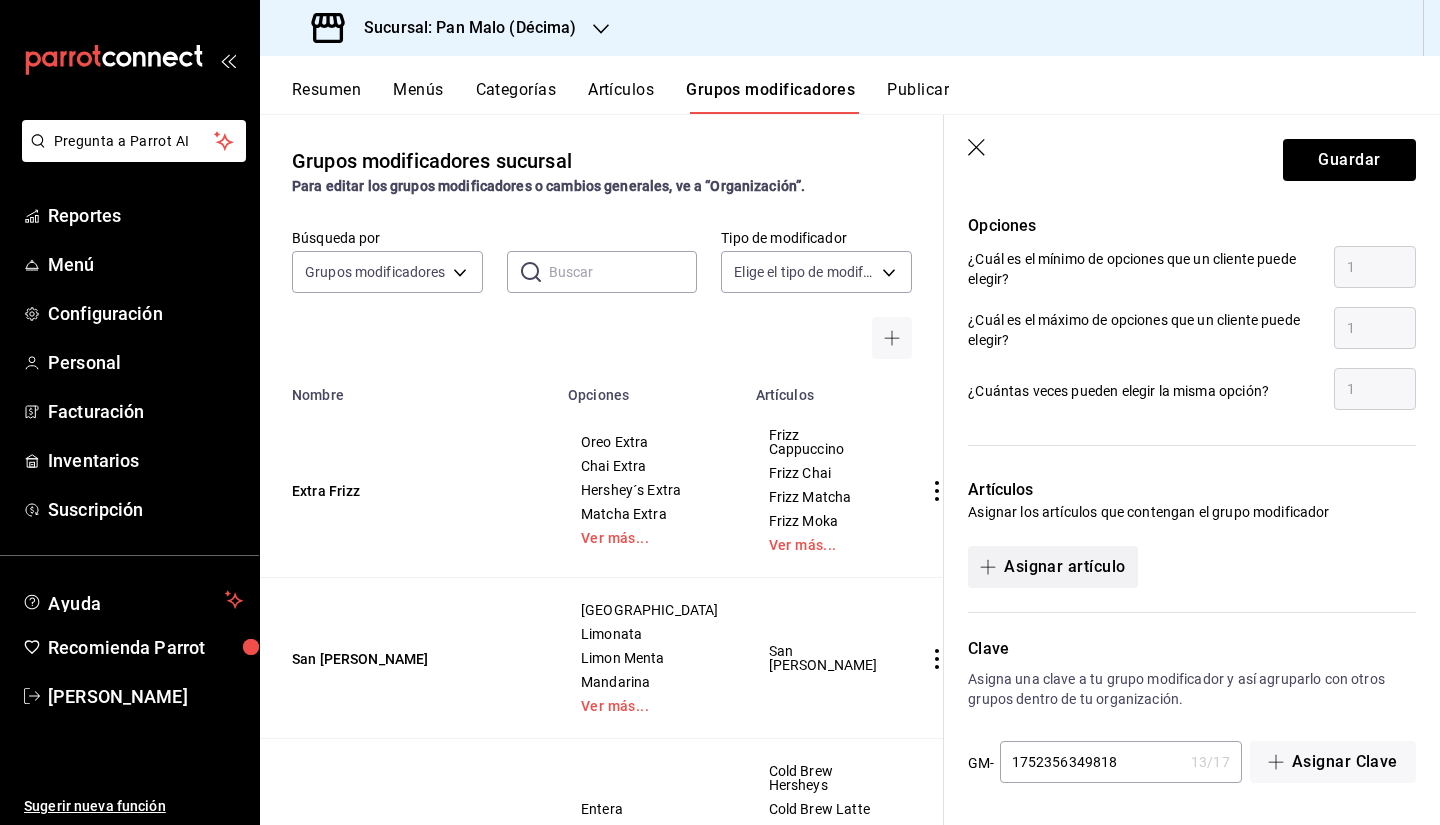 type on "¿Desechables?" 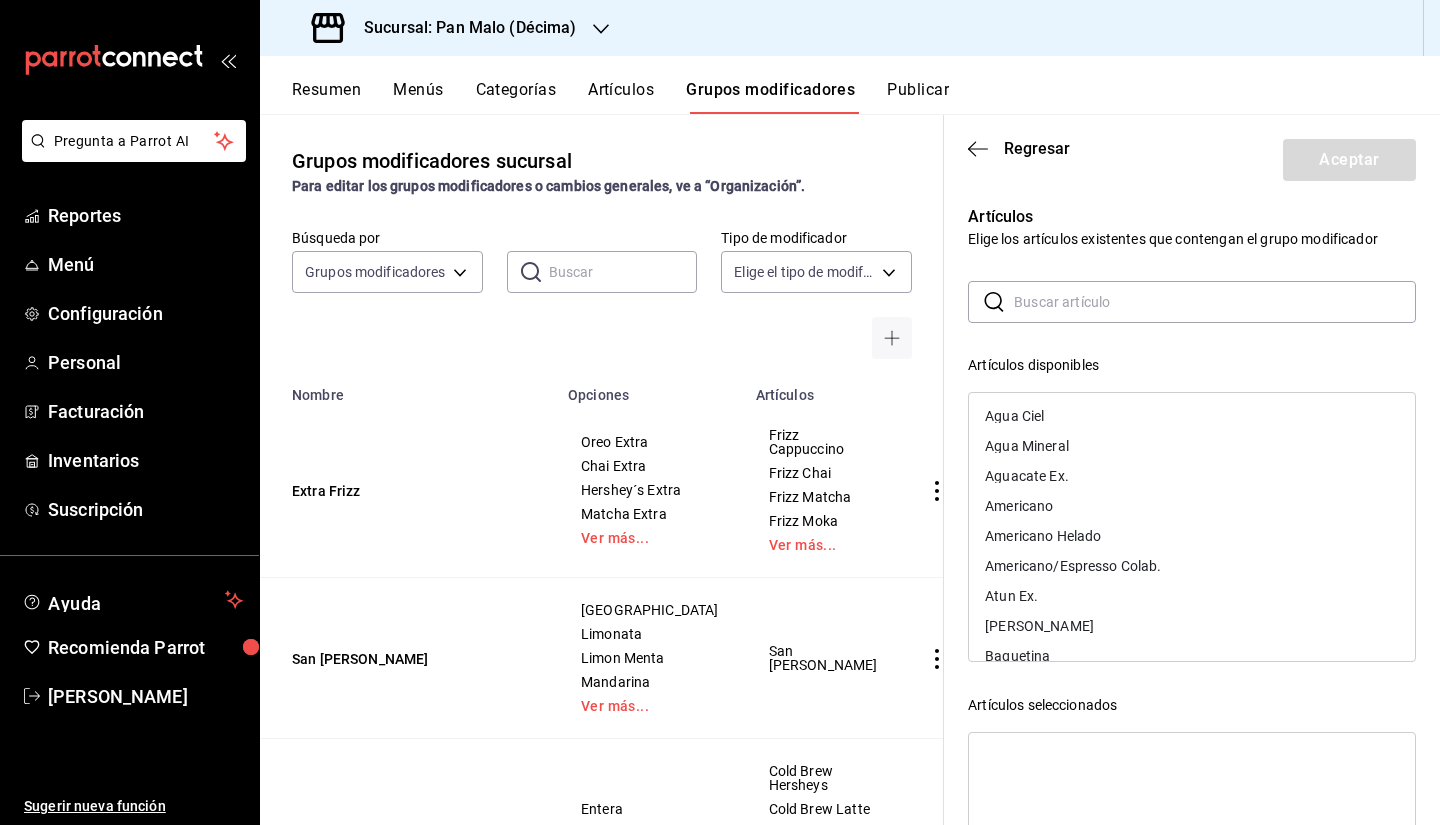 click at bounding box center [1215, 302] 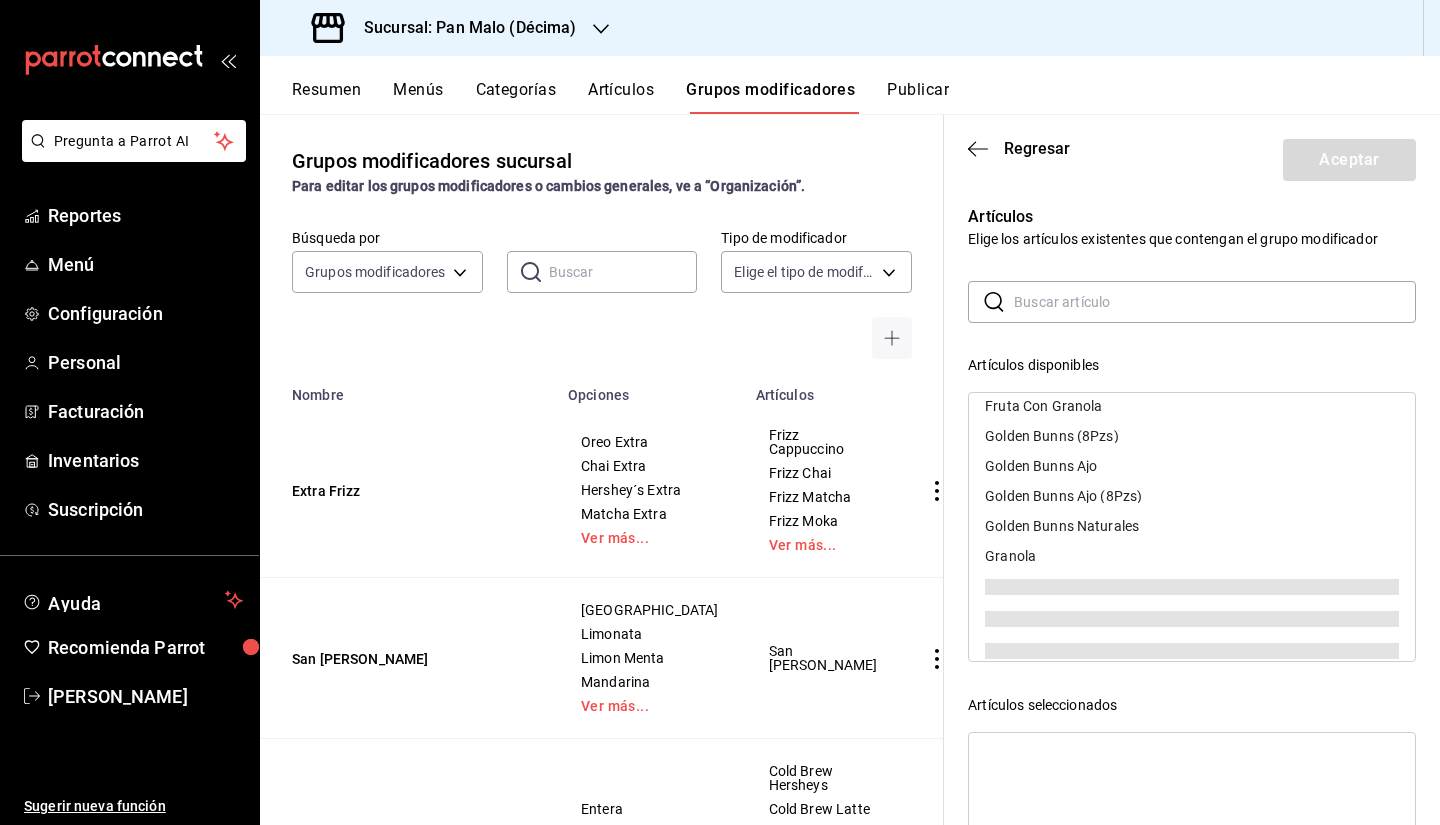 scroll, scrollTop: 2852, scrollLeft: 0, axis: vertical 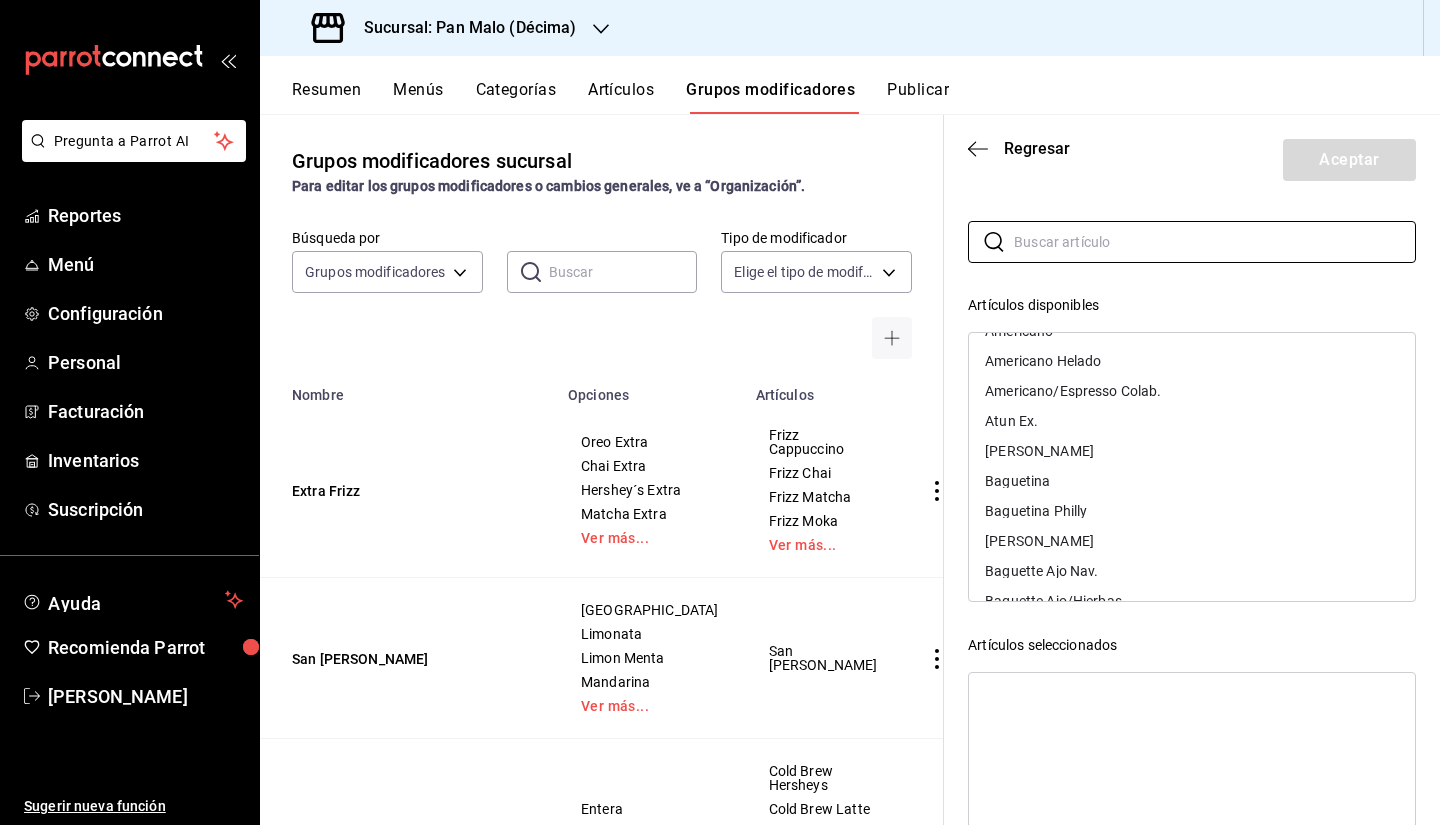 click on "Baguetina Philly" at bounding box center (1036, 511) 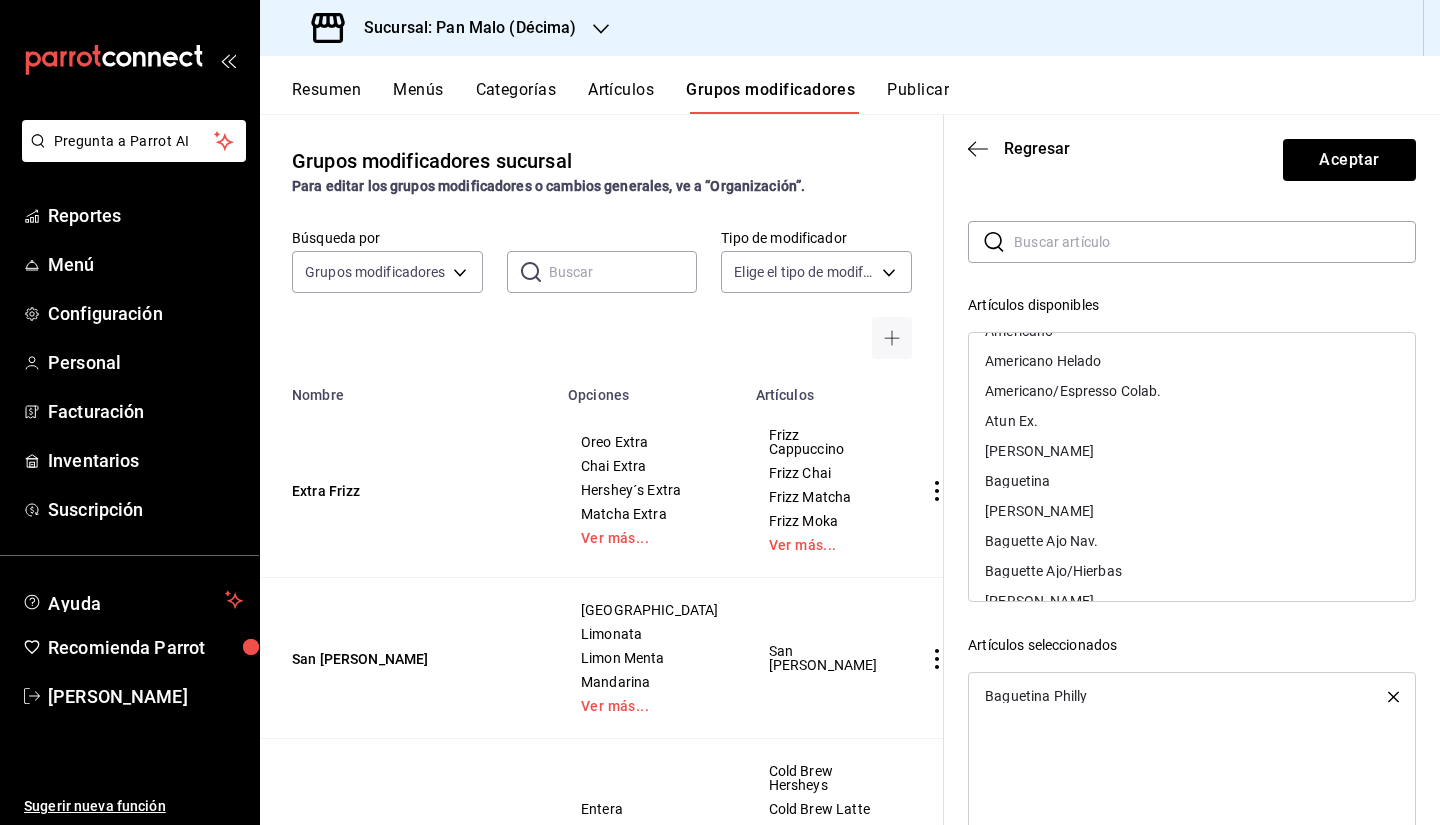 click on "[PERSON_NAME]" at bounding box center (1192, 511) 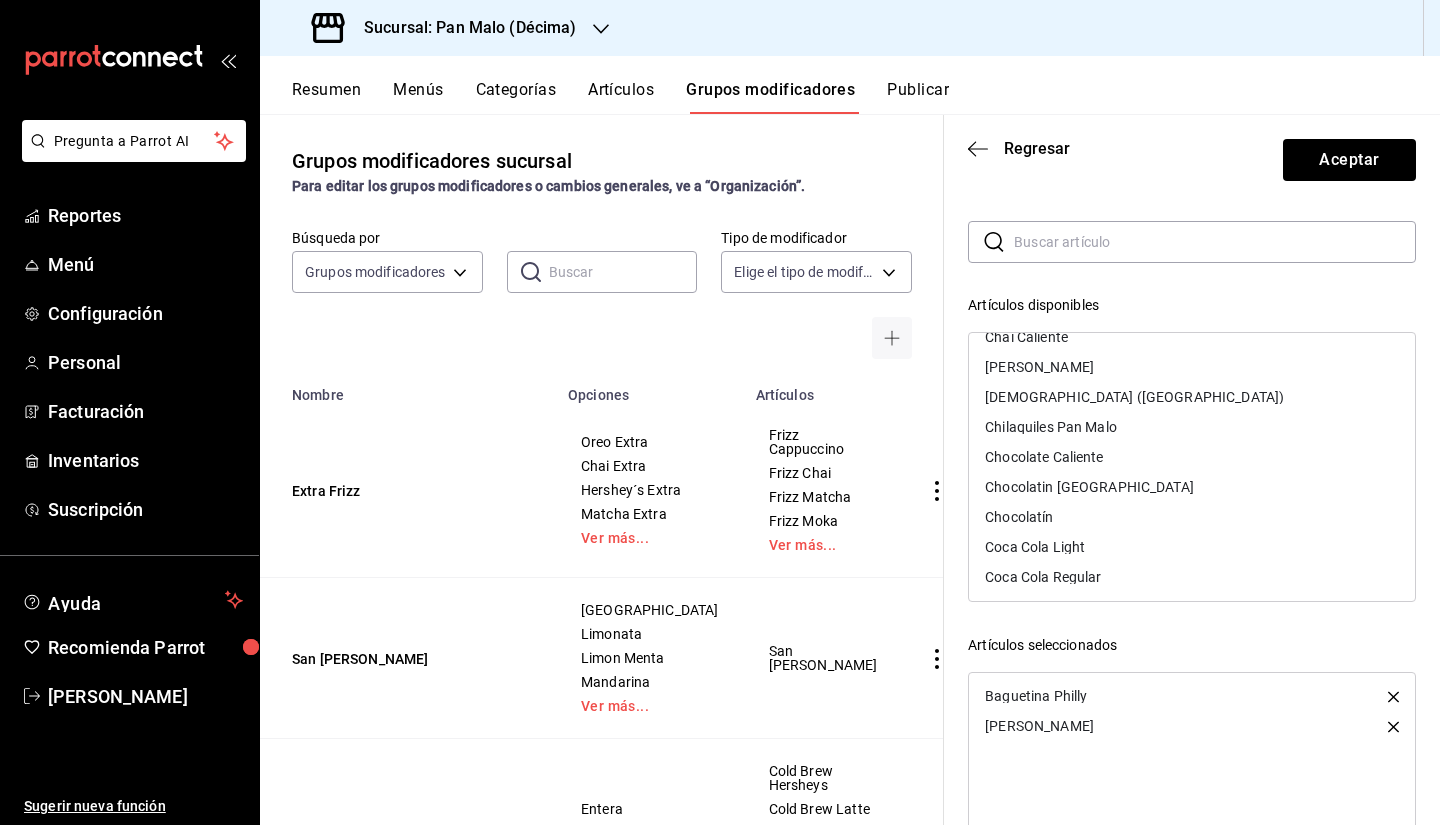 scroll, scrollTop: 1281, scrollLeft: 0, axis: vertical 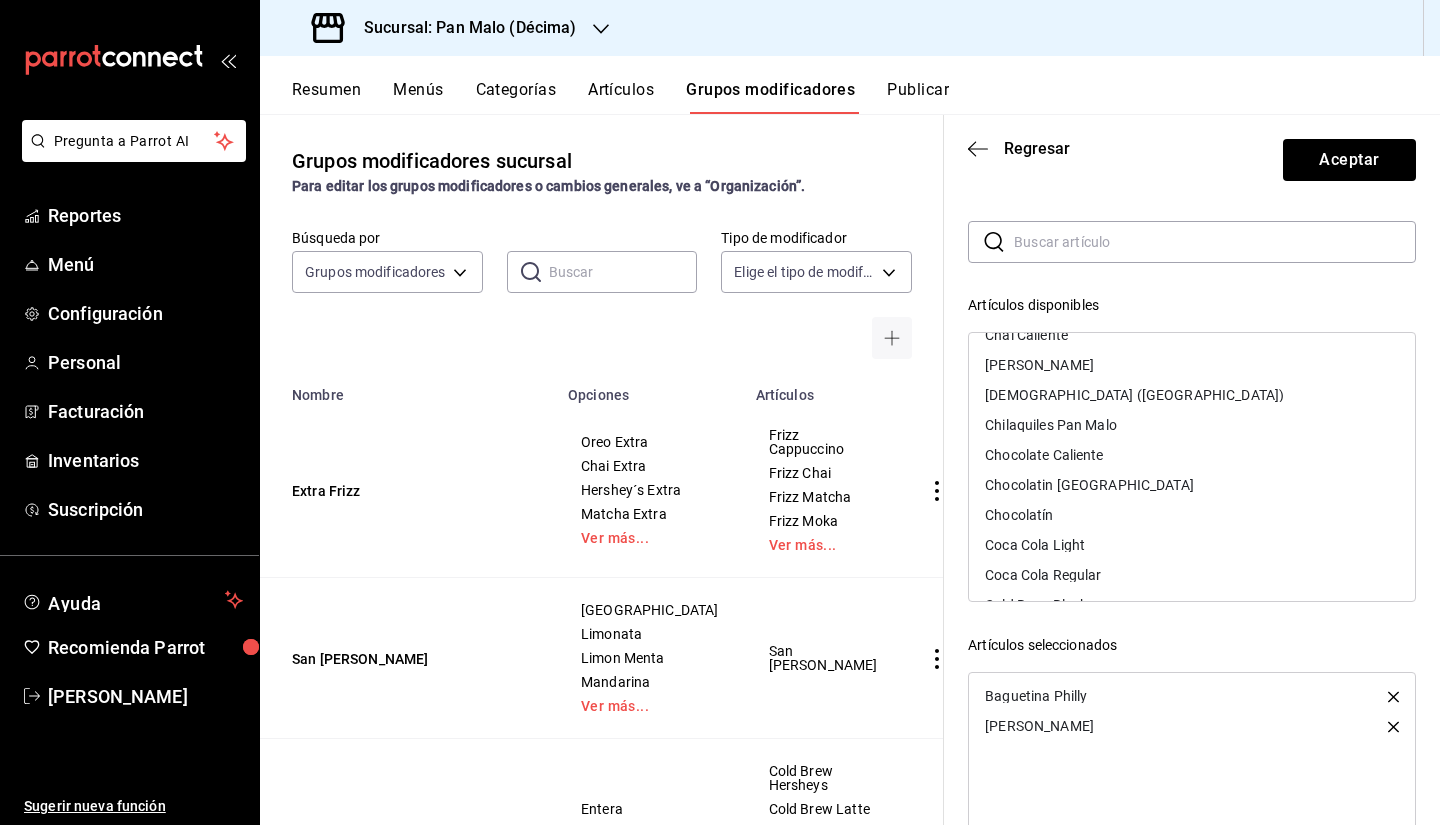 click on "Chilaquiles Pan Malo" at bounding box center [1192, 425] 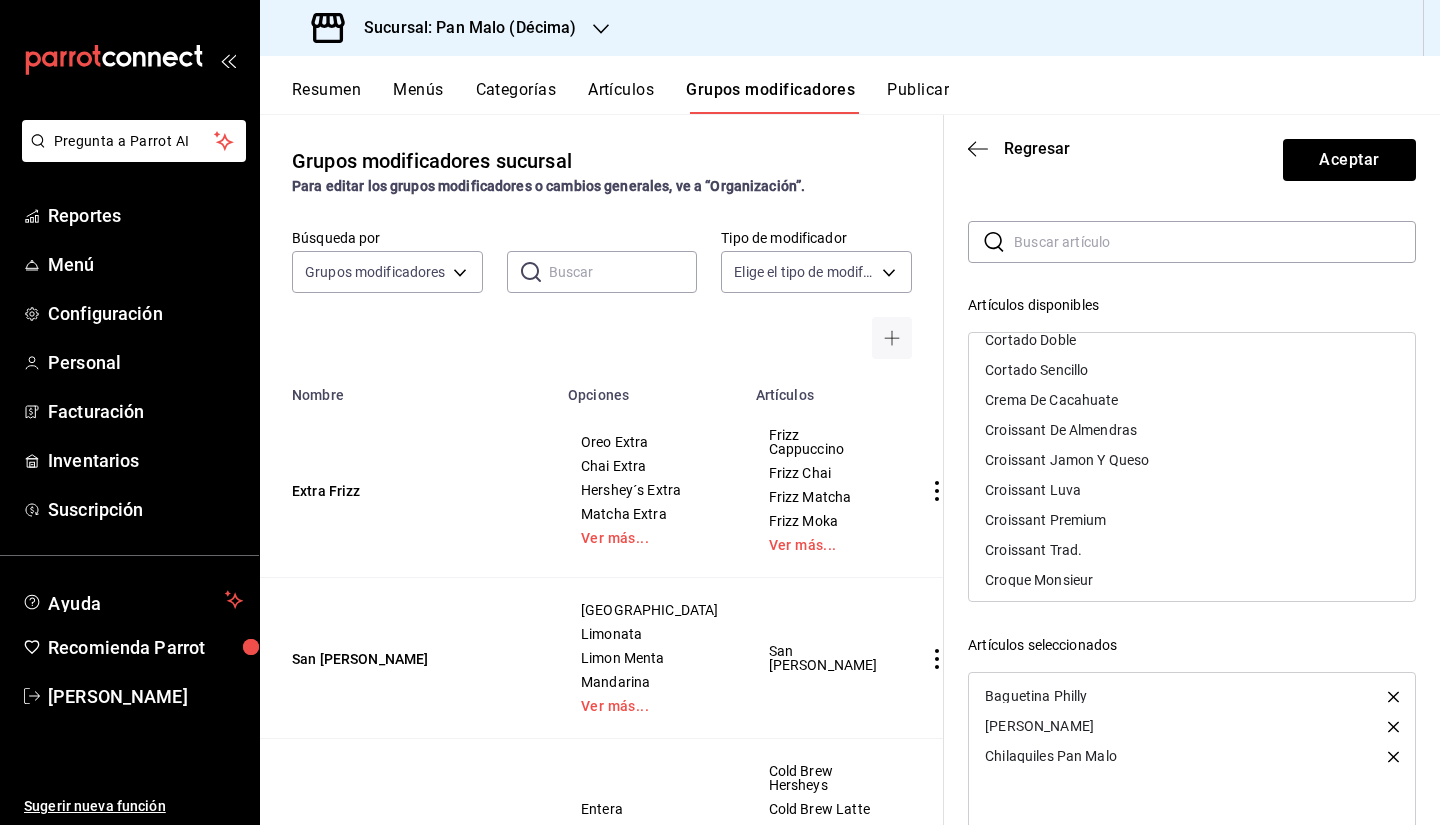scroll, scrollTop: 1825, scrollLeft: 0, axis: vertical 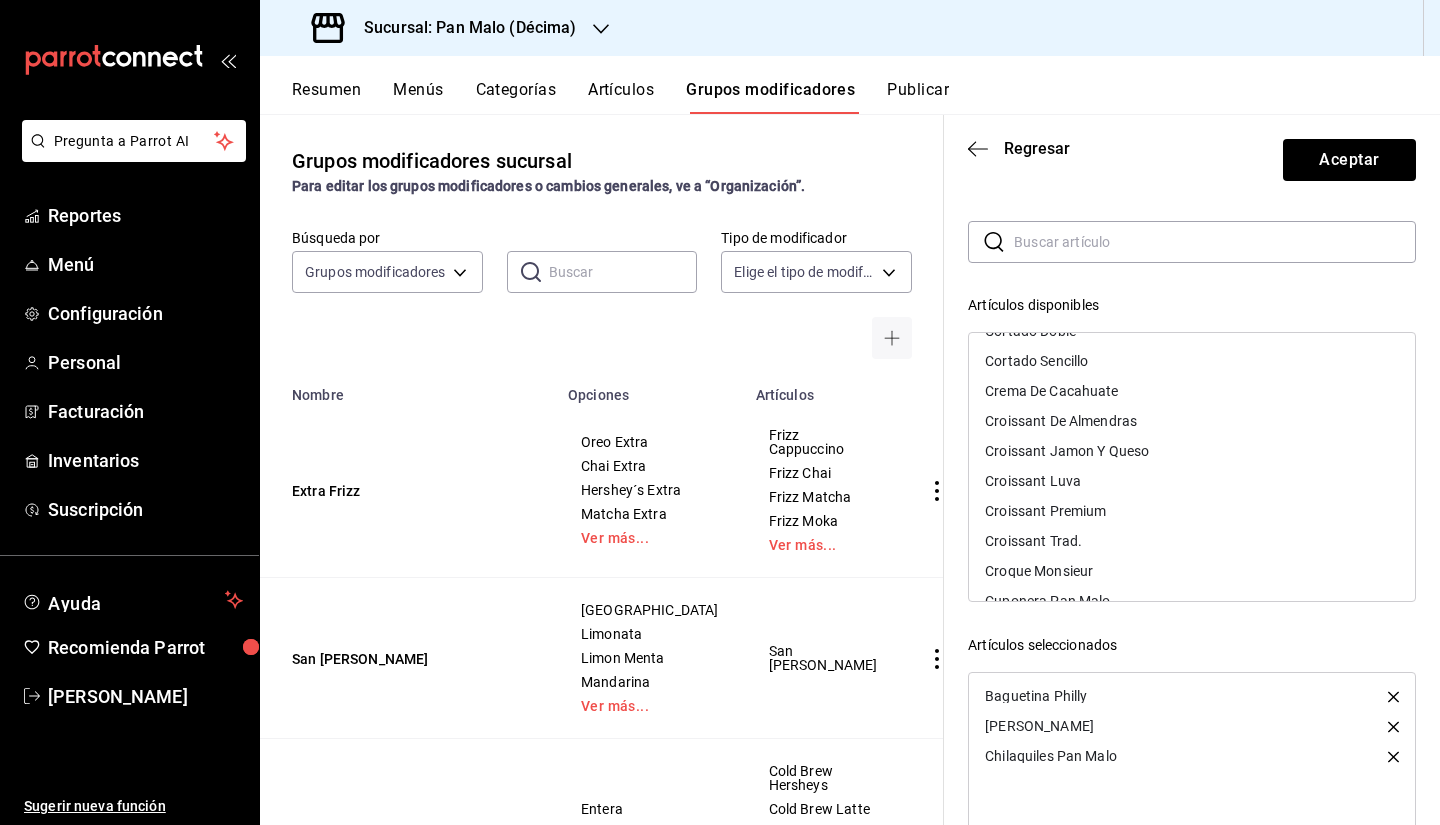 click on "Croissant Premium" at bounding box center (1192, 511) 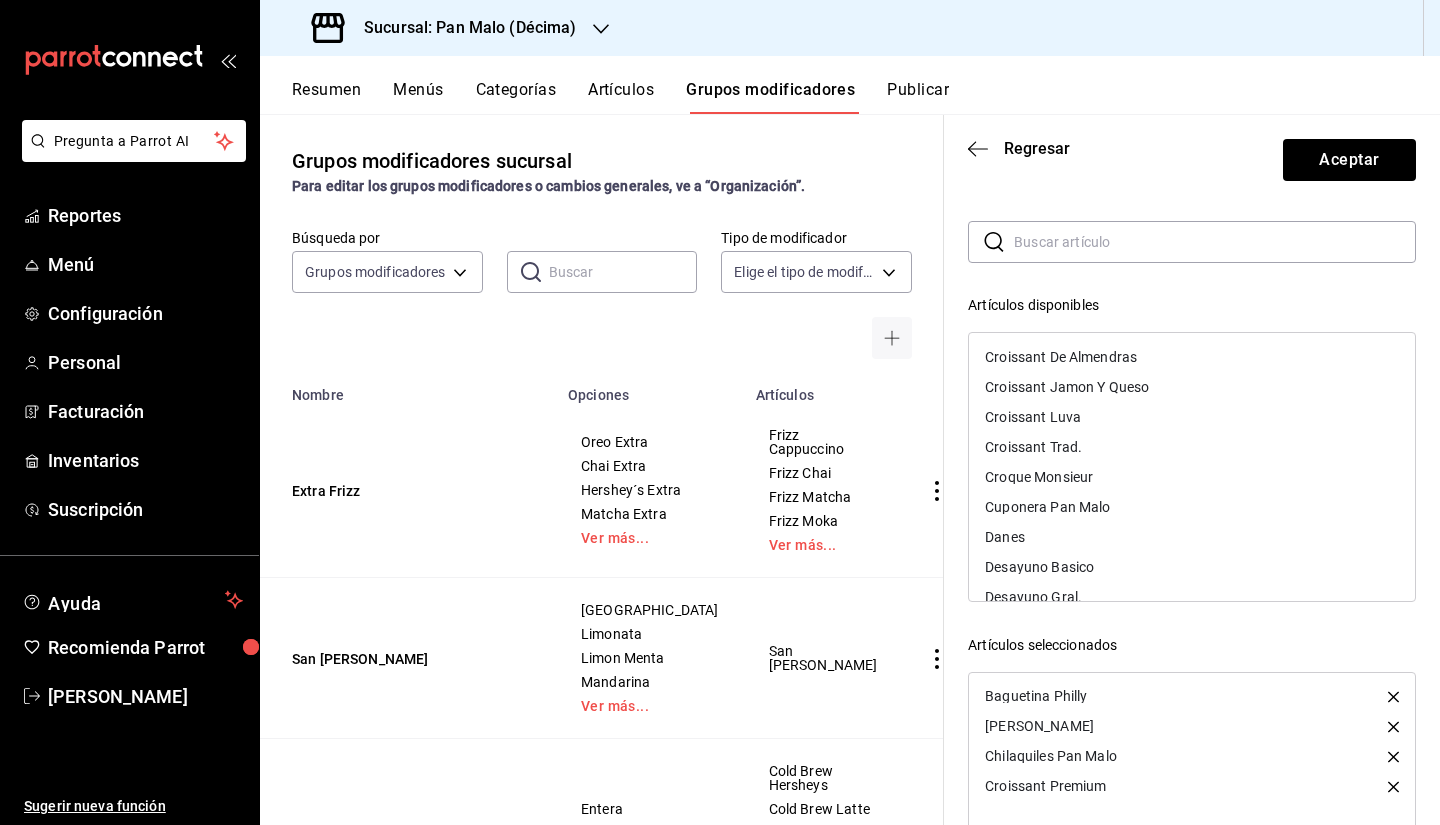 scroll, scrollTop: 1891, scrollLeft: 0, axis: vertical 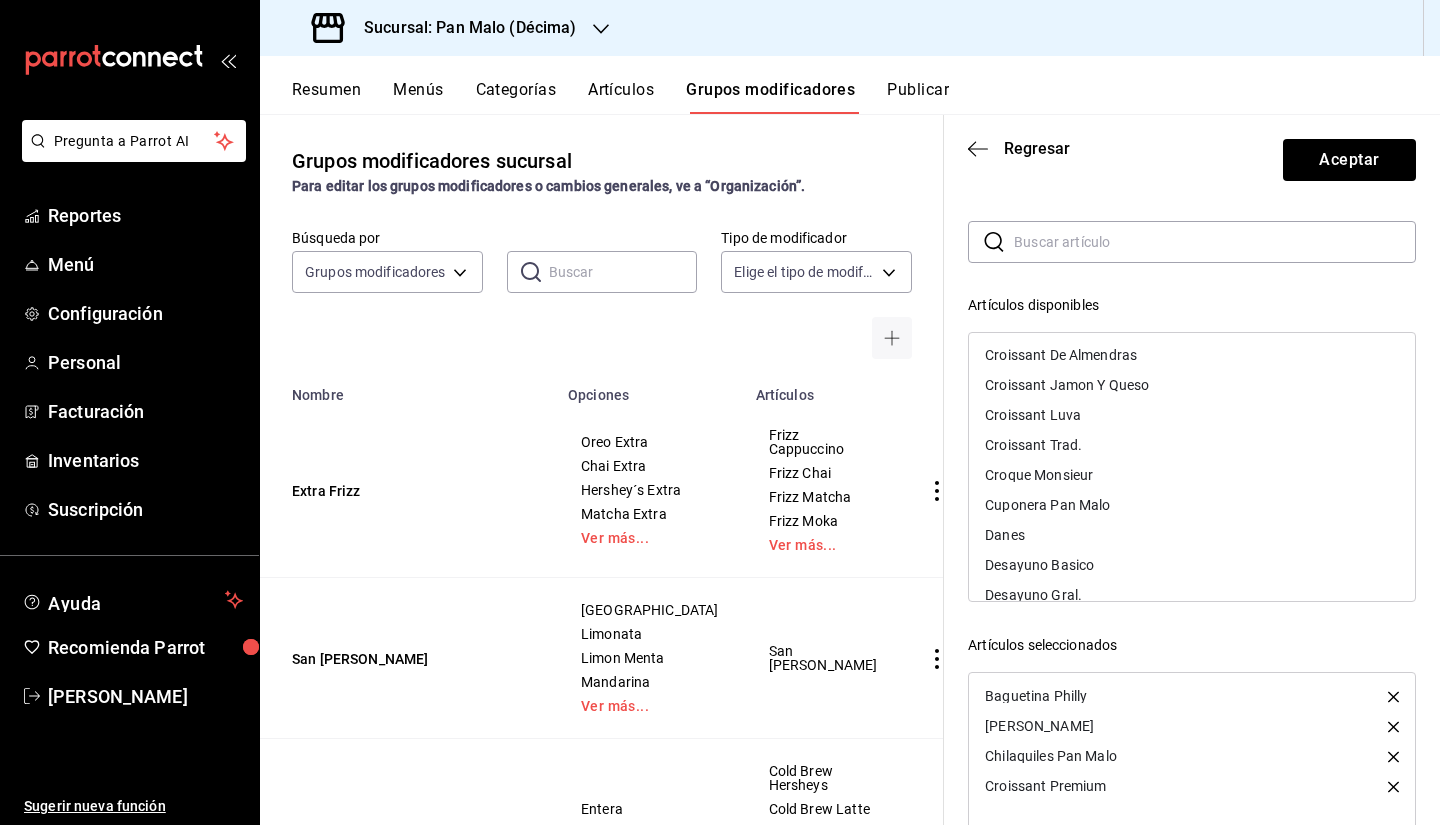 click on "Croque Monsieur" at bounding box center [1192, 475] 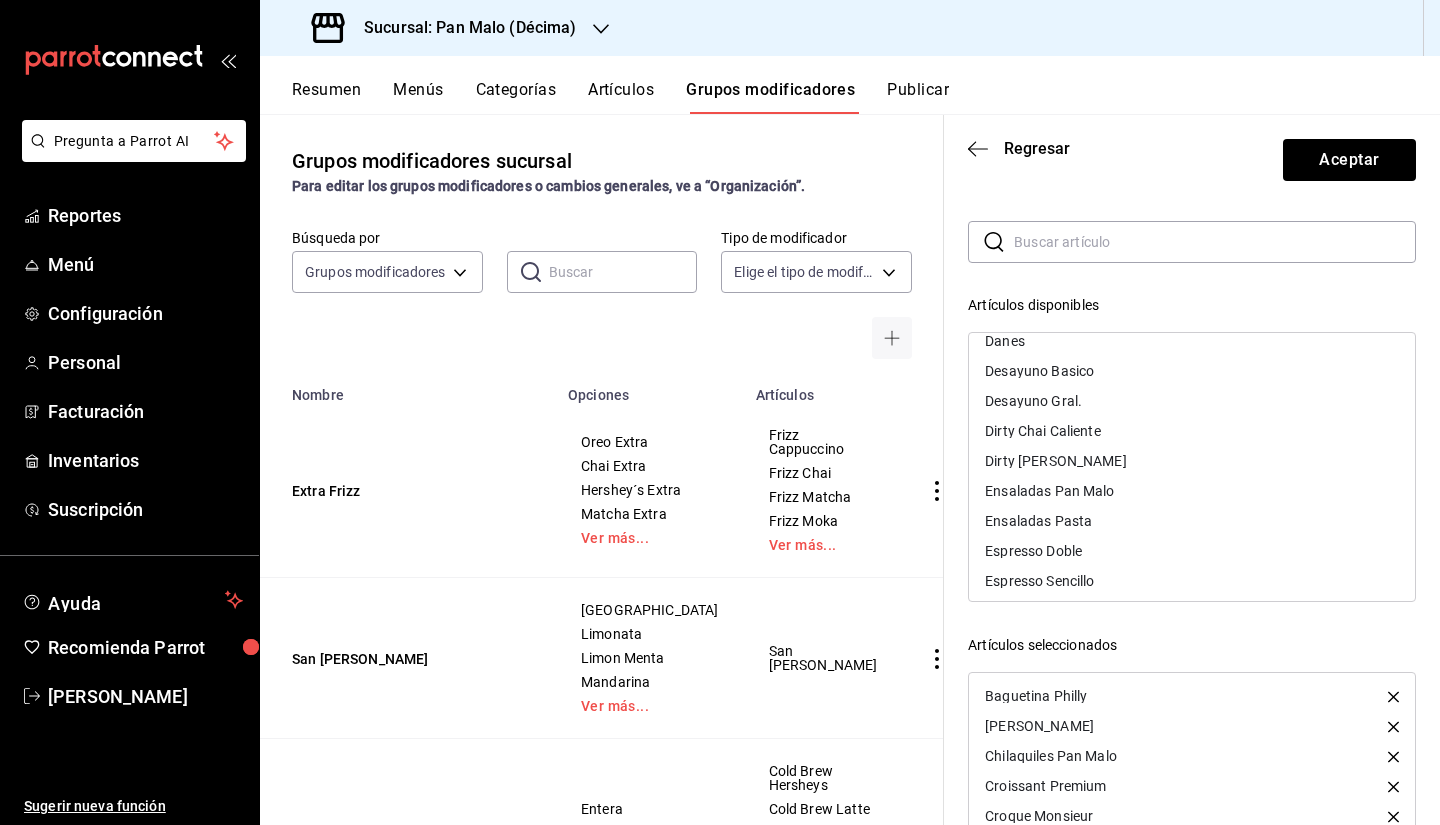 scroll, scrollTop: 2059, scrollLeft: 0, axis: vertical 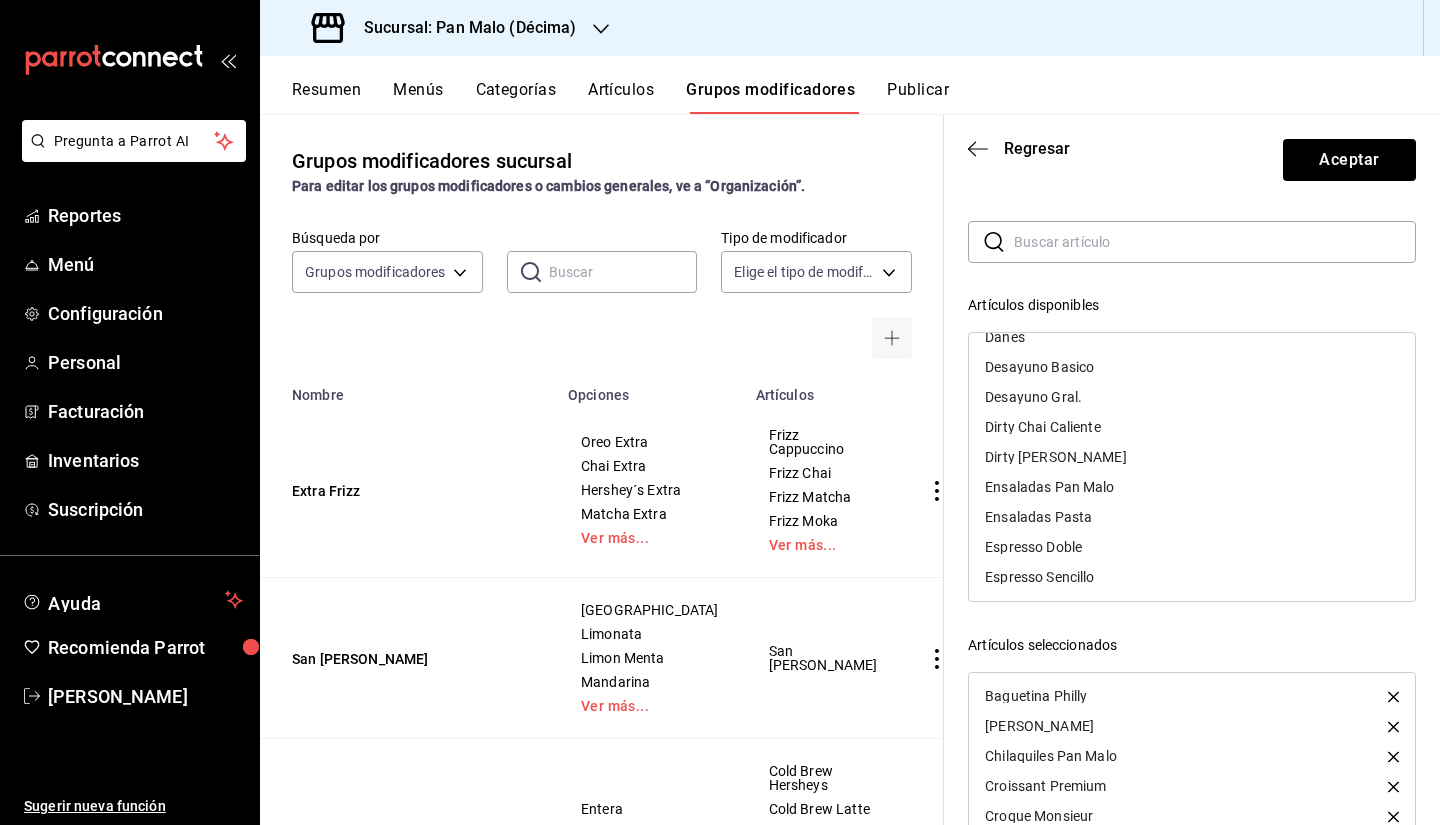 click on "Ensaladas Pan Malo" at bounding box center [1192, 487] 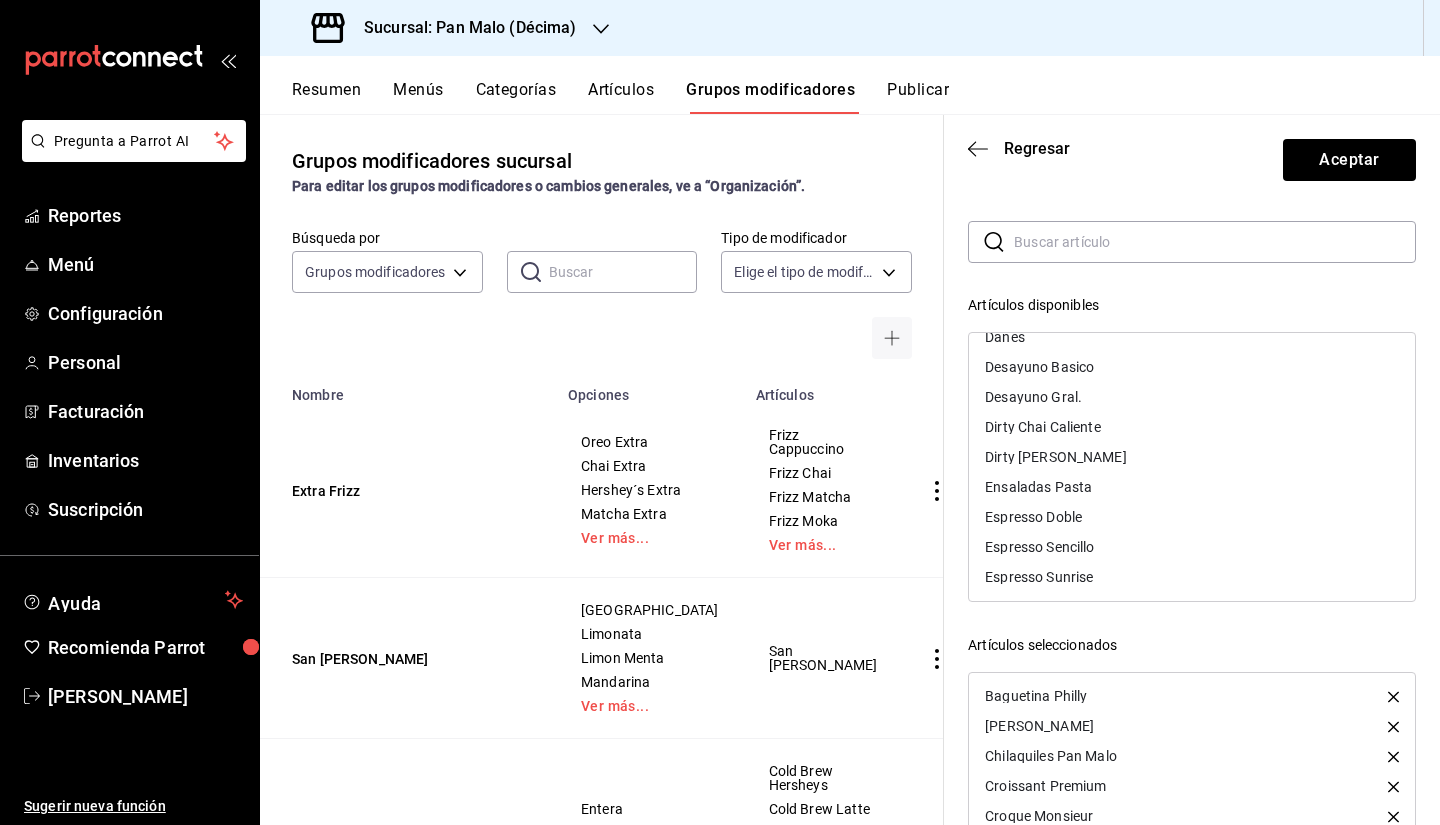 click on "Ensaladas Pasta" at bounding box center [1192, 487] 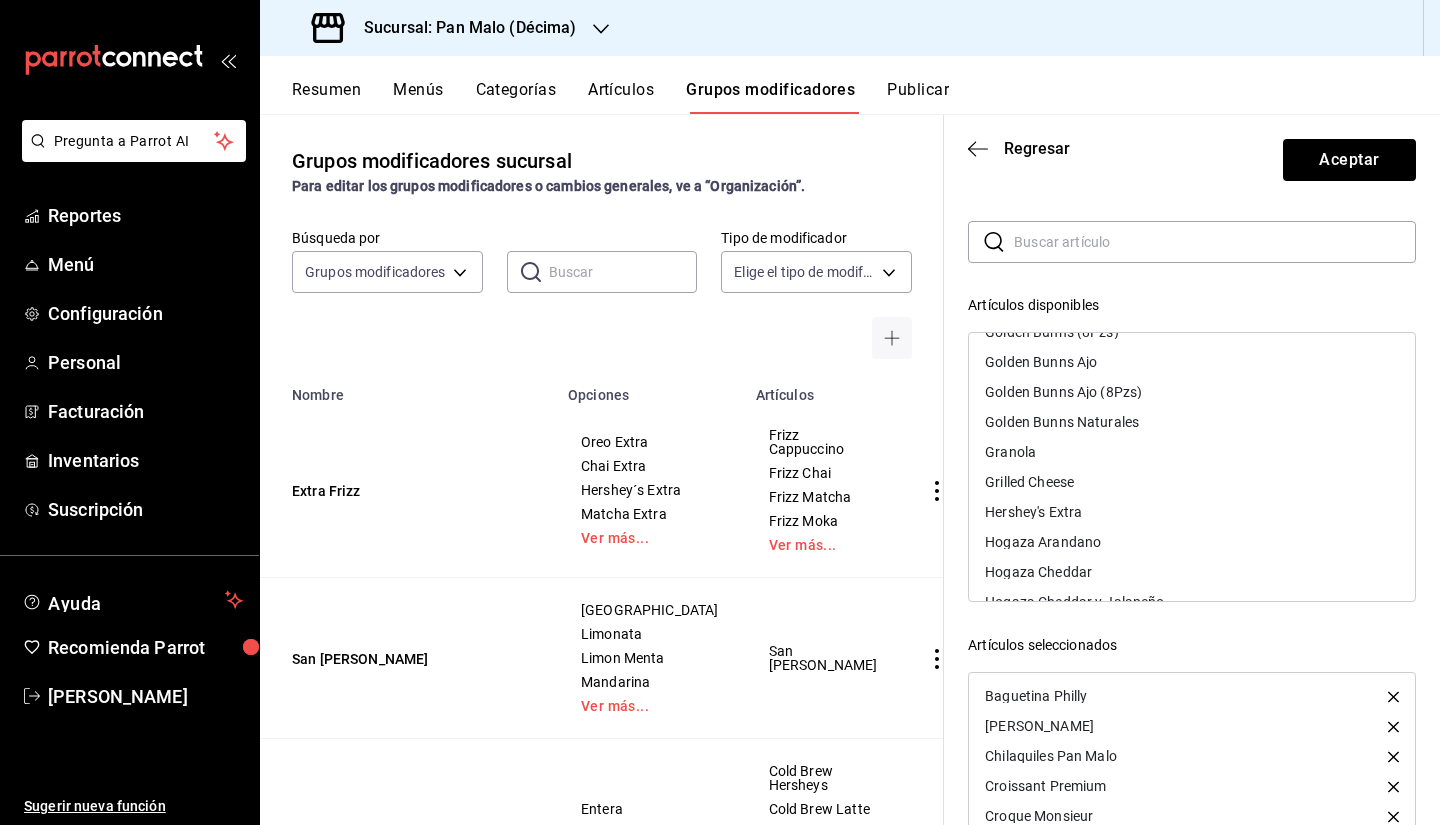 scroll, scrollTop: 2682, scrollLeft: 0, axis: vertical 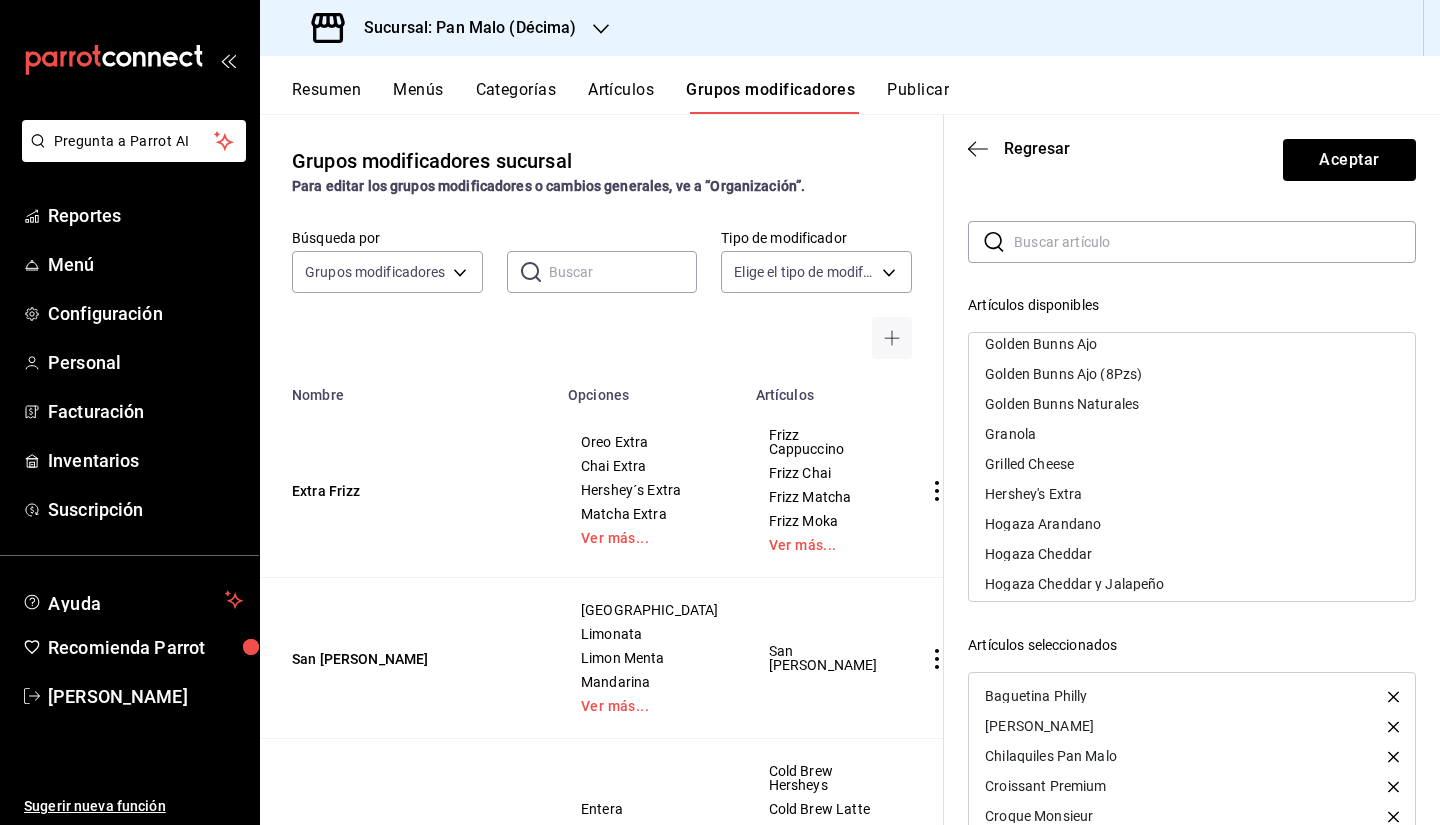click on "Grilled Cheese" at bounding box center [1192, 464] 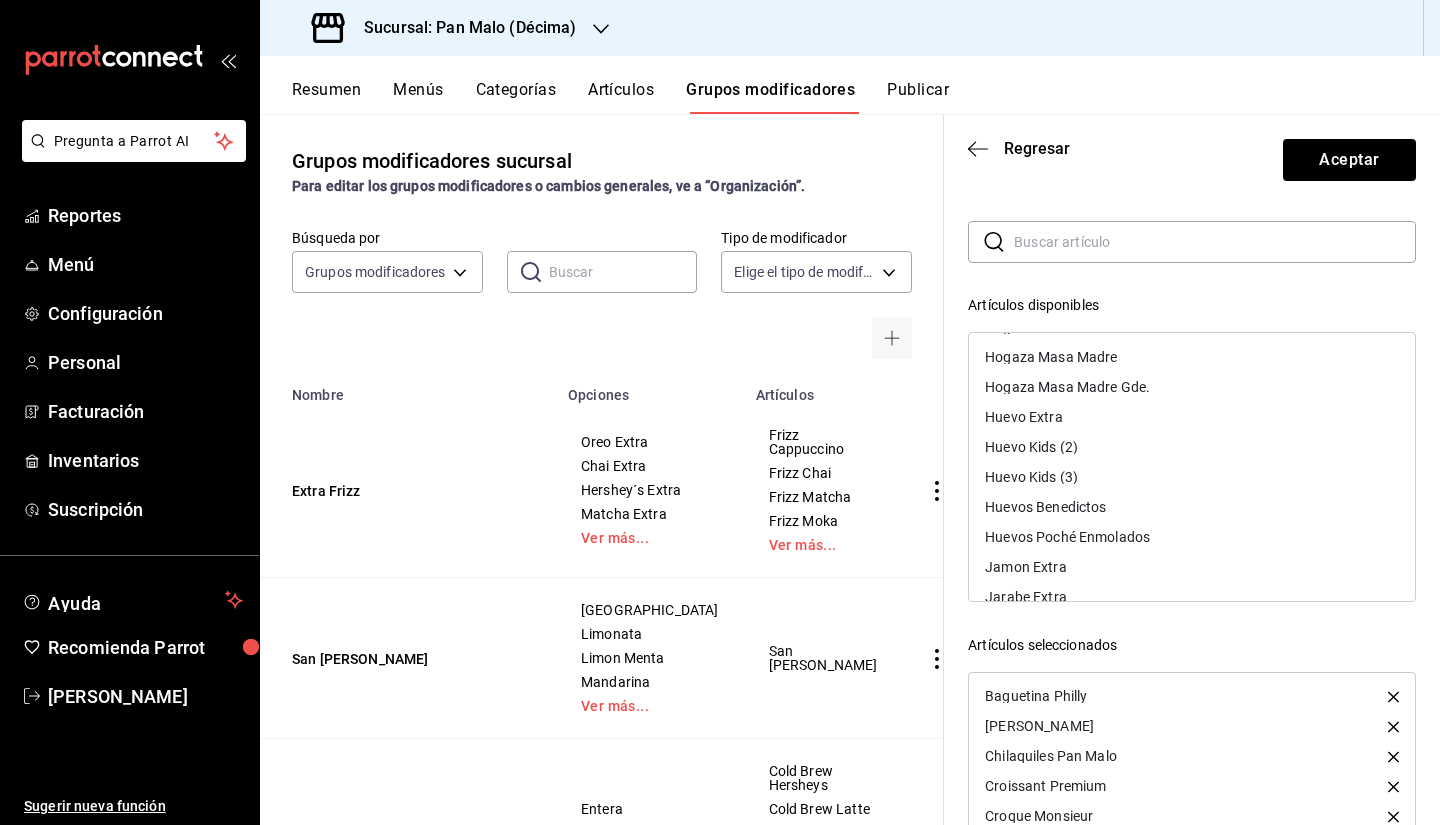scroll, scrollTop: 2944, scrollLeft: 0, axis: vertical 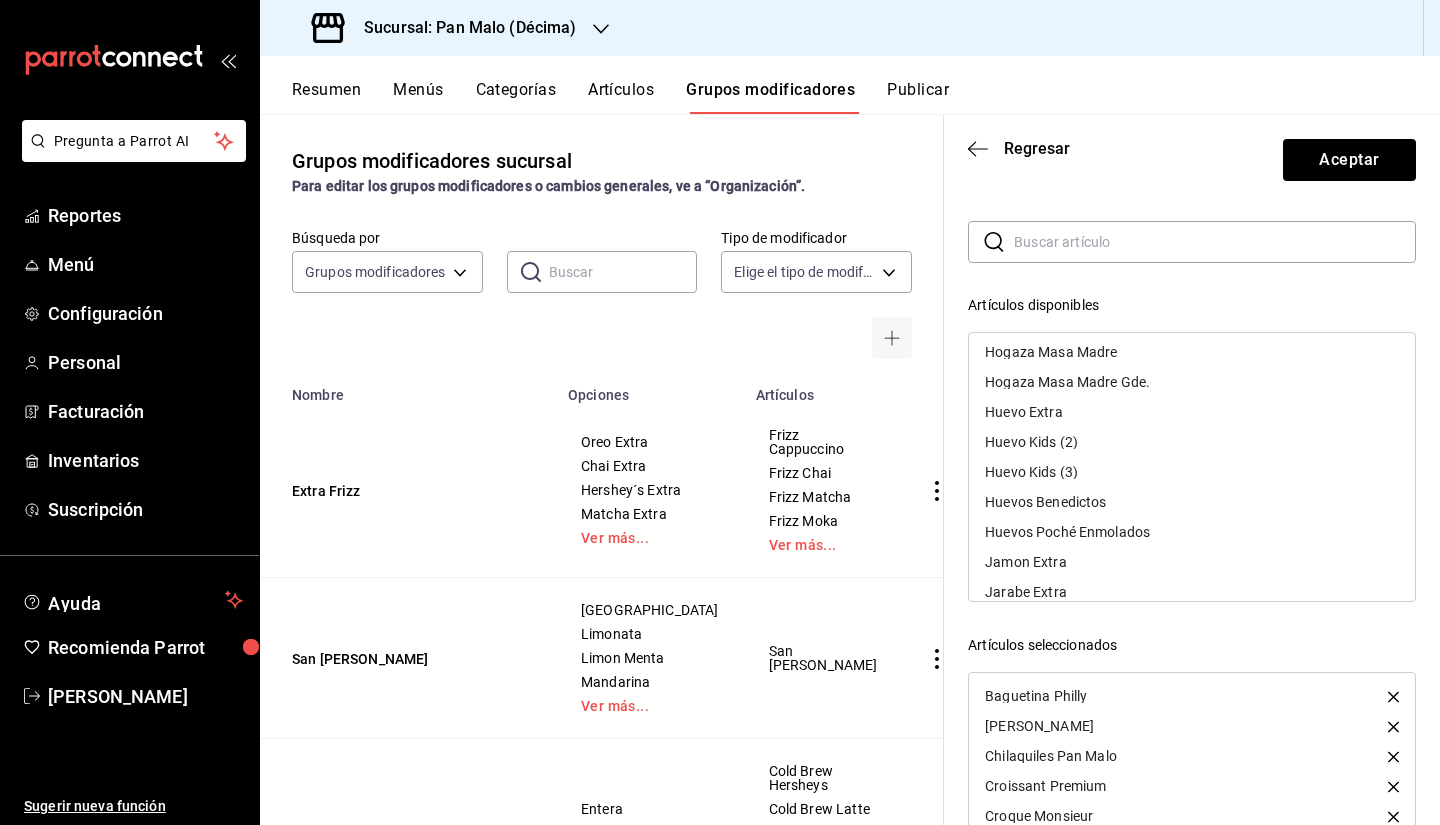 click on "Huevos Benedictos" at bounding box center (1192, 502) 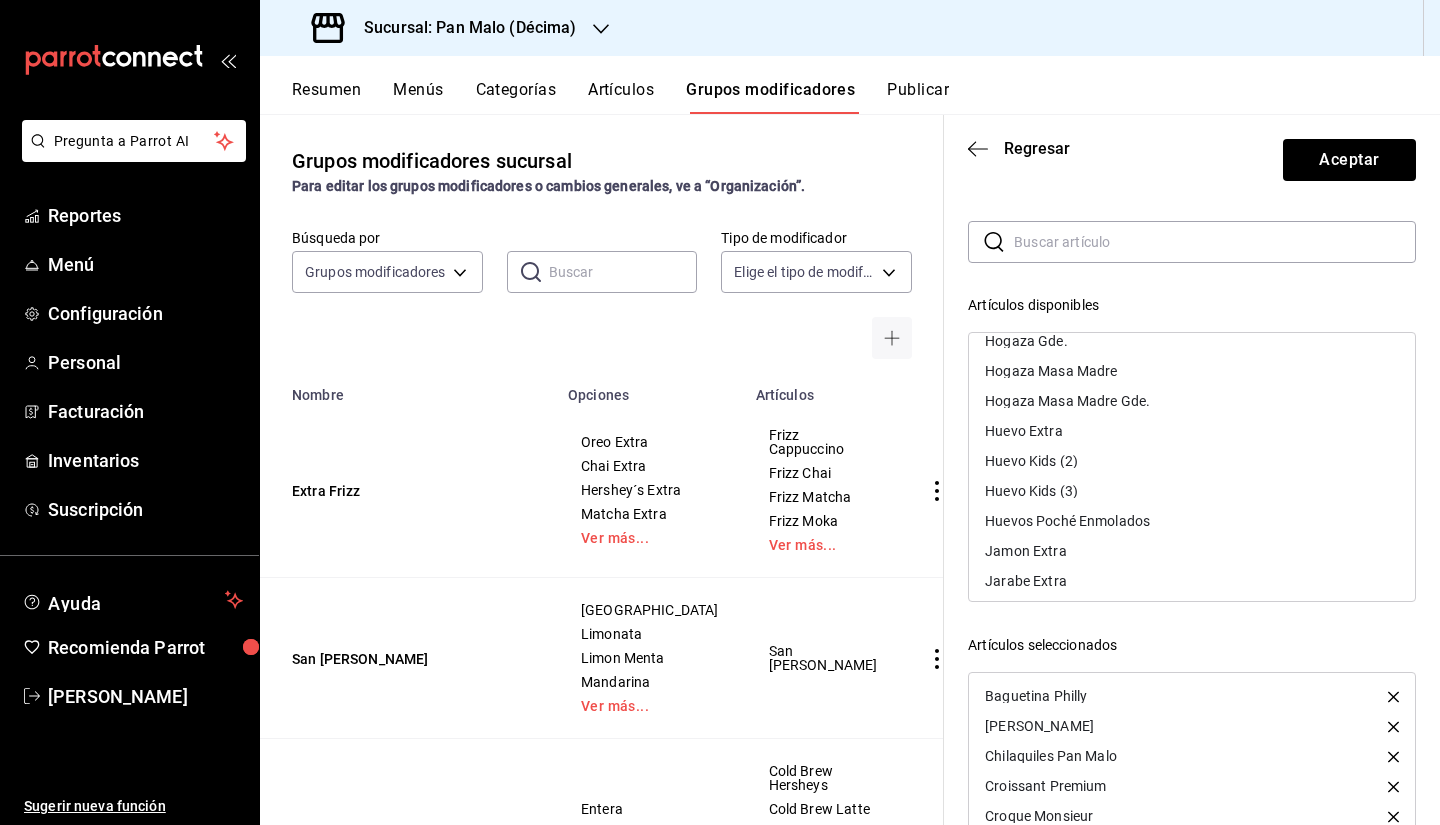scroll, scrollTop: 2921, scrollLeft: 0, axis: vertical 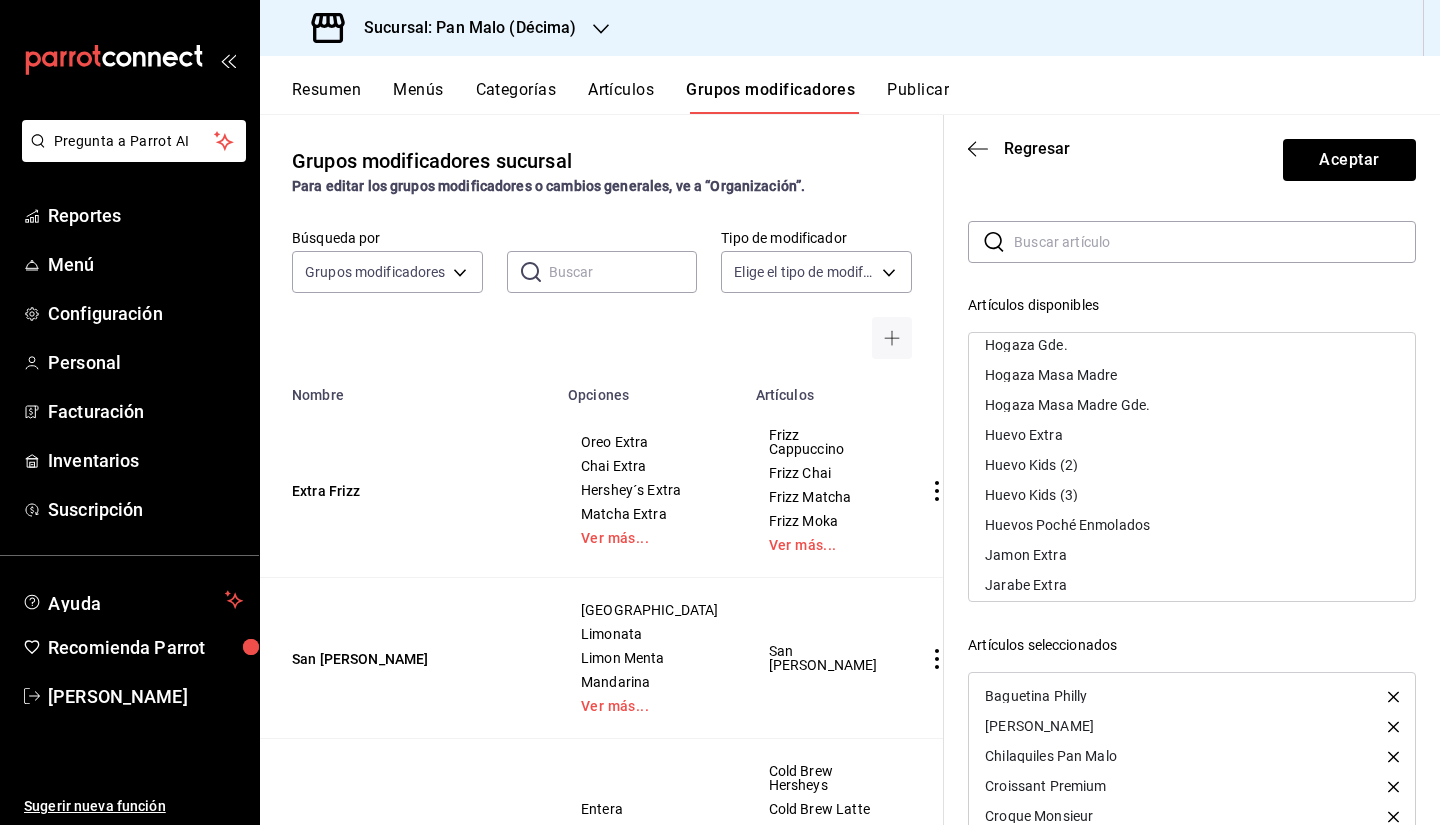 click on "Huevo Kids (2)" at bounding box center [1192, 465] 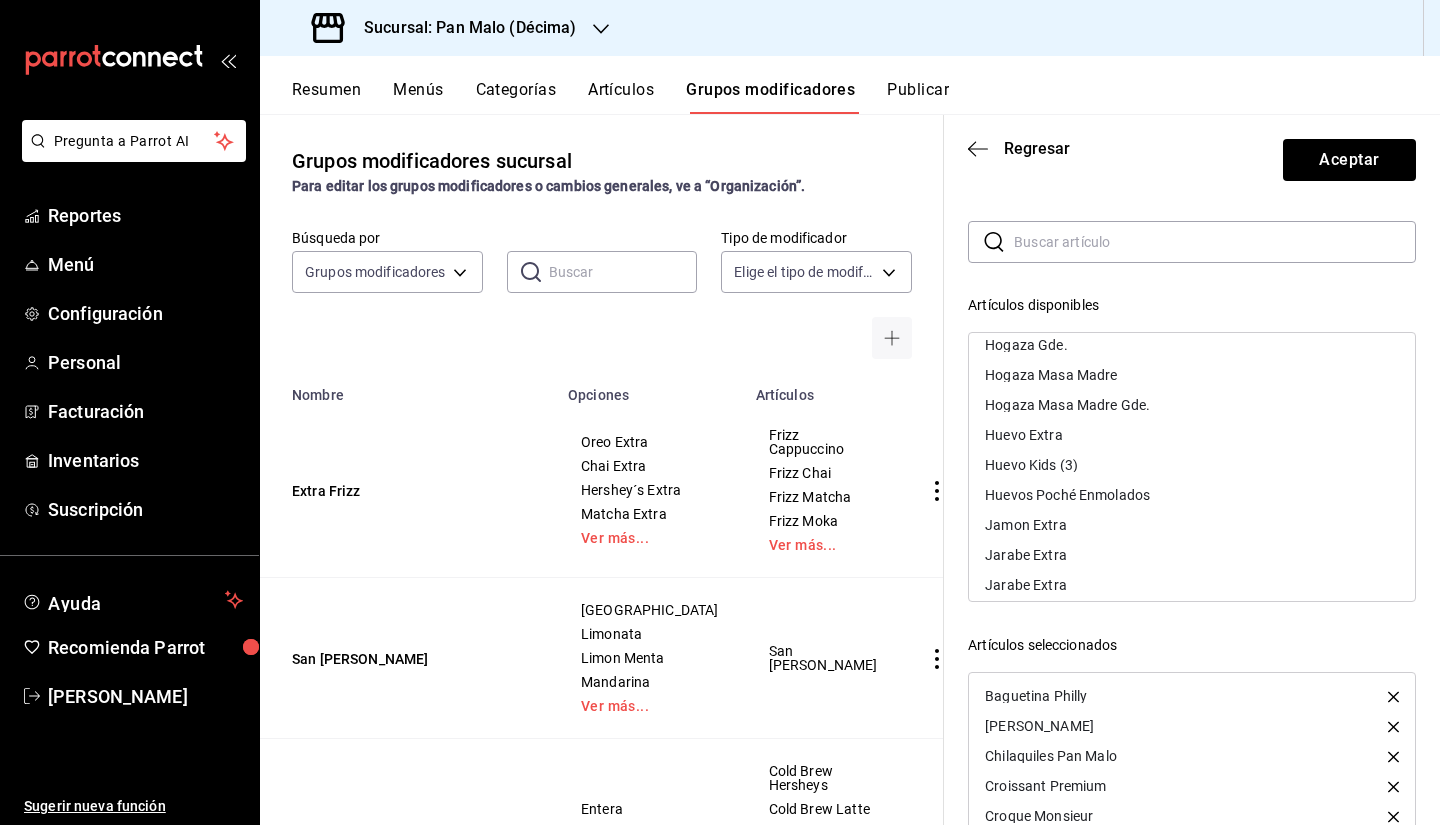click on "Huevo Kids (3)" at bounding box center (1192, 465) 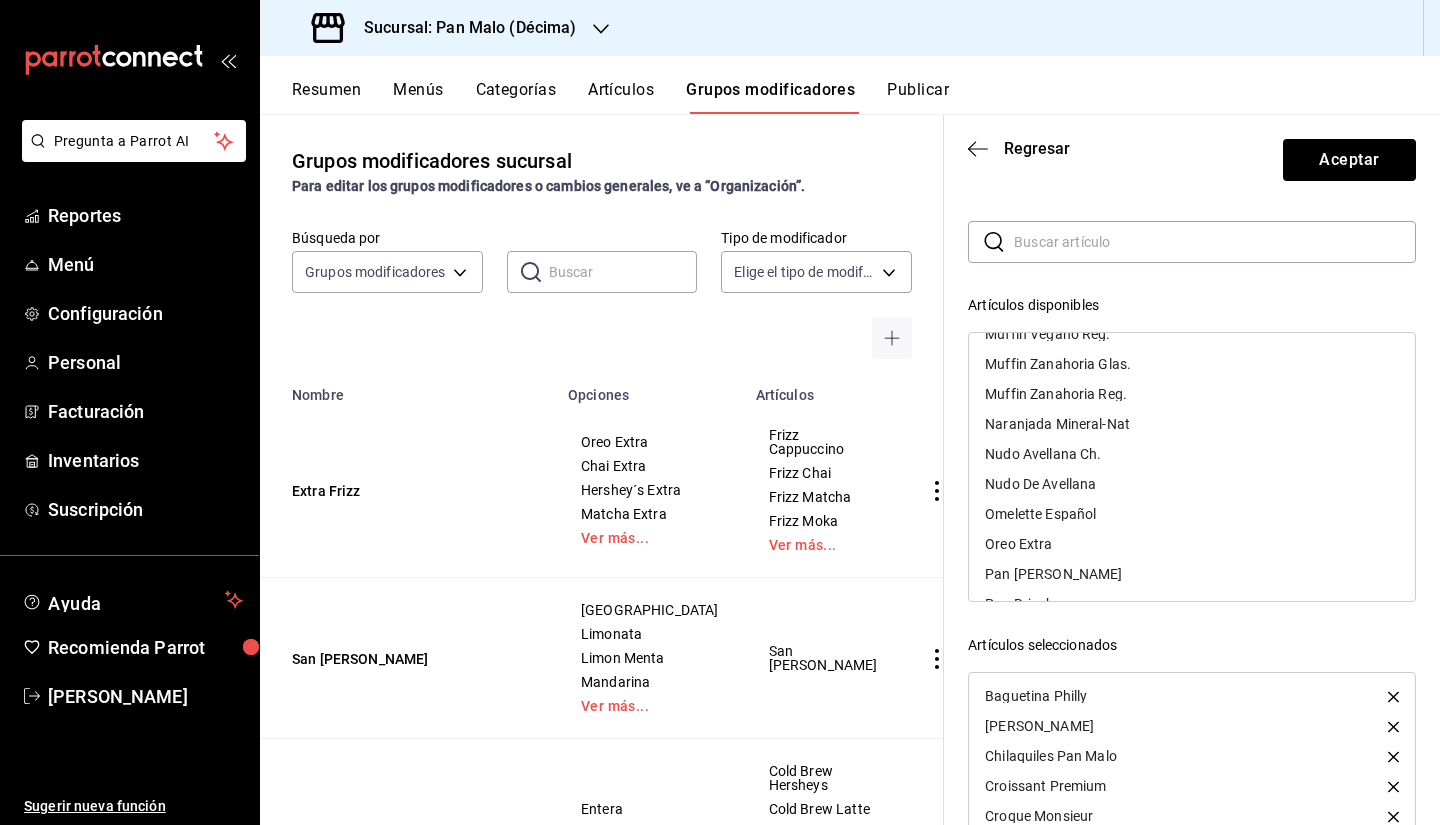 scroll, scrollTop: 4547, scrollLeft: 0, axis: vertical 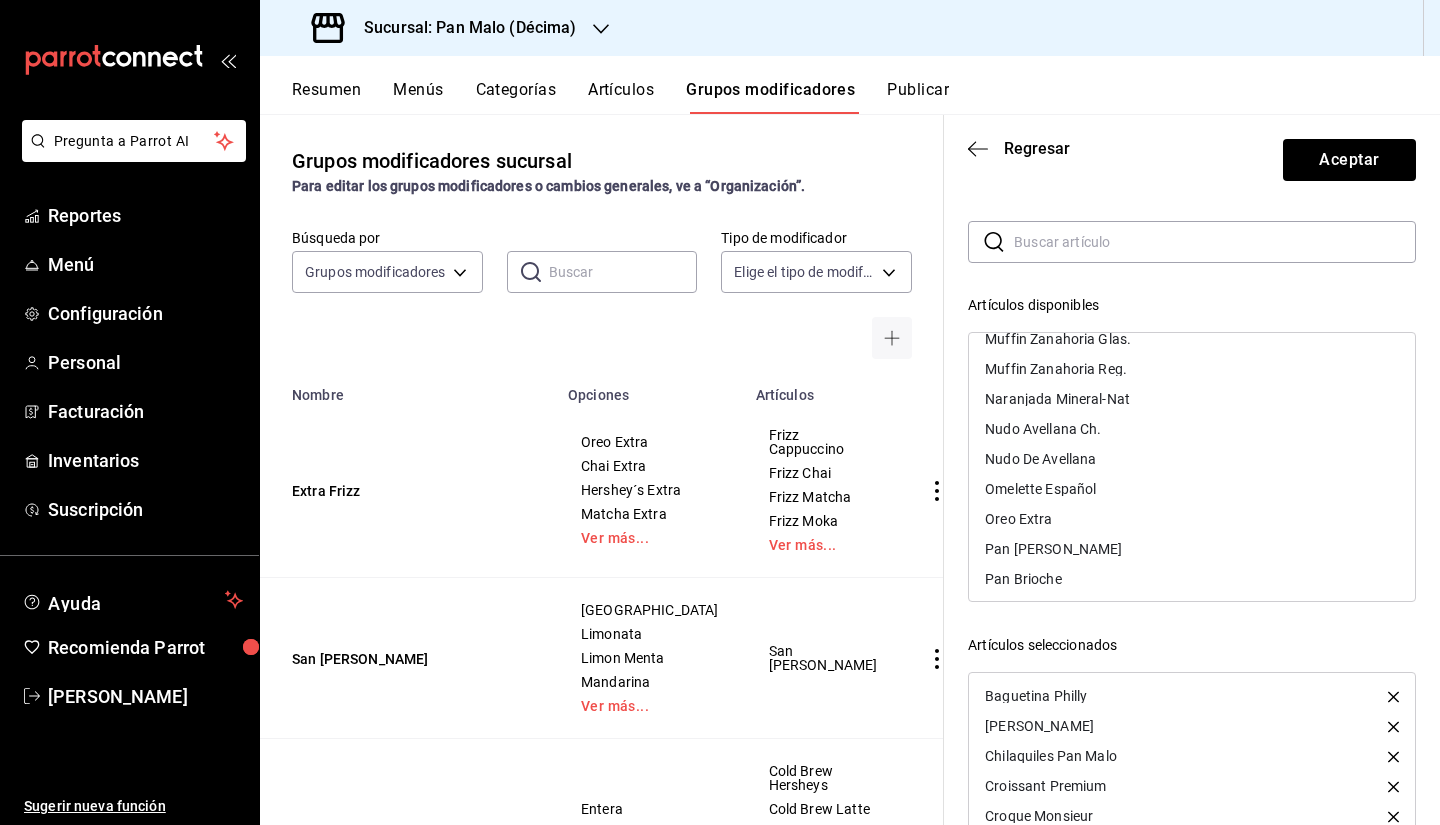 click on "Omelette Español" at bounding box center (1192, 489) 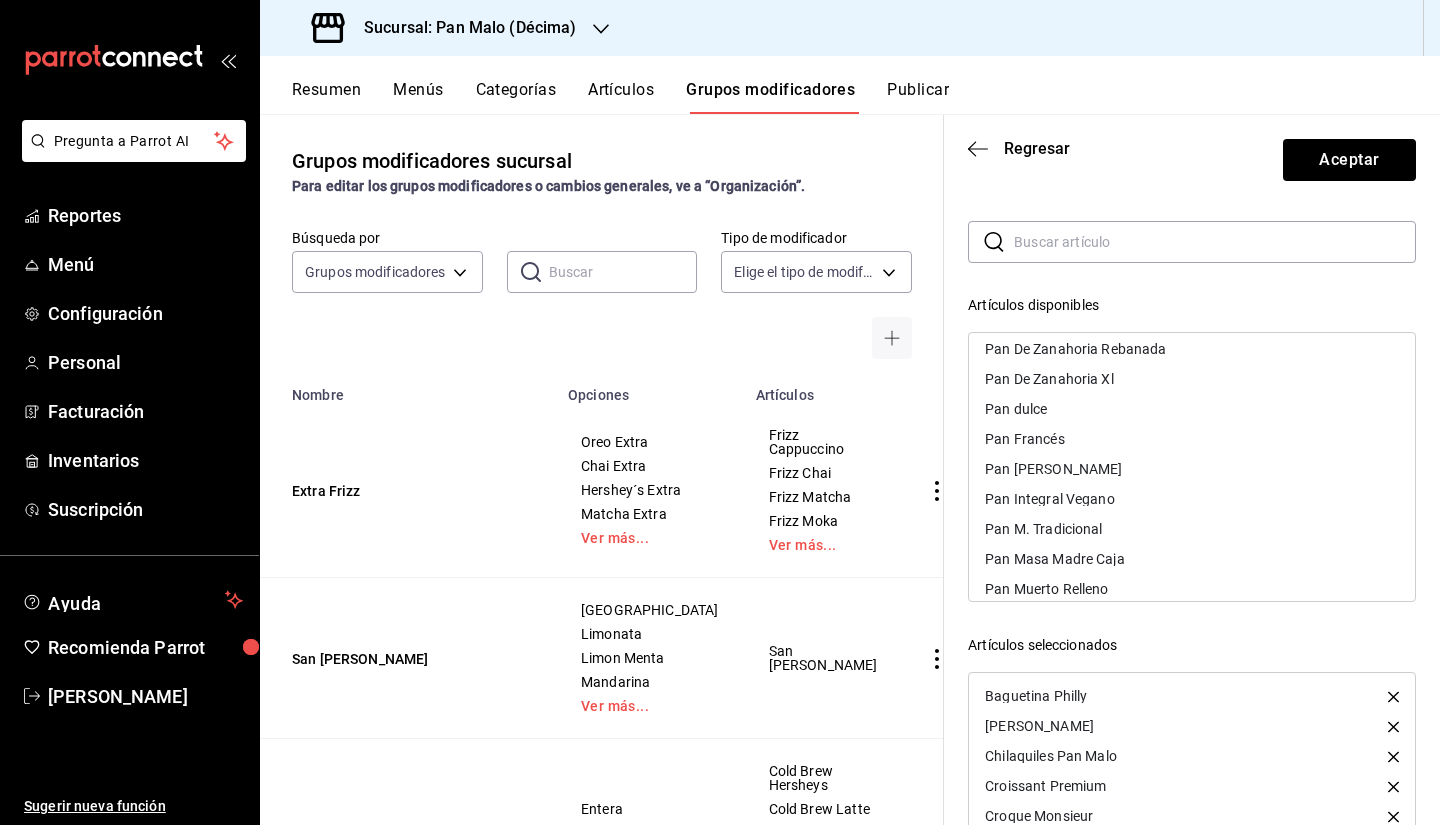 scroll, scrollTop: 5106, scrollLeft: 0, axis: vertical 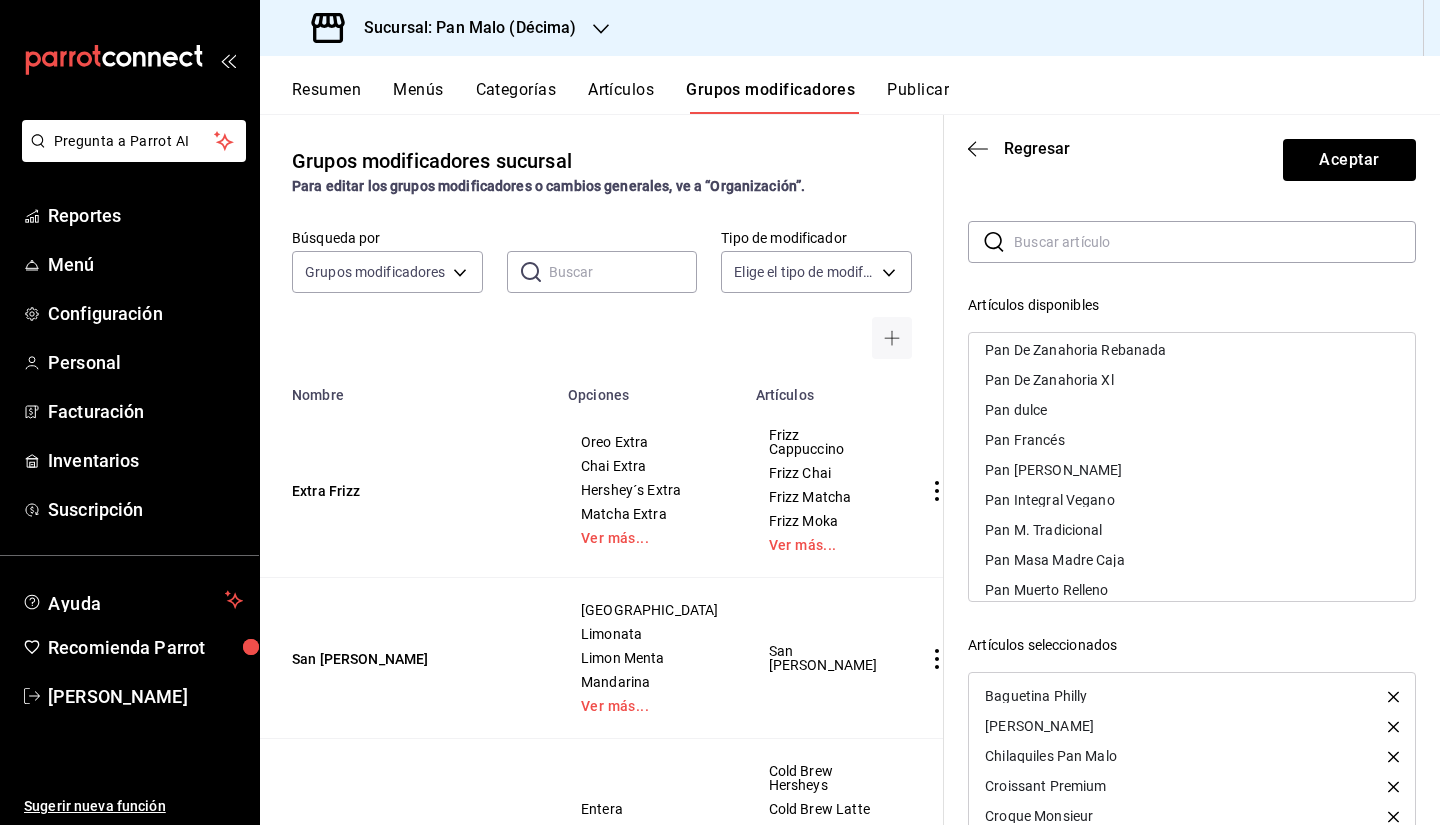 click on "Pan Francés" at bounding box center (1192, 440) 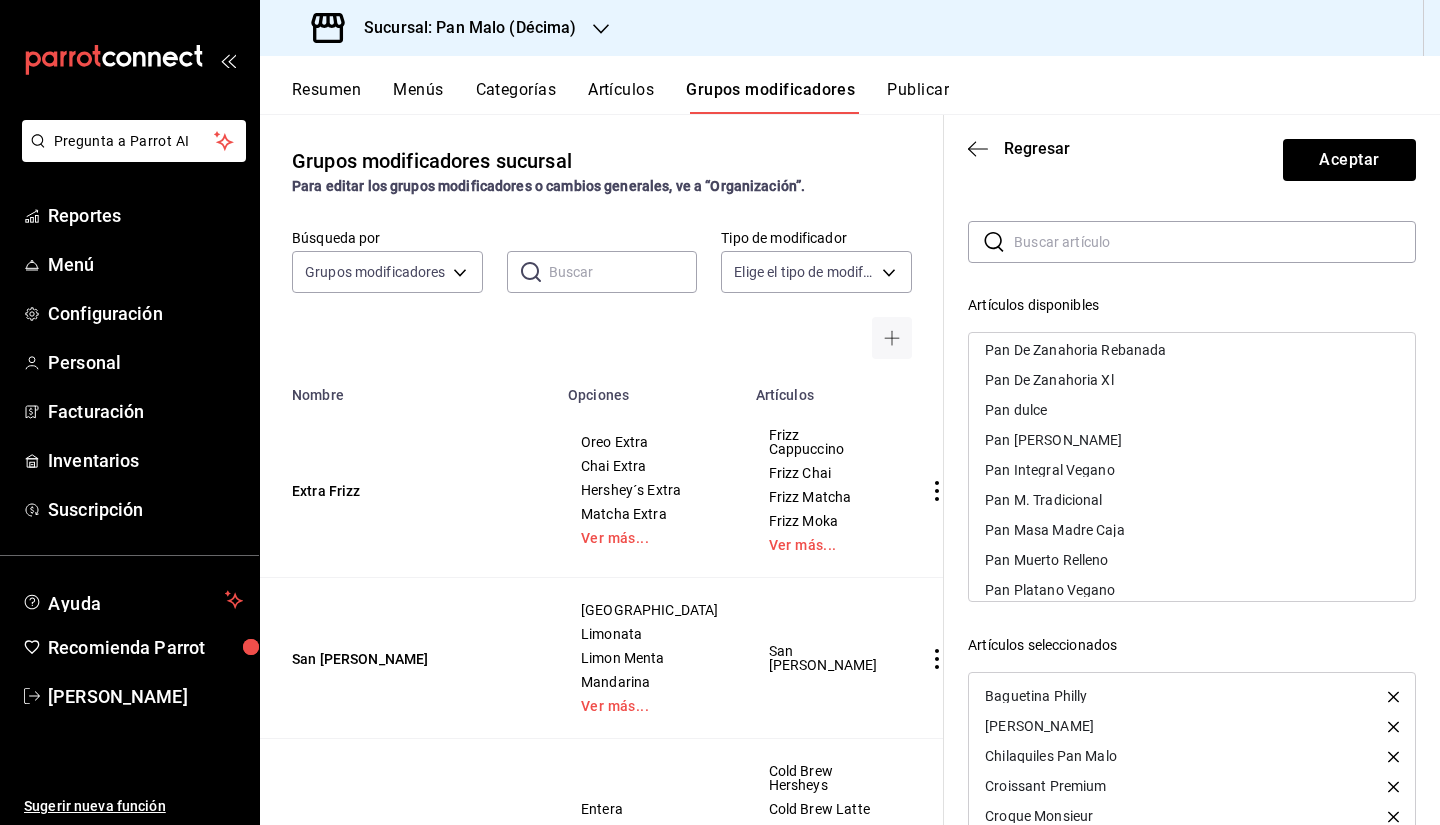 click on "Pan [PERSON_NAME]" at bounding box center (1192, 440) 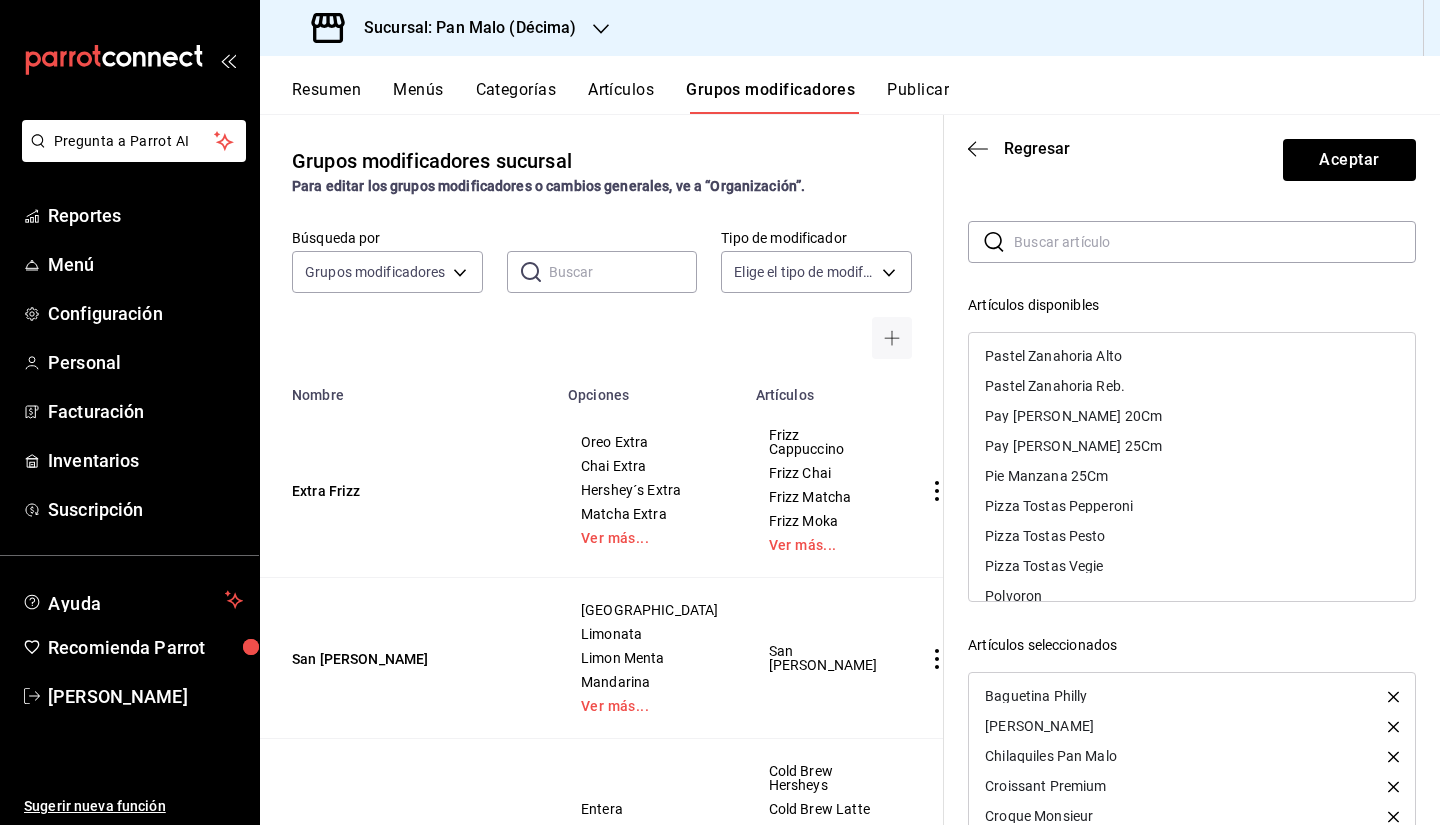 scroll, scrollTop: 5794, scrollLeft: 0, axis: vertical 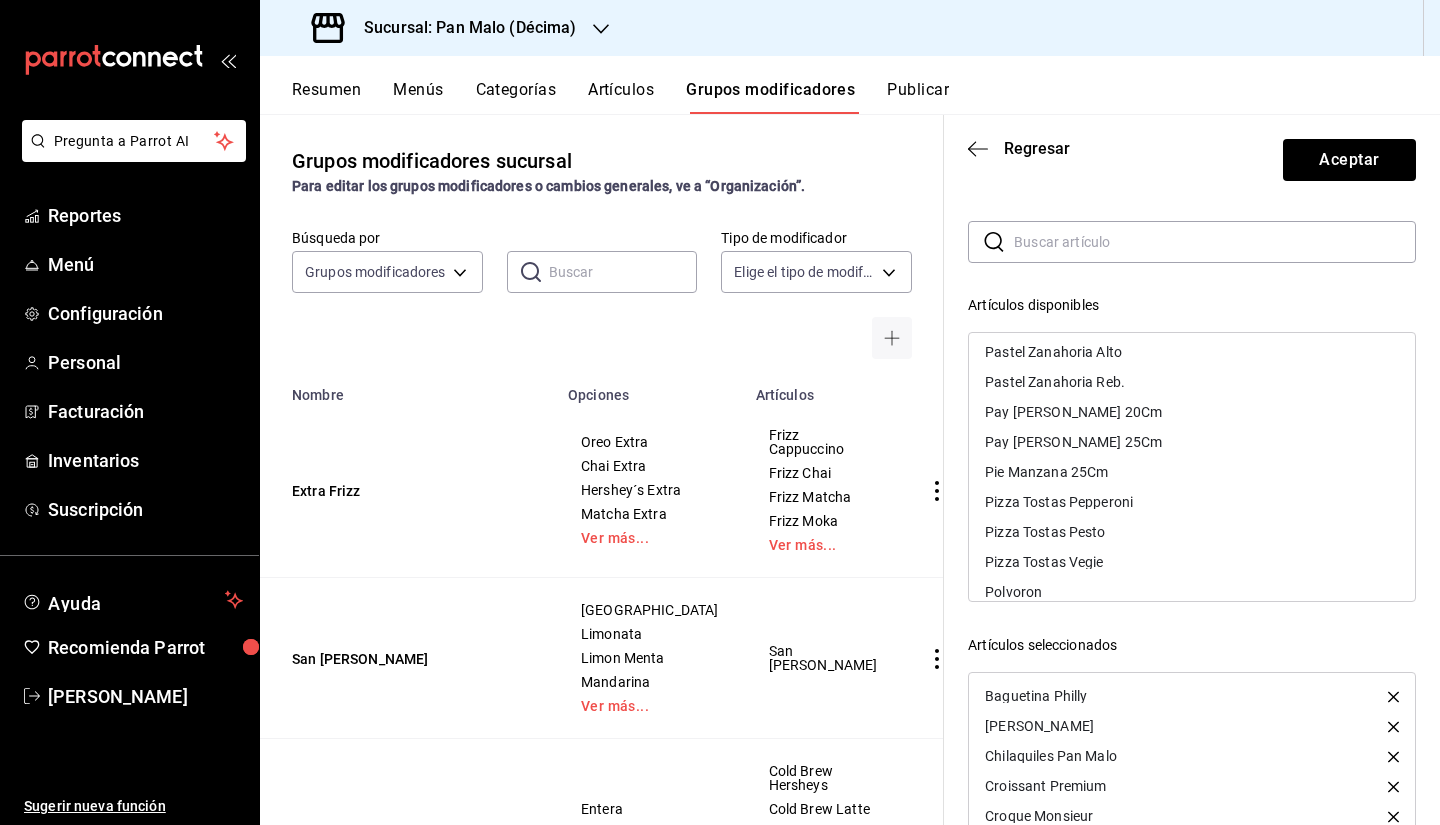 click on "Pizza Tostas Pepperoni" at bounding box center (1192, 502) 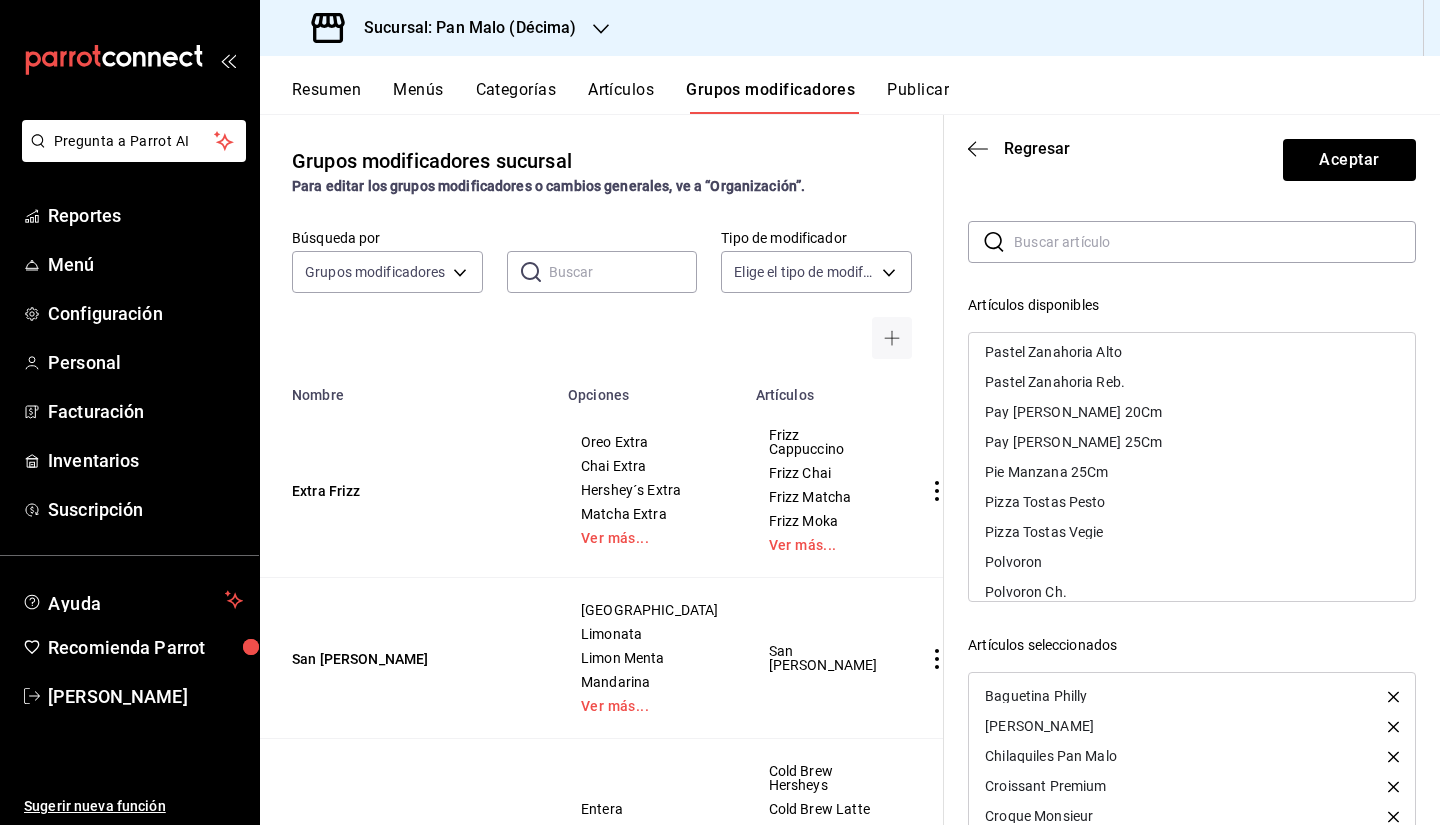 click on "Pizza Tostas Pesto" at bounding box center (1192, 502) 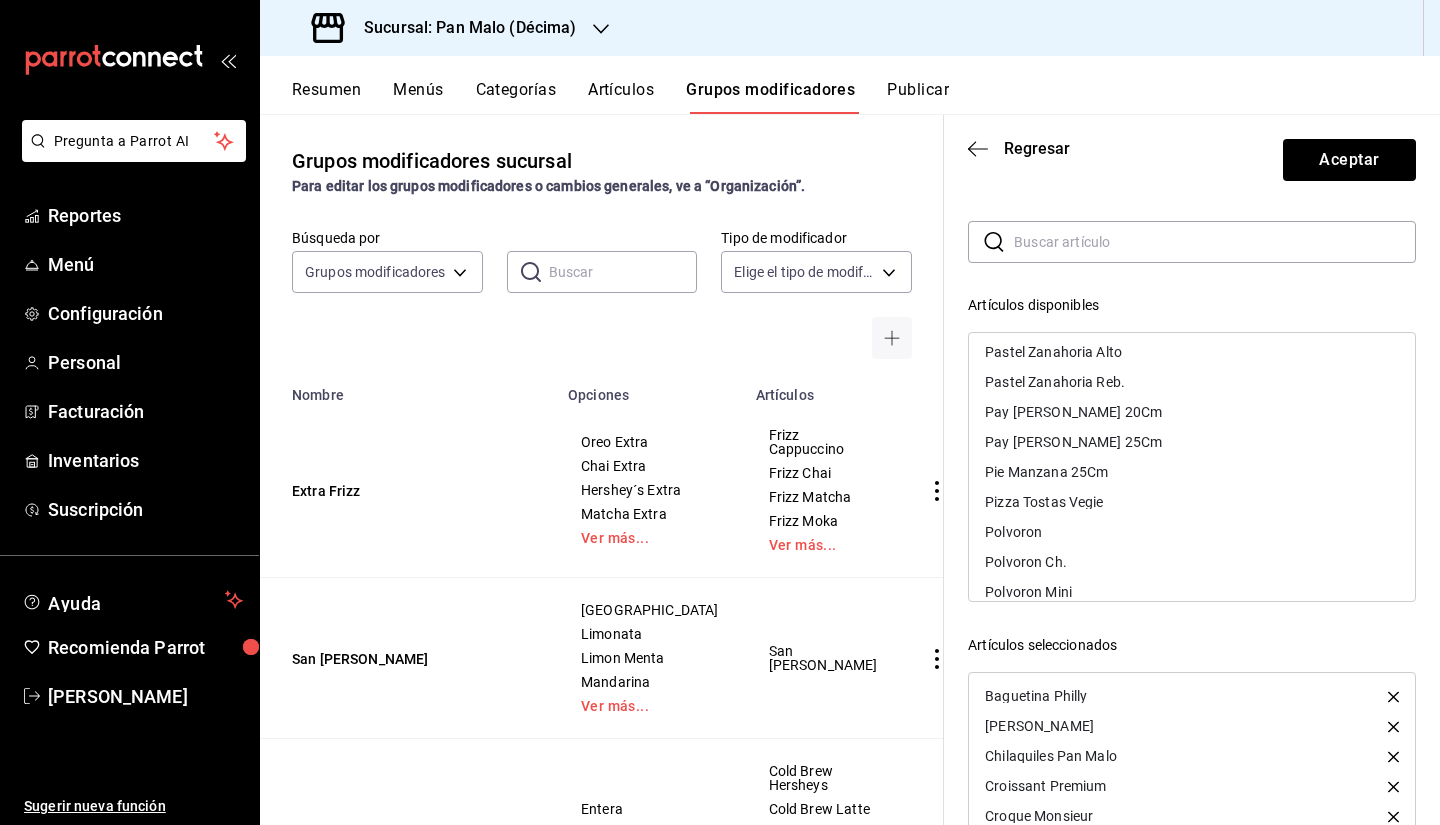 click on "Pizza Tostas Vegie" at bounding box center [1192, 502] 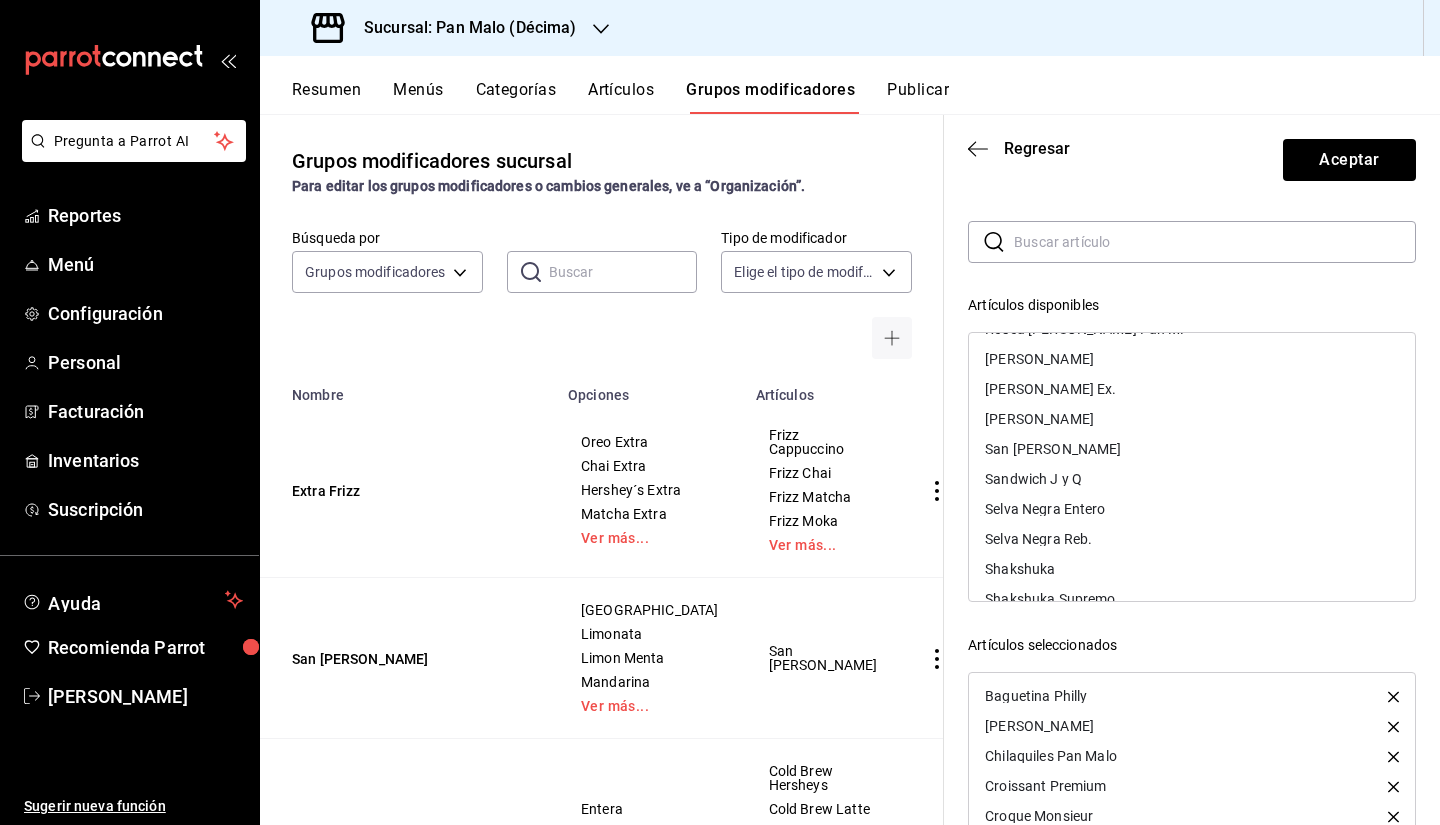 scroll, scrollTop: 6692, scrollLeft: 0, axis: vertical 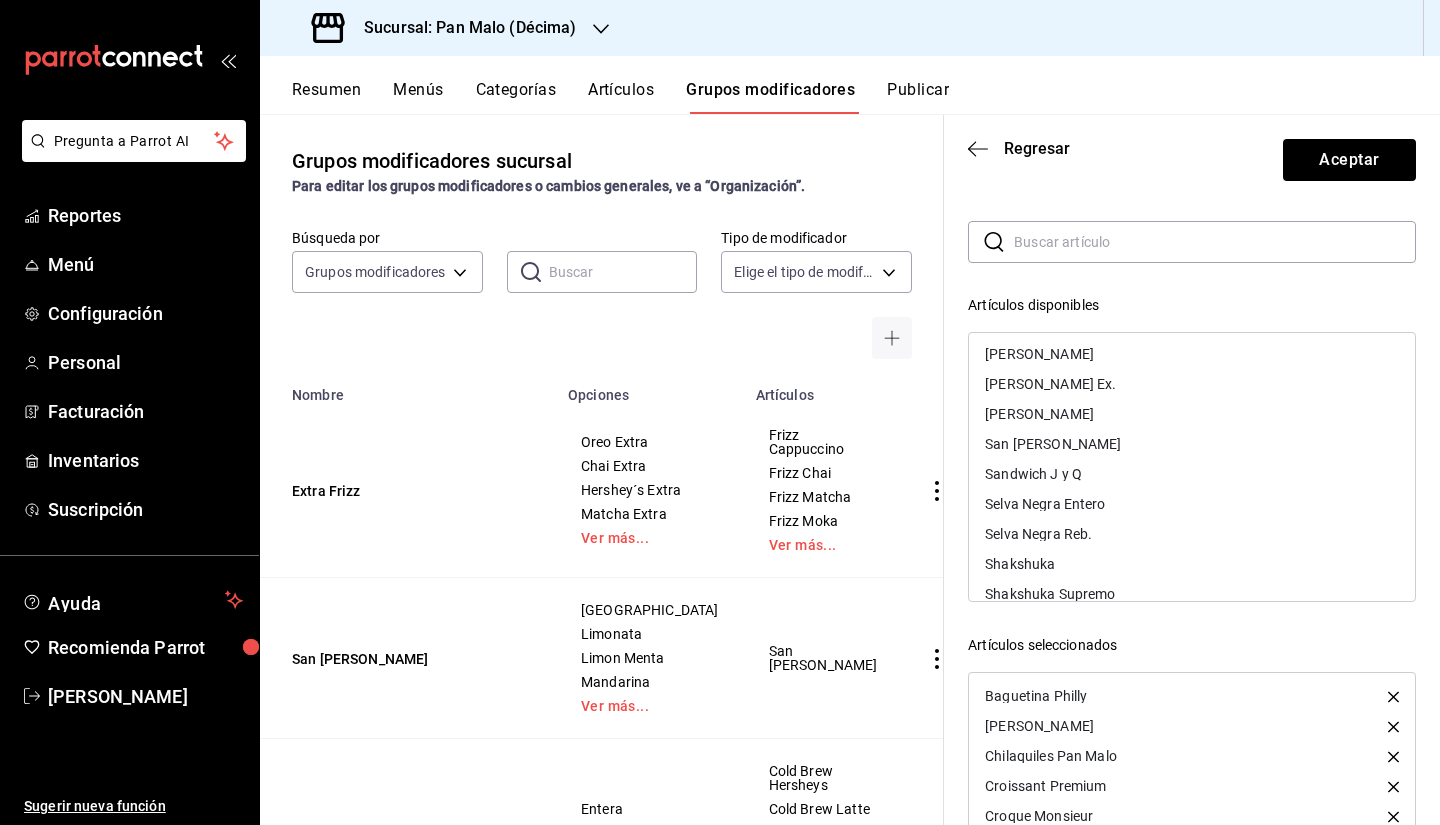 click on "Selva Negra Entero" at bounding box center [1192, 504] 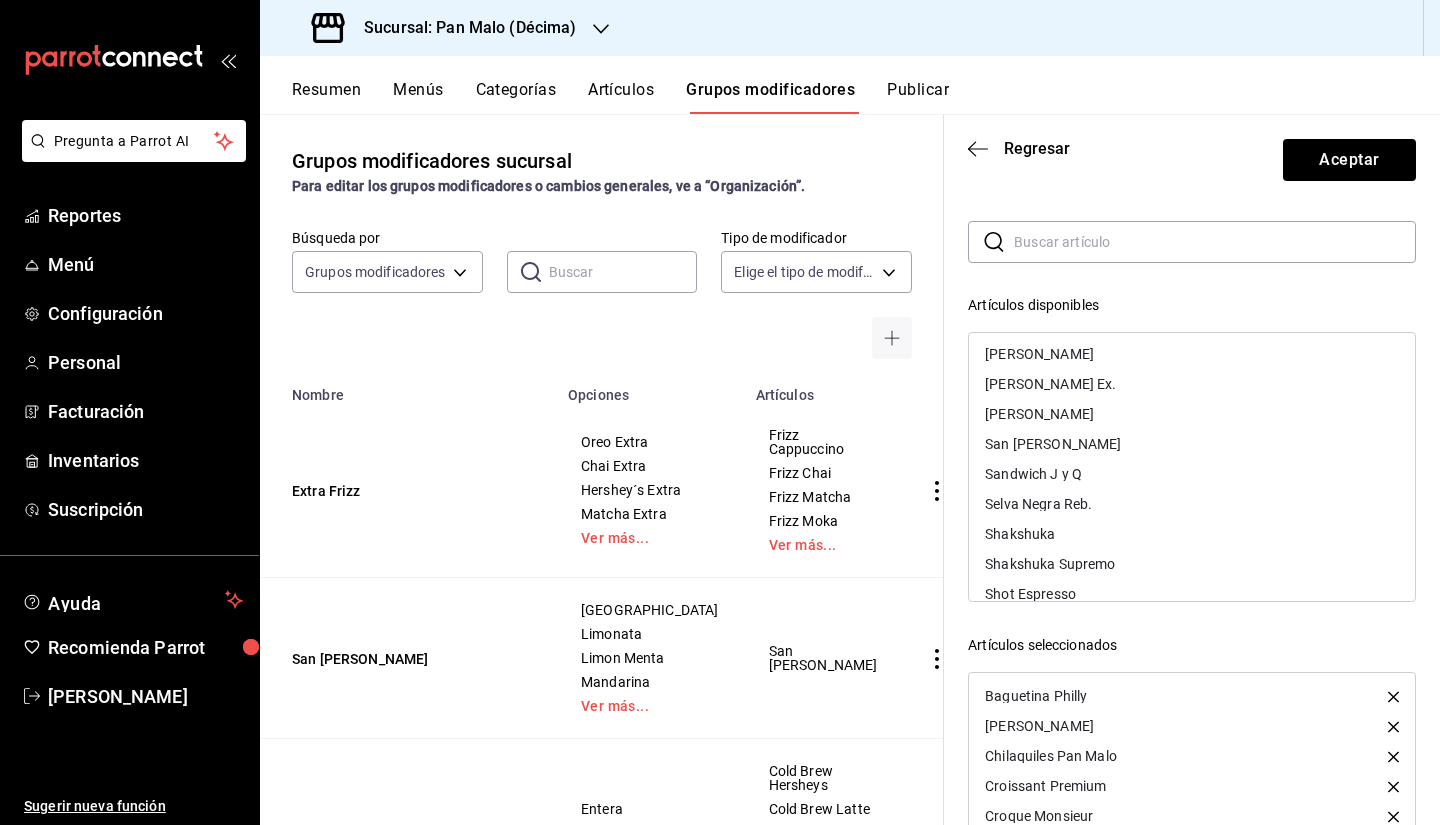 click on "Sandwich J y Q" at bounding box center (1192, 474) 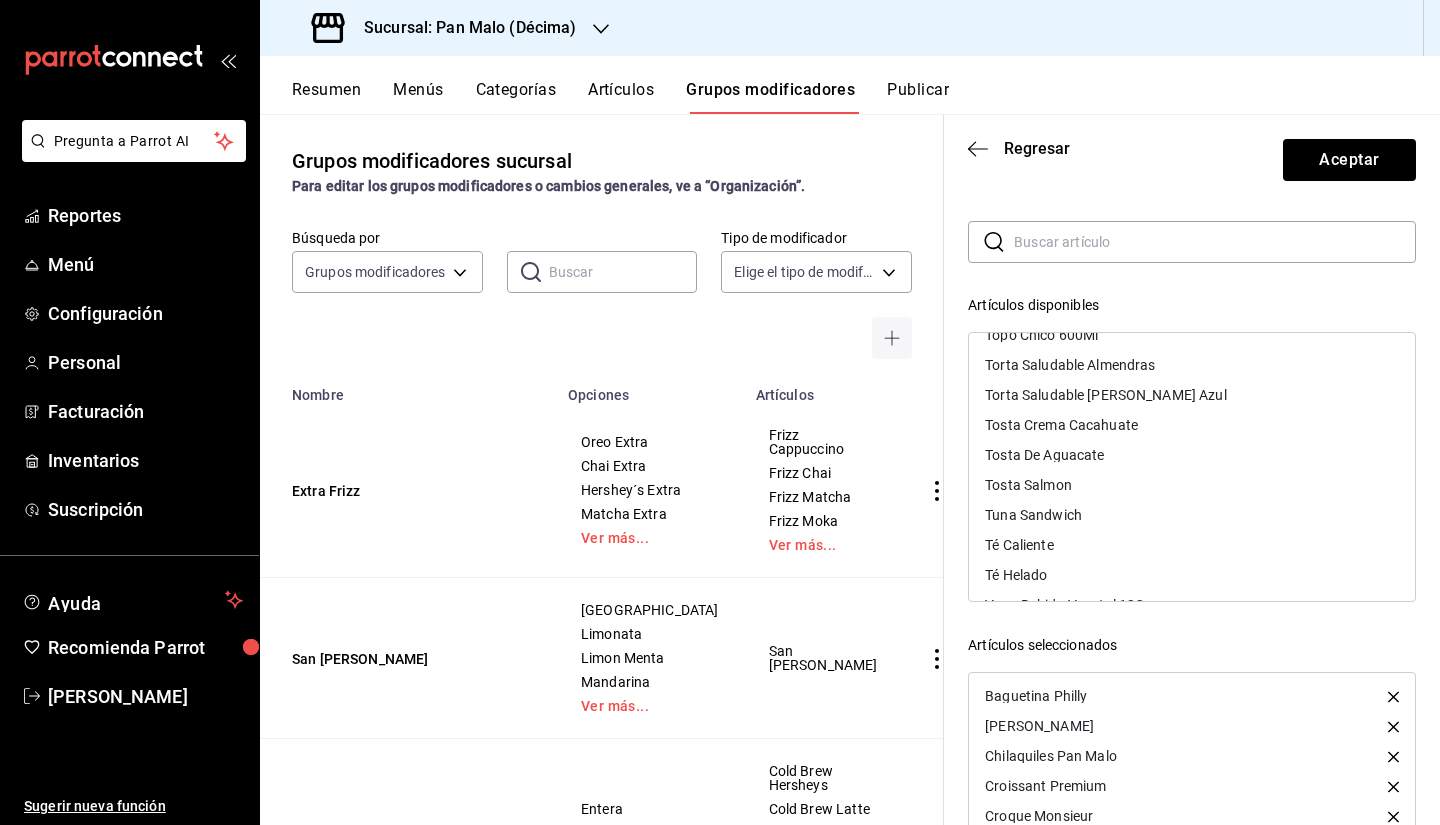 scroll, scrollTop: 7525, scrollLeft: 0, axis: vertical 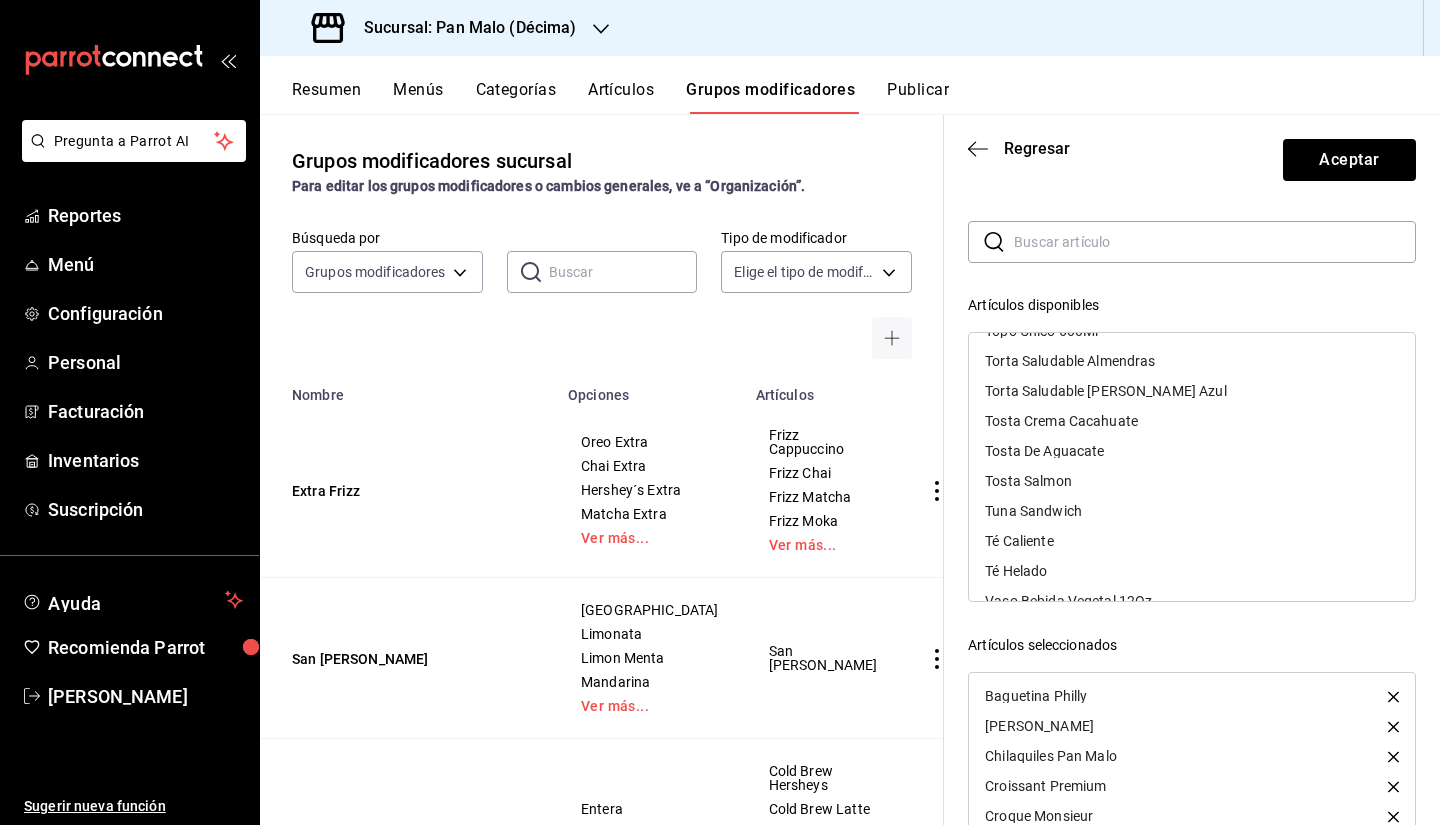 click on "Tosta De Aguacate" at bounding box center (1192, 451) 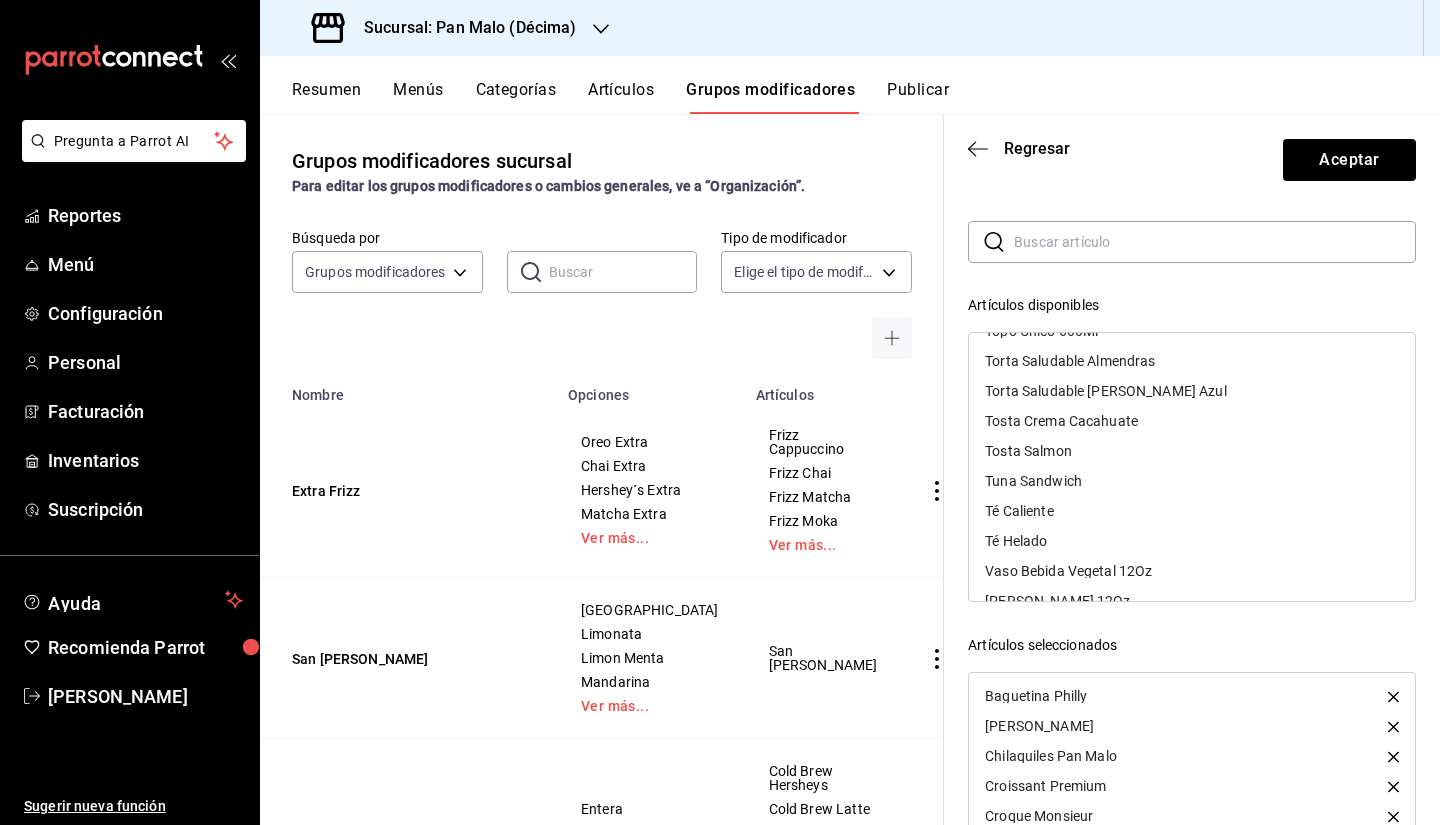 click on "Tosta Salmon" at bounding box center (1192, 451) 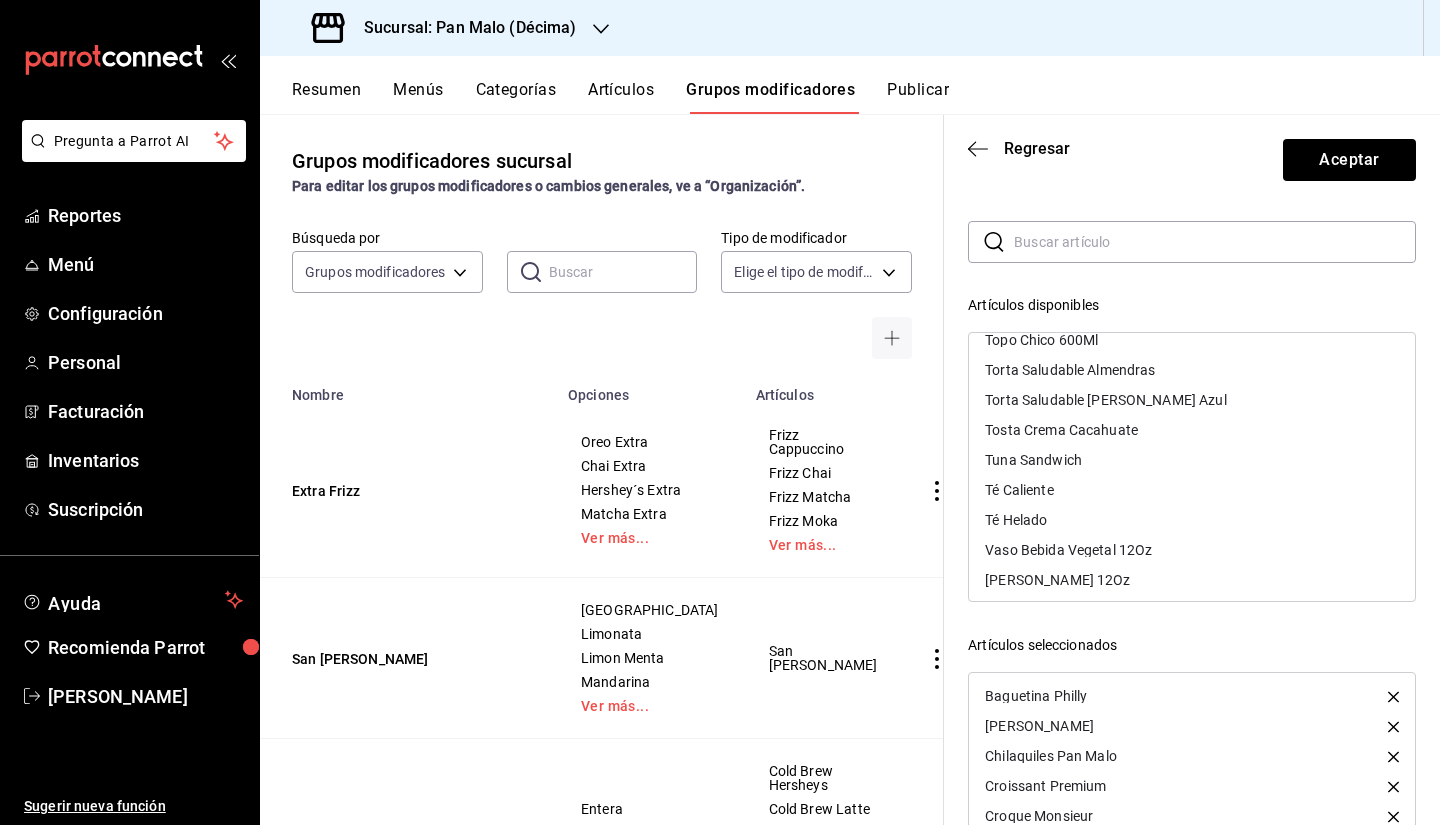 click on "Tuna Sandwich" at bounding box center [1192, 460] 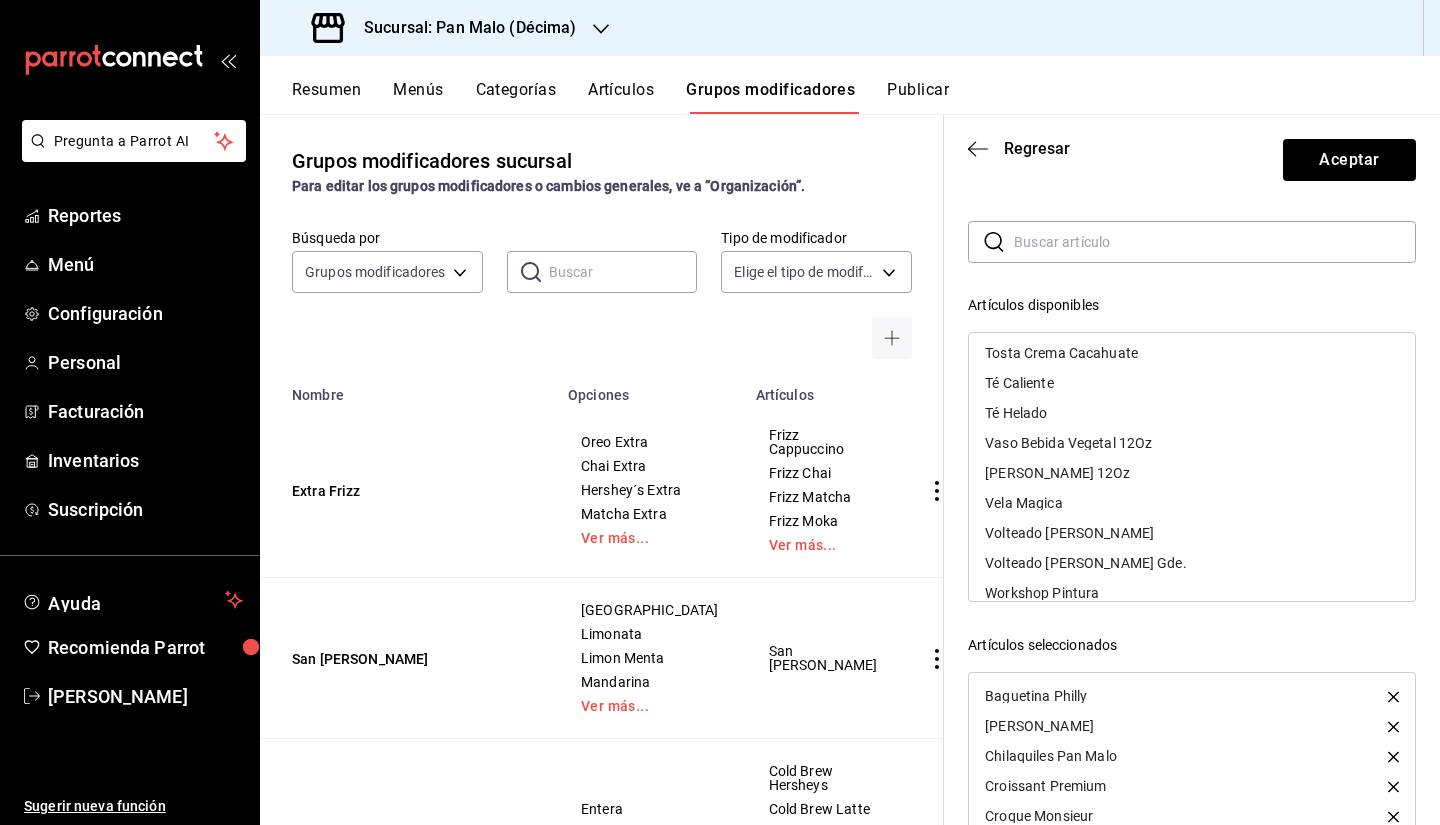 scroll, scrollTop: 7616, scrollLeft: 0, axis: vertical 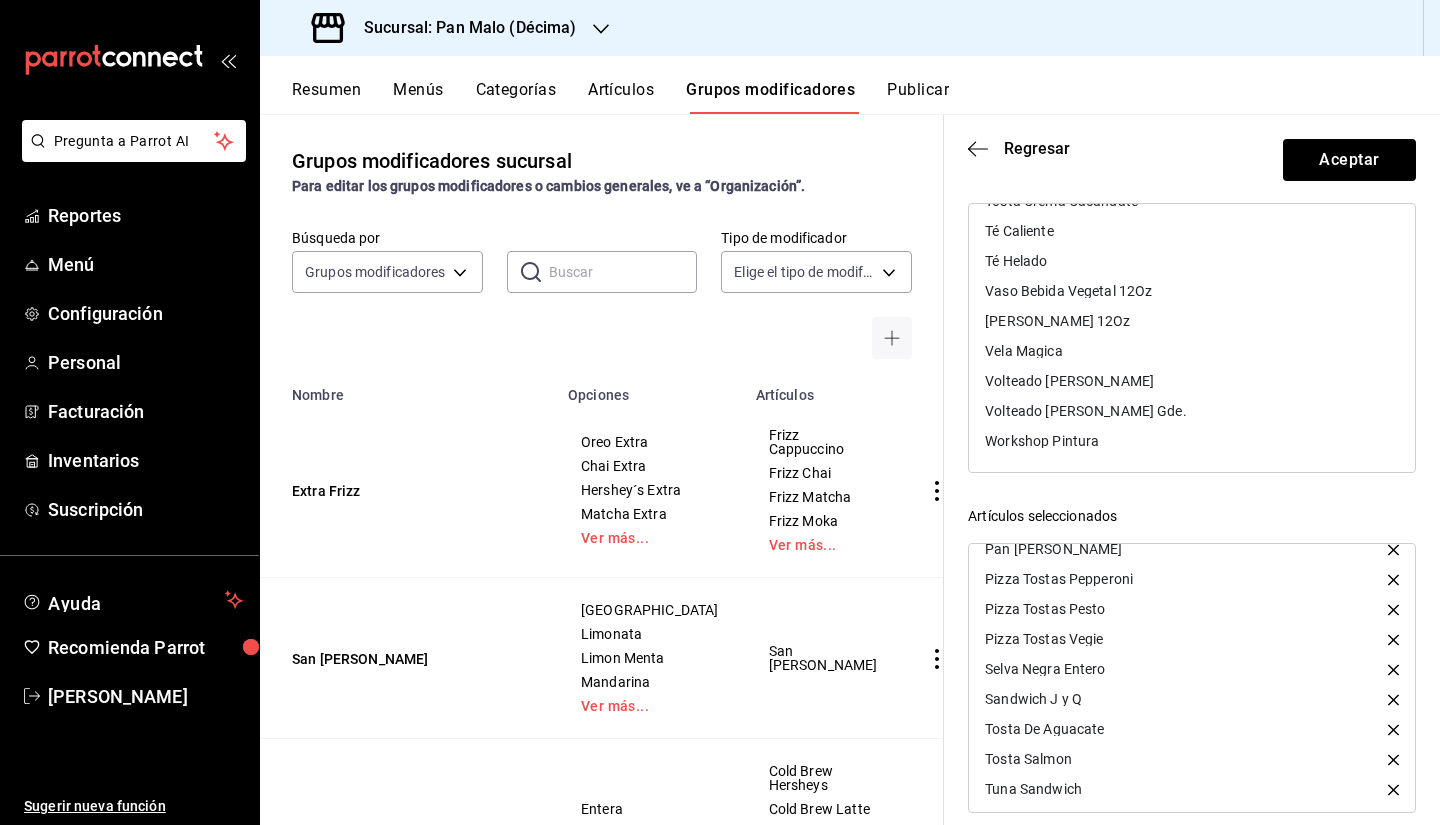 click 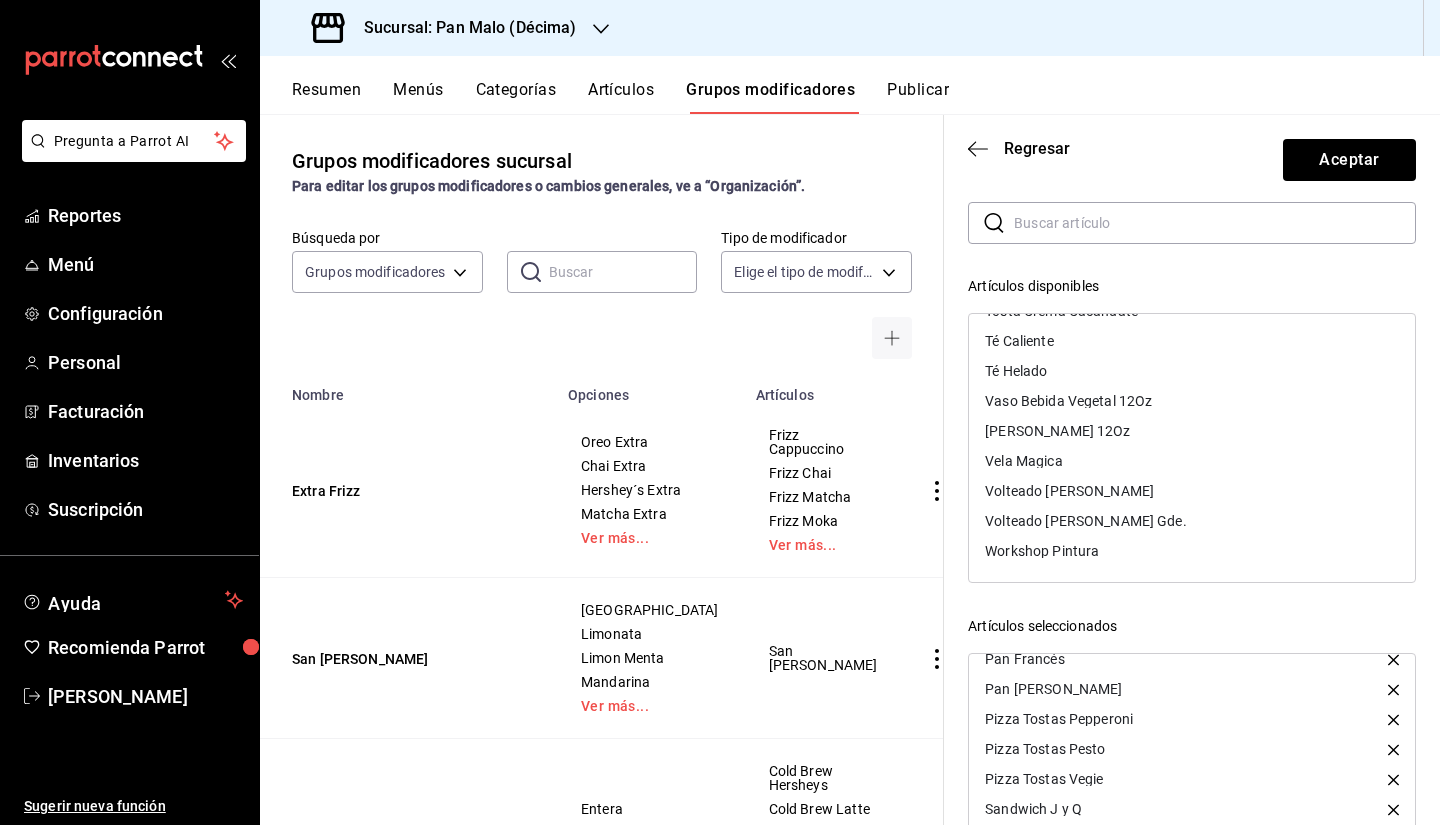 scroll, scrollTop: 64, scrollLeft: 0, axis: vertical 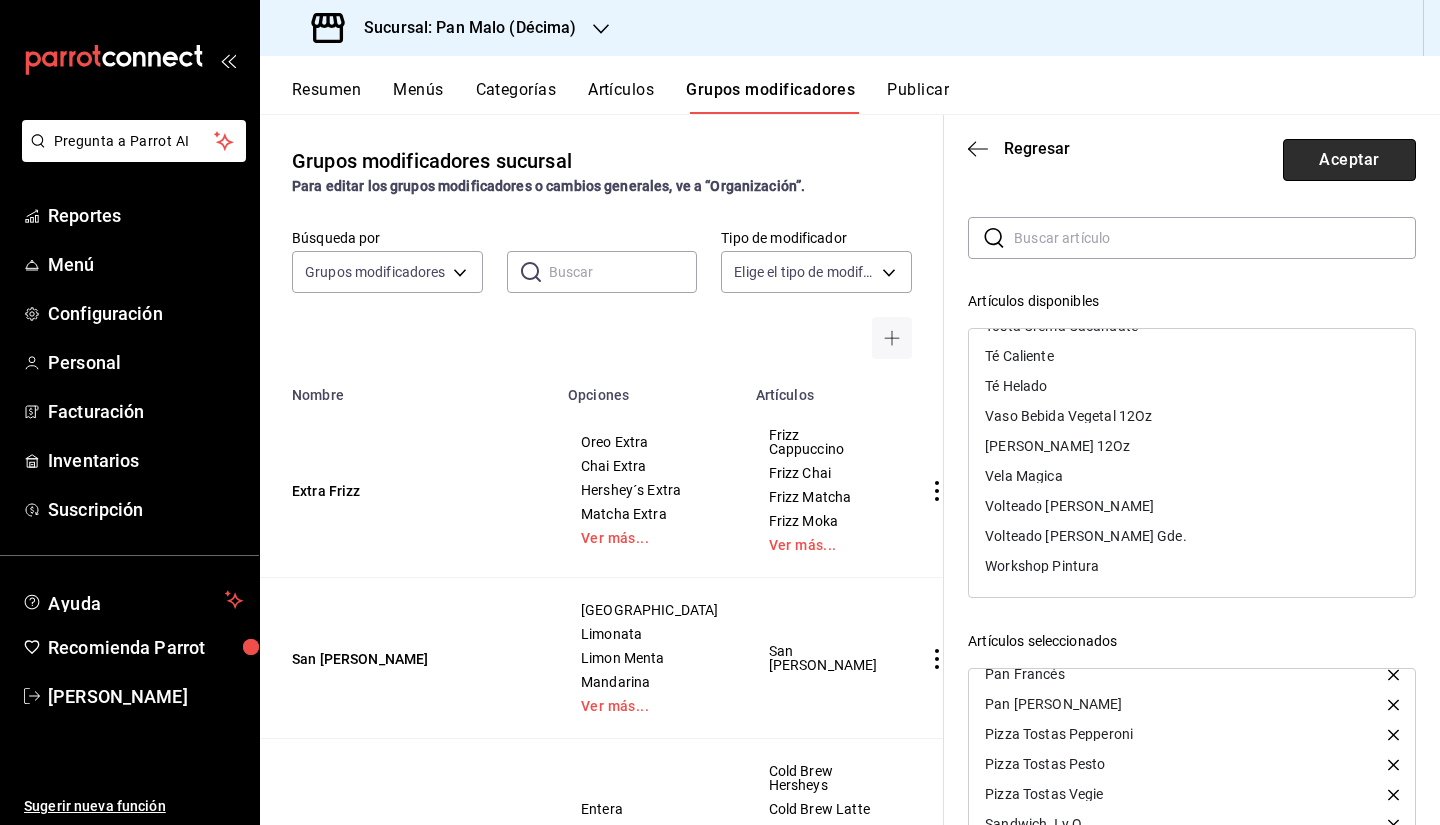 click on "Aceptar" at bounding box center [1349, 160] 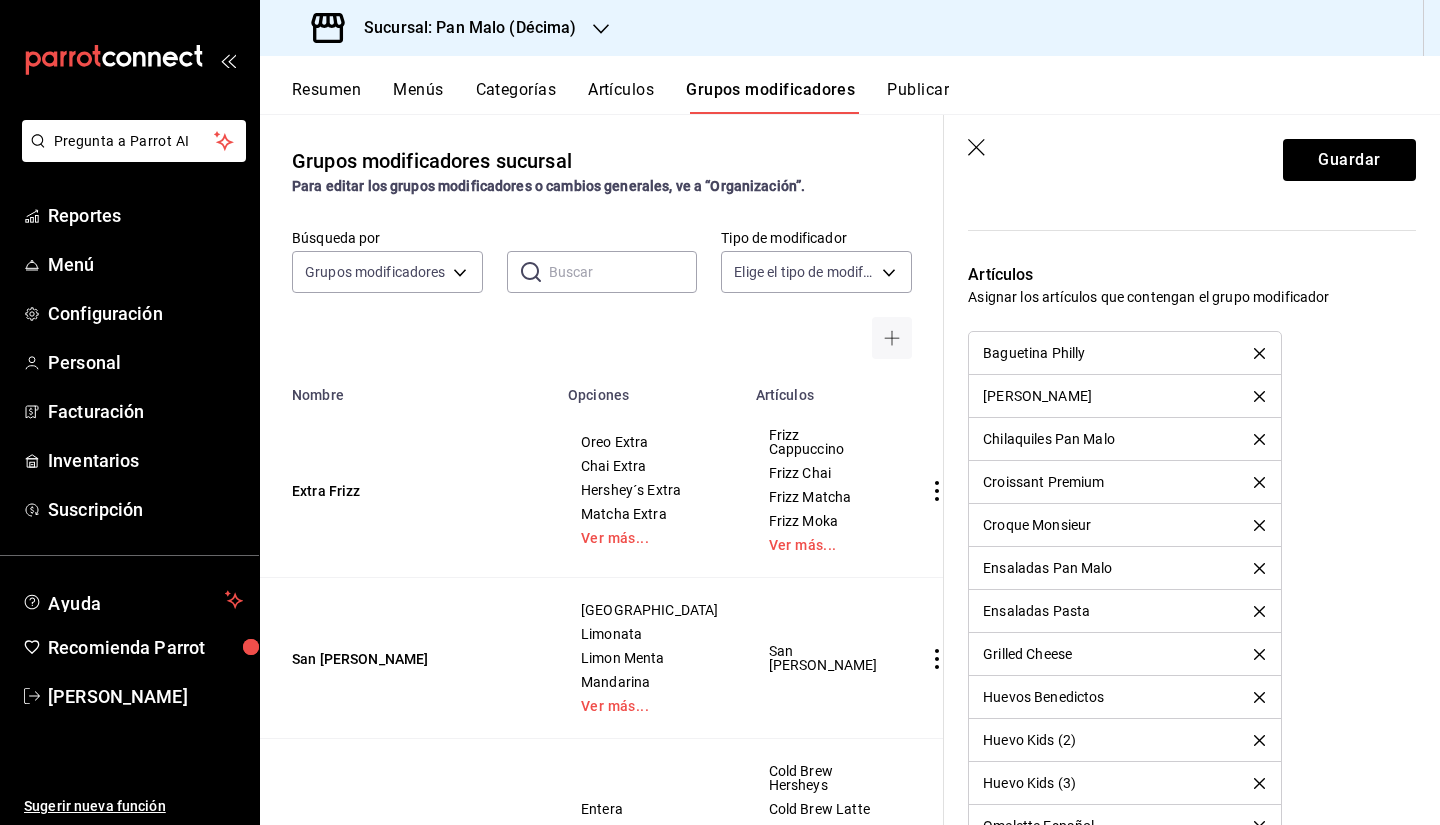 scroll, scrollTop: 1140, scrollLeft: 0, axis: vertical 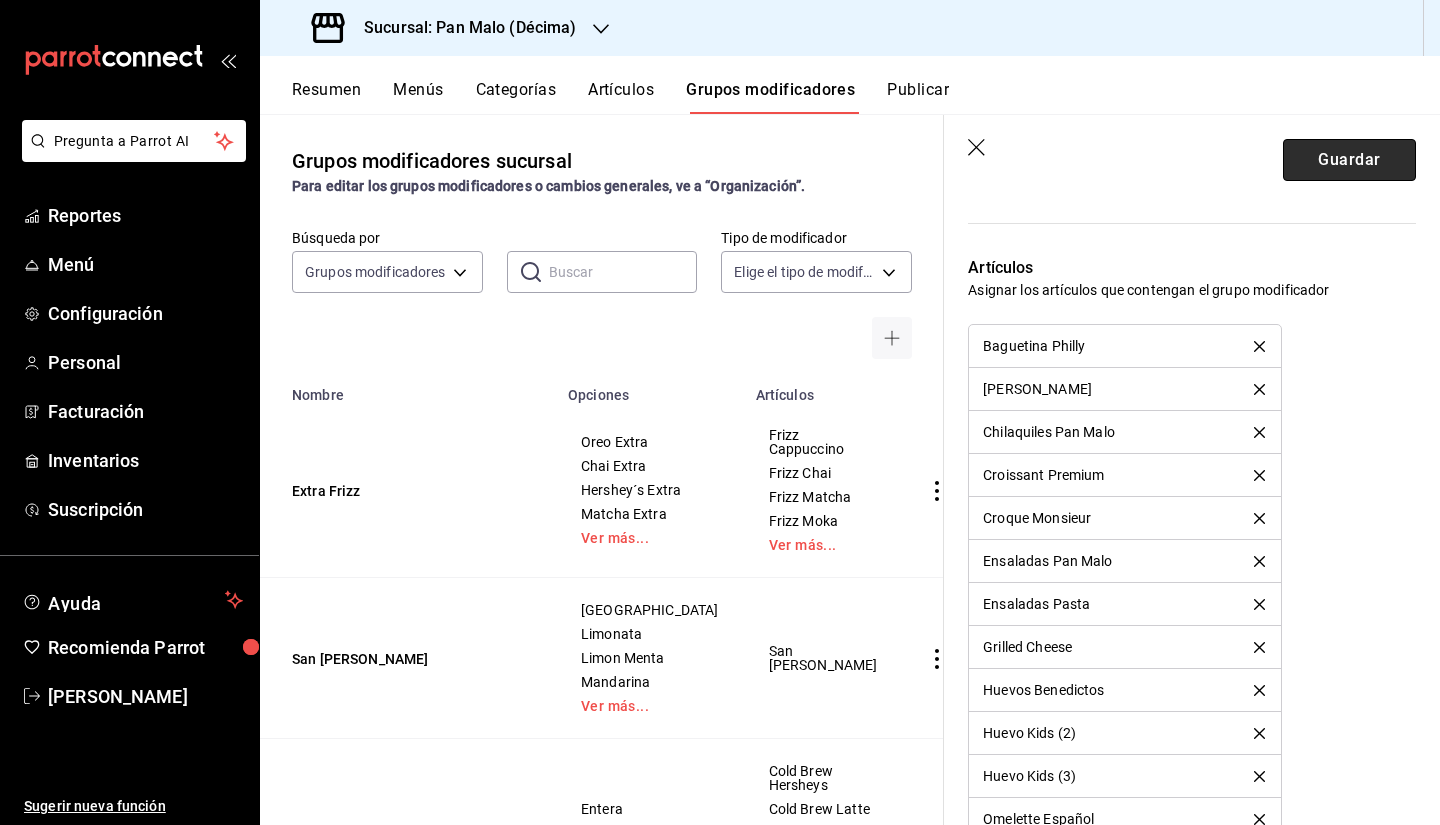 click on "Guardar" at bounding box center [1349, 160] 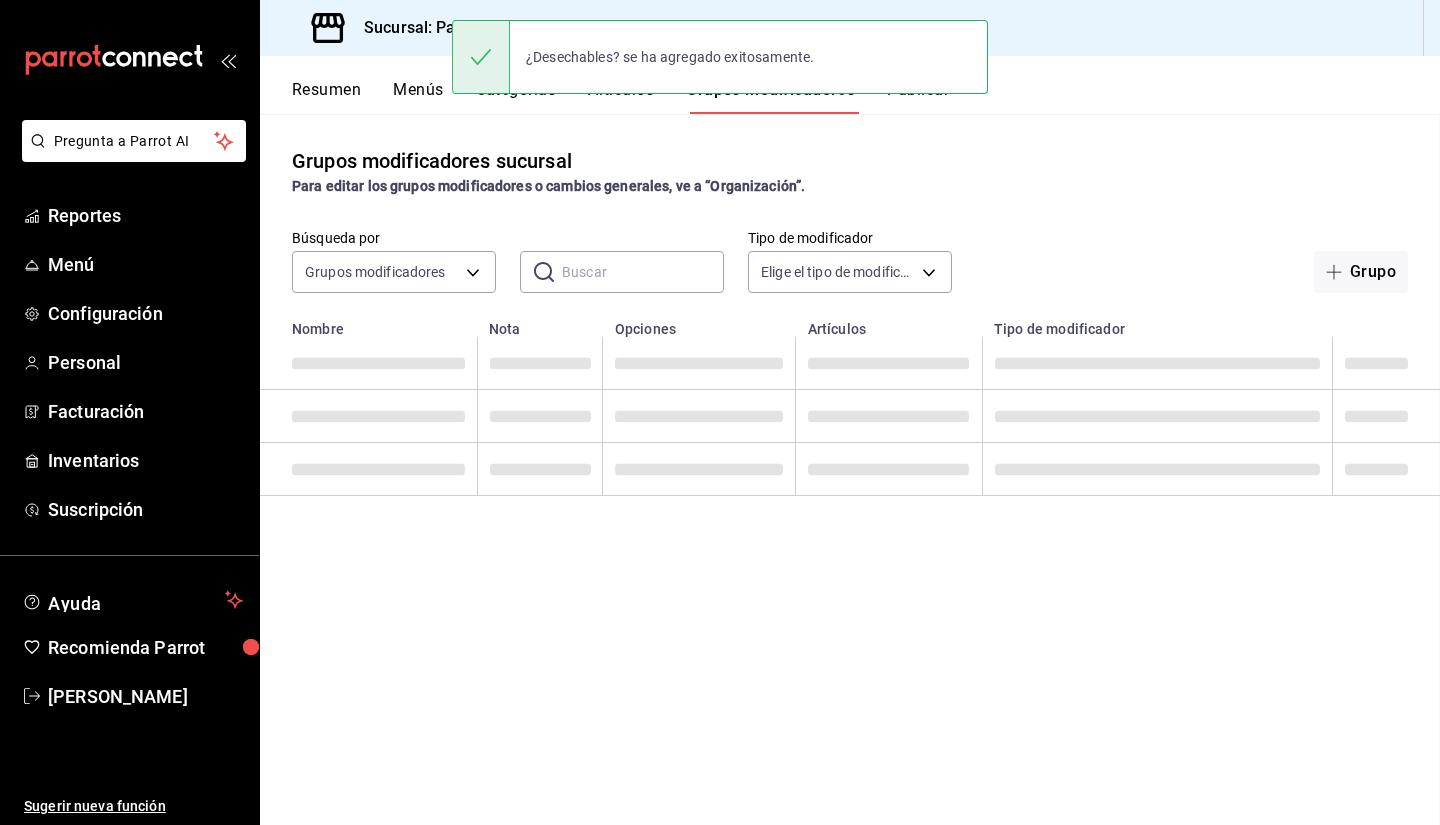 scroll, scrollTop: 0, scrollLeft: 0, axis: both 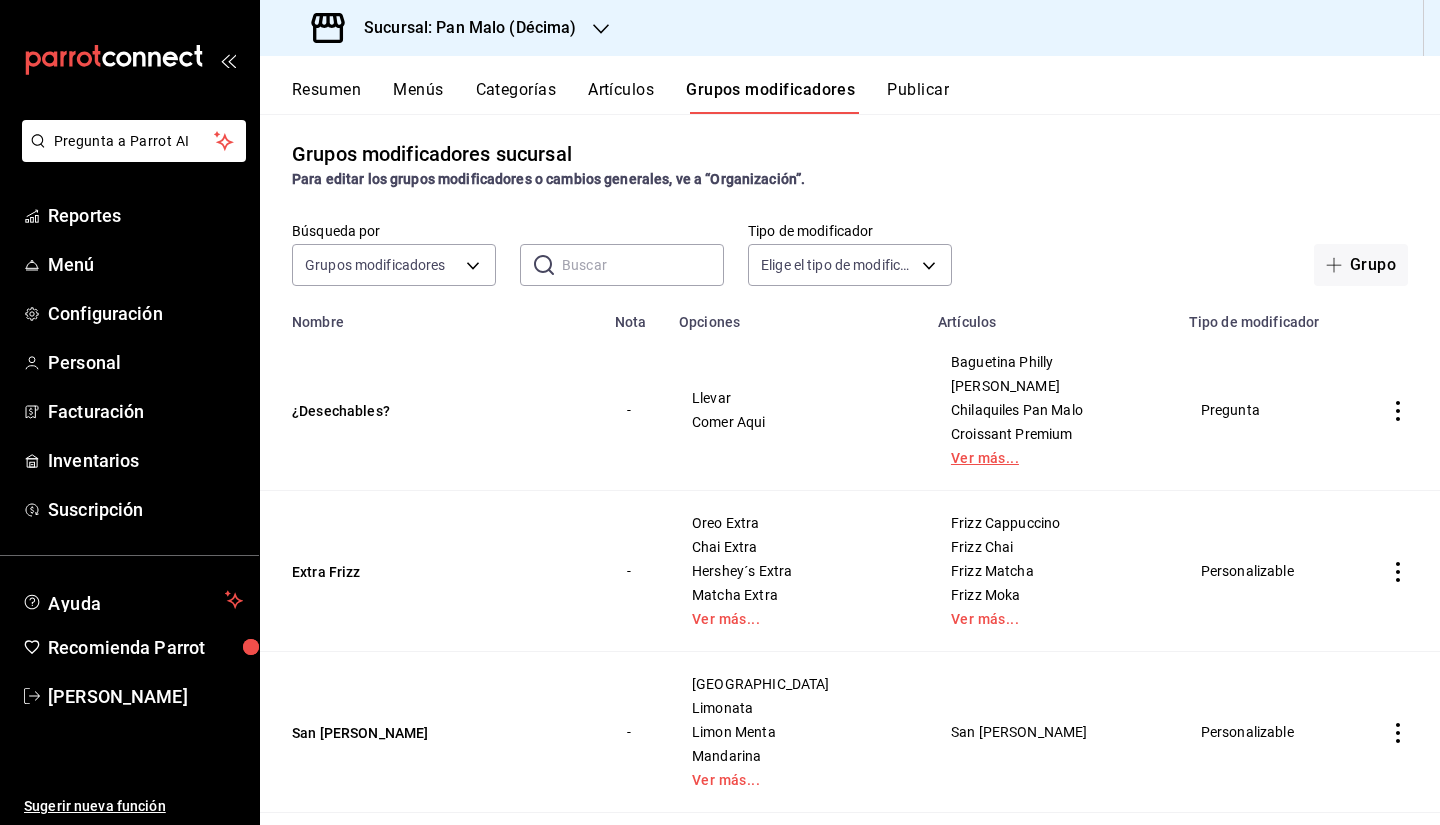 click on "Ver más..." at bounding box center (1051, 458) 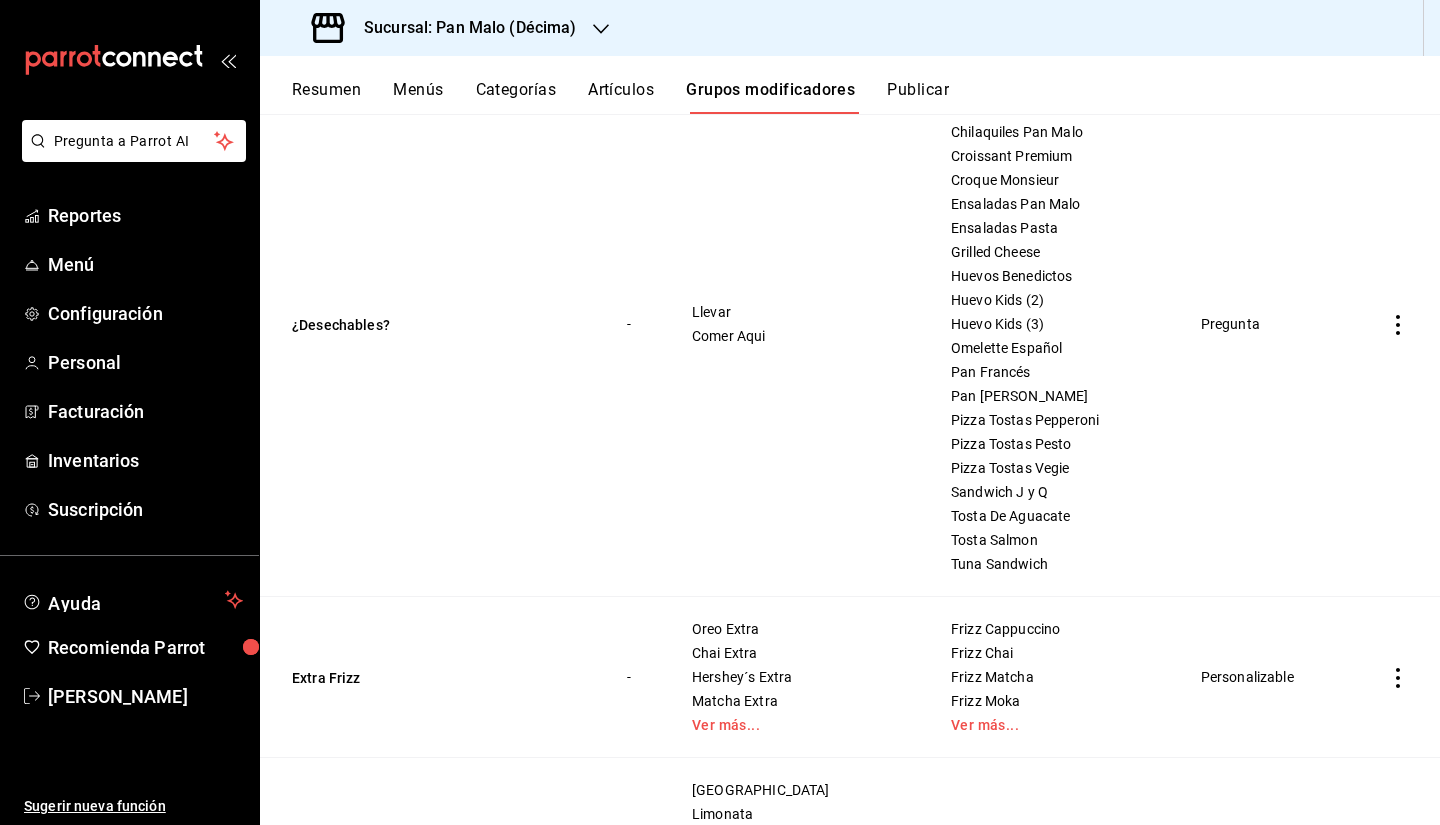 scroll, scrollTop: 291, scrollLeft: 0, axis: vertical 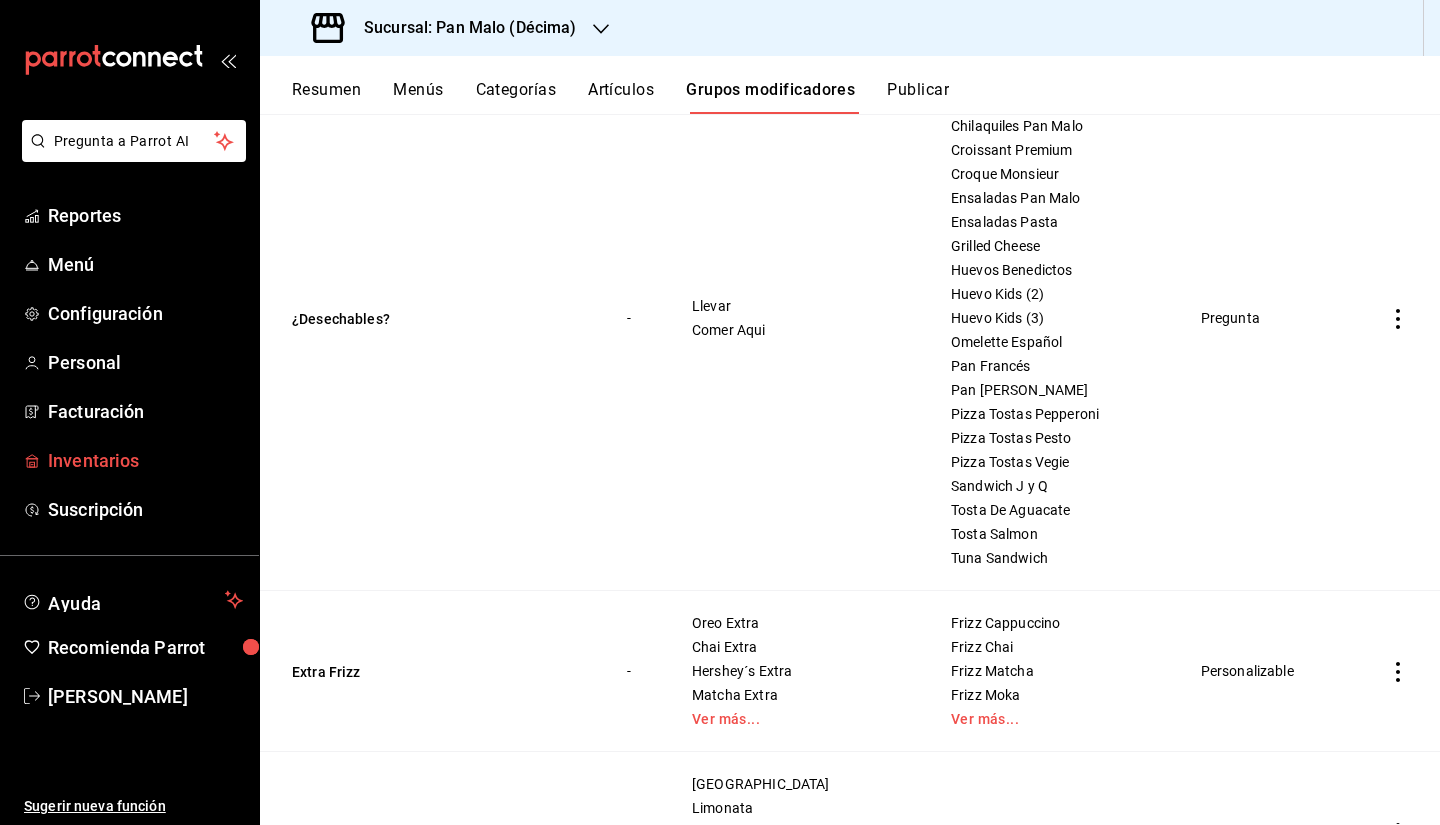 click on "Inventarios" at bounding box center (145, 460) 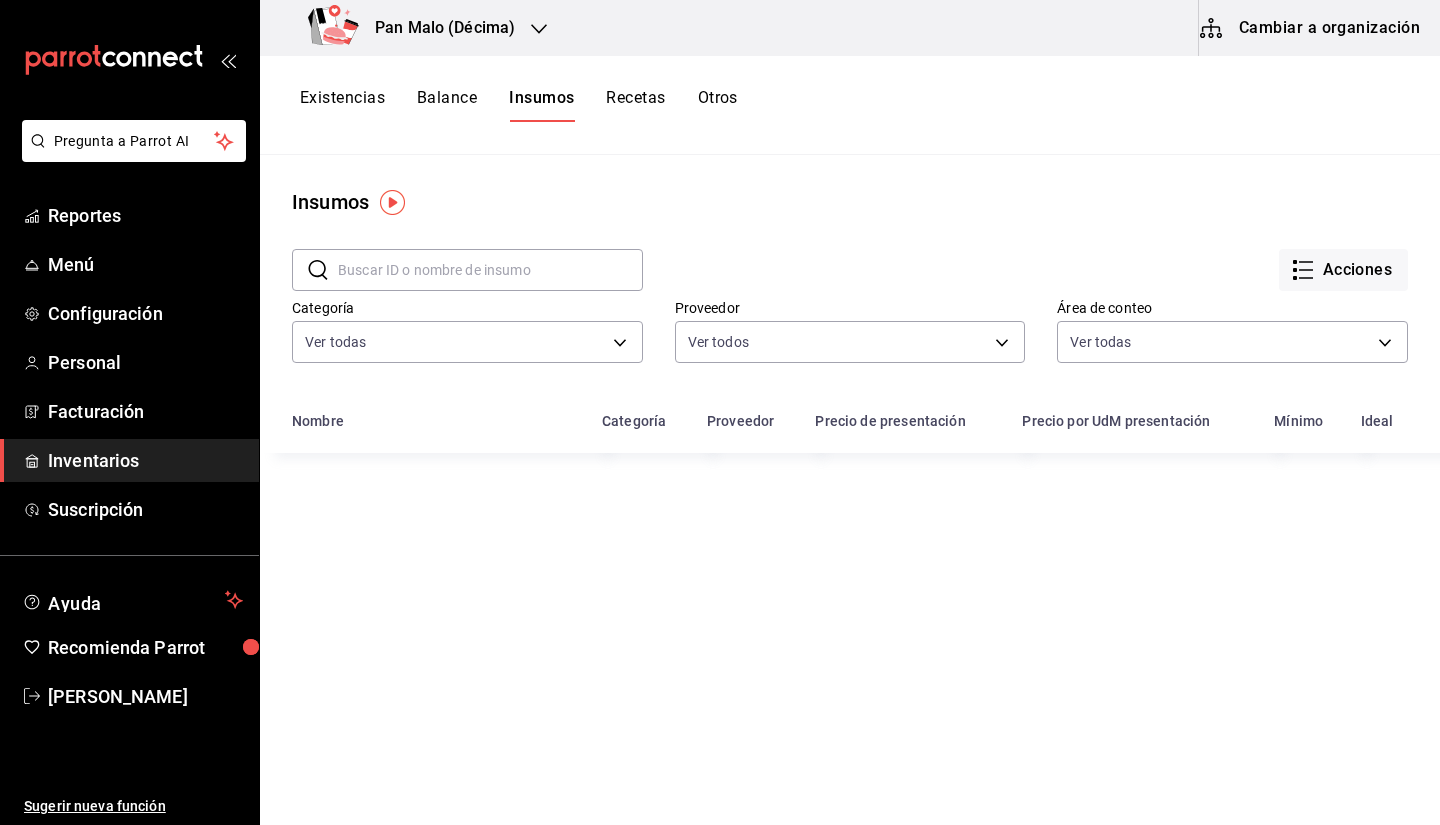 click on "Cambiar a organización" at bounding box center (1311, 28) 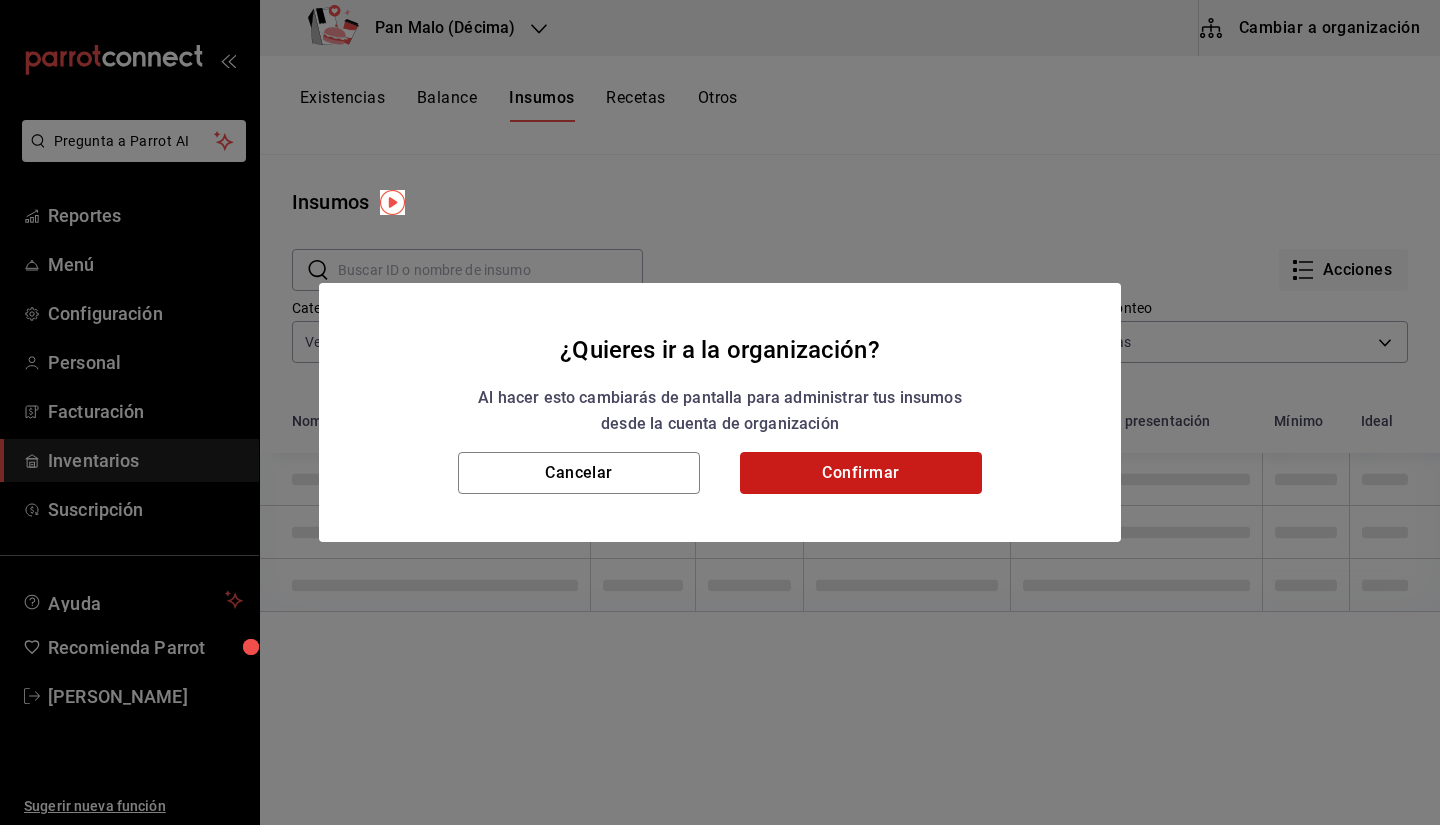 click on "Confirmar" at bounding box center [861, 473] 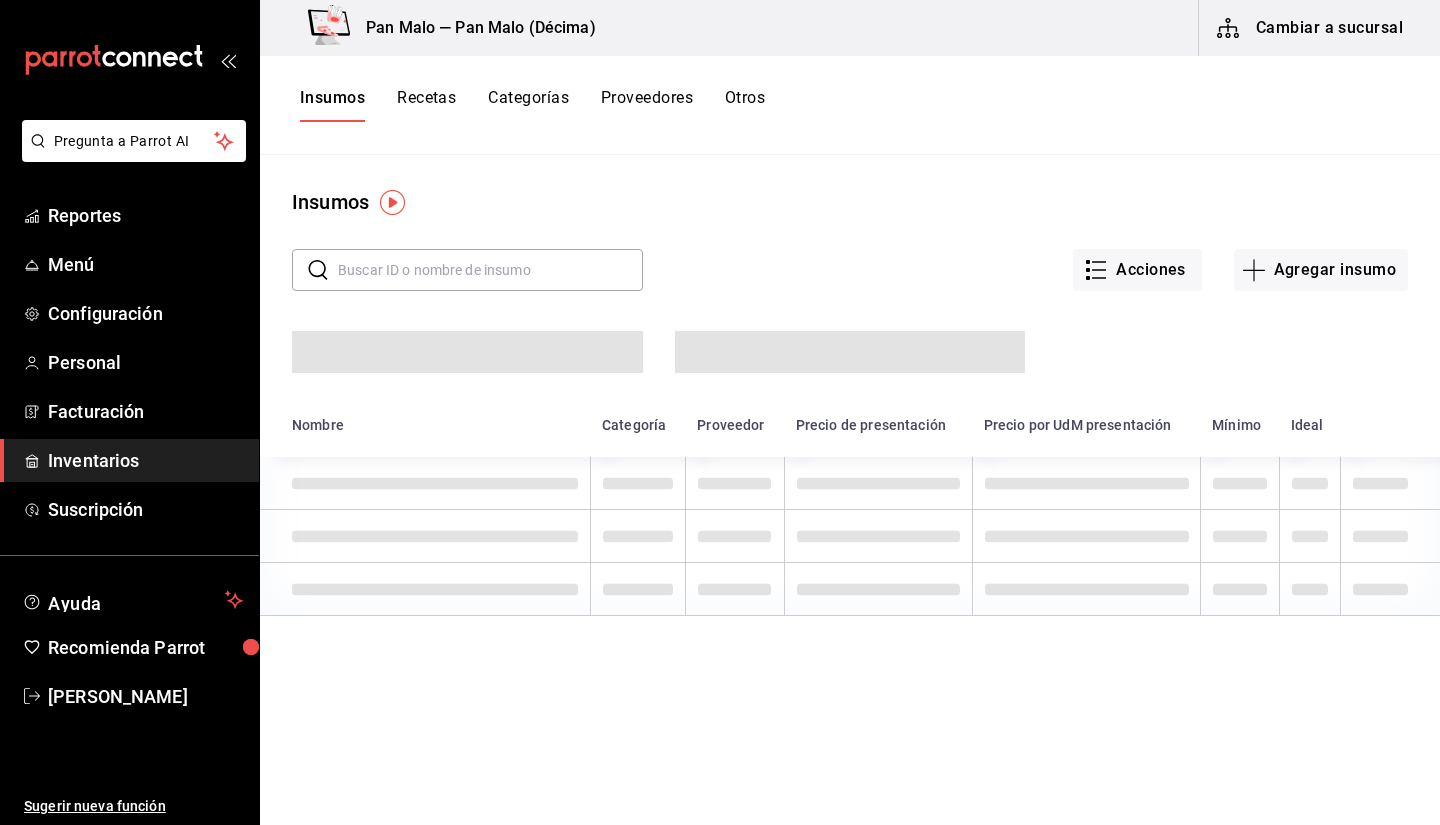 click on "Recetas" at bounding box center [426, 105] 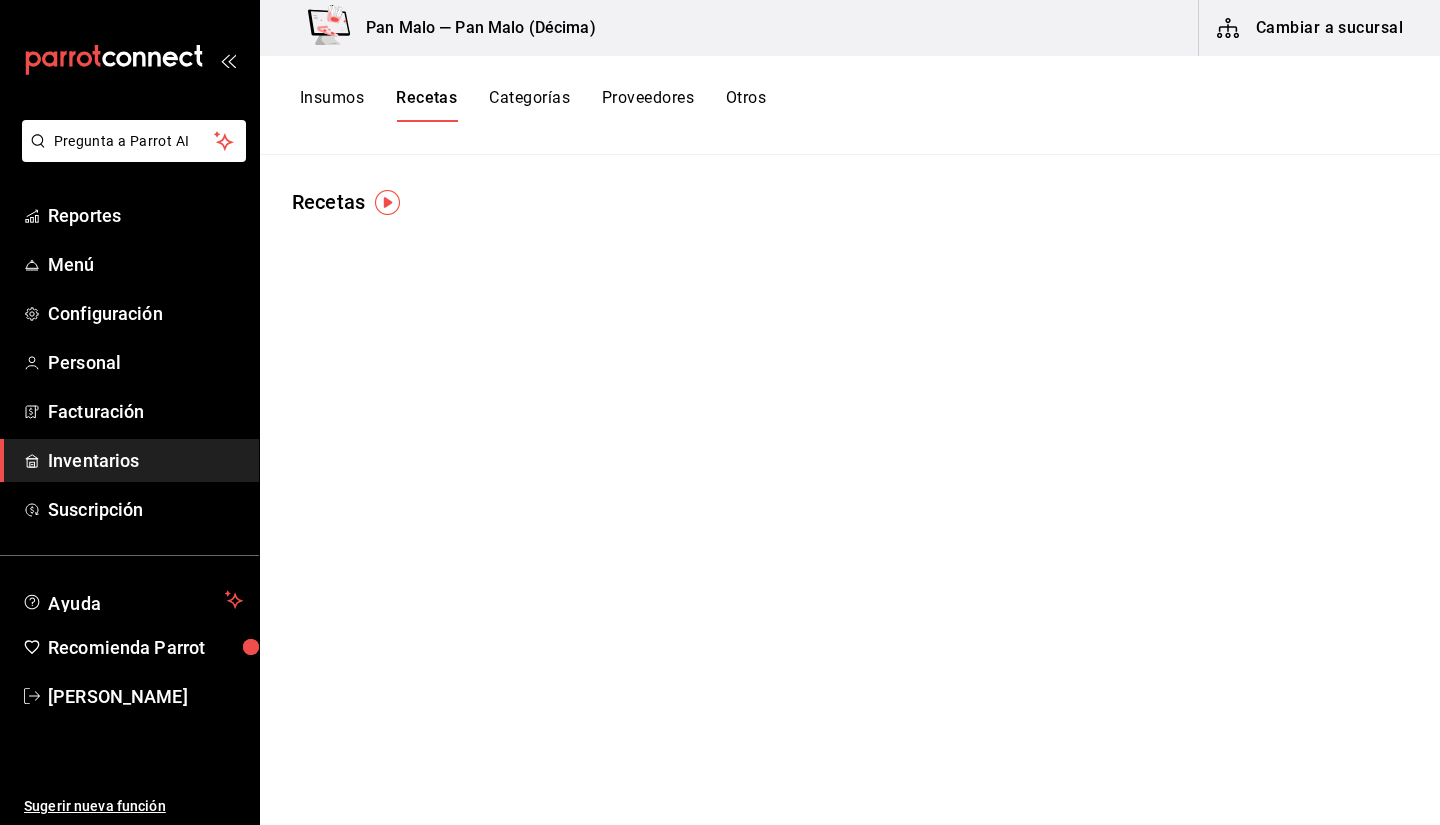 click on "Recetas" at bounding box center [426, 105] 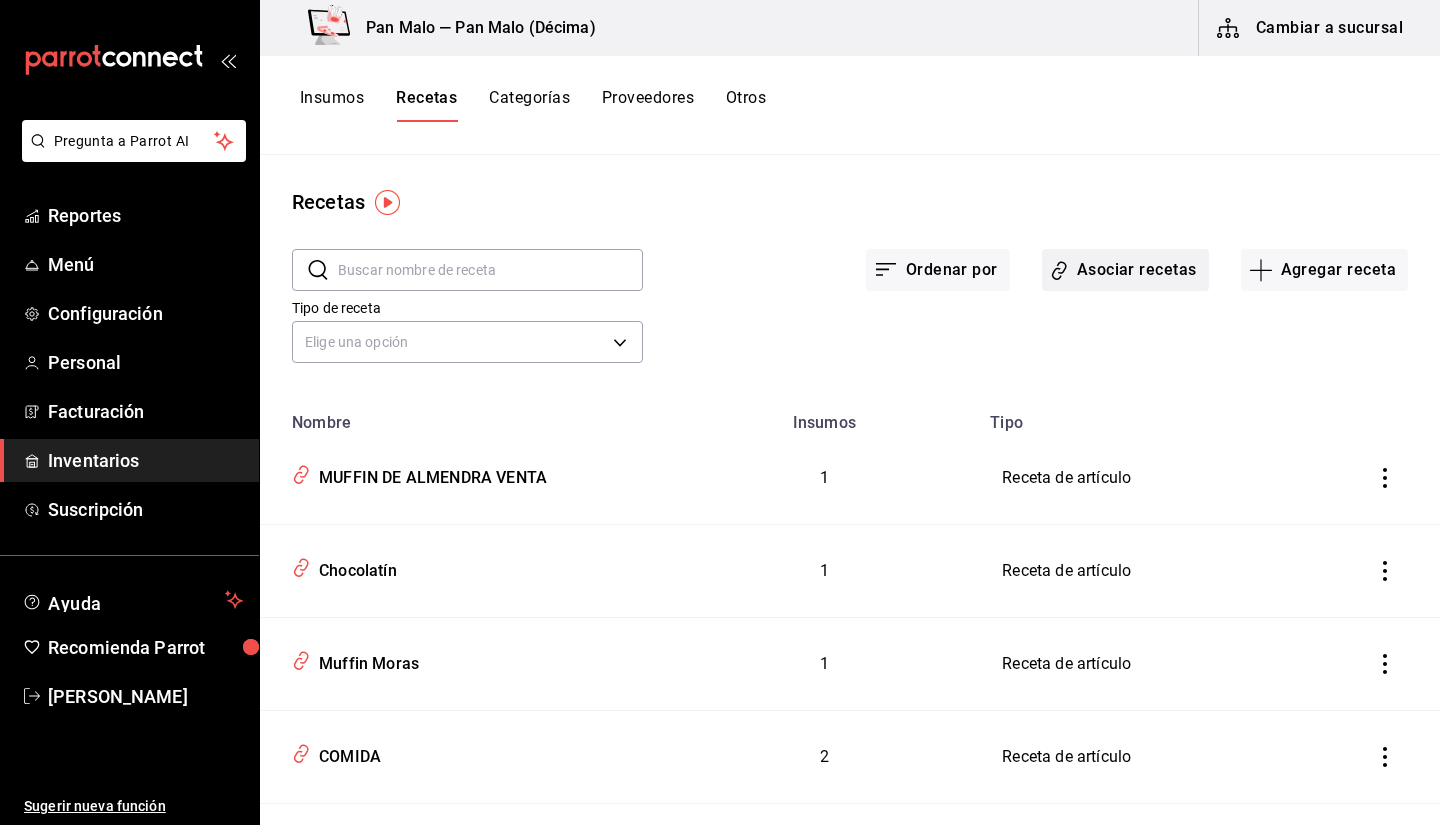 click on "Asociar recetas" at bounding box center [1125, 270] 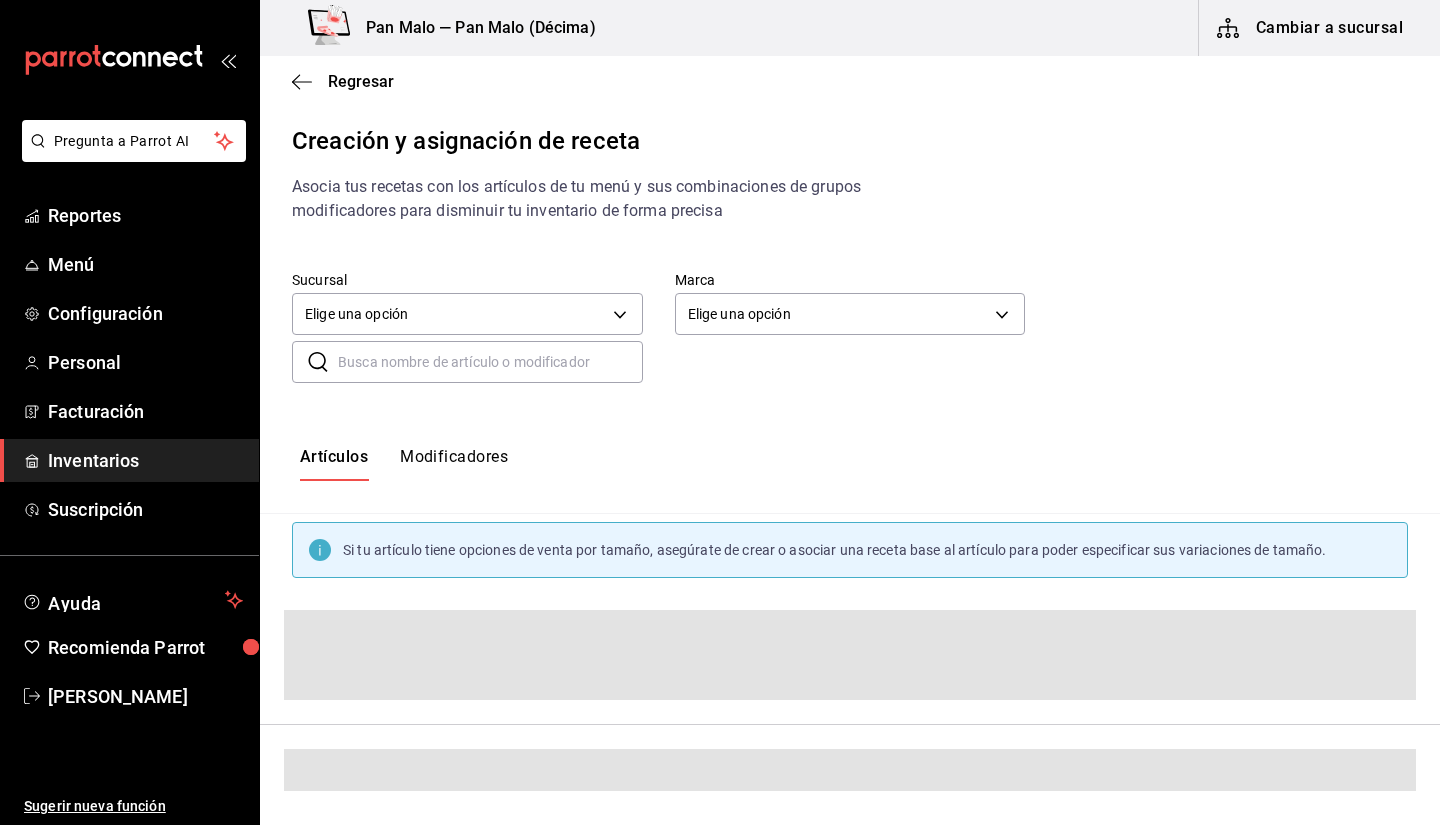 click on "Modificadores" at bounding box center (454, 464) 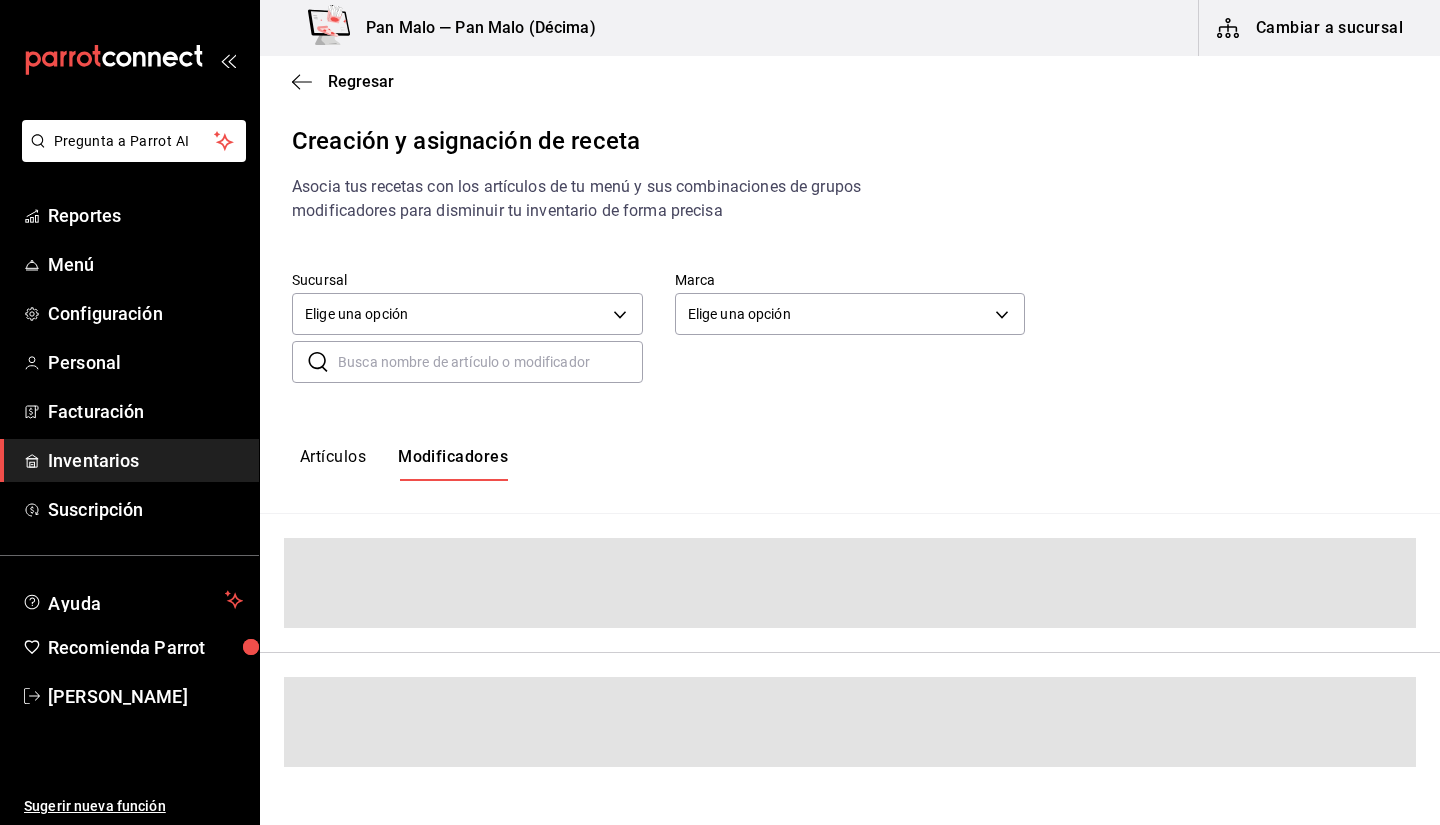scroll, scrollTop: 140, scrollLeft: 0, axis: vertical 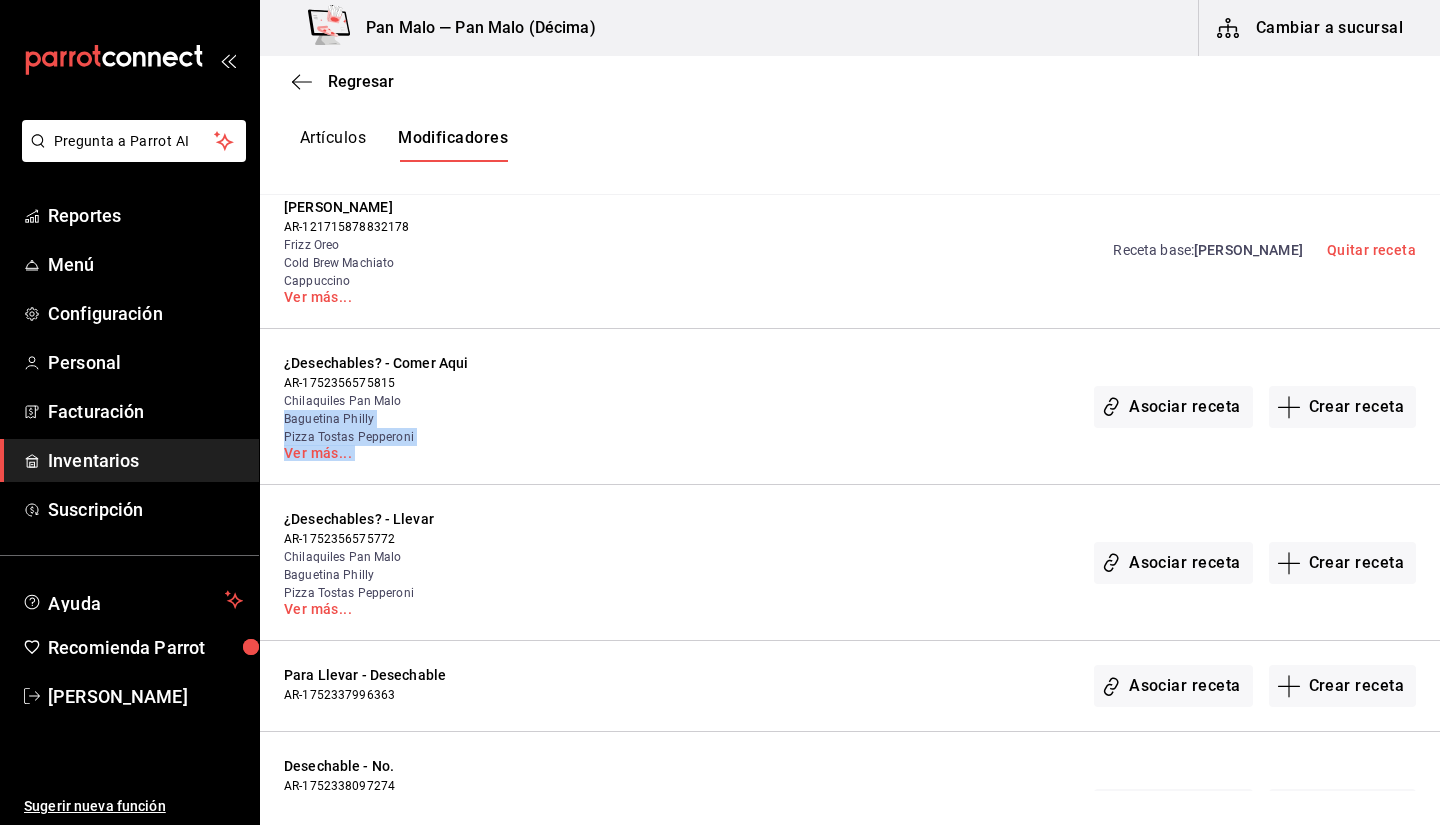 drag, startPoint x: 434, startPoint y: 359, endPoint x: 564, endPoint y: 395, distance: 134.89255 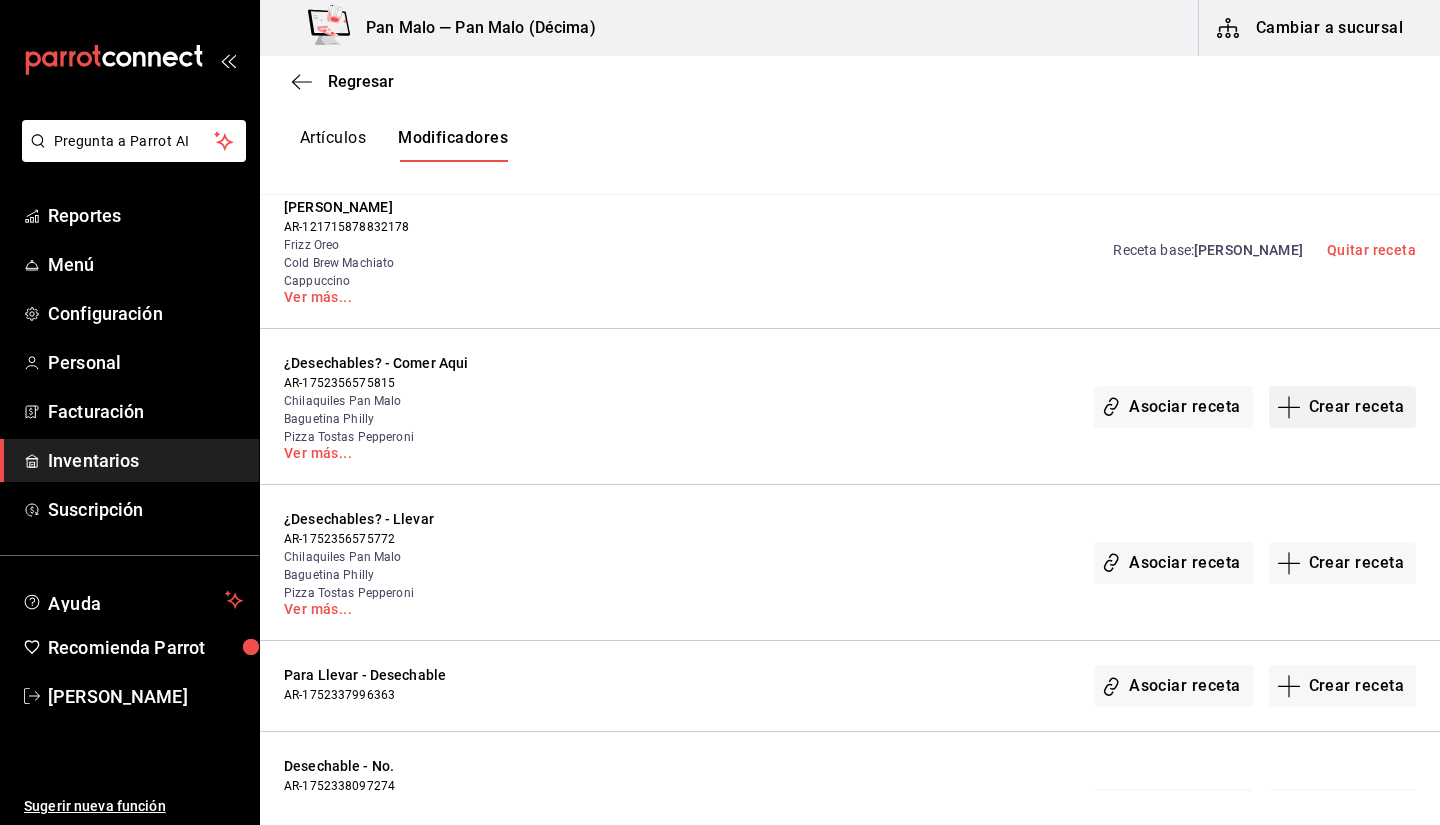 click on "Crear receta" at bounding box center (1343, 407) 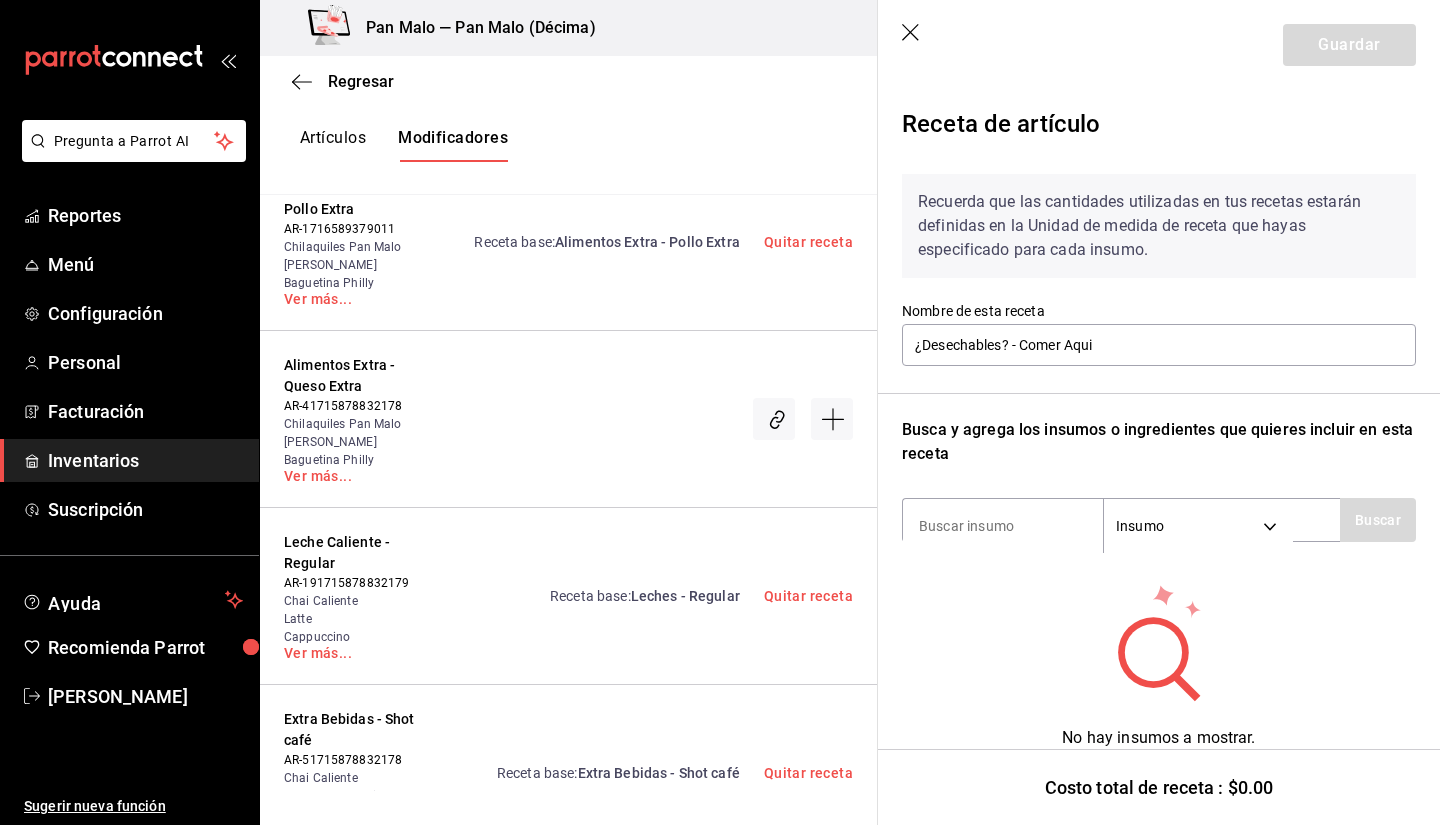click on "Guardar" at bounding box center (1159, 45) 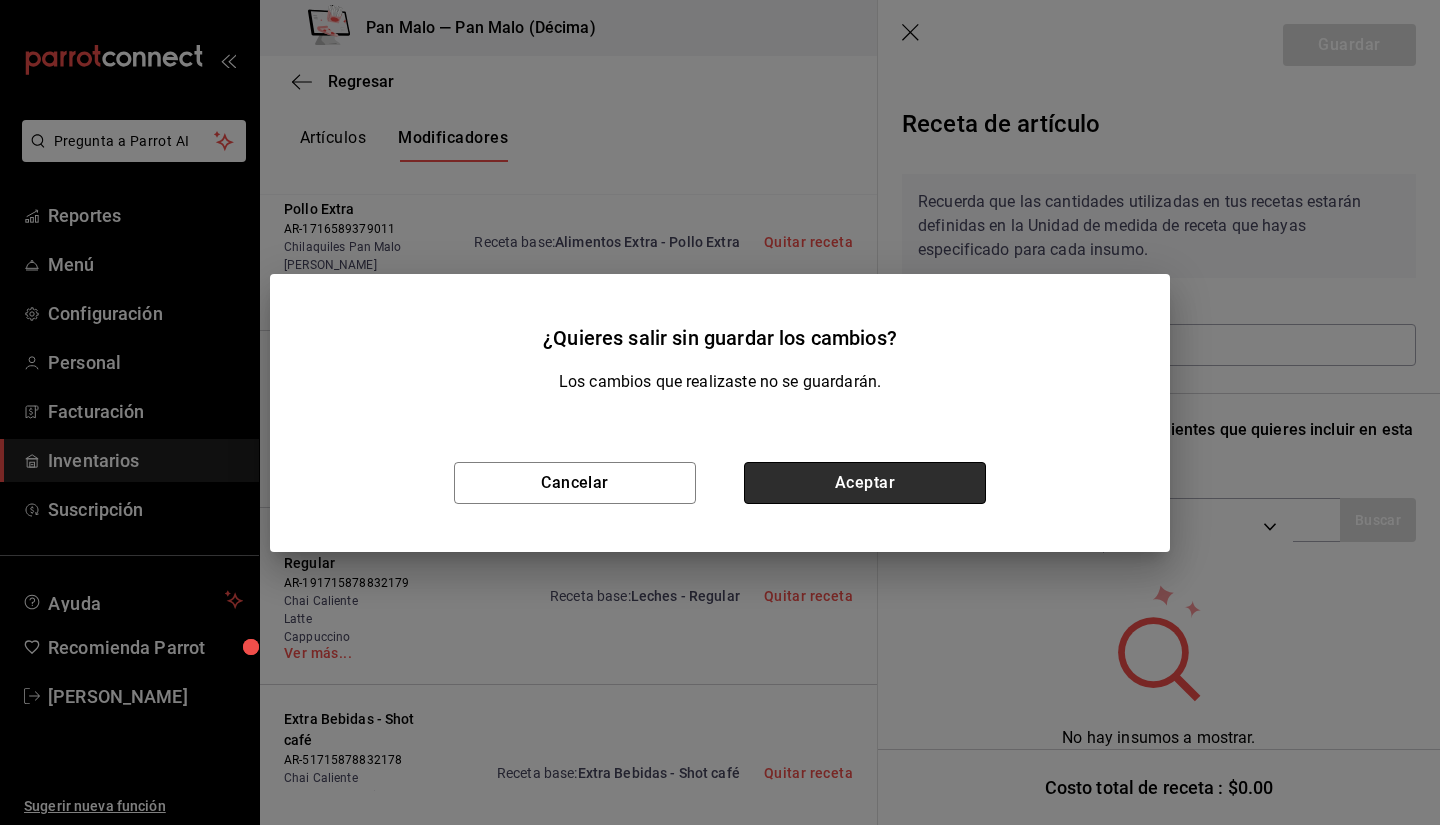 click on "Aceptar" at bounding box center (865, 483) 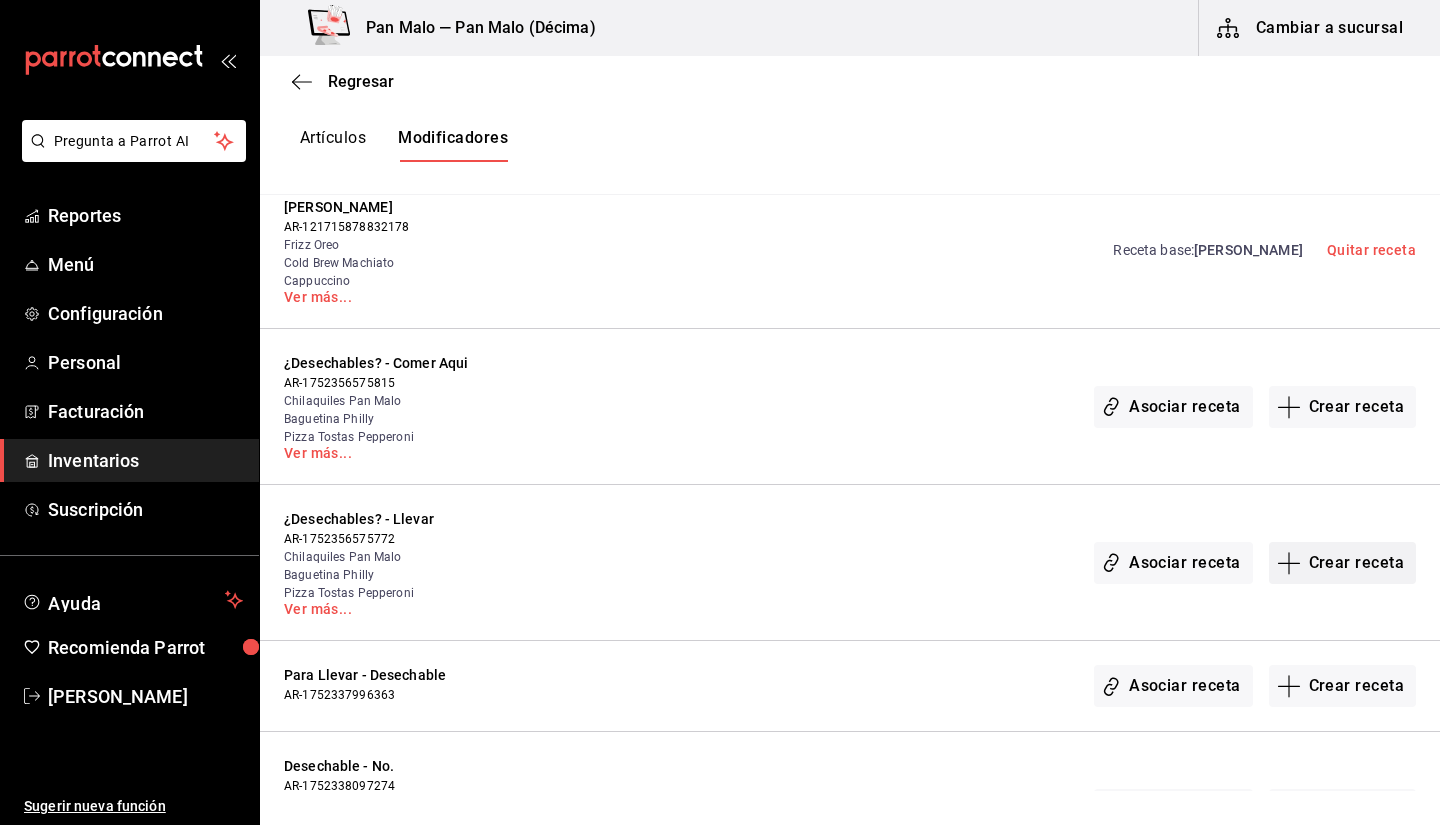 click on "Crear receta" at bounding box center [1343, 563] 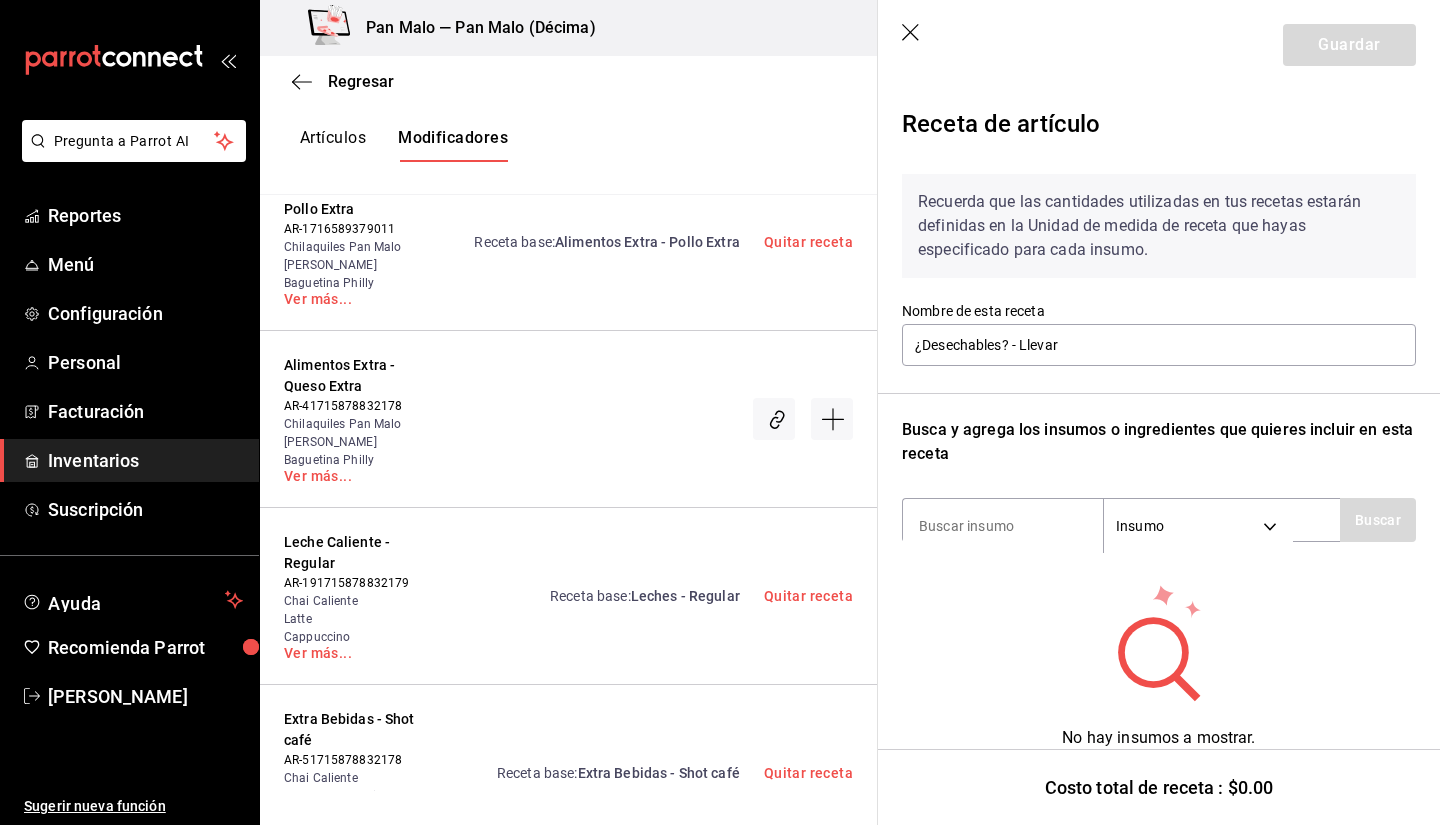 scroll, scrollTop: 29, scrollLeft: 0, axis: vertical 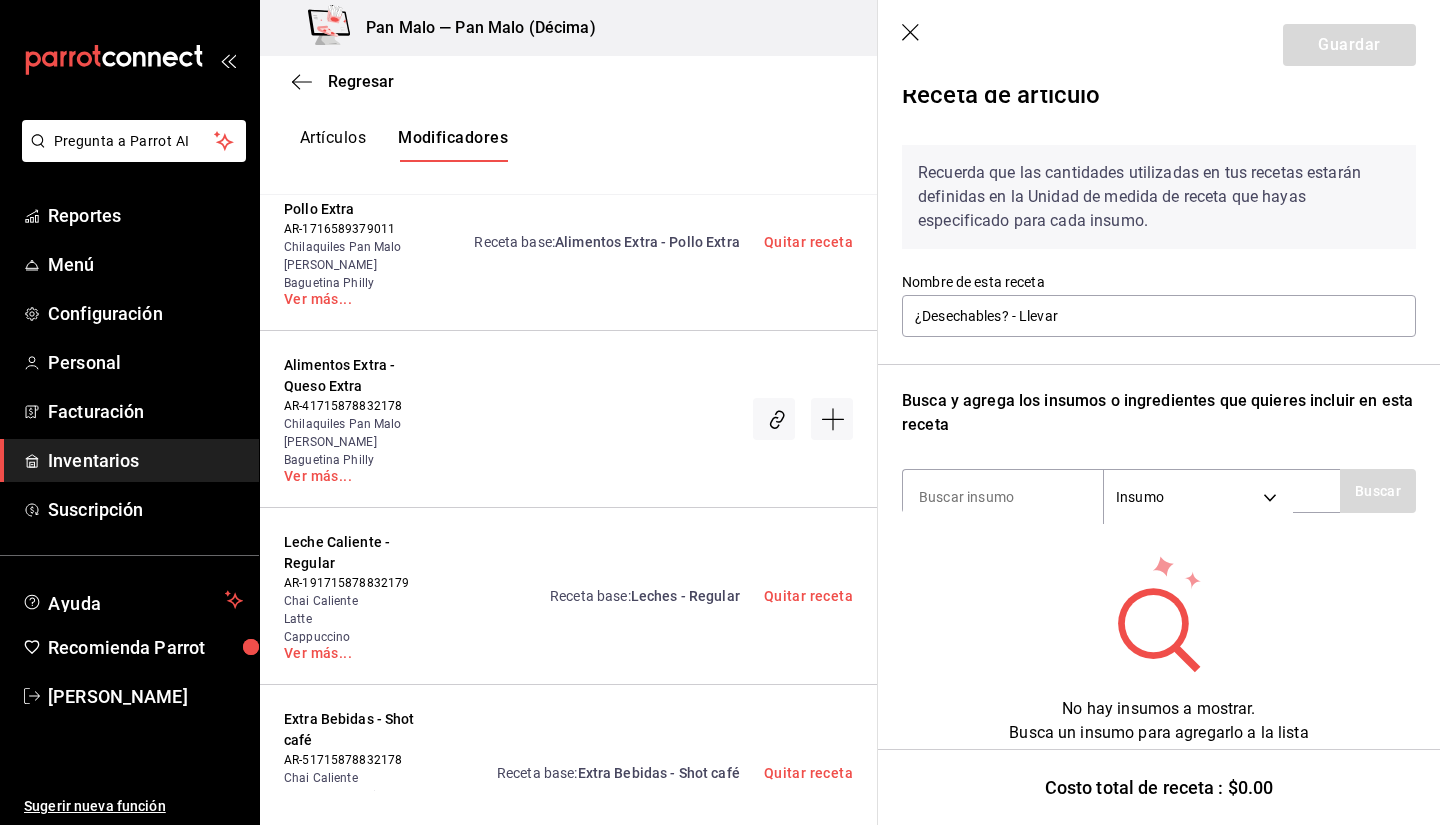 click on "Recuerda que las cantidades utilizadas en tus recetas estarán definidas en la Unidad de medida de receta que hayas especificado para cada insumo. Nombre de esta receta ¿Desechables? - Llevar Busca y agrega los insumos o ingredientes que quieres incluir en esta receta Insumo SUPPLY Buscar No hay insumos a mostrar. Busca un insumo para agregarlo a la lista" at bounding box center [1159, 437] 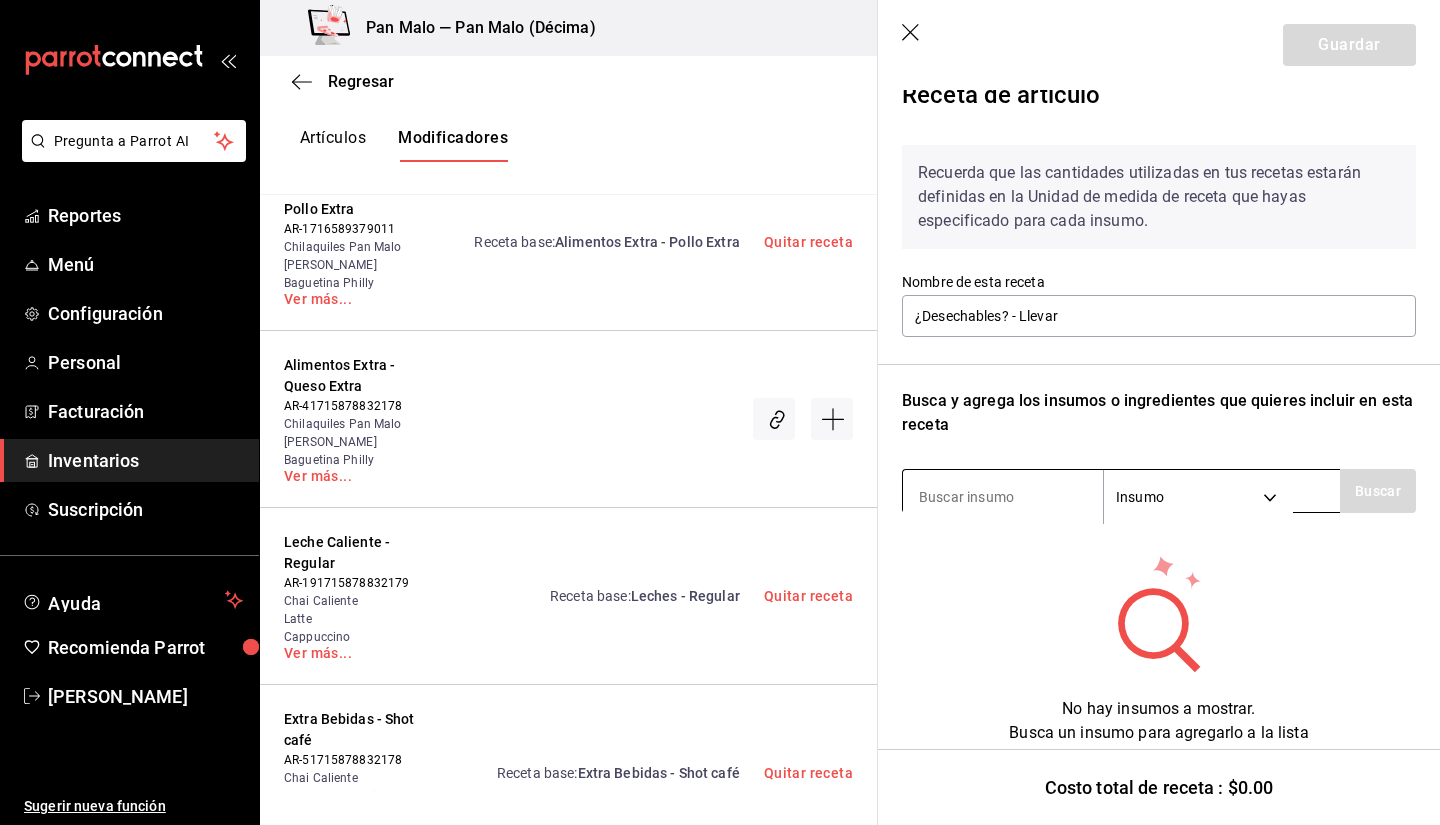 click at bounding box center [1003, 497] 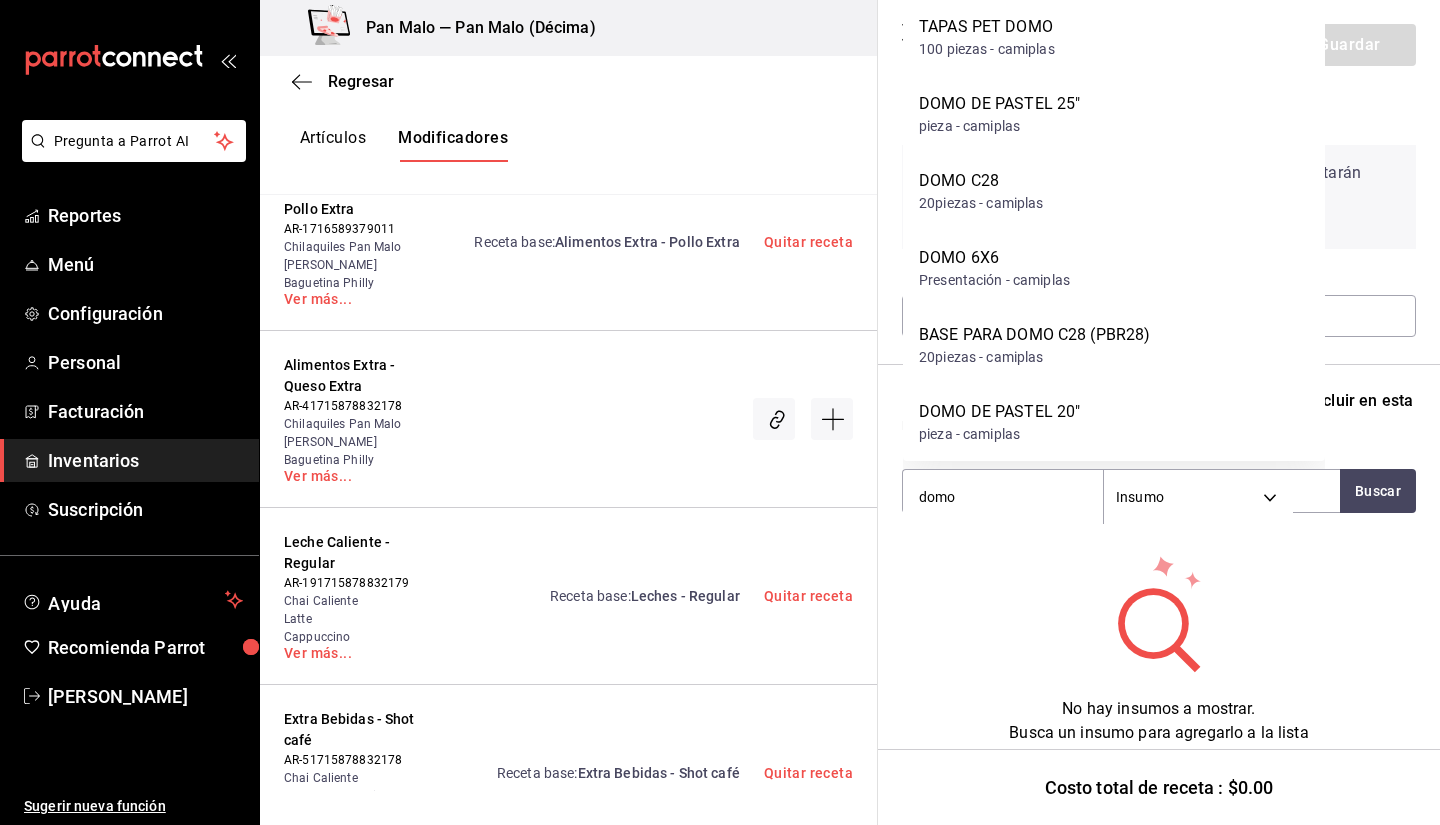 scroll, scrollTop: 0, scrollLeft: 0, axis: both 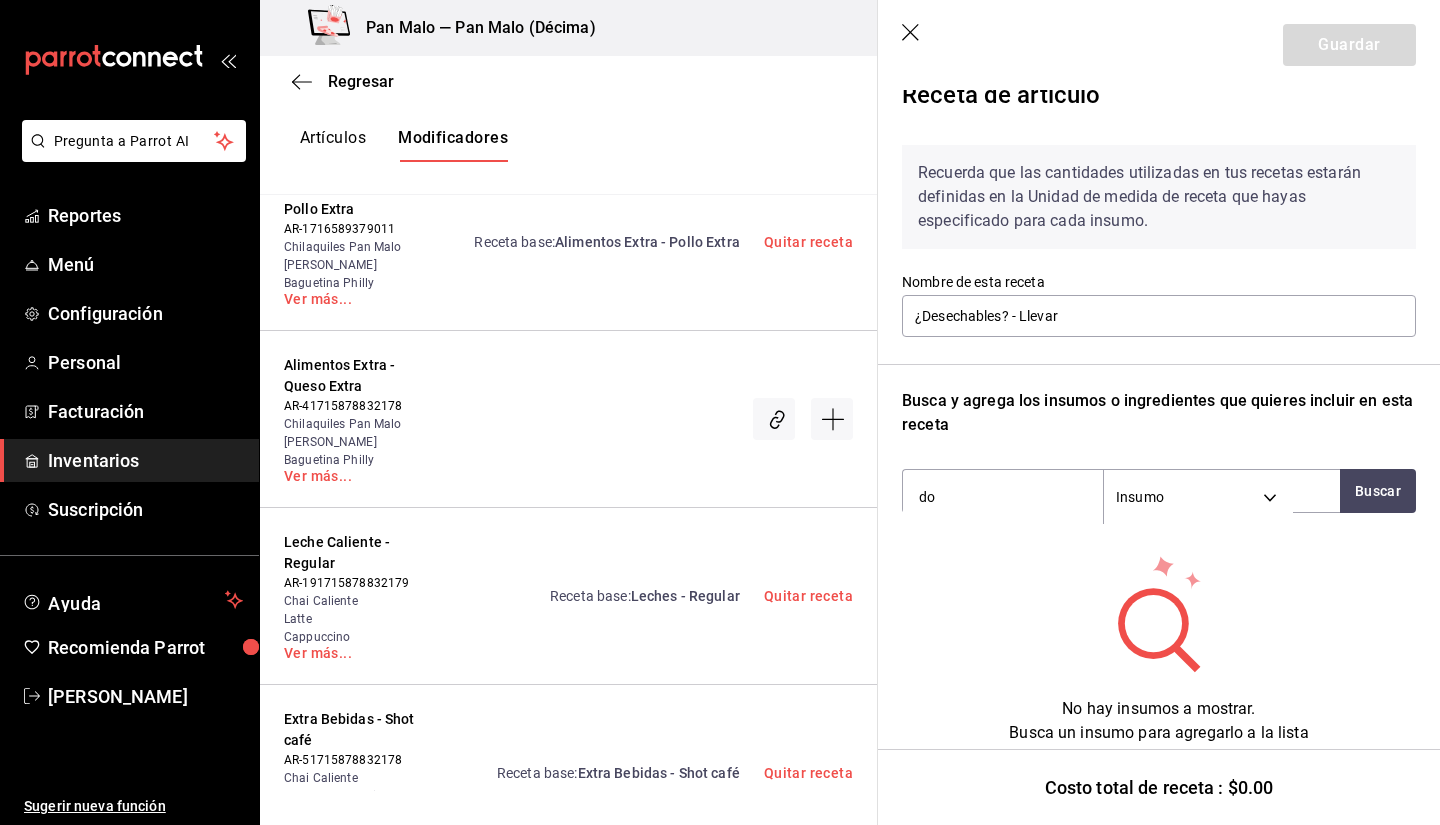 type on "d" 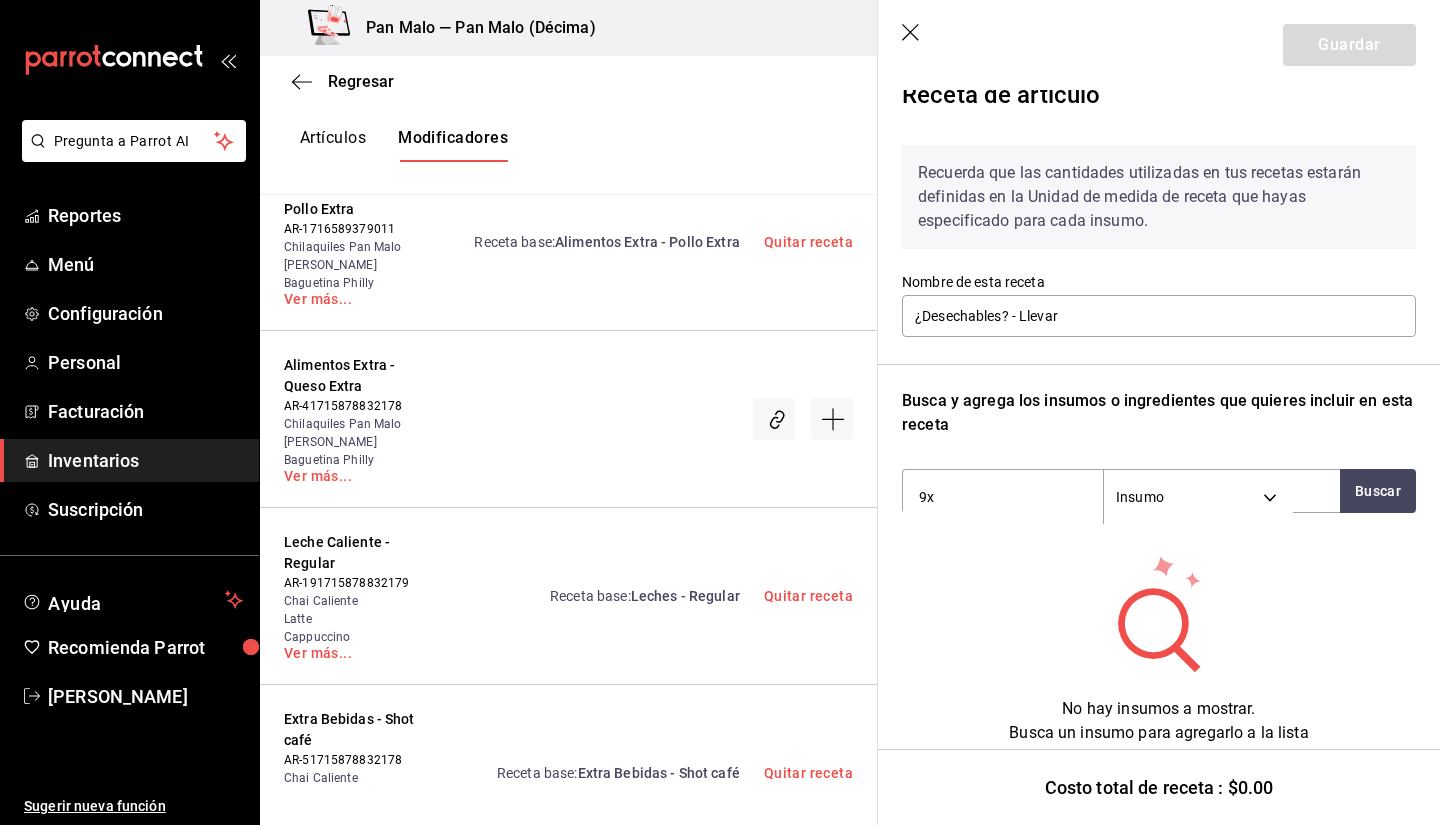 type on "9x9" 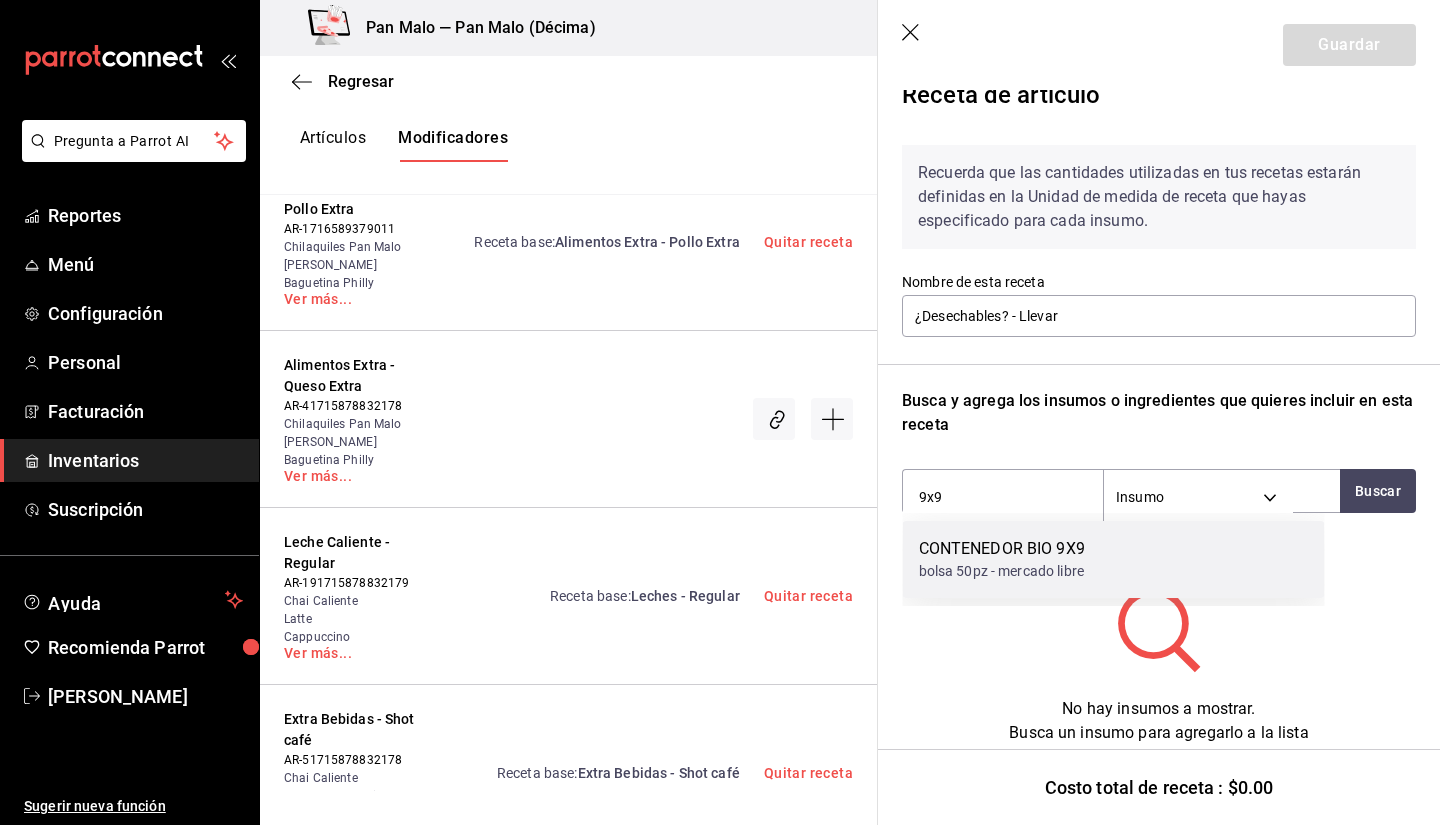 click on "bolsa 50pz - mercado libre" at bounding box center (1002, 571) 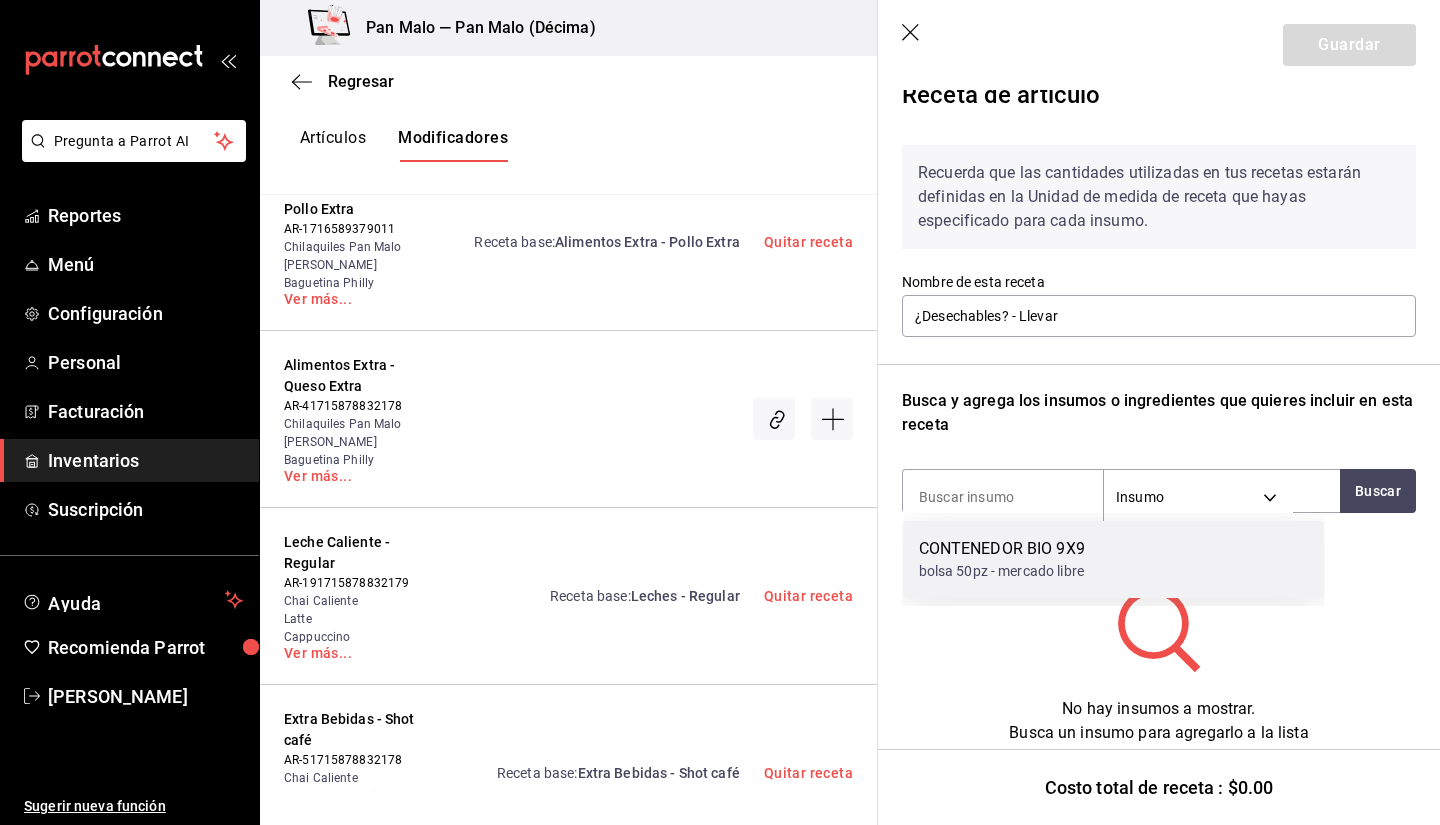 scroll, scrollTop: 13, scrollLeft: 0, axis: vertical 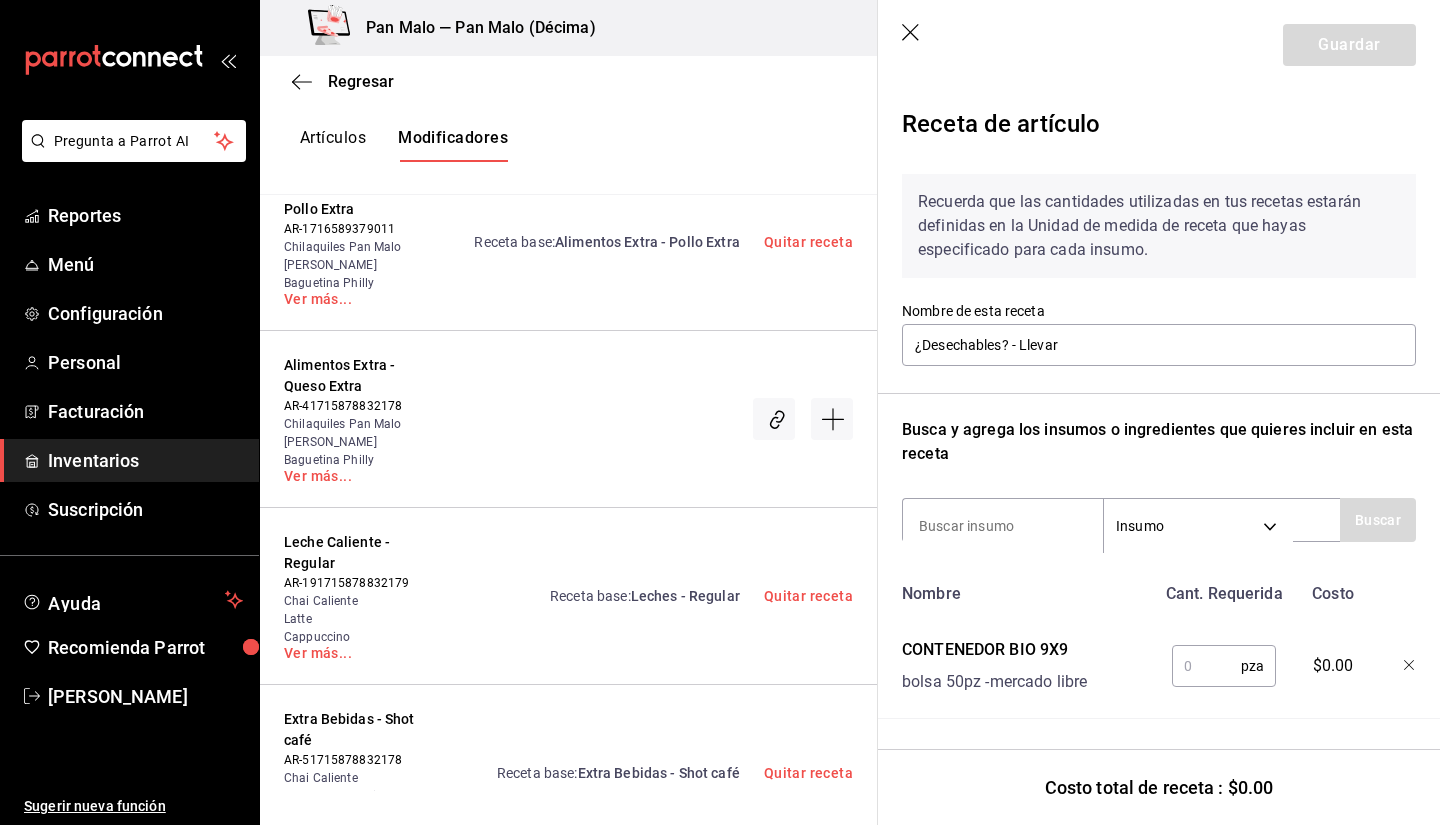 click at bounding box center [1206, 666] 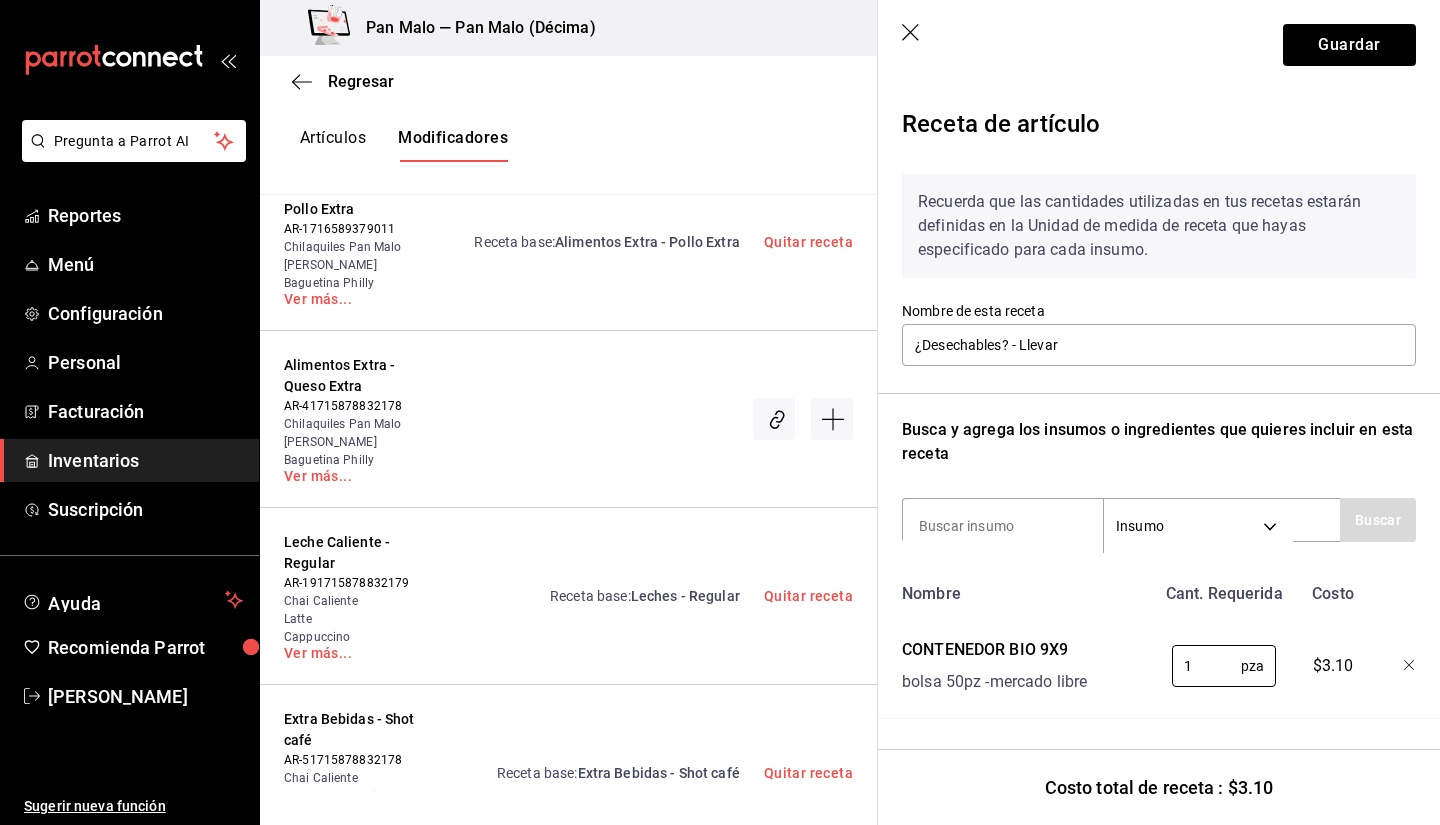 type on "1" 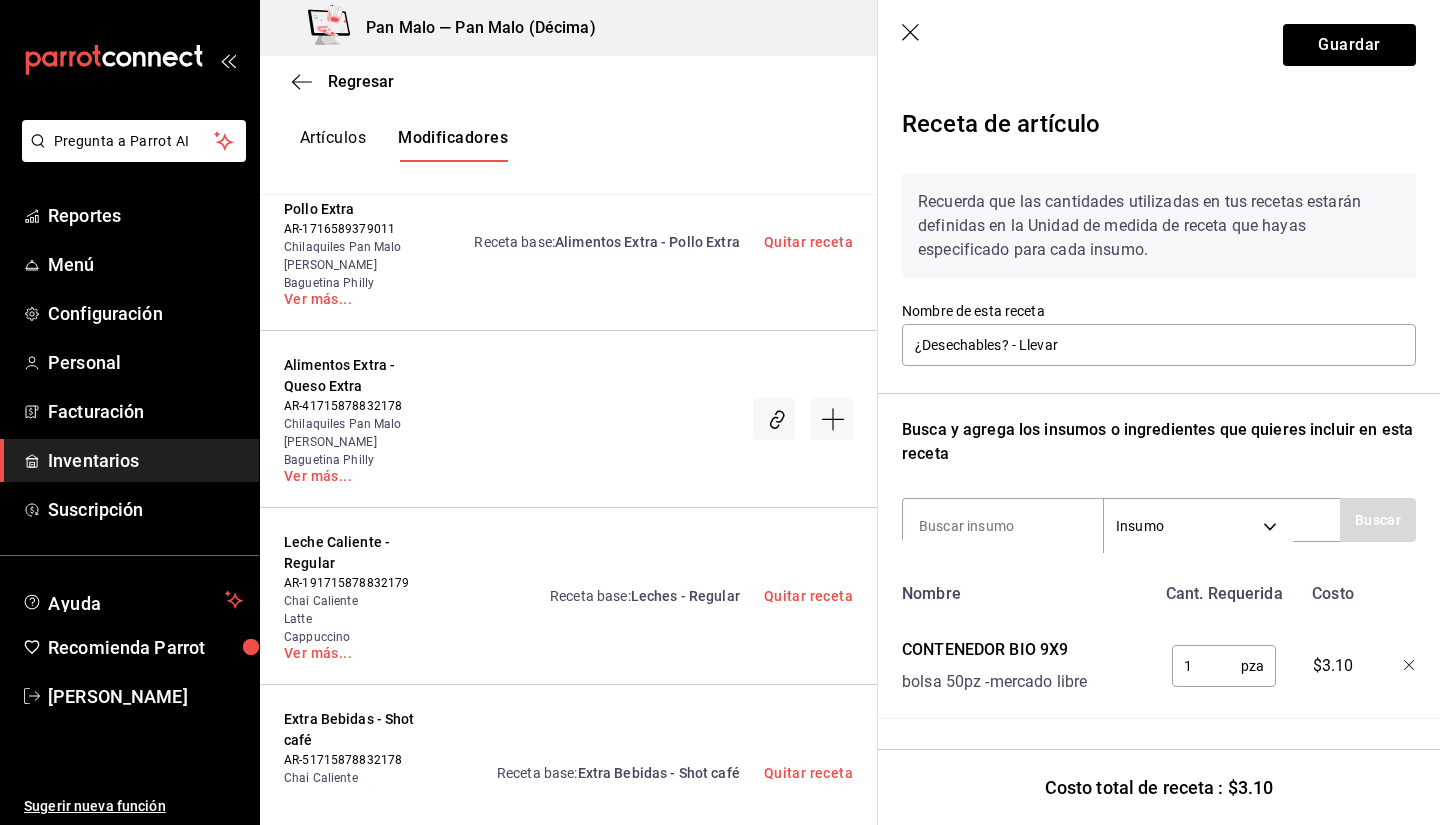 click on "Recuerda que las cantidades utilizadas en tus recetas estarán definidas en la Unidad de medida de receta que hayas especificado para cada insumo. Nombre de esta receta ¿Desechables? - Llevar Busca y agrega los insumos o ingredientes que quieres incluir en esta receta Insumo SUPPLY Buscar Nombre Cant. Requerida Costo CONTENEDOR BIO 9X9 bolsa 50pz -  mercado libre 1 pza ​ $3.10" at bounding box center [1159, 438] 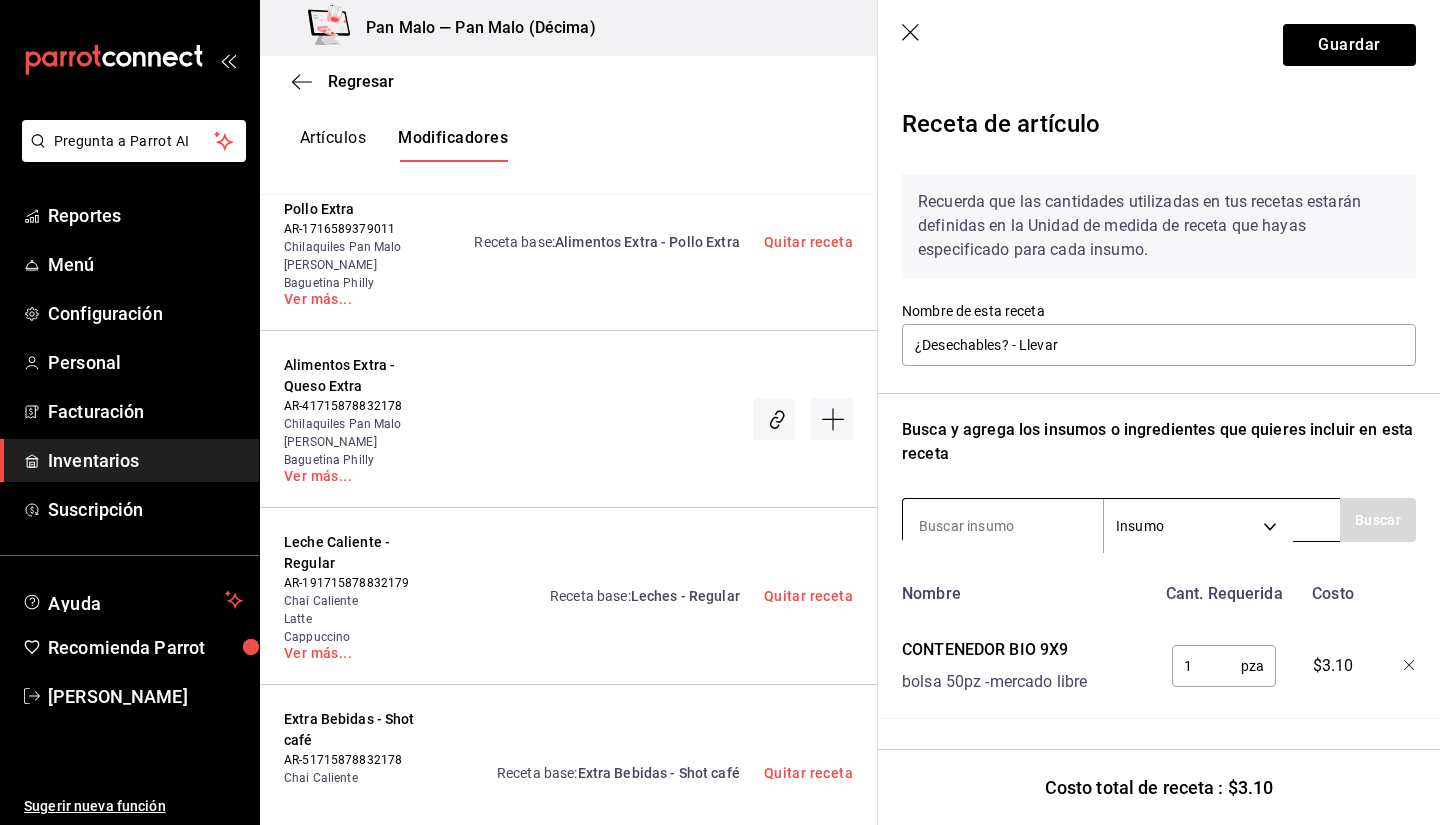 click at bounding box center (1003, 526) 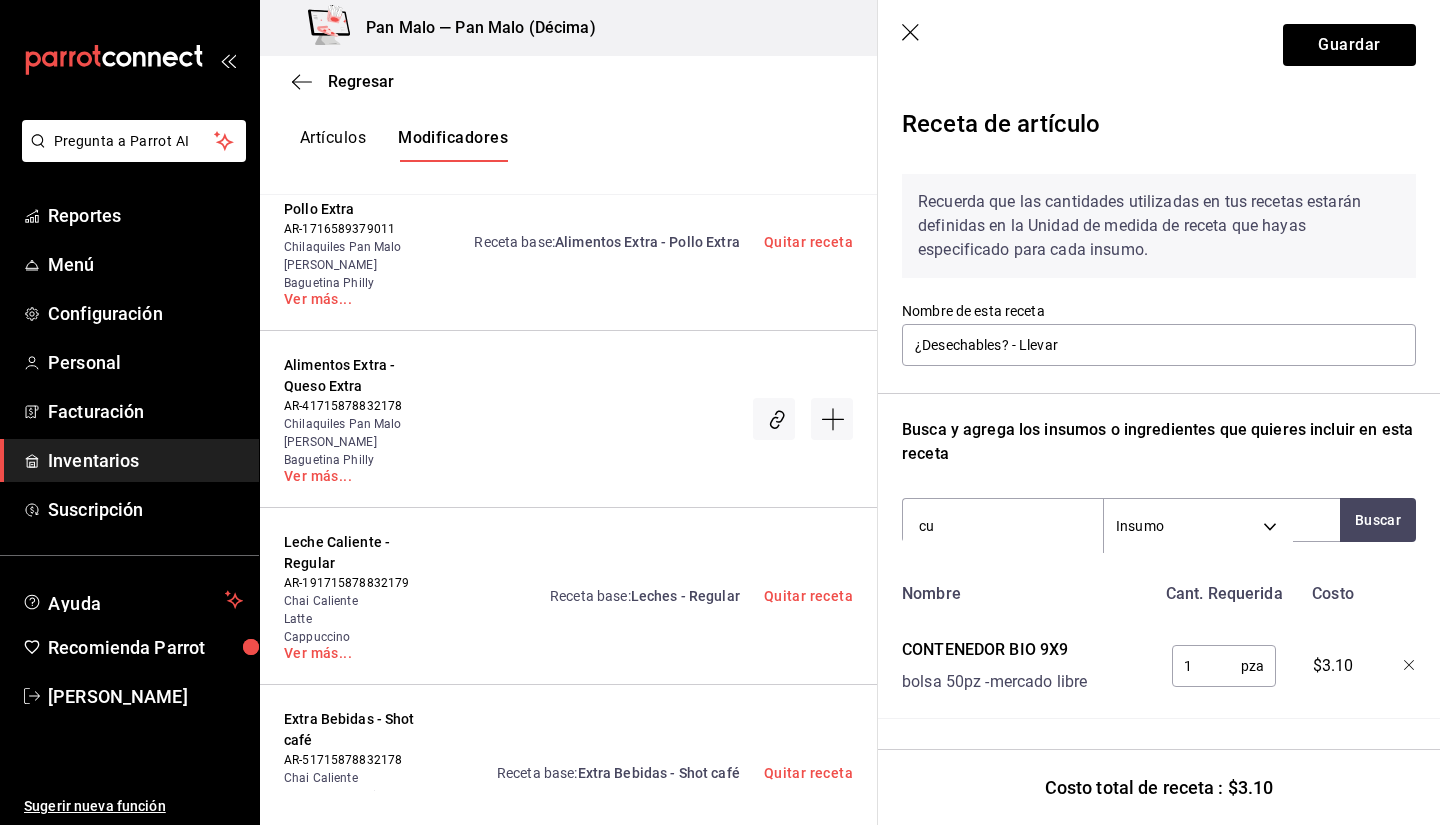 type on "c" 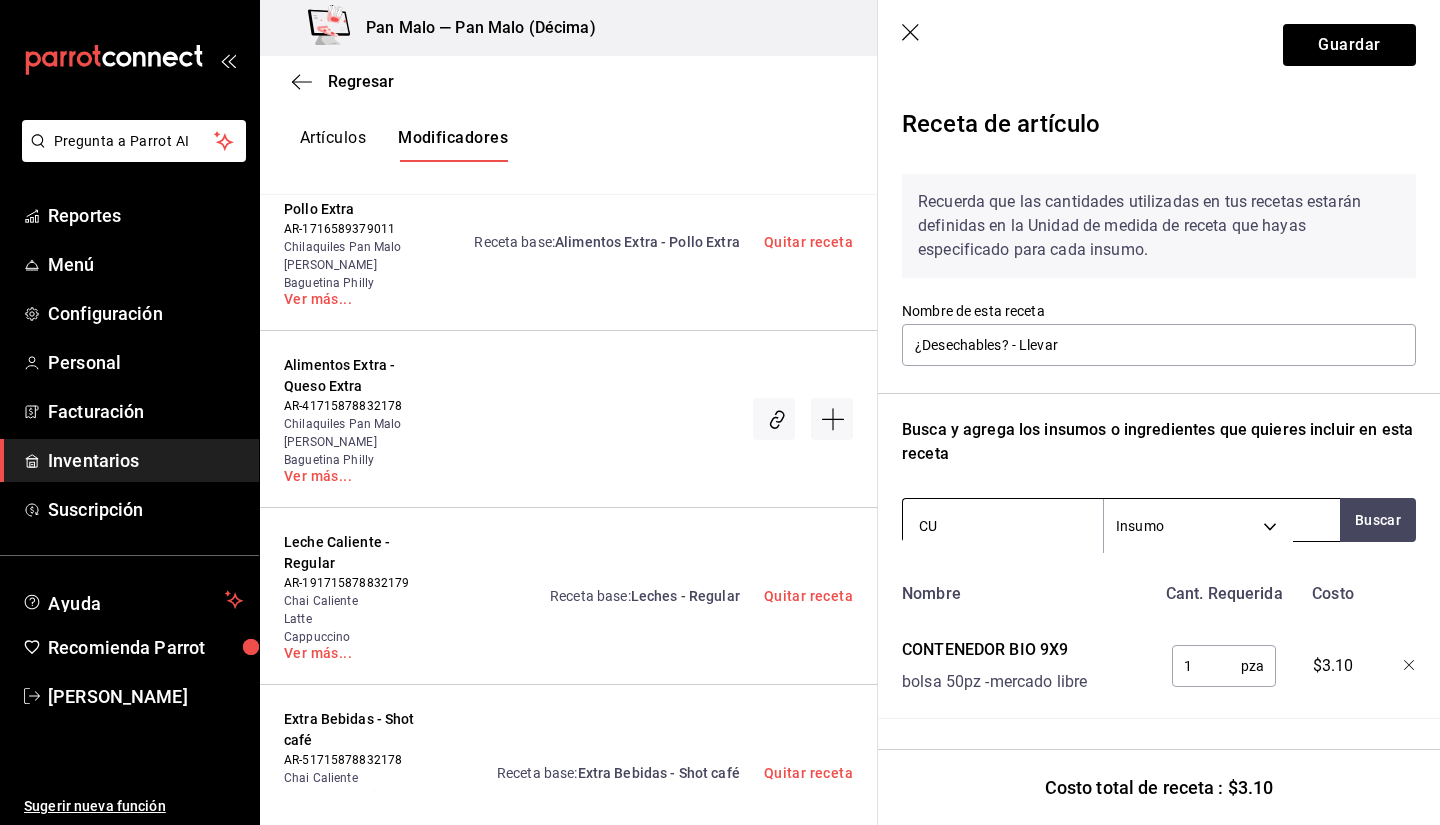 type on "C" 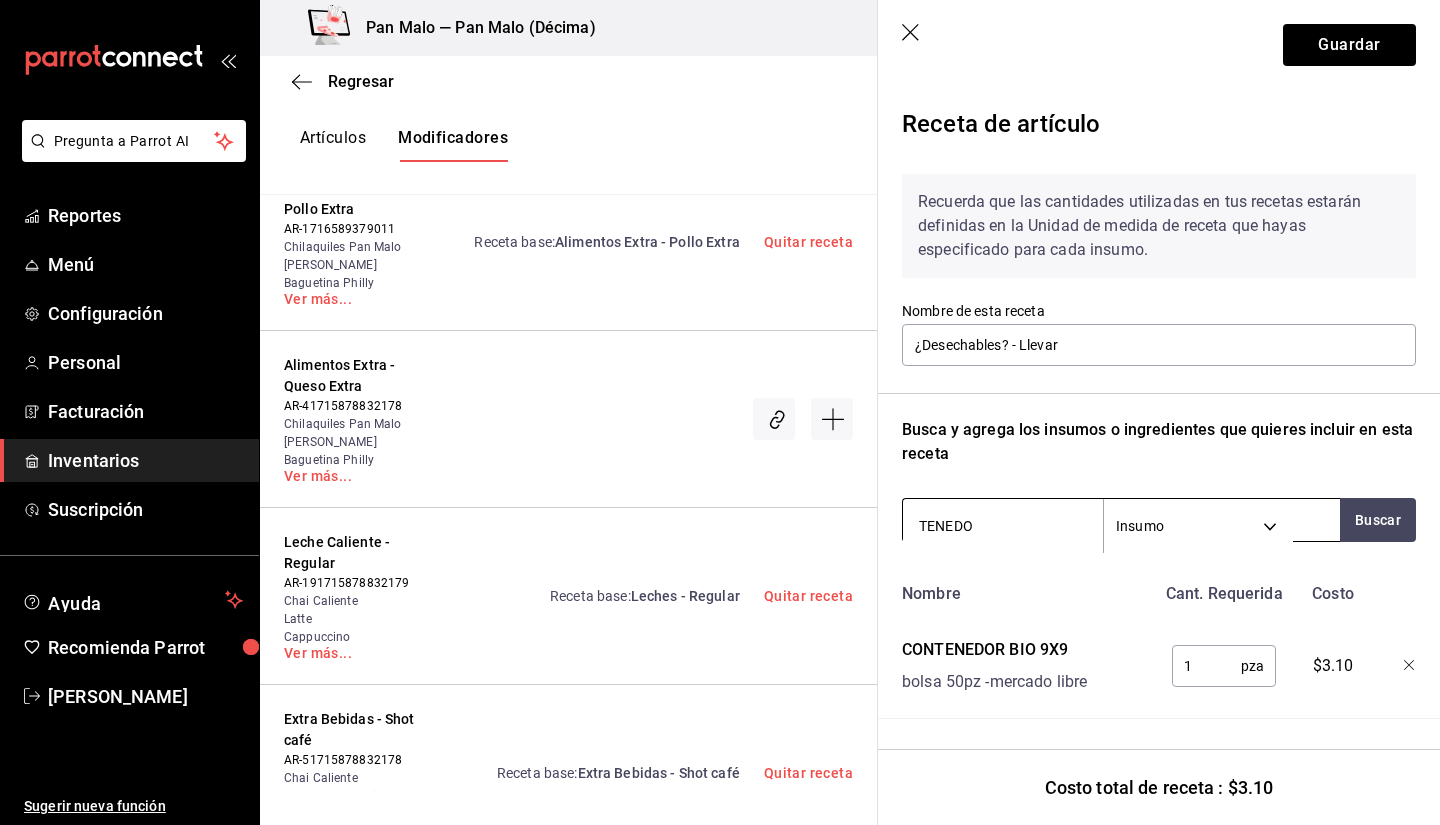 type on "TENEDOR" 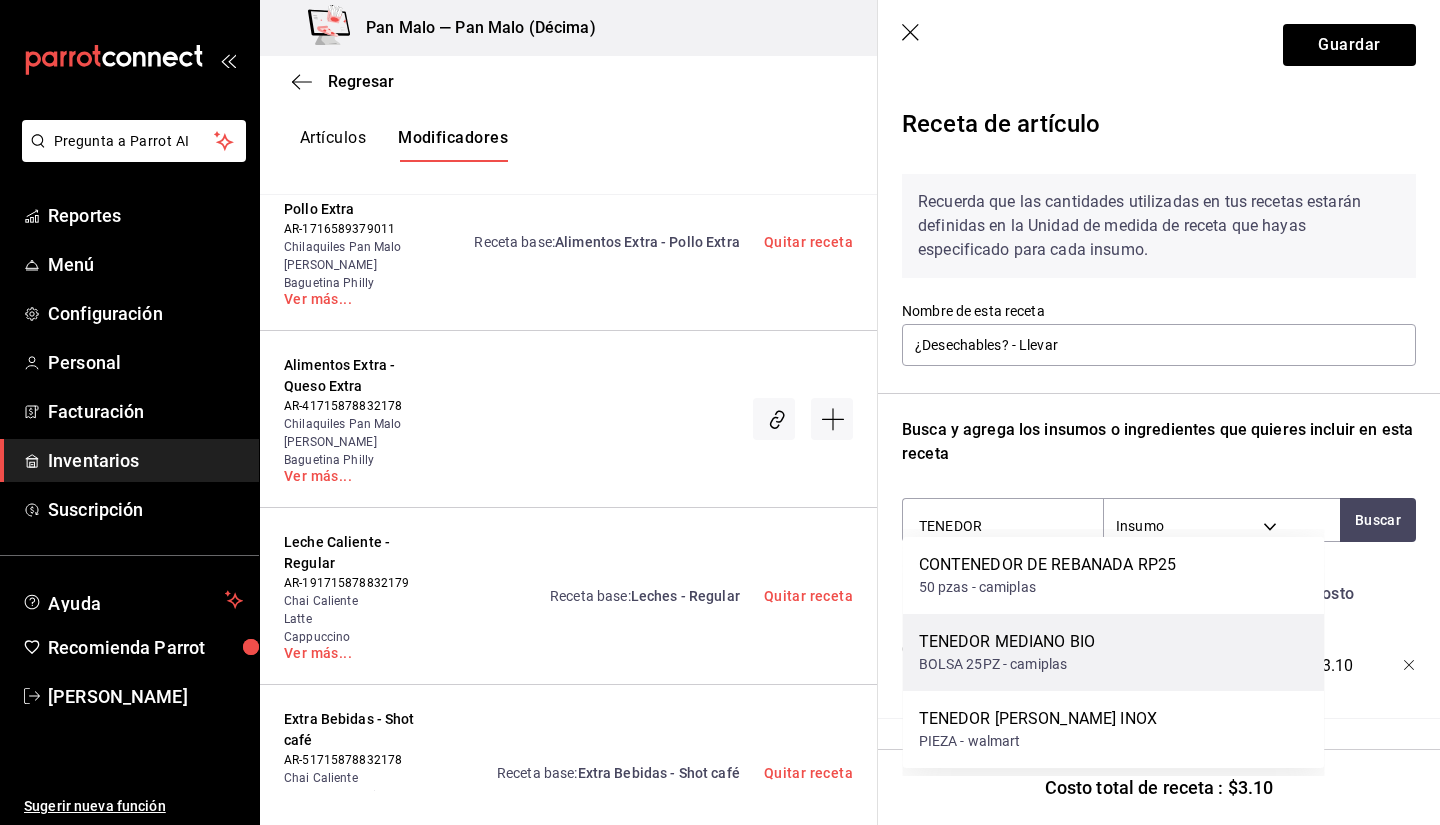 click on "BOLSA 25PZ - camiplas" at bounding box center (1007, 664) 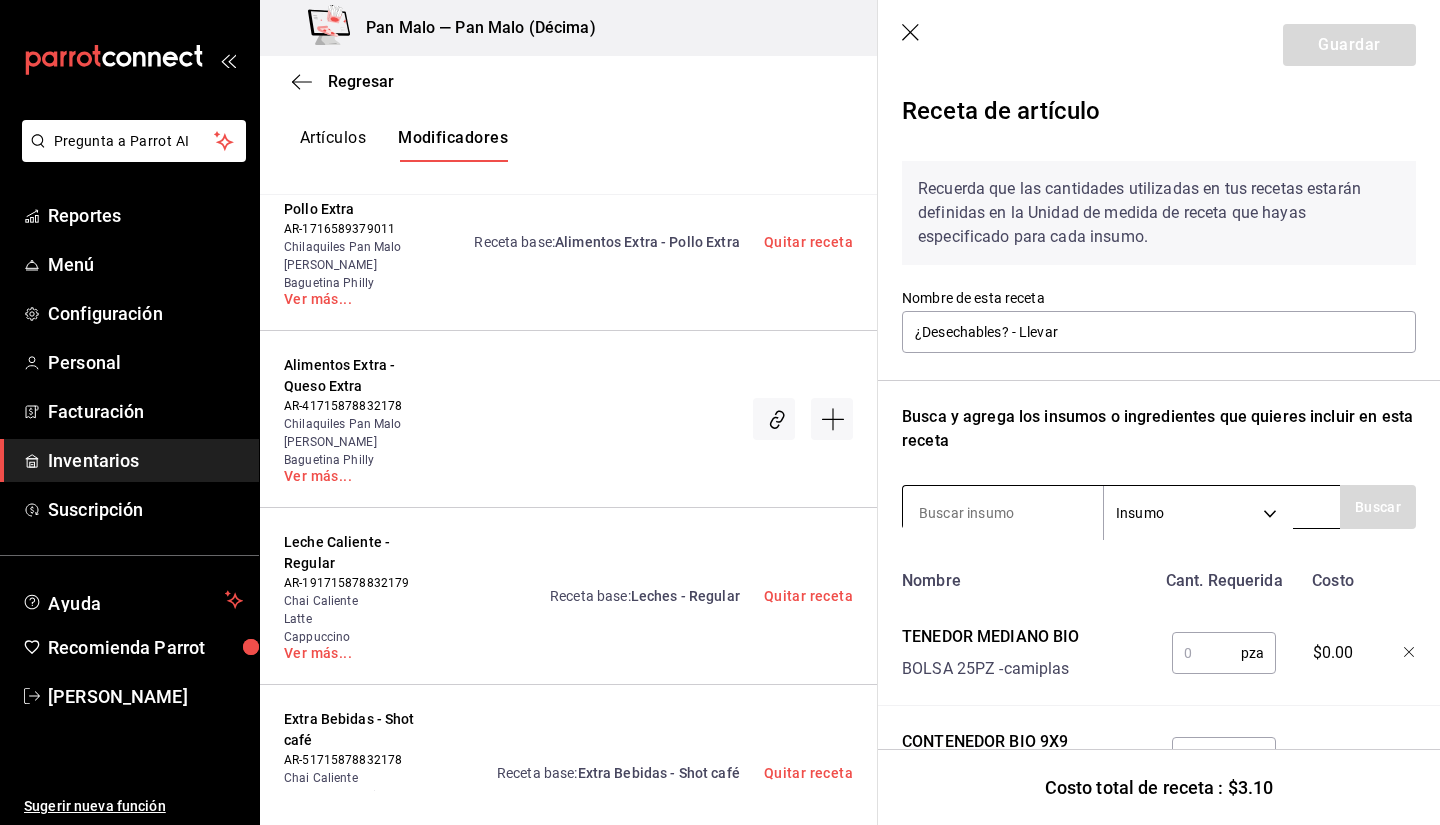 click at bounding box center [1003, 513] 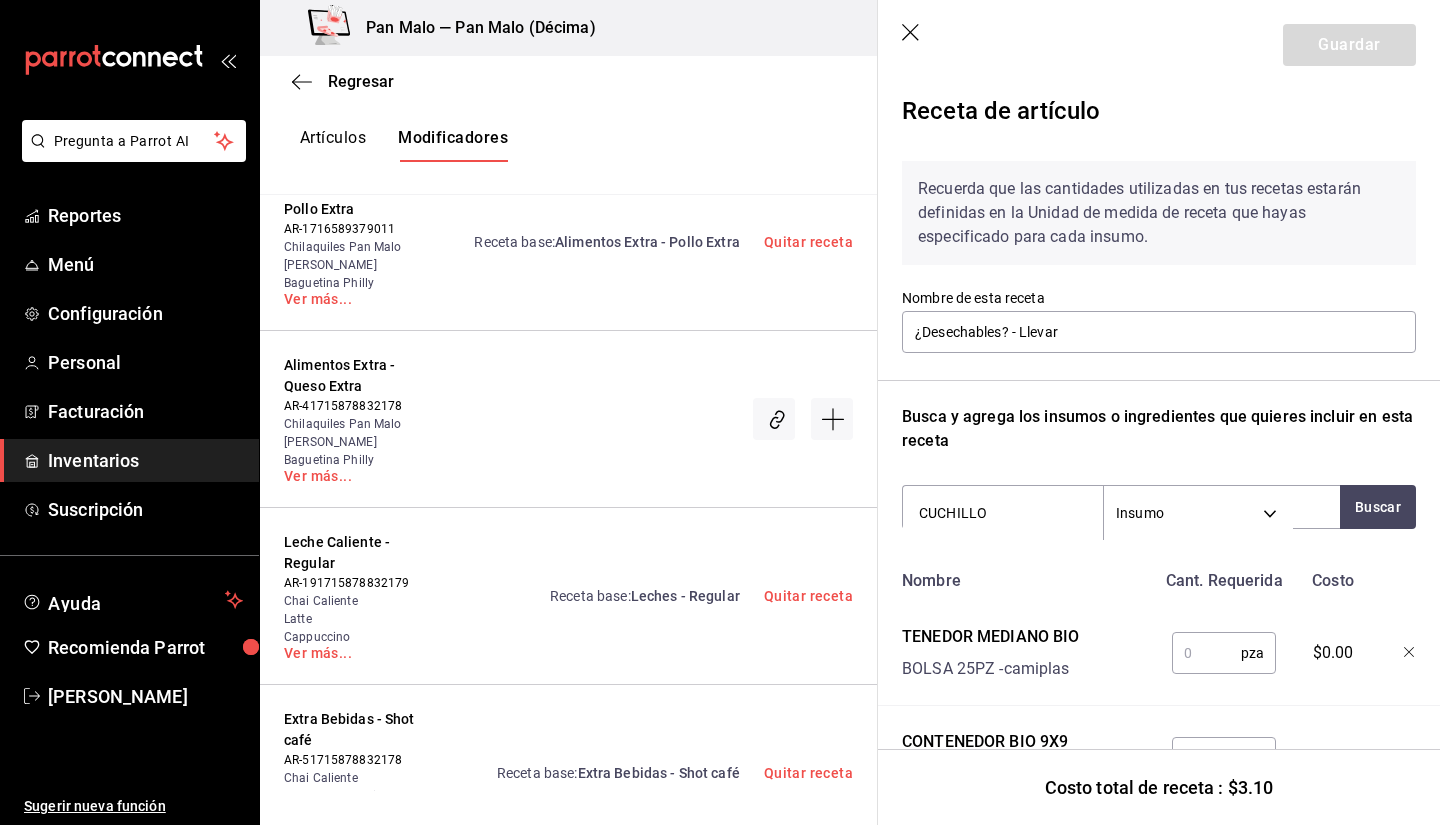 scroll, scrollTop: 118, scrollLeft: 0, axis: vertical 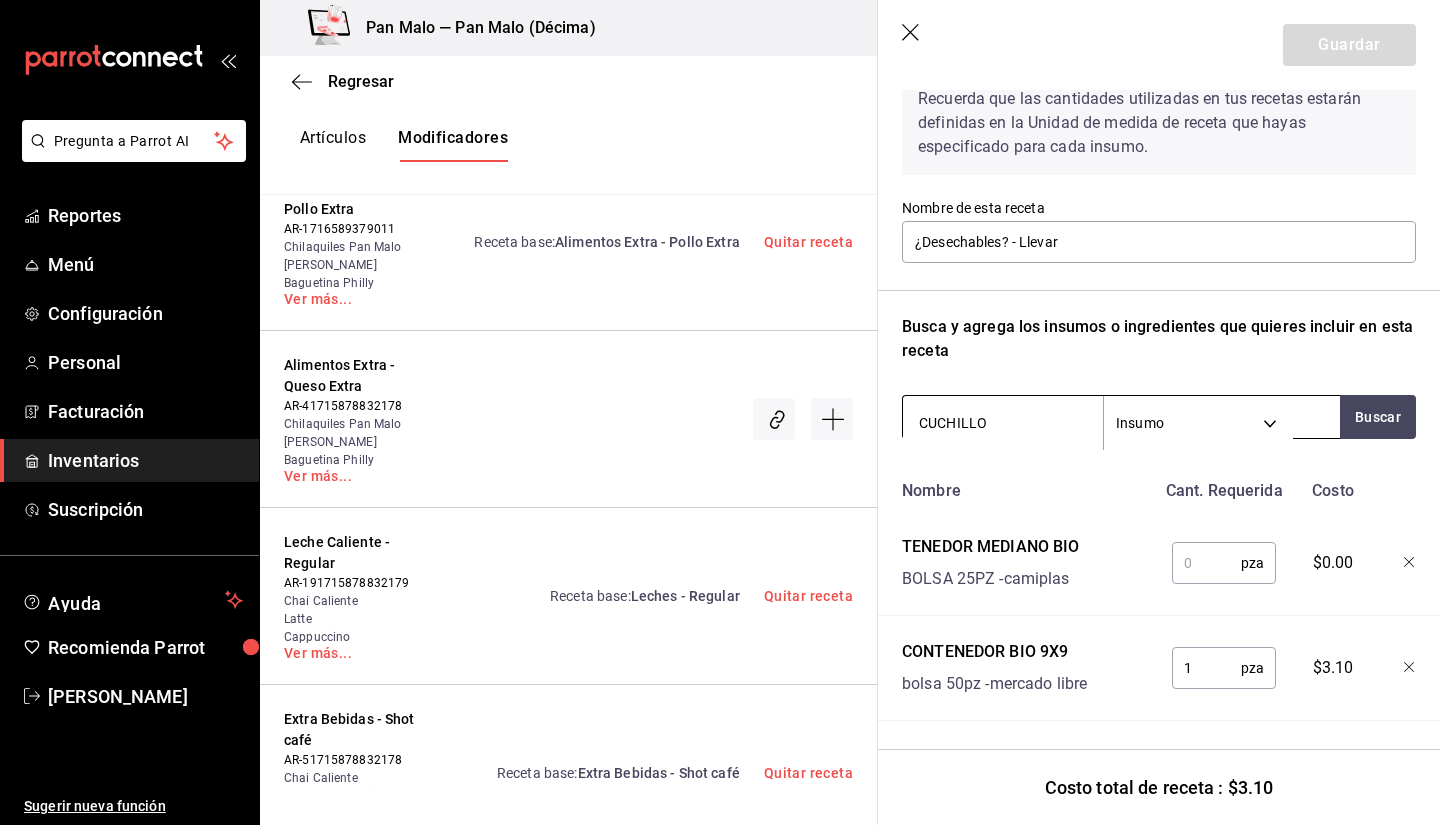 click on "CUCHILLO" at bounding box center (1003, 423) 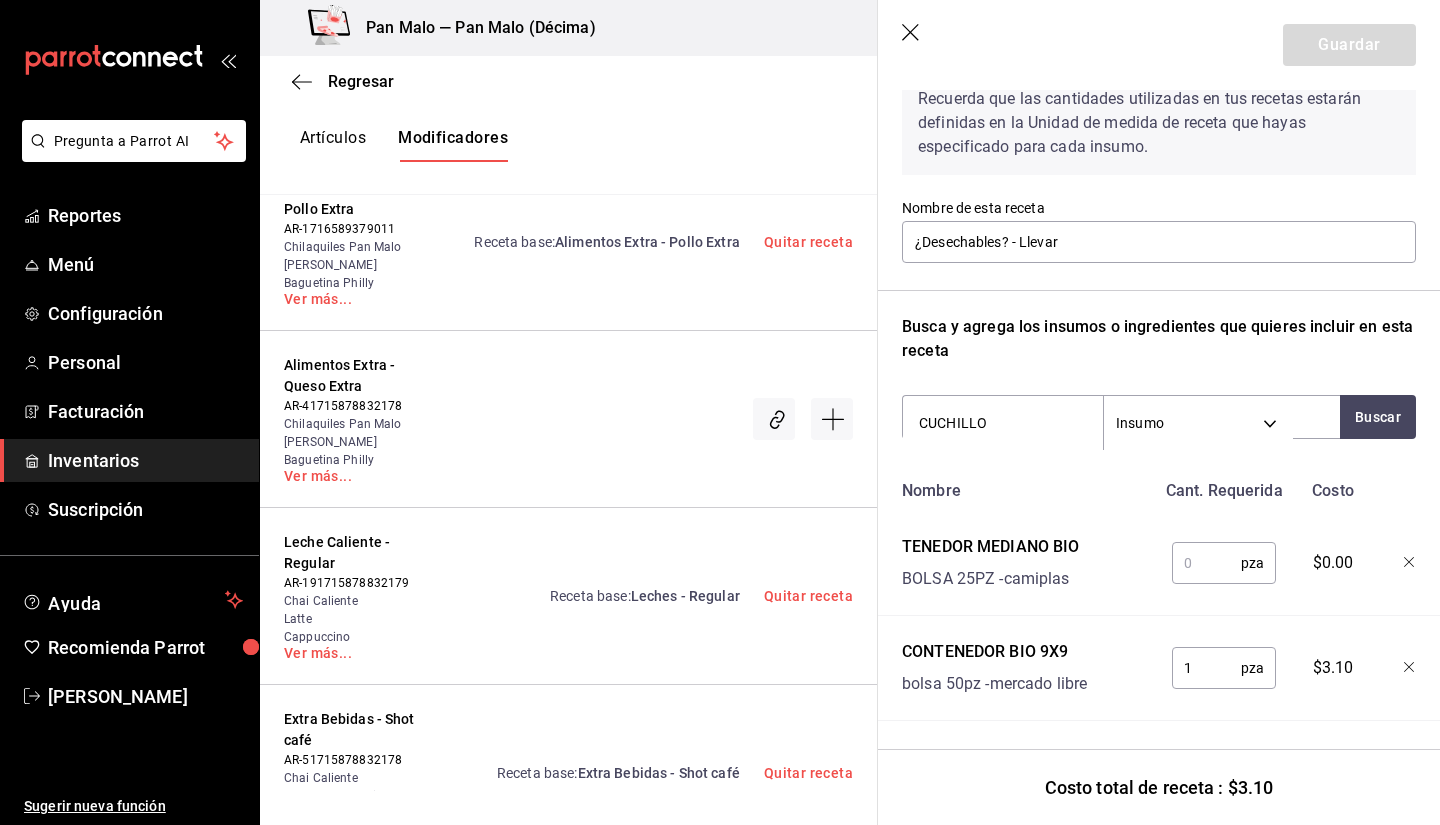 scroll, scrollTop: 0, scrollLeft: 0, axis: both 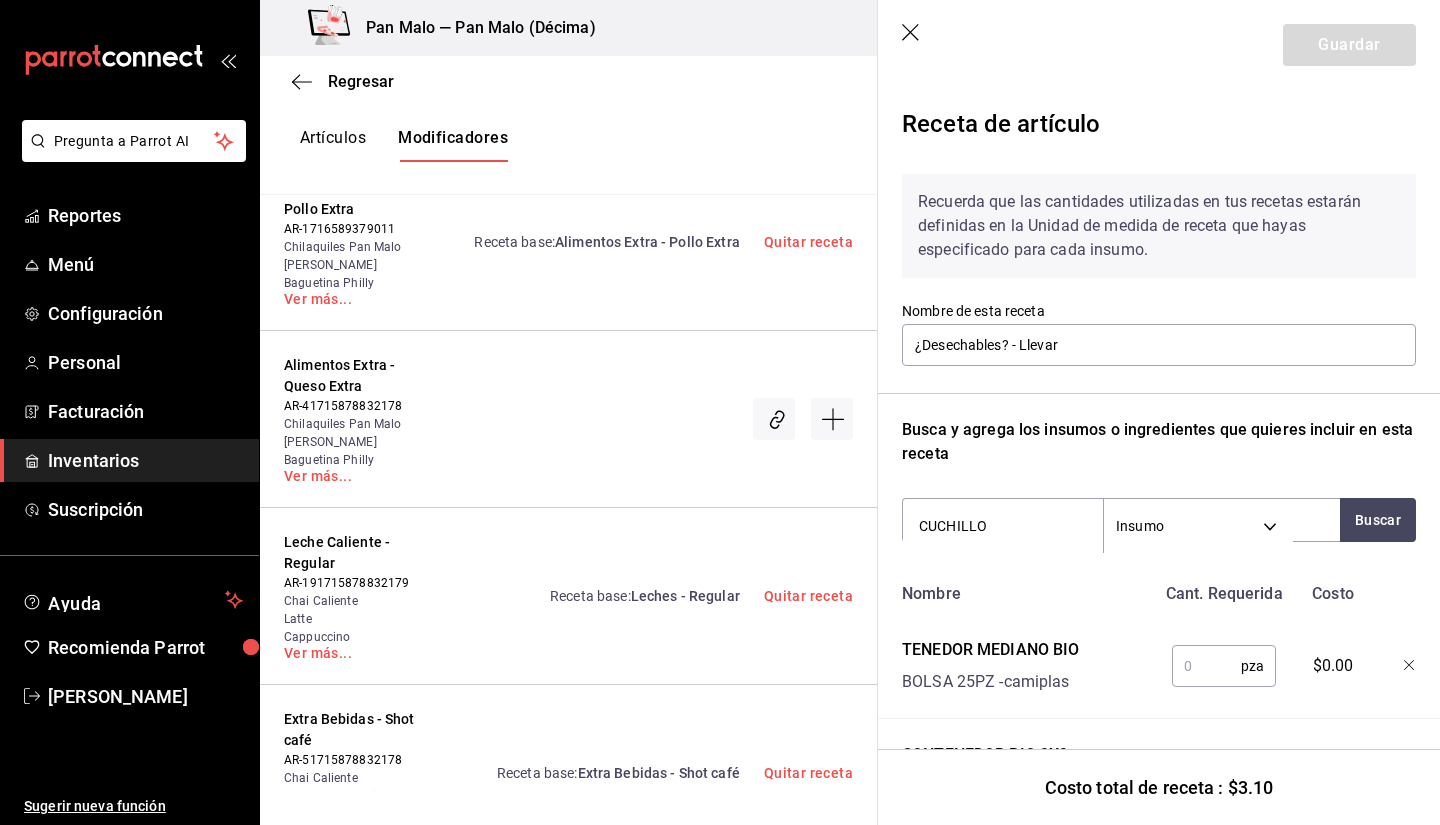 type on "CUCHILLO" 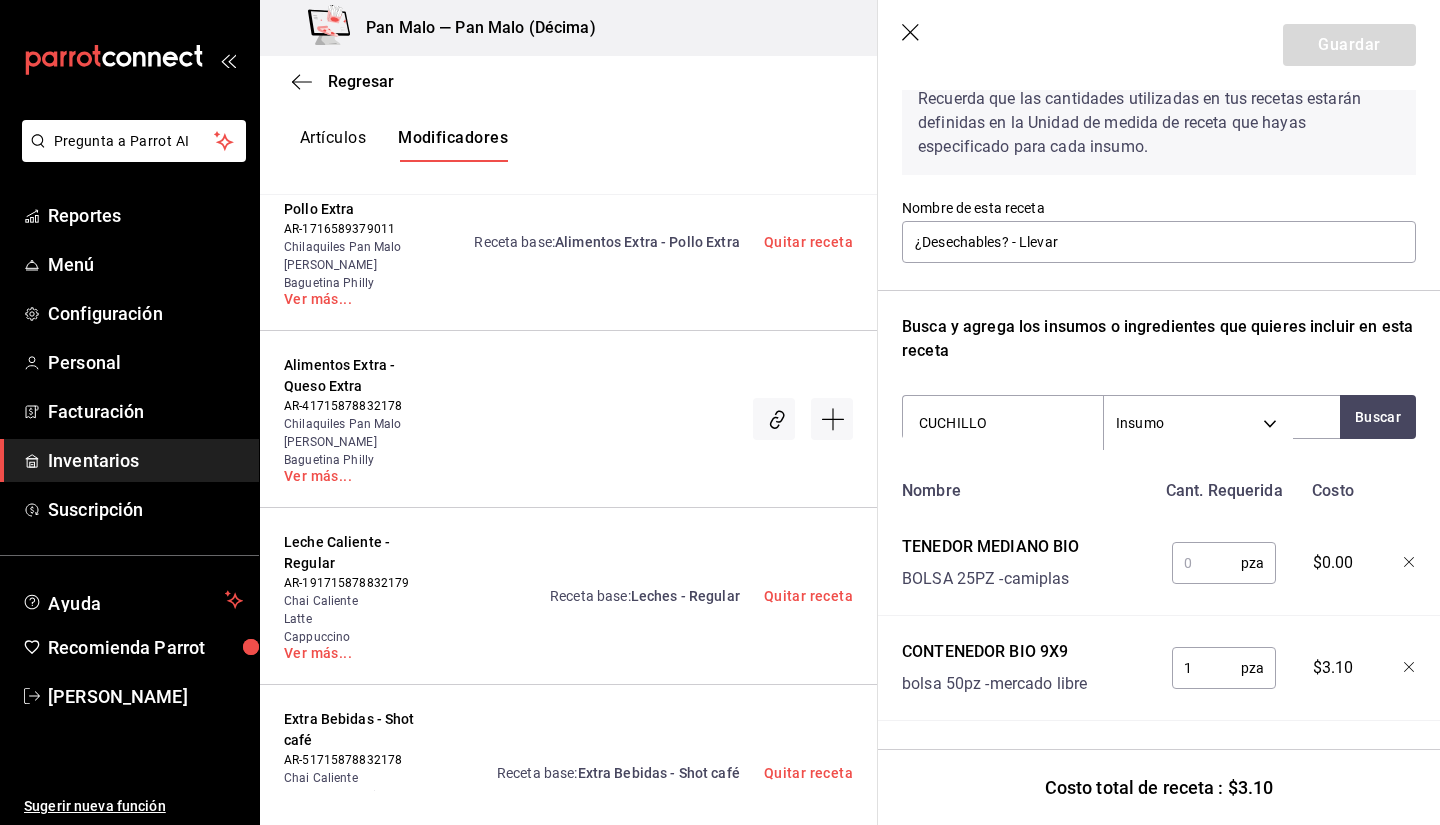 scroll, scrollTop: 118, scrollLeft: 16, axis: both 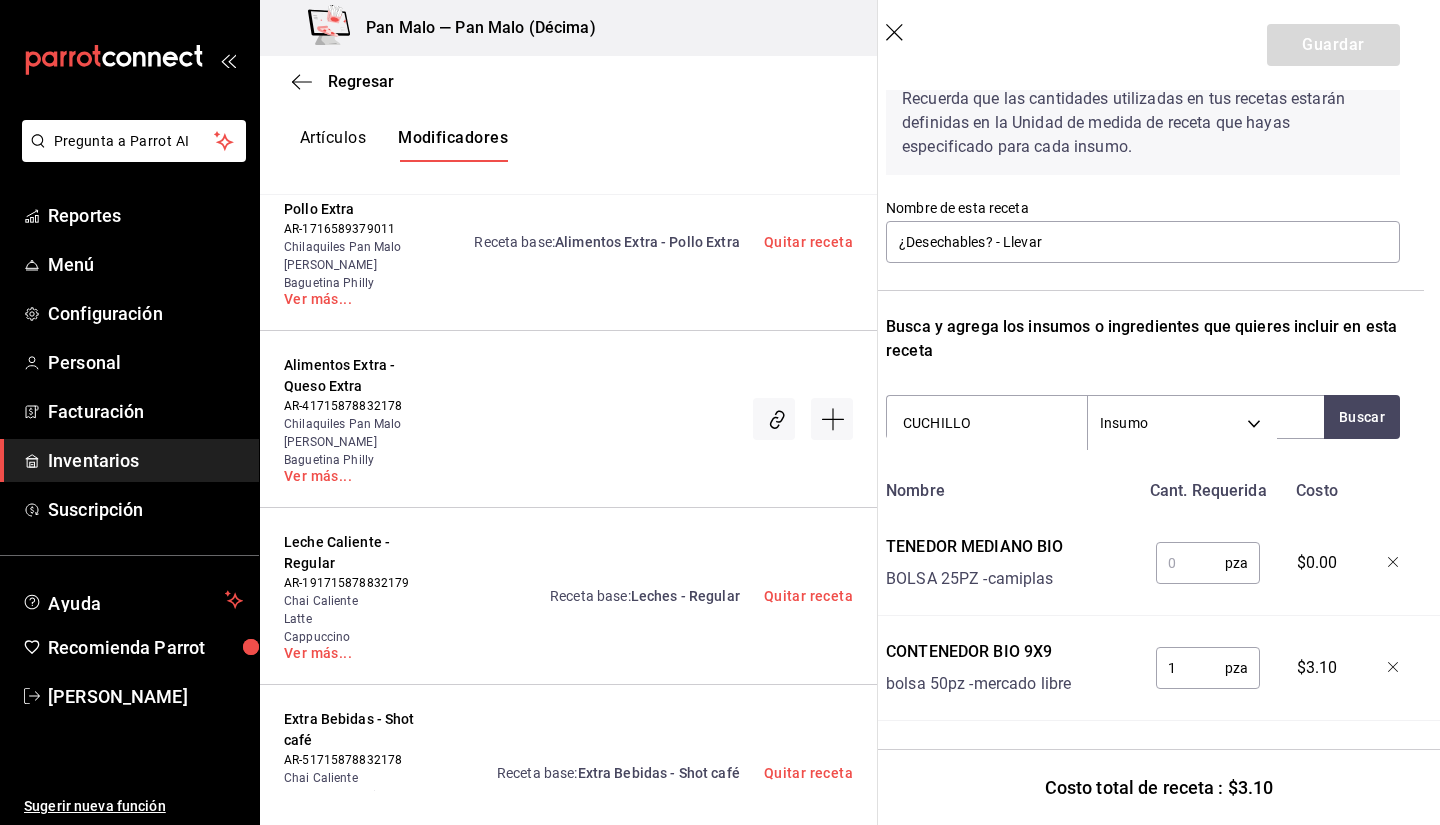click at bounding box center (1190, 563) 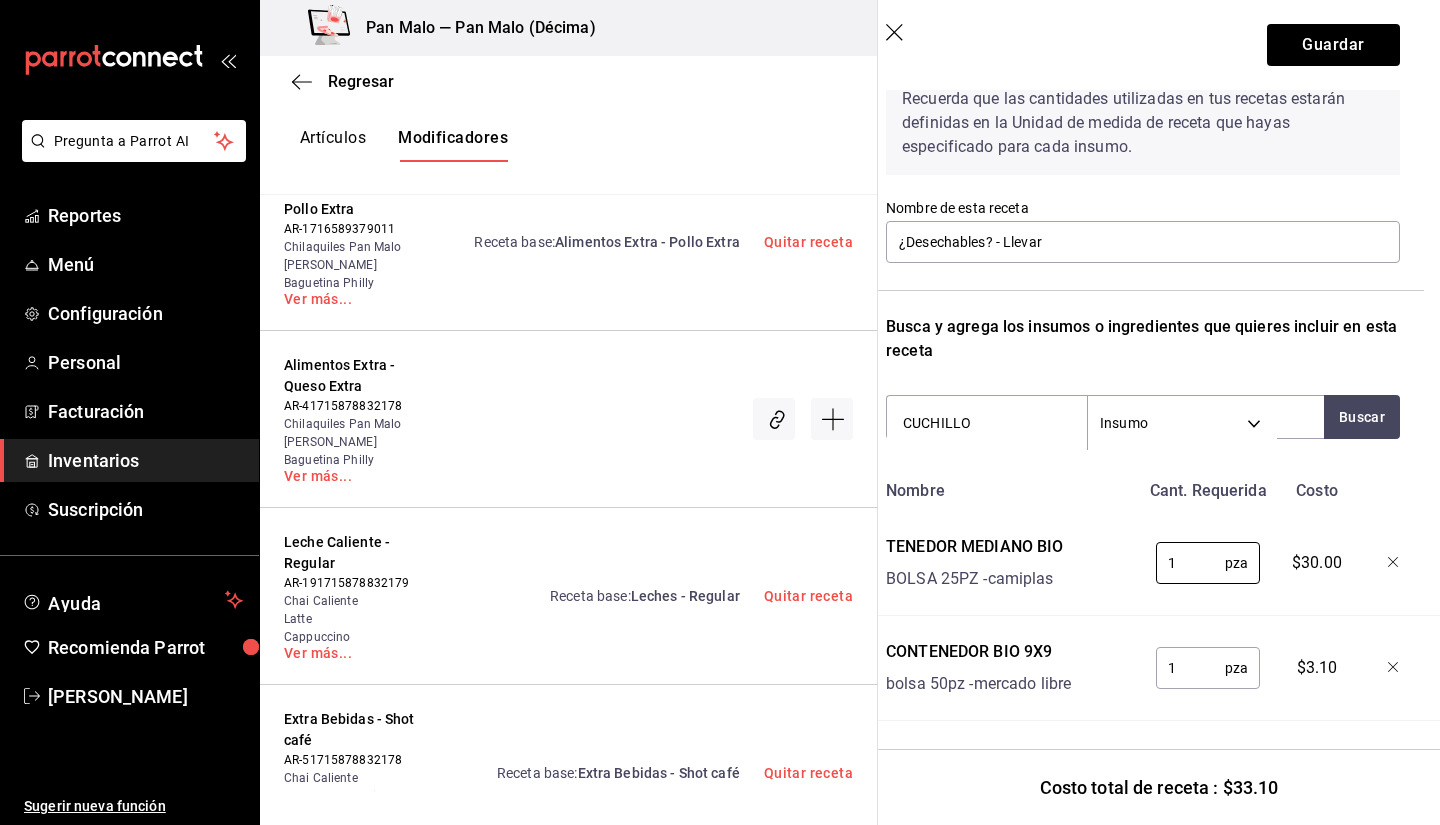 scroll, scrollTop: 24, scrollLeft: 16, axis: both 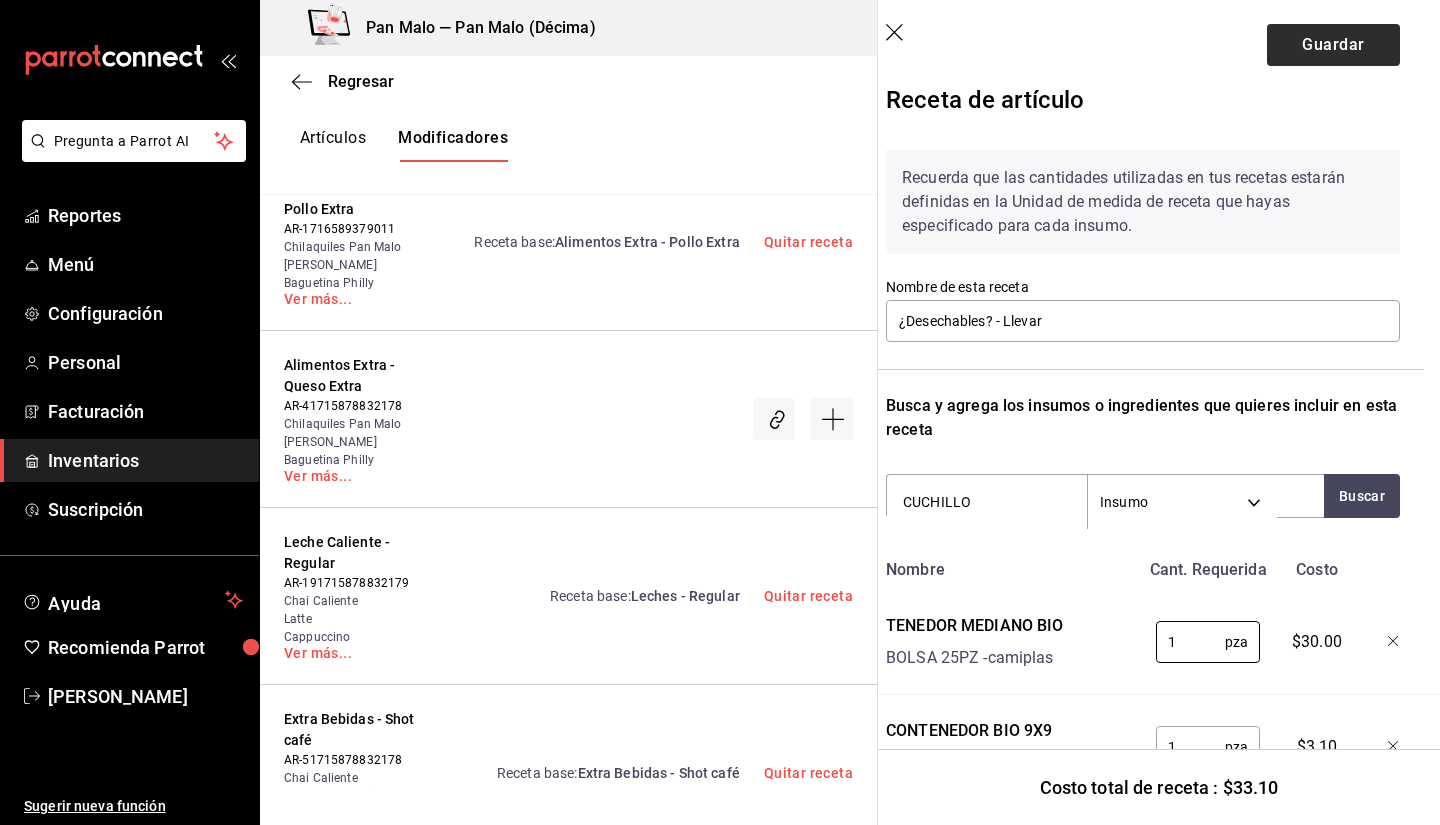 type on "1" 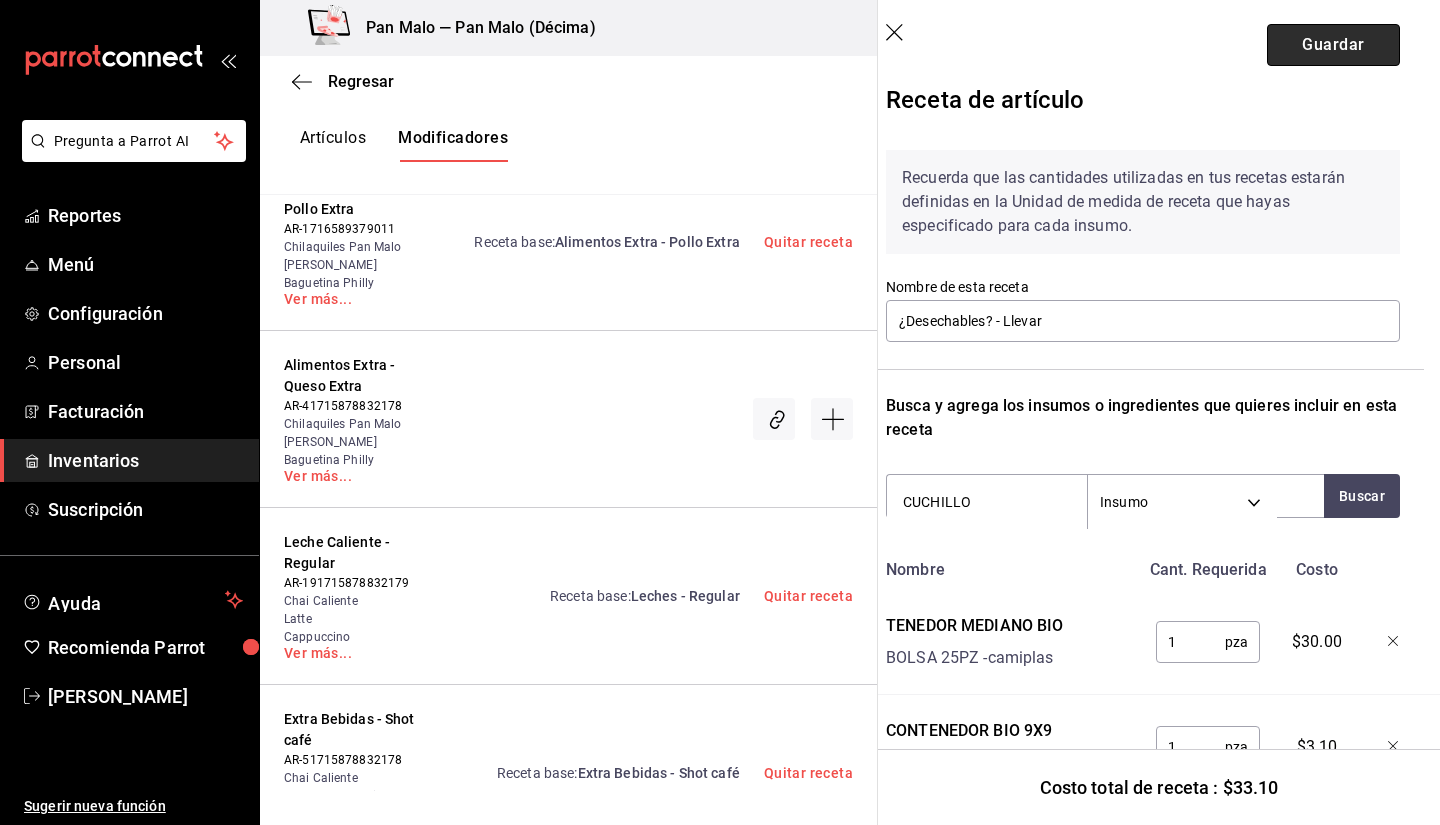 click on "Guardar" at bounding box center [1333, 45] 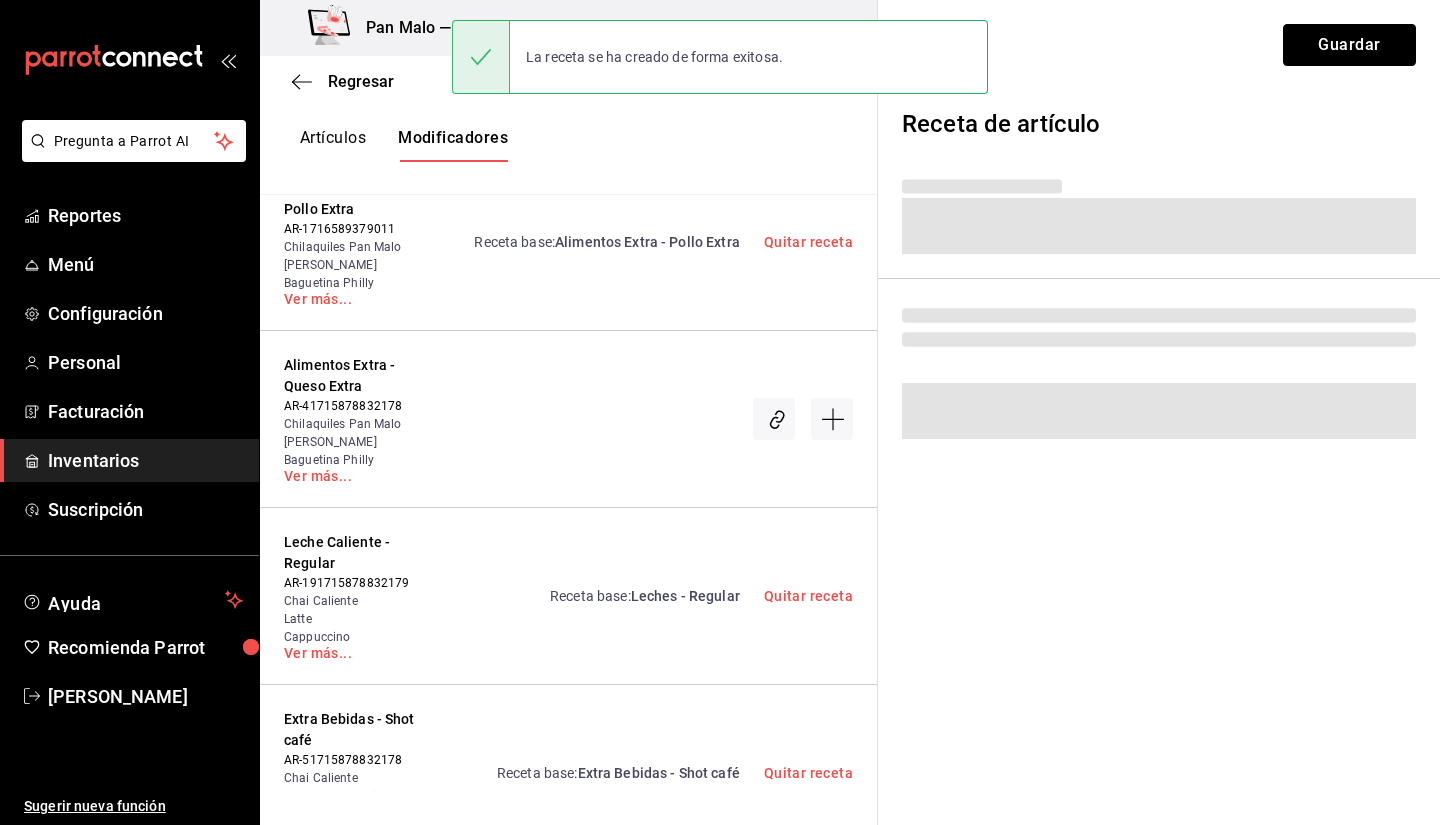scroll, scrollTop: 0, scrollLeft: 0, axis: both 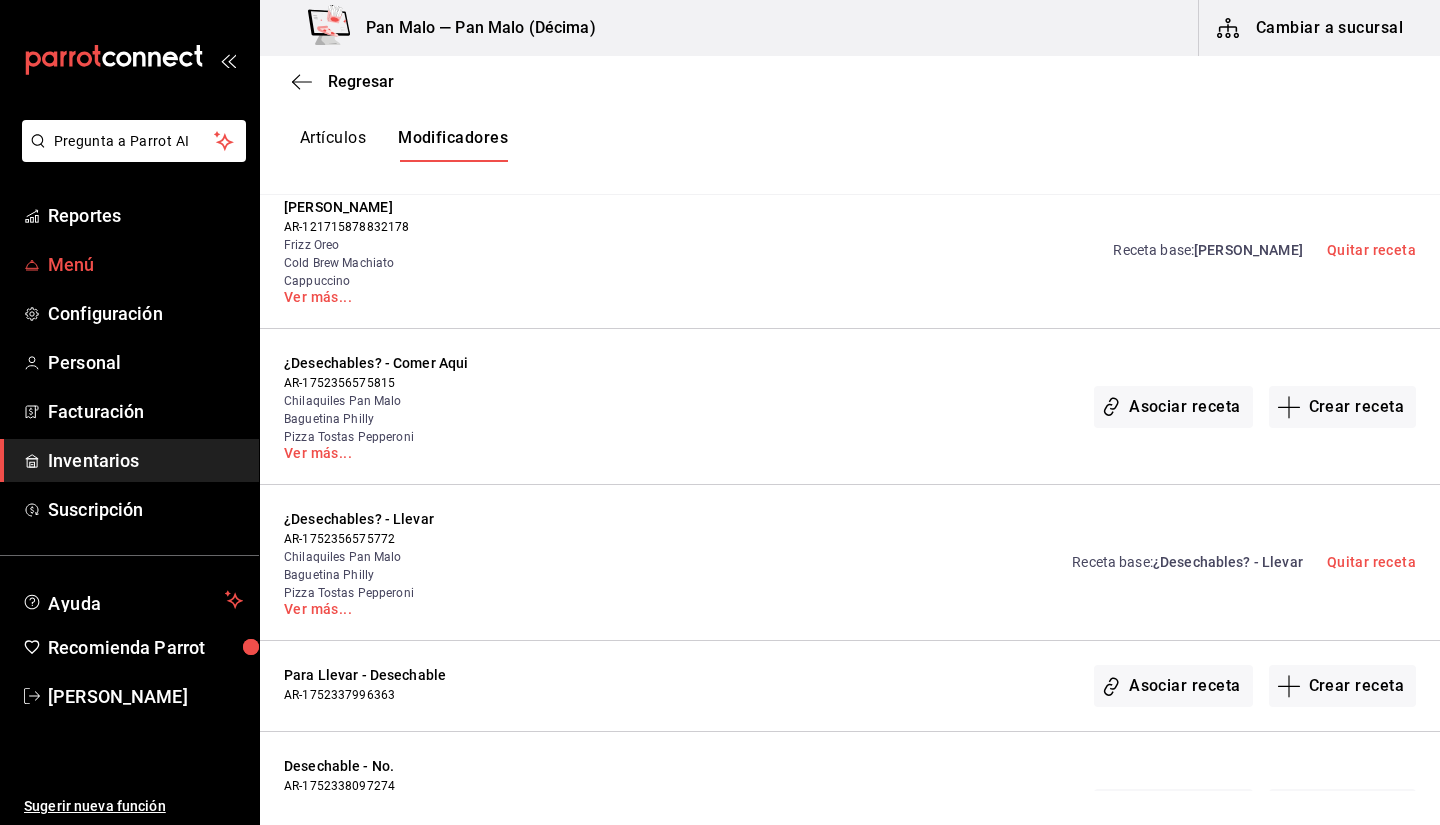 click on "Menú" at bounding box center [145, 264] 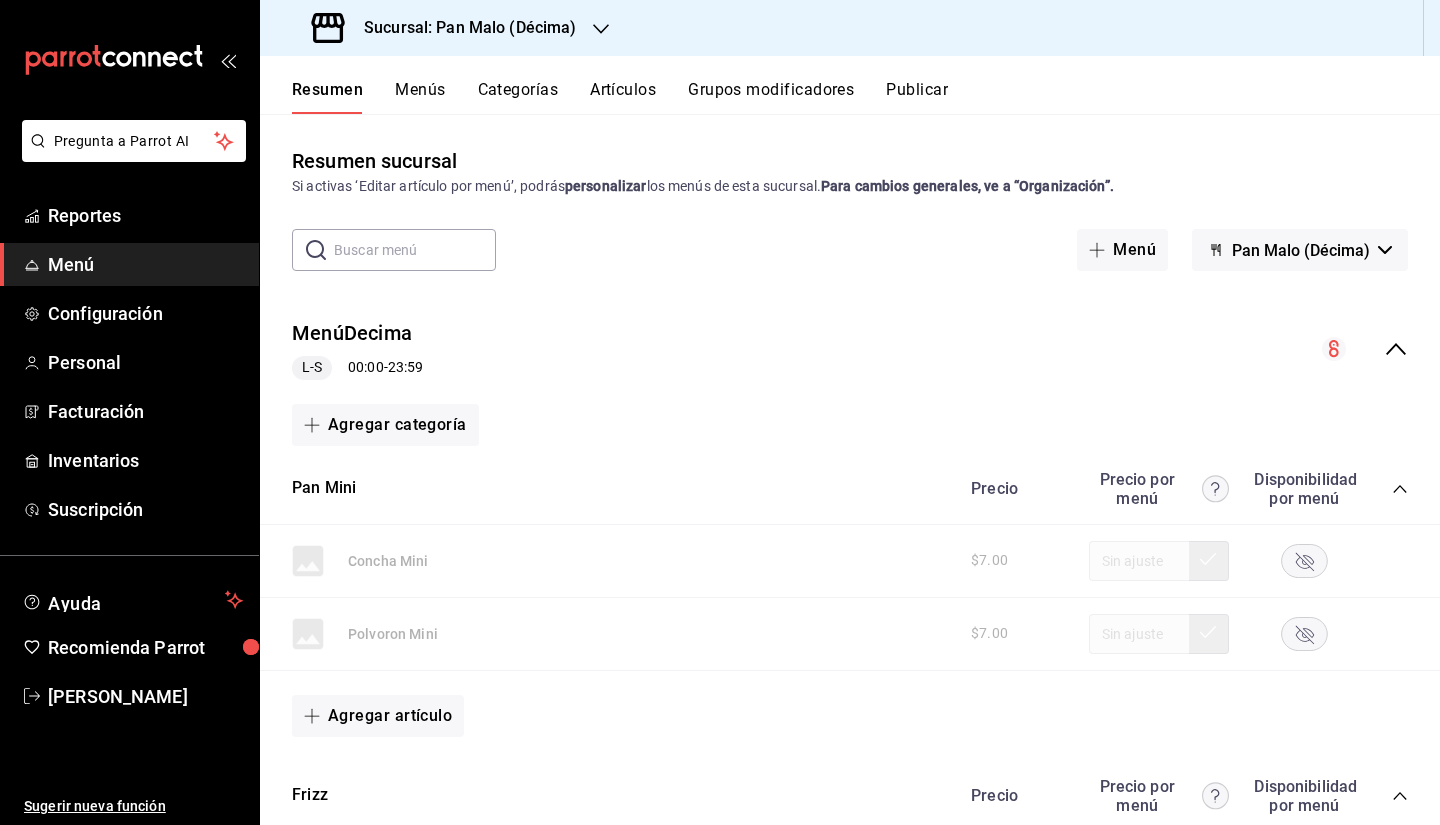 click on "personalizar" at bounding box center [606, 186] 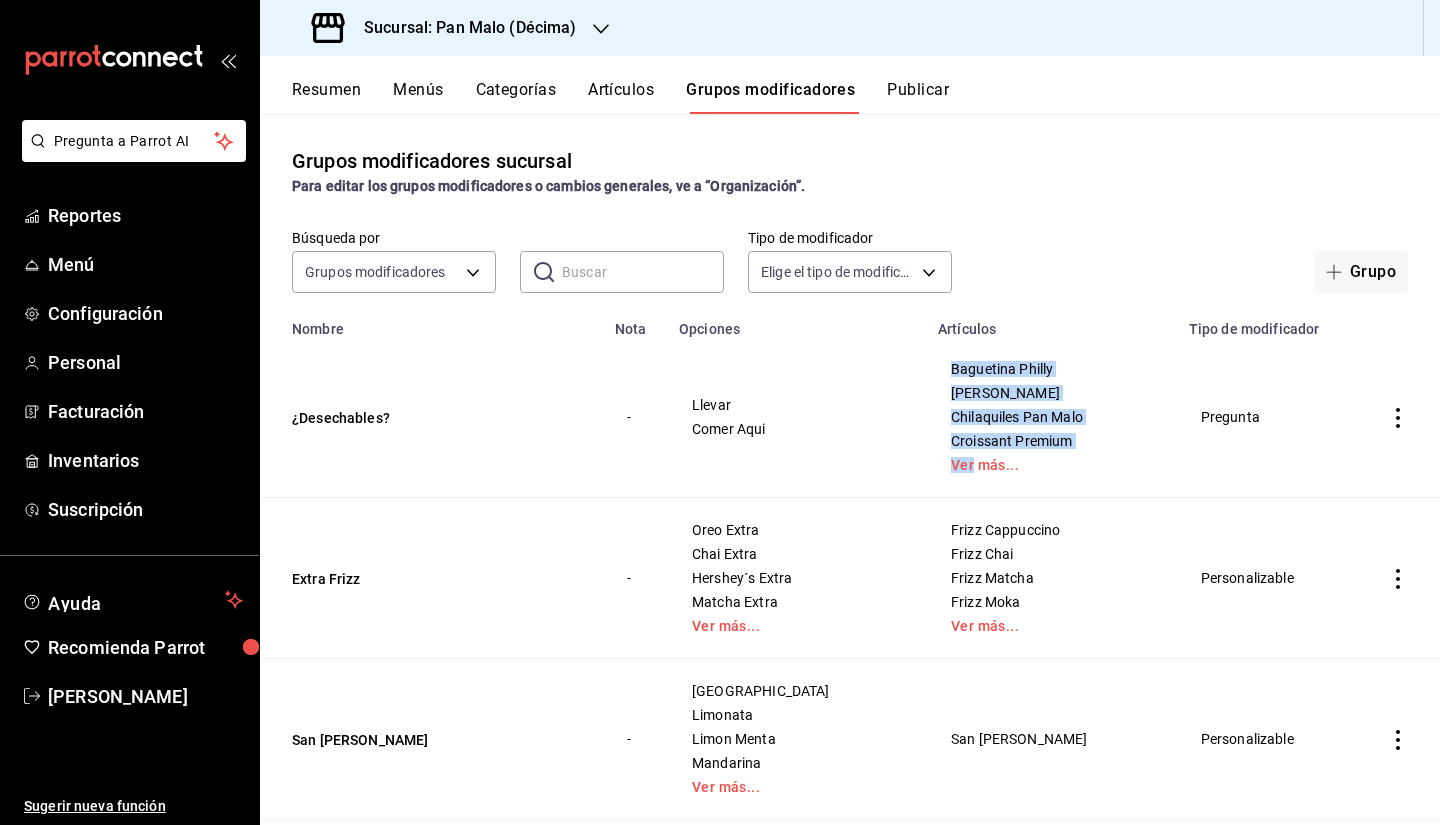 drag, startPoint x: 944, startPoint y: 459, endPoint x: 868, endPoint y: 449, distance: 76.655075 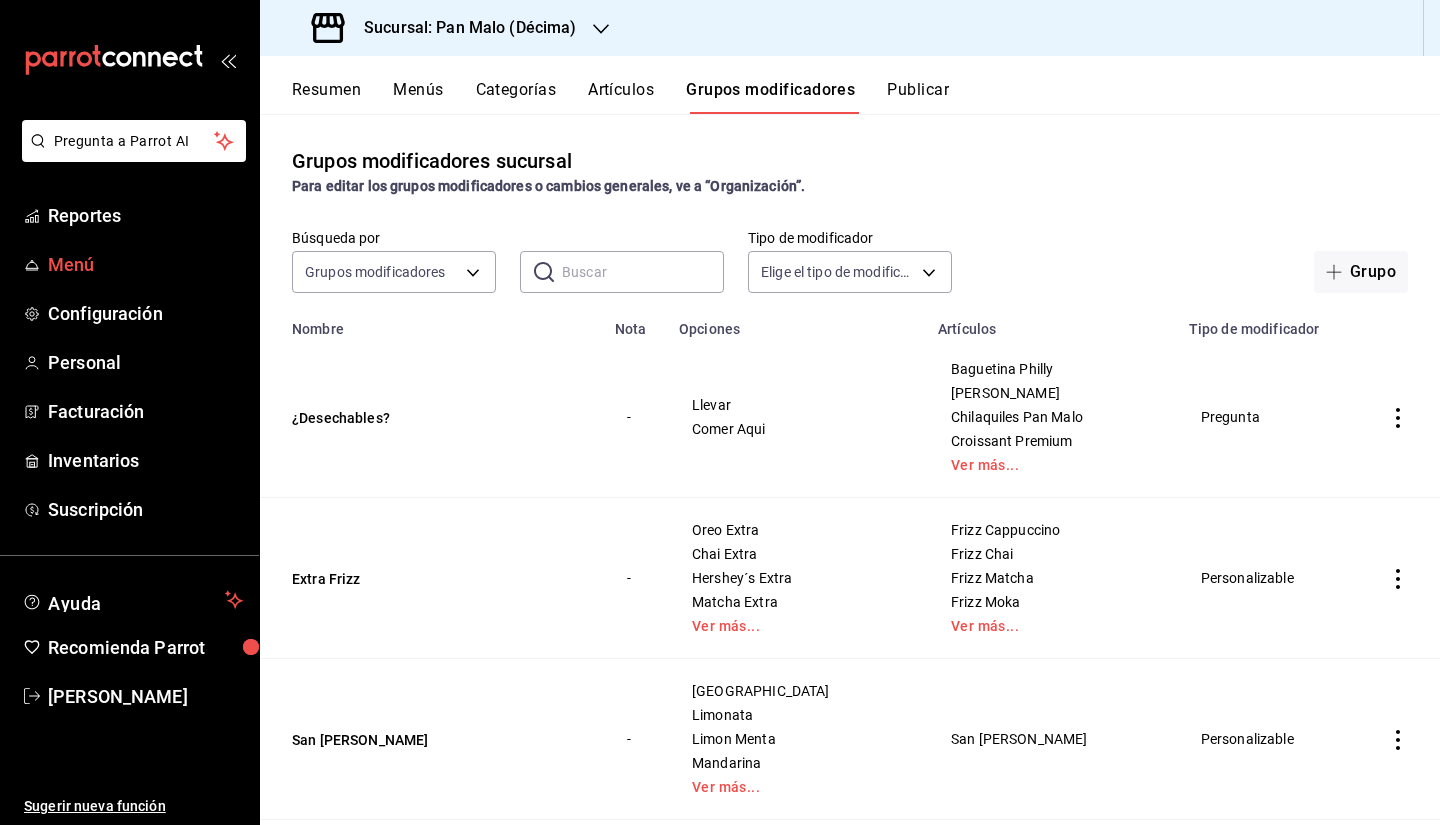 click on "Menú" at bounding box center [145, 264] 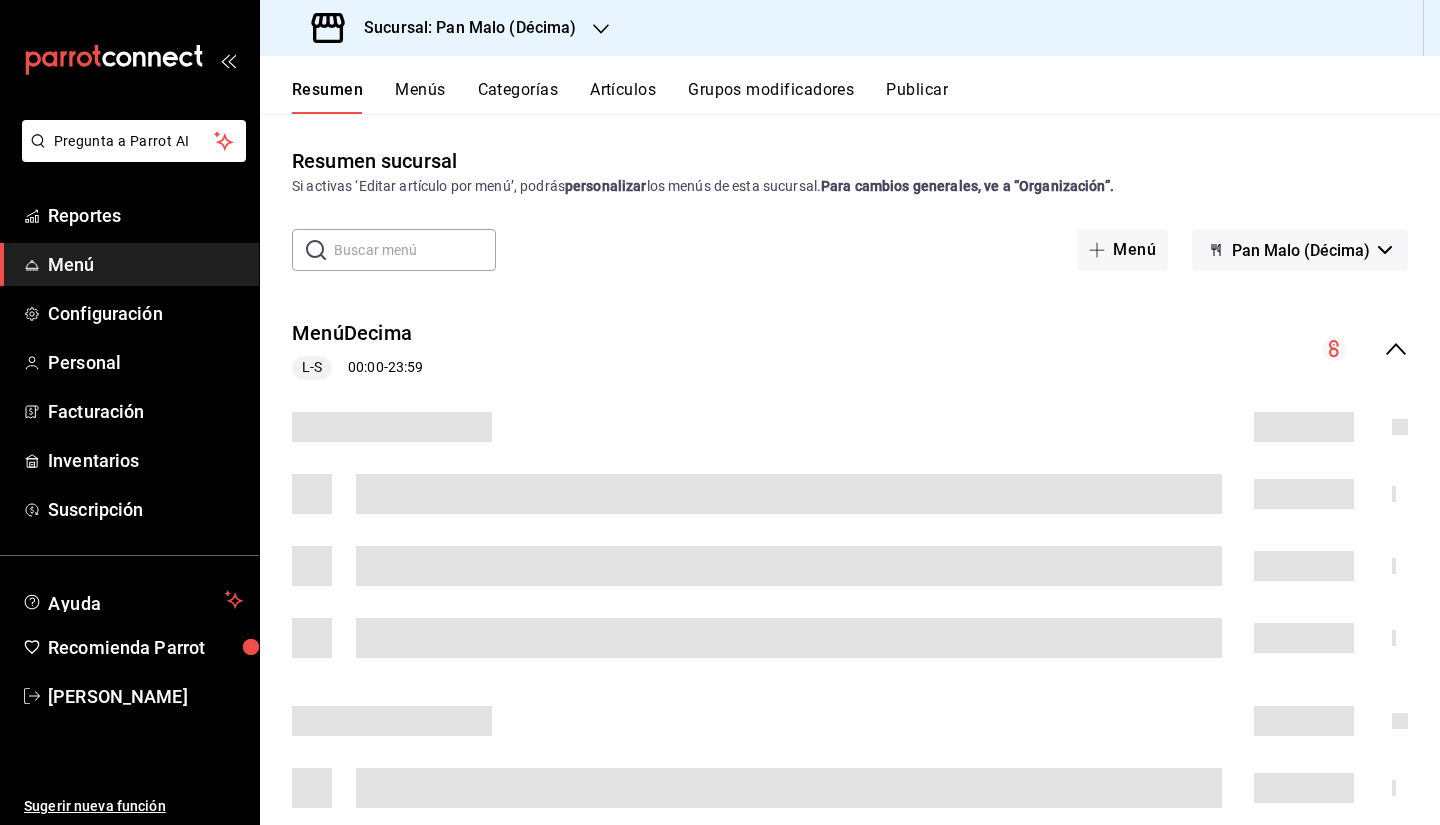 click on "MenúDecima L-S 00:00  -  23:59" at bounding box center (850, 349) 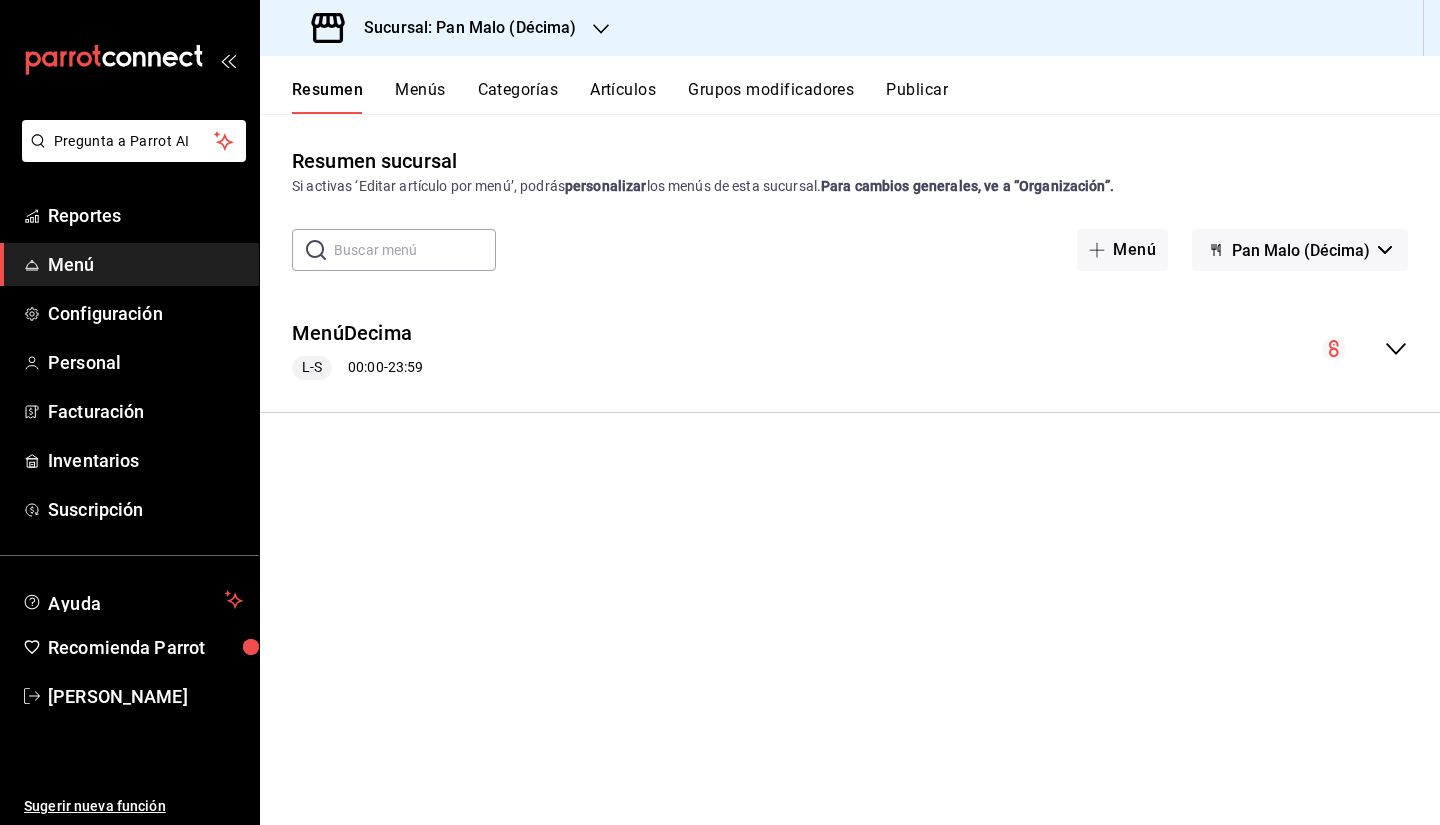 click on "MenúDecima L-S 00:00  -  23:59" at bounding box center [850, 349] 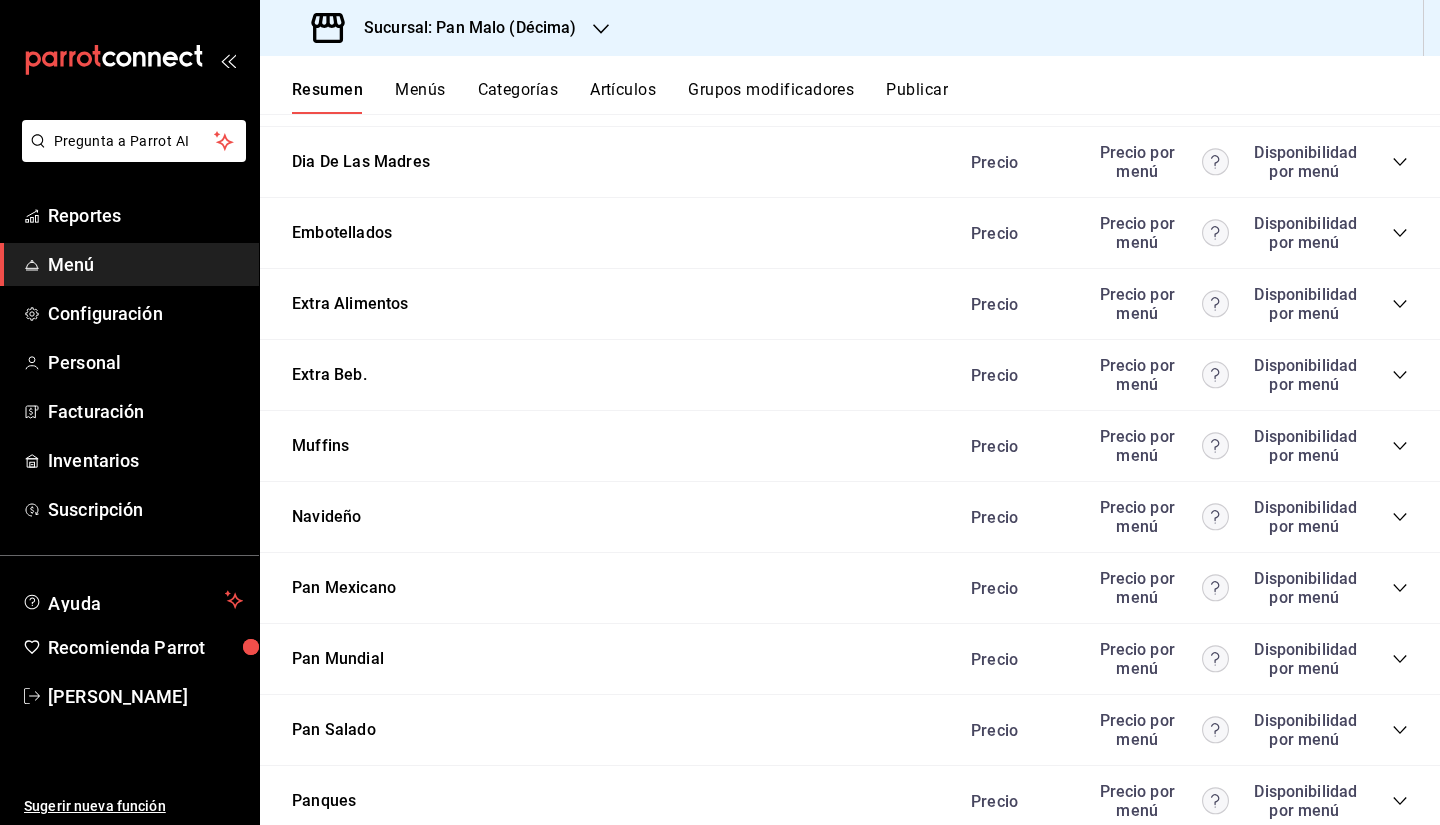 scroll, scrollTop: 1818, scrollLeft: 0, axis: vertical 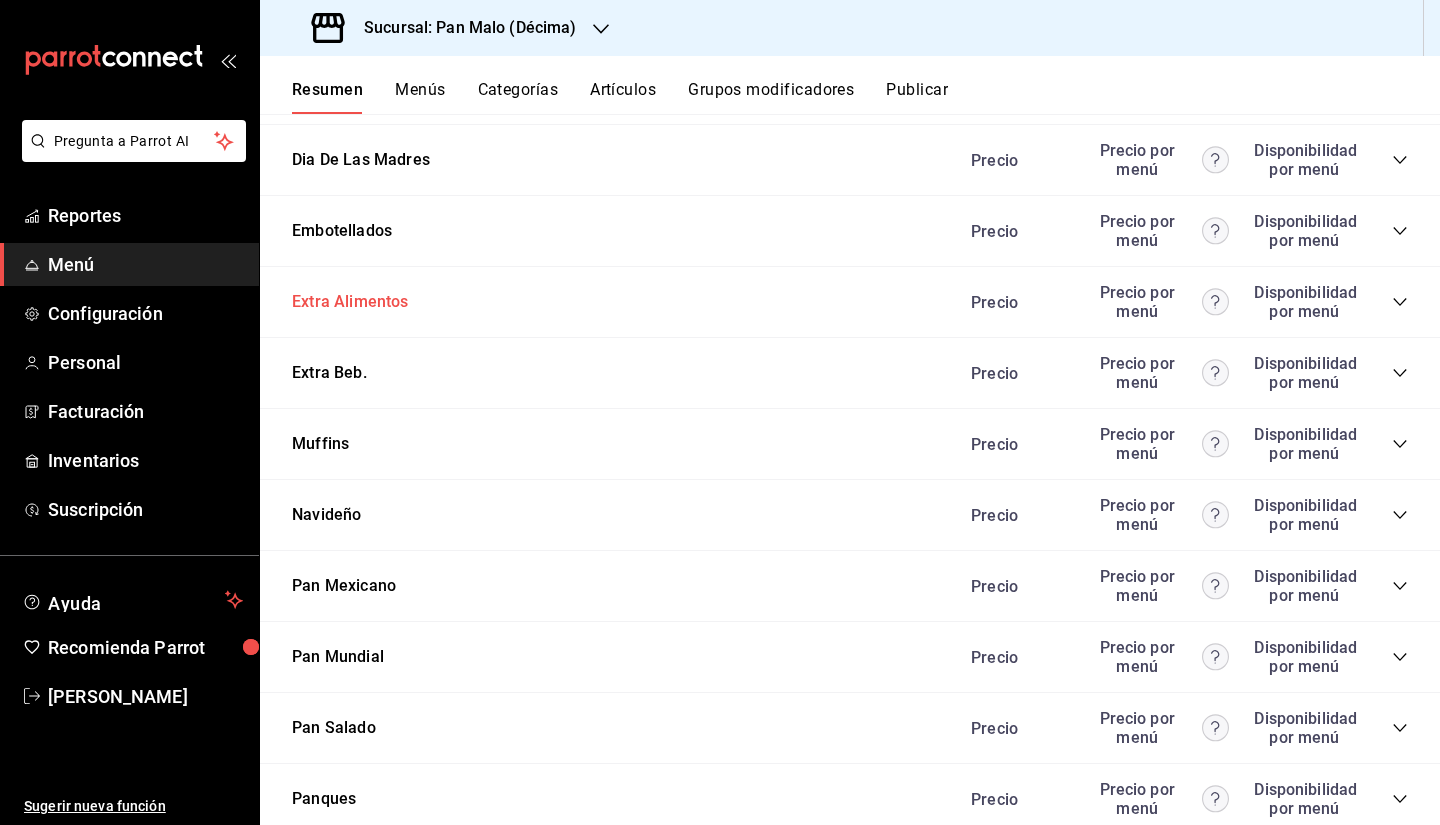 click on "Extra Alimentos" at bounding box center (350, 302) 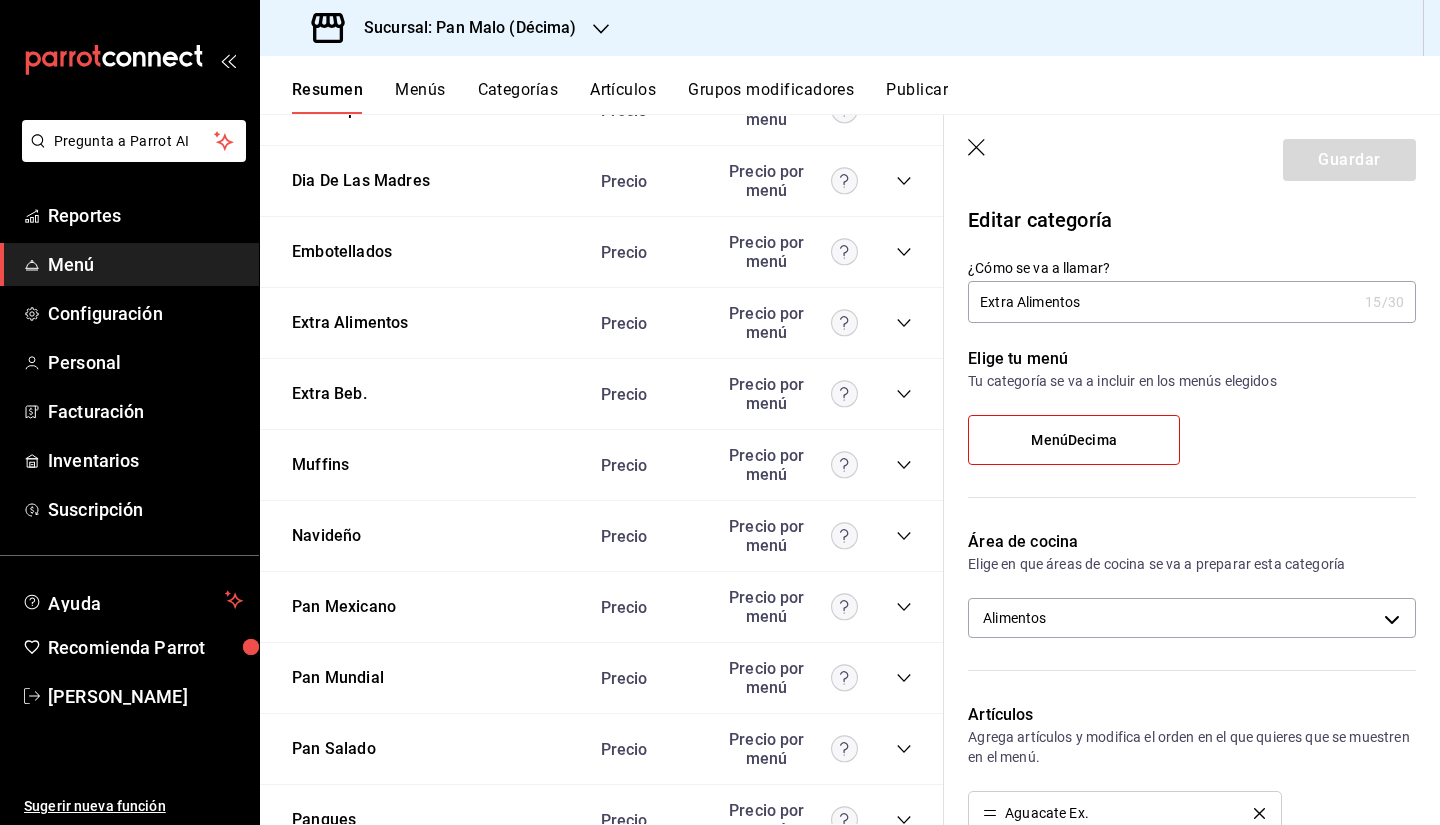 click 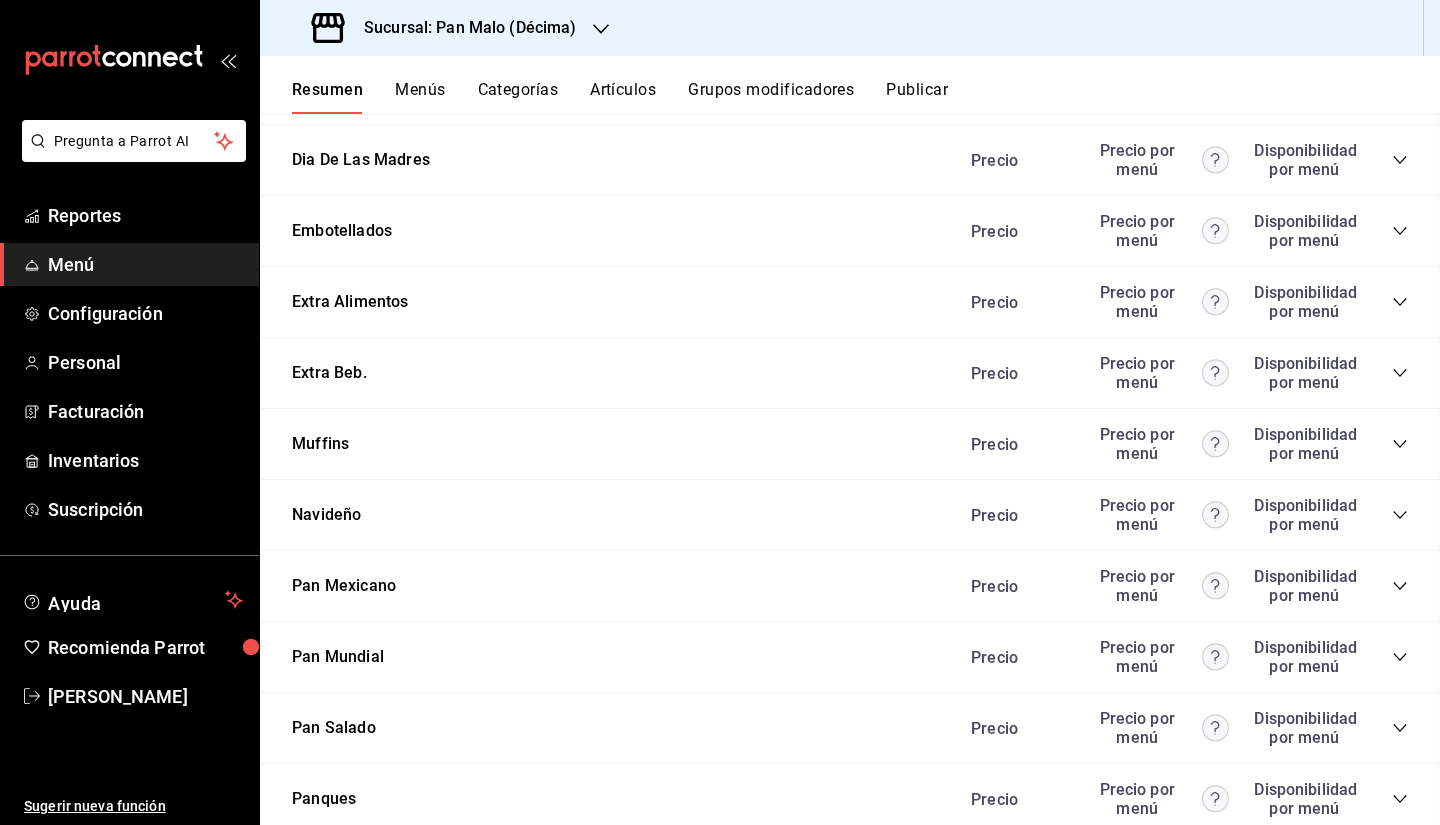 scroll, scrollTop: 1985, scrollLeft: 0, axis: vertical 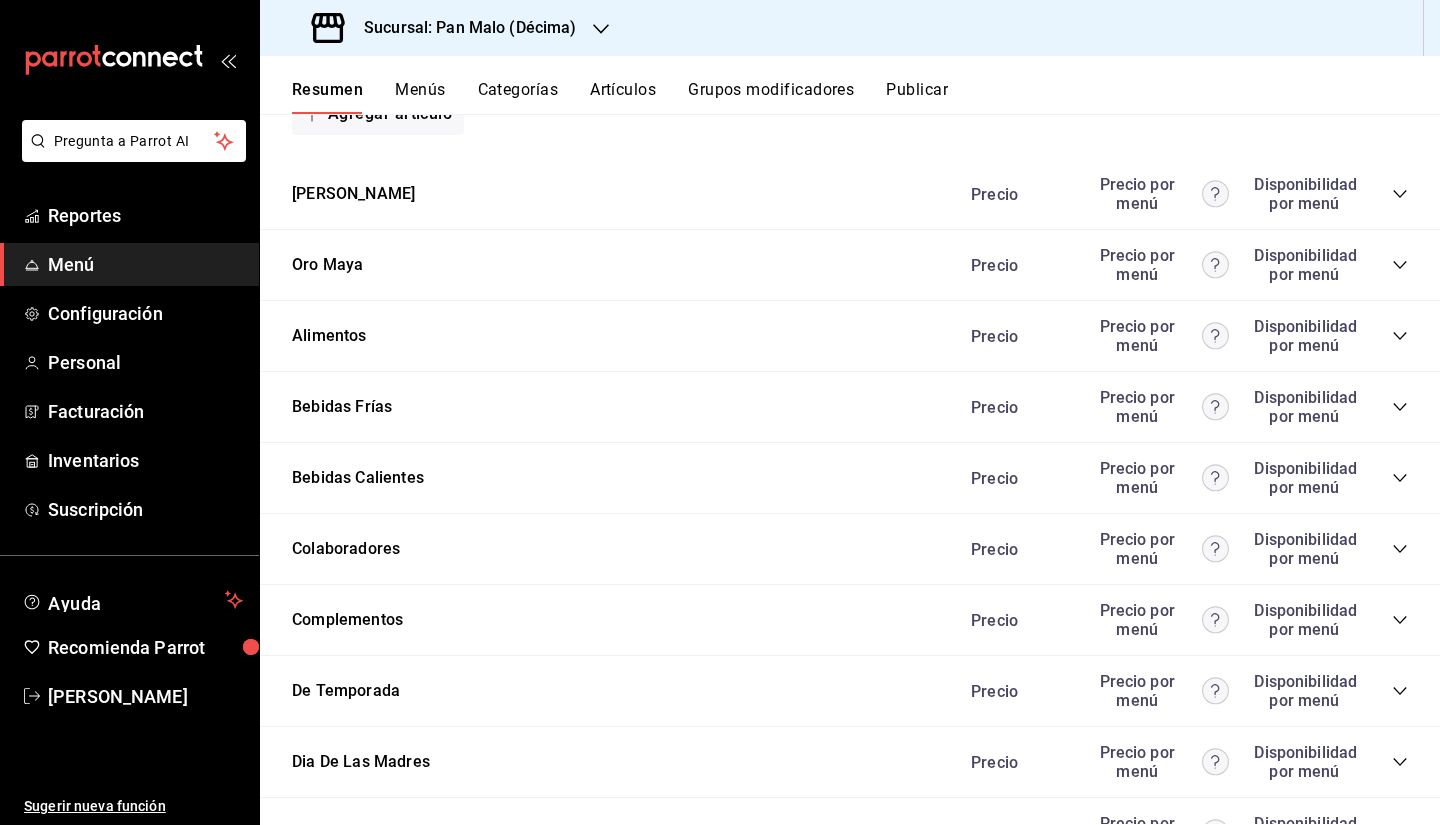 click on "Alimentos Precio Precio por menú   Disponibilidad por menú" at bounding box center [850, 336] 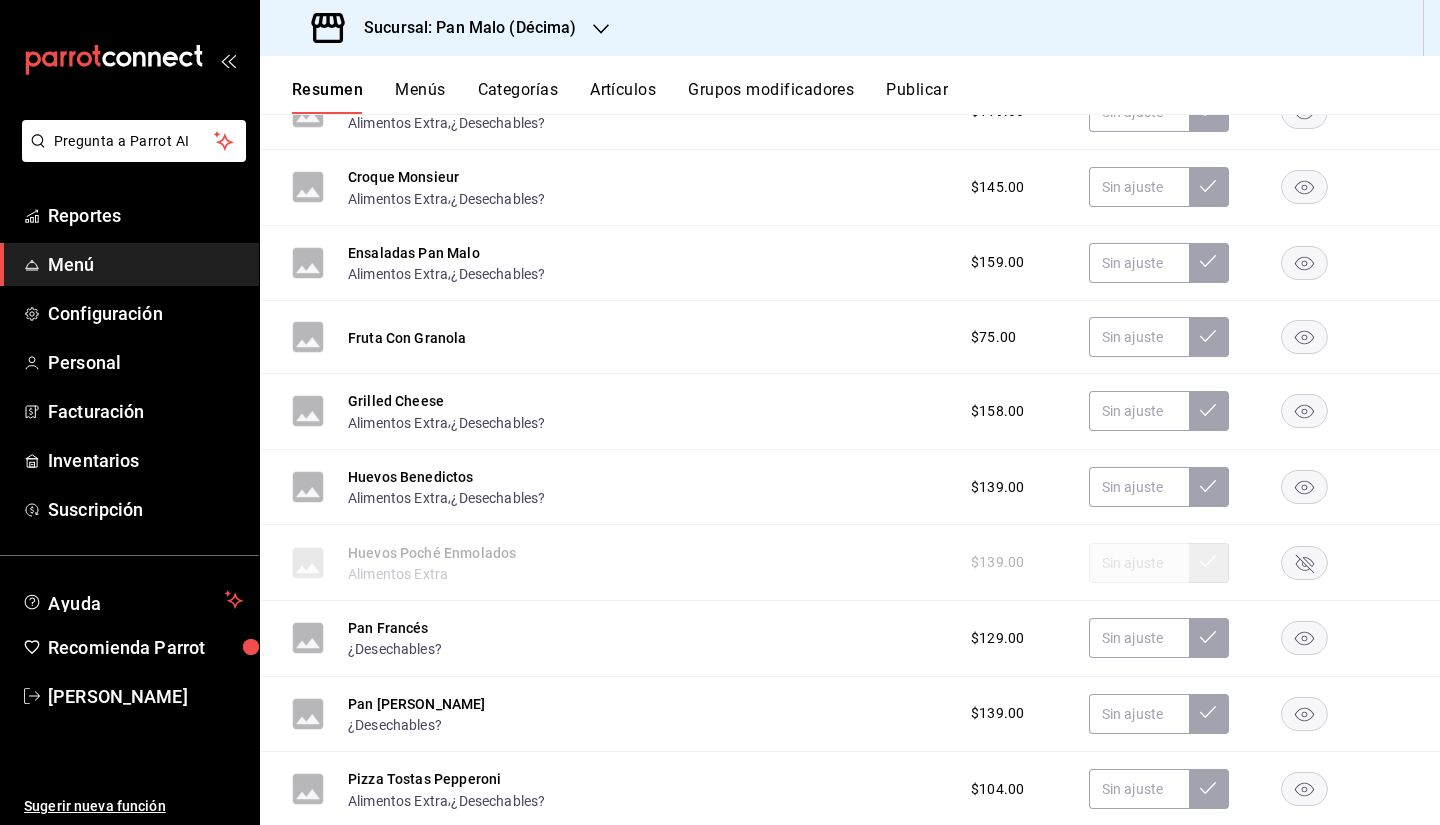 scroll, scrollTop: 1698, scrollLeft: 0, axis: vertical 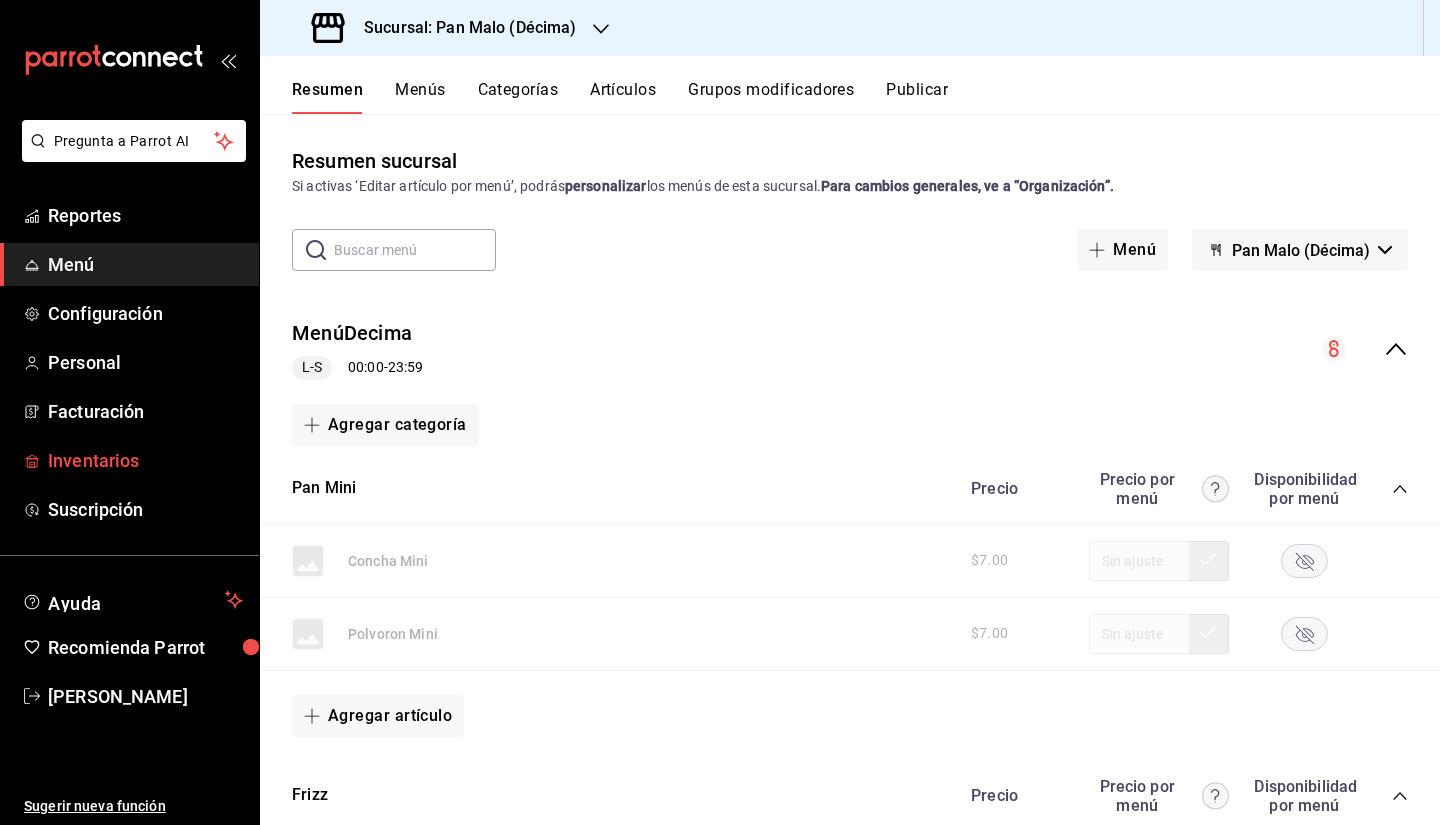 click on "Inventarios" at bounding box center (145, 460) 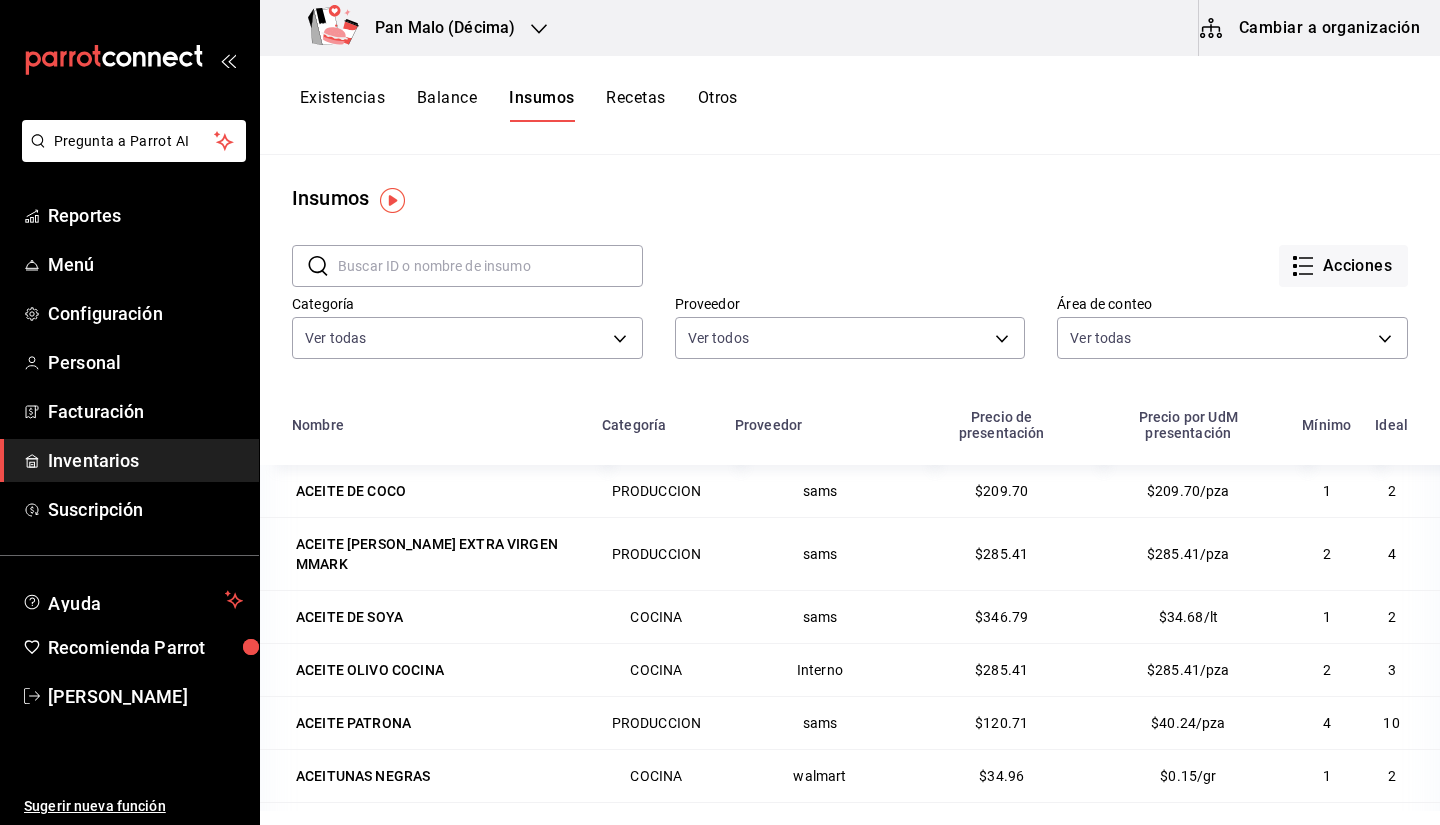 scroll, scrollTop: 1, scrollLeft: 0, axis: vertical 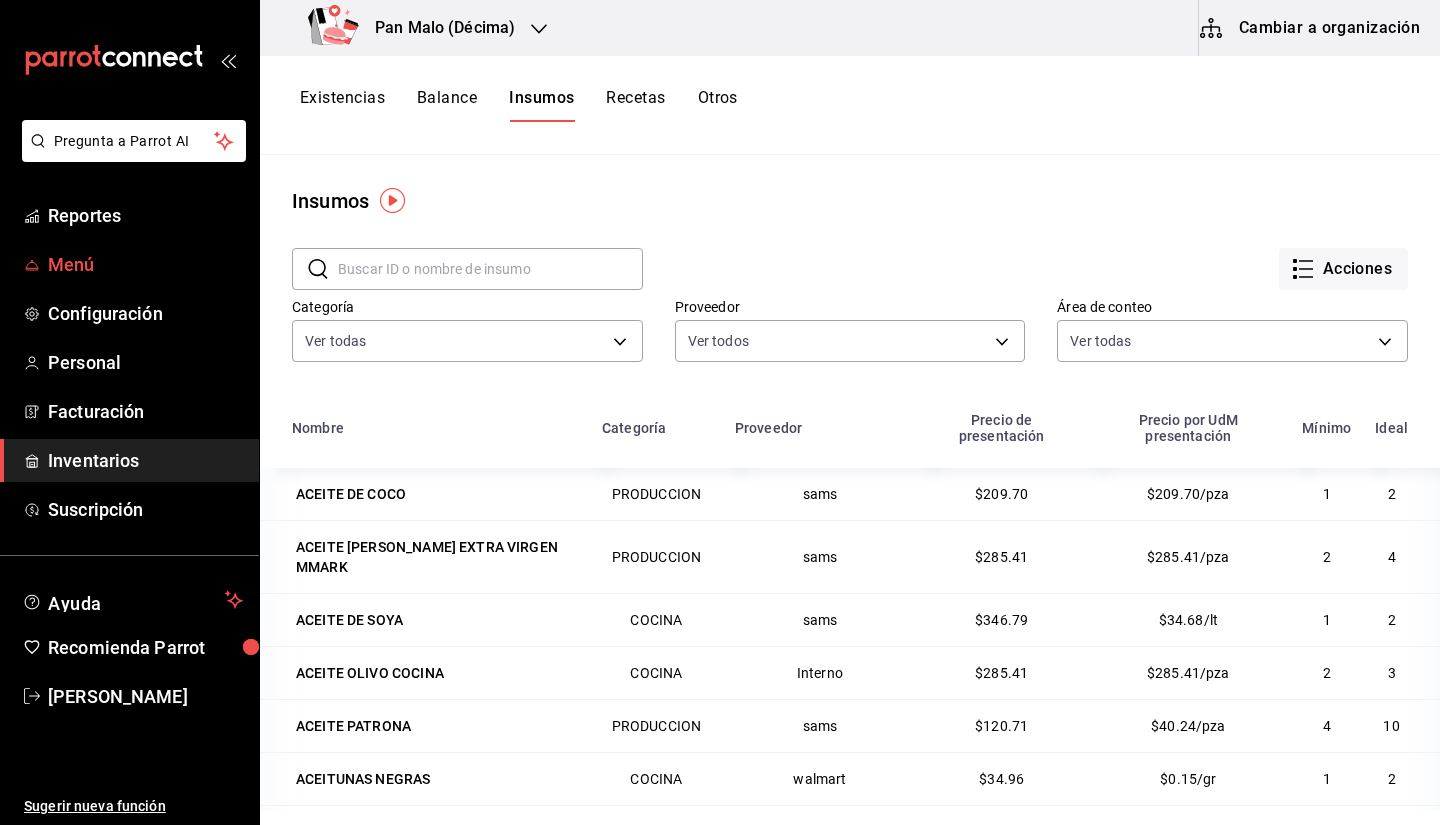 click on "Menú" at bounding box center [145, 264] 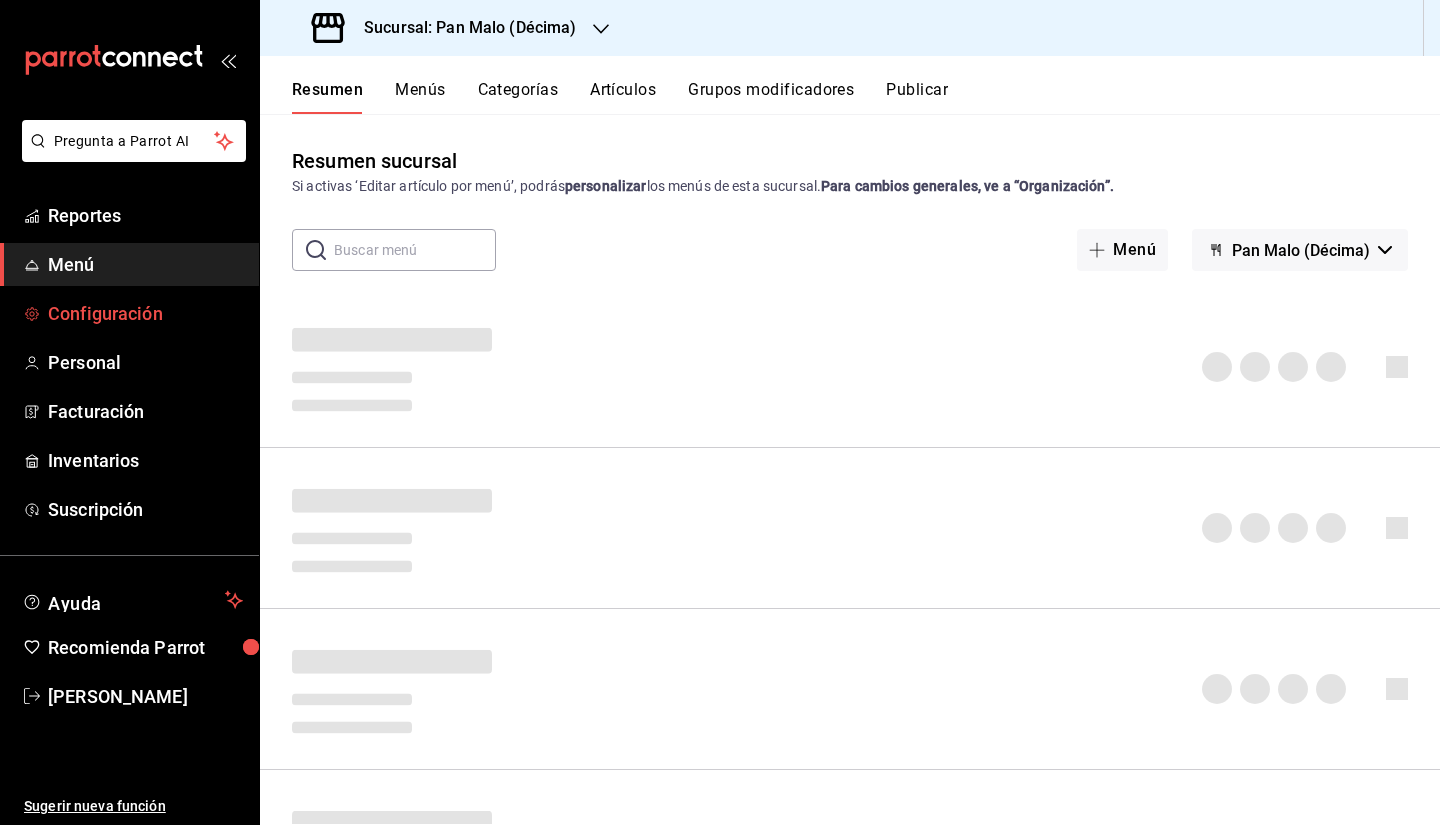 click on "Configuración" at bounding box center (145, 313) 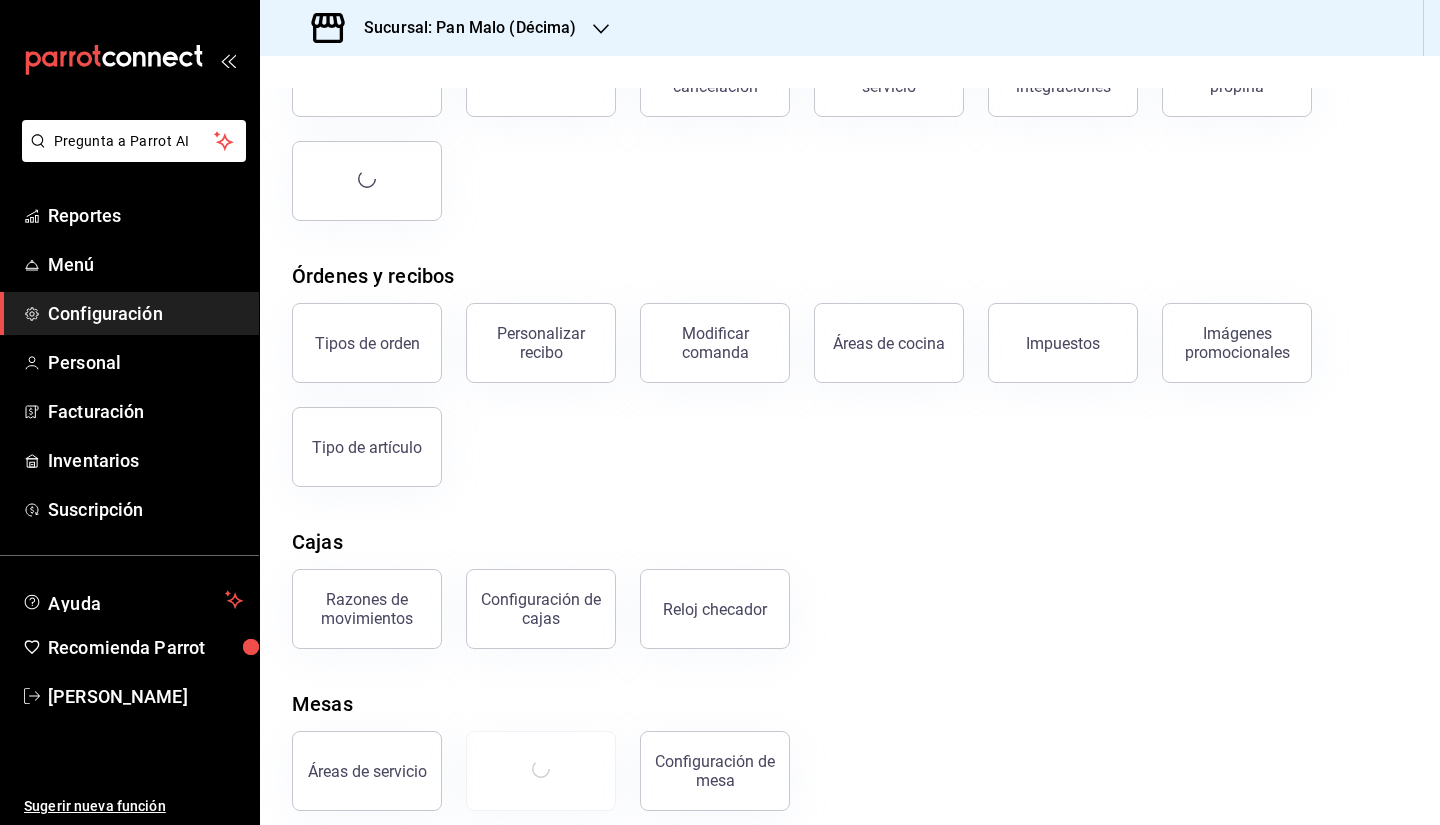 scroll, scrollTop: 189, scrollLeft: 0, axis: vertical 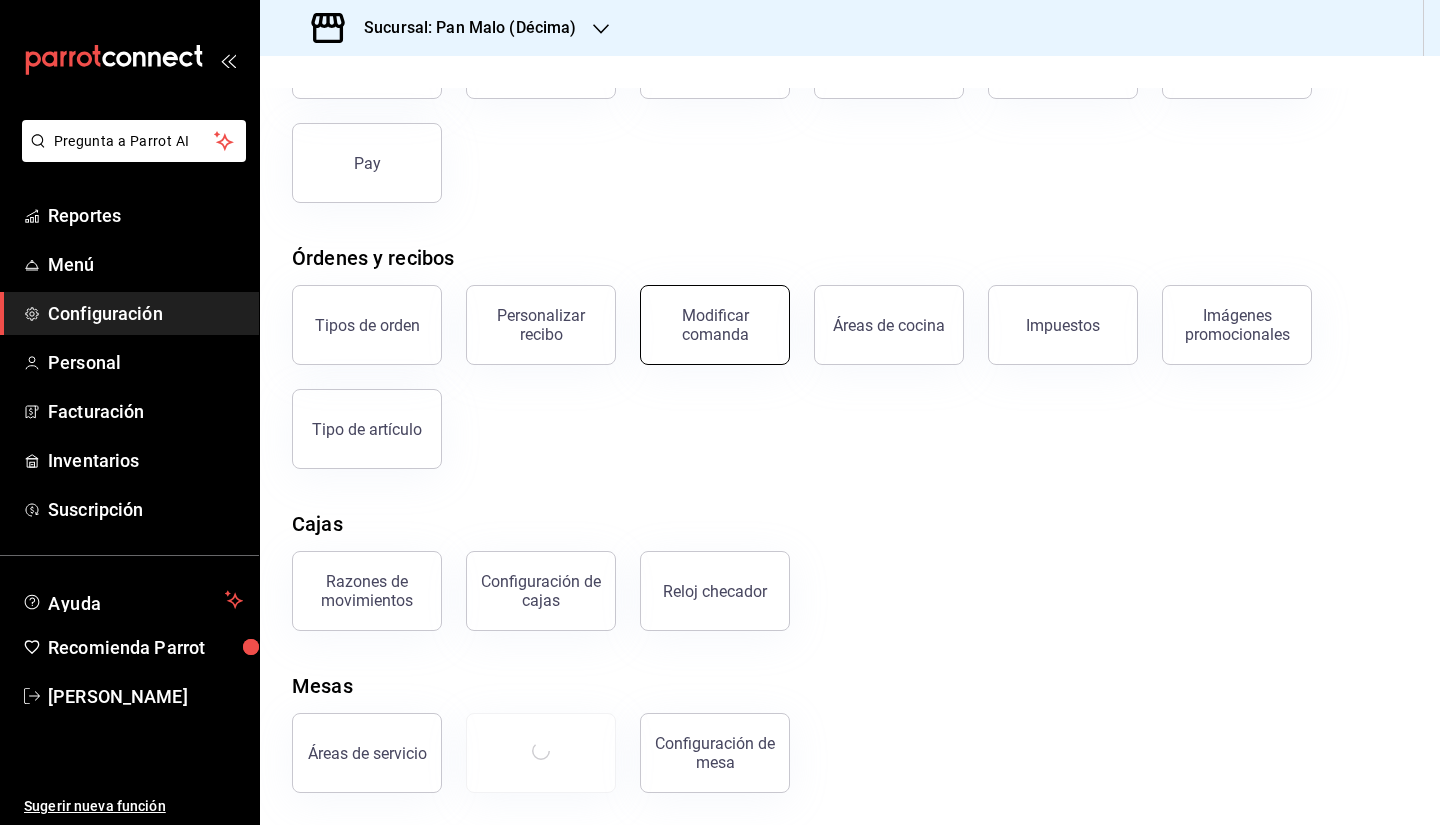 click on "Modificar comanda" at bounding box center [715, 325] 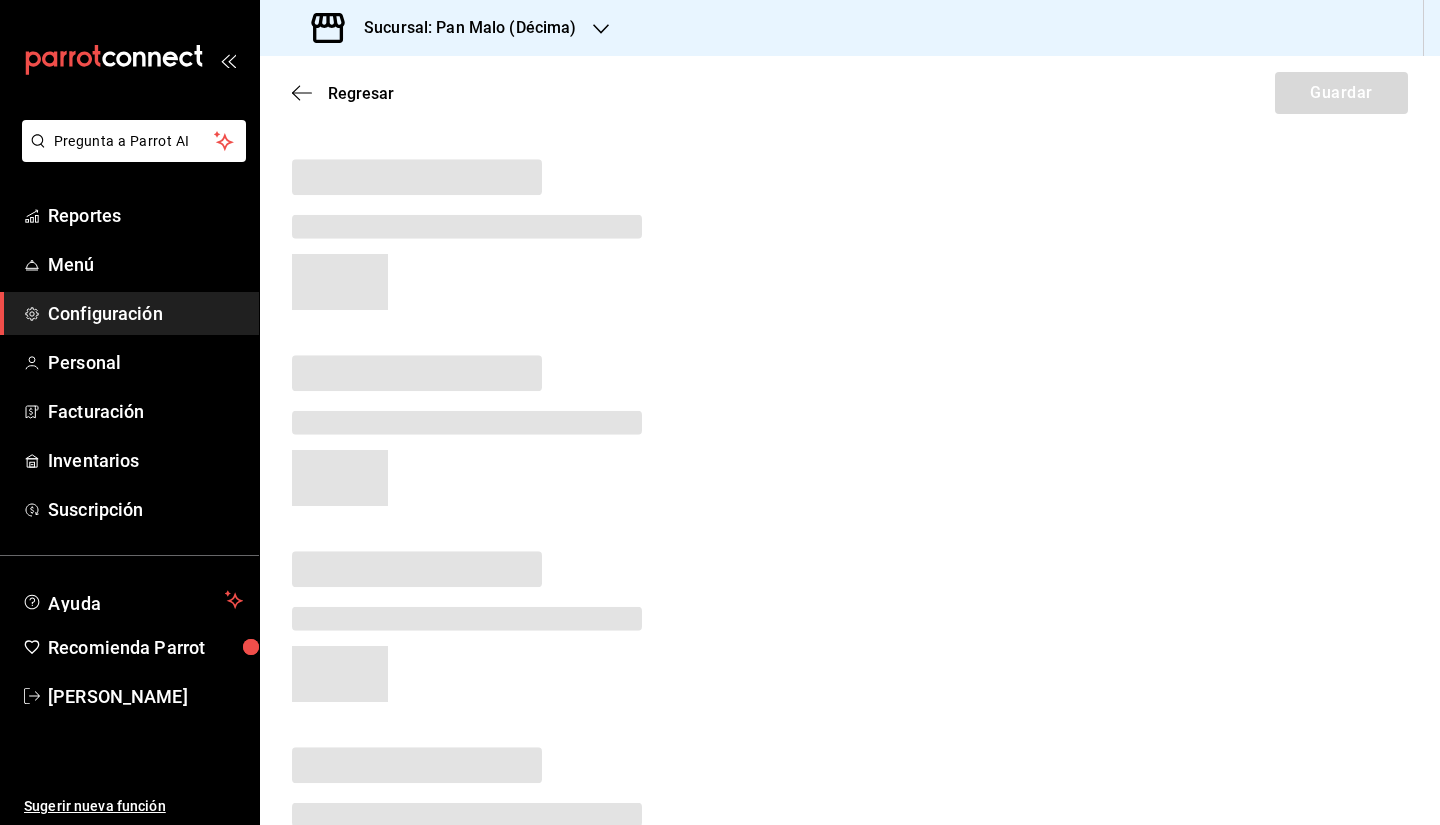 scroll, scrollTop: 1, scrollLeft: 0, axis: vertical 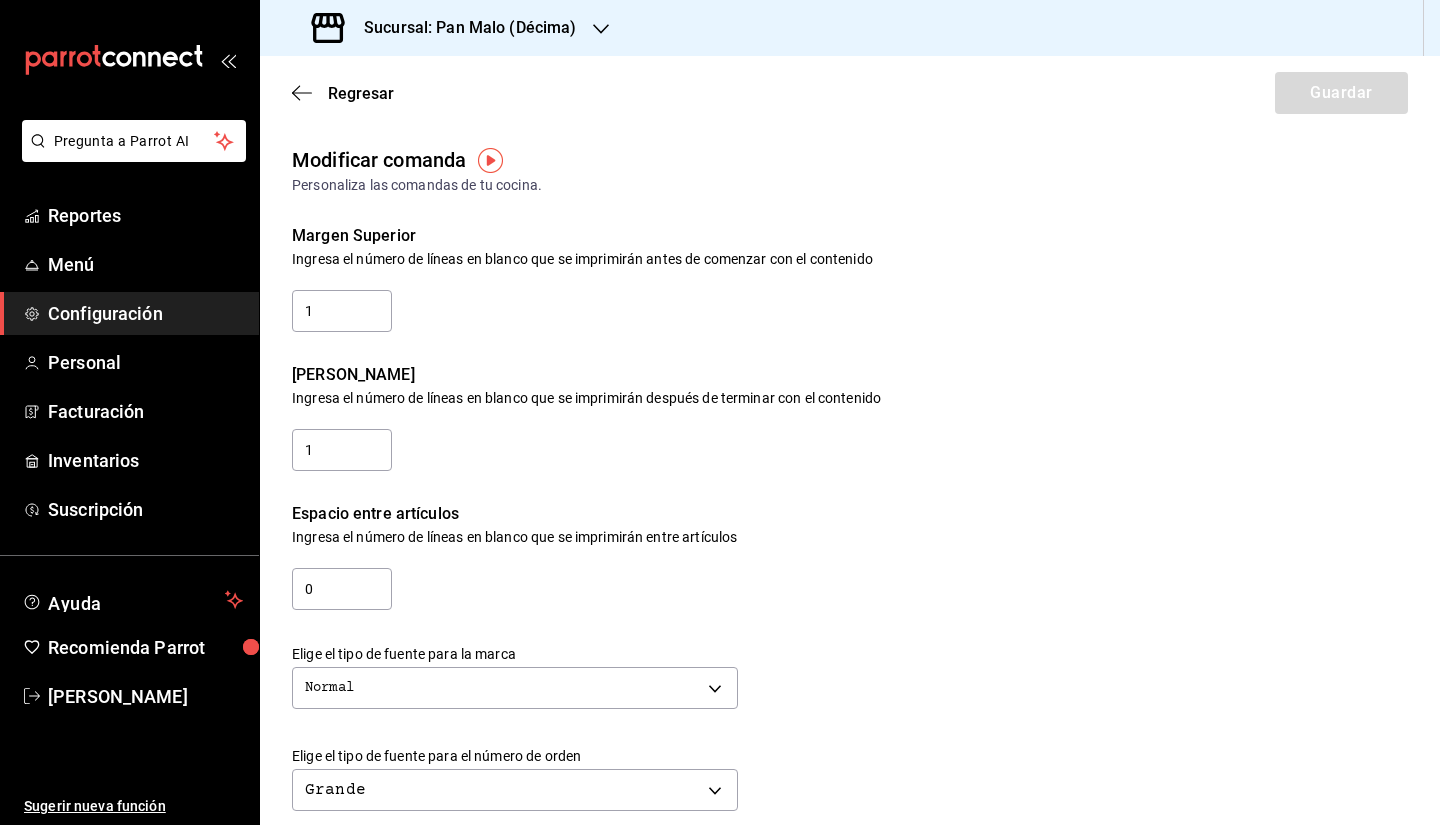 drag, startPoint x: 1439, startPoint y: 251, endPoint x: 1439, endPoint y: 305, distance: 54 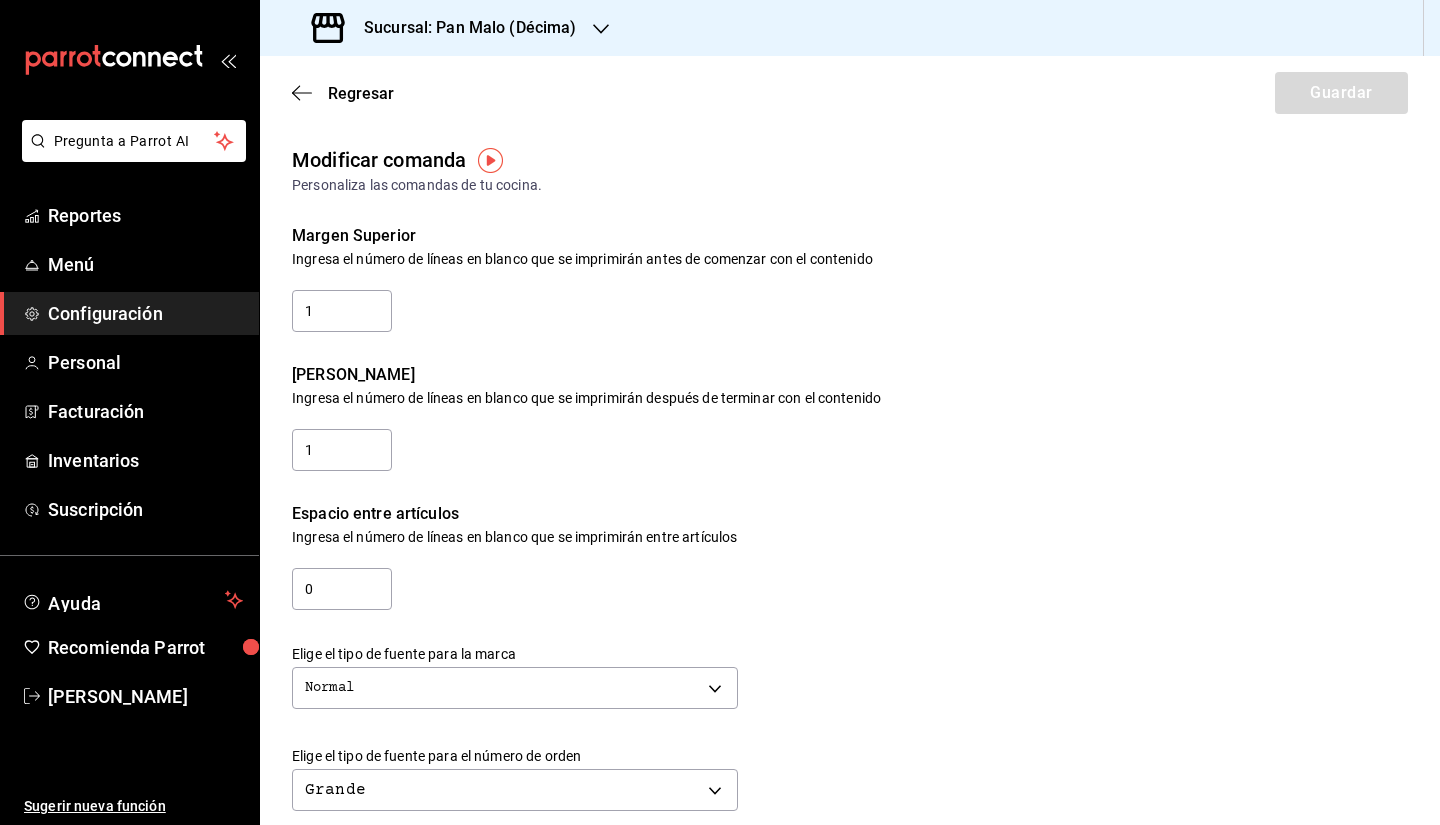 click on "0" at bounding box center [342, 586] 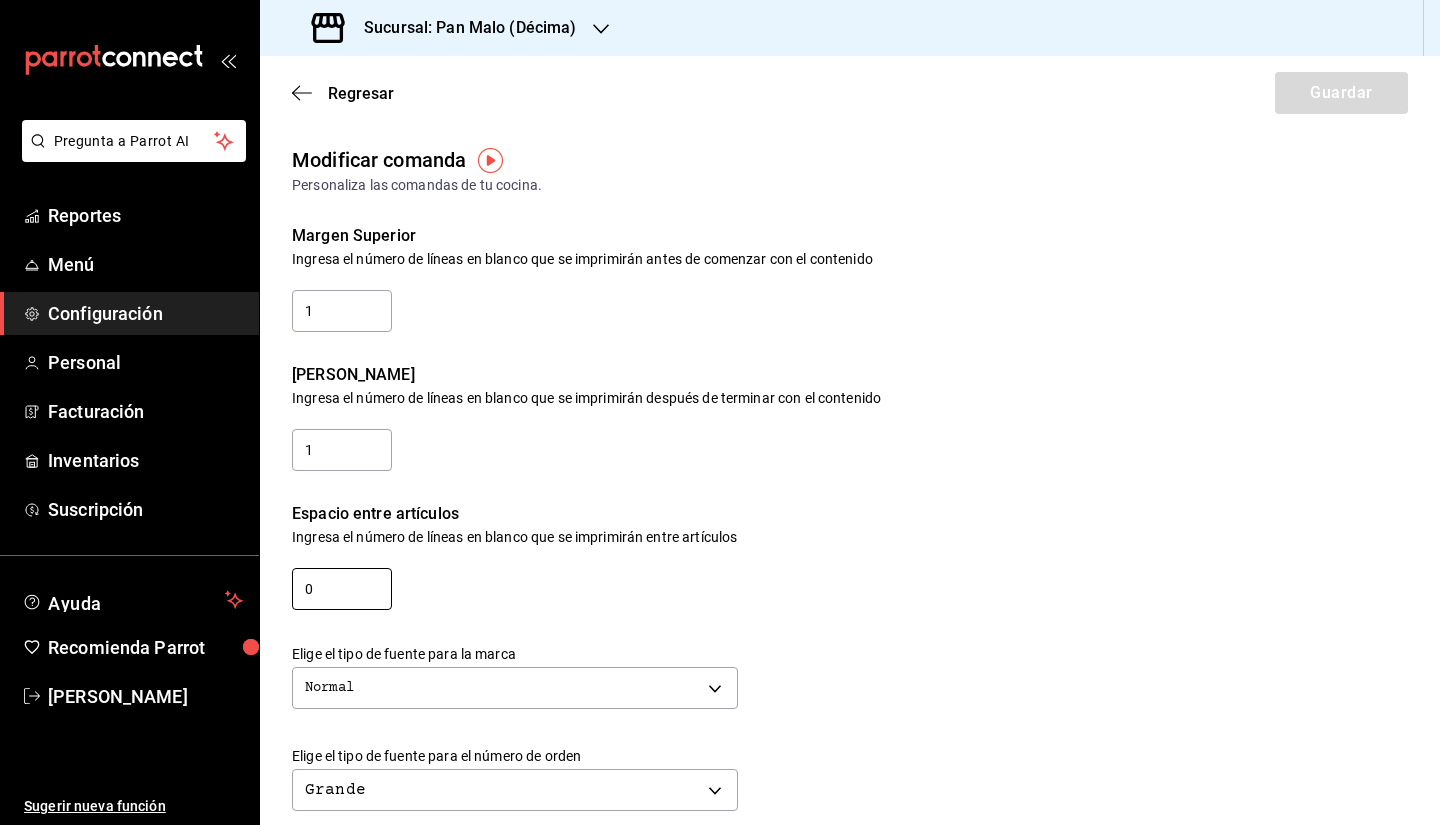 click on "0" at bounding box center (342, 589) 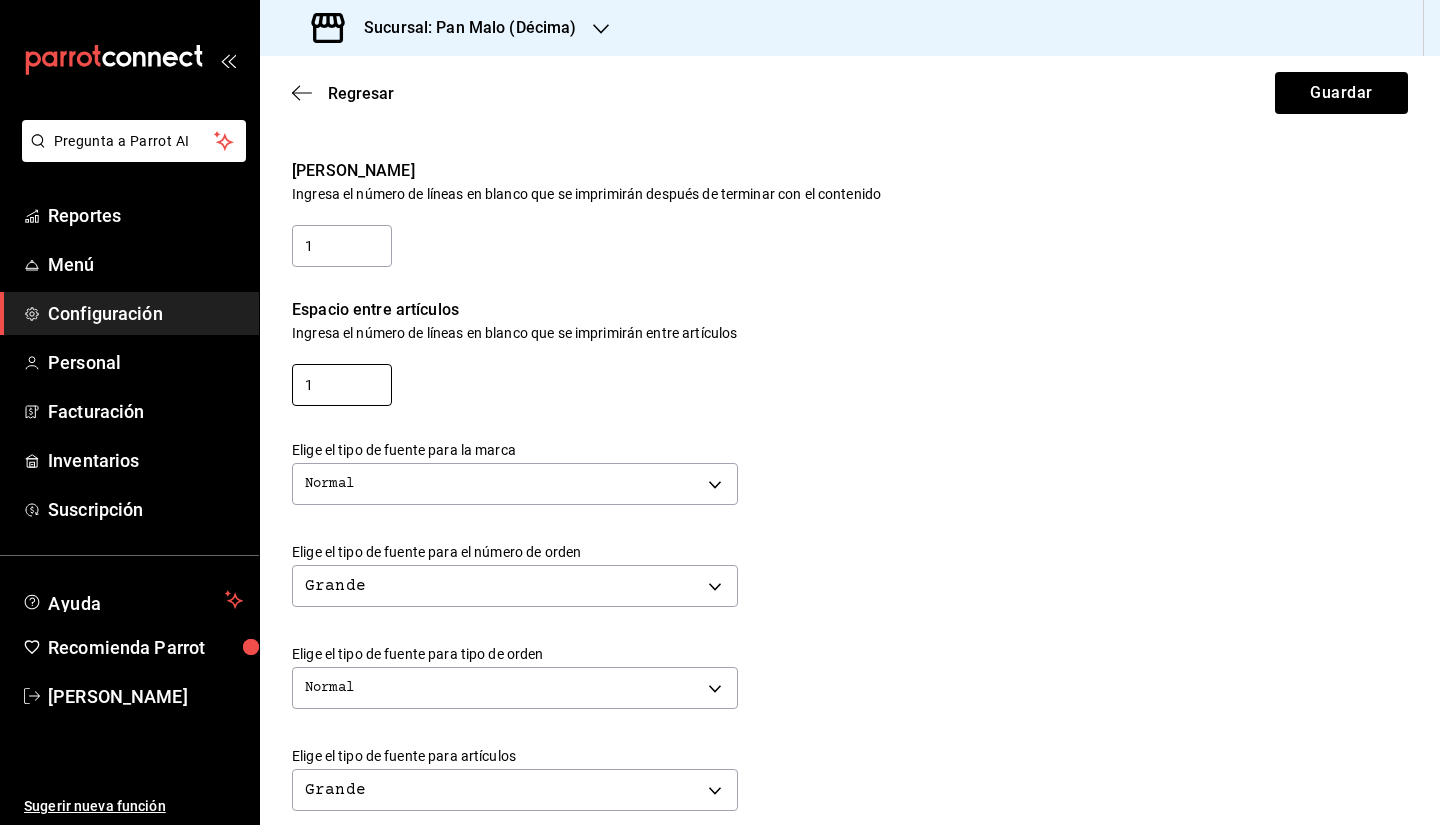 scroll, scrollTop: 205, scrollLeft: 0, axis: vertical 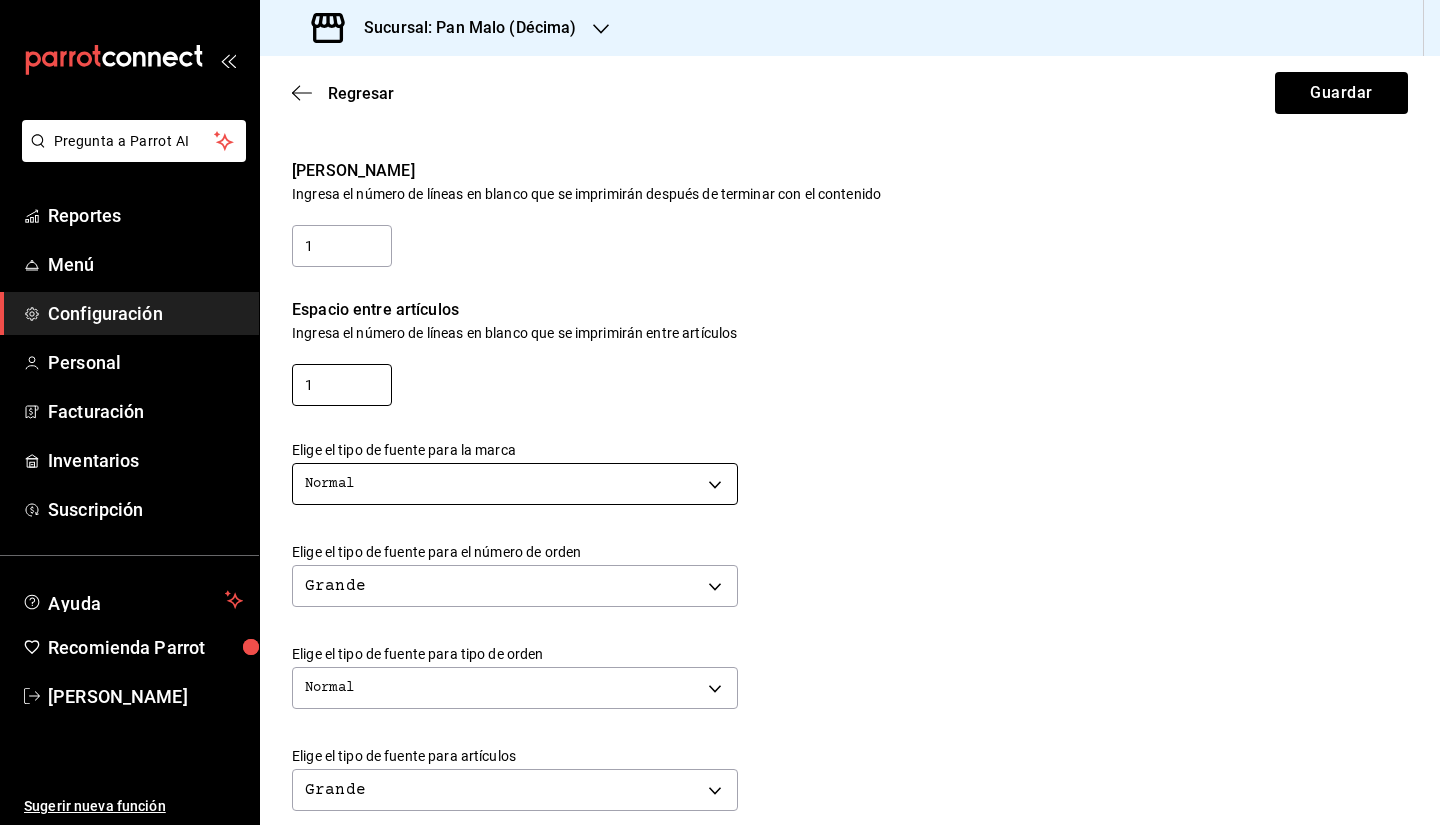 type on "1" 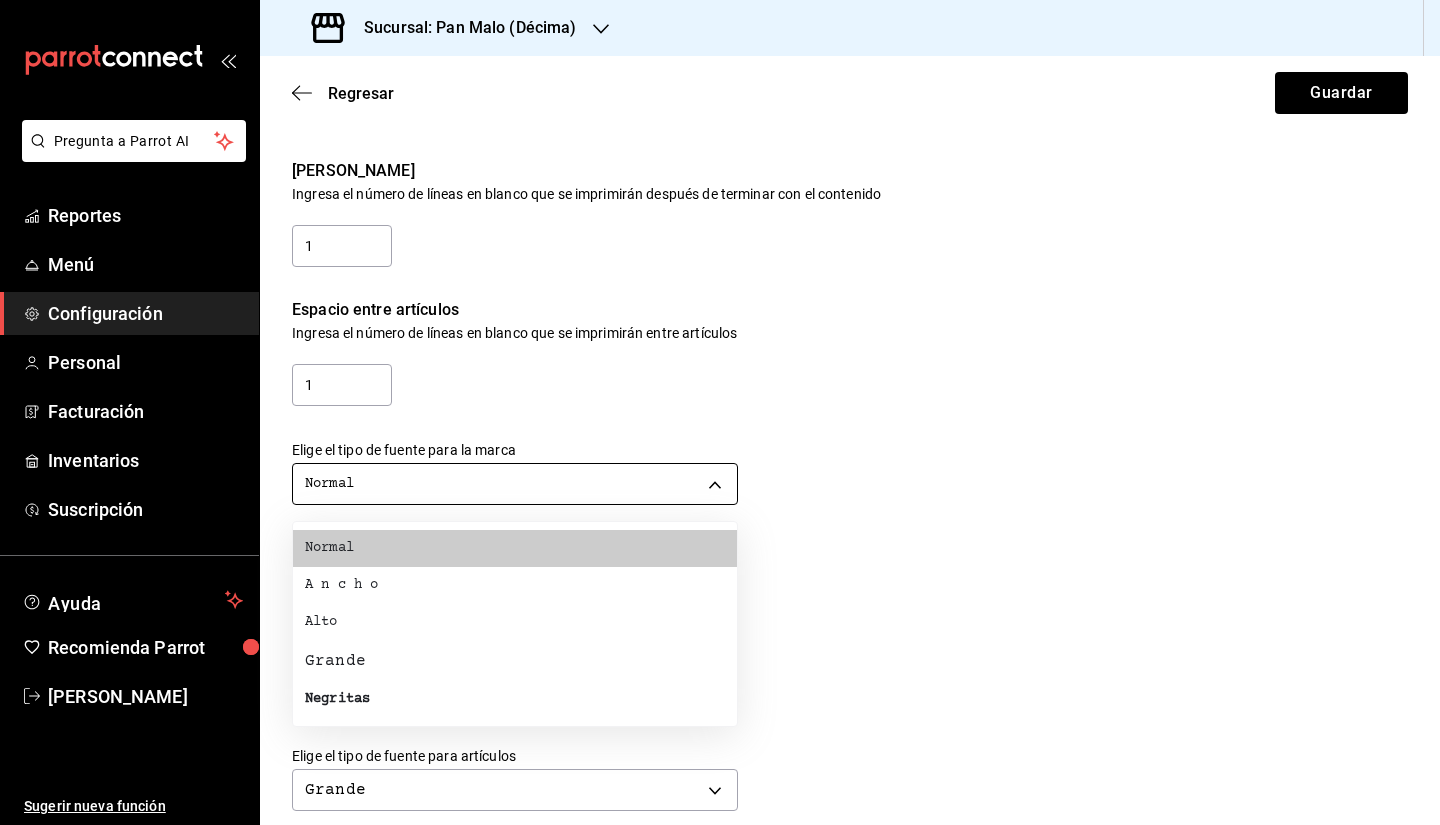 click on "Pregunta a Parrot AI Reportes   Menú   Configuración   Personal   Facturación   Inventarios   Suscripción   Ayuda Recomienda Parrot   [PERSON_NAME]   Sugerir nueva función   Sucursal: Pan Malo (Décima) Regresar Guardar Modificar comanda Personaliza las comandas de tu cocina. Margen Superior Ingresa el número de líneas en blanco que se imprimirán antes de comenzar con el contenido 1 Margen Inferior Ingresa el número de líneas en blanco que se imprimirán después de terminar con el contenido 1 Espacio entre artículos Ingresa el número de líneas en blanco que se imprimirán entre artículos 1 Elige el tipo de fuente para la marca Normal NORMAL Elige el tipo de fuente para el número de orden Grande   BIG Elige el tipo de fuente para tipo de orden Normal   NORMAL Elige el tipo de fuente para artículos Grande BIG Elige el tipo de fuente para modificadores Grande BIG Elige el tipo de fuente para notas Grande BIG ¿Mostrar títulos de grupos modificadores? Si No Si No Ver video tutorial Reportes" at bounding box center [720, 412] 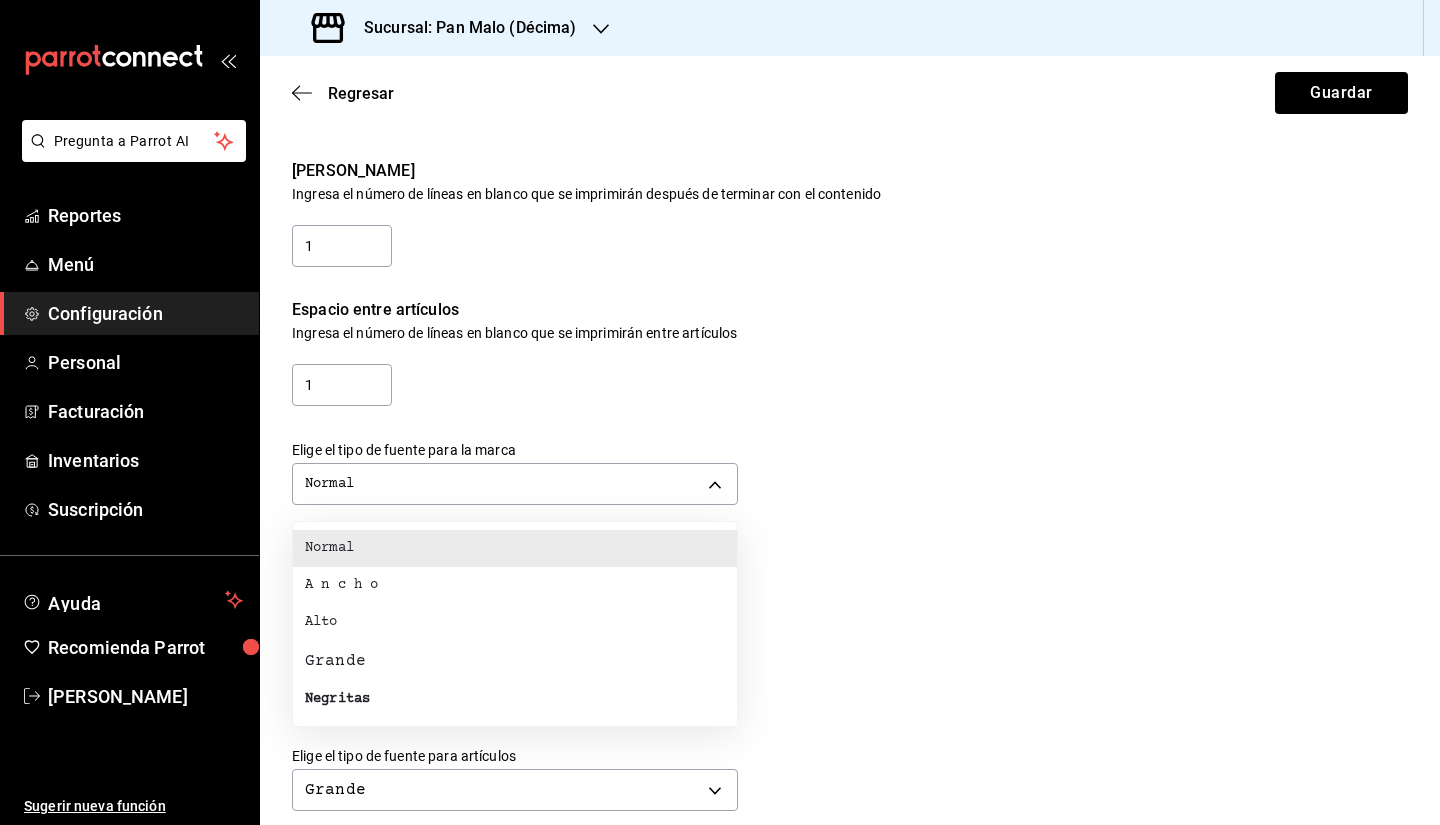 click at bounding box center (720, 412) 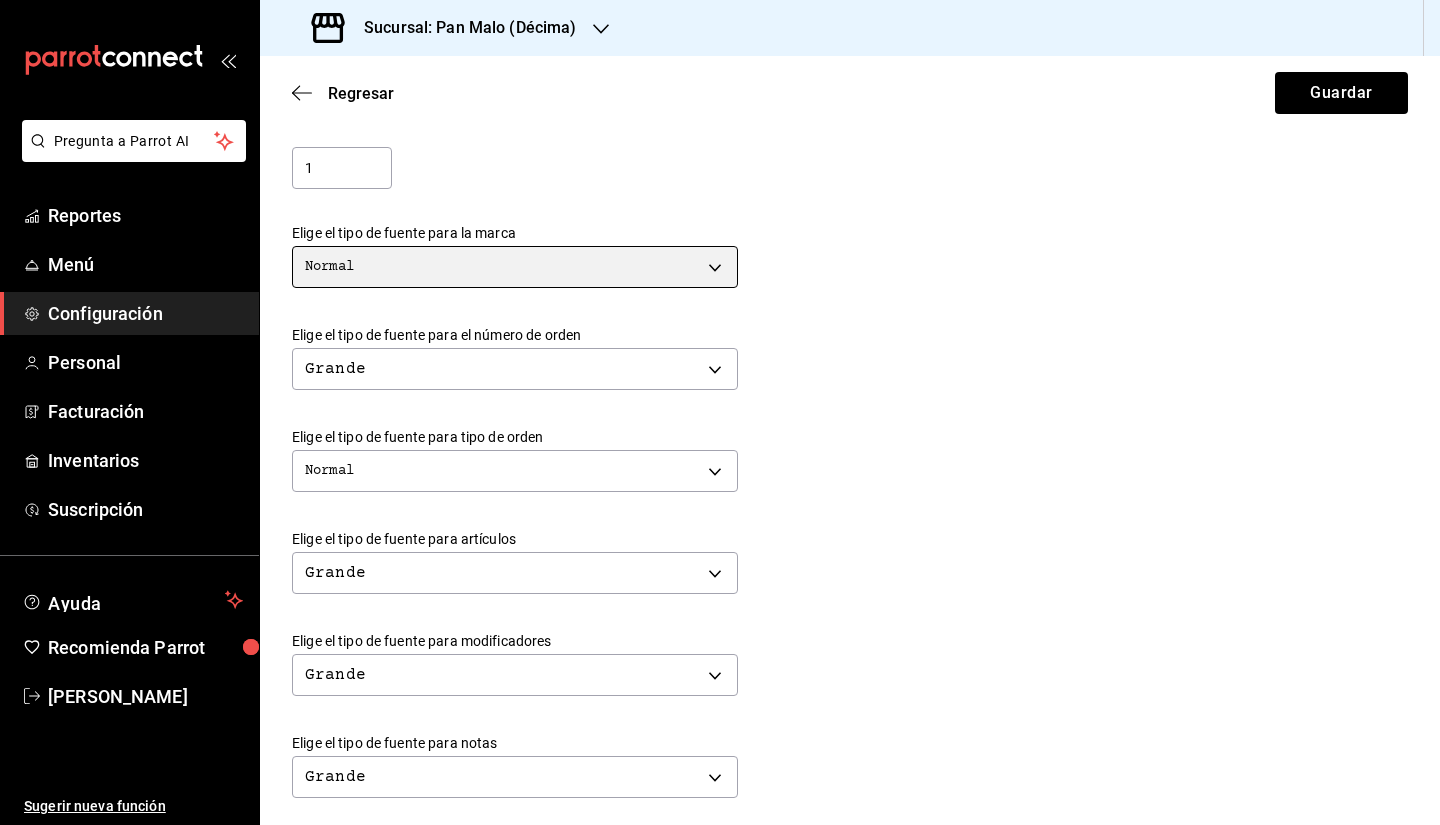 scroll, scrollTop: 429, scrollLeft: 0, axis: vertical 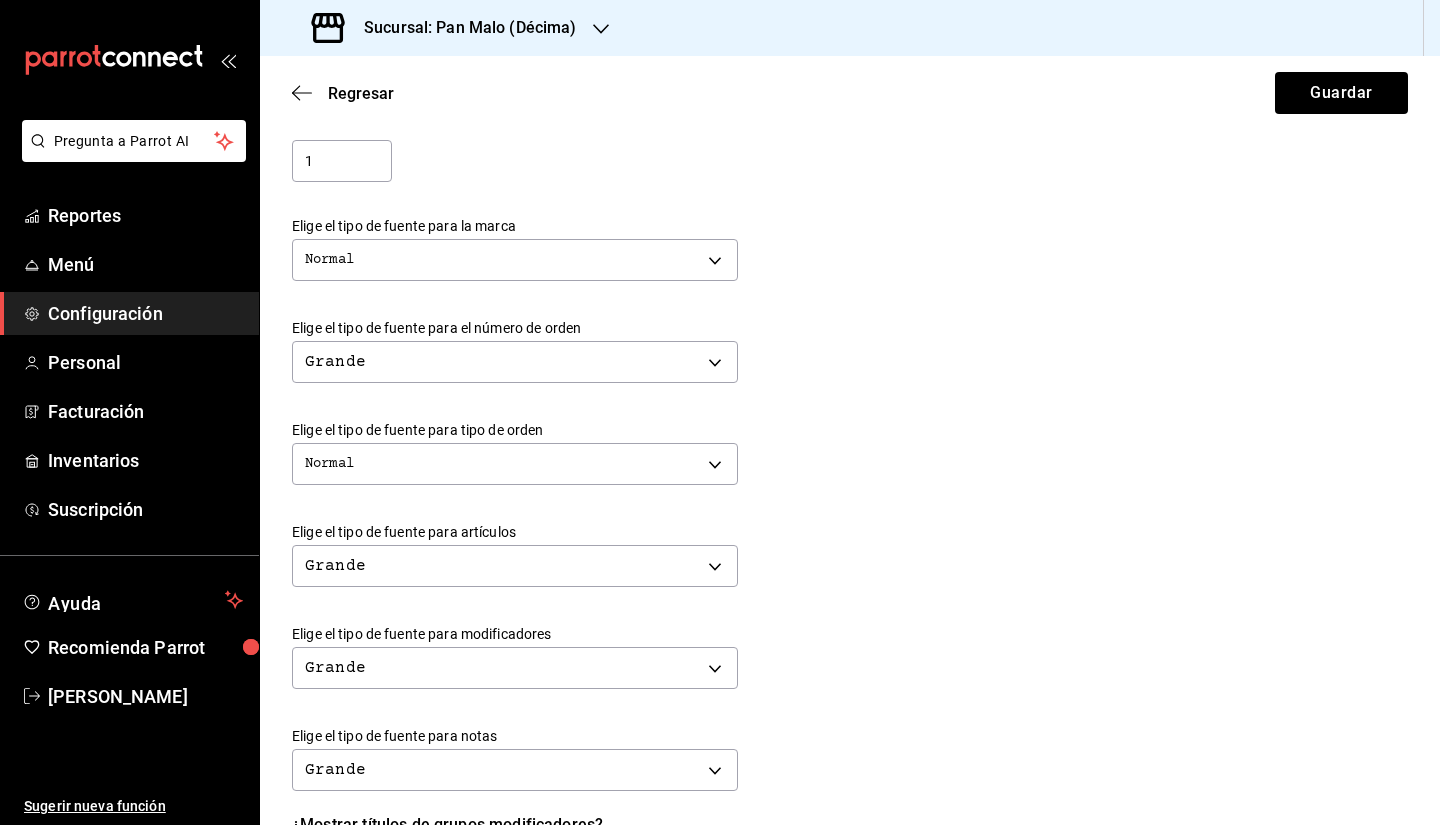 click on "Normal   NORMAL" at bounding box center [850, 461] 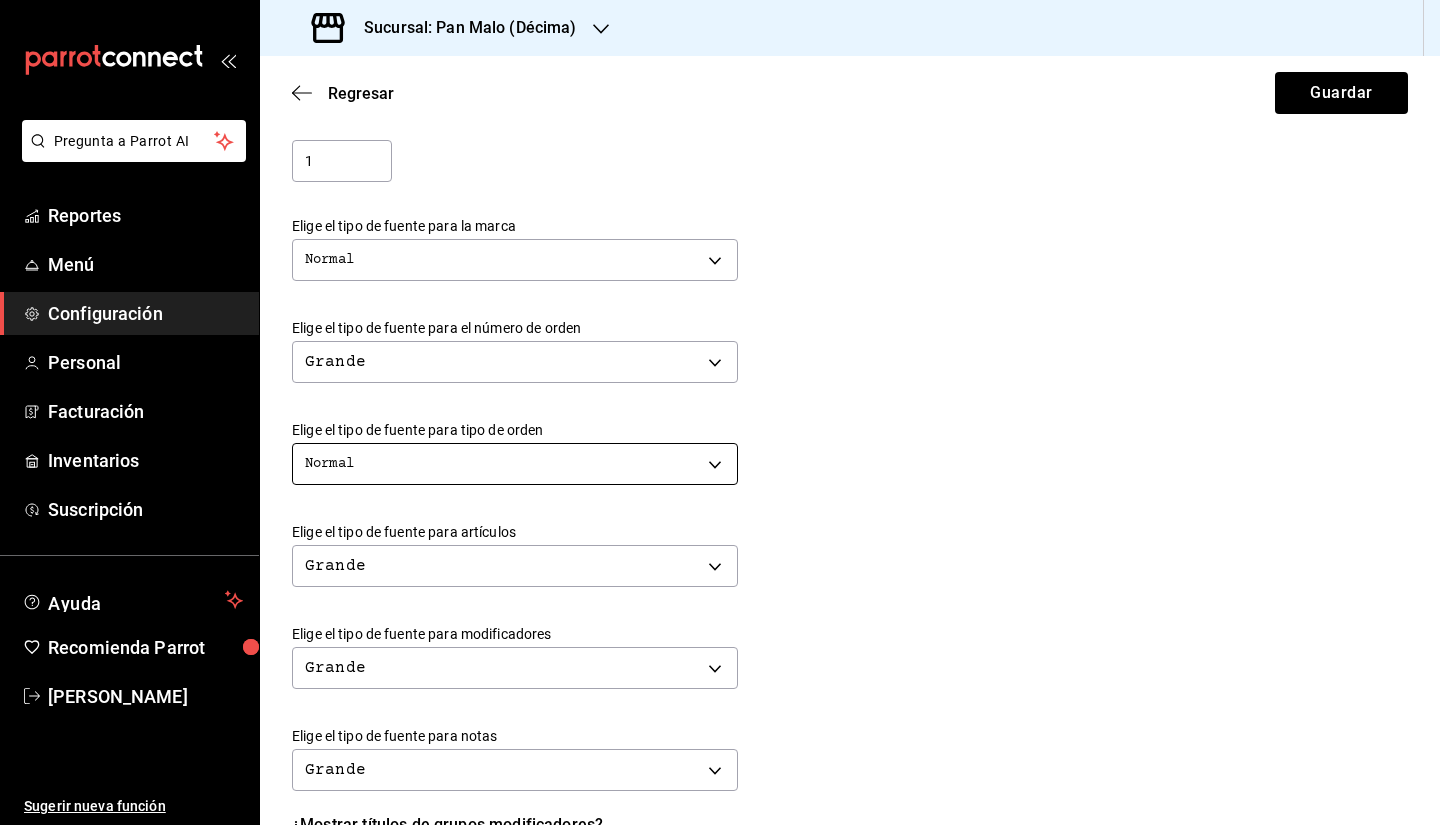 click on "Pregunta a Parrot AI Reportes   Menú   Configuración   Personal   Facturación   Inventarios   Suscripción   Ayuda Recomienda Parrot   [PERSON_NAME]   Sugerir nueva función   Sucursal: Pan Malo (Décima) Regresar Guardar Modificar comanda Personaliza las comandas de tu cocina. Margen Superior Ingresa el número de líneas en blanco que se imprimirán antes de comenzar con el contenido 1 Margen Inferior Ingresa el número de líneas en blanco que se imprimirán después de terminar con el contenido 1 Espacio entre artículos Ingresa el número de líneas en blanco que se imprimirán entre artículos 1 Elige el tipo de fuente para la marca Normal NORMAL Elige el tipo de fuente para el número de orden Grande   BIG Elige el tipo de fuente para tipo de orden Normal   NORMAL Elige el tipo de fuente para artículos Grande BIG Elige el tipo de fuente para modificadores Grande BIG Elige el tipo de fuente para notas Grande BIG ¿Mostrar títulos de grupos modificadores? Si No Si No Ver video tutorial Reportes" at bounding box center [720, 412] 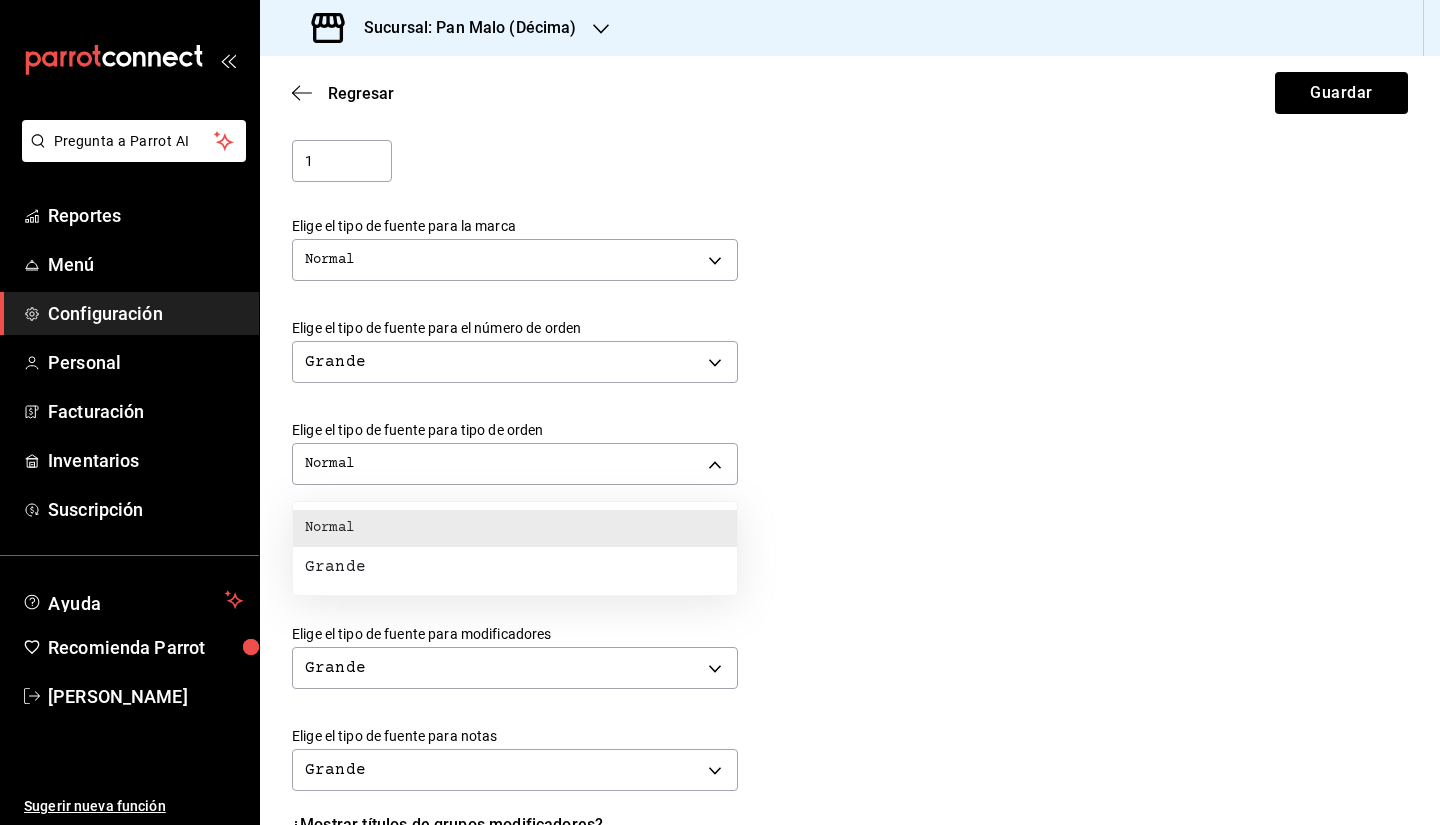 click at bounding box center (720, 412) 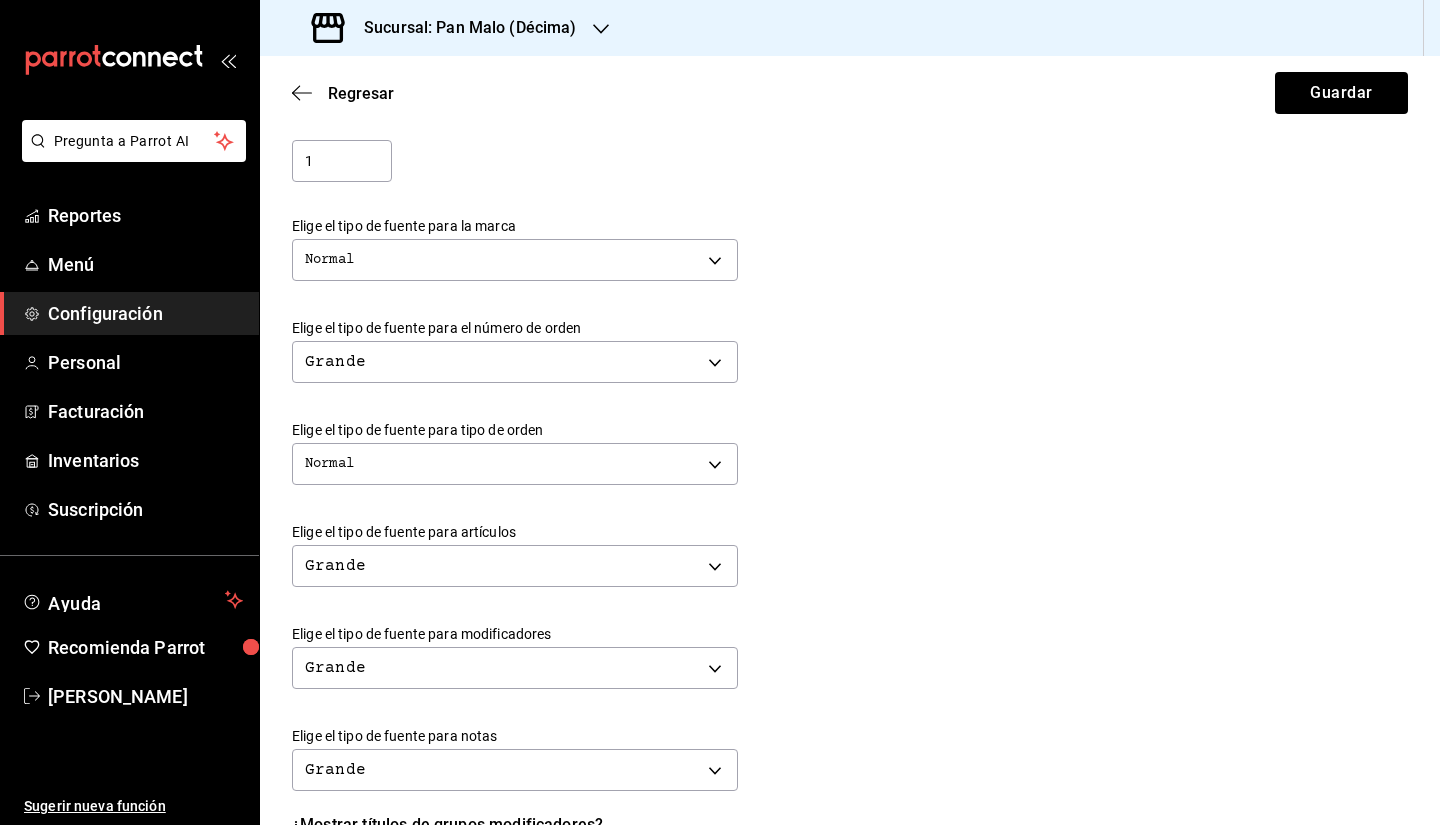 drag, startPoint x: 1330, startPoint y: 361, endPoint x: 1333, endPoint y: 414, distance: 53.08484 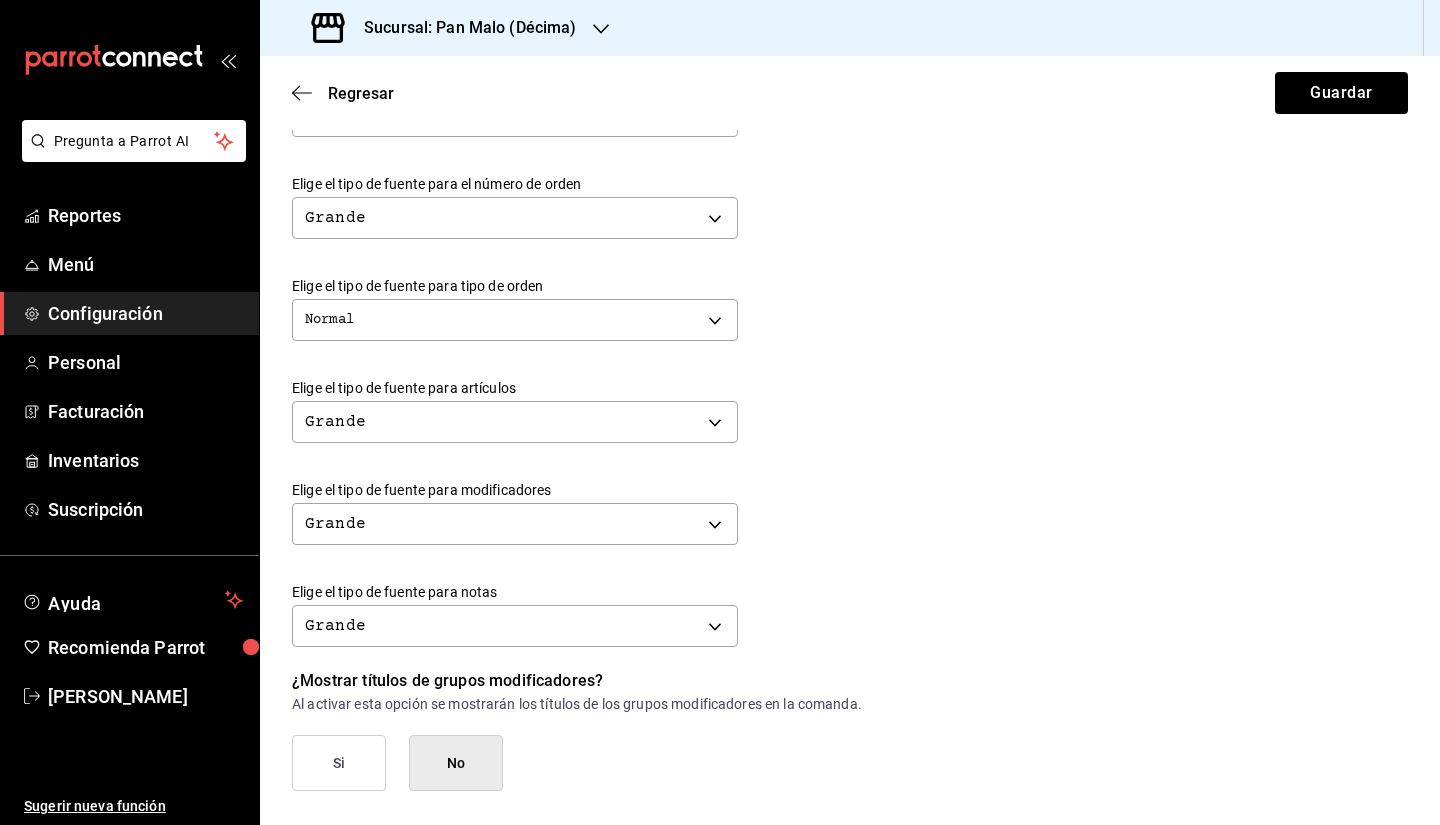 scroll, scrollTop: 618, scrollLeft: 0, axis: vertical 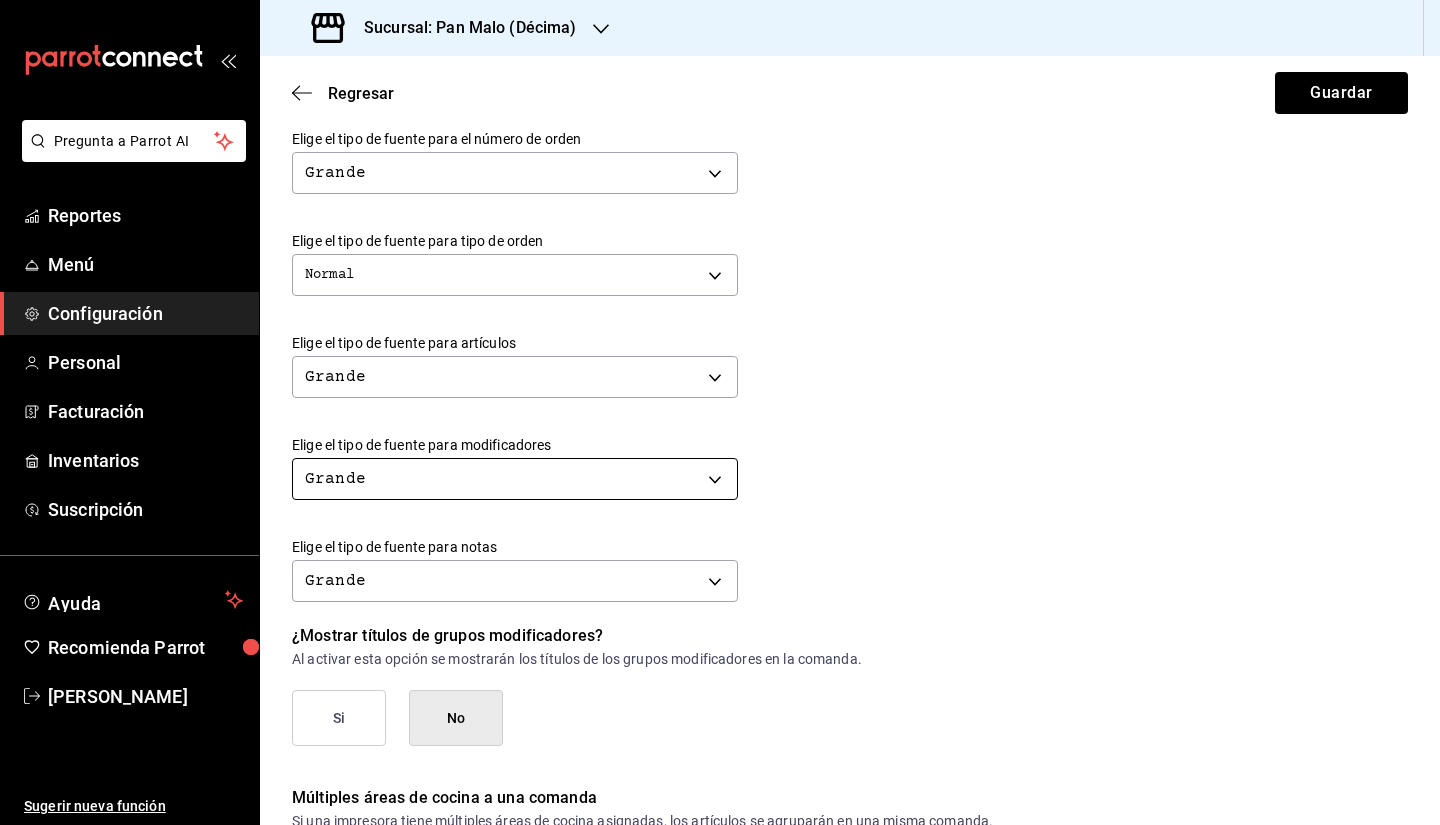 click on "Pregunta a Parrot AI Reportes   Menú   Configuración   Personal   Facturación   Inventarios   Suscripción   Ayuda Recomienda Parrot   [PERSON_NAME]   Sugerir nueva función   Sucursal: Pan Malo (Décima) Regresar Guardar Modificar comanda Personaliza las comandas de tu cocina. Margen Superior Ingresa el número de líneas en blanco que se imprimirán antes de comenzar con el contenido 1 Margen Inferior Ingresa el número de líneas en blanco que se imprimirán después de terminar con el contenido 1 Espacio entre artículos Ingresa el número de líneas en blanco que se imprimirán entre artículos 1 Elige el tipo de fuente para la marca Normal NORMAL Elige el tipo de fuente para el número de orden Grande   BIG Elige el tipo de fuente para tipo de orden Normal   NORMAL Elige el tipo de fuente para artículos Grande BIG Elige el tipo de fuente para modificadores Grande BIG Elige el tipo de fuente para notas Grande BIG ¿Mostrar títulos de grupos modificadores? Si No Si No Ver video tutorial Reportes" at bounding box center (720, 412) 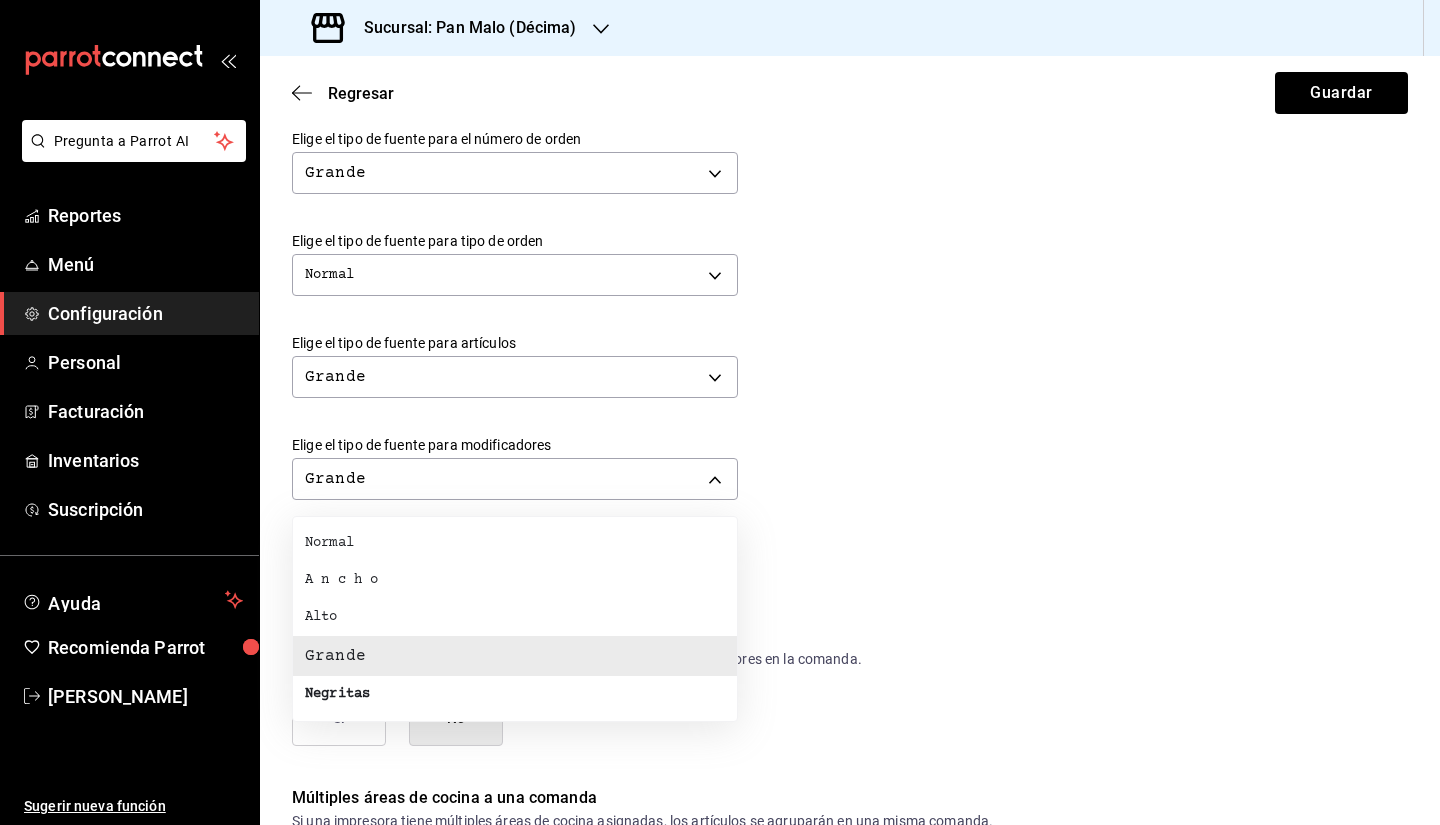 click on "Negritas" at bounding box center [515, 694] 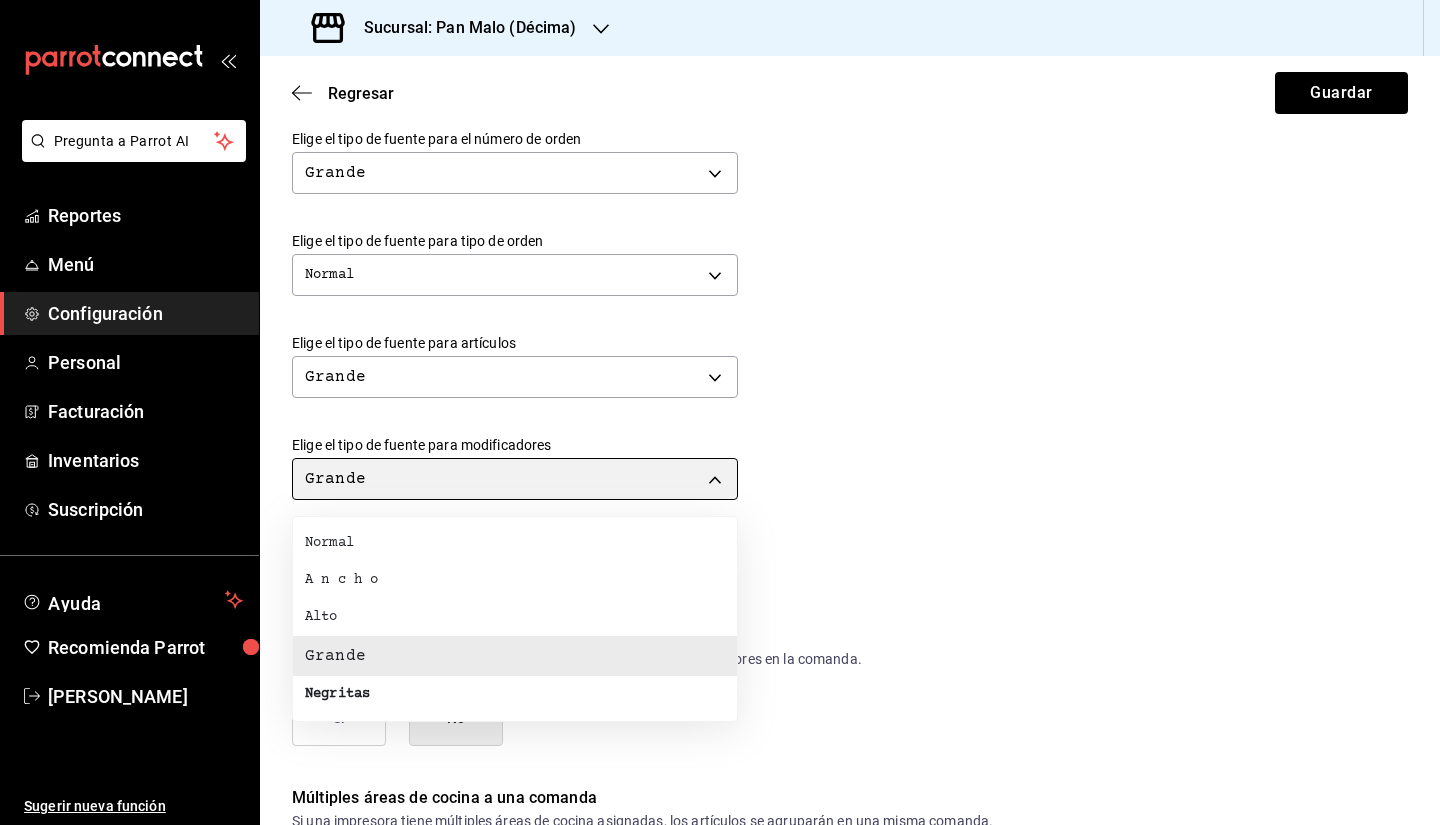 type on "BOLD" 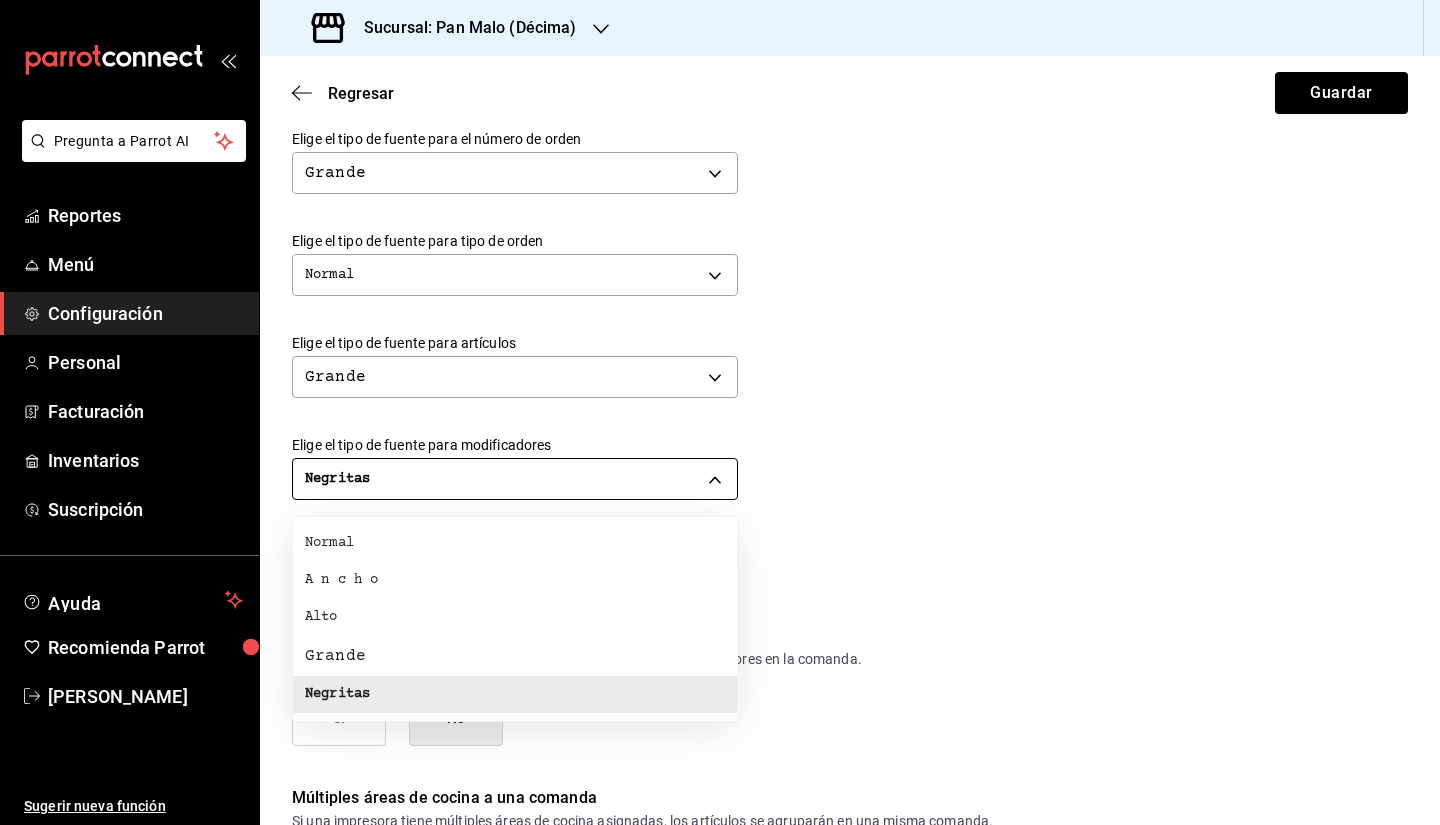click on "Pregunta a Parrot AI Reportes   Menú   Configuración   Personal   Facturación   Inventarios   Suscripción   Ayuda Recomienda Parrot   [PERSON_NAME]   Sugerir nueva función   Sucursal: Pan Malo (Décima) Regresar Guardar Modificar comanda Personaliza las comandas de tu cocina. Margen Superior Ingresa el número de líneas en blanco que se imprimirán antes de comenzar con el contenido 1 Margen Inferior Ingresa el número de líneas en blanco que se imprimirán después de terminar con el contenido 1 Espacio entre artículos Ingresa el número de líneas en blanco que se imprimirán entre artículos 1 Elige el tipo de fuente para la marca Normal NORMAL Elige el tipo de fuente para el número de orden Grande   BIG Elige el tipo de fuente para tipo de orden Normal   NORMAL Elige el tipo de fuente para artículos Grande BIG Elige el tipo de fuente para modificadores Negritas BOLD Elige el tipo de fuente para notas Grande BIG ¿Mostrar títulos de grupos modificadores? Si No Si No Ver video tutorial" at bounding box center (720, 412) 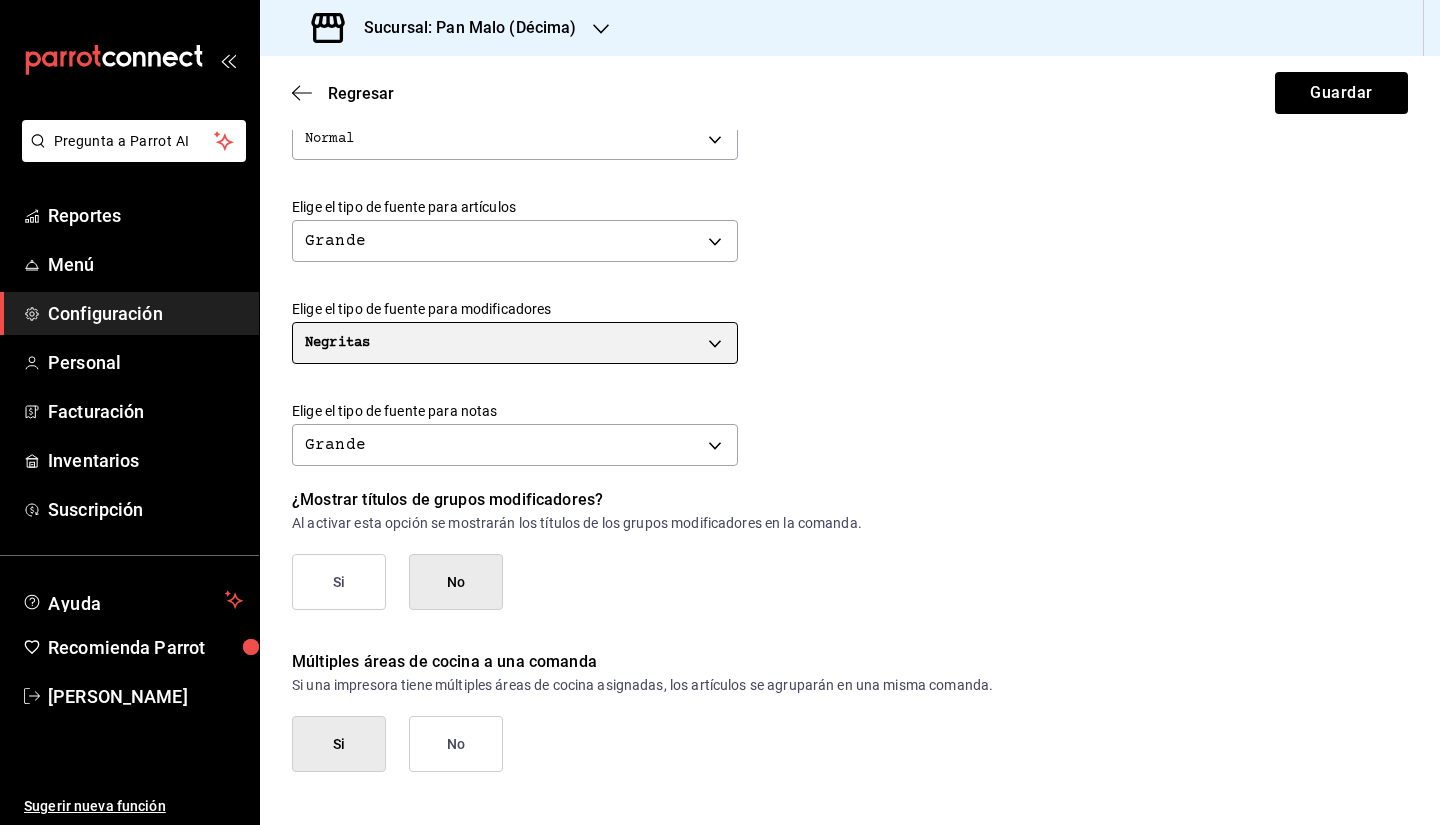 scroll, scrollTop: 773, scrollLeft: 0, axis: vertical 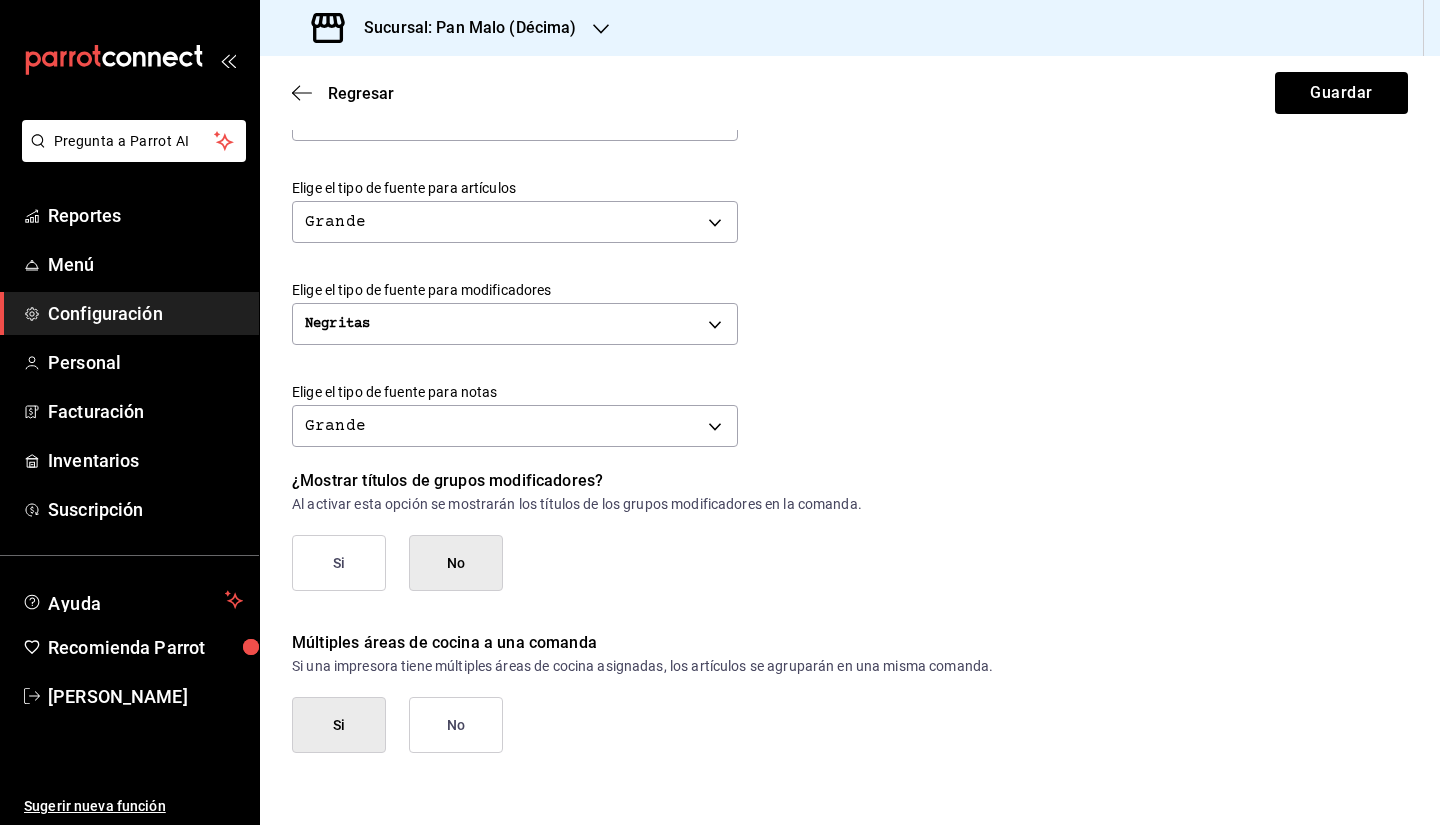 click on "Si" at bounding box center (339, 563) 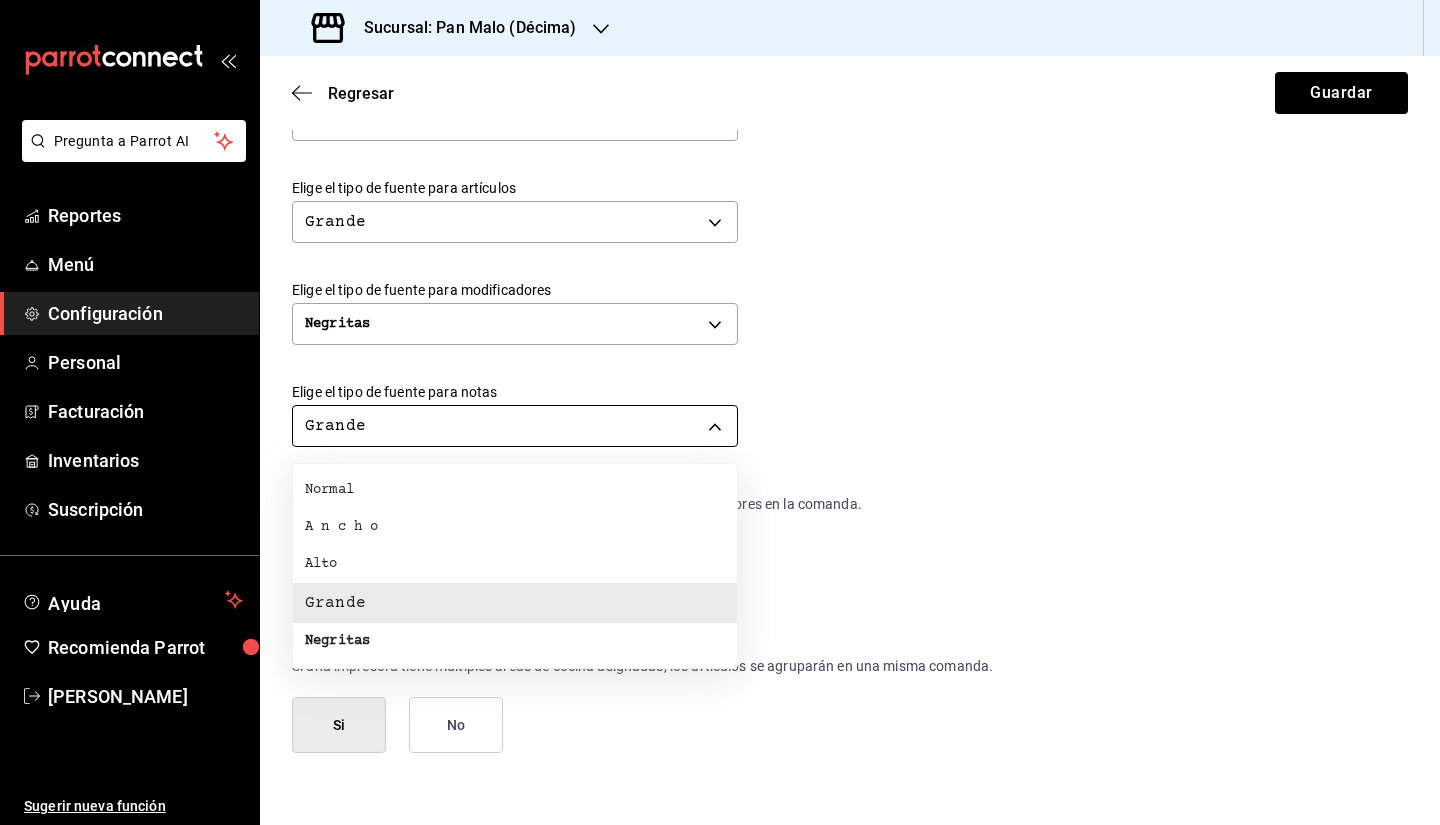 click on "Pregunta a Parrot AI Reportes   Menú   Configuración   Personal   Facturación   Inventarios   Suscripción   Ayuda Recomienda Parrot   [PERSON_NAME]   Sugerir nueva función   Sucursal: Pan Malo (Décima) Regresar Guardar Modificar comanda Personaliza las comandas de tu cocina. Margen Superior Ingresa el número de líneas en blanco que se imprimirán antes de comenzar con el contenido 1 Margen Inferior Ingresa el número de líneas en blanco que se imprimirán después de terminar con el contenido 1 Espacio entre artículos Ingresa el número de líneas en blanco que se imprimirán entre artículos 1 Elige el tipo de fuente para la marca Normal NORMAL Elige el tipo de fuente para el número de orden Grande   BIG Elige el tipo de fuente para tipo de orden Normal   NORMAL Elige el tipo de fuente para artículos Grande BIG Elige el tipo de fuente para modificadores Negritas BOLD Elige el tipo de fuente para notas Grande BIG ¿Mostrar títulos de grupos modificadores? Si No Si No Ver video tutorial" at bounding box center (720, 412) 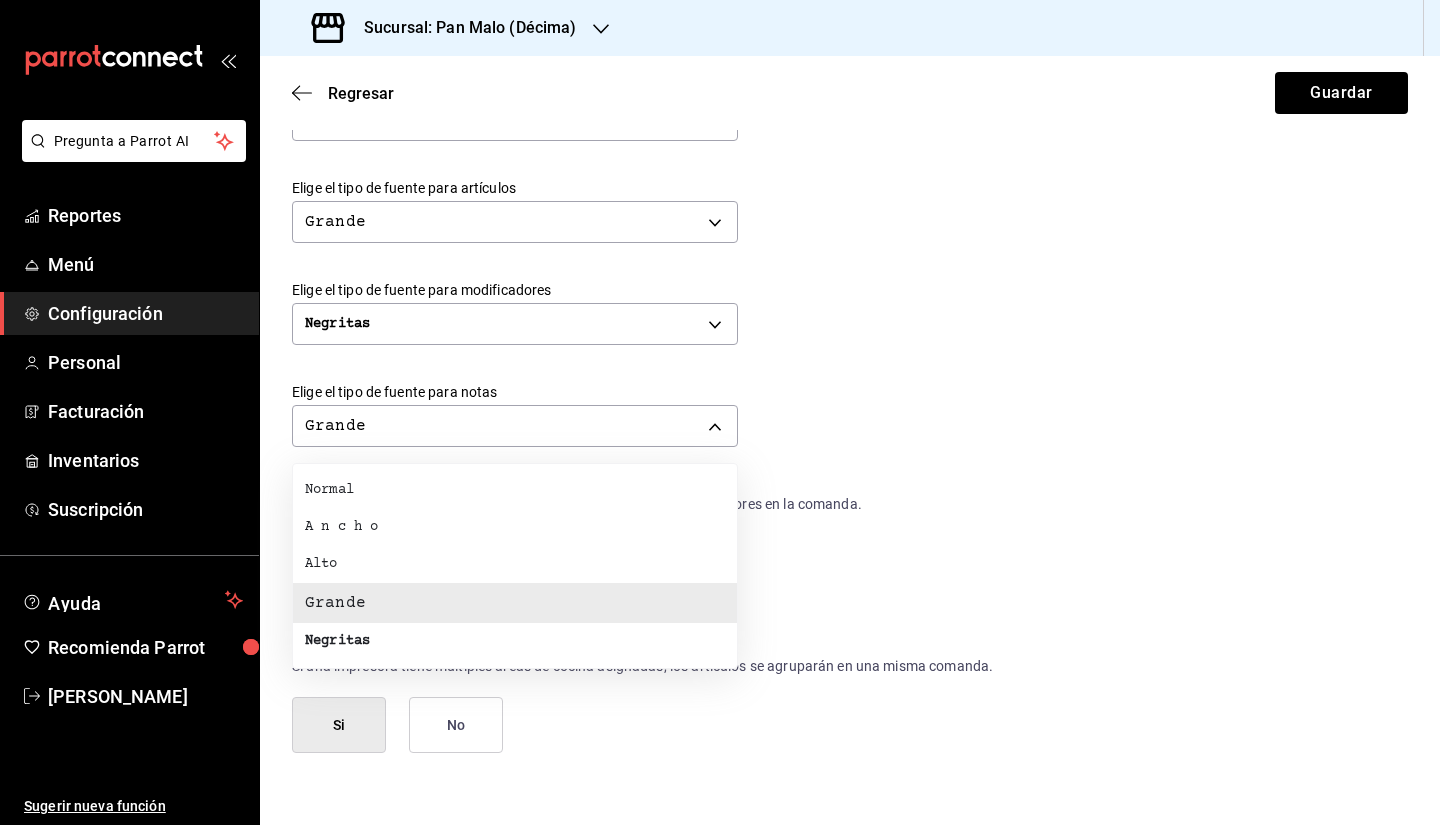 click at bounding box center (720, 412) 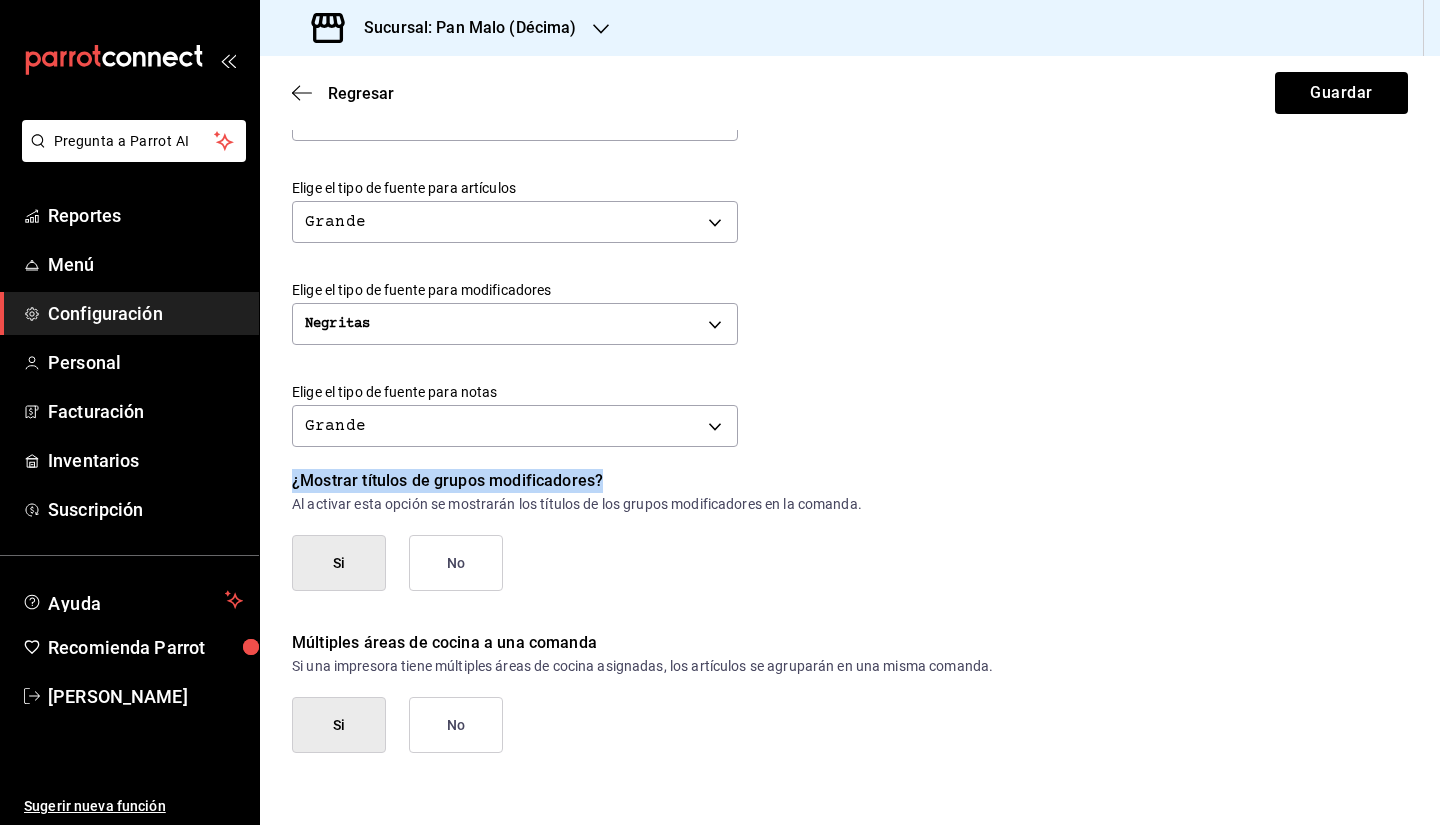 drag, startPoint x: 1354, startPoint y: 468, endPoint x: 1384, endPoint y: 420, distance: 56.603886 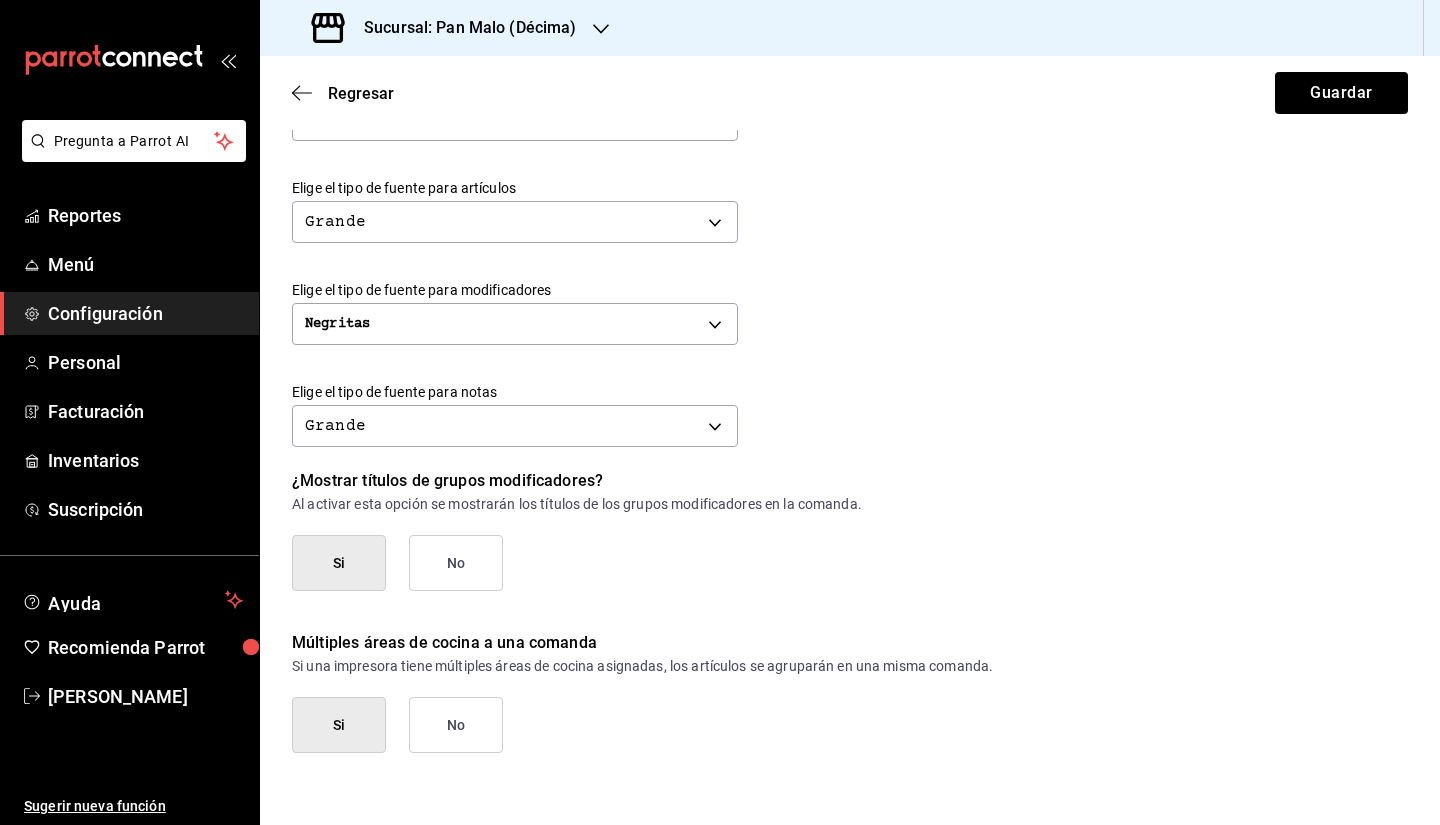 click on "Elige el tipo de fuente para notas Grande BIG" at bounding box center (834, 402) 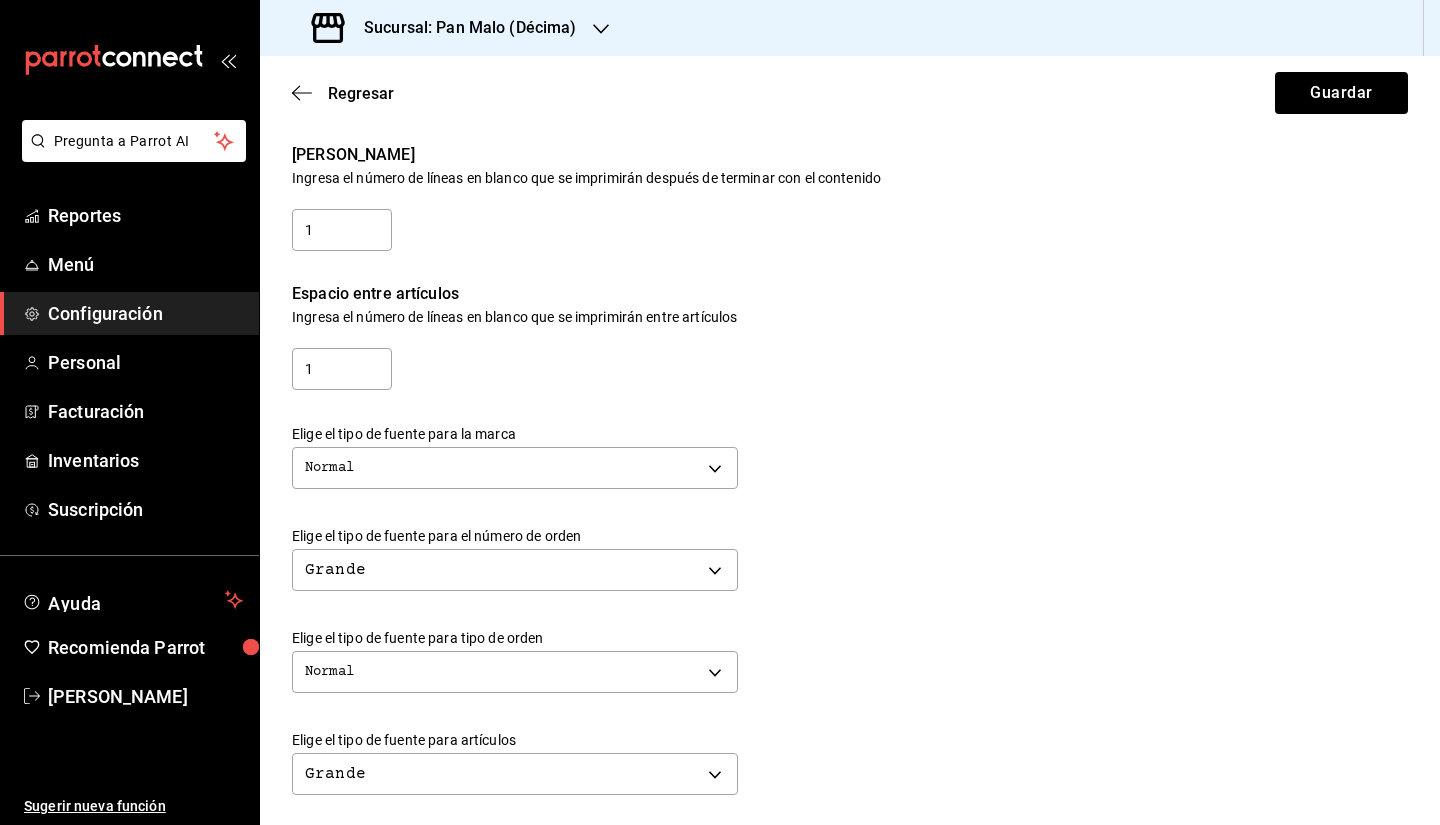 scroll, scrollTop: 213, scrollLeft: 0, axis: vertical 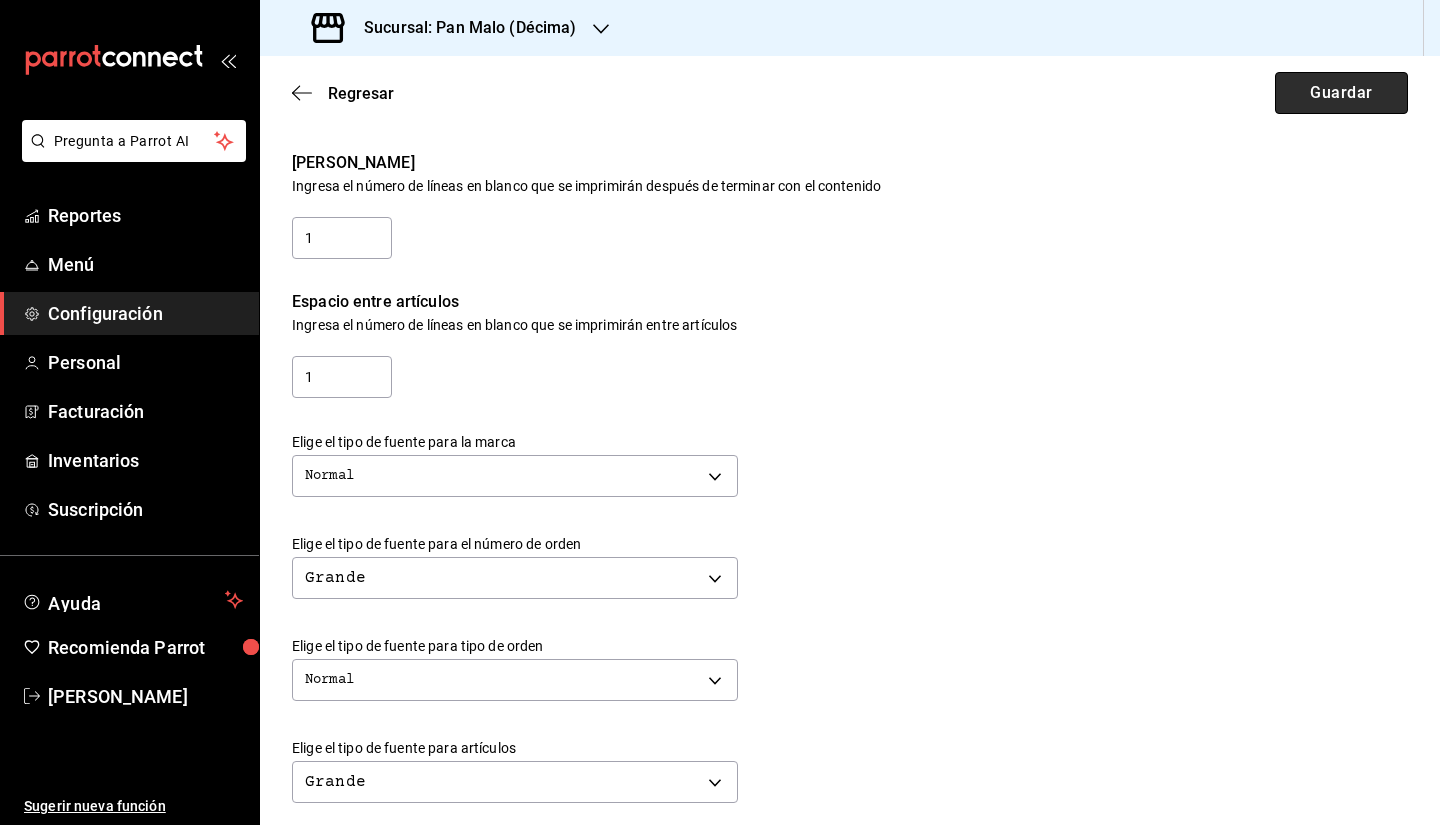click on "Guardar" at bounding box center [1341, 93] 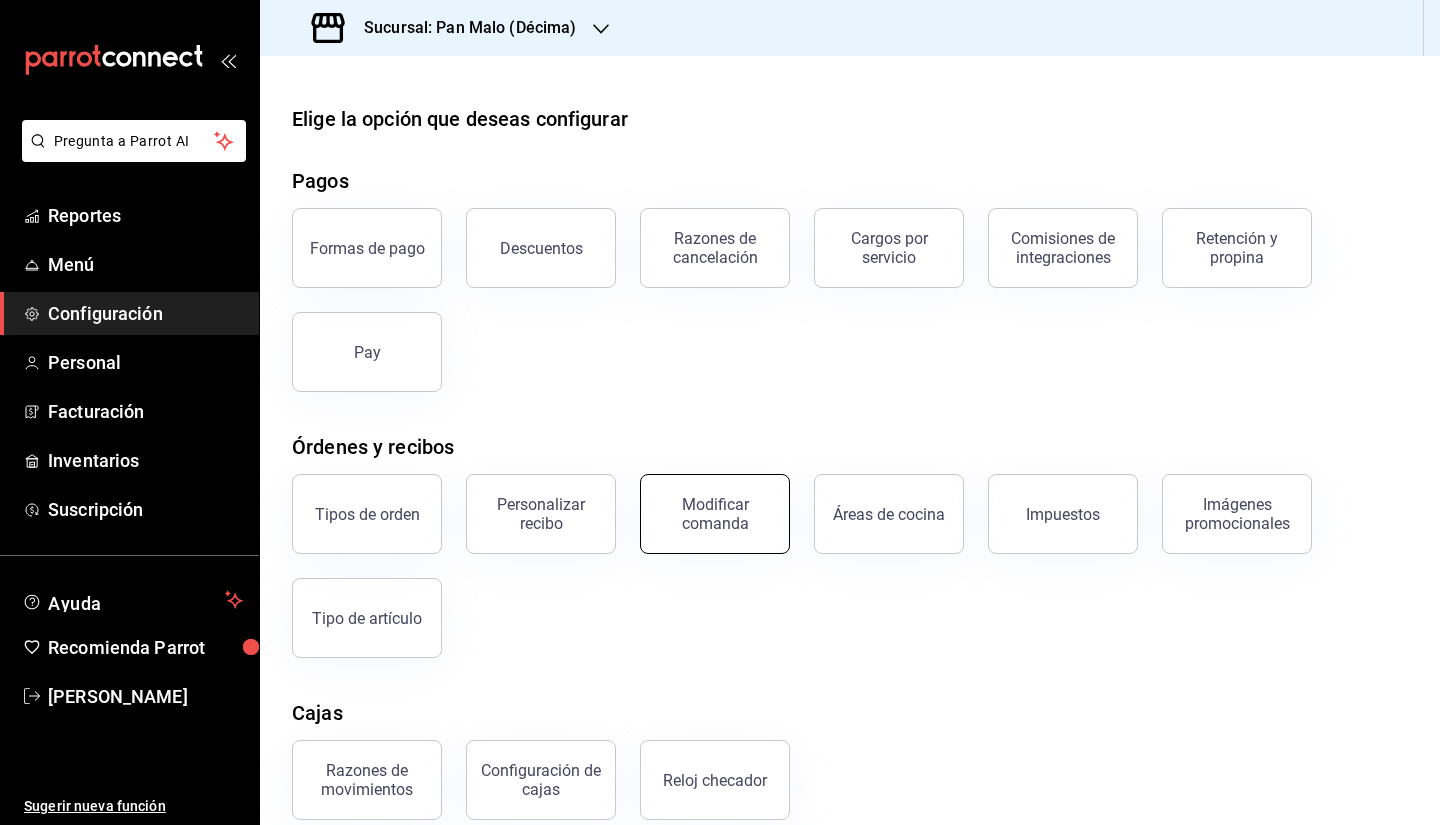 click on "Modificar comanda" at bounding box center (715, 514) 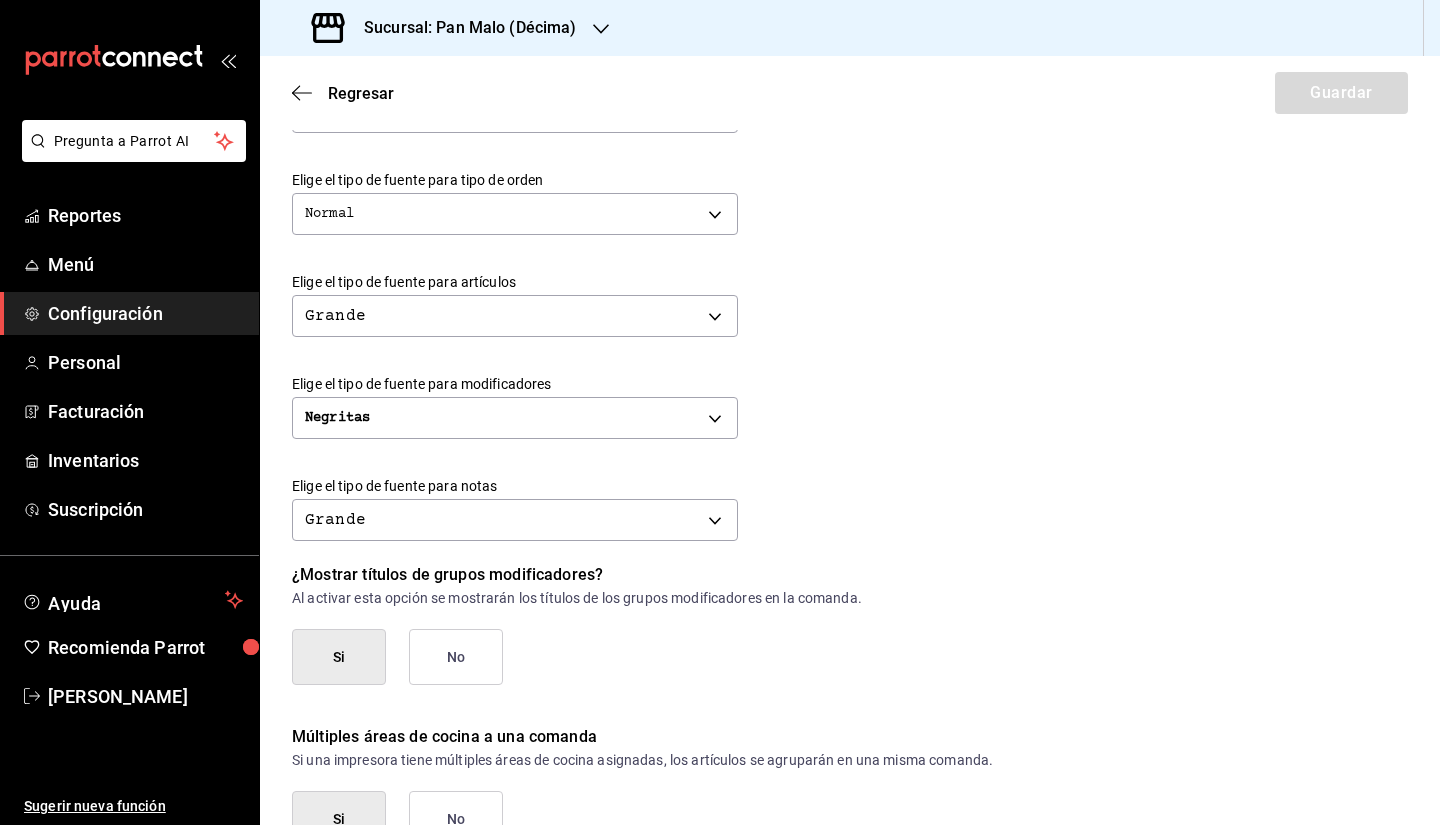 scroll, scrollTop: 695, scrollLeft: 0, axis: vertical 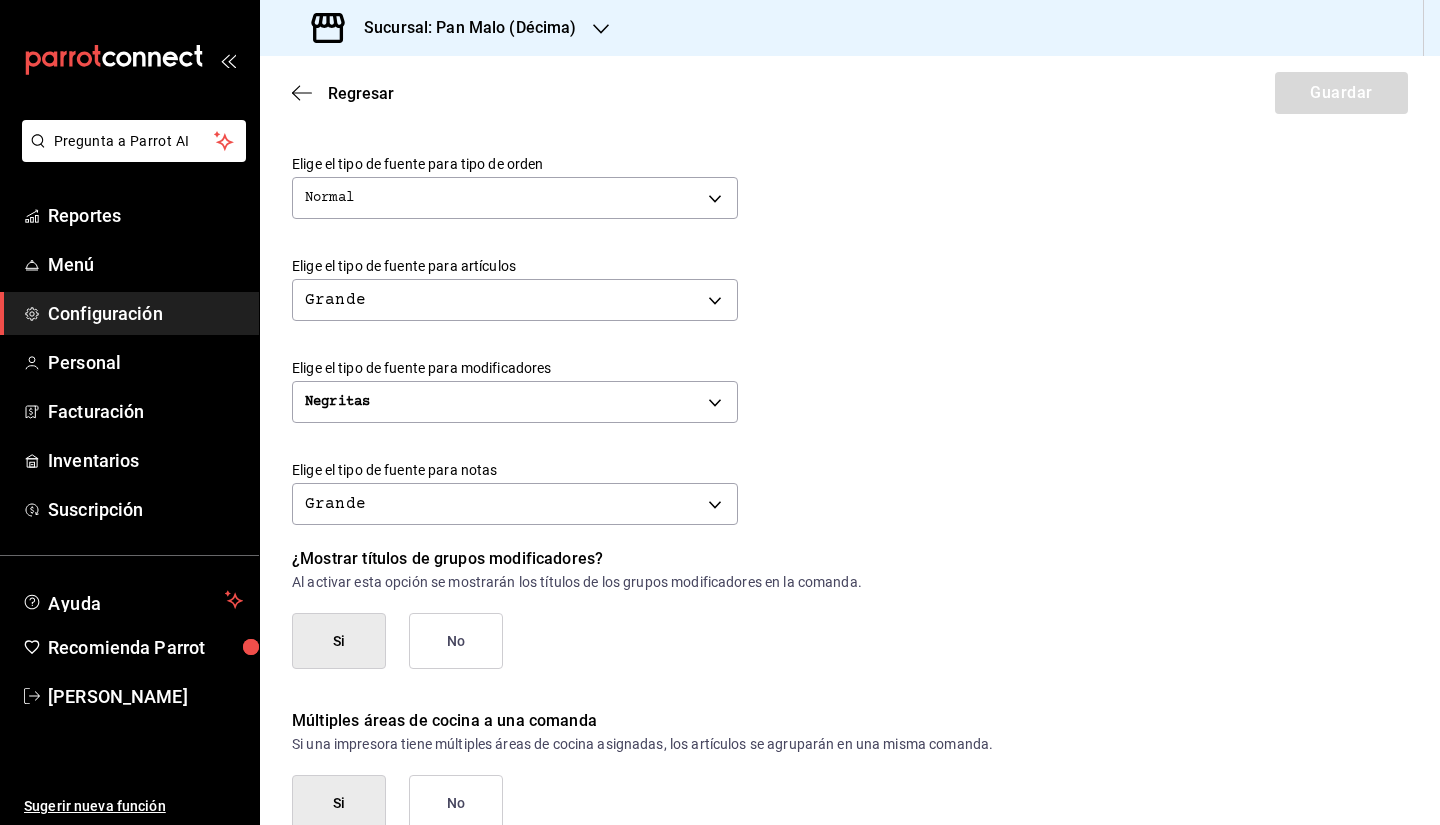 click on "¿Mostrar títulos de grupos modificadores? Al activar esta opción se mostrarán los títulos de los grupos modificadores en la comanda. Si No" at bounding box center (830, 588) 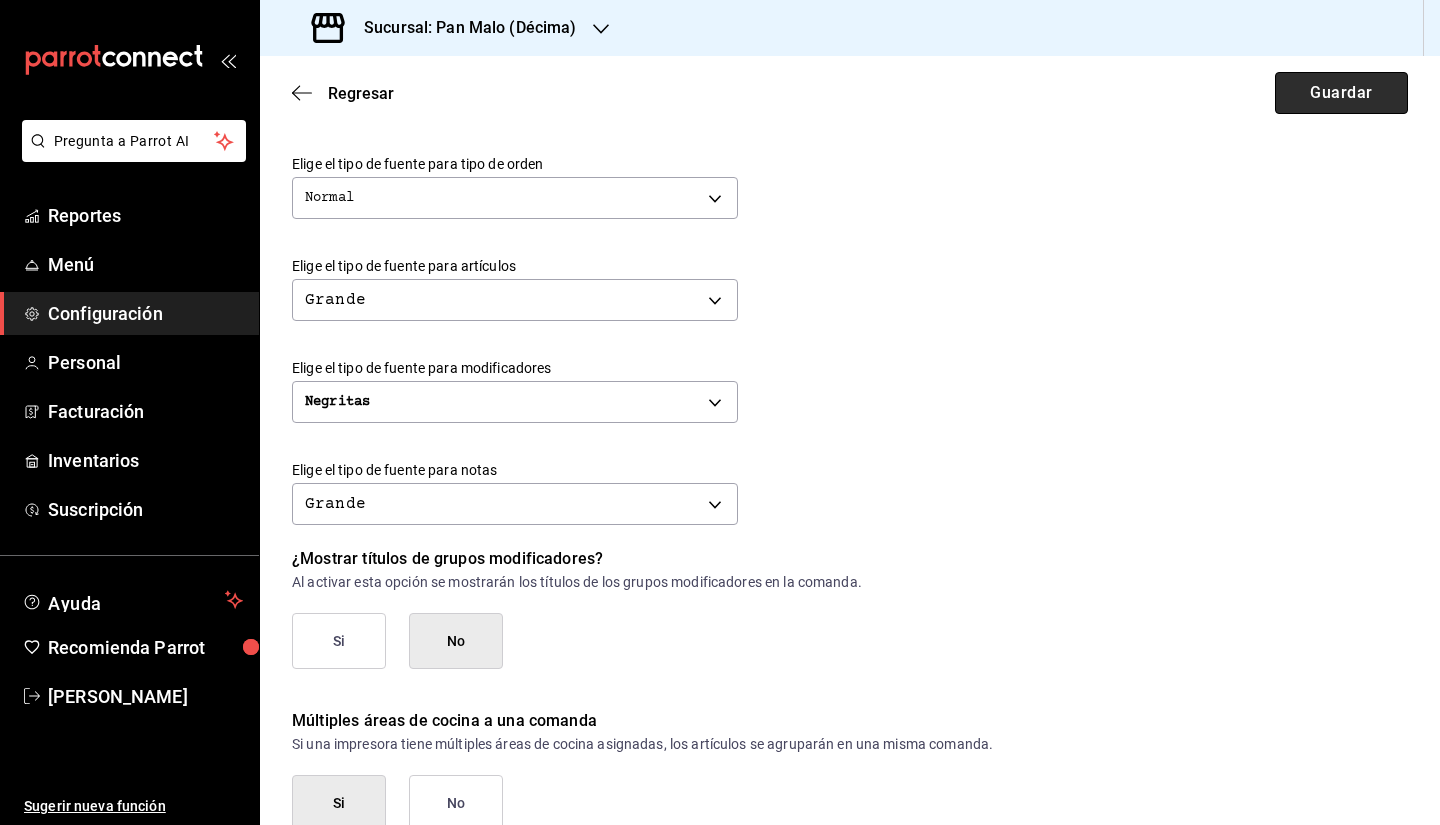 click on "Guardar" at bounding box center [1341, 93] 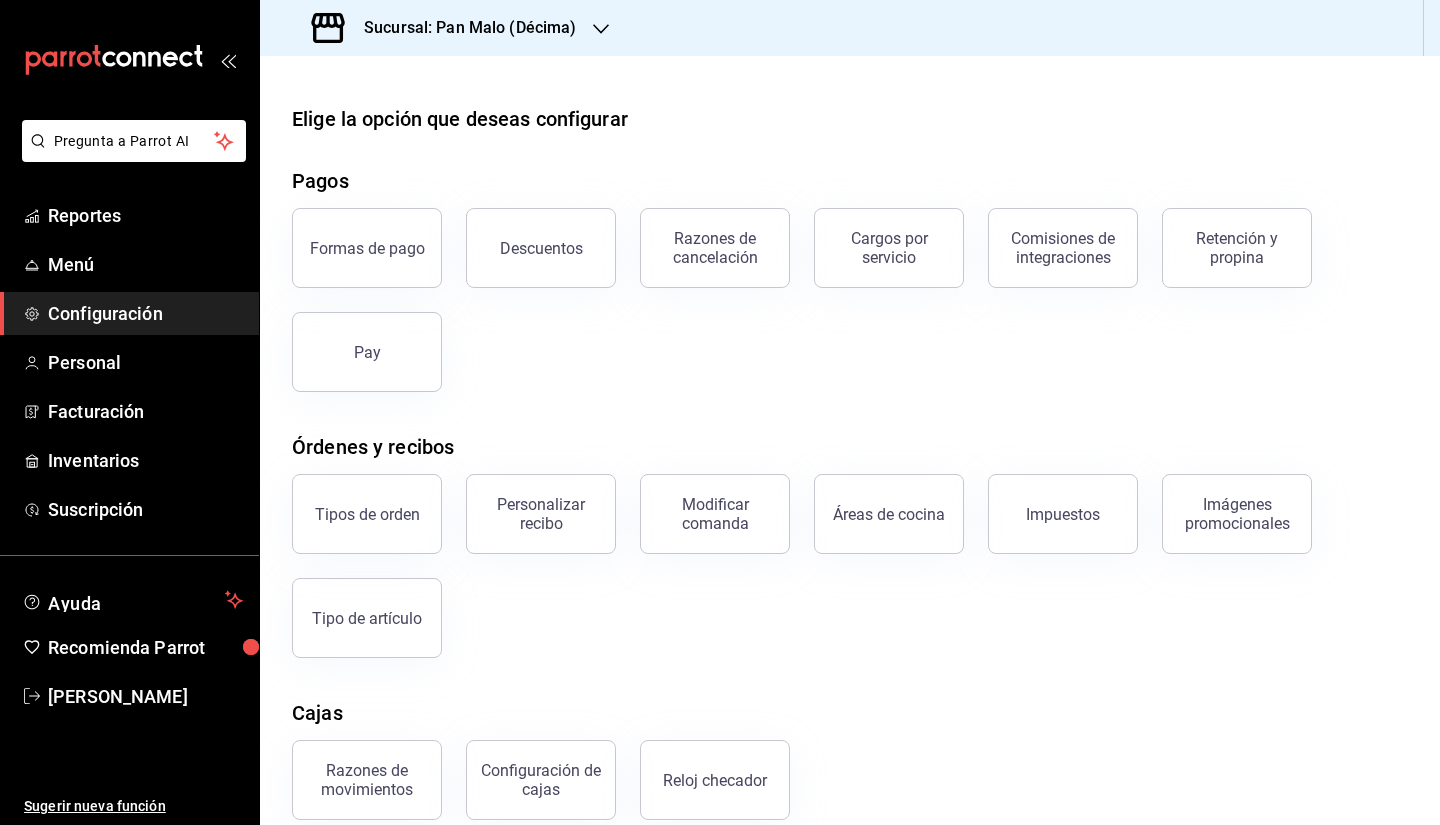 click on "Formas de pago Descuentos Razones de cancelación Cargos por servicio Comisiones de integraciones Retención y propina Pay" at bounding box center [838, 288] 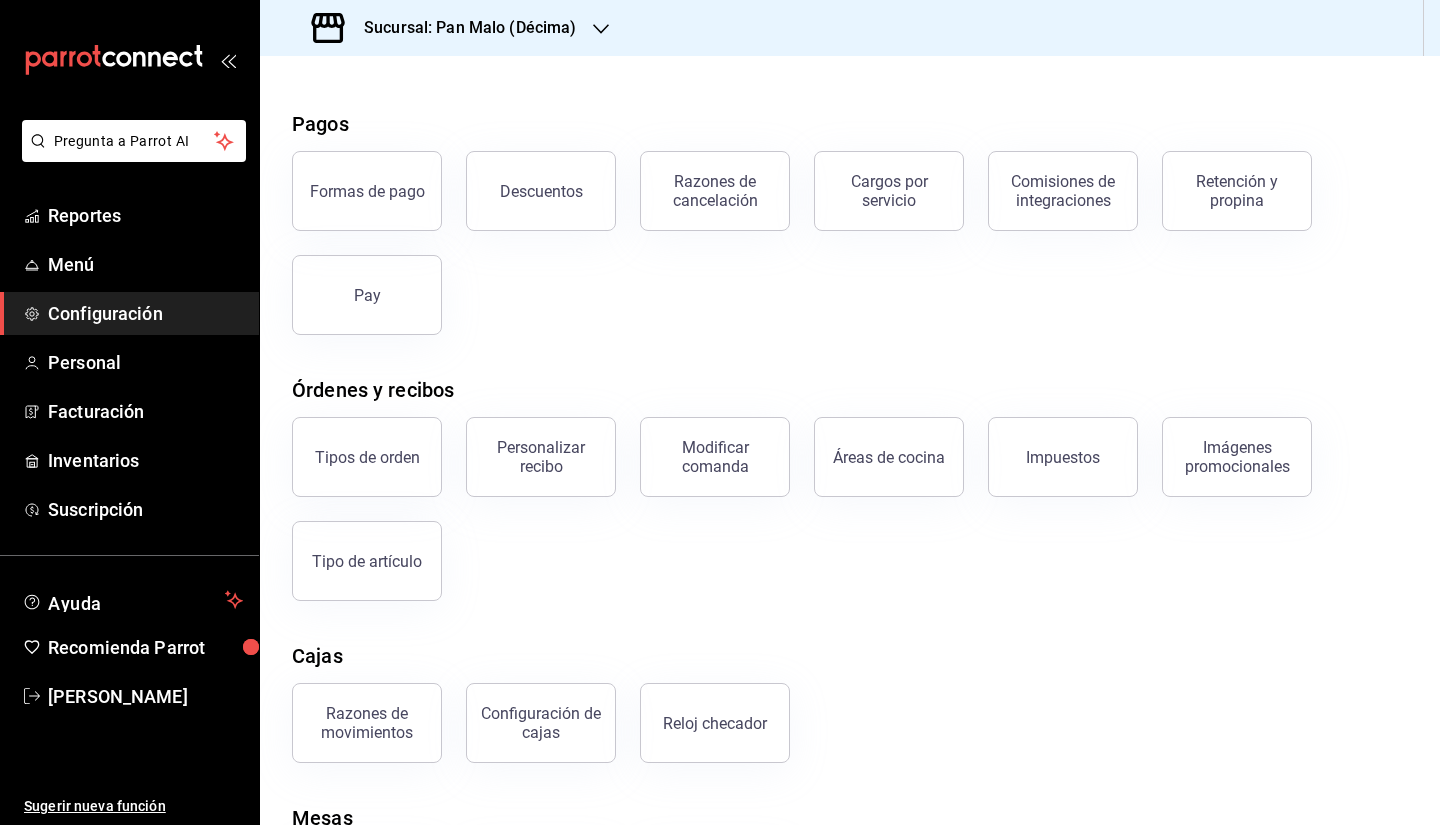 scroll, scrollTop: 78, scrollLeft: 0, axis: vertical 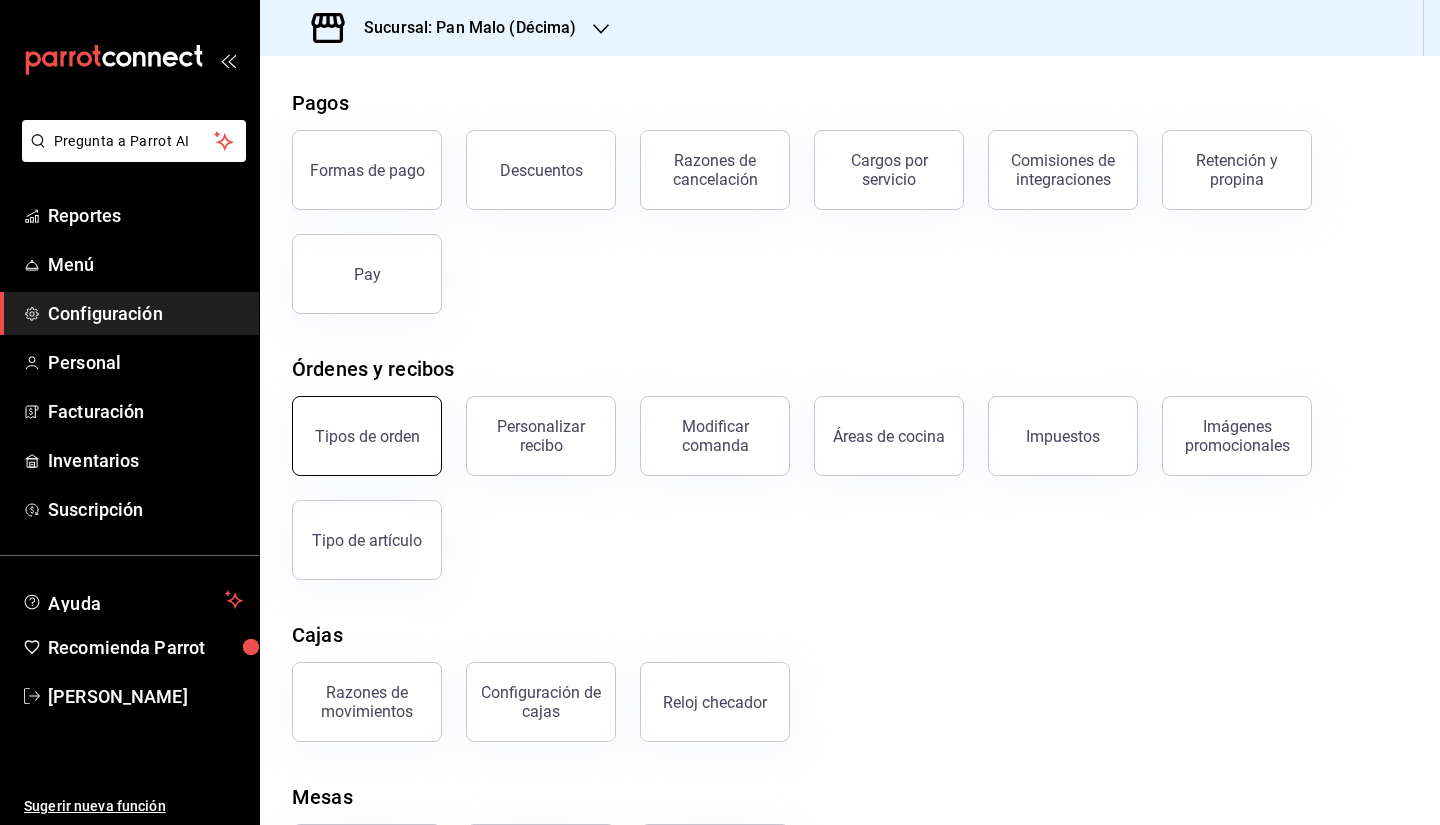 click on "Tipos de orden" at bounding box center [367, 436] 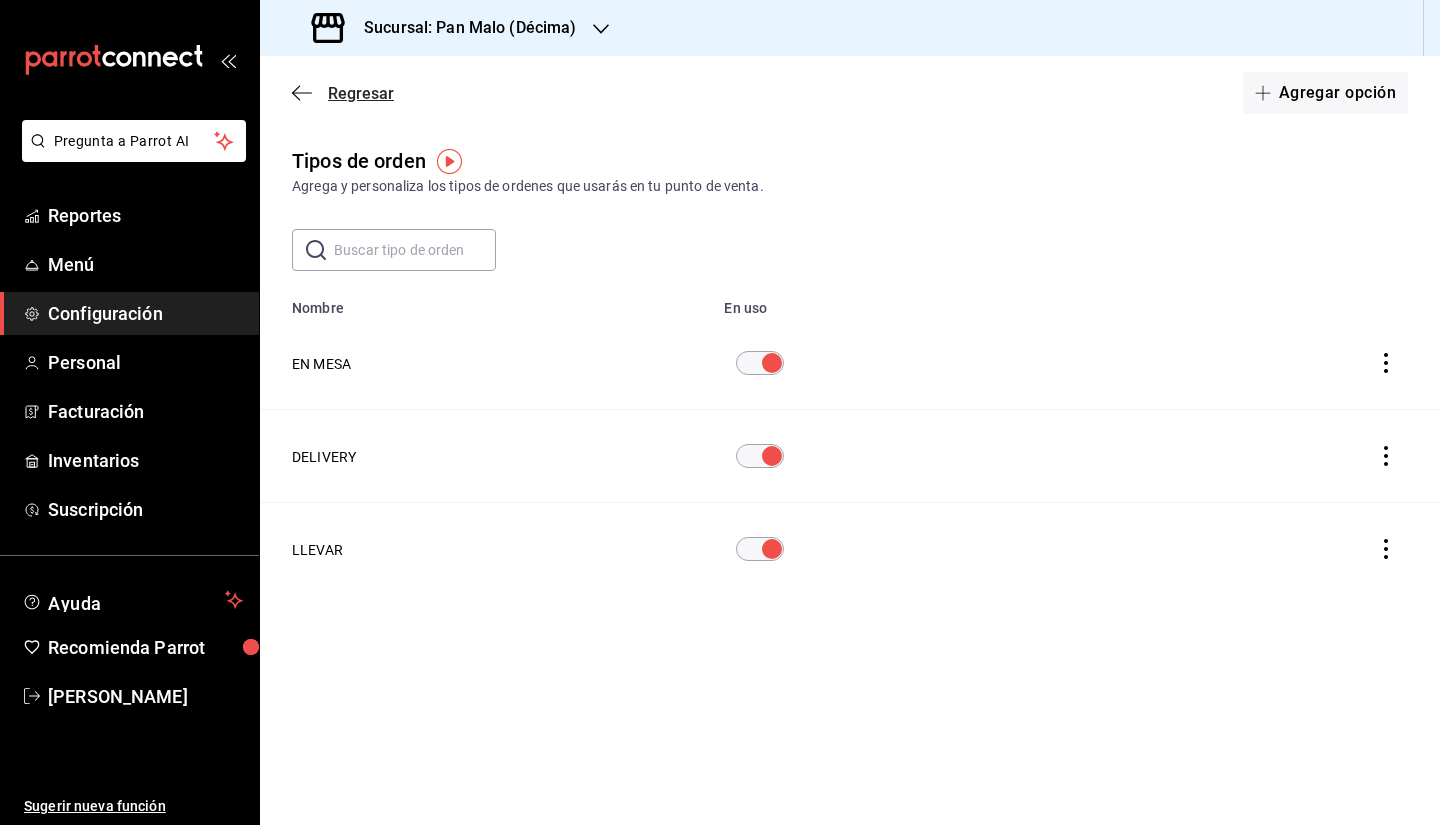 click on "Regresar" at bounding box center (343, 93) 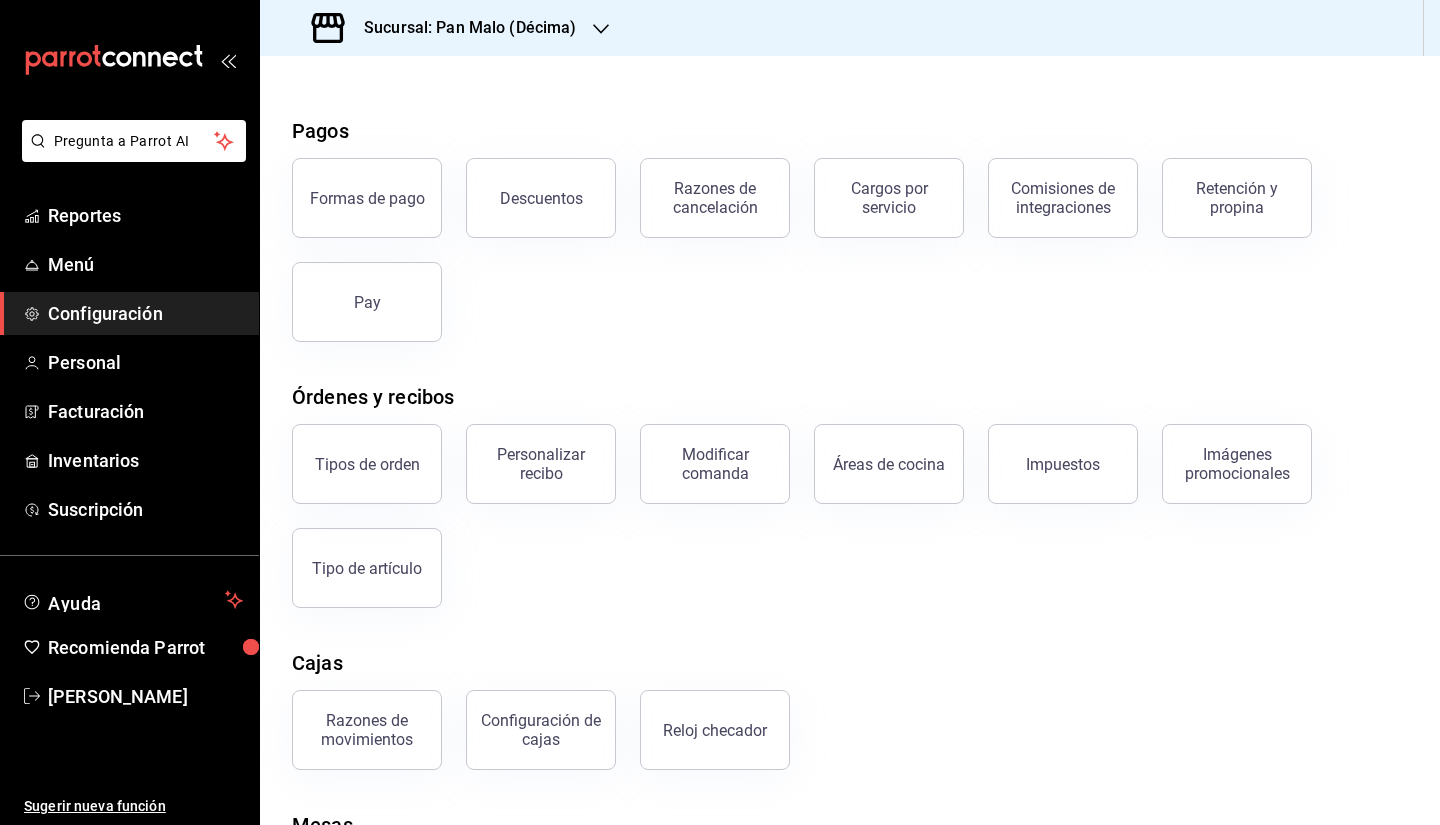 scroll, scrollTop: 89, scrollLeft: 0, axis: vertical 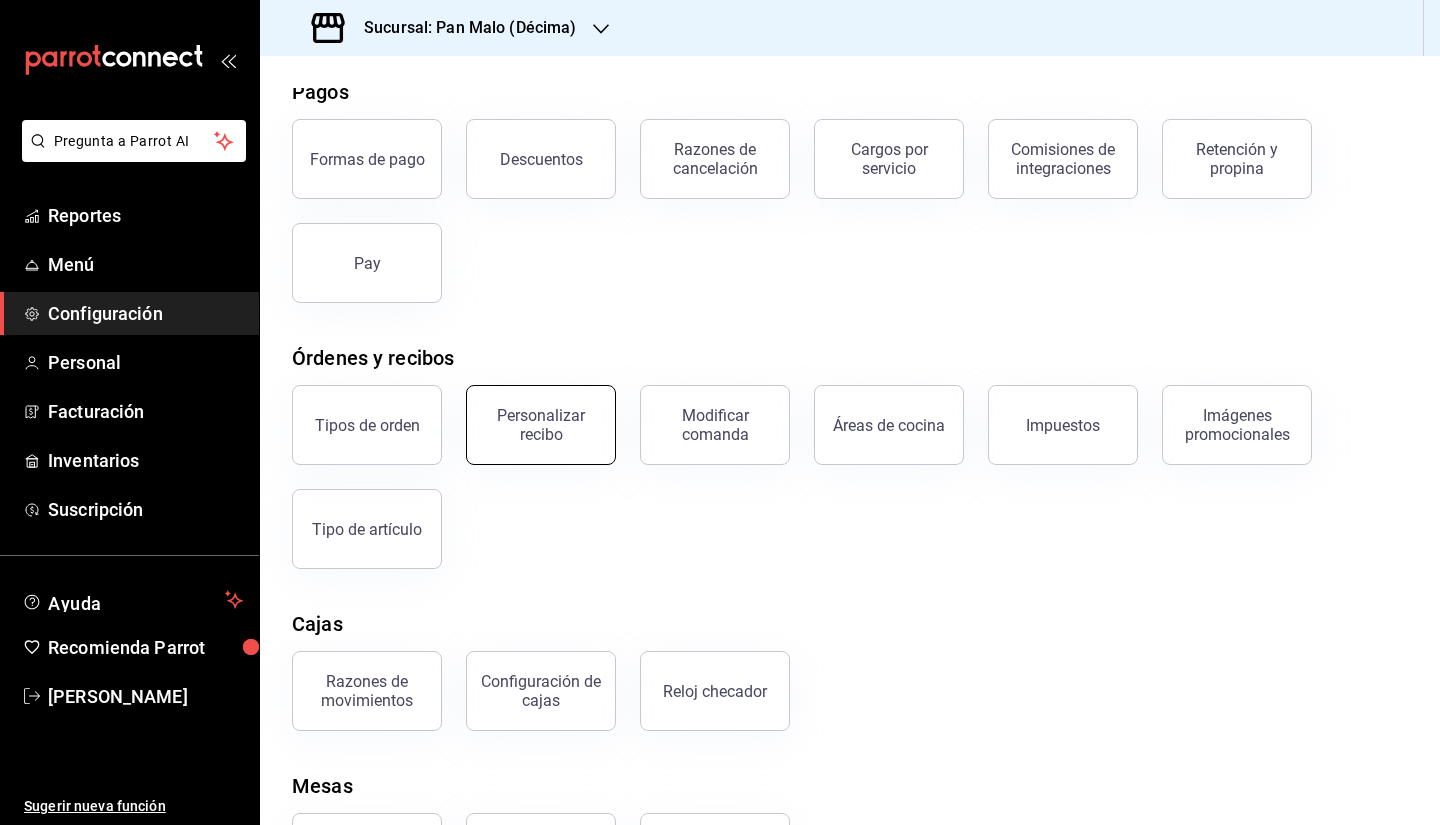 click on "Personalizar recibo" at bounding box center (541, 425) 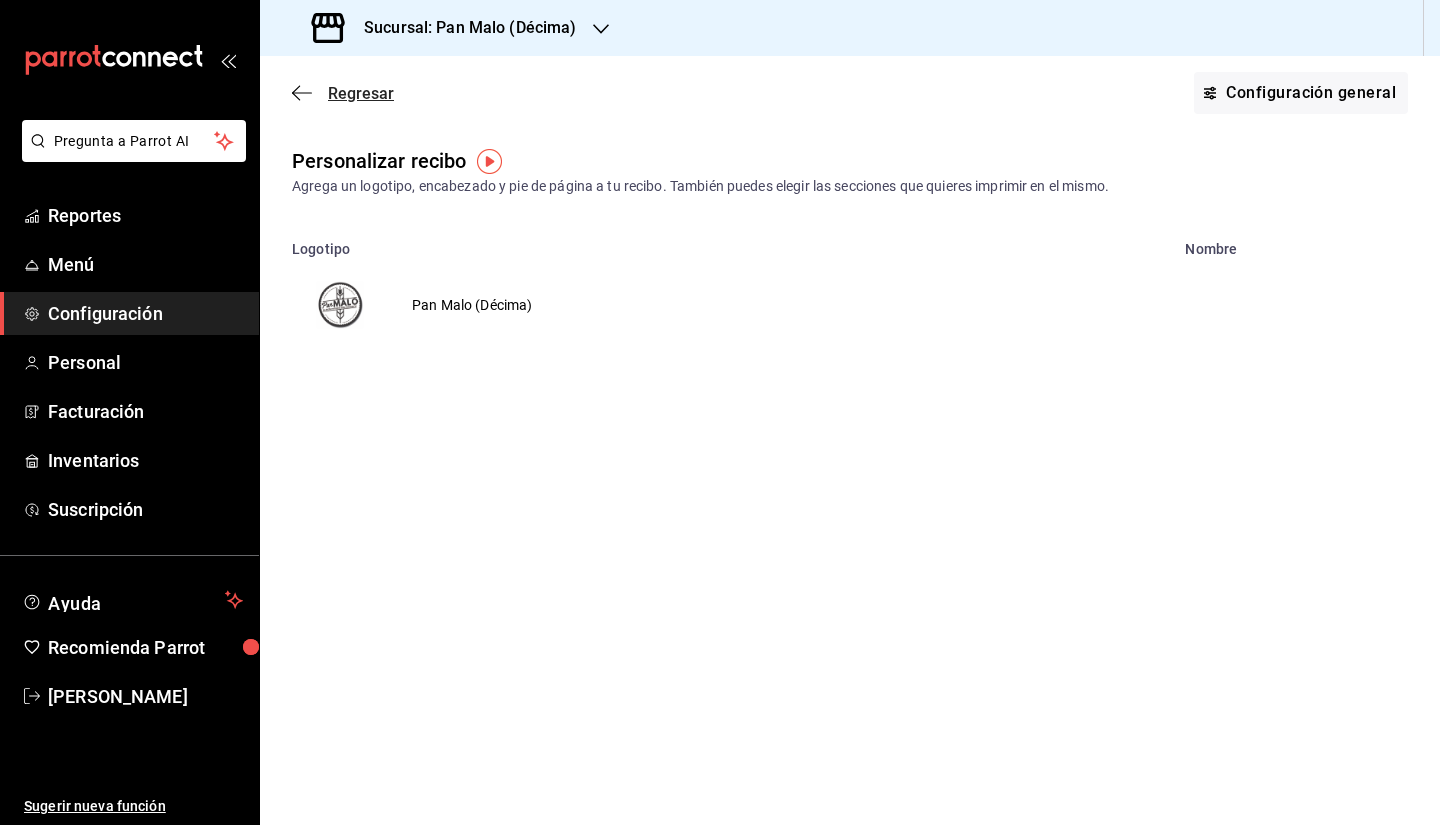 click 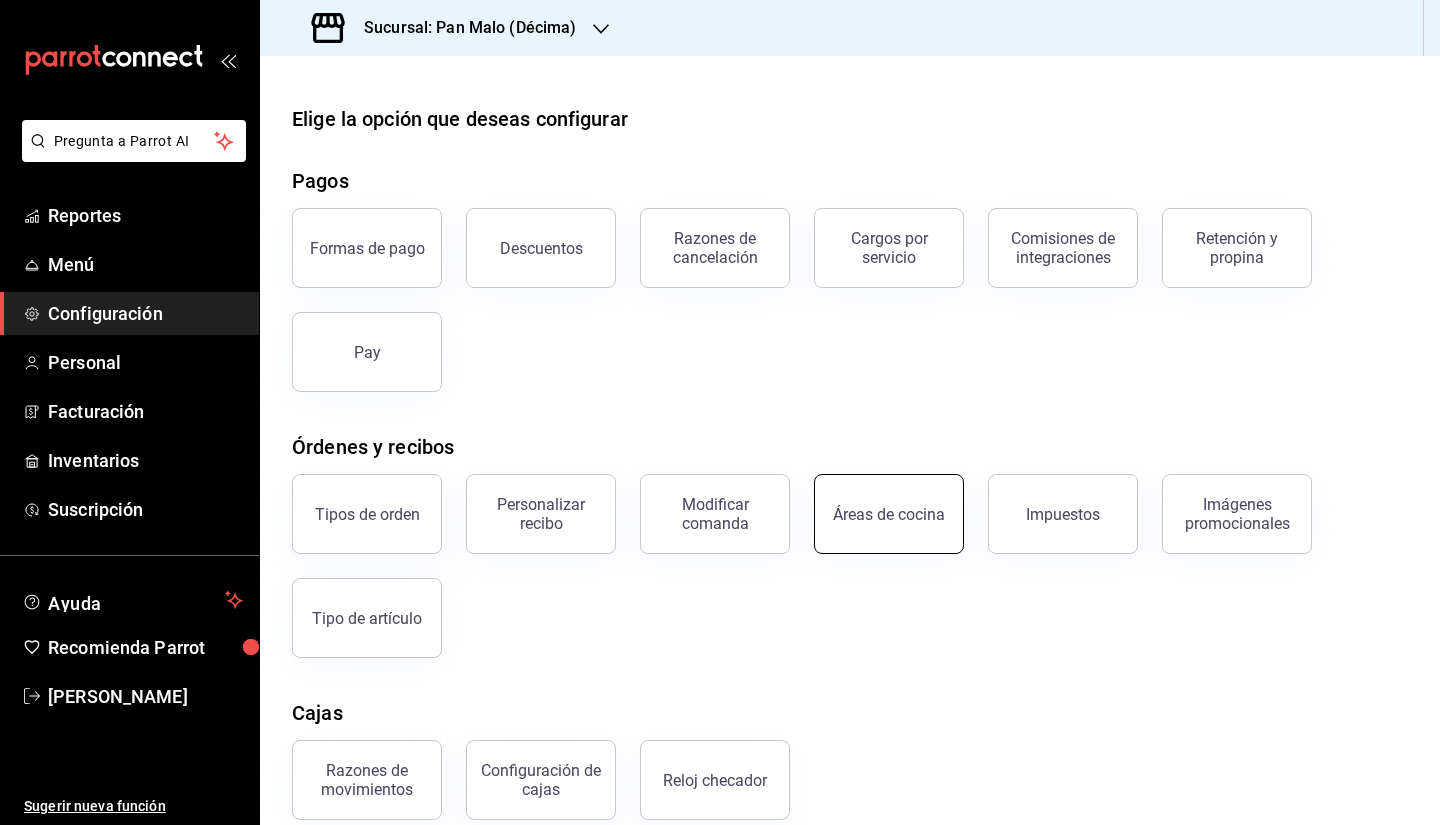 click on "Áreas de cocina" at bounding box center [889, 514] 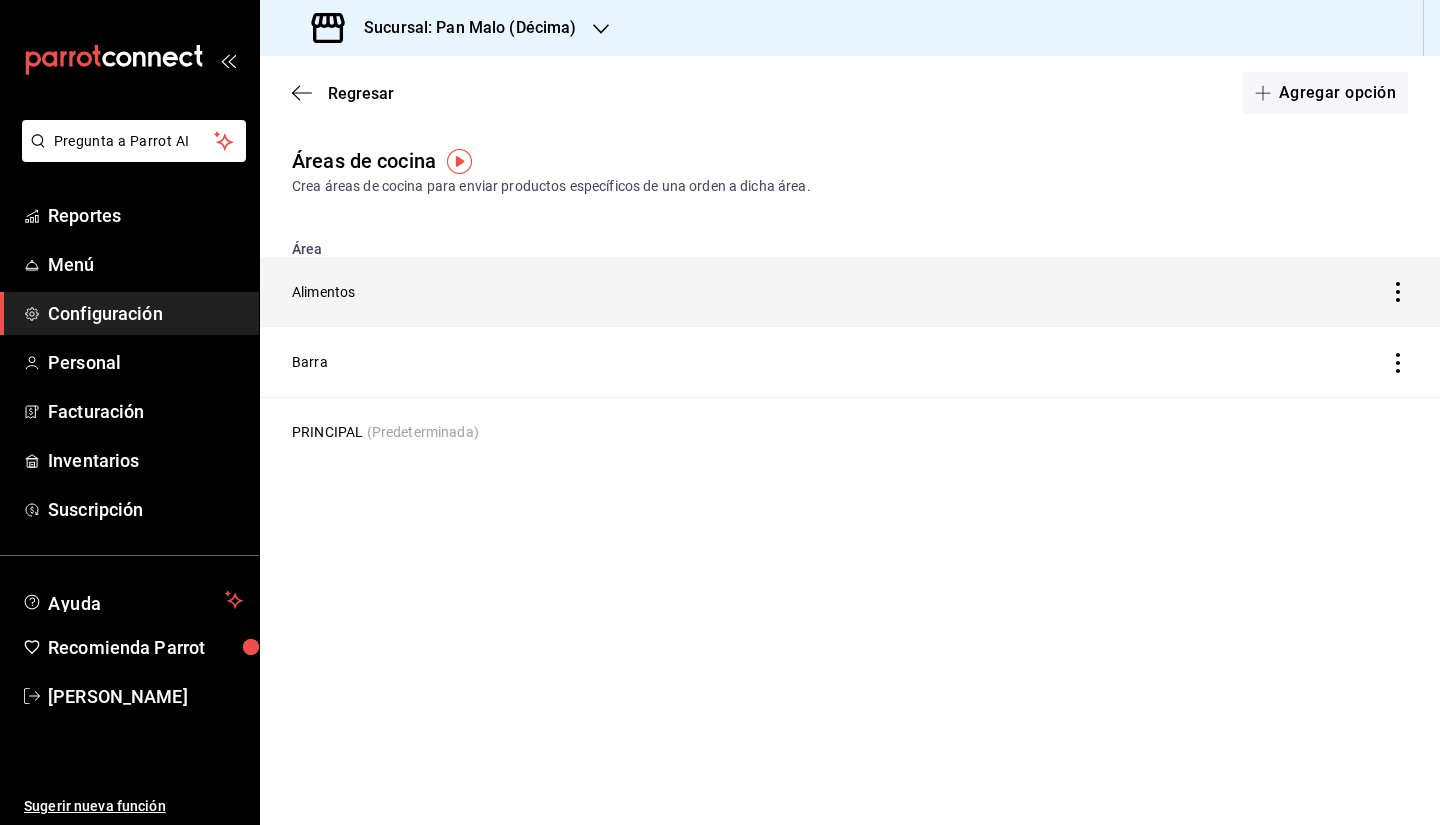 click on "Alimentos" at bounding box center [709, 292] 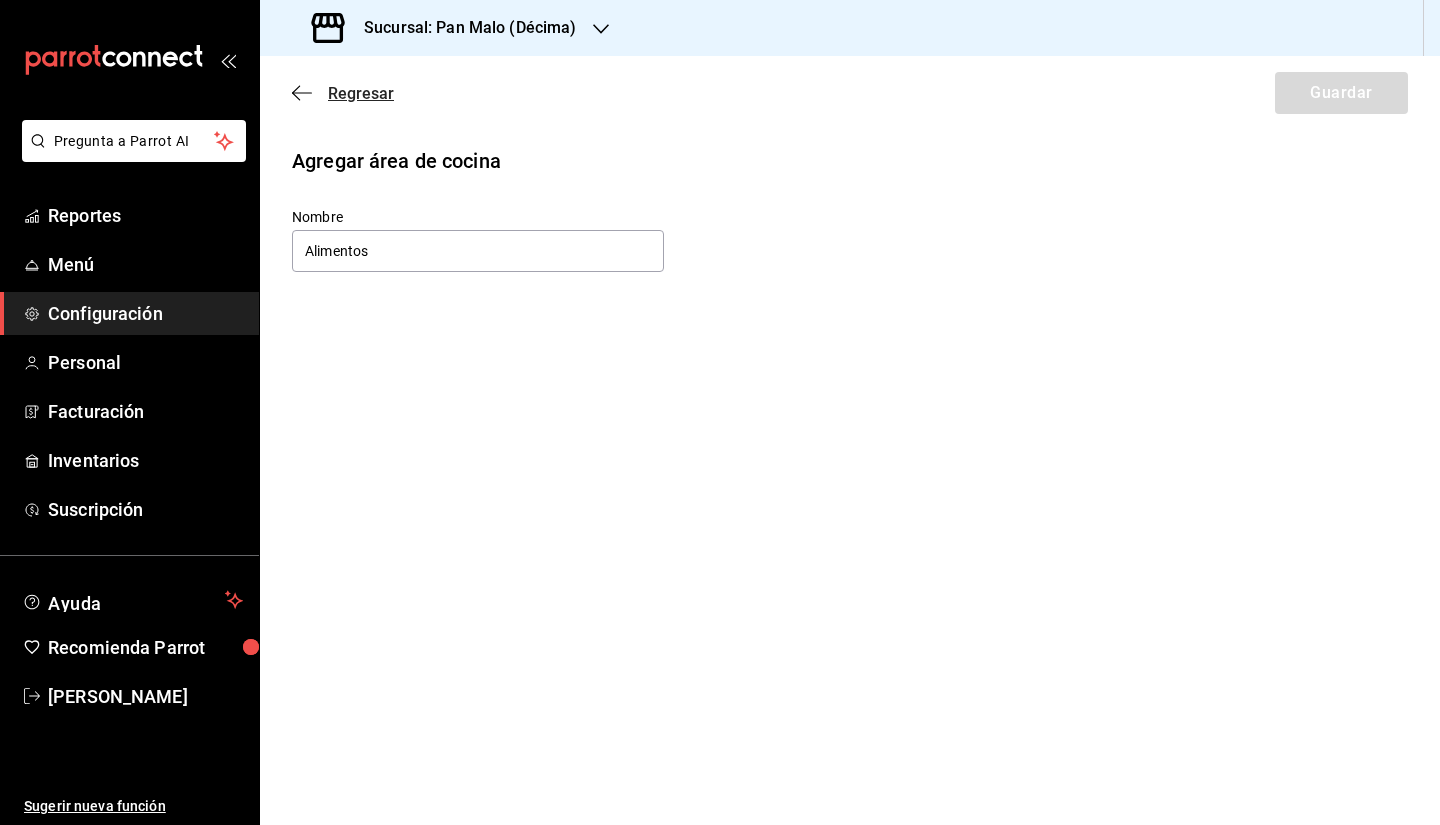 click 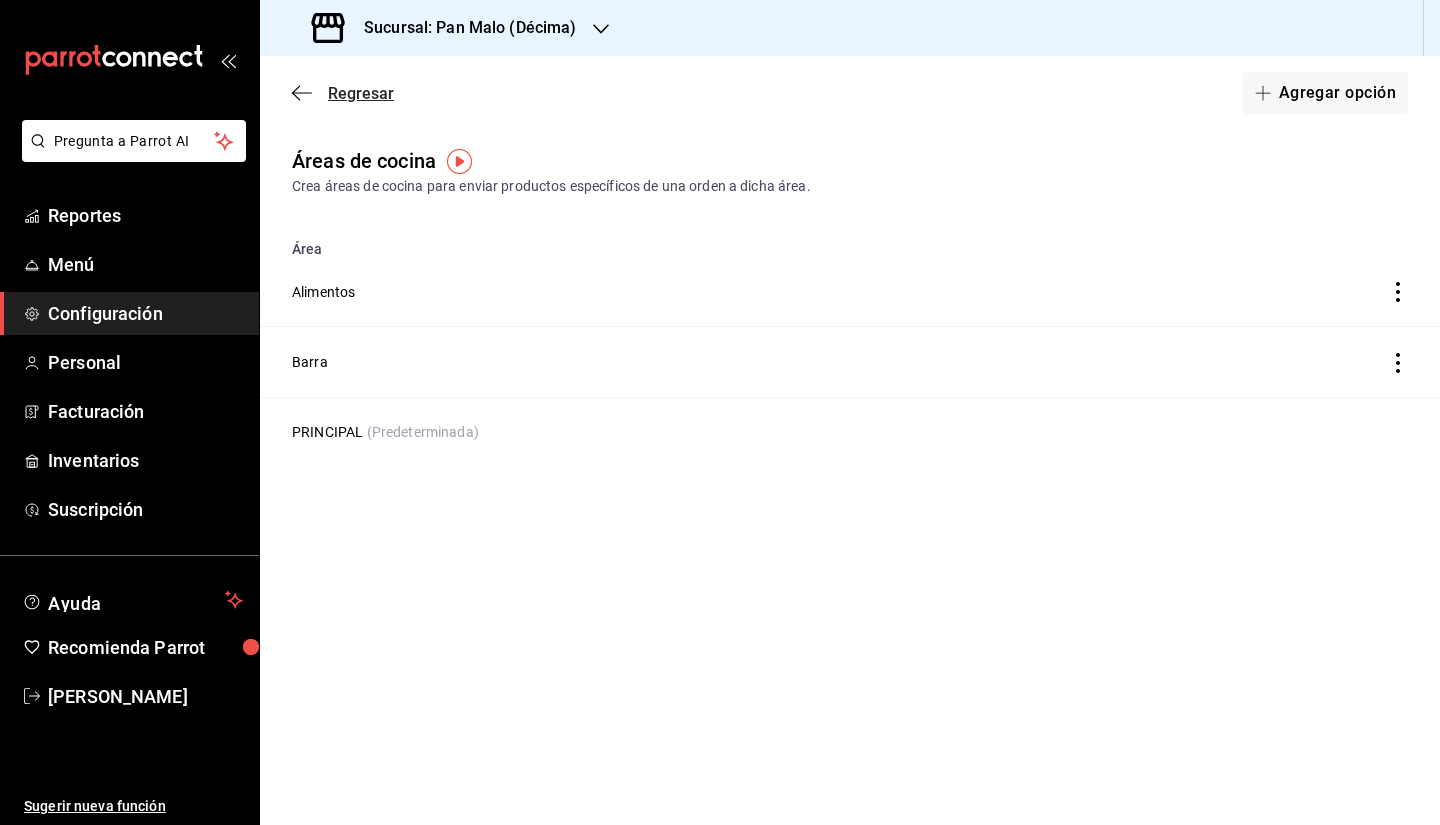 click on "Regresar" at bounding box center [343, 93] 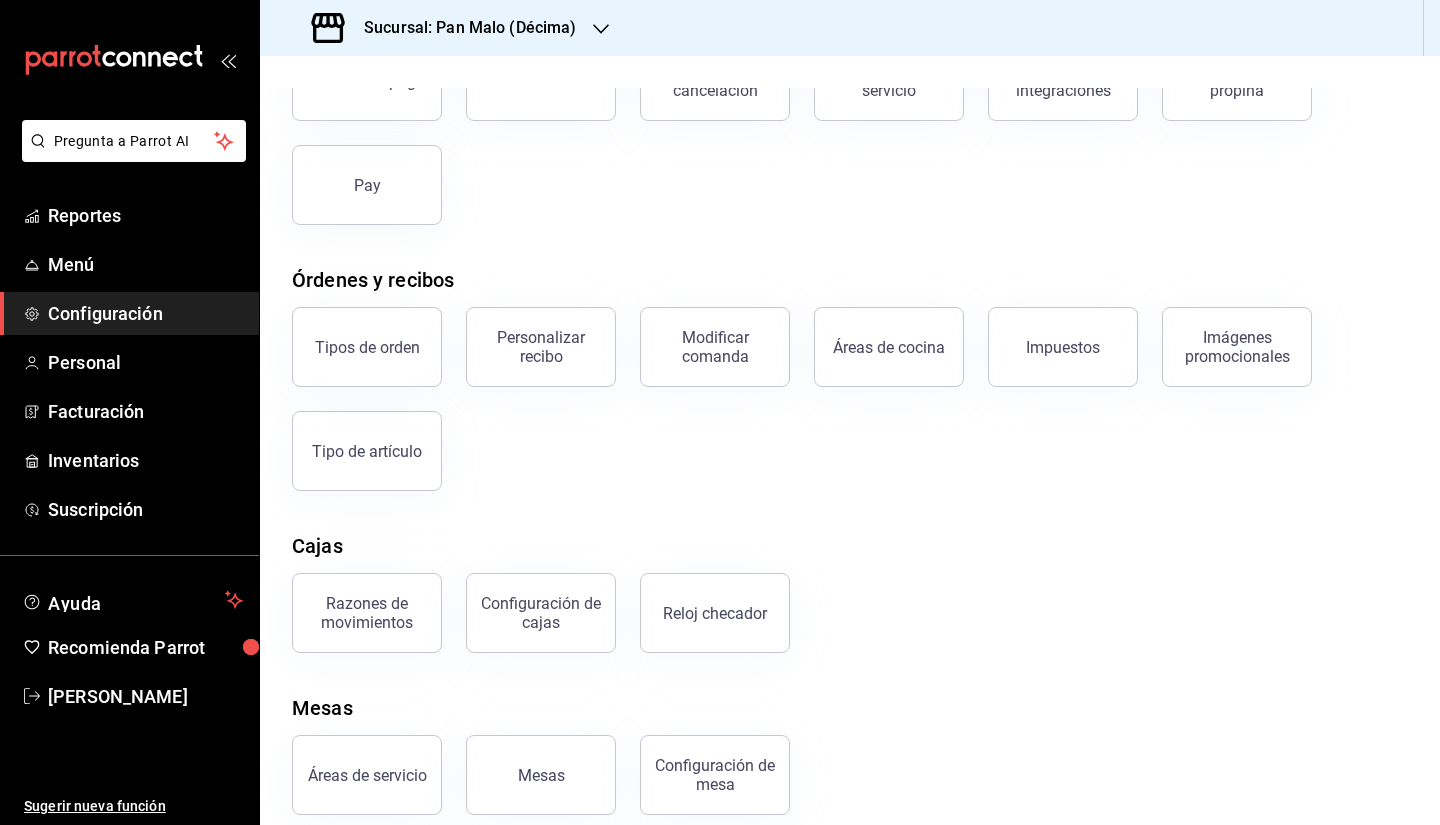 scroll, scrollTop: 189, scrollLeft: 0, axis: vertical 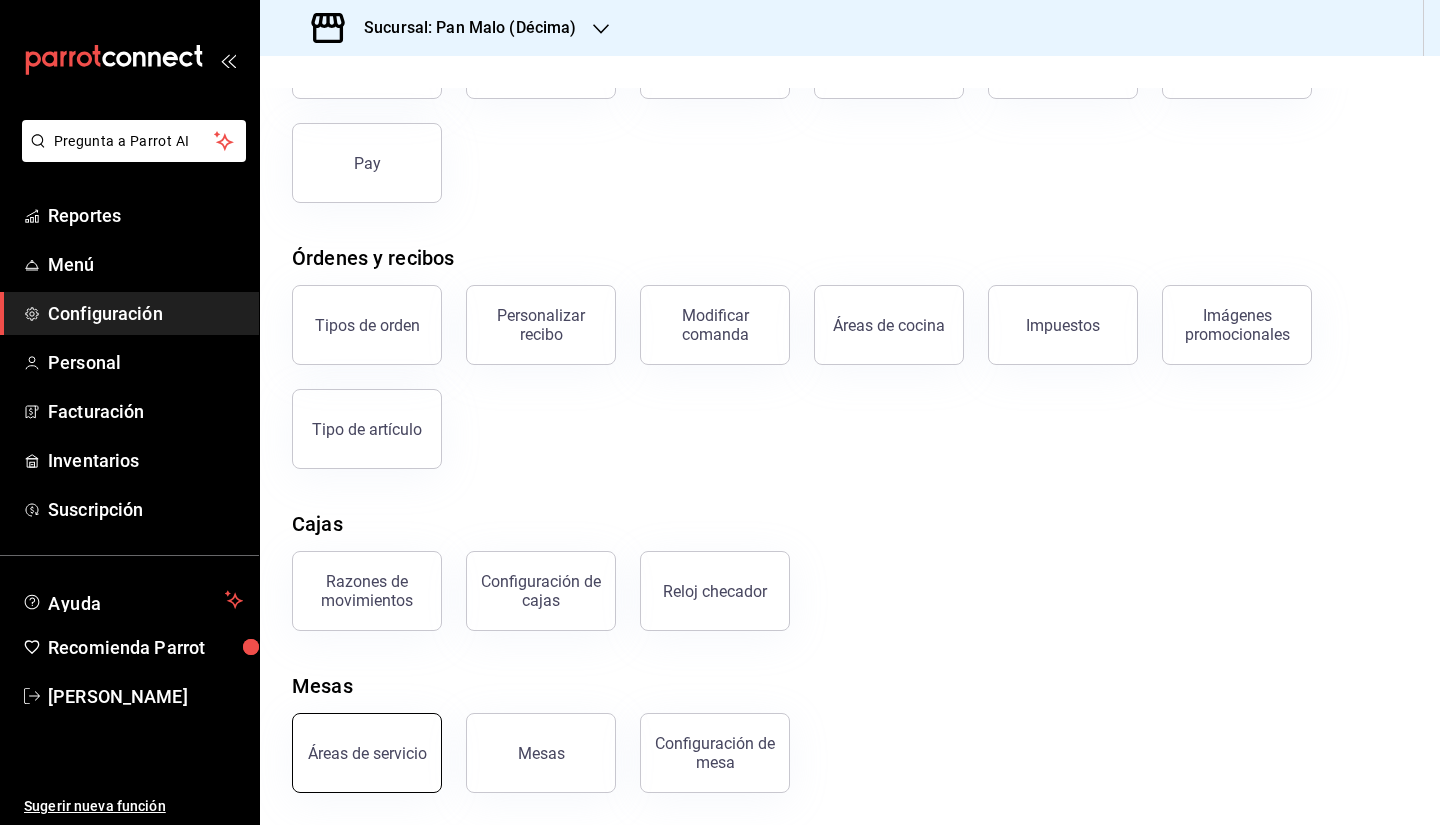 click on "Áreas de servicio" at bounding box center [367, 753] 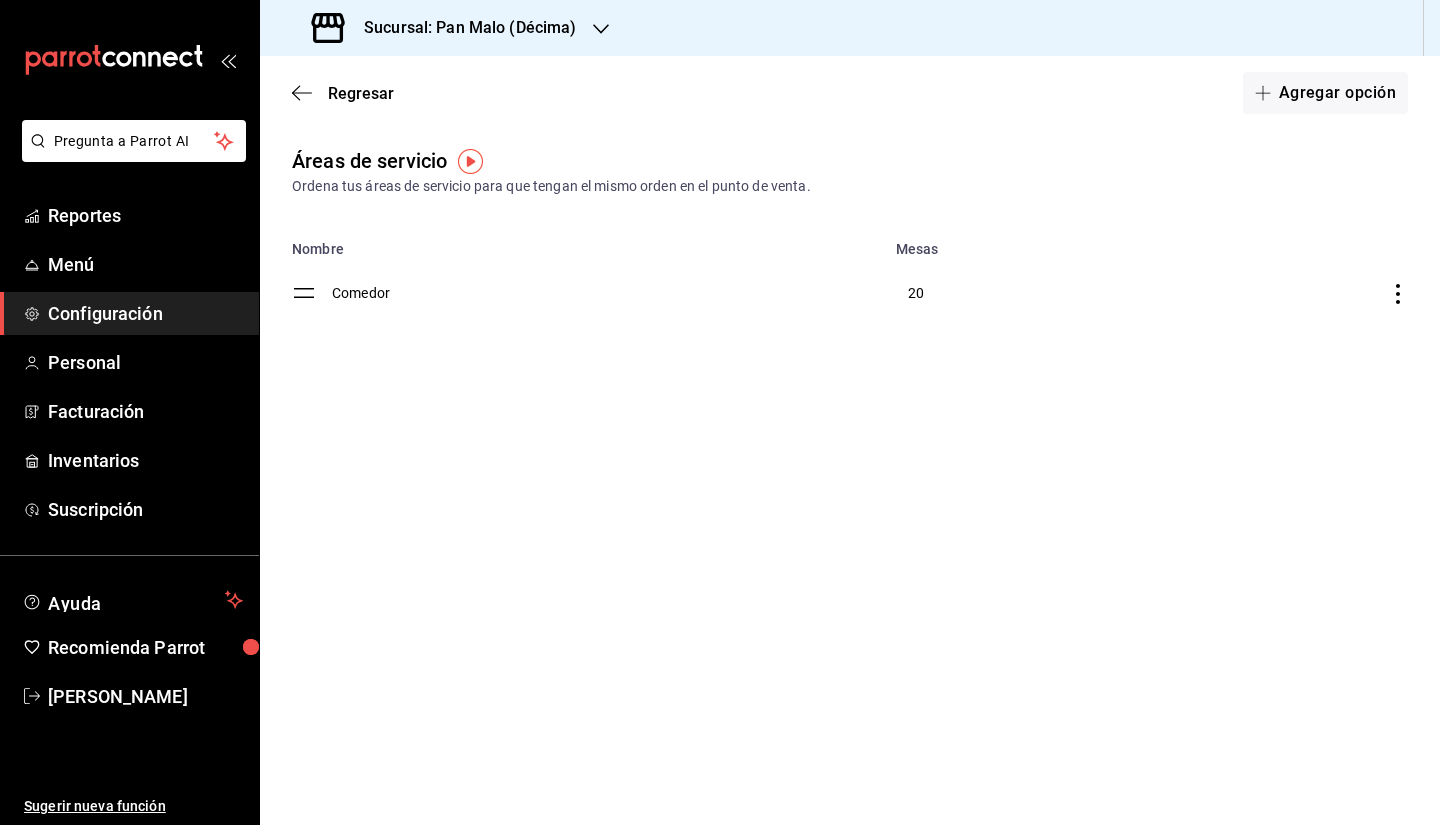 click on "Regresar Agregar opción" at bounding box center (850, 93) 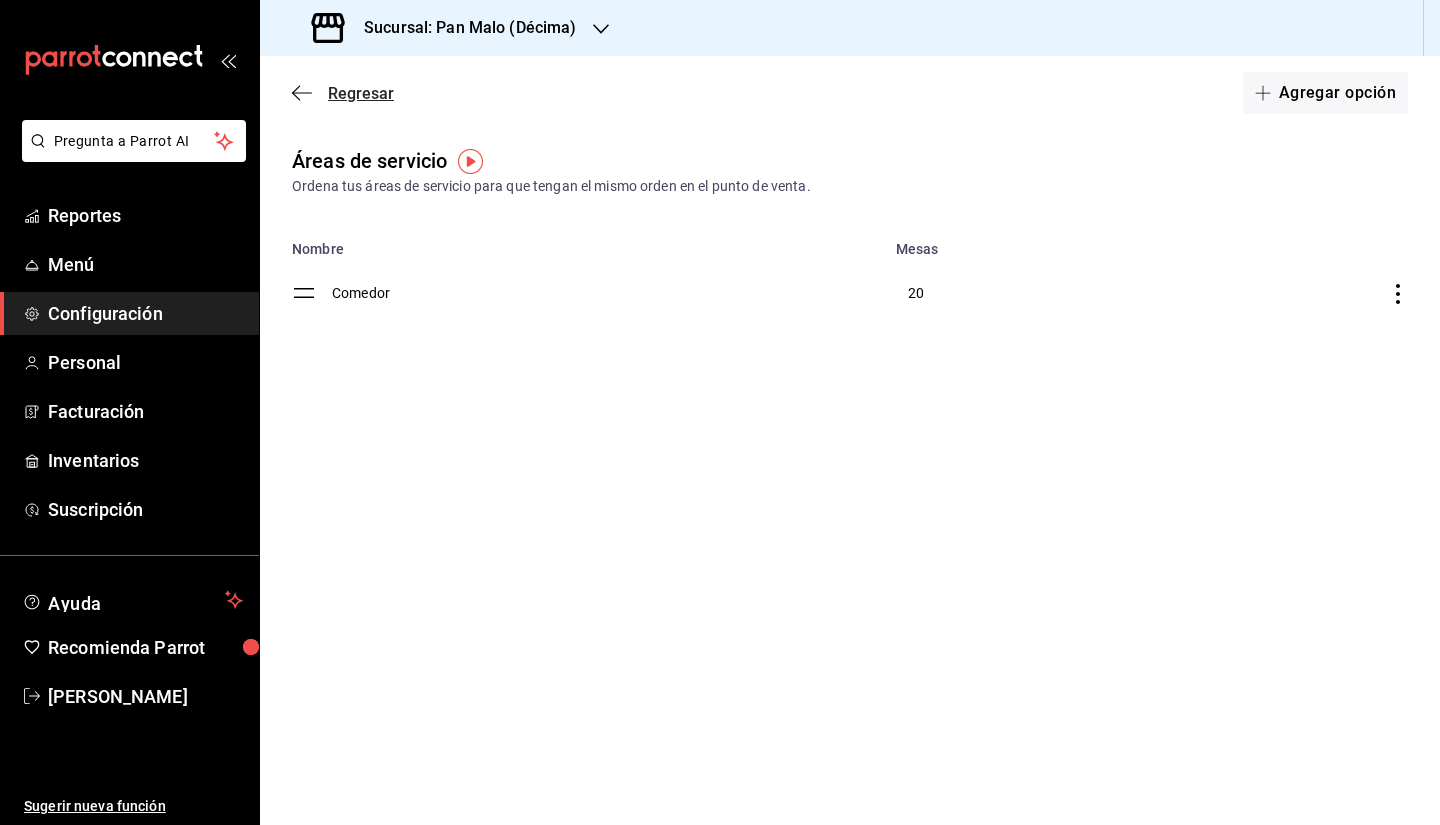 click 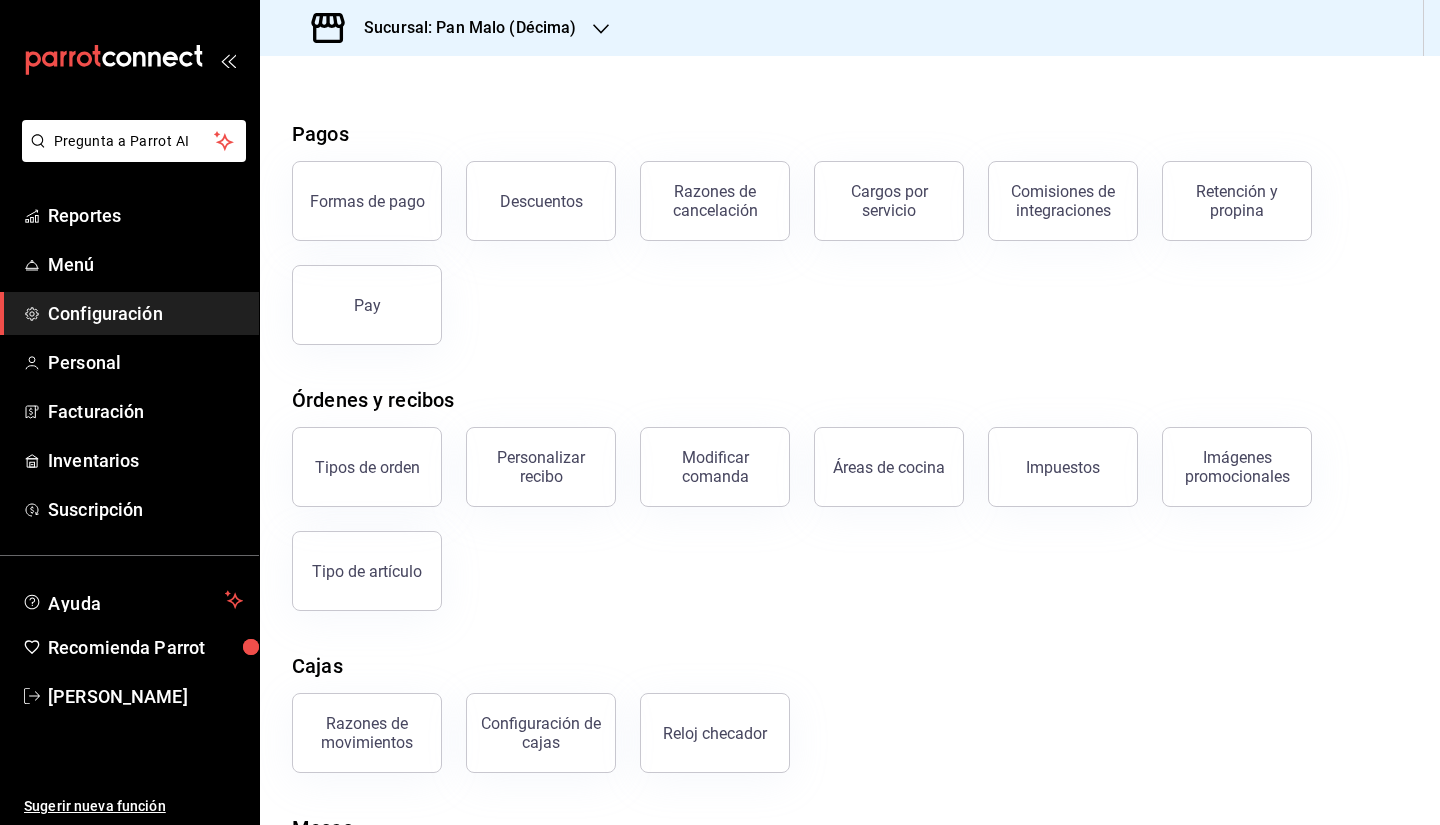 scroll, scrollTop: 49, scrollLeft: 0, axis: vertical 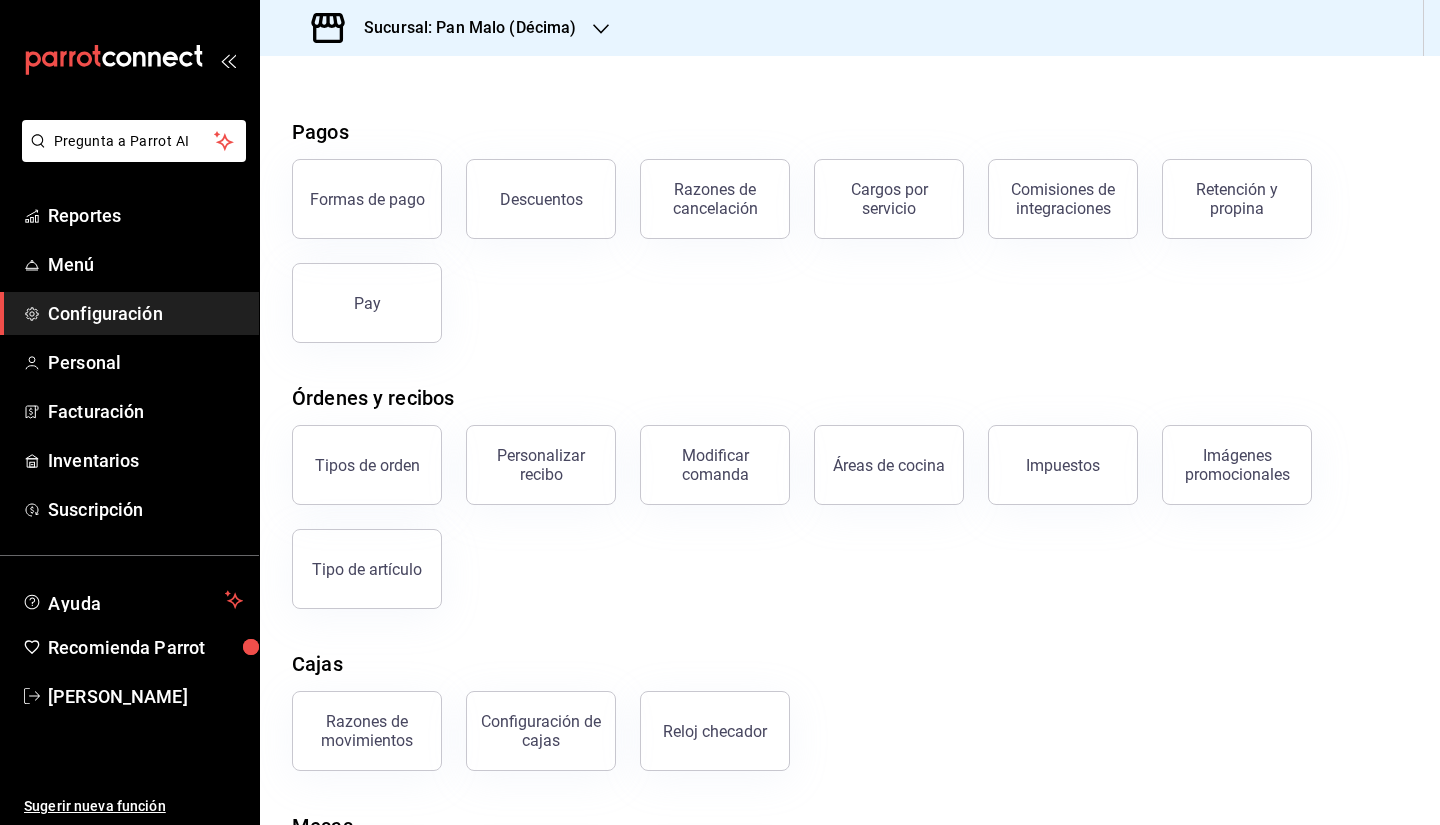 click on "Tipos de orden Personalizar recibo Modificar comanda Áreas de cocina Impuestos Imágenes promocionales Tipo de artículo" at bounding box center (838, 505) 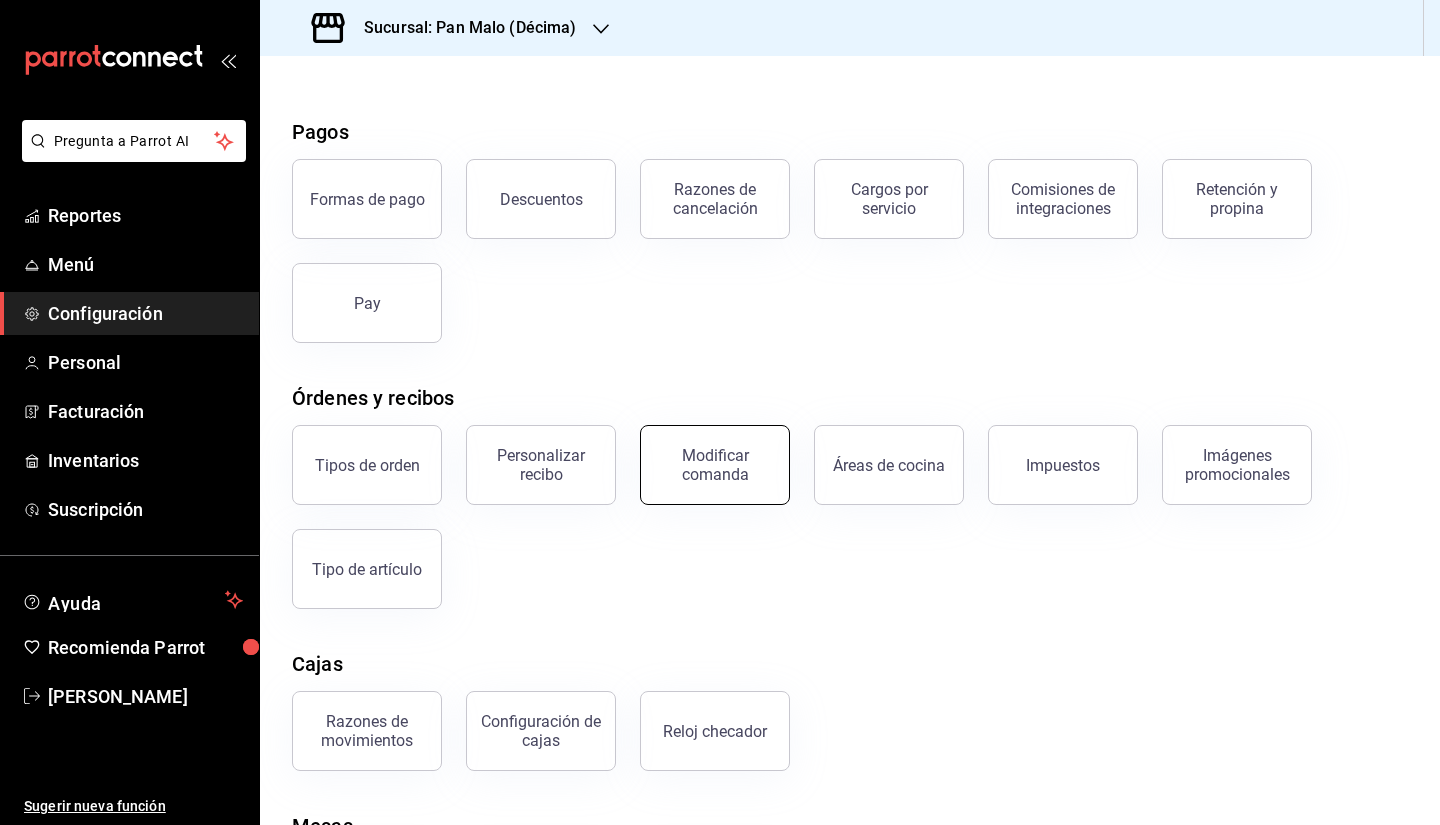 click on "Modificar comanda" at bounding box center [703, 453] 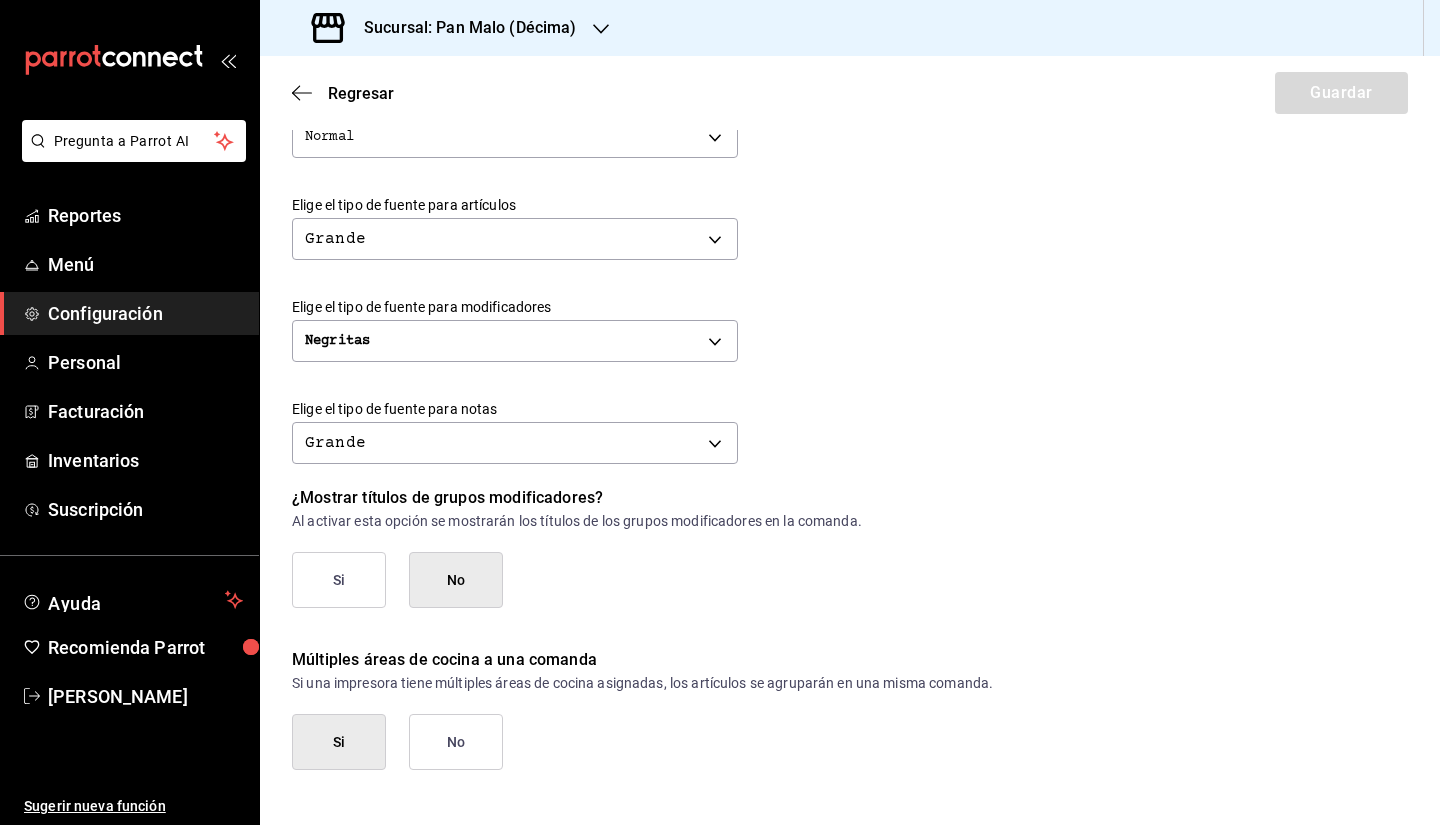 scroll, scrollTop: 755, scrollLeft: 0, axis: vertical 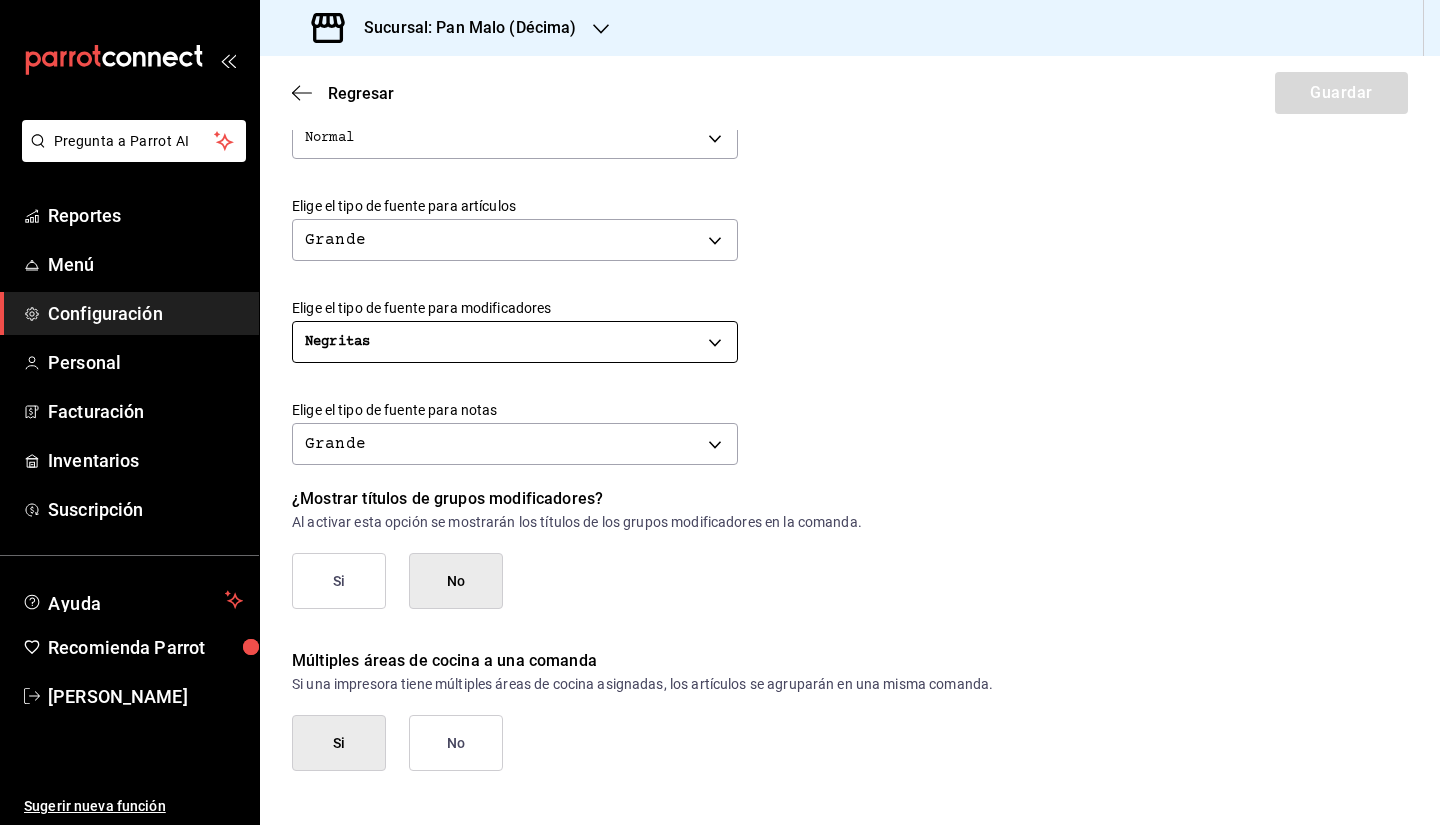 click on "Pregunta a Parrot AI Reportes   Menú   Configuración   Personal   Facturación   Inventarios   Suscripción   Ayuda Recomienda Parrot   [PERSON_NAME]   Sugerir nueva función   Sucursal: Pan Malo (Décima) Regresar Guardar Modificar comanda Personaliza las comandas de tu cocina. Margen Superior Ingresa el número de líneas en blanco que se imprimirán antes de comenzar con el contenido 1 Margen Inferior Ingresa el número de líneas en blanco que se imprimirán después de terminar con el contenido 1 Espacio entre artículos Ingresa el número de líneas en blanco que se imprimirán entre artículos 1 Elige el tipo de fuente para la marca Normal NORMAL Elige el tipo de fuente para el número de orden Grande   BIG Elige el tipo de fuente para tipo de orden Normal   NORMAL Elige el tipo de fuente para artículos Grande BIG Elige el tipo de fuente para modificadores Negritas BOLD Elige el tipo de fuente para notas Grande BIG ¿Mostrar títulos de grupos modificadores? Si No Si No Ver video tutorial" at bounding box center [720, 412] 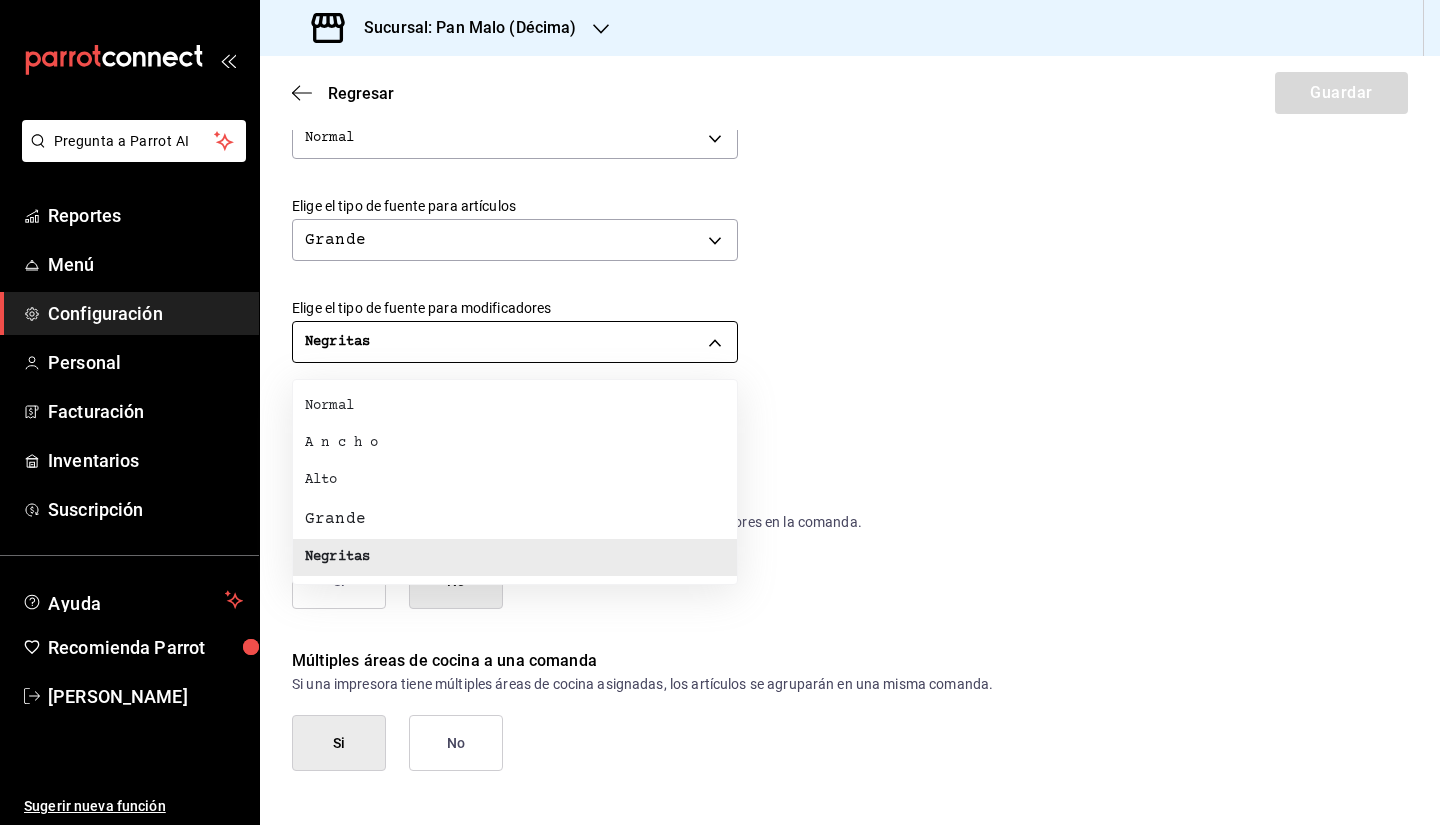 click at bounding box center (720, 412) 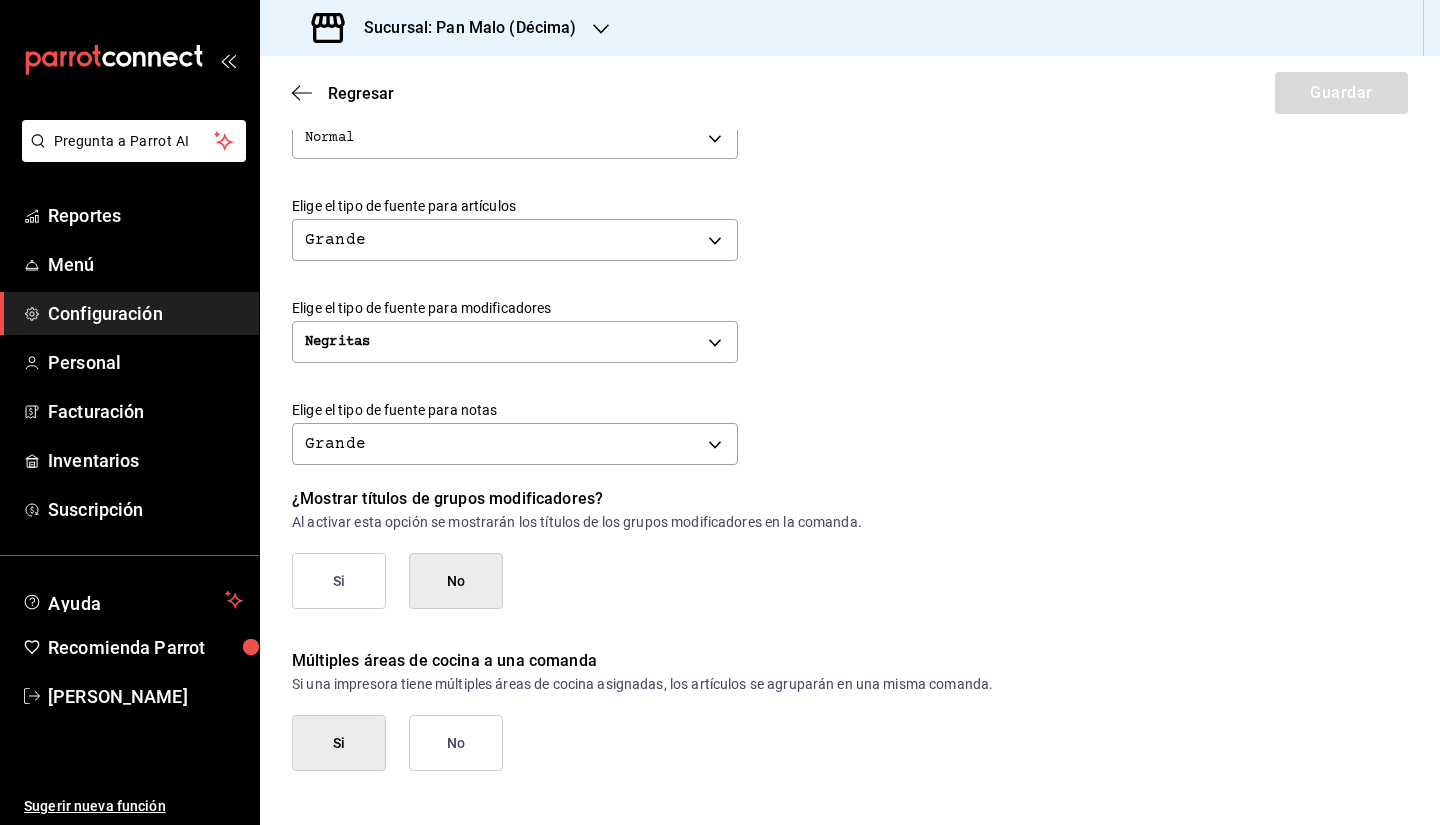 click on "Elige el tipo de fuente para notas Grande BIG" at bounding box center (834, 420) 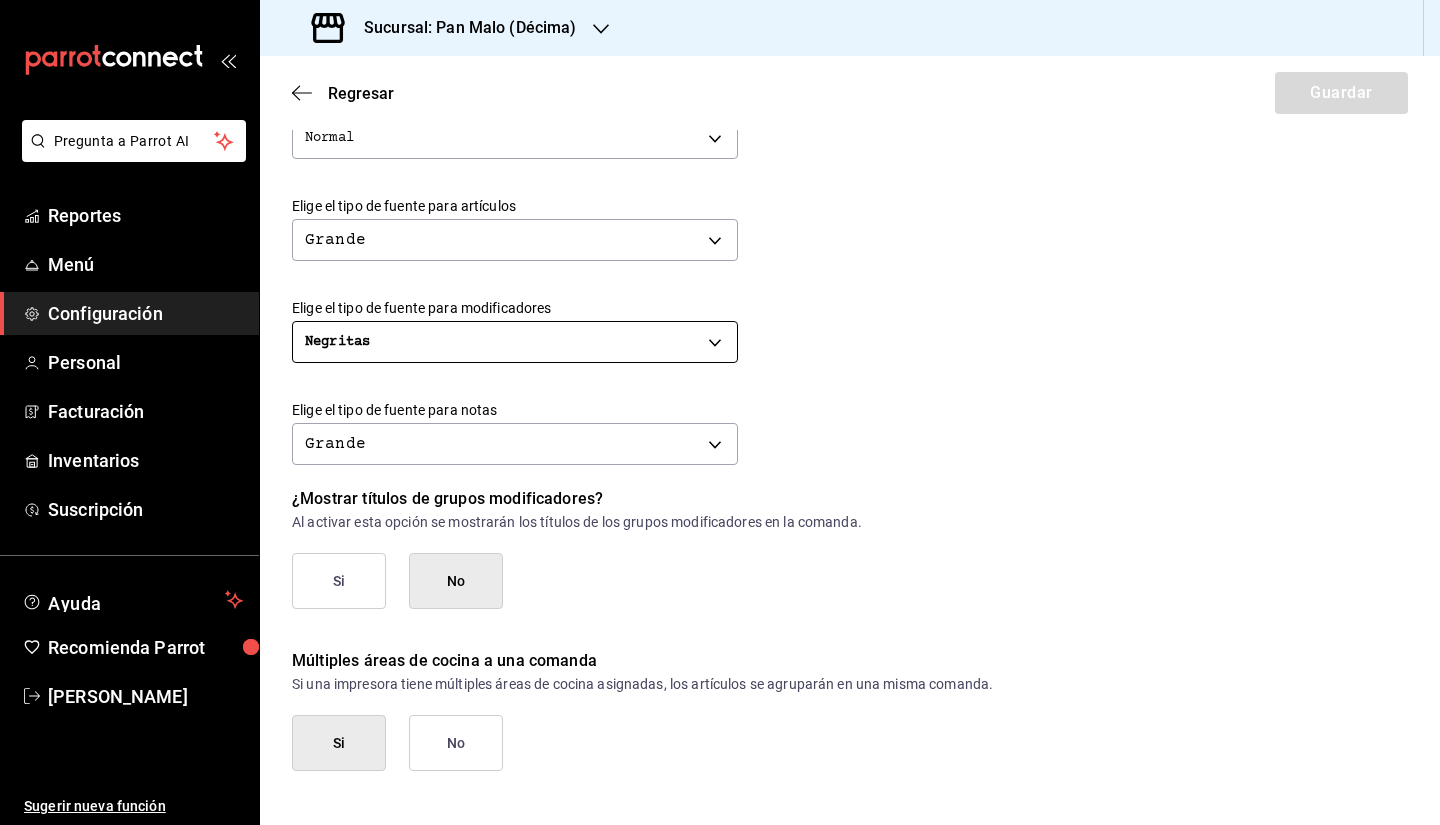 click on "Pregunta a Parrot AI Reportes   Menú   Configuración   Personal   Facturación   Inventarios   Suscripción   Ayuda Recomienda Parrot   [PERSON_NAME]   Sugerir nueva función   Sucursal: Pan Malo (Décima) Regresar Guardar Modificar comanda Personaliza las comandas de tu cocina. Margen Superior Ingresa el número de líneas en blanco que se imprimirán antes de comenzar con el contenido 1 Margen Inferior Ingresa el número de líneas en blanco que se imprimirán después de terminar con el contenido 1 Espacio entre artículos Ingresa el número de líneas en blanco que se imprimirán entre artículos 1 Elige el tipo de fuente para la marca Normal NORMAL Elige el tipo de fuente para el número de orden Grande   BIG Elige el tipo de fuente para tipo de orden Normal   NORMAL Elige el tipo de fuente para artículos Grande BIG Elige el tipo de fuente para modificadores Negritas BOLD Elige el tipo de fuente para notas Grande BIG ¿Mostrar títulos de grupos modificadores? Si No Si No Ver video tutorial" at bounding box center [720, 412] 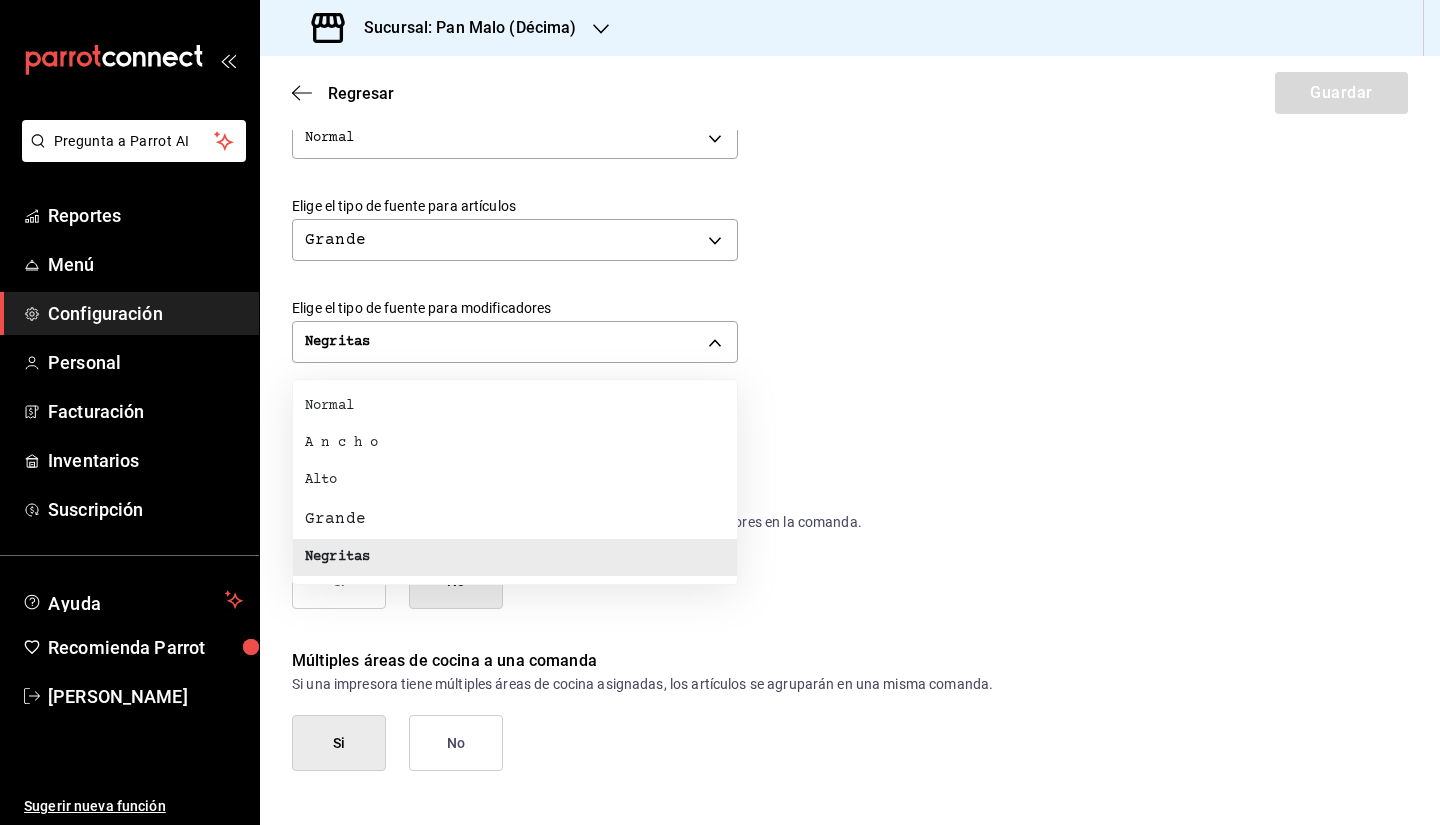 click at bounding box center [720, 412] 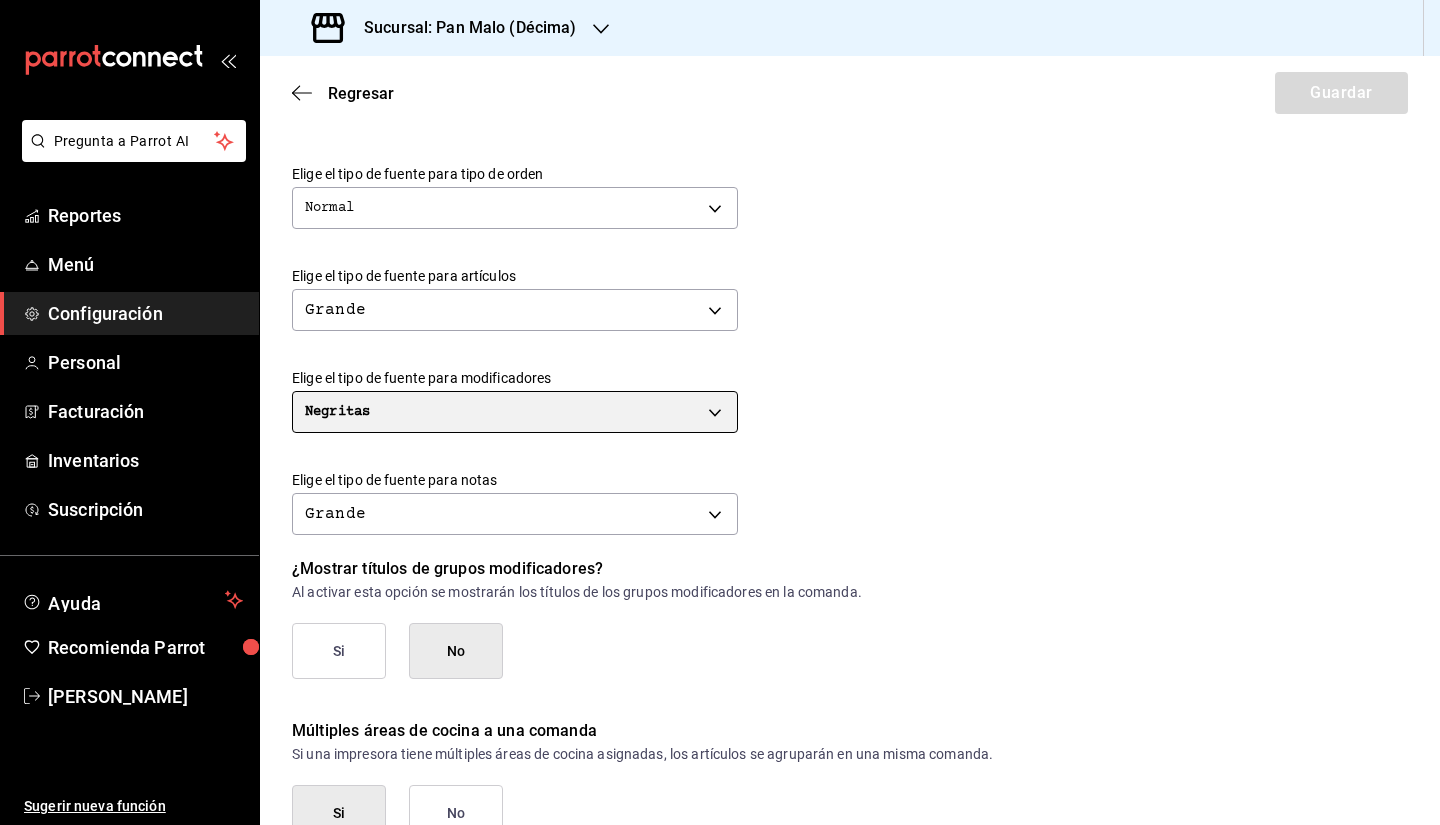 scroll, scrollTop: 684, scrollLeft: 0, axis: vertical 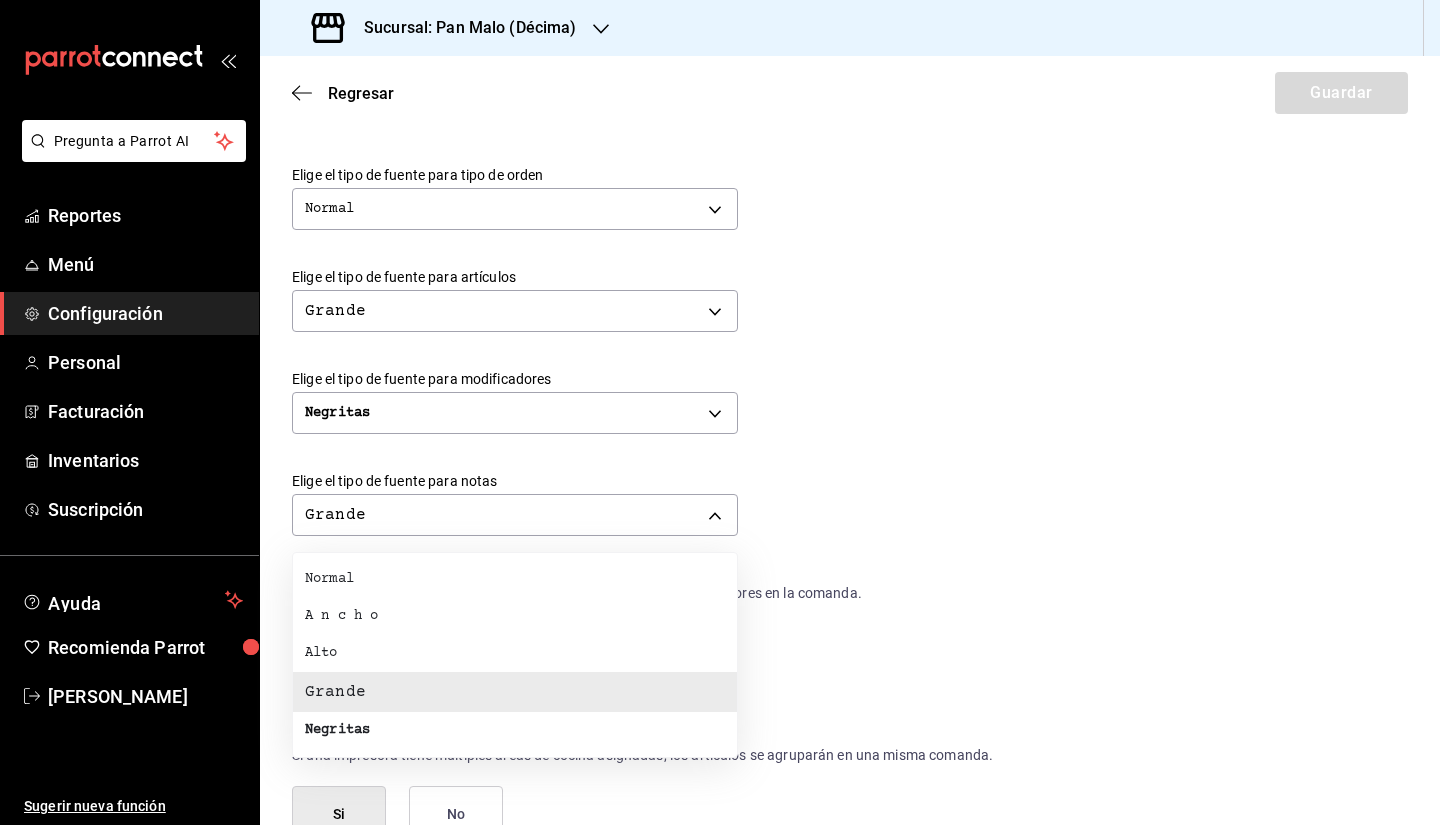 click on "Pregunta a Parrot AI Reportes   Menú   Configuración   Personal   Facturación   Inventarios   Suscripción   Ayuda Recomienda Parrot   [PERSON_NAME]   Sugerir nueva función   Sucursal: Pan Malo (Décima) Regresar Guardar Modificar comanda Personaliza las comandas de tu cocina. Margen Superior Ingresa el número de líneas en blanco que se imprimirán antes de comenzar con el contenido 1 Margen Inferior Ingresa el número de líneas en blanco que se imprimirán después de terminar con el contenido 1 Espacio entre artículos Ingresa el número de líneas en blanco que se imprimirán entre artículos 1 Elige el tipo de fuente para la marca Normal NORMAL Elige el tipo de fuente para el número de orden Grande   BIG Elige el tipo de fuente para tipo de orden Normal   NORMAL Elige el tipo de fuente para artículos Grande BIG Elige el tipo de fuente para modificadores Negritas BOLD Elige el tipo de fuente para notas Grande BIG ¿Mostrar títulos de grupos modificadores? Si No Si No Ver video tutorial" at bounding box center (720, 412) 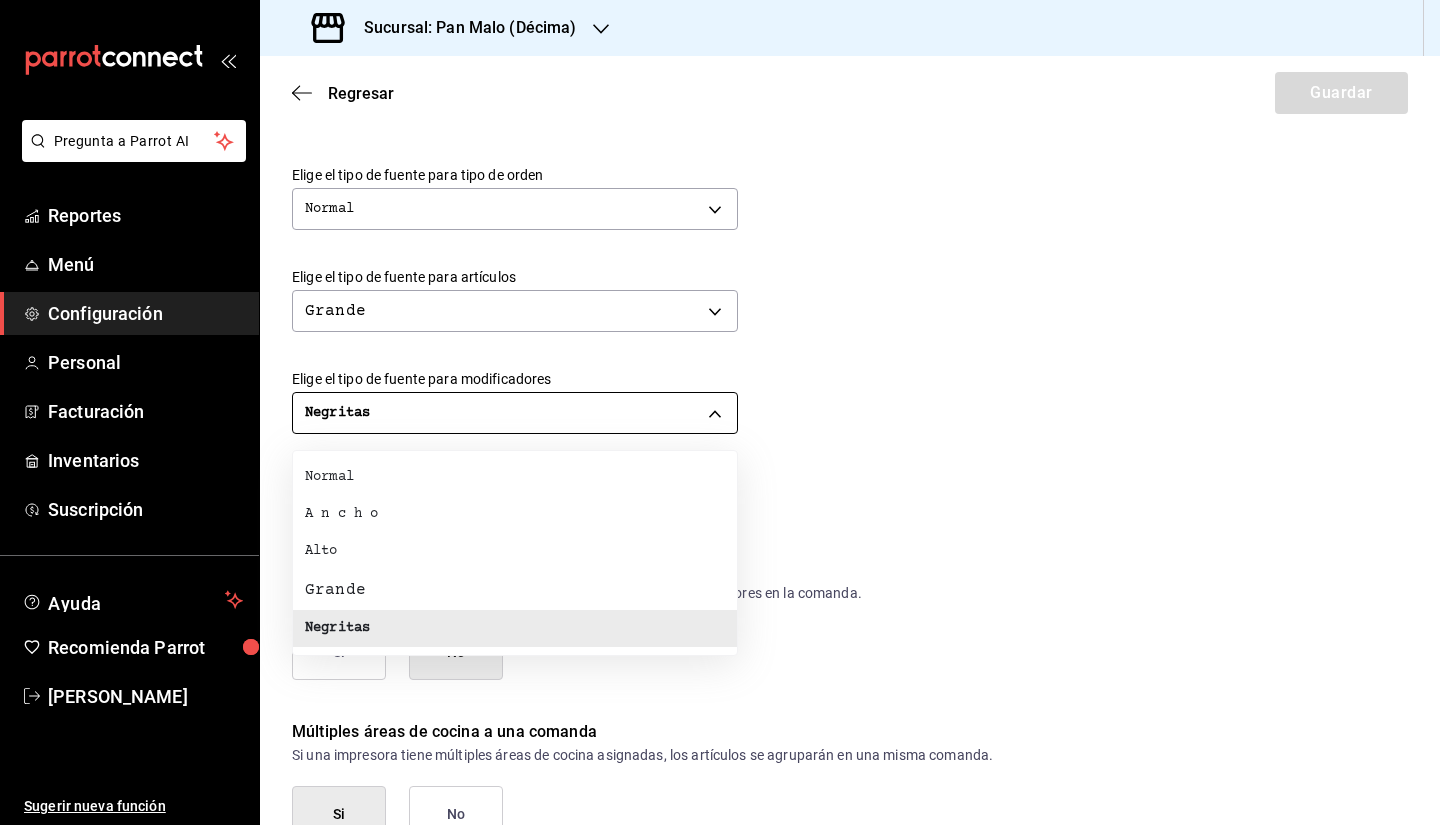 click on "Pregunta a Parrot AI Reportes   Menú   Configuración   Personal   Facturación   Inventarios   Suscripción   Ayuda Recomienda Parrot   [PERSON_NAME]   Sugerir nueva función   Sucursal: Pan Malo (Décima) Regresar Guardar Modificar comanda Personaliza las comandas de tu cocina. Margen Superior Ingresa el número de líneas en blanco que se imprimirán antes de comenzar con el contenido 1 Margen Inferior Ingresa el número de líneas en blanco que se imprimirán después de terminar con el contenido 1 Espacio entre artículos Ingresa el número de líneas en blanco que se imprimirán entre artículos 1 Elige el tipo de fuente para la marca Normal NORMAL Elige el tipo de fuente para el número de orden Grande   BIG Elige el tipo de fuente para tipo de orden Normal   NORMAL Elige el tipo de fuente para artículos Grande BIG Elige el tipo de fuente para modificadores Negritas BOLD Elige el tipo de fuente para notas Grande BIG ¿Mostrar títulos de grupos modificadores? Si No Si No Ver video tutorial" at bounding box center (720, 412) 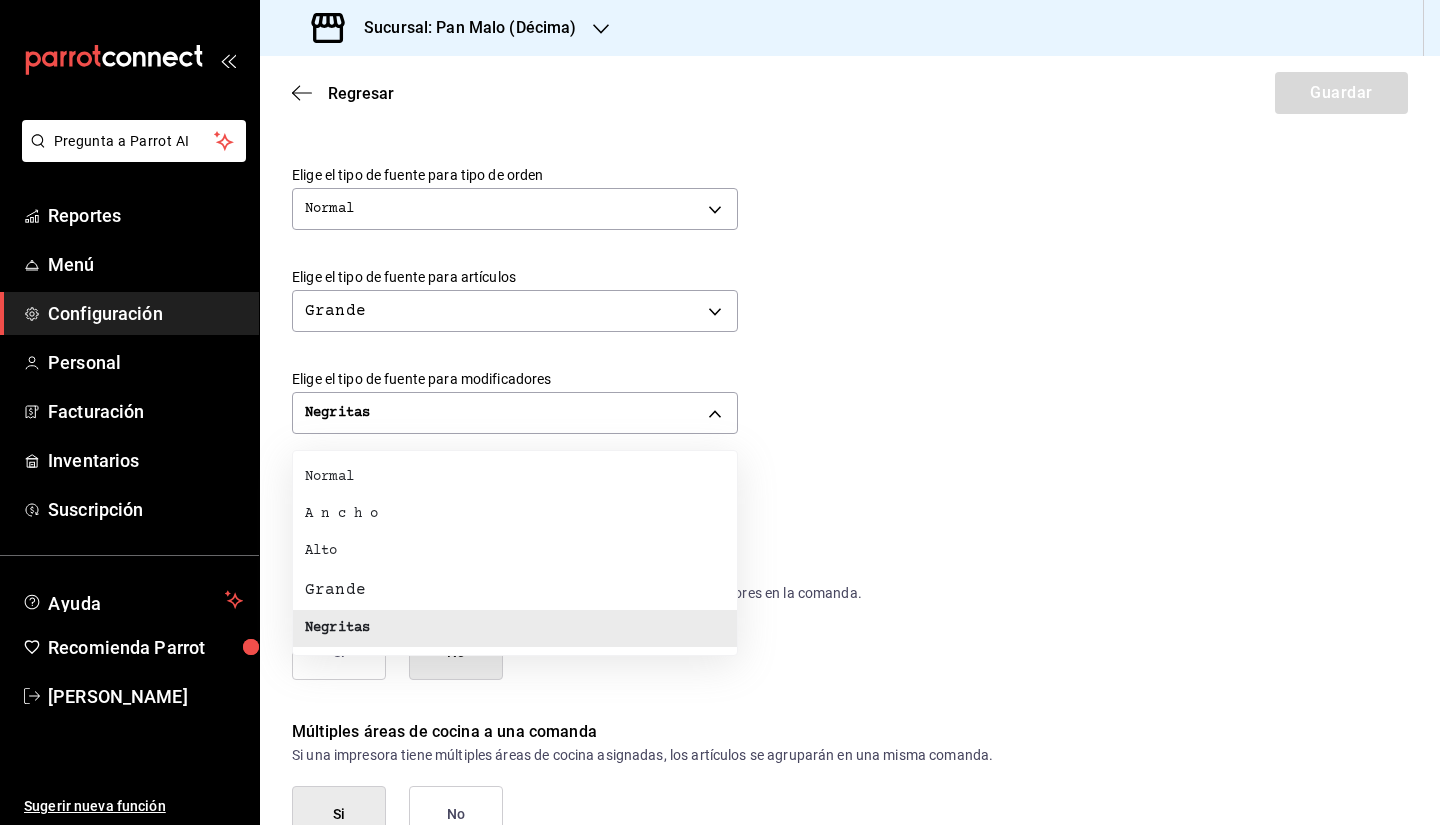 click at bounding box center (720, 412) 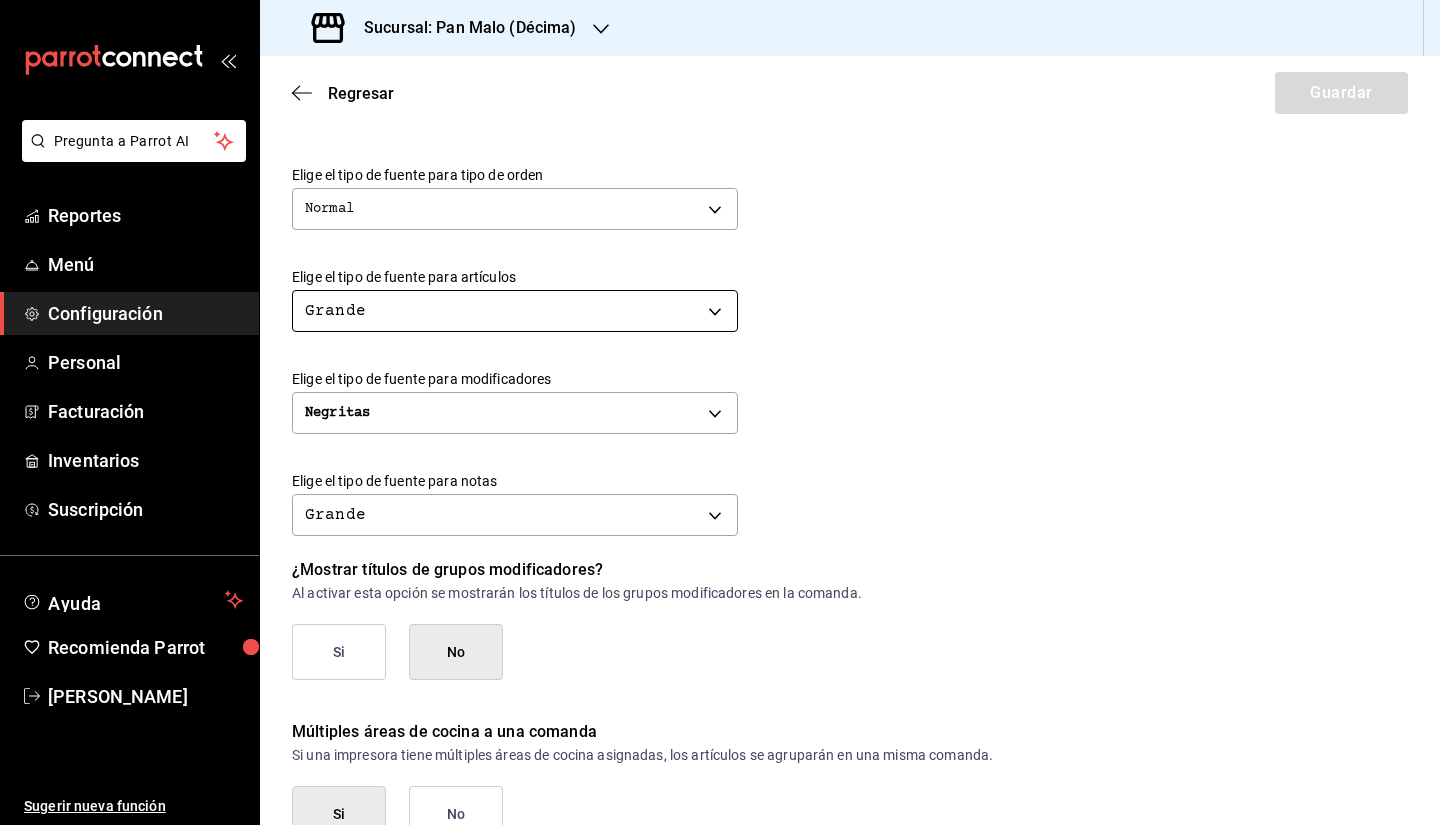 click on "Pregunta a Parrot AI Reportes   Menú   Configuración   Personal   Facturación   Inventarios   Suscripción   Ayuda Recomienda Parrot   [PERSON_NAME]   Sugerir nueva función   Sucursal: Pan Malo (Décima) Regresar Guardar Modificar comanda Personaliza las comandas de tu cocina. Margen Superior Ingresa el número de líneas en blanco que se imprimirán antes de comenzar con el contenido 1 Margen Inferior Ingresa el número de líneas en blanco que se imprimirán después de terminar con el contenido 1 Espacio entre artículos Ingresa el número de líneas en blanco que se imprimirán entre artículos 1 Elige el tipo de fuente para la marca Normal NORMAL Elige el tipo de fuente para el número de orden Grande   BIG Elige el tipo de fuente para tipo de orden Normal   NORMAL Elige el tipo de fuente para artículos Grande BIG Elige el tipo de fuente para modificadores Negritas BOLD Elige el tipo de fuente para notas Grande BIG ¿Mostrar títulos de grupos modificadores? Si No Si No Ver video tutorial" at bounding box center (720, 412) 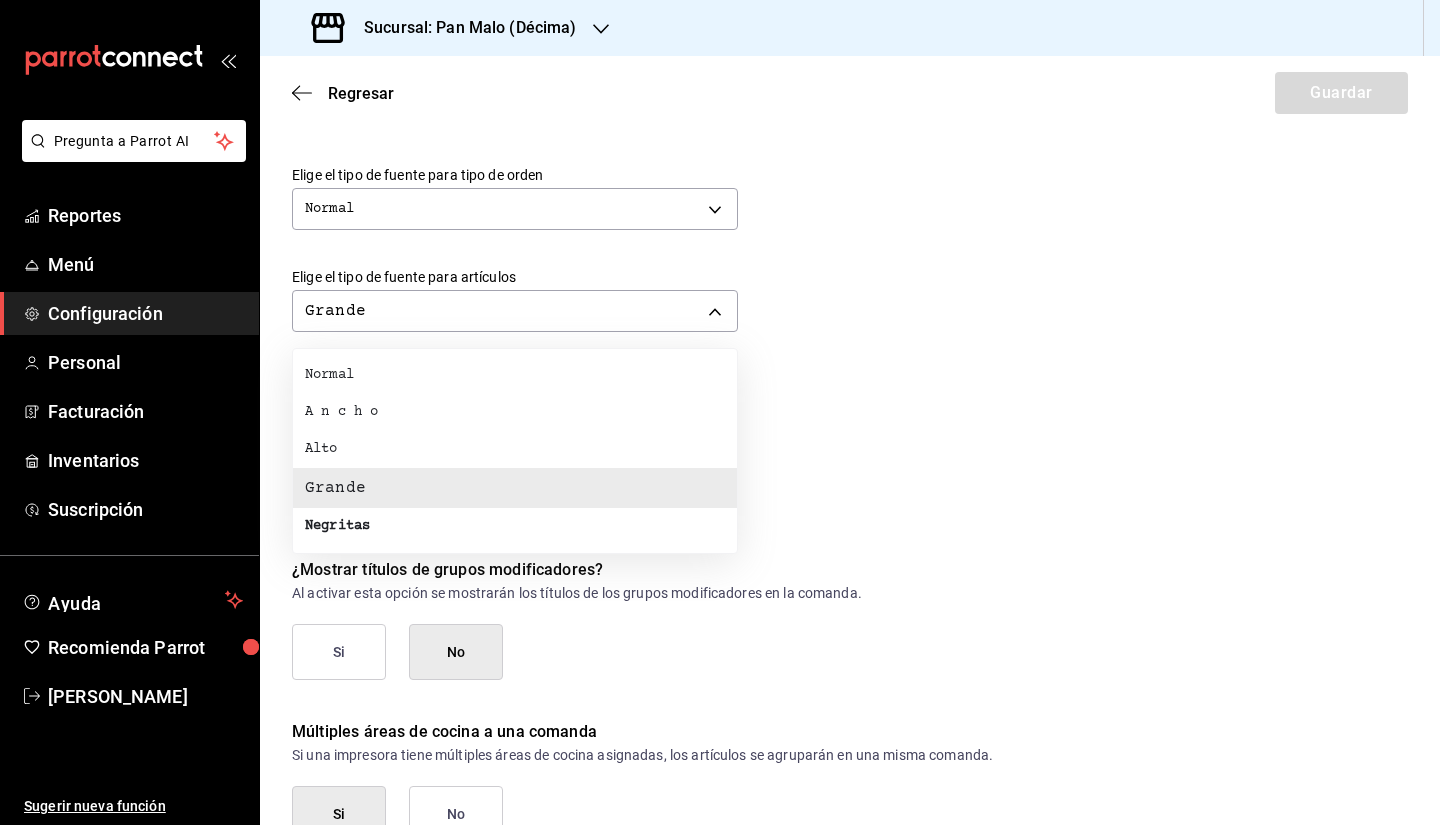 click at bounding box center (720, 412) 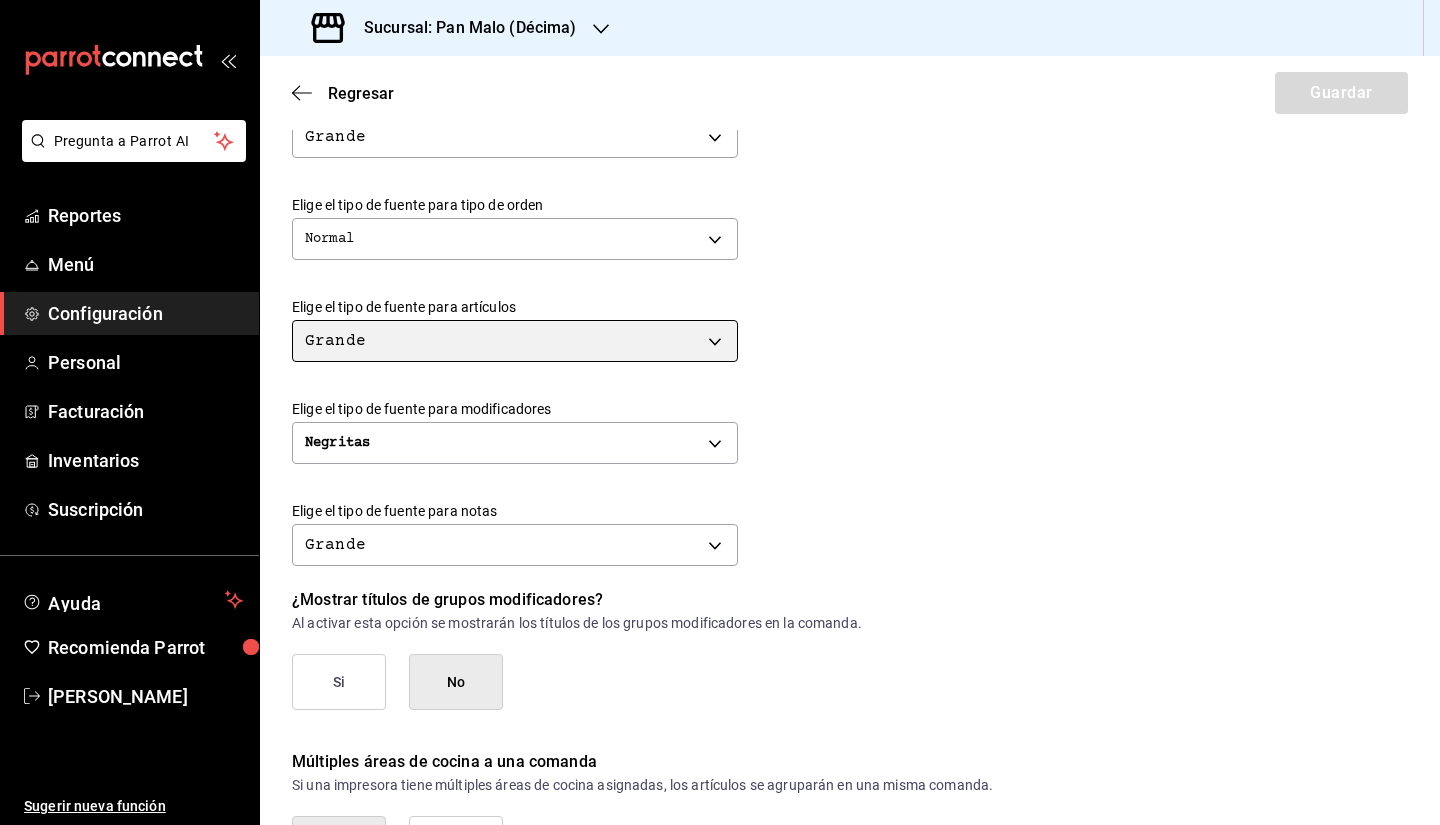 scroll, scrollTop: 652, scrollLeft: 0, axis: vertical 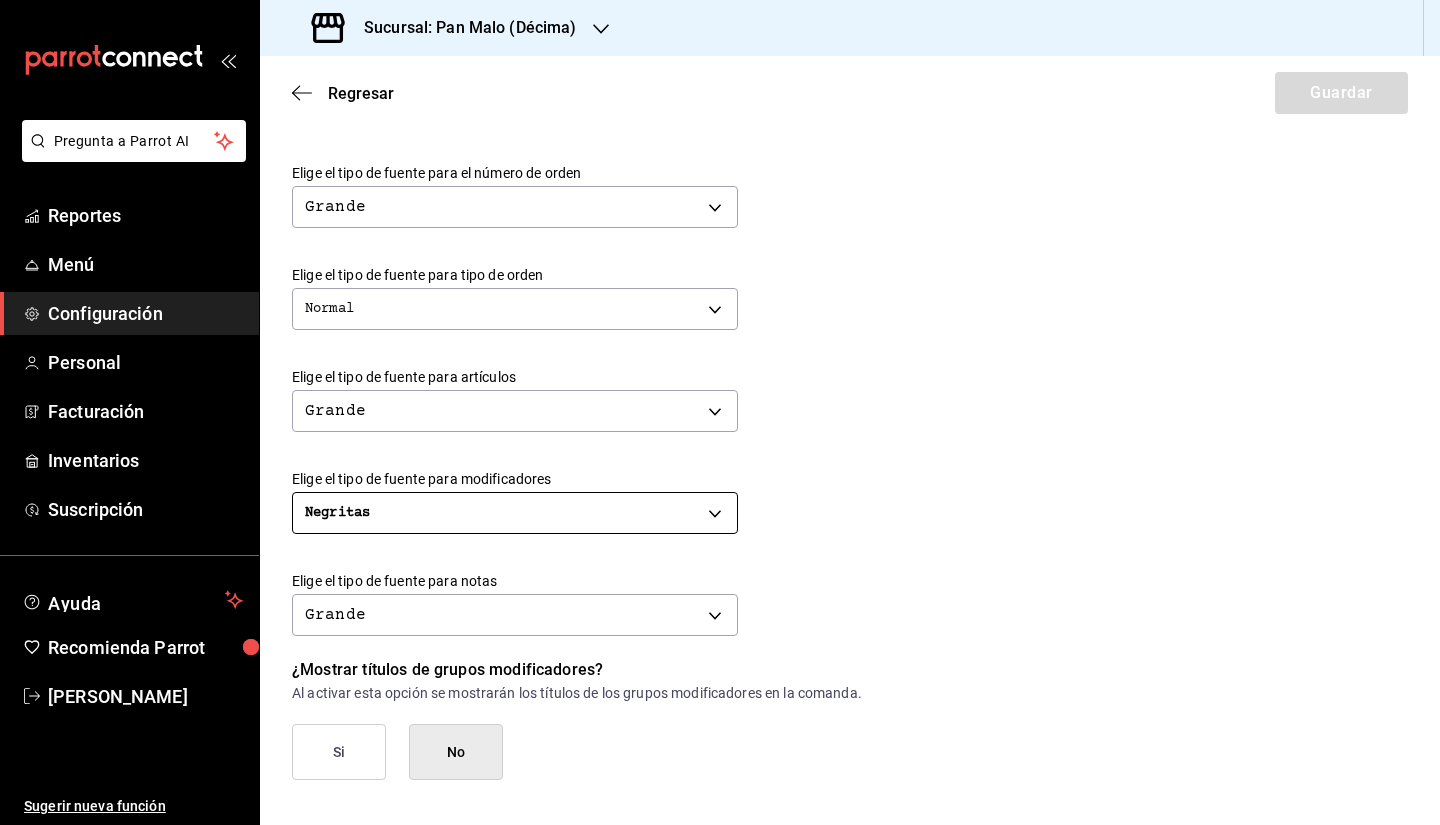 click on "Pregunta a Parrot AI Reportes   Menú   Configuración   Personal   Facturación   Inventarios   Suscripción   Ayuda Recomienda Parrot   [PERSON_NAME]   Sugerir nueva función   Sucursal: Pan Malo (Décima) Regresar Guardar Modificar comanda Personaliza las comandas de tu cocina. Margen Superior Ingresa el número de líneas en blanco que se imprimirán antes de comenzar con el contenido 1 Margen Inferior Ingresa el número de líneas en blanco que se imprimirán después de terminar con el contenido 1 Espacio entre artículos Ingresa el número de líneas en blanco que se imprimirán entre artículos 1 Elige el tipo de fuente para la marca Normal NORMAL Elige el tipo de fuente para el número de orden Grande   BIG Elige el tipo de fuente para tipo de orden Normal   NORMAL Elige el tipo de fuente para artículos Grande BIG Elige el tipo de fuente para modificadores Negritas BOLD Elige el tipo de fuente para notas Grande BIG ¿Mostrar títulos de grupos modificadores? Si No Si No Ver video tutorial" at bounding box center [720, 412] 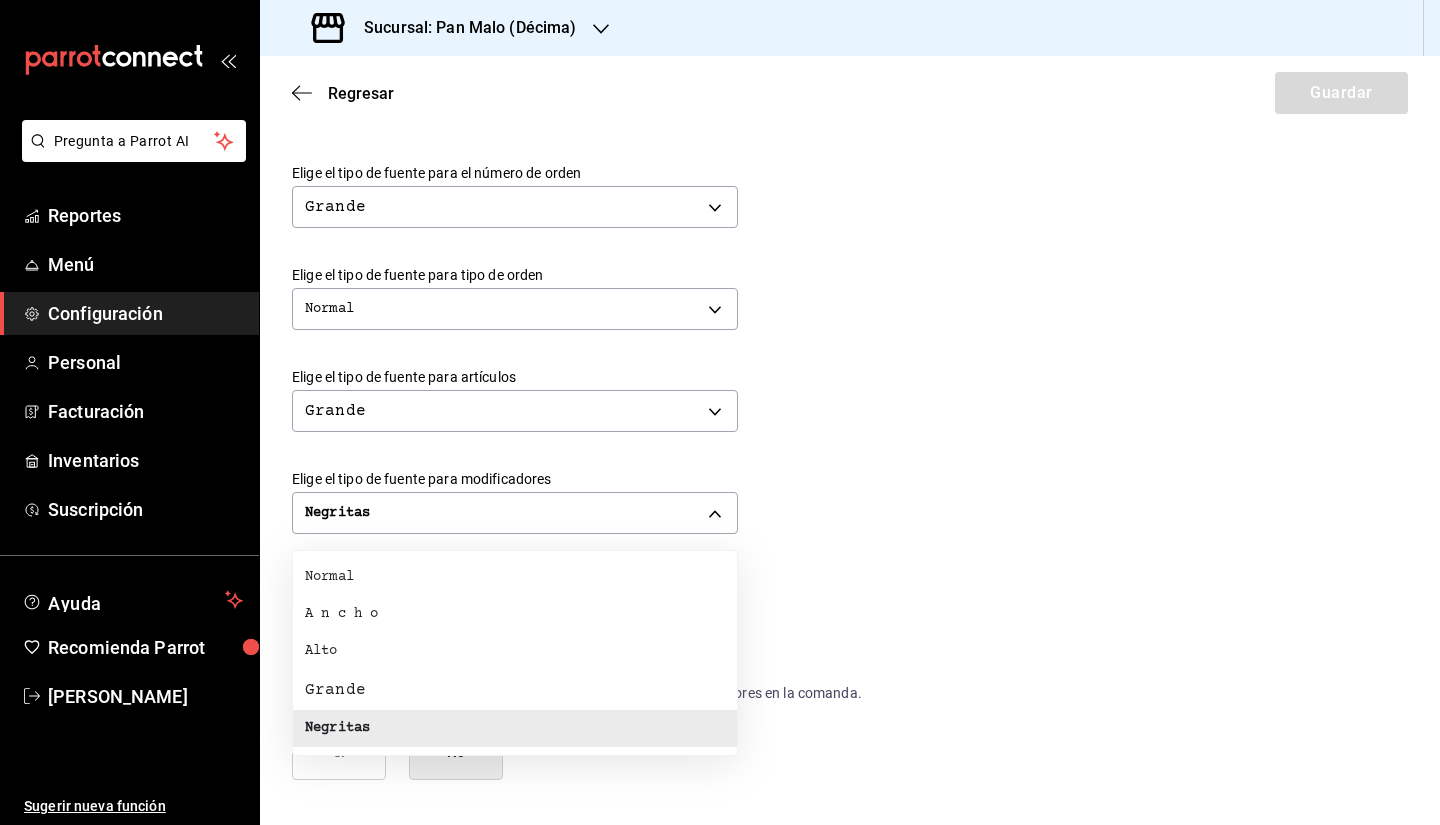 click on "Alto" at bounding box center (515, 651) 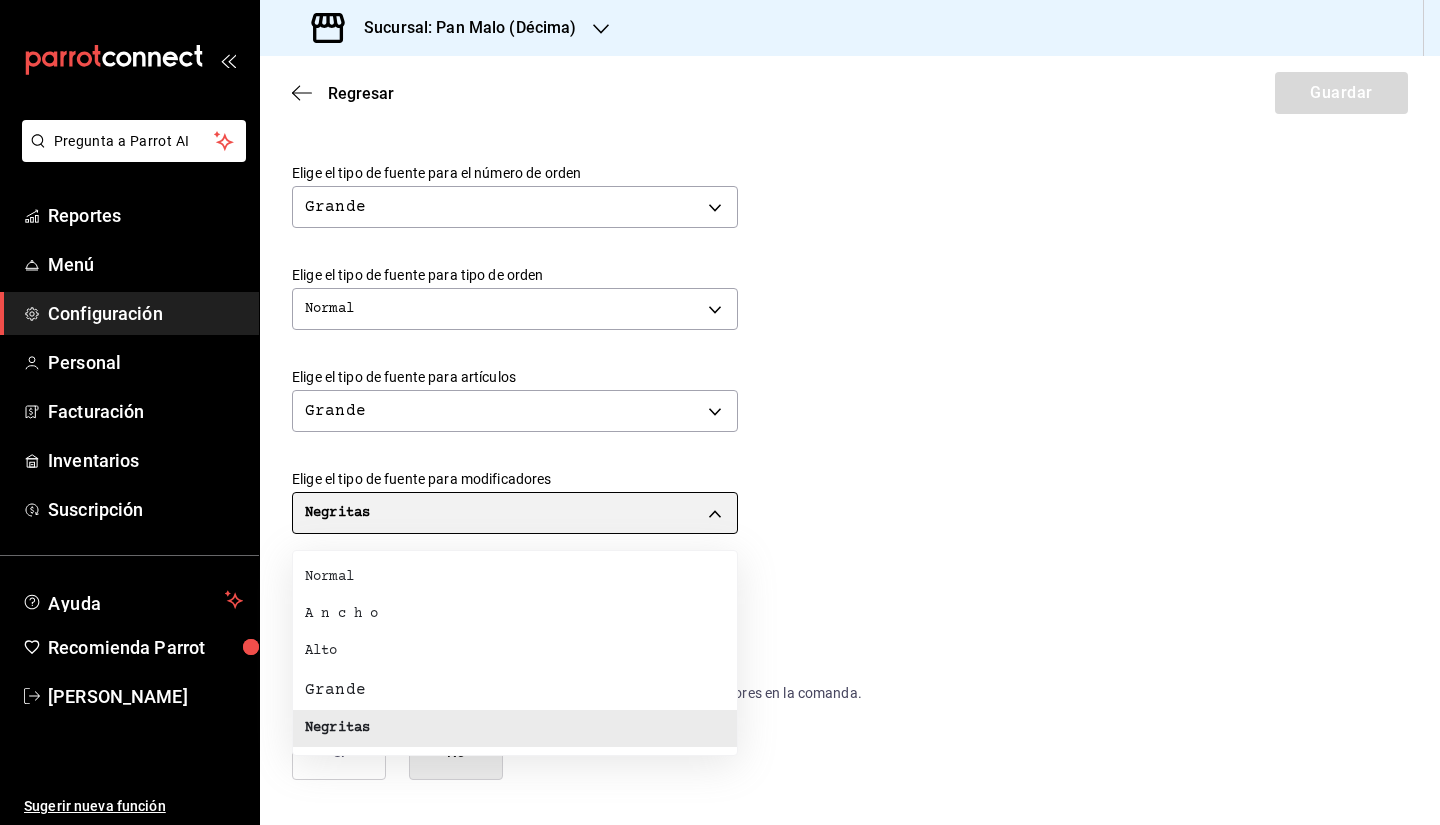 type on "TALL" 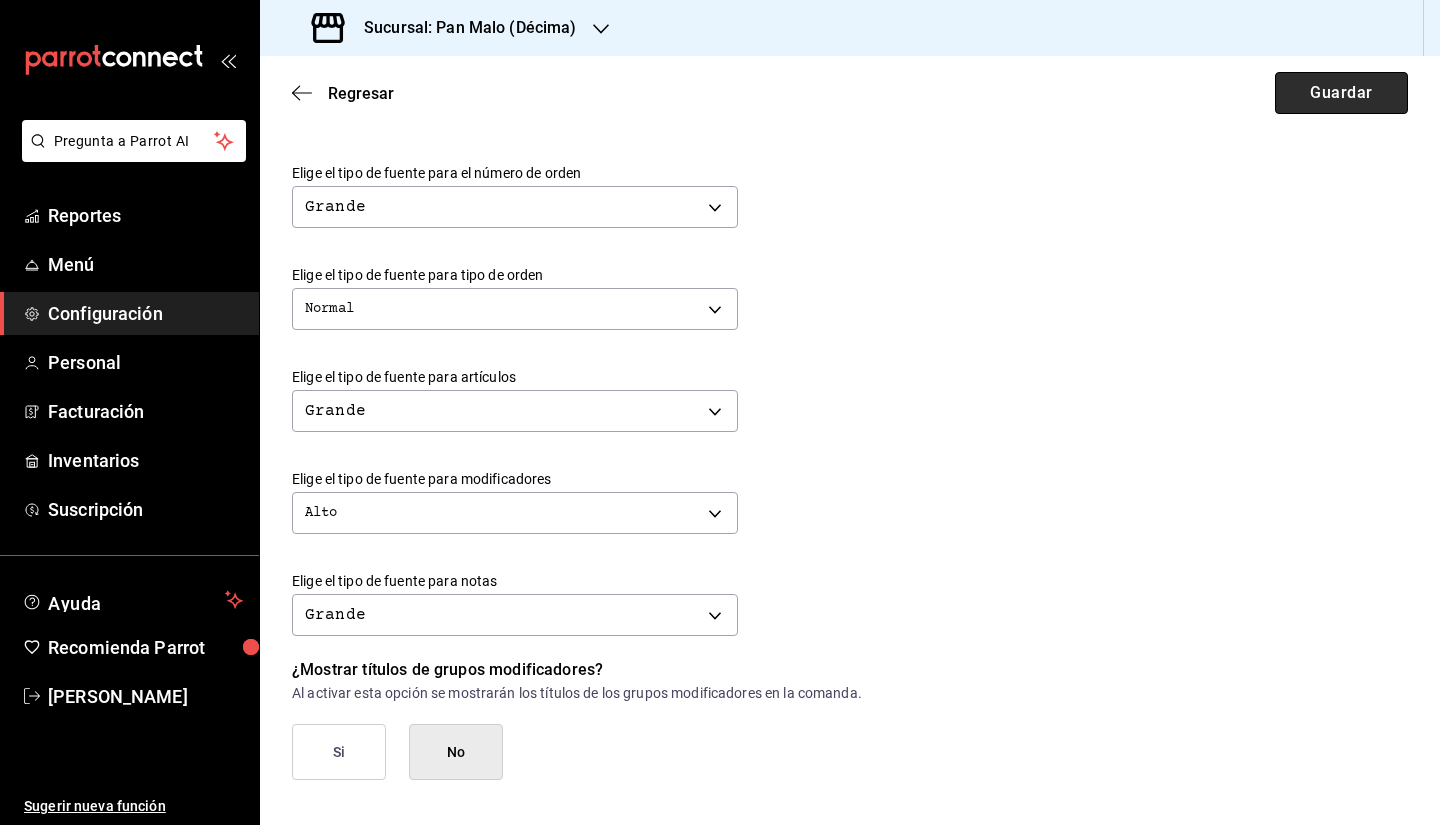 click on "Guardar" at bounding box center [1341, 93] 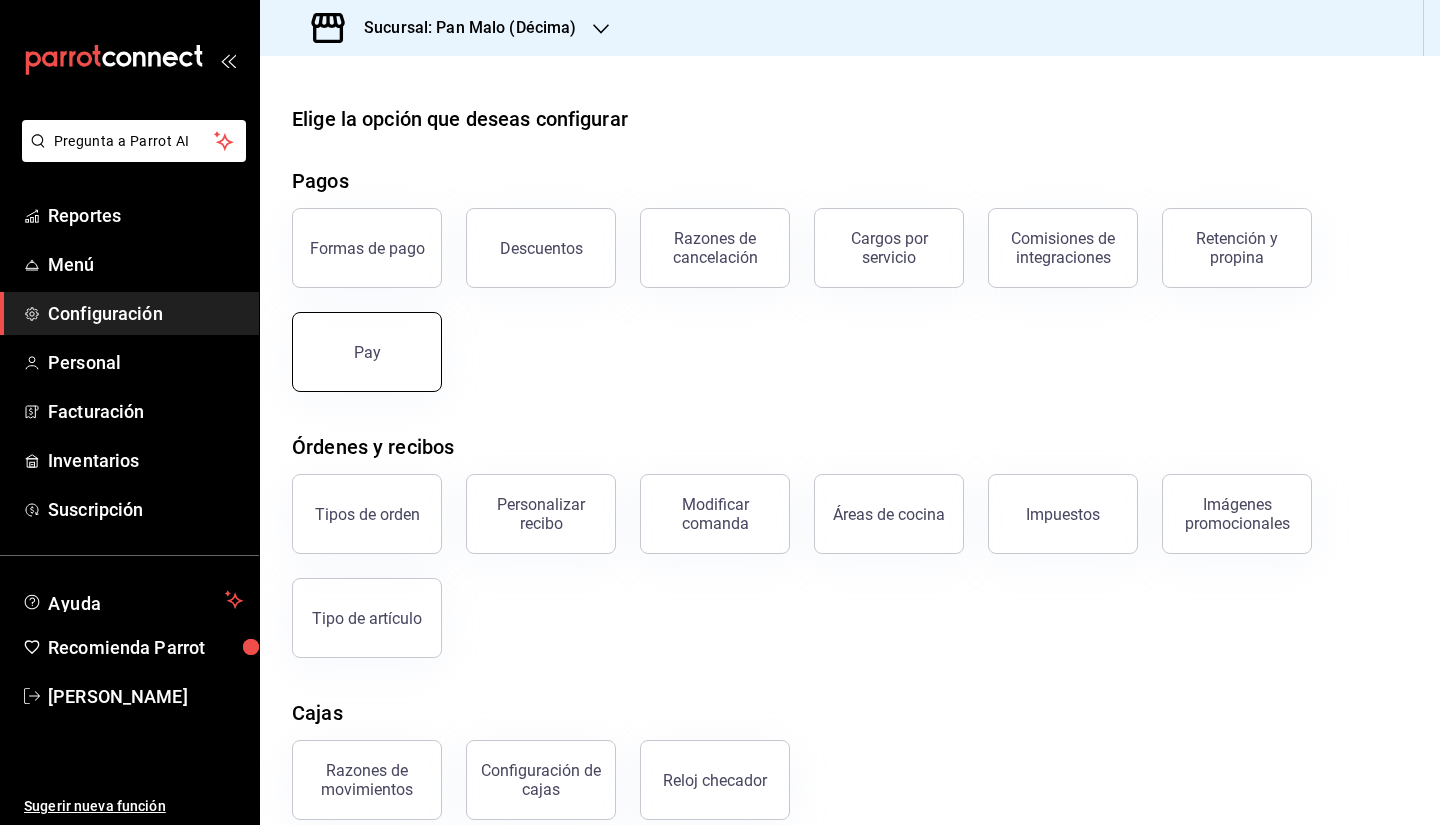 click on "Pay" at bounding box center [367, 352] 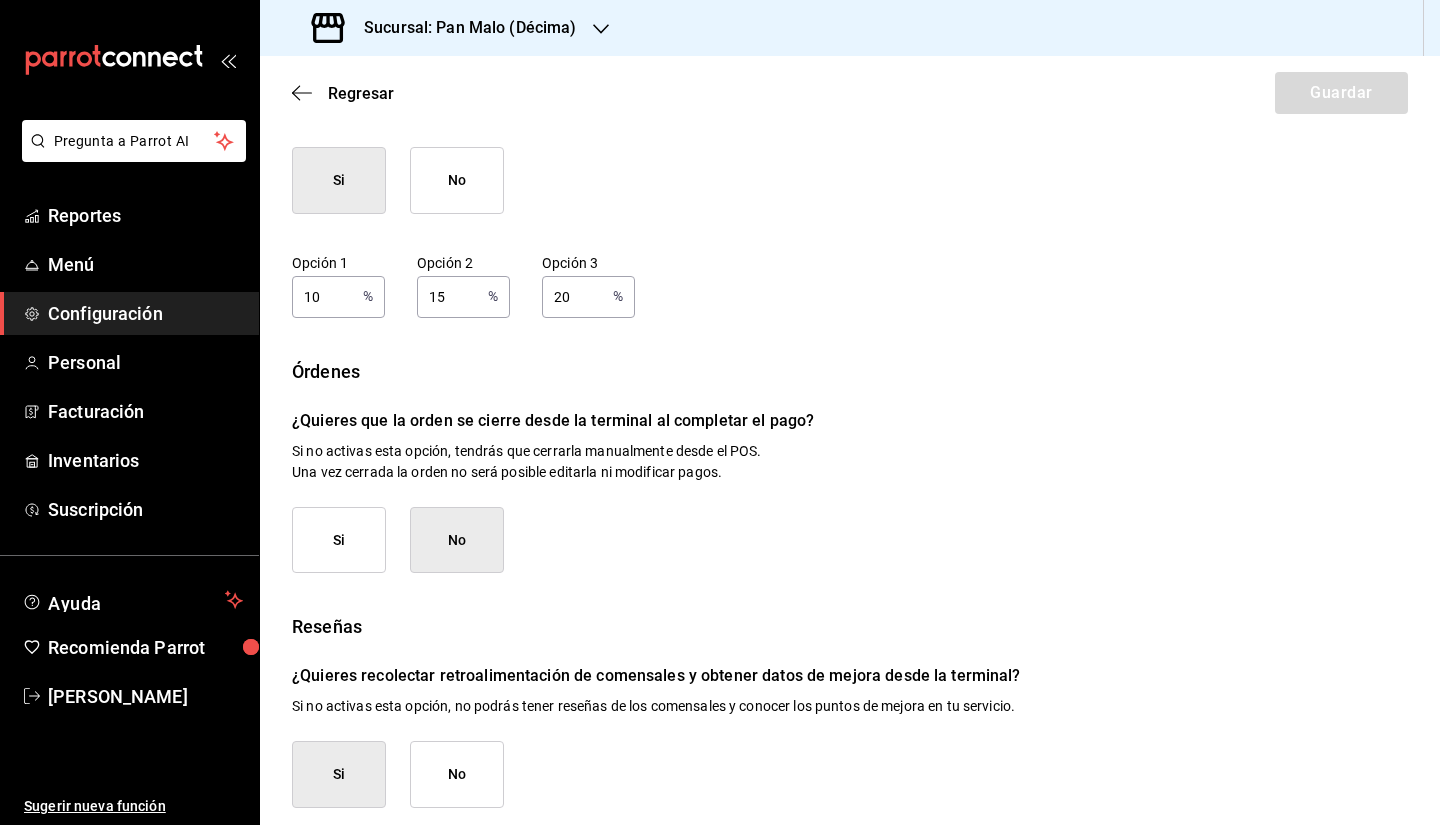 scroll, scrollTop: 195, scrollLeft: 0, axis: vertical 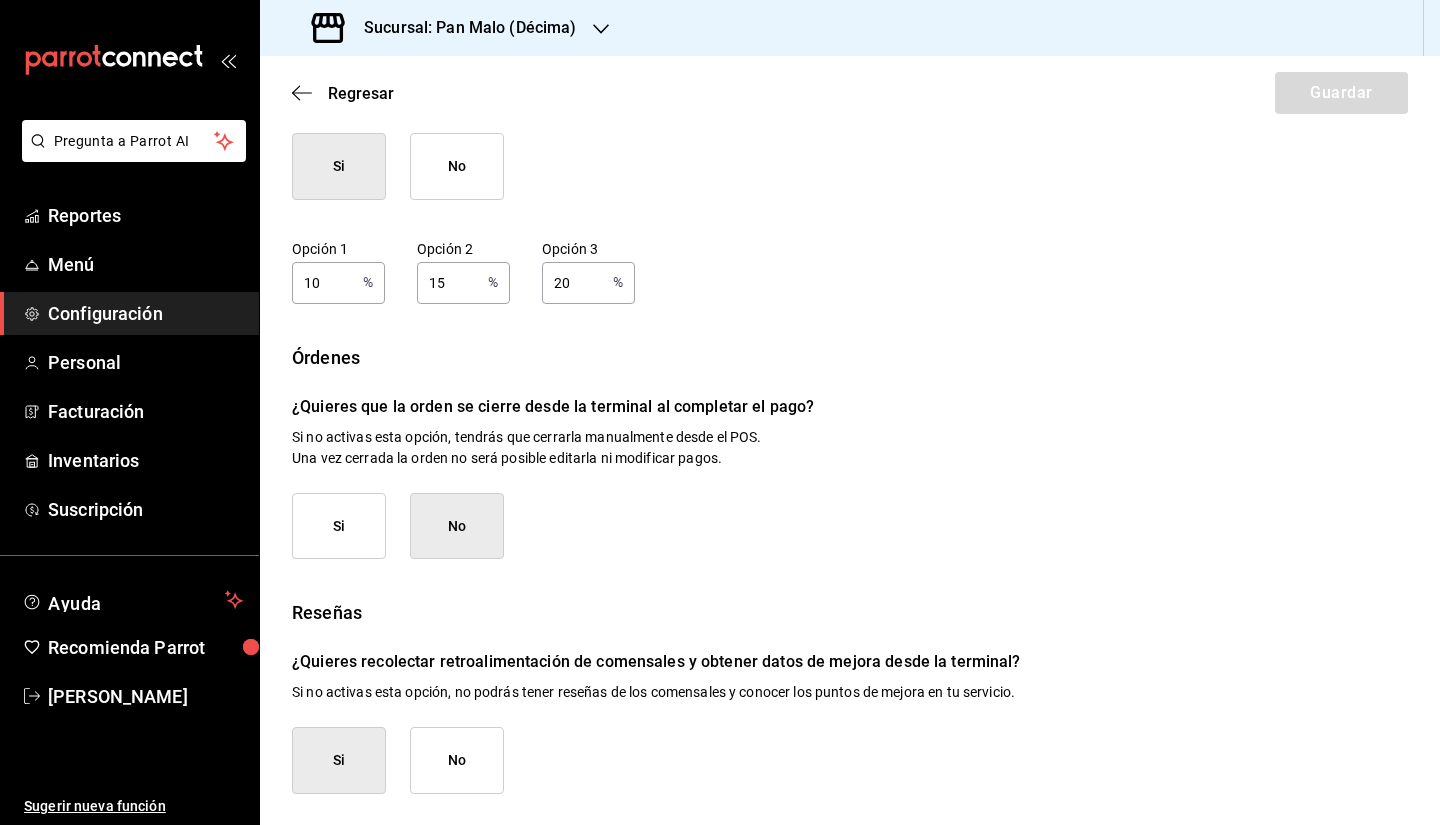 click on "Regresar Guardar" at bounding box center (850, 93) 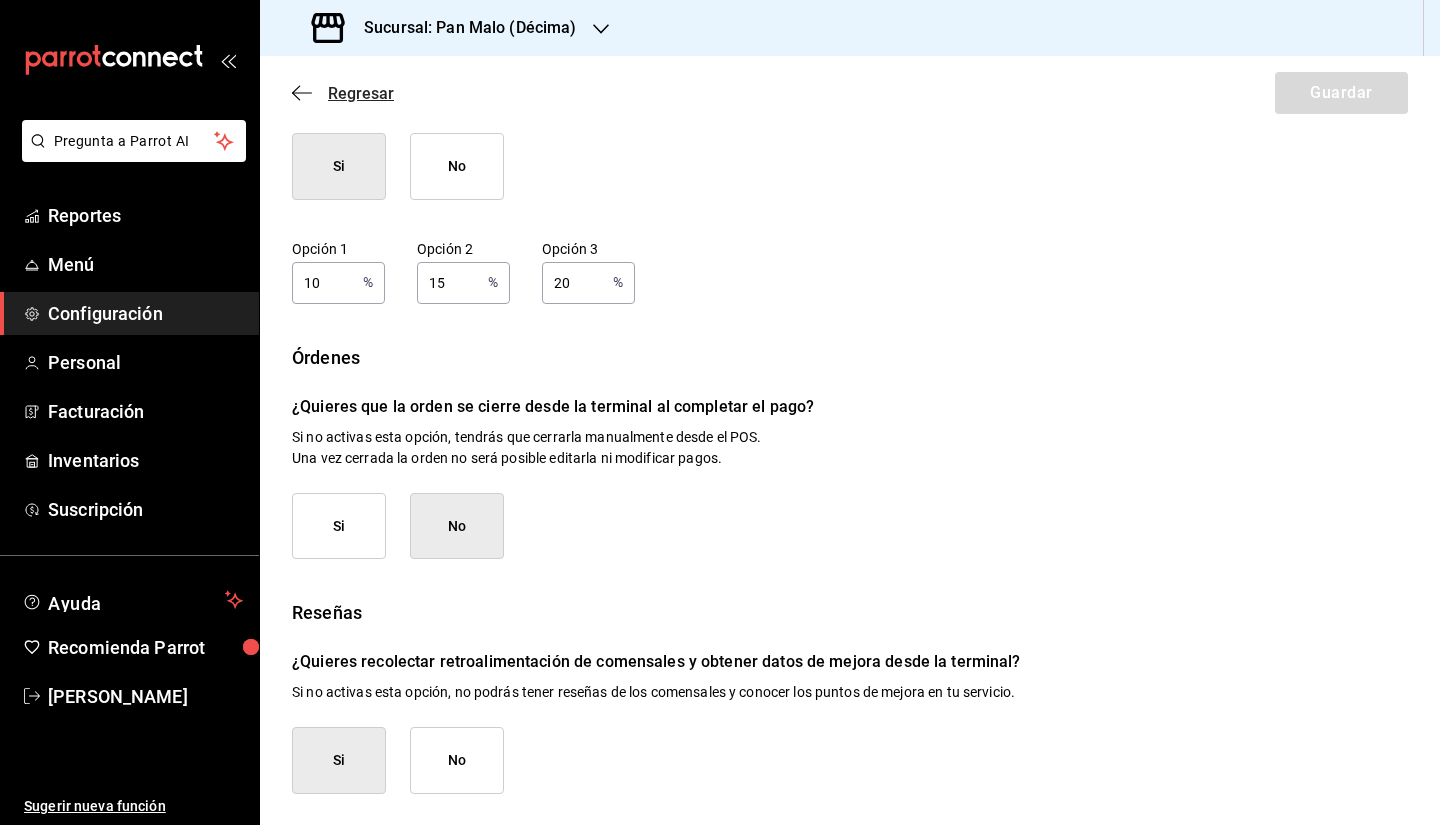 click 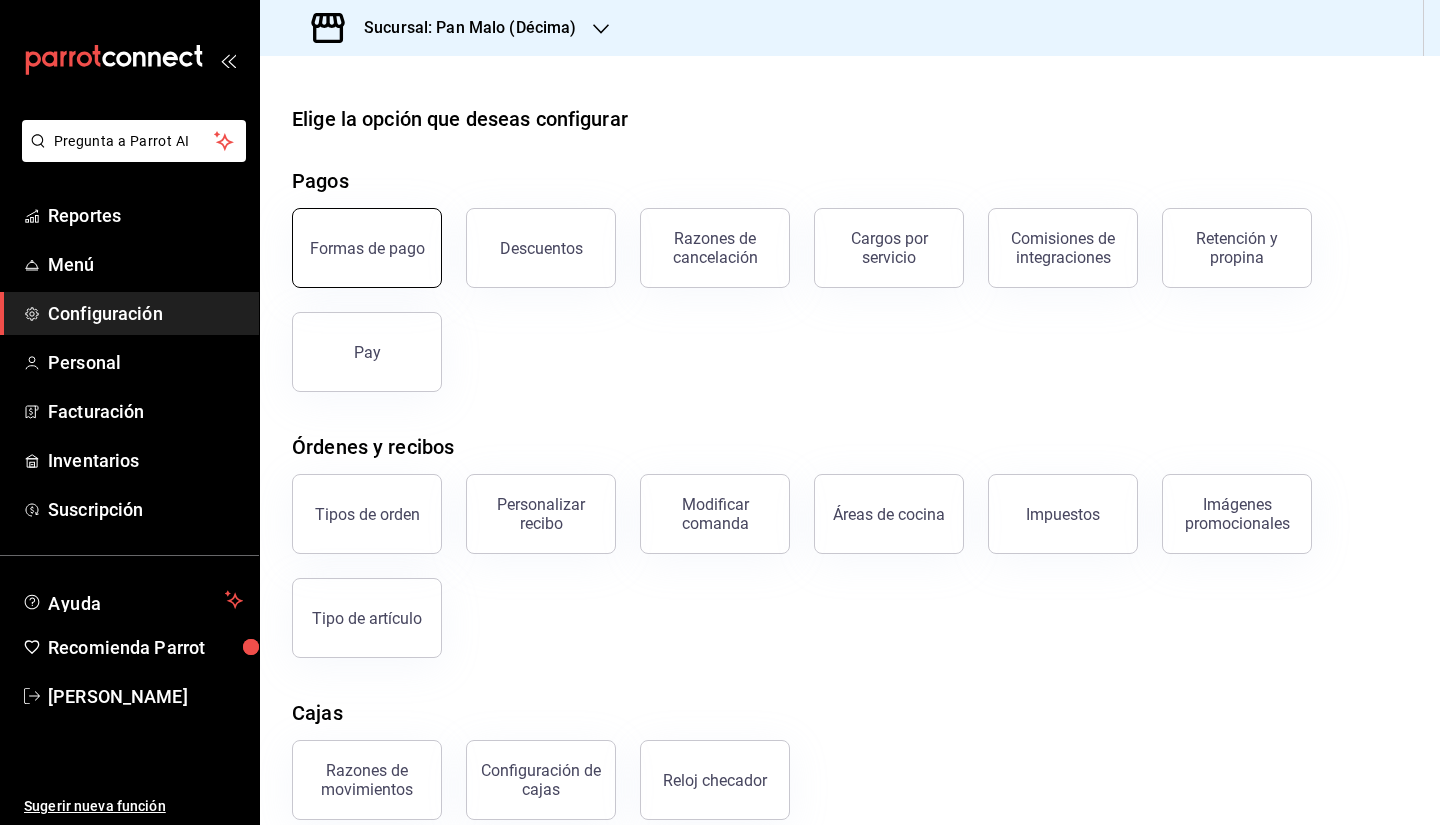 click on "Formas de pago" at bounding box center [367, 248] 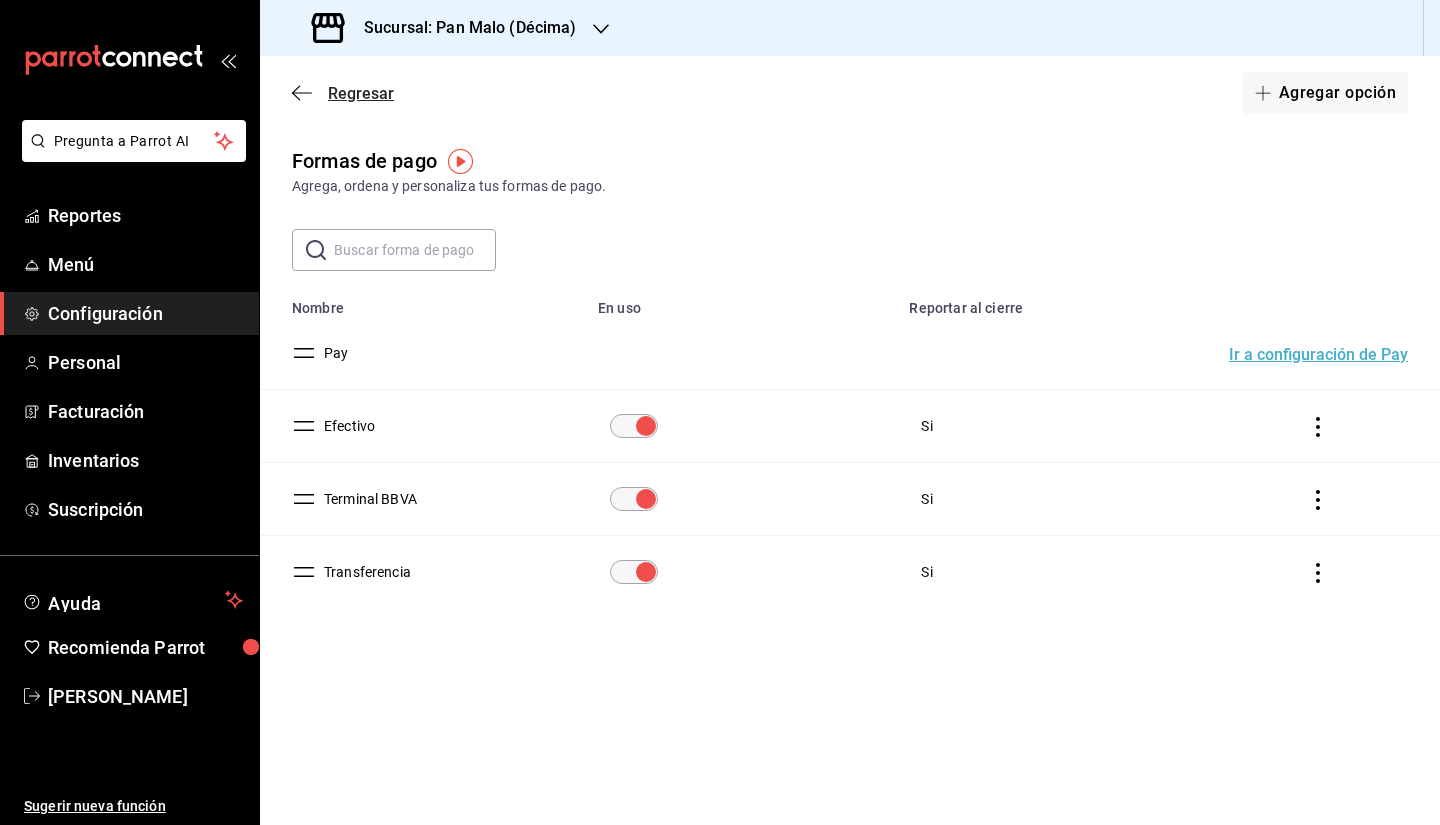 click on "Regresar" at bounding box center (343, 93) 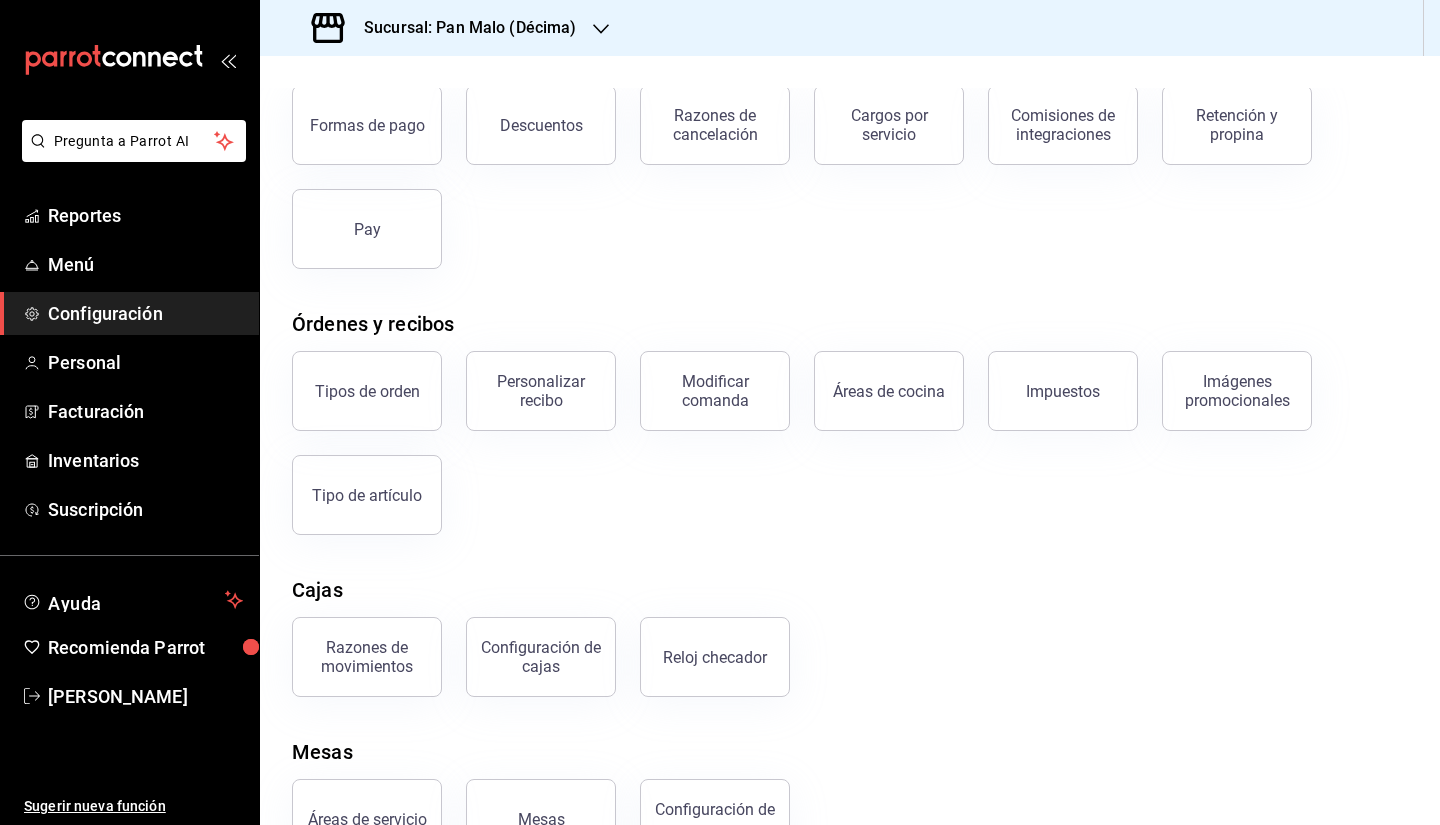 scroll, scrollTop: 189, scrollLeft: 0, axis: vertical 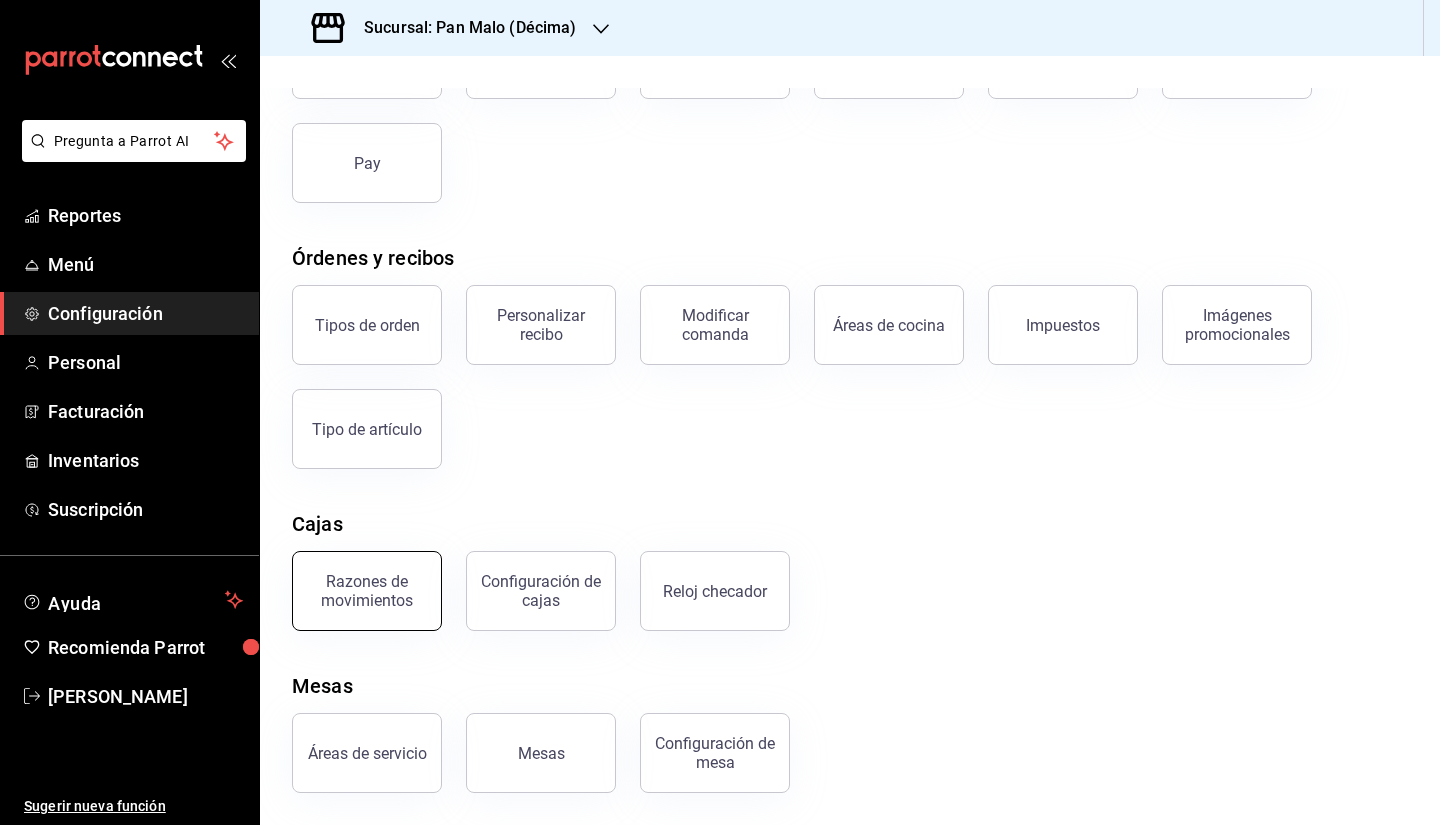 click on "Razones de movimientos" at bounding box center (367, 591) 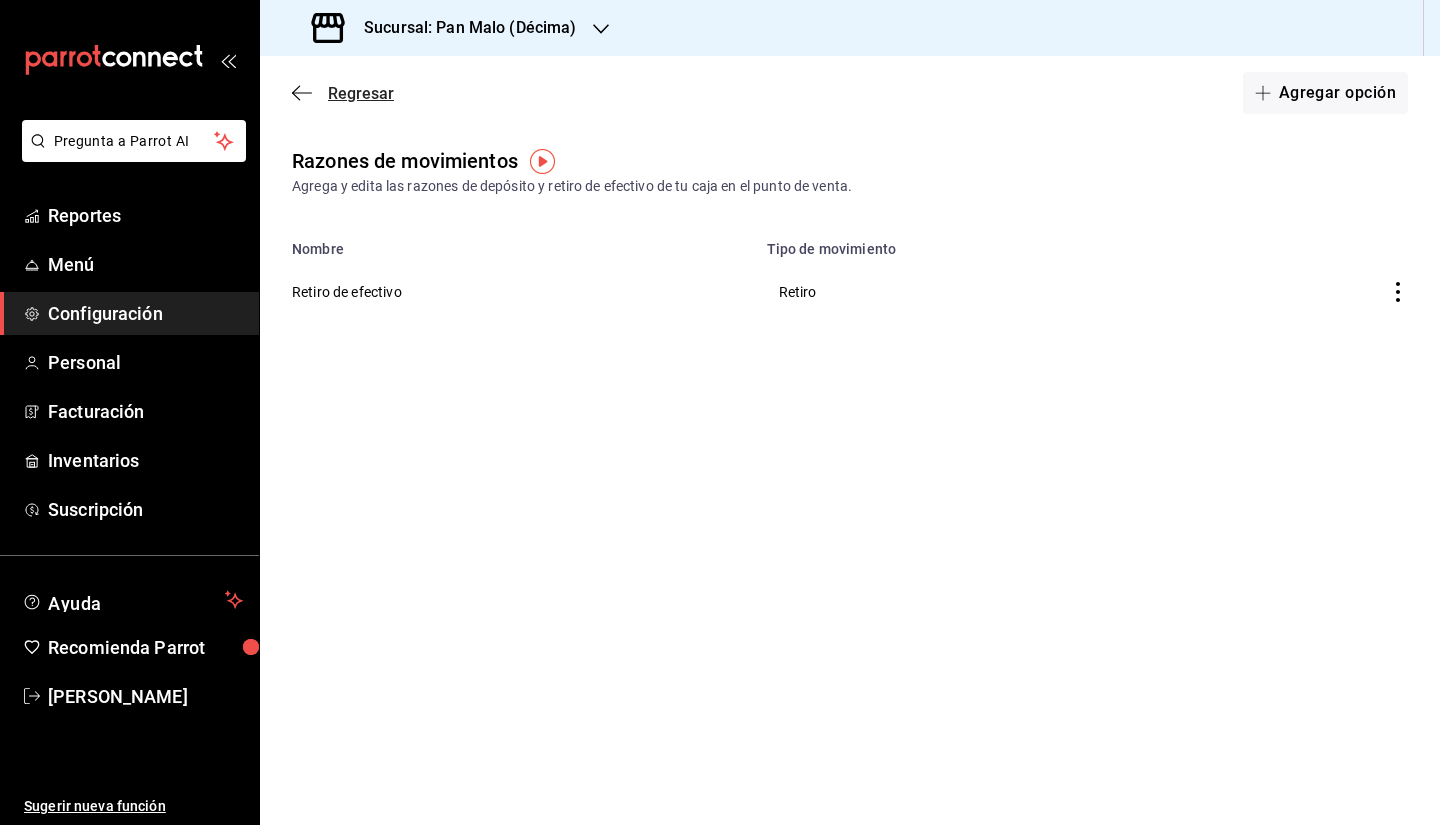 click on "Regresar" at bounding box center (343, 93) 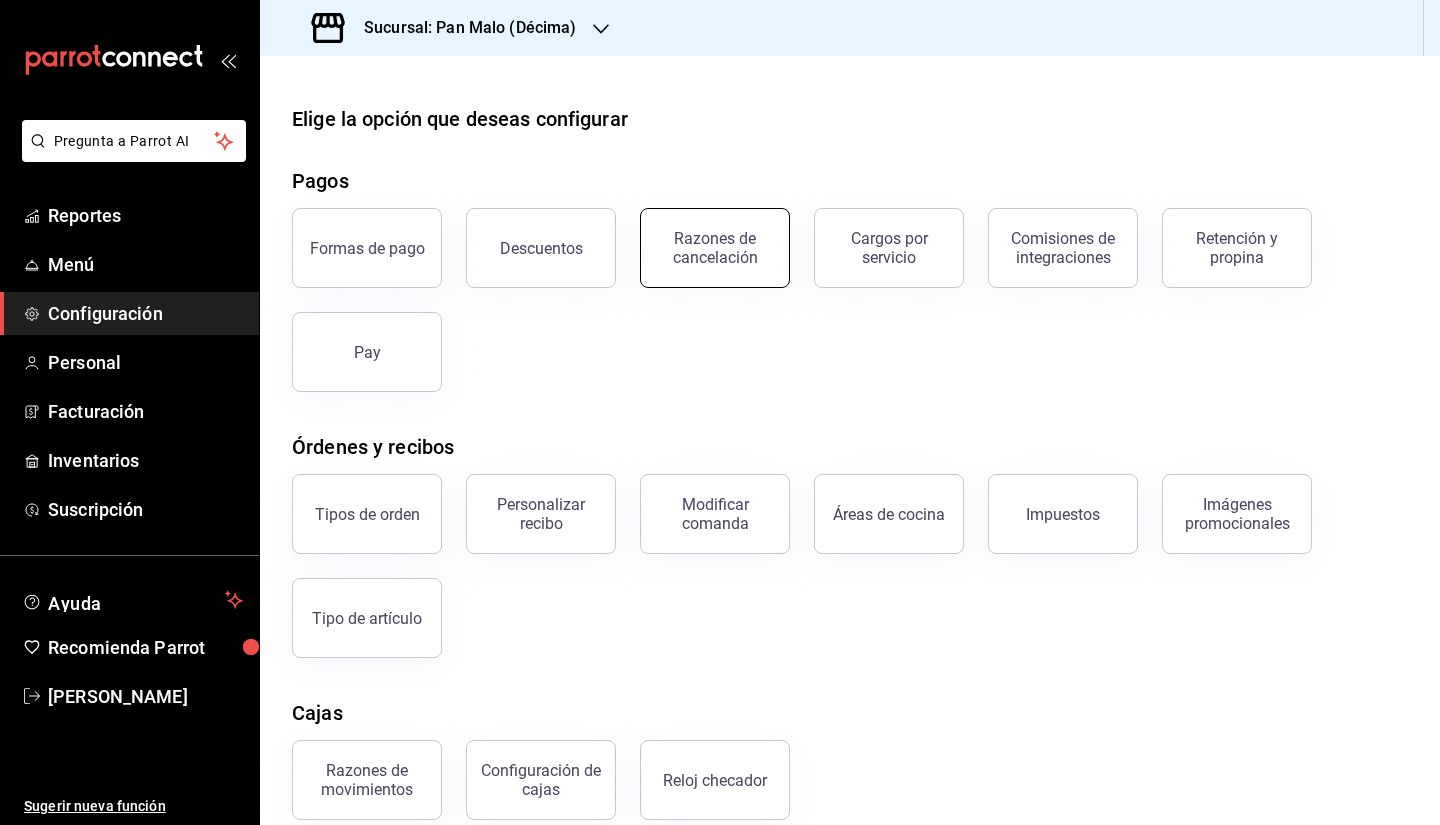 click on "Razones de cancelación" at bounding box center (715, 248) 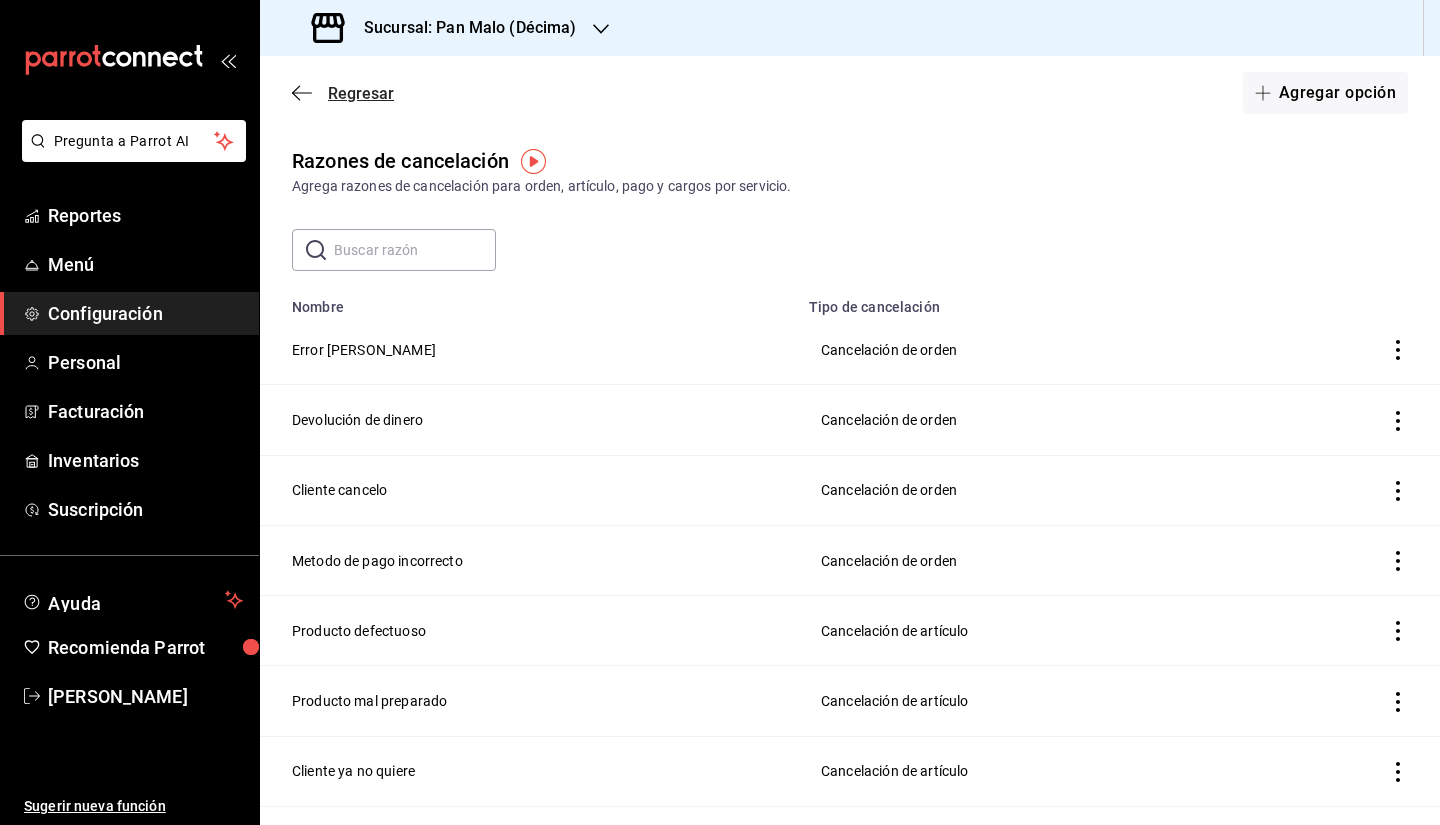 click on "Regresar" at bounding box center (343, 93) 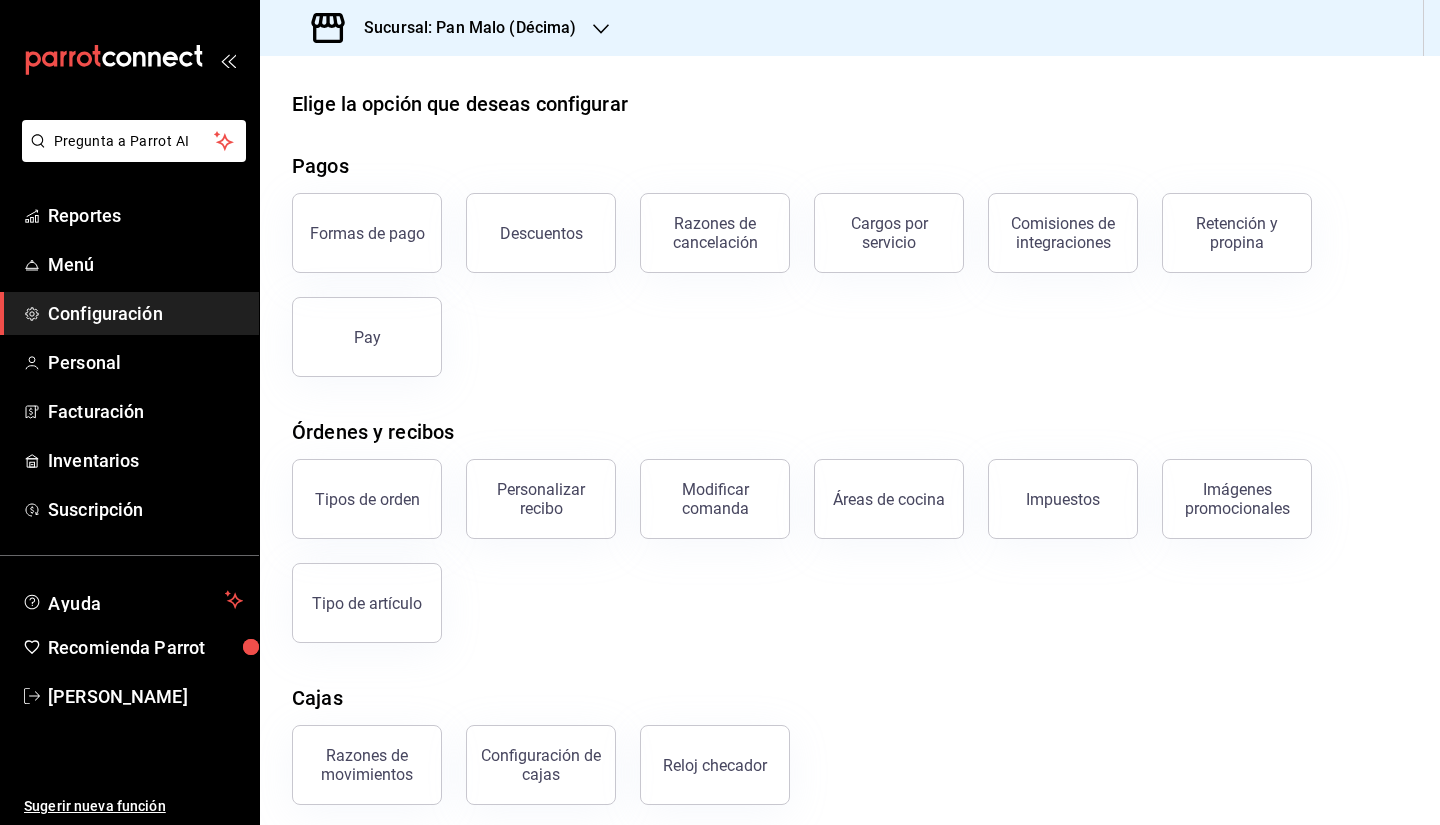 scroll, scrollTop: 16, scrollLeft: 0, axis: vertical 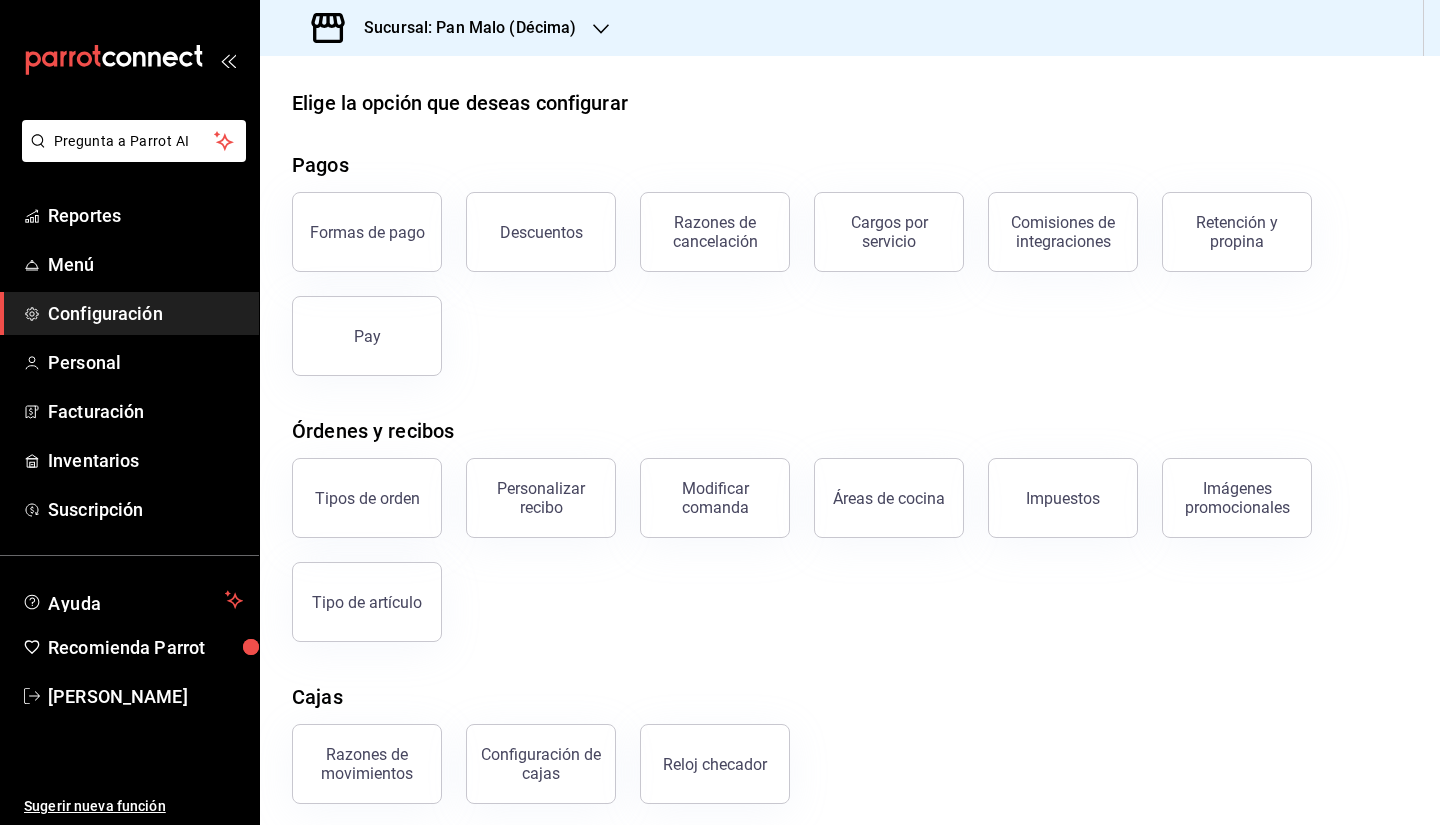 drag, startPoint x: 1421, startPoint y: 349, endPoint x: 1405, endPoint y: 285, distance: 65.96969 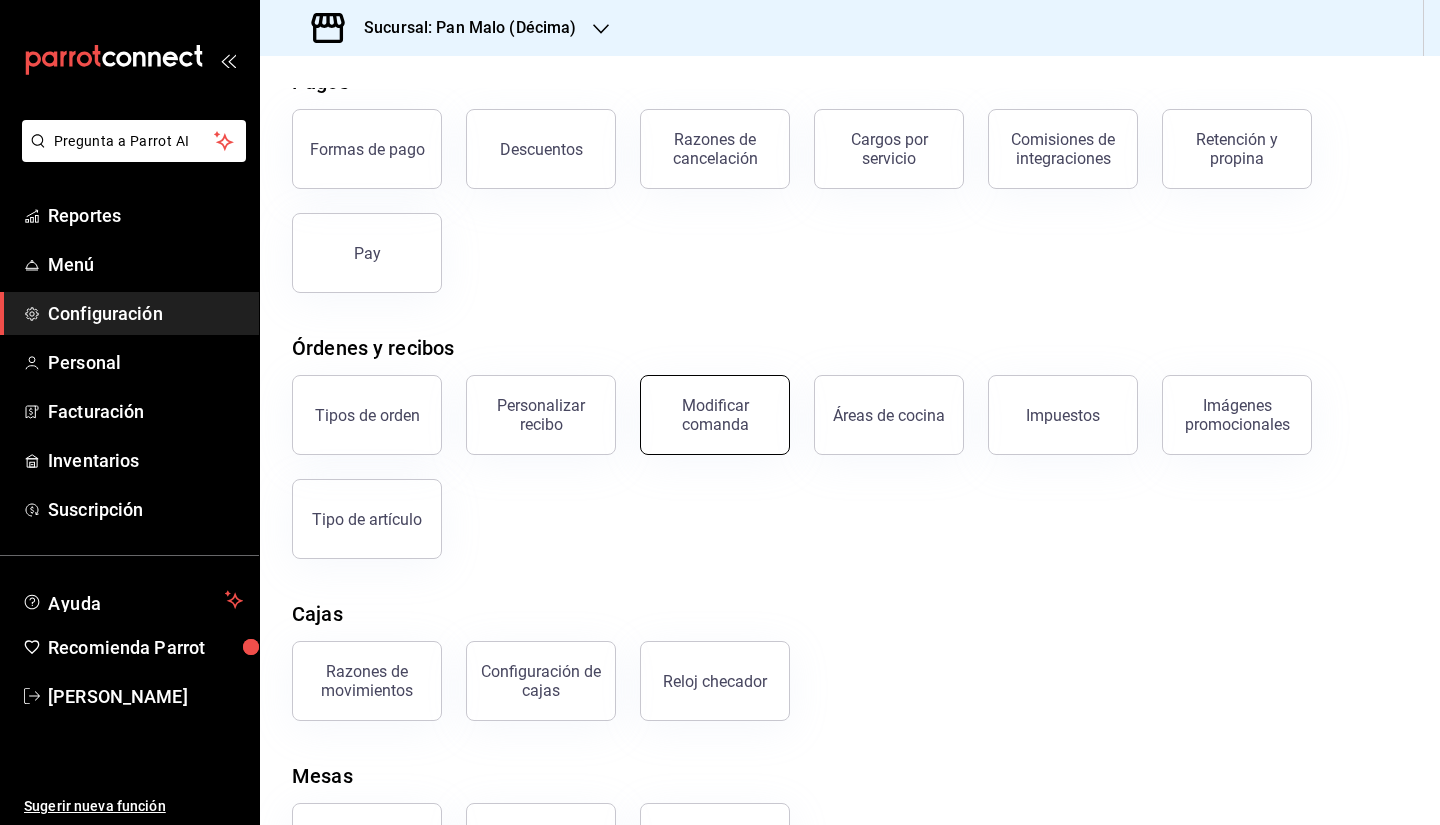 click on "Modificar comanda" at bounding box center (715, 415) 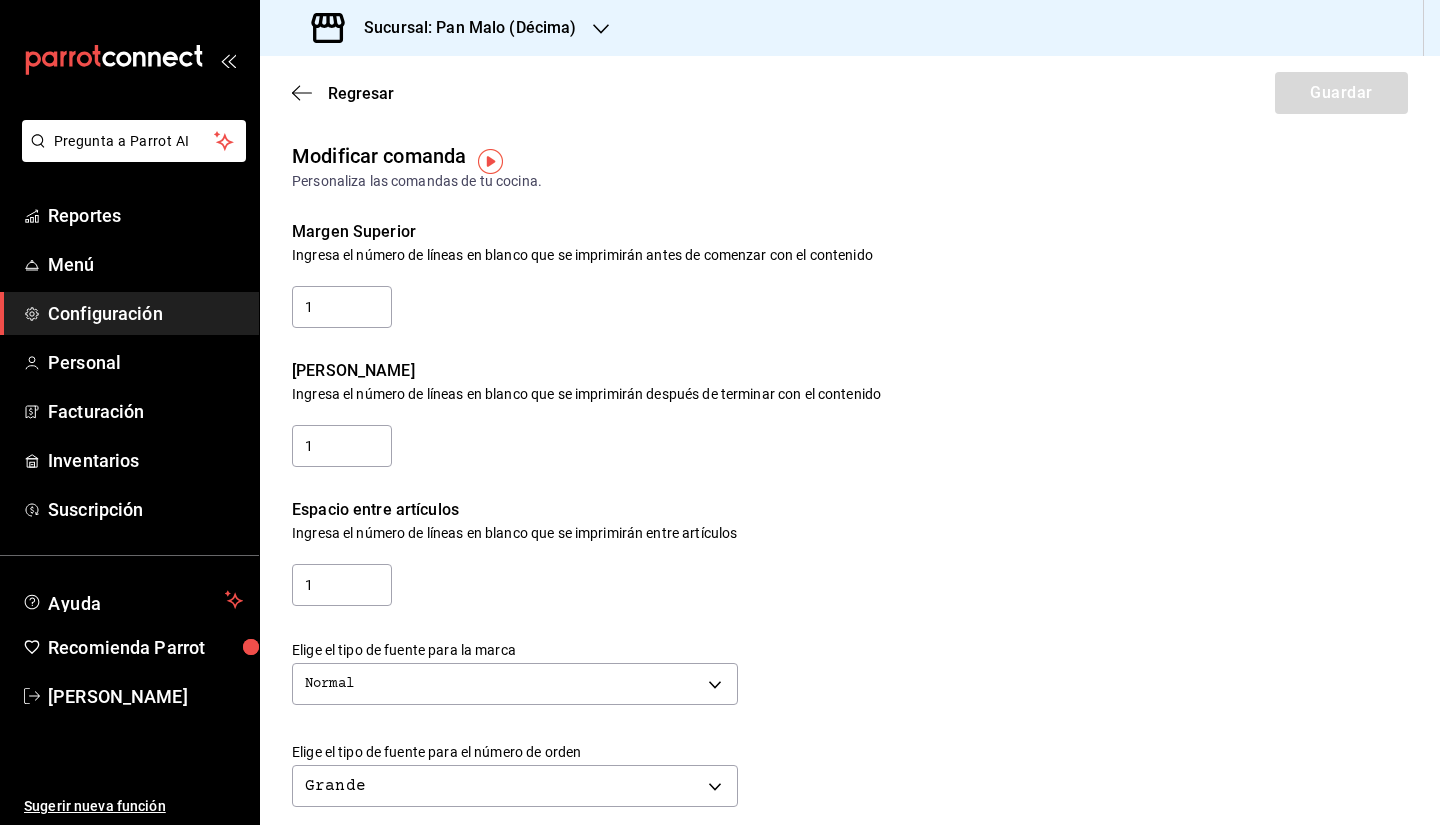 scroll, scrollTop: 0, scrollLeft: 0, axis: both 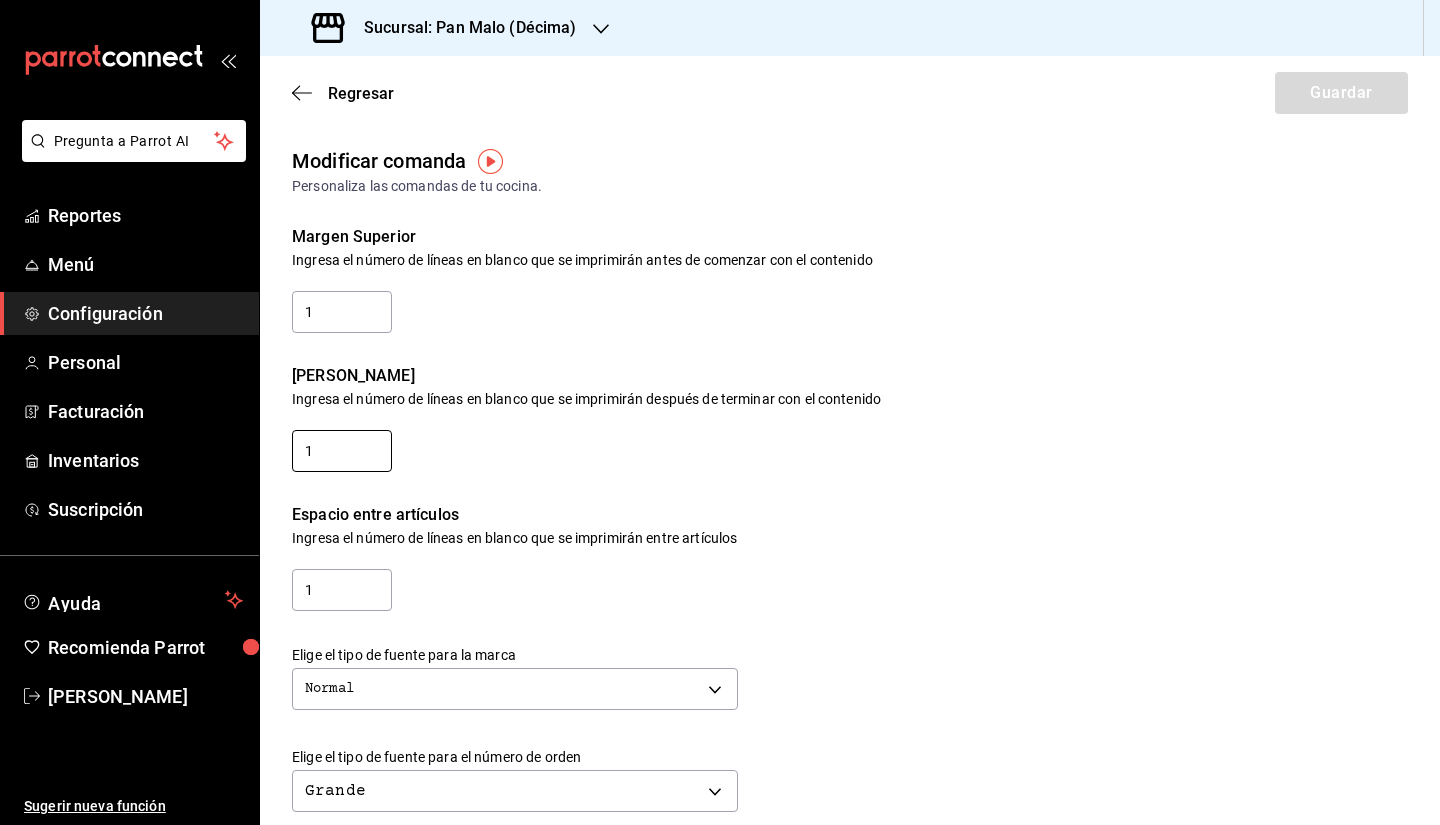 click on "1" at bounding box center (342, 451) 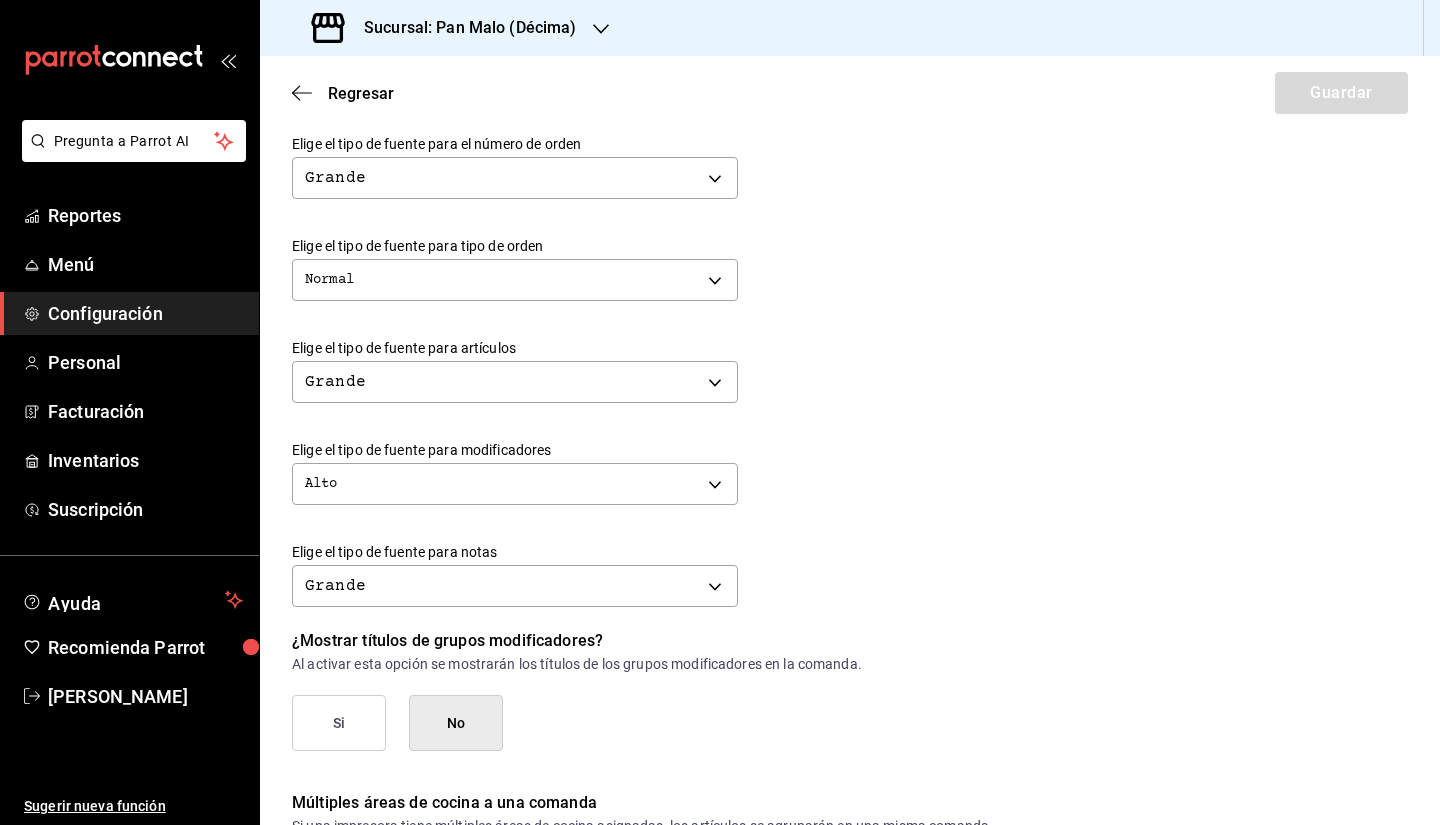 scroll, scrollTop: 626, scrollLeft: 0, axis: vertical 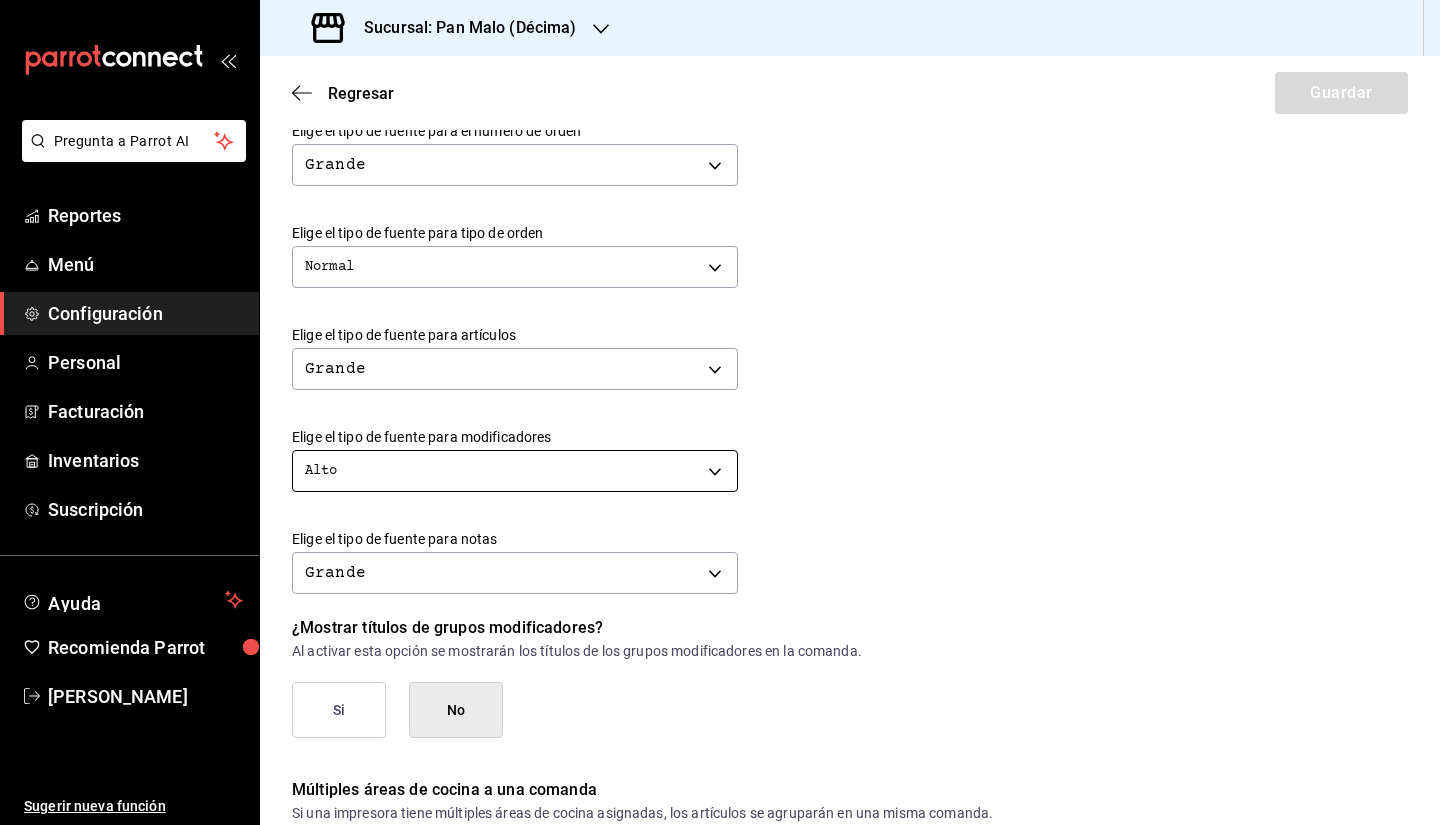 click on "Pregunta a Parrot AI Reportes   Menú   Configuración   Personal   Facturación   Inventarios   Suscripción   Ayuda Recomienda Parrot   [PERSON_NAME]   Sugerir nueva función   Sucursal: Pan Malo (Décima) Regresar Guardar Modificar comanda Personaliza las comandas de tu cocina. Margen Superior Ingresa el número de líneas en blanco que se imprimirán antes de comenzar con el contenido 1 Margen Inferior Ingresa el número de líneas en blanco que se imprimirán después de terminar con el contenido 1 Espacio entre artículos Ingresa el número de líneas en blanco que se imprimirán entre artículos 1 Elige el tipo de fuente para la marca Normal NORMAL Elige el tipo de fuente para el número de orden Grande   BIG Elige el tipo de fuente para tipo de orden Normal   NORMAL Elige el tipo de fuente para artículos Grande BIG Elige el tipo de fuente para modificadores Alto TALL Elige el tipo de fuente para notas Grande BIG ¿Mostrar títulos de grupos modificadores? Si No Si No Ver video tutorial Ir a video" at bounding box center (720, 412) 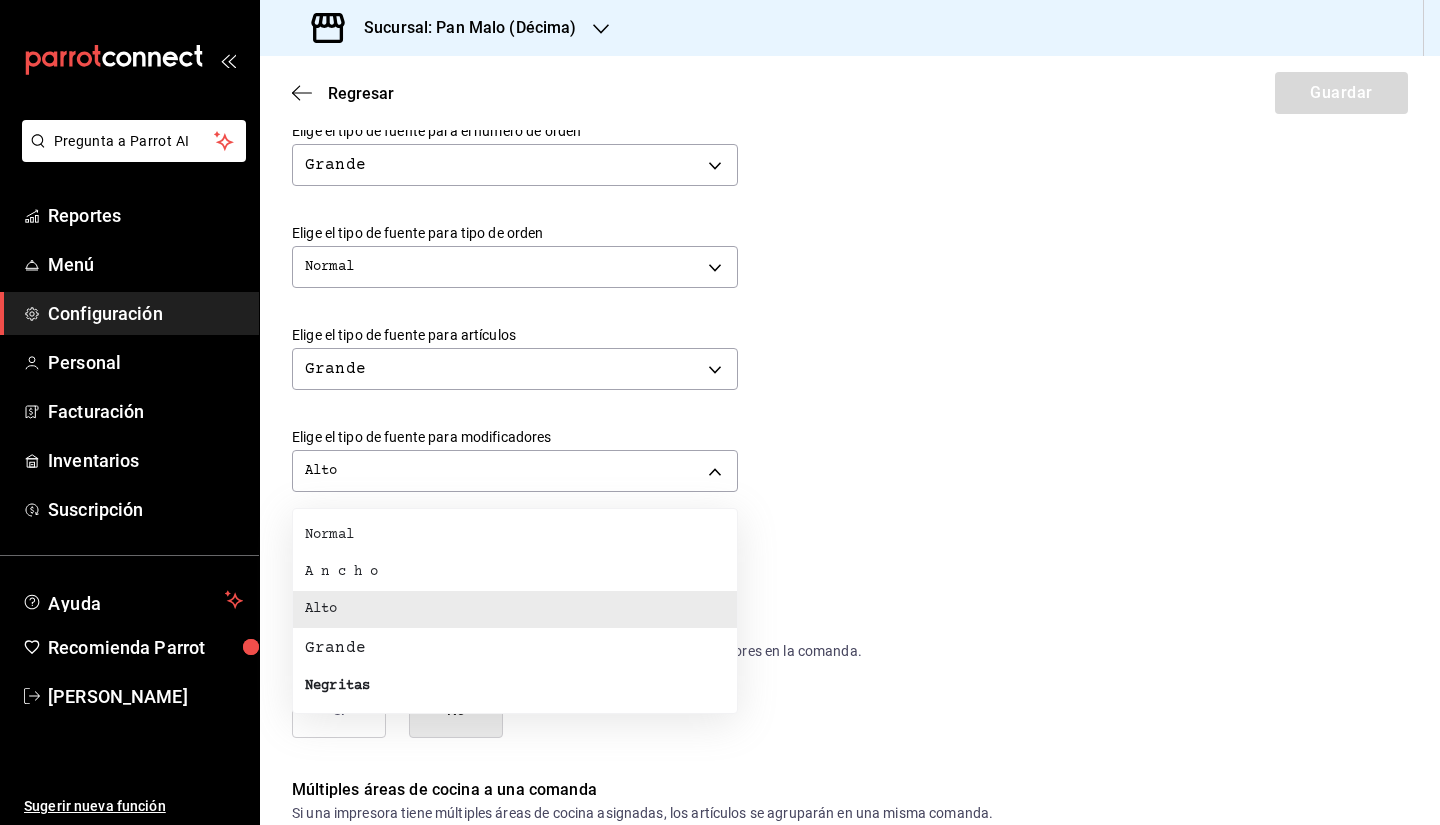 click on "Grande" at bounding box center (515, 648) 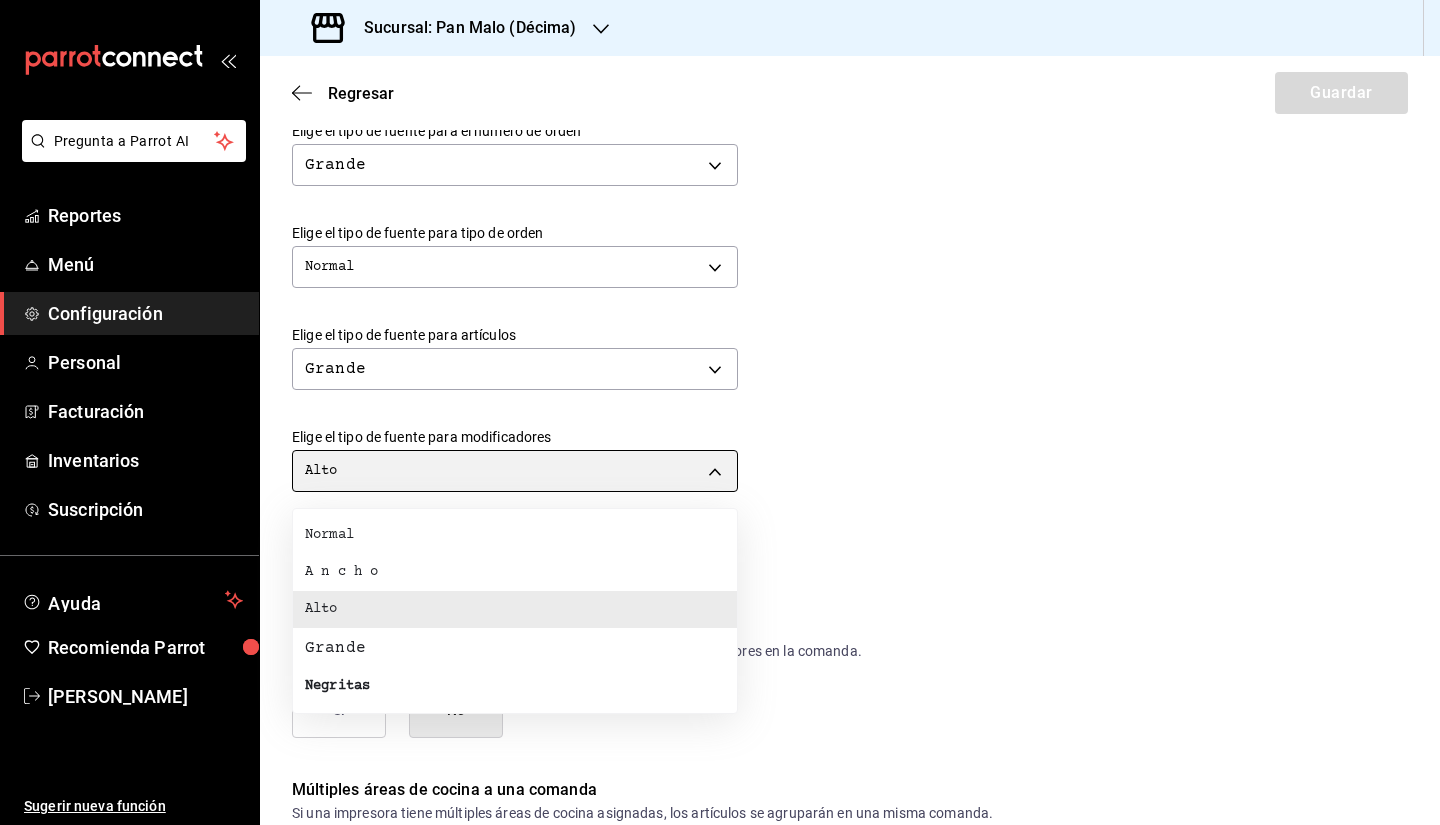 type on "BIG" 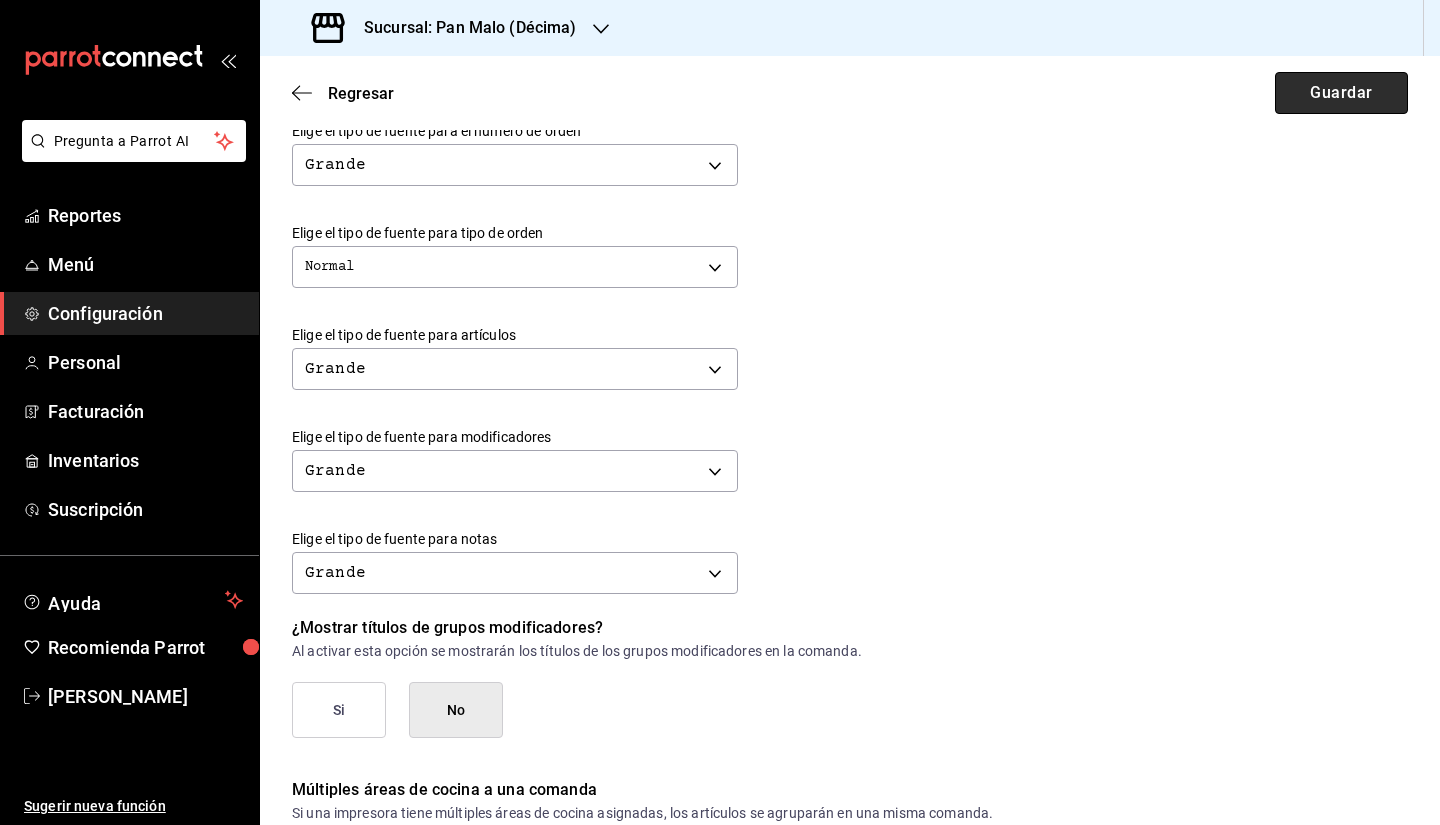 click on "Guardar" at bounding box center (1341, 93) 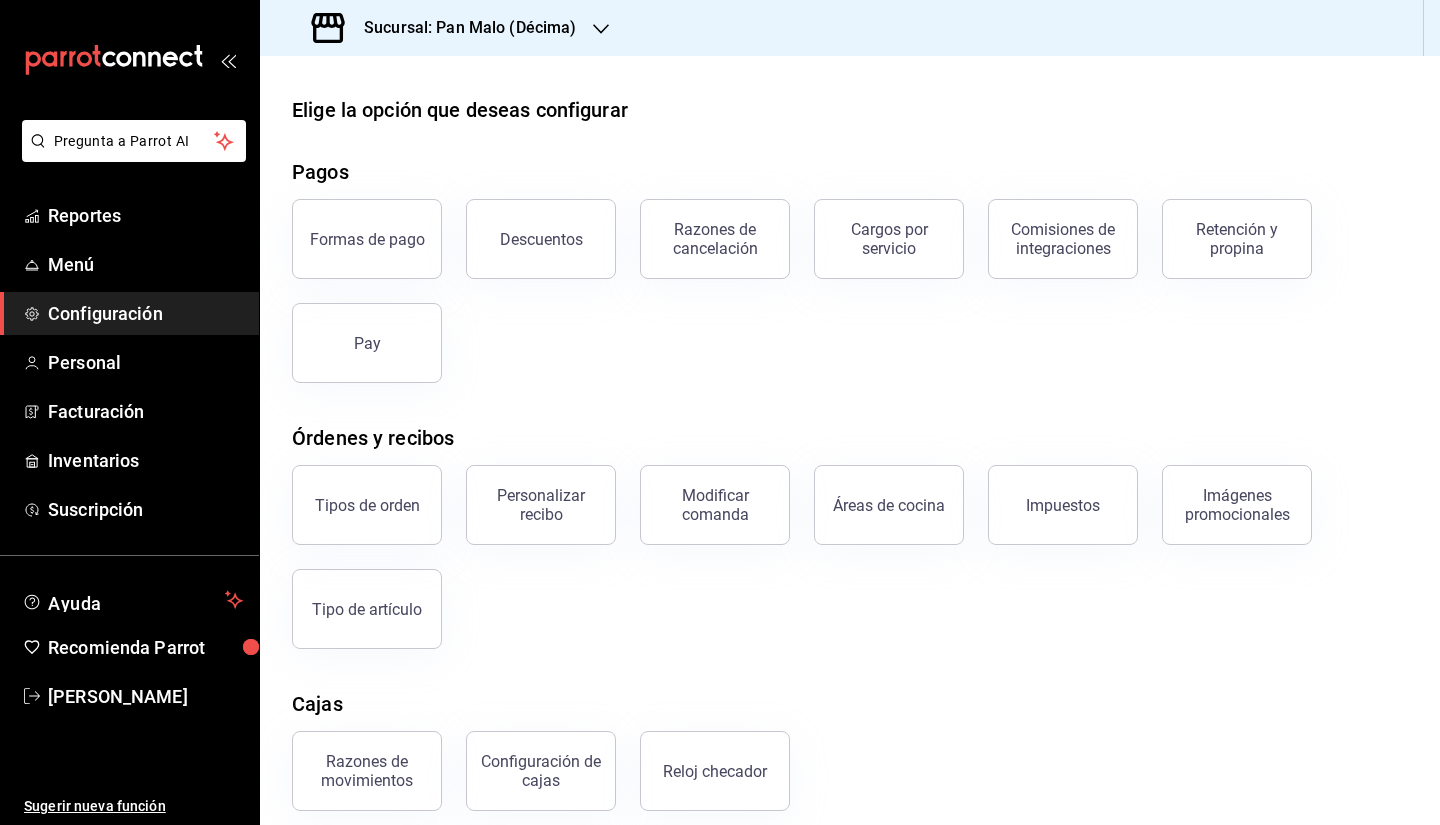 scroll, scrollTop: 0, scrollLeft: 0, axis: both 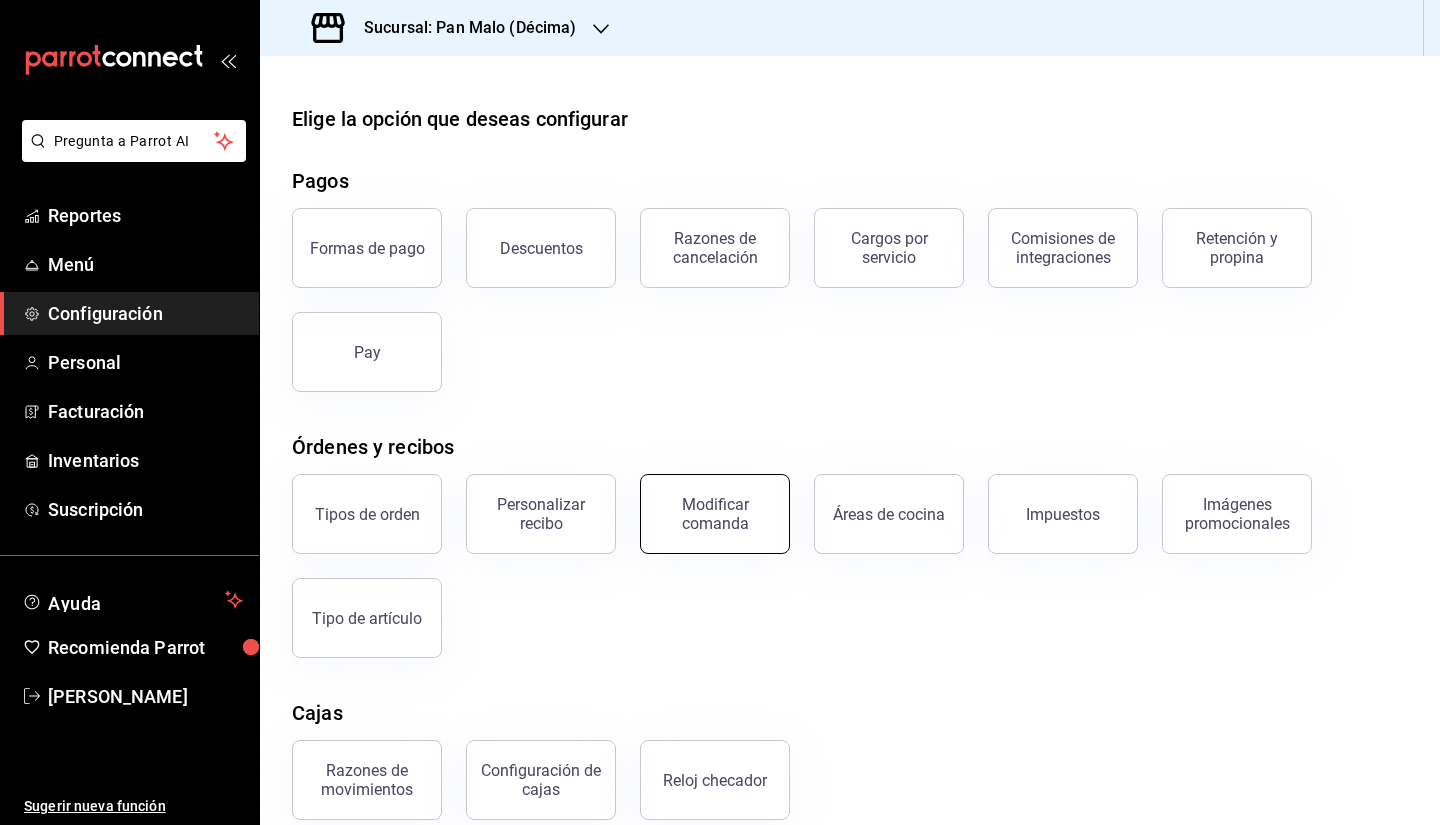 click on "Modificar comanda" at bounding box center (715, 514) 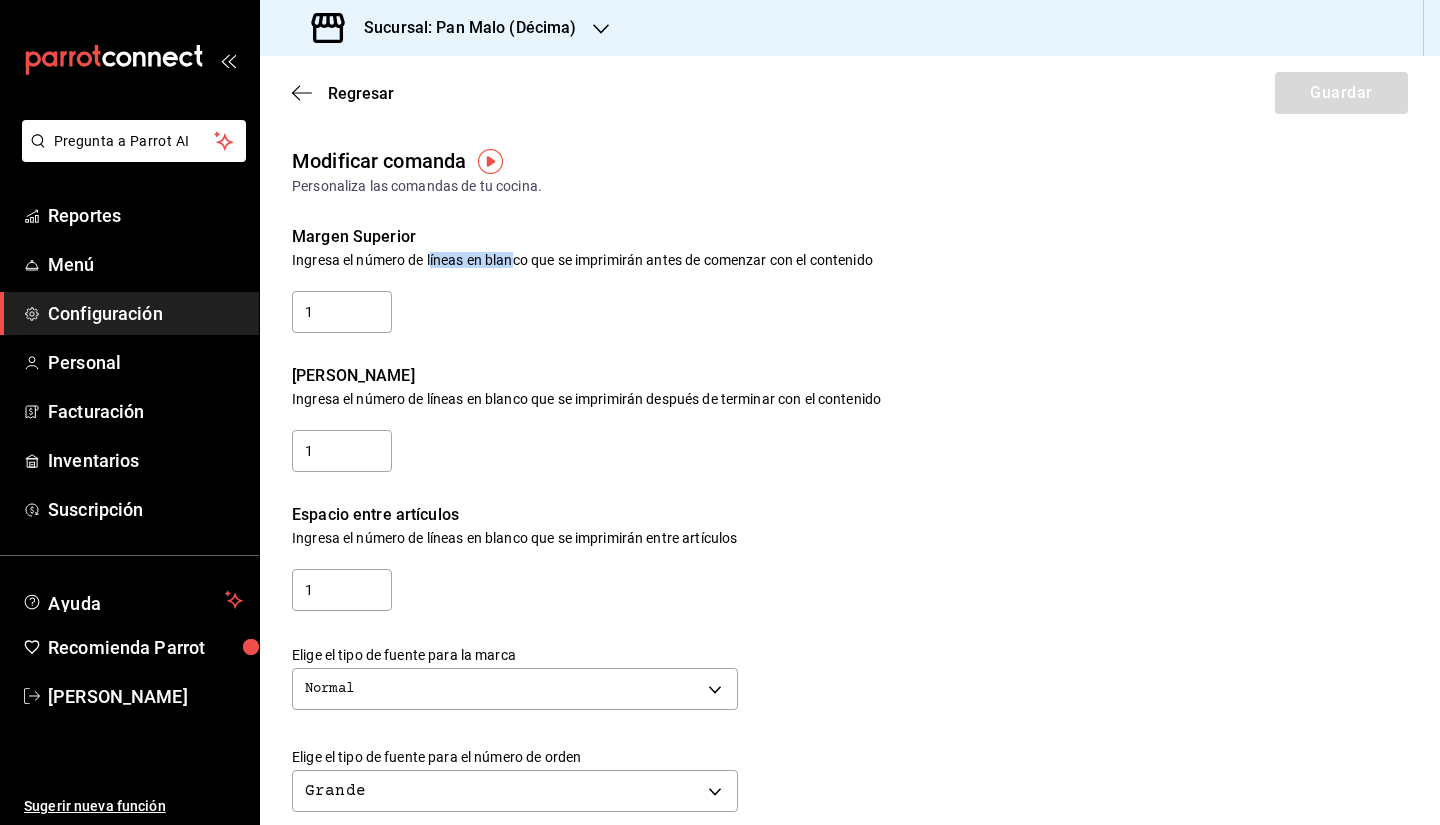 drag, startPoint x: 431, startPoint y: 254, endPoint x: 512, endPoint y: 267, distance: 82.036575 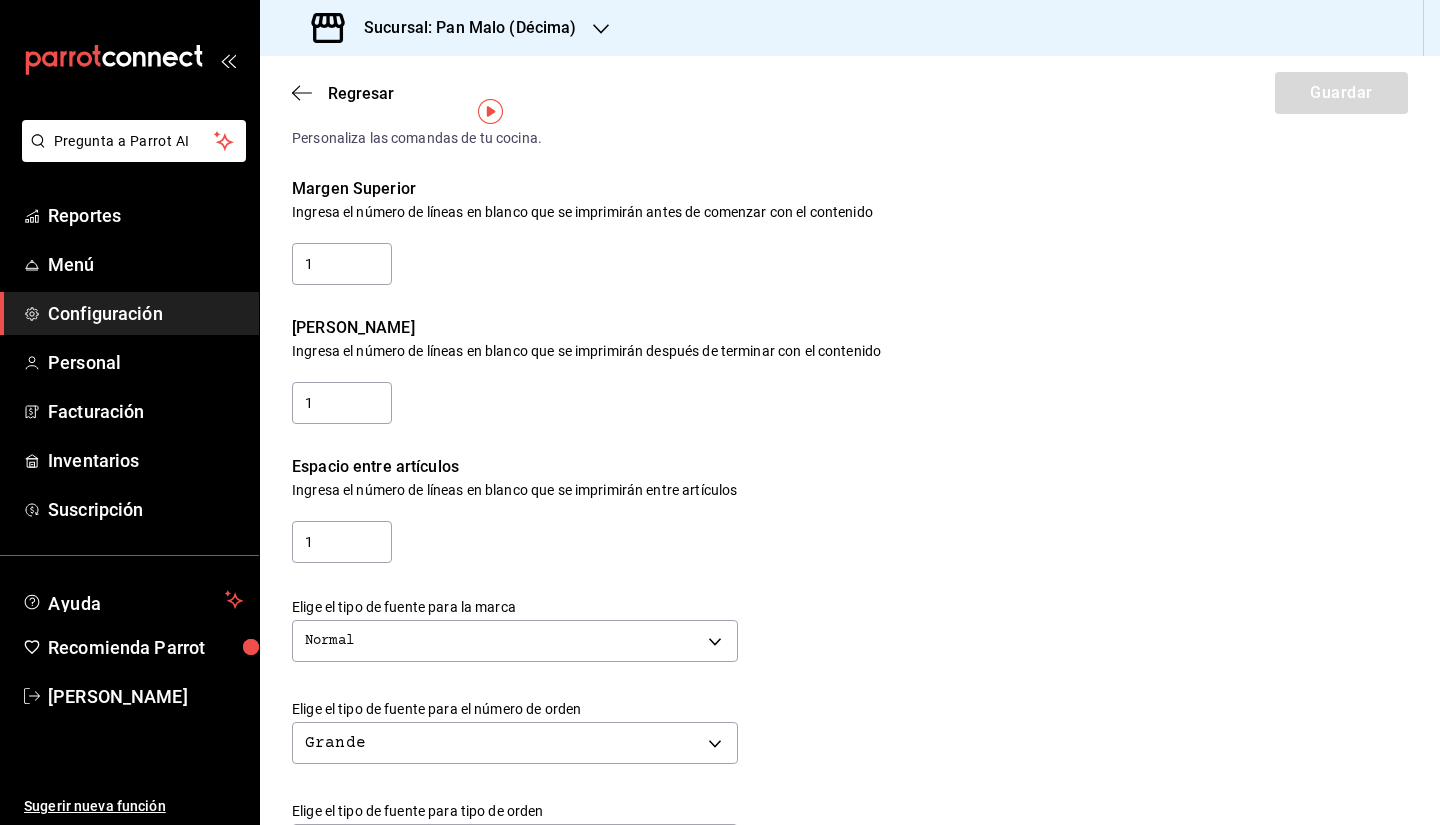 scroll, scrollTop: 49, scrollLeft: 0, axis: vertical 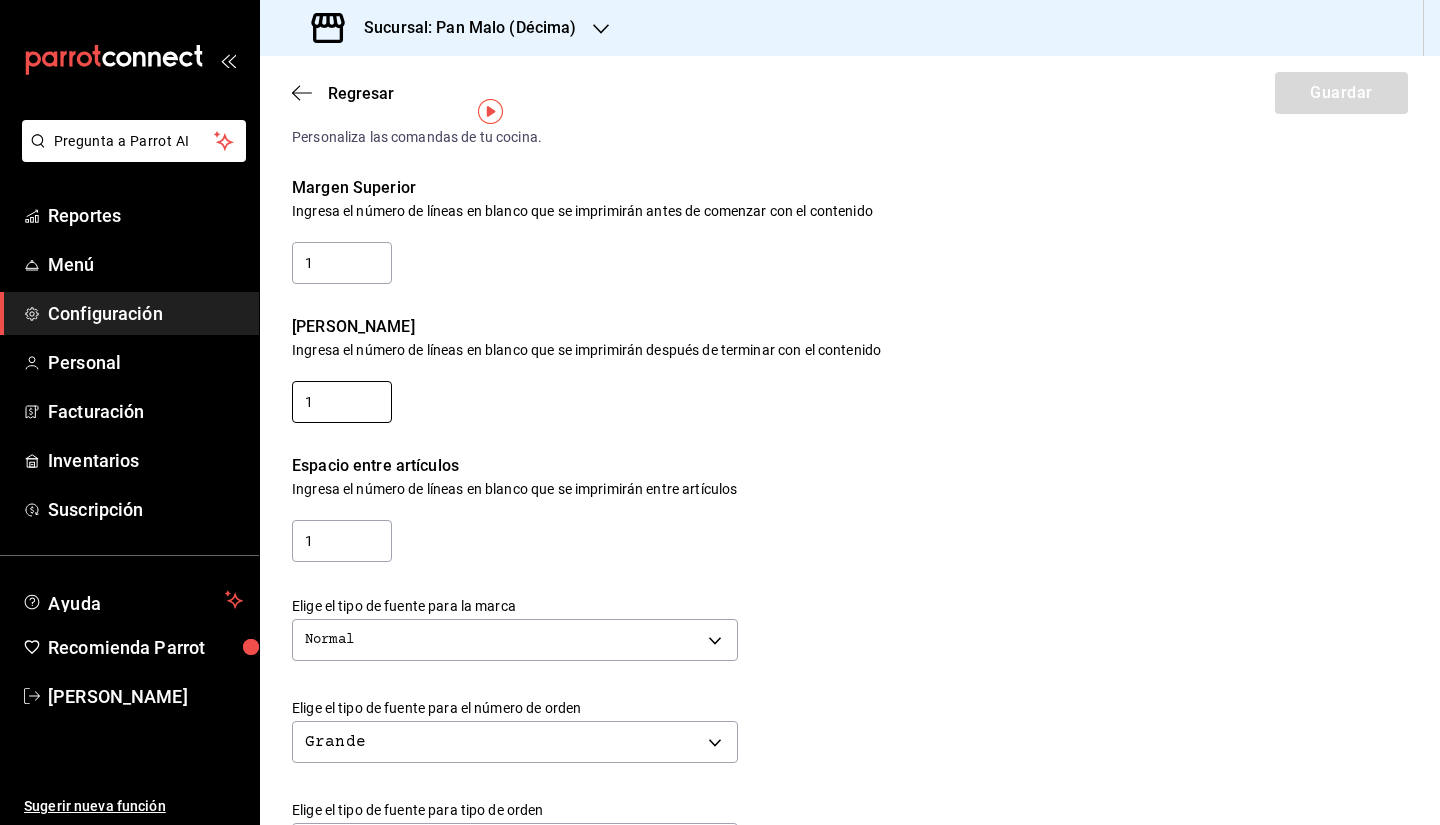 click on "1" at bounding box center [342, 402] 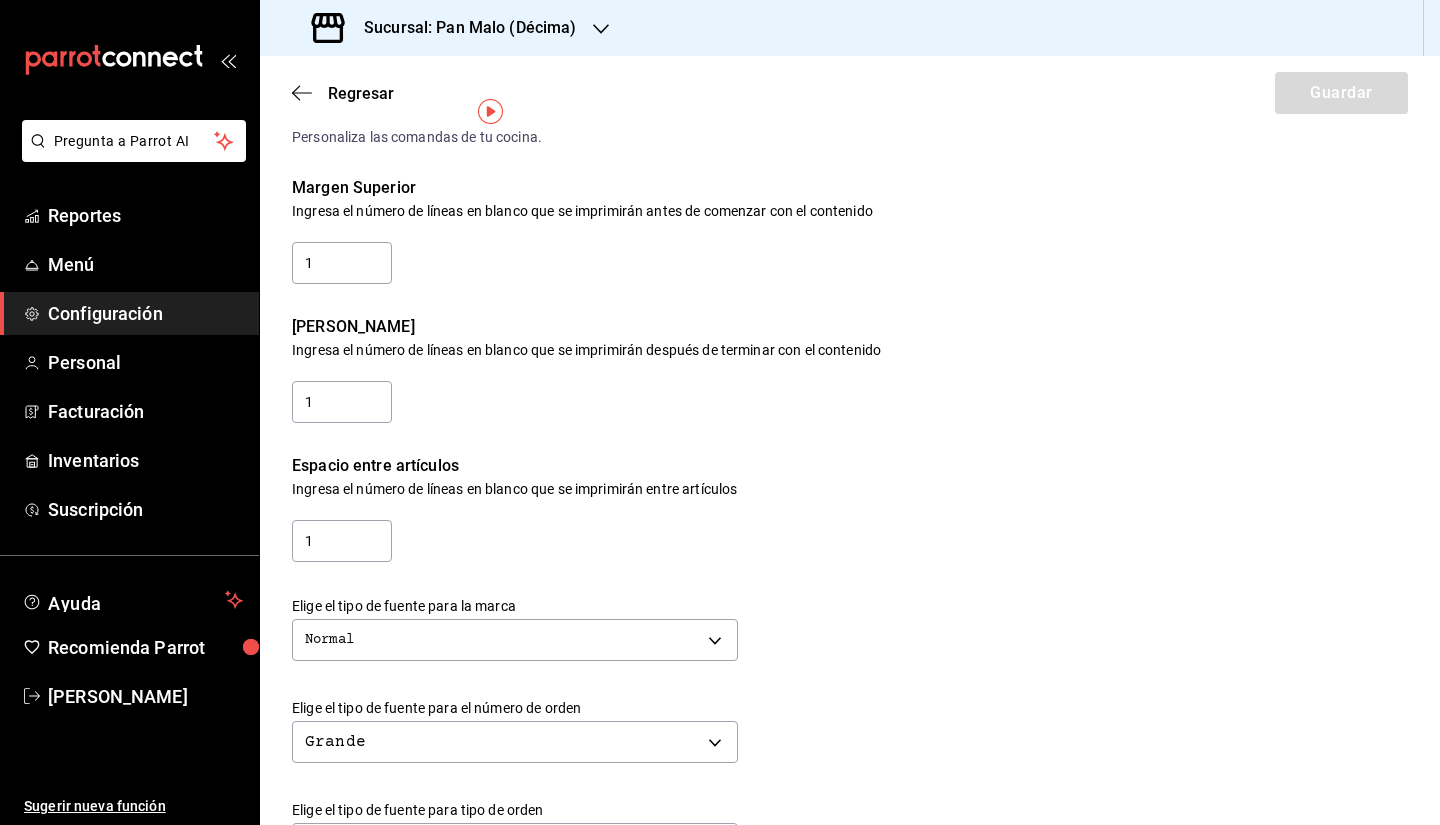 drag, startPoint x: 1439, startPoint y: 356, endPoint x: 897, endPoint y: 367, distance: 542.11163 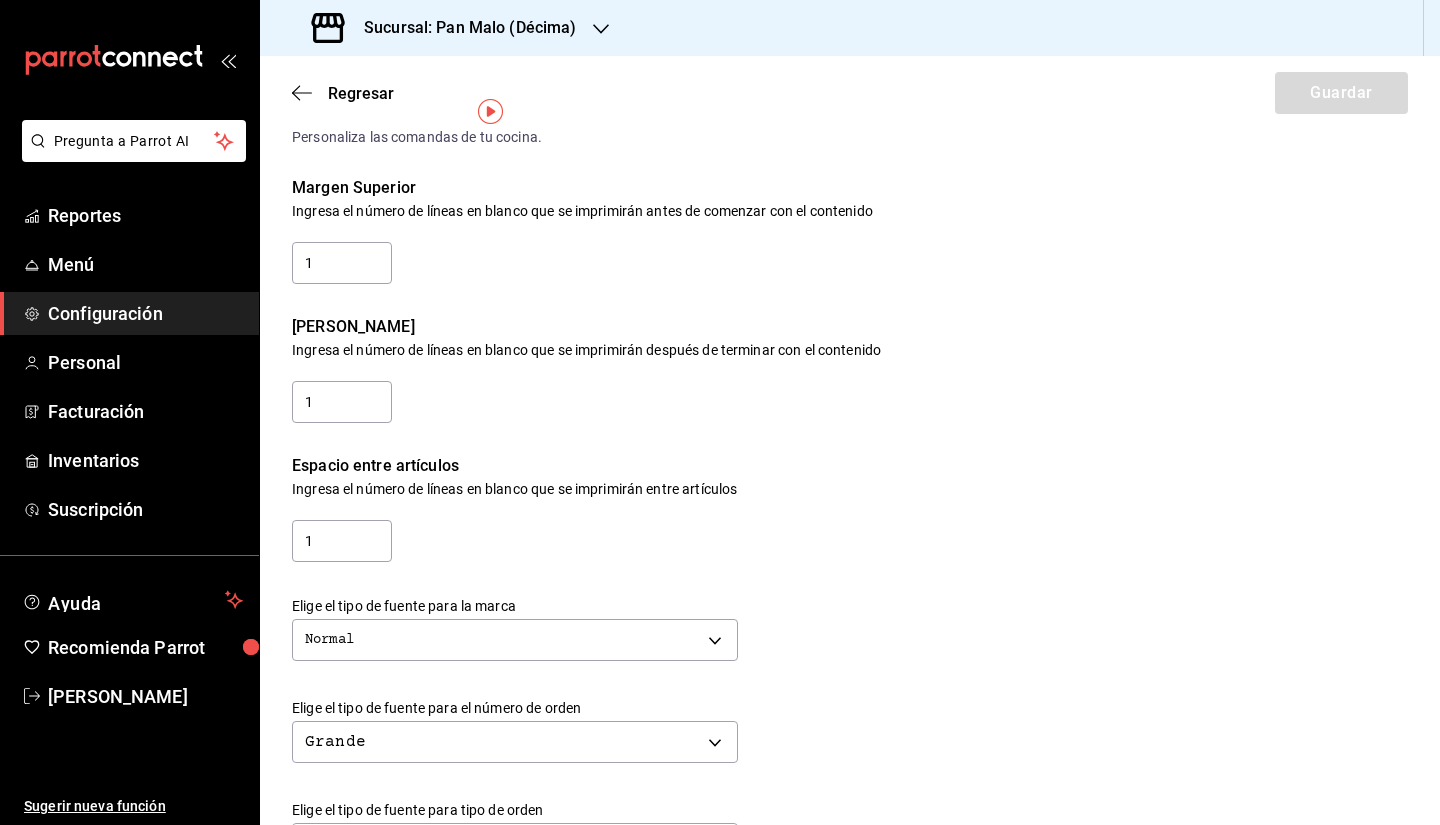 click on "Margen Inferior Ingresa el número de líneas en blanco que se imprimirán después de terminar con el contenido 1" at bounding box center (834, 356) 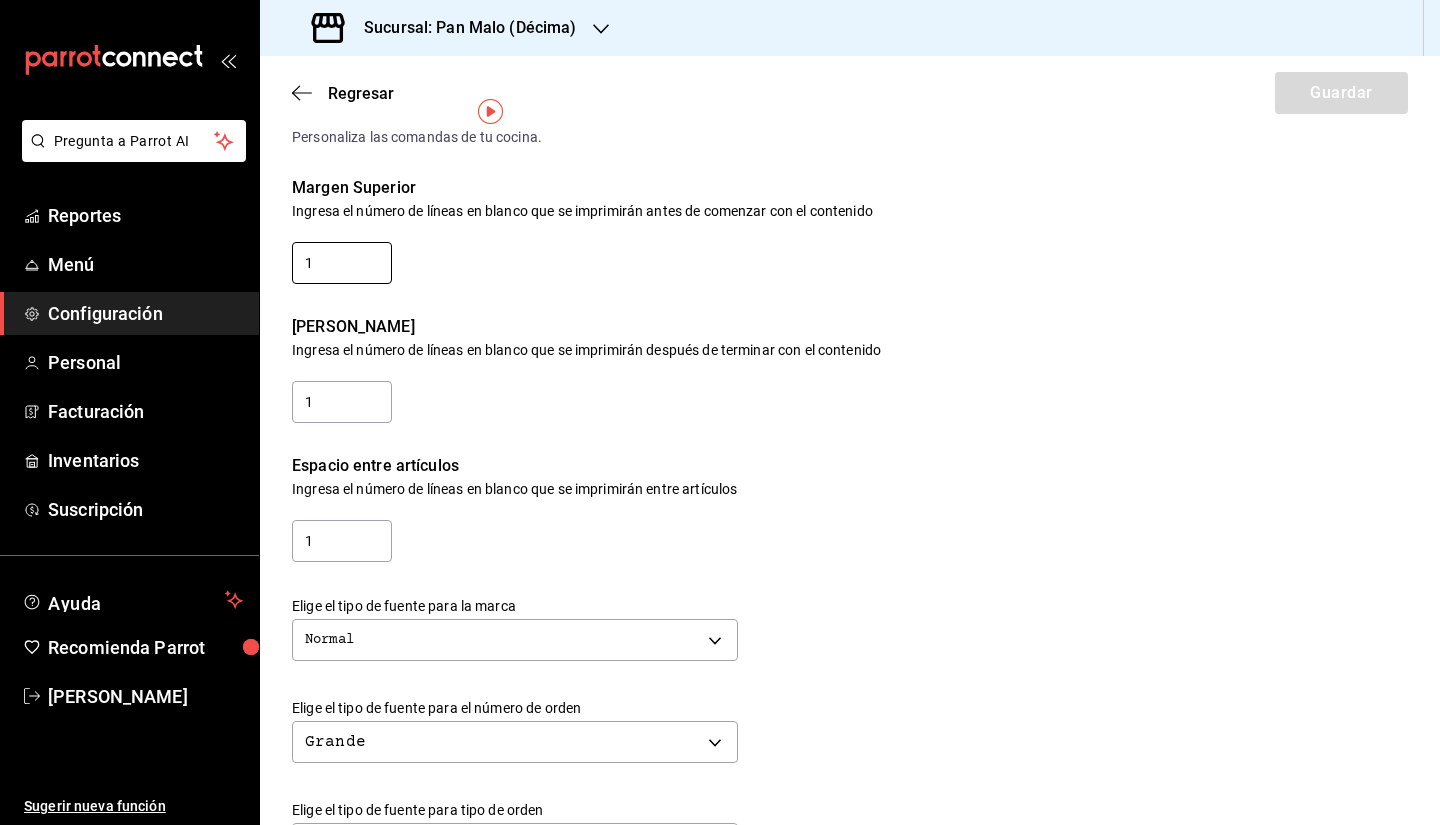 click on "1" at bounding box center [342, 263] 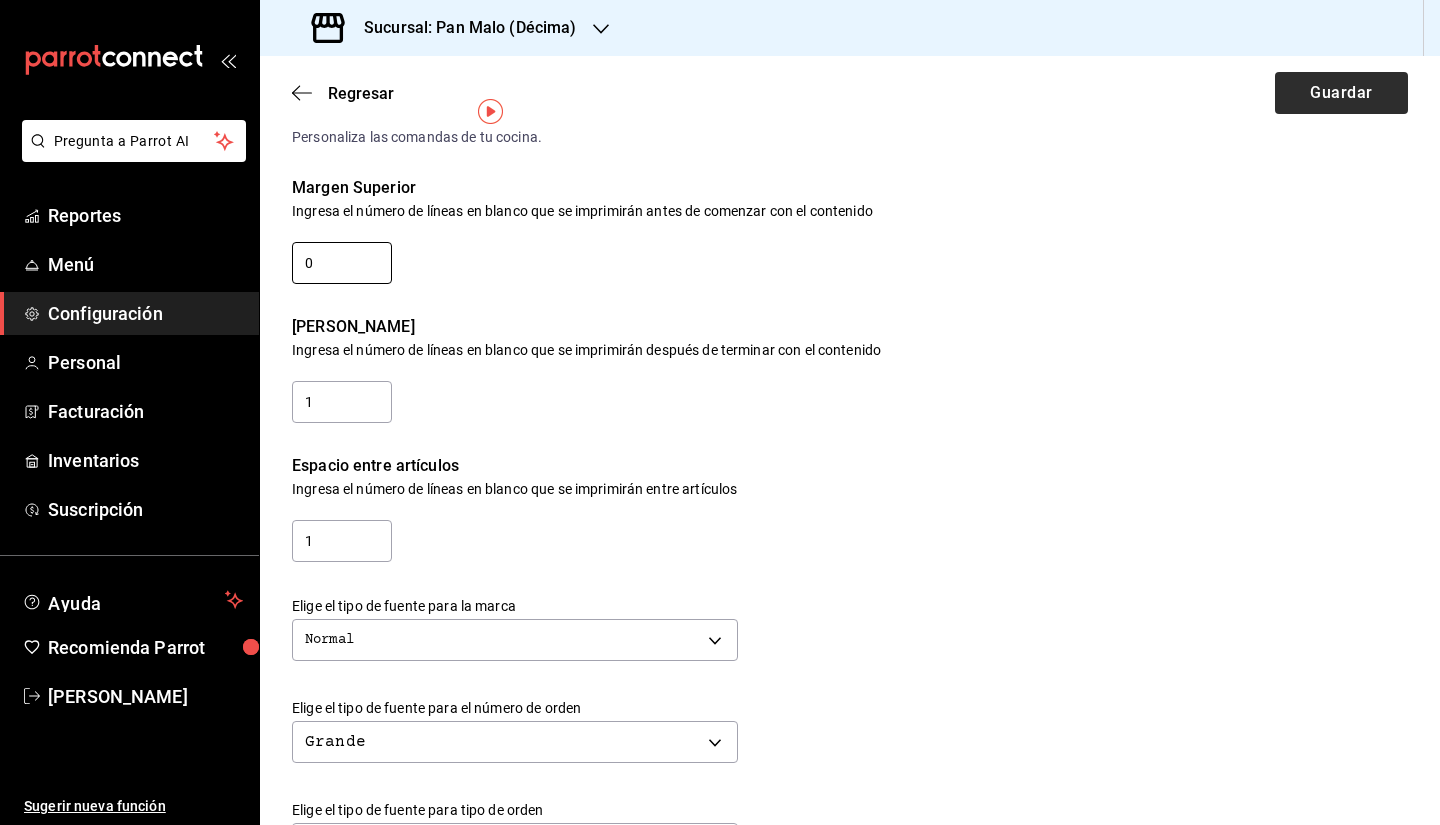 type on "0" 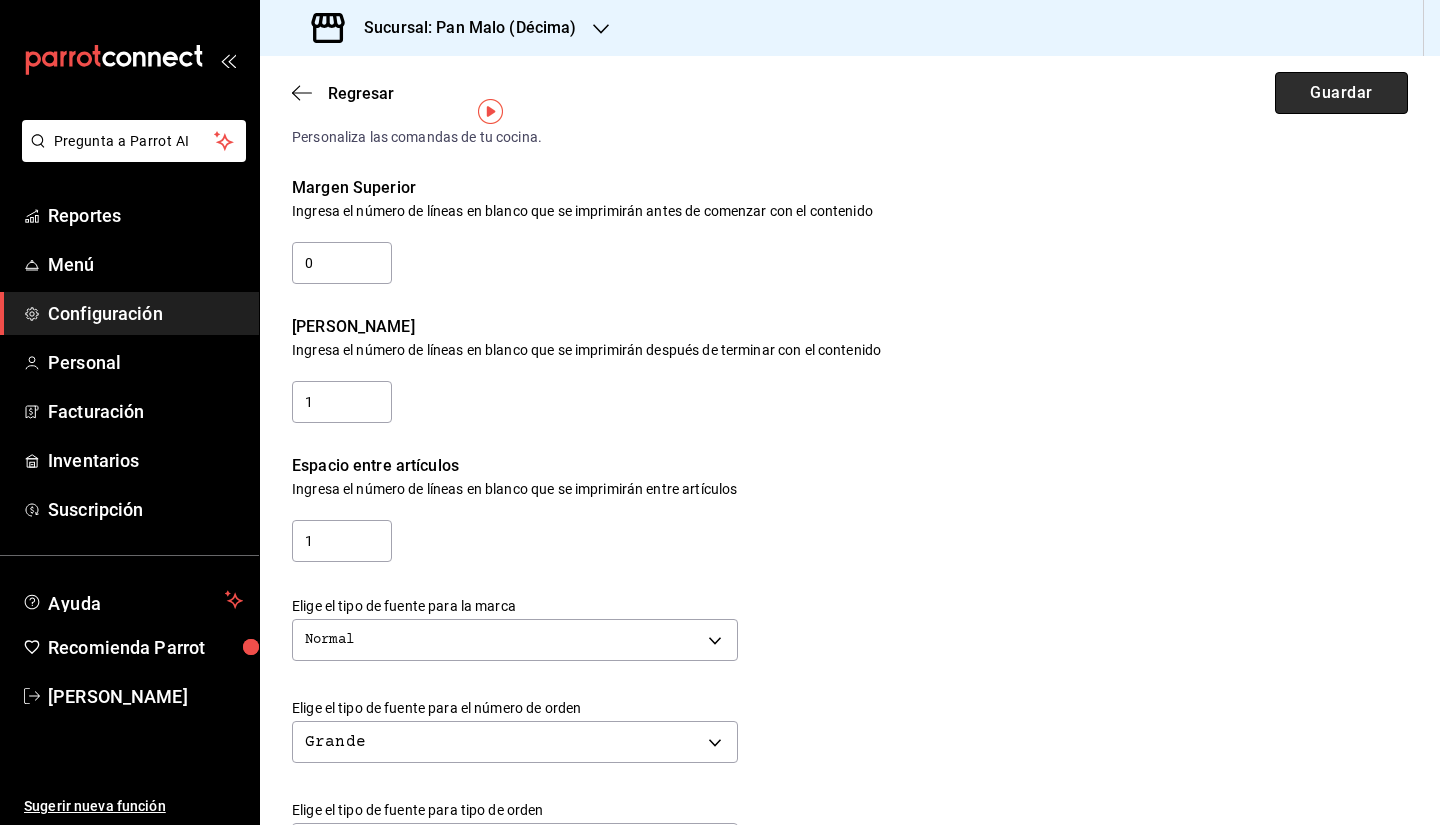 click on "Guardar" at bounding box center [1341, 93] 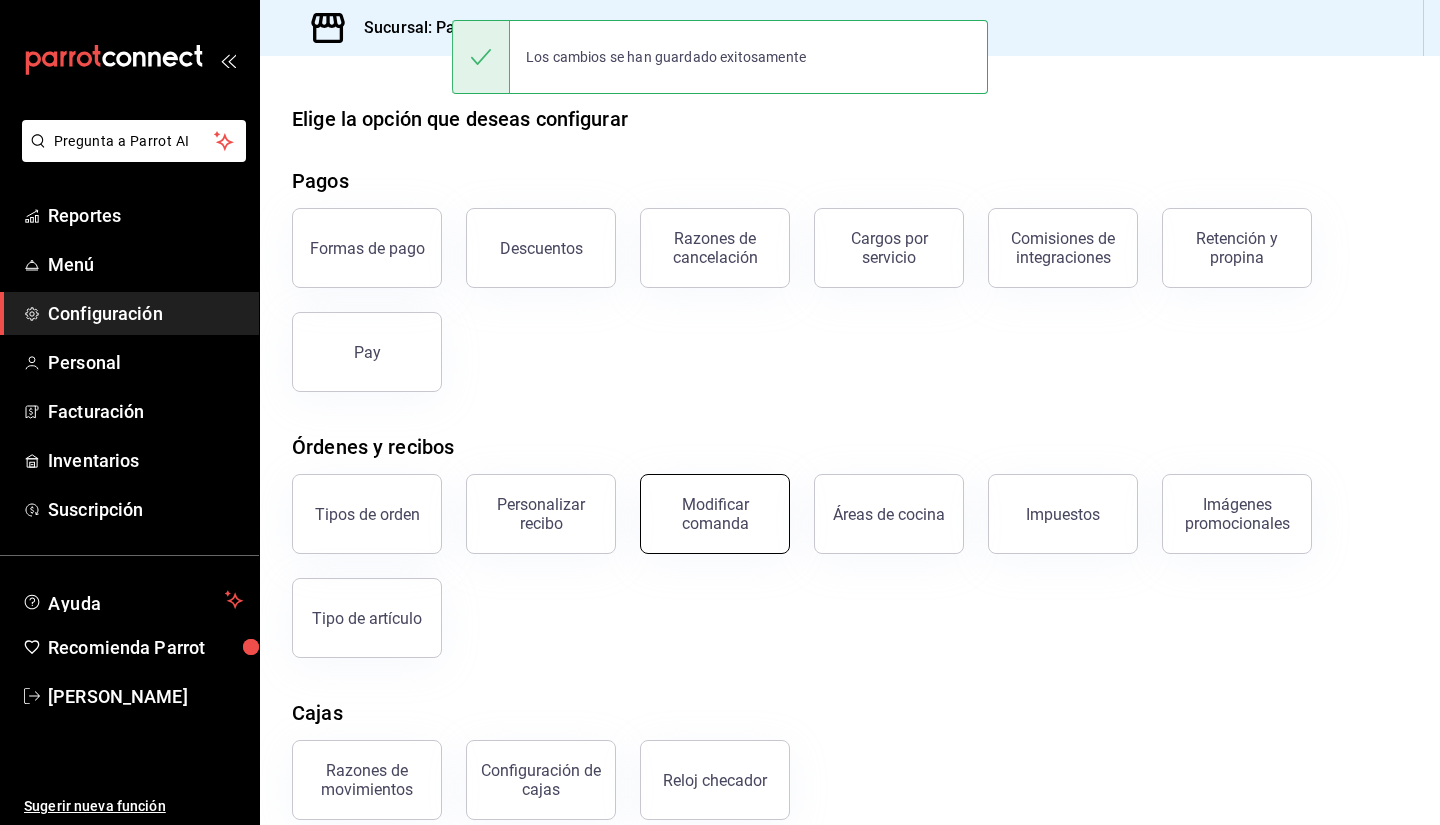 click on "Modificar comanda" at bounding box center (715, 514) 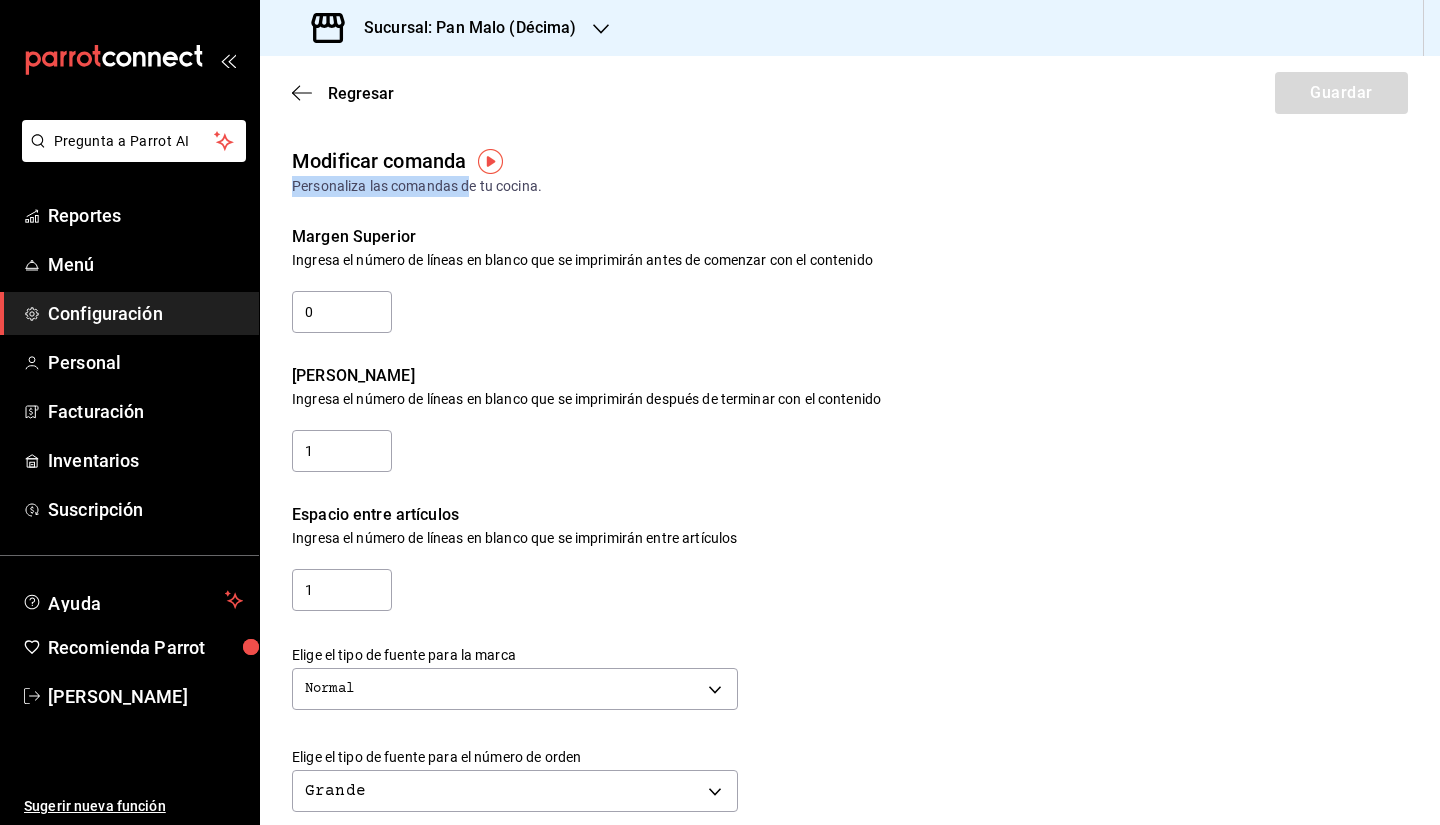 drag, startPoint x: 487, startPoint y: 141, endPoint x: 472, endPoint y: 180, distance: 41.785164 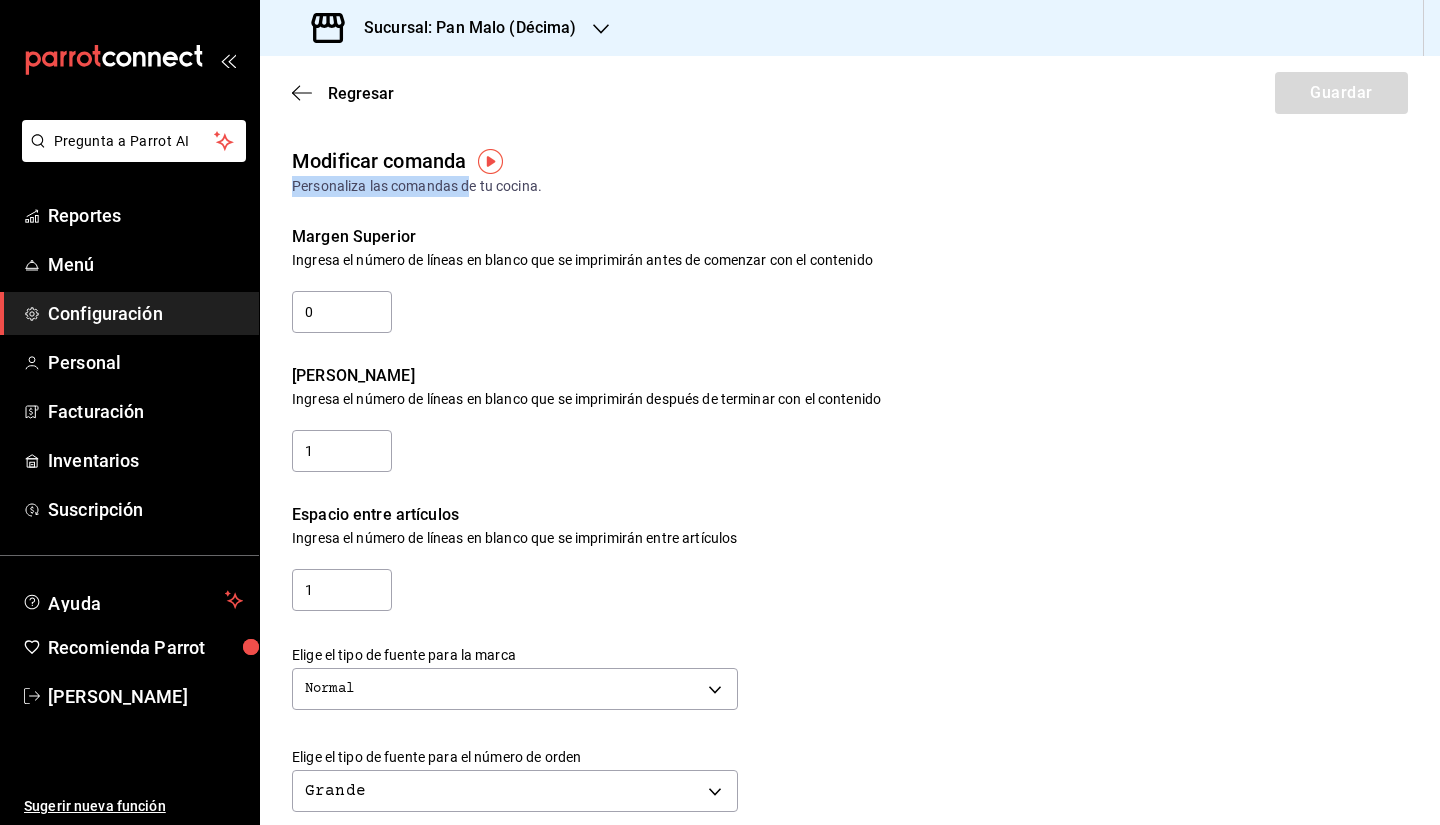 click on "Margen Superior" at bounding box center (850, 237) 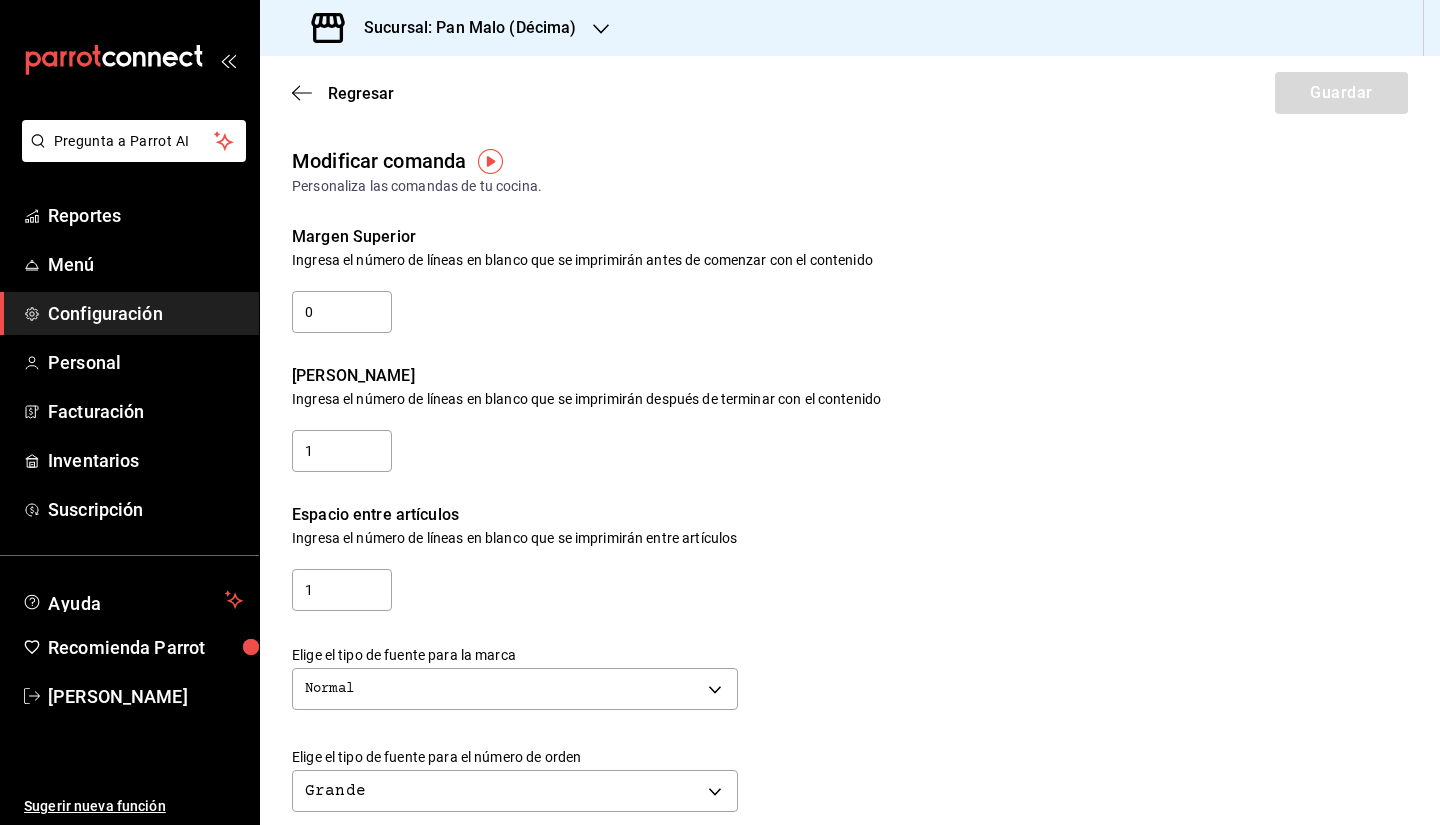 click at bounding box center (490, 161) 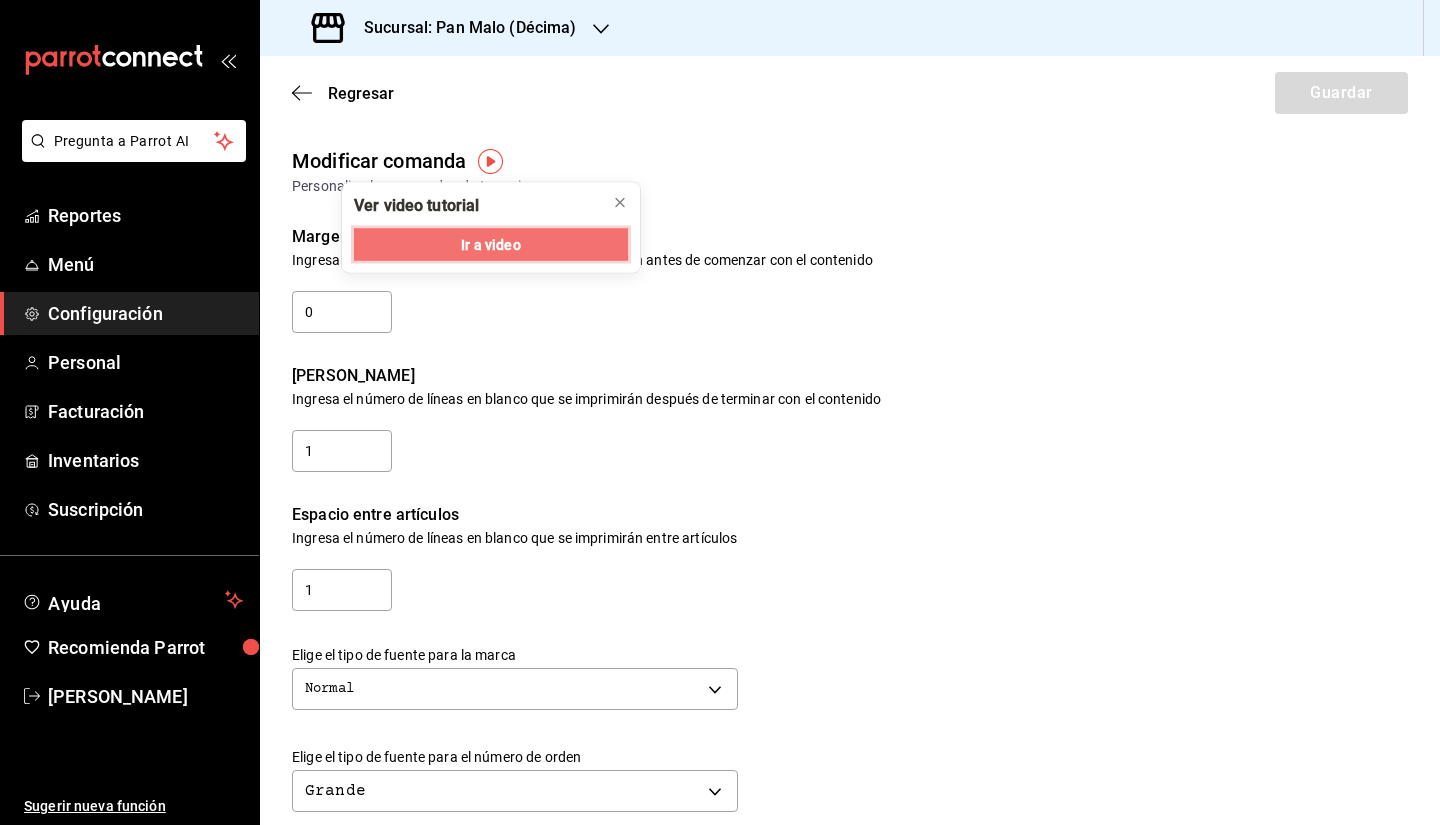 click on "Ir a video" at bounding box center (490, 244) 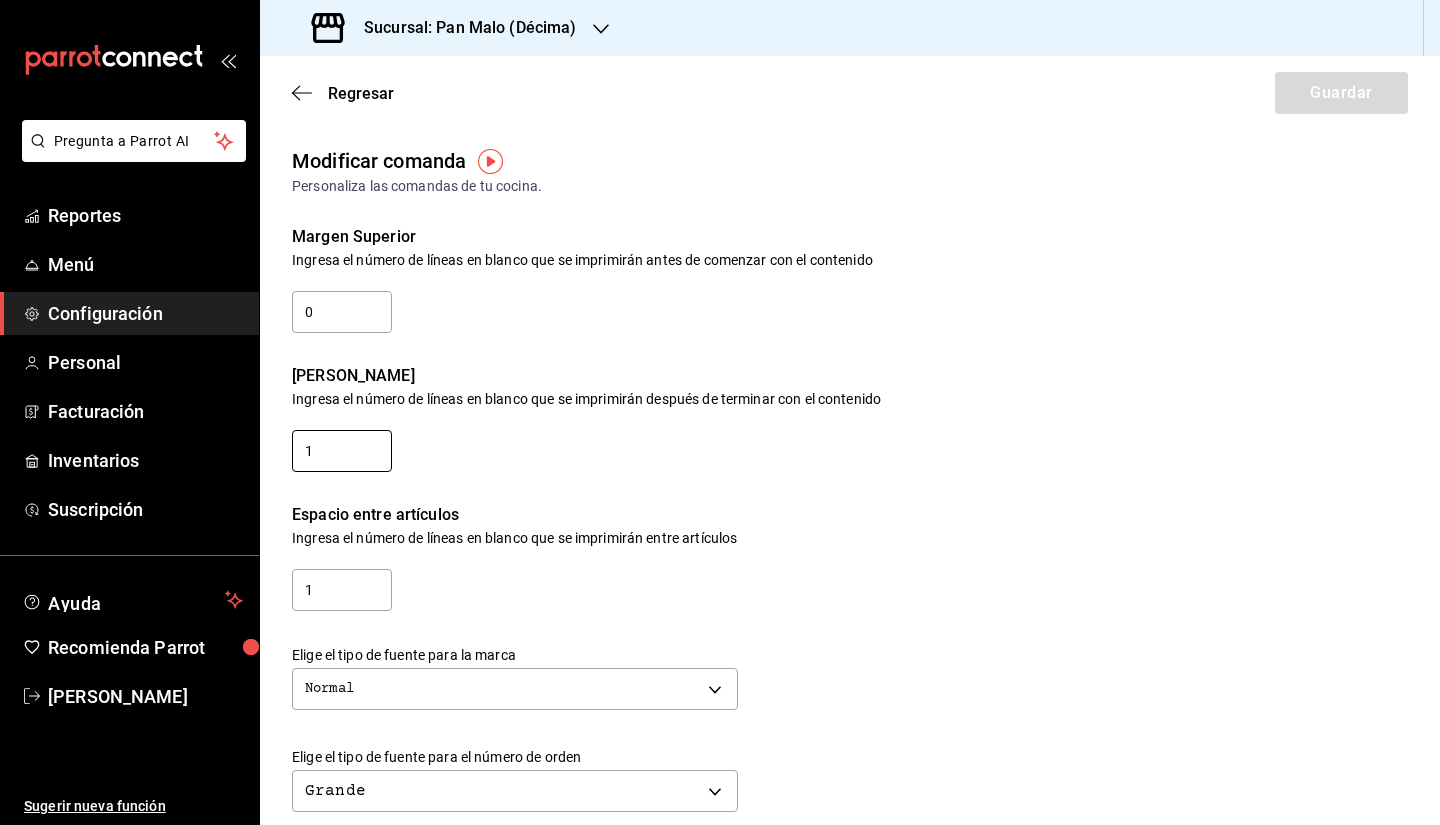 click on "1" at bounding box center (342, 451) 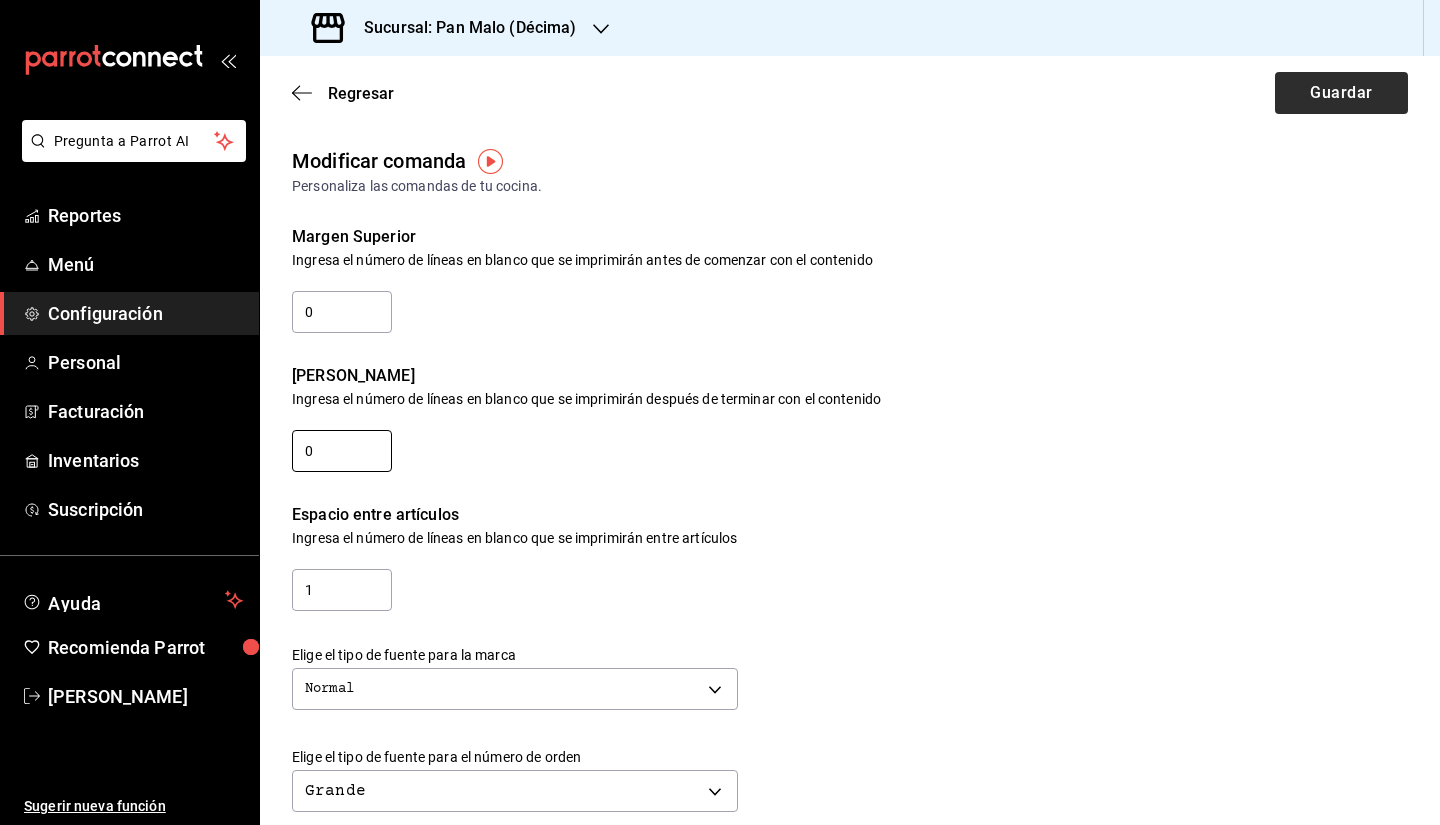 type on "0" 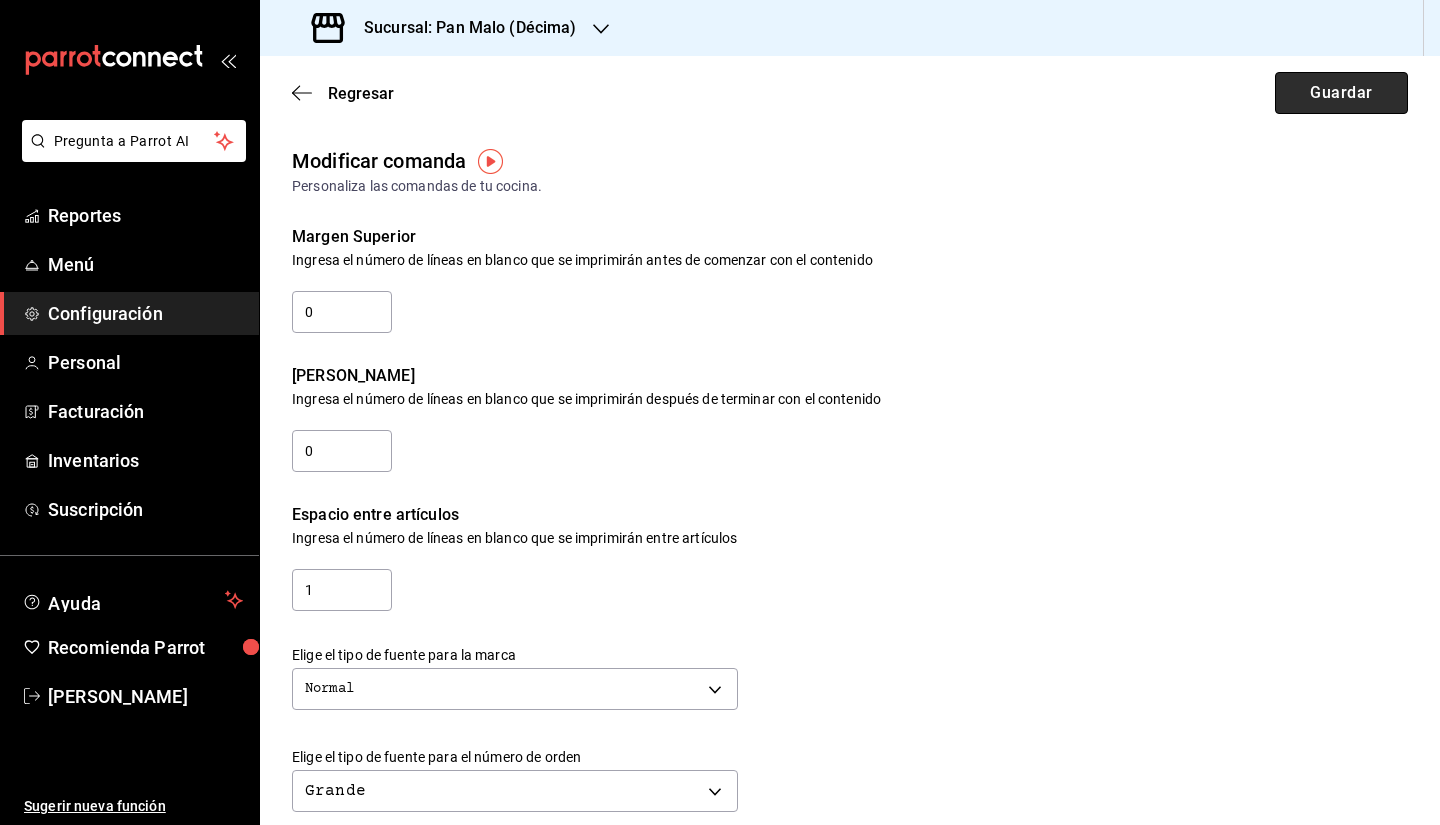 click on "Guardar" at bounding box center [1341, 93] 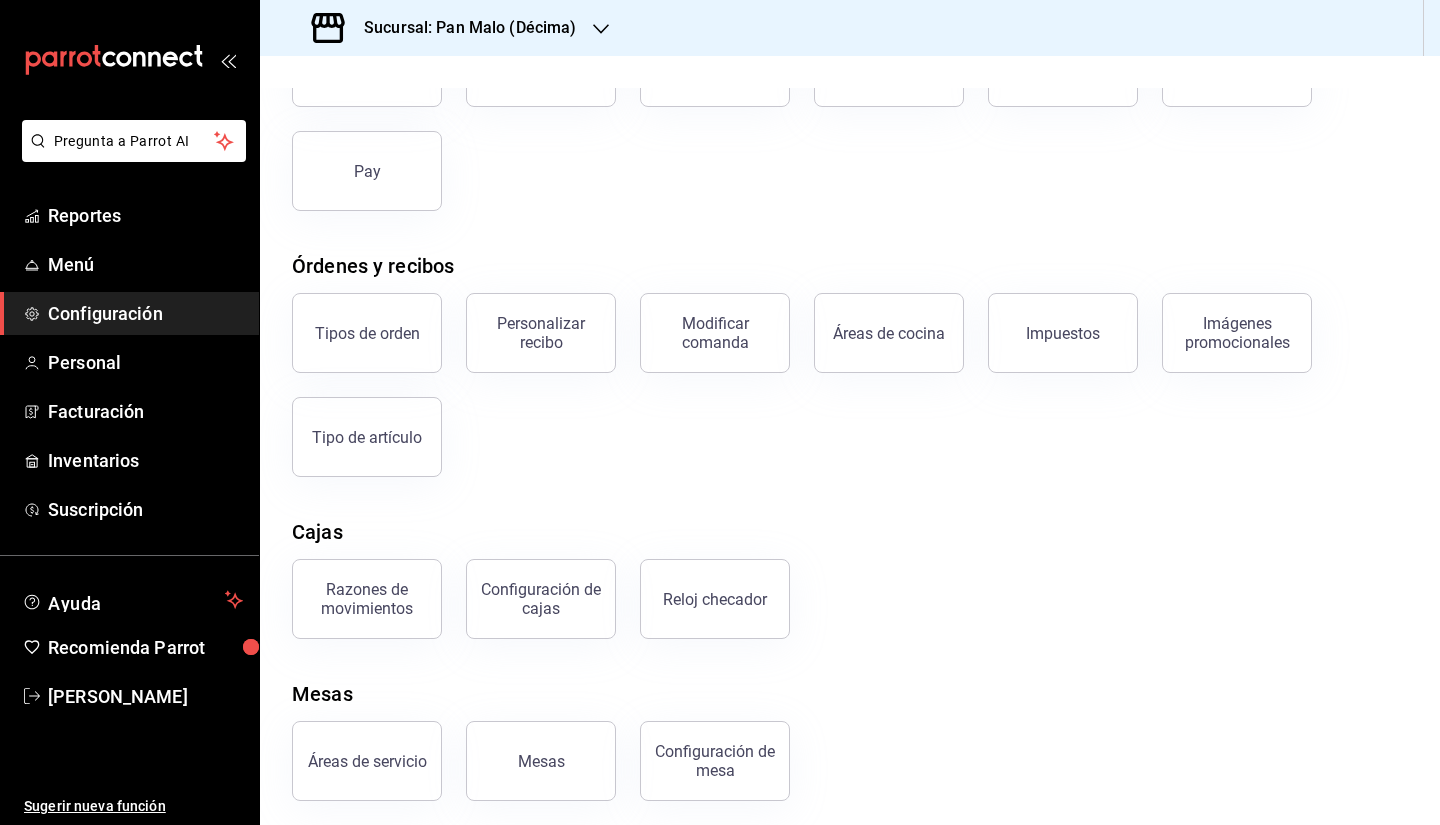 scroll, scrollTop: 189, scrollLeft: 0, axis: vertical 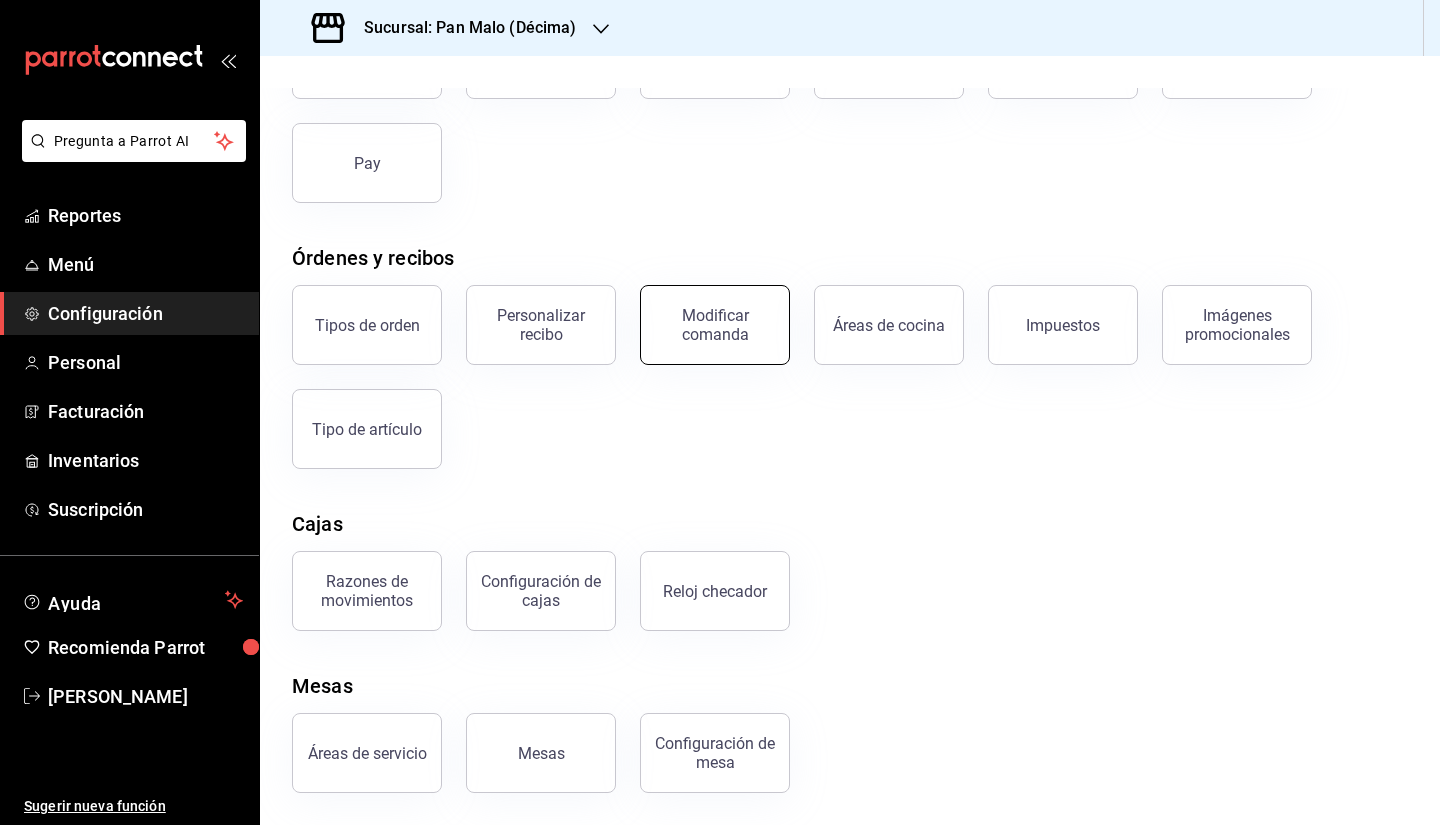 click on "Modificar comanda" at bounding box center (715, 325) 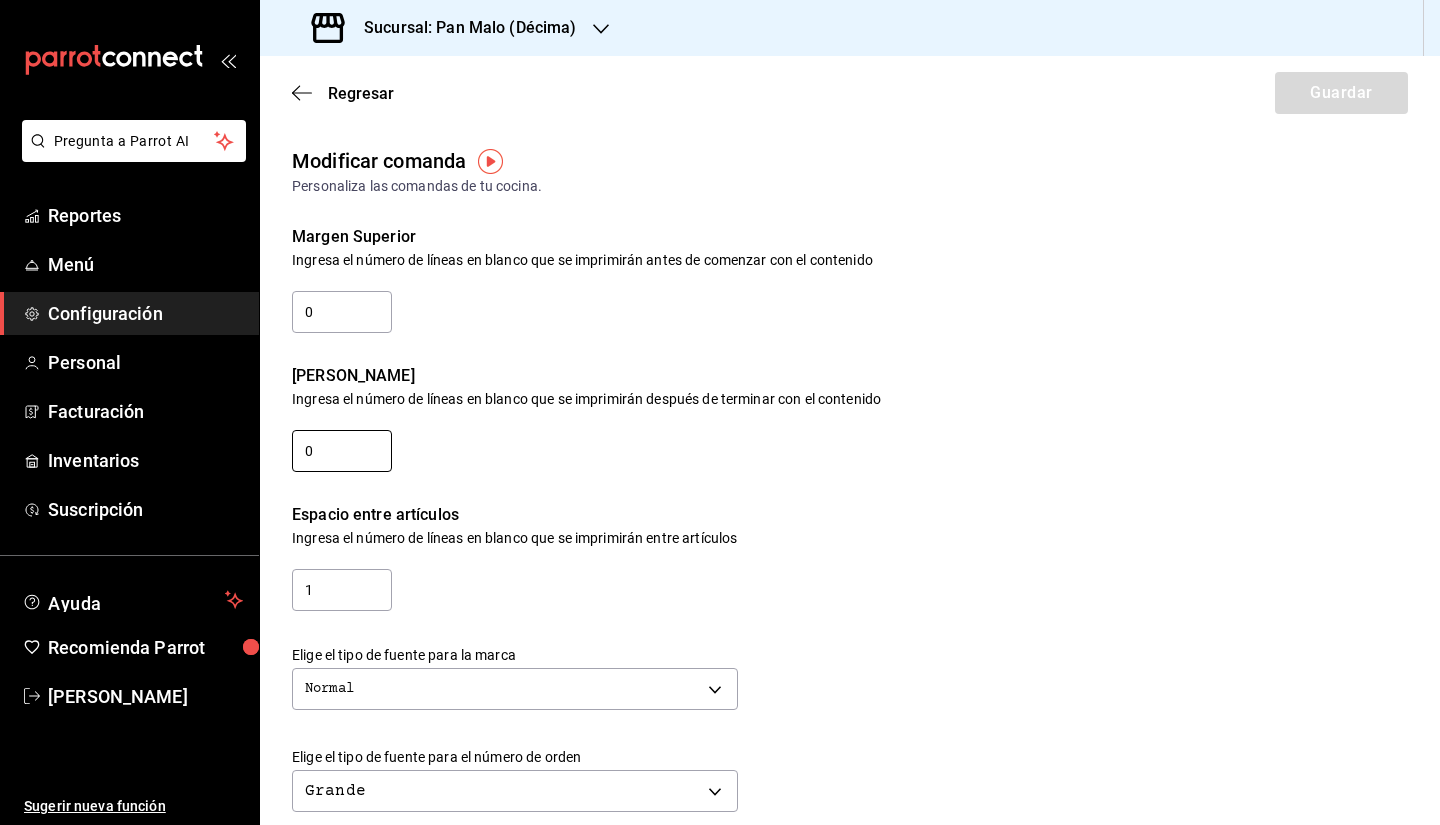 click on "0" at bounding box center (342, 451) 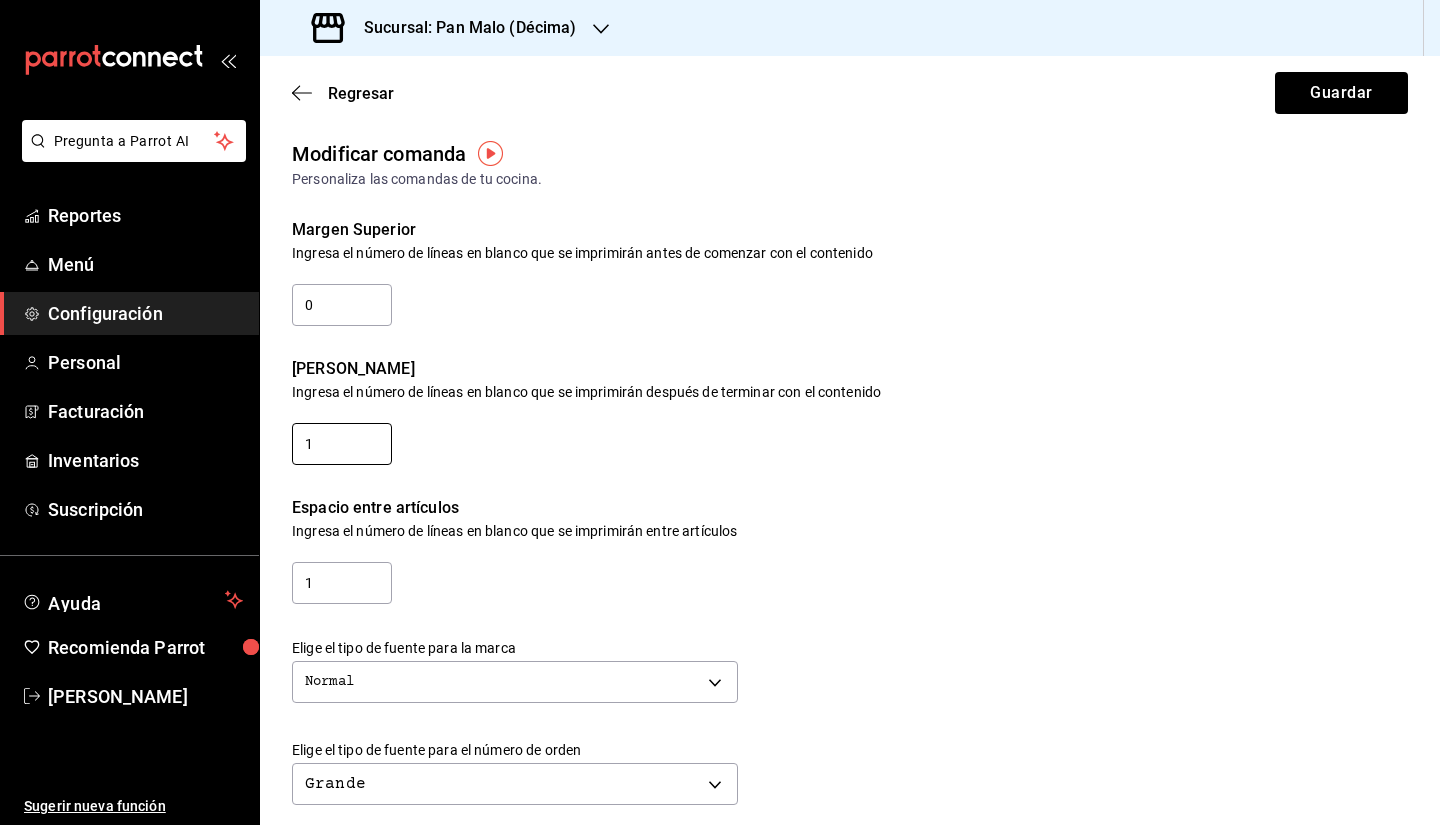 type on "1" 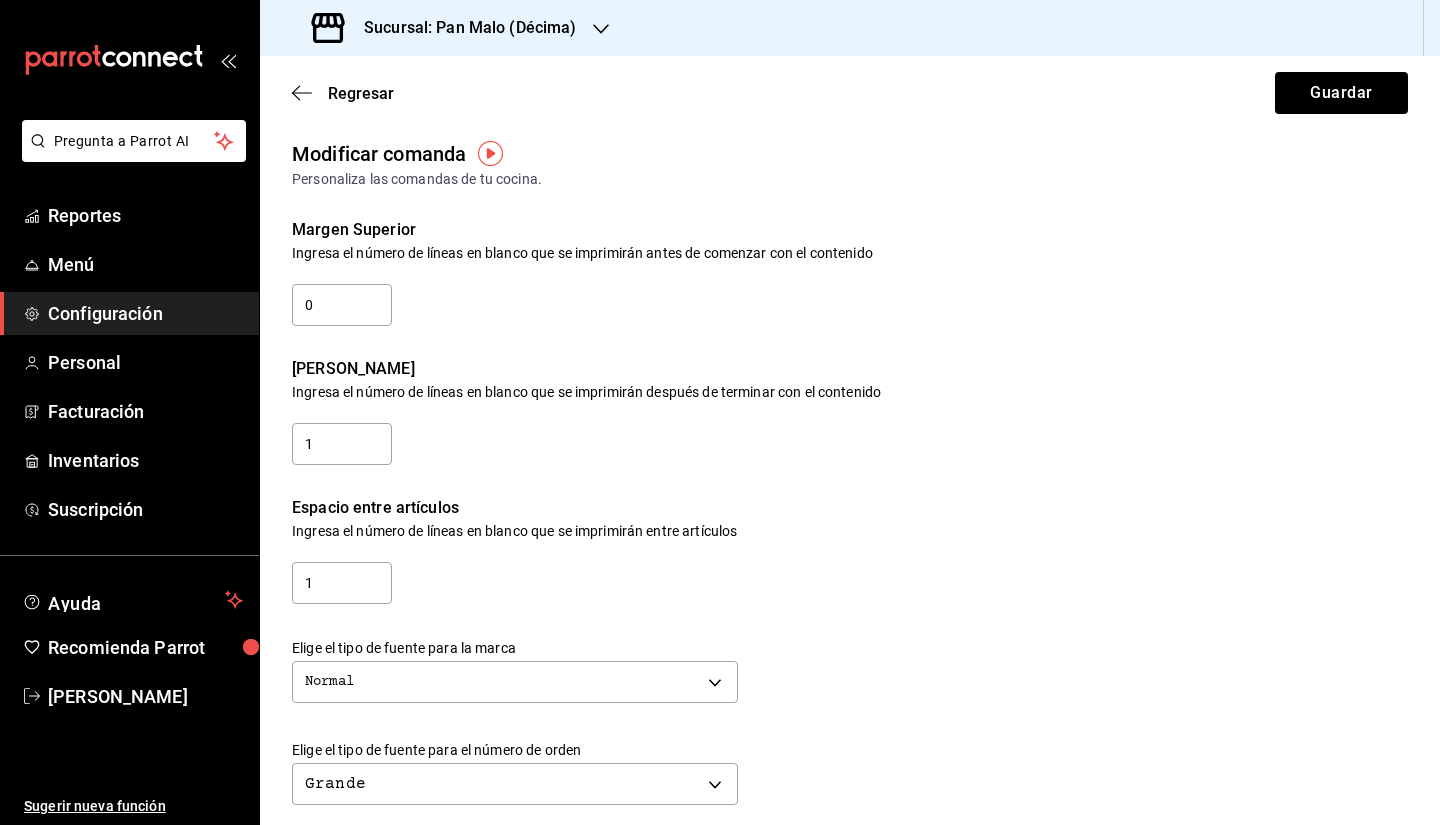 click on "Regresar Guardar" at bounding box center [850, 93] 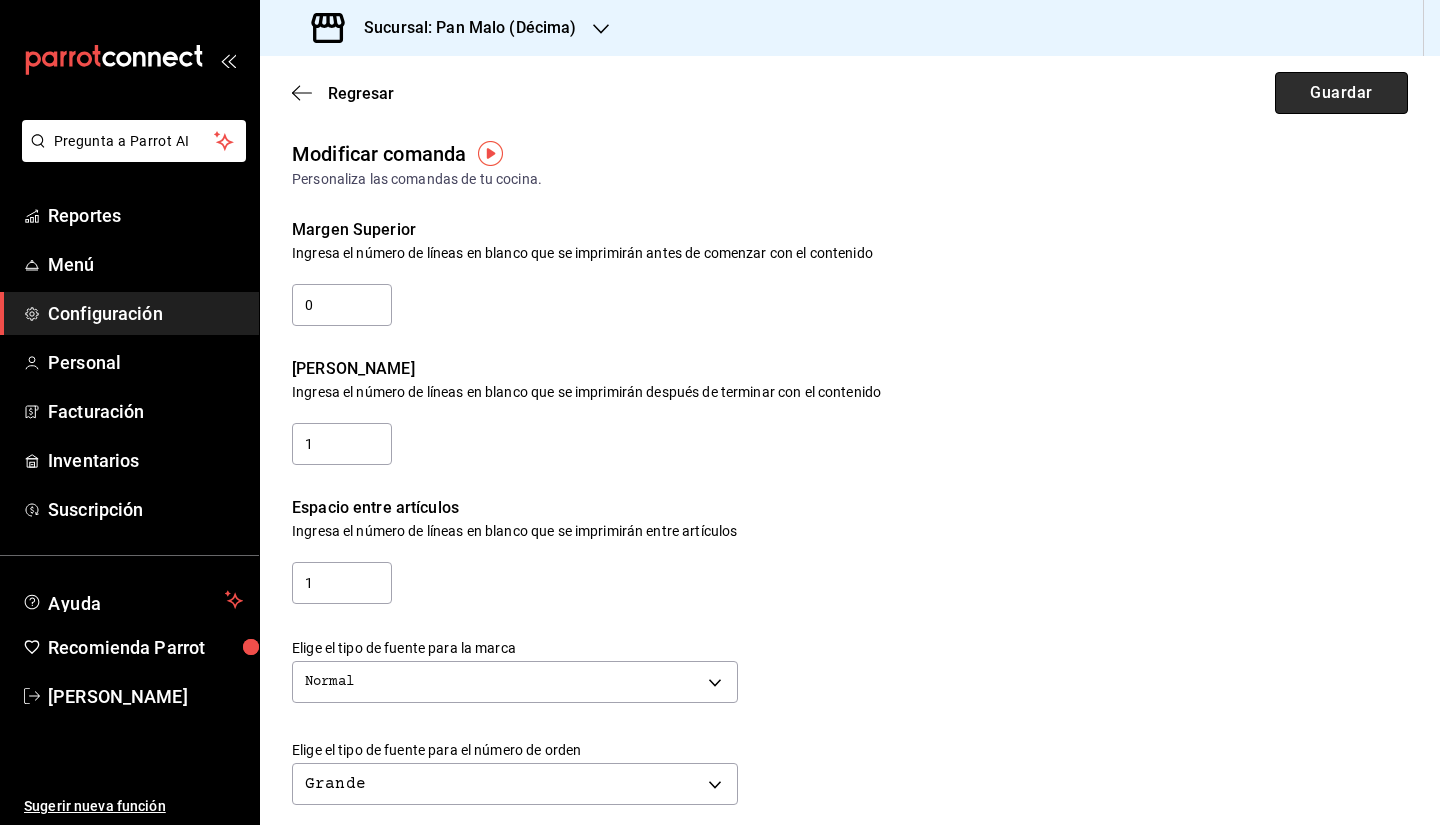 click on "Guardar" at bounding box center (1341, 93) 